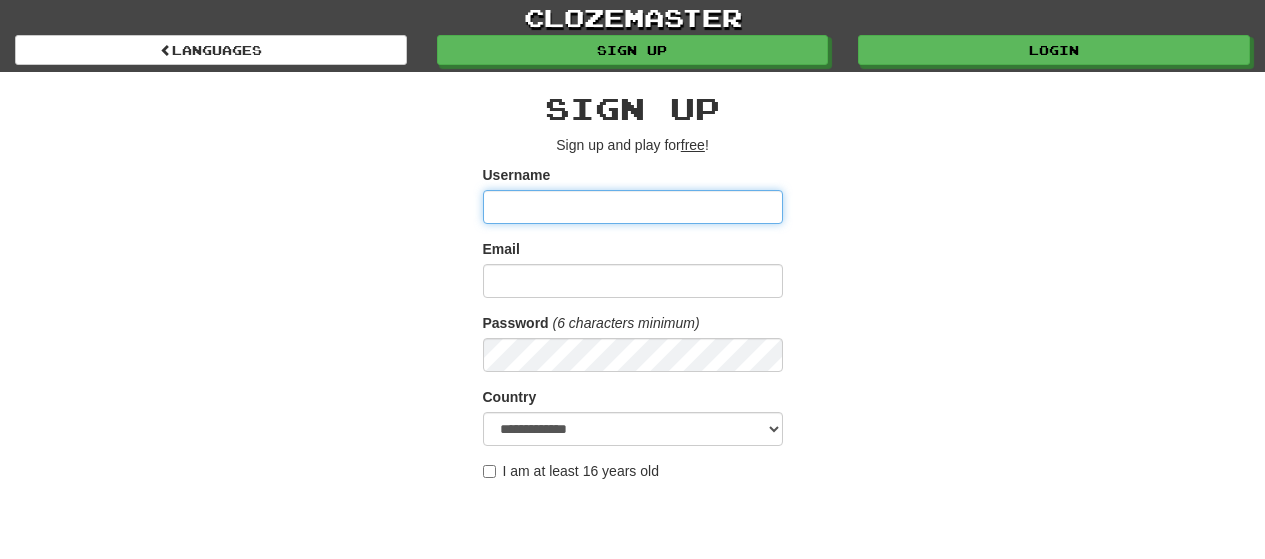scroll, scrollTop: 0, scrollLeft: 0, axis: both 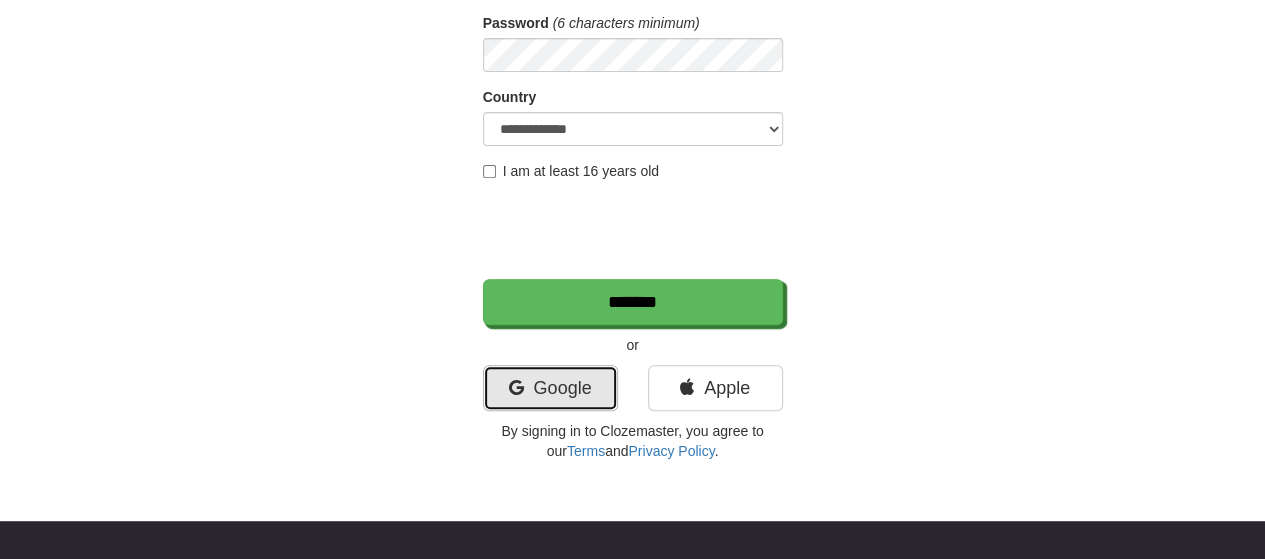 click on "Google" at bounding box center [550, 388] 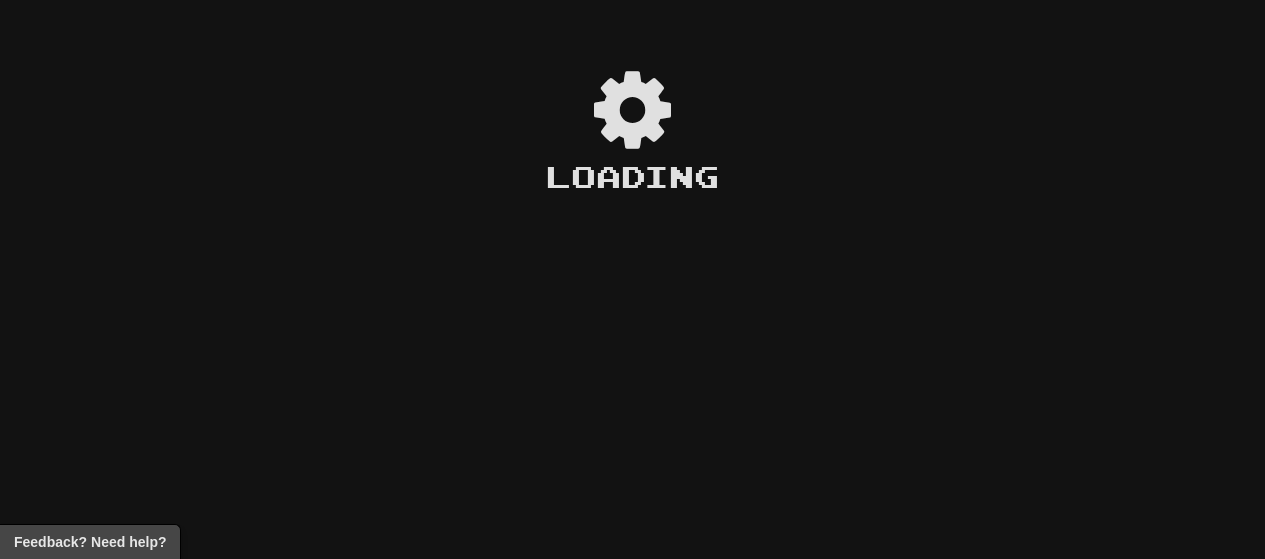scroll, scrollTop: 0, scrollLeft: 0, axis: both 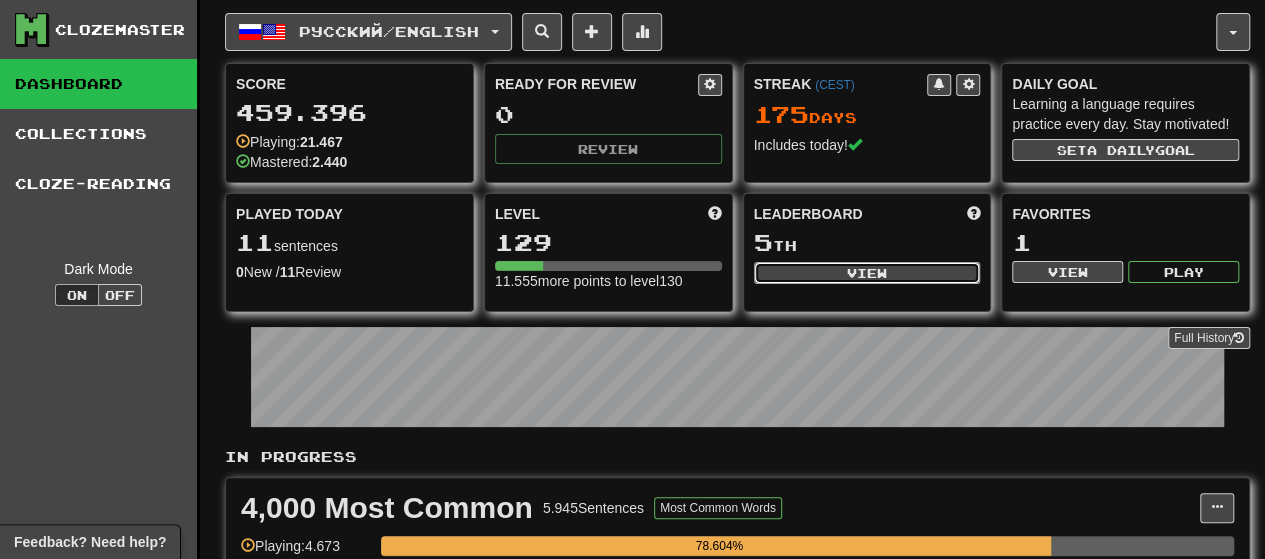 click on "View" at bounding box center [867, 273] 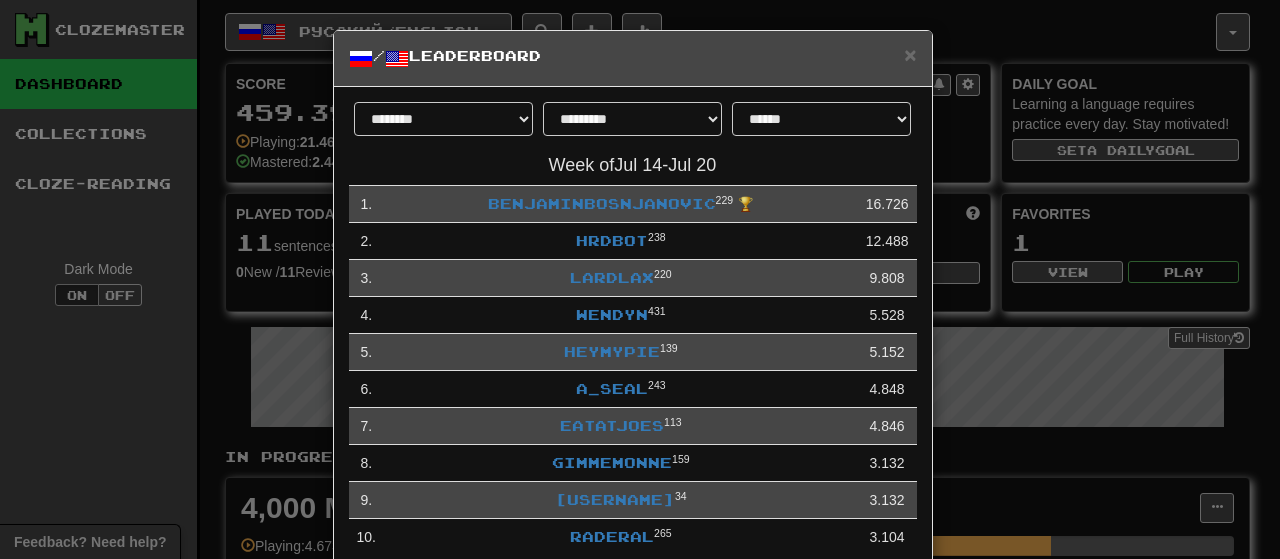 click on "**********" at bounding box center [640, 279] 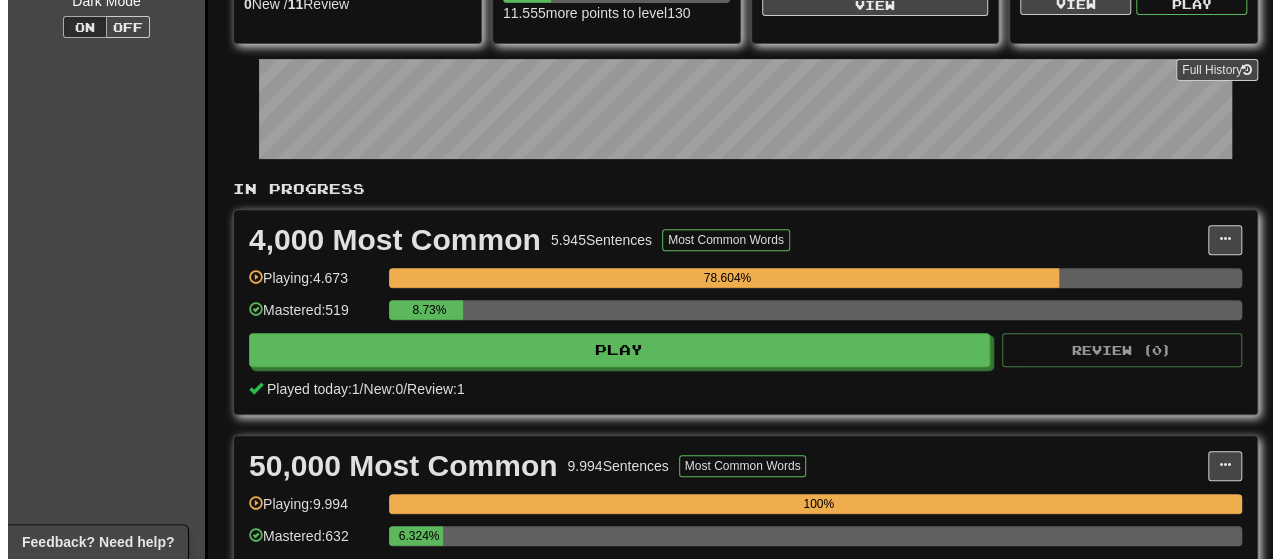 scroll, scrollTop: 300, scrollLeft: 0, axis: vertical 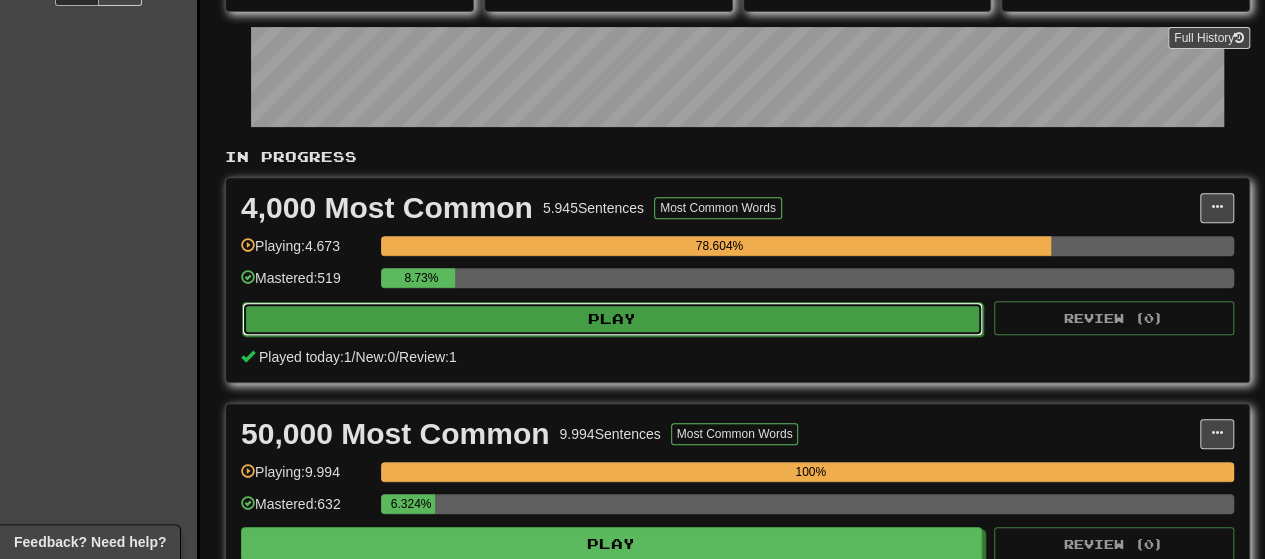 click on "Play" at bounding box center (612, 319) 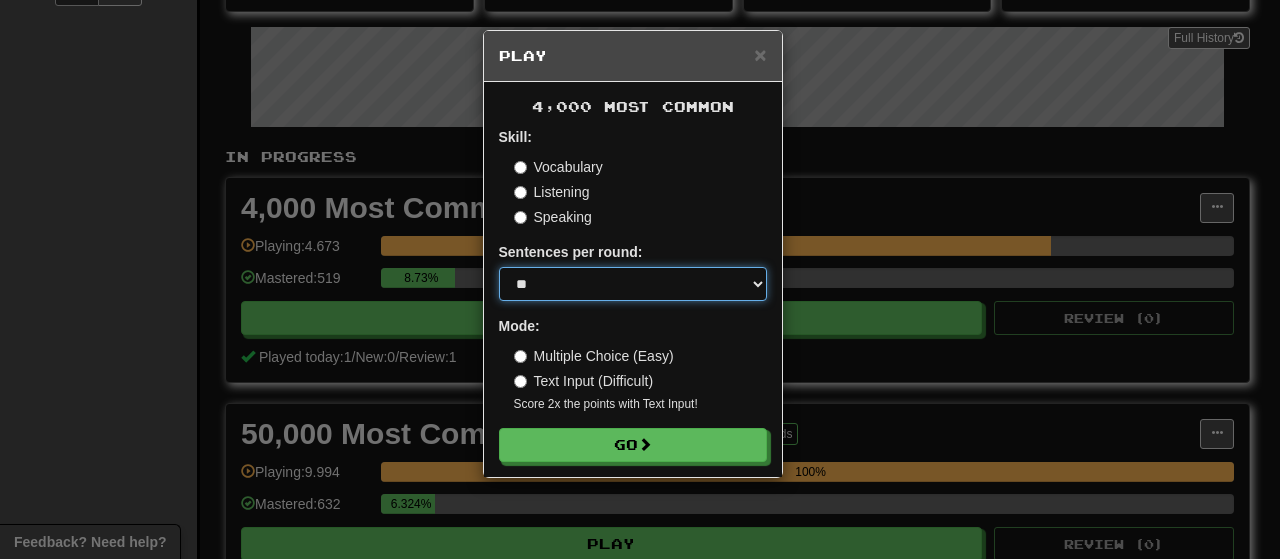 click on "* ** ** ** ** ** *** ********" at bounding box center [633, 284] 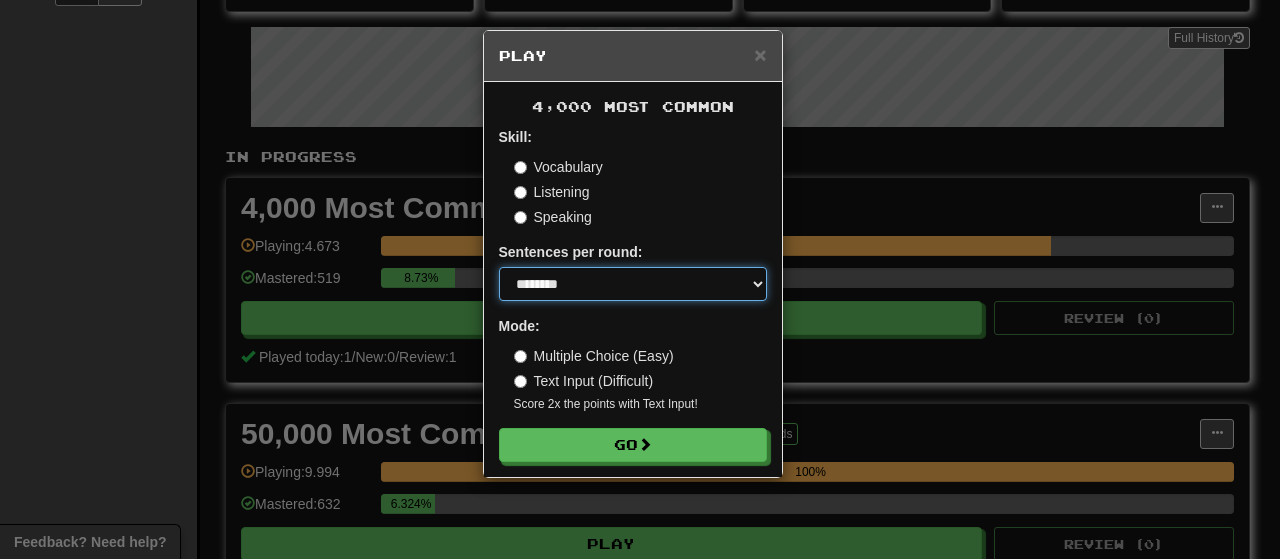 click on "* ** ** ** ** ** *** ********" at bounding box center (633, 284) 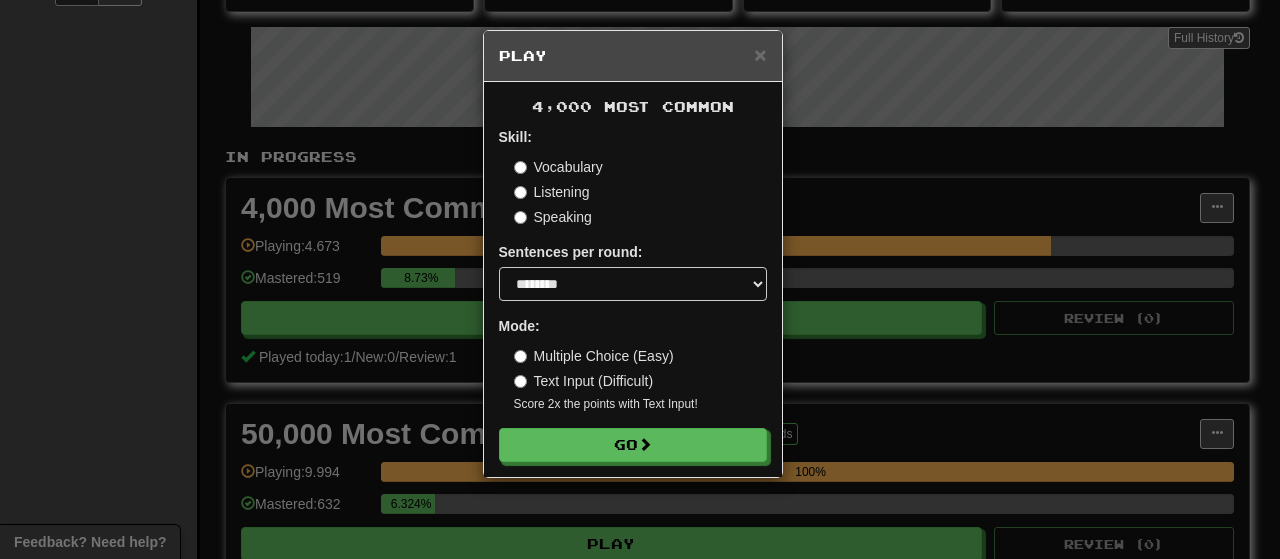 click on "Listening" at bounding box center (640, 192) 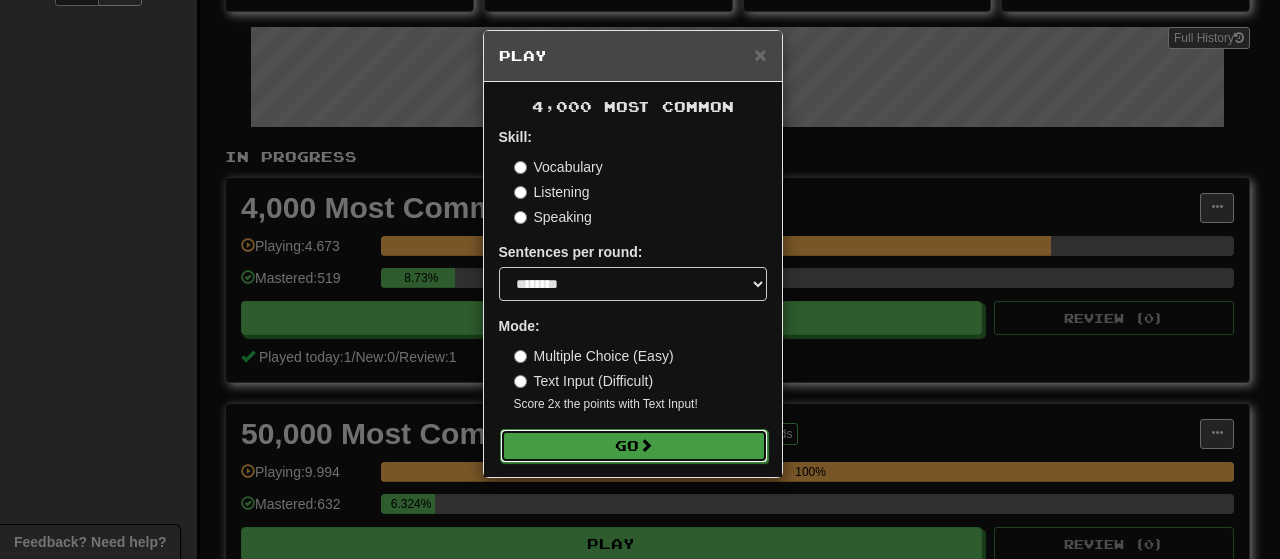 click on "Go" at bounding box center (634, 446) 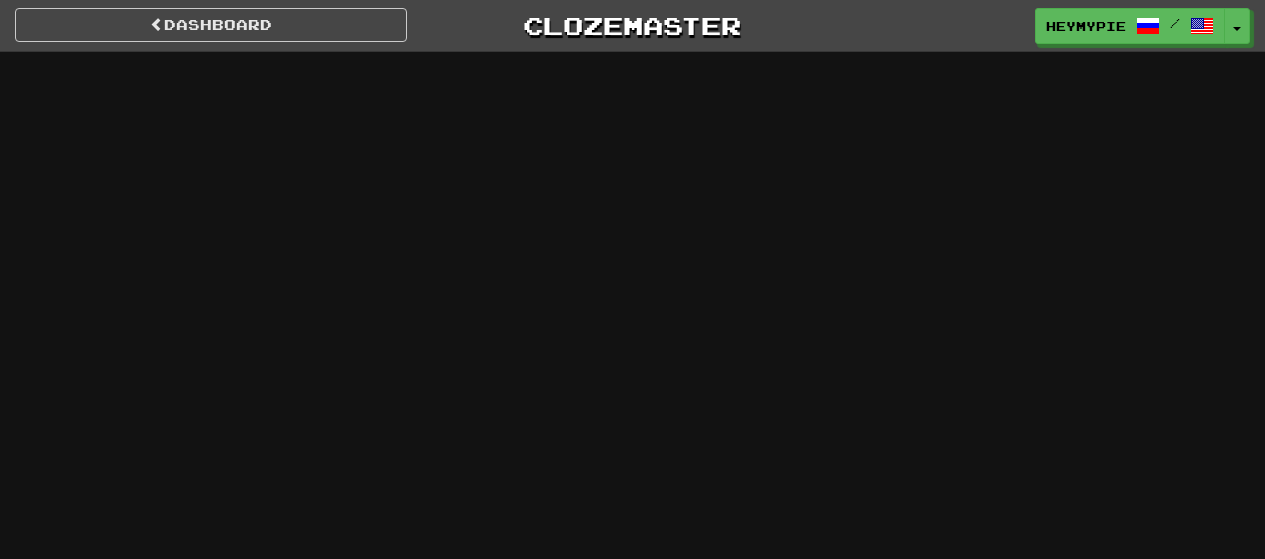 scroll, scrollTop: 0, scrollLeft: 0, axis: both 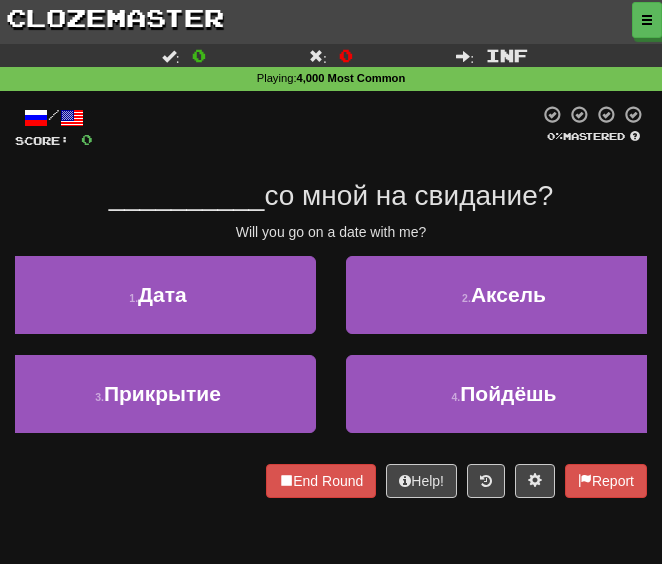 click at bounding box center [316, 127] 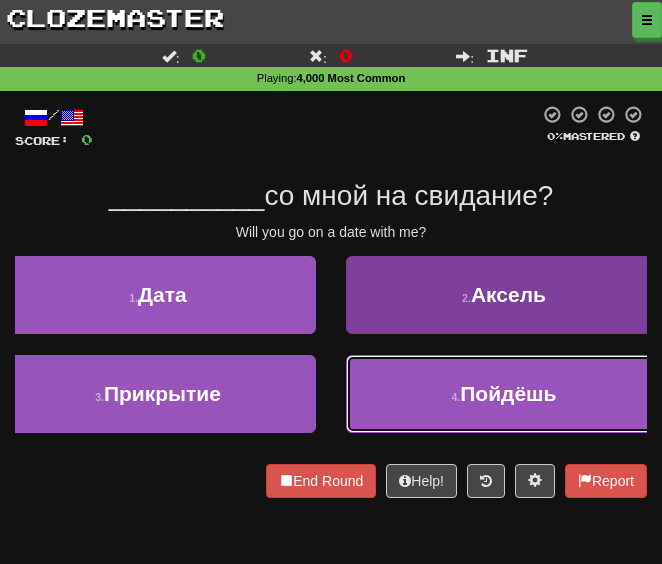click on "Пойдёшь" at bounding box center (508, 393) 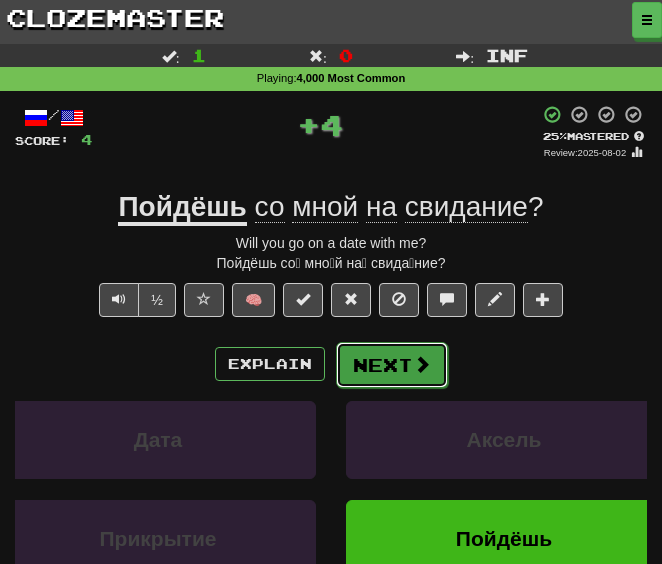 click on "Next" at bounding box center (392, 365) 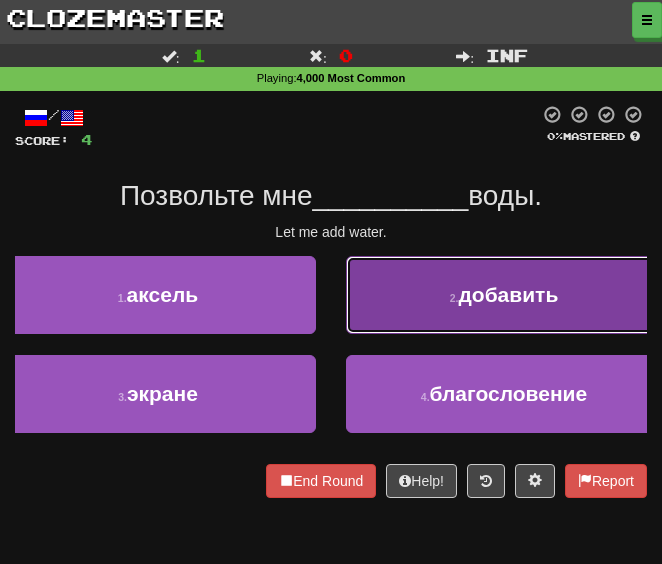 click on "добавить" at bounding box center (508, 294) 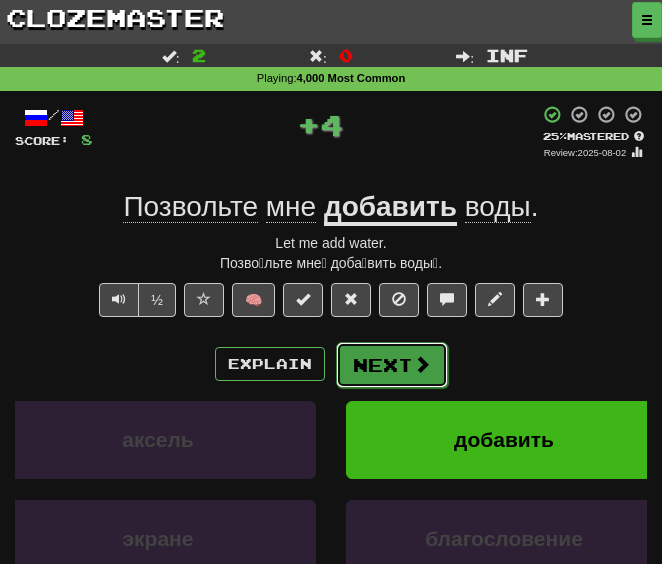 click on "Next" at bounding box center (392, 365) 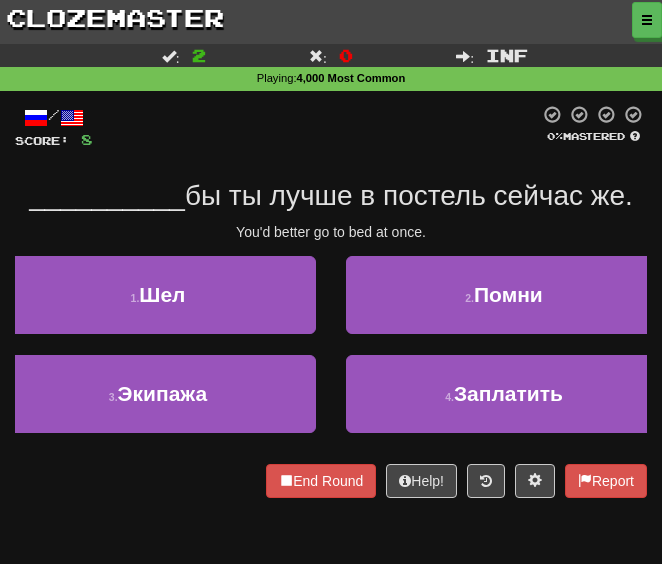 click on "/  Score:   8 0 %  Mastered __________  бы ты лучше в постель сейчас же. You'd better go to bed at once. 1 .  Шел 2 .  Помни 3 .  Экипажа 4 .  Заплатить  End Round  Help!  Report" at bounding box center [331, 301] 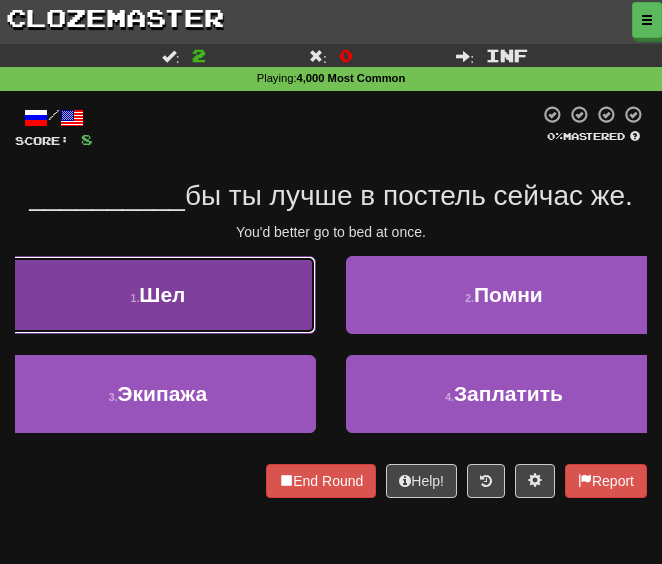 click on "Шел" at bounding box center [162, 294] 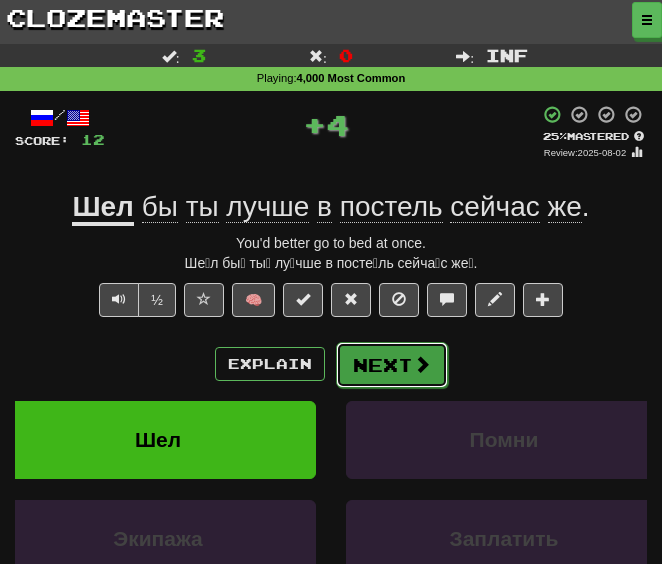 click on "Next" at bounding box center (392, 365) 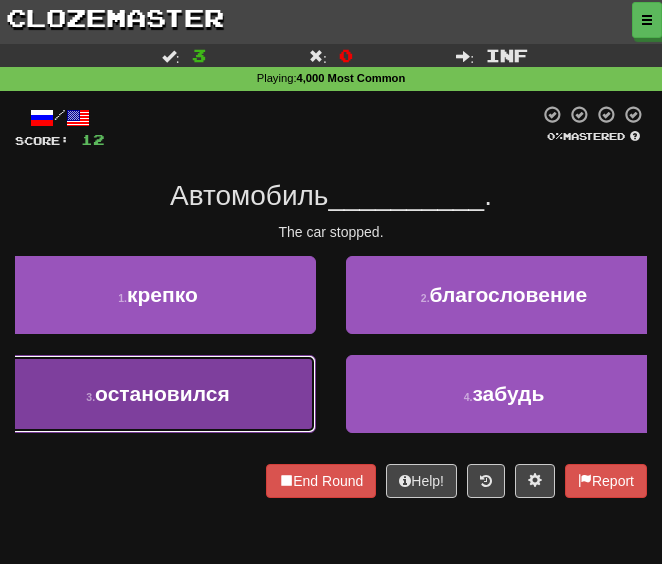 click on "остановился" at bounding box center (162, 393) 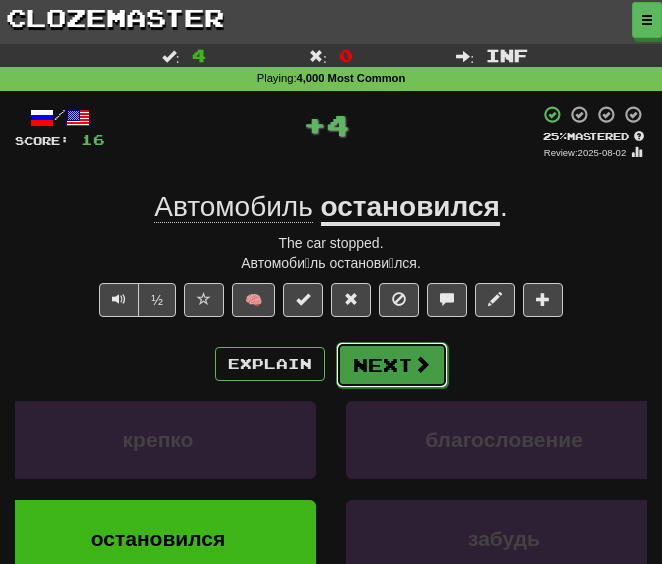 click at bounding box center (422, 364) 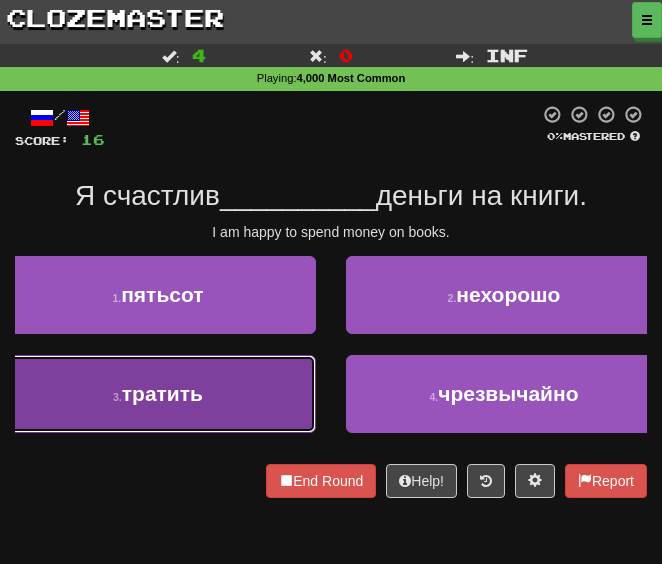 click on "тратить" at bounding box center [162, 393] 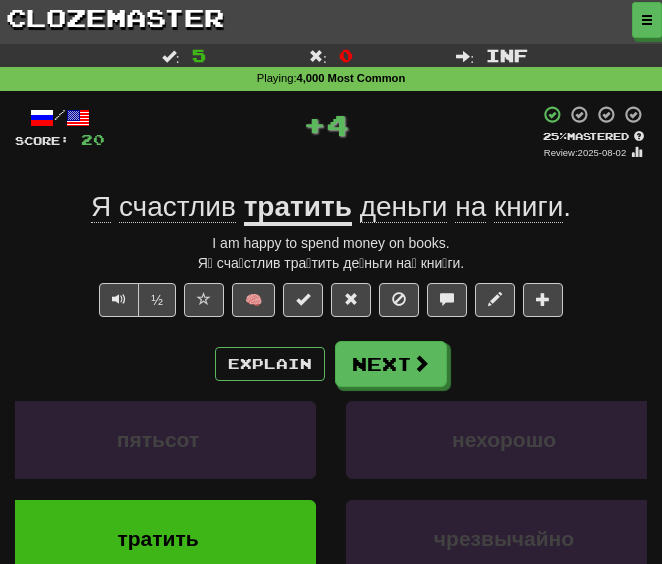click on "счастлив" 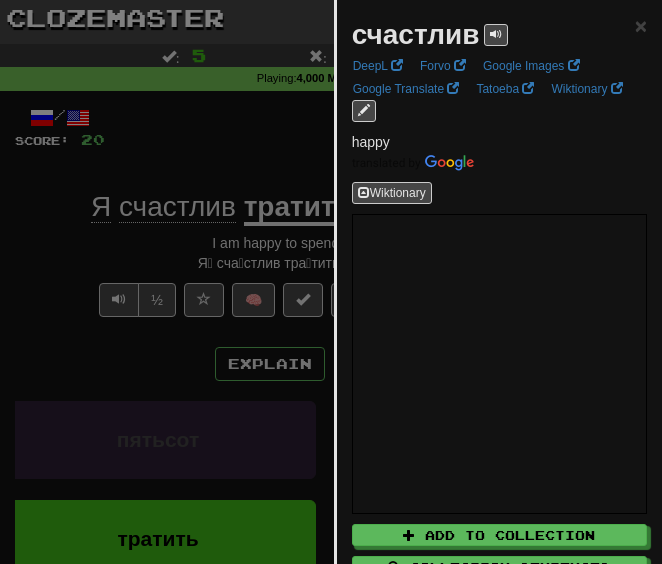 click at bounding box center [331, 282] 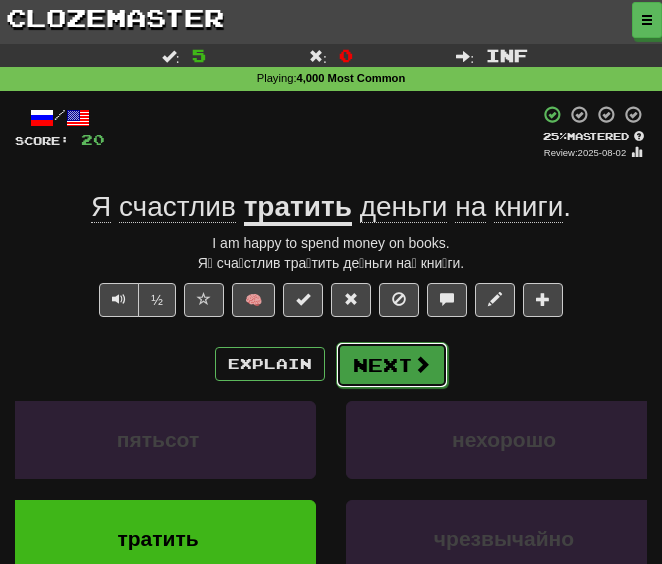 click on "Next" at bounding box center [392, 365] 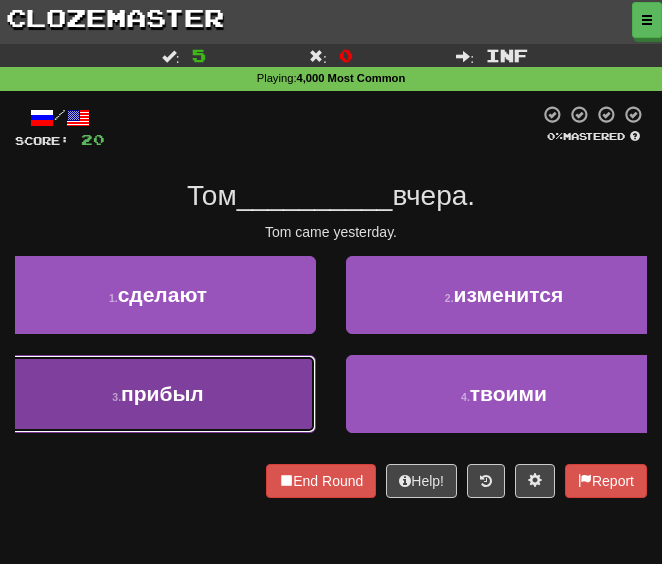 click on "прибыл" at bounding box center [162, 393] 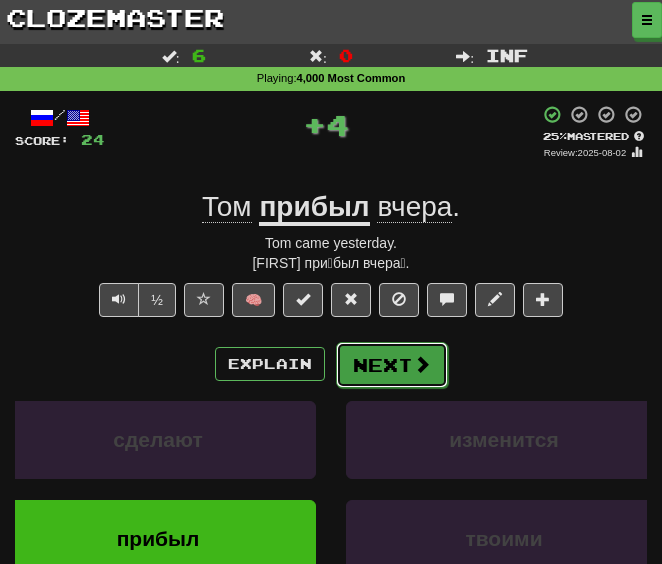 click on "Next" at bounding box center (392, 365) 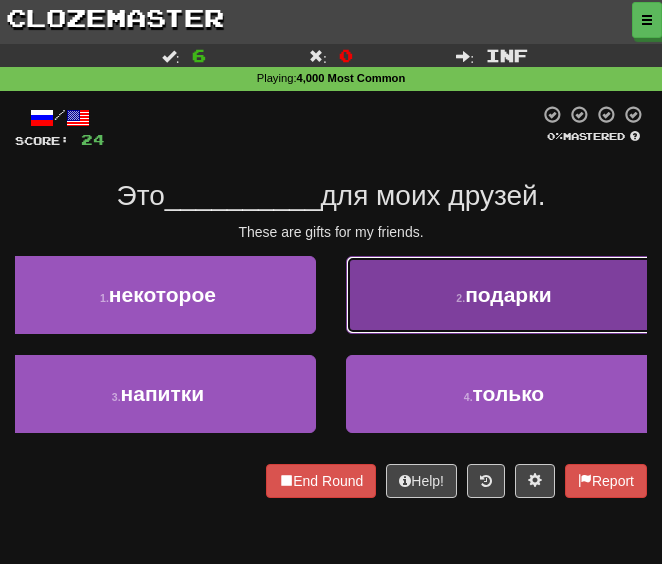 click on "2 .  подарки" at bounding box center (504, 295) 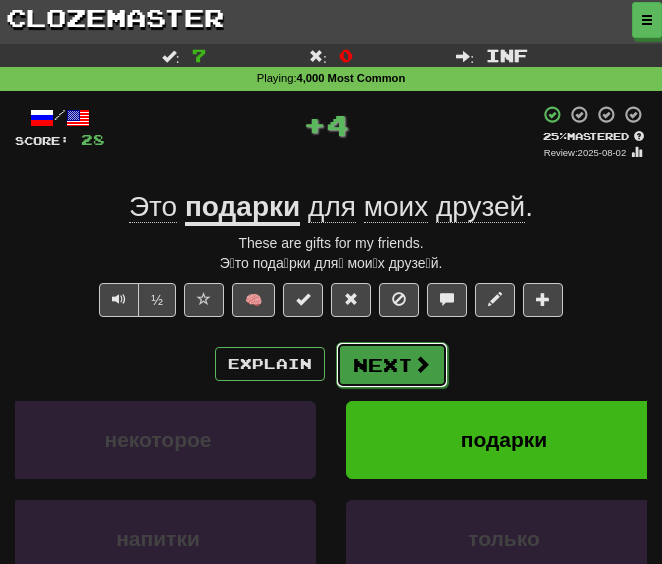 click on "Next" at bounding box center (392, 365) 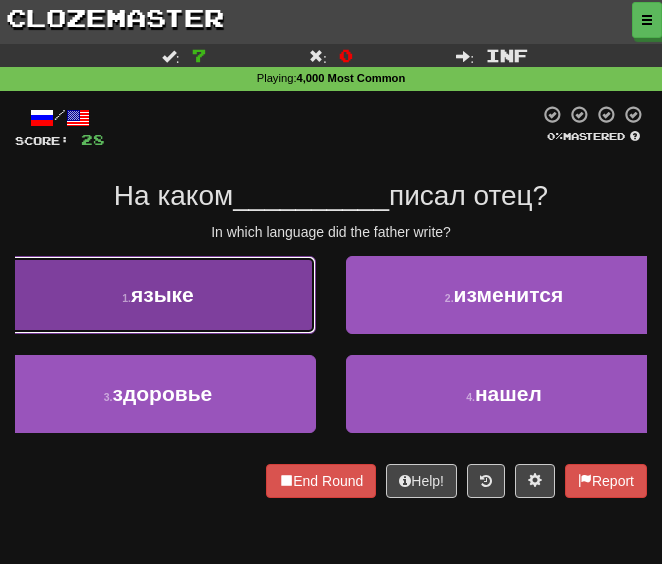 click on "1 .  языке" at bounding box center [158, 295] 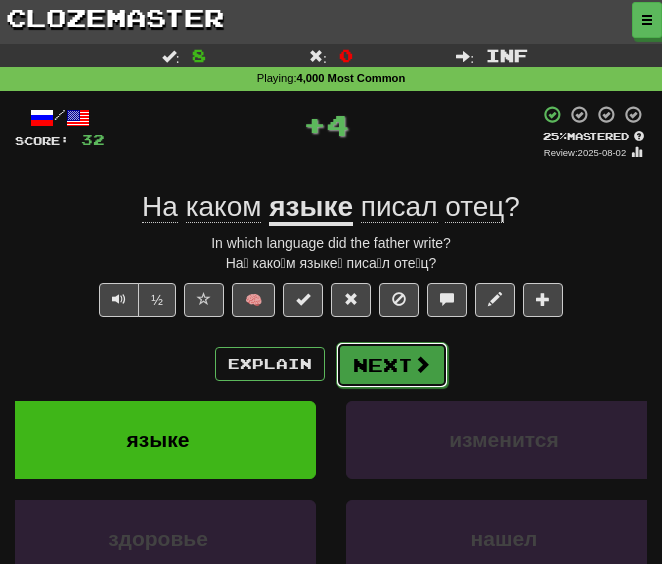 click on "Next" at bounding box center [392, 365] 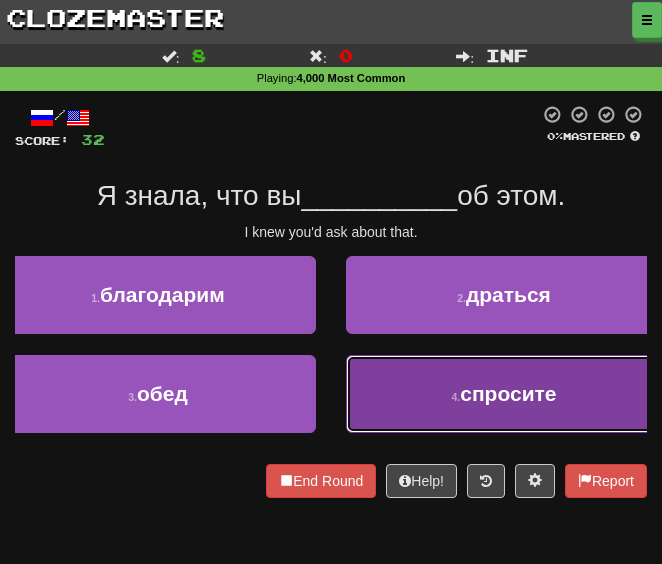 click on "4 .  спросите" at bounding box center (504, 394) 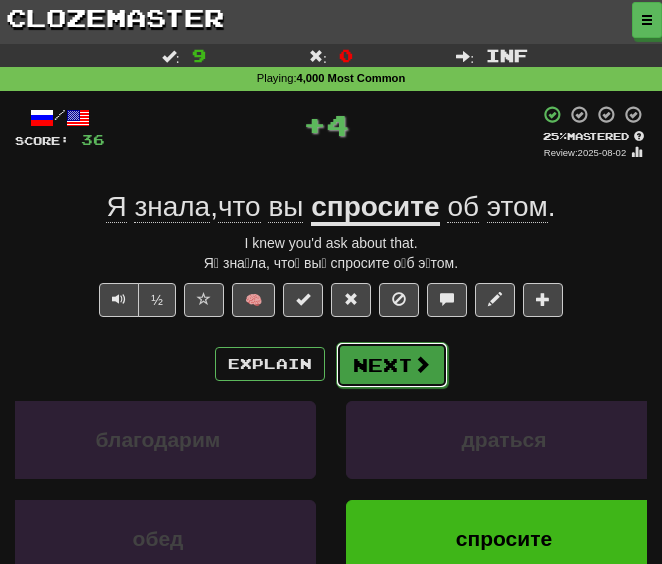click on "Next" at bounding box center [392, 365] 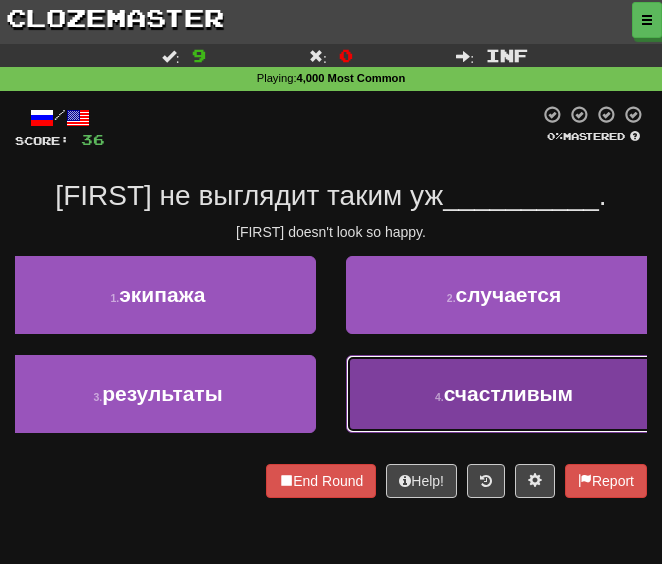 click on "4 .  счастливым" at bounding box center (504, 394) 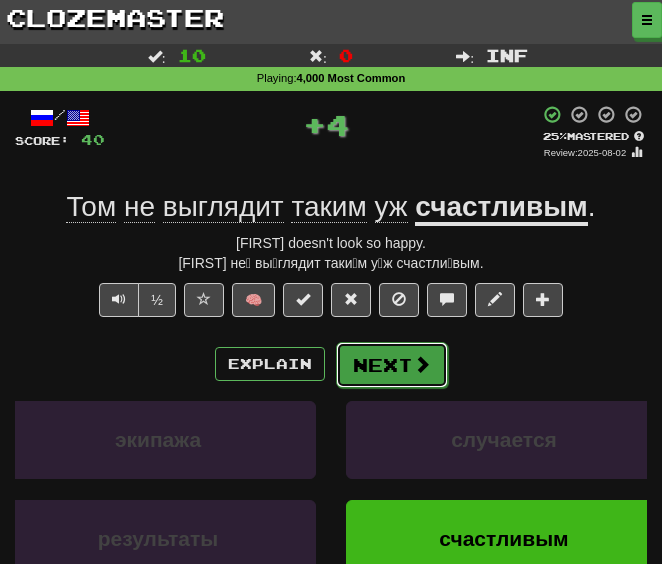 click on "Next" at bounding box center [392, 365] 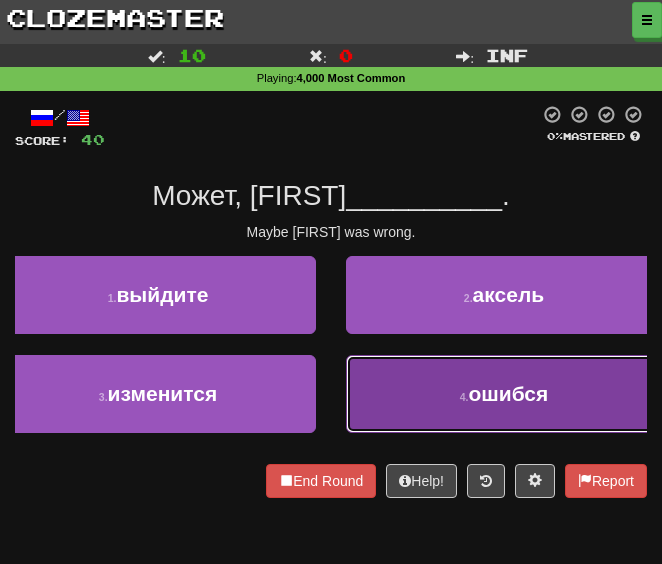click on "4 .  ошибся" at bounding box center (504, 394) 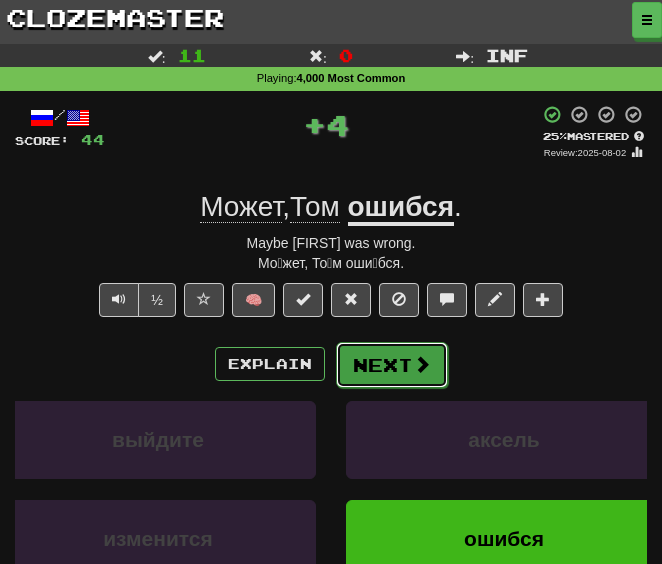 click on "Next" at bounding box center (392, 365) 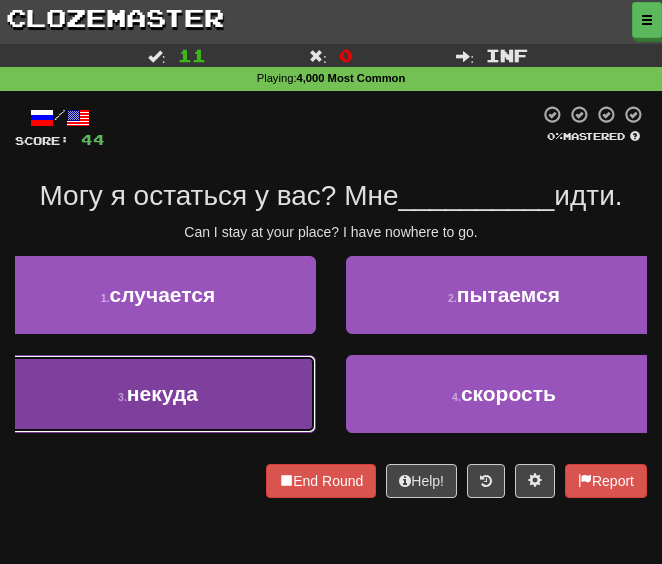 click on "3 .  некуда" at bounding box center [158, 394] 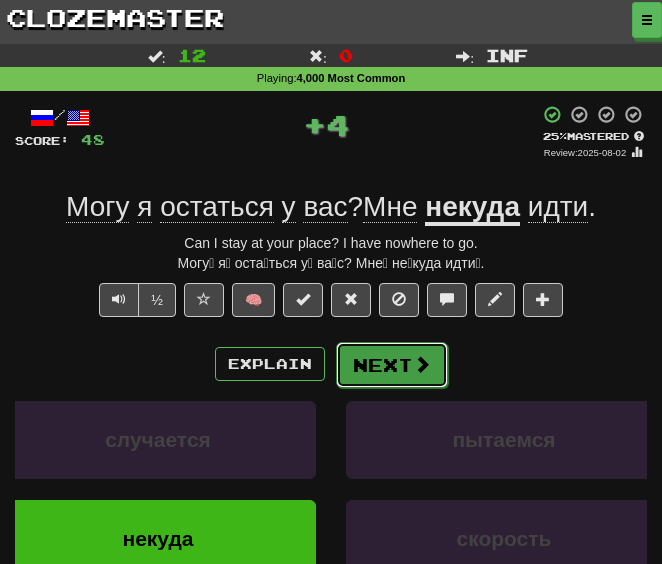 click on "Next" at bounding box center [392, 365] 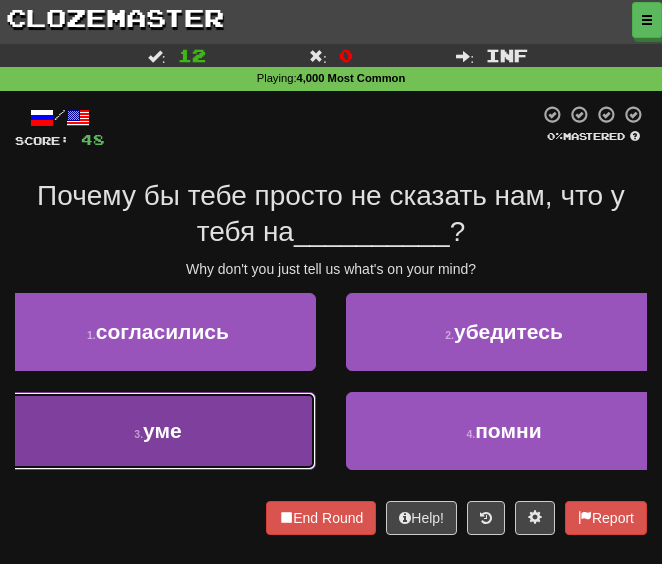 click on "3 .  уме" at bounding box center [158, 431] 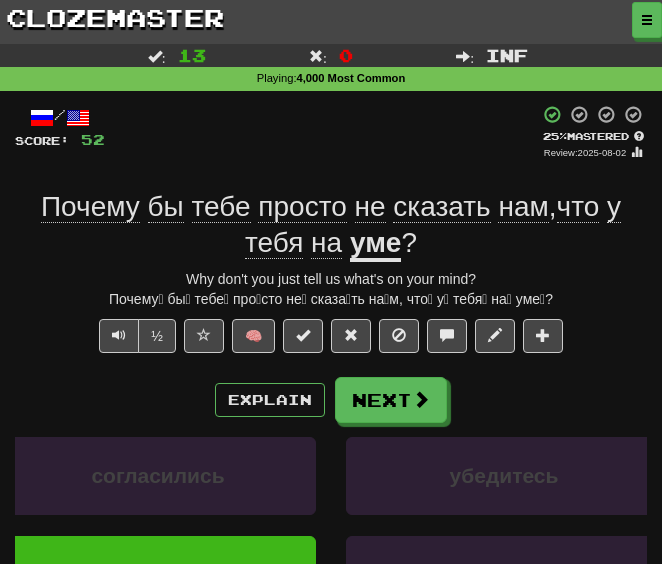 click on "Why don't you just tell us what's on your mind?" at bounding box center (331, 279) 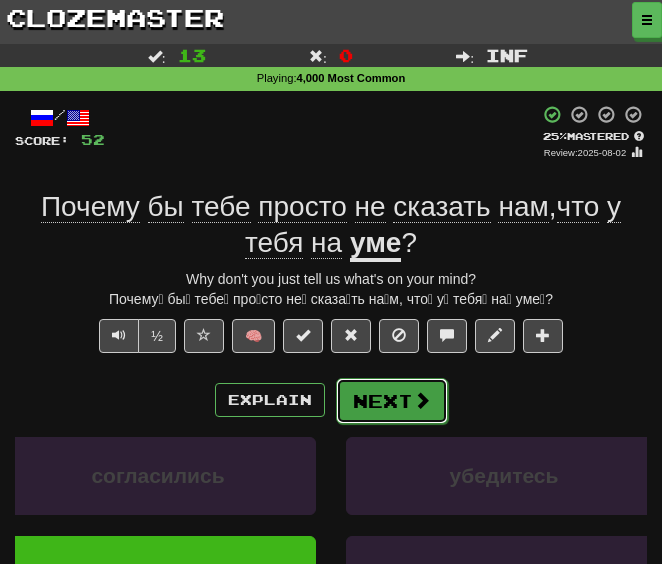 click on "Next" at bounding box center (392, 401) 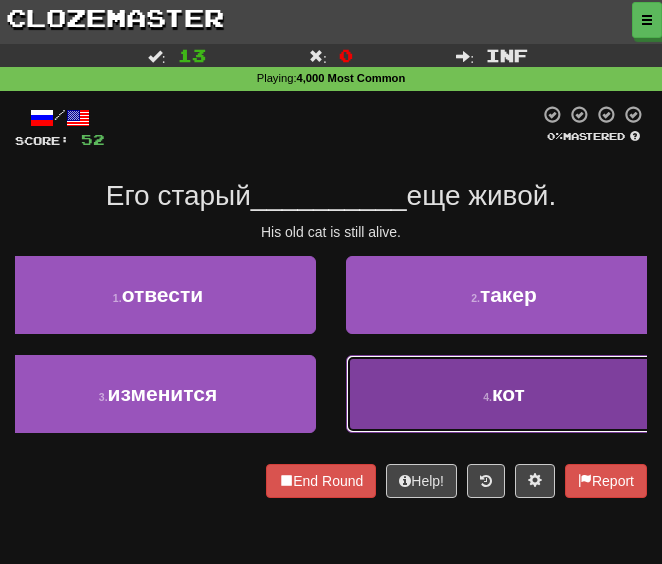 click on "4 .  кот" at bounding box center [504, 394] 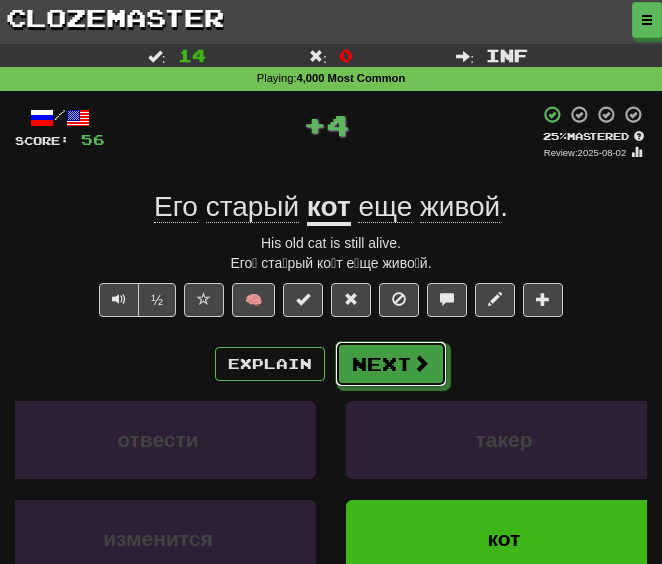 drag, startPoint x: 372, startPoint y: 364, endPoint x: 75, endPoint y: 237, distance: 323.01395 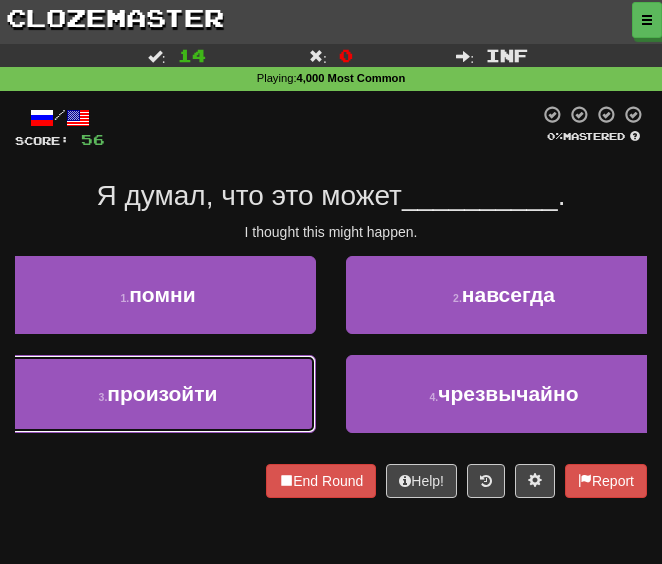 drag, startPoint x: 227, startPoint y: 411, endPoint x: 260, endPoint y: 389, distance: 39.661064 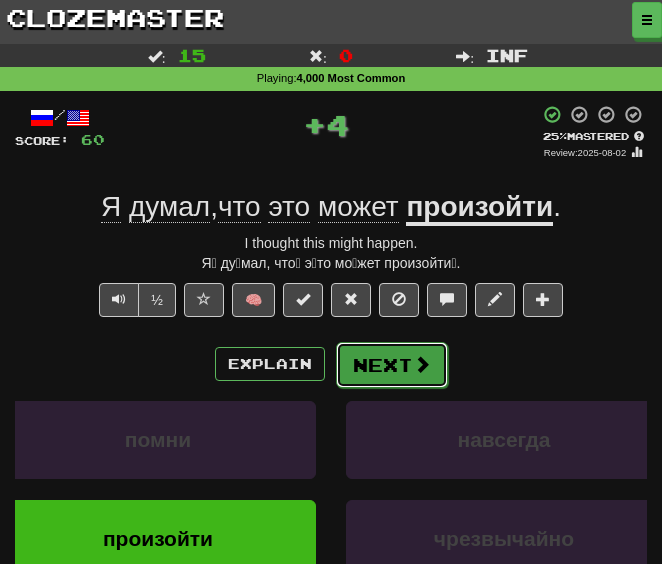 click on "Next" at bounding box center [392, 365] 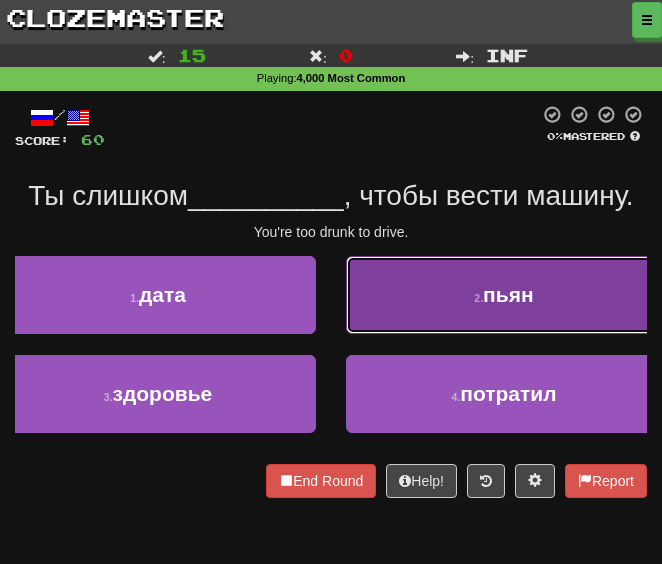 click on "2 .  пьян" at bounding box center (504, 295) 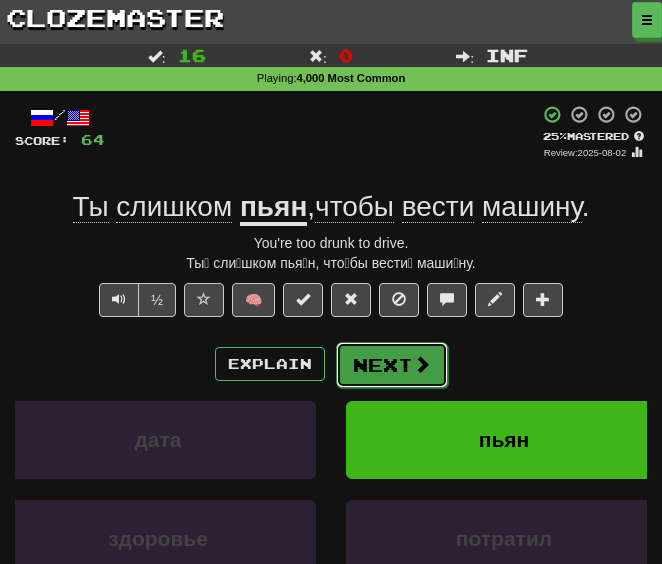 click on "Next" at bounding box center (392, 365) 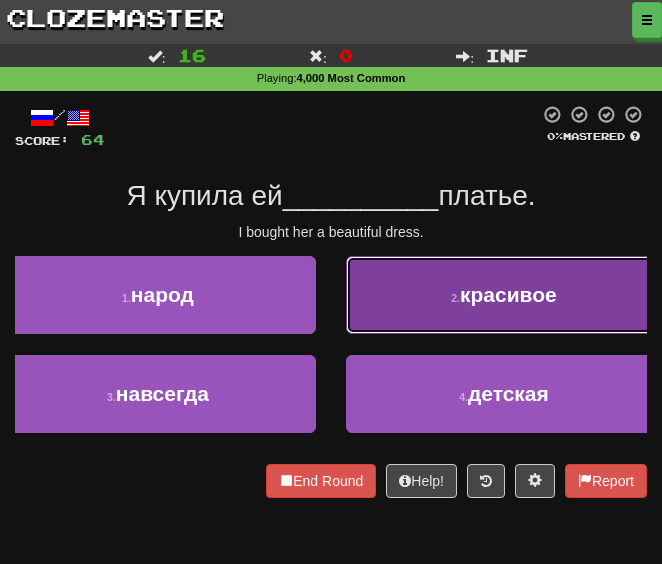 click on "2 .  красивое" at bounding box center (504, 295) 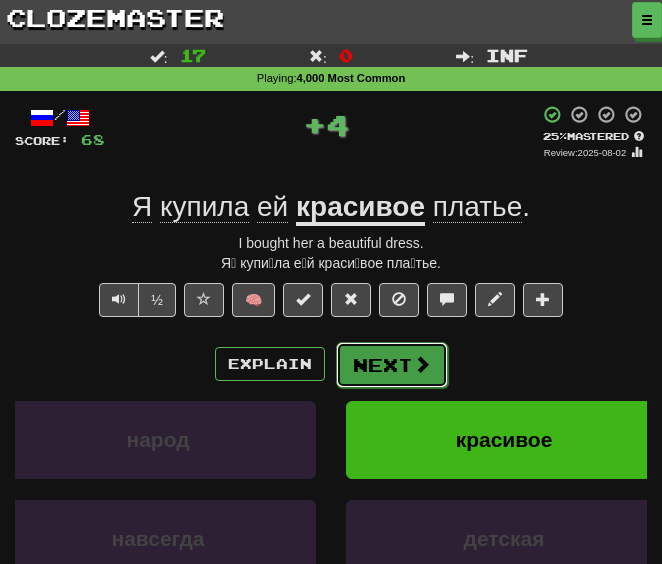 click on "Next" at bounding box center (392, 365) 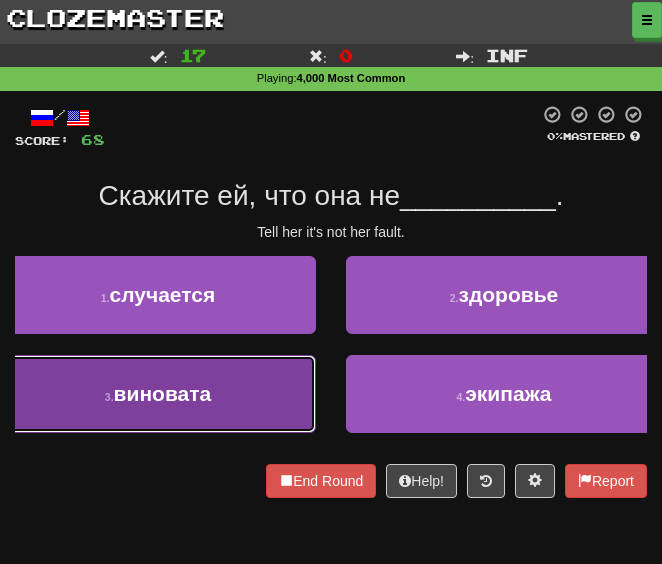 click on "виновата" at bounding box center [163, 393] 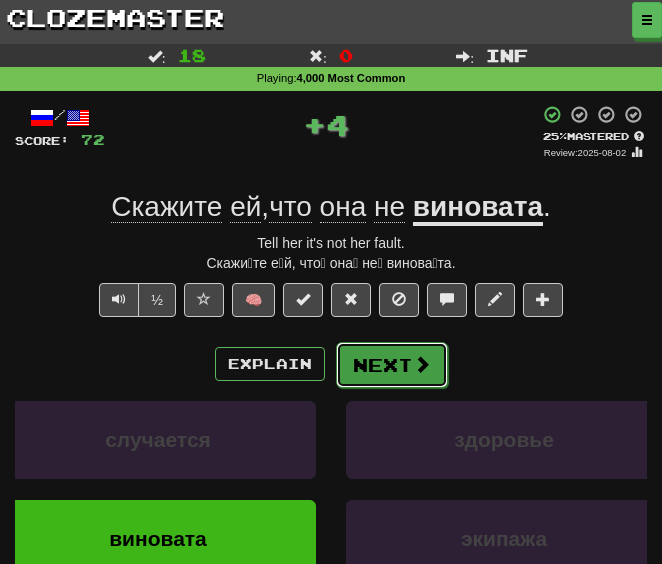 click on "Next" at bounding box center (392, 365) 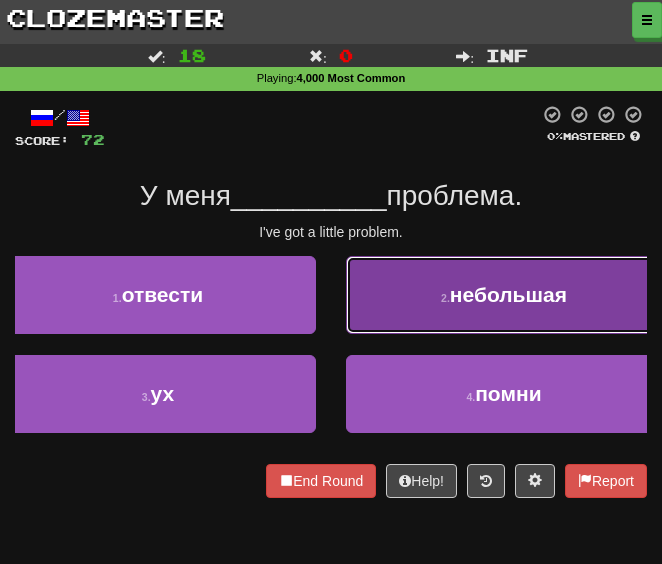 click on "2 .  небольшая" at bounding box center [504, 295] 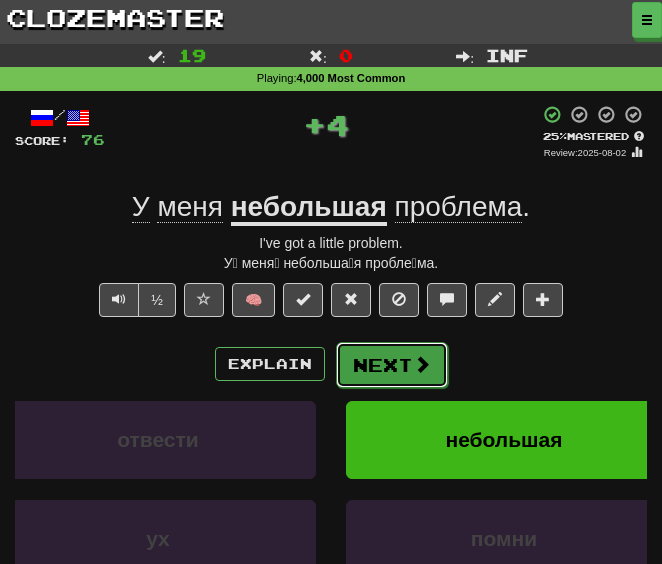 click on "Next" at bounding box center [392, 365] 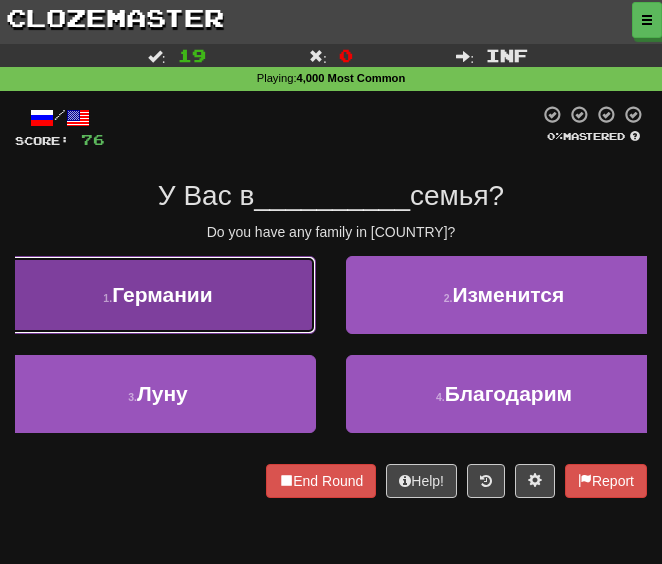 click on "Германии" at bounding box center (162, 294) 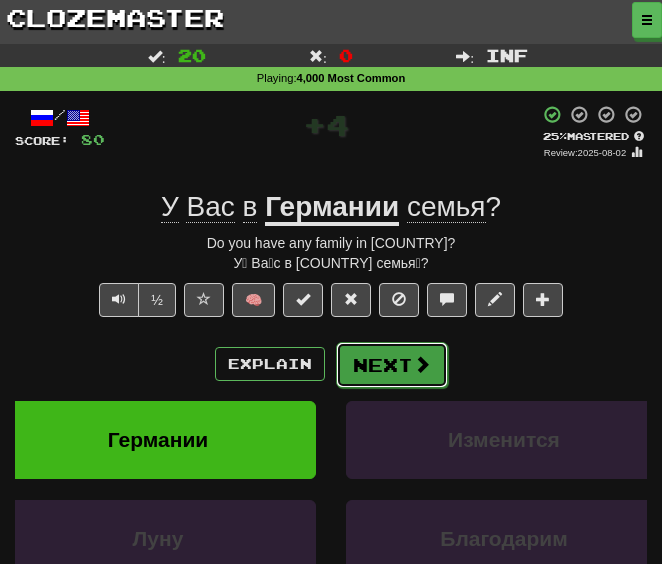 click on "Next" at bounding box center [392, 365] 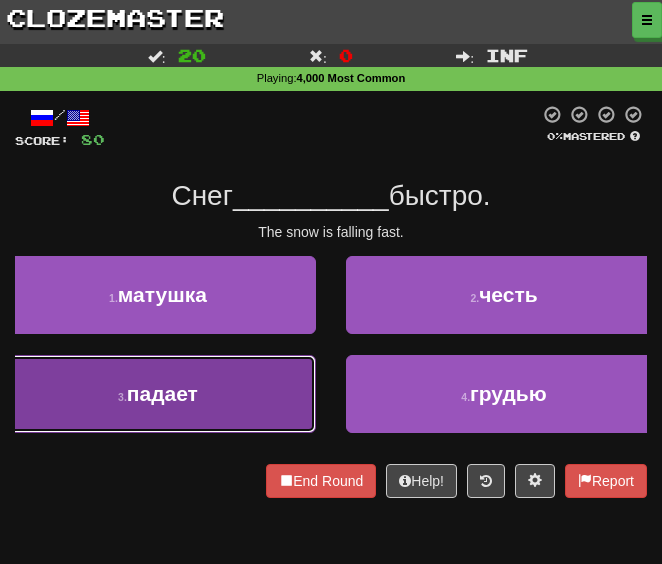 click on "3 .  падает" at bounding box center (158, 394) 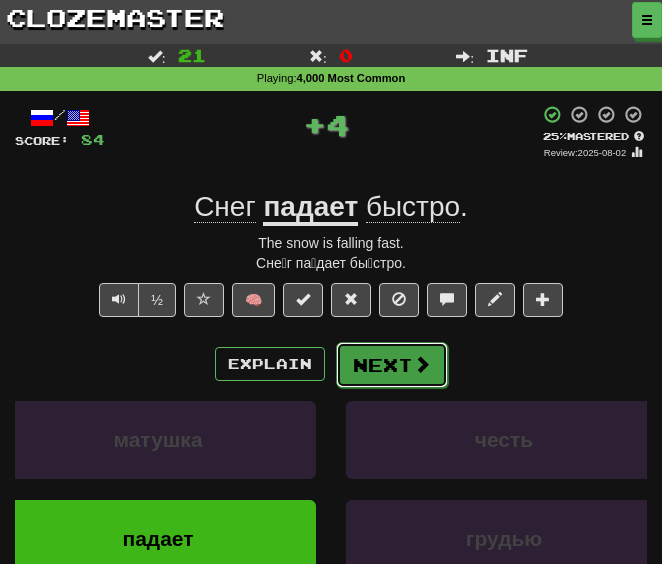 click on "Next" at bounding box center [392, 365] 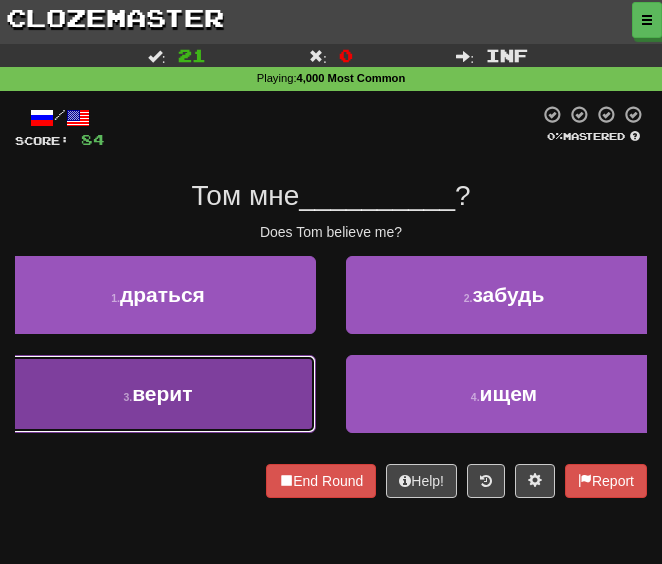 click on "3 .  верит" at bounding box center (158, 394) 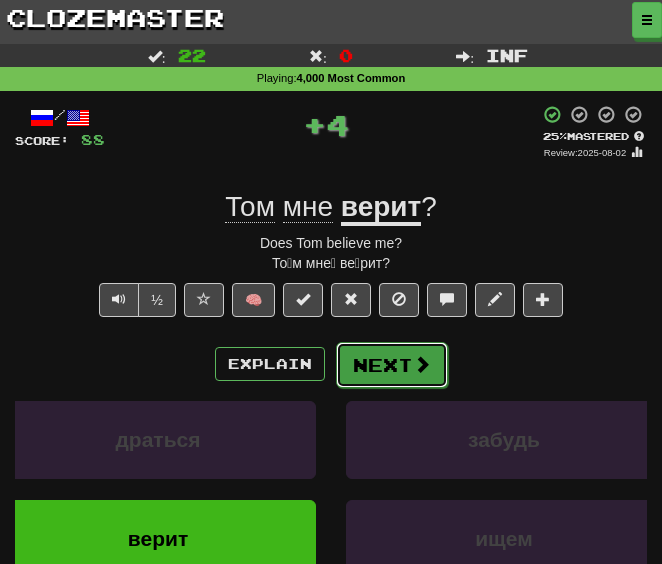 click on "Next" at bounding box center [392, 365] 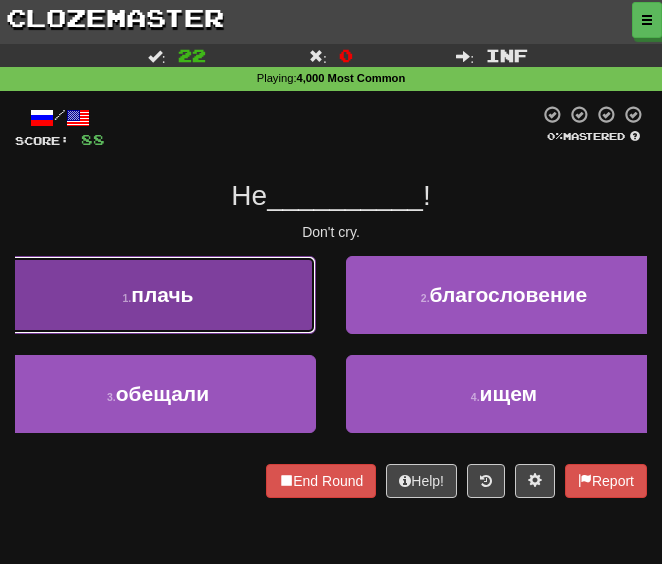 click on "1 .  плачь" at bounding box center [158, 295] 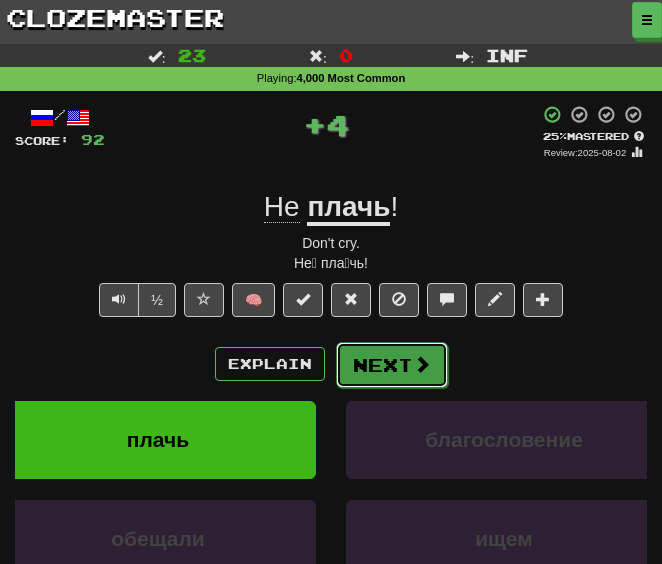 click on "Next" at bounding box center [392, 365] 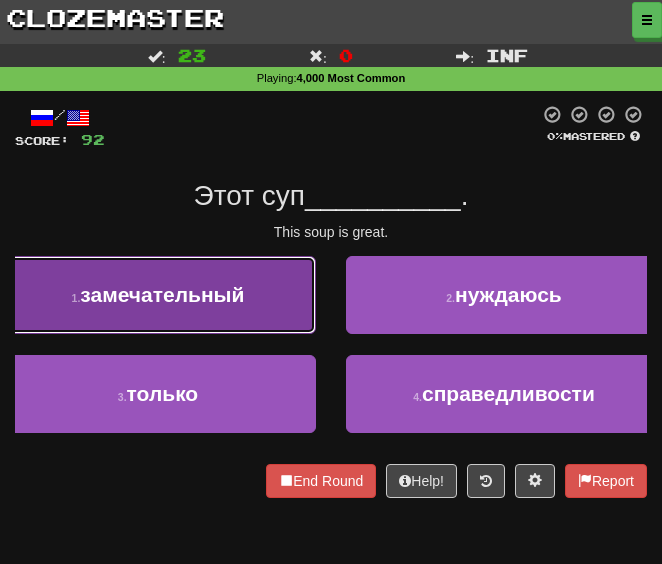 click on "замечательный" at bounding box center (162, 294) 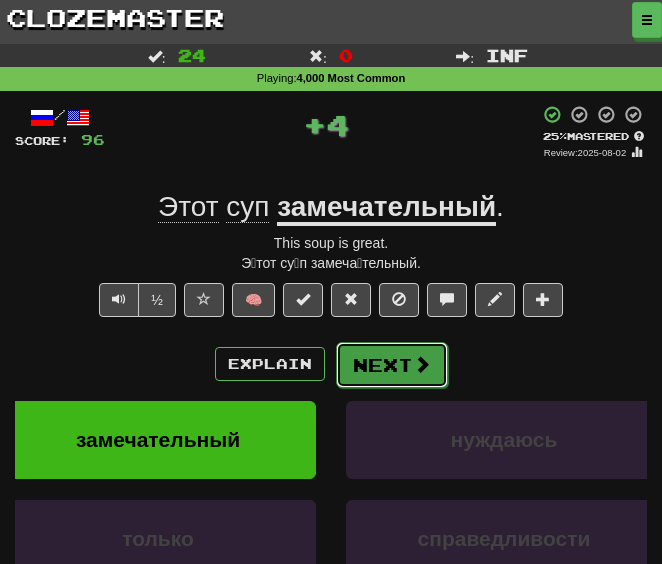 click on "Next" at bounding box center [392, 365] 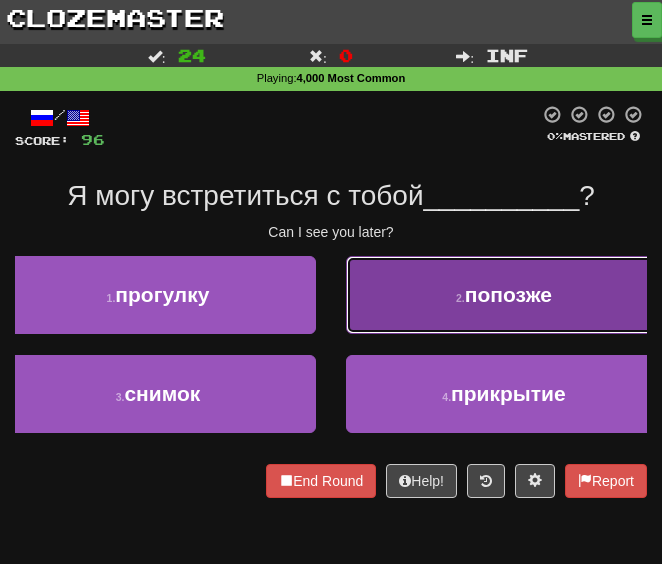 click on "2 .  попозже" at bounding box center [504, 295] 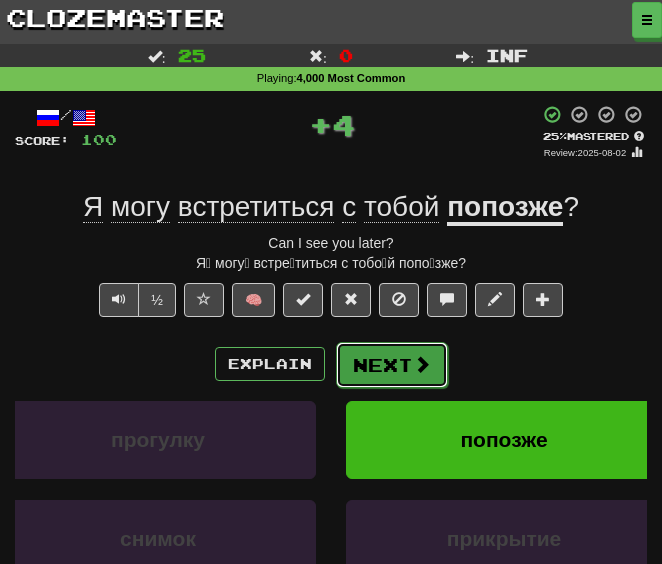 click on "Next" at bounding box center (392, 365) 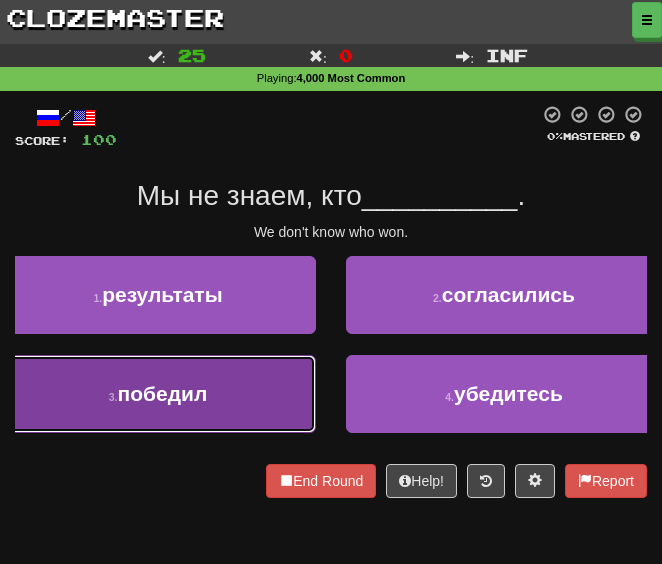 click on "3 .  победил" at bounding box center [158, 394] 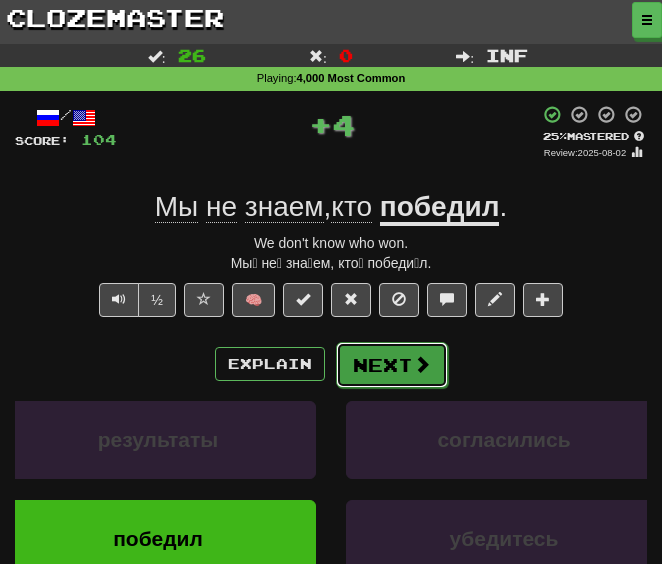 click on "Next" at bounding box center [392, 365] 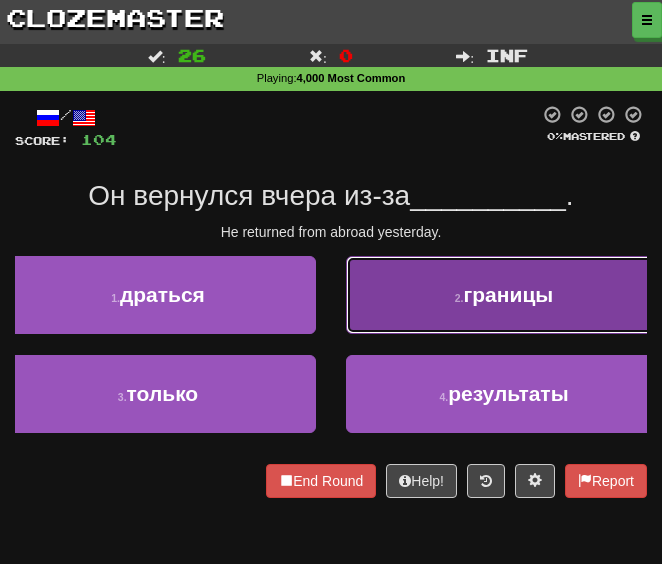 click on "2 ." at bounding box center [459, 298] 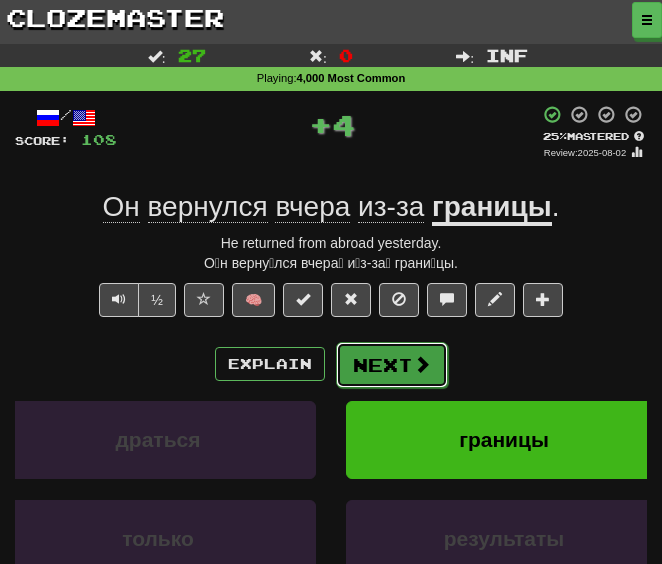 click on "Next" at bounding box center [392, 365] 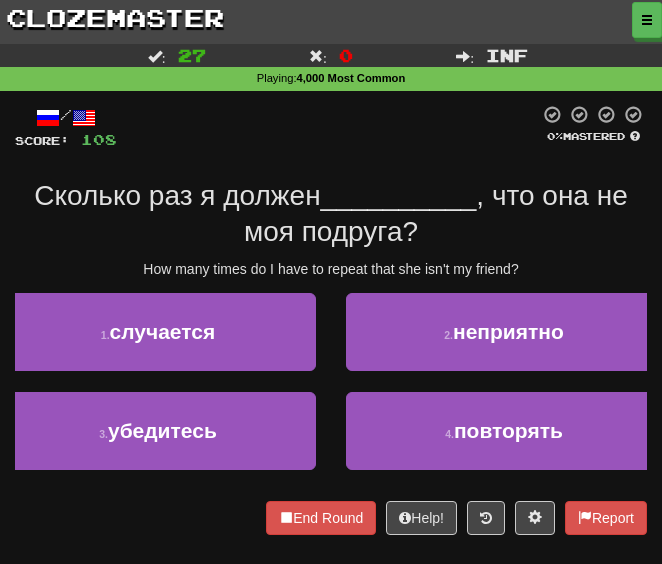 click at bounding box center [328, 127] 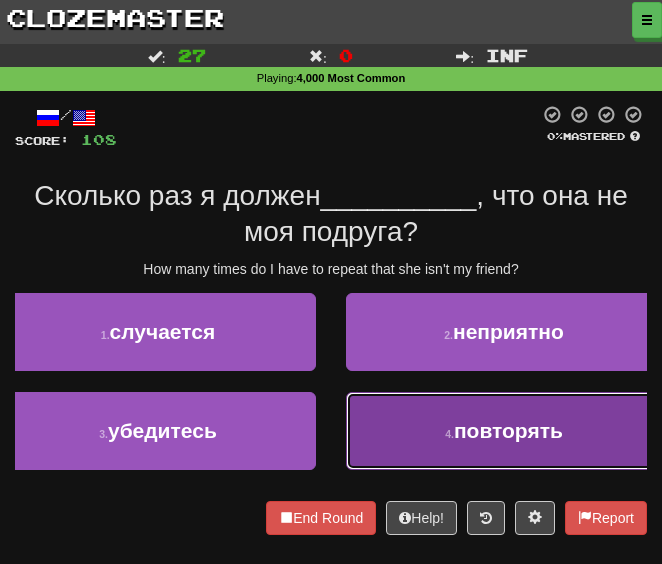 click on "4 .  повторять" at bounding box center [504, 431] 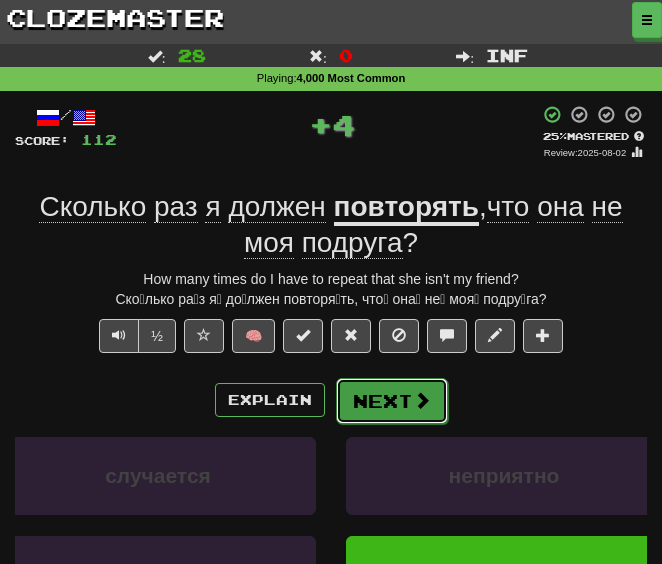 click on "Next" at bounding box center (392, 401) 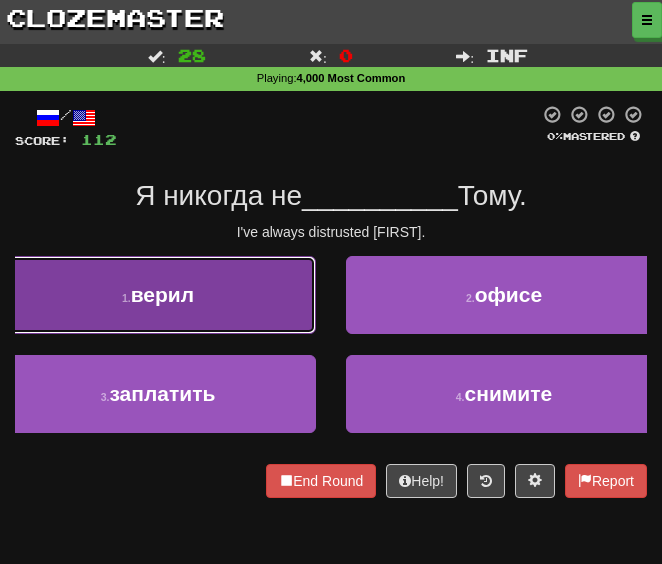 click on "1 .  верил" at bounding box center [158, 295] 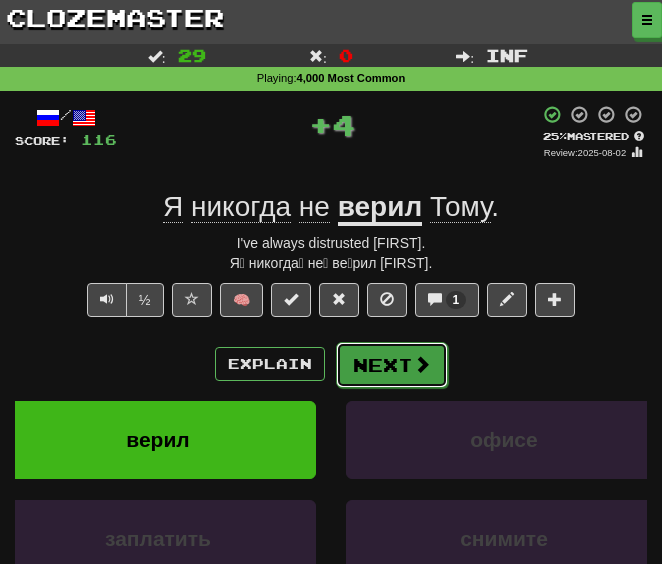 click on "Next" at bounding box center (392, 365) 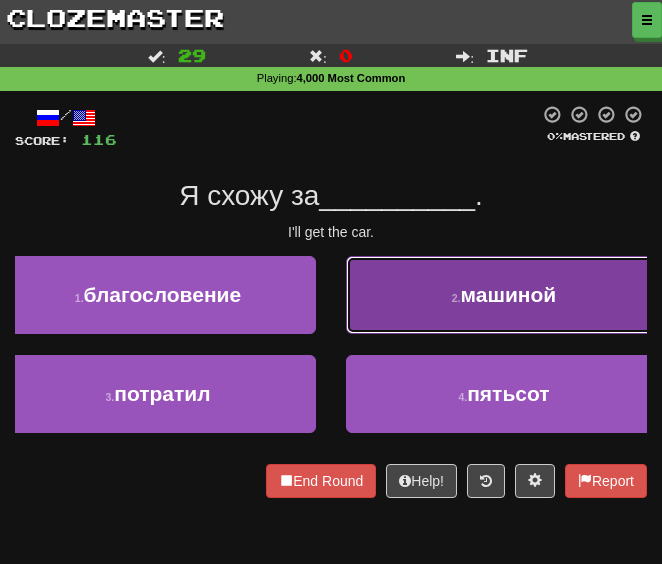 click on "2 .  машиной" at bounding box center (504, 295) 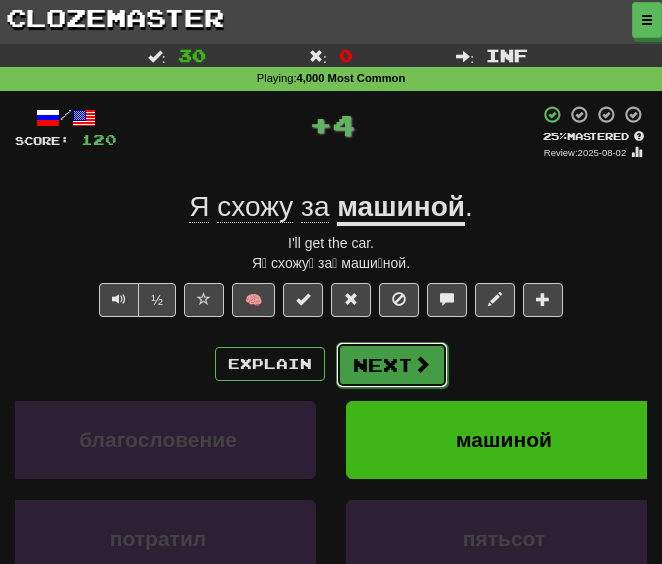 click on "Next" at bounding box center [392, 365] 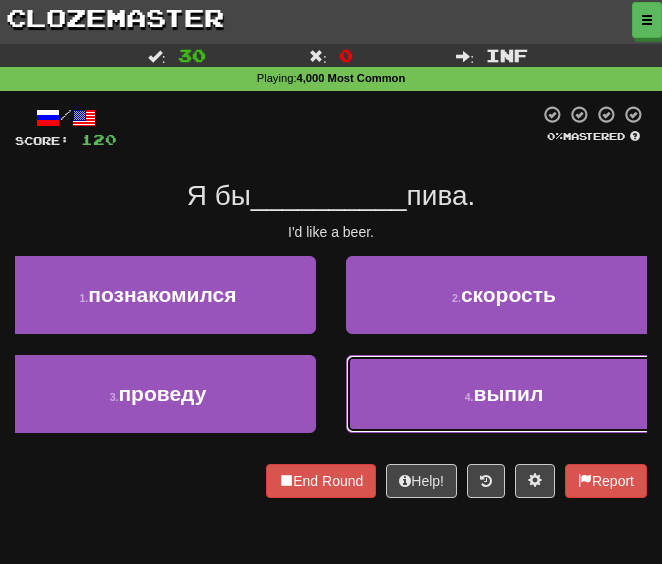 click on "4 .  выпил" at bounding box center (504, 394) 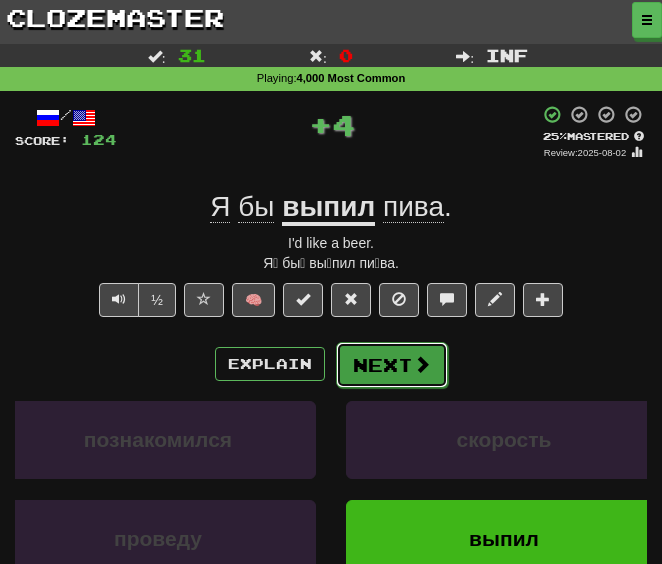 click on "Next" at bounding box center (392, 365) 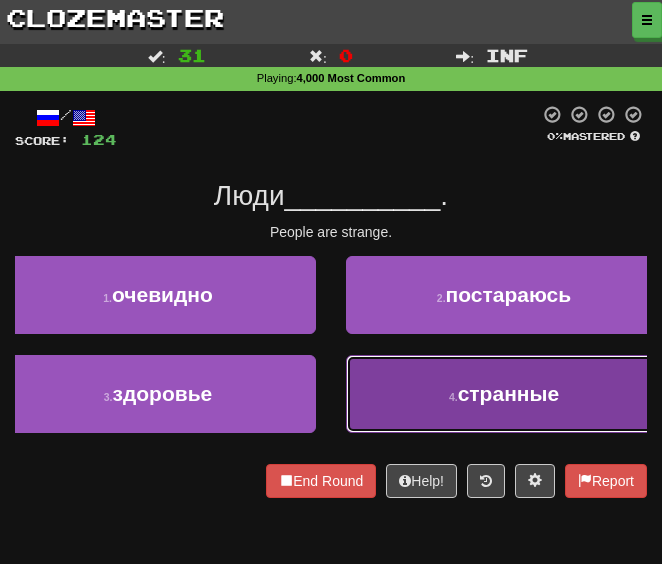 click on "4 .  странные" at bounding box center [504, 394] 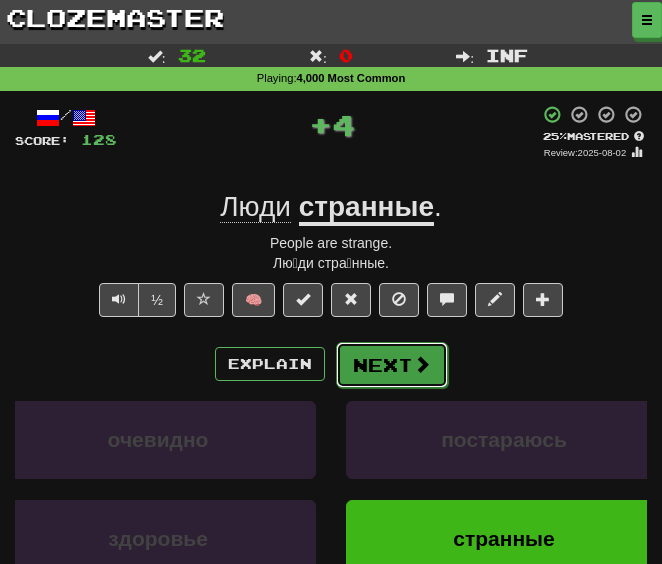 click on "Next" at bounding box center (392, 365) 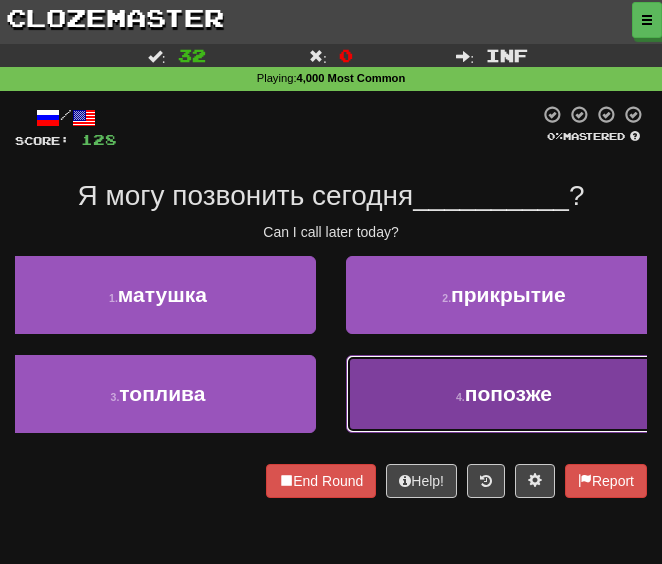 click on "4 .  попозже" at bounding box center [504, 394] 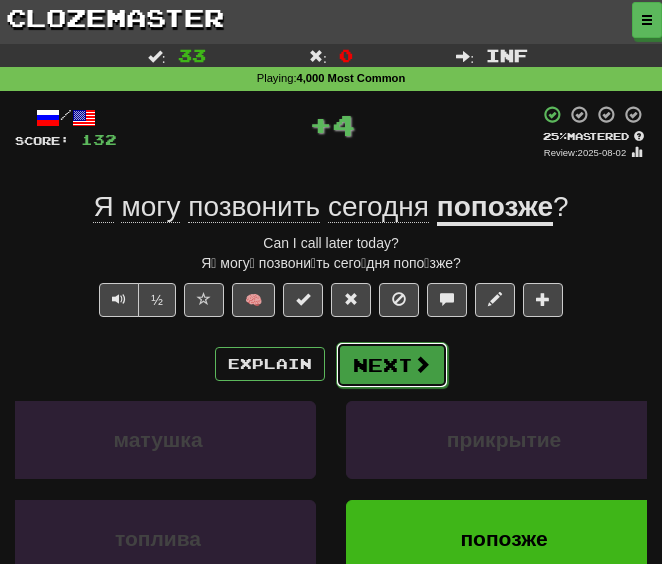 click on "Next" at bounding box center [392, 365] 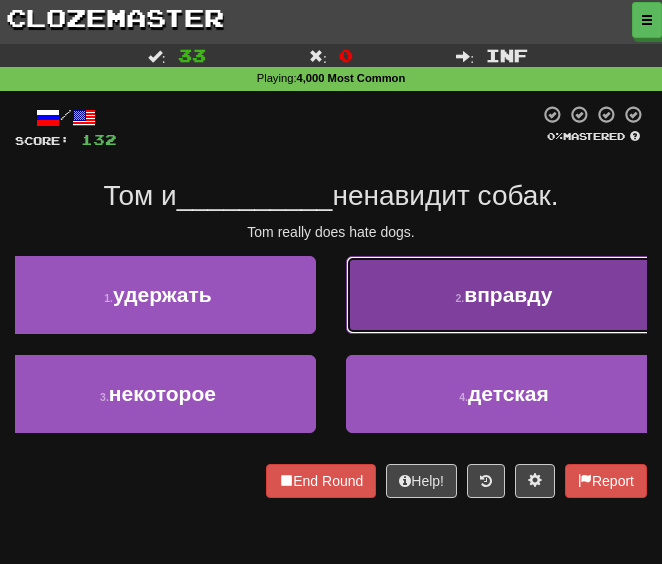 click on "2 .  вправду" at bounding box center (504, 295) 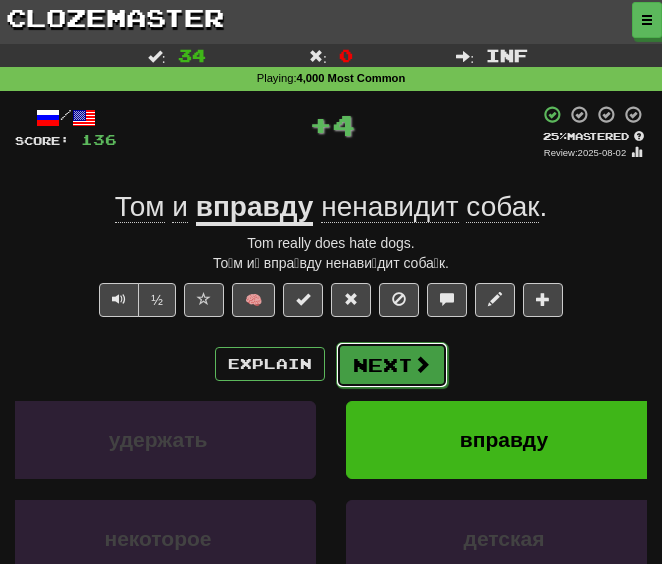 click on "Next" at bounding box center [392, 365] 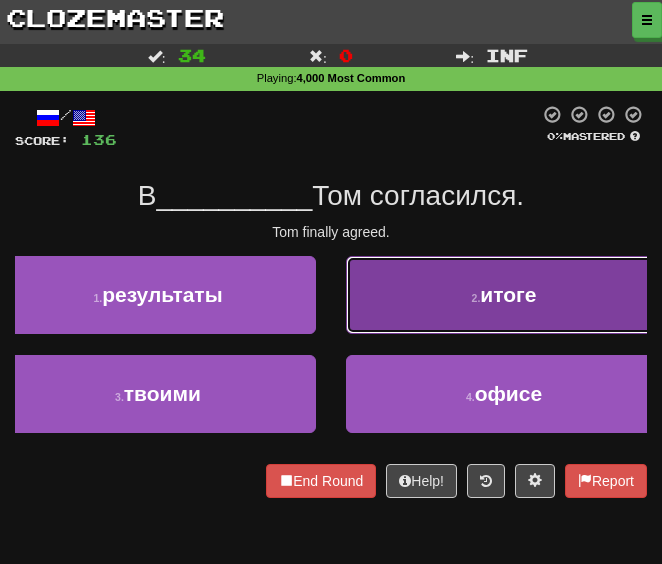 click on "2 .  итоге" at bounding box center (504, 295) 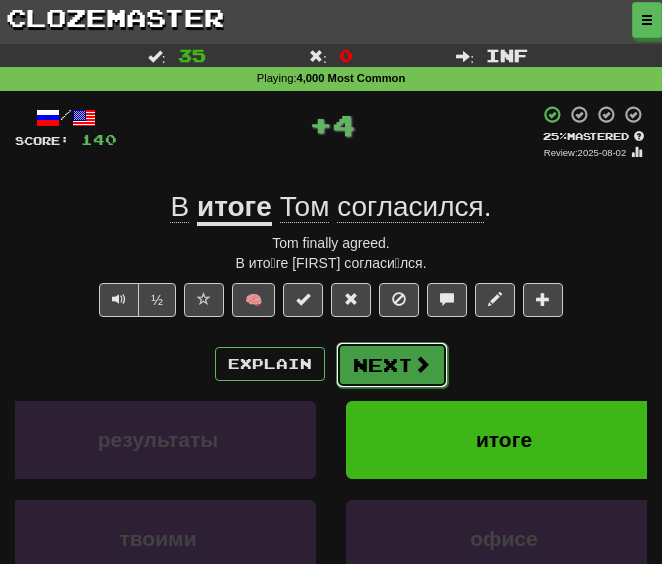 click on "Next" at bounding box center [392, 365] 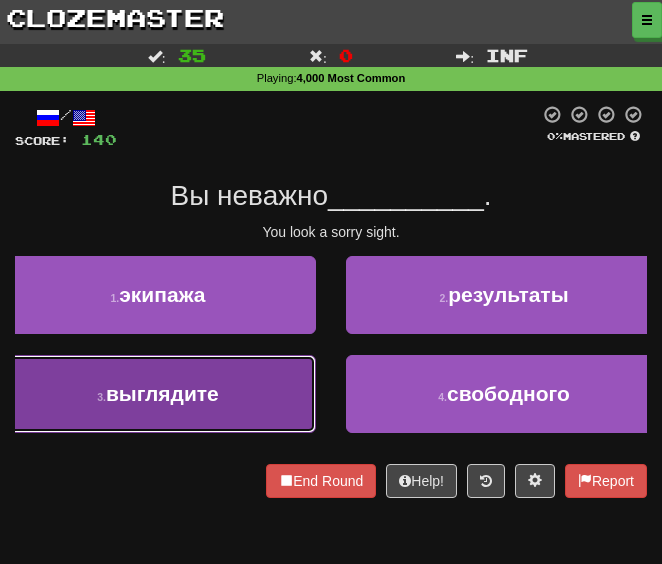 click on "3 .  выглядите" at bounding box center [158, 394] 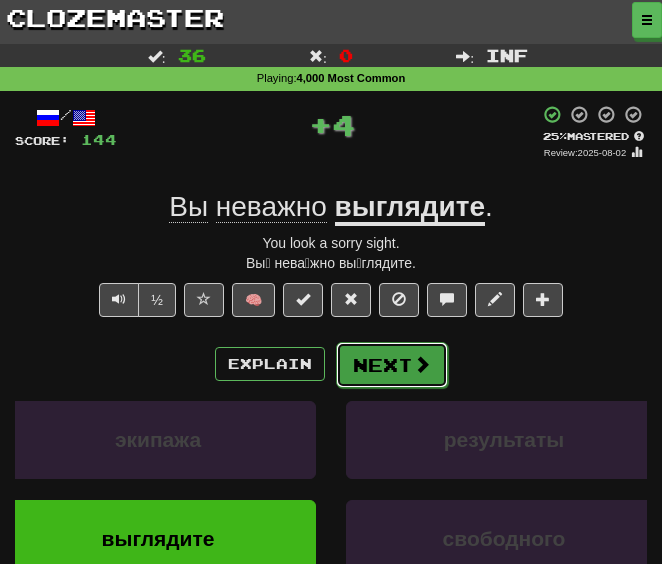 click on "Next" at bounding box center (392, 365) 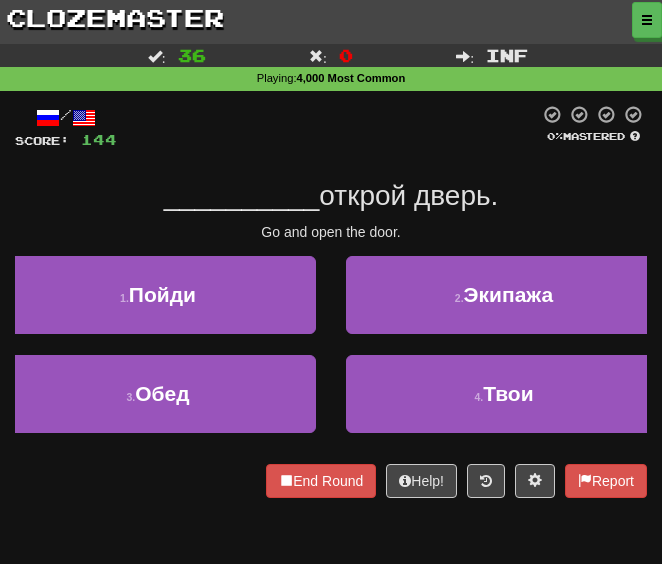 click at bounding box center [328, 127] 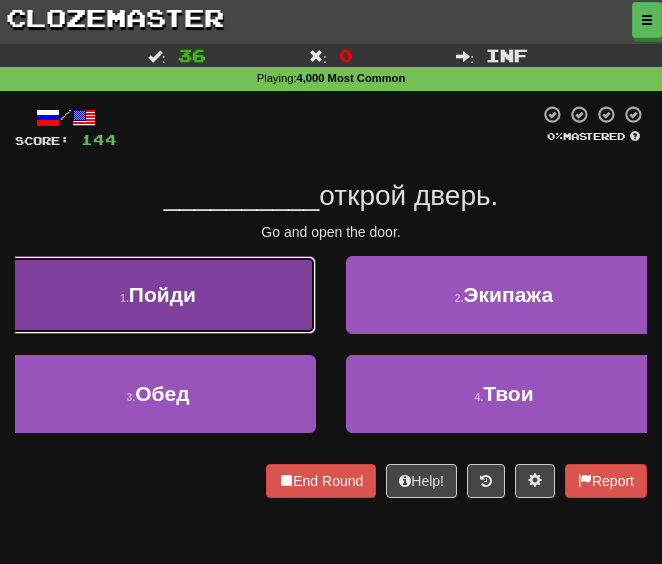 click on "1 .  Пойди" at bounding box center [158, 295] 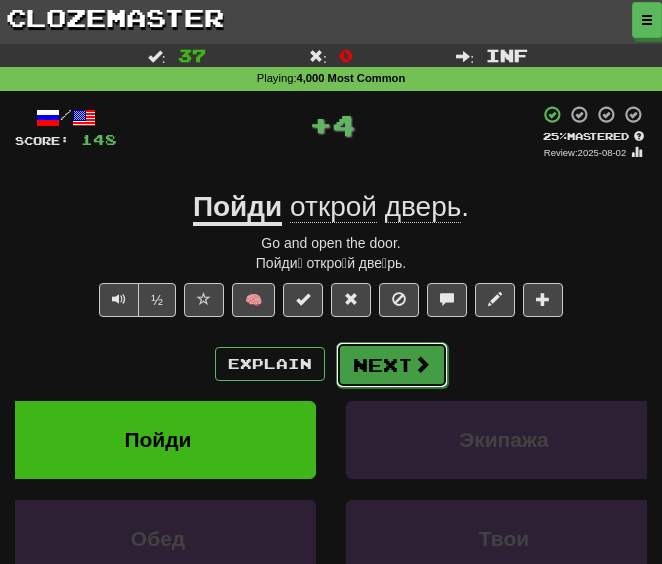 click on "Next" at bounding box center (392, 365) 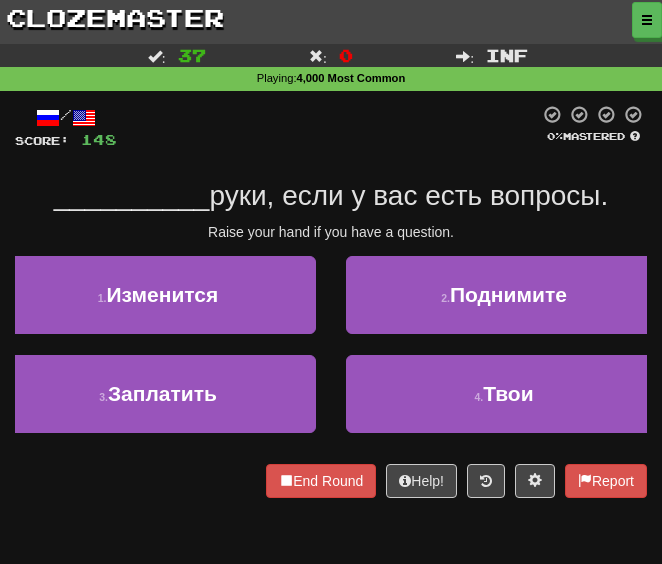 click on "/  Score:   148 0 %  Mastered __________  руки, если у вас есть вопросы. Raise your hand if you have a question. 1 .  Изменится 2 .  Поднимите 3 .  Заплатить 4 .  Твои  End Round  Help!  Report" at bounding box center (331, 301) 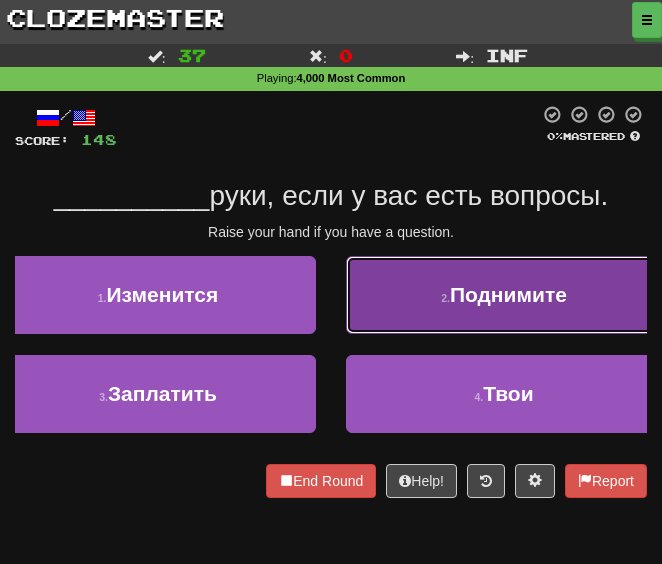 click on "Поднимите" at bounding box center (508, 294) 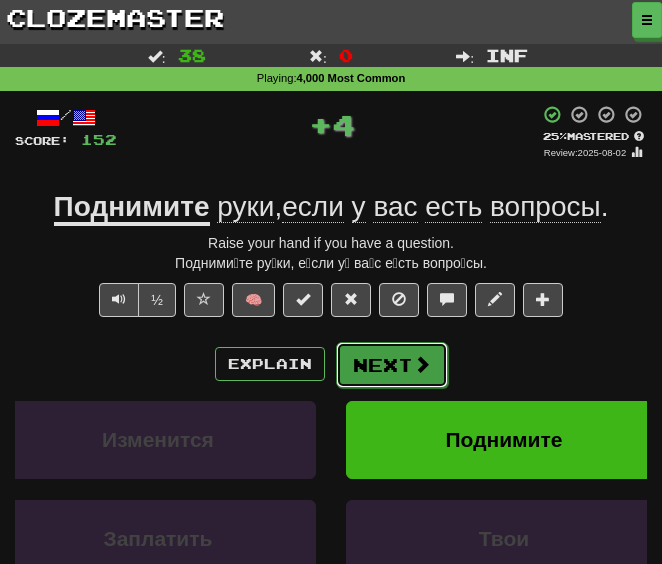click on "Next" at bounding box center (392, 365) 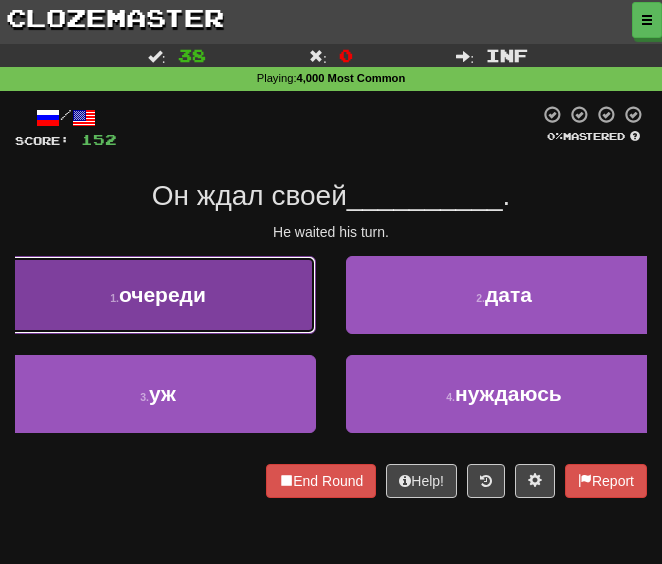 click on "очереди" at bounding box center [162, 294] 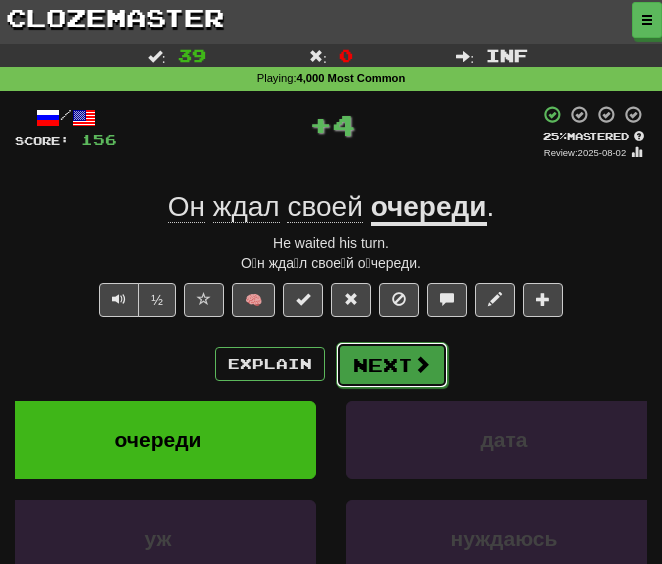 click on "Next" at bounding box center [392, 365] 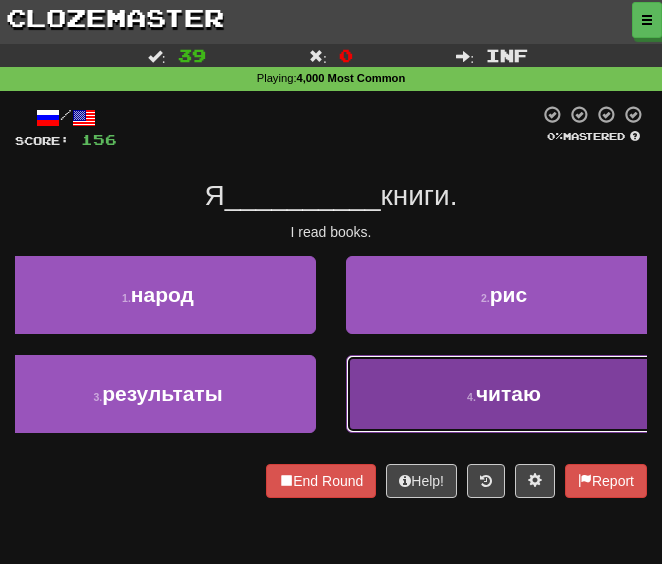 click on "4 .  читаю" at bounding box center [504, 394] 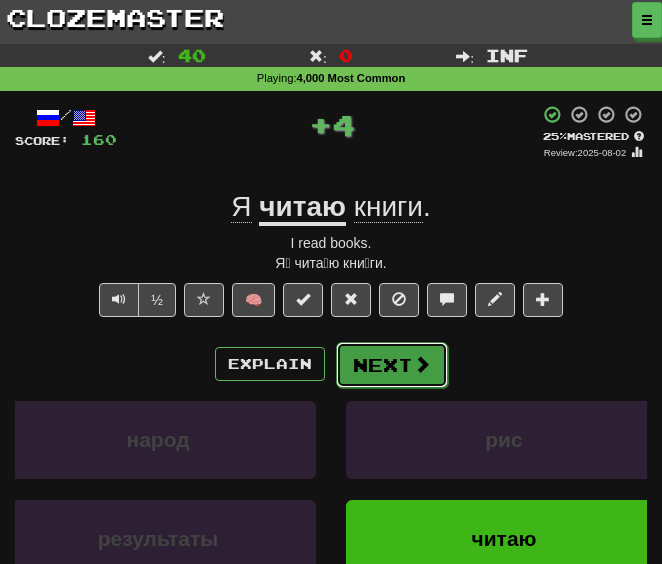 click on "Next" at bounding box center (392, 365) 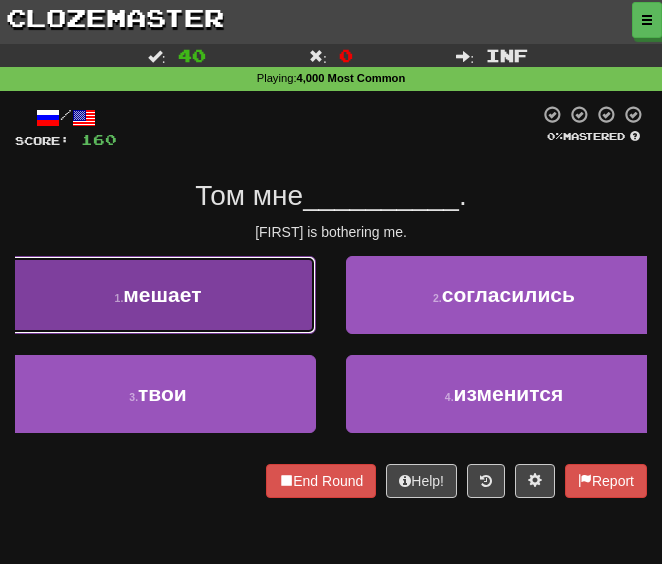 click on "1 .  мешает" at bounding box center [158, 295] 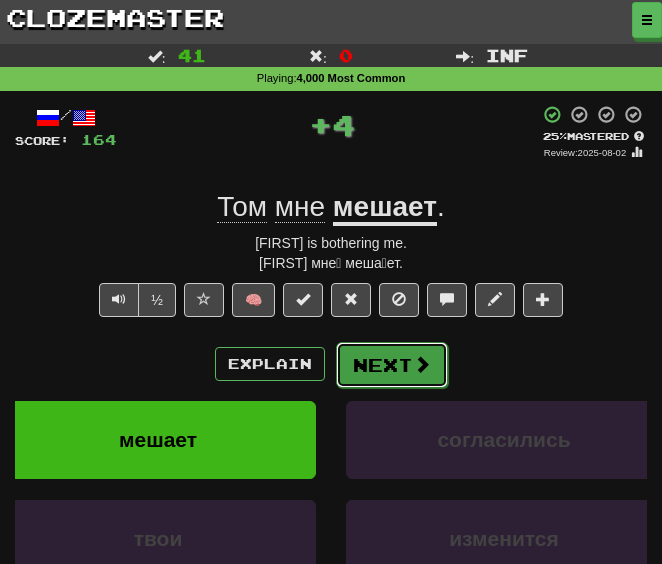 click on "Next" at bounding box center [392, 365] 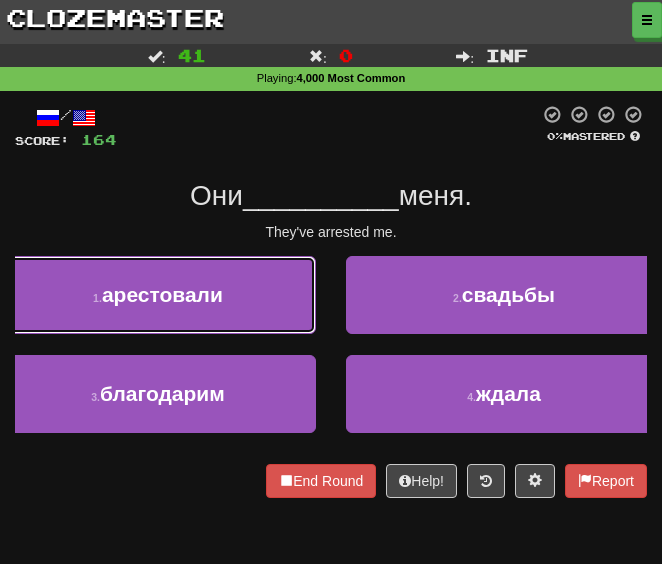 click on "1 .  арестовали" at bounding box center (158, 295) 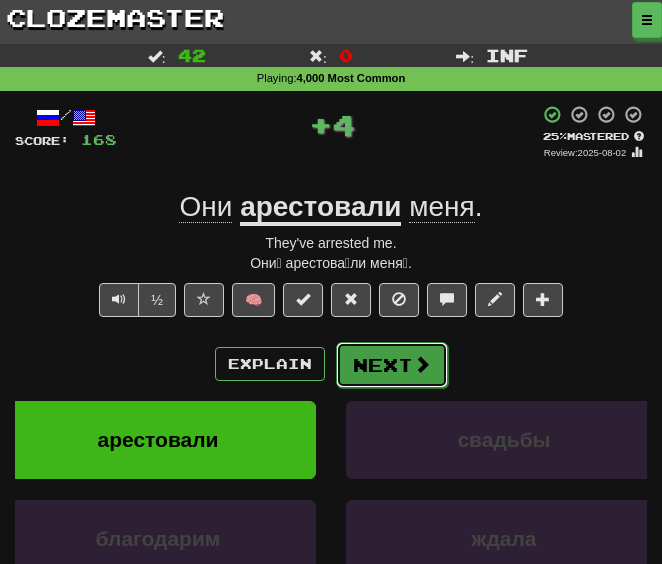 click on "Next" at bounding box center (392, 365) 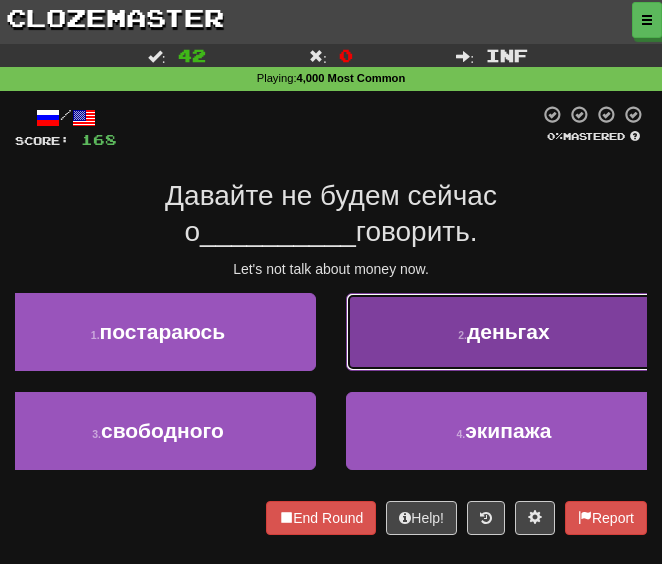 click on "2 .  деньгах" at bounding box center [504, 332] 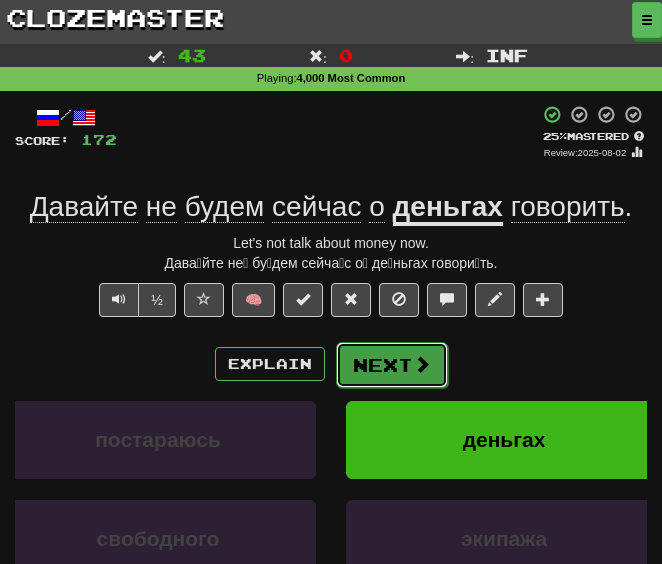 click on "Next" at bounding box center (392, 365) 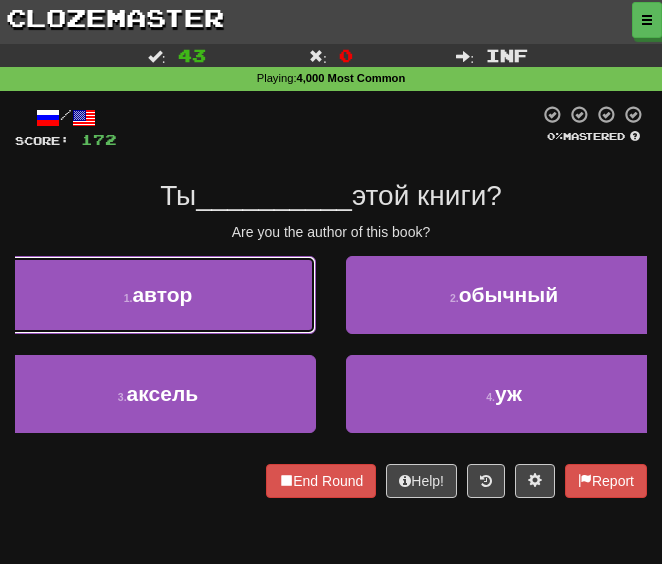 click on "1 .  автор" at bounding box center [158, 295] 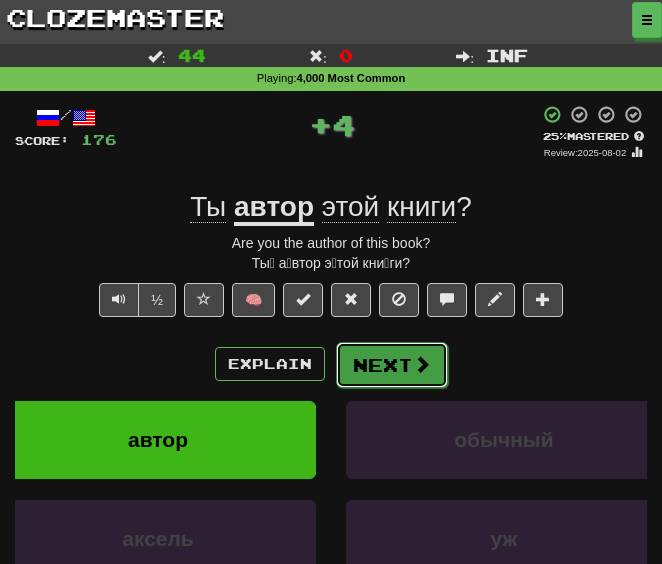 click on "Next" at bounding box center (392, 365) 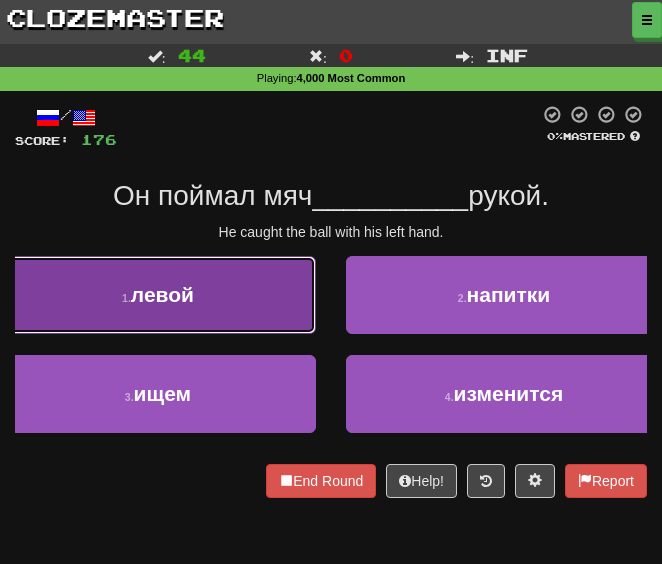 click on "левой" at bounding box center (162, 294) 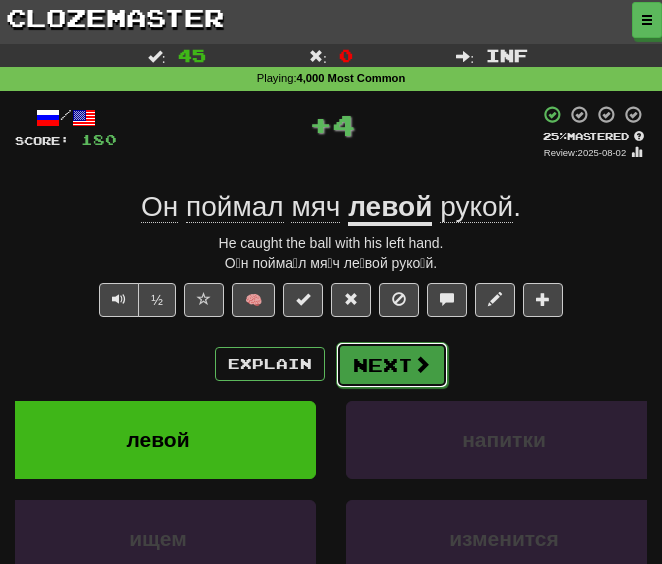click on "Next" at bounding box center [392, 365] 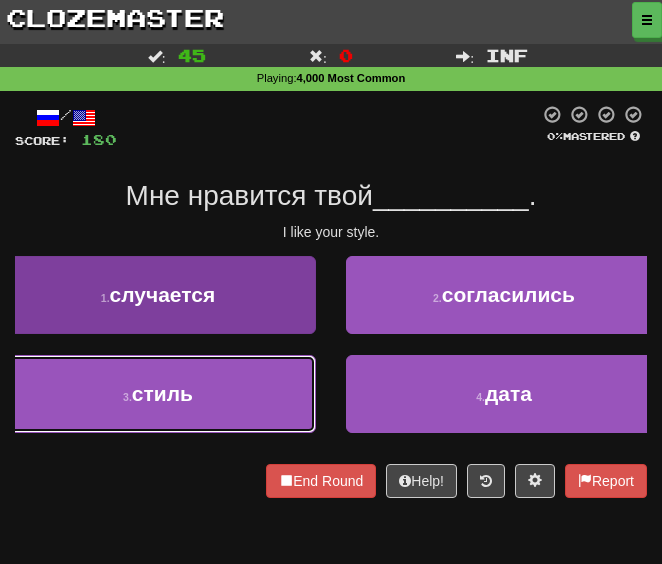 drag, startPoint x: 178, startPoint y: 419, endPoint x: 208, endPoint y: 402, distance: 34.48188 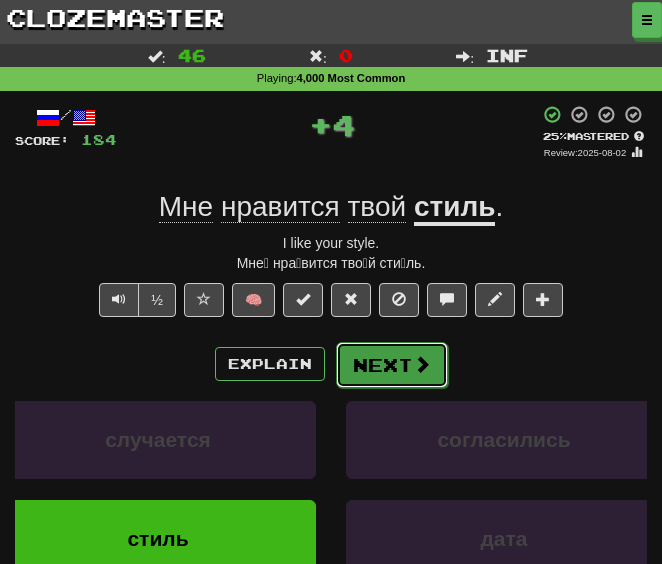 click on "Next" at bounding box center (392, 365) 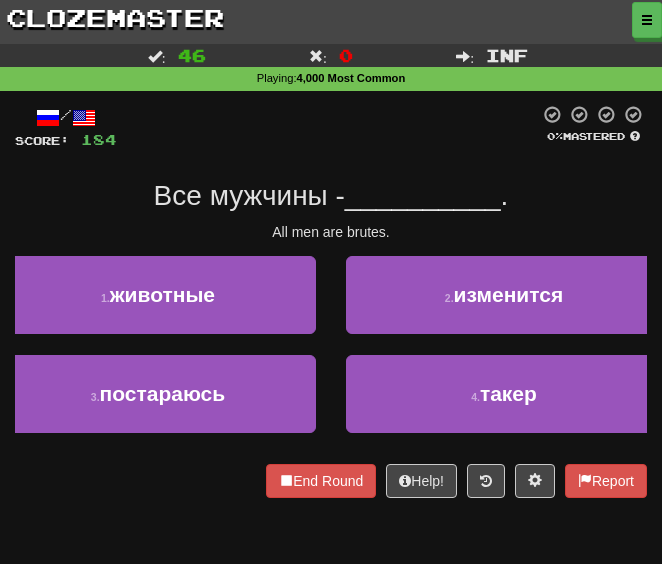 drag, startPoint x: 341, startPoint y: 143, endPoint x: 328, endPoint y: 134, distance: 15.811388 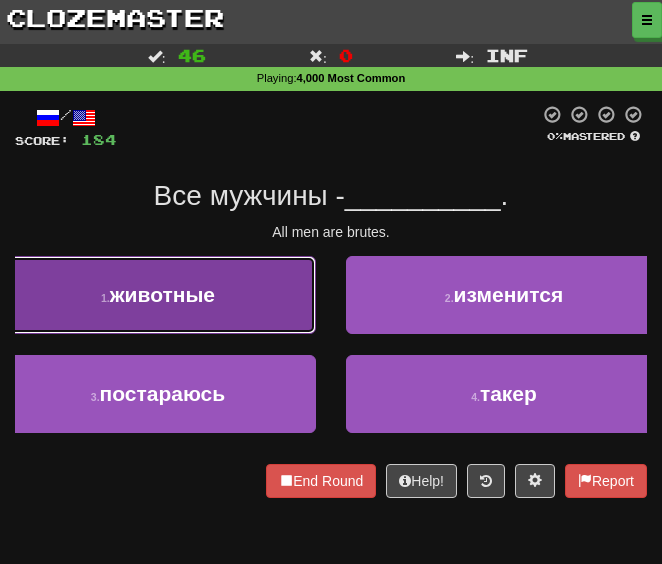 click on "1 .  животные" at bounding box center [158, 295] 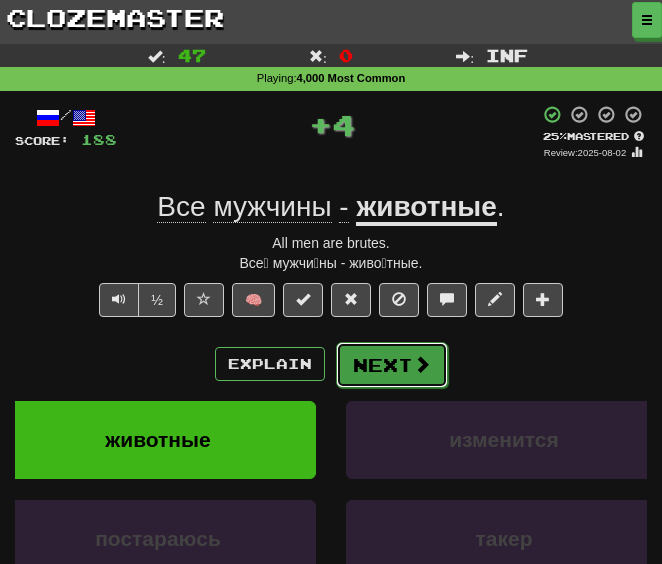 click on "Next" at bounding box center (392, 365) 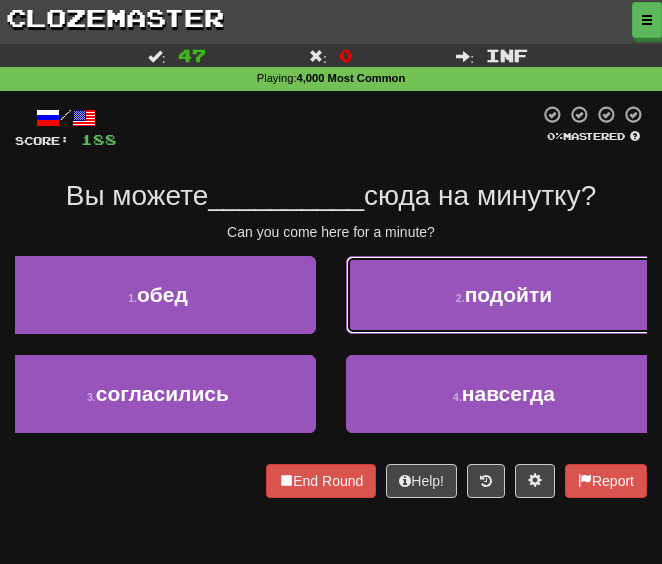 click on "2 .  подойти" at bounding box center [504, 295] 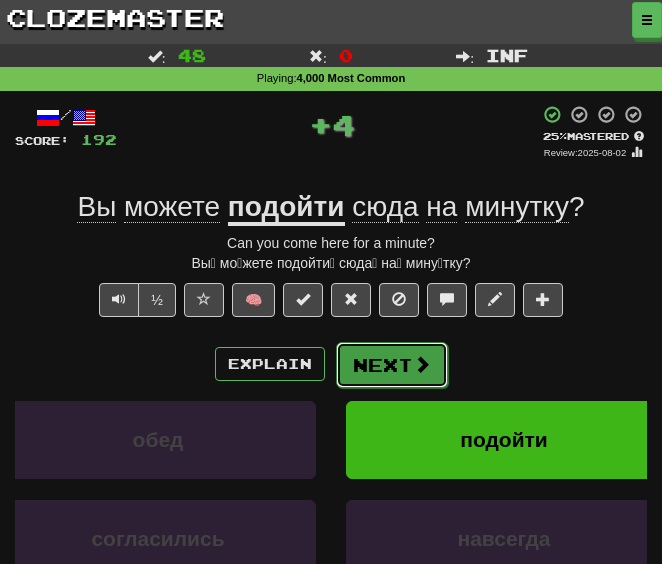 click on "Next" at bounding box center (392, 365) 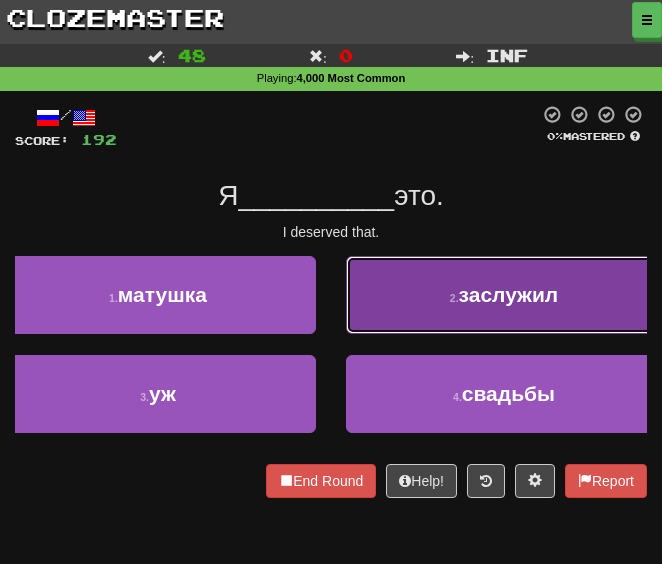 click on "2 .  заслужил" at bounding box center (504, 295) 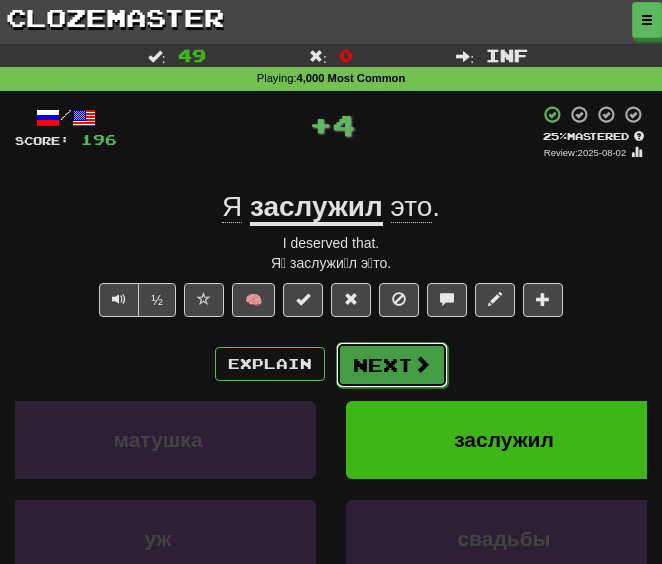 click on "Next" at bounding box center [392, 365] 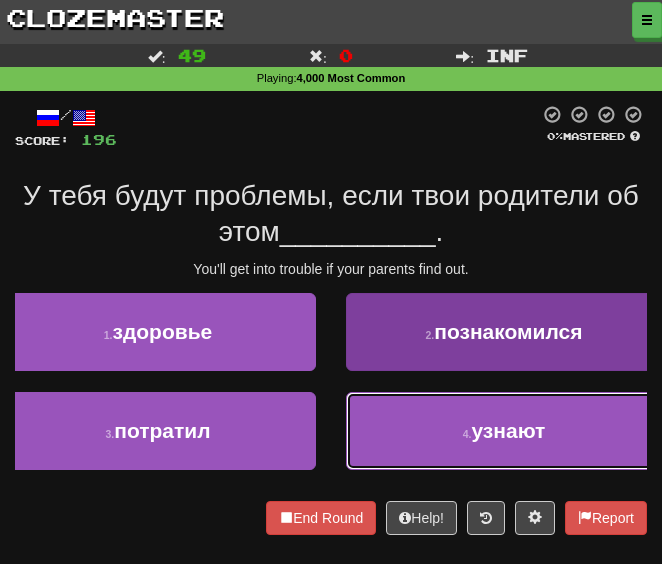 click on "4 .  узнают" at bounding box center (504, 431) 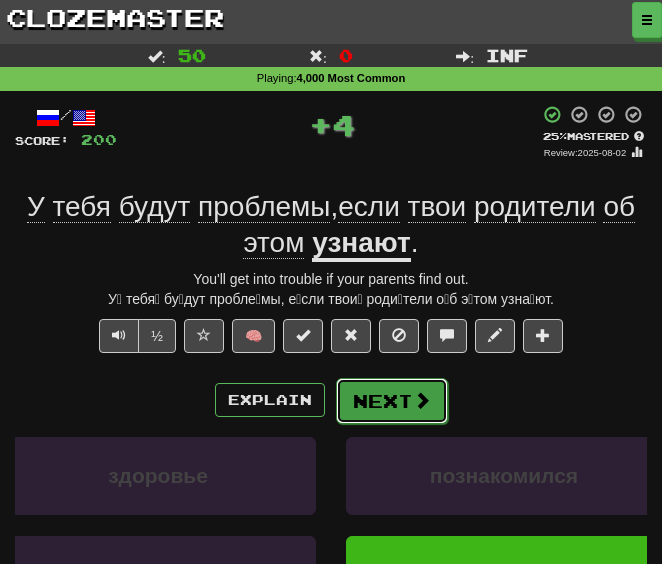 click on "Next" at bounding box center (392, 401) 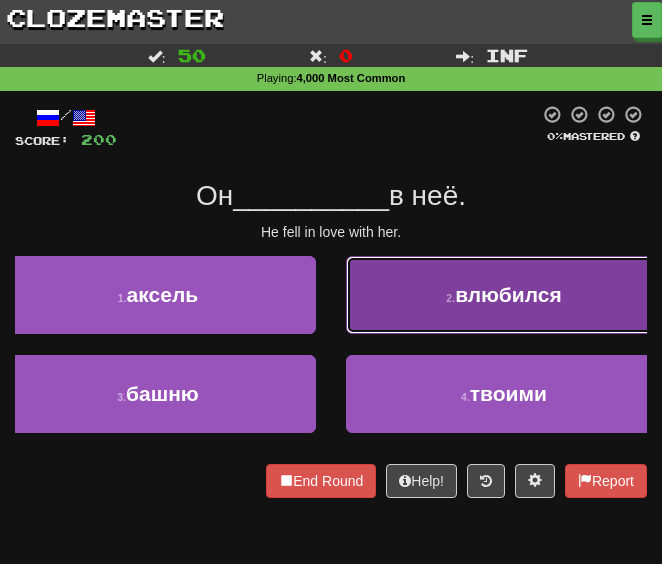 click on "2 .  влюбился" at bounding box center [504, 295] 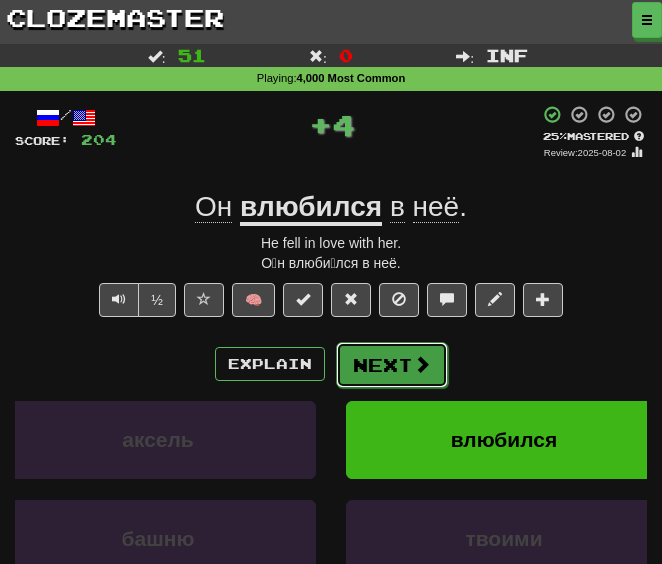 click on "Next" at bounding box center (392, 365) 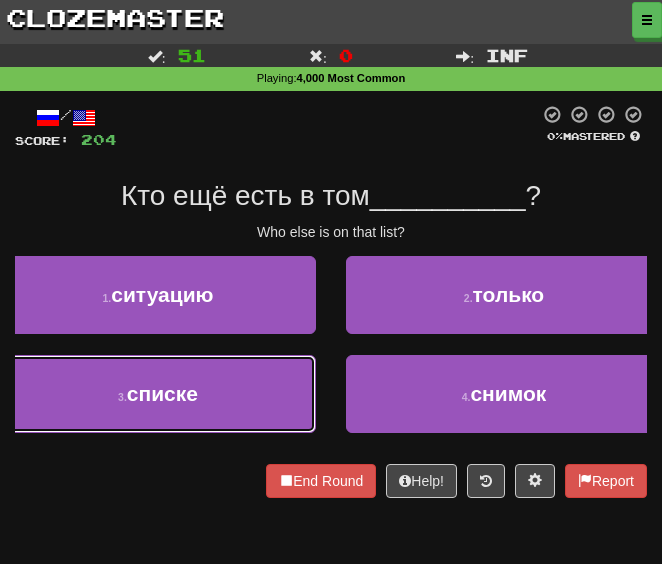drag, startPoint x: 218, startPoint y: 395, endPoint x: 228, endPoint y: 392, distance: 10.440307 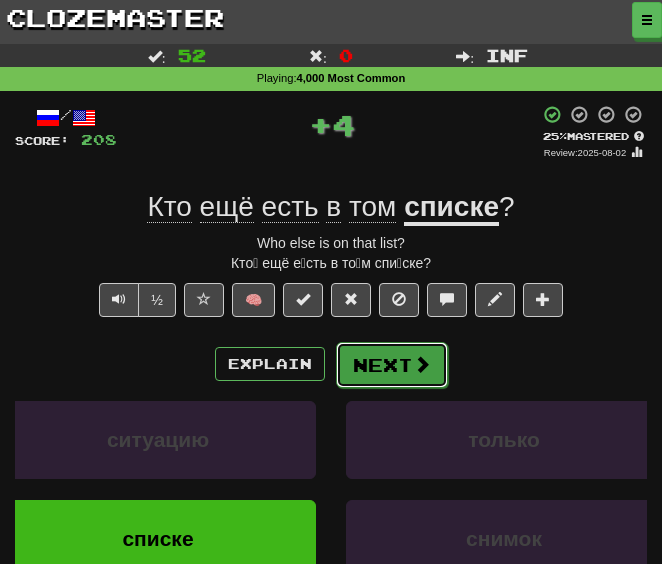 click on "Next" at bounding box center (392, 365) 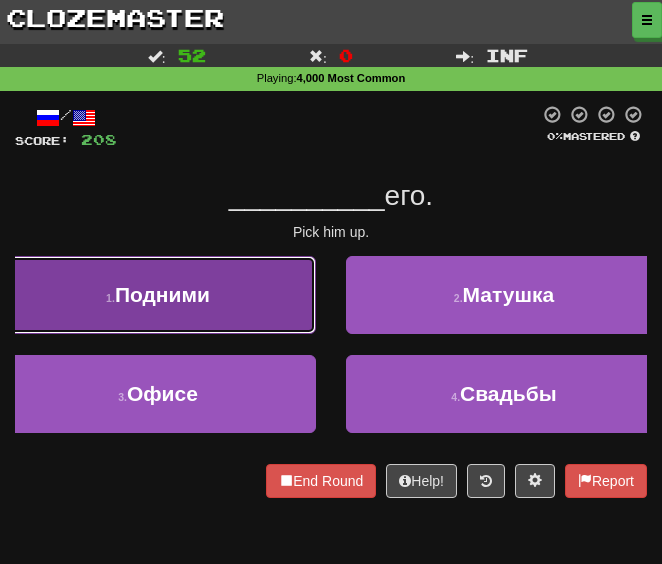 click on "Подними" at bounding box center [162, 294] 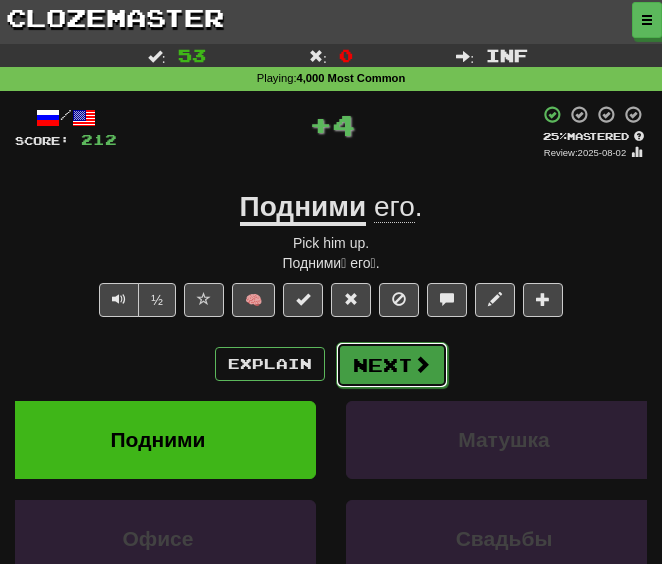 click on "Next" at bounding box center (392, 365) 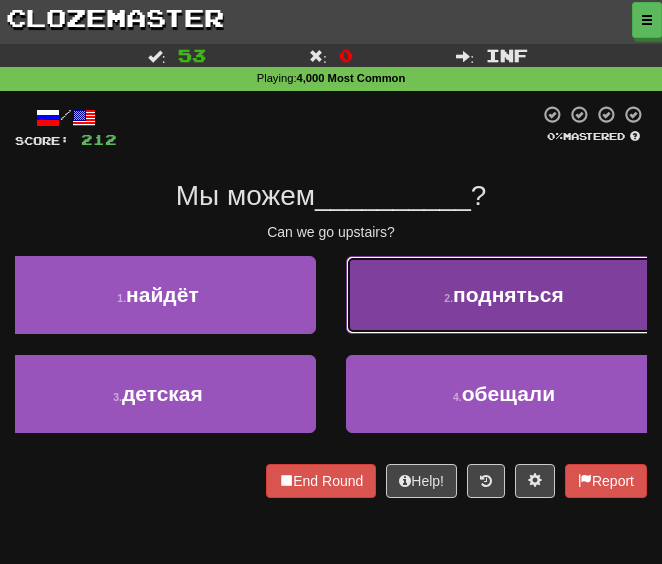 click on "2 .  подняться" at bounding box center (504, 295) 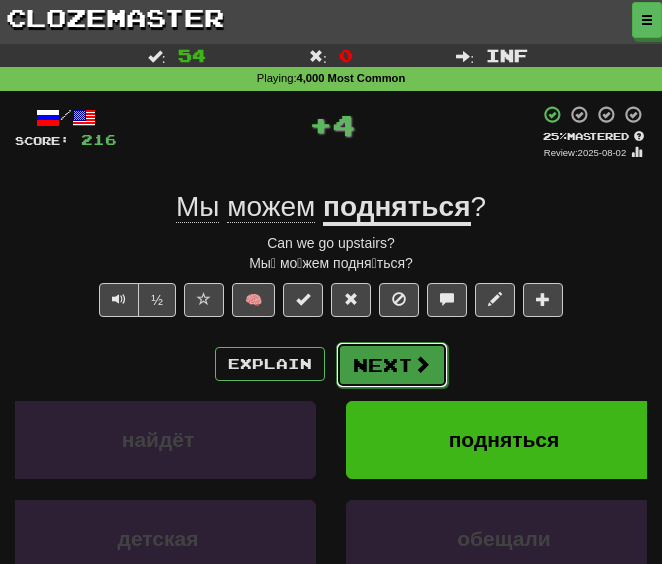 click on "Next" at bounding box center [392, 365] 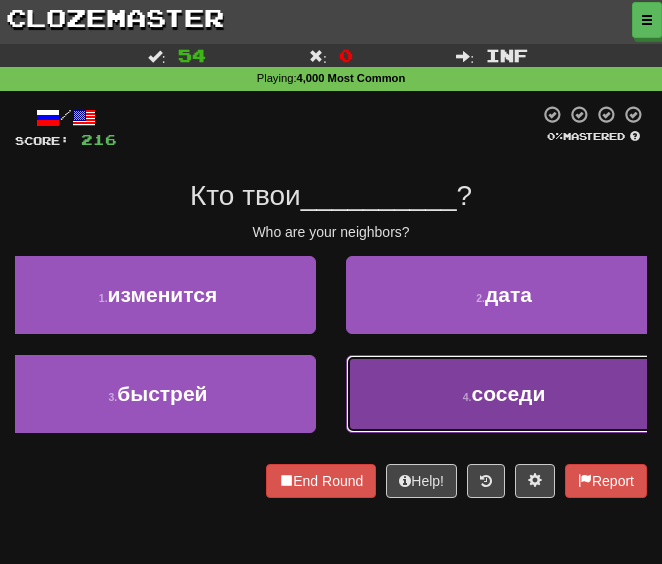 click on "4 .  соседи" at bounding box center [504, 394] 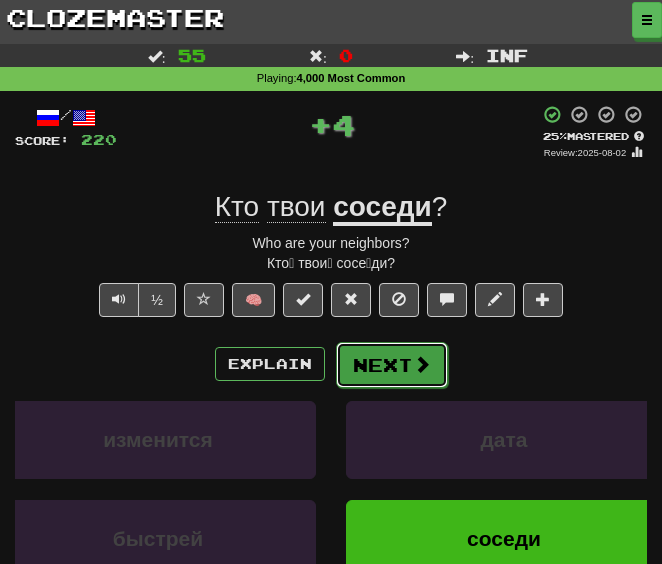 click on "Next" at bounding box center (392, 365) 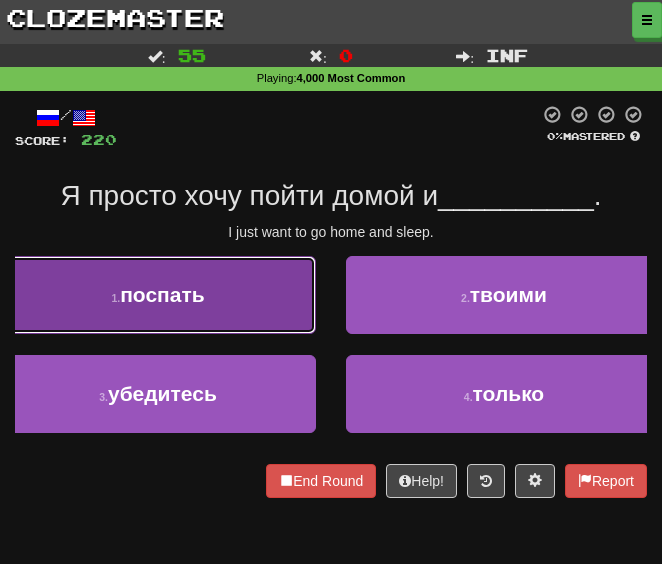 click on "1 .  поспать" at bounding box center [158, 295] 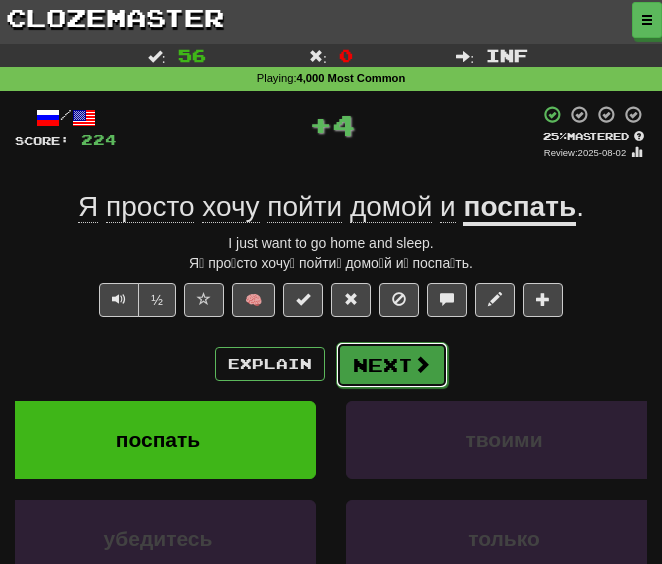 click on "Next" at bounding box center [392, 365] 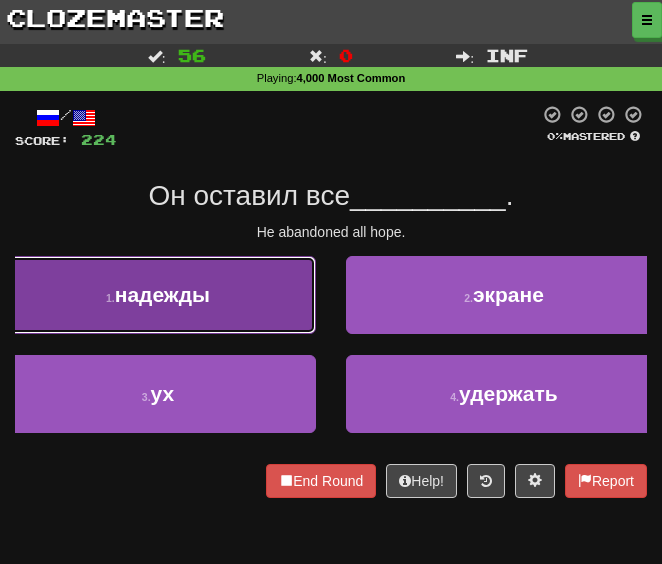 click on "1 .  надежды" at bounding box center [158, 295] 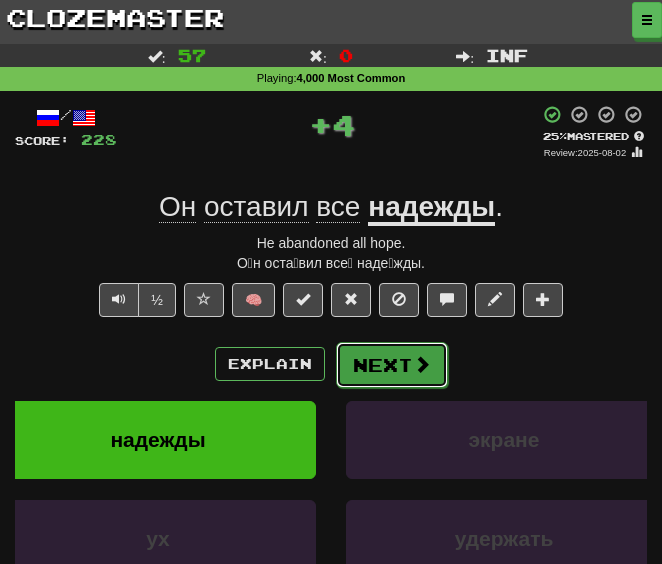 click on "Next" at bounding box center [392, 365] 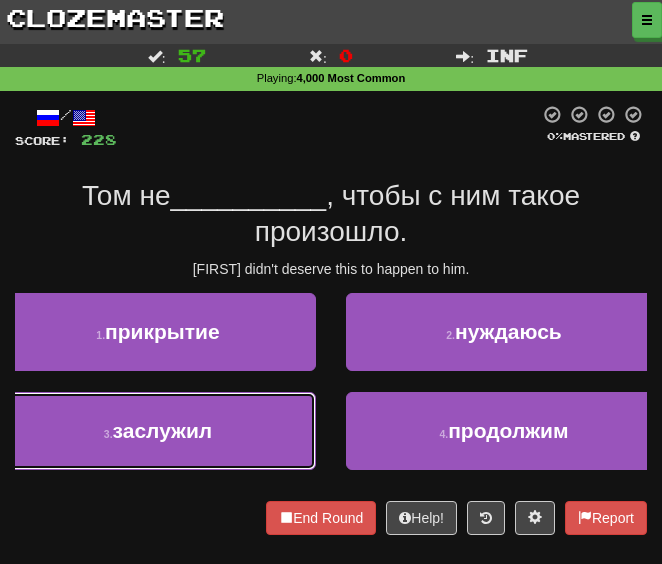 click on "3 .  заслужил" at bounding box center [158, 431] 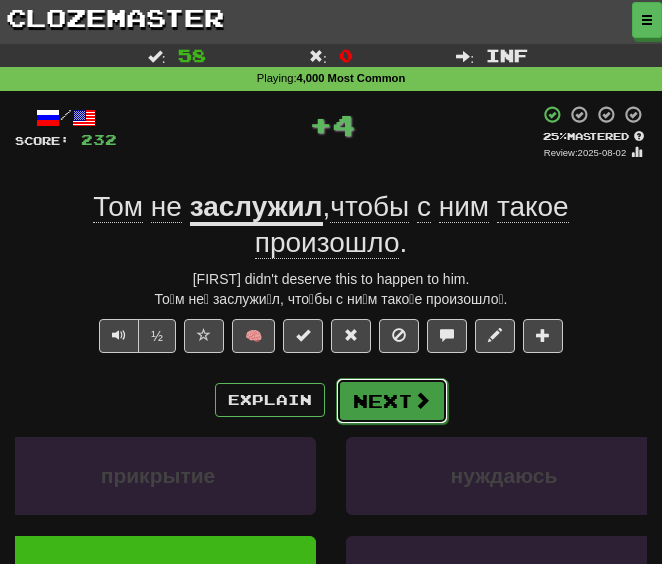 click on "Next" at bounding box center (392, 401) 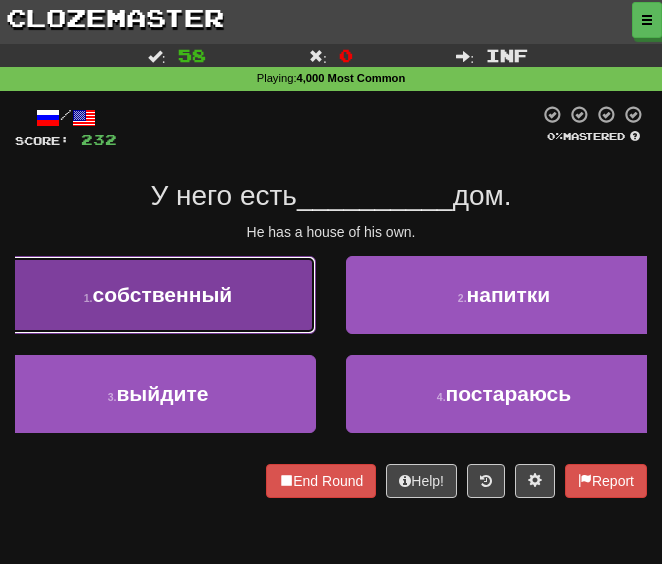 click on "собственный" at bounding box center (163, 294) 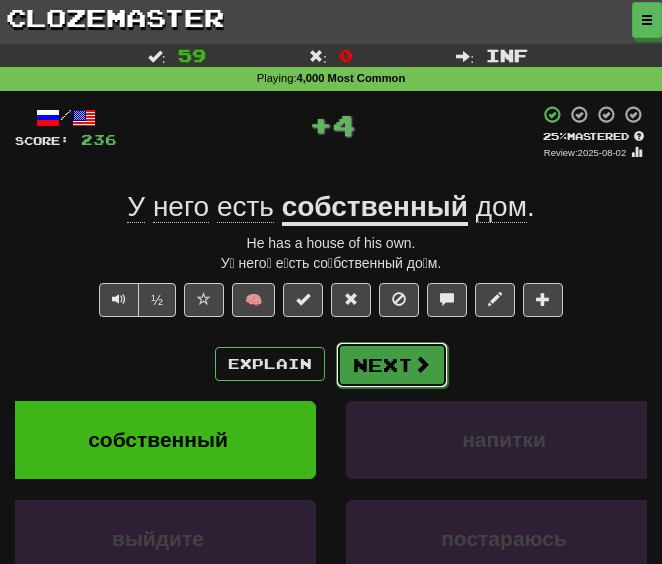 click on "Next" at bounding box center [392, 365] 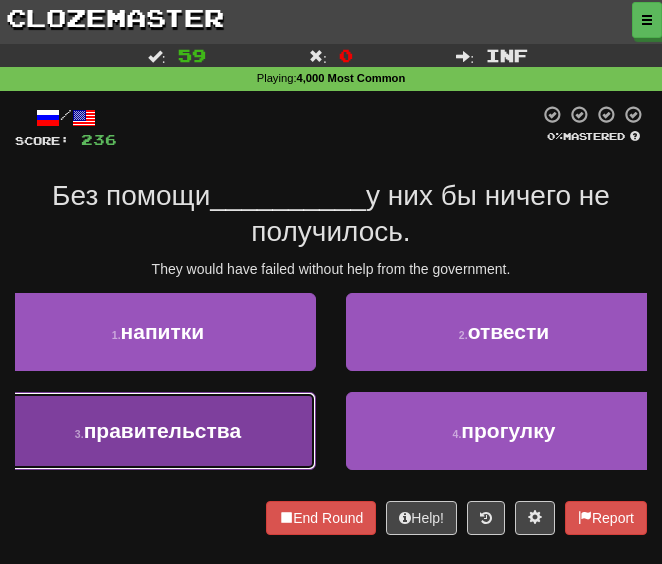 click on "правительства" at bounding box center (163, 430) 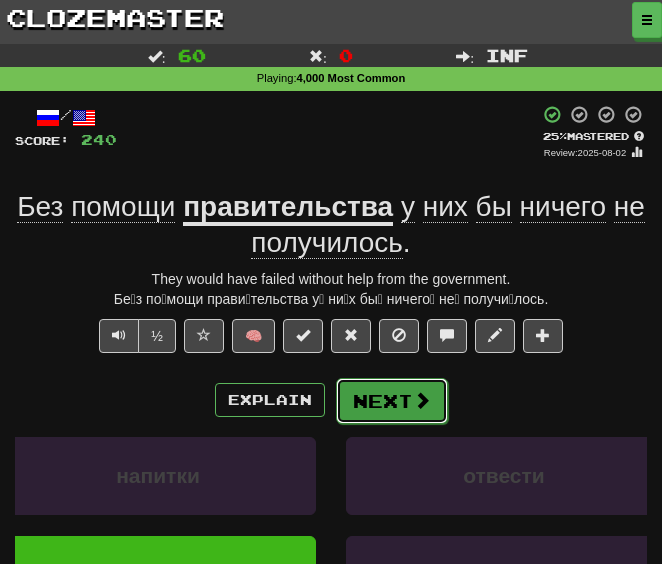 click on "Next" at bounding box center [392, 401] 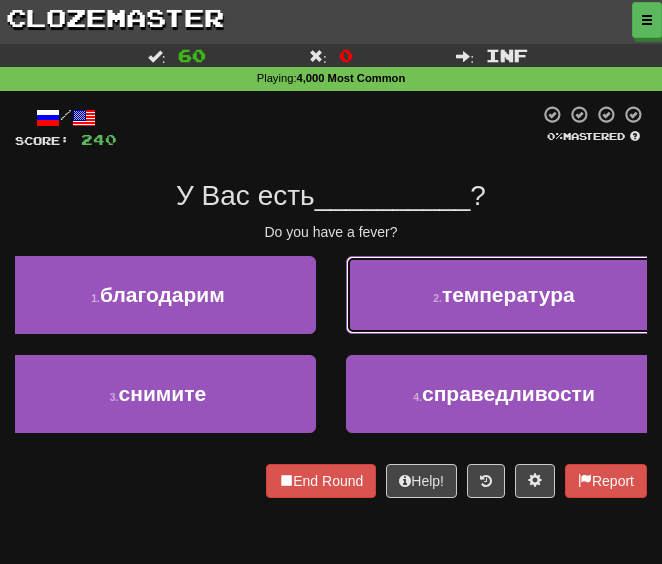 click on "2 .  температура" at bounding box center (504, 295) 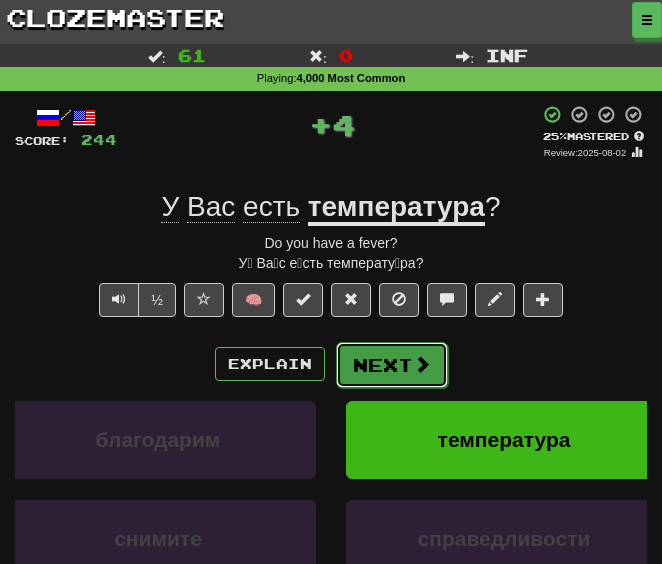 click on "Next" at bounding box center [392, 365] 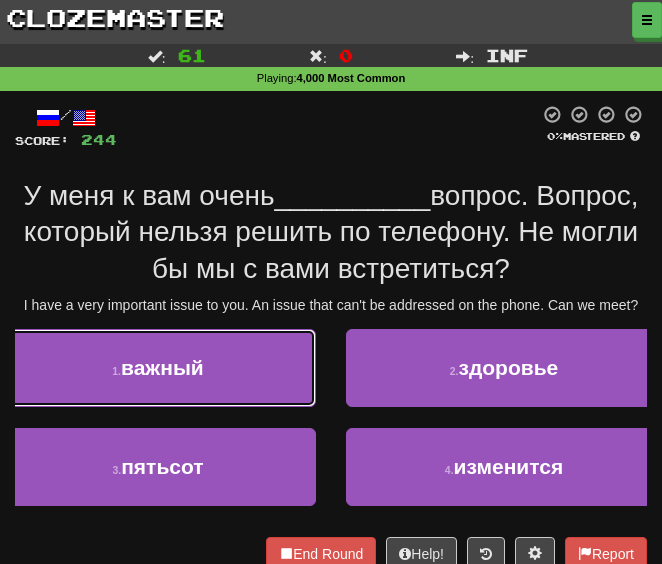 click on "важный" at bounding box center (162, 367) 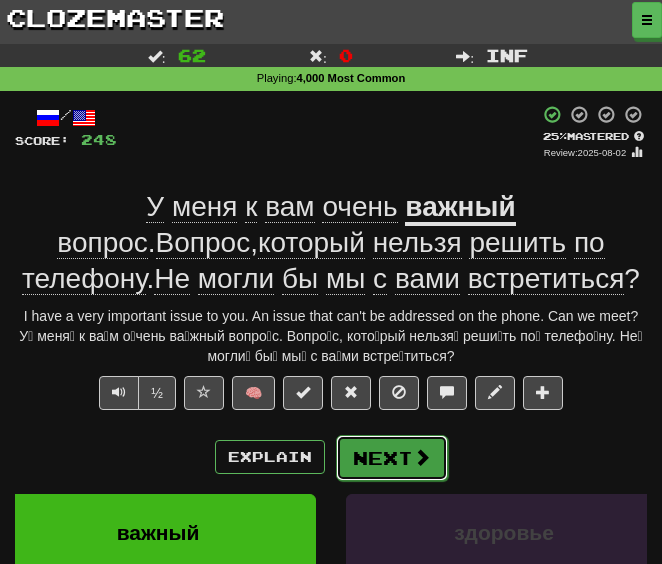 click on "Next" at bounding box center (392, 458) 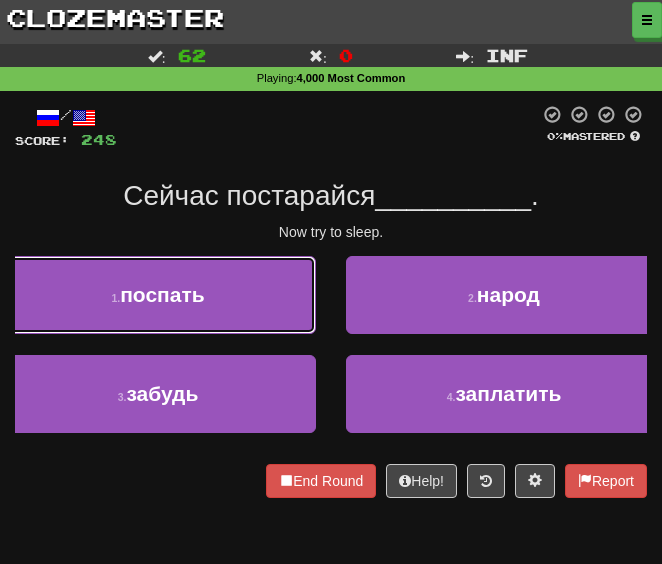 drag, startPoint x: 193, startPoint y: 290, endPoint x: 144, endPoint y: 275, distance: 51.24451 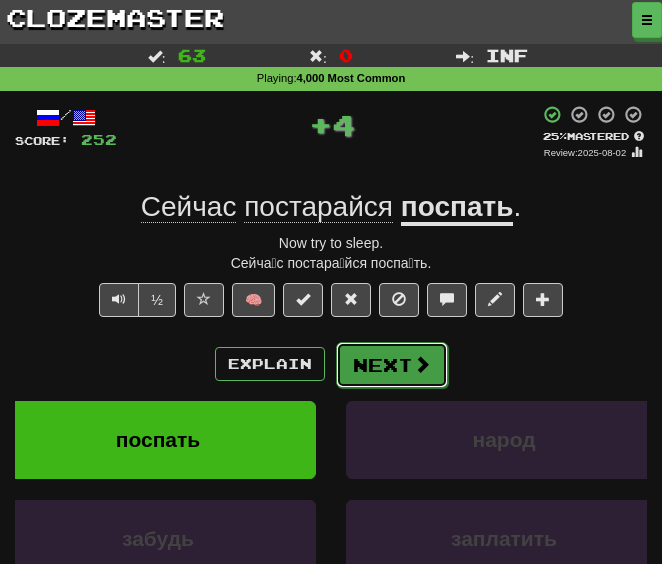 click at bounding box center [422, 364] 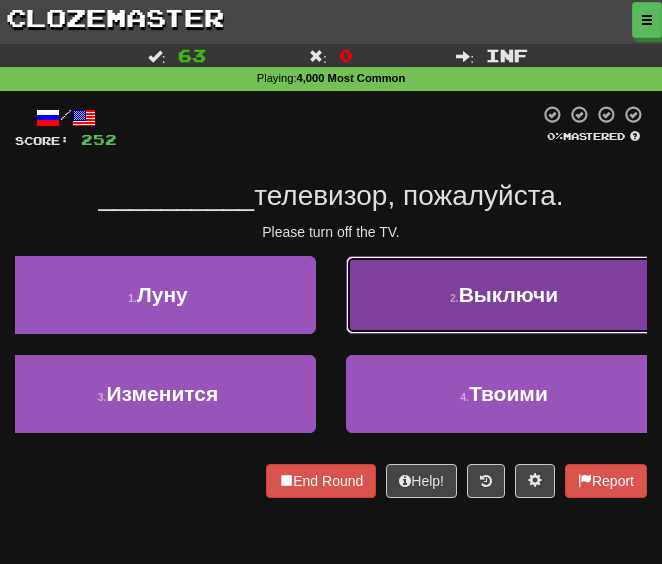 click on "2 .  Выключи" at bounding box center [504, 295] 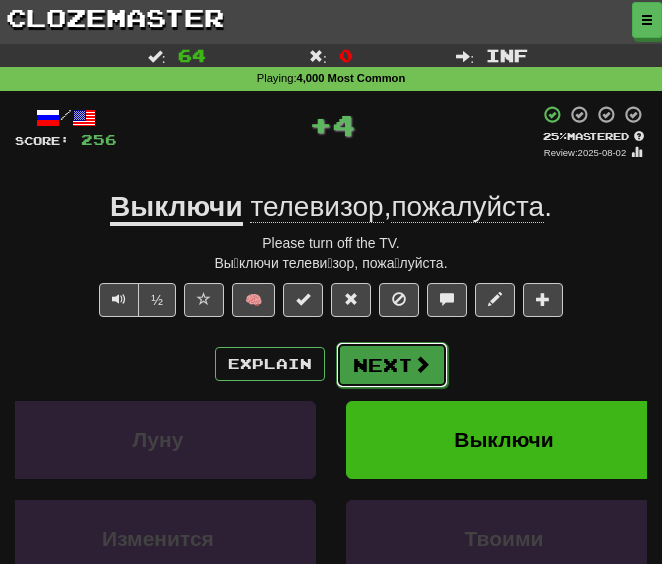 click on "Next" at bounding box center (392, 365) 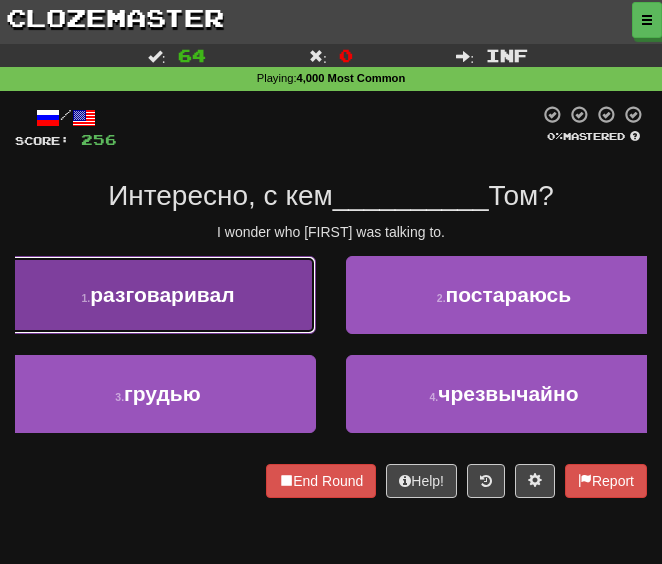click on "разговаривал" at bounding box center [162, 294] 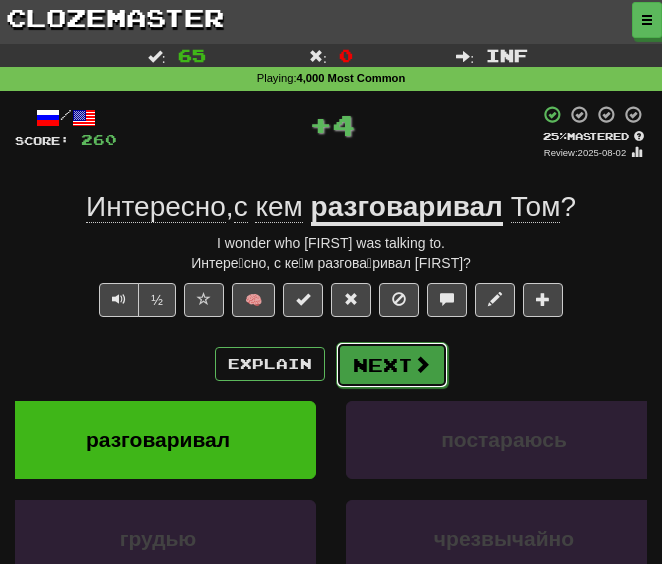 click on "Next" at bounding box center [392, 365] 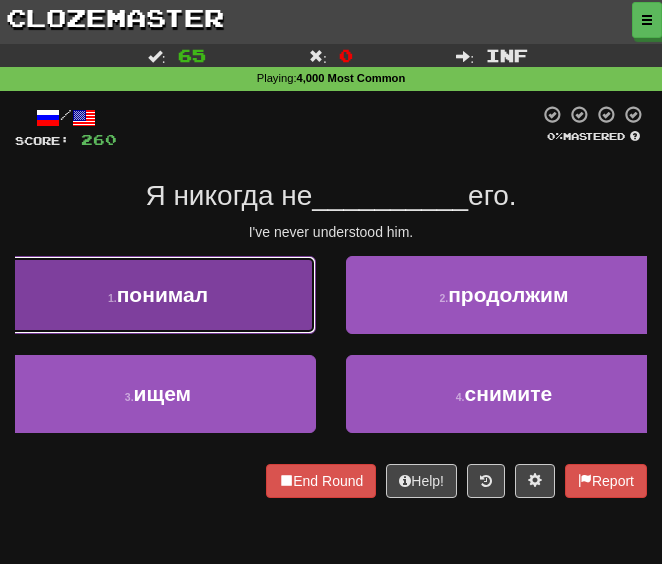 drag, startPoint x: 172, startPoint y: 263, endPoint x: 266, endPoint y: 277, distance: 95.036835 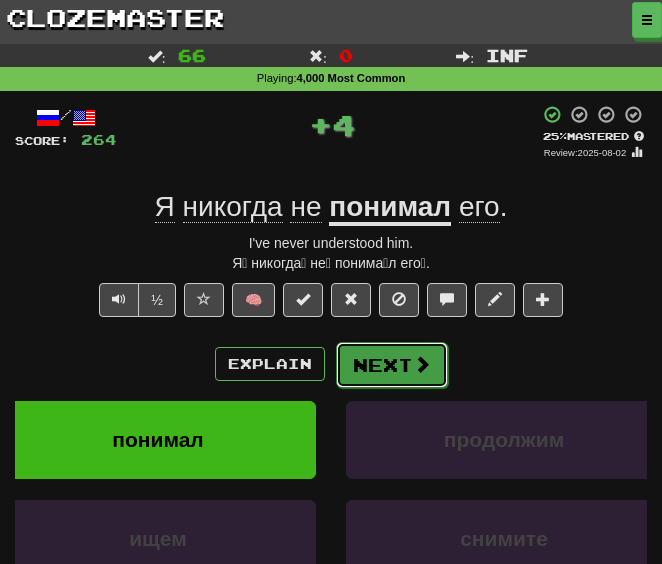 click on "Next" at bounding box center (392, 365) 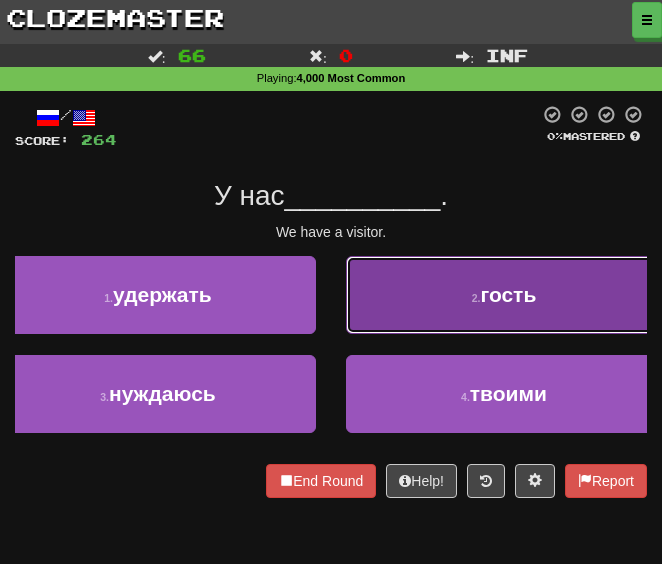 click on "2 .  гость" at bounding box center [504, 295] 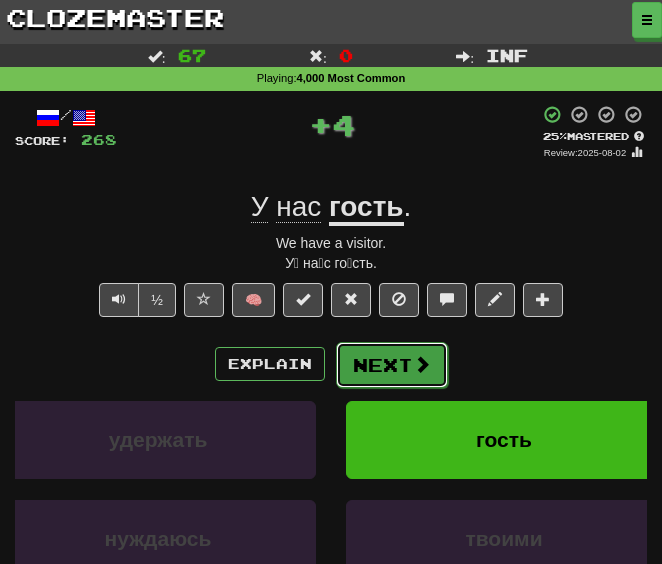 click on "Next" at bounding box center (392, 365) 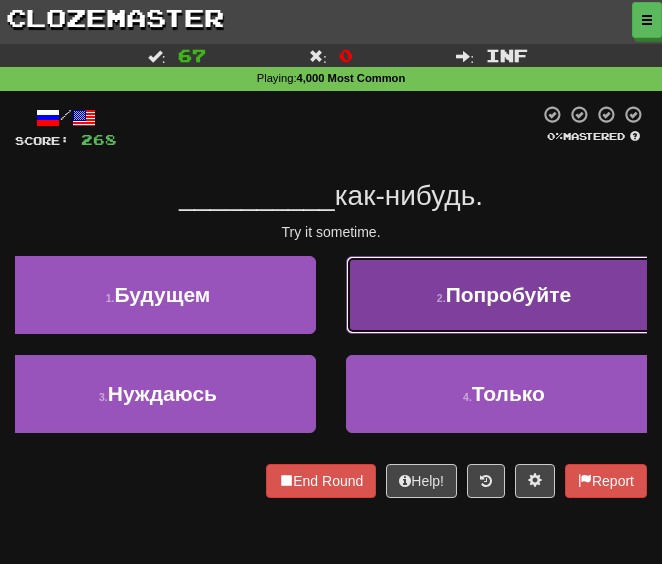 click on "2 .  Попробуйте" at bounding box center [504, 295] 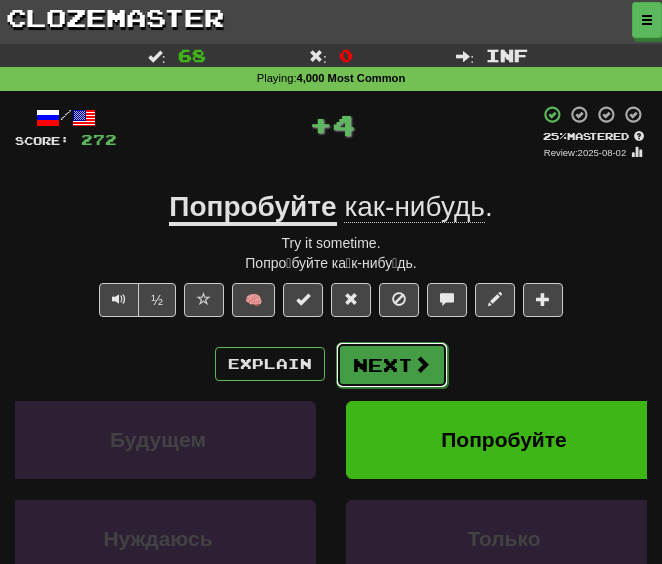click on "Next" at bounding box center (392, 365) 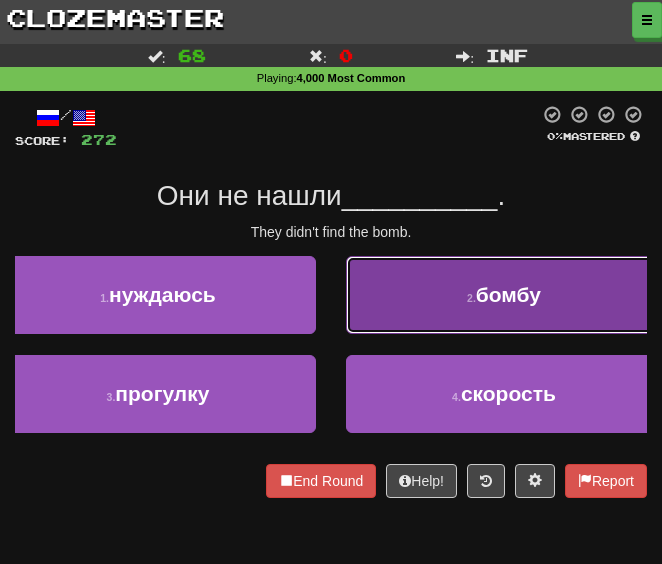 click on "2 .  бомбу" at bounding box center [504, 295] 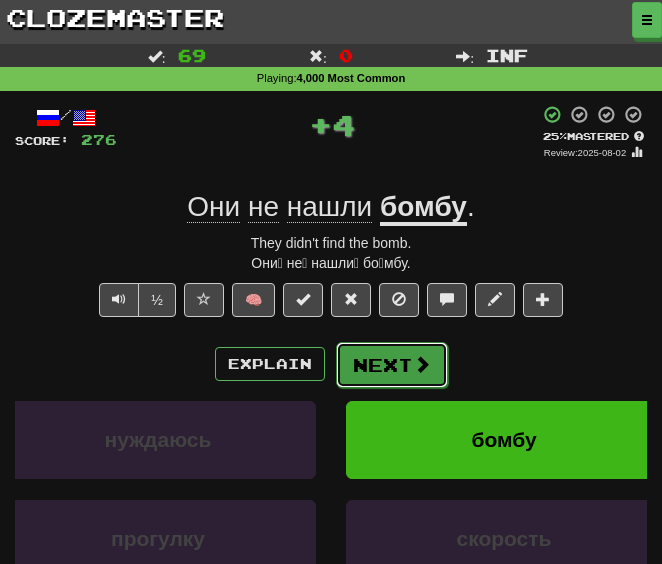 click on "Next" at bounding box center [392, 365] 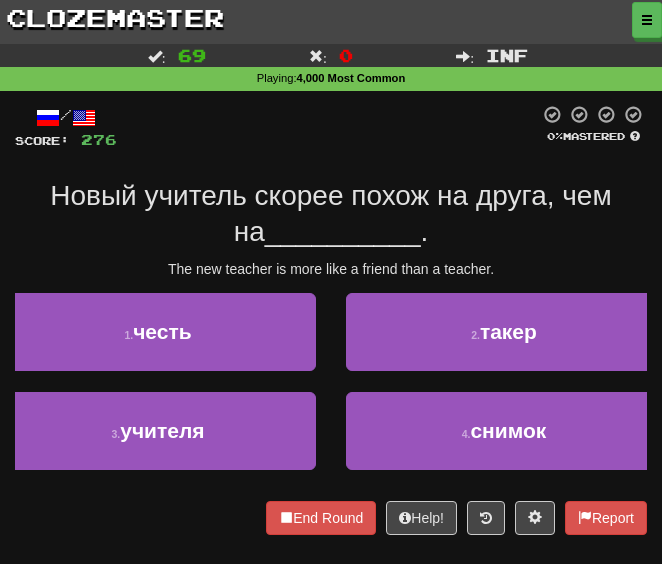 click on "/  Score:   276 0 %  Mastered Новый учитель скорее похож на друга, чем на  __________ . The new teacher is more like a friend than a teacher. 1 .  честь 2 .  такер 3 .  учителя 4 .  снимок  End Round  Help!  Report" at bounding box center [331, 319] 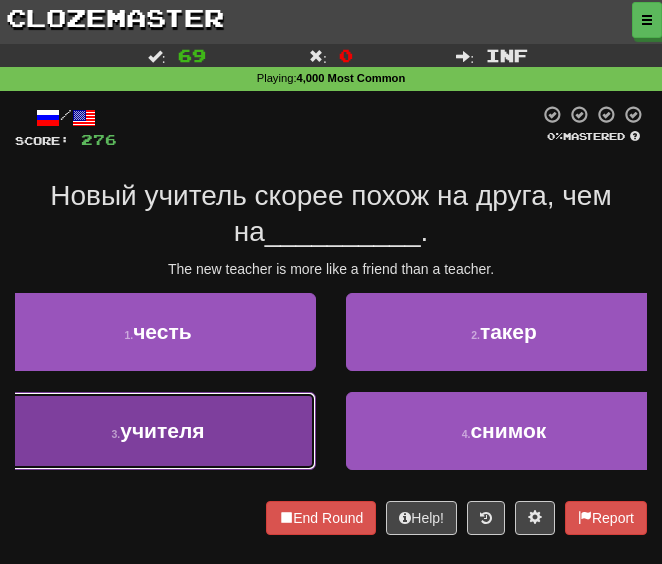 click on "3 .  учителя" at bounding box center [158, 431] 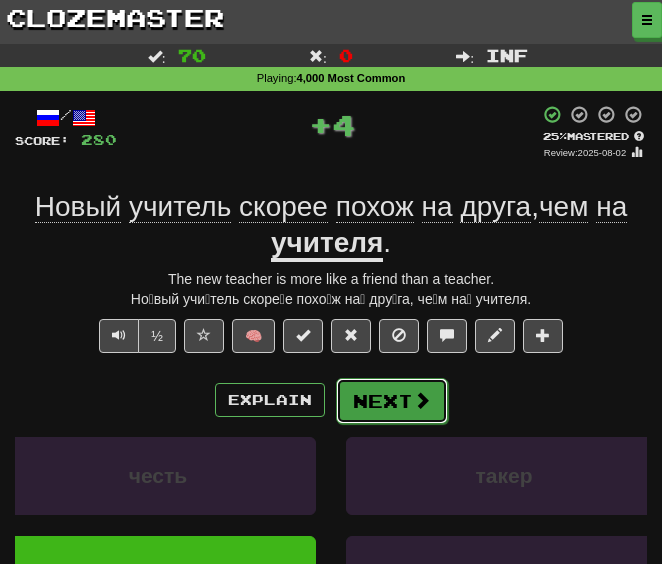 click on "Next" at bounding box center [392, 401] 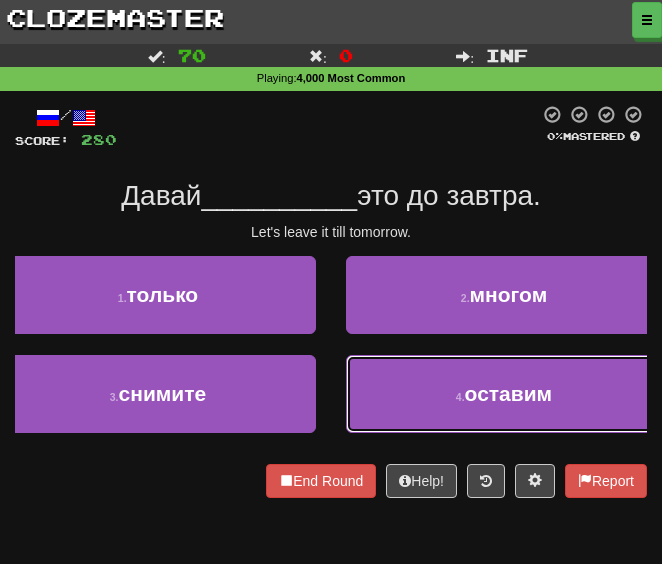 click on "4 .  оставим" at bounding box center [504, 394] 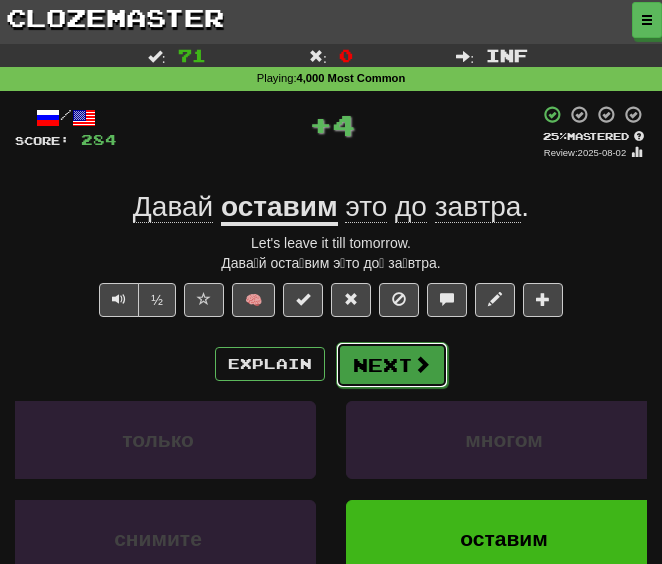 click on "Next" at bounding box center (392, 365) 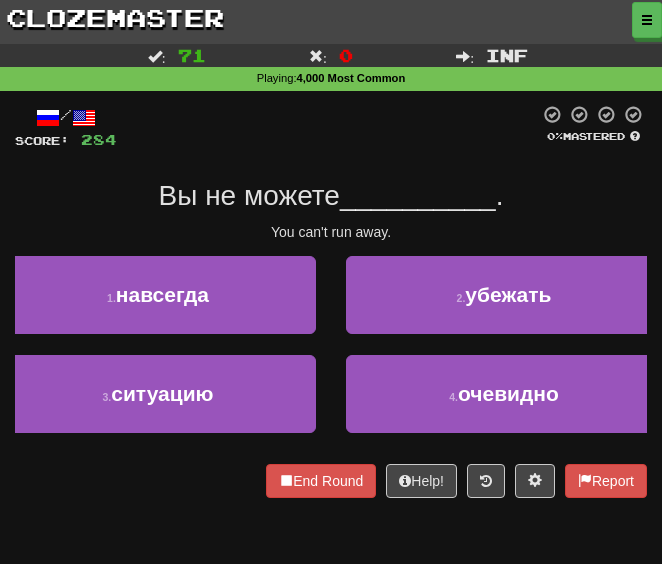 click at bounding box center [328, 127] 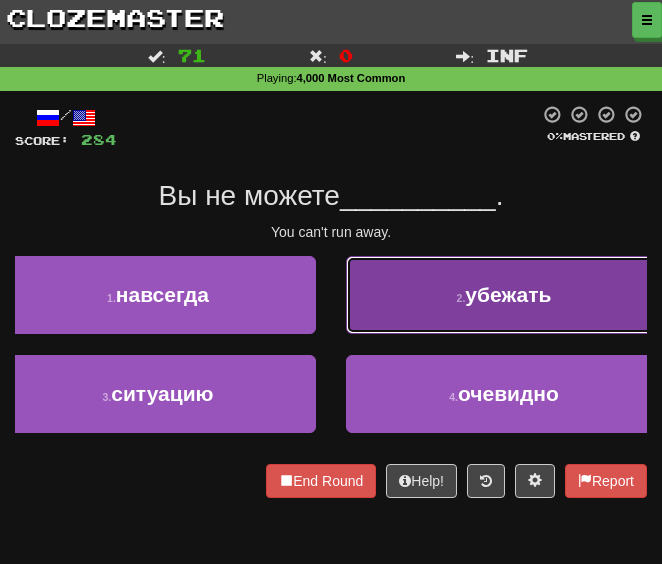 click on "2 .  убежать" at bounding box center [504, 295] 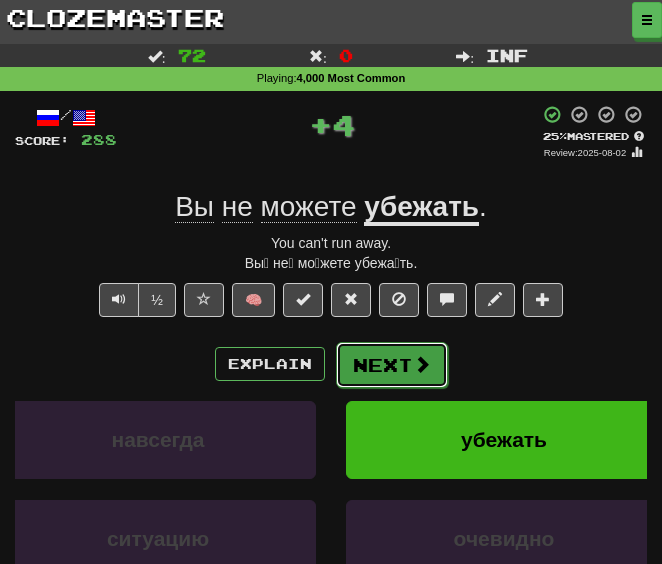click on "Next" at bounding box center [392, 365] 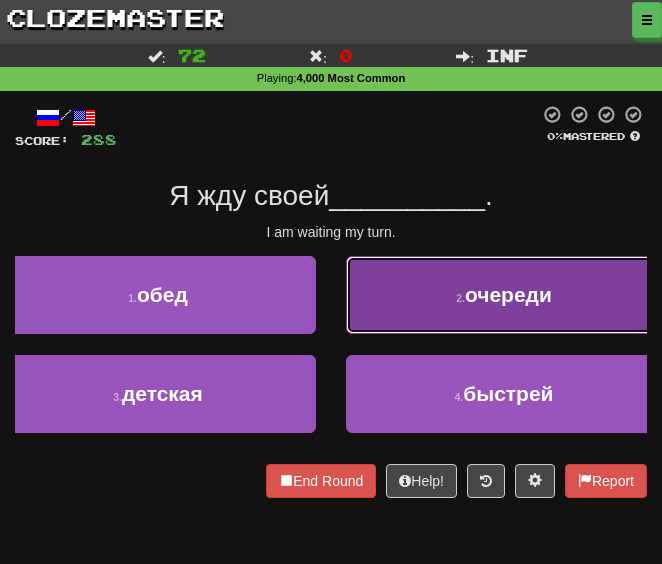 click on "2 .  очереди" at bounding box center [504, 295] 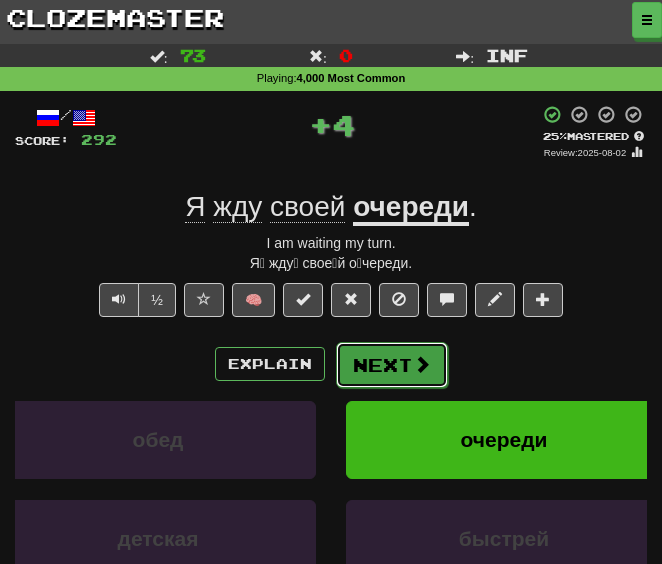 click on "Next" at bounding box center [392, 365] 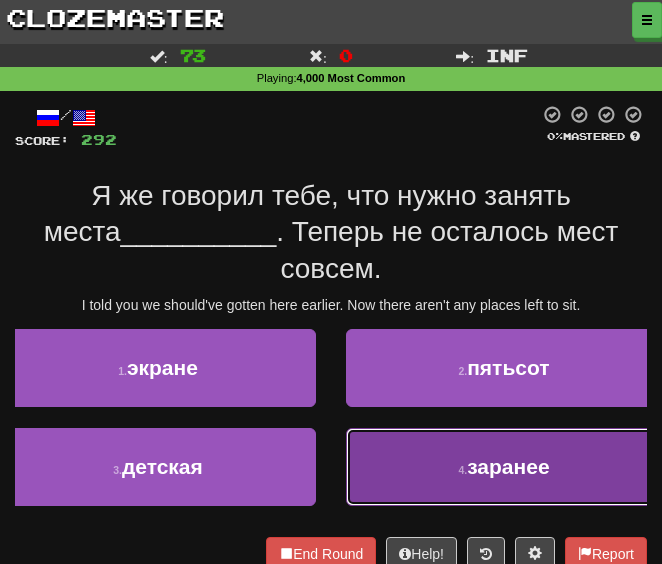 click on "4 .  заранее" at bounding box center [504, 467] 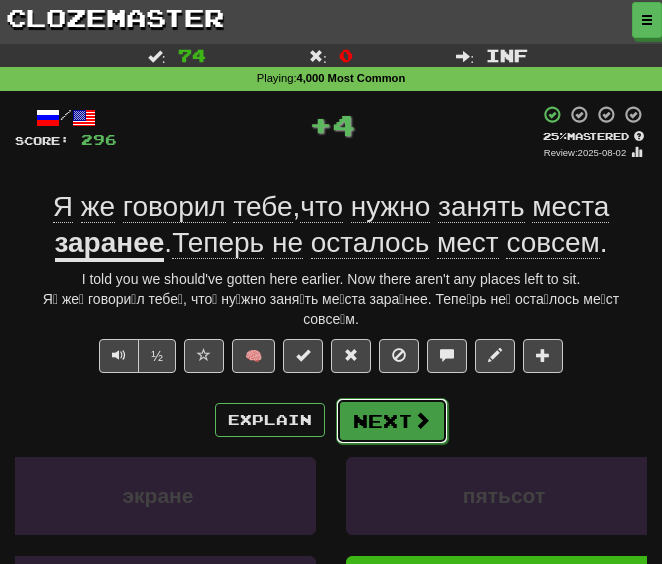 click on "Next" at bounding box center [392, 421] 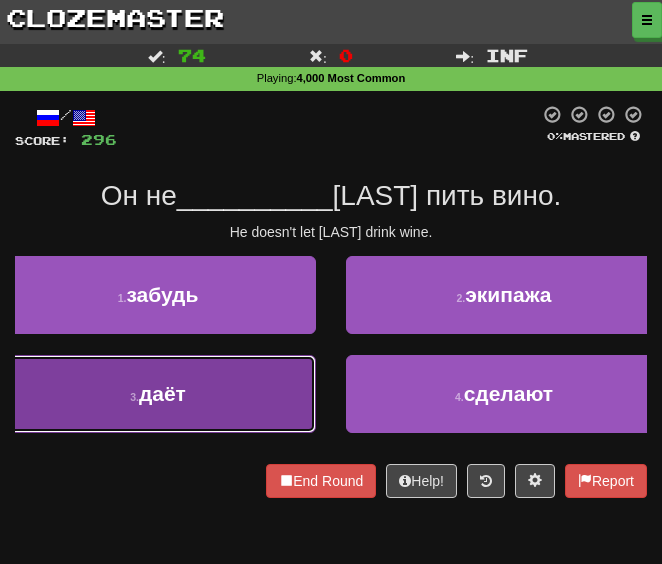 click on "3 .  даёт" at bounding box center [158, 394] 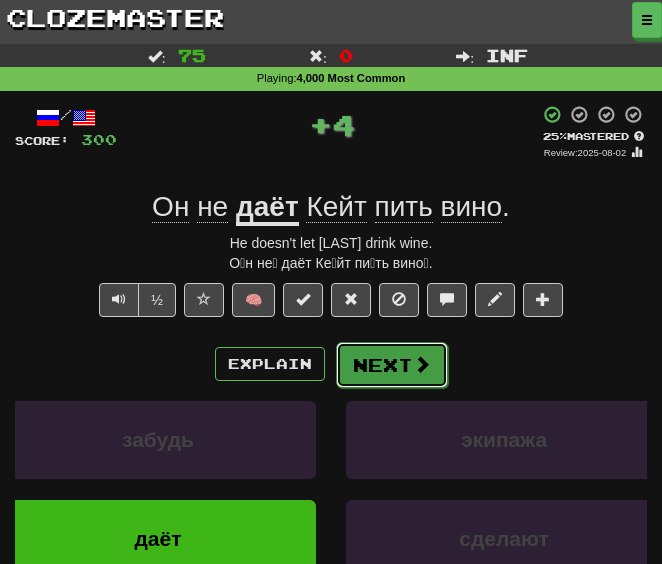 click on "Next" at bounding box center [392, 365] 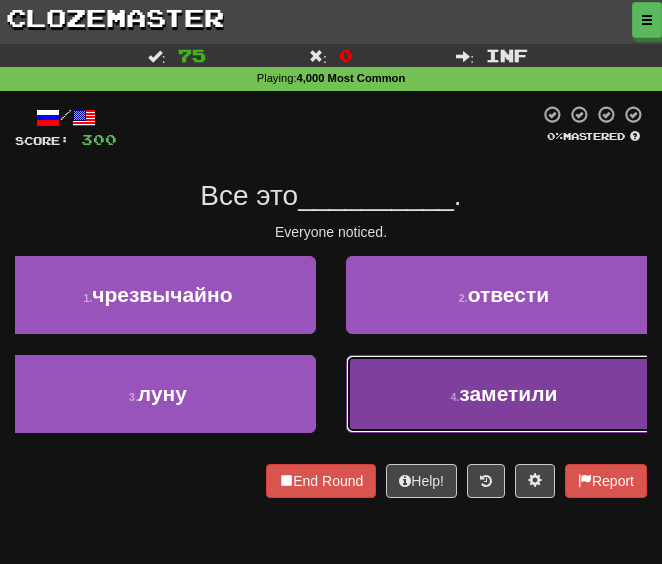 click on "4 .  заметили" at bounding box center [504, 394] 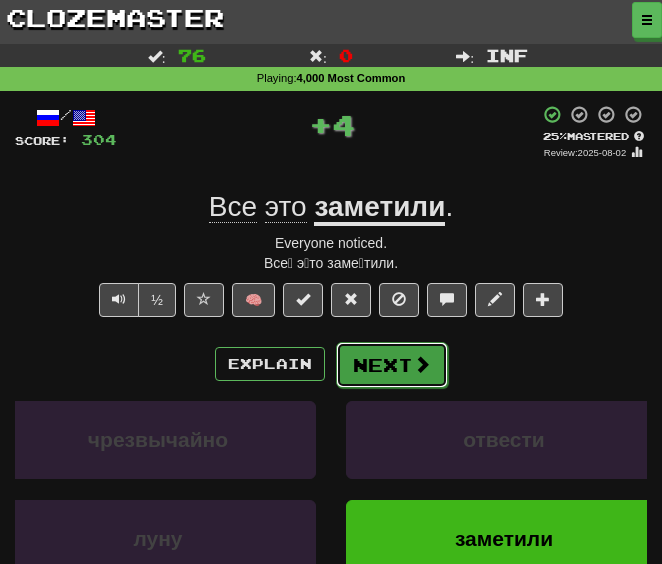 click on "Next" at bounding box center (392, 365) 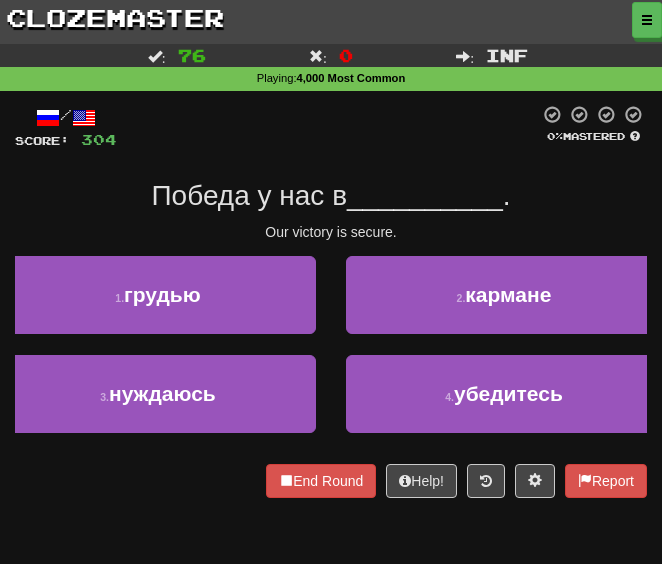 click on "/  Score:   304 0 %  Mastered Победа у нас в  __________ . Our victory is secure. 1 .  грудью 2 .  кармане 3 .  нуждаюсь 4 .  убедитесь  End Round  Help!  Report" at bounding box center [331, 301] 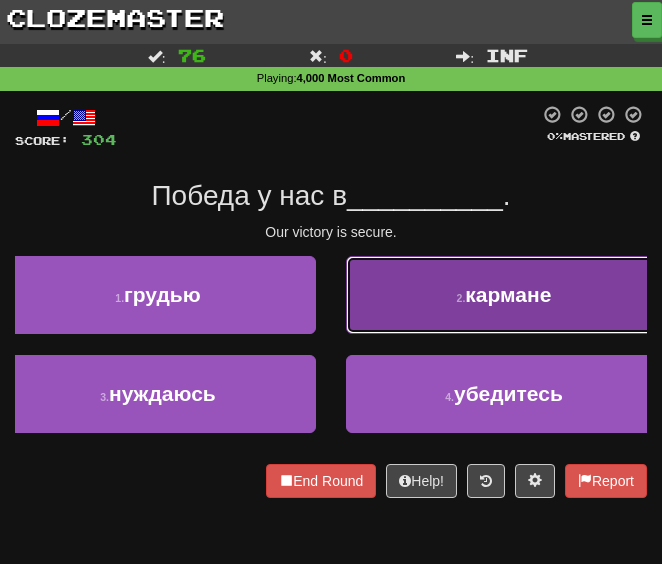 click on "2 .  кармане" at bounding box center (504, 295) 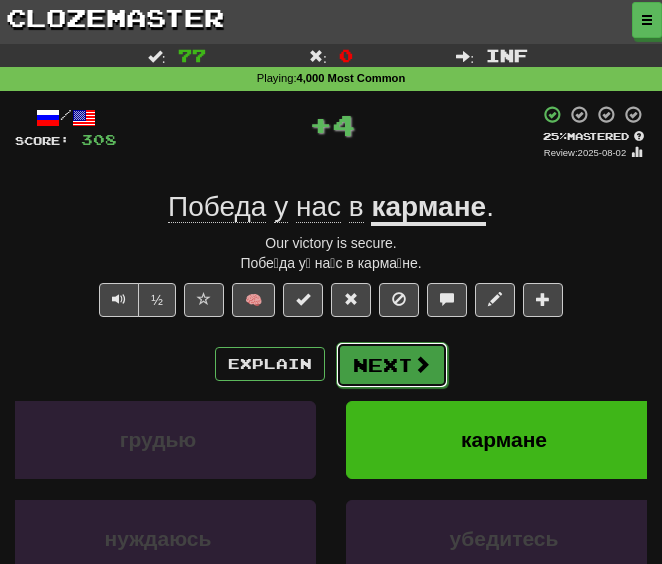 click on "Next" at bounding box center (392, 365) 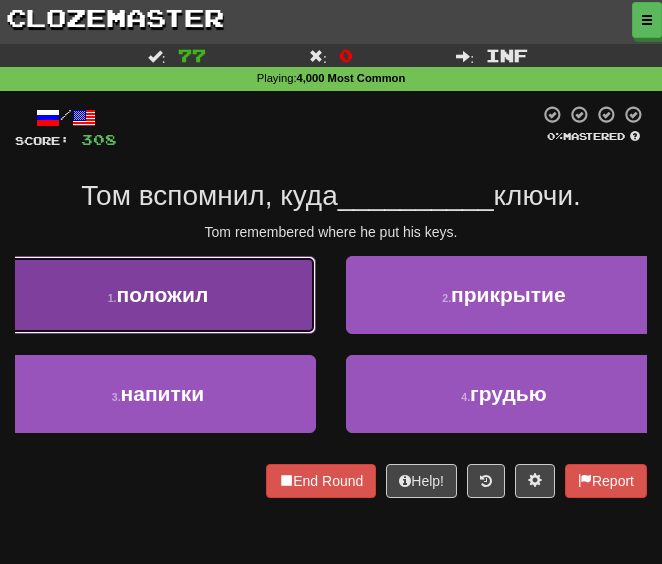 click on "положил" at bounding box center [163, 294] 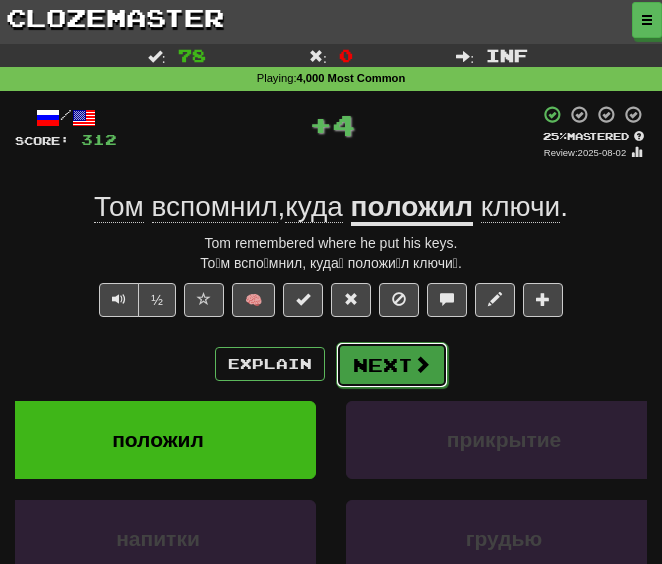 click on "Next" at bounding box center (392, 365) 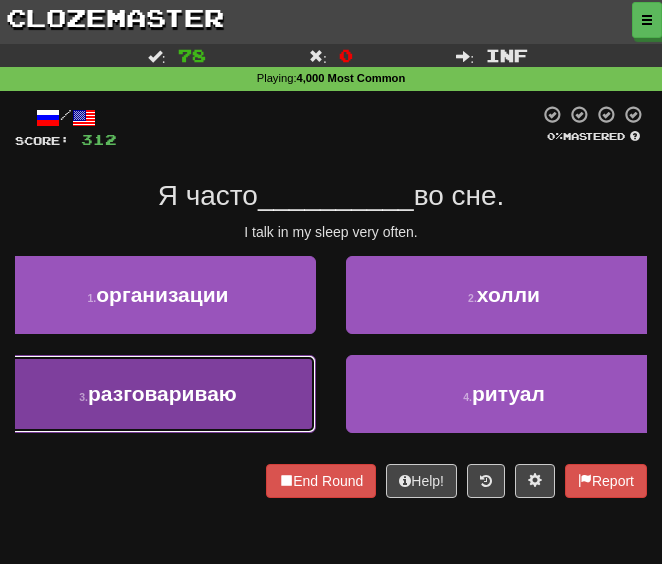 click on "разговариваю" at bounding box center (162, 393) 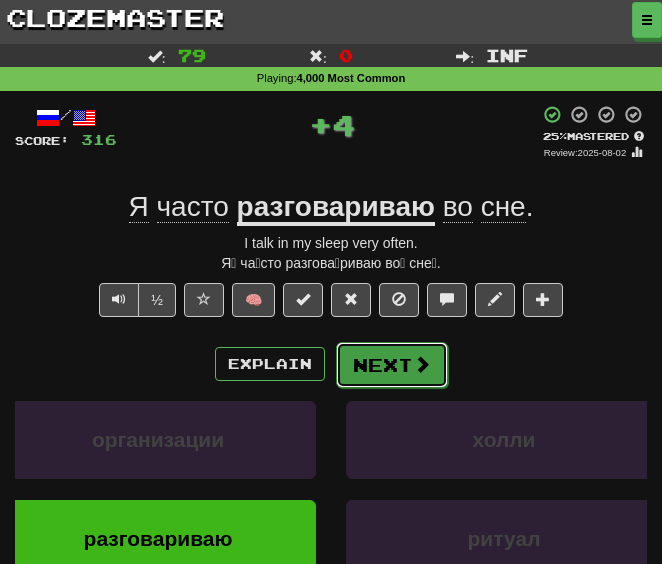 click on "Next" at bounding box center [392, 365] 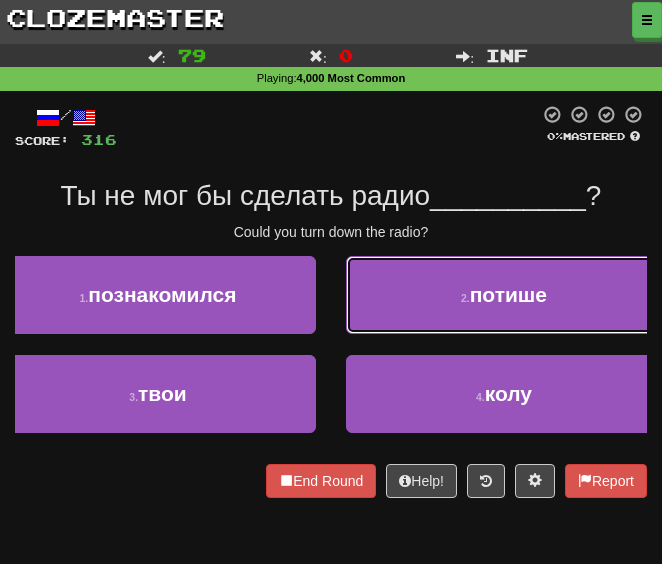 click on "2 .  потише" at bounding box center [504, 295] 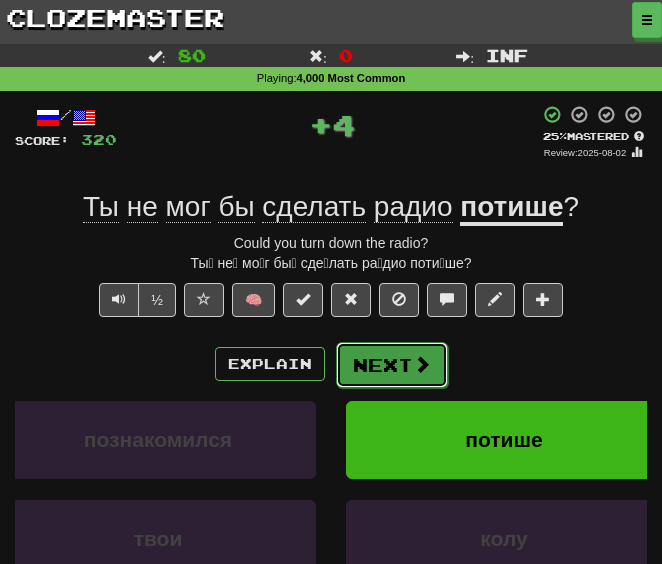 click on "Next" at bounding box center (392, 365) 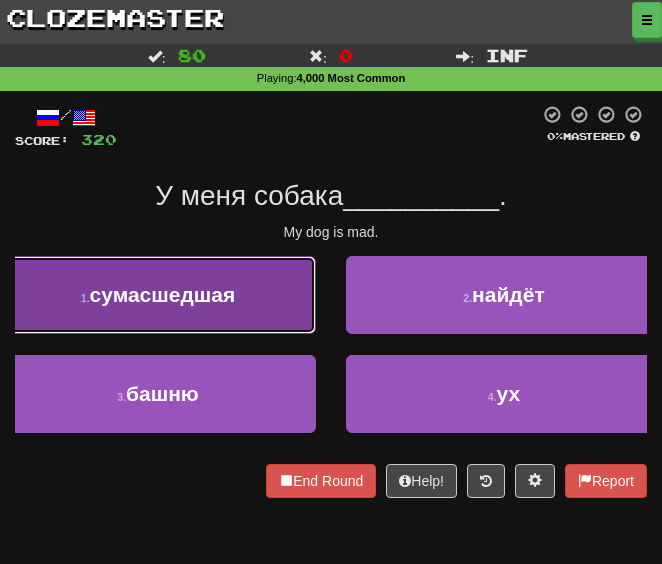 click on "сумасшедшая" at bounding box center (163, 294) 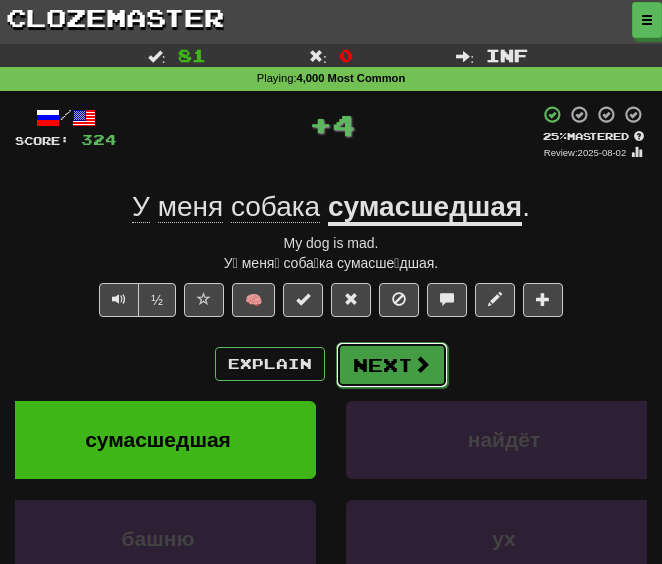 click on "Next" at bounding box center [392, 365] 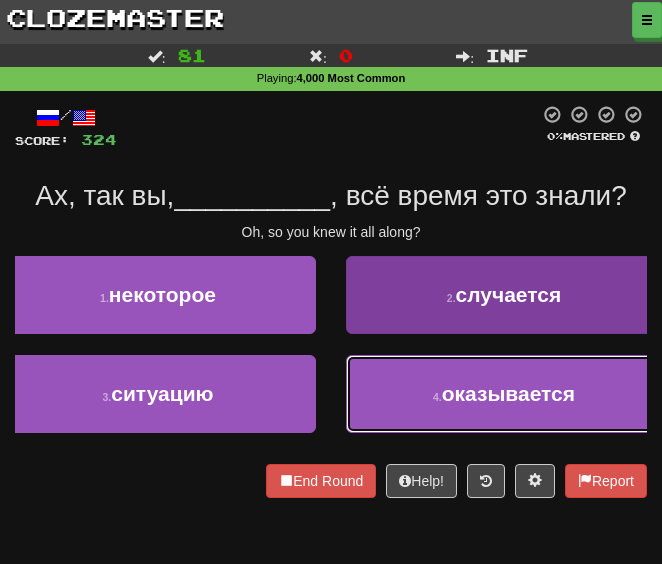 click on "4 .  оказывается" at bounding box center [504, 394] 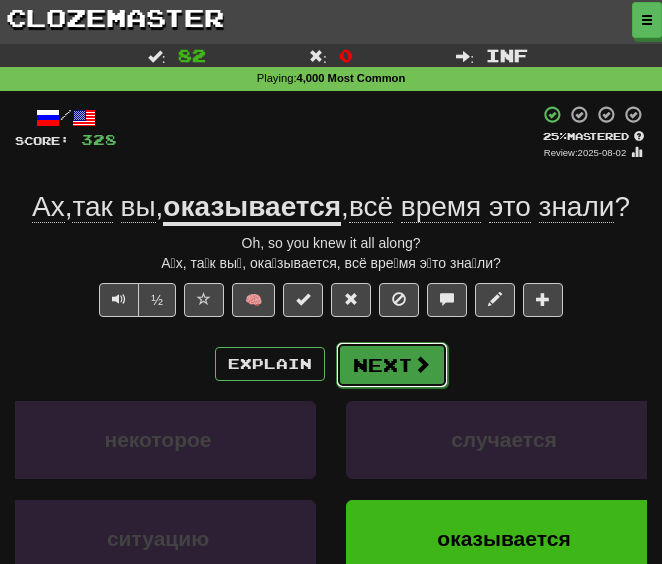 click on "Next" at bounding box center (392, 365) 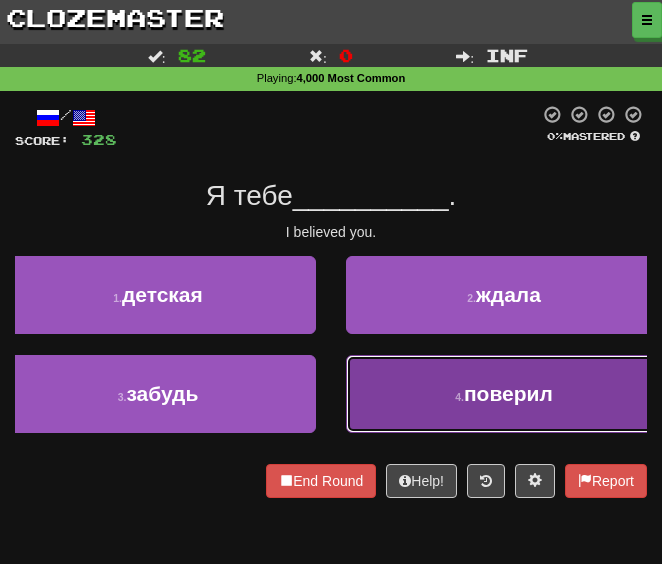 click on "4 .  поверил" at bounding box center [504, 394] 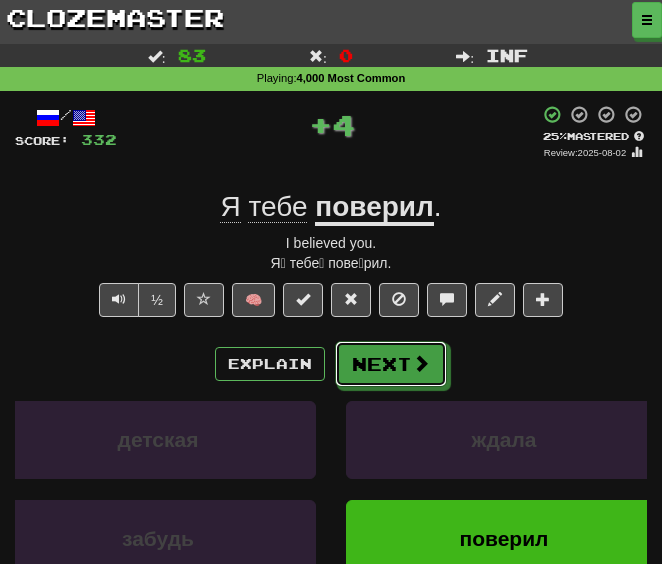 drag, startPoint x: 377, startPoint y: 365, endPoint x: 296, endPoint y: 285, distance: 113.84639 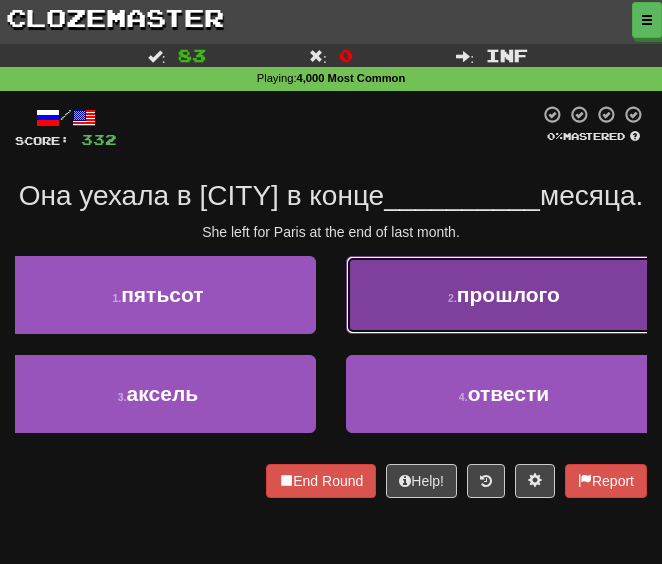 click on "прошлого" at bounding box center (508, 294) 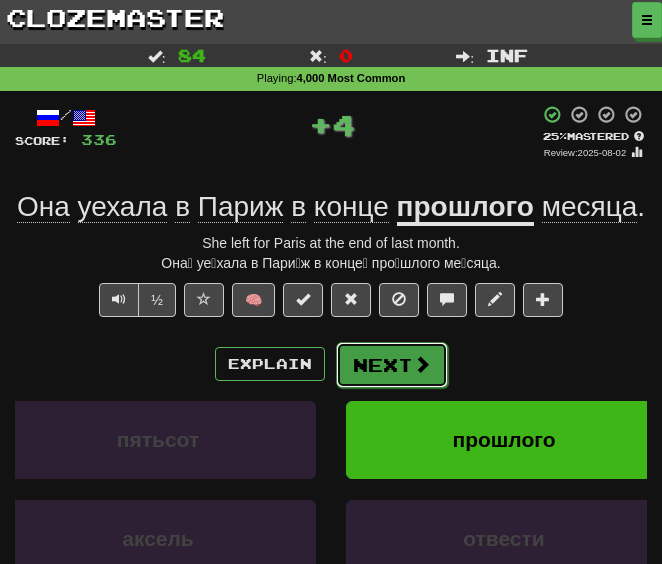 click on "Next" at bounding box center (392, 365) 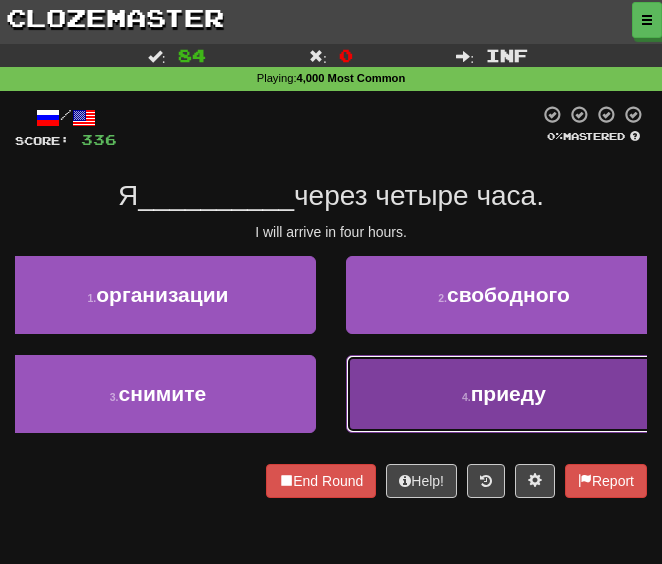 click on "4 .  приеду" at bounding box center [504, 394] 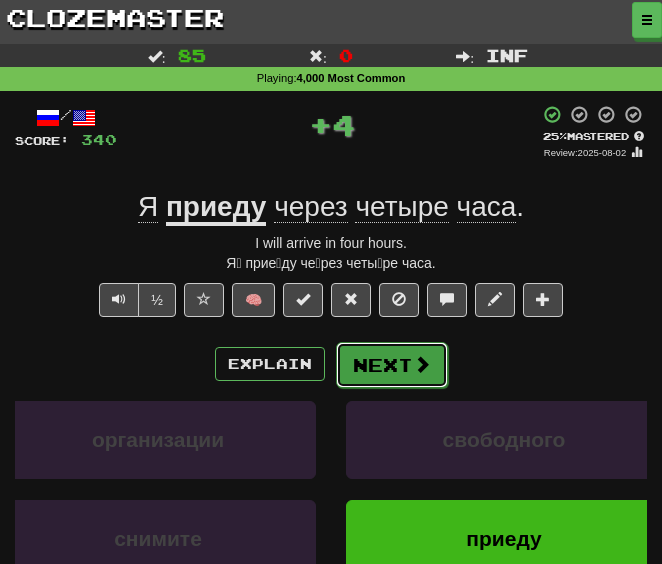click on "Next" at bounding box center (392, 365) 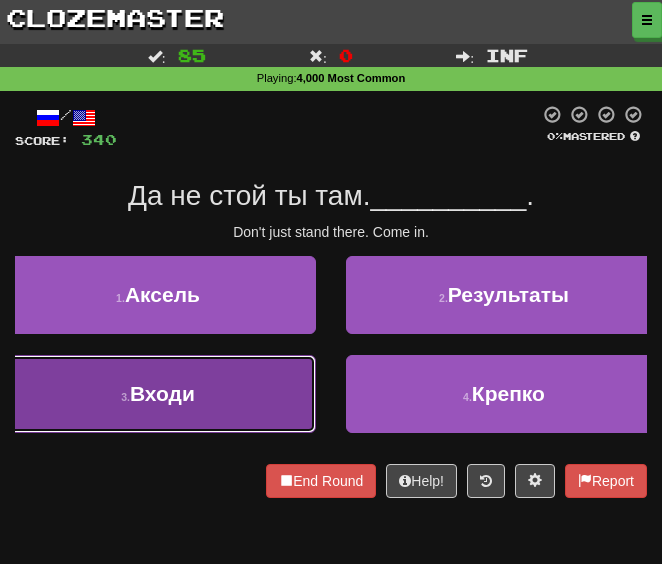 click on "3 .  Входи" at bounding box center [158, 394] 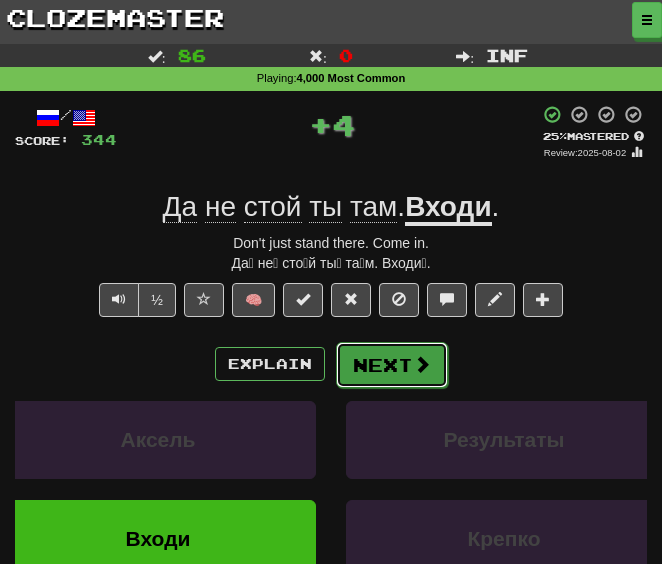 click on "Next" at bounding box center (392, 365) 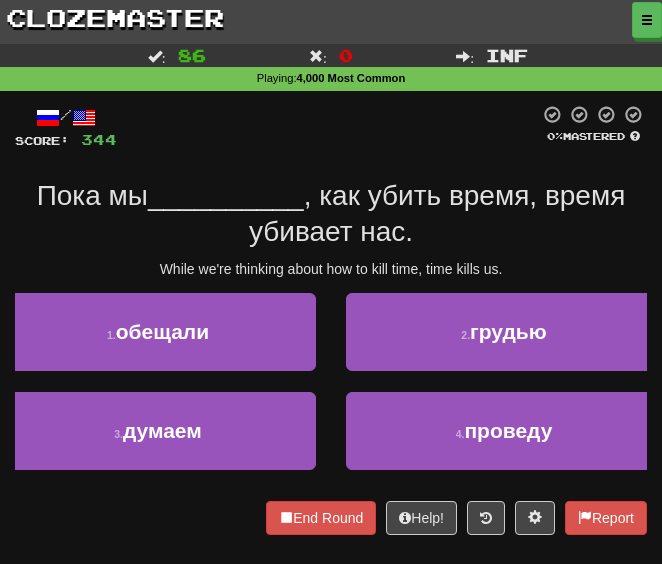 click on "Пока мы  __________ , как убить время, время убивает нас." at bounding box center [331, 214] 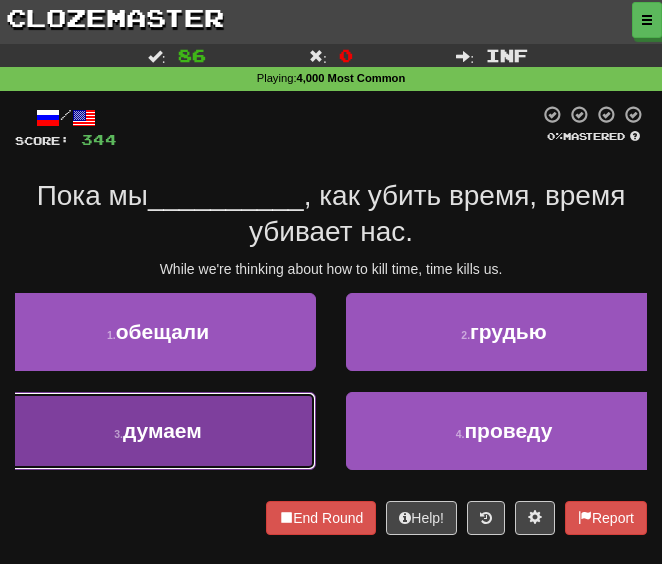 click on "3 .  думаем" at bounding box center (158, 431) 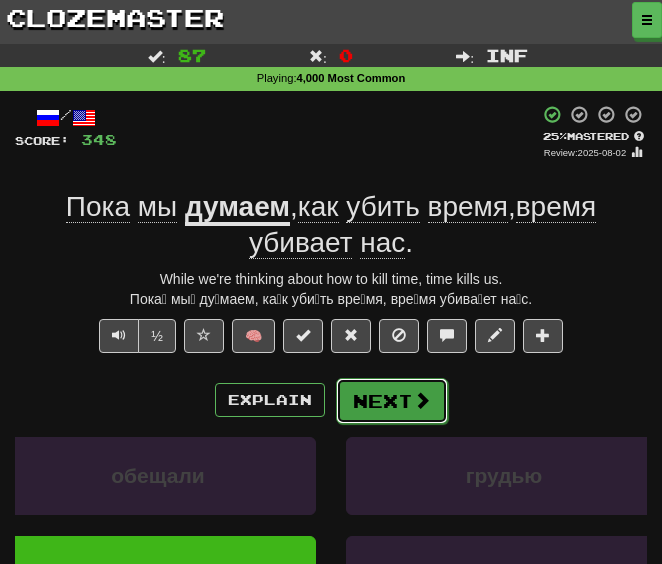 click on "Next" at bounding box center (392, 401) 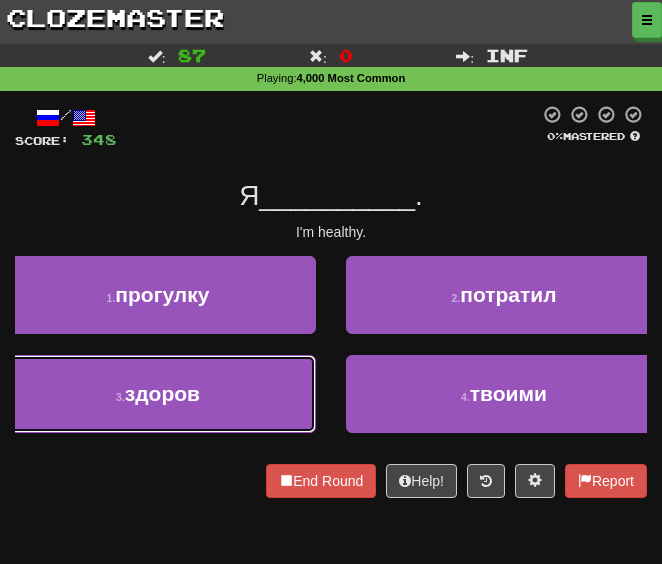 drag, startPoint x: 104, startPoint y: 416, endPoint x: 182, endPoint y: 391, distance: 81.908485 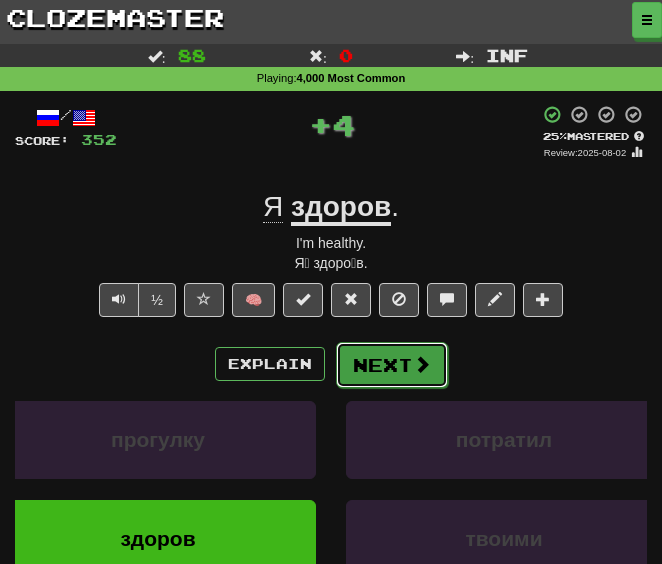 click on "Next" at bounding box center (392, 365) 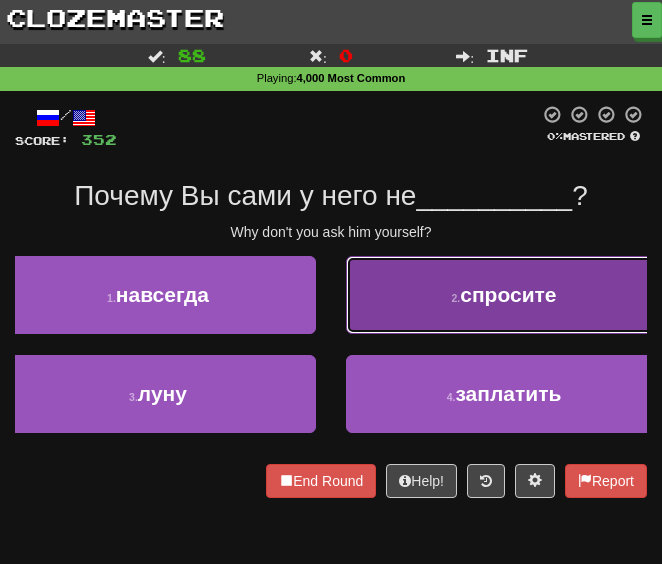 click on "2 .  спросите" at bounding box center (504, 295) 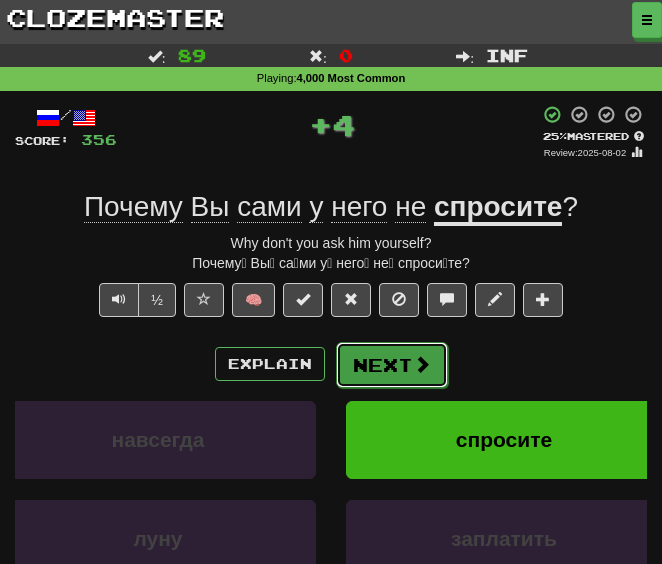 click on "Next" at bounding box center (392, 365) 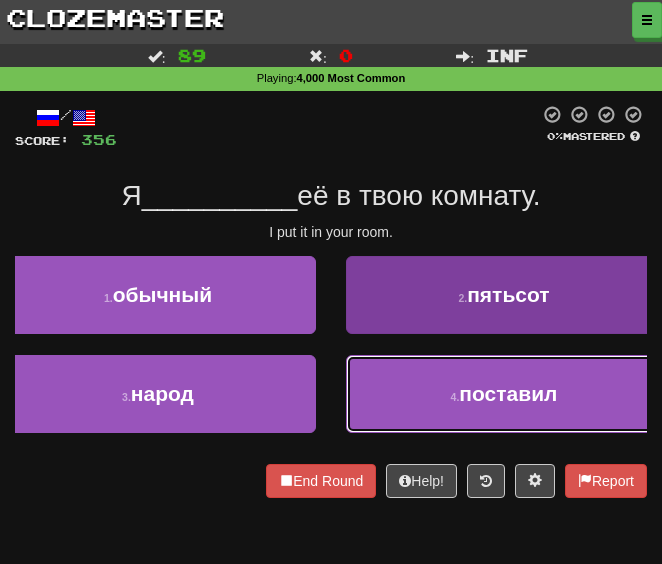 click on "4 .  поставил" at bounding box center (504, 394) 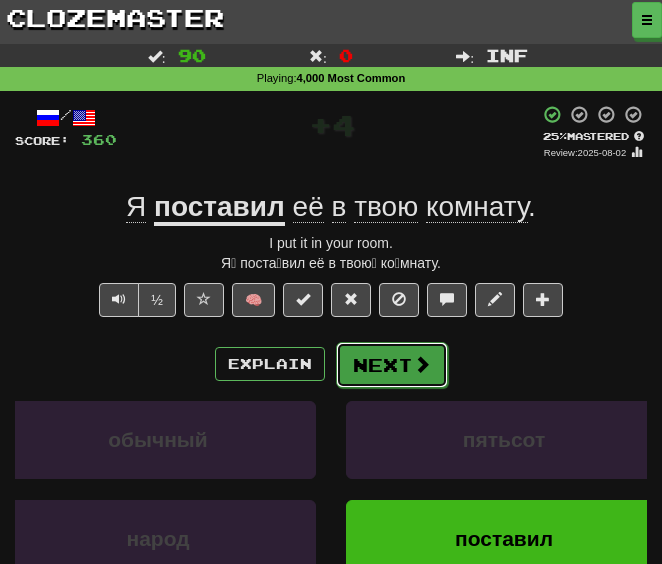 click on "Next" at bounding box center (392, 365) 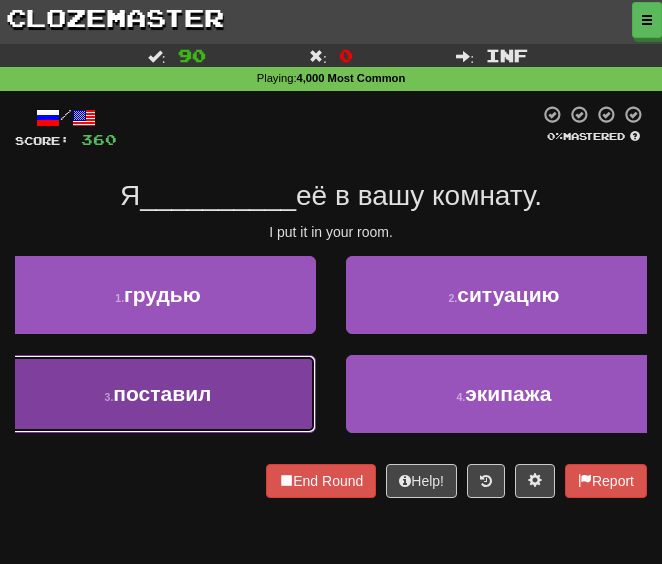 click on "3 .  поставил" at bounding box center [158, 394] 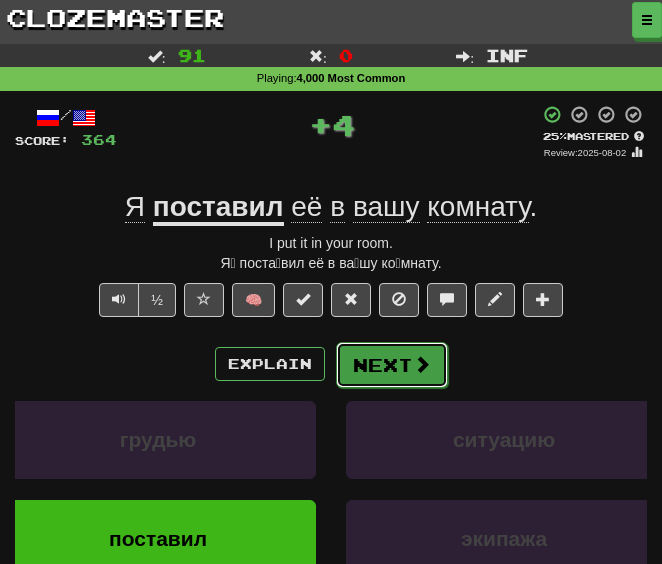 click on "Next" at bounding box center [392, 365] 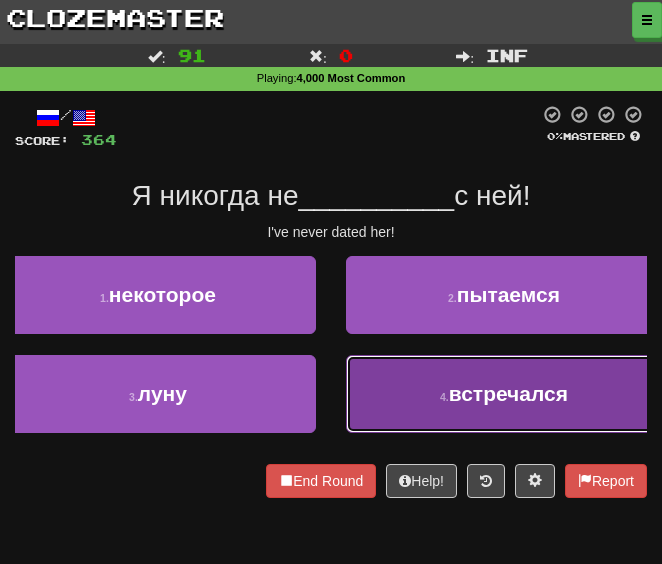 click on "4 .  встречался" at bounding box center [504, 394] 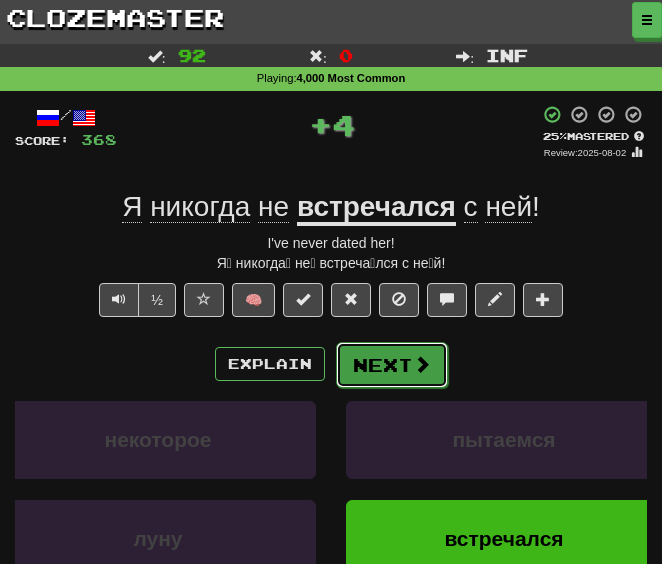 click on "Next" at bounding box center (392, 365) 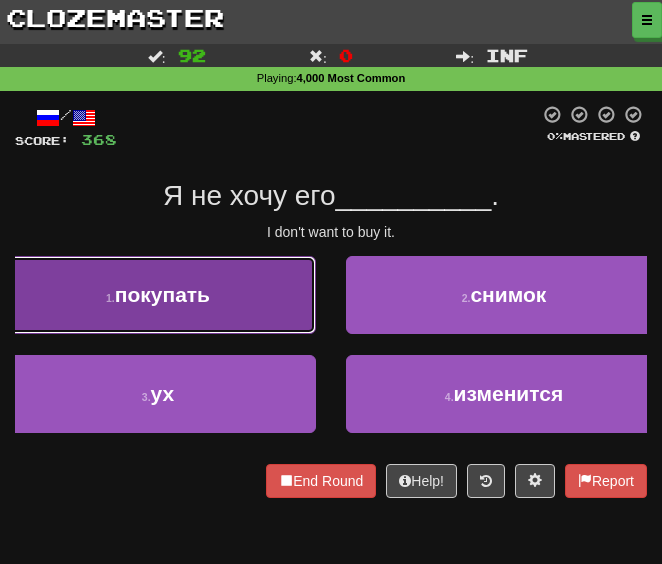 click on "покупать" at bounding box center (162, 294) 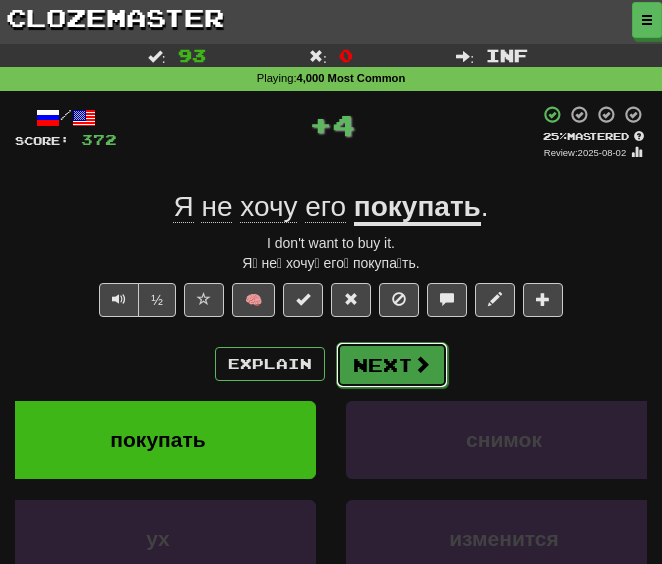 click on "Next" at bounding box center (392, 365) 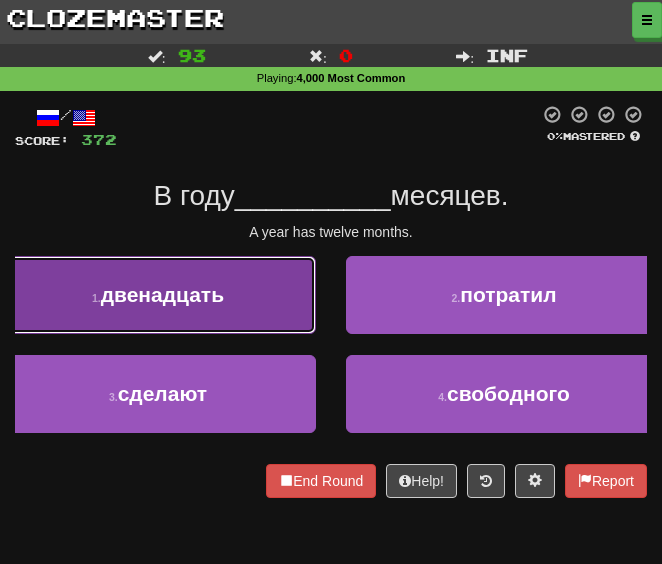 click on "двенадцать" at bounding box center [162, 294] 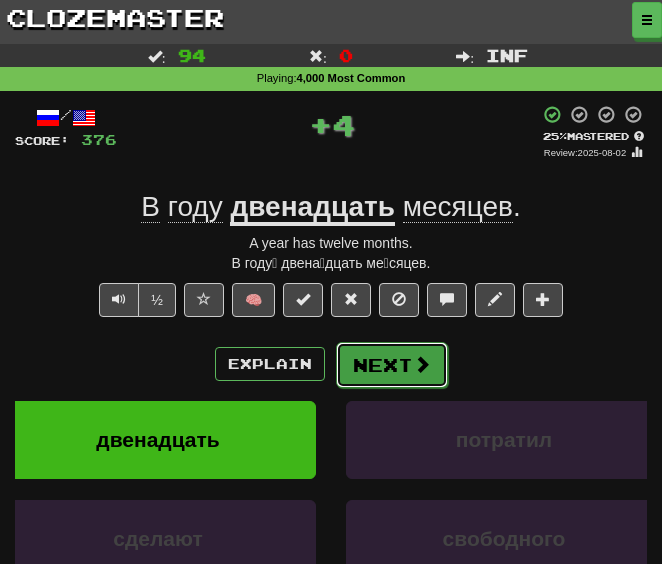 click on "Next" at bounding box center (392, 365) 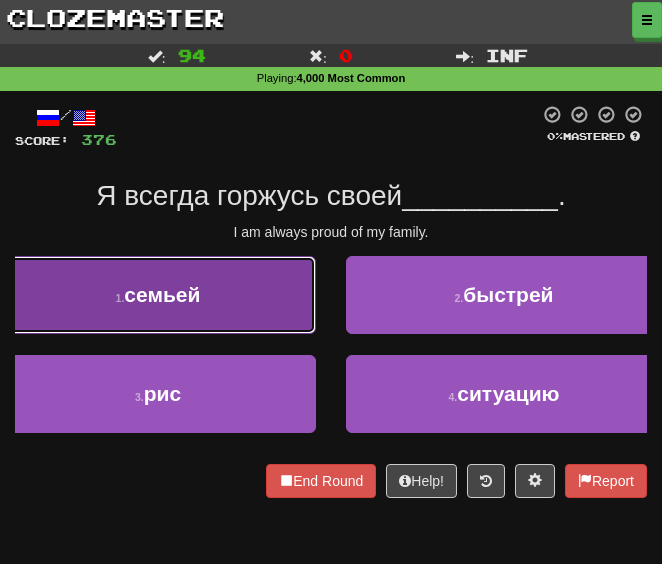 click on "1 .  семьей" at bounding box center [158, 295] 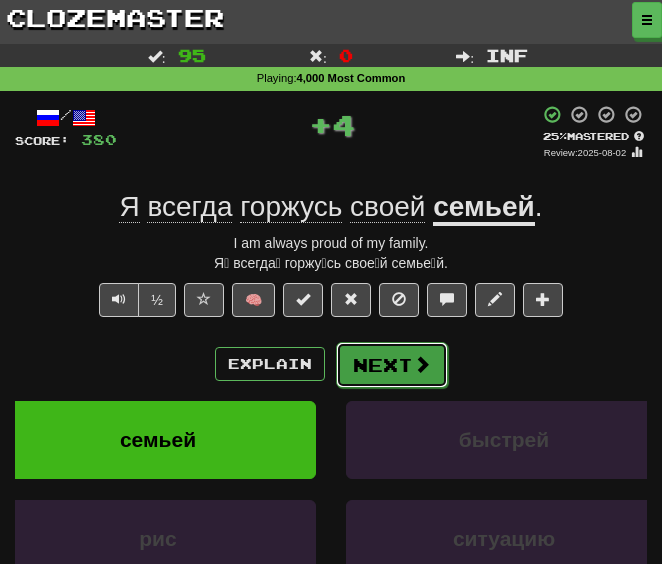 click on "Next" at bounding box center (392, 365) 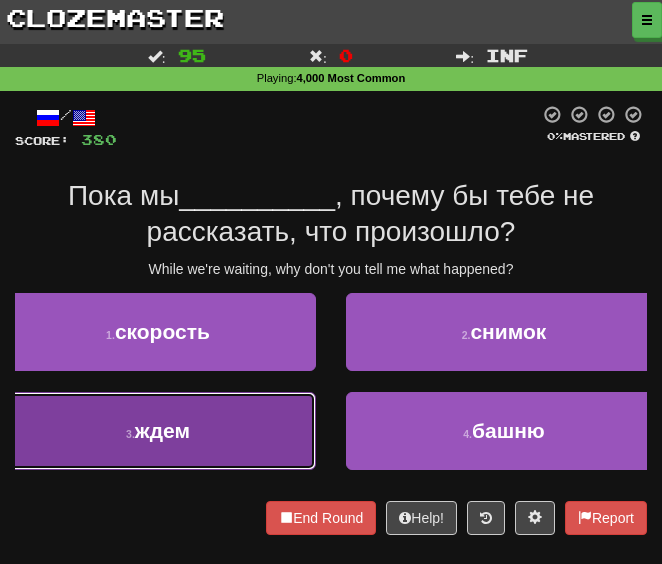 click on "3 .  ждем" at bounding box center (158, 431) 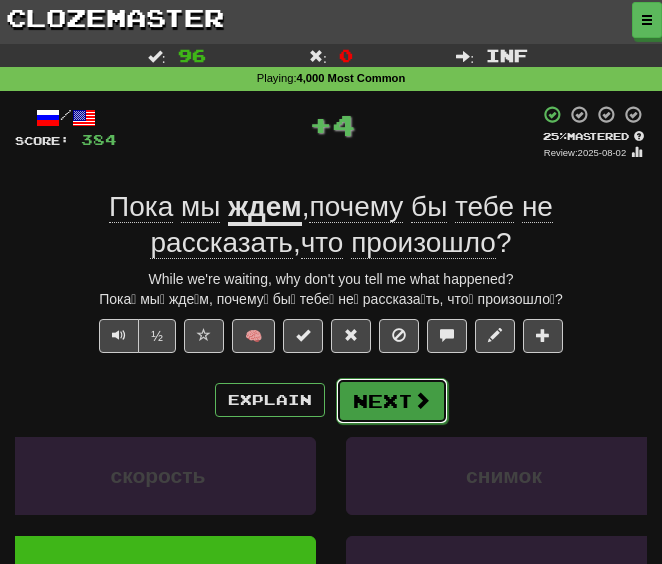 click on "Next" at bounding box center [392, 401] 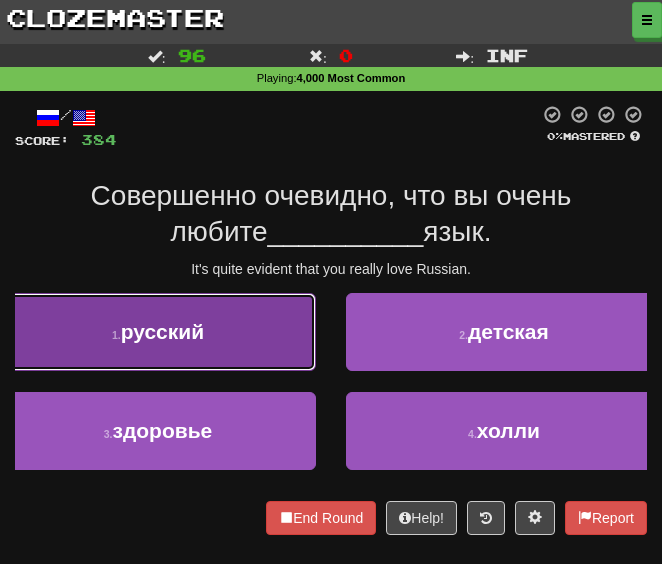 click on "1 .  русский" at bounding box center (158, 332) 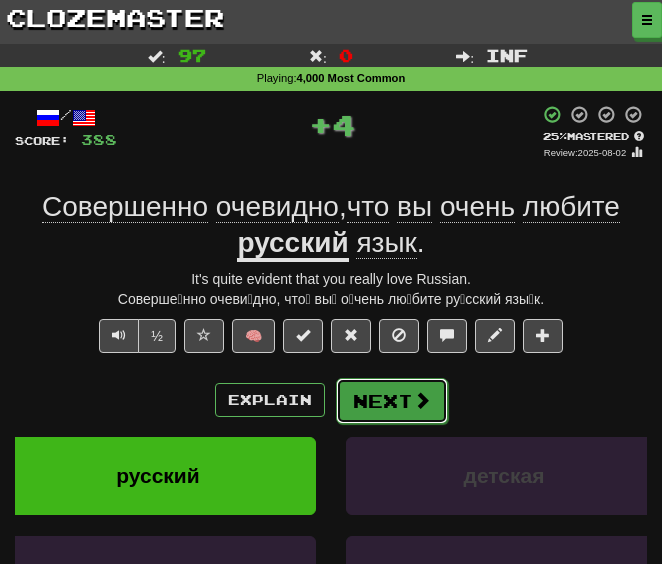 click on "Next" at bounding box center (392, 401) 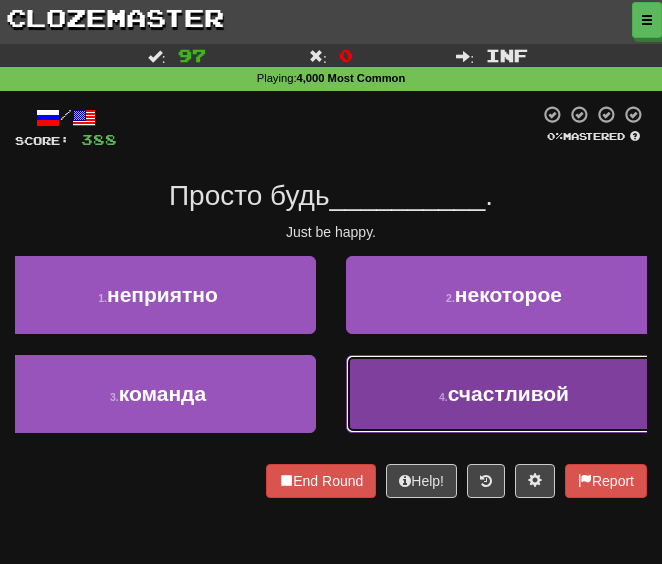 click on "4 .  счастливой" at bounding box center [504, 394] 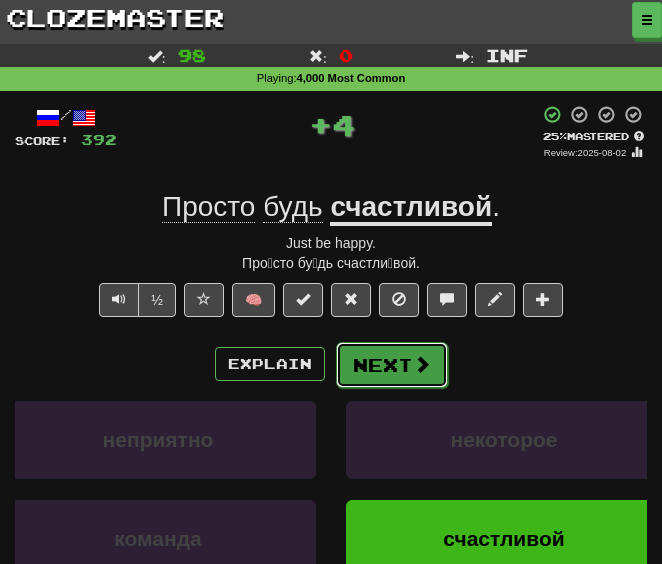 click on "Next" at bounding box center [392, 365] 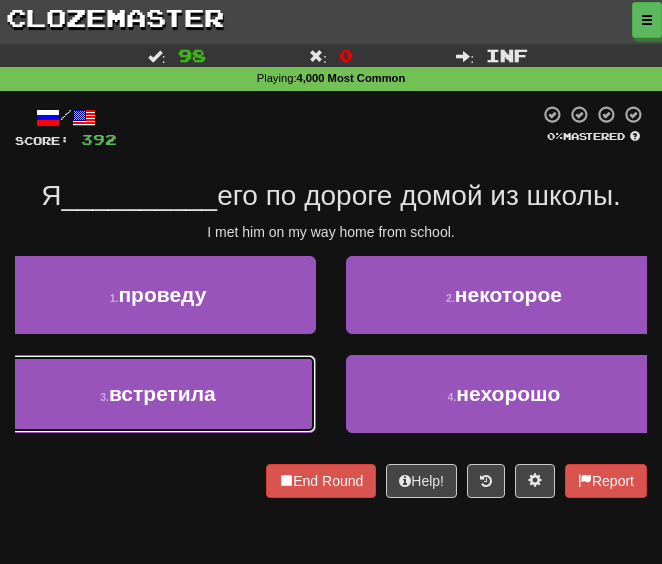 click on "встретила" at bounding box center (162, 393) 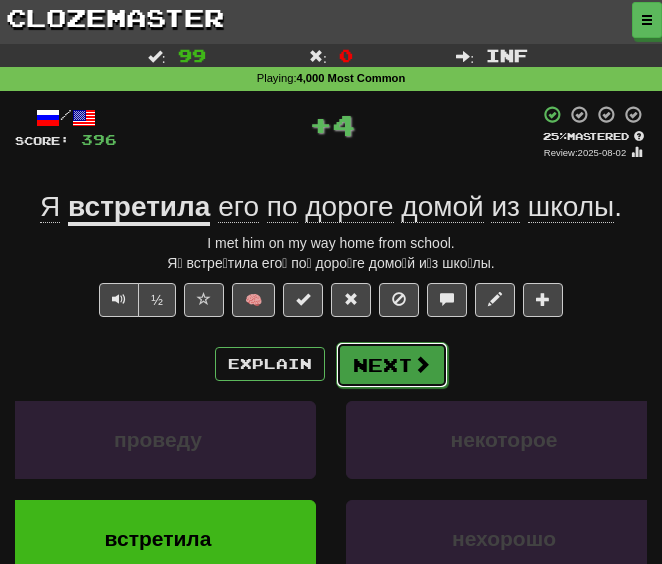 click on "Next" at bounding box center (392, 365) 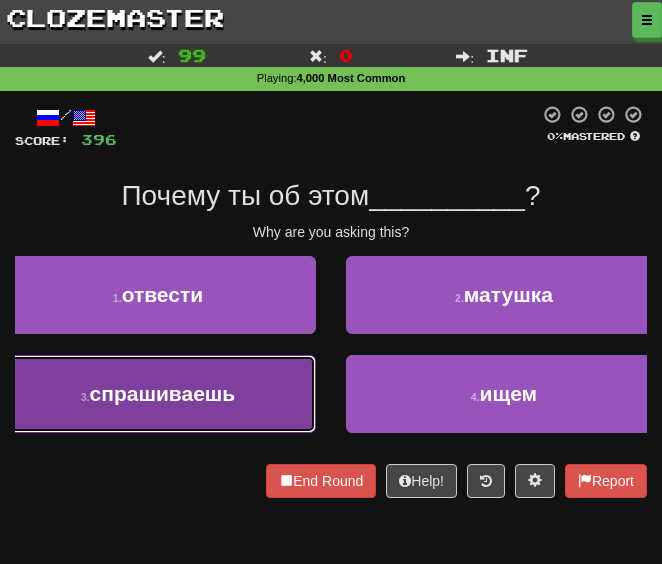 click on "спрашиваешь" at bounding box center (163, 393) 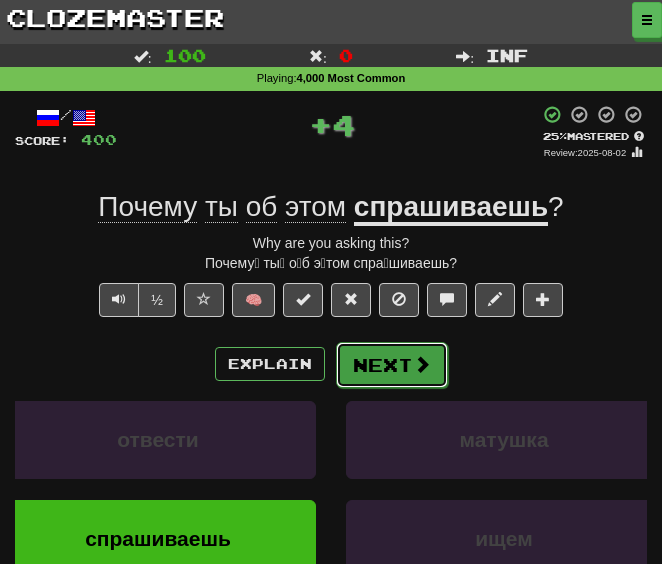 click on "Next" at bounding box center (392, 365) 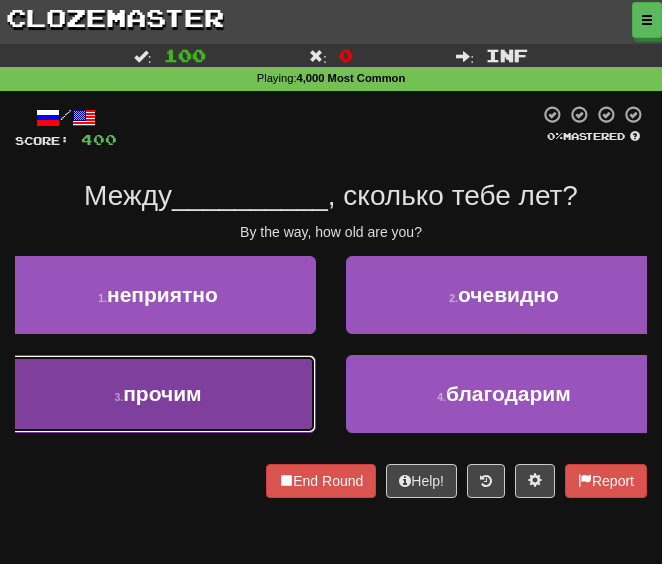 click on "3 .  прочим" at bounding box center (158, 394) 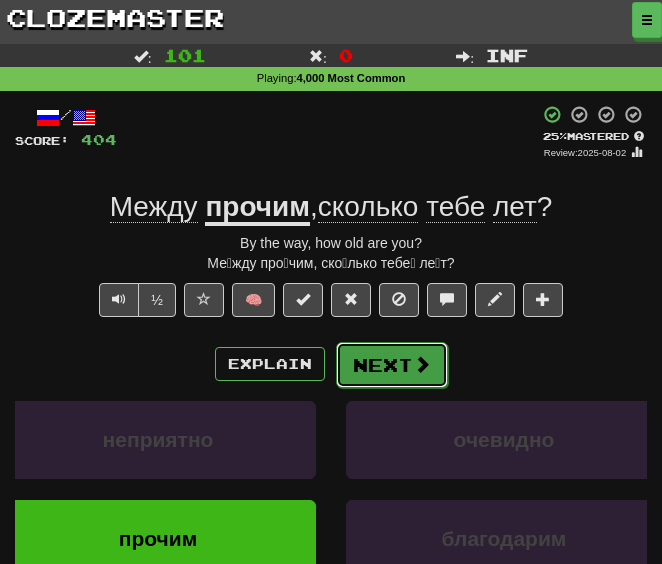 click on "Next" at bounding box center (392, 365) 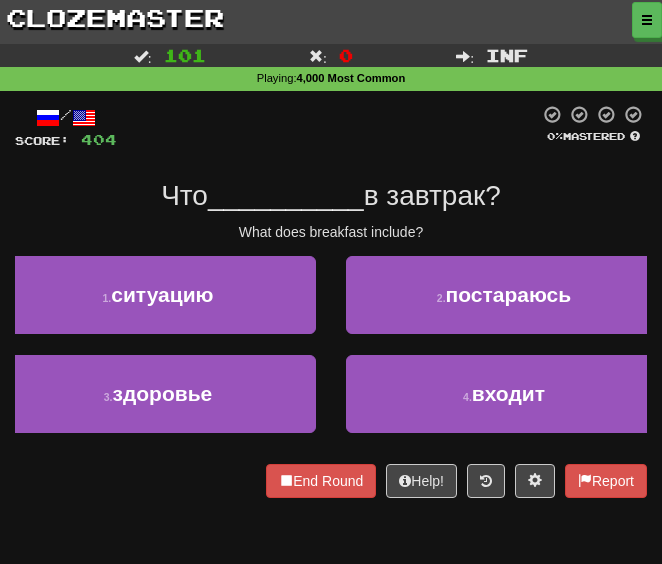 click on "/  Score:   404 0 %  Mastered Что  __________  в завтрак? What does breakfast include? 1 .  ситуацию 2 .  постараюсь 3 .  здоровье 4 .  входит  End Round  Help!  Report" at bounding box center [331, 301] 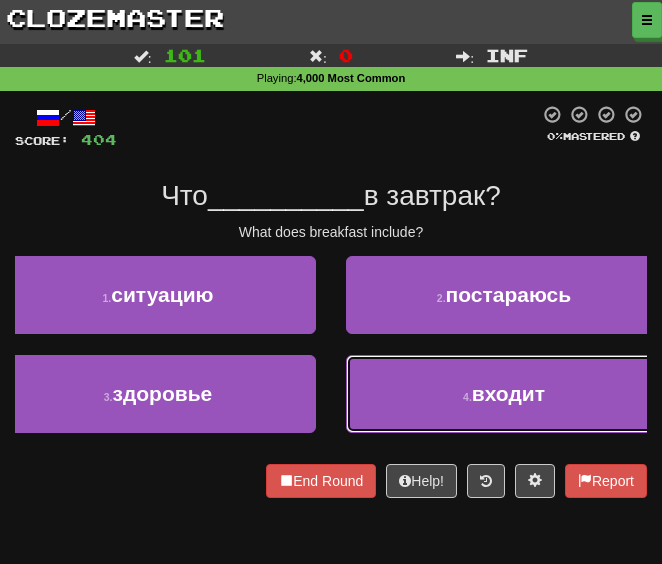 click on "4 .  входит" at bounding box center (504, 394) 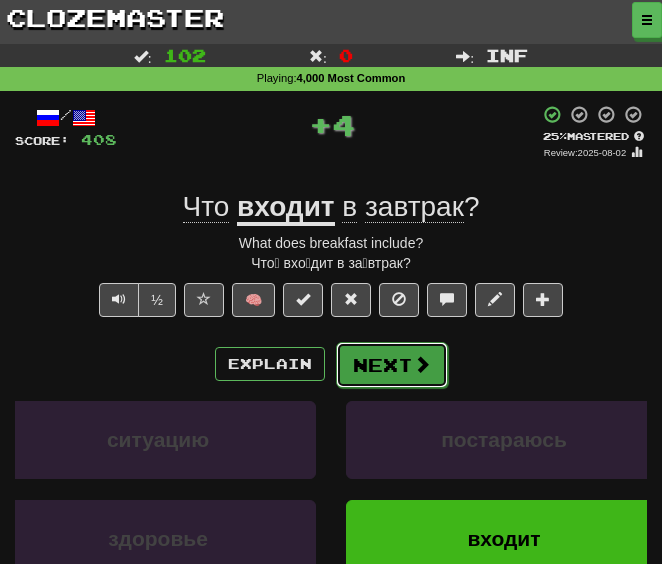 click on "Next" at bounding box center [392, 365] 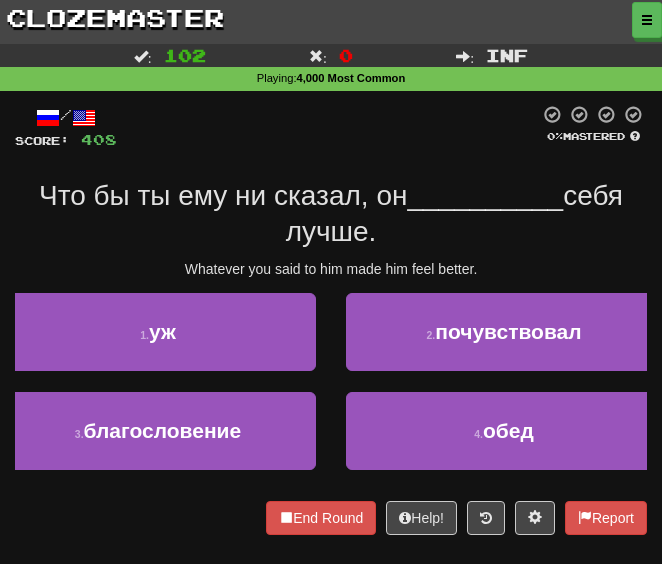 click at bounding box center [328, 127] 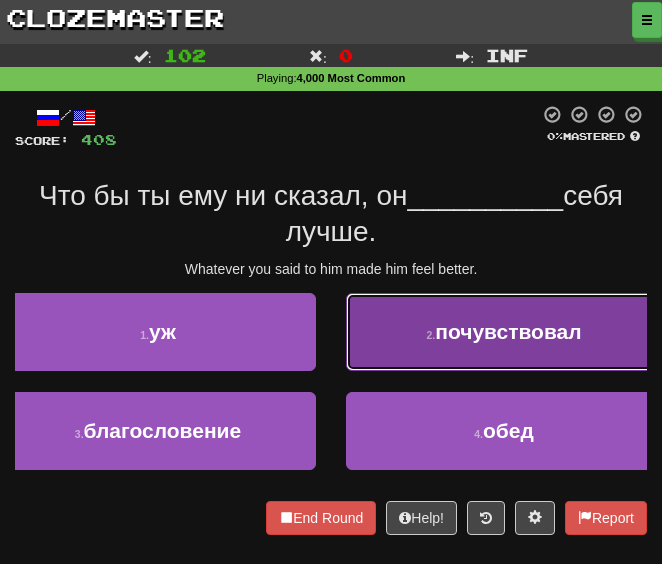click on "2 ." at bounding box center (430, 335) 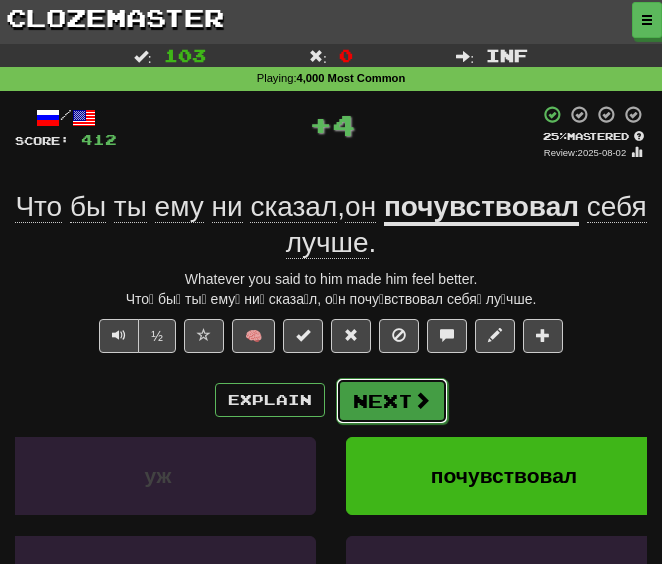 click on "Next" at bounding box center [392, 401] 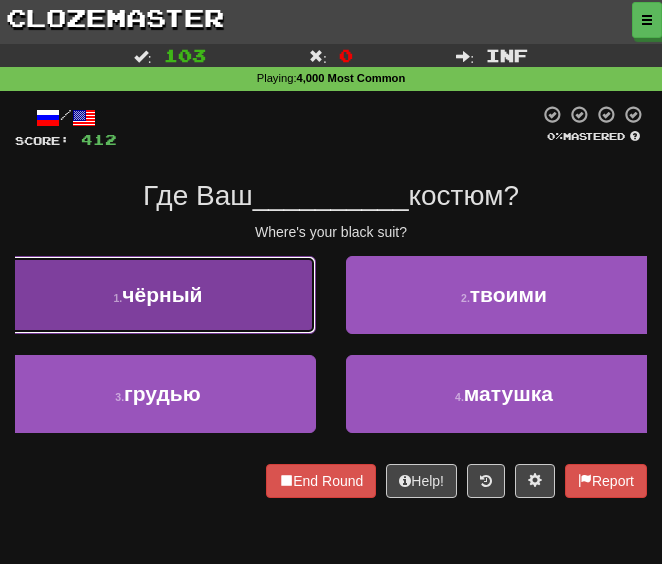 click on "чёрный" at bounding box center [162, 294] 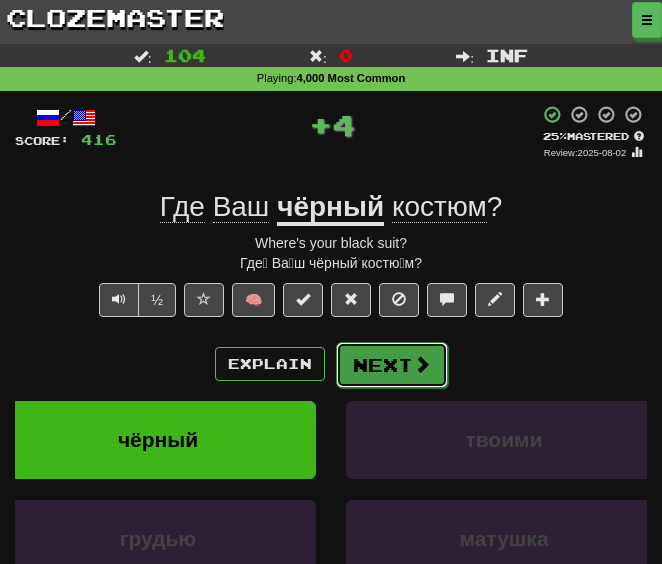 click on "Next" at bounding box center [392, 365] 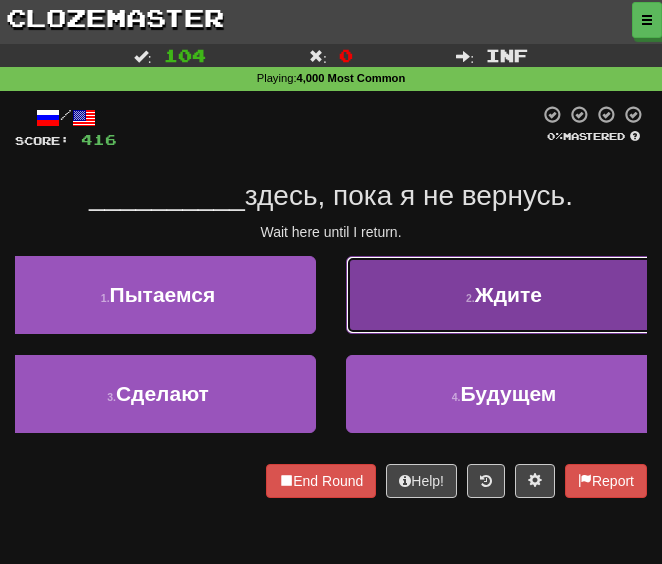 click on "2 .  Ждите" at bounding box center (504, 295) 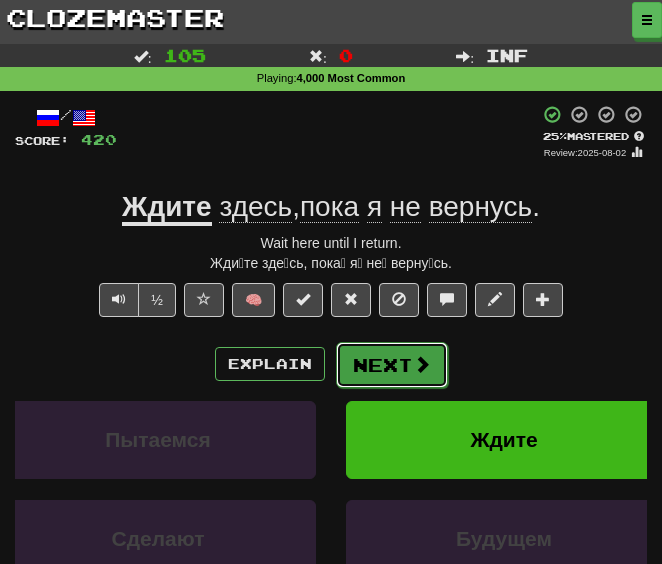 click on "Next" at bounding box center [392, 365] 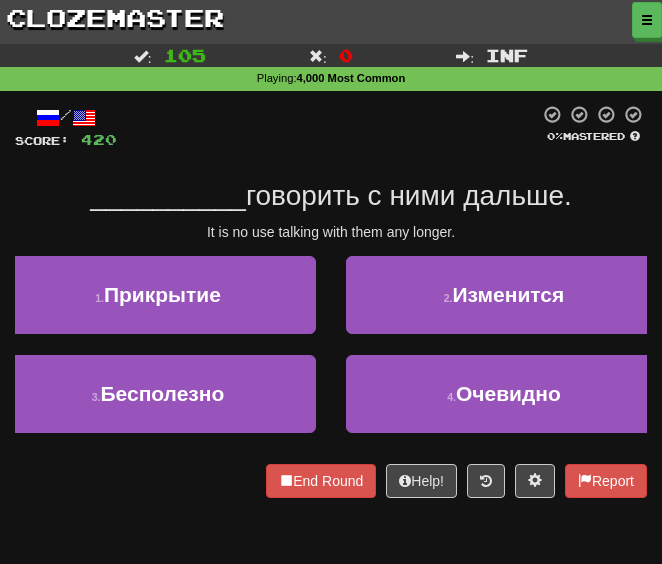 click on "говорить с ними дальше." at bounding box center (409, 195) 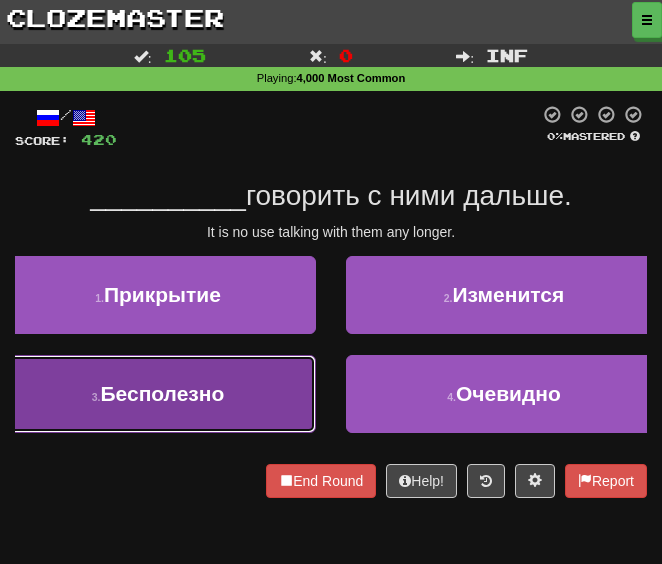 click on "Бесполезно" at bounding box center (162, 393) 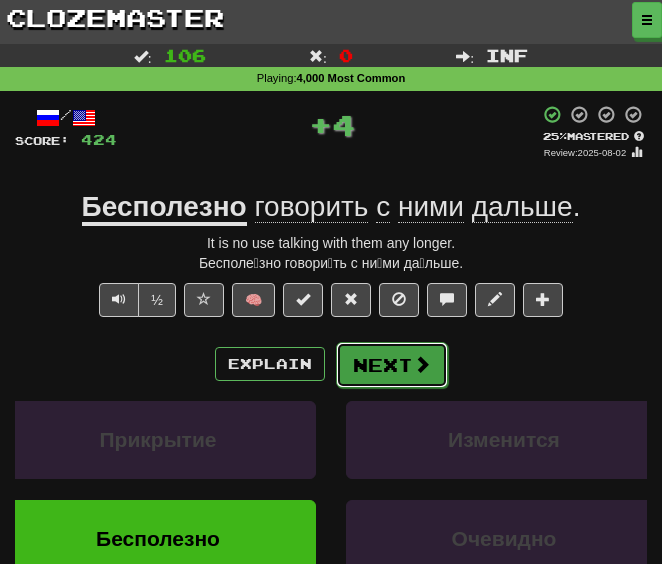 click on "Next" at bounding box center [392, 365] 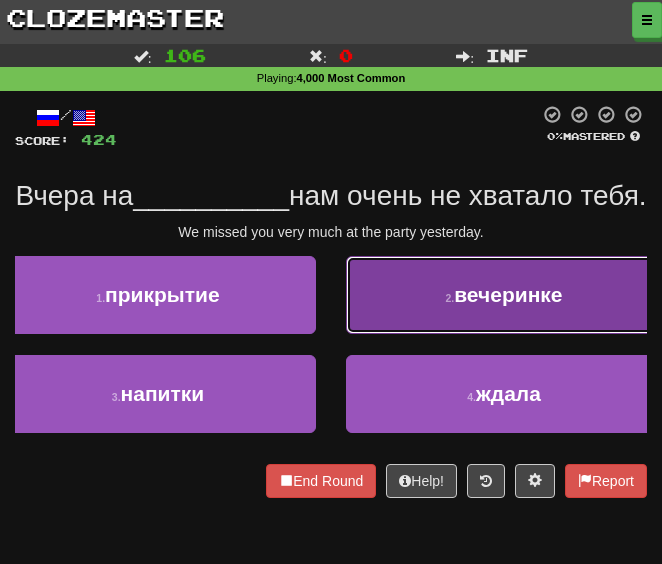 click on "2 .  вечеринке" at bounding box center (504, 295) 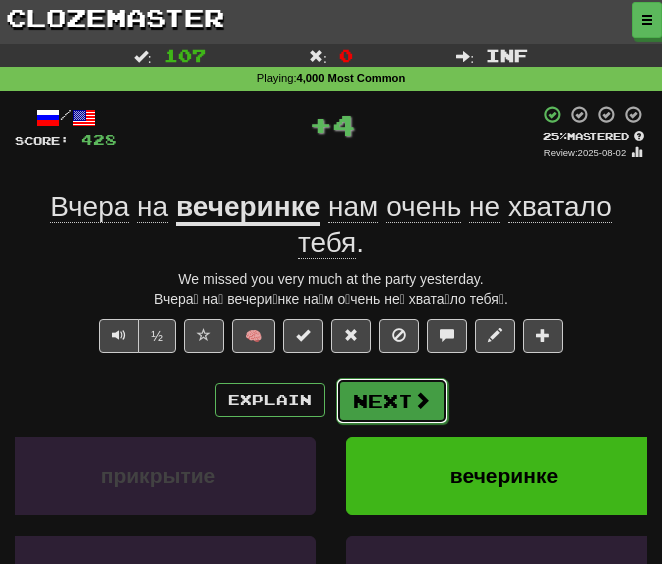 click on "Next" at bounding box center (392, 401) 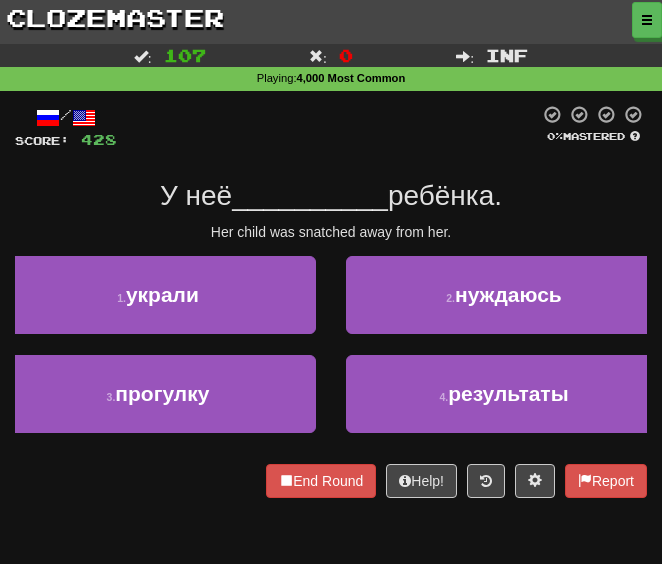 click at bounding box center [328, 127] 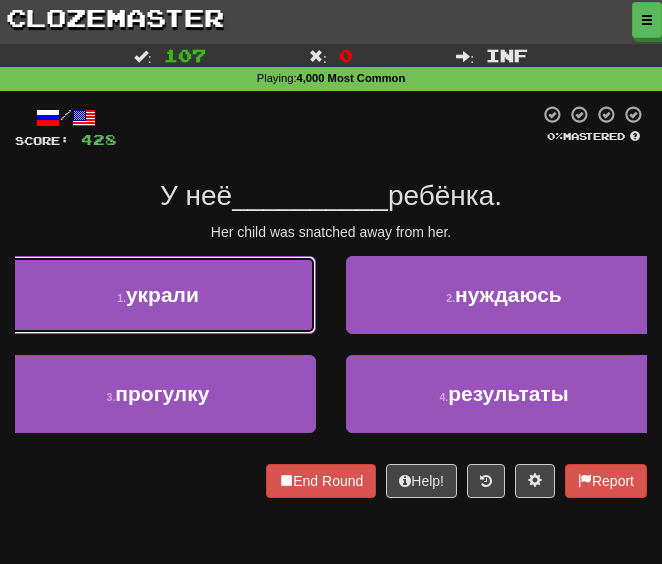 click on "1 .  украли" at bounding box center (158, 295) 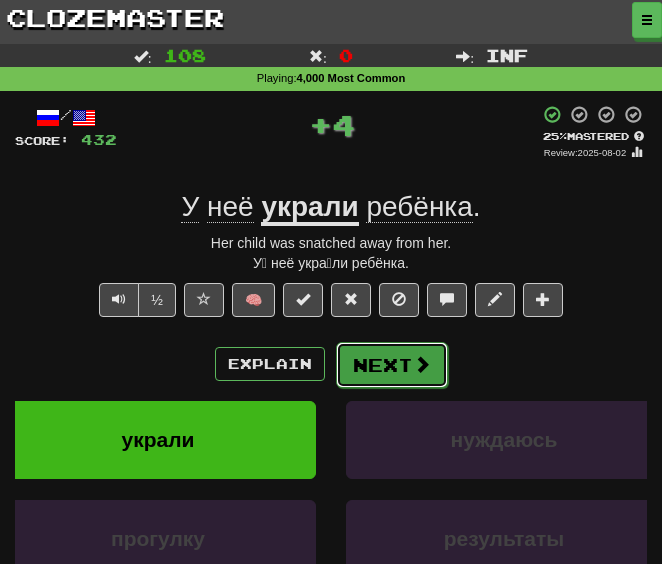 click on "Next" at bounding box center (392, 365) 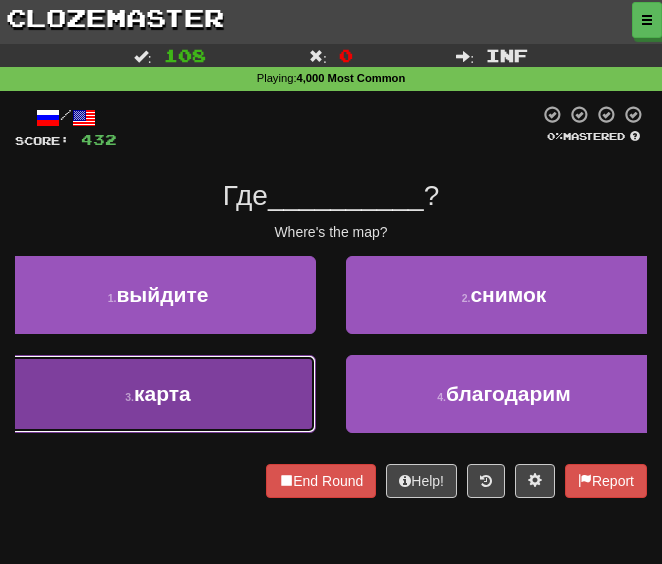 click on "3 .  карта" at bounding box center [158, 394] 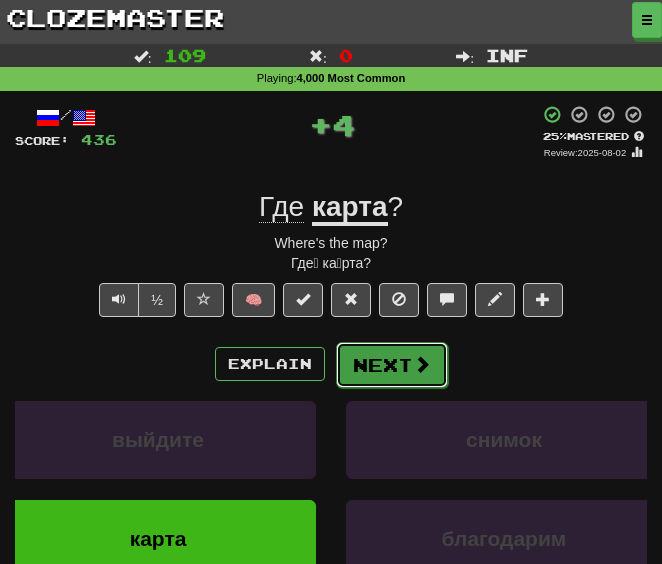 click on "Next" at bounding box center [392, 365] 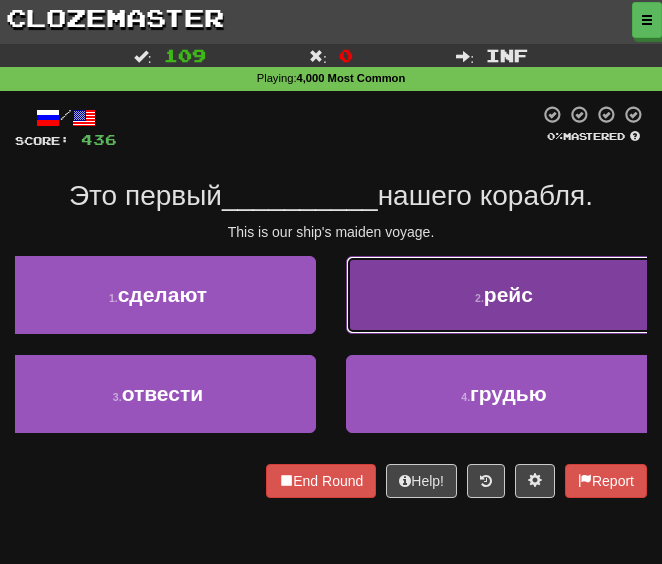 click on "2 .  рейс" at bounding box center [504, 295] 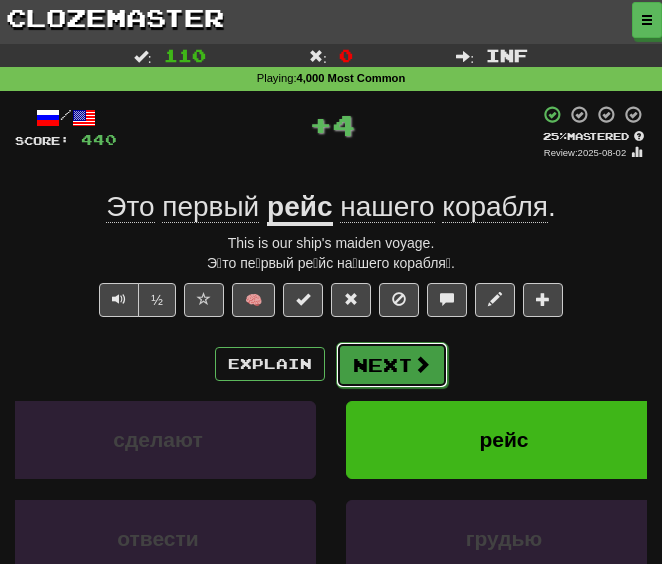 click on "Next" at bounding box center [392, 365] 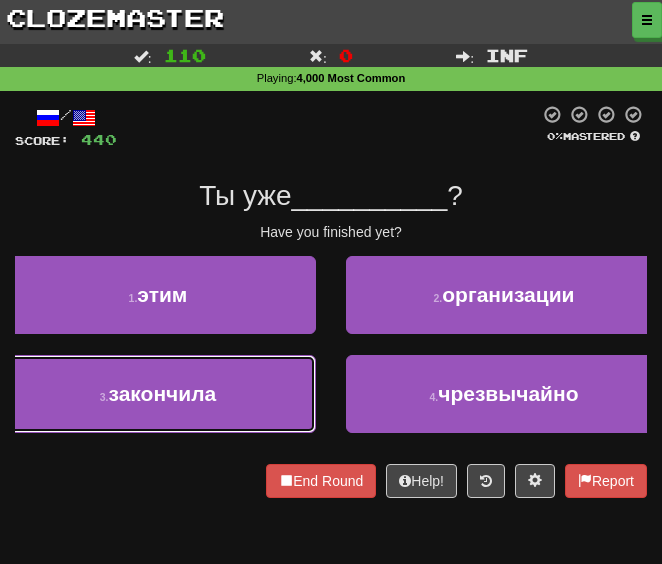 click on "закончила" at bounding box center [163, 393] 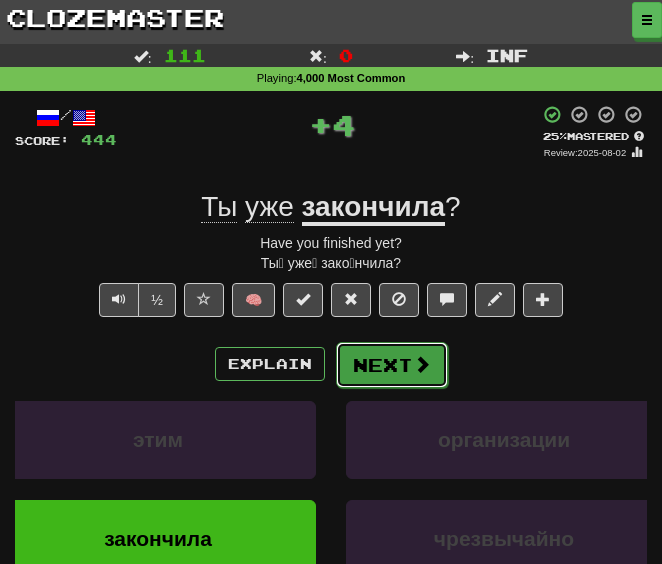 click on "Next" at bounding box center (392, 365) 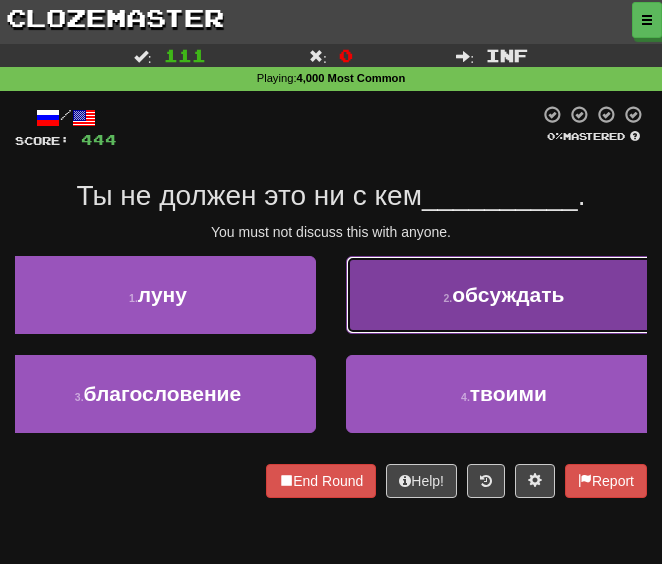 click on "2 .  обсуждать" at bounding box center [504, 295] 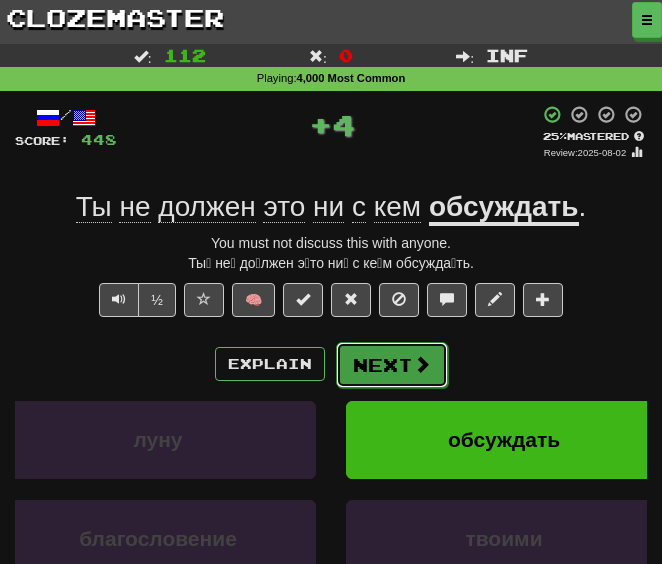 click on "Next" at bounding box center [392, 365] 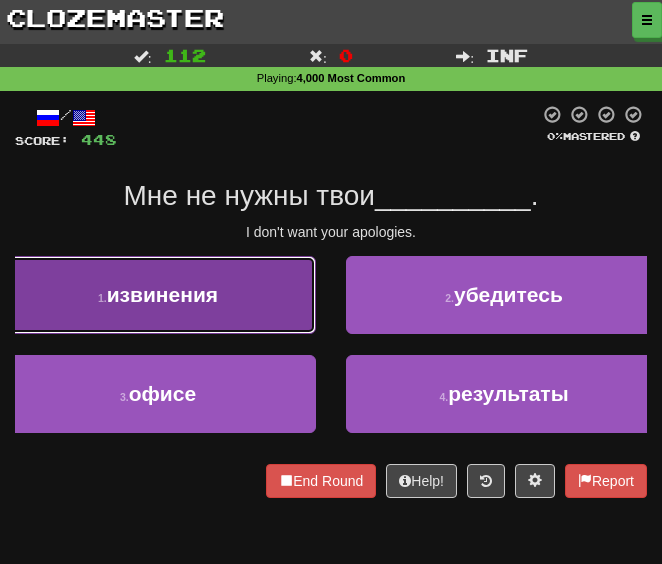 click on "извинения" at bounding box center (162, 294) 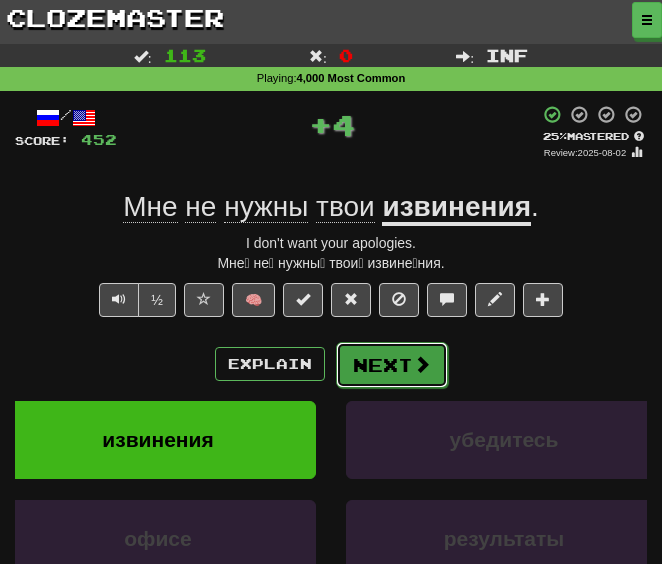 click on "Next" at bounding box center (392, 365) 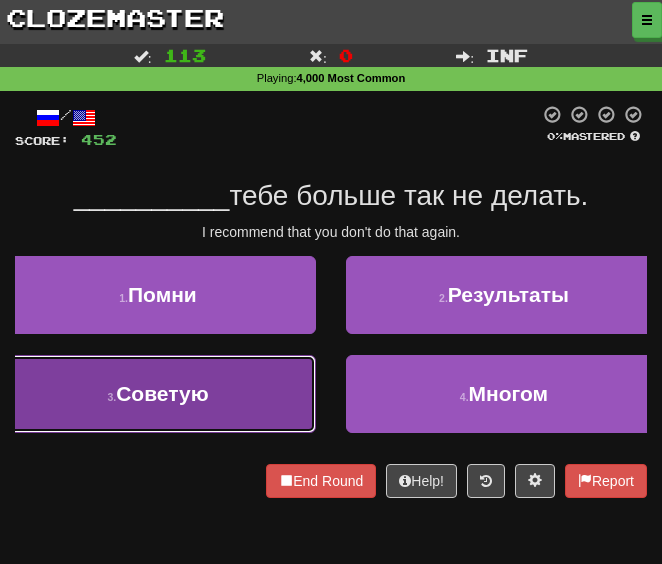 click on "3 .  Советую" at bounding box center (158, 394) 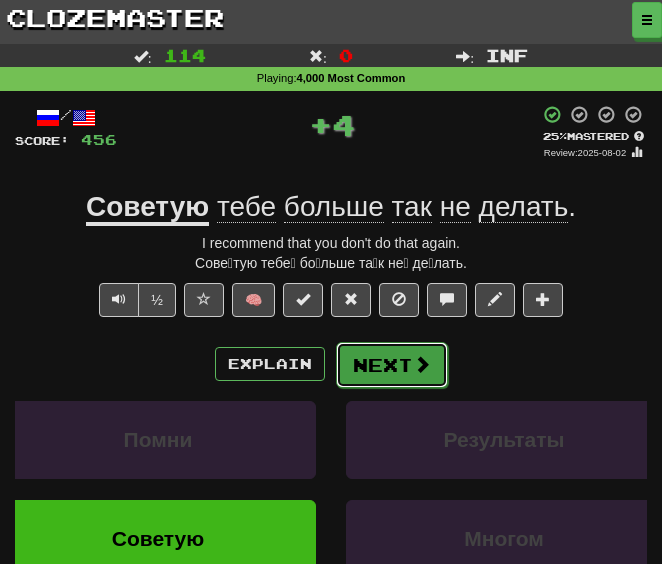 click on "Next" at bounding box center [392, 365] 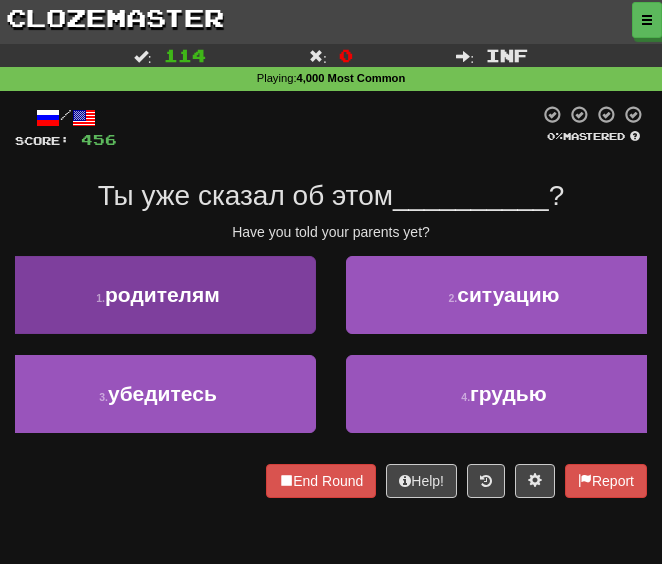 click on "/  Score:   456 0 %  Mastered Ты уже сказал об этом  __________ ? Have you told your parents yet? 1 .  родителям 2 .  ситуацию 3 .  убедитесь 4 .  грудью  End Round  Help!  Report" at bounding box center (331, 301) 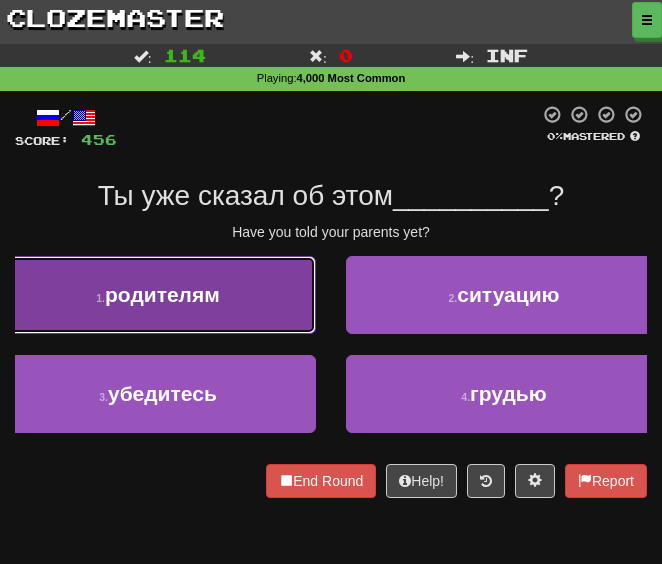 click on "родителям" at bounding box center [162, 294] 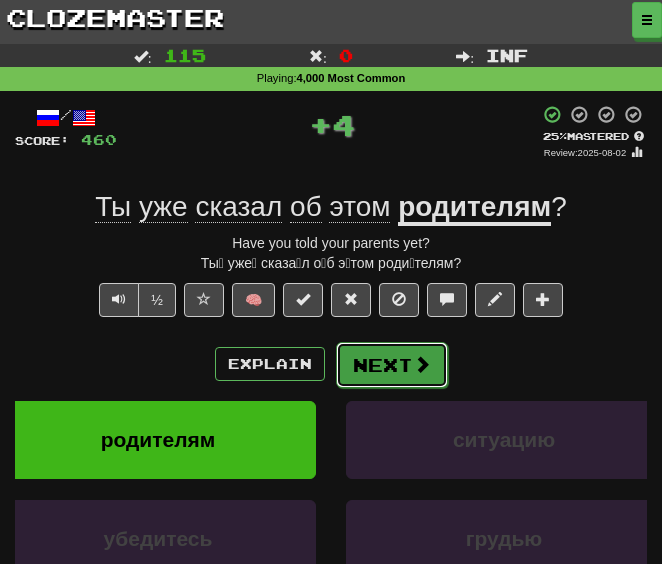 click on "Next" at bounding box center (392, 365) 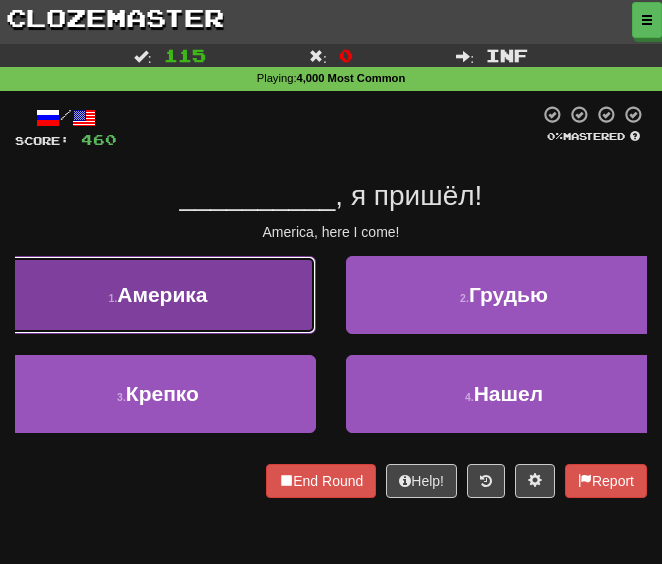 click on "Америка" at bounding box center (162, 294) 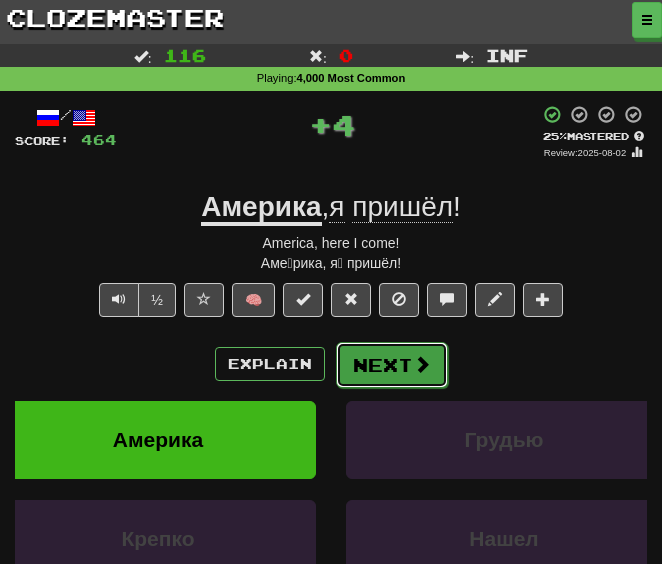 click on "Next" at bounding box center (392, 365) 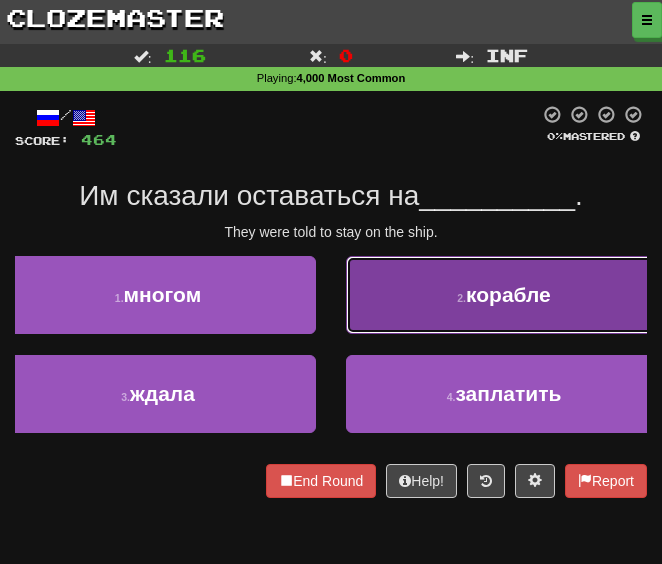 click on "2 .  корабле" at bounding box center (504, 295) 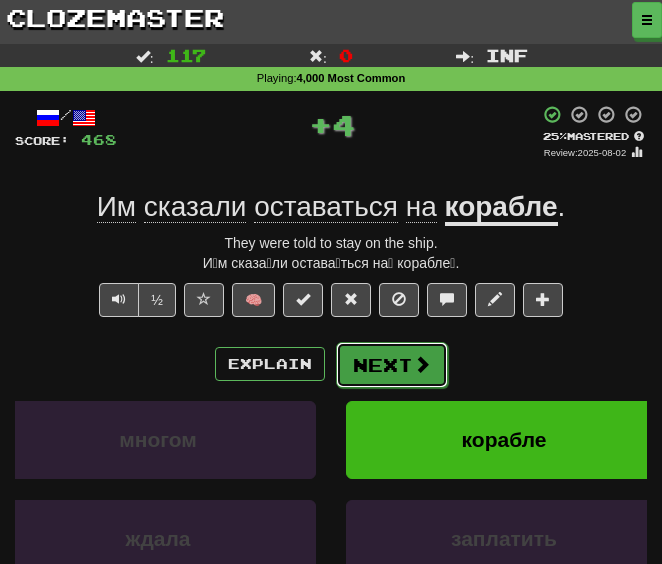 click on "Next" at bounding box center (392, 365) 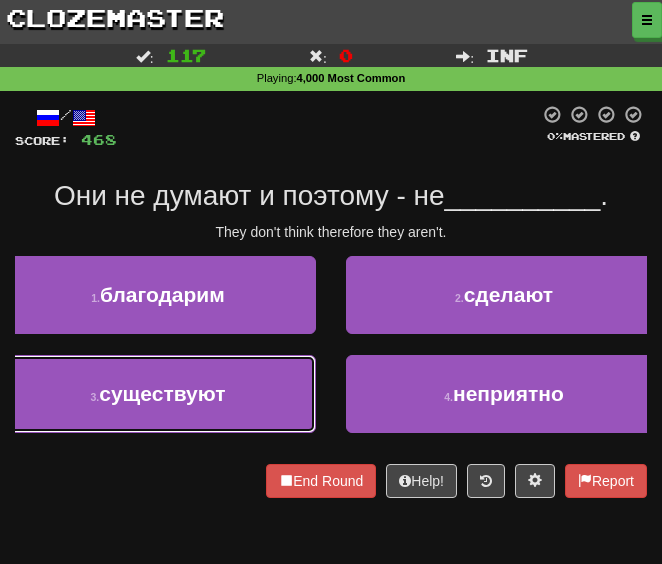 click on "существуют" at bounding box center (162, 393) 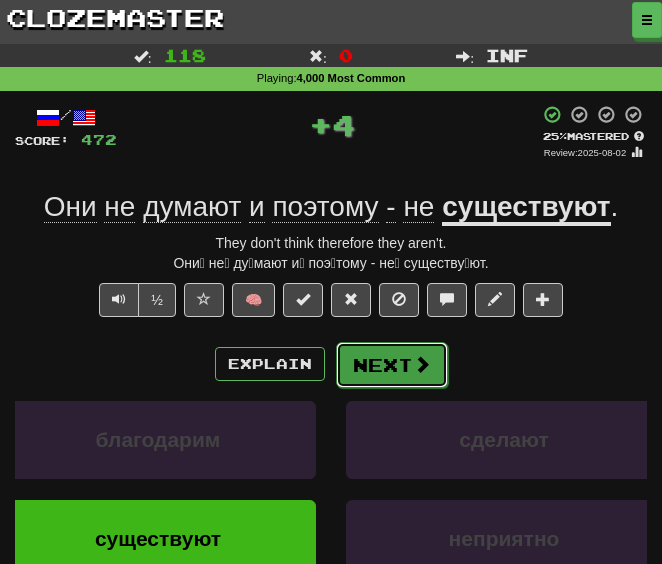click on "Next" at bounding box center (392, 365) 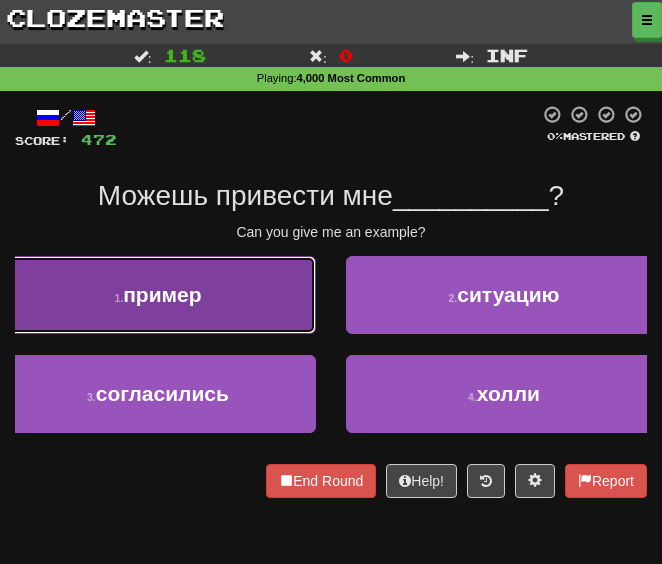 click on "пример" at bounding box center [162, 294] 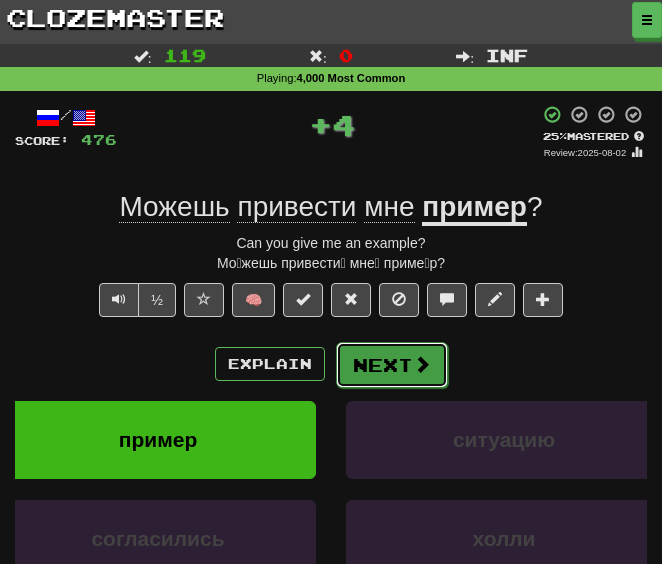 click on "Next" at bounding box center (392, 365) 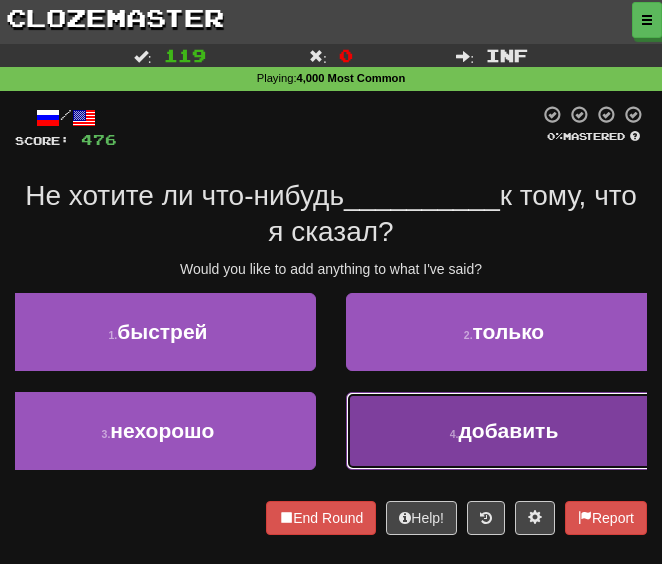 click on "4 .  добавить" at bounding box center (504, 431) 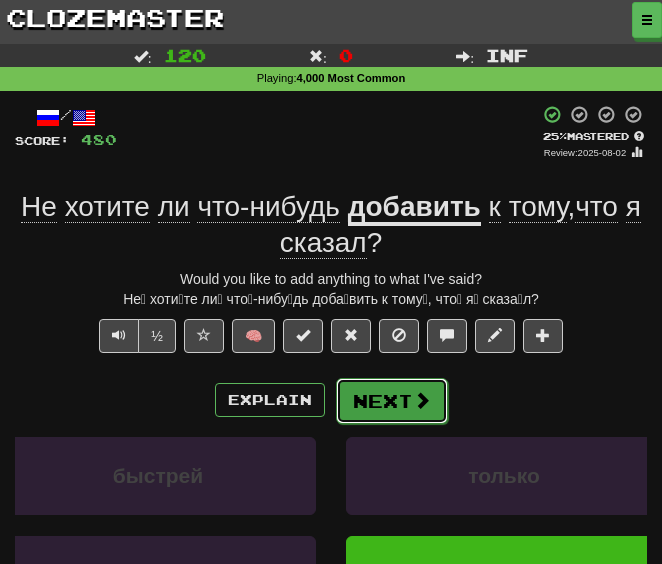click on "Next" at bounding box center [392, 401] 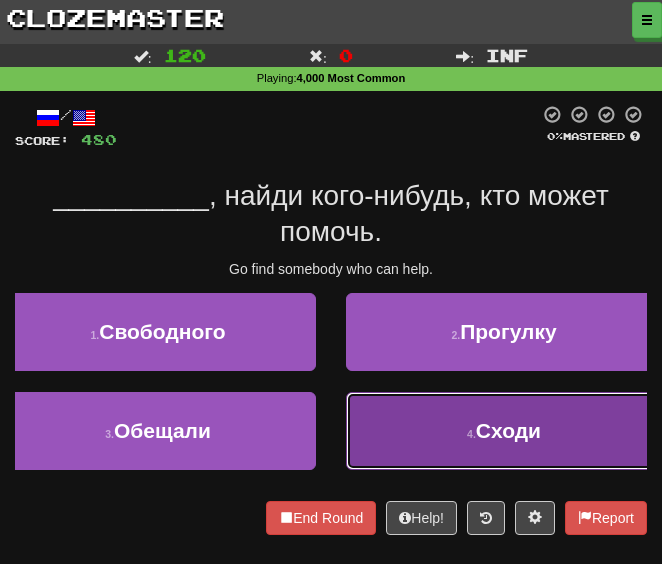 click on "4 .  Сходи" at bounding box center (504, 431) 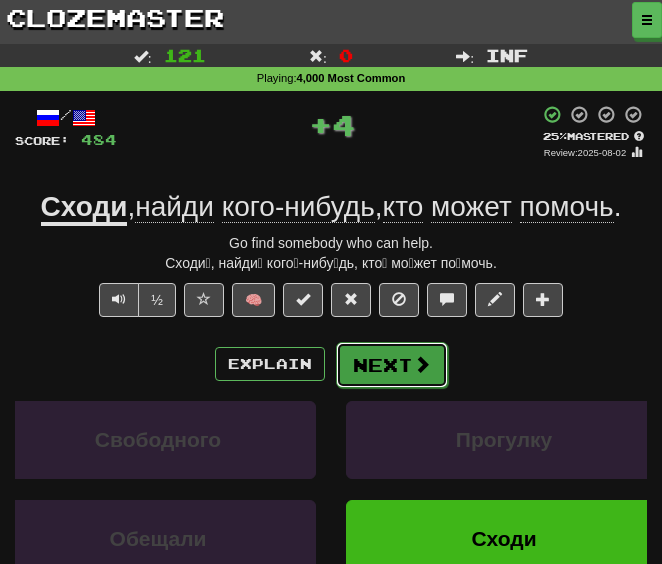 click on "Next" at bounding box center [392, 365] 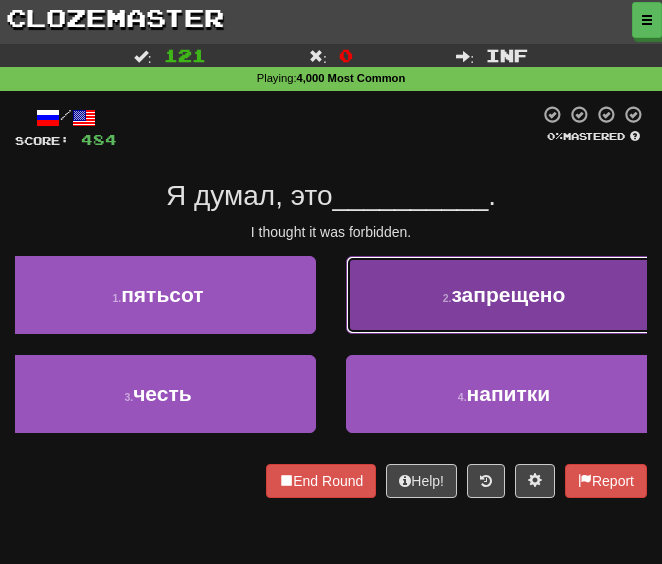 click on "2 .  запрещено" at bounding box center (504, 295) 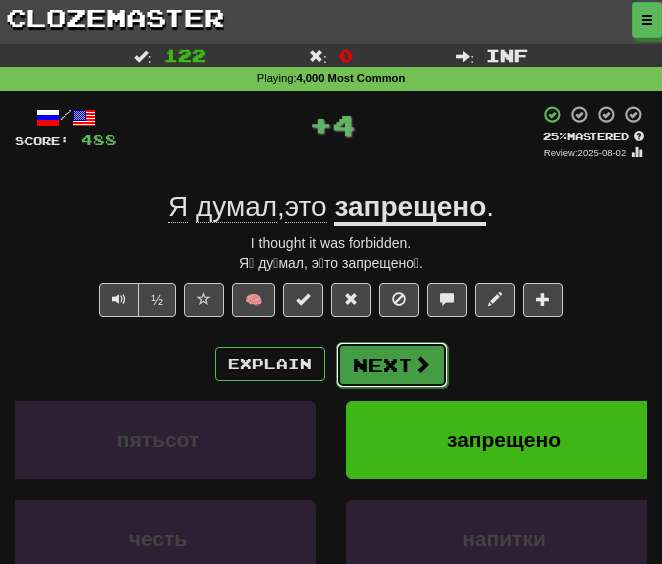 click on "Next" at bounding box center [392, 365] 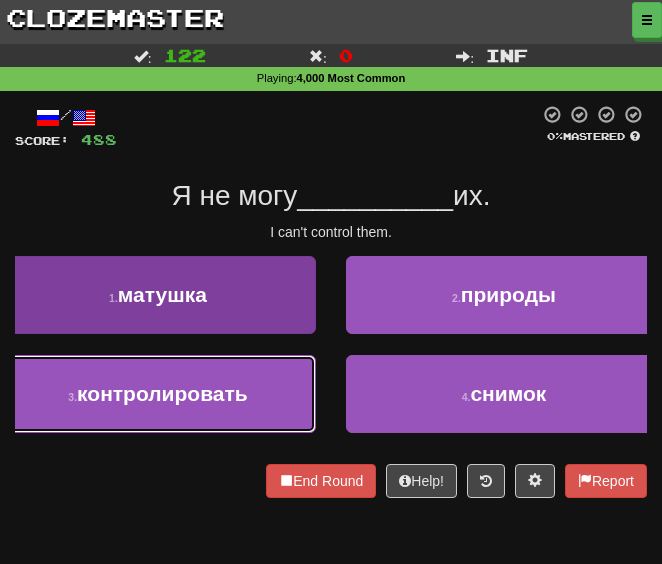 click on "контролировать" at bounding box center (162, 393) 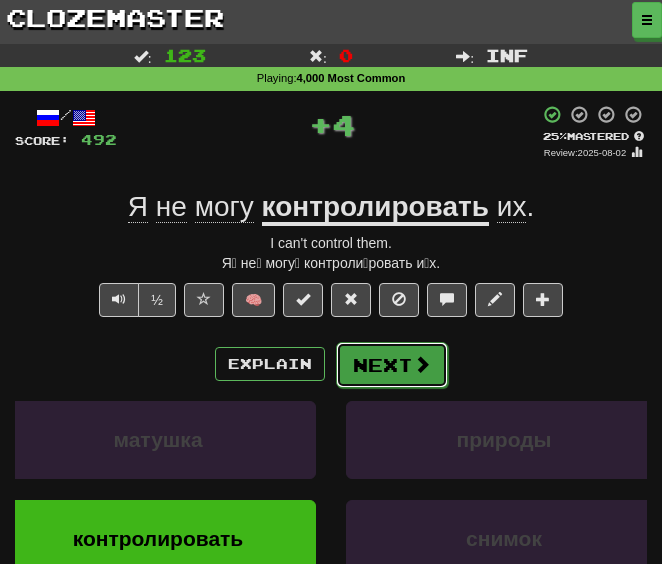 click on "Next" at bounding box center (392, 365) 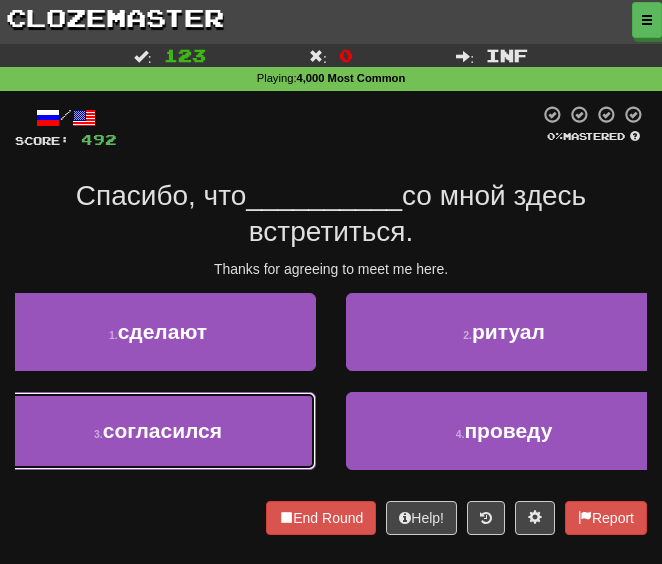 click on "согласился" at bounding box center (162, 430) 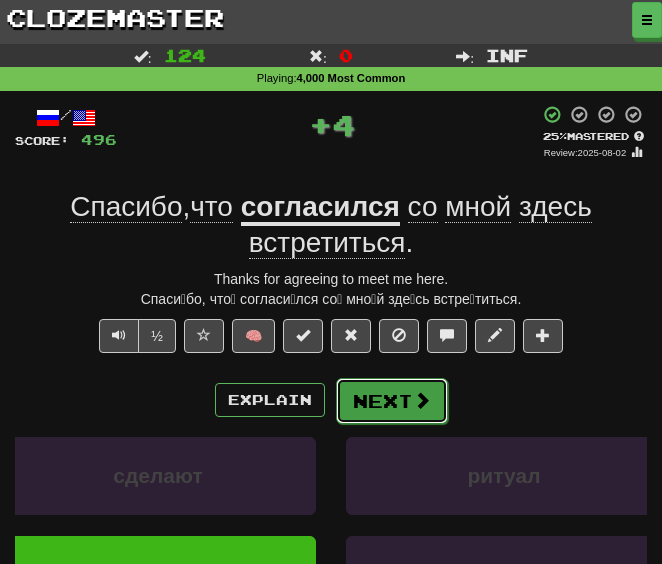 click on "Next" at bounding box center (392, 401) 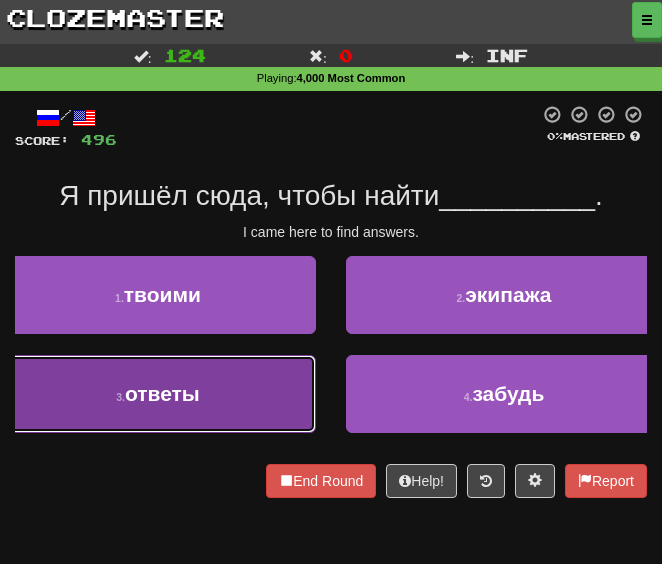 click on "3 .  ответы" at bounding box center [158, 394] 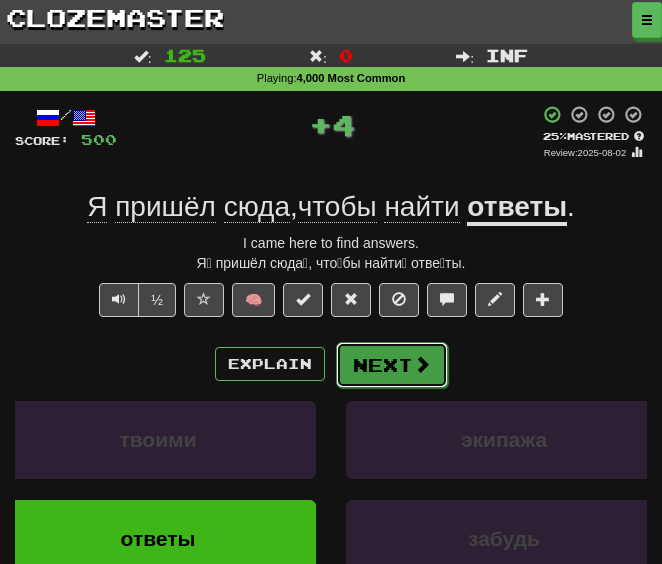 click on "Next" at bounding box center (392, 365) 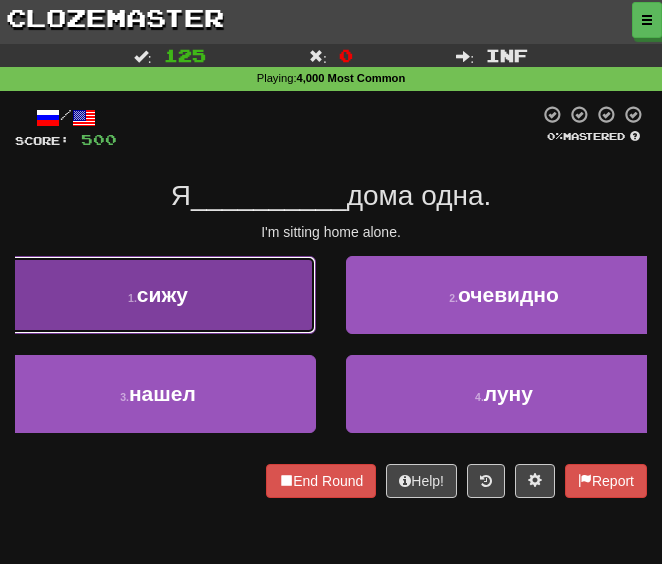 click on "сижу" at bounding box center (162, 294) 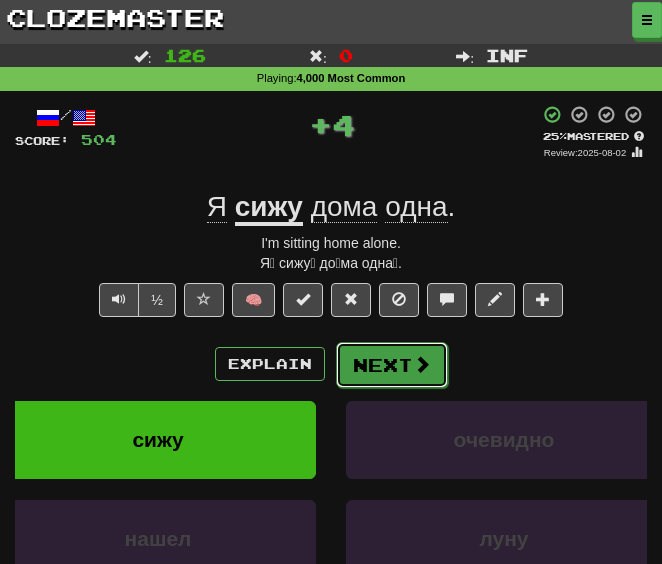 click on "Next" at bounding box center (392, 365) 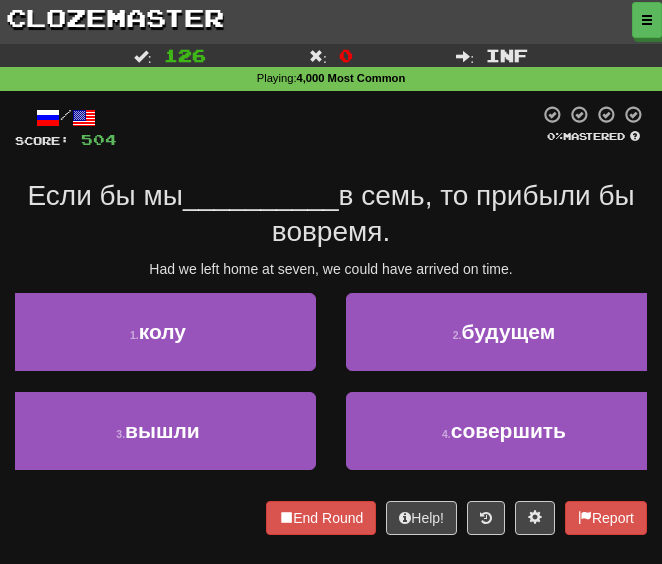 click on "__________" at bounding box center (261, 195) 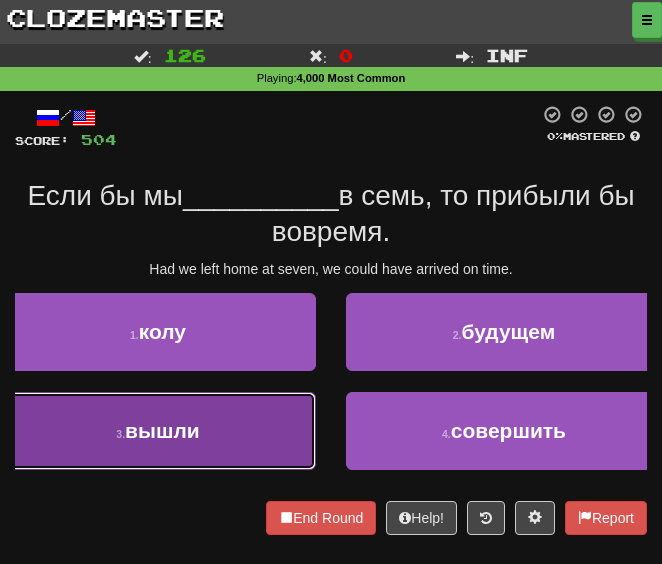 click on "3 .  вышли" at bounding box center [158, 431] 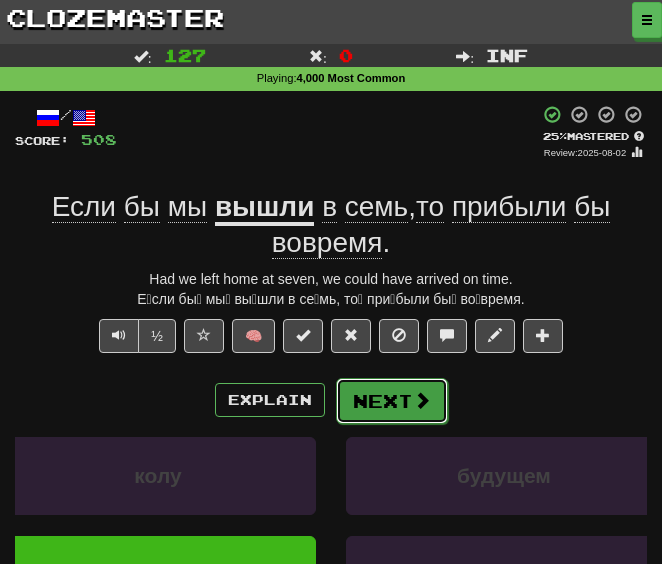click on "Next" at bounding box center (392, 401) 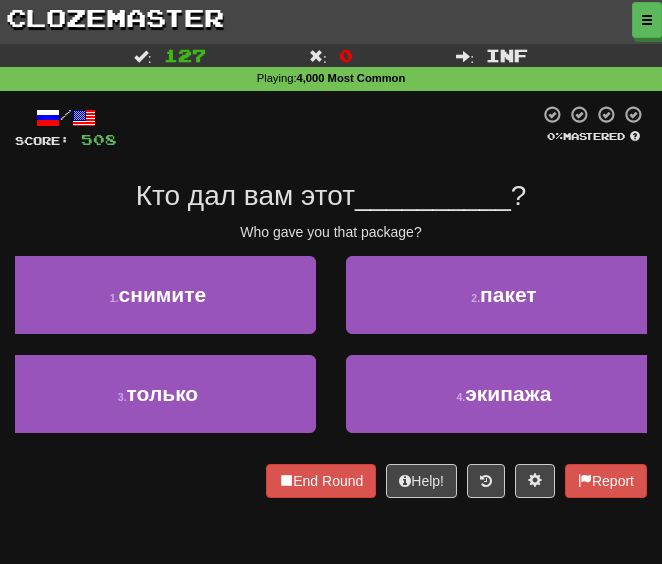 click on "/  Score:   508 0 %  Mastered Кто дал вам этот  __________ ? Who gave you that package? 1 .  снимите 2 .  пакет 3 .  только 4 .  экипажа  End Round  Help!  Report" at bounding box center [331, 301] 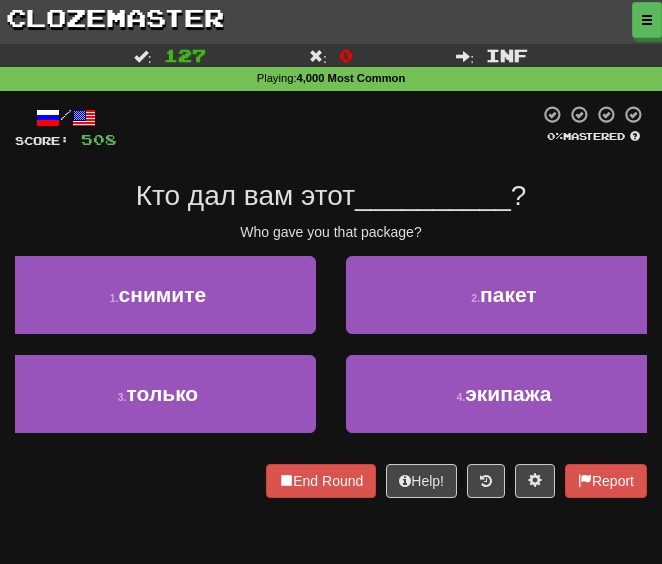 click at bounding box center (328, 127) 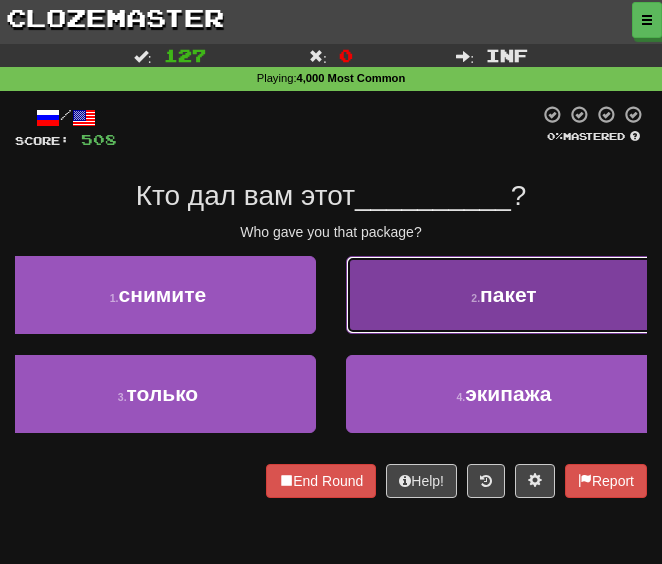 click on "2 .  пакет" at bounding box center (504, 295) 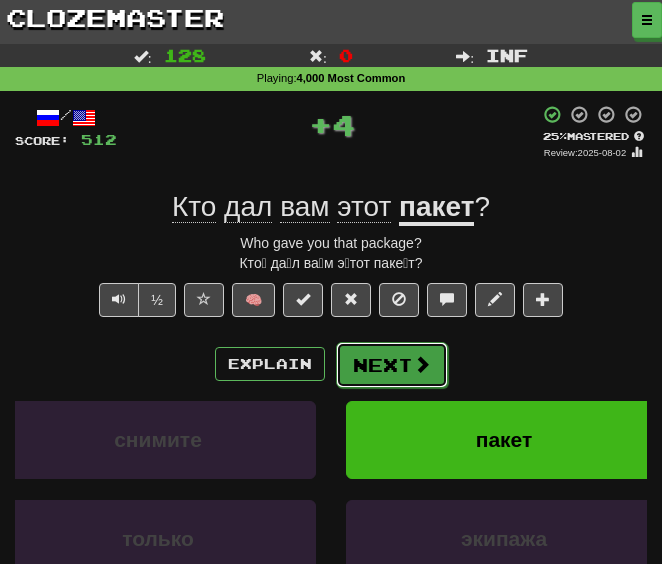 click on "Next" at bounding box center [392, 365] 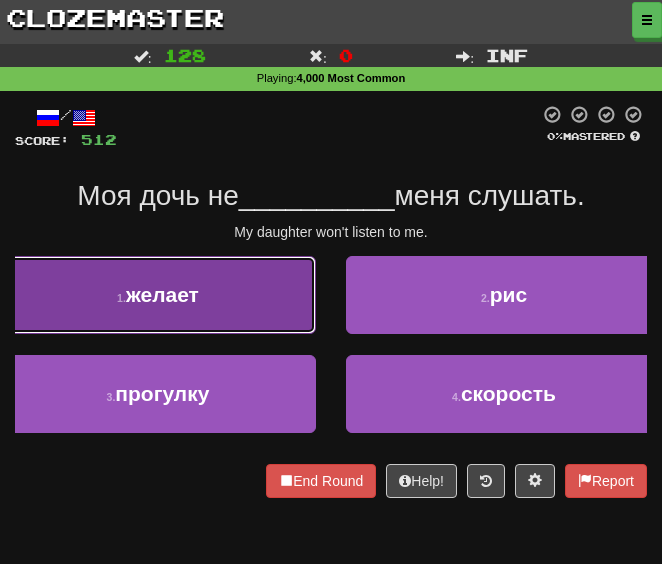 click on "1 .  желает" at bounding box center [158, 295] 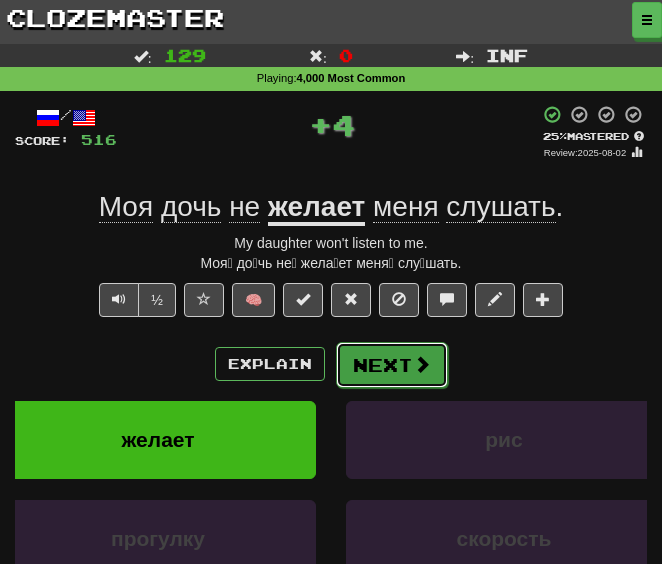 click on "Next" at bounding box center [392, 365] 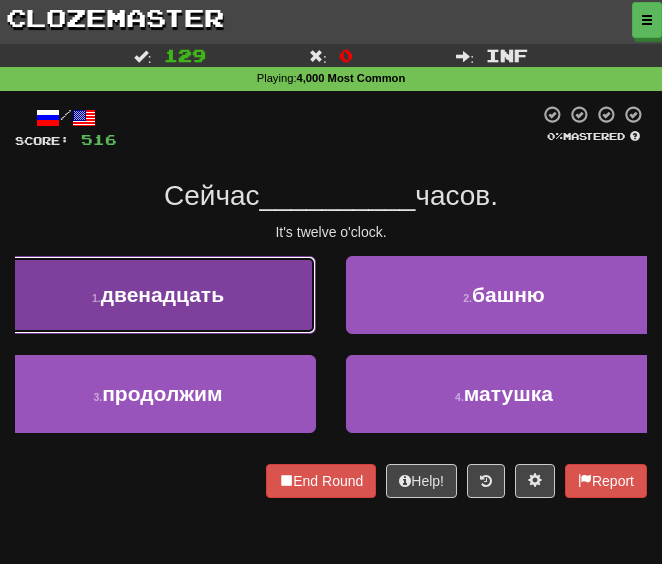 click on "двенадцать" at bounding box center [162, 294] 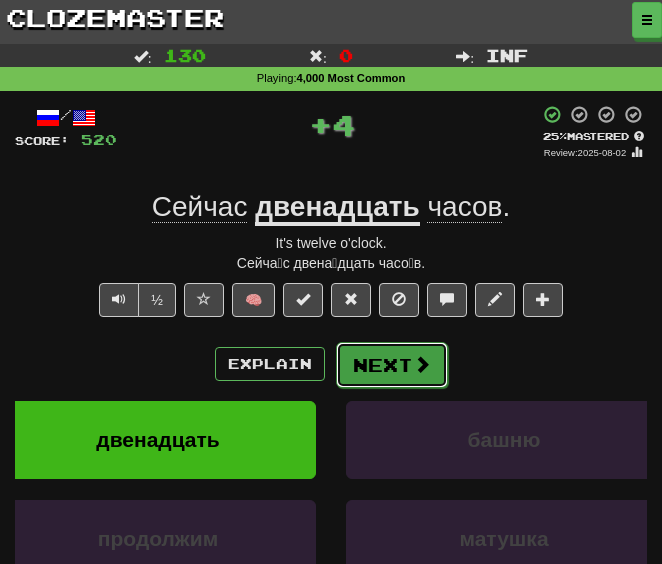 click on "Next" at bounding box center [392, 365] 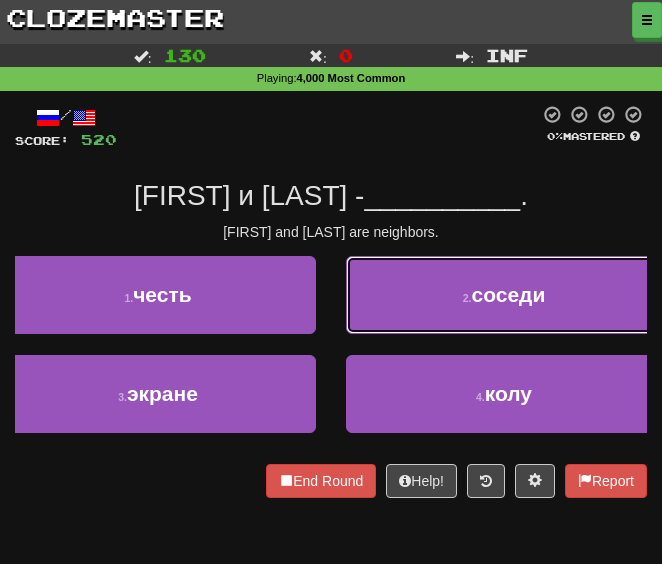 drag, startPoint x: 424, startPoint y: 303, endPoint x: 409, endPoint y: 317, distance: 20.518284 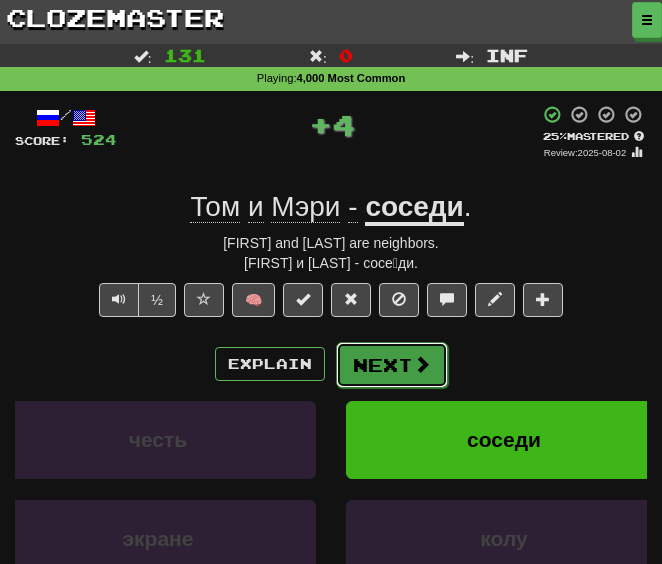 click on "Next" at bounding box center [392, 365] 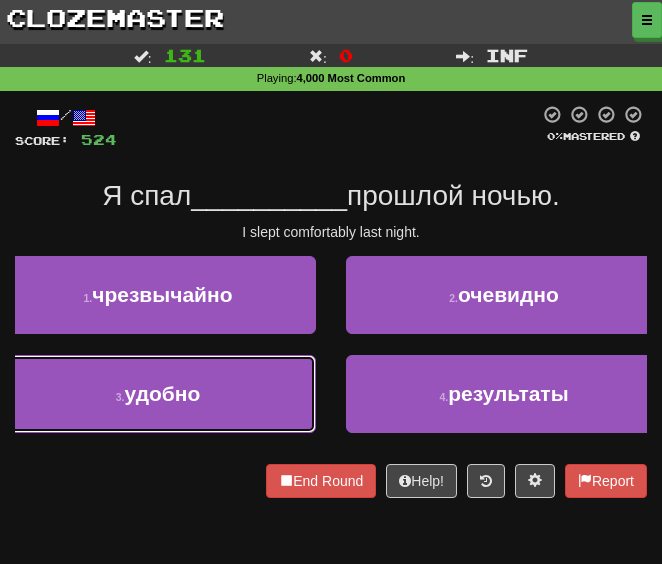 drag, startPoint x: 238, startPoint y: 401, endPoint x: 254, endPoint y: 389, distance: 20 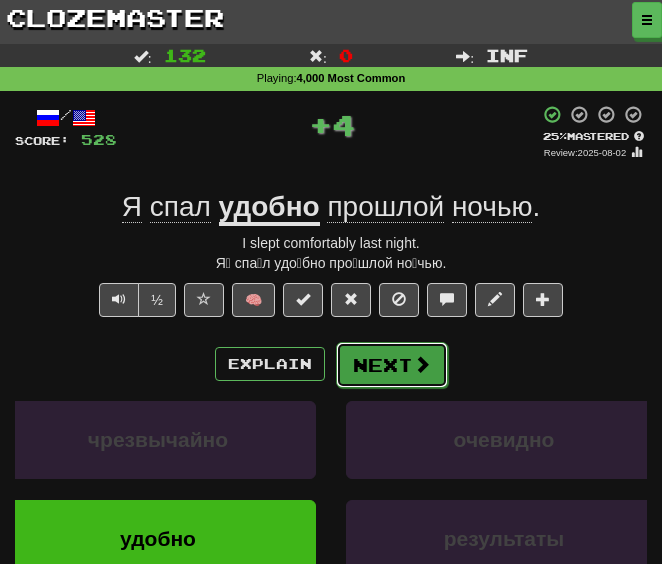 click on "Next" at bounding box center (392, 365) 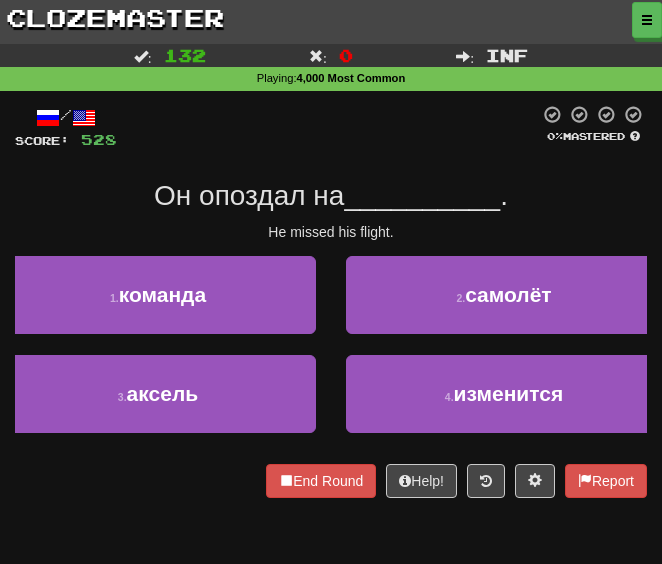 click on "/  Score:   528 0 %  Mastered Он опоздал на  __________ . He missed his flight. 1 .  команда 2 .  самолёт 3 .  аксель 4 .  изменится  End Round  Help!  Report" at bounding box center [331, 301] 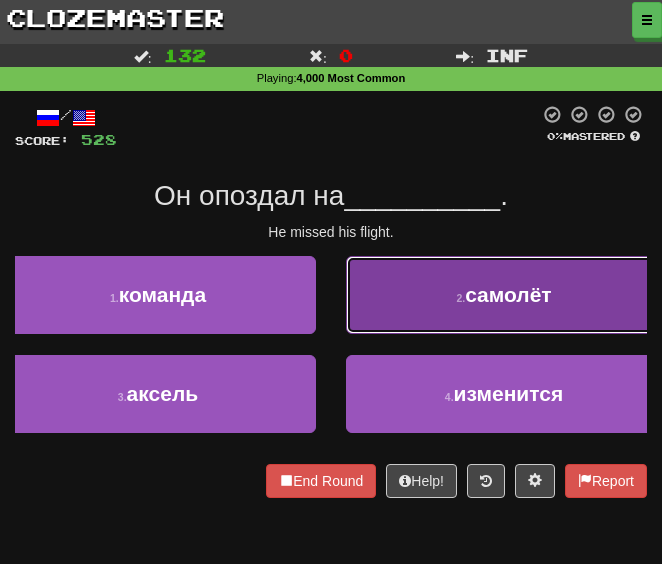 drag, startPoint x: 445, startPoint y: 301, endPoint x: 406, endPoint y: 325, distance: 45.79301 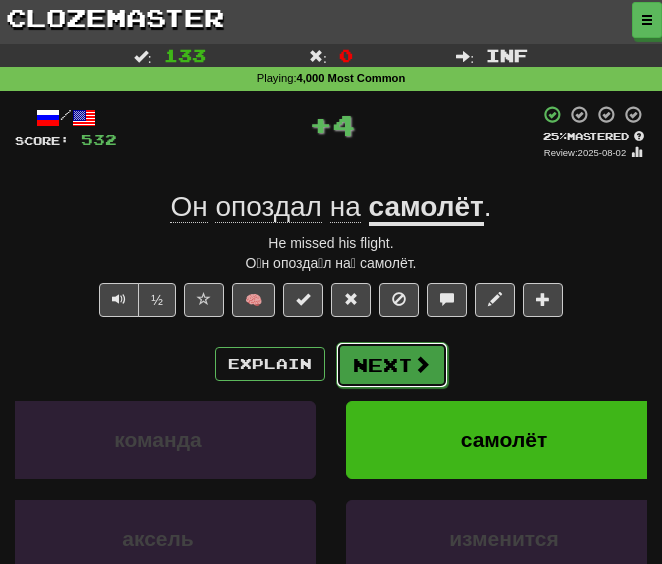 click on "Next" at bounding box center [392, 365] 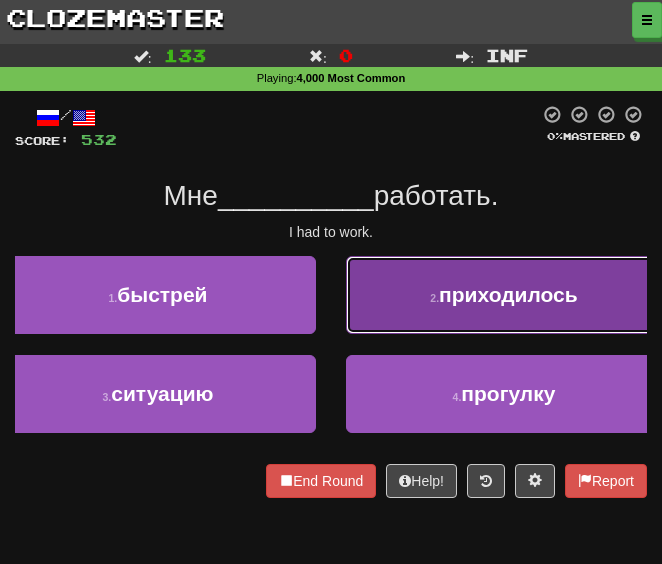 click on "2 ." at bounding box center (434, 298) 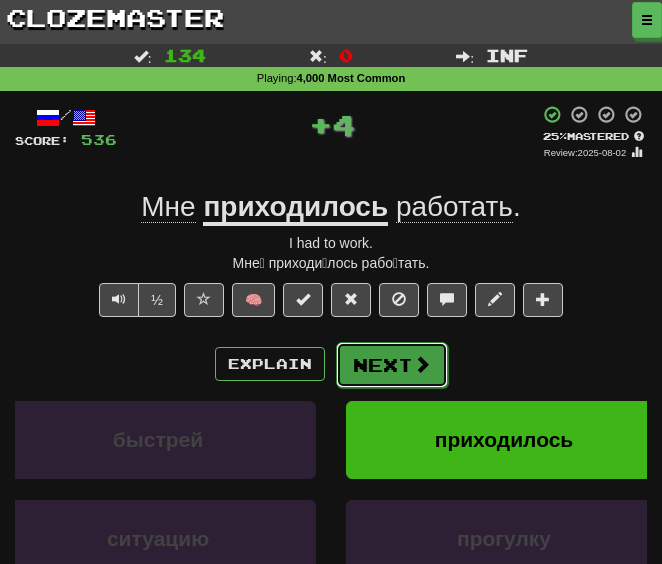 click on "Next" at bounding box center [392, 365] 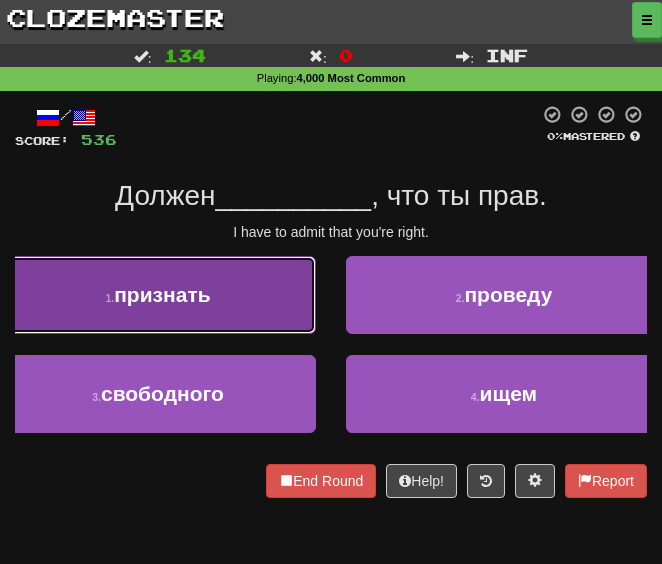 click on "1 .  признать" at bounding box center [158, 295] 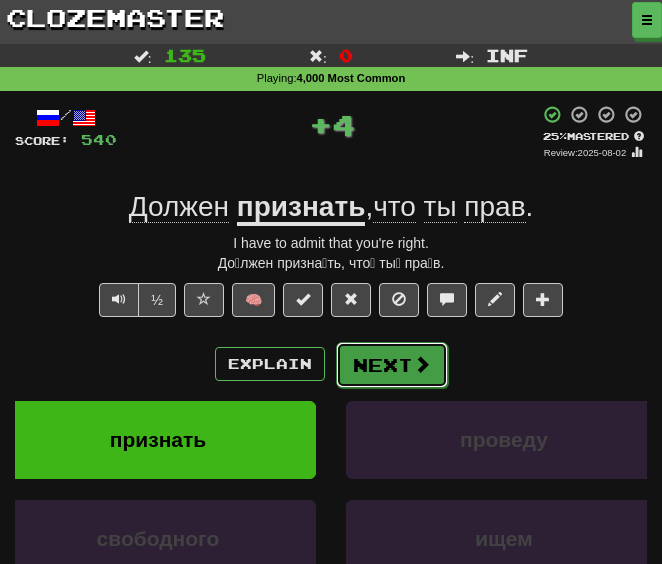 click on "Next" at bounding box center (392, 365) 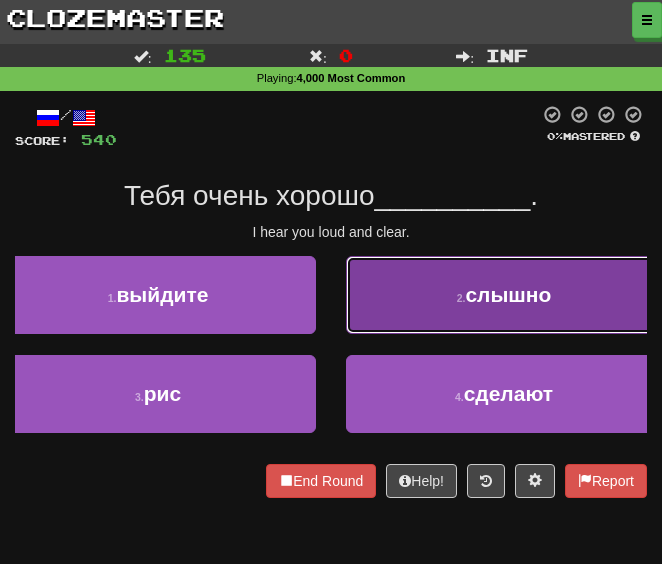 click on "2 .  слышно" at bounding box center (504, 295) 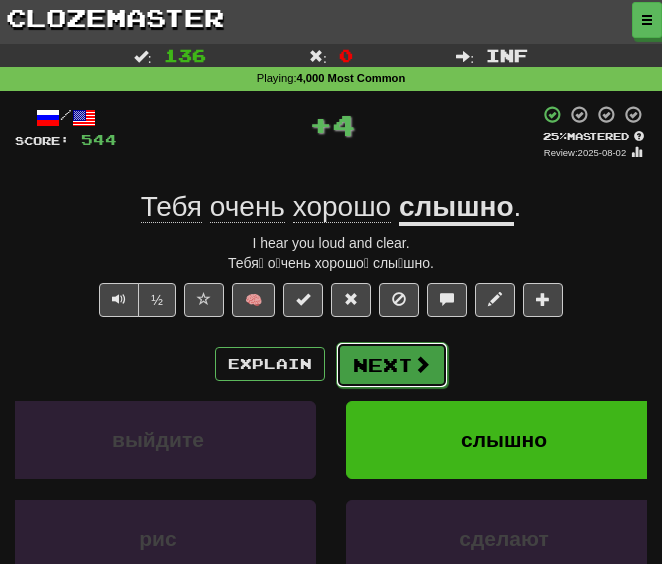 click on "Next" at bounding box center (392, 365) 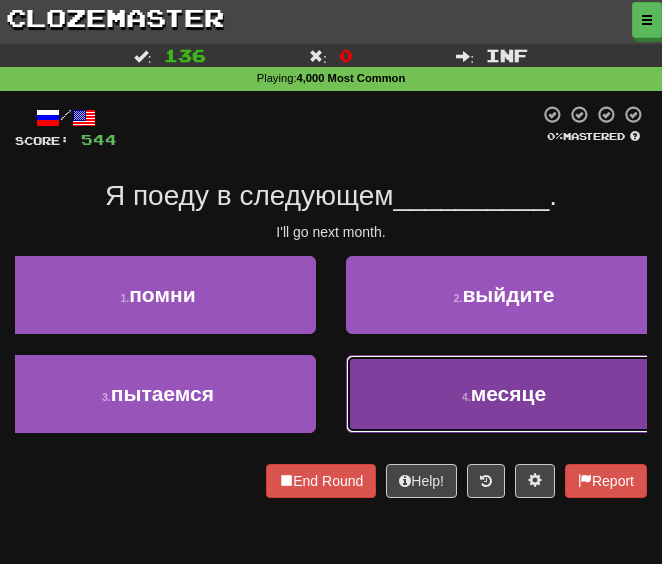 click on "4 .  месяце" at bounding box center [504, 394] 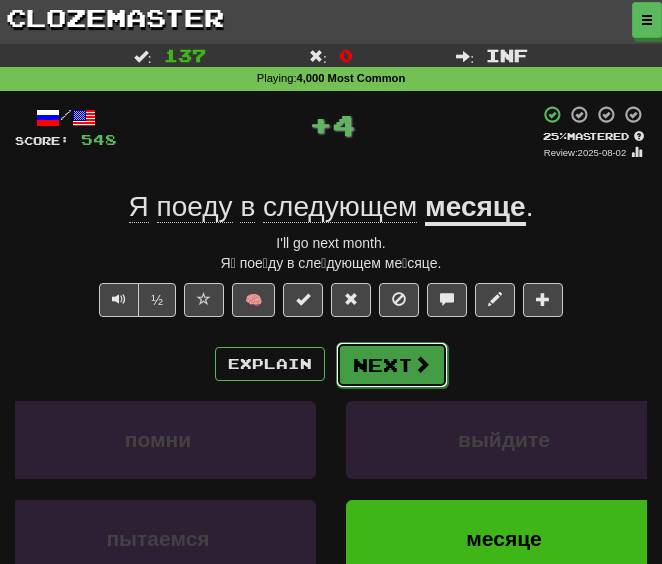 click on "Next" at bounding box center [392, 365] 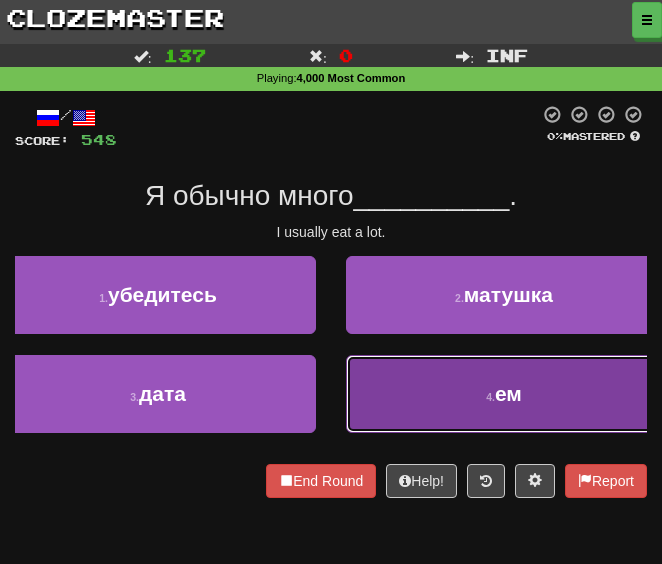 click on "4 .  ем" at bounding box center (504, 394) 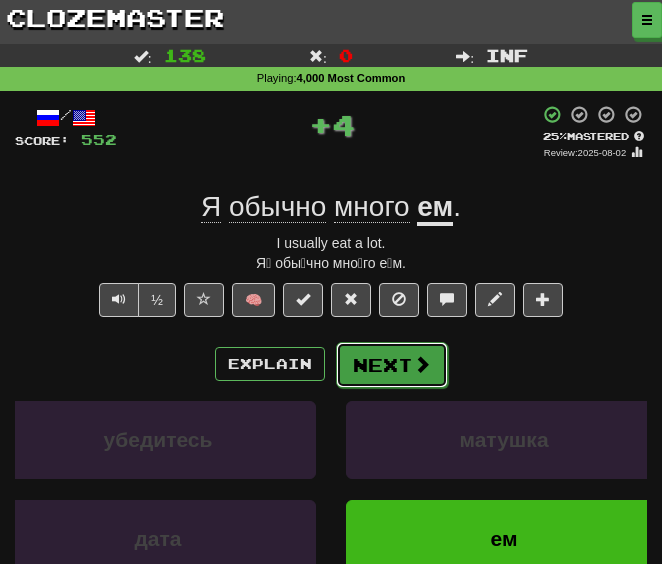 click on "Next" at bounding box center [392, 365] 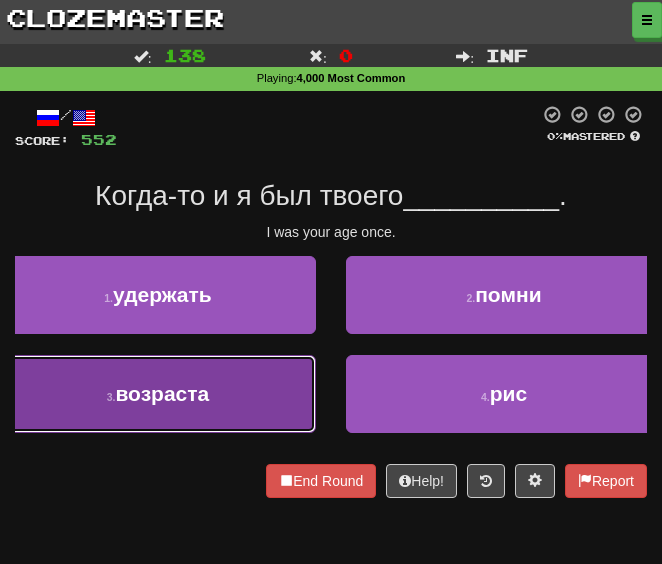 click on "3 .  возраста" at bounding box center [158, 394] 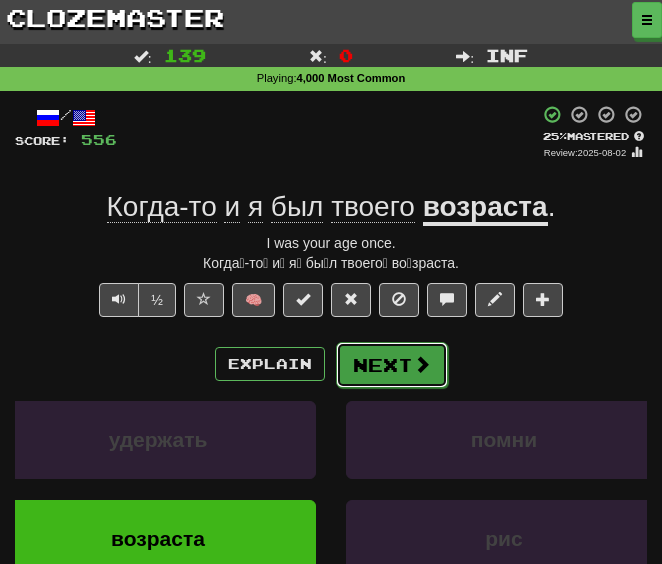 click on "Next" at bounding box center (392, 365) 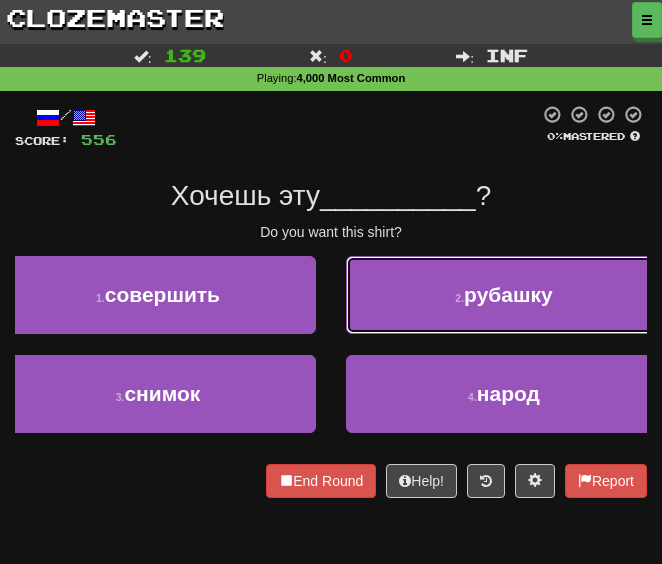 drag, startPoint x: 424, startPoint y: 297, endPoint x: 345, endPoint y: 275, distance: 82.006096 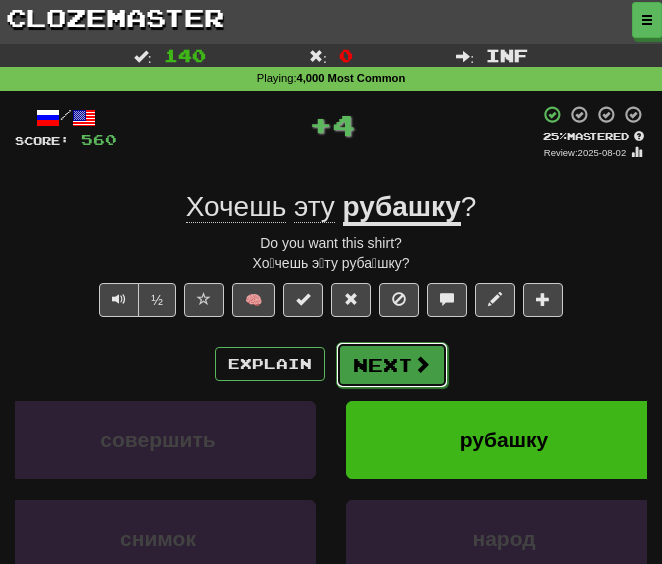 click on "Next" at bounding box center (392, 365) 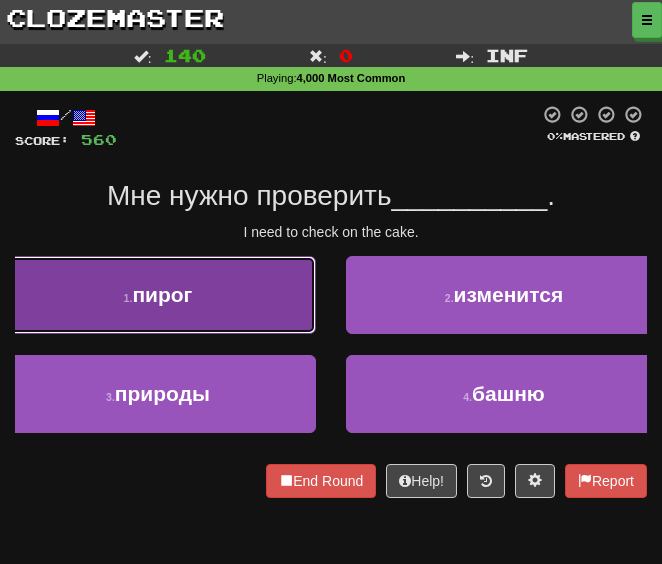 click on "1 .  пирог" at bounding box center (158, 295) 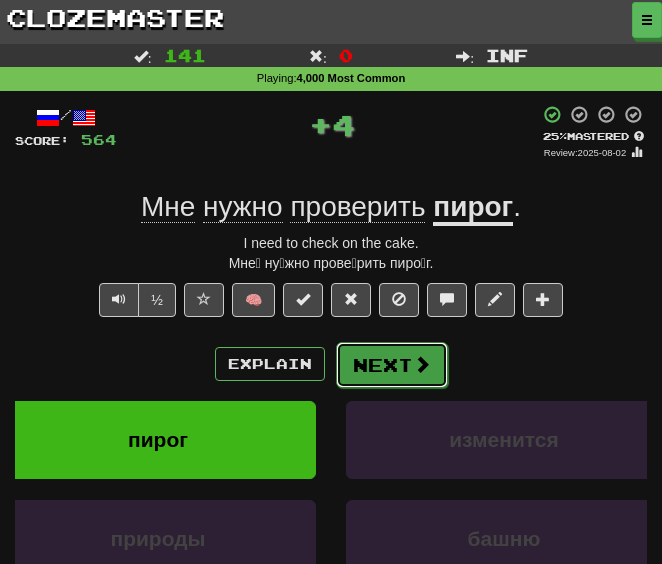 click on "Next" at bounding box center (392, 365) 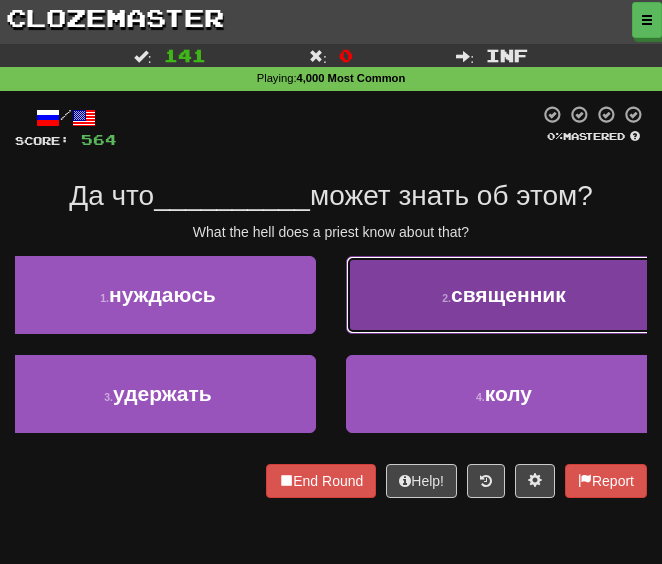click on "2 .  священник" at bounding box center (504, 295) 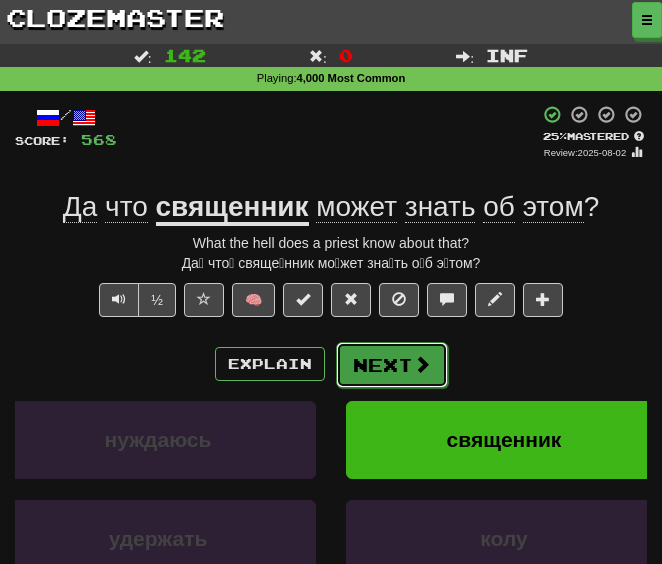 click on "Next" at bounding box center [392, 365] 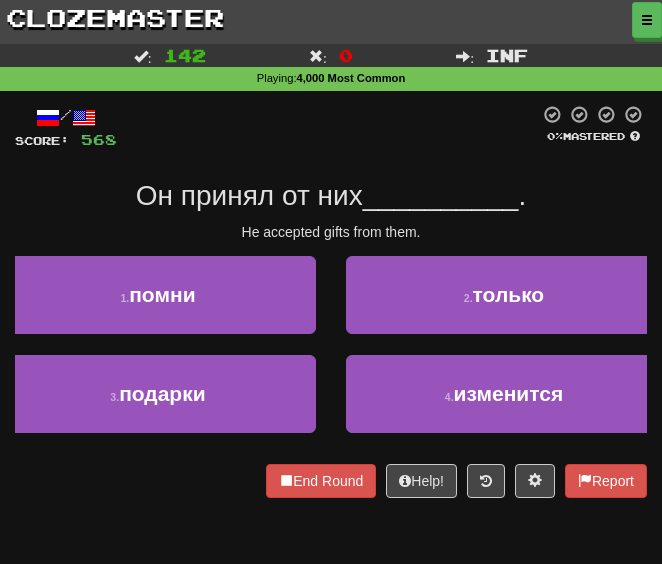 click on "/  Score:   568 0 %  Mastered Он принял от них  __________ . He accepted gifts from them. 1 .  помни 2 .  только 3 .  подарки 4 .  изменится  End Round  Help!  Report" at bounding box center [331, 301] 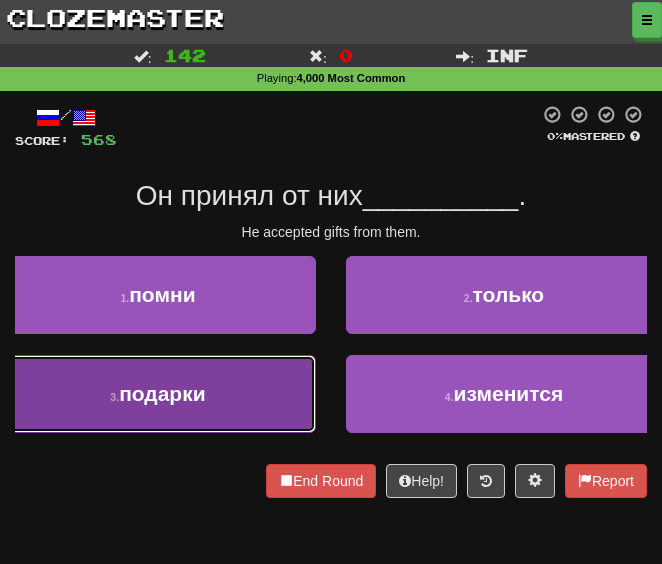 click on "3 .  подарки" at bounding box center (158, 394) 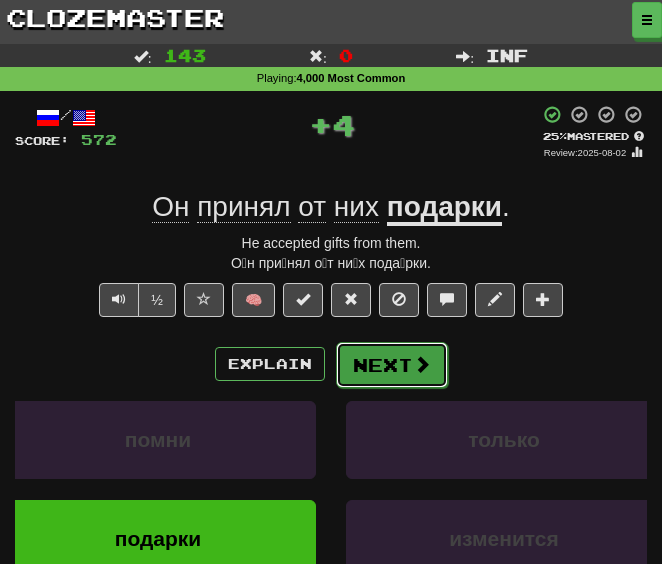 click on "Next" at bounding box center [392, 365] 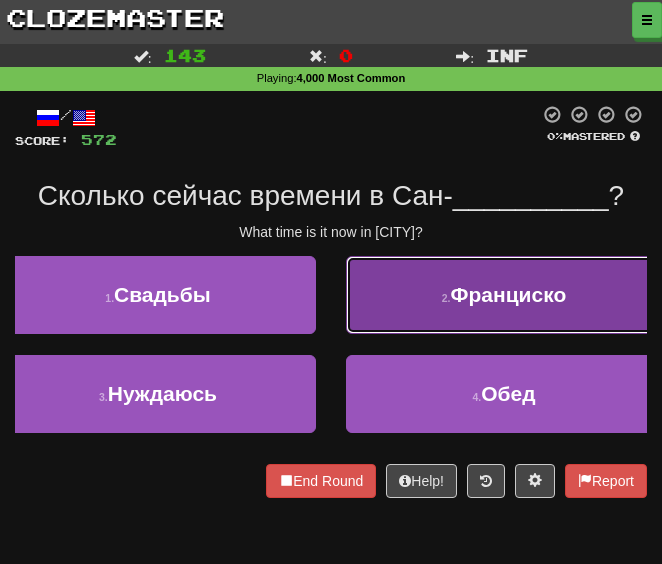 click on "2 .  Франциско" at bounding box center (504, 295) 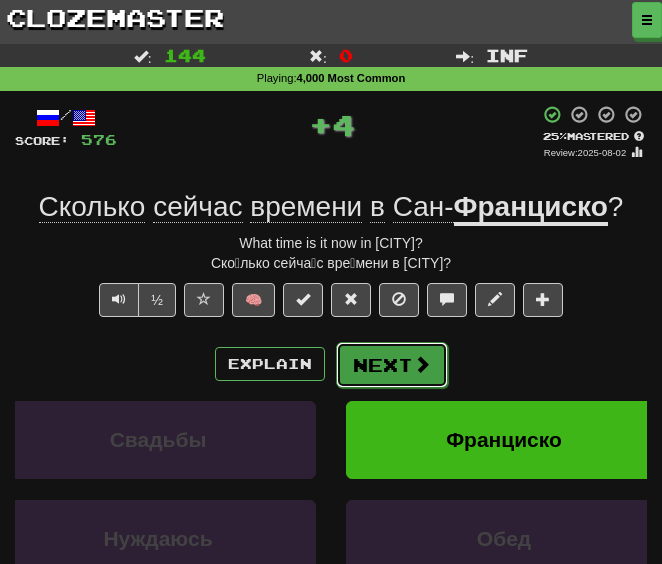 click on "Next" at bounding box center (392, 365) 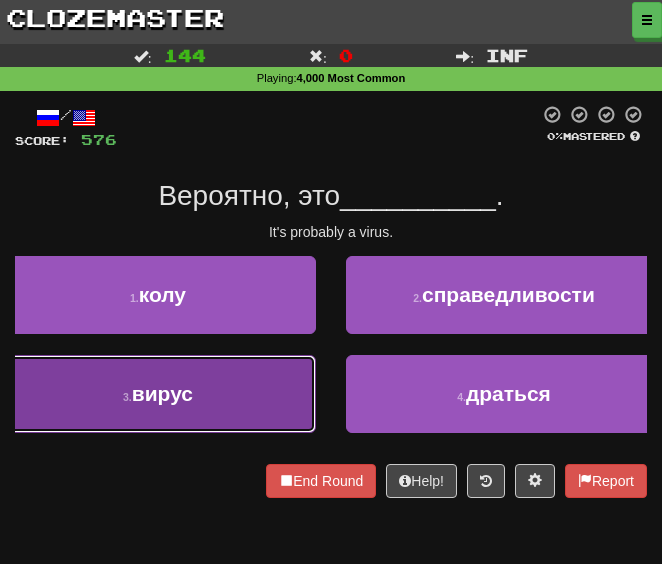 click on "3 .  вирус" at bounding box center [158, 394] 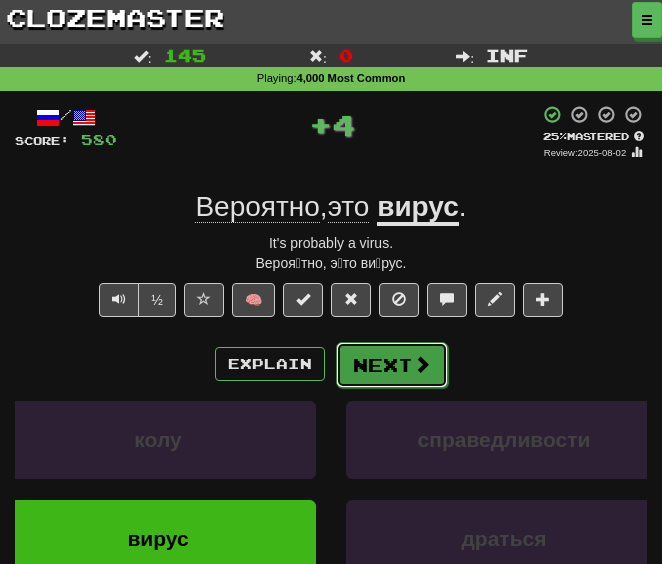 click on "Next" at bounding box center [392, 365] 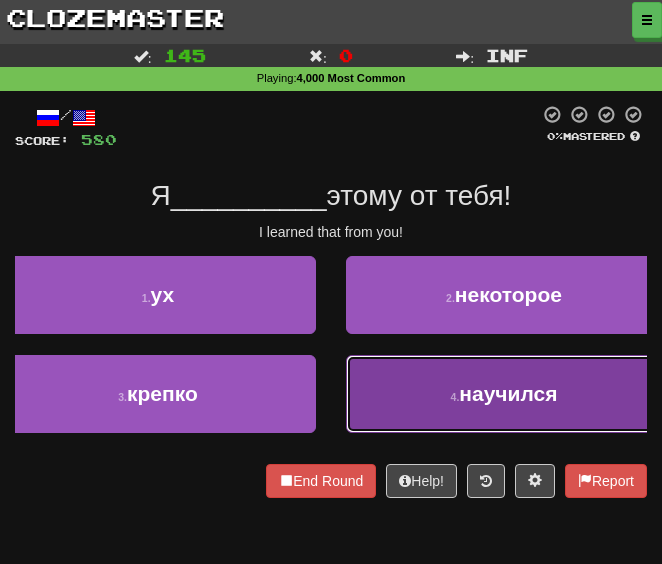 click on "4 .  научился" at bounding box center [504, 394] 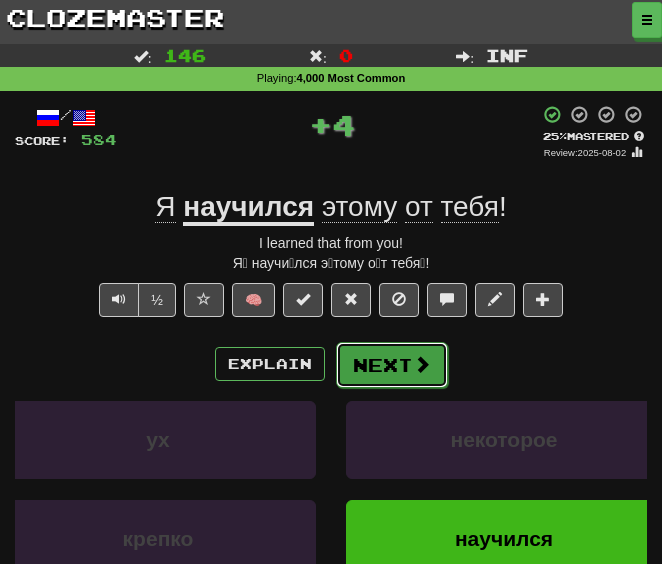 click on "Next" at bounding box center [392, 365] 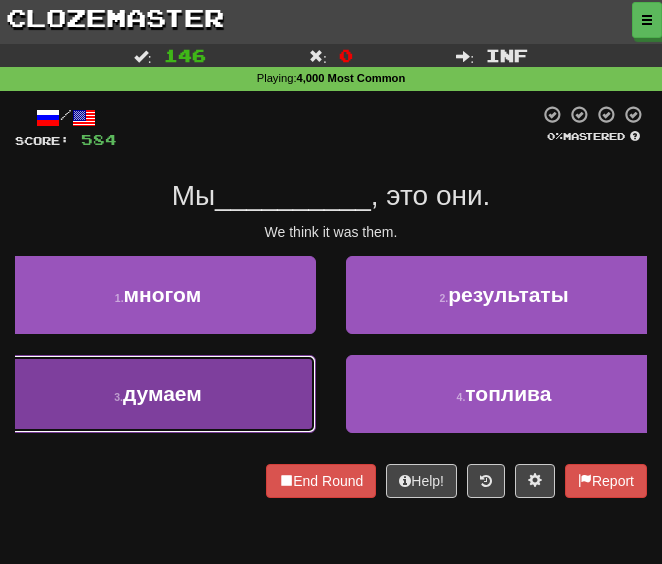 click on "думаем" at bounding box center [162, 393] 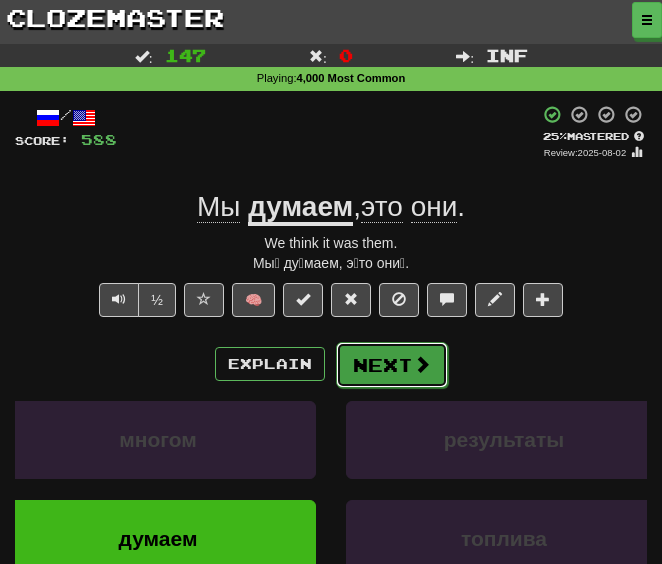 click on "Next" at bounding box center (392, 365) 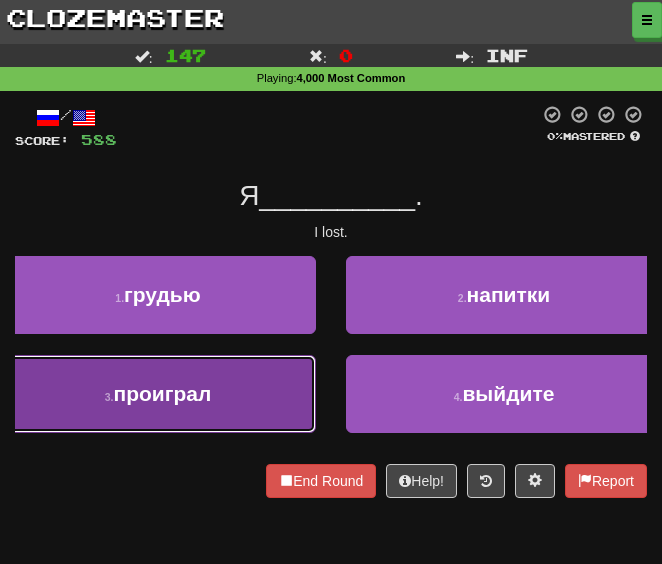 click on "3 .  проиграл" at bounding box center (158, 394) 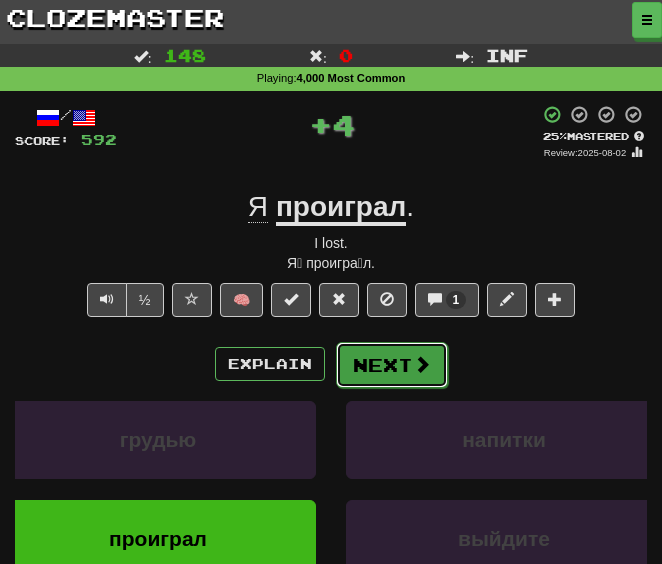 click on "Next" at bounding box center [392, 365] 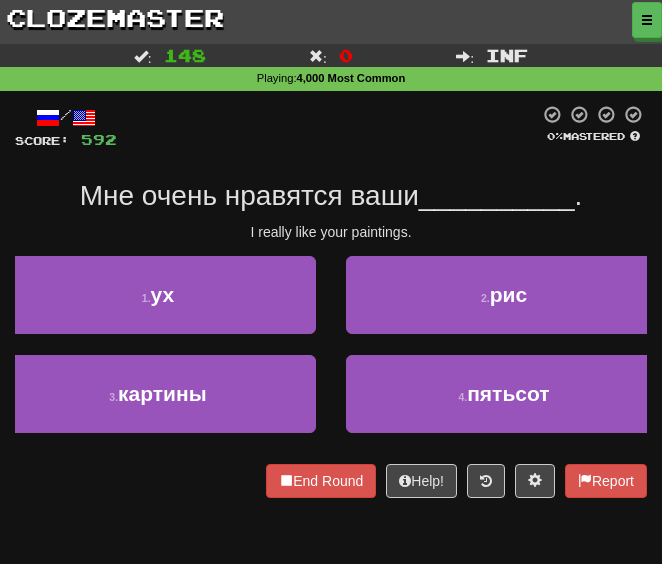 click on "Мне очень нравятся ваши" at bounding box center (249, 195) 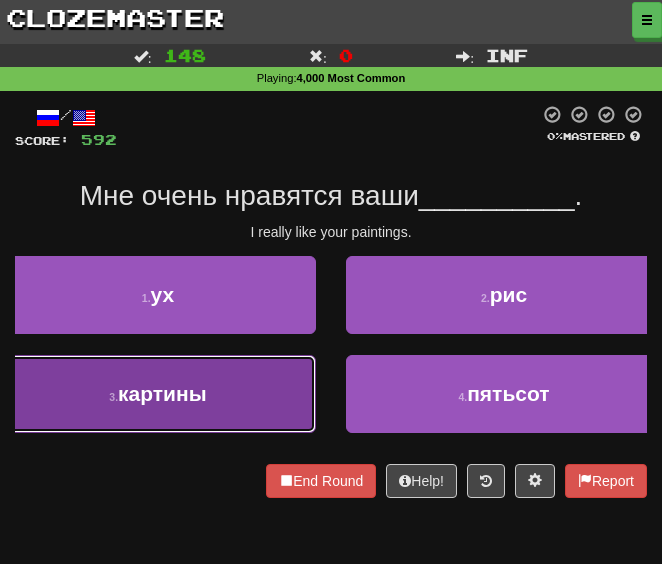 click on "3 .  картины" at bounding box center (158, 394) 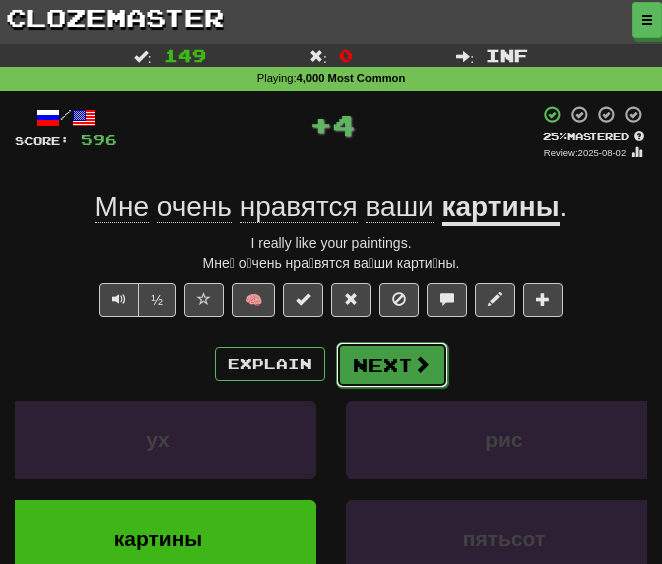 click on "Next" at bounding box center [392, 365] 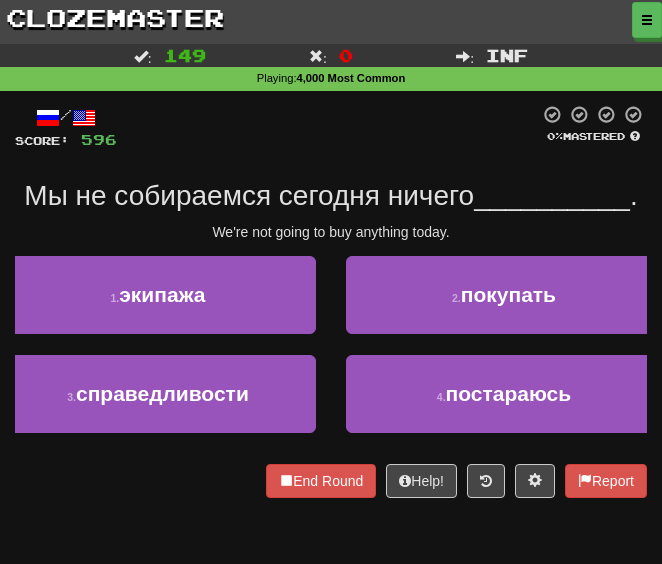 click at bounding box center (328, 127) 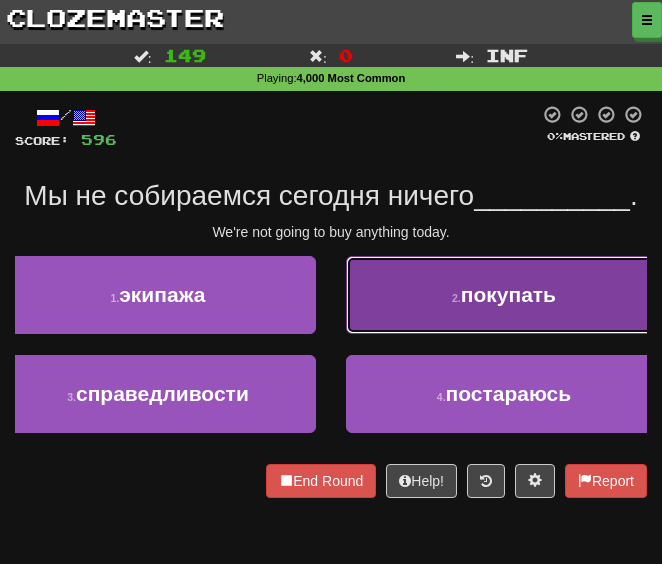 click on "2 .  покупать" at bounding box center [504, 295] 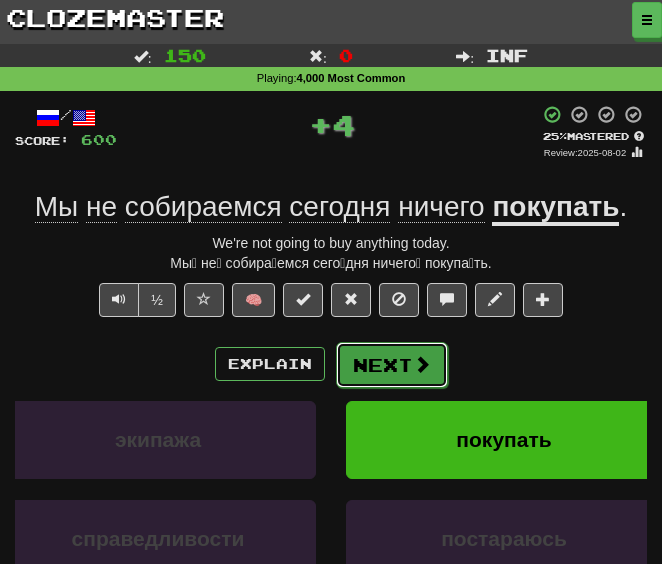 click on "Next" at bounding box center (392, 365) 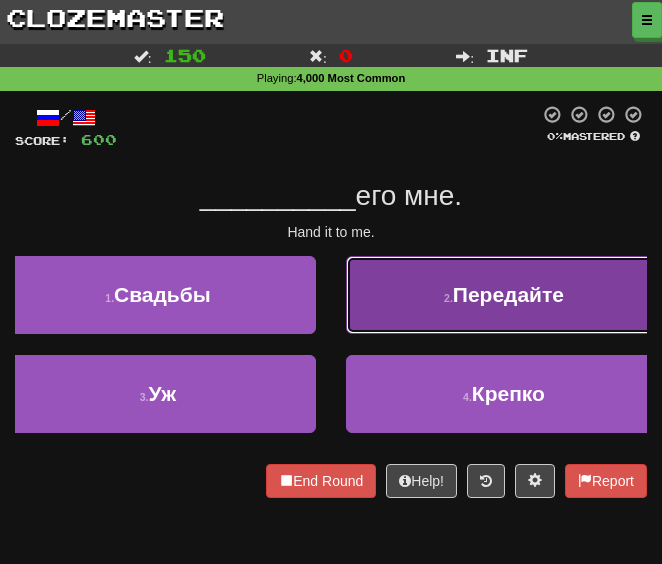 click on "2 .  Передайте" at bounding box center (504, 295) 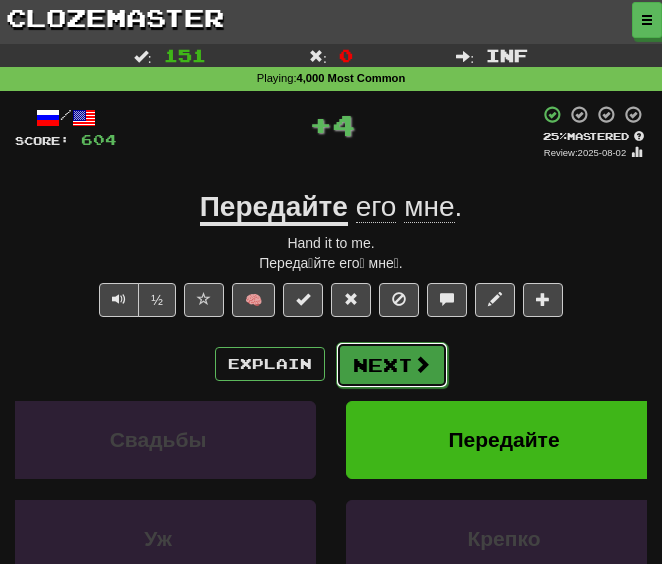 click on "Next" at bounding box center [392, 365] 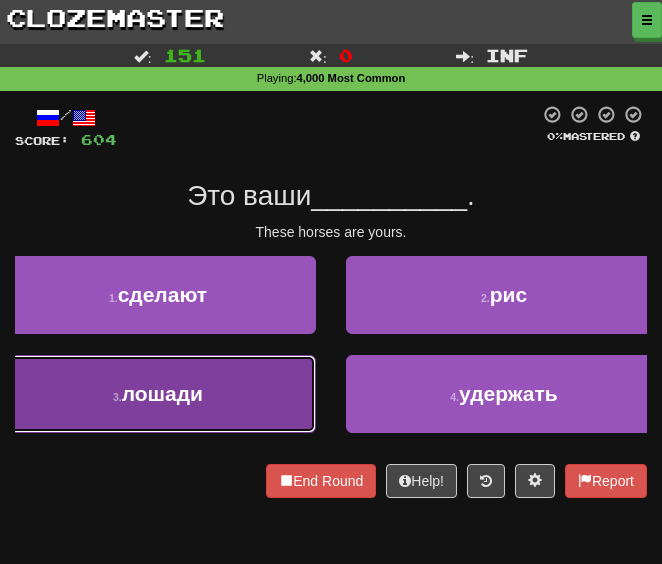 click on "лошади" at bounding box center [162, 393] 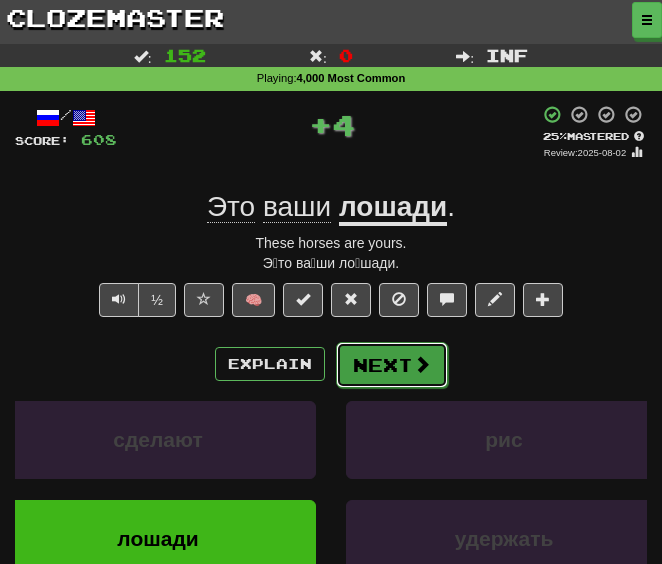click on "Next" at bounding box center (392, 365) 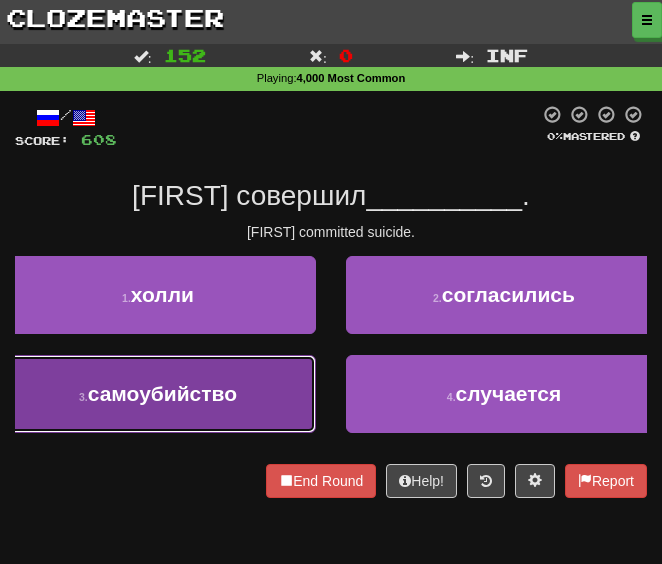 click on "3 .  самоубийство" at bounding box center (158, 394) 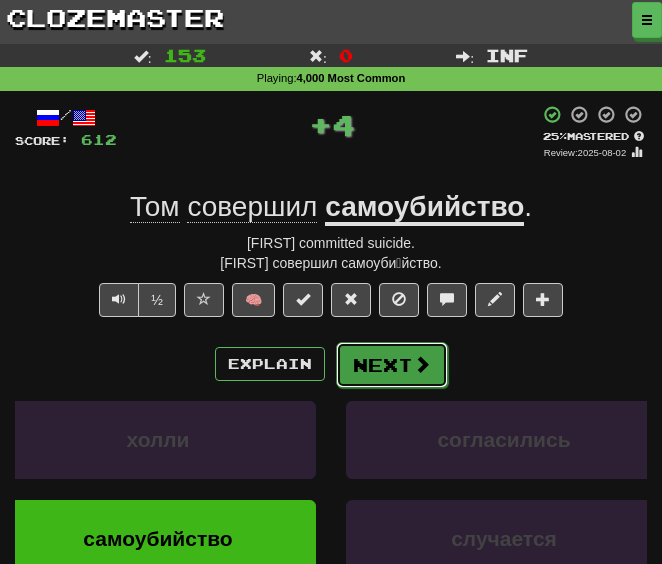 click on "Next" at bounding box center [392, 365] 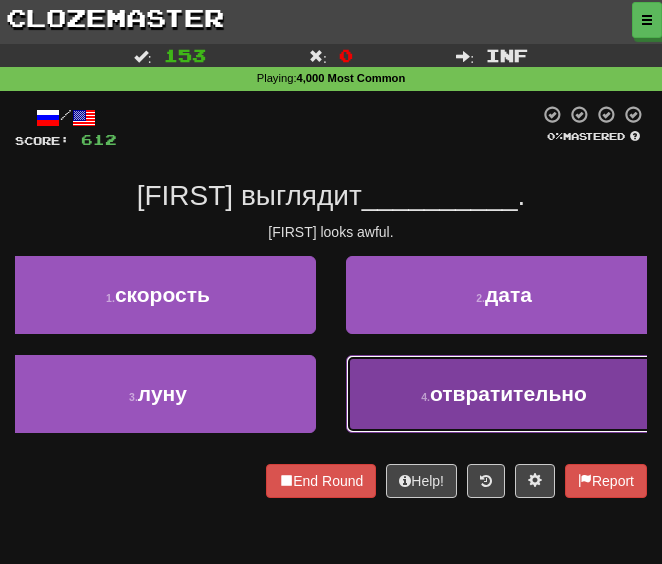 click on "4 .  отвратительно" at bounding box center [504, 394] 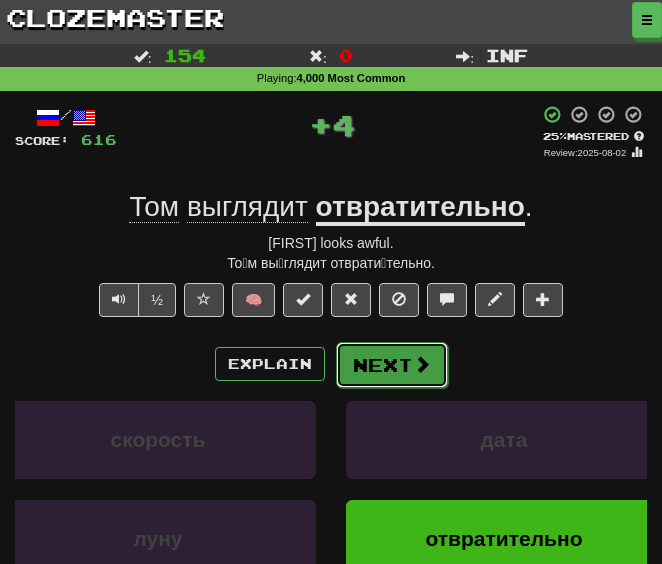click on "Next" at bounding box center (392, 365) 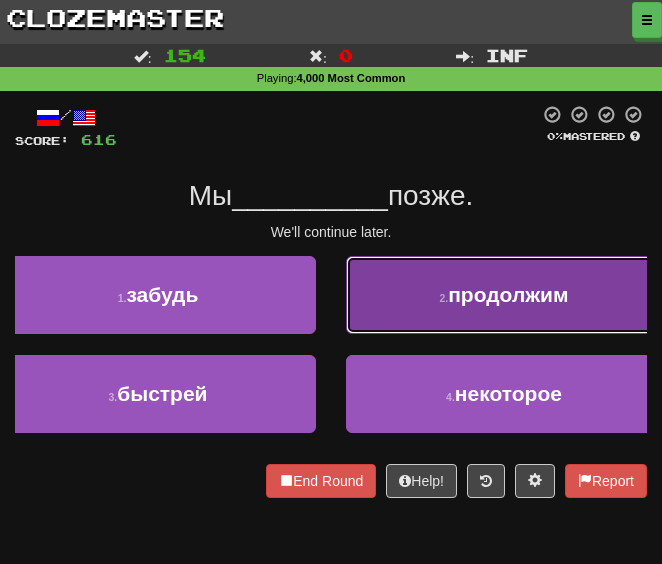 click on "2 .  продолжим" at bounding box center [504, 295] 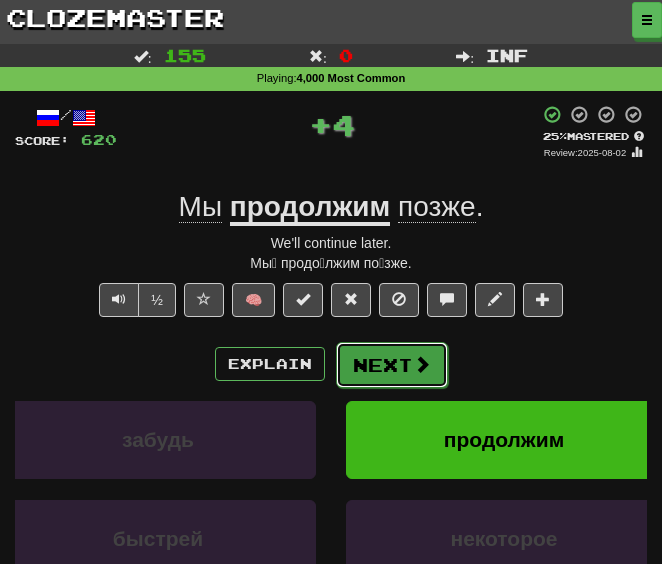 click on "Next" at bounding box center [392, 365] 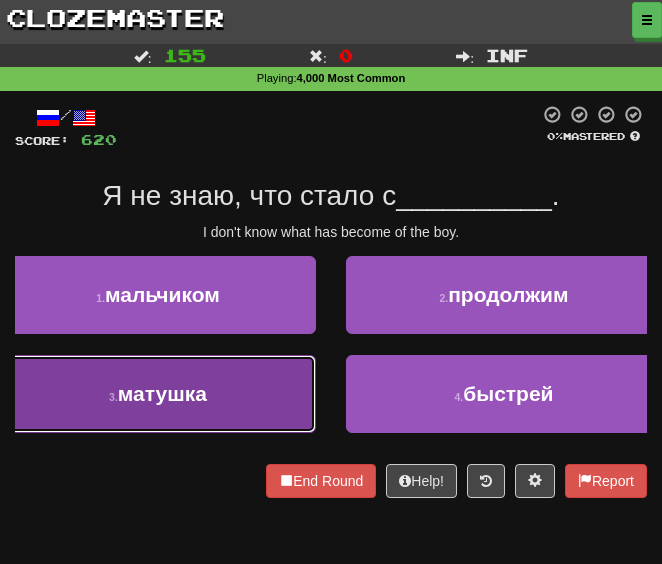 click on "матушка" at bounding box center (162, 393) 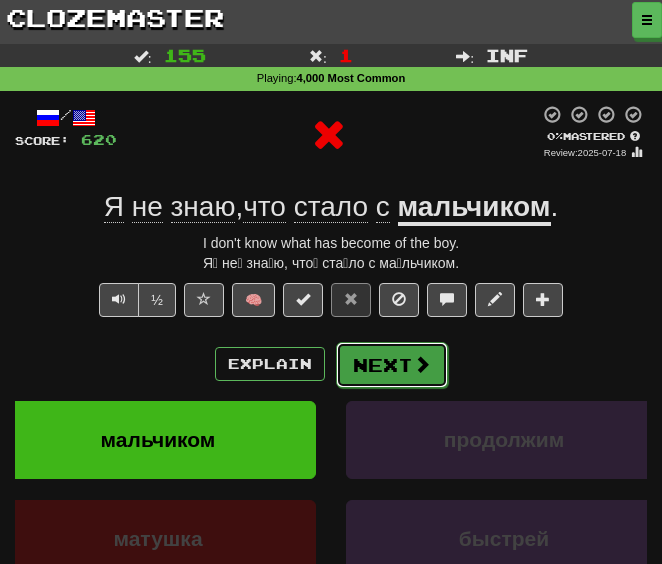 click on "Next" at bounding box center (392, 365) 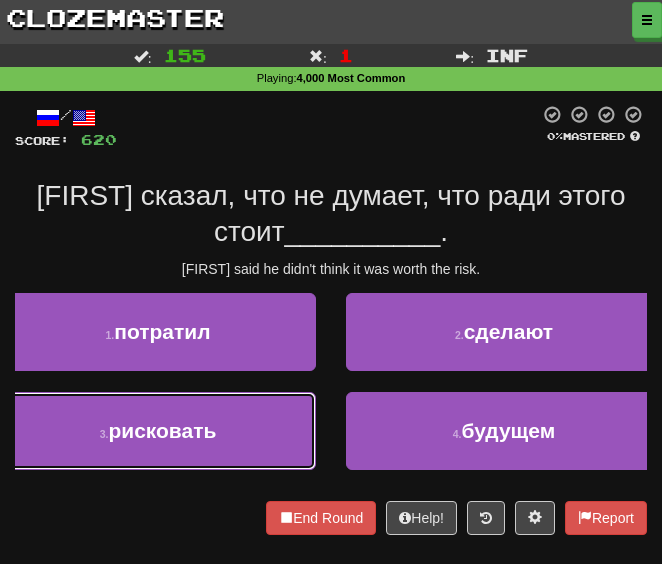 click on "рисковать" at bounding box center [162, 430] 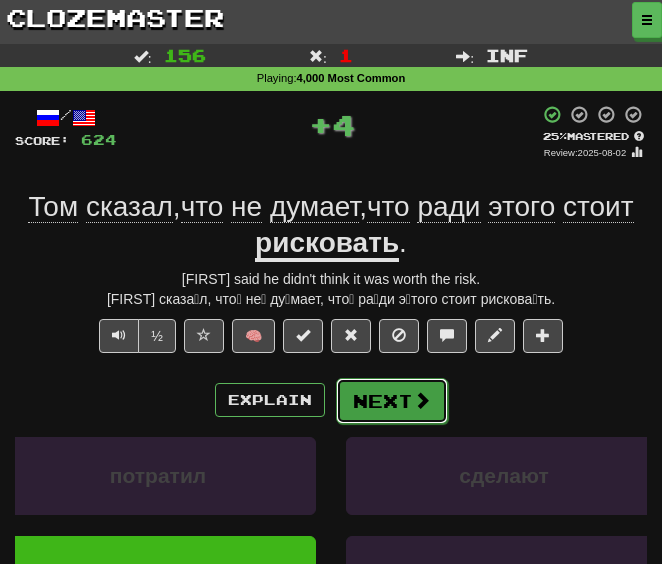 click on "Next" at bounding box center [392, 401] 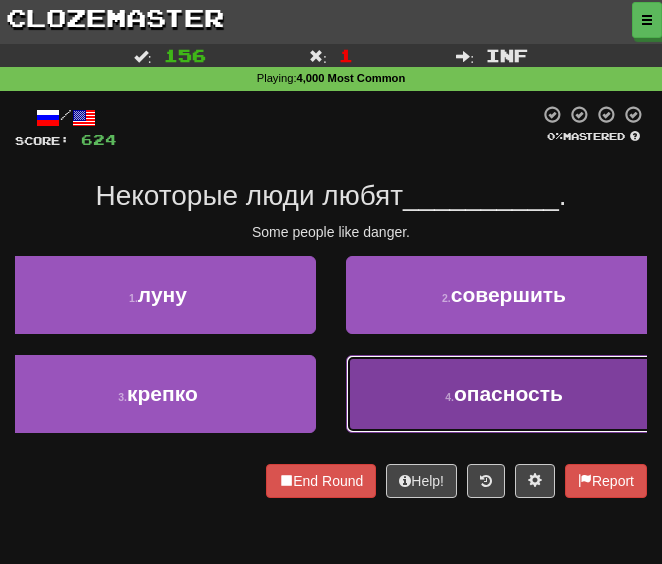 click on "4 .  опасность" at bounding box center (504, 394) 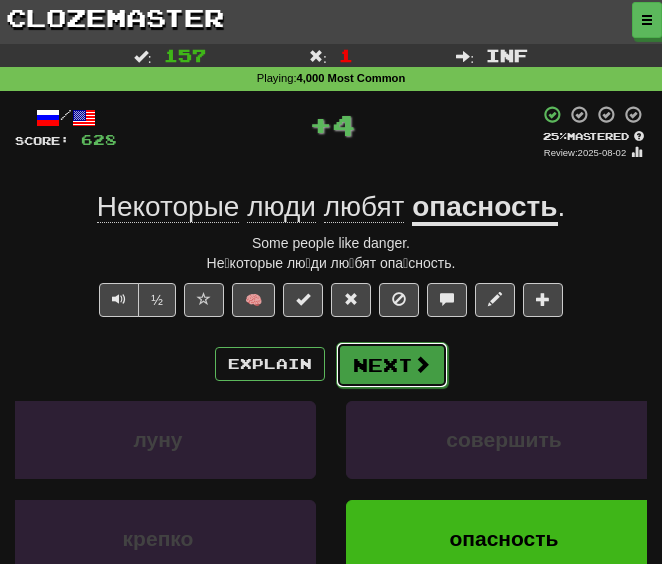 click on "Next" at bounding box center [392, 365] 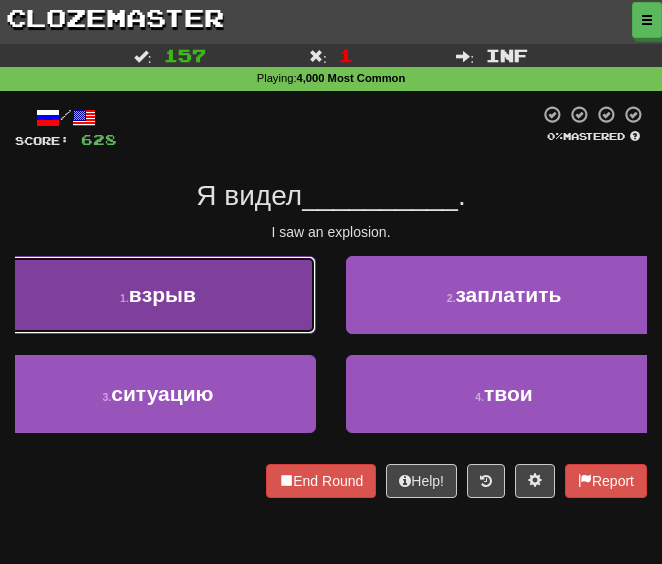 click on "взрыв" at bounding box center [162, 294] 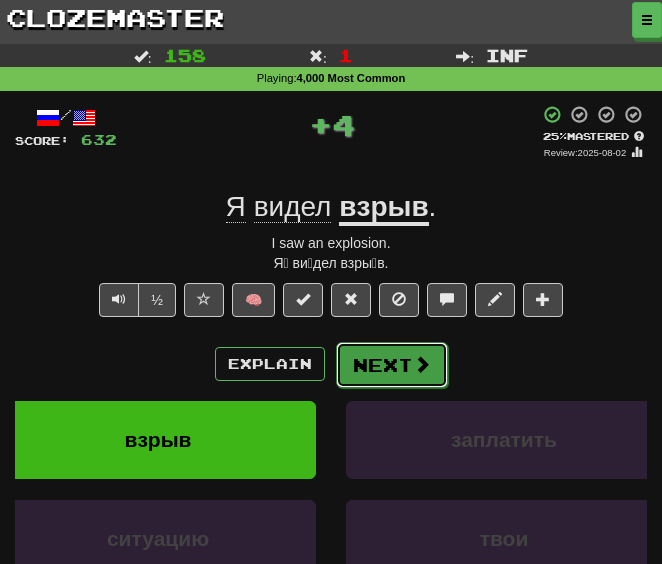 click on "Next" at bounding box center (392, 365) 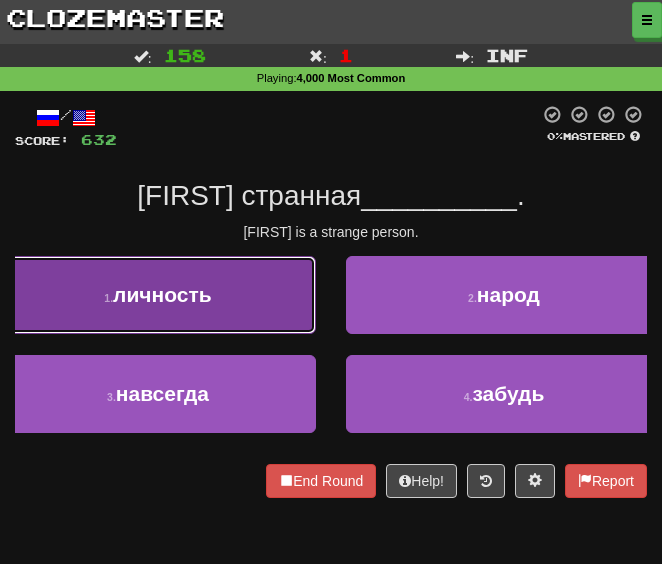 click on "1 .  личность" at bounding box center (158, 295) 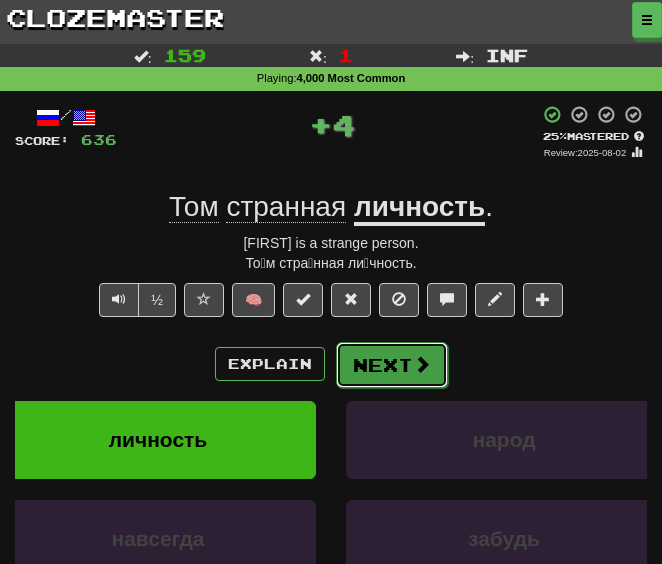 click at bounding box center [422, 364] 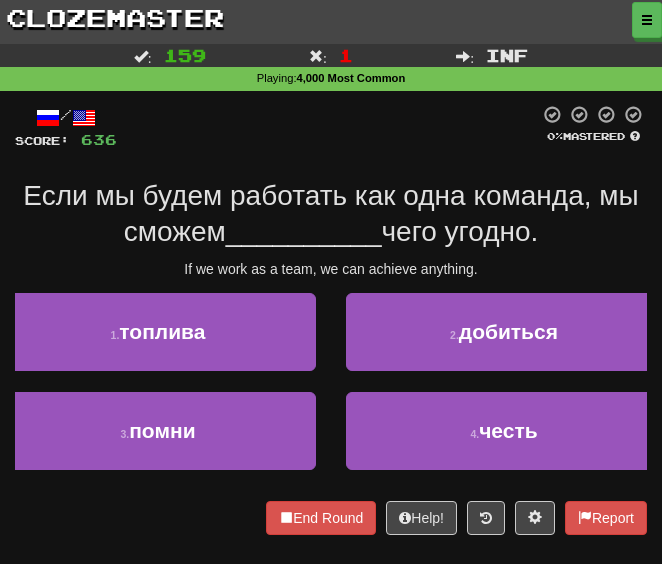 click on "/  Score:   636 0 %  Mastered Если мы будем работать как одна команда, мы сможем  __________  чего угодно. If we work as a team, we can achieve anything. 1 .  топлива 2 .  добиться 3 .  помни 4 .  честь  End Round  Help!  Report" at bounding box center (331, 319) 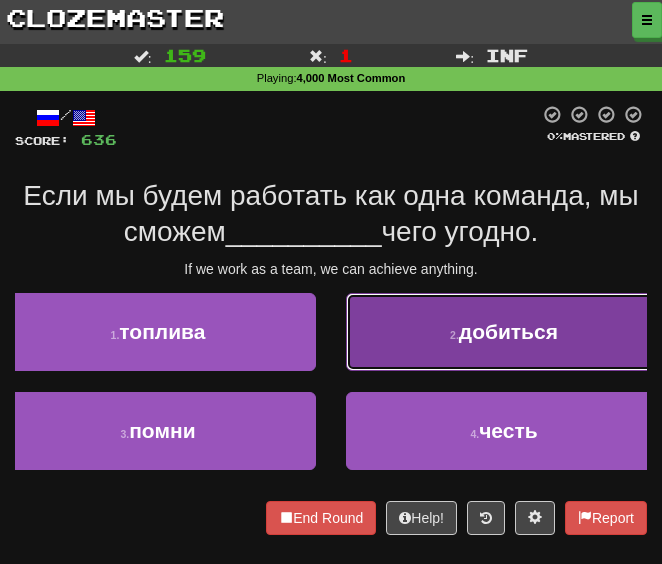 click on "2 .  добиться" at bounding box center [504, 332] 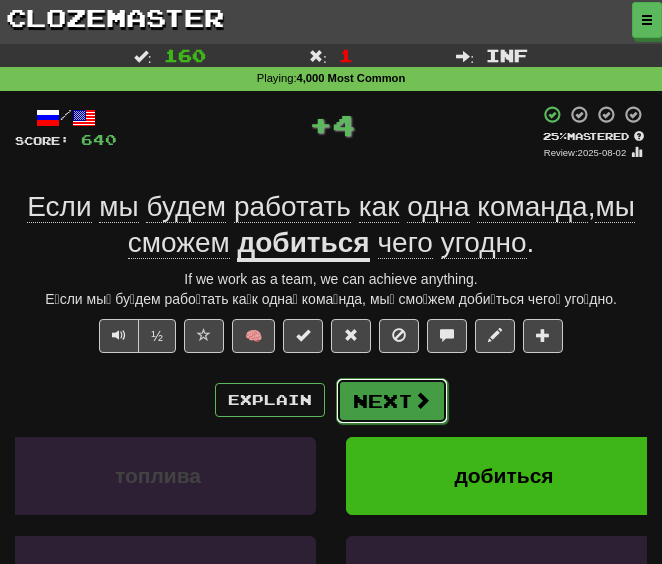 click on "Next" at bounding box center [392, 401] 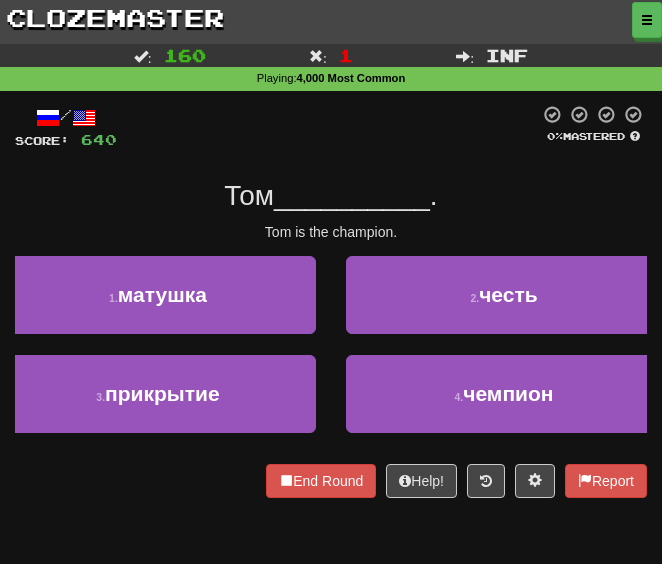 click on "4 .  чемпион" at bounding box center (504, 404) 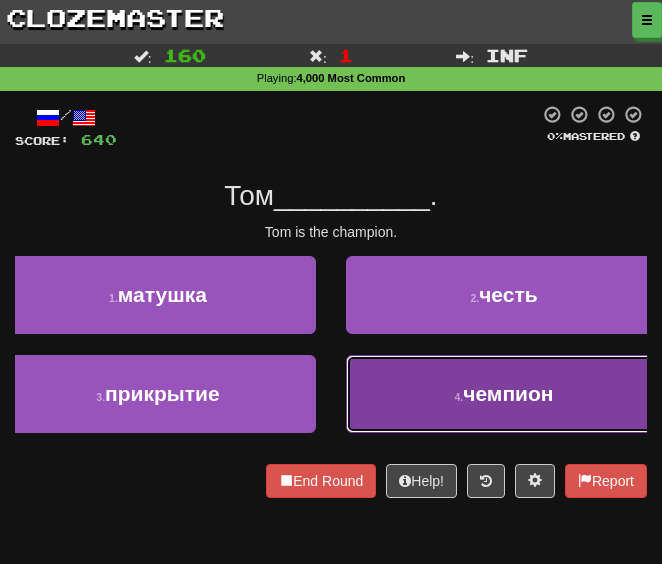 click on "4 .  чемпион" at bounding box center [504, 394] 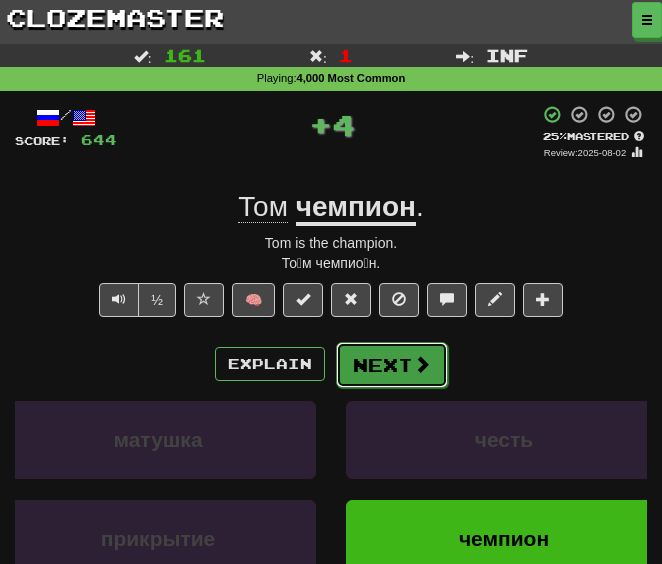 click on "Next" at bounding box center (392, 365) 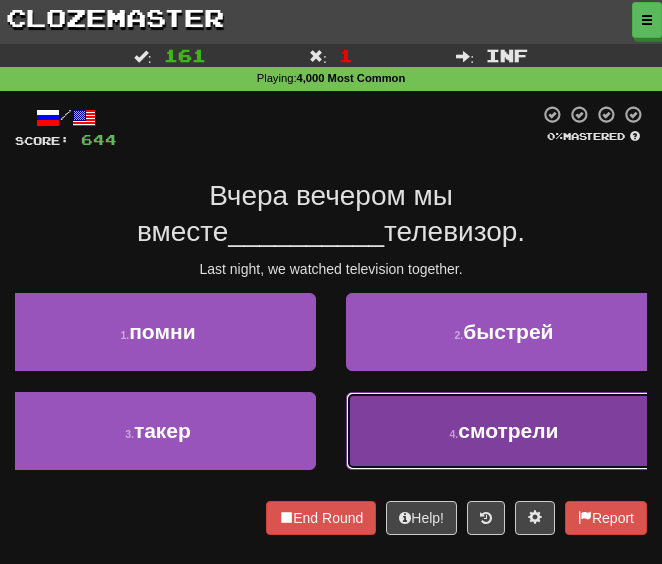 click on "4 .  смотрели" at bounding box center [504, 431] 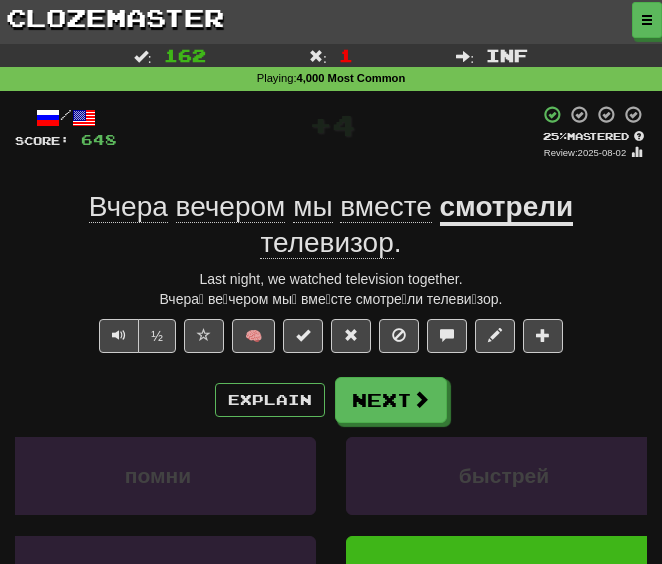 click on "Explain Next помни быстрей такер смотрели Learn more: помни быстрей такер смотрели" at bounding box center [331, 521] 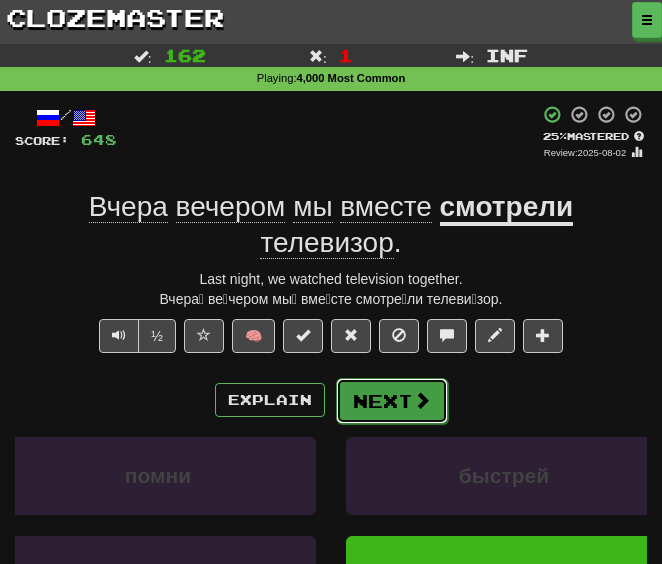 click on "Next" at bounding box center (392, 401) 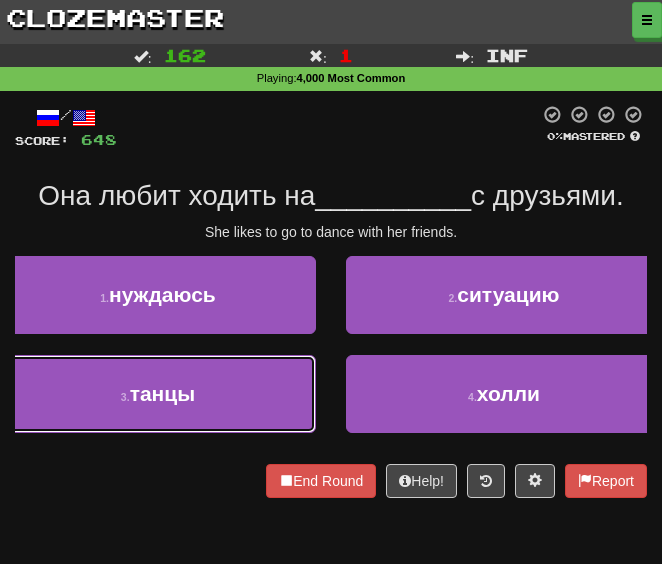 click on "3 .  танцы" at bounding box center (158, 394) 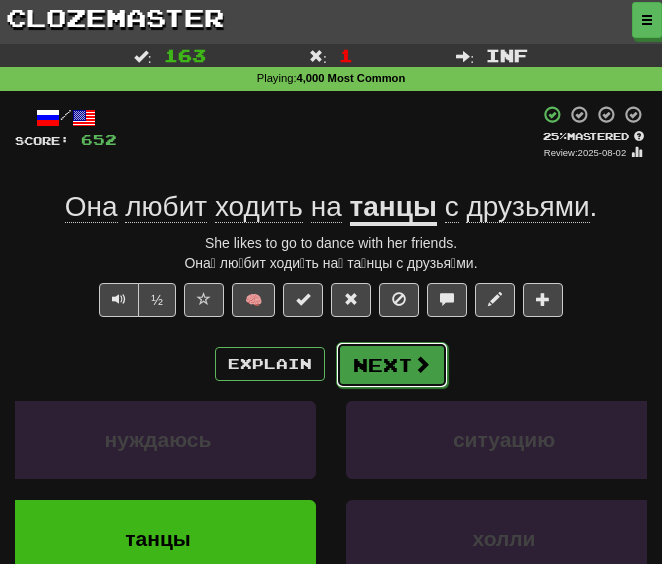 click on "Next" at bounding box center (392, 365) 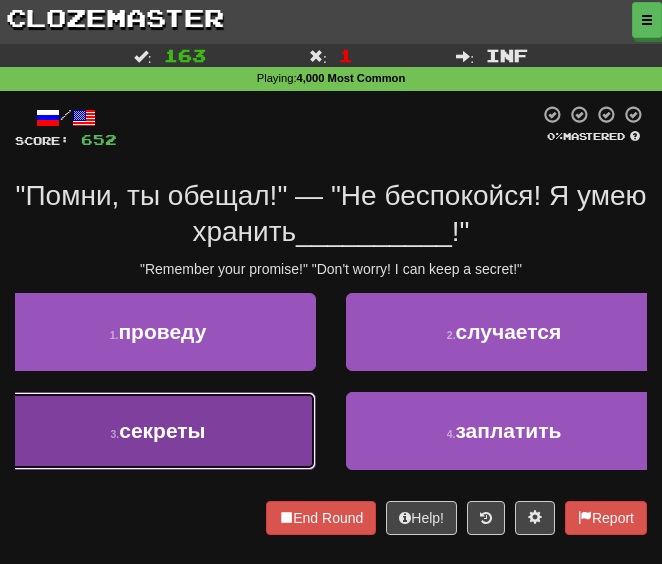 click on "3 .  секреты" at bounding box center [158, 431] 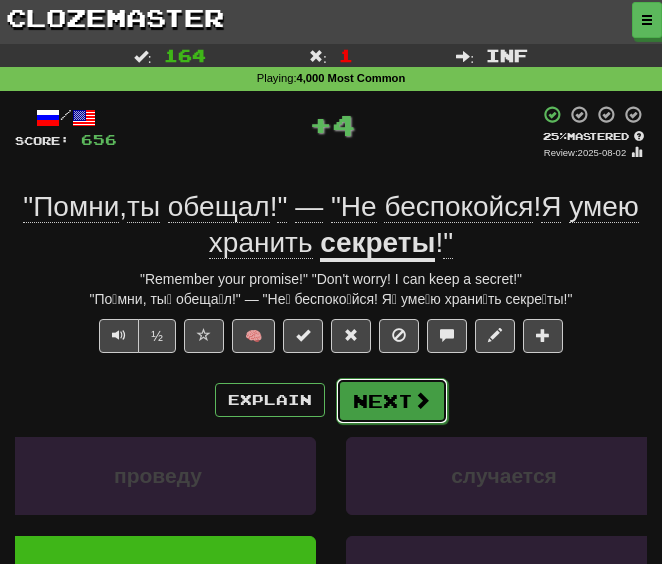 click on "Next" at bounding box center [392, 401] 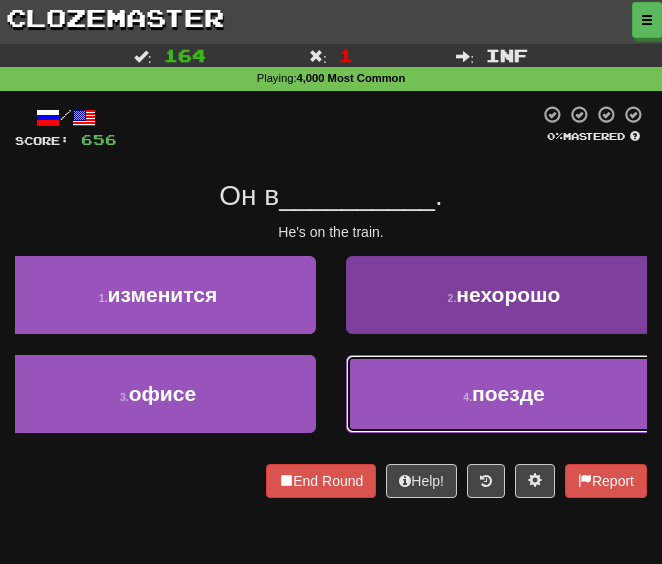 click on "4 .  поезде" at bounding box center [504, 394] 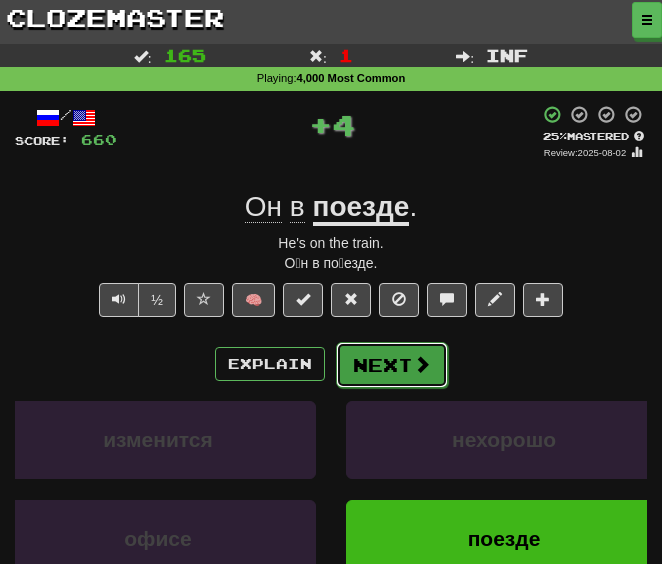 click on "Next" at bounding box center (392, 365) 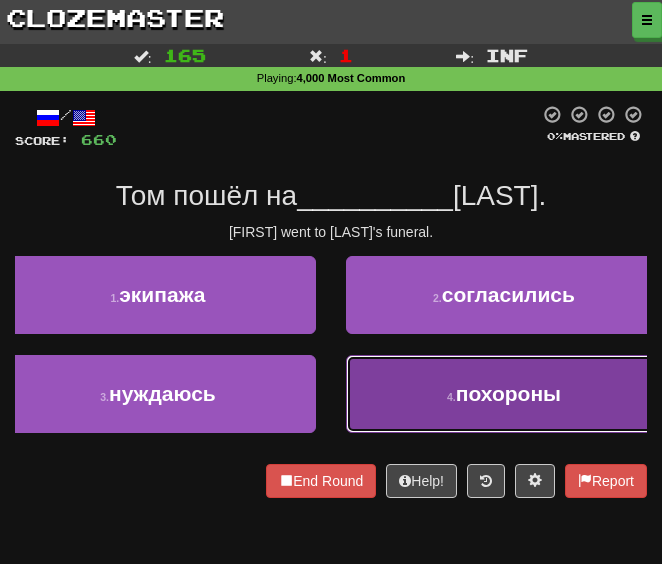 click on "4 .  похороны" at bounding box center [504, 394] 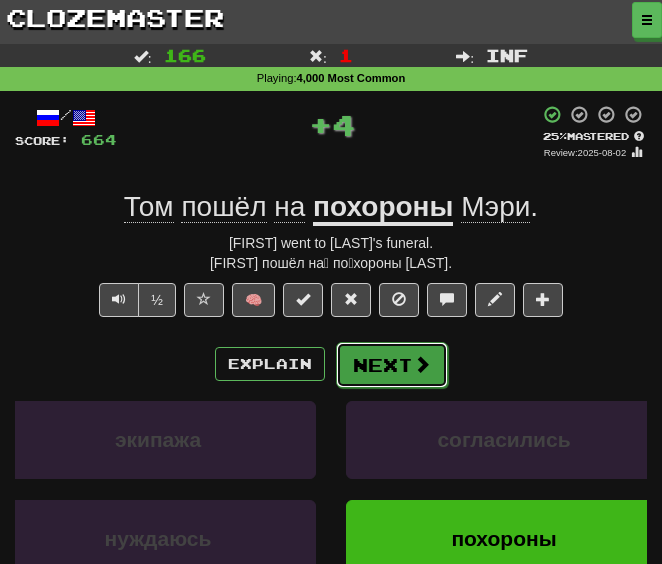 click on "Next" at bounding box center [392, 365] 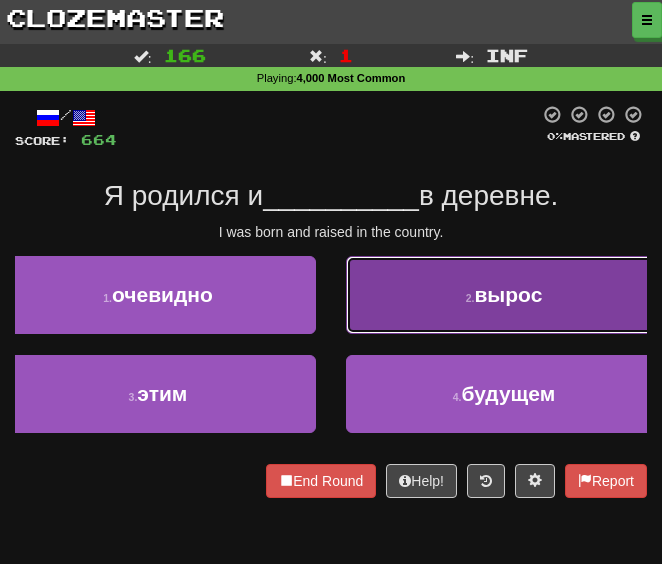 click on "2 .  вырос" at bounding box center [504, 295] 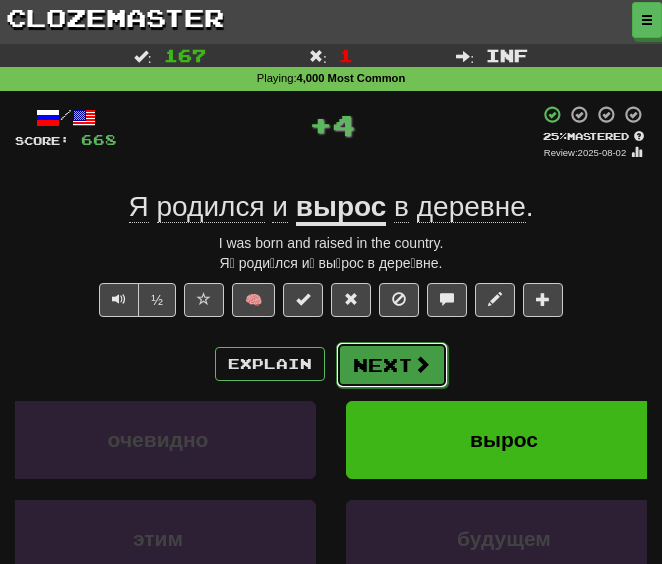 click on "Next" at bounding box center (392, 365) 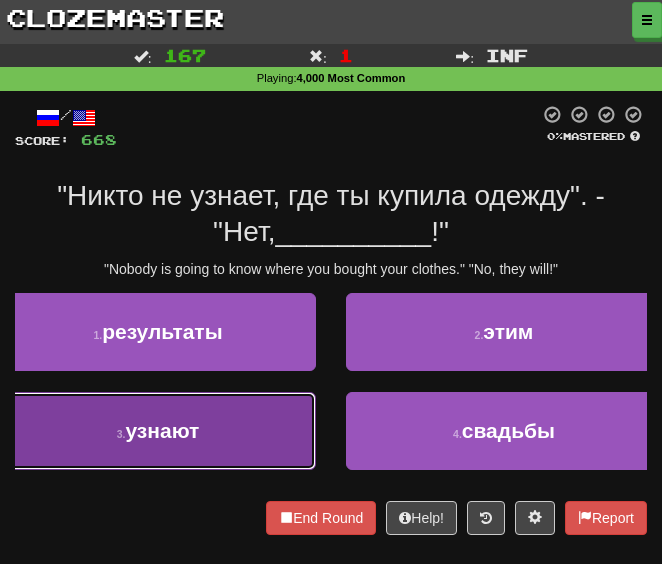 click on "узнают" at bounding box center [162, 430] 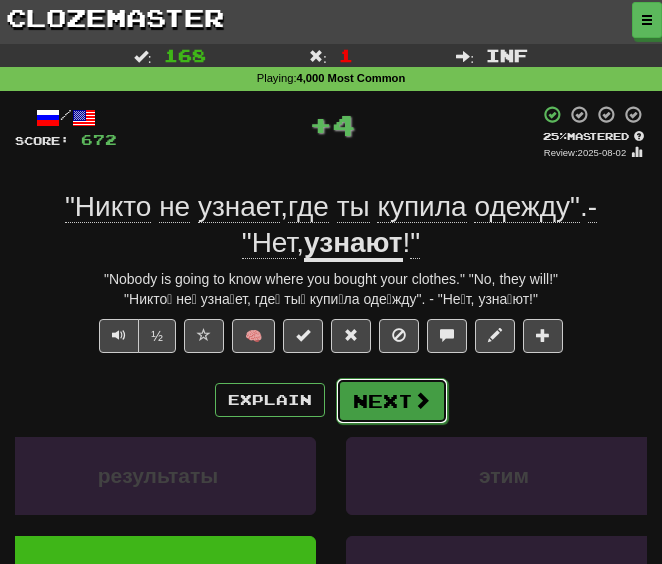 click on "Next" at bounding box center (392, 401) 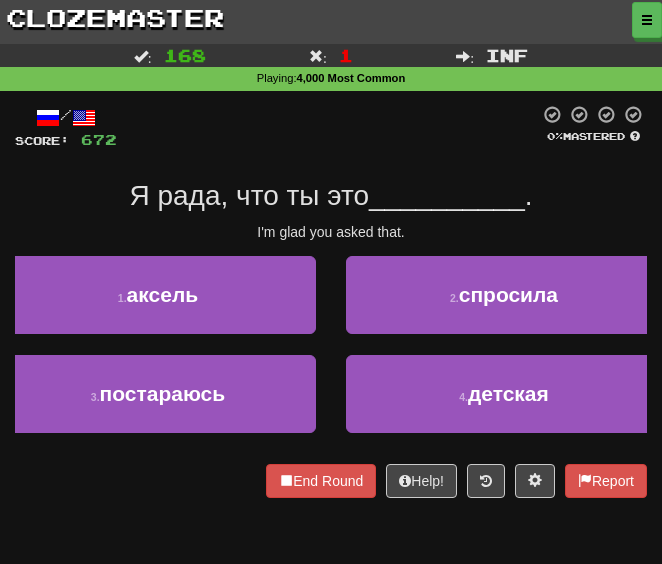 click on "2 .  спросила" at bounding box center (504, 305) 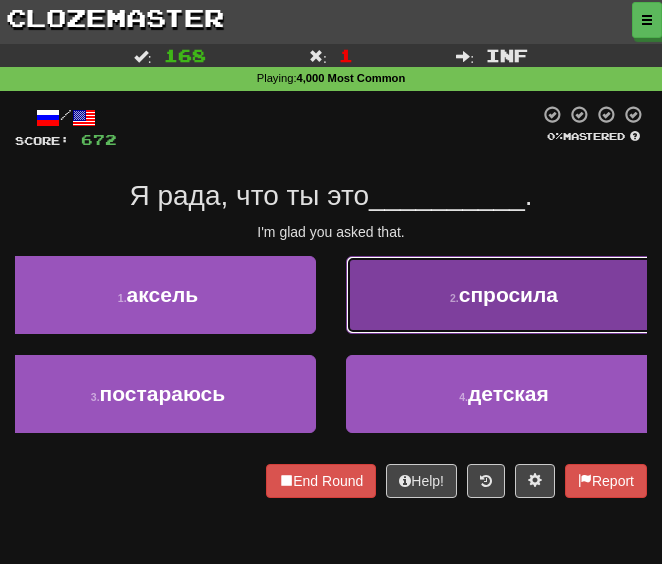 click on "2 .  спросила" at bounding box center (504, 295) 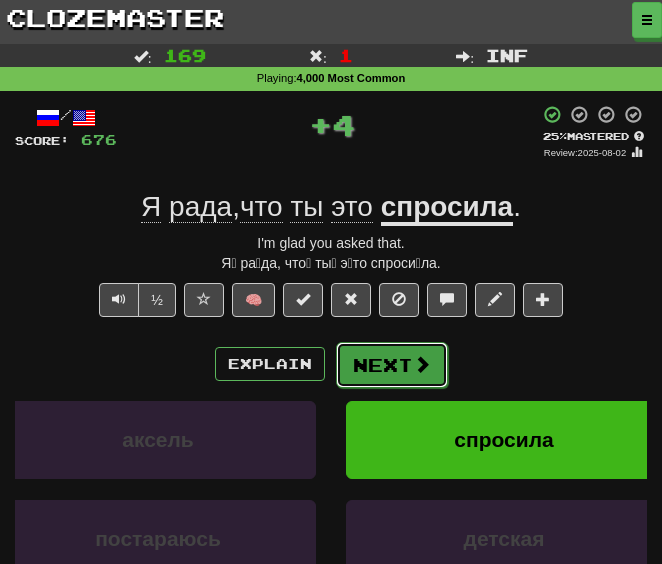 click on "Next" at bounding box center [392, 365] 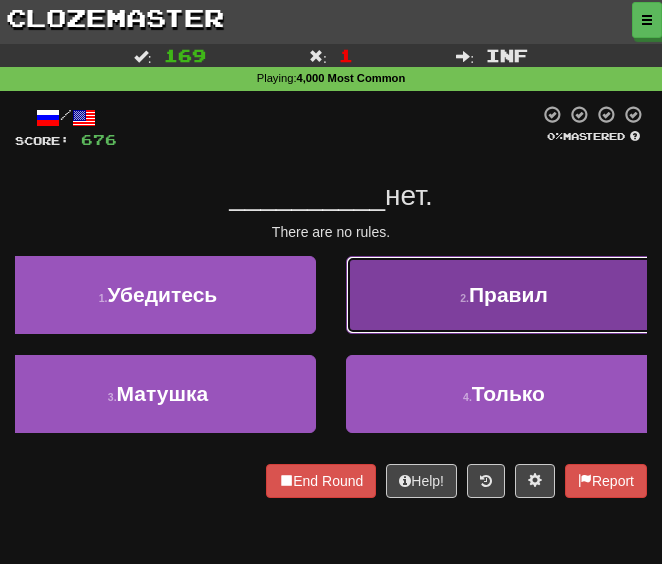 click on "2 .  Правил" at bounding box center [504, 295] 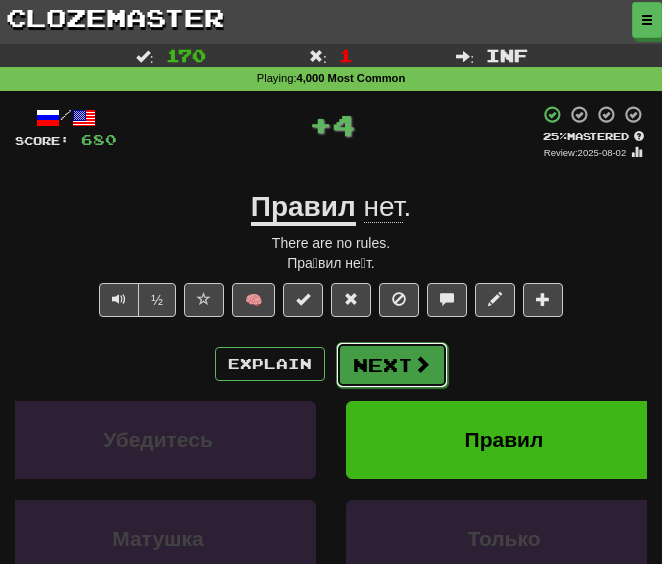 click on "Next" at bounding box center (392, 365) 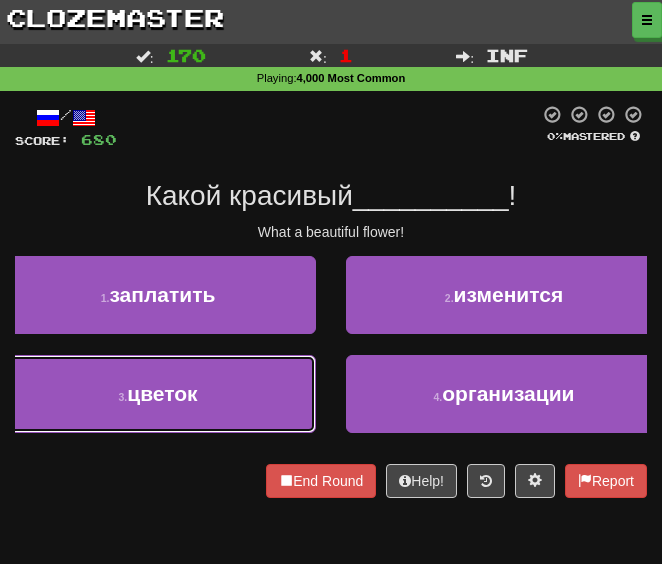 click on "цветок" at bounding box center [162, 393] 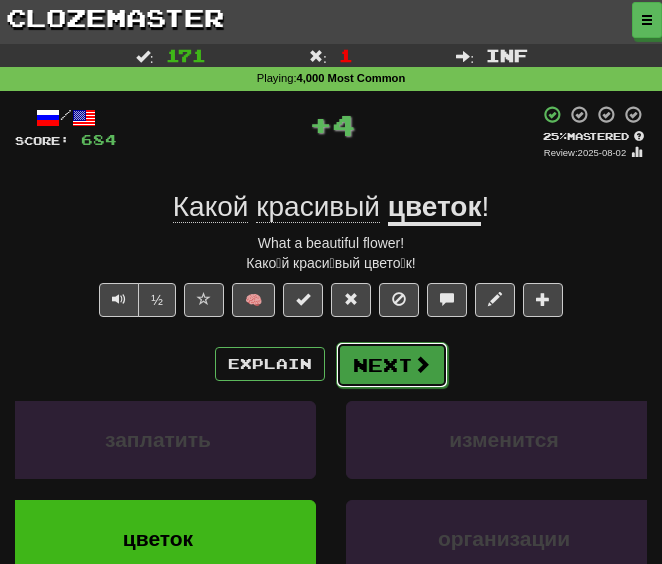 click on "Next" at bounding box center (392, 365) 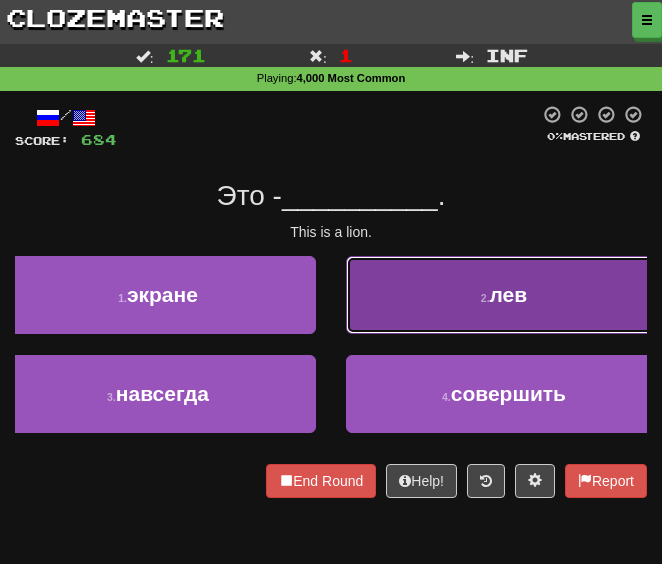 click on "2 .  лев" at bounding box center [504, 295] 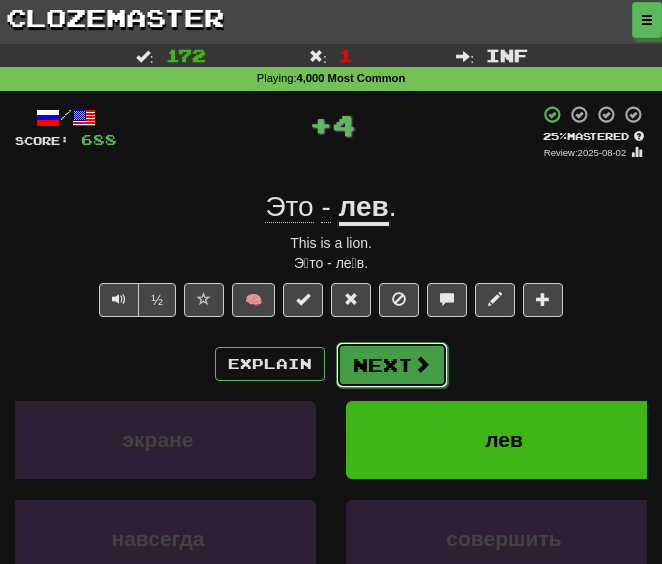 click on "Next" at bounding box center (392, 365) 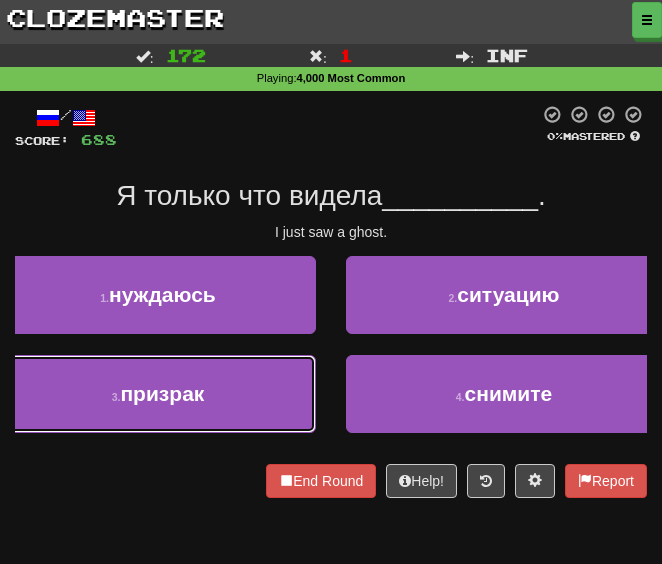 click on "призрак" at bounding box center (162, 393) 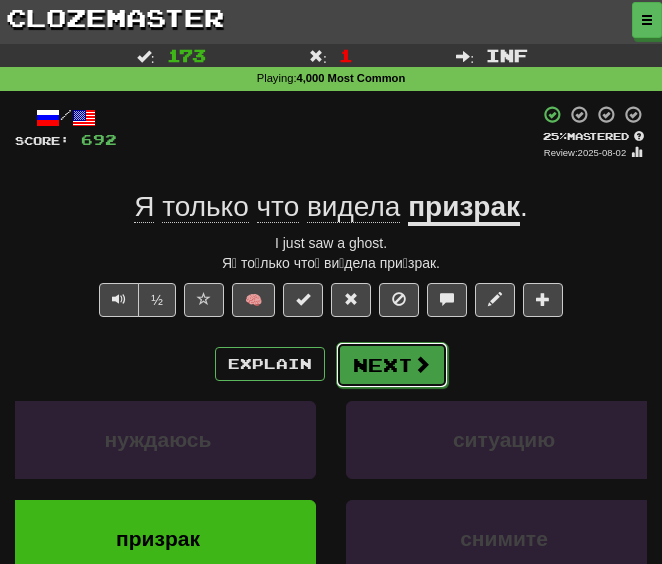 click on "Next" at bounding box center [392, 365] 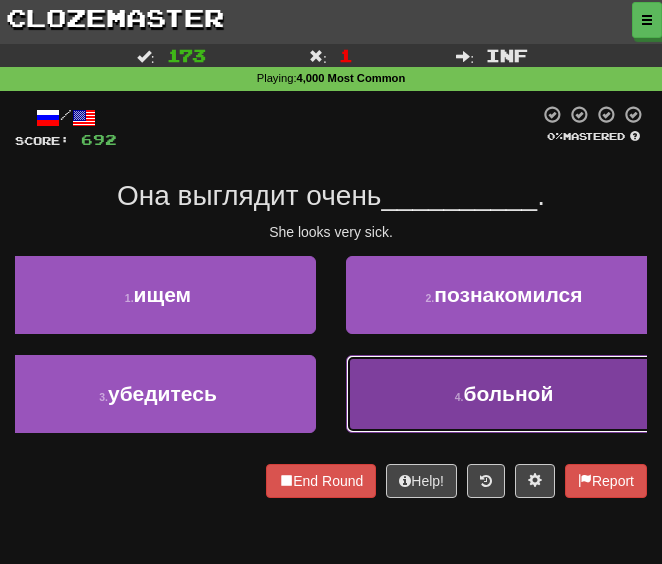 click on "4 .  больной" at bounding box center [504, 394] 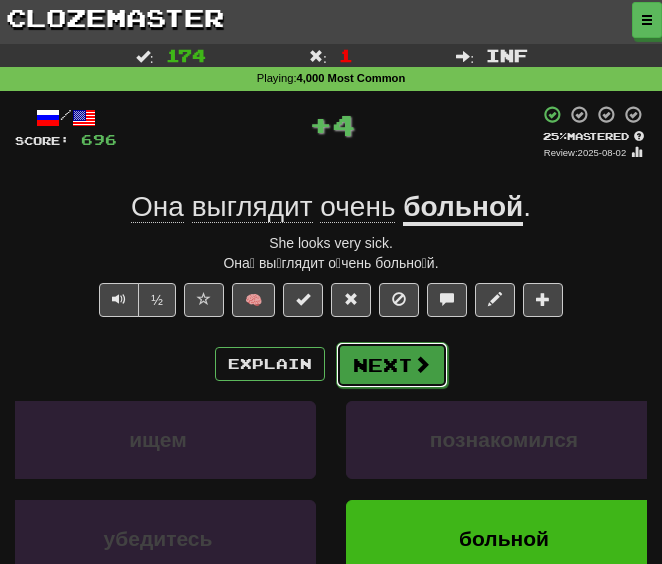 click on "Next" at bounding box center (392, 365) 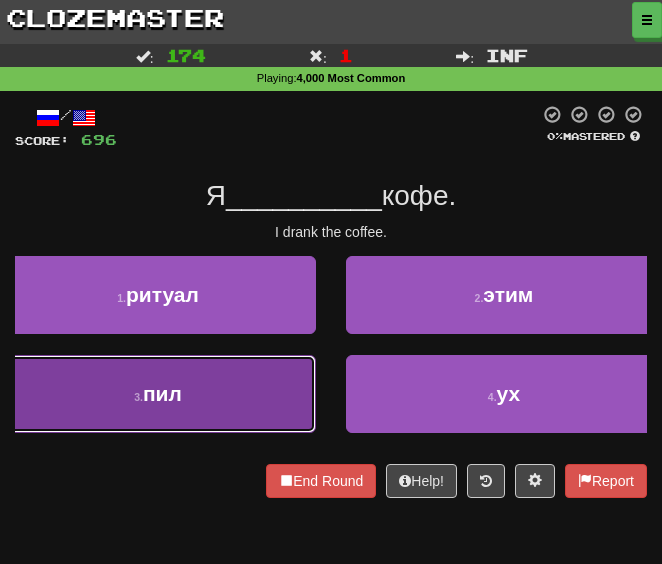 click on "пил" at bounding box center (162, 393) 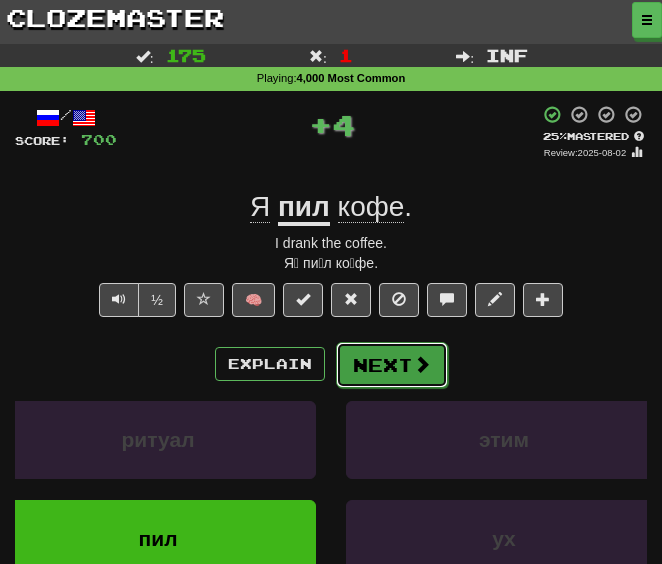 click on "Next" at bounding box center [392, 365] 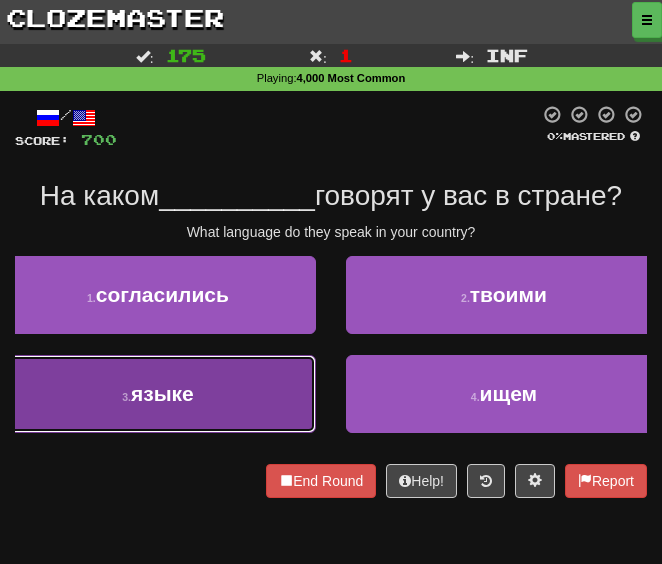 click on "3 .  языке" at bounding box center [158, 394] 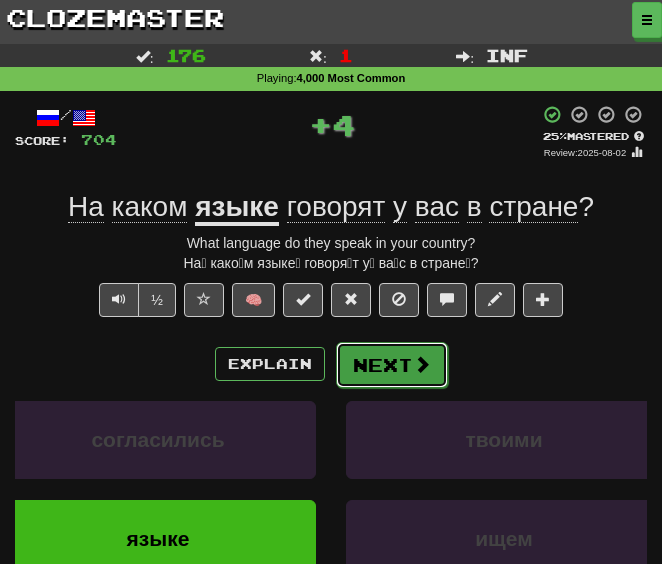 click on "Next" at bounding box center (392, 365) 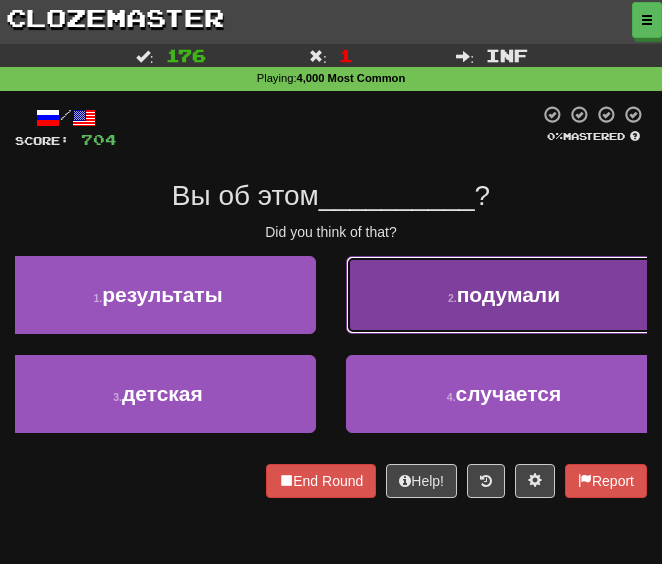 click on "2 .  подумали" at bounding box center (504, 295) 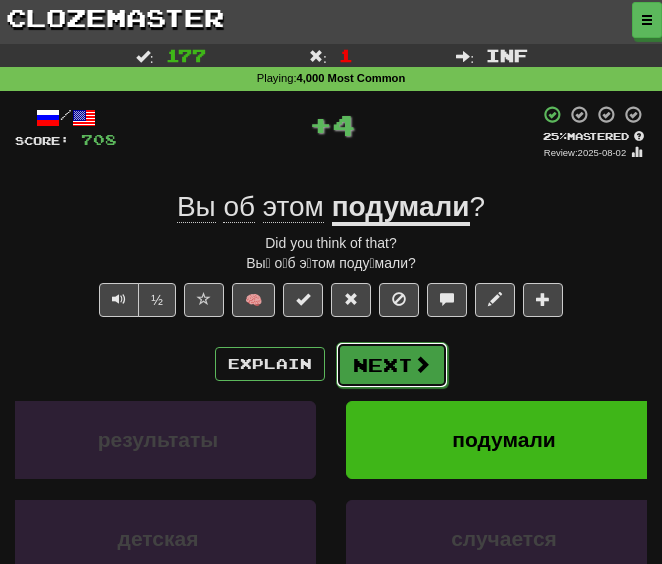 click on "Next" at bounding box center (392, 365) 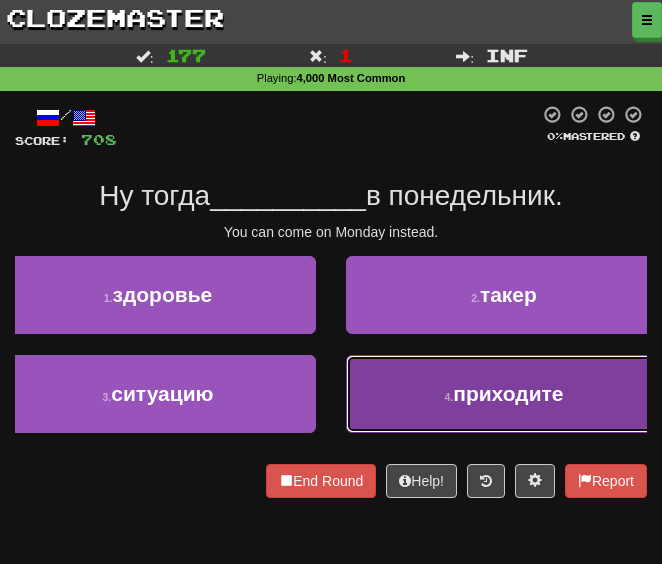 click on "4 .  приходите" at bounding box center [504, 394] 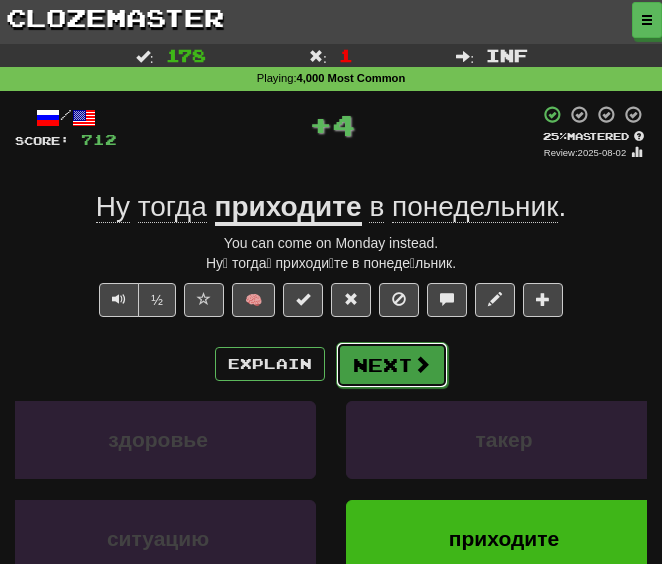 click on "Next" at bounding box center [392, 365] 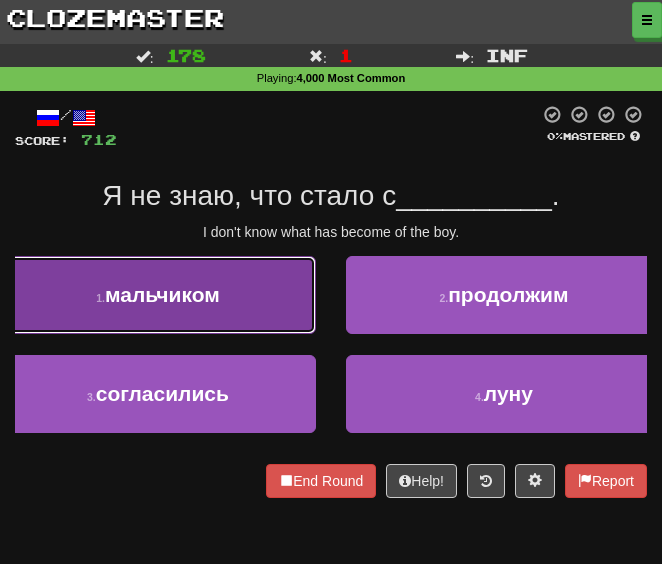 click on "мальчиком" at bounding box center [162, 294] 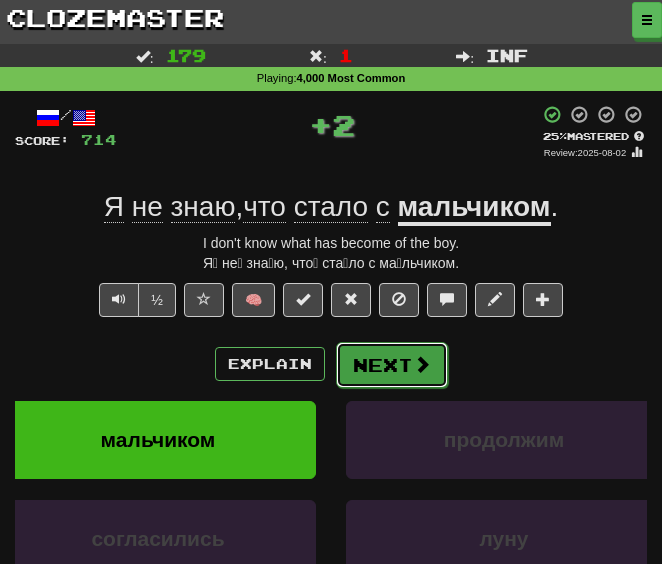 click on "Next" at bounding box center (392, 365) 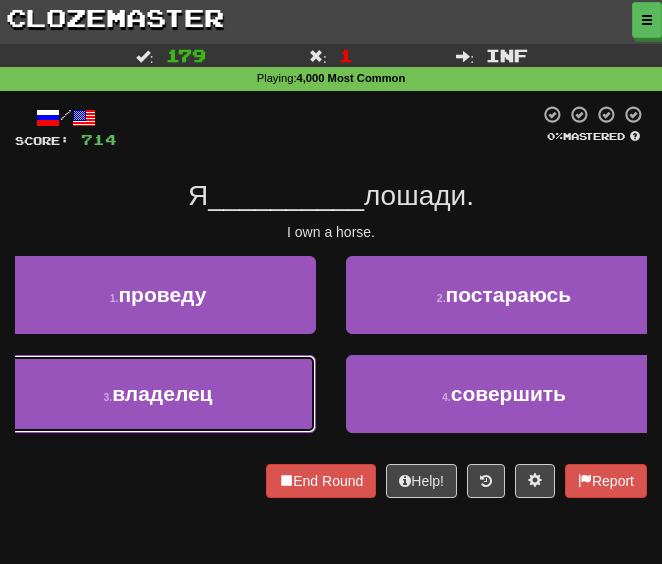 click on "3 .  владелец" at bounding box center (158, 394) 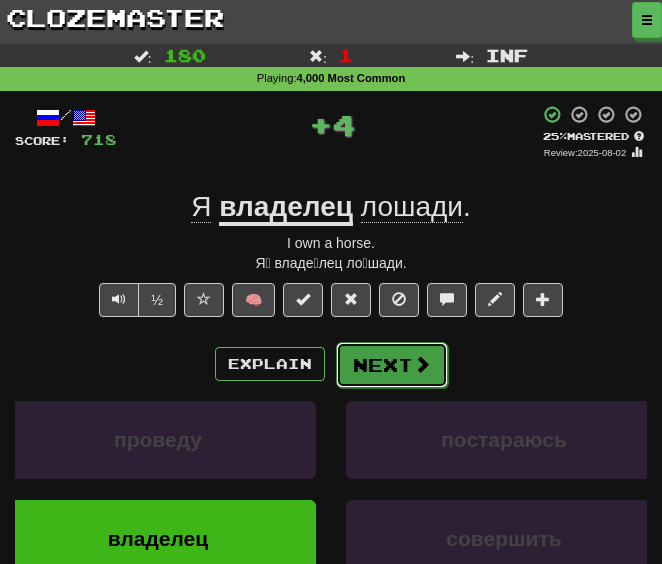 click on "Next" at bounding box center (392, 365) 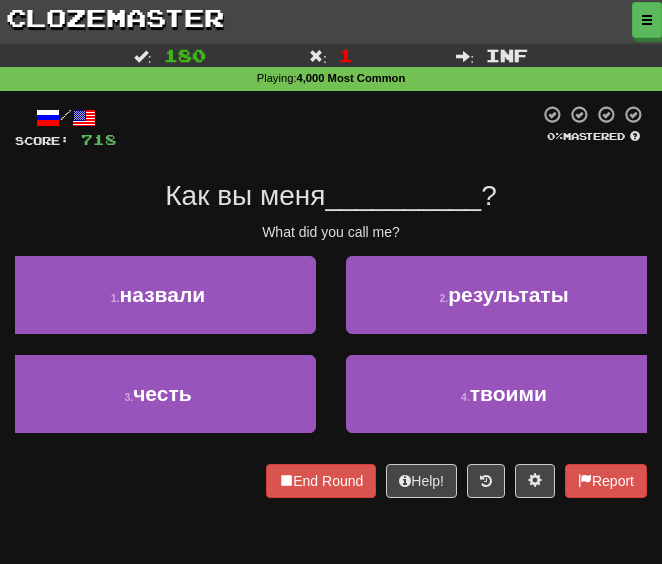click on "/  Score:   718 0 %  Mastered Как вы меня  __________ ? What did you call me? 1 .  назвали 2 .  результаты 3 .  честь 4 .  твоими  End Round  Help!  Report" at bounding box center [331, 301] 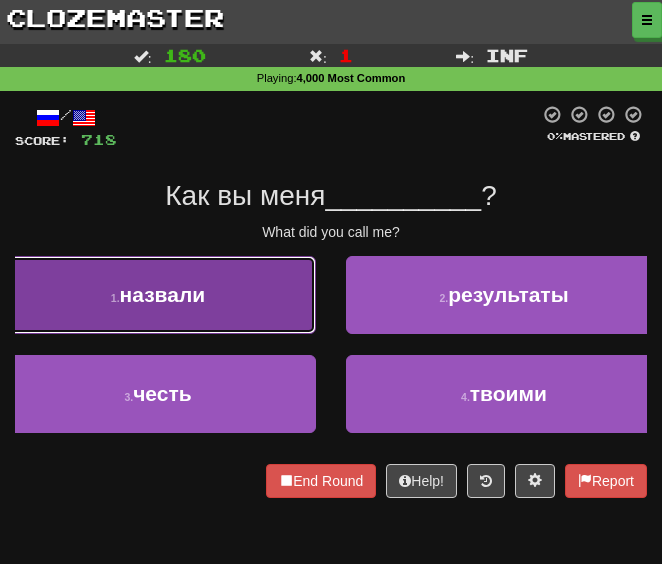click on "назвали" at bounding box center [163, 294] 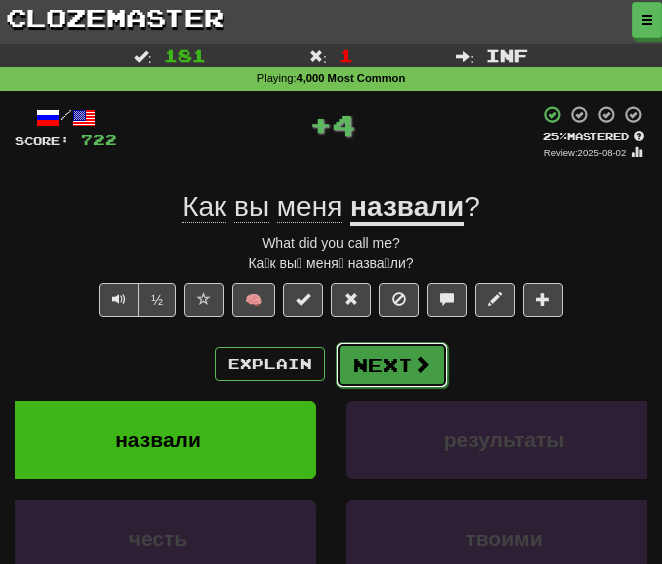 click at bounding box center [422, 364] 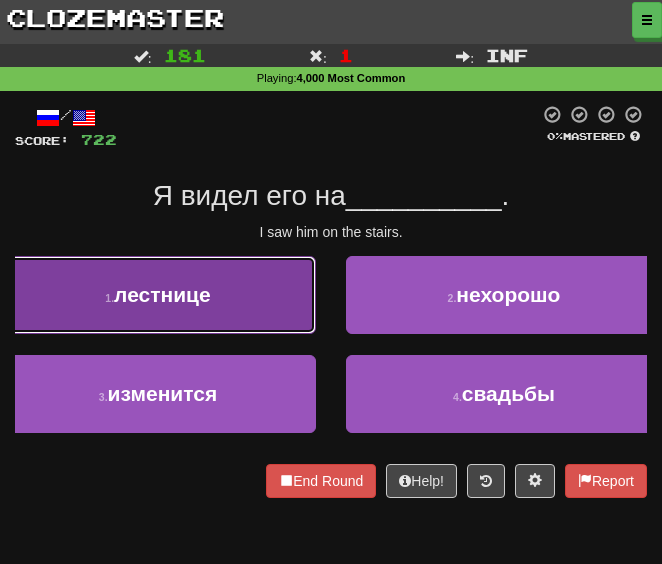 click on "1 .  лестнице" at bounding box center [158, 295] 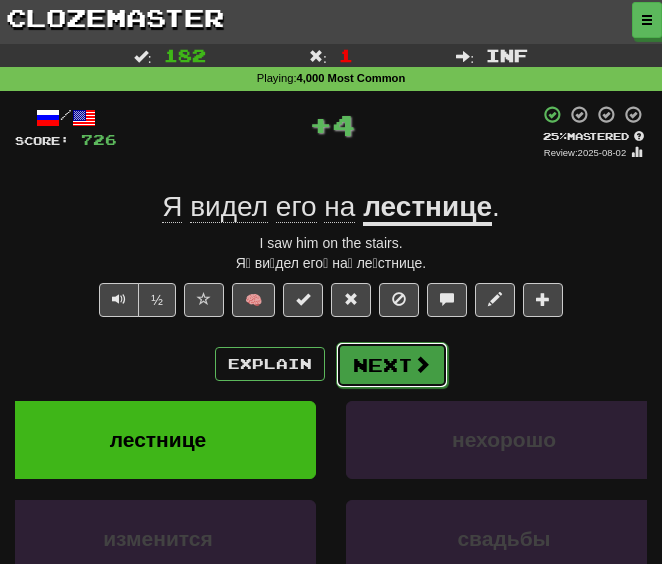 click on "Next" at bounding box center [392, 365] 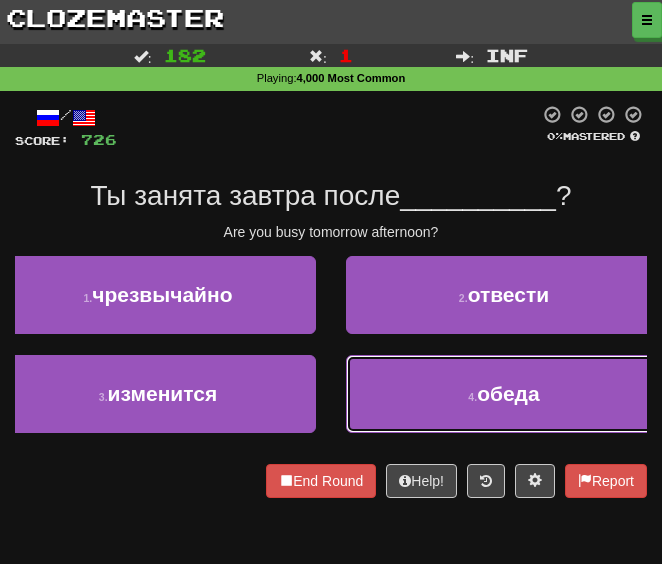 click on "4 .  обеда" at bounding box center [504, 394] 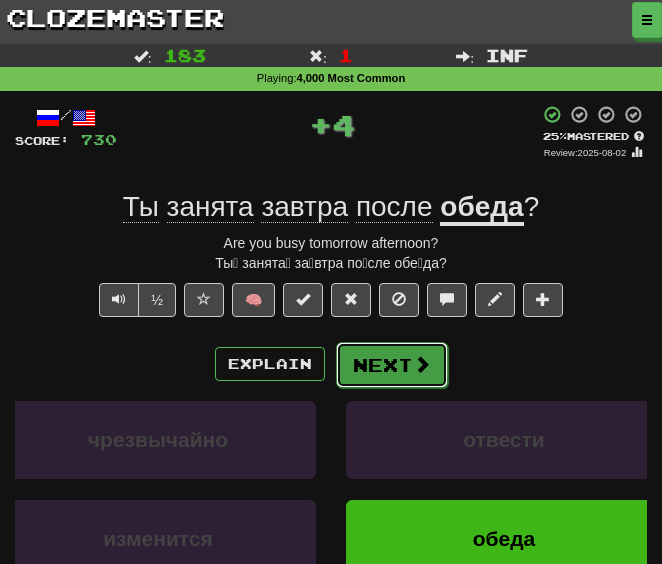 click on "Next" at bounding box center (392, 365) 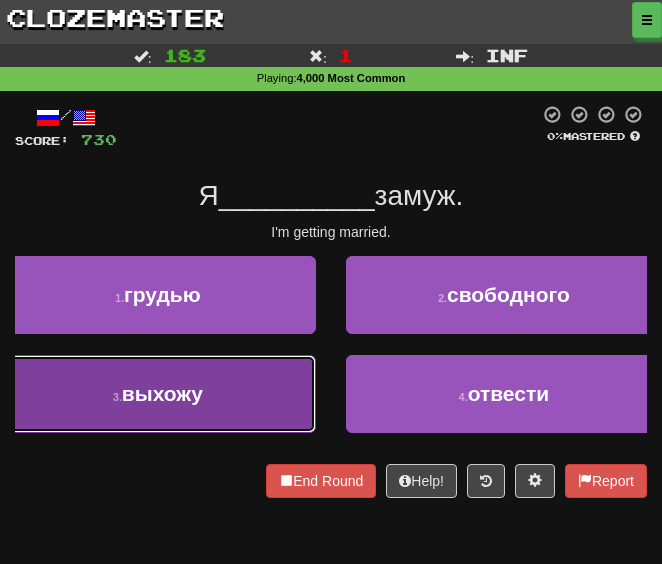 click on "выхожу" at bounding box center (162, 393) 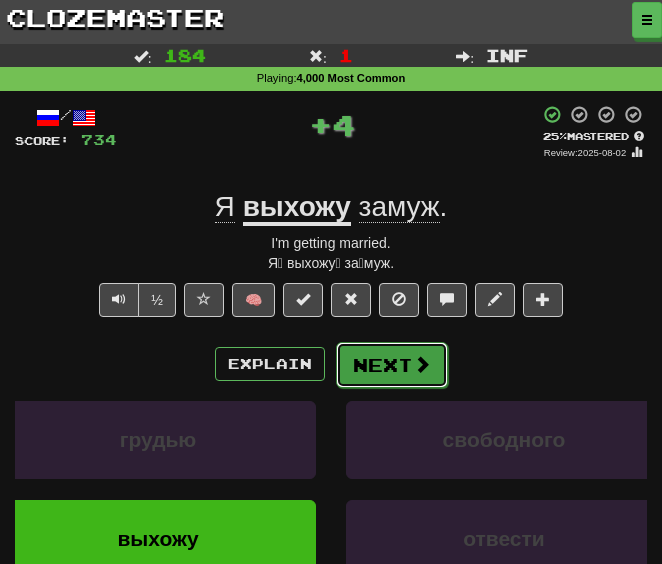 click on "Next" at bounding box center [392, 365] 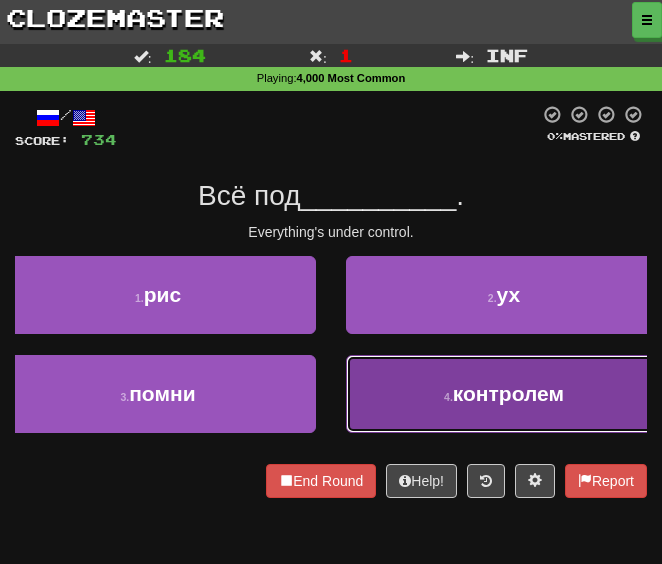 click on "4 ." at bounding box center (448, 397) 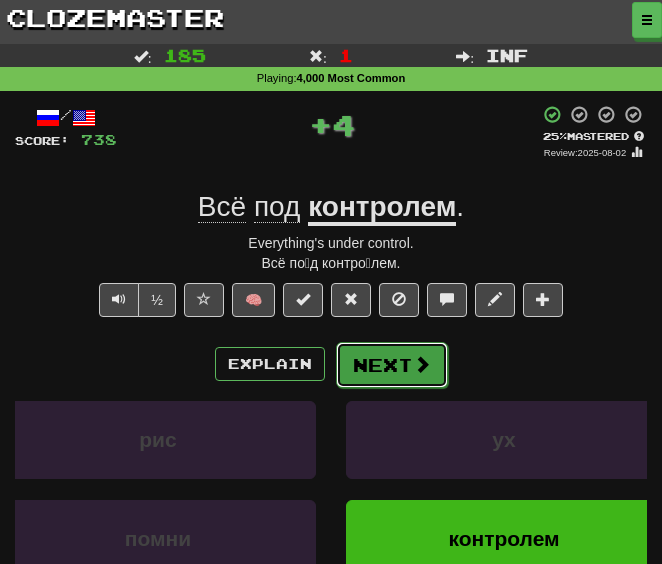 click on "Next" at bounding box center (392, 365) 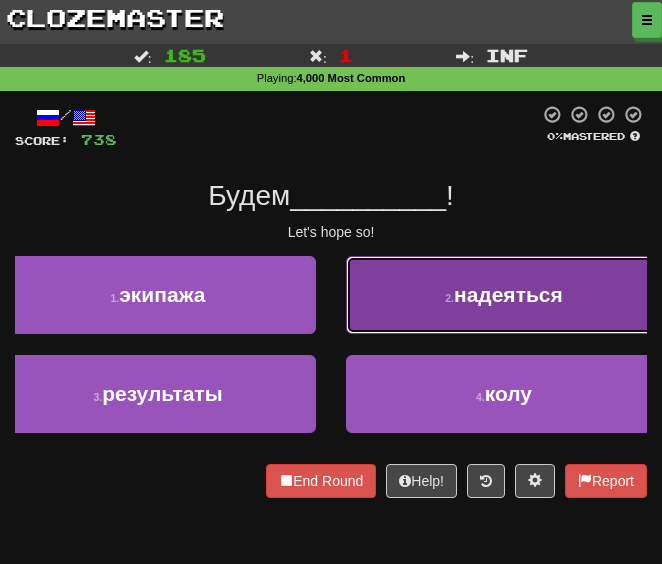 click on "2 .  надеяться" at bounding box center [504, 295] 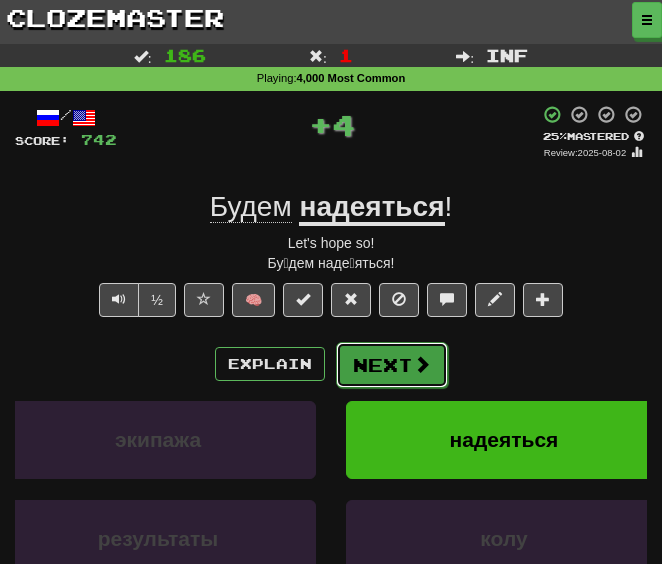 click on "Next" at bounding box center (392, 365) 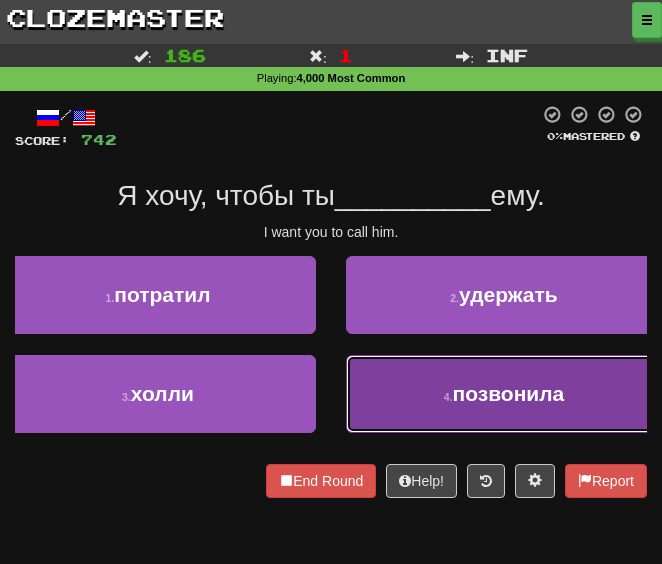 click on "4 .  позвонила" at bounding box center [504, 394] 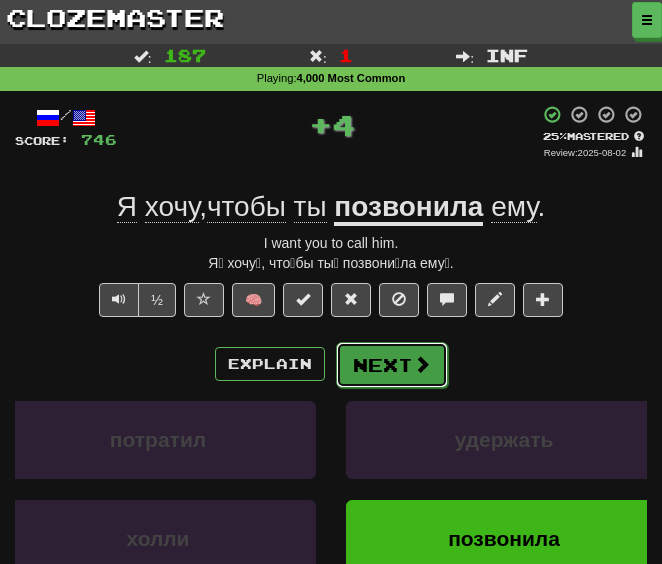 click on "Next" at bounding box center (392, 365) 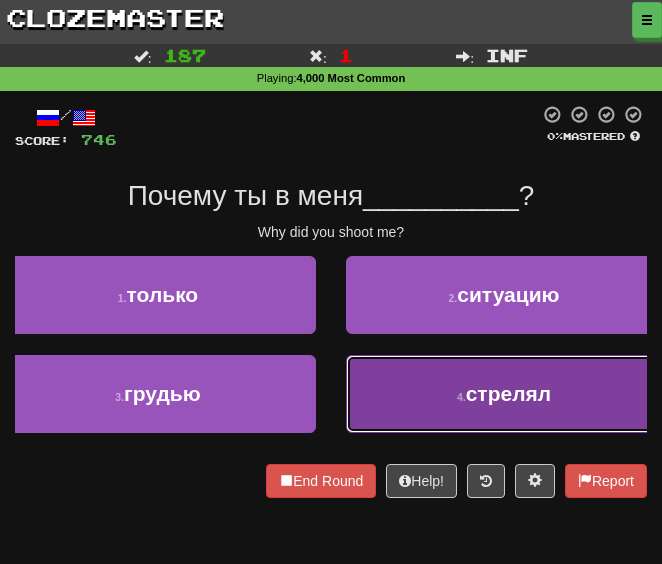 click on "4 .  стрелял" at bounding box center [504, 394] 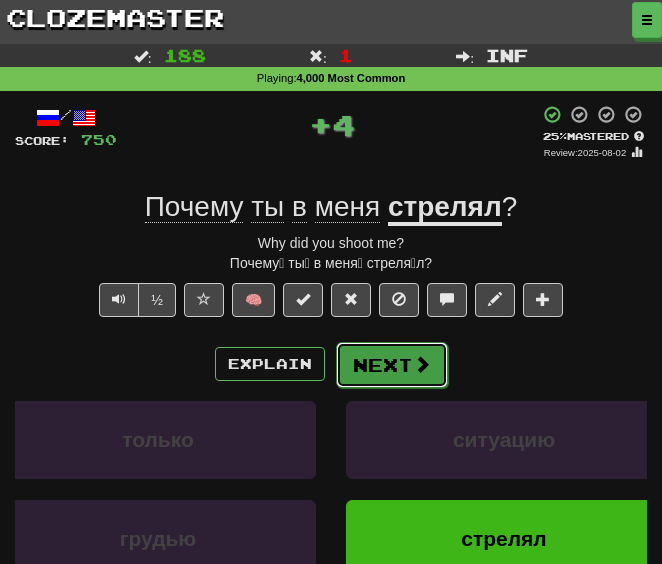 click on "Next" at bounding box center (392, 365) 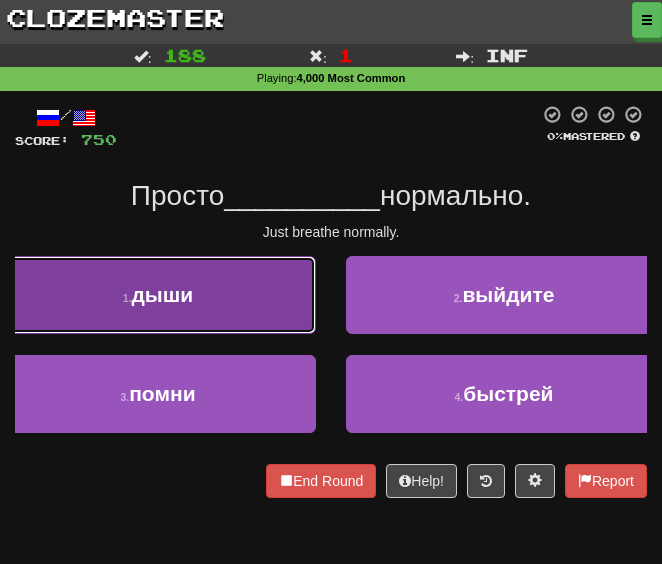 click on "1 .  дыши" at bounding box center [158, 295] 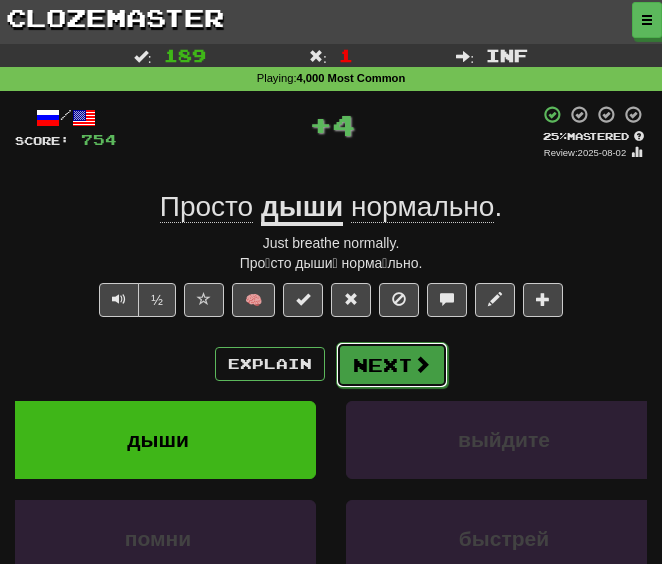 click on "Next" at bounding box center (392, 365) 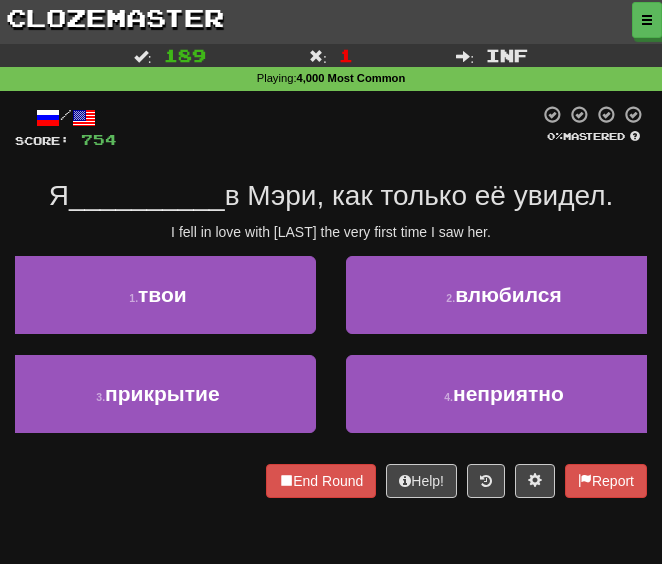 click on "/  Score:   754 0 %  Mastered Я  __________  в Мэри, как только её увидел. I fell in love with Mary the very first time I saw her. 1 .  твои 2 .  влюбился 3 .  прикрытие 4 .  неприятно  End Round  Help!  Report" at bounding box center (331, 301) 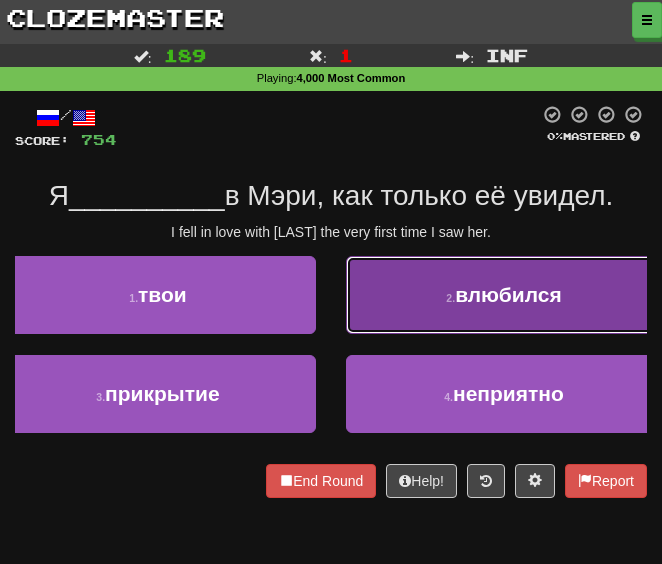 click on "2 .  влюбился" at bounding box center [504, 295] 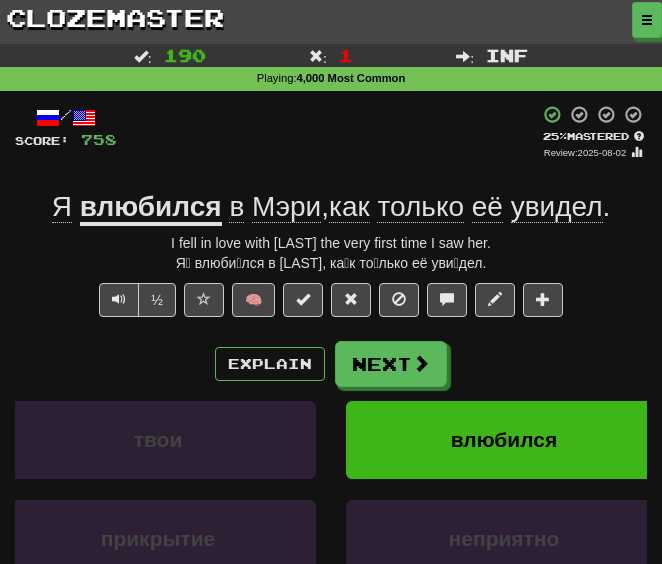 click on "+ 4" at bounding box center [328, 132] 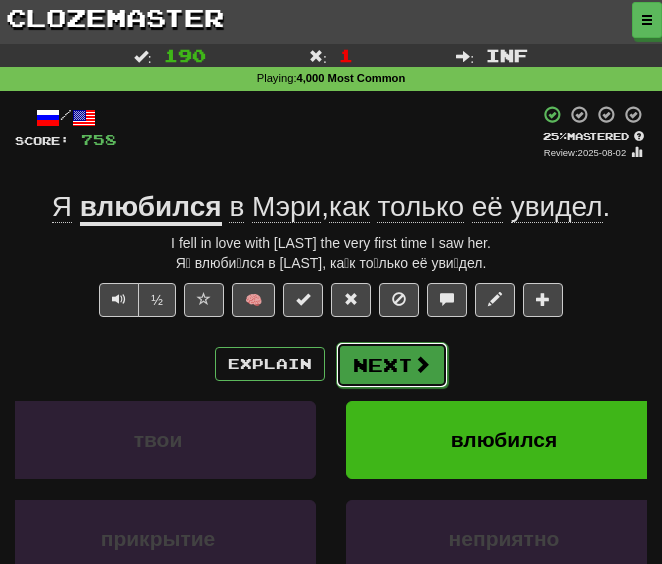 click on "Next" at bounding box center [392, 365] 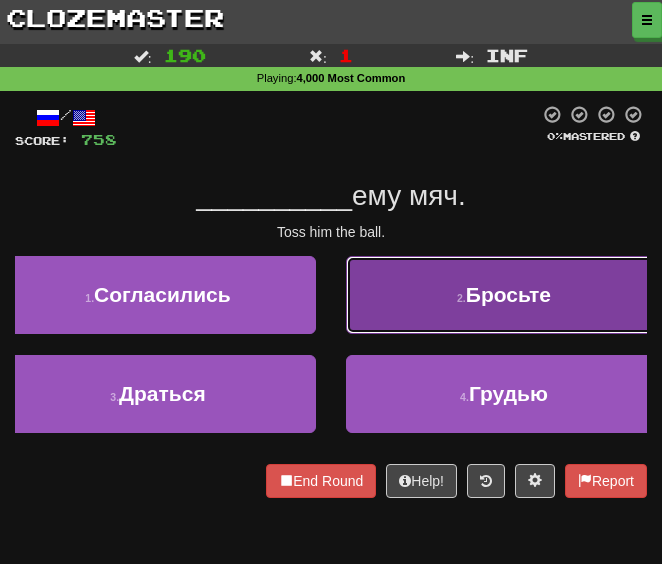 click on "2 .  Бросьте" at bounding box center [504, 295] 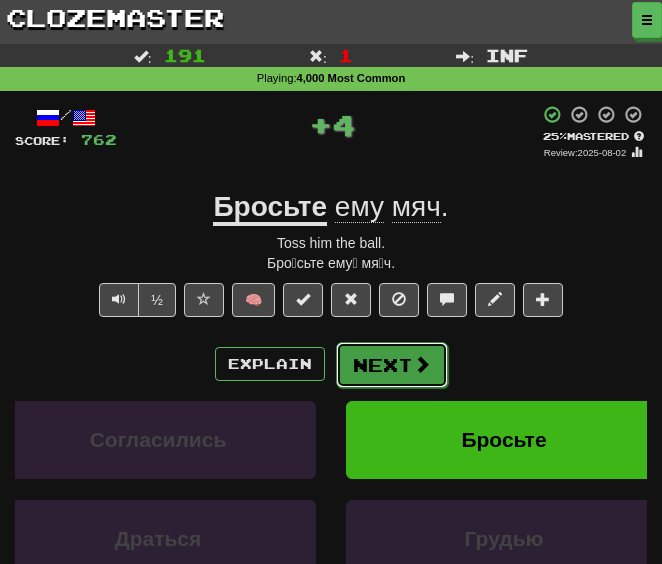 click on "Next" at bounding box center (392, 365) 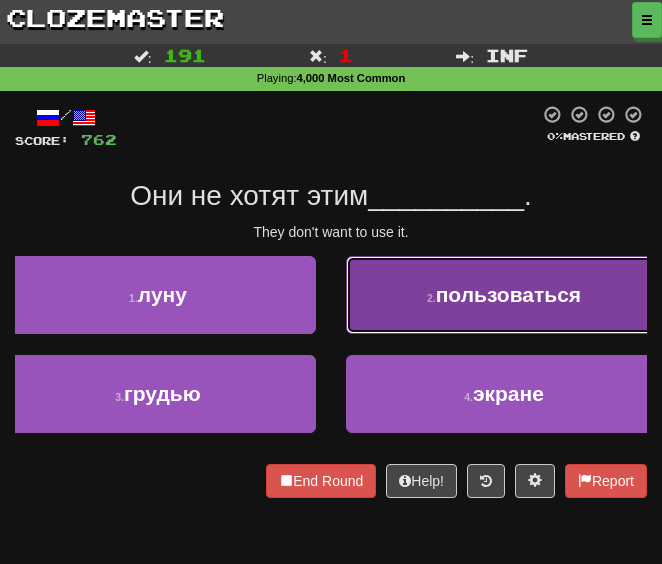 click on "2 .  пользоваться" at bounding box center (504, 295) 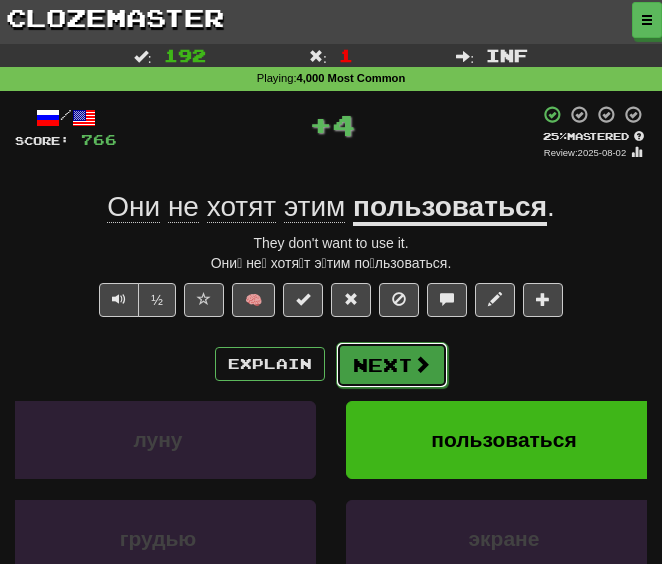click on "Next" at bounding box center (392, 365) 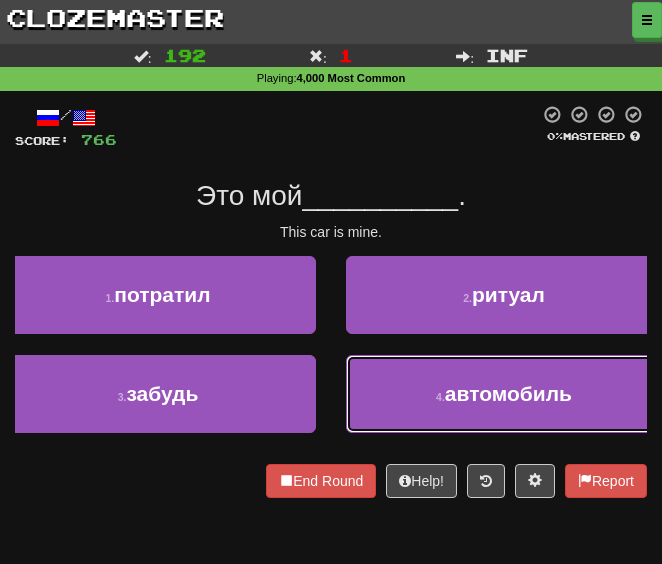 drag, startPoint x: 450, startPoint y: 397, endPoint x: 421, endPoint y: 388, distance: 30.364452 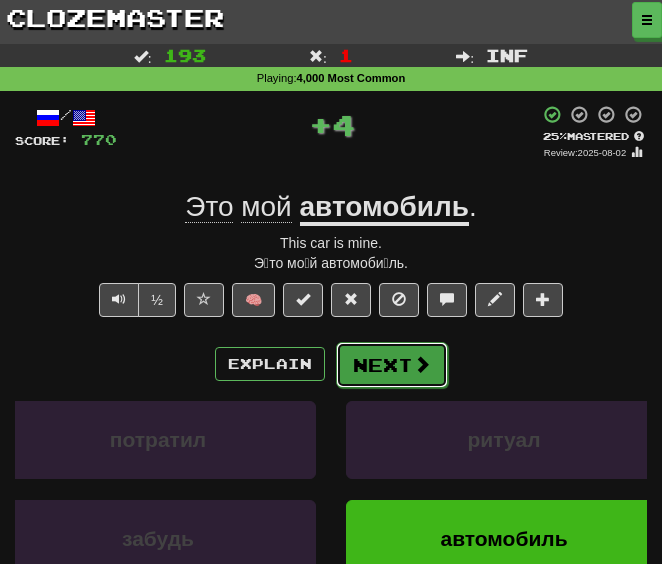click on "Next" at bounding box center (392, 365) 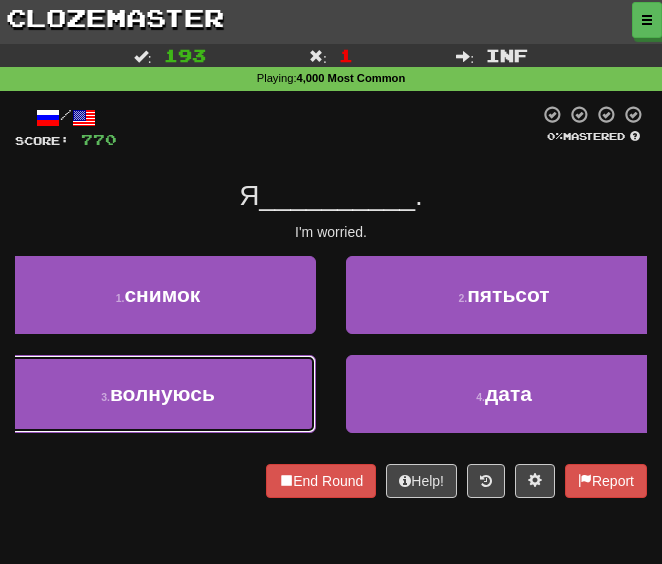 drag, startPoint x: 157, startPoint y: 399, endPoint x: 194, endPoint y: 389, distance: 38.327538 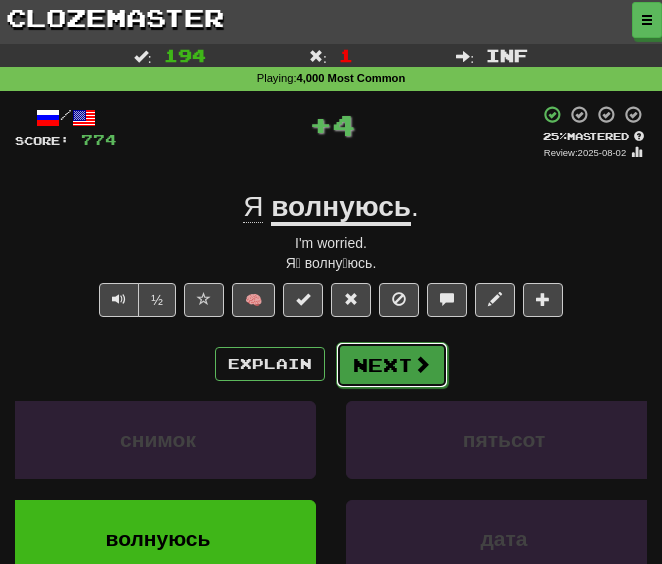click on "Next" at bounding box center (392, 365) 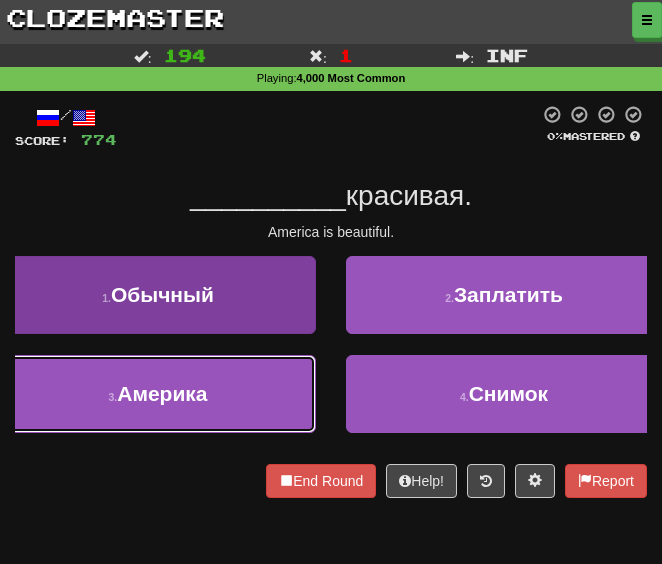 click on "3 .  Америка" at bounding box center (158, 394) 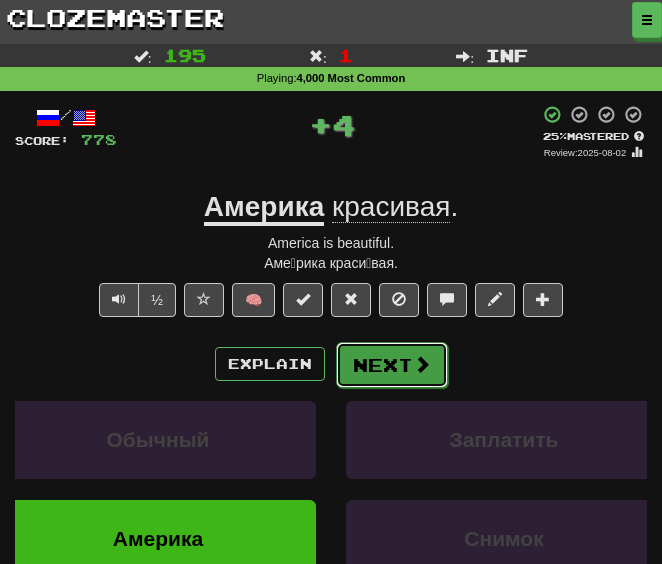 click on "Next" at bounding box center (392, 365) 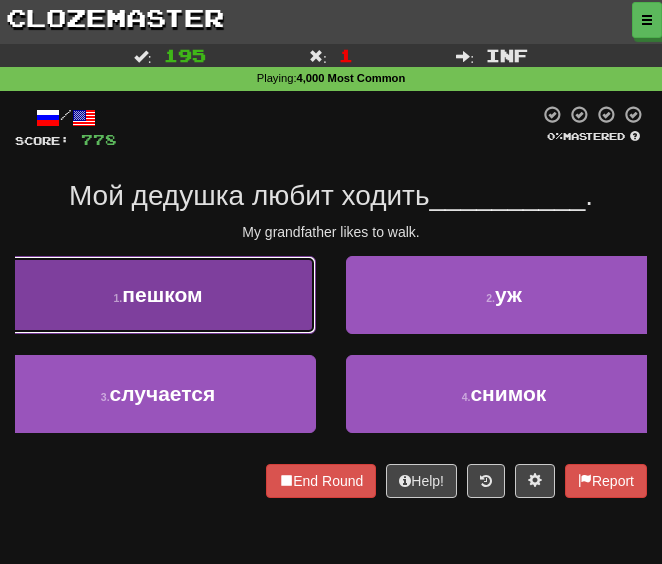 click on "1 .  пешком" at bounding box center (158, 295) 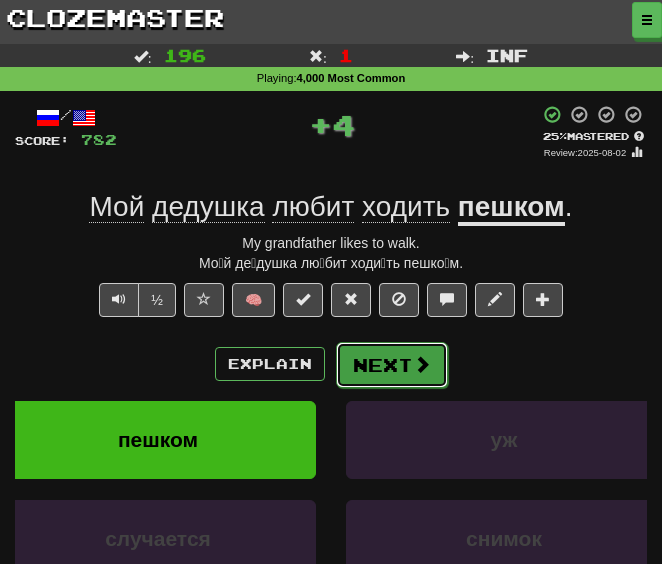 click on "Next" at bounding box center [392, 365] 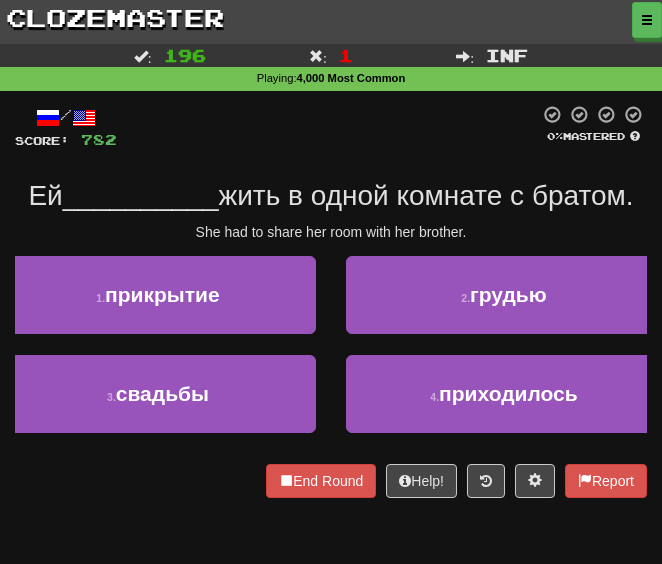 click on "/  Score:   782 0 %  Mastered Ей  __________  жить в одной комнате с братом. She had to share her room with her brother. 1 .  прикрытие 2 .  грудью 3 .  свадьбы 4 .  приходилось  End Round  Help!  Report" at bounding box center (331, 301) 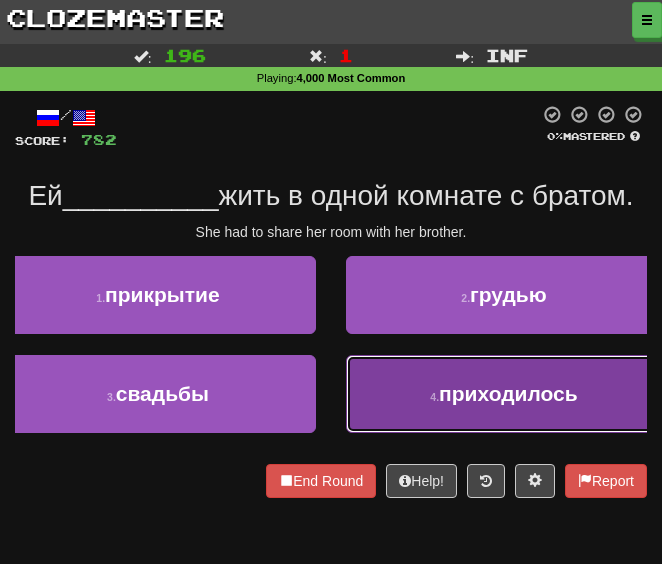 click on "4 .  приходилось" at bounding box center [504, 394] 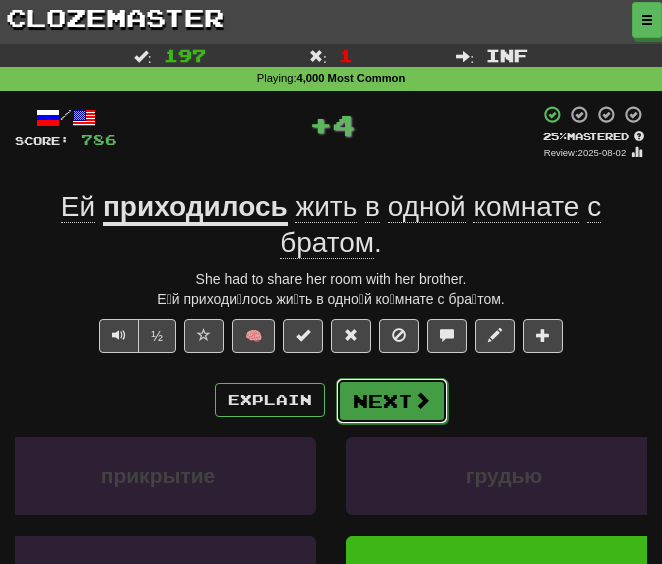 click on "Next" at bounding box center (392, 401) 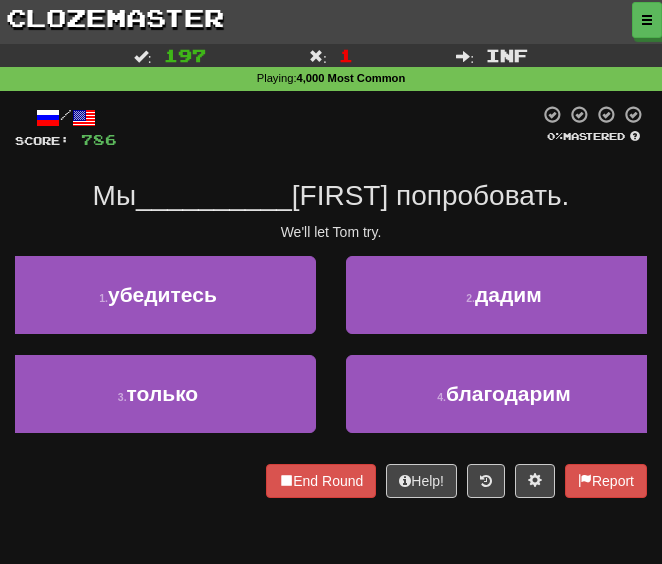 click on "Мы  __________  Тому попробовать." at bounding box center [331, 196] 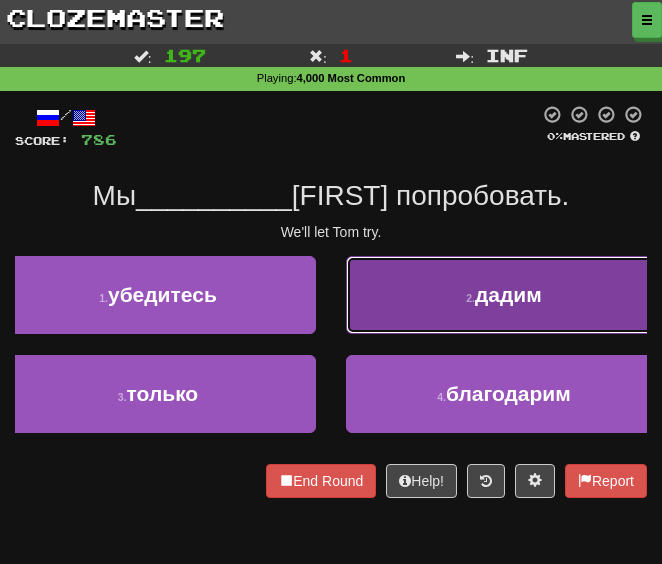 click on "2 .  дадим" at bounding box center (504, 295) 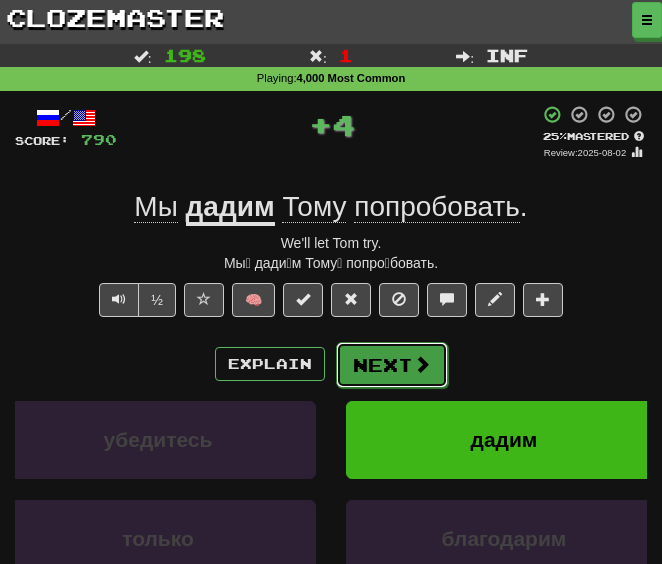 click on "Next" at bounding box center (392, 365) 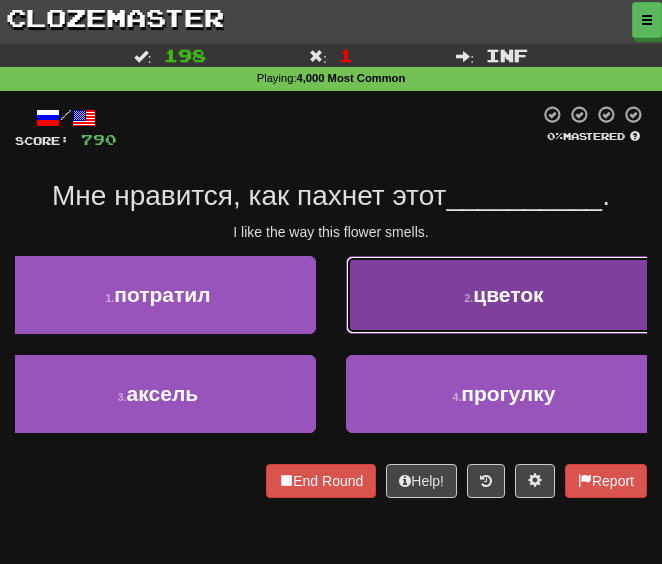 click on "2 .  цветок" at bounding box center [504, 295] 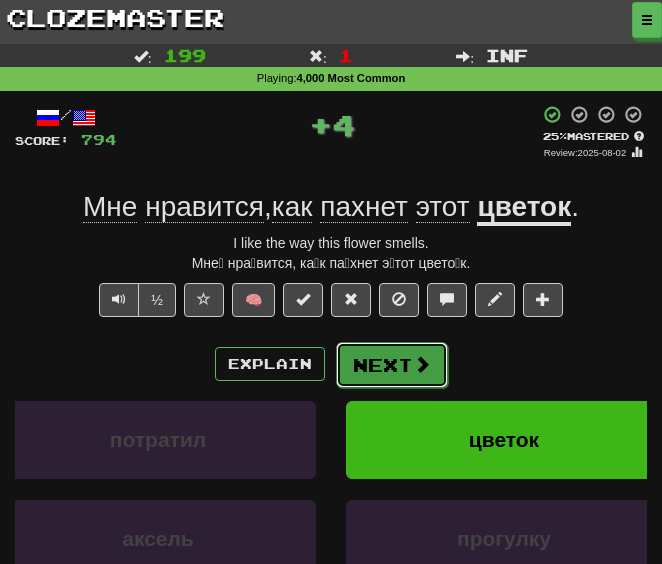 click on "Next" at bounding box center (392, 365) 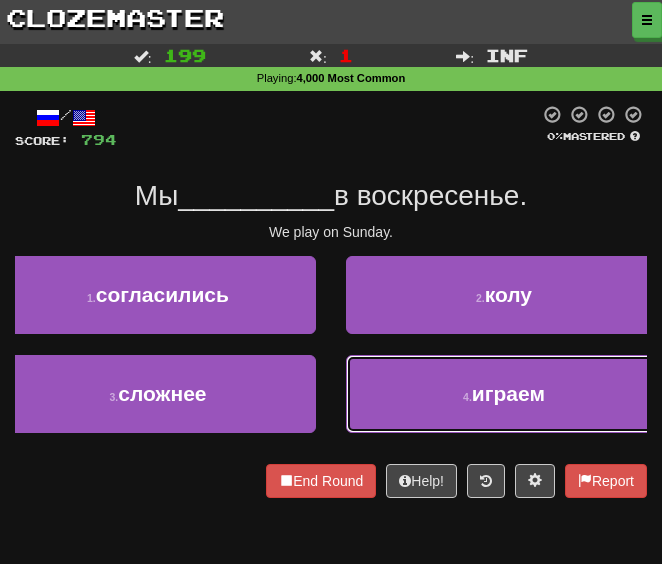 click on "4 .  играем" at bounding box center (504, 394) 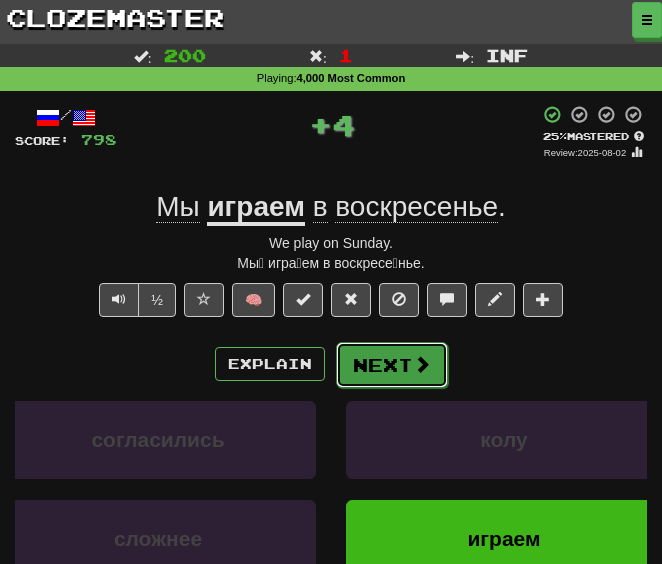 click on "Next" at bounding box center (392, 365) 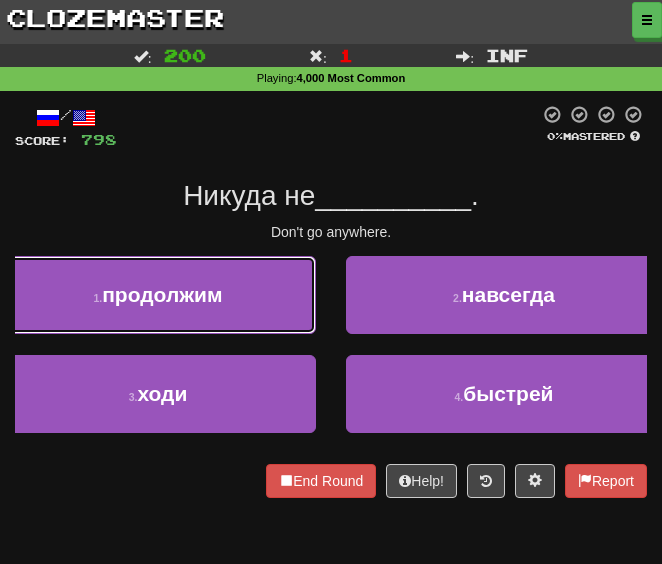 click on "1 .  продолжим" at bounding box center [158, 295] 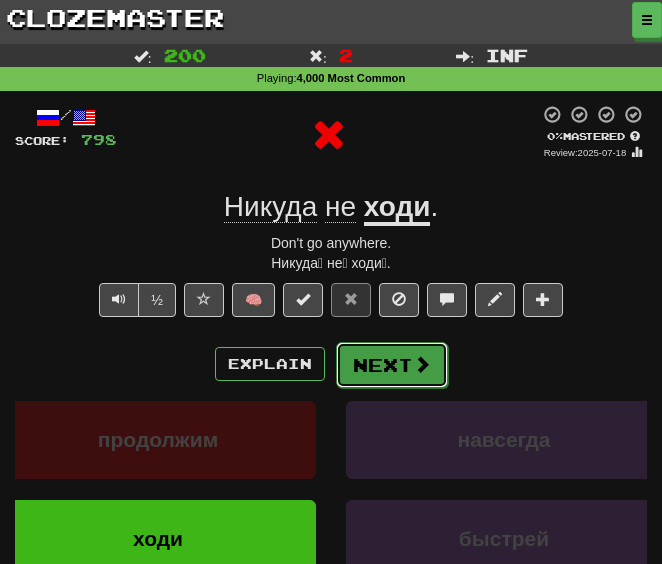 click on "Next" at bounding box center (392, 365) 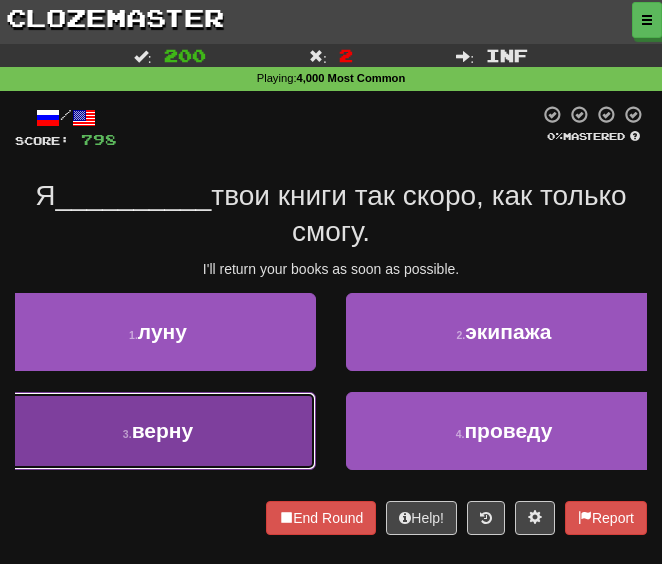click on "верну" at bounding box center (163, 430) 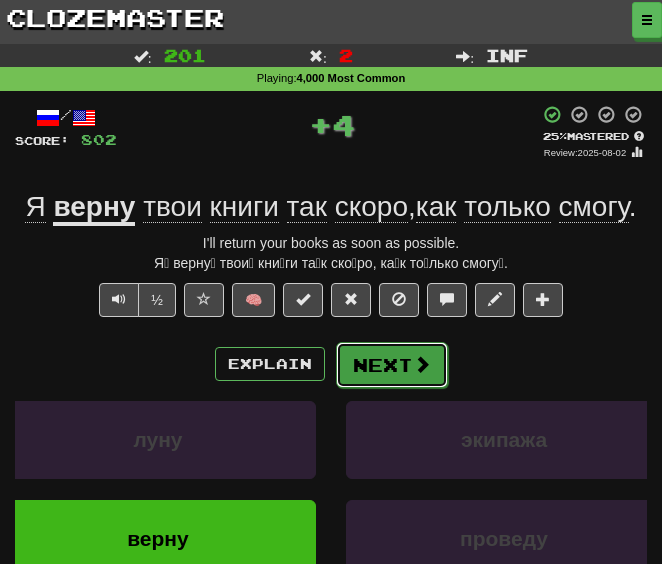 click on "Next" at bounding box center [392, 365] 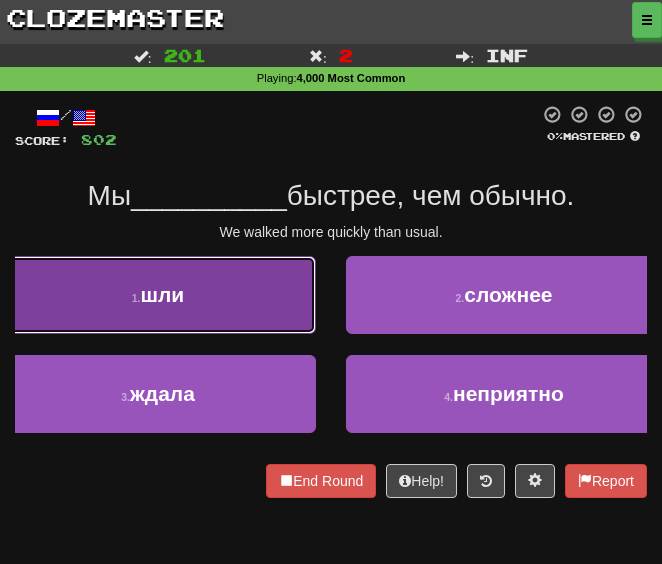 click on "1 .  шли" at bounding box center (158, 295) 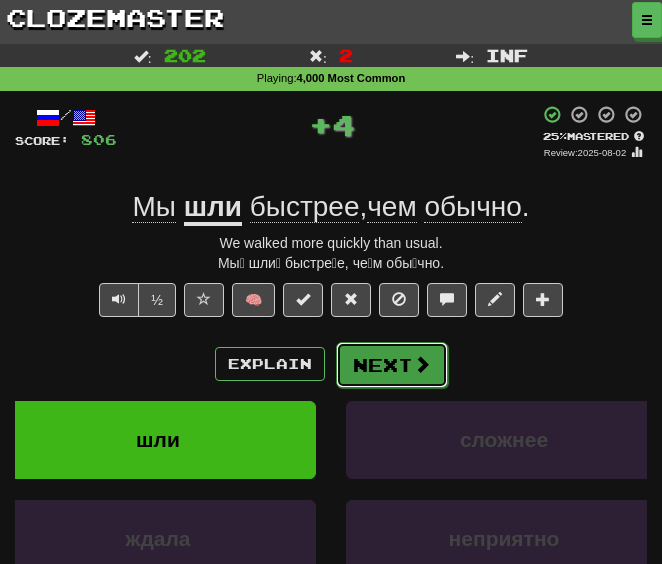 click on "Next" at bounding box center [392, 365] 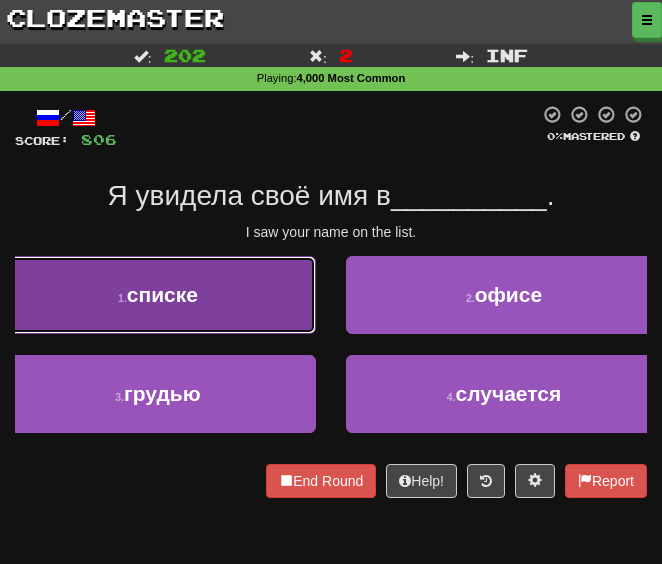 click on "списке" at bounding box center (162, 294) 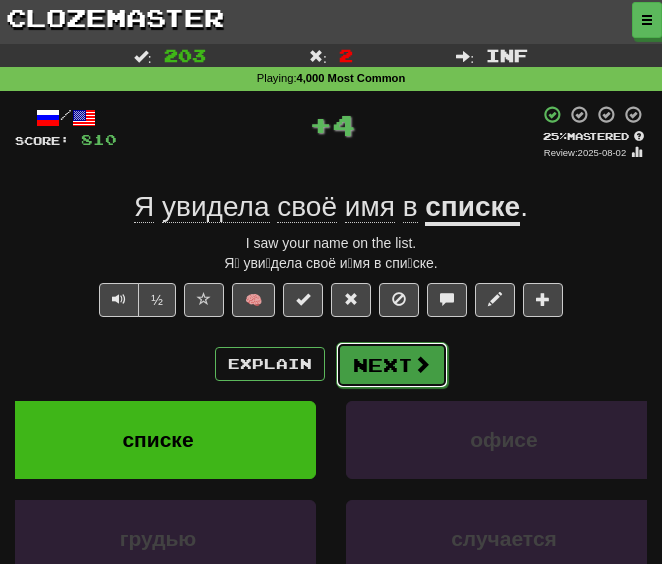 click on "Next" at bounding box center (392, 365) 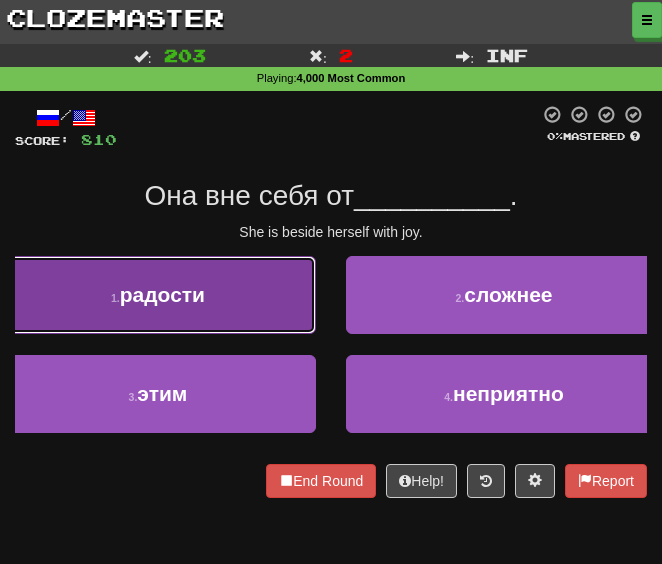 click on "радости" at bounding box center [162, 294] 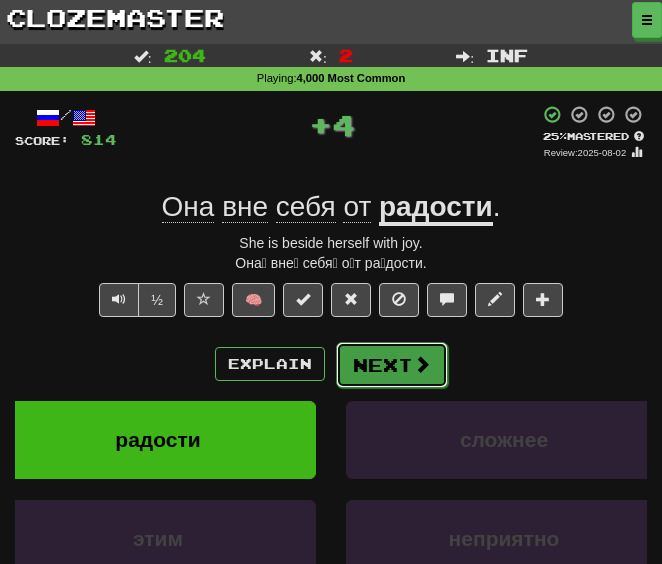 click on "Next" at bounding box center [392, 365] 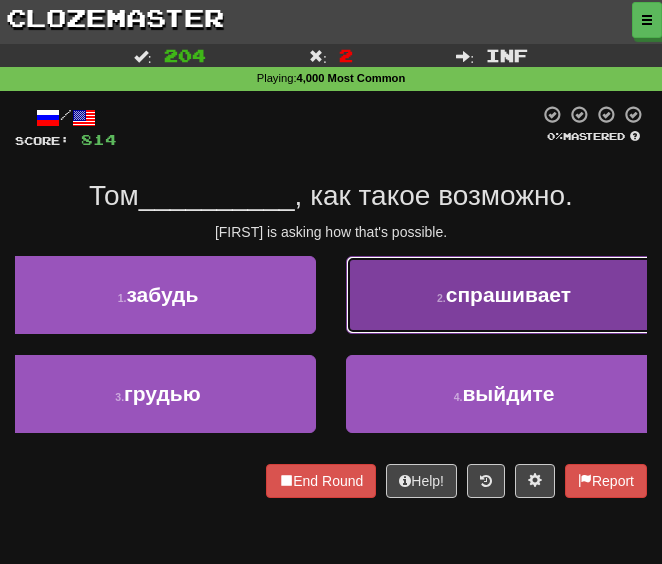 click on "2 .  спрашивает" at bounding box center (504, 295) 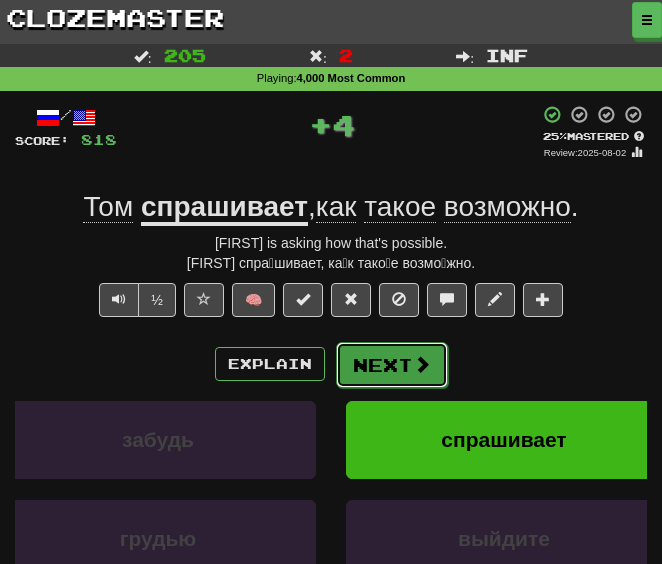 click on "Next" at bounding box center (392, 365) 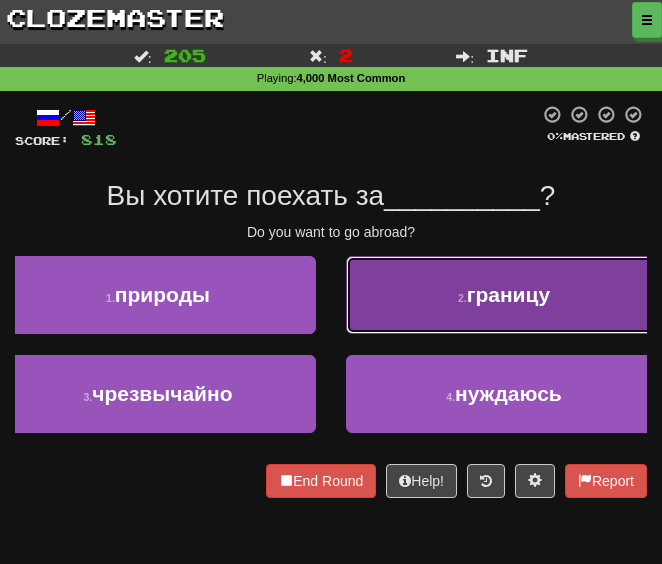 click on "2 .  границу" at bounding box center [504, 295] 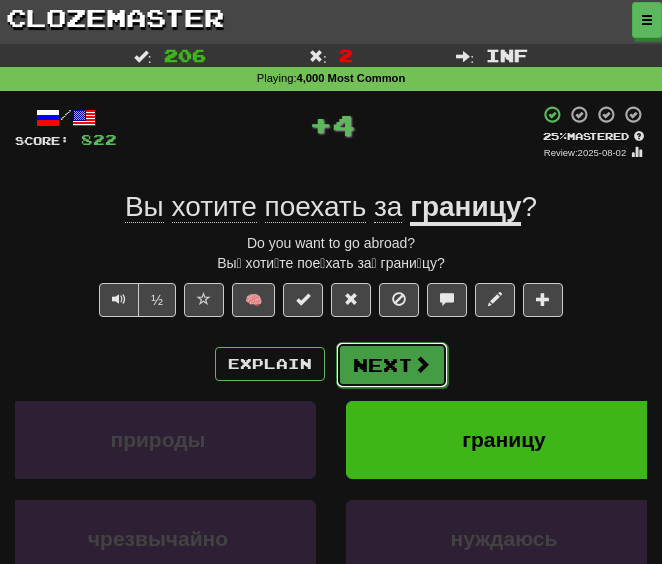 click on "Next" at bounding box center (392, 365) 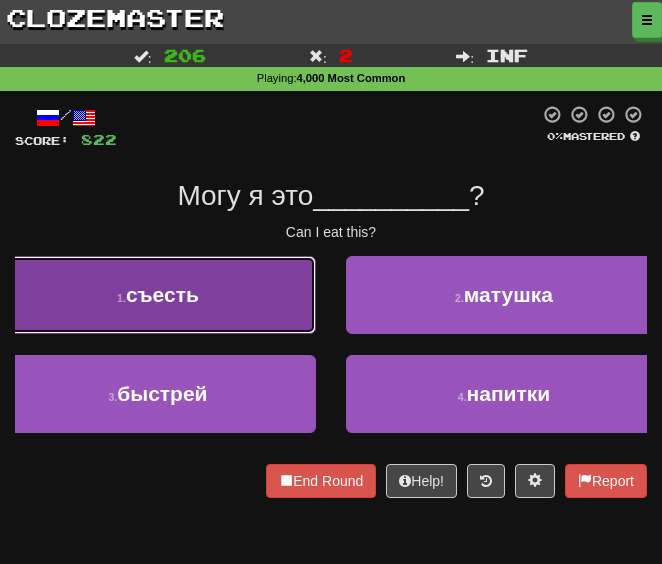 click on "1 .  съесть" at bounding box center (158, 295) 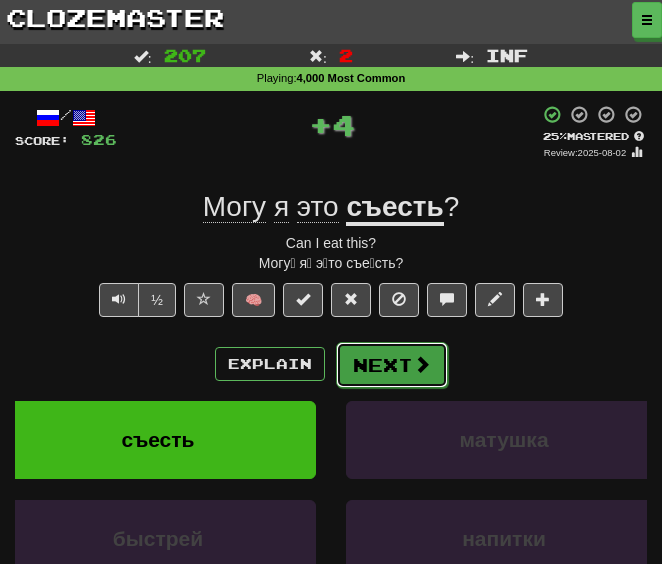 click on "Next" at bounding box center [392, 365] 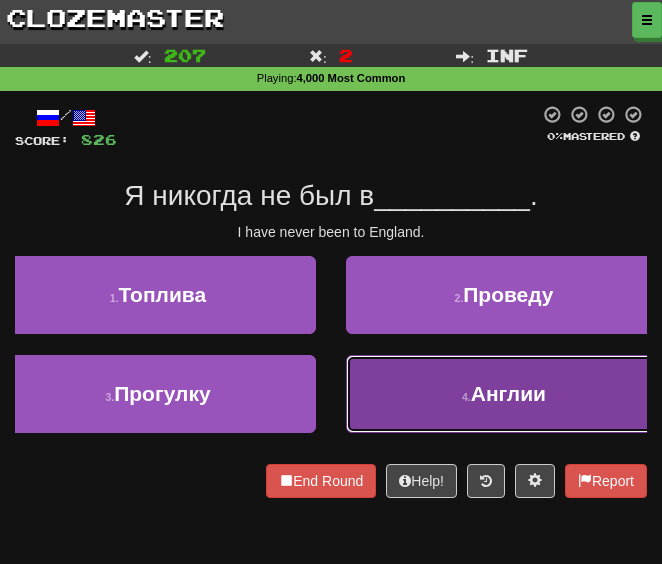 click on "4 .  Англии" at bounding box center (504, 394) 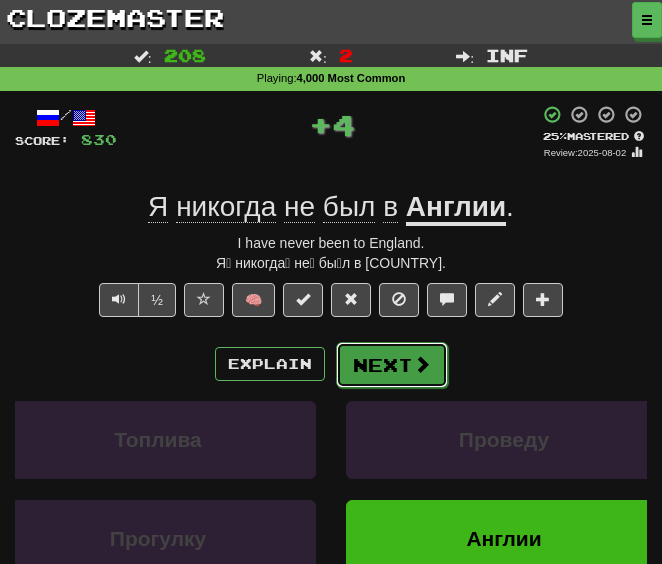 click on "Next" at bounding box center [392, 365] 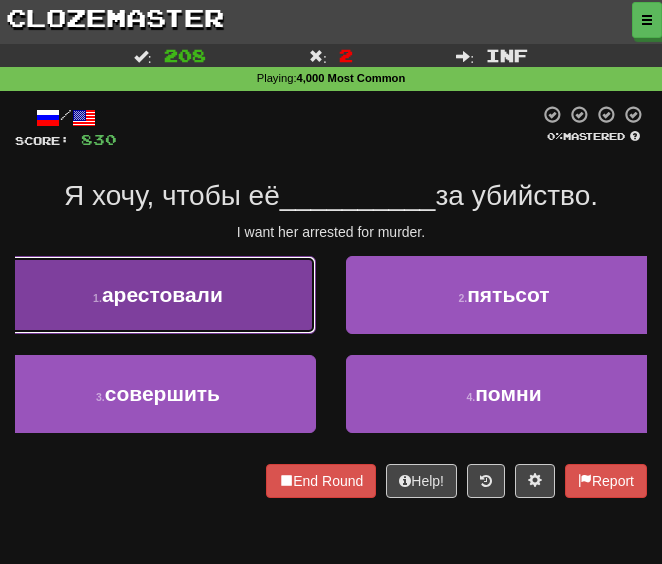 click on "арестовали" at bounding box center [162, 294] 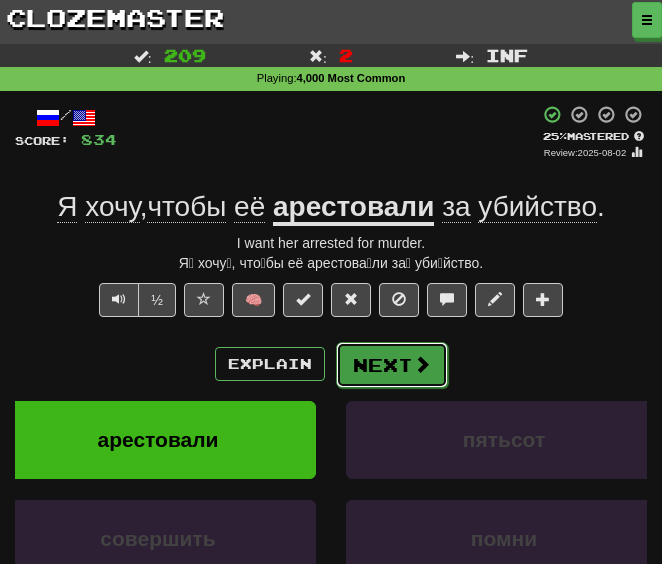 click on "Next" at bounding box center (392, 365) 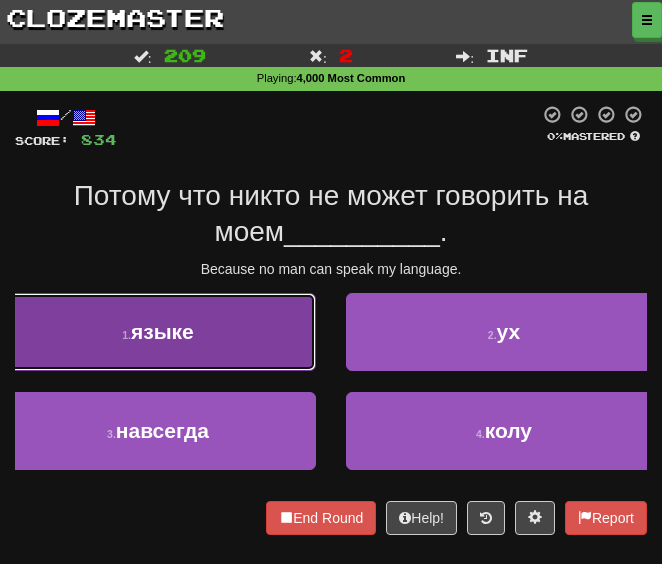 click on "1 .  языке" at bounding box center [158, 332] 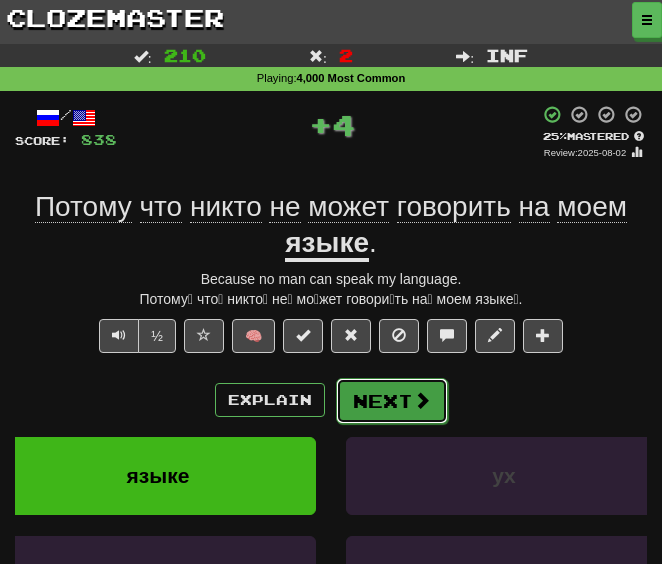 click on "Next" at bounding box center [392, 401] 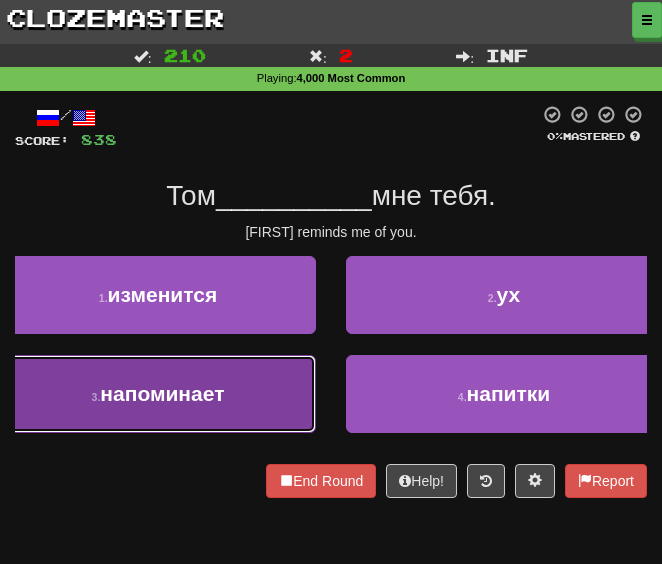 click on "3 .  напоминает" at bounding box center [158, 394] 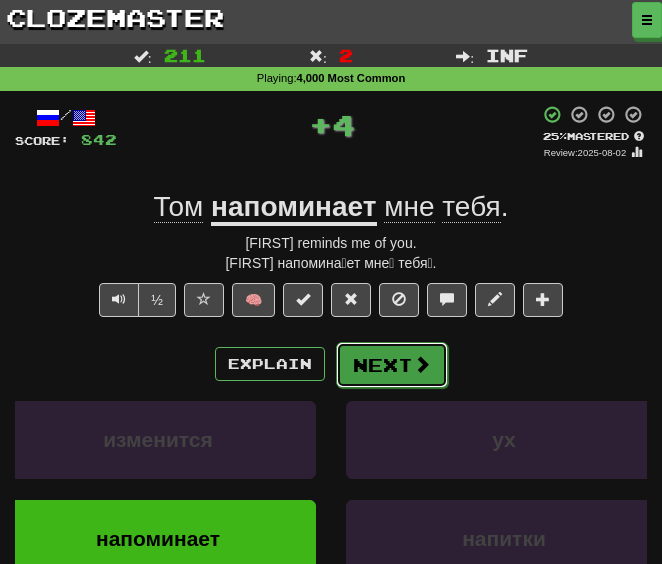 click on "Next" at bounding box center (392, 365) 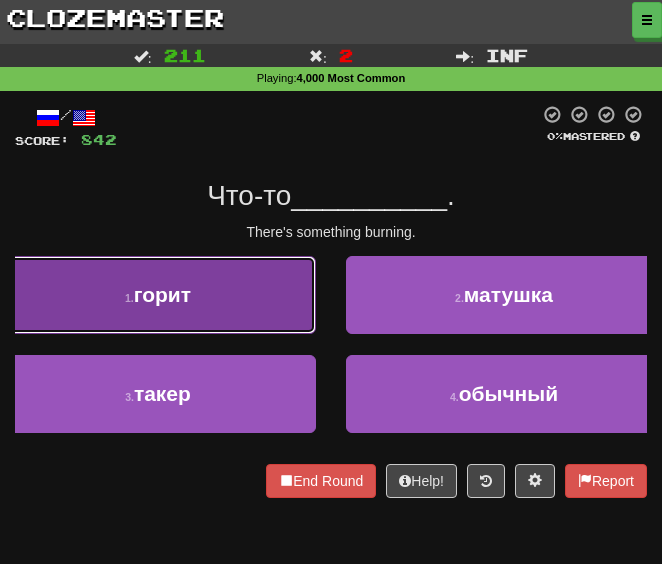 click on "горит" at bounding box center [162, 294] 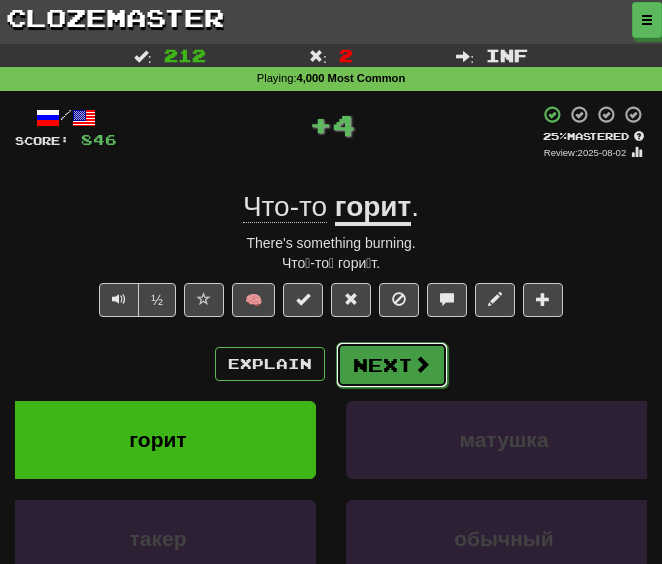 click on "Next" at bounding box center (392, 365) 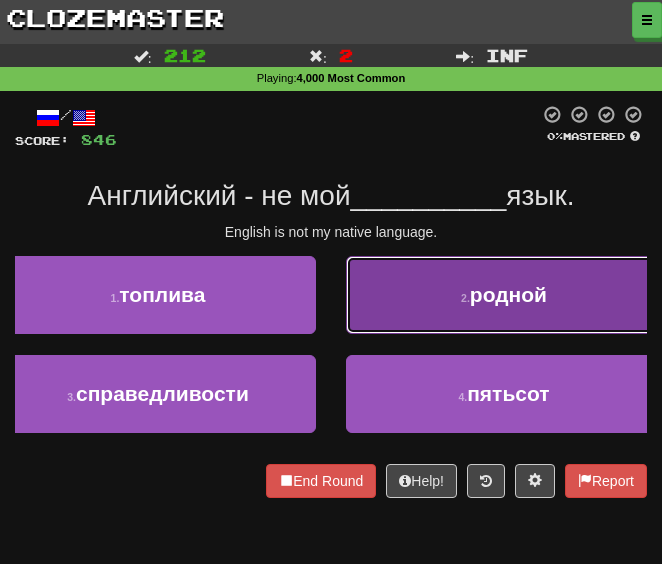 click on "2 .  родной" at bounding box center [504, 295] 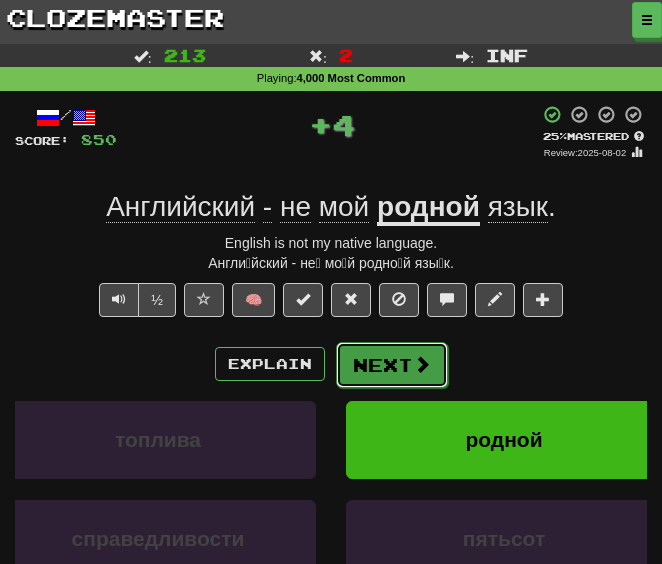 click on "Next" at bounding box center (392, 365) 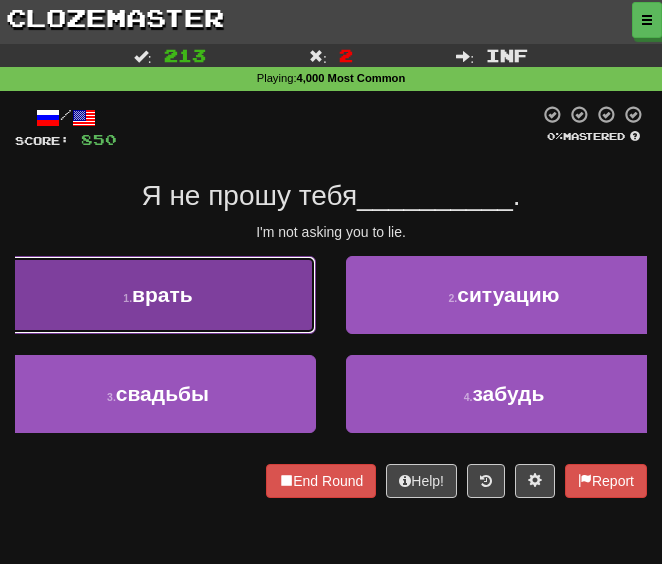 click on "1 .  врать" at bounding box center [158, 295] 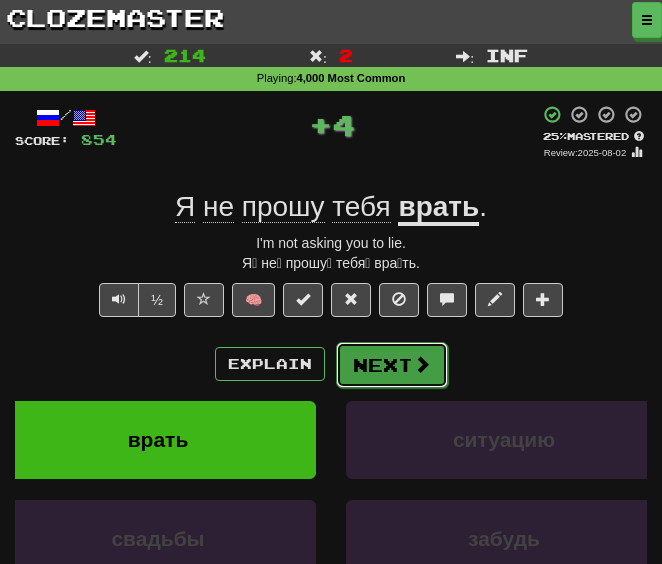 click on "Next" at bounding box center (392, 365) 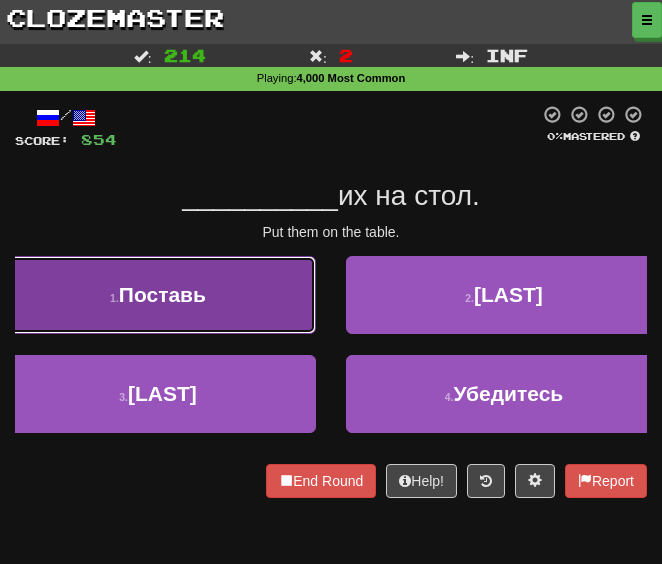 click on "Поставь" at bounding box center [162, 294] 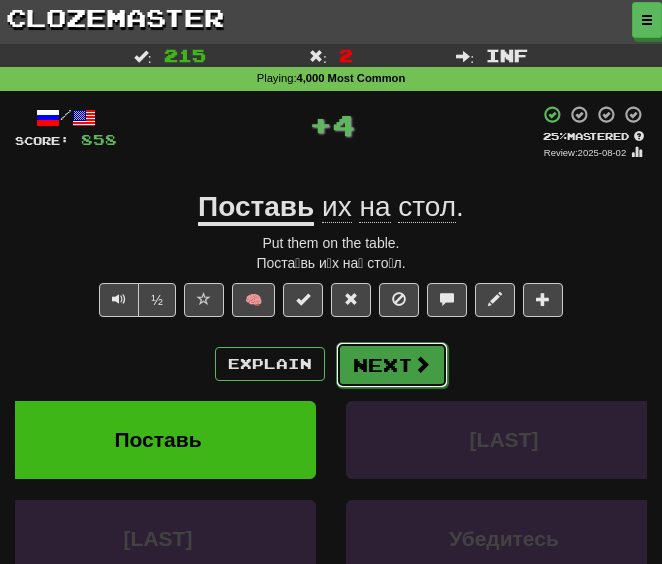 click on "Next" at bounding box center [392, 365] 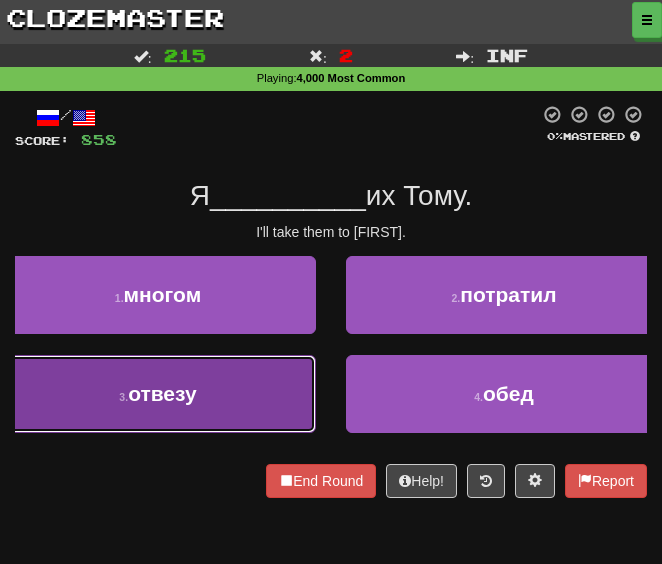 click on "отвезу" at bounding box center (162, 393) 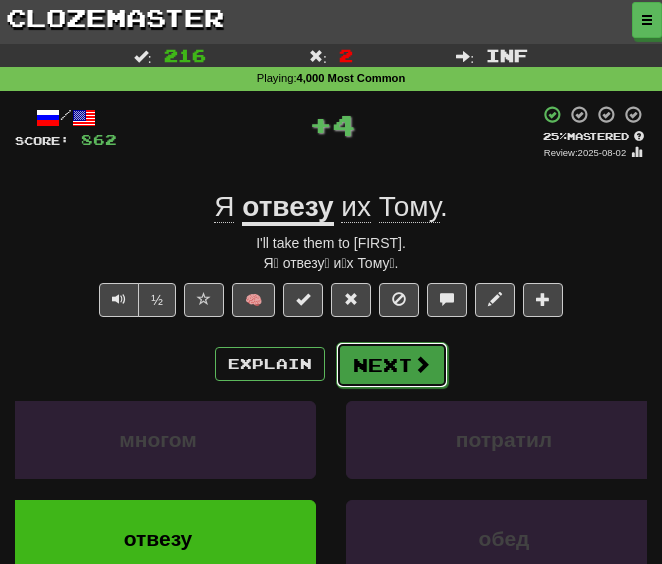 click on "Next" at bounding box center [392, 365] 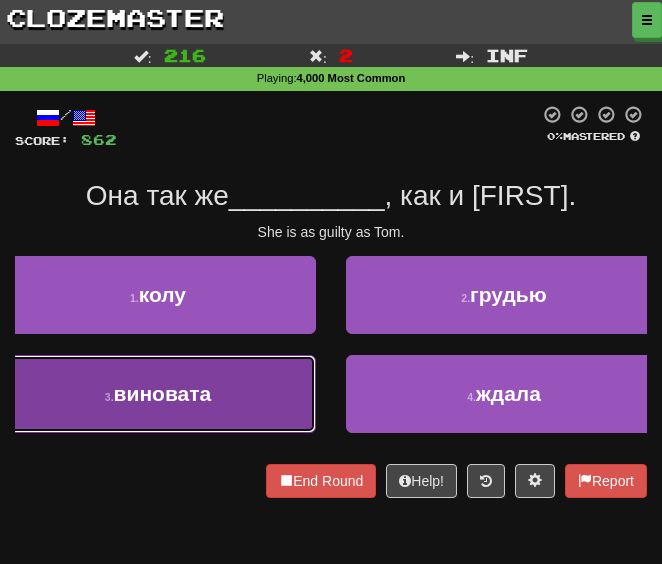 click on "3 .  виновата" at bounding box center (158, 394) 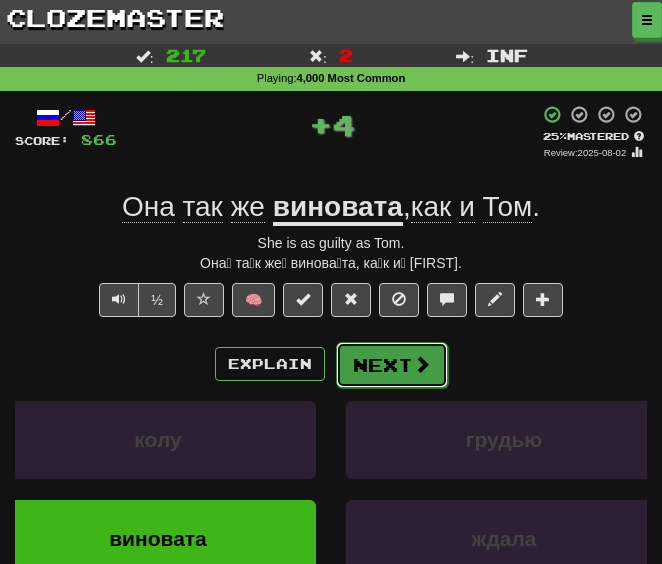 click on "Next" at bounding box center (392, 365) 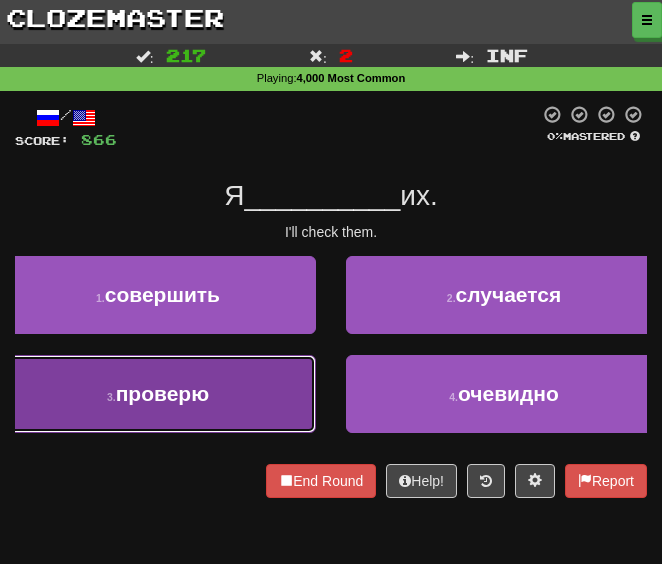 click on "3 .  проверю" at bounding box center [158, 394] 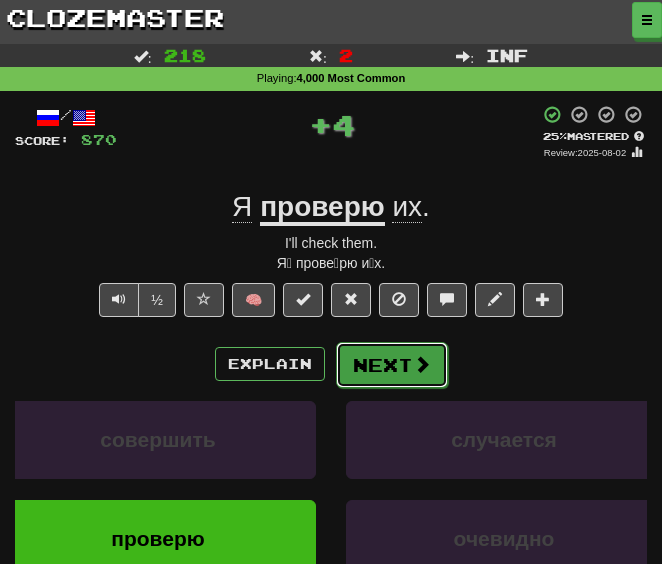 click on "Next" at bounding box center (392, 365) 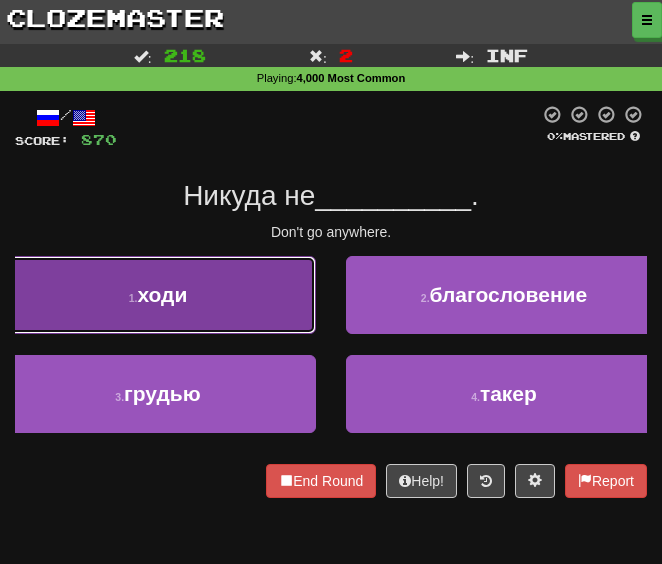 click on "ходи" at bounding box center [162, 294] 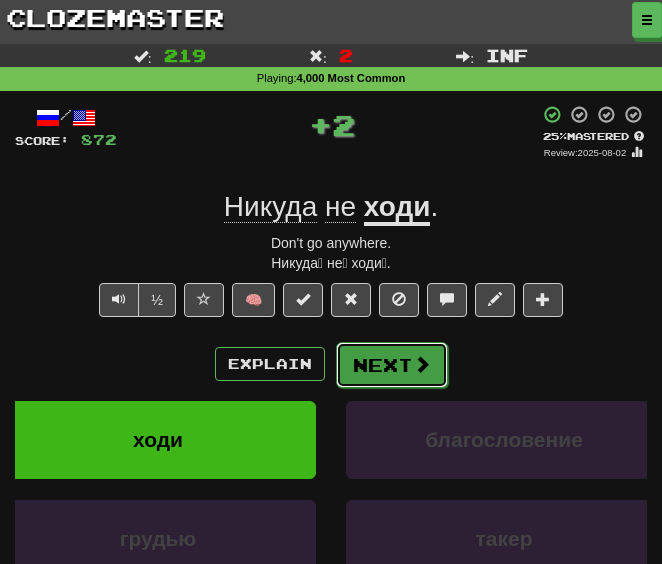 click on "Next" at bounding box center [392, 365] 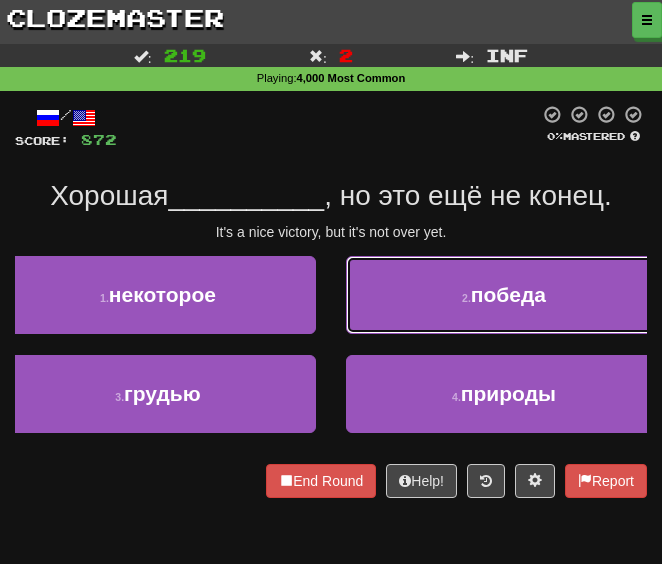 click on "2 .  победа" at bounding box center (504, 295) 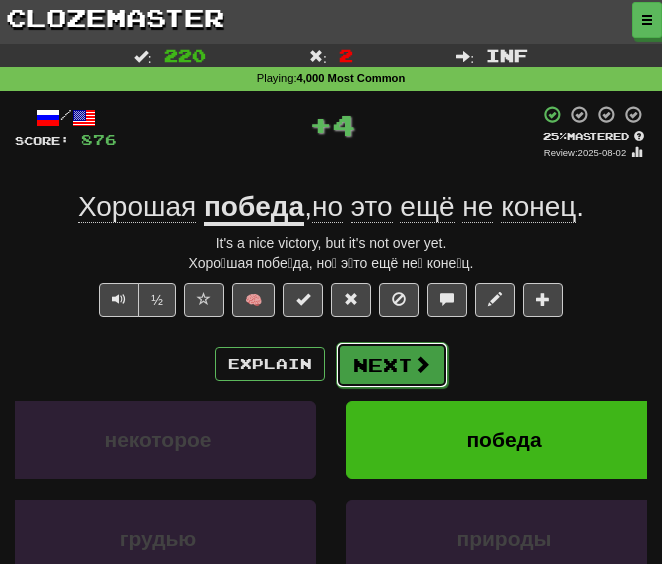 click on "Next" at bounding box center [392, 365] 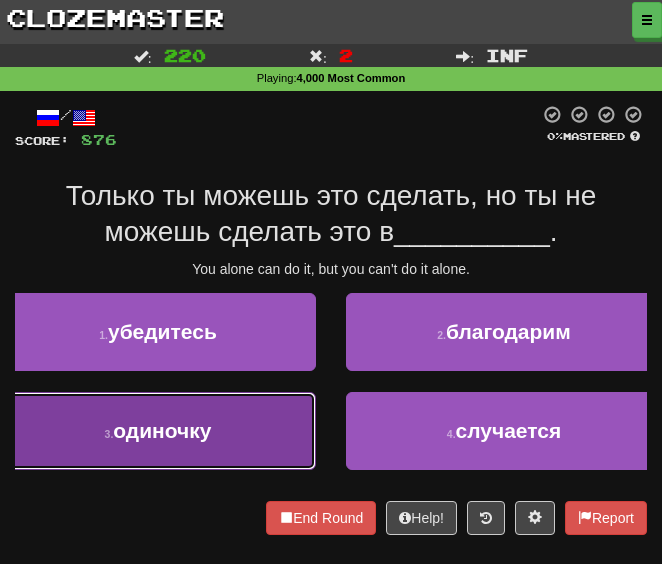 click on "3 .  одиночку" at bounding box center (158, 431) 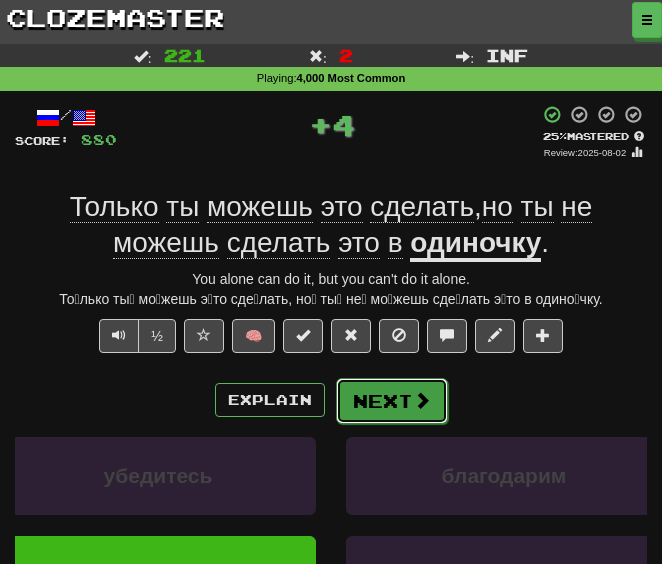 click on "Next" at bounding box center (392, 401) 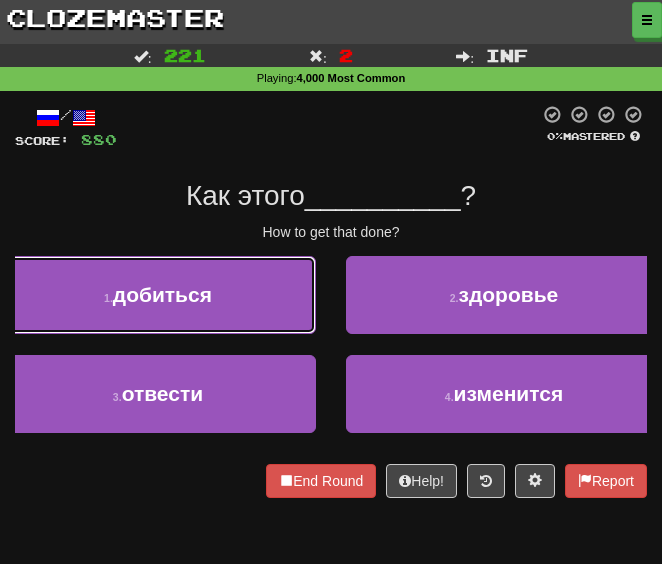 click on "1 .  добиться" at bounding box center [158, 295] 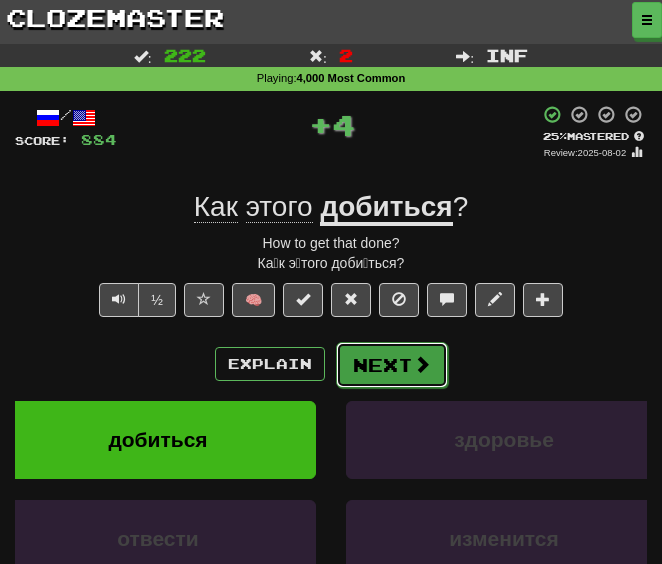 click on "Next" at bounding box center (392, 365) 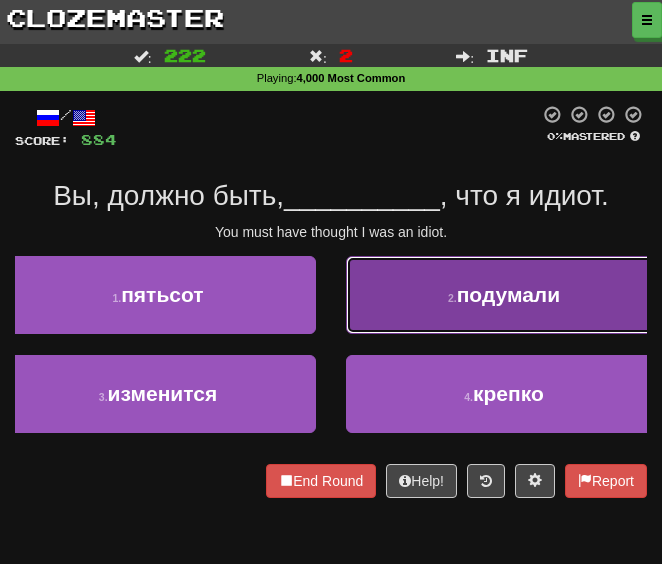 click on "2 .  подумали" at bounding box center (504, 295) 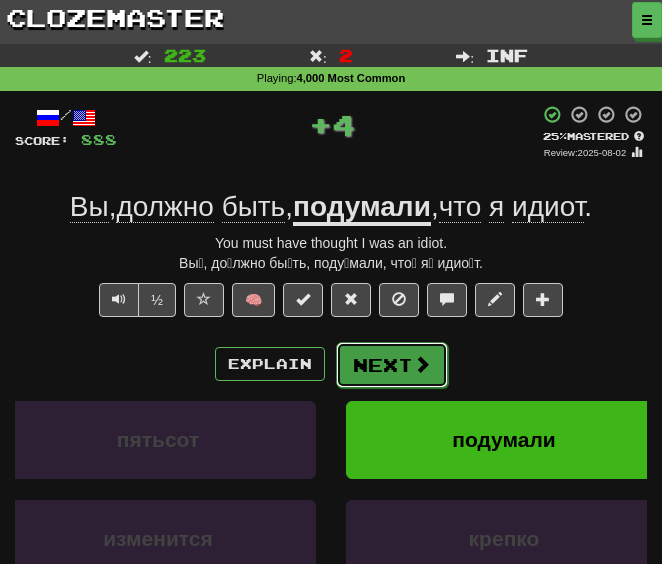 click on "Next" at bounding box center [392, 365] 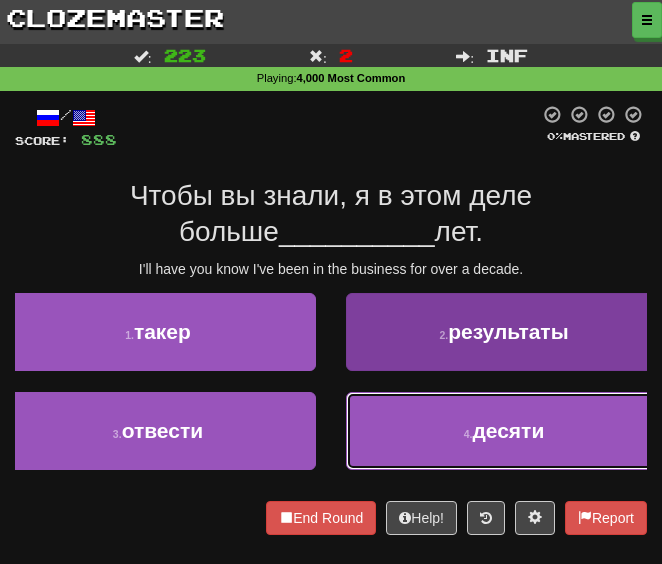click on "4 .  десяти" at bounding box center (504, 431) 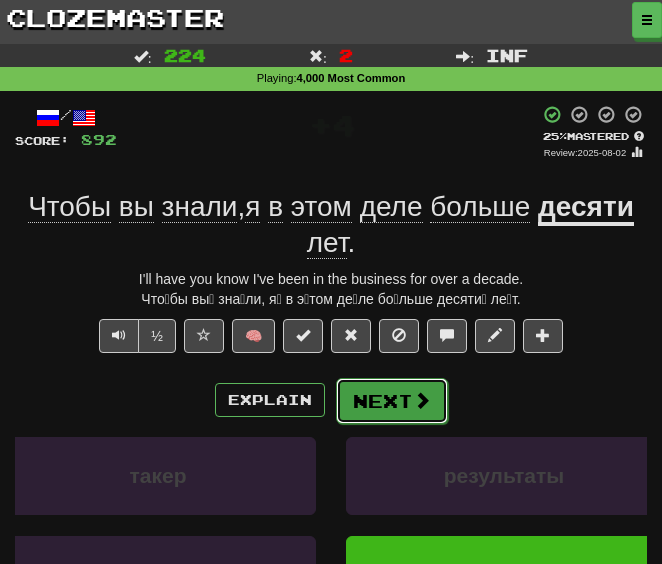 click on "Next" at bounding box center [392, 401] 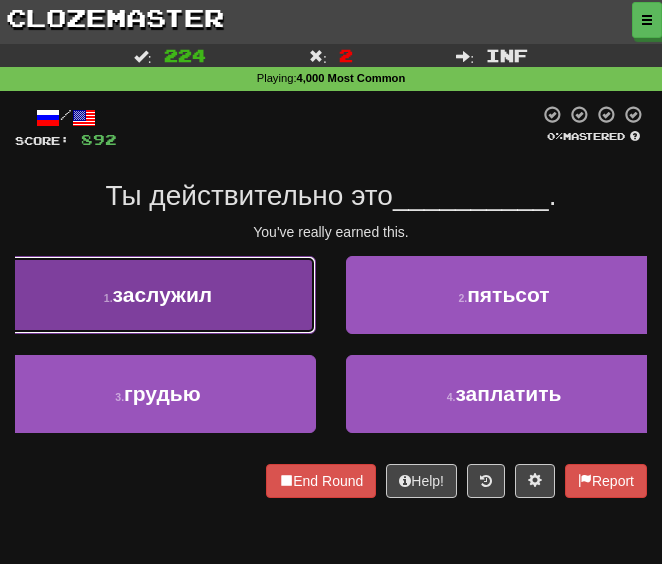 click on "заслужил" at bounding box center (163, 294) 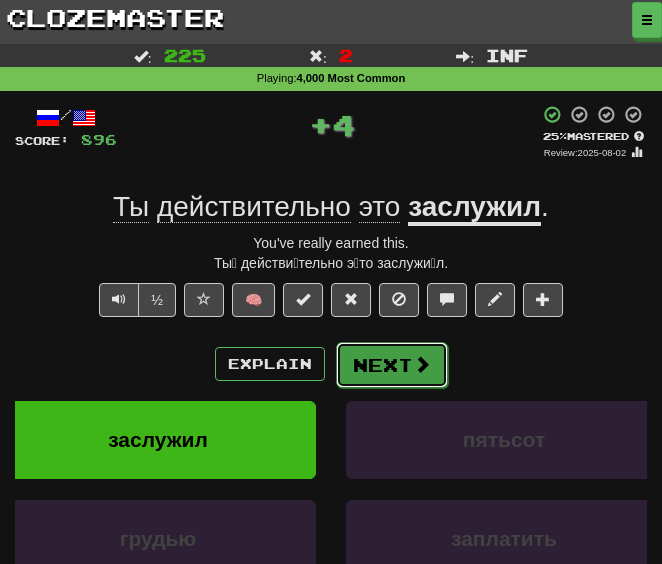 click on "Next" at bounding box center (392, 365) 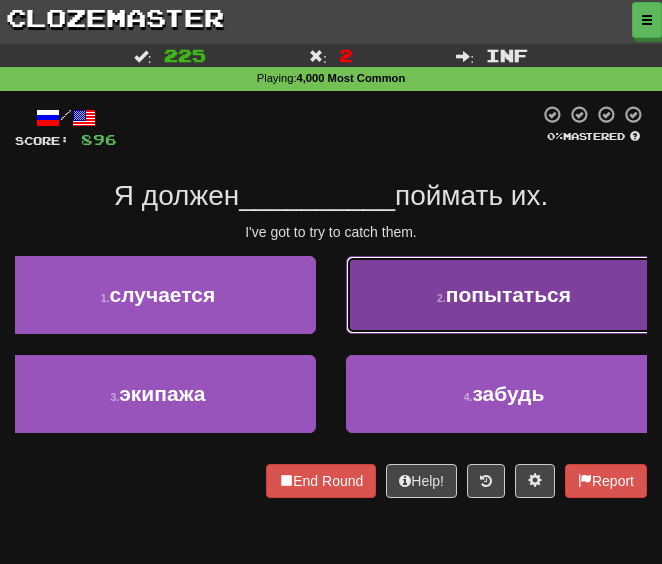 click on "2 .  попытаться" at bounding box center (504, 295) 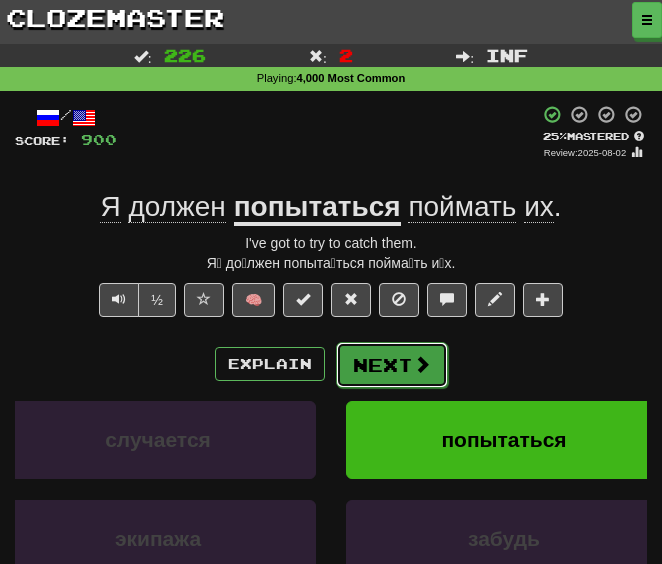 click on "Next" at bounding box center (392, 365) 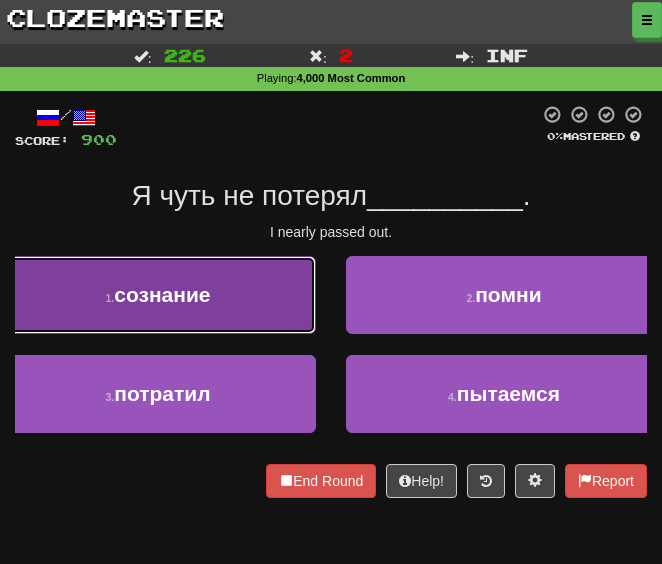 click on "сознание" at bounding box center (162, 294) 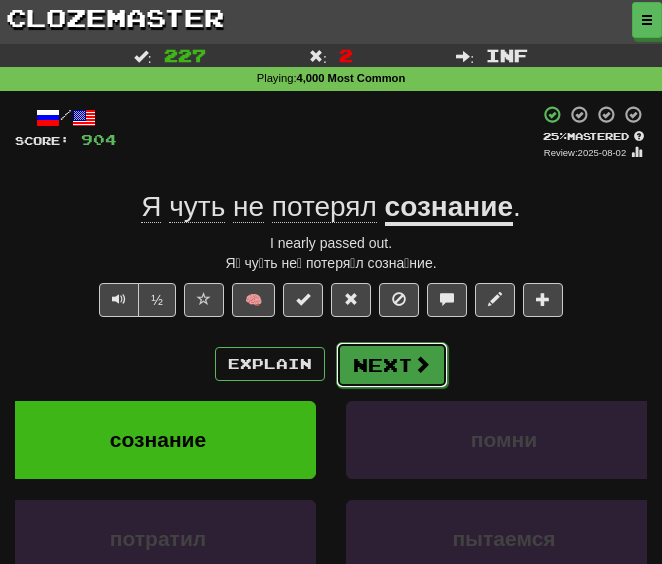 click on "Next" at bounding box center [392, 365] 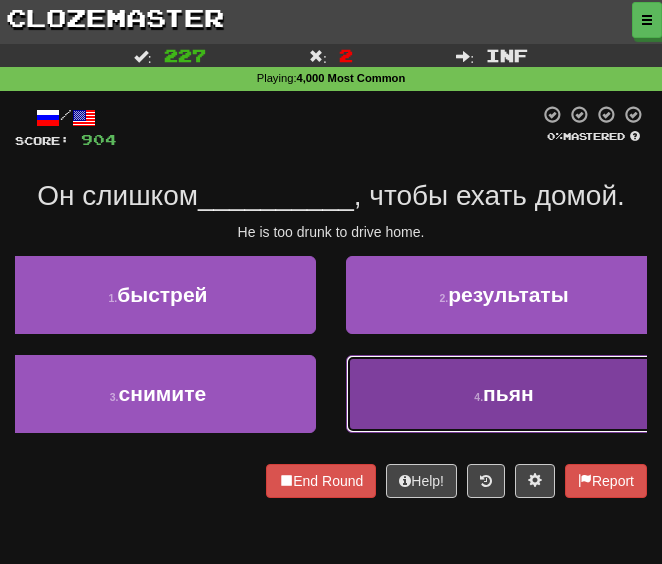 click on "4 .  пьян" at bounding box center [504, 394] 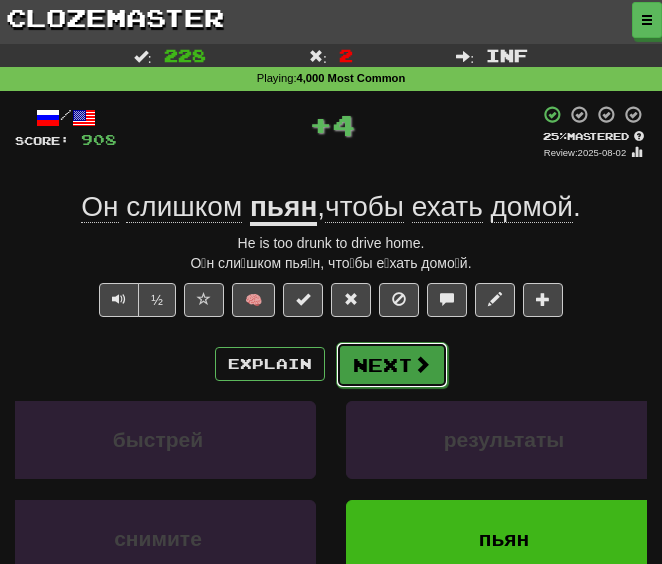 click on "Next" at bounding box center (392, 365) 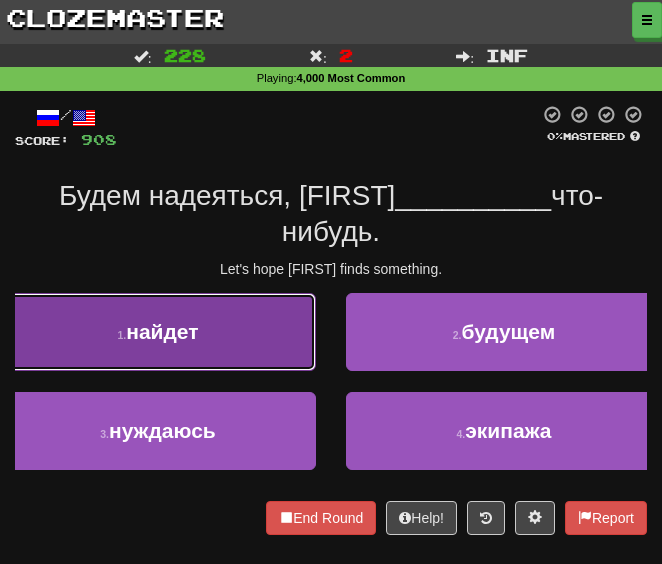click on "найдет" at bounding box center [162, 331] 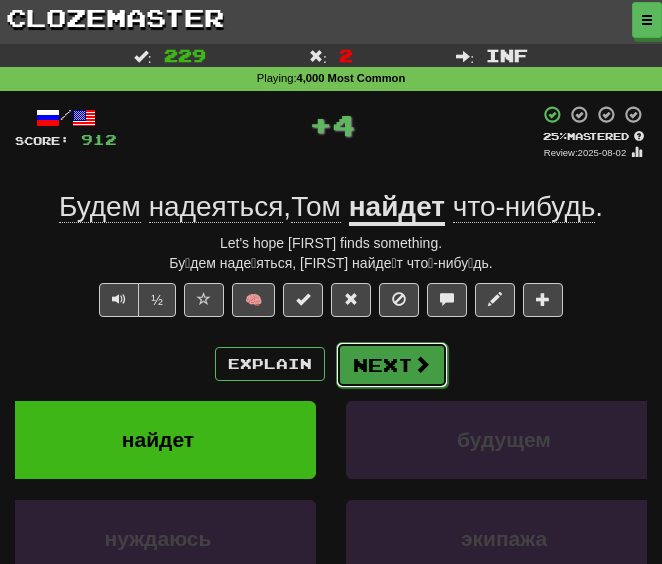 click on "Next" at bounding box center (392, 365) 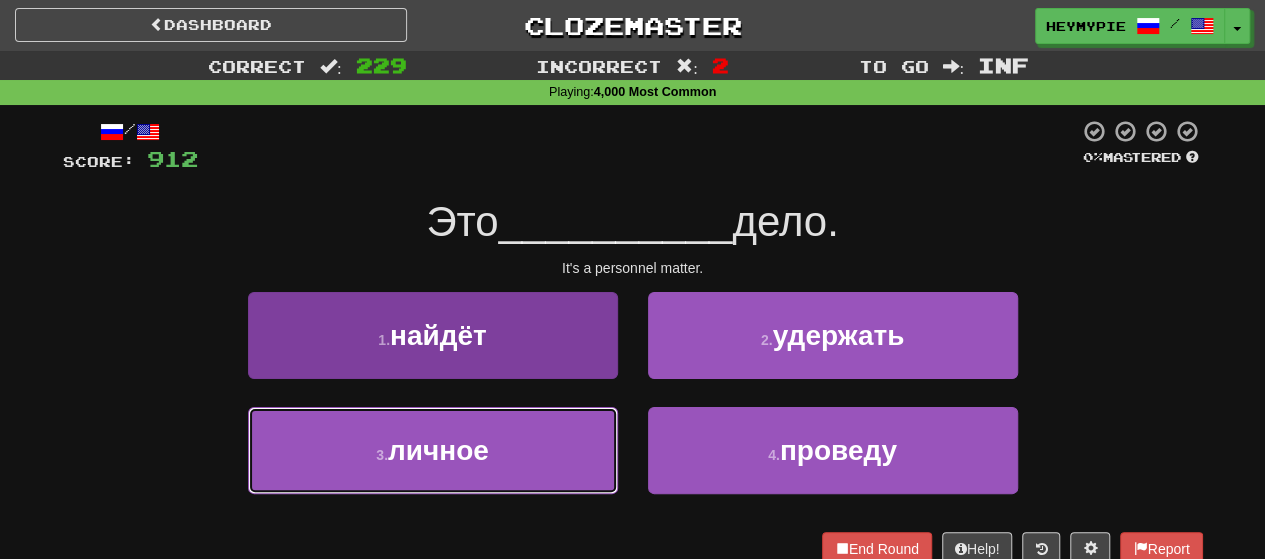 click on "3 .  личное" at bounding box center (433, 450) 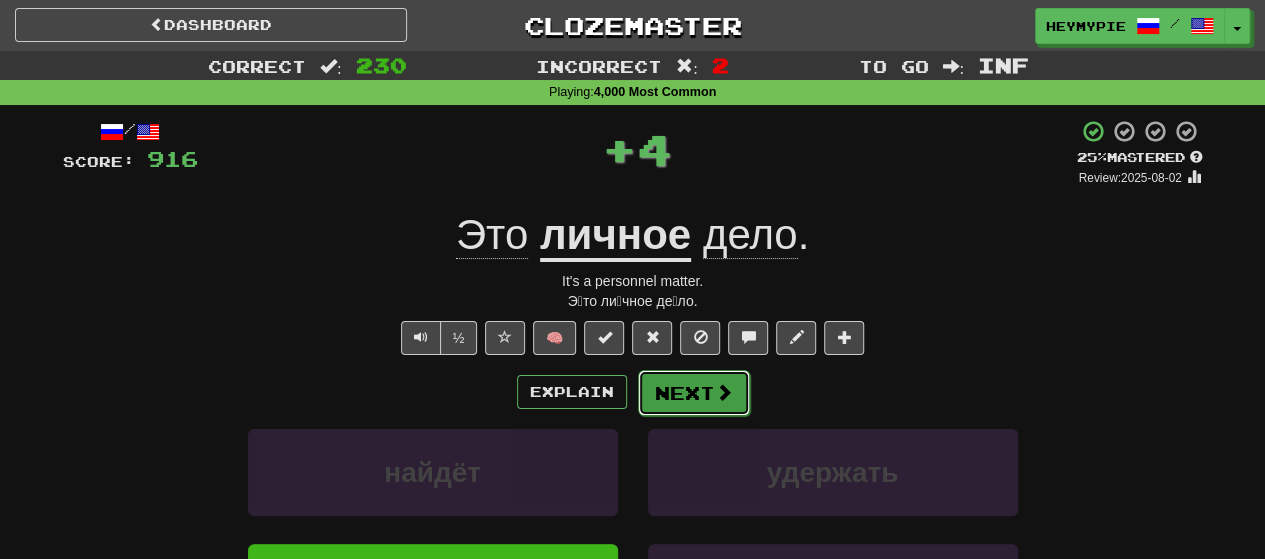 click on "Next" at bounding box center [694, 393] 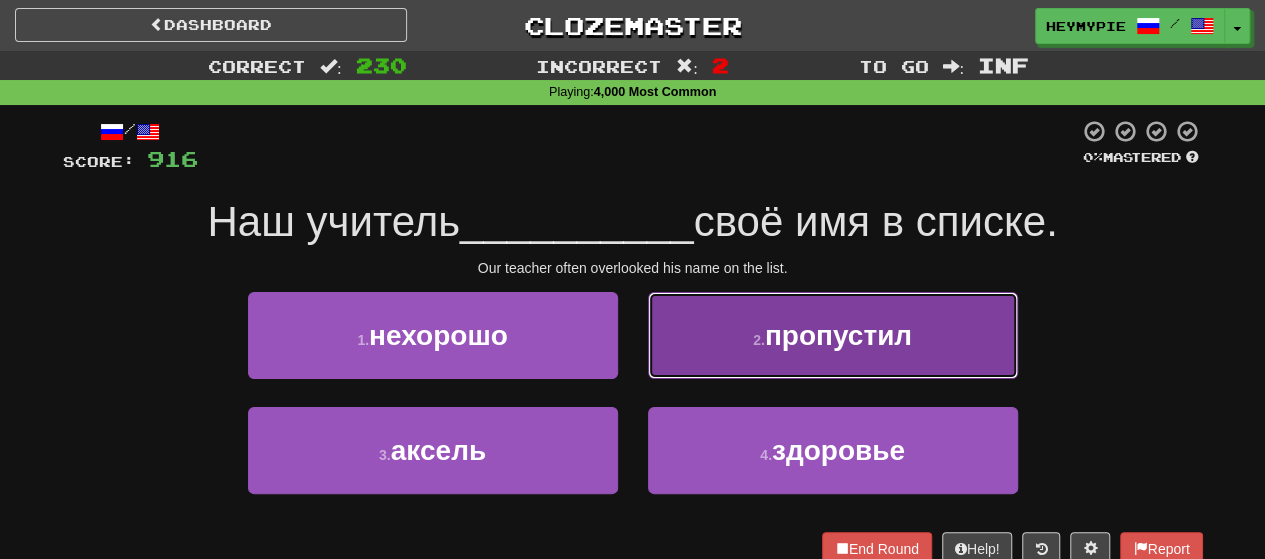 click on "2 .  пропустил" at bounding box center (833, 335) 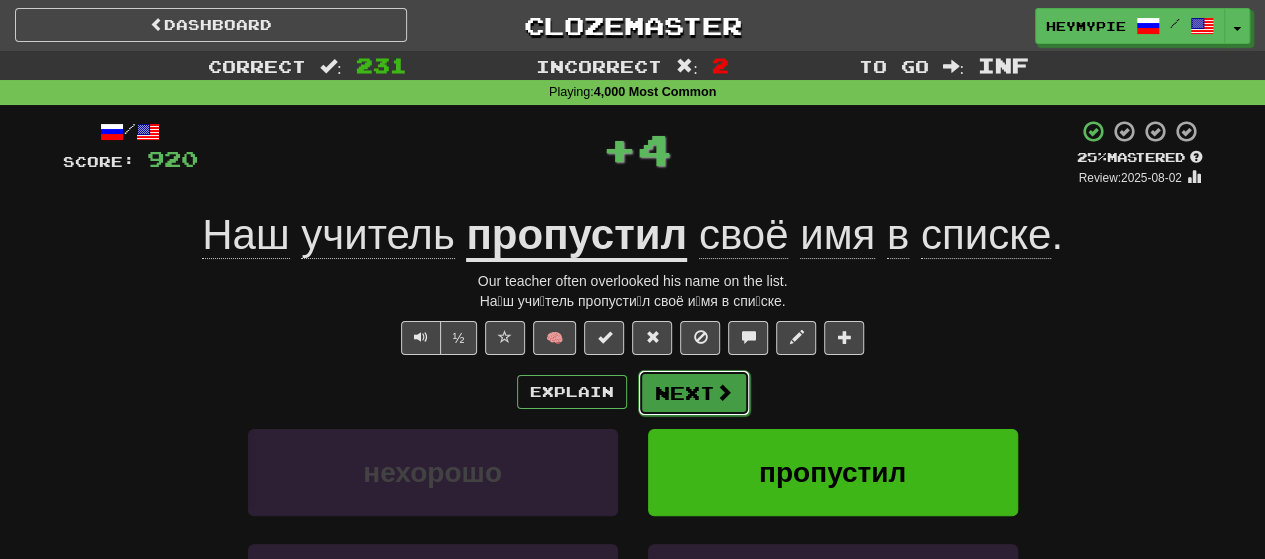 click on "Next" at bounding box center (694, 393) 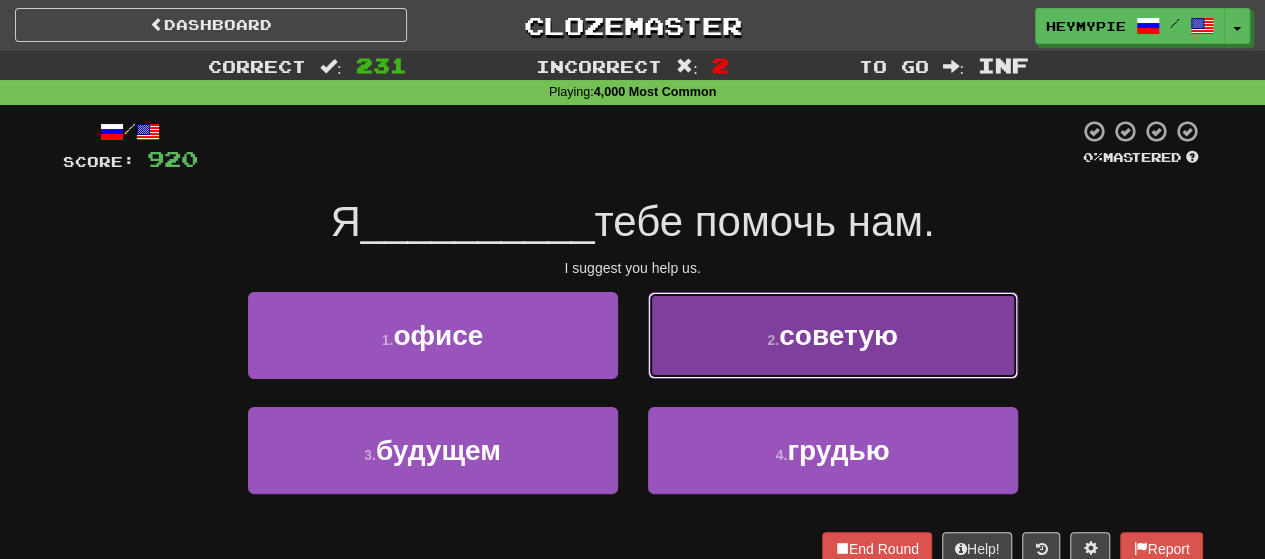 click on "2 .  советую" at bounding box center [833, 335] 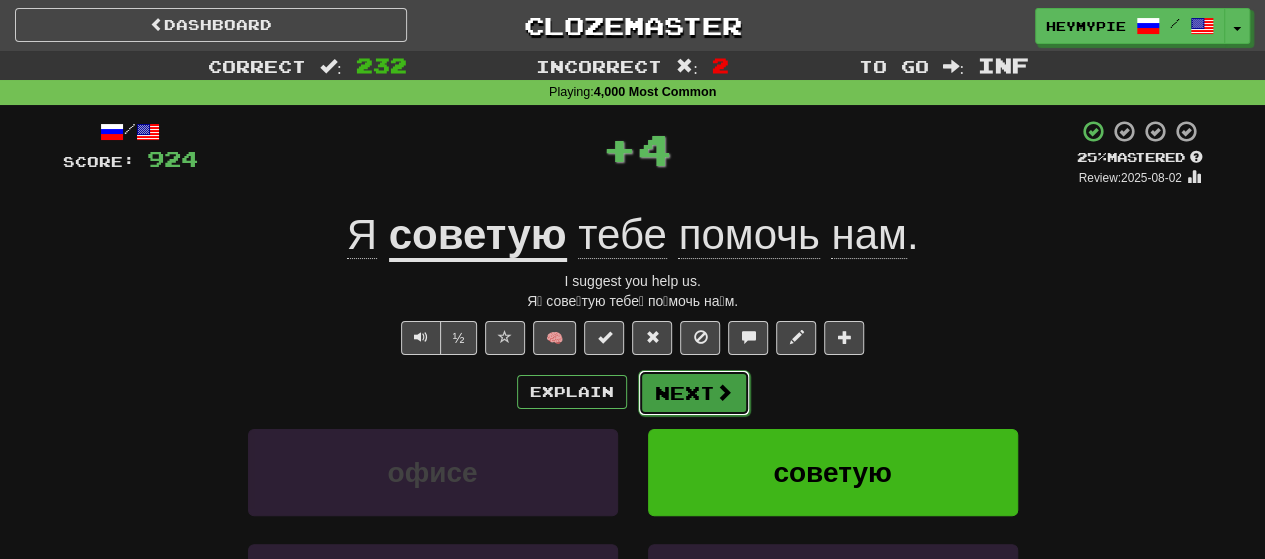 click on "Next" at bounding box center [694, 393] 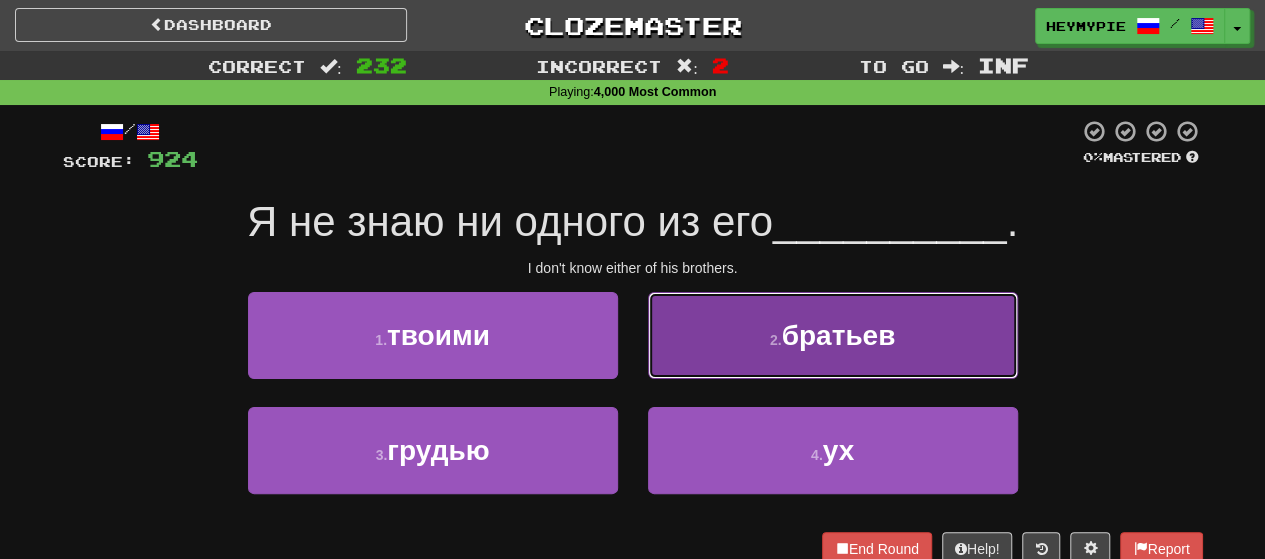 click on "2 .  братьев" at bounding box center [833, 335] 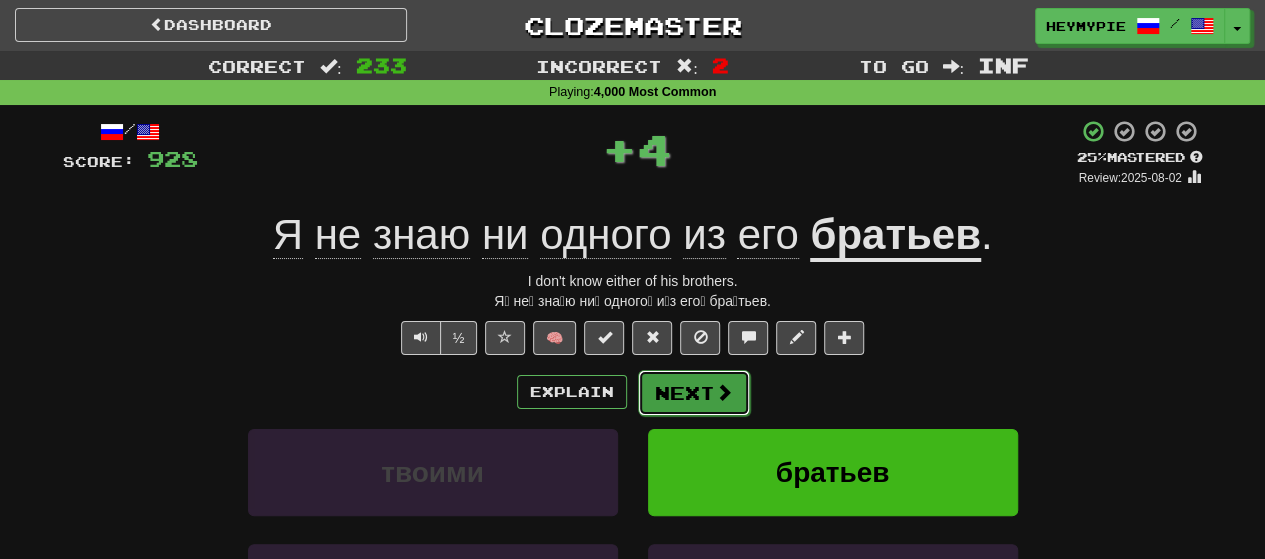 click on "Next" at bounding box center (694, 393) 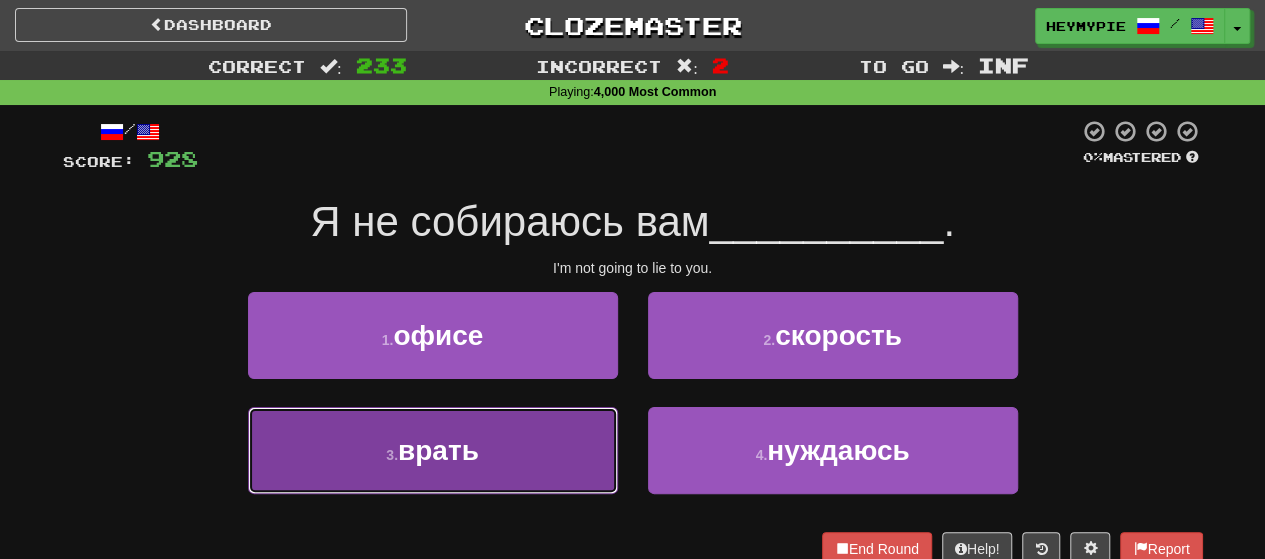 click on "3 .  врать" at bounding box center (433, 450) 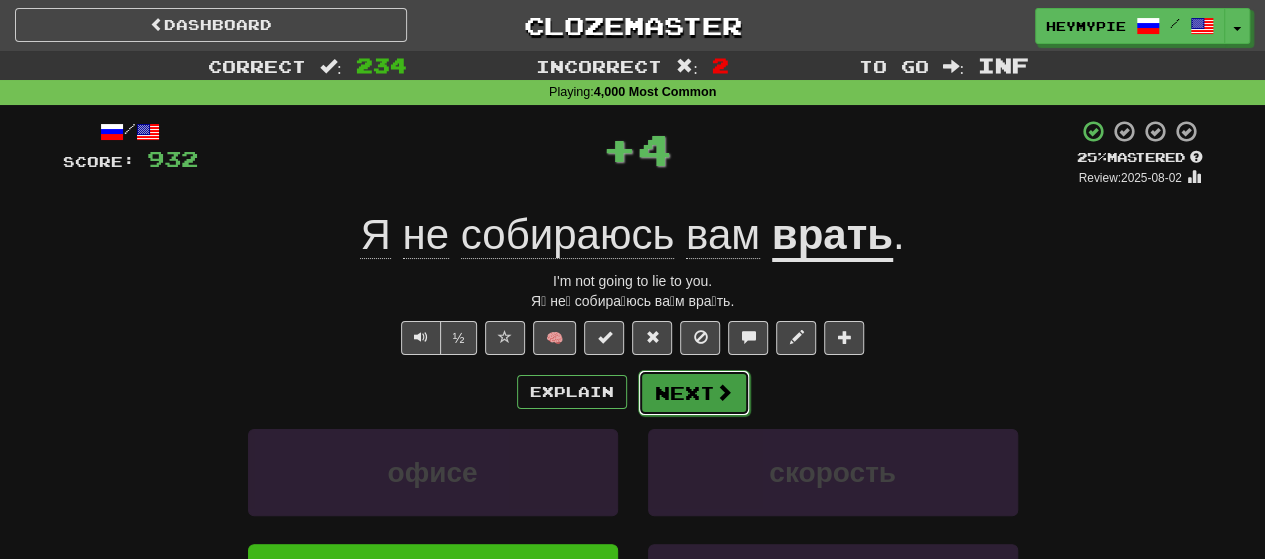 click on "Next" at bounding box center (694, 393) 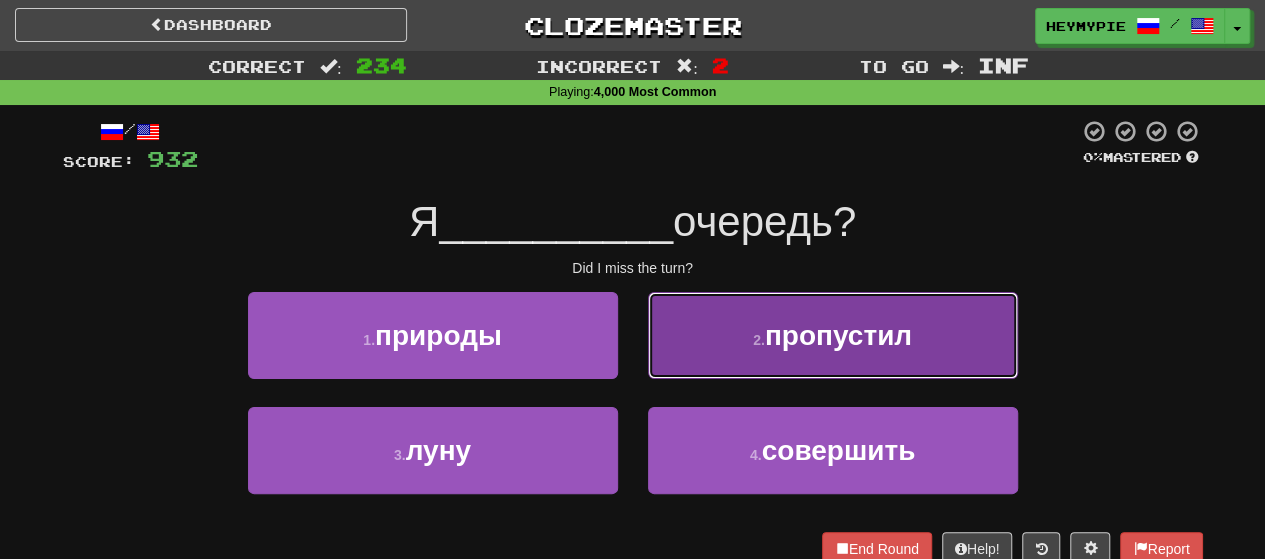 click on "2 .  пропустил" at bounding box center [833, 335] 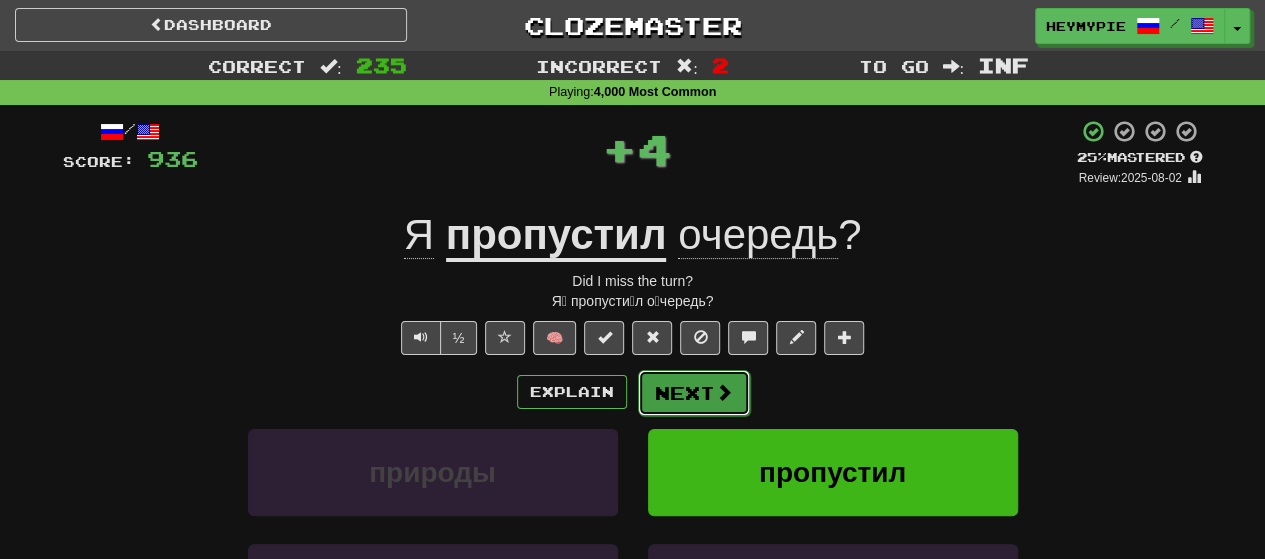 click on "Next" at bounding box center [694, 393] 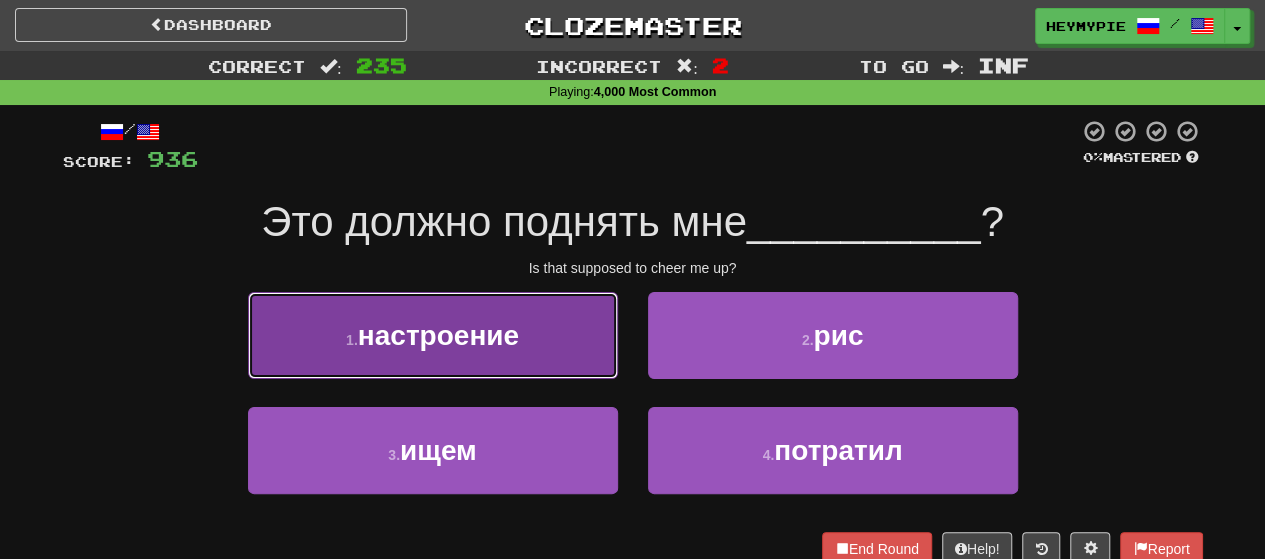 click on "настроение" at bounding box center [438, 335] 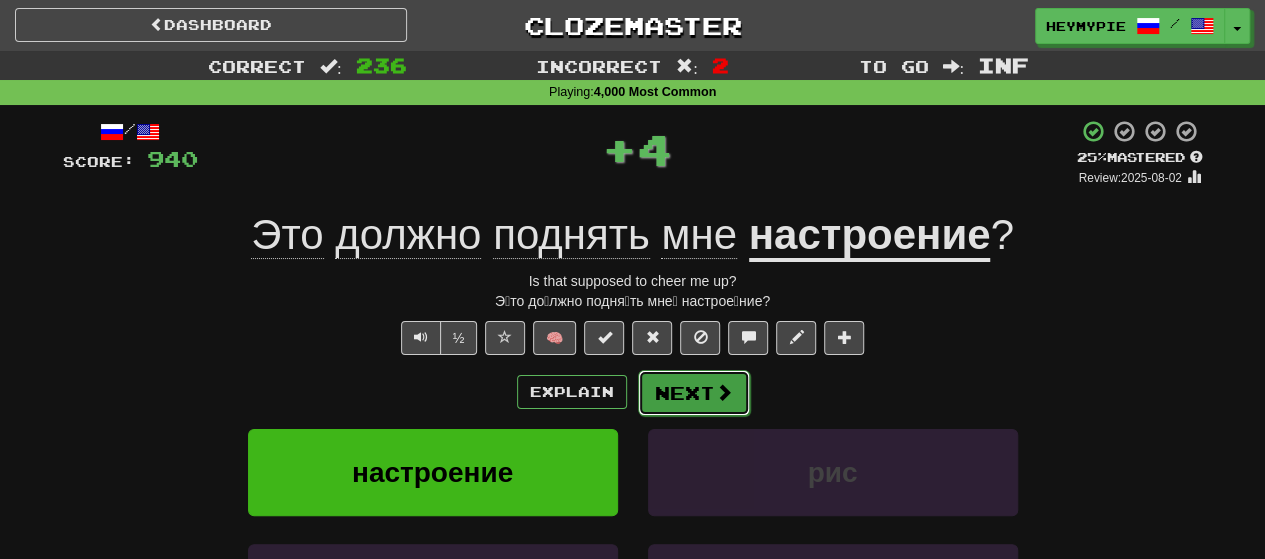 click on "Next" at bounding box center [694, 393] 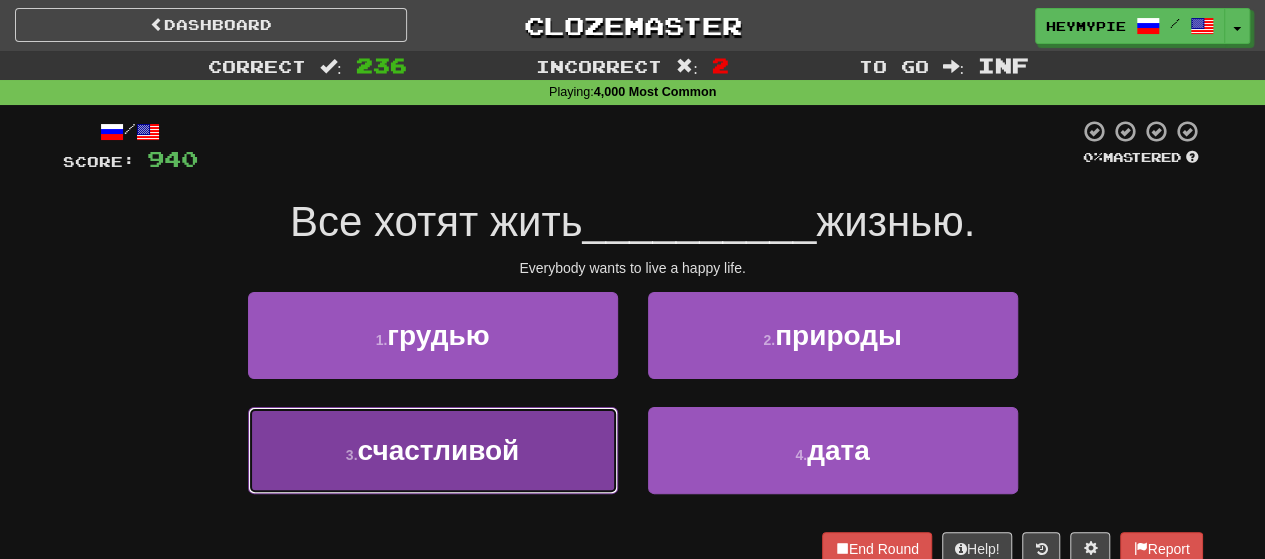 click on "счастливой" at bounding box center [438, 450] 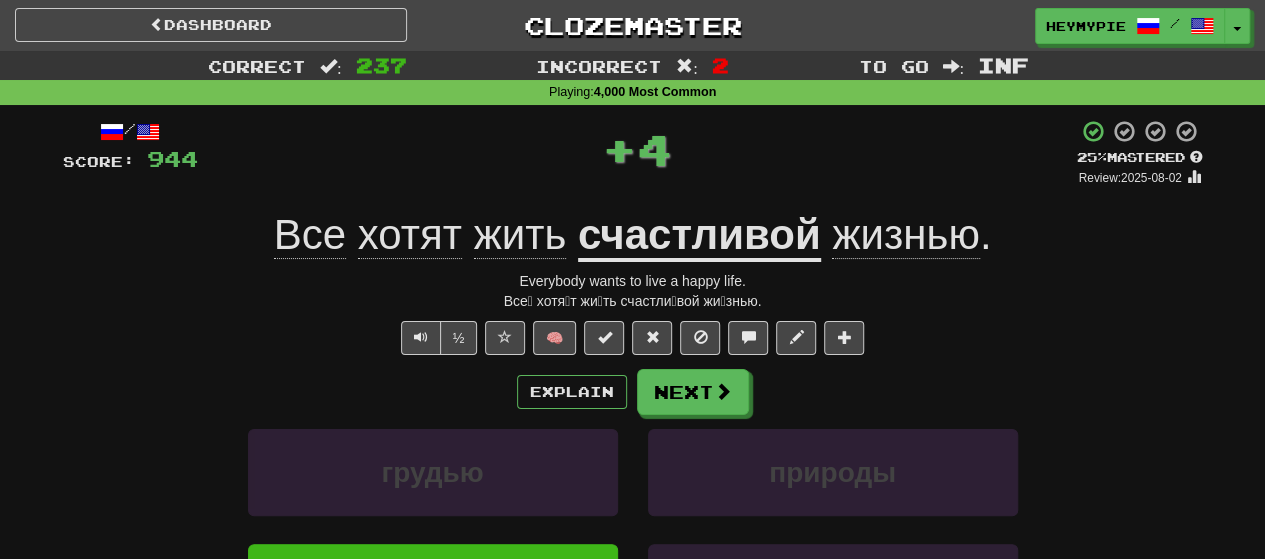 click on "Explain Next грудью природы счастливой дата Learn more: грудью природы счастливой дата" at bounding box center (633, 529) 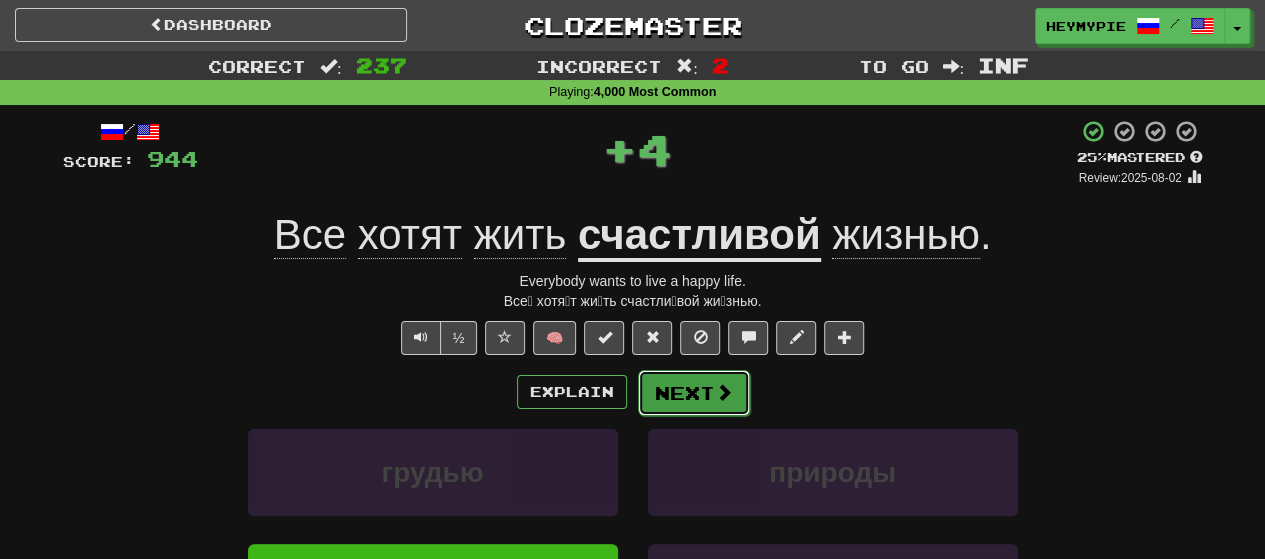click on "Next" at bounding box center [694, 393] 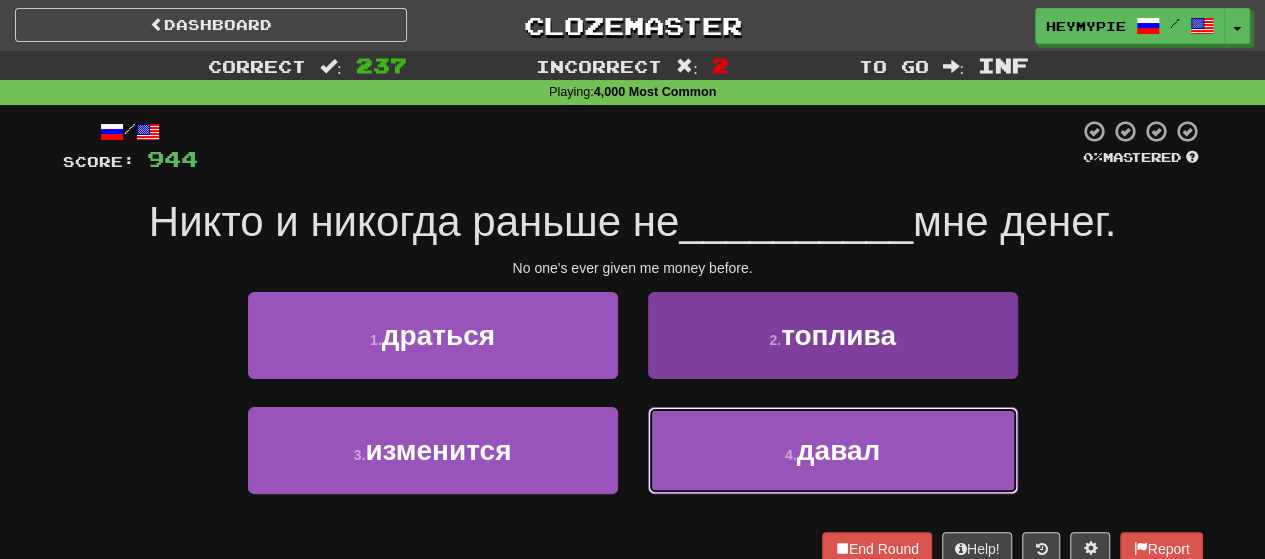 click on "4 .  давал" at bounding box center (833, 450) 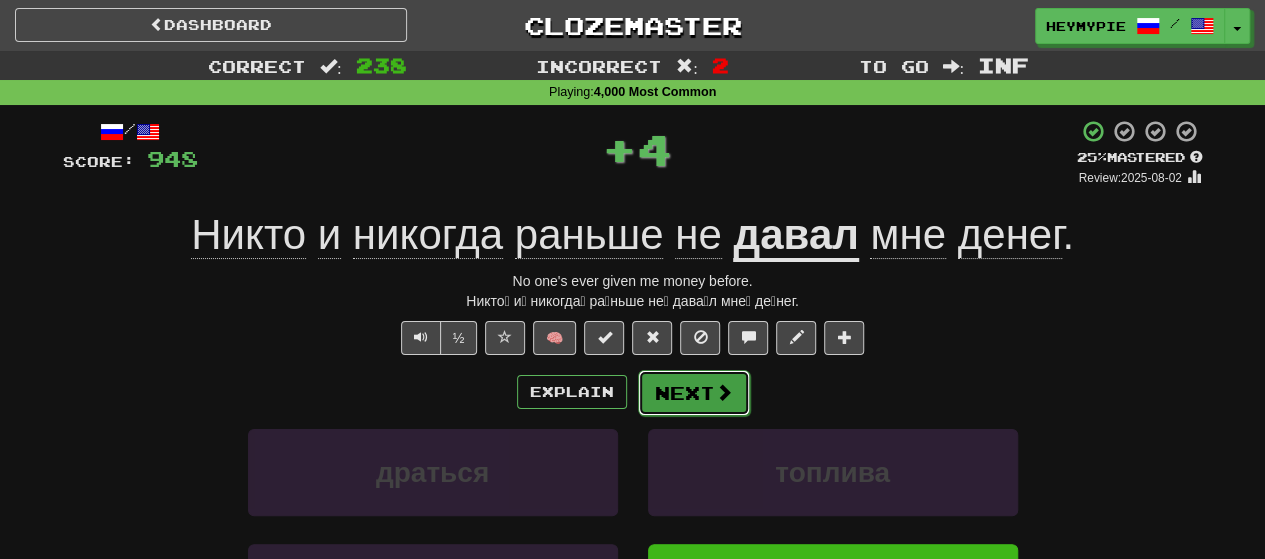 click on "Next" at bounding box center (694, 393) 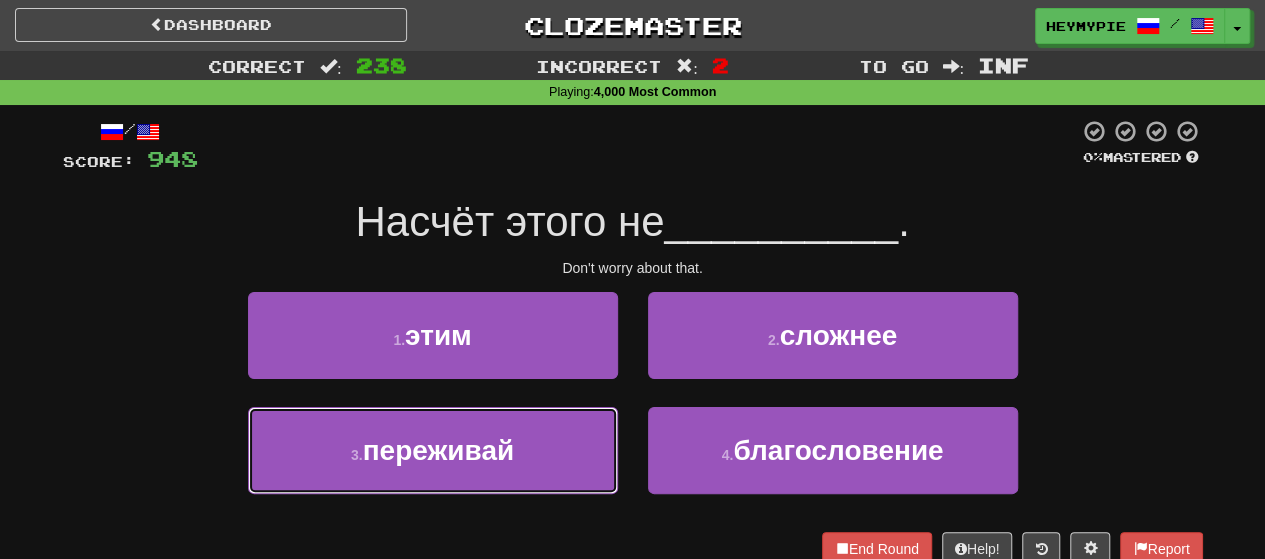 click on "3 .  переживай" at bounding box center [433, 450] 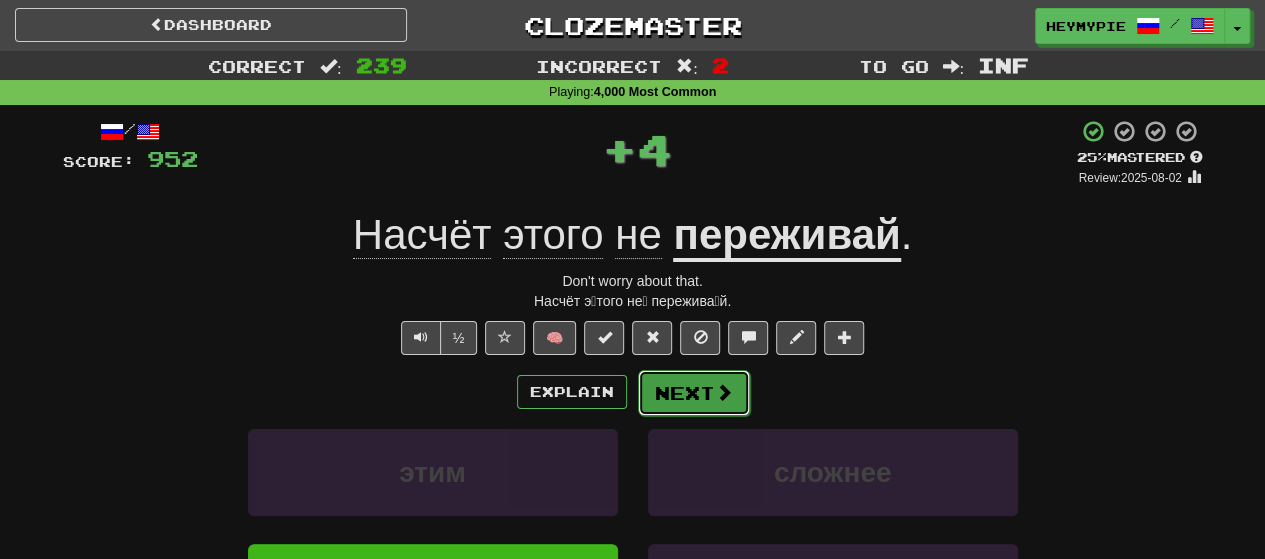 click on "Next" at bounding box center (694, 393) 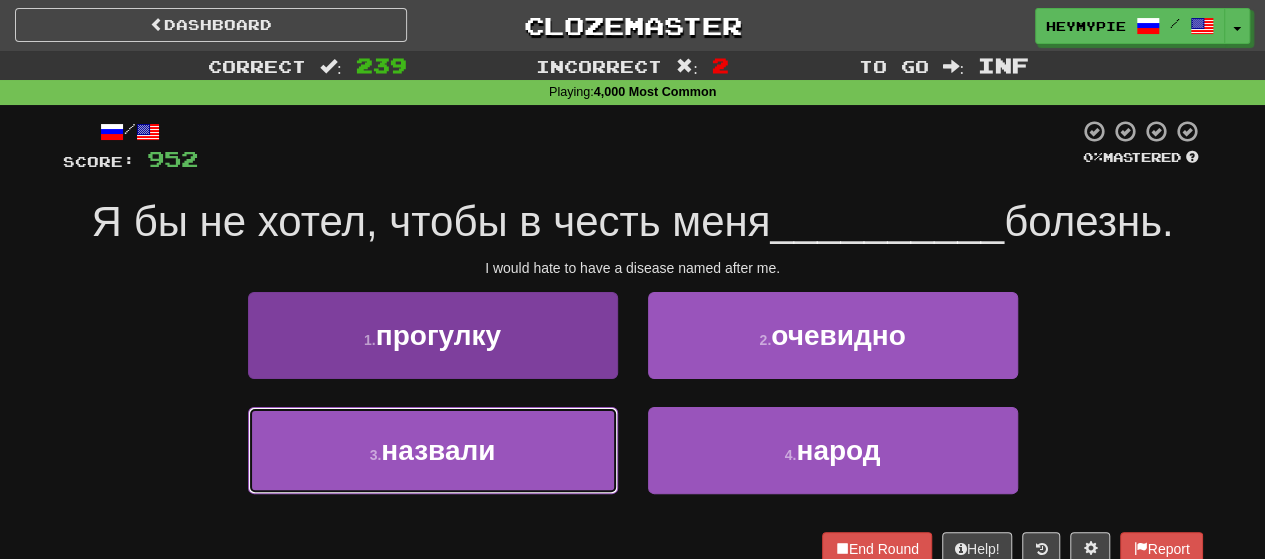 click on "назвали" at bounding box center [438, 450] 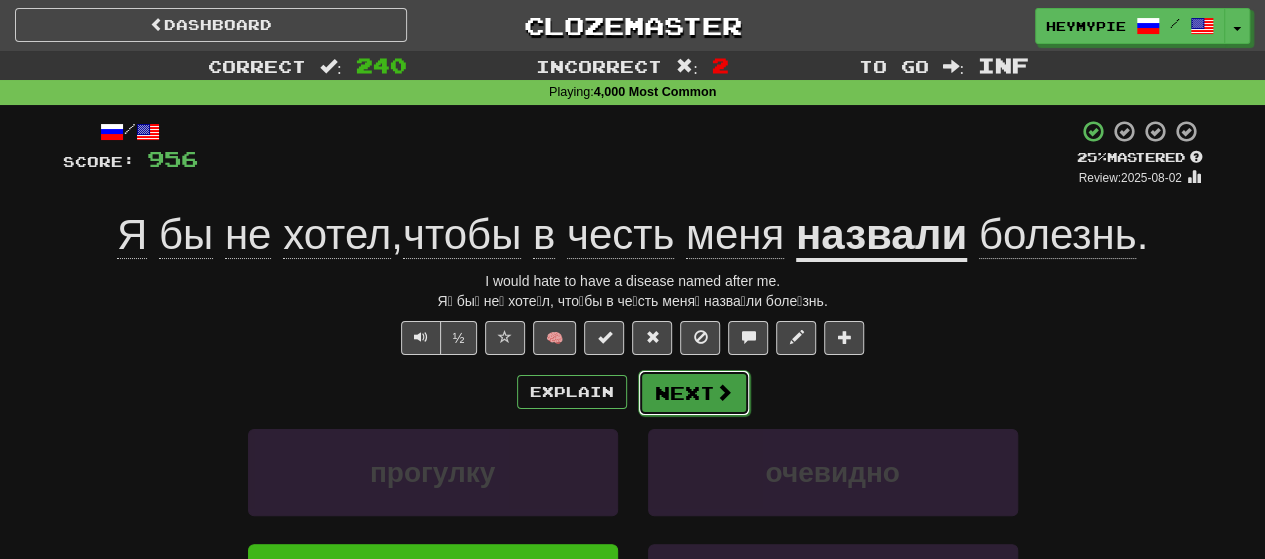 click on "Next" at bounding box center [694, 393] 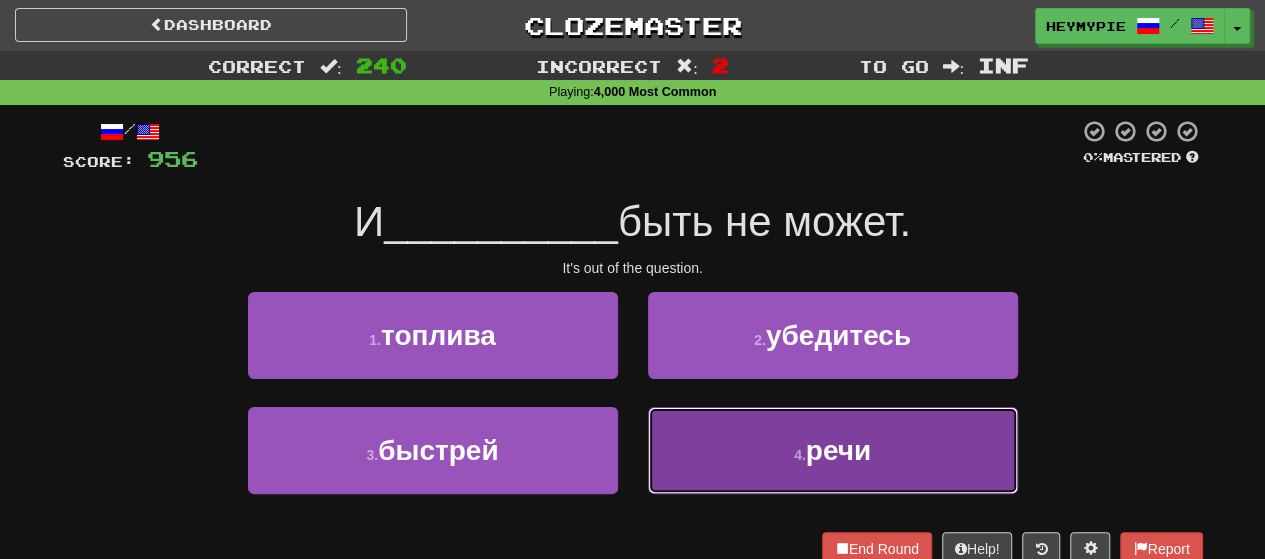 click on "4 .  речи" at bounding box center (833, 450) 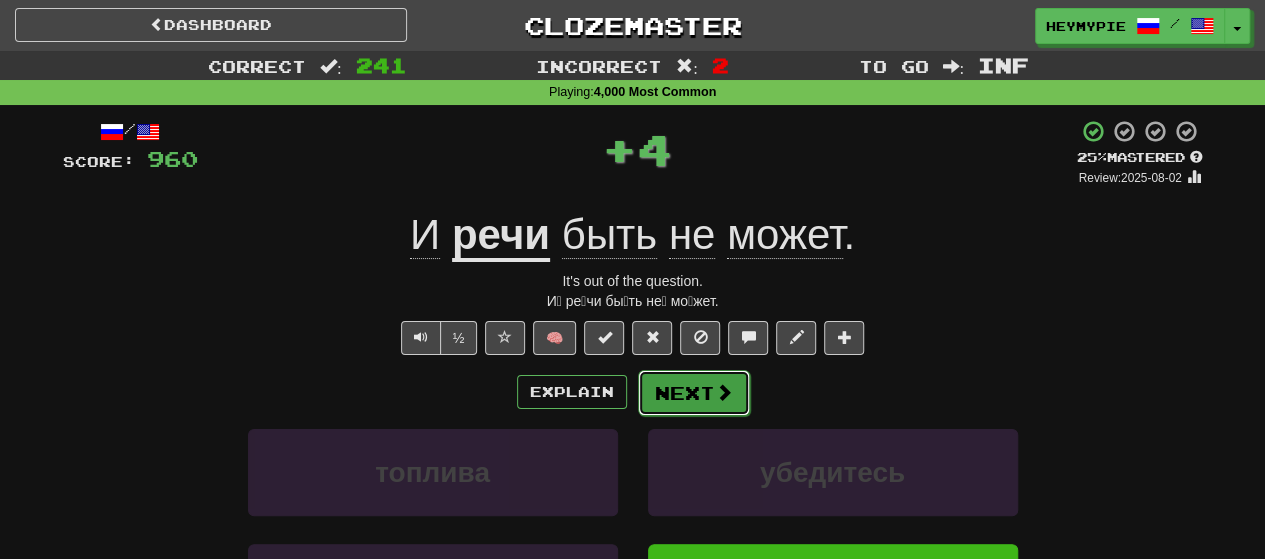 click on "Next" at bounding box center [694, 393] 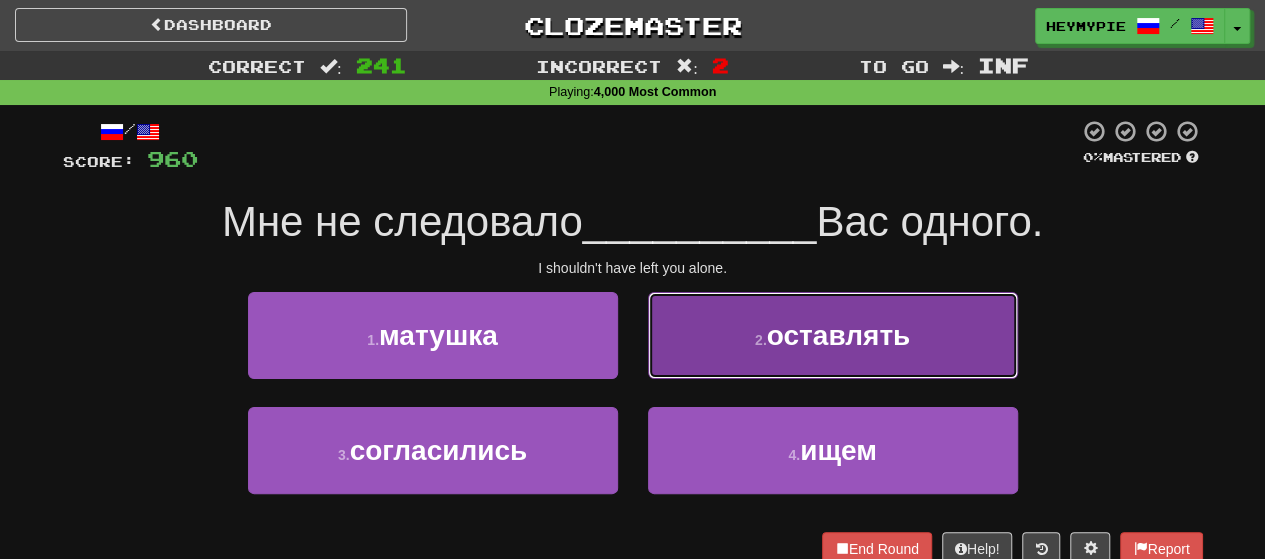 click on "2 .  оставлять" at bounding box center [833, 335] 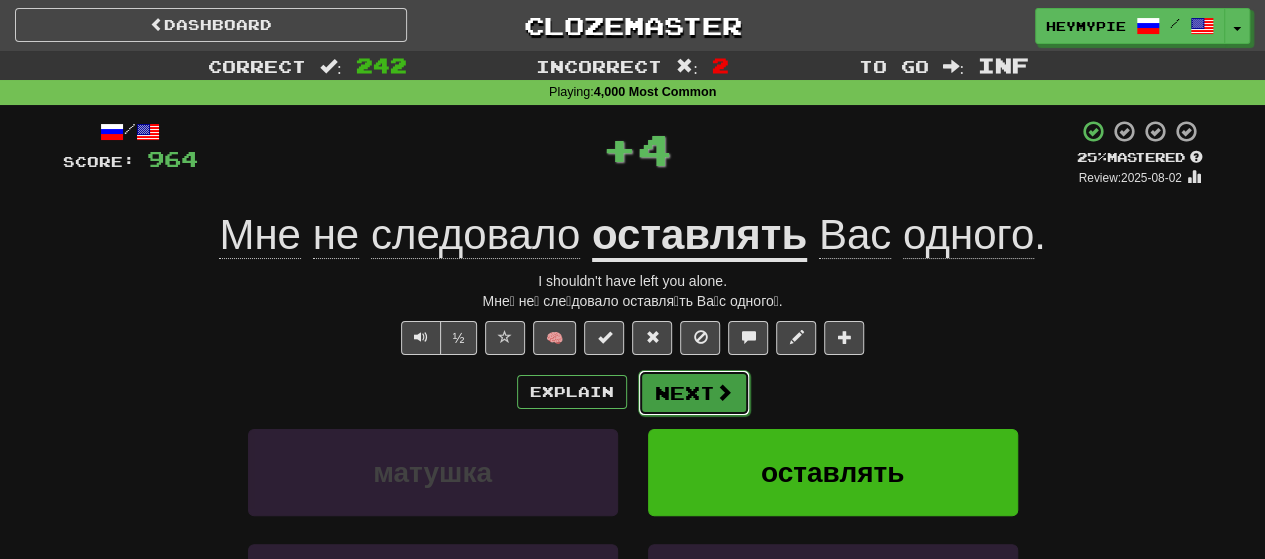 click on "Next" at bounding box center (694, 393) 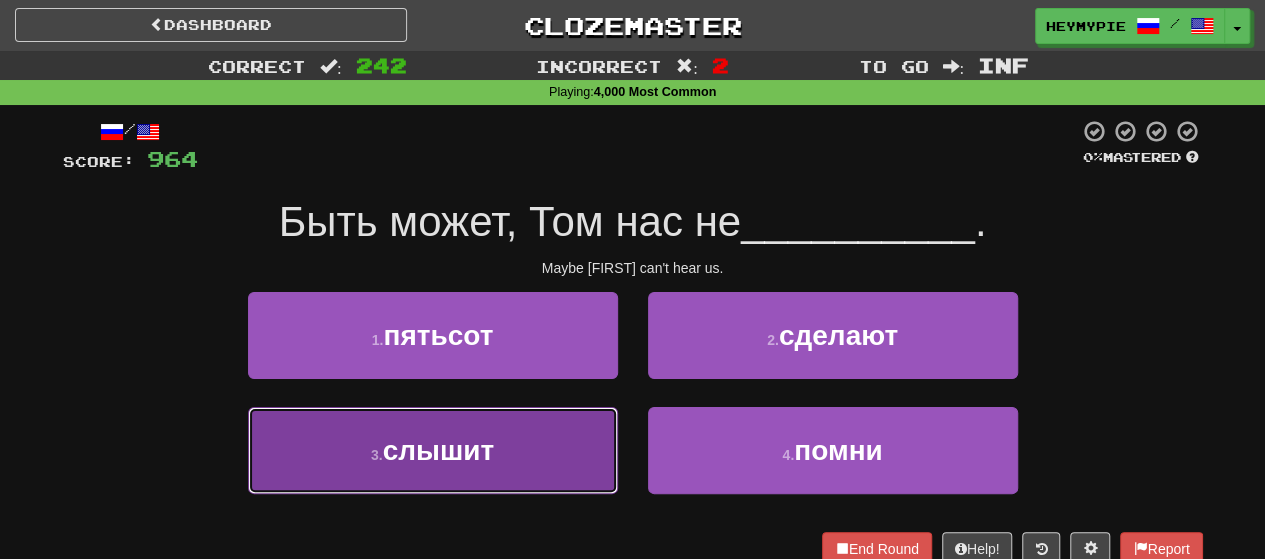 click on "слышит" at bounding box center [439, 450] 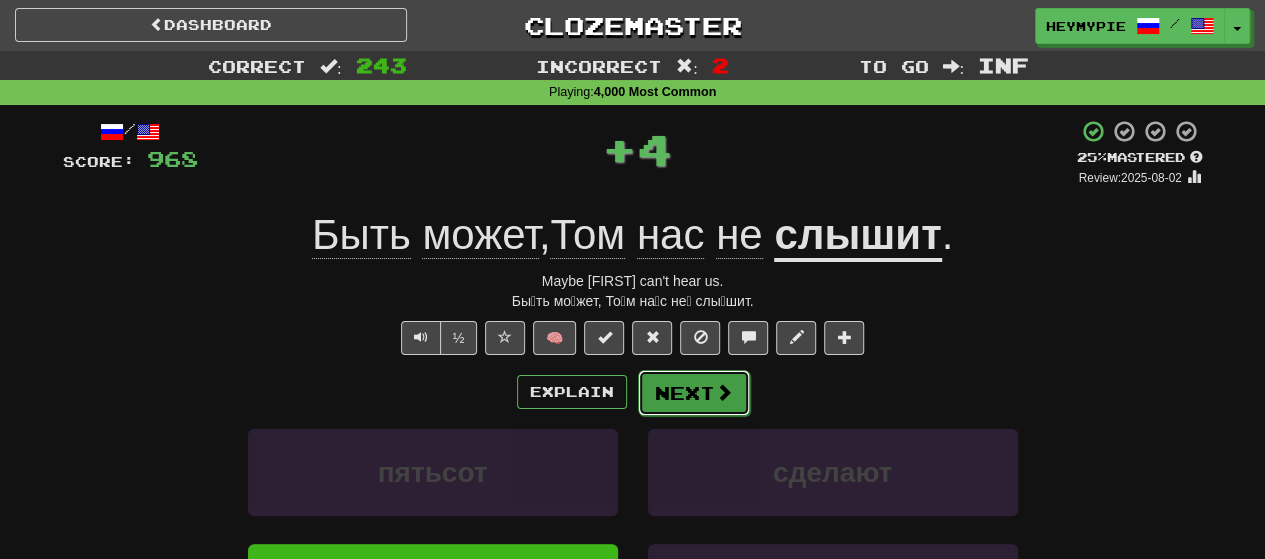 click on "Next" at bounding box center (694, 393) 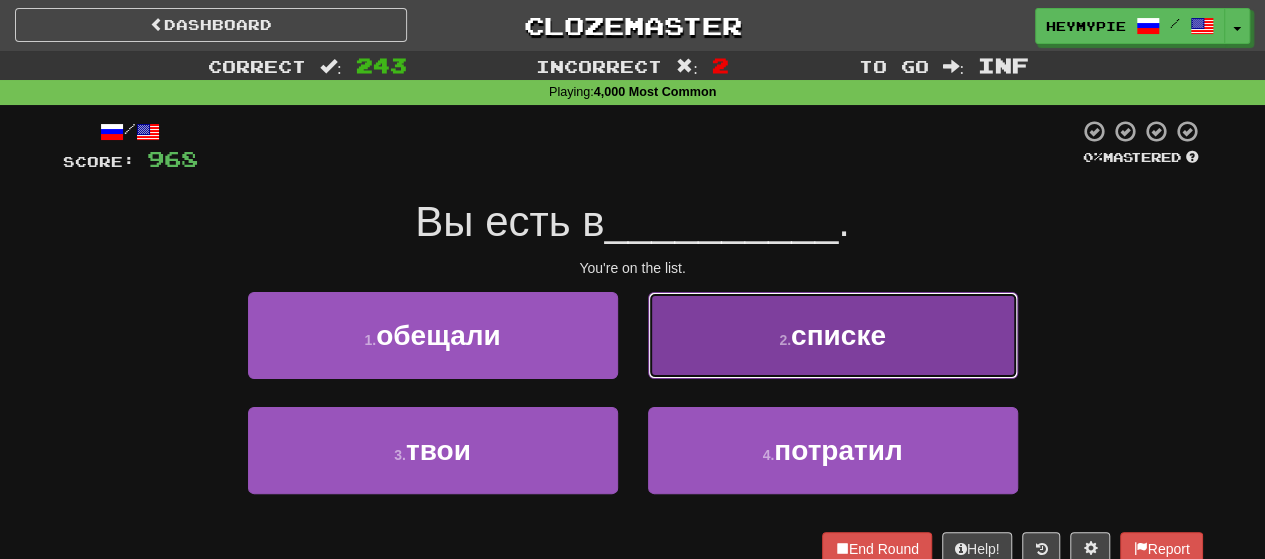 click on "2 .  списке" at bounding box center (833, 335) 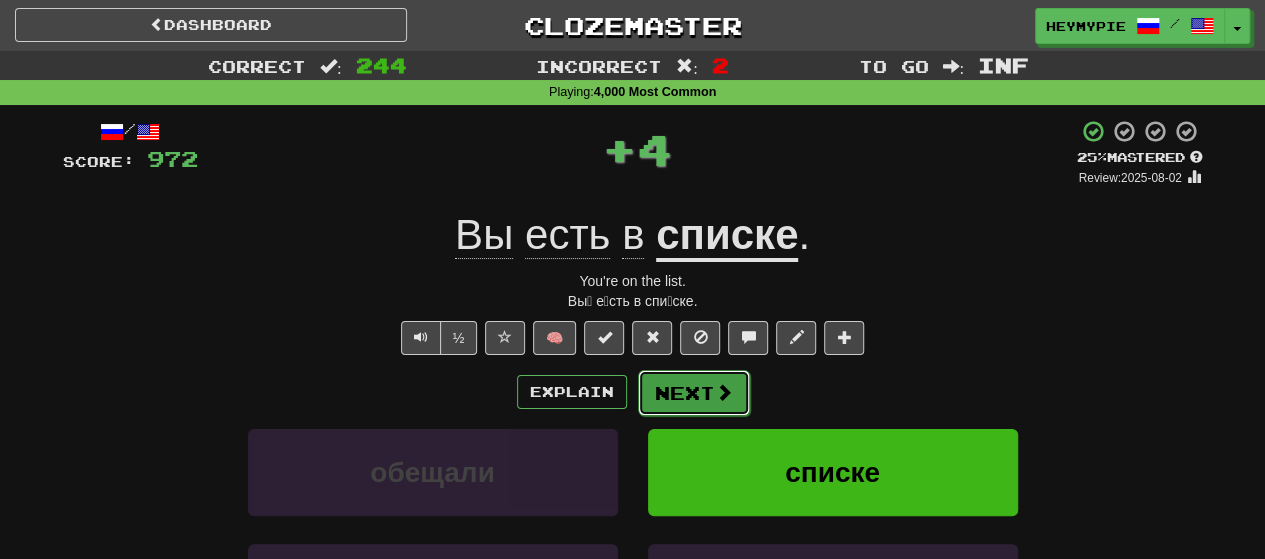 click on "Next" at bounding box center [694, 393] 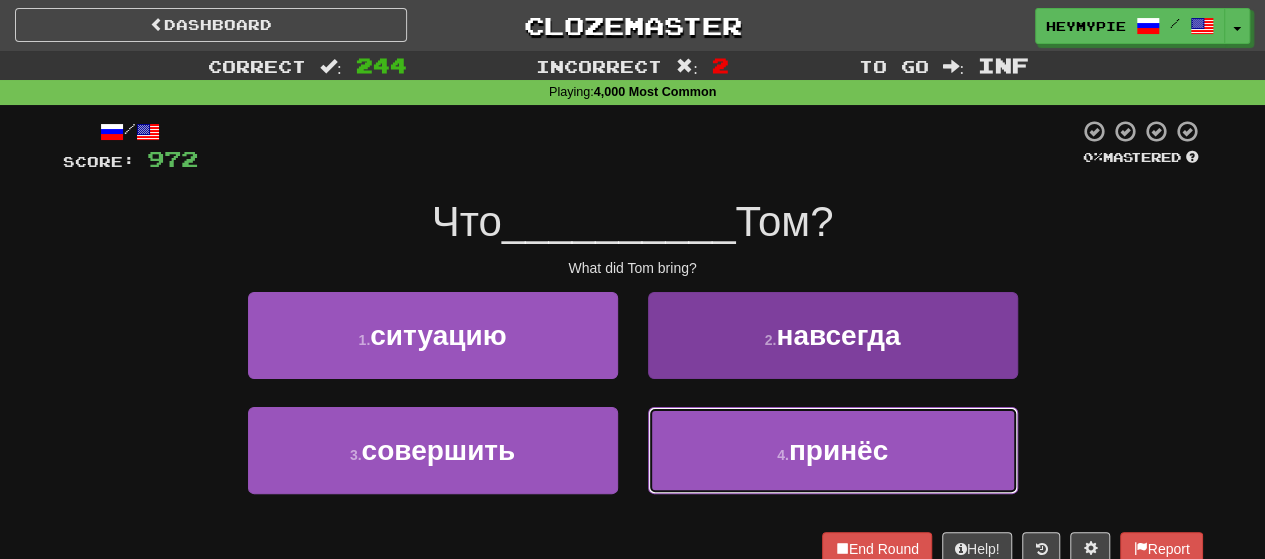 click on "4 .  принёс" at bounding box center [833, 450] 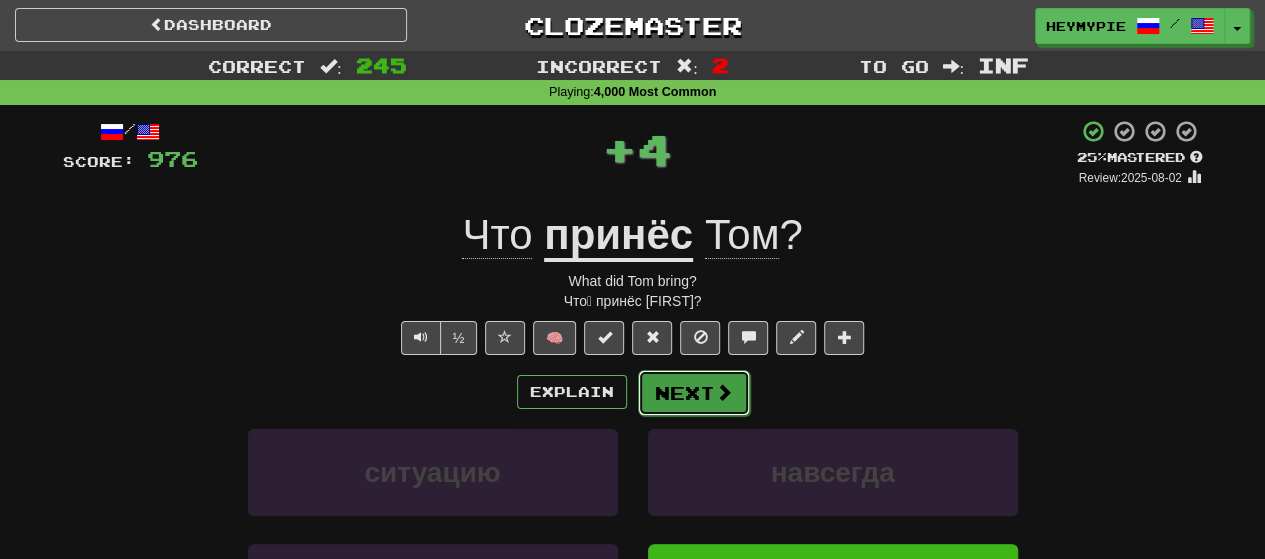 click on "Next" at bounding box center [694, 393] 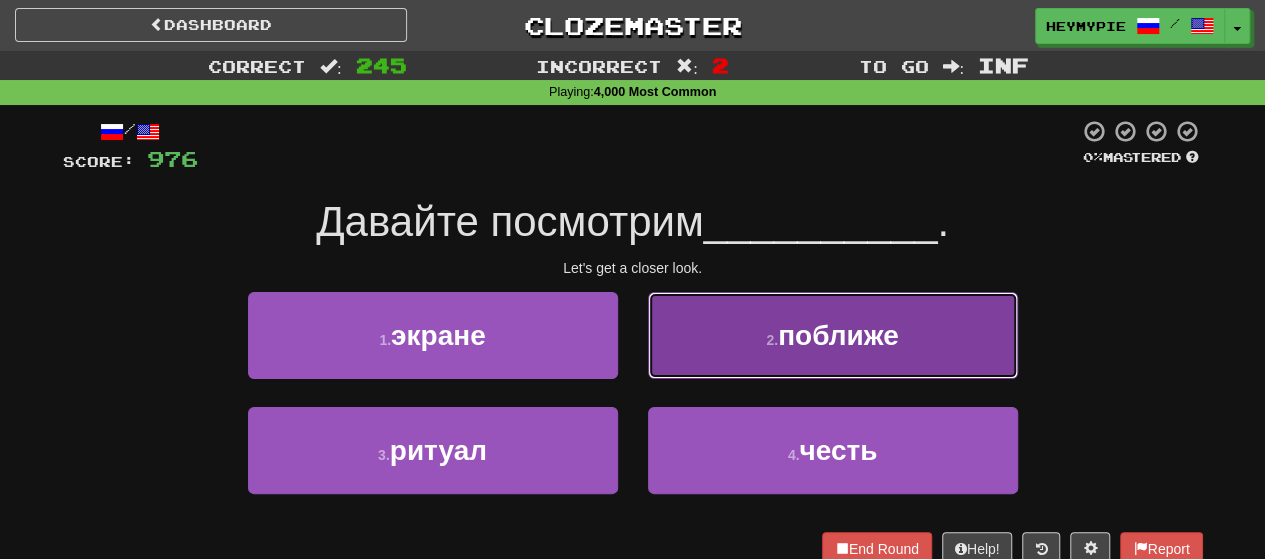 click on "2 .  поближе" at bounding box center [833, 335] 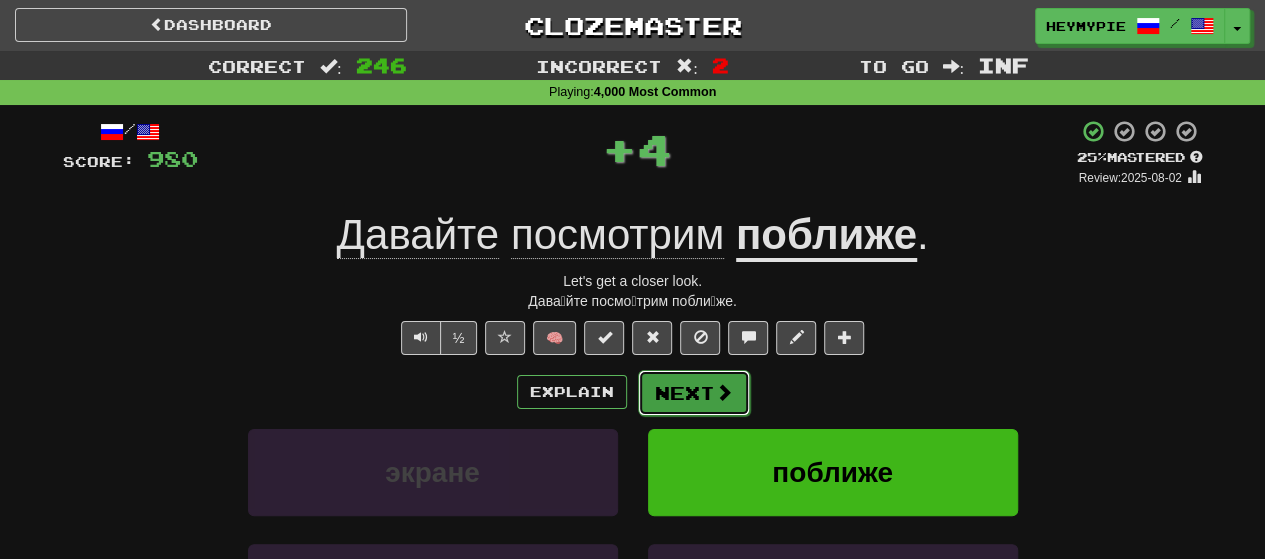 click at bounding box center (724, 392) 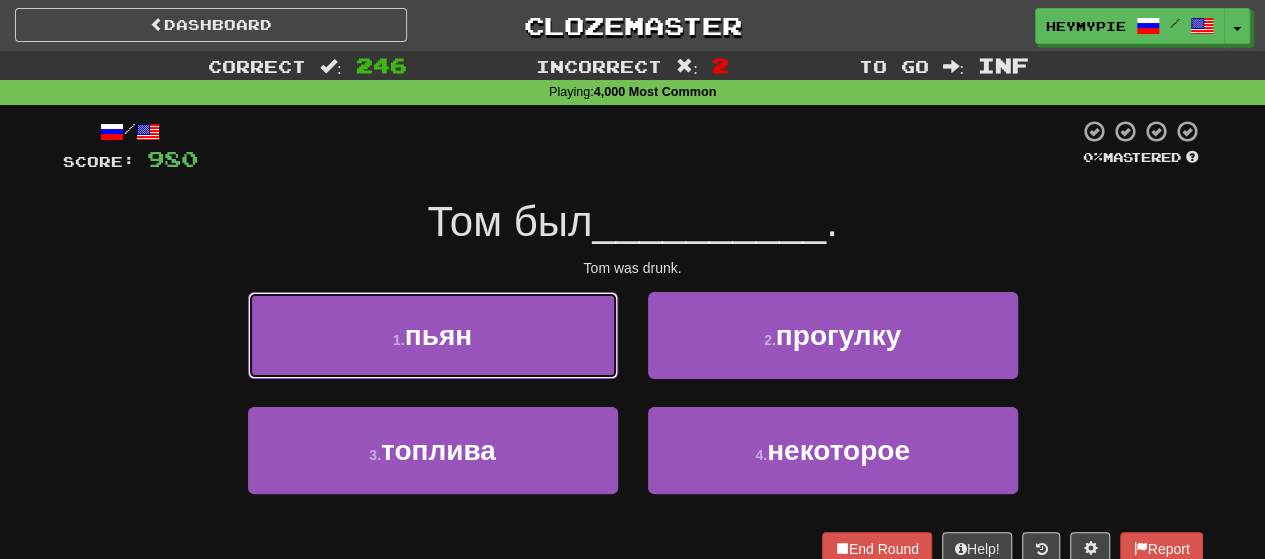 click on "пьян" at bounding box center [438, 335] 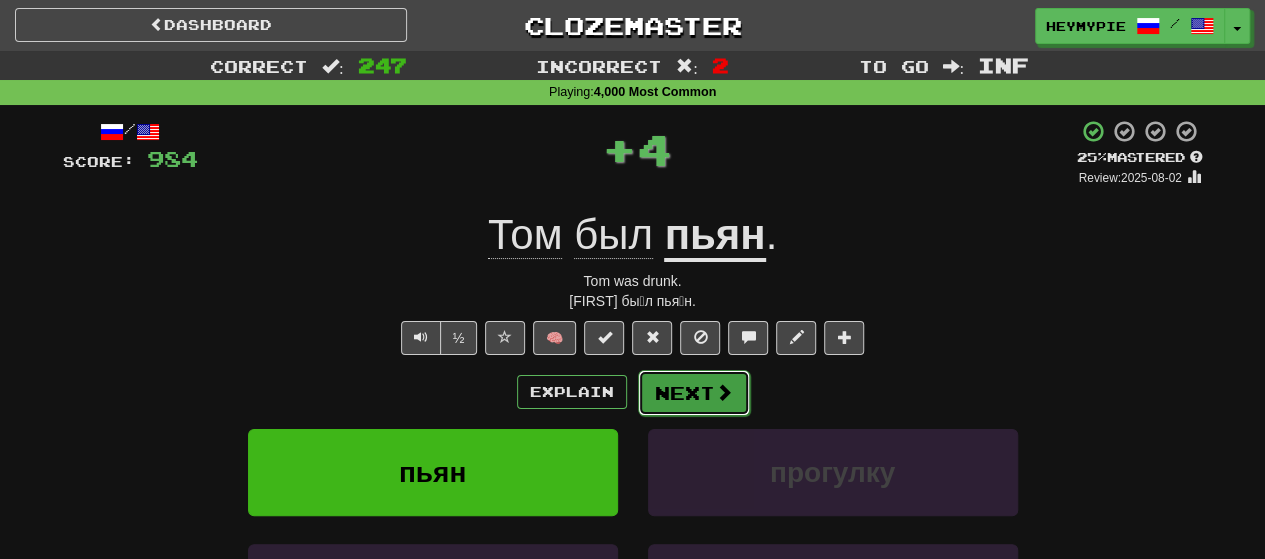 click at bounding box center (724, 392) 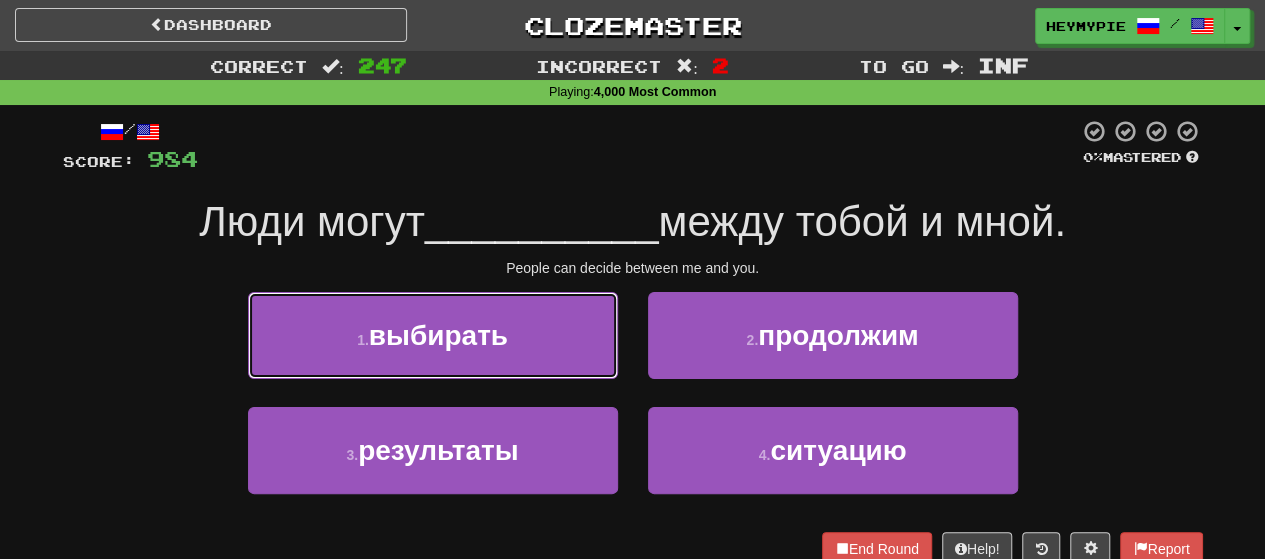 click on "1 .  выбирать" at bounding box center [433, 335] 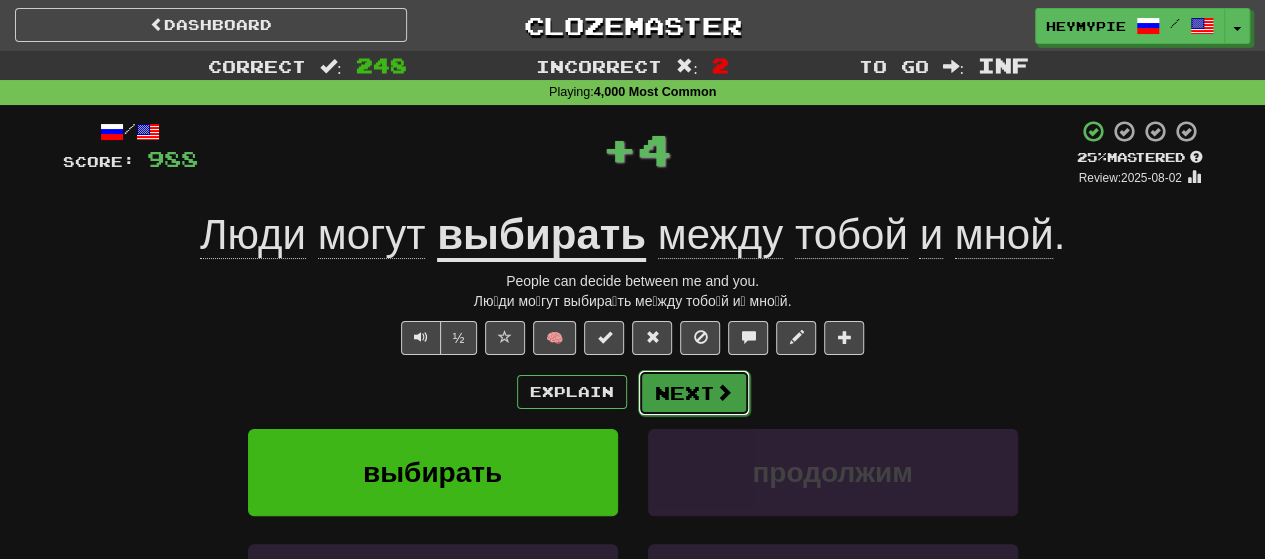 click on "Next" at bounding box center [694, 393] 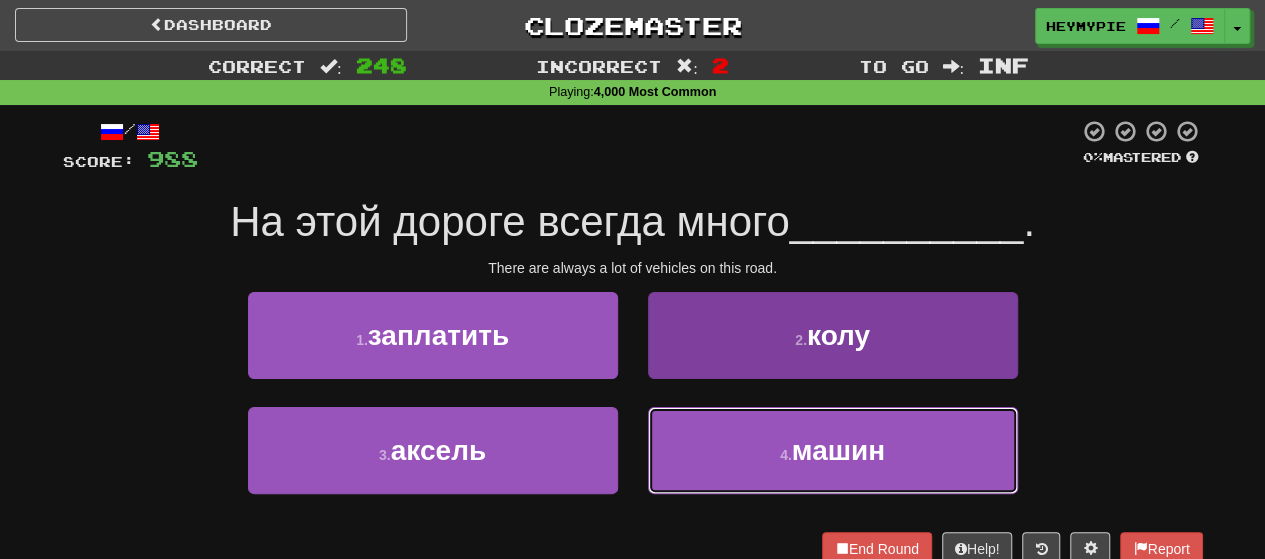 click on "4 .  машин" at bounding box center (833, 450) 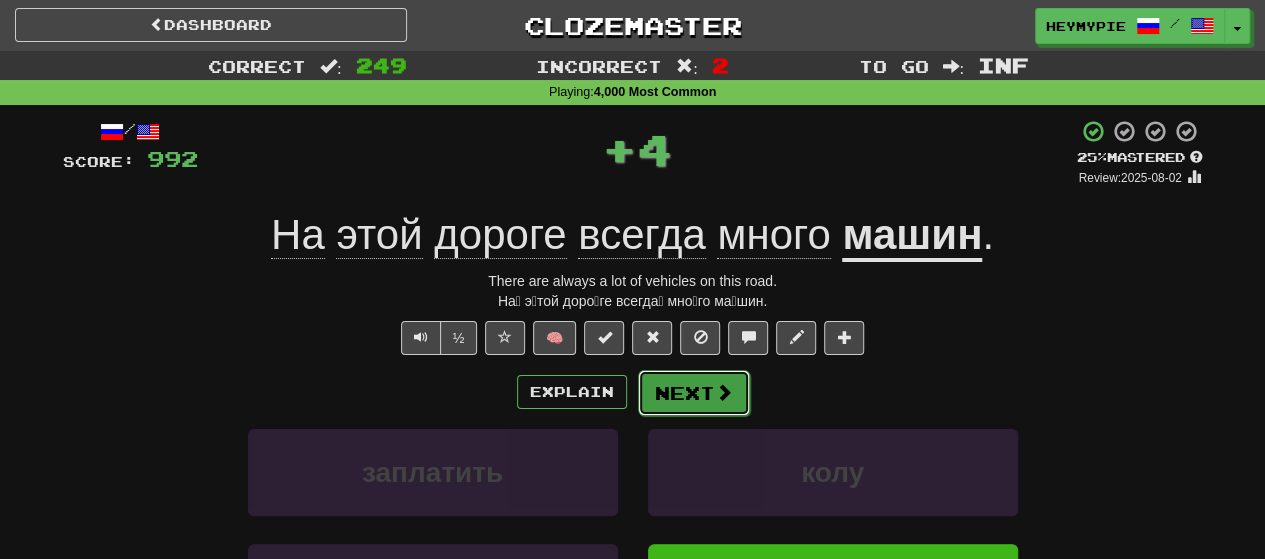 click on "Next" at bounding box center [694, 393] 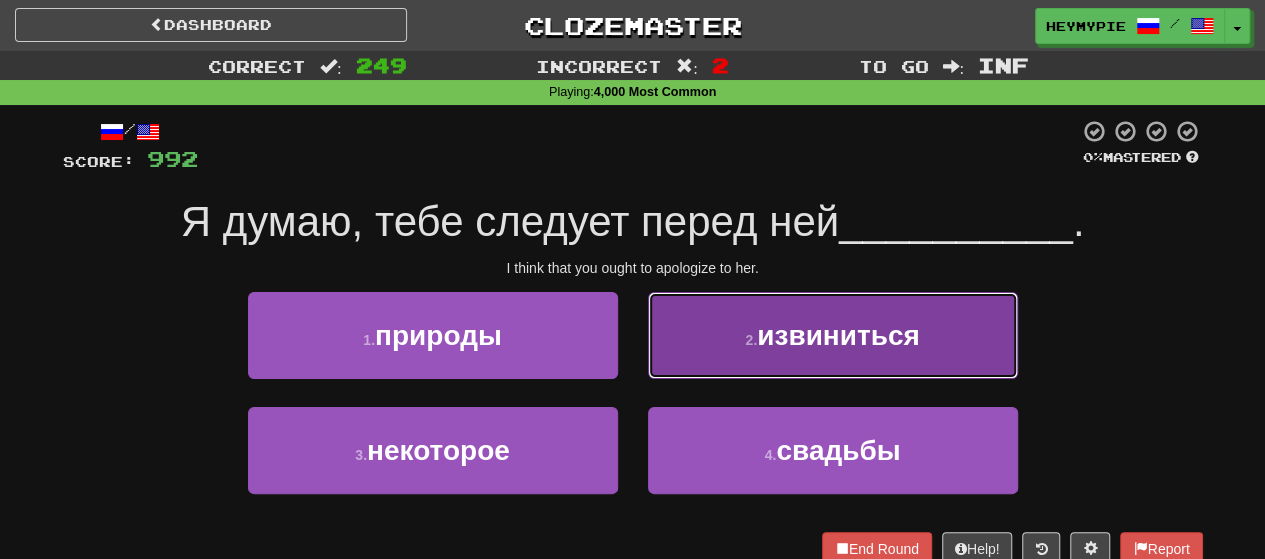 click on "извиниться" at bounding box center (838, 335) 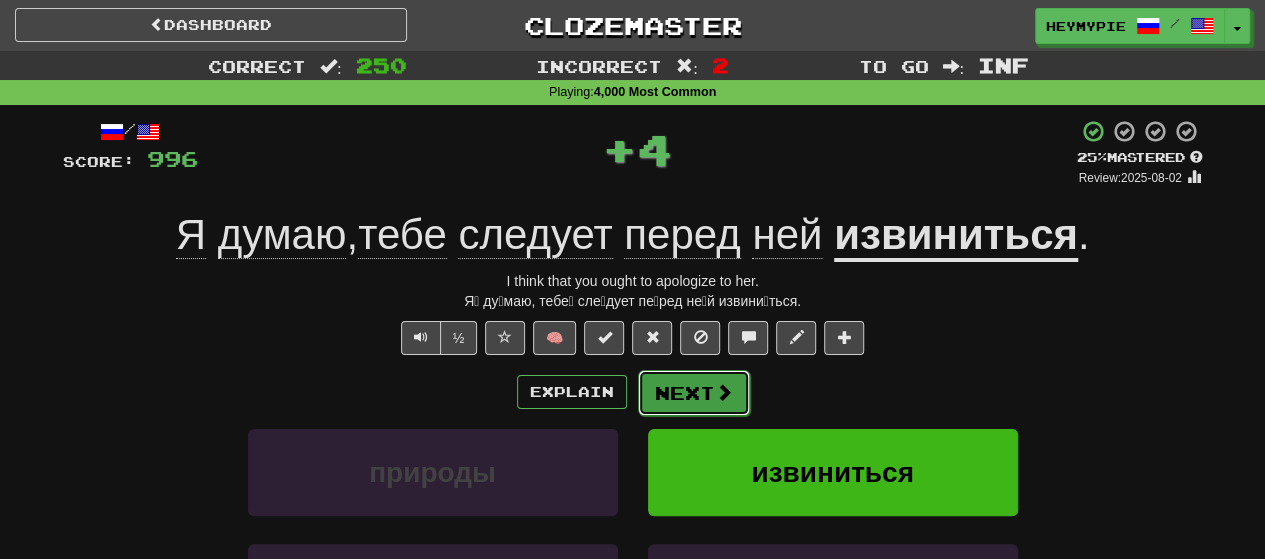 click on "Explain Next" at bounding box center [633, 392] 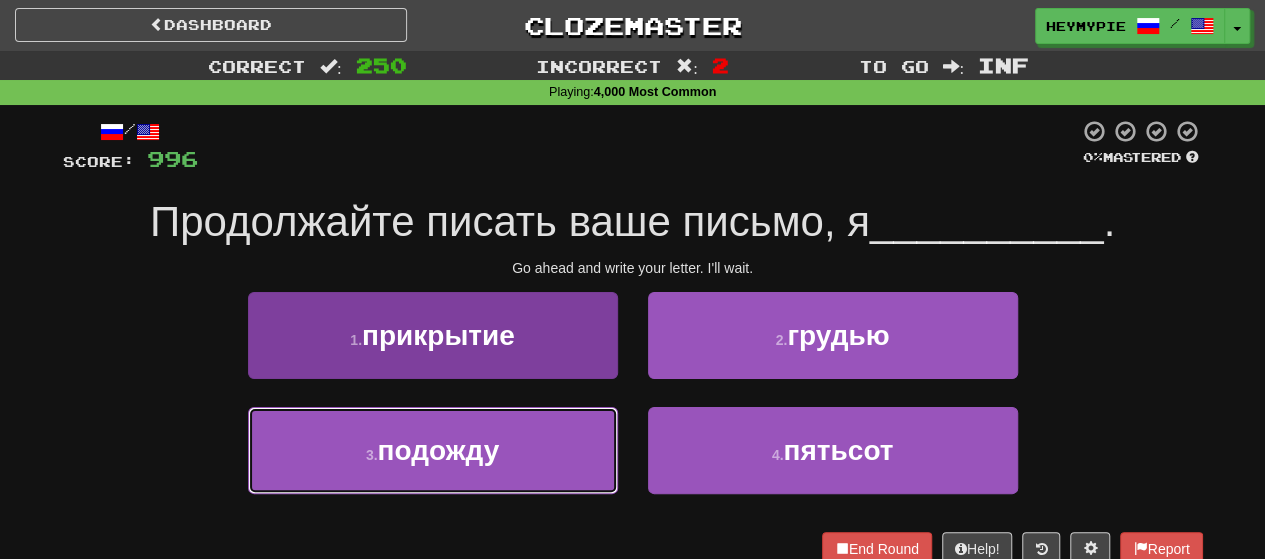 click on "подожду" at bounding box center (438, 450) 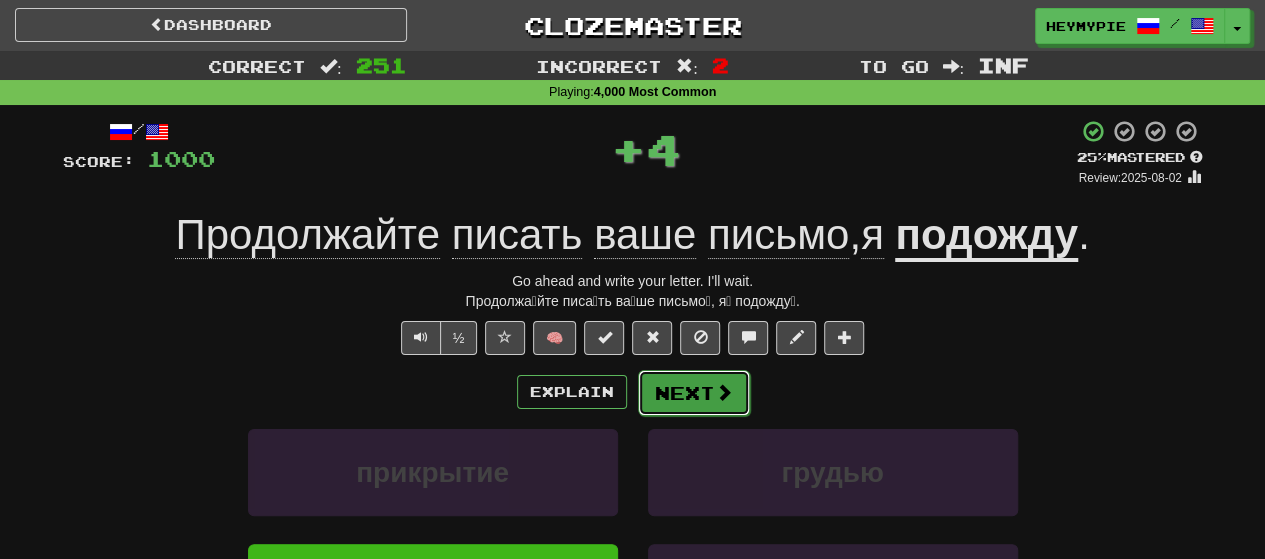 click on "Next" at bounding box center [694, 393] 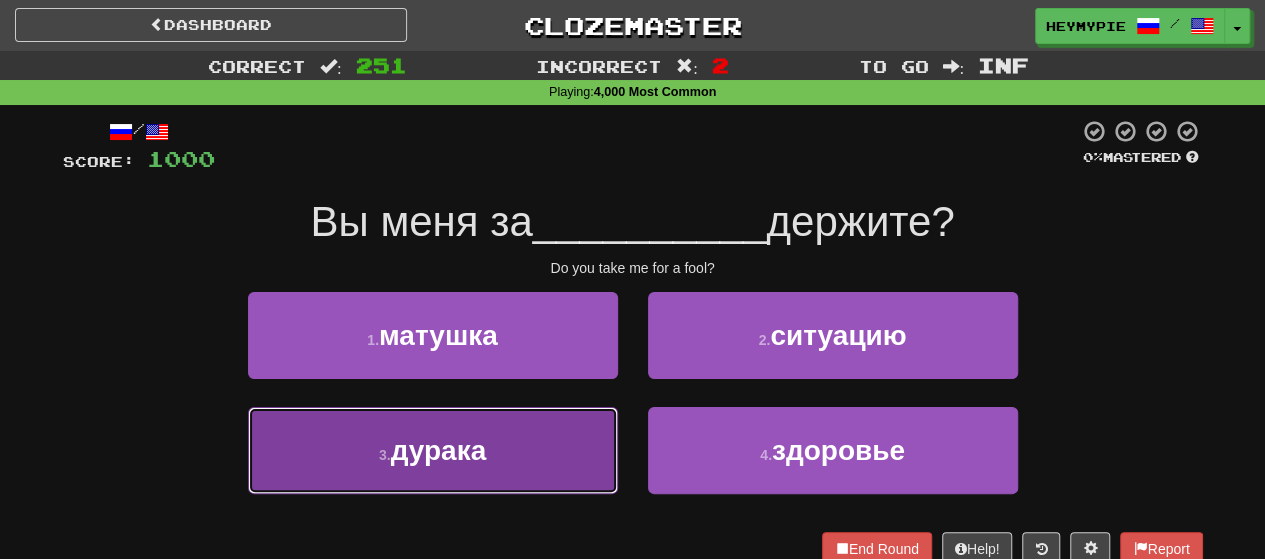 click on "3 .  дурака" at bounding box center (433, 450) 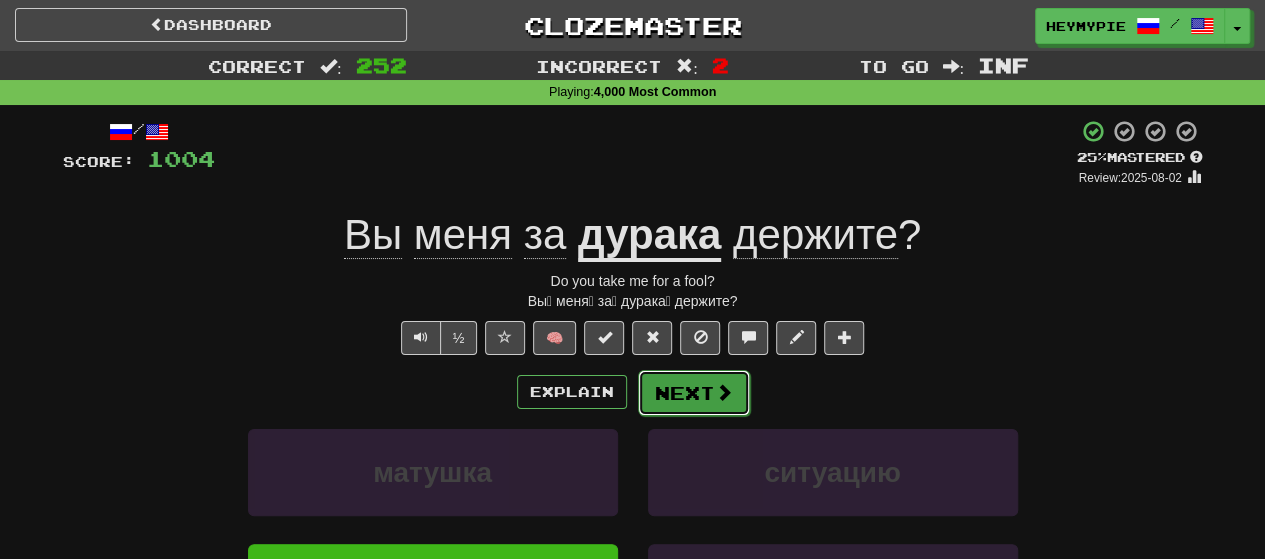 click on "Next" at bounding box center (694, 393) 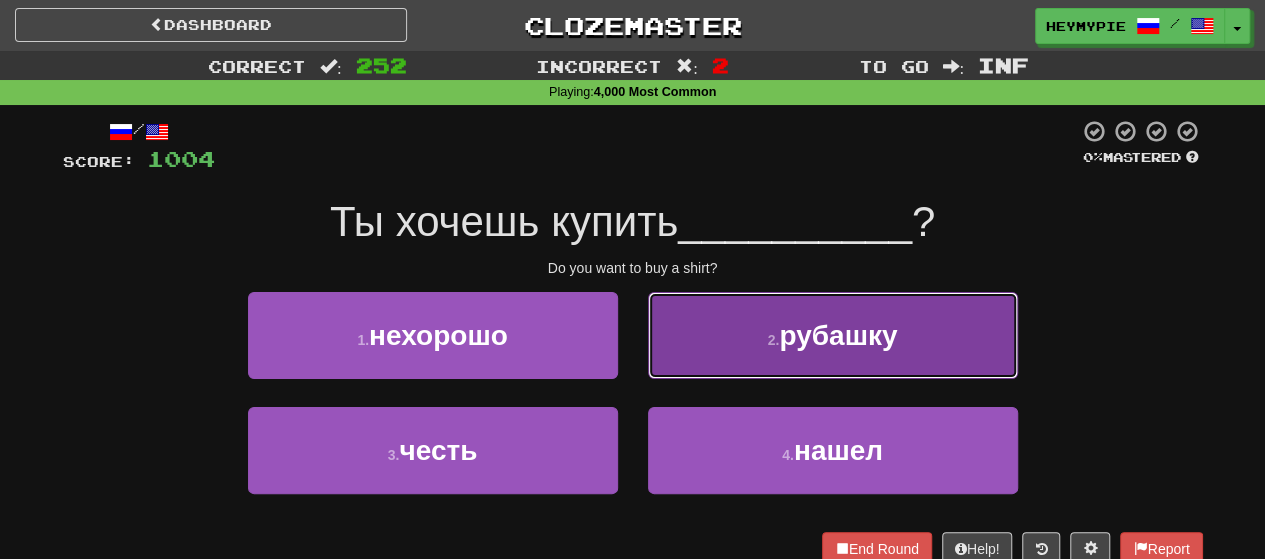 click on "2 .  рубашку" at bounding box center (833, 335) 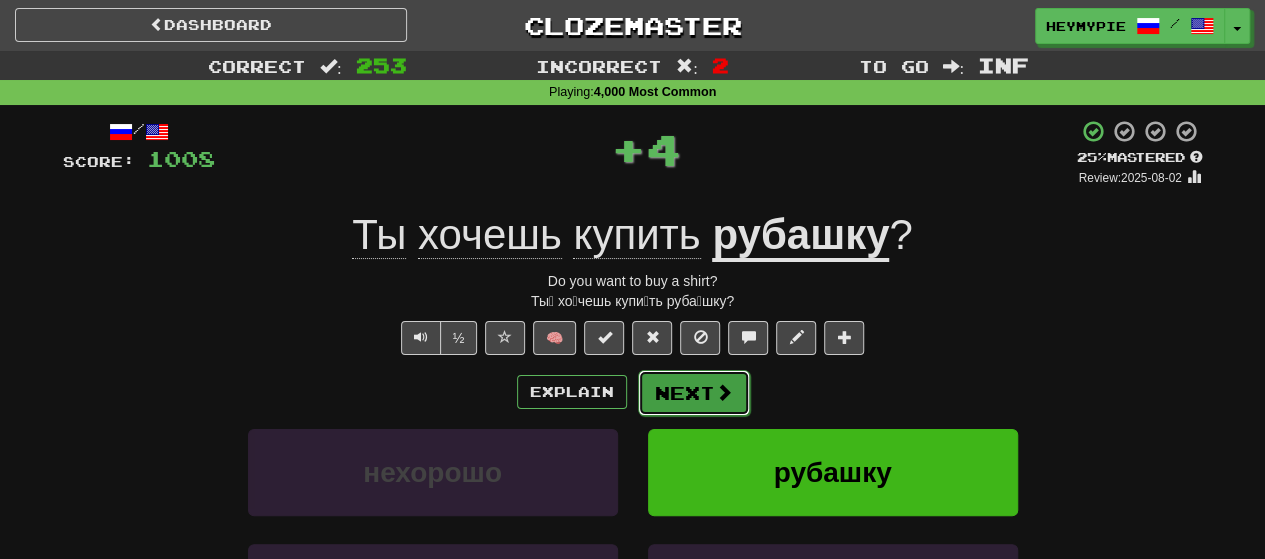 click on "Next" at bounding box center (694, 393) 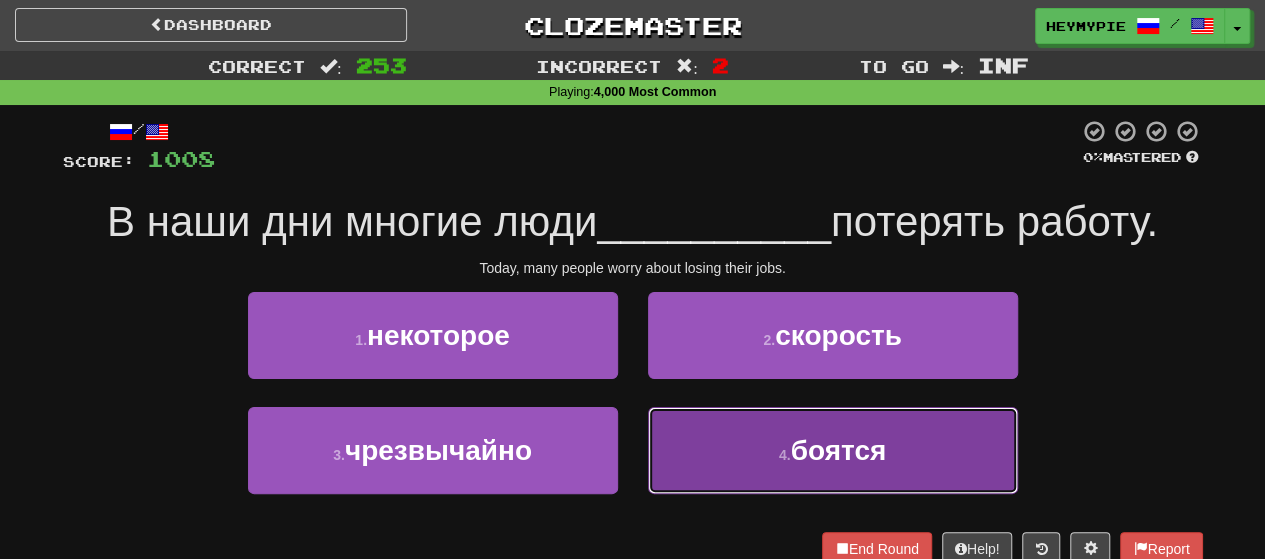 click on "4 .  боятся" at bounding box center [833, 450] 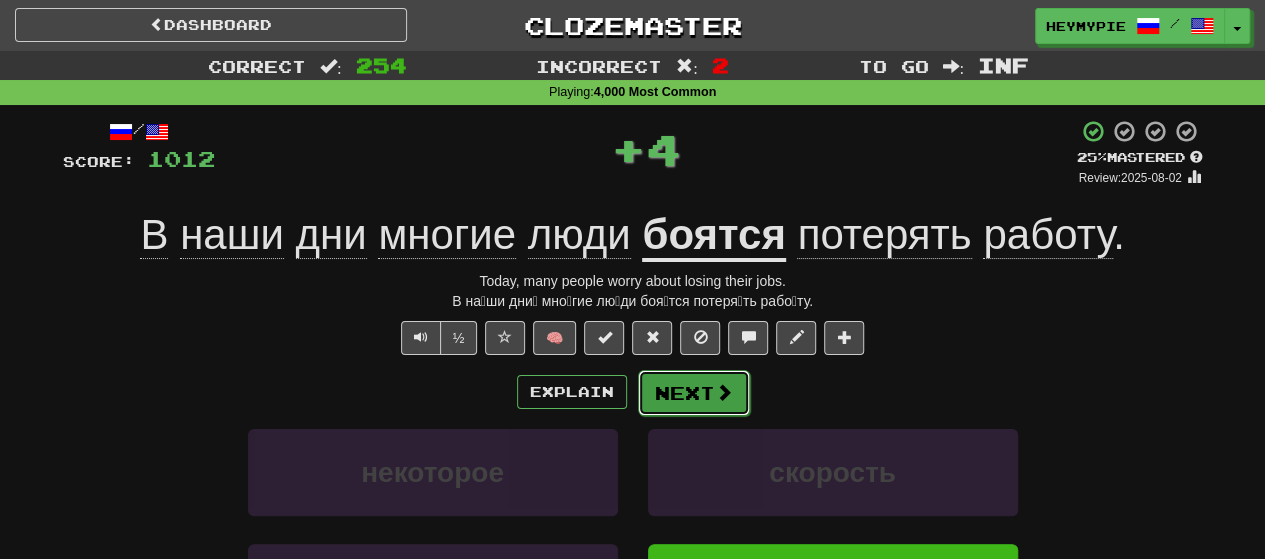 click on "Next" at bounding box center [694, 393] 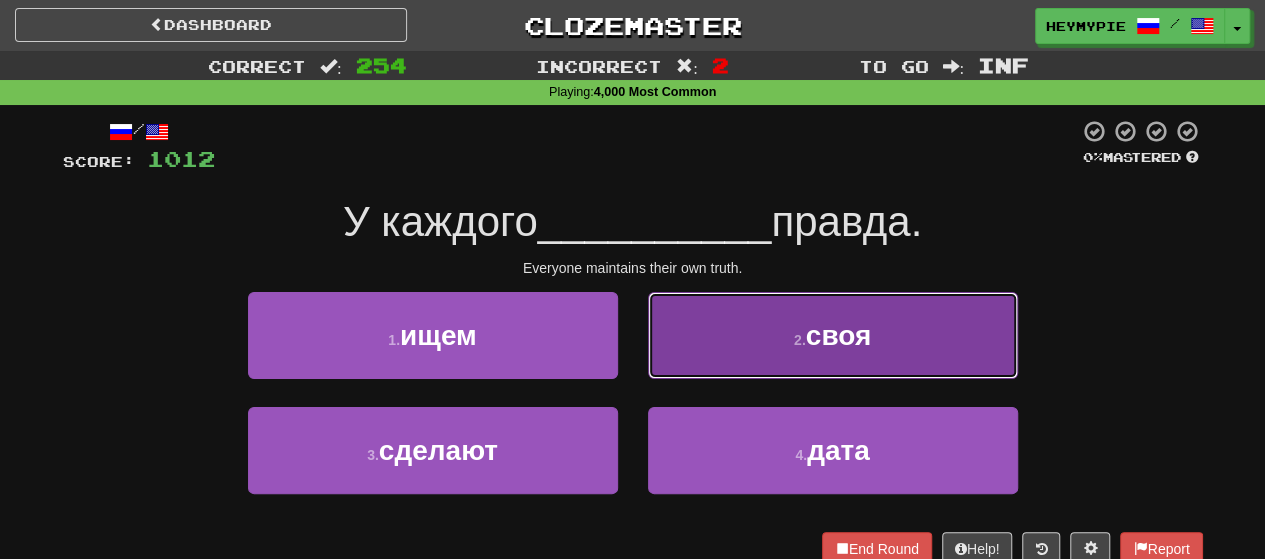 click on "2 .  своя" at bounding box center (833, 335) 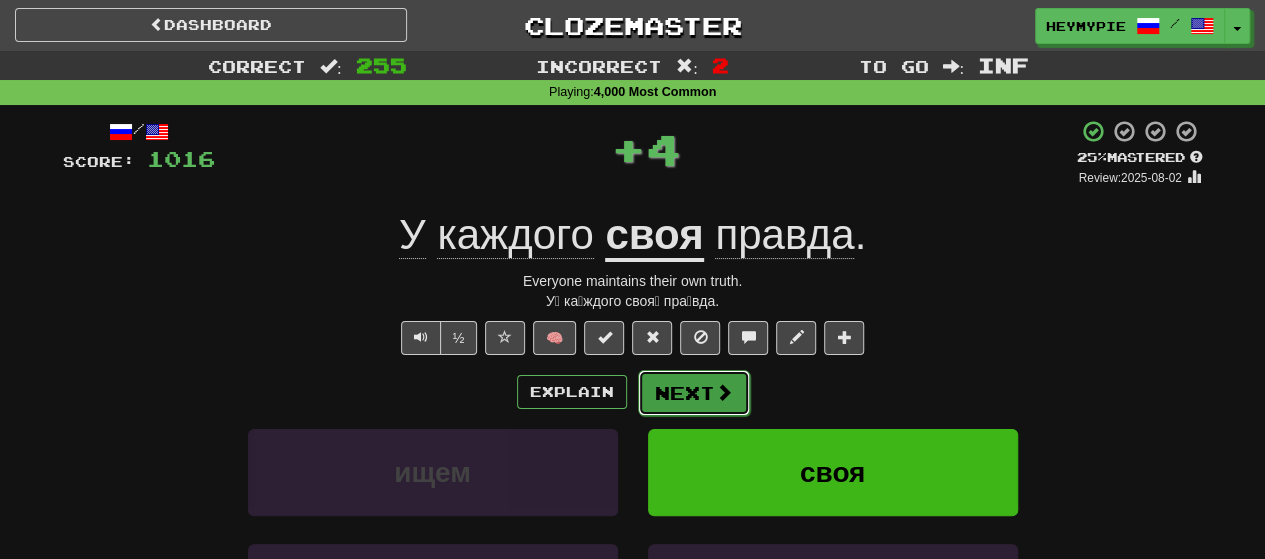 click on "Next" at bounding box center [694, 393] 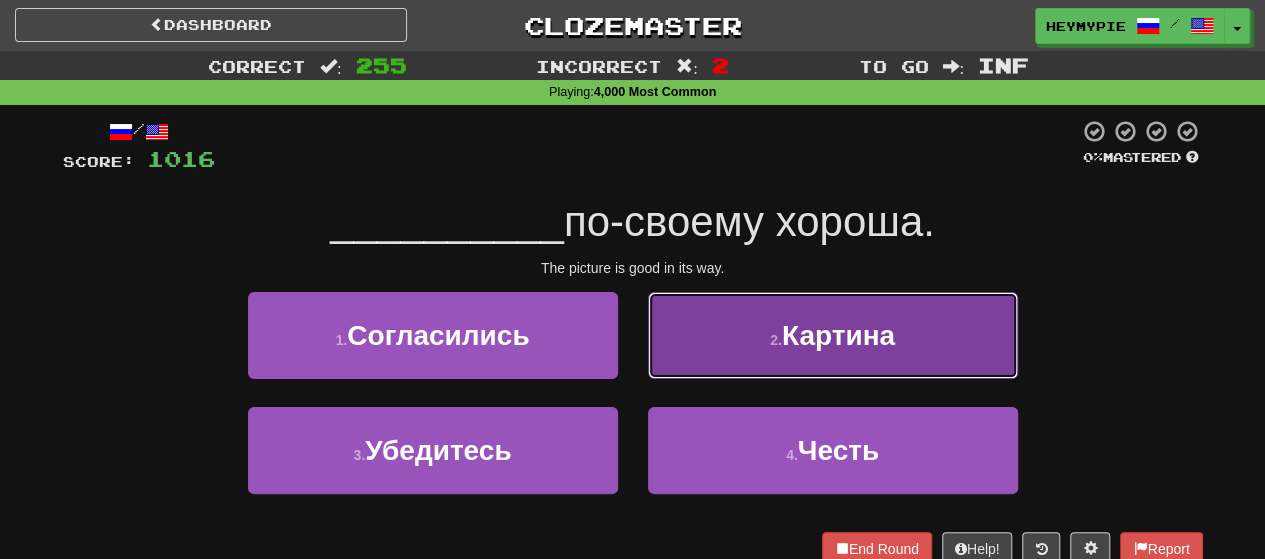 click on "2 .  Картина" at bounding box center [833, 335] 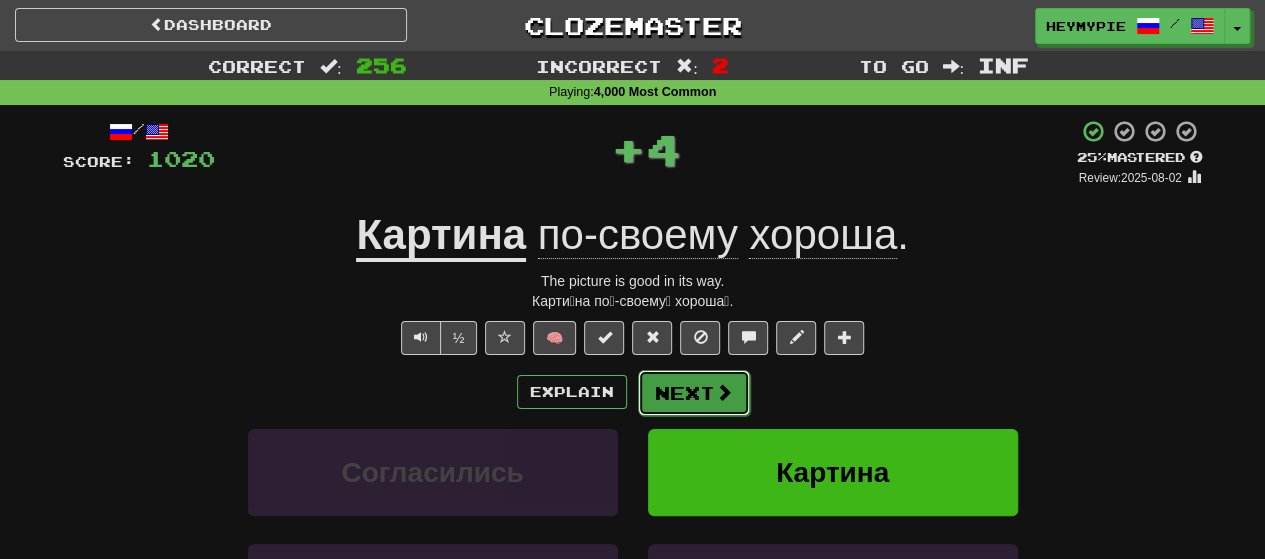 click on "Next" at bounding box center (694, 393) 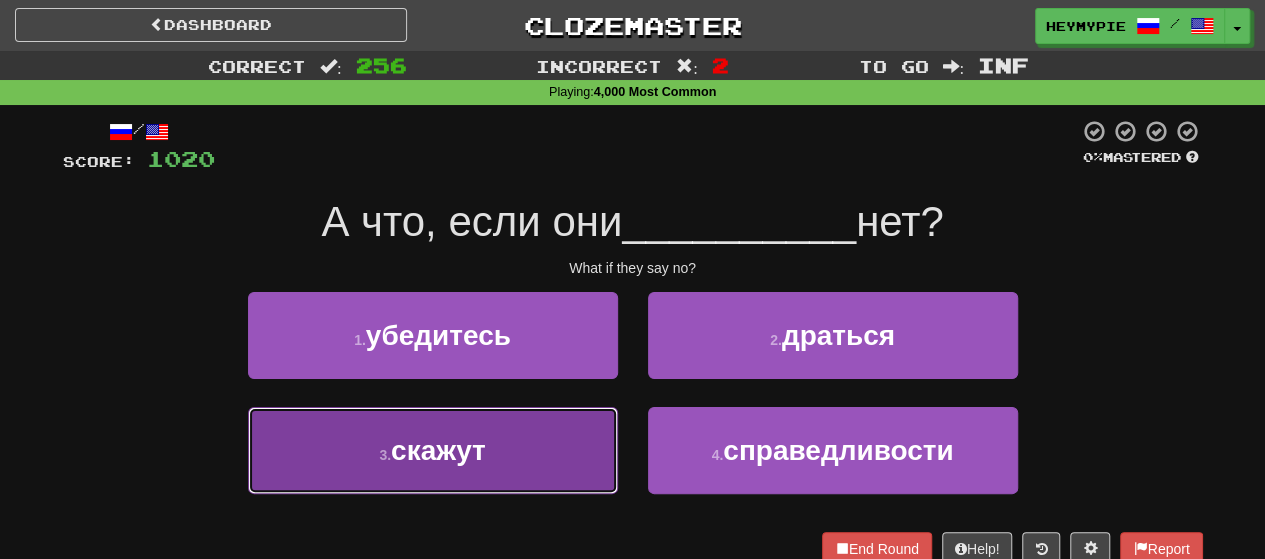 click on "скажут" at bounding box center (438, 450) 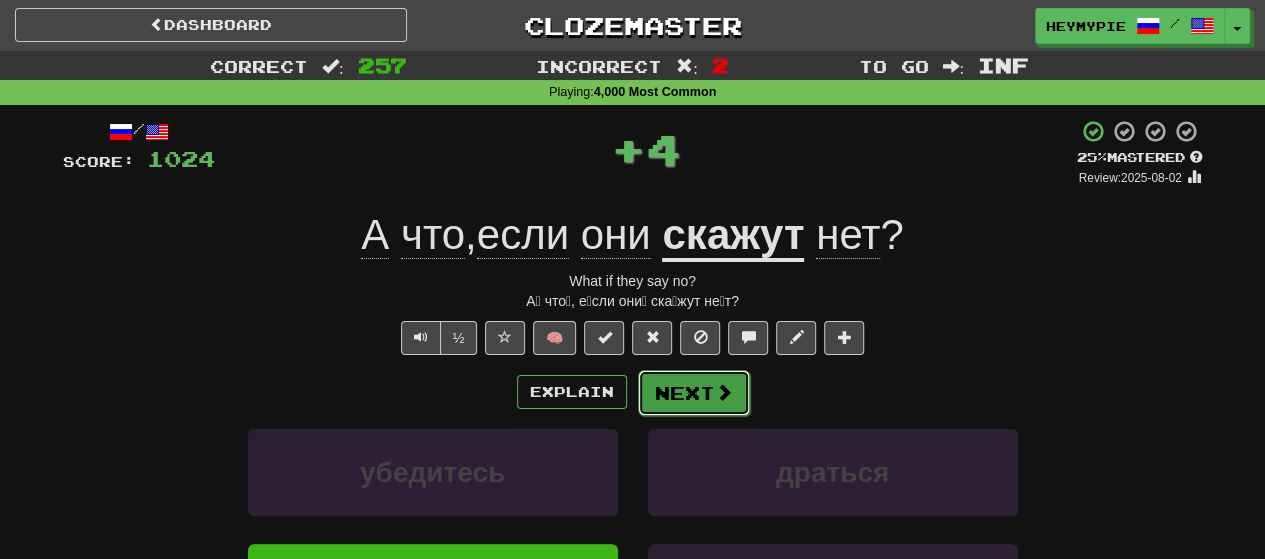 click on "Next" at bounding box center (694, 393) 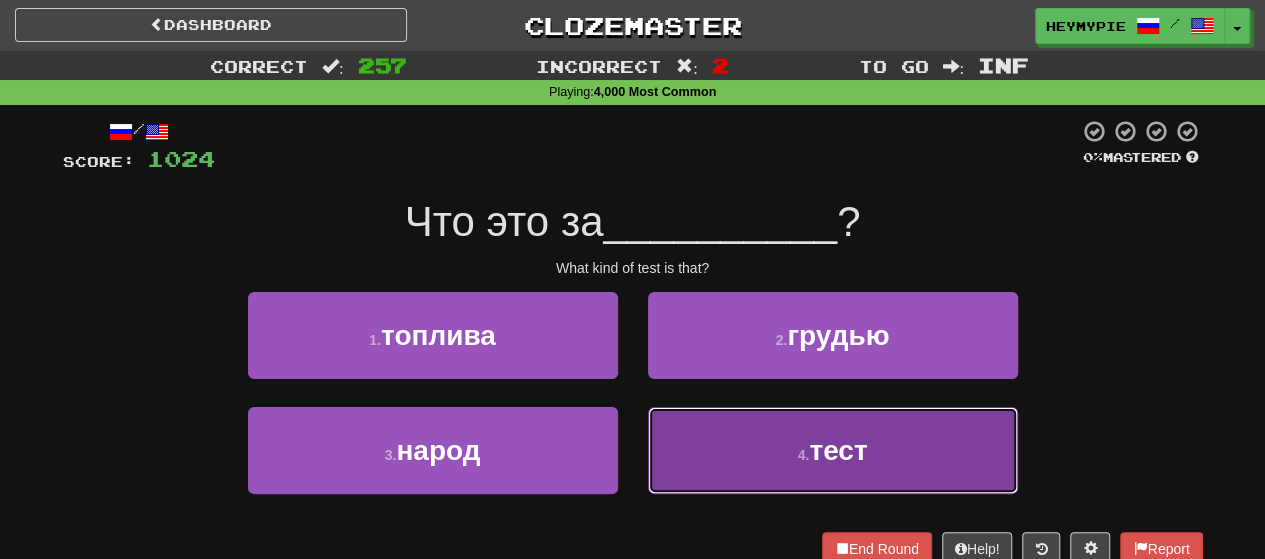 click on "4 .  тест" at bounding box center [833, 450] 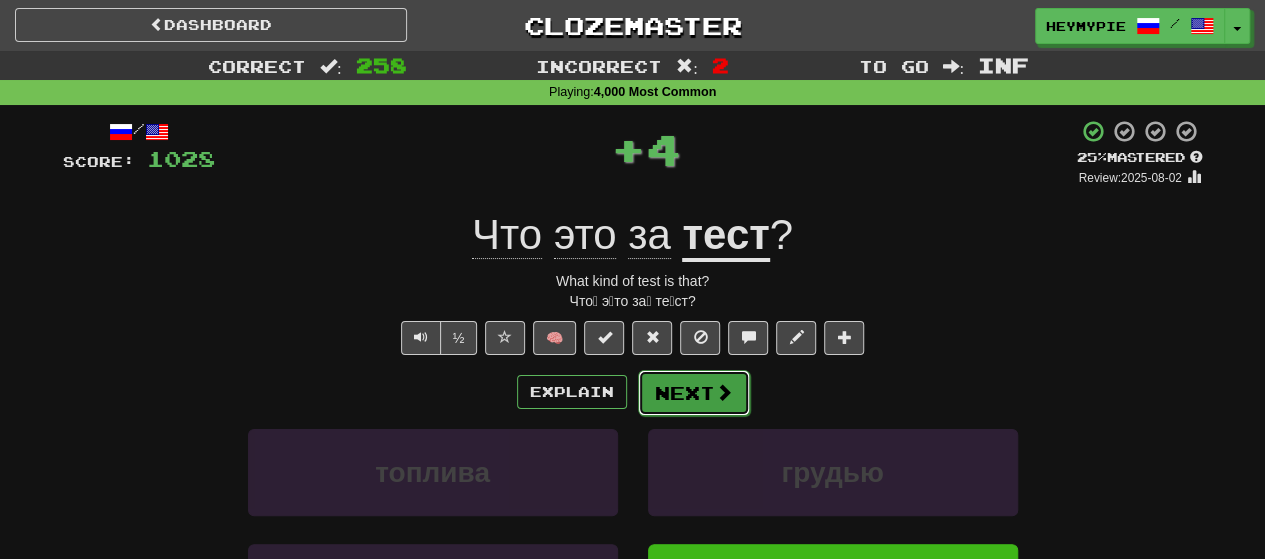 click on "Next" at bounding box center (694, 393) 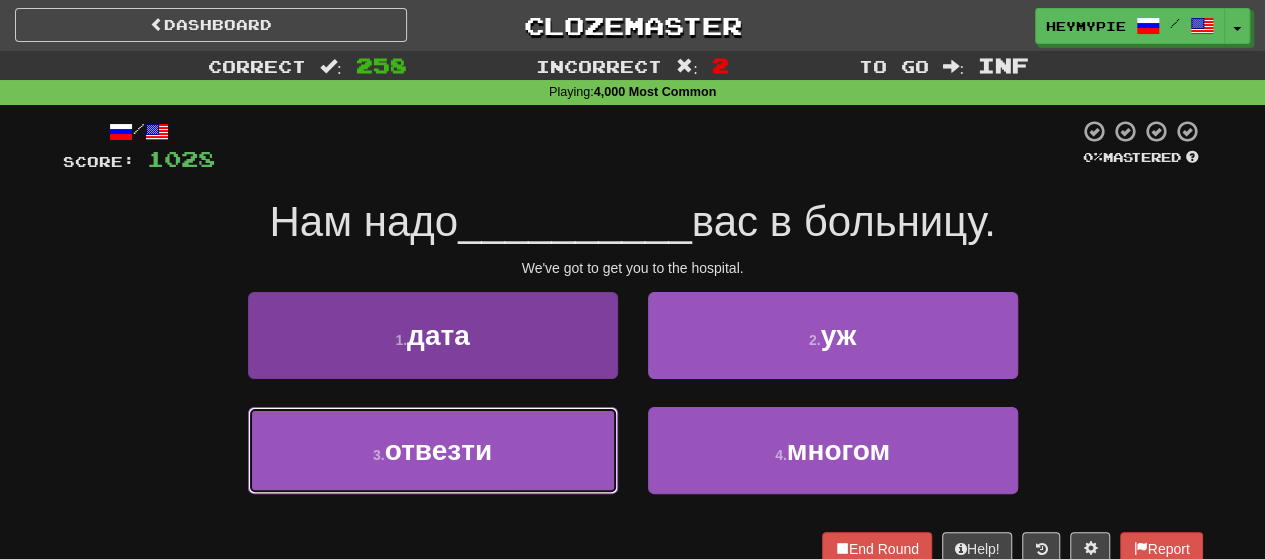 drag, startPoint x: 482, startPoint y: 478, endPoint x: 512, endPoint y: 466, distance: 32.31099 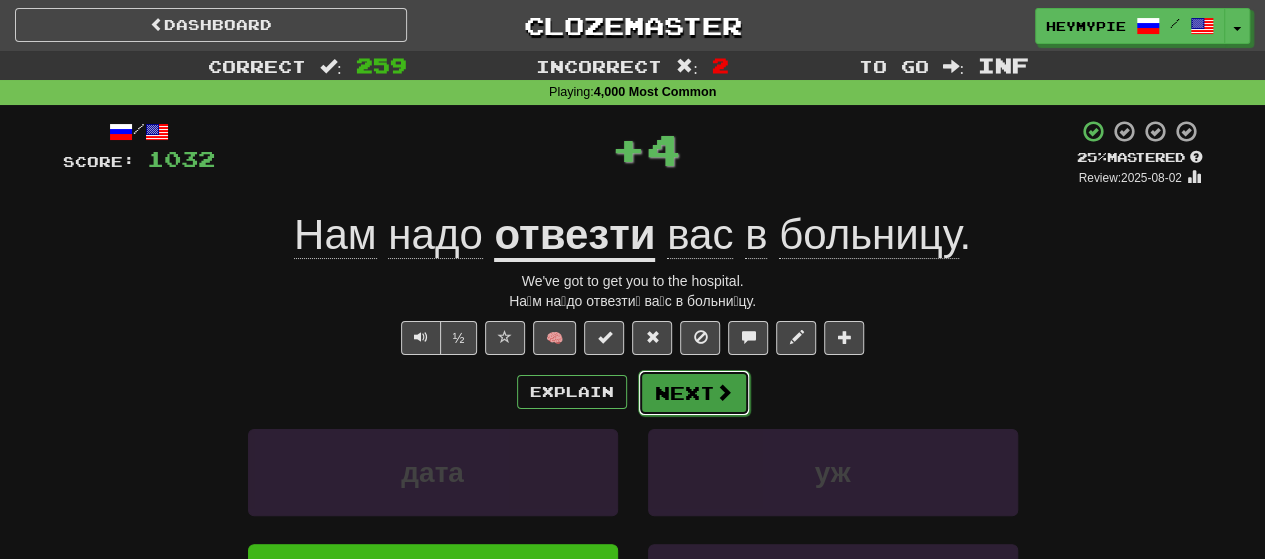 click on "Next" at bounding box center [694, 393] 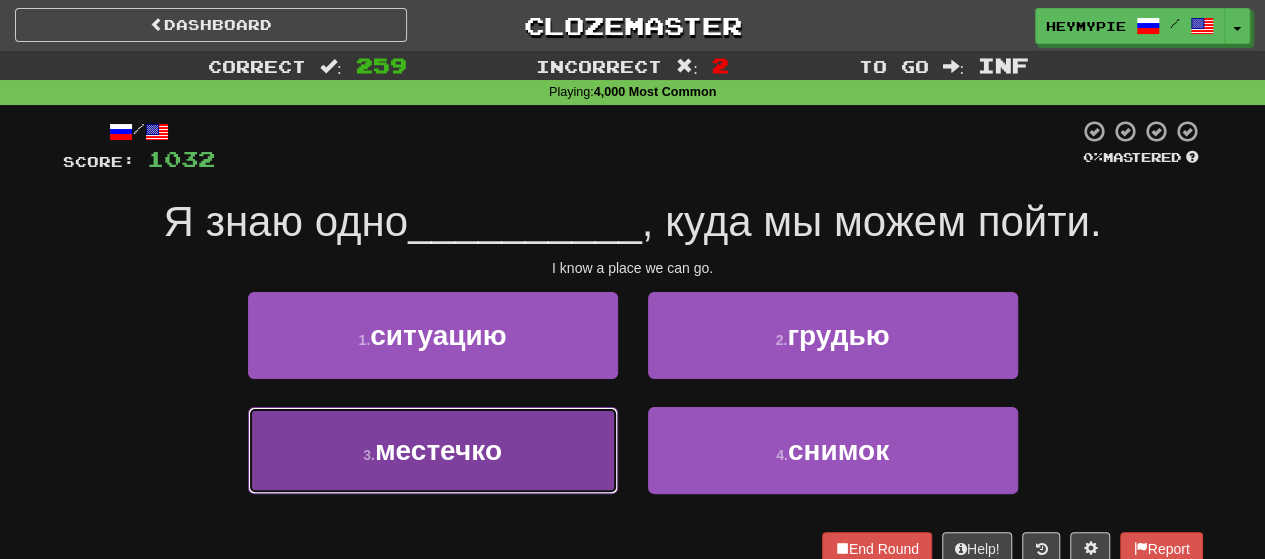 click on "3 .  местечко" at bounding box center (433, 450) 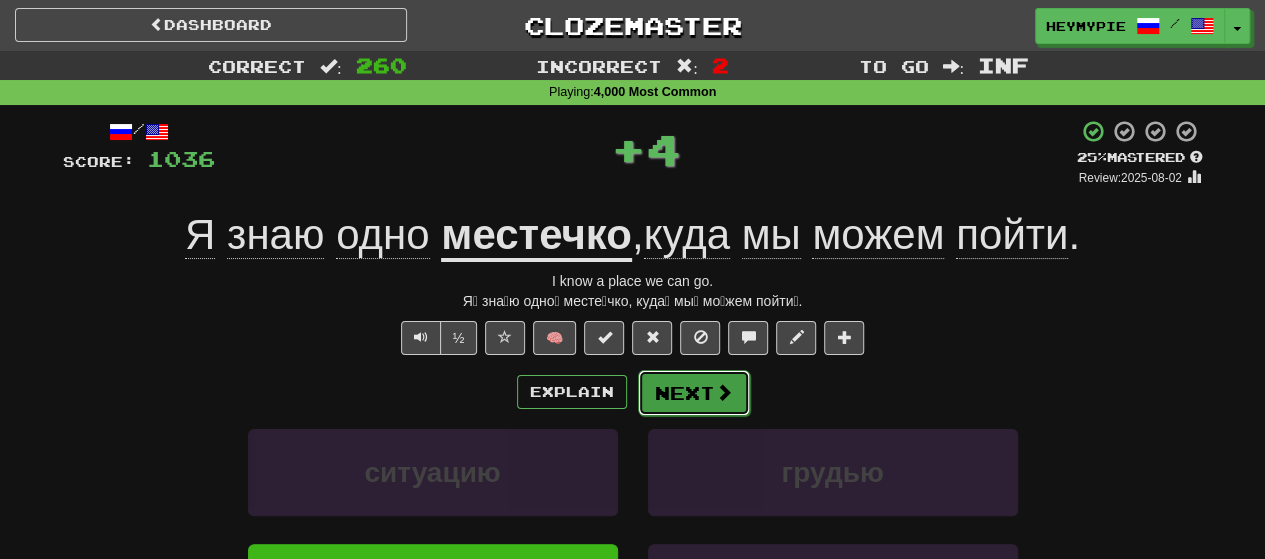 click on "Next" at bounding box center [694, 393] 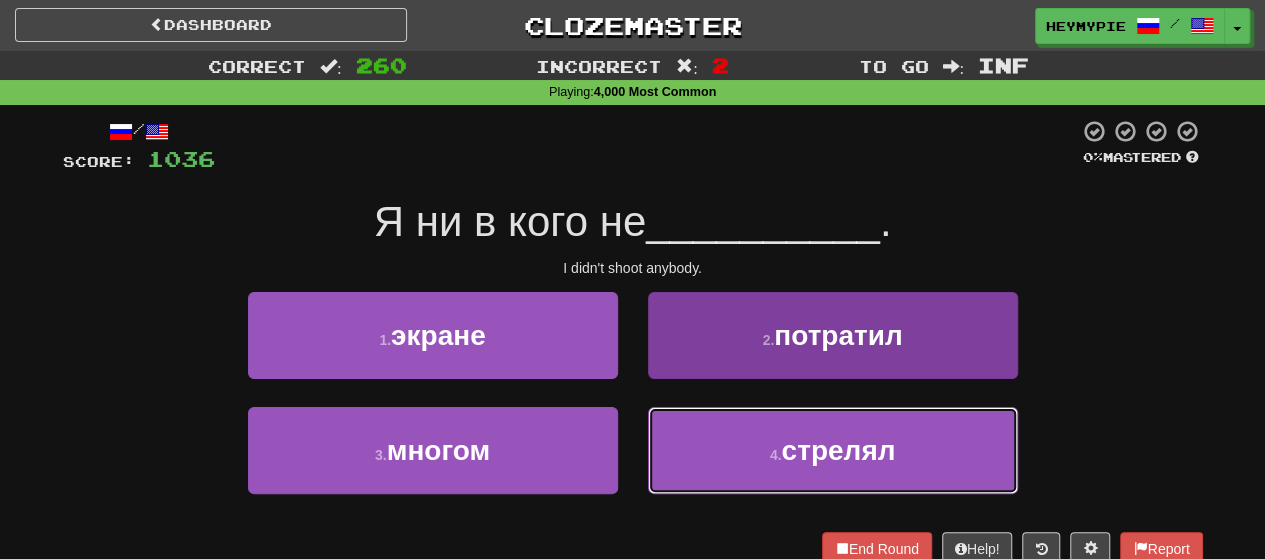 click on "4 .  стрелял" at bounding box center (833, 450) 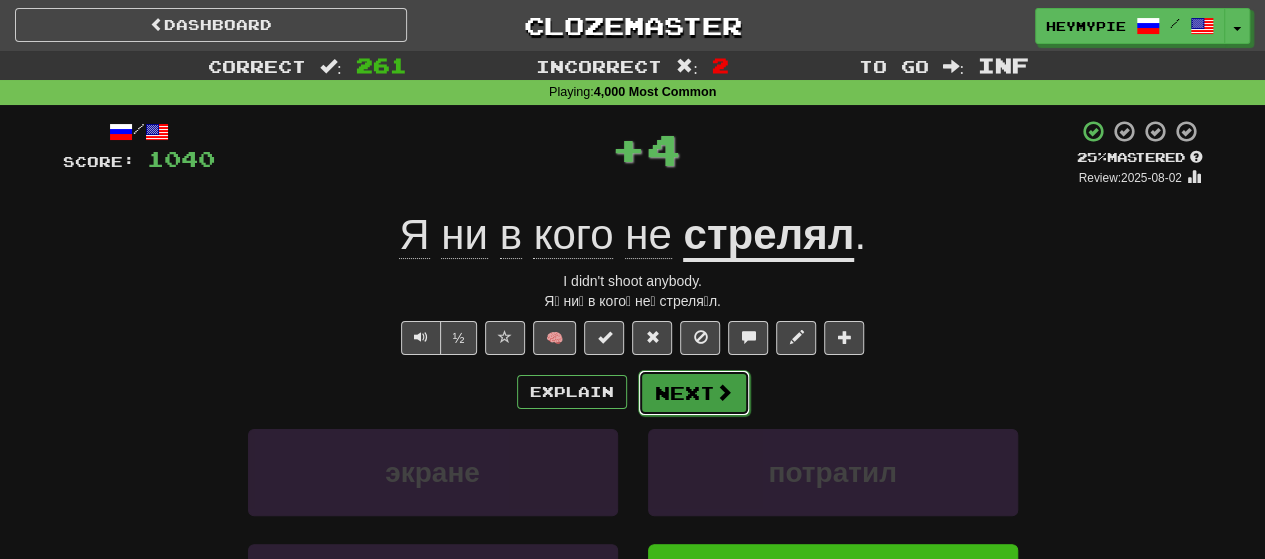 click on "Next" at bounding box center [694, 393] 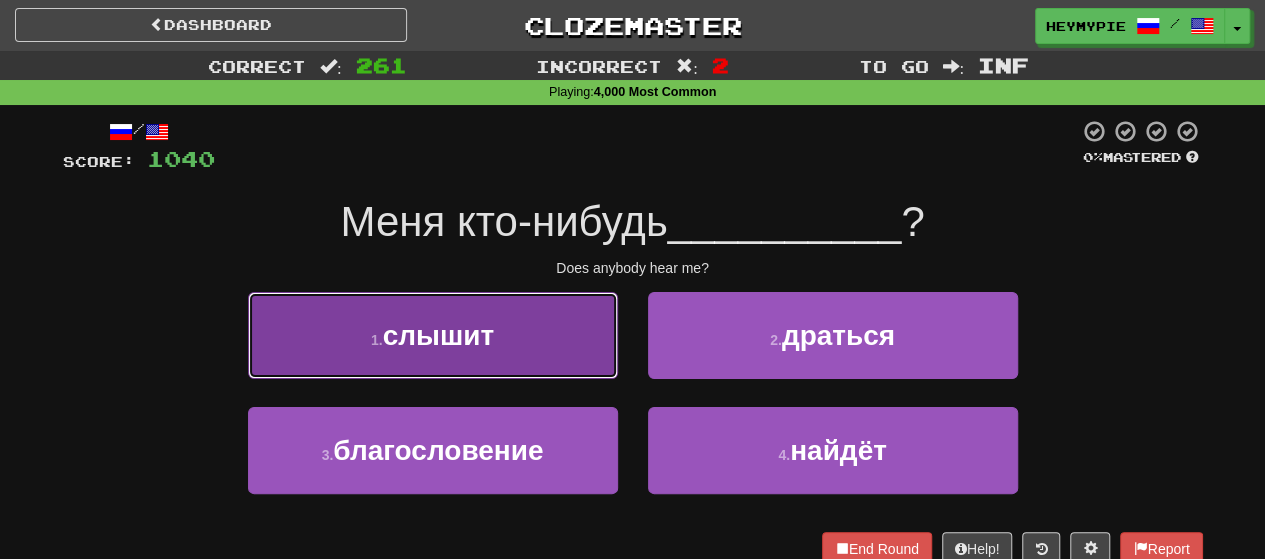 click on "слышит" at bounding box center (439, 335) 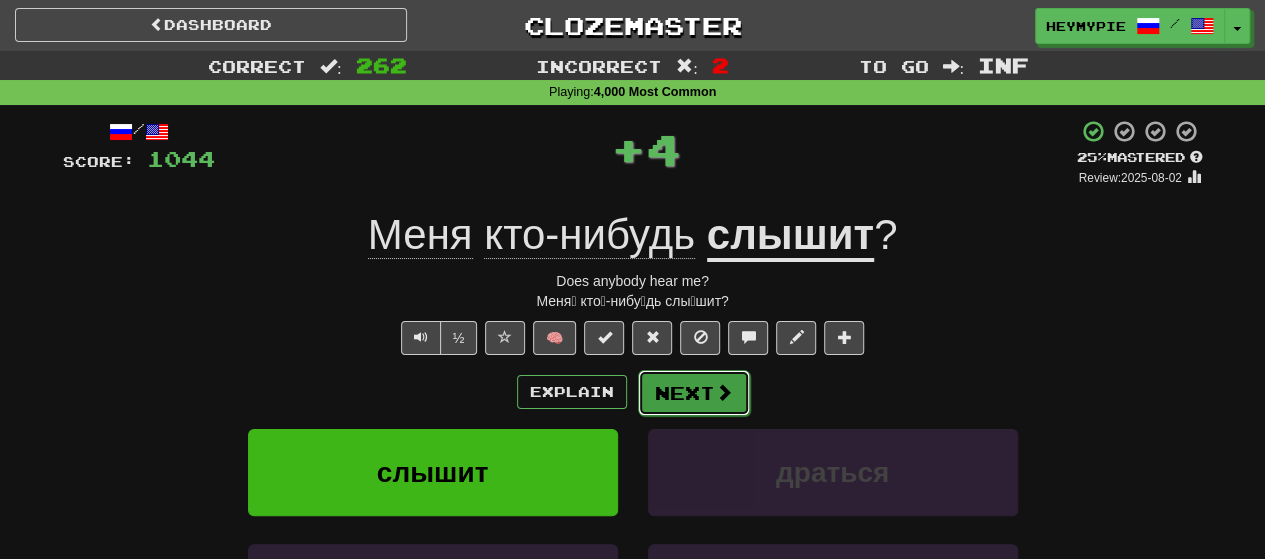 click on "Next" at bounding box center [694, 393] 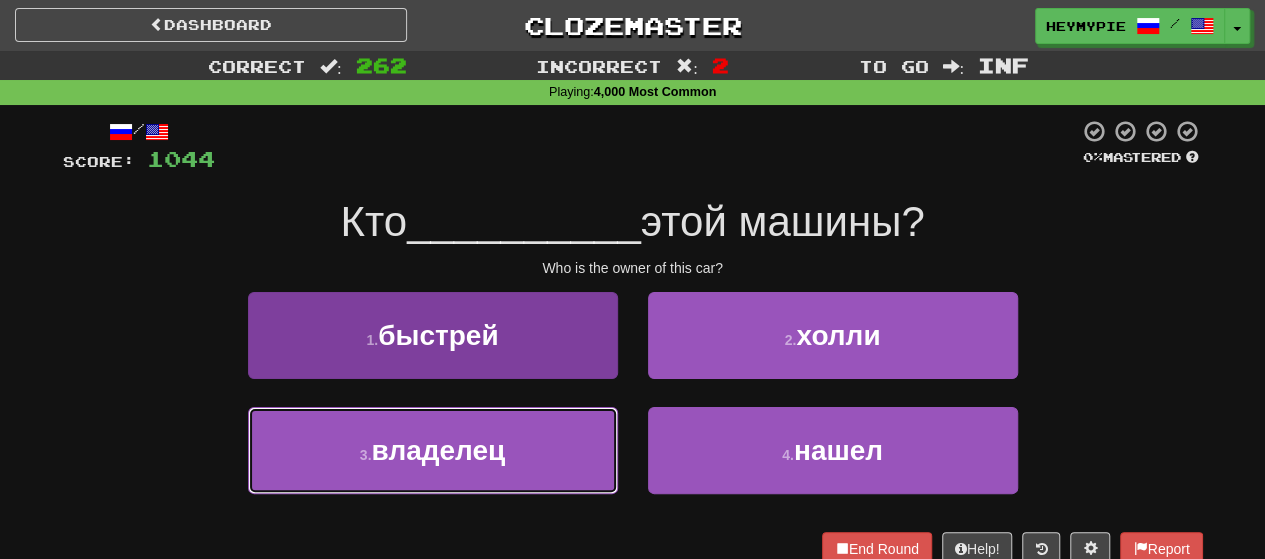 click on "владелец" at bounding box center [438, 450] 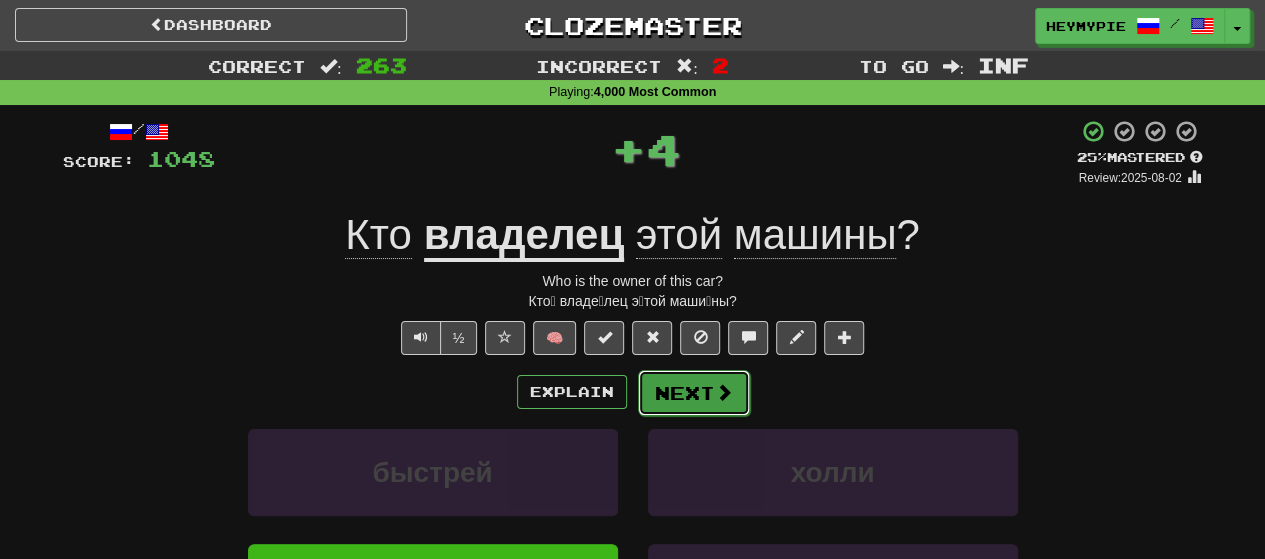 click on "Next" at bounding box center (694, 393) 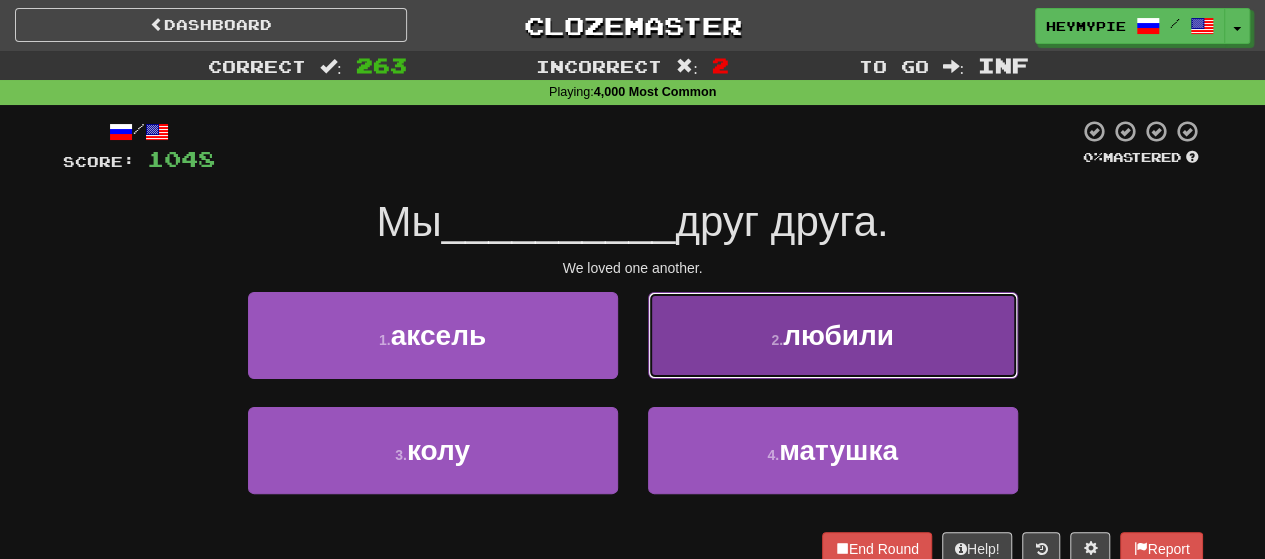 click on "2 .  любили" at bounding box center [833, 335] 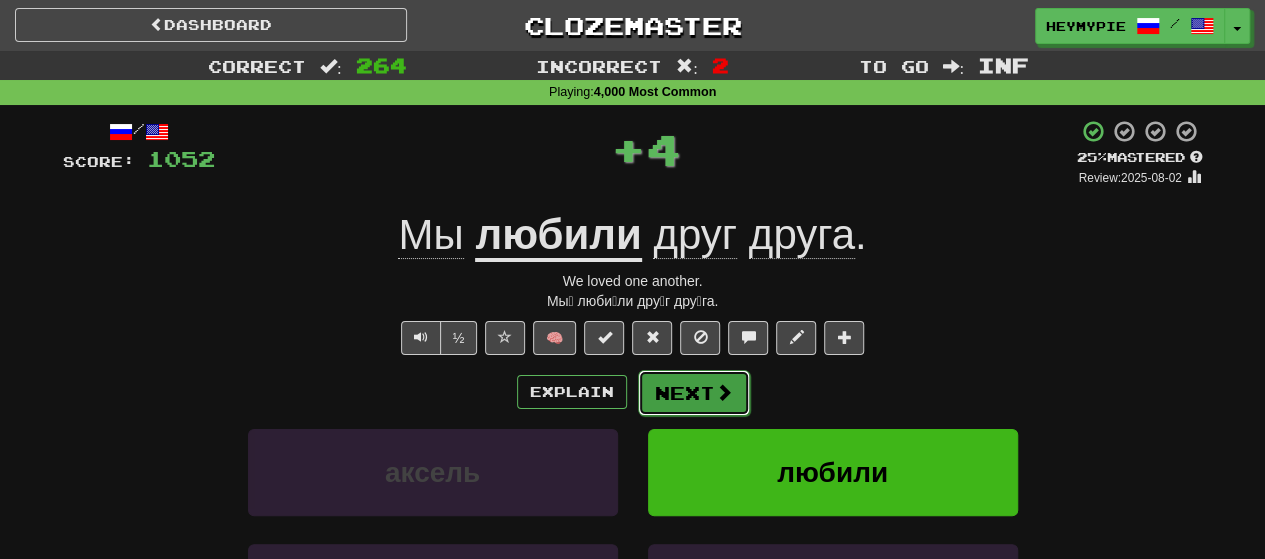 click on "Next" at bounding box center [694, 393] 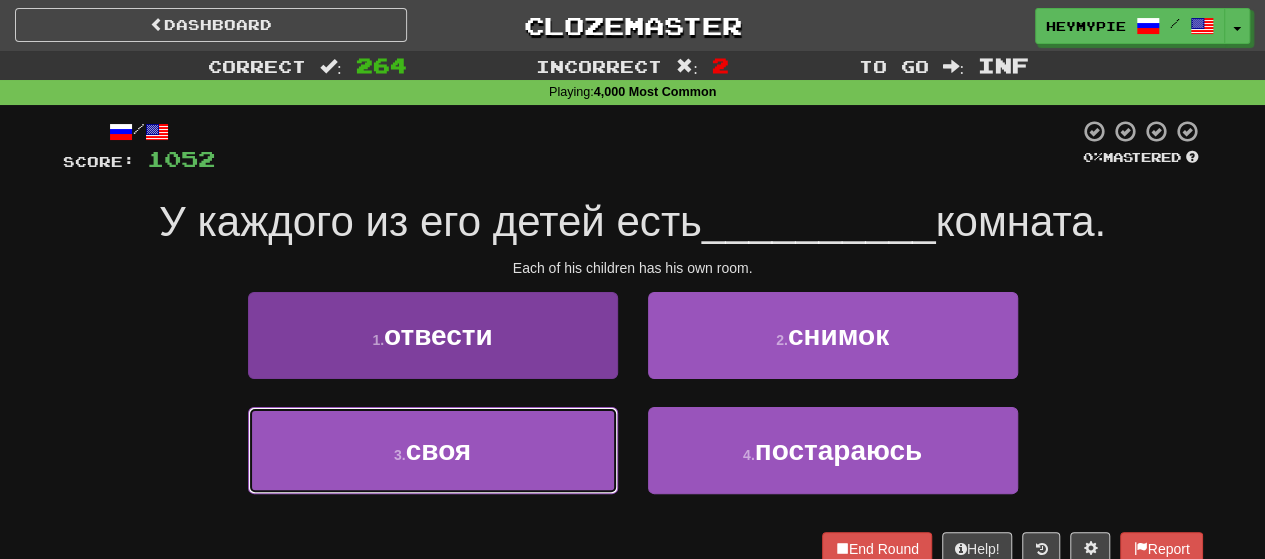 click on "своя" at bounding box center (439, 450) 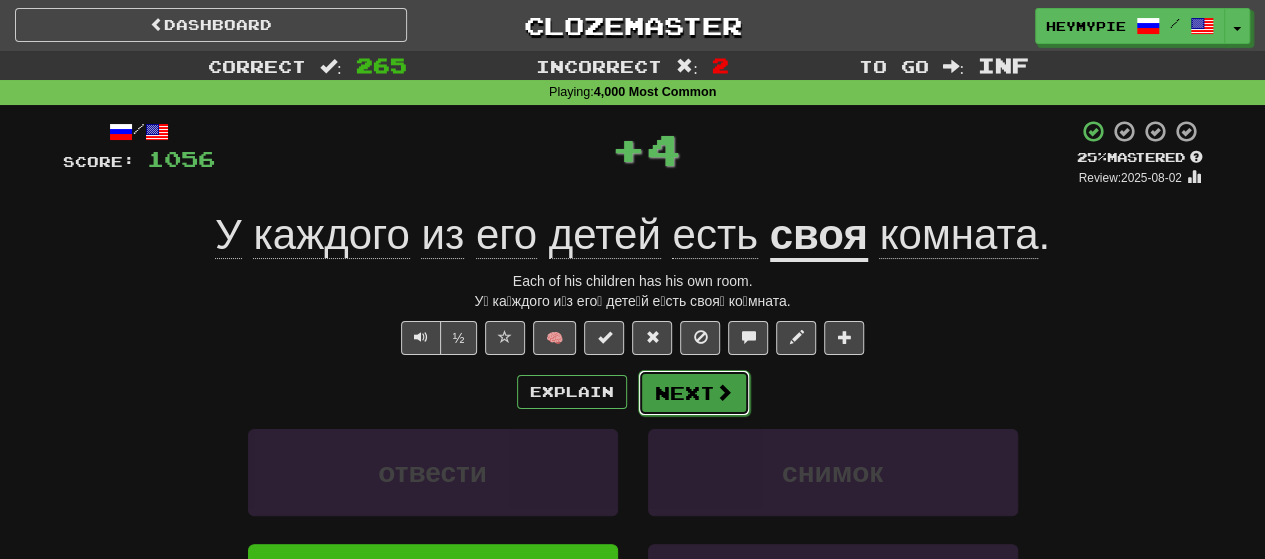 click on "Next" at bounding box center [694, 393] 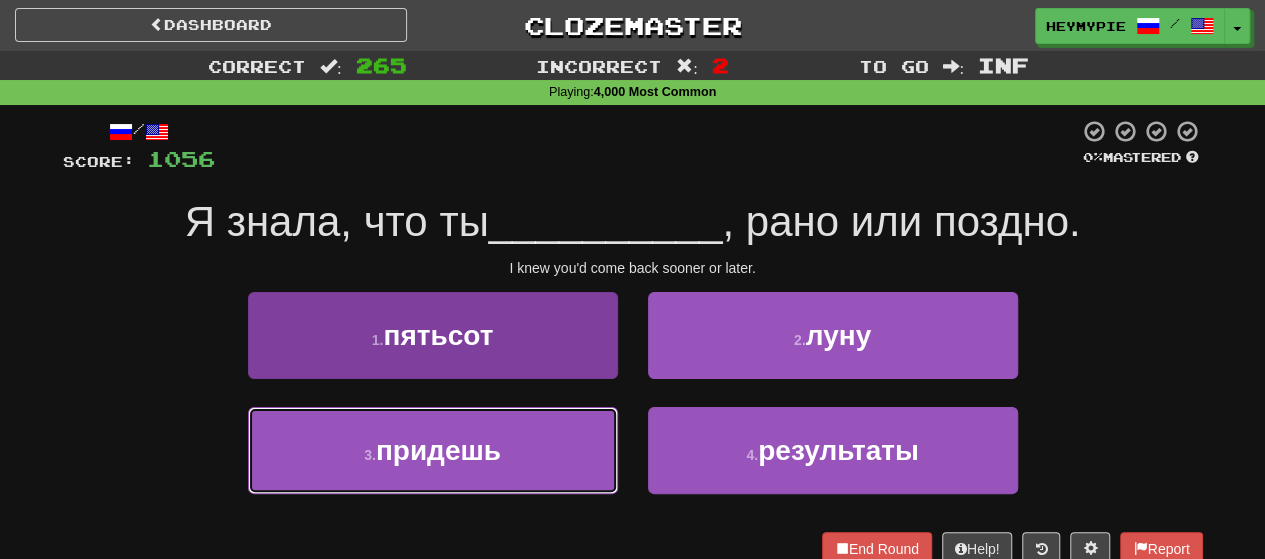 click on "3 .  придешь" at bounding box center [433, 450] 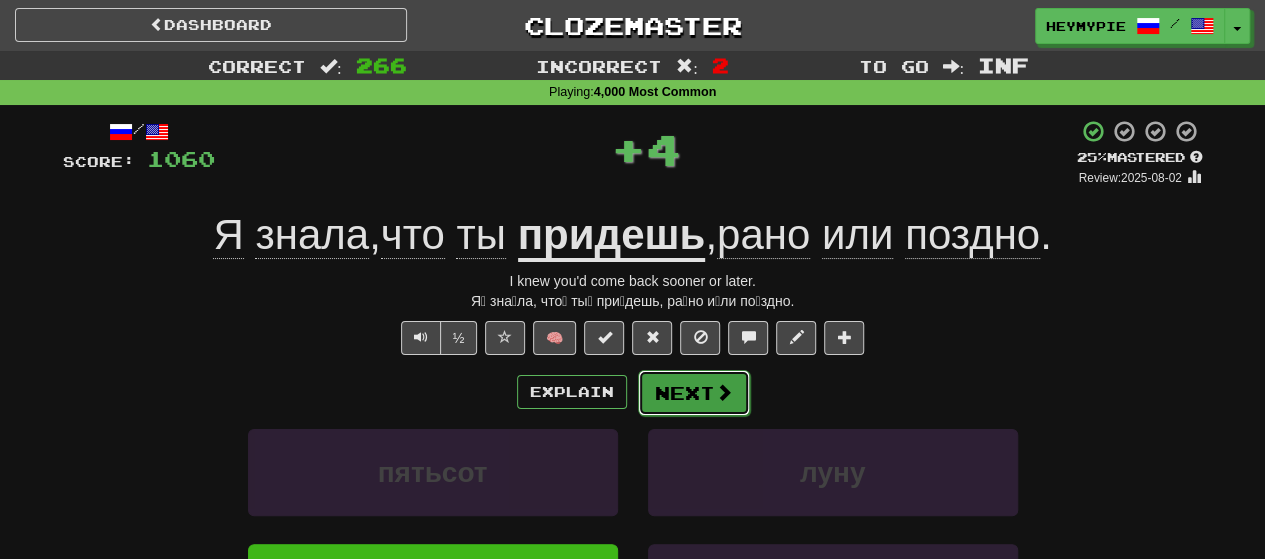 click on "Next" at bounding box center (694, 393) 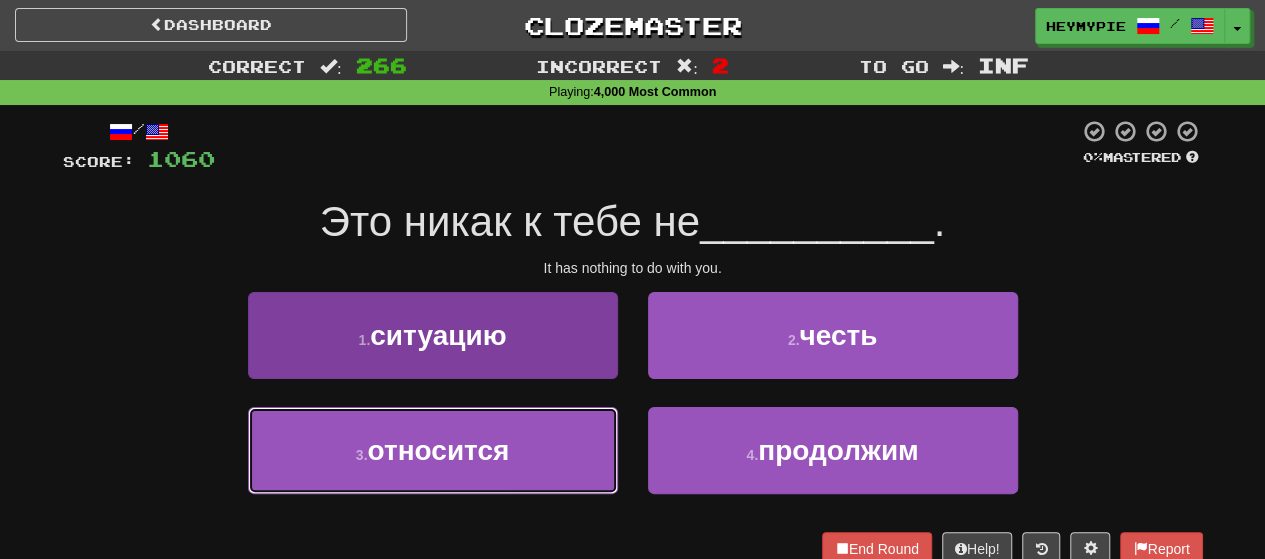 click on "относится" at bounding box center (438, 450) 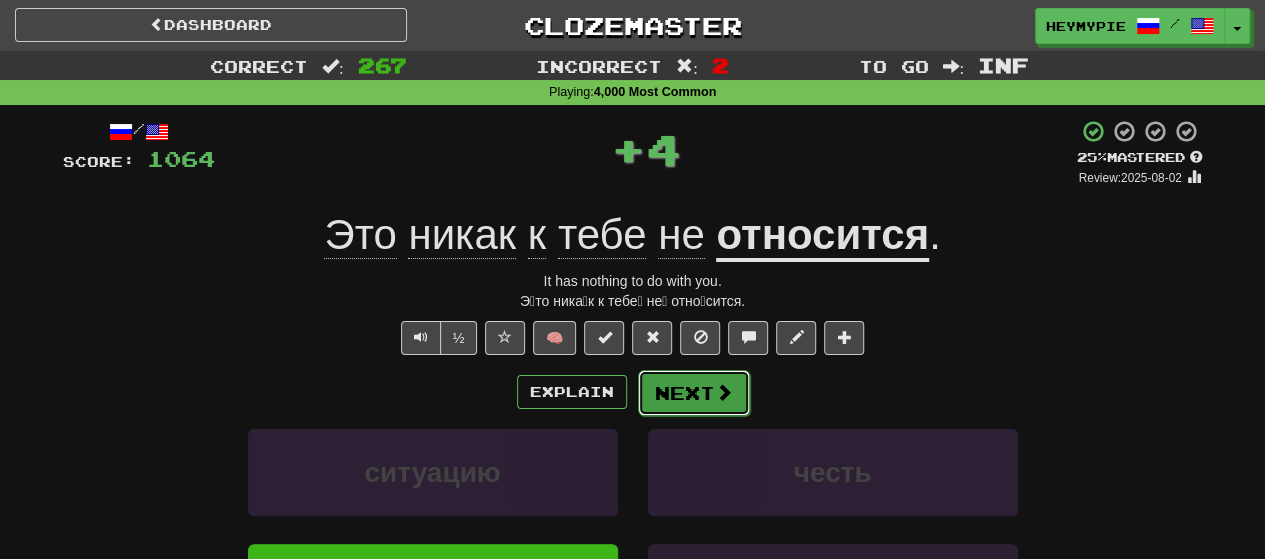 click on "Next" at bounding box center [694, 393] 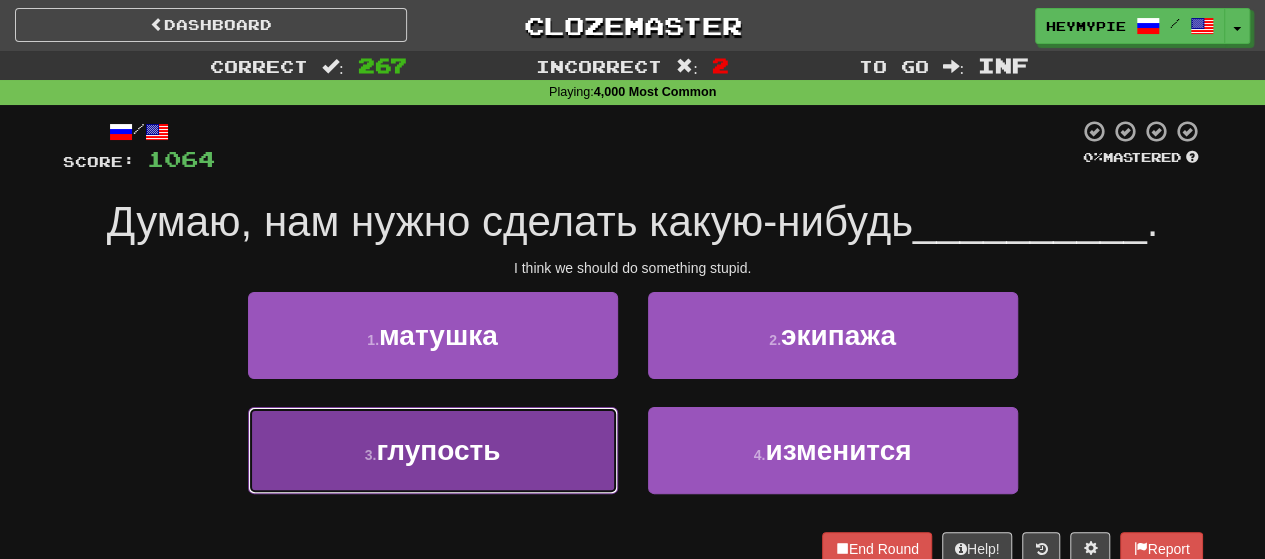 click on "глупость" at bounding box center [438, 450] 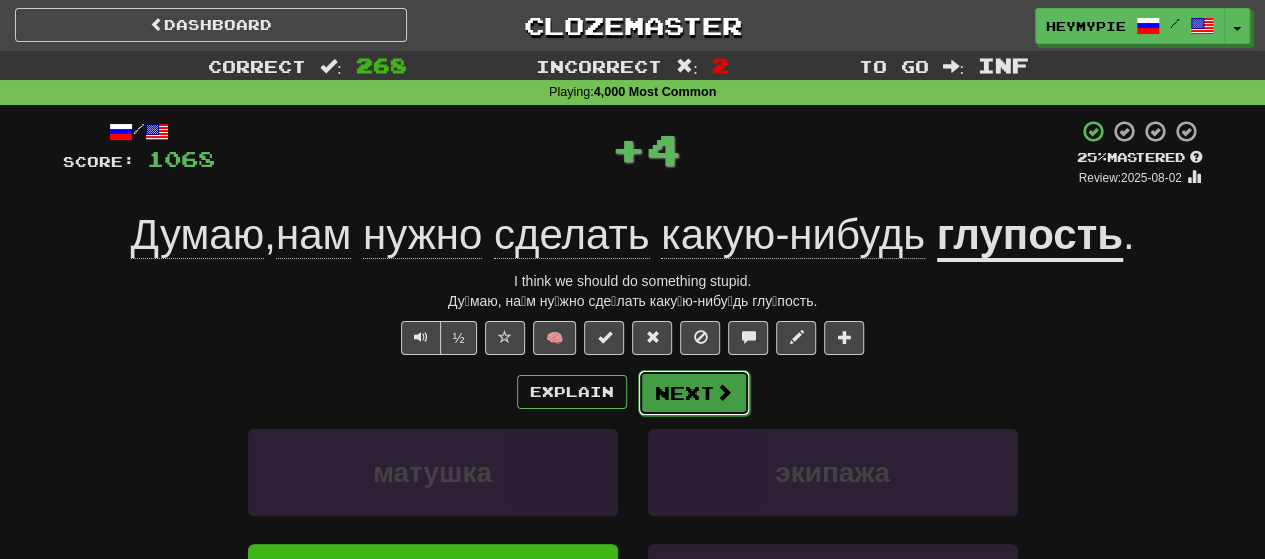 click on "Next" at bounding box center [694, 393] 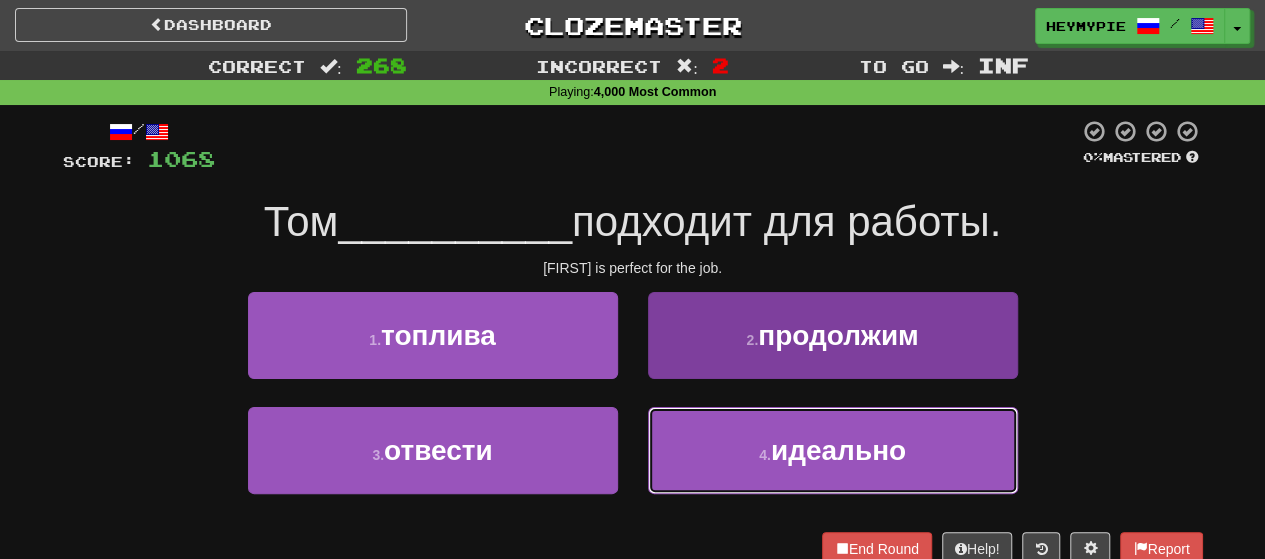 click on "4 .  идеально" at bounding box center [833, 450] 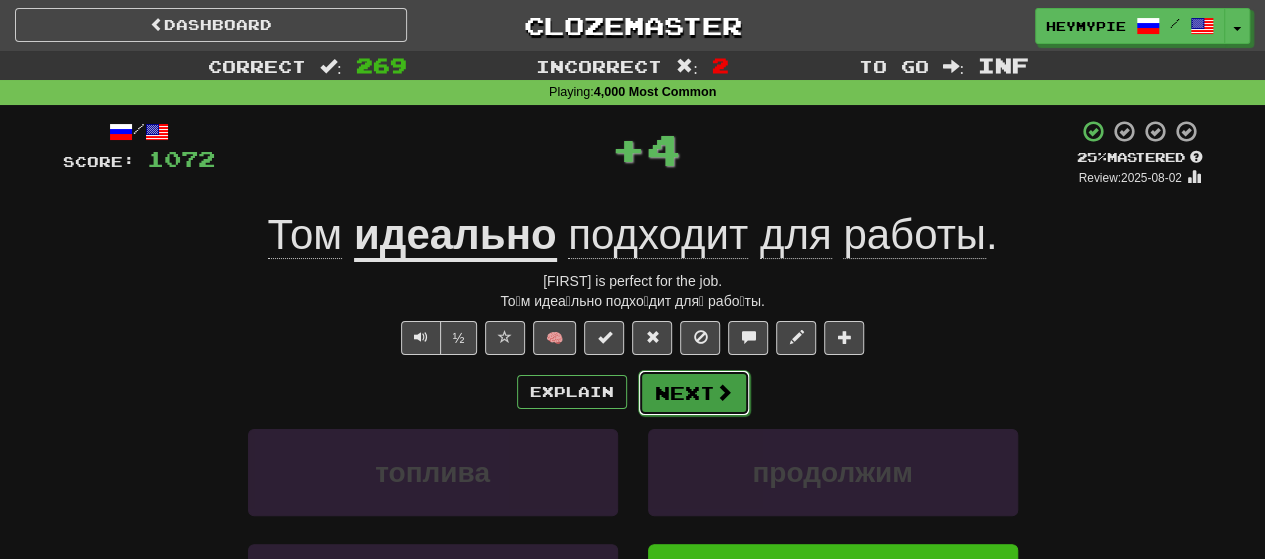 click on "Next" at bounding box center [694, 393] 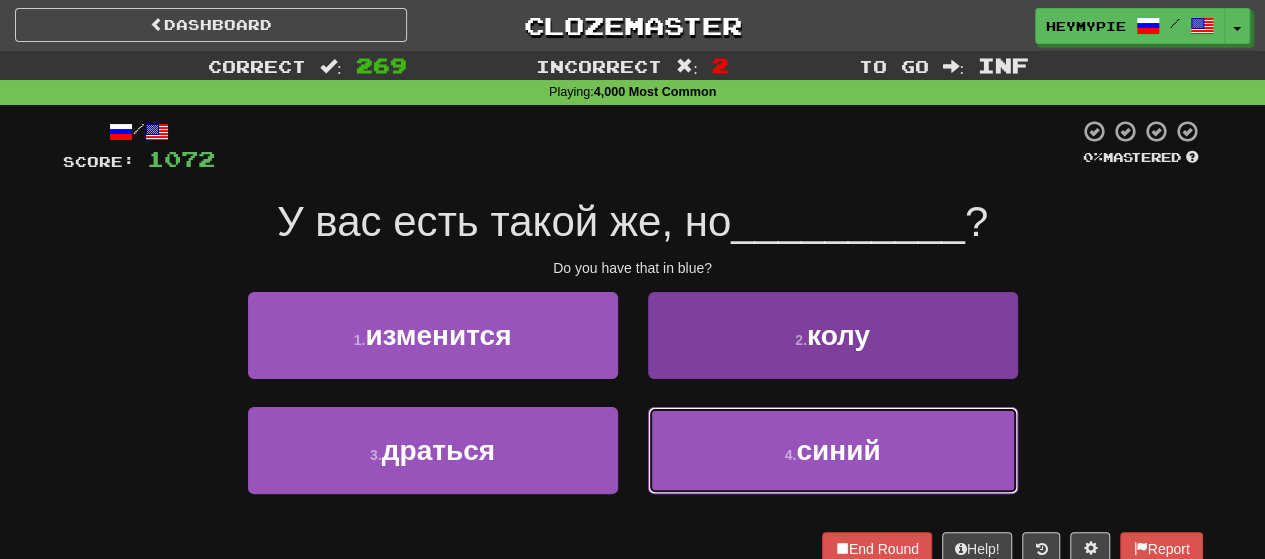 click on "4 .  синий" at bounding box center (833, 450) 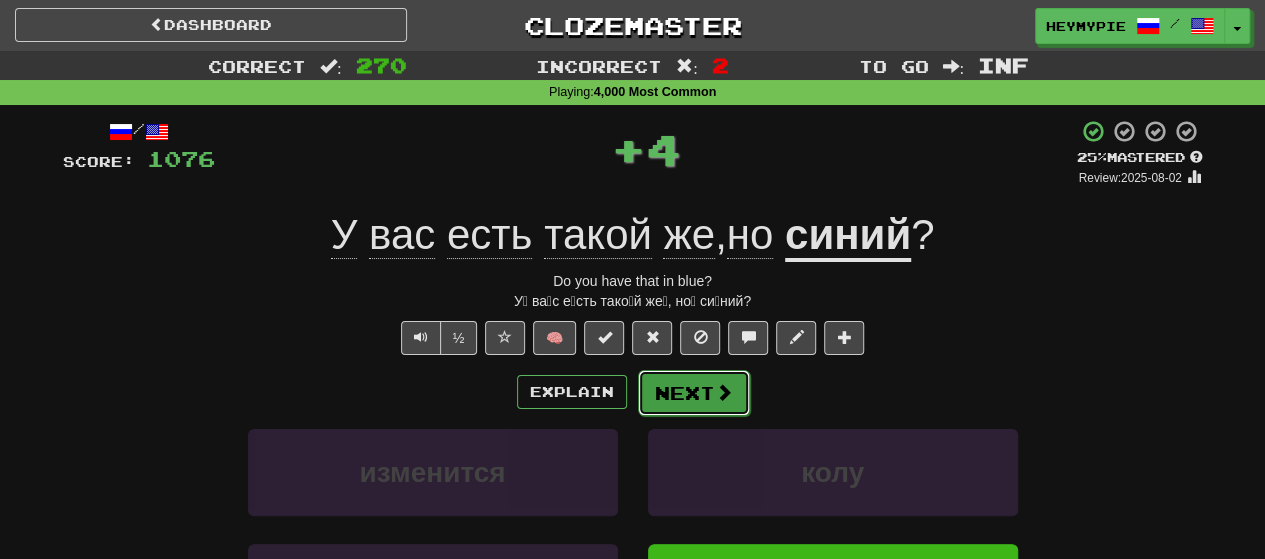 click on "Next" at bounding box center (694, 393) 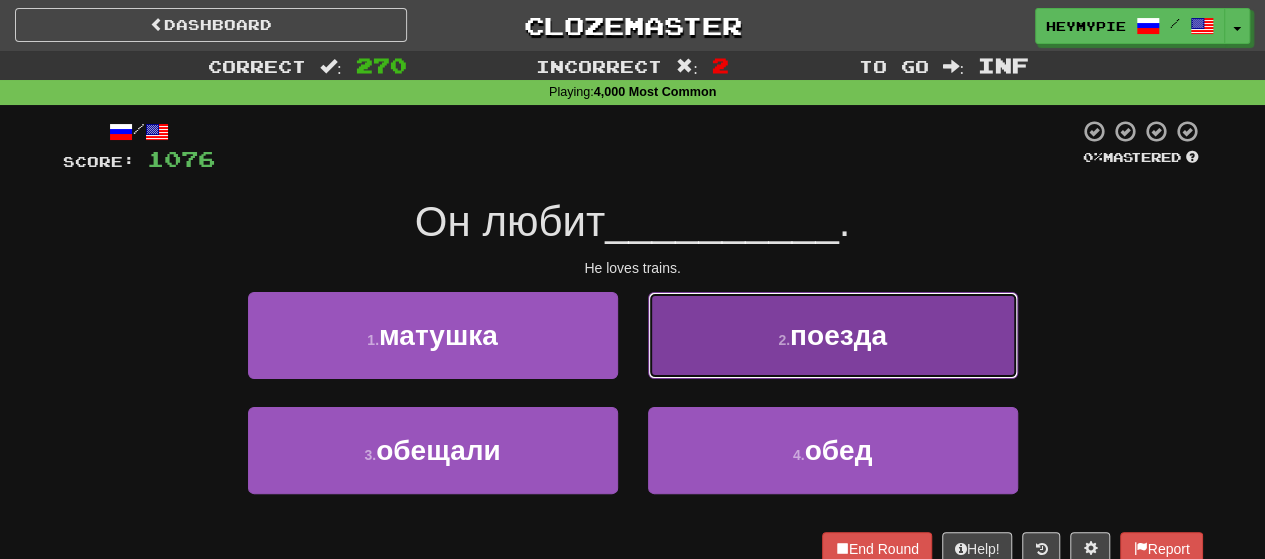 click on "2 .  поезда" at bounding box center (833, 335) 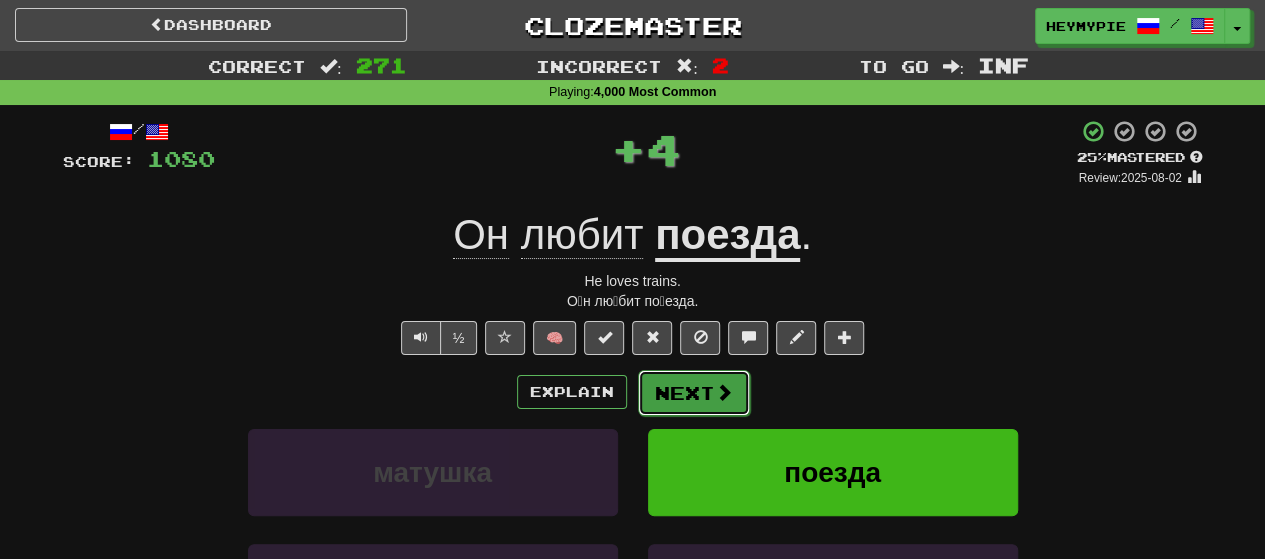 click on "Next" at bounding box center [694, 393] 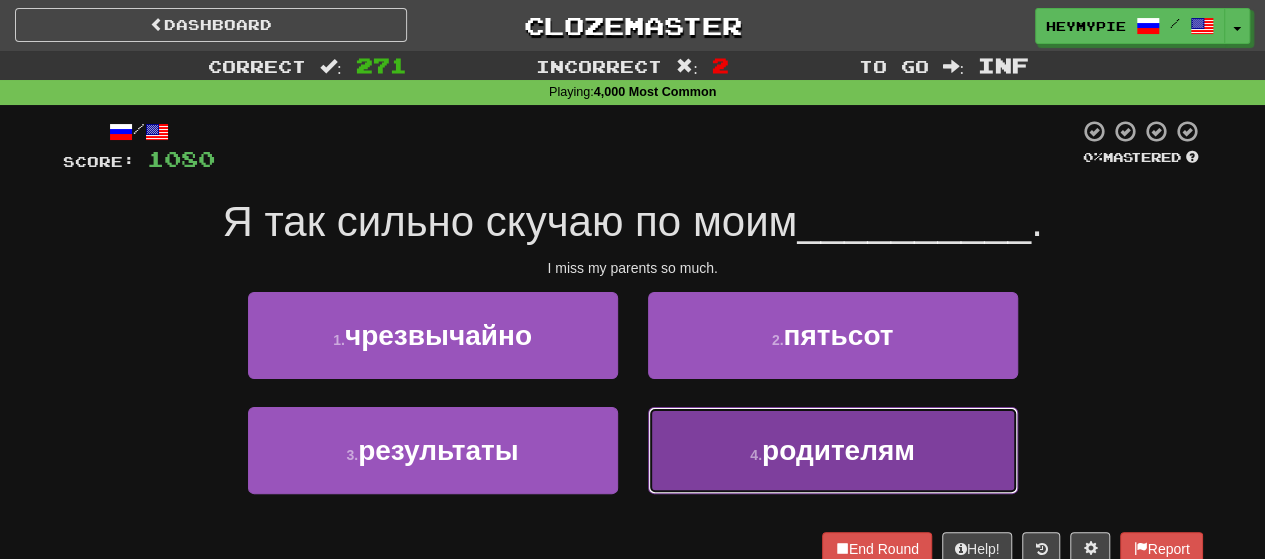 click on "4 .  родителям" at bounding box center (833, 450) 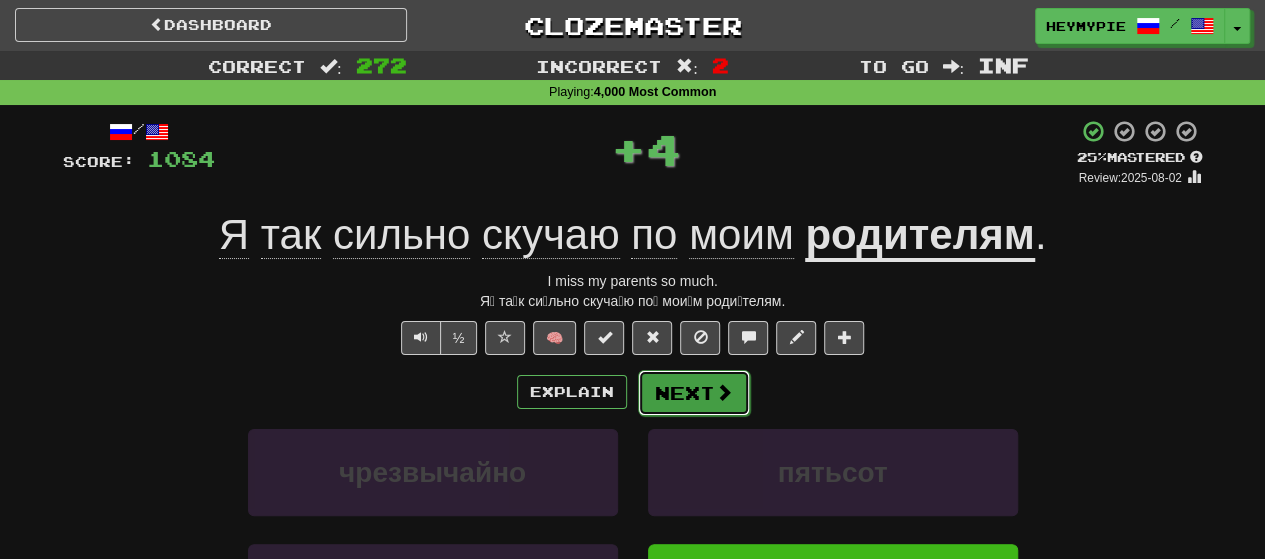click on "Next" at bounding box center [694, 393] 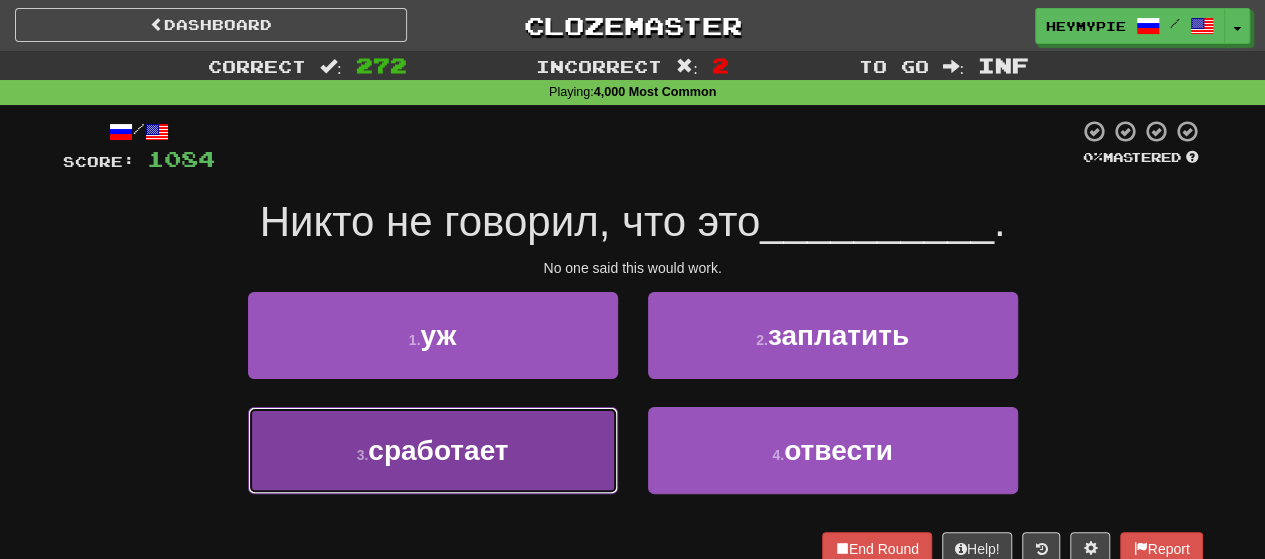 click on "сработает" at bounding box center [438, 450] 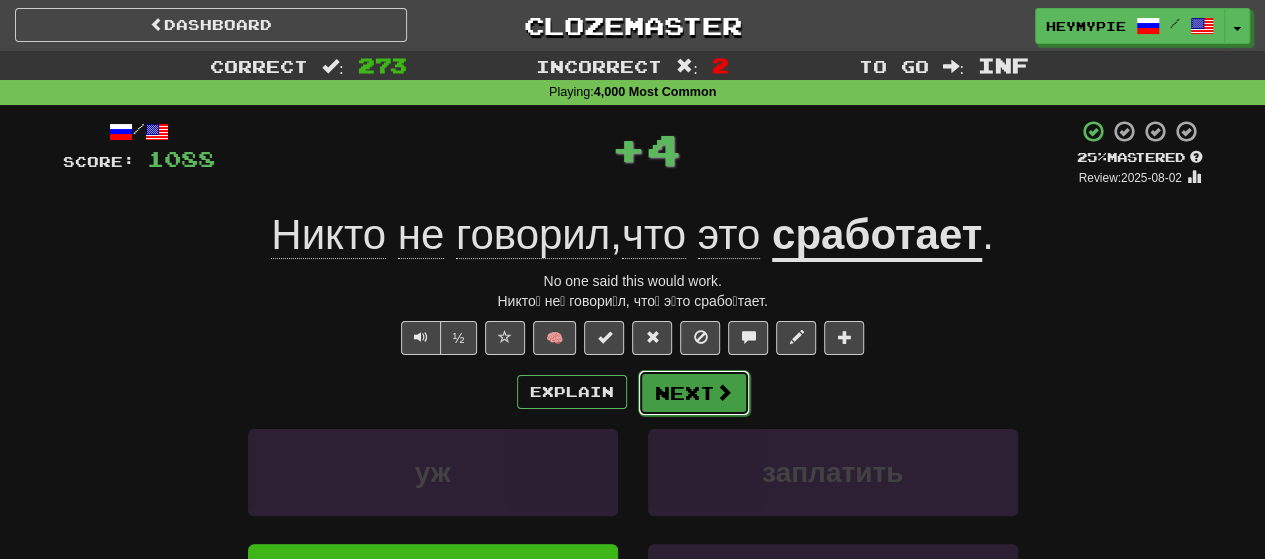 click on "Next" at bounding box center (694, 393) 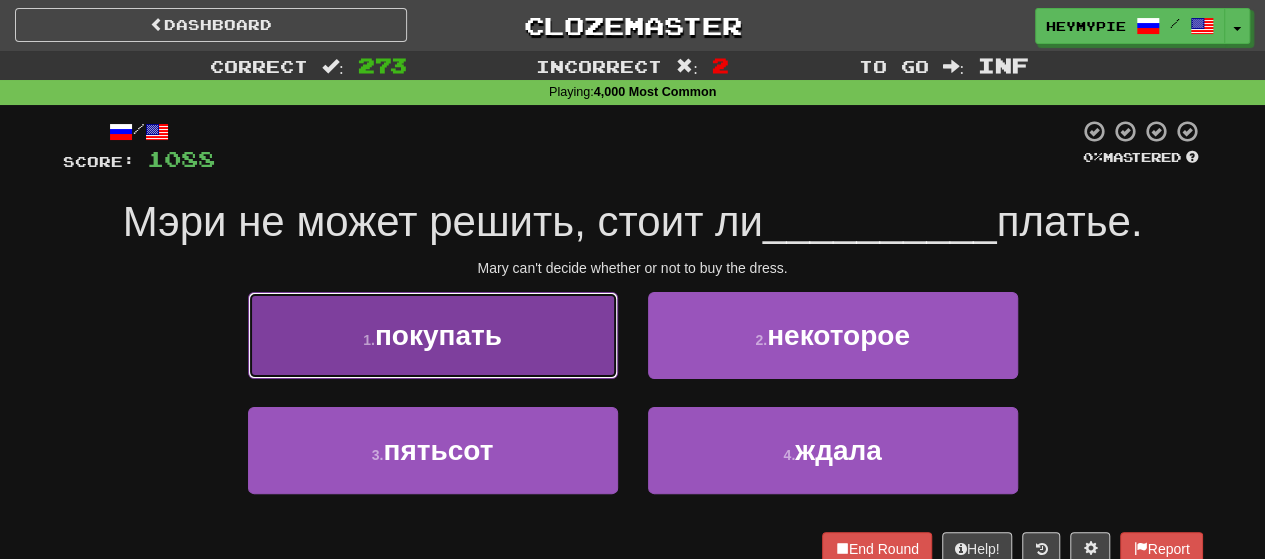 click on "покупать" at bounding box center [438, 335] 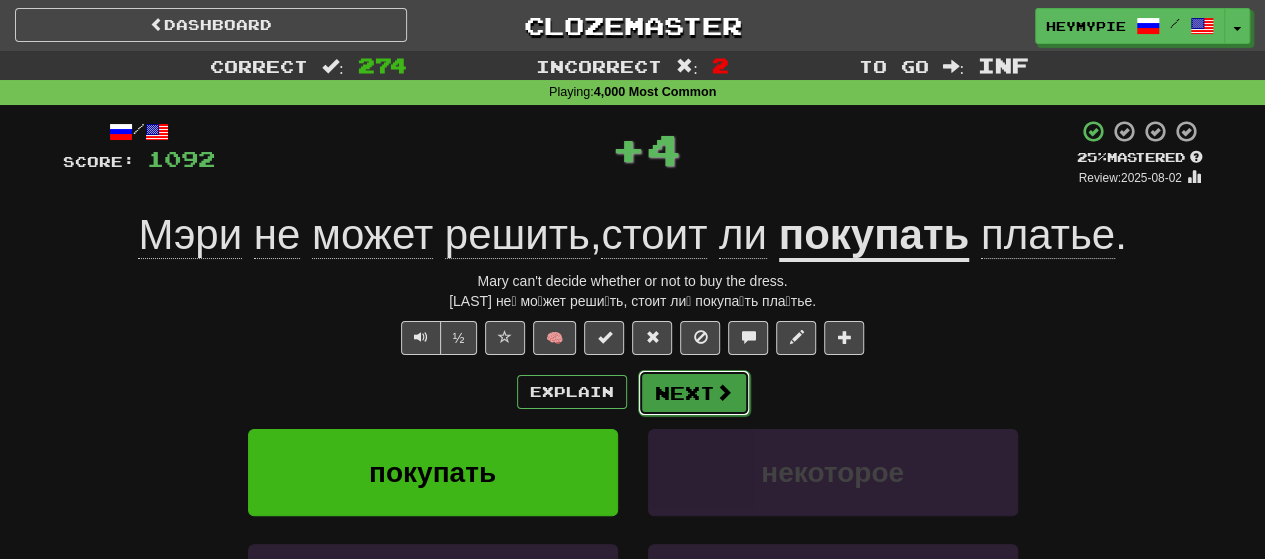 click on "Next" at bounding box center [694, 393] 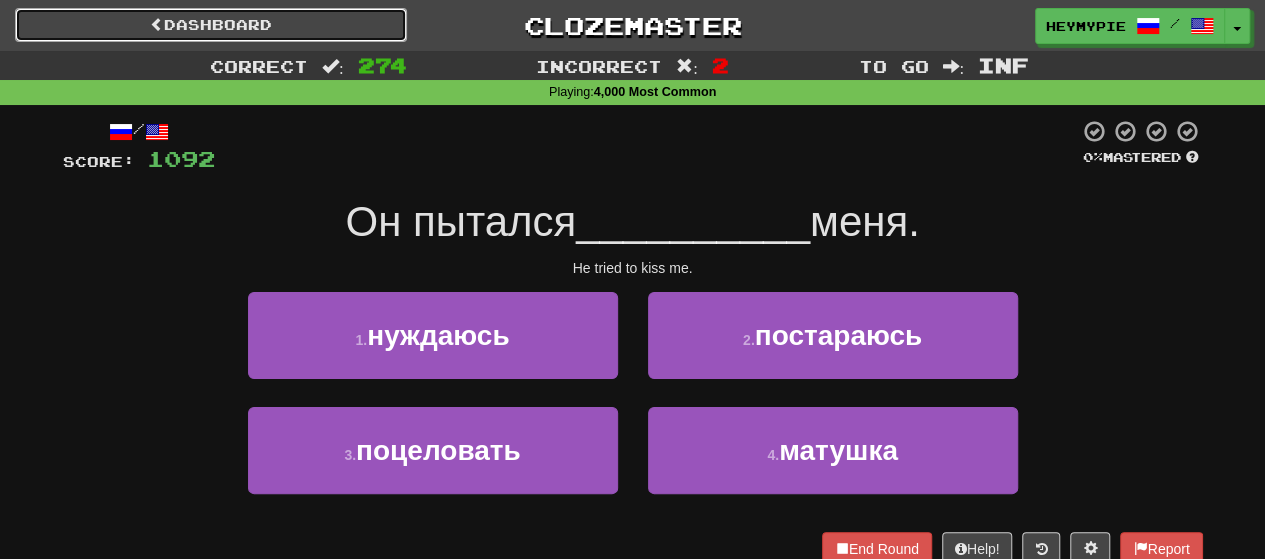 click on "Dashboard" at bounding box center [211, 25] 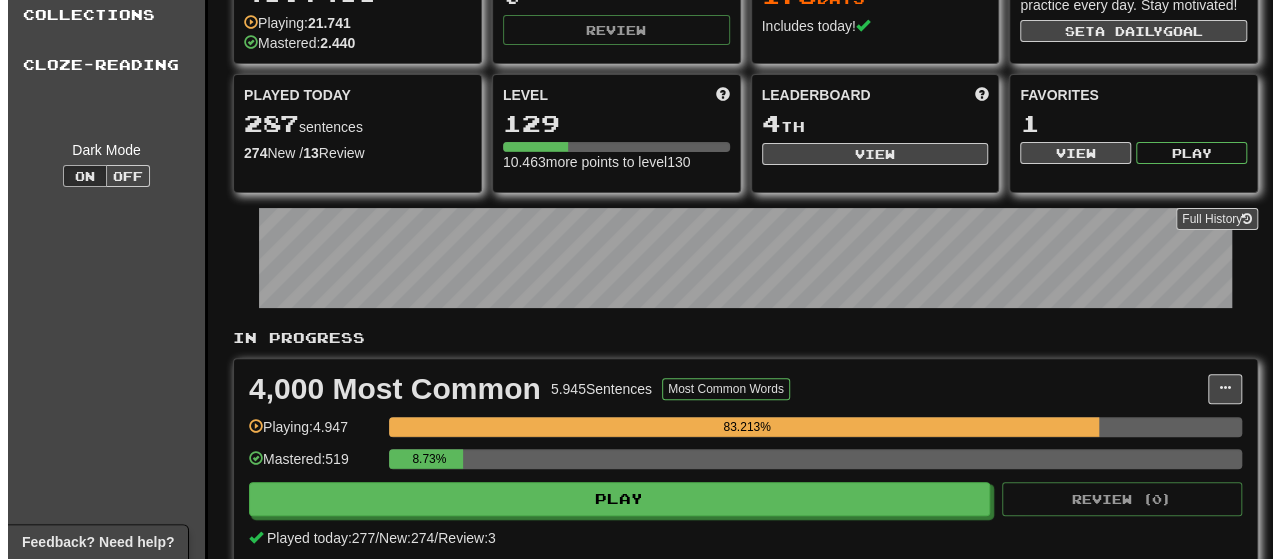 scroll, scrollTop: 300, scrollLeft: 0, axis: vertical 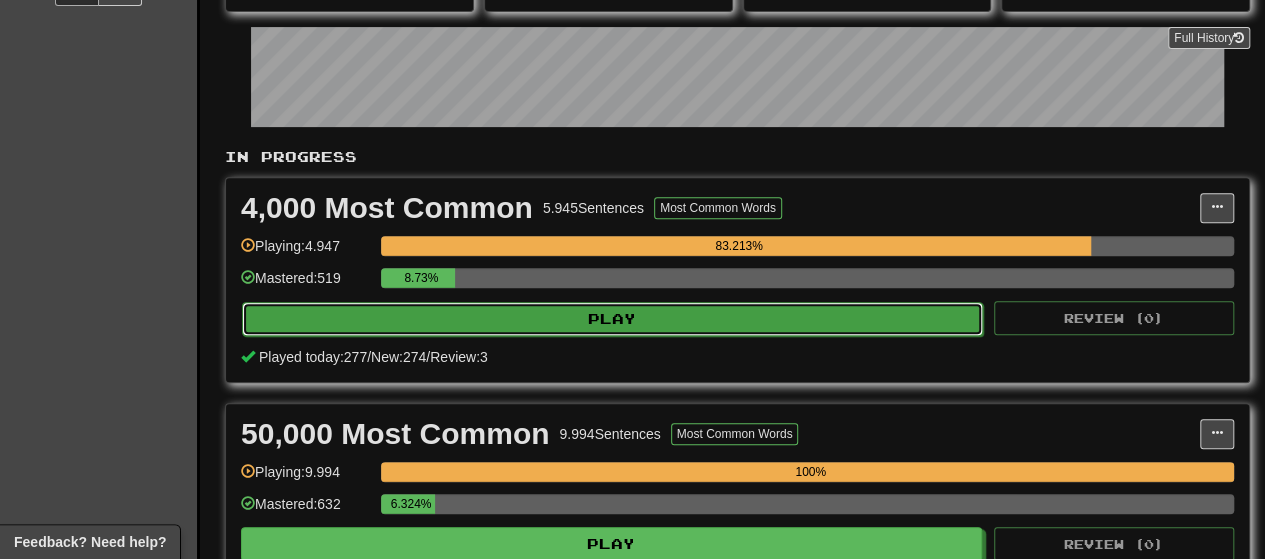 click on "Play" at bounding box center [612, 319] 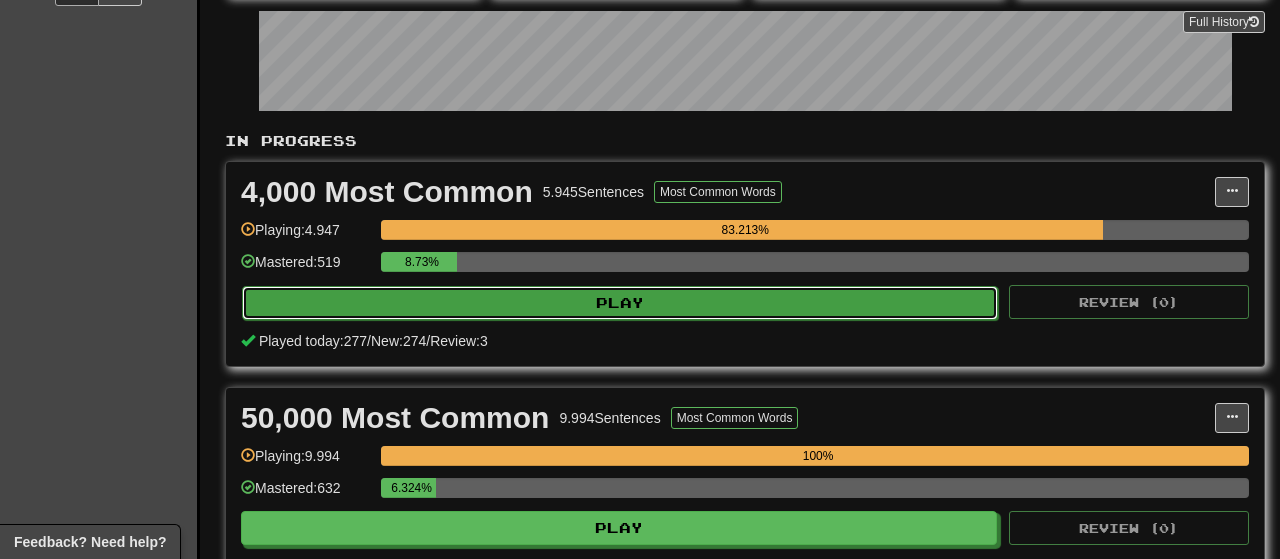 select on "********" 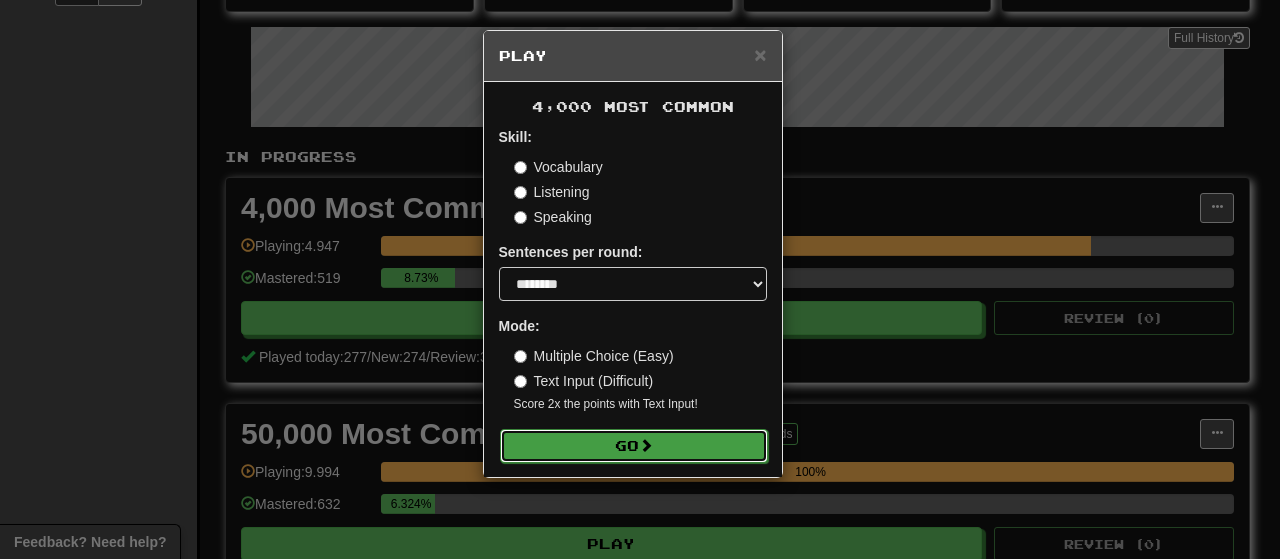 click on "Go" at bounding box center (634, 446) 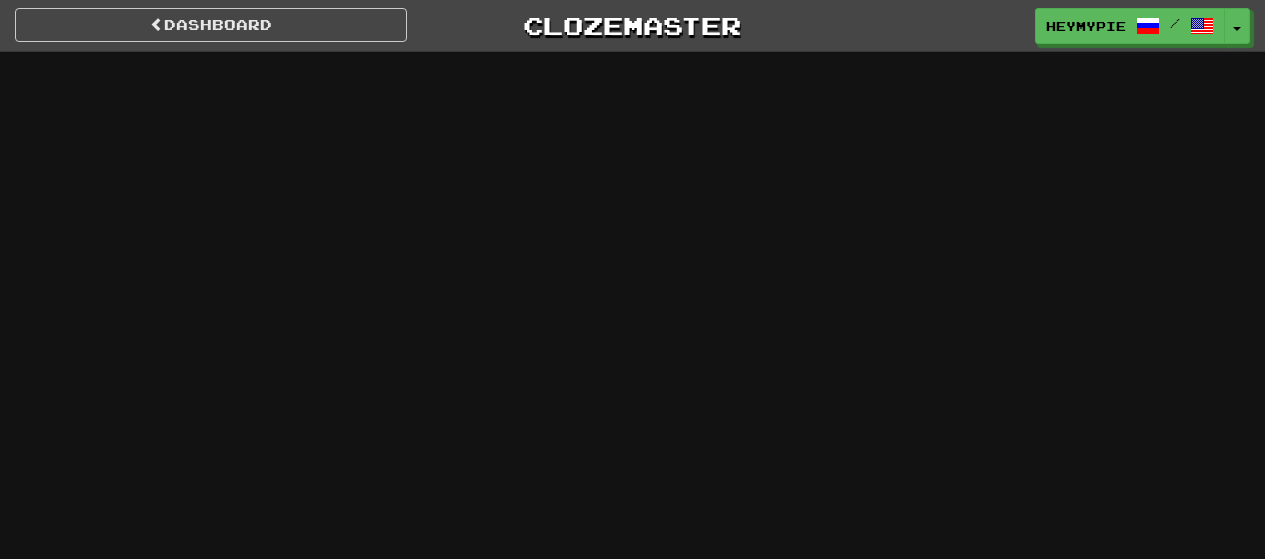 scroll, scrollTop: 0, scrollLeft: 0, axis: both 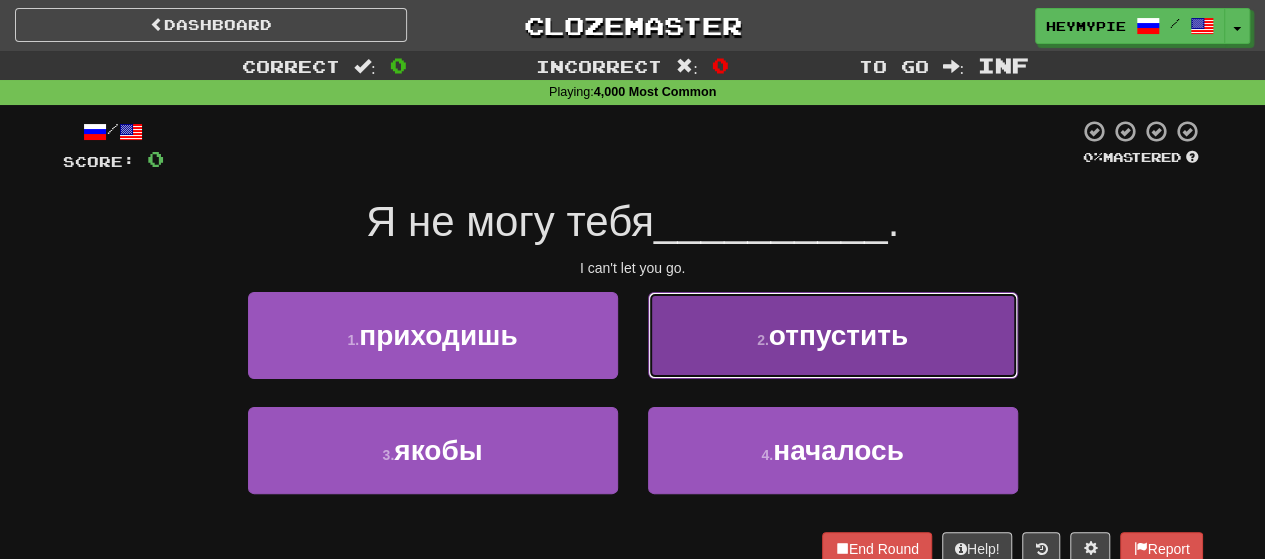 click on "2 .  отпустить" at bounding box center (833, 335) 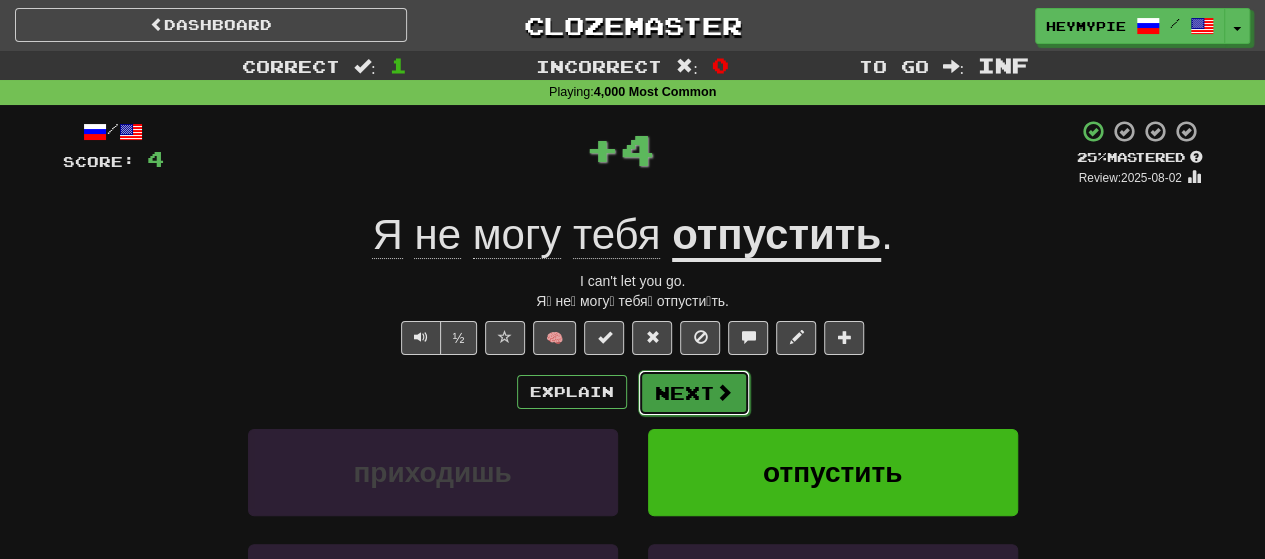 click on "Next" at bounding box center (694, 393) 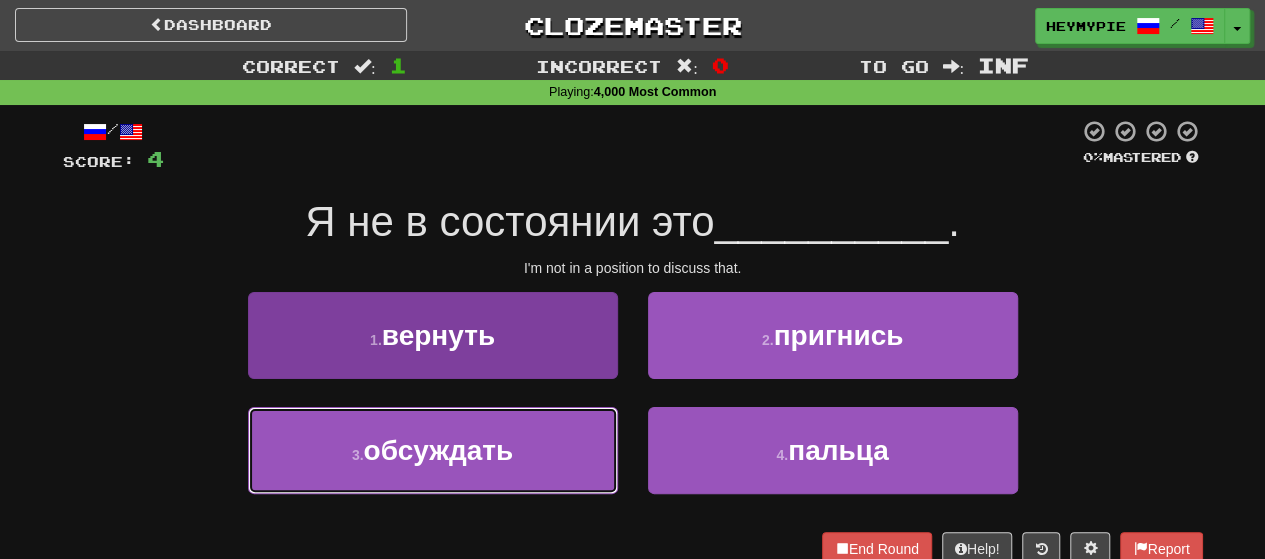 click on "обсуждать" at bounding box center [439, 450] 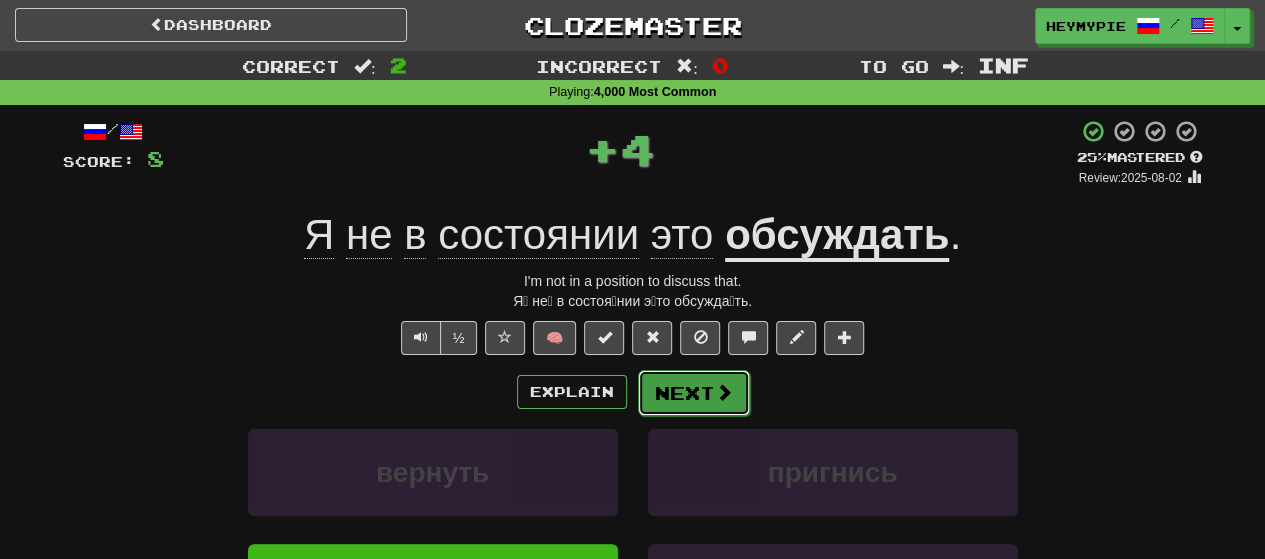 click on "Next" at bounding box center (694, 393) 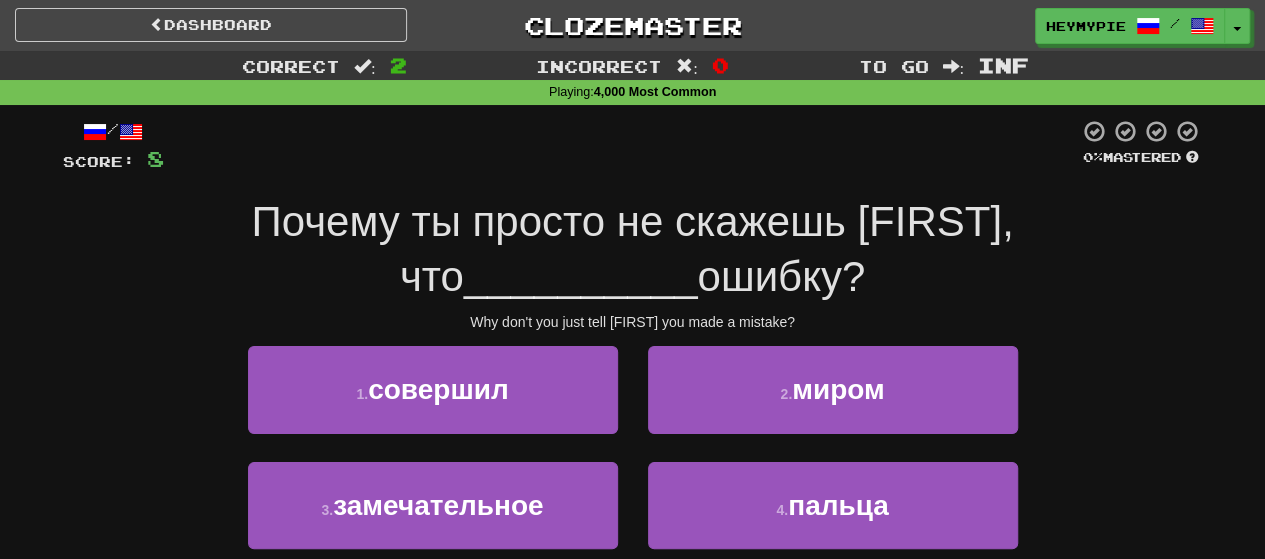 scroll, scrollTop: 100, scrollLeft: 0, axis: vertical 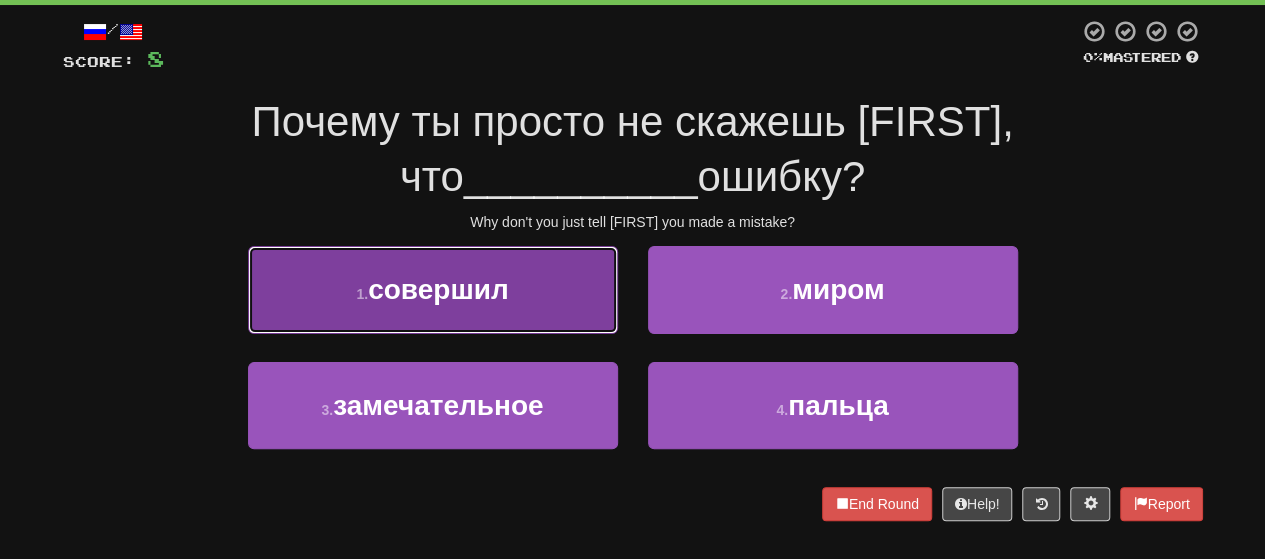 click on "совершил" at bounding box center [438, 289] 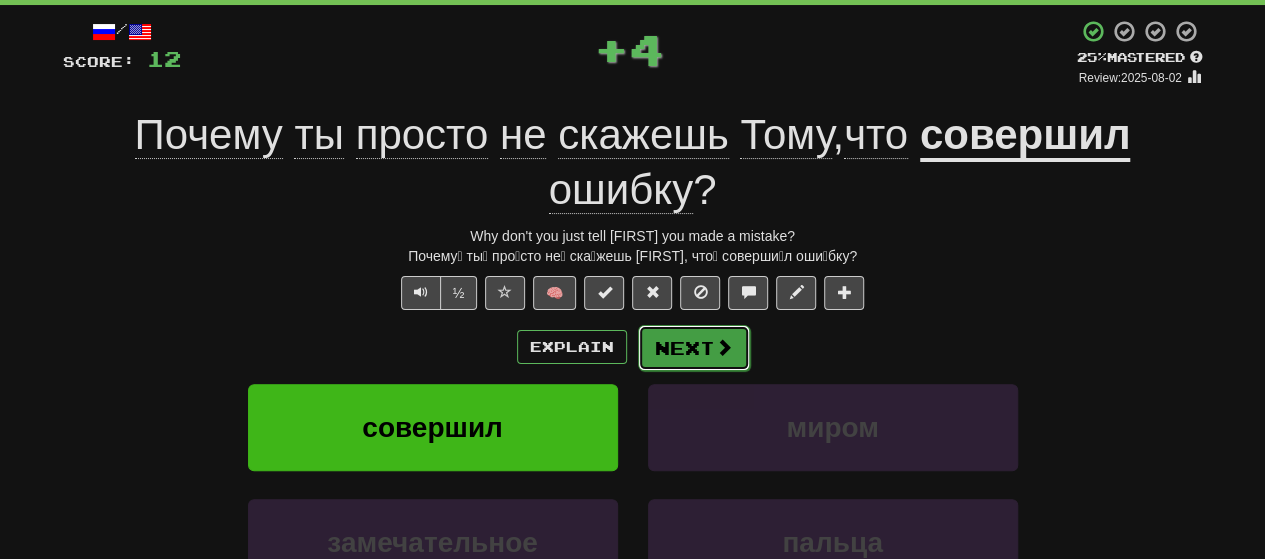 click on "Next" at bounding box center [694, 348] 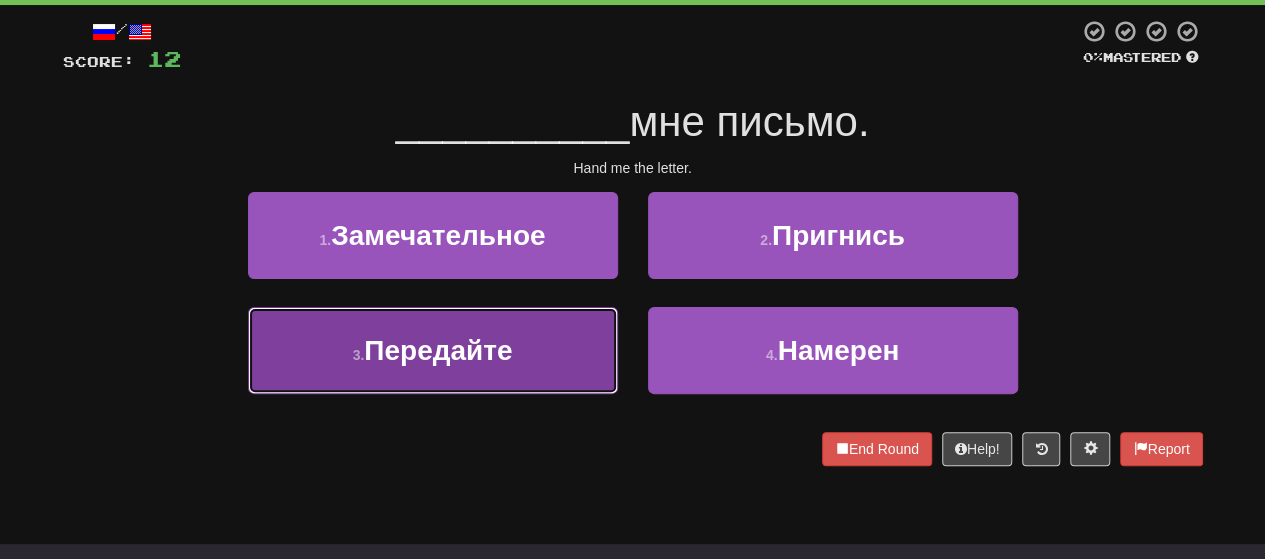 click on "3 .  Передайте" at bounding box center [433, 350] 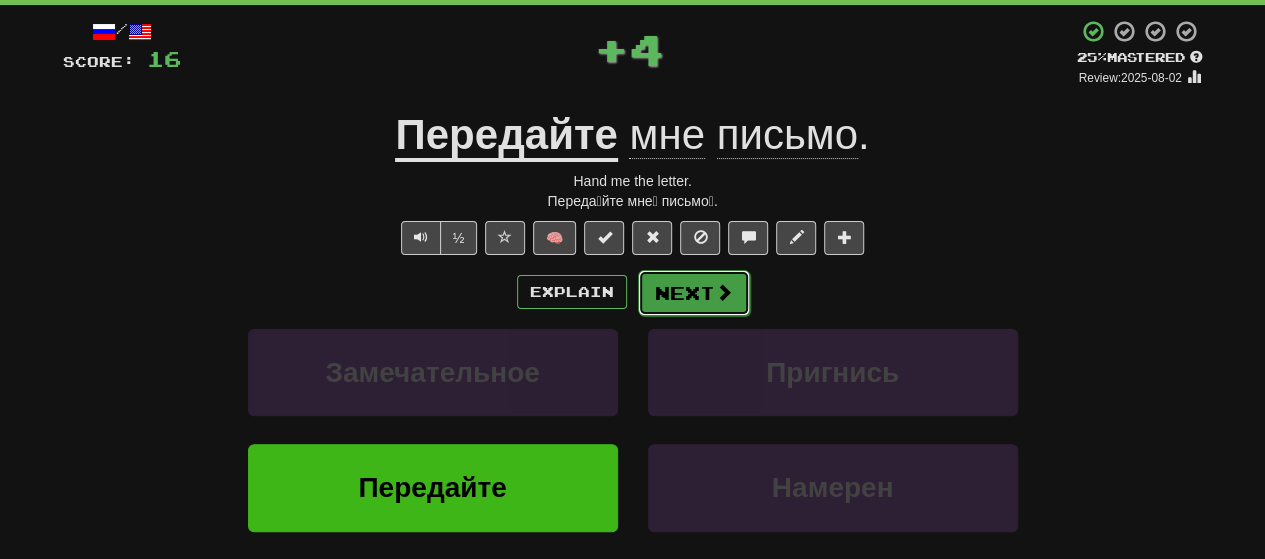 click on "Next" at bounding box center [694, 293] 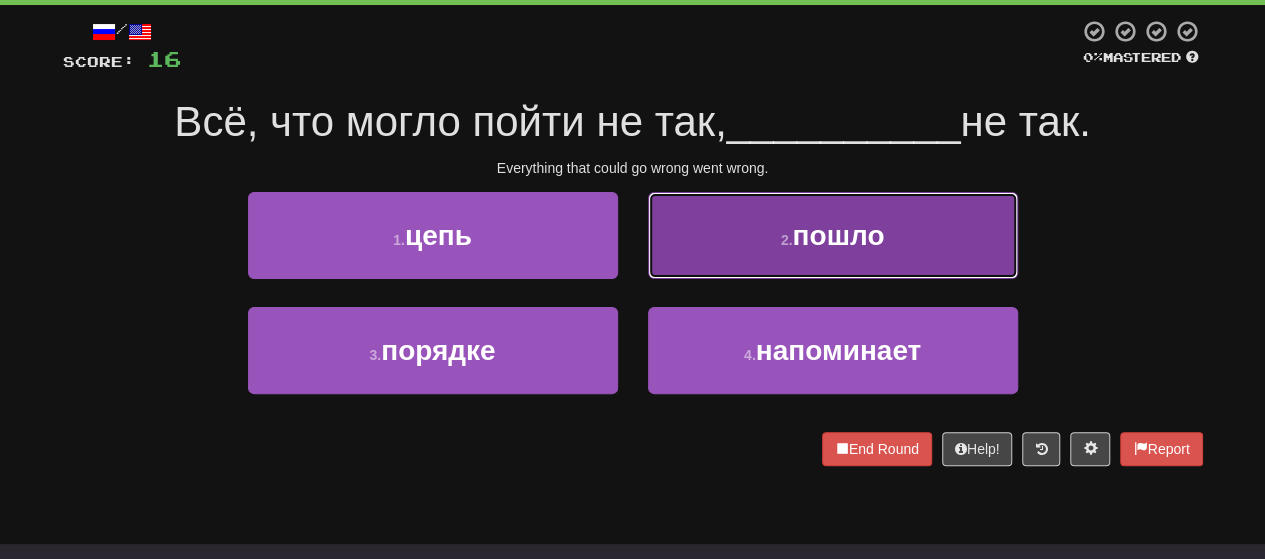 click on "2 .  пошло" at bounding box center [833, 235] 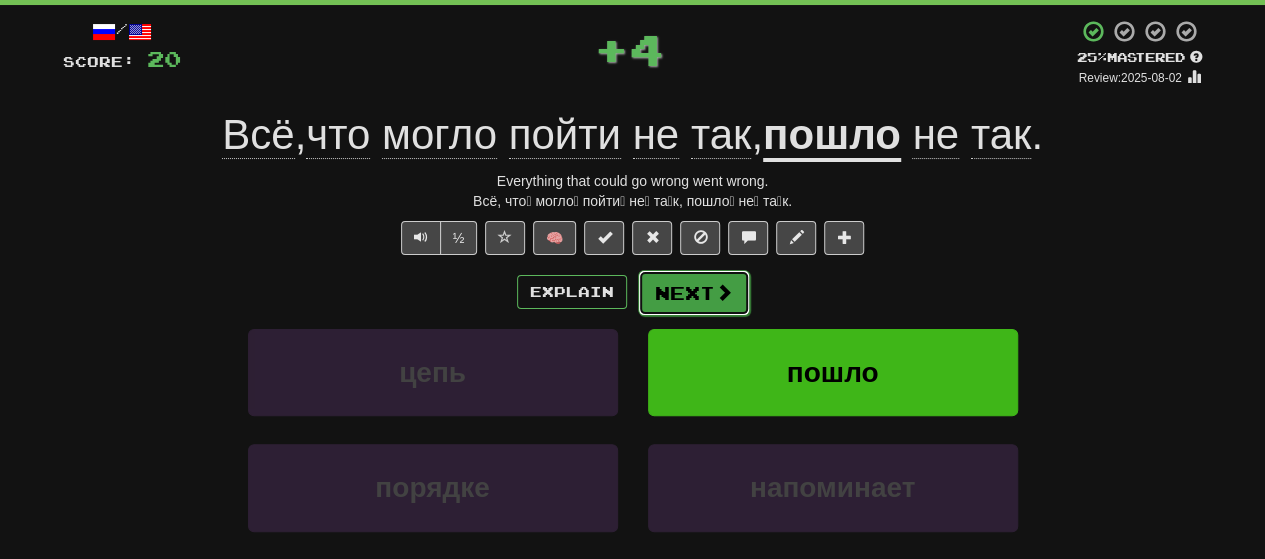 click on "Next" at bounding box center (694, 293) 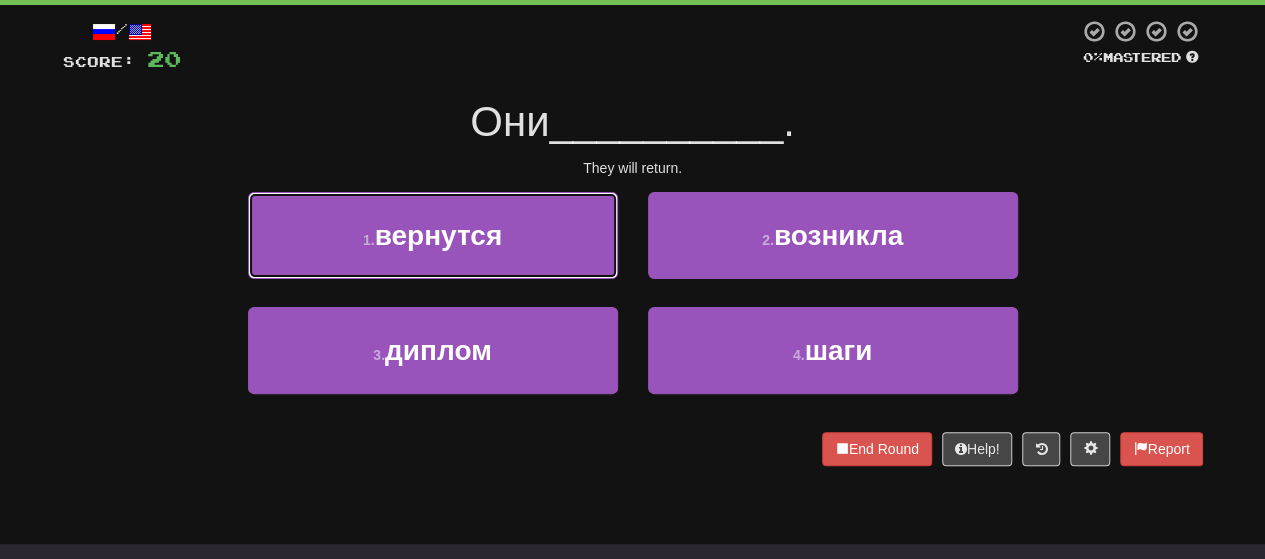 drag, startPoint x: 488, startPoint y: 249, endPoint x: 525, endPoint y: 253, distance: 37.215588 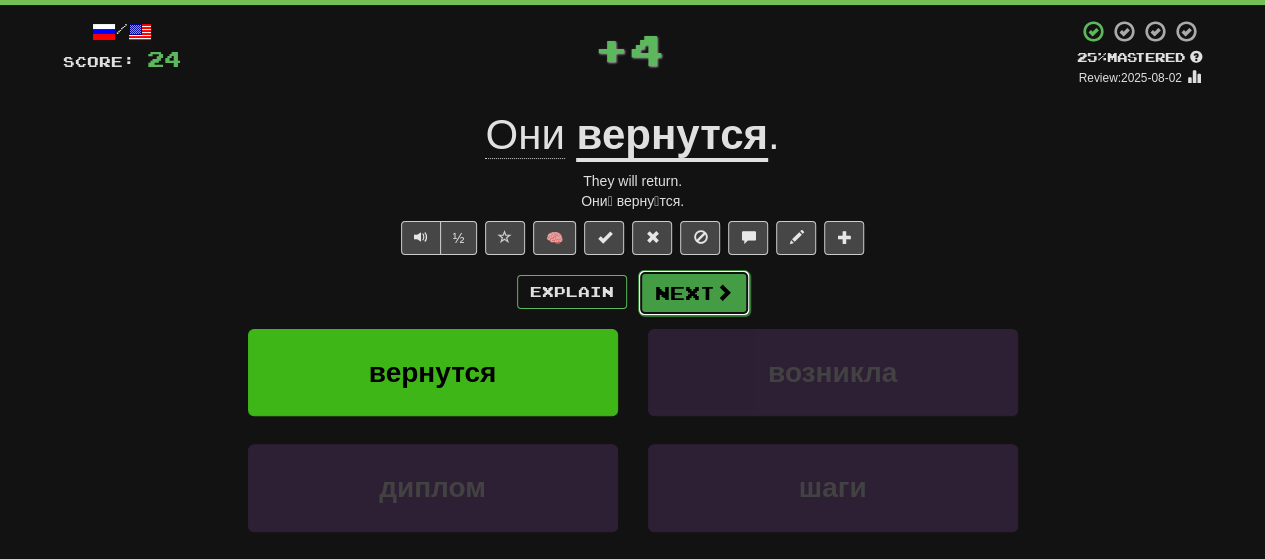 click on "Next" at bounding box center (694, 293) 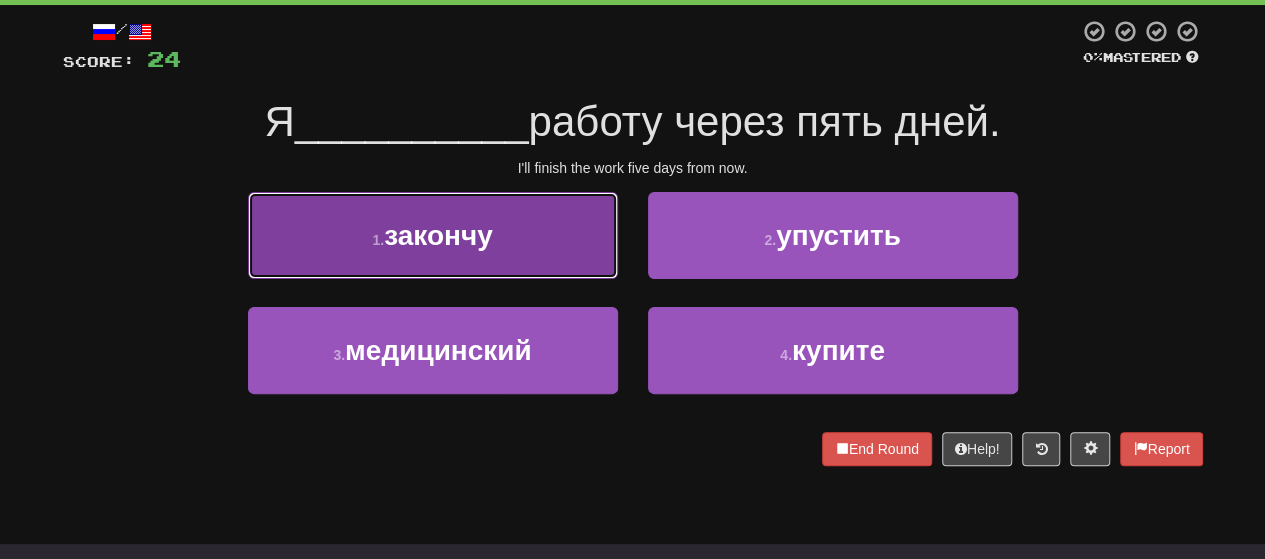 click on "1 .  закончу" at bounding box center [433, 235] 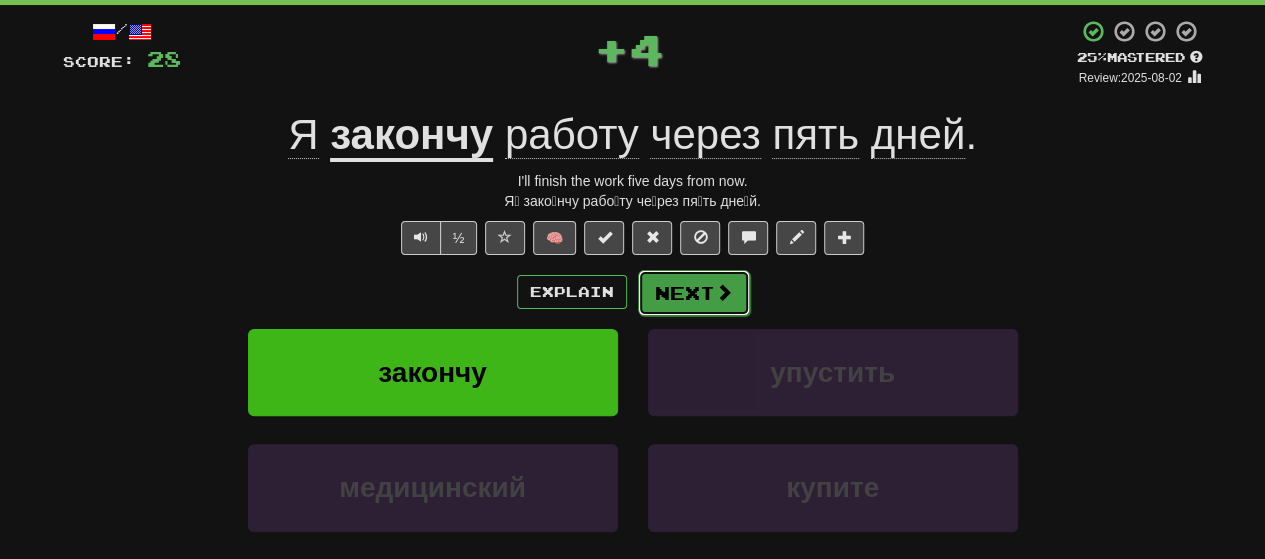 click on "Next" at bounding box center [694, 293] 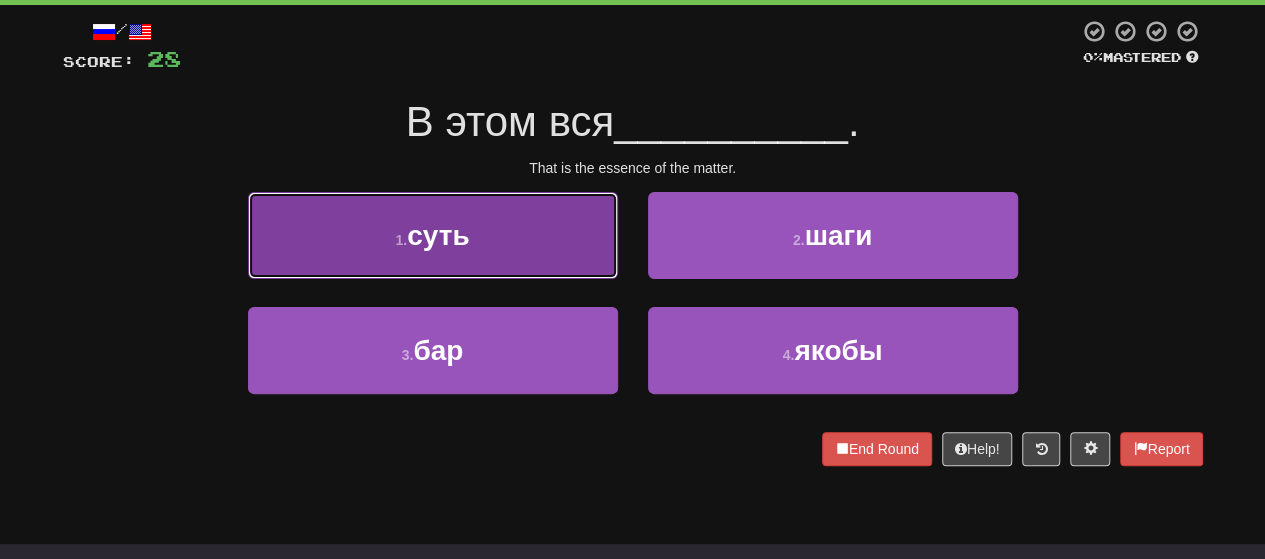 click on "1 .  суть" at bounding box center (433, 235) 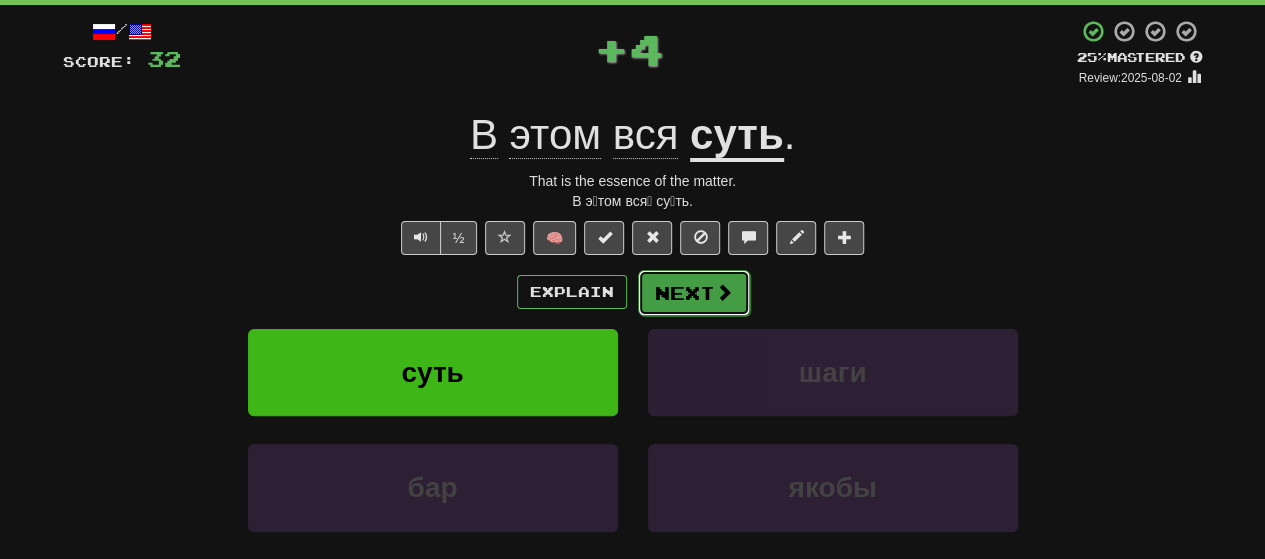 click at bounding box center (724, 292) 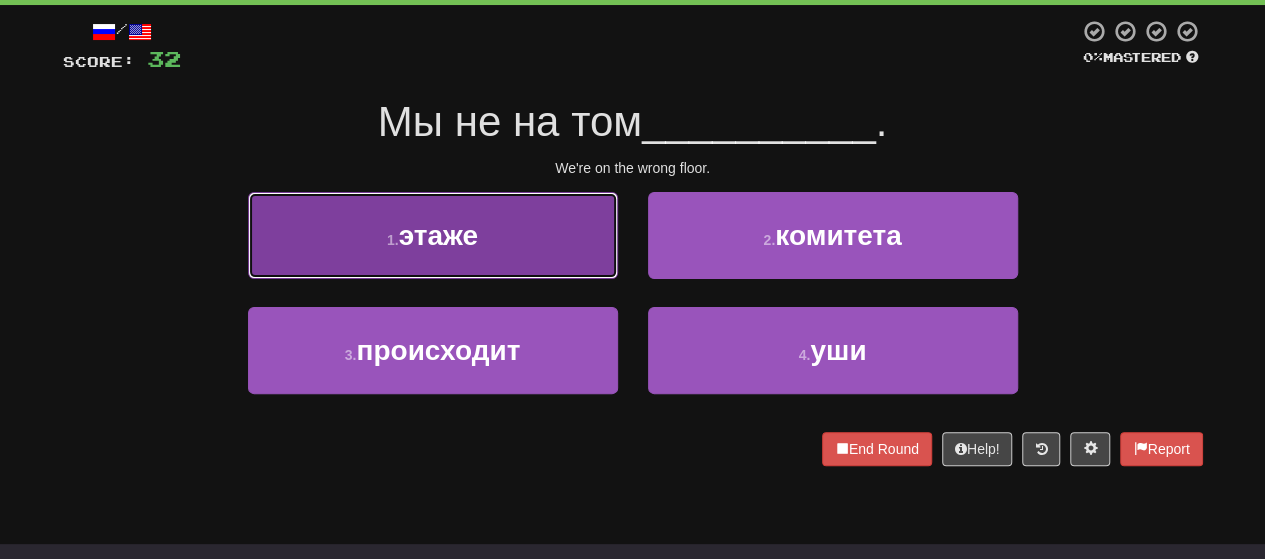 click on "1 .  этаже" at bounding box center [433, 235] 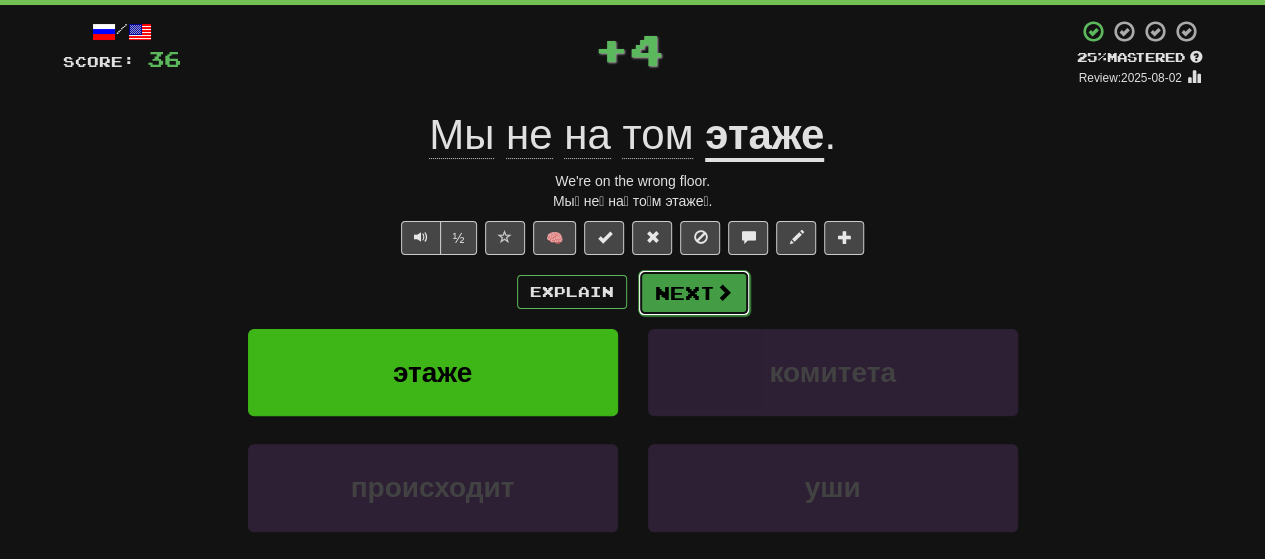 click on "Next" at bounding box center (694, 293) 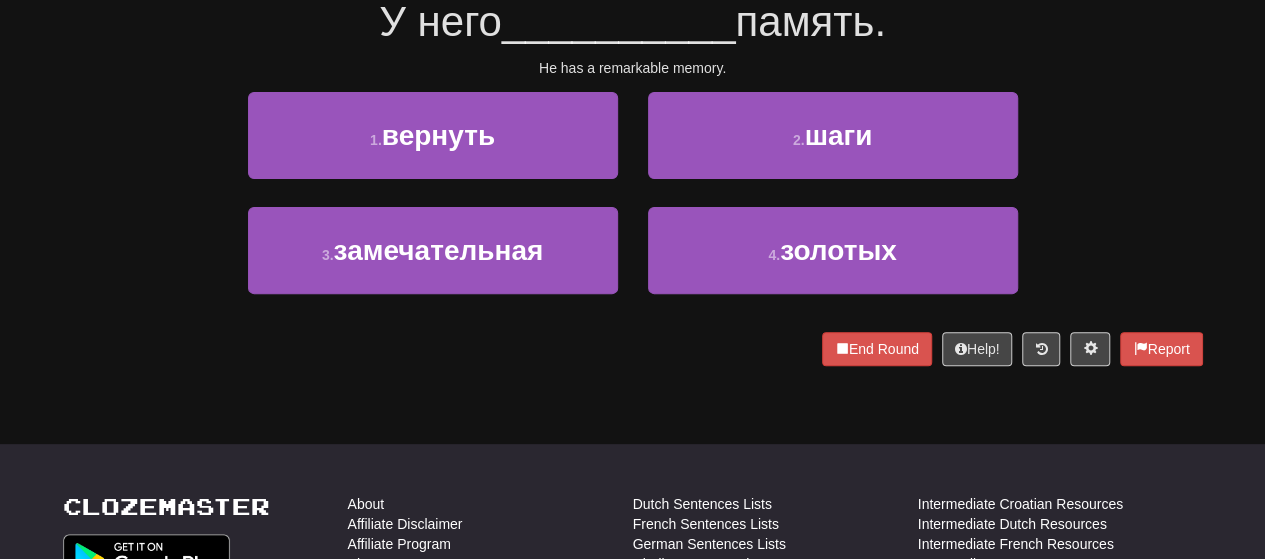 scroll, scrollTop: 100, scrollLeft: 0, axis: vertical 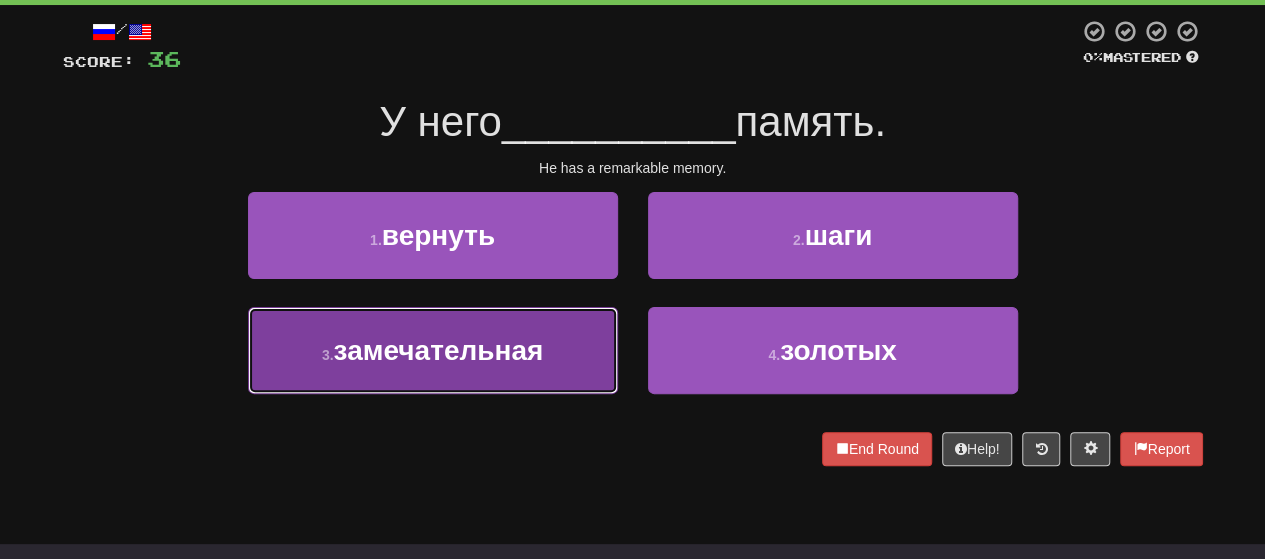 click on "замечательная" at bounding box center (439, 350) 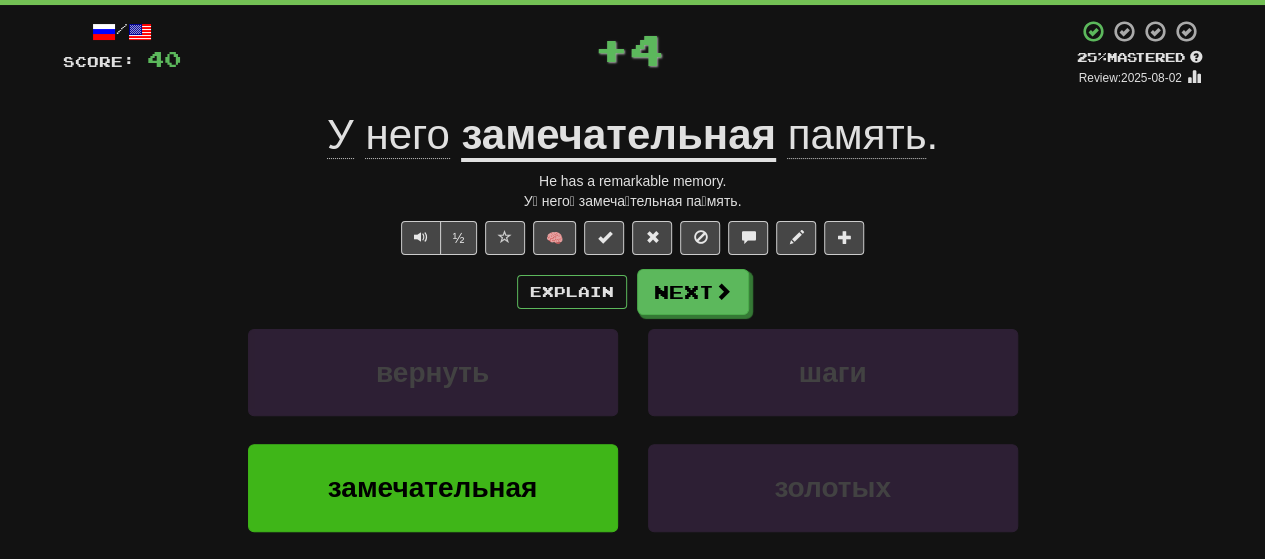 click on "Explain Next вернуть шаги замечательная золотых Learn more: вернуть шаги замечательная золотых" at bounding box center (633, 429) 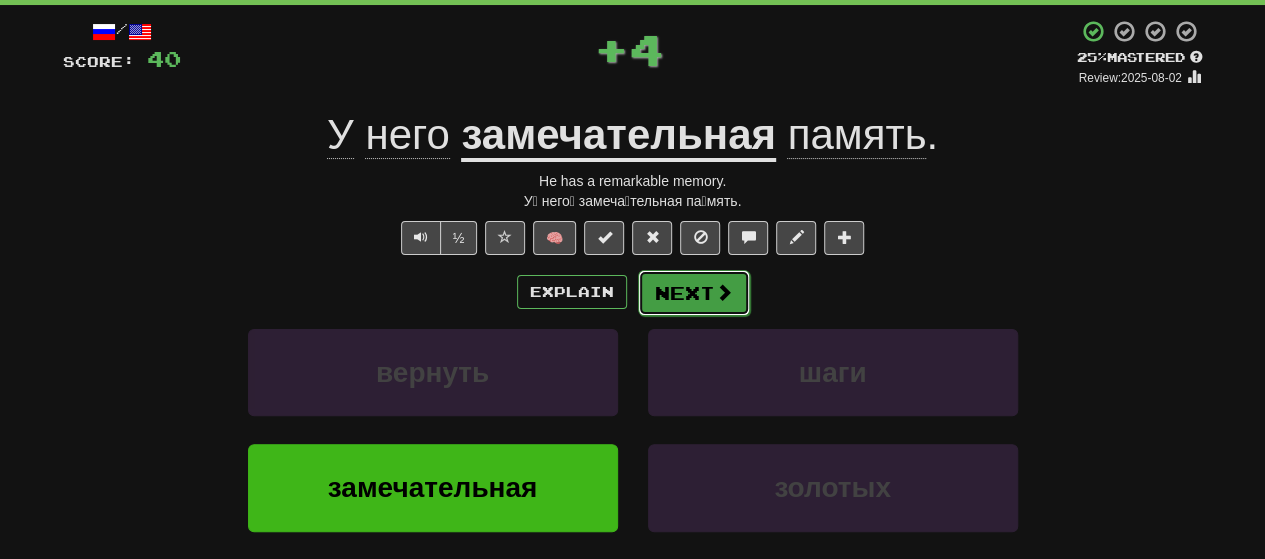 click on "Next" at bounding box center (694, 293) 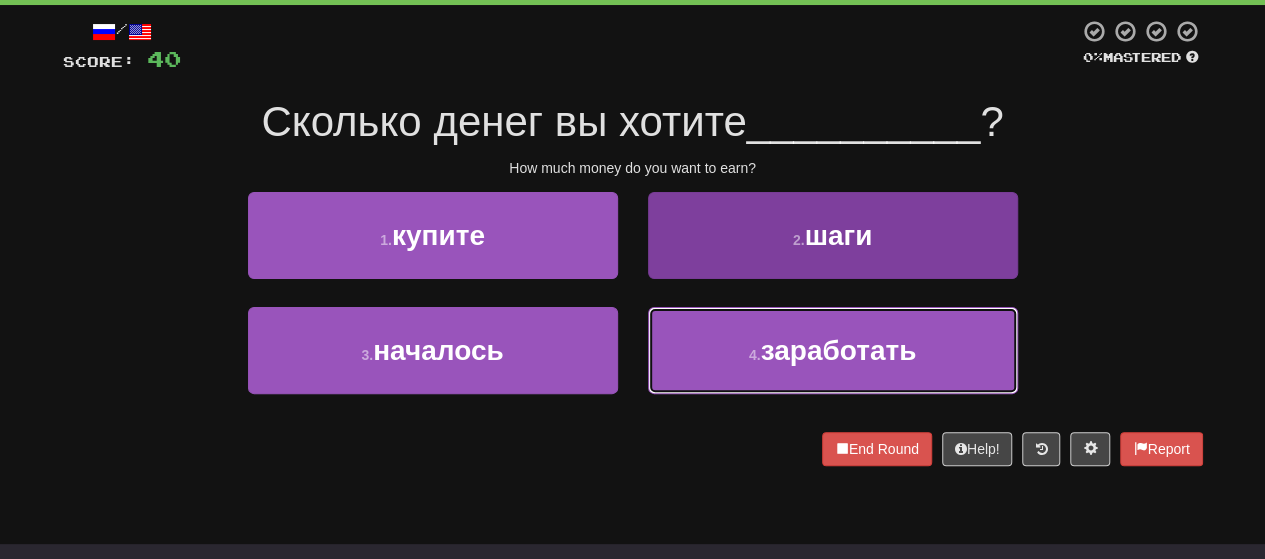 click on "4 ." at bounding box center (755, 355) 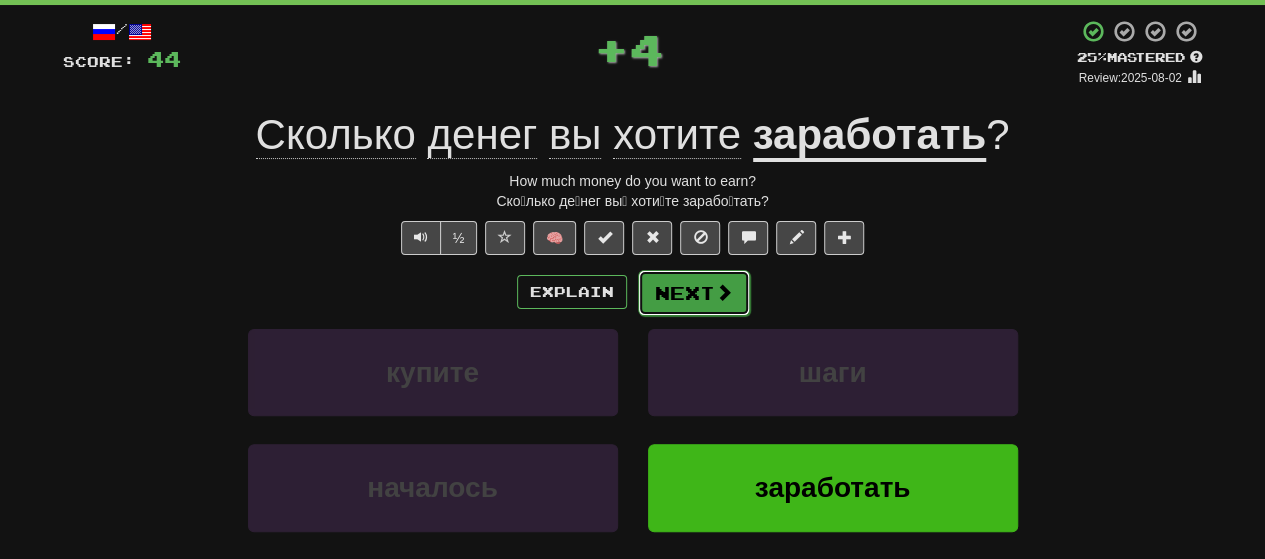 click on "Next" at bounding box center [694, 293] 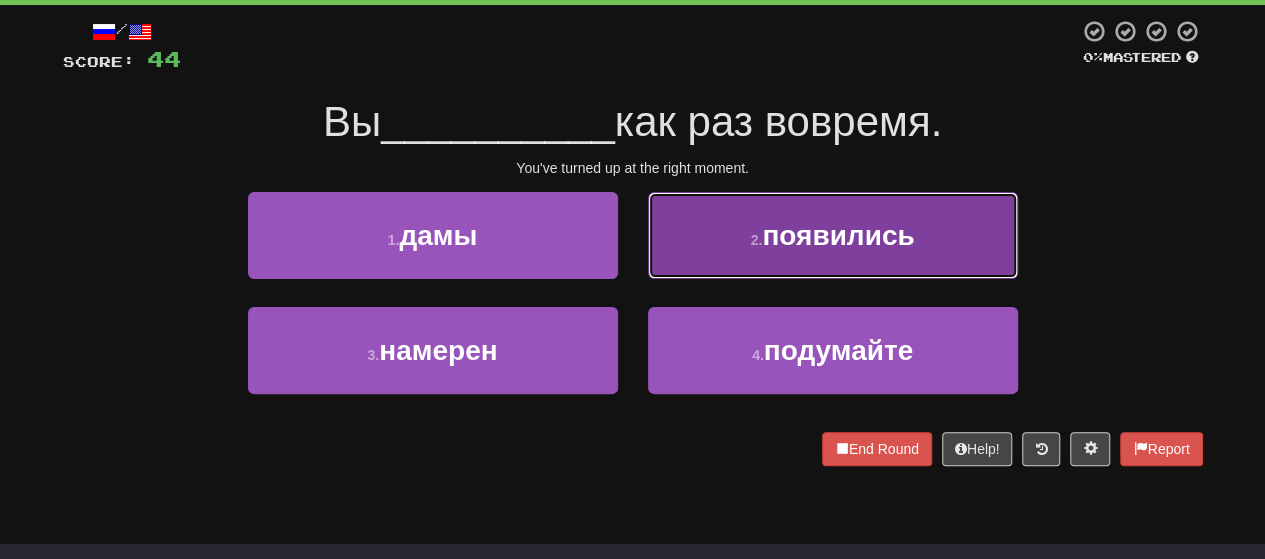click on "2 .  появились" at bounding box center (833, 235) 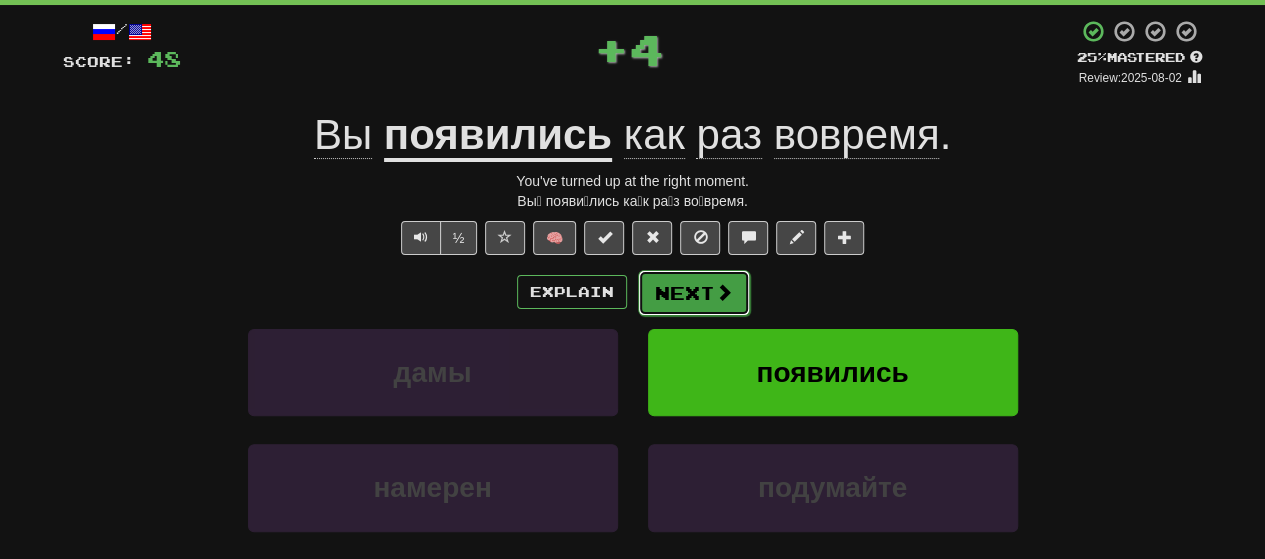 click on "Next" at bounding box center [694, 293] 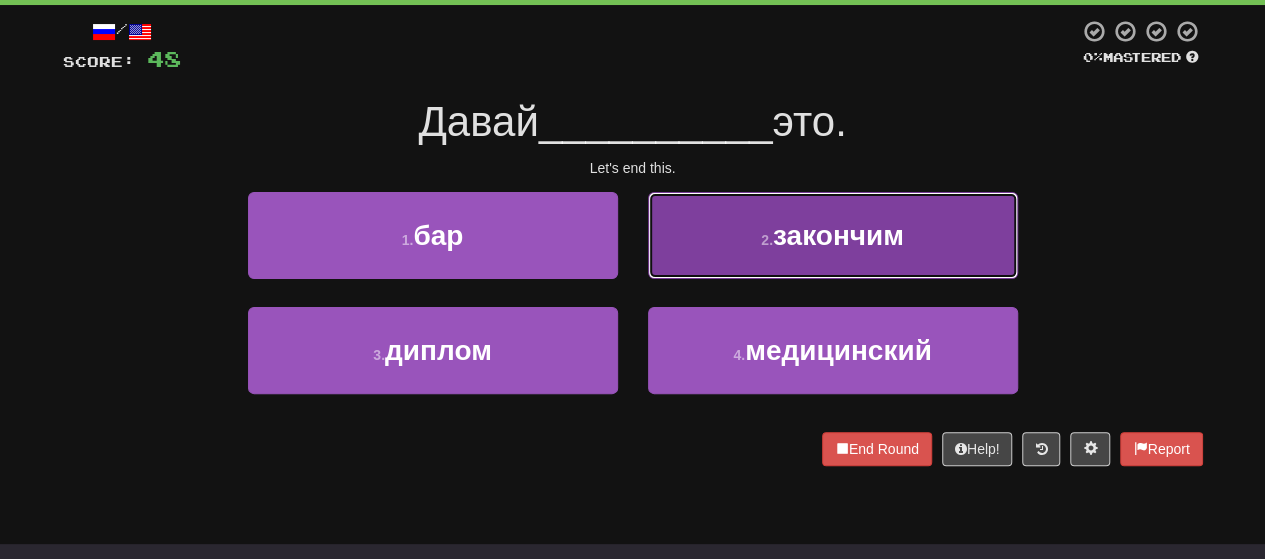 click on "2 .  закончим" at bounding box center (833, 235) 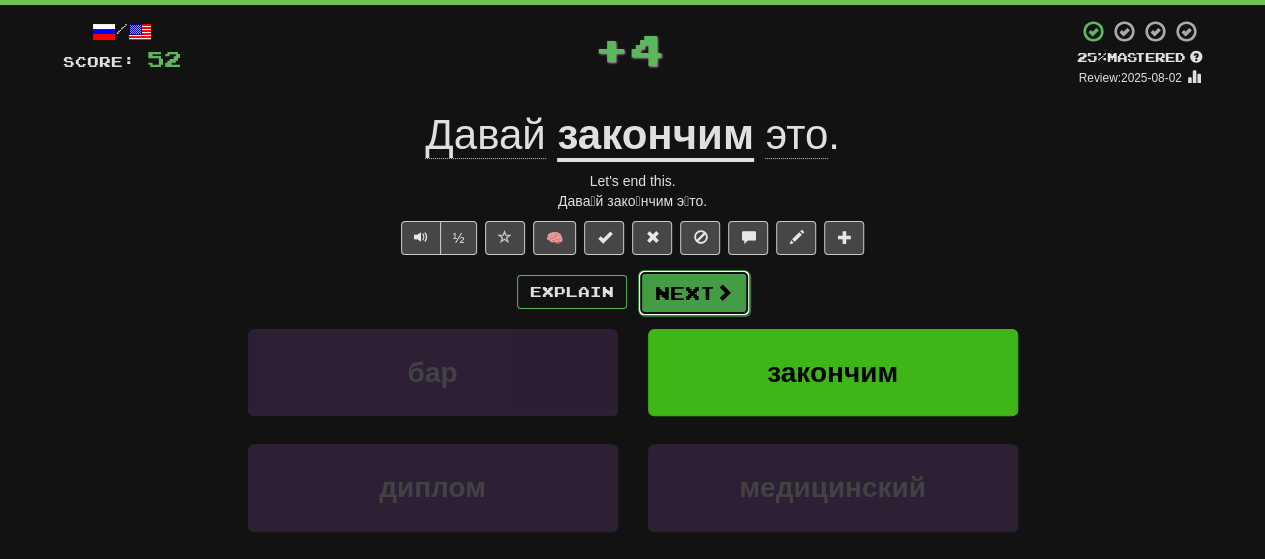 click on "Next" at bounding box center (694, 293) 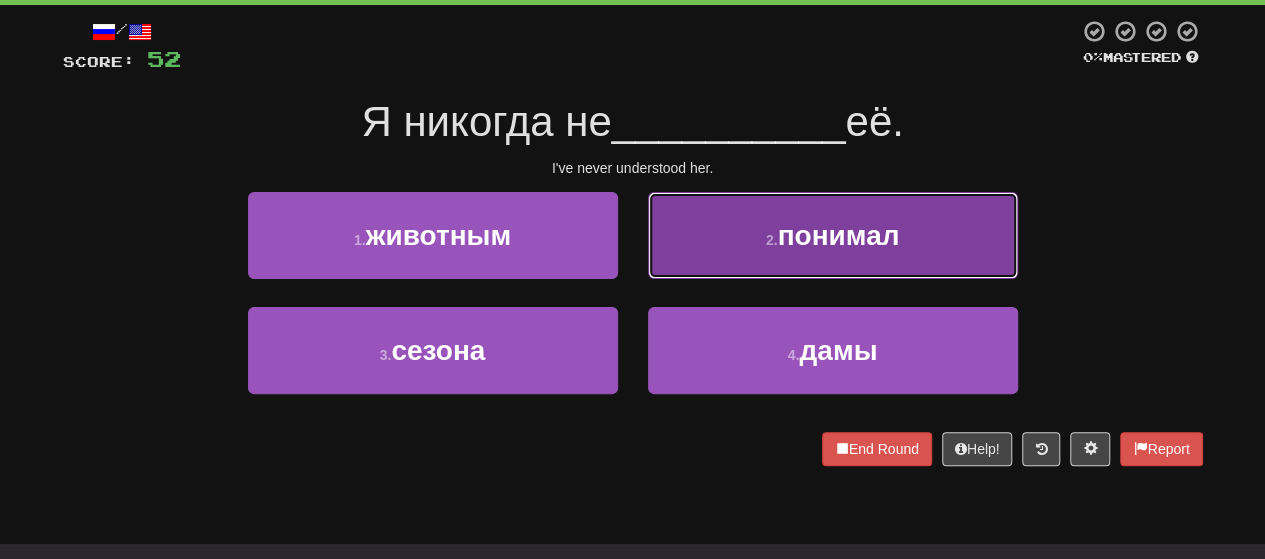 click on "2 .  понимал" at bounding box center [833, 235] 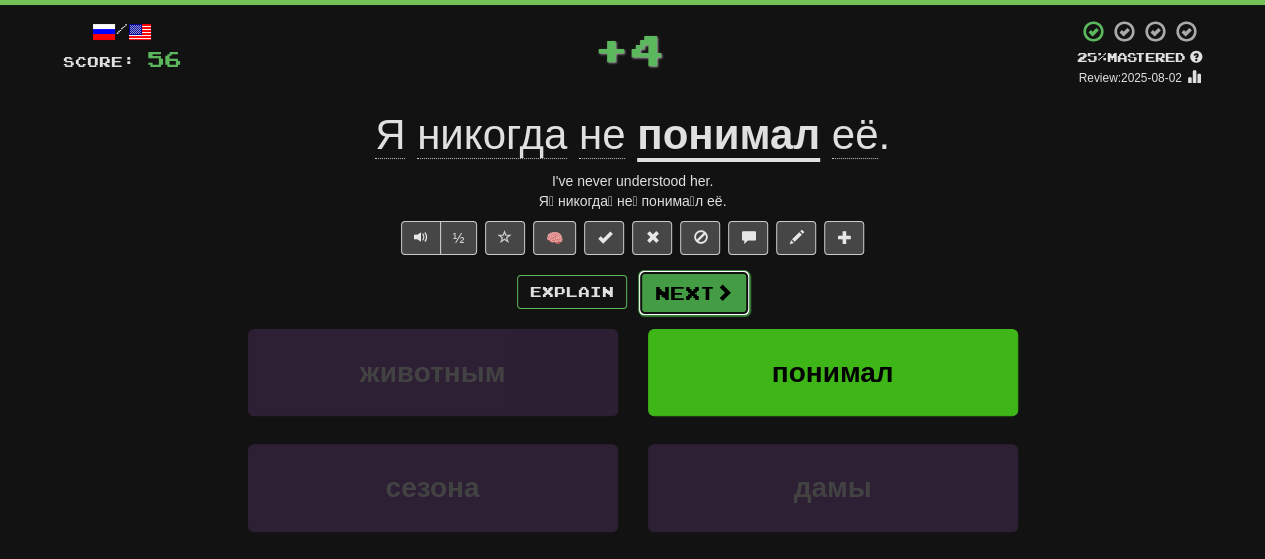 click on "Next" at bounding box center [694, 293] 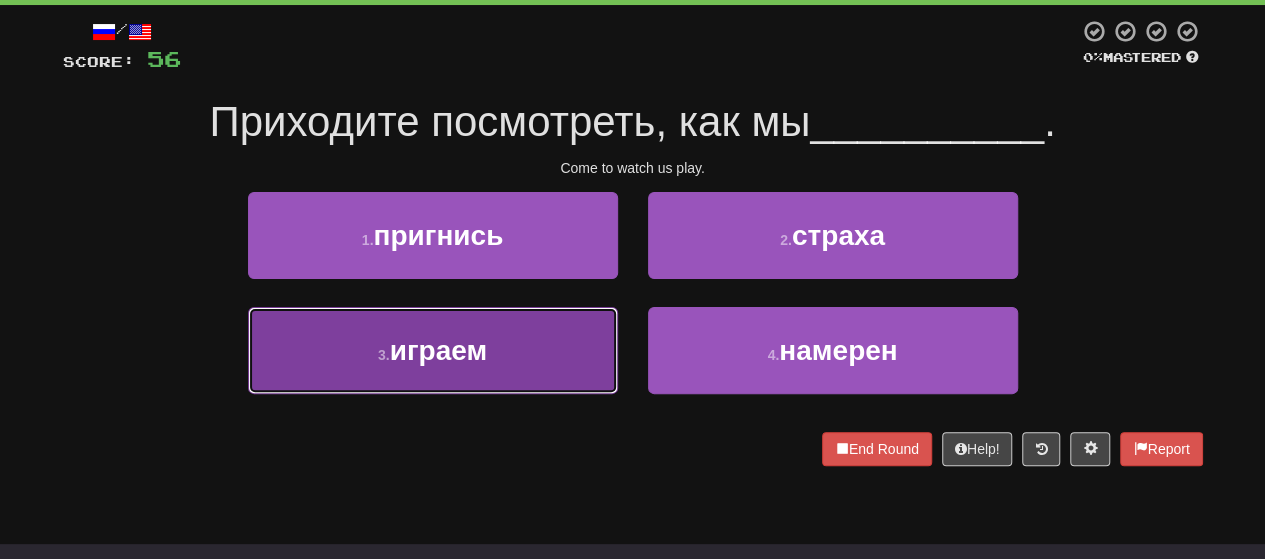 click on "3 .  играем" at bounding box center (433, 350) 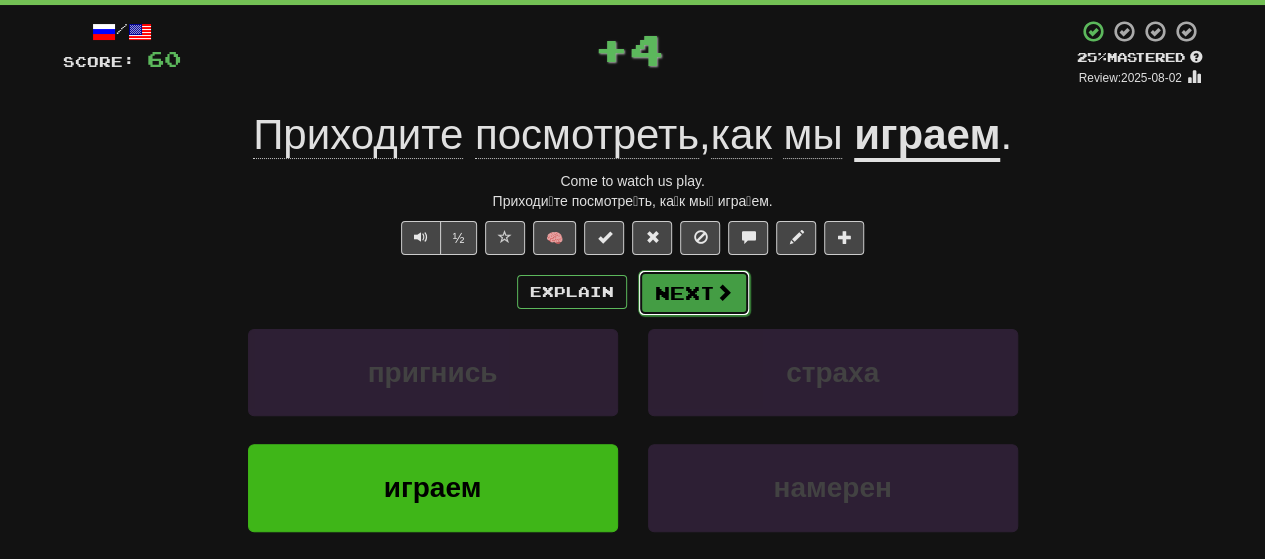 click on "Next" at bounding box center (694, 293) 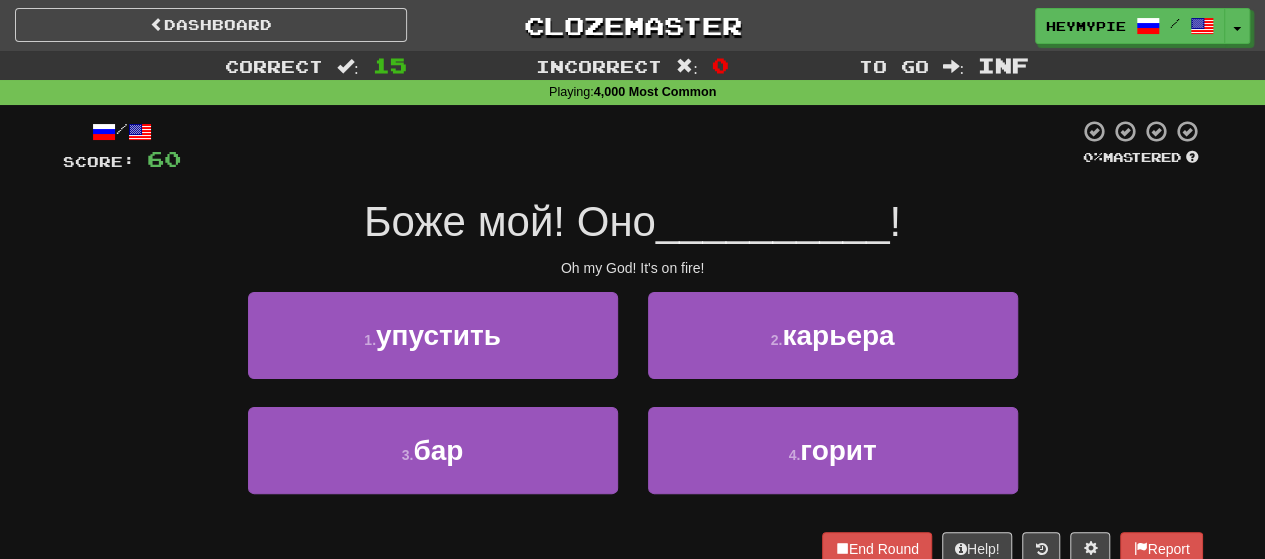 scroll, scrollTop: 100, scrollLeft: 0, axis: vertical 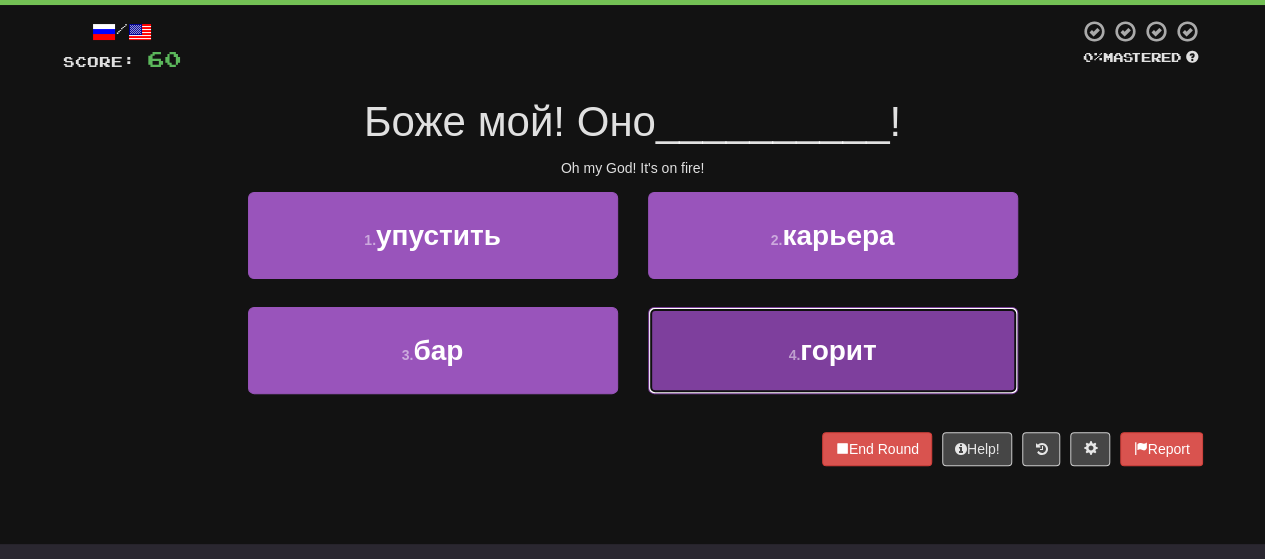 click on "4 .  горит" at bounding box center [833, 350] 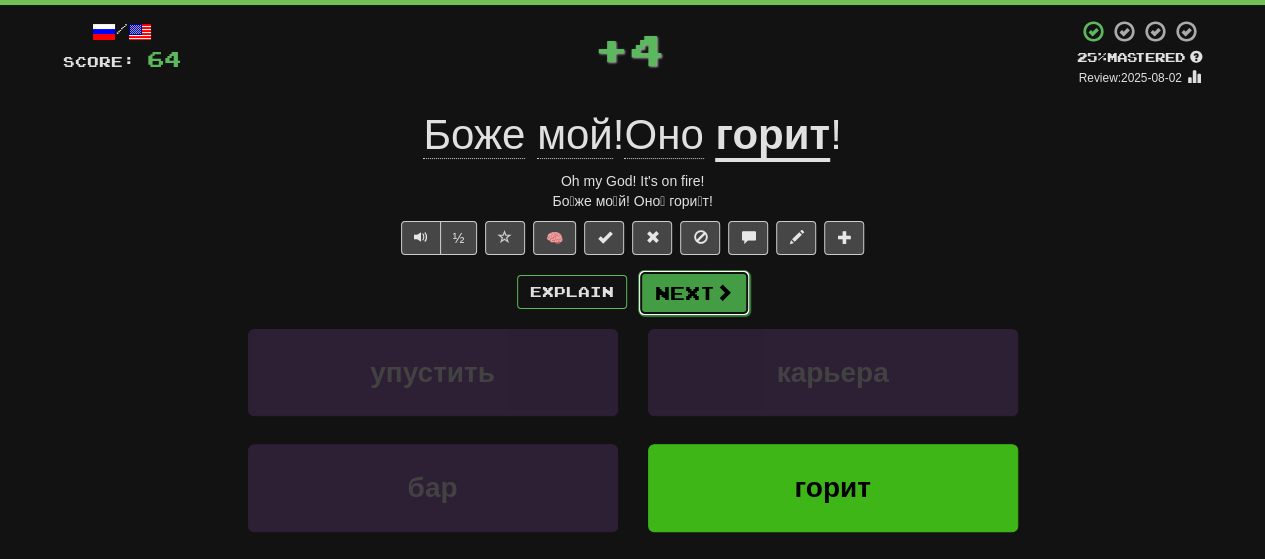 click on "Next" at bounding box center [694, 293] 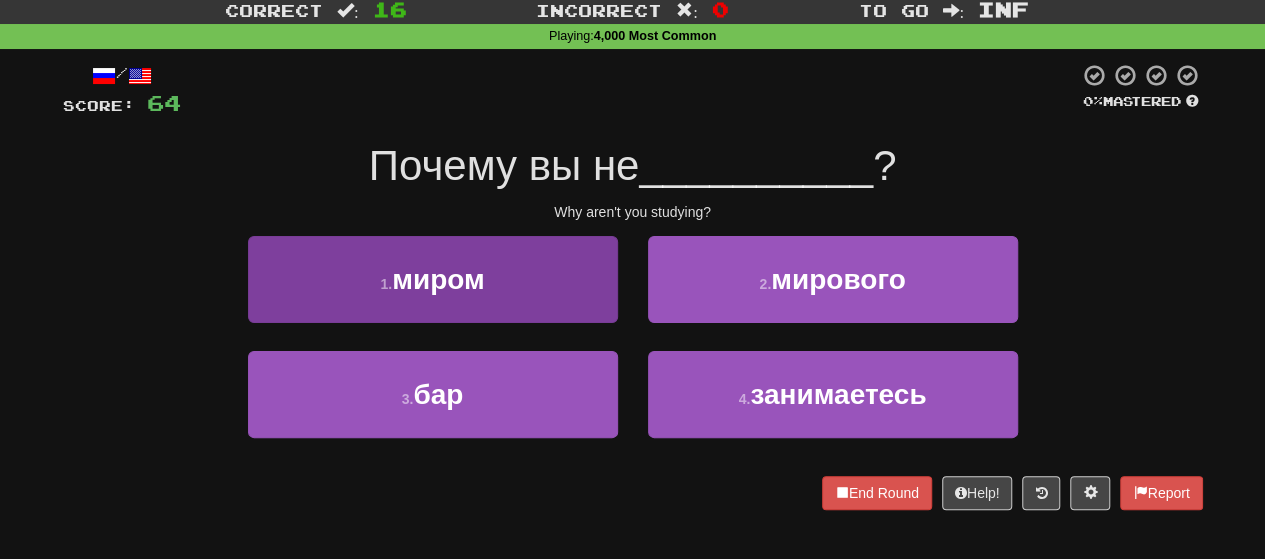 scroll, scrollTop: 100, scrollLeft: 0, axis: vertical 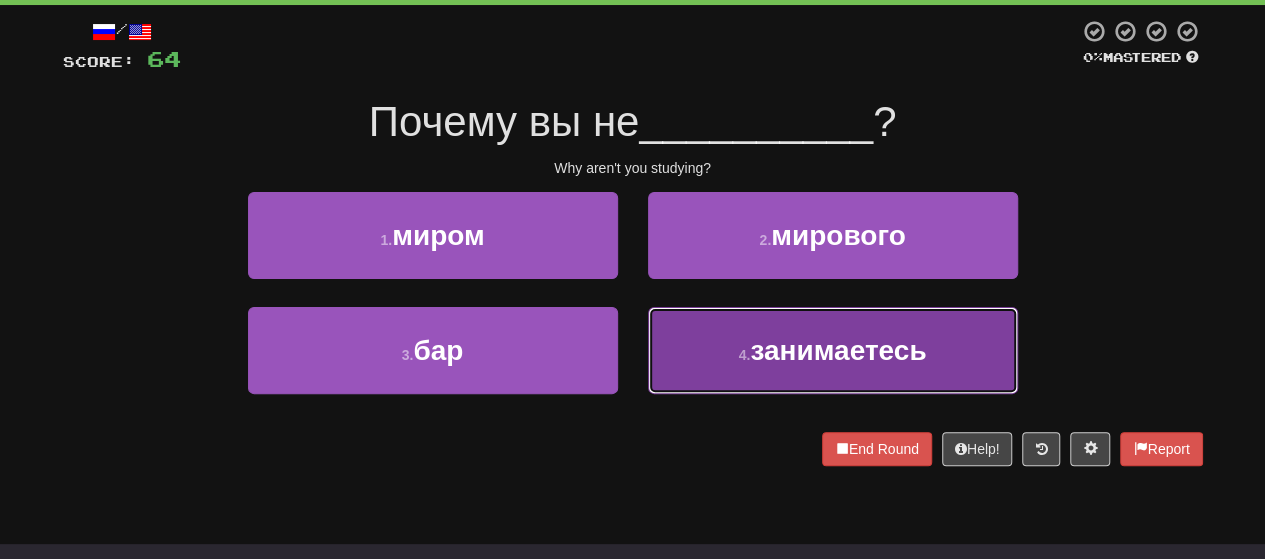 click on "4 .  занимаетесь" at bounding box center [833, 350] 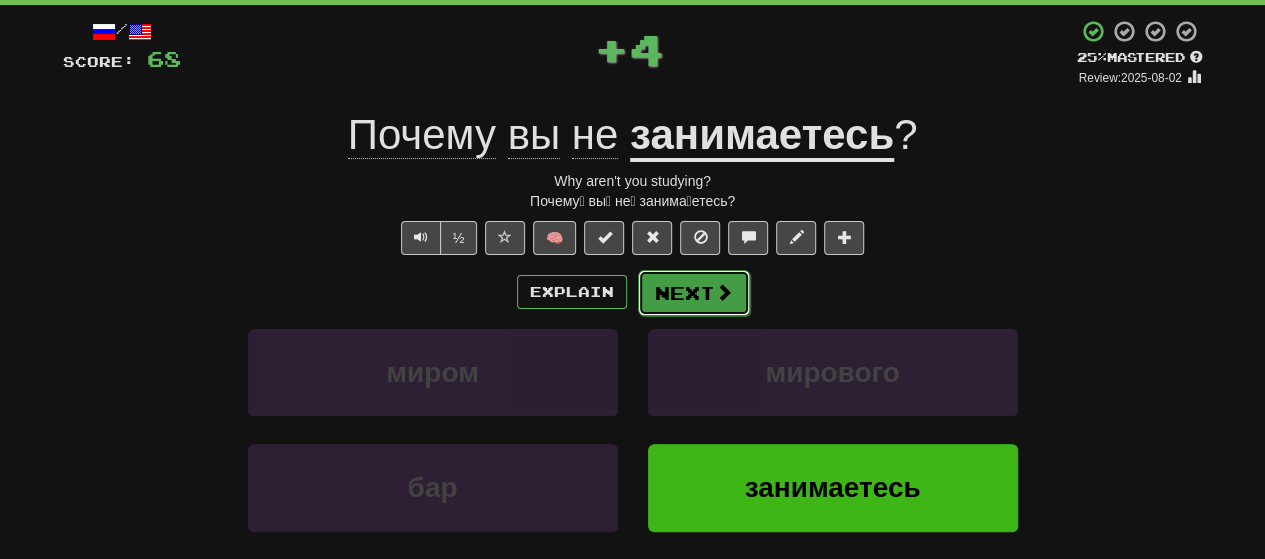 click on "Next" at bounding box center [694, 293] 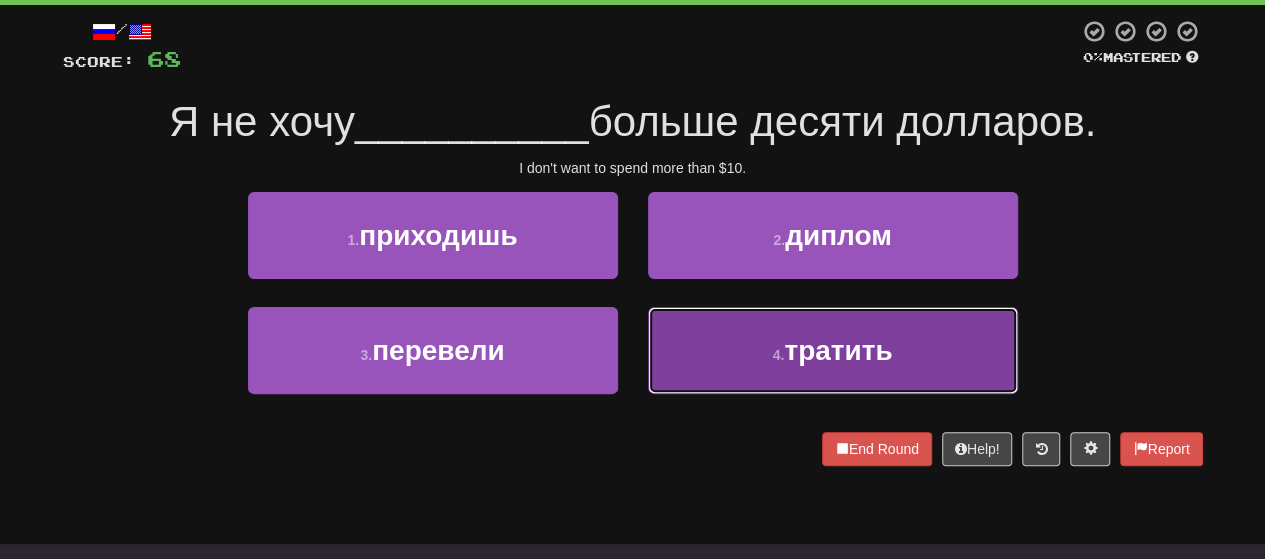 click on "4 .  тратить" at bounding box center [833, 350] 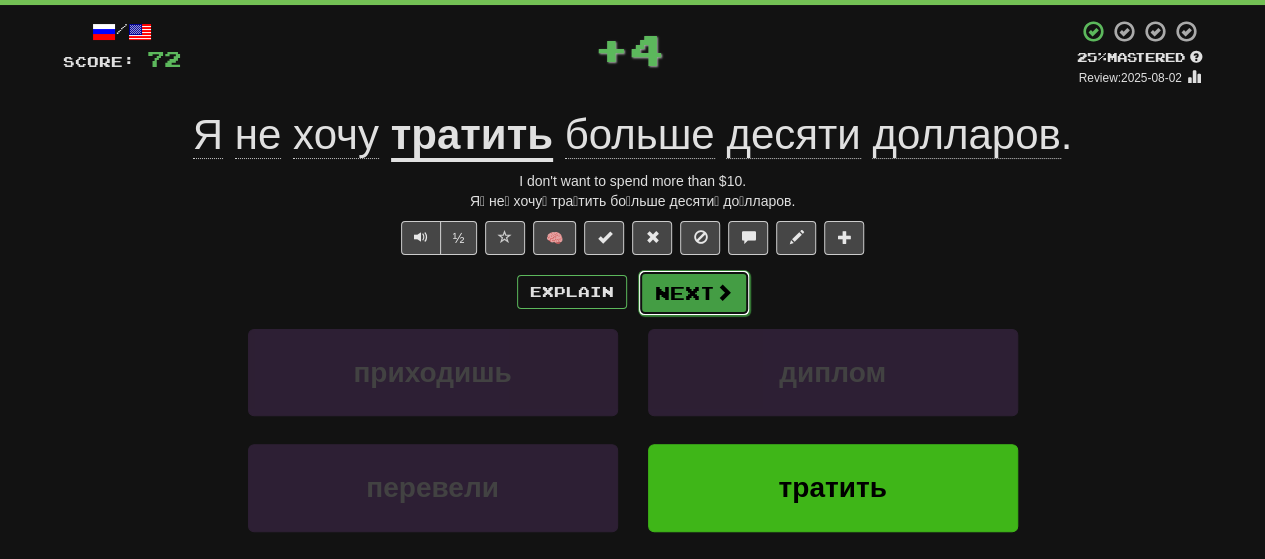 click on "Next" at bounding box center (694, 293) 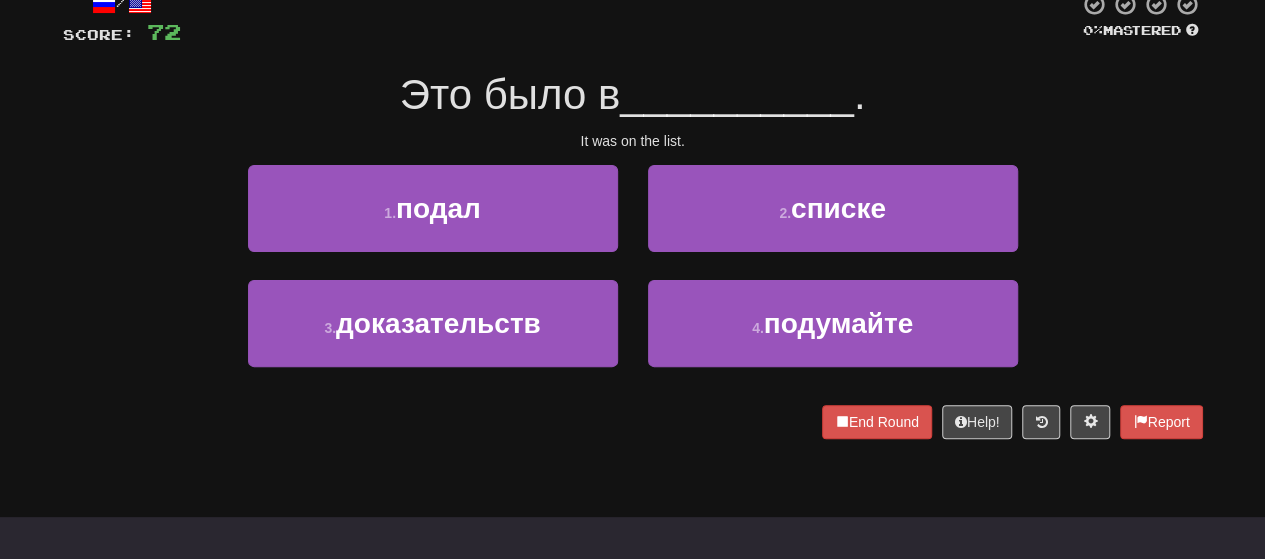 scroll, scrollTop: 100, scrollLeft: 0, axis: vertical 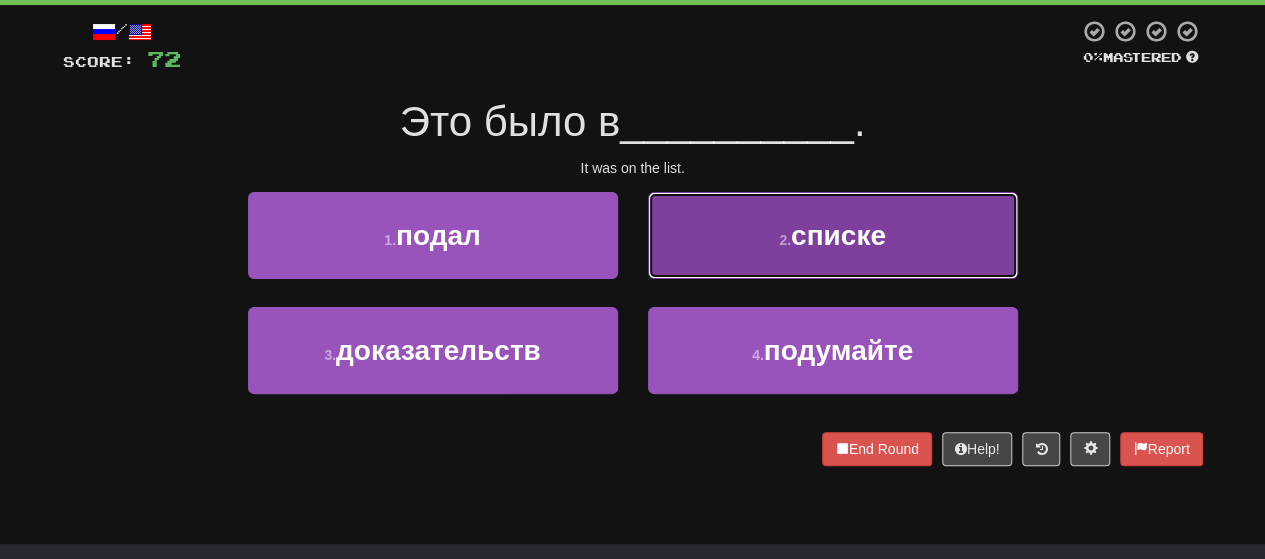 click on "2 .  списке" at bounding box center [833, 235] 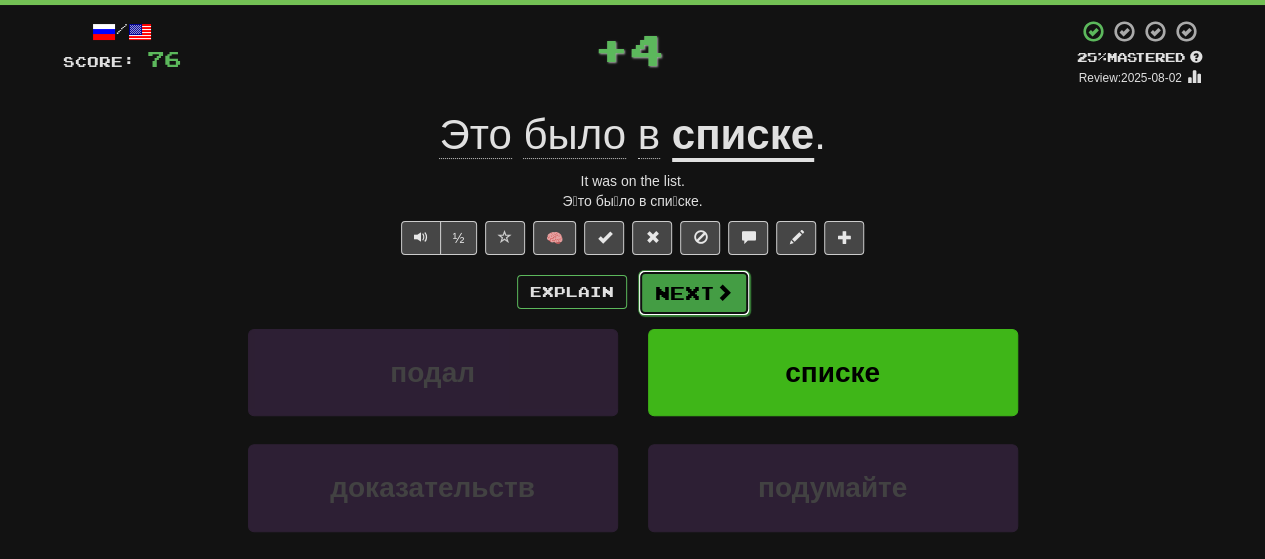 click on "Next" at bounding box center [694, 293] 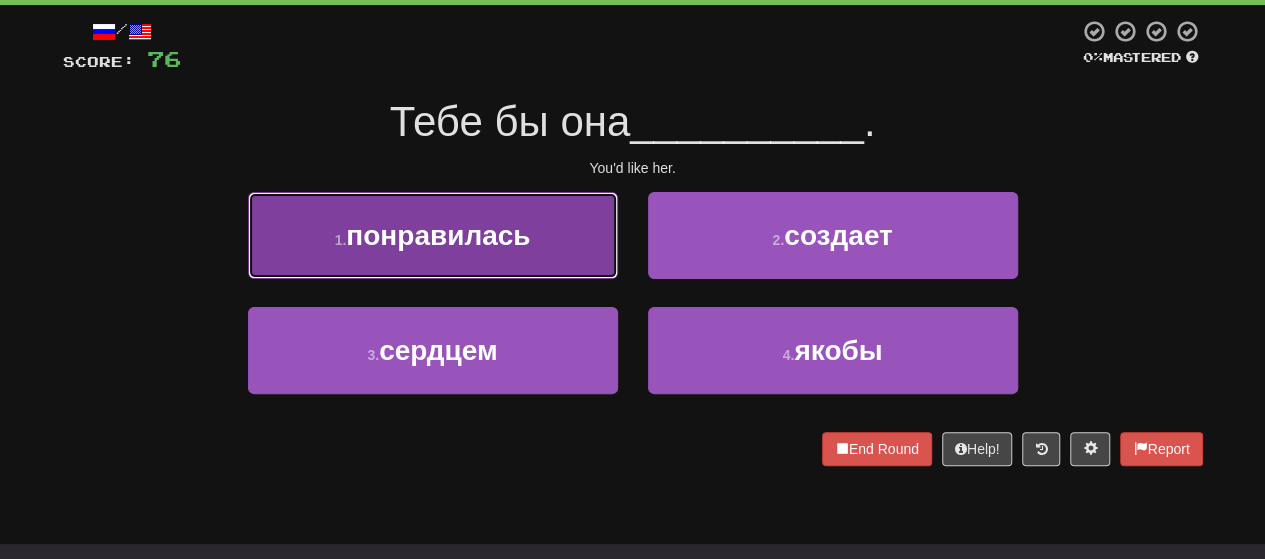 click on "1 .  понравилась" at bounding box center [433, 235] 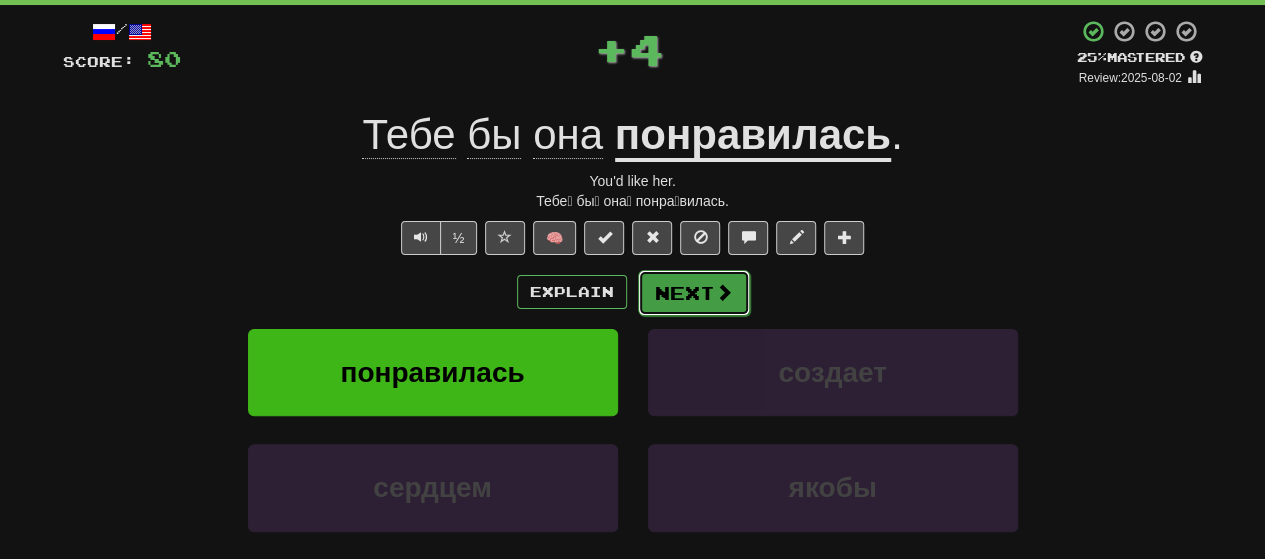 click on "Next" at bounding box center [694, 293] 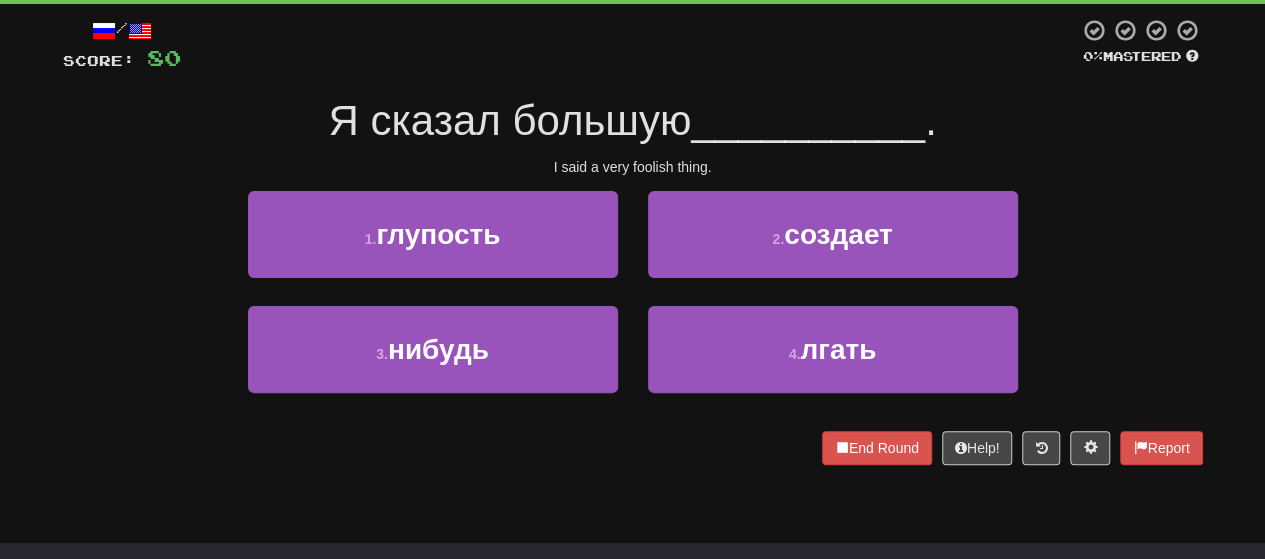 scroll, scrollTop: 0, scrollLeft: 0, axis: both 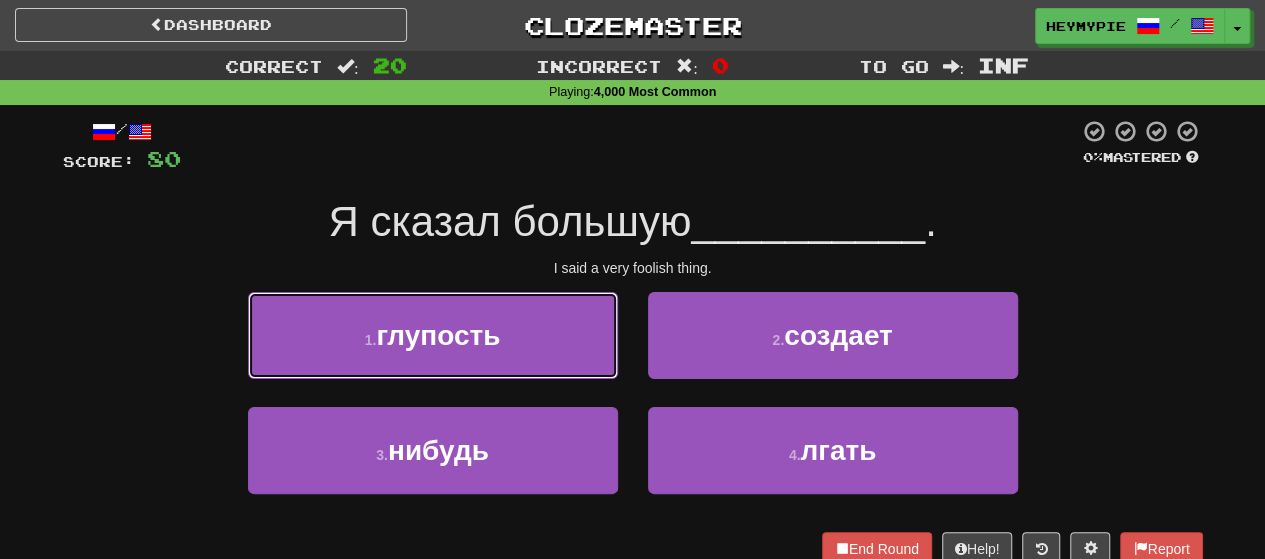 click on "1 .  глупость" at bounding box center (433, 335) 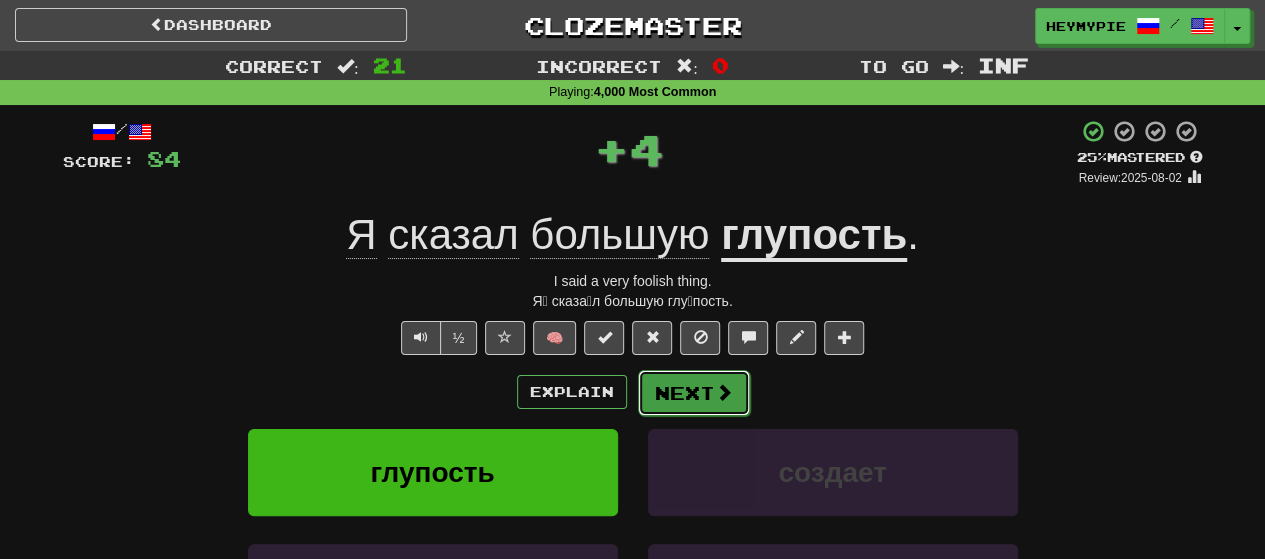 click on "Next" at bounding box center (694, 393) 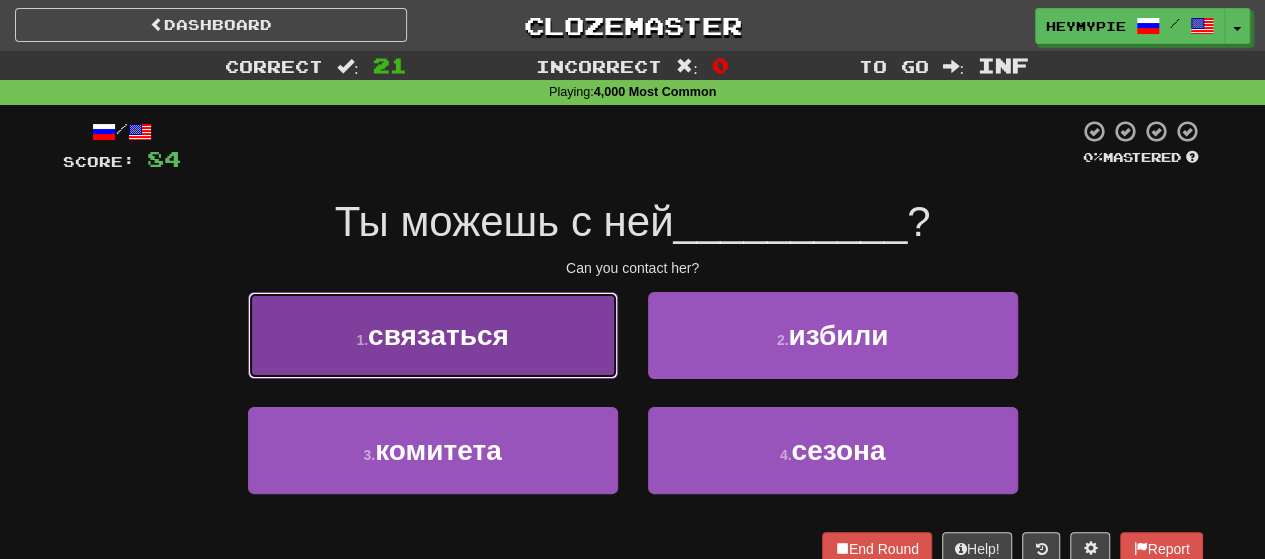 click on "связаться" at bounding box center (438, 335) 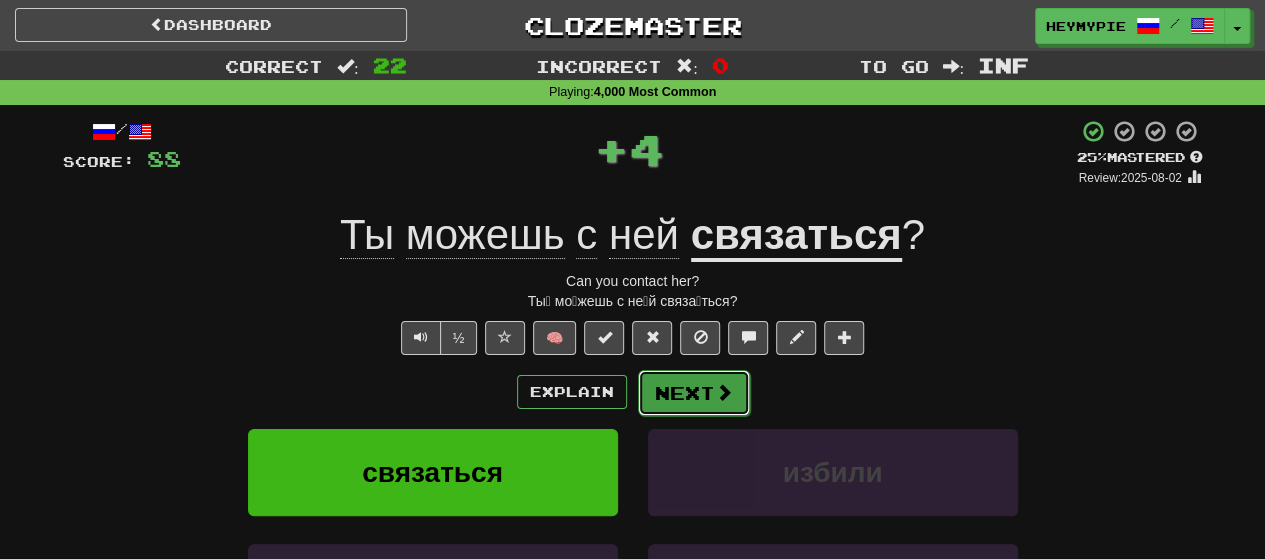 click on "Next" at bounding box center (694, 393) 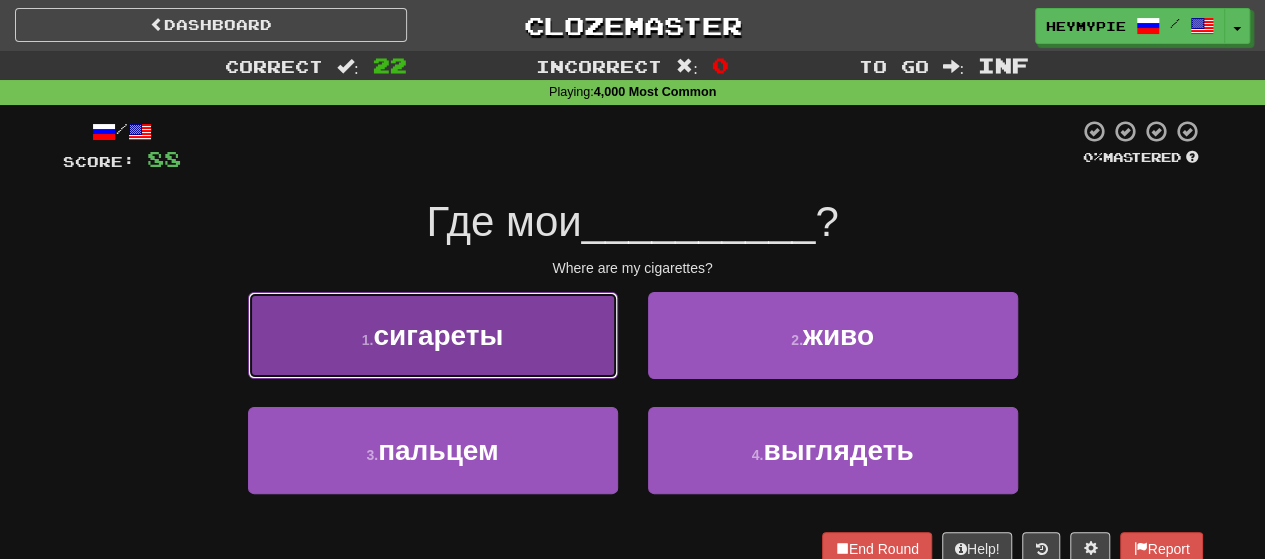 click on "сигареты" at bounding box center (438, 335) 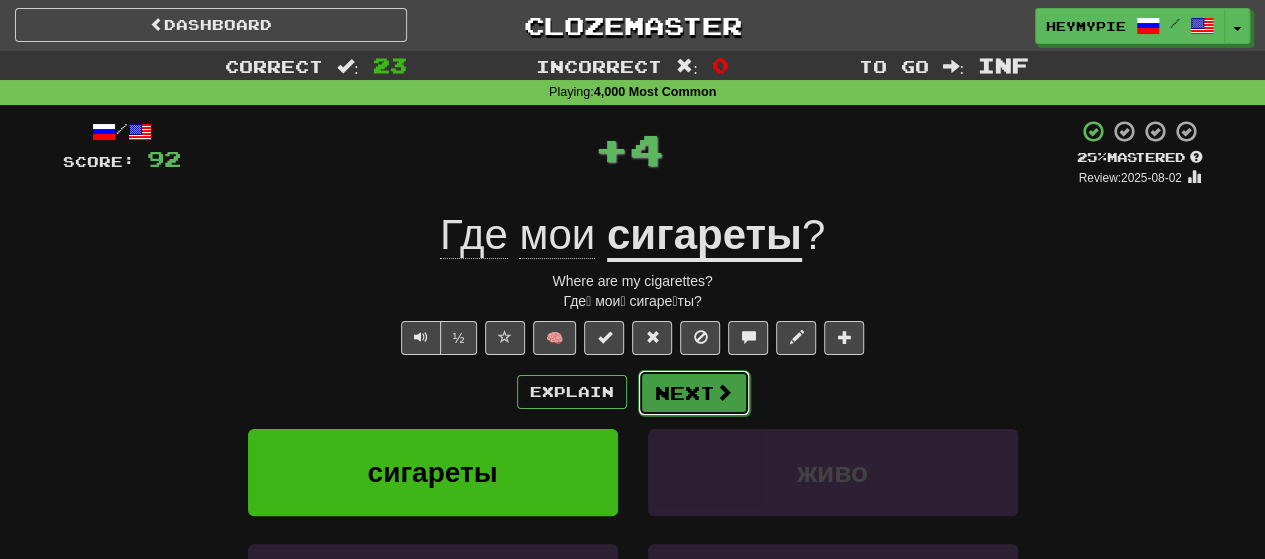 click on "Next" at bounding box center (694, 393) 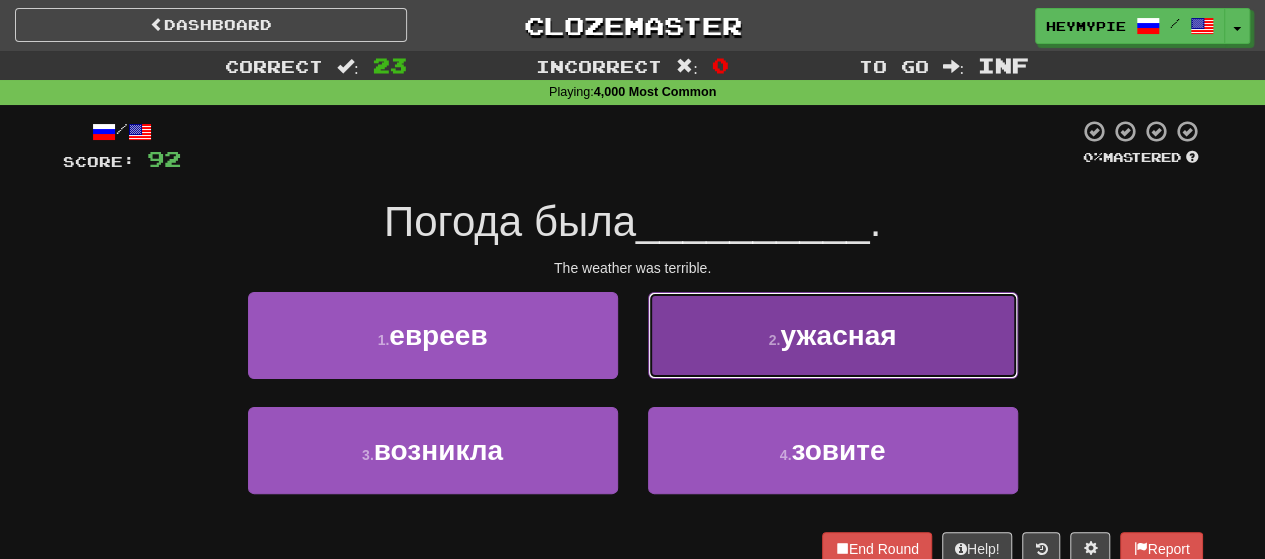 click on "2 .  ужасная" at bounding box center (833, 335) 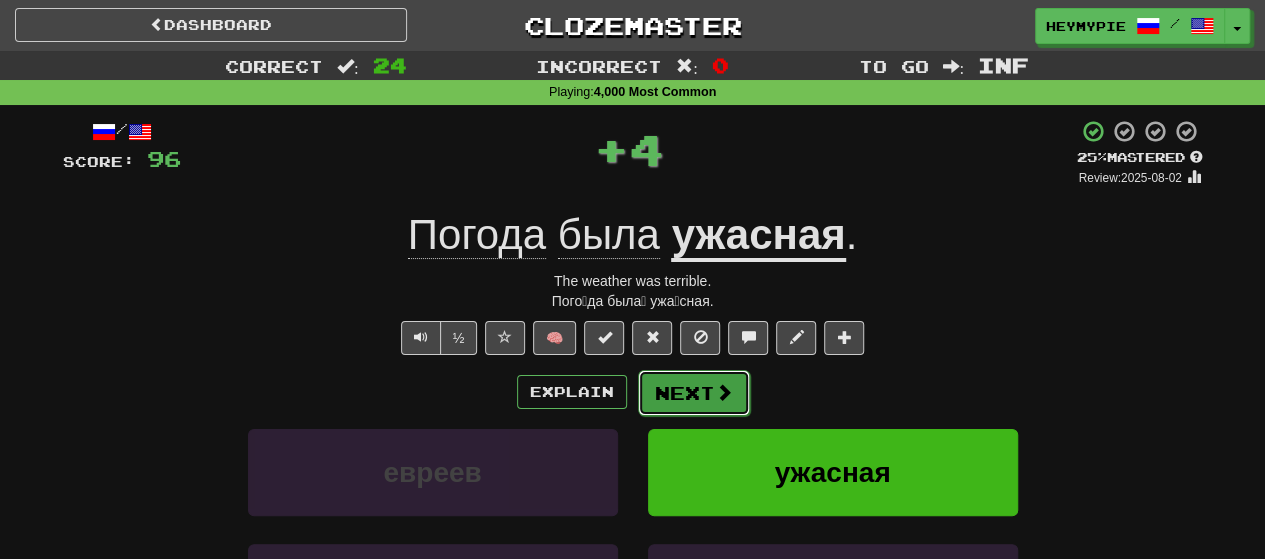click on "Next" at bounding box center [694, 393] 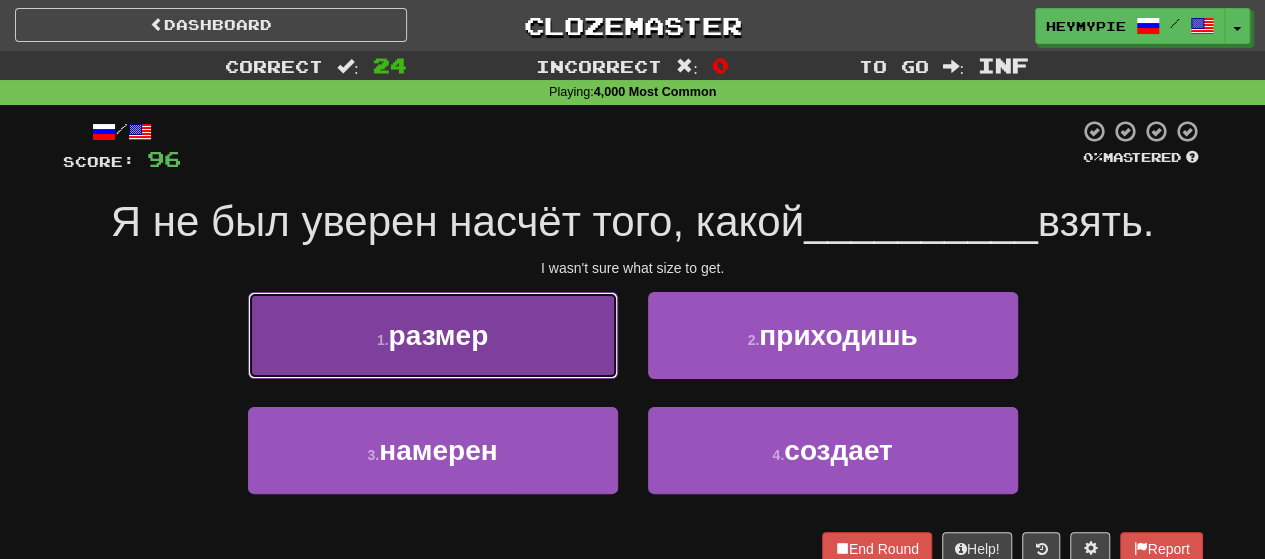 click on "1 .  размер" at bounding box center [433, 335] 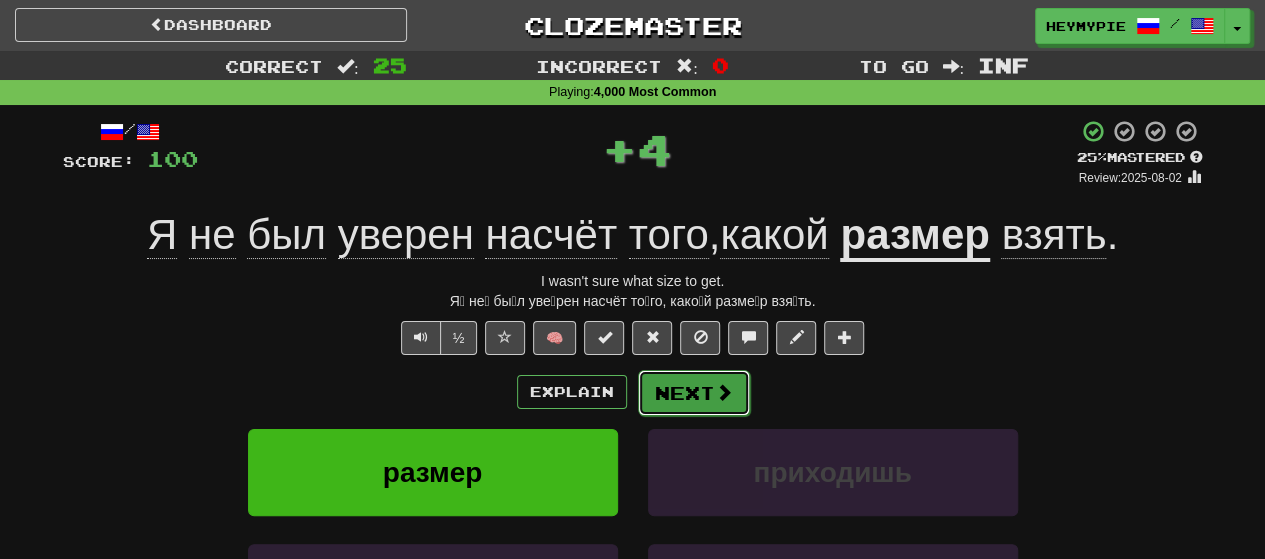 click on "Next" at bounding box center (694, 393) 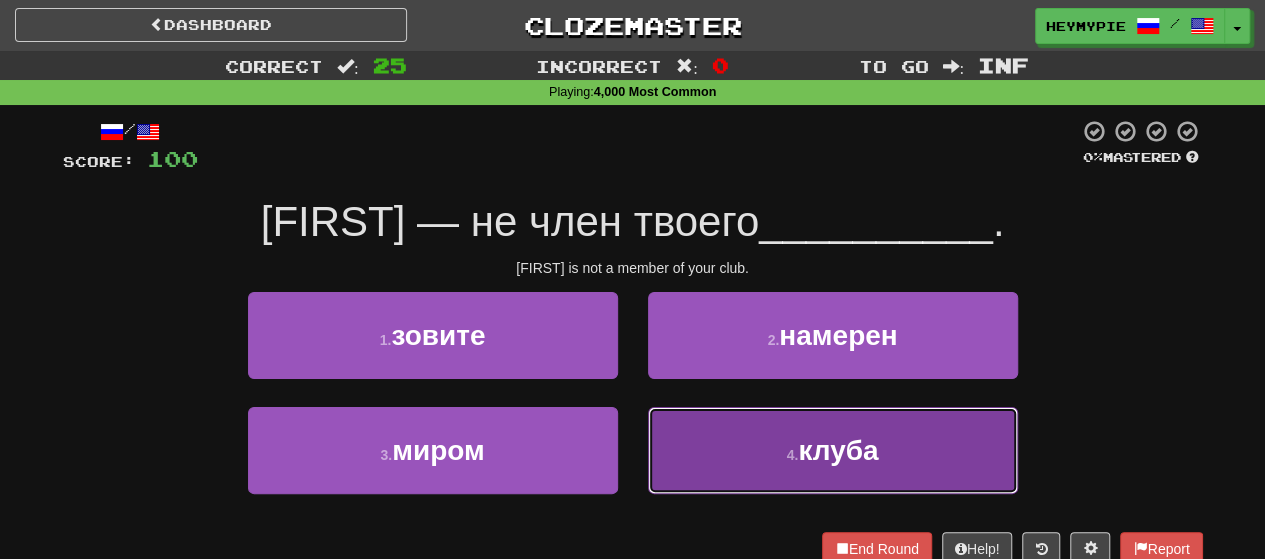 click on "4 .  клуба" at bounding box center (833, 450) 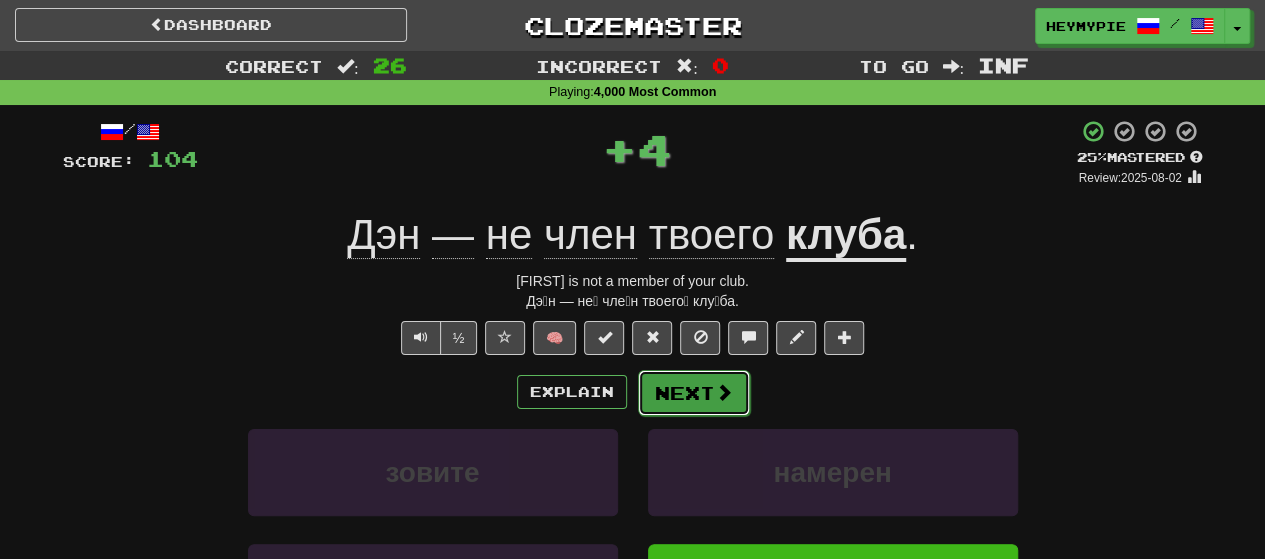 click on "Next" at bounding box center [694, 393] 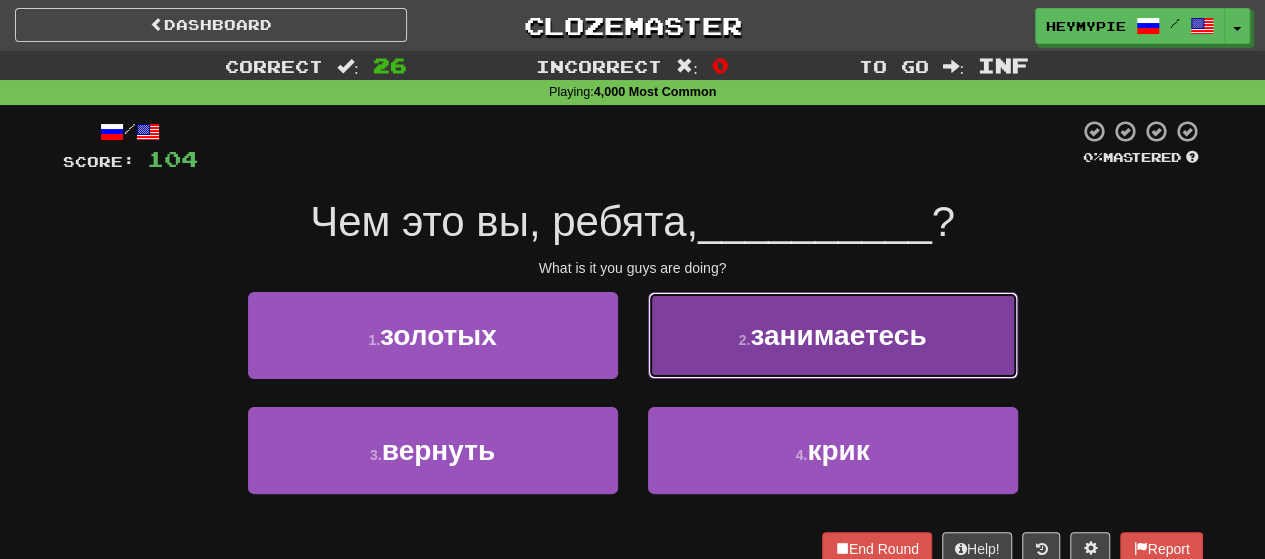 click on "2 .  занимаетесь" at bounding box center (833, 335) 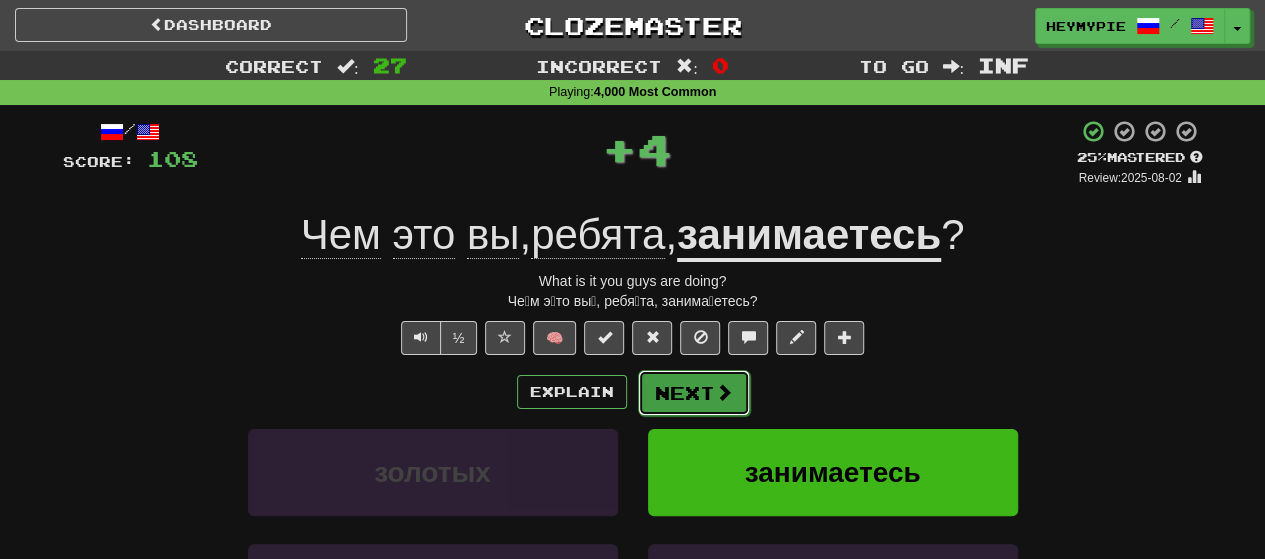 click on "Next" at bounding box center [694, 393] 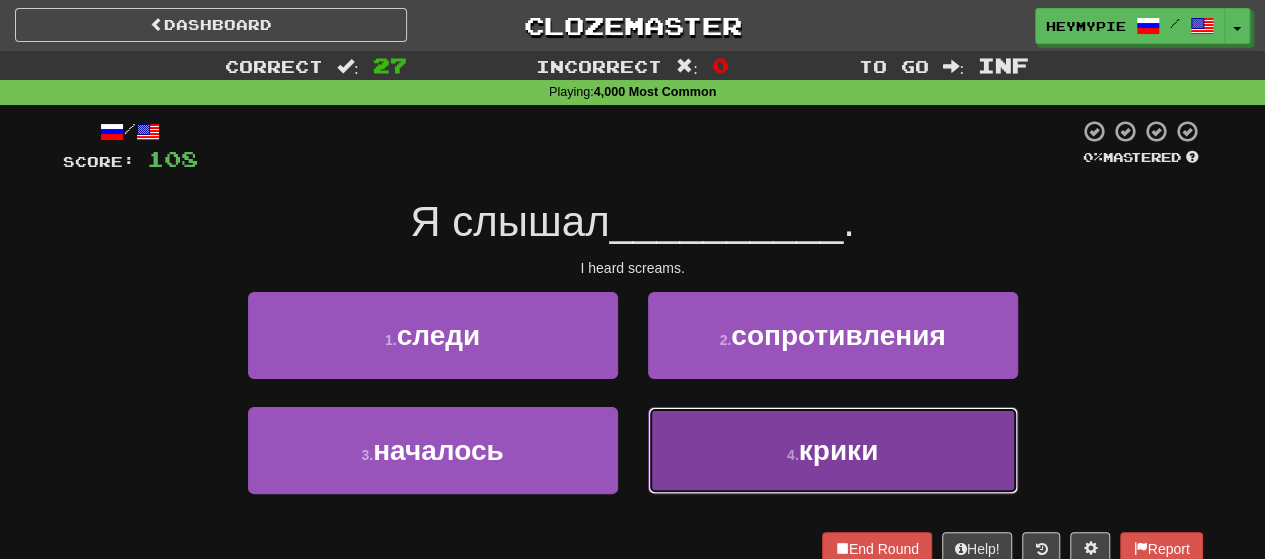 click on "4 .  крики" at bounding box center (833, 450) 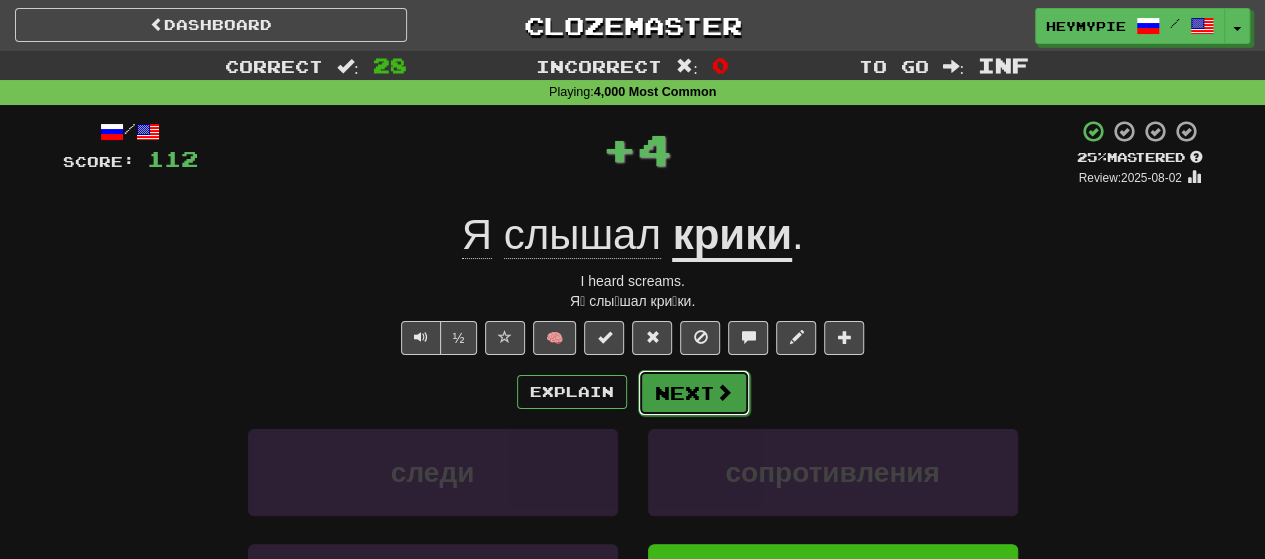 click on "Next" at bounding box center [694, 393] 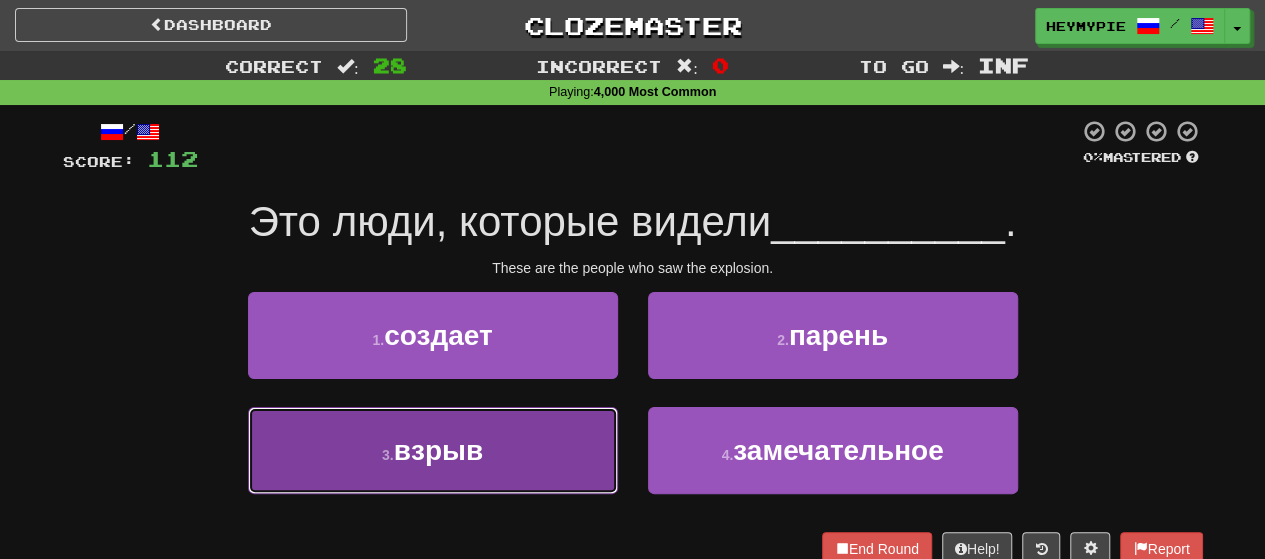 click on "3 .  взрыв" at bounding box center [433, 450] 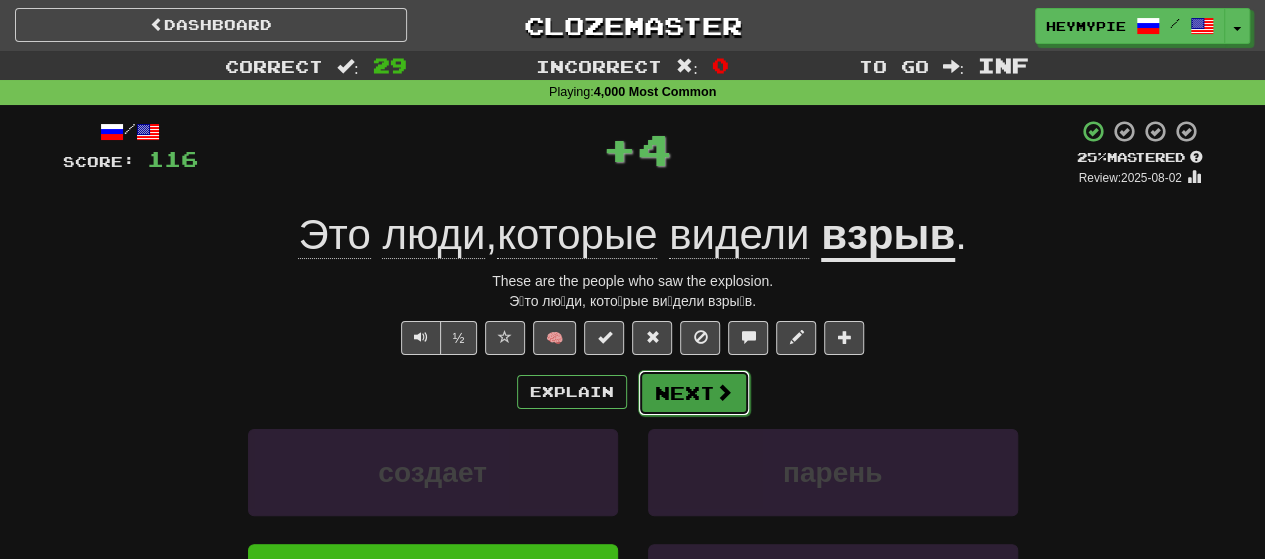 click on "Next" at bounding box center (694, 393) 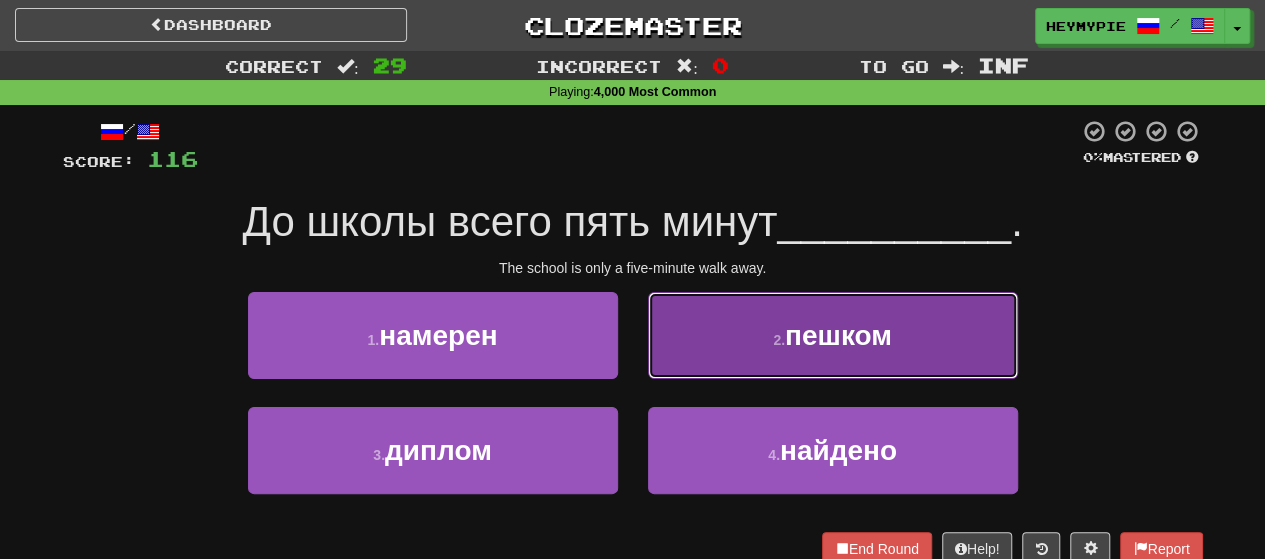 click on "2 .  пешком" at bounding box center (833, 335) 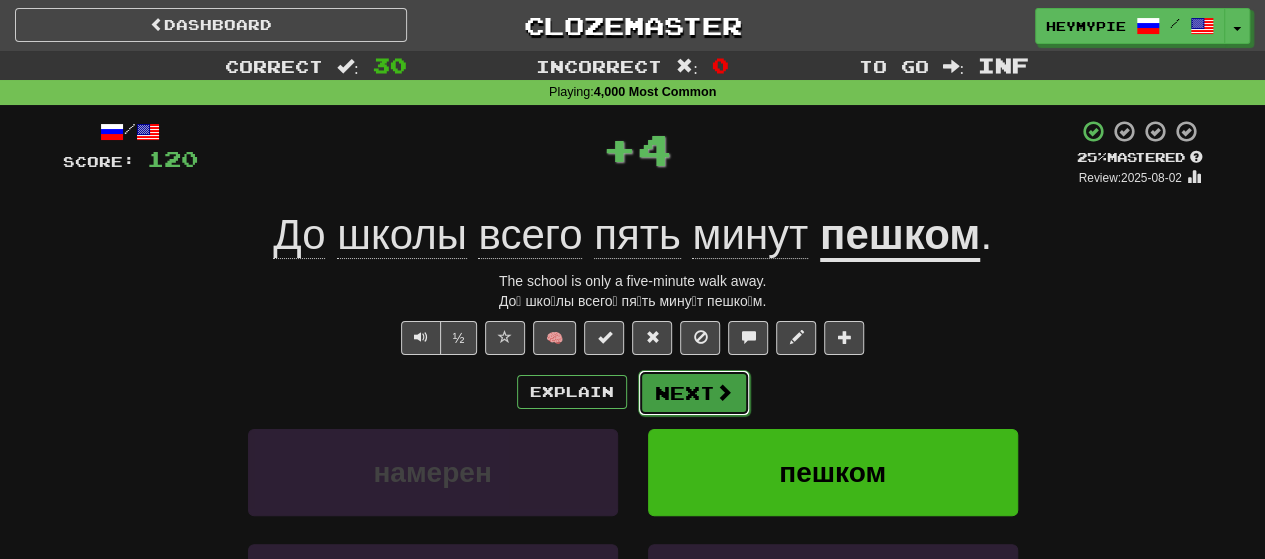 click on "Next" at bounding box center (694, 393) 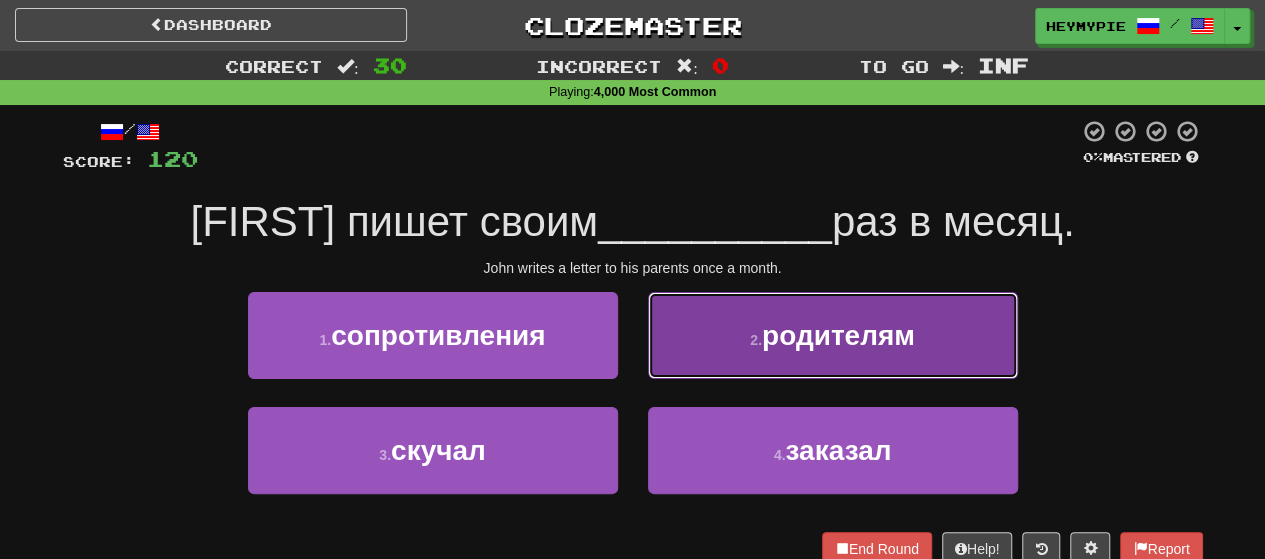 click on "2 .  родителям" at bounding box center (833, 335) 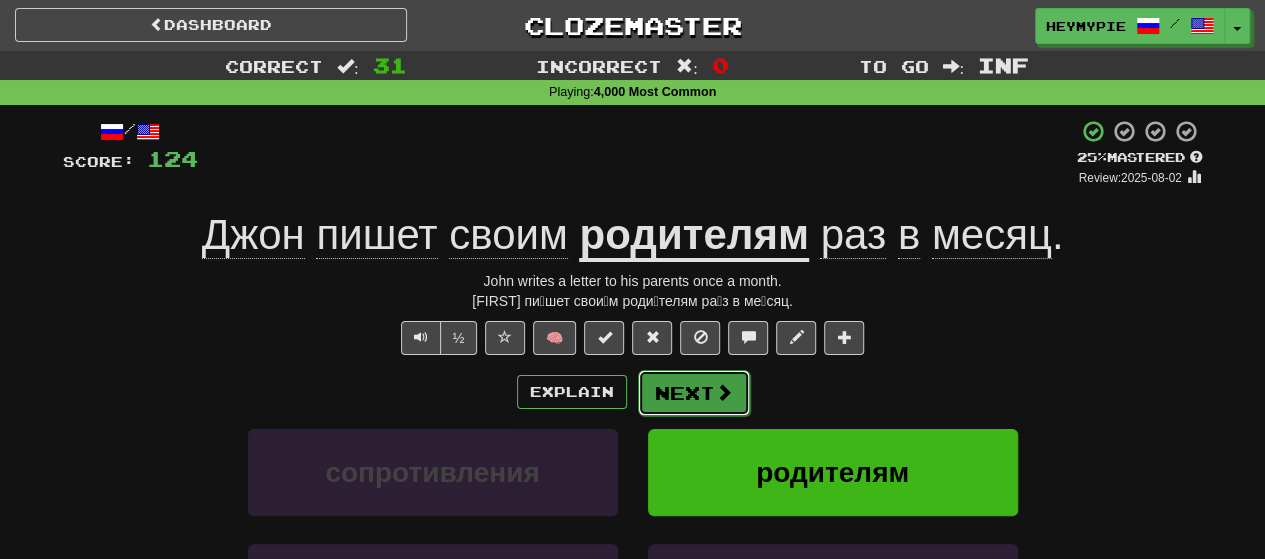 click on "Next" at bounding box center (694, 393) 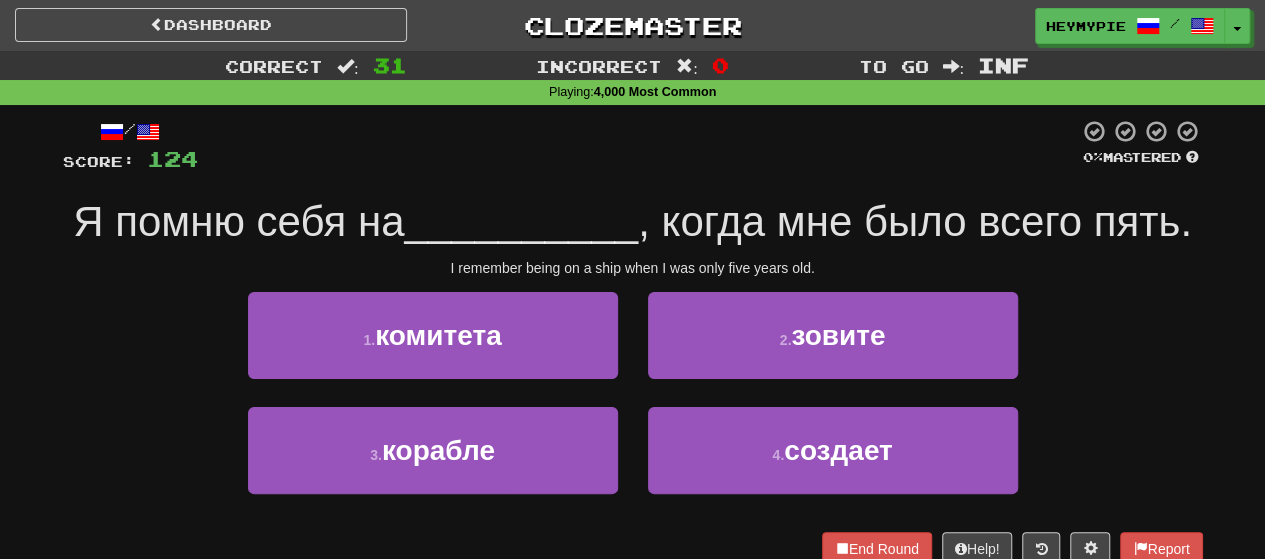 scroll, scrollTop: 100, scrollLeft: 0, axis: vertical 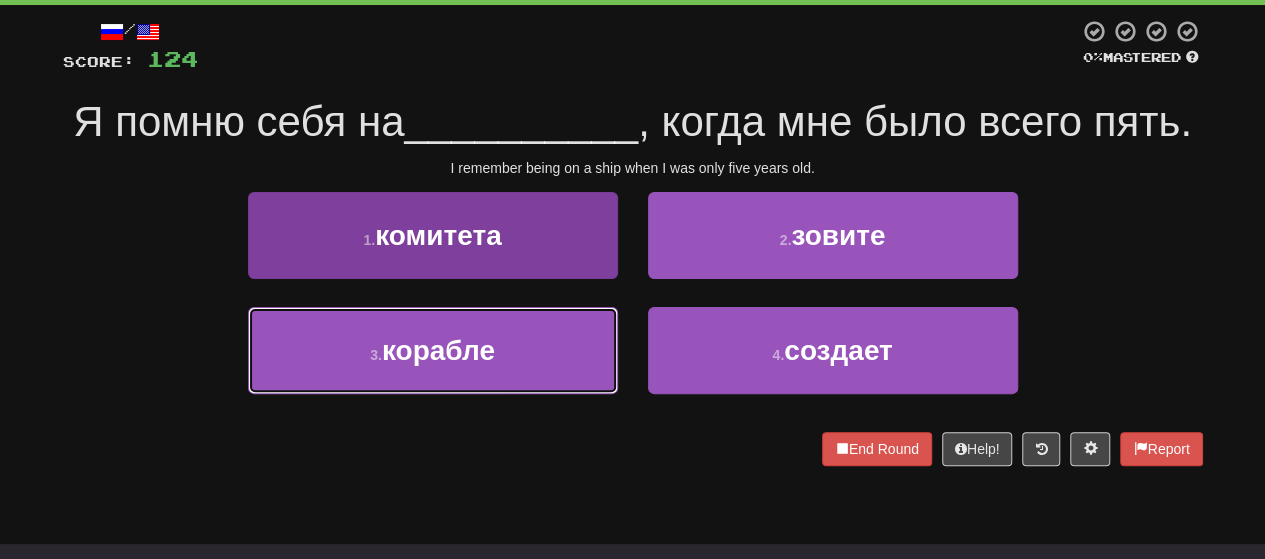 click on "3 .  корабле" at bounding box center (433, 350) 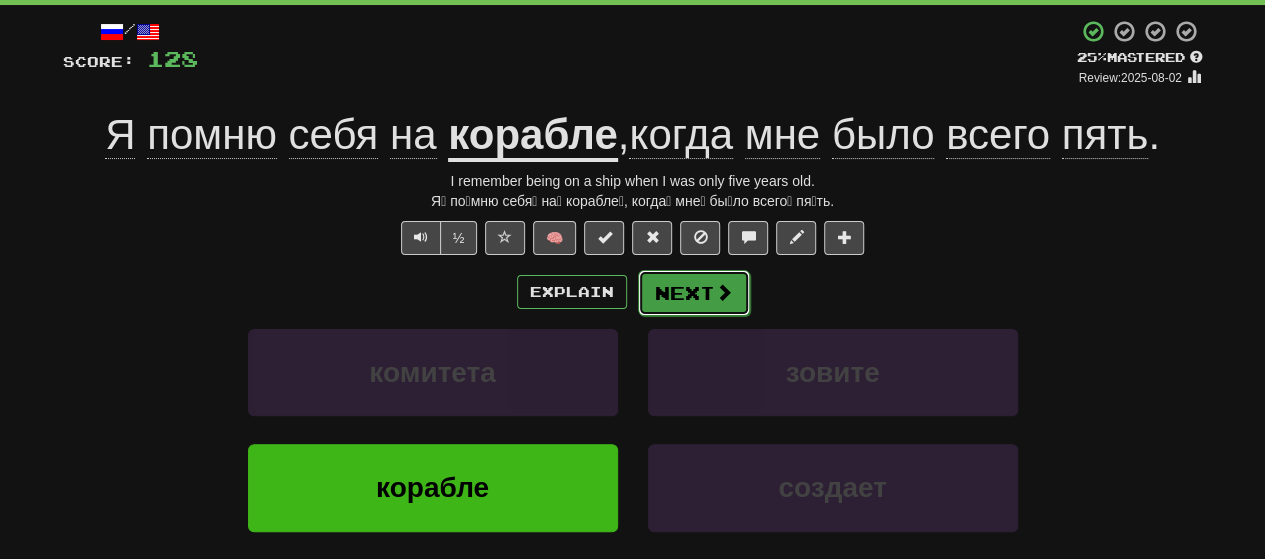 click on "Next" at bounding box center (694, 293) 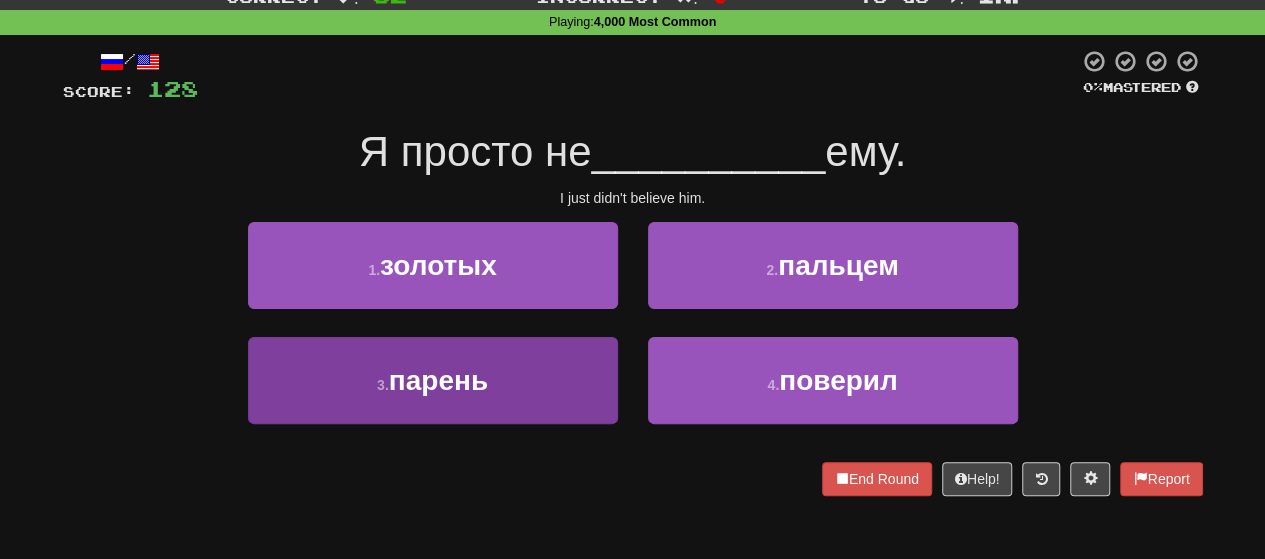 scroll, scrollTop: 100, scrollLeft: 0, axis: vertical 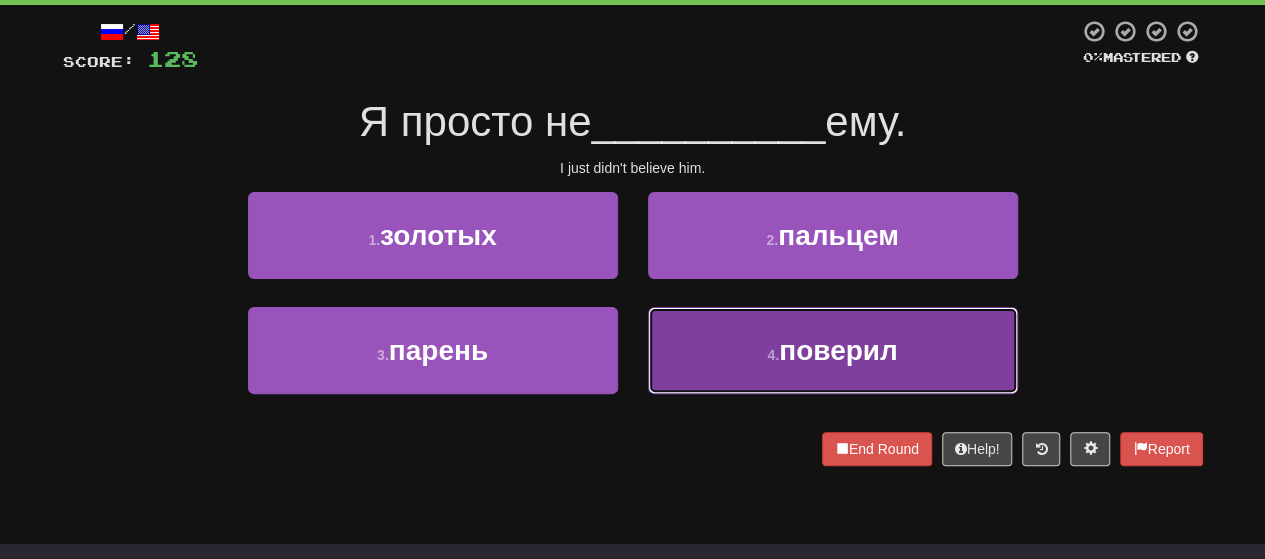 click on "4 .  поверил" at bounding box center [833, 350] 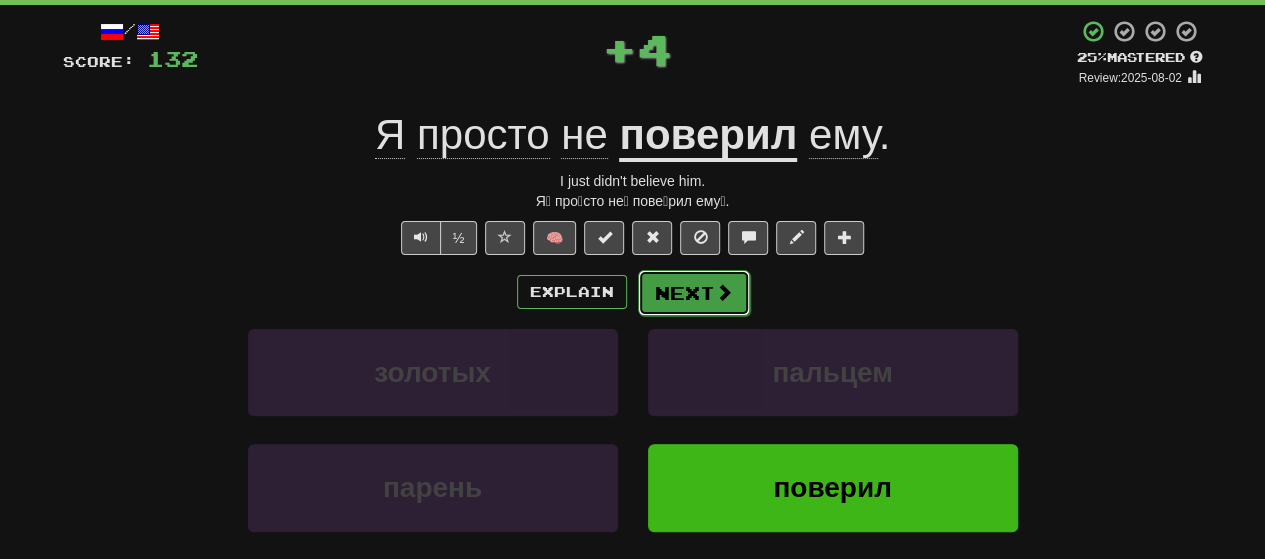 click on "Next" at bounding box center (694, 293) 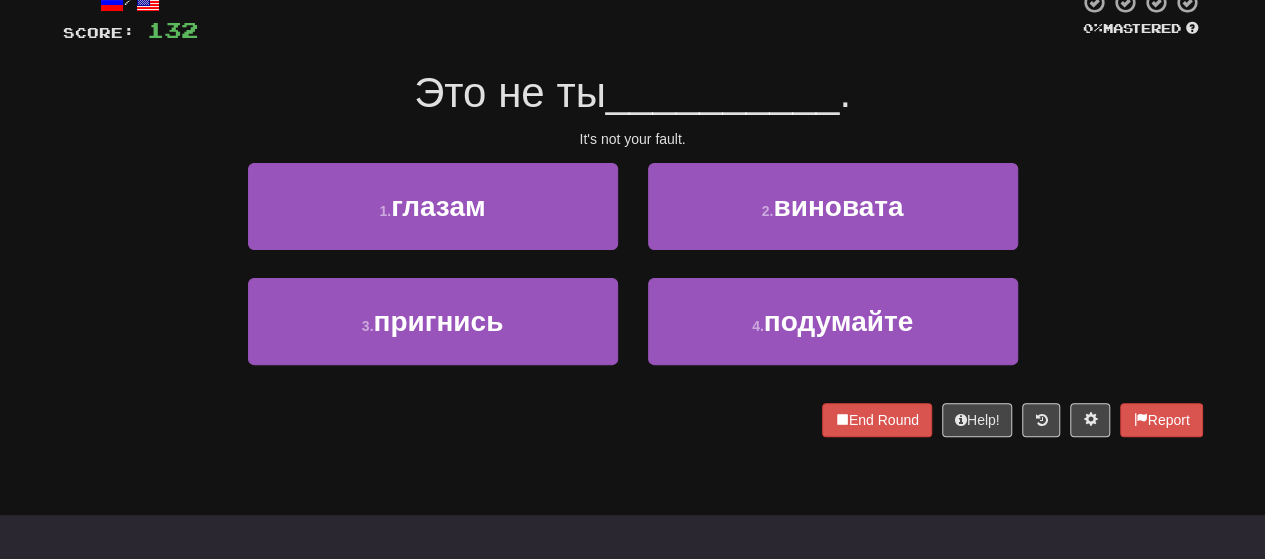 scroll, scrollTop: 100, scrollLeft: 0, axis: vertical 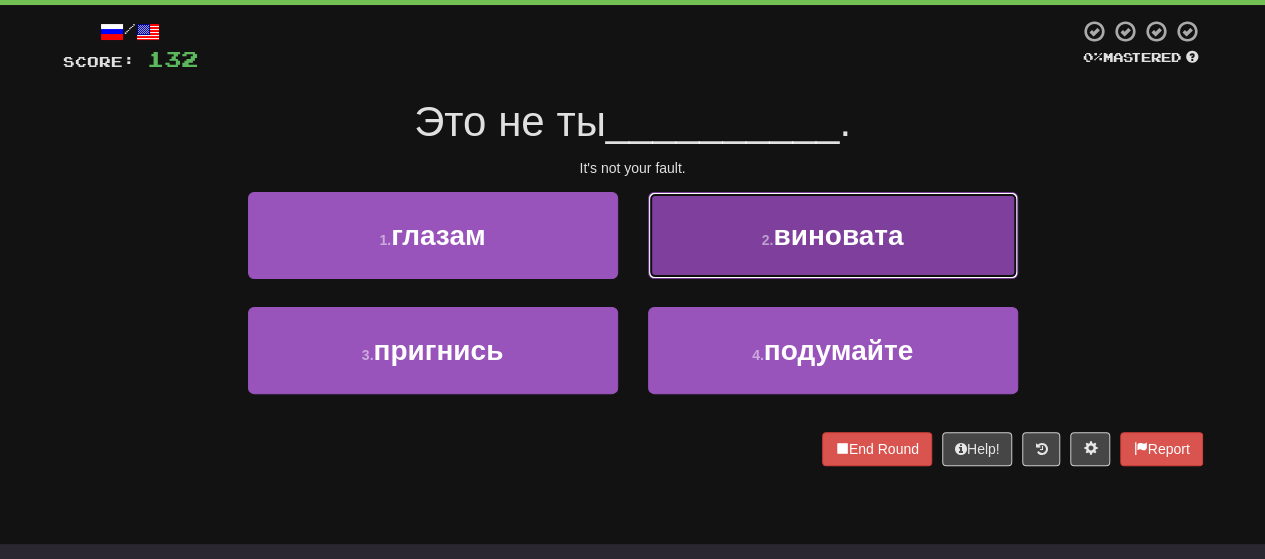 click on "2 .  виновата" at bounding box center (833, 235) 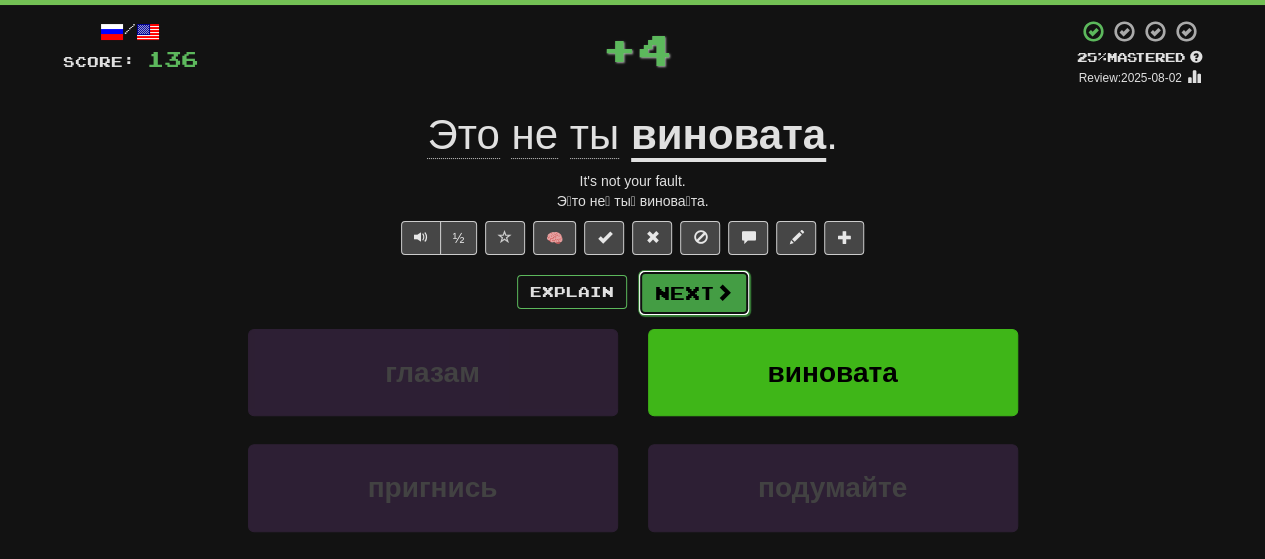 click on "Next" at bounding box center (694, 293) 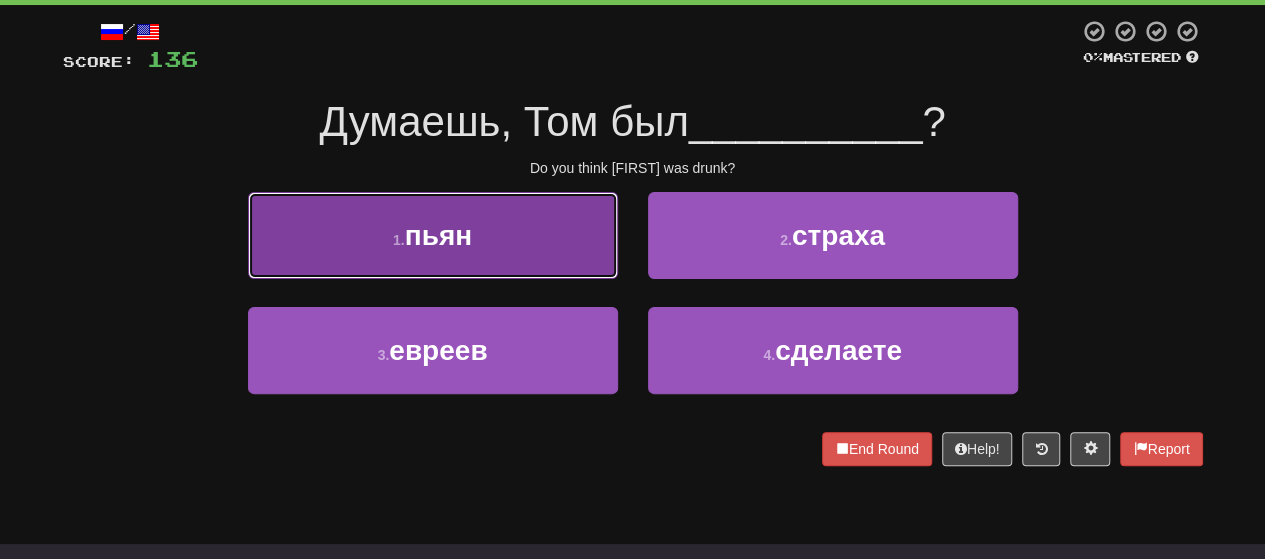 click on "1 .  пьян" at bounding box center [433, 235] 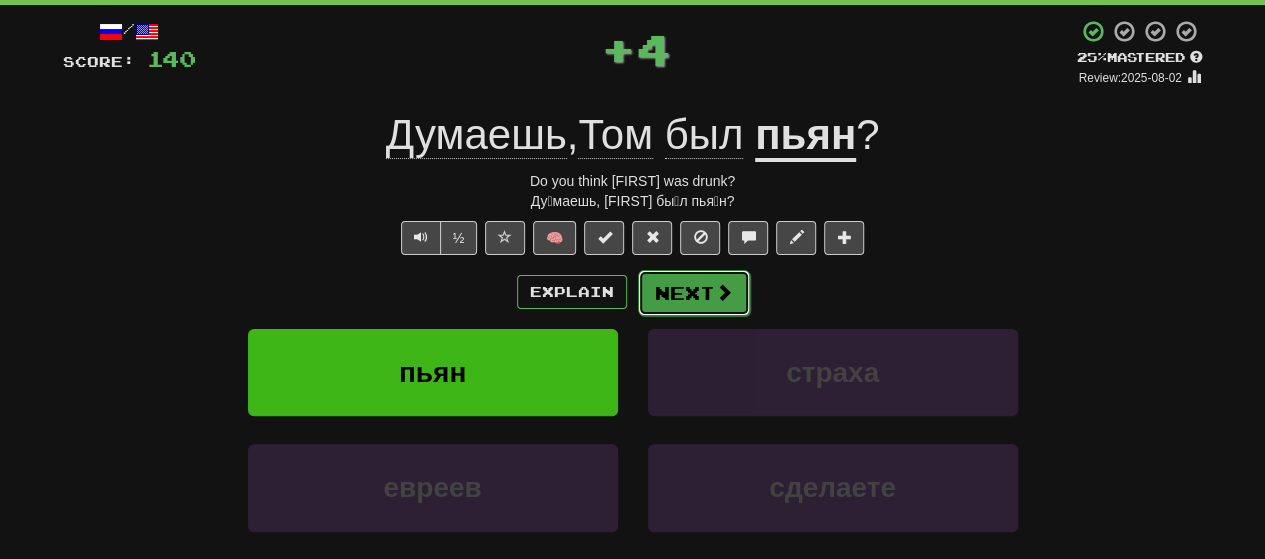 click on "Next" at bounding box center (694, 293) 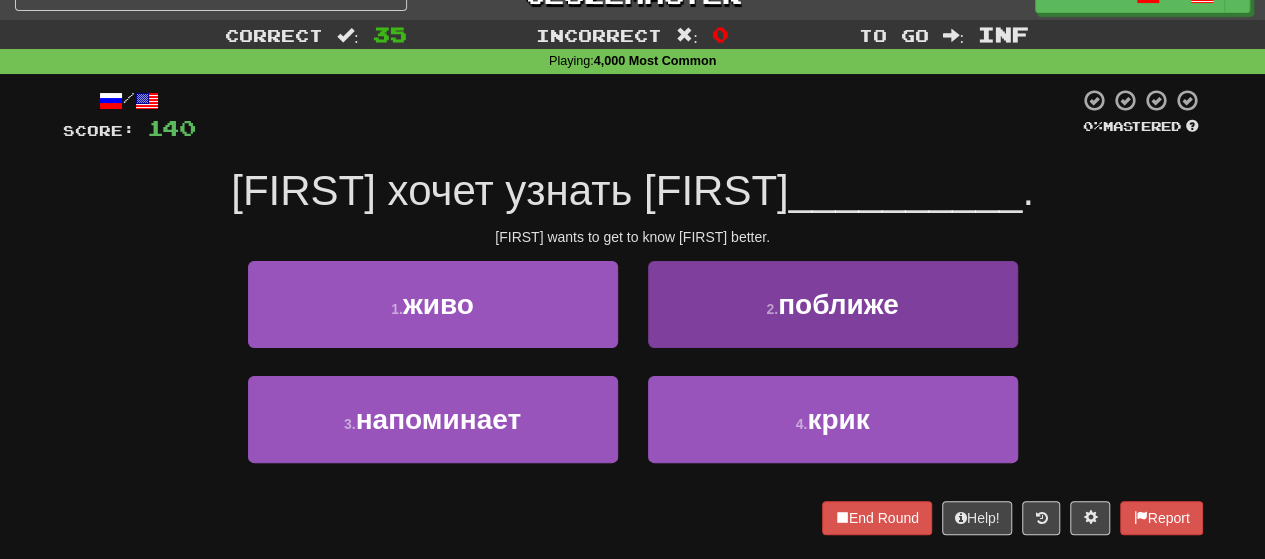 scroll, scrollTop: 0, scrollLeft: 0, axis: both 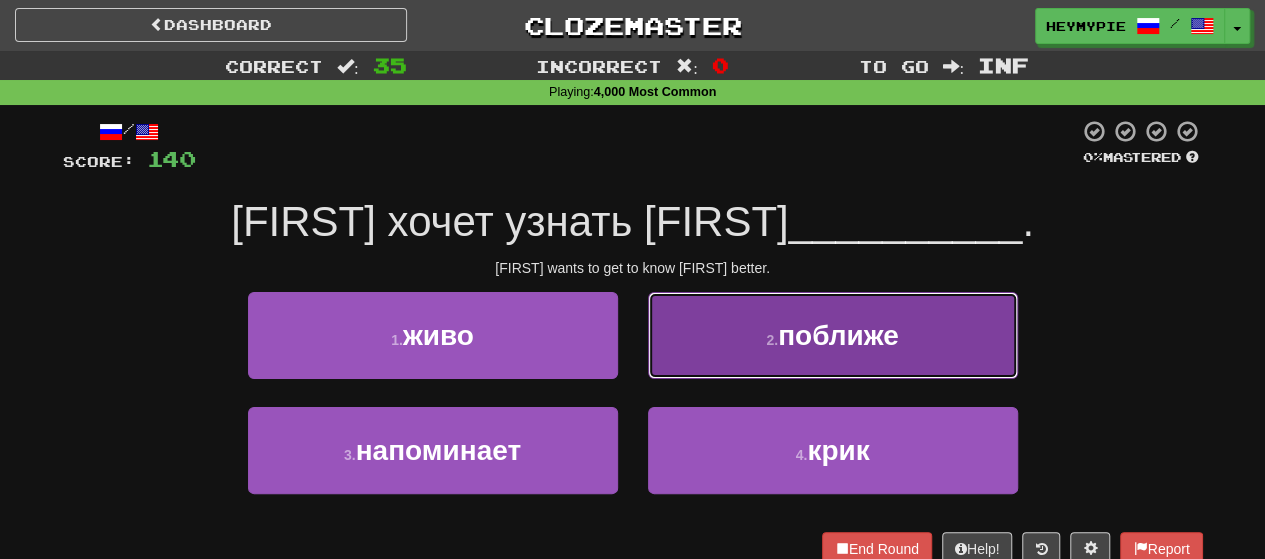 click on "2 .  поближе" at bounding box center [833, 335] 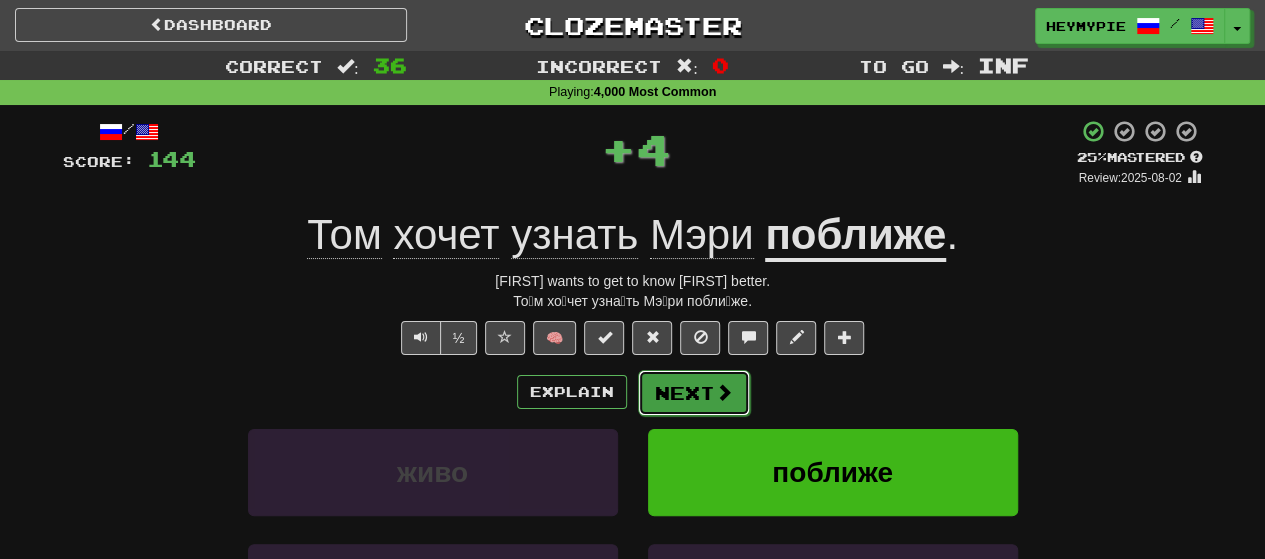 click on "Next" at bounding box center [694, 393] 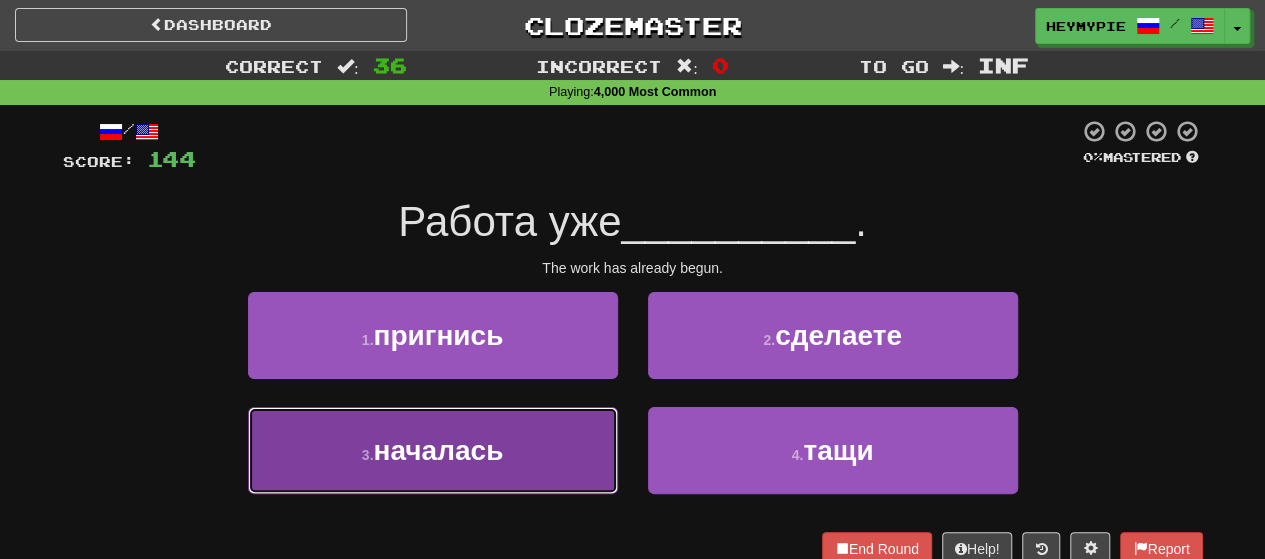 click on "3 .  началась" at bounding box center [433, 450] 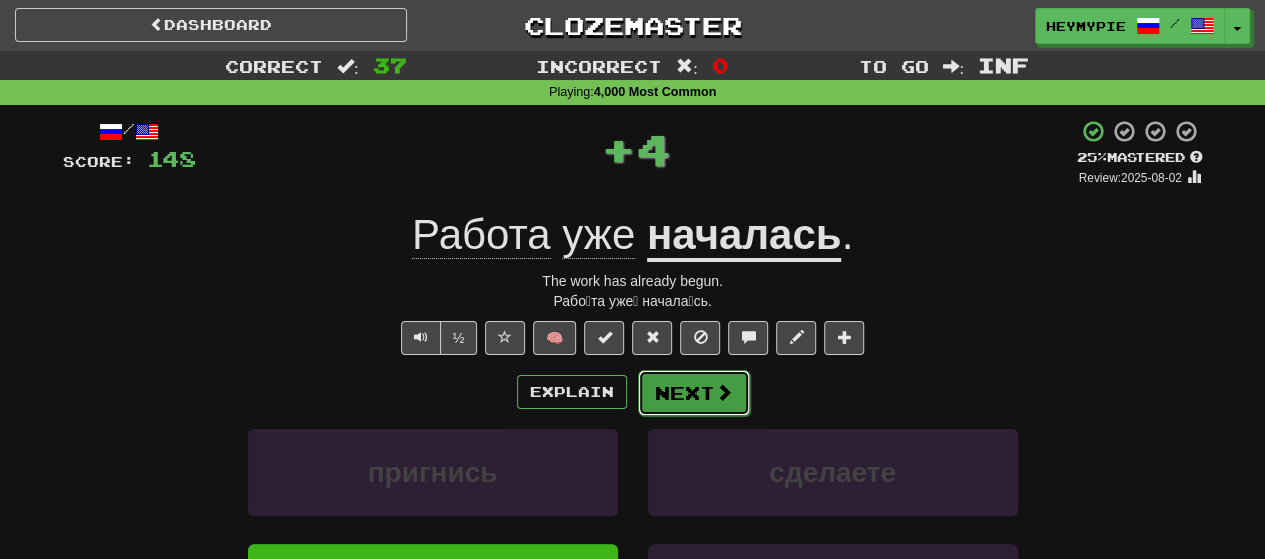 click on "Next" at bounding box center (694, 393) 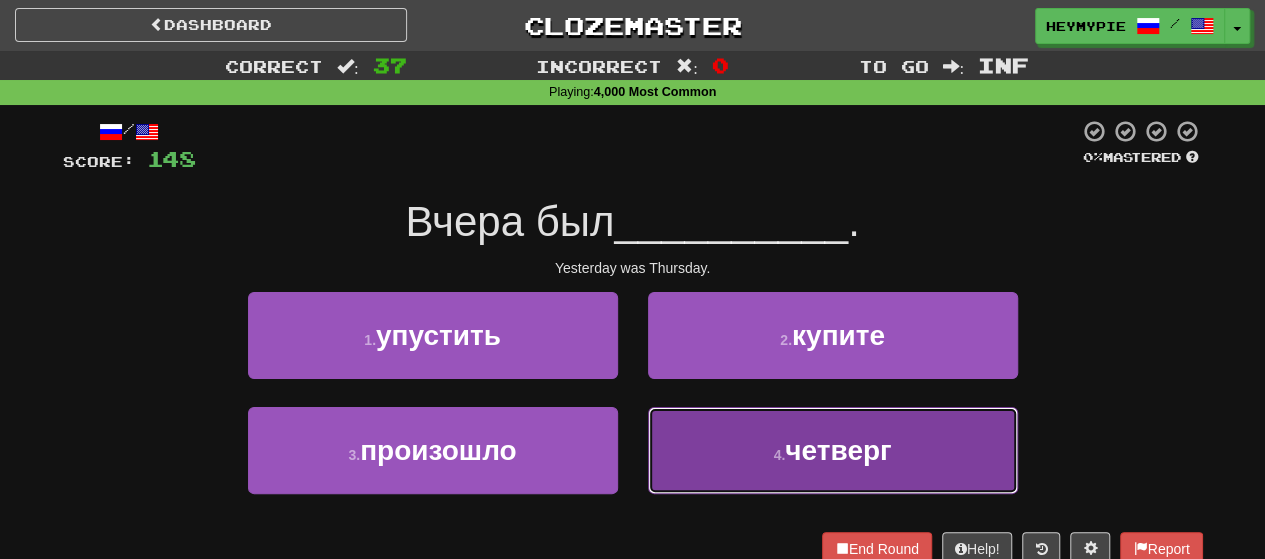 click on "4 .  четверг" at bounding box center [833, 450] 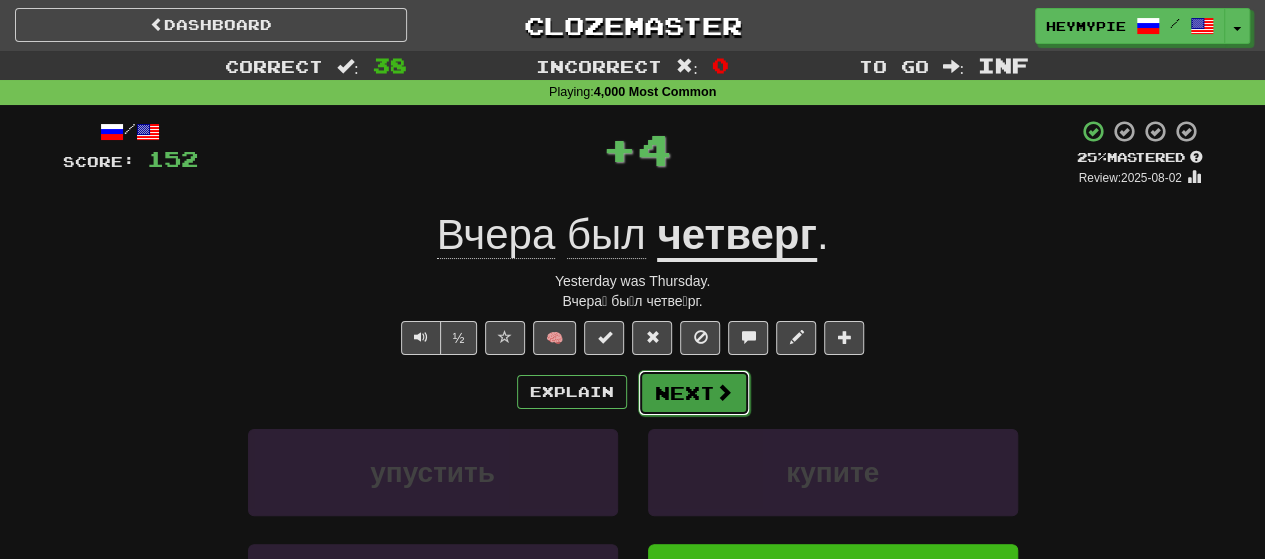 click on "Next" at bounding box center (694, 393) 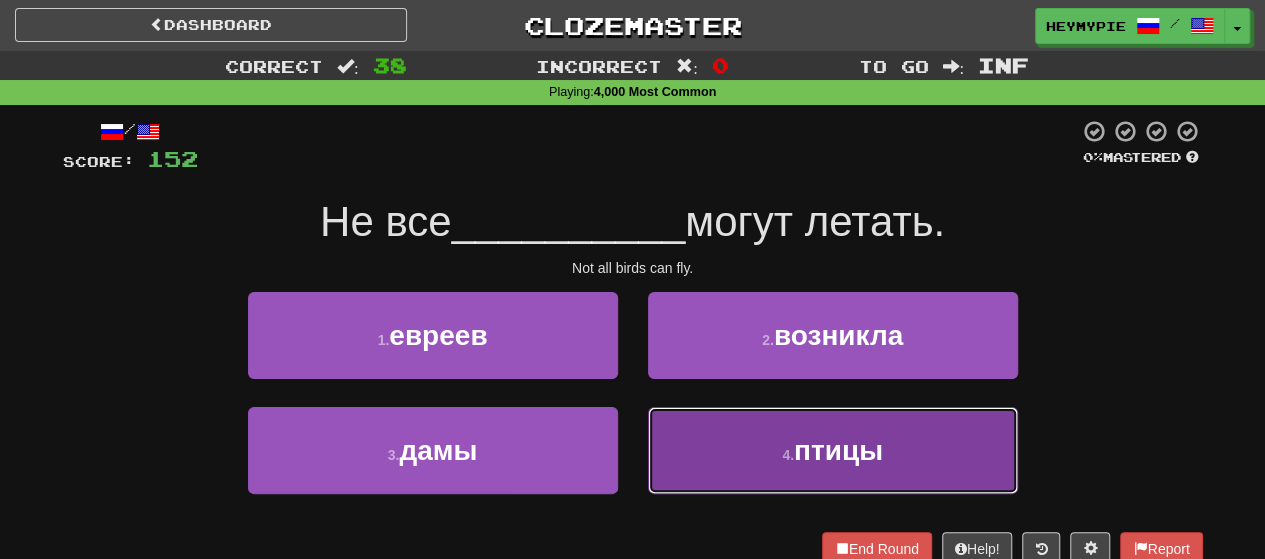 click on "4 .  птицы" at bounding box center [833, 450] 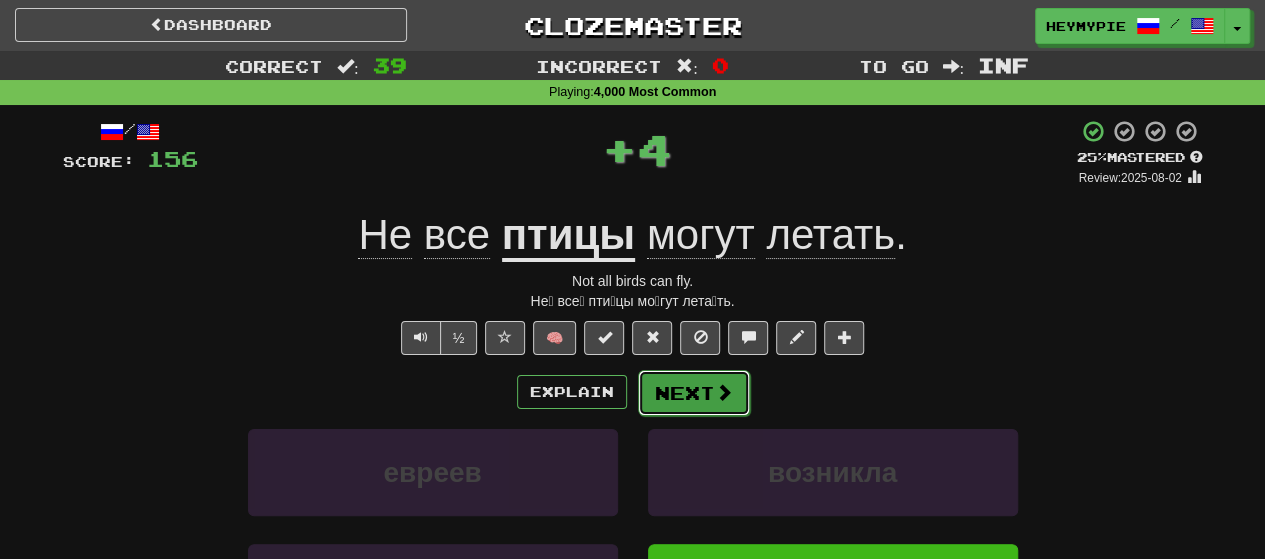 click on "Next" at bounding box center (694, 393) 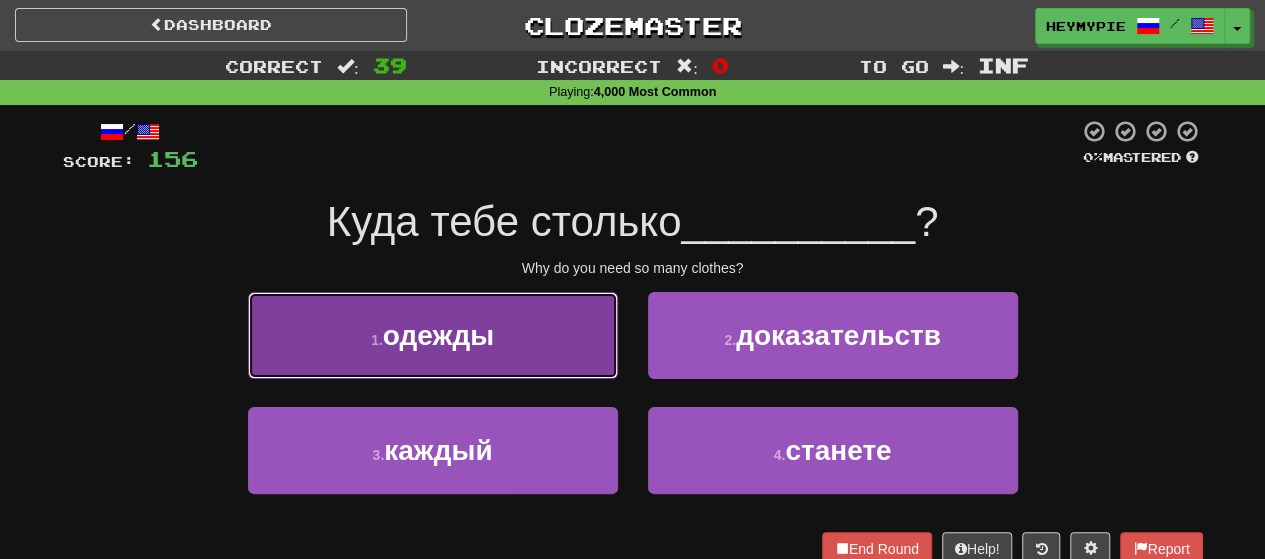 click on "одежды" at bounding box center [438, 335] 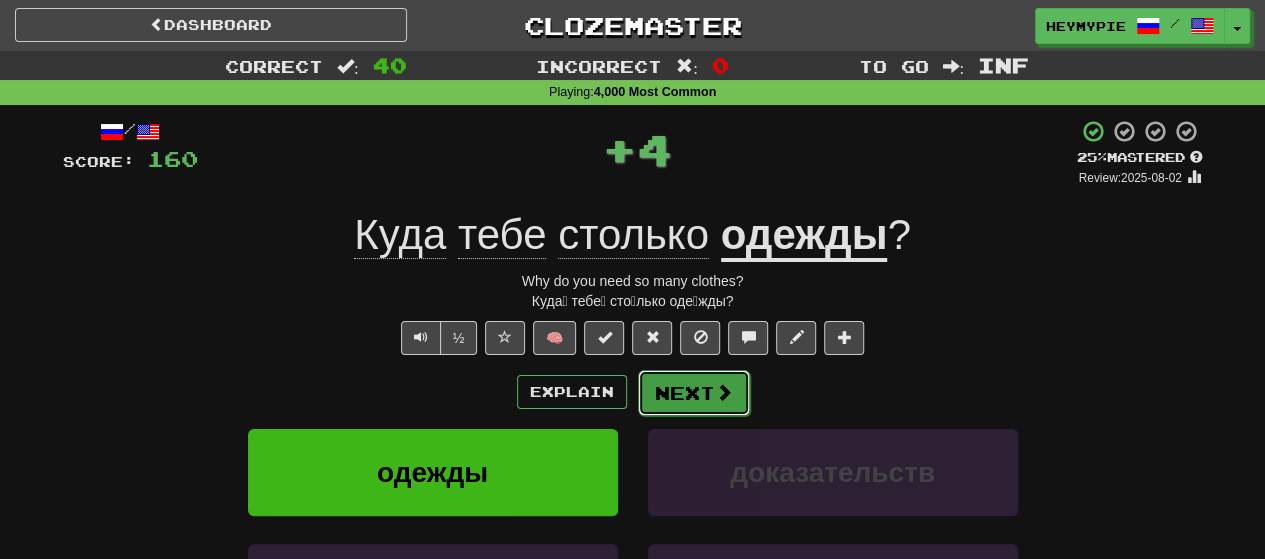 click on "Next" at bounding box center [694, 393] 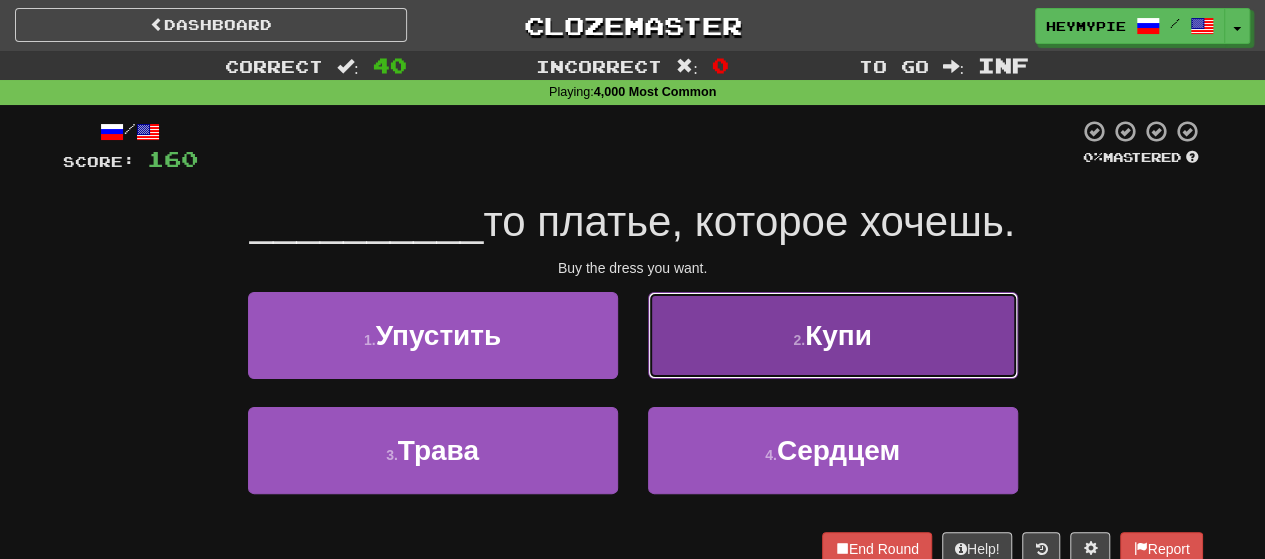 click on "2 .  Купи" at bounding box center (833, 335) 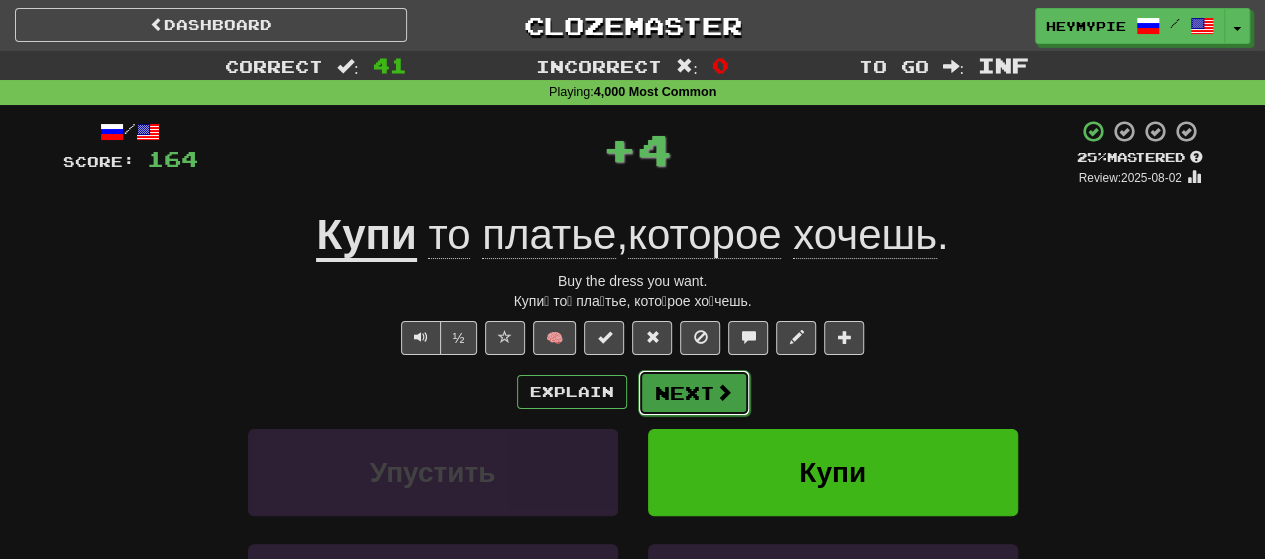 click on "Next" at bounding box center (694, 393) 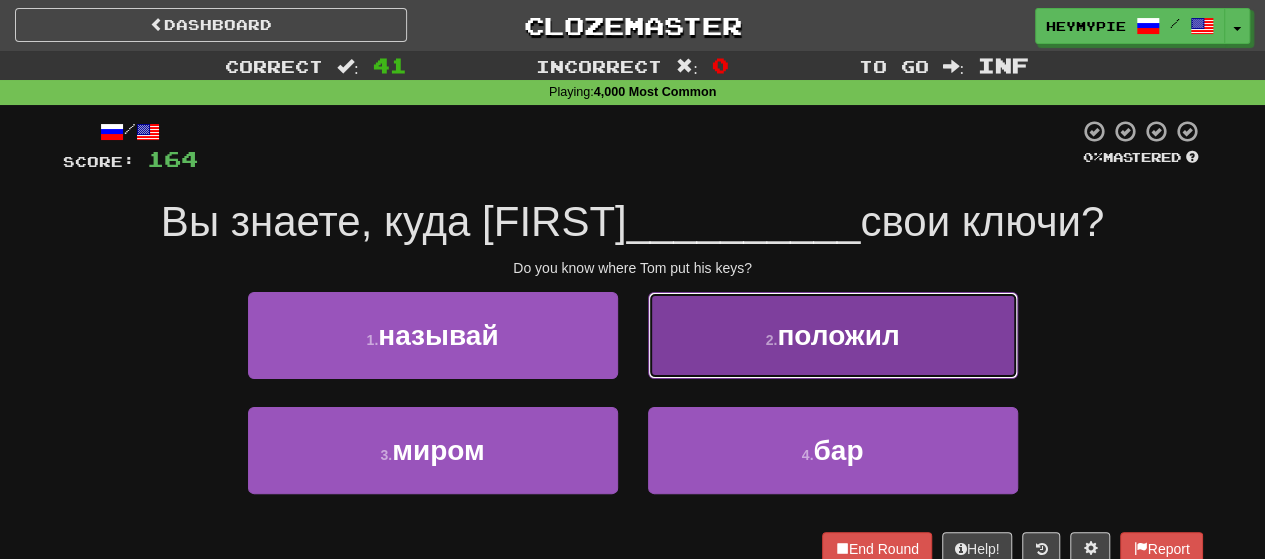 click on "2 .  положил" at bounding box center [833, 335] 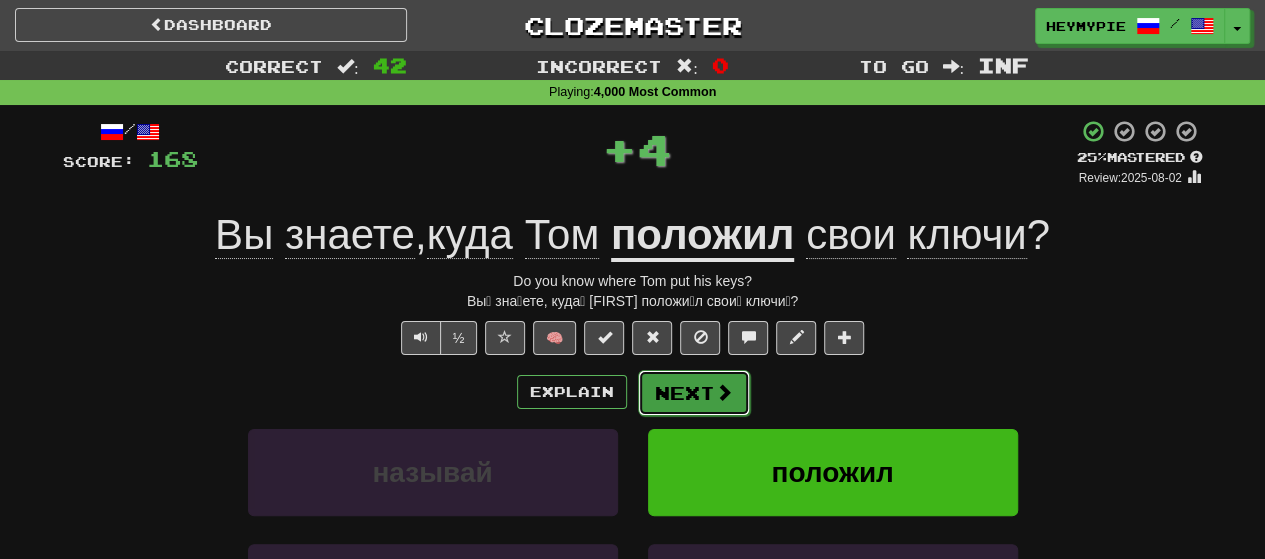 click on "Next" at bounding box center [694, 393] 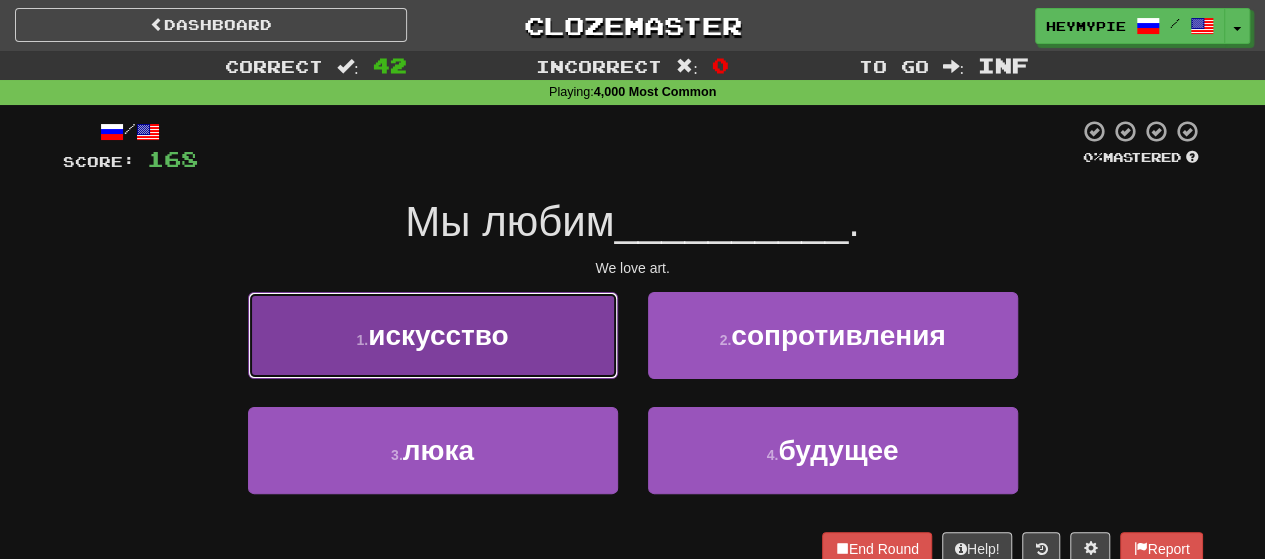 click on "1 .  искусство" at bounding box center [433, 335] 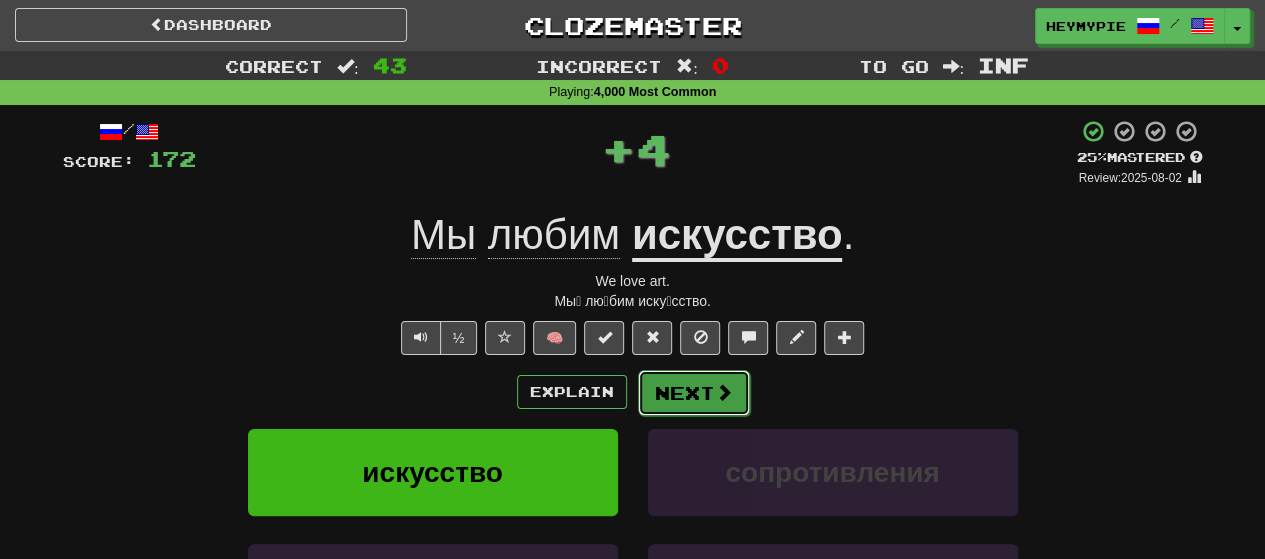 click on "Next" at bounding box center (694, 393) 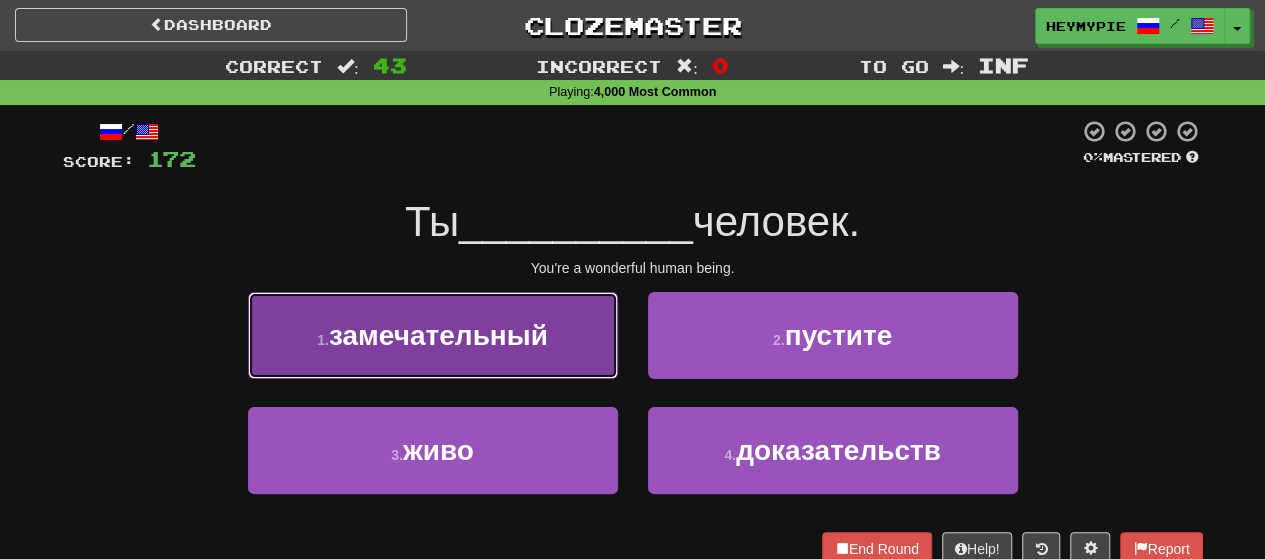 click on "замечательный" at bounding box center [438, 335] 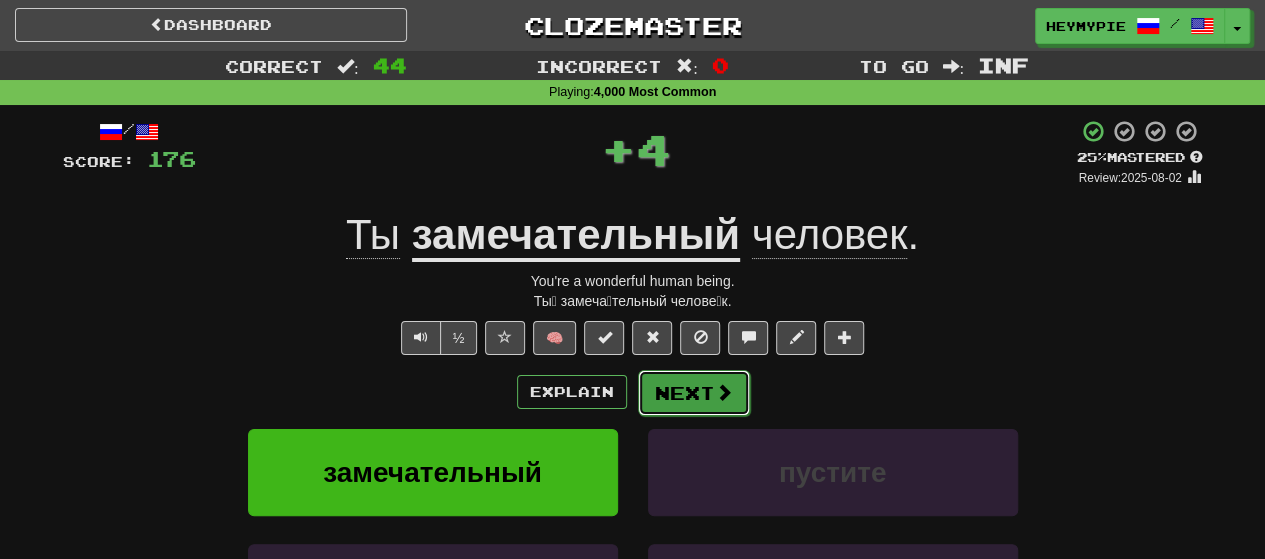 click on "Next" at bounding box center (694, 393) 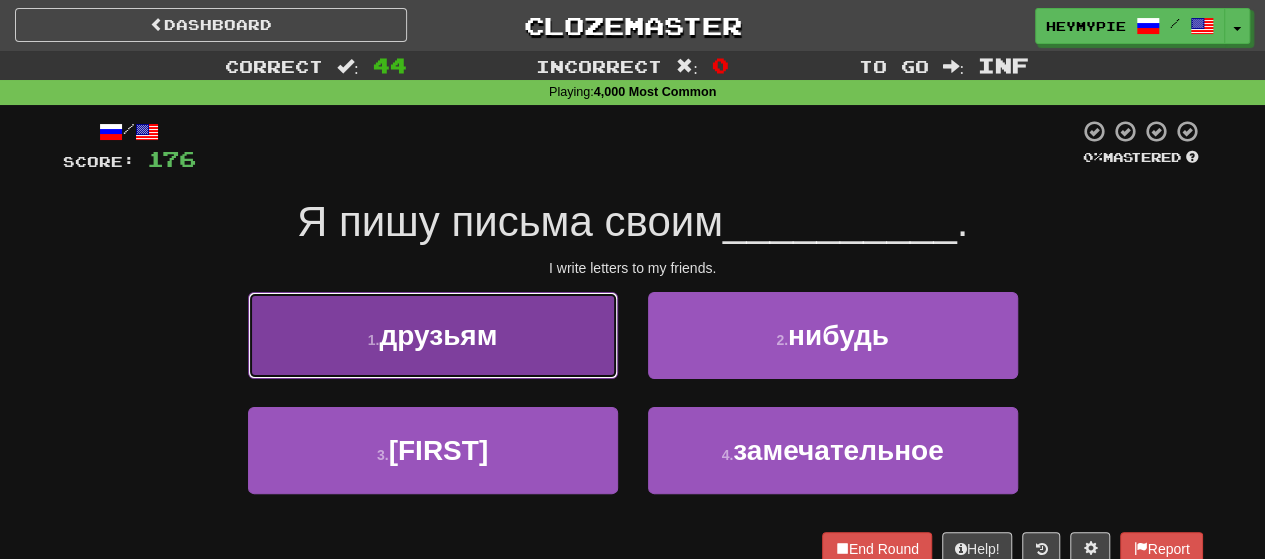 click on "друзьям" at bounding box center (438, 335) 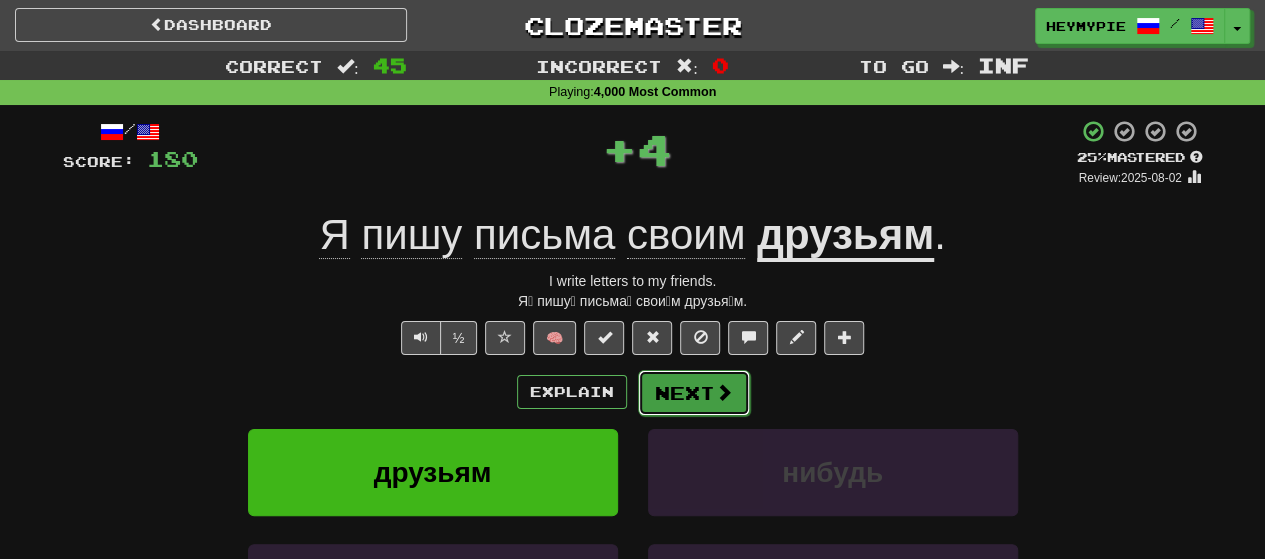 click on "Next" at bounding box center (694, 393) 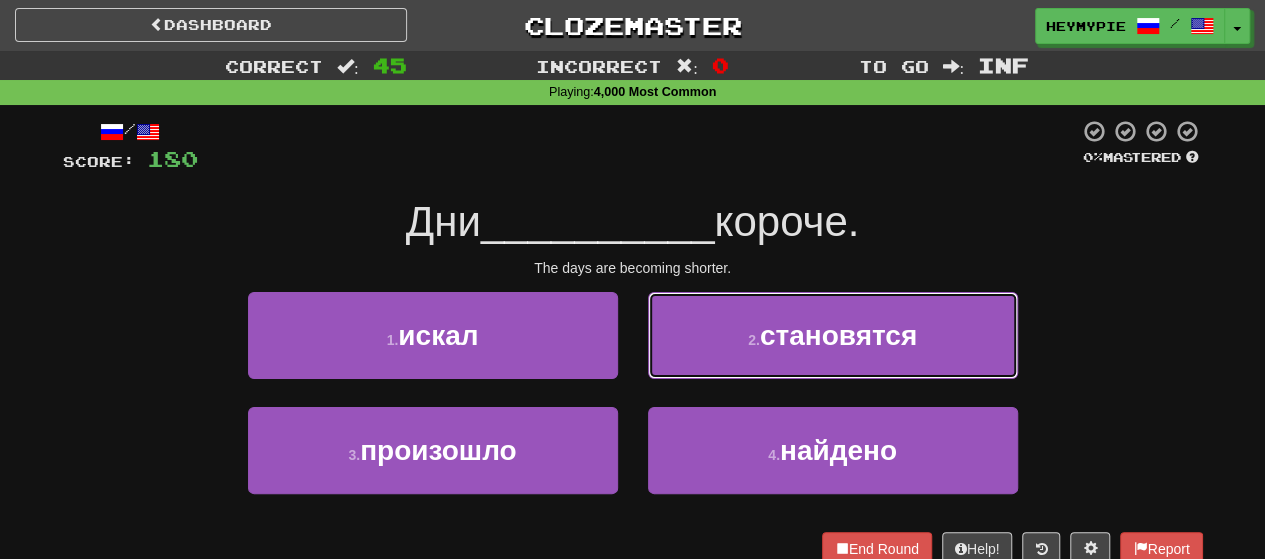 drag, startPoint x: 720, startPoint y: 314, endPoint x: 727, endPoint y: 323, distance: 11.401754 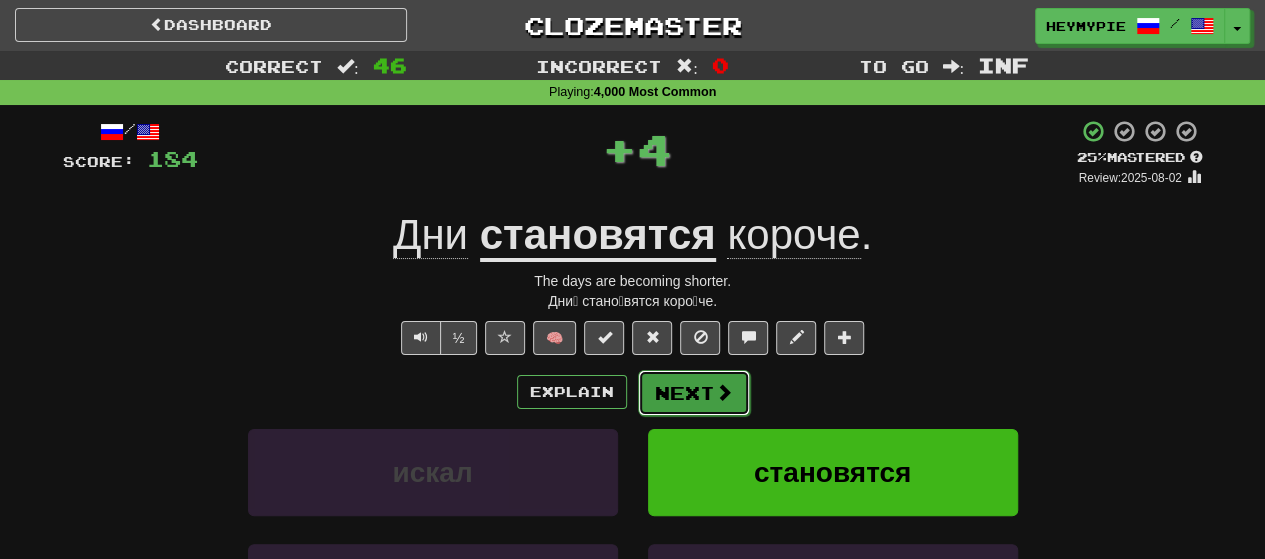 click on "Next" at bounding box center (694, 393) 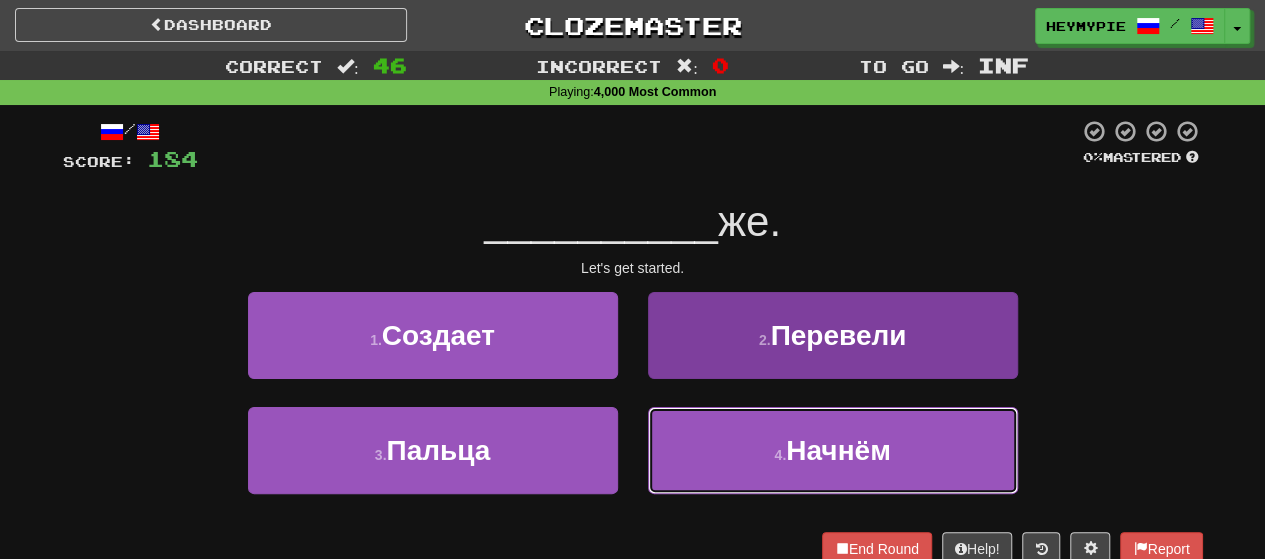 click on "4 .  Начнём" at bounding box center (833, 450) 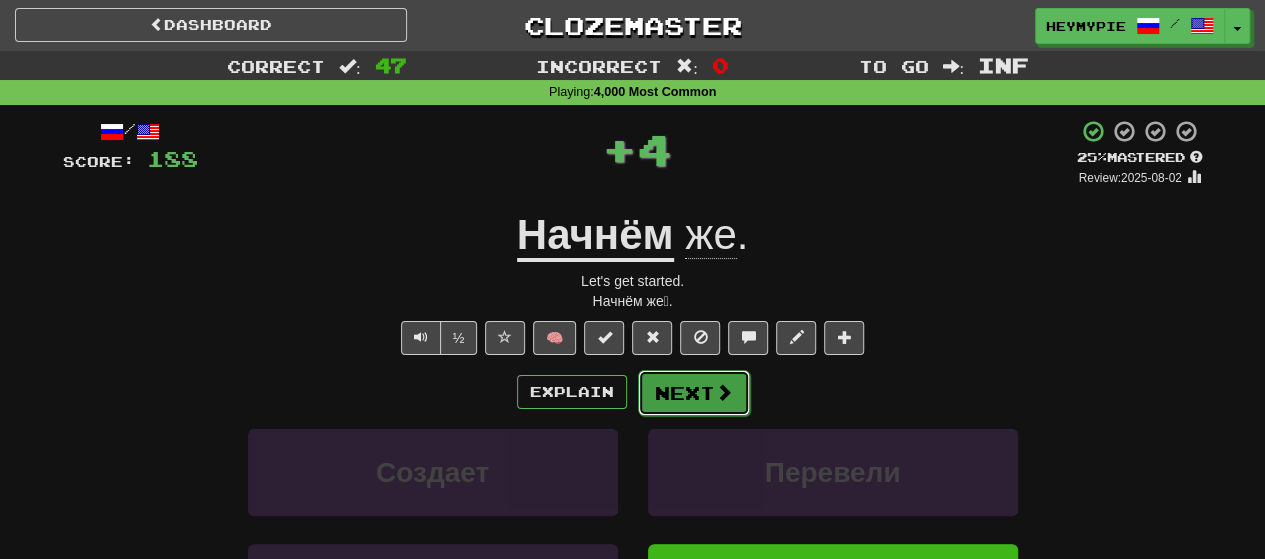 click on "Next" at bounding box center (694, 393) 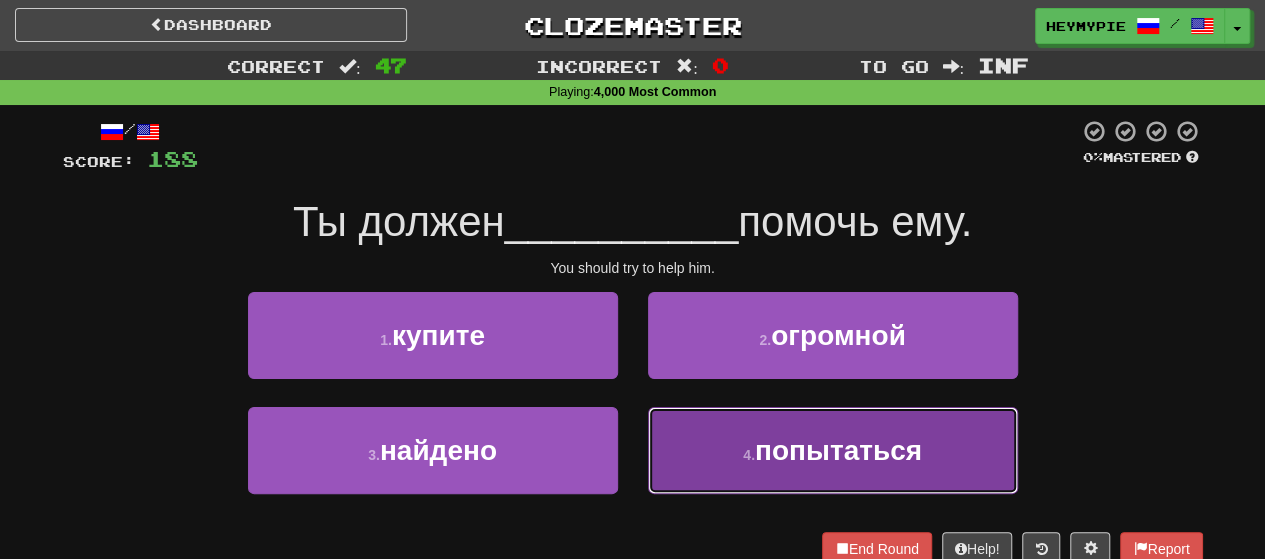 click on "4 .  попытаться" at bounding box center (833, 450) 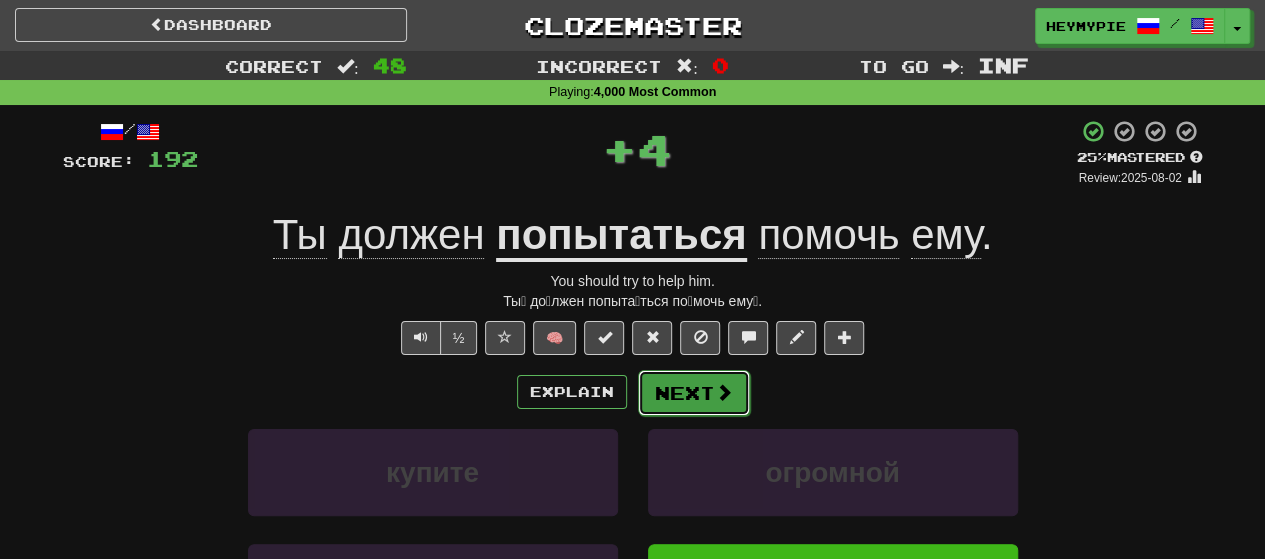 click on "Next" at bounding box center (694, 393) 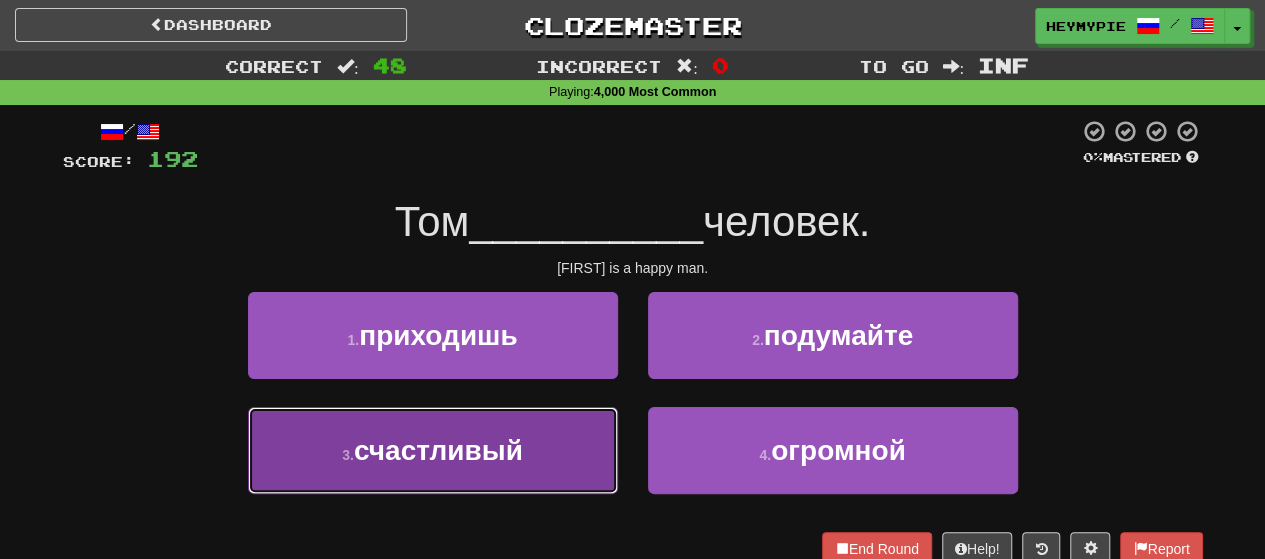 click on "3 .  счастливый" at bounding box center [433, 450] 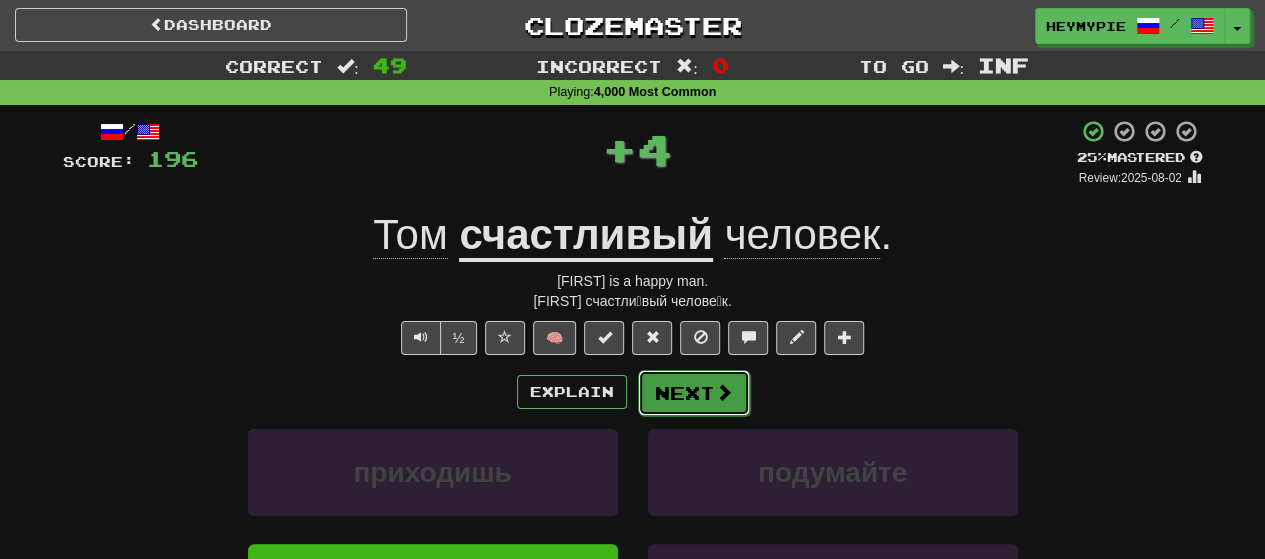 click on "Next" at bounding box center [694, 393] 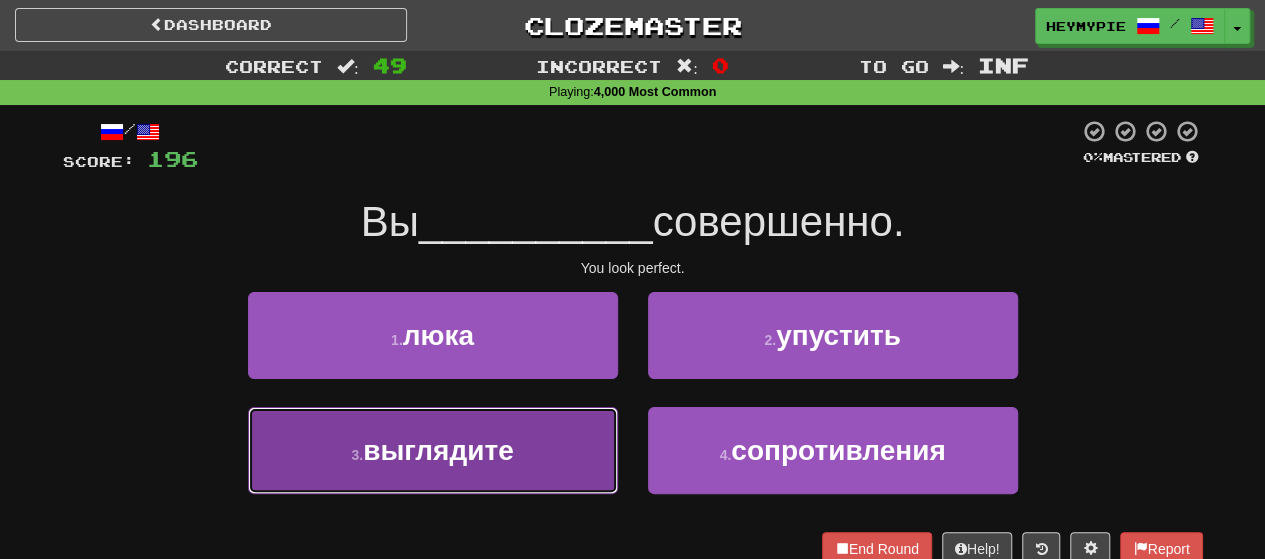 click on "3 .  выглядите" at bounding box center [433, 450] 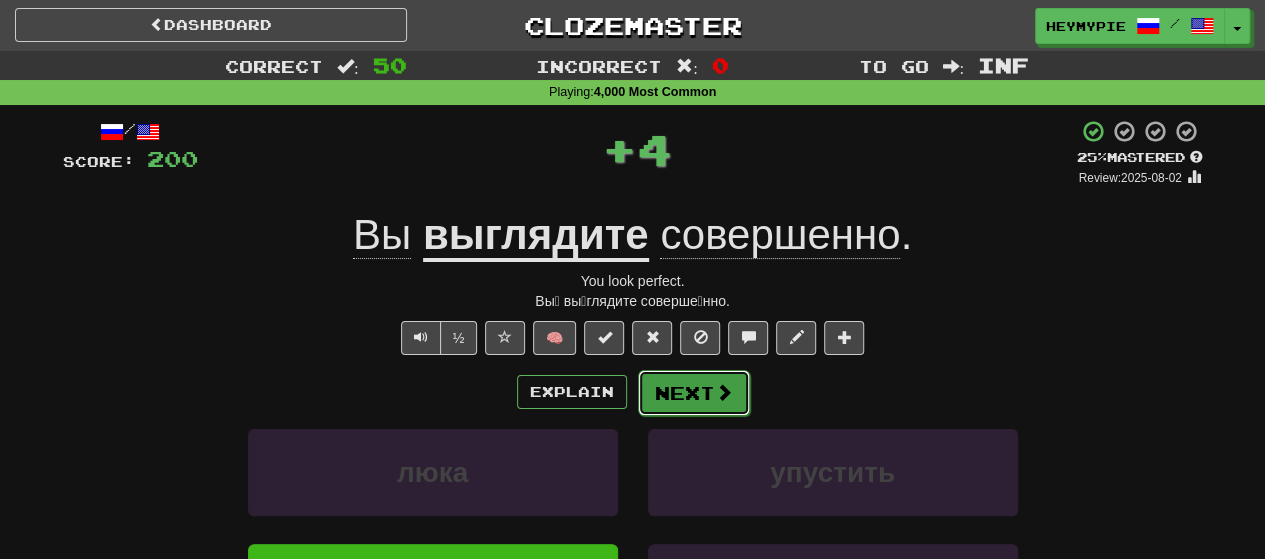 click on "Next" at bounding box center [694, 393] 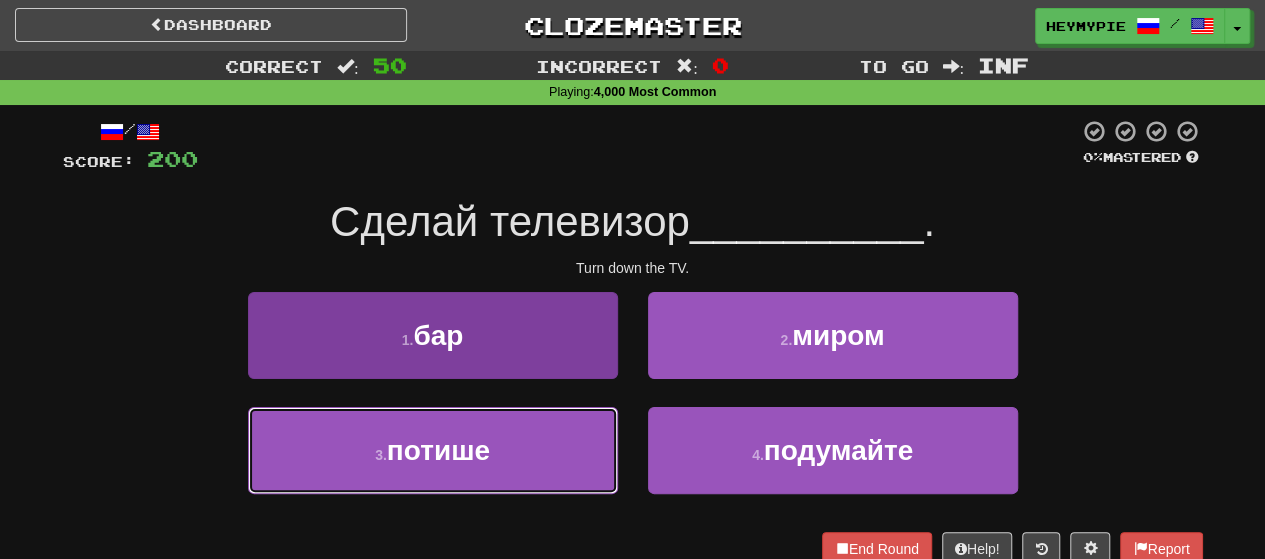 click on "3 .  потише" at bounding box center [433, 450] 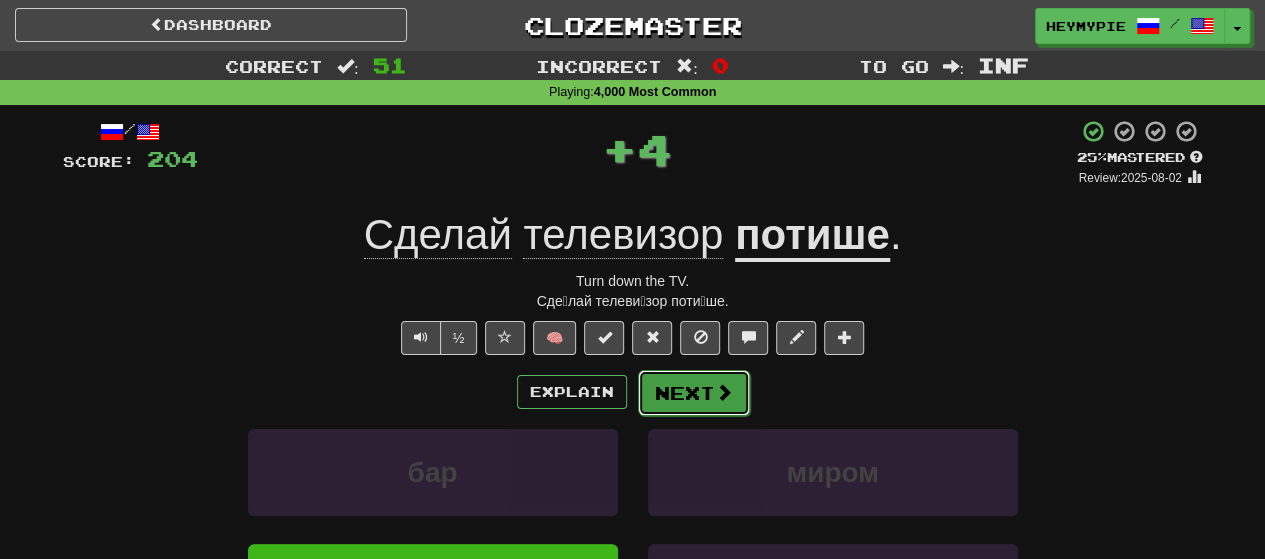 click on "Next" at bounding box center (694, 393) 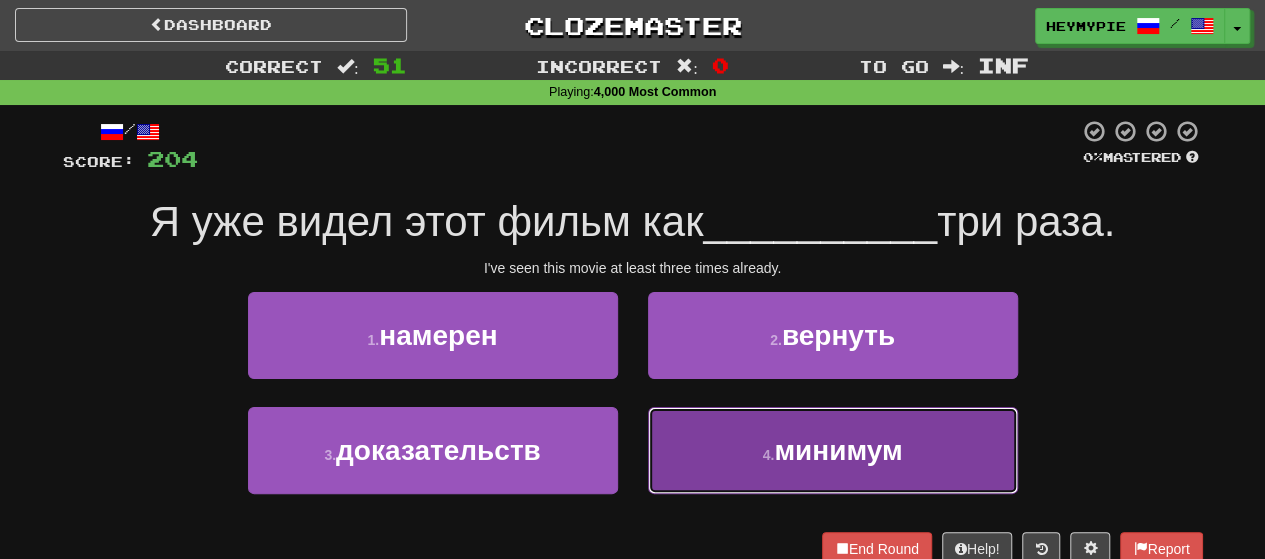click on "4 .  минимум" at bounding box center [833, 450] 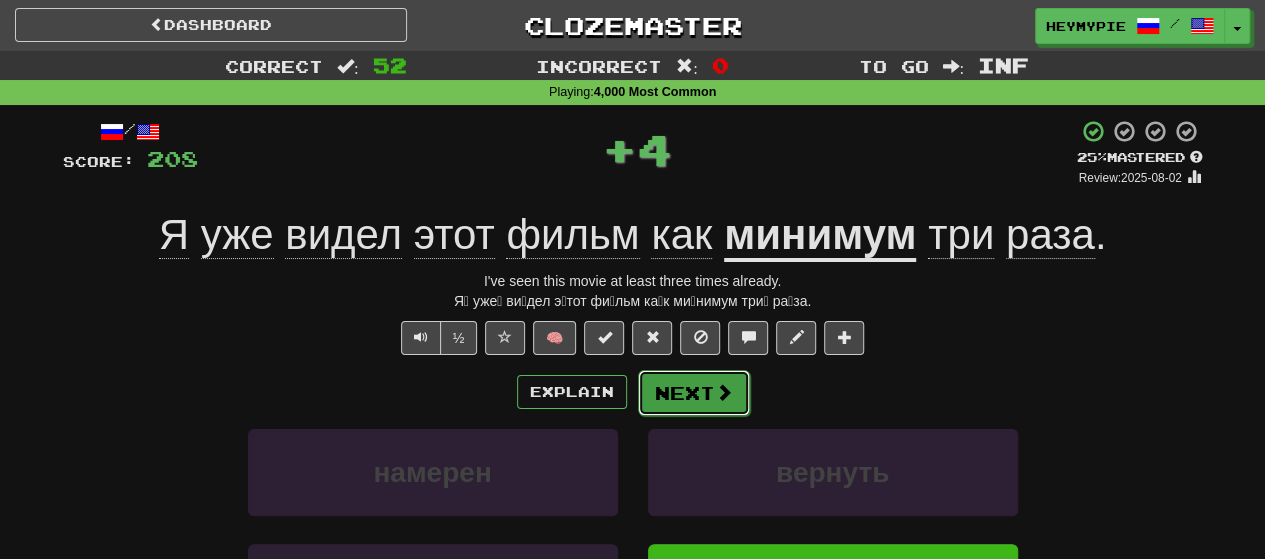 click on "Next" at bounding box center [694, 393] 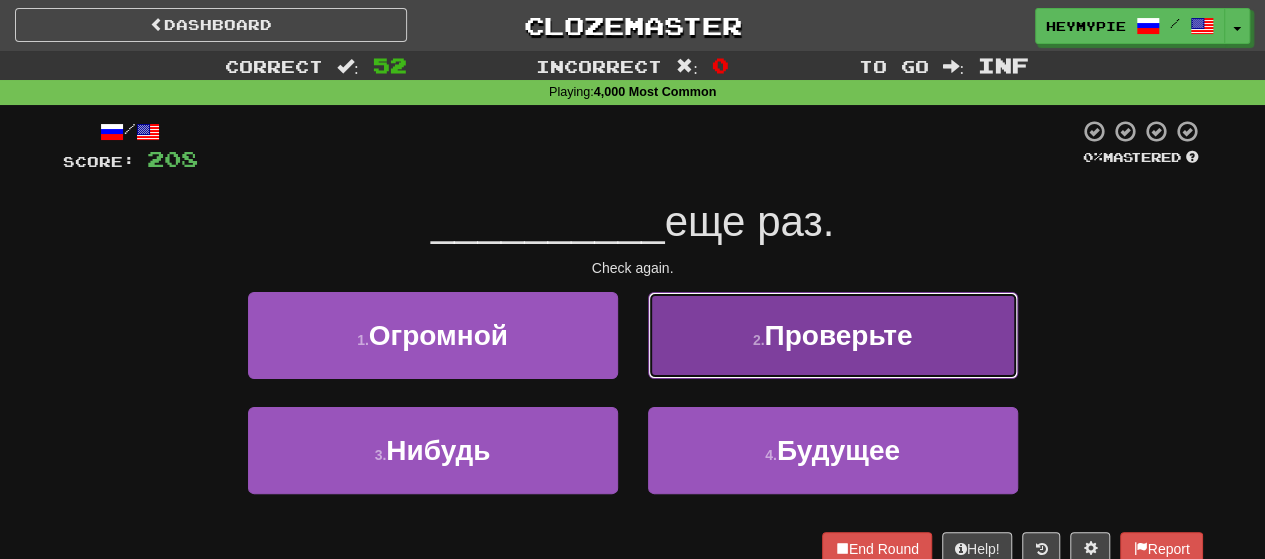 click on "2 .  Проверьте" at bounding box center (833, 335) 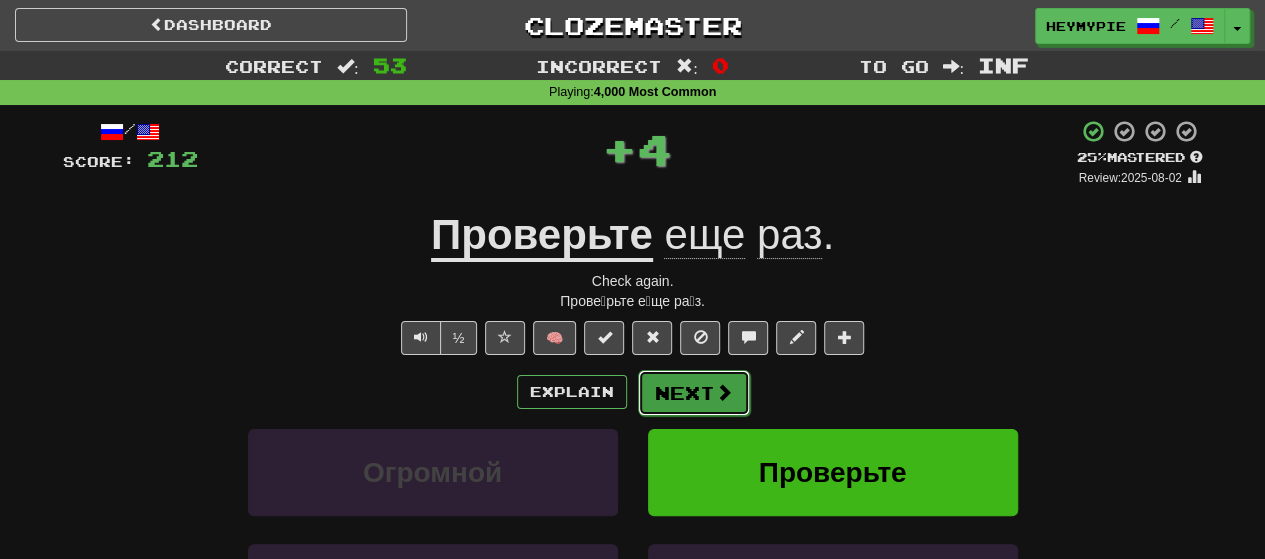 click on "Next" at bounding box center [694, 393] 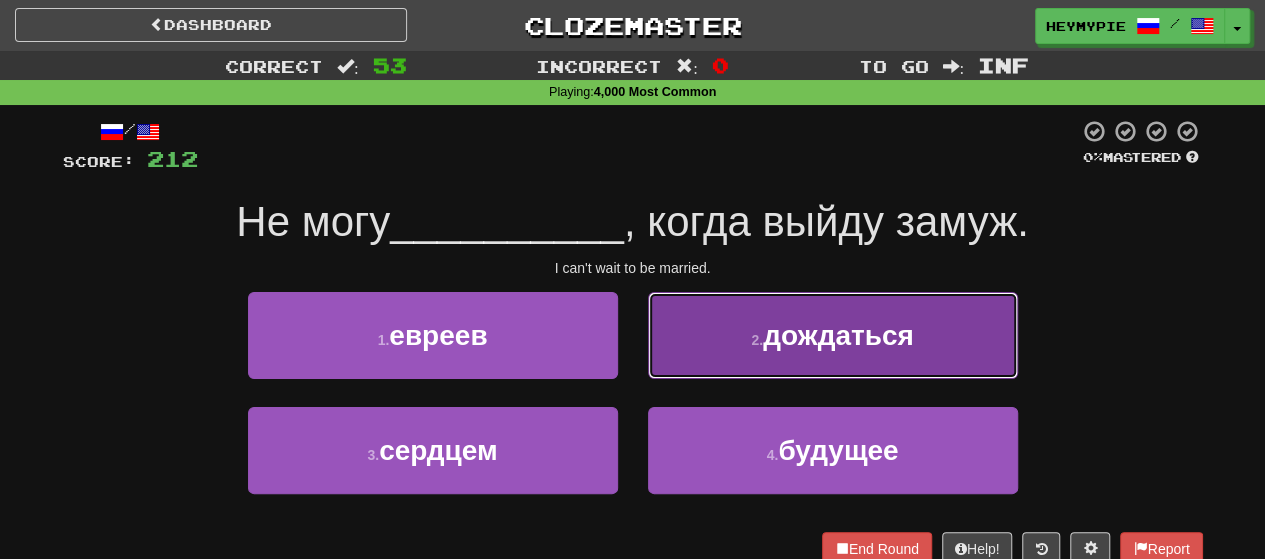 click on "2 .  дождаться" at bounding box center (833, 335) 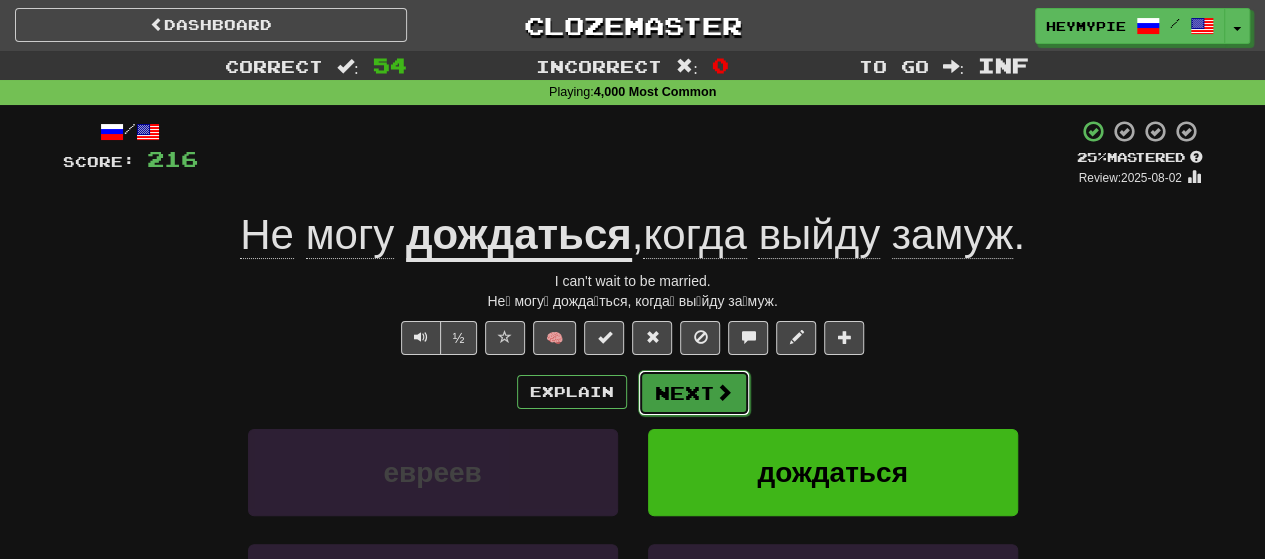 click on "Next" at bounding box center [694, 393] 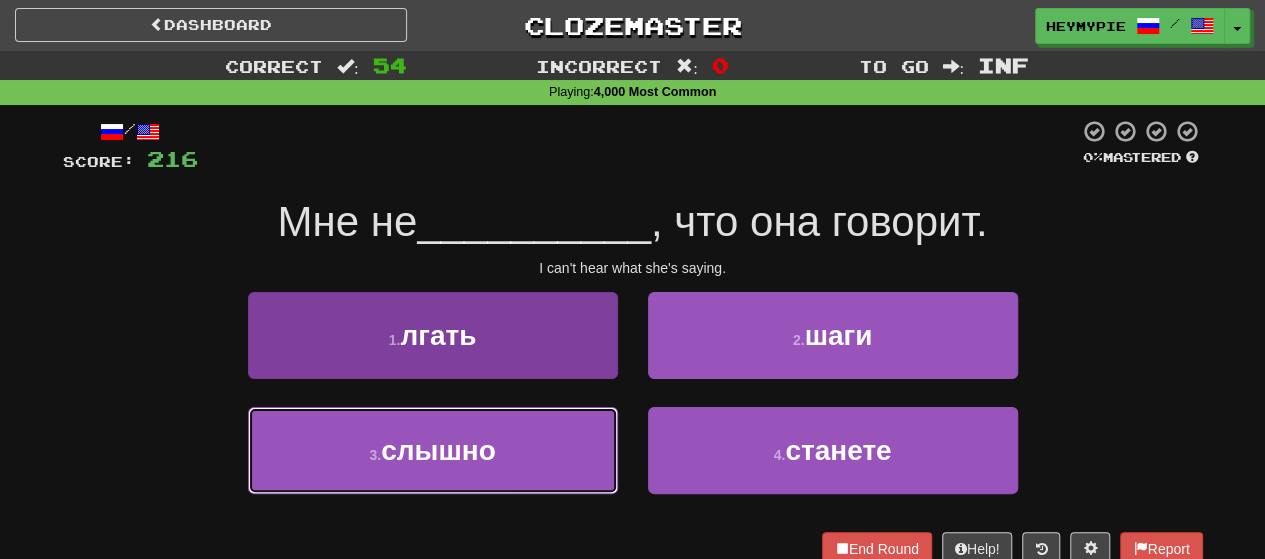 click on "3 .  слышно" at bounding box center [433, 450] 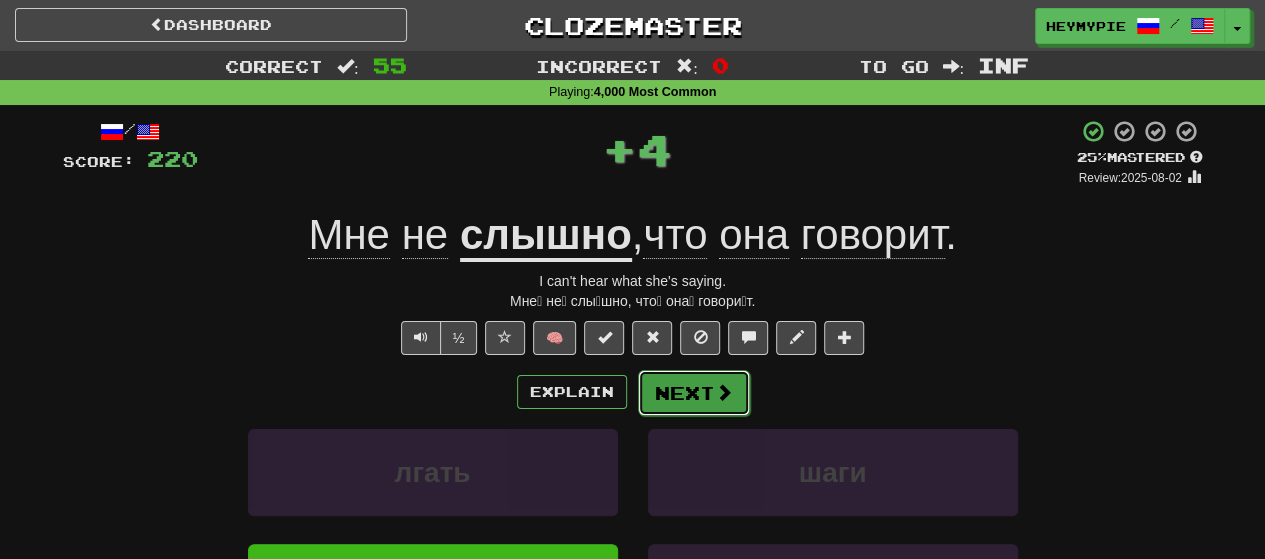 click on "Next" at bounding box center [694, 393] 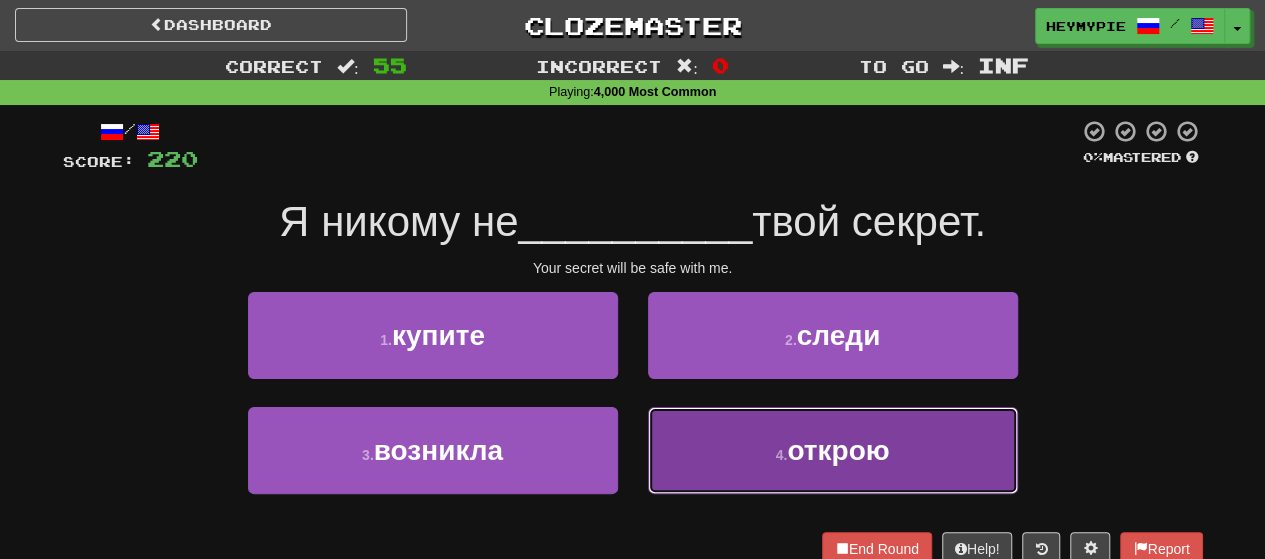 click on "4 .  открою" at bounding box center [833, 450] 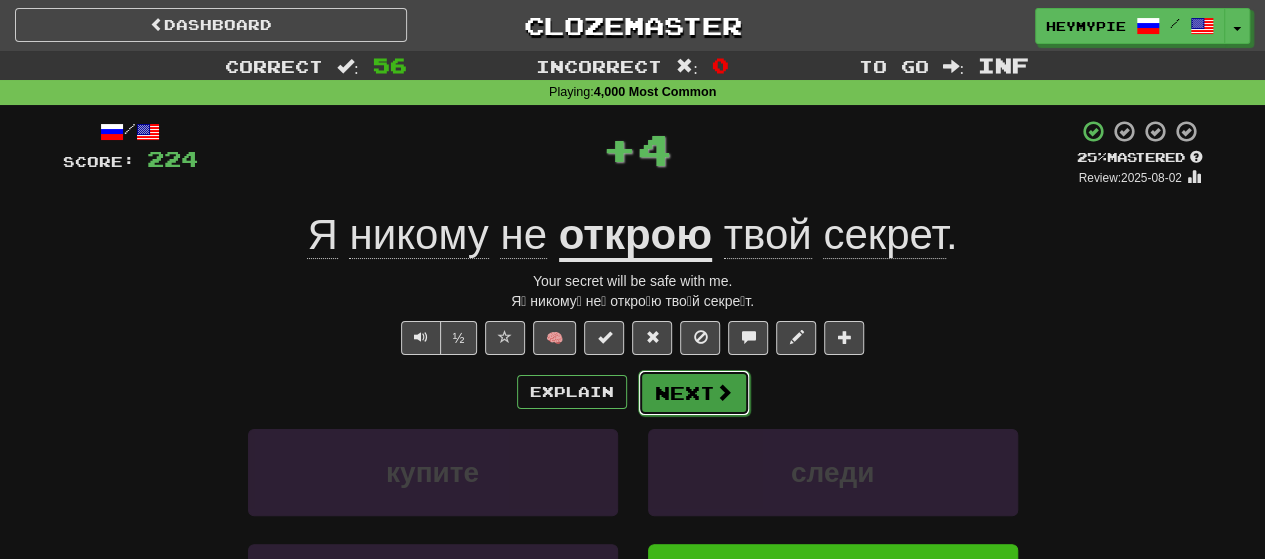 click on "Next" at bounding box center (694, 393) 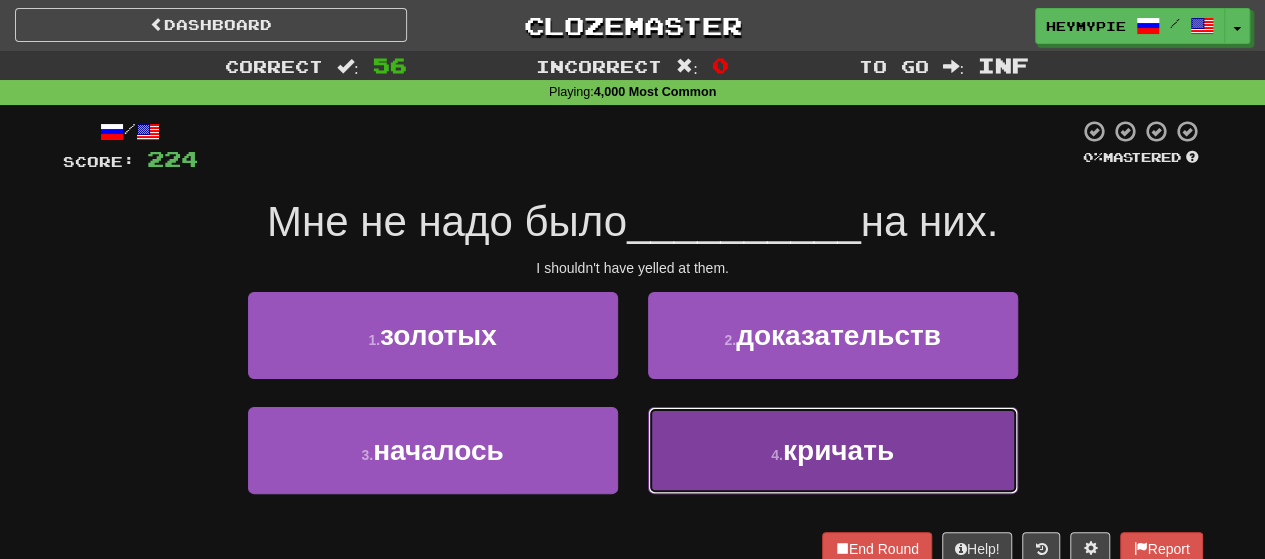 click on "4 .  кричать" at bounding box center [833, 450] 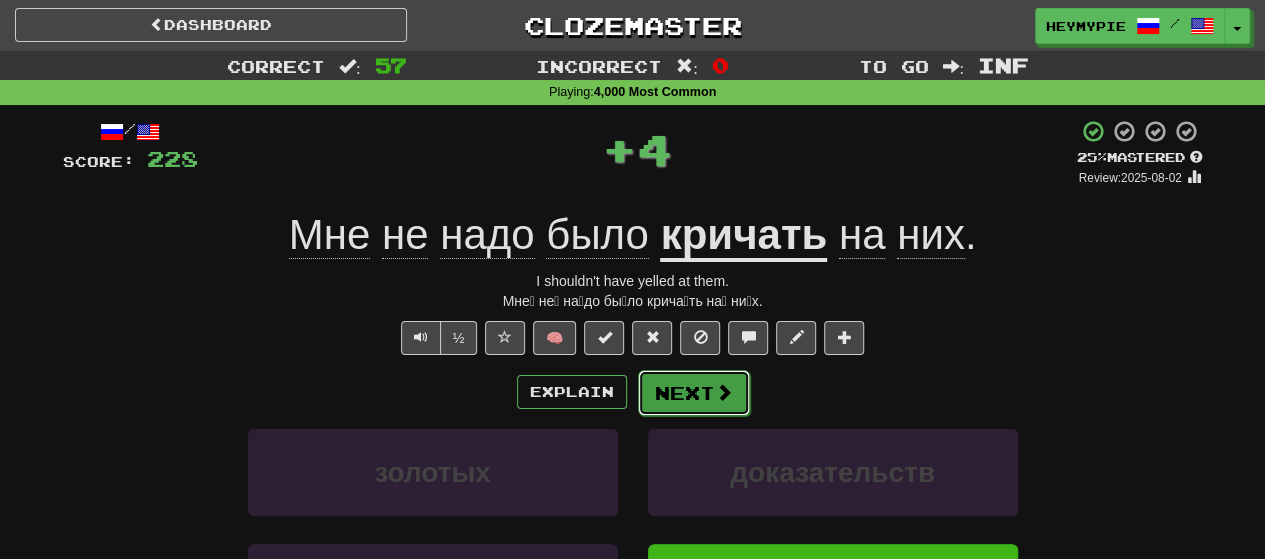 click on "Next" at bounding box center (694, 393) 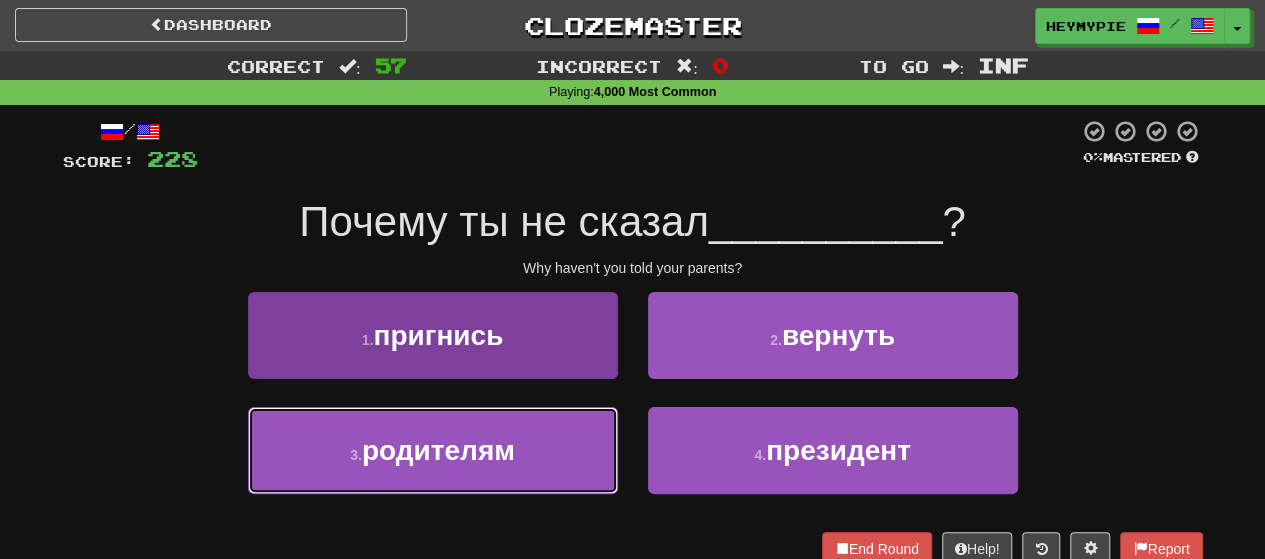 click on "3 .  родителям" at bounding box center (433, 450) 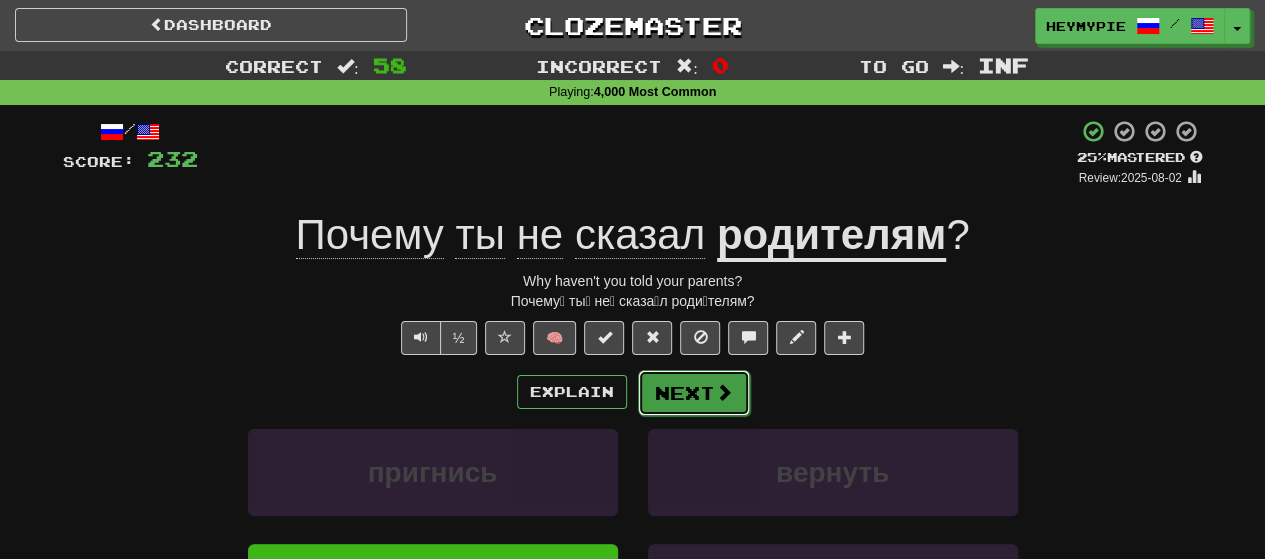 click on "Next" at bounding box center [694, 393] 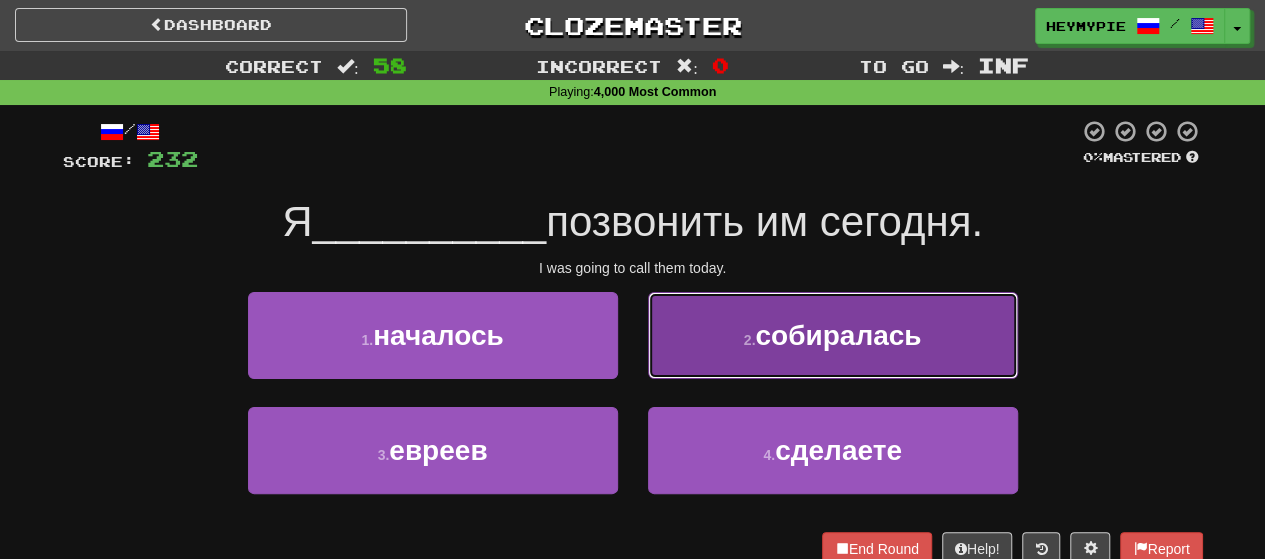 click on "2 .  собиралась" at bounding box center [833, 335] 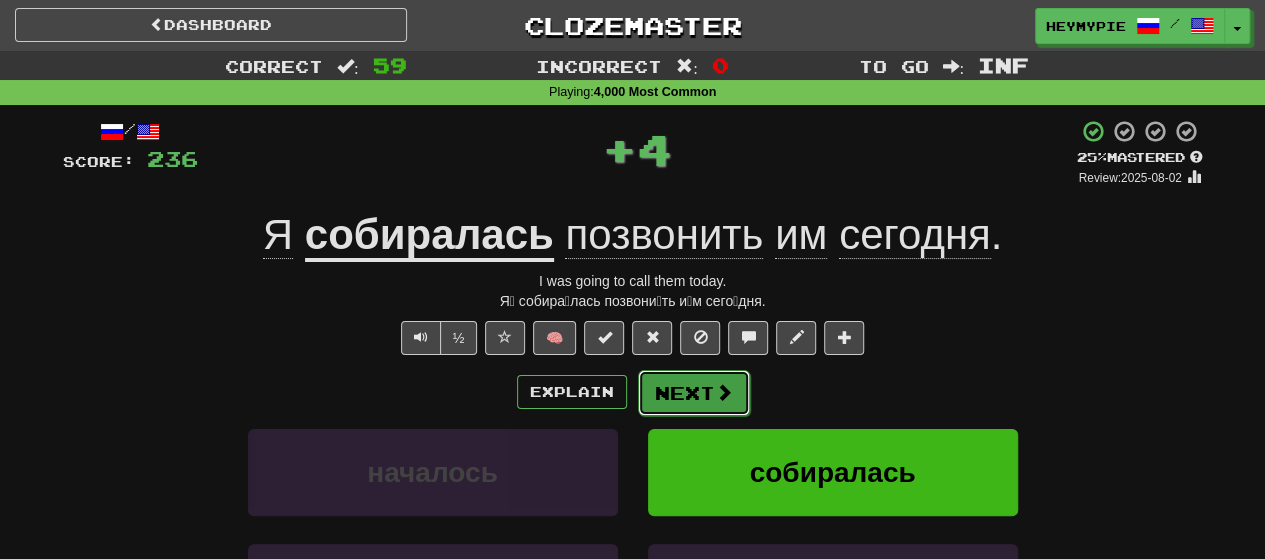 click on "Next" at bounding box center [694, 393] 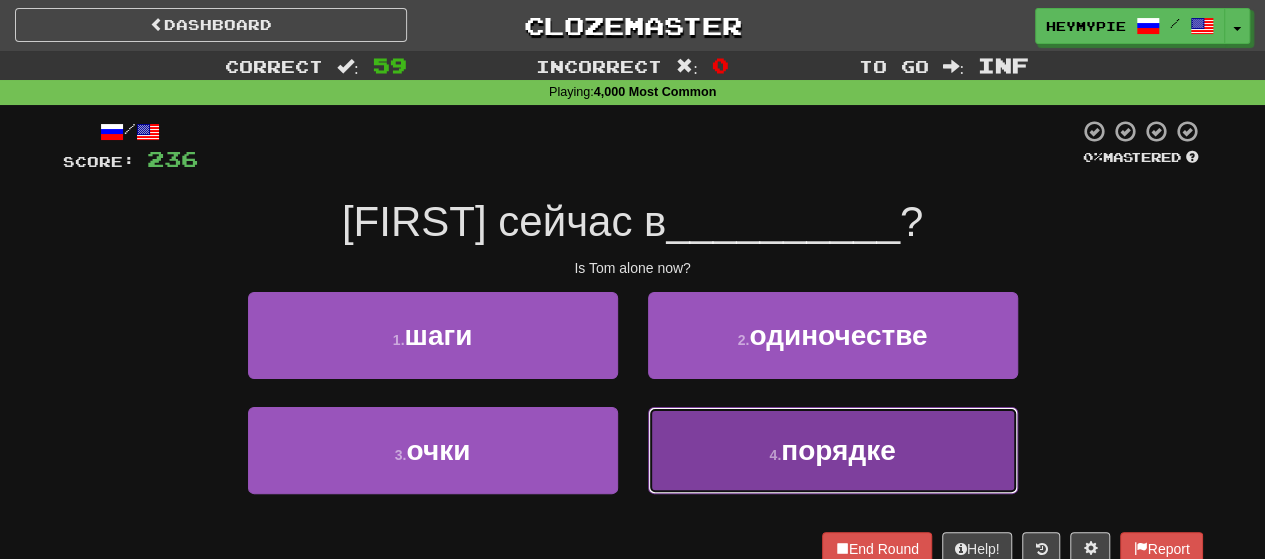 click on "4 .  порядке" at bounding box center (833, 450) 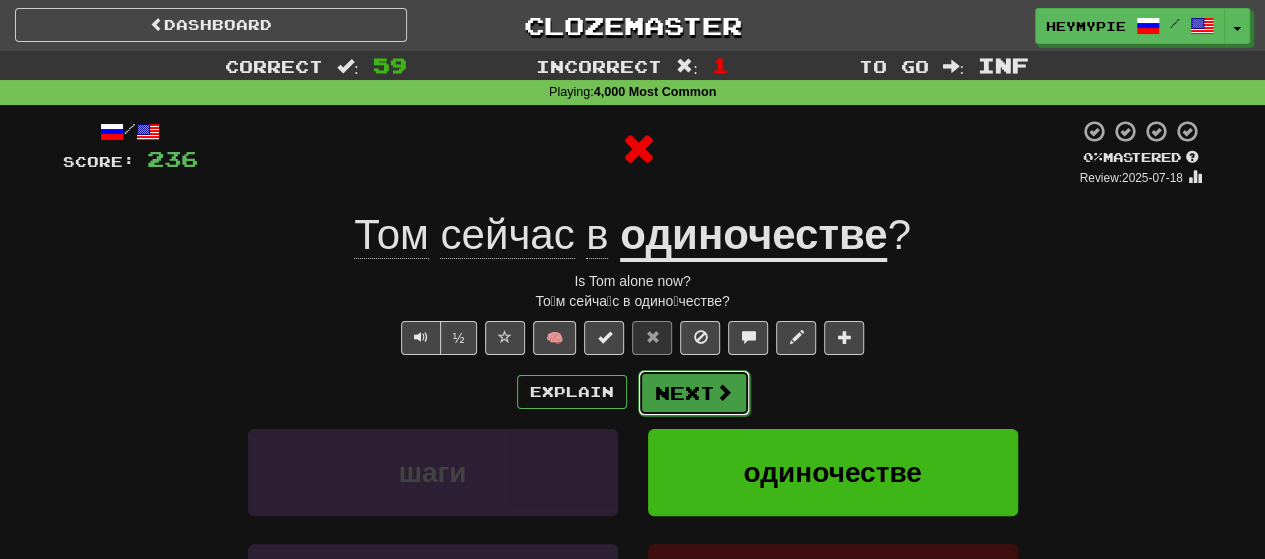 click on "Next" at bounding box center (694, 393) 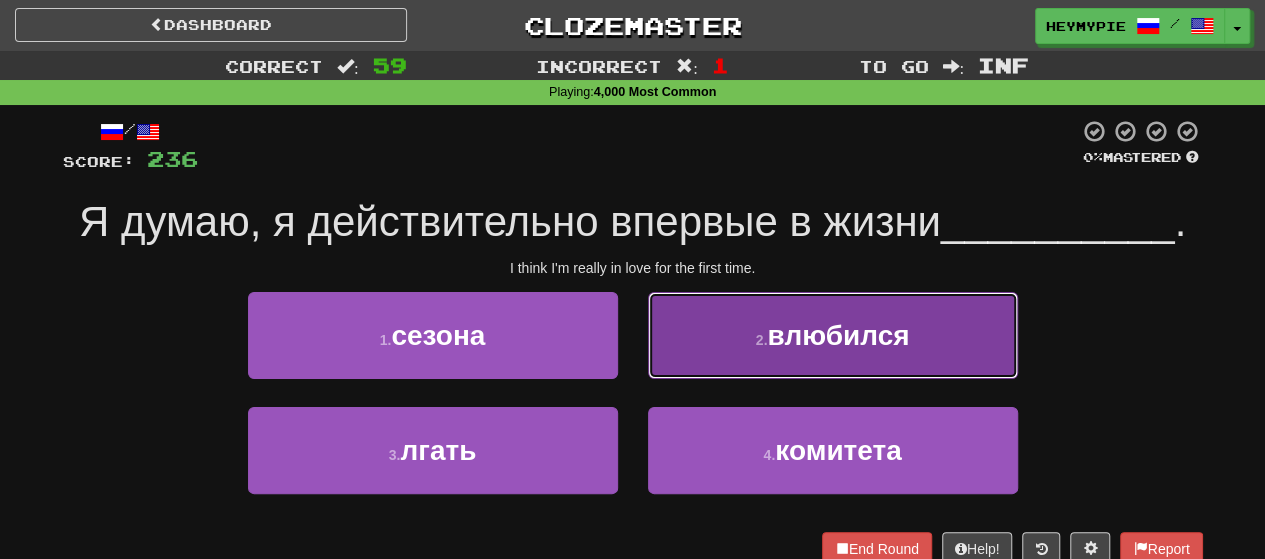 click on "2 .  влюбился" at bounding box center [833, 335] 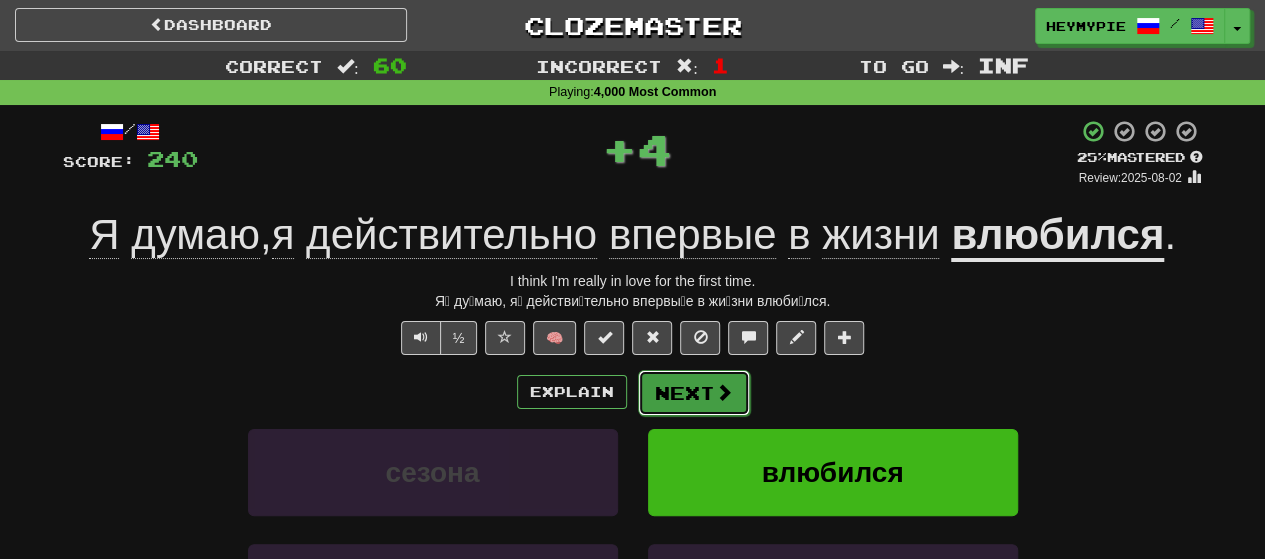 click on "Next" at bounding box center (694, 393) 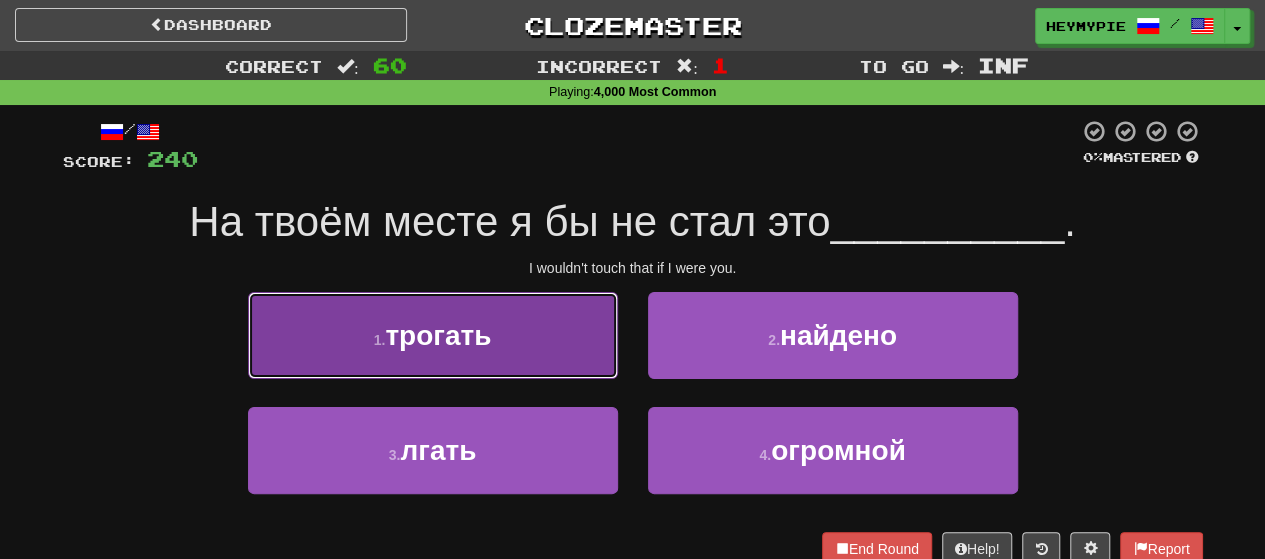 click on "1 .  трогать" at bounding box center [433, 335] 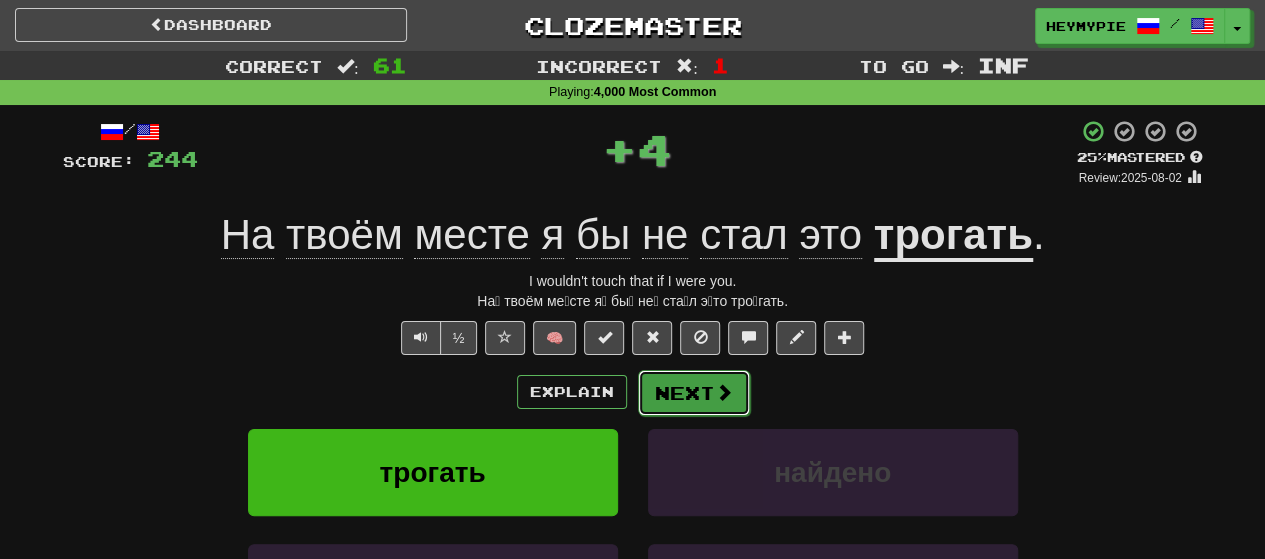 click on "Next" at bounding box center [694, 393] 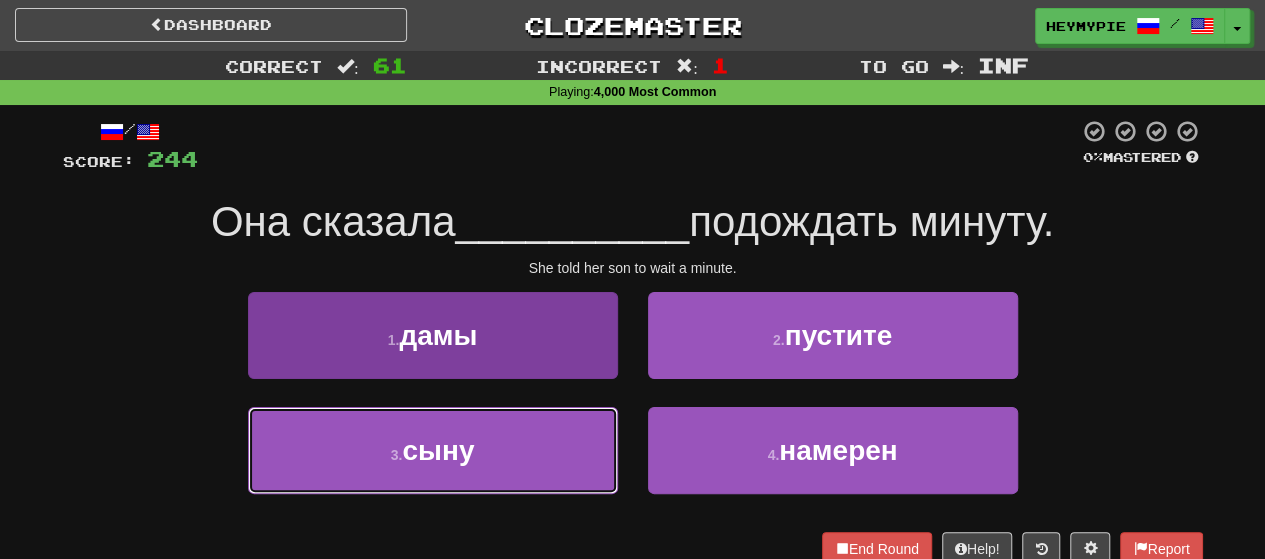click on "3 .  сыну" at bounding box center (433, 450) 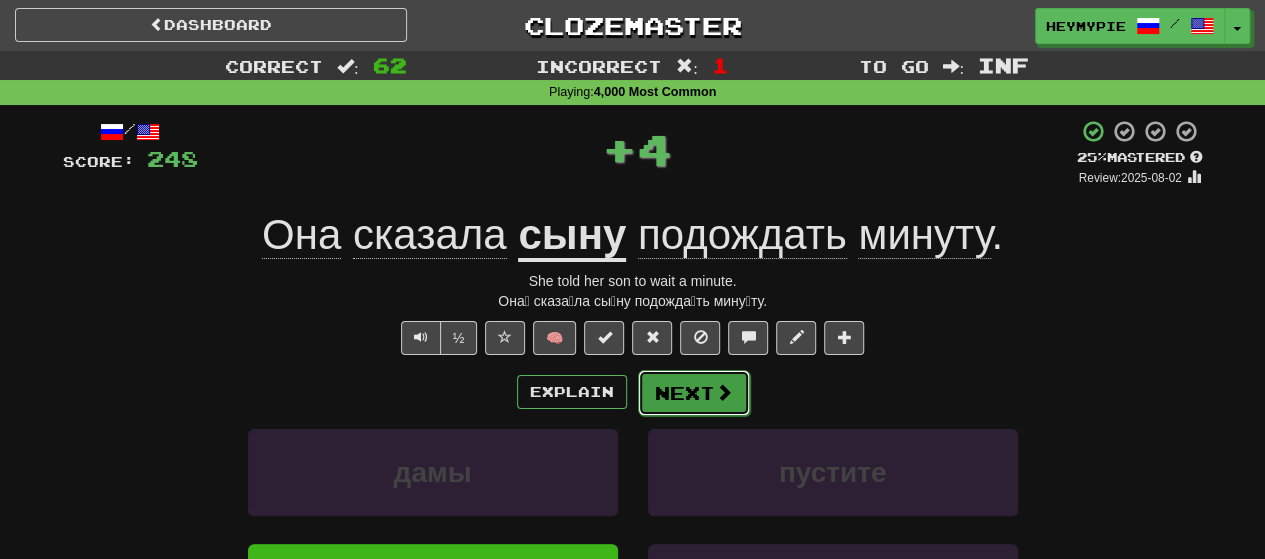 click on "Next" at bounding box center (694, 393) 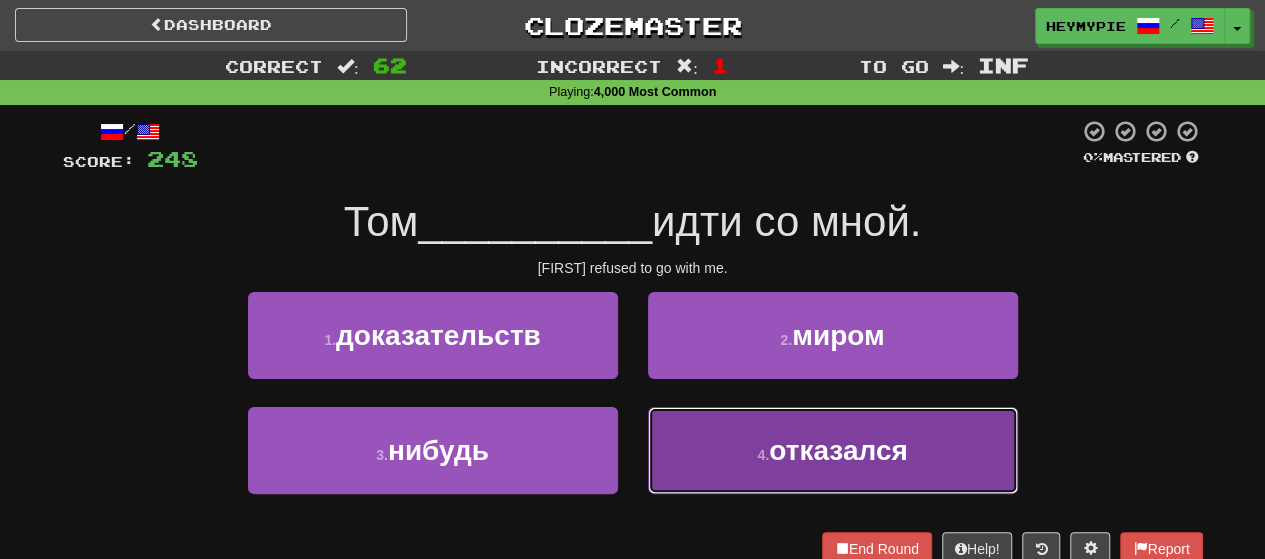 click on "4 .  отказался" at bounding box center (833, 450) 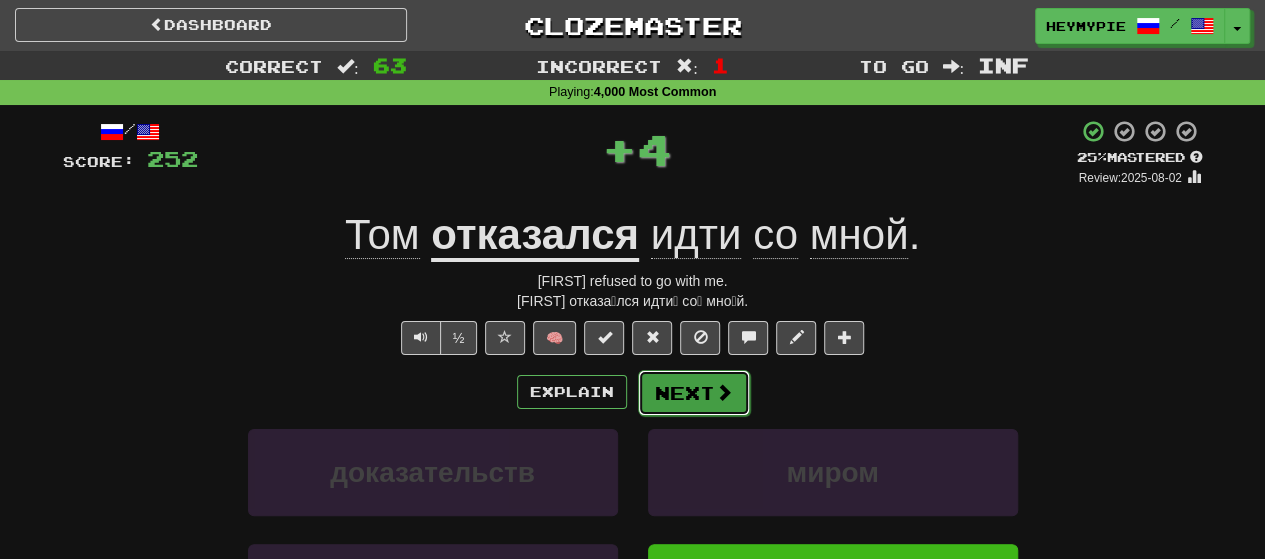click on "Next" at bounding box center [694, 393] 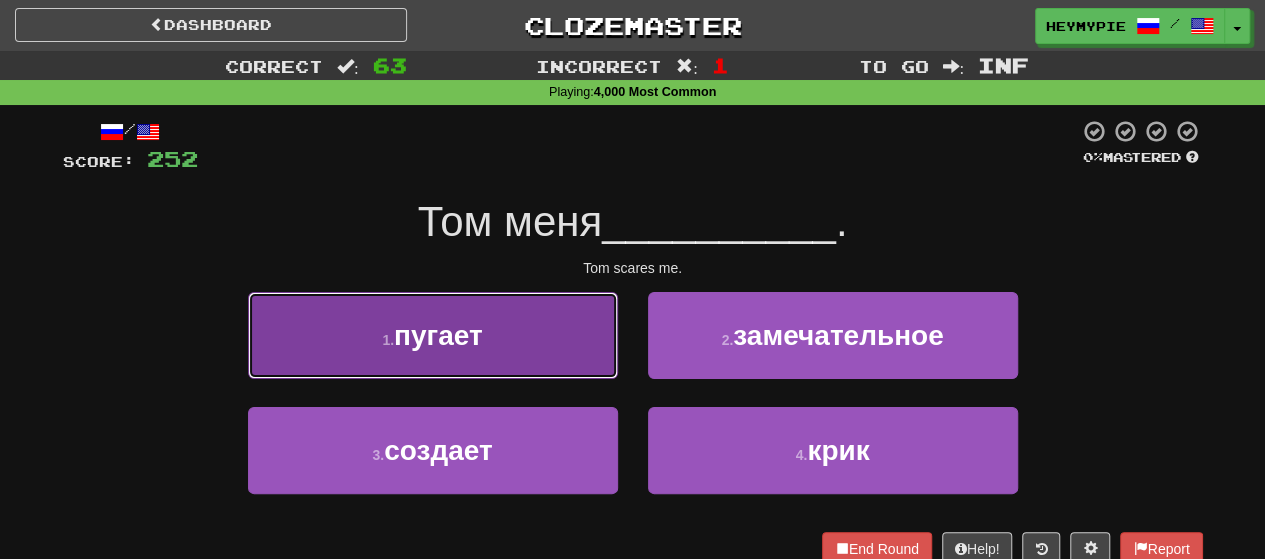 click on "1 .  пугает" at bounding box center (433, 335) 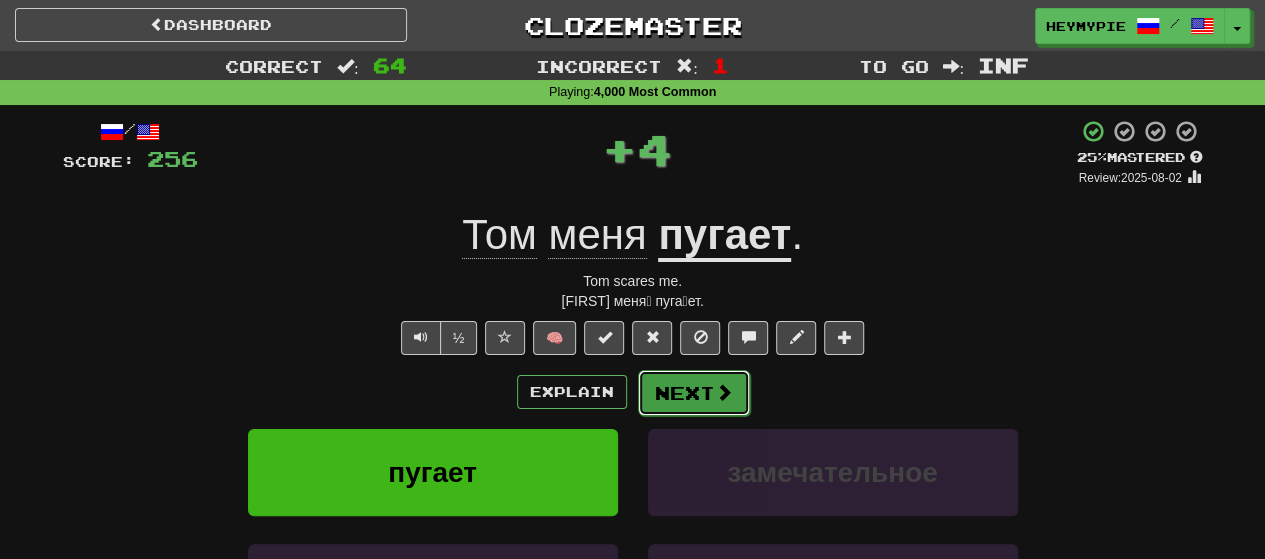 click on "Next" at bounding box center (694, 393) 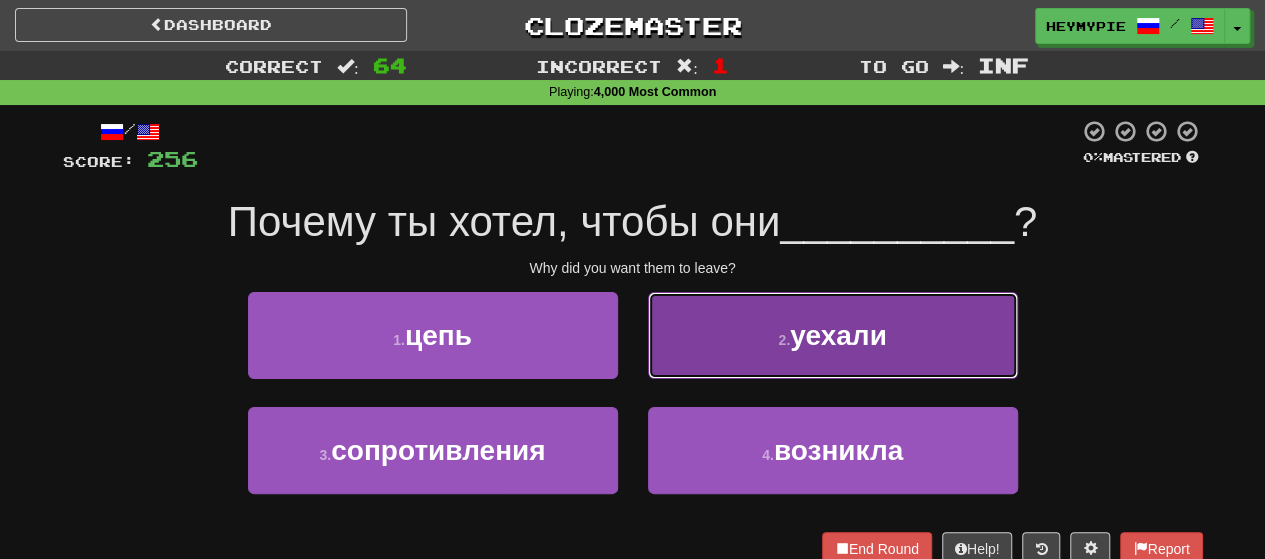 click on "2 .  уехали" at bounding box center [833, 335] 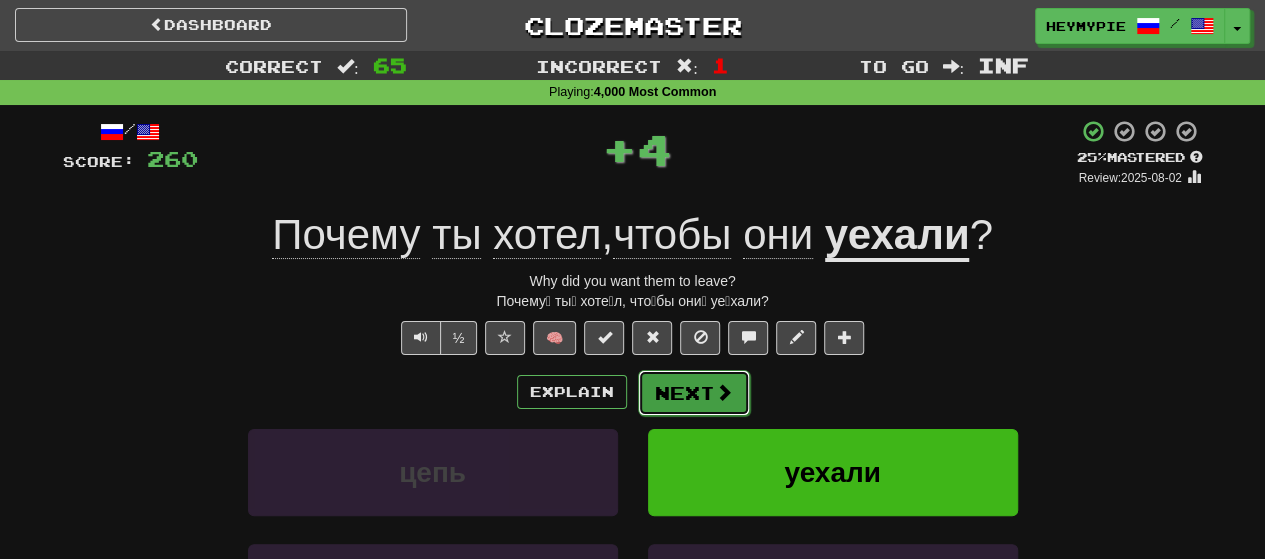 click on "Next" at bounding box center [694, 393] 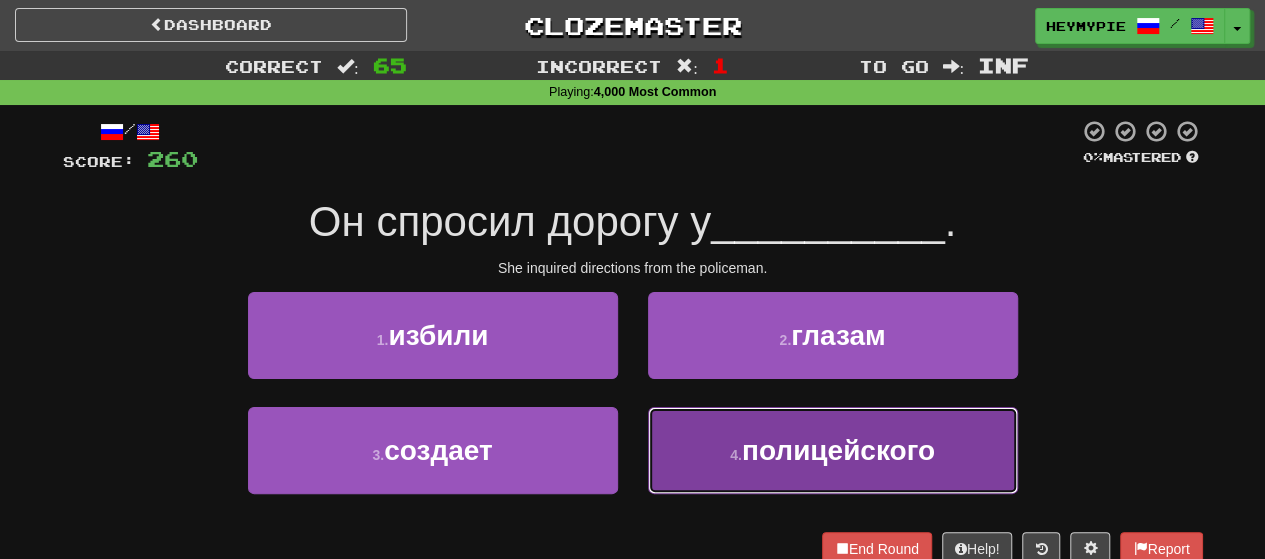 click on "4 .  полицейского" at bounding box center (833, 450) 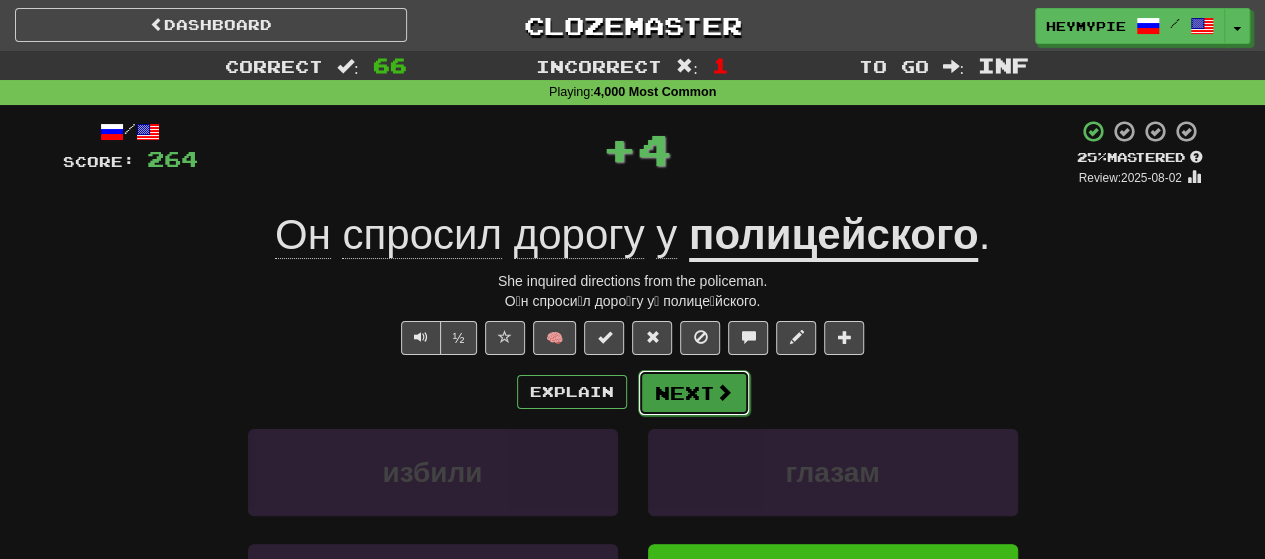 click on "Next" at bounding box center [694, 393] 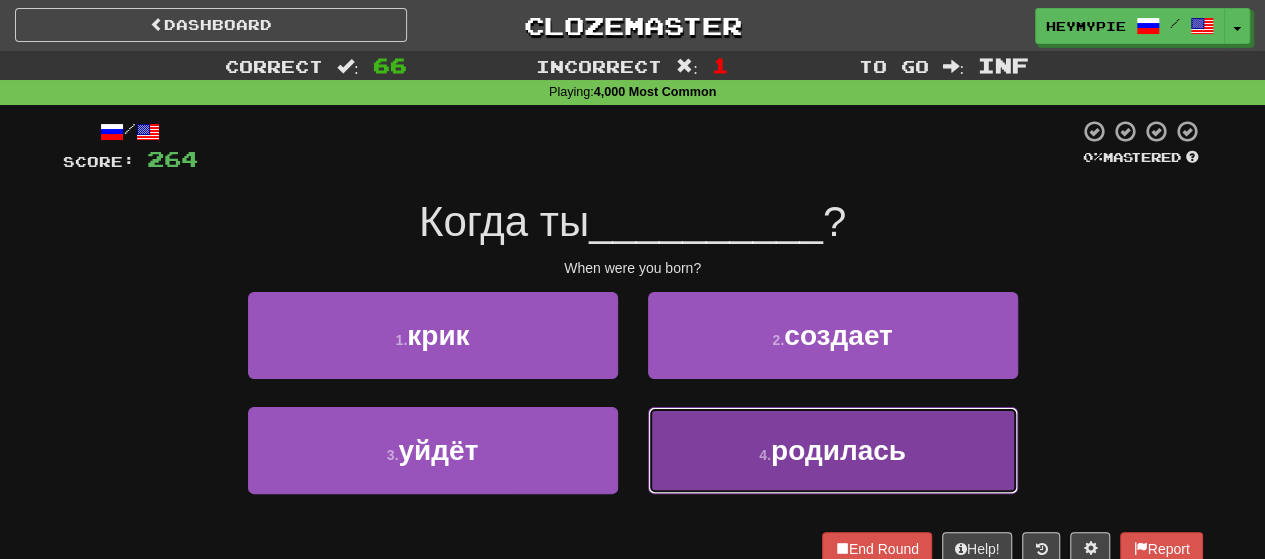 click on "4 .  родилась" at bounding box center [833, 450] 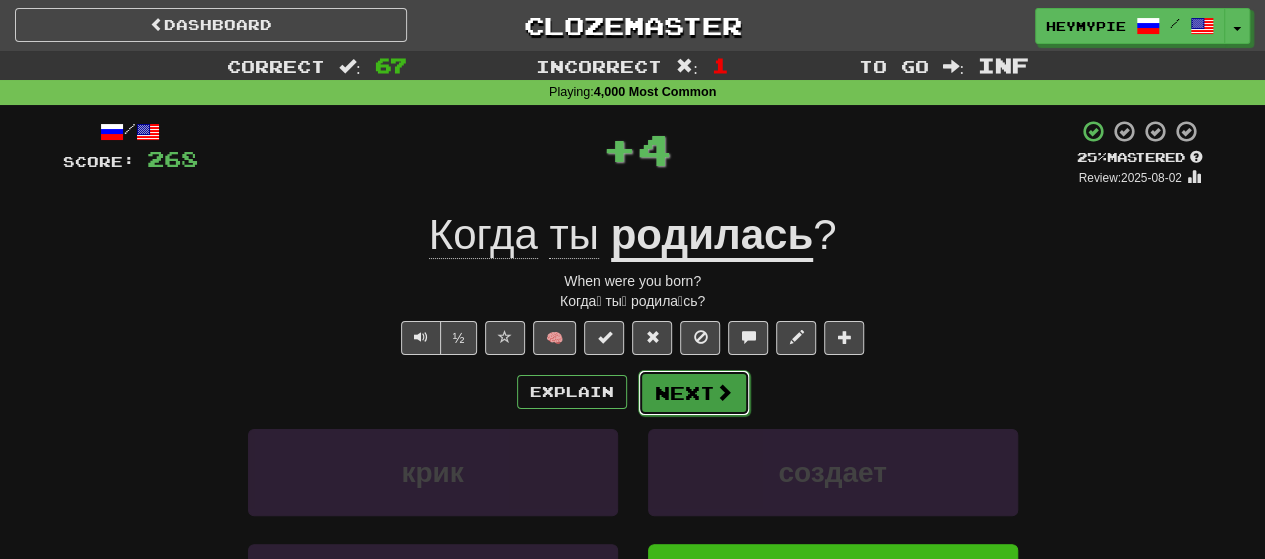click on "Next" at bounding box center [694, 393] 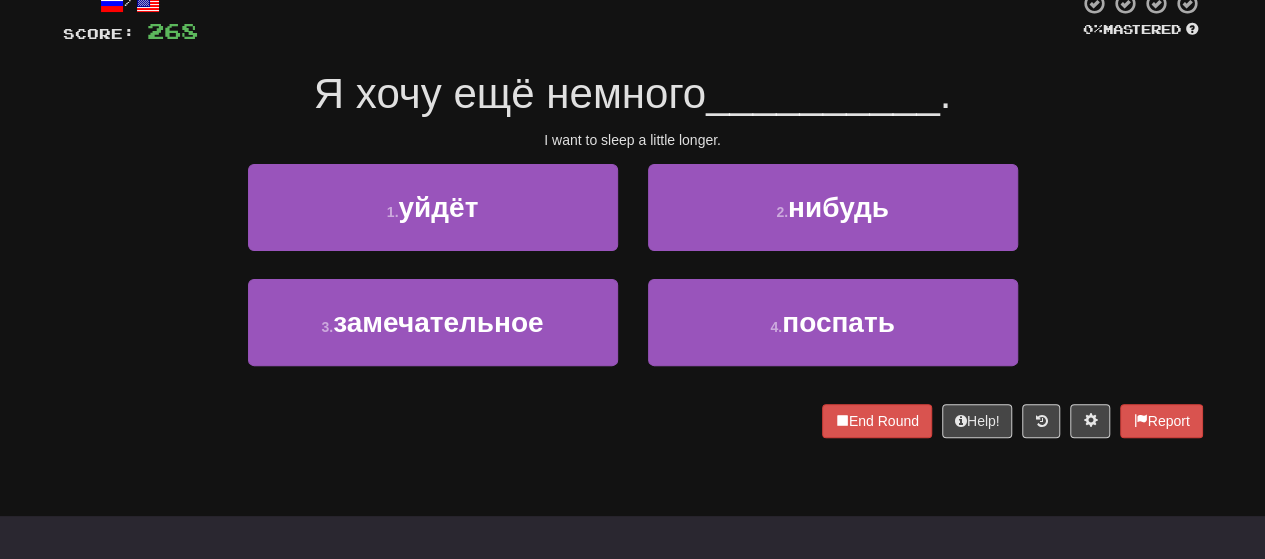 scroll, scrollTop: 100, scrollLeft: 0, axis: vertical 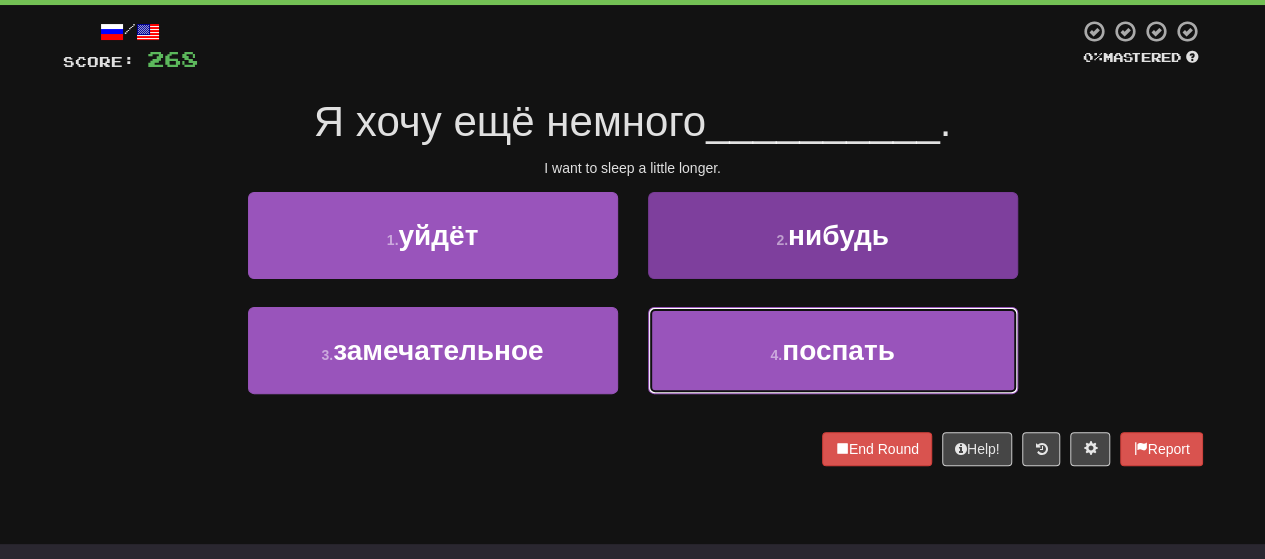 click on "4 .  поспать" at bounding box center [833, 350] 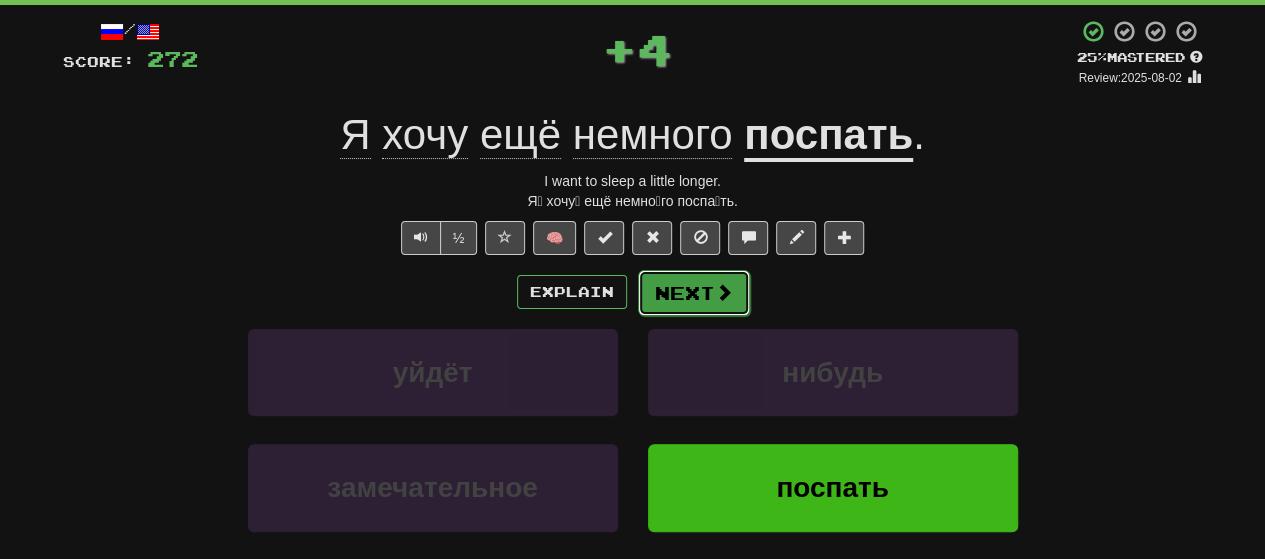 click on "Next" at bounding box center (694, 293) 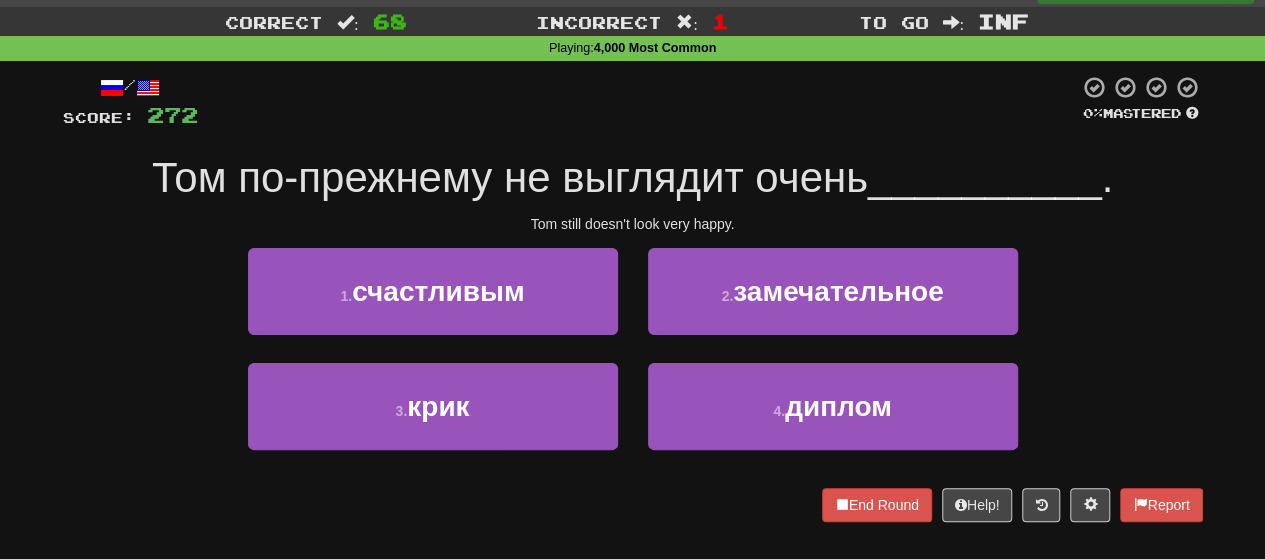 scroll, scrollTop: 0, scrollLeft: 0, axis: both 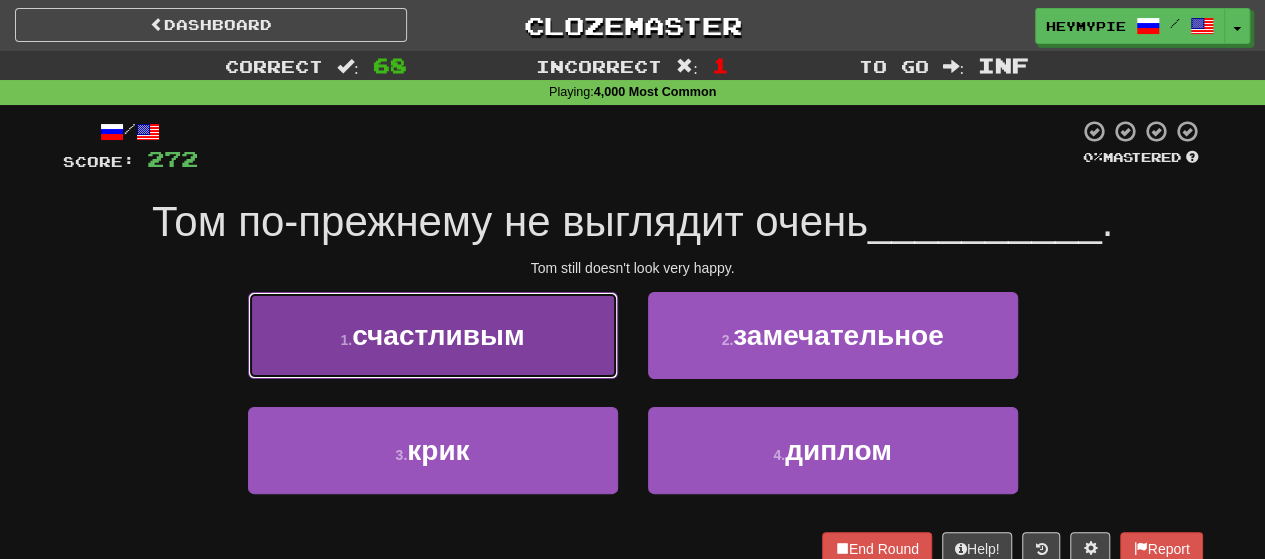 click on "счастливым" at bounding box center [438, 335] 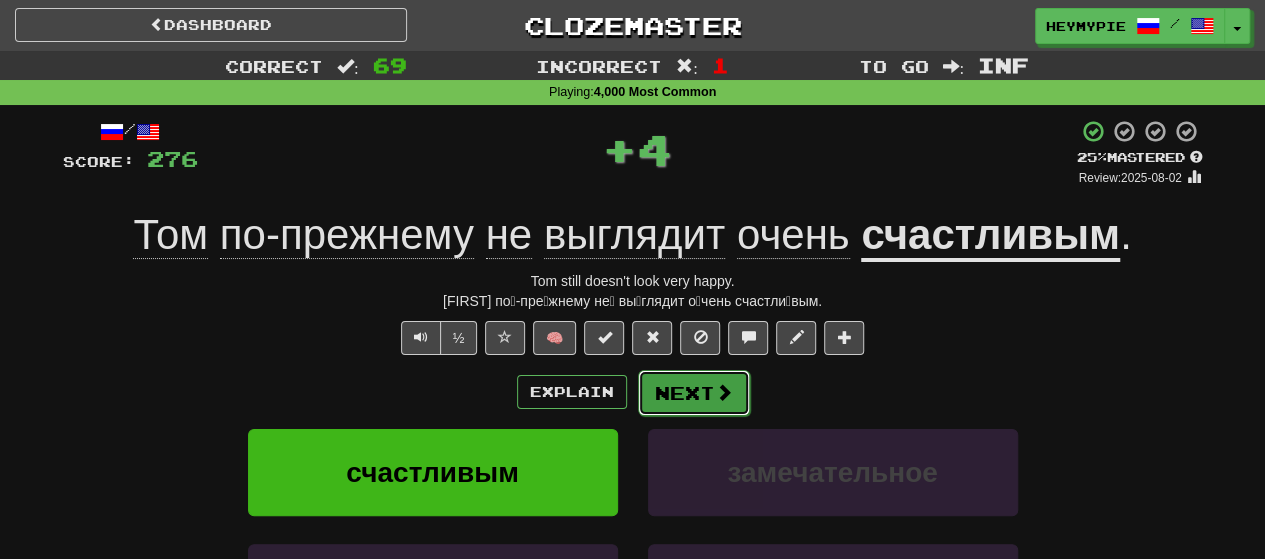 click on "Next" at bounding box center [694, 393] 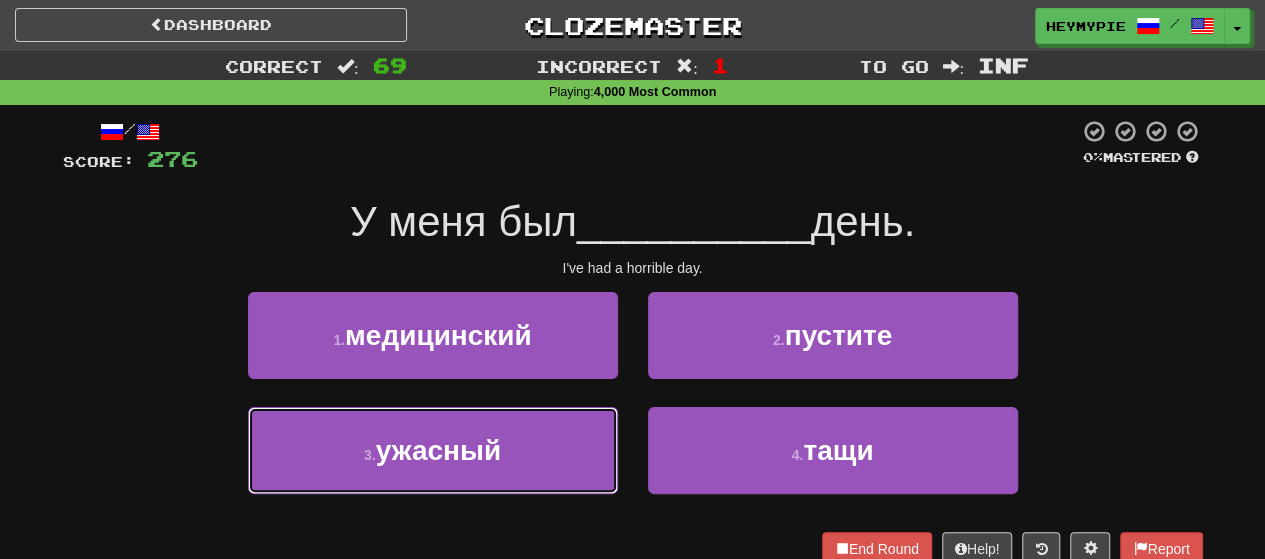 click on "3 .  ужасный" at bounding box center [433, 450] 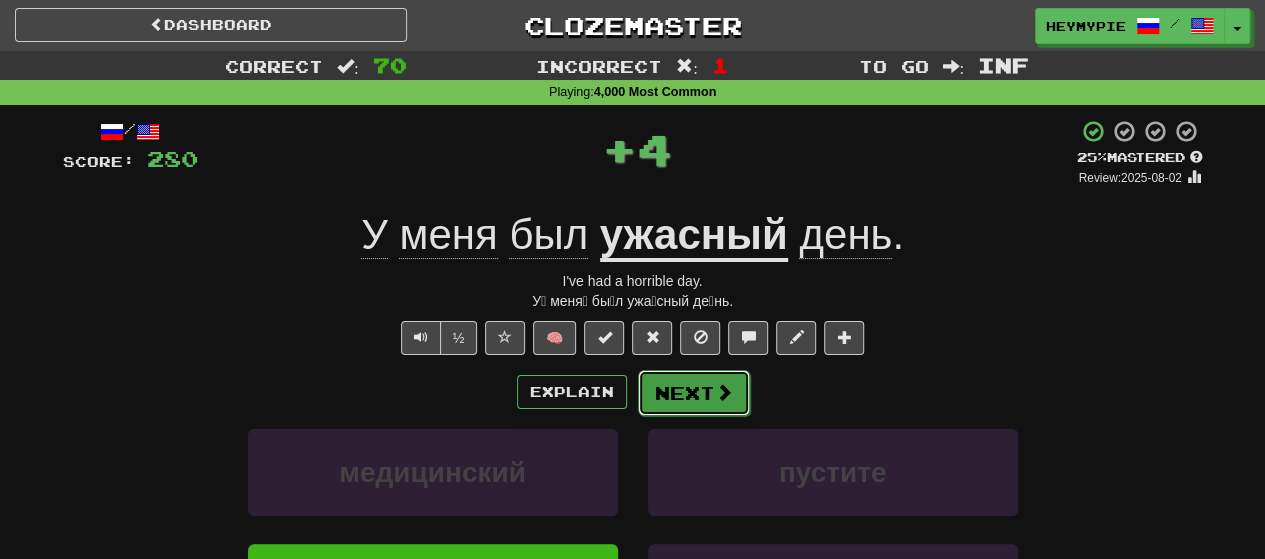 click on "Next" at bounding box center [694, 393] 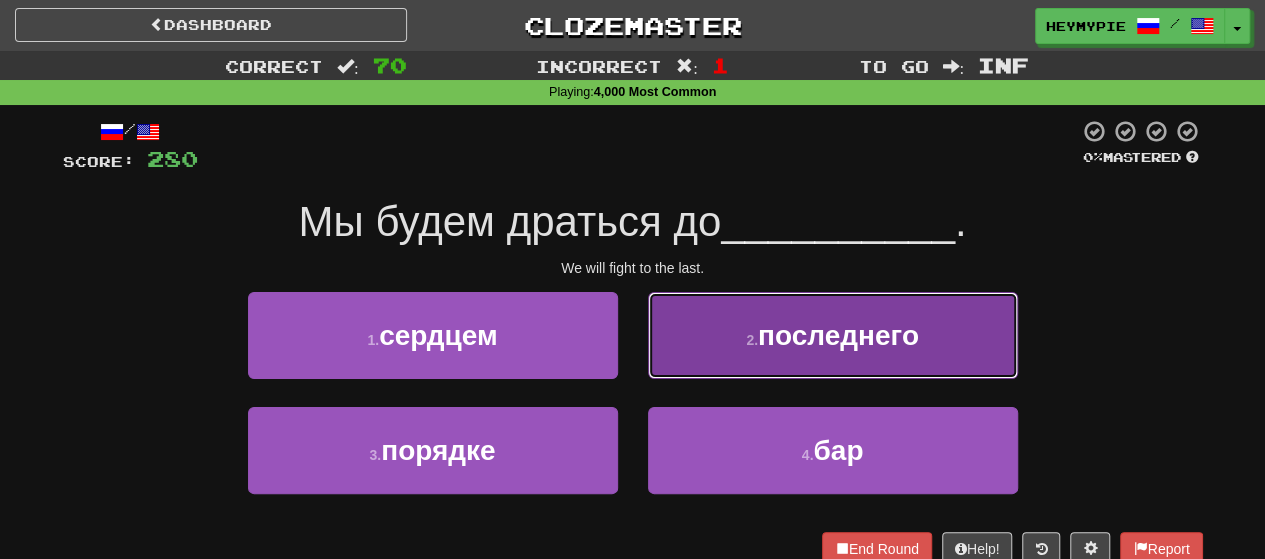 click on "2 .  последнего" at bounding box center [833, 335] 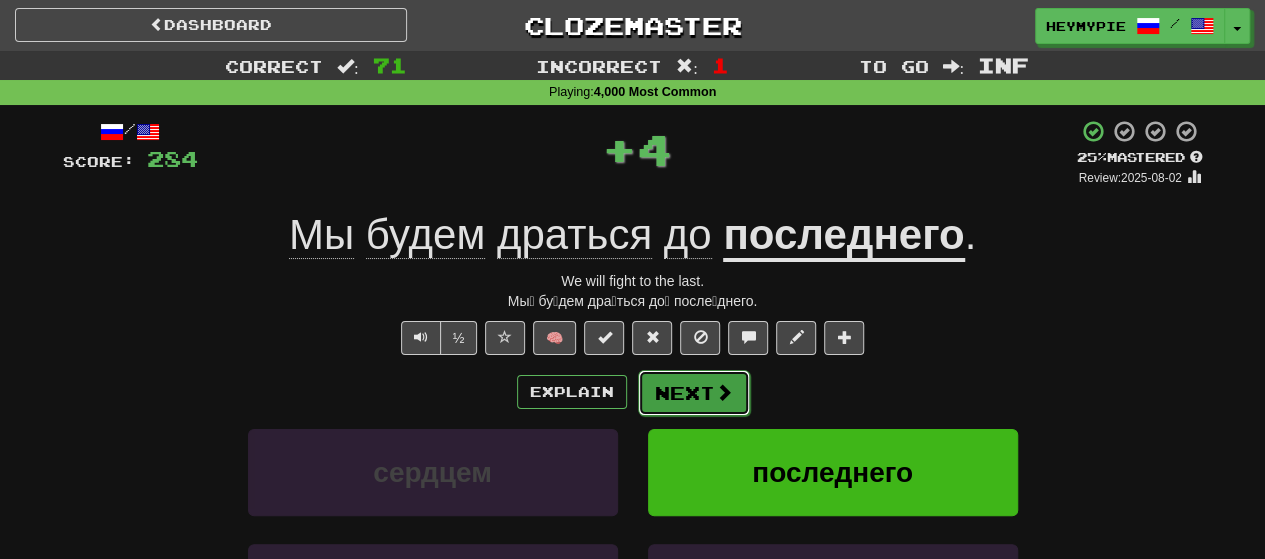 click on "Next" at bounding box center (694, 393) 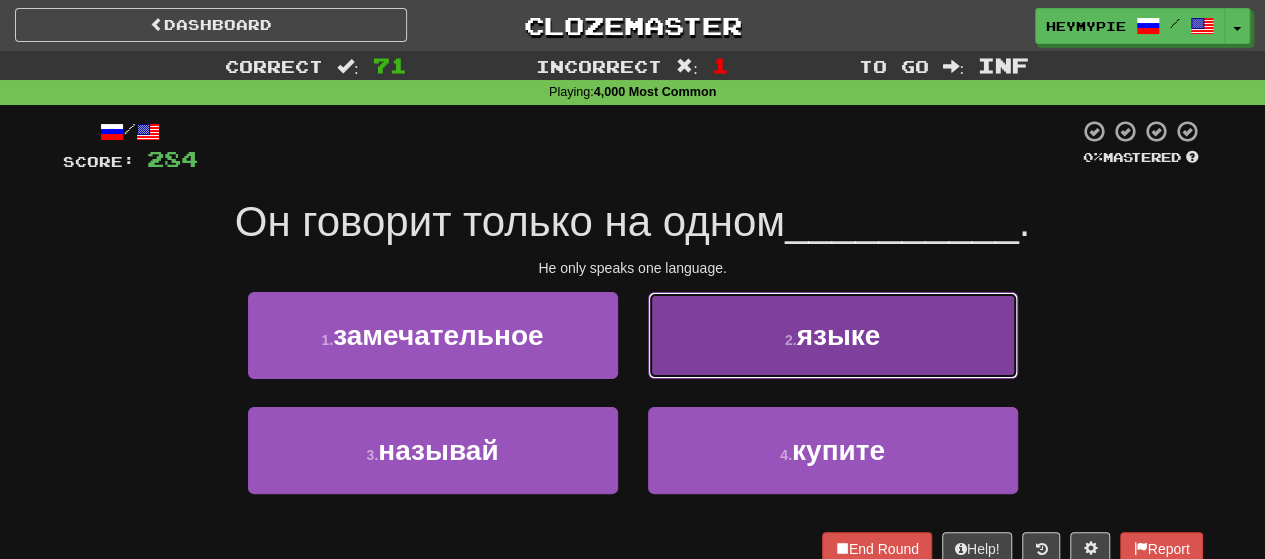 click on "2 .  языке" at bounding box center (833, 335) 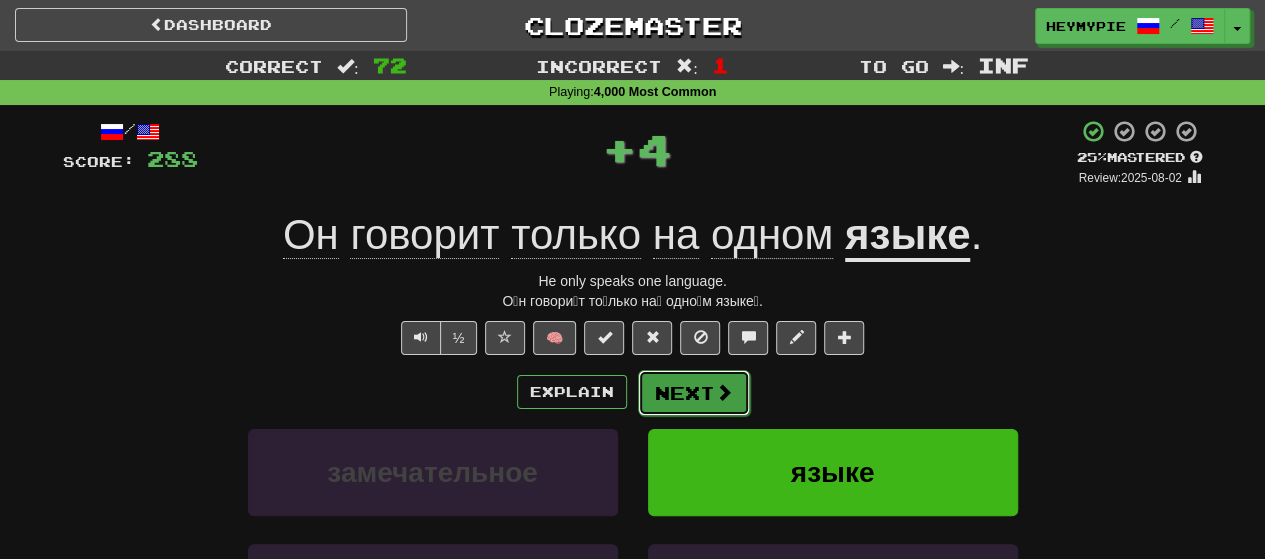 click on "Next" at bounding box center (694, 393) 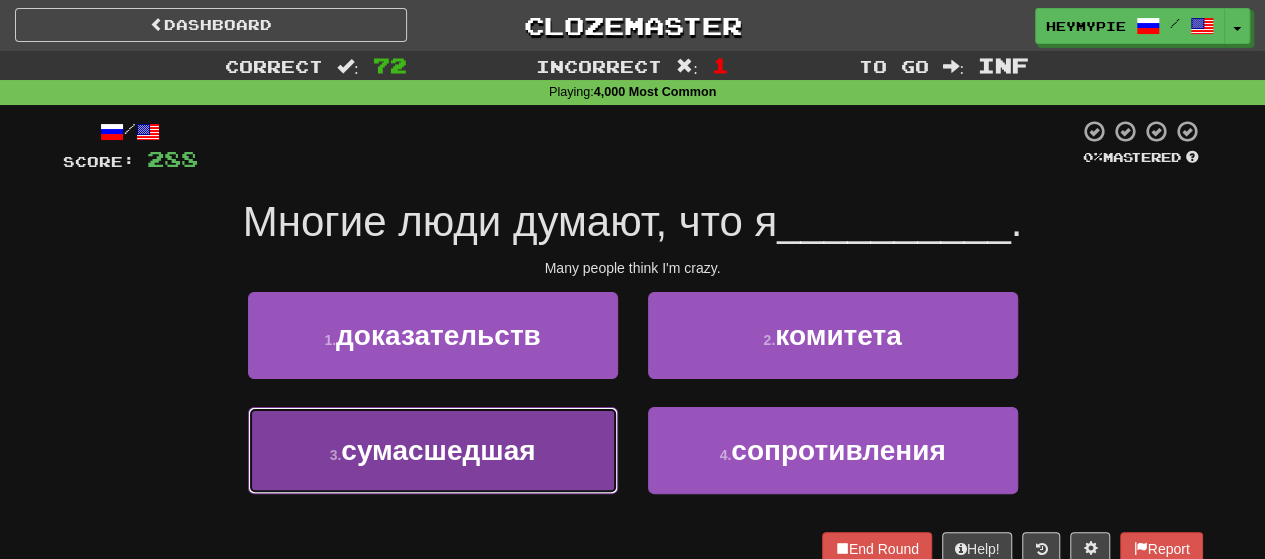 click on "сумасшедшая" at bounding box center (438, 450) 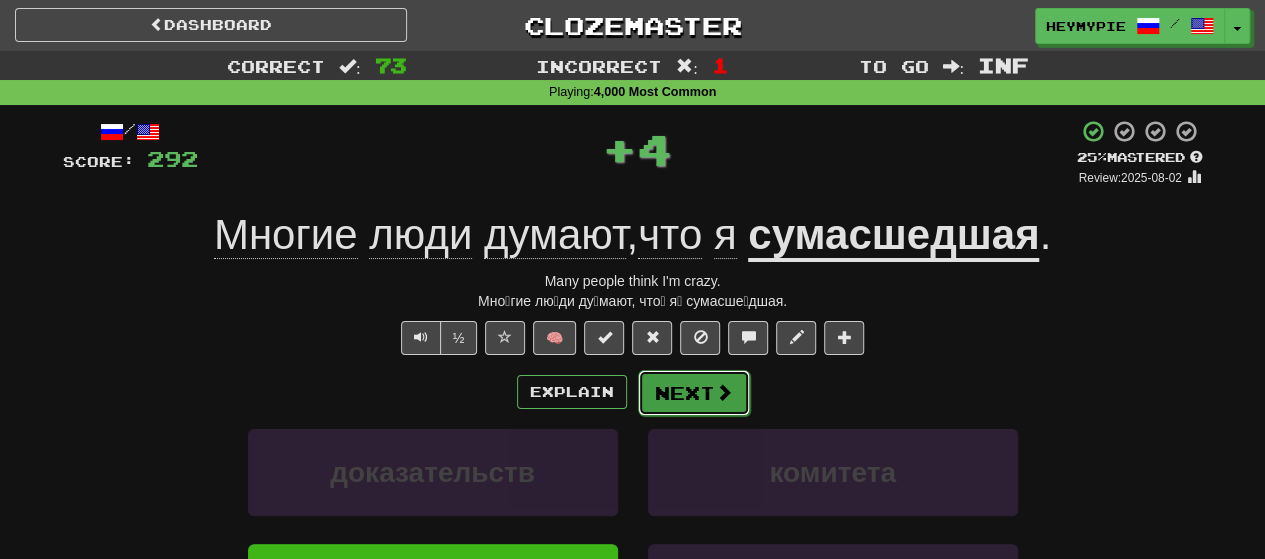 click on "Next" at bounding box center (694, 393) 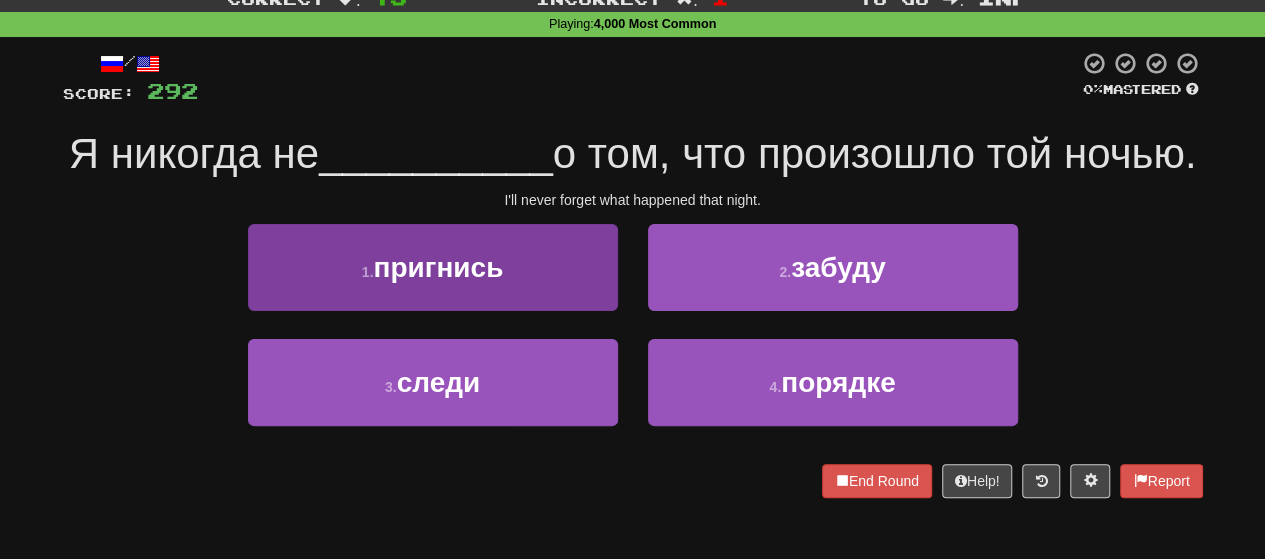 scroll, scrollTop: 100, scrollLeft: 0, axis: vertical 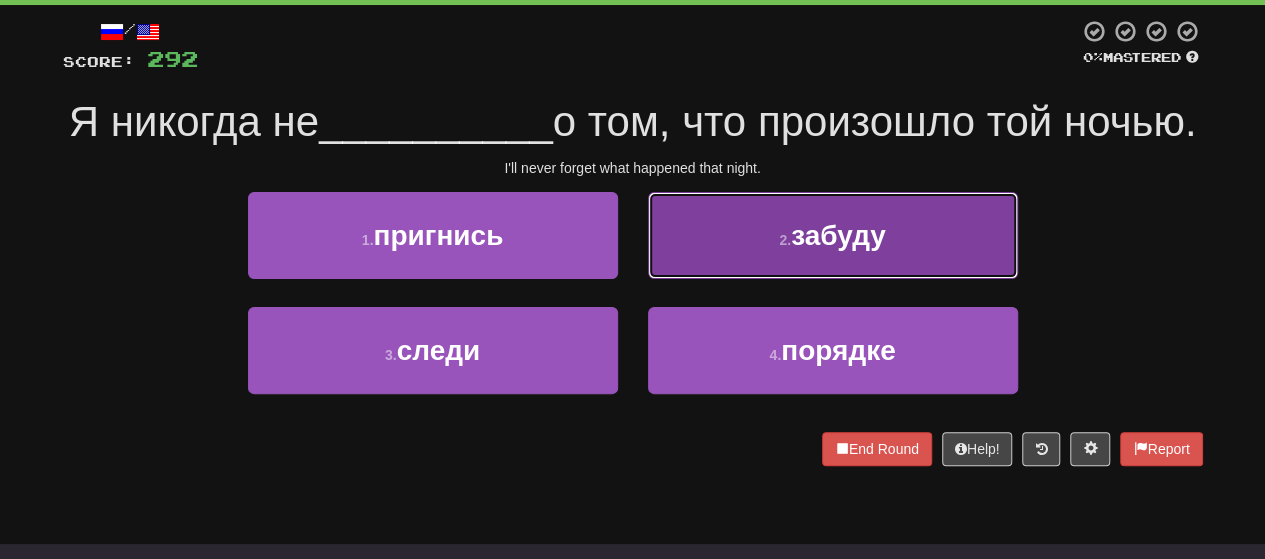 click on "2 .  забуду" at bounding box center [833, 235] 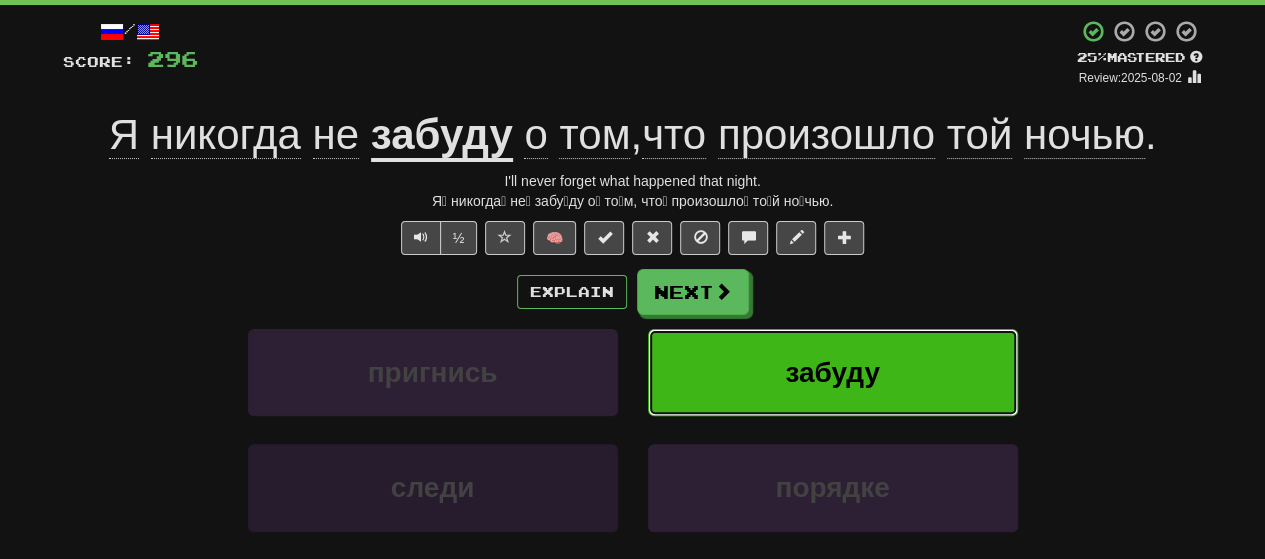 scroll, scrollTop: 0, scrollLeft: 0, axis: both 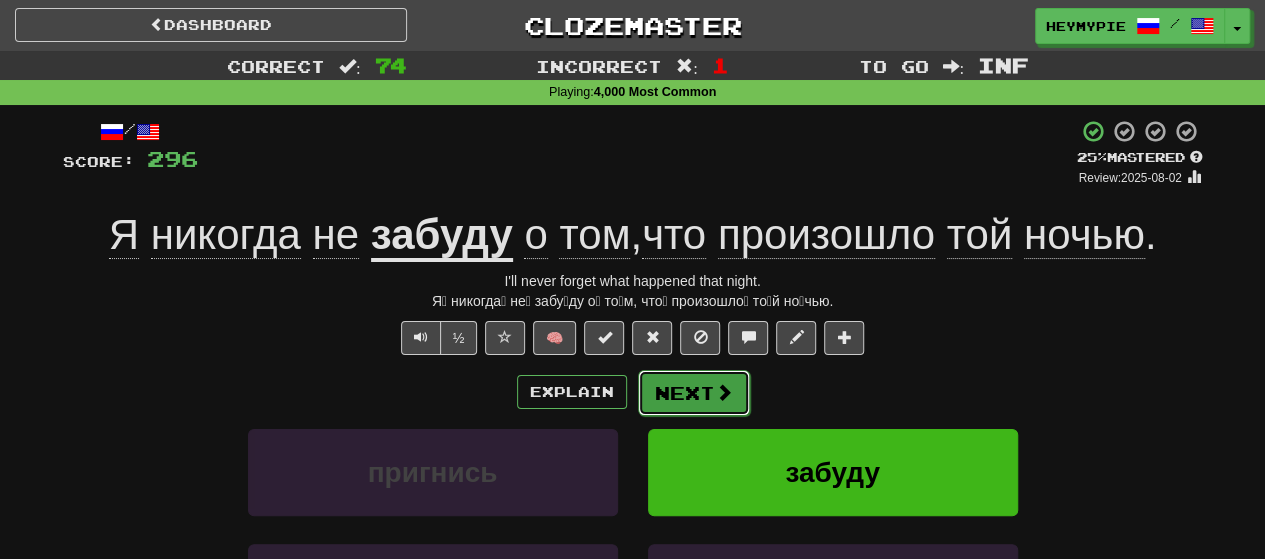 click on "Next" at bounding box center (694, 393) 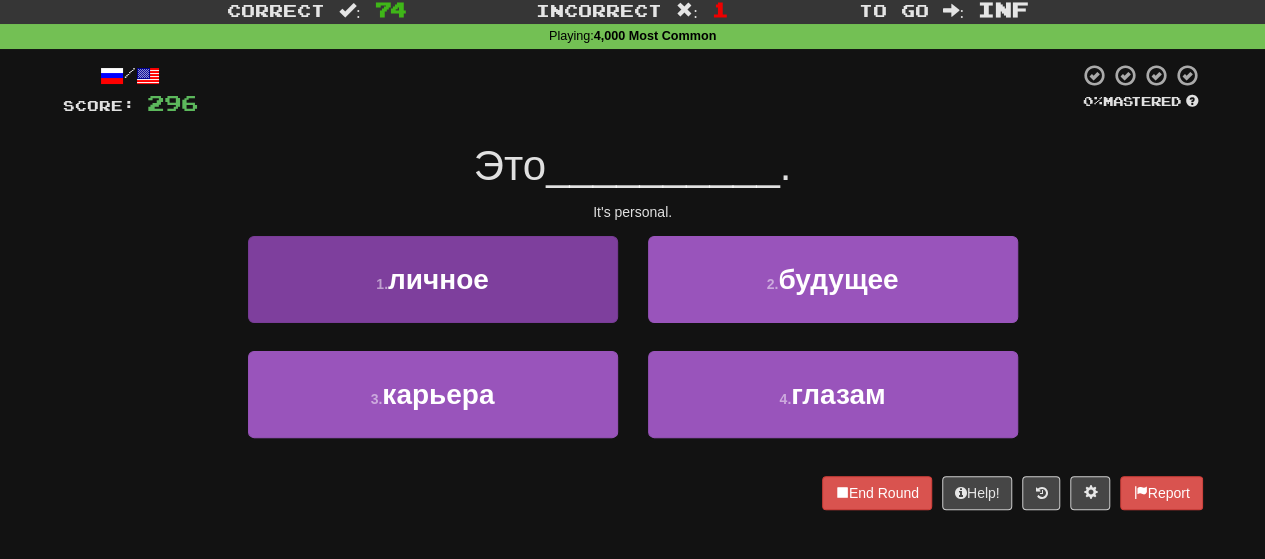 scroll, scrollTop: 100, scrollLeft: 0, axis: vertical 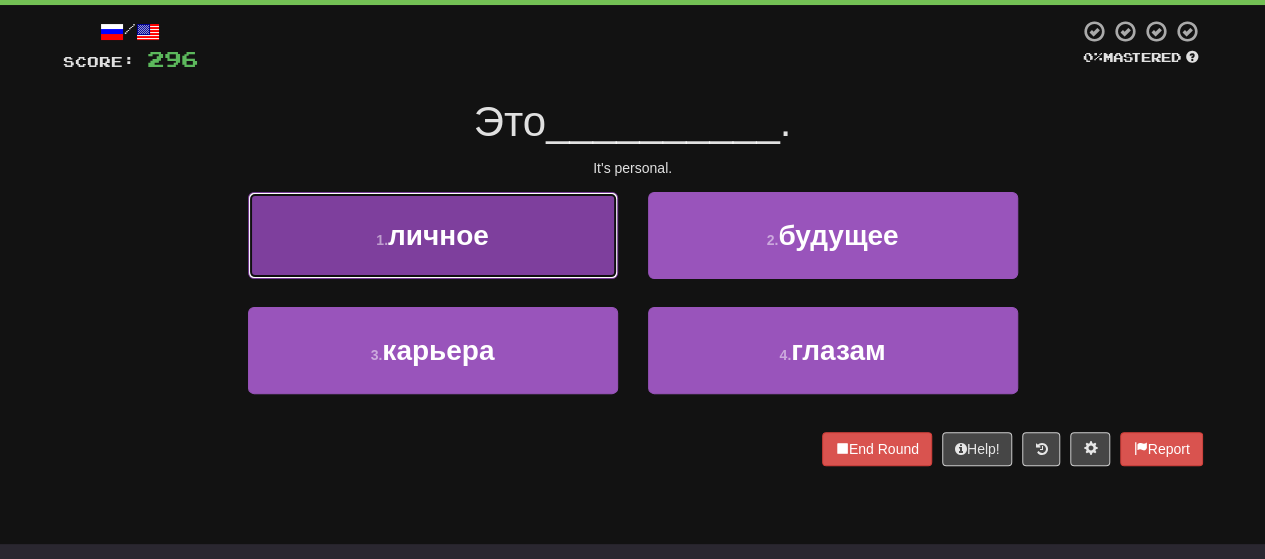 click on "1 .  личное" at bounding box center [433, 235] 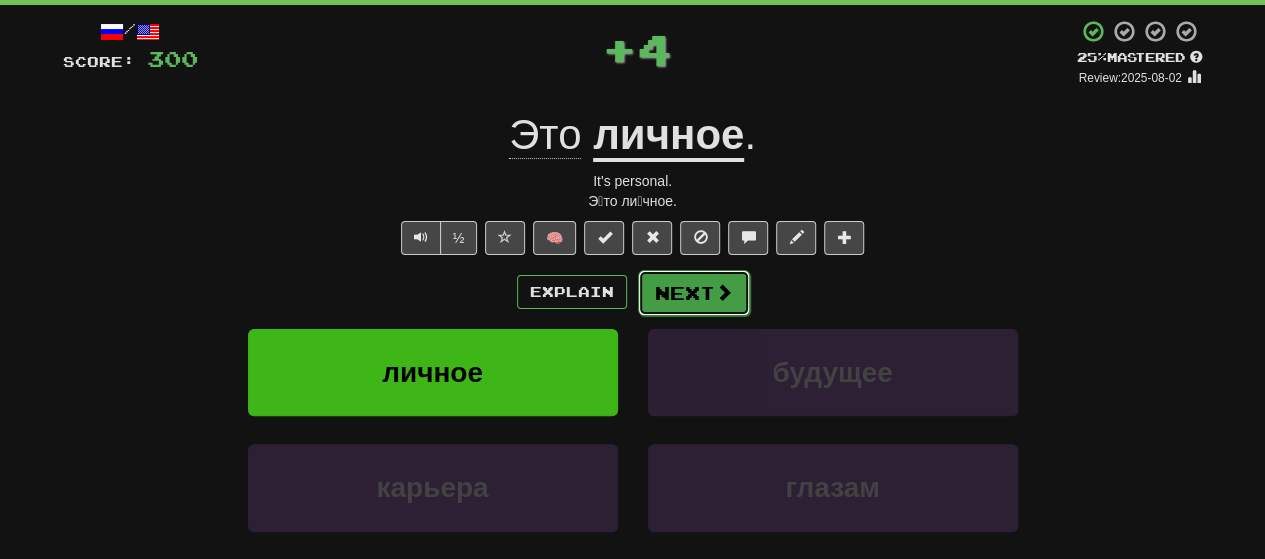 click on "Next" at bounding box center (694, 293) 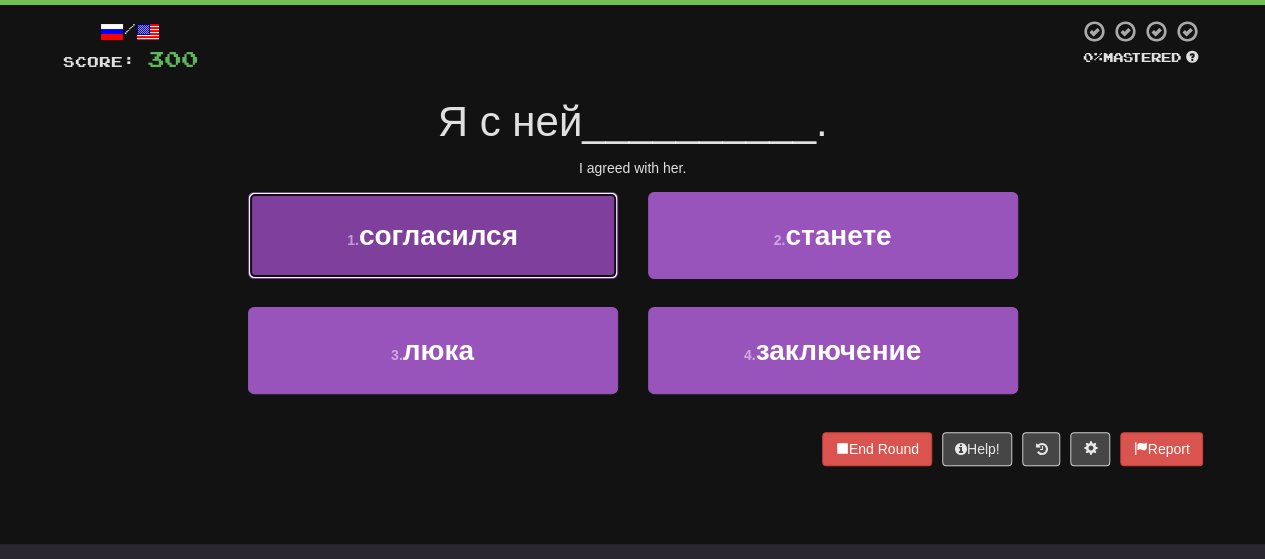 click on "1 .  согласился" at bounding box center [433, 235] 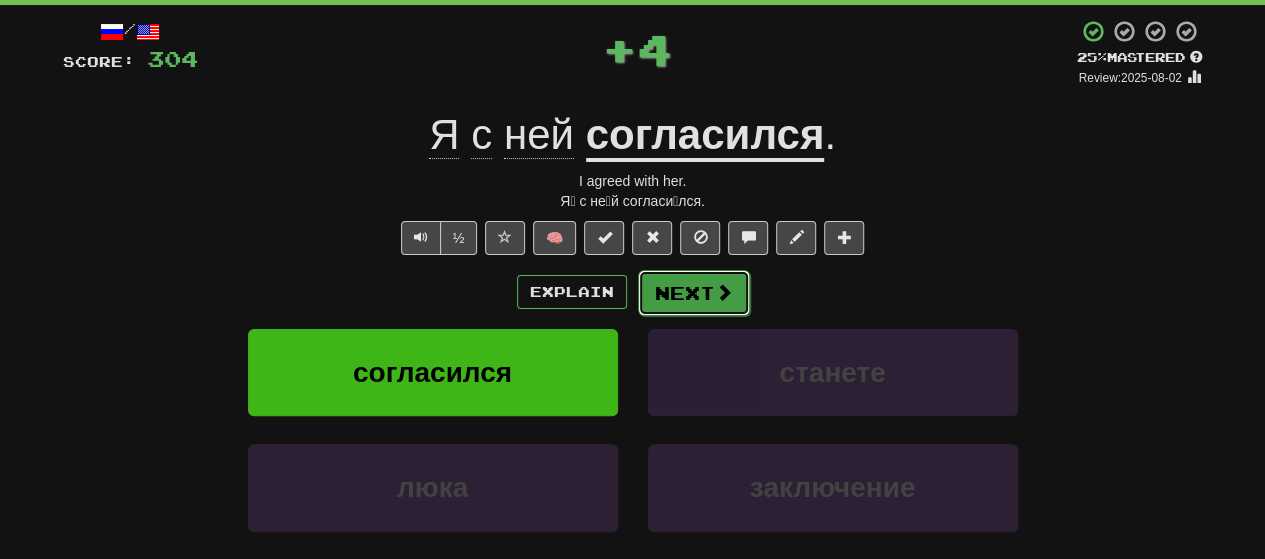click on "Next" at bounding box center [694, 293] 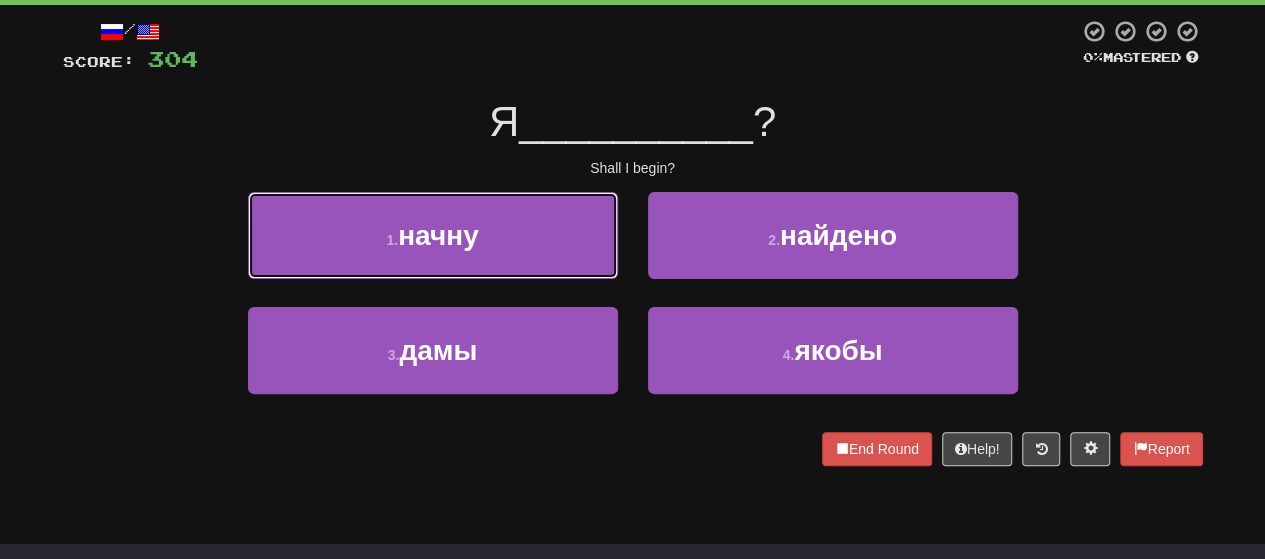 click on "1 .  начну" at bounding box center (433, 235) 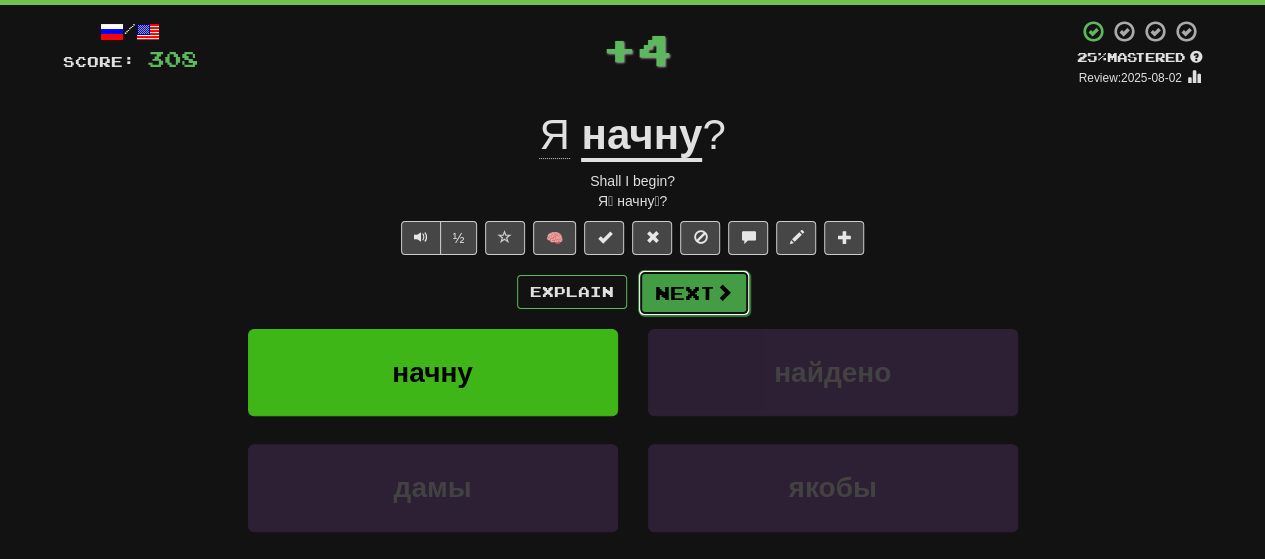 click on "Next" at bounding box center (694, 293) 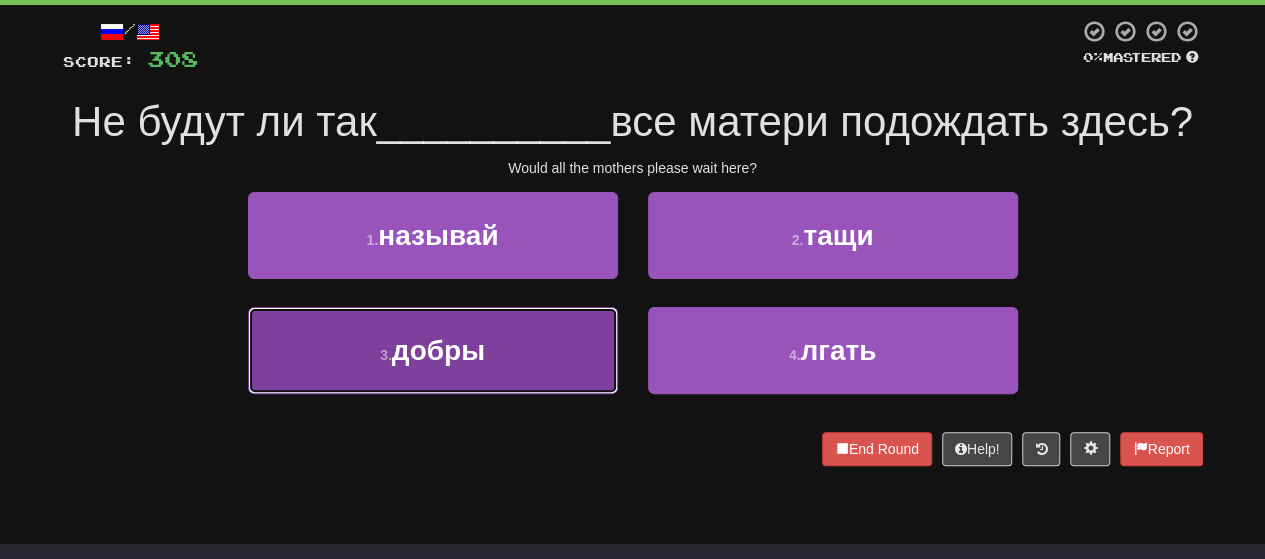 click on "3 .  добры" at bounding box center (433, 350) 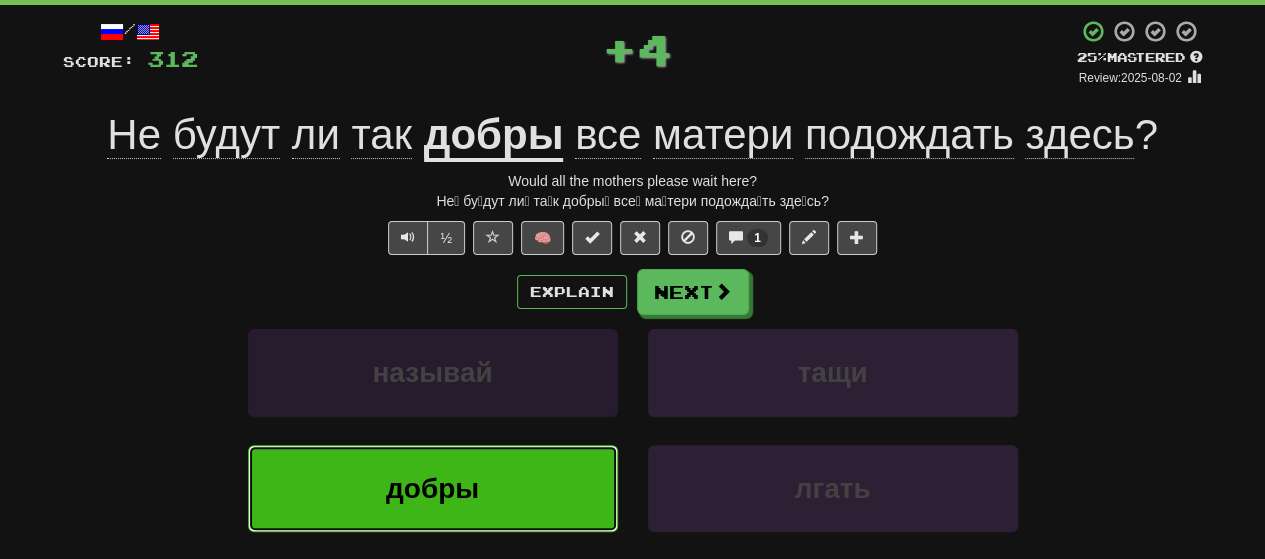 scroll, scrollTop: 0, scrollLeft: 0, axis: both 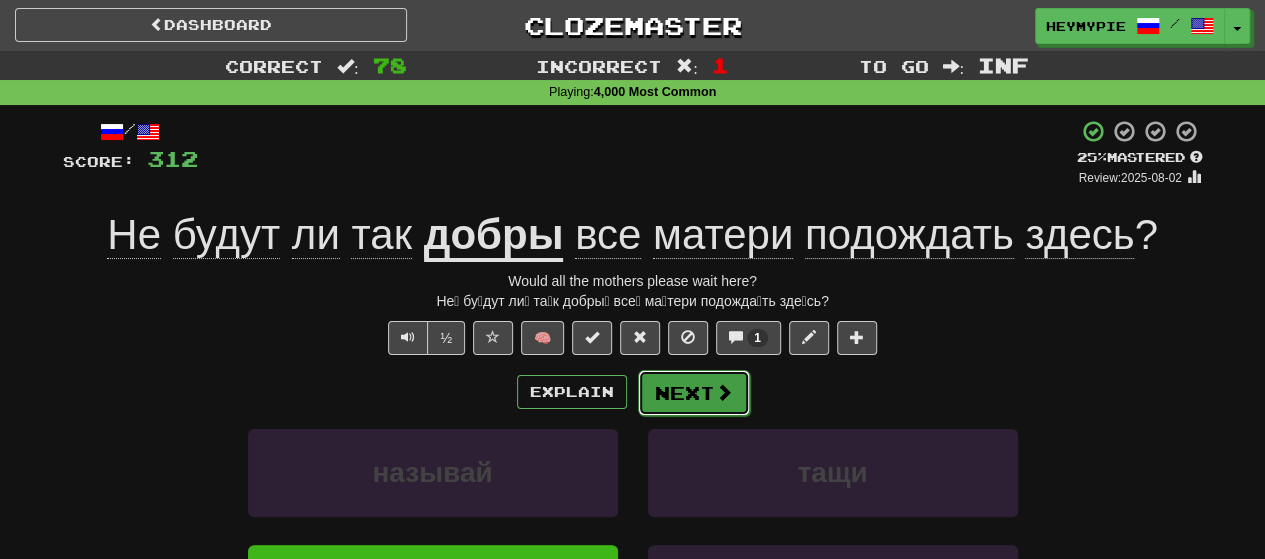 click at bounding box center [724, 392] 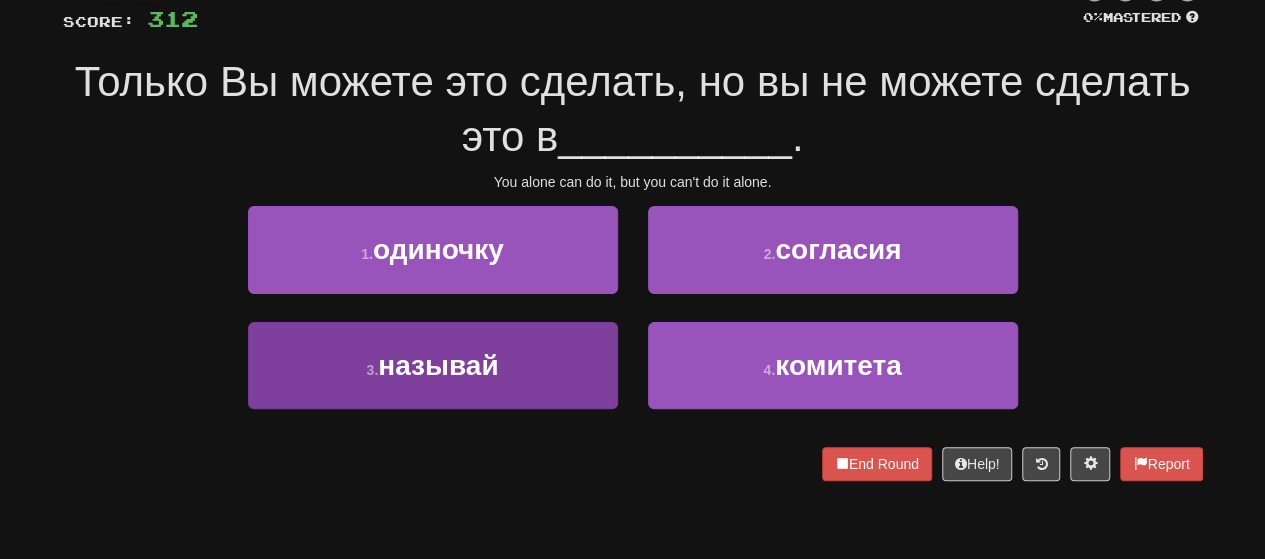 scroll, scrollTop: 200, scrollLeft: 0, axis: vertical 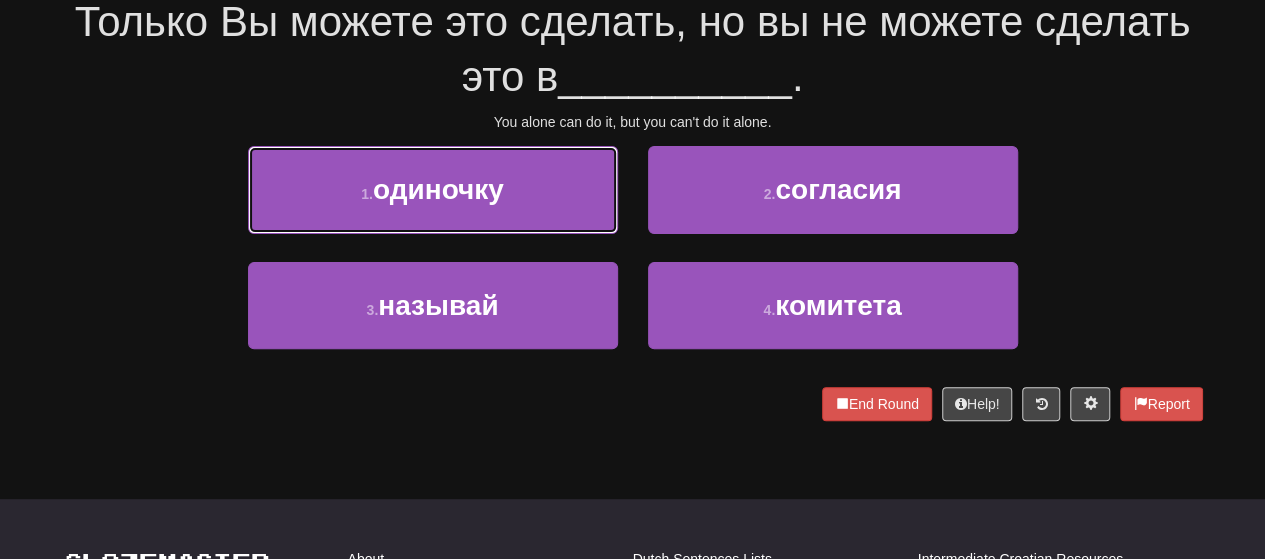 click on "1 .  одиночку" at bounding box center (433, 189) 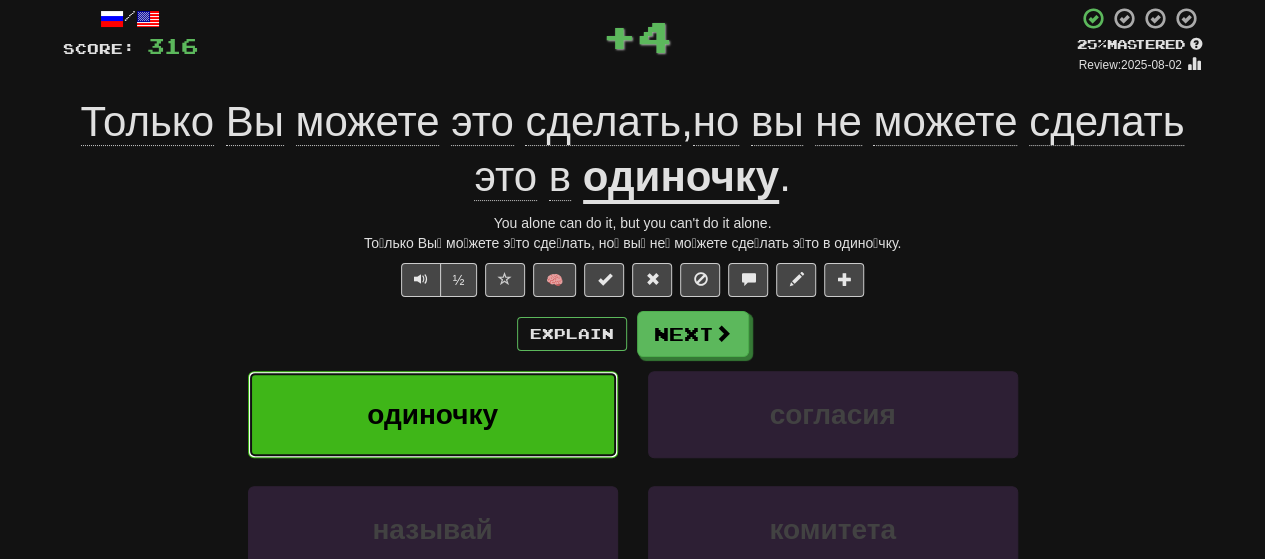 scroll, scrollTop: 213, scrollLeft: 0, axis: vertical 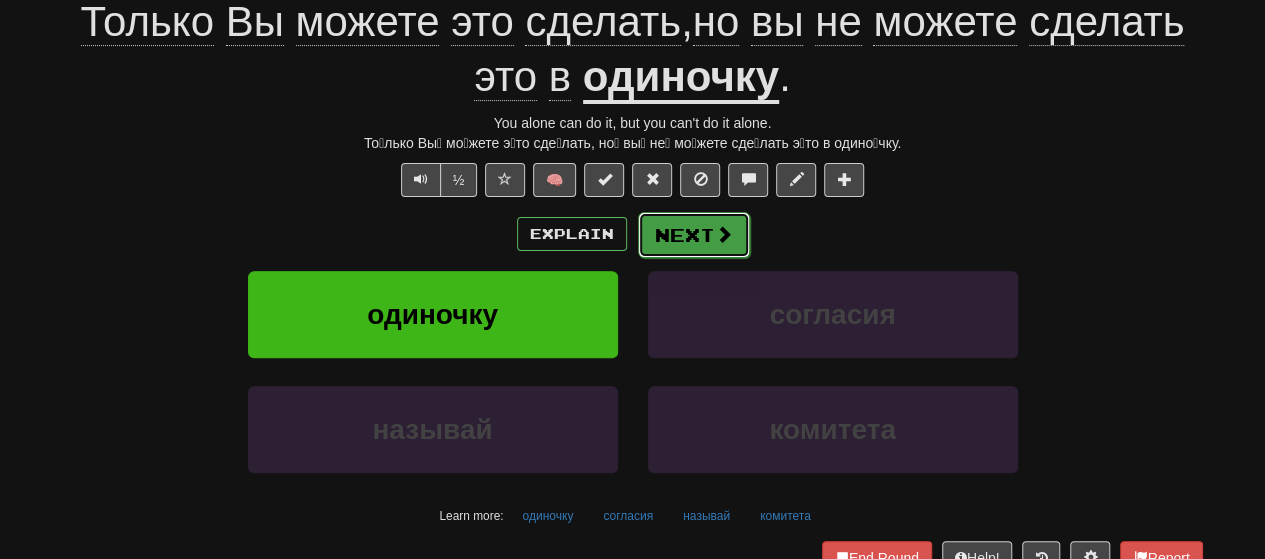 click on "Next" at bounding box center [694, 235] 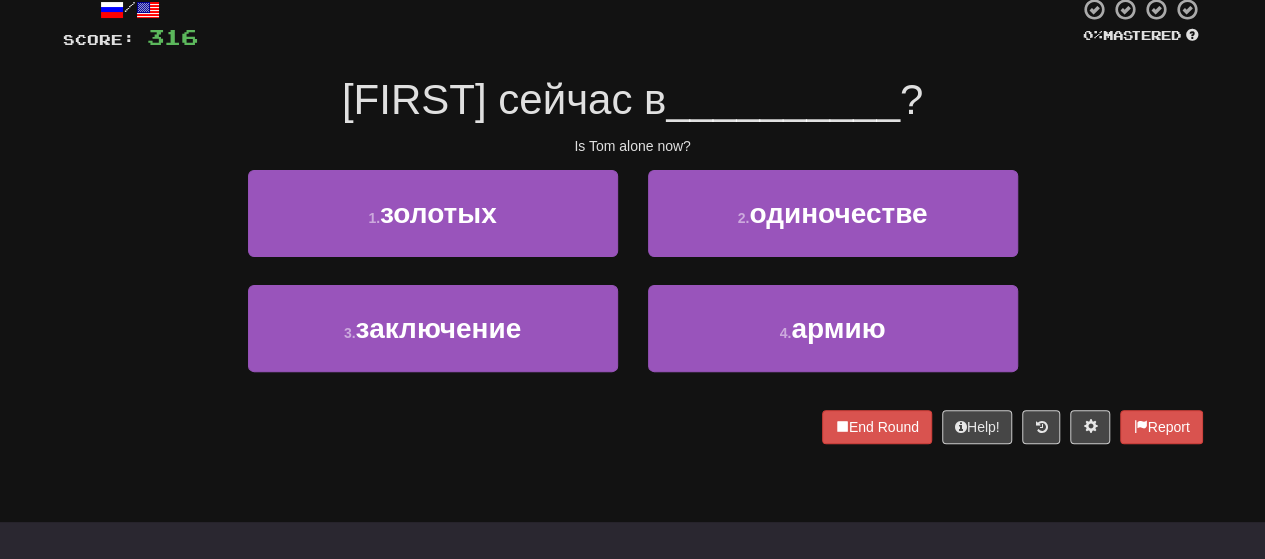 scroll, scrollTop: 0, scrollLeft: 0, axis: both 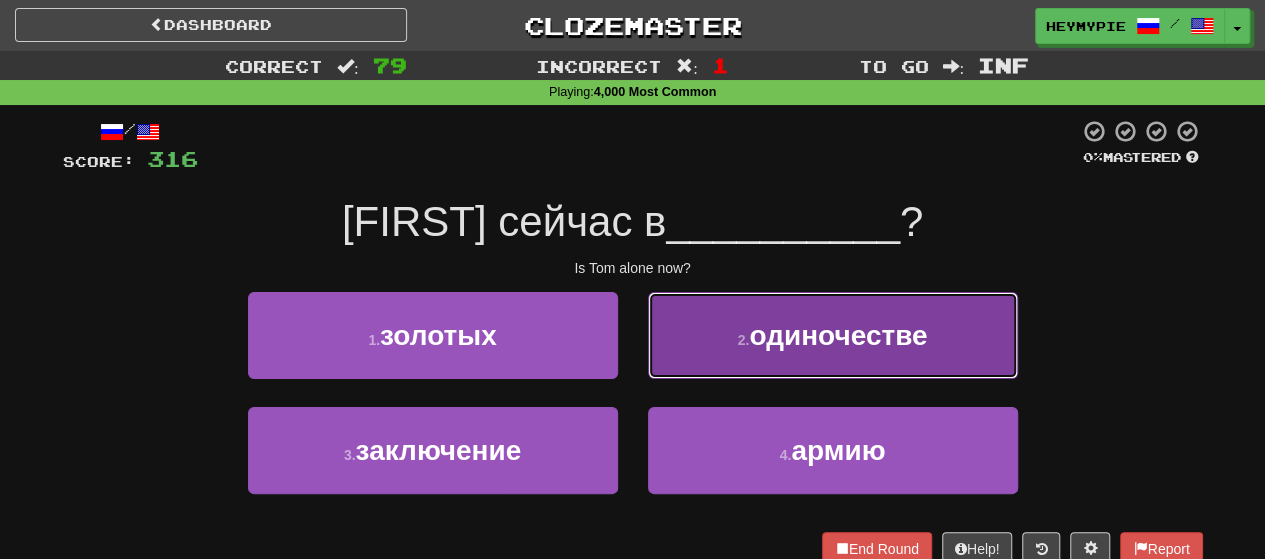 click on "2 .  одиночестве" at bounding box center [833, 335] 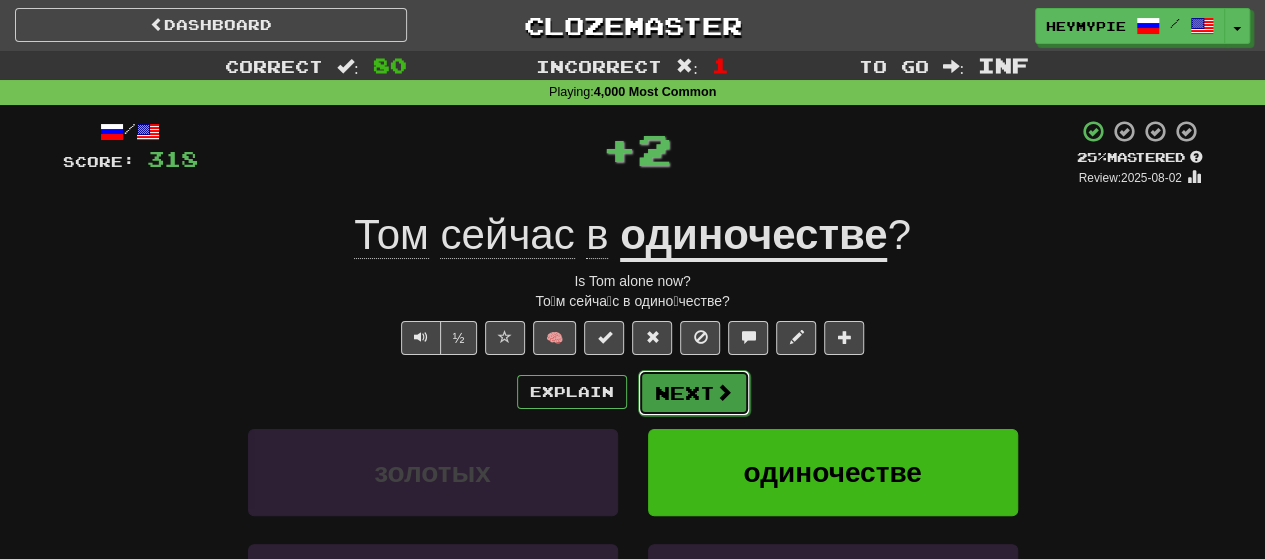 click on "Next" at bounding box center (694, 393) 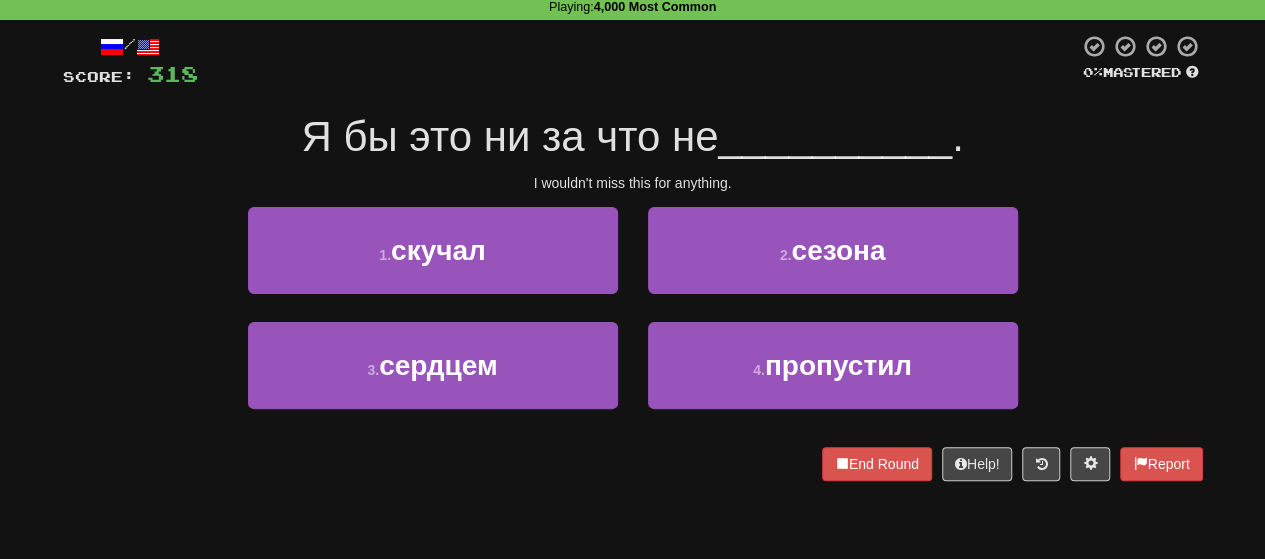 scroll, scrollTop: 0, scrollLeft: 0, axis: both 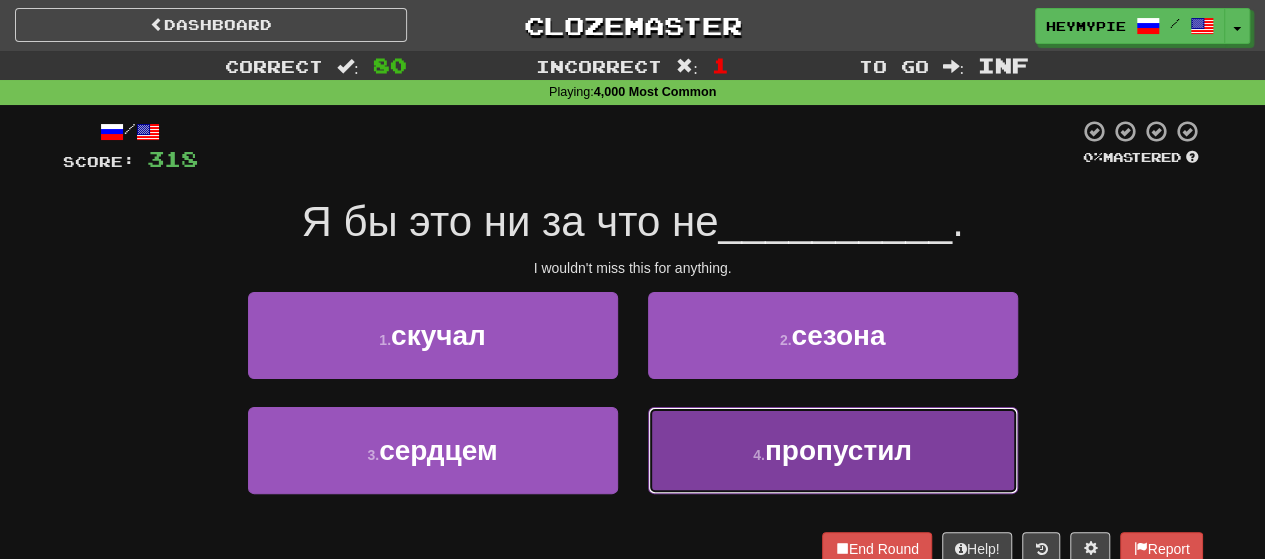 click on "4 .  пропустил" at bounding box center (833, 450) 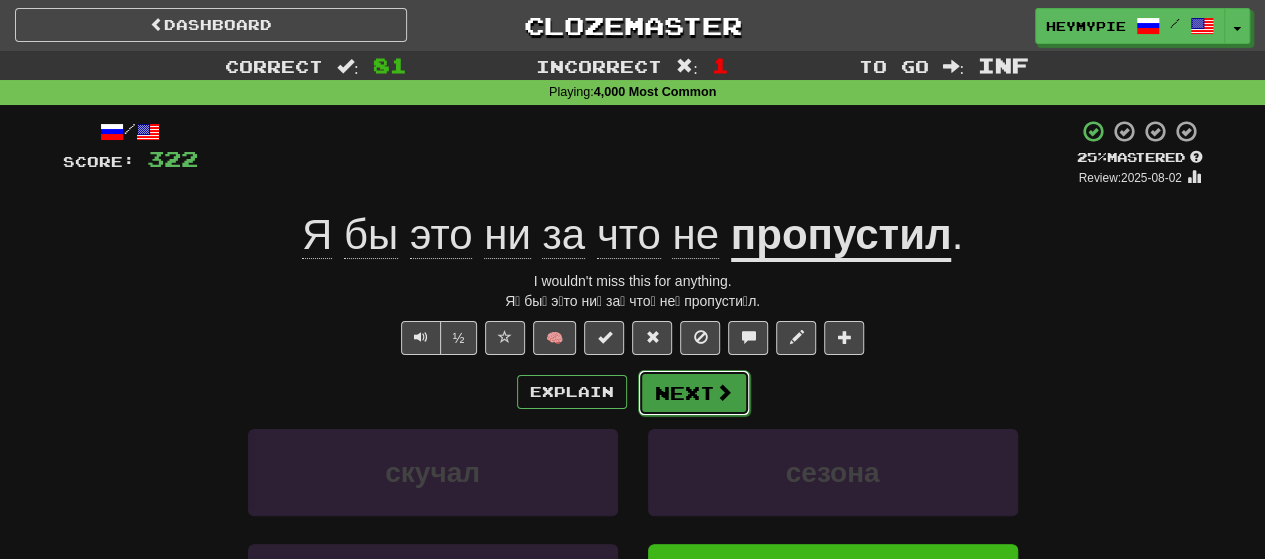 click on "Next" at bounding box center [694, 393] 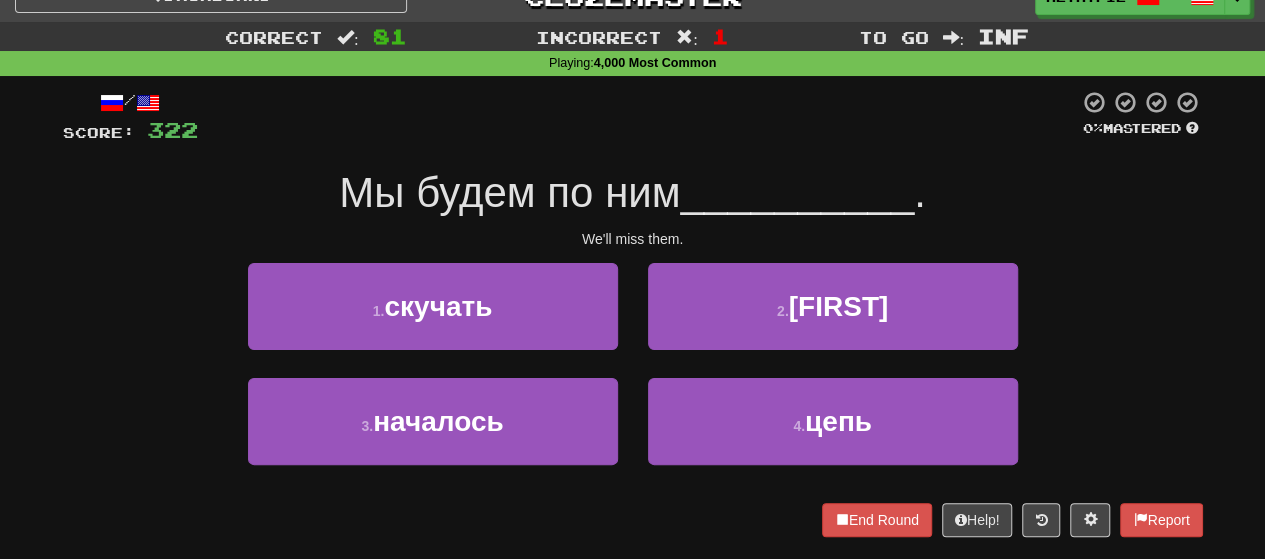 scroll, scrollTop: 0, scrollLeft: 0, axis: both 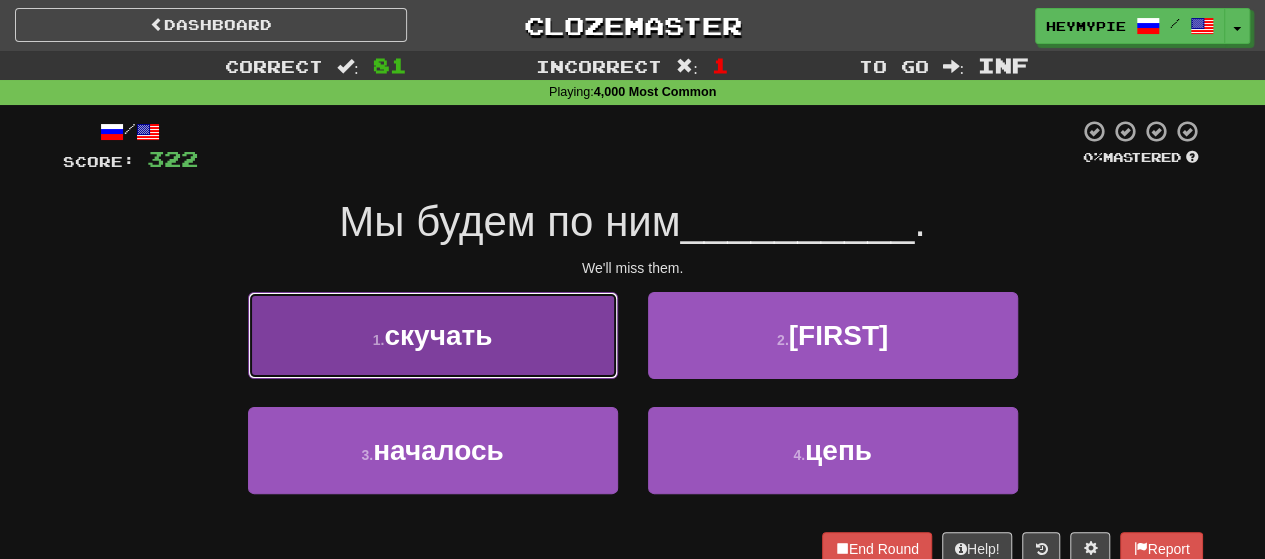 click on "1 .  скучать" at bounding box center [433, 335] 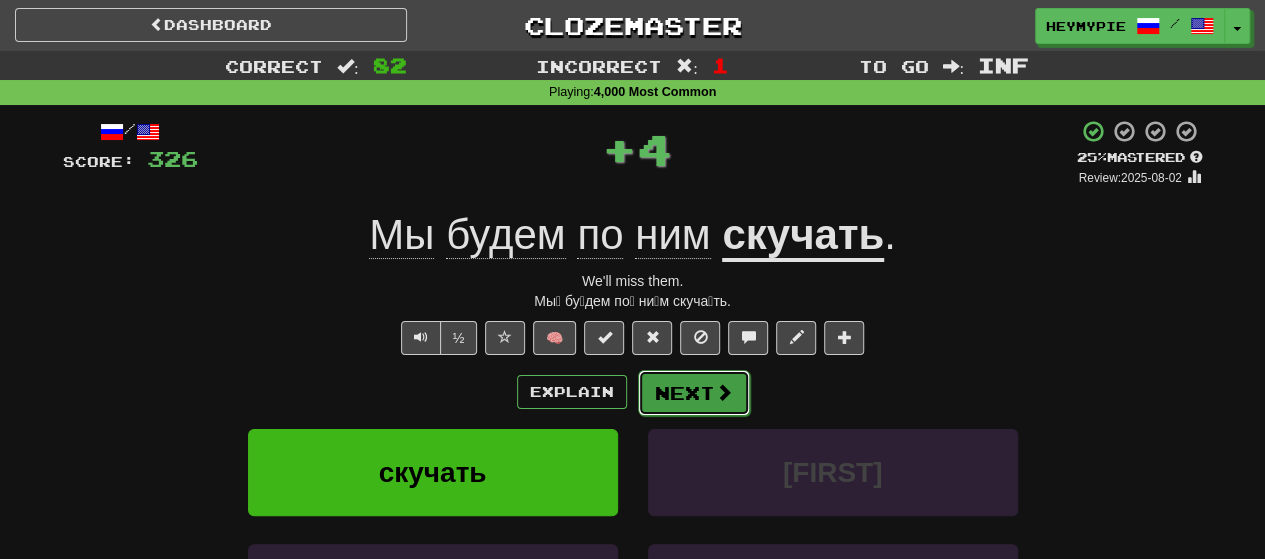 click on "Next" at bounding box center (694, 393) 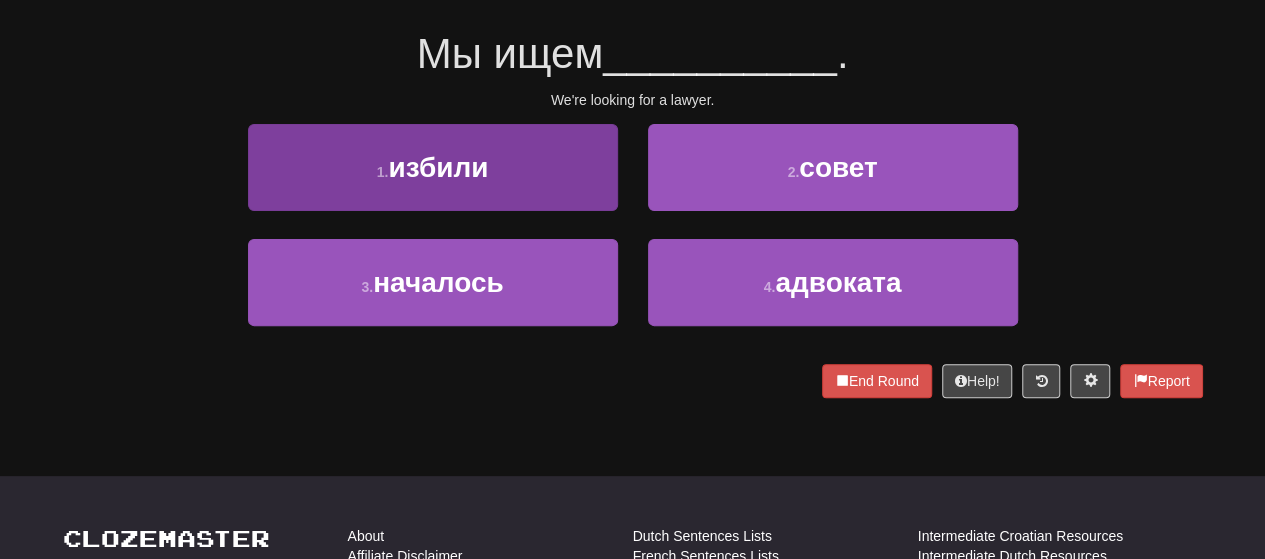 scroll, scrollTop: 200, scrollLeft: 0, axis: vertical 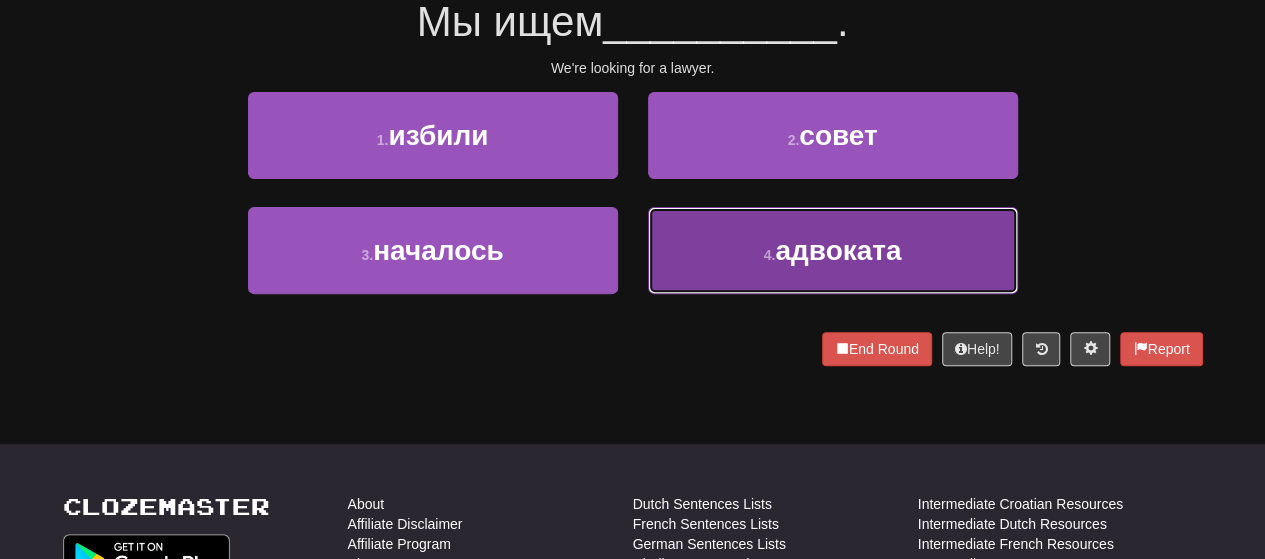 click on "4 .  адвоката" at bounding box center (833, 250) 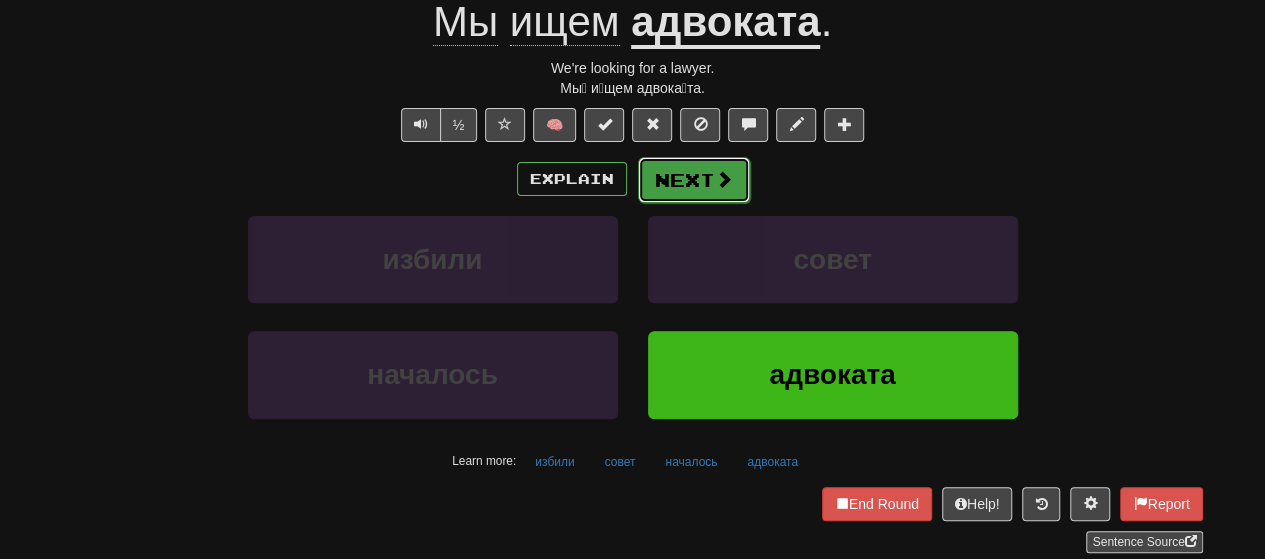 click on "Next" at bounding box center [694, 180] 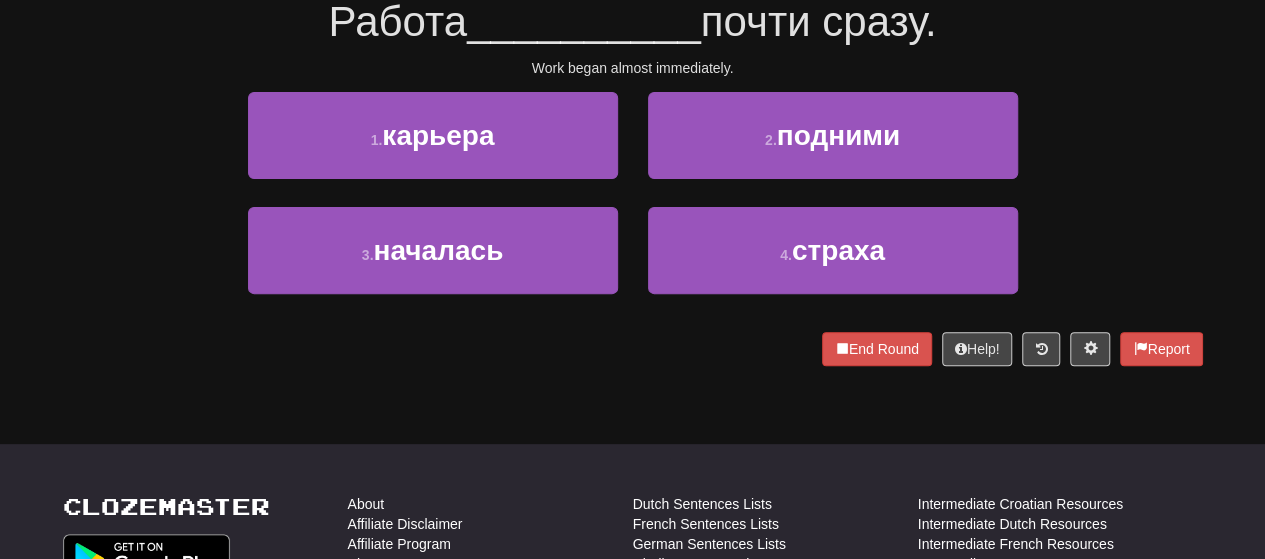 scroll, scrollTop: 0, scrollLeft: 0, axis: both 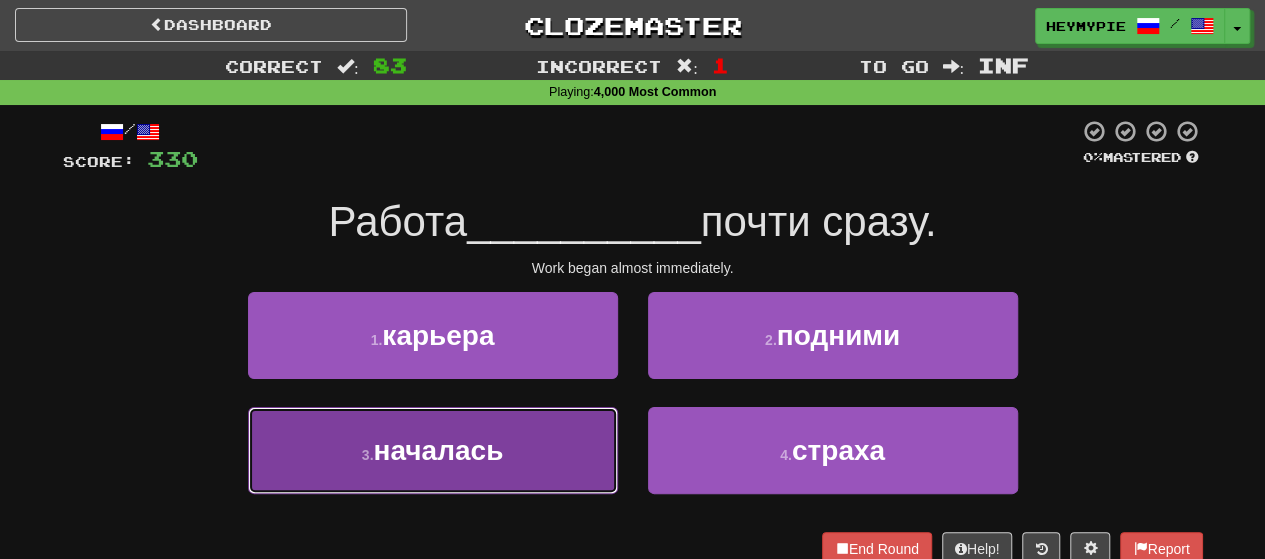 click on "3 .  началась" at bounding box center [433, 450] 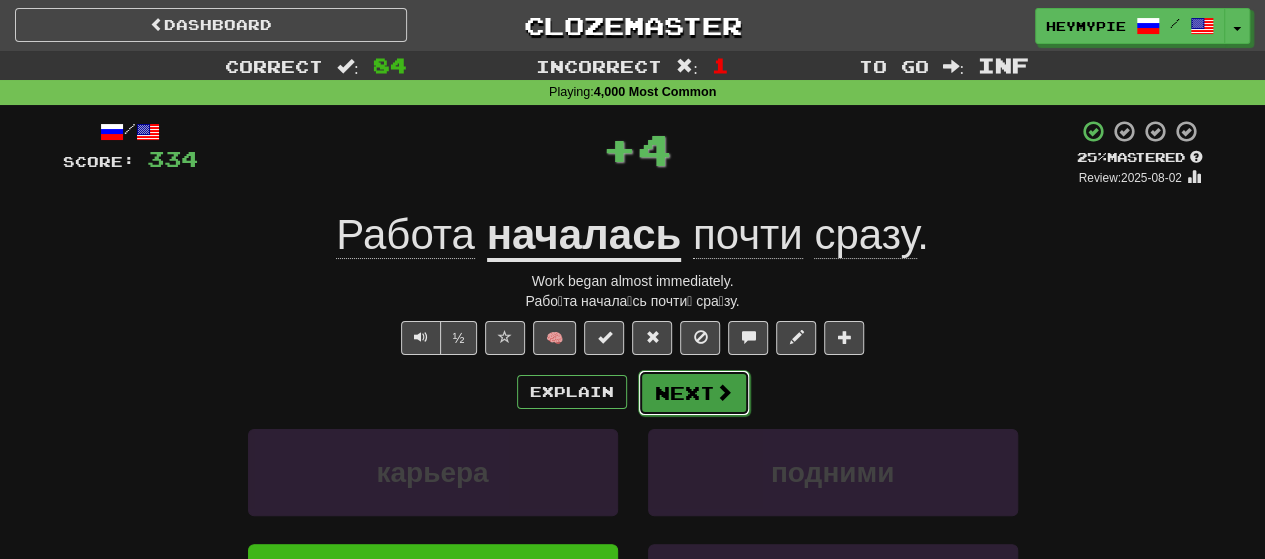 click on "Next" at bounding box center (694, 393) 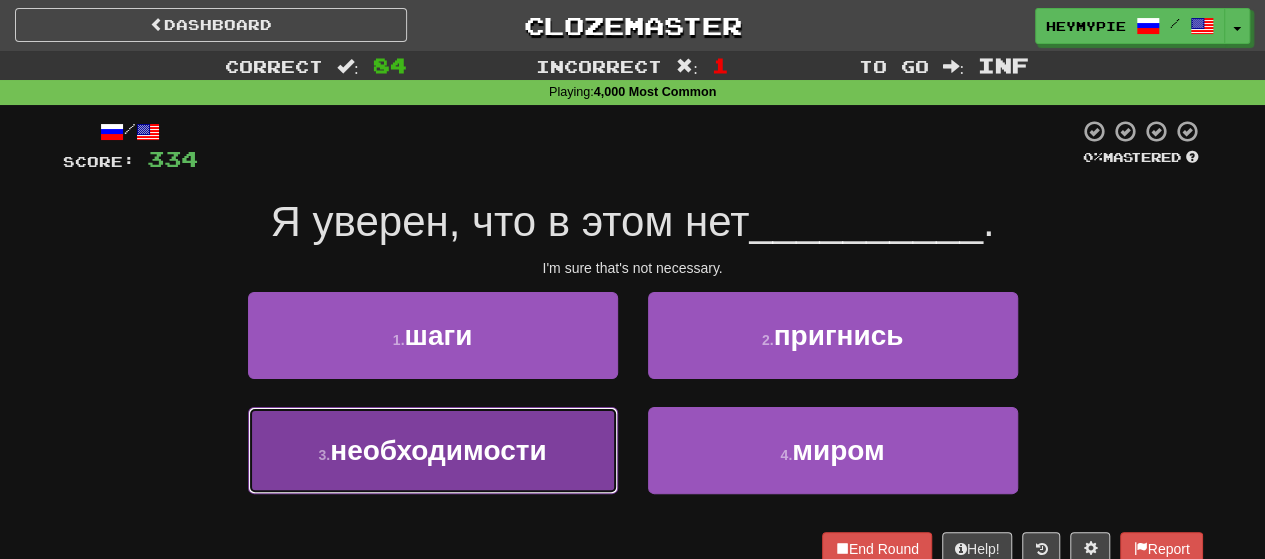 click on "необходимости" at bounding box center [438, 450] 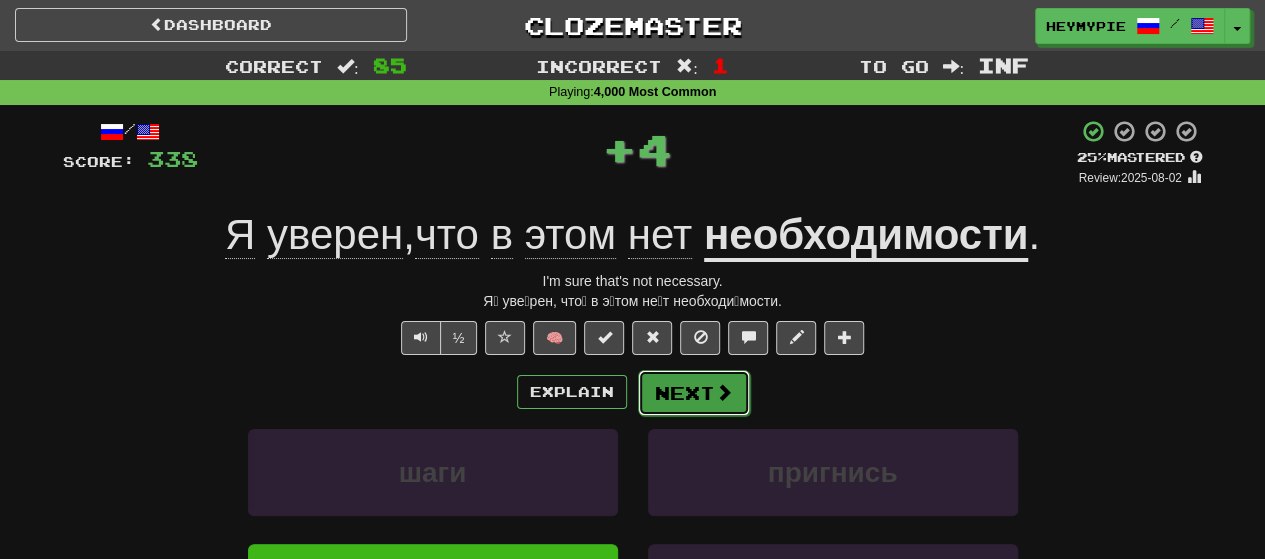 click on "Next" at bounding box center (694, 393) 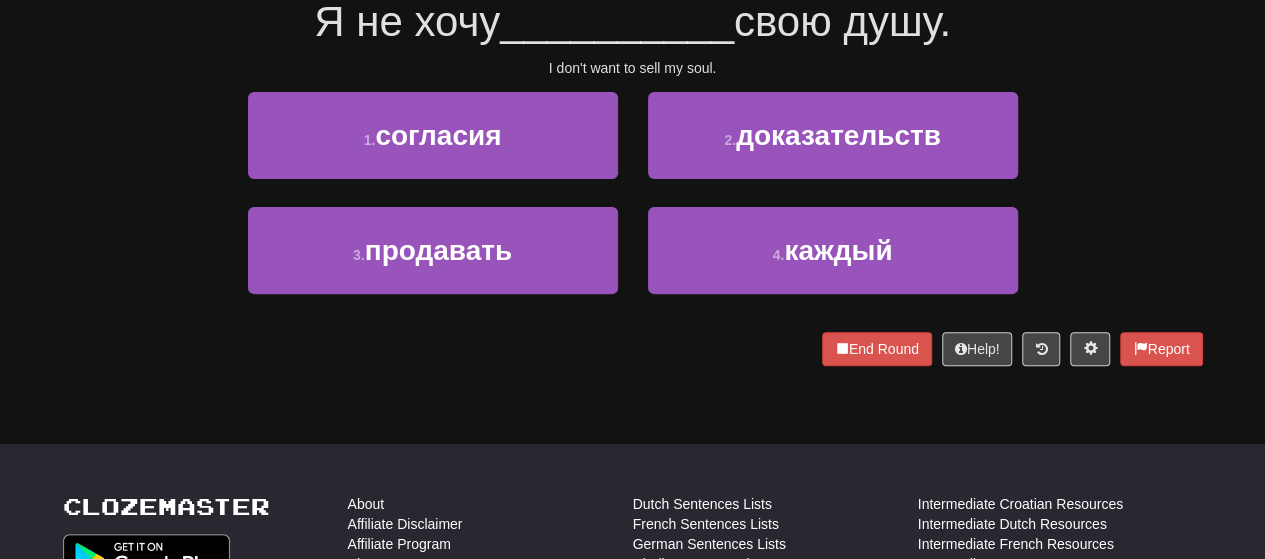 scroll, scrollTop: 100, scrollLeft: 0, axis: vertical 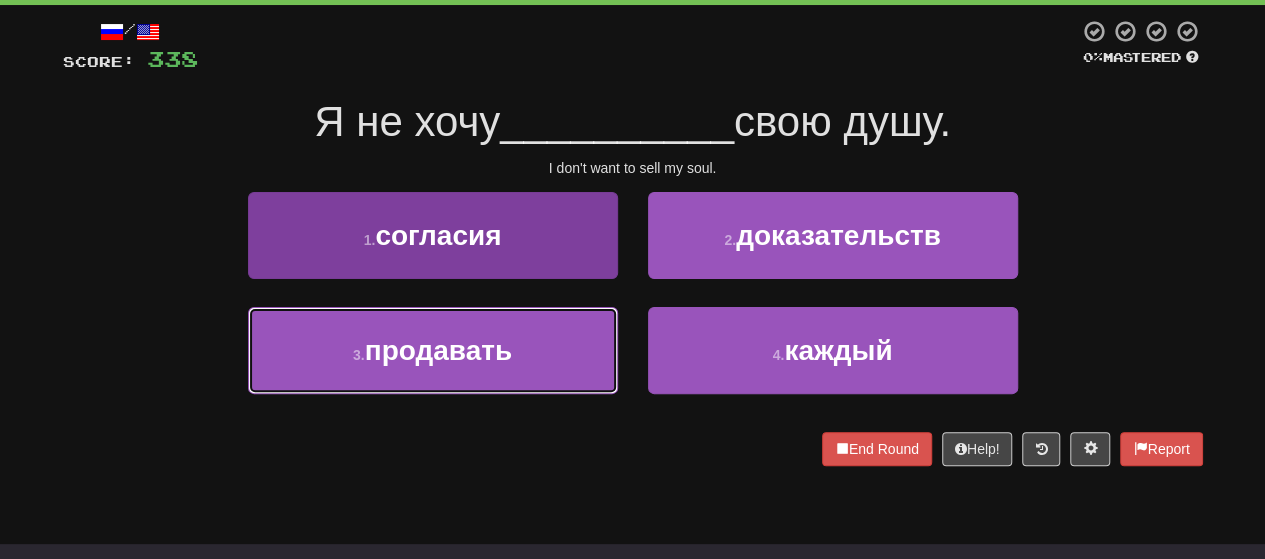 click on "продавать" at bounding box center [438, 350] 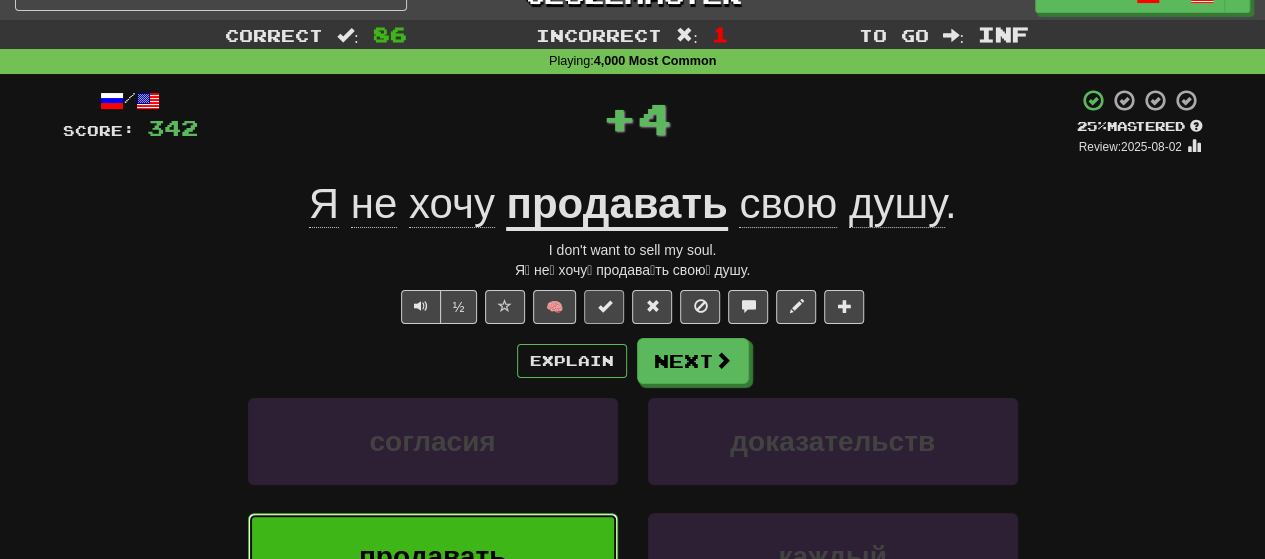 scroll, scrollTop: 0, scrollLeft: 0, axis: both 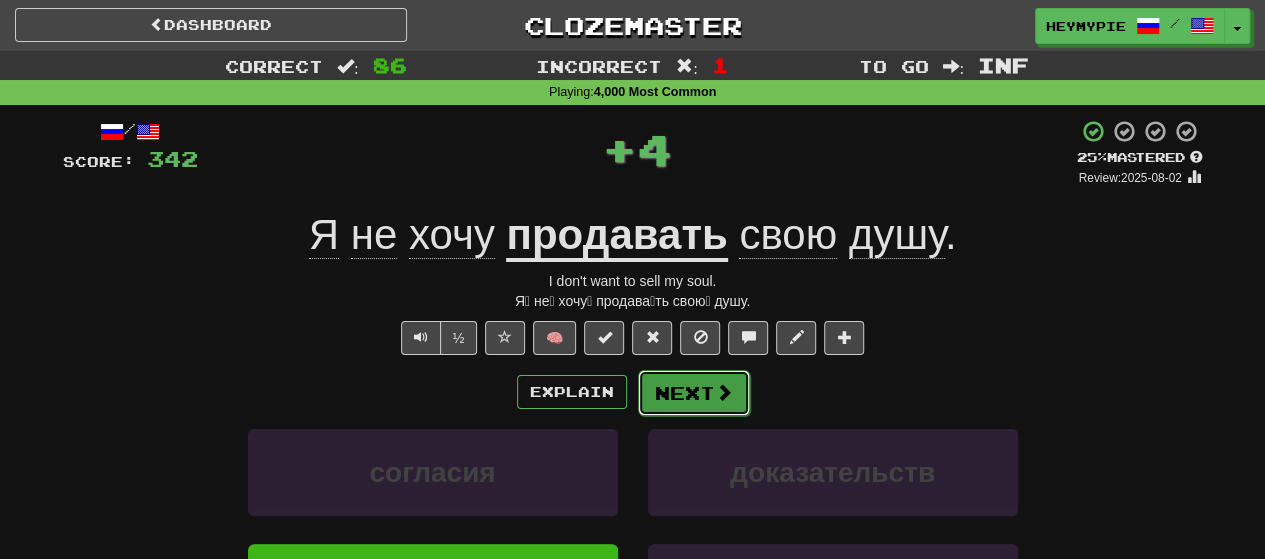click on "Next" at bounding box center [694, 393] 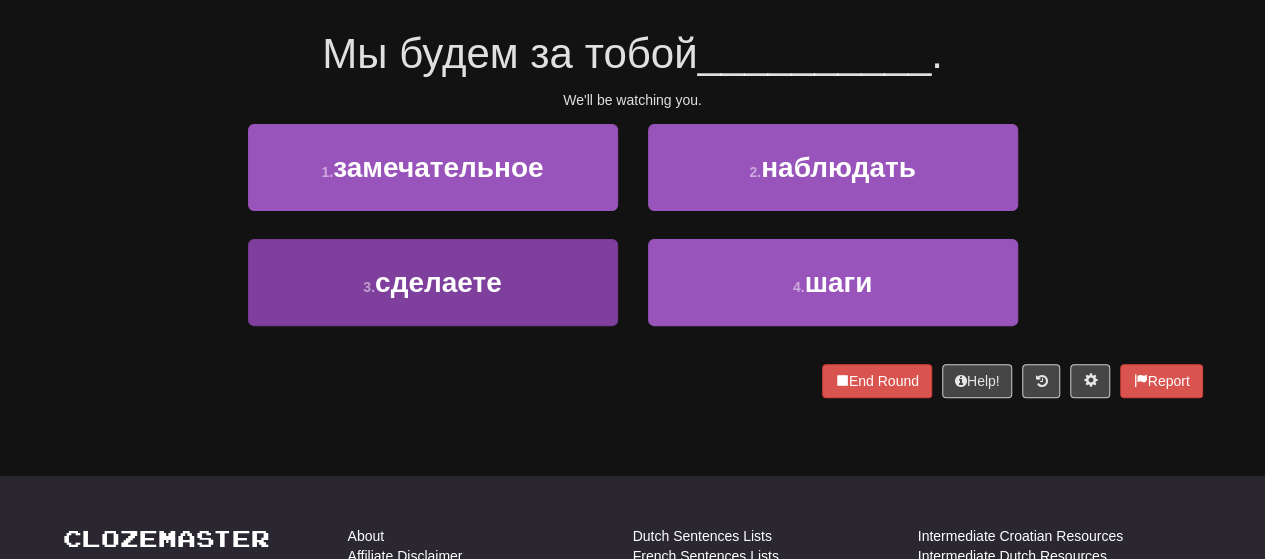 scroll, scrollTop: 200, scrollLeft: 0, axis: vertical 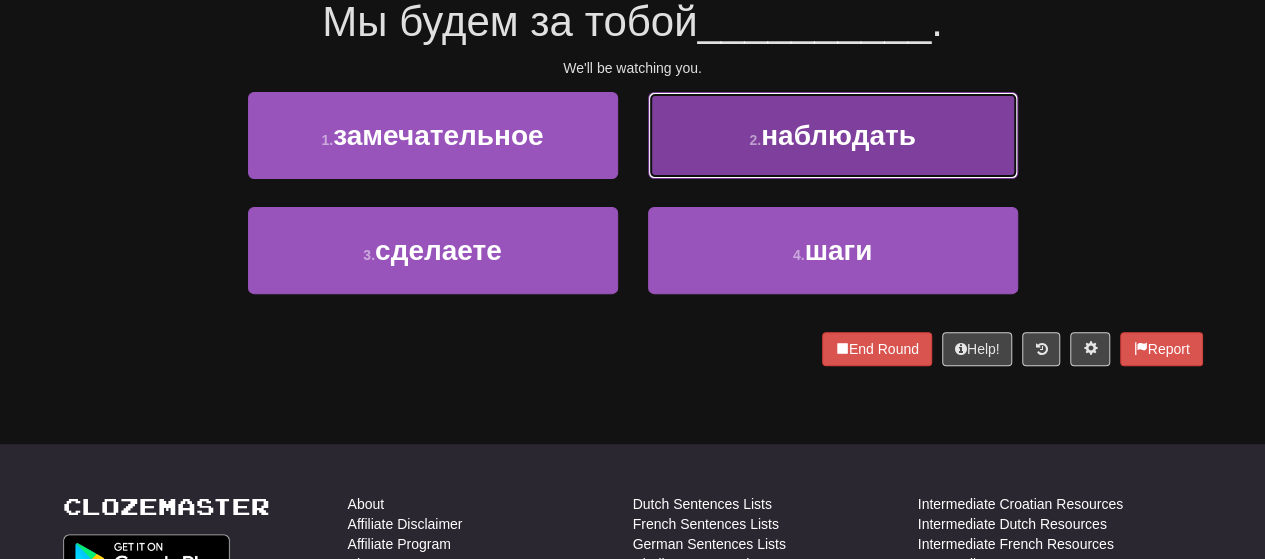click on "2 .  наблюдать" at bounding box center (833, 135) 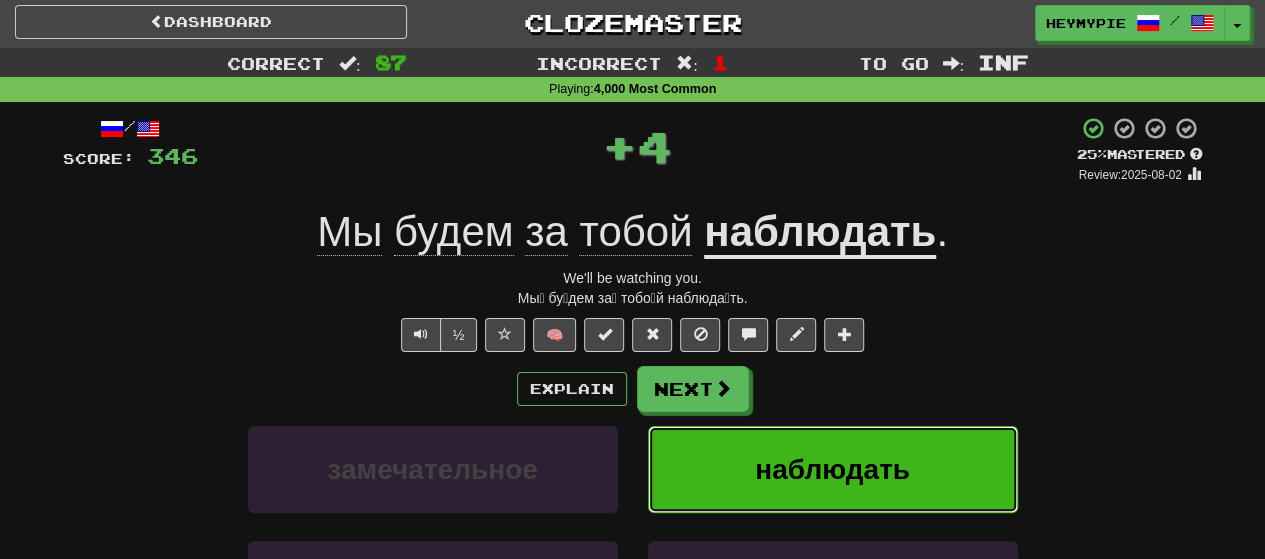 scroll, scrollTop: 0, scrollLeft: 0, axis: both 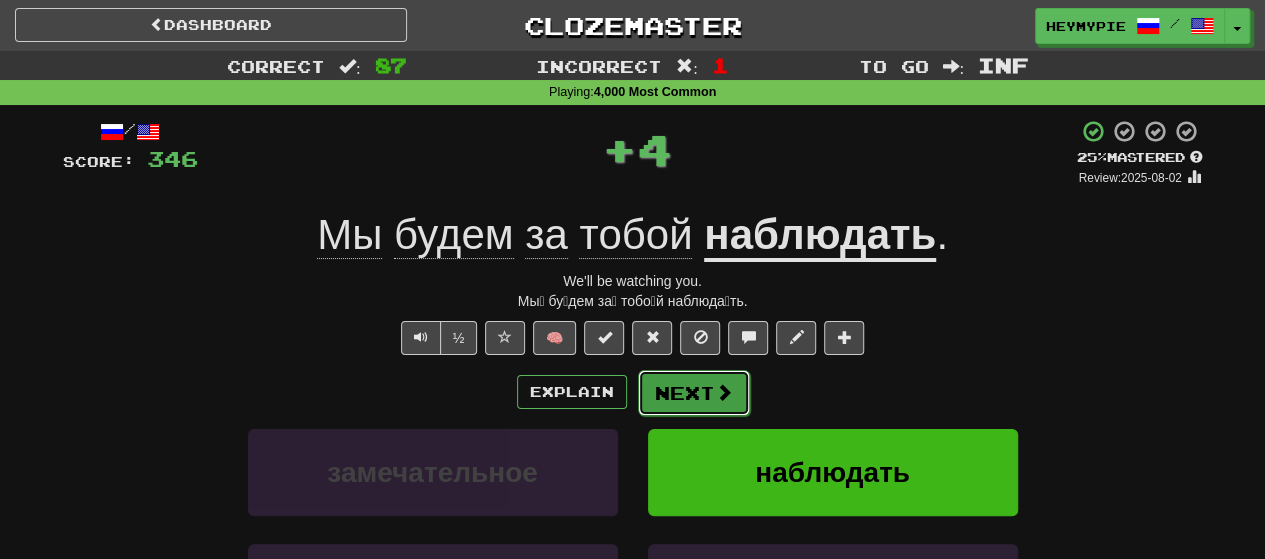 click on "Next" at bounding box center [694, 393] 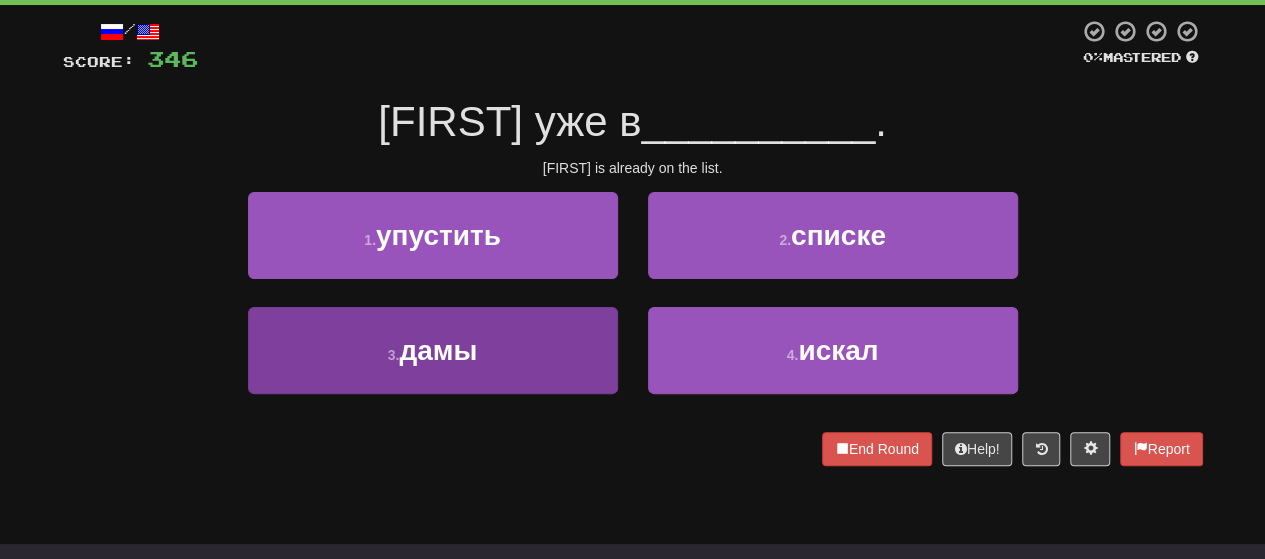 scroll, scrollTop: 200, scrollLeft: 0, axis: vertical 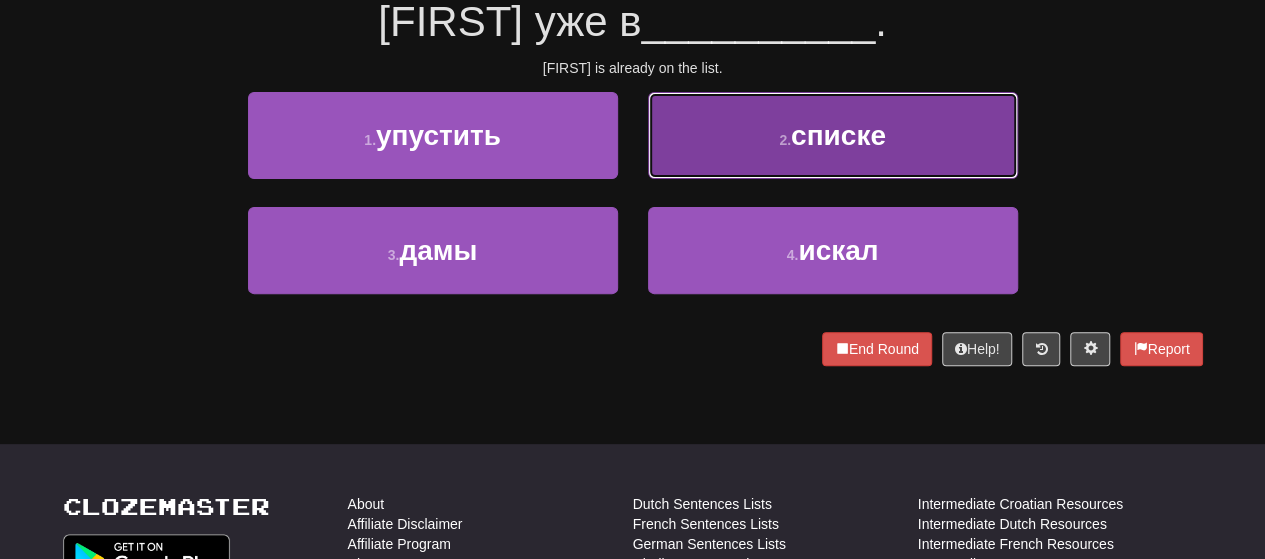 click on "2 .  списке" at bounding box center (833, 135) 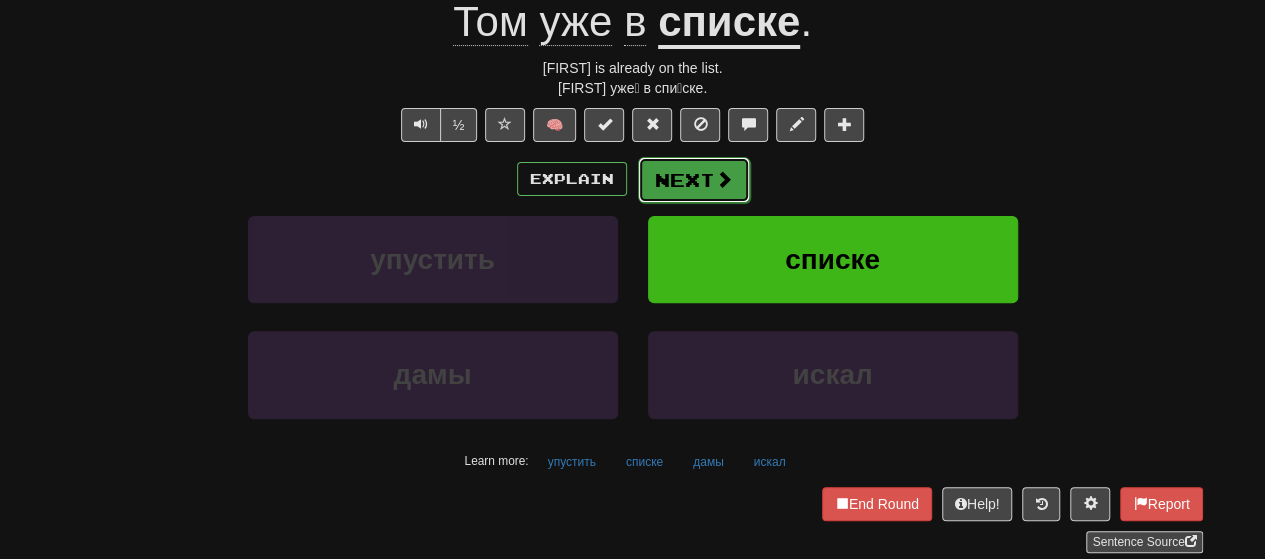 click at bounding box center [724, 179] 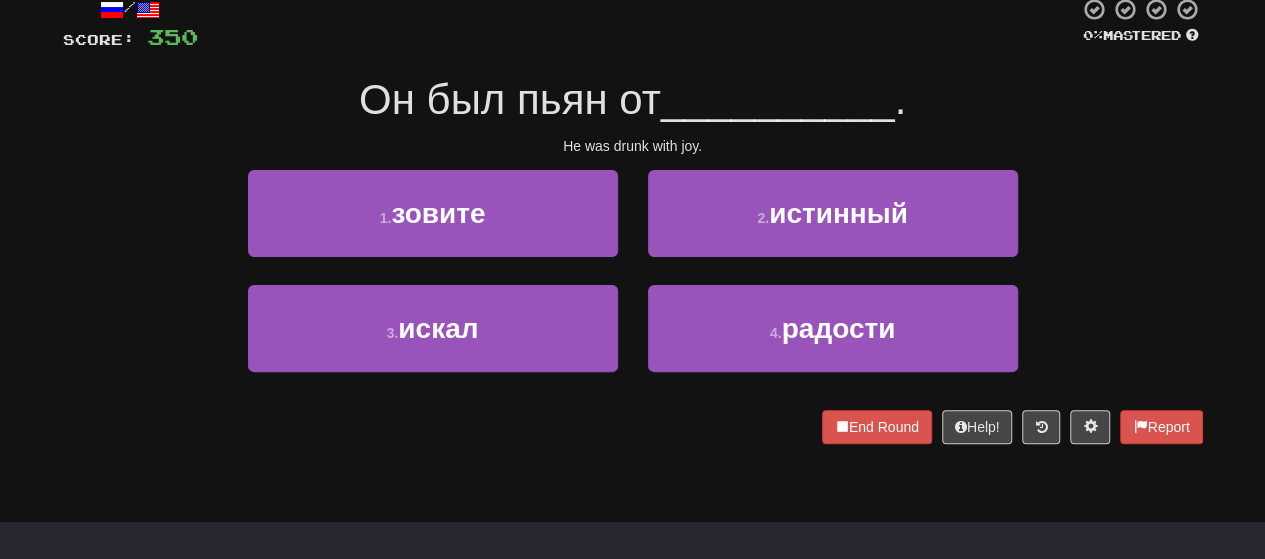scroll, scrollTop: 0, scrollLeft: 0, axis: both 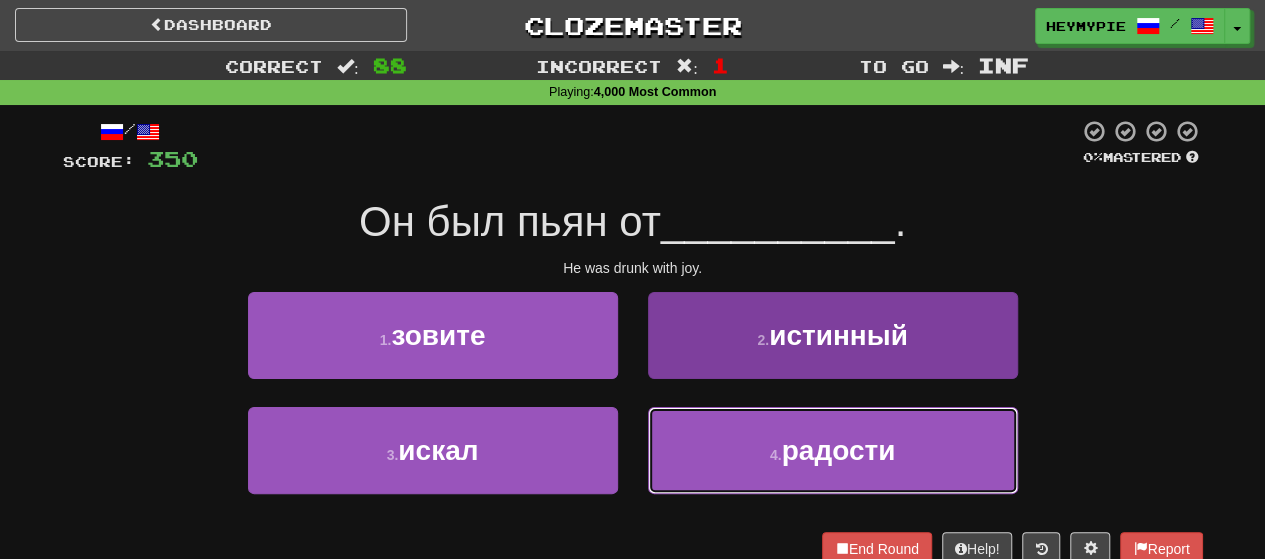 click on "4 .  радости" at bounding box center (833, 450) 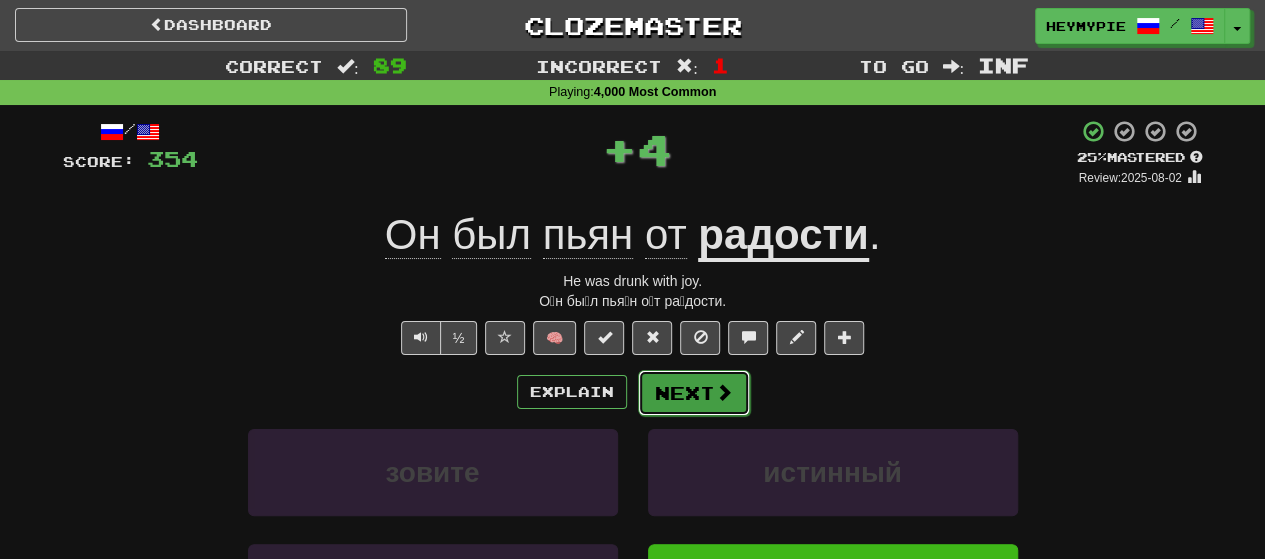 click on "Next" at bounding box center (694, 393) 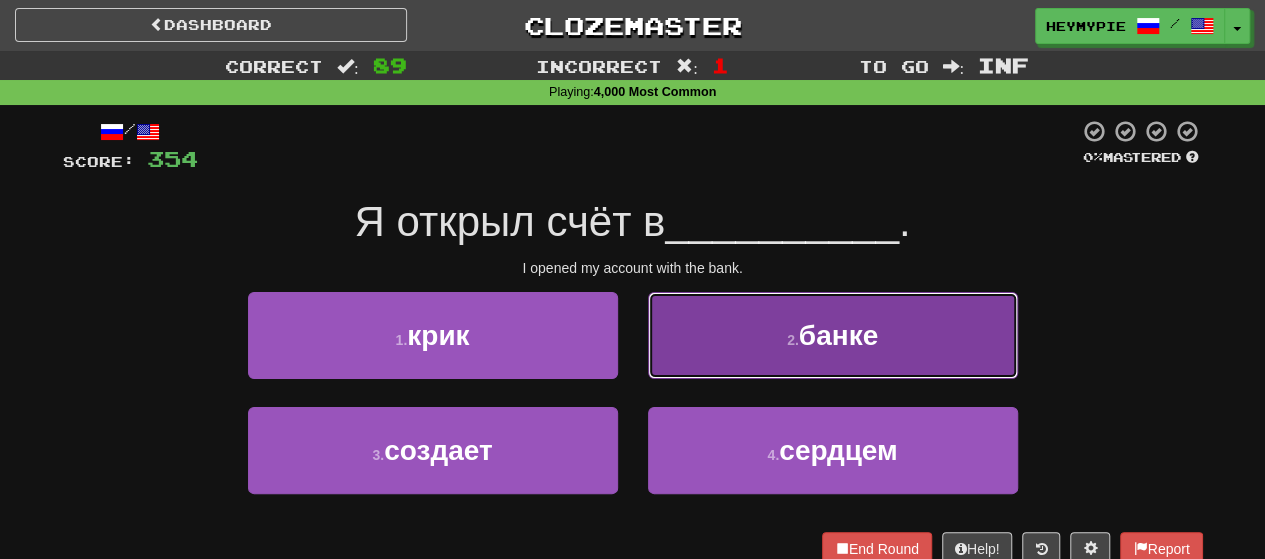 click on "2 .  банке" at bounding box center [833, 335] 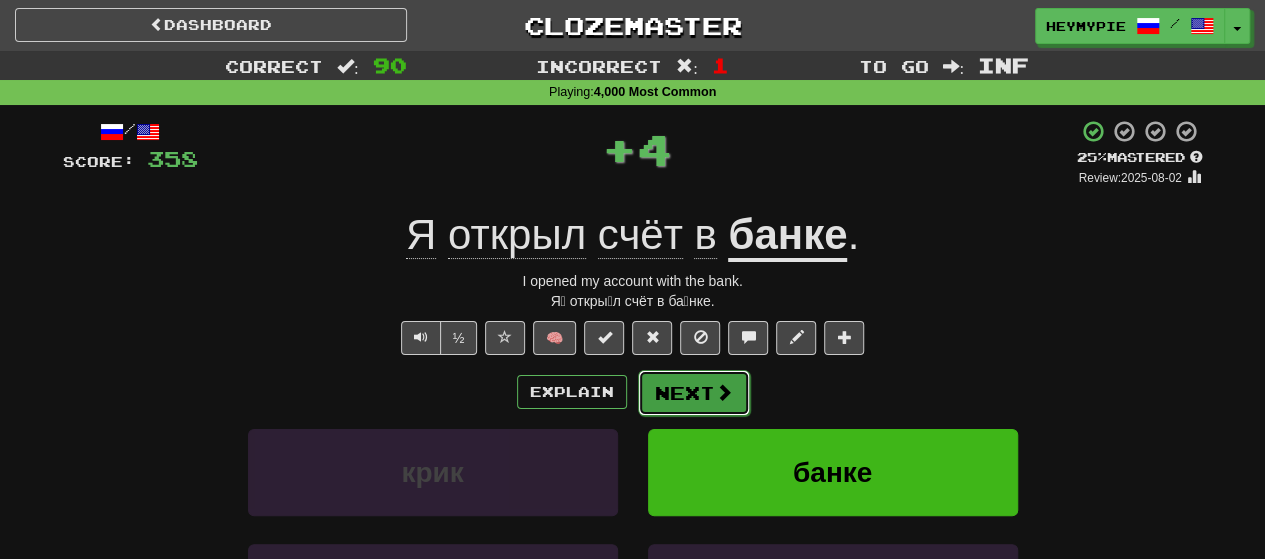 click on "Next" at bounding box center (694, 393) 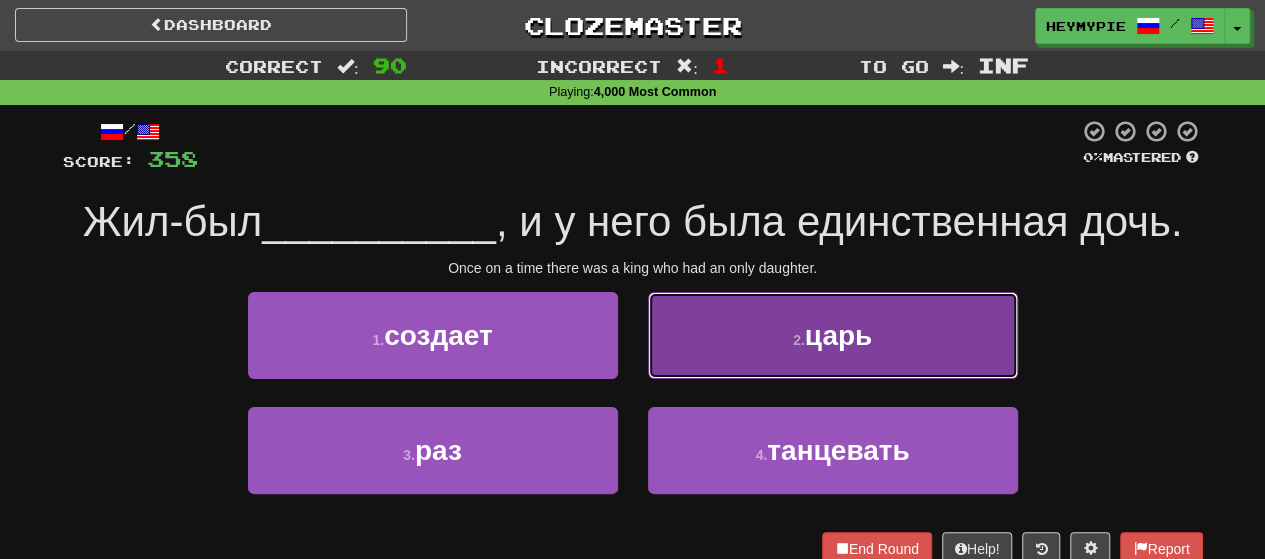 click on "2 .  царь" at bounding box center (833, 335) 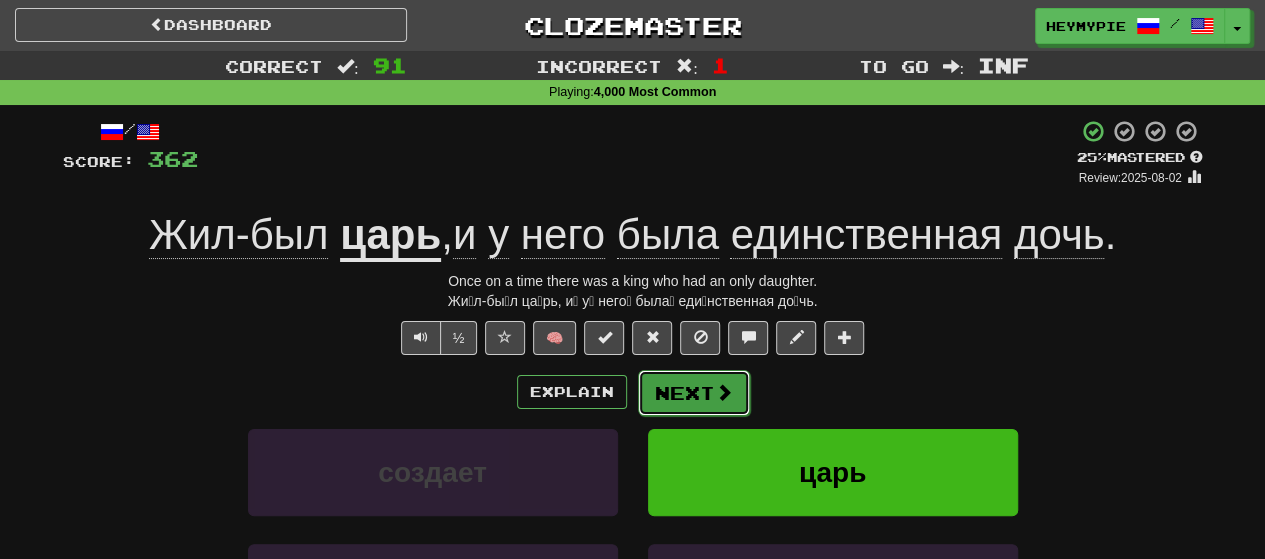 click on "Next" at bounding box center (694, 393) 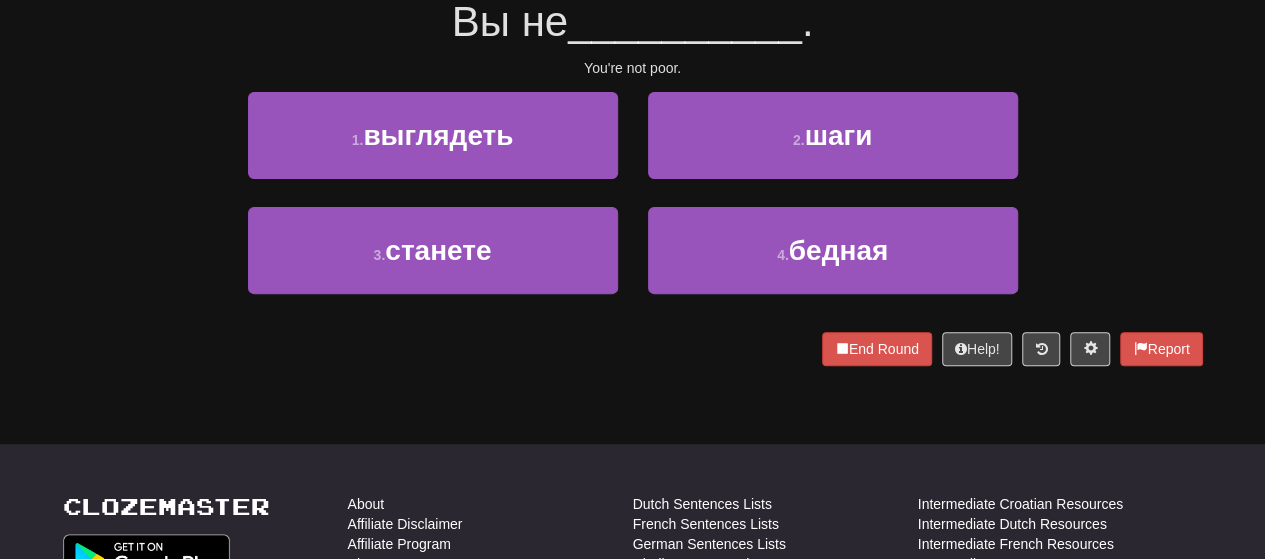 scroll, scrollTop: 100, scrollLeft: 0, axis: vertical 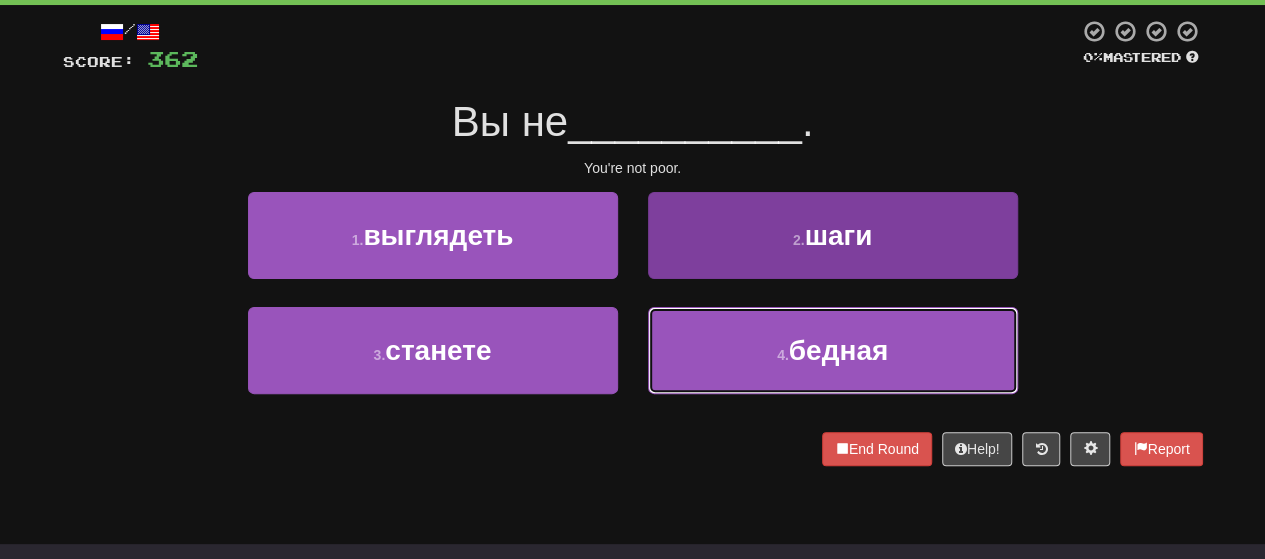 click on "4 .  бедная" at bounding box center [833, 350] 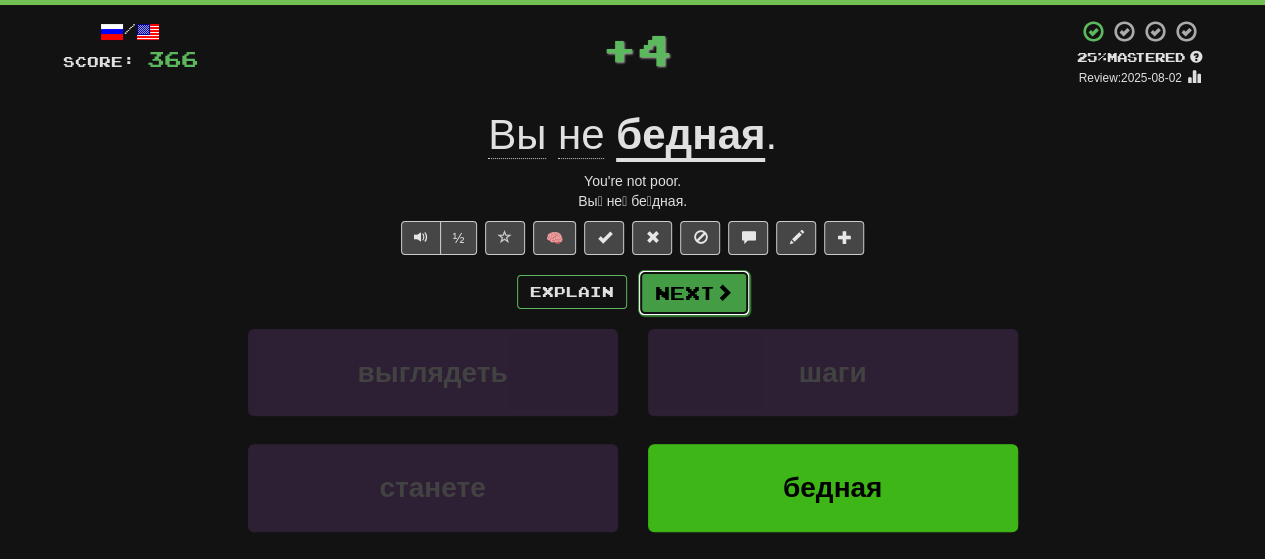 click on "Next" at bounding box center [694, 293] 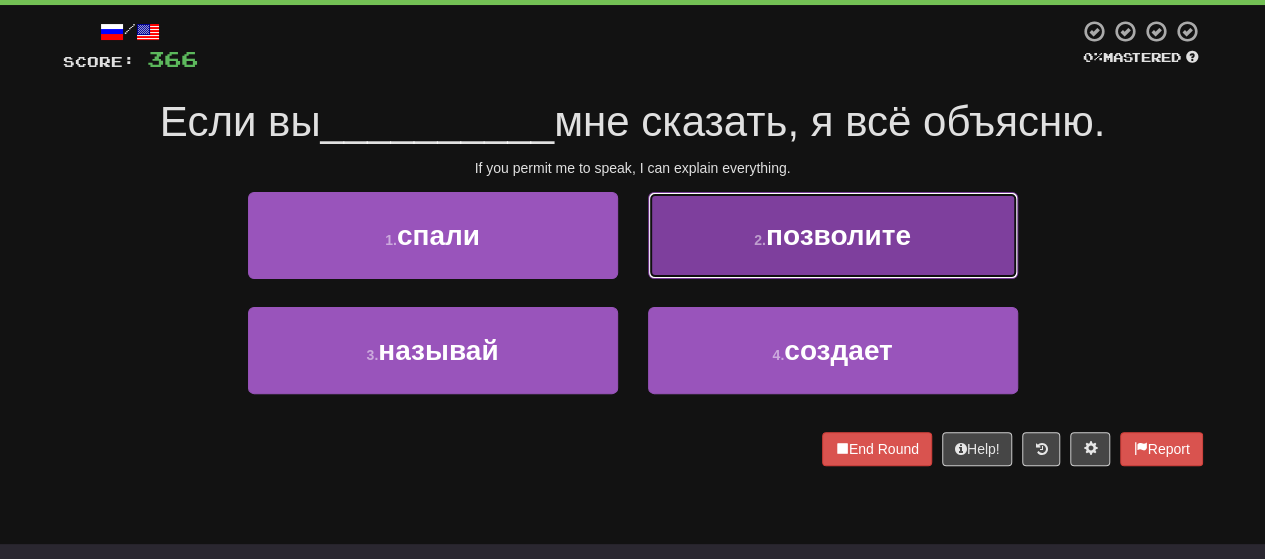 click on "2 .  позволите" at bounding box center [833, 235] 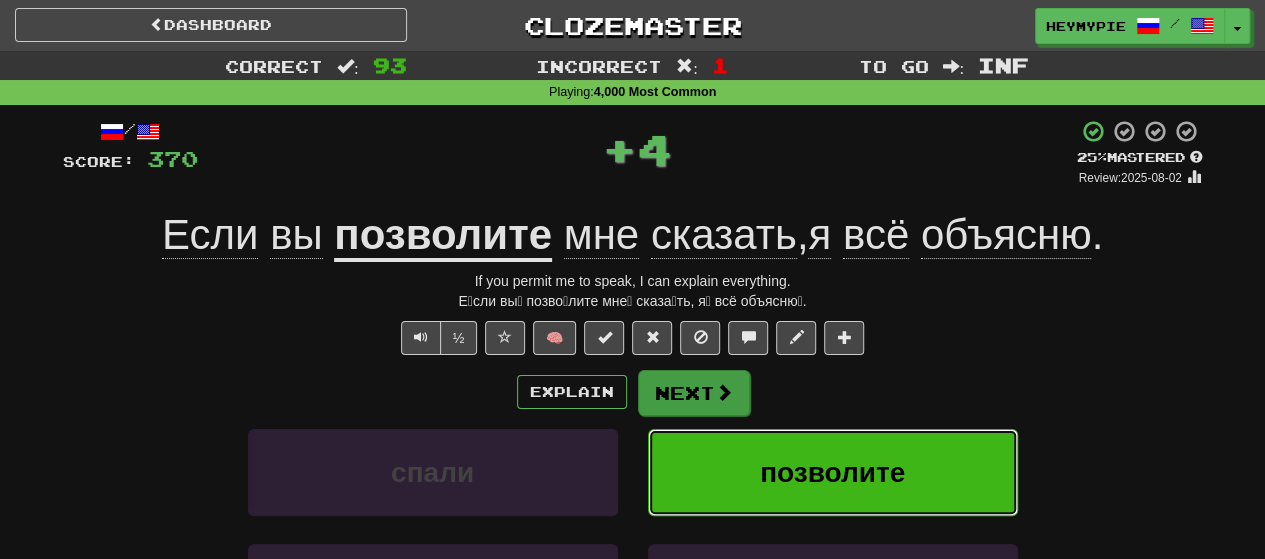 scroll, scrollTop: 100, scrollLeft: 0, axis: vertical 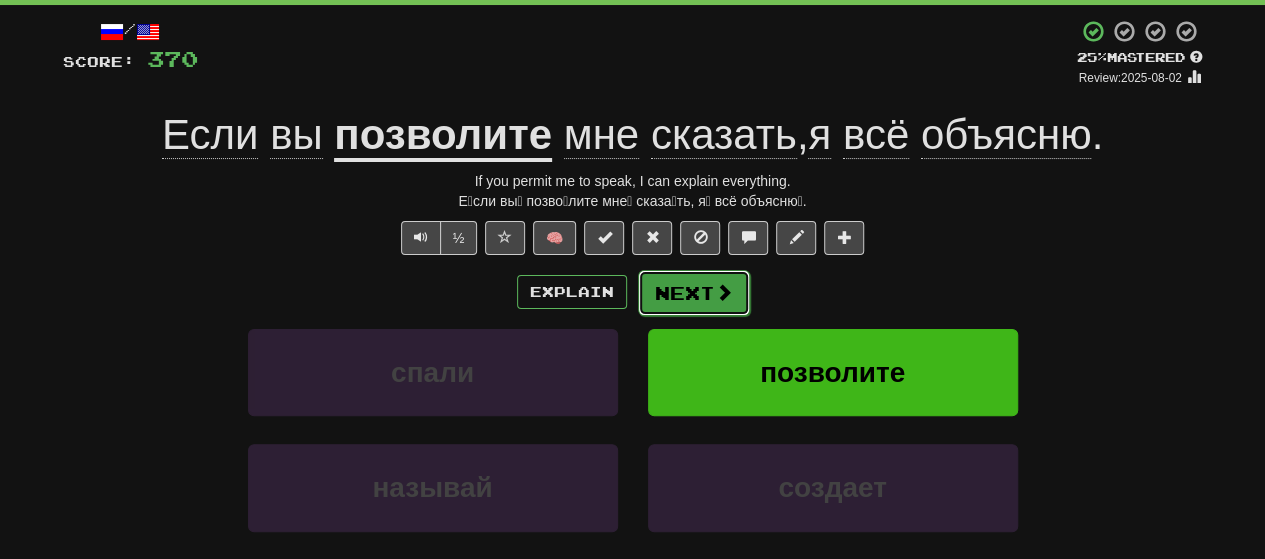 click on "Next" at bounding box center [694, 293] 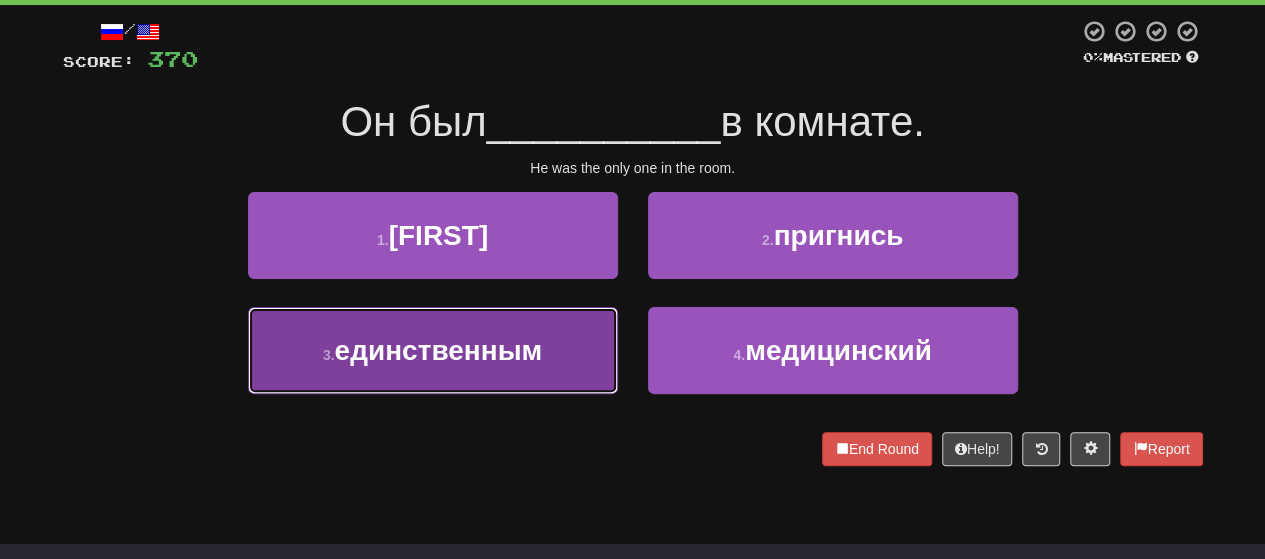 click on "единственным" at bounding box center (439, 350) 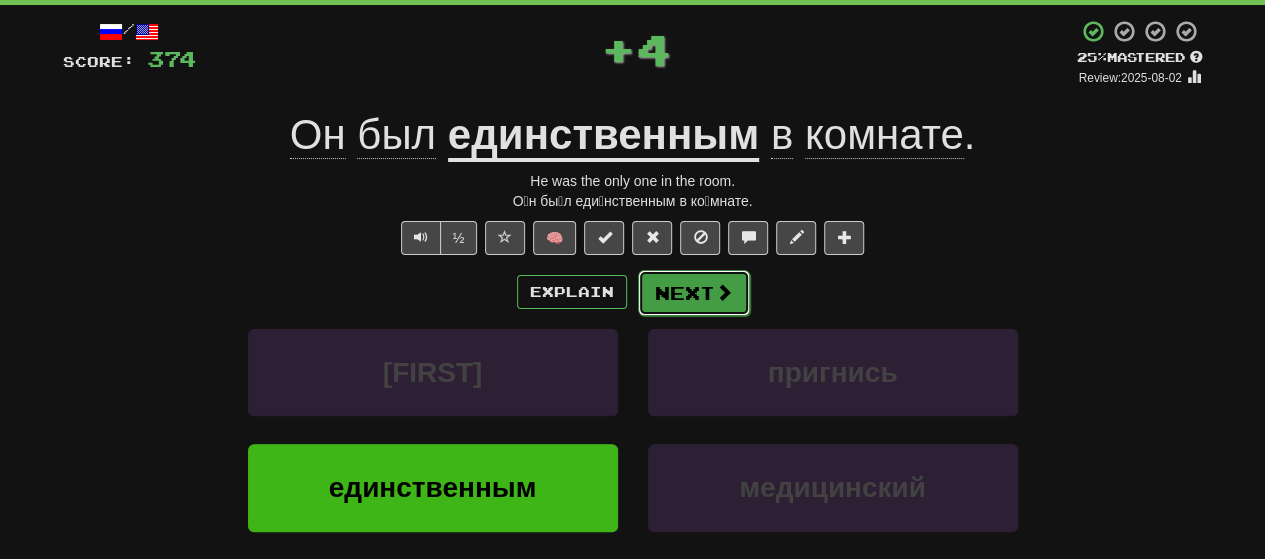 click on "Next" at bounding box center (694, 293) 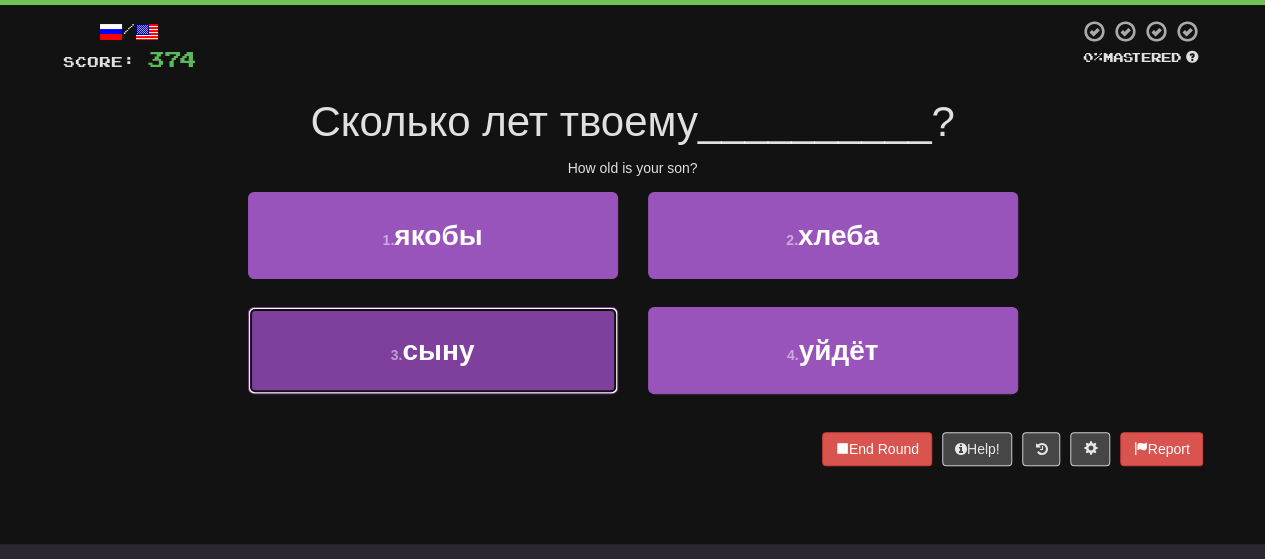 click on "3 .  сыну" at bounding box center (433, 350) 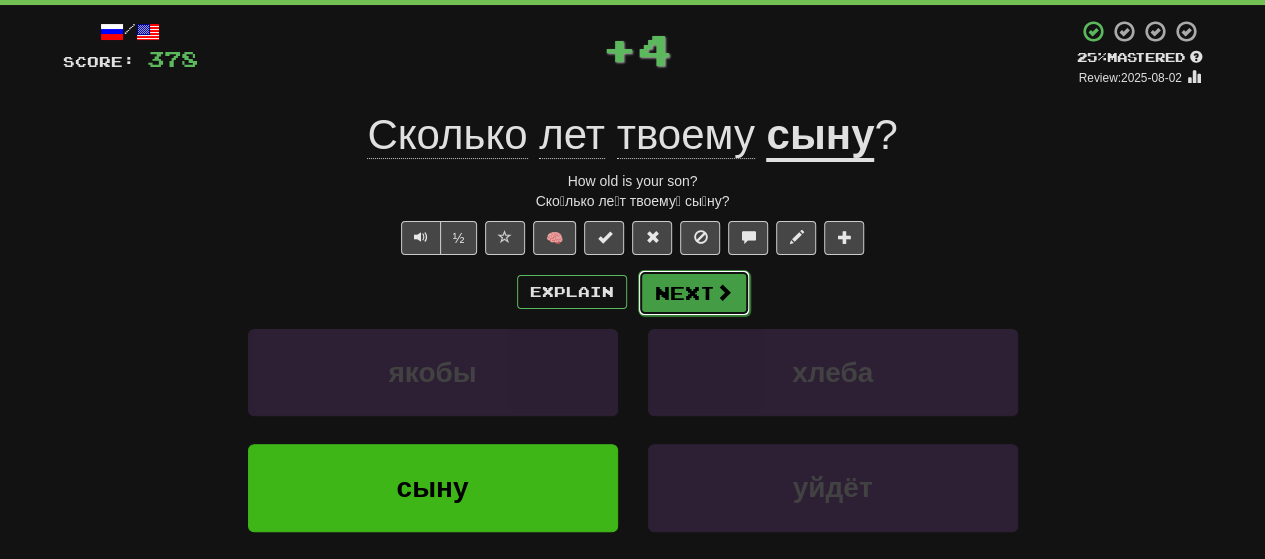 click on "Next" at bounding box center (694, 293) 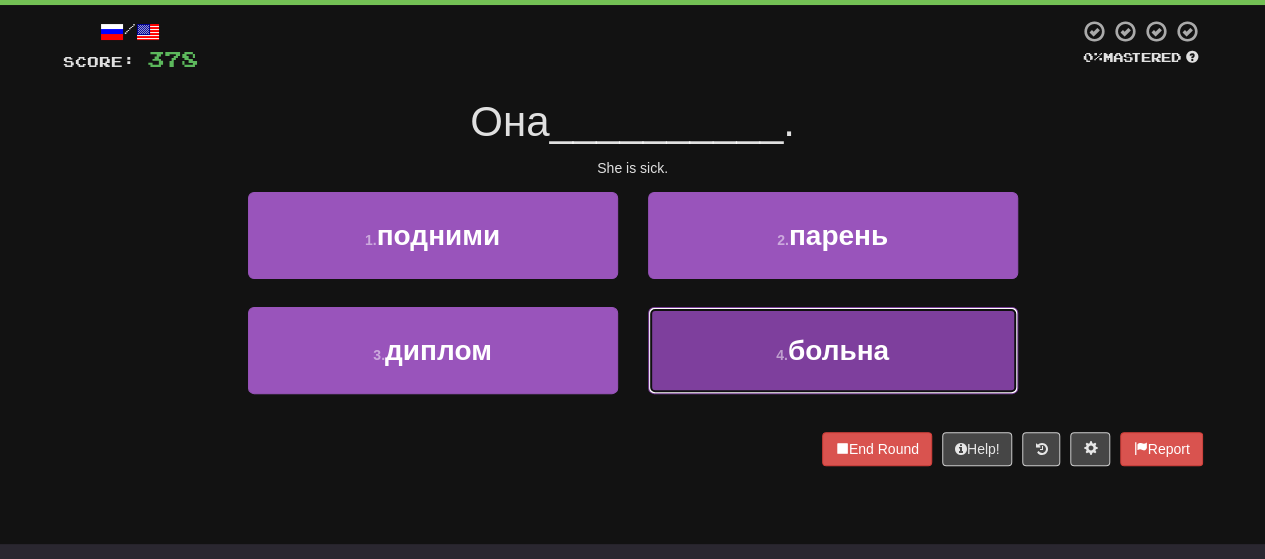 click on "4 .  больна" at bounding box center (833, 350) 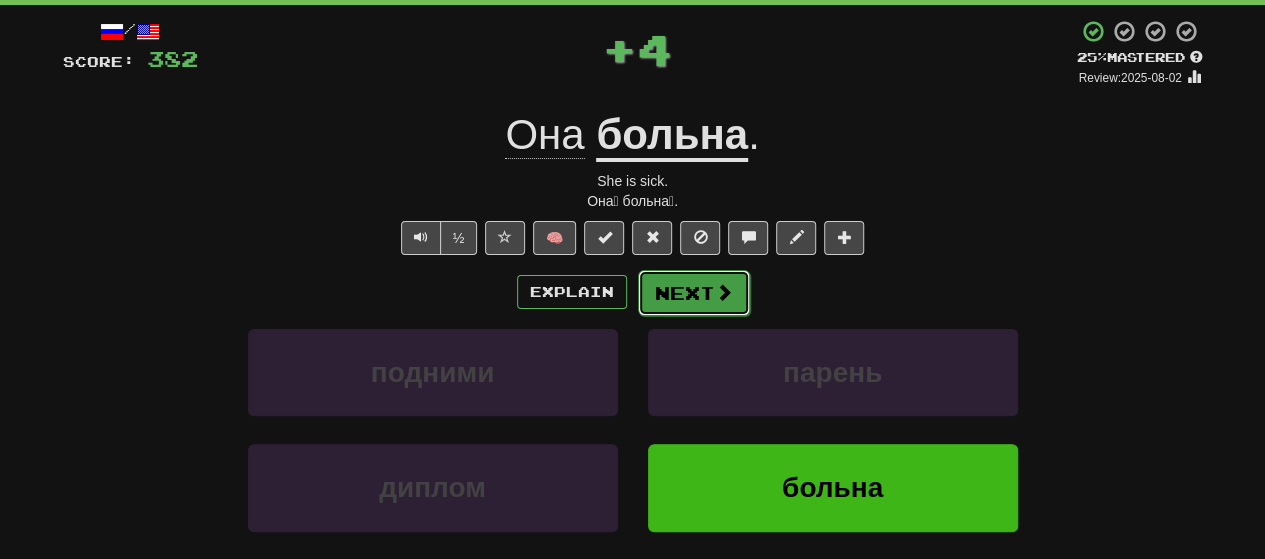 click on "Next" at bounding box center (694, 293) 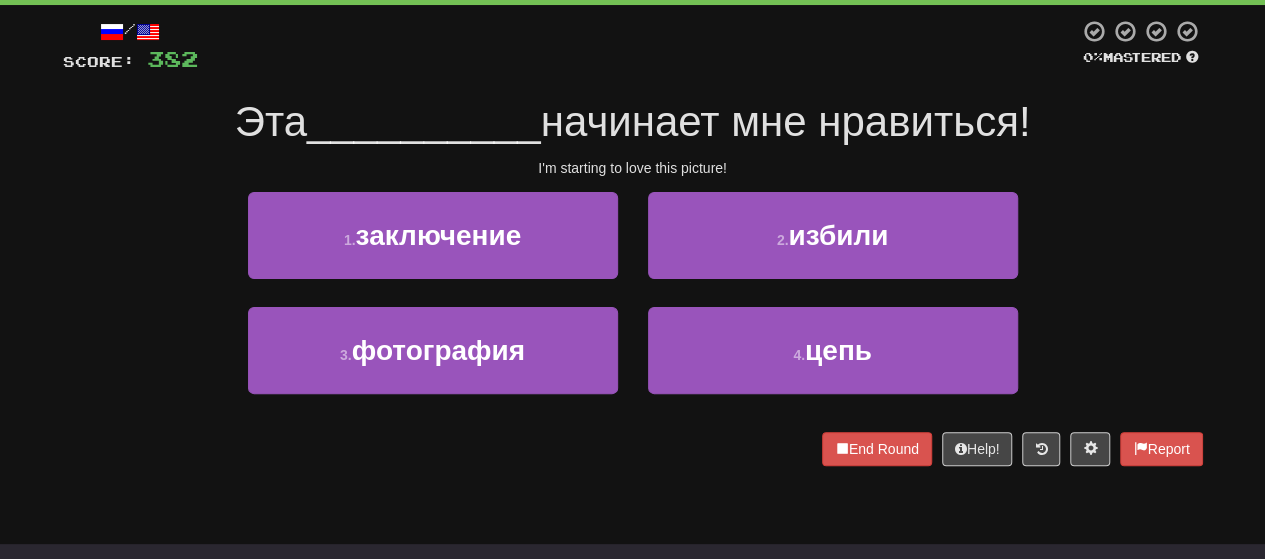 scroll, scrollTop: 0, scrollLeft: 0, axis: both 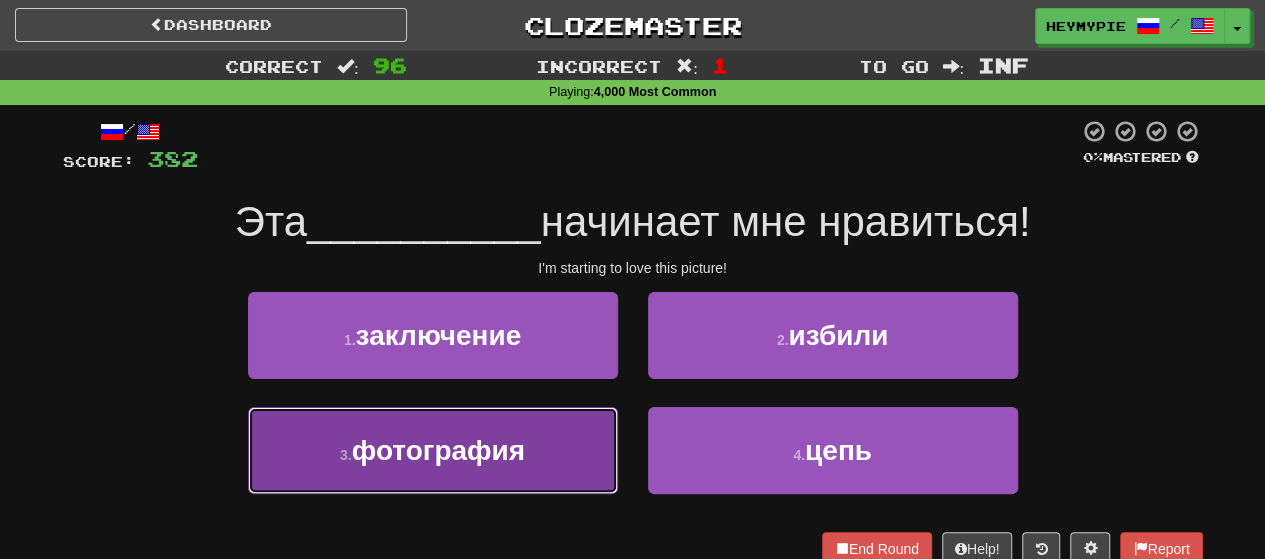click on "3 .  фотография" at bounding box center (433, 450) 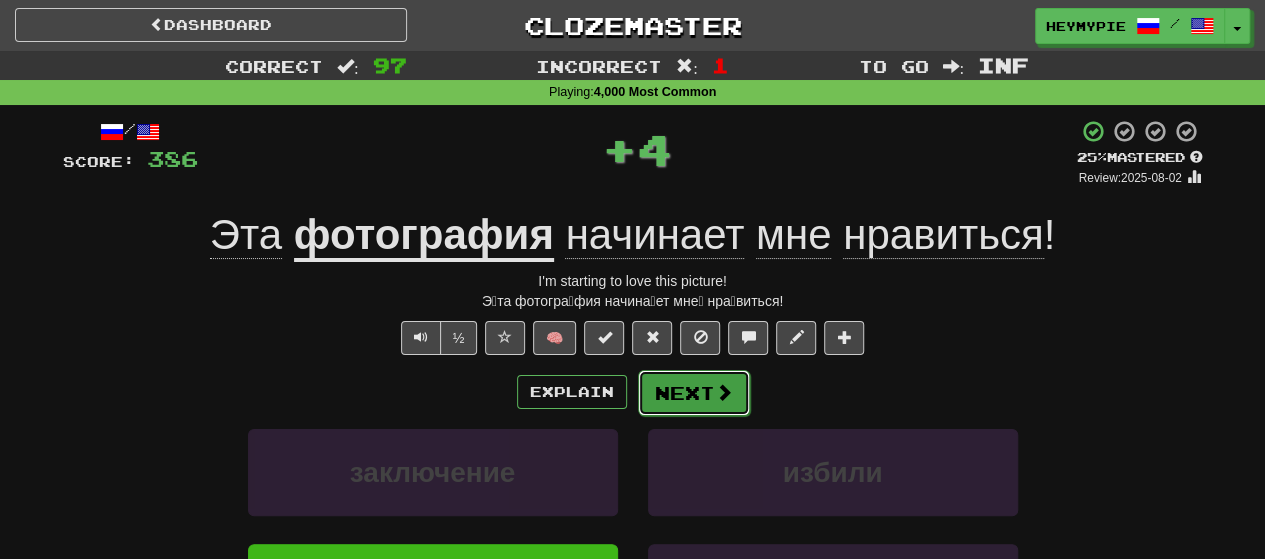 click on "Next" at bounding box center (694, 393) 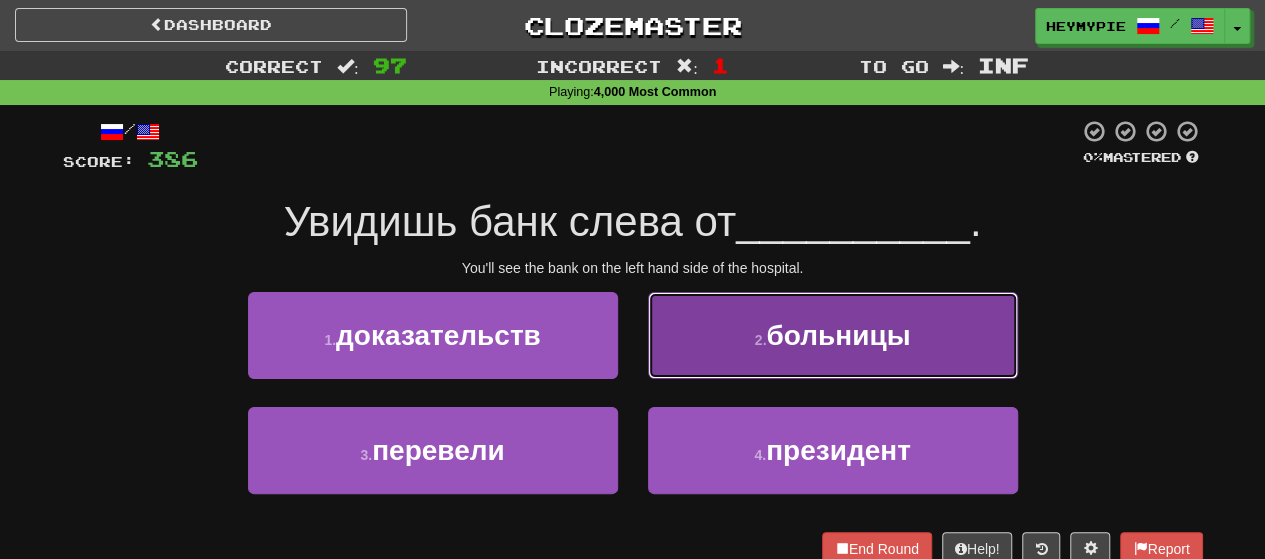 click on "2 .  больницы" at bounding box center (833, 335) 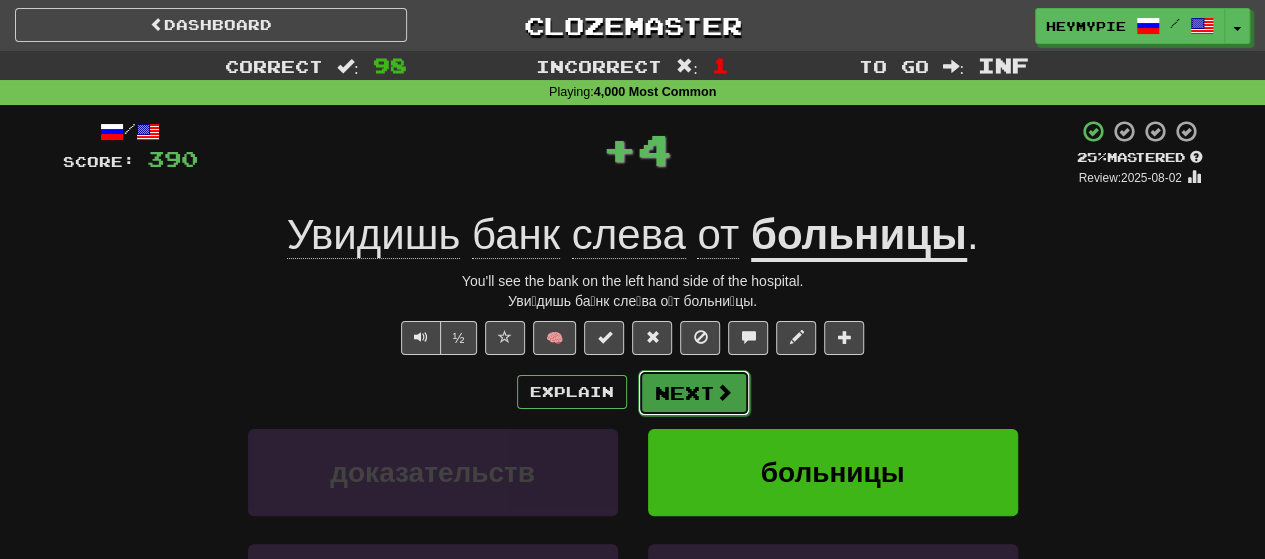 click on "Next" at bounding box center [694, 393] 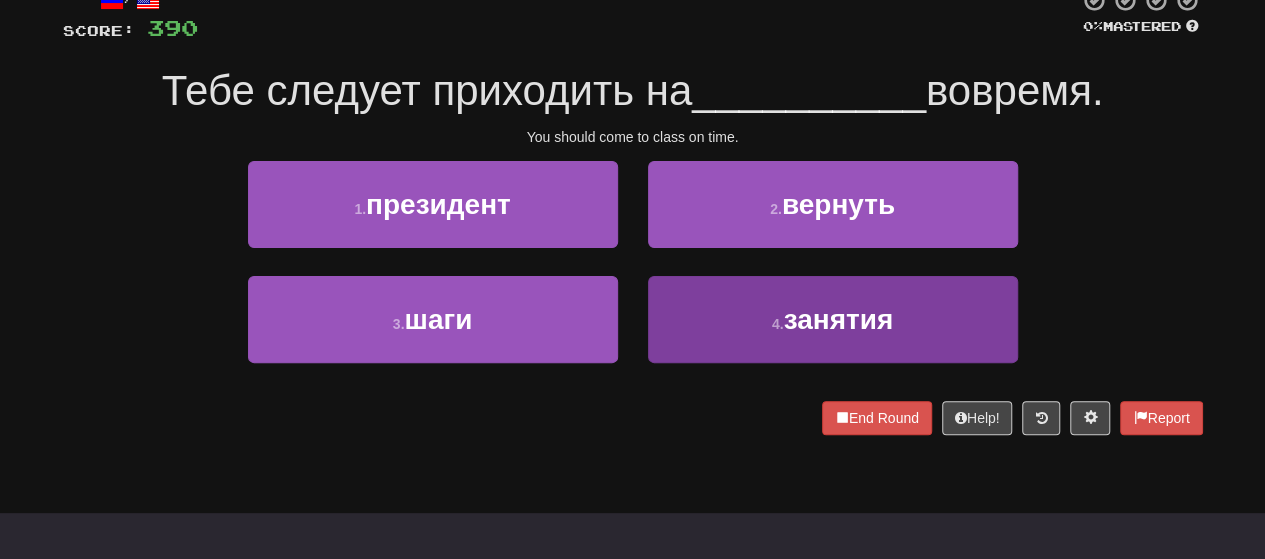 scroll, scrollTop: 100, scrollLeft: 0, axis: vertical 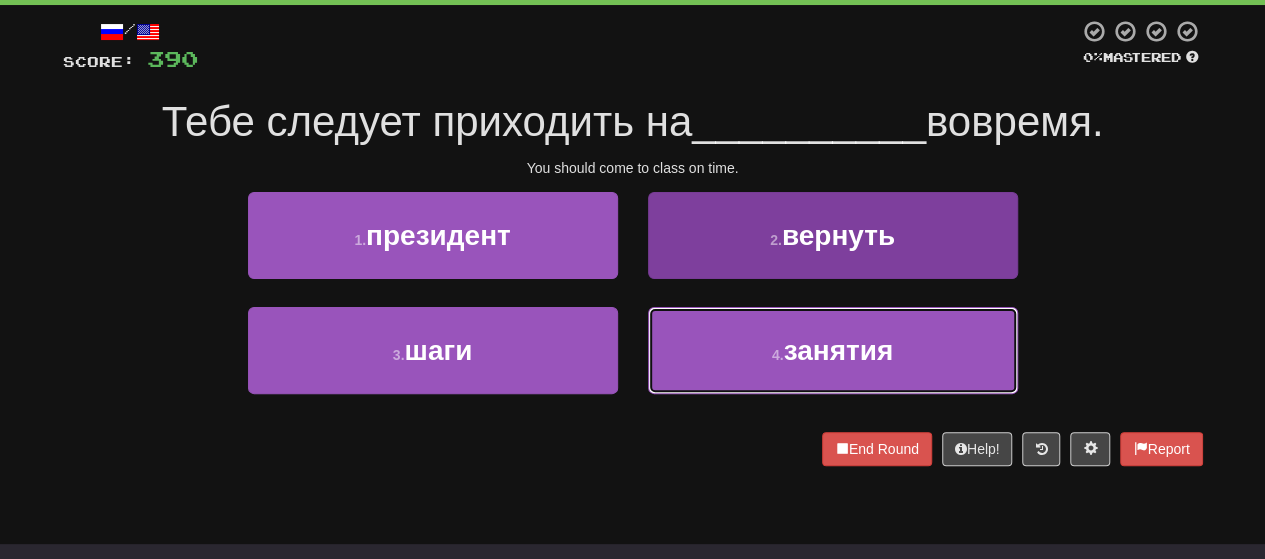 click on "4 .  занятия" at bounding box center [833, 350] 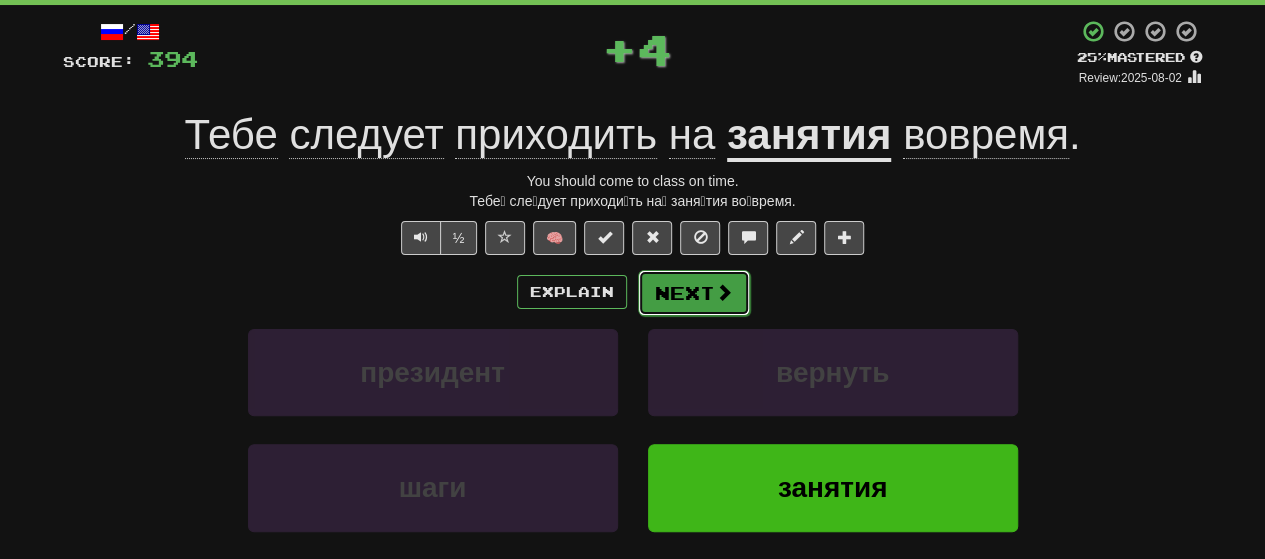 click on "Next" at bounding box center (694, 293) 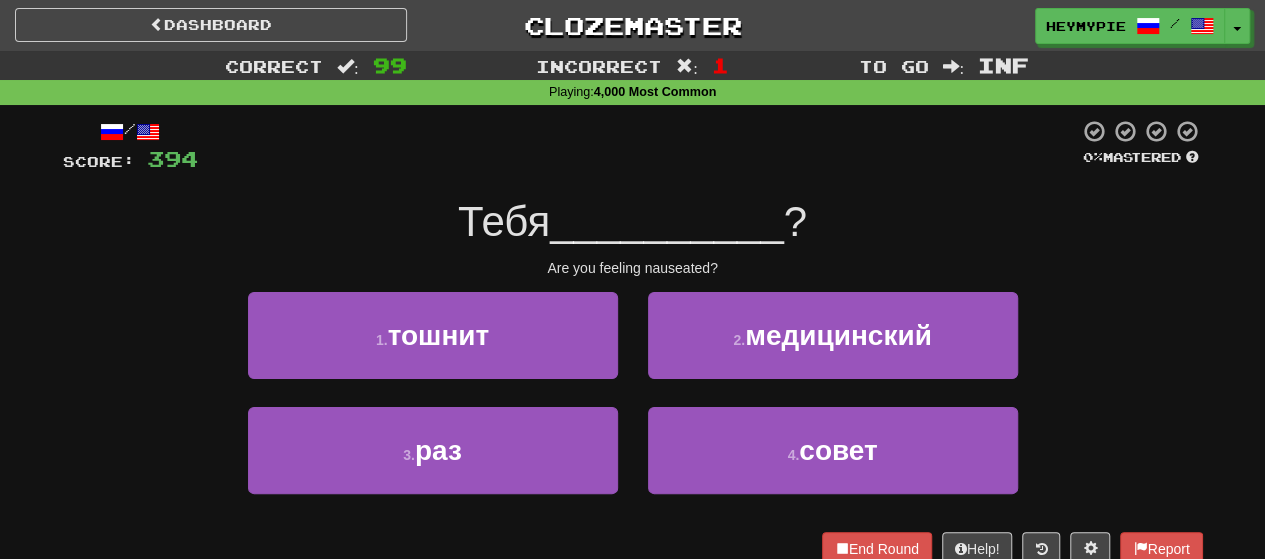 scroll, scrollTop: 100, scrollLeft: 0, axis: vertical 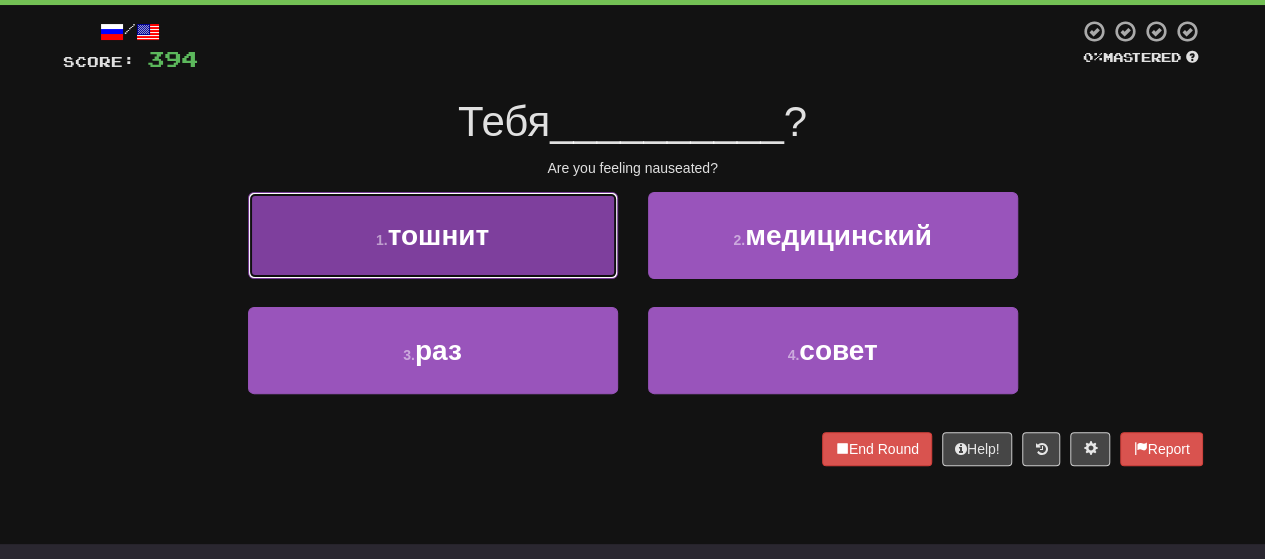 click on "1 .  тошнит" at bounding box center (433, 235) 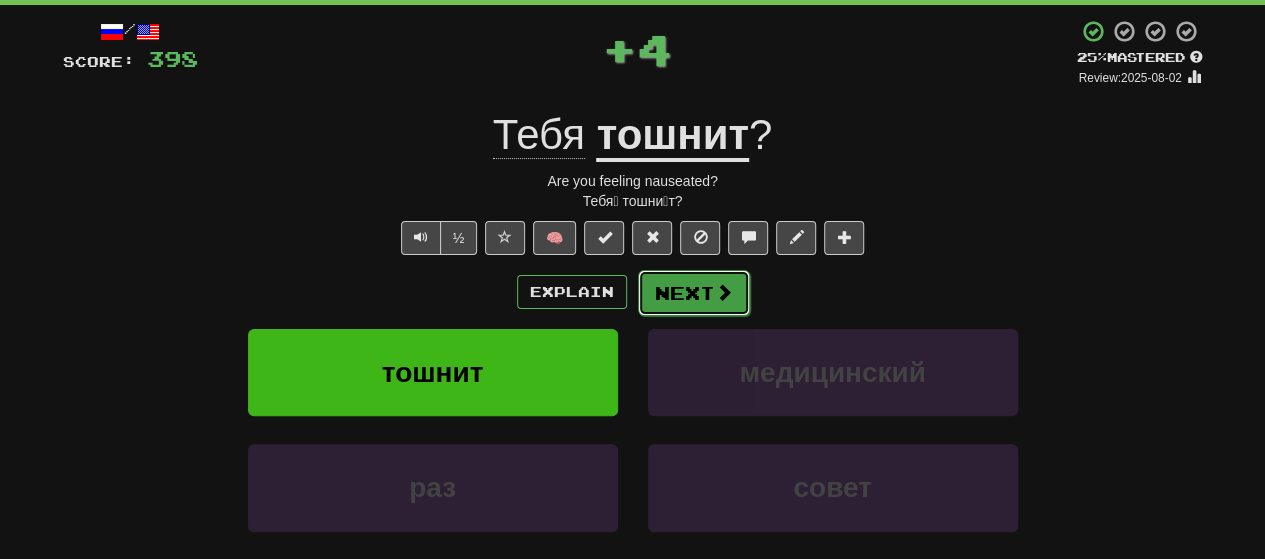 click on "Next" at bounding box center [694, 293] 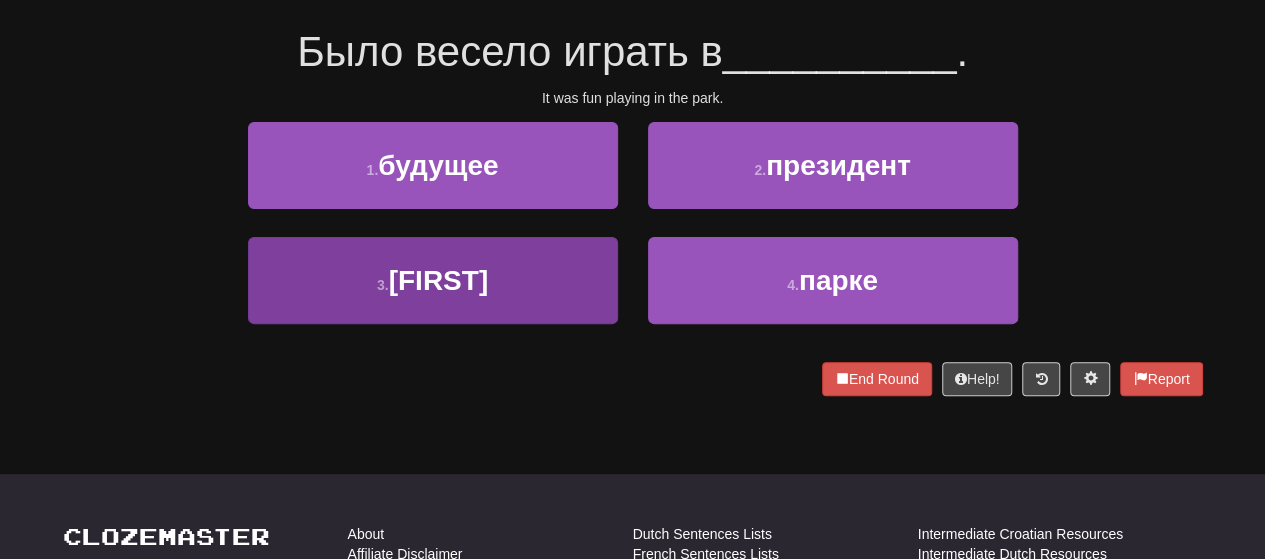 scroll, scrollTop: 200, scrollLeft: 0, axis: vertical 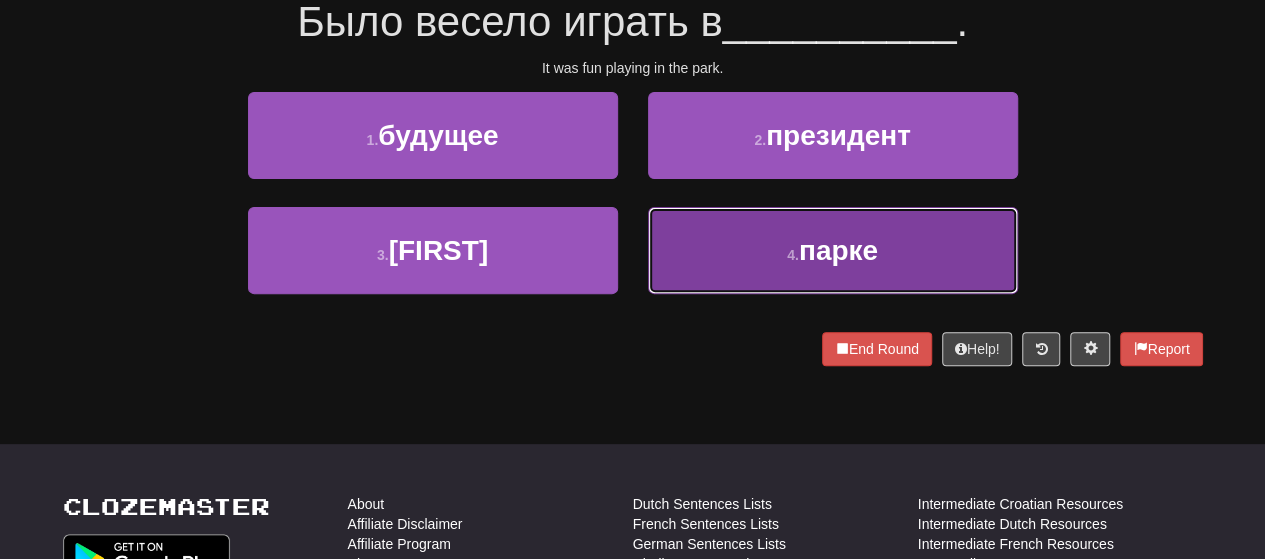click on "4 .  парке" at bounding box center (833, 250) 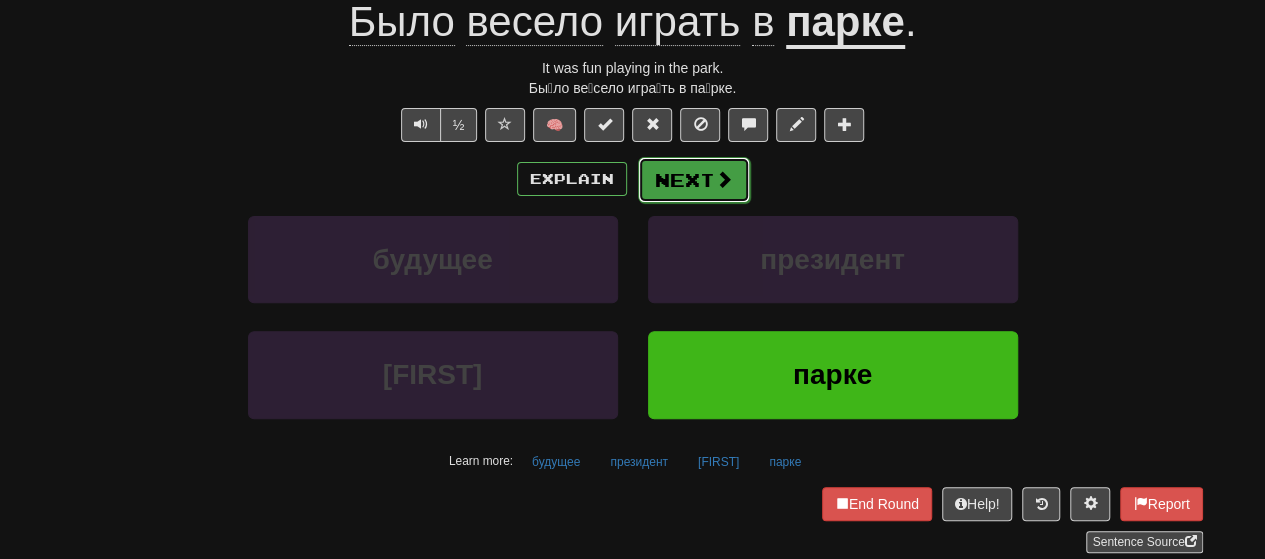 click on "Next" at bounding box center [694, 180] 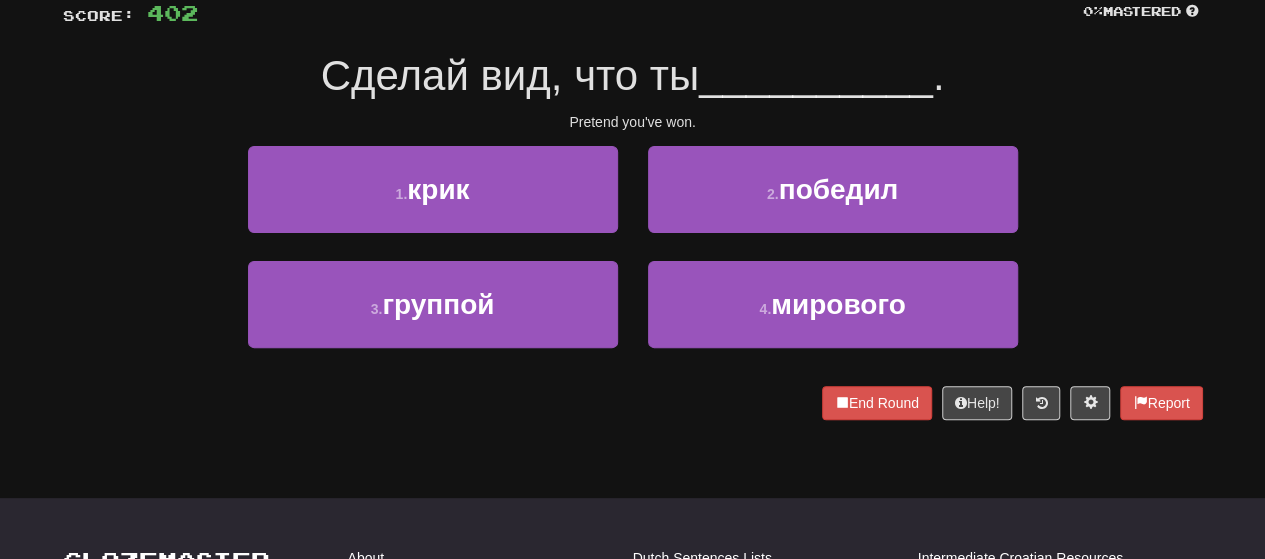 scroll, scrollTop: 100, scrollLeft: 0, axis: vertical 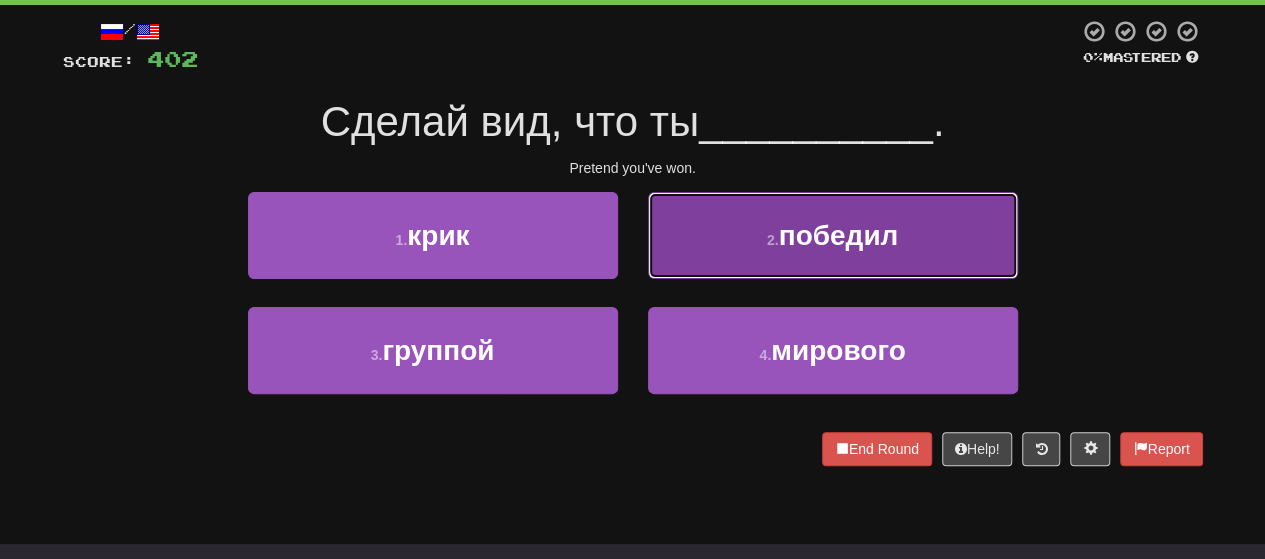 click on "2 .  победил" at bounding box center [833, 235] 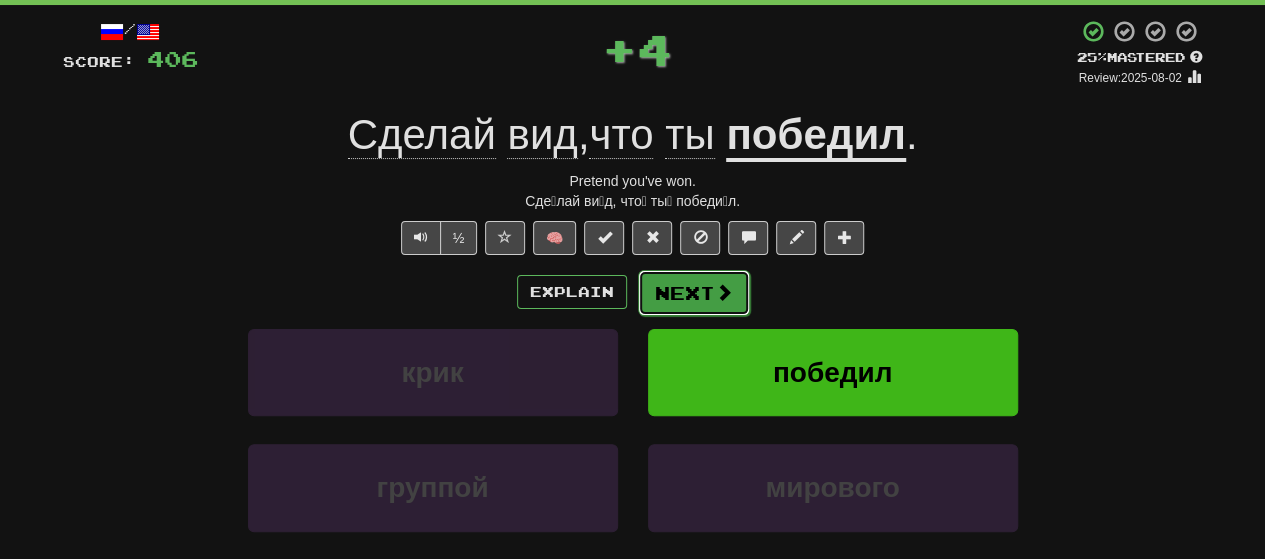 click on "Next" at bounding box center (694, 293) 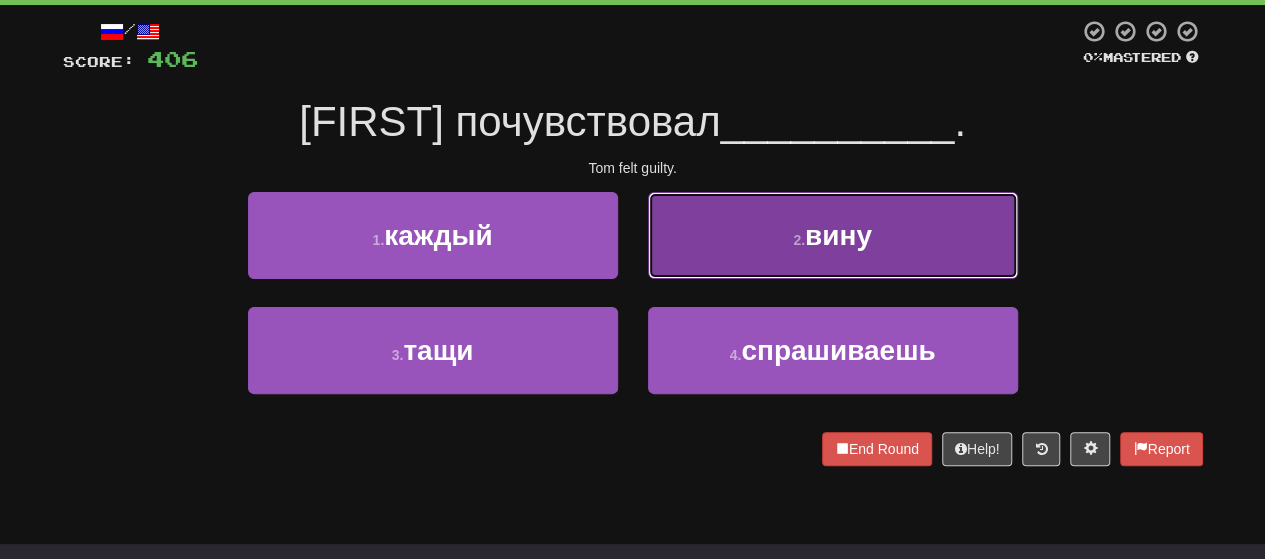 click on "вину" at bounding box center [838, 235] 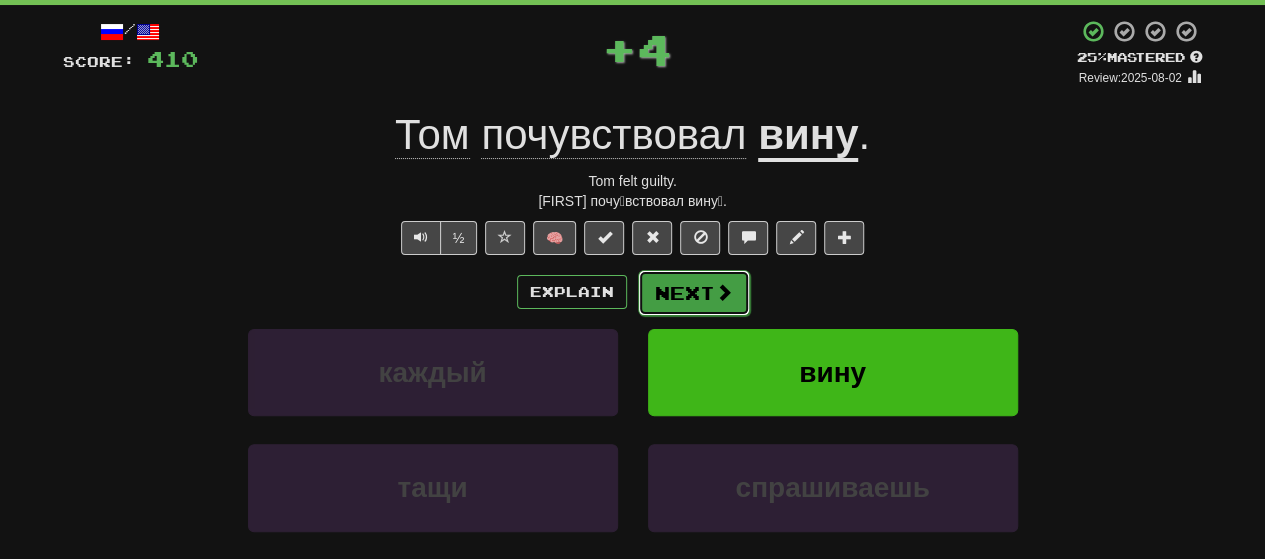 click on "Next" at bounding box center (694, 293) 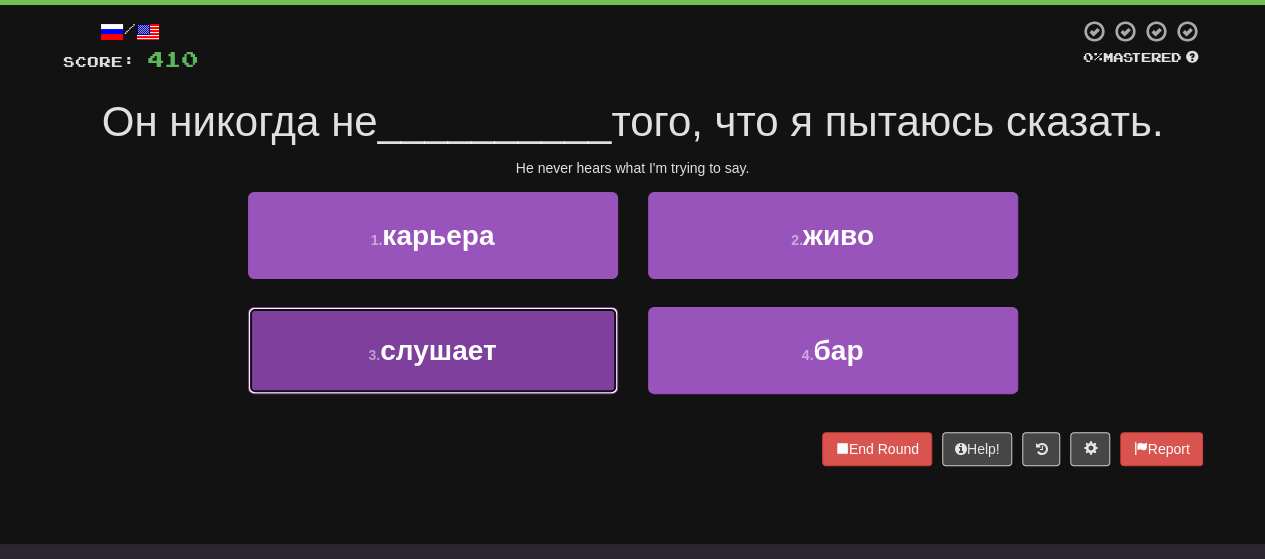 click on "слушает" at bounding box center [438, 350] 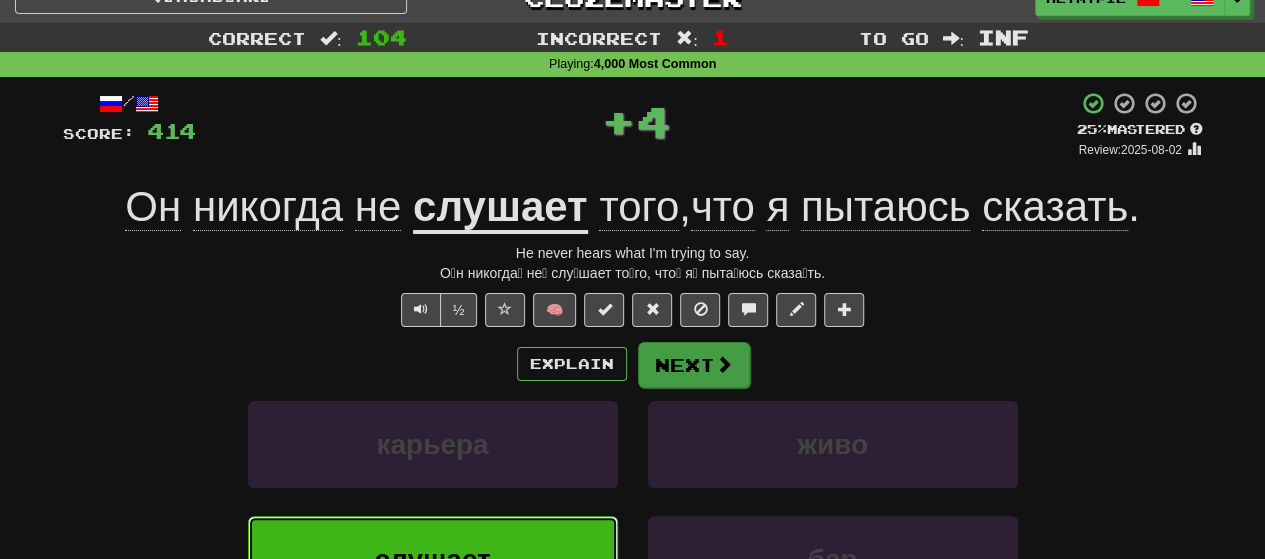 scroll, scrollTop: 0, scrollLeft: 0, axis: both 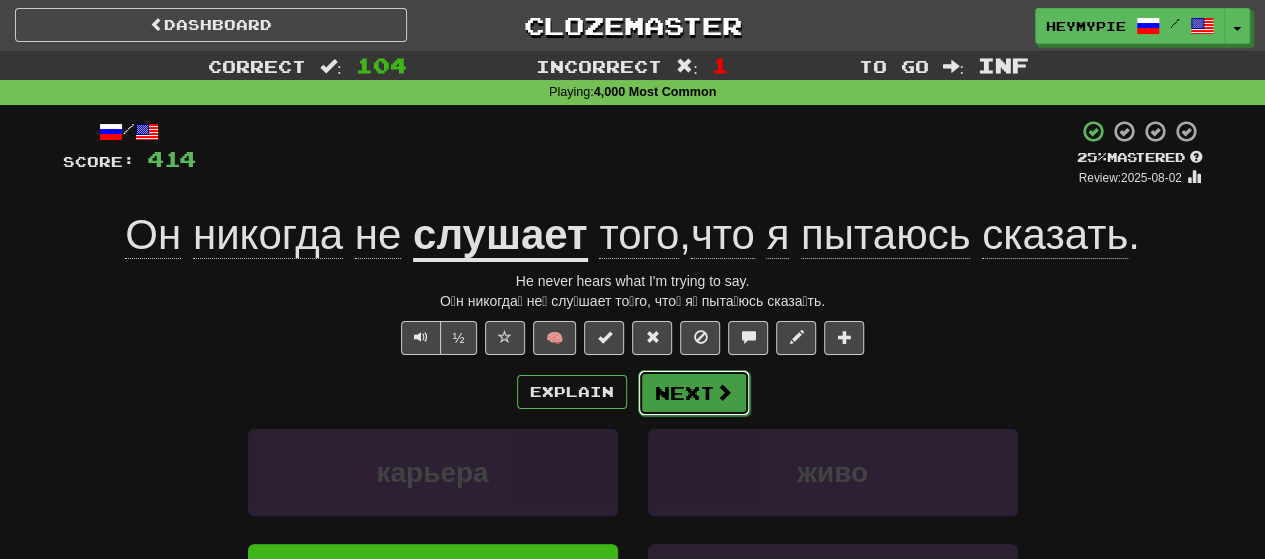 click on "Next" at bounding box center (694, 393) 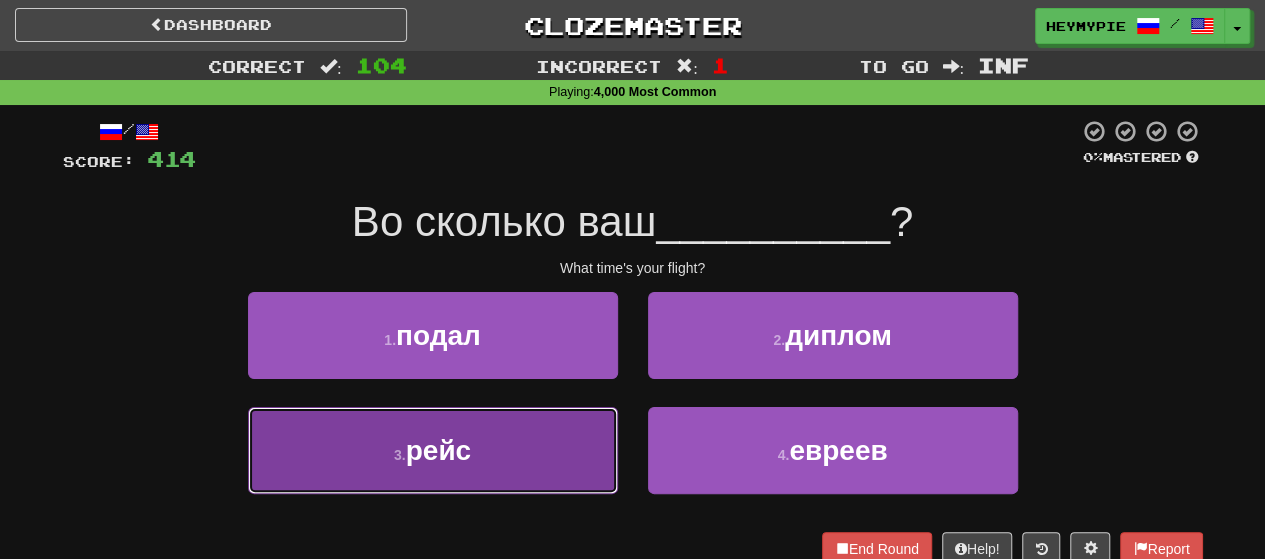 click on "3 .  рейс" at bounding box center (433, 450) 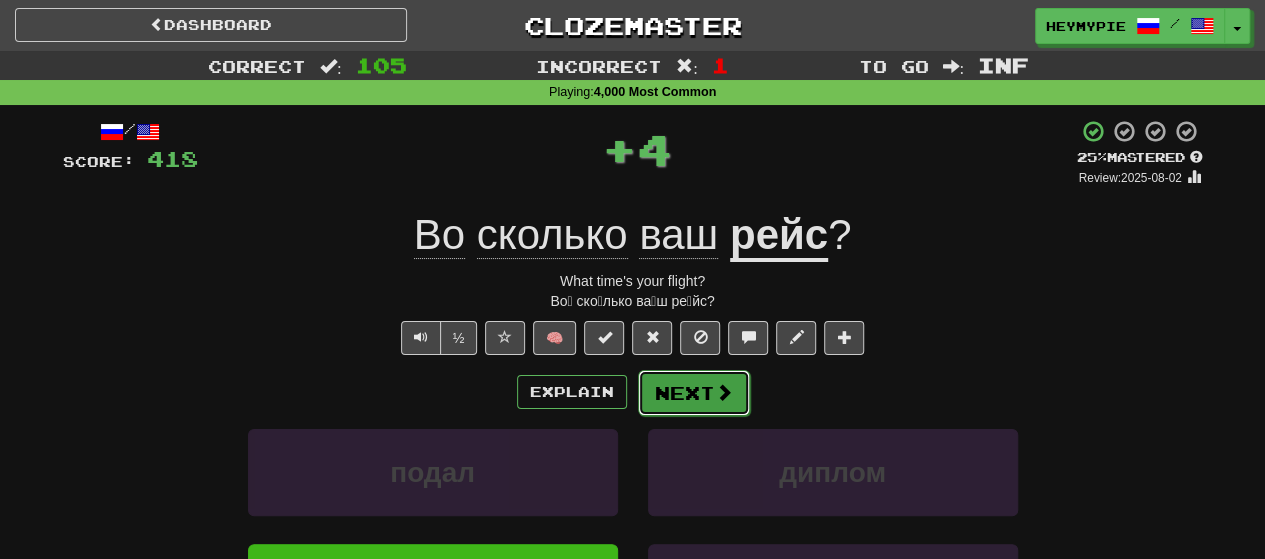 click on "Next" at bounding box center (694, 393) 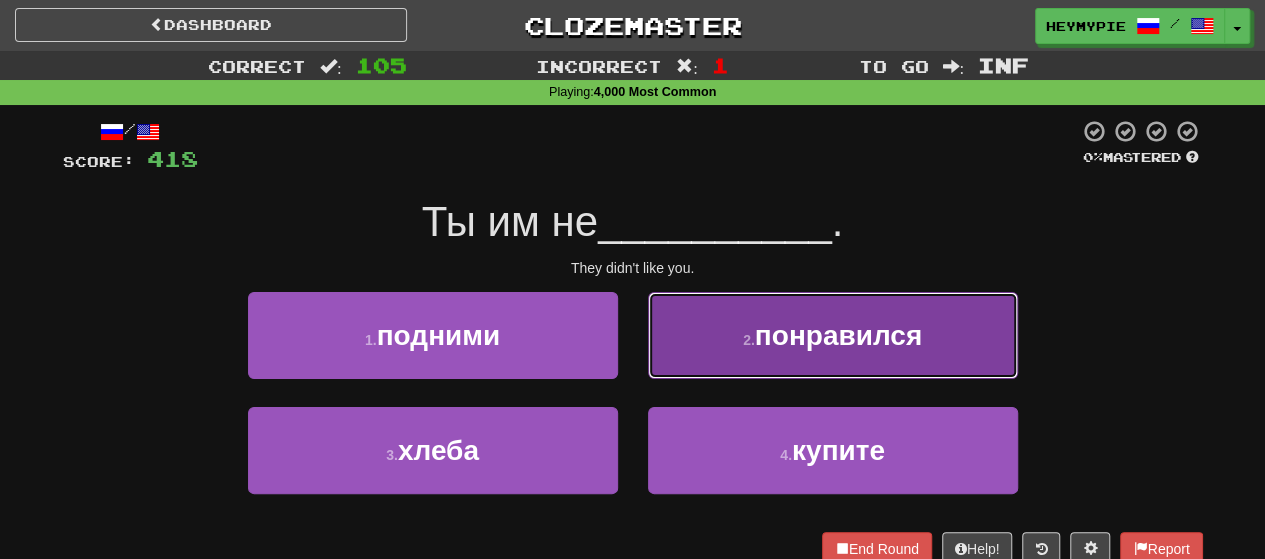click on "2 .  понравился" at bounding box center (833, 335) 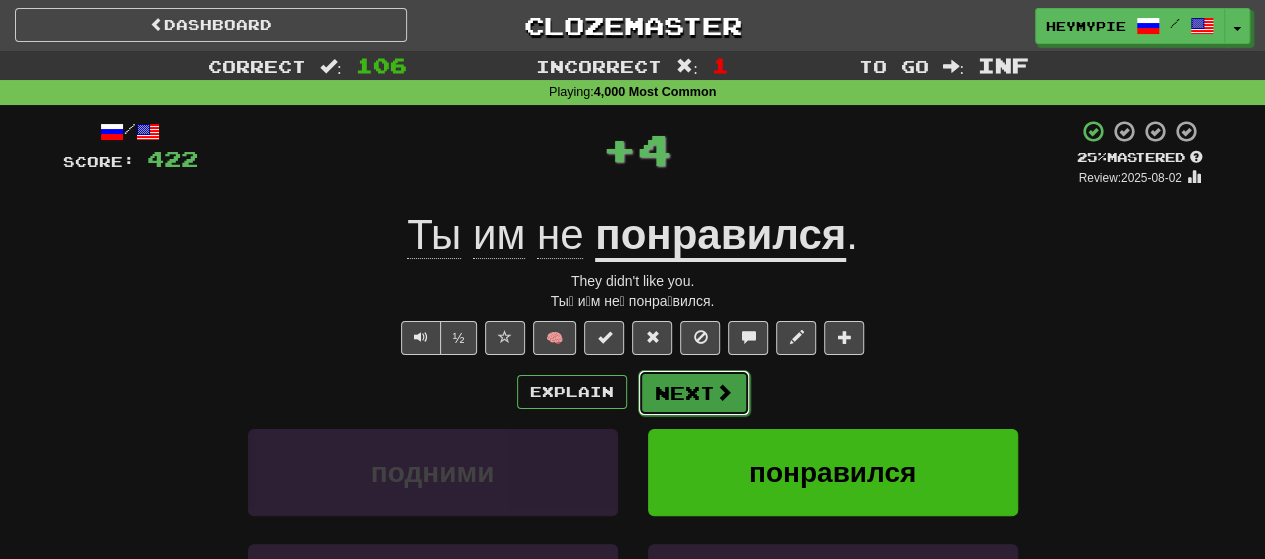 click on "Next" at bounding box center [694, 393] 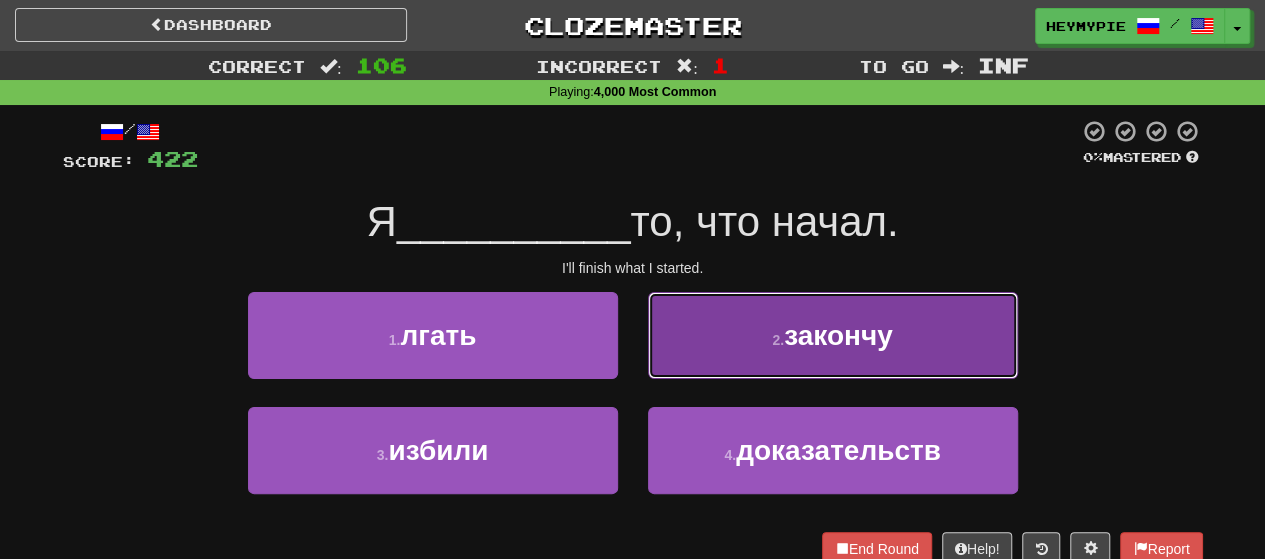 click on "2 .  закончу" at bounding box center (833, 335) 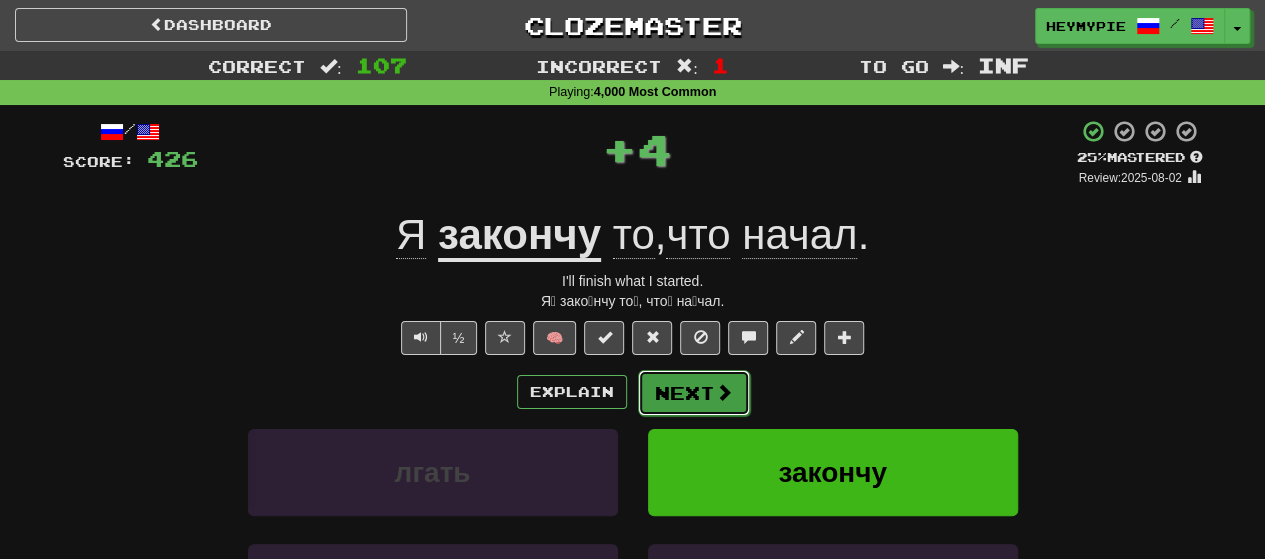 click on "Next" at bounding box center (694, 393) 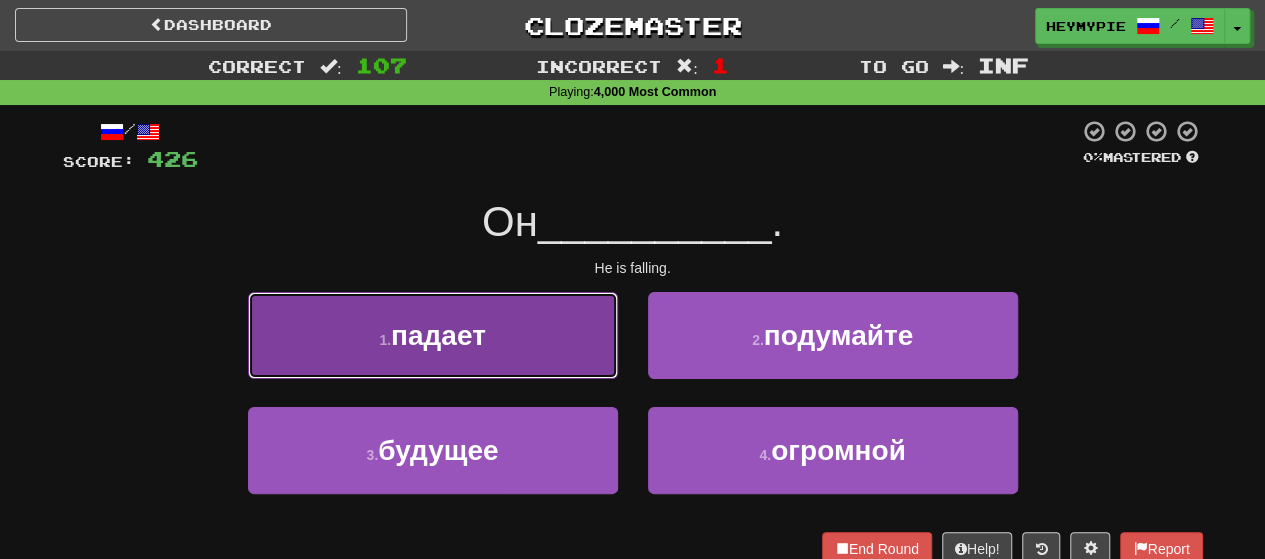 click on "1 .  падает" at bounding box center (433, 335) 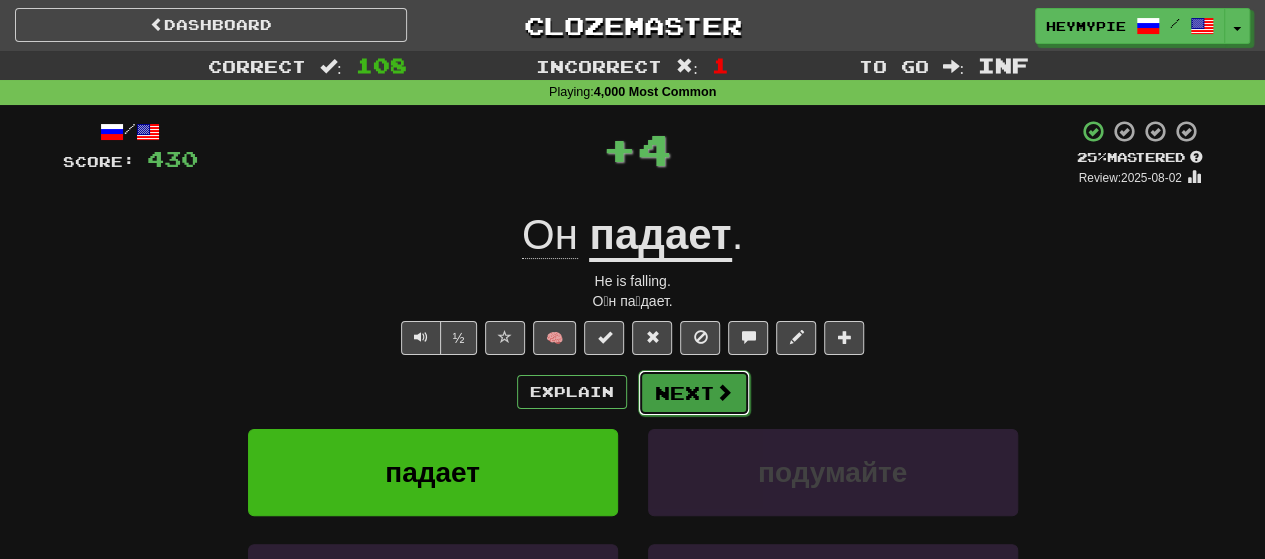 click on "Next" at bounding box center (694, 393) 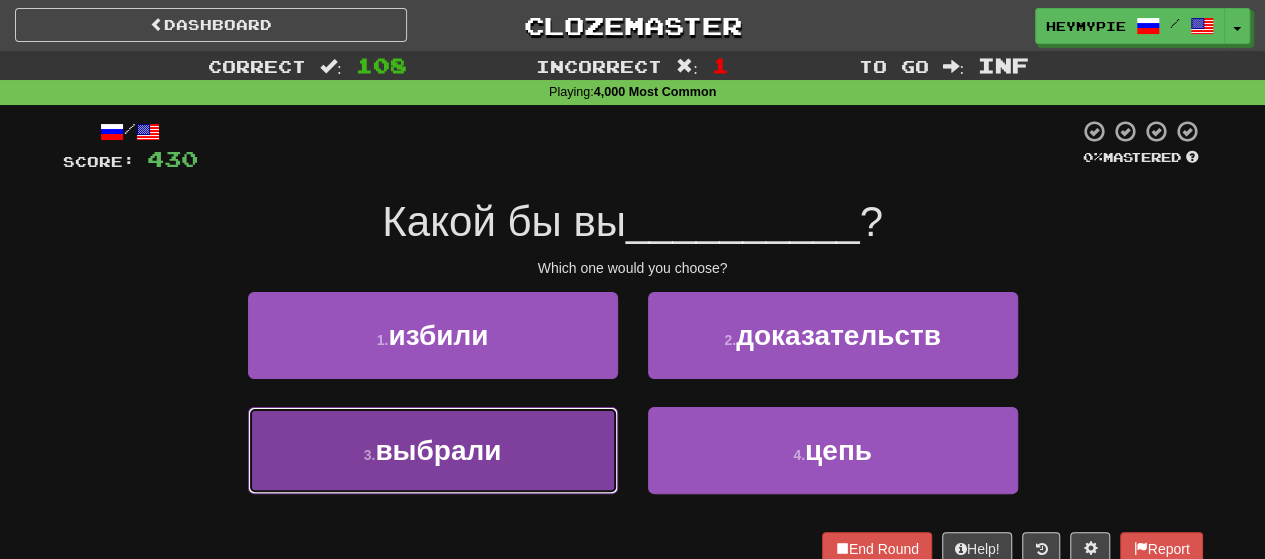 click on "выбрали" at bounding box center (438, 450) 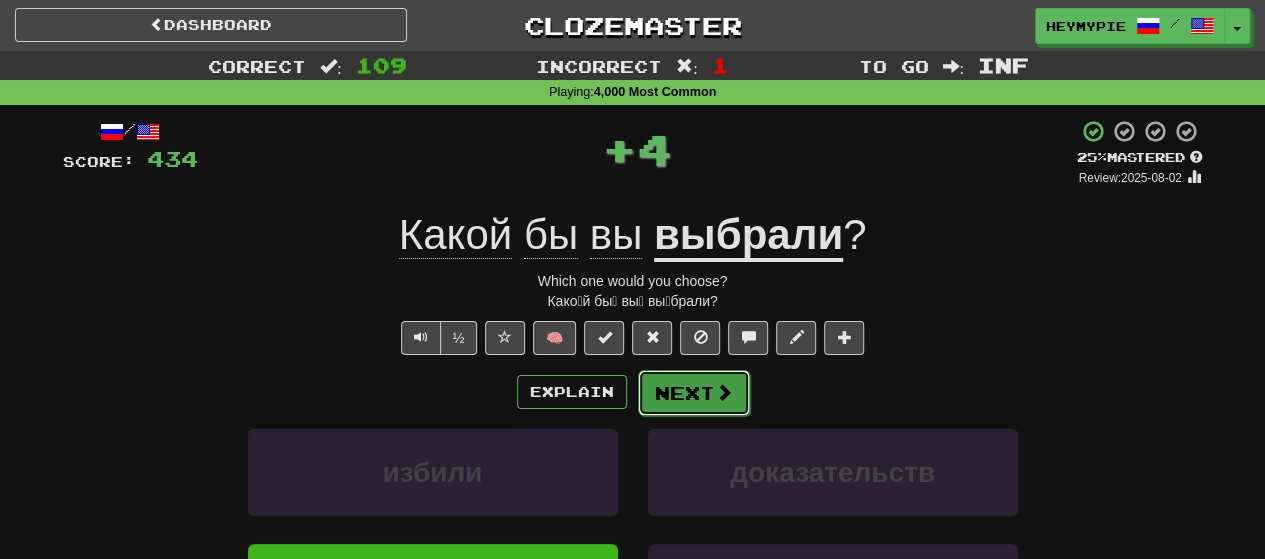 click at bounding box center [724, 392] 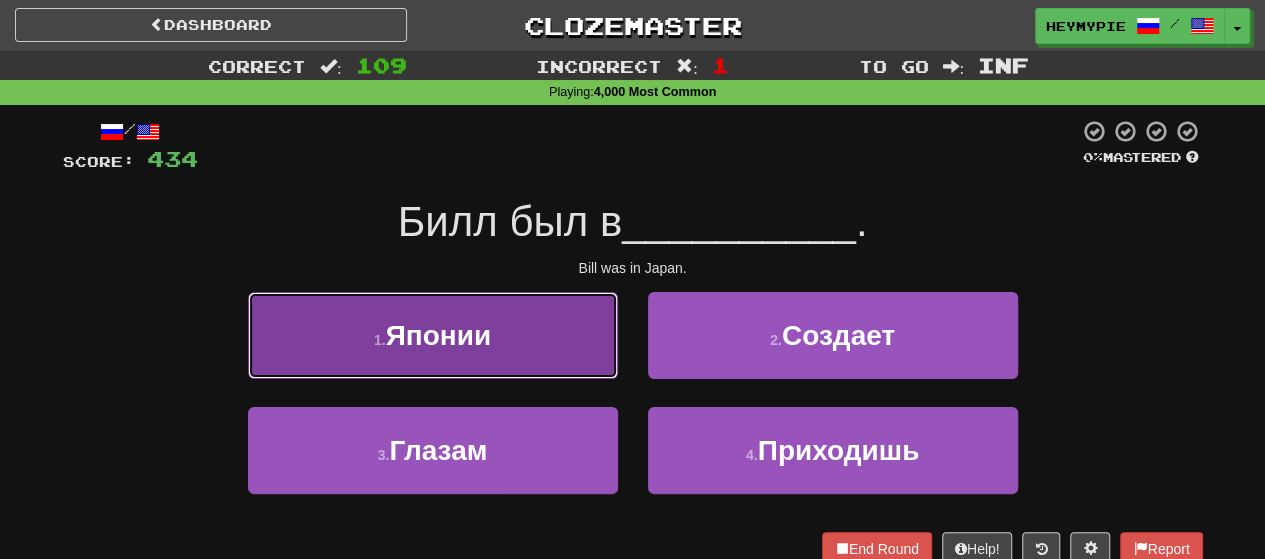click on "1 .  Японии" at bounding box center [433, 335] 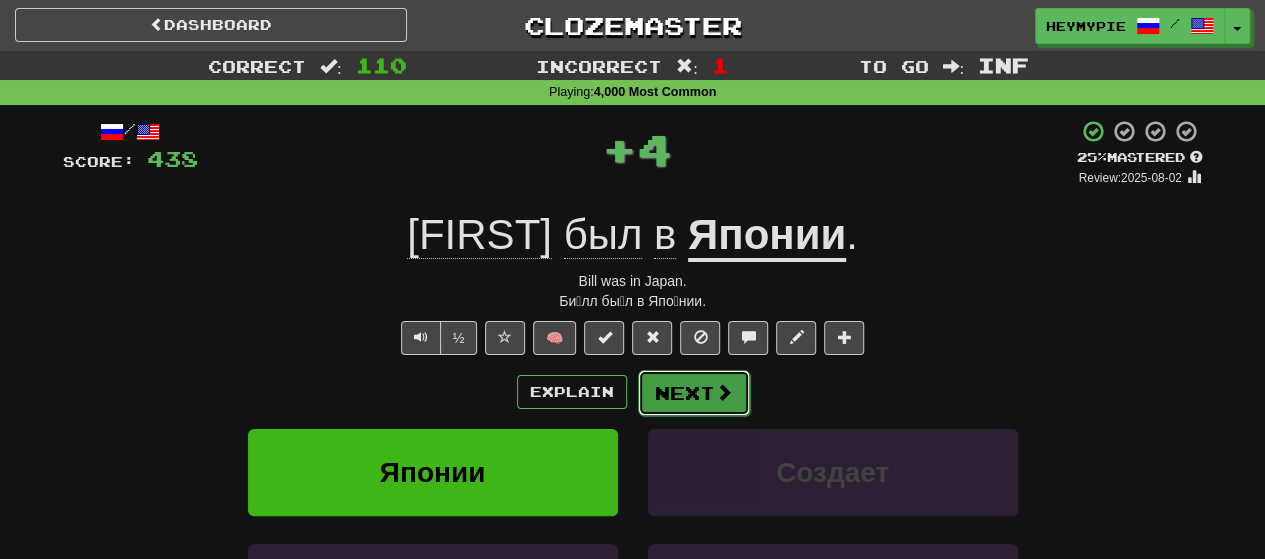 click on "Next" at bounding box center [694, 393] 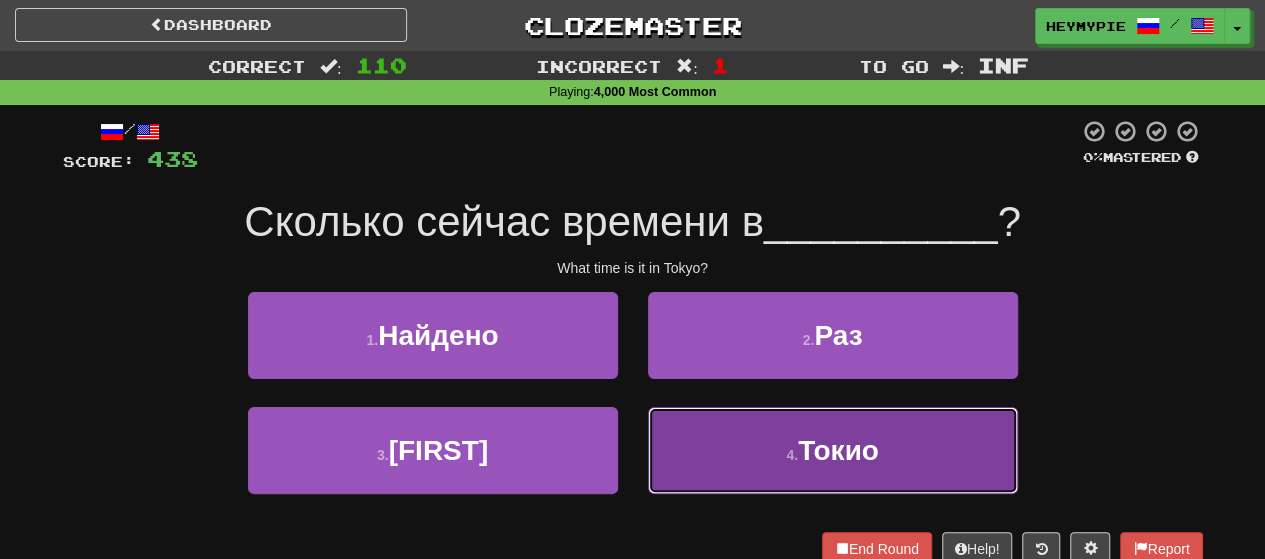 click on "4 .  Токио" at bounding box center [833, 450] 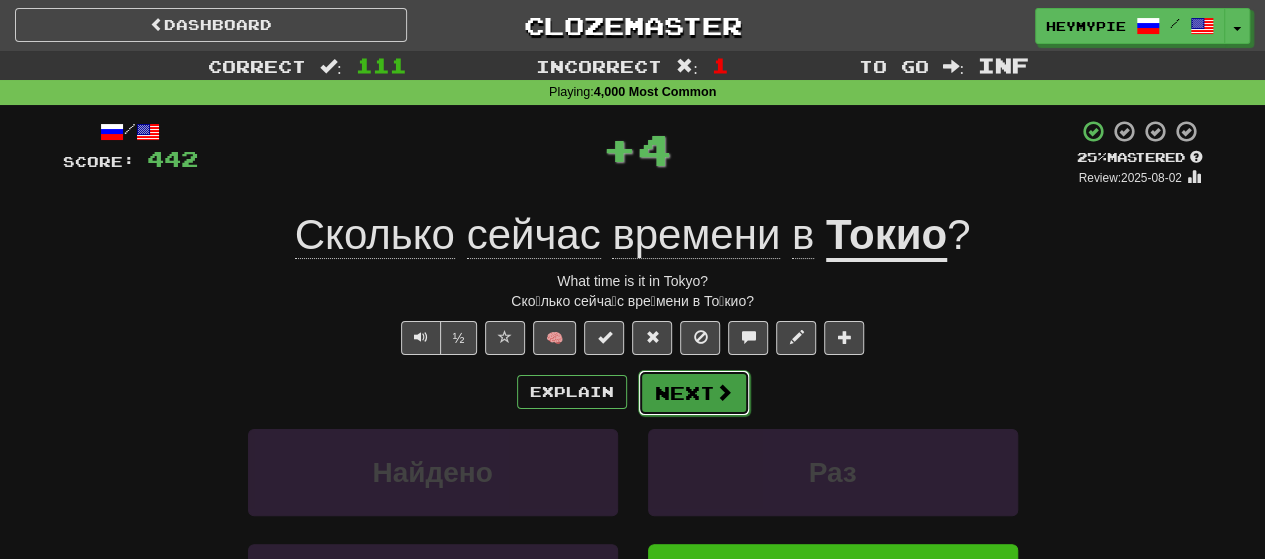 click on "Next" at bounding box center (694, 393) 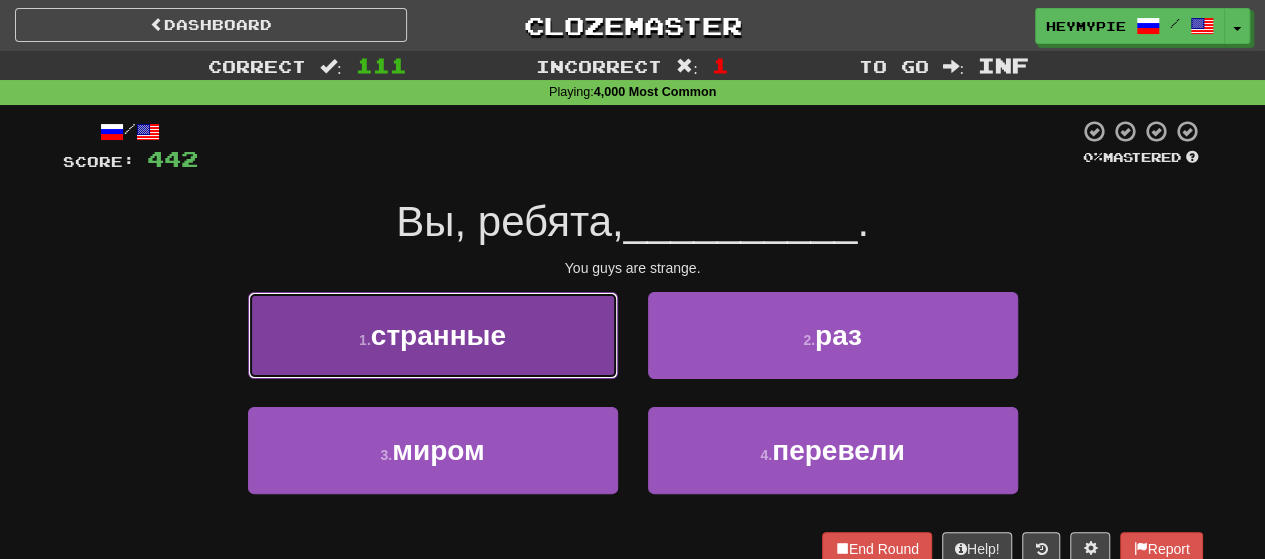 click on "странные" at bounding box center (438, 335) 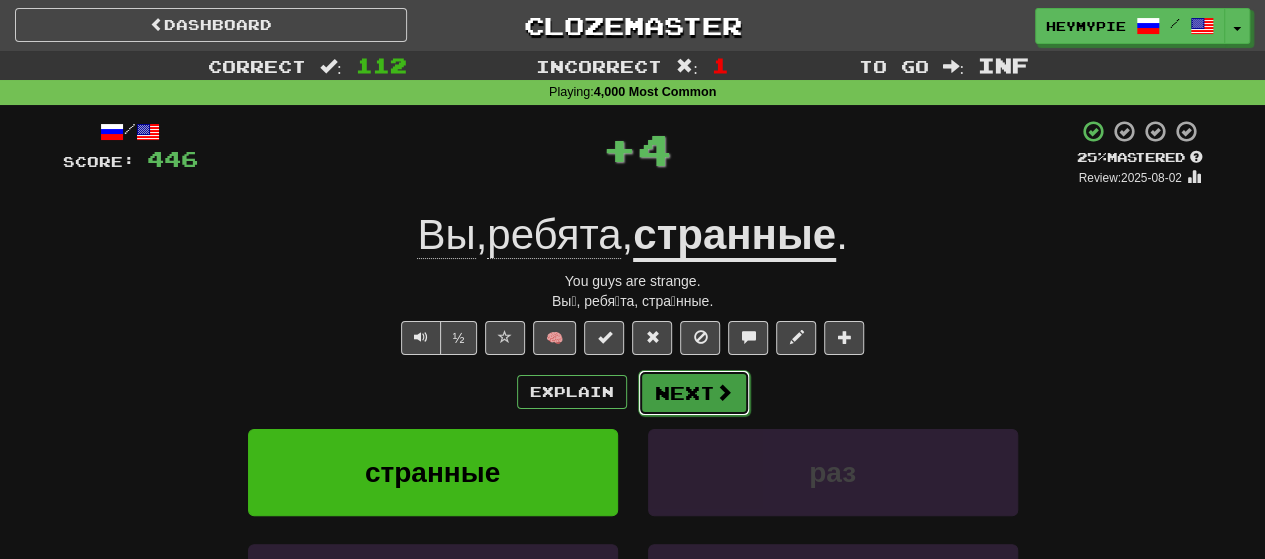 click on "Next" at bounding box center [694, 393] 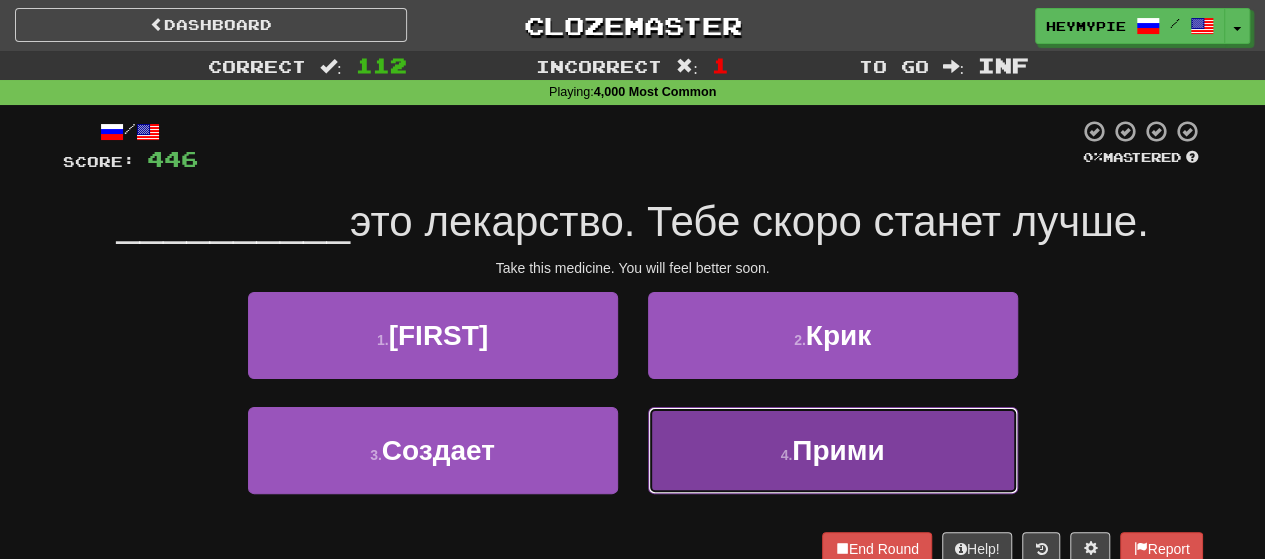 click on "Прими" at bounding box center (838, 450) 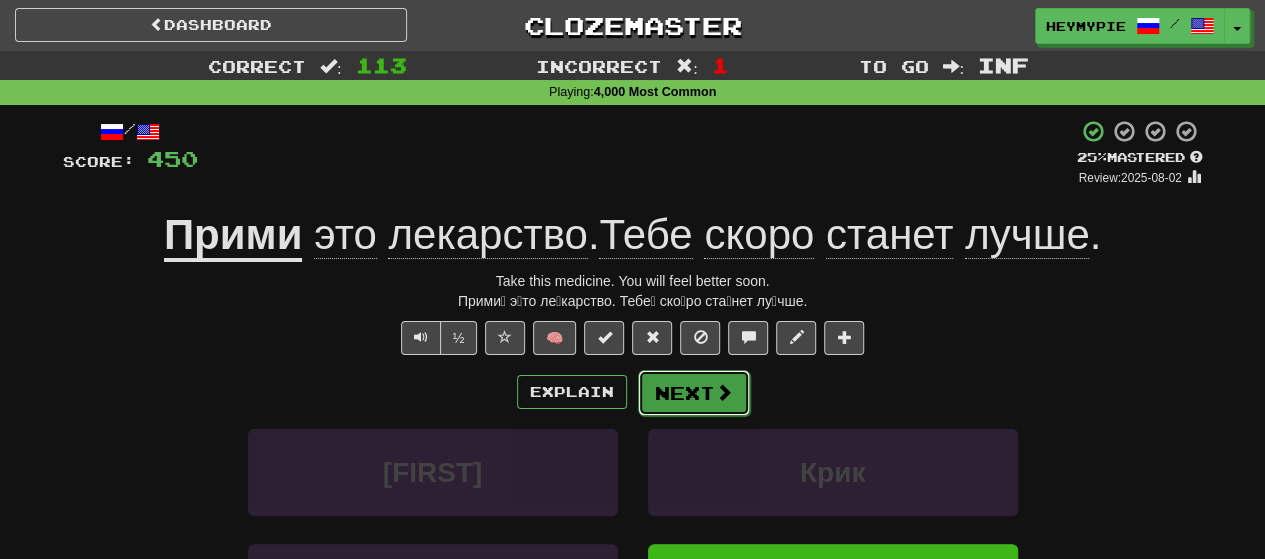 click on "Next" at bounding box center [694, 393] 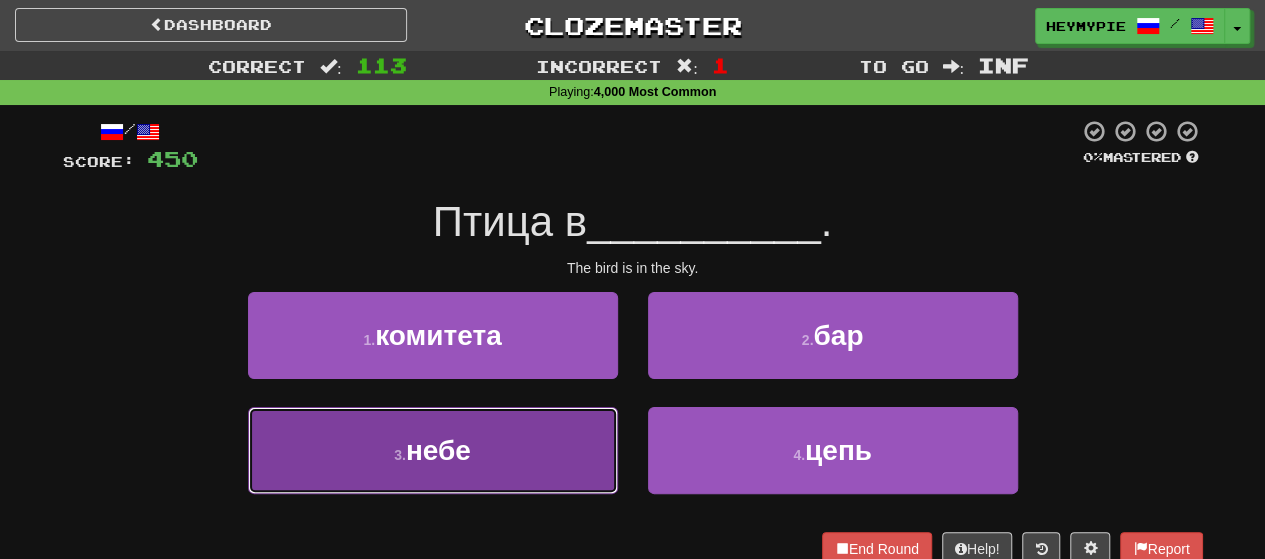 click on "3 .  небе" at bounding box center (433, 450) 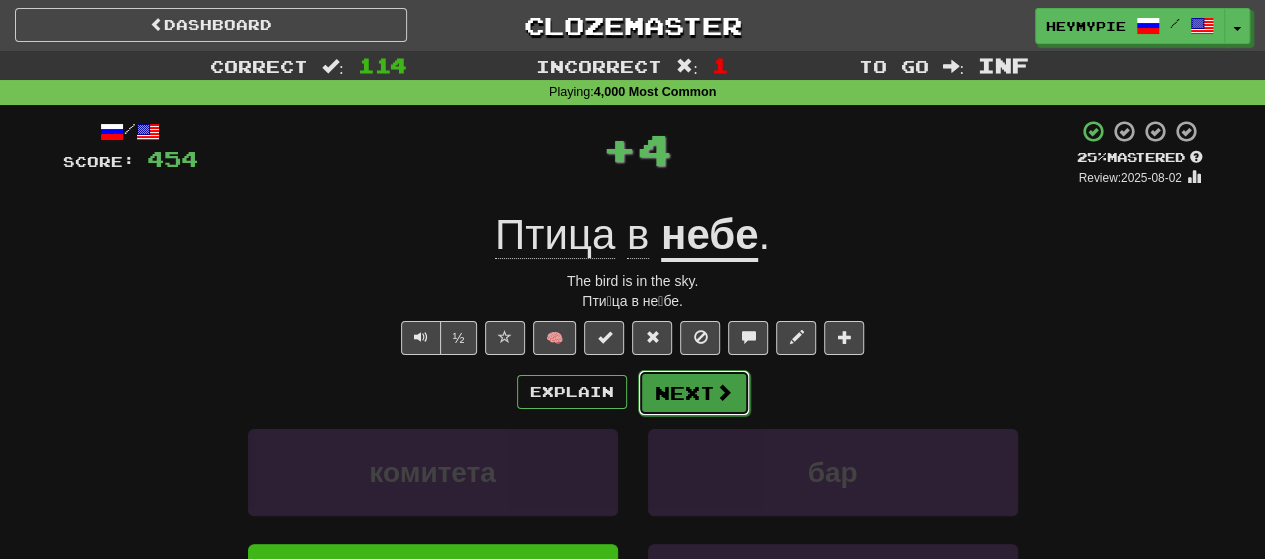 click on "Next" at bounding box center (694, 393) 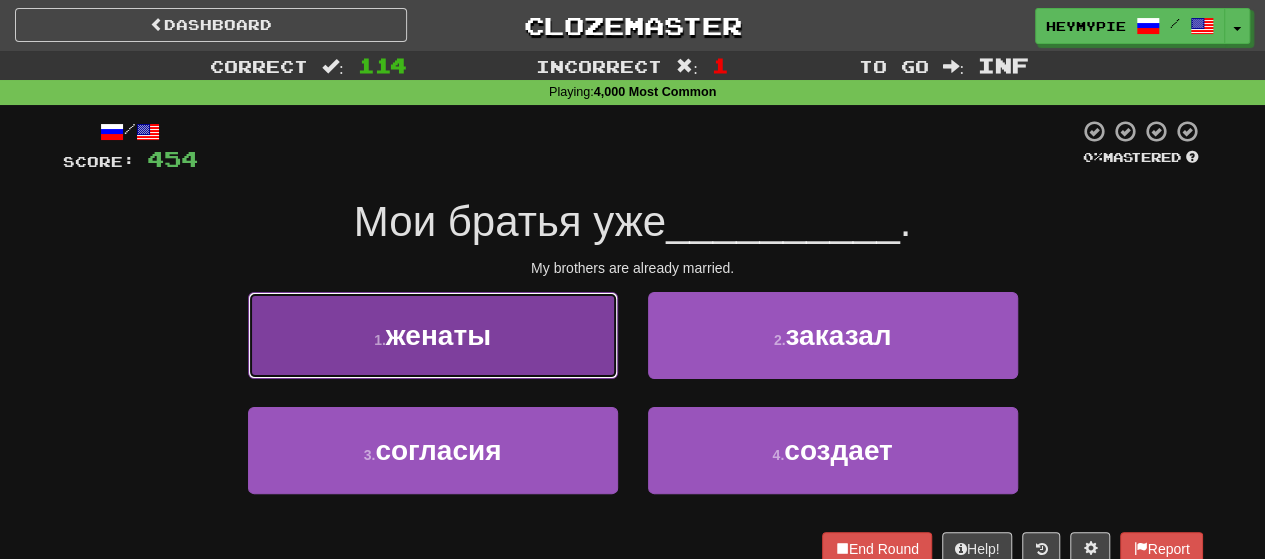 click on "1 .  женаты" at bounding box center [433, 335] 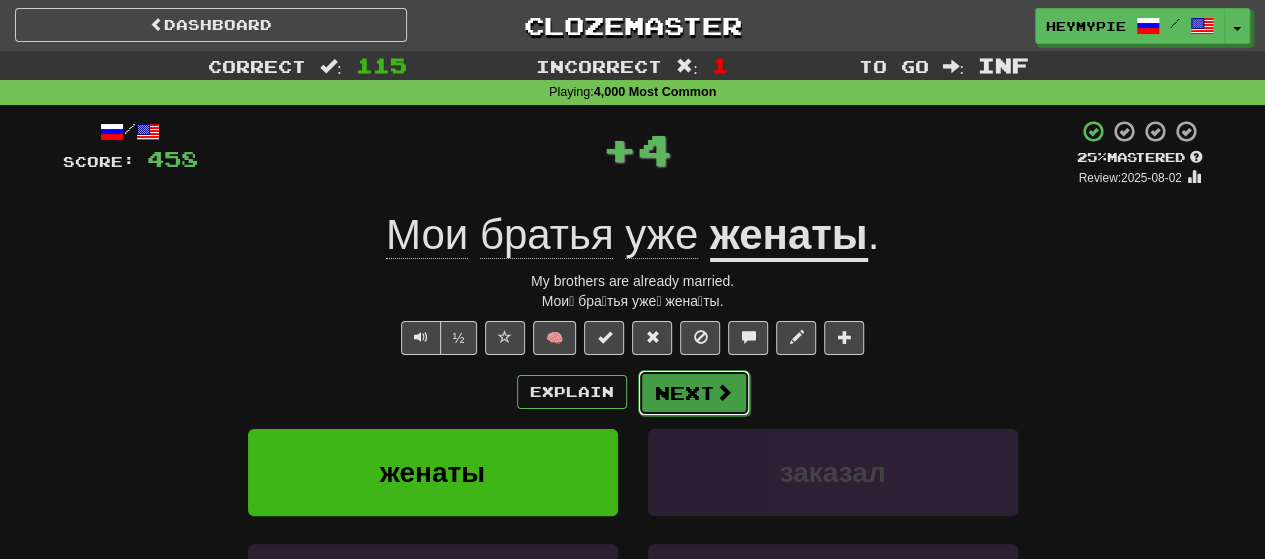 click on "Next" at bounding box center [694, 393] 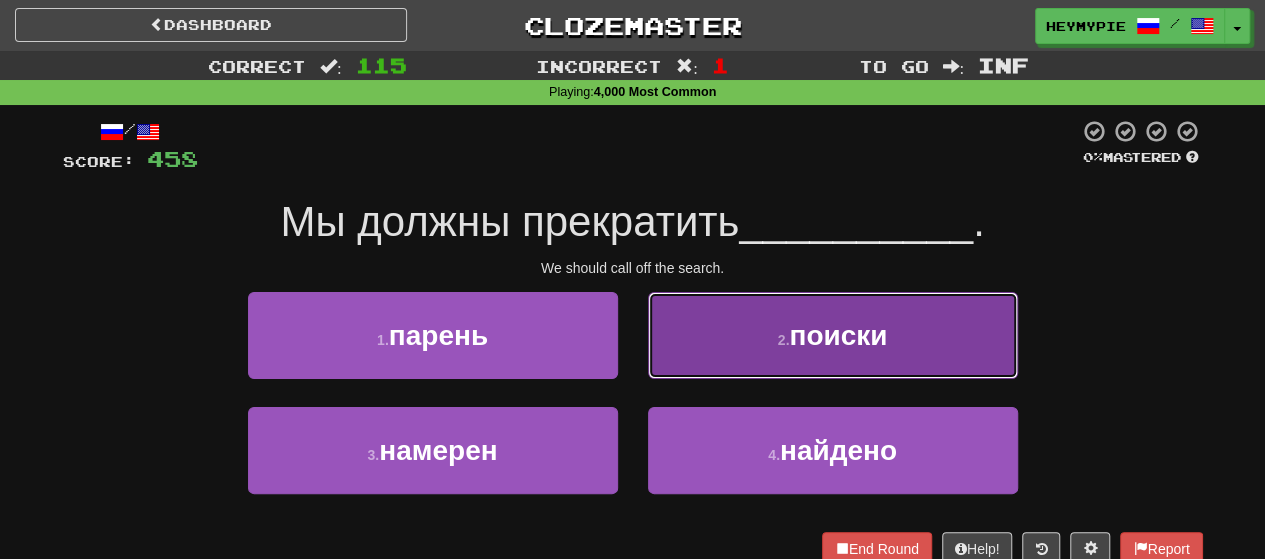 click on "2 .  поиски" at bounding box center (833, 335) 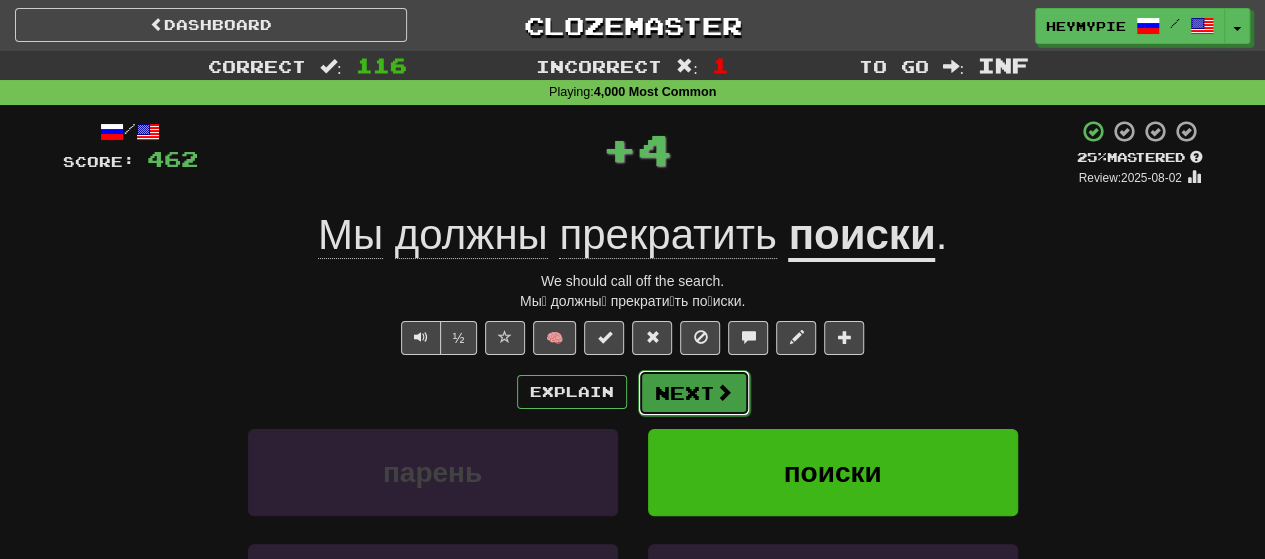 click on "Next" at bounding box center [694, 393] 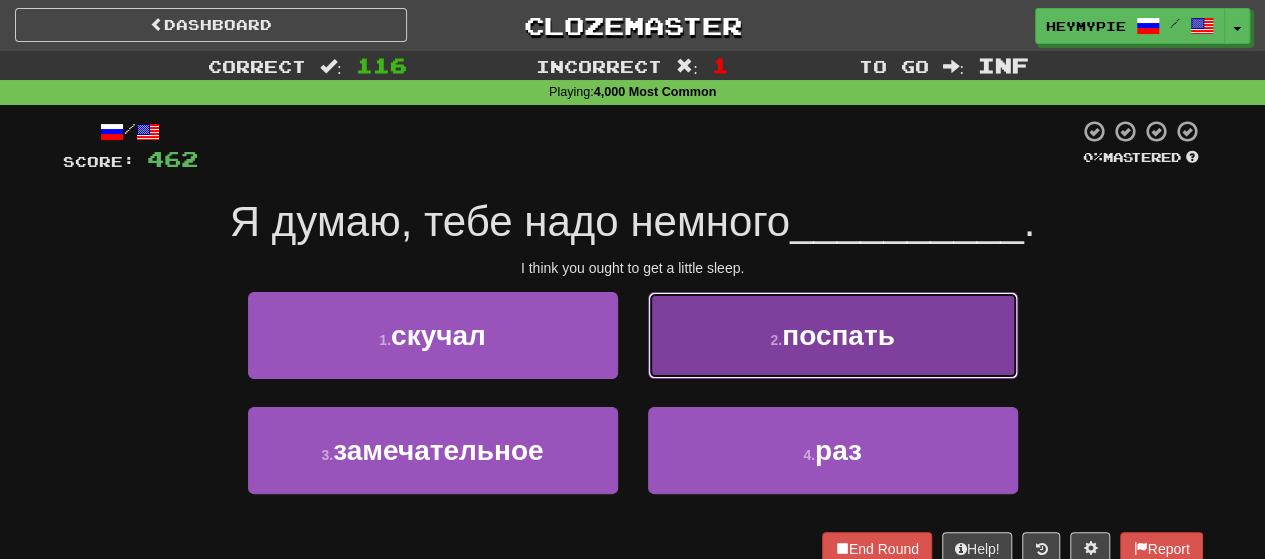 click on "2 .  поспать" at bounding box center (833, 335) 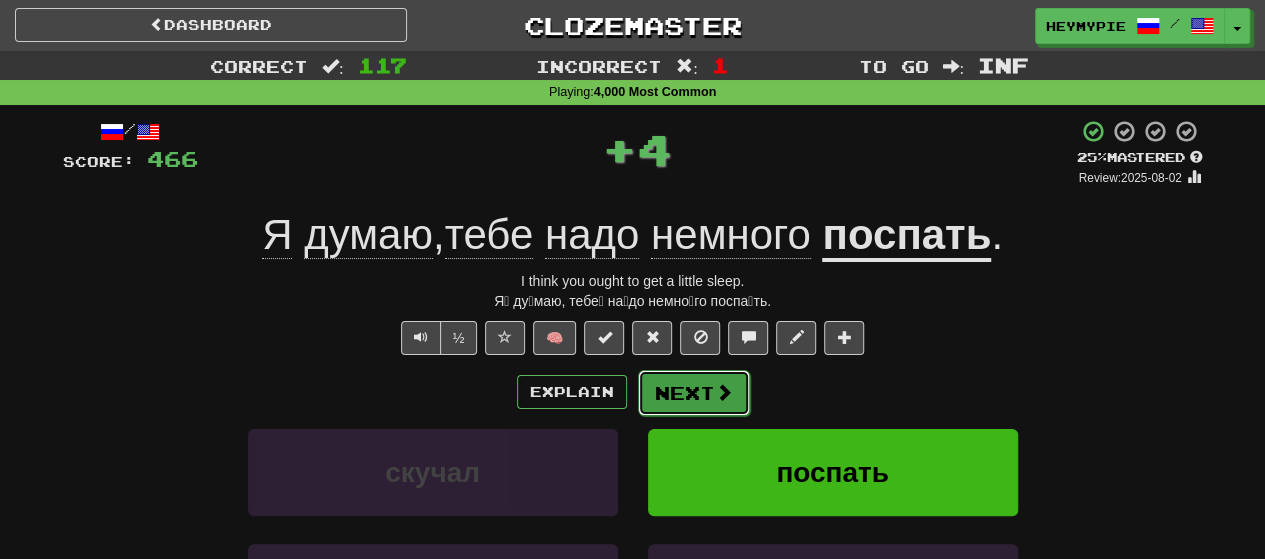 click on "Next" at bounding box center (694, 393) 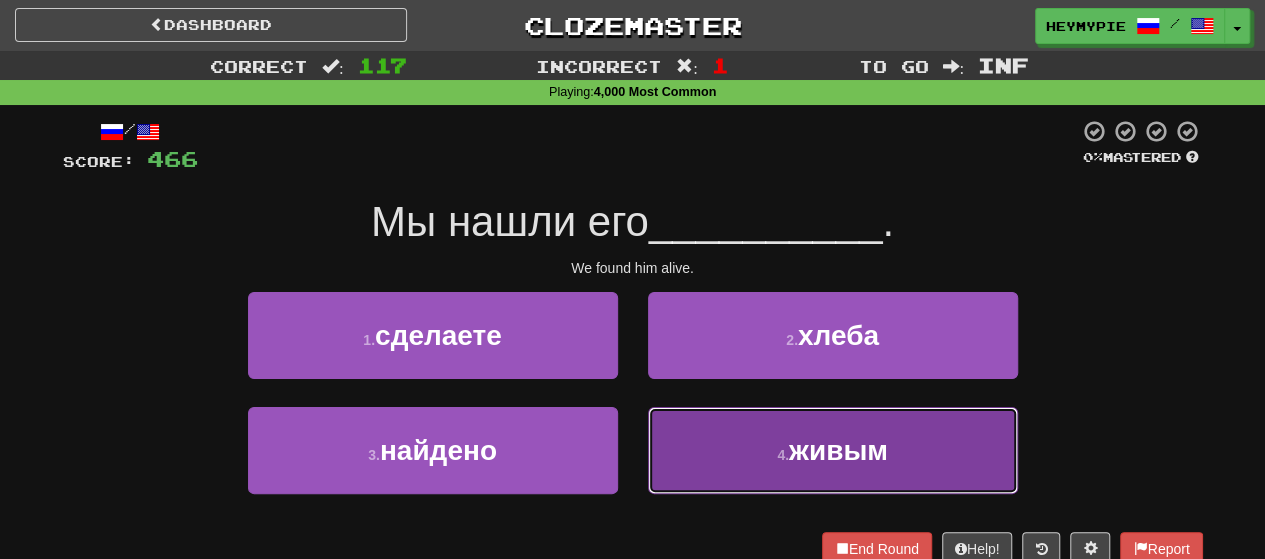 click on "4 .  живым" at bounding box center (833, 450) 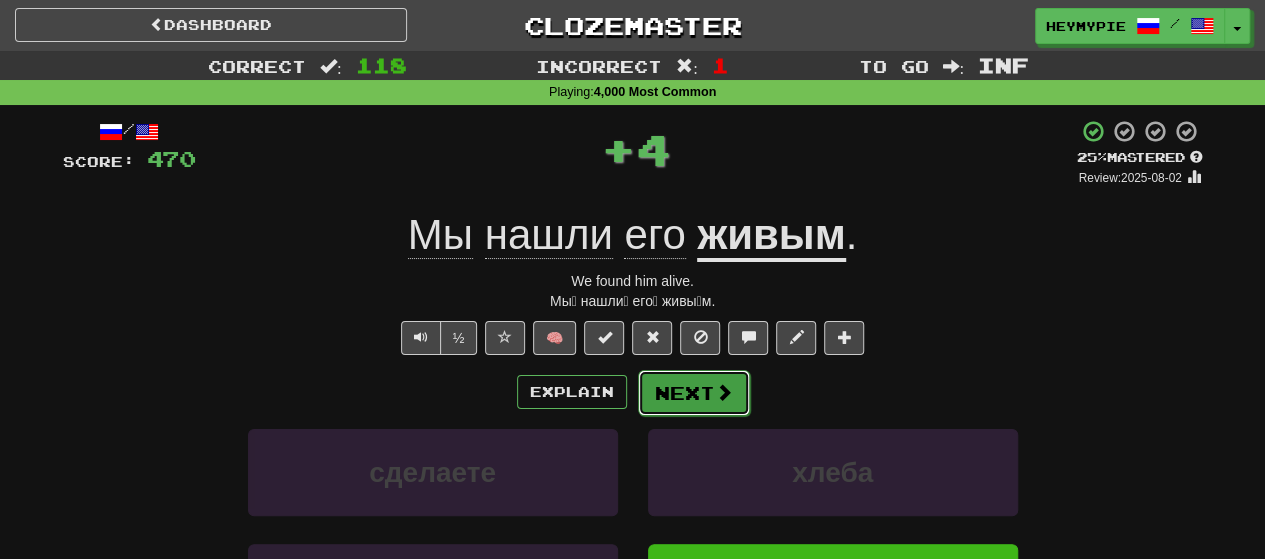 click on "Next" at bounding box center (694, 393) 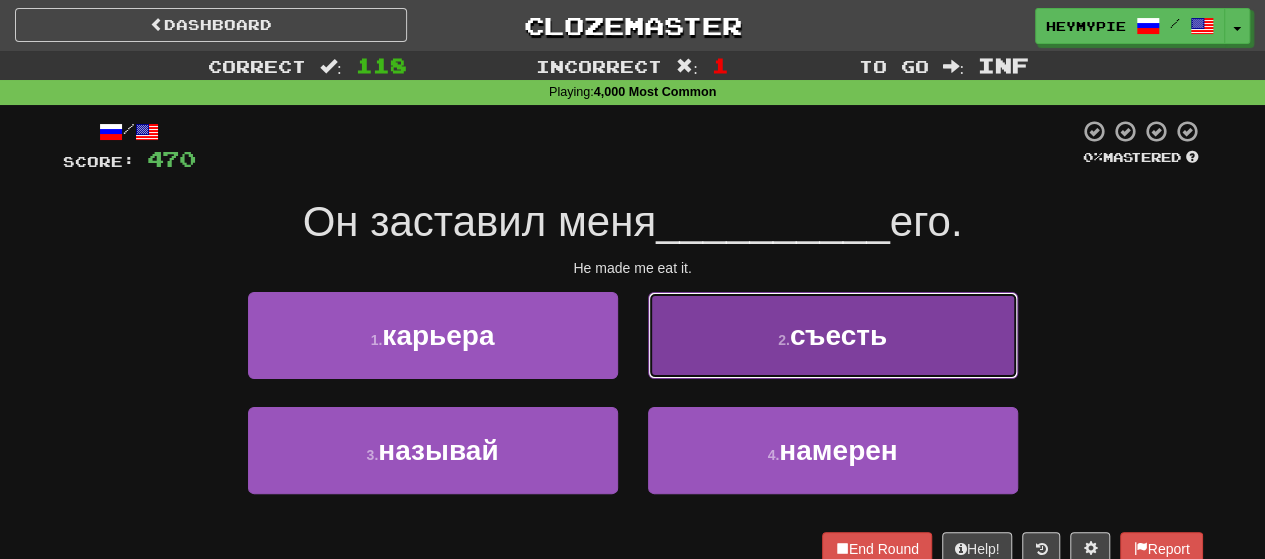 click on "2 .  съесть" at bounding box center [833, 335] 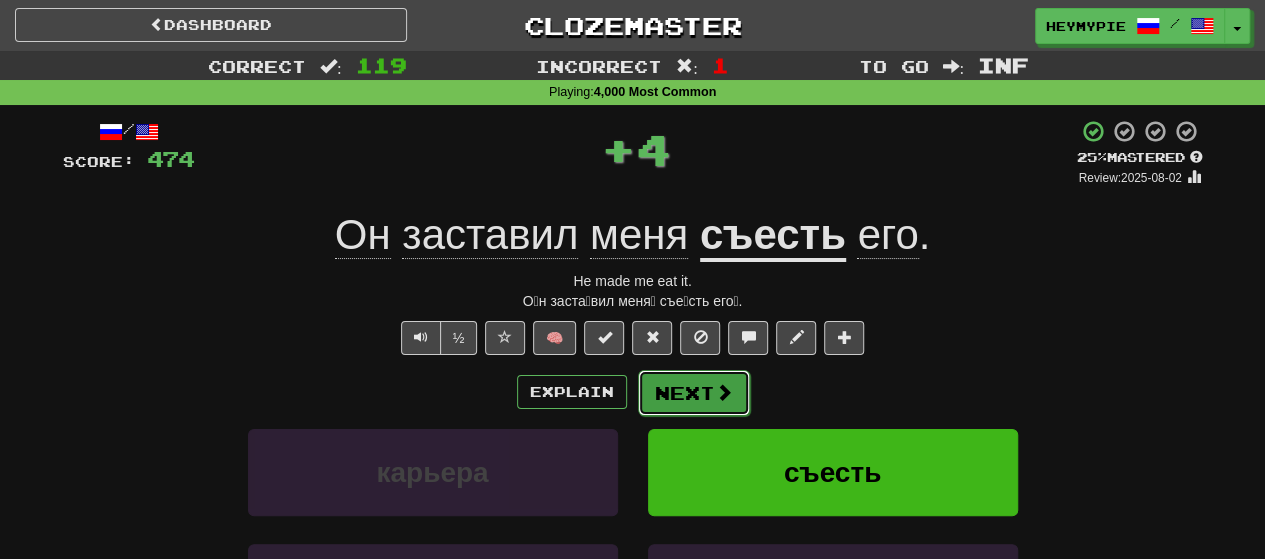 click on "Next" at bounding box center [694, 393] 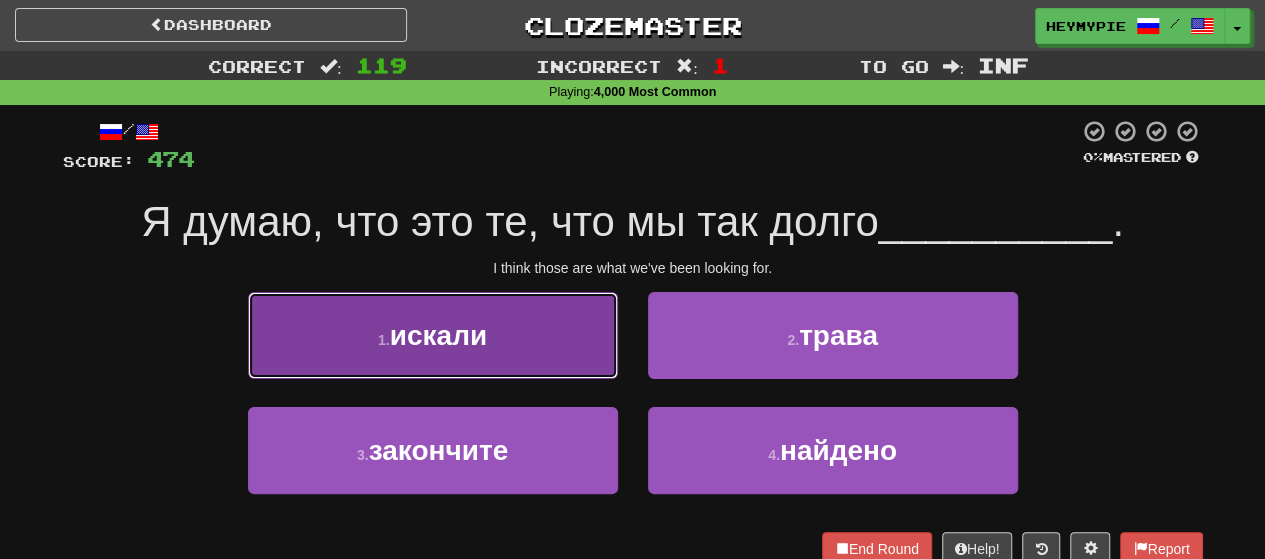 click on "искали" at bounding box center (438, 335) 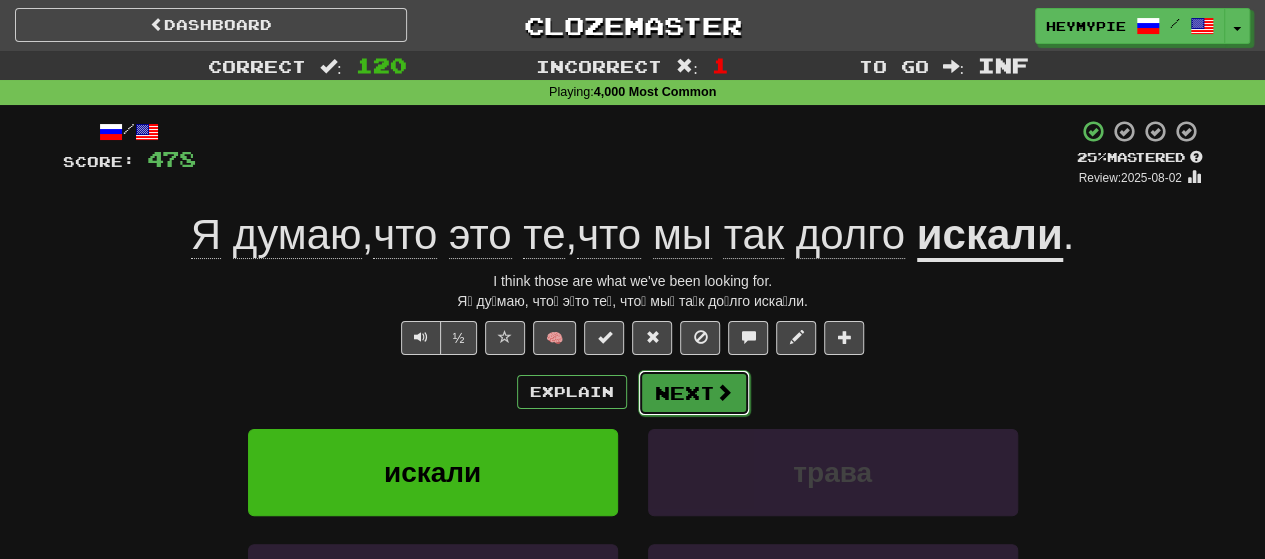 click on "Next" at bounding box center (694, 393) 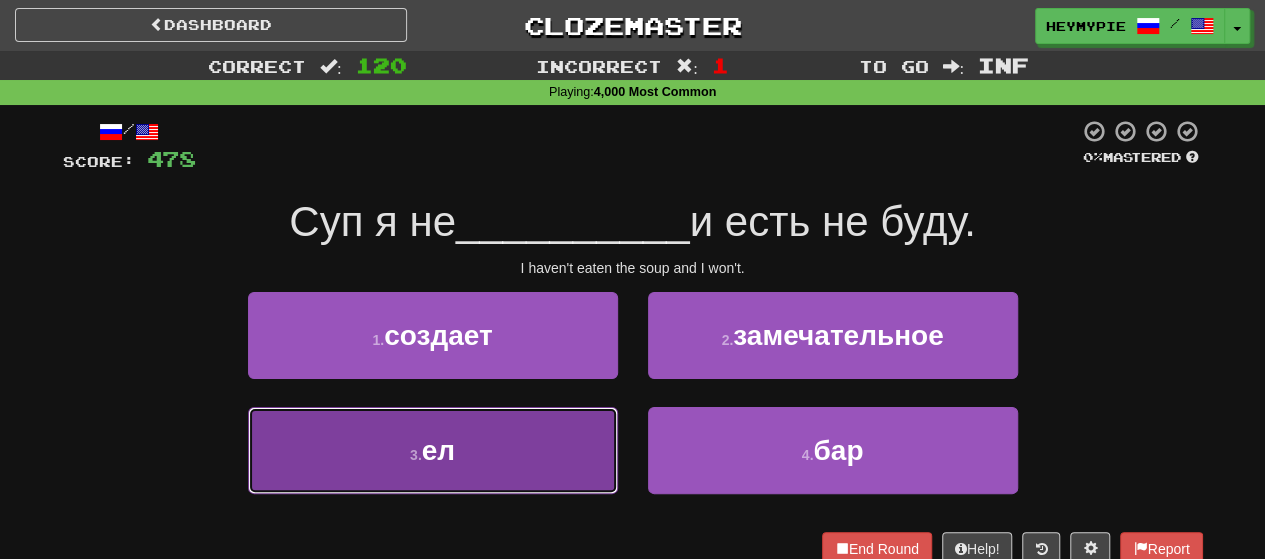 click on "ел" at bounding box center (438, 450) 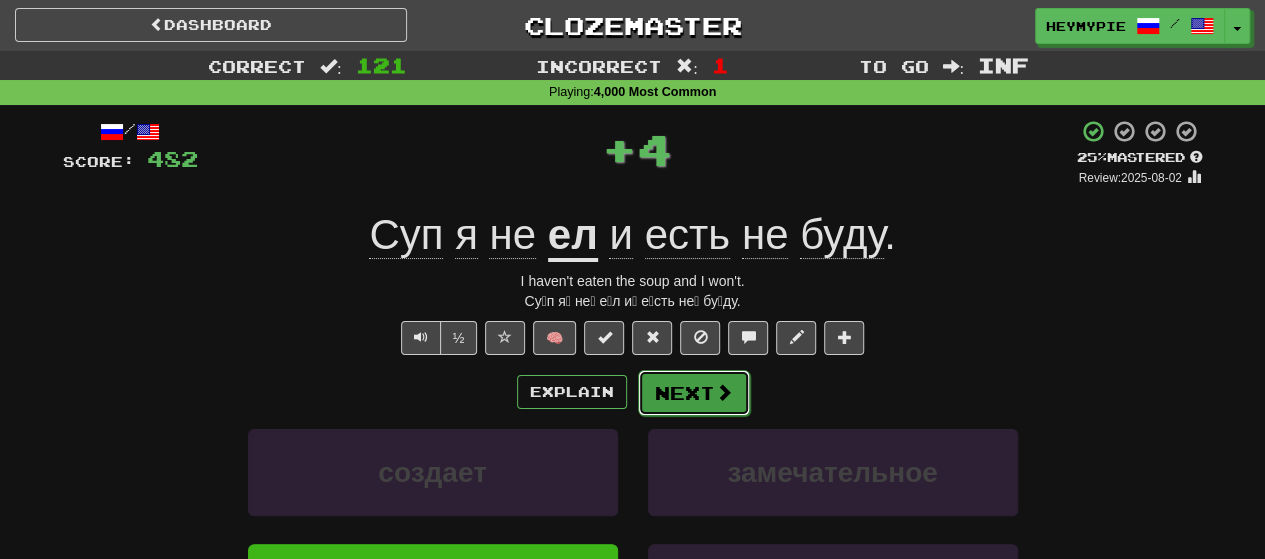 click on "Next" at bounding box center [694, 393] 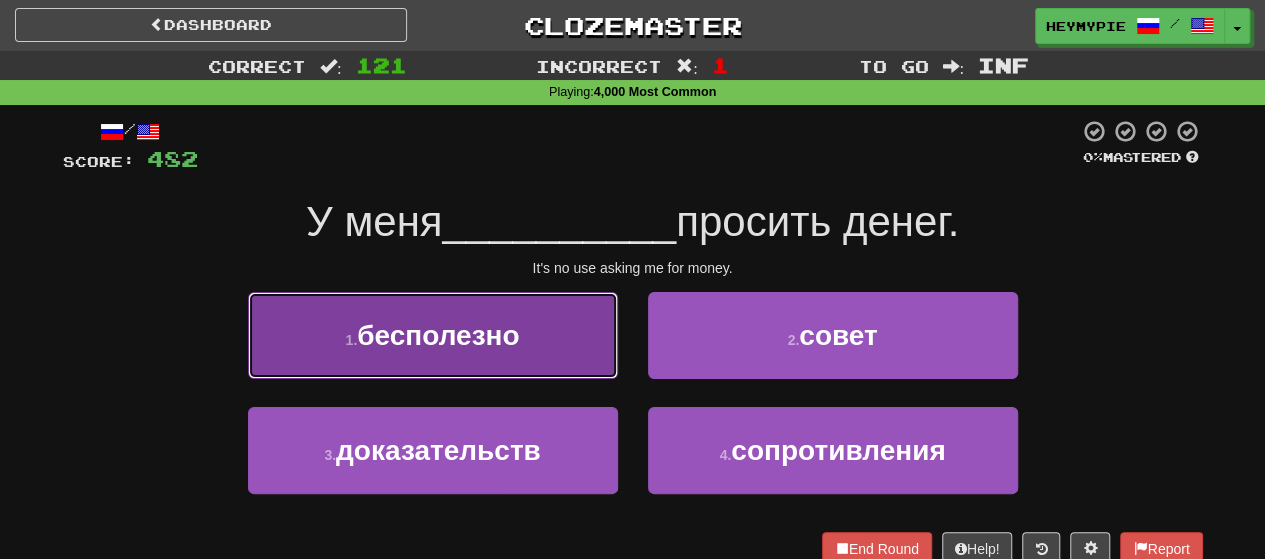 click on "бесполезно" at bounding box center [438, 335] 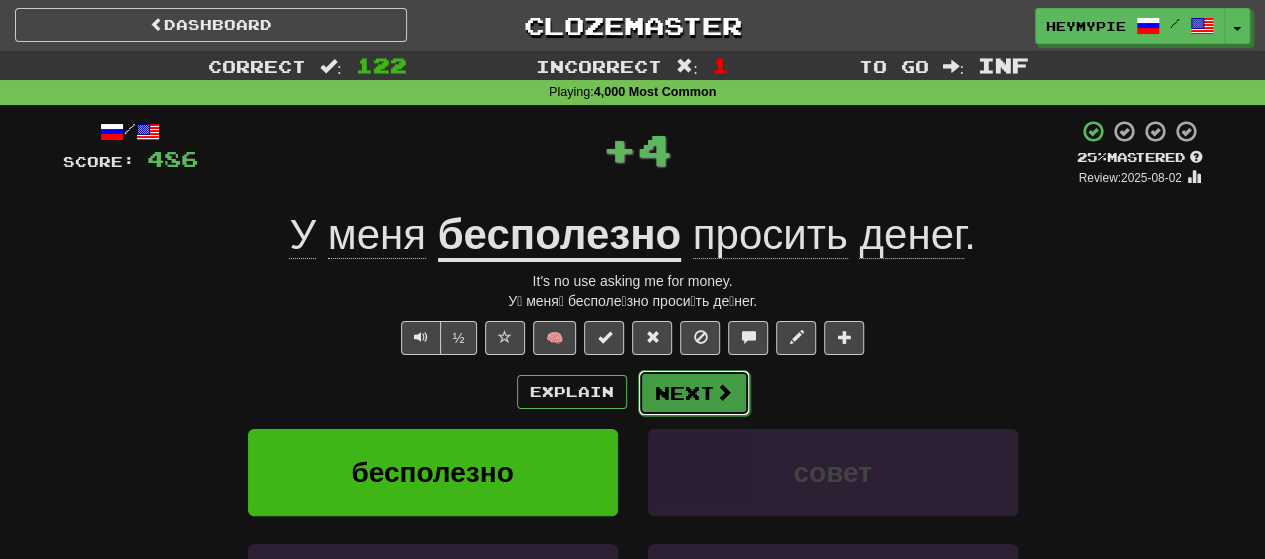 click on "Next" at bounding box center (694, 393) 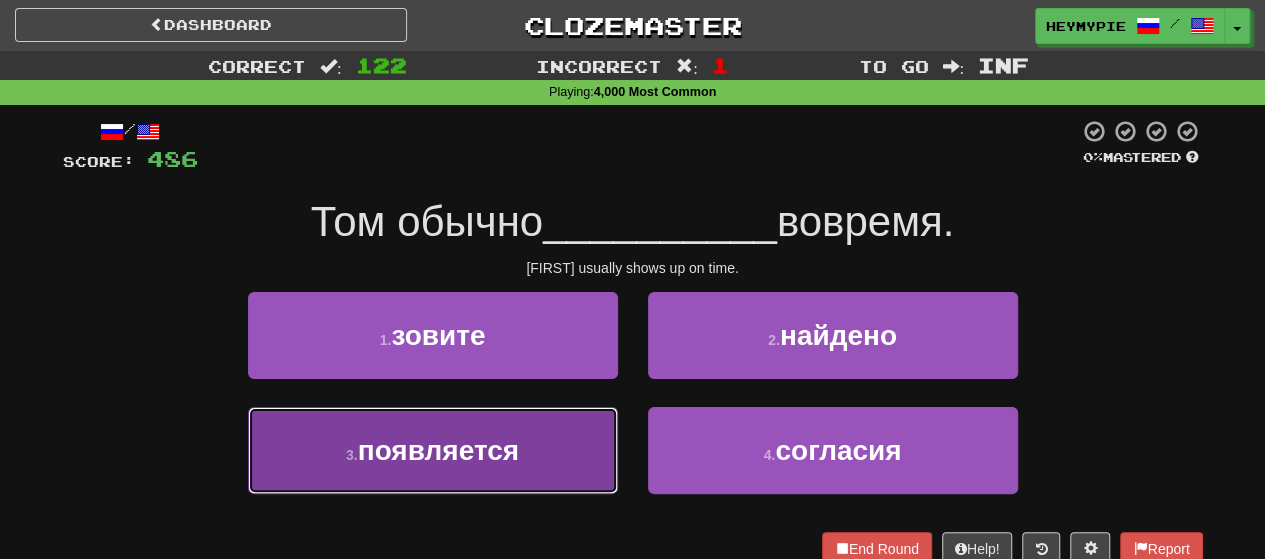 click on "3 .  появляется" at bounding box center [433, 450] 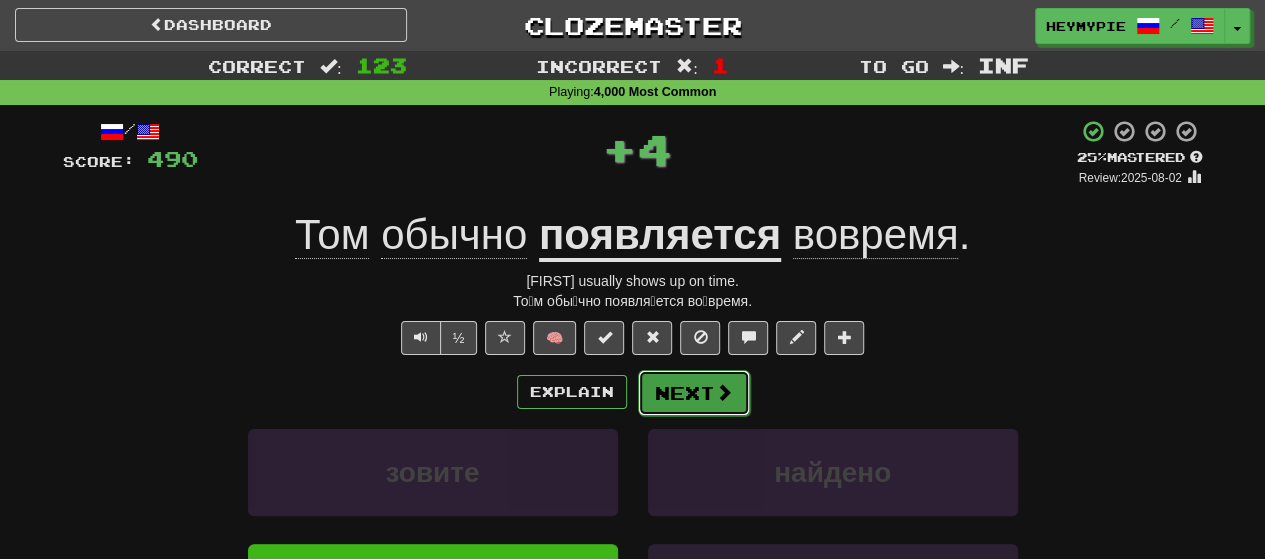 click on "Next" at bounding box center [694, 393] 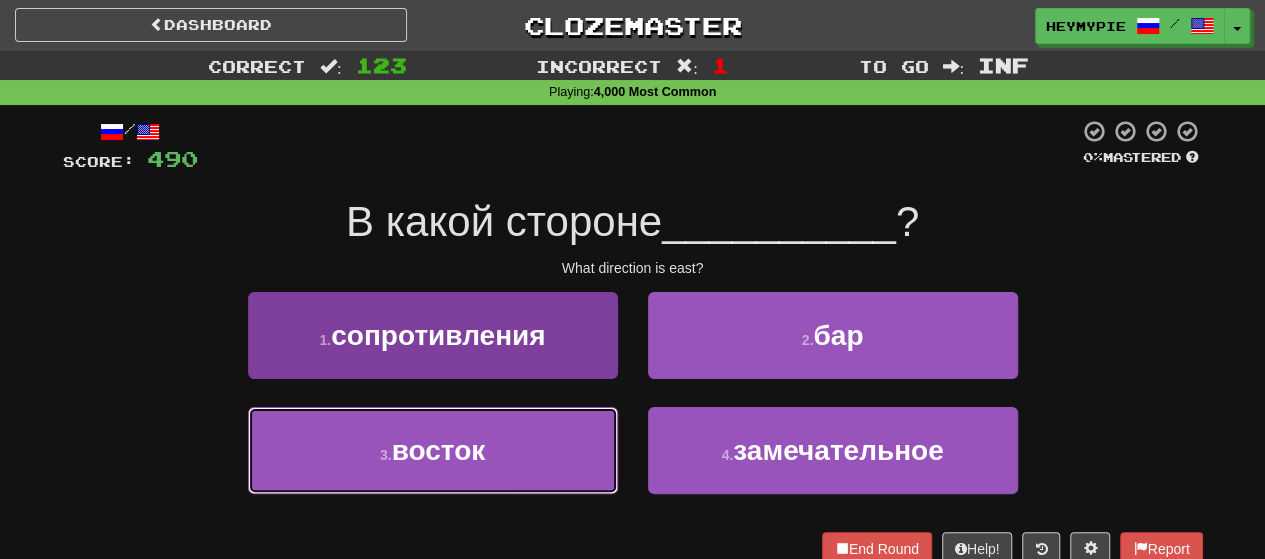 click on "3 .  восток" at bounding box center [433, 450] 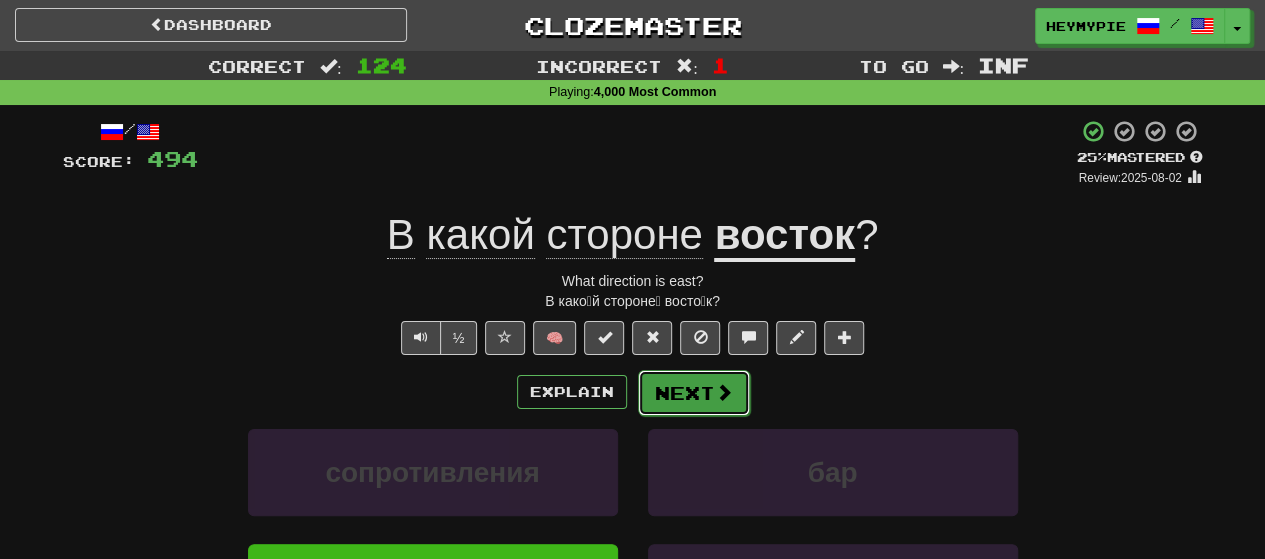 click on "Next" at bounding box center (694, 393) 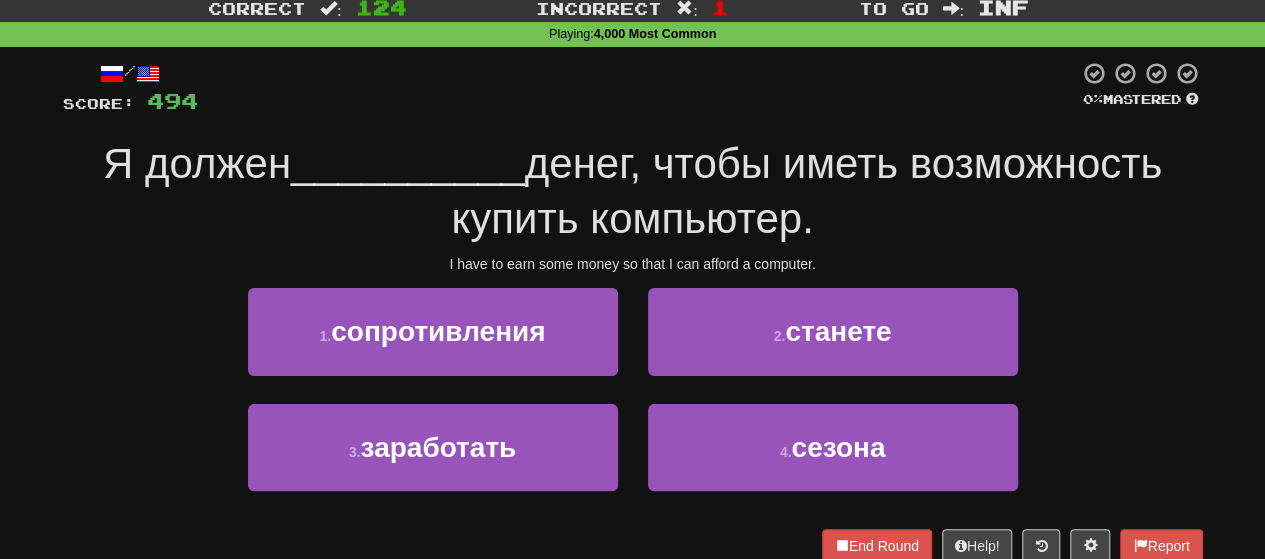scroll, scrollTop: 100, scrollLeft: 0, axis: vertical 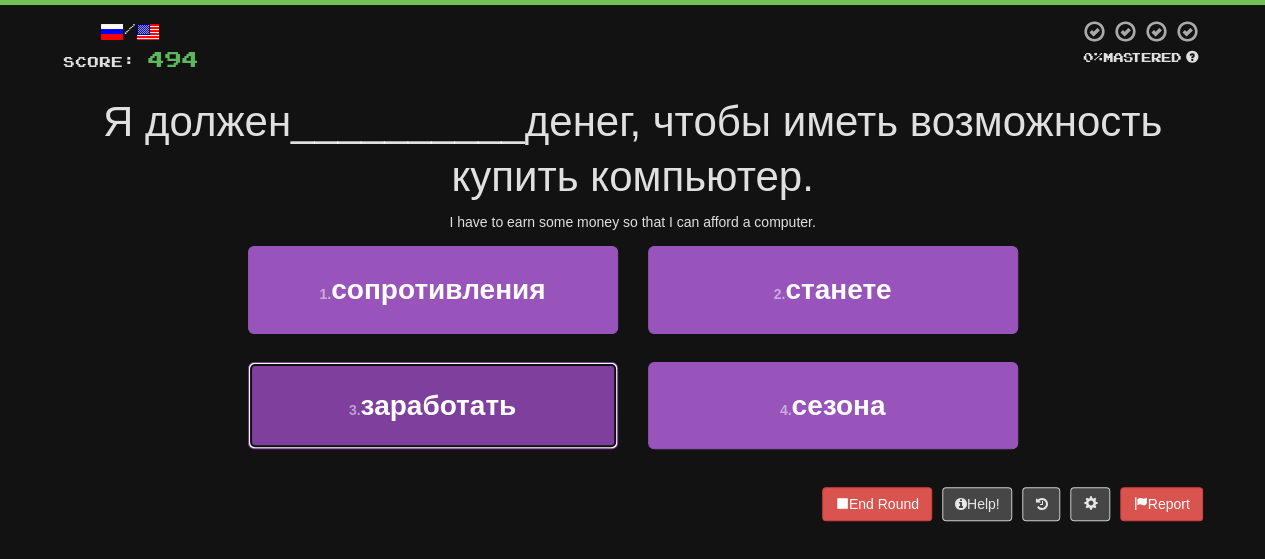 click on "заработать" at bounding box center (438, 405) 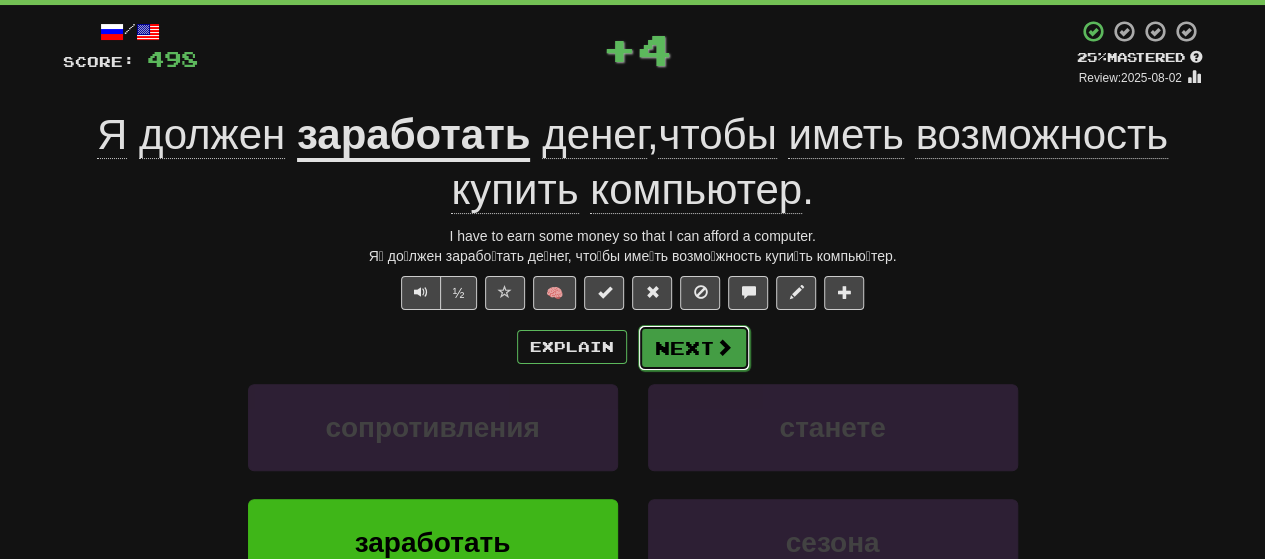 click on "Next" at bounding box center [694, 348] 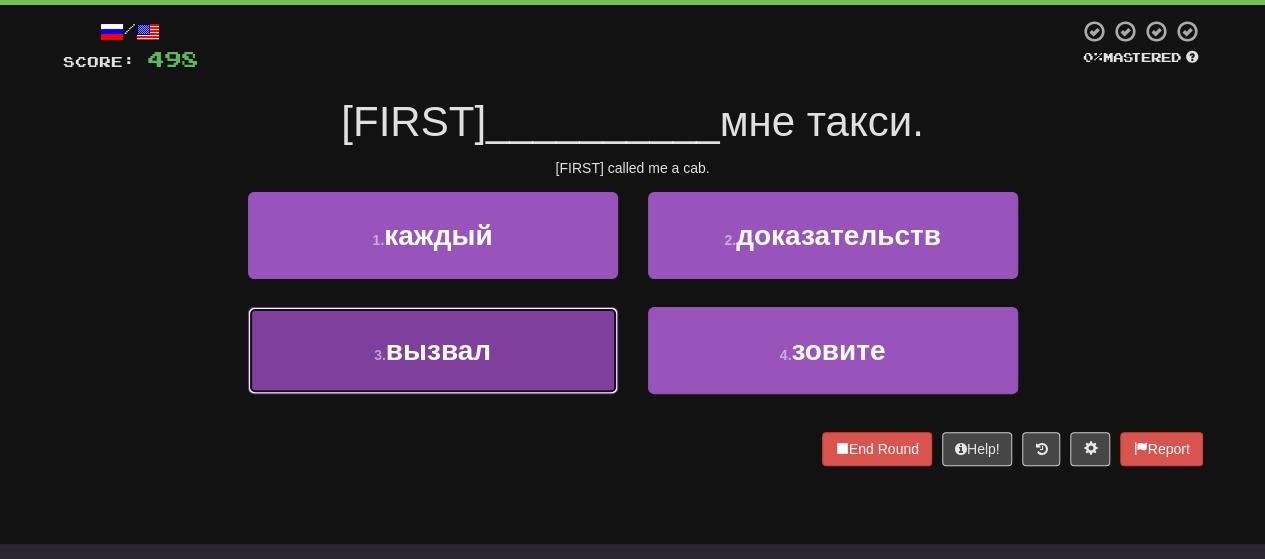 click on "3 .  вызвал" at bounding box center [433, 350] 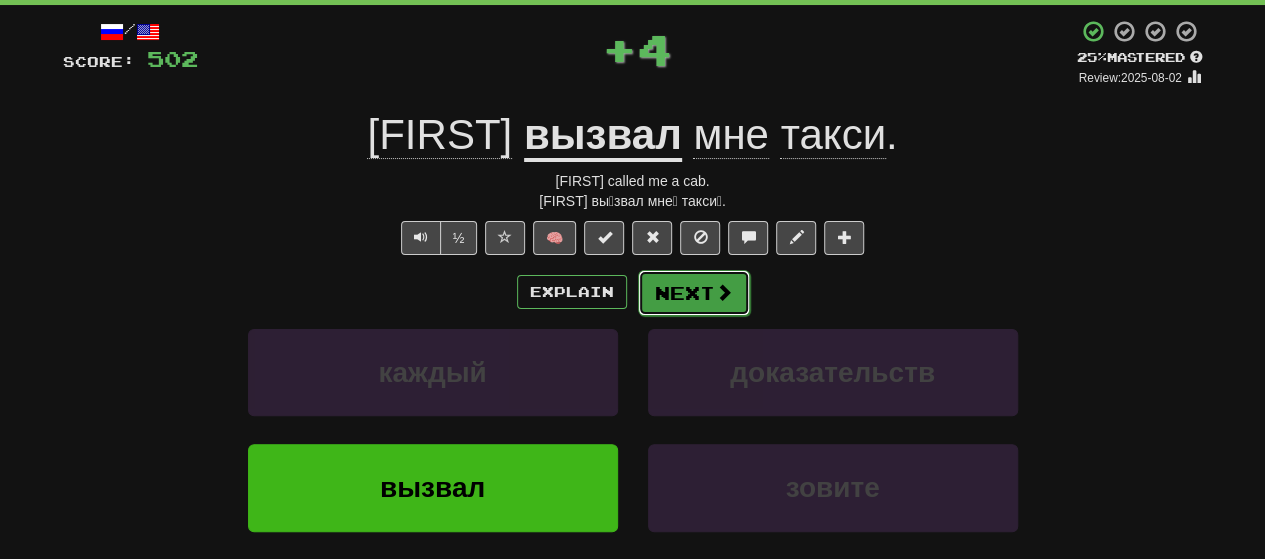 click on "Next" at bounding box center (694, 293) 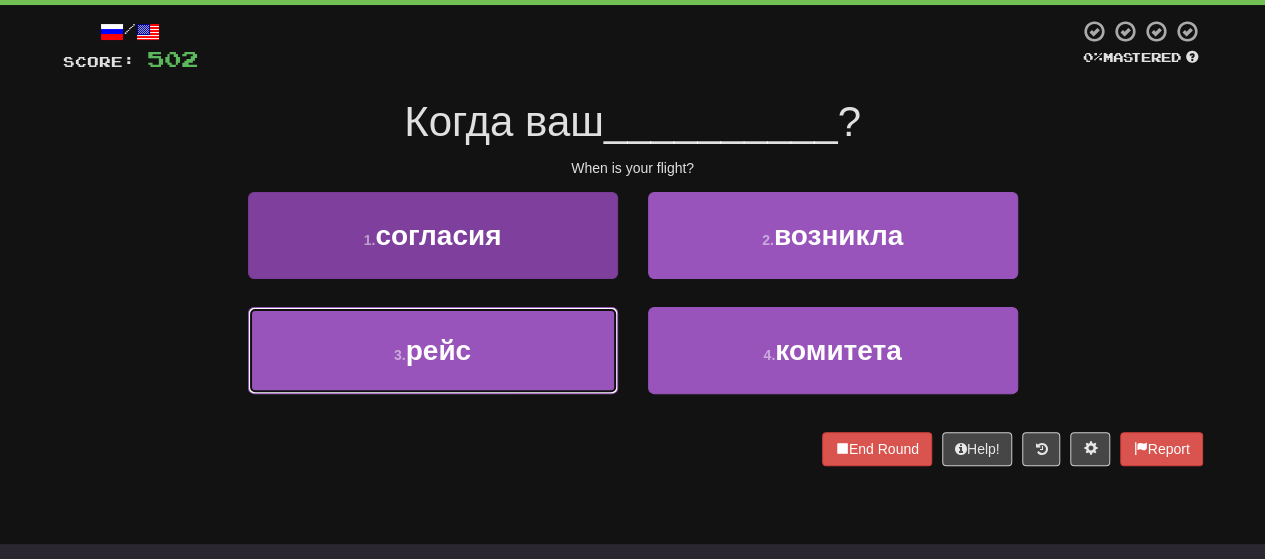 click on "3 .  рейс" at bounding box center [433, 350] 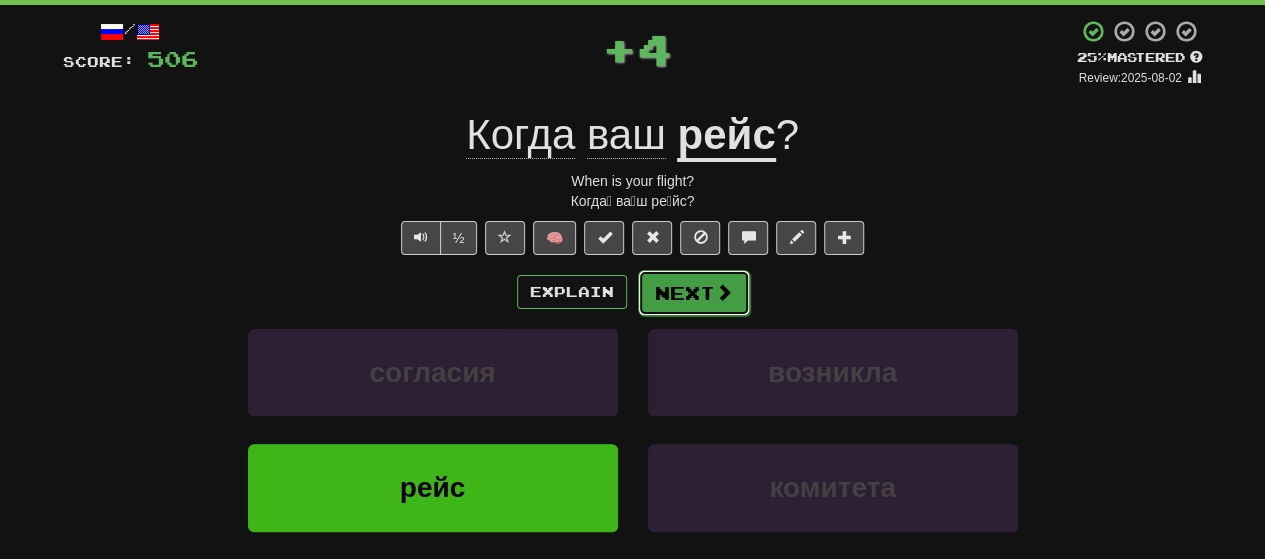 click on "Next" at bounding box center (694, 293) 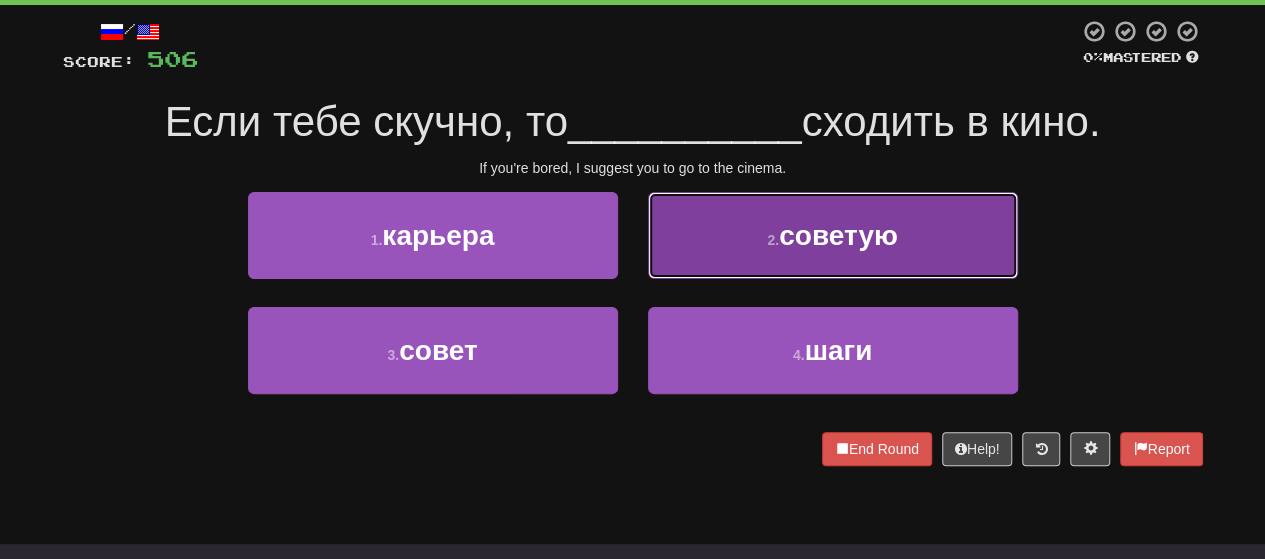click on "2 .  советую" at bounding box center [833, 235] 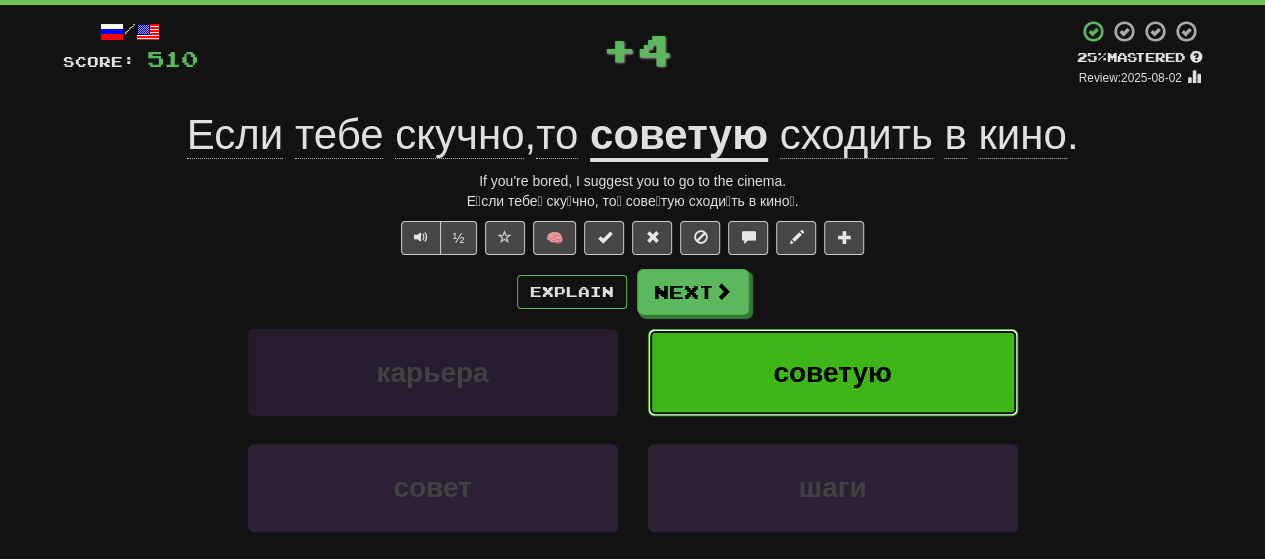 scroll, scrollTop: 200, scrollLeft: 0, axis: vertical 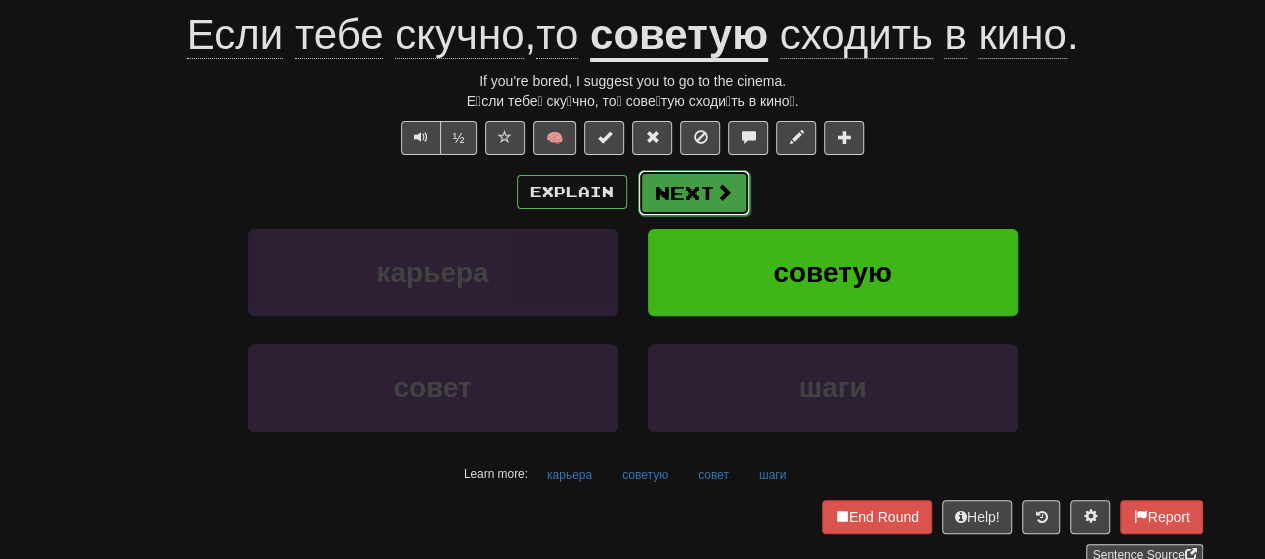 click on "Next" at bounding box center (694, 193) 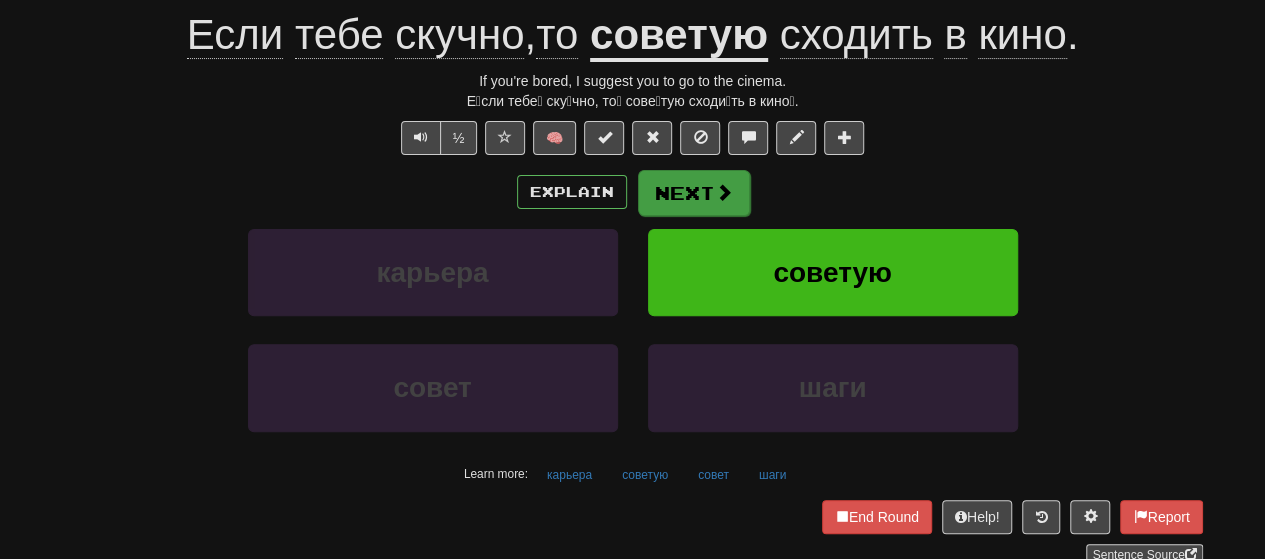 scroll, scrollTop: 186, scrollLeft: 0, axis: vertical 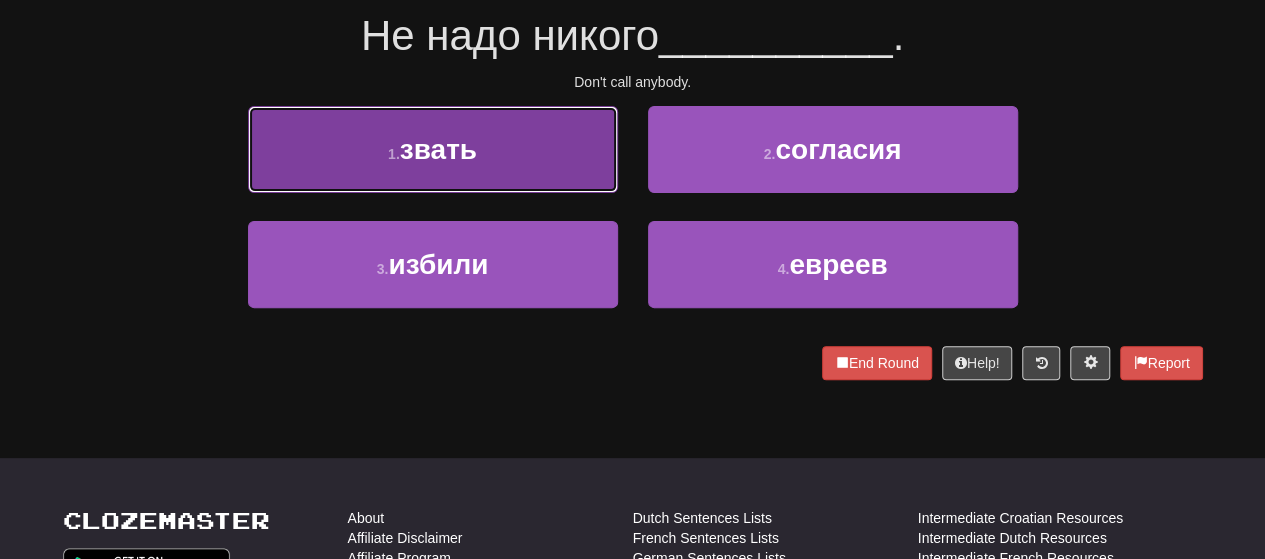 click on "1 .  звать" at bounding box center [433, 149] 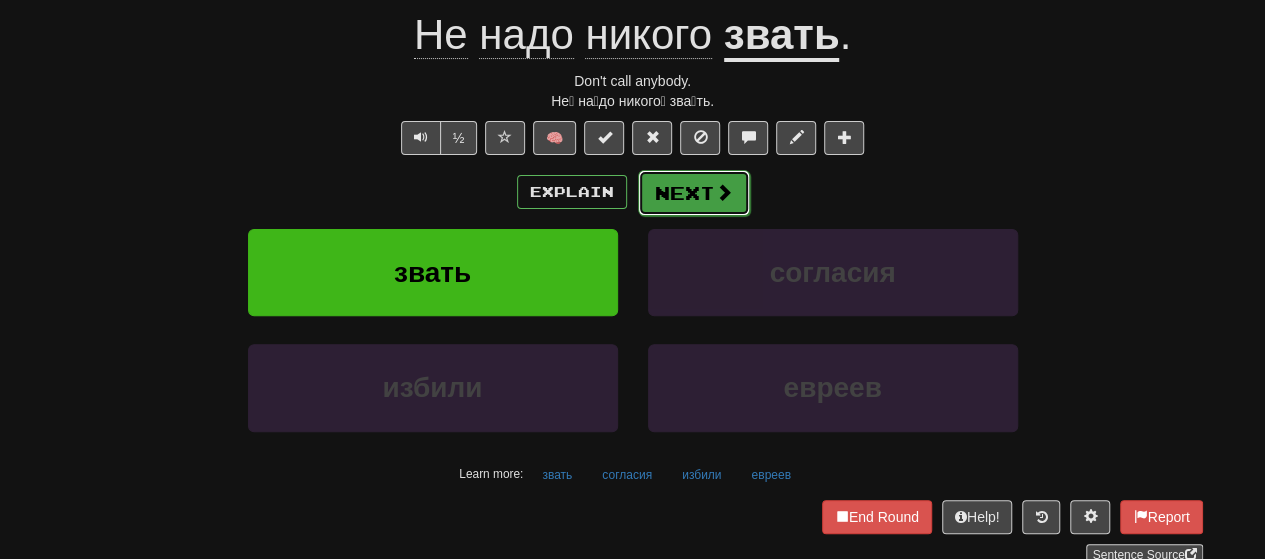 click on "Next" at bounding box center (694, 193) 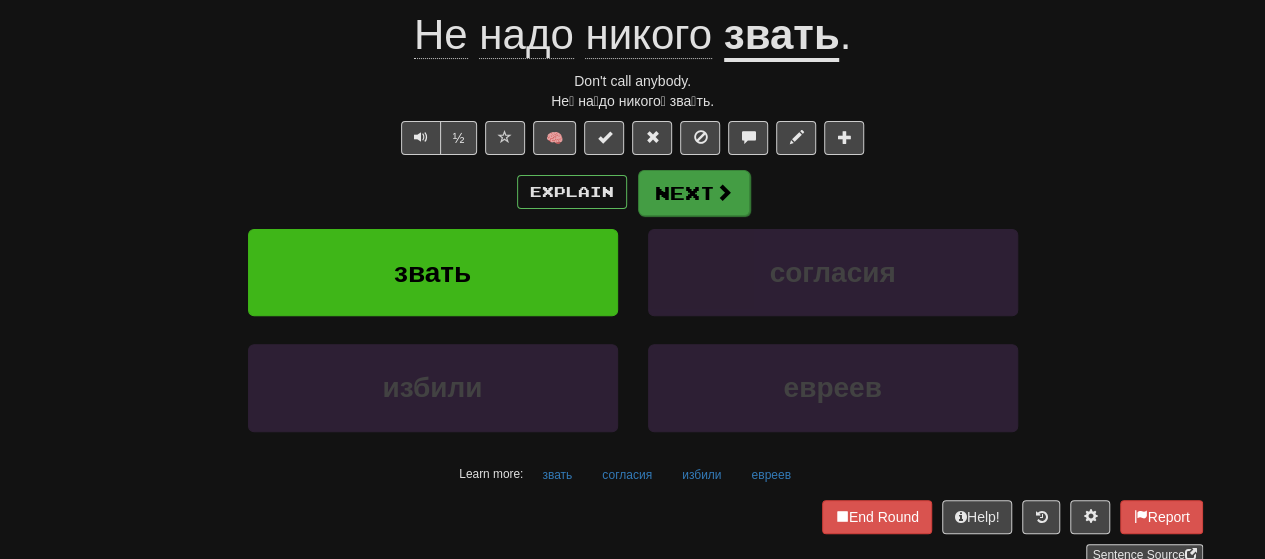 scroll, scrollTop: 186, scrollLeft: 0, axis: vertical 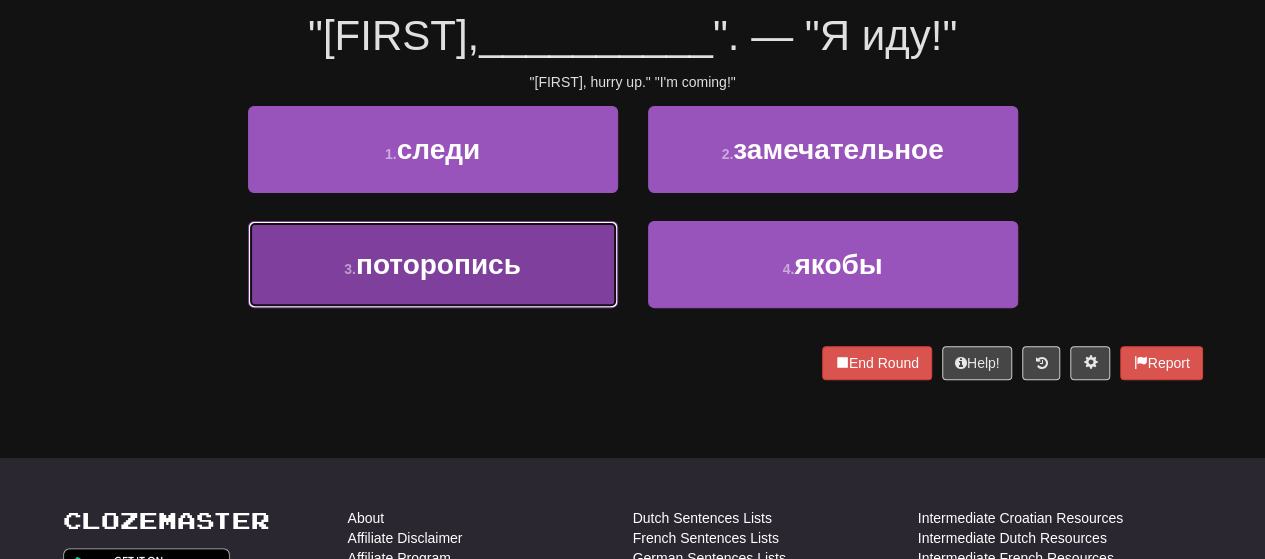 click on "3 .  поторопись" at bounding box center [433, 264] 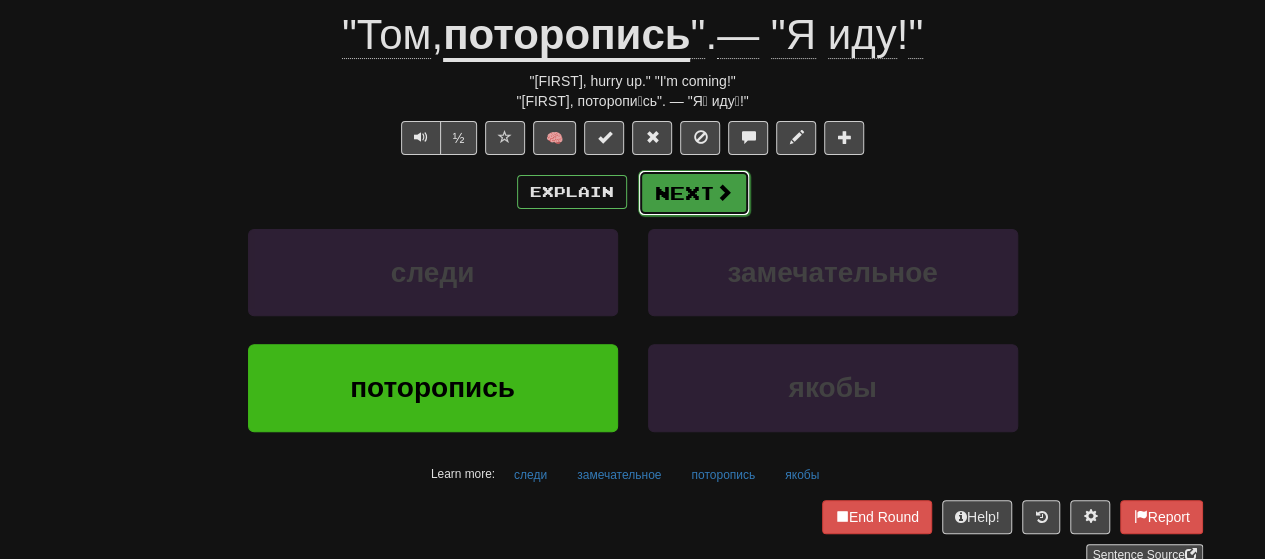 click on "Next" at bounding box center [694, 193] 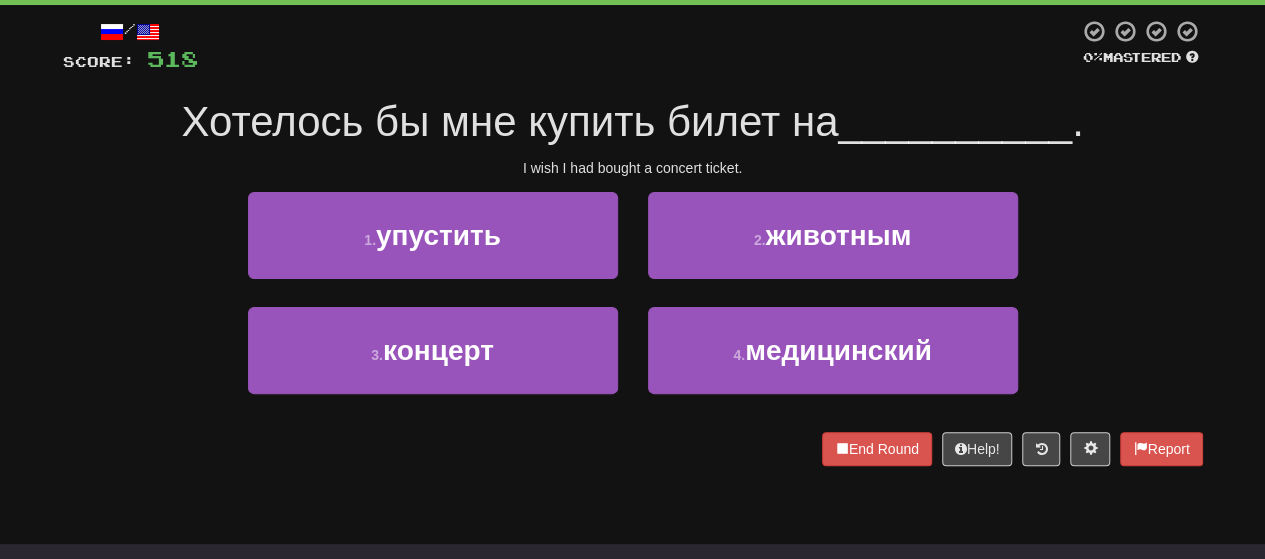 scroll, scrollTop: 200, scrollLeft: 0, axis: vertical 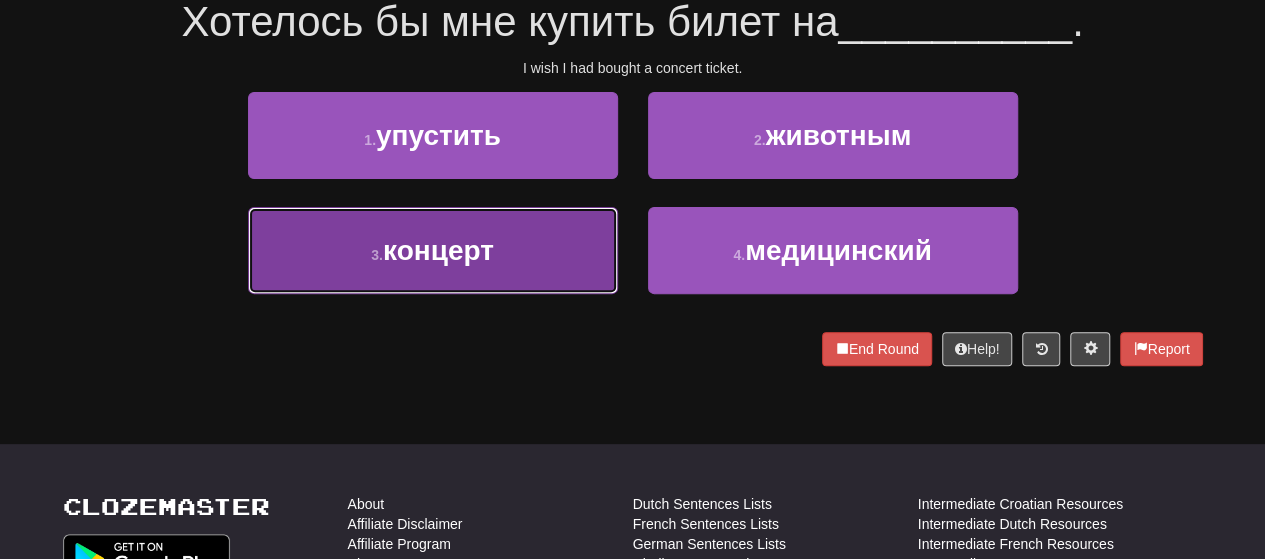 click on "3 .  концерт" at bounding box center (433, 250) 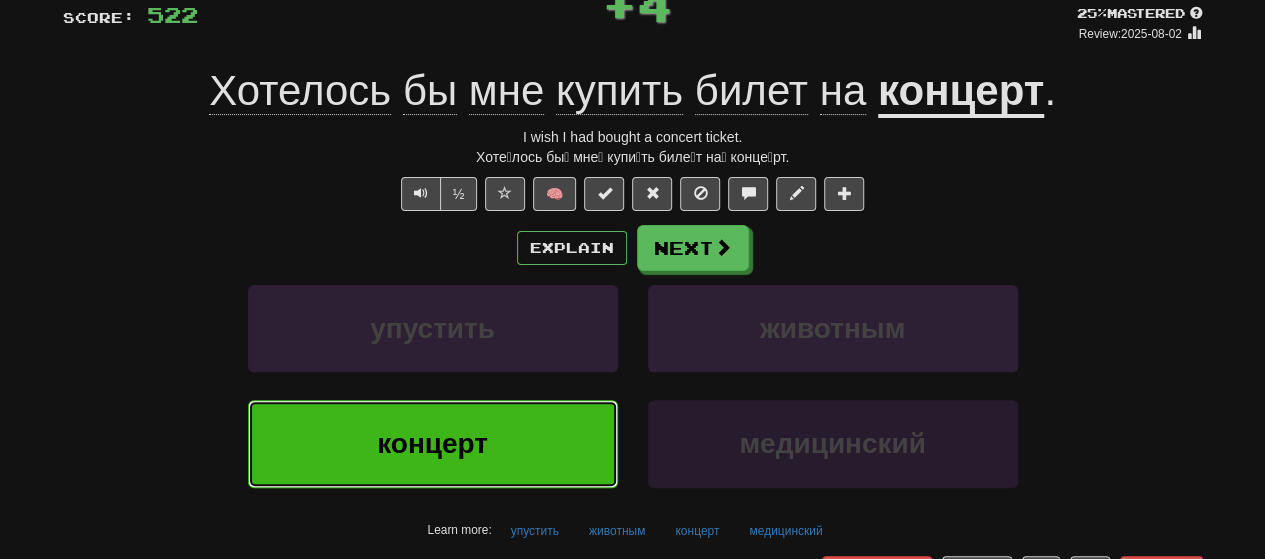 scroll, scrollTop: 113, scrollLeft: 0, axis: vertical 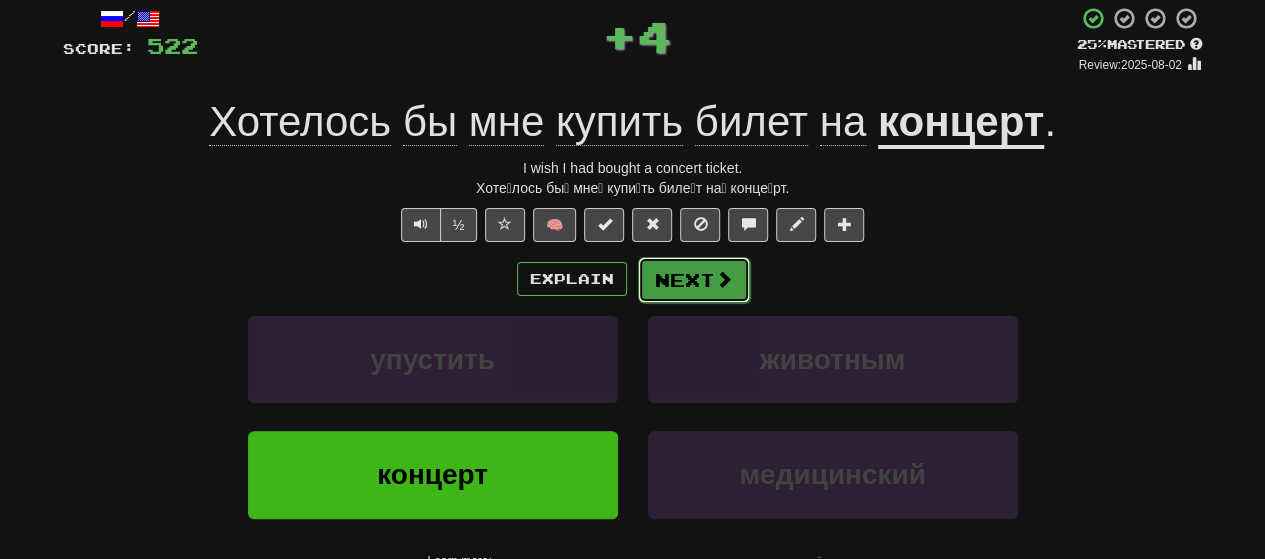 click on "Next" at bounding box center (694, 280) 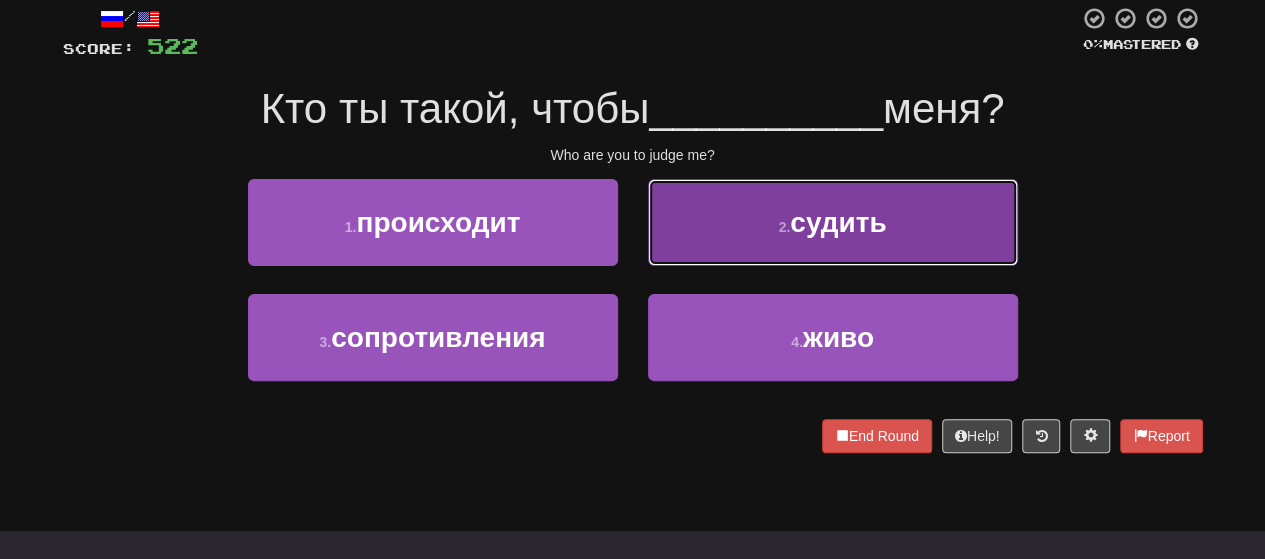 click on "2 .  судить" at bounding box center (833, 222) 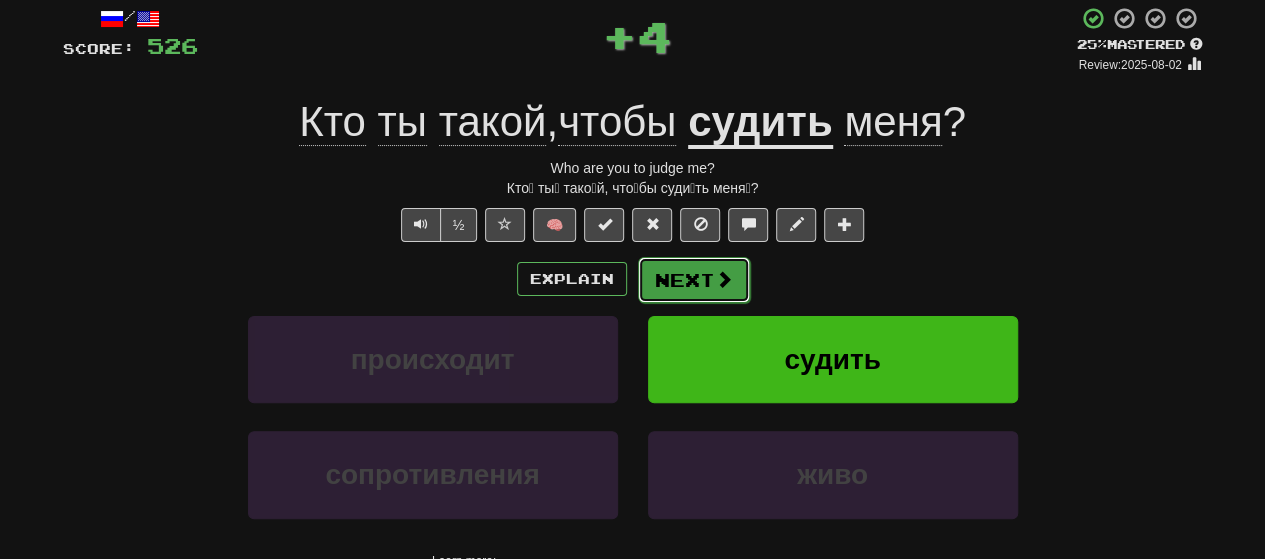 click on "Next" at bounding box center [694, 280] 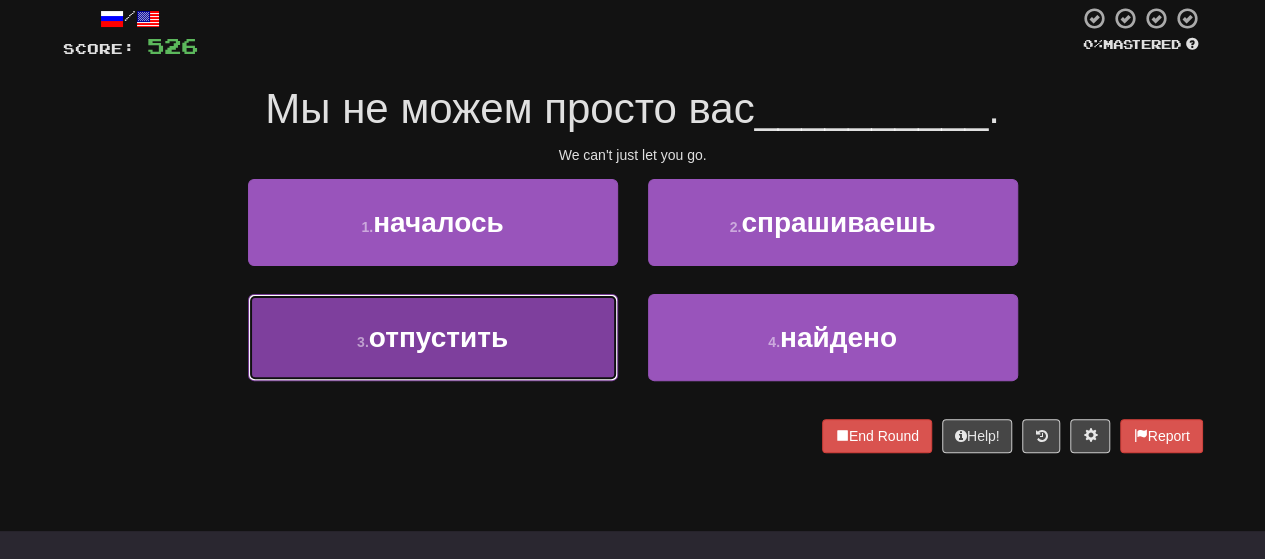 click on "3 .  отпустить" at bounding box center (433, 337) 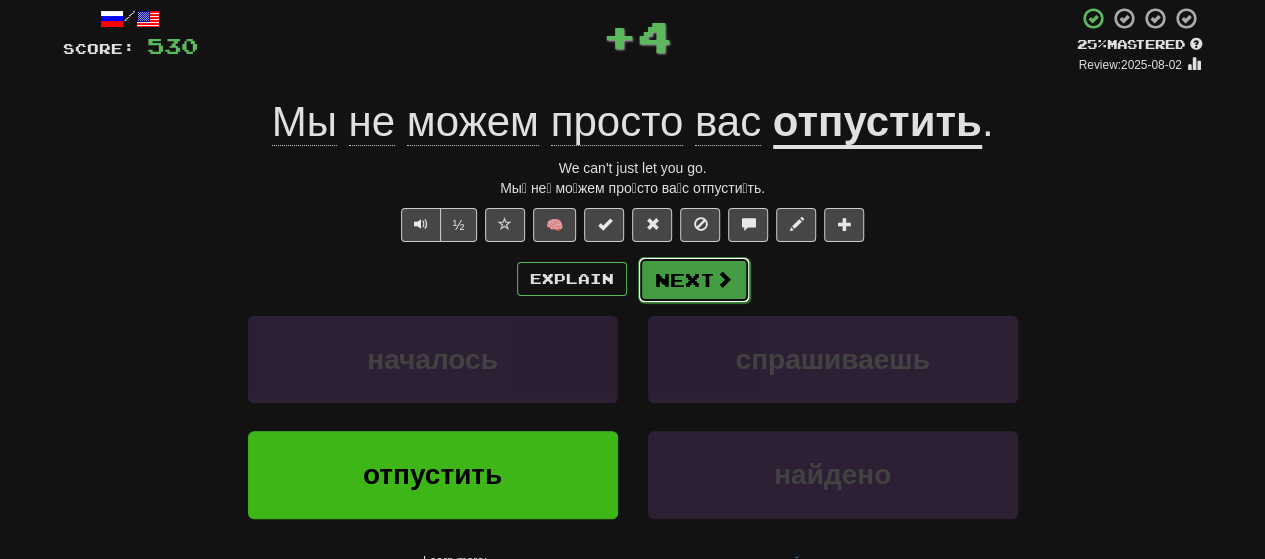 click on "Next" at bounding box center [694, 280] 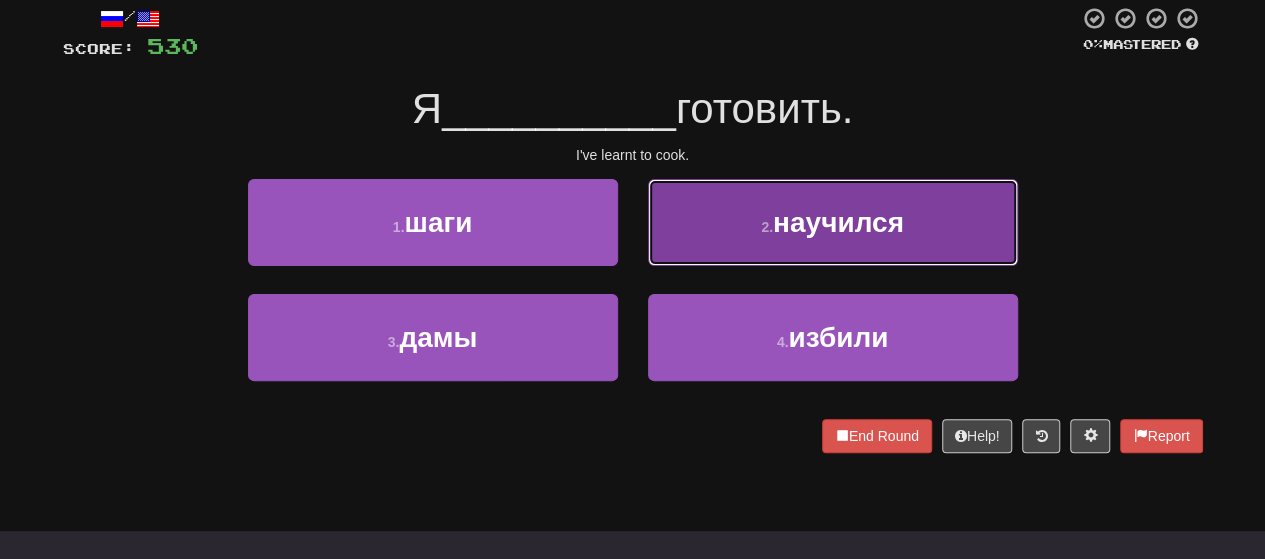 click on "2 .  научился" at bounding box center [833, 222] 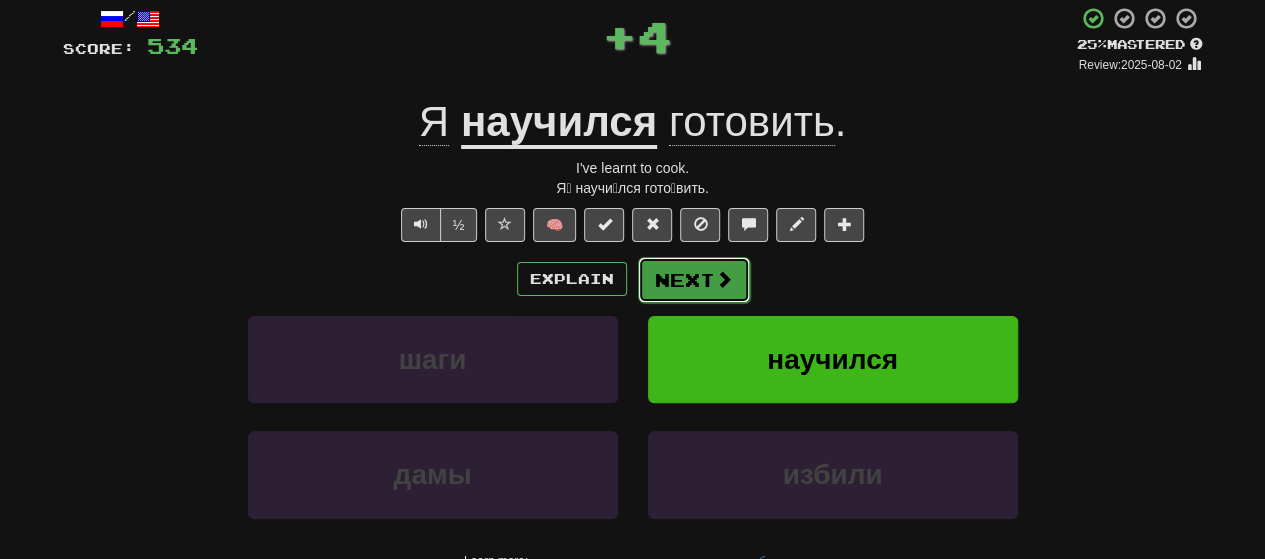 click on "Next" at bounding box center (694, 280) 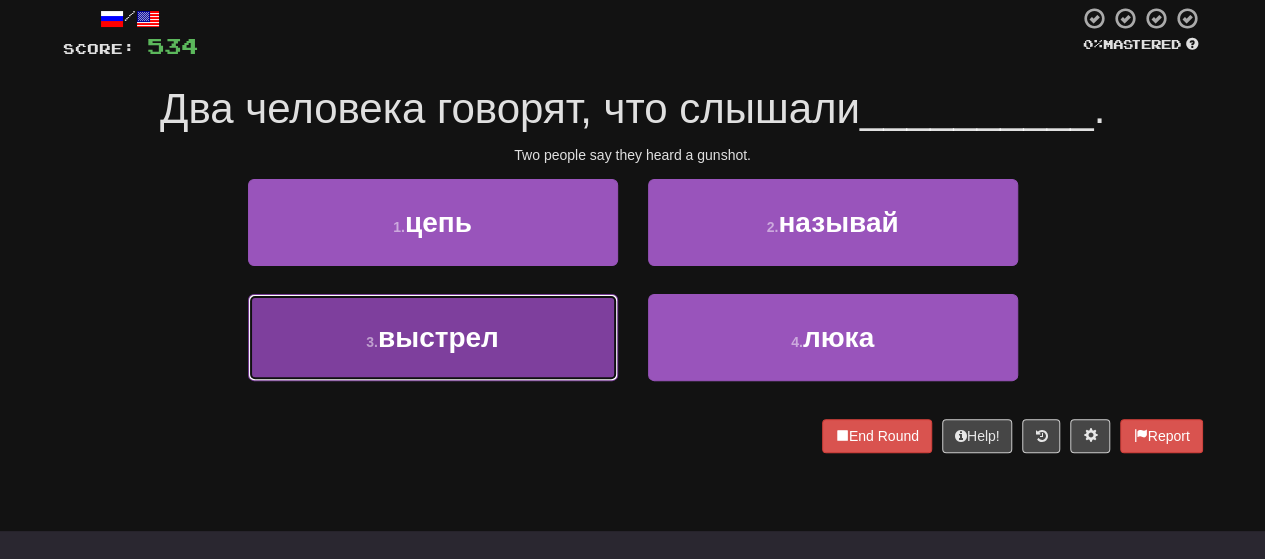 click on "3 .  выстрел" at bounding box center (433, 337) 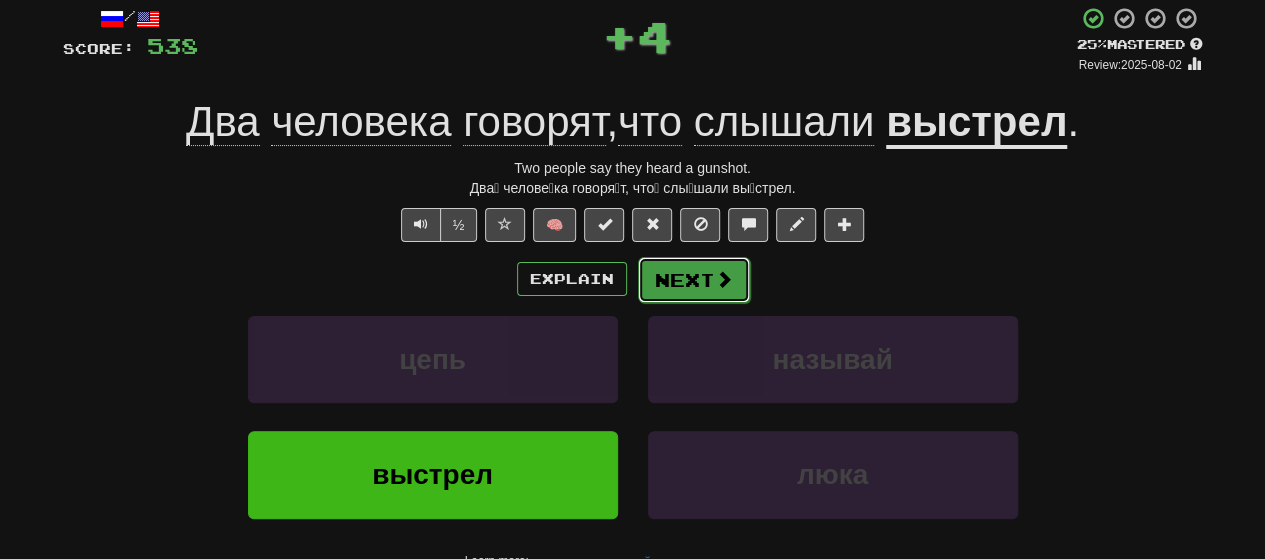 click on "Next" at bounding box center [694, 280] 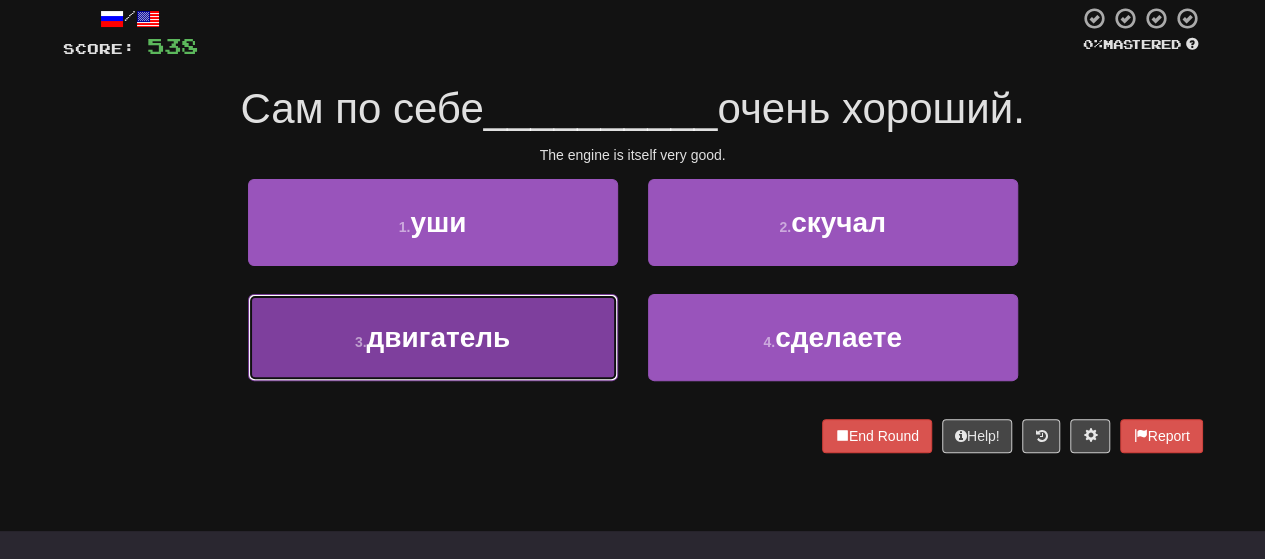 click on "двигатель" at bounding box center [438, 337] 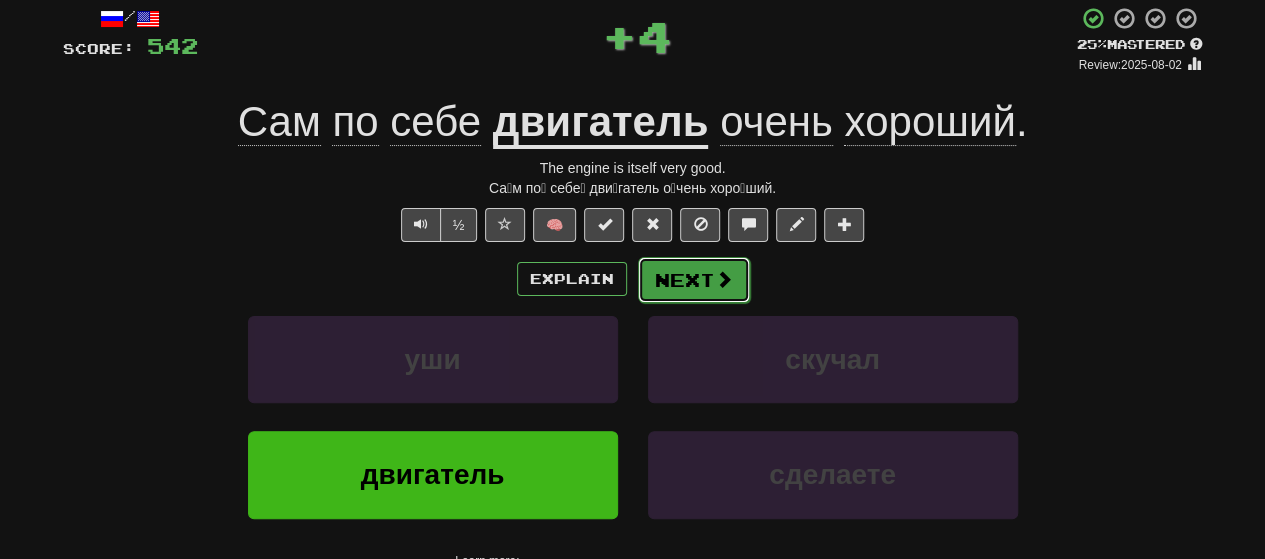 click on "Next" at bounding box center (694, 280) 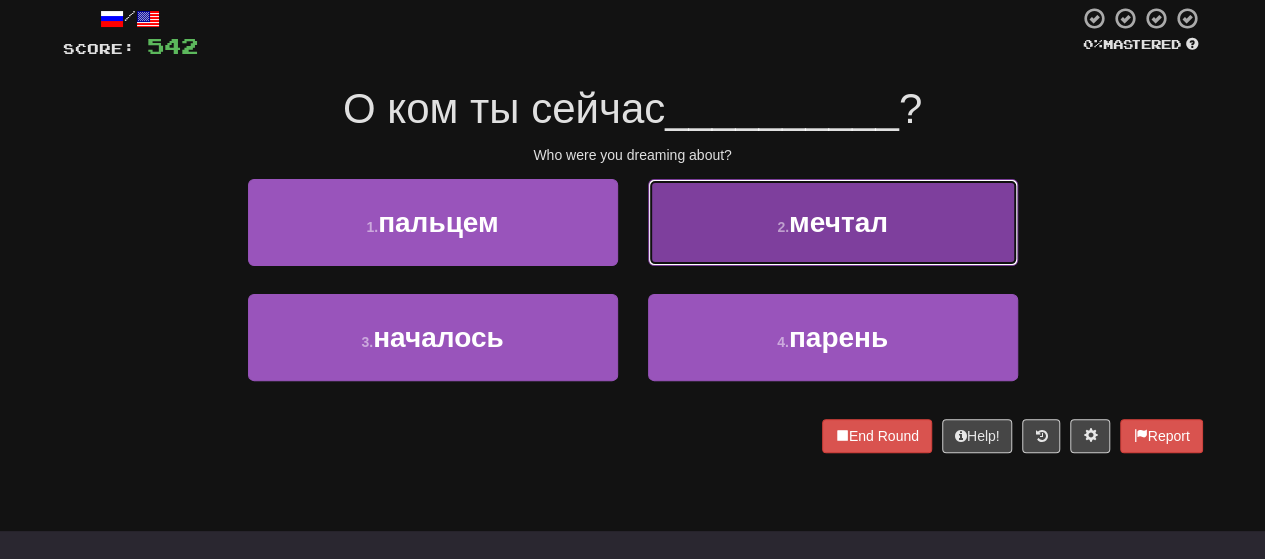 click on "2 .  мечтал" at bounding box center (833, 222) 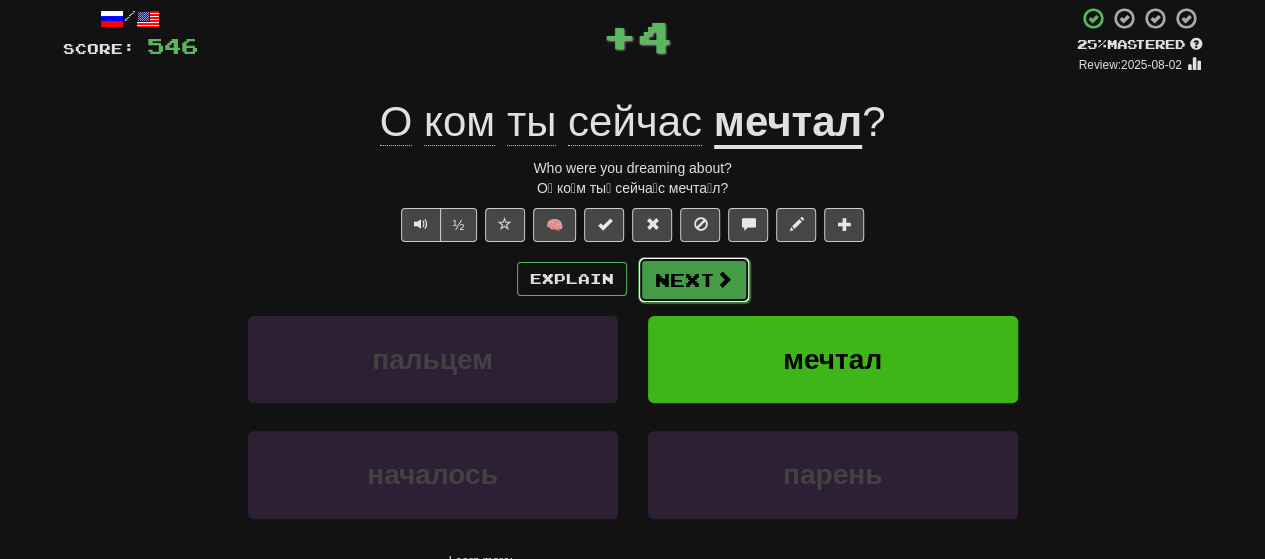 click on "Next" at bounding box center (694, 280) 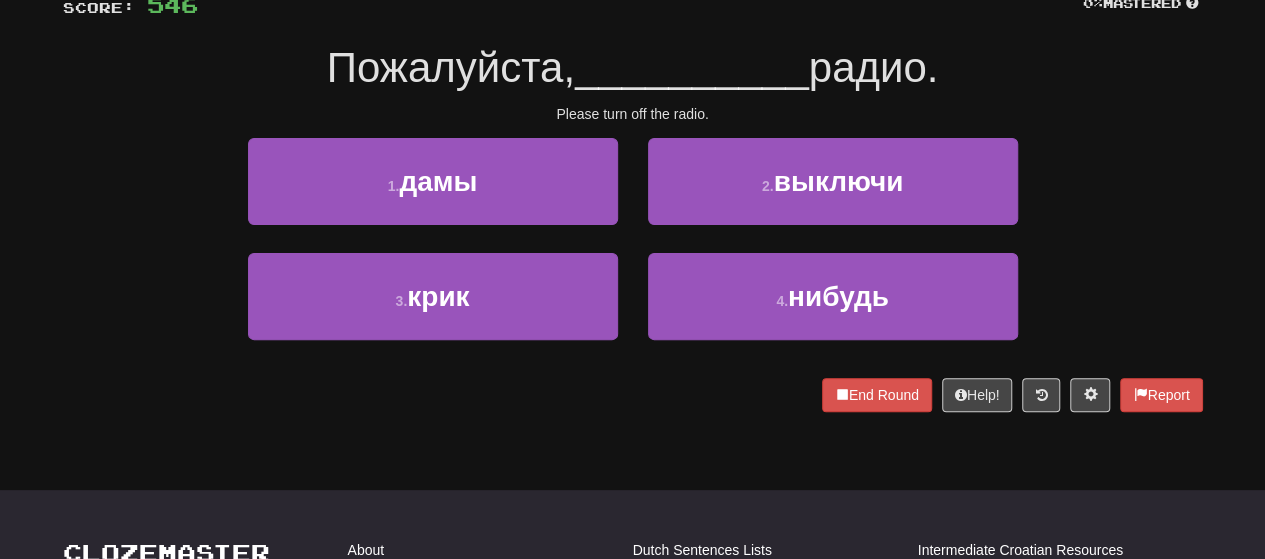 scroll, scrollTop: 113, scrollLeft: 0, axis: vertical 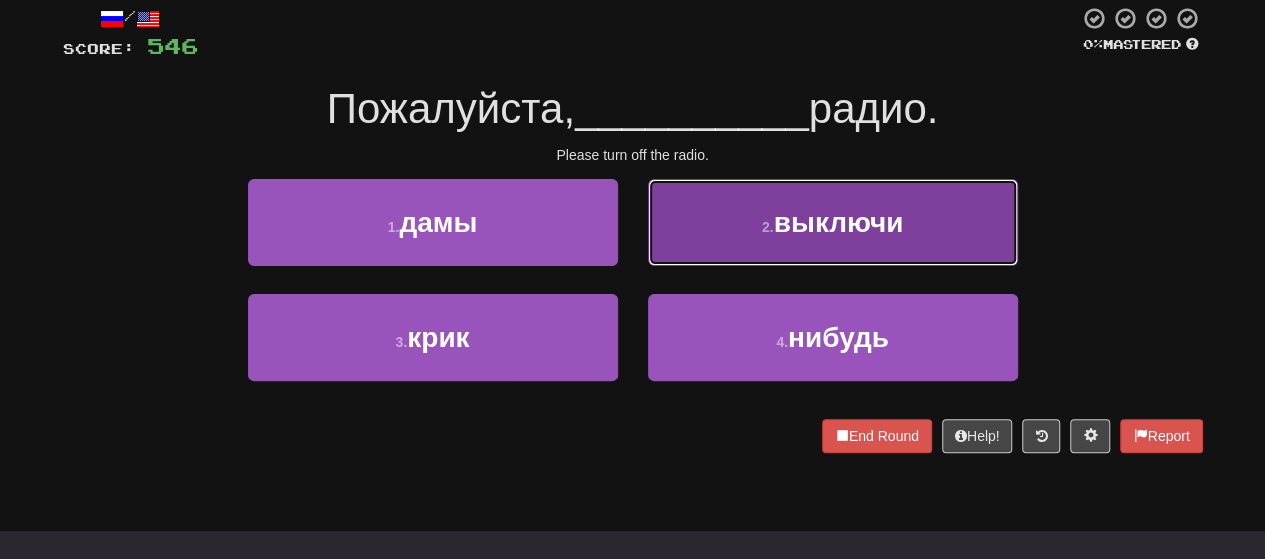 click on "2 .  выключи" at bounding box center (833, 222) 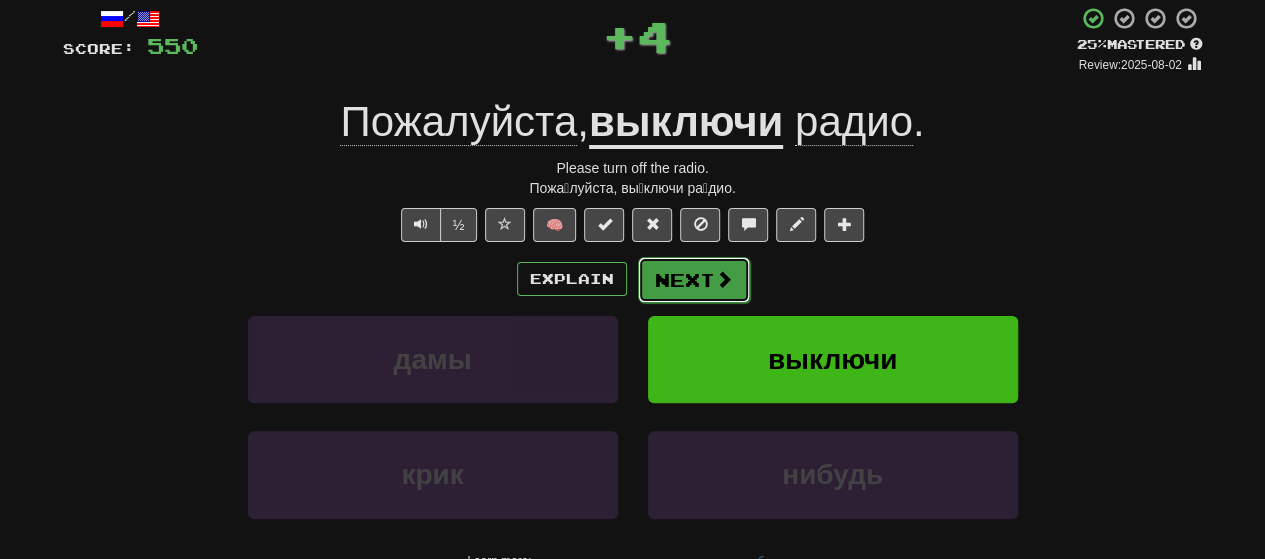 click on "Next" at bounding box center (694, 280) 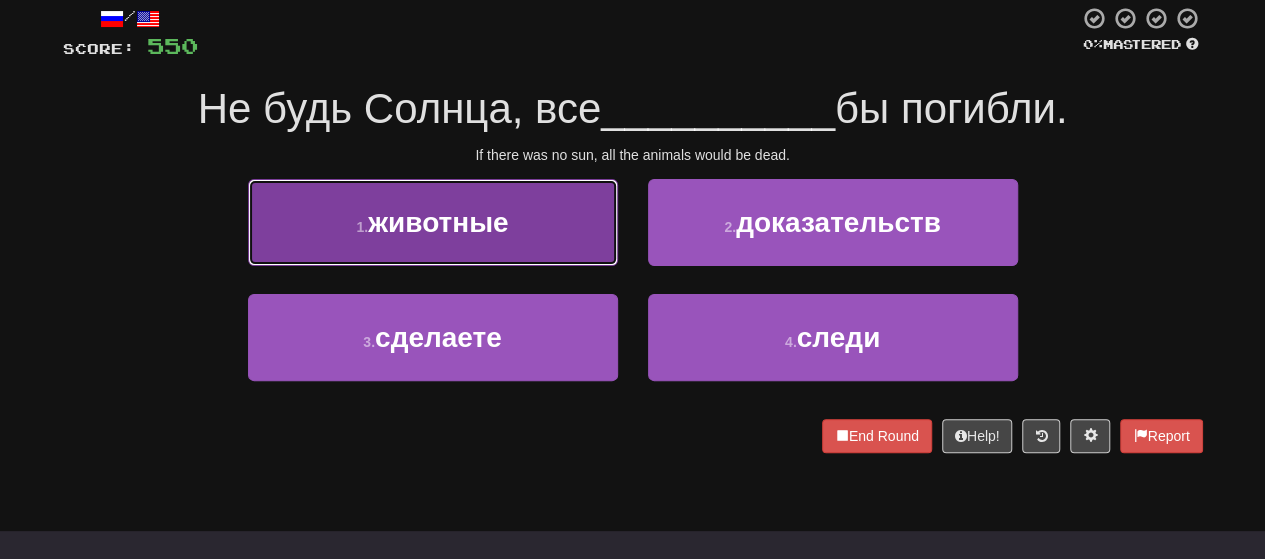 click on "1 .  животные" at bounding box center [433, 222] 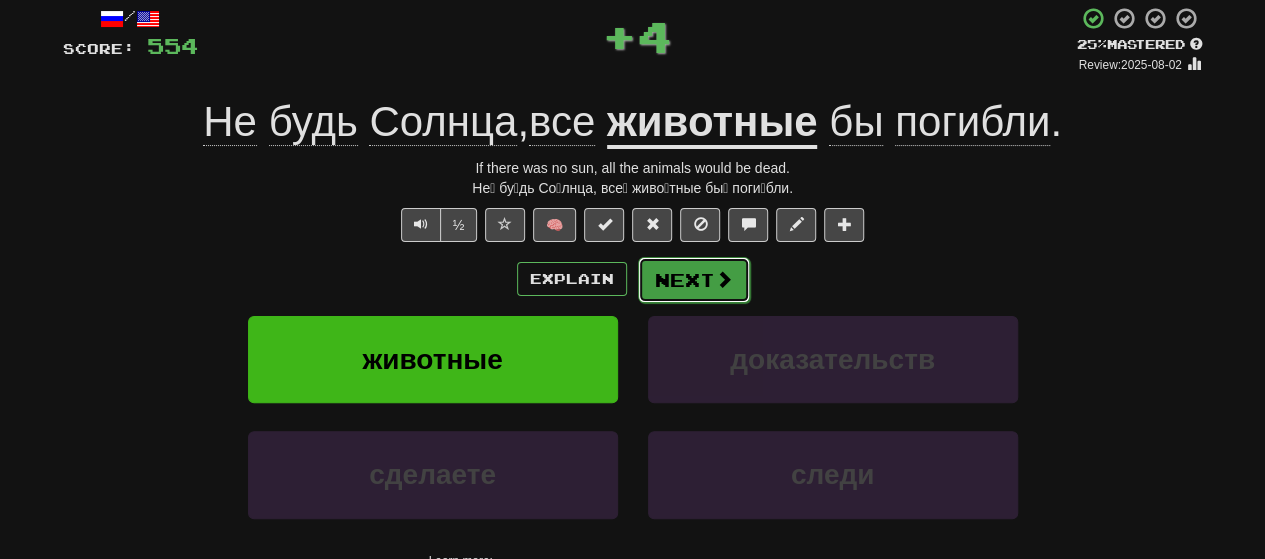 click on "Next" at bounding box center (694, 280) 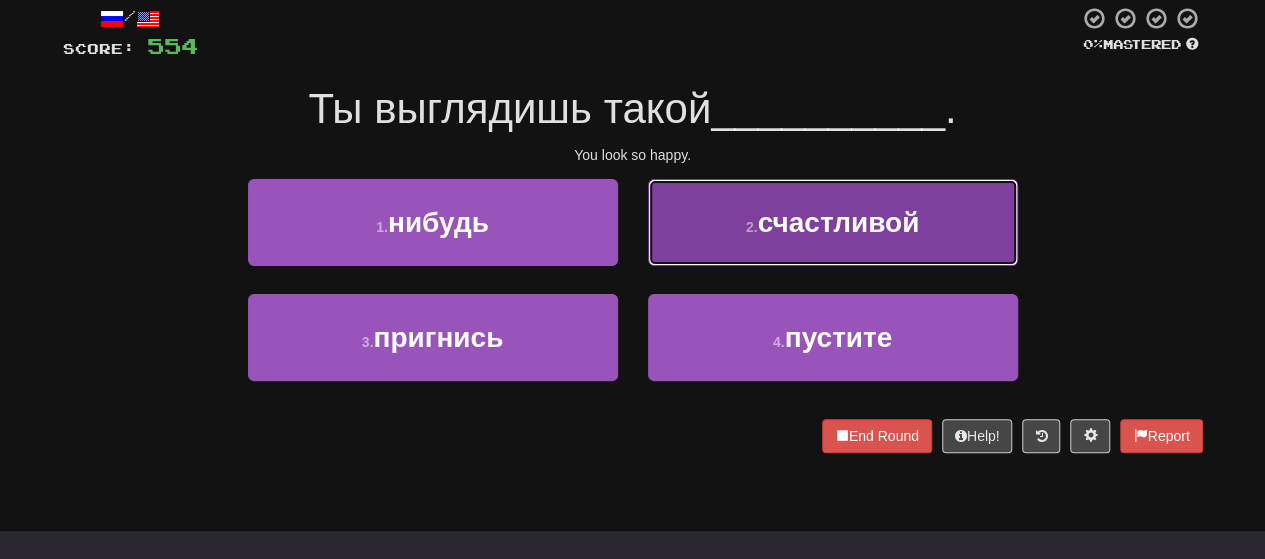 click on "2 .  счастливой" at bounding box center [833, 222] 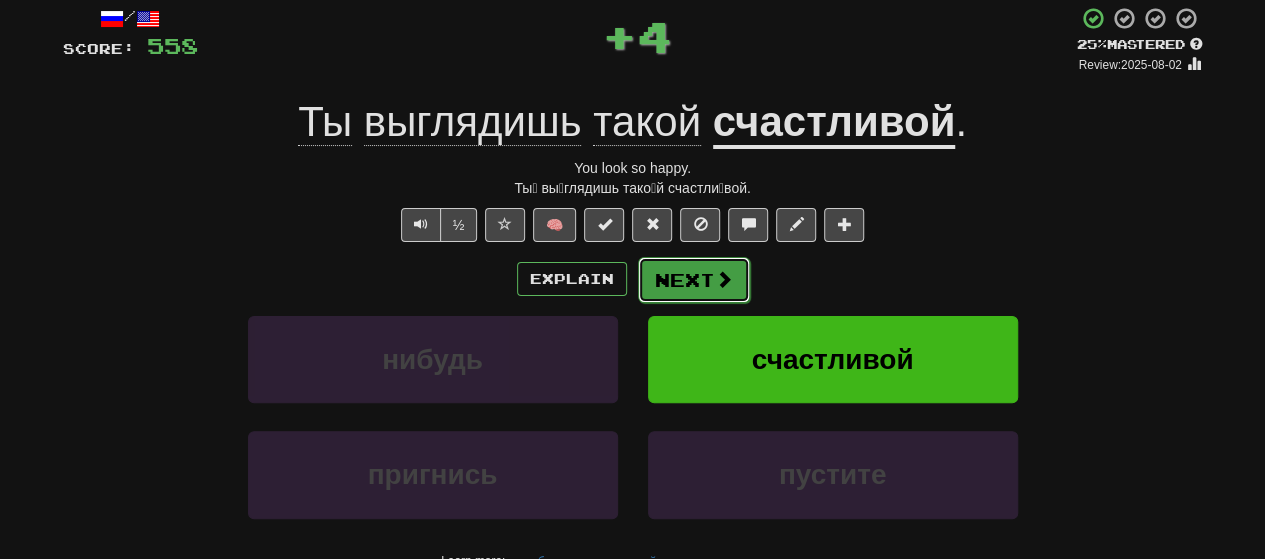 click on "Next" at bounding box center [694, 280] 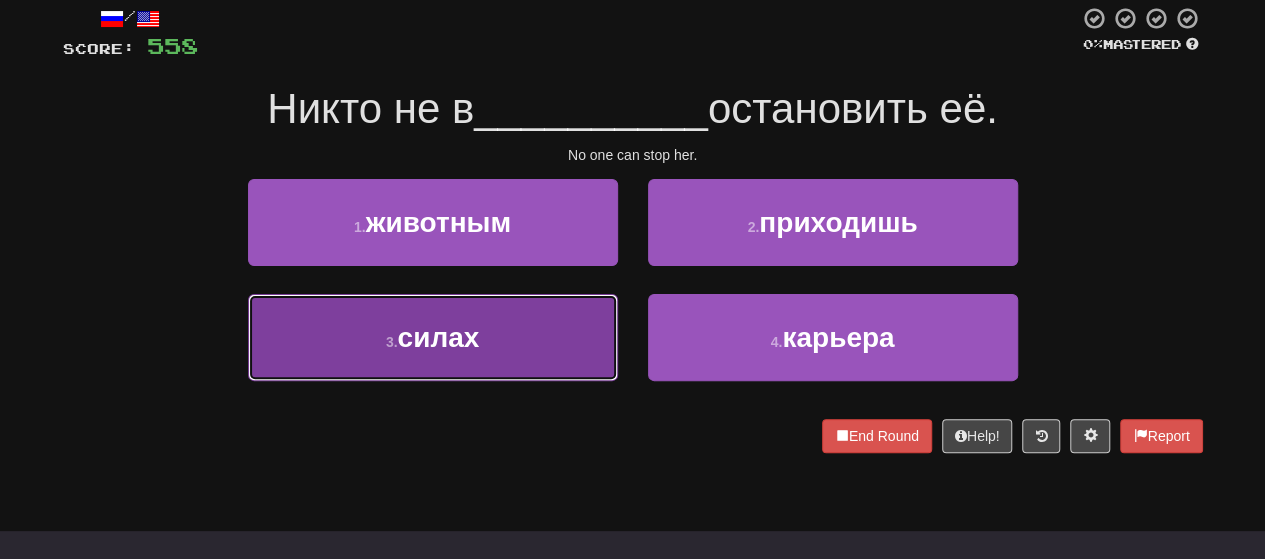 click on "3 .  силах" at bounding box center (433, 337) 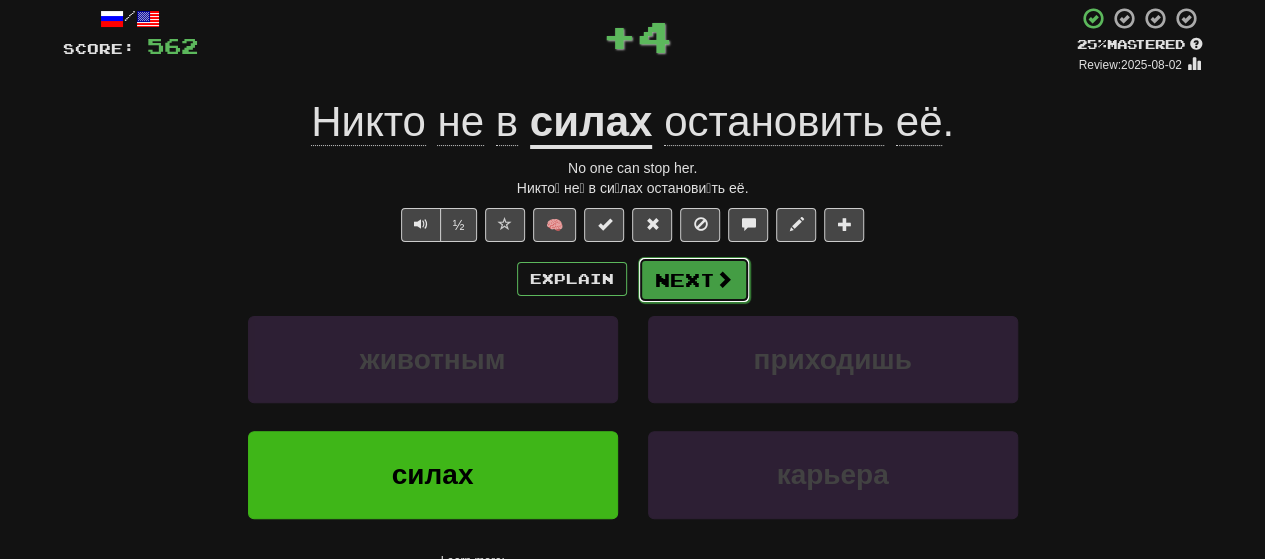 click on "Next" at bounding box center (694, 280) 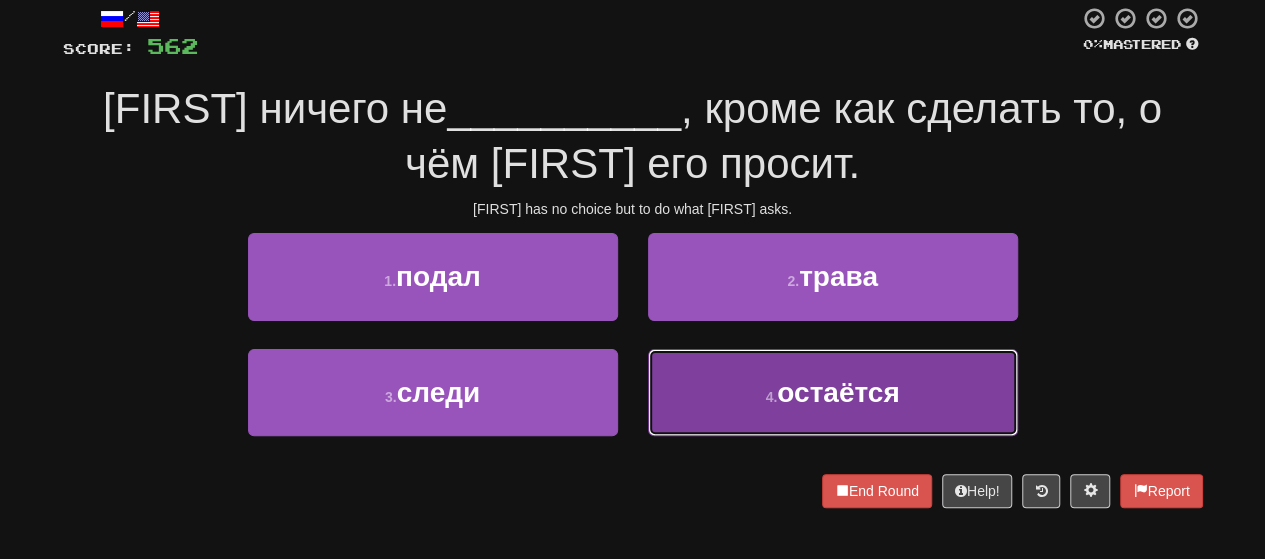 click on "4 .  остаётся" at bounding box center [833, 392] 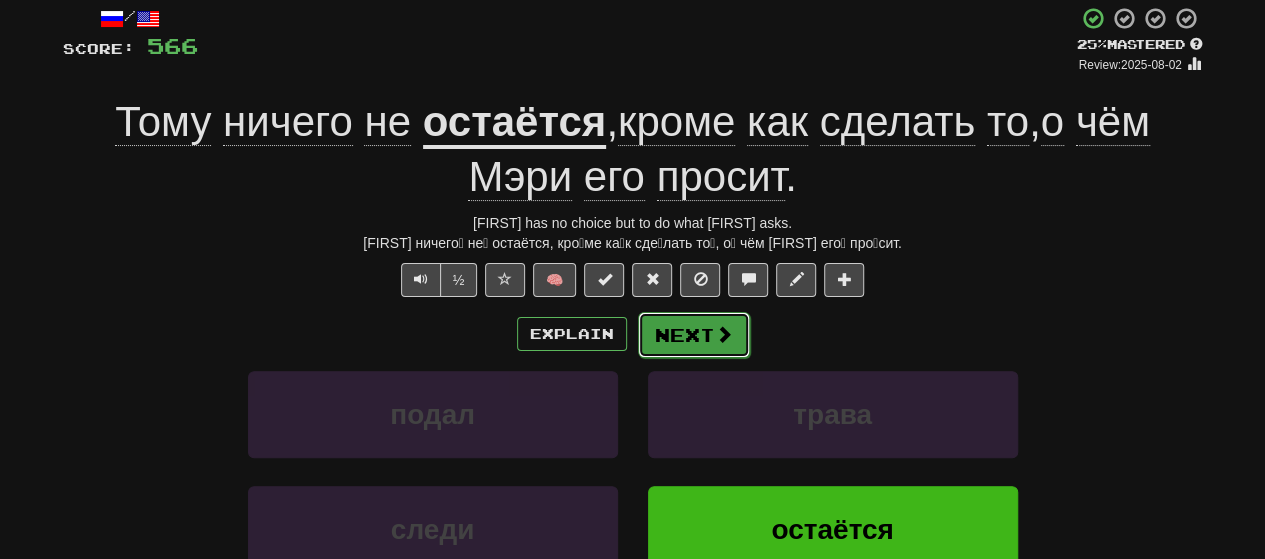 click on "Next" at bounding box center (694, 335) 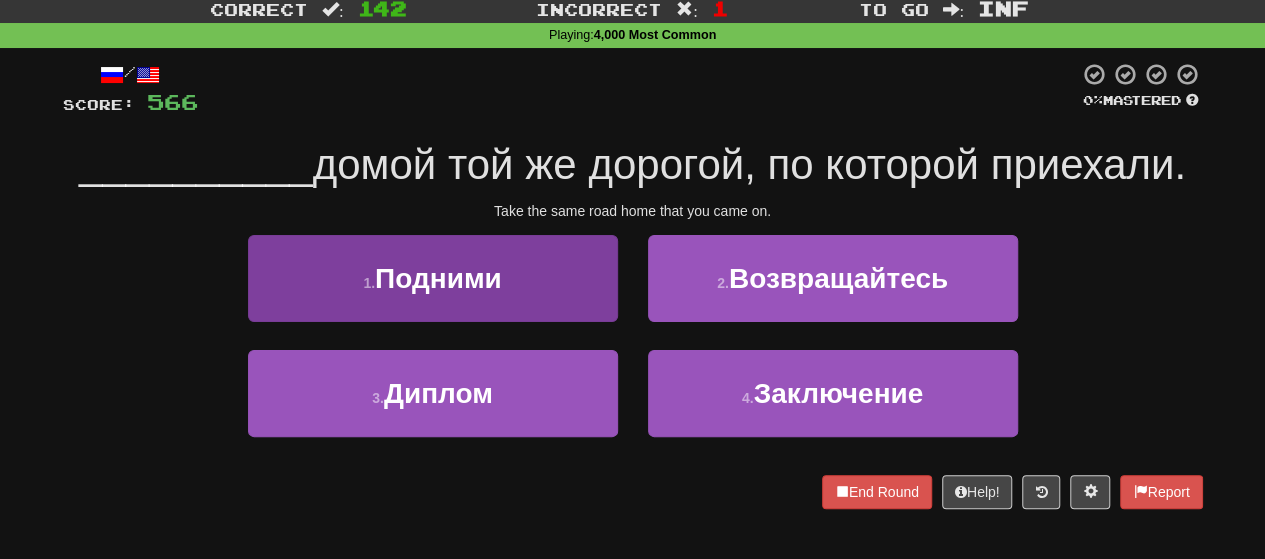 scroll, scrollTop: 100, scrollLeft: 0, axis: vertical 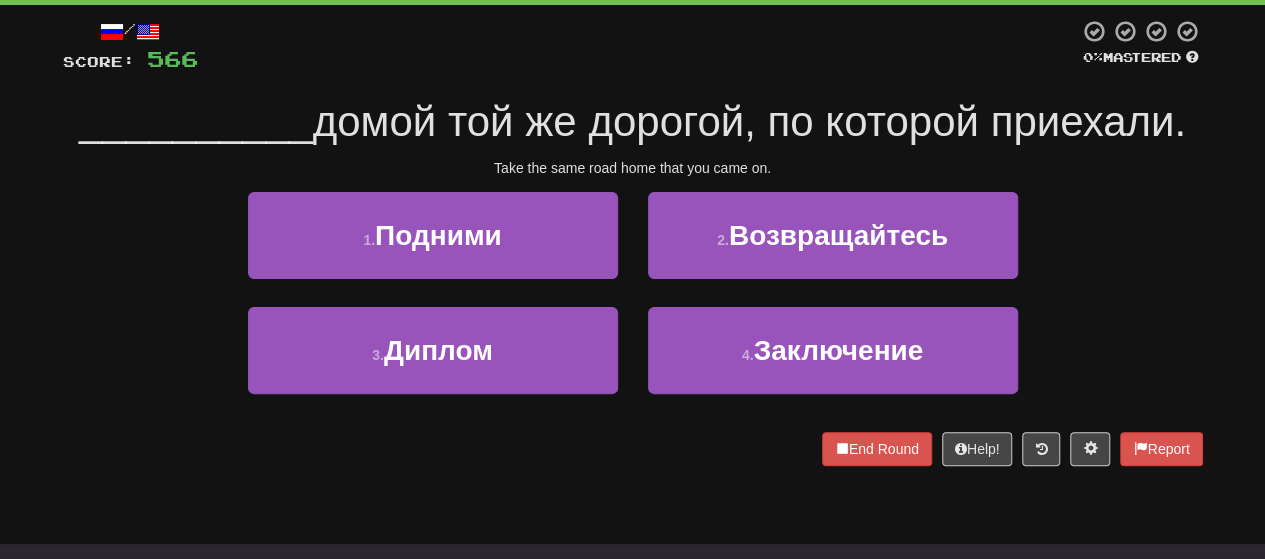 click on "2 .  Возвращайтесь" at bounding box center [833, 249] 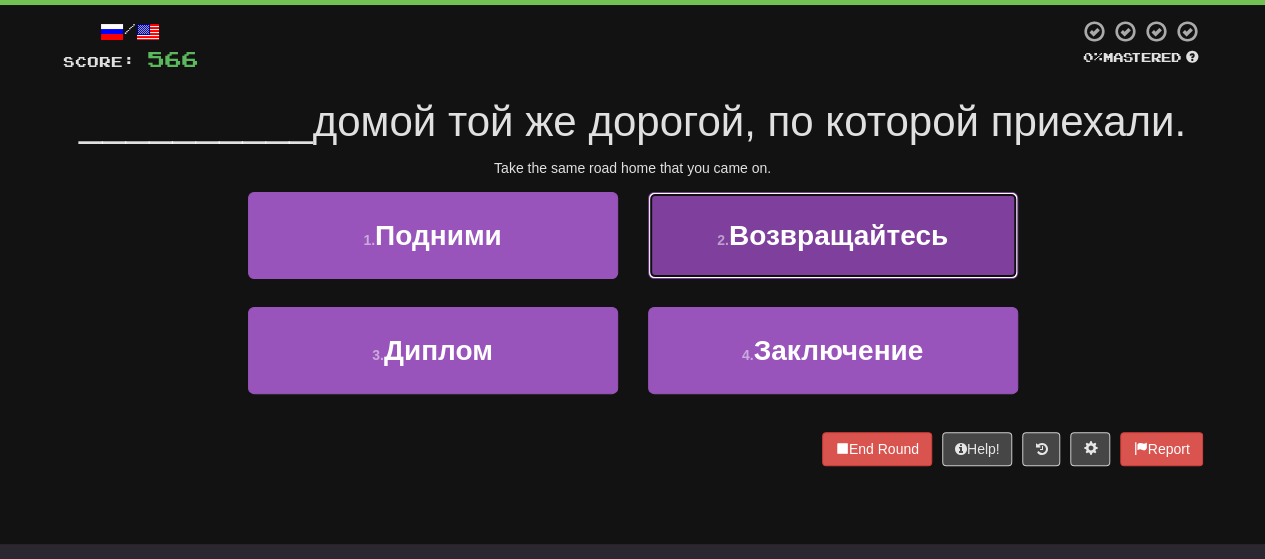 click on "2 .  Возвращайтесь" at bounding box center [833, 235] 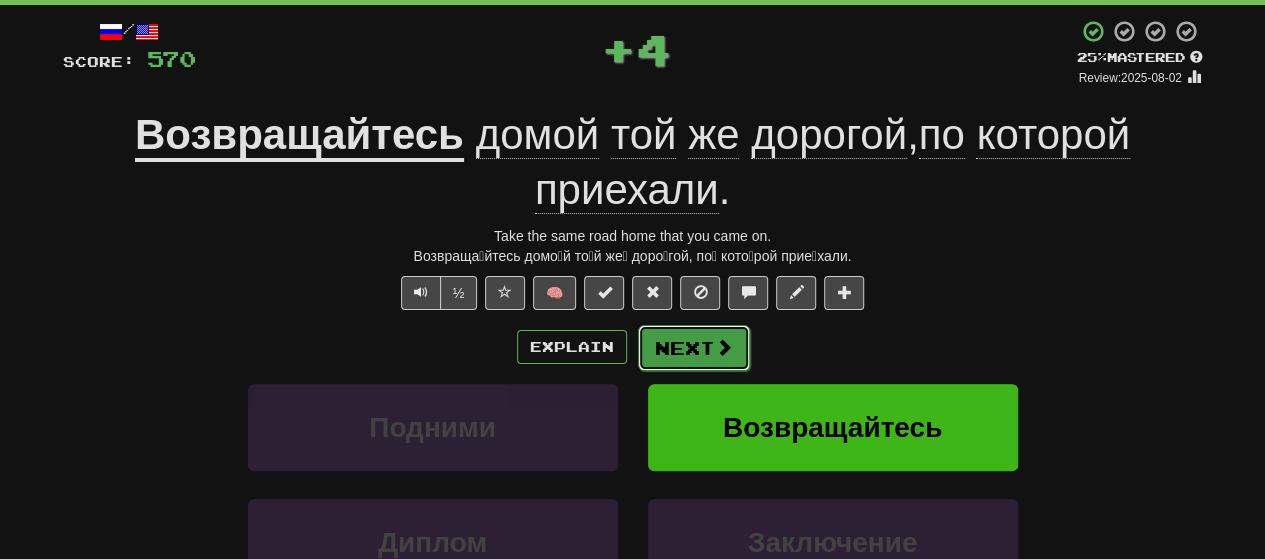 click on "Next" at bounding box center (694, 348) 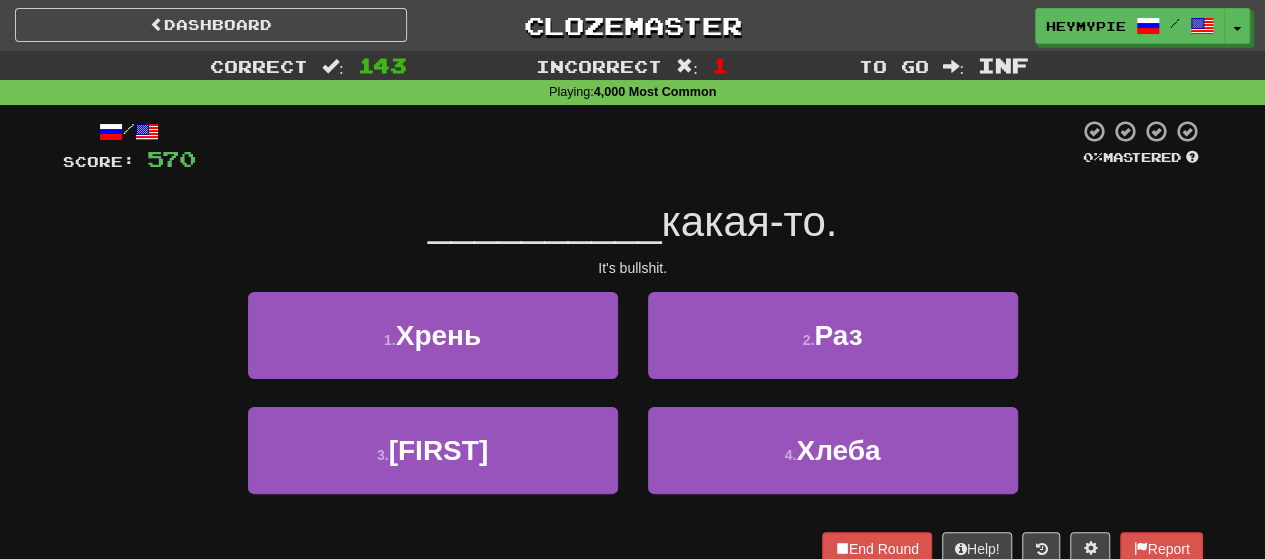 scroll, scrollTop: 100, scrollLeft: 0, axis: vertical 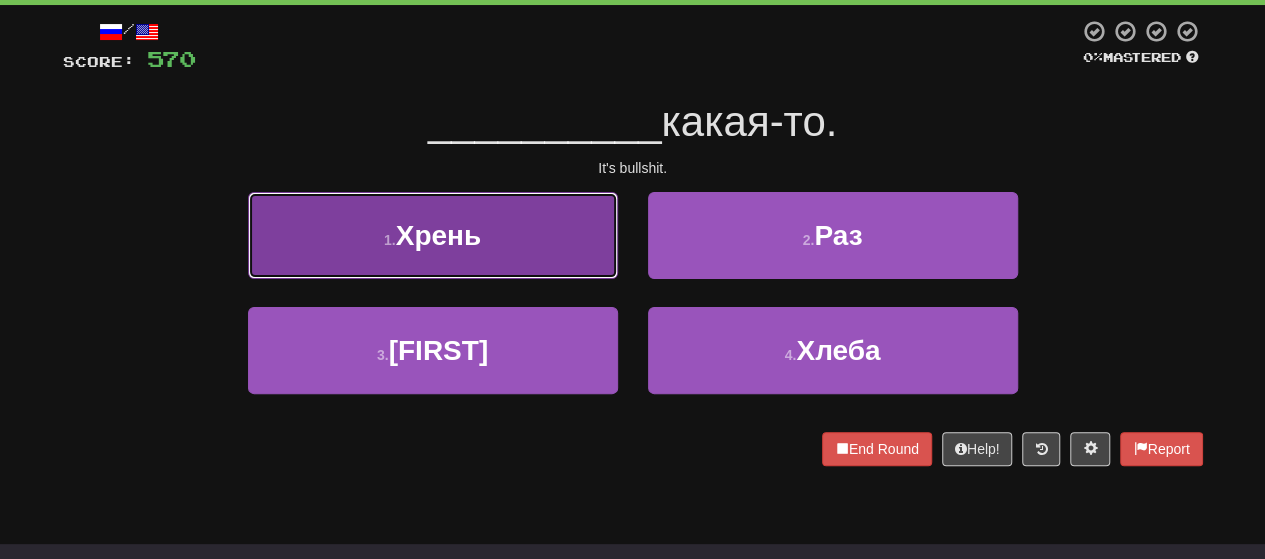 click on "1 .  Хрень" at bounding box center (433, 235) 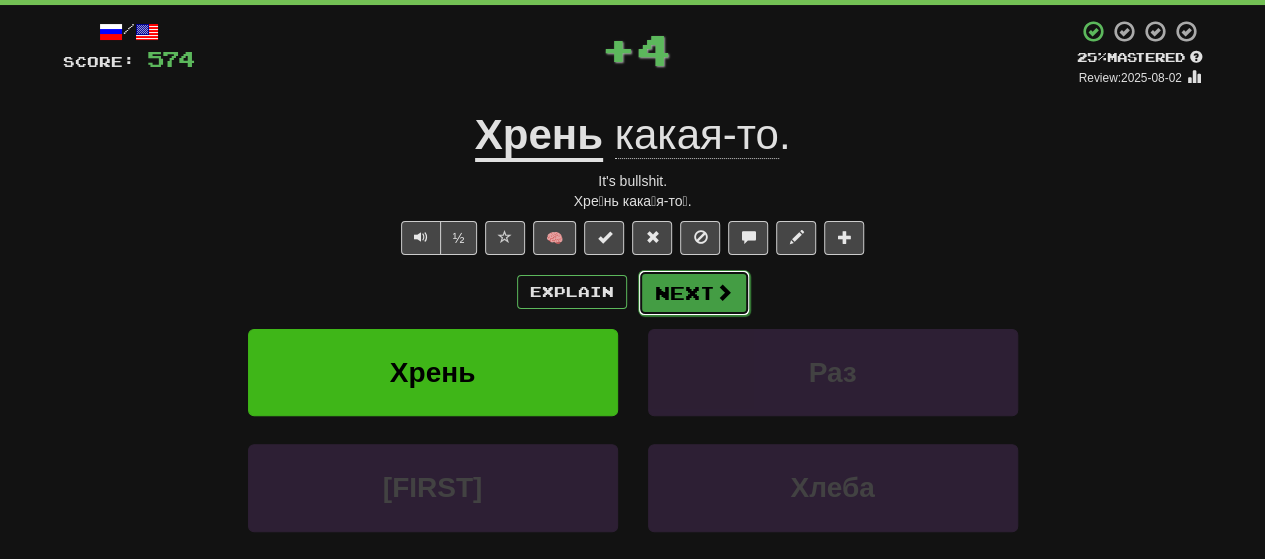 click on "Next" at bounding box center [694, 293] 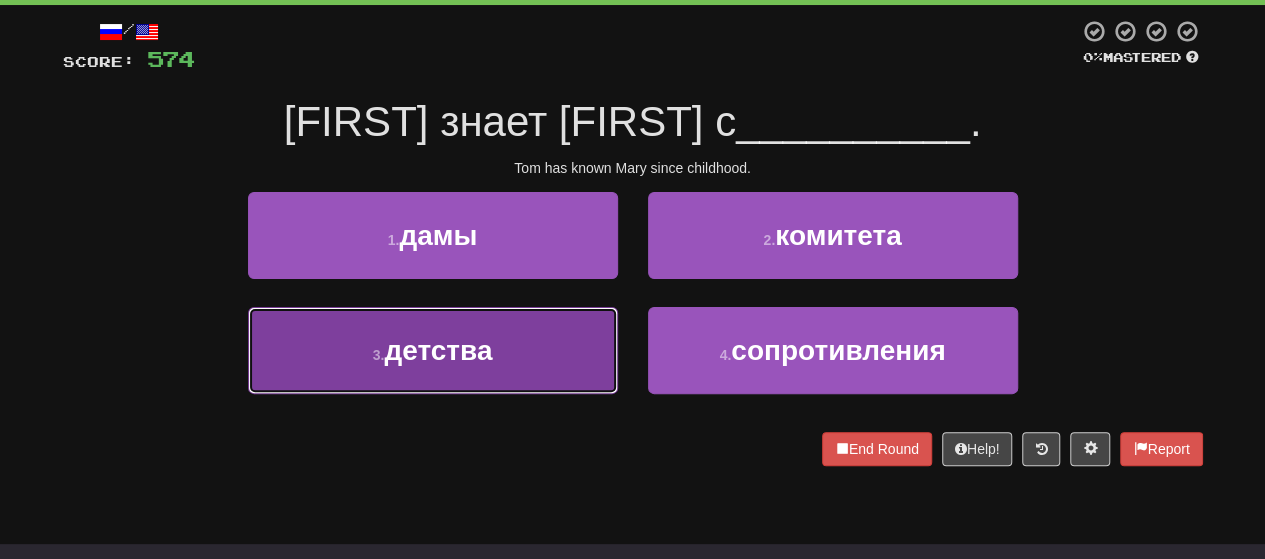 click on "детства" at bounding box center (438, 350) 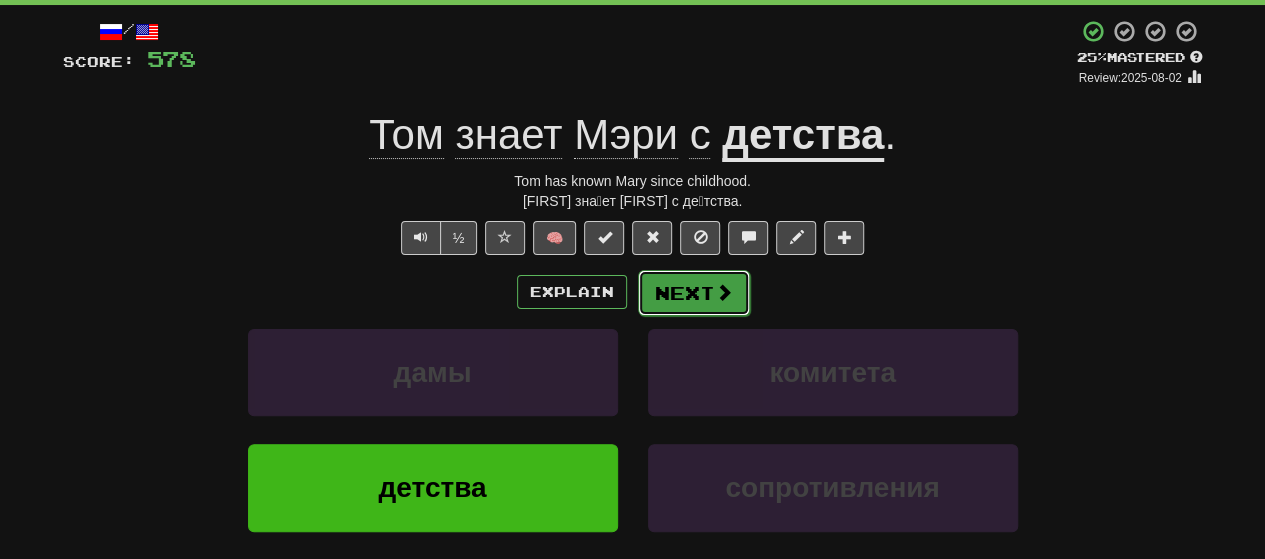click on "Next" at bounding box center [694, 293] 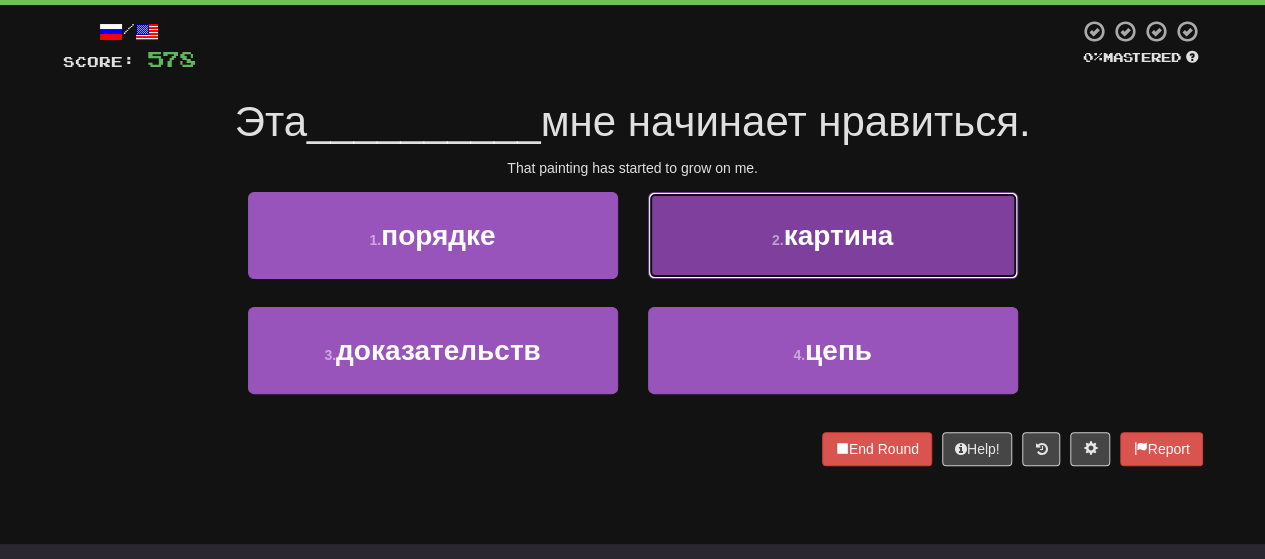 click on "2 .  картина" at bounding box center [833, 235] 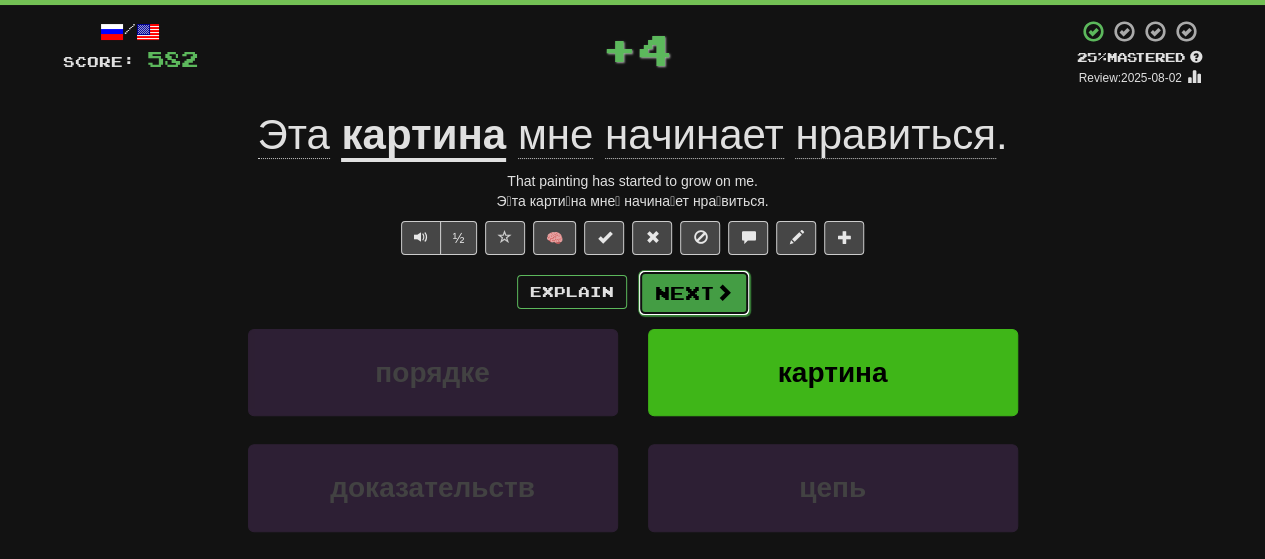 click on "Next" at bounding box center (694, 293) 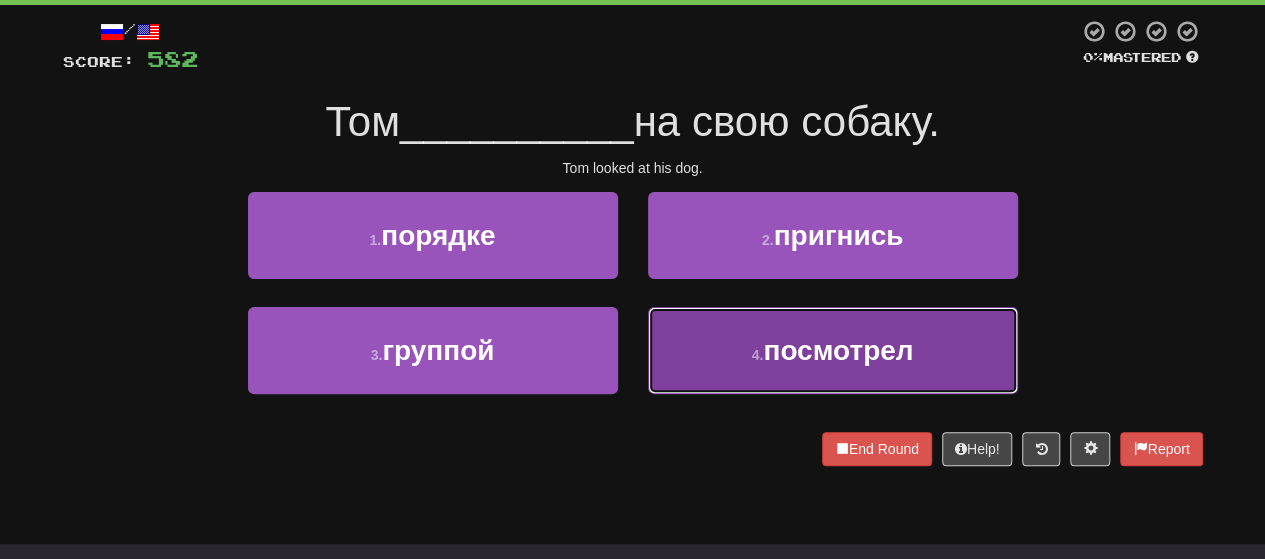 click on "4 .  посмотрел" at bounding box center (833, 350) 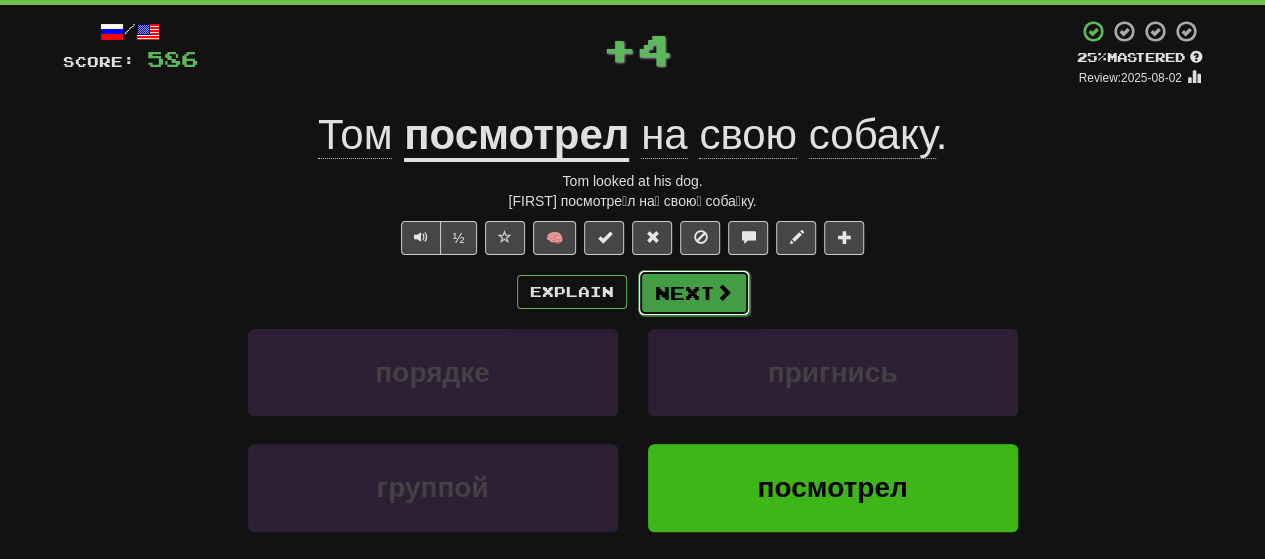 click on "Next" at bounding box center (694, 293) 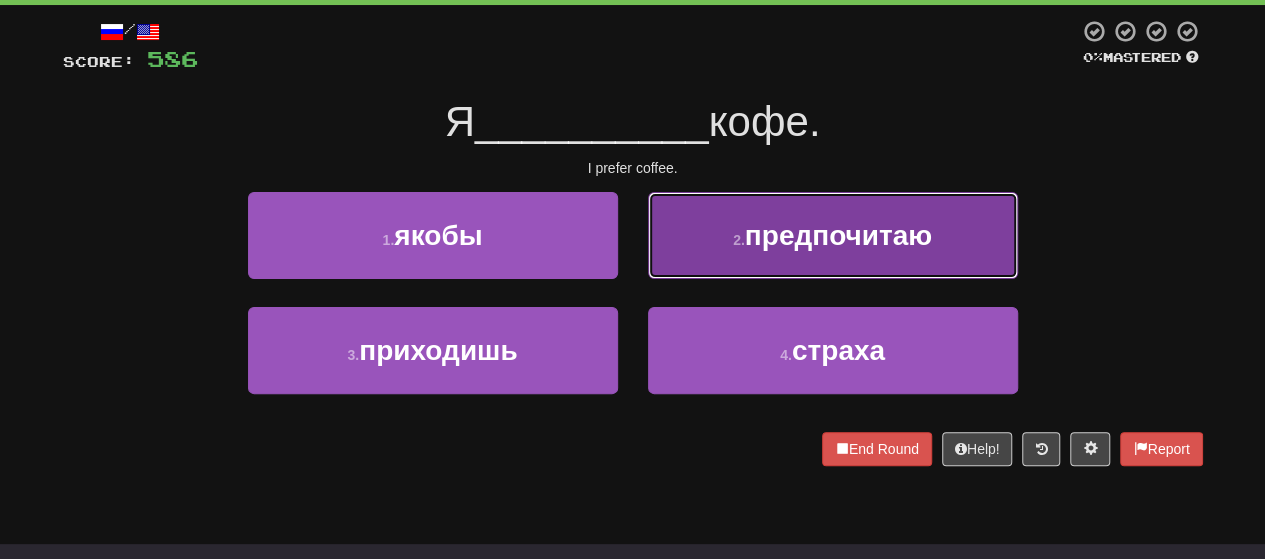 click on "2 .  предпочитаю" at bounding box center [833, 235] 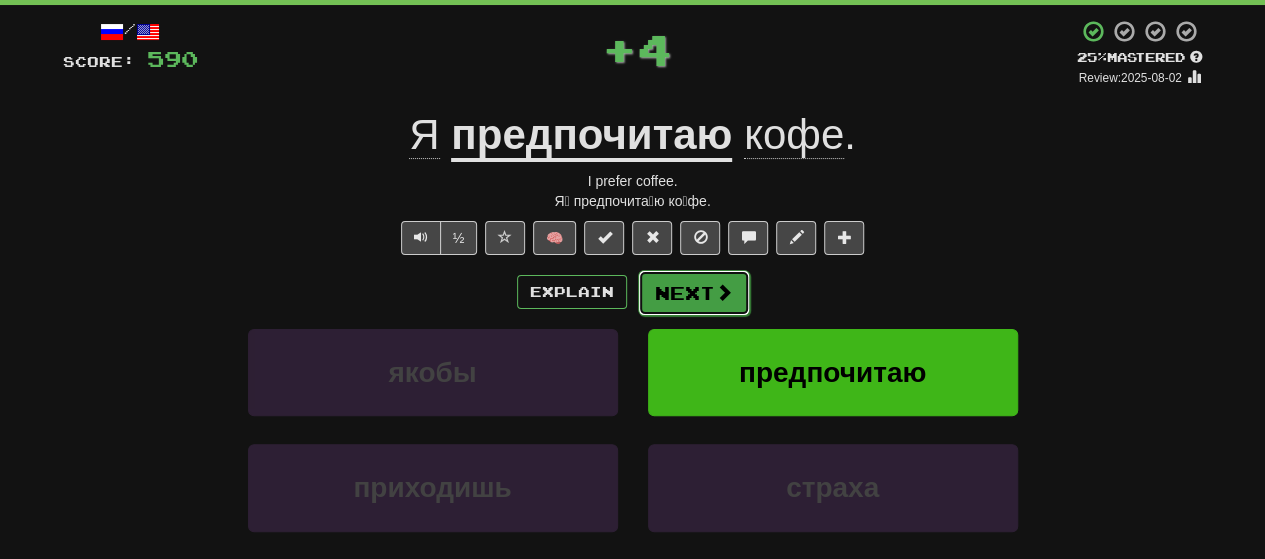 click on "Next" at bounding box center (694, 293) 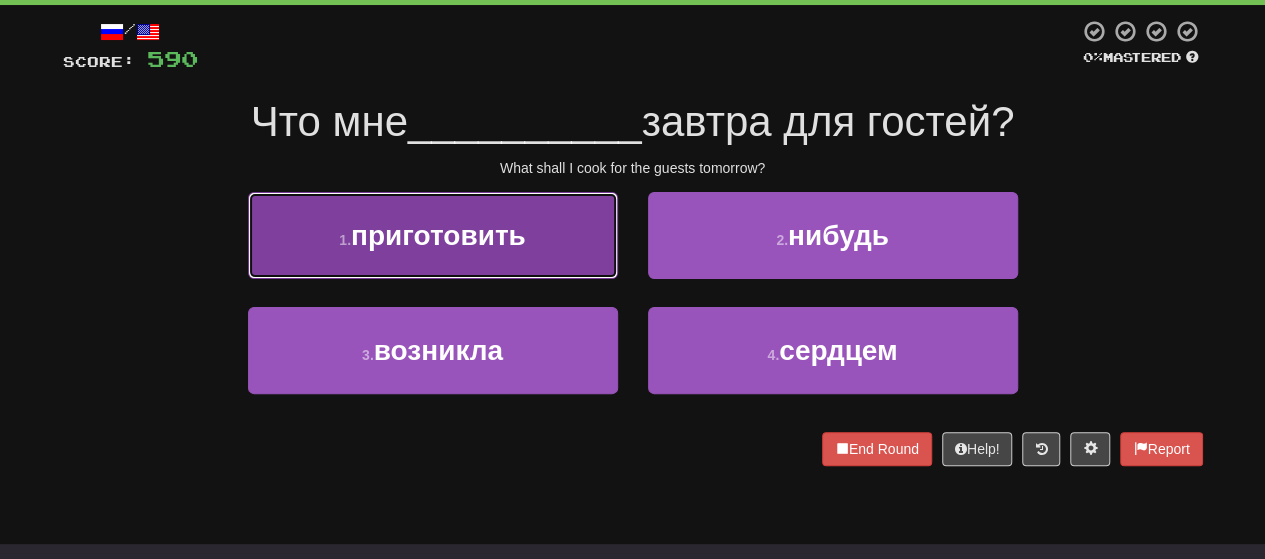 click on "приготовить" at bounding box center (438, 235) 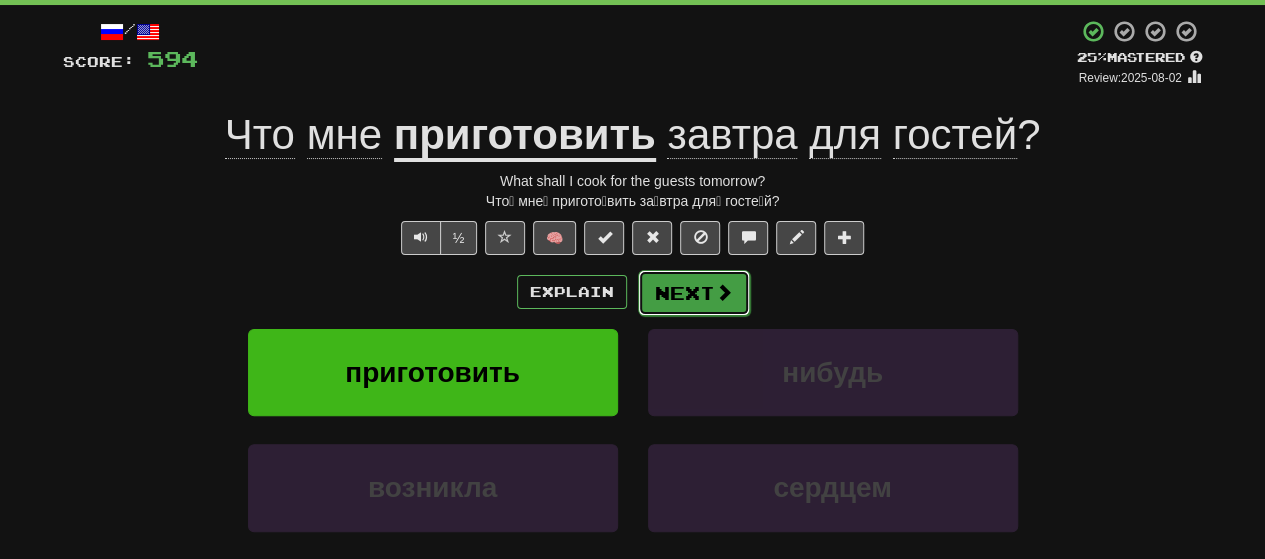 click on "Next" at bounding box center (694, 293) 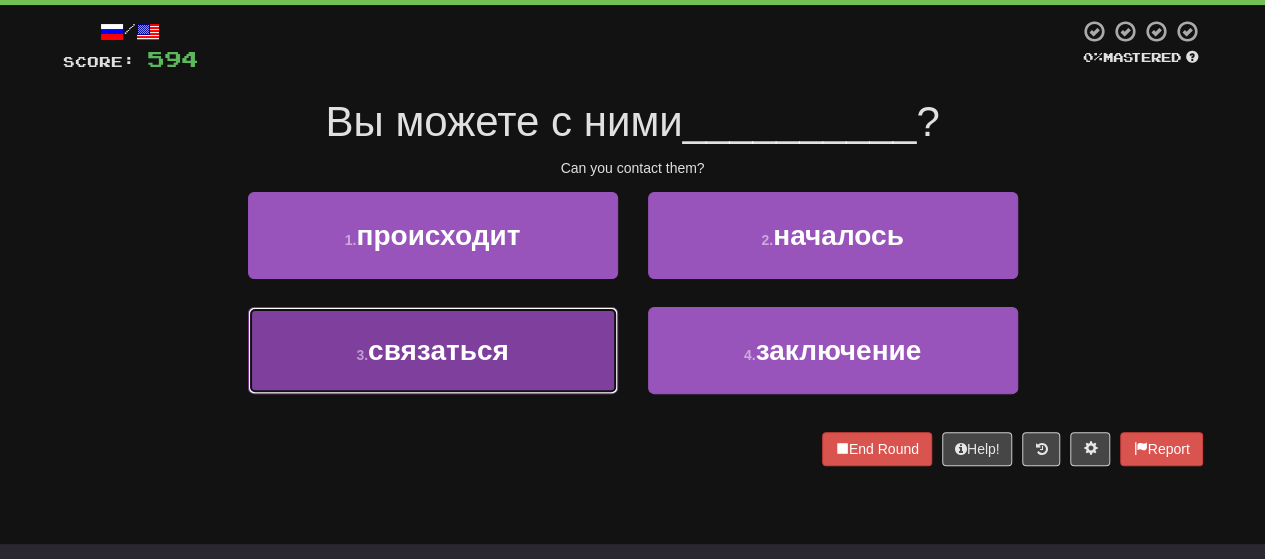 click on "3 .  связаться" at bounding box center (433, 350) 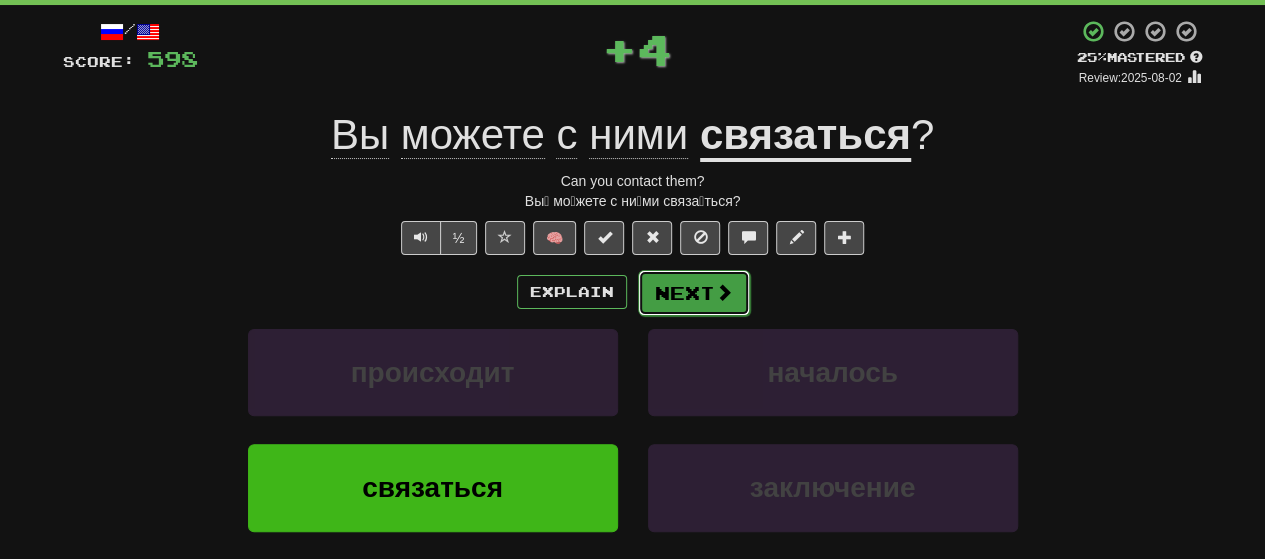 click on "Next" at bounding box center (694, 293) 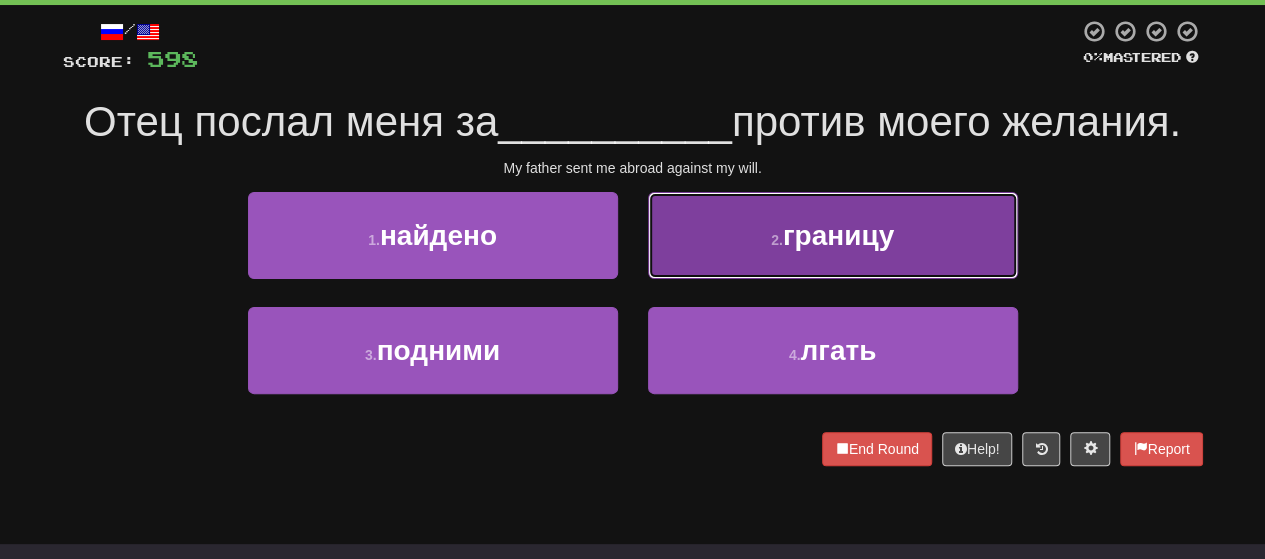 click on "2 .  границу" at bounding box center [833, 235] 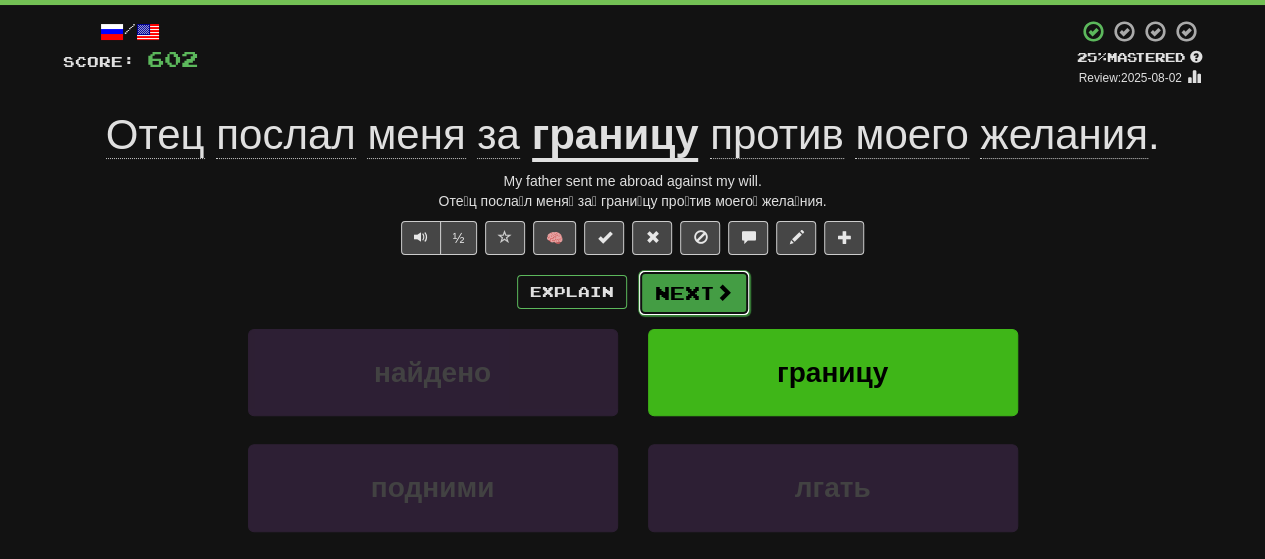 click on "Next" at bounding box center [694, 293] 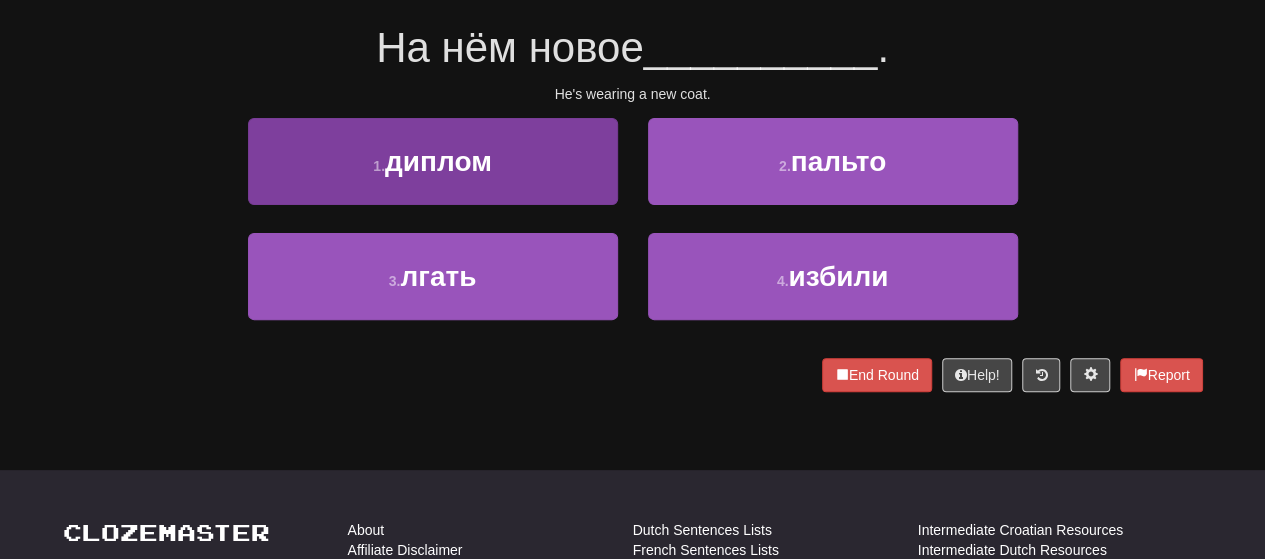 scroll, scrollTop: 200, scrollLeft: 0, axis: vertical 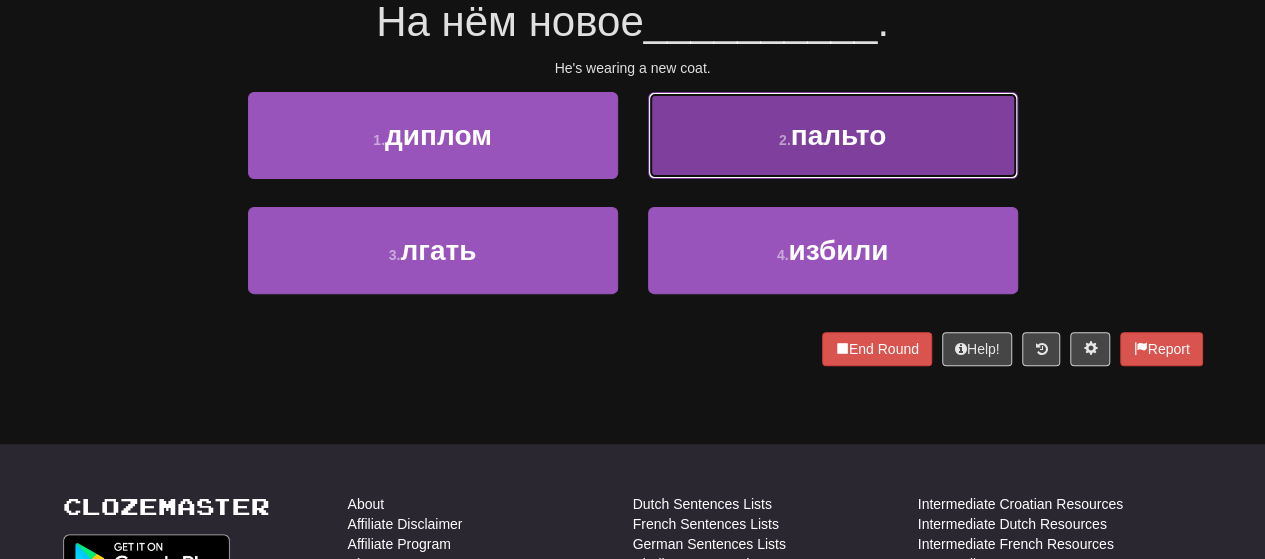 click on "2 .  пальто" at bounding box center [833, 135] 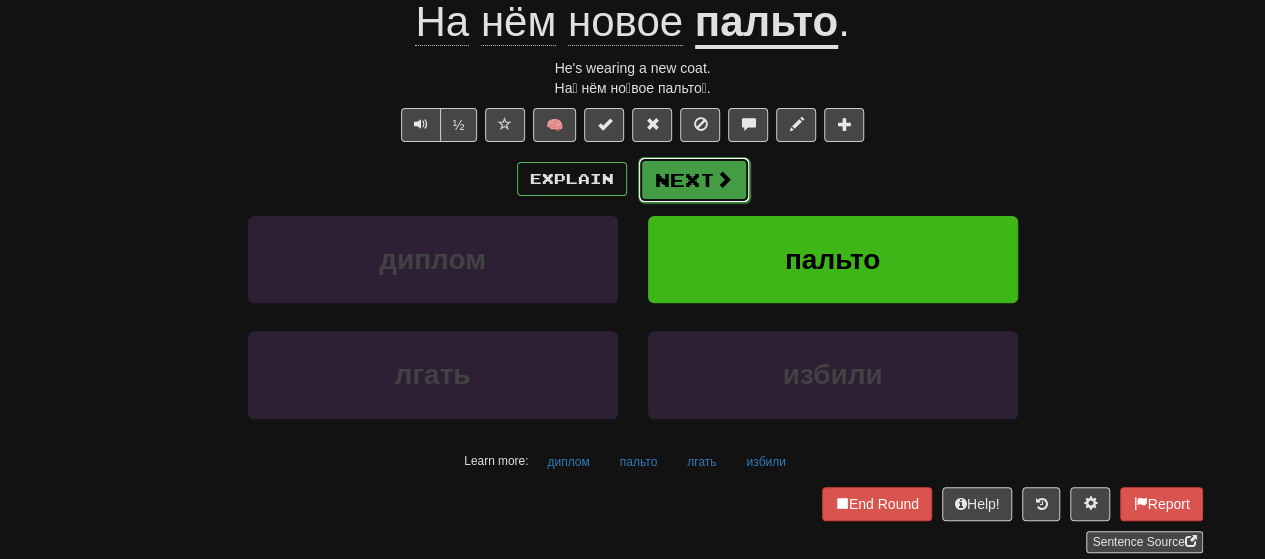 click on "Next" at bounding box center (694, 180) 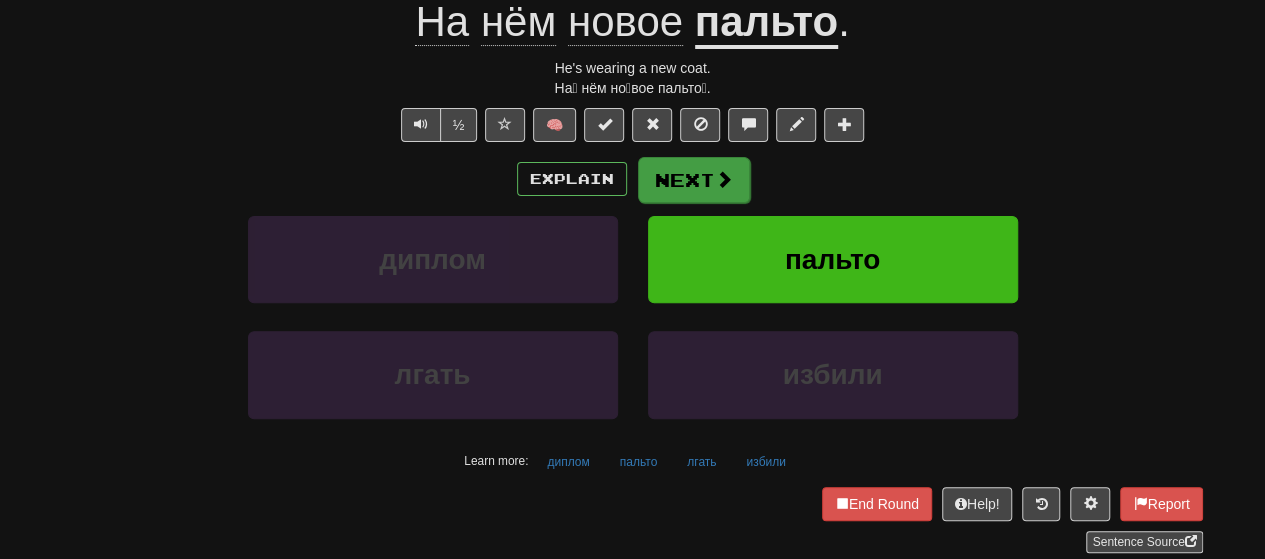 scroll, scrollTop: 200, scrollLeft: 0, axis: vertical 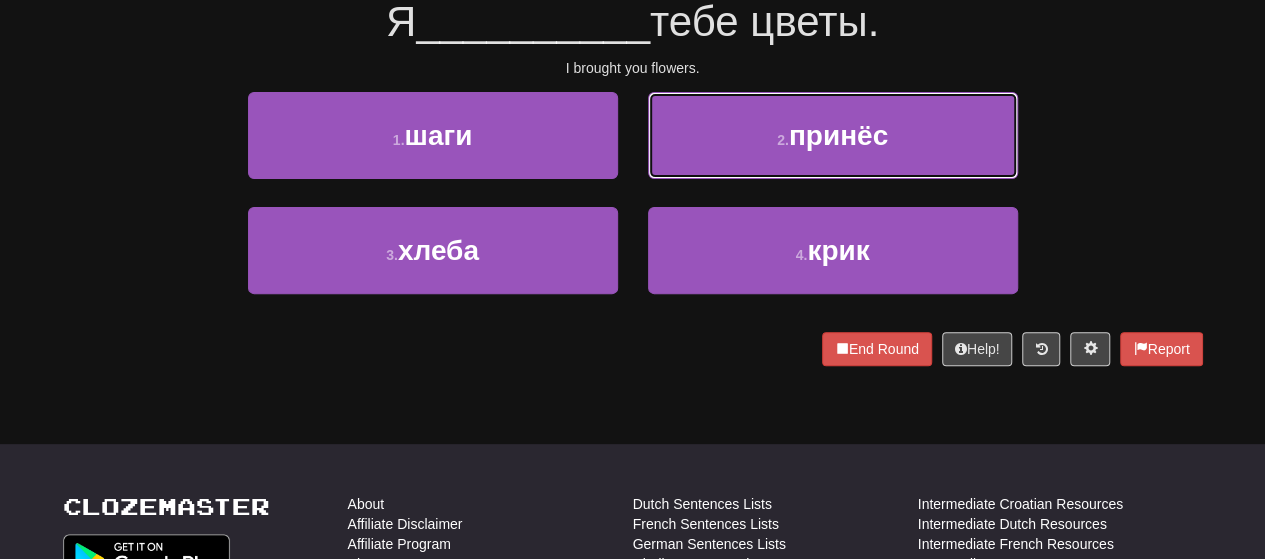 click on "2 .  принёс" at bounding box center [833, 135] 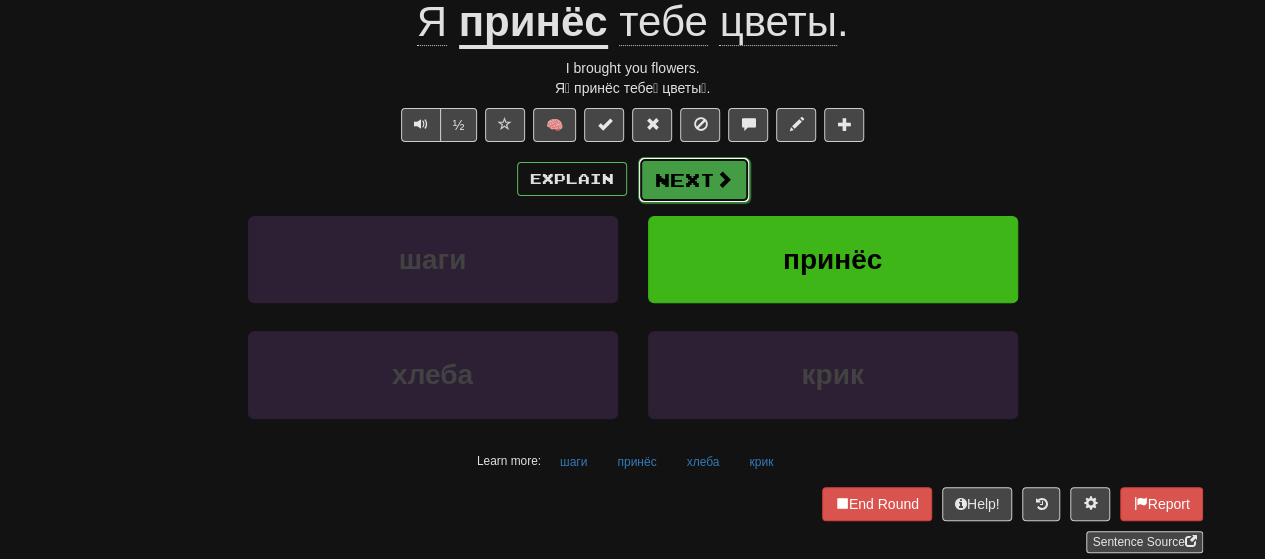 click on "Next" at bounding box center [694, 180] 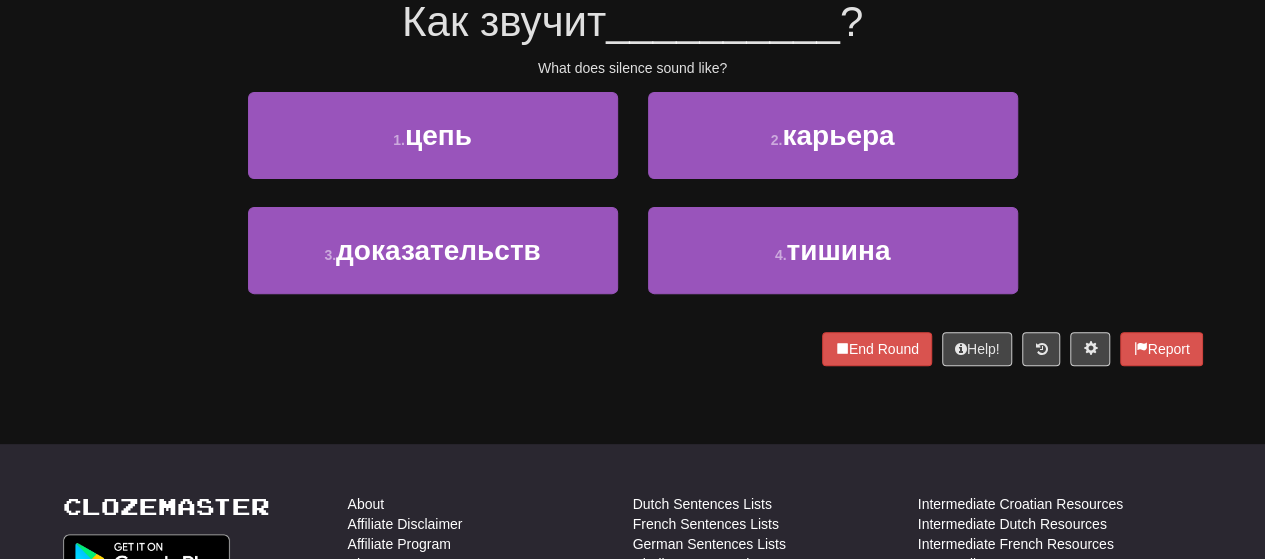 scroll, scrollTop: 100, scrollLeft: 0, axis: vertical 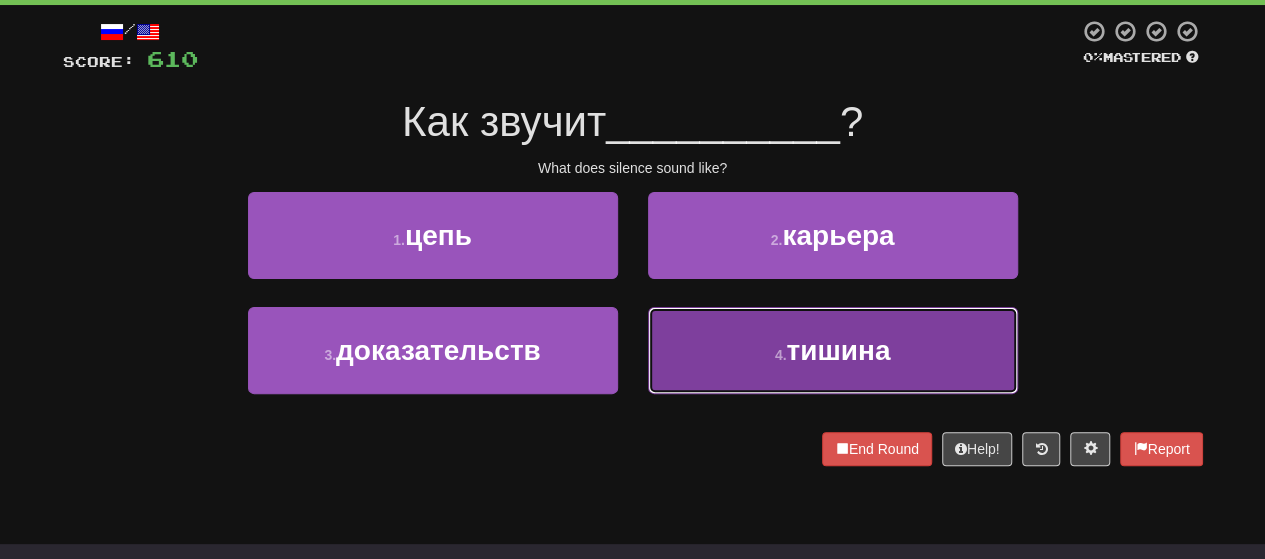click on "4 .  тишина" at bounding box center (833, 350) 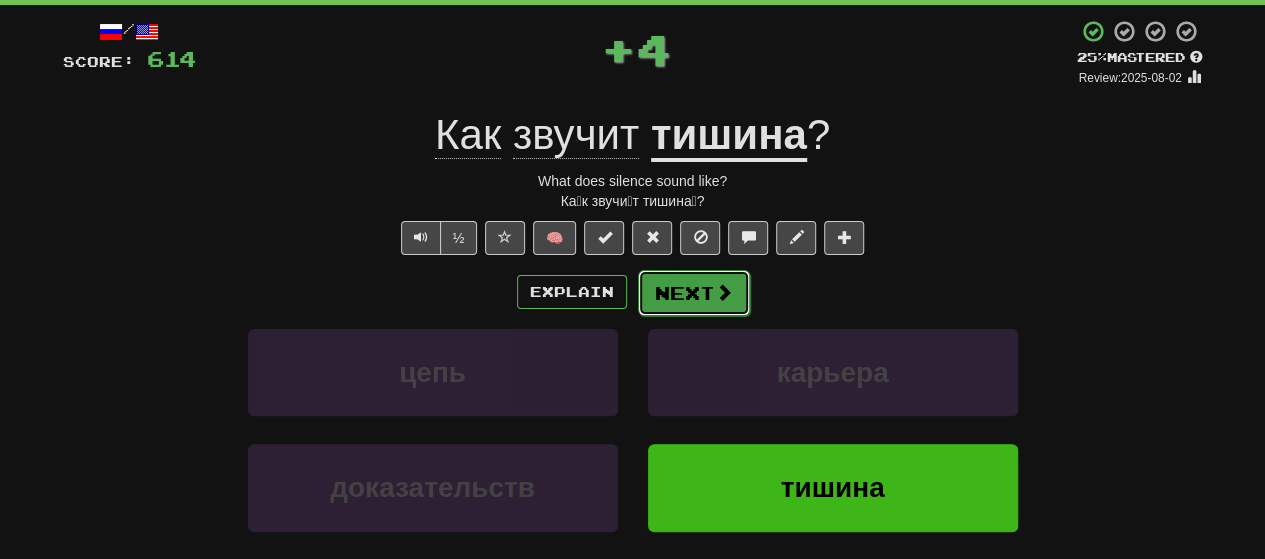 click on "Next" at bounding box center [694, 293] 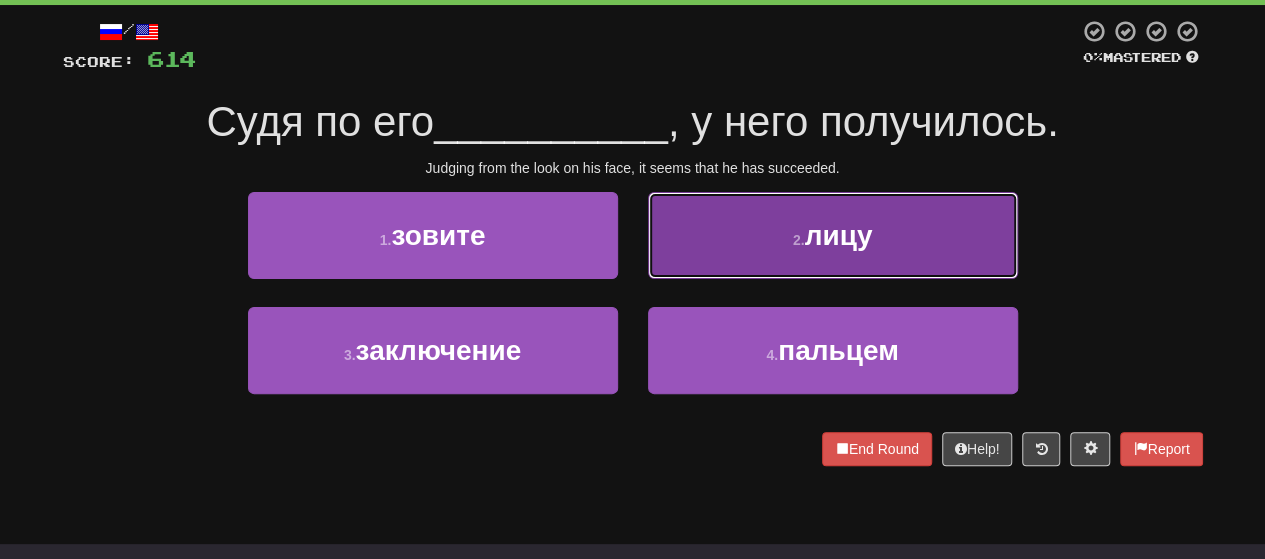 click on "2 .  лицу" at bounding box center [833, 235] 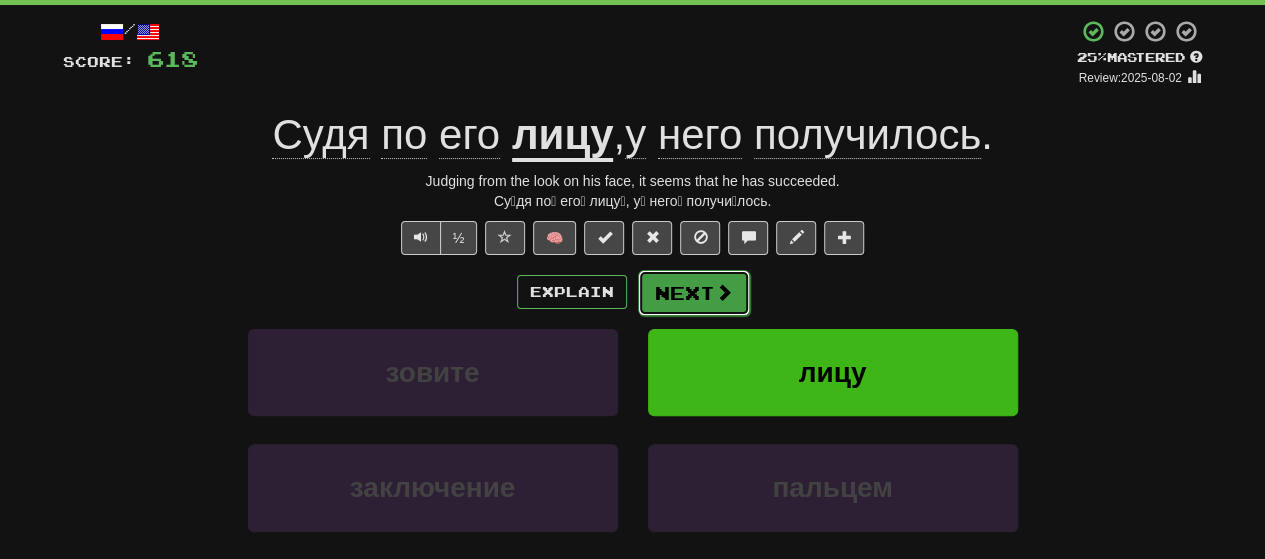 click on "Next" at bounding box center (694, 293) 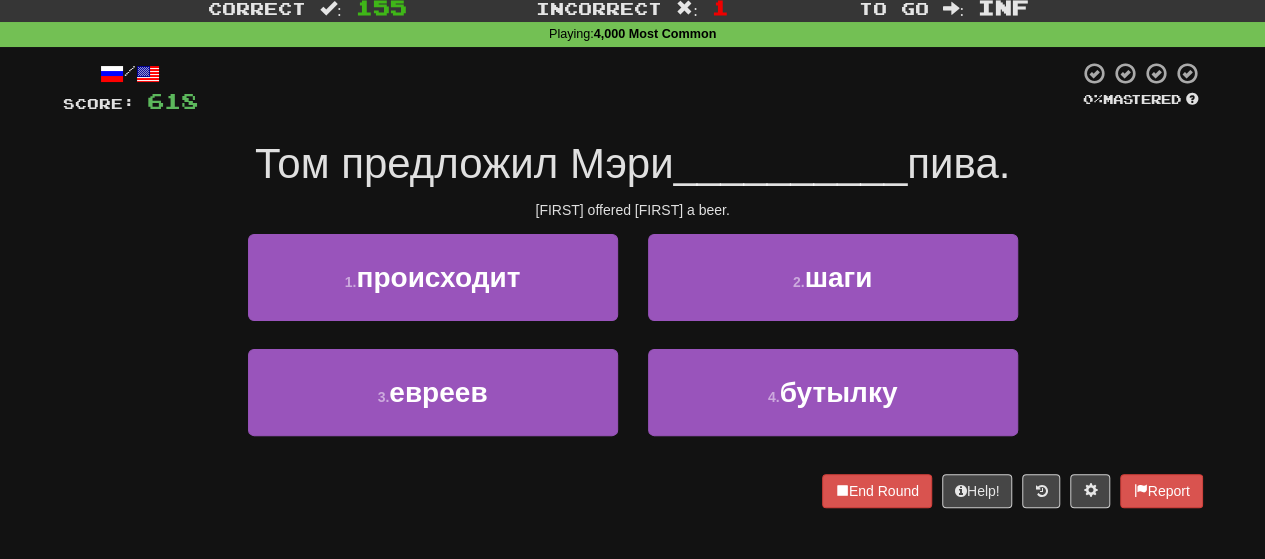 scroll, scrollTop: 100, scrollLeft: 0, axis: vertical 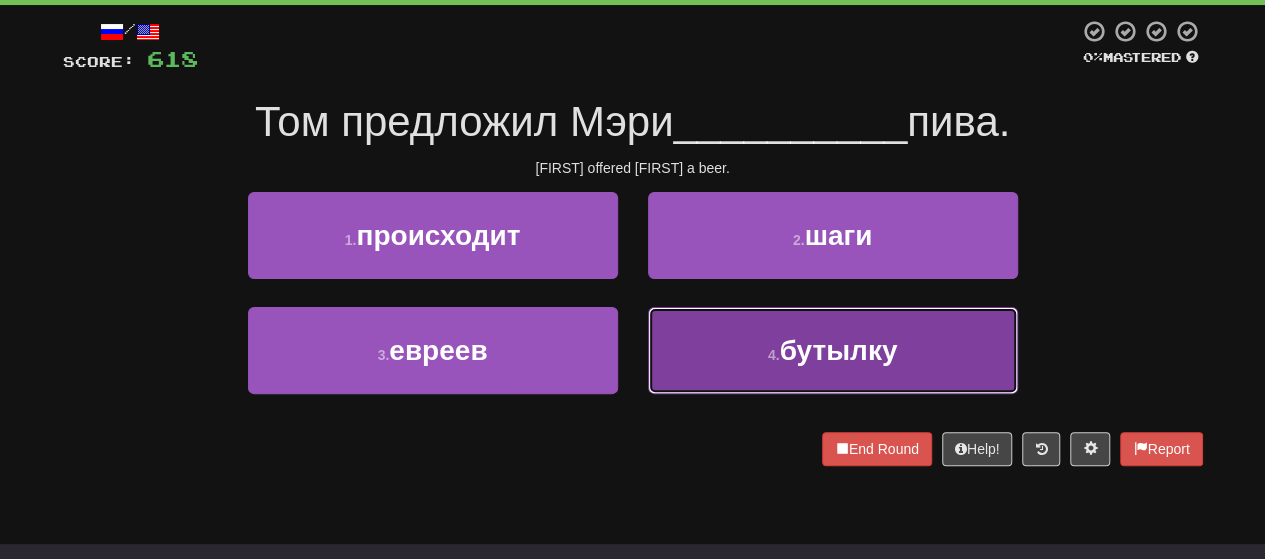 click on "4 .  бутылку" at bounding box center [833, 350] 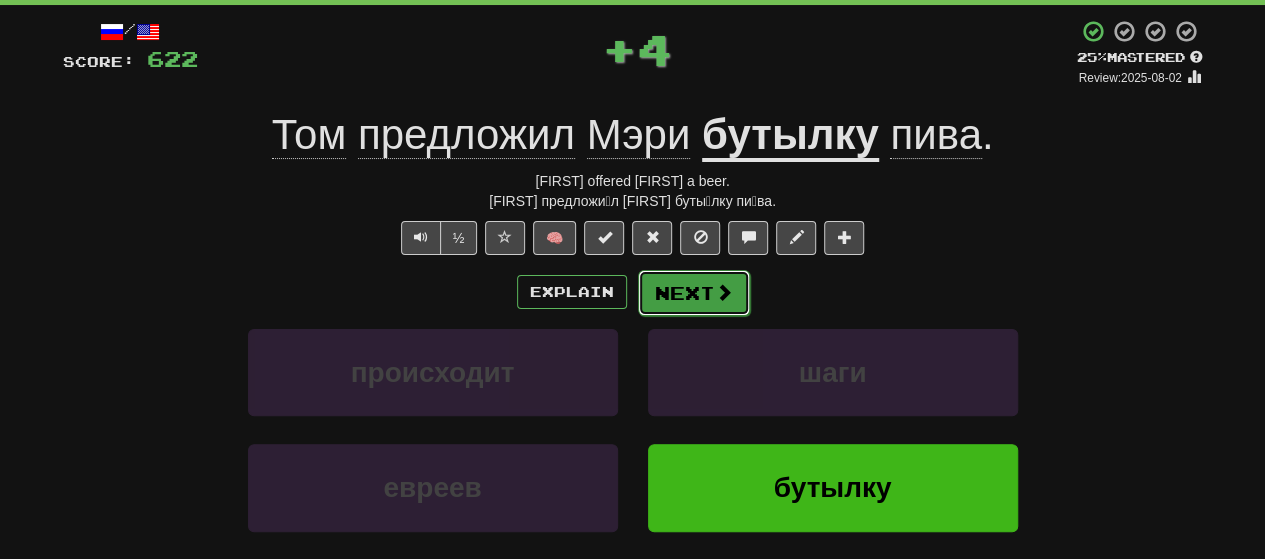 click on "Next" at bounding box center (694, 293) 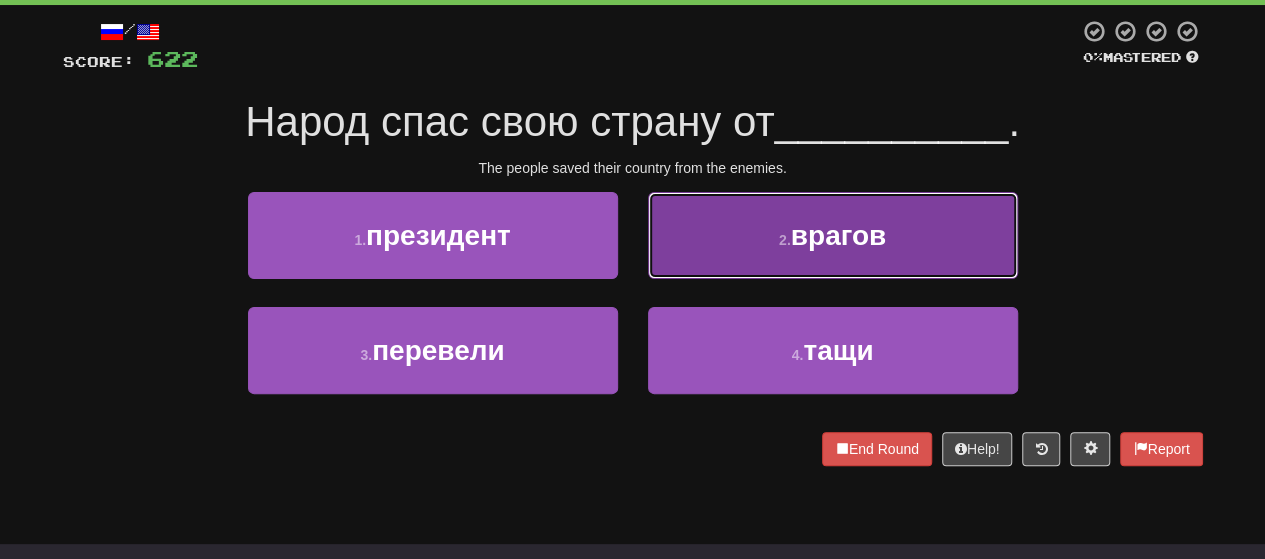 click on "2 .  врагов" at bounding box center [833, 235] 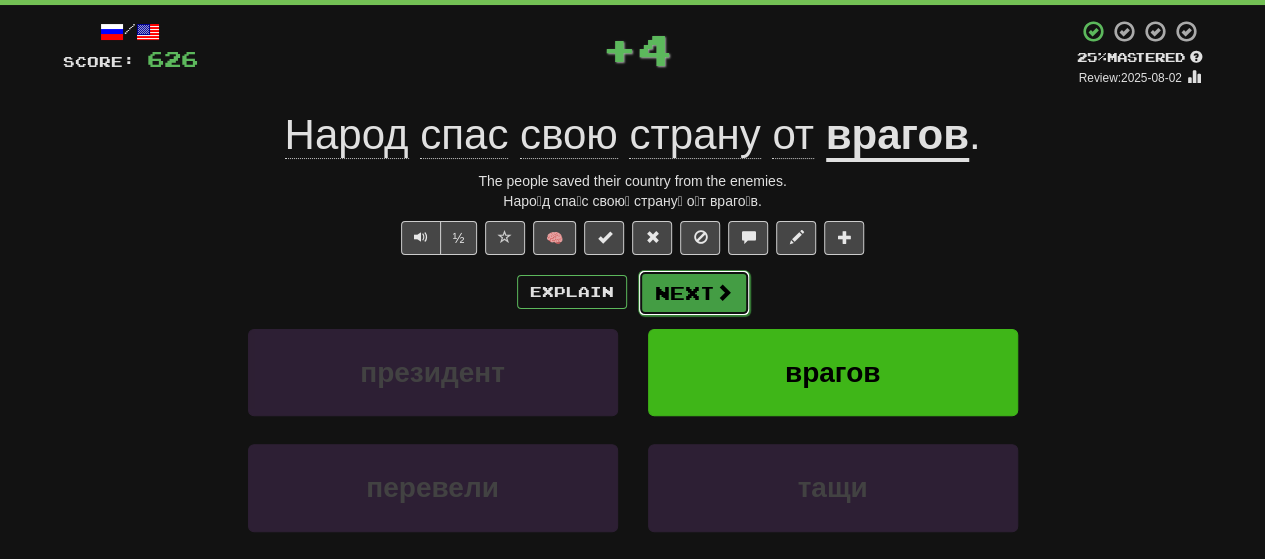 click on "Next" at bounding box center (694, 293) 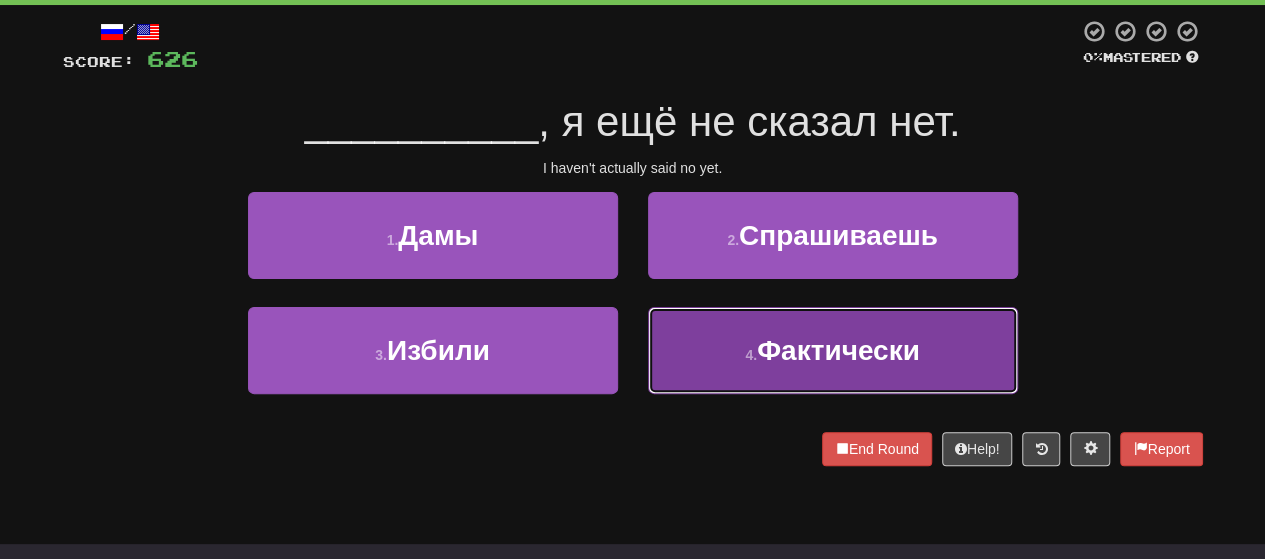 click on "4 .  Фактически" at bounding box center [833, 350] 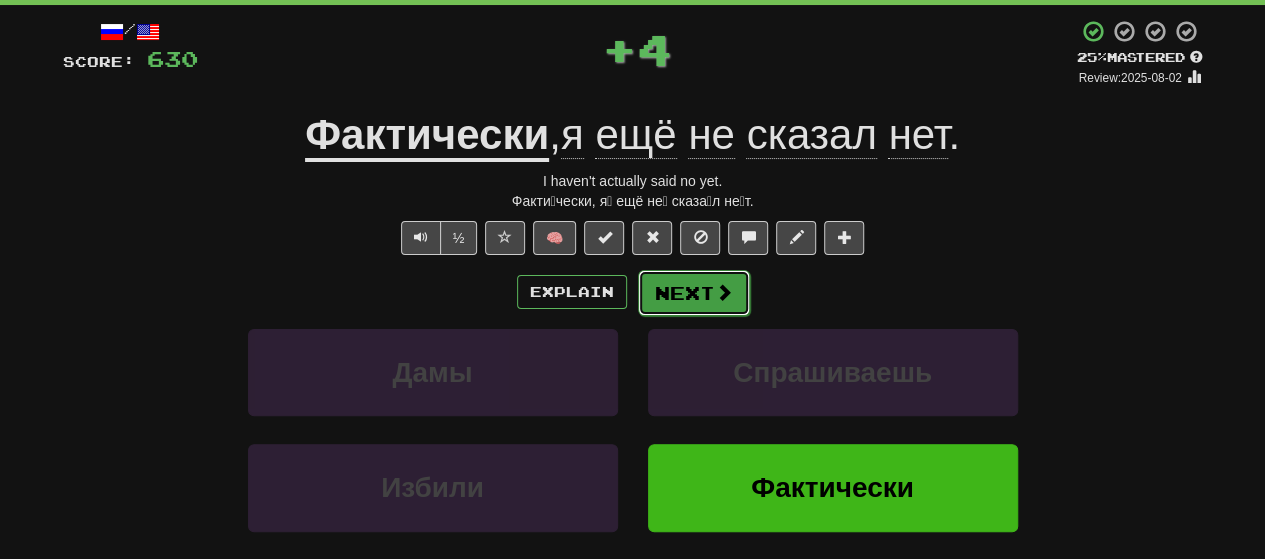 click on "Next" at bounding box center [694, 293] 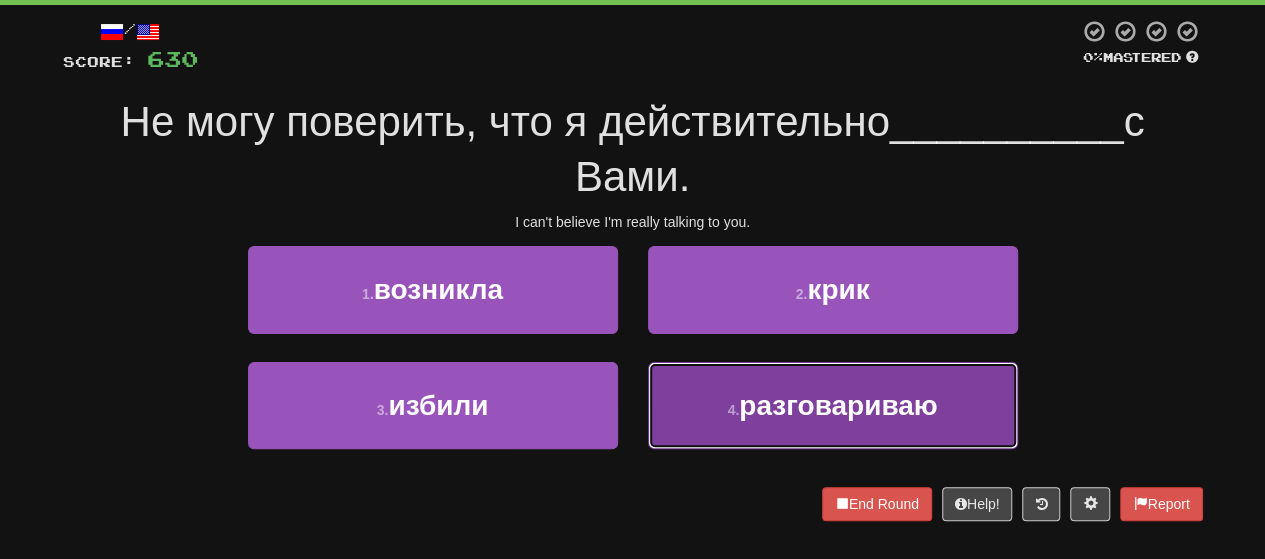 click on "разговариваю" at bounding box center [838, 405] 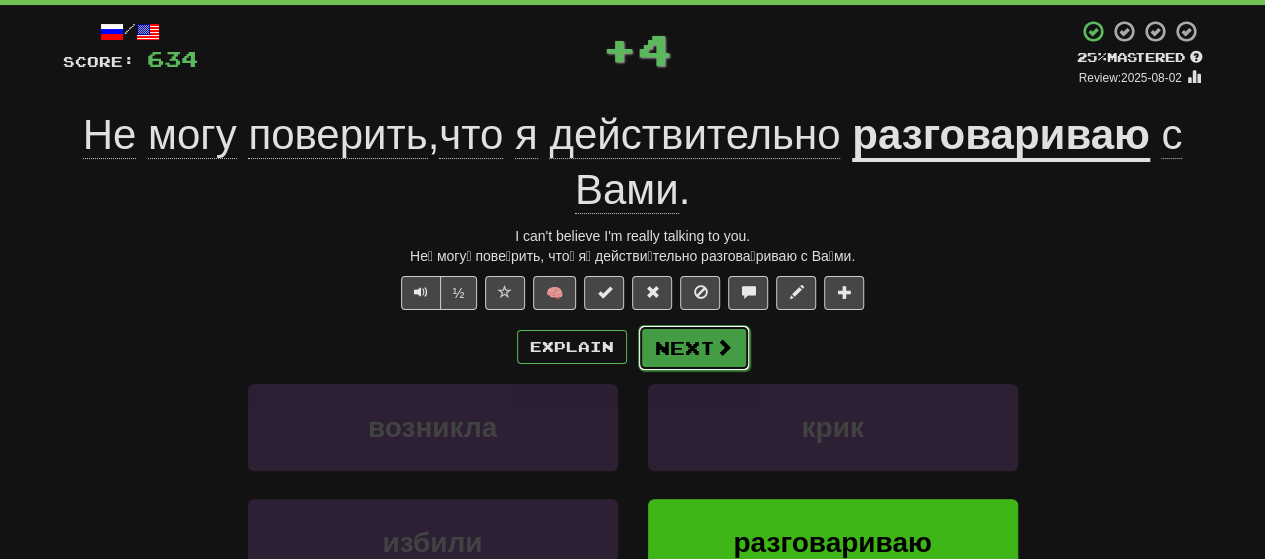 click on "Next" at bounding box center [694, 348] 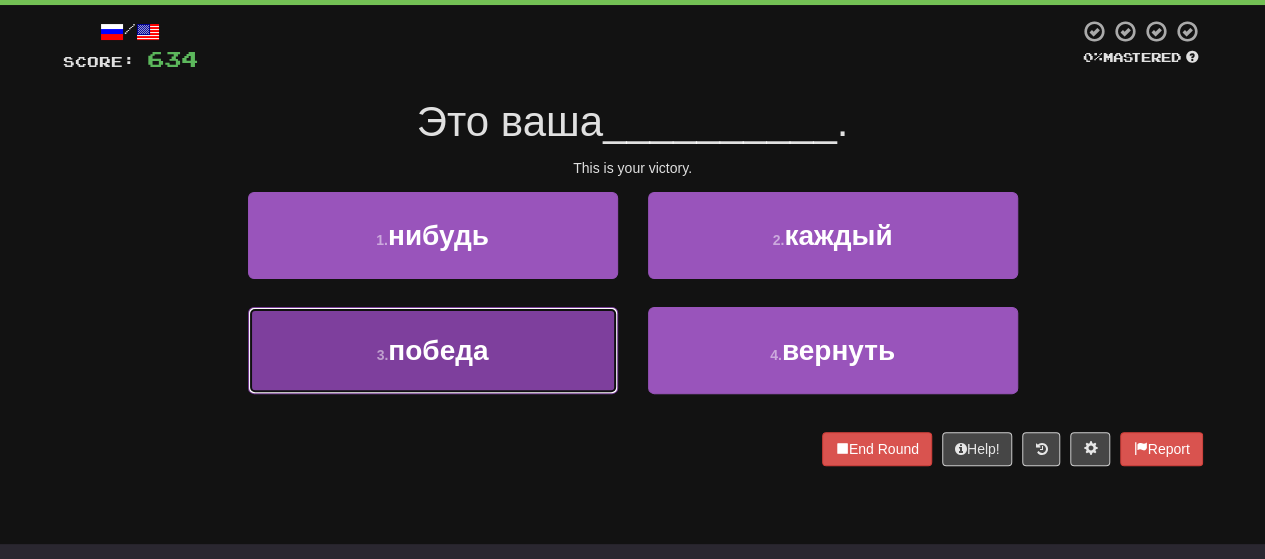 click on "3 .  победа" at bounding box center (433, 350) 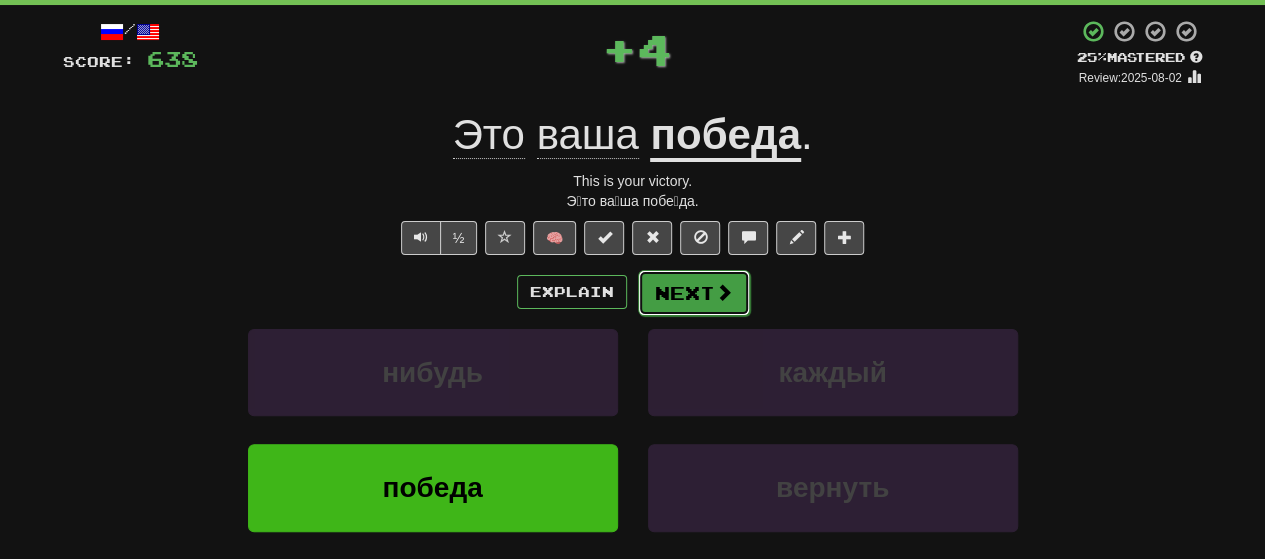 click on "Next" at bounding box center (694, 293) 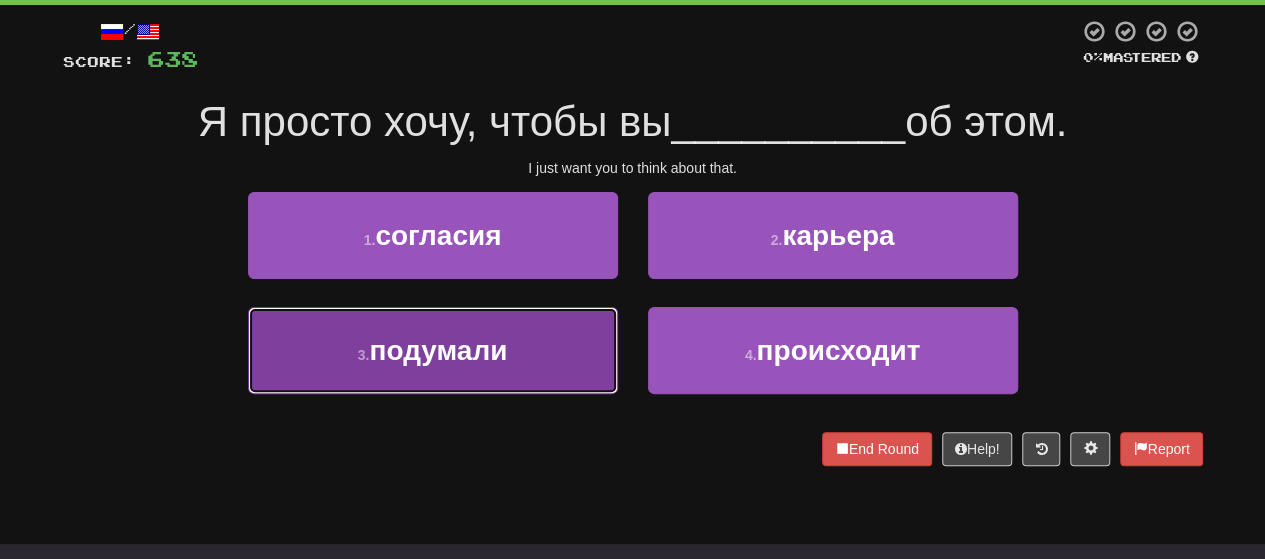 click on "3 .  подумали" at bounding box center [433, 350] 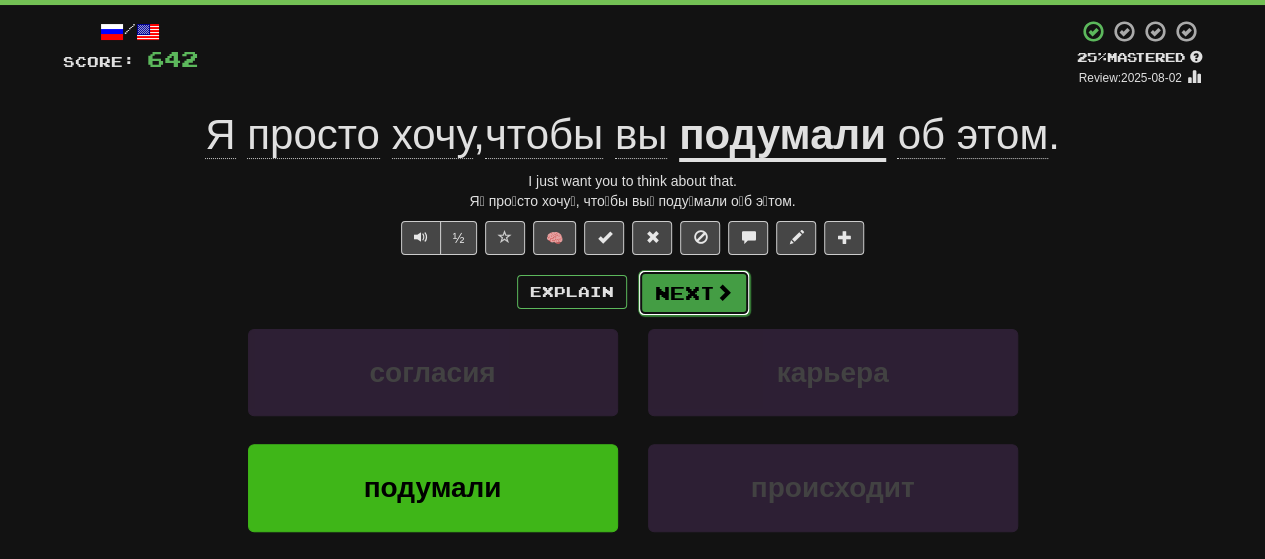 click on "Next" at bounding box center [694, 293] 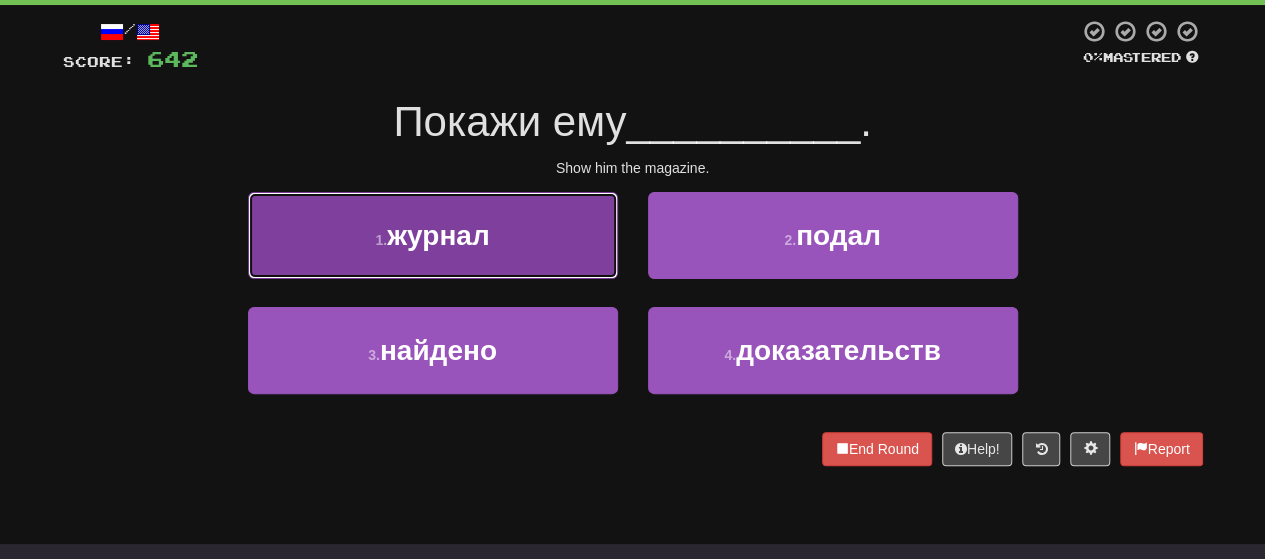 click on "1 .  журнал" at bounding box center [433, 235] 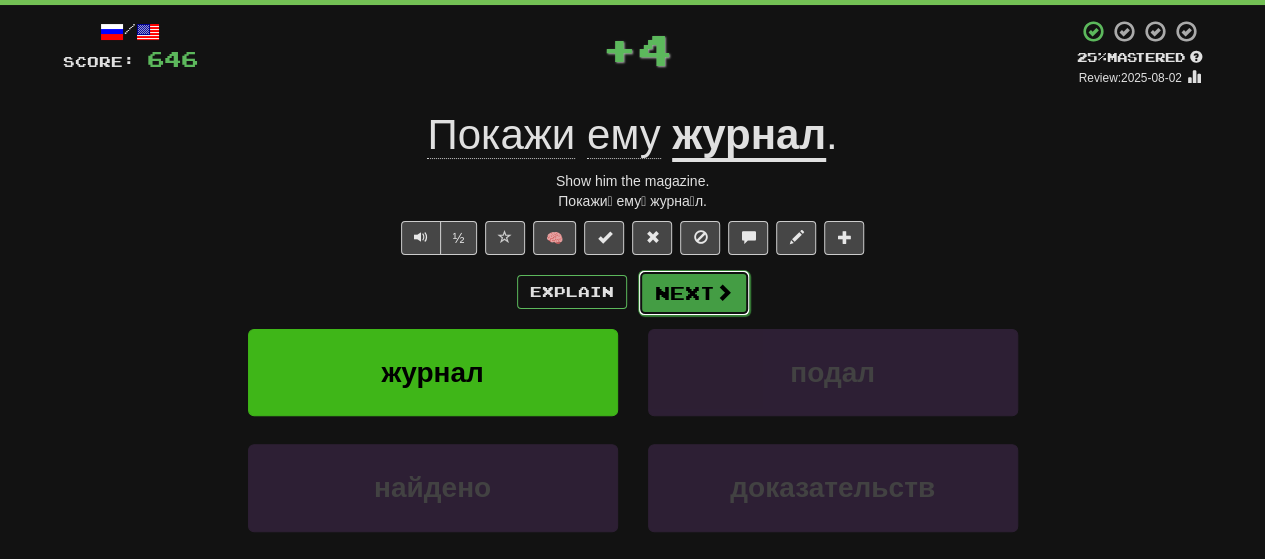 click on "Next" at bounding box center (694, 293) 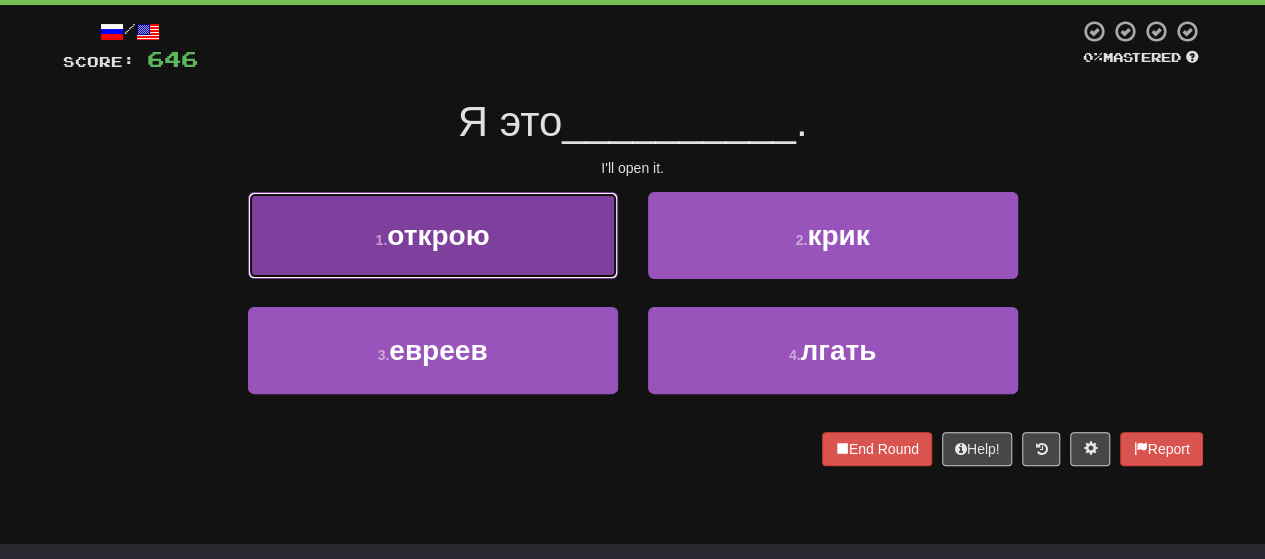 click on "1 .  открою" at bounding box center (433, 235) 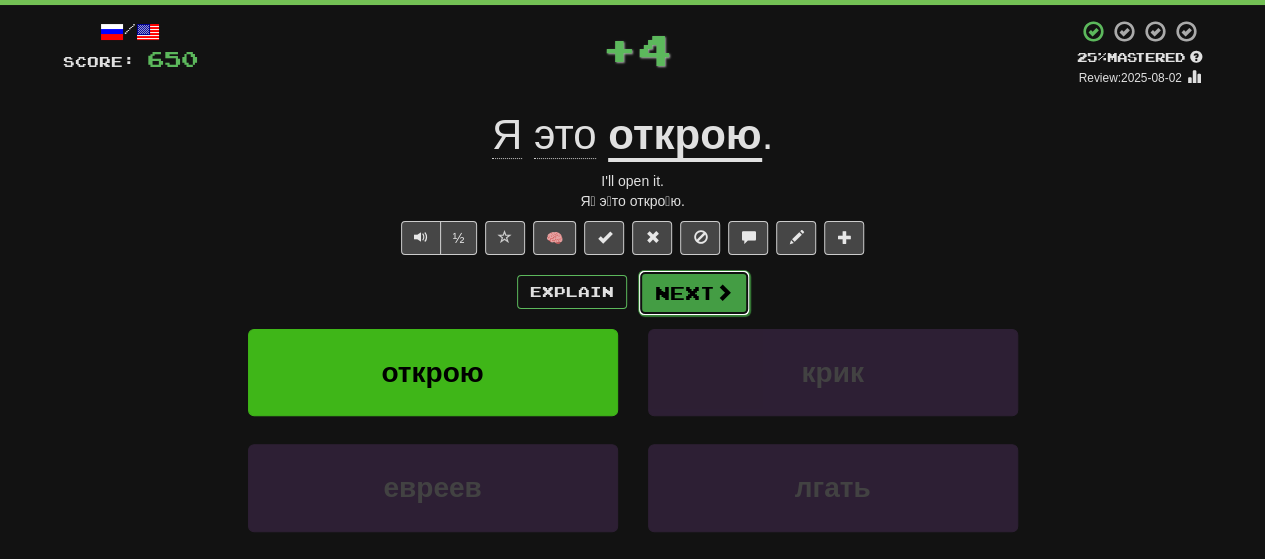 click on "Next" at bounding box center (694, 293) 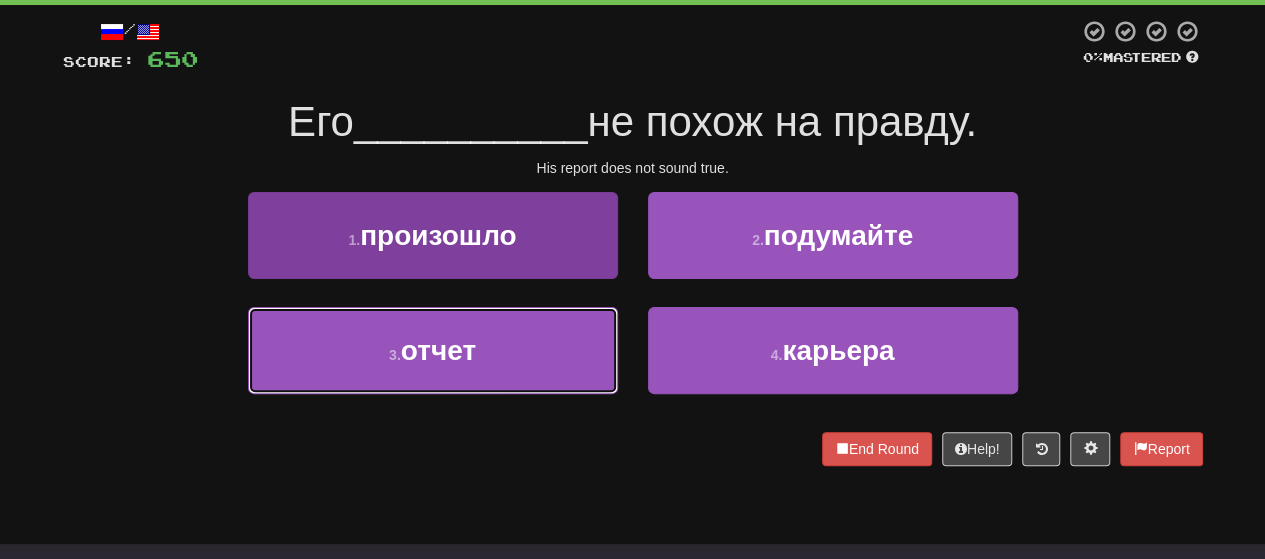 click on "3 .  отчет" at bounding box center [433, 350] 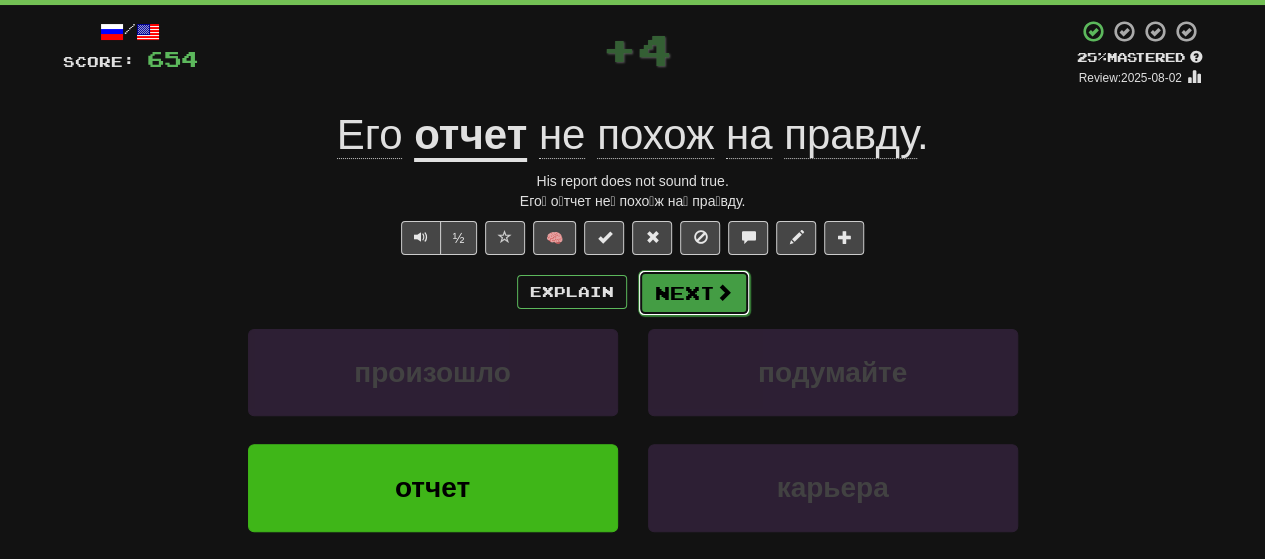 click on "Next" at bounding box center (694, 293) 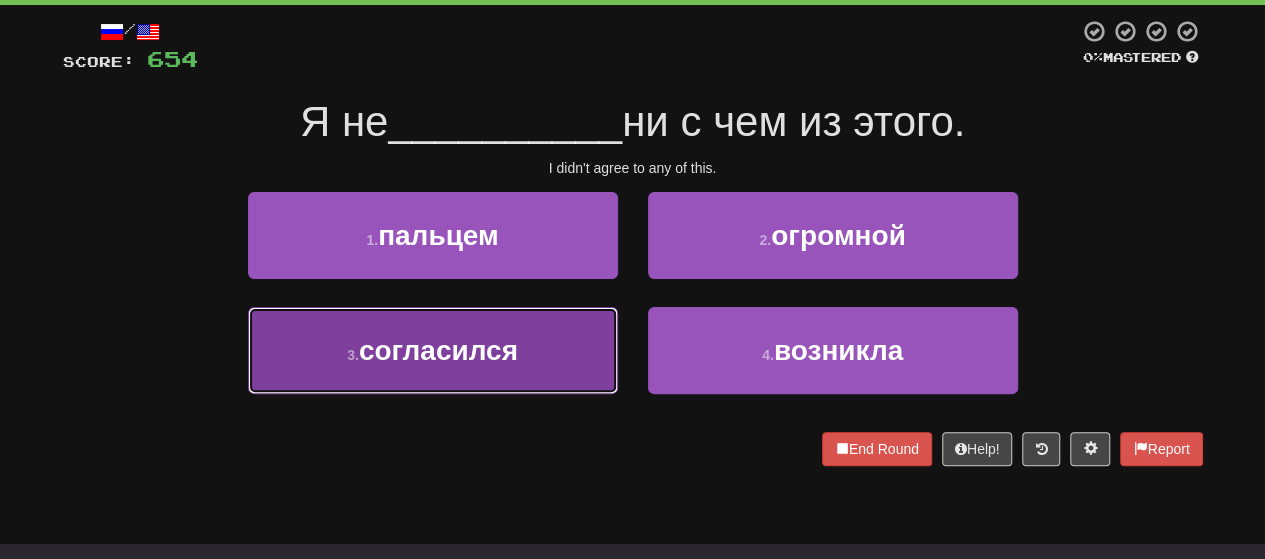 click on "3 .  согласился" at bounding box center [433, 350] 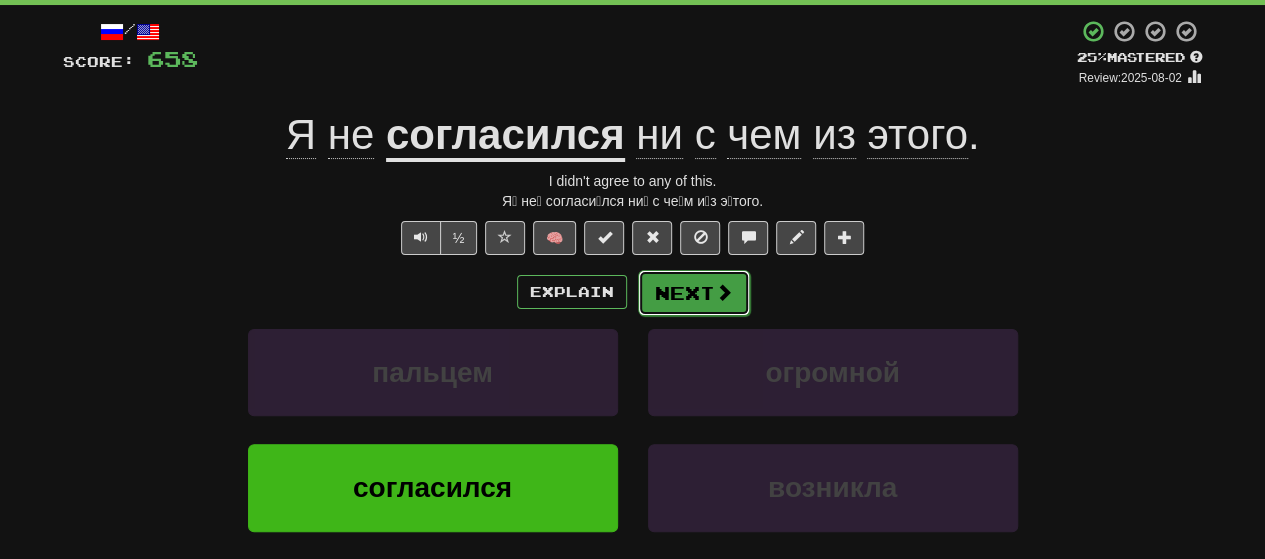 click on "Next" at bounding box center (694, 293) 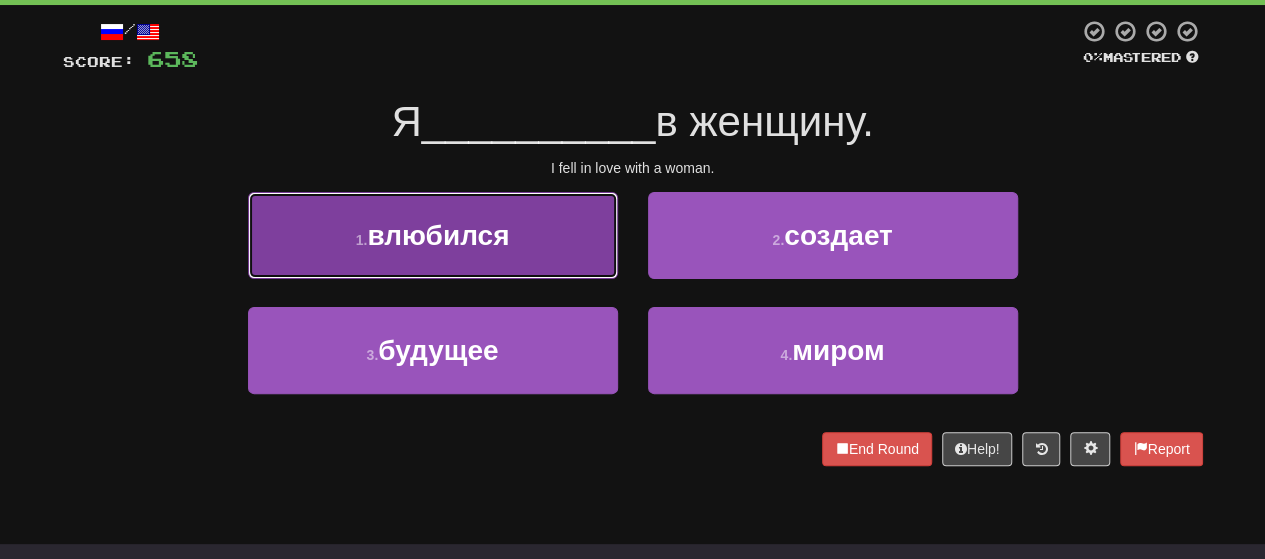 click on "1 .  влюбился" at bounding box center [433, 235] 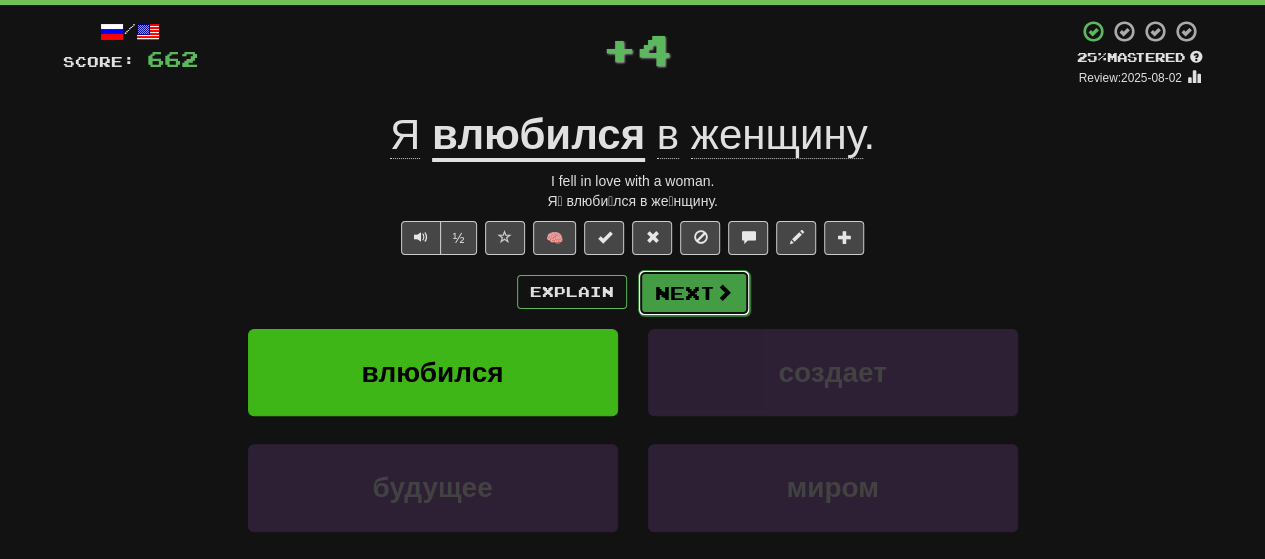 click on "Next" at bounding box center [694, 293] 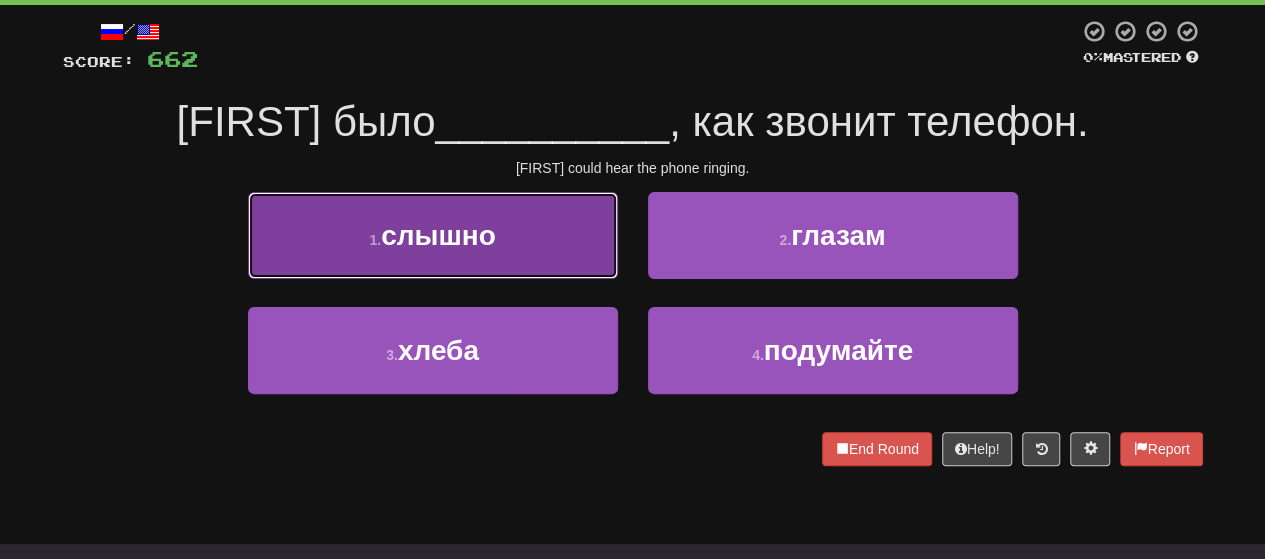 click on "1 .  слышно" at bounding box center (433, 235) 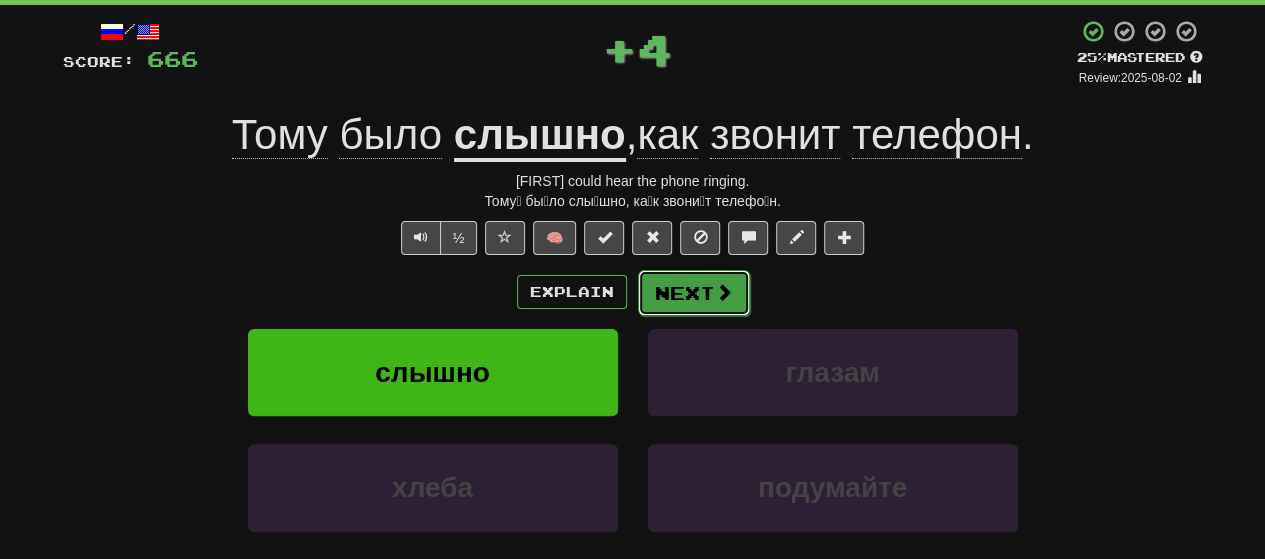 click on "Next" at bounding box center [694, 293] 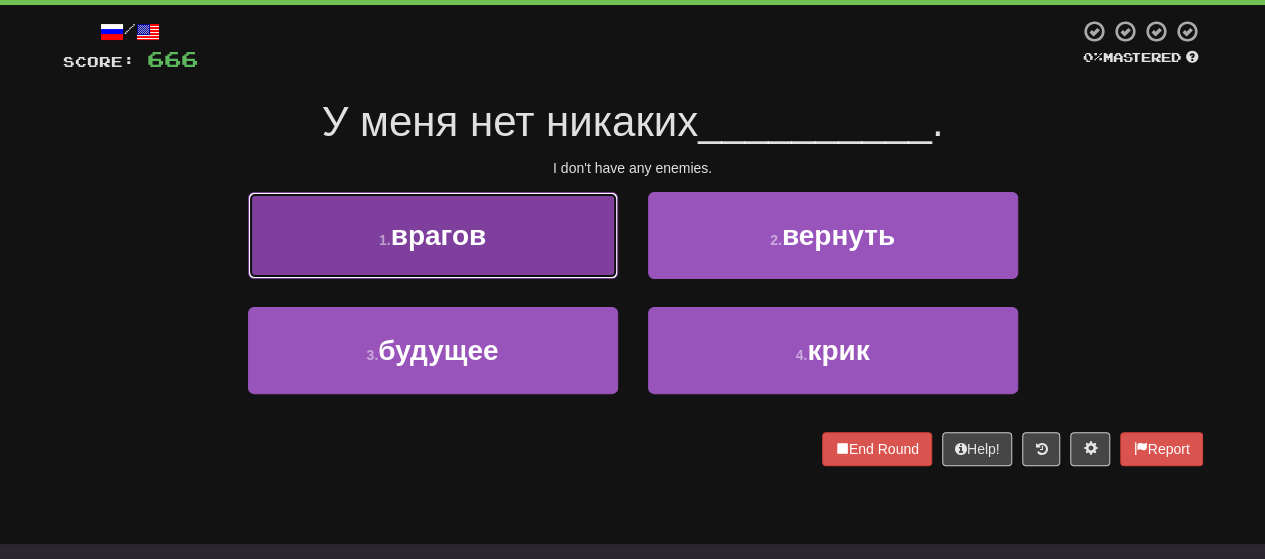 click on "1 .  врагов" at bounding box center (433, 235) 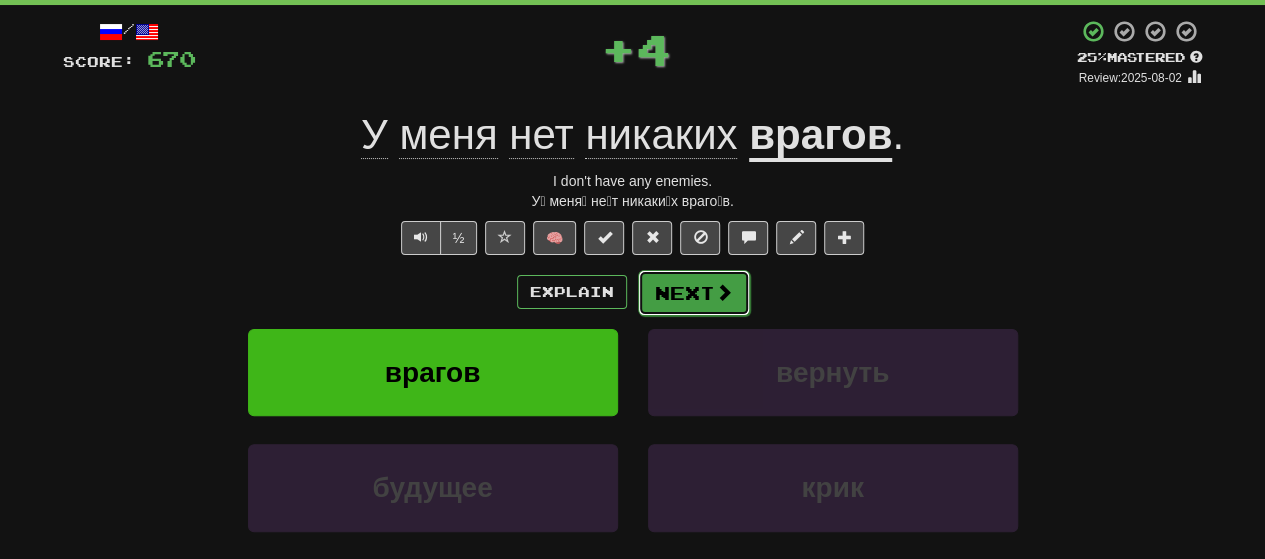 click at bounding box center [724, 292] 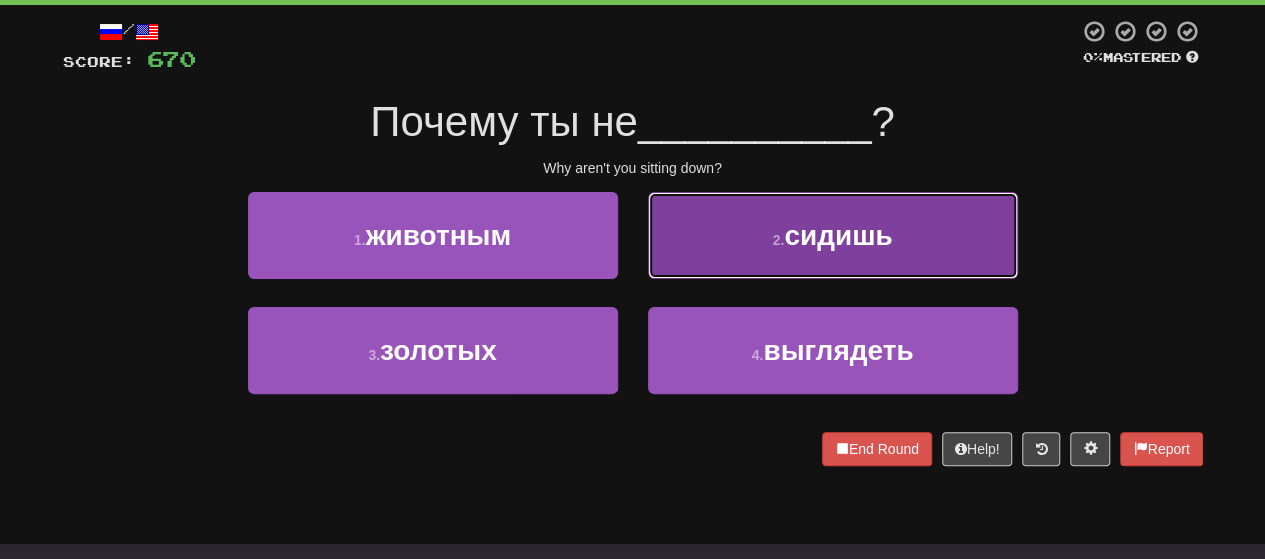 click on "2 .  сидишь" at bounding box center [833, 235] 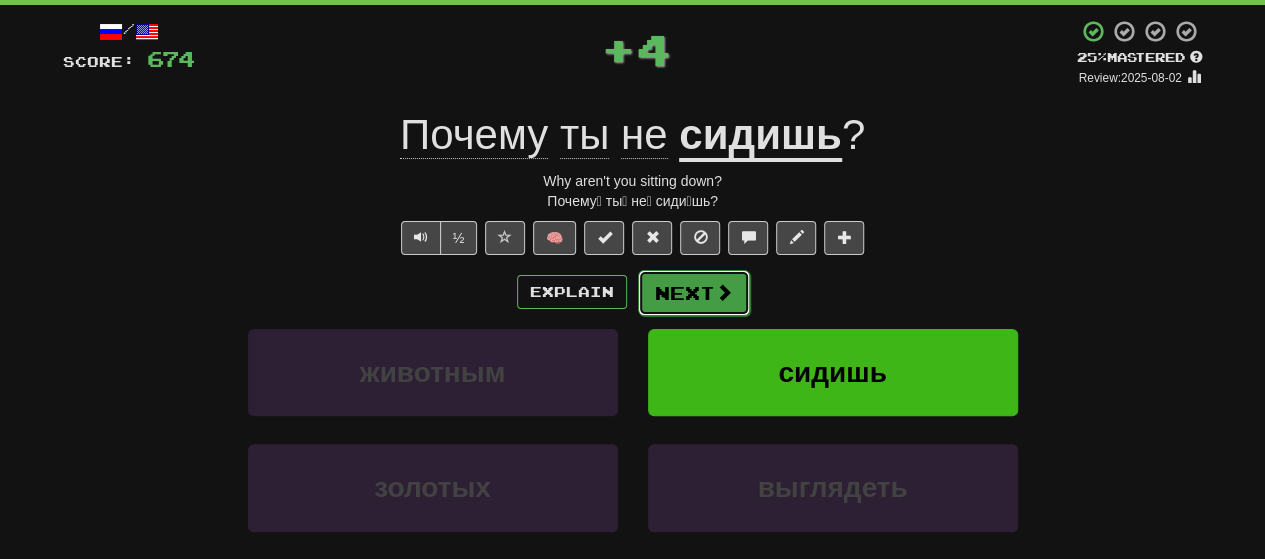 click on "Next" at bounding box center [694, 293] 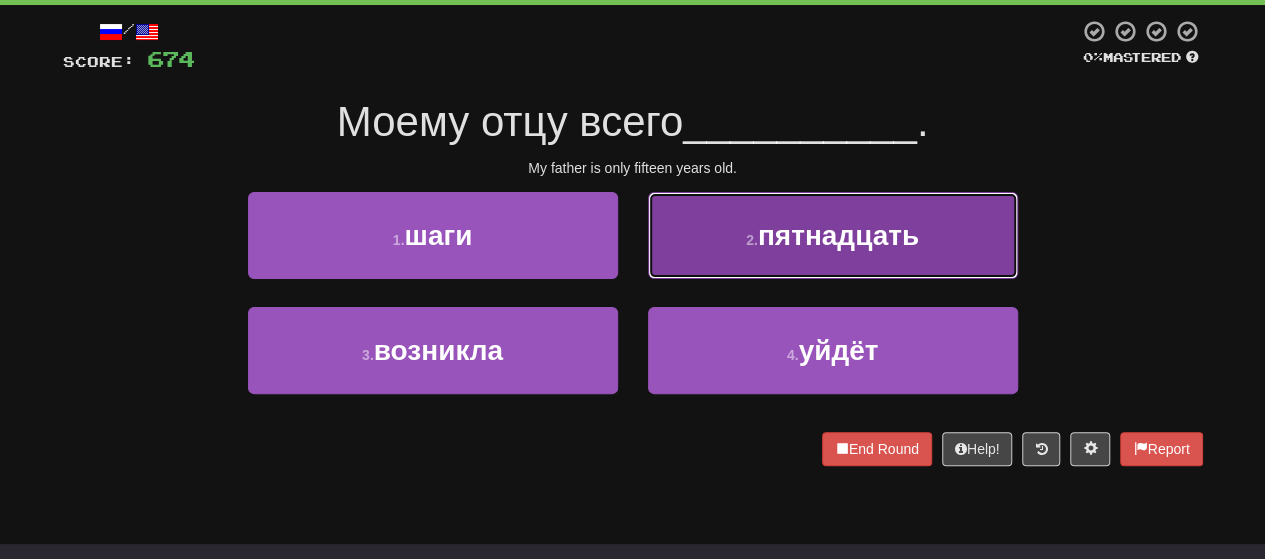 click on "2 .  пятнадцать" at bounding box center [833, 235] 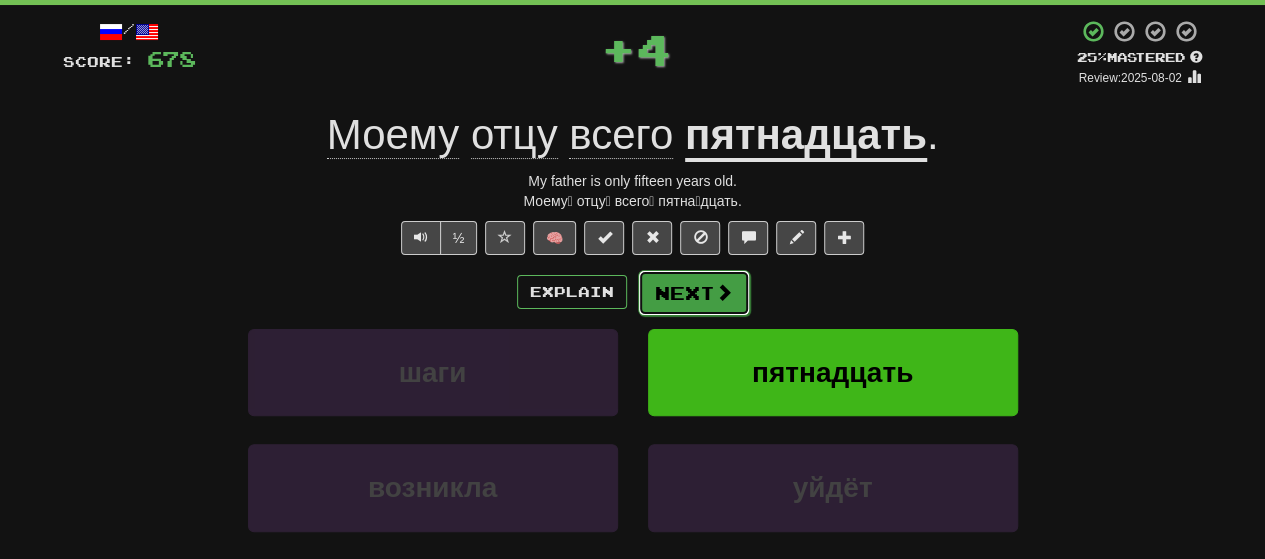 click on "Next" at bounding box center [694, 293] 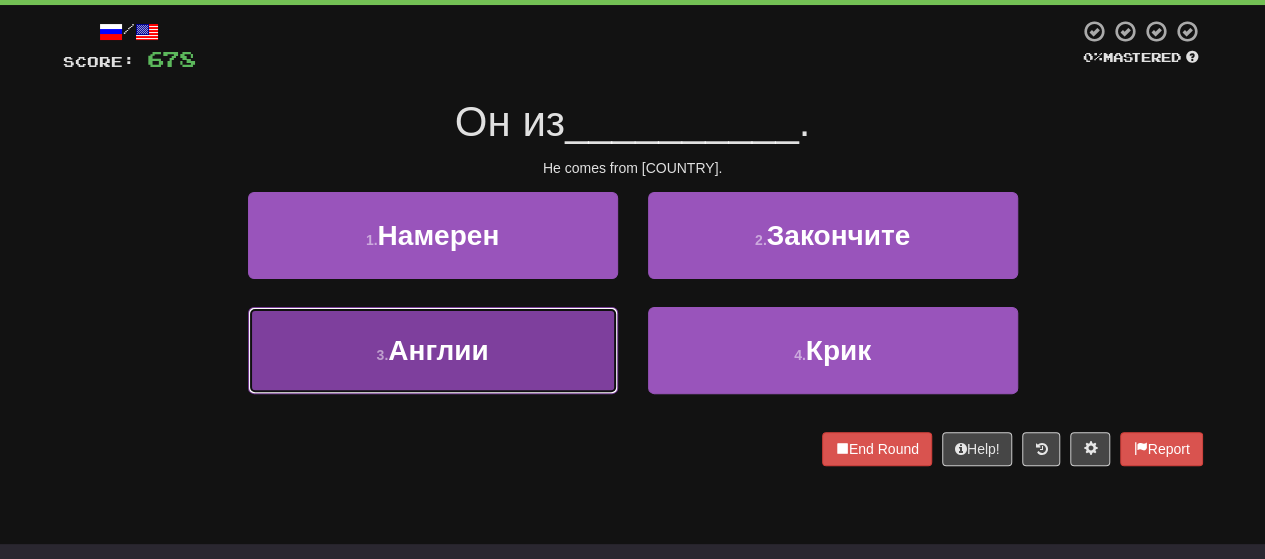 click on "3 .  Англии" at bounding box center (433, 350) 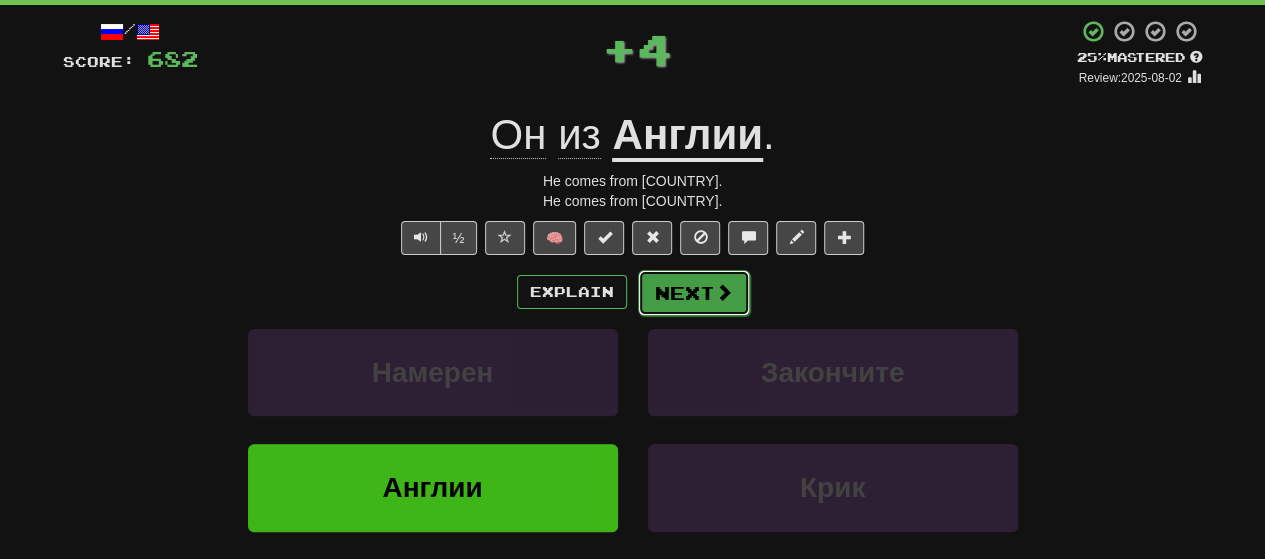click at bounding box center (724, 292) 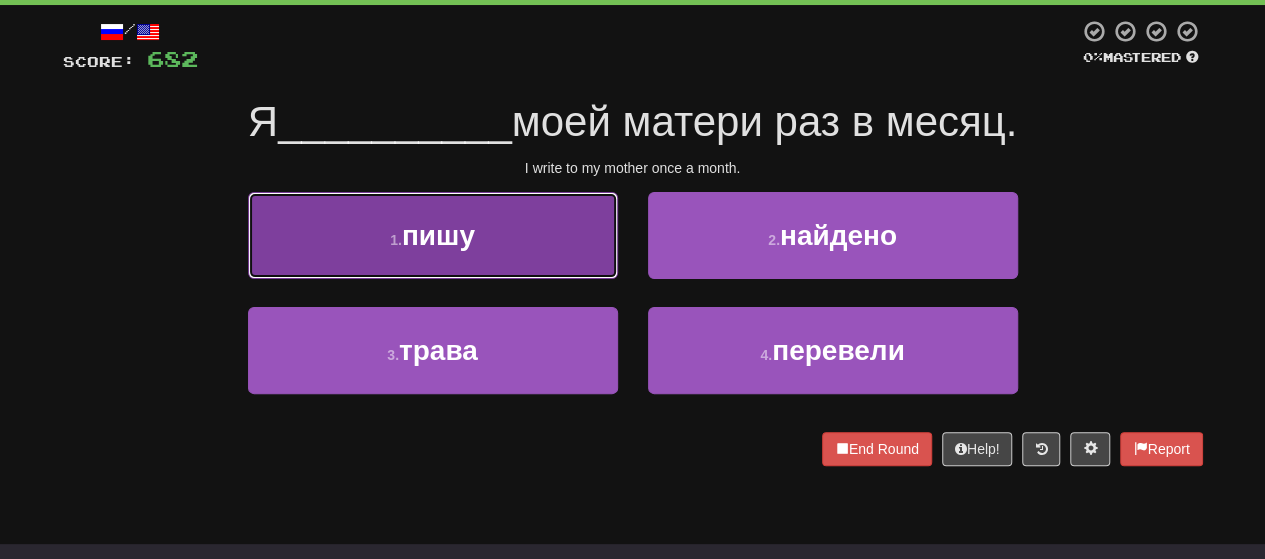 click on "1 .  пишу" at bounding box center [433, 235] 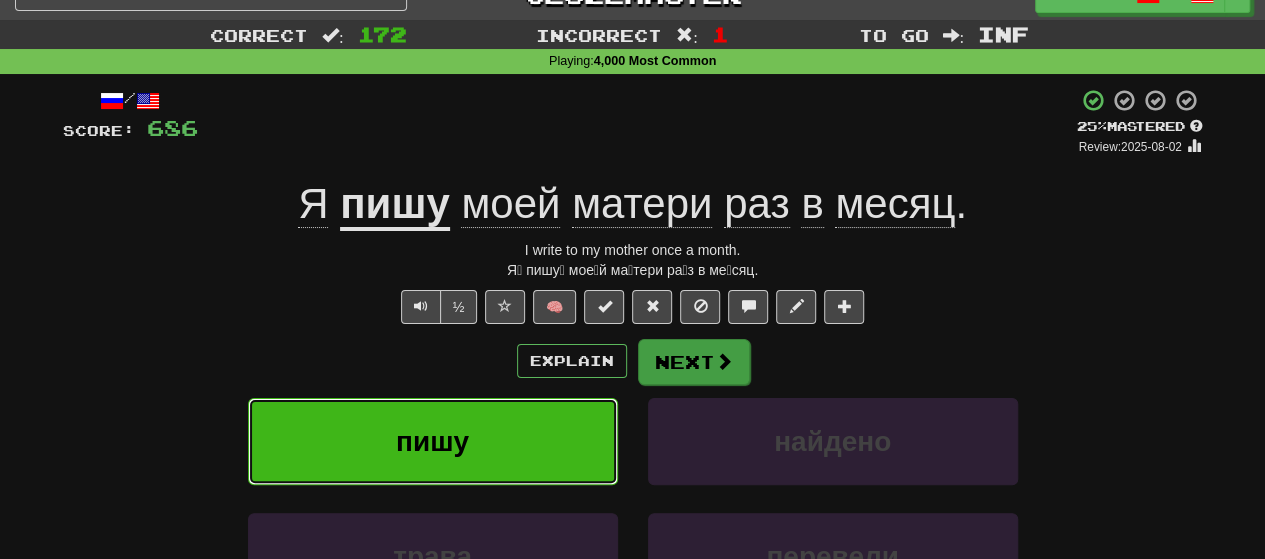 scroll, scrollTop: 0, scrollLeft: 0, axis: both 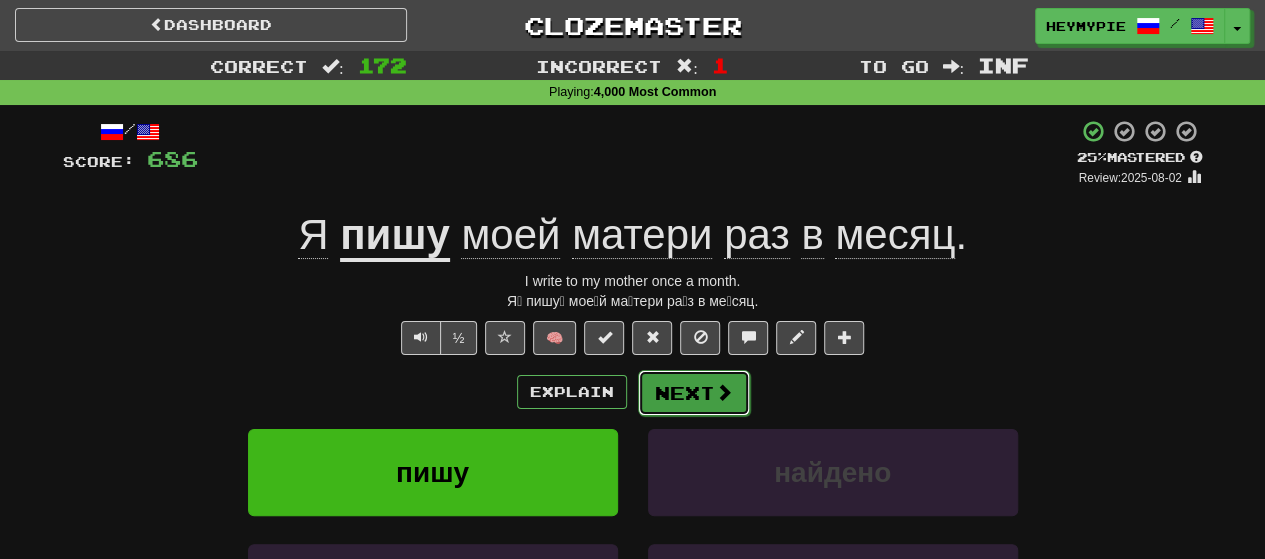 click on "Next" at bounding box center (694, 393) 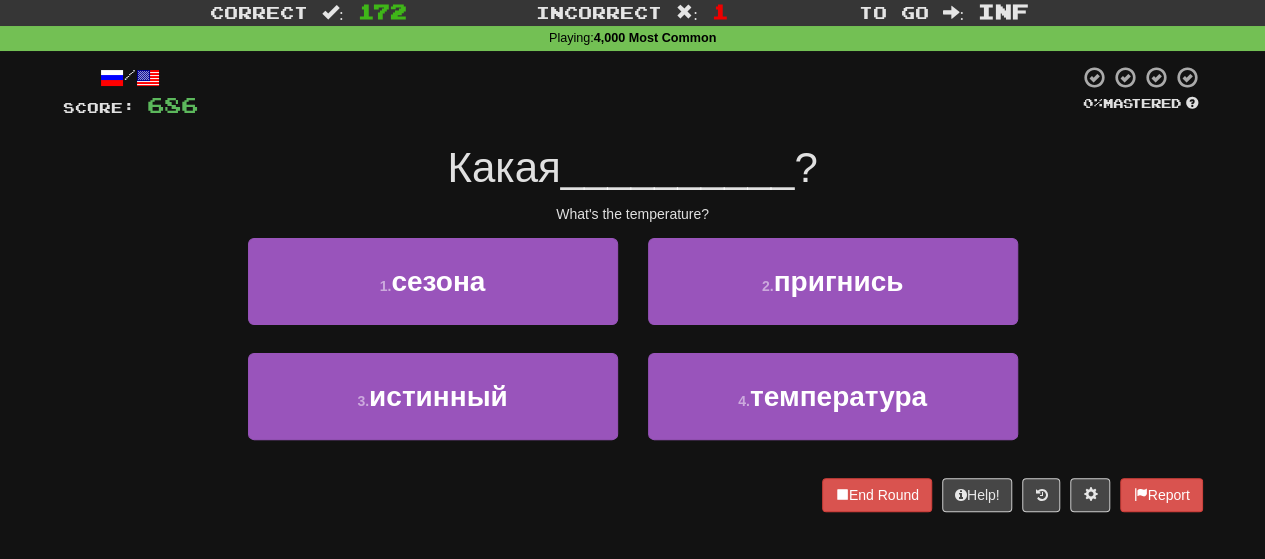scroll, scrollTop: 100, scrollLeft: 0, axis: vertical 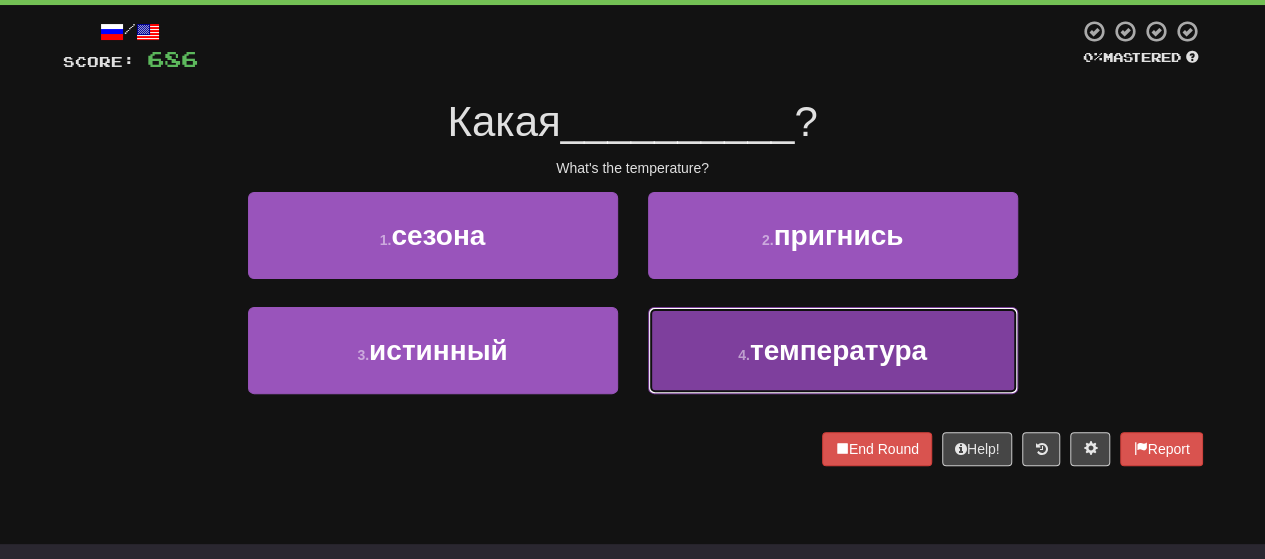 click on "4 .  температура" at bounding box center (833, 350) 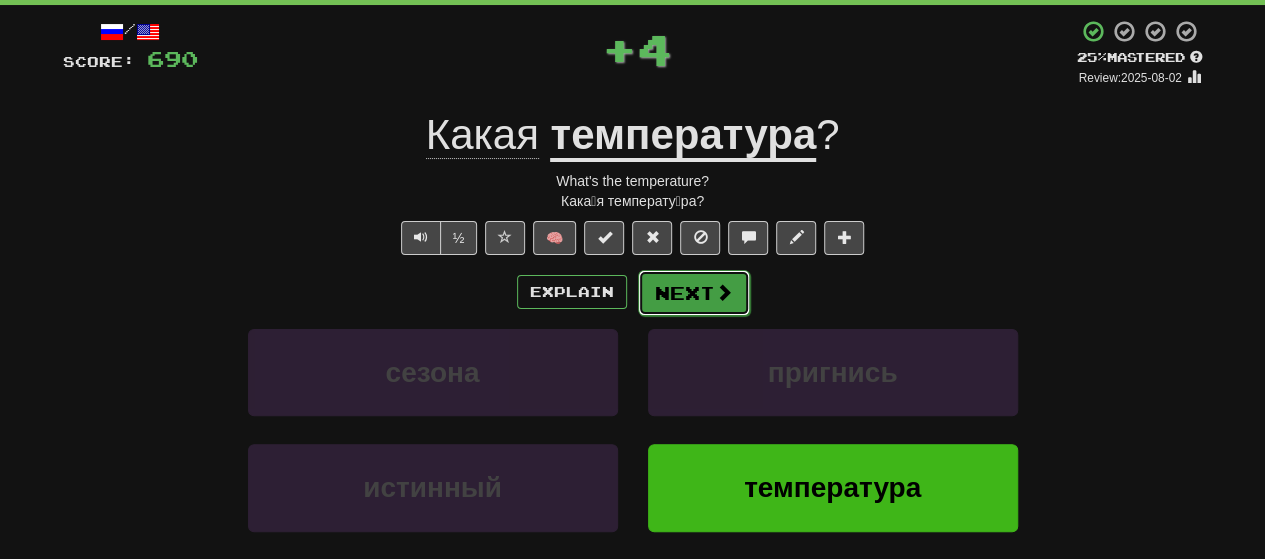 click on "Next" at bounding box center [694, 293] 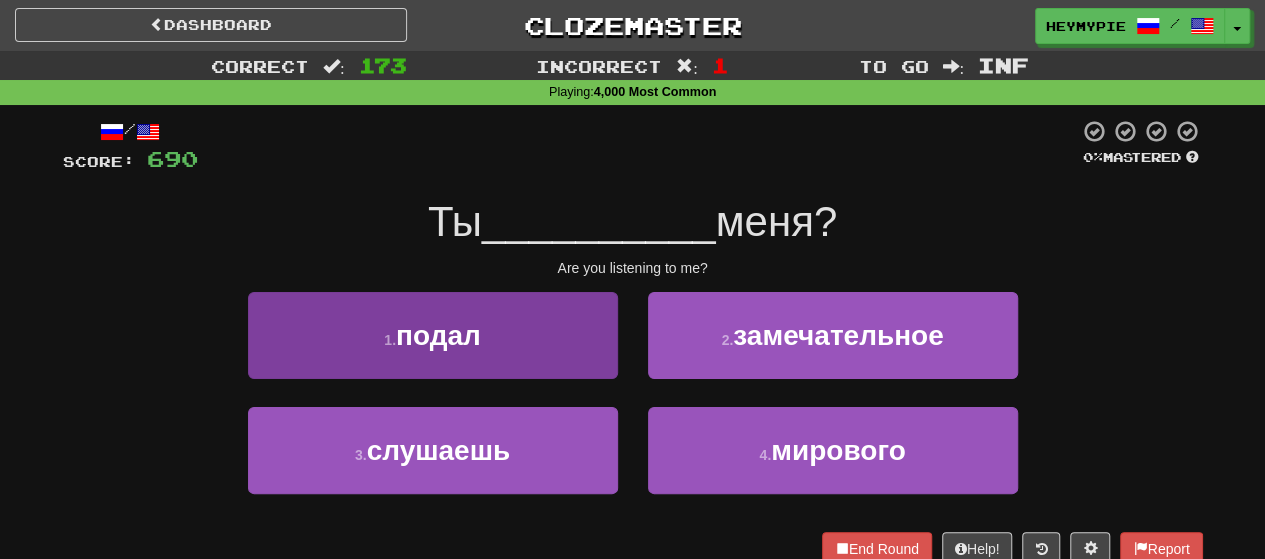 scroll, scrollTop: 100, scrollLeft: 0, axis: vertical 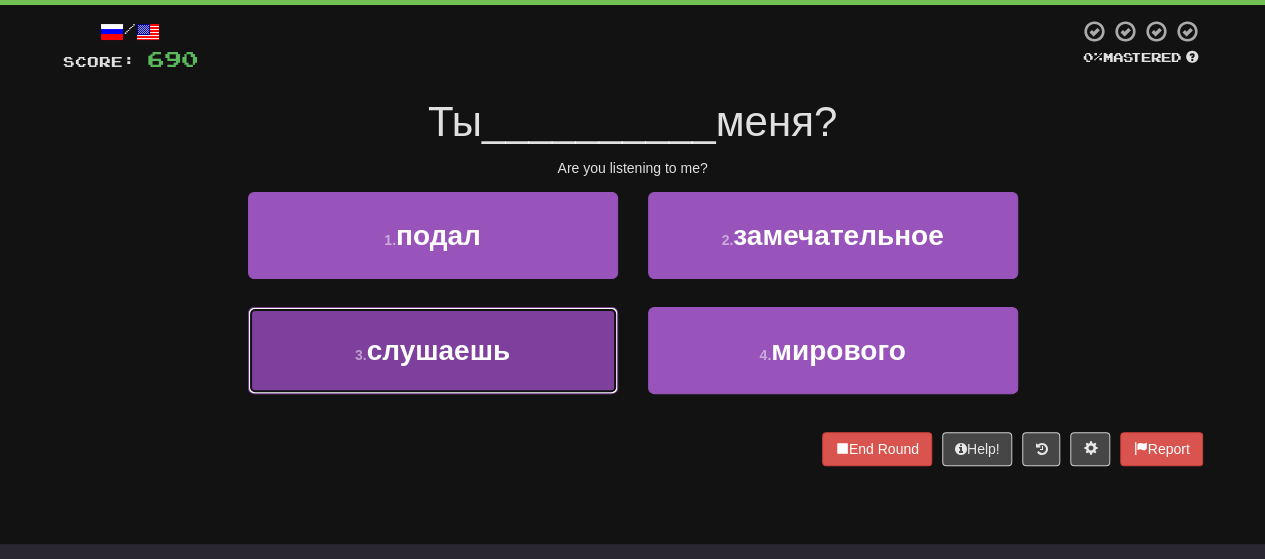 click on "слушаешь" at bounding box center [439, 350] 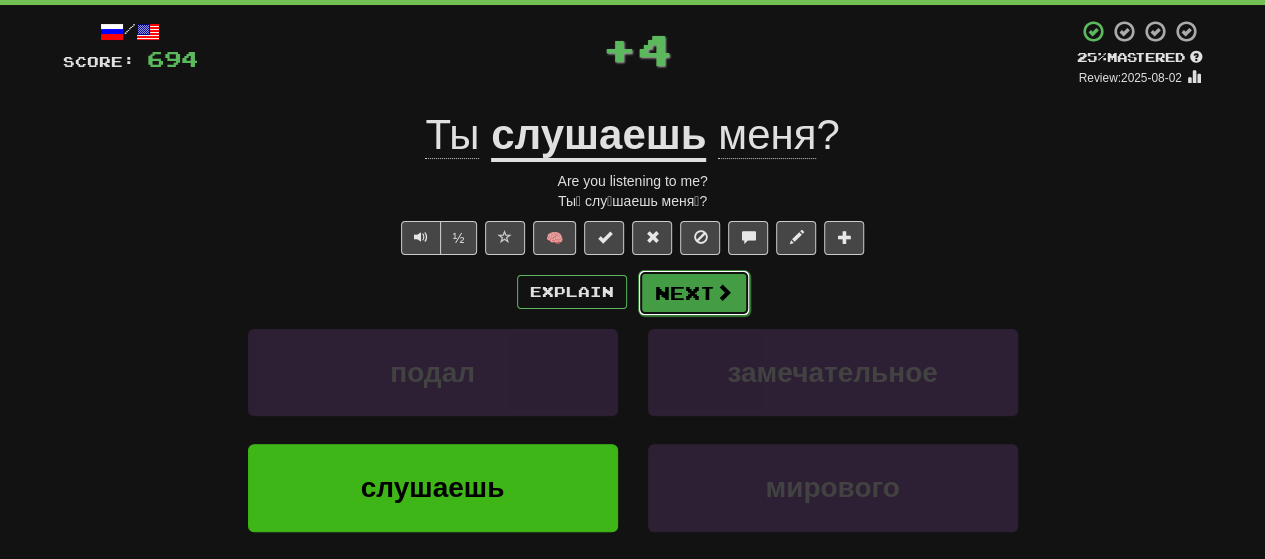 click on "Next" at bounding box center (694, 293) 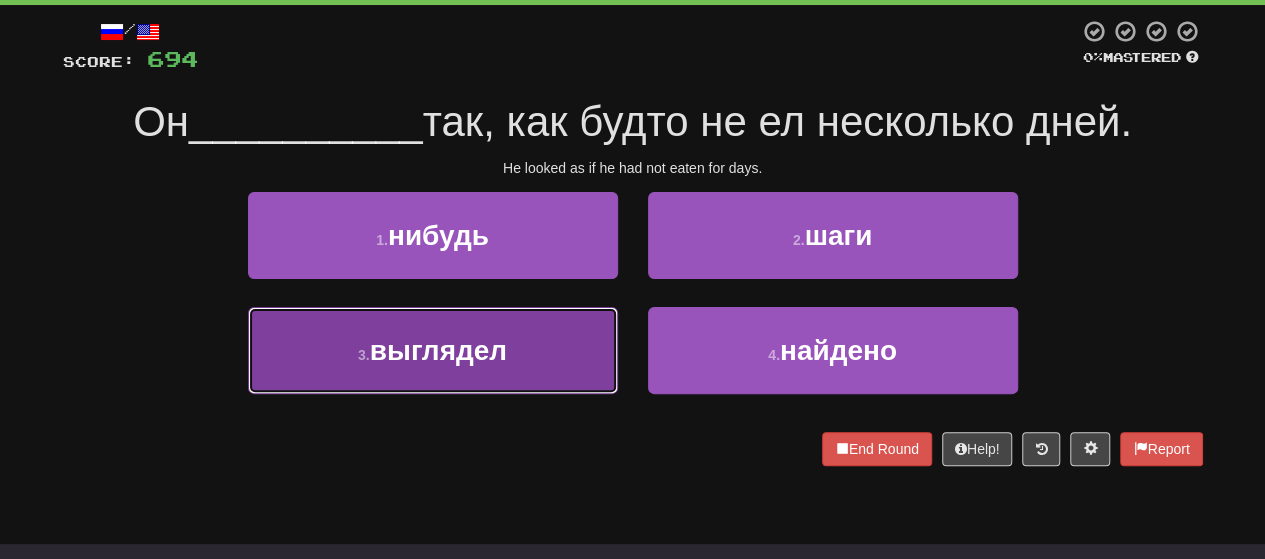 click on "выглядел" at bounding box center (438, 350) 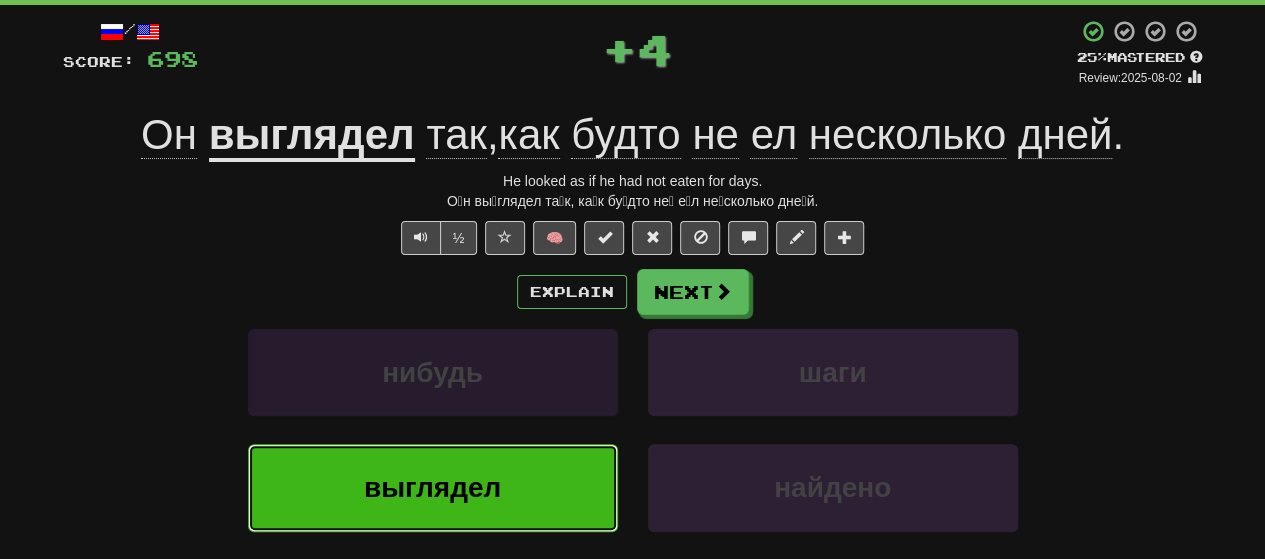 scroll, scrollTop: 0, scrollLeft: 0, axis: both 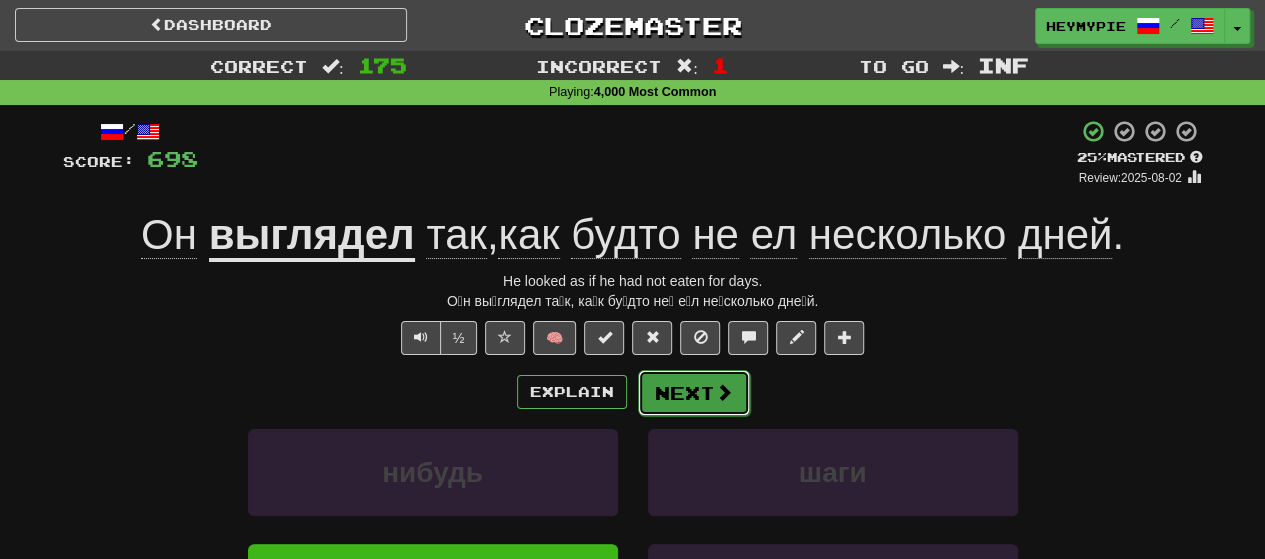 click on "Next" at bounding box center [694, 393] 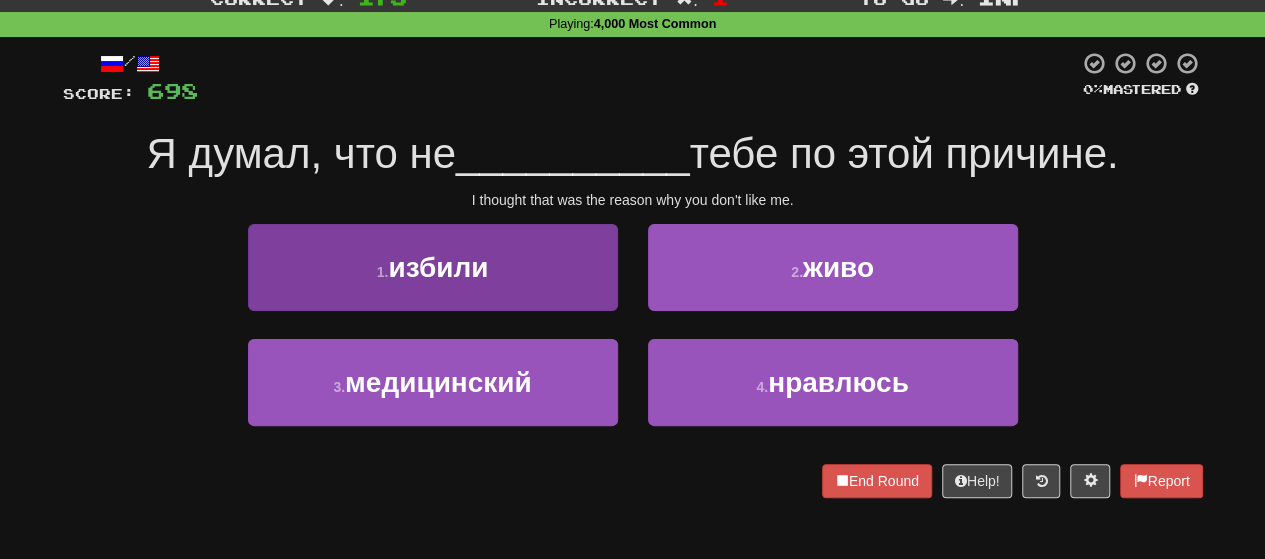 scroll, scrollTop: 100, scrollLeft: 0, axis: vertical 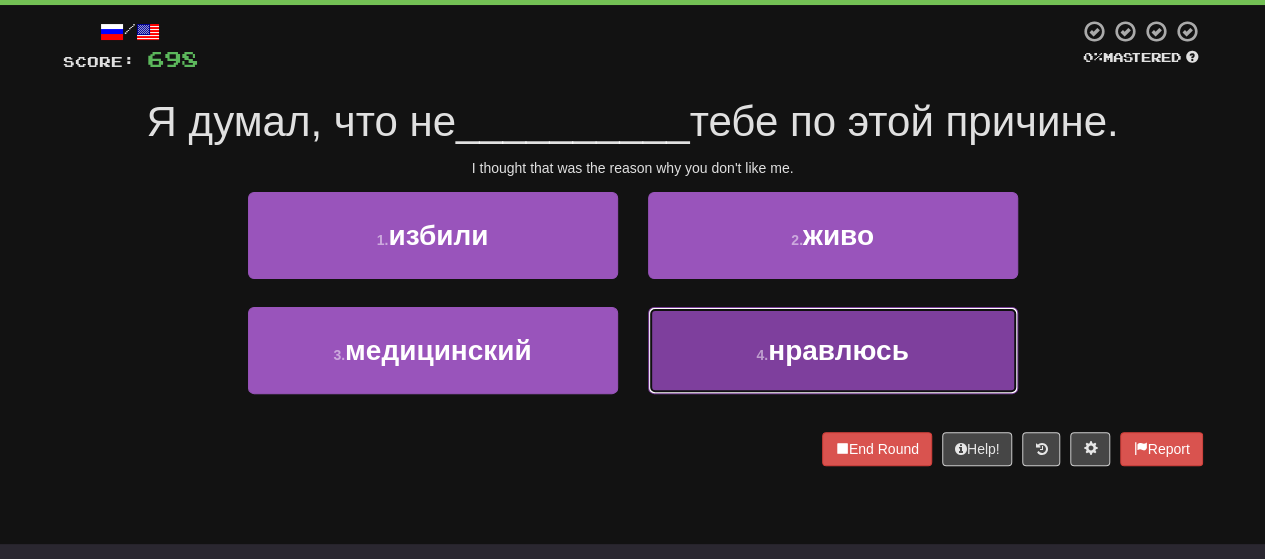 click on "4 .  нравлюсь" at bounding box center [833, 350] 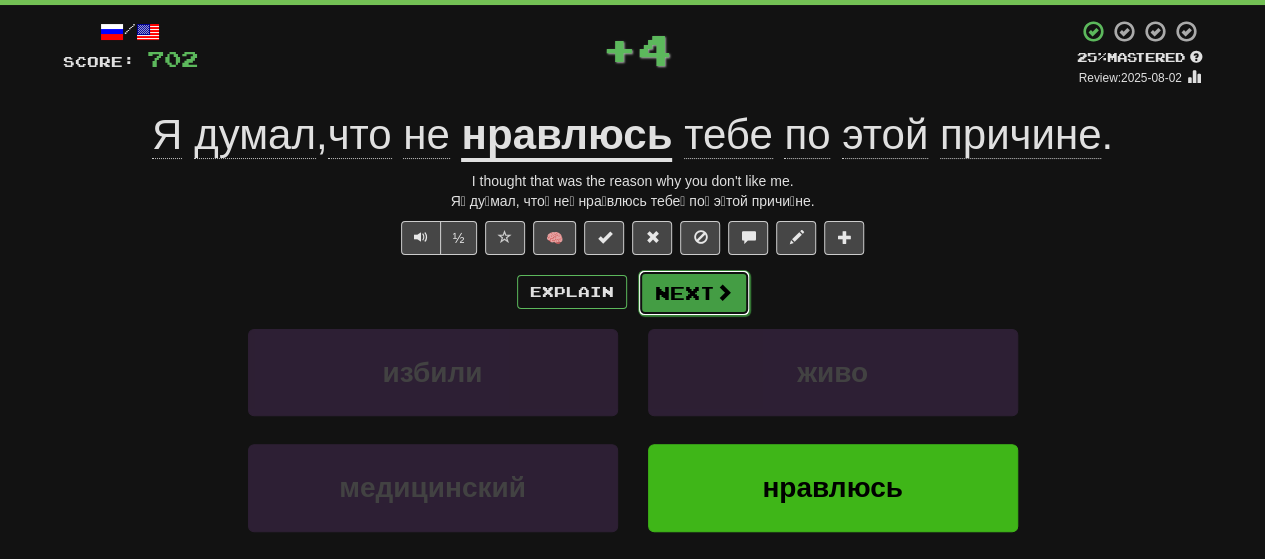 click on "Next" at bounding box center [694, 293] 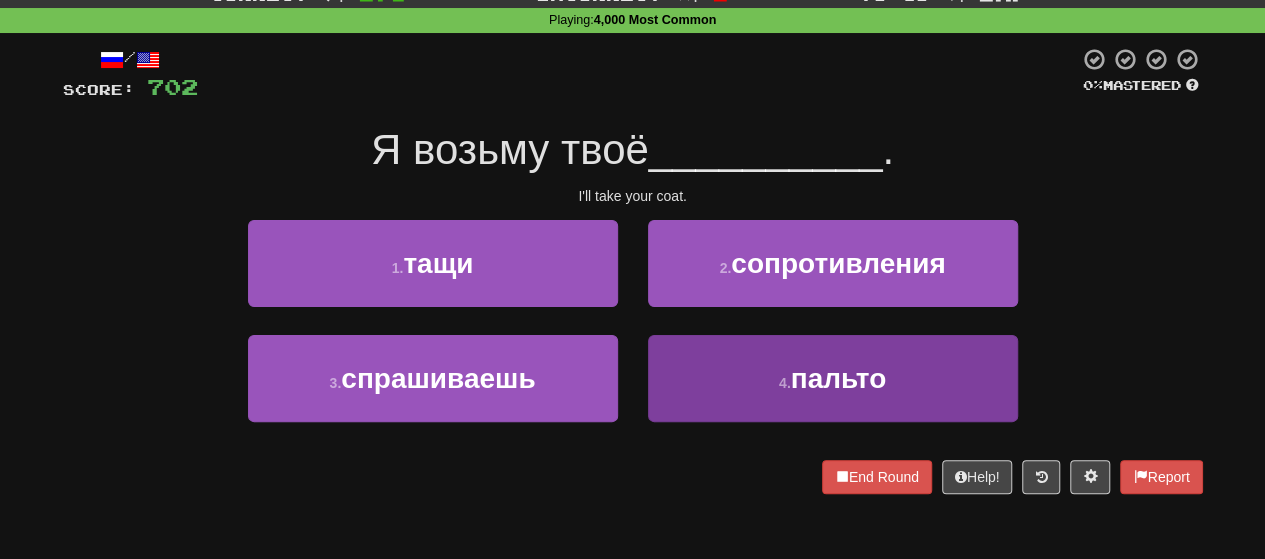 scroll, scrollTop: 100, scrollLeft: 0, axis: vertical 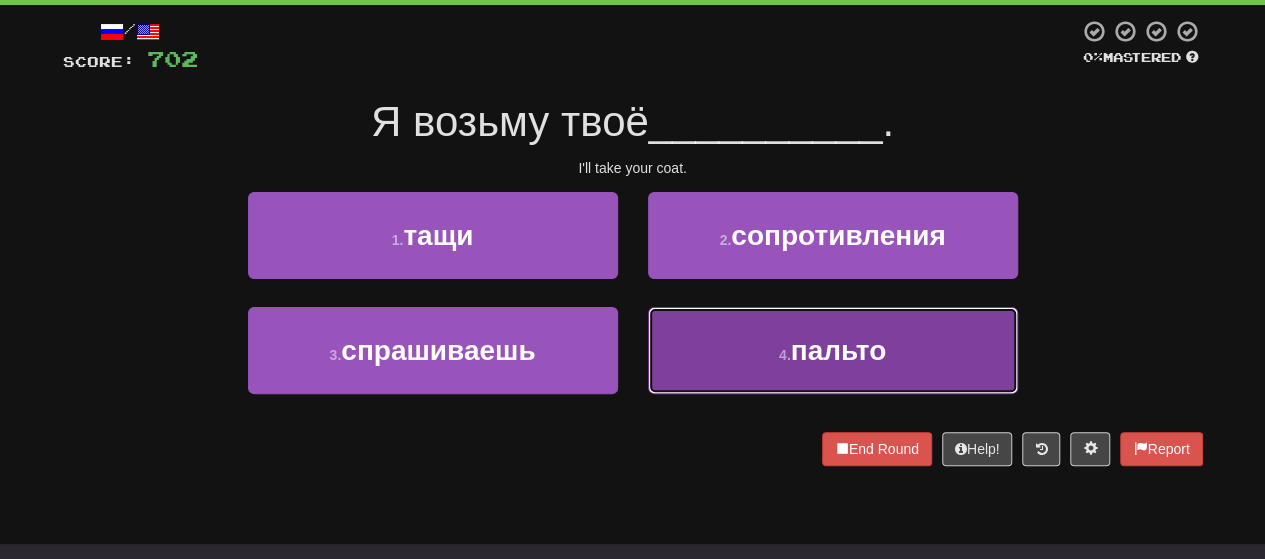 click on "4 .  пальто" at bounding box center (833, 350) 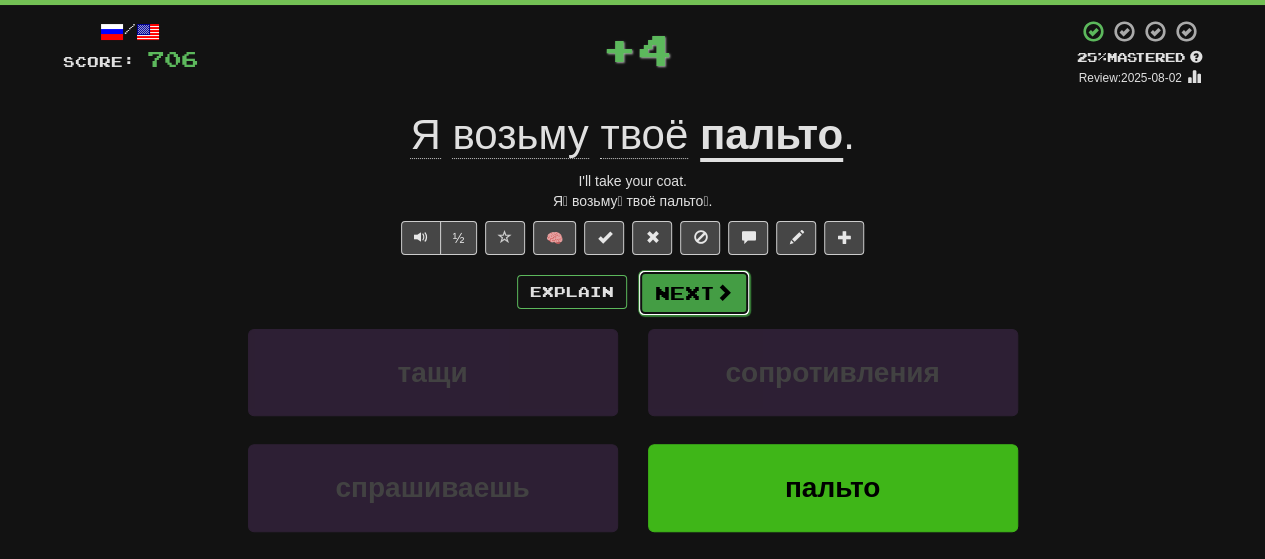 click on "Next" at bounding box center (694, 293) 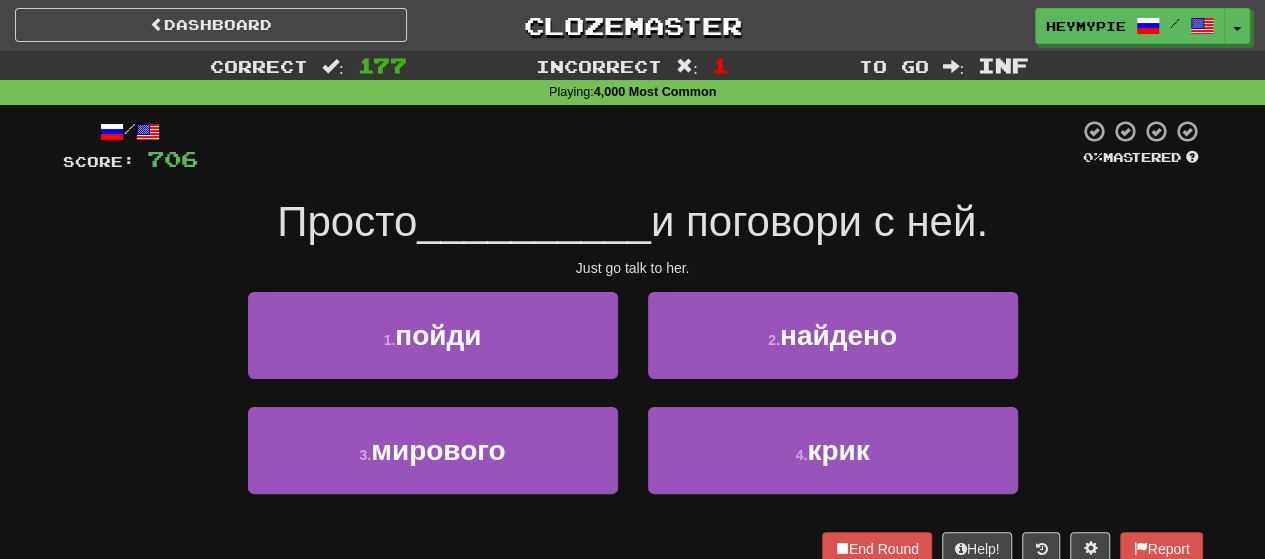 scroll, scrollTop: 100, scrollLeft: 0, axis: vertical 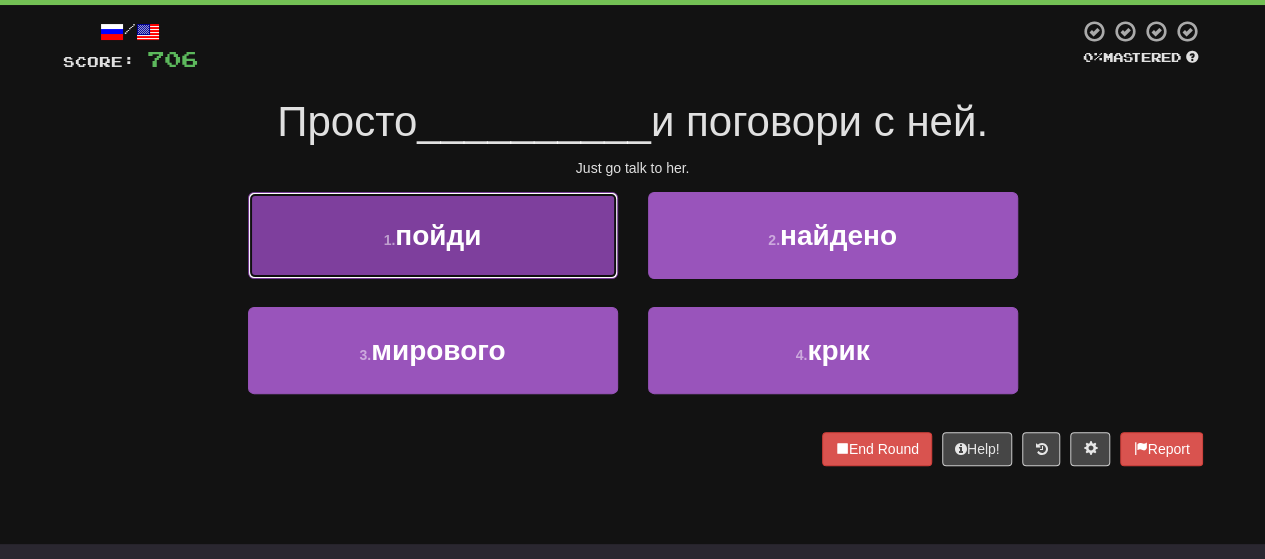 click on "1 .  пойди" at bounding box center (433, 235) 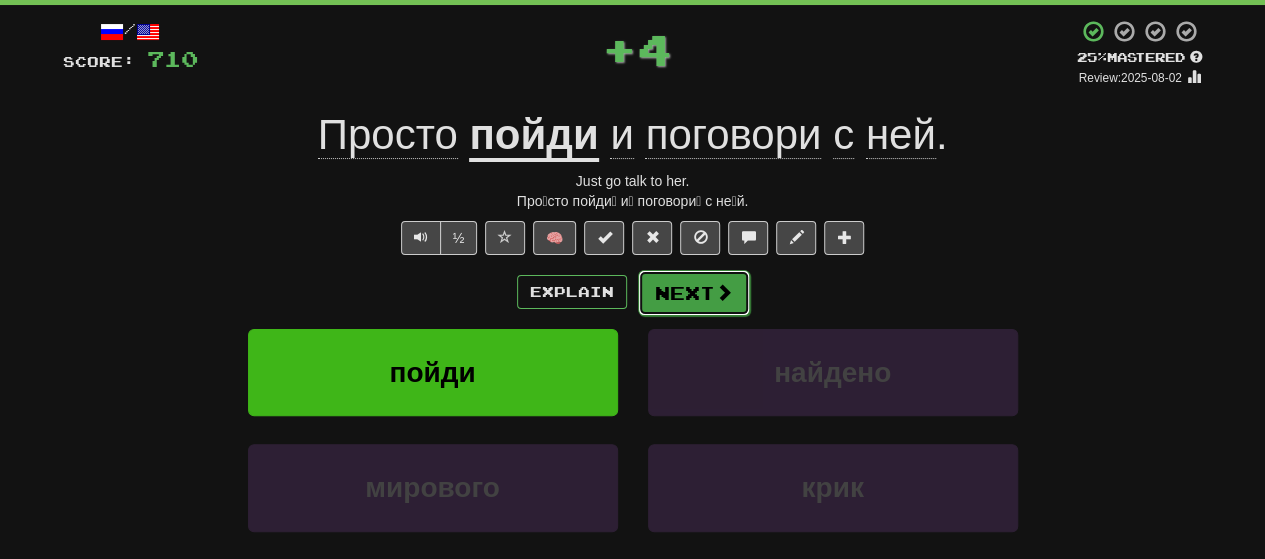 click on "Next" at bounding box center [694, 293] 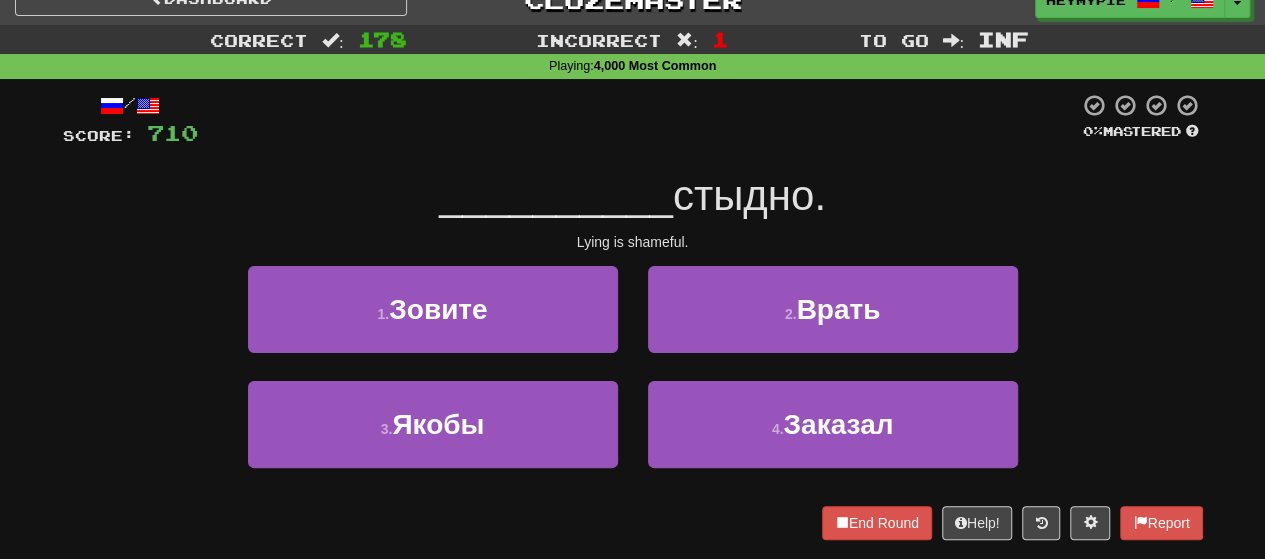 scroll, scrollTop: 0, scrollLeft: 0, axis: both 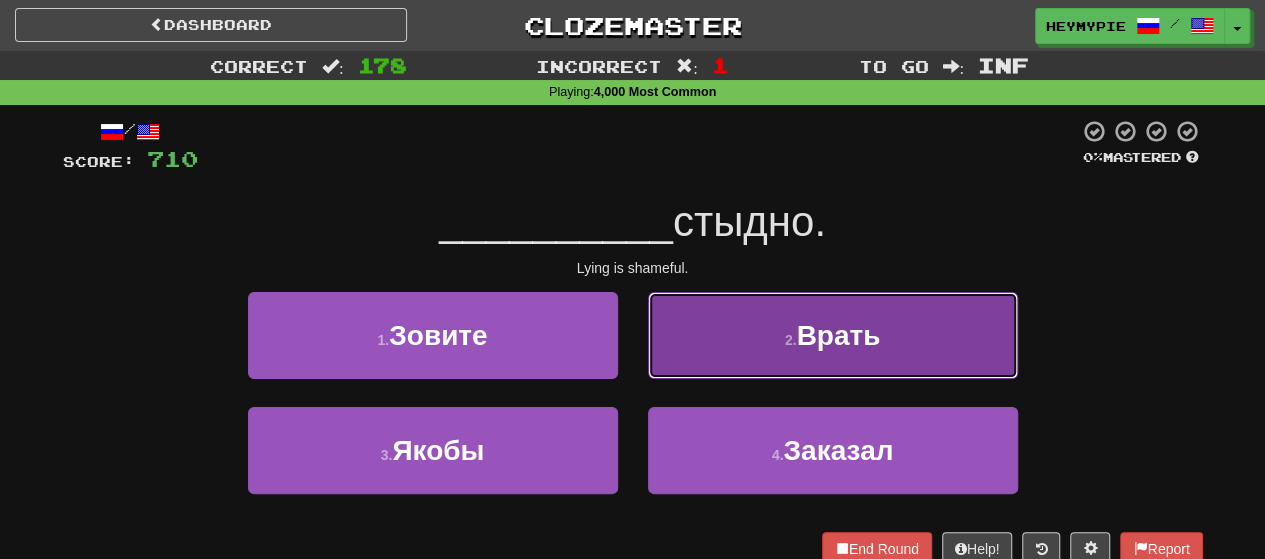 click on "Врать" at bounding box center (838, 335) 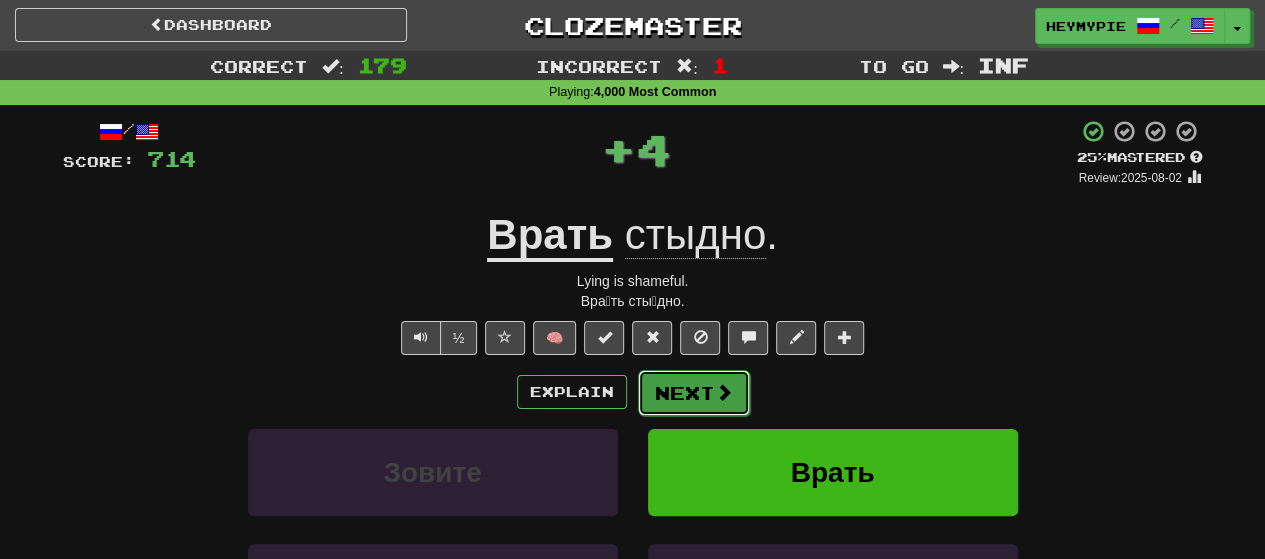 click on "Next" at bounding box center (694, 393) 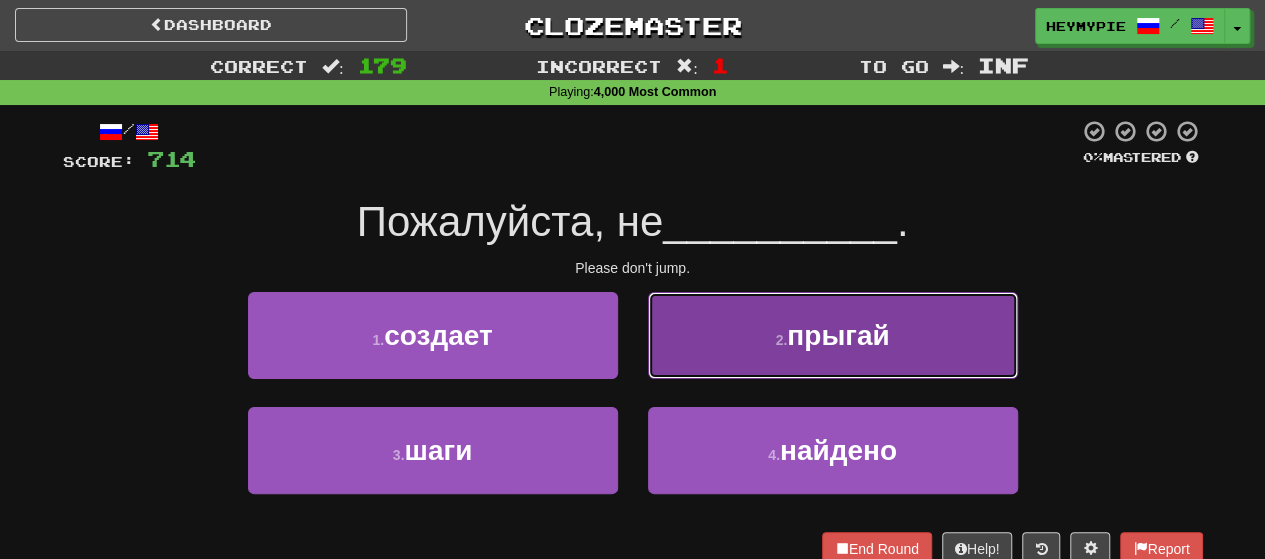 click on "2 .  прыгай" at bounding box center [833, 335] 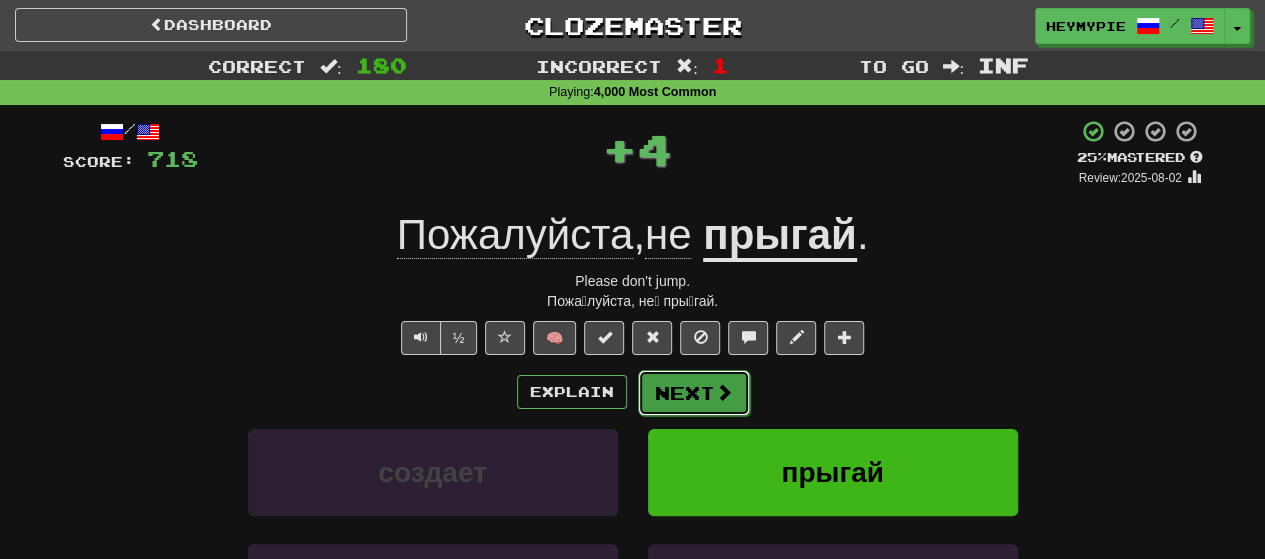 click on "Next" at bounding box center [694, 393] 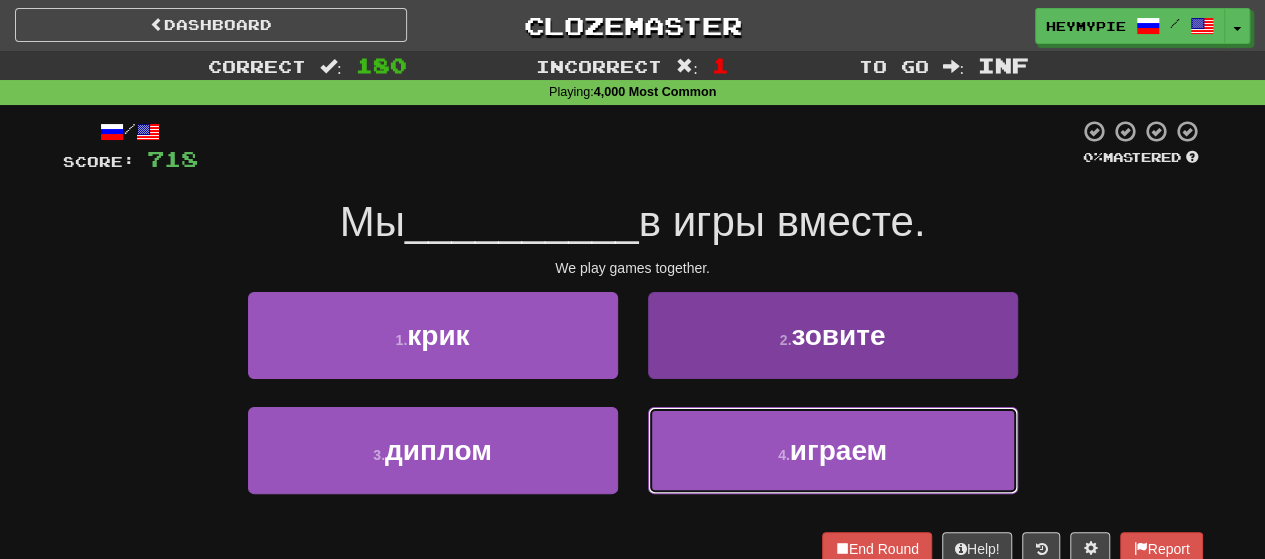 click on "4 .  играем" at bounding box center [833, 450] 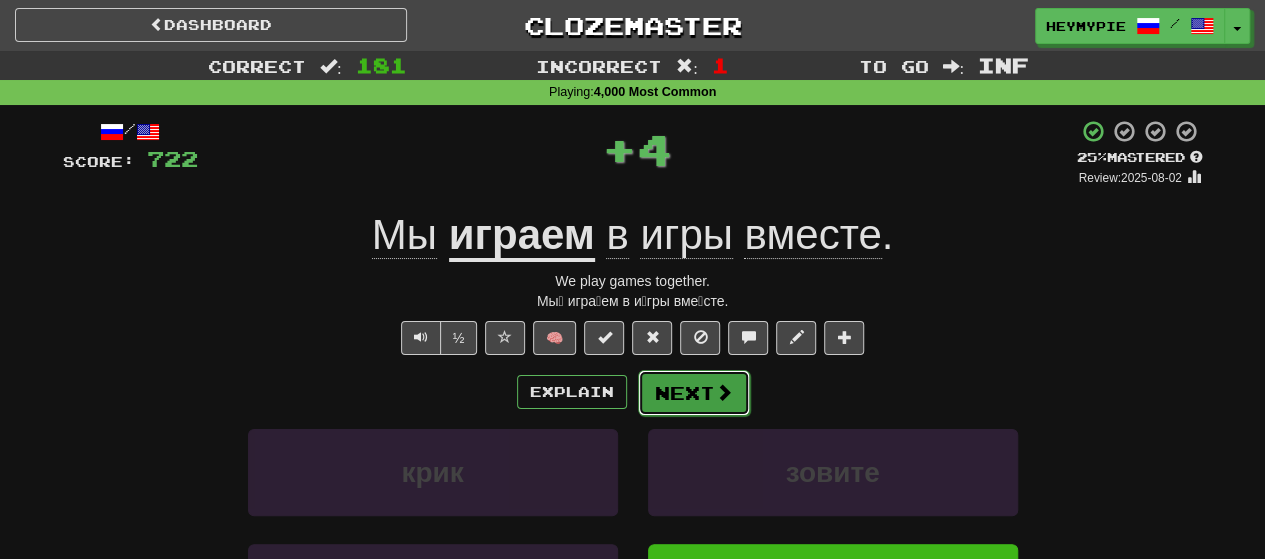 click on "Next" at bounding box center [694, 393] 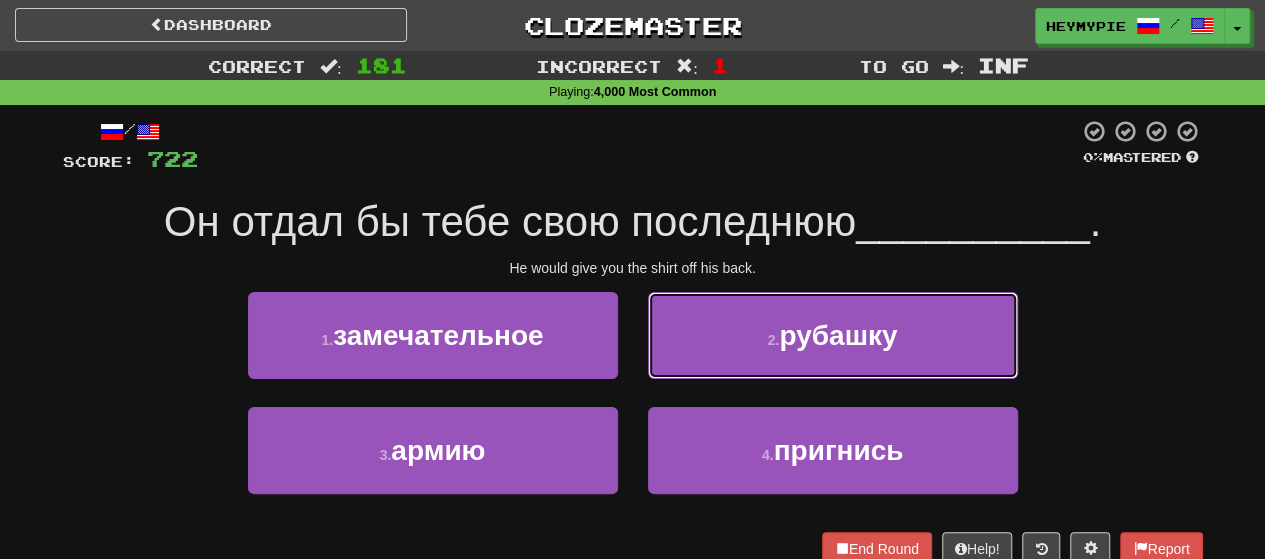 click on "2 .  рубашку" at bounding box center (833, 335) 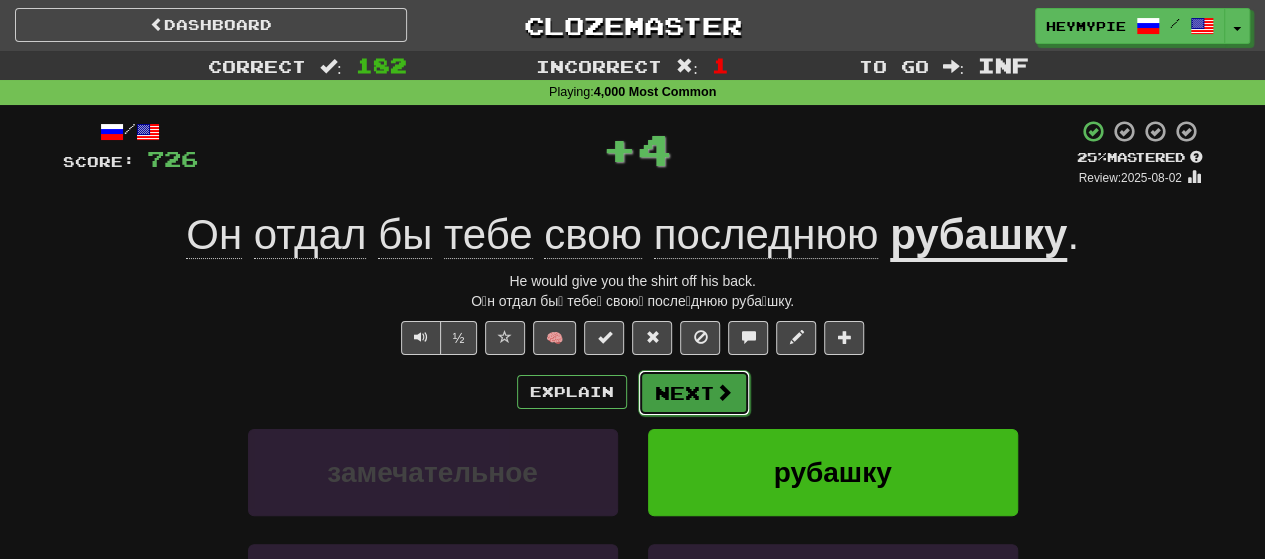 click on "Next" at bounding box center [694, 393] 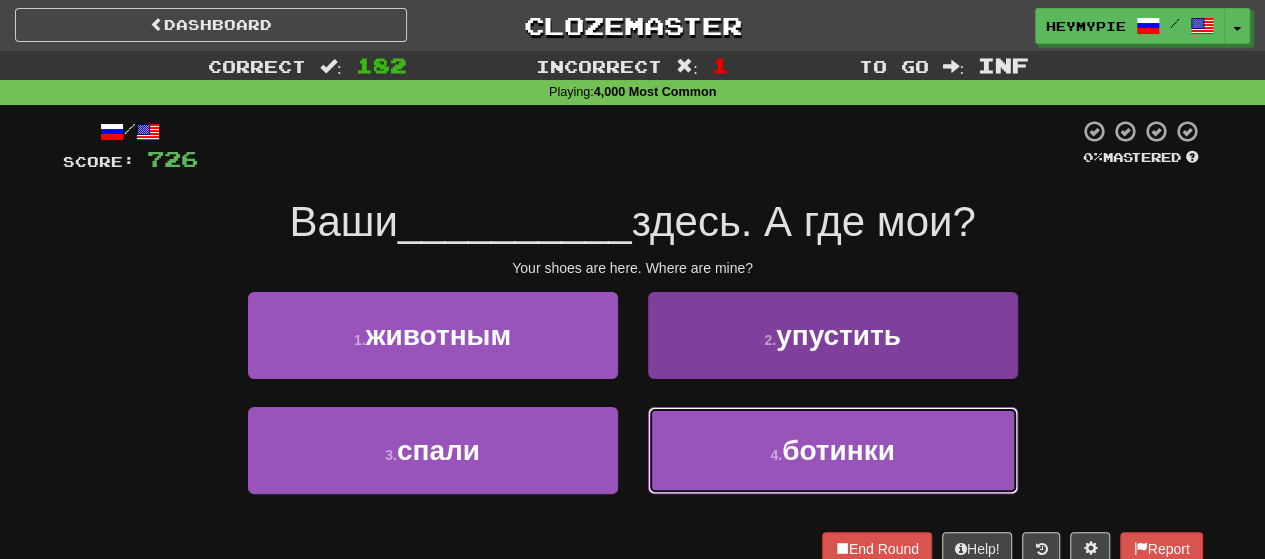 click on "4 .  ботинки" at bounding box center (833, 450) 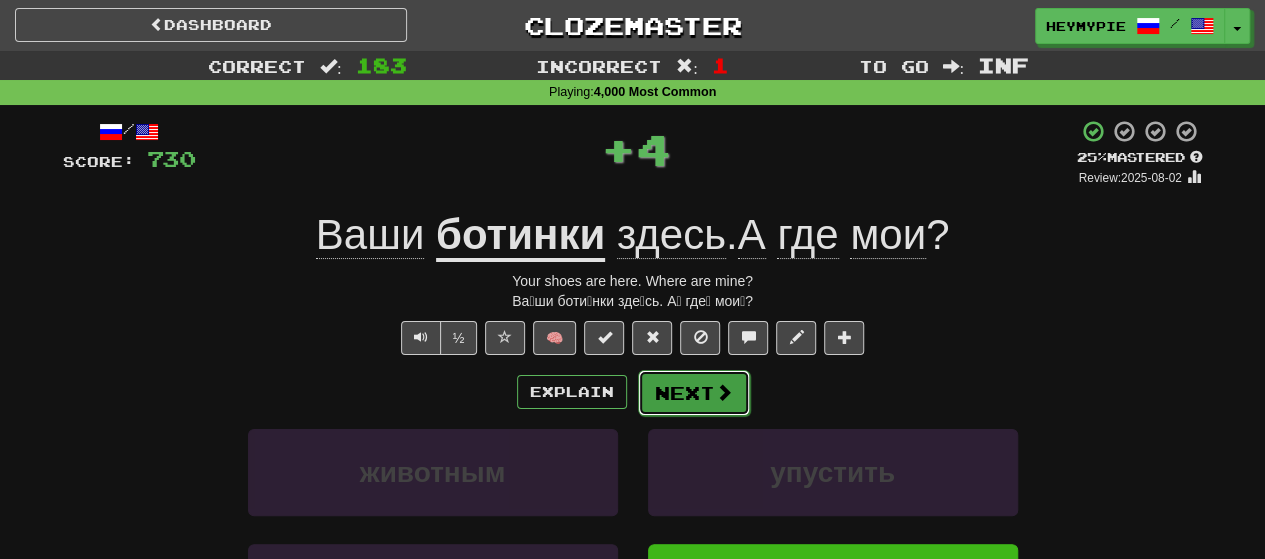 click on "Next" at bounding box center (694, 393) 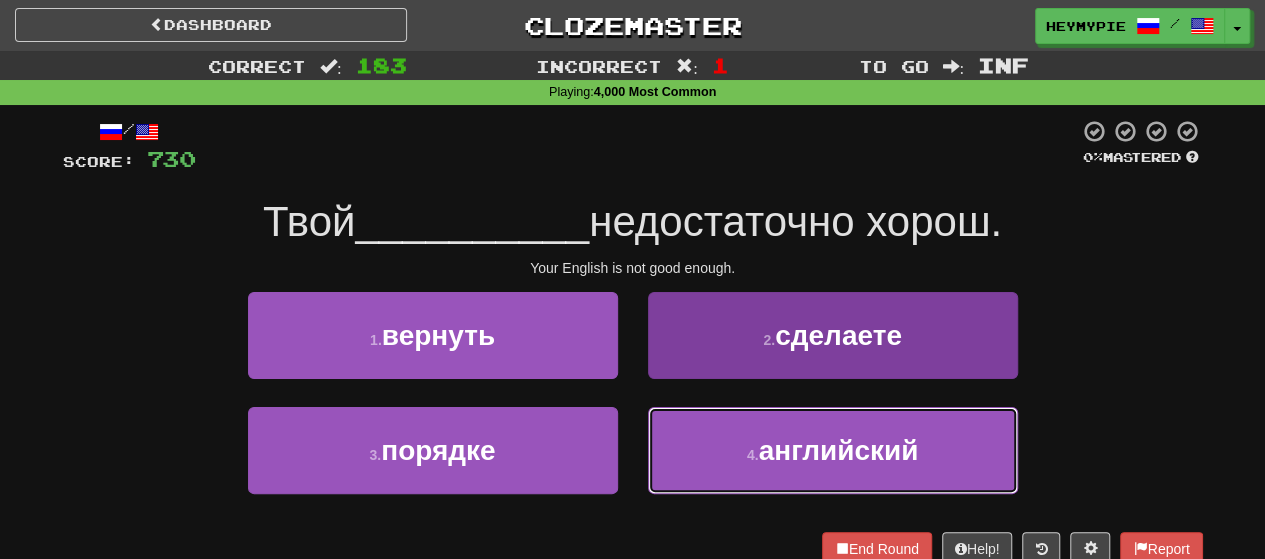 click on "4 .  английский" at bounding box center [833, 450] 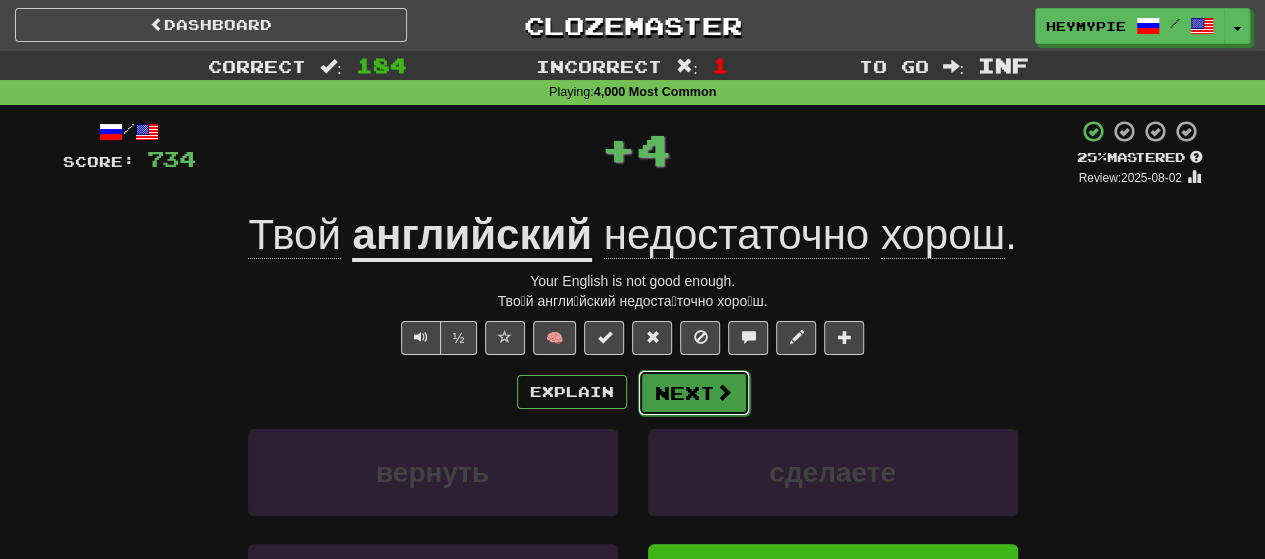 click on "Next" at bounding box center [694, 393] 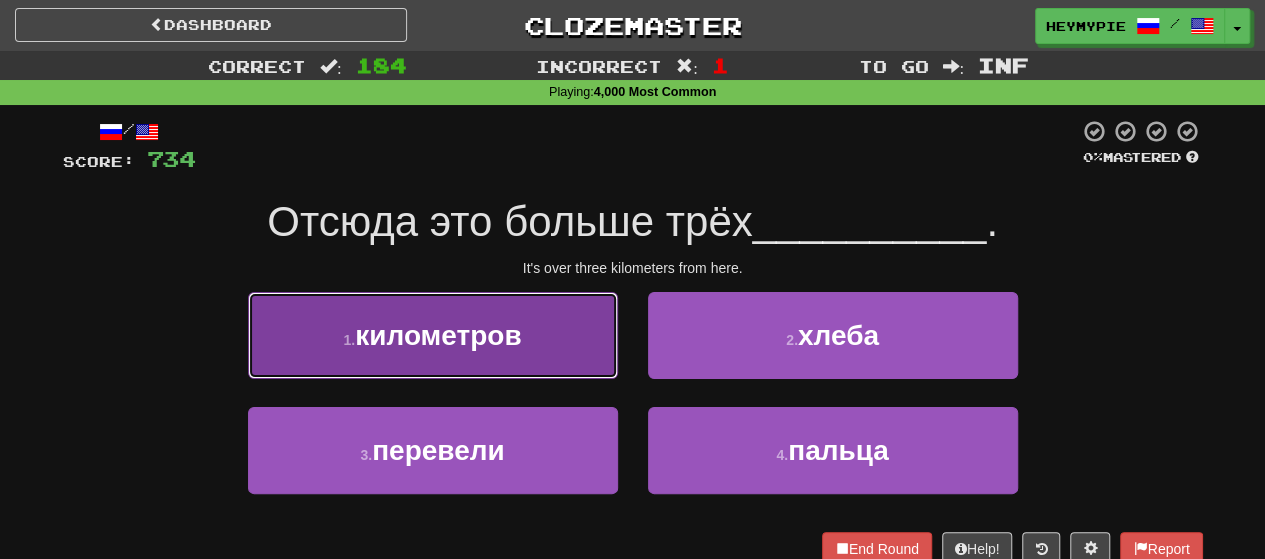 click on "километров" at bounding box center [438, 335] 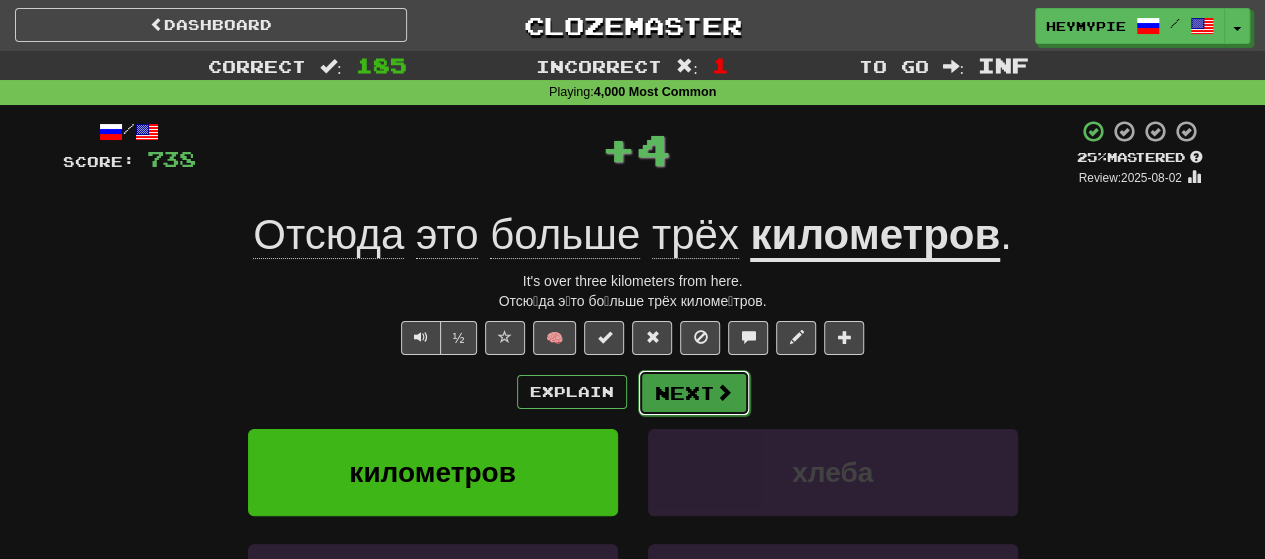 click on "Next" at bounding box center [694, 393] 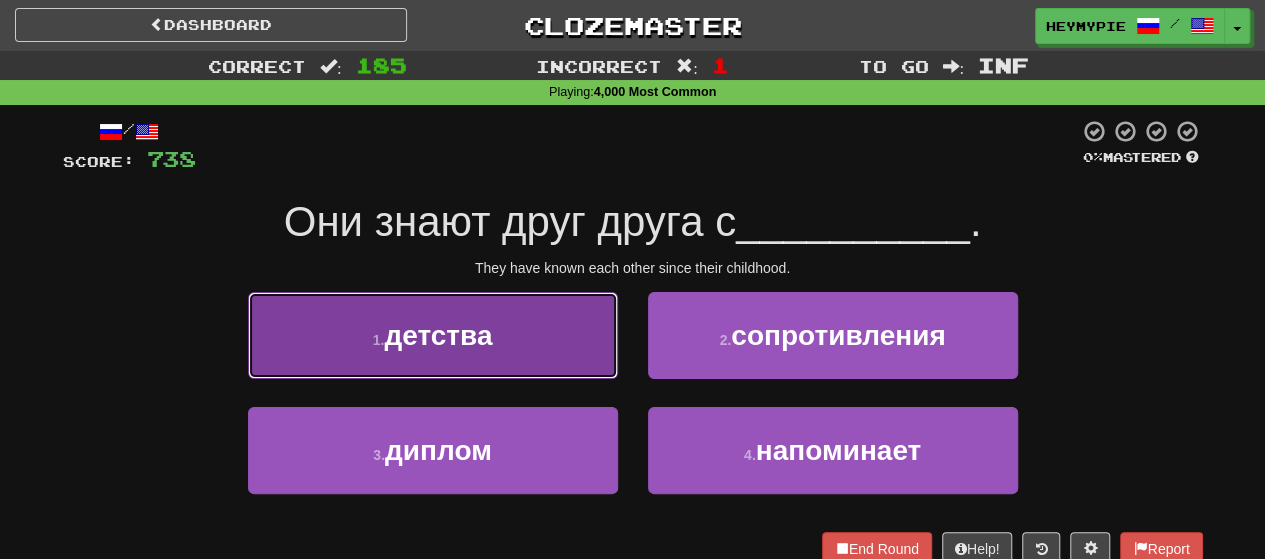 click on "детства" at bounding box center [438, 335] 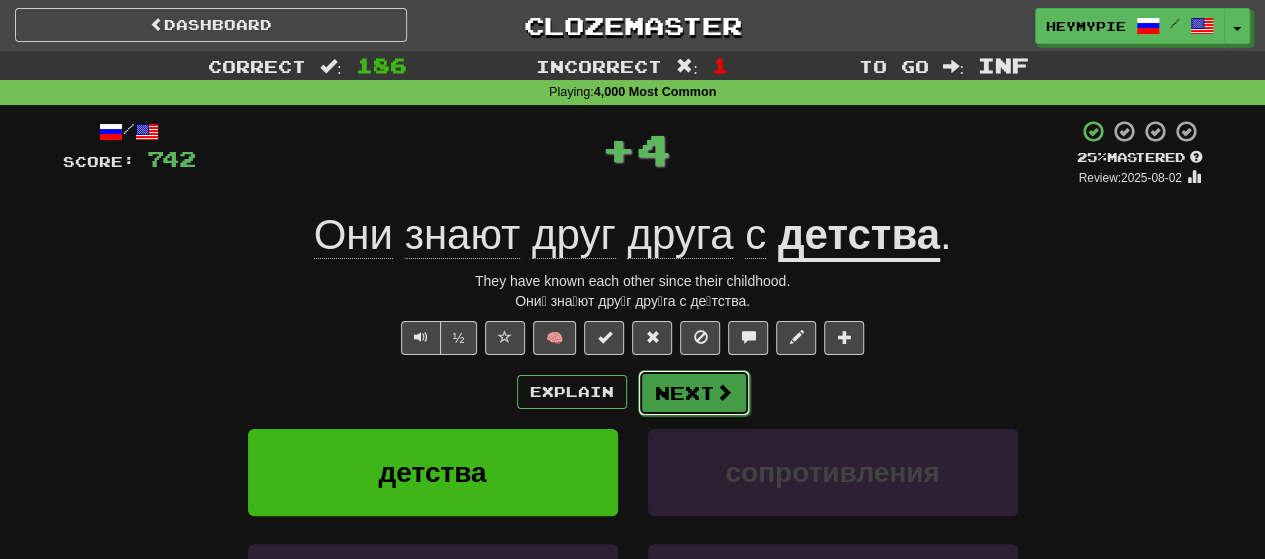click on "Next" at bounding box center (694, 393) 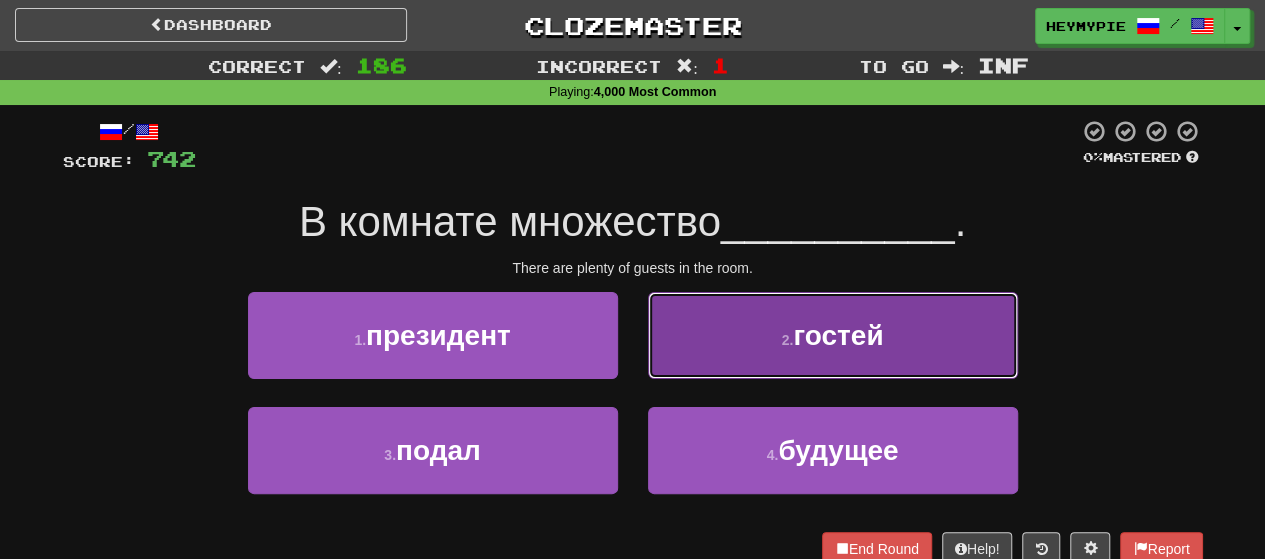 click on "2 .  гостей" at bounding box center [833, 335] 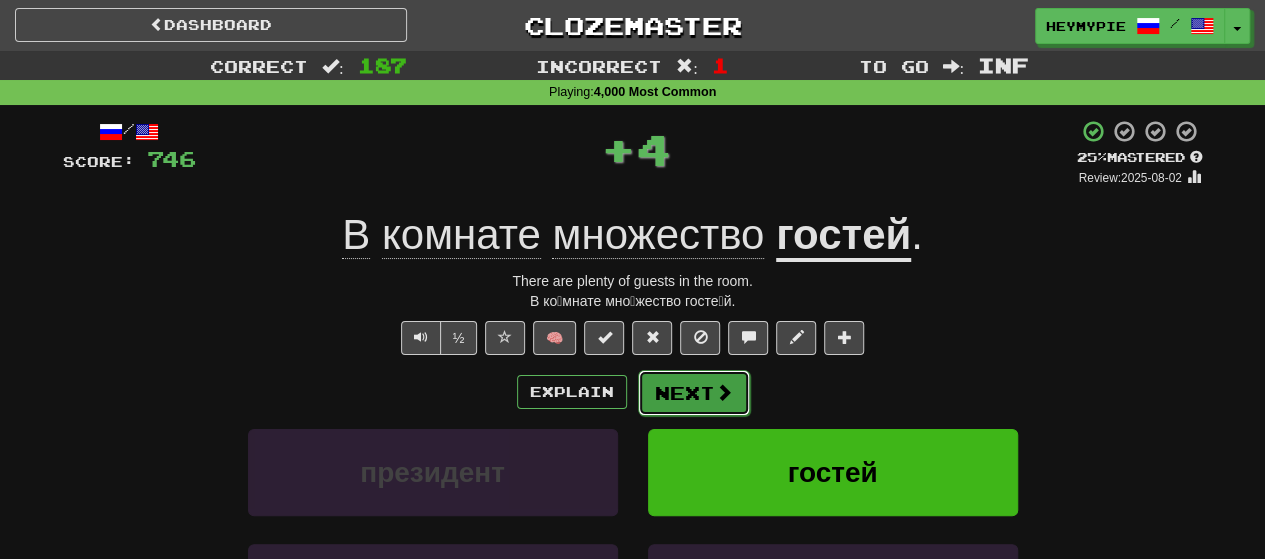 click on "Next" at bounding box center [694, 393] 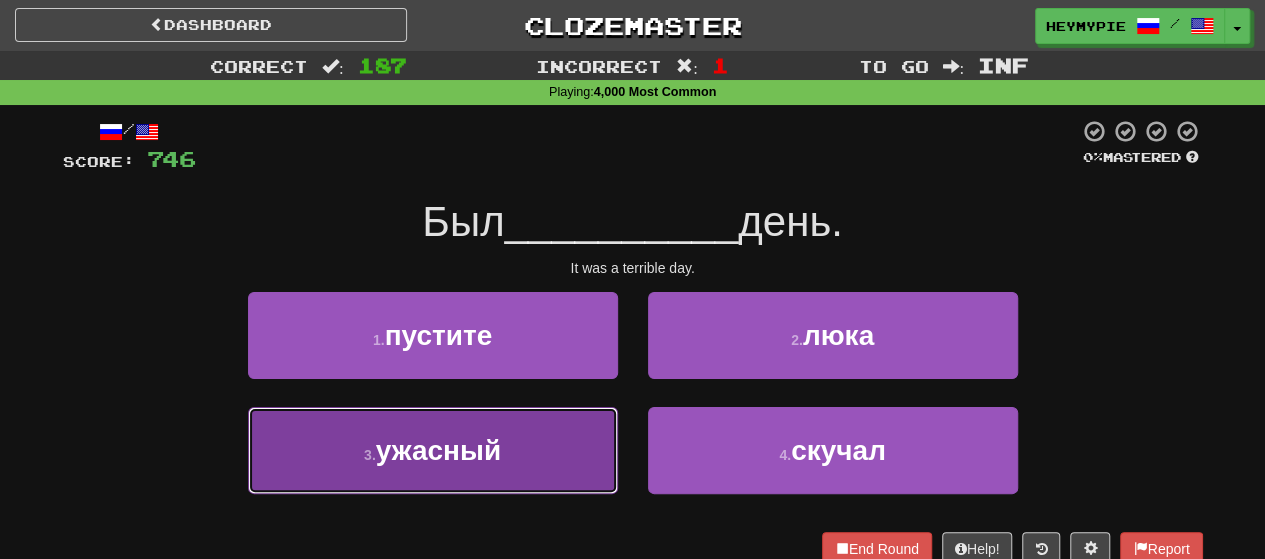 click on "3 .  ужасный" at bounding box center (433, 450) 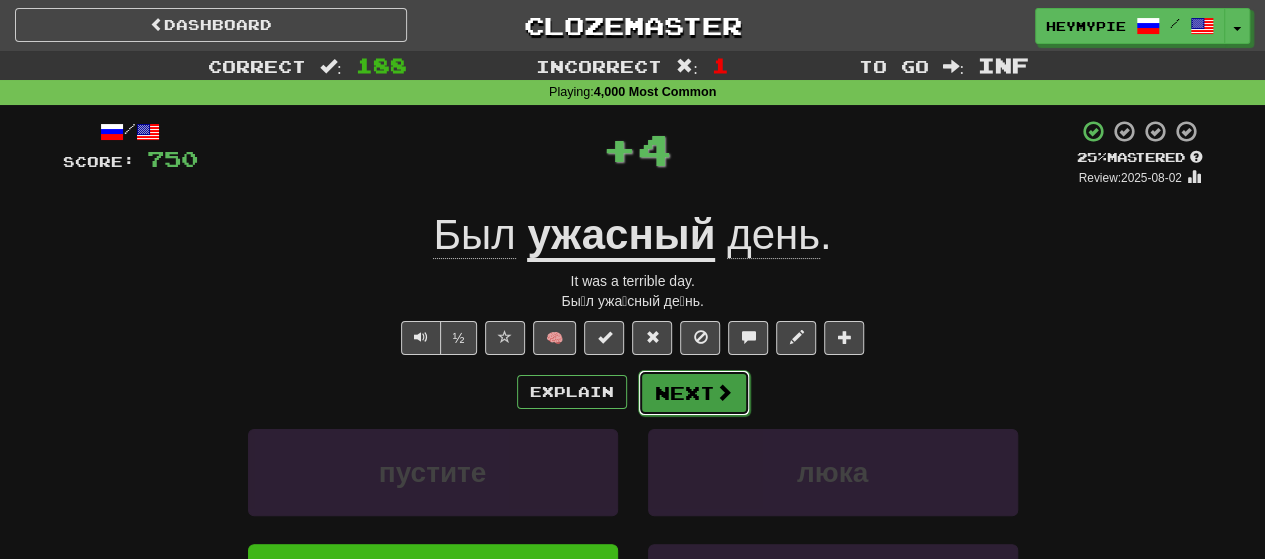 click on "Next" at bounding box center [694, 393] 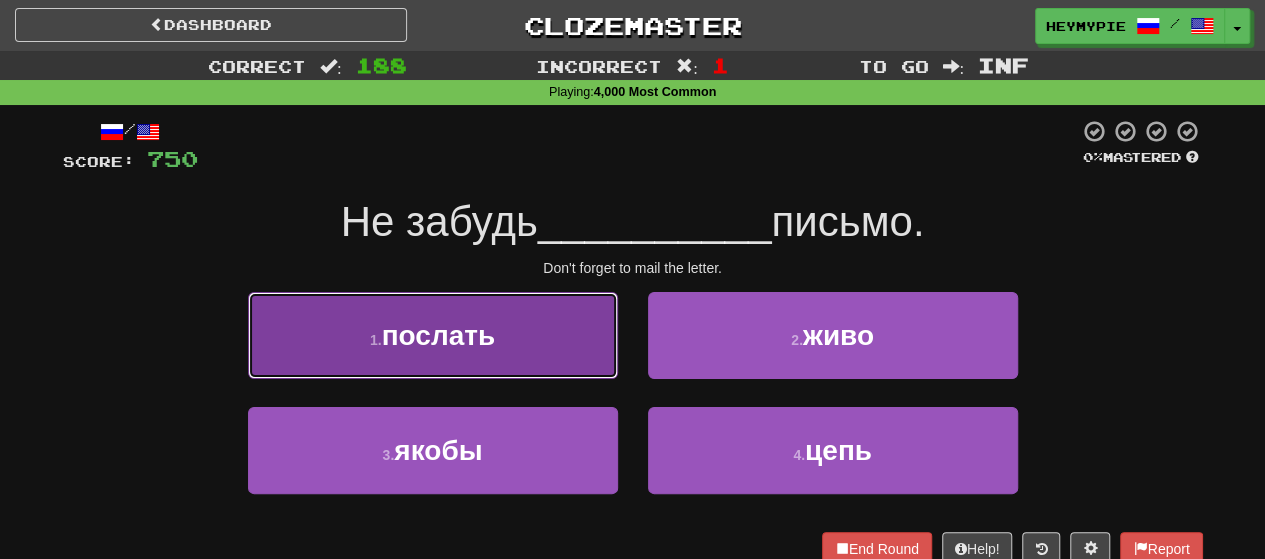 click on "послать" at bounding box center (439, 335) 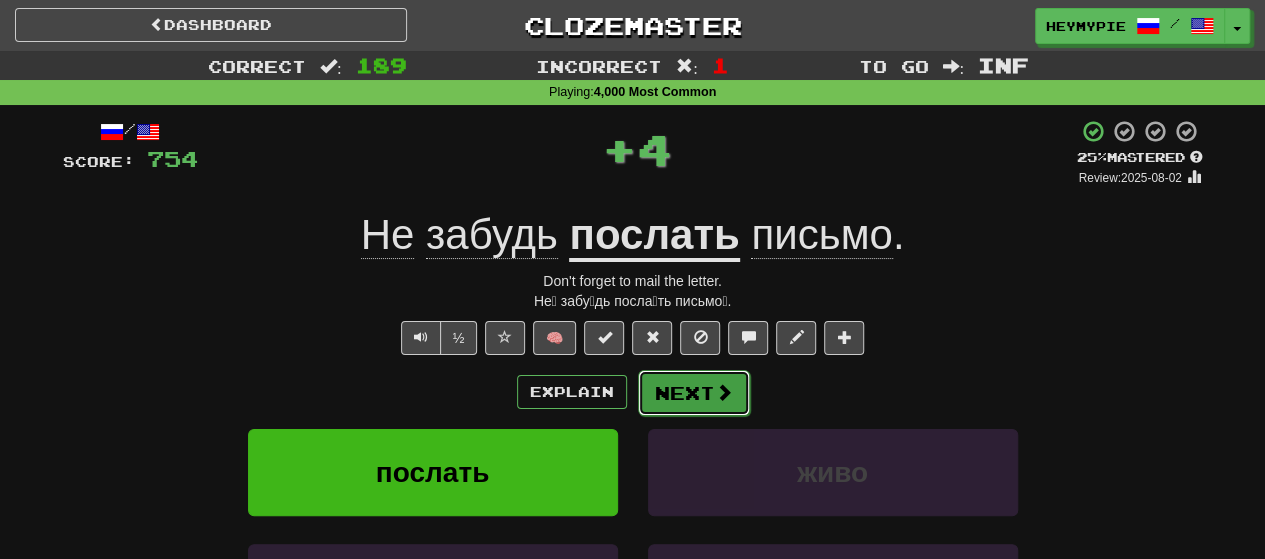 click on "Next" at bounding box center (694, 393) 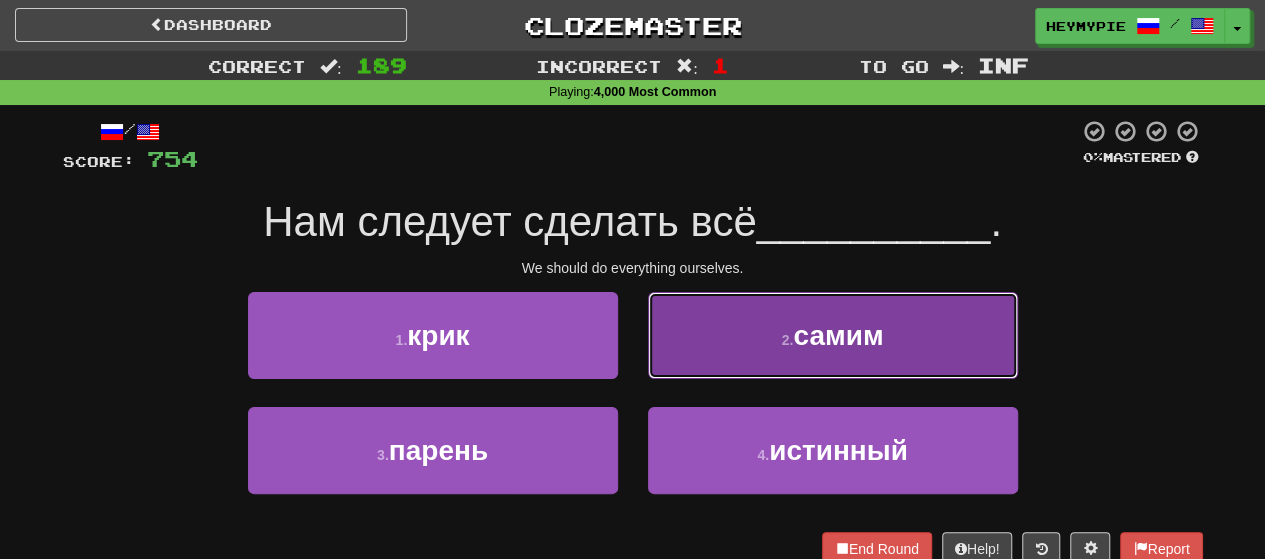 click on "2 .  самим" at bounding box center [833, 335] 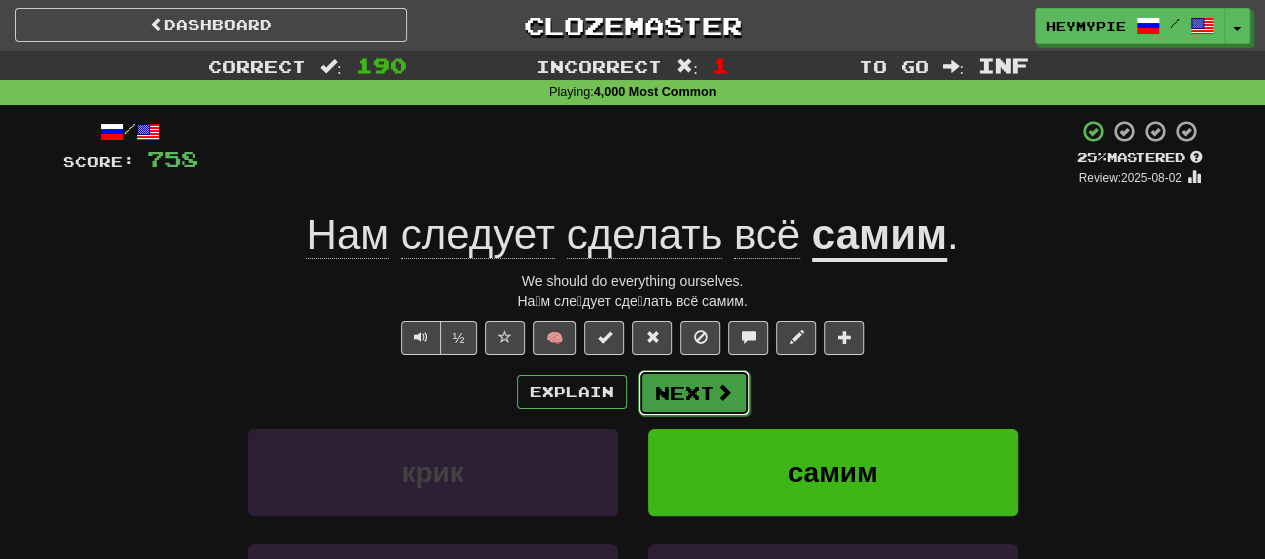 click on "Next" at bounding box center (694, 393) 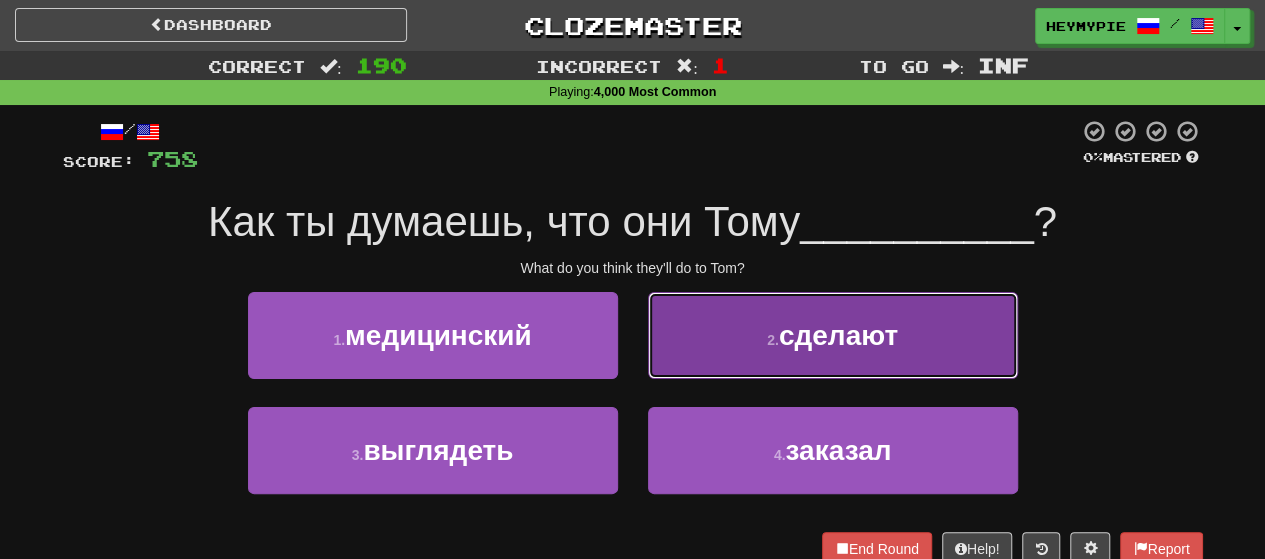 click on "2 .  сделают" at bounding box center [833, 335] 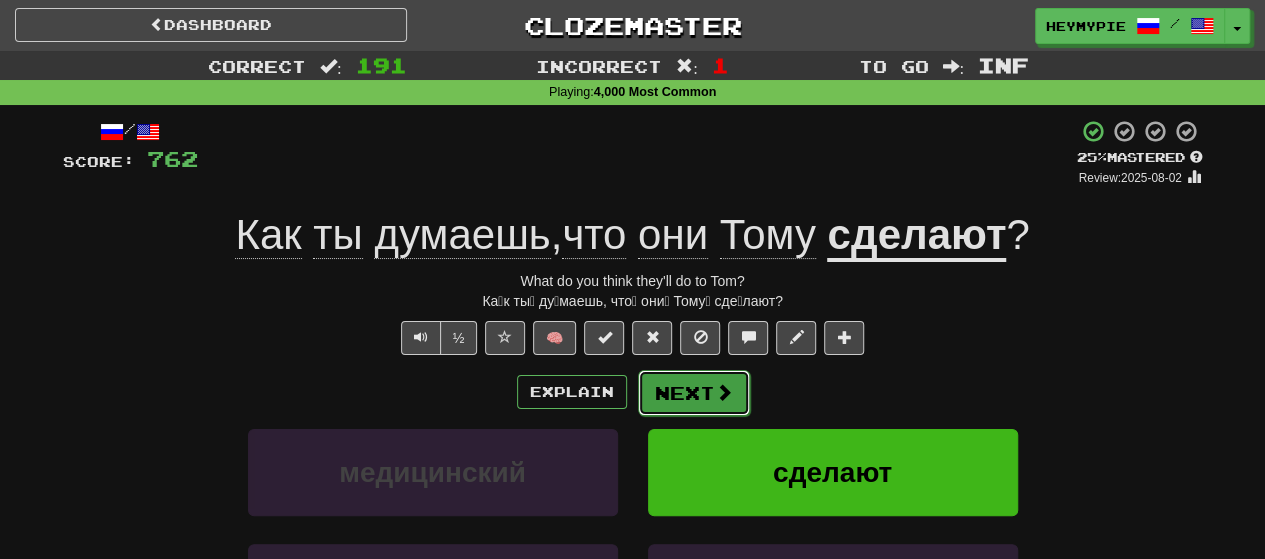 click on "Next" at bounding box center [694, 393] 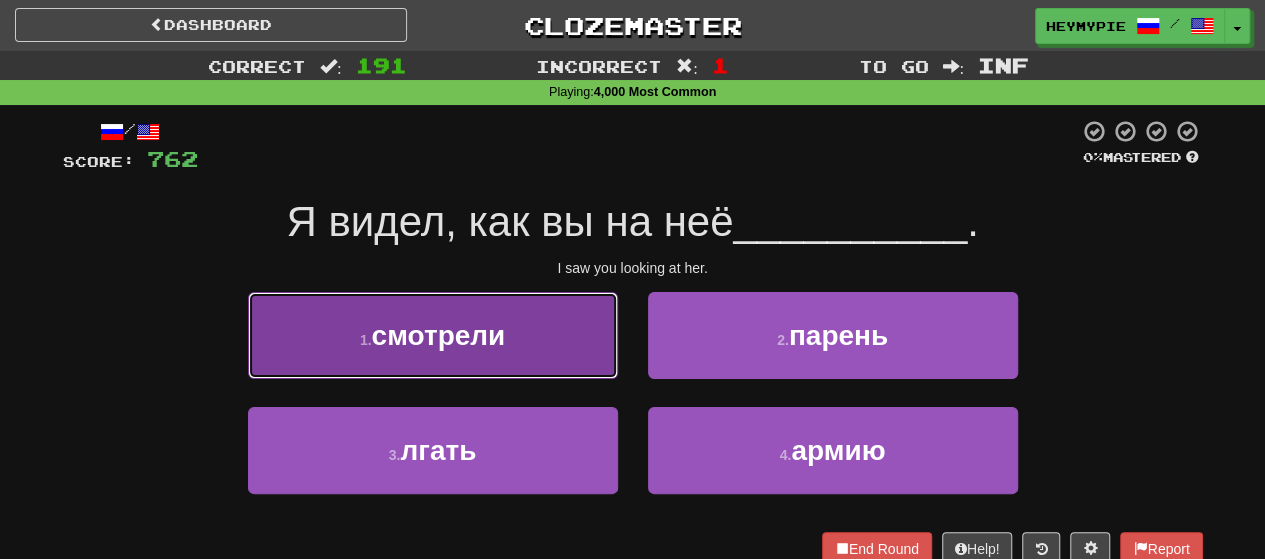 click on "смотрели" at bounding box center [438, 335] 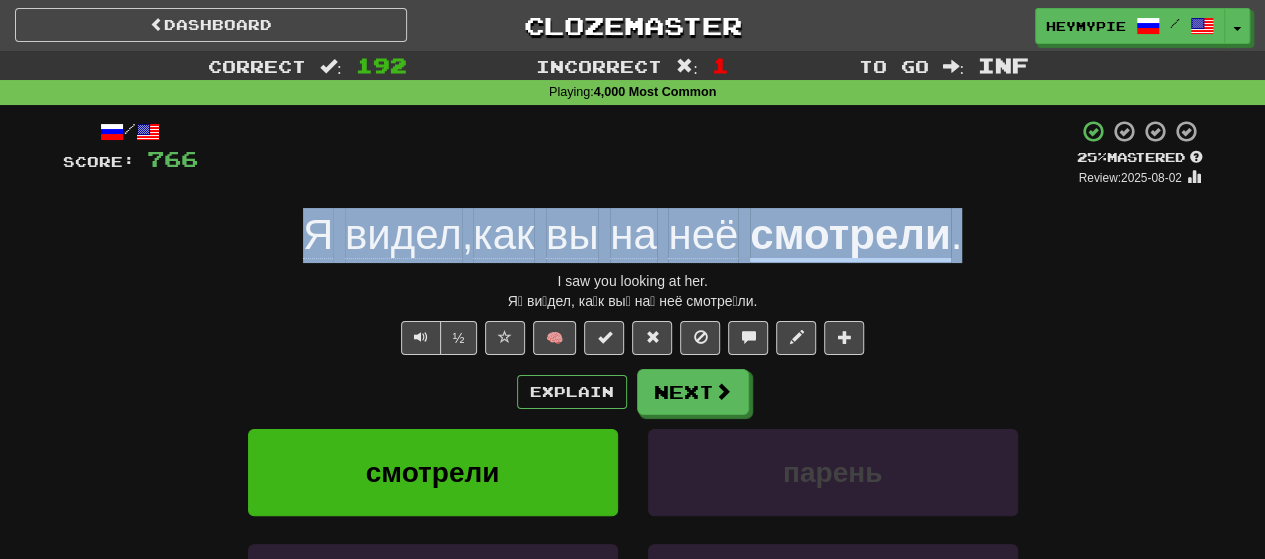 drag, startPoint x: 980, startPoint y: 241, endPoint x: 290, endPoint y: 252, distance: 690.08765 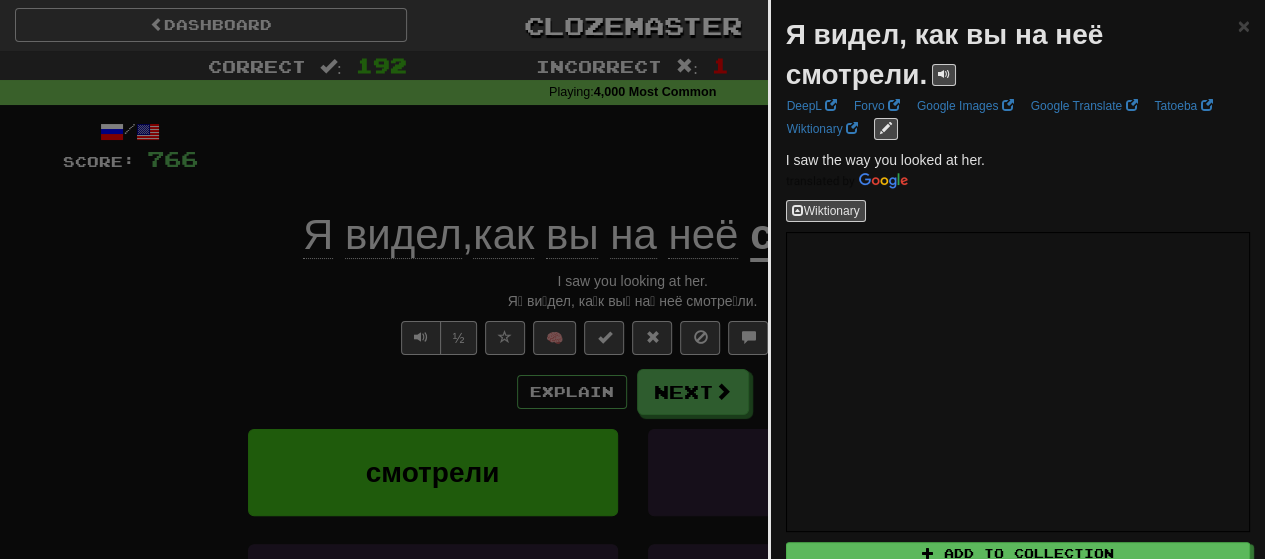 click at bounding box center (632, 279) 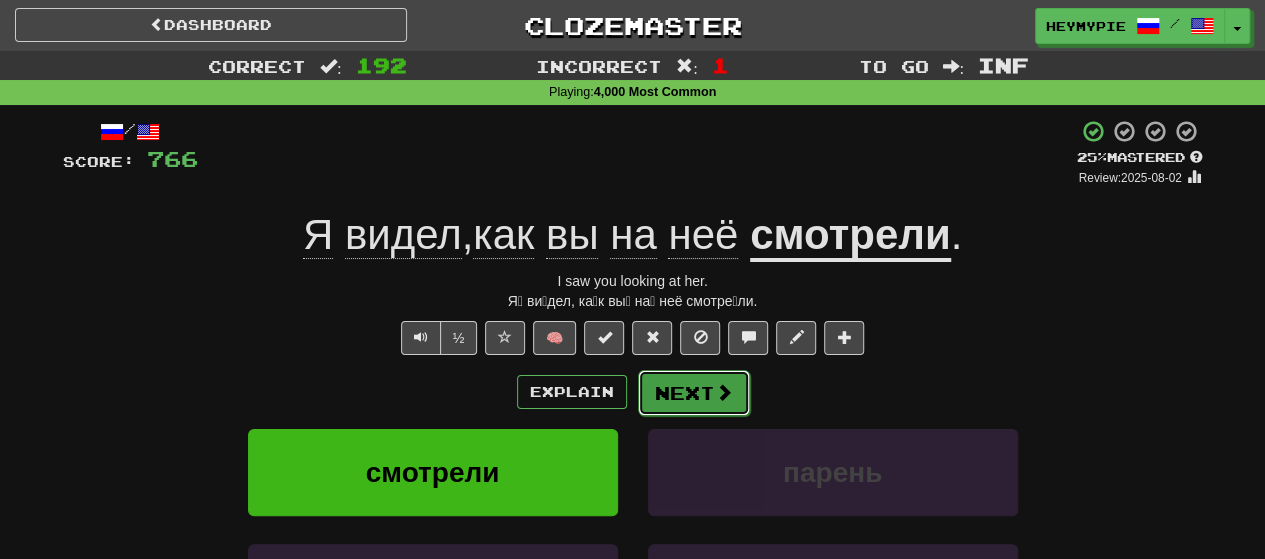 click on "Next" at bounding box center [694, 393] 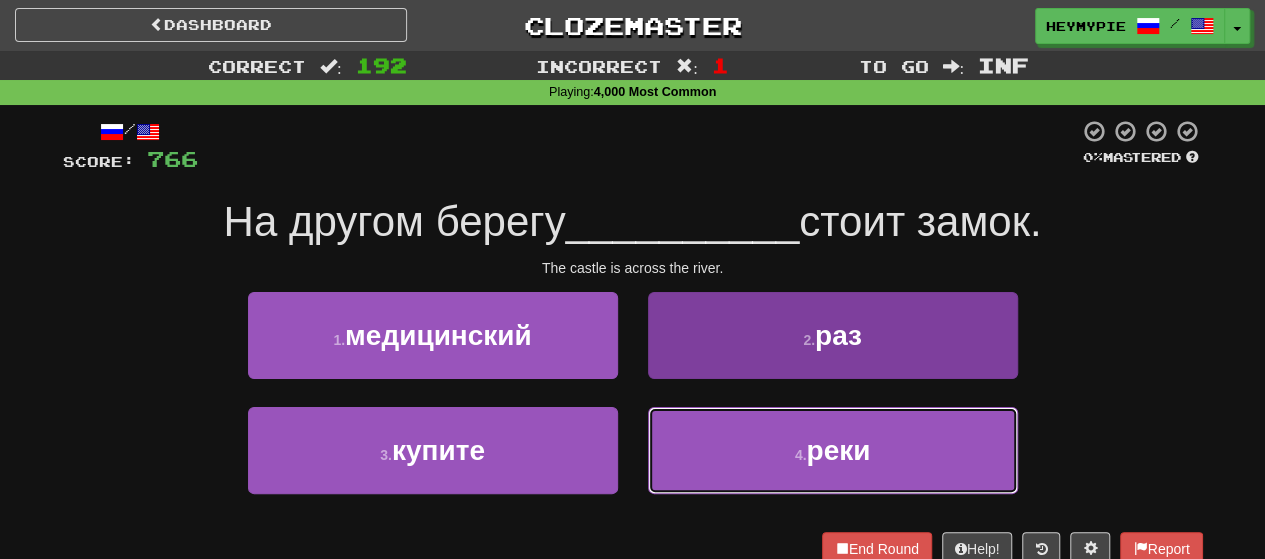 click on "4 .  реки" at bounding box center [833, 450] 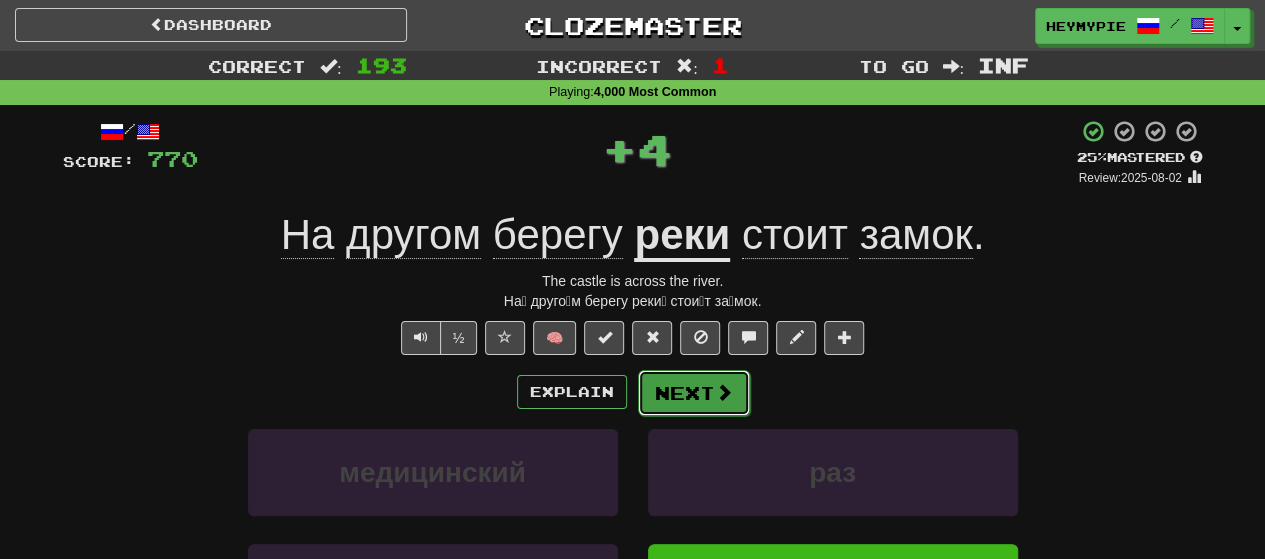 click on "Next" at bounding box center (694, 393) 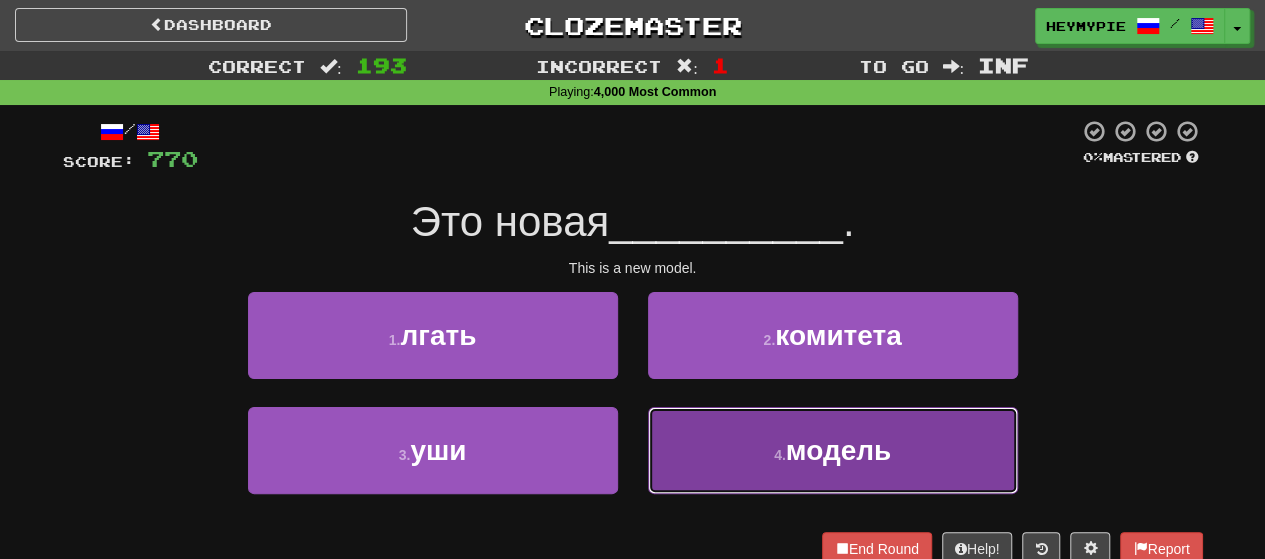 click on "модель" at bounding box center [838, 450] 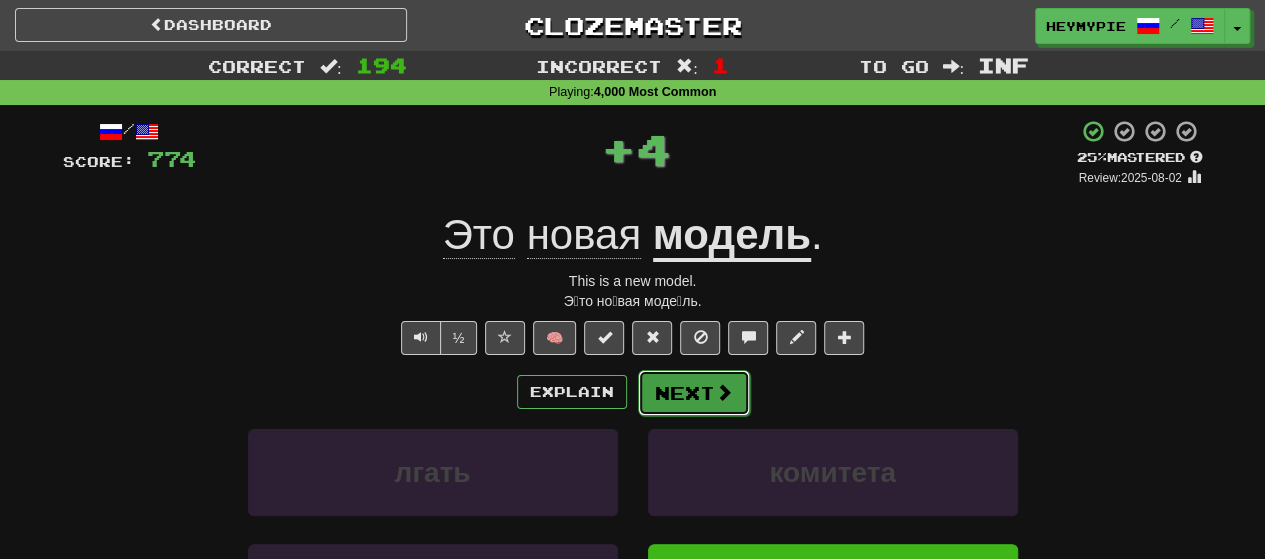 click on "Next" at bounding box center [694, 393] 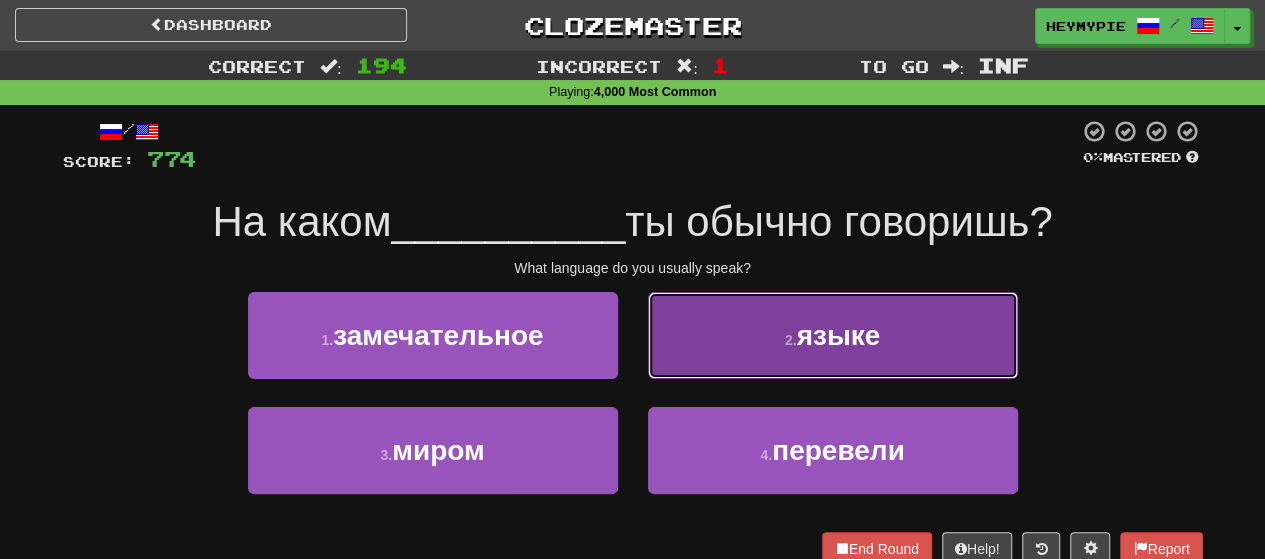 click on "2 .  языке" at bounding box center [833, 335] 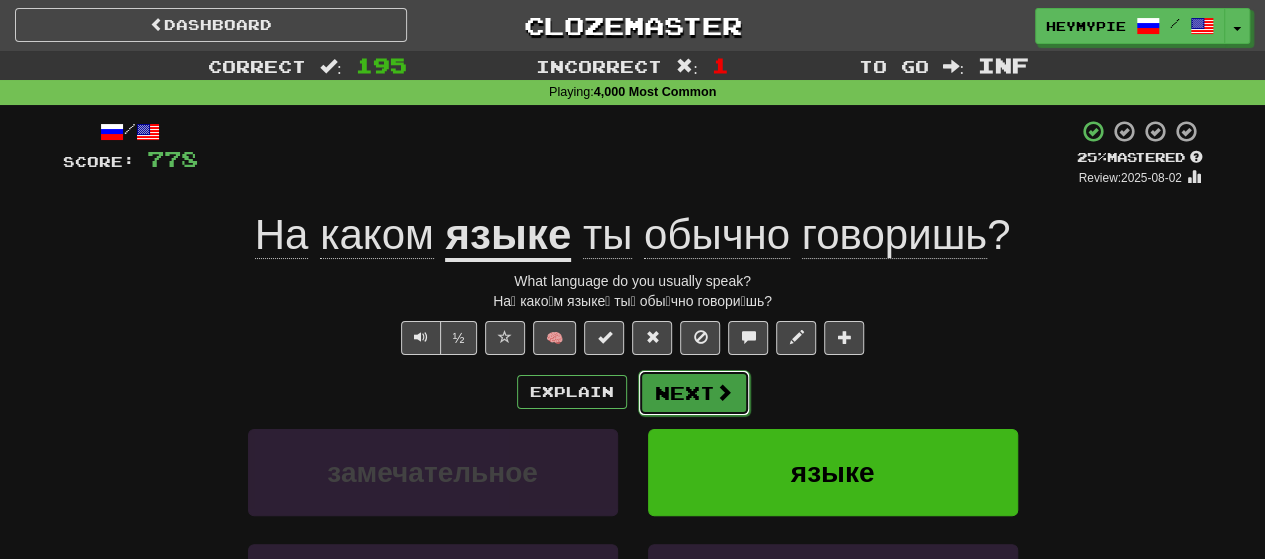 click on "Next" at bounding box center (694, 393) 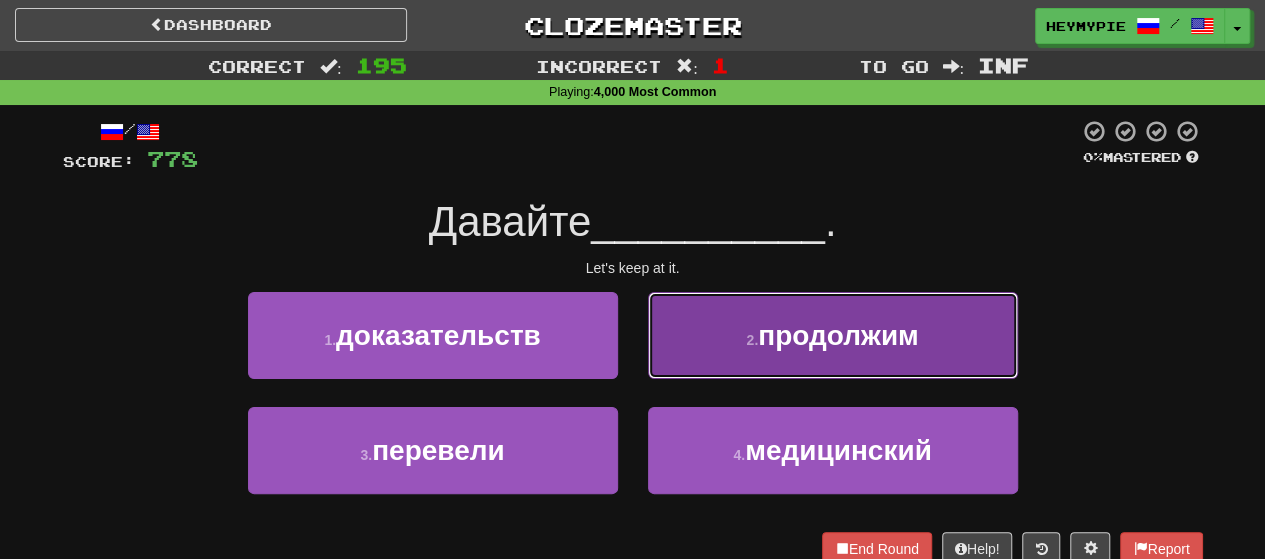 click on "2 .  продолжим" at bounding box center (833, 335) 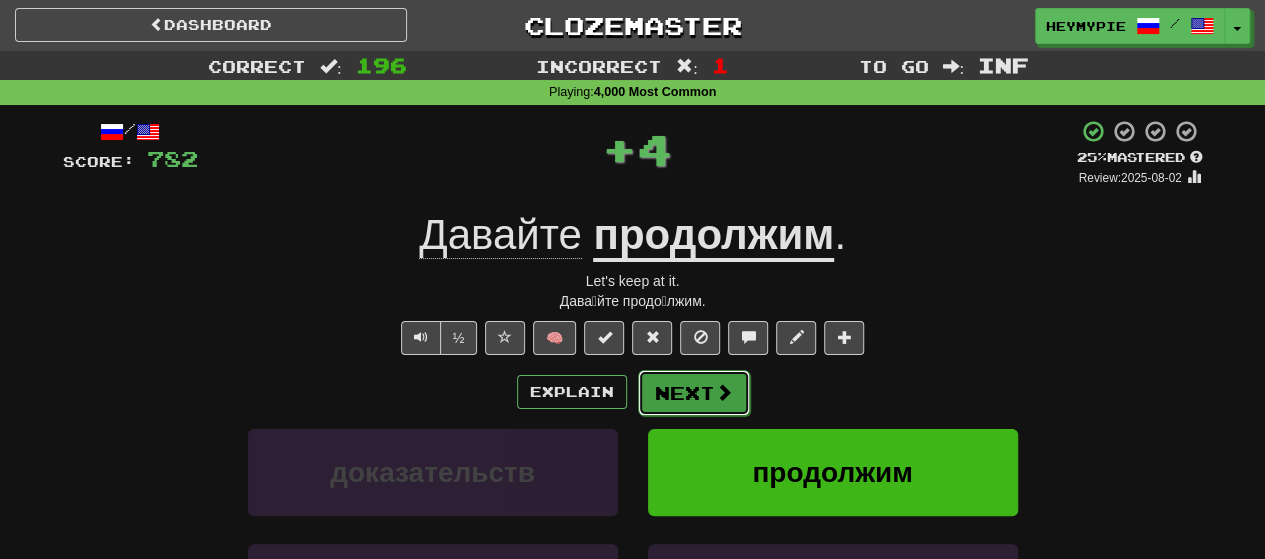 click on "Next" at bounding box center (694, 393) 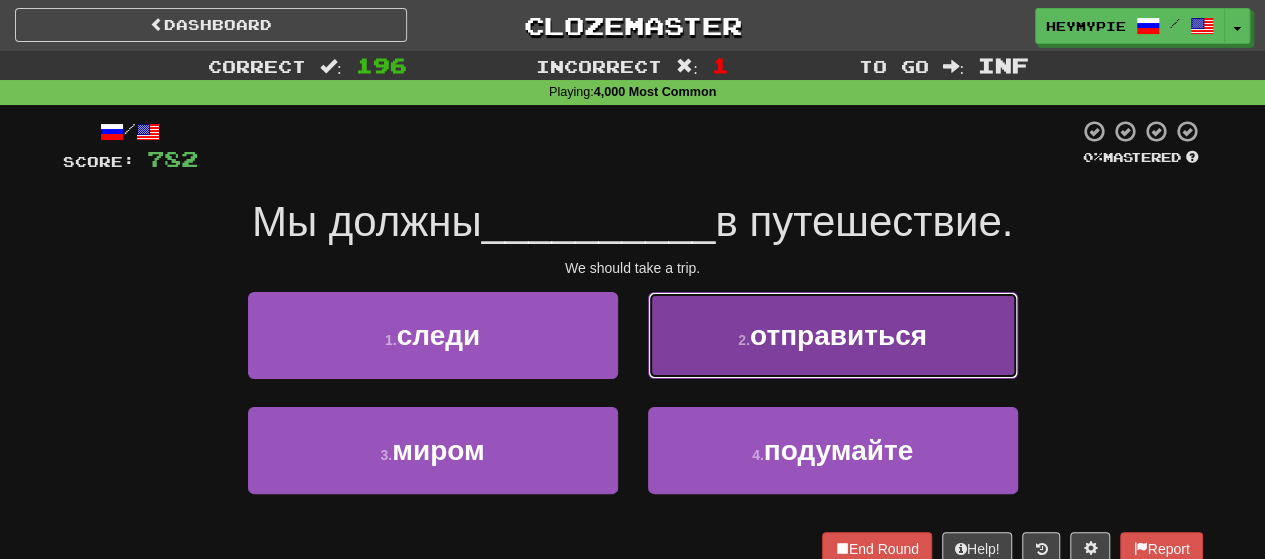click on "отправиться" at bounding box center [838, 335] 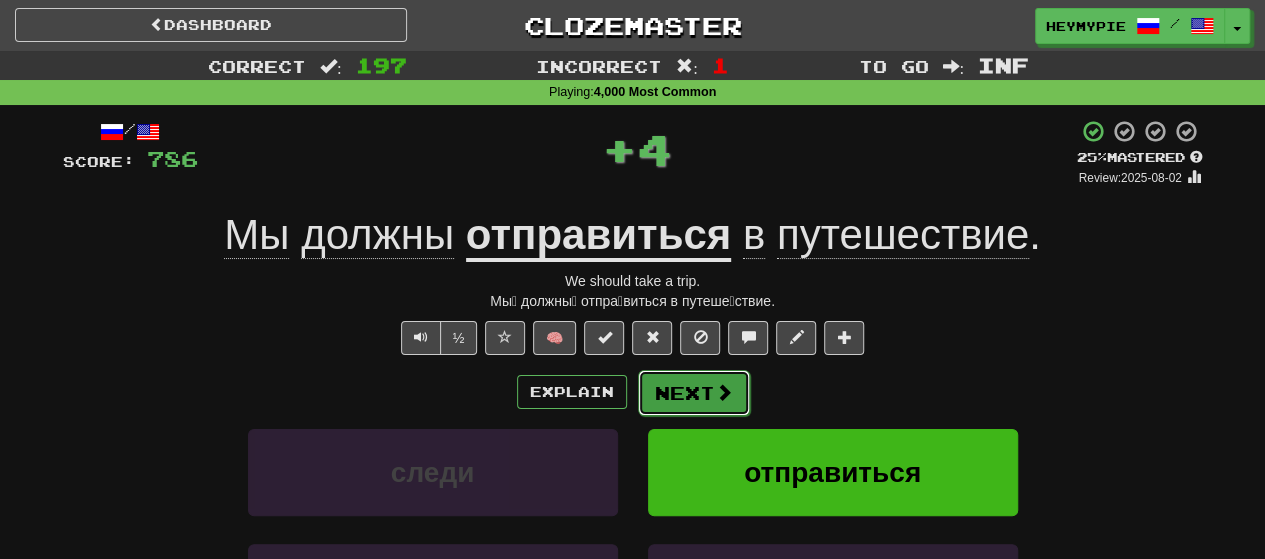 click on "Next" at bounding box center (694, 393) 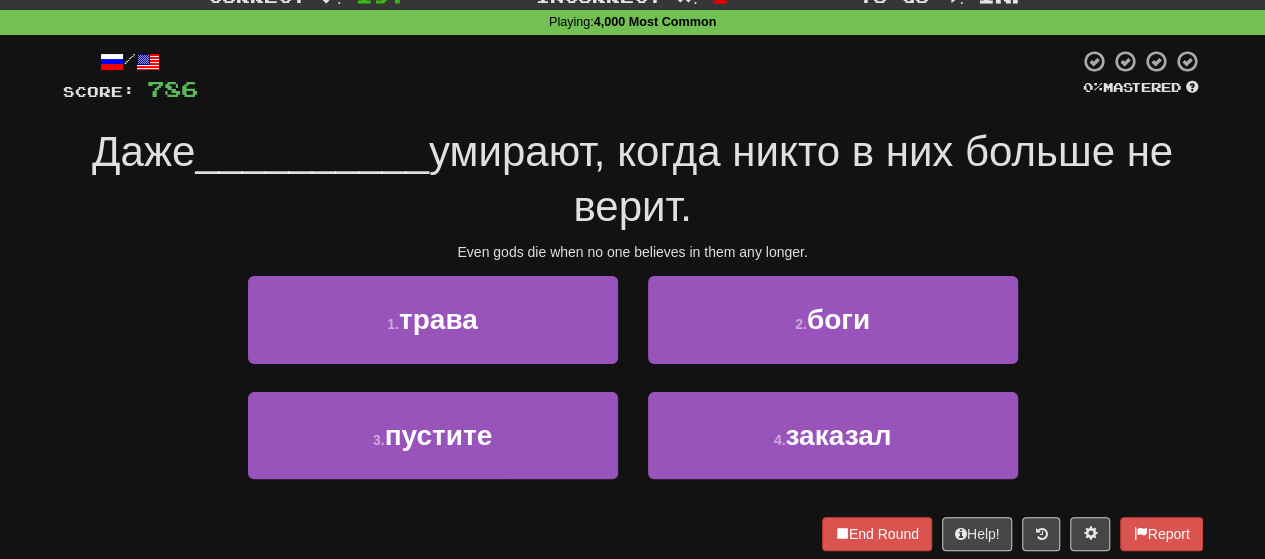 scroll, scrollTop: 100, scrollLeft: 0, axis: vertical 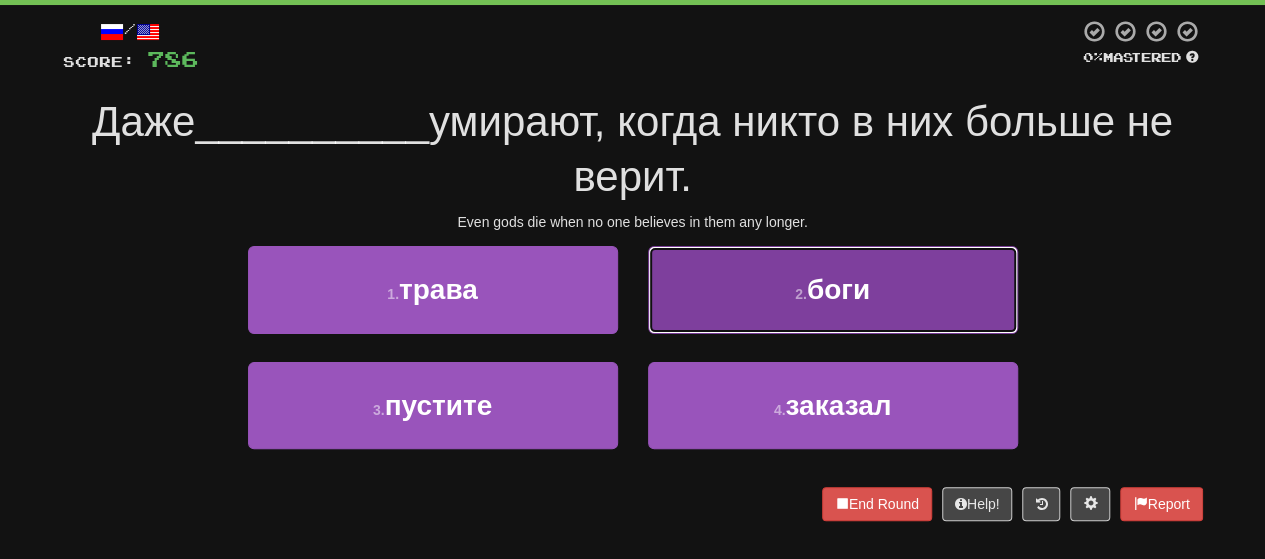 click on "2 .  боги" at bounding box center (833, 289) 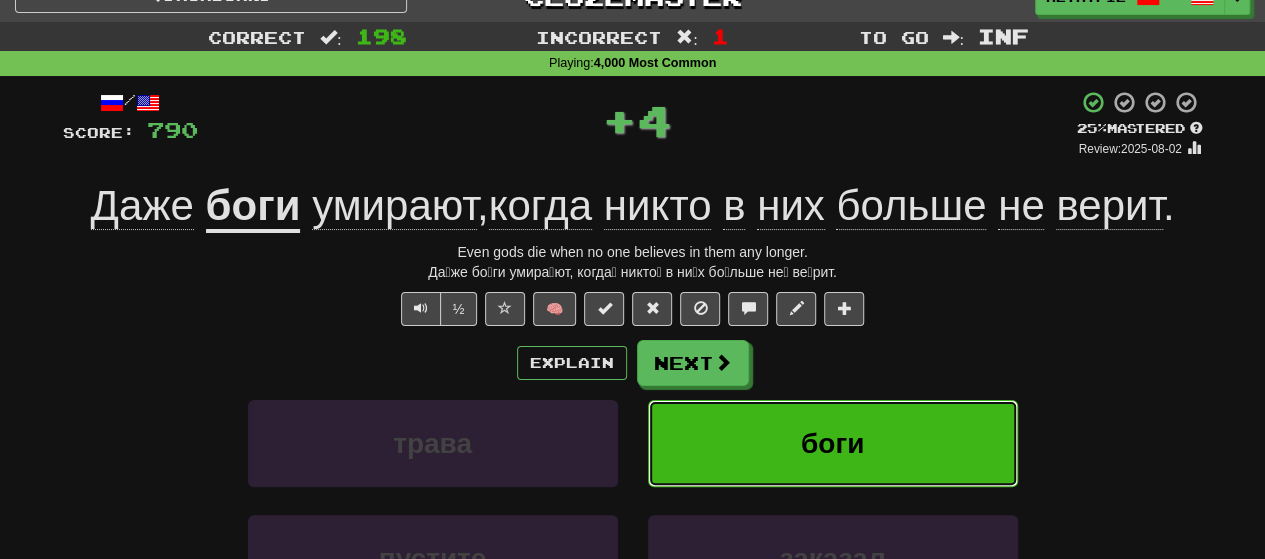 scroll, scrollTop: 0, scrollLeft: 0, axis: both 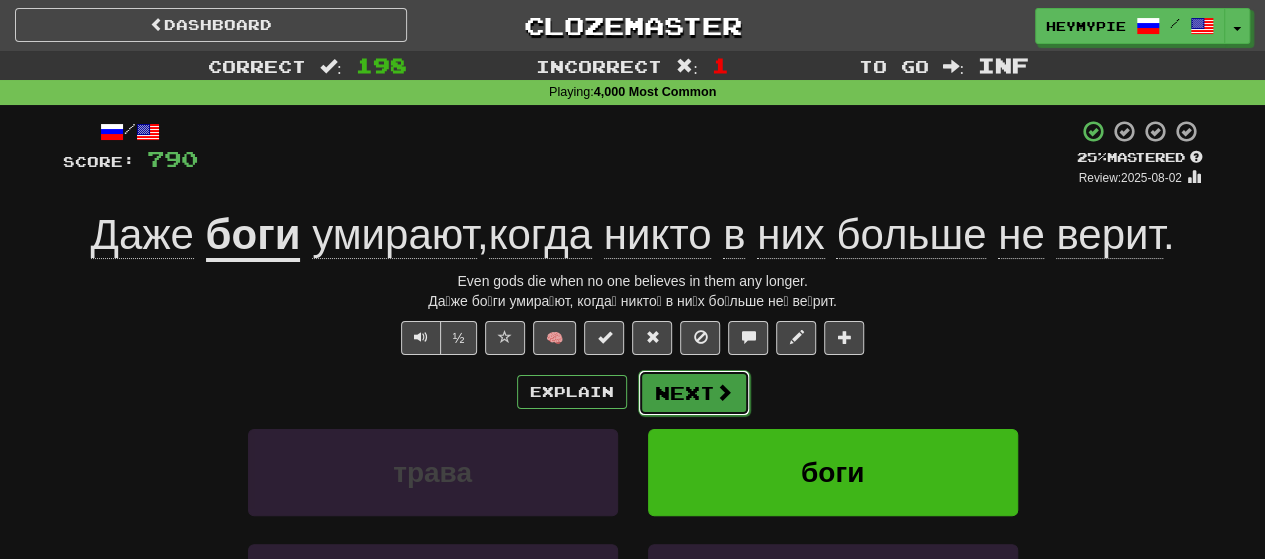 click on "Next" at bounding box center (694, 393) 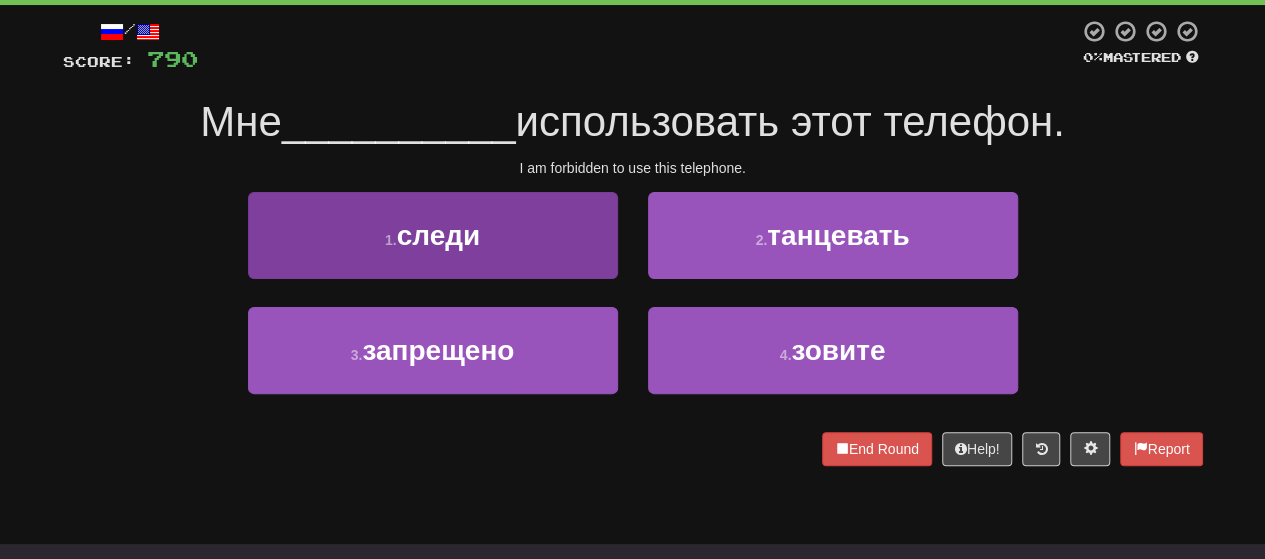 scroll, scrollTop: 0, scrollLeft: 0, axis: both 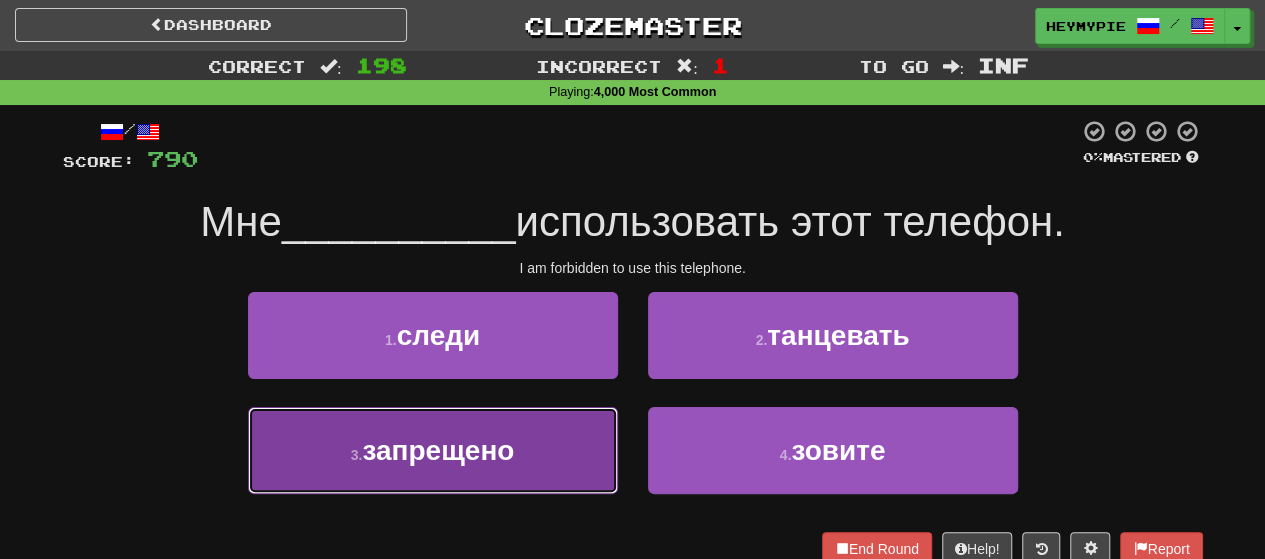 click on "запрещено" at bounding box center (438, 450) 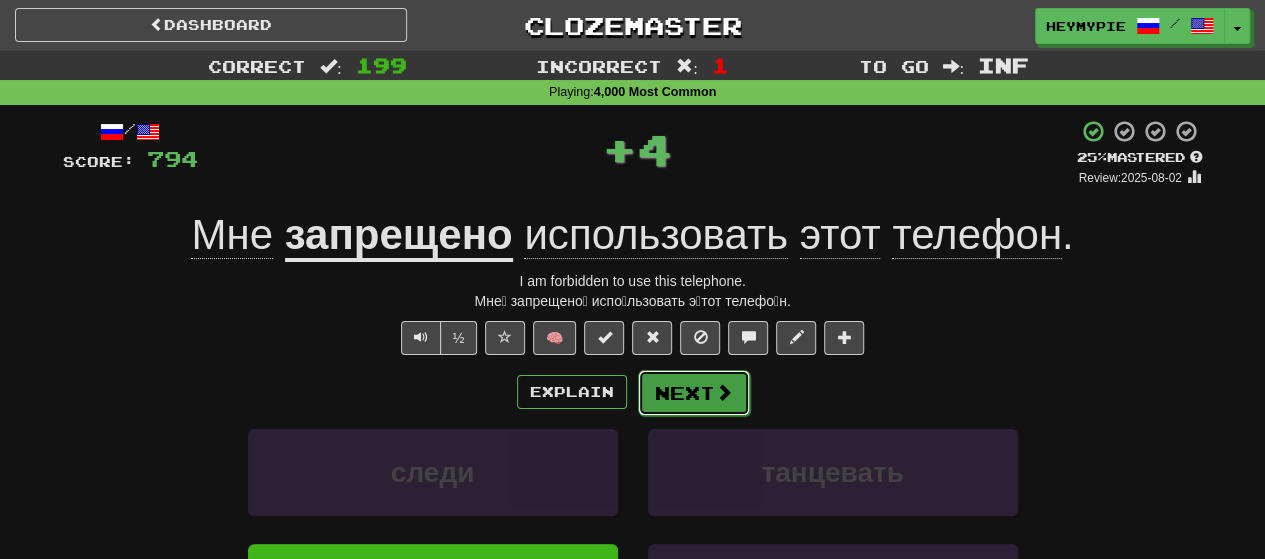 click on "Next" at bounding box center (694, 393) 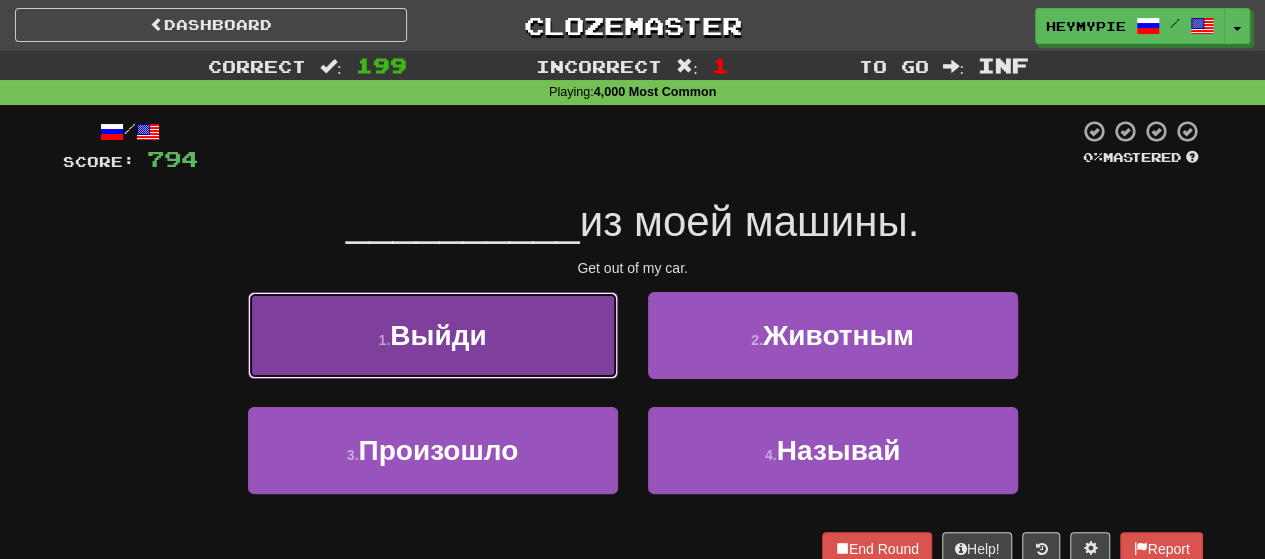 click on "Выйди" at bounding box center (438, 335) 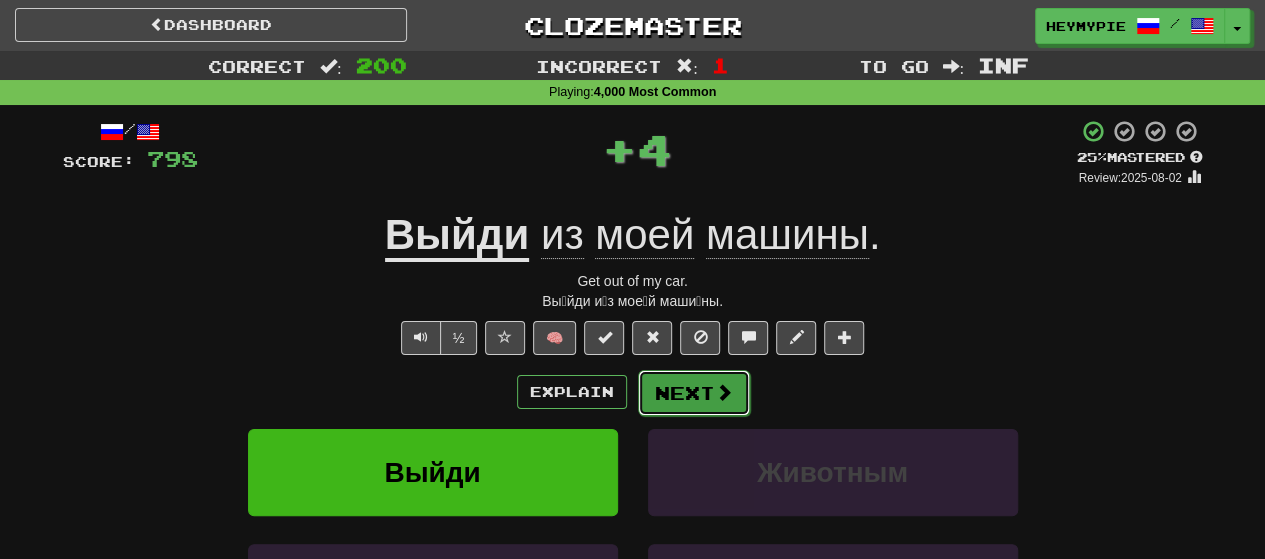 click on "Next" at bounding box center (694, 393) 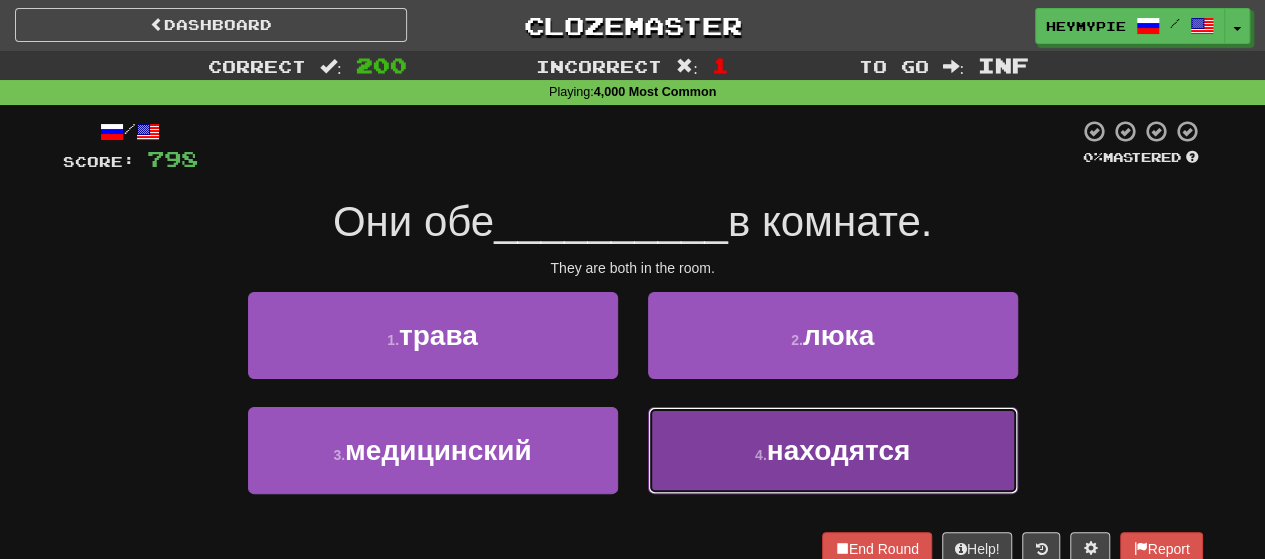 click on "4 .  находятся" at bounding box center [833, 450] 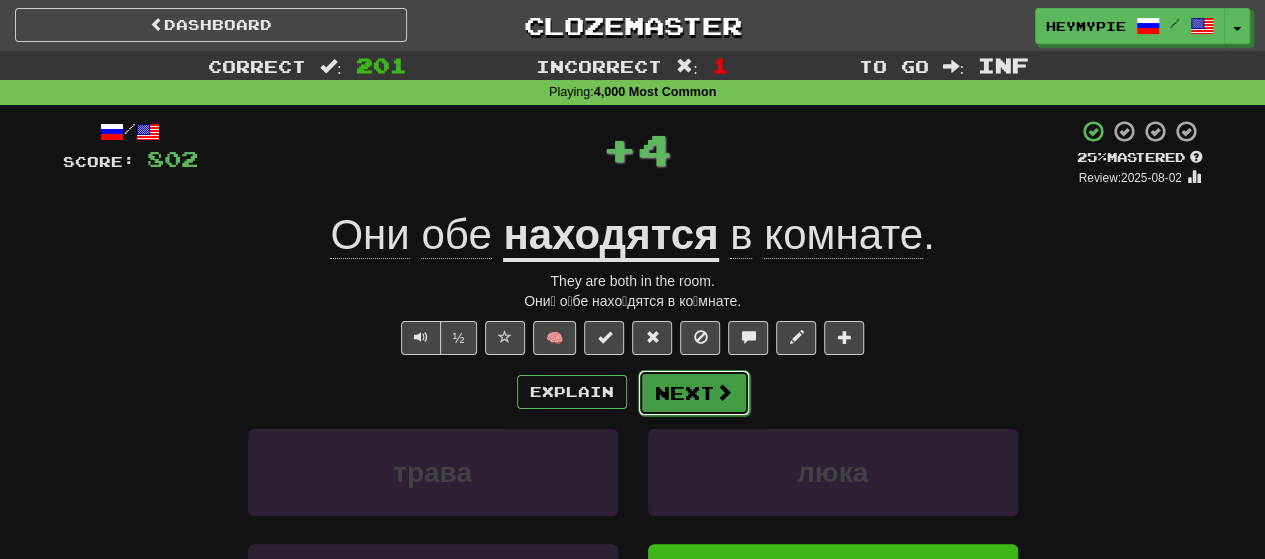click on "Next" at bounding box center (694, 393) 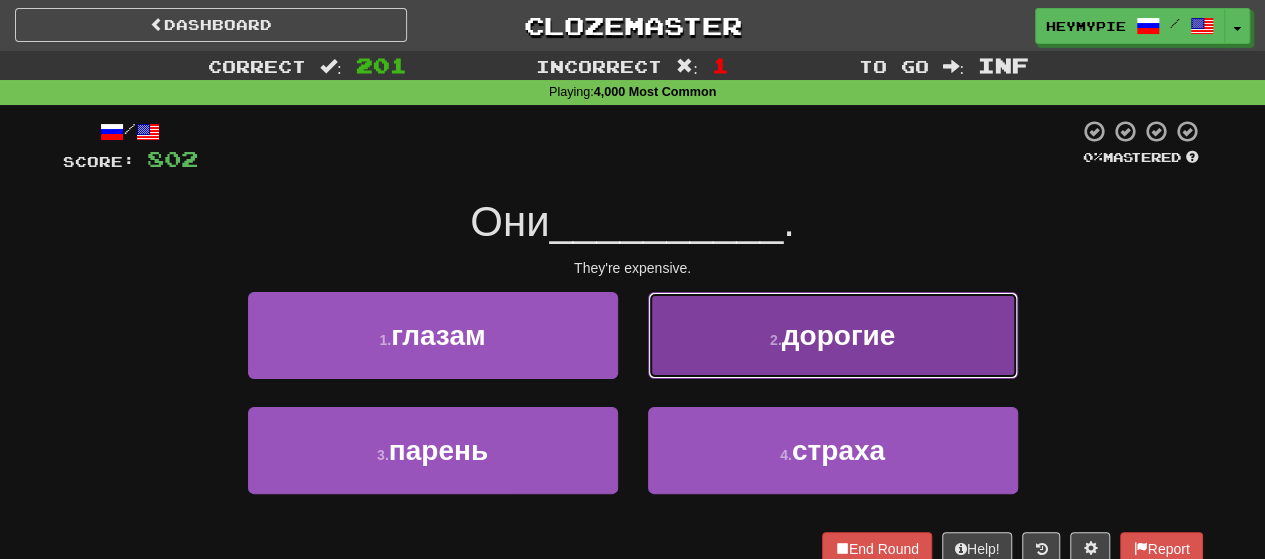 click on "2 .  дорогие" at bounding box center (833, 335) 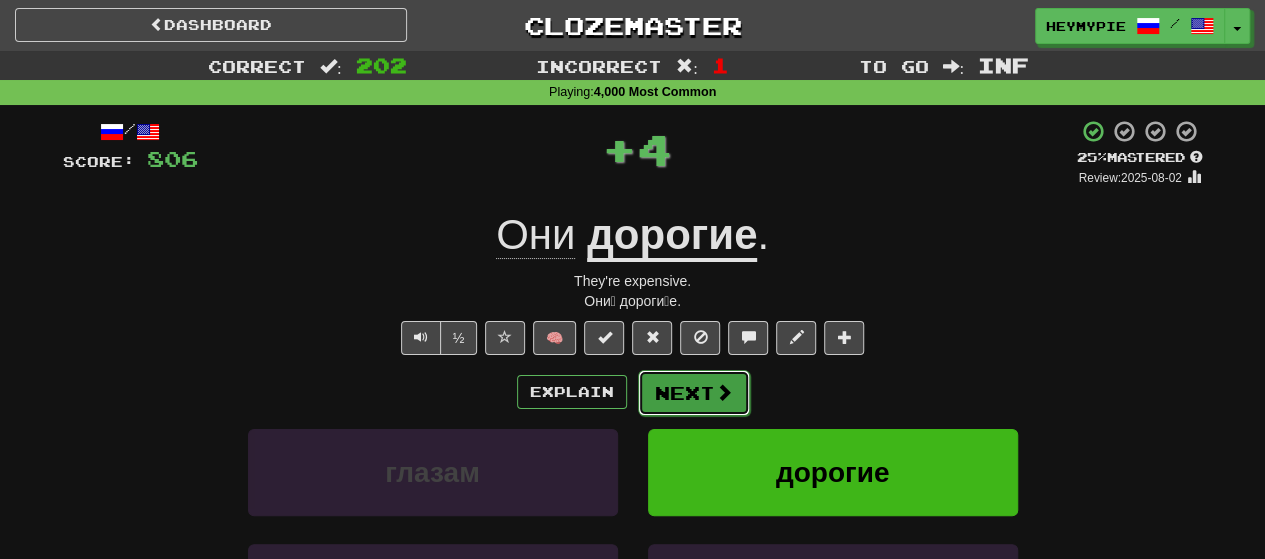 click on "Next" at bounding box center [694, 393] 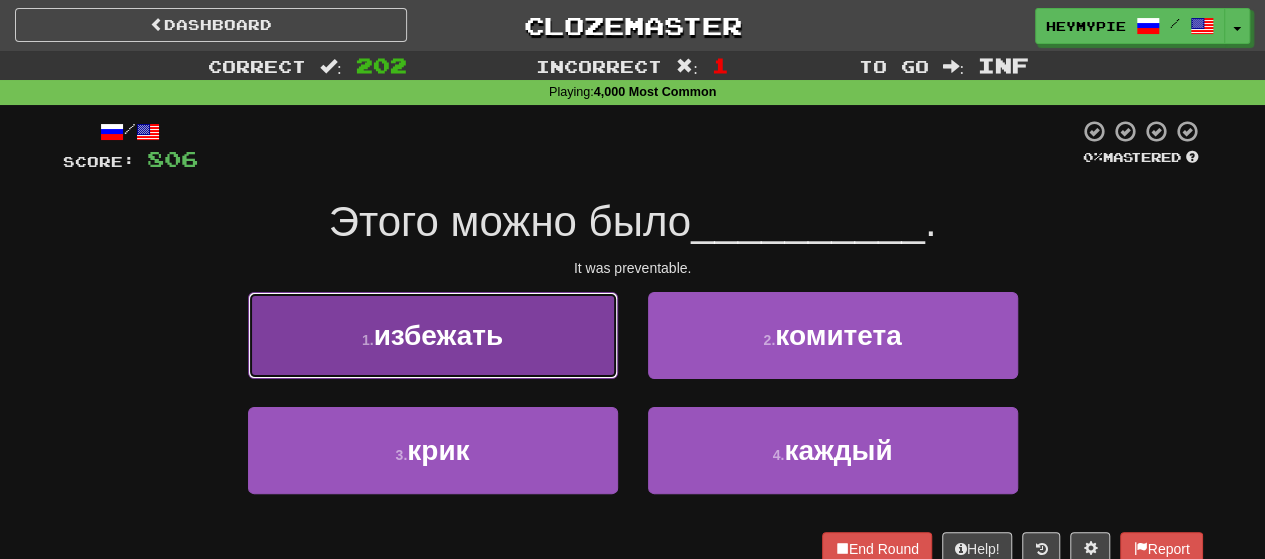 click on "избежать" at bounding box center [439, 335] 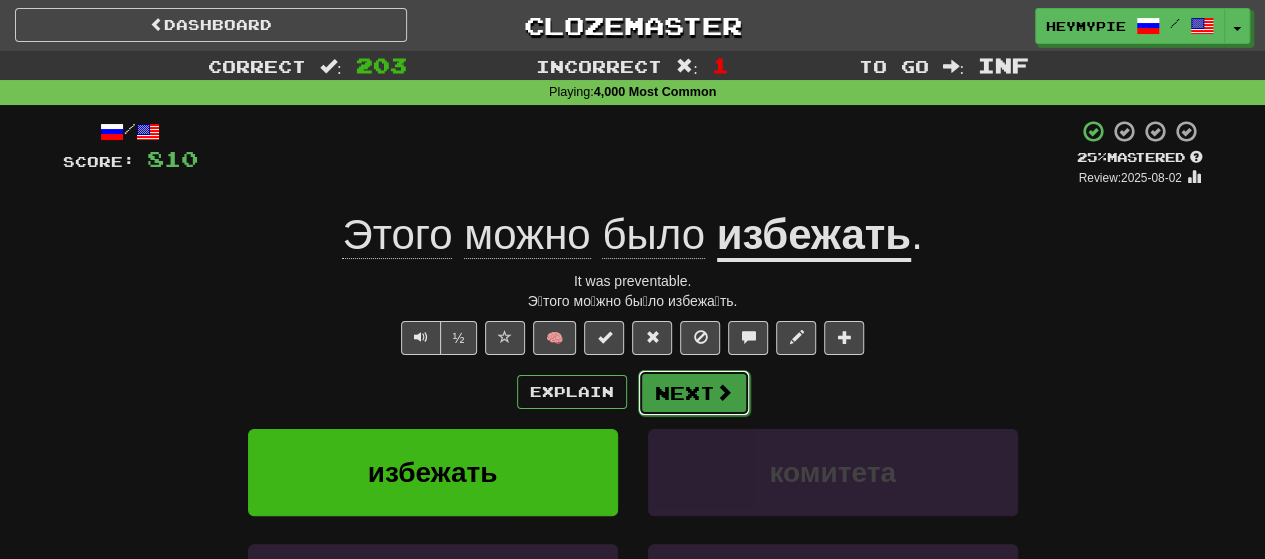 click on "Next" at bounding box center (694, 393) 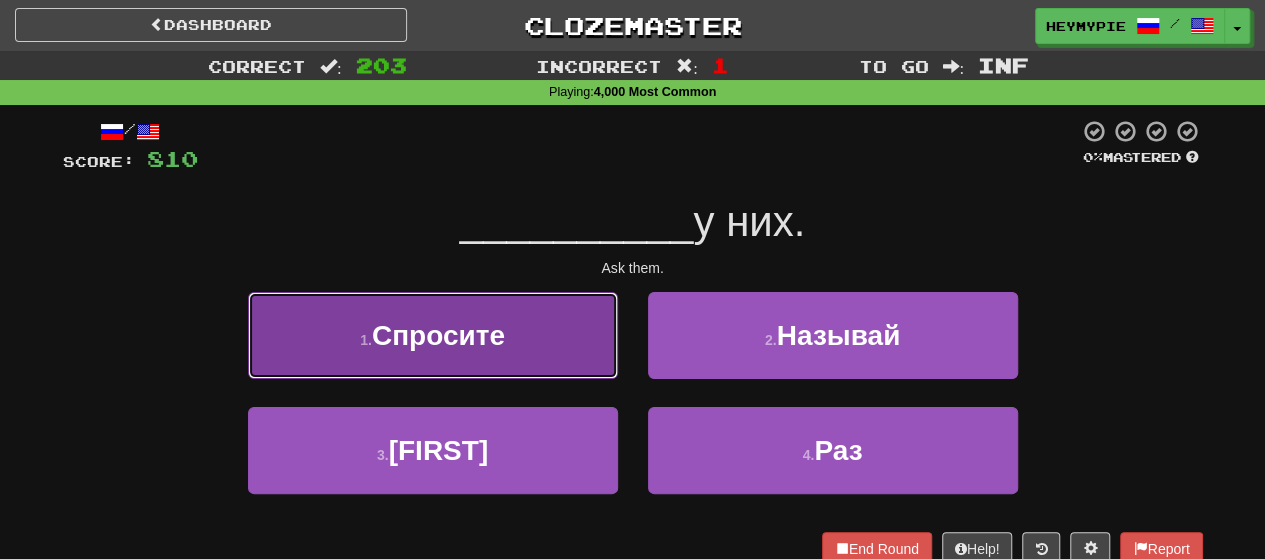 click on "Спросите" at bounding box center [438, 335] 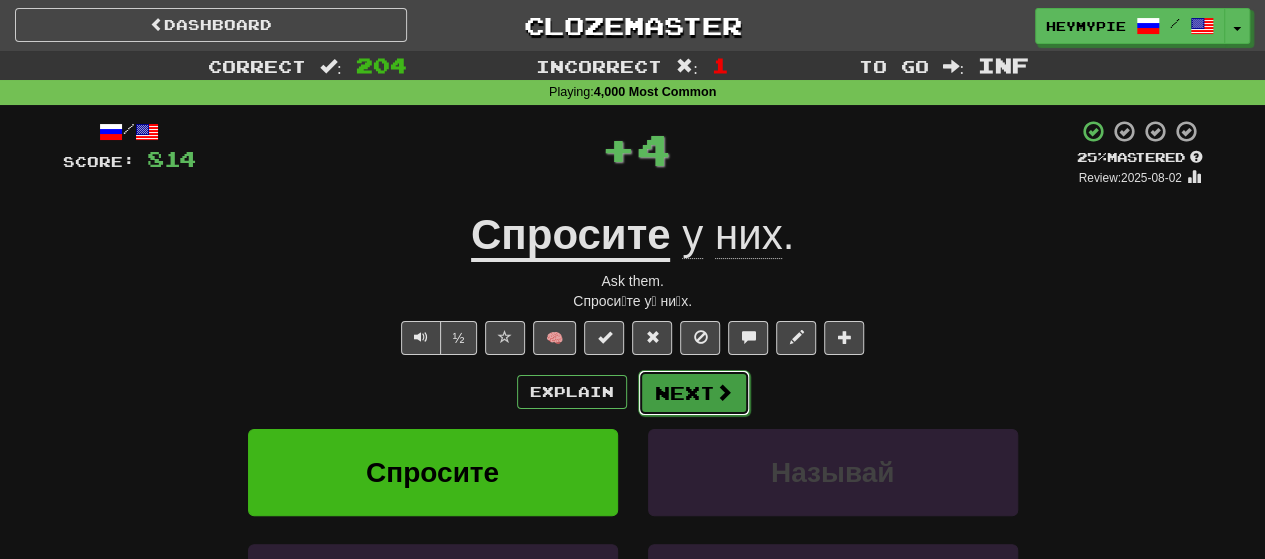 click on "Next" at bounding box center (694, 393) 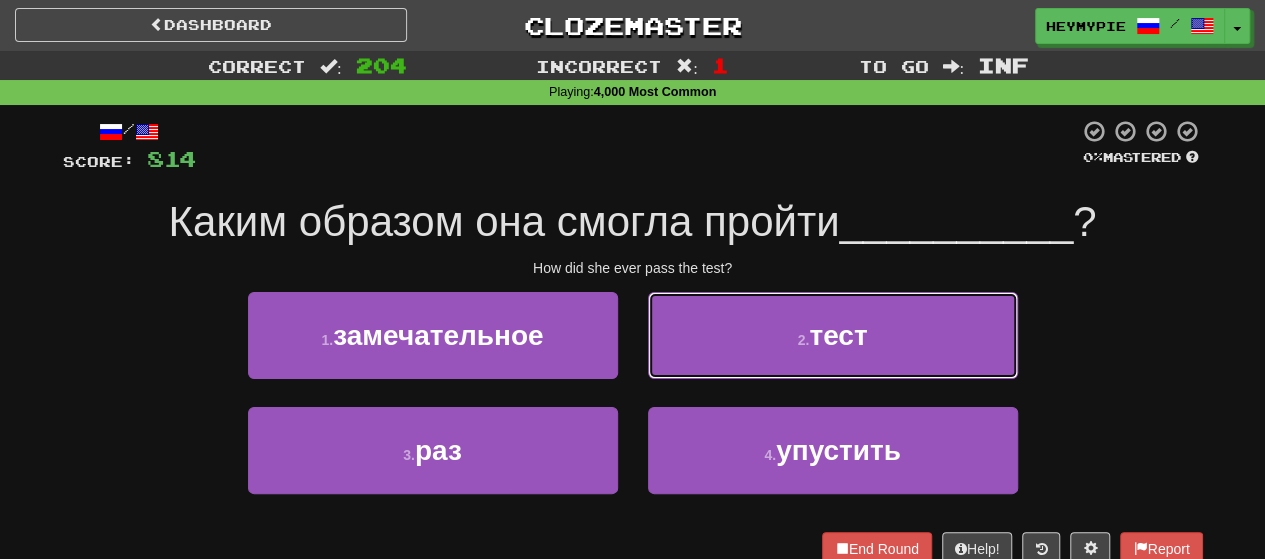 click on "2 .  тест" at bounding box center [833, 335] 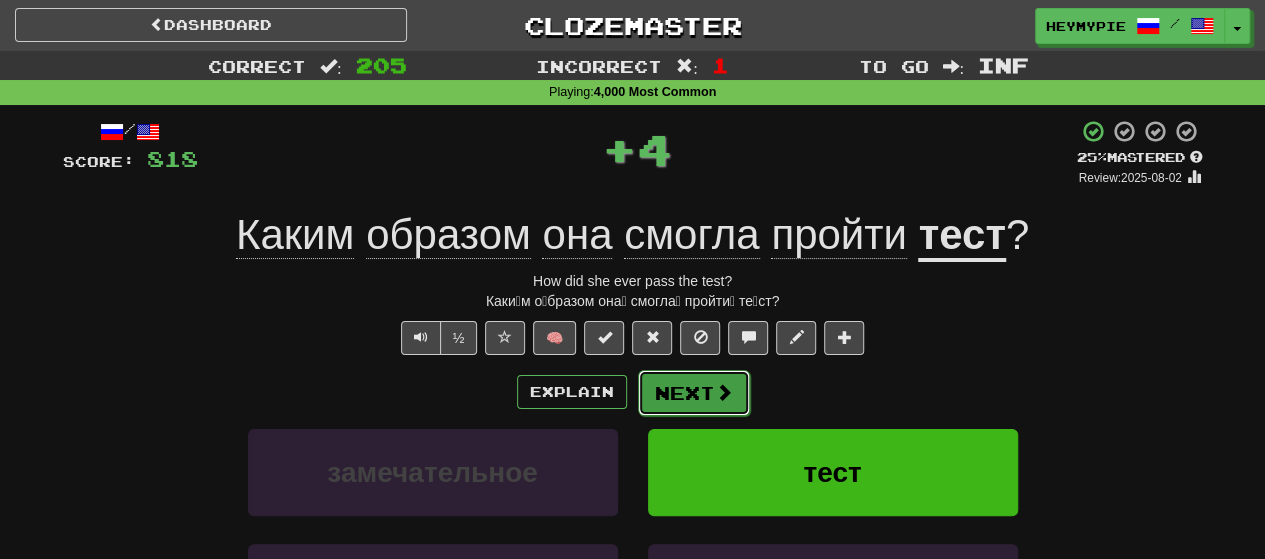 click on "Next" at bounding box center (694, 393) 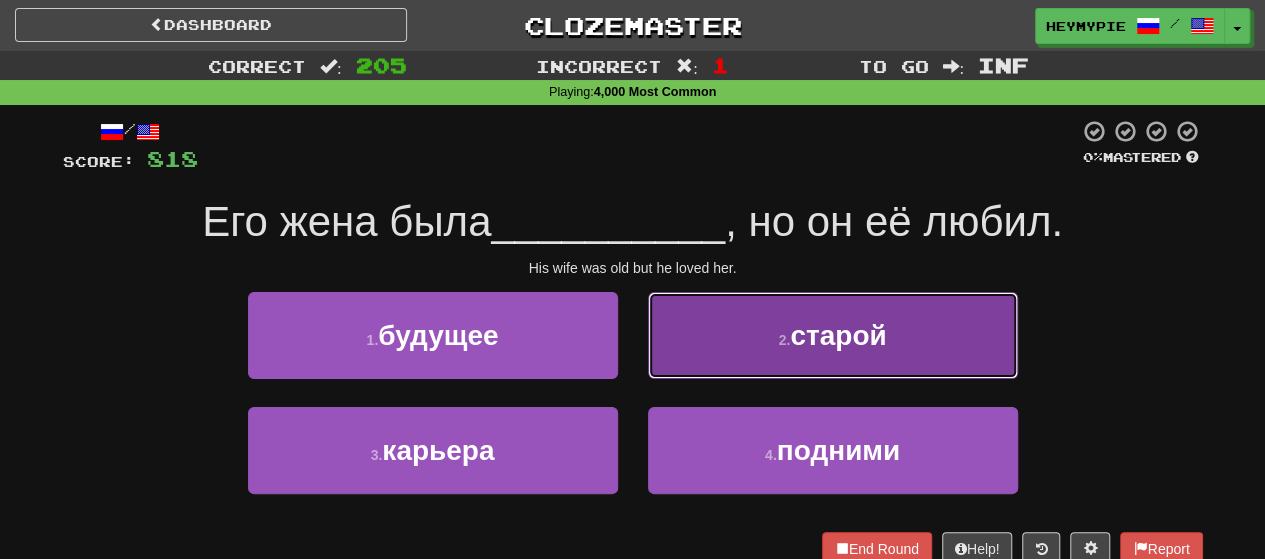 click on "2 .  старой" at bounding box center [833, 335] 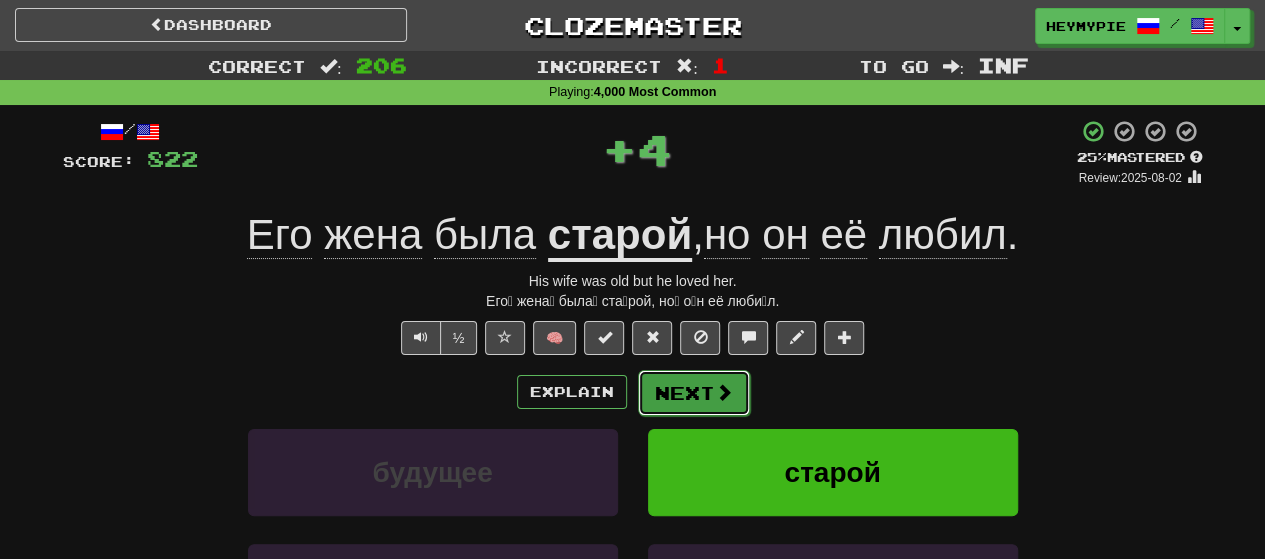 click on "Next" at bounding box center [694, 393] 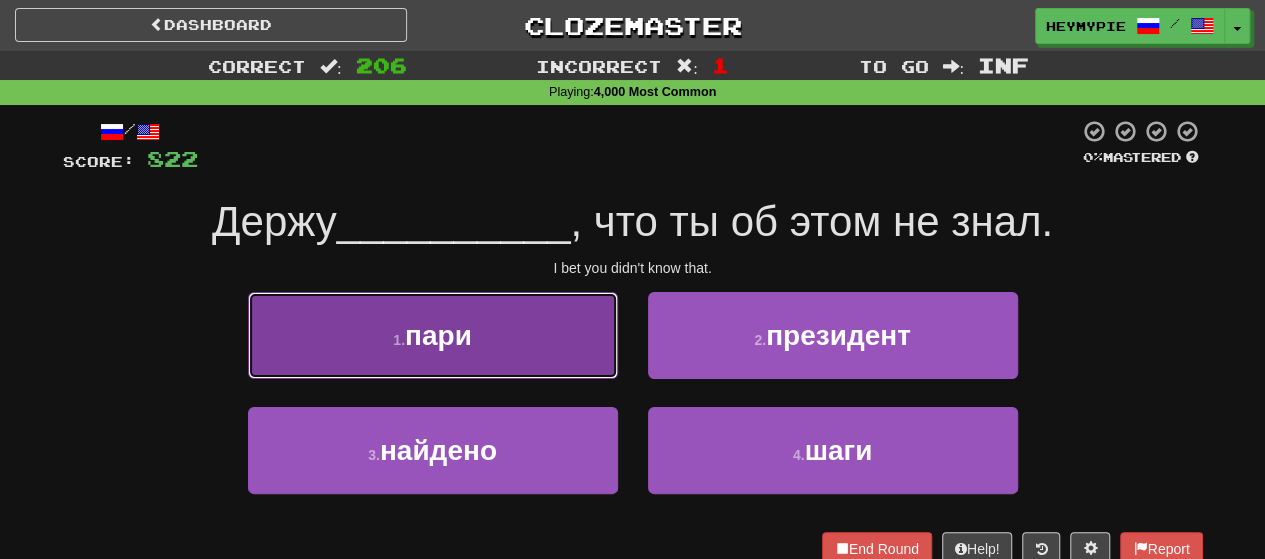 click on "1 .  пари" at bounding box center (433, 335) 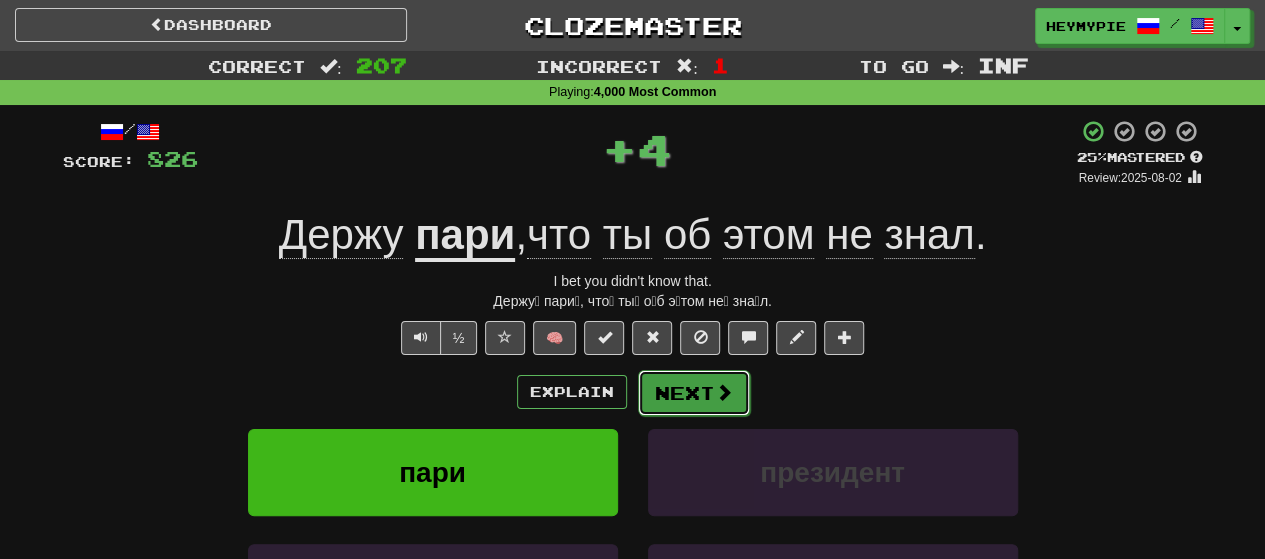 click on "Next" at bounding box center (694, 393) 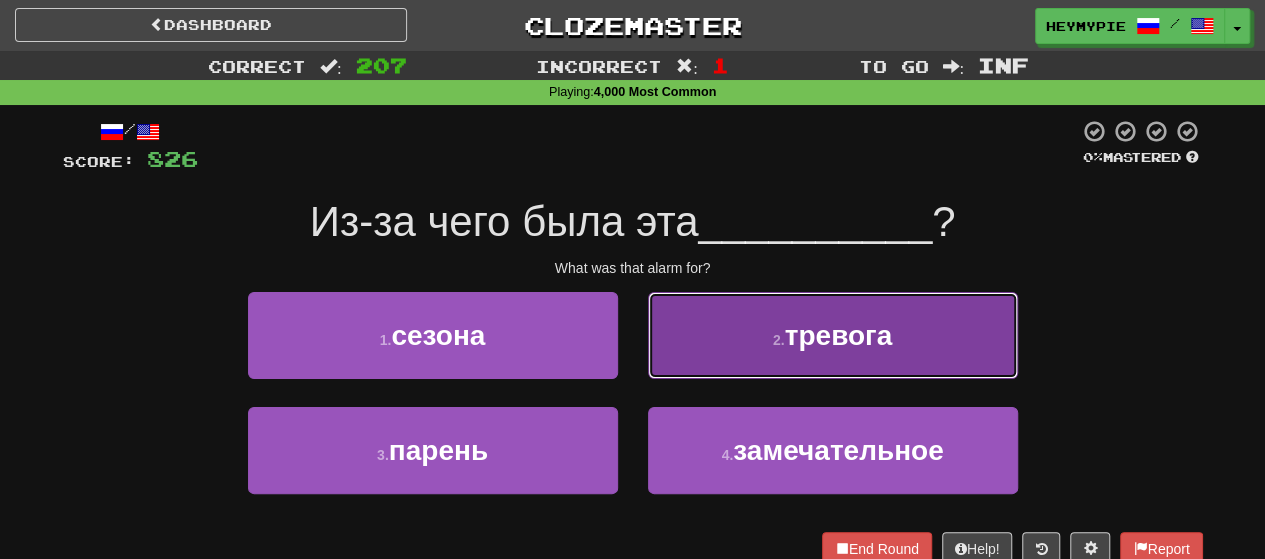 click on "2 .  тревога" at bounding box center (833, 335) 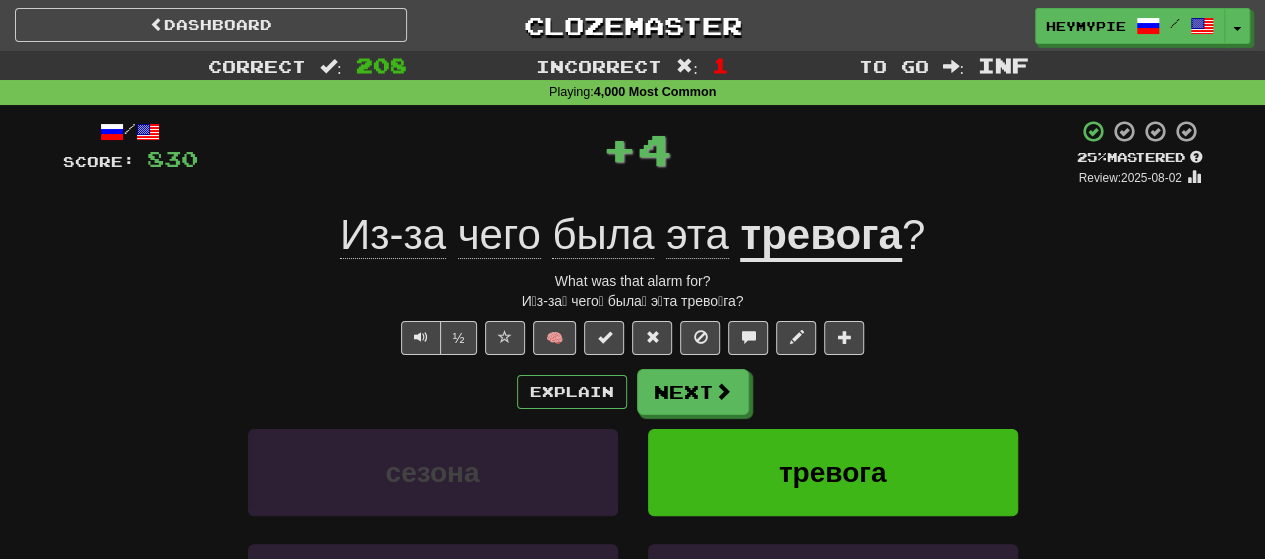 click on "тревога" at bounding box center [820, 236] 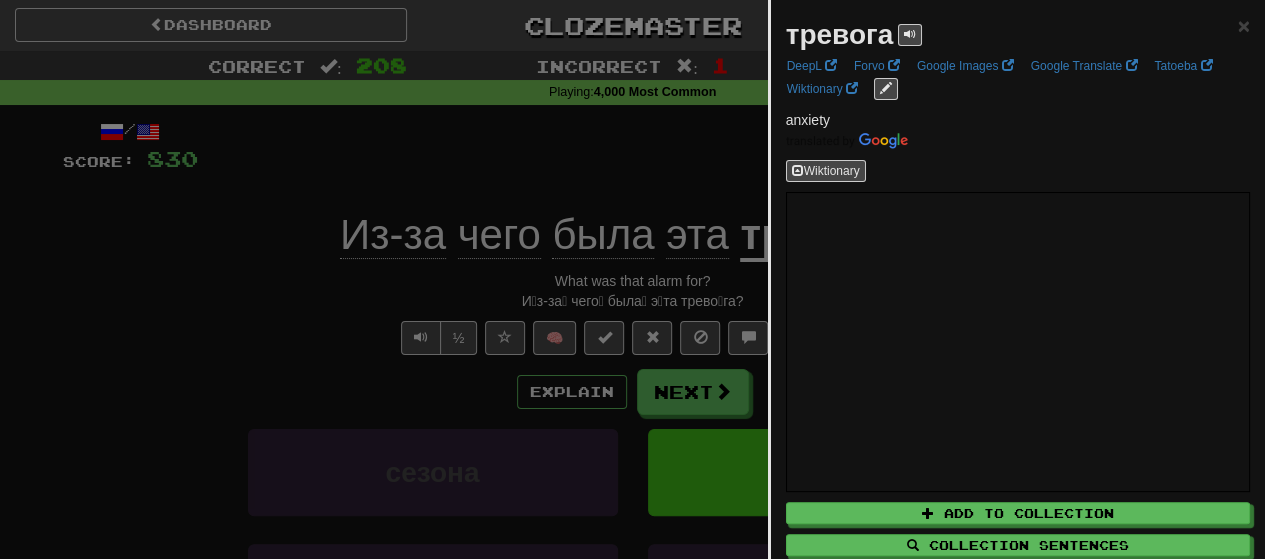 click at bounding box center (632, 279) 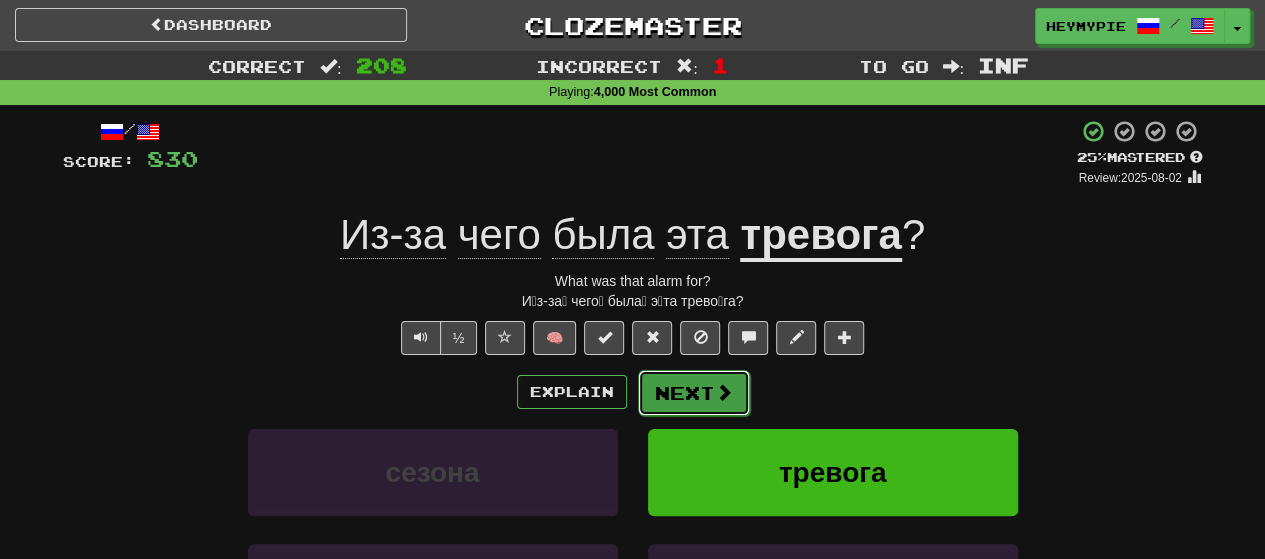 click on "Next" at bounding box center (694, 393) 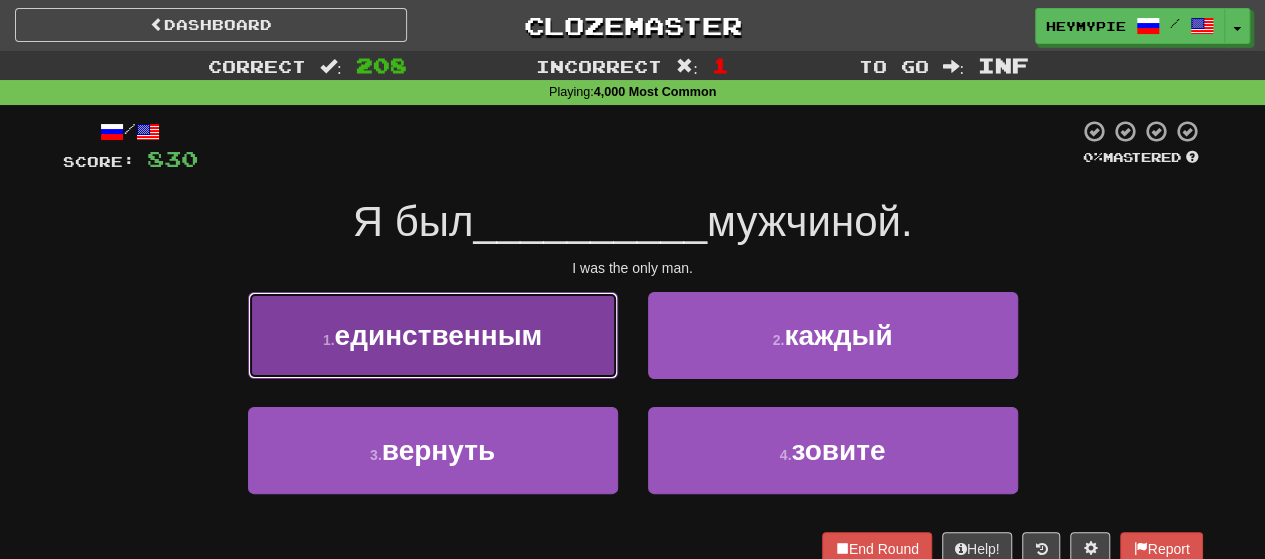 click on "1 .  единственным" at bounding box center [433, 335] 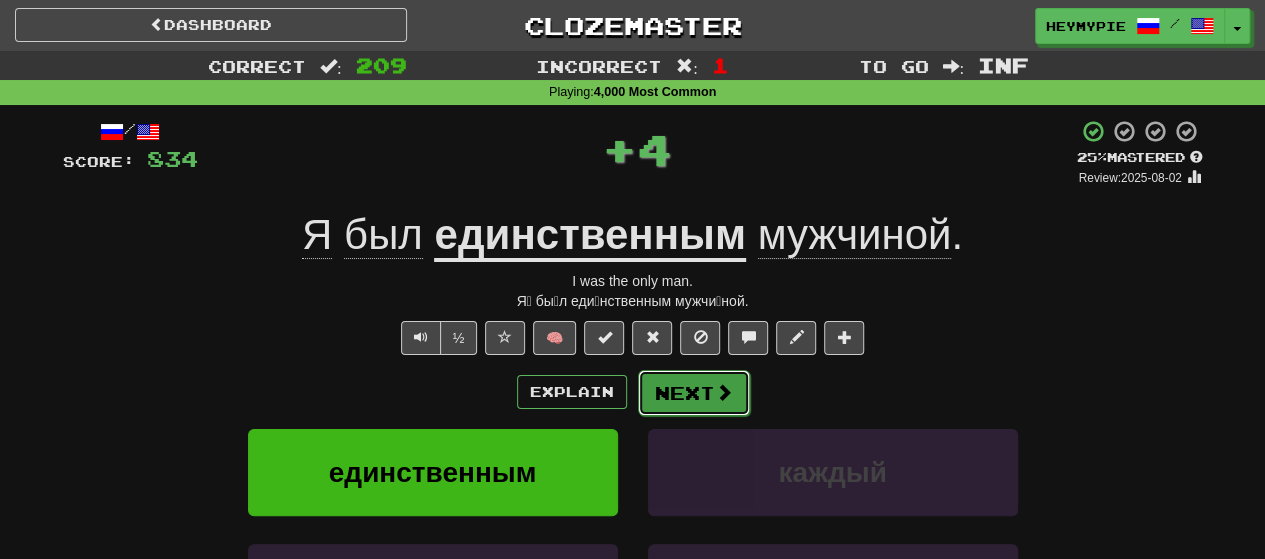 click on "Next" at bounding box center [694, 393] 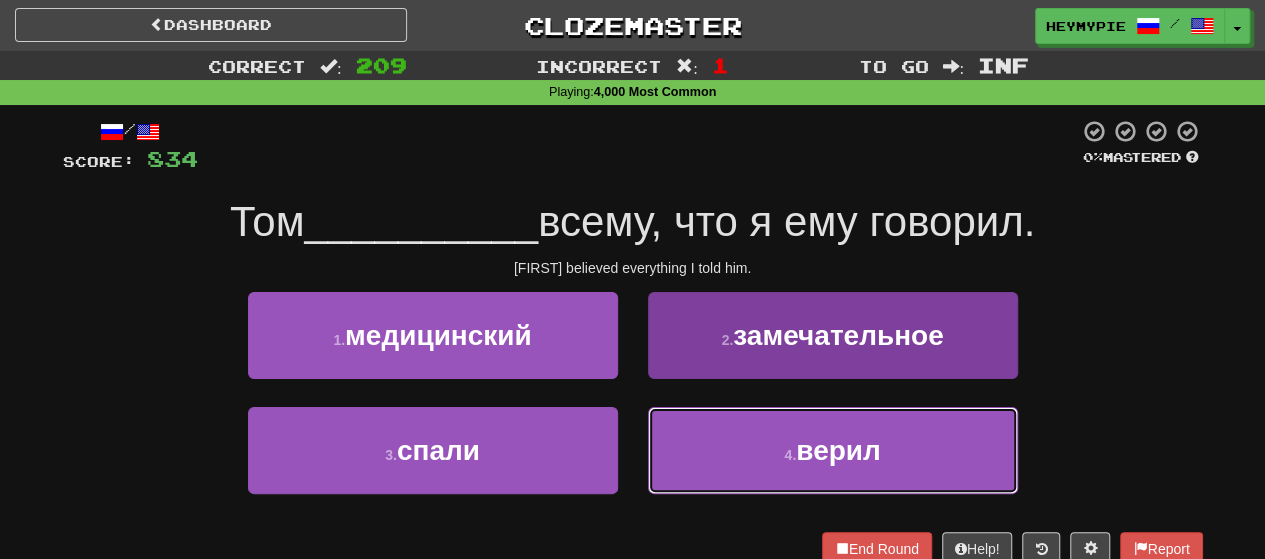 click on "4 .  верил" at bounding box center [833, 450] 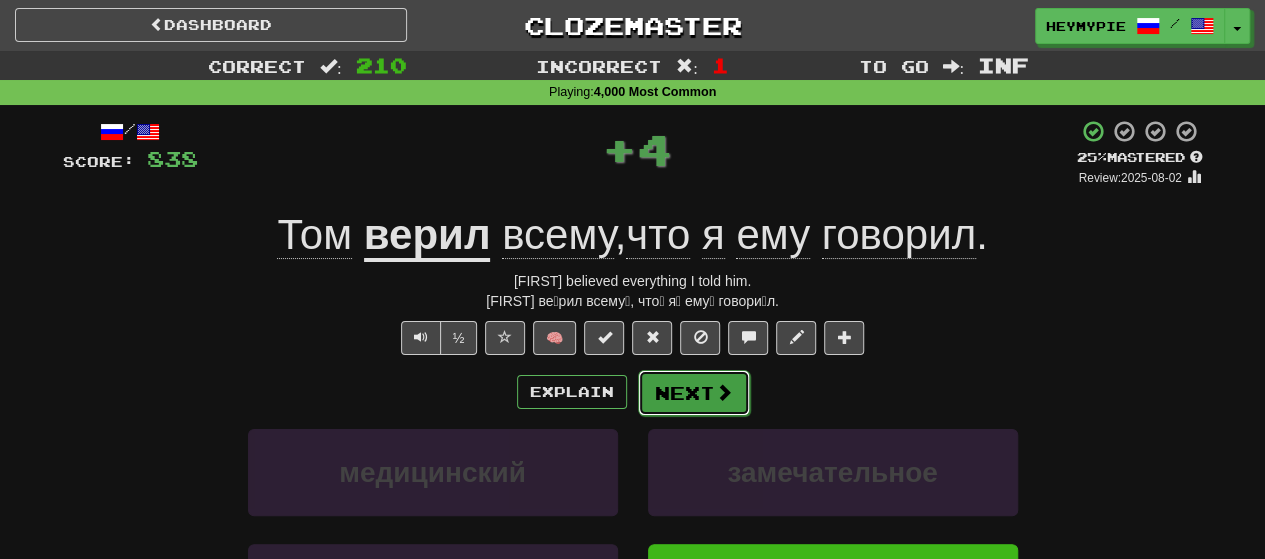 click on "Next" at bounding box center (694, 393) 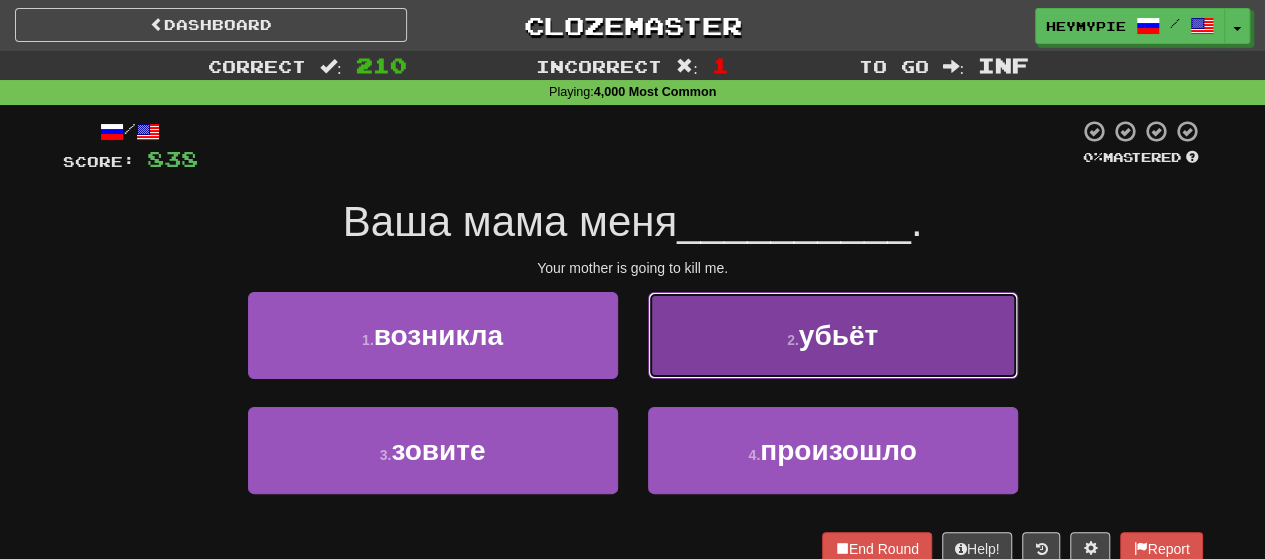 click on "2 .  убьёт" at bounding box center (833, 335) 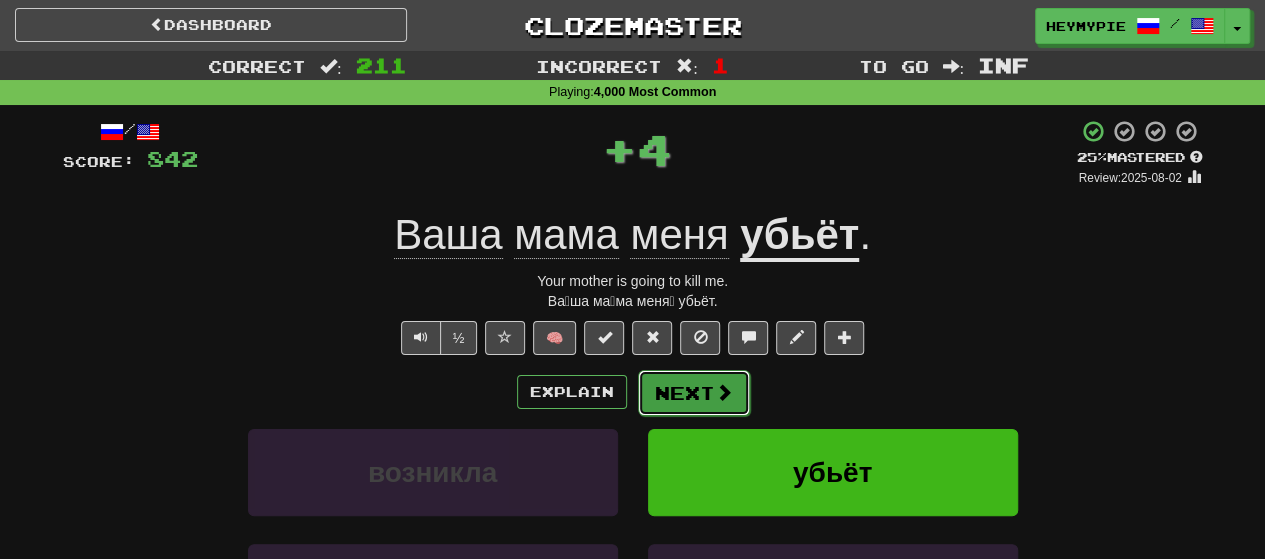 click at bounding box center [724, 392] 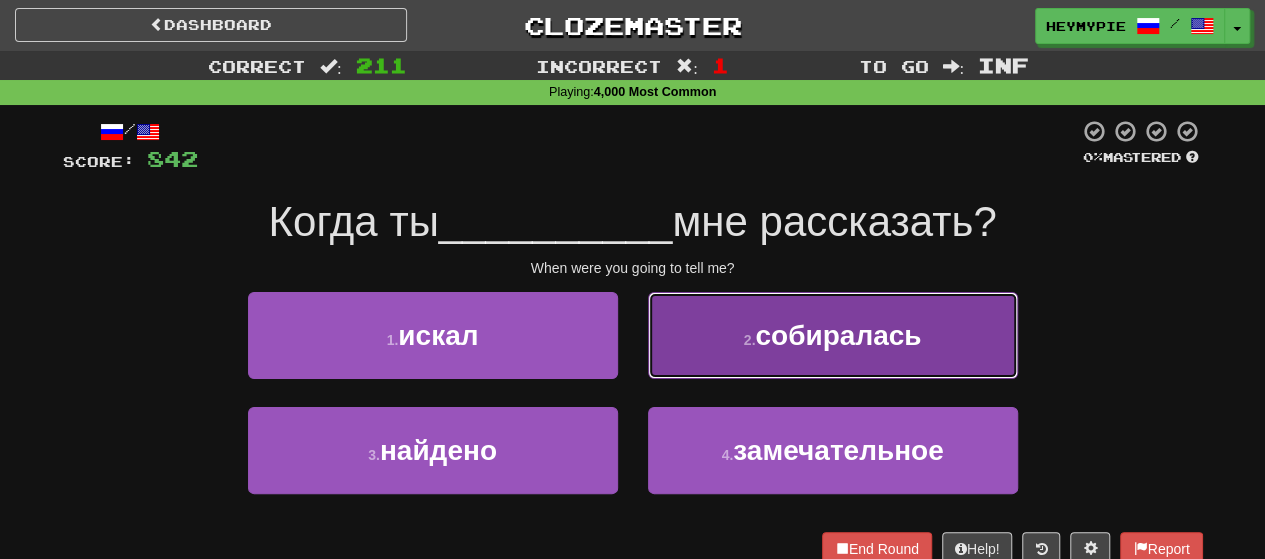 click on "2 ." at bounding box center (750, 340) 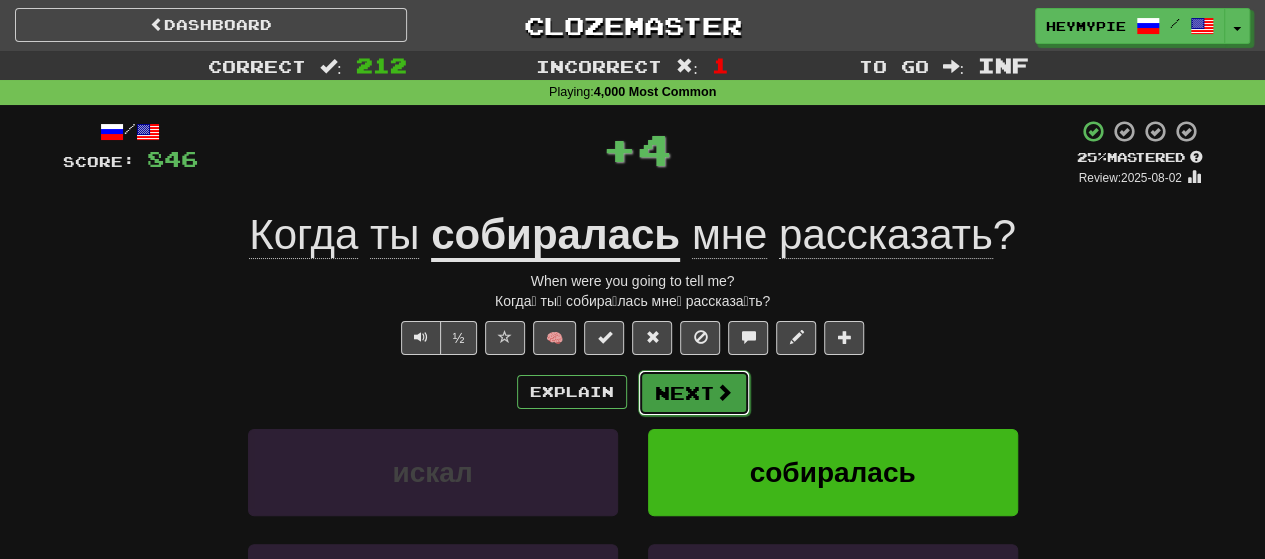click on "Next" at bounding box center (694, 393) 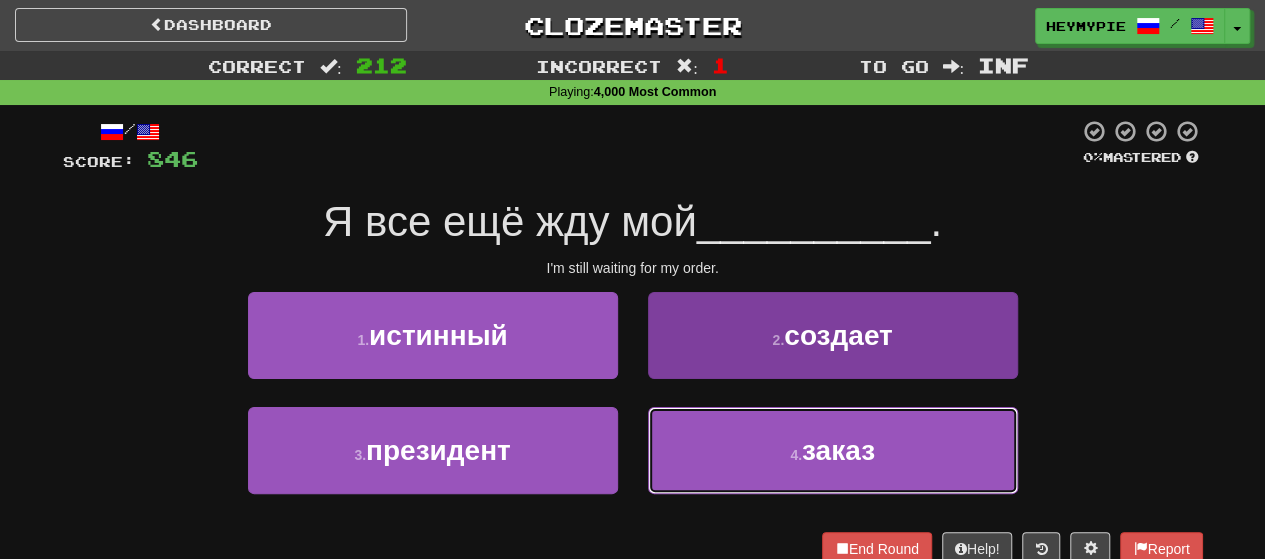 click on "4 .  заказ" at bounding box center [833, 450] 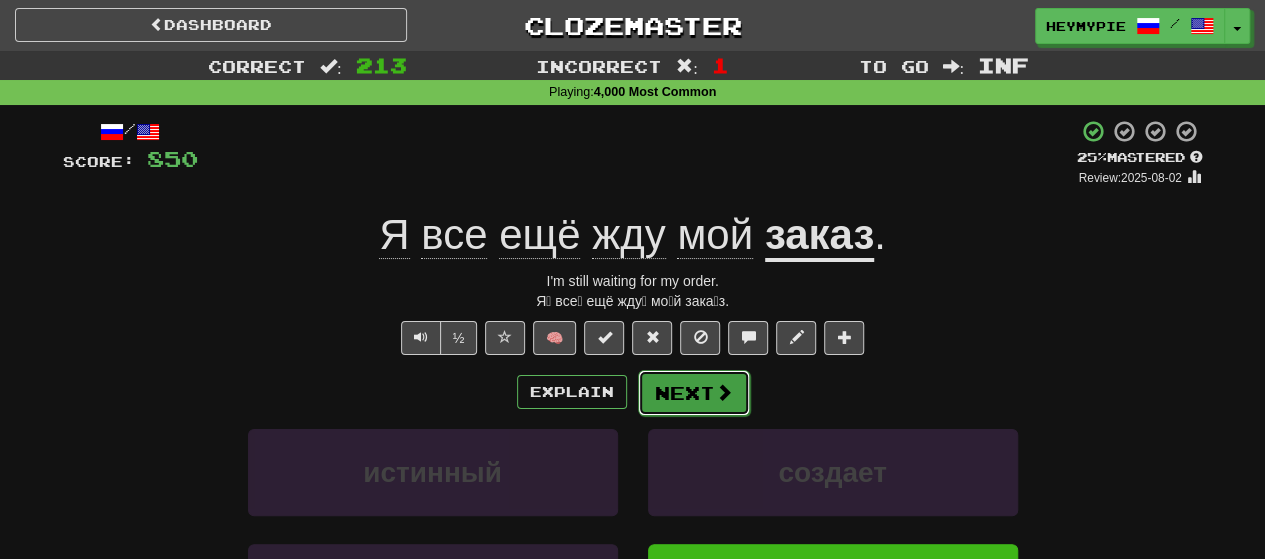 click on "Next" at bounding box center (694, 393) 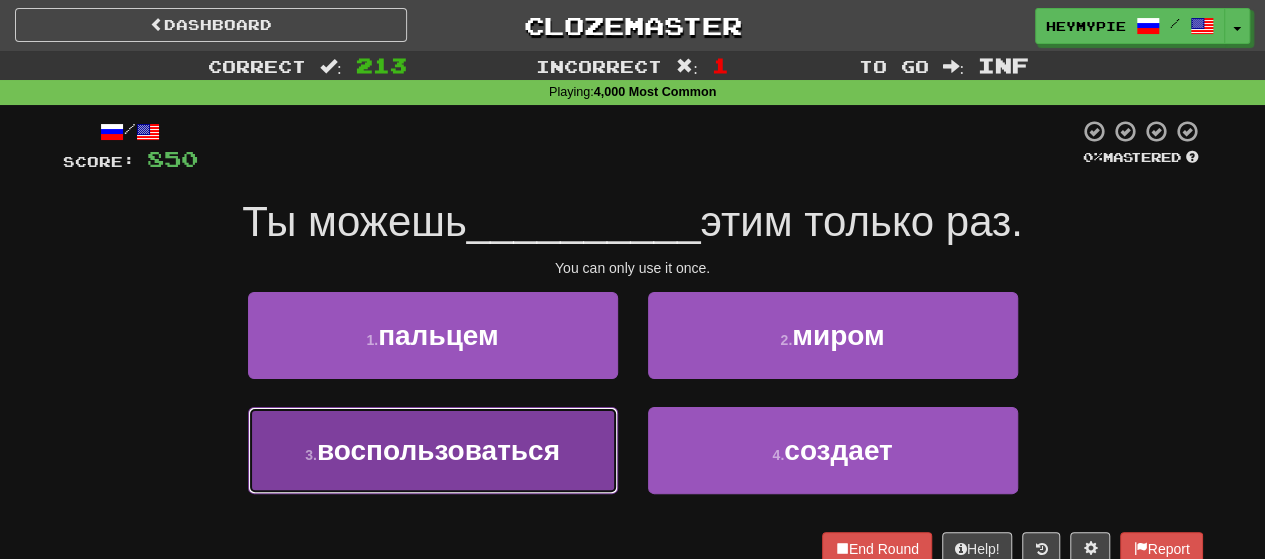 click on "3 .  воспользоваться" at bounding box center (433, 450) 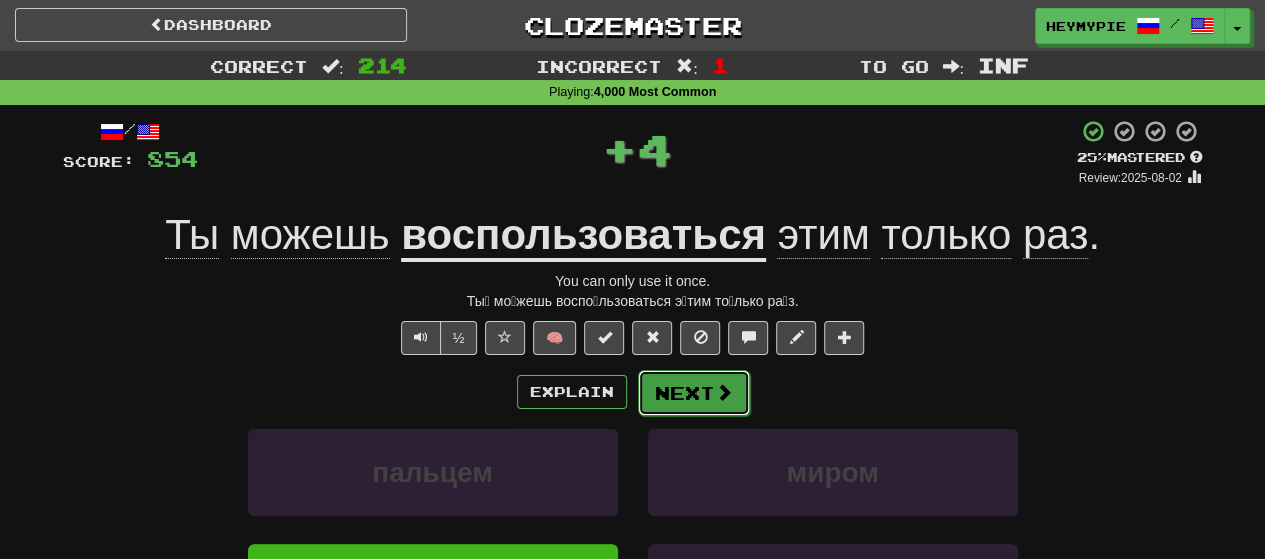 click on "Next" at bounding box center (694, 393) 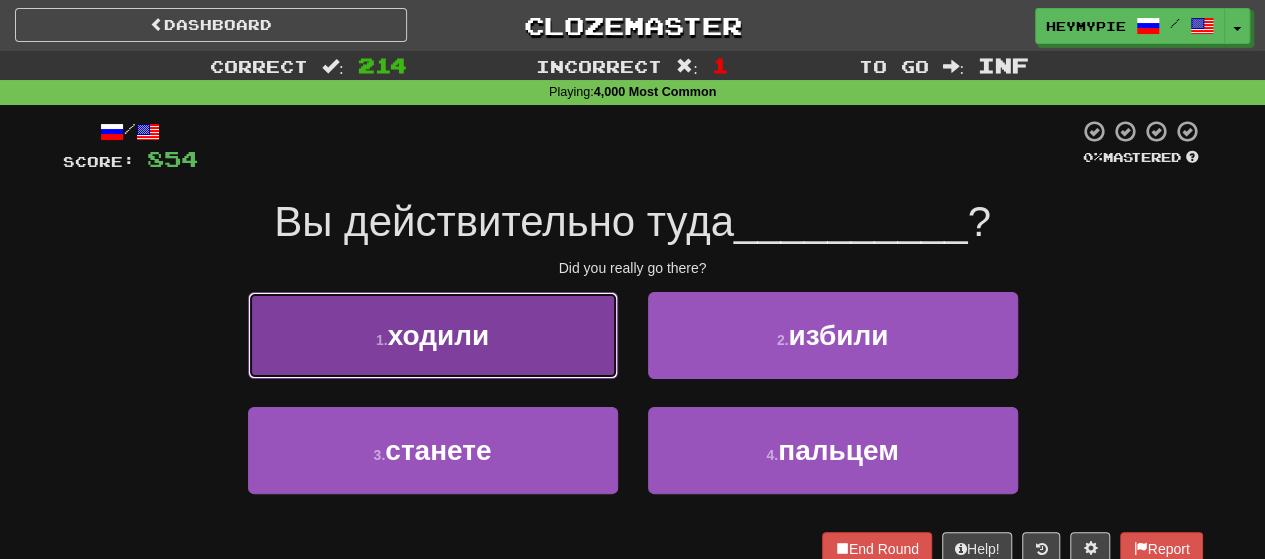 click on "ходили" at bounding box center [439, 335] 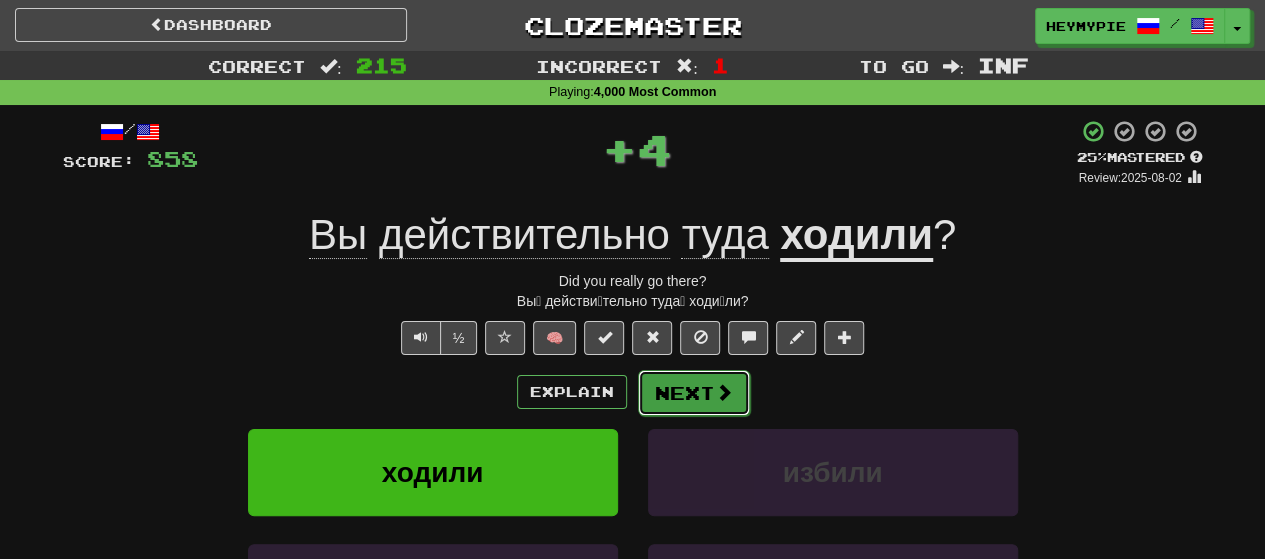 click on "Next" at bounding box center [694, 393] 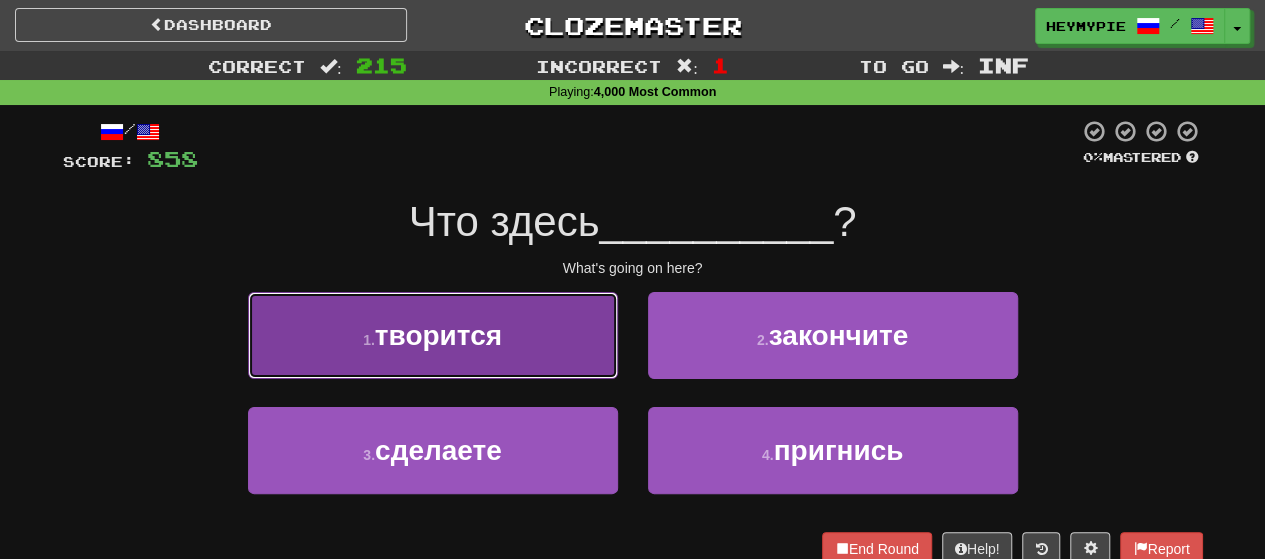 click on "творится" at bounding box center [438, 335] 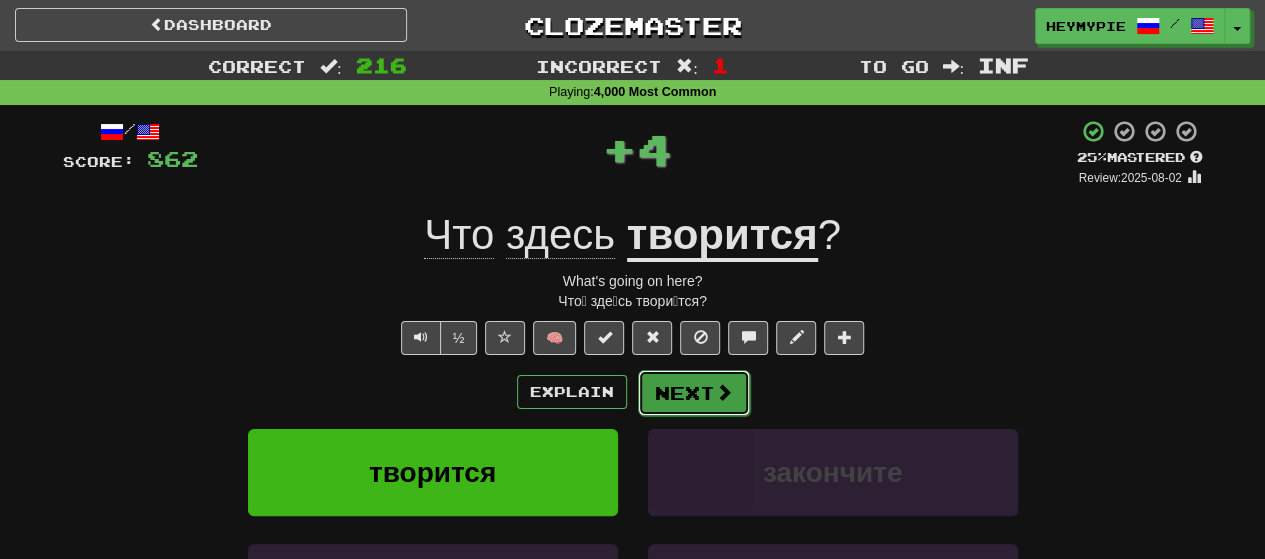 click on "Next" at bounding box center [694, 393] 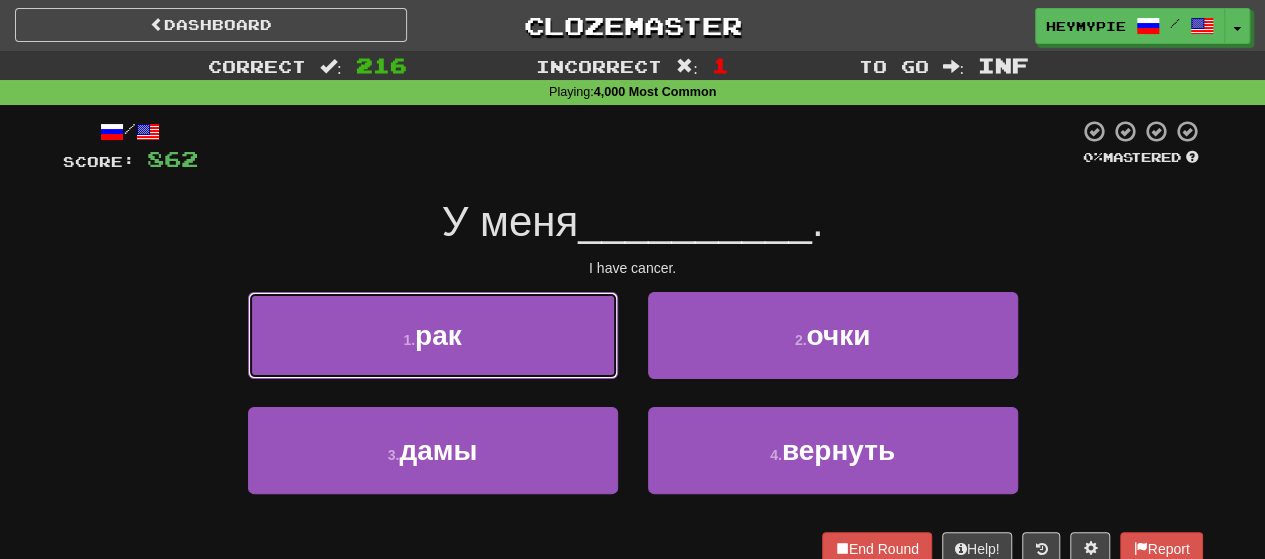 click on "1 .  рак" at bounding box center [433, 335] 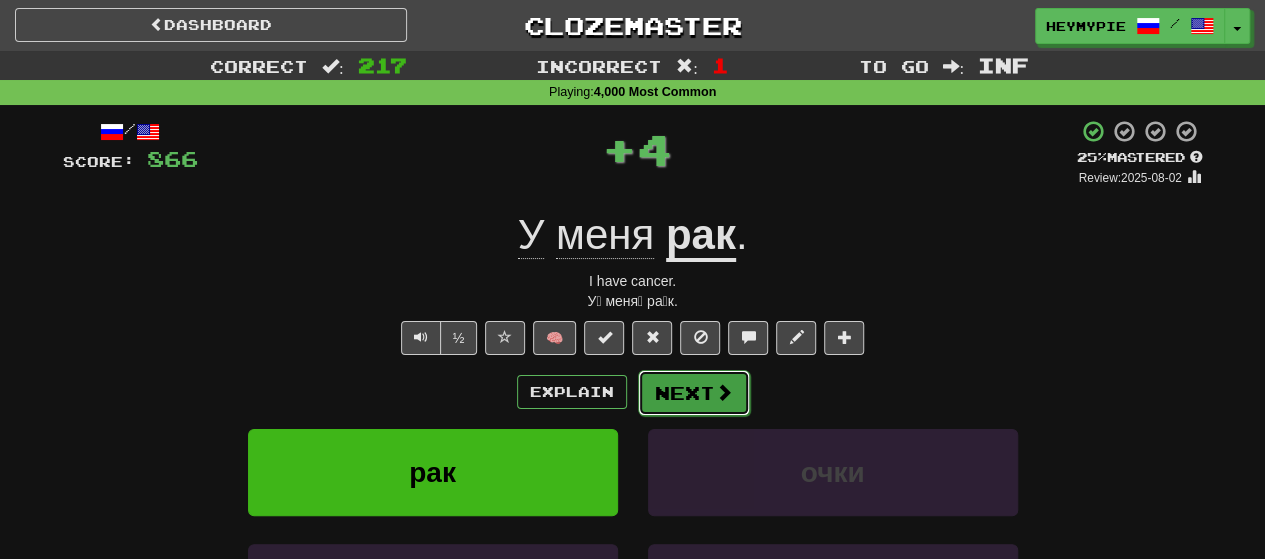 click on "Next" at bounding box center (694, 393) 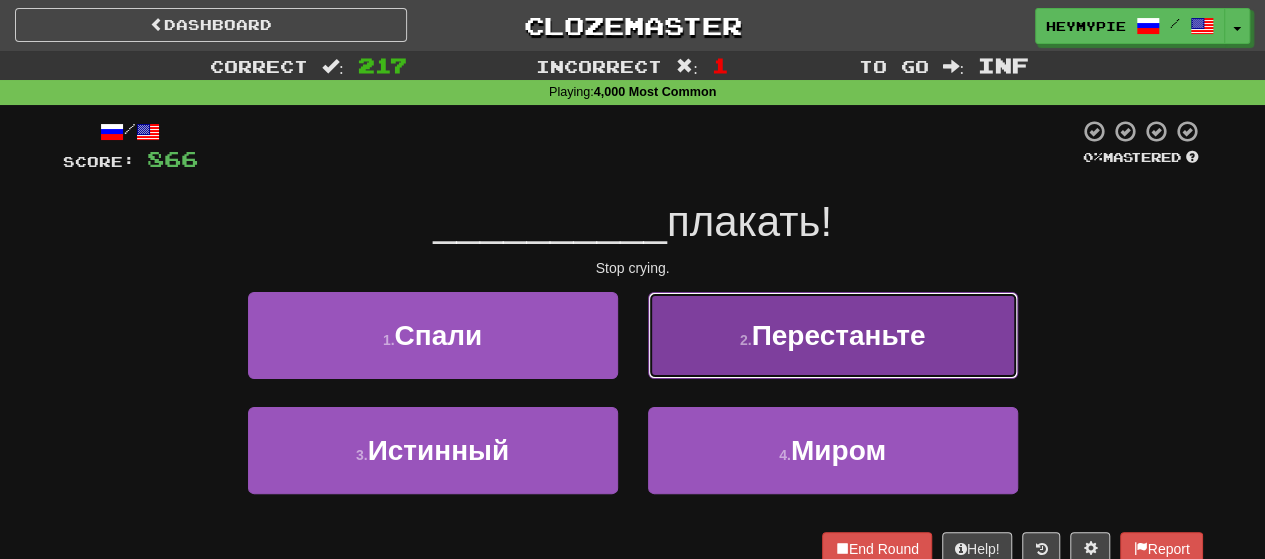 click on "2 .  Перестаньте" at bounding box center (833, 335) 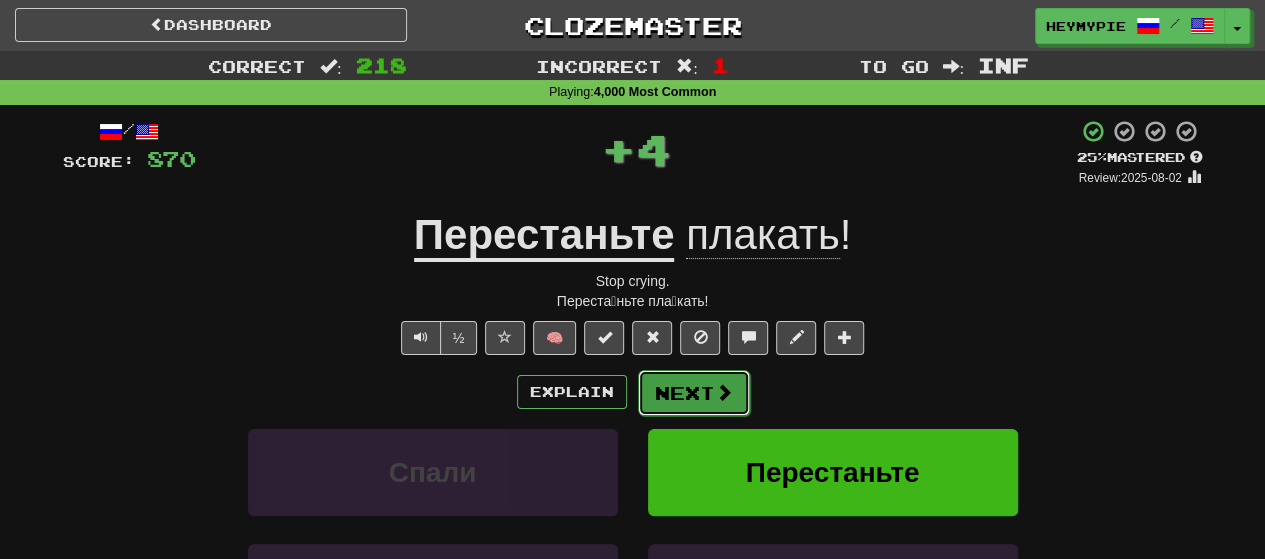 click on "Next" at bounding box center [694, 393] 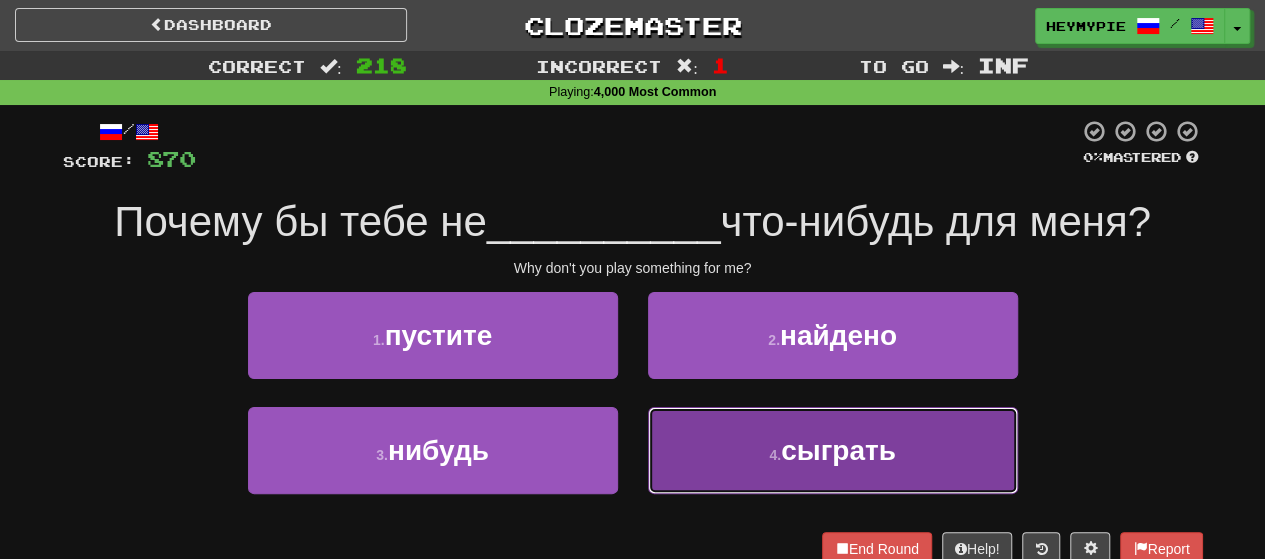 click on "сыграть" at bounding box center [838, 450] 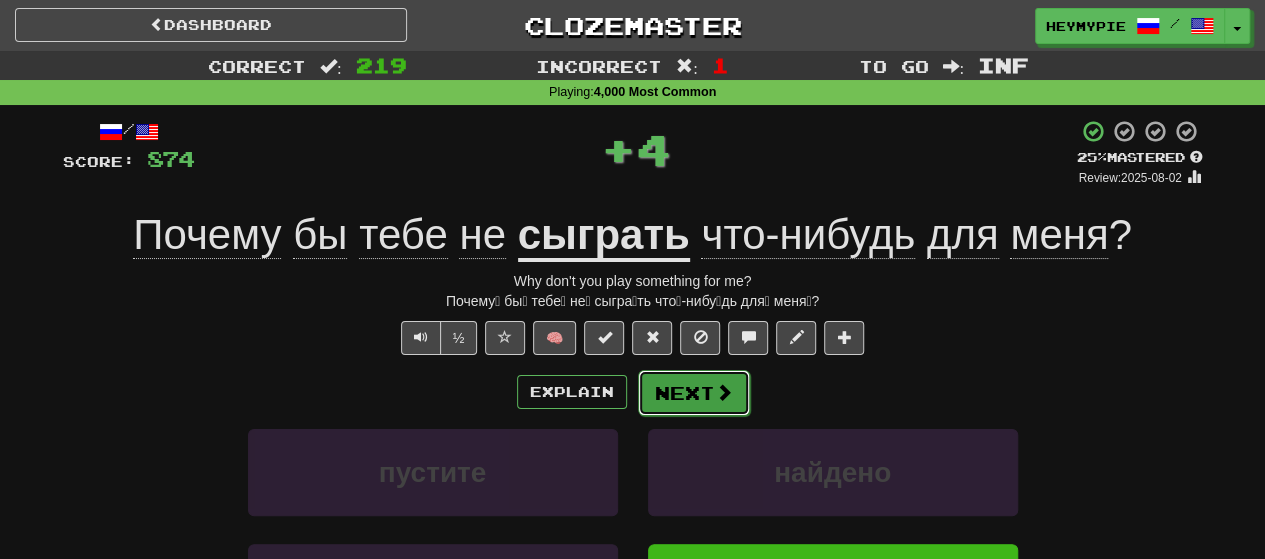 click on "Next" at bounding box center [694, 393] 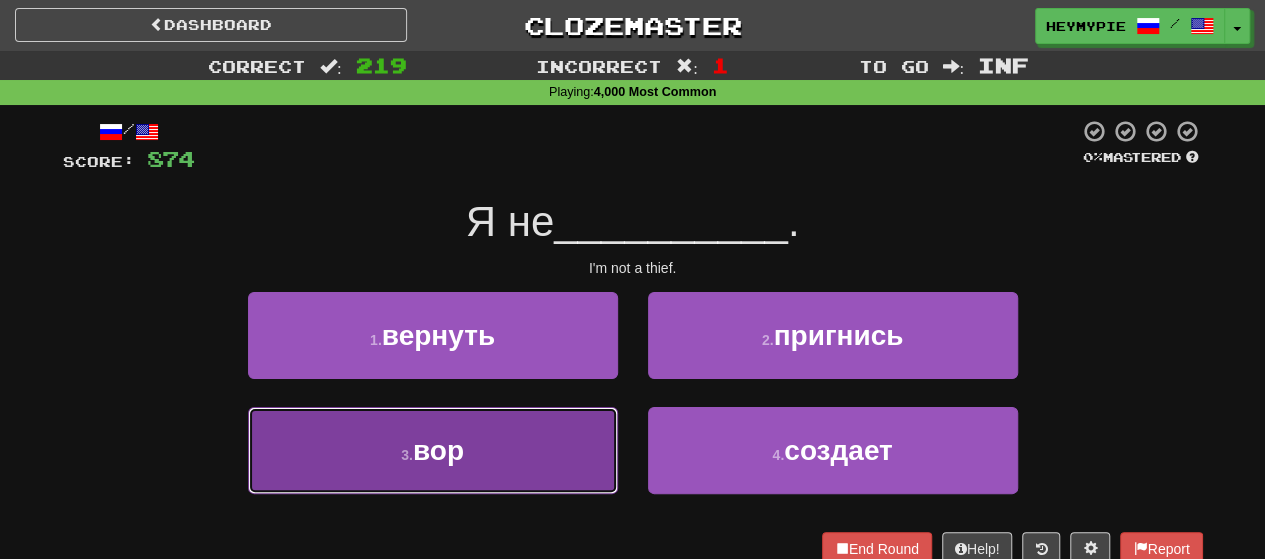 click on "3 .  вор" at bounding box center (433, 450) 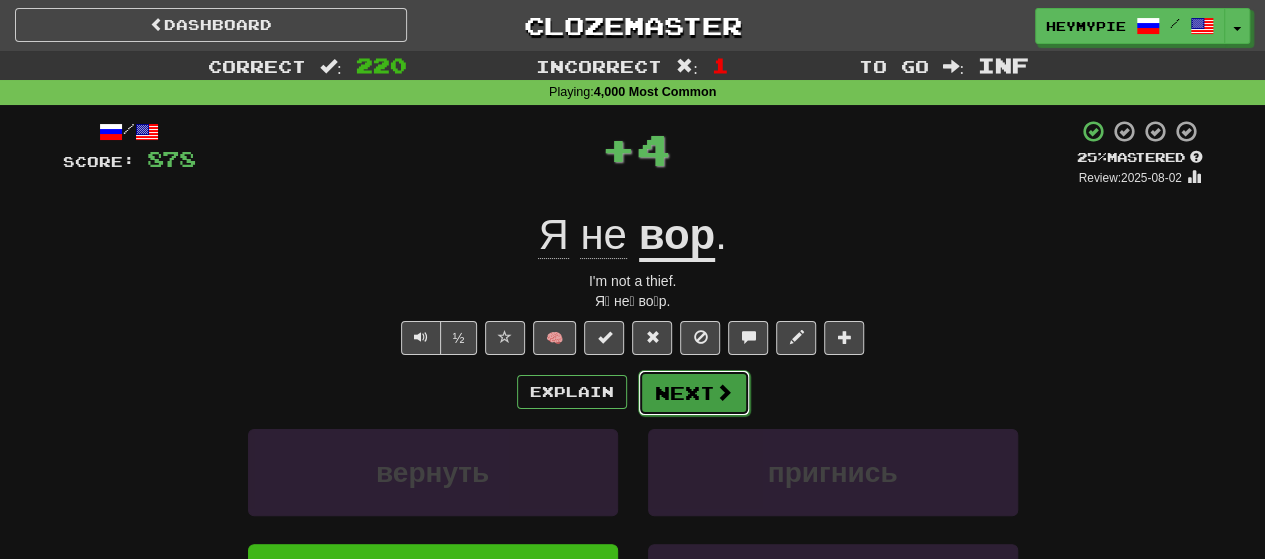 click on "Next" at bounding box center (694, 393) 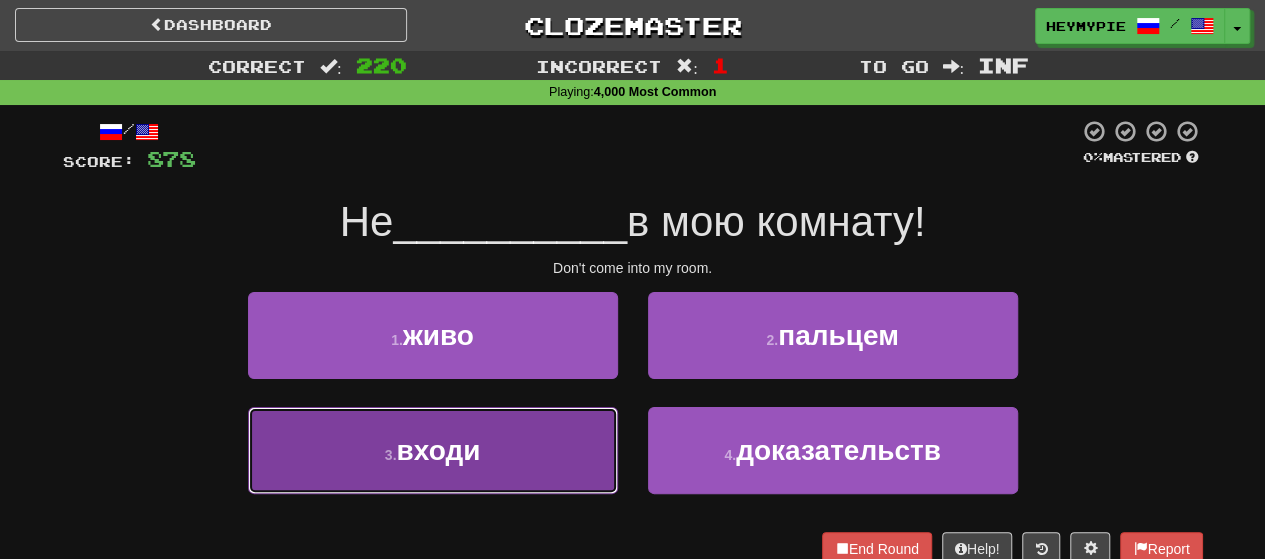 click on "3 .  входи" at bounding box center (433, 450) 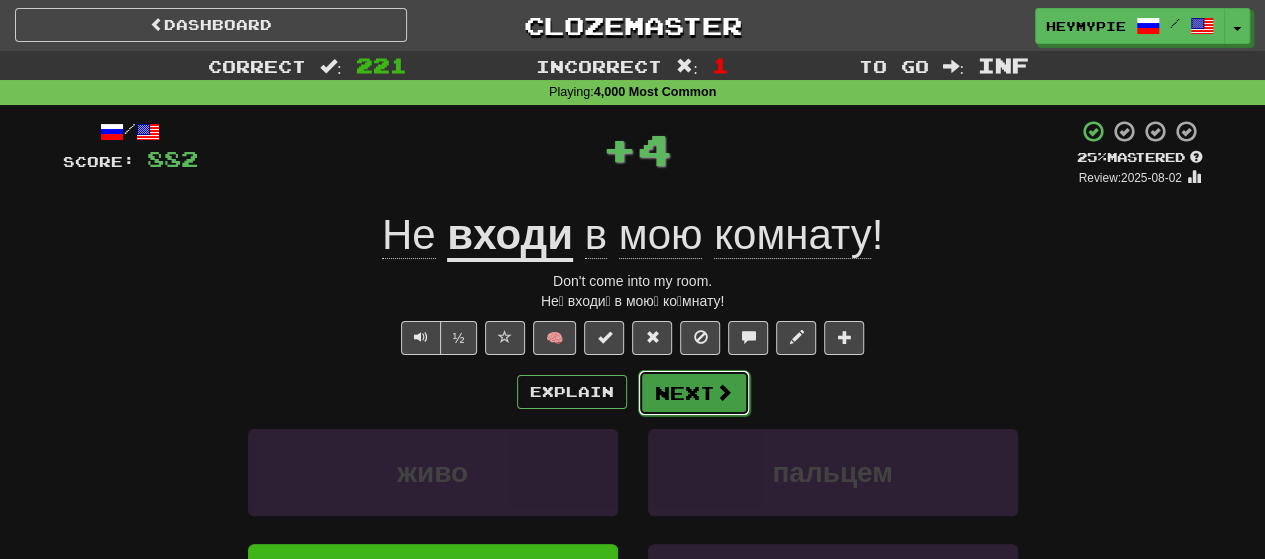 click on "Next" at bounding box center [694, 393] 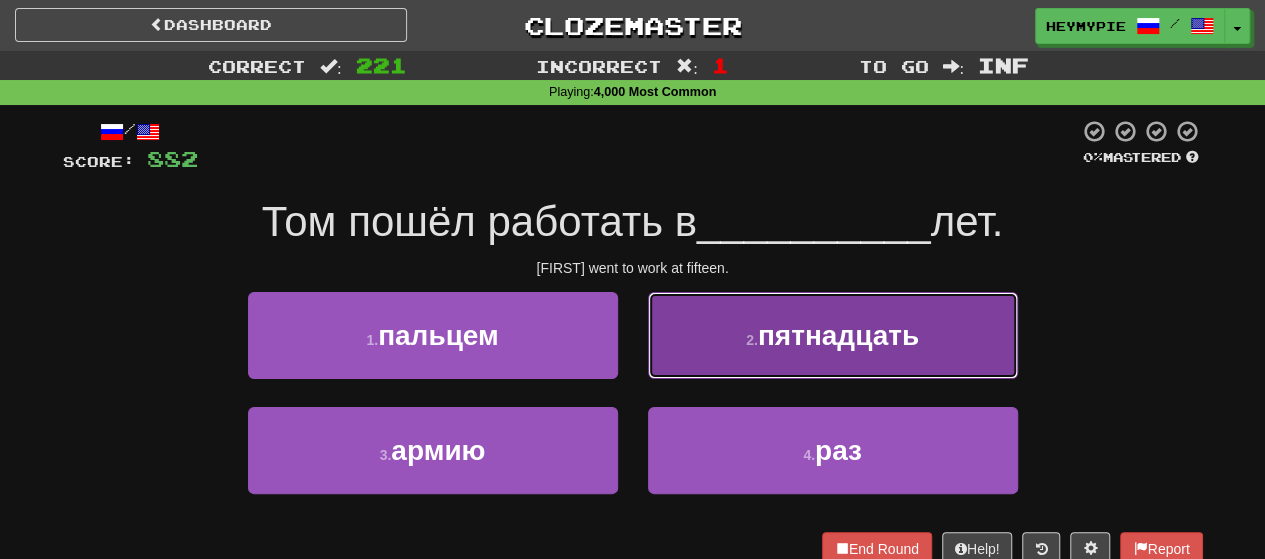 click on "пятнадцать" at bounding box center (838, 335) 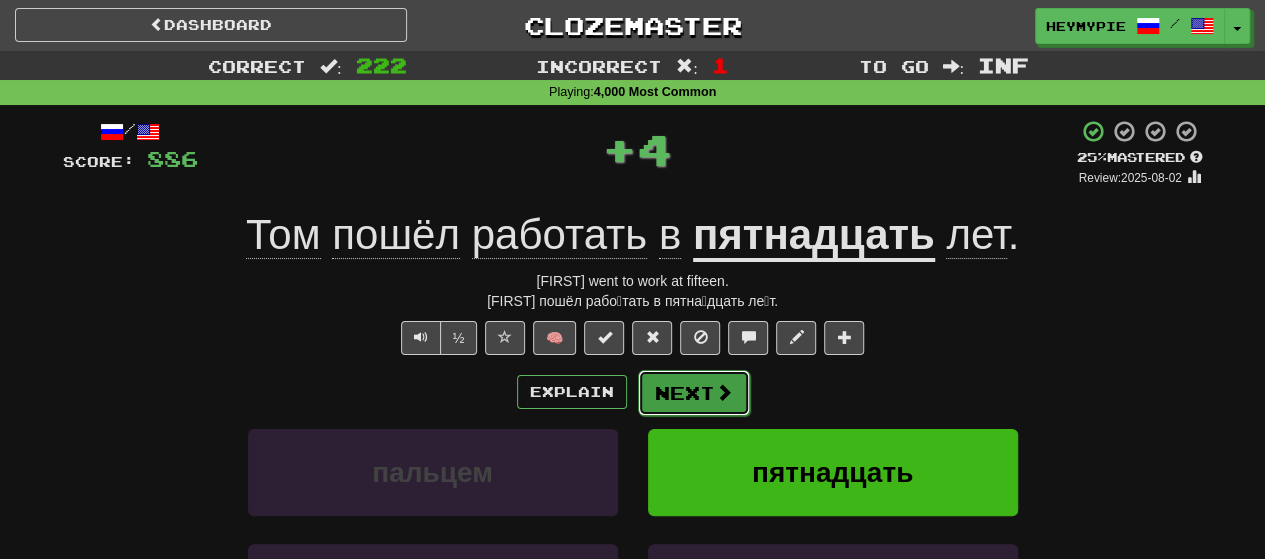 click on "Next" at bounding box center (694, 393) 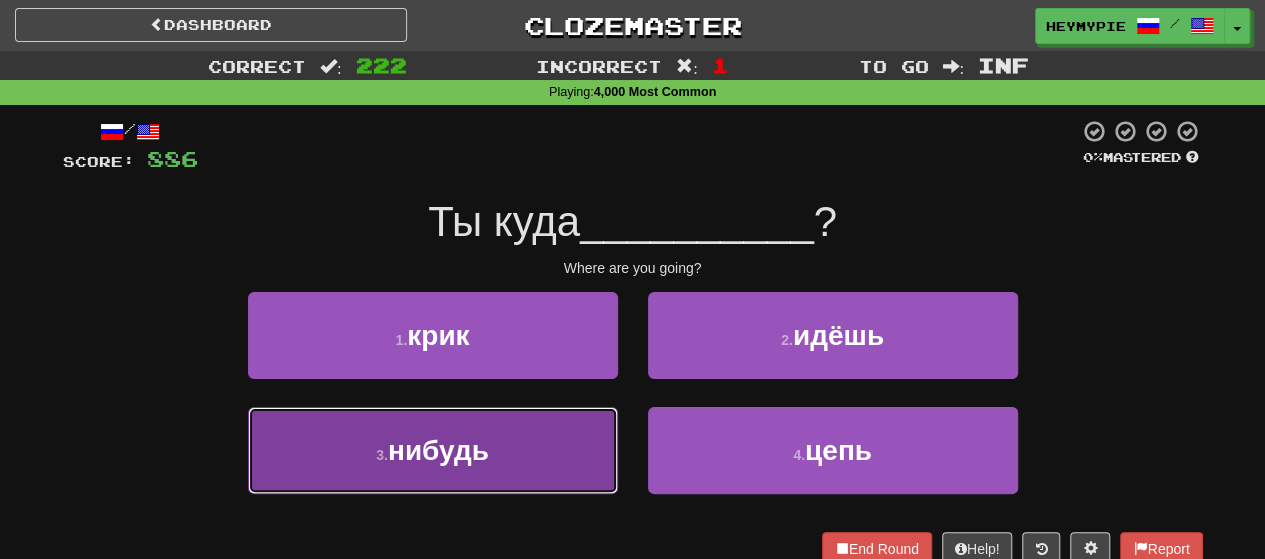 click on "3 .  нибудь" at bounding box center [433, 450] 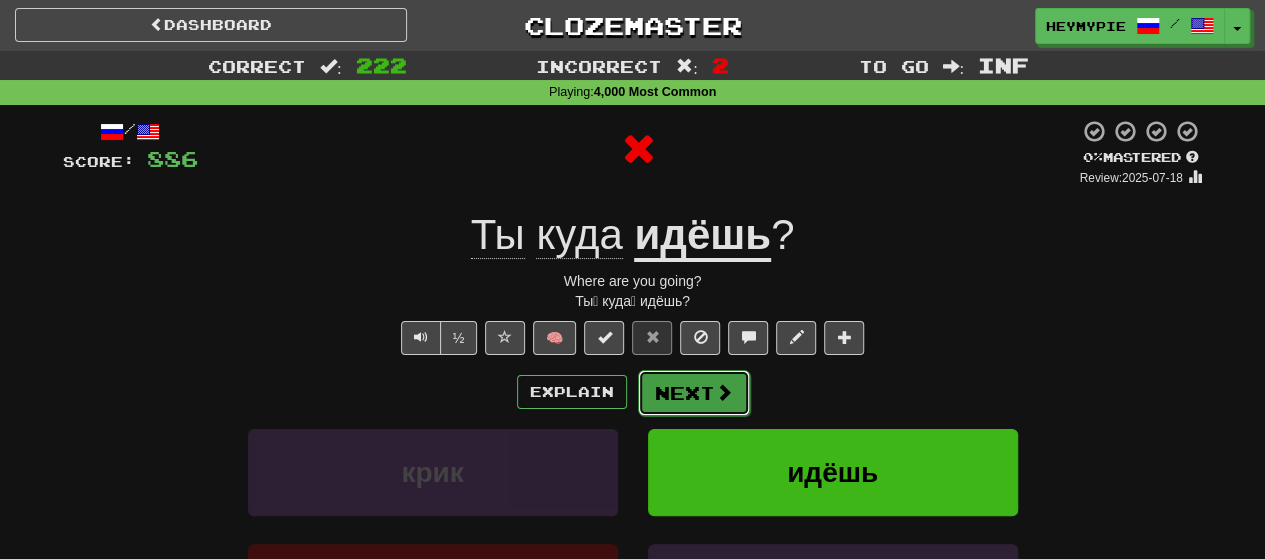 click on "Next" at bounding box center [694, 393] 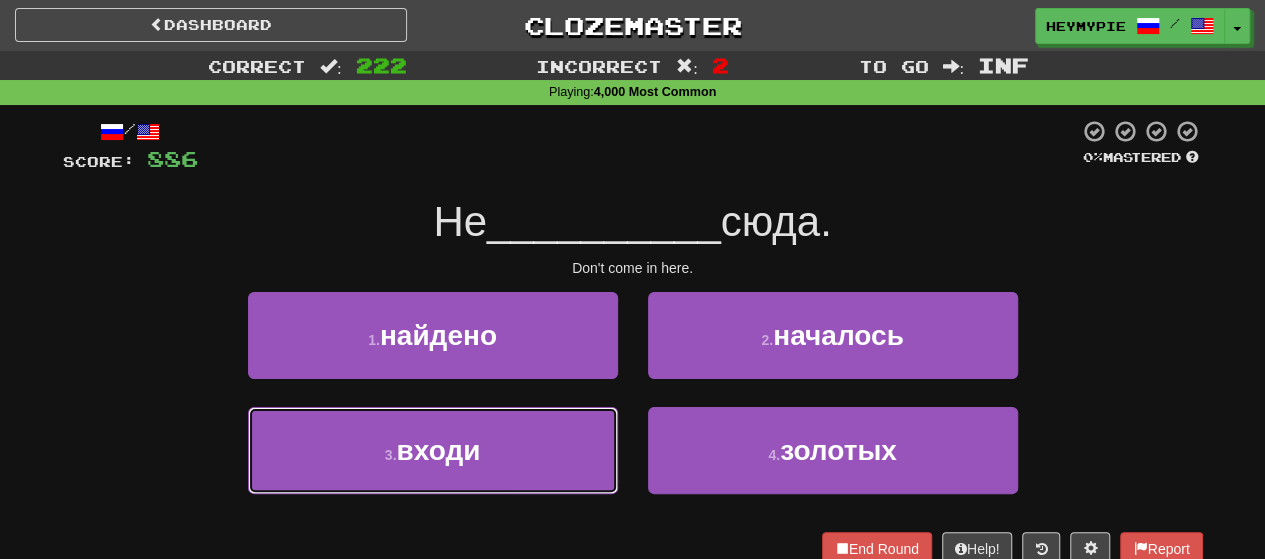 click on "3 .  входи" at bounding box center (433, 450) 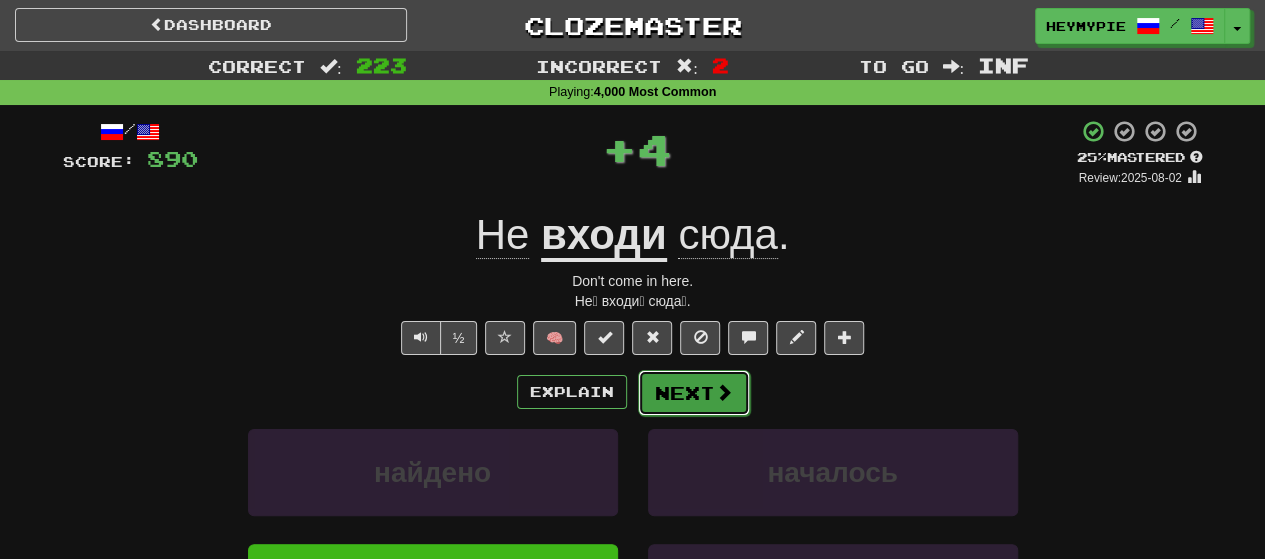 click on "Next" at bounding box center [694, 393] 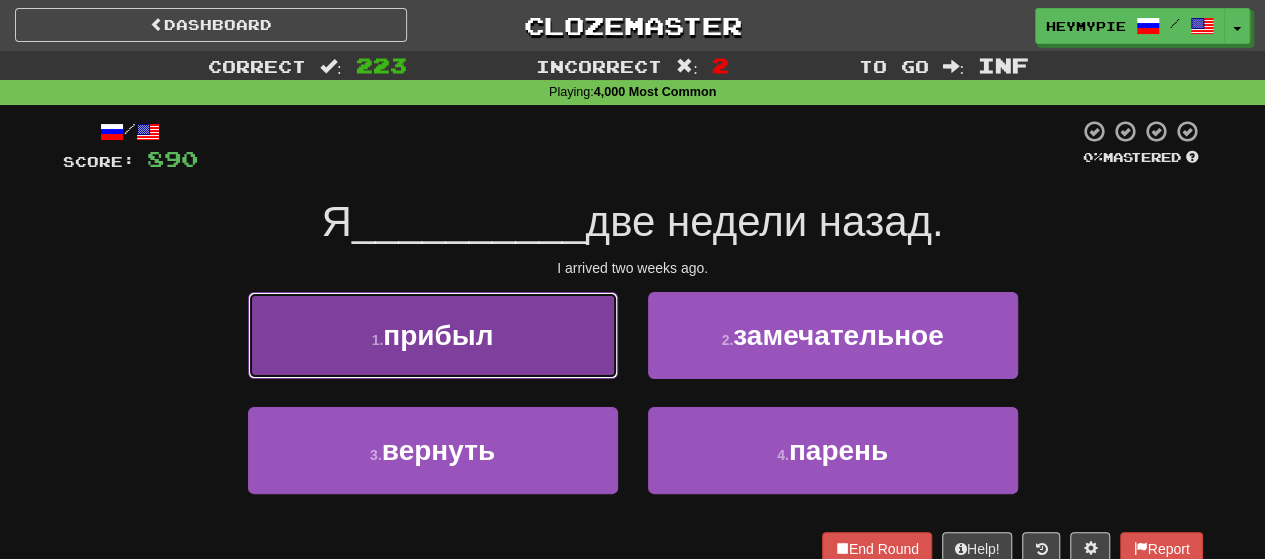 click on "прибыл" at bounding box center [438, 335] 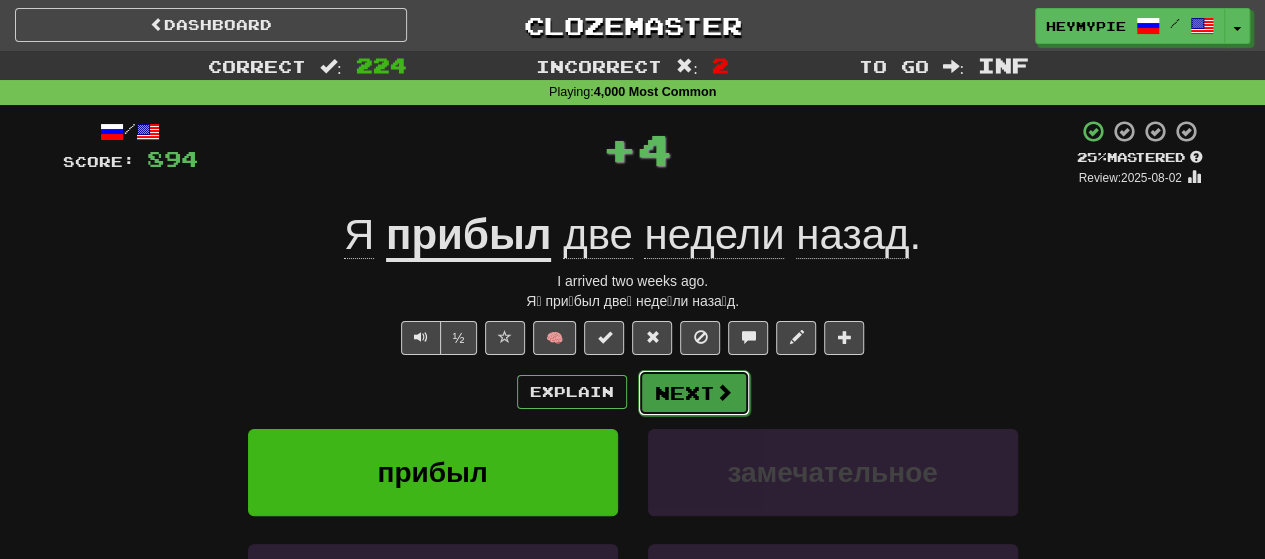 click on "Next" at bounding box center (694, 393) 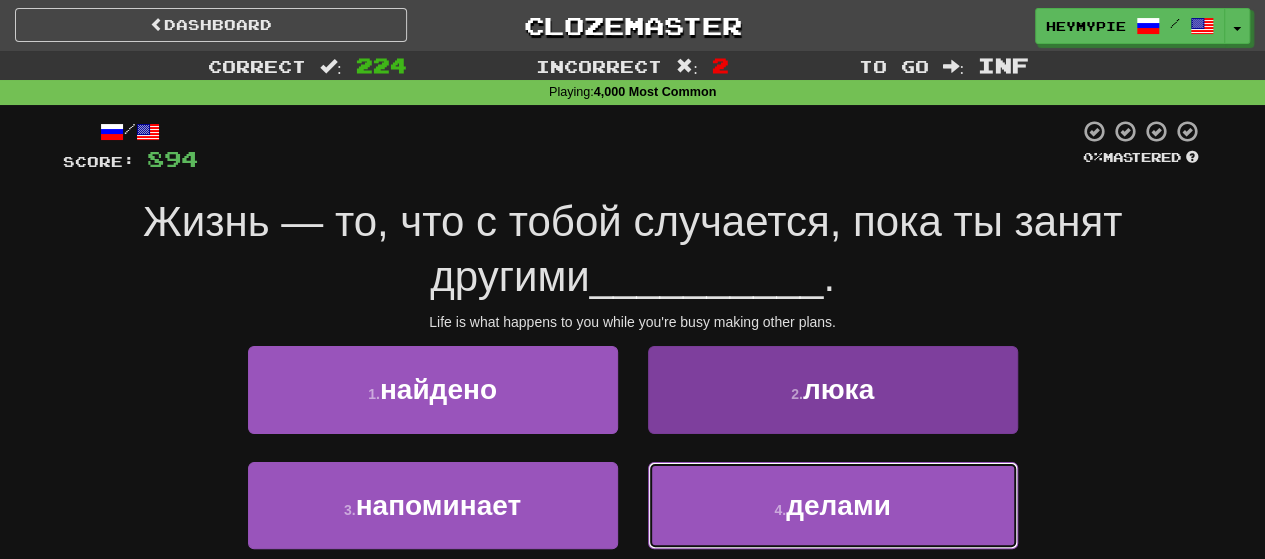 click on "4 .  делами" at bounding box center [833, 505] 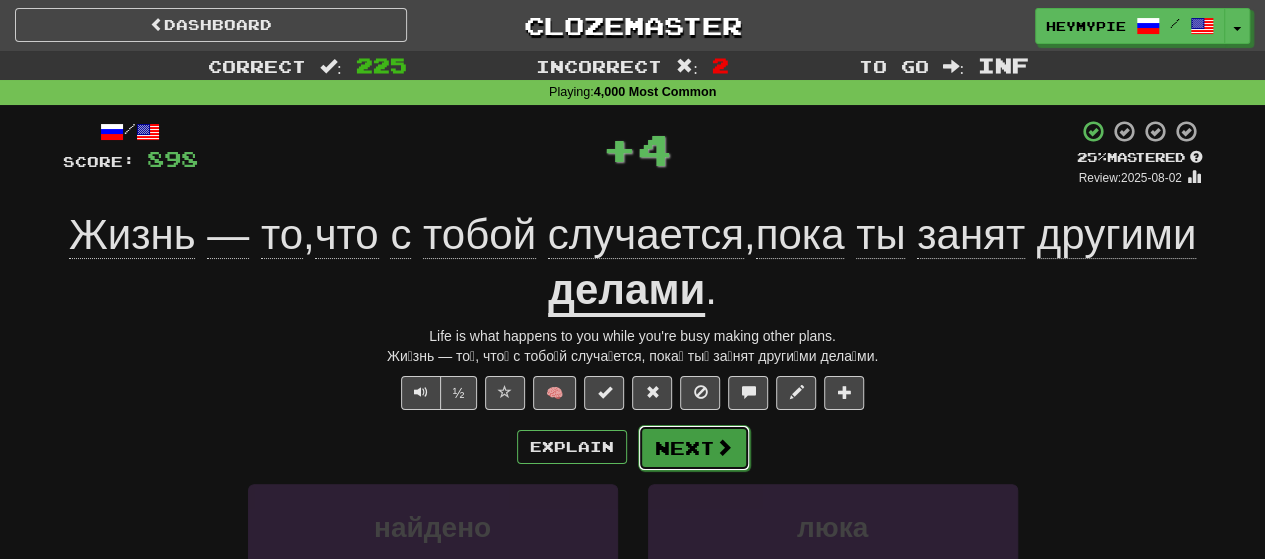 click on "Next" at bounding box center [694, 448] 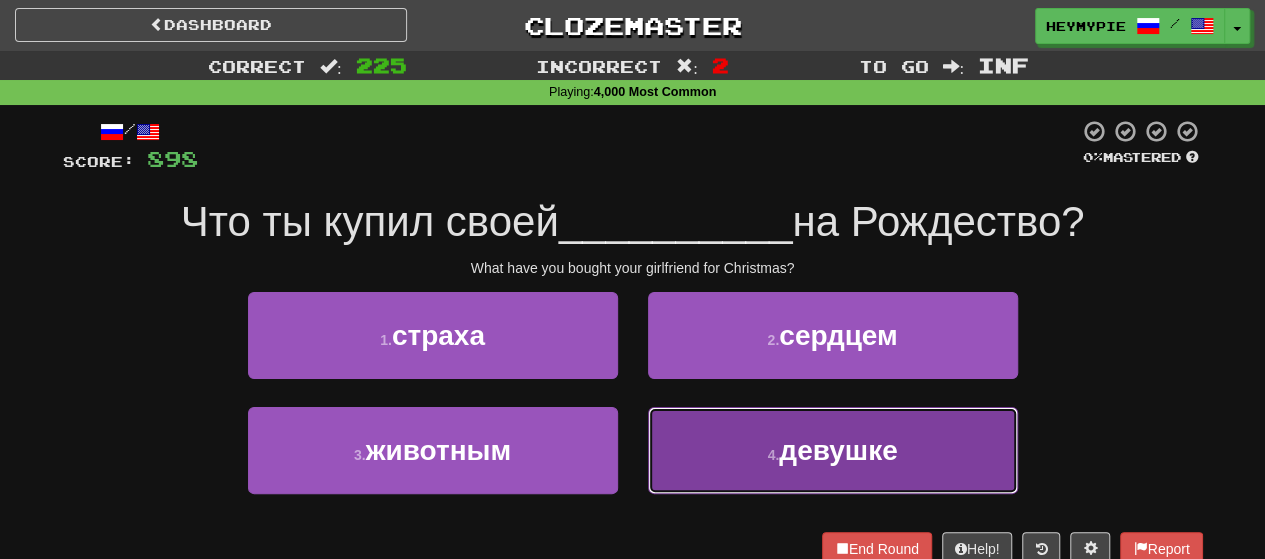click on "4 .  девушке" at bounding box center [833, 450] 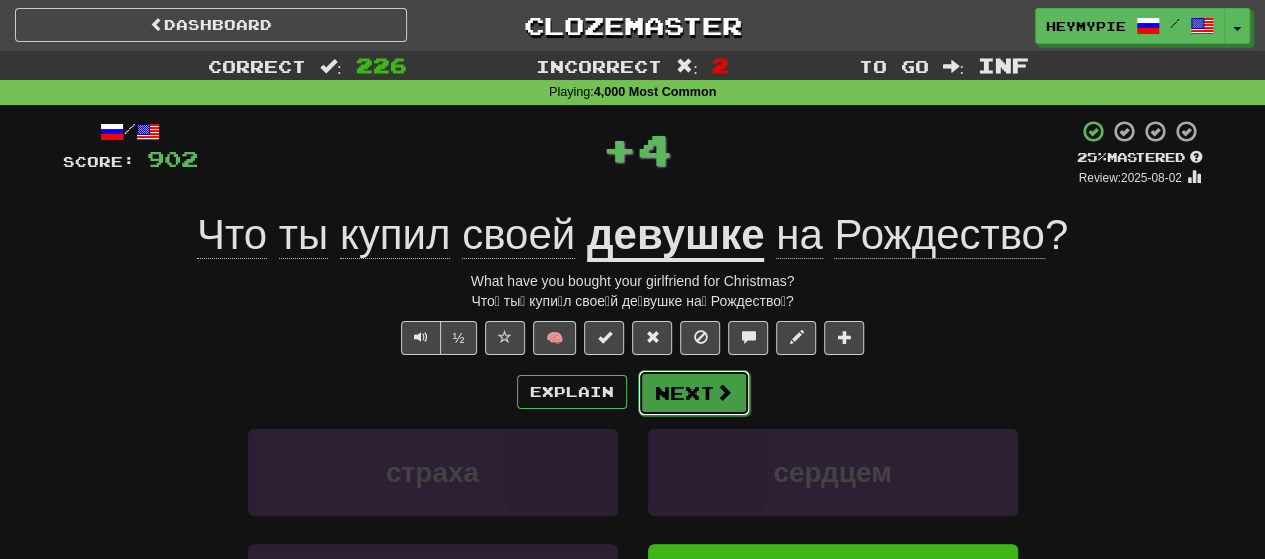 click on "Next" at bounding box center (694, 393) 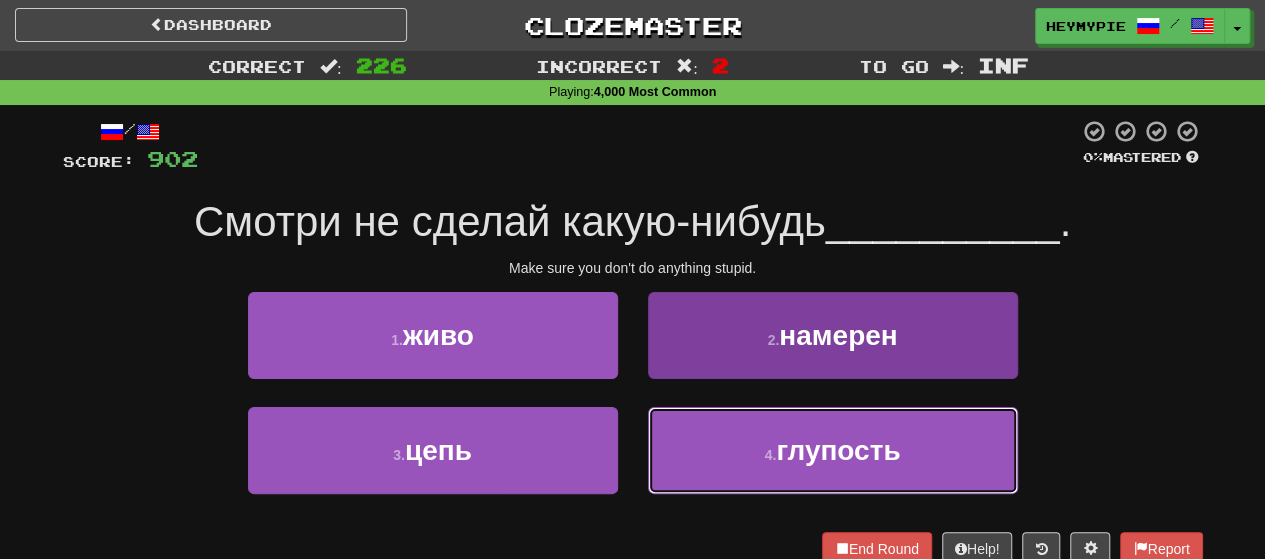 click on "4 .  глупость" at bounding box center (833, 450) 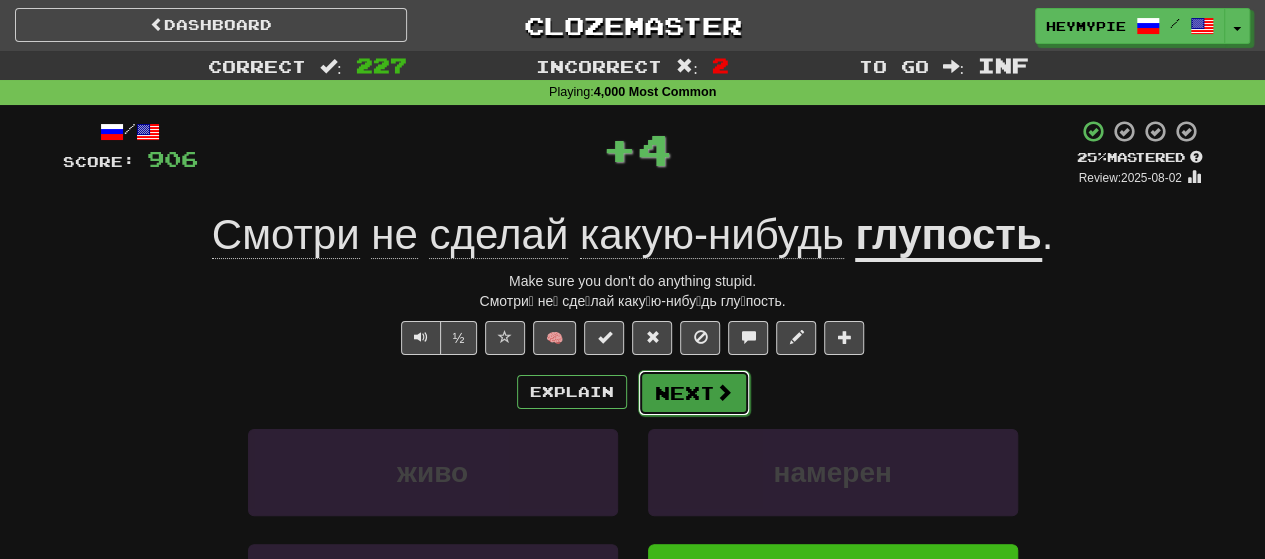 click on "Next" at bounding box center (694, 393) 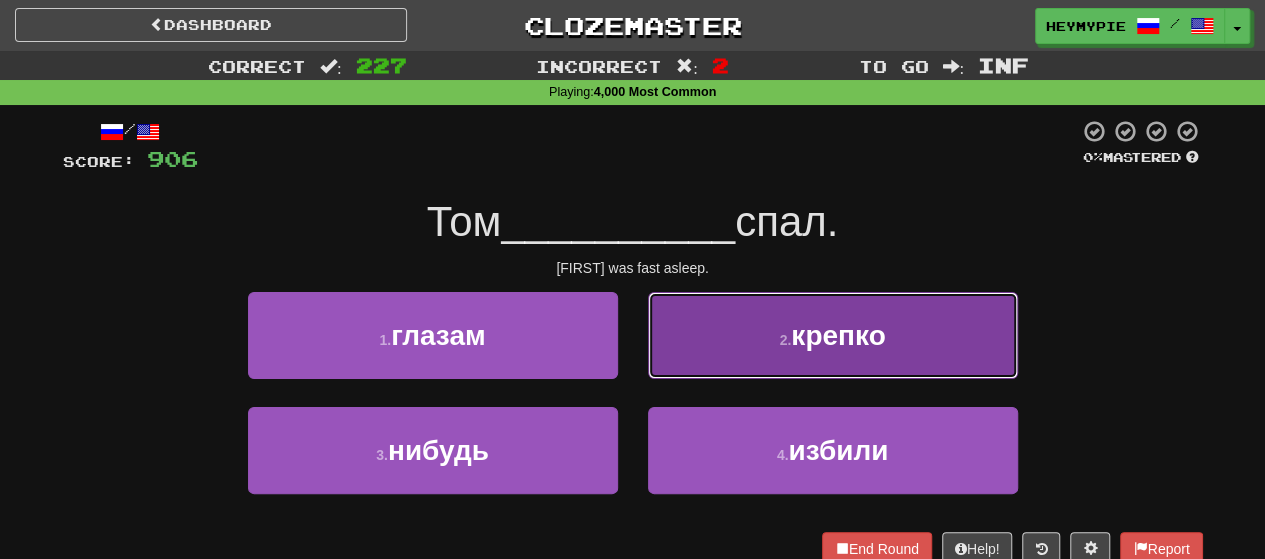 click on "2 .  крепко" at bounding box center (833, 335) 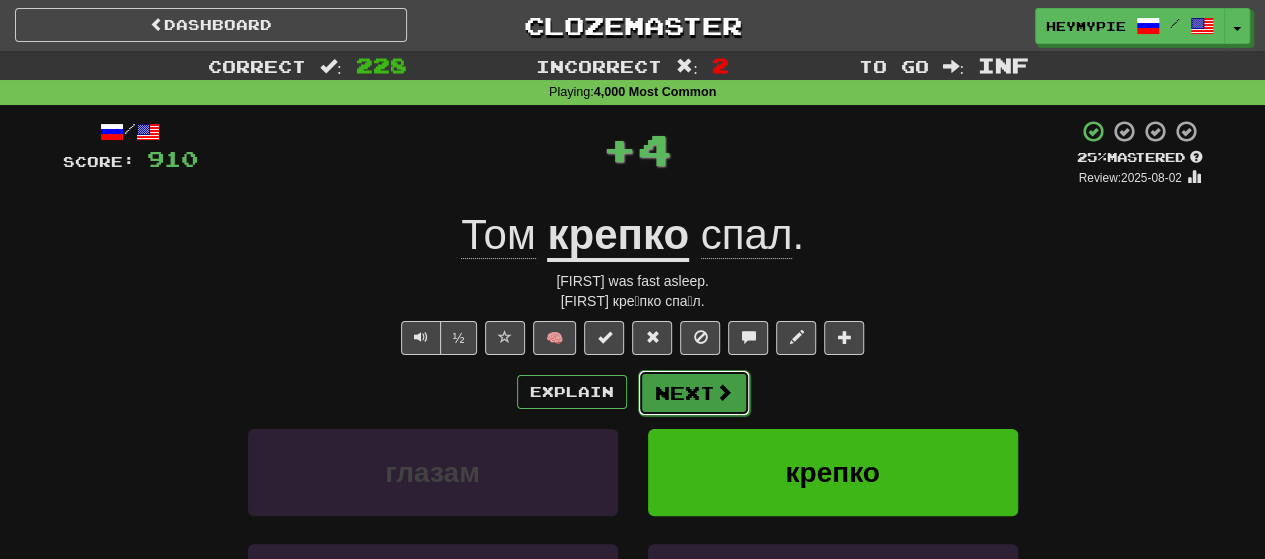 click on "Next" at bounding box center (694, 393) 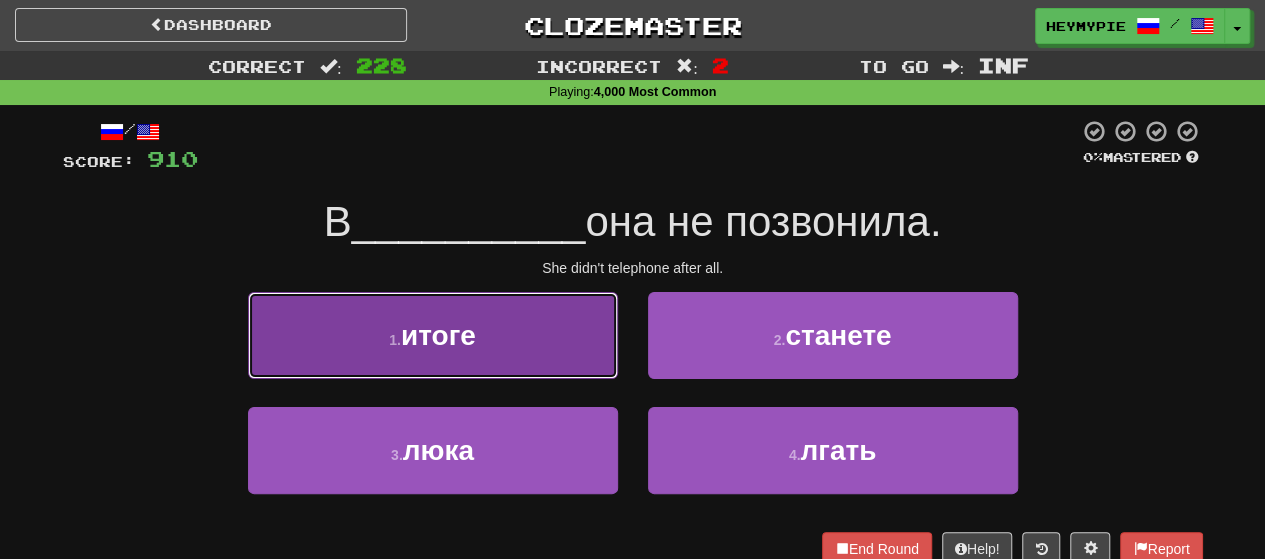 click on "1 .  итоге" at bounding box center [433, 335] 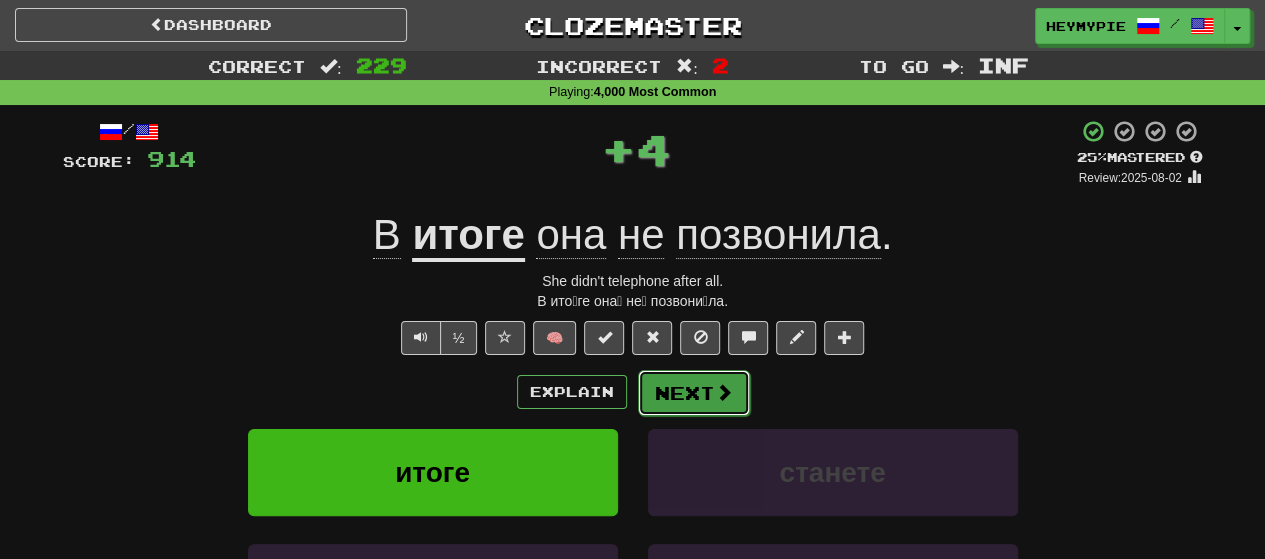 click on "Next" at bounding box center [694, 393] 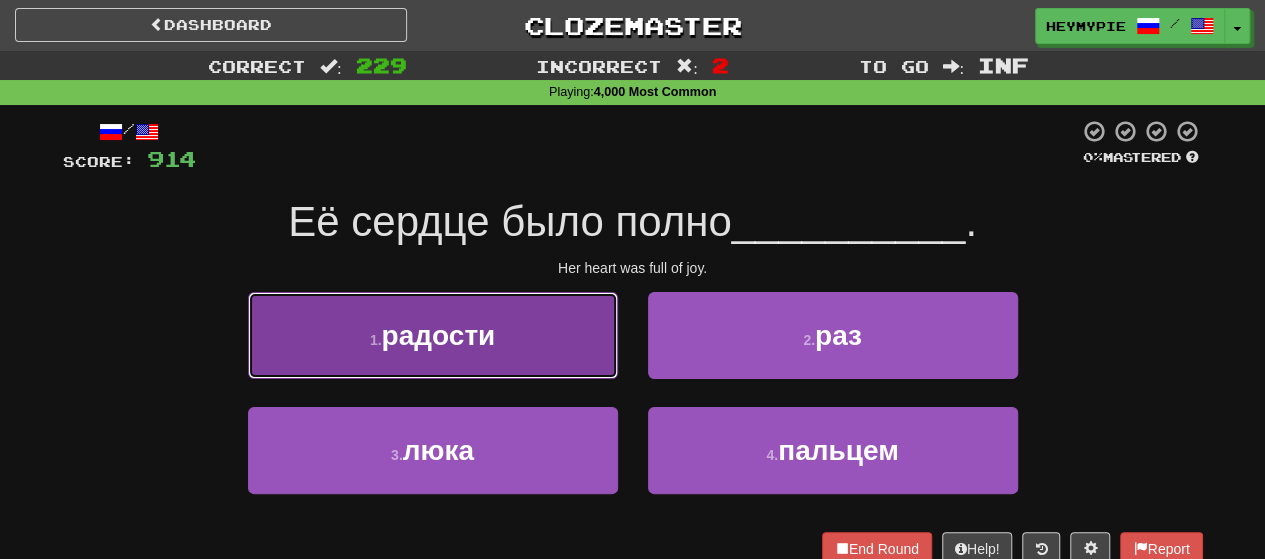 click on "1 .  радости" at bounding box center [433, 335] 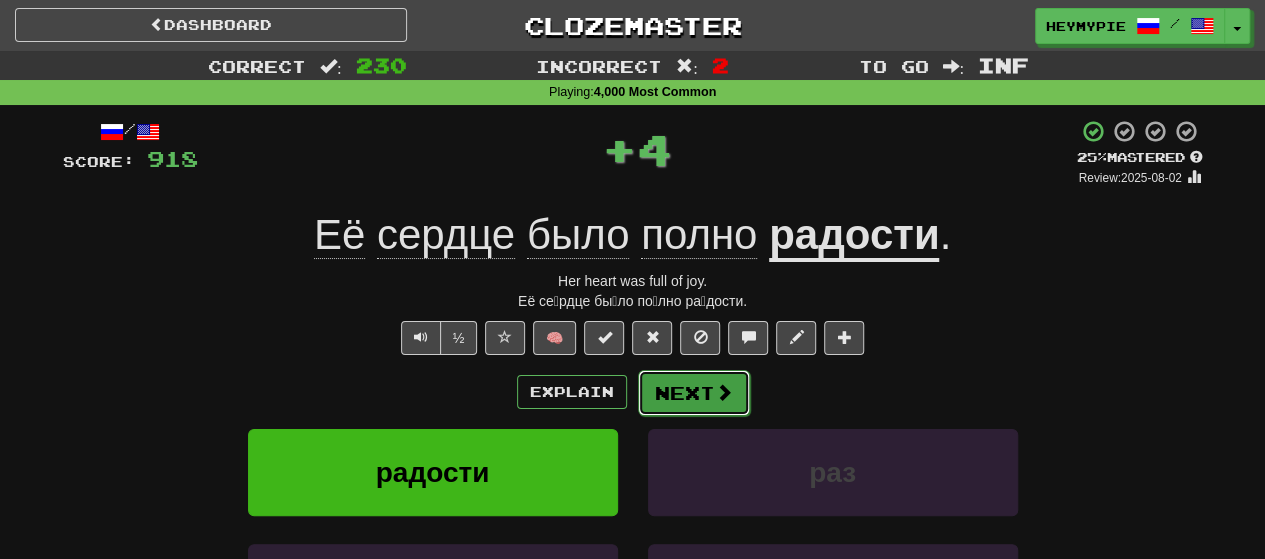 click at bounding box center [724, 392] 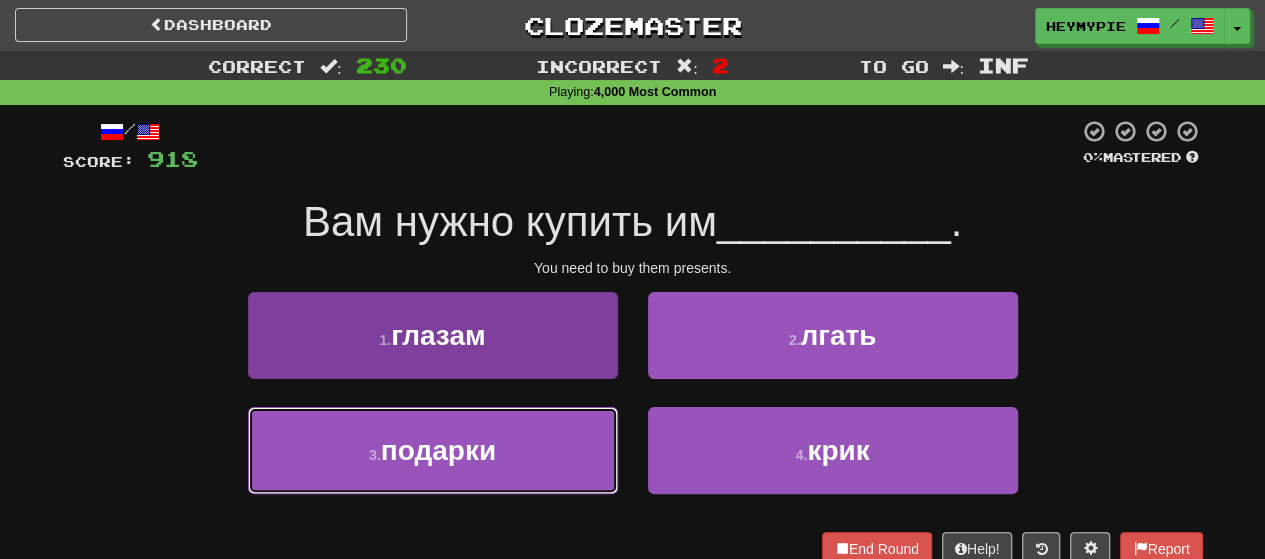 click on "подарки" at bounding box center (438, 450) 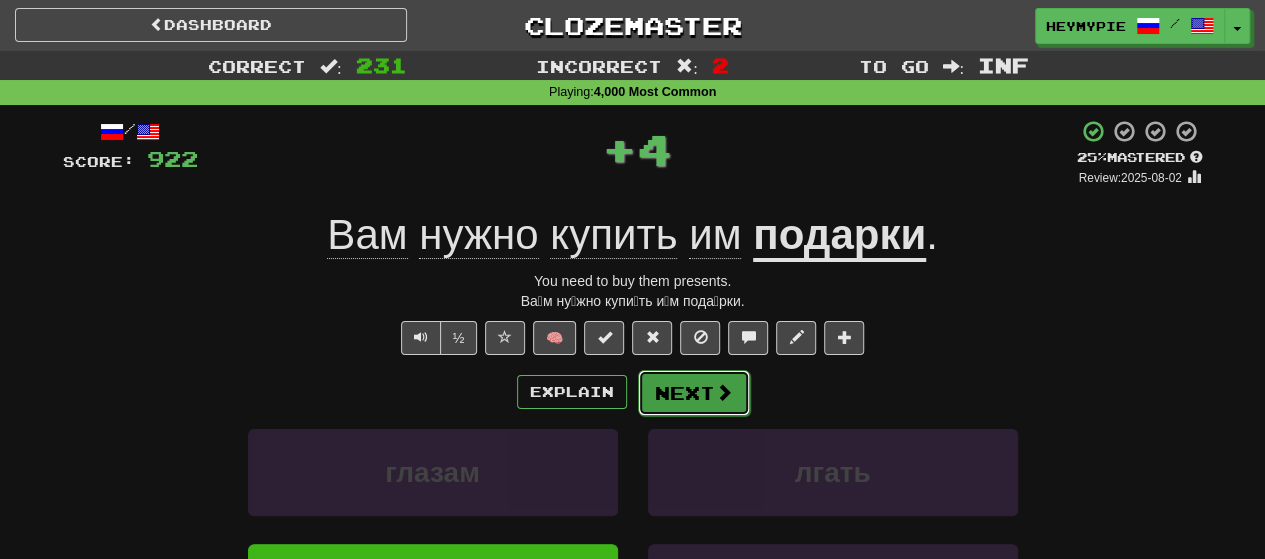 click on "Next" at bounding box center [694, 393] 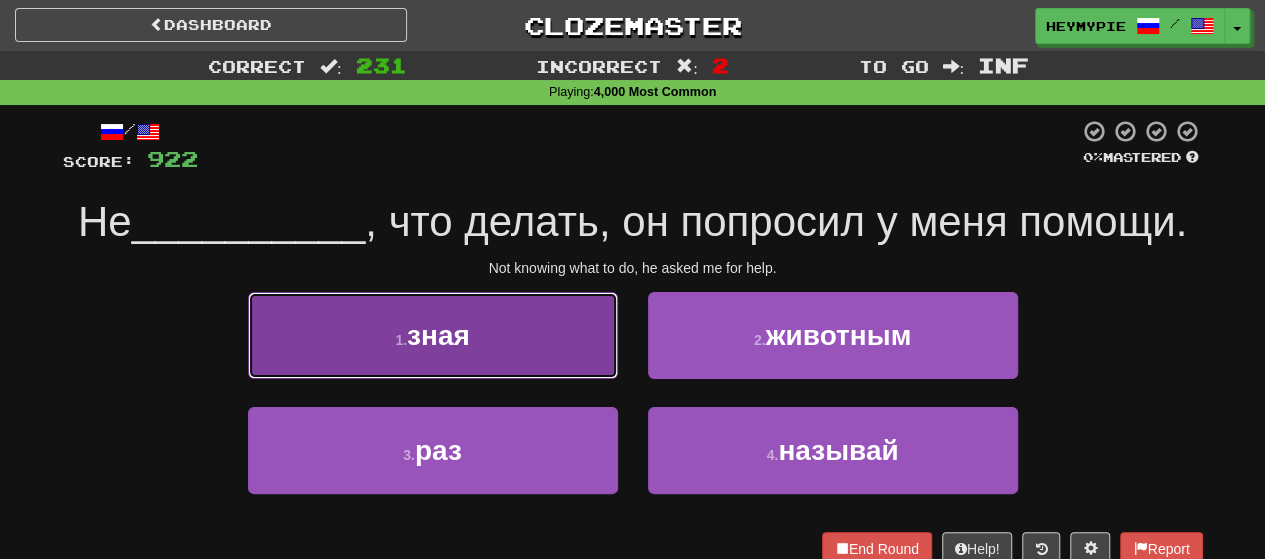 click on "1 .  зная" at bounding box center [433, 335] 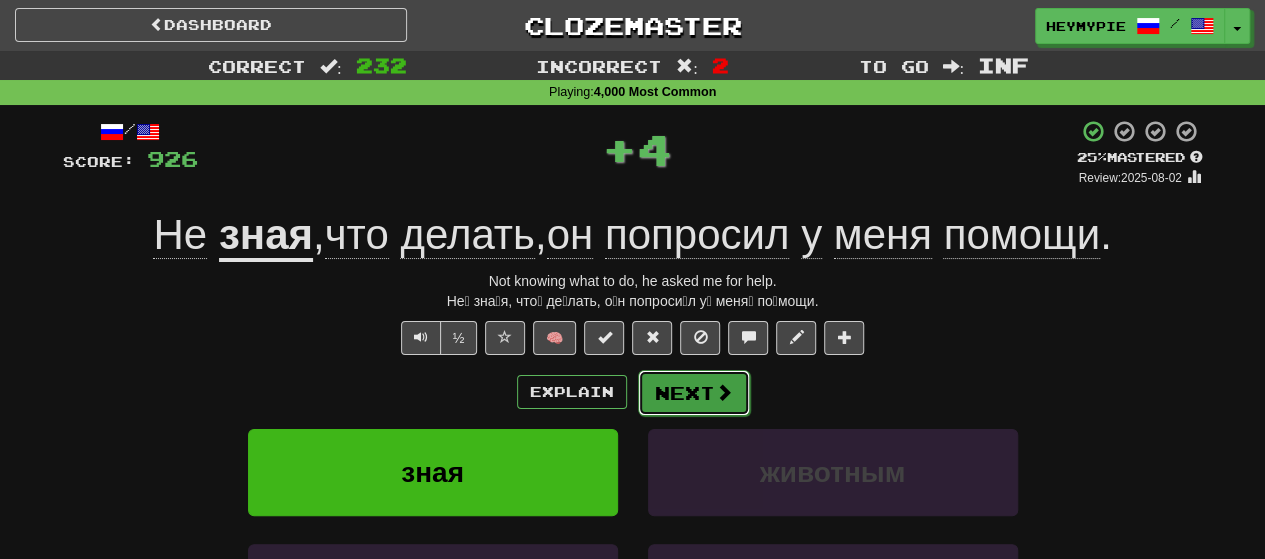 click at bounding box center (724, 392) 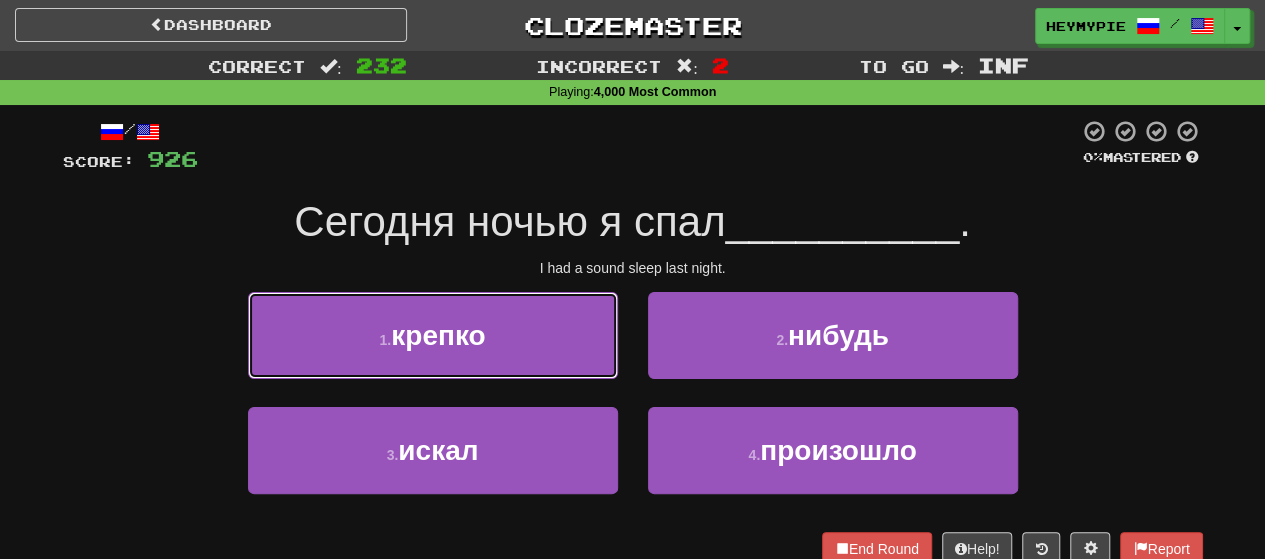 click on "1 .  крепко" at bounding box center [433, 335] 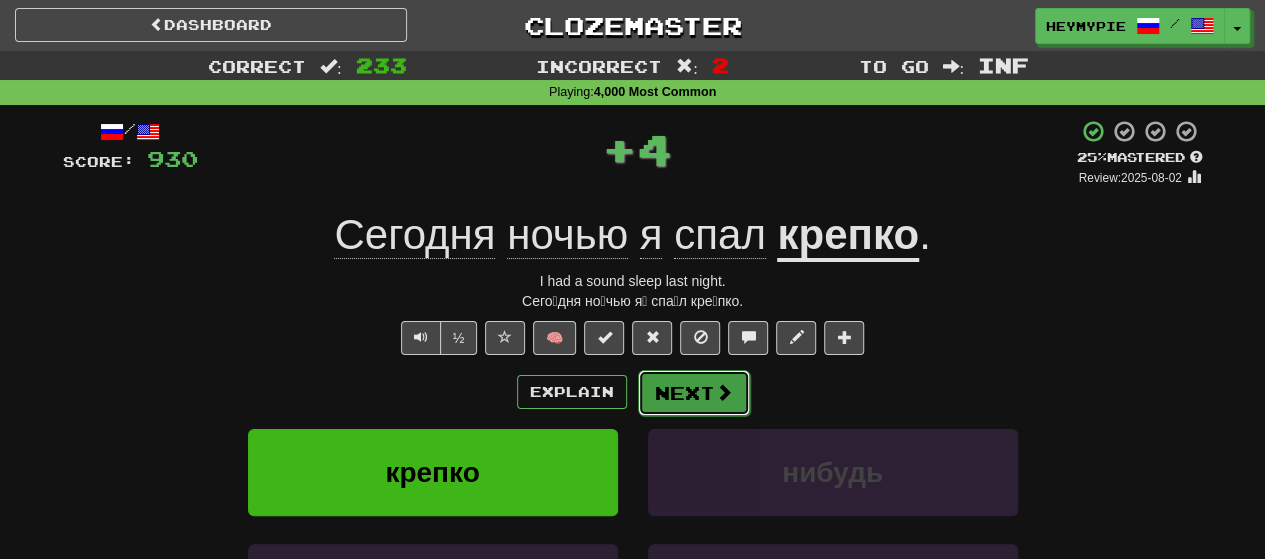 click on "Next" at bounding box center (694, 393) 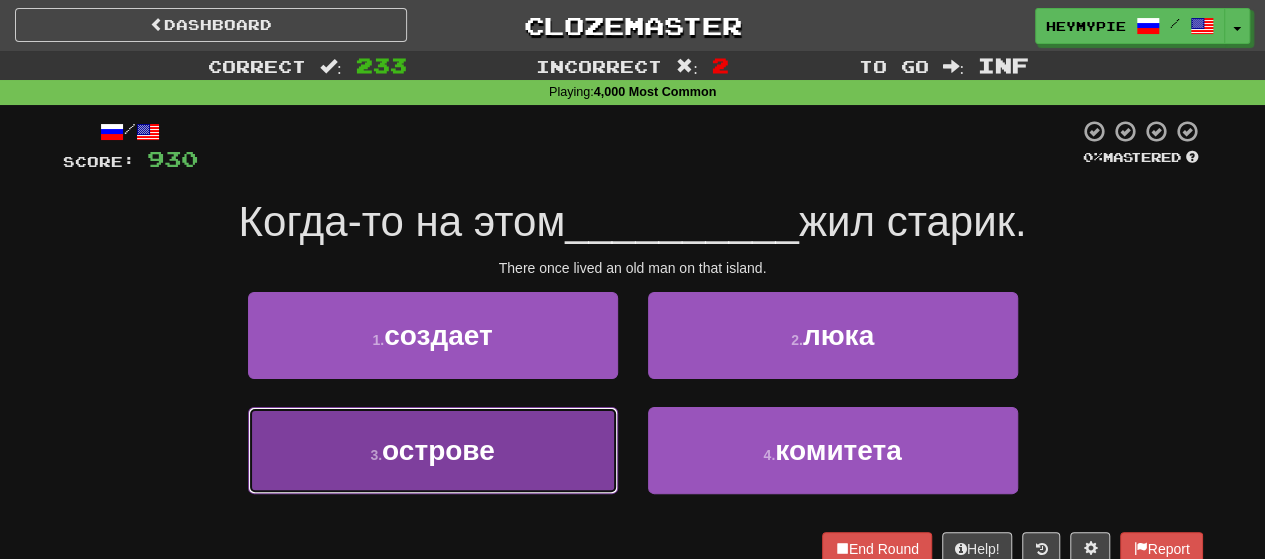 click on "3 .  острове" at bounding box center [433, 450] 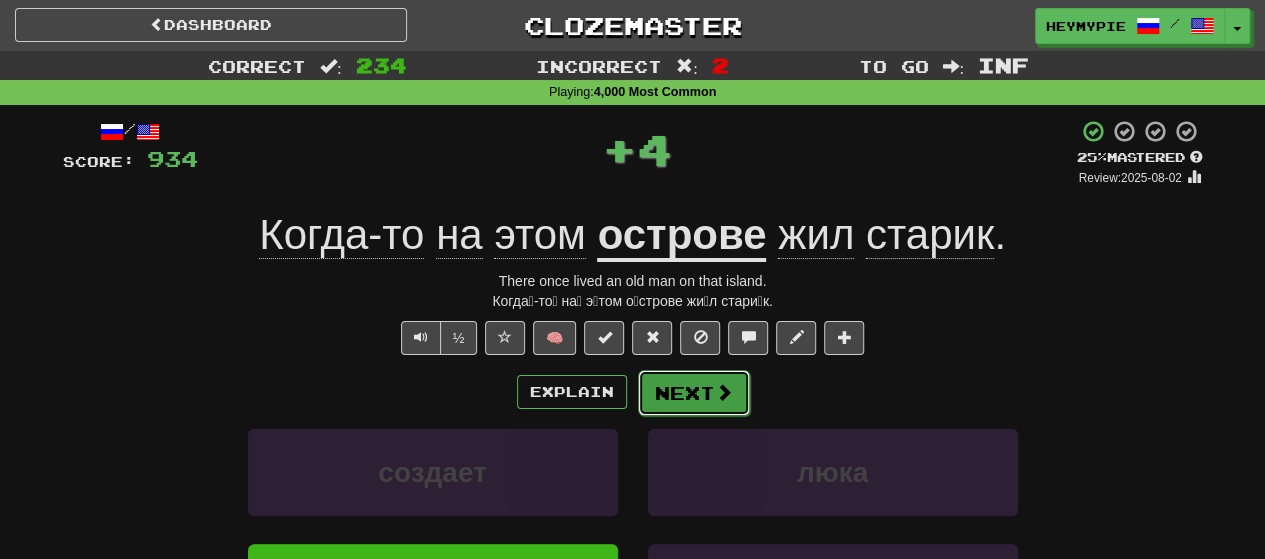 click on "Next" at bounding box center [694, 393] 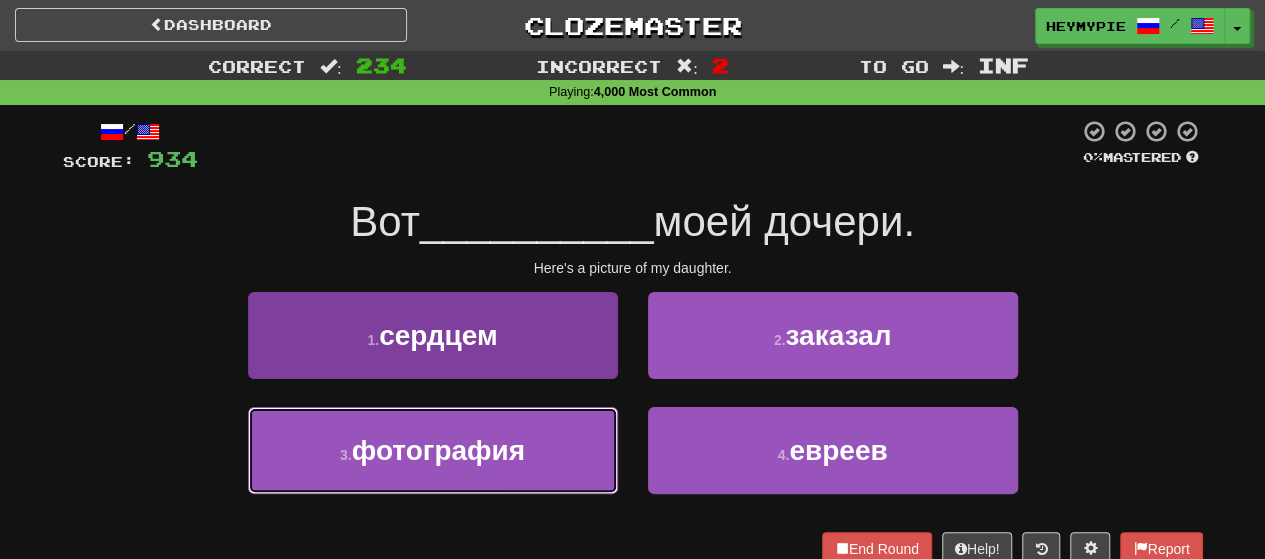 click on "3 .  фотография" at bounding box center (433, 450) 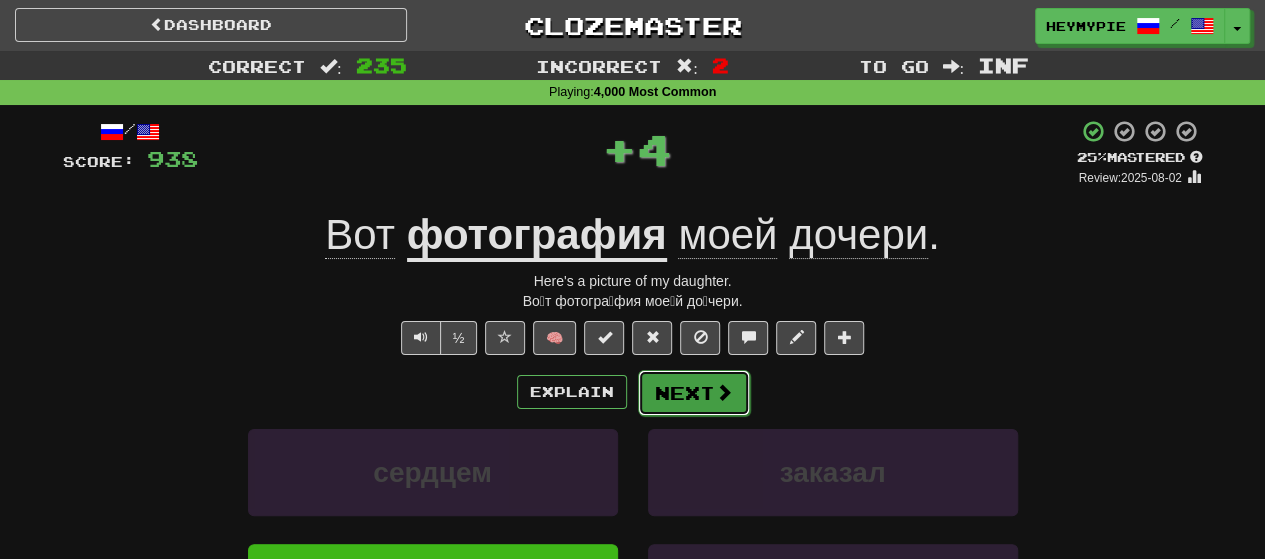 click on "Next" at bounding box center [694, 393] 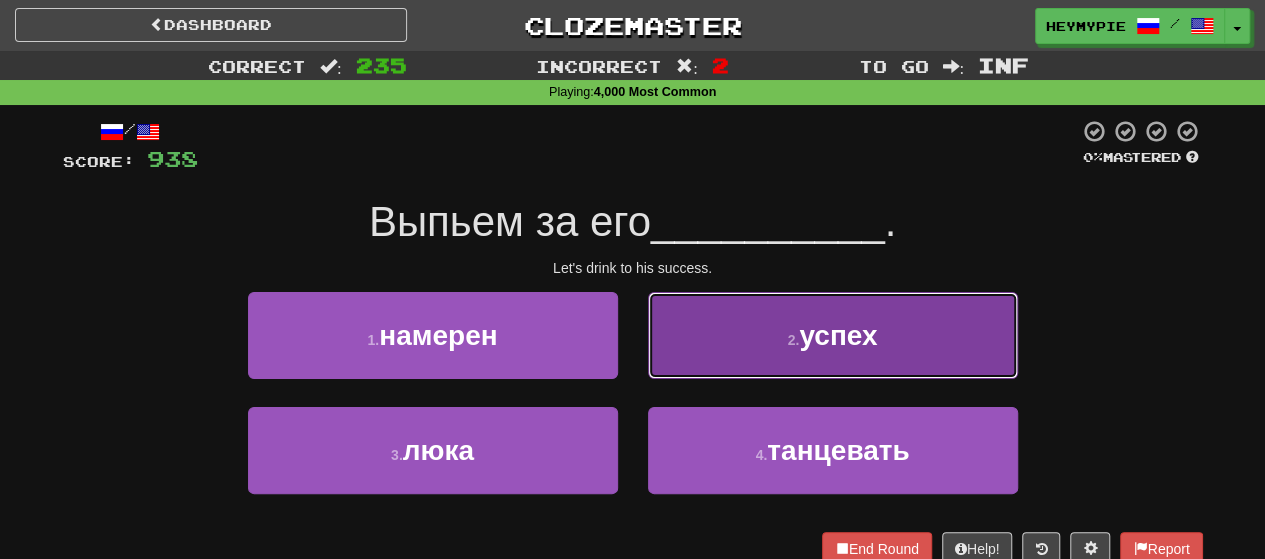 click on "2 .  успех" at bounding box center [833, 335] 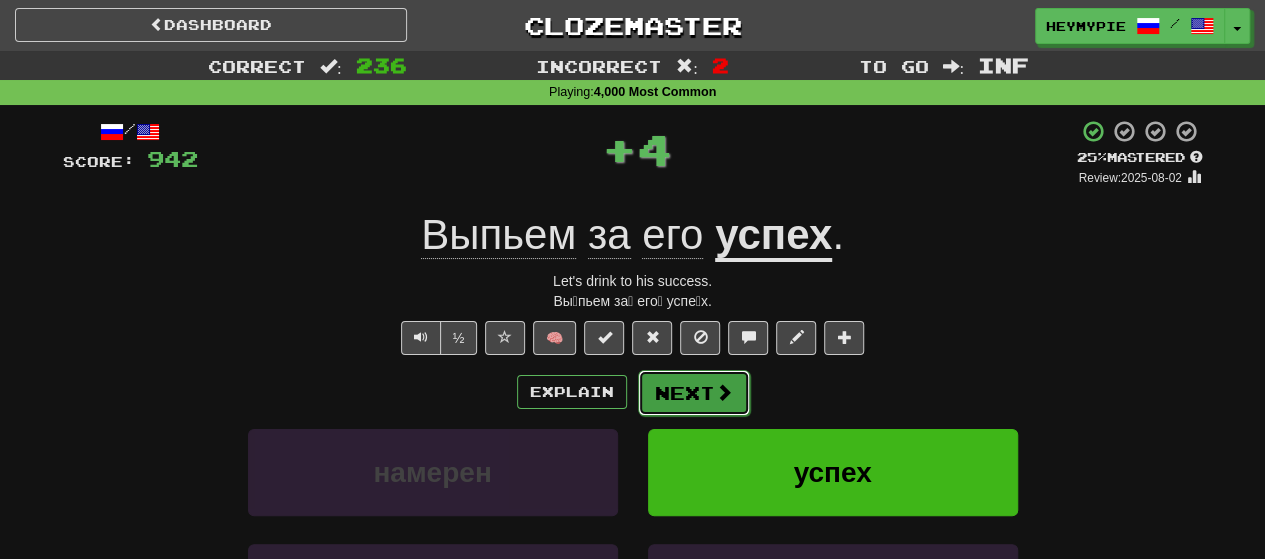 click on "Next" at bounding box center [694, 393] 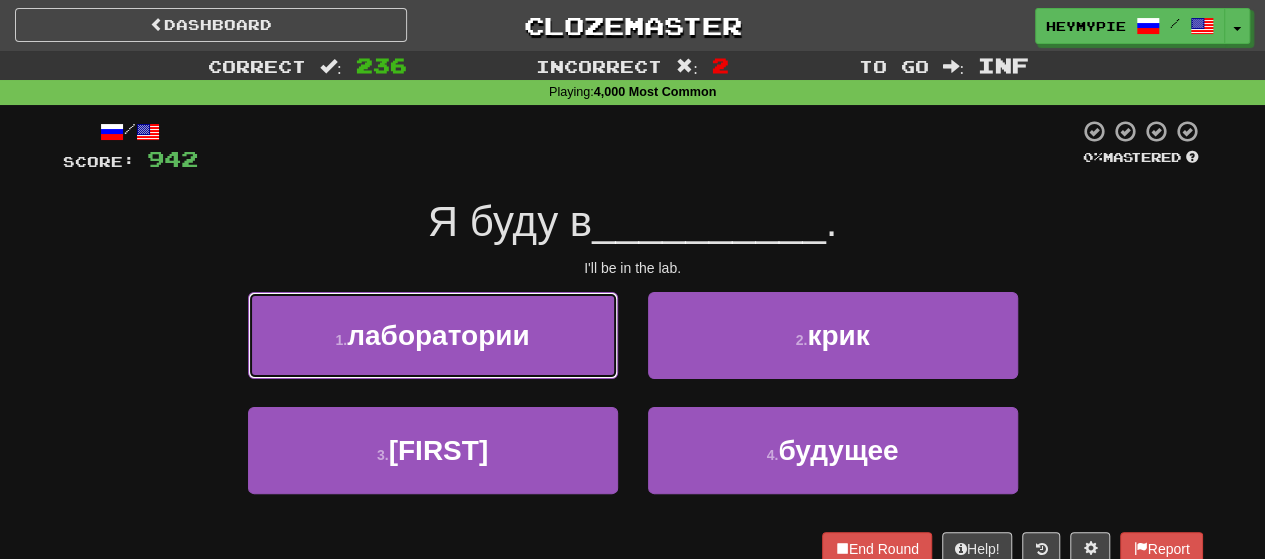 click on "1 .  лаборатории" at bounding box center [433, 335] 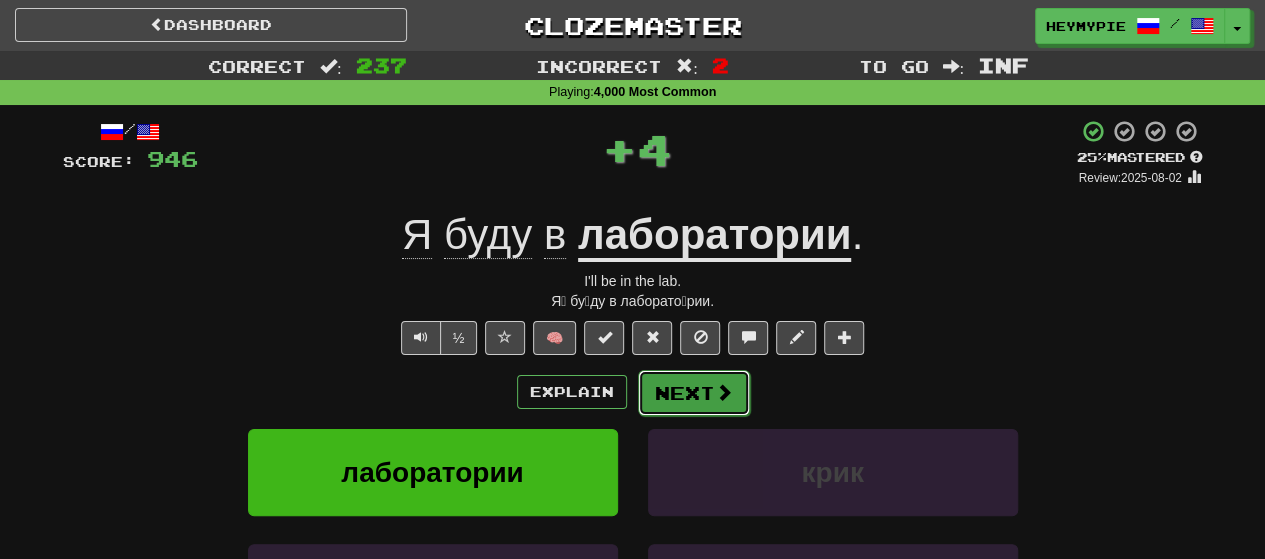 click on "Next" at bounding box center (694, 393) 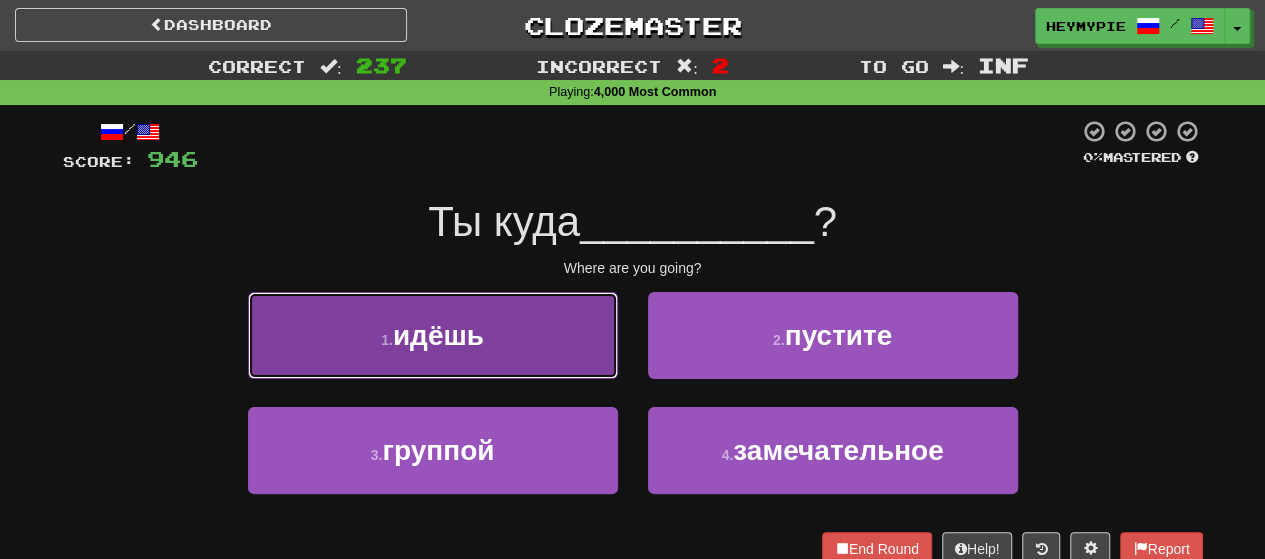 click on "идёшь" at bounding box center [438, 335] 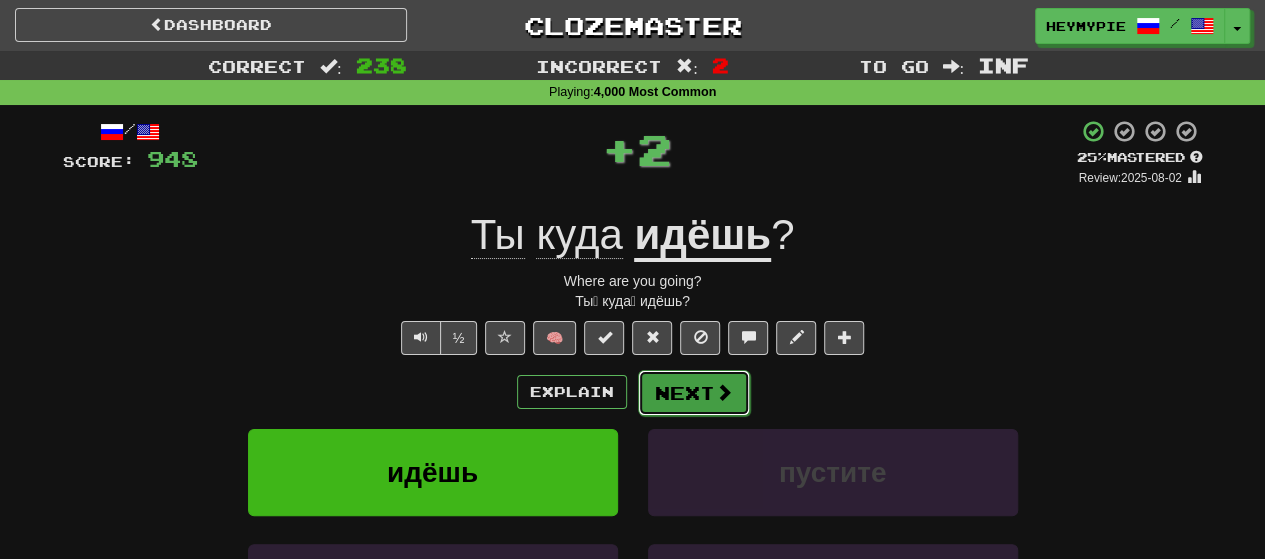 click on "Next" at bounding box center (694, 393) 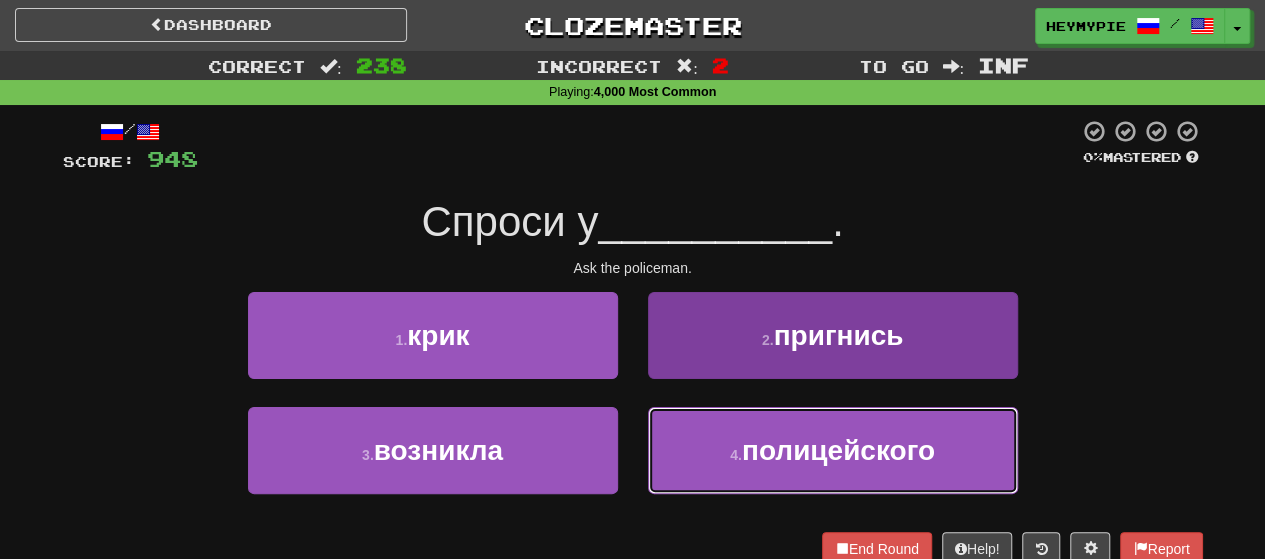 click on "4 .  полицейского" at bounding box center [833, 450] 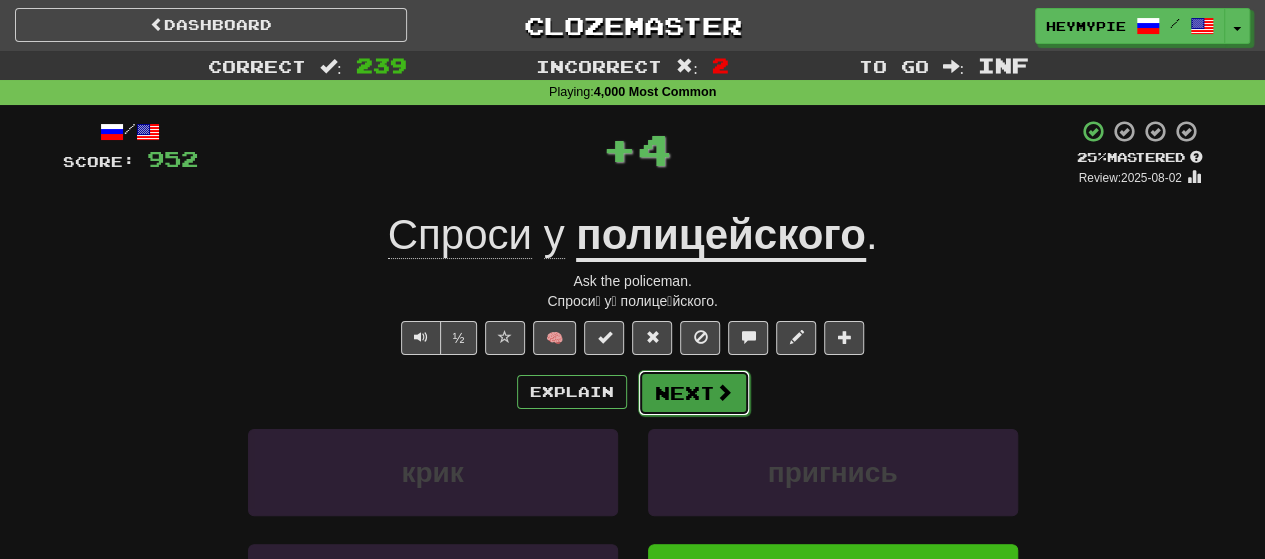 click on "Next" at bounding box center [694, 393] 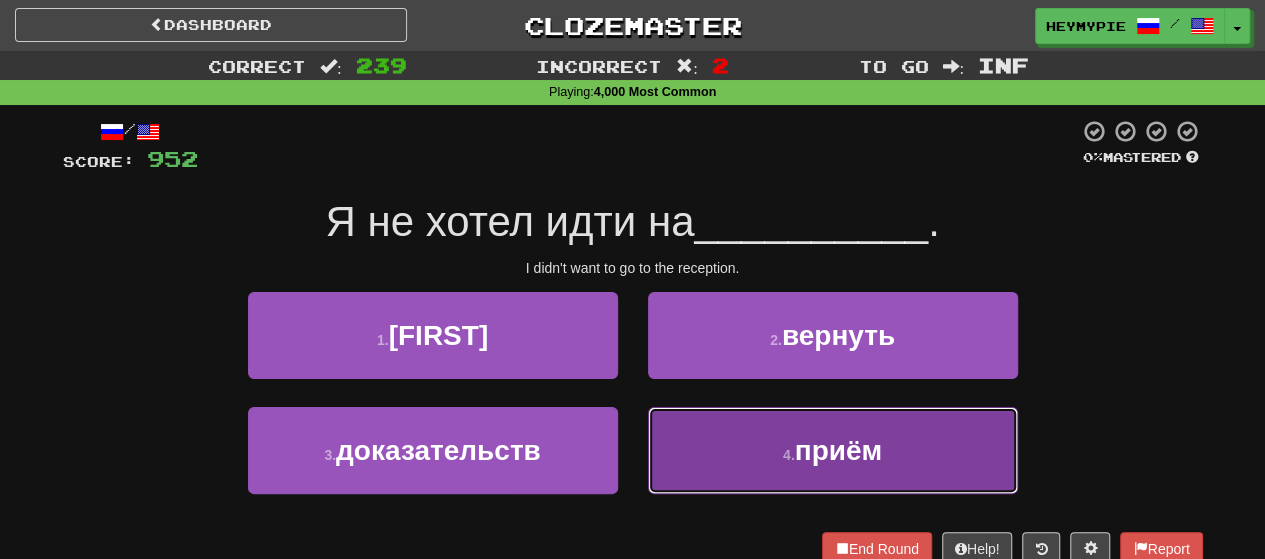 click on "4 .  приём" at bounding box center [833, 450] 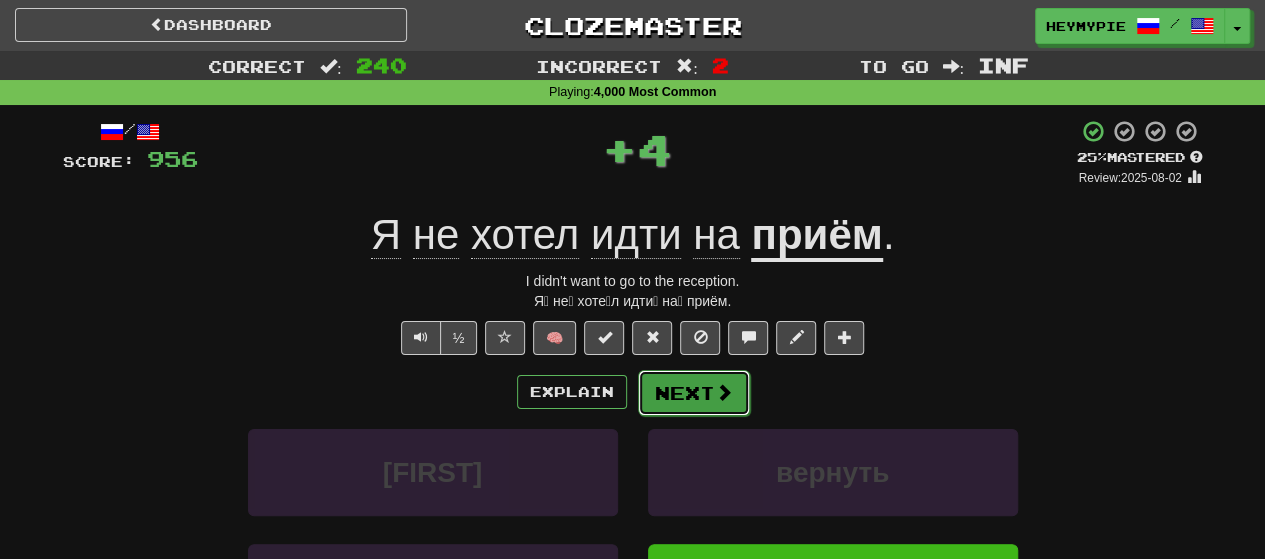 click on "Next" at bounding box center [694, 393] 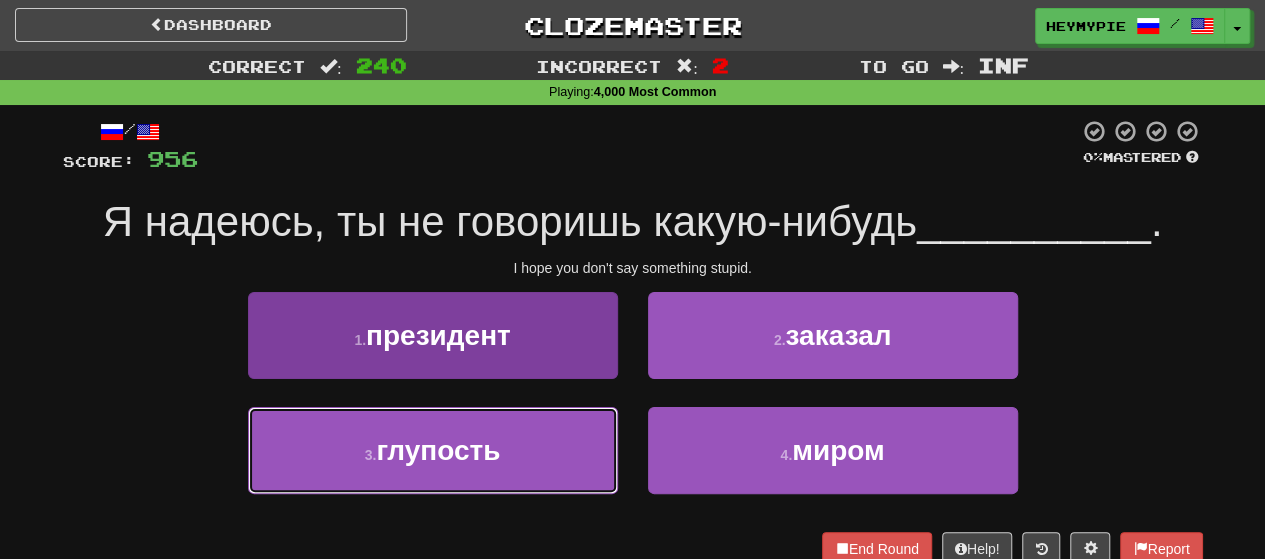 drag, startPoint x: 446, startPoint y: 447, endPoint x: 475, endPoint y: 439, distance: 30.083218 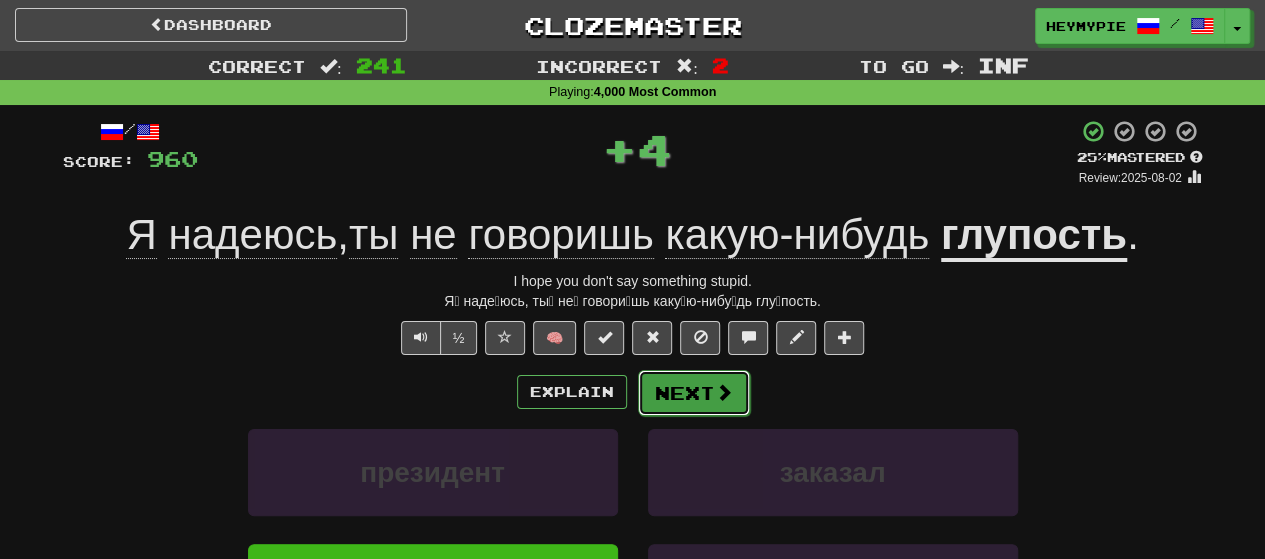 click on "Next" at bounding box center [694, 393] 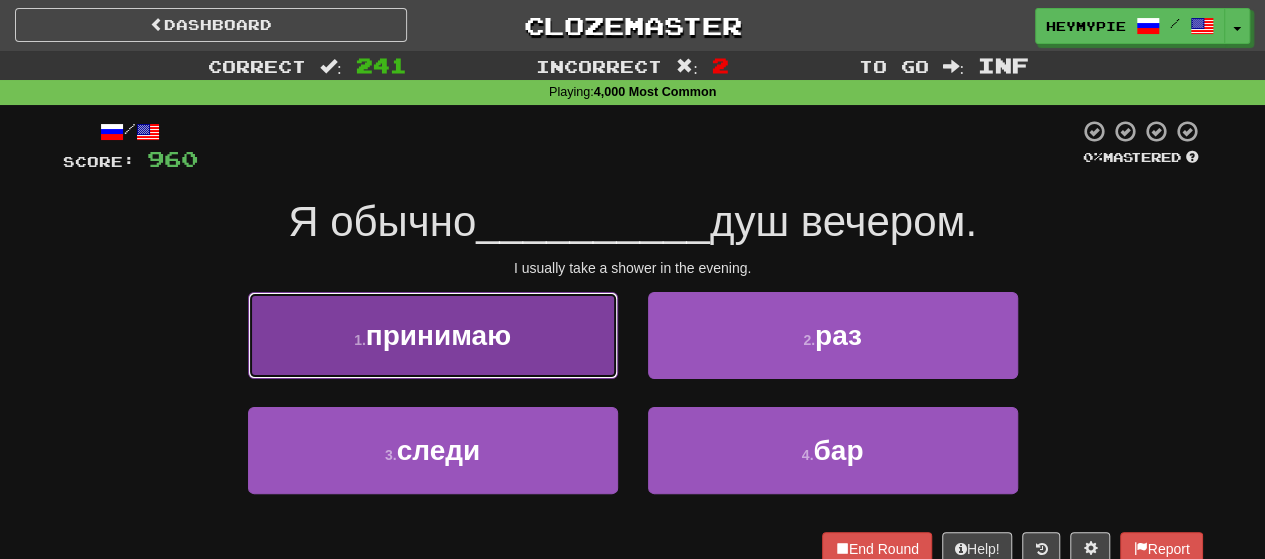 click on "принимаю" at bounding box center (438, 335) 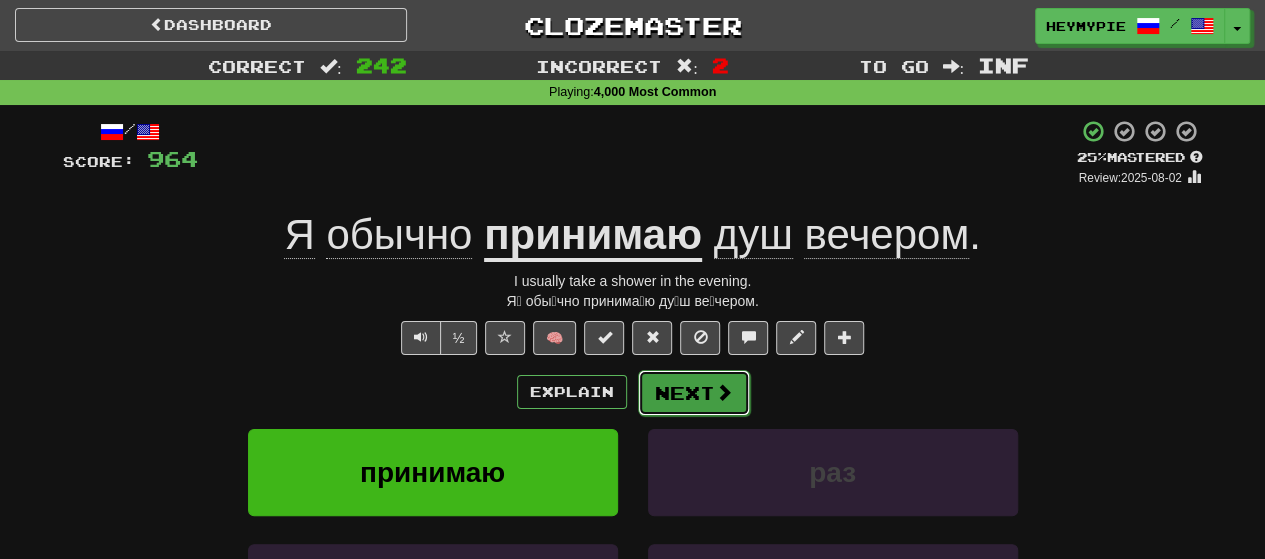 click on "Next" at bounding box center (694, 393) 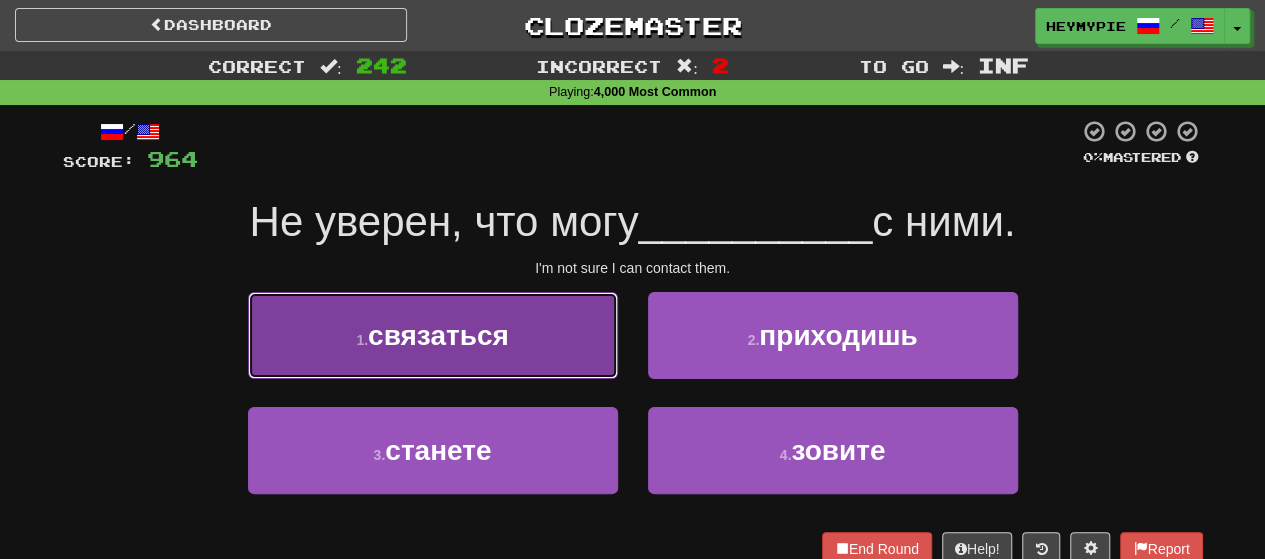 click on "связаться" at bounding box center [438, 335] 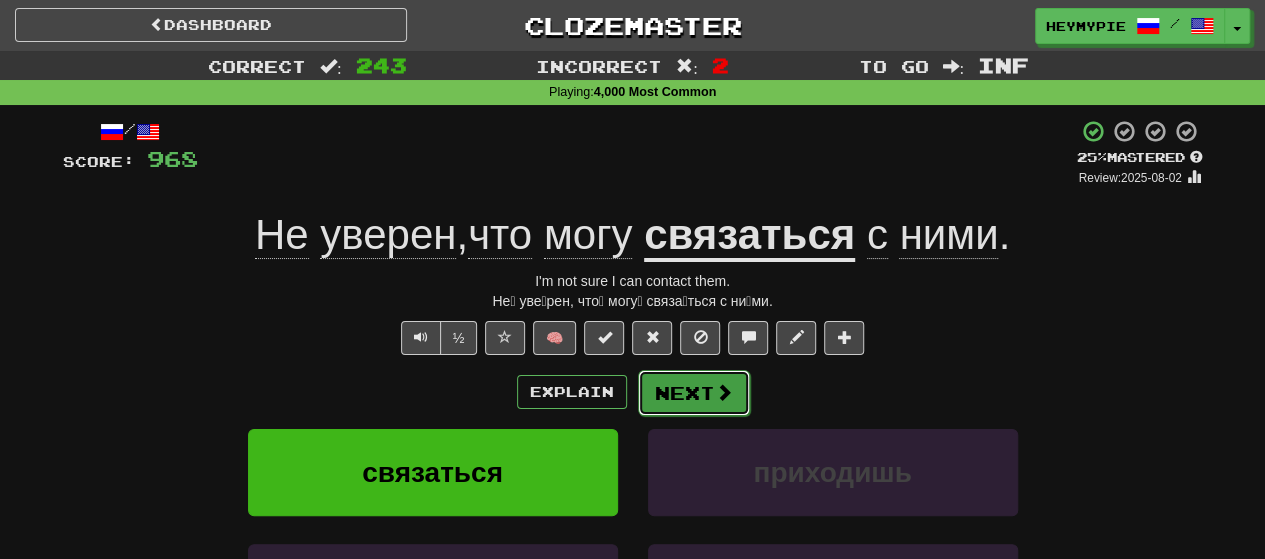 click on "Next" at bounding box center [694, 393] 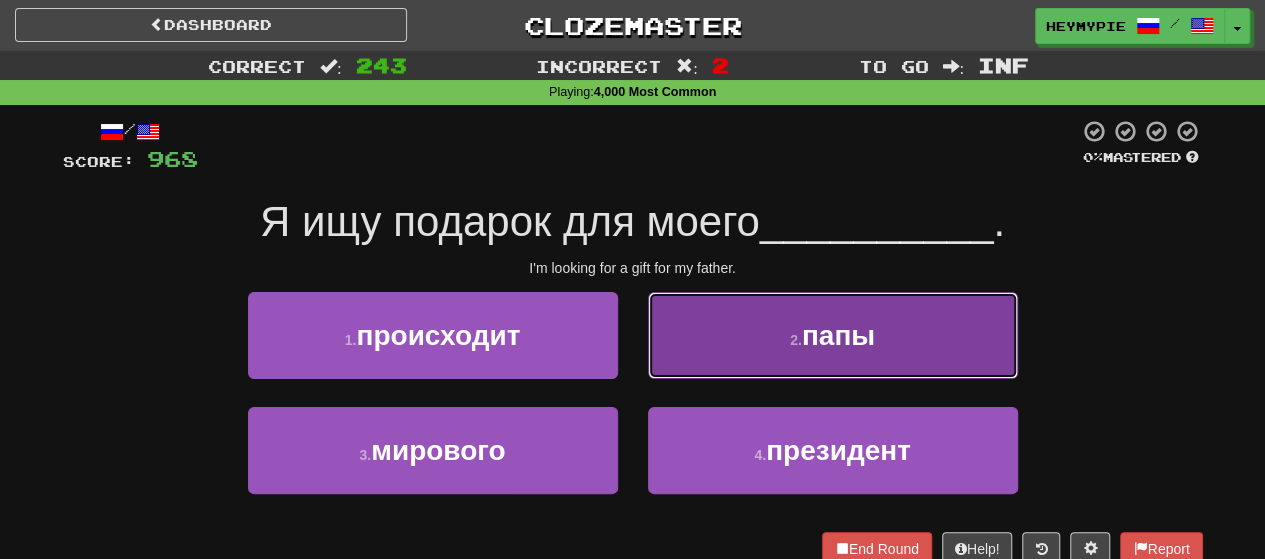 click on "2 .  папы" at bounding box center [833, 335] 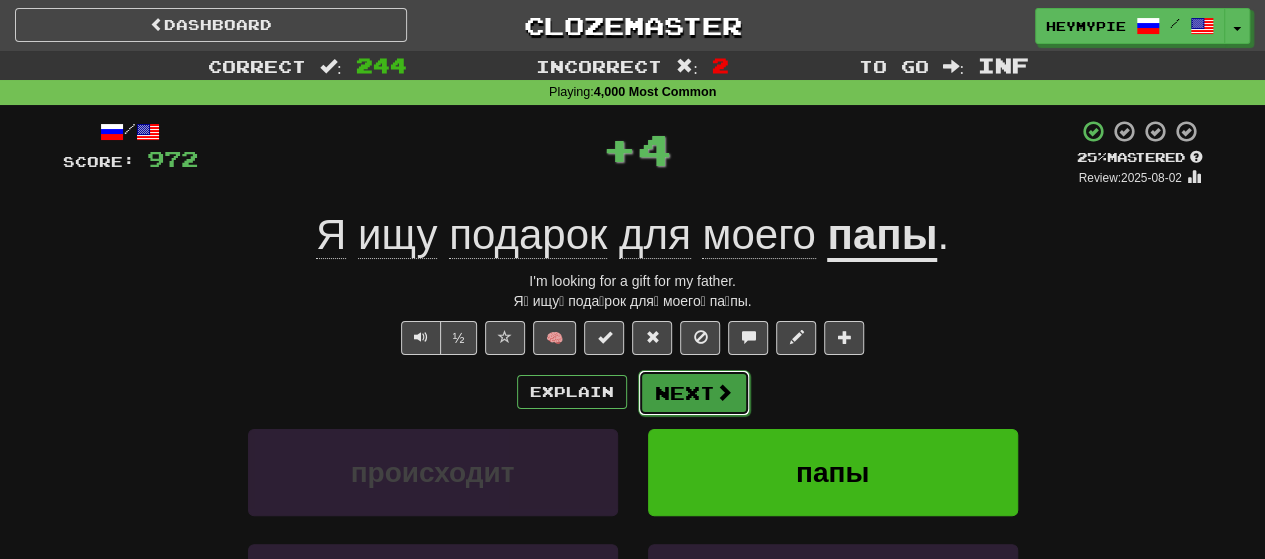 click on "Next" at bounding box center [694, 393] 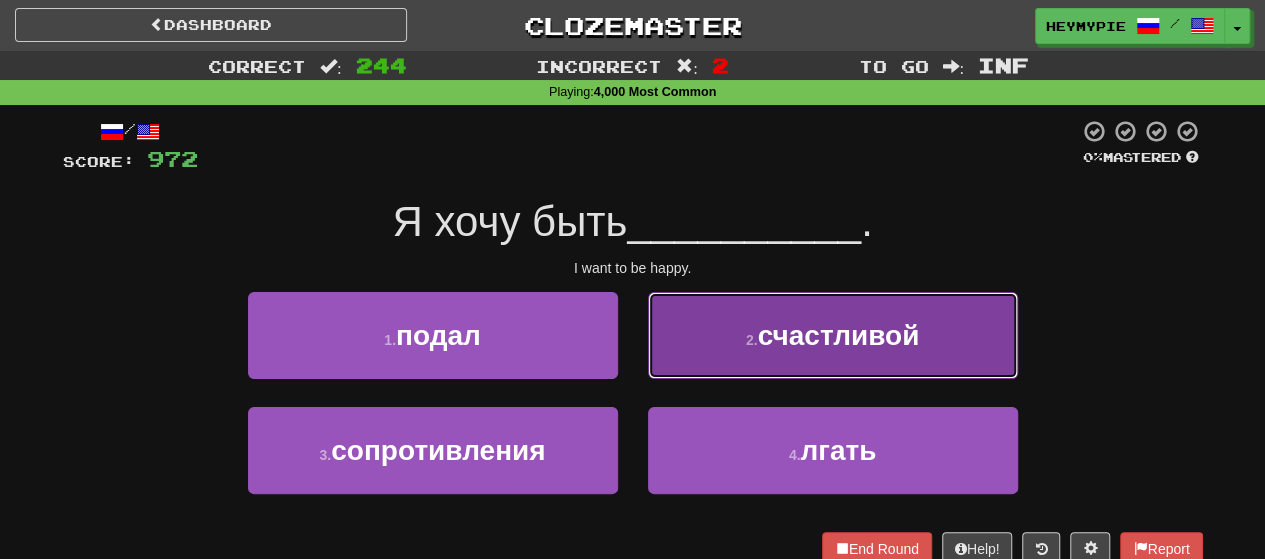 click on "2 .  счастливой" at bounding box center (833, 335) 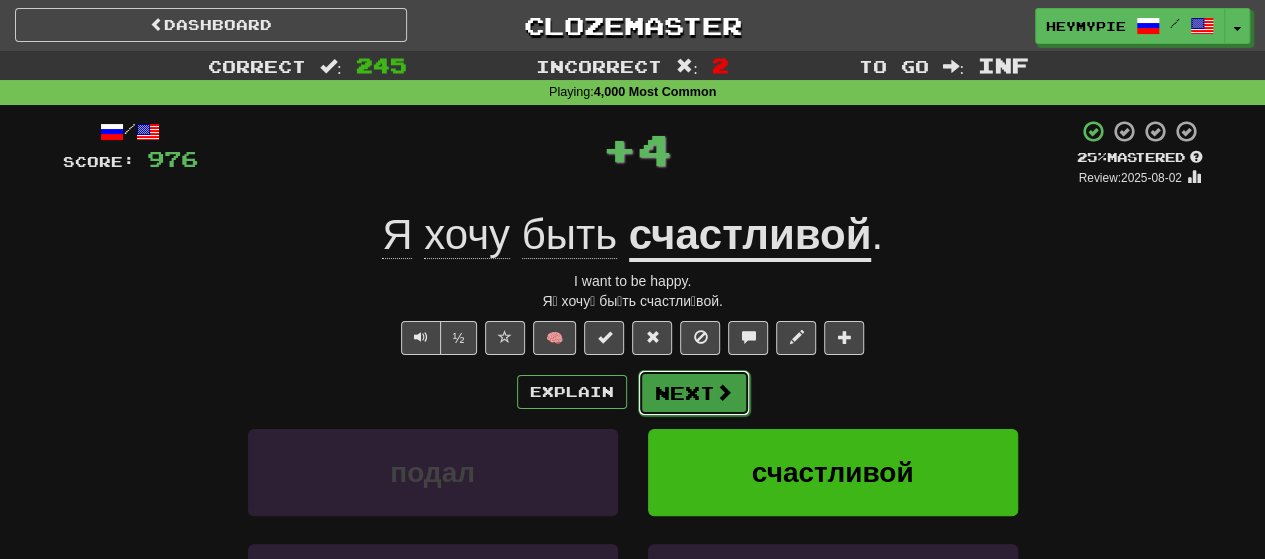 click on "Next" at bounding box center [694, 393] 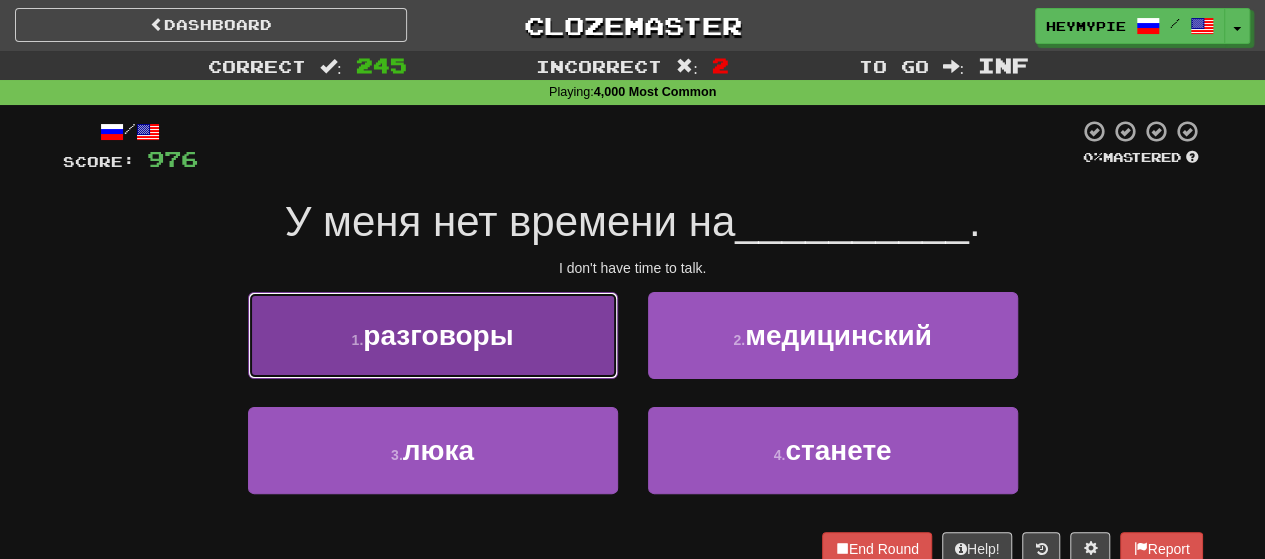 click on "1 .  разговоры" at bounding box center [433, 335] 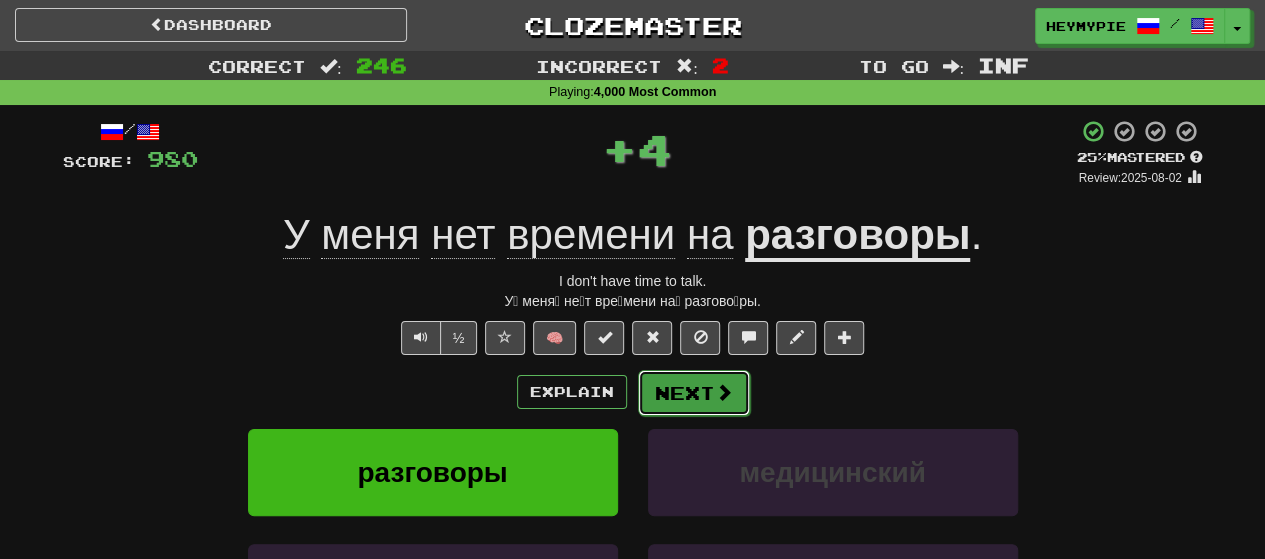 click on "Next" at bounding box center (694, 393) 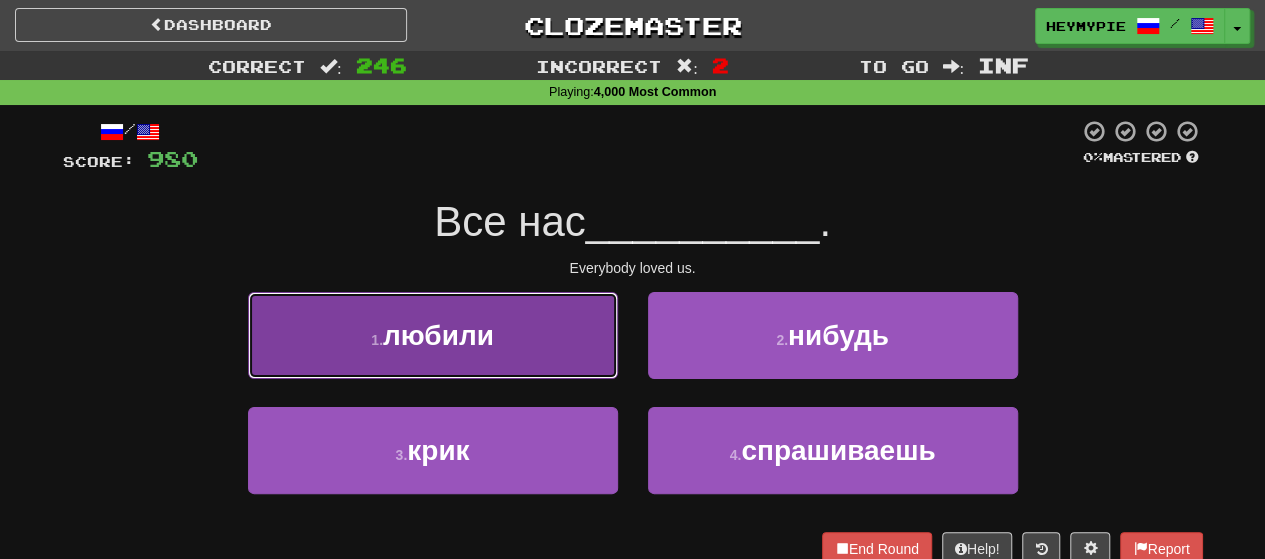 click on "любили" at bounding box center [438, 335] 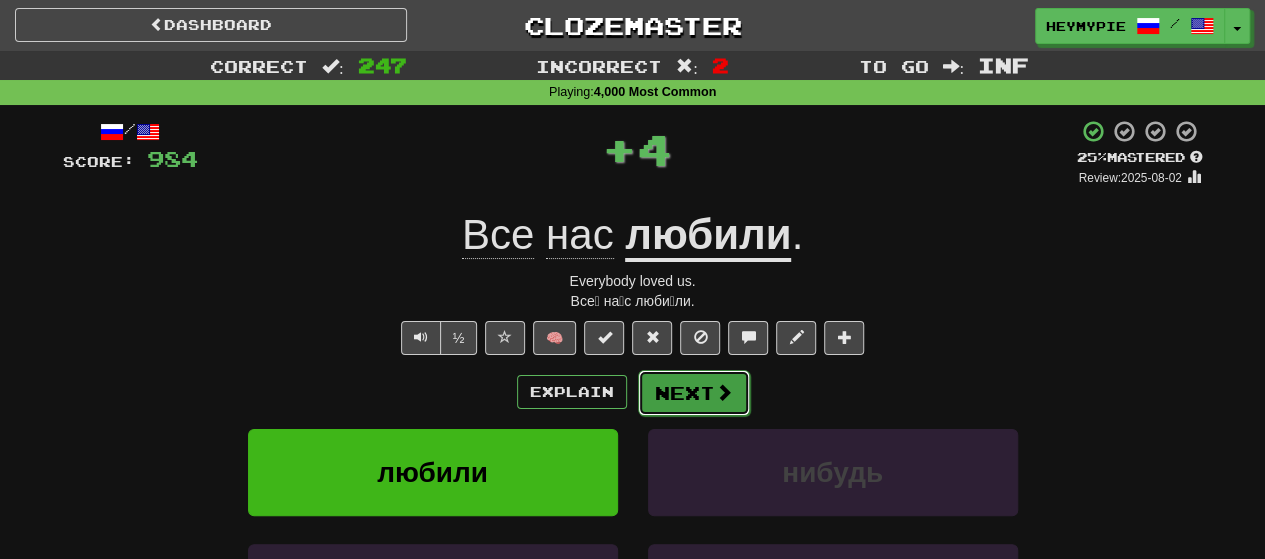 click on "Next" at bounding box center (694, 393) 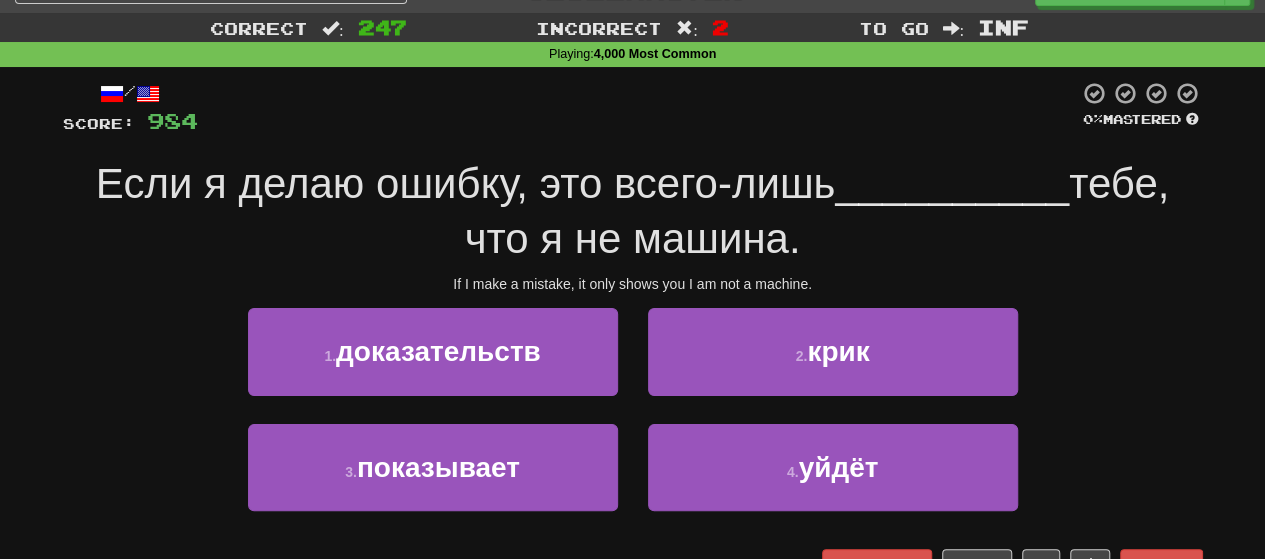 scroll, scrollTop: 100, scrollLeft: 0, axis: vertical 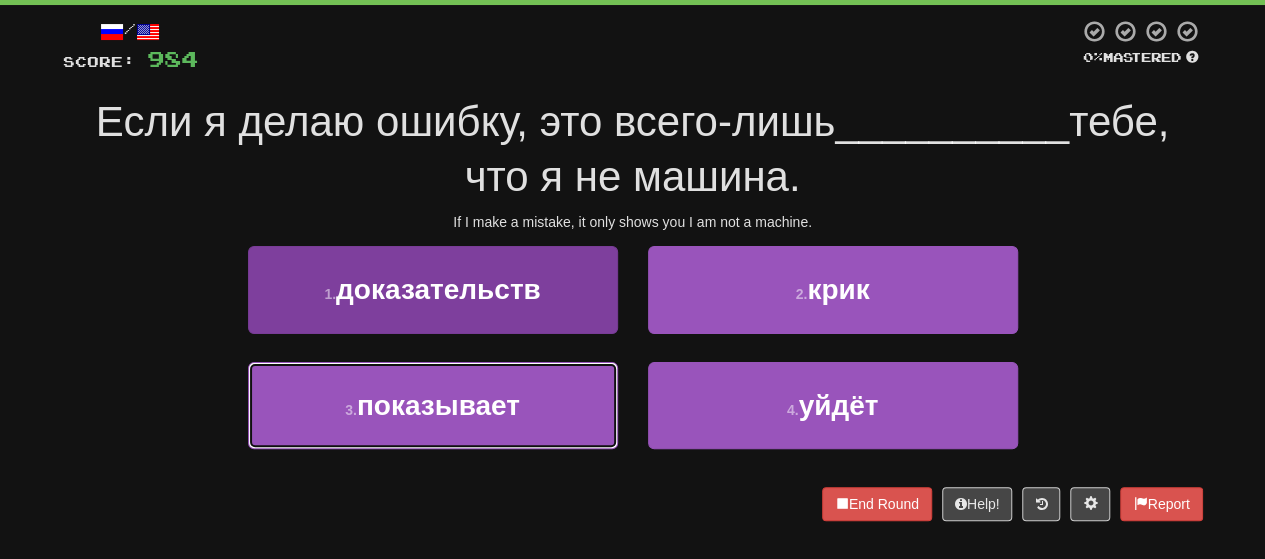 click on "3 .  показывает" at bounding box center [433, 405] 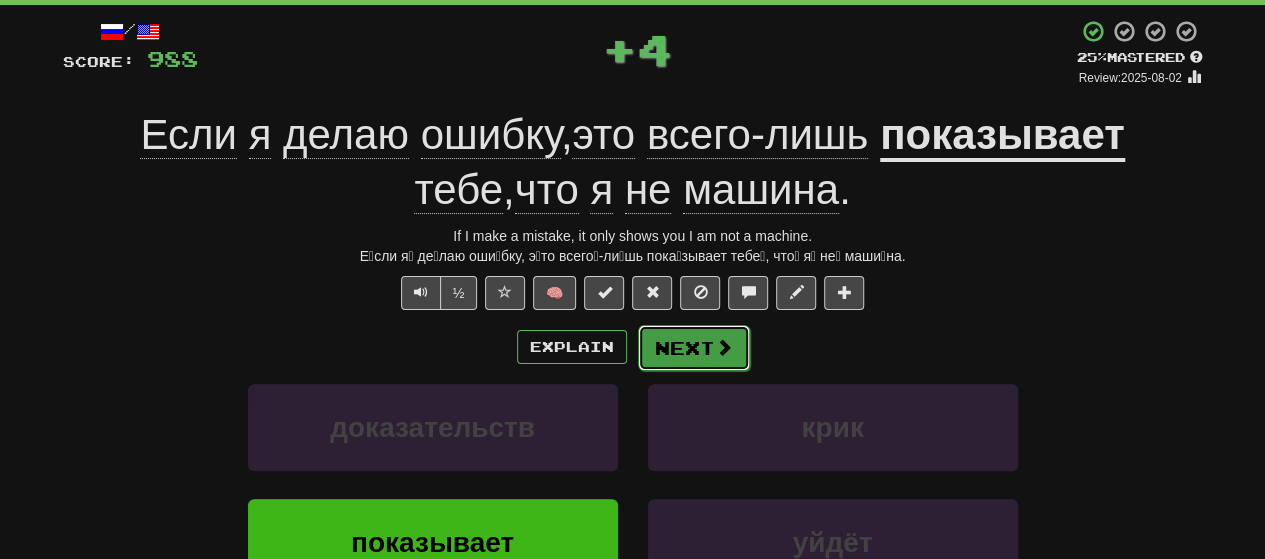 click on "Next" at bounding box center (694, 348) 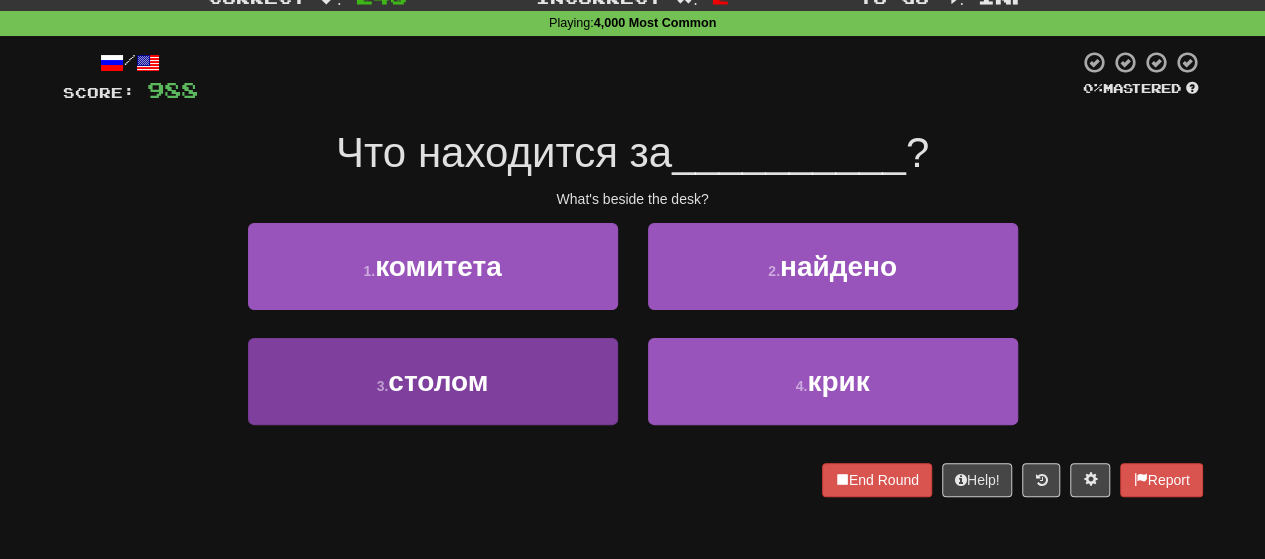 scroll, scrollTop: 100, scrollLeft: 0, axis: vertical 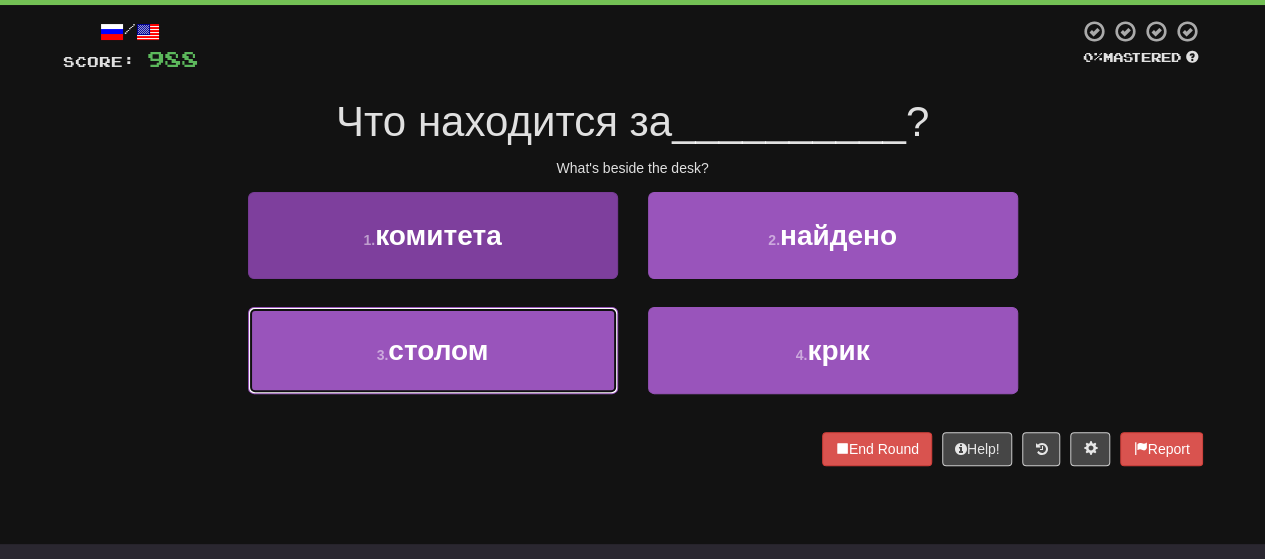 click on "столом" at bounding box center (438, 350) 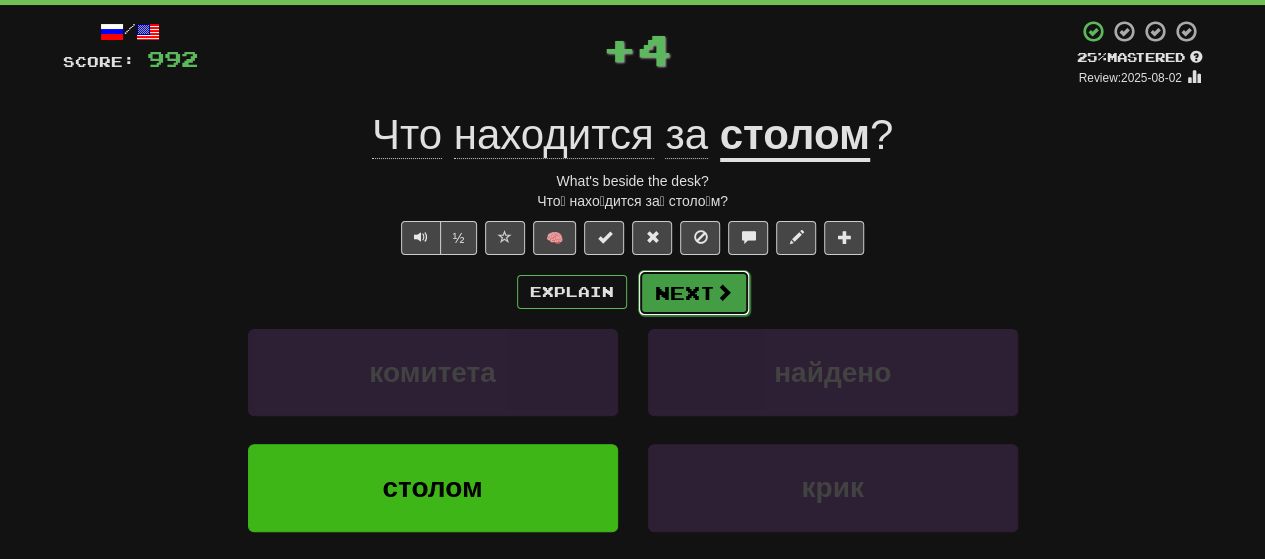 click on "Next" at bounding box center (694, 293) 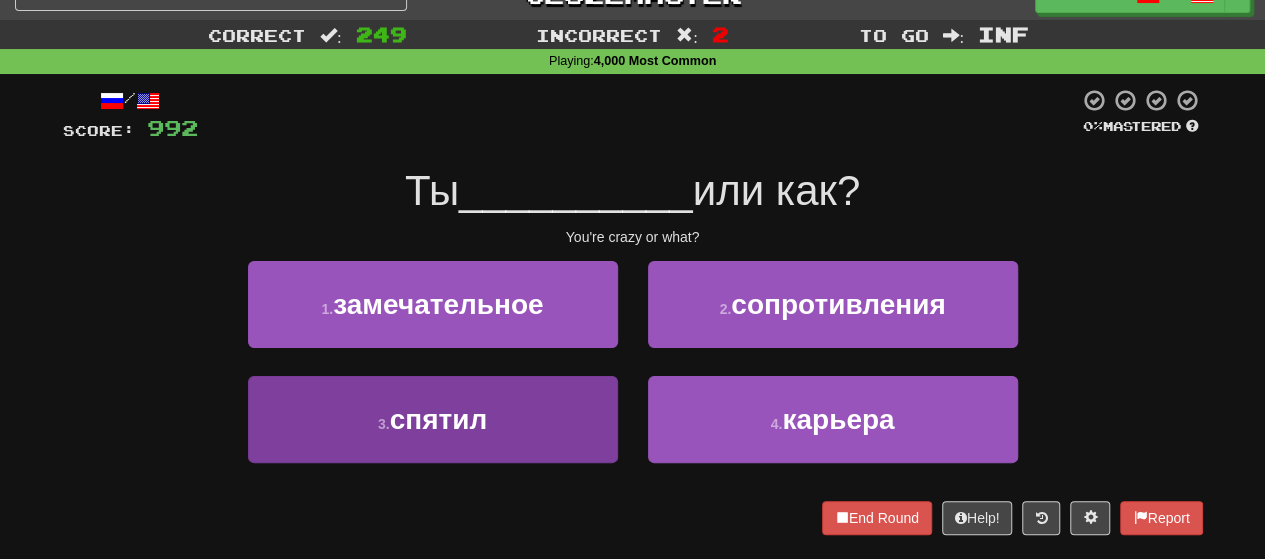 scroll, scrollTop: 0, scrollLeft: 0, axis: both 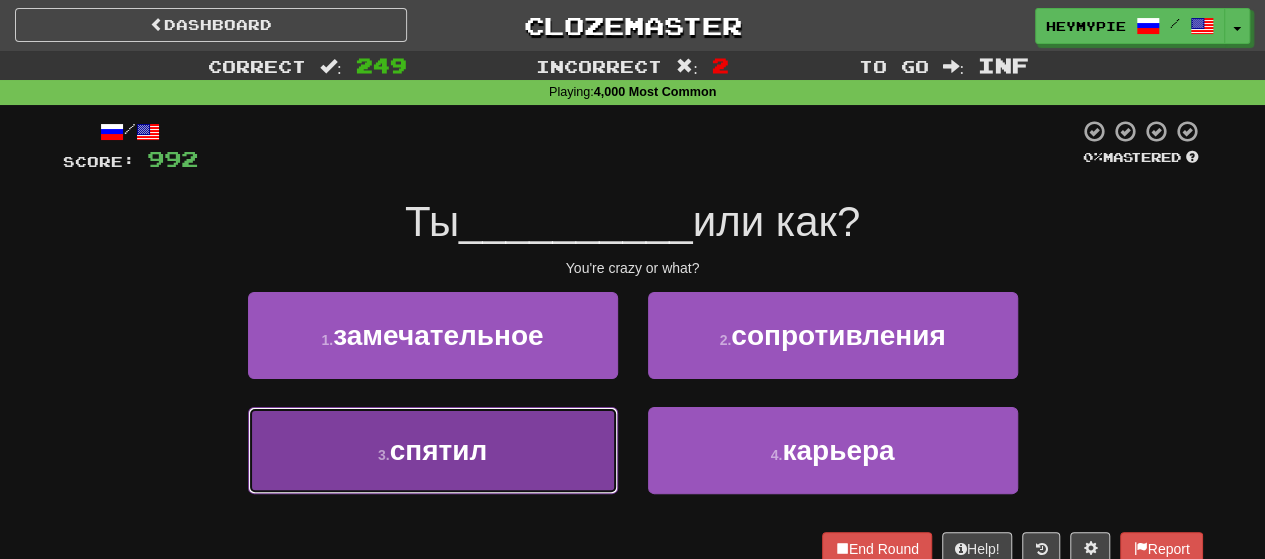 click on "3 .  спятил" at bounding box center [433, 450] 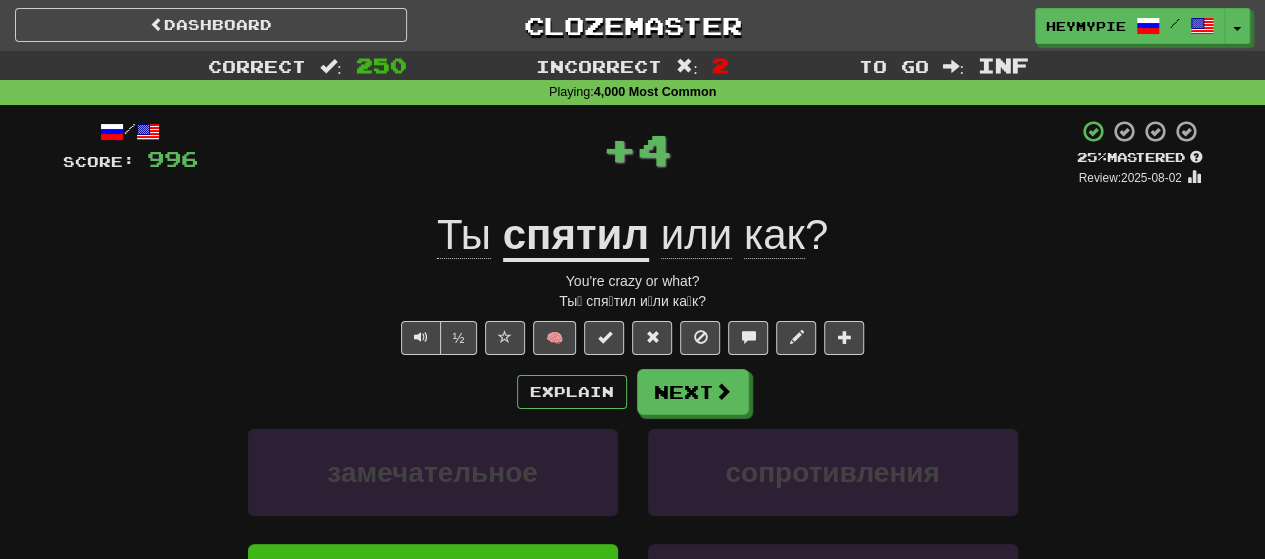 click on "спятил" at bounding box center (576, 236) 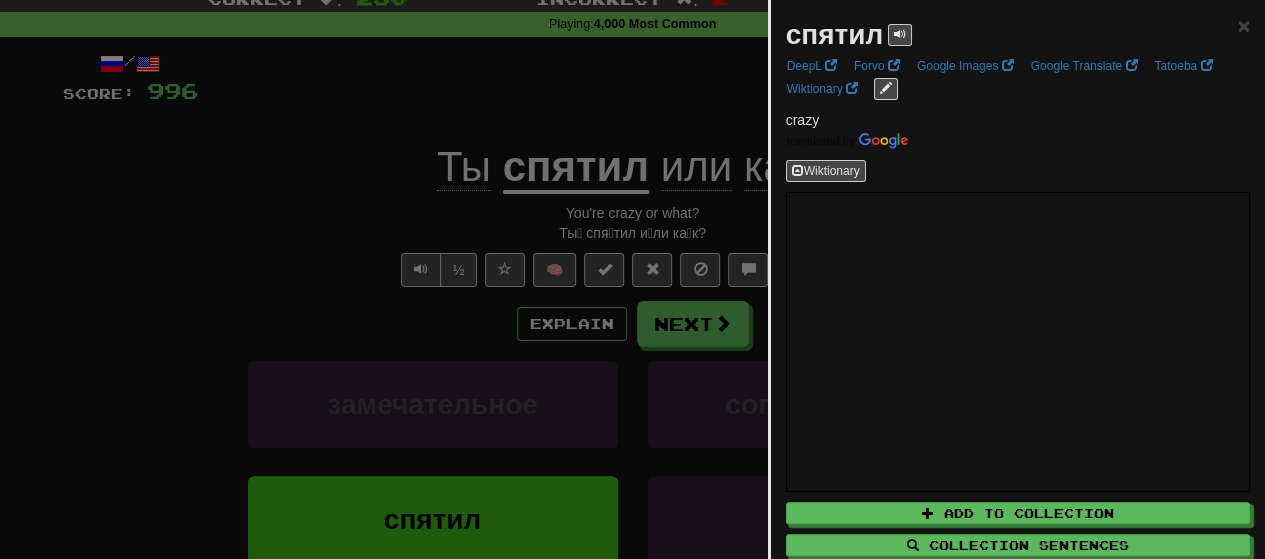 scroll, scrollTop: 100, scrollLeft: 0, axis: vertical 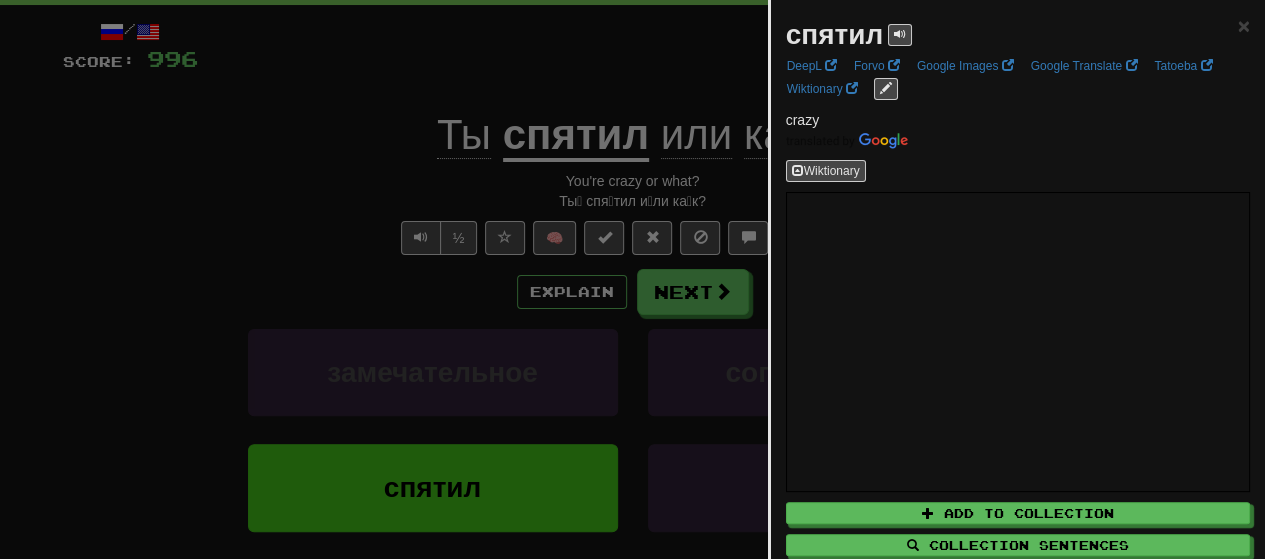 click at bounding box center (632, 279) 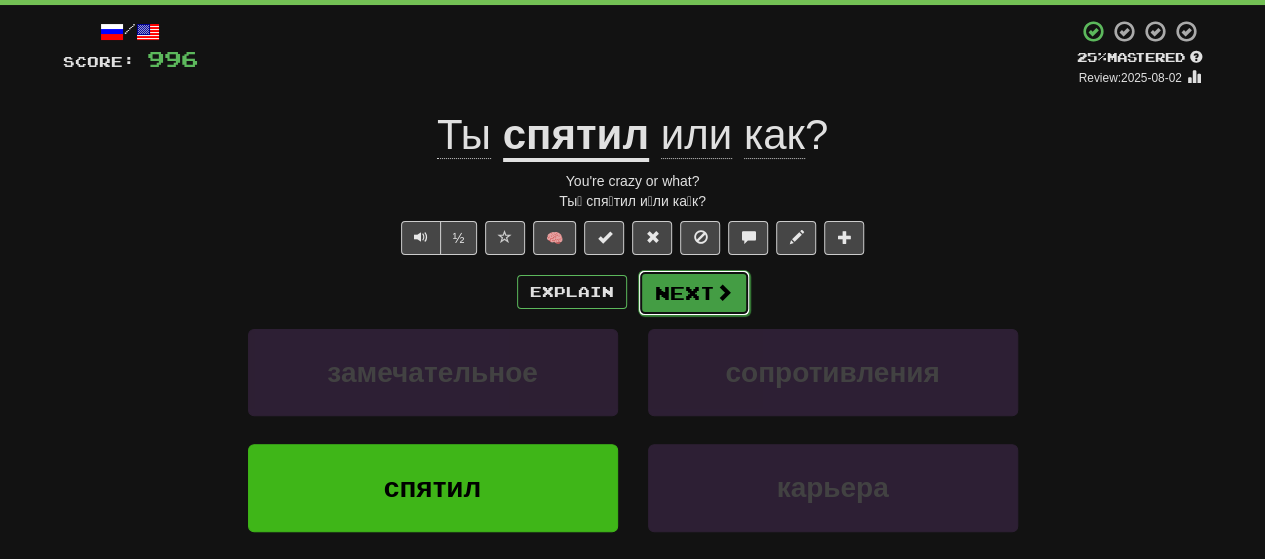 click on "Next" at bounding box center [694, 293] 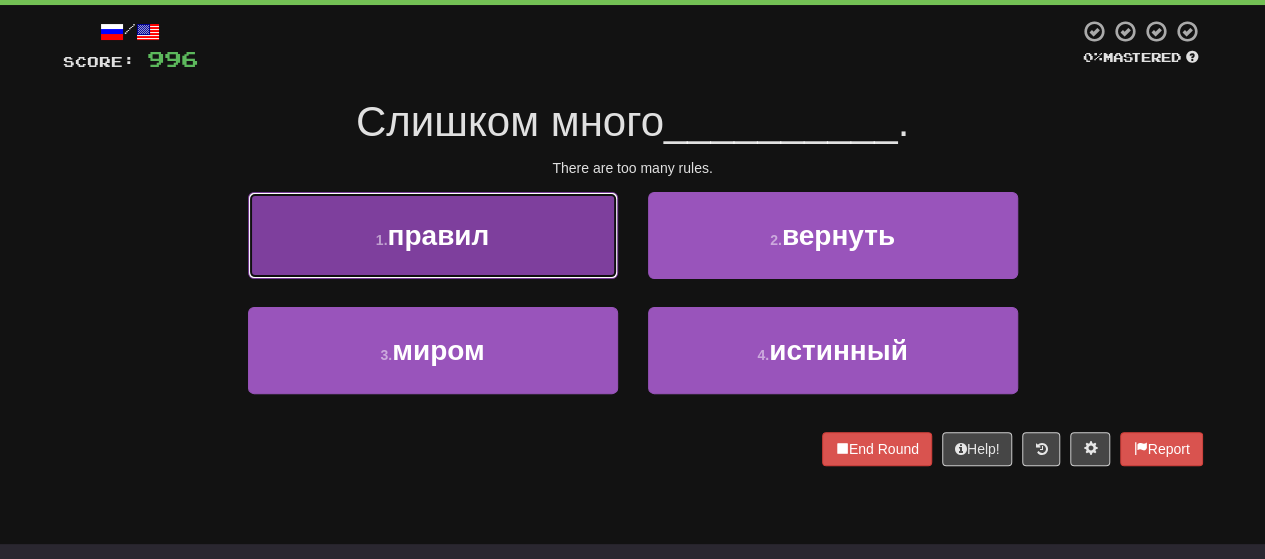 click on "1 .  правил" at bounding box center [433, 235] 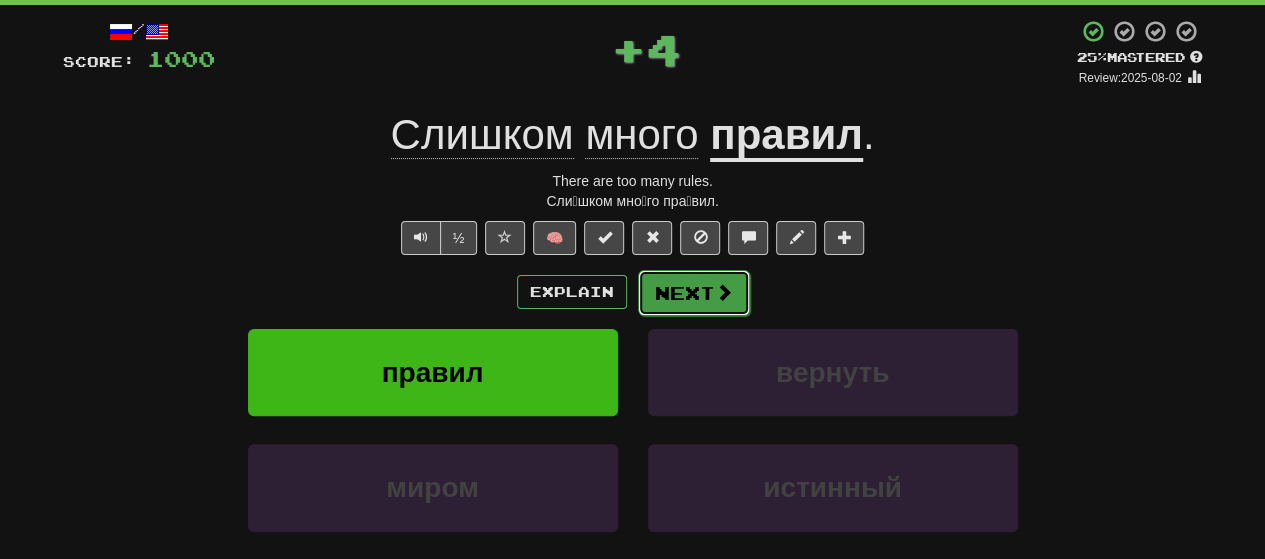 click on "Next" at bounding box center [694, 293] 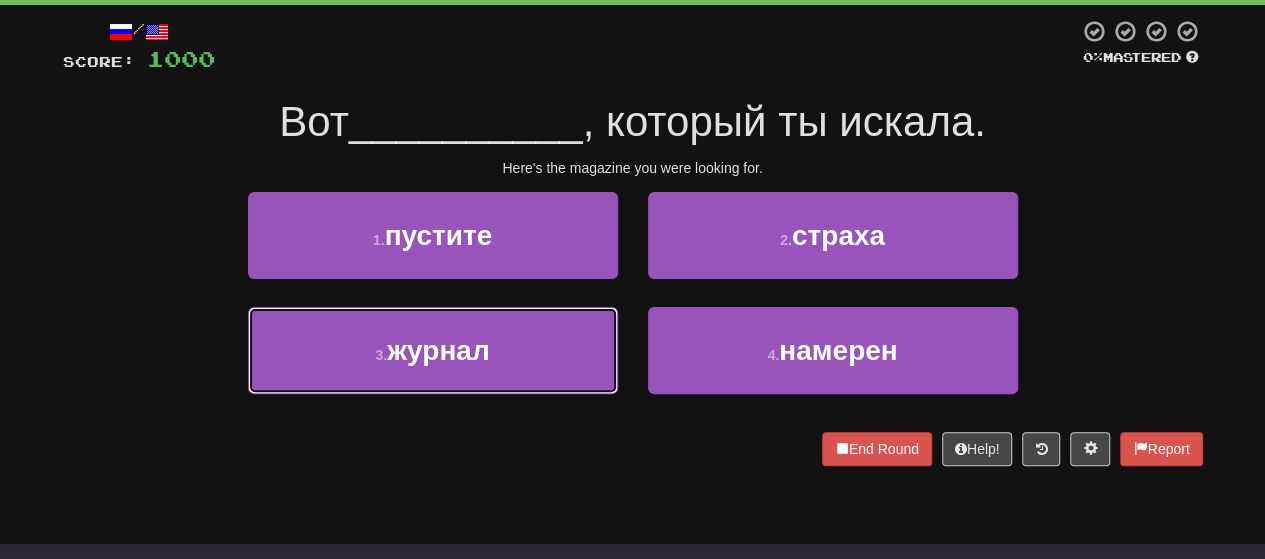 click on "3 .  журнал" at bounding box center (433, 350) 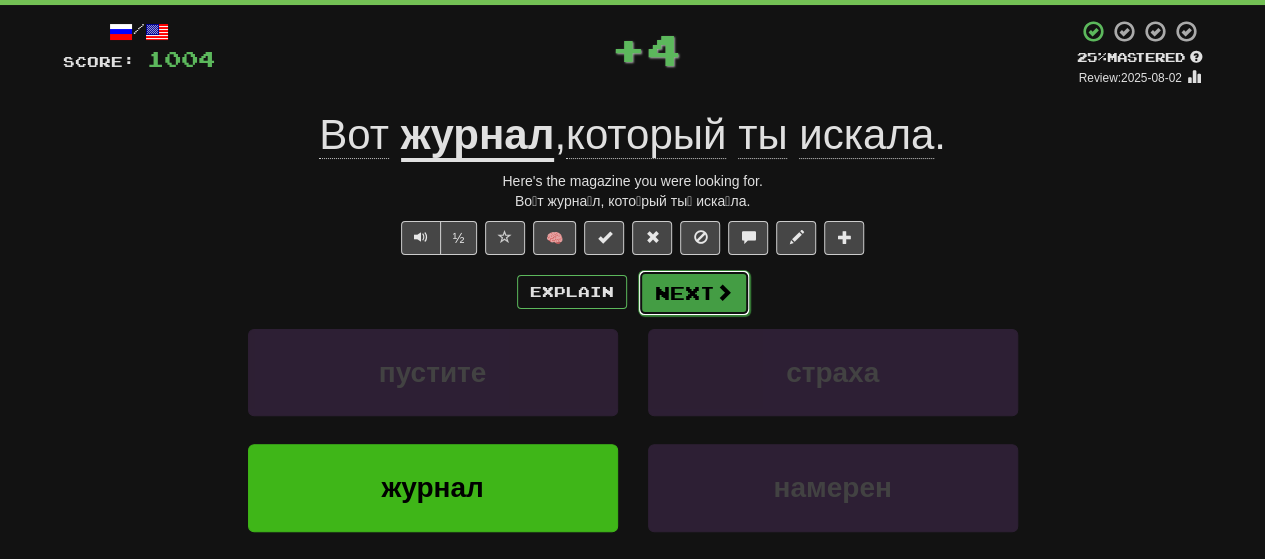 click on "Next" at bounding box center (694, 293) 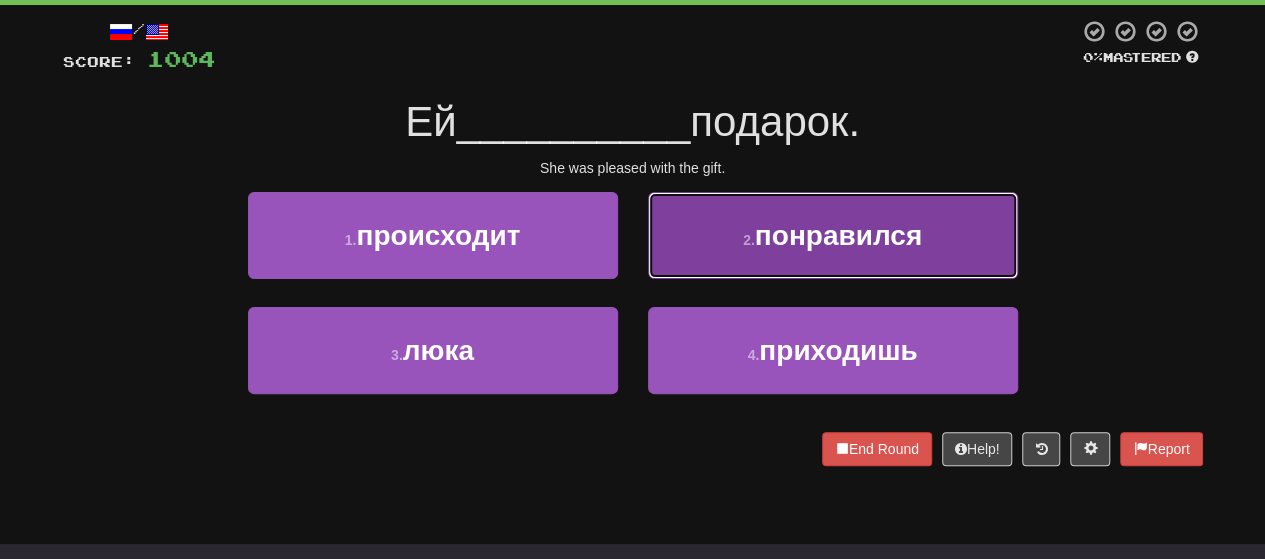 click on "2 .  понравился" at bounding box center (833, 235) 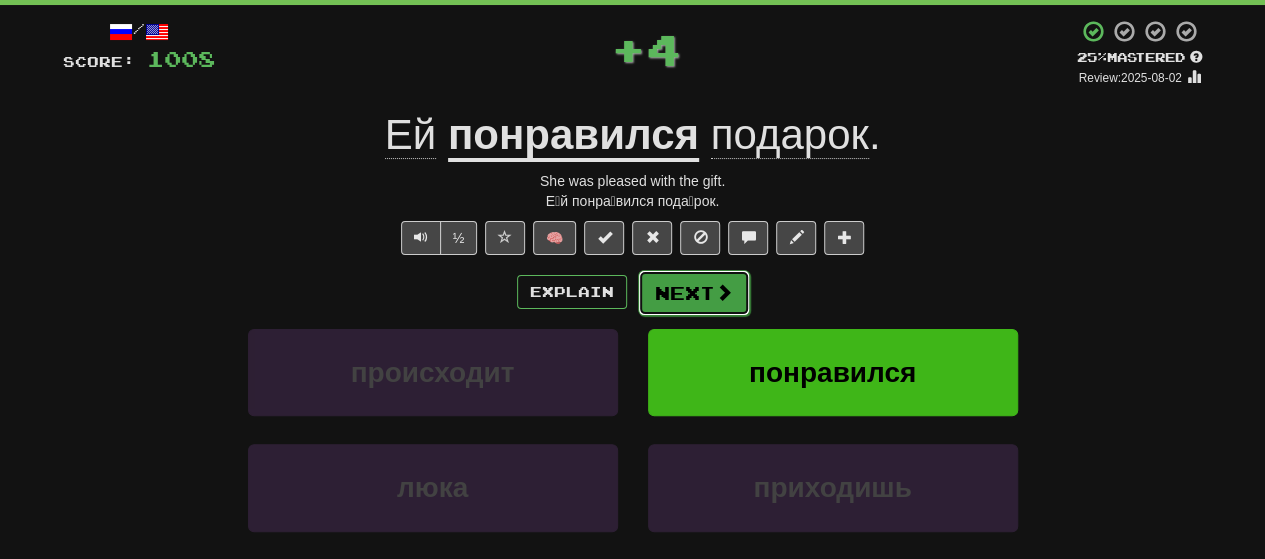 click on "Next" at bounding box center [694, 293] 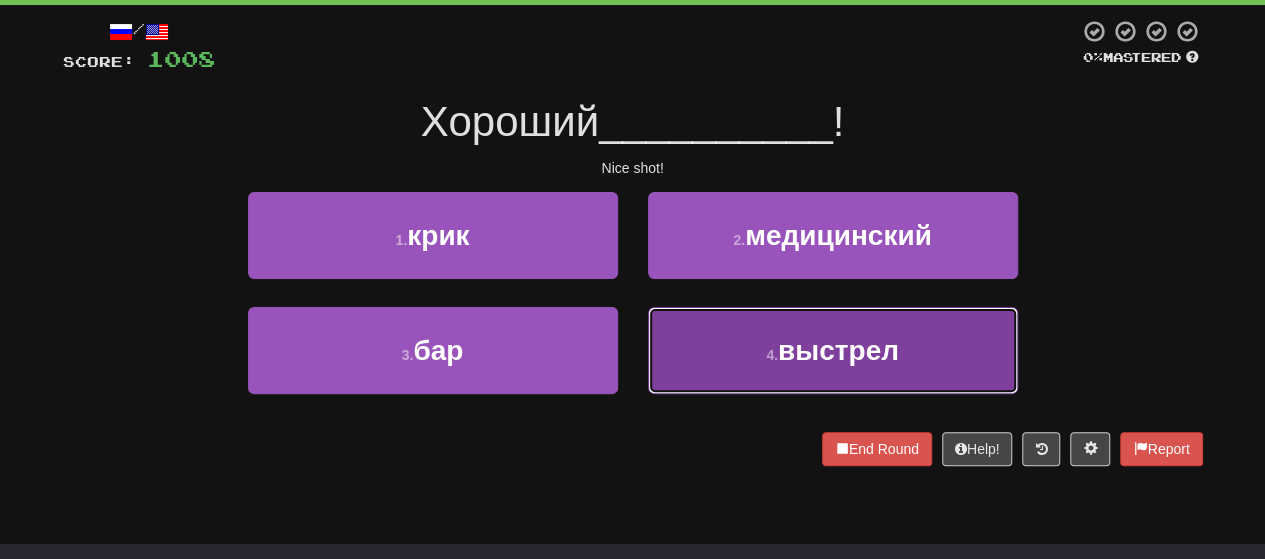click on "4 .  выстрел" at bounding box center (833, 350) 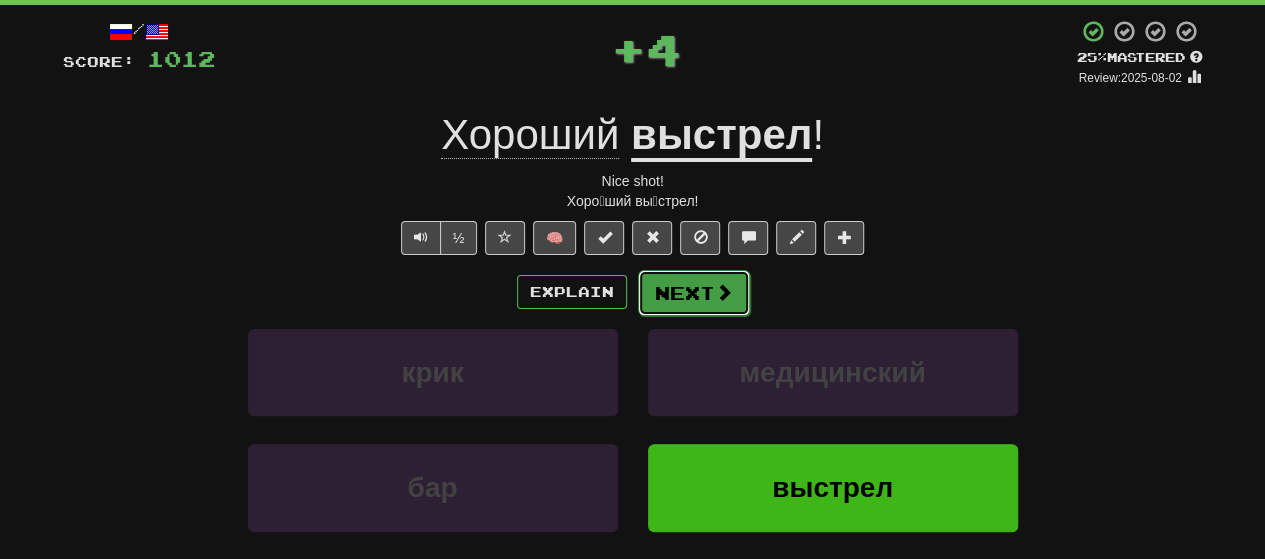 click on "Next" at bounding box center [694, 293] 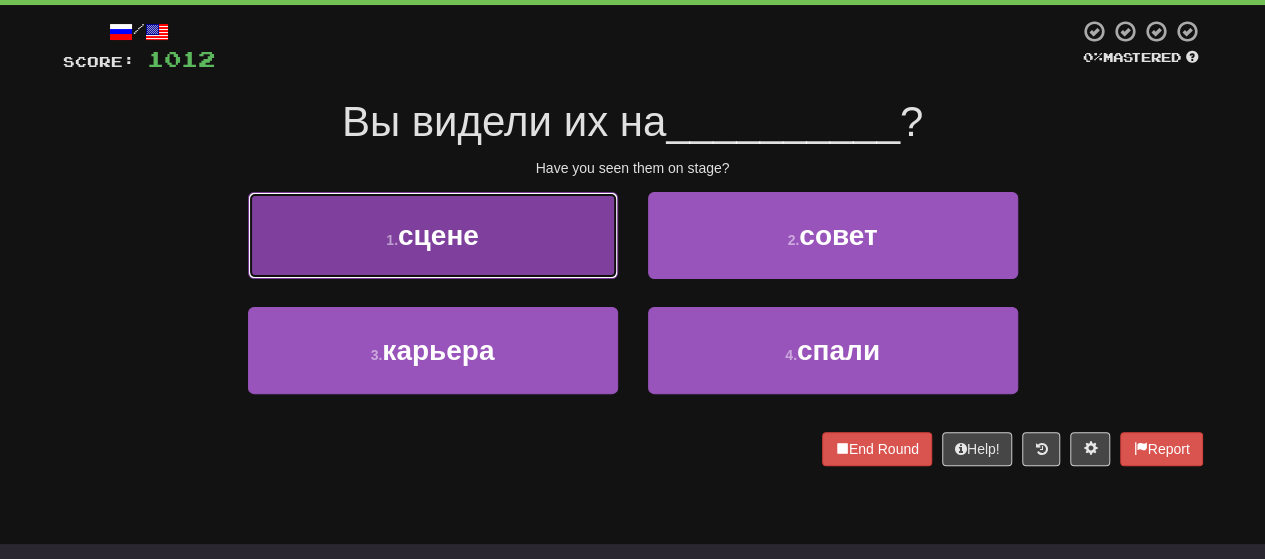 click on "1 .  сцене" at bounding box center (433, 235) 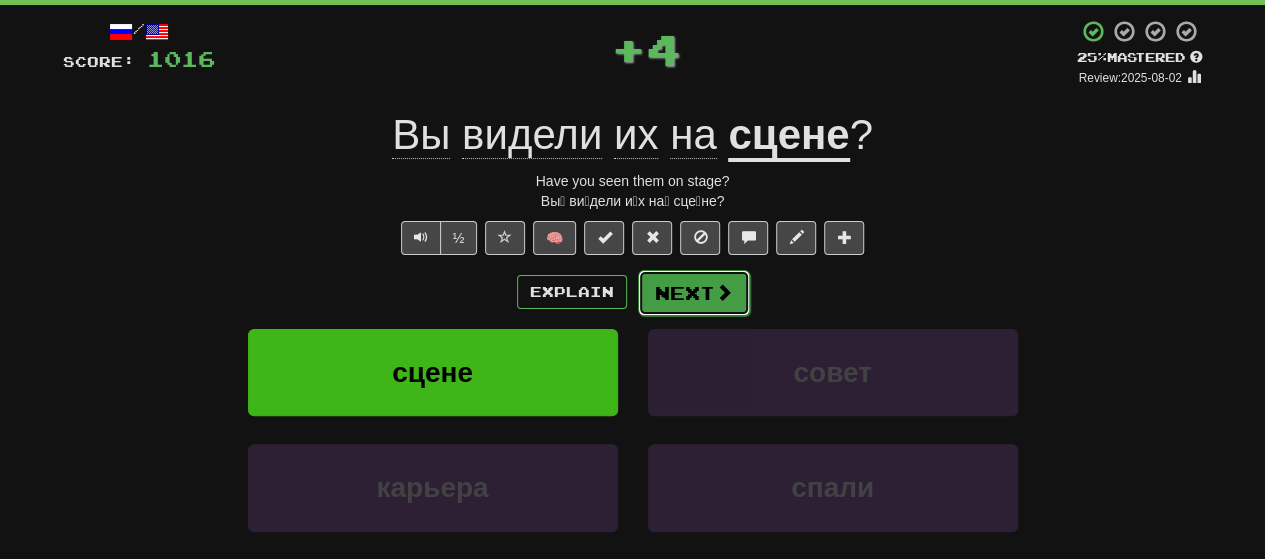 click on "Next" at bounding box center [694, 293] 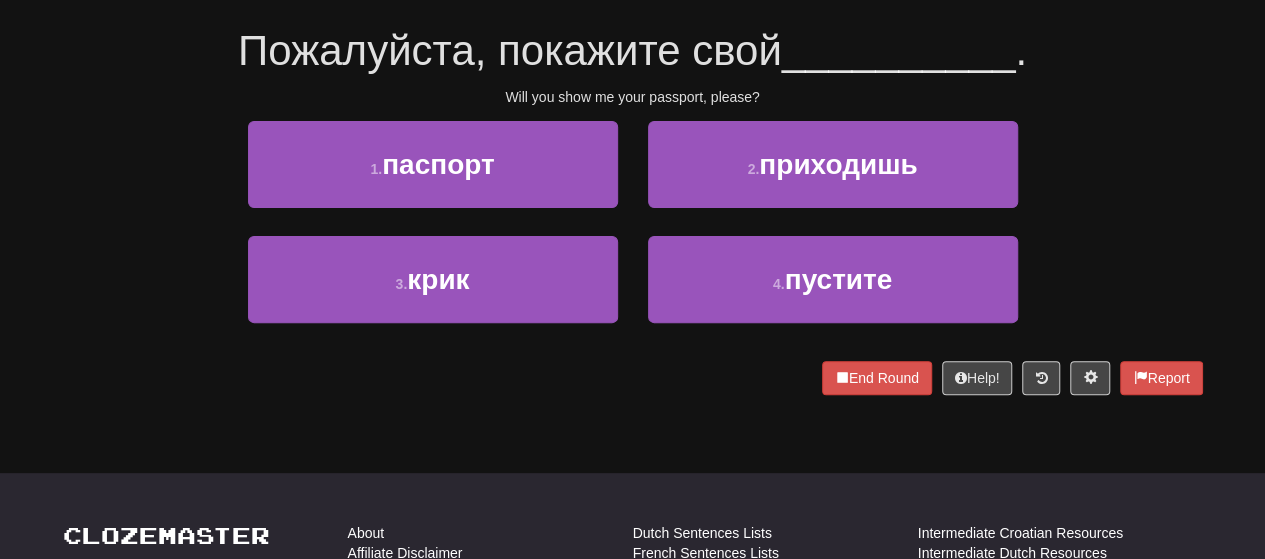 scroll, scrollTop: 200, scrollLeft: 0, axis: vertical 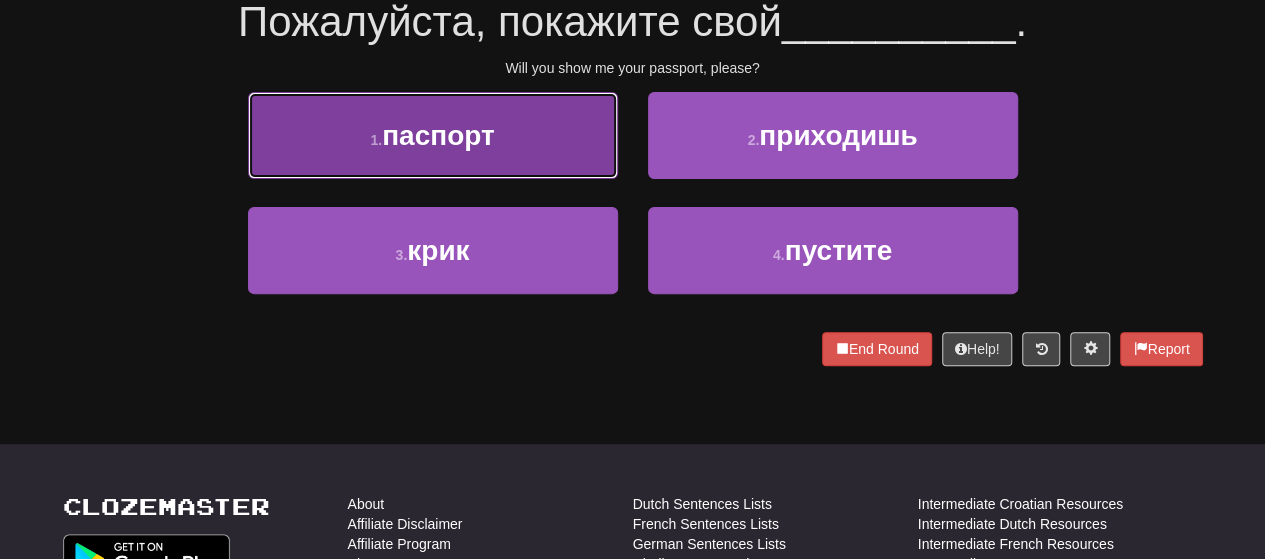 click on "1 .  паспорт" at bounding box center [433, 135] 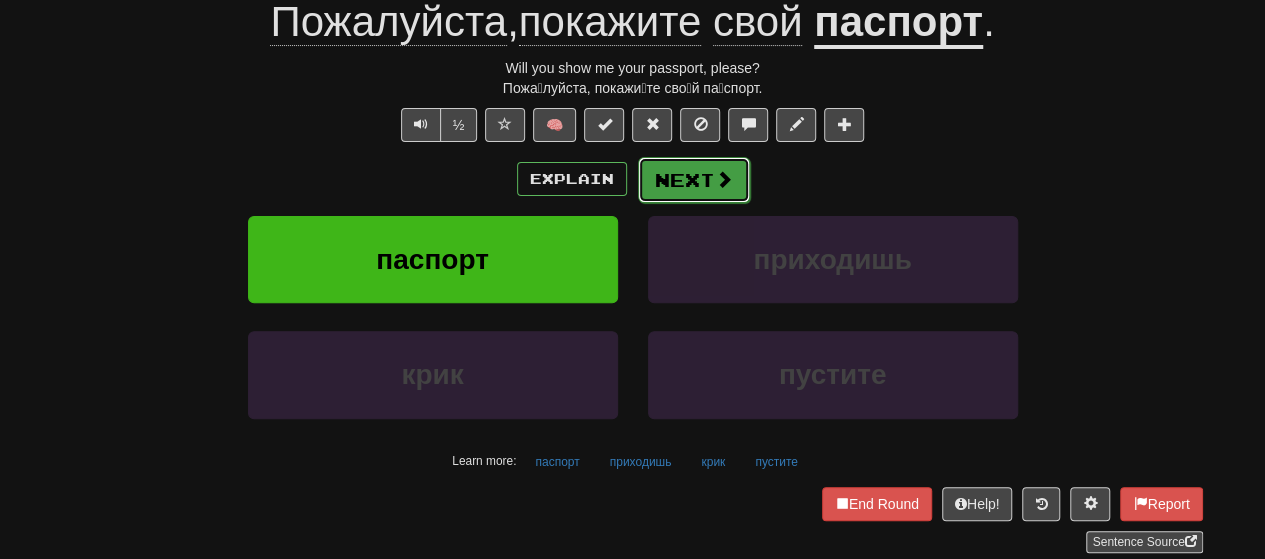 click at bounding box center (724, 179) 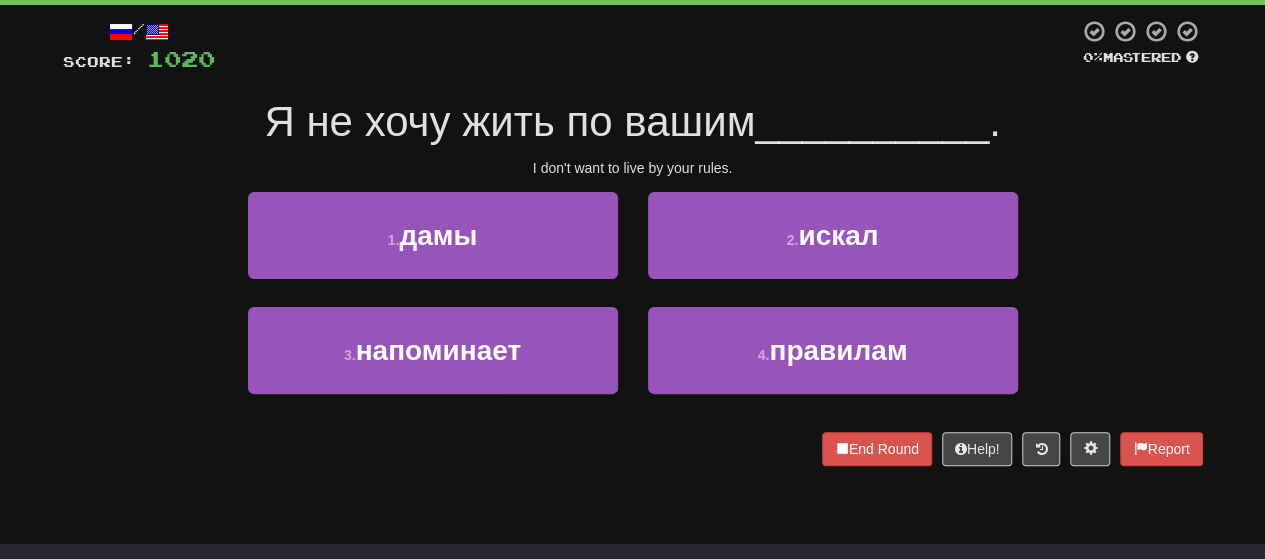 scroll, scrollTop: 200, scrollLeft: 0, axis: vertical 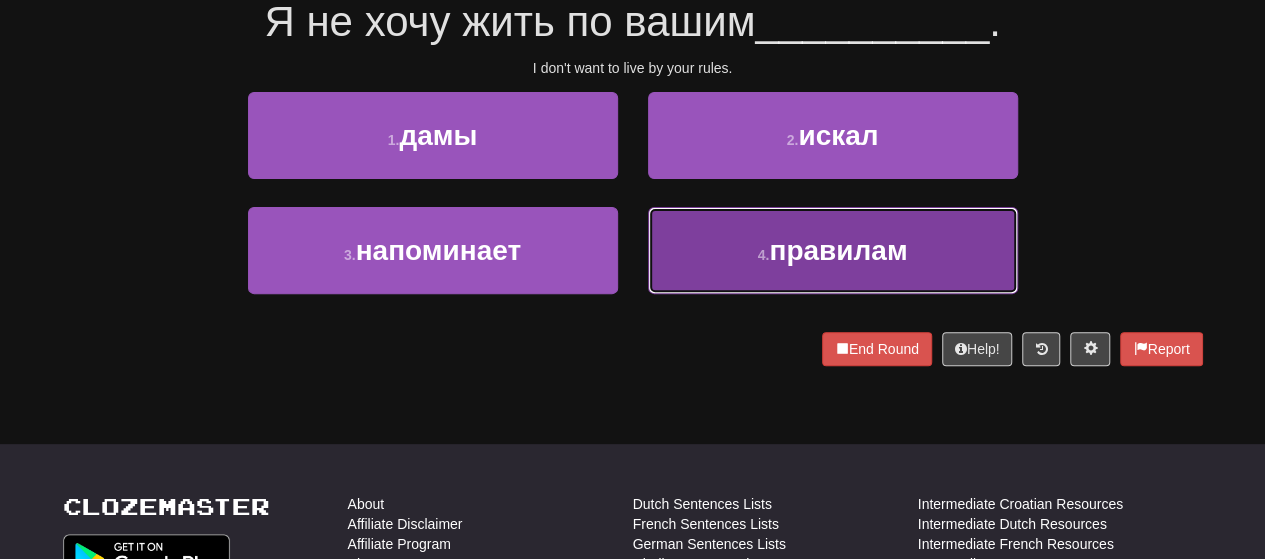 click on "4 .  правилам" at bounding box center (833, 250) 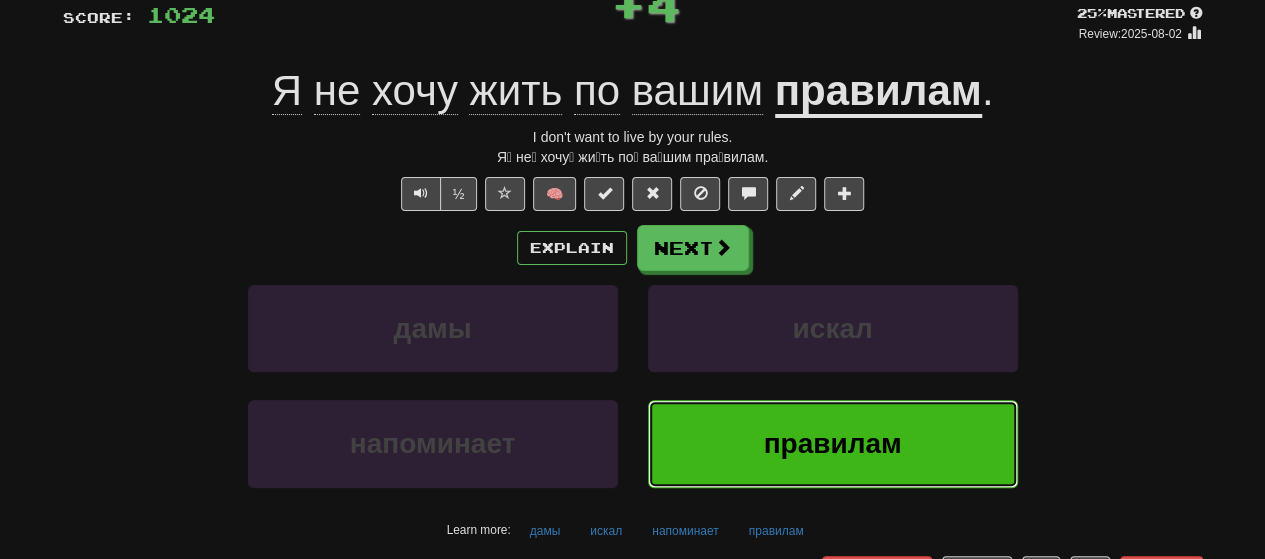 scroll, scrollTop: 113, scrollLeft: 0, axis: vertical 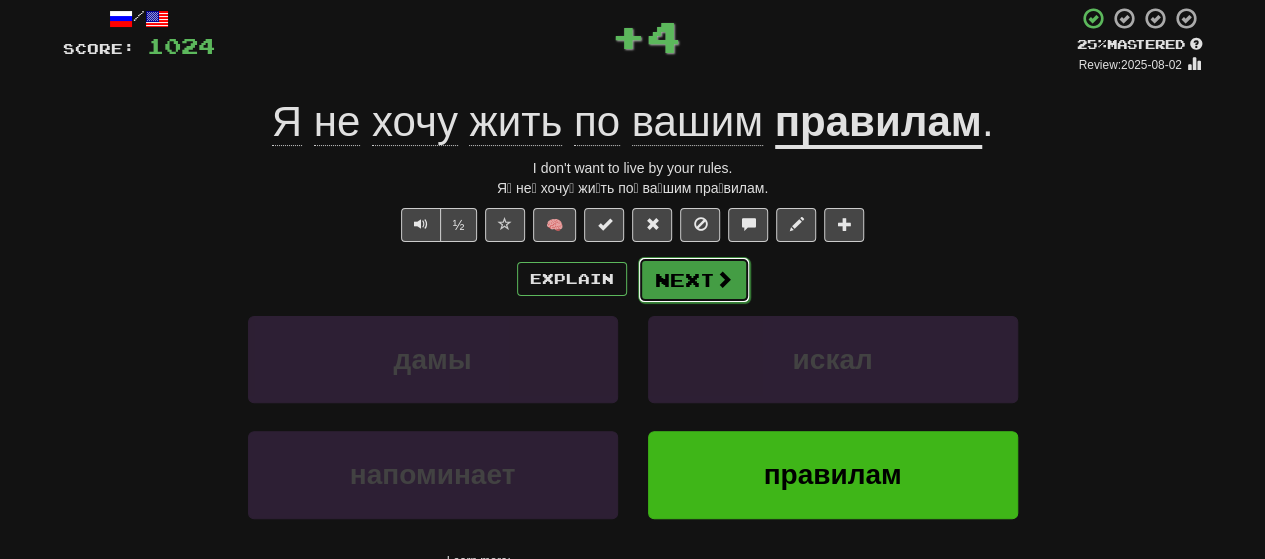 click on "Next" at bounding box center [694, 280] 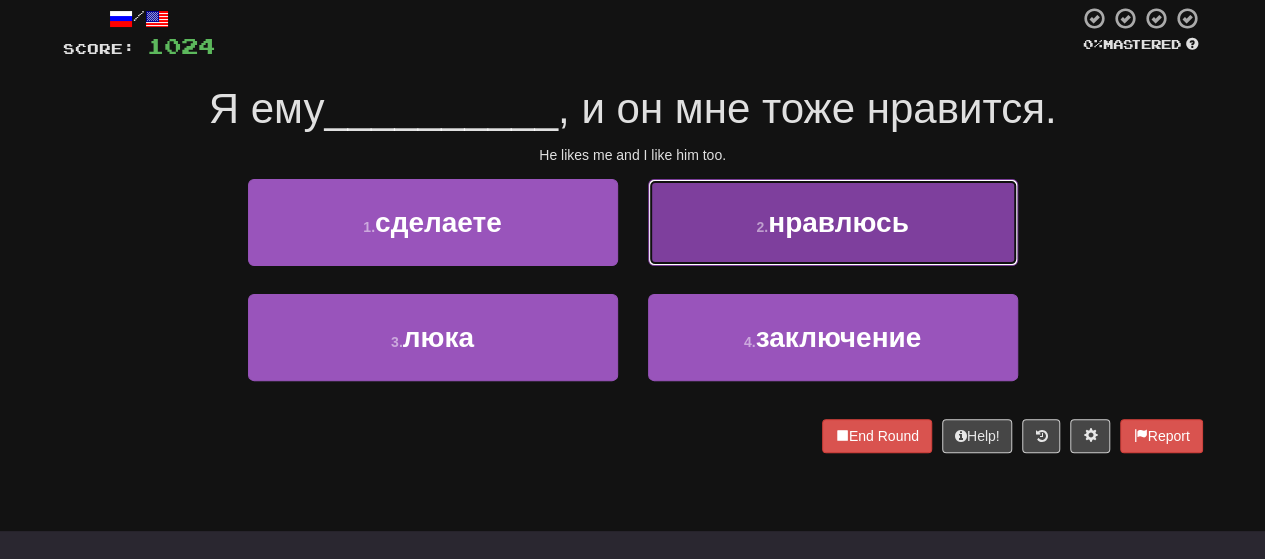 click on "2 .  нравлюсь" at bounding box center (833, 222) 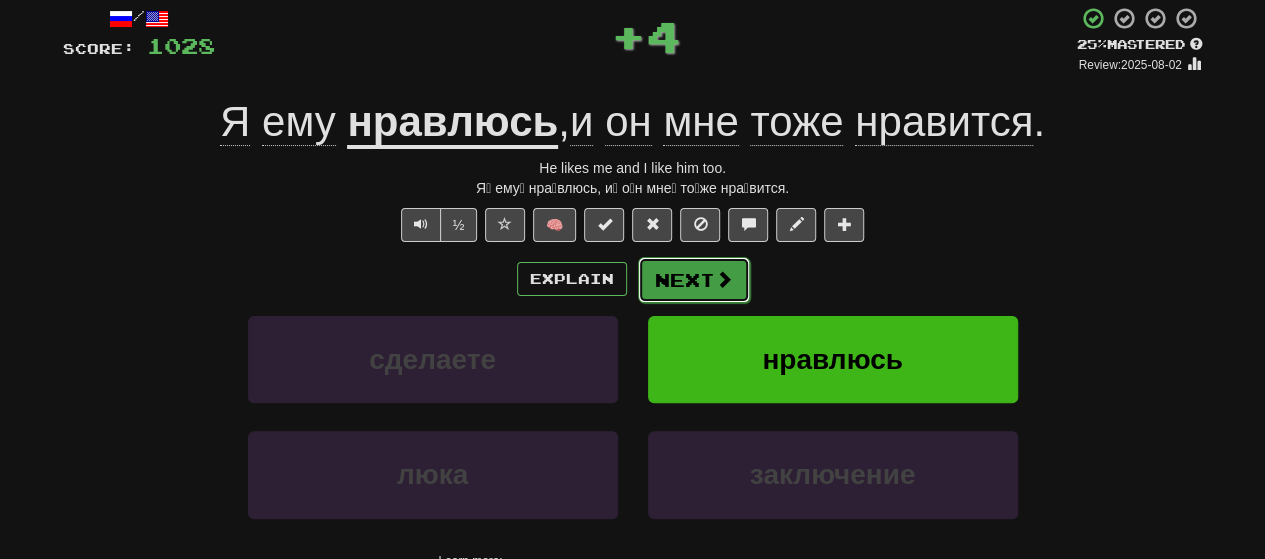 click on "Next" at bounding box center [694, 280] 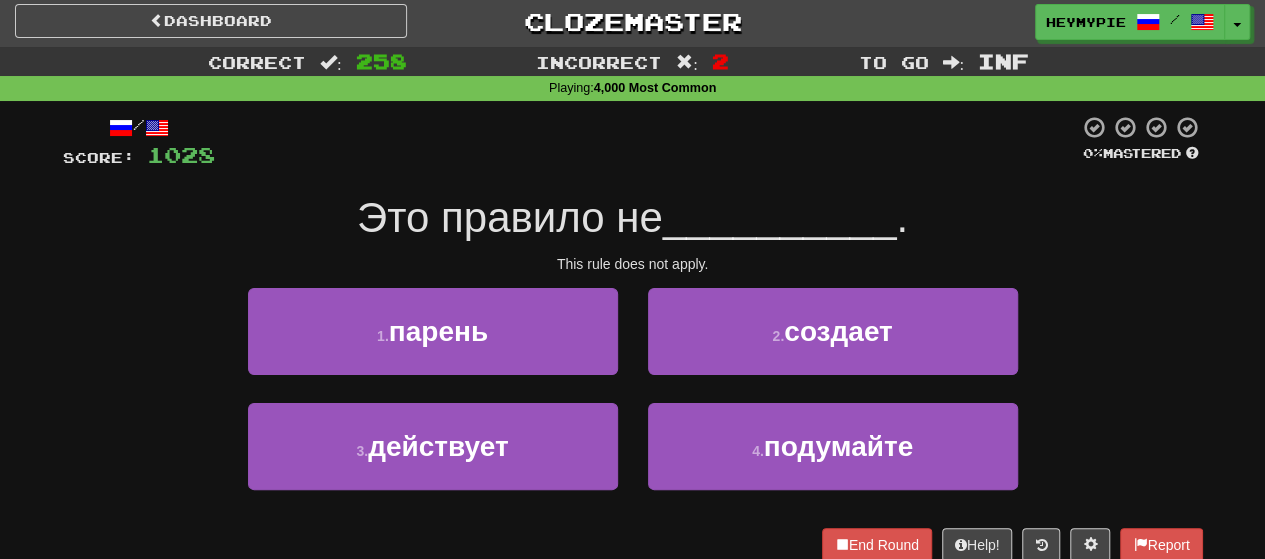 scroll, scrollTop: 0, scrollLeft: 0, axis: both 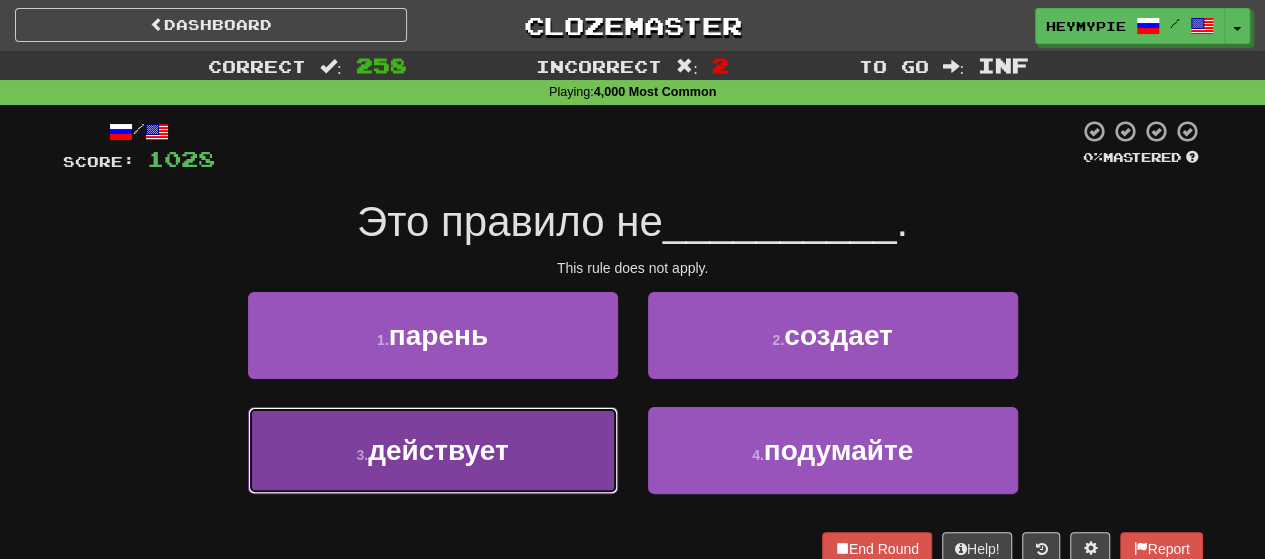 click on "3 .  действует" at bounding box center [433, 450] 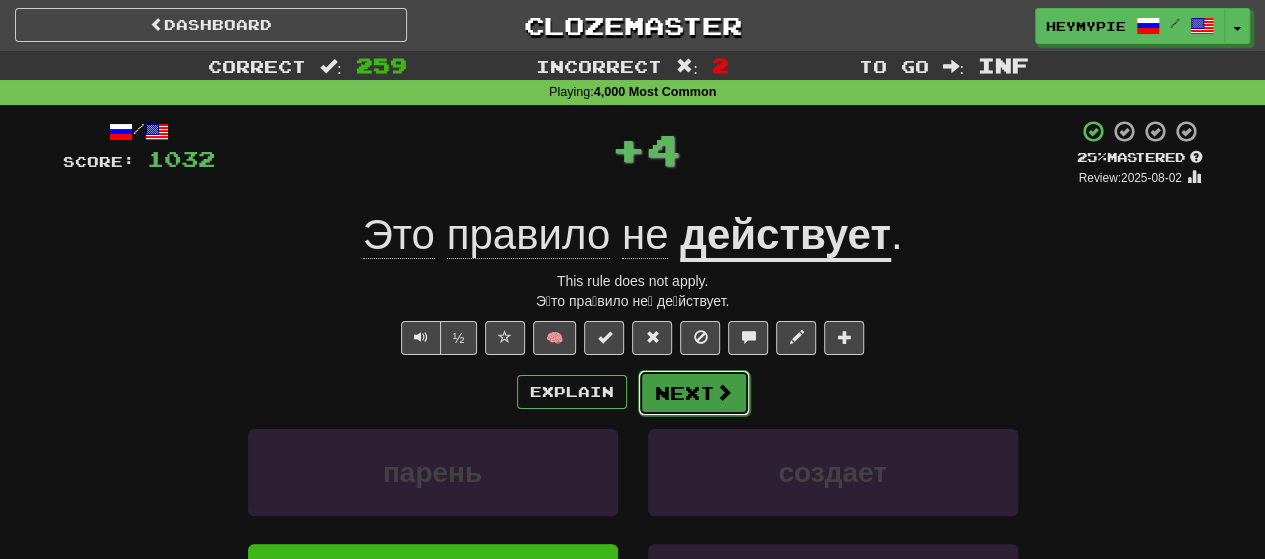 click on "Next" at bounding box center [694, 393] 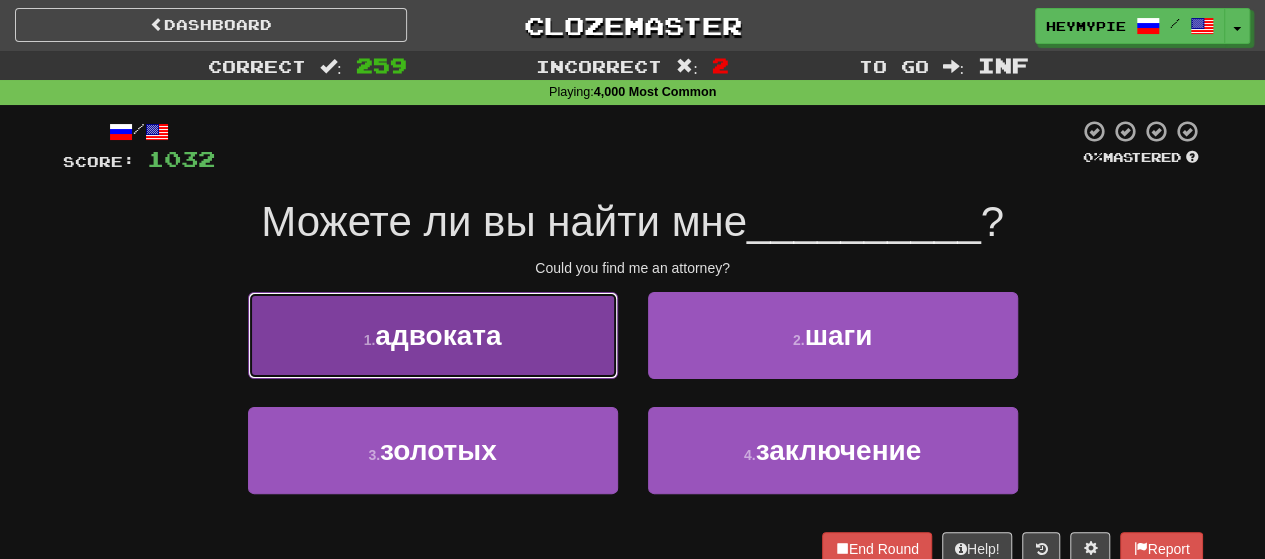 click on "1 .  адвоката" at bounding box center [433, 335] 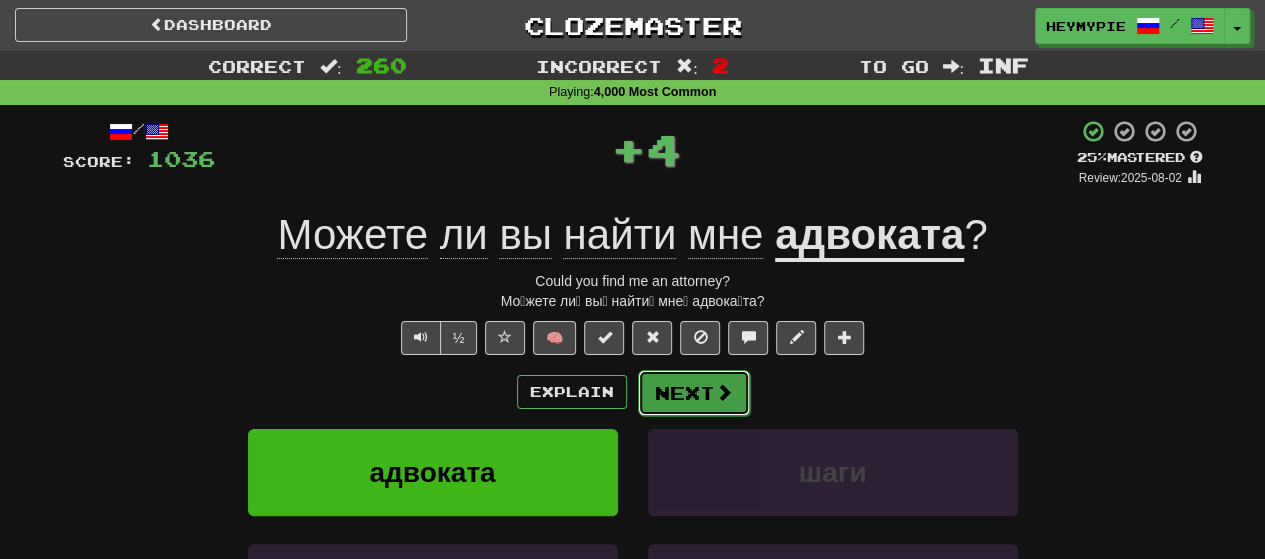 click on "Next" at bounding box center (694, 393) 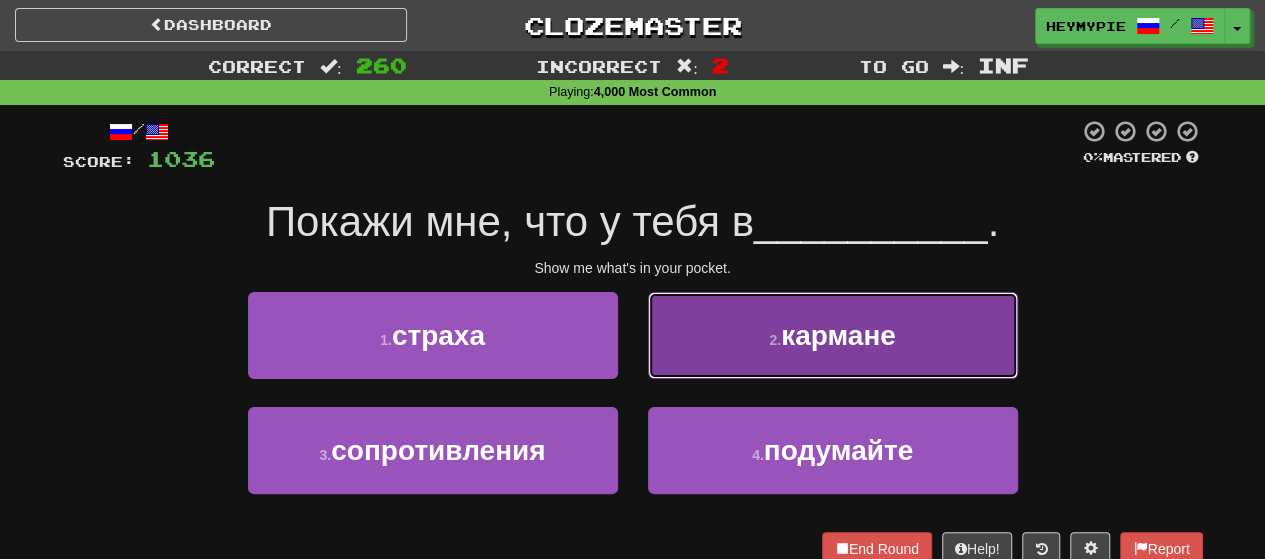 click on "2 .  кармане" at bounding box center (833, 335) 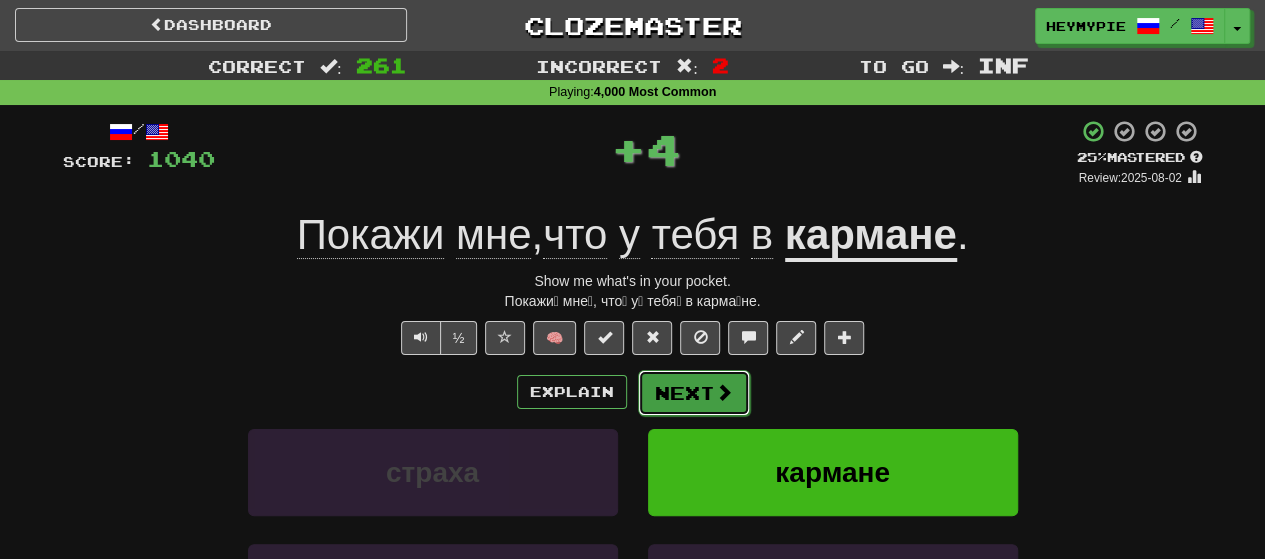 click on "Next" at bounding box center (694, 393) 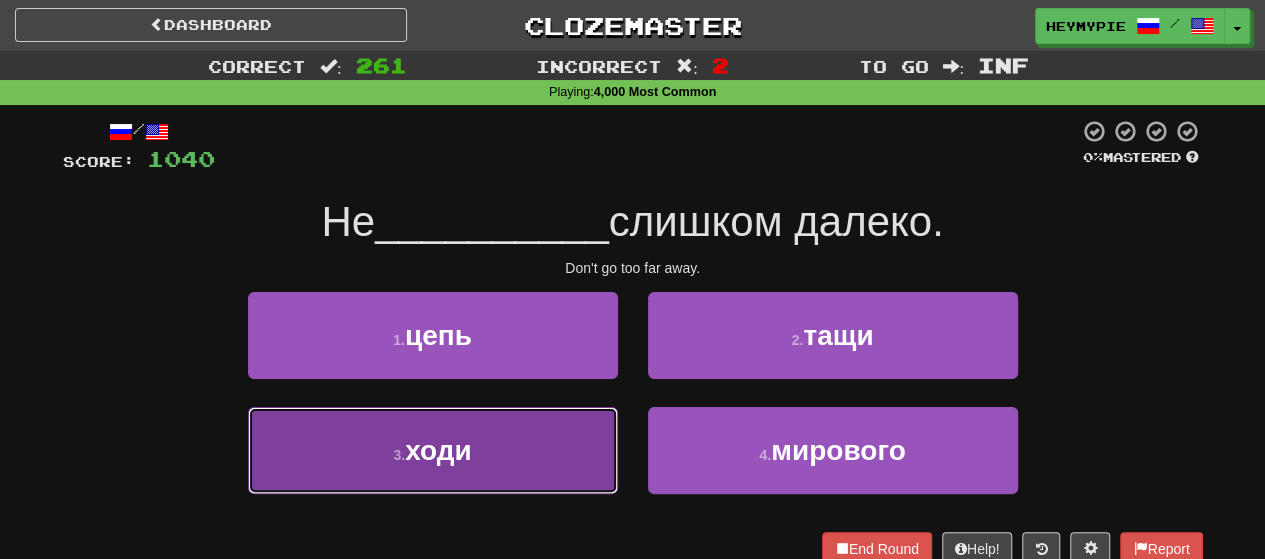 click on "3 .  ходи" at bounding box center [433, 450] 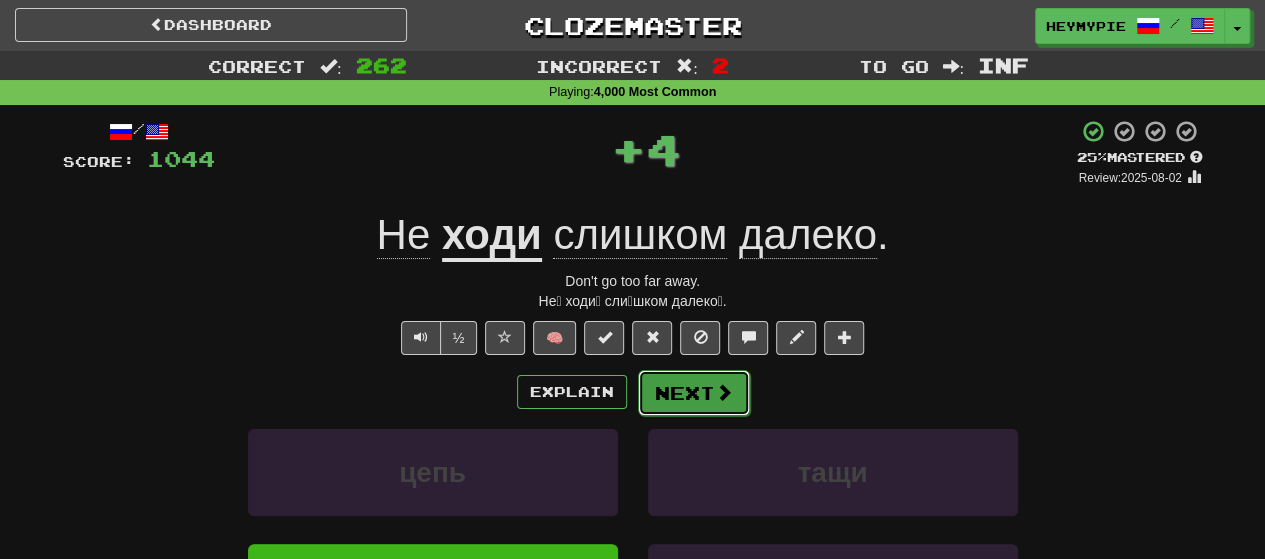 click on "Next" at bounding box center [694, 393] 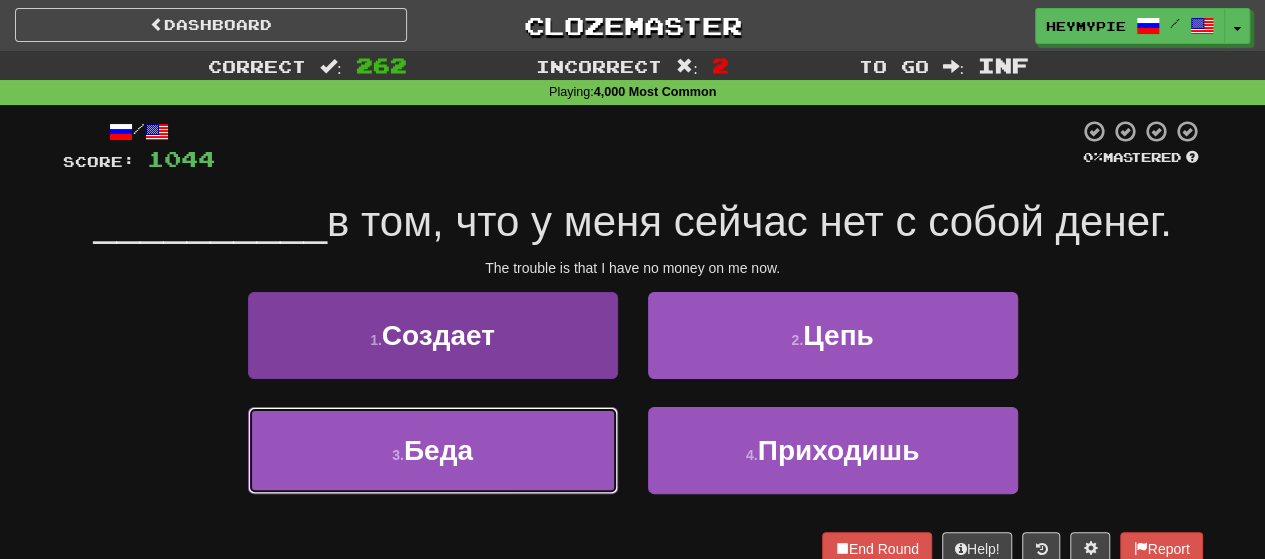 click on "3 .  Беда" at bounding box center (433, 450) 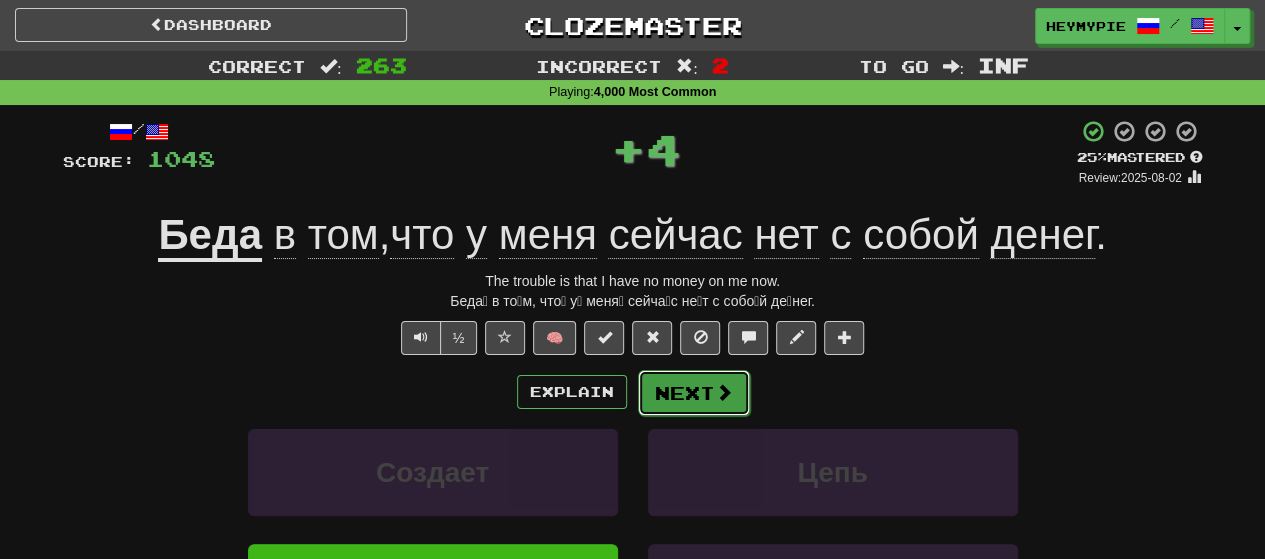 click on "Next" at bounding box center [694, 393] 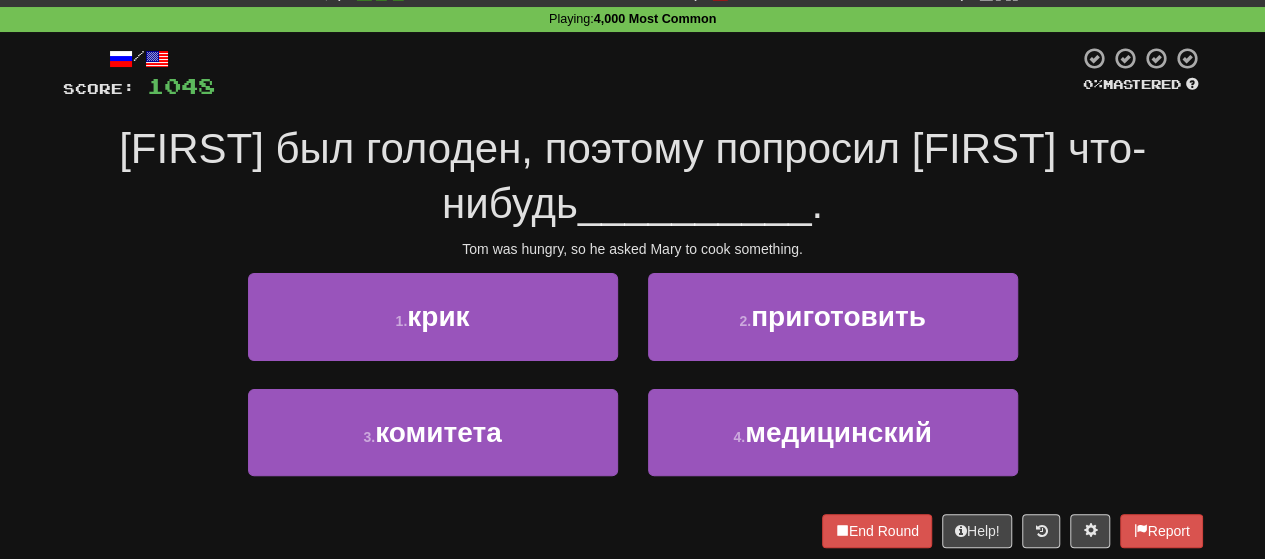scroll, scrollTop: 100, scrollLeft: 0, axis: vertical 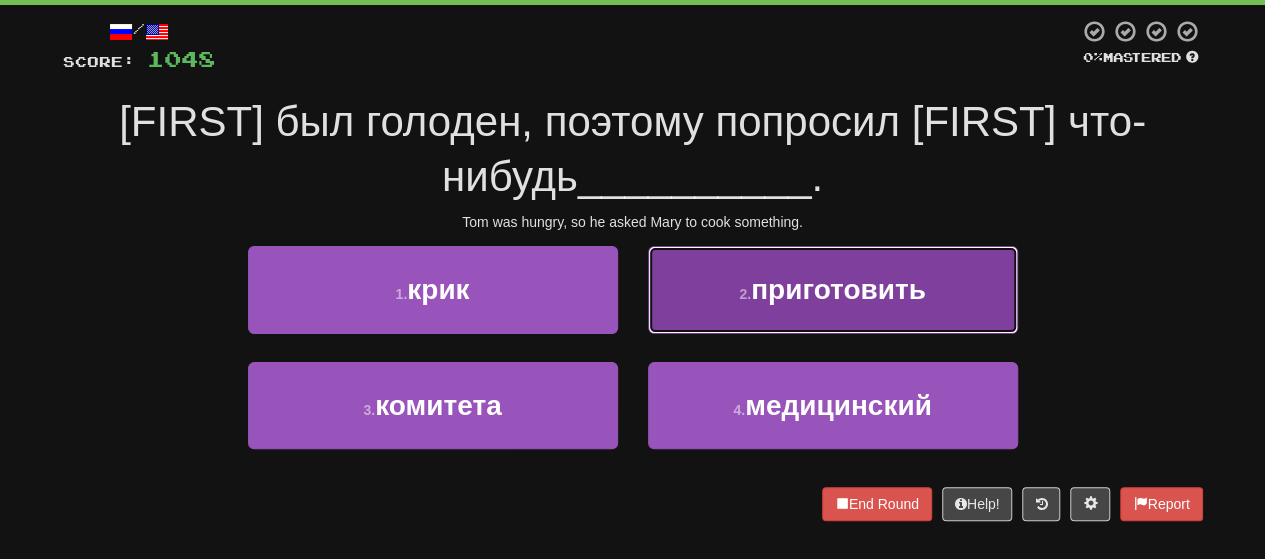 click on "2 .  приготовить" at bounding box center (833, 289) 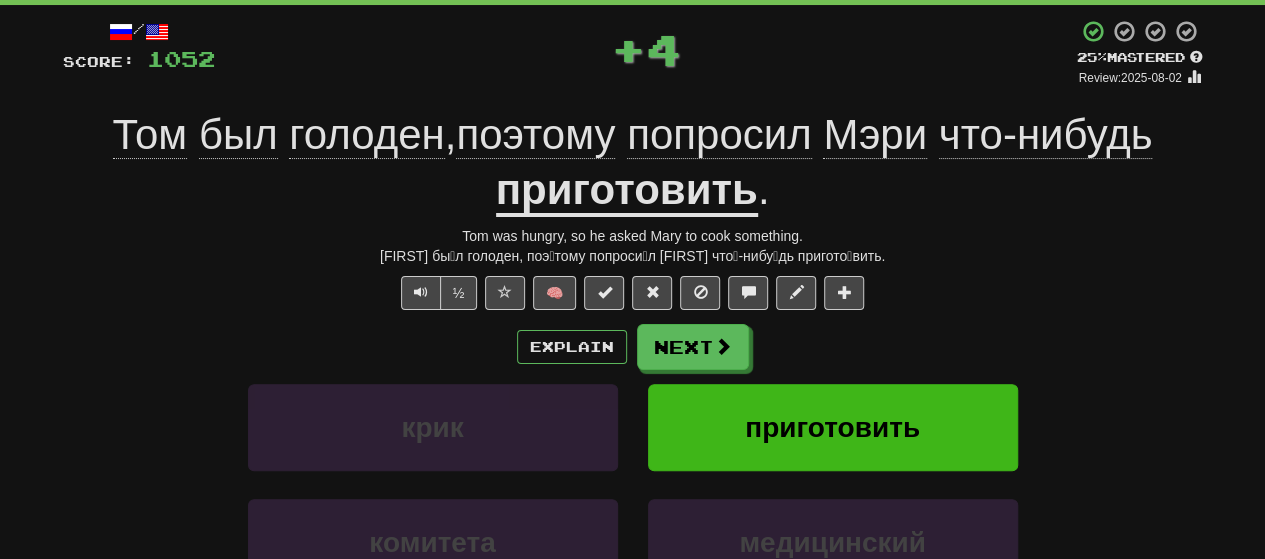 click on "голоден" 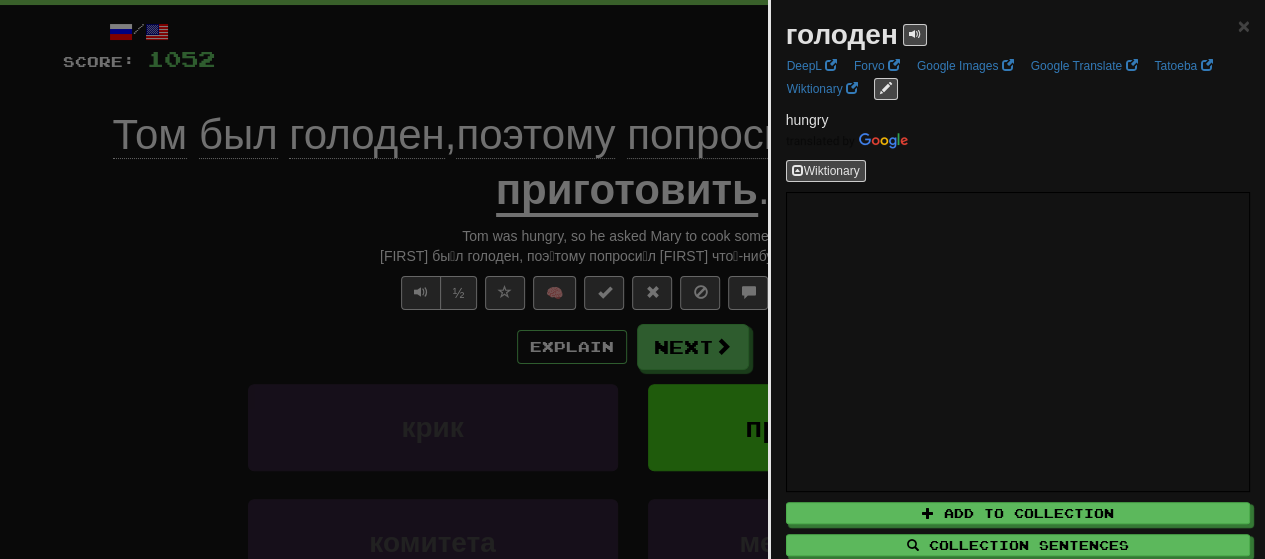click at bounding box center (632, 279) 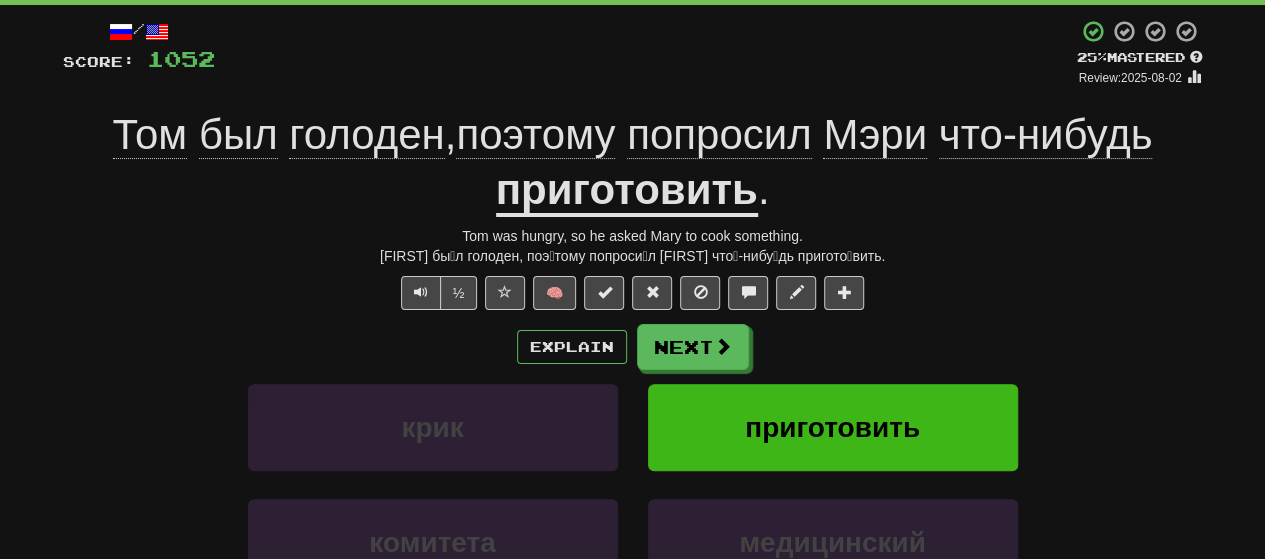 click on "голоден" 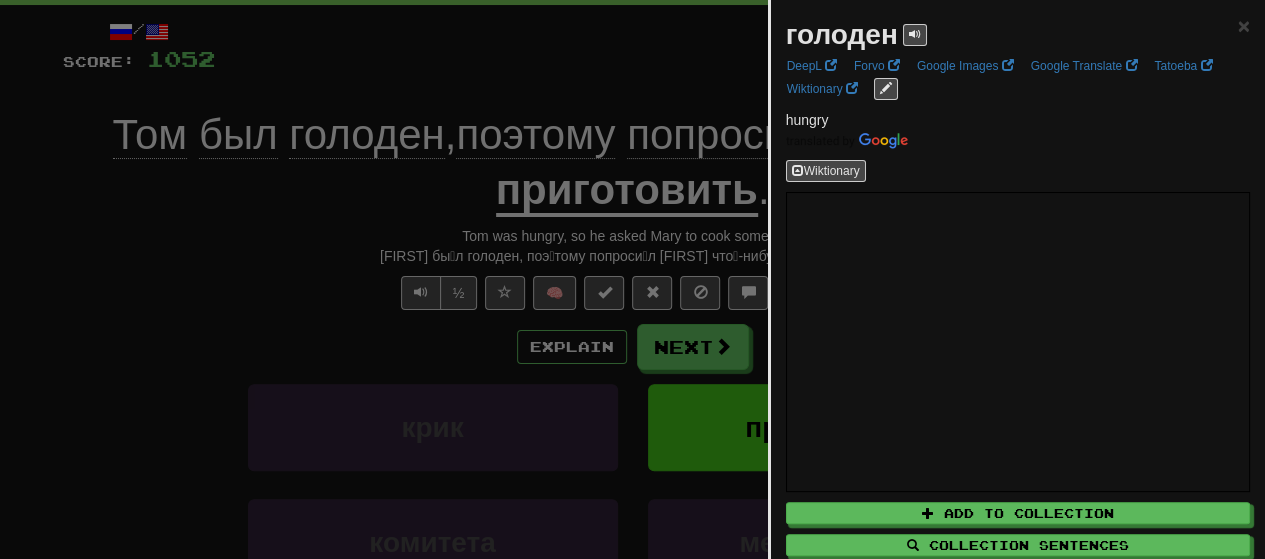 click at bounding box center [632, 279] 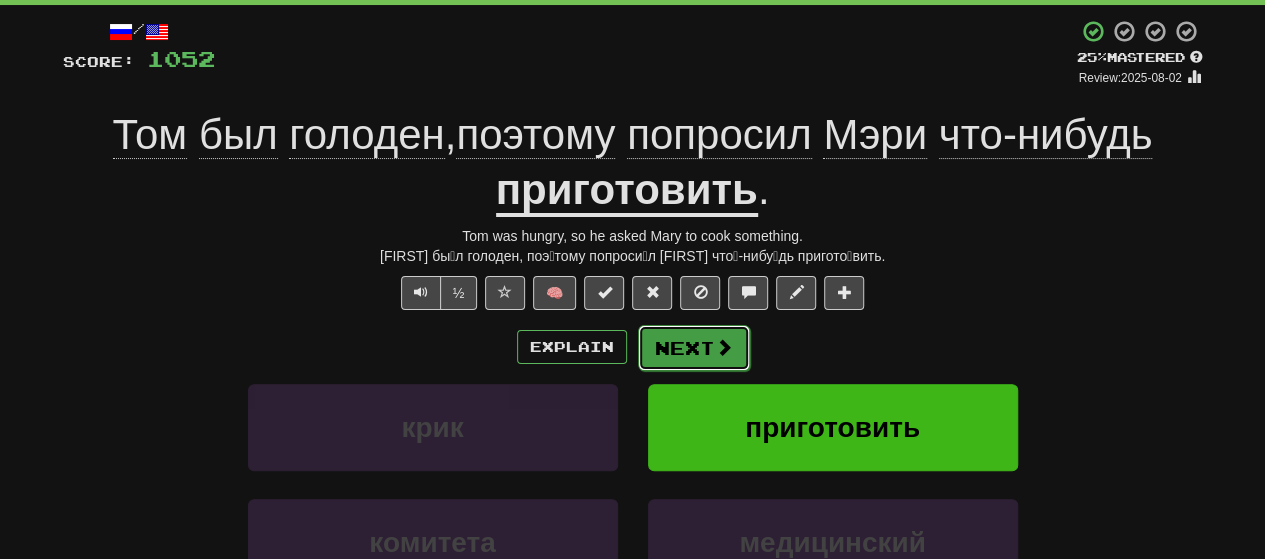 click on "Next" at bounding box center (694, 348) 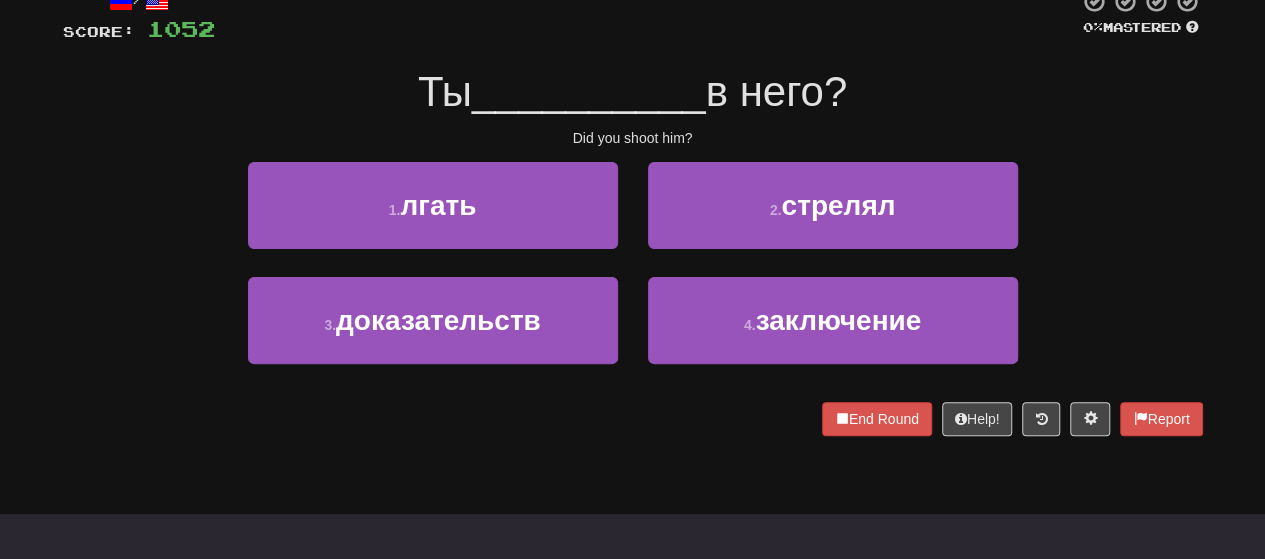 scroll, scrollTop: 100, scrollLeft: 0, axis: vertical 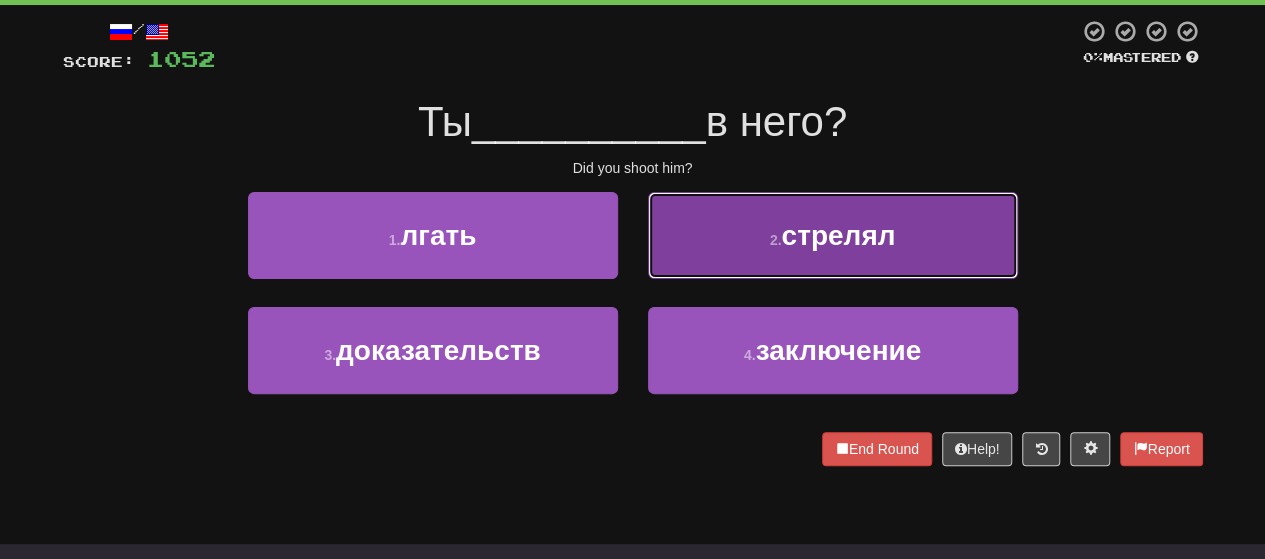 click on "стрелял" at bounding box center (838, 235) 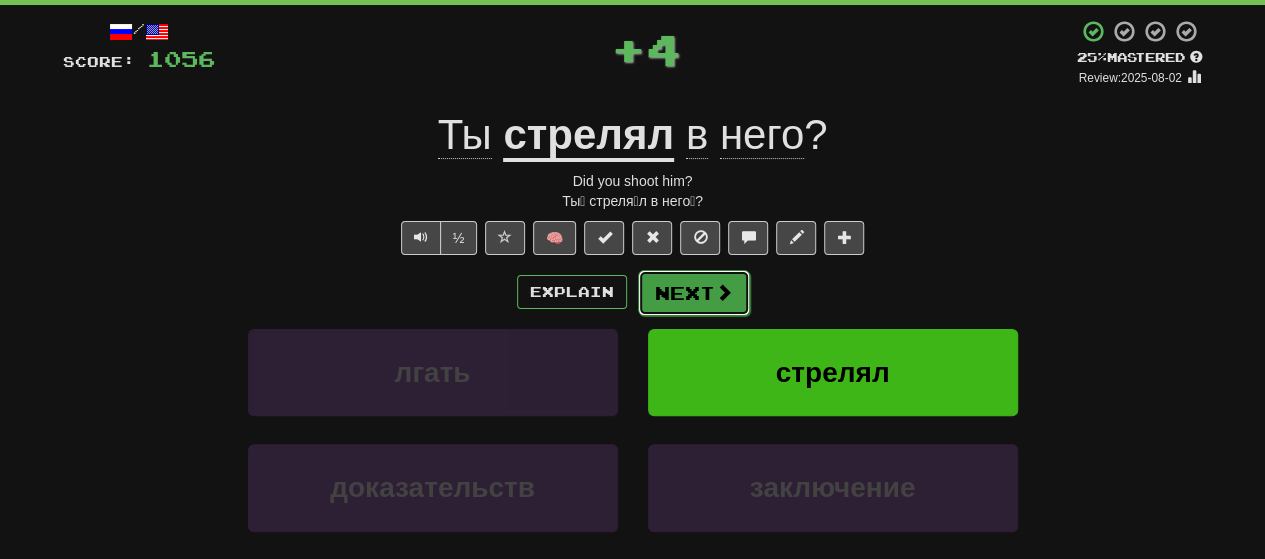 click on "Next" at bounding box center (694, 293) 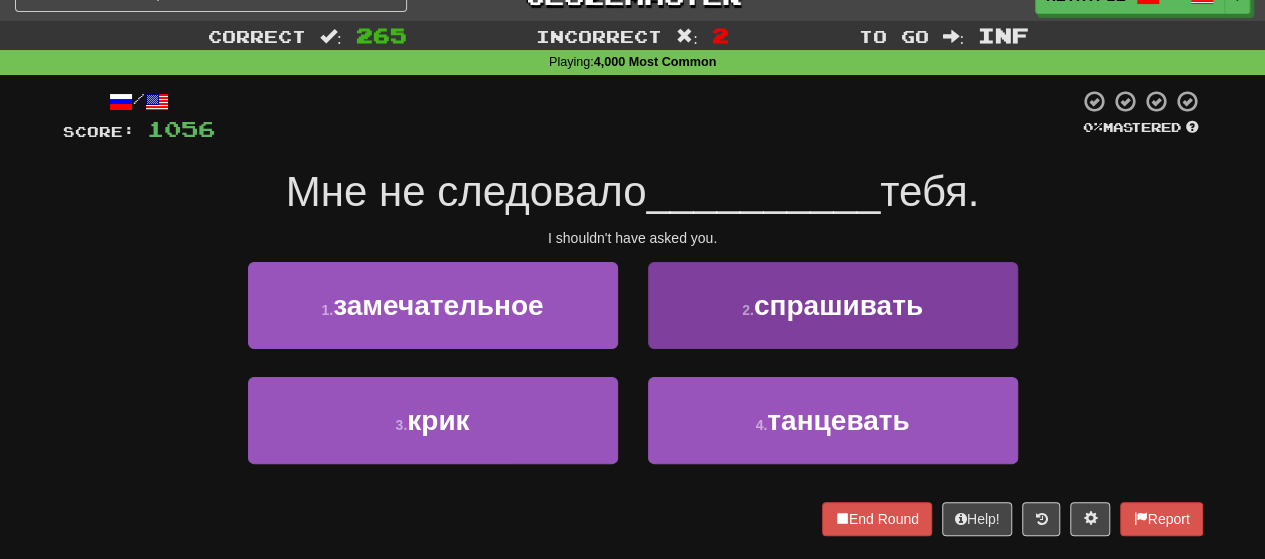 scroll, scrollTop: 0, scrollLeft: 0, axis: both 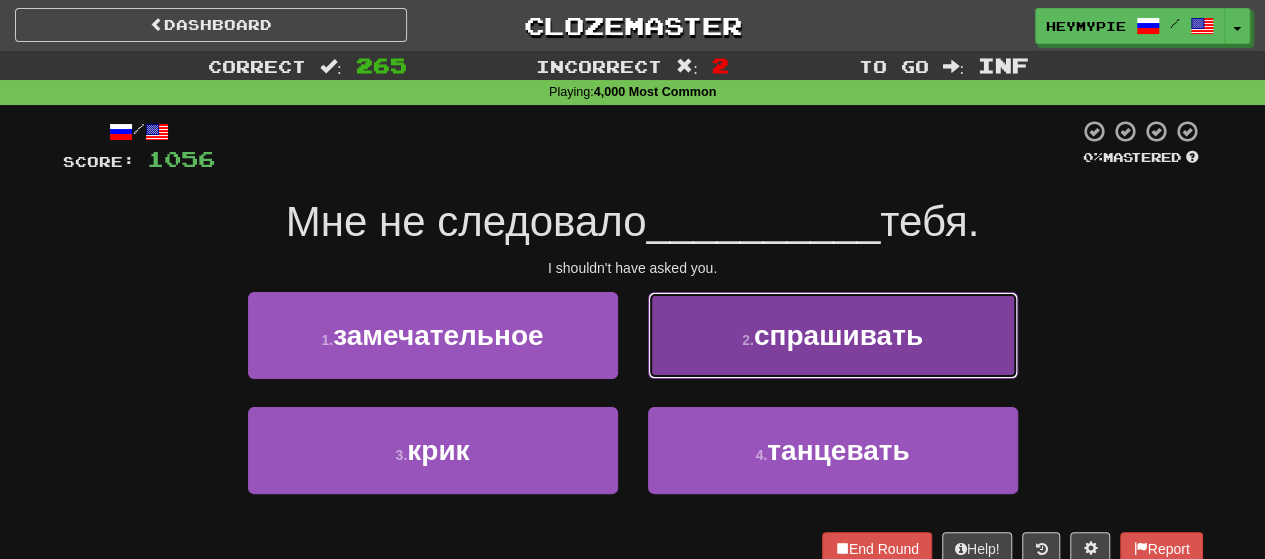 click on "спрашивать" at bounding box center [838, 335] 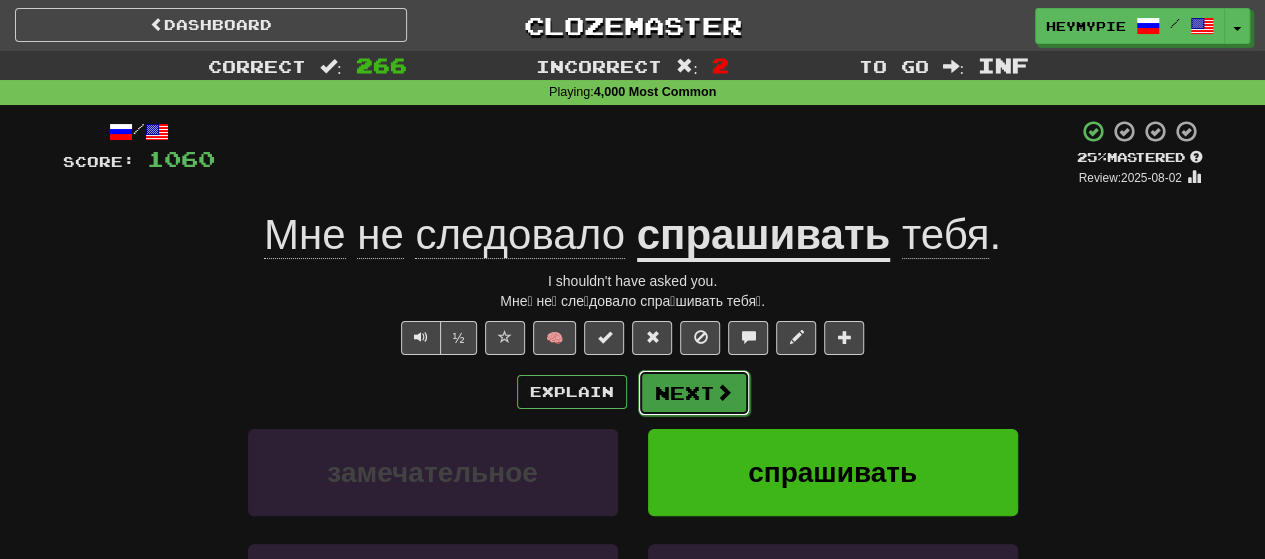 click on "Next" at bounding box center (694, 393) 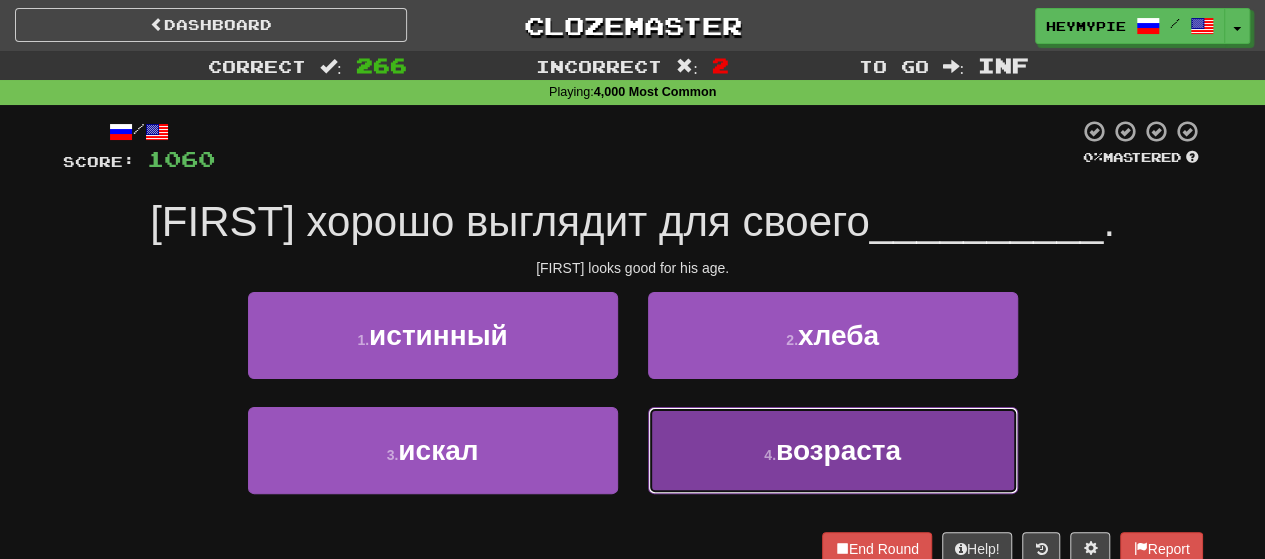 click on "4 .  возраста" at bounding box center (833, 450) 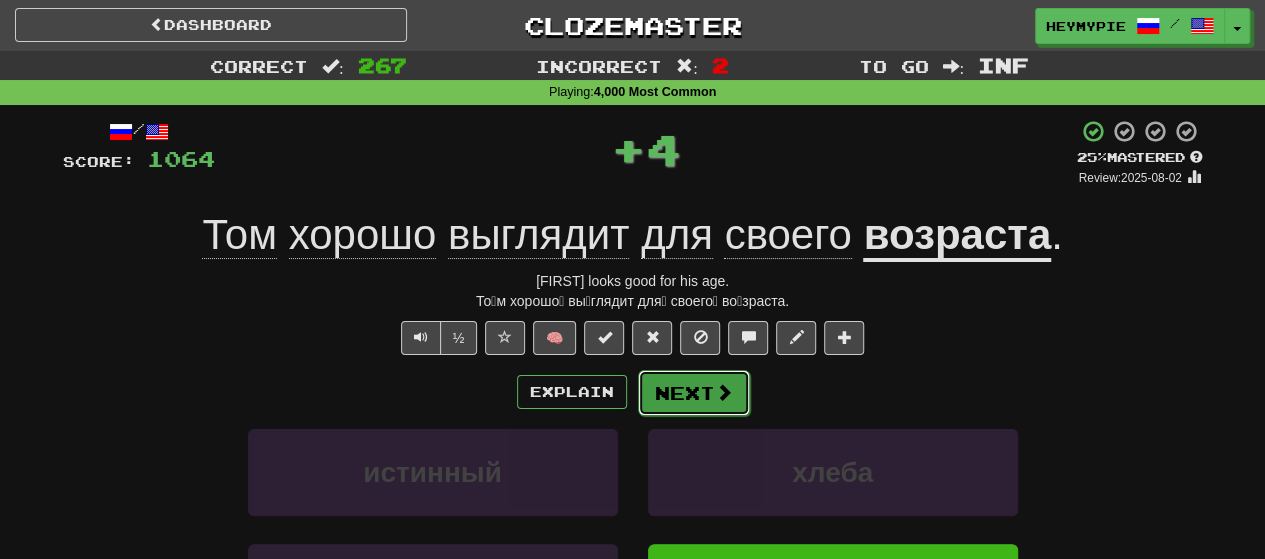click on "Next" at bounding box center (694, 393) 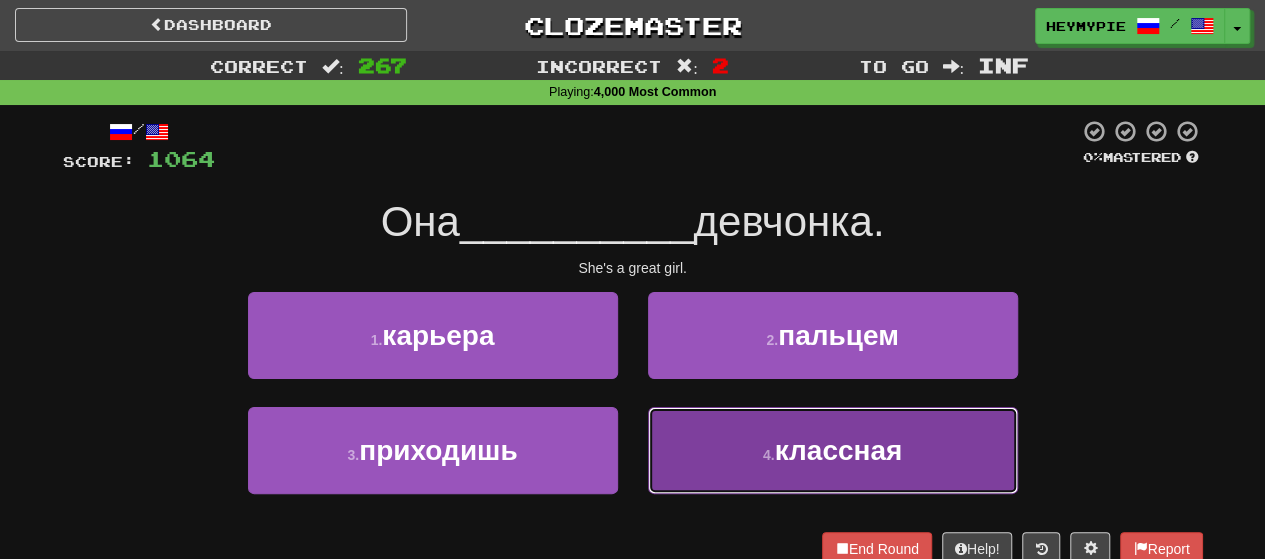 click on "4 .  классная" at bounding box center [833, 450] 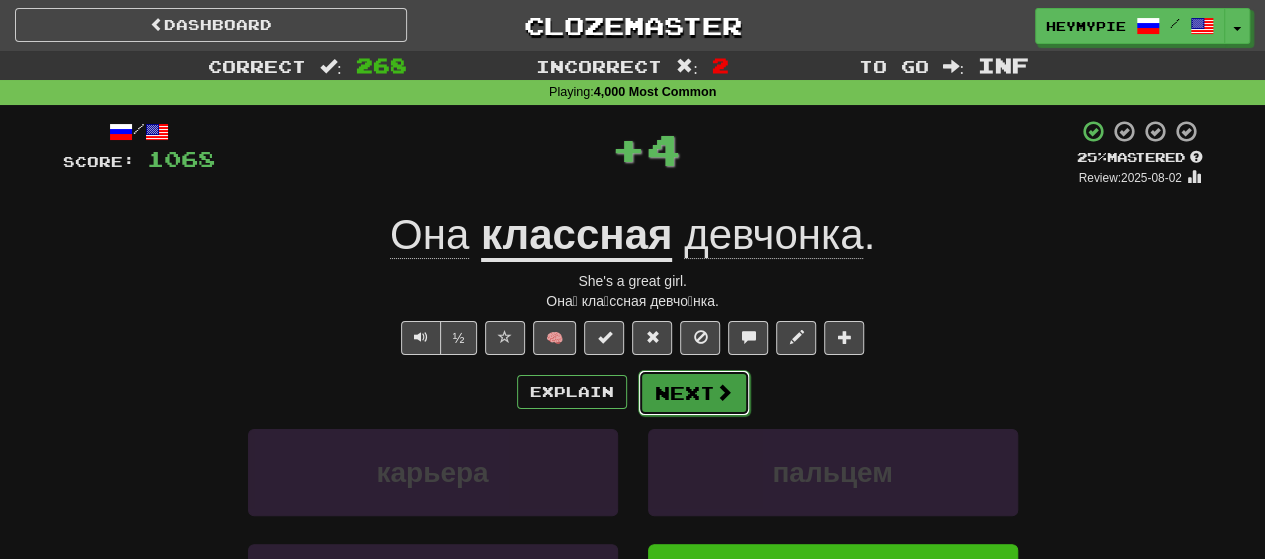 click on "Next" at bounding box center [694, 393] 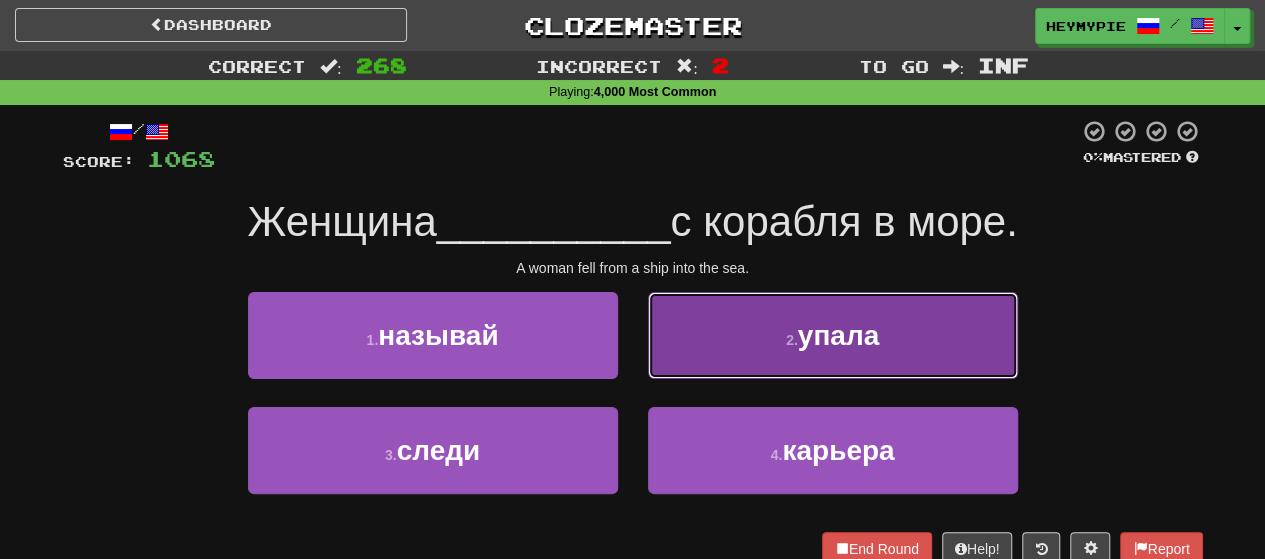 click on "2 .  упала" at bounding box center (833, 335) 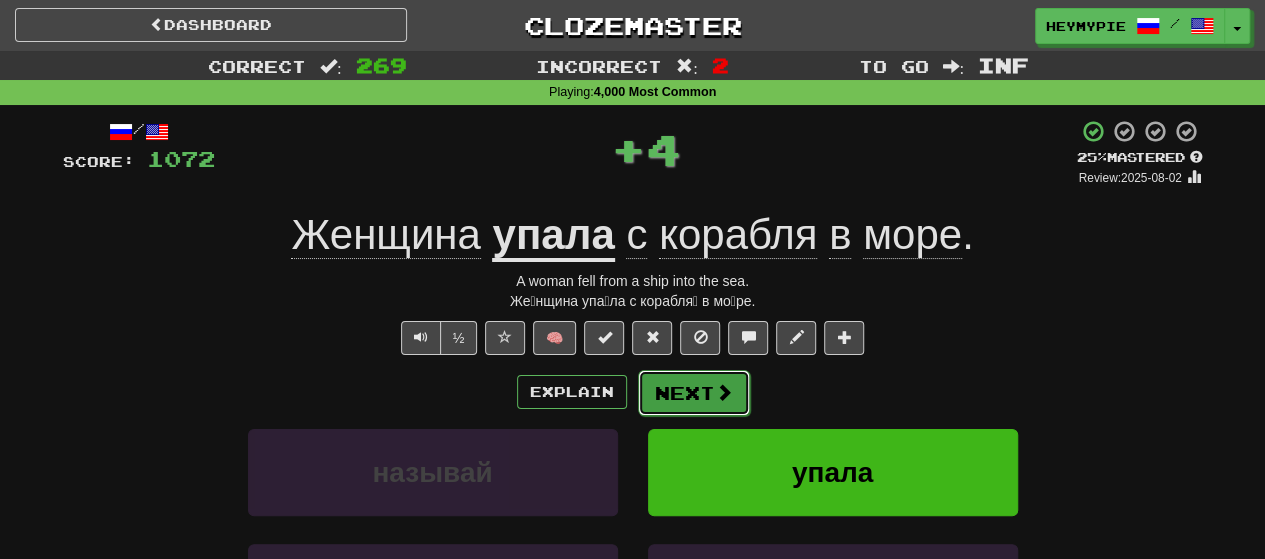 click on "Next" at bounding box center [694, 393] 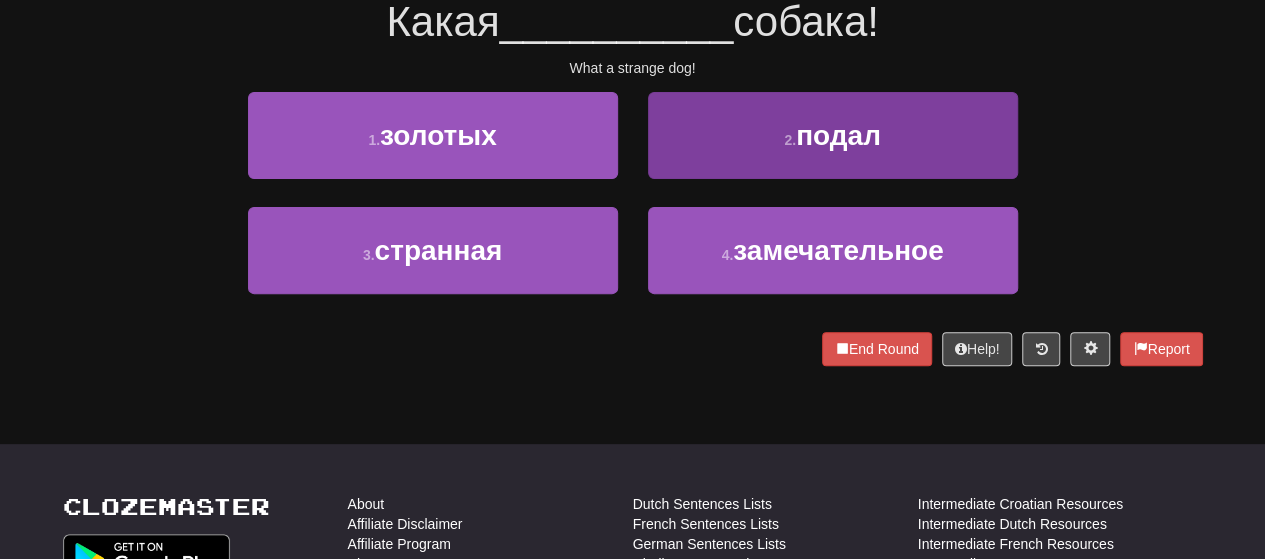 scroll, scrollTop: 0, scrollLeft: 0, axis: both 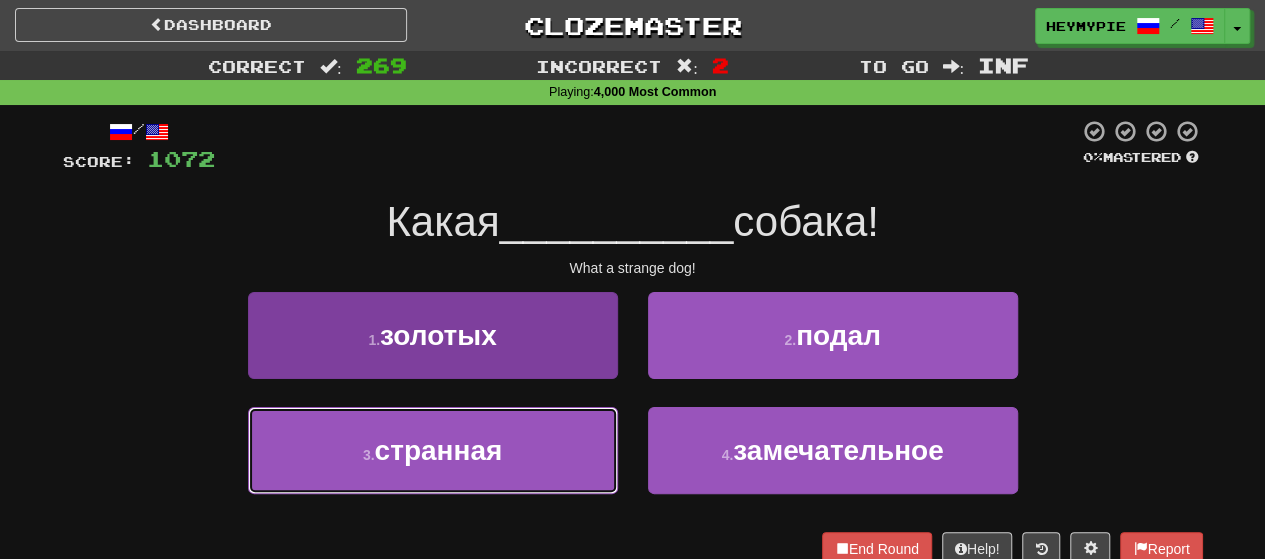 click on "3 .  странная" at bounding box center (433, 450) 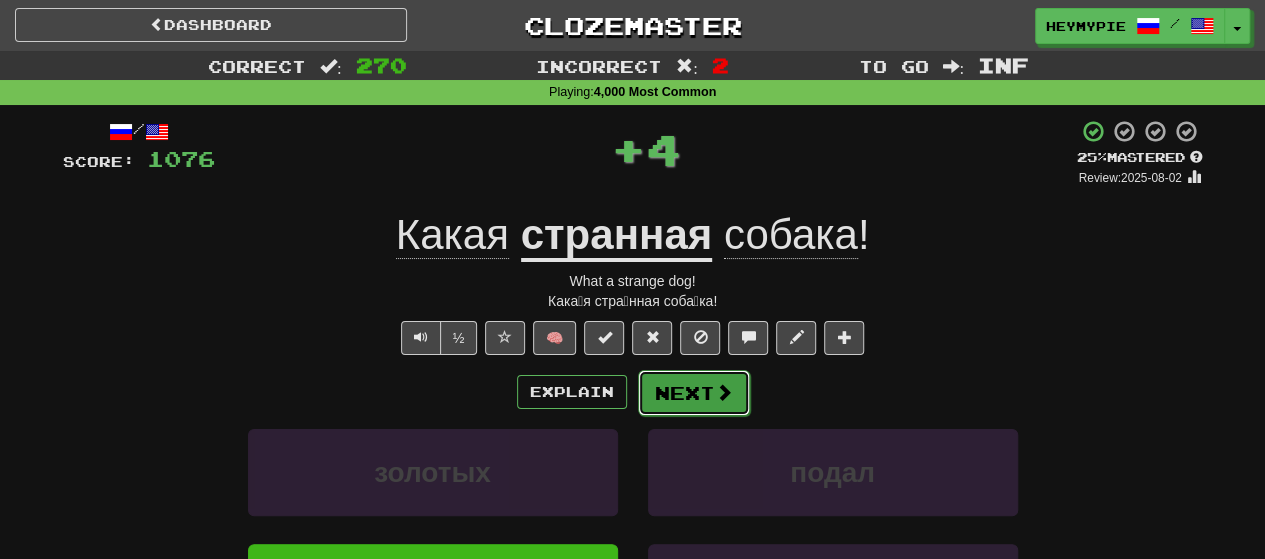 click on "Next" at bounding box center (694, 393) 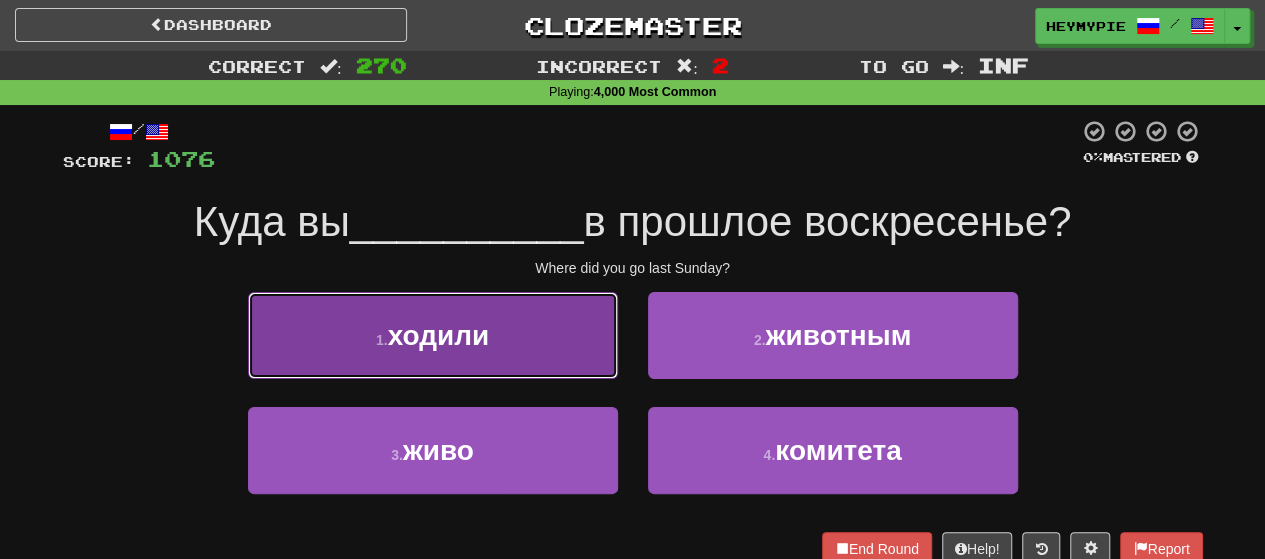click on "1 .  ходили" at bounding box center [433, 335] 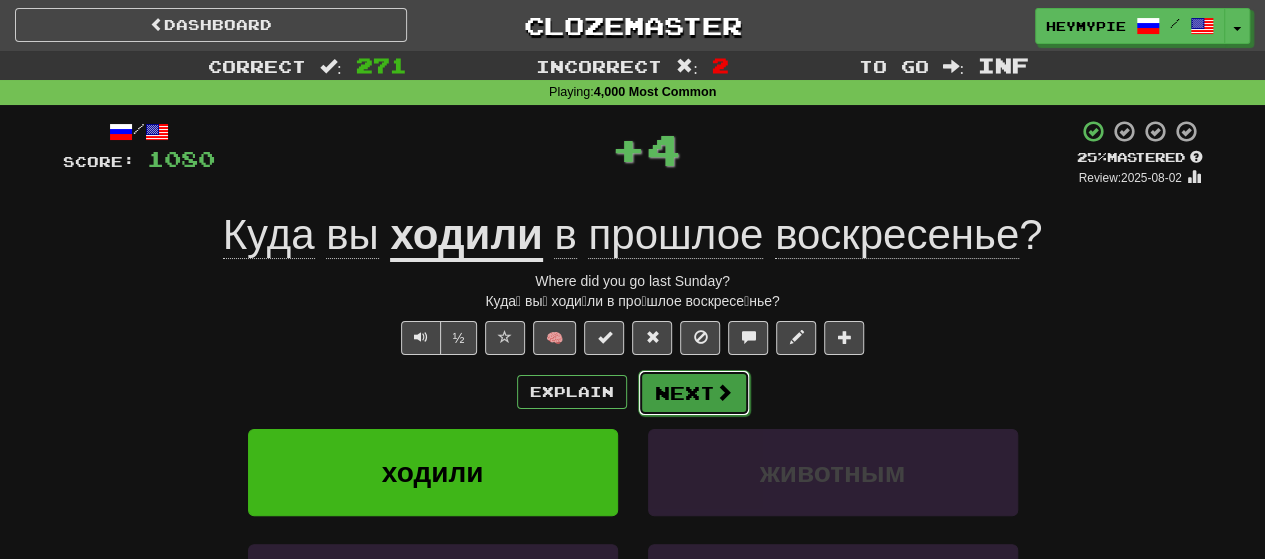 click on "Next" at bounding box center [694, 393] 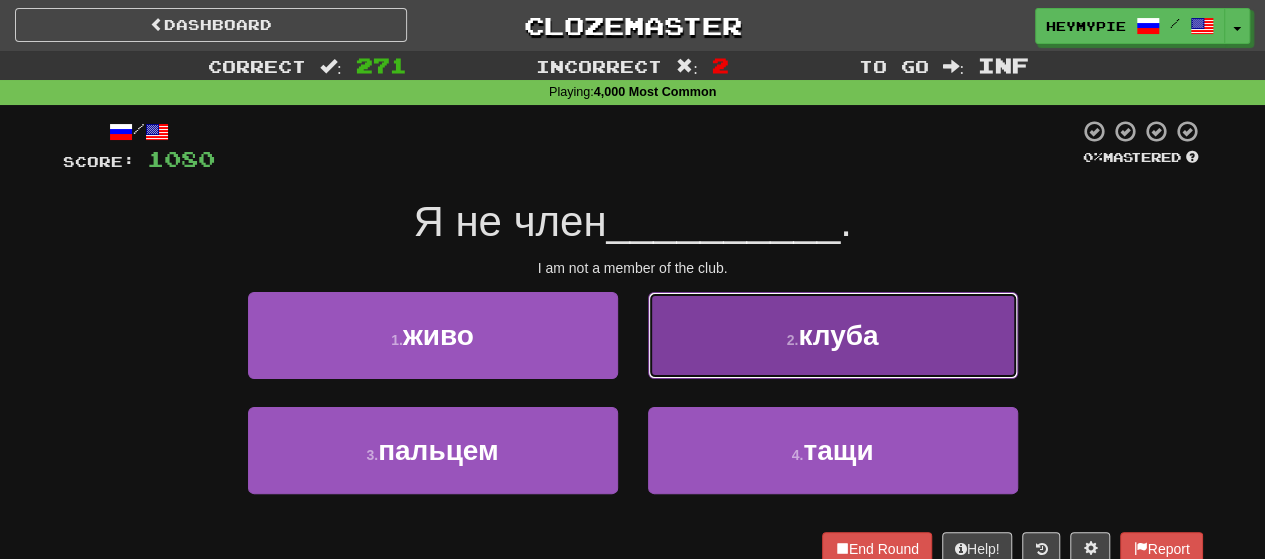 click on "2 .  клуба" at bounding box center (833, 335) 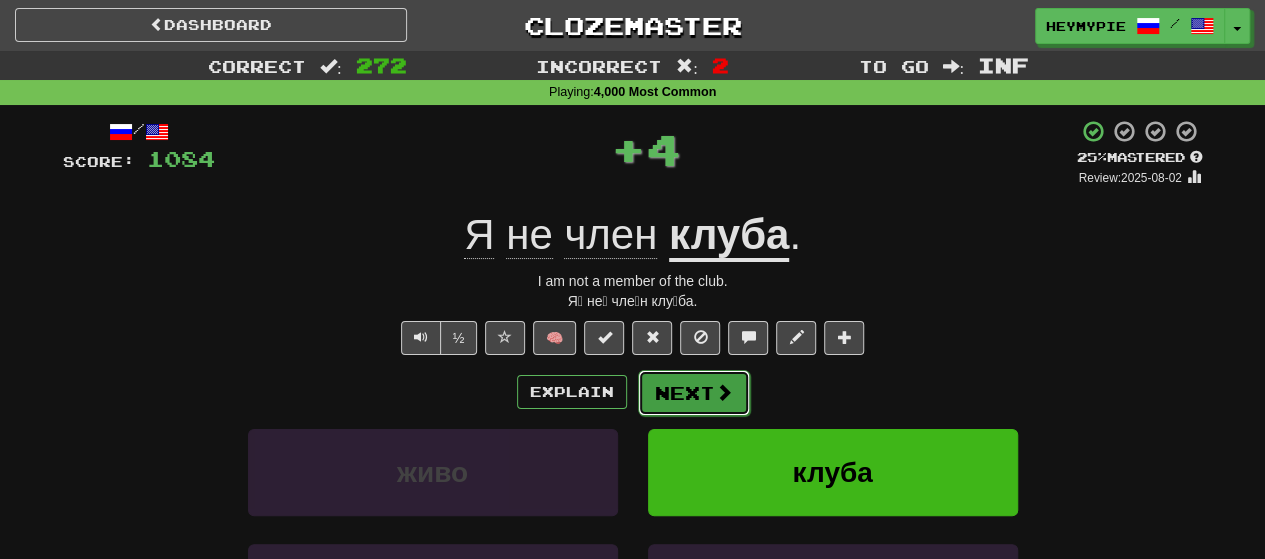 click on "Next" at bounding box center [694, 393] 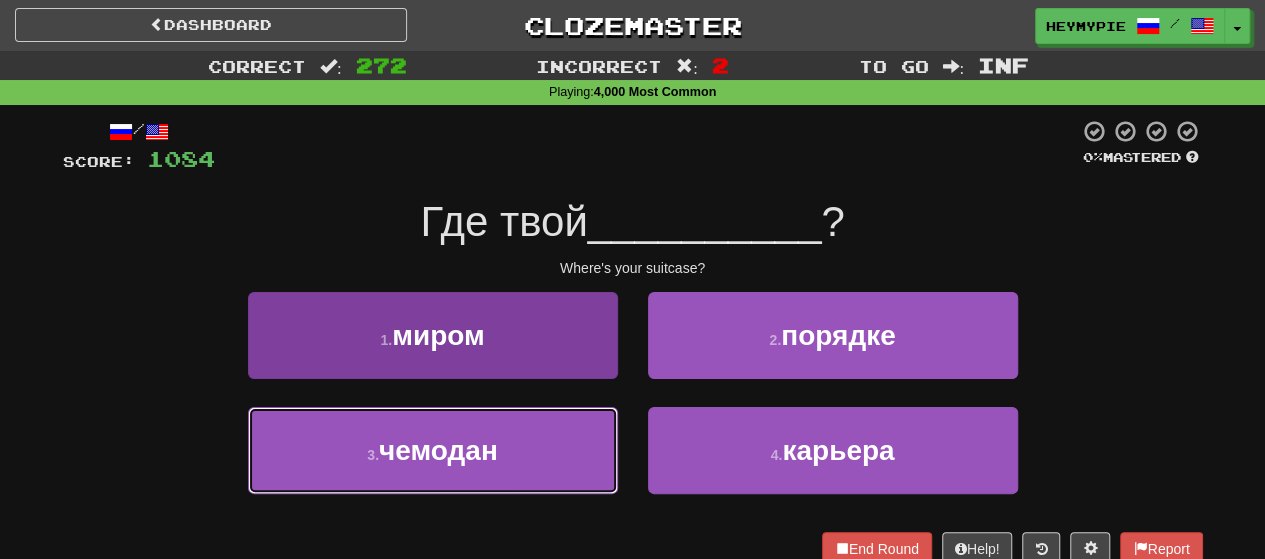 click on "чемодан" at bounding box center [438, 450] 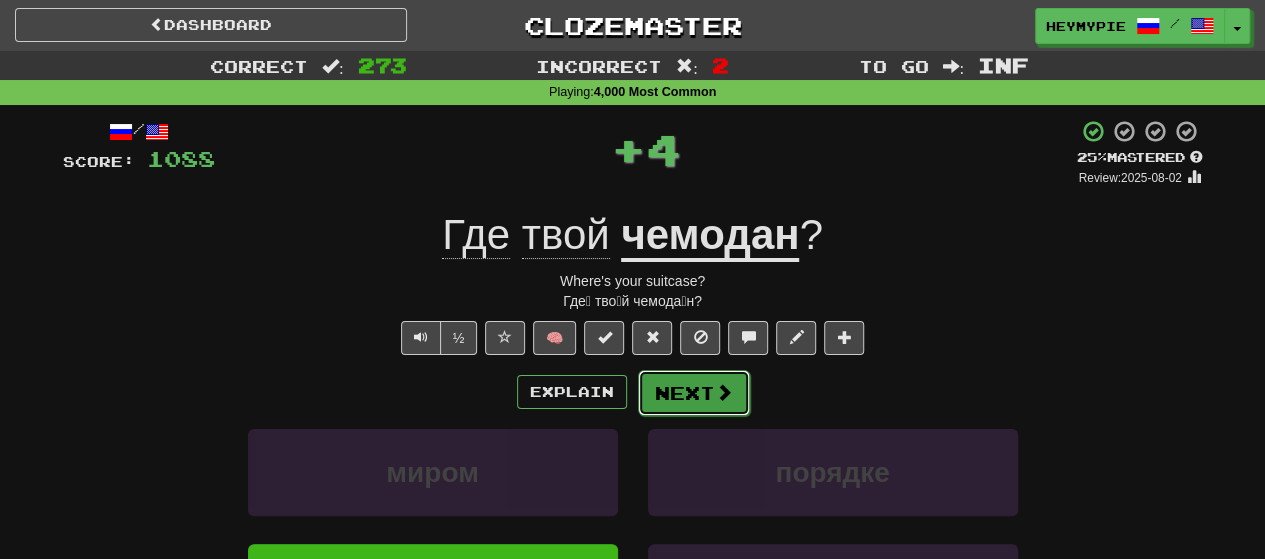 click on "Next" at bounding box center (694, 393) 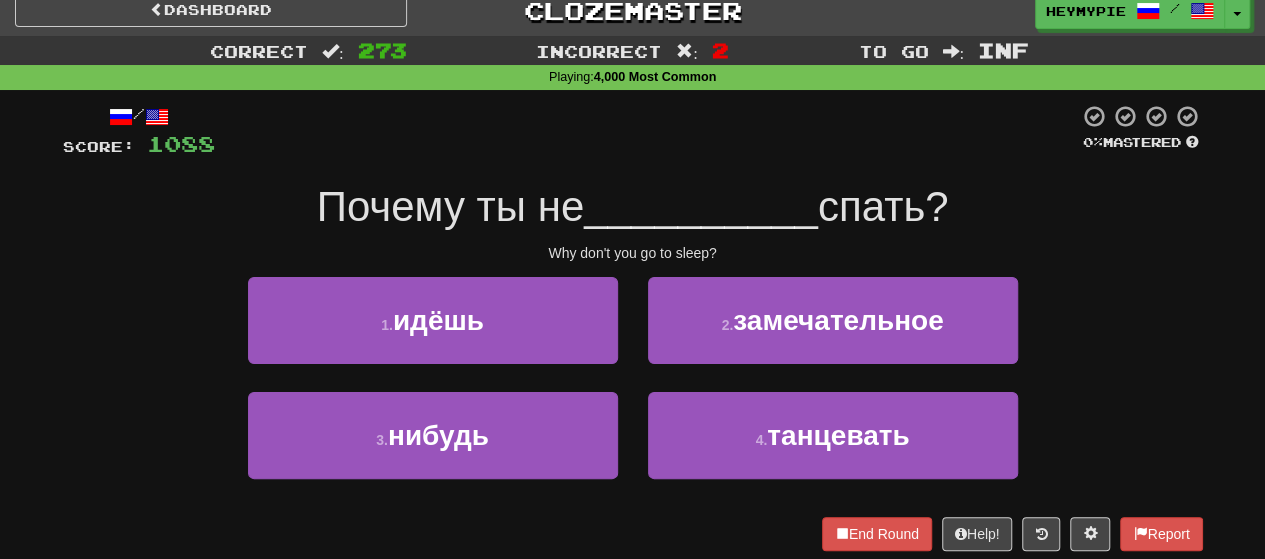 scroll, scrollTop: 100, scrollLeft: 0, axis: vertical 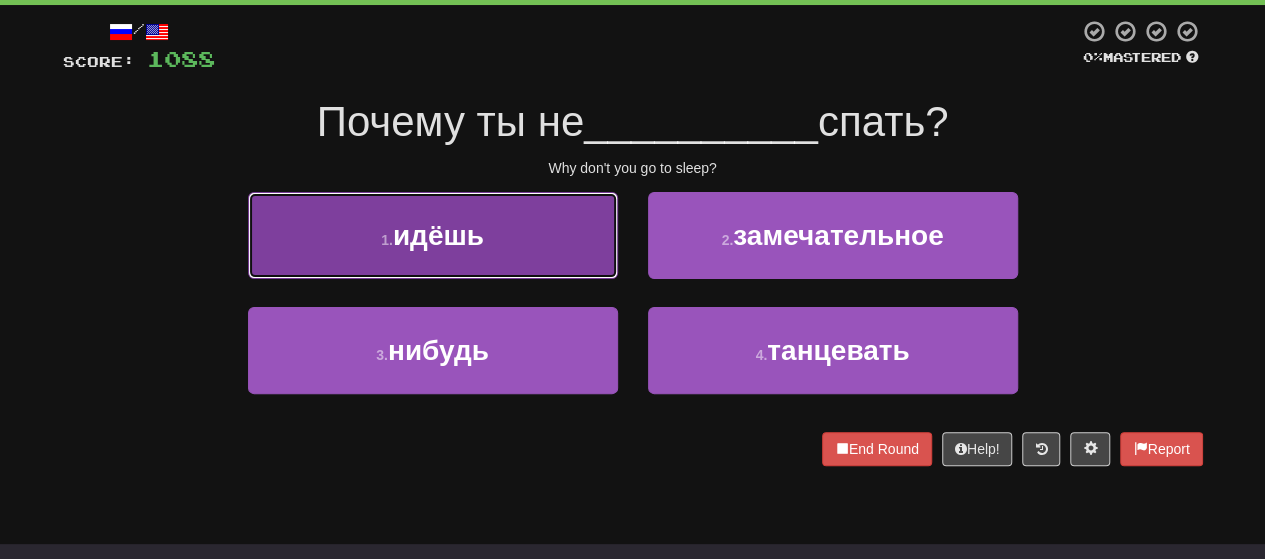 click on "1 .  идёшь" at bounding box center [433, 235] 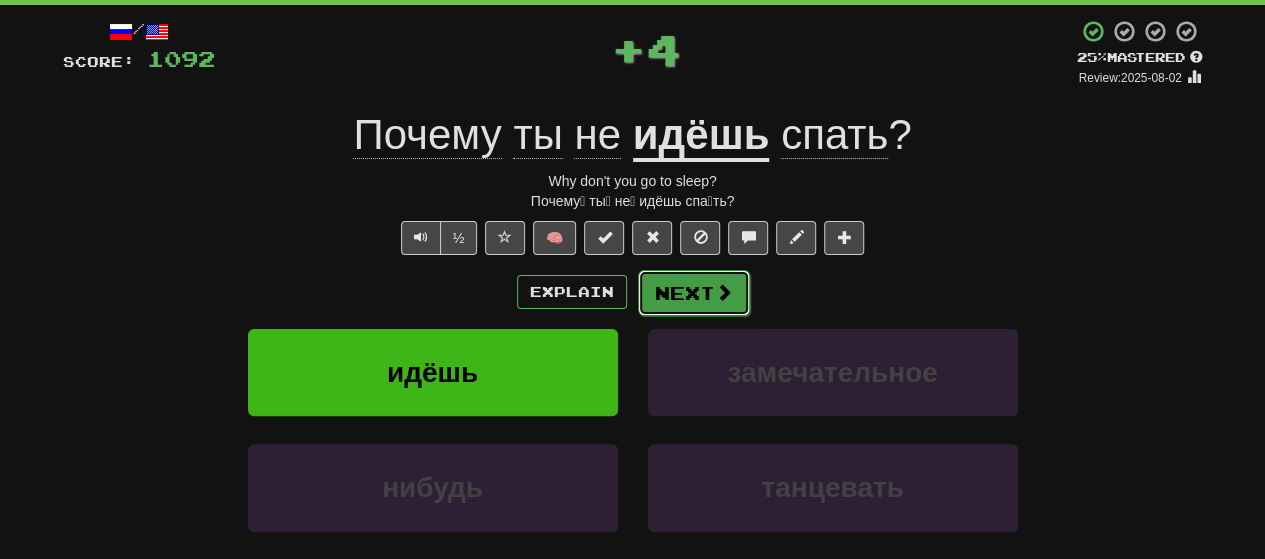 click on "Next" at bounding box center (694, 293) 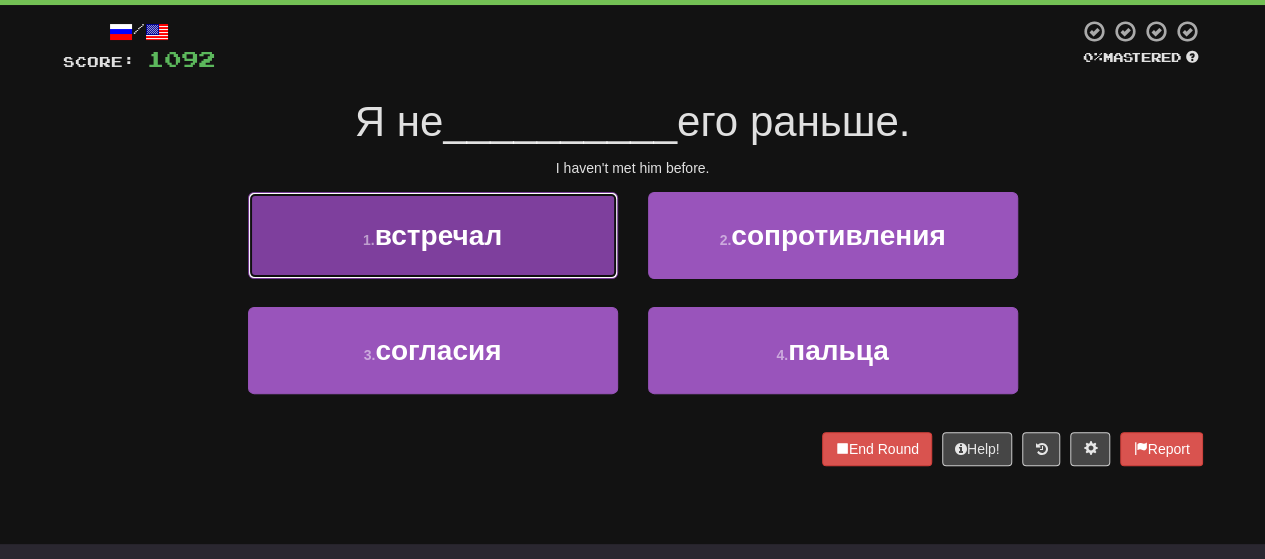 click on "1 .  встречал" at bounding box center [433, 235] 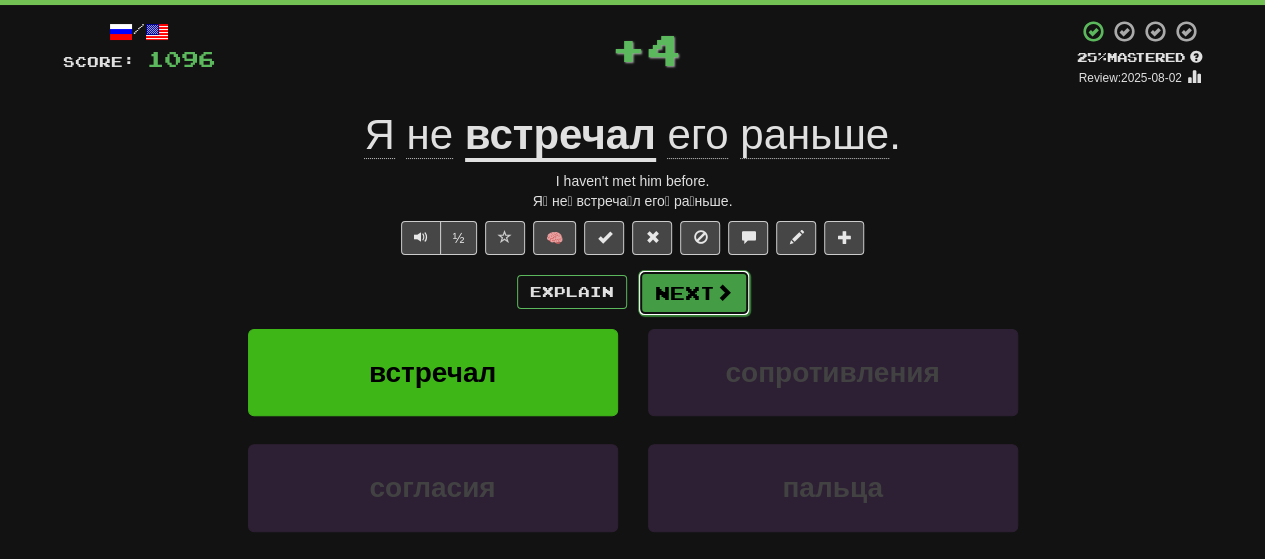click on "Next" at bounding box center (694, 293) 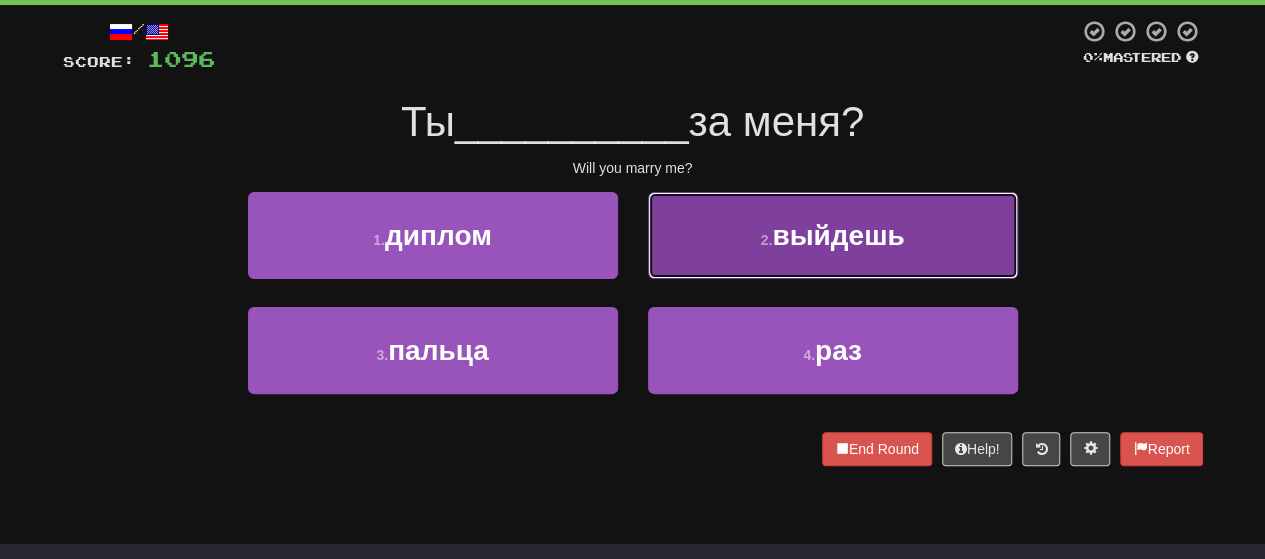 click on "2 .  выйдешь" at bounding box center [833, 235] 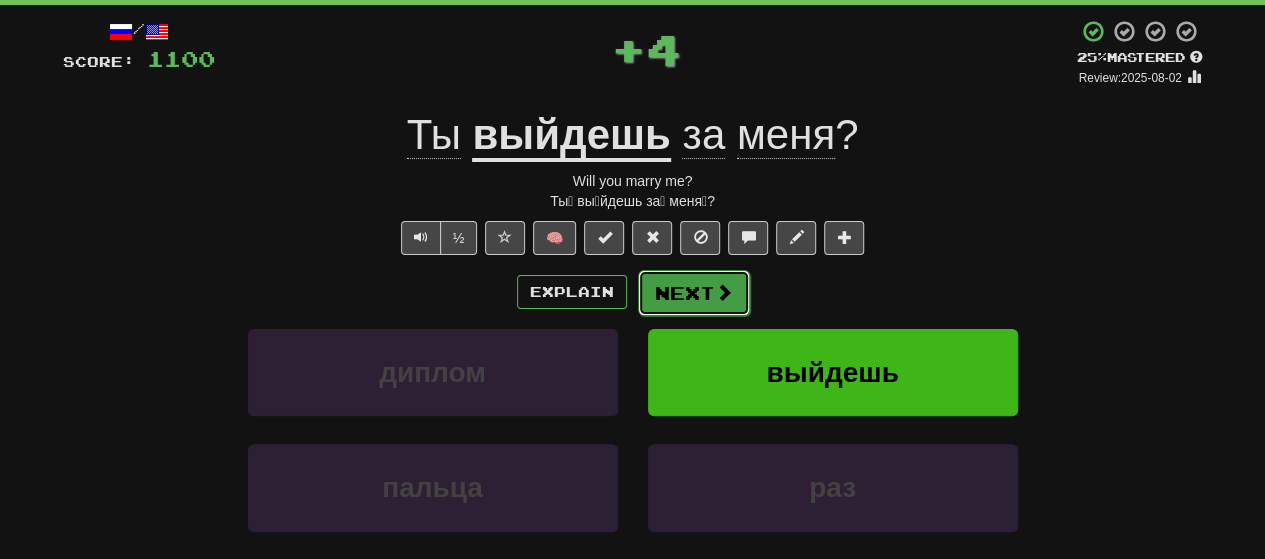 click on "Next" at bounding box center (694, 293) 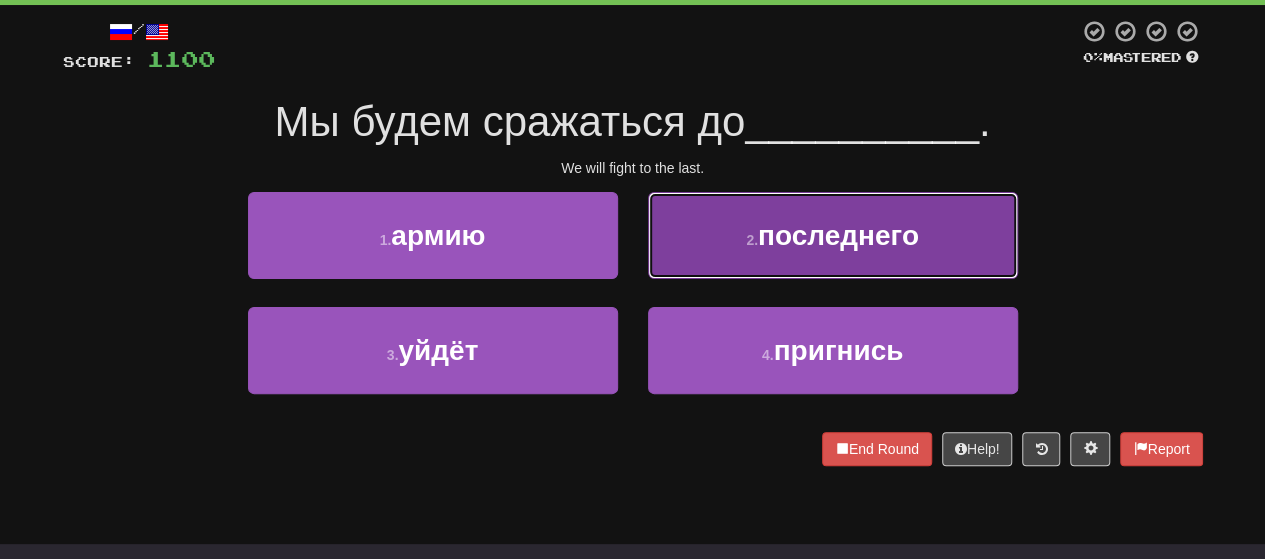 click on "последнего" at bounding box center (838, 235) 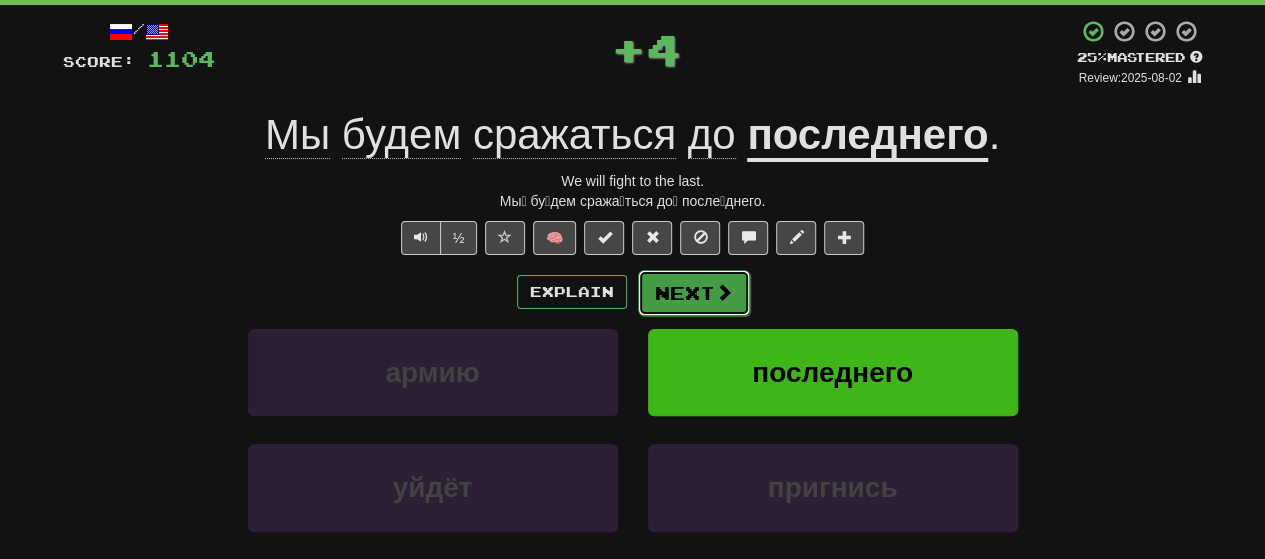 click on "Next" at bounding box center [694, 293] 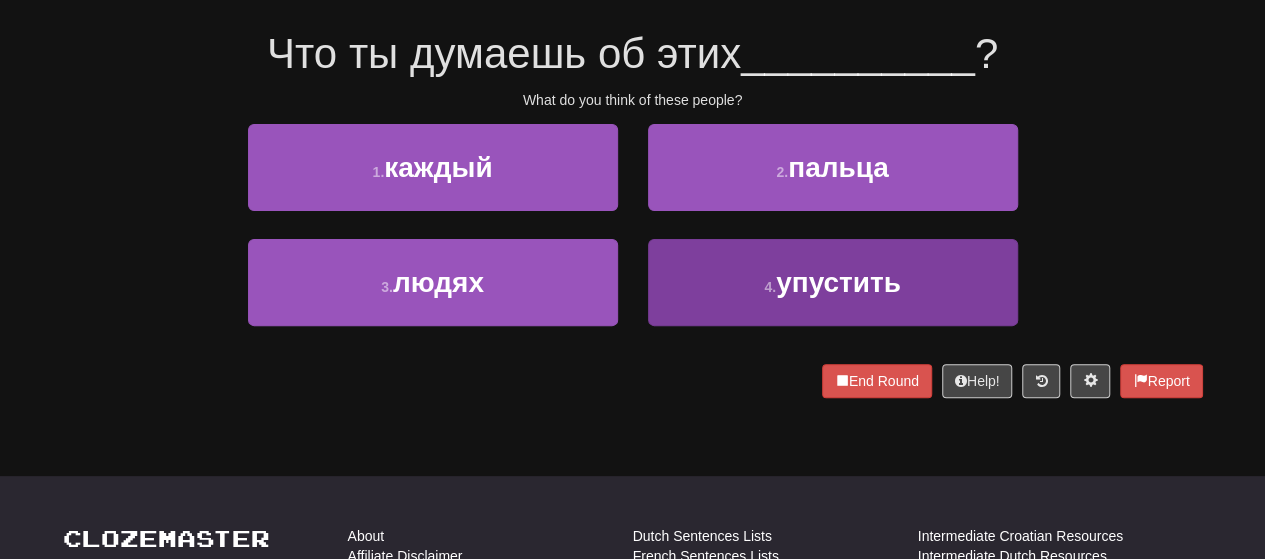 scroll, scrollTop: 200, scrollLeft: 0, axis: vertical 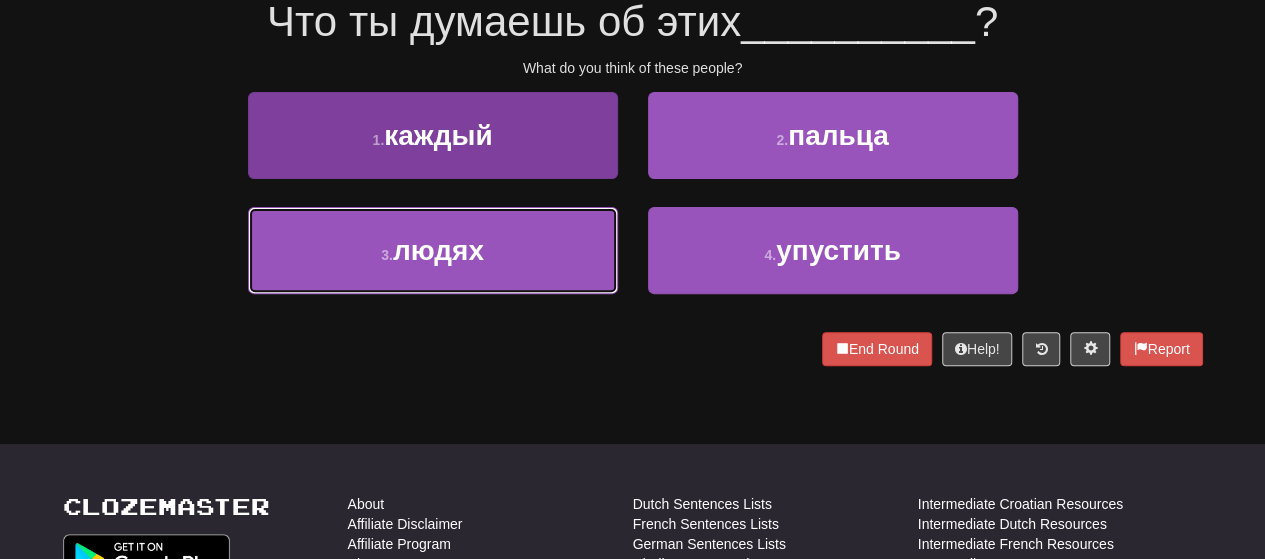 click on "3 .  людях" at bounding box center (433, 250) 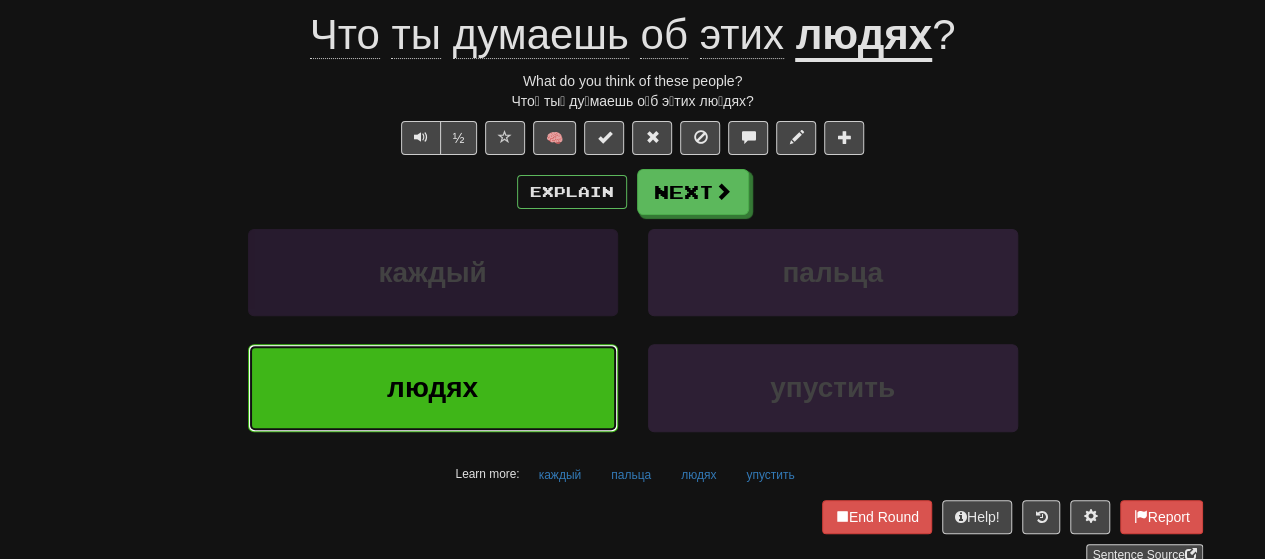scroll, scrollTop: 213, scrollLeft: 0, axis: vertical 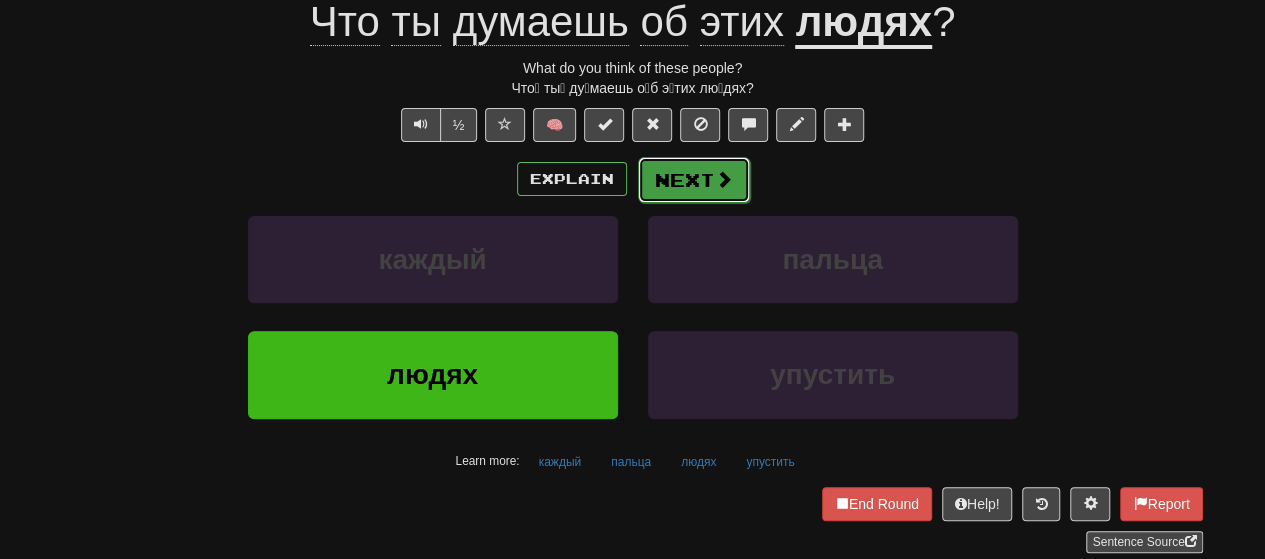 click on "Next" at bounding box center [694, 180] 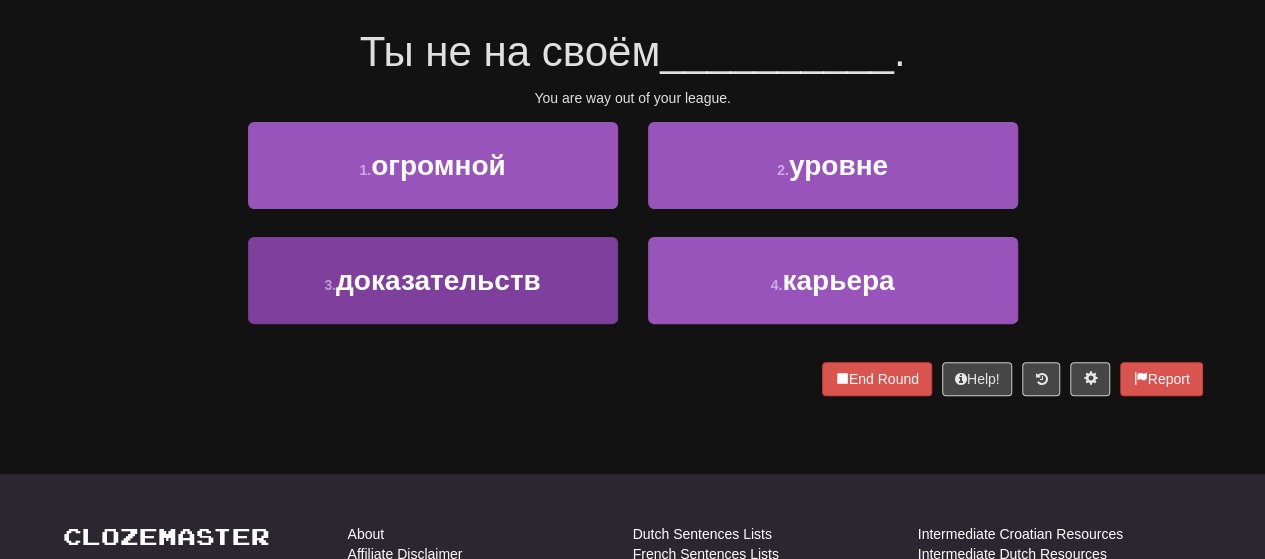 scroll, scrollTop: 200, scrollLeft: 0, axis: vertical 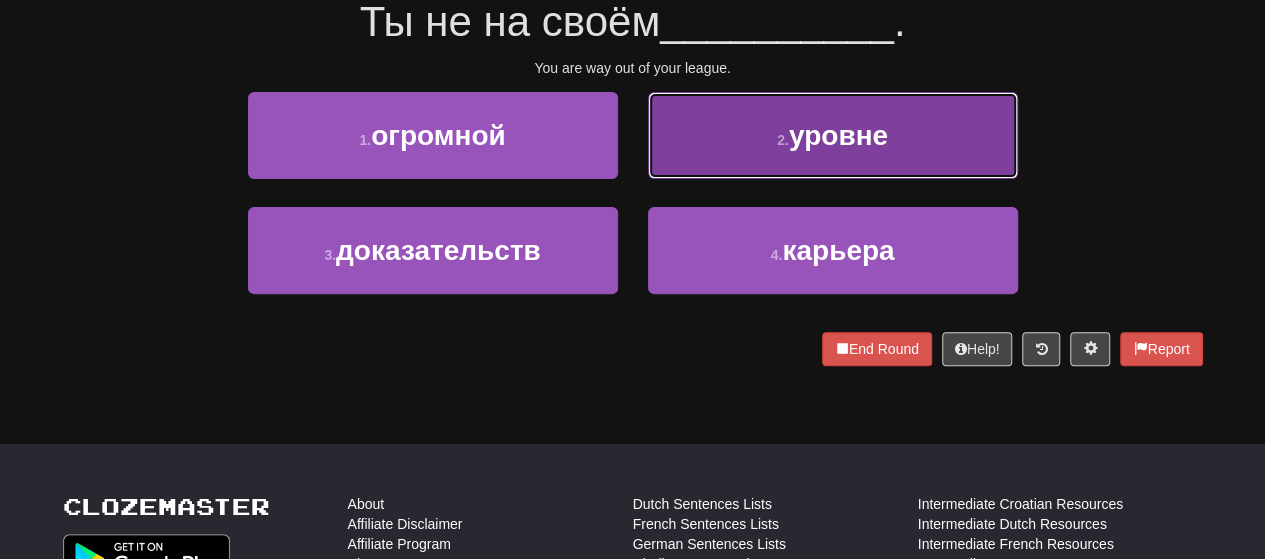 click on "2 .  уровне" at bounding box center [833, 135] 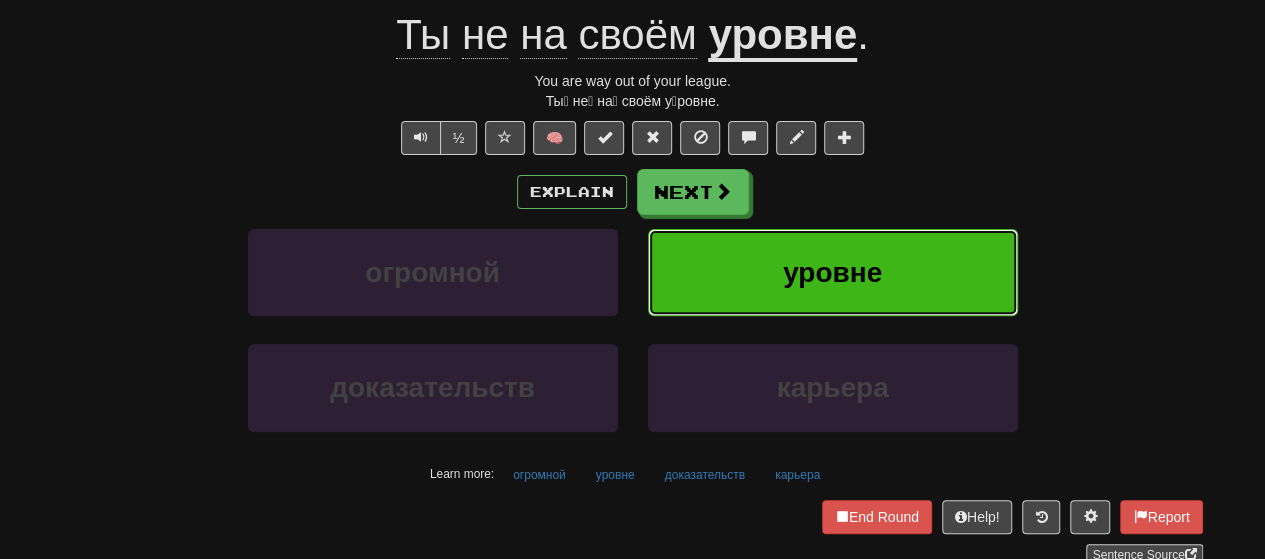 scroll, scrollTop: 213, scrollLeft: 0, axis: vertical 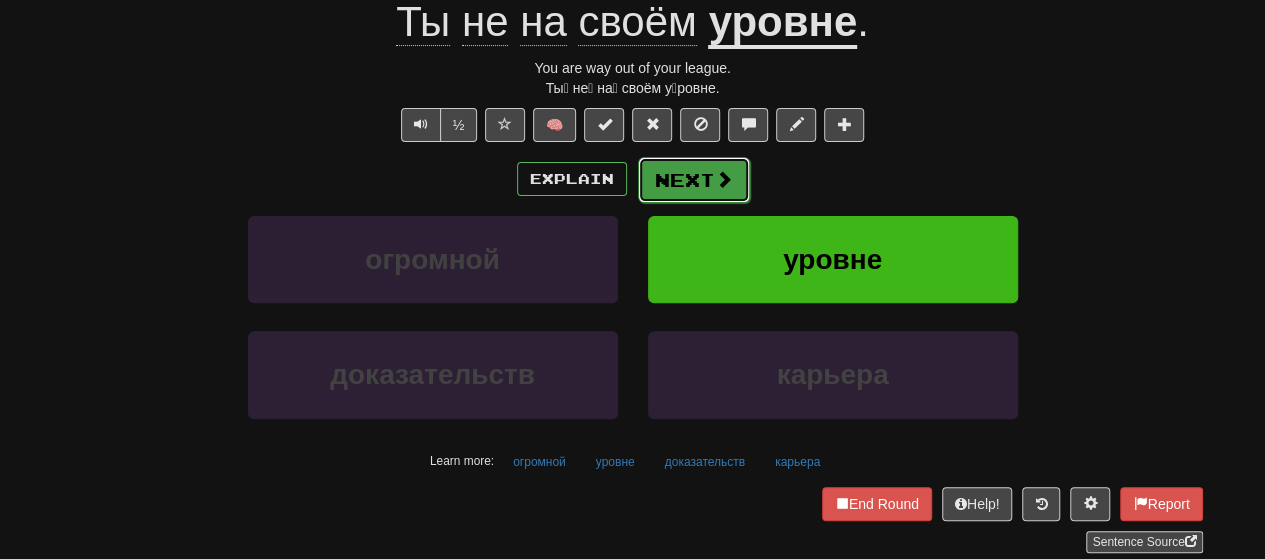 click on "Next" at bounding box center (694, 180) 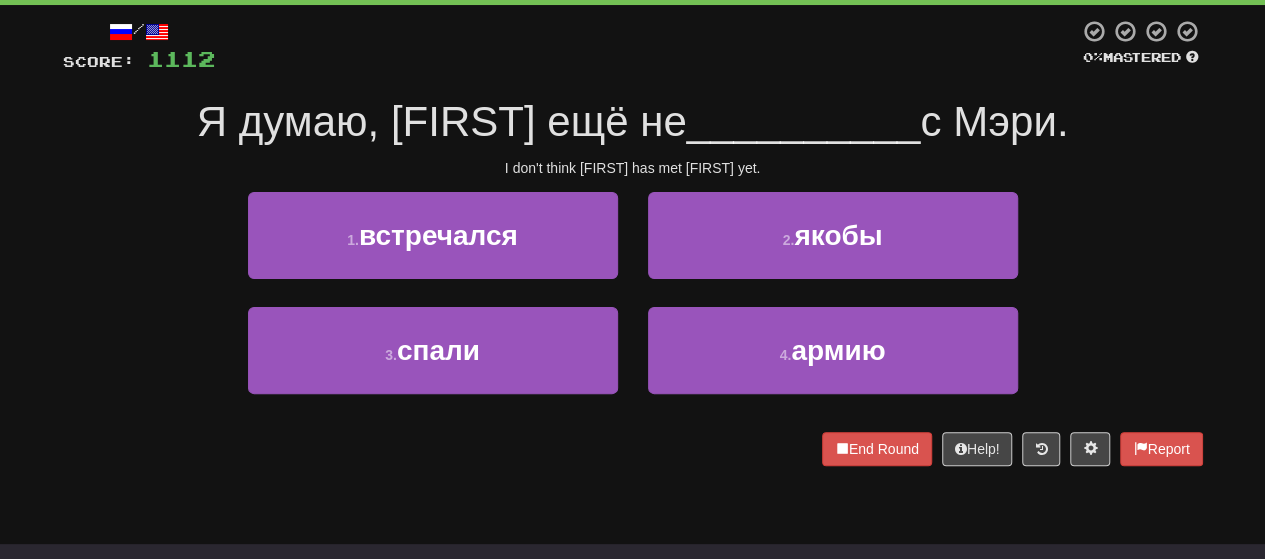 scroll, scrollTop: 200, scrollLeft: 0, axis: vertical 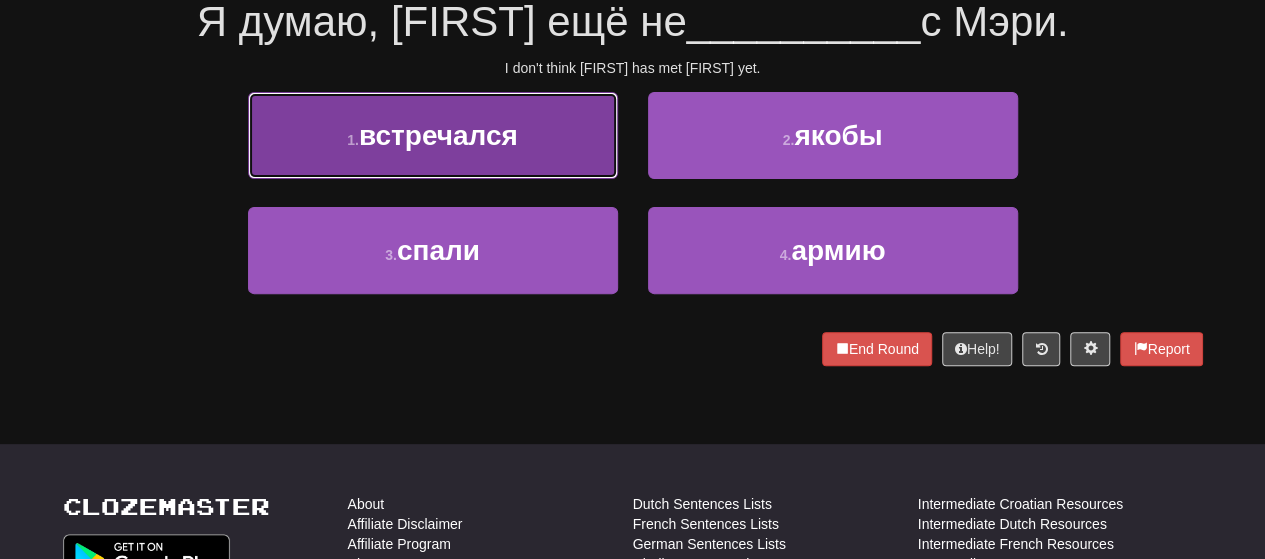 click on "1 .  встречался" at bounding box center (433, 135) 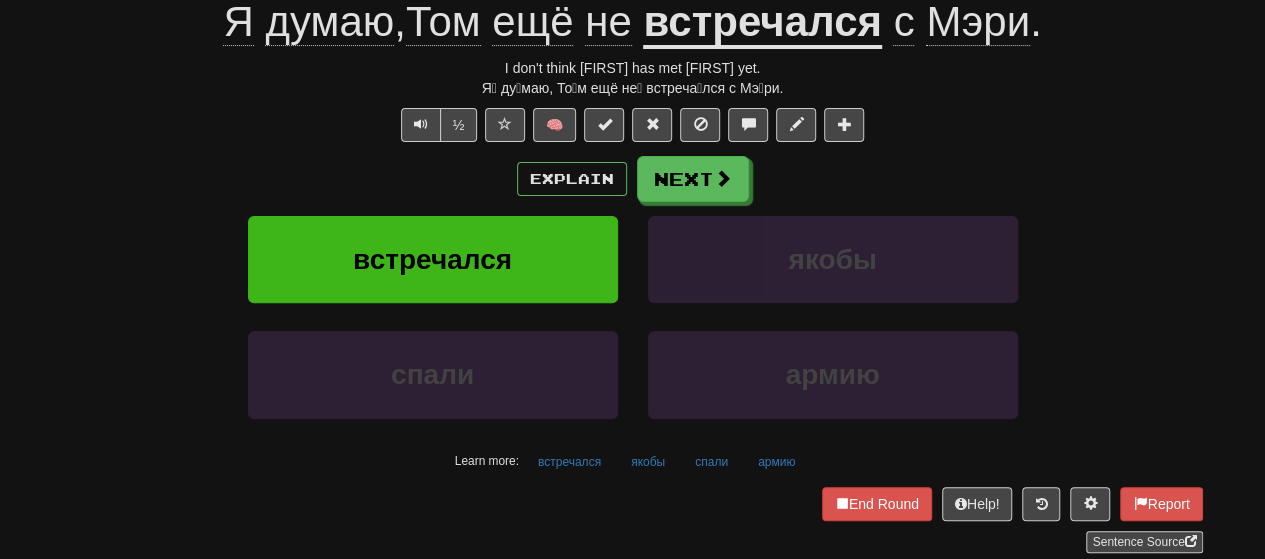 click on "Explain Next встречался якобы спали армию Learn more: встречался якобы спали армию" at bounding box center [633, 316] 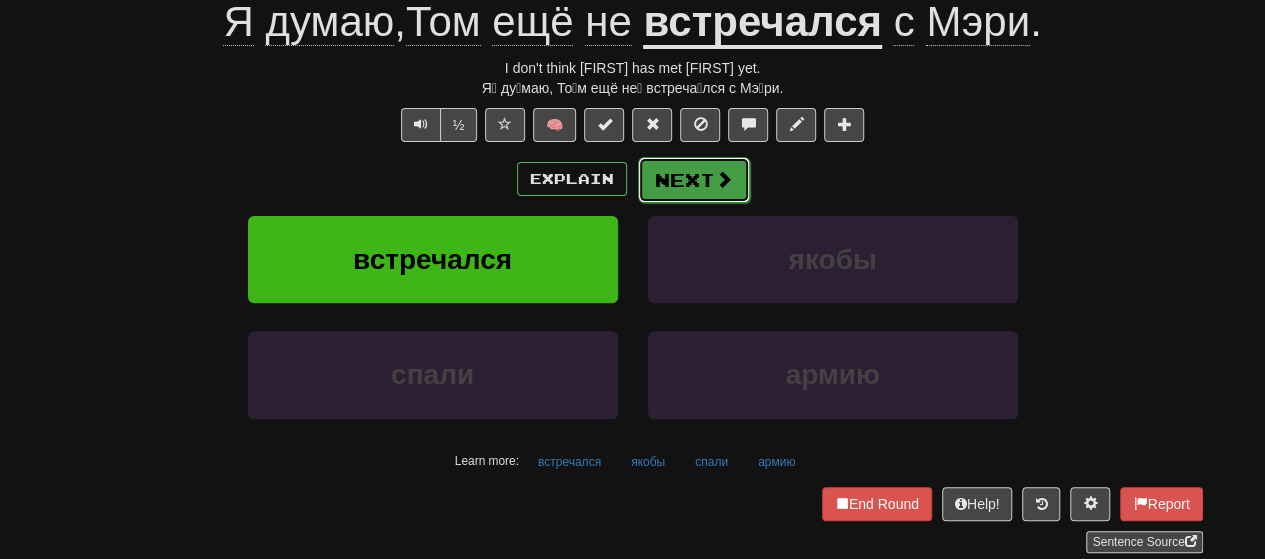 click on "Next" at bounding box center [694, 180] 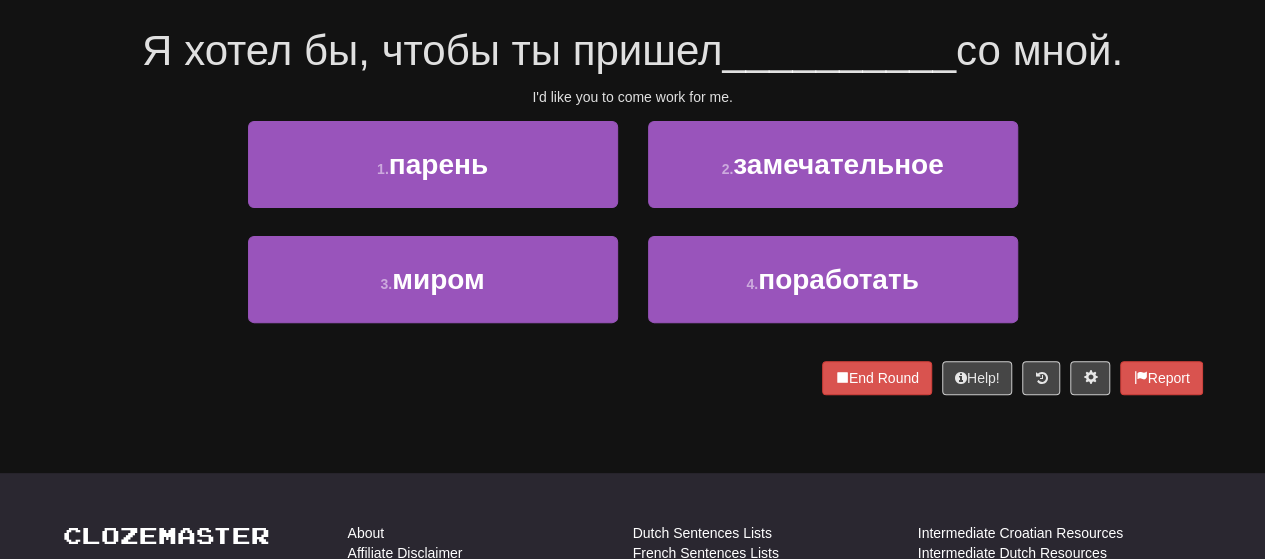 scroll, scrollTop: 200, scrollLeft: 0, axis: vertical 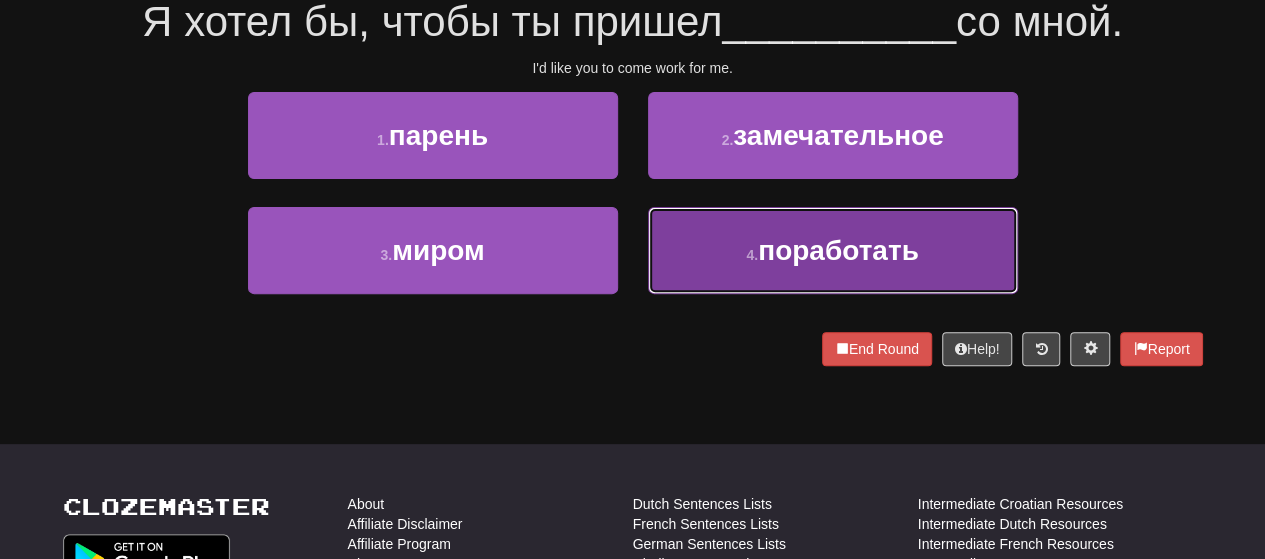 click on "поработать" at bounding box center (838, 250) 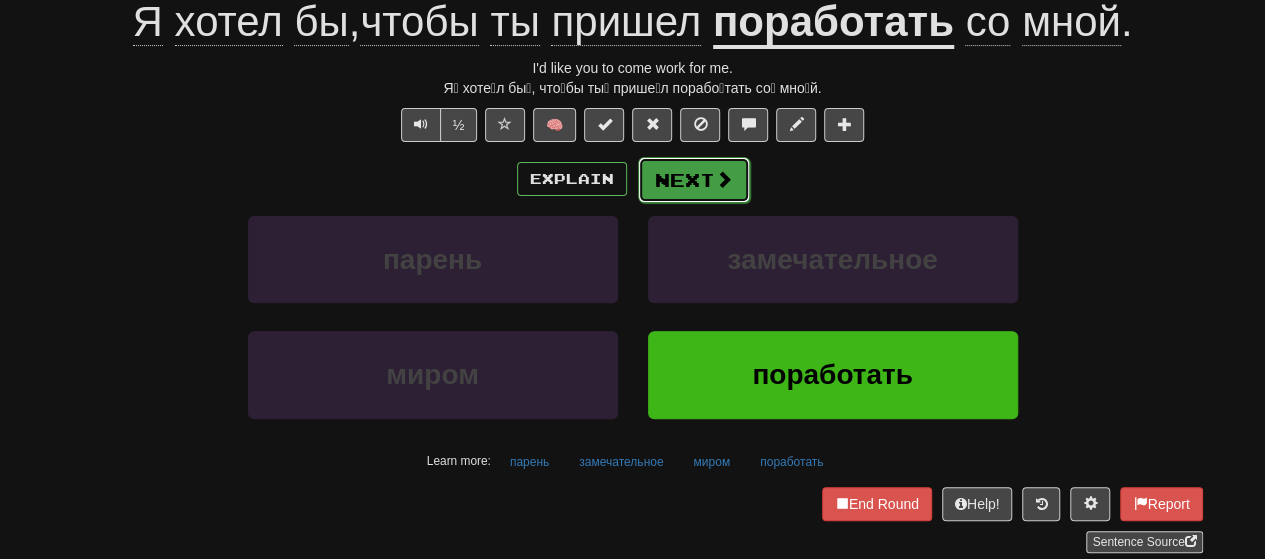 click on "Next" at bounding box center (694, 180) 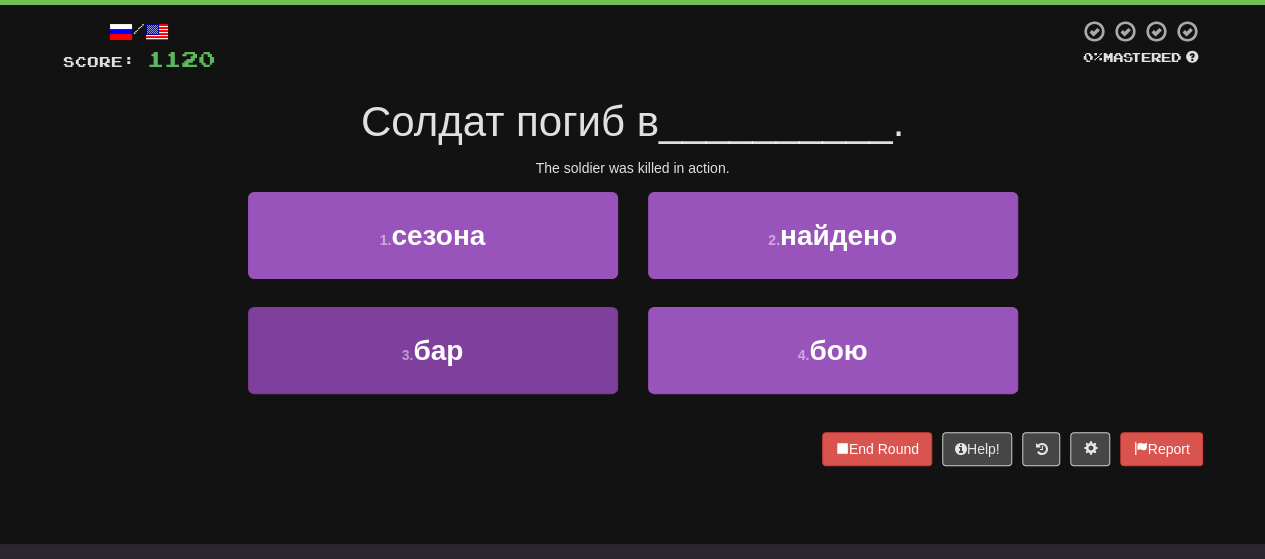 scroll, scrollTop: 200, scrollLeft: 0, axis: vertical 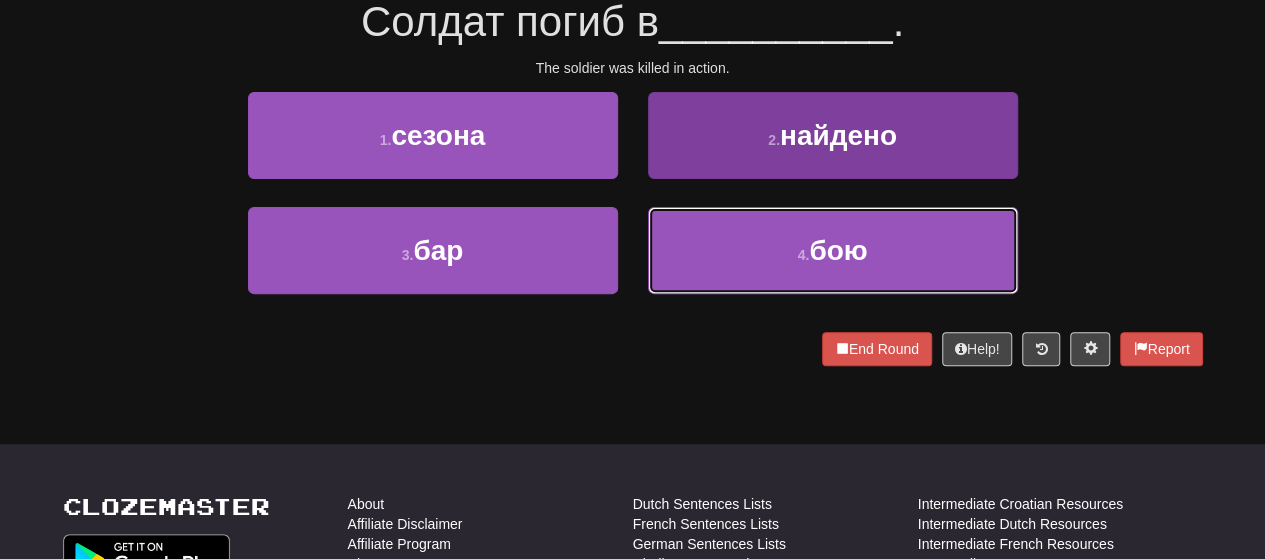 click on "4 .  бою" at bounding box center [833, 250] 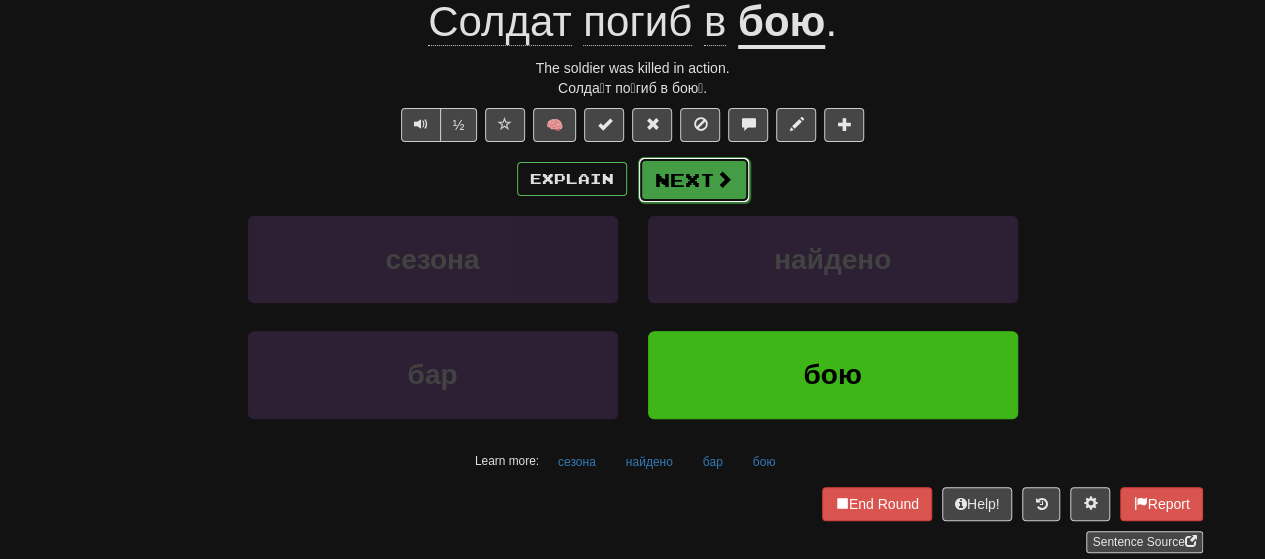 click on "Next" at bounding box center [694, 180] 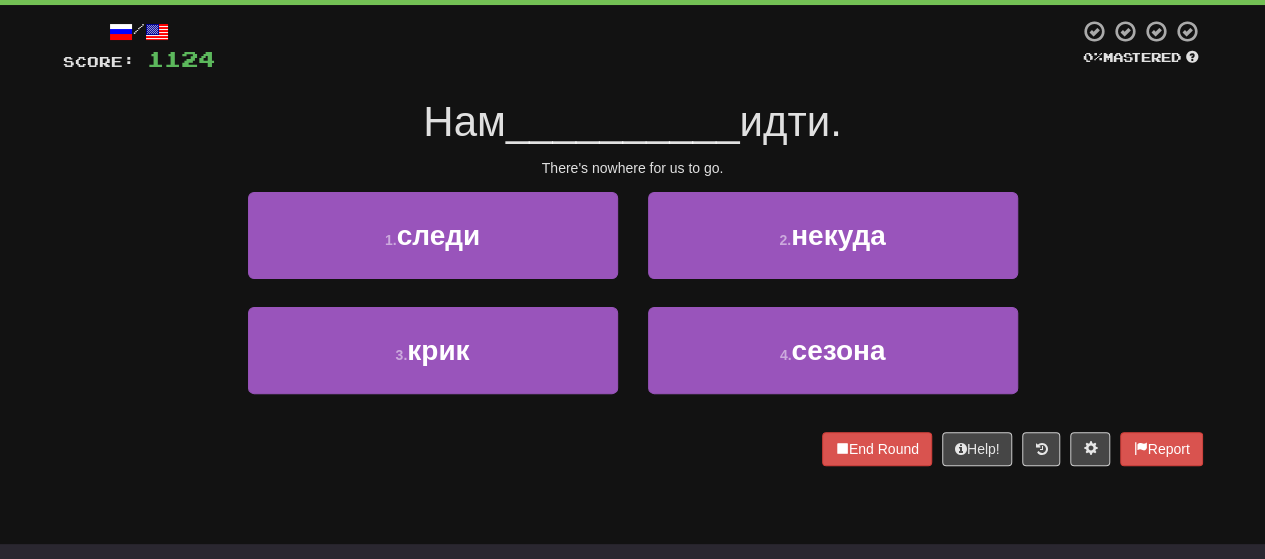 scroll, scrollTop: 200, scrollLeft: 0, axis: vertical 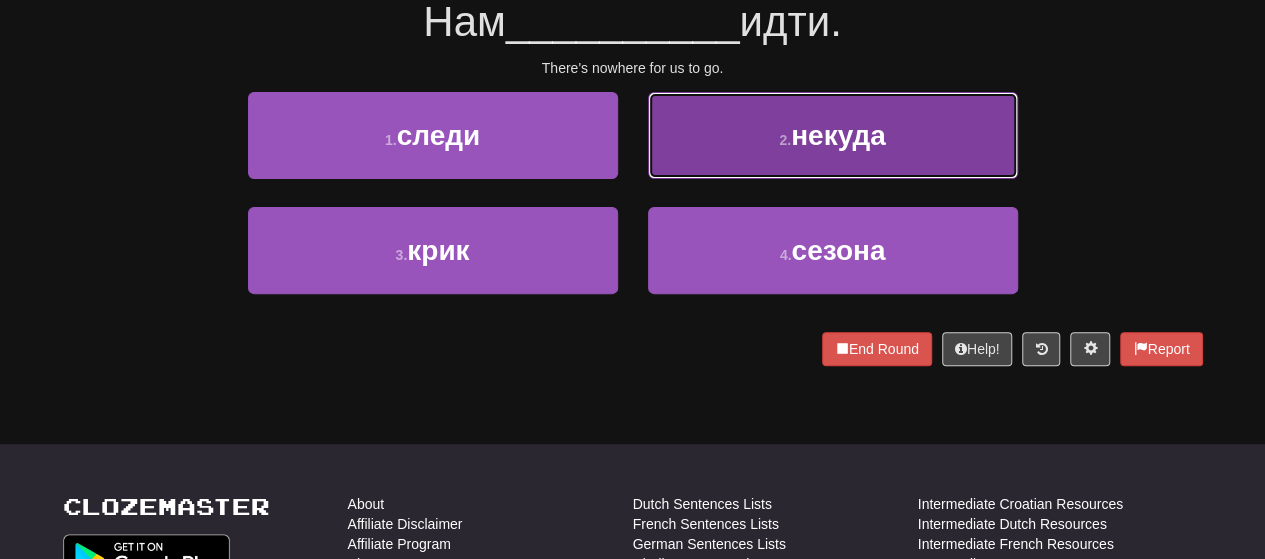 click on "2 .  некуда" at bounding box center [833, 135] 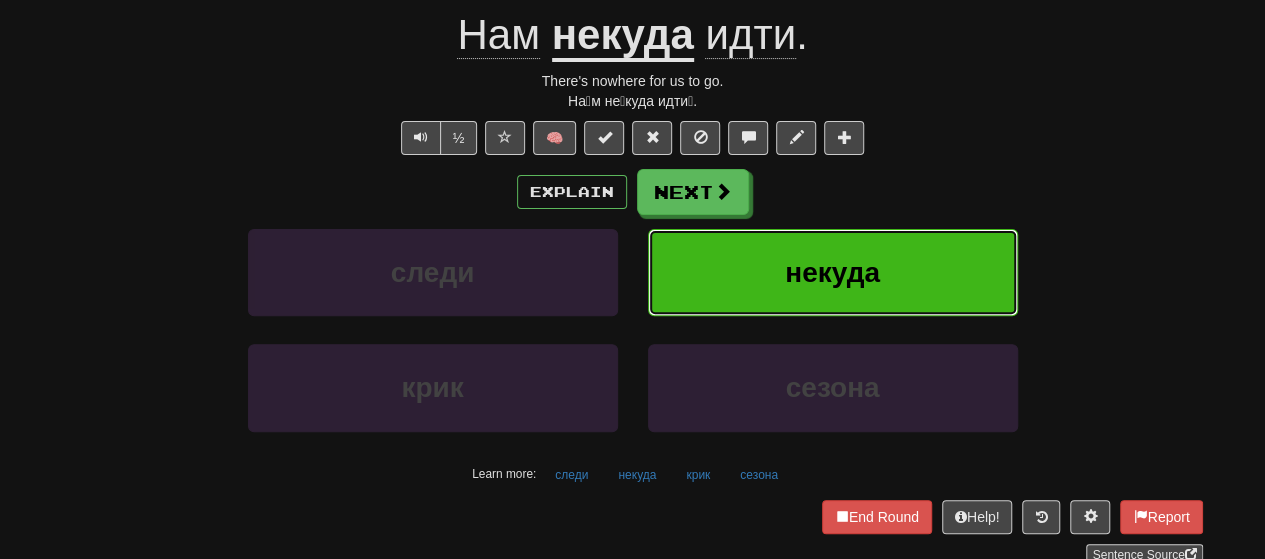 scroll, scrollTop: 213, scrollLeft: 0, axis: vertical 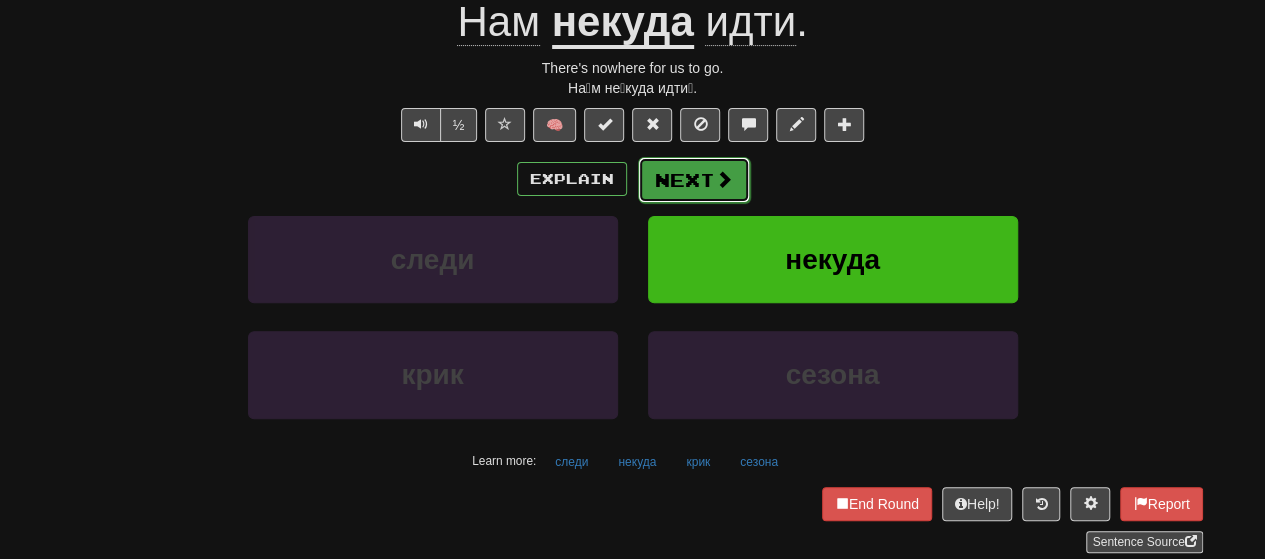 click on "Next" at bounding box center [694, 180] 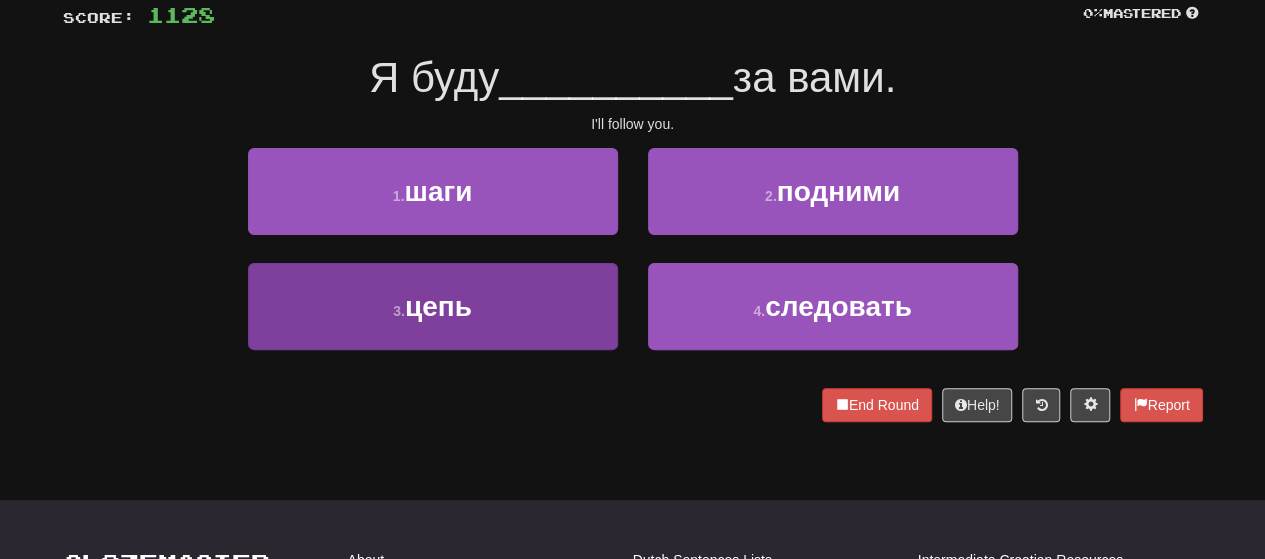 scroll, scrollTop: 100, scrollLeft: 0, axis: vertical 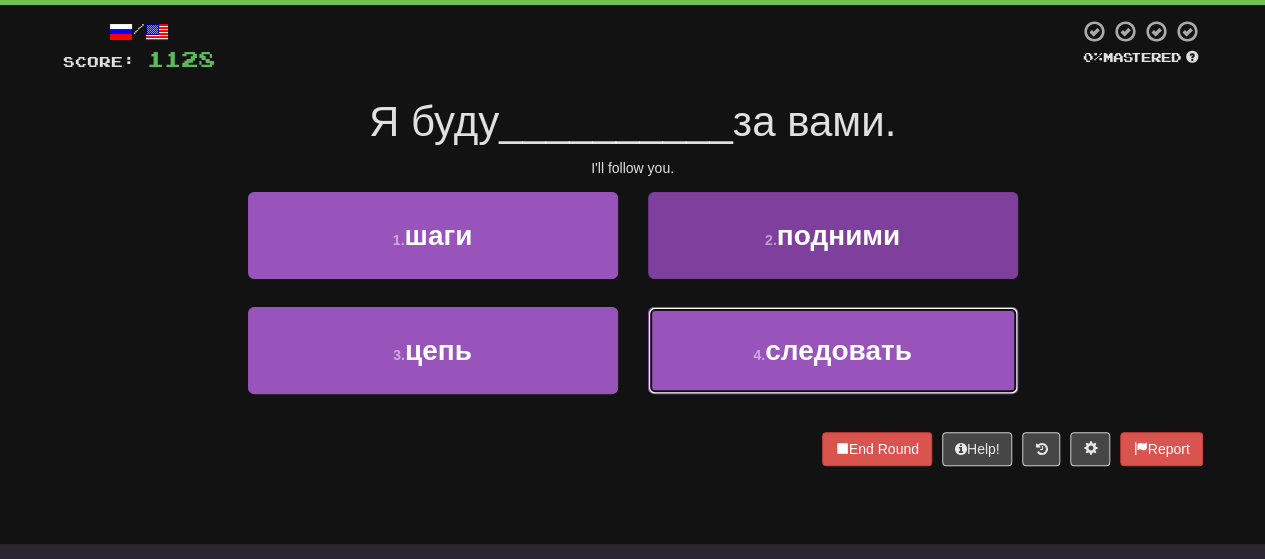 click on "4 .  следовать" at bounding box center [833, 350] 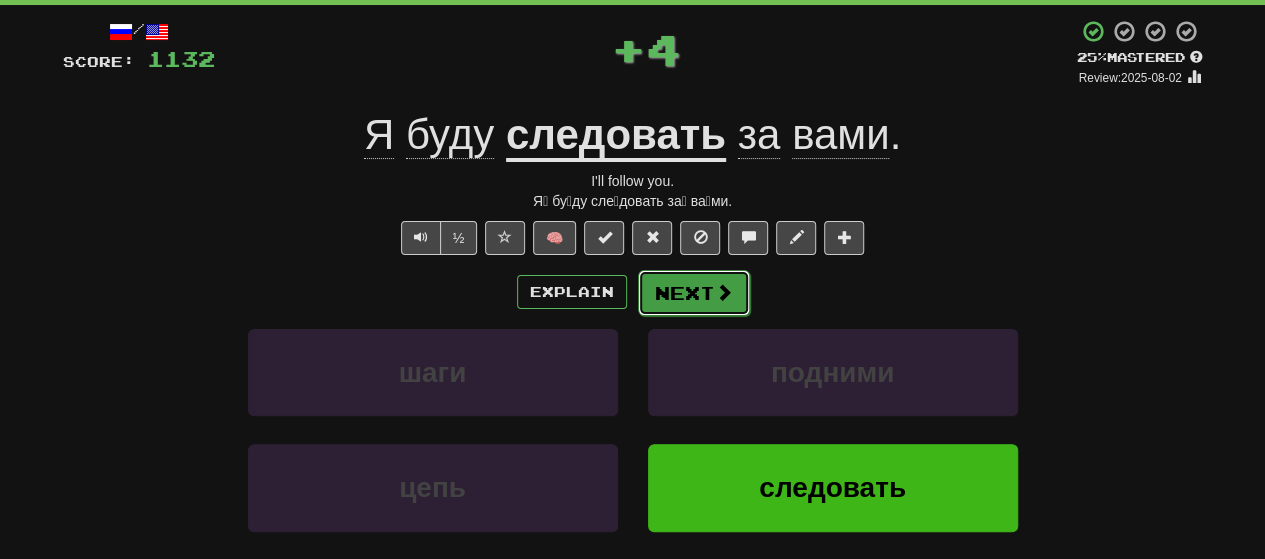 click on "Next" at bounding box center (694, 293) 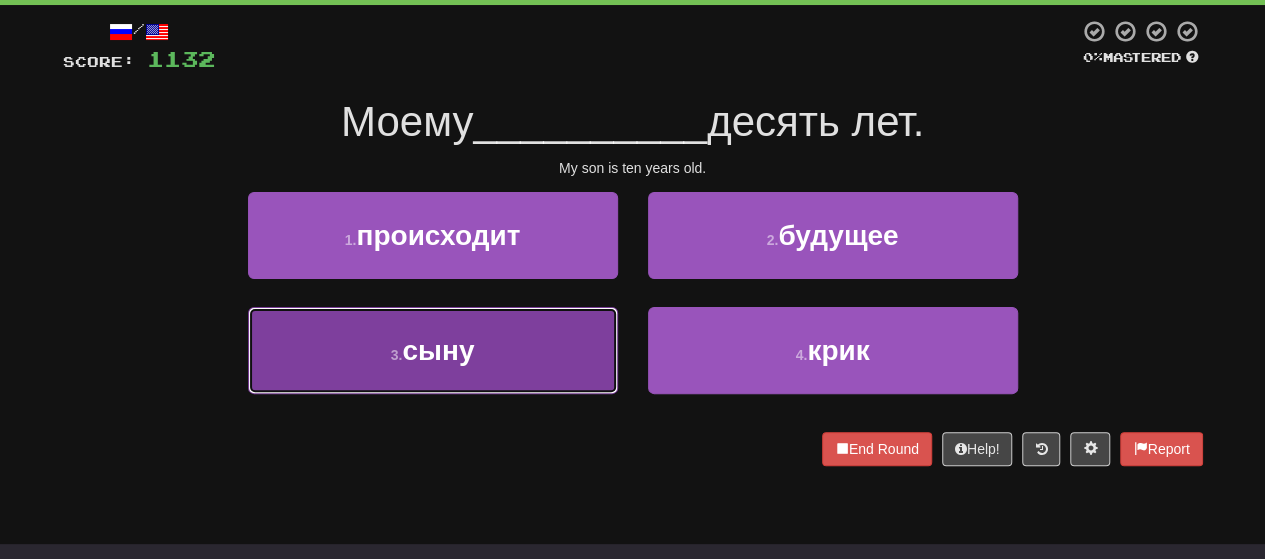 click on "3 .  сыну" at bounding box center [433, 350] 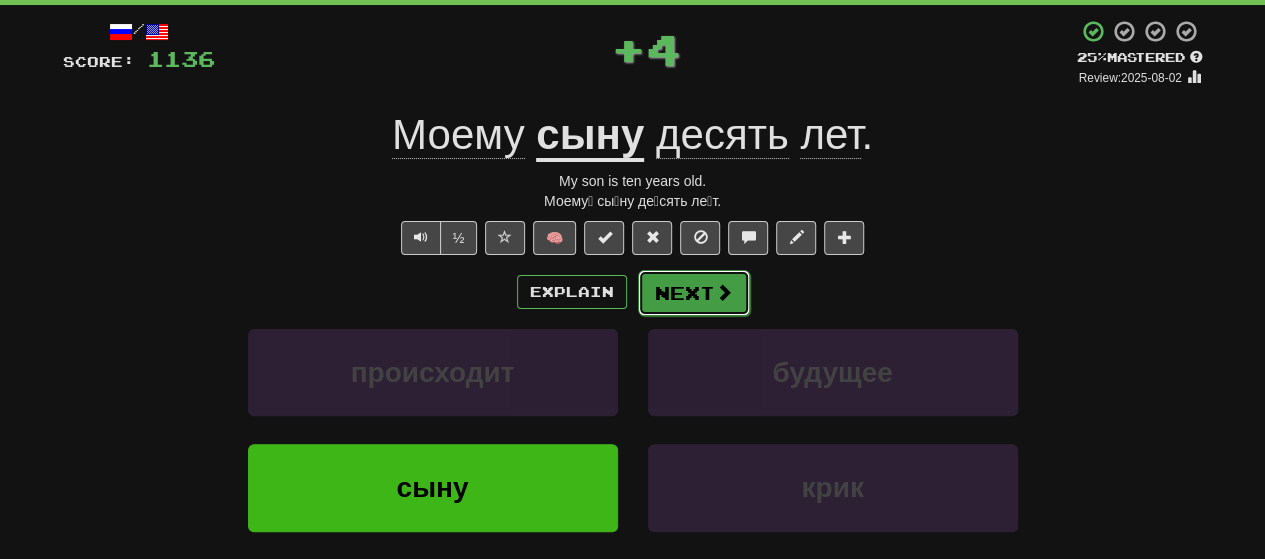 click on "Next" at bounding box center (694, 293) 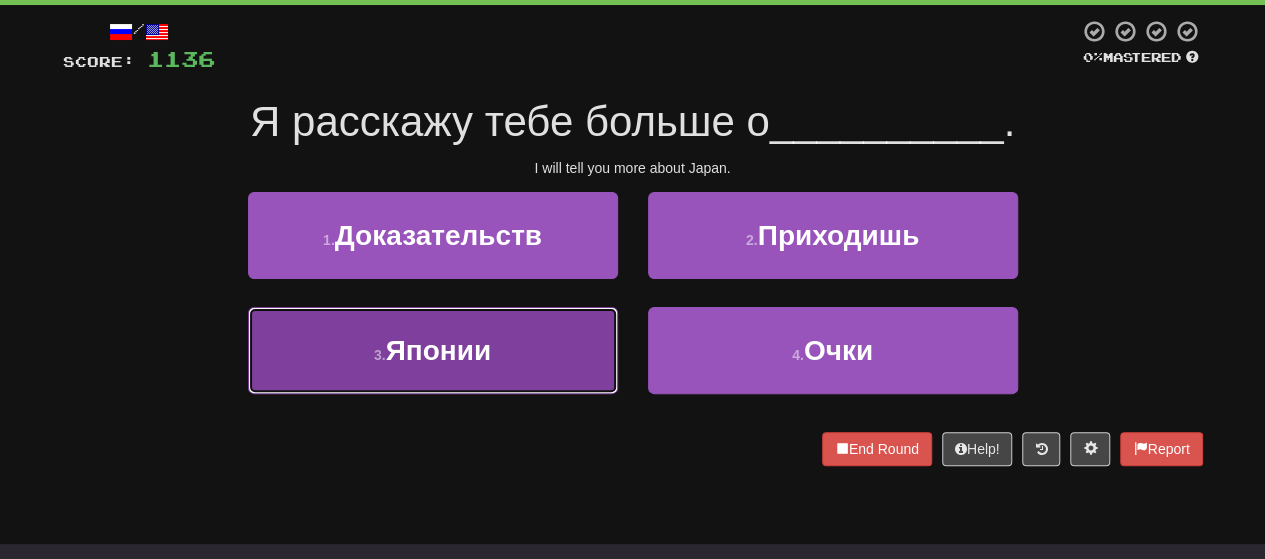 click on "3 .  Японии" at bounding box center [433, 350] 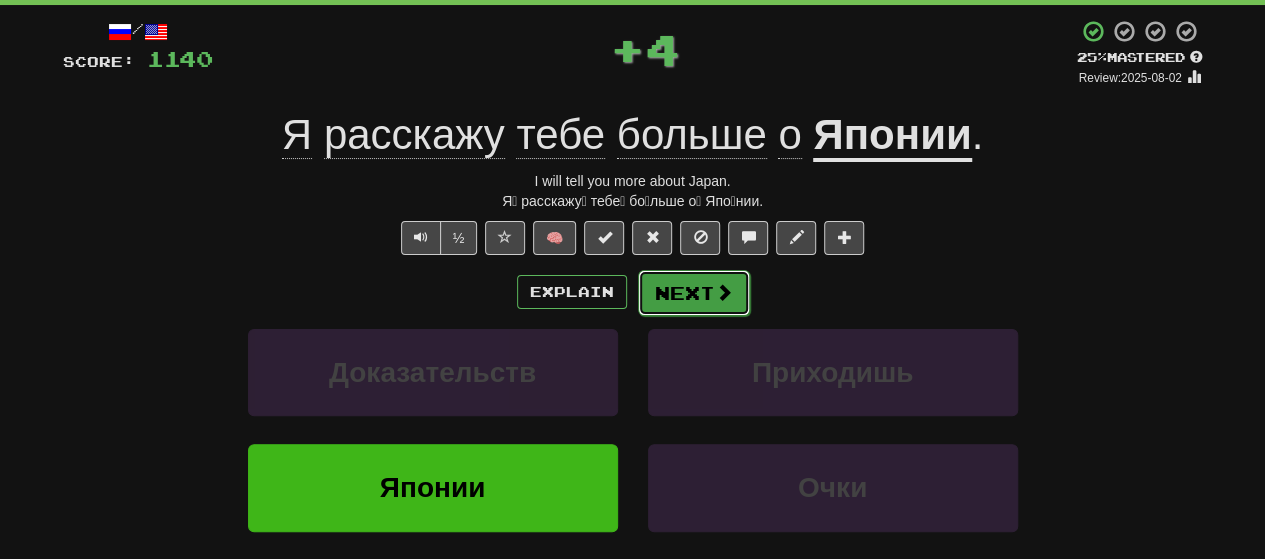 click on "Next" at bounding box center [694, 293] 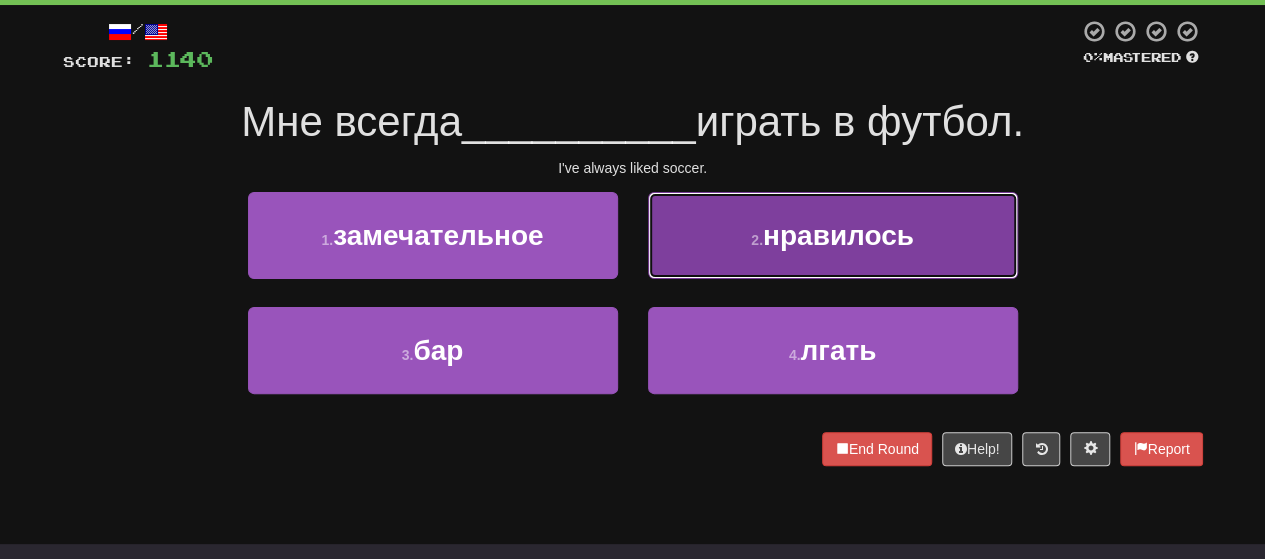click on "2 .  нравилось" at bounding box center (833, 235) 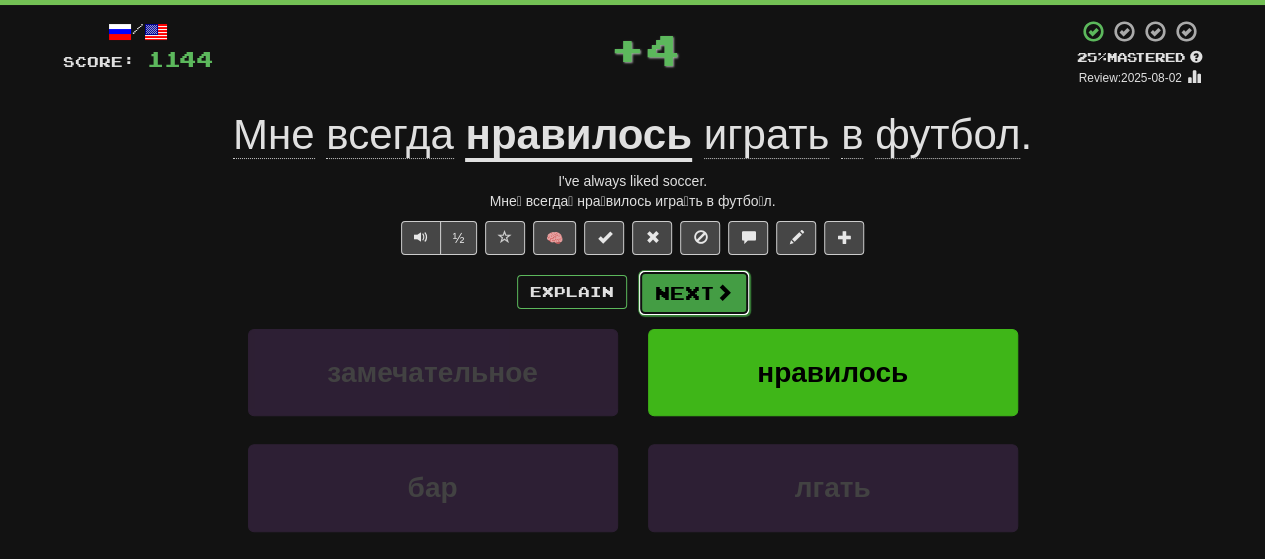 click on "Next" at bounding box center [694, 293] 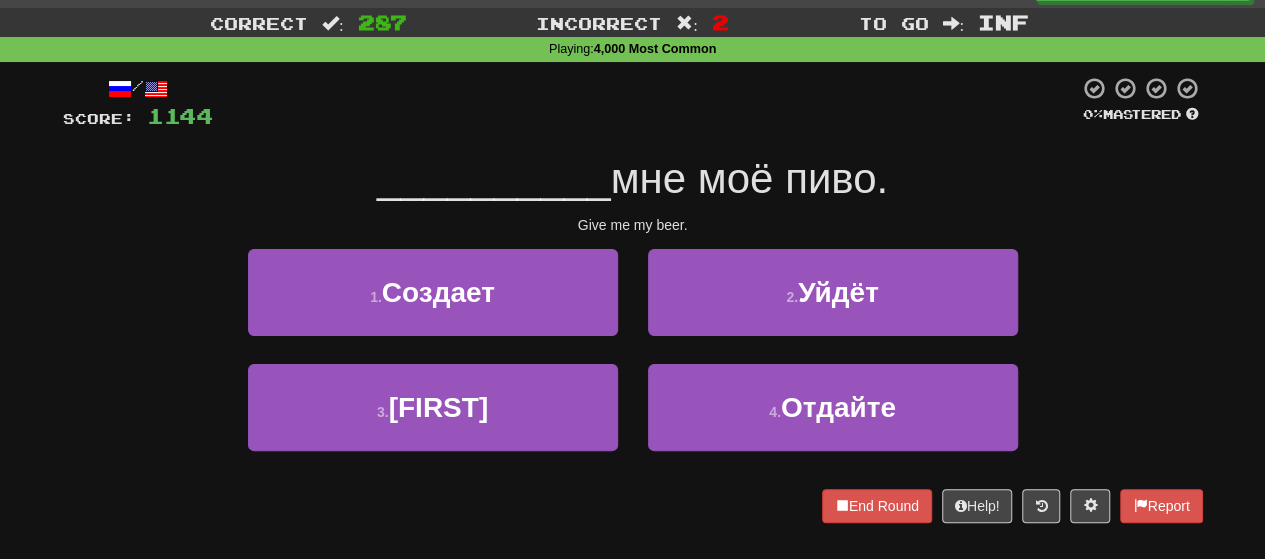 scroll, scrollTop: 0, scrollLeft: 0, axis: both 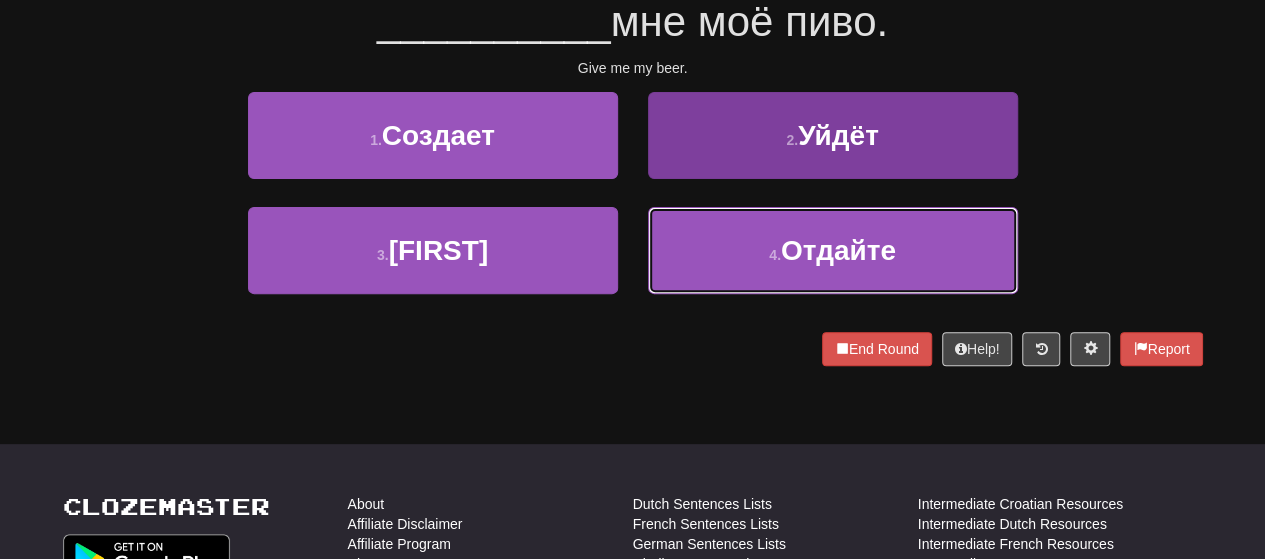 click on "4 .  Отдайте" at bounding box center (833, 250) 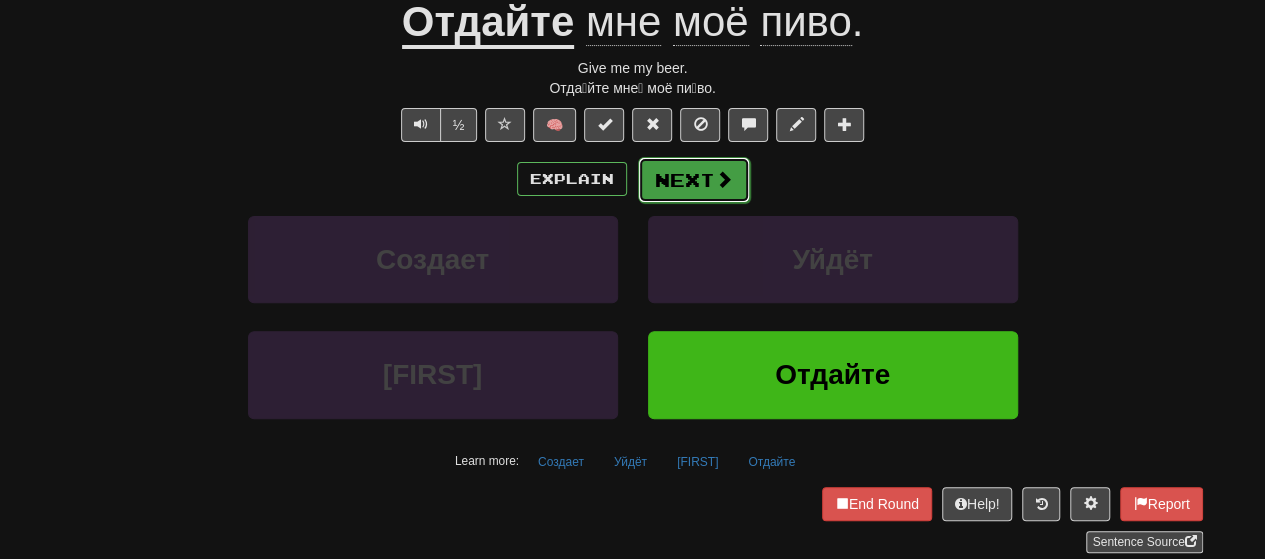 click on "Next" at bounding box center (694, 180) 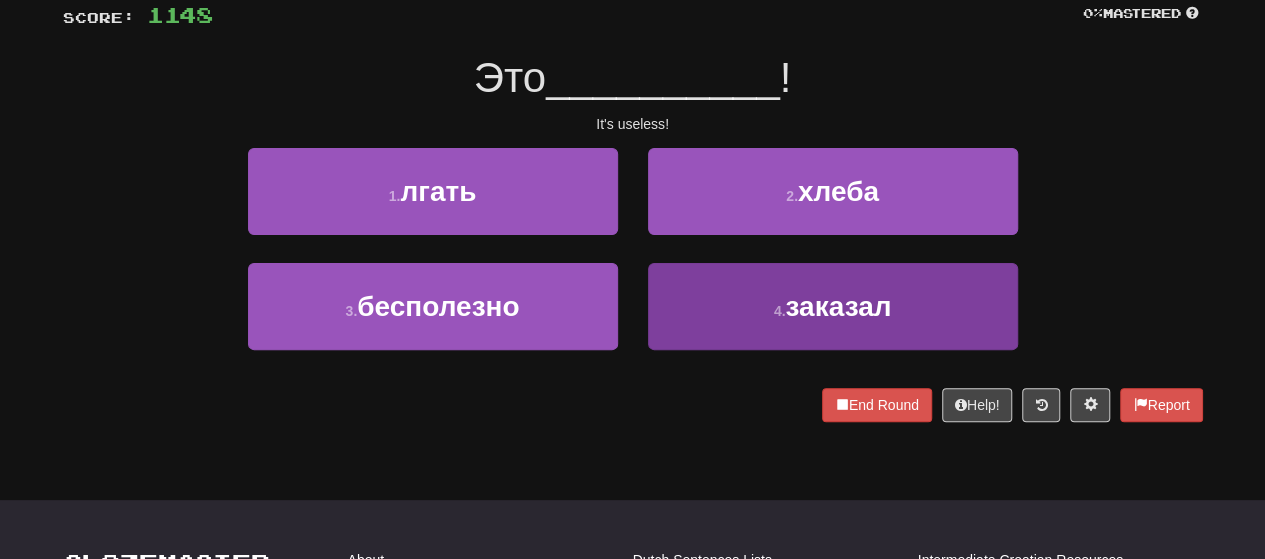 scroll, scrollTop: 100, scrollLeft: 0, axis: vertical 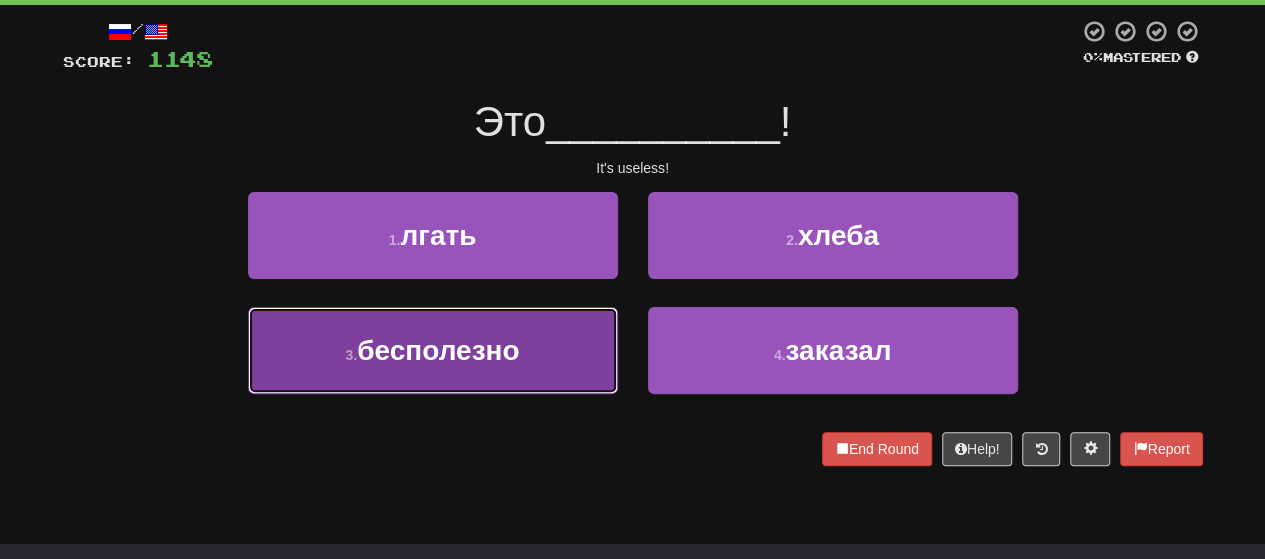 click on "бесполезно" at bounding box center (438, 350) 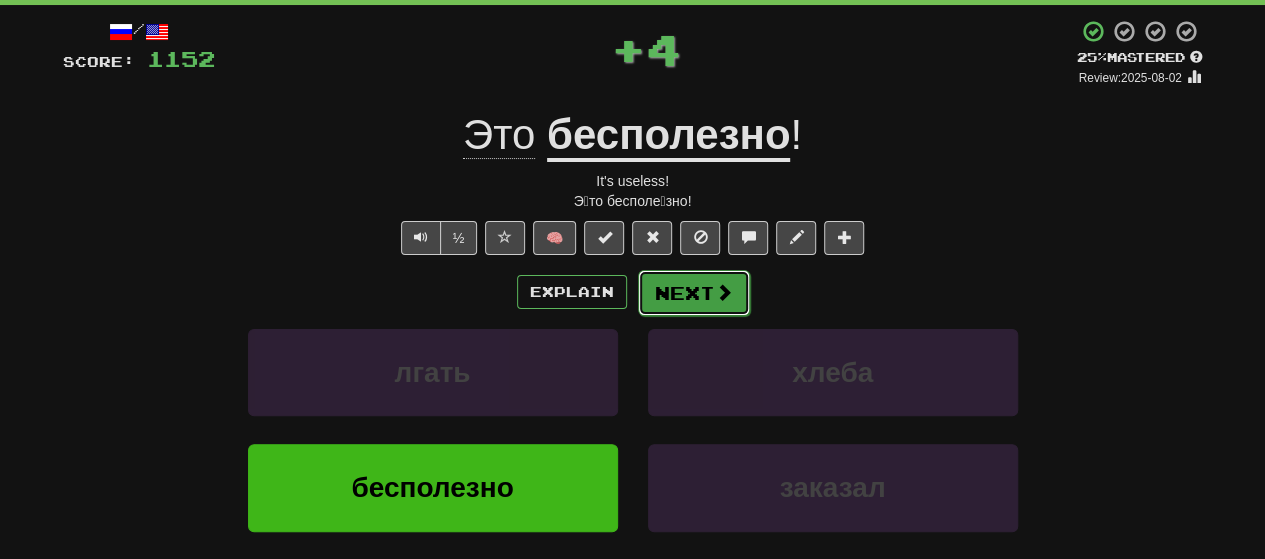 click on "Next" at bounding box center (694, 293) 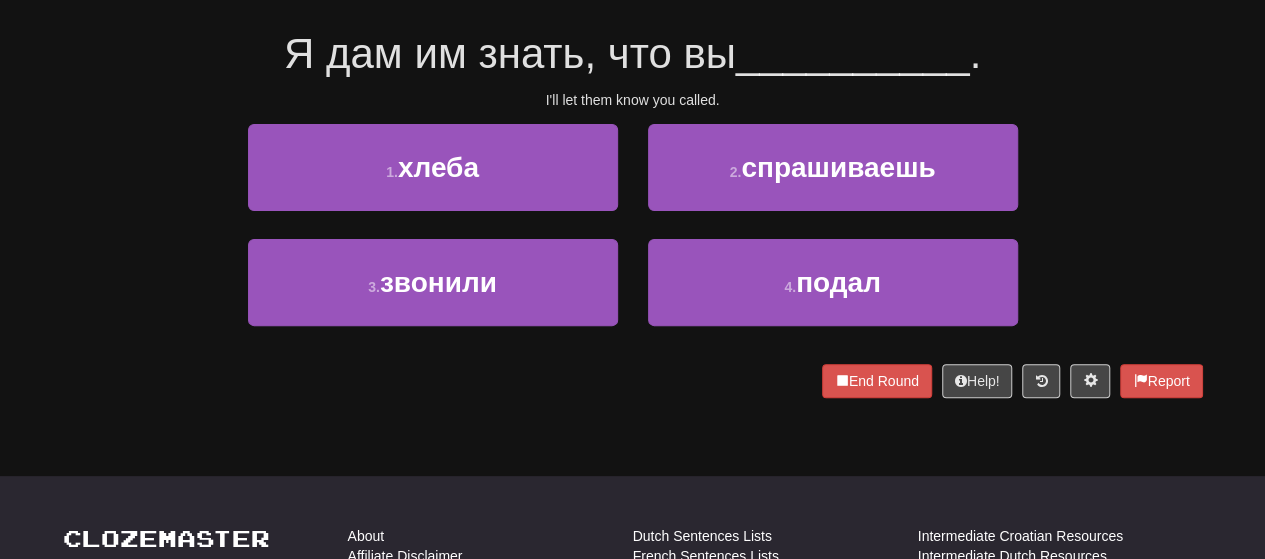 scroll, scrollTop: 200, scrollLeft: 0, axis: vertical 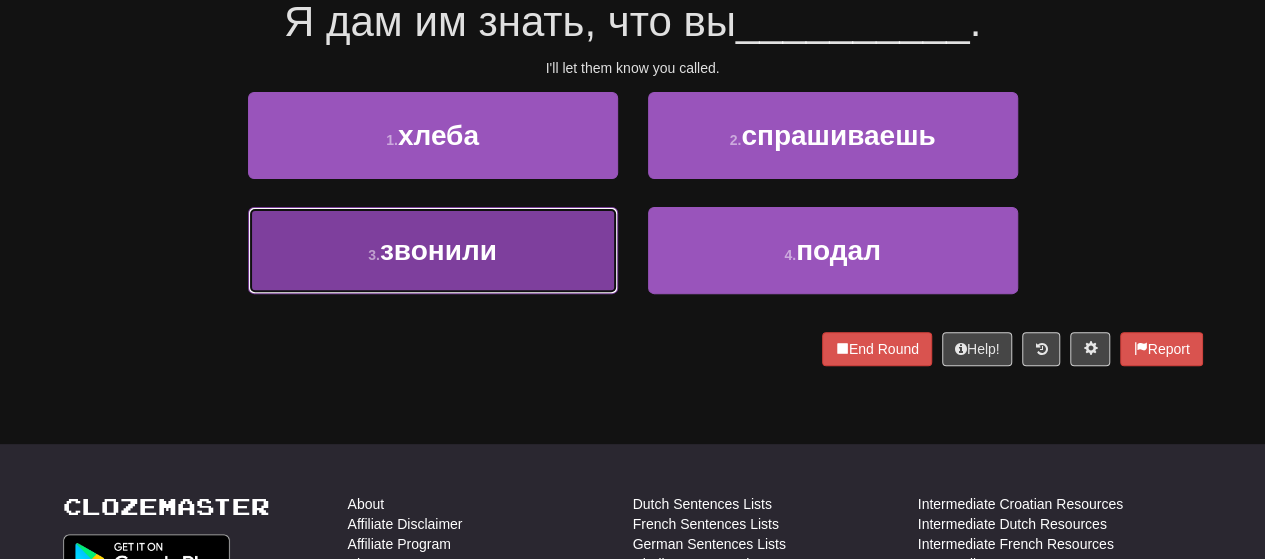 click on "звонили" at bounding box center (438, 250) 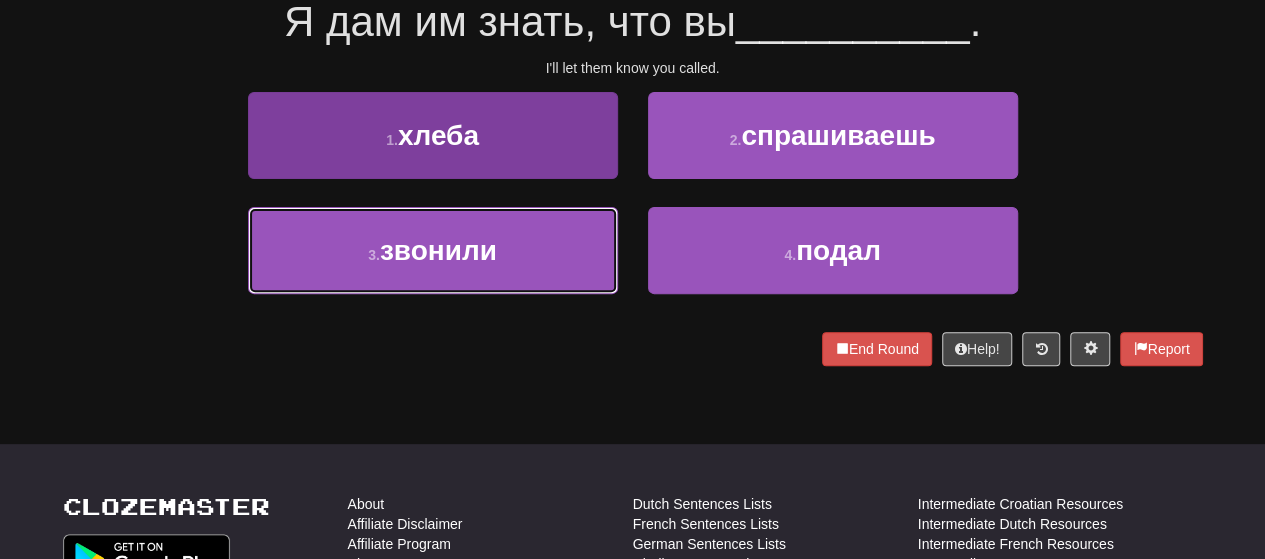 scroll, scrollTop: 213, scrollLeft: 0, axis: vertical 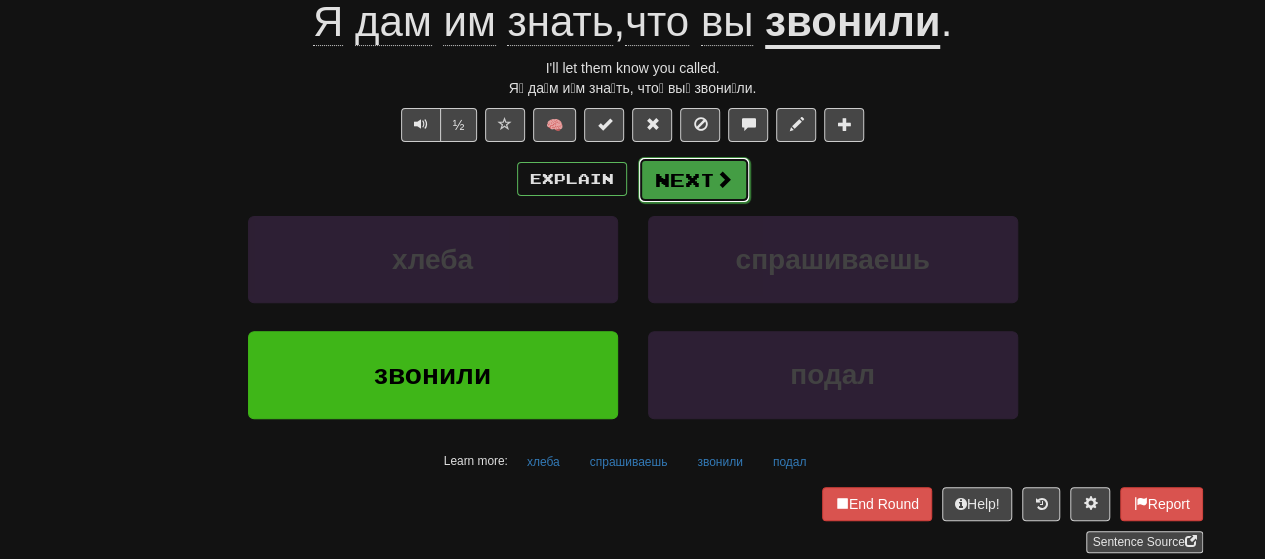click on "Next" at bounding box center (694, 180) 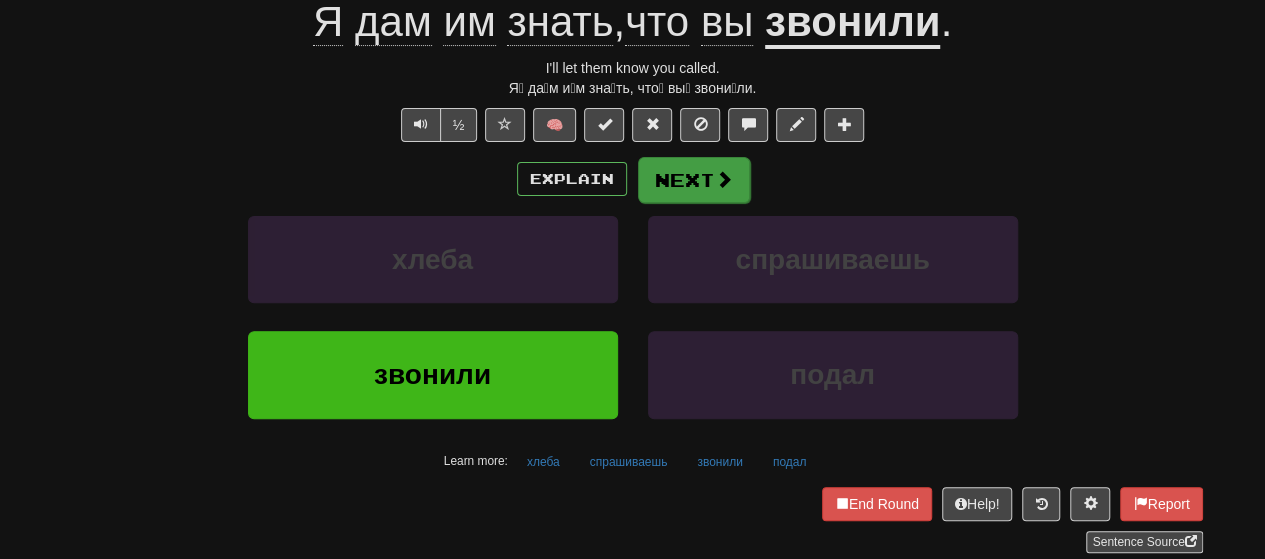 scroll, scrollTop: 200, scrollLeft: 0, axis: vertical 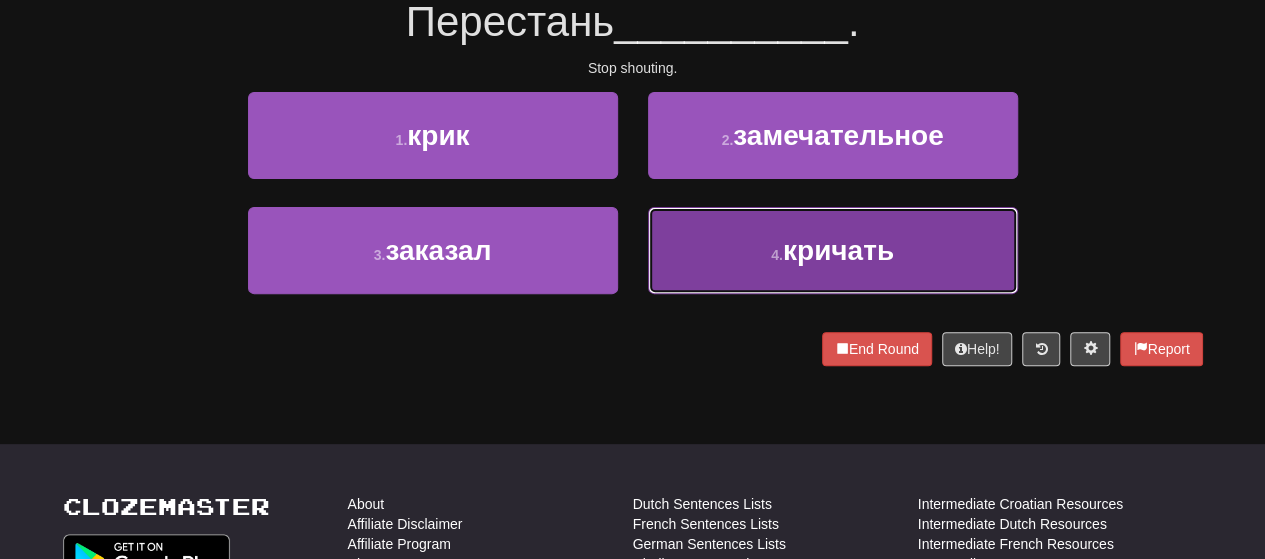 click on "4 .  кричать" at bounding box center (833, 250) 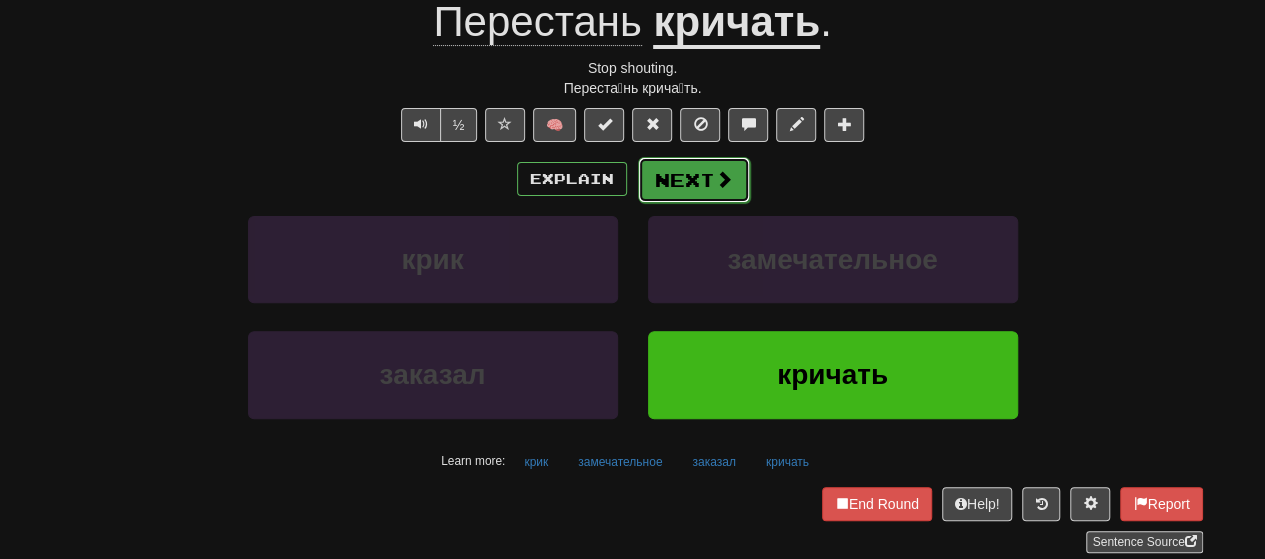 click on "Next" at bounding box center (694, 180) 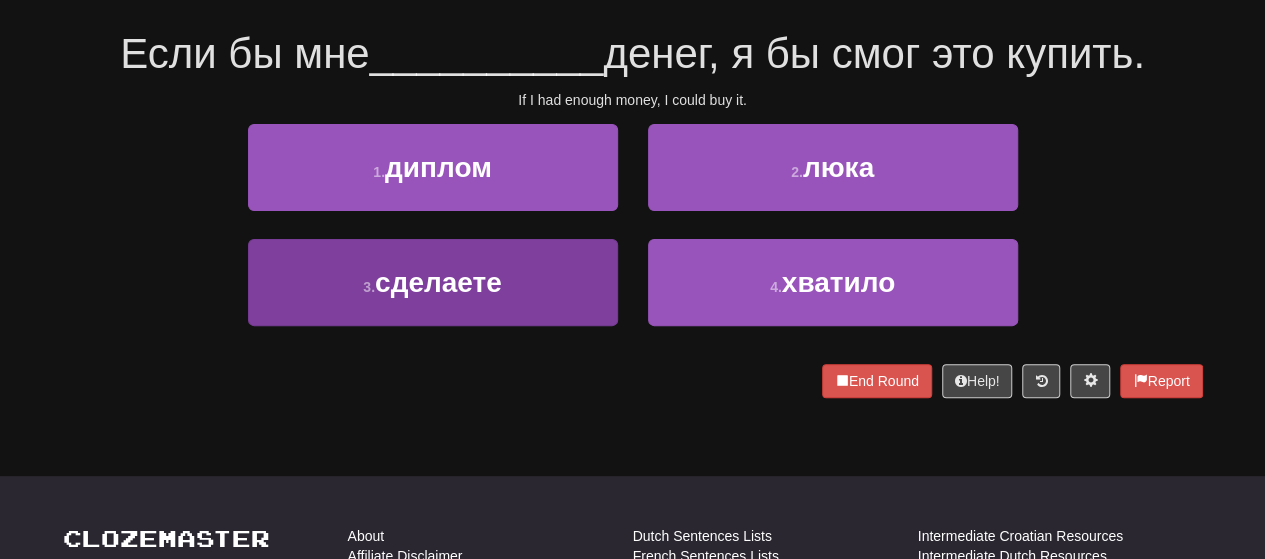 scroll, scrollTop: 200, scrollLeft: 0, axis: vertical 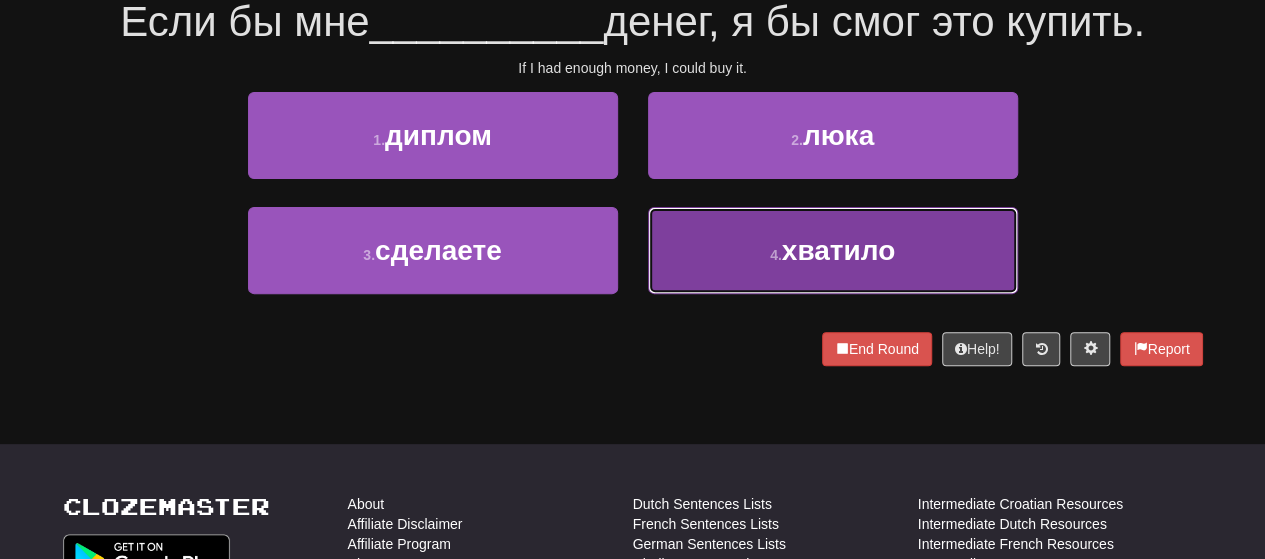click on "4 .  хватило" at bounding box center (833, 250) 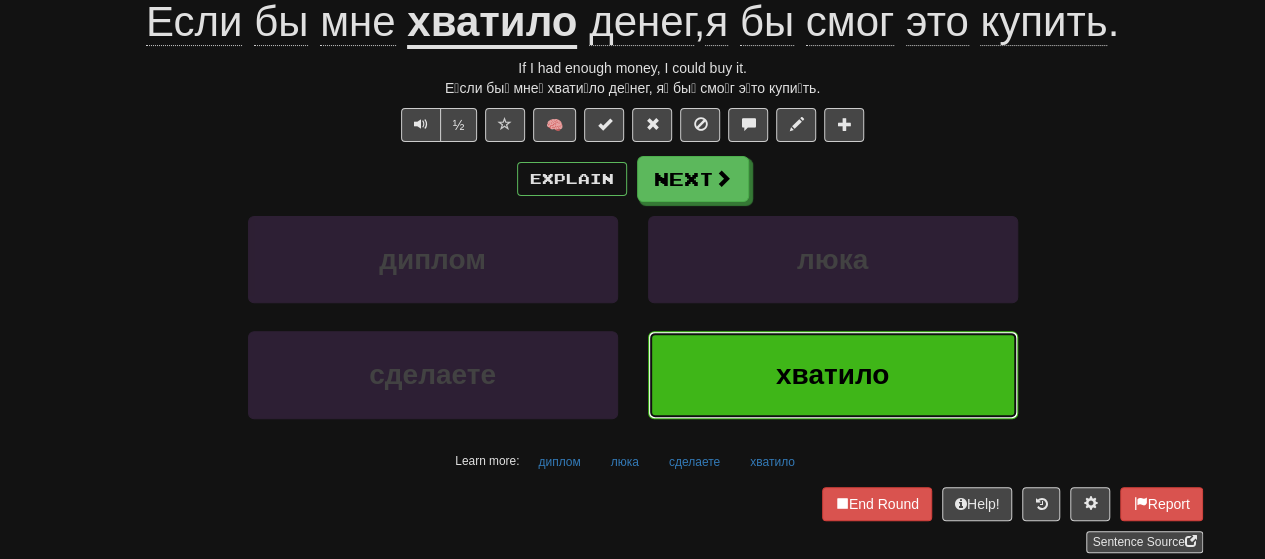 scroll, scrollTop: 113, scrollLeft: 0, axis: vertical 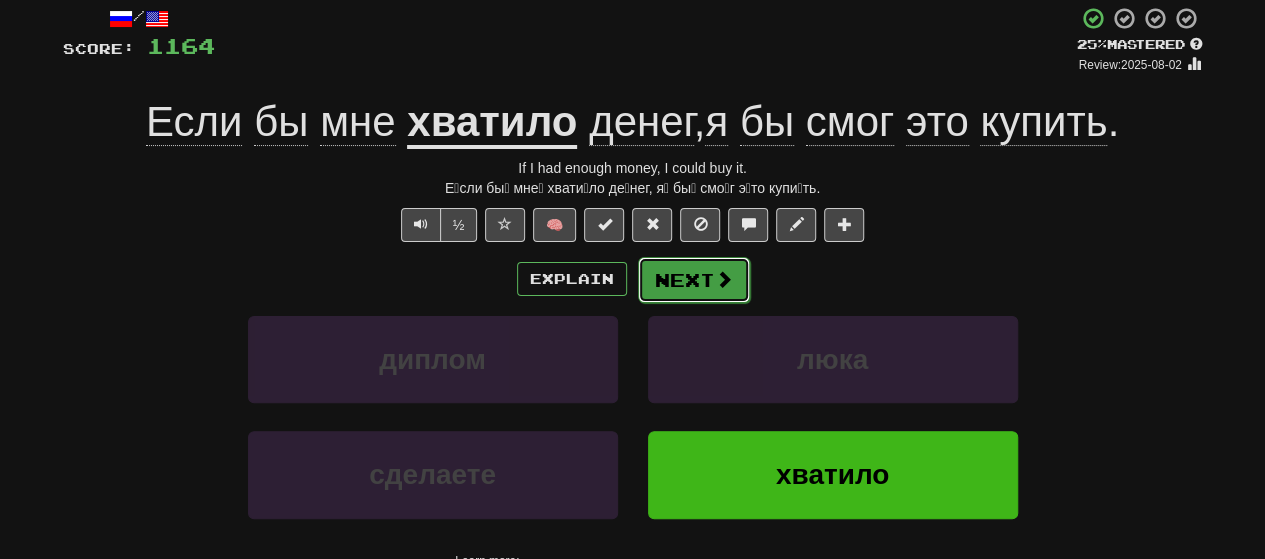 click on "Next" at bounding box center (694, 280) 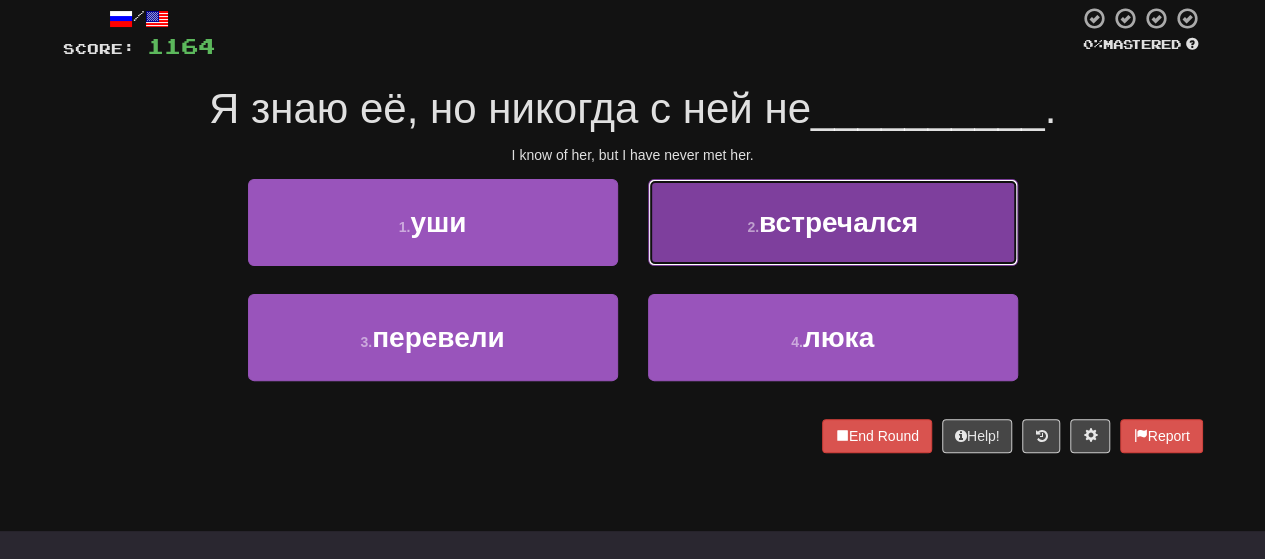 click on "2 .  встречался" at bounding box center [833, 222] 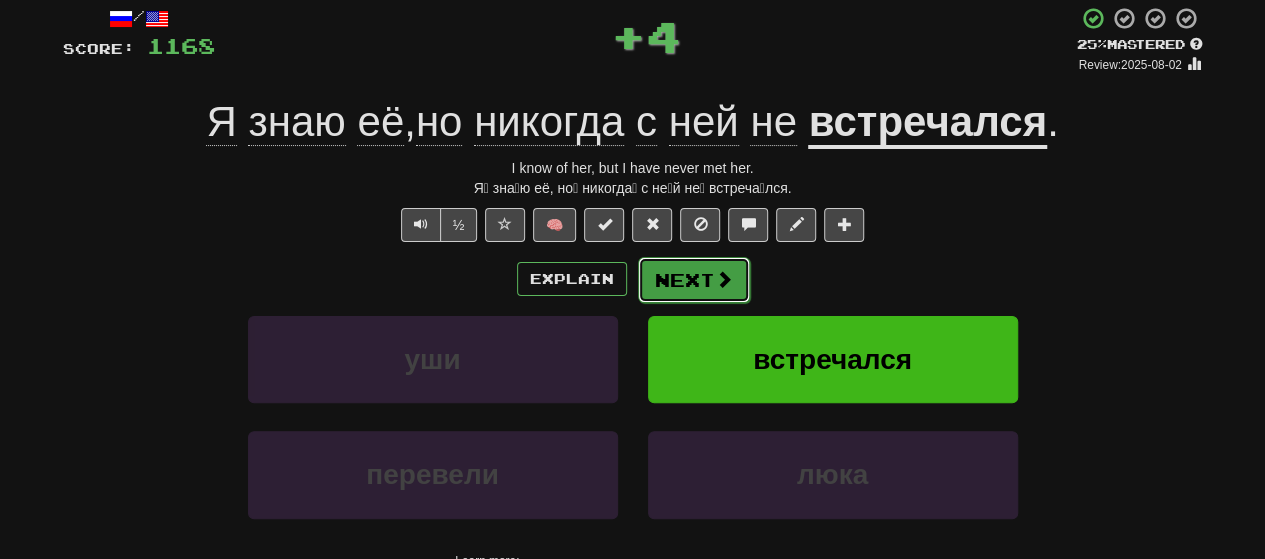click on "Next" at bounding box center [694, 280] 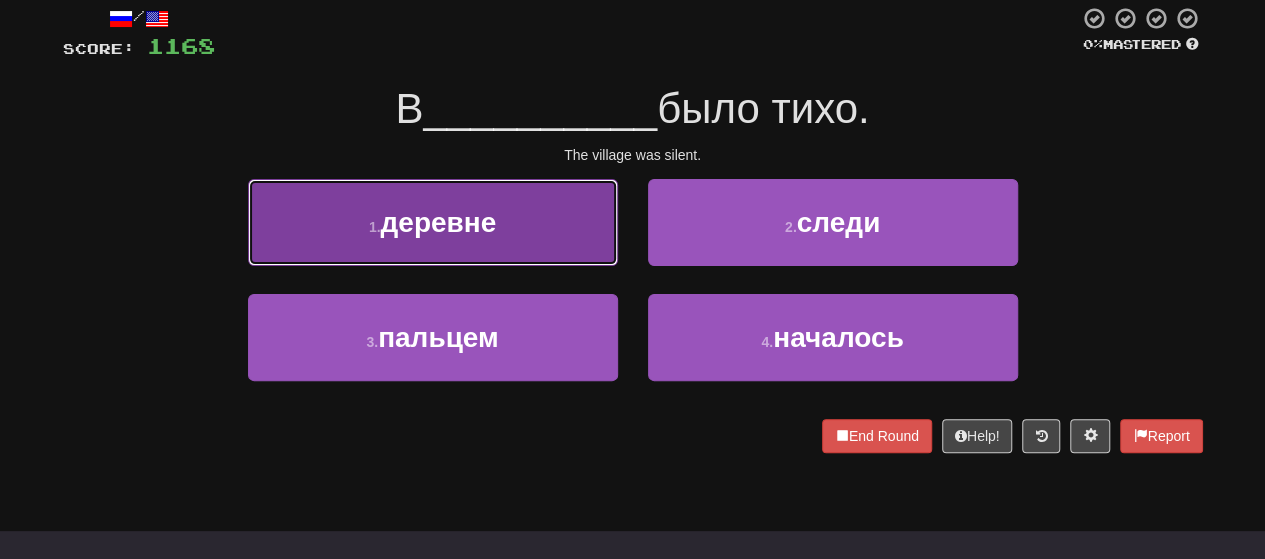 click on "1 .  деревне" at bounding box center [433, 222] 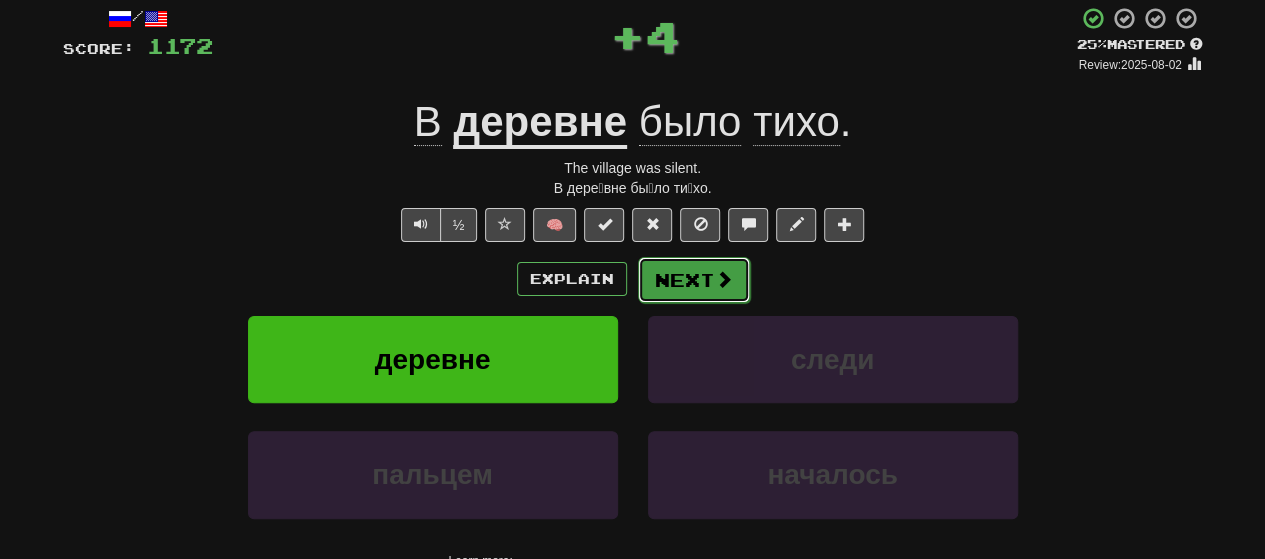 click on "Next" at bounding box center (694, 280) 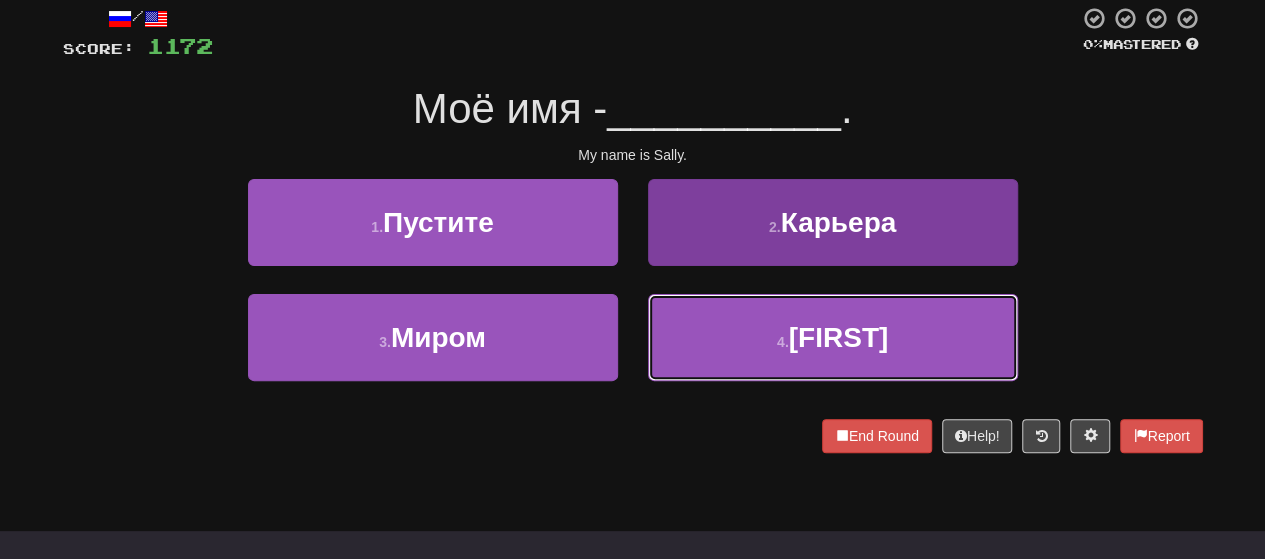 click on "4 .  Салли" at bounding box center (833, 337) 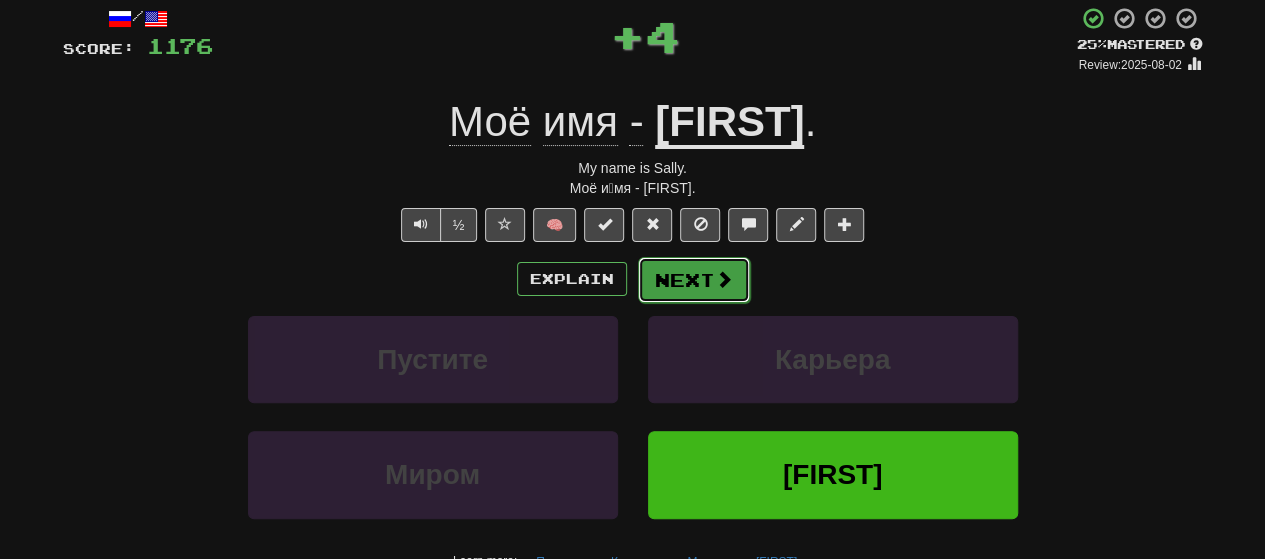 click on "Next" at bounding box center (694, 280) 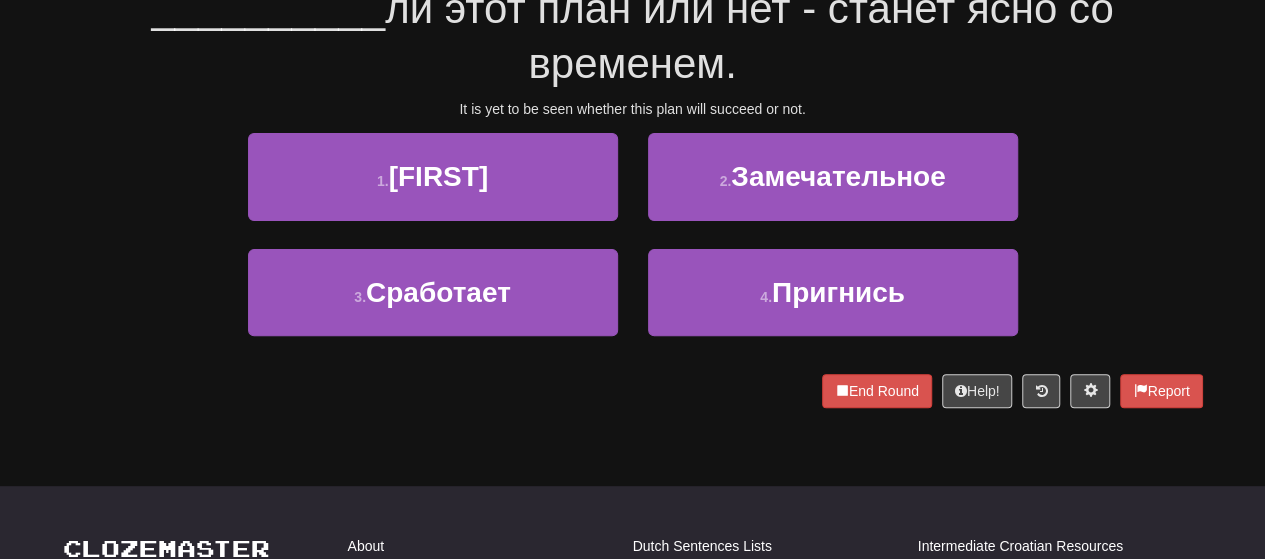 scroll, scrollTop: 113, scrollLeft: 0, axis: vertical 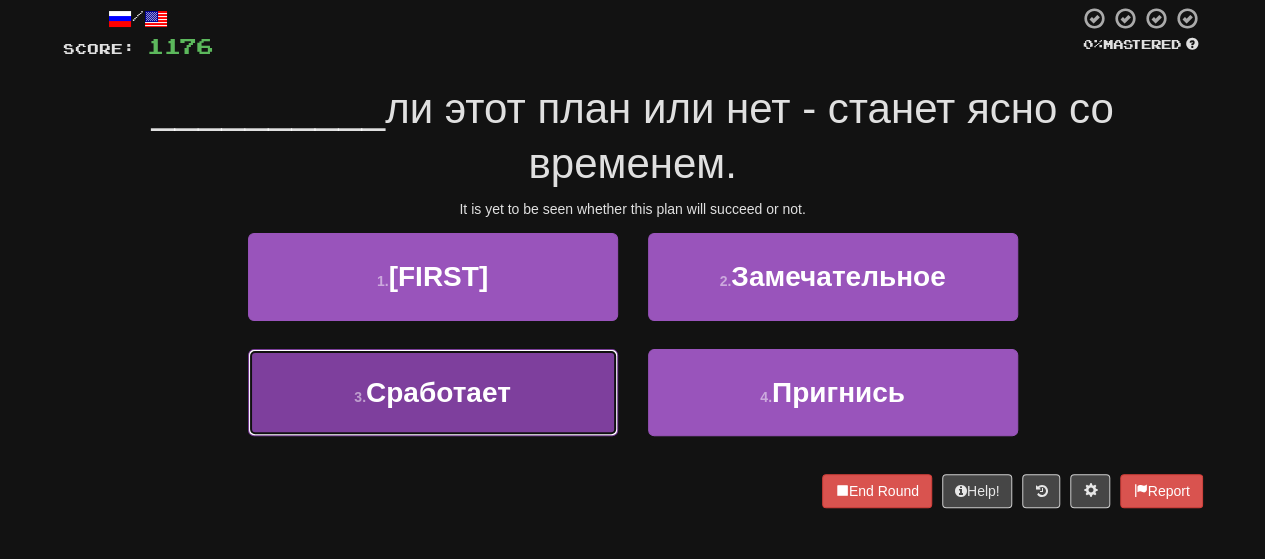click on "3 .  Сработает" at bounding box center (433, 392) 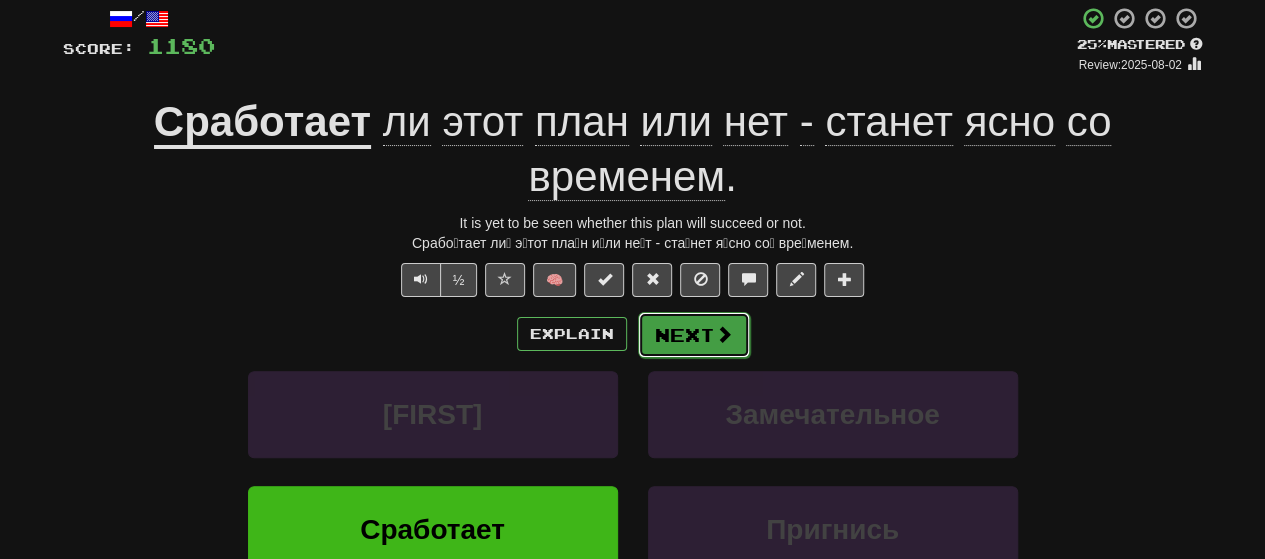 click on "Next" at bounding box center (694, 335) 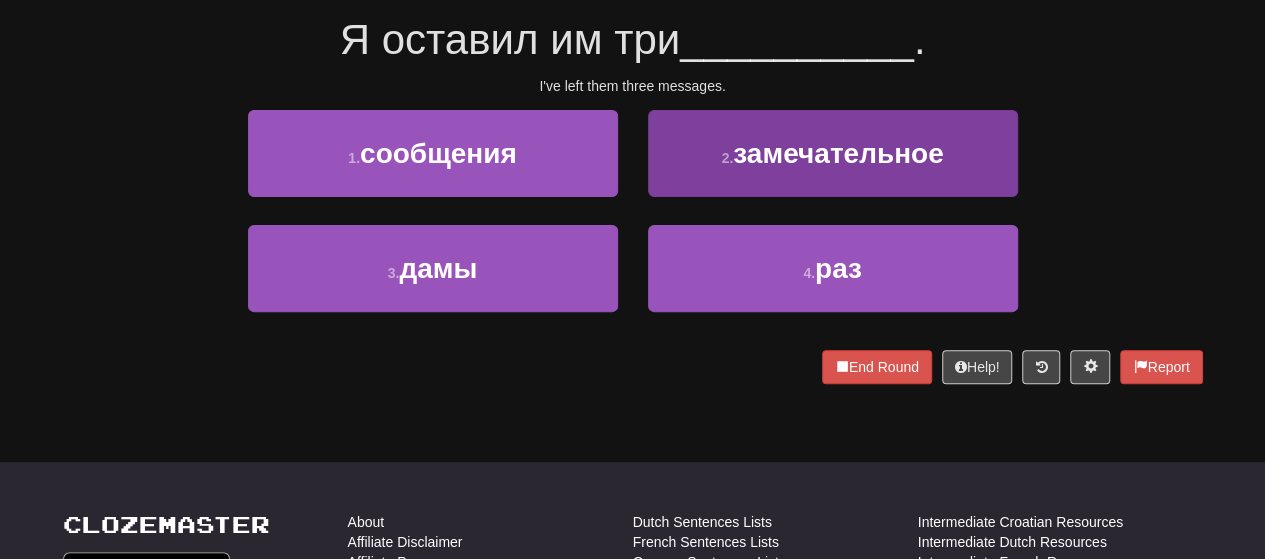 scroll, scrollTop: 213, scrollLeft: 0, axis: vertical 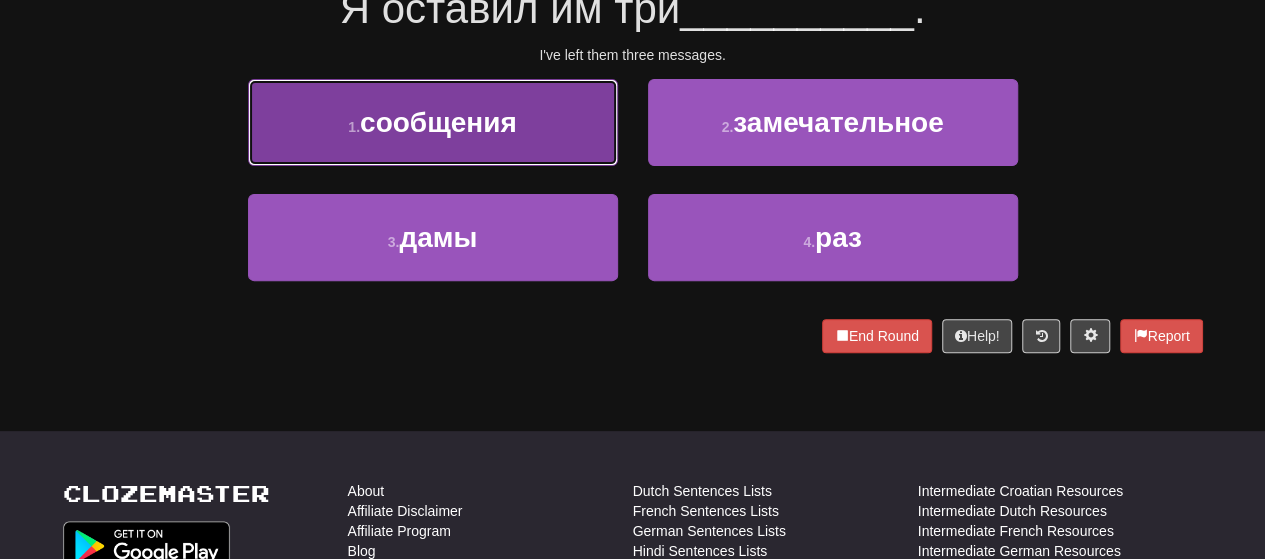 click on "сообщения" at bounding box center (438, 122) 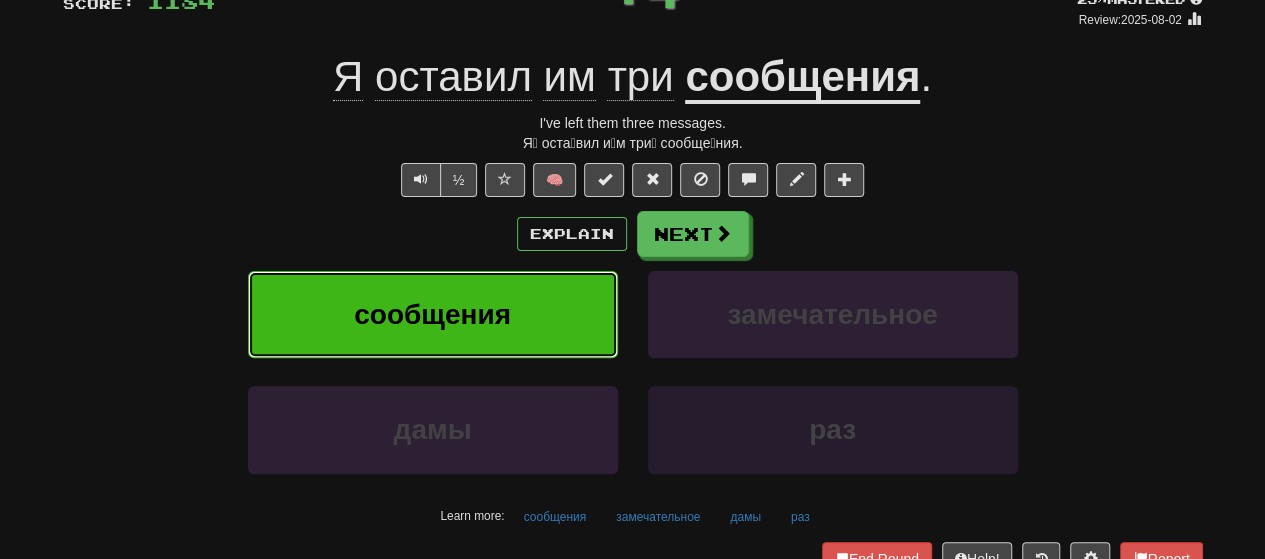 scroll, scrollTop: 126, scrollLeft: 0, axis: vertical 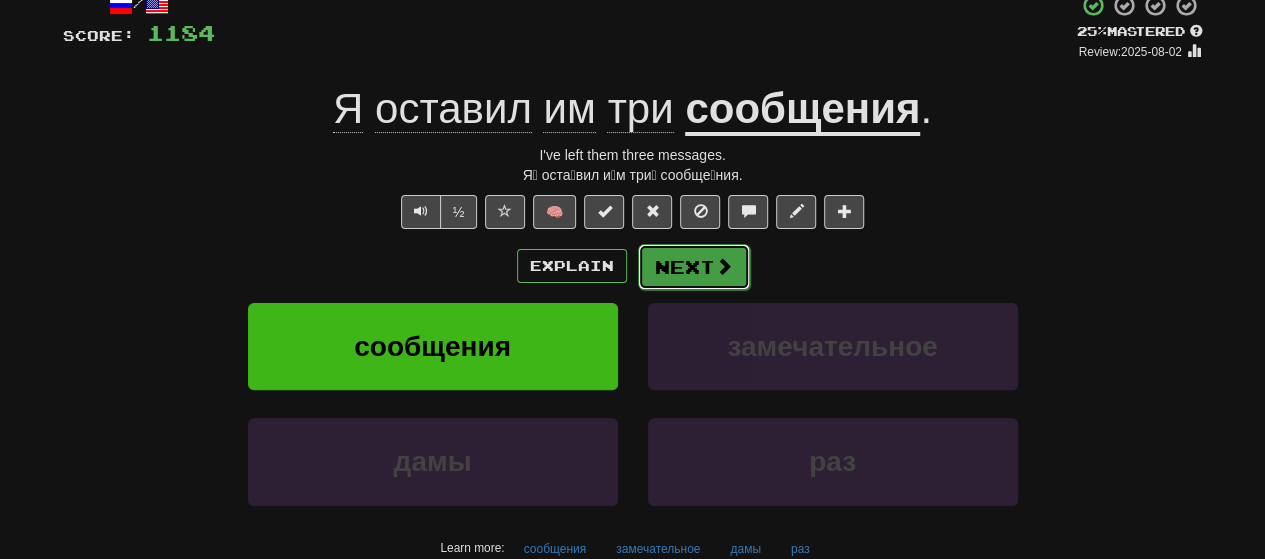 click on "Next" at bounding box center (694, 267) 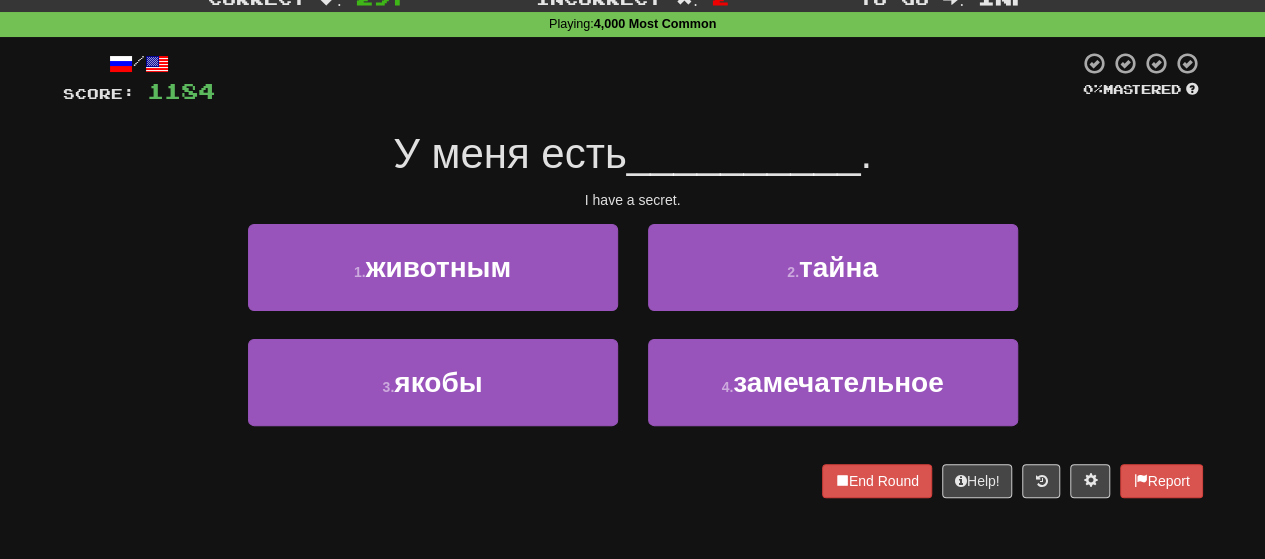 scroll, scrollTop: 100, scrollLeft: 0, axis: vertical 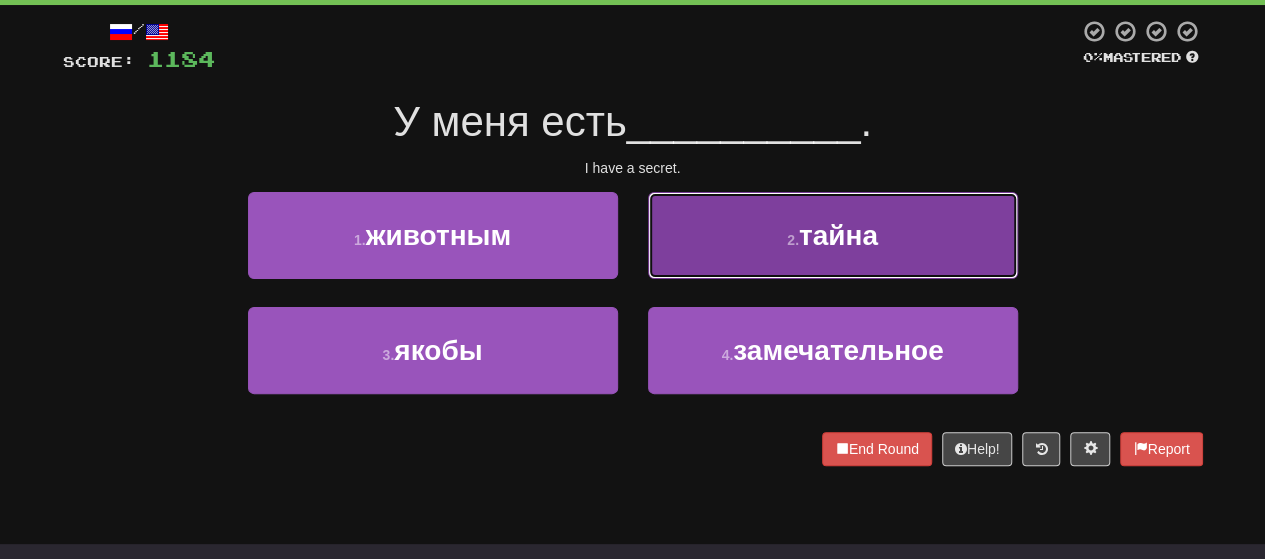 click on "2 .  тайна" at bounding box center [833, 235] 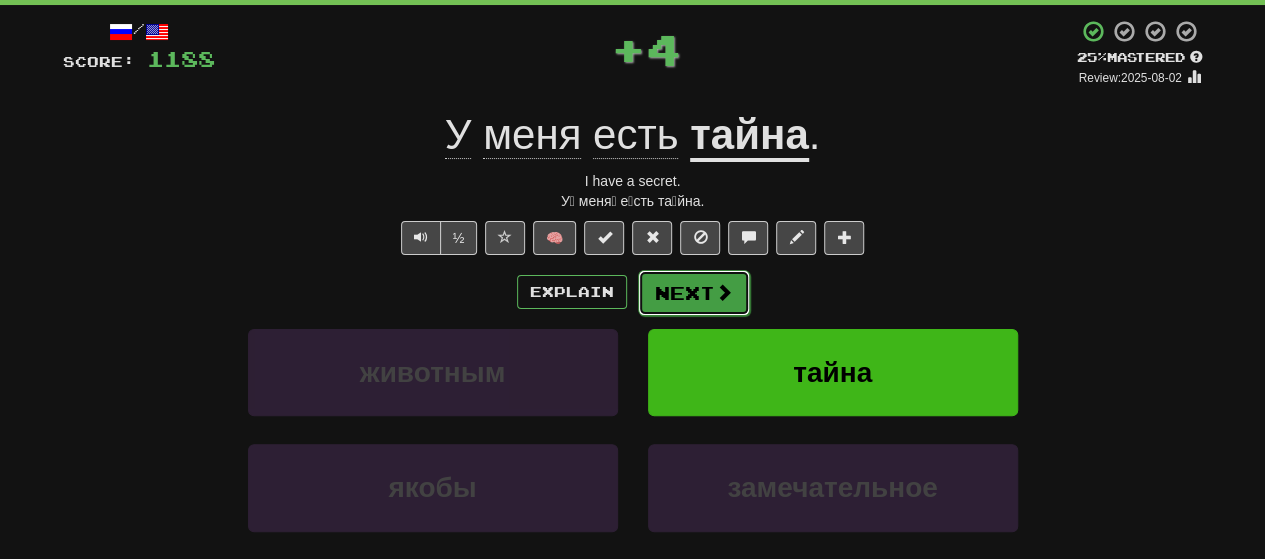 click on "Next" at bounding box center (694, 293) 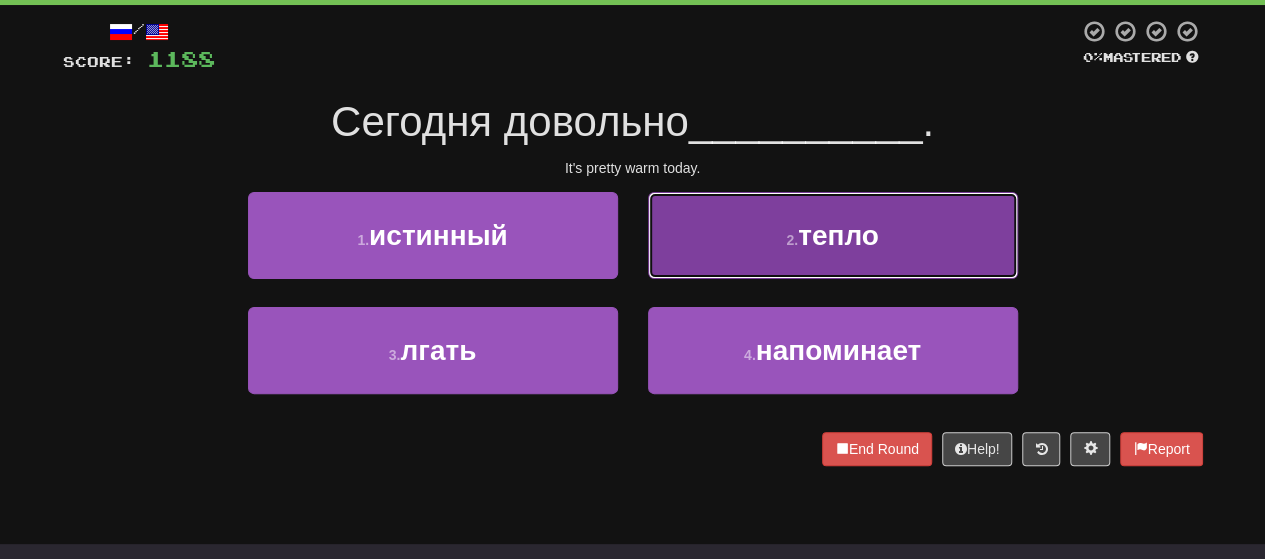 click on "2 .  тепло" at bounding box center (833, 235) 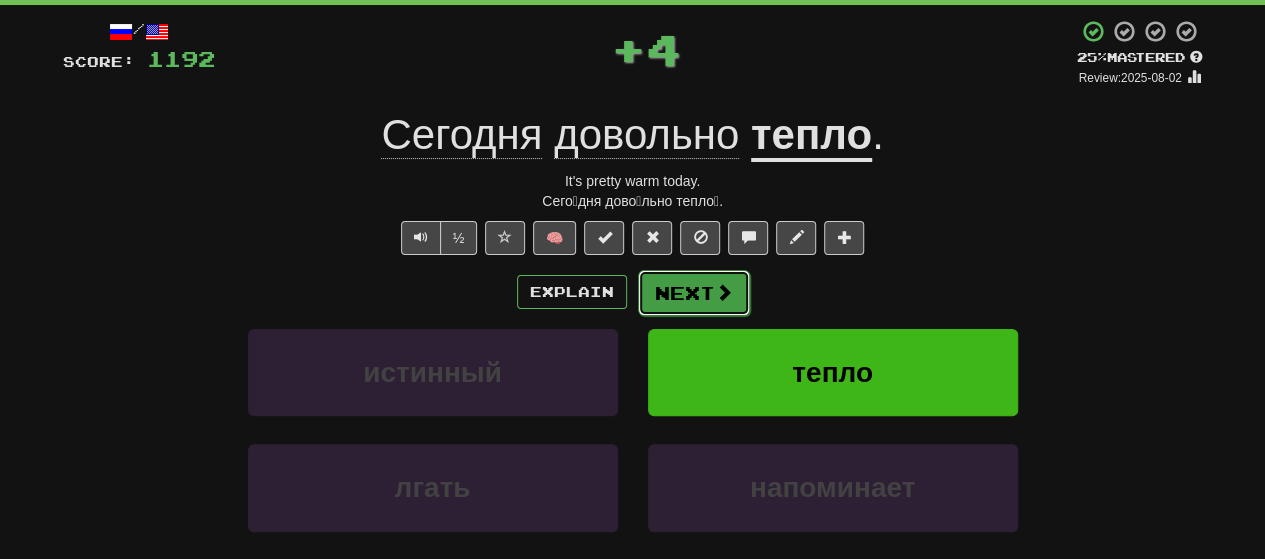 click on "Next" at bounding box center (694, 293) 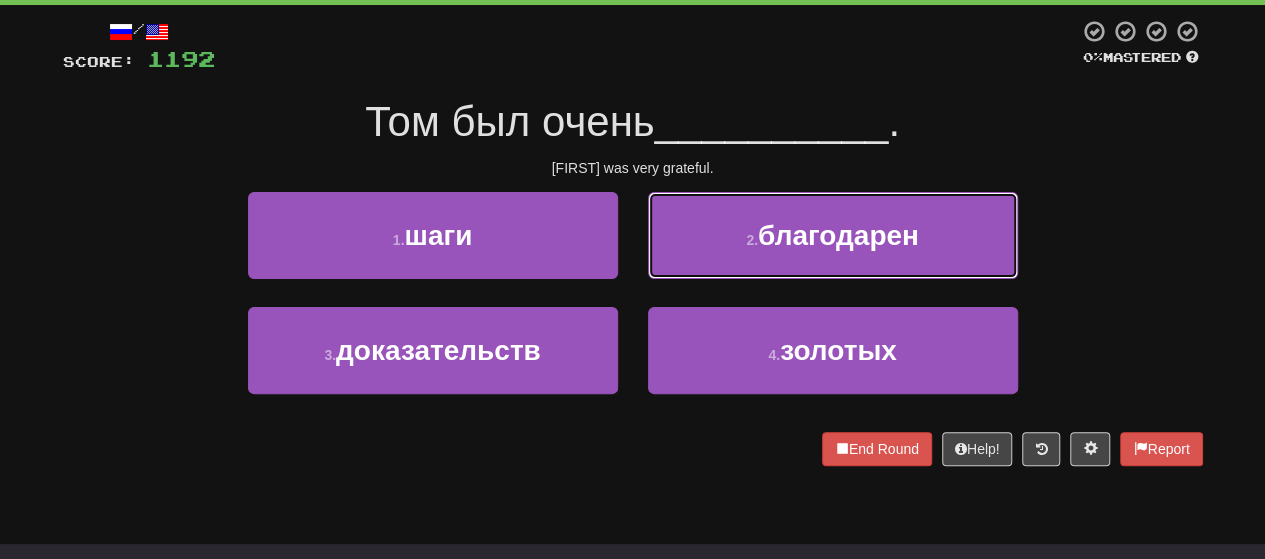 drag, startPoint x: 728, startPoint y: 227, endPoint x: 725, endPoint y: 245, distance: 18.248287 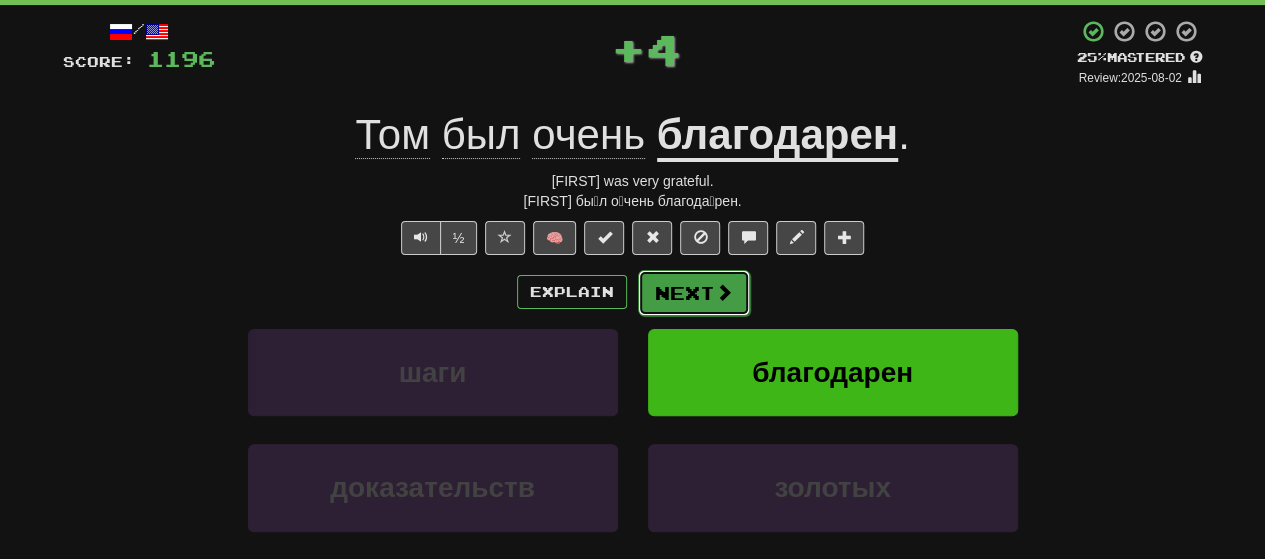 click on "Next" at bounding box center (694, 293) 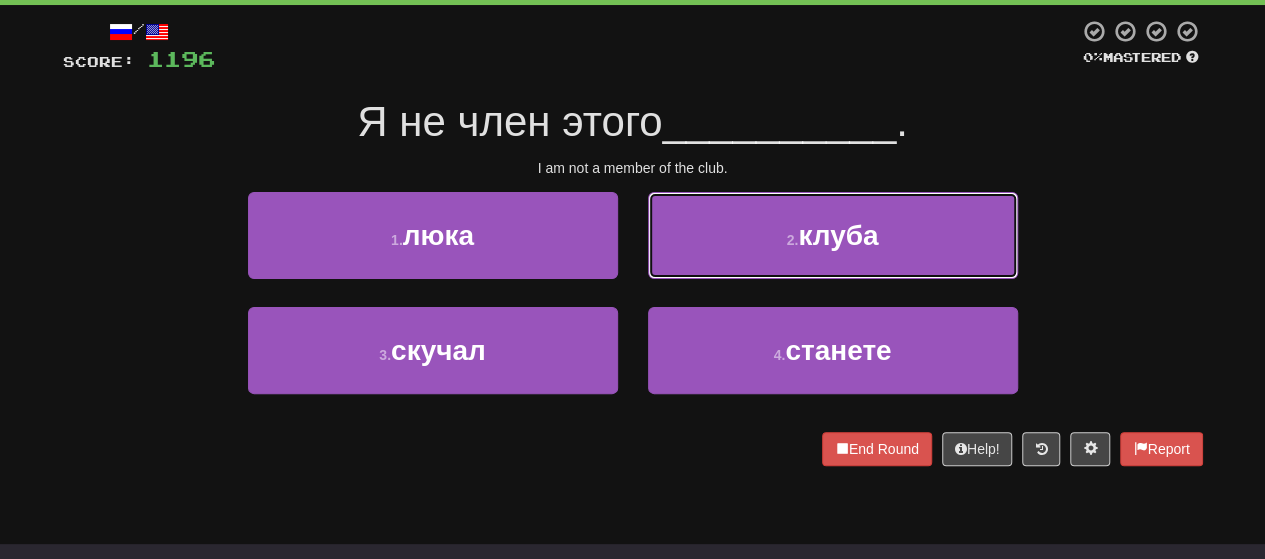 click on "2 .  клуба" at bounding box center (833, 235) 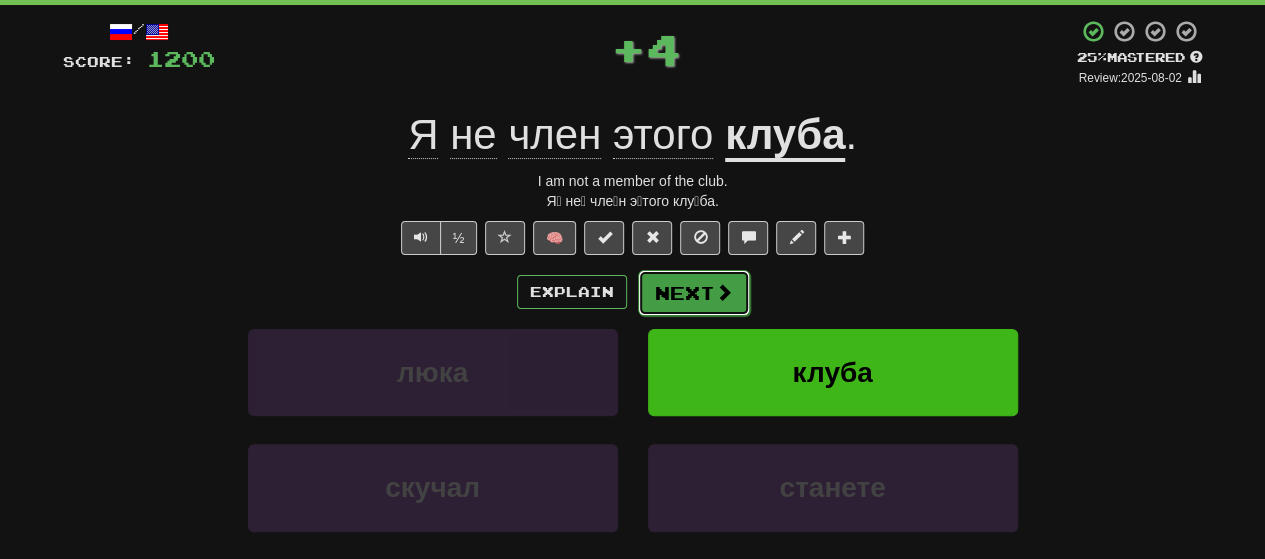 click on "Next" at bounding box center (694, 293) 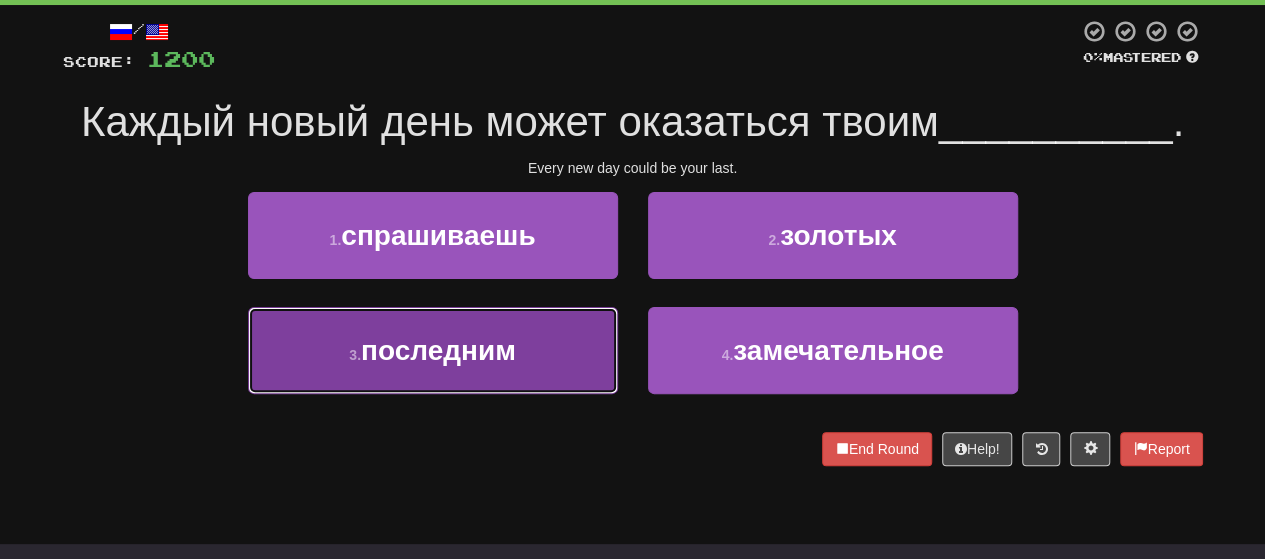 click on "последним" at bounding box center [438, 350] 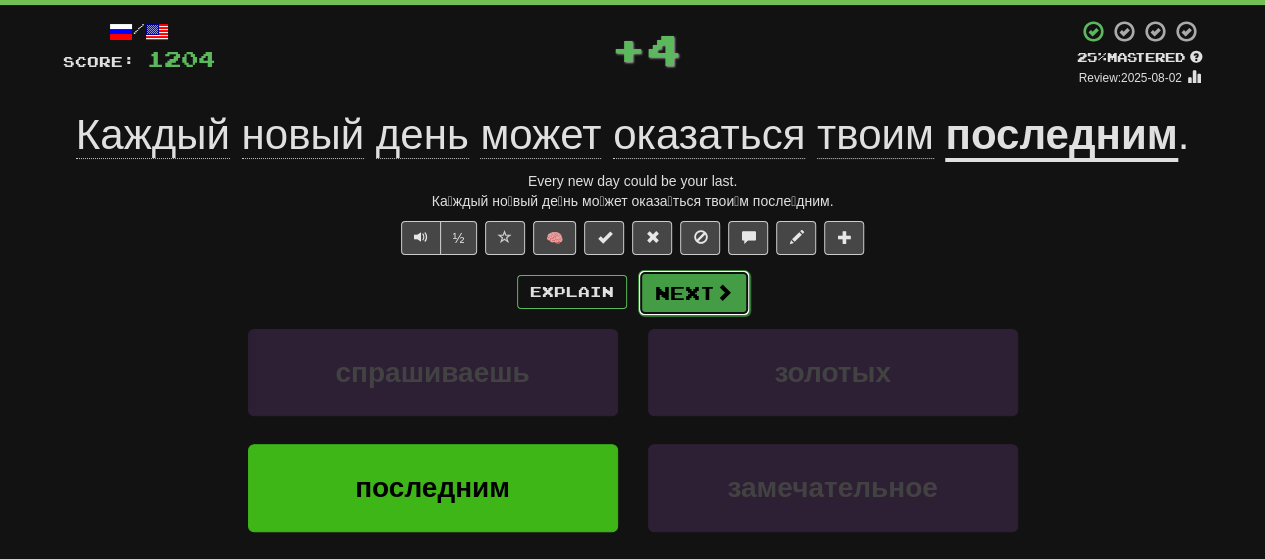 click on "Next" at bounding box center (694, 293) 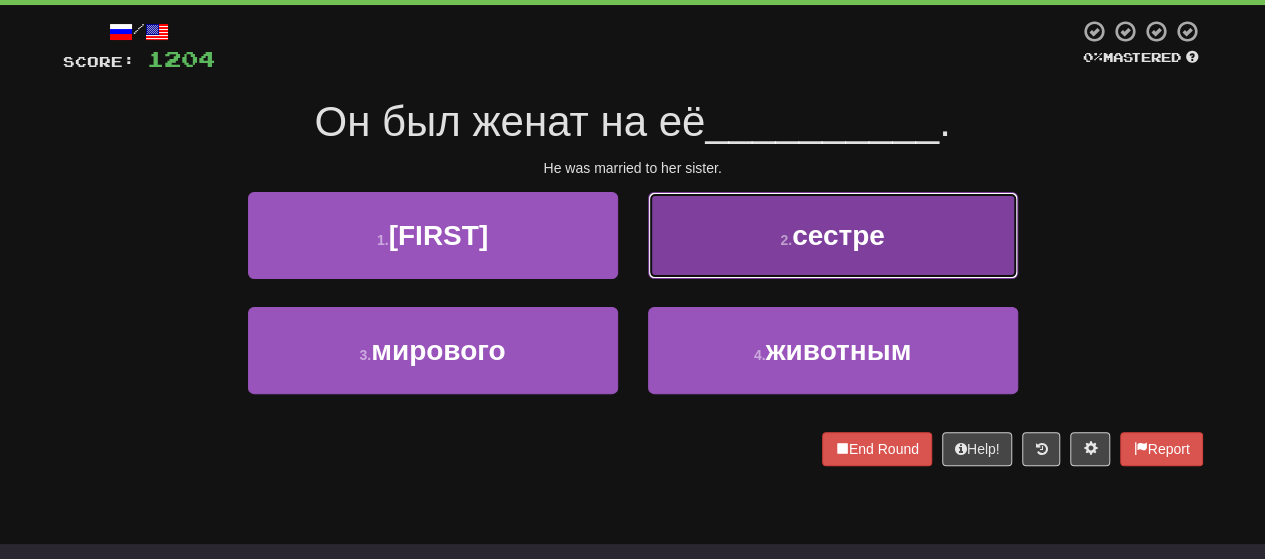 click on "2 .  сестре" at bounding box center (833, 235) 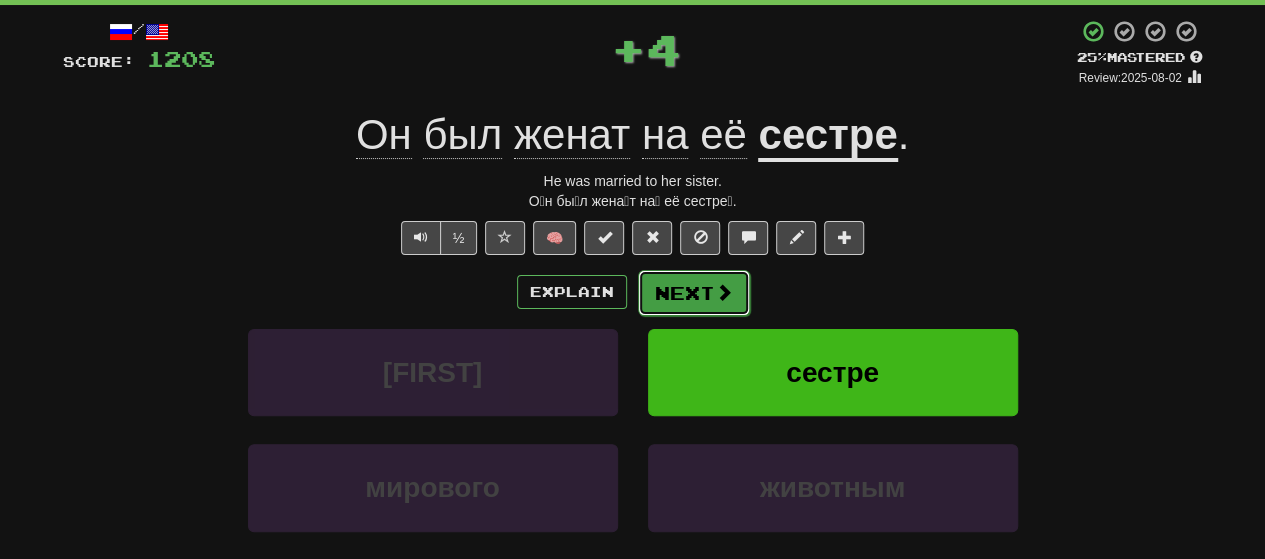 click on "Next" at bounding box center [694, 293] 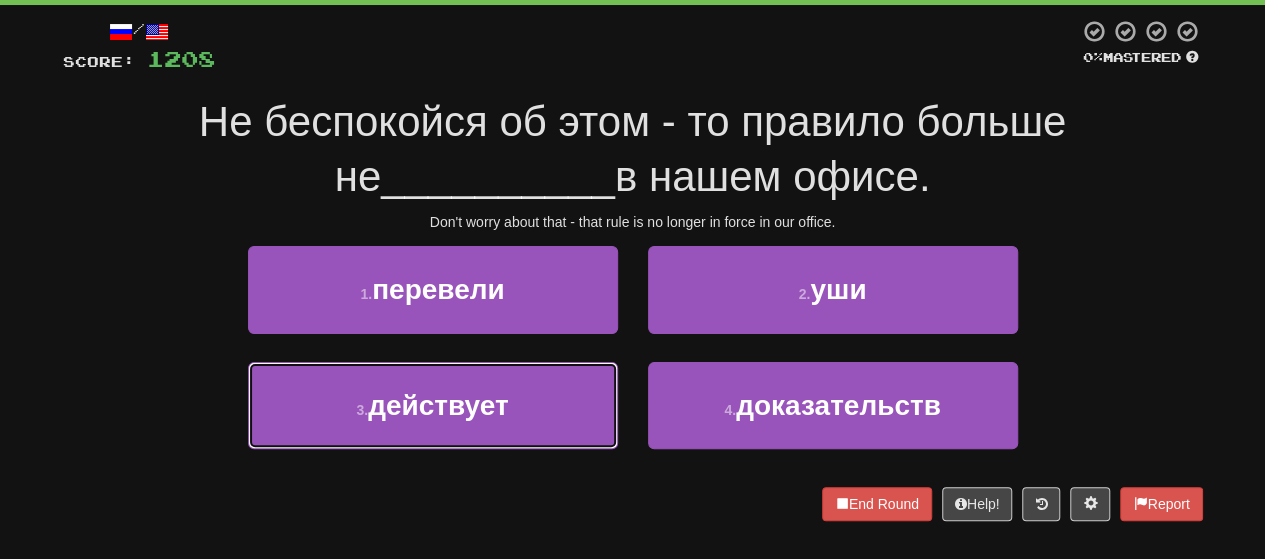 drag, startPoint x: 557, startPoint y: 384, endPoint x: 548, endPoint y: 375, distance: 12.727922 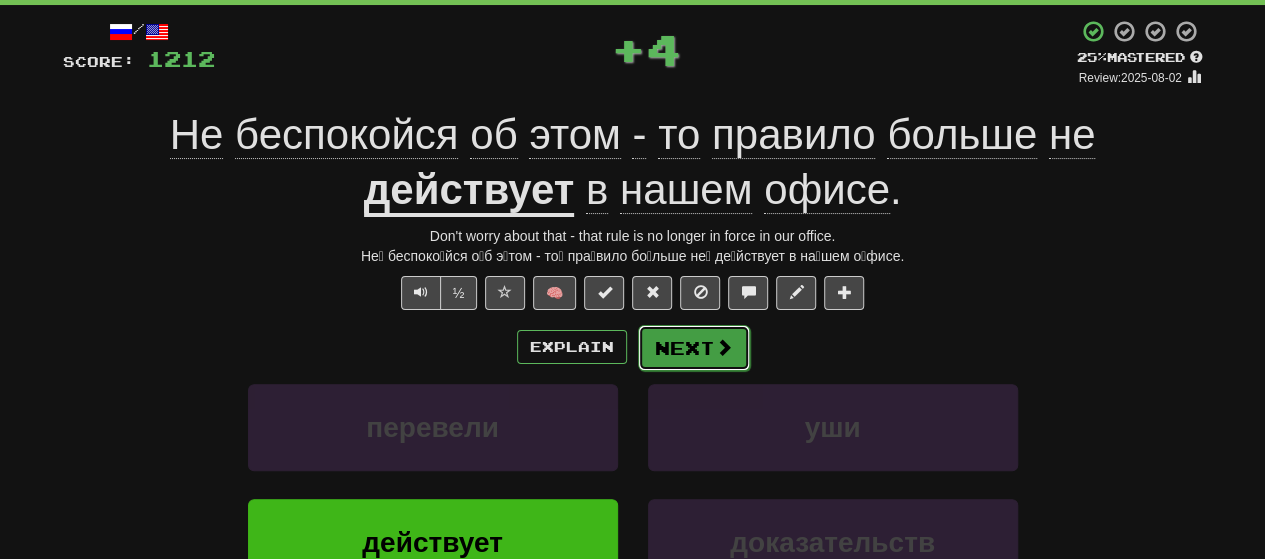 click on "Next" at bounding box center (694, 348) 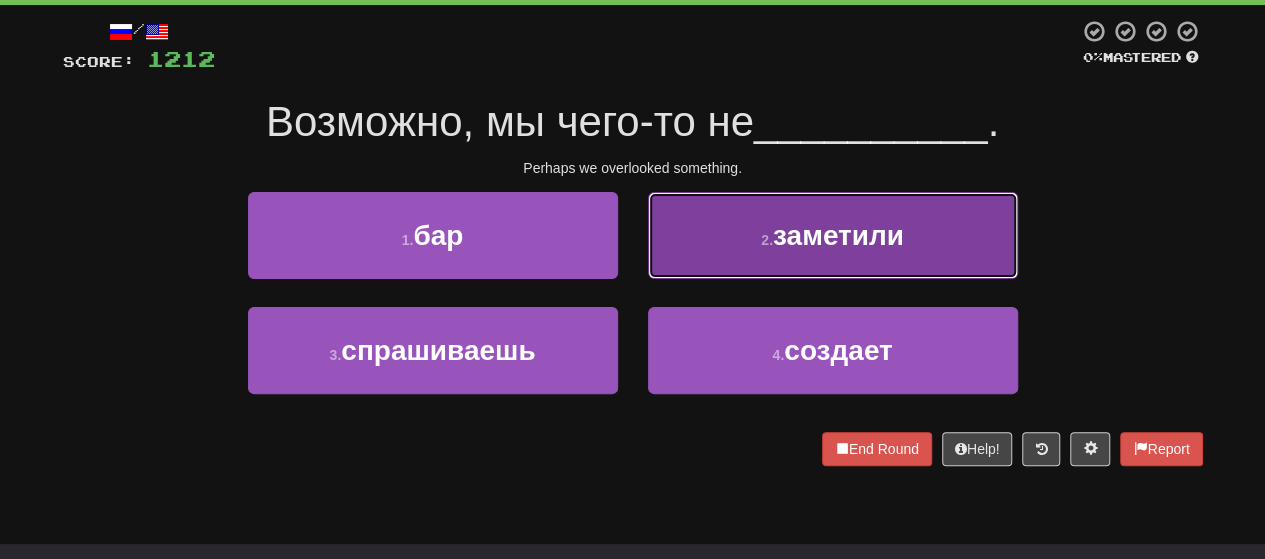 click on "2 .  заметили" at bounding box center (833, 235) 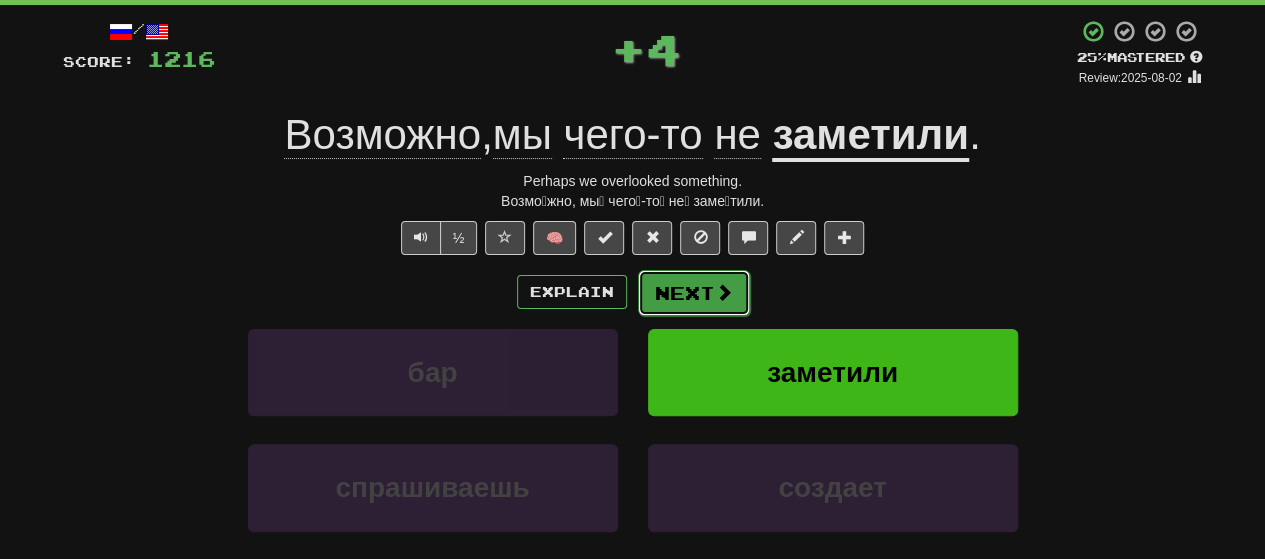 click on "Next" at bounding box center [694, 293] 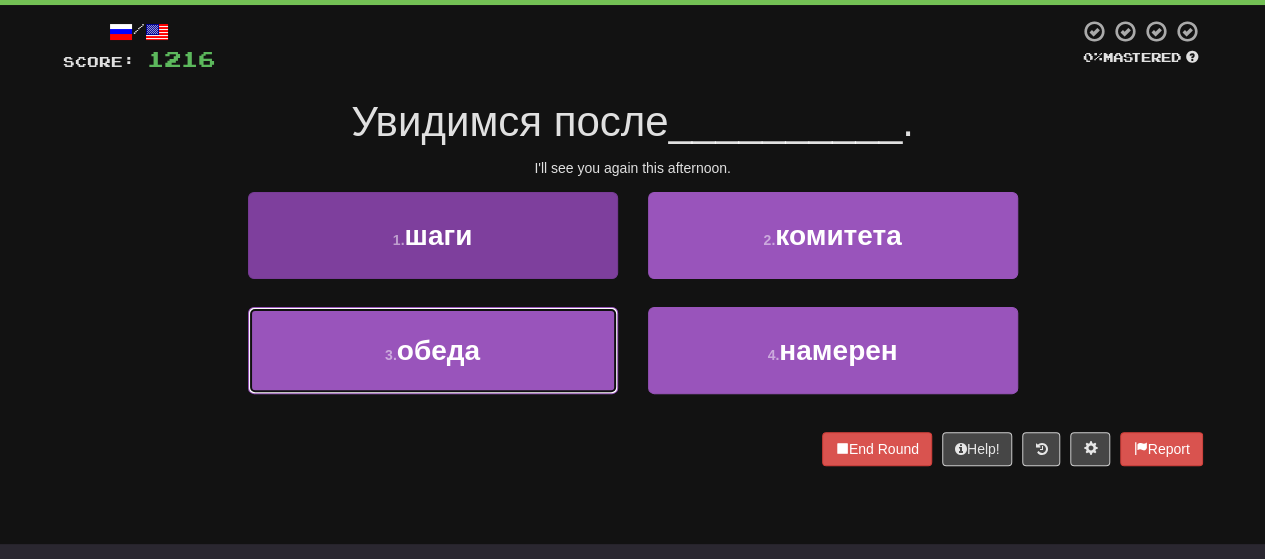 click on "3 .  обеда" at bounding box center (433, 350) 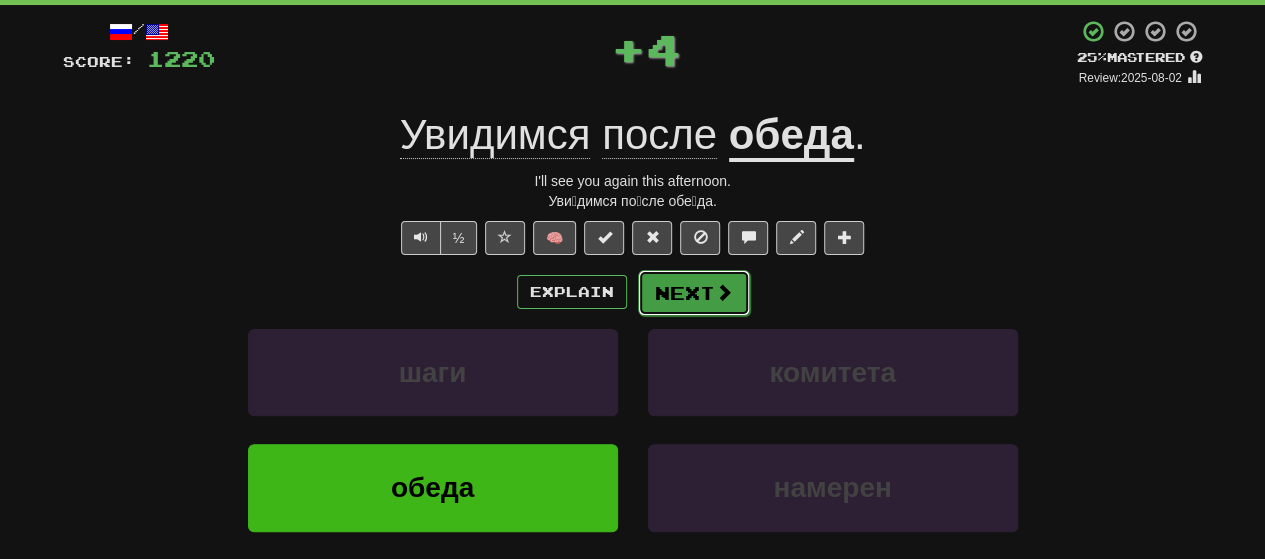 click on "Next" at bounding box center (694, 293) 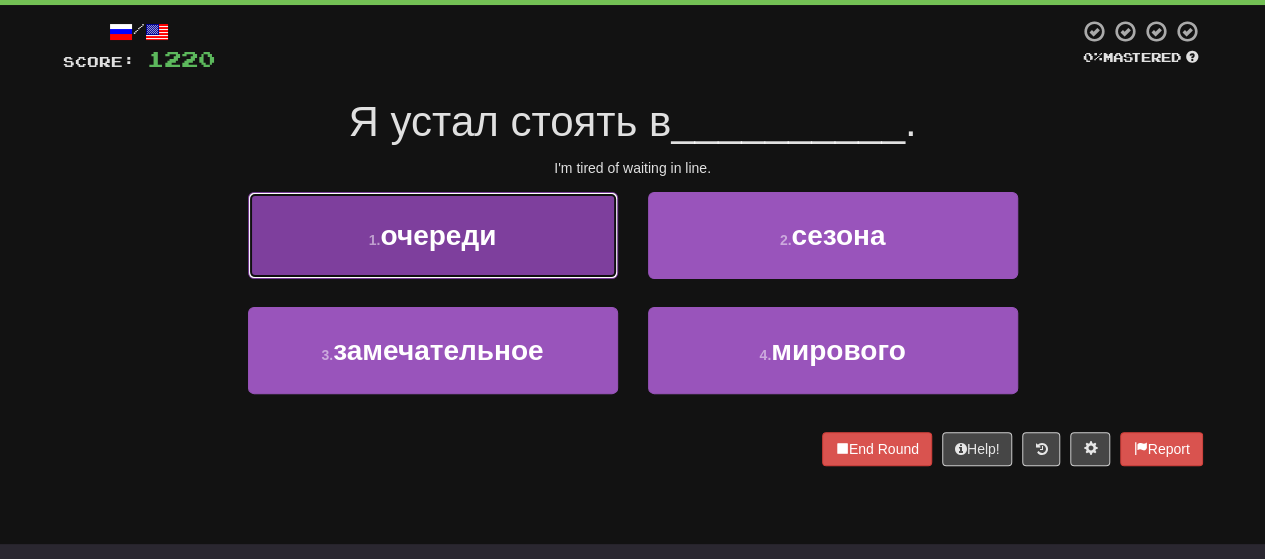 click on "очереди" at bounding box center (438, 235) 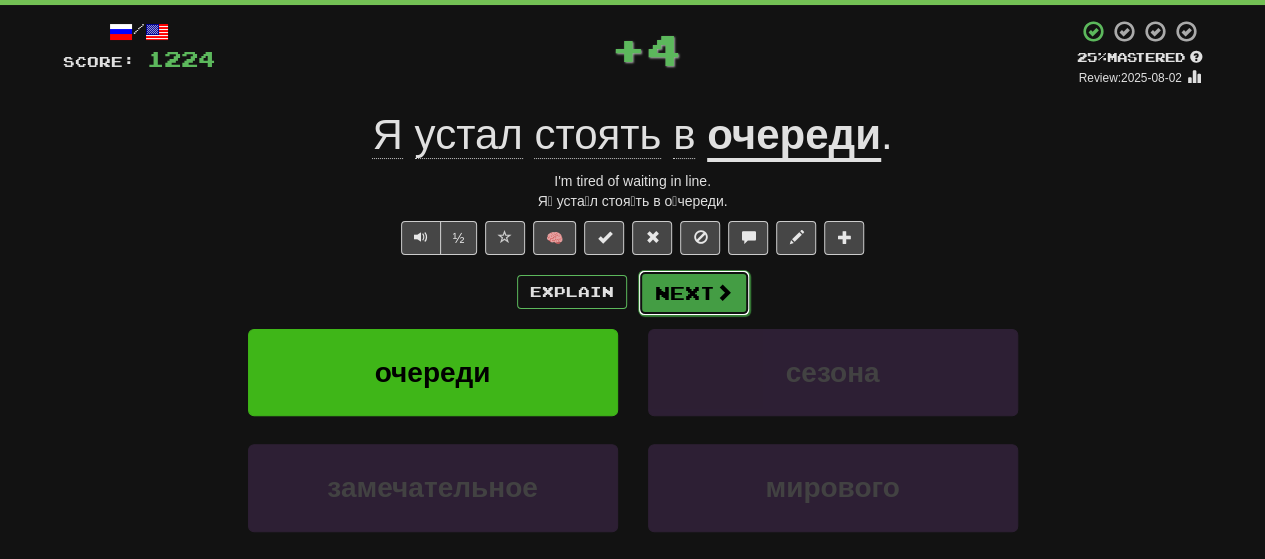 click on "Next" at bounding box center [694, 293] 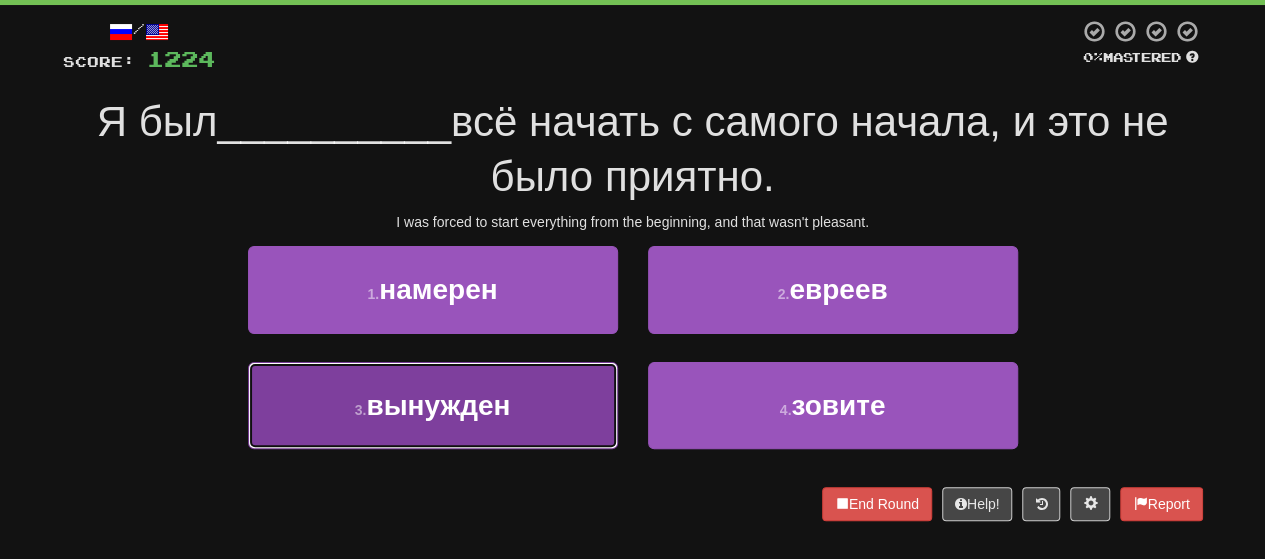 click on "3 .  вынужден" at bounding box center [433, 405] 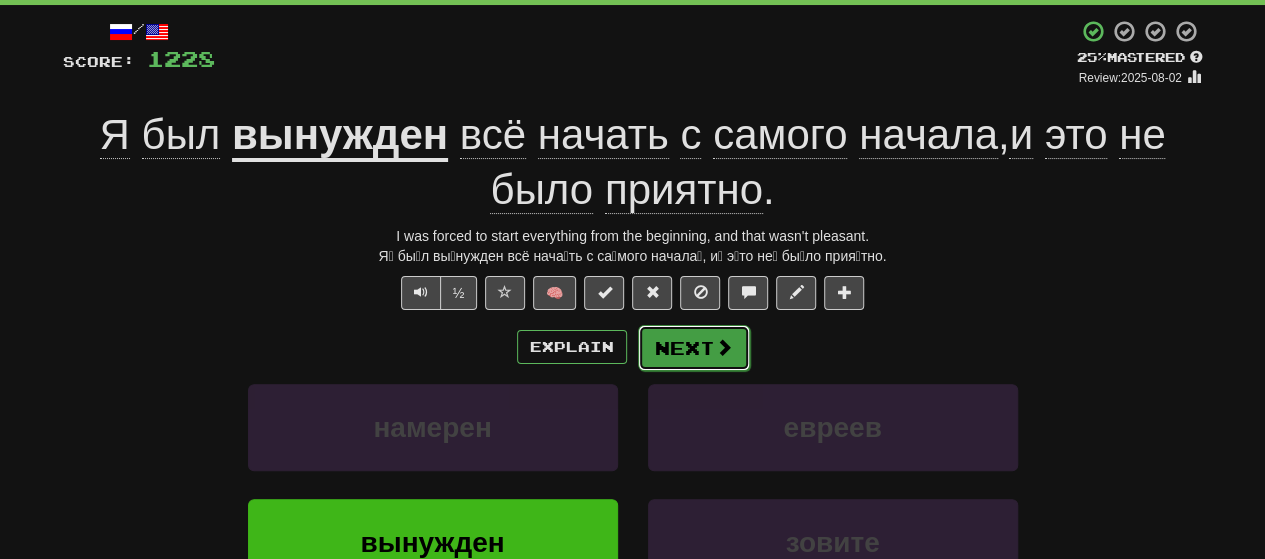 click on "Next" at bounding box center (694, 348) 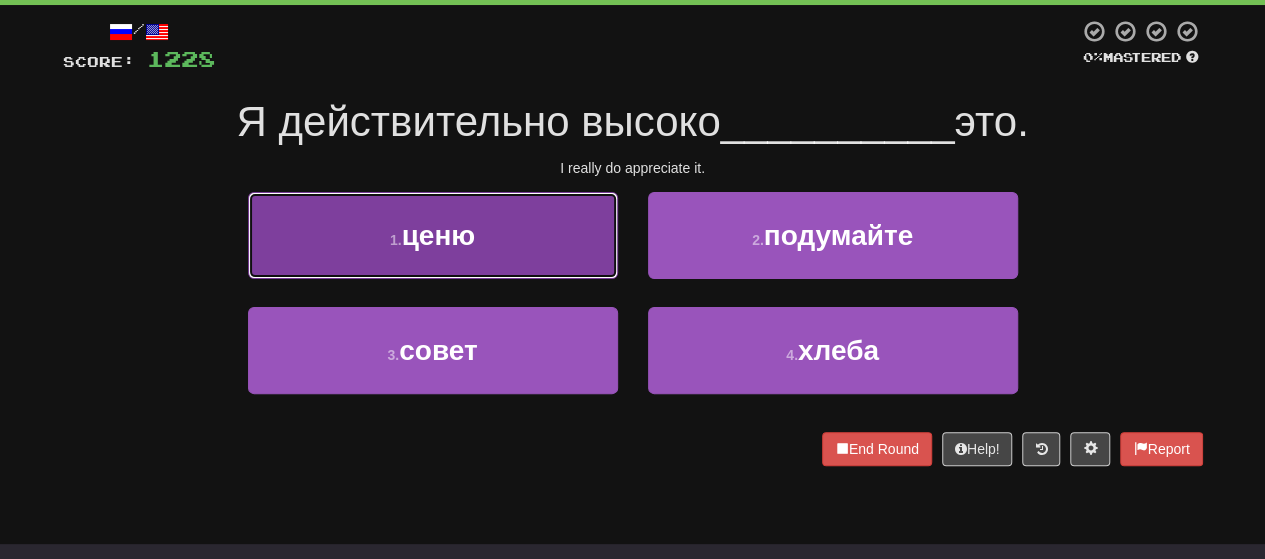 click on "1 .  ценю" at bounding box center (433, 235) 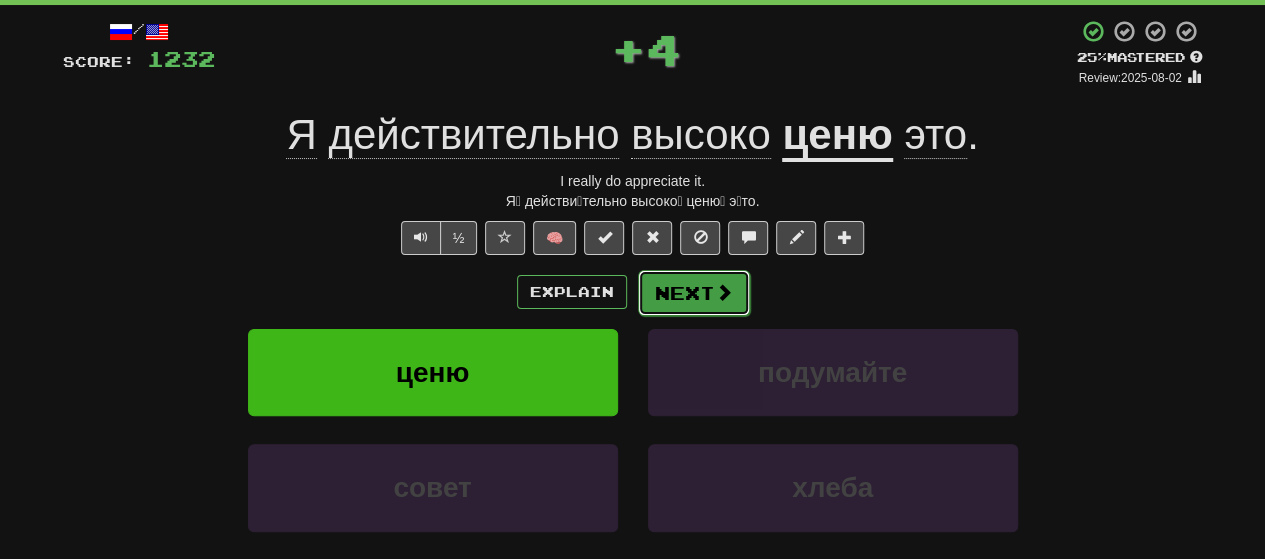 click on "Next" at bounding box center (694, 293) 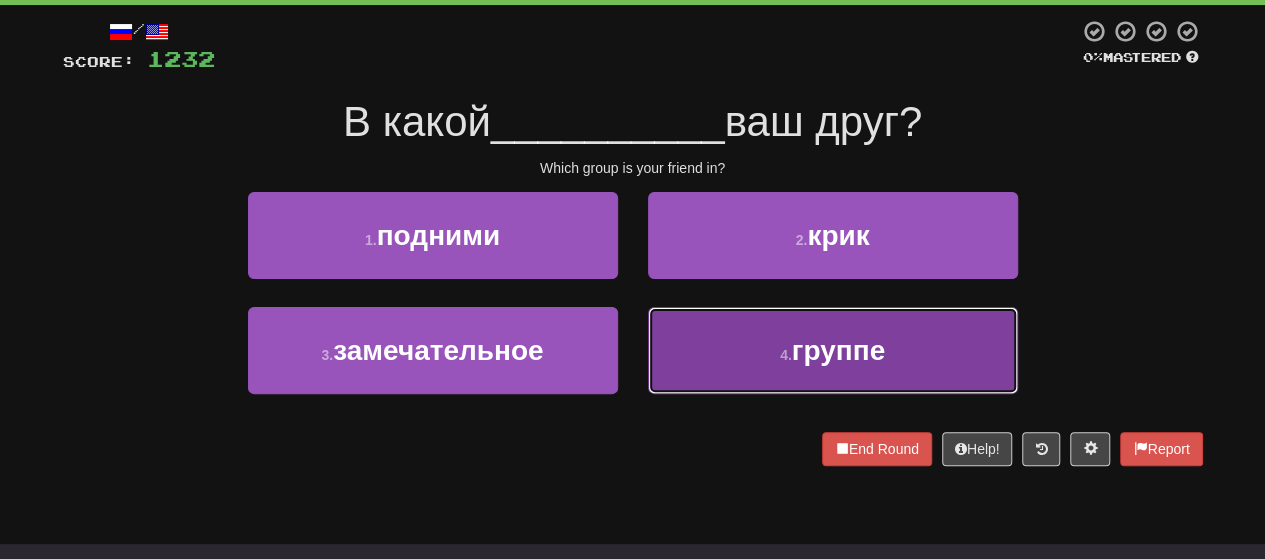 click on "4 .  группе" at bounding box center [833, 350] 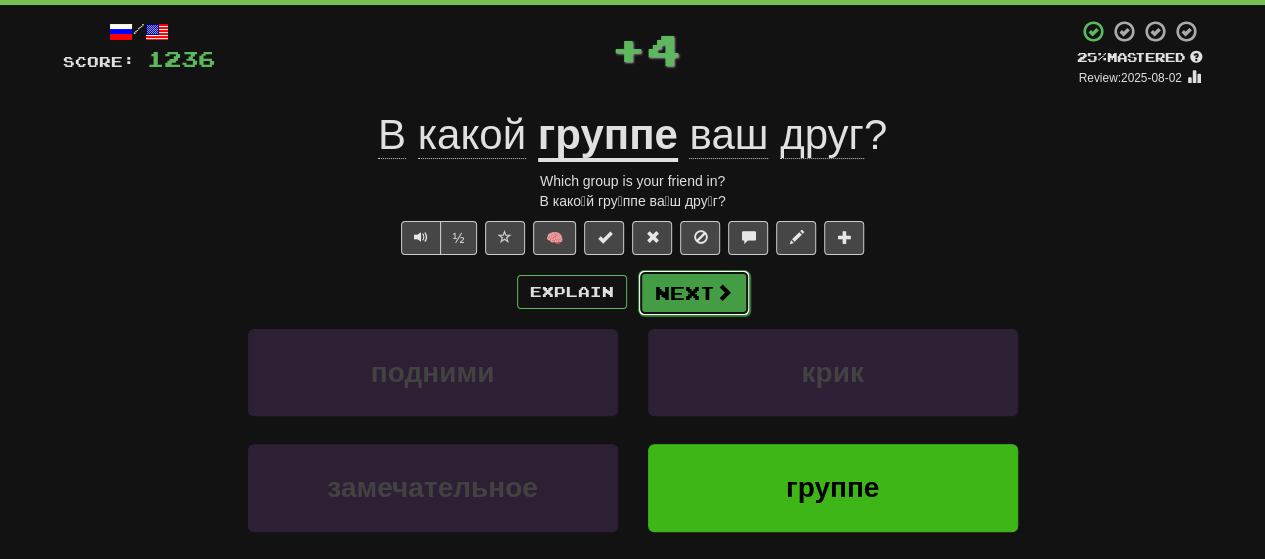 click on "Next" at bounding box center (694, 293) 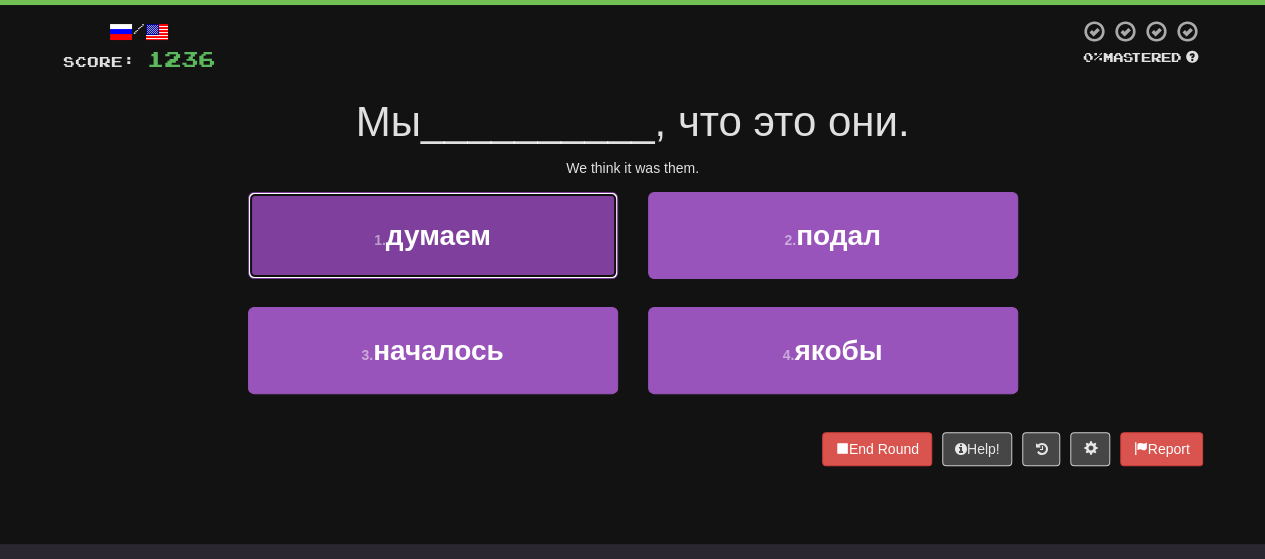 click on "1 .  думаем" at bounding box center [433, 235] 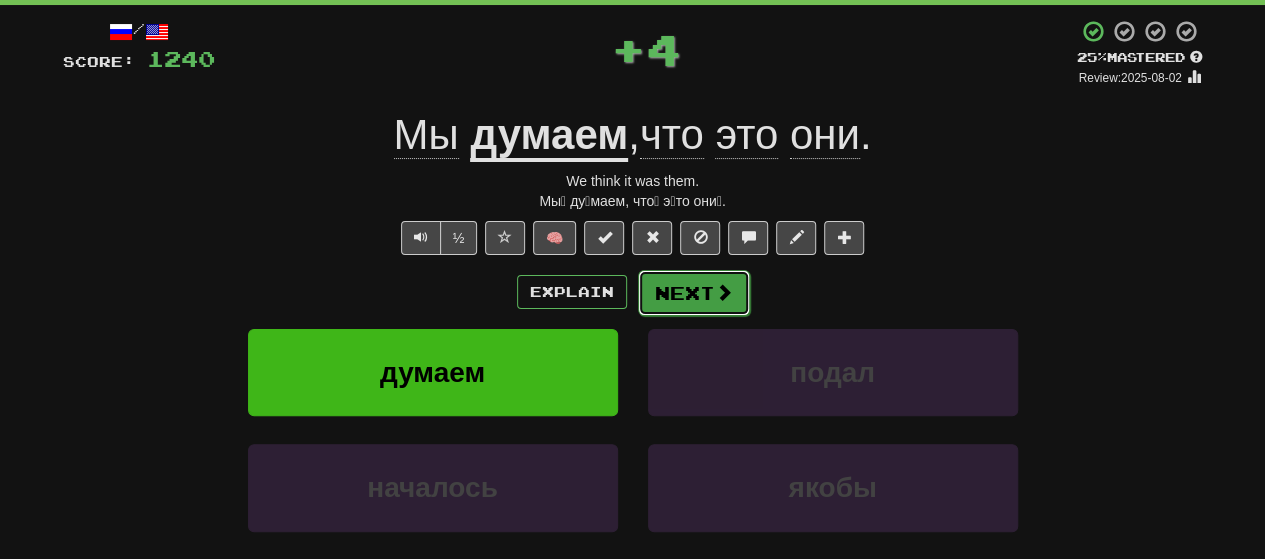 click on "Next" at bounding box center [694, 293] 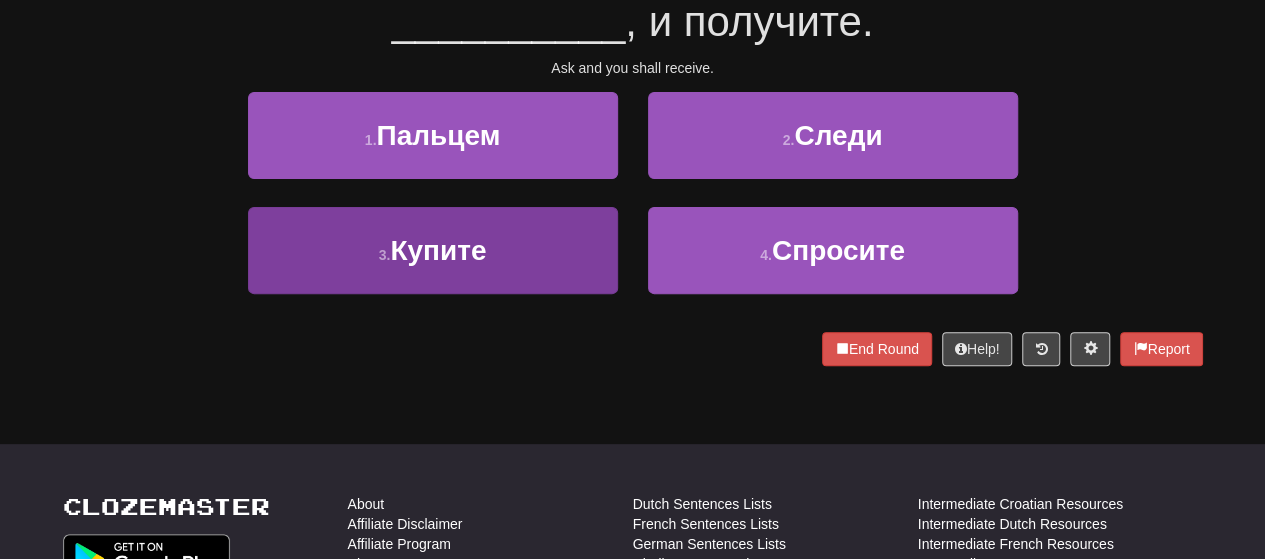 scroll, scrollTop: 100, scrollLeft: 0, axis: vertical 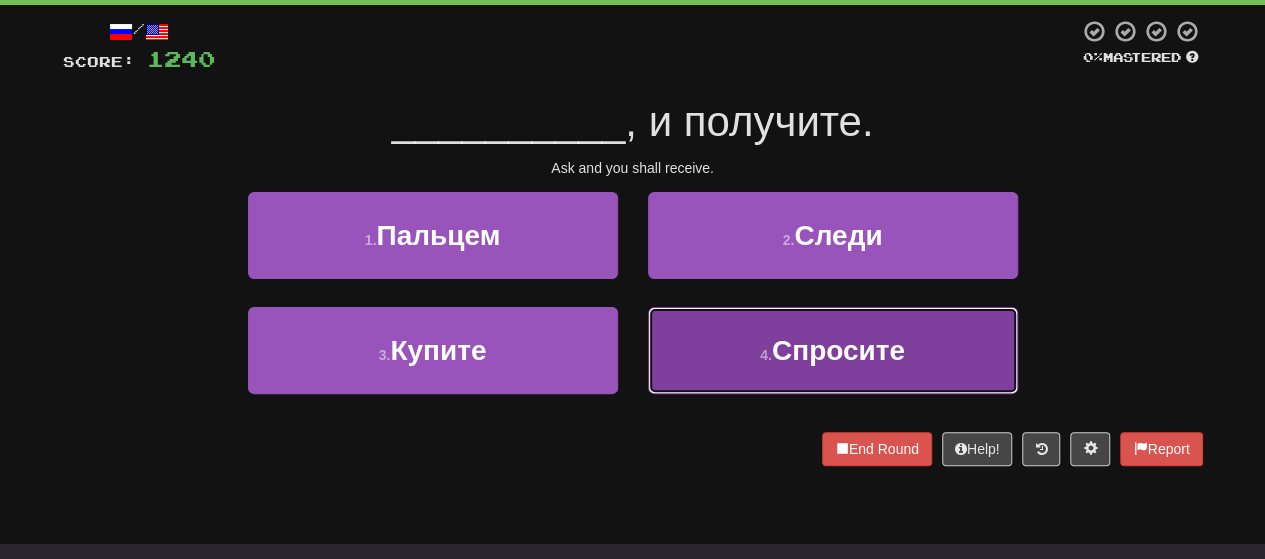 click on "4 .  Спросите" at bounding box center [833, 350] 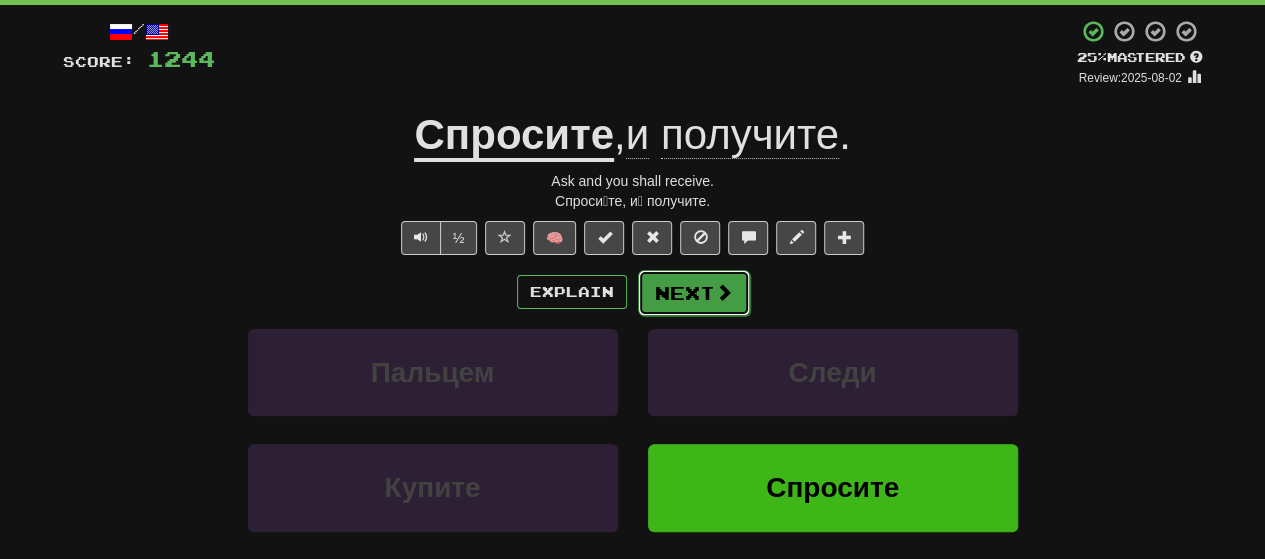 click on "Next" at bounding box center [694, 293] 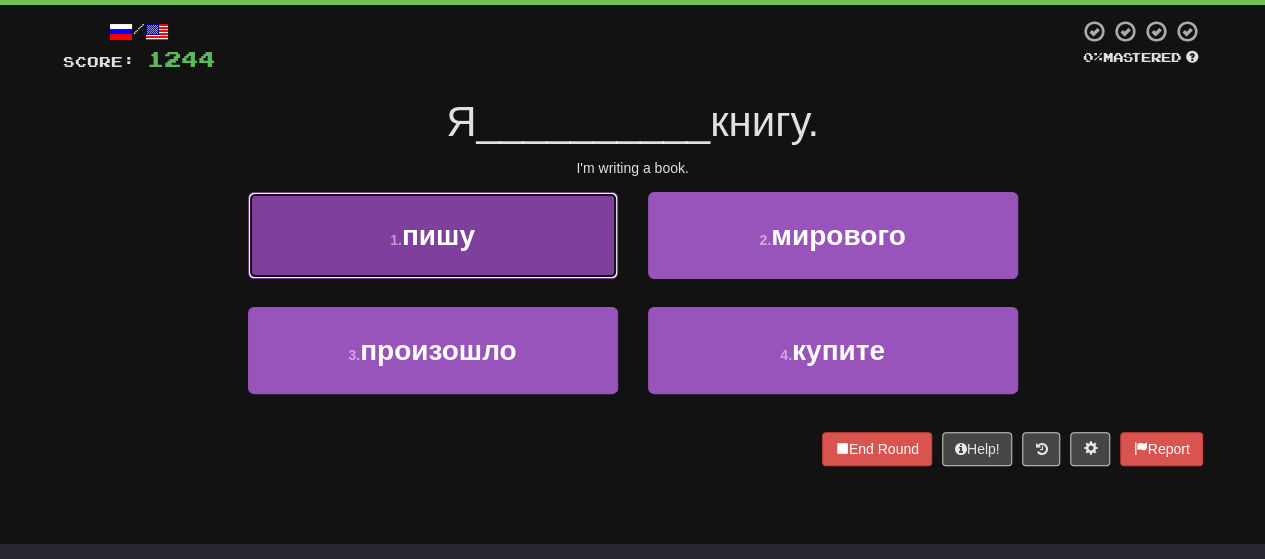 click on "1 .  пишу" at bounding box center [433, 235] 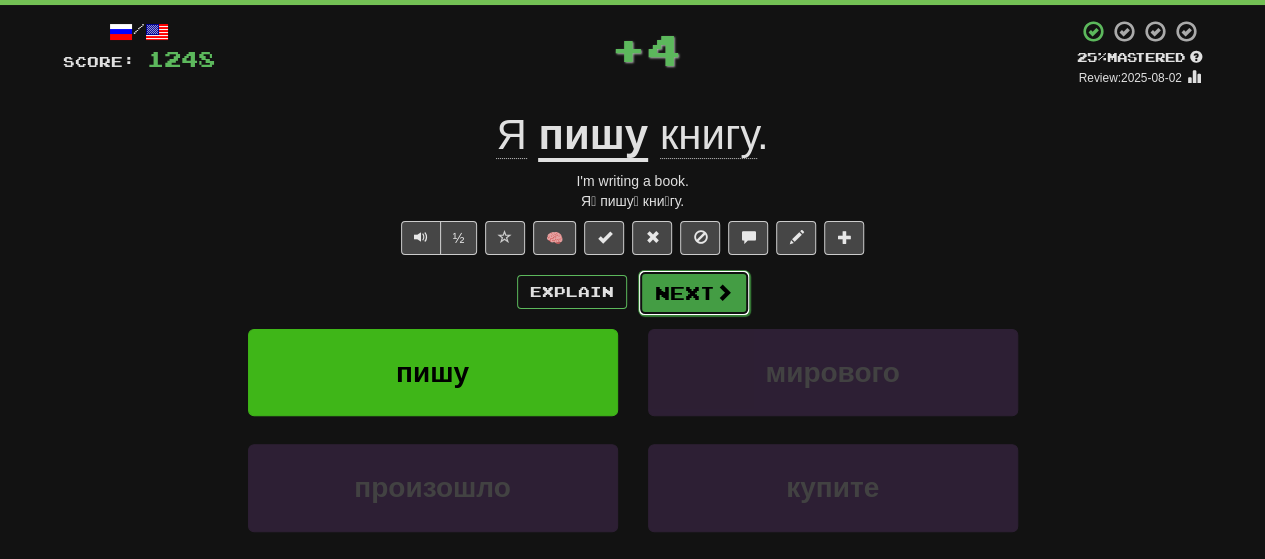 click on "Next" at bounding box center [694, 293] 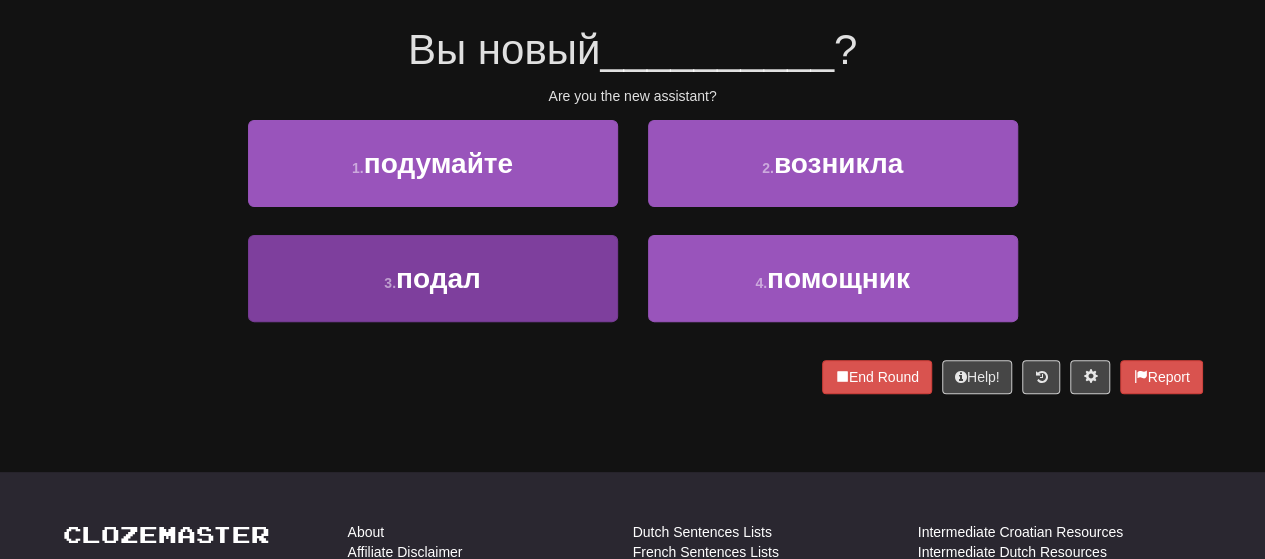 scroll, scrollTop: 200, scrollLeft: 0, axis: vertical 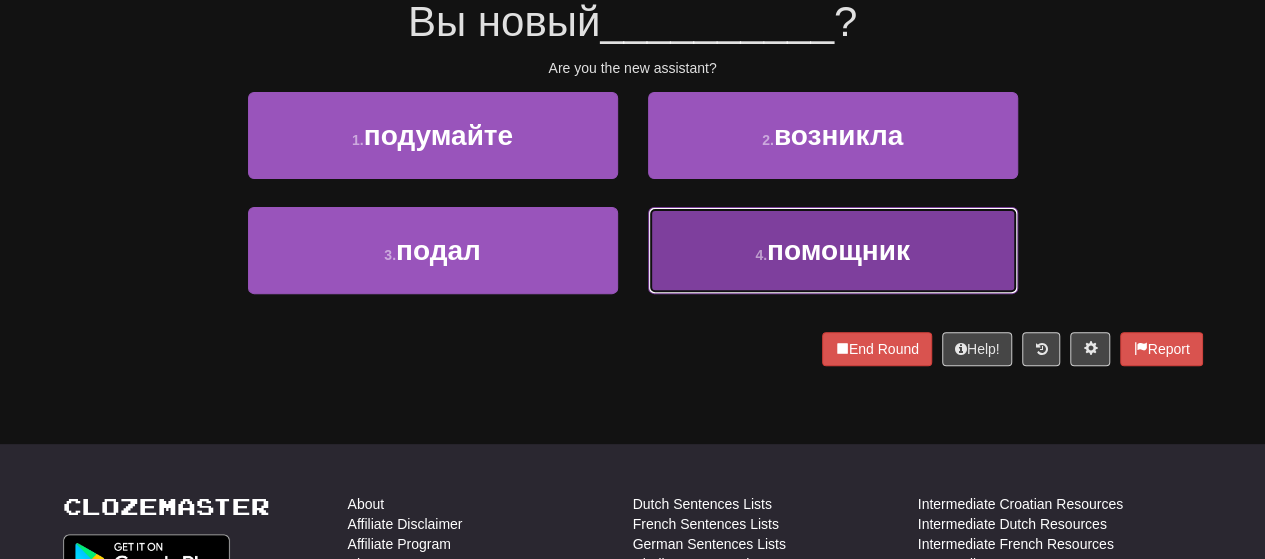 click on "4 .  помощник" at bounding box center [833, 250] 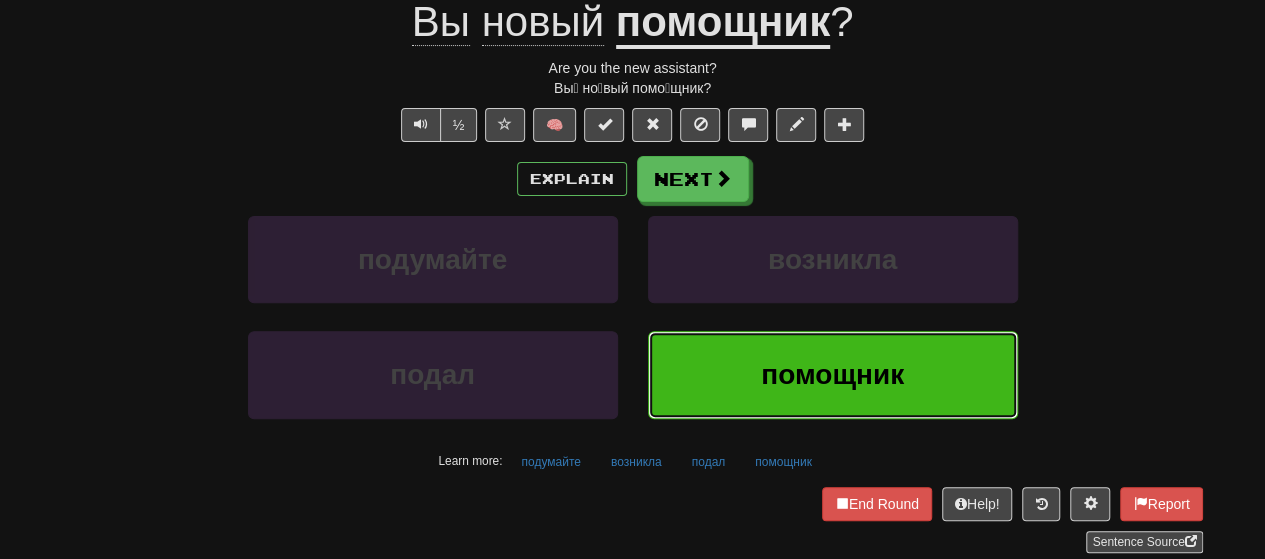 scroll, scrollTop: 113, scrollLeft: 0, axis: vertical 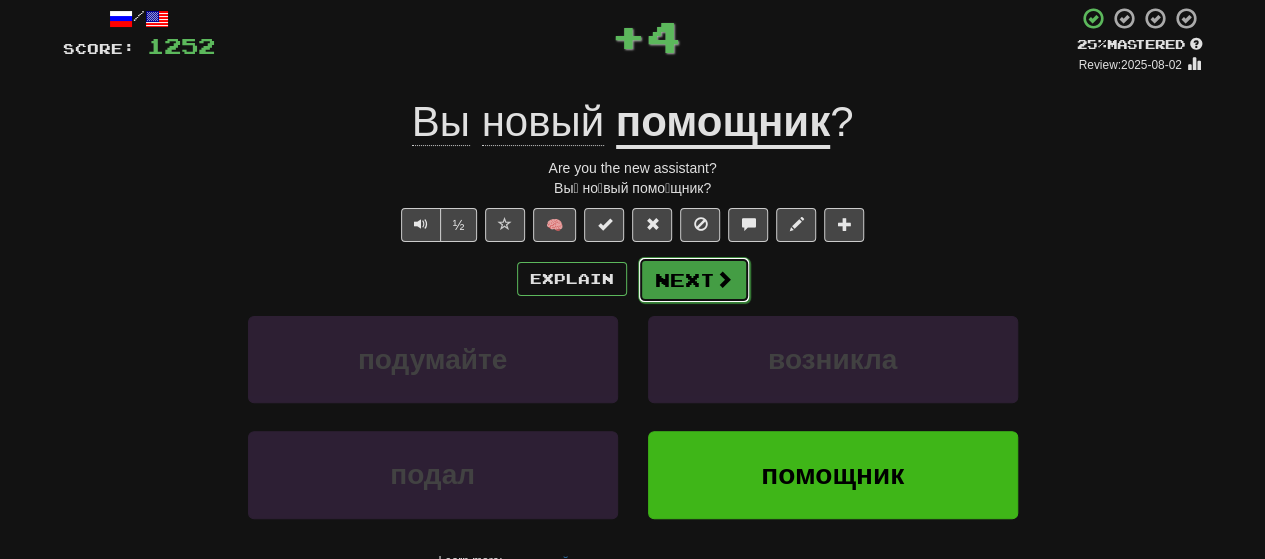 click on "Next" at bounding box center (694, 280) 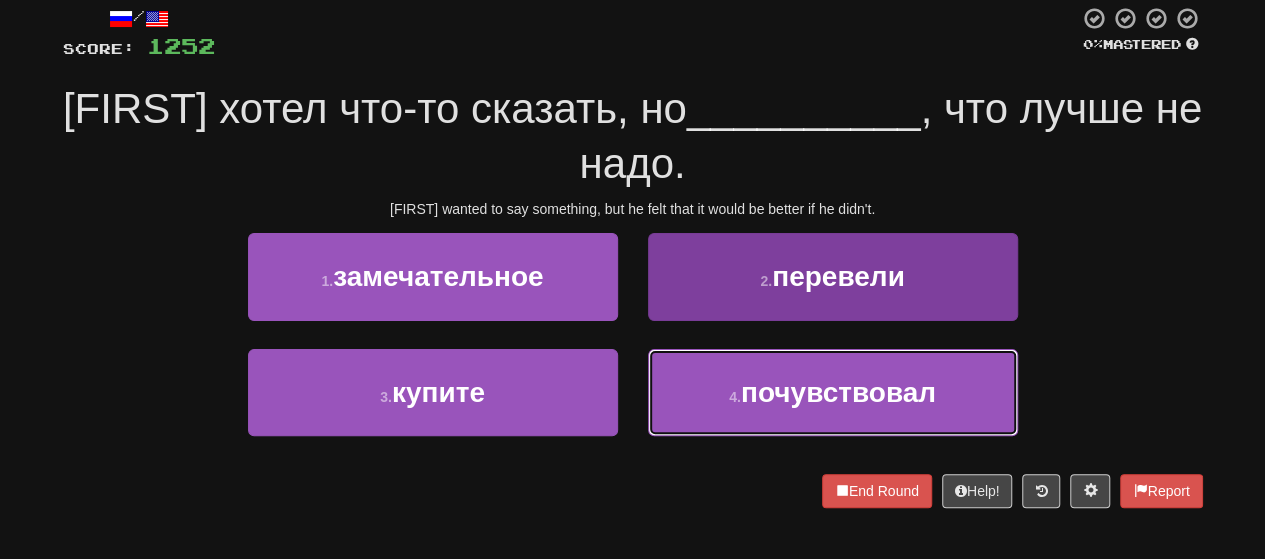 click on "4 .  почувствовал" at bounding box center (833, 392) 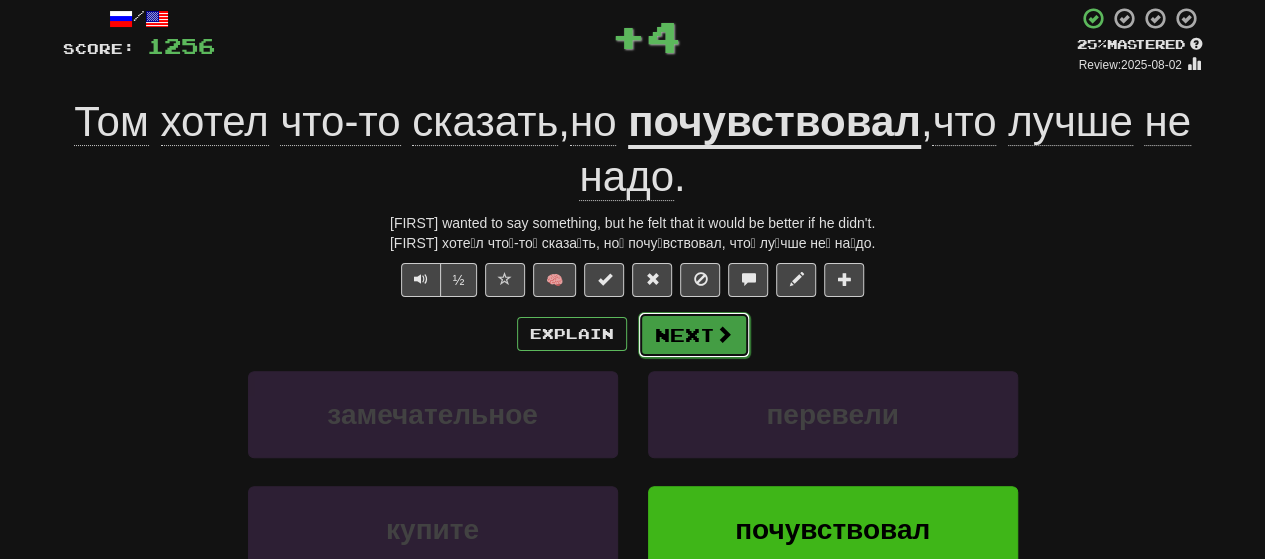 click on "Next" at bounding box center (694, 335) 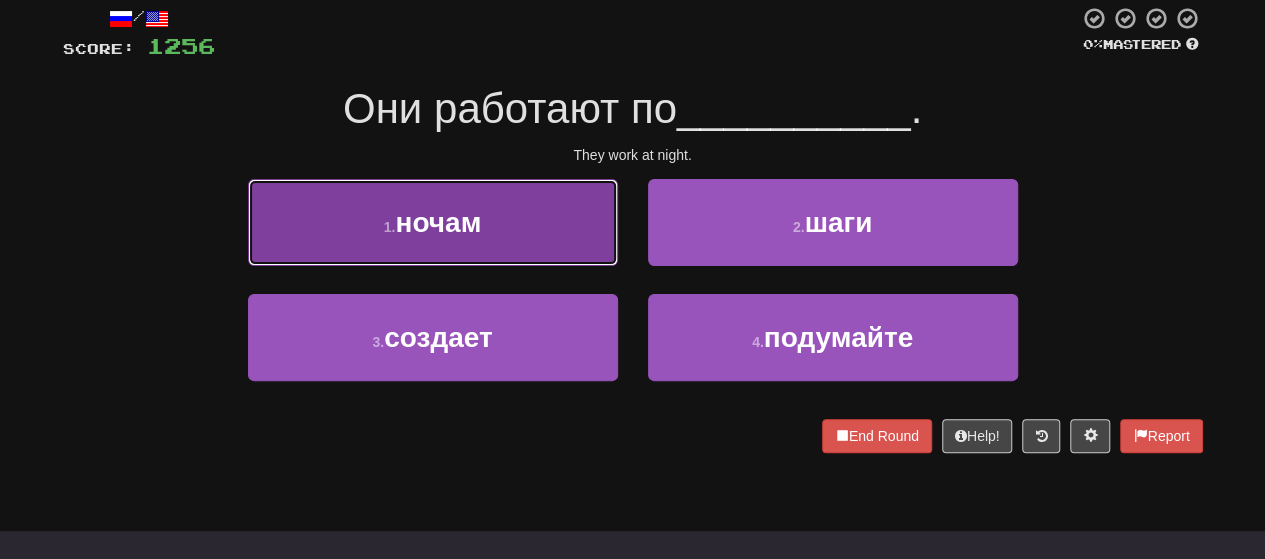 click on "1 .  ночам" at bounding box center (433, 222) 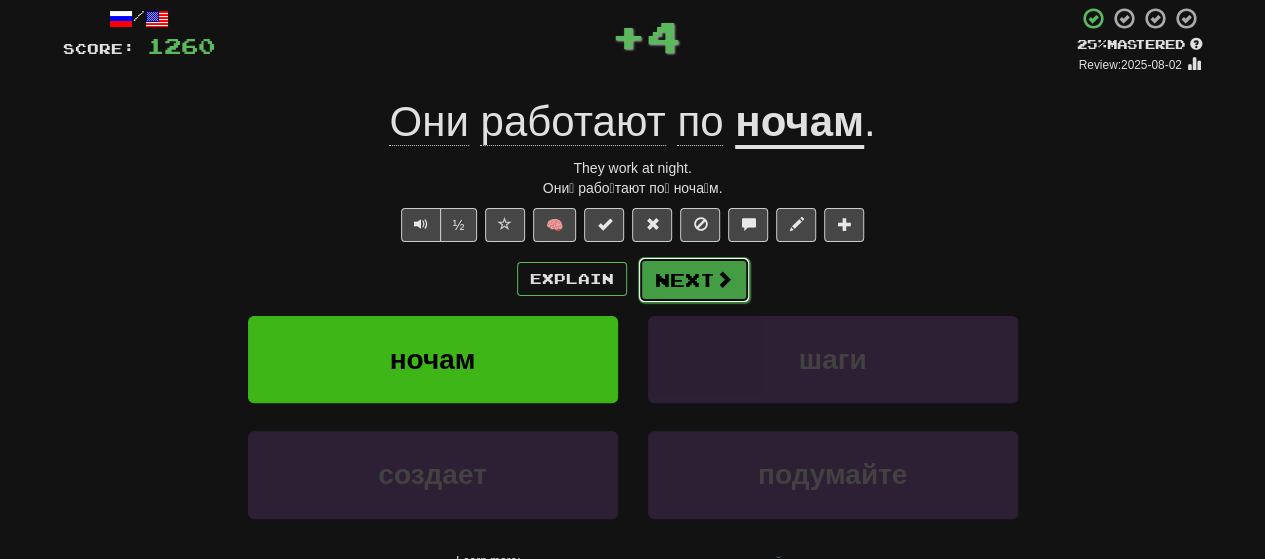 click on "Next" at bounding box center [694, 280] 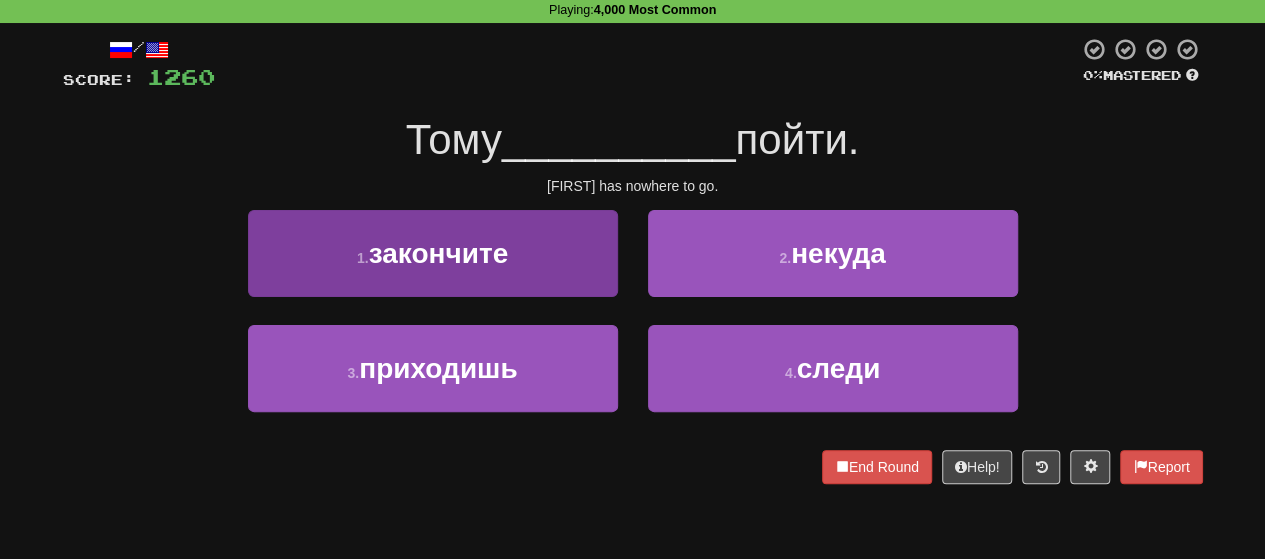 scroll, scrollTop: 113, scrollLeft: 0, axis: vertical 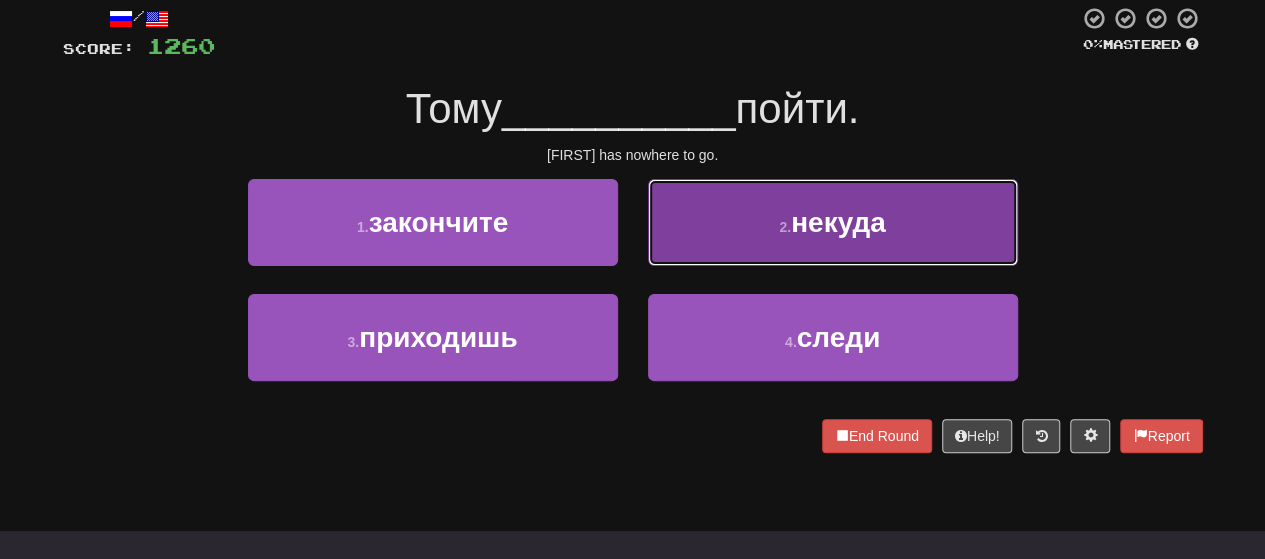 click on "2 .  некуда" at bounding box center [833, 222] 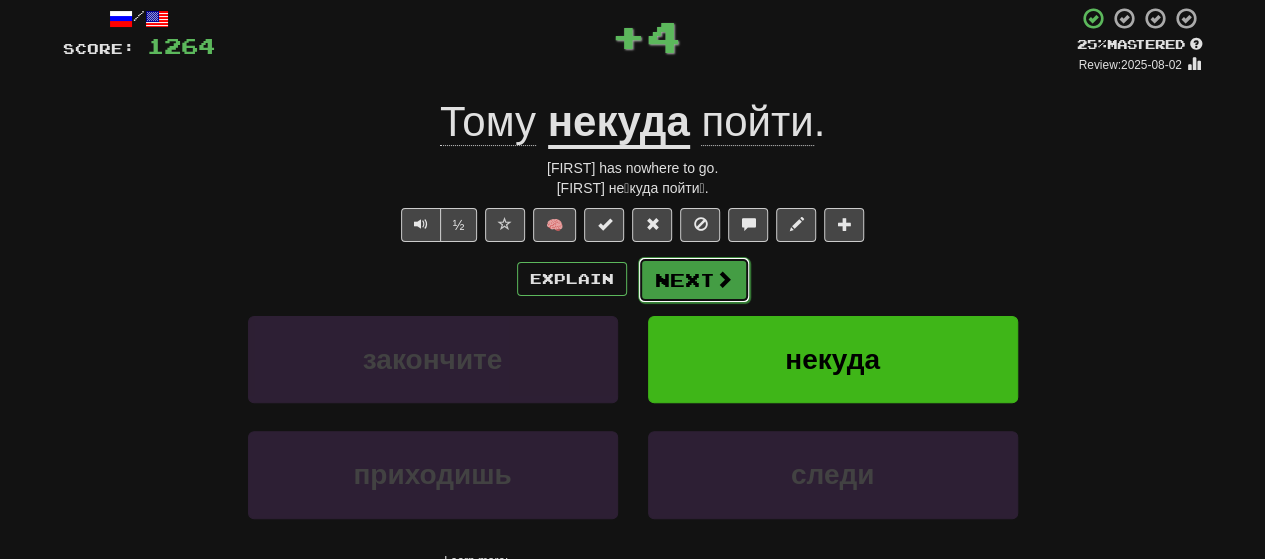 click on "Next" at bounding box center [694, 280] 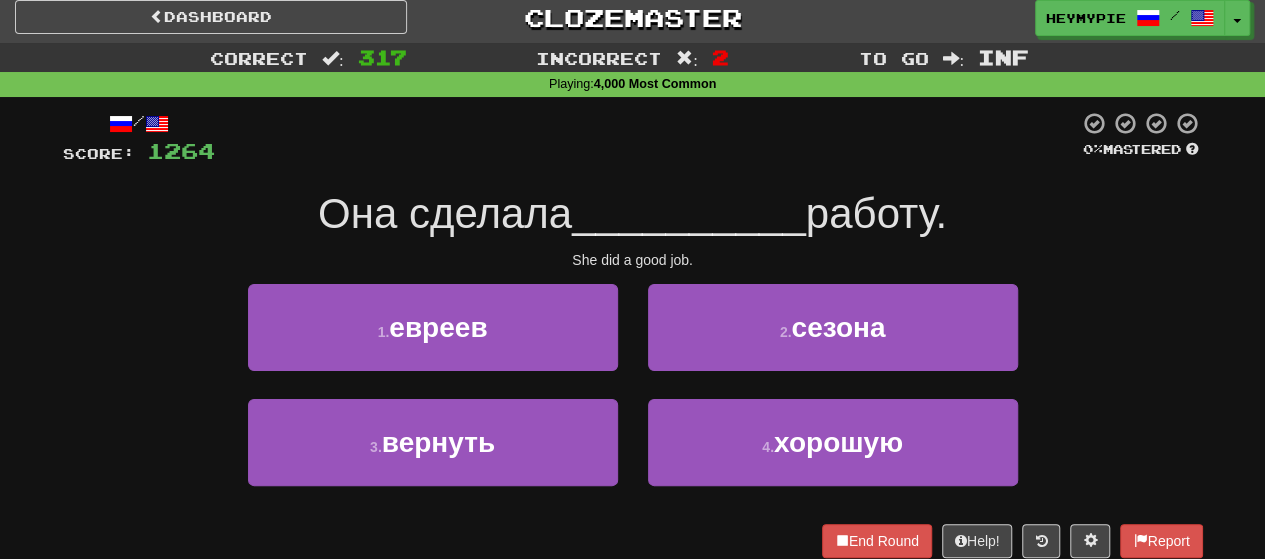 scroll, scrollTop: 0, scrollLeft: 0, axis: both 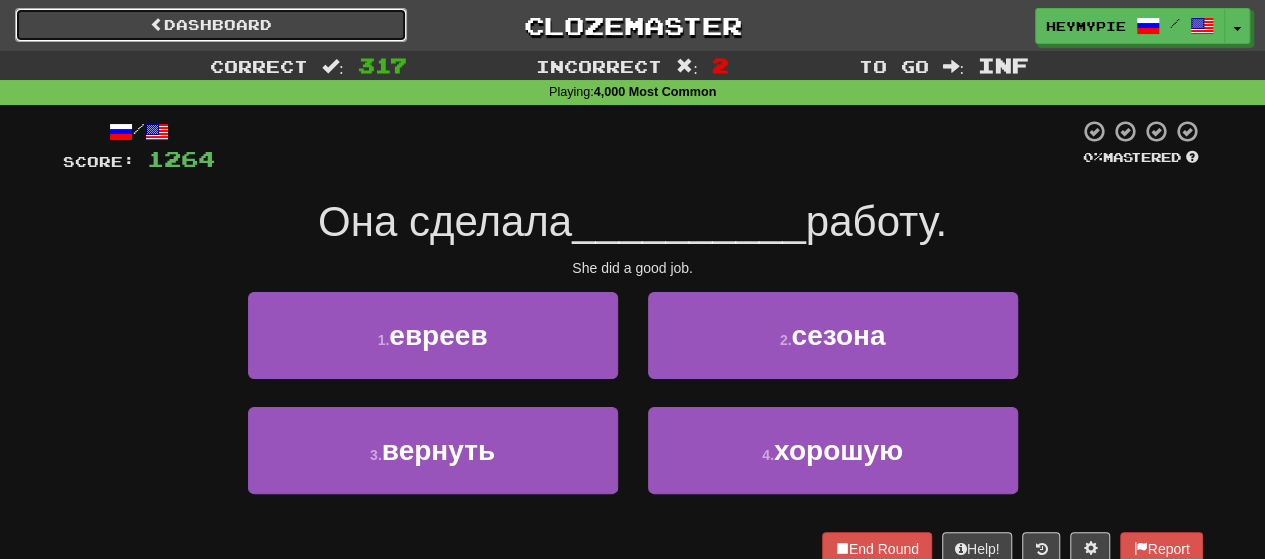 click on "Dashboard" at bounding box center [211, 25] 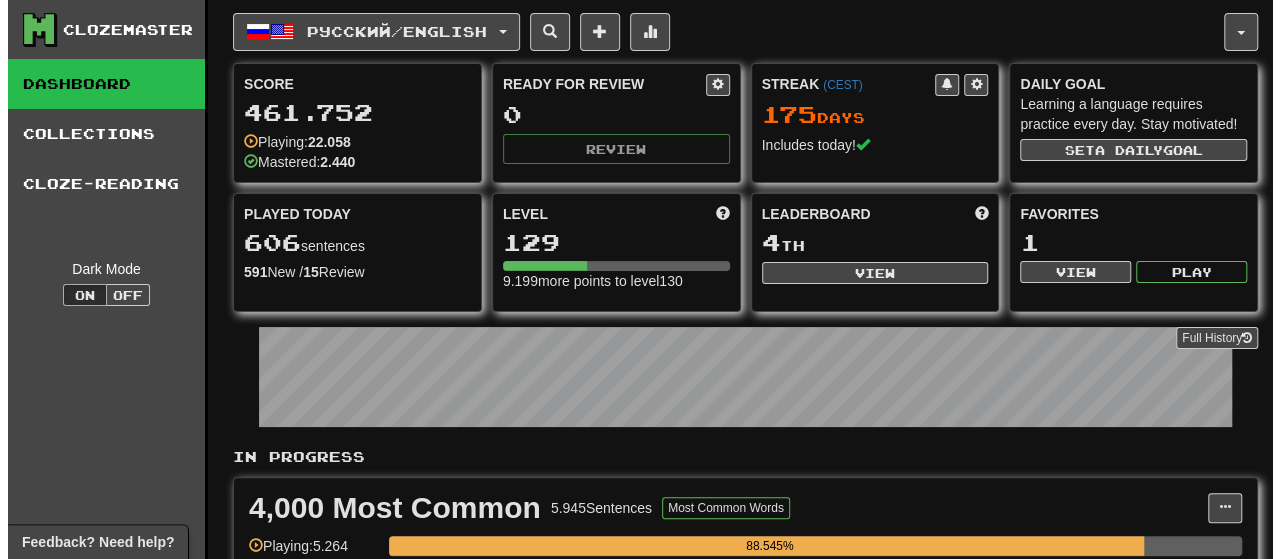 scroll, scrollTop: 100, scrollLeft: 0, axis: vertical 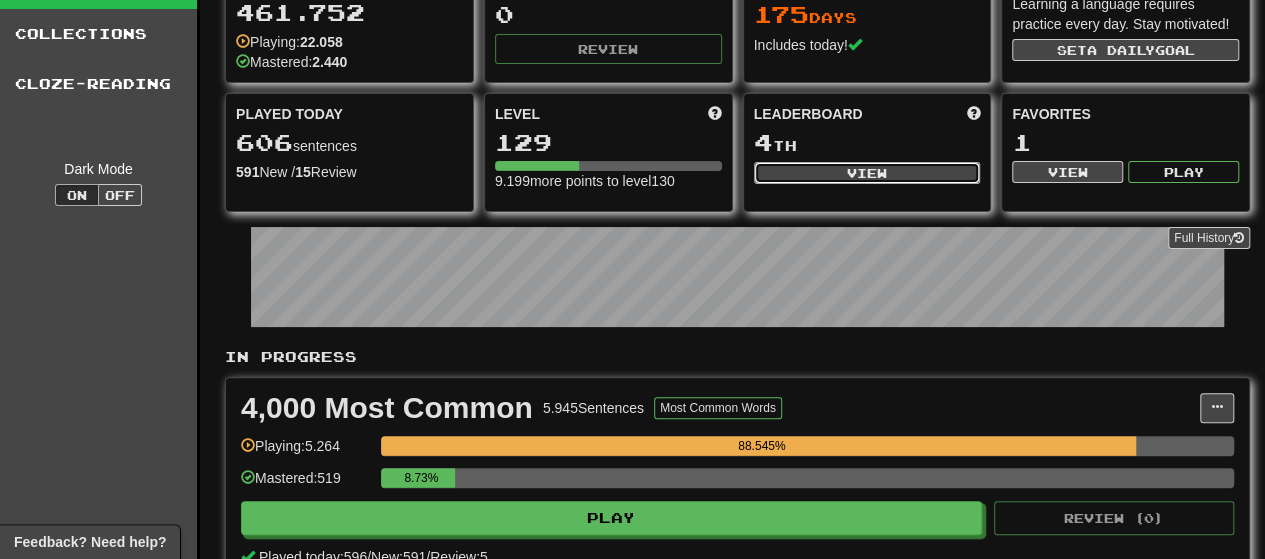 click on "View" at bounding box center [867, 173] 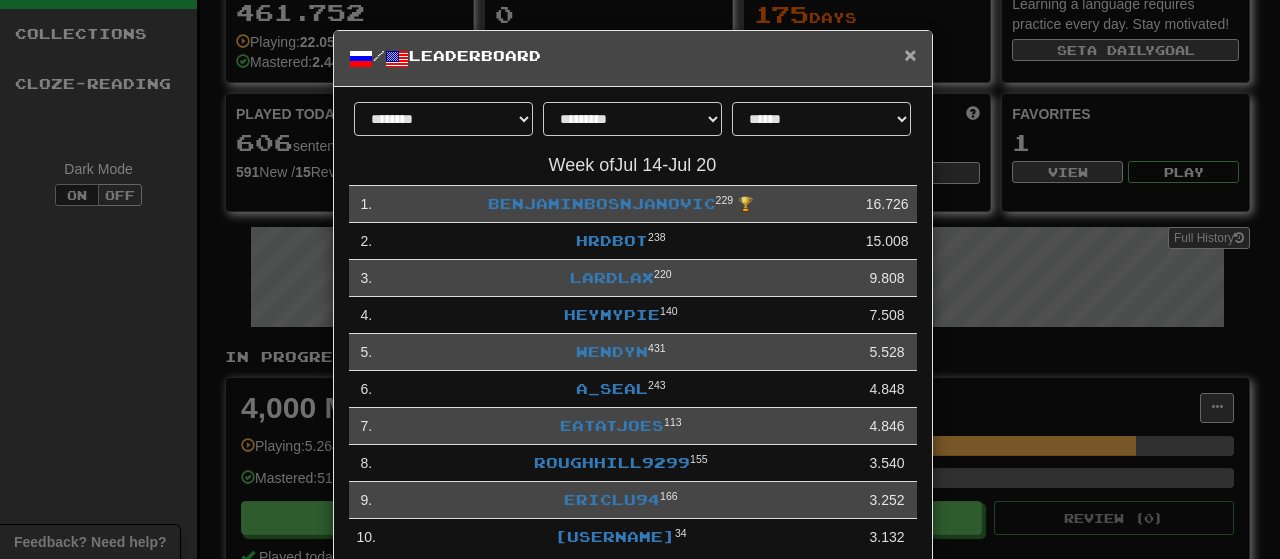 click on "×" at bounding box center (910, 54) 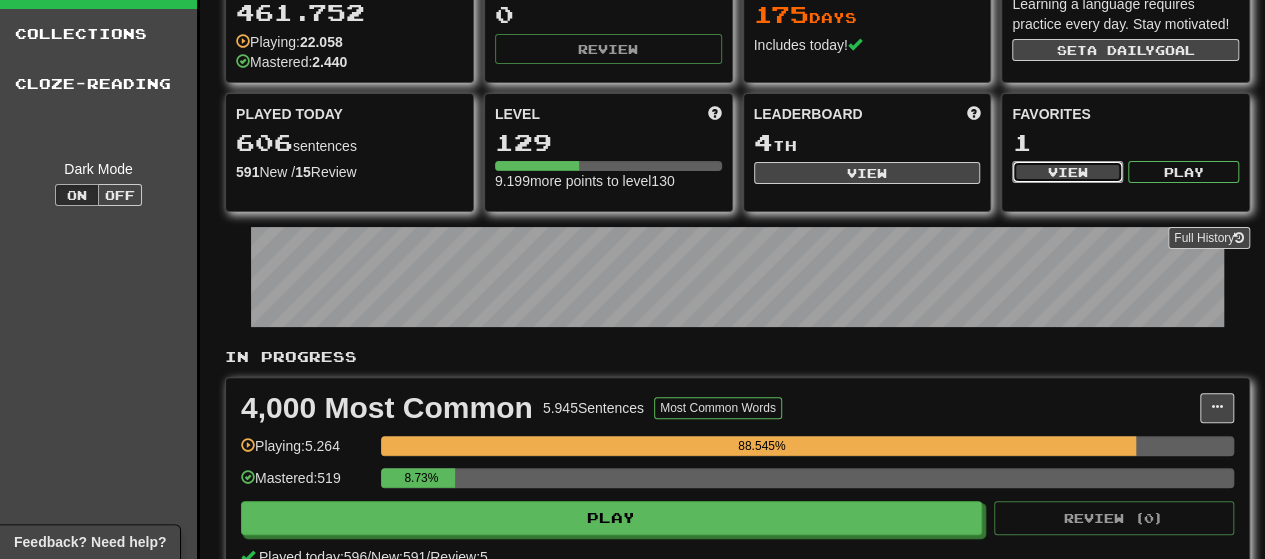 click on "View" at bounding box center [1067, 172] 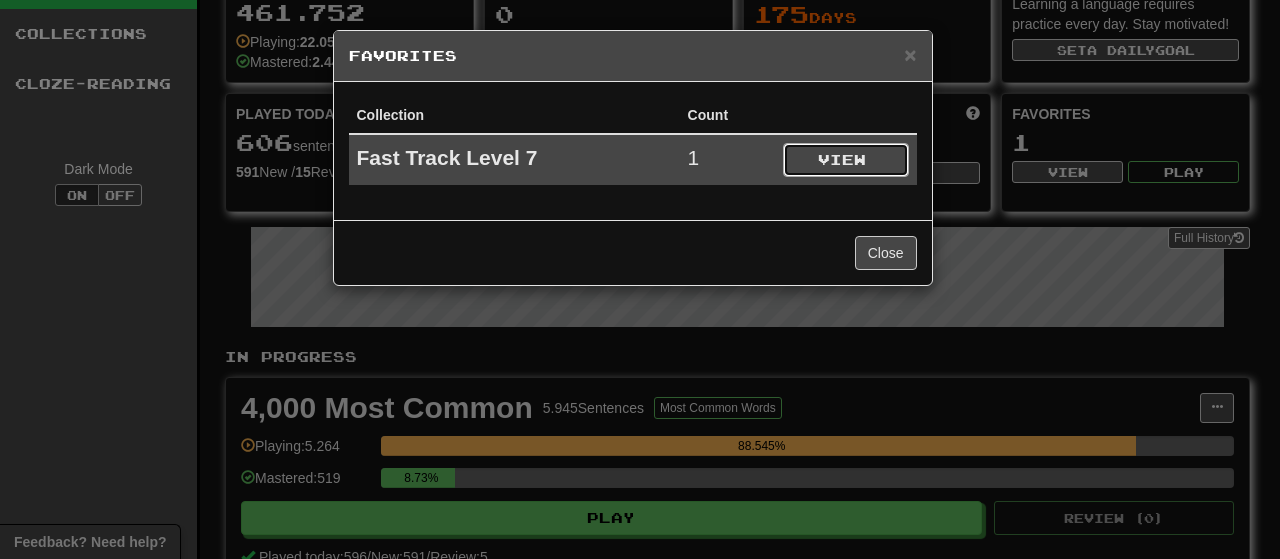 click on "View" at bounding box center [846, 160] 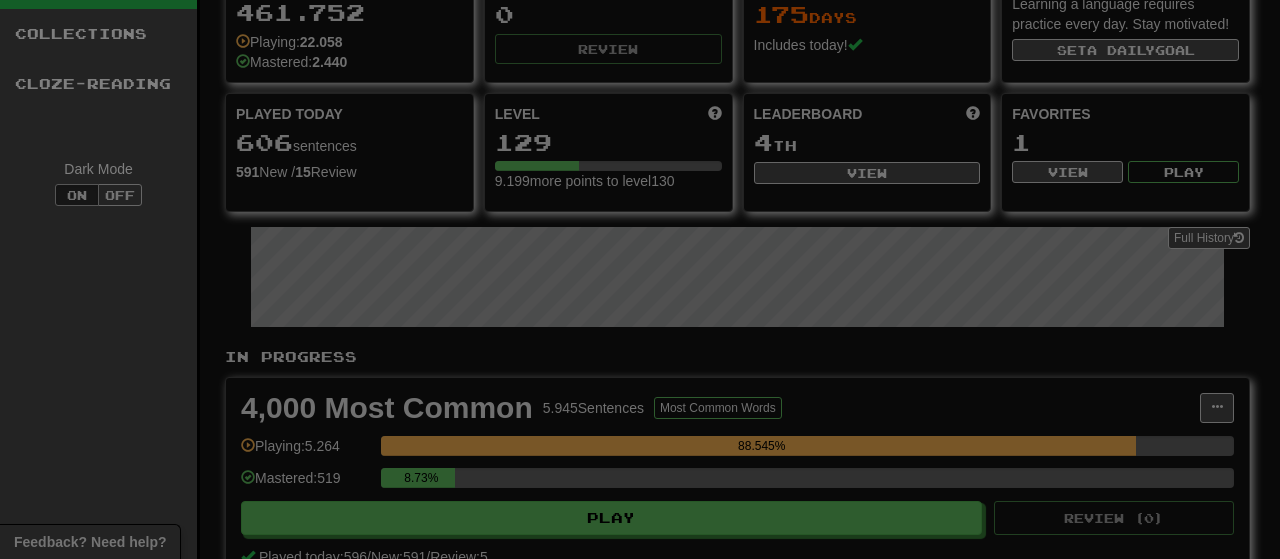 select on "*********" 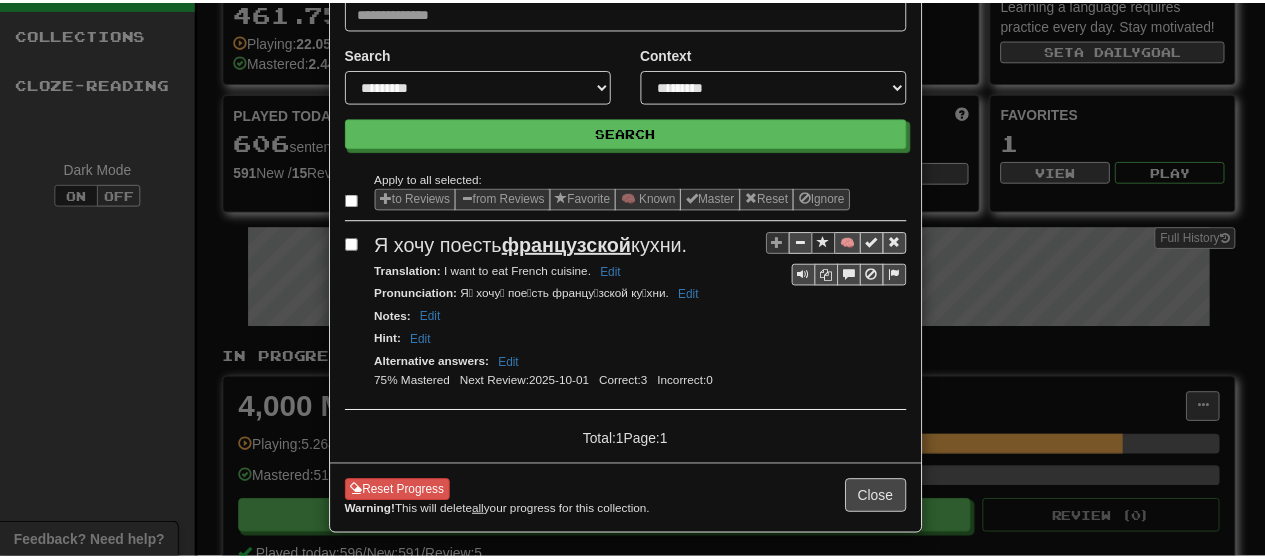 scroll, scrollTop: 2, scrollLeft: 0, axis: vertical 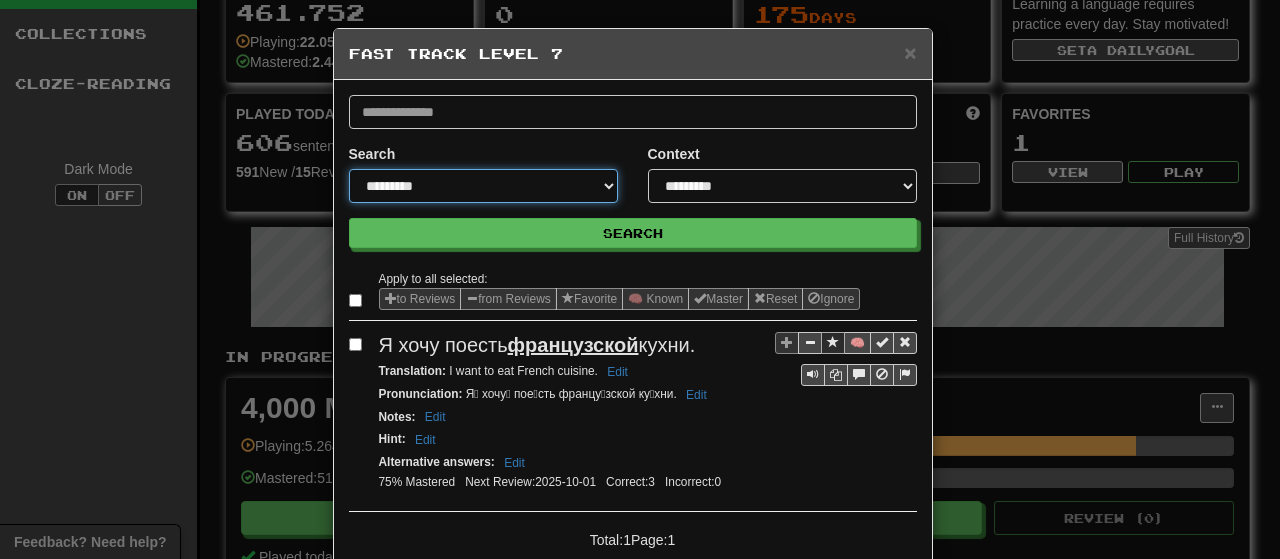 click on "**********" at bounding box center (483, 186) 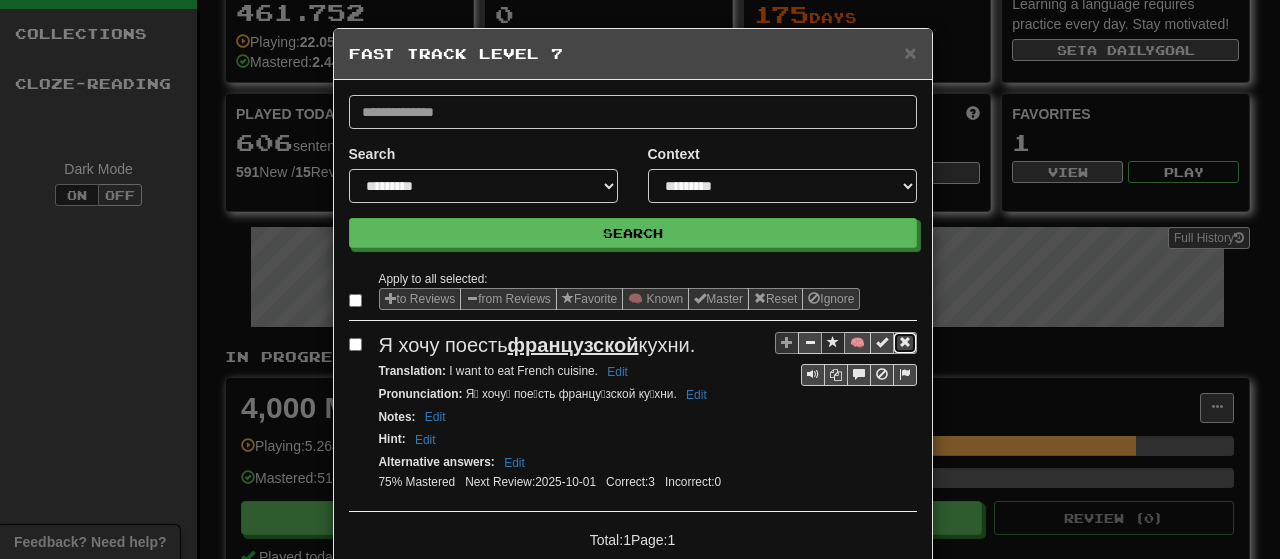 click at bounding box center [905, 342] 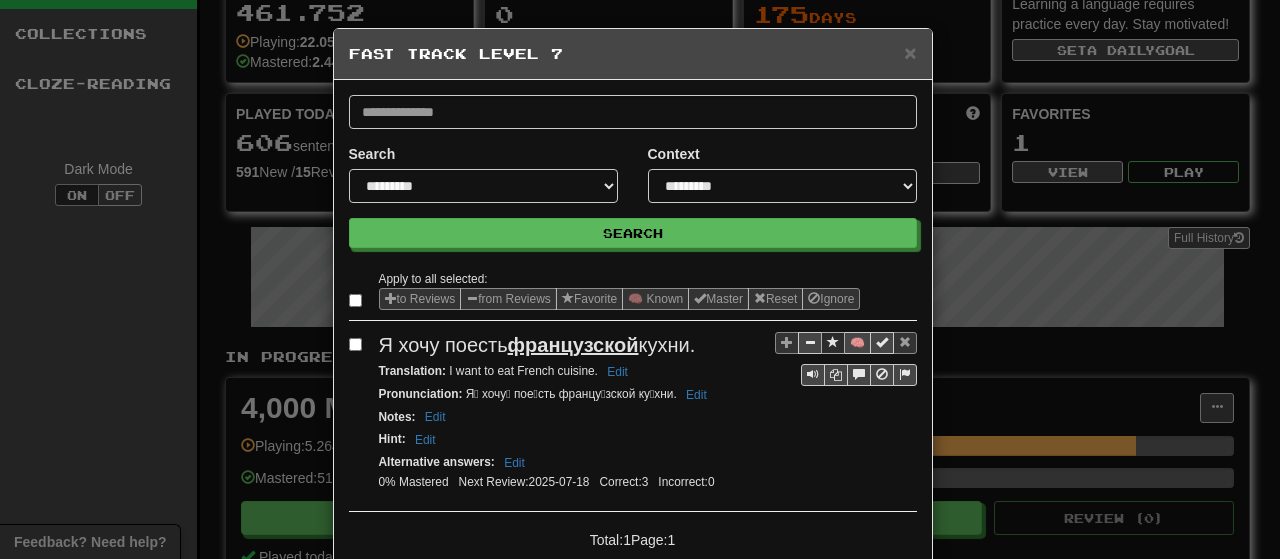 click on "**********" at bounding box center [640, 279] 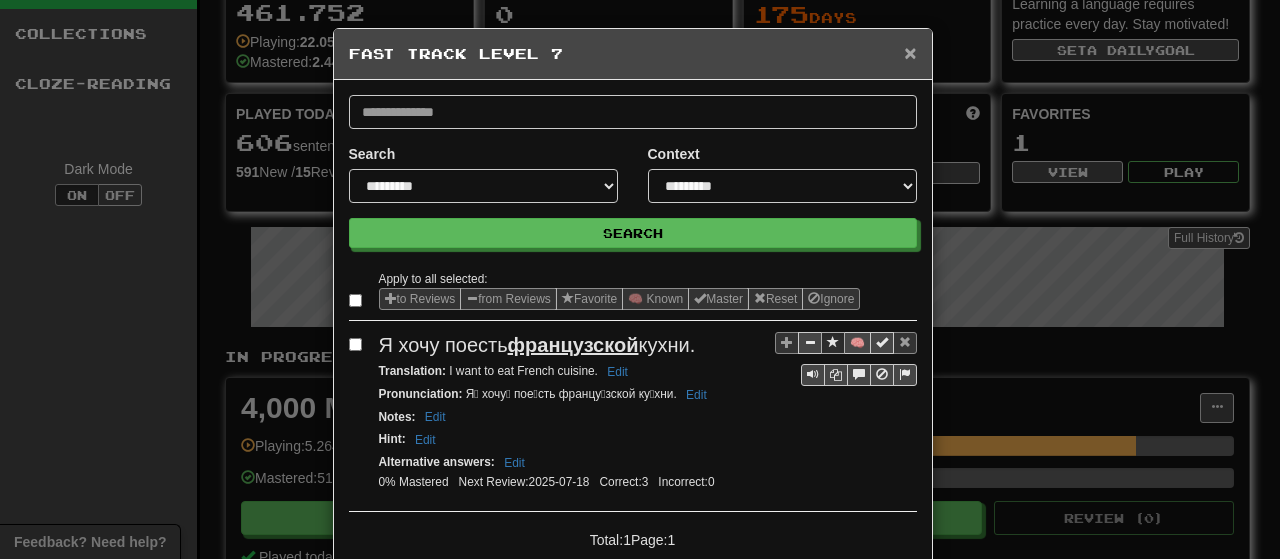 click on "×" at bounding box center [910, 52] 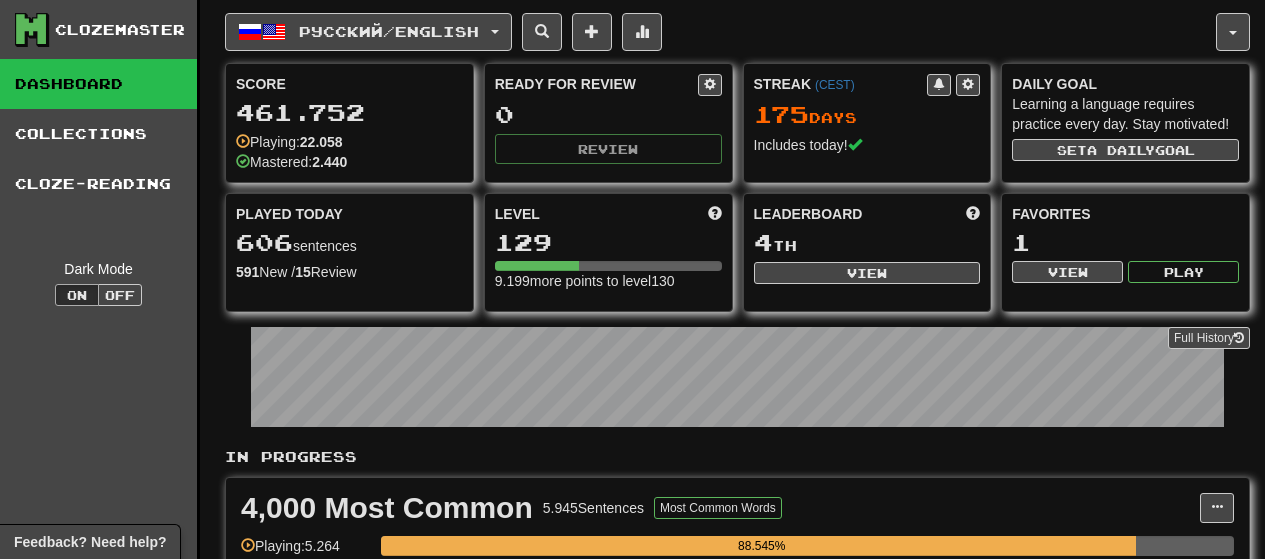 scroll, scrollTop: 100, scrollLeft: 0, axis: vertical 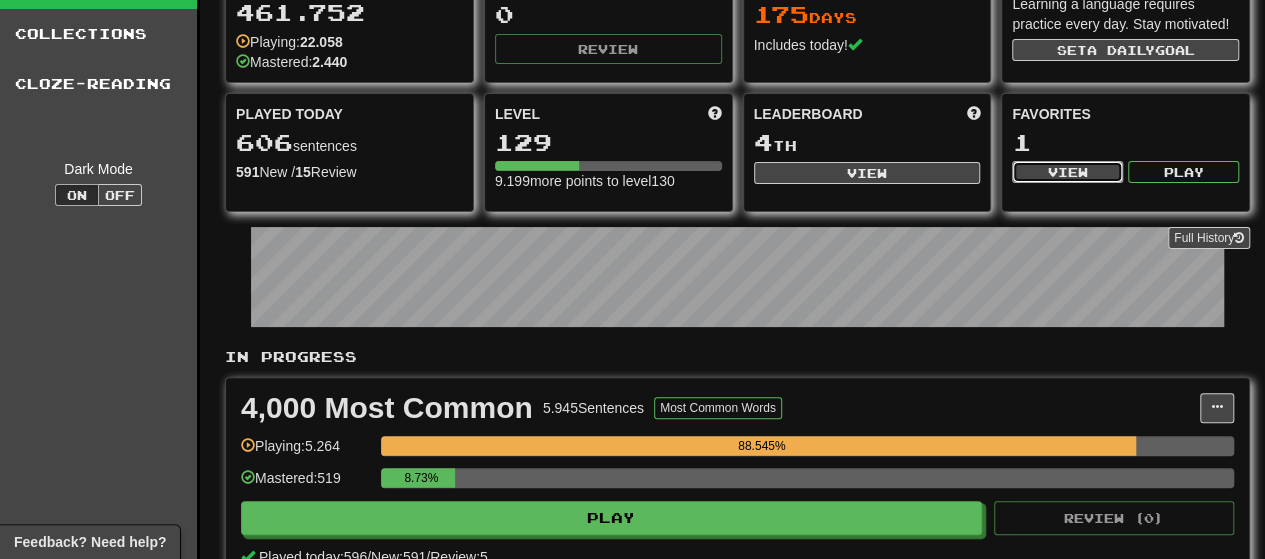 click on "View" at bounding box center [1067, 172] 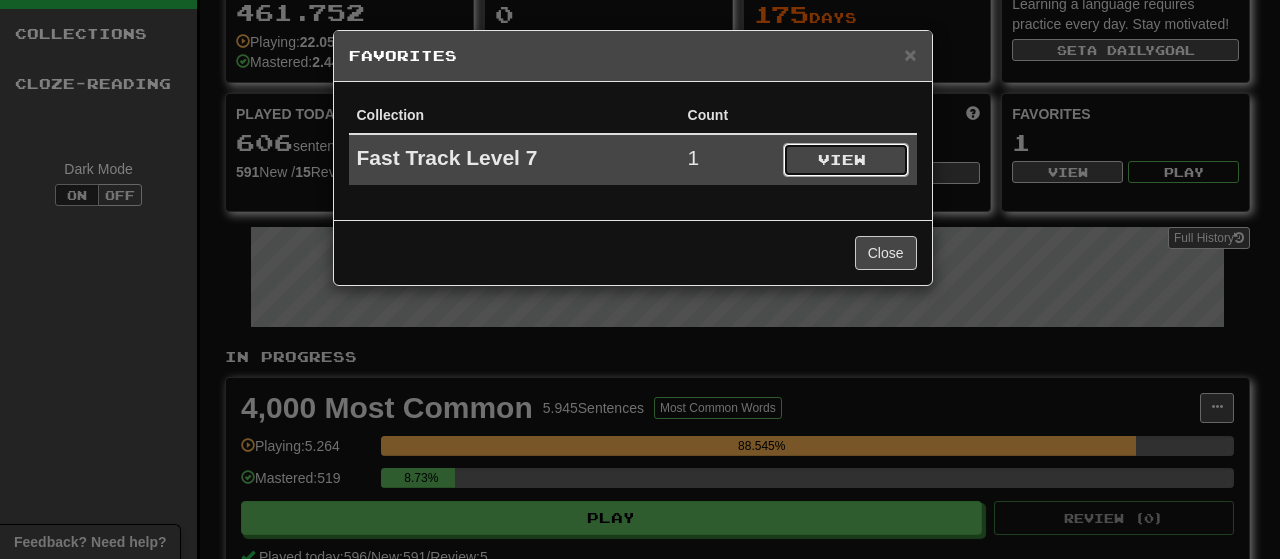 click on "View" at bounding box center (846, 160) 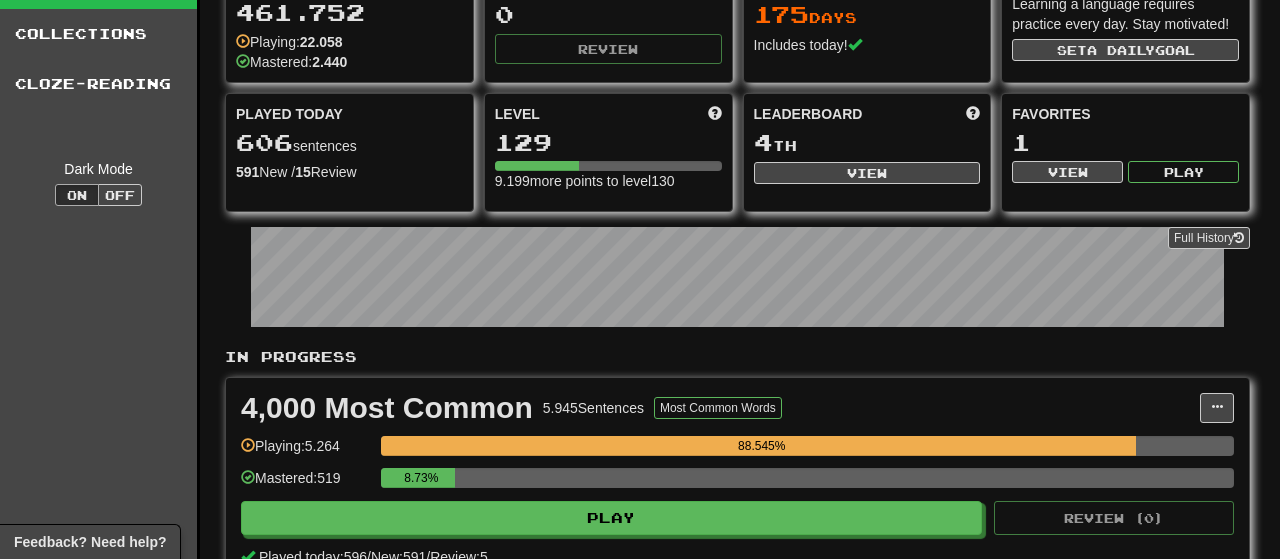 select on "*********" 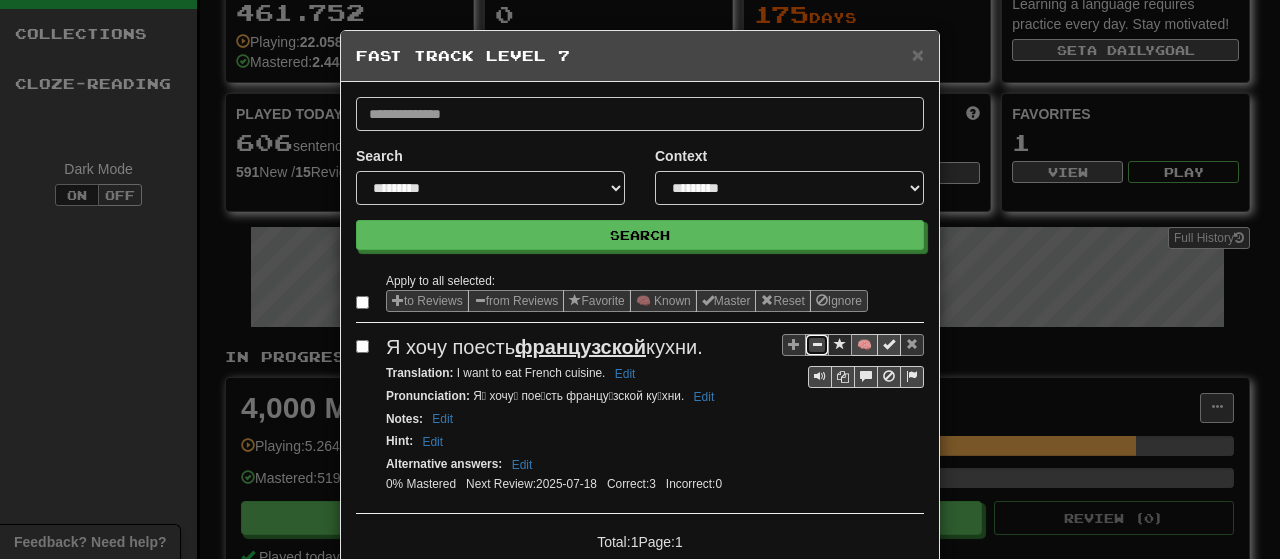 click at bounding box center (817, 344) 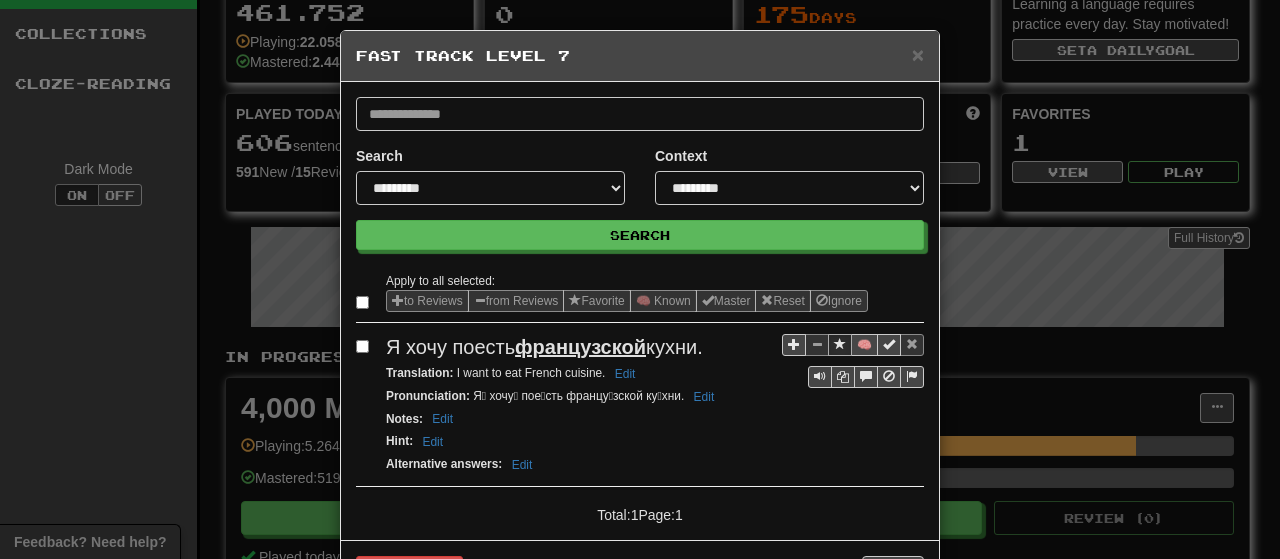 click on "**********" at bounding box center [640, 279] 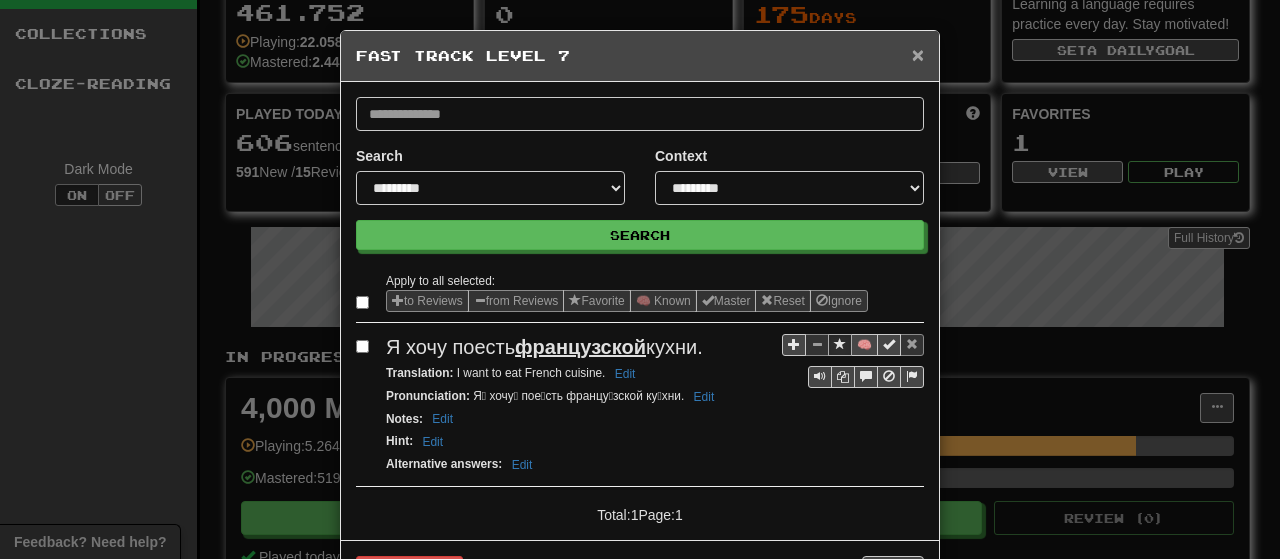 click on "×" at bounding box center (918, 54) 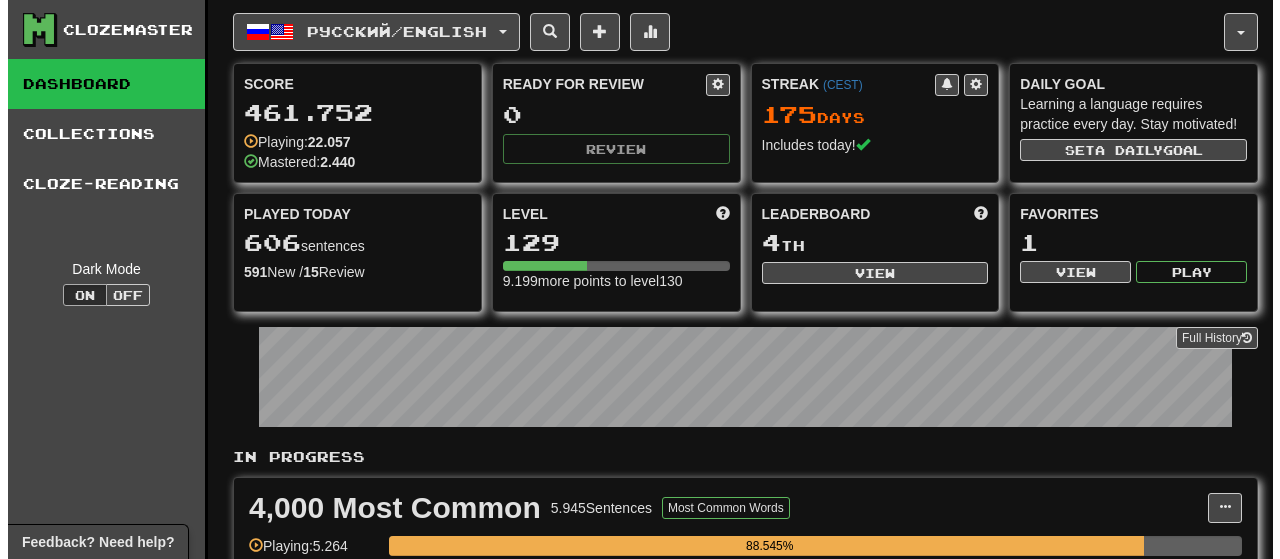 scroll, scrollTop: 100, scrollLeft: 0, axis: vertical 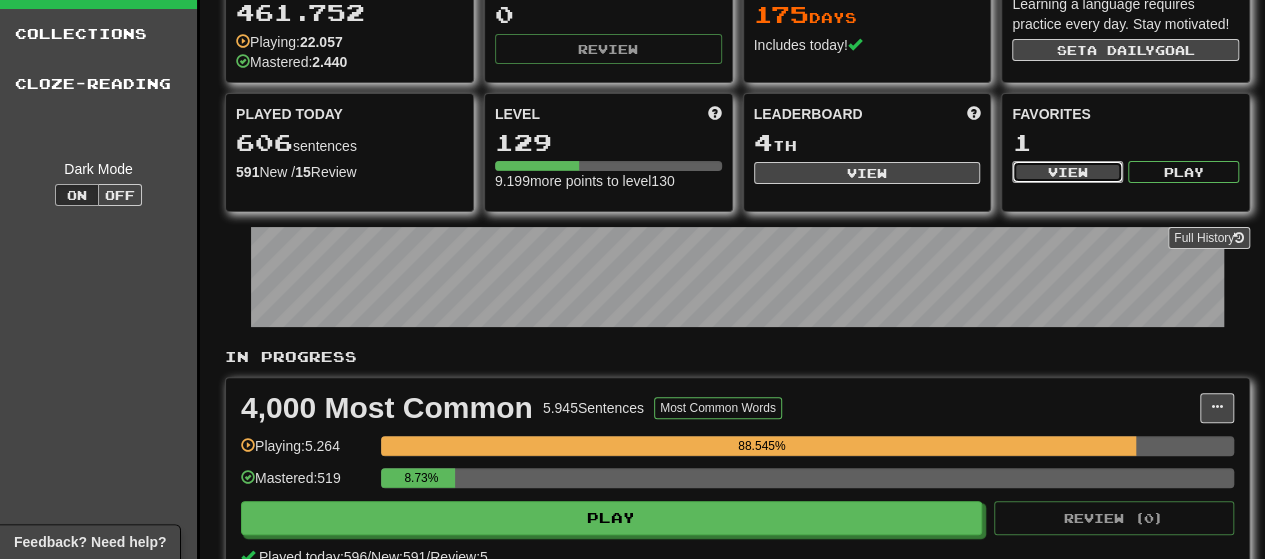 click on "View" at bounding box center [1067, 172] 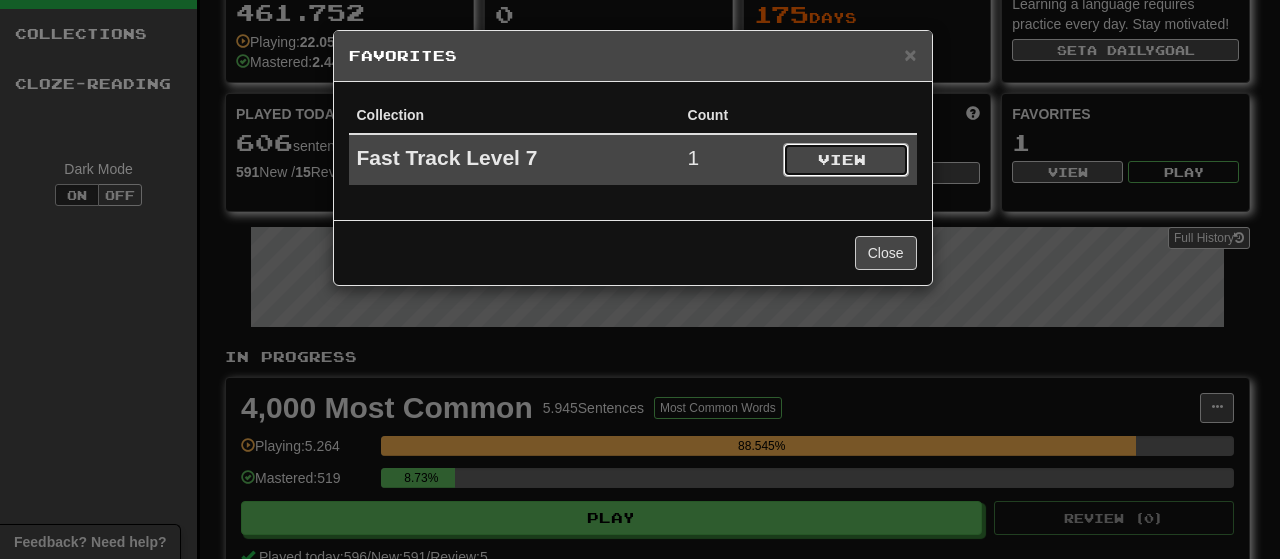 click on "View" at bounding box center [846, 160] 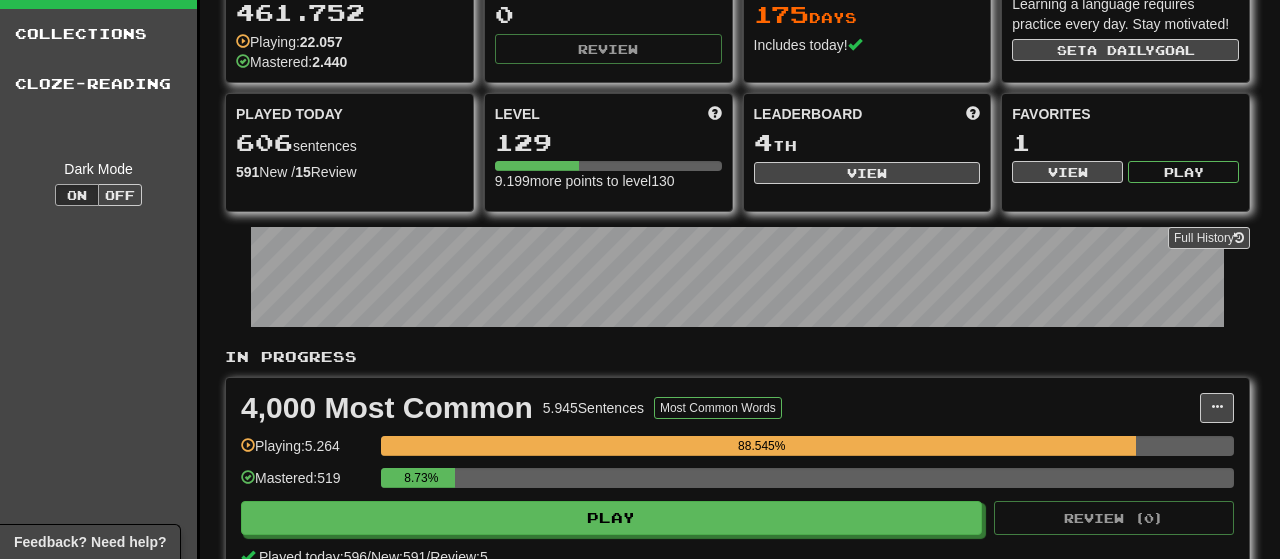 select on "*********" 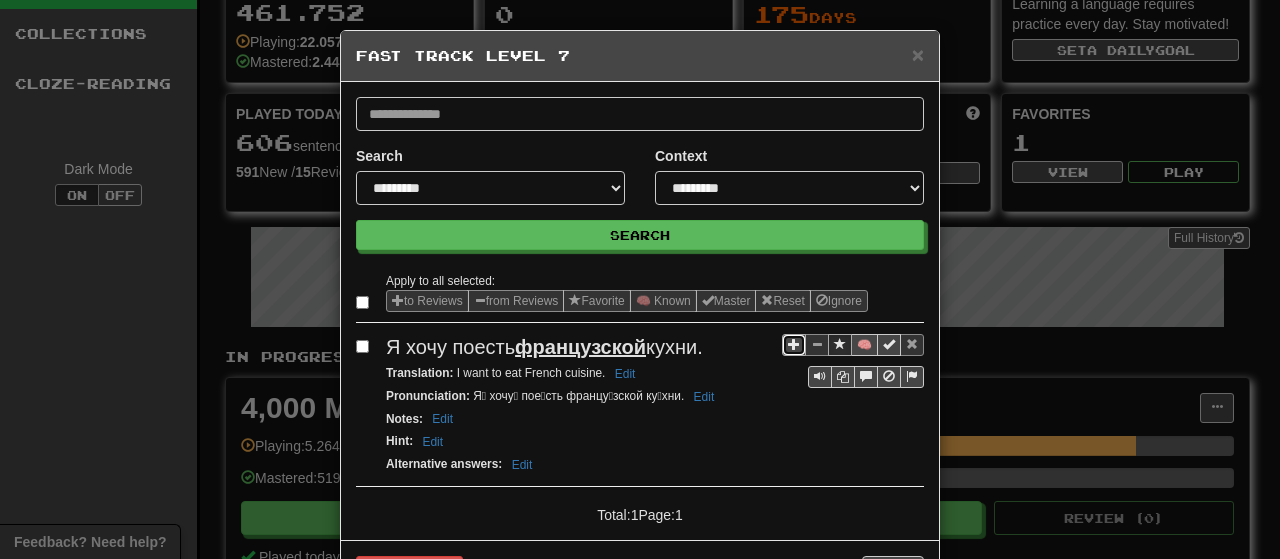 click at bounding box center (794, 344) 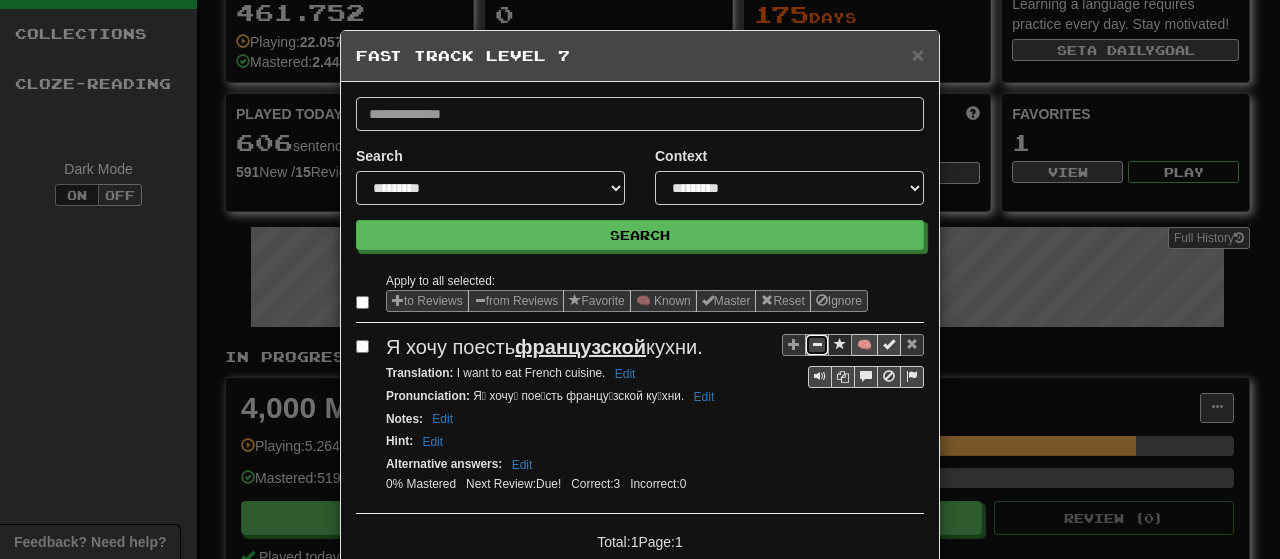 click at bounding box center (817, 344) 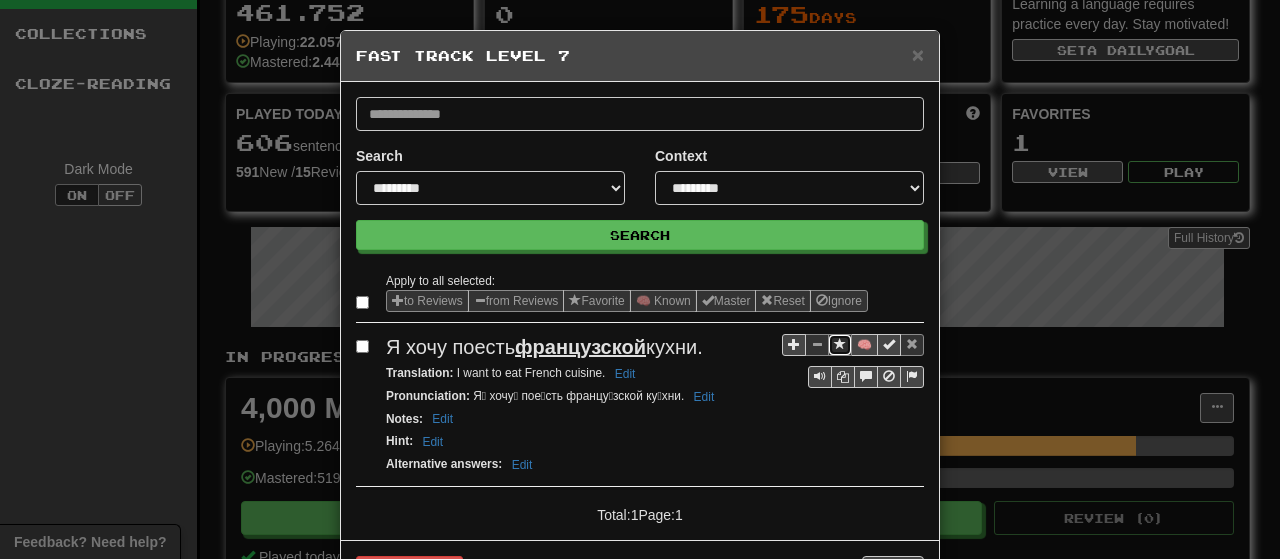click at bounding box center (840, 344) 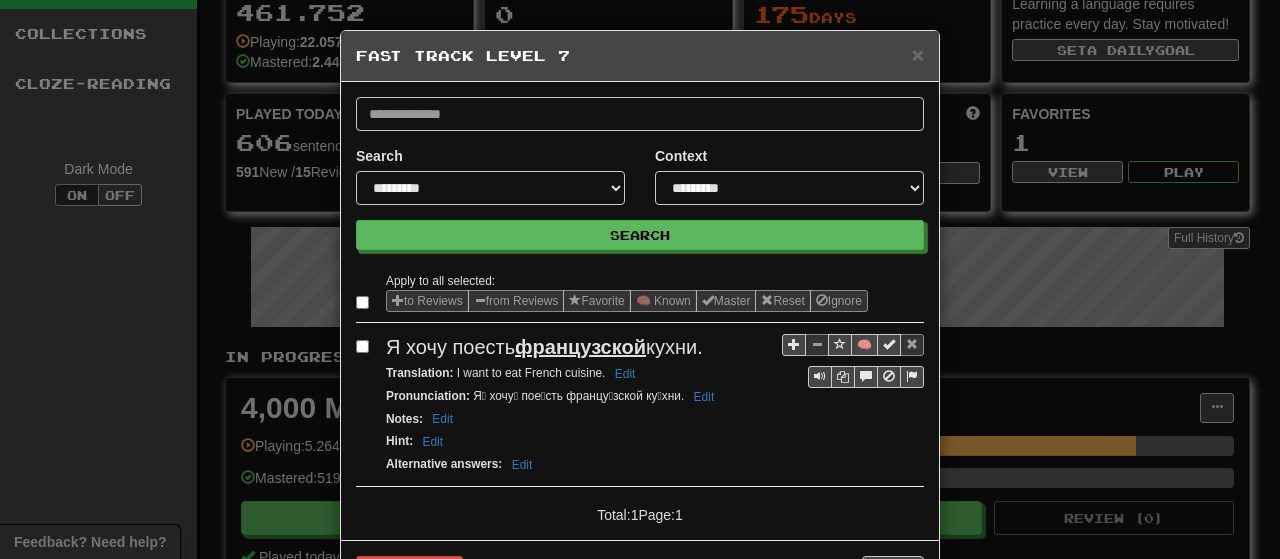 click on "**********" at bounding box center [640, 279] 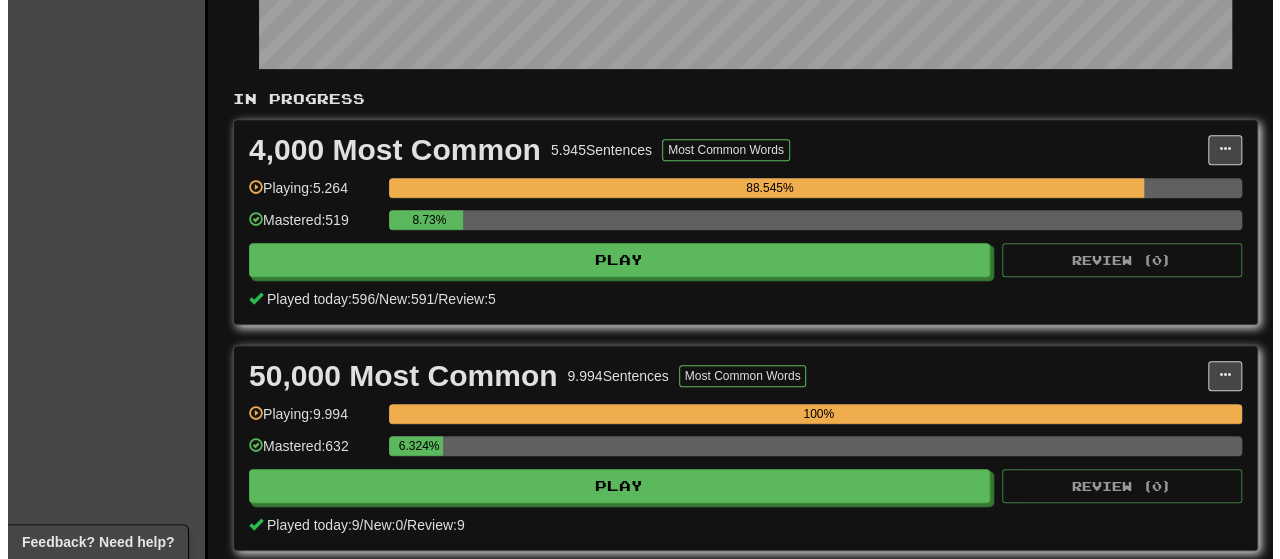 scroll, scrollTop: 400, scrollLeft: 0, axis: vertical 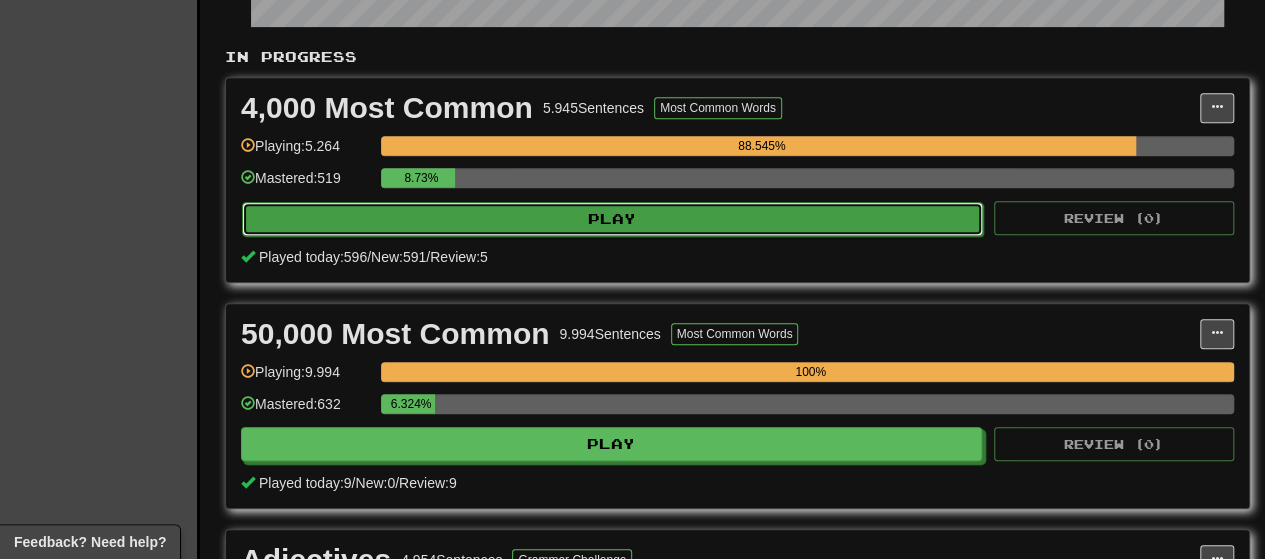 click on "Play" at bounding box center [612, 219] 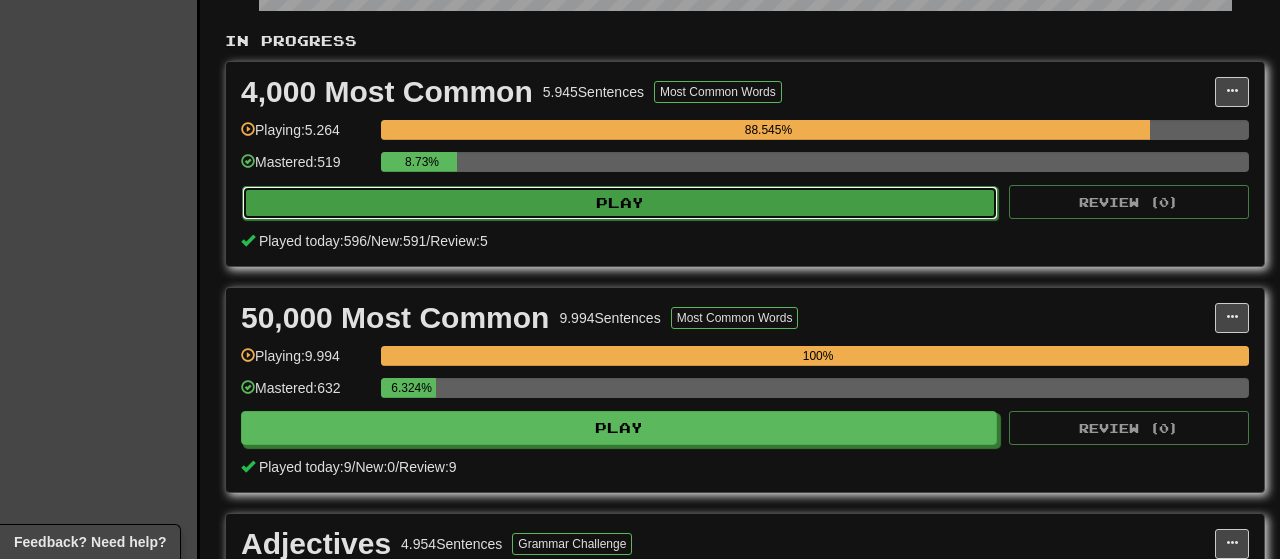 select on "********" 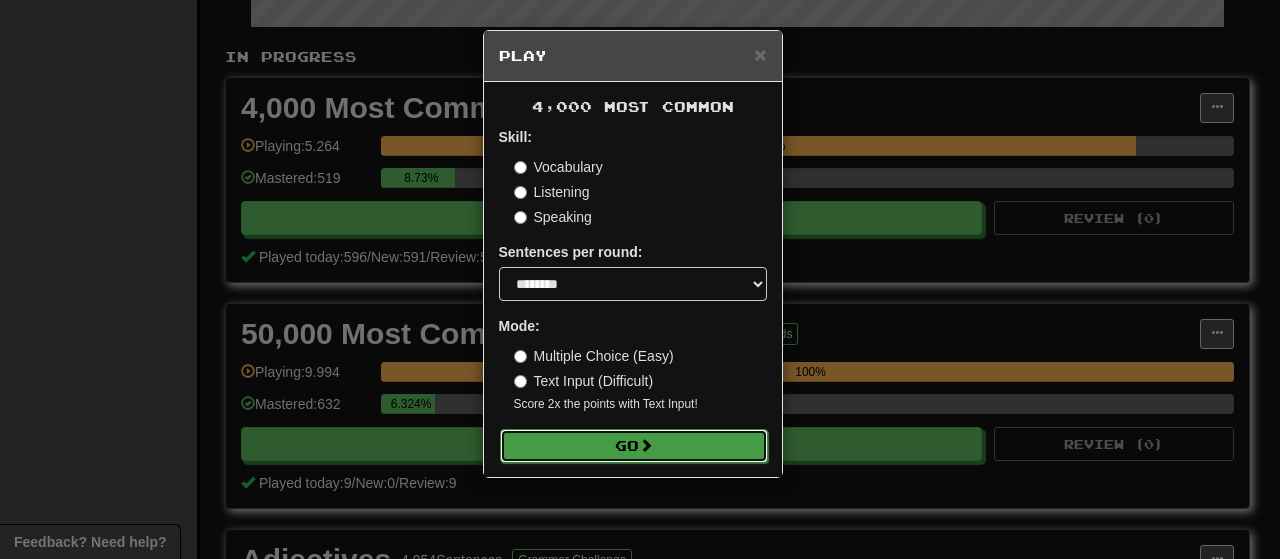 click on "Go" at bounding box center (634, 446) 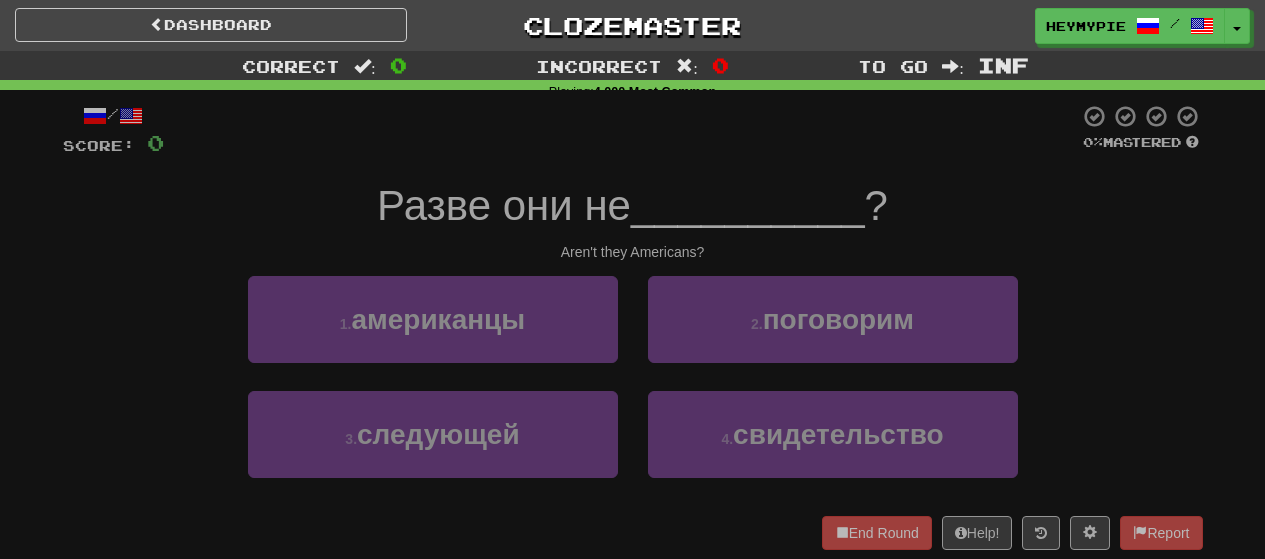 scroll, scrollTop: 0, scrollLeft: 0, axis: both 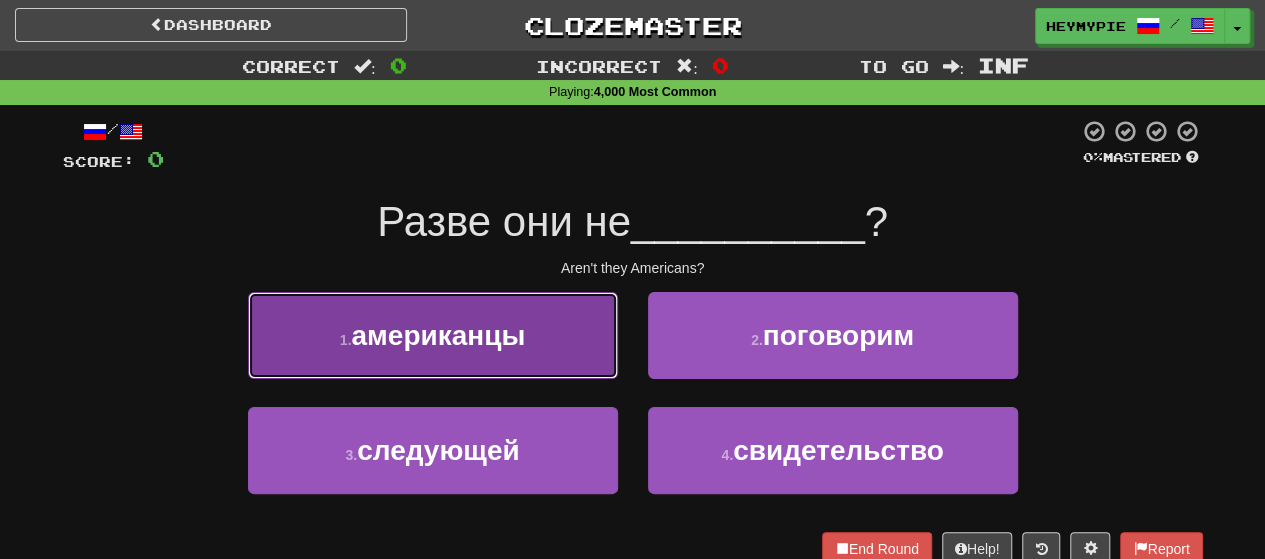 click on "1 .  американцы" at bounding box center [433, 335] 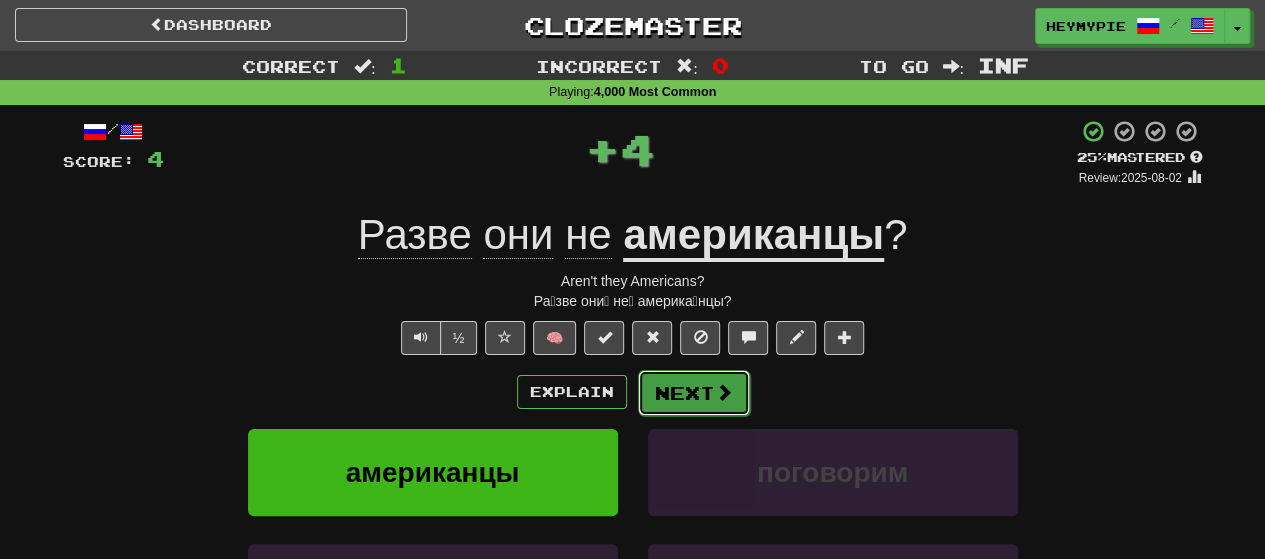 click on "Next" at bounding box center [694, 393] 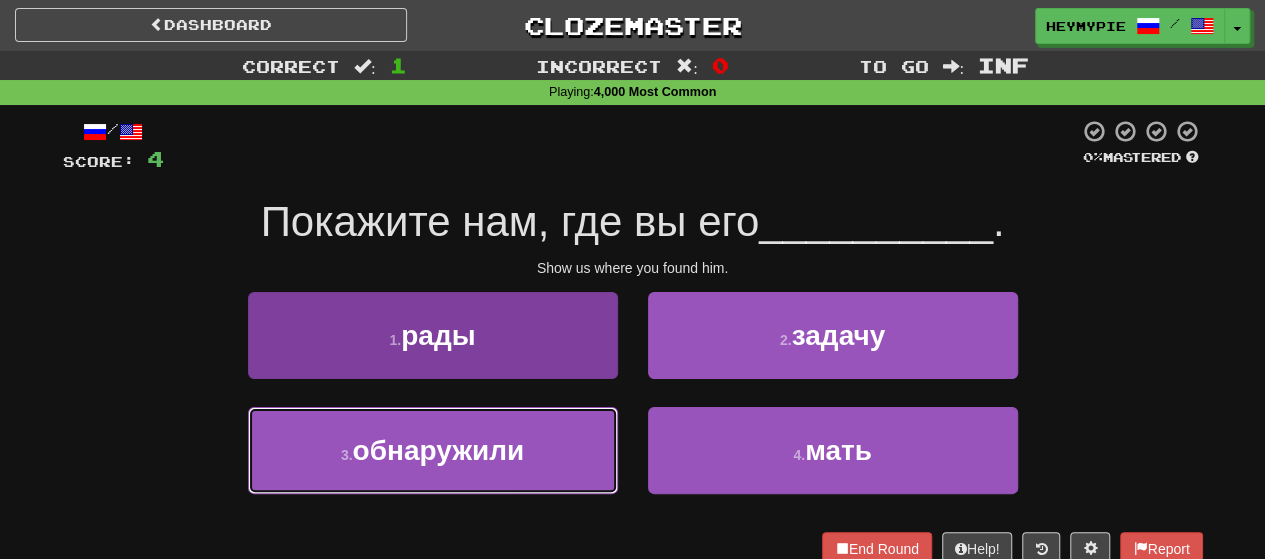 click on "обнаружили" at bounding box center (439, 450) 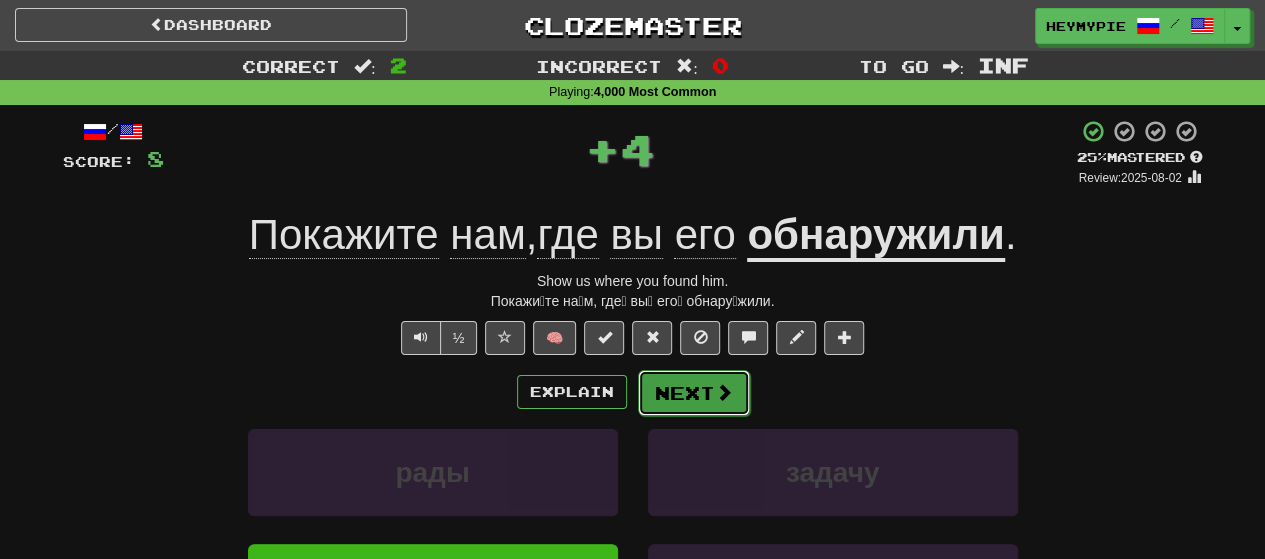 click on "Next" at bounding box center (694, 393) 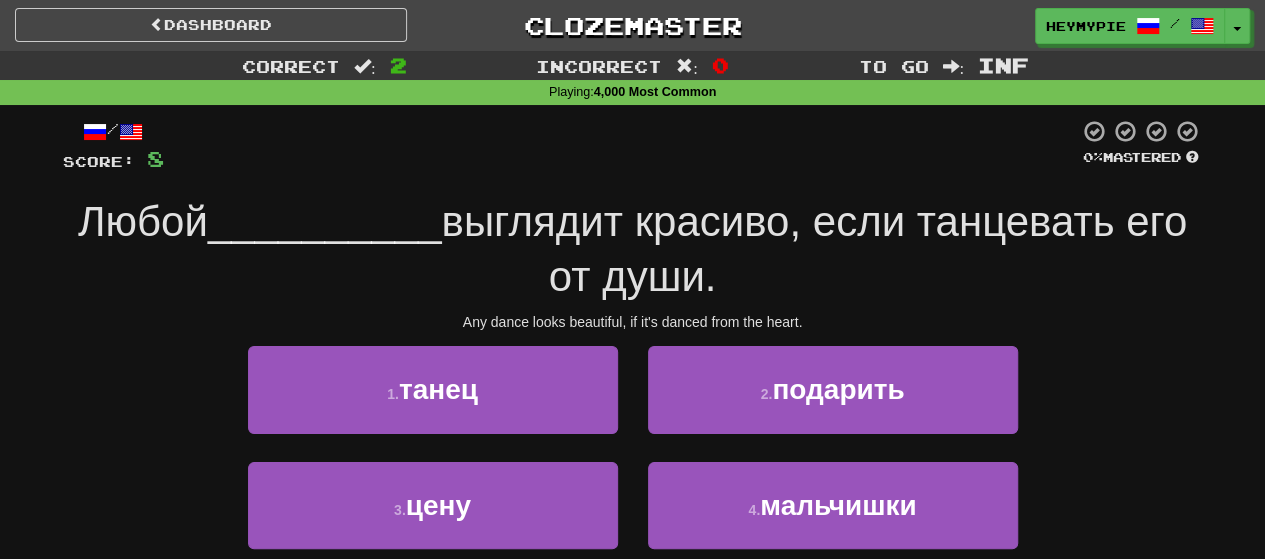 scroll, scrollTop: 100, scrollLeft: 0, axis: vertical 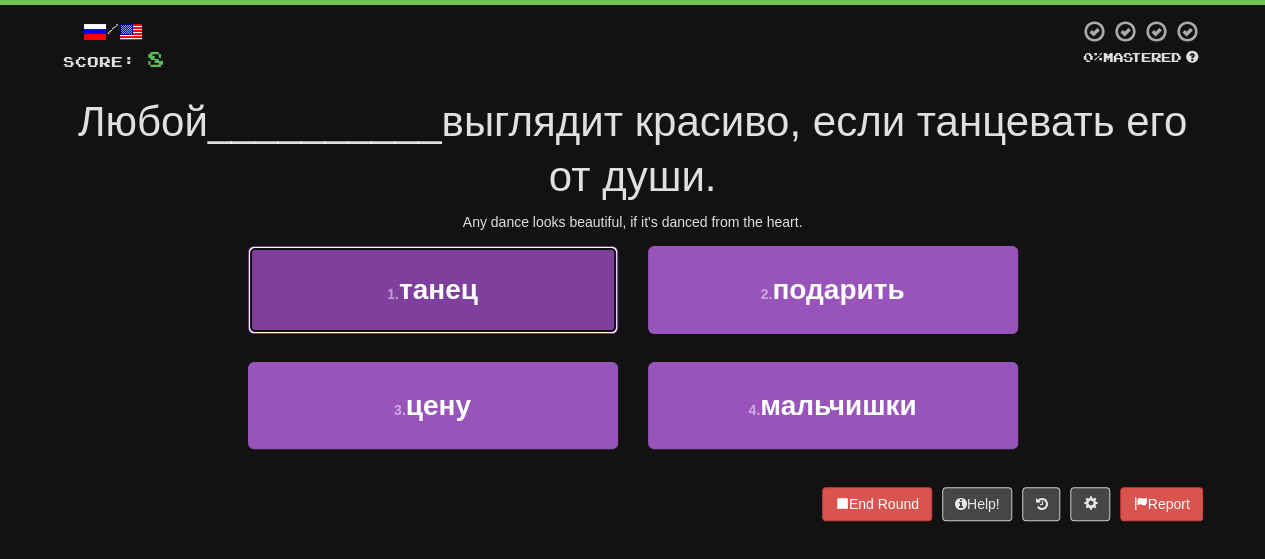 click on "1 .  танец" at bounding box center (433, 289) 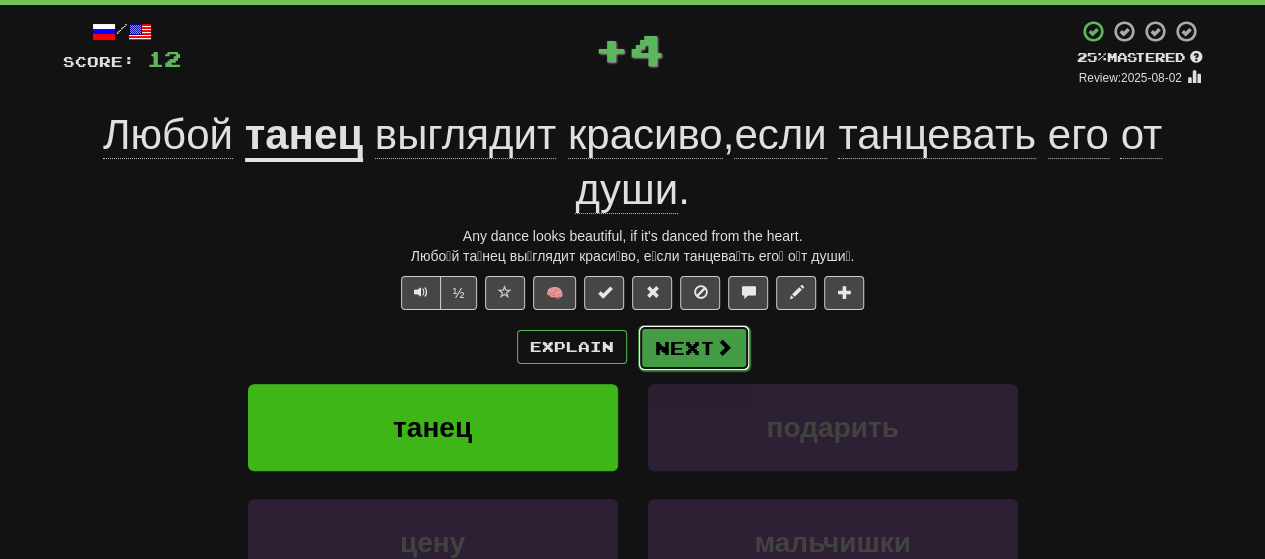 click on "Next" at bounding box center [694, 348] 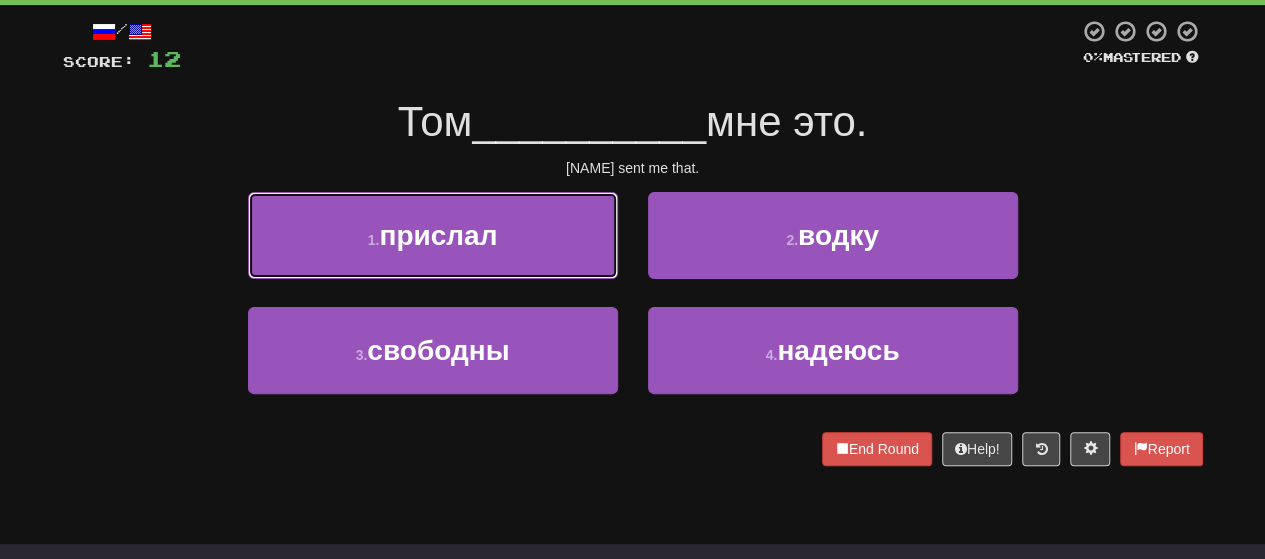 click on "1 .  прислал" at bounding box center (433, 235) 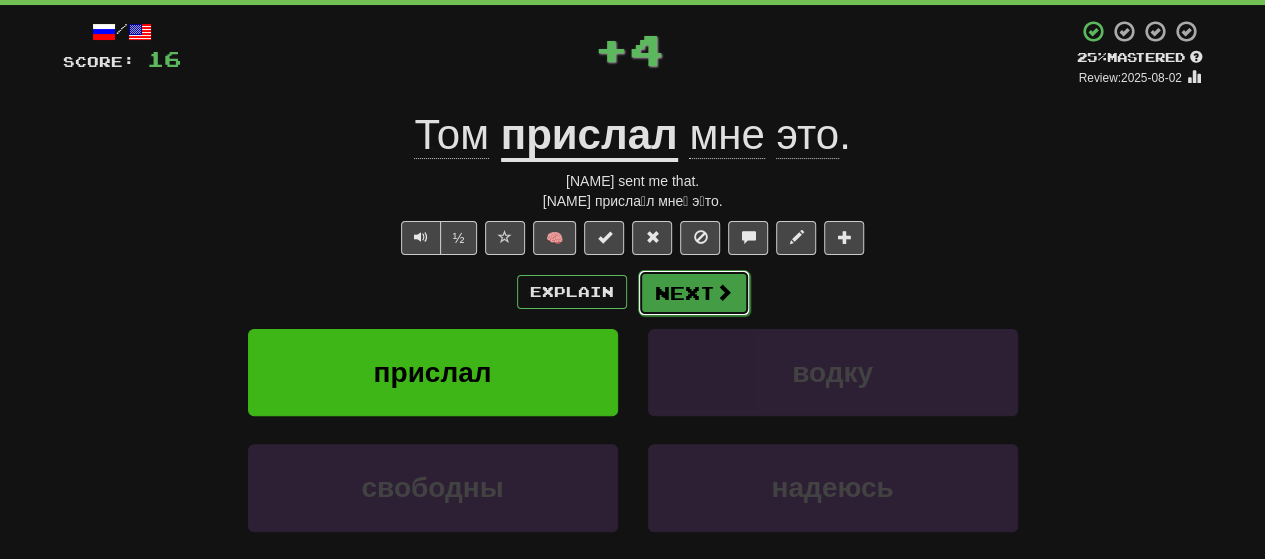 click on "Next" at bounding box center [694, 293] 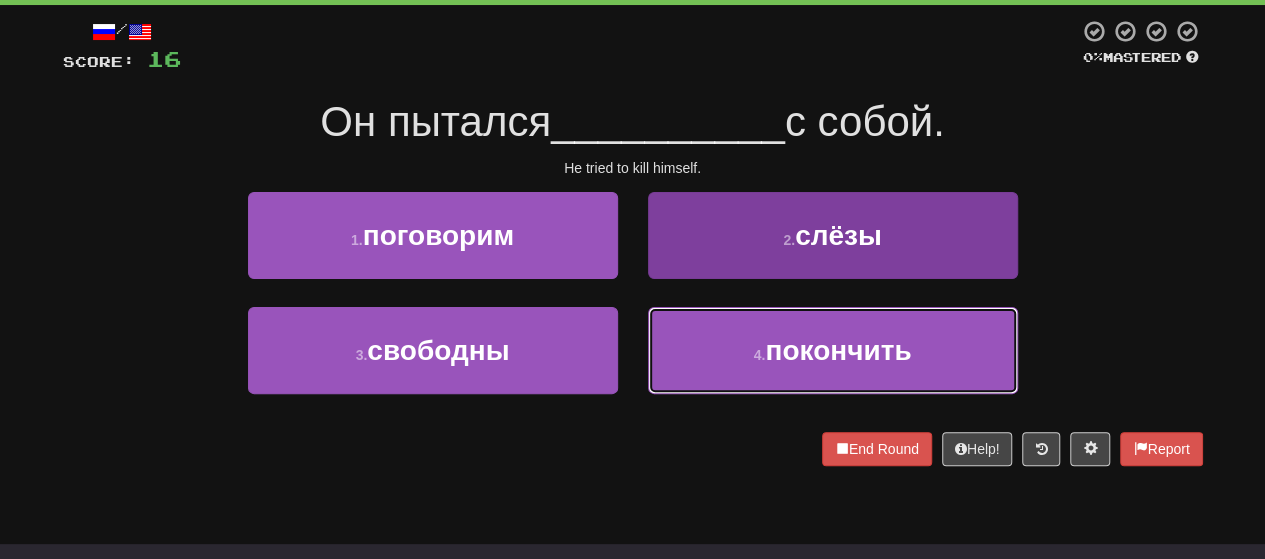 click on "4 .  покончить" at bounding box center [833, 350] 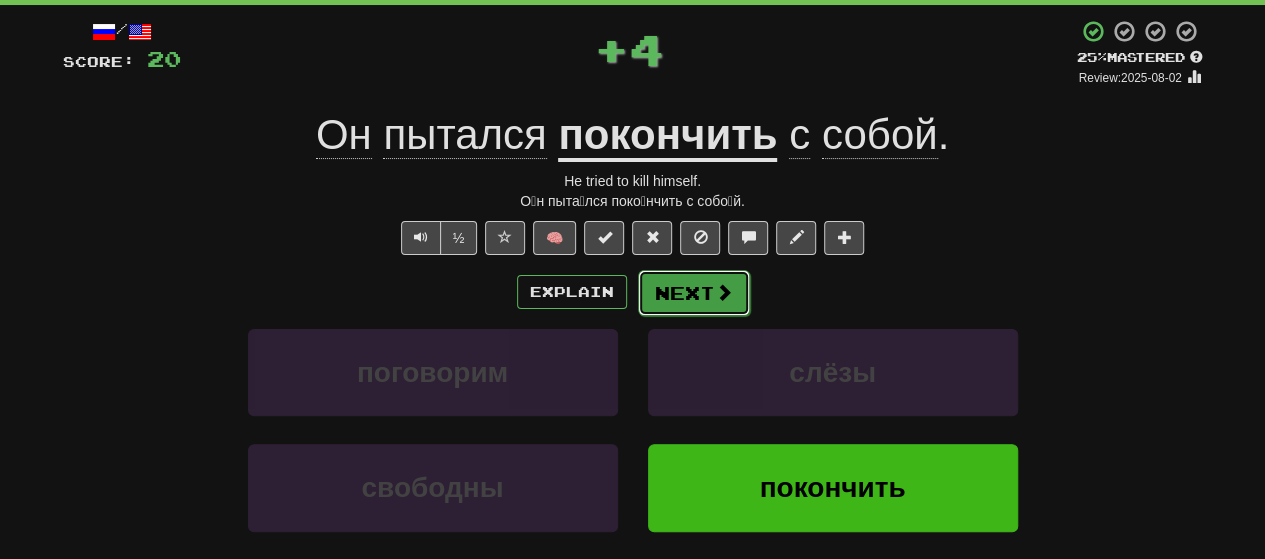 click on "Next" at bounding box center (694, 293) 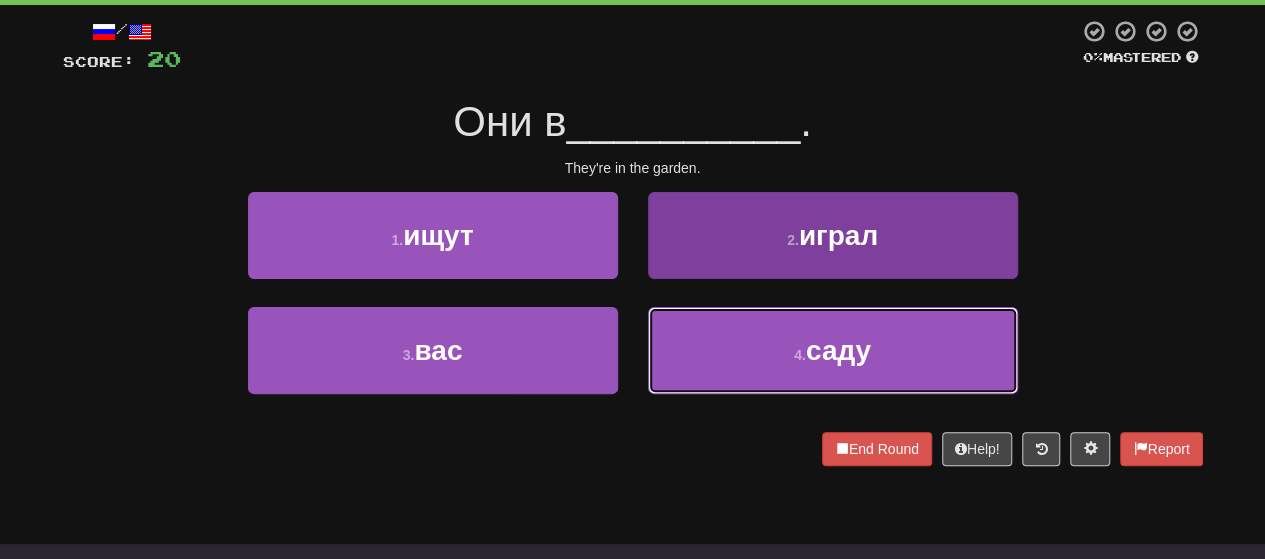 click on "4 .  саду" at bounding box center [833, 350] 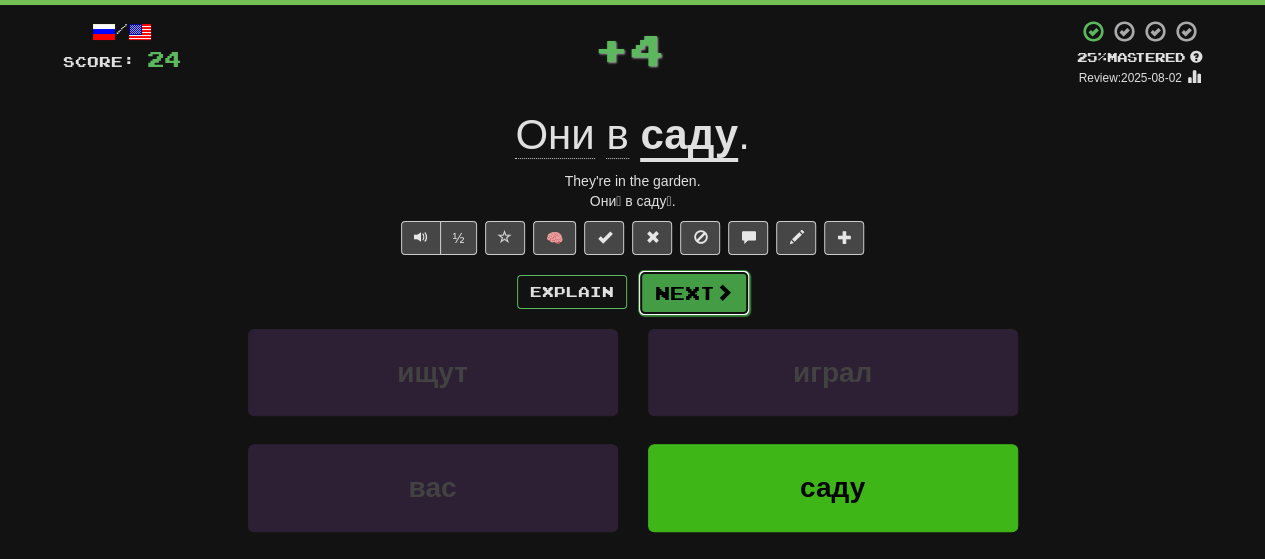 click on "Next" at bounding box center (694, 293) 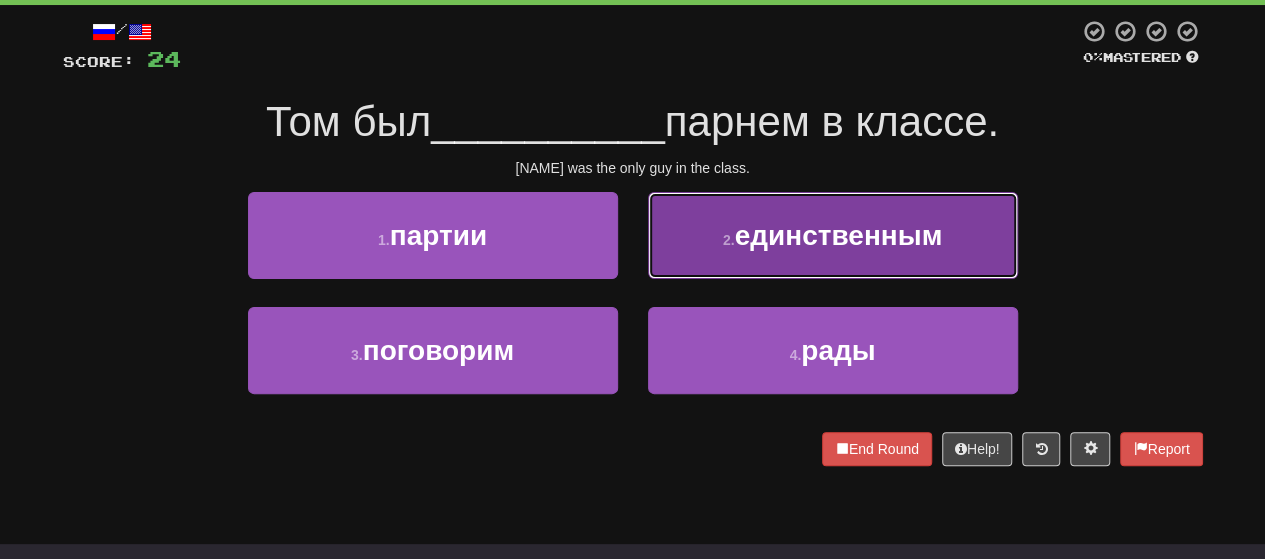 click on "2 .  единственным" at bounding box center [833, 235] 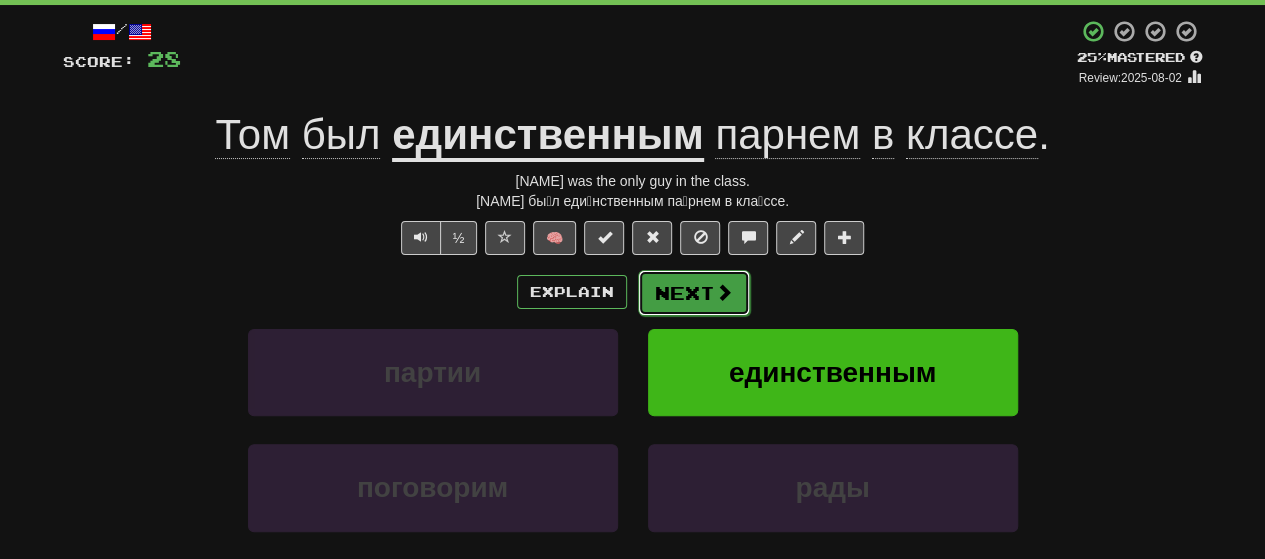 click on "Next" at bounding box center (694, 293) 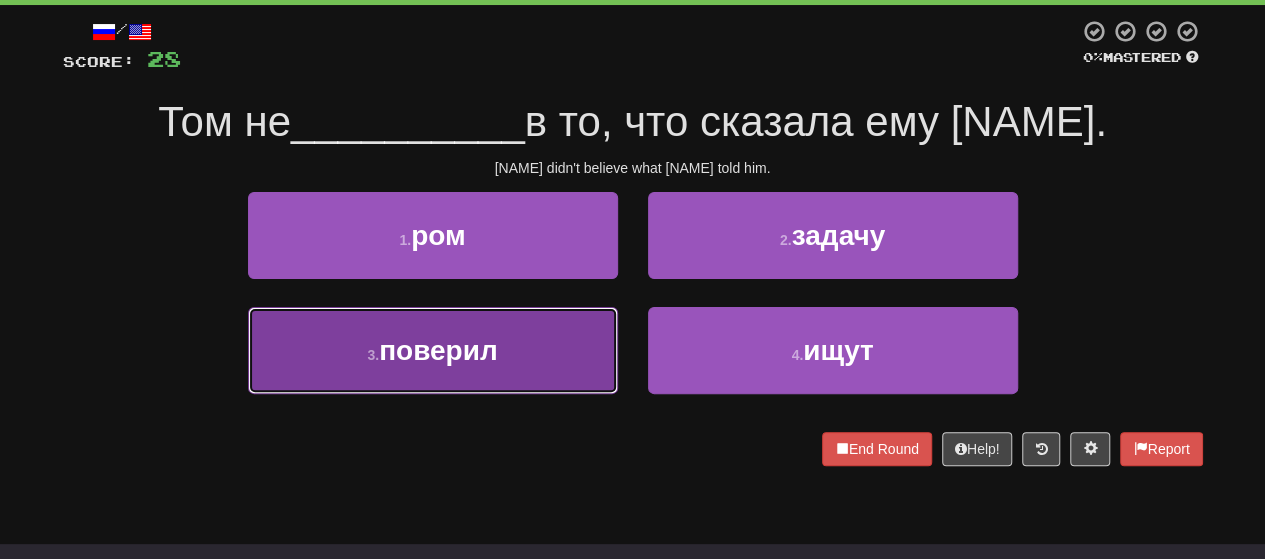 click on "поверил" at bounding box center (438, 350) 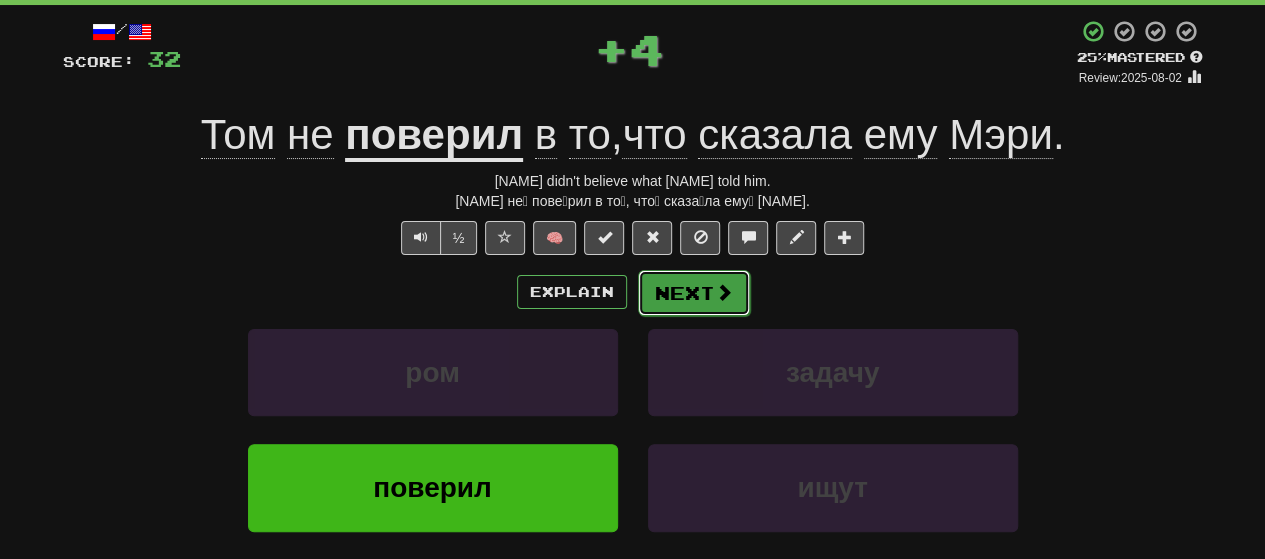click on "Next" at bounding box center (694, 293) 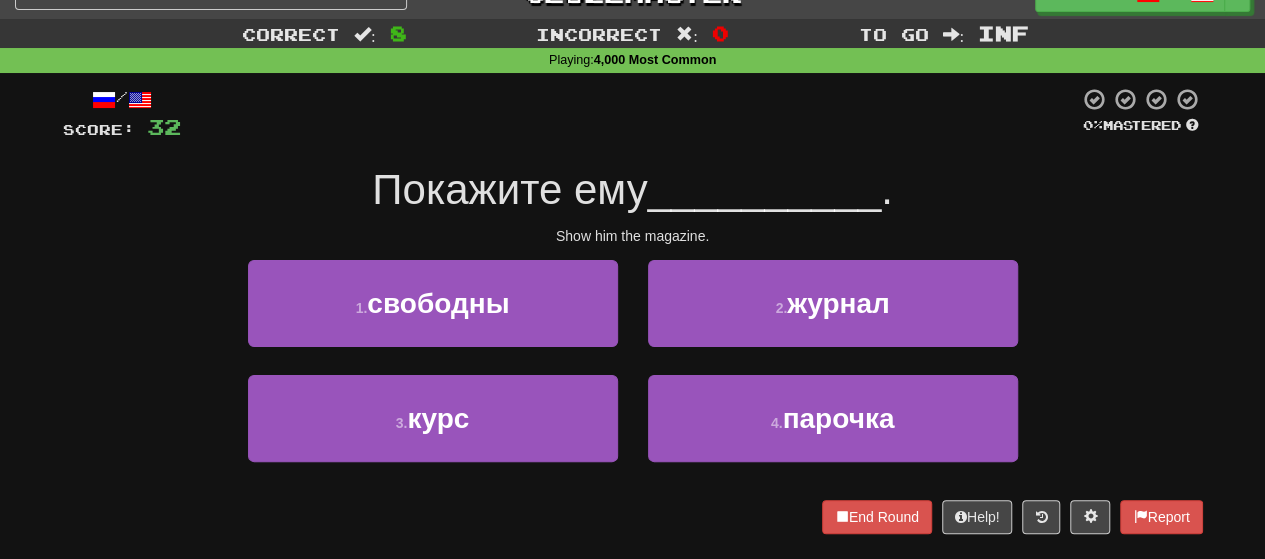 scroll, scrollTop: 0, scrollLeft: 0, axis: both 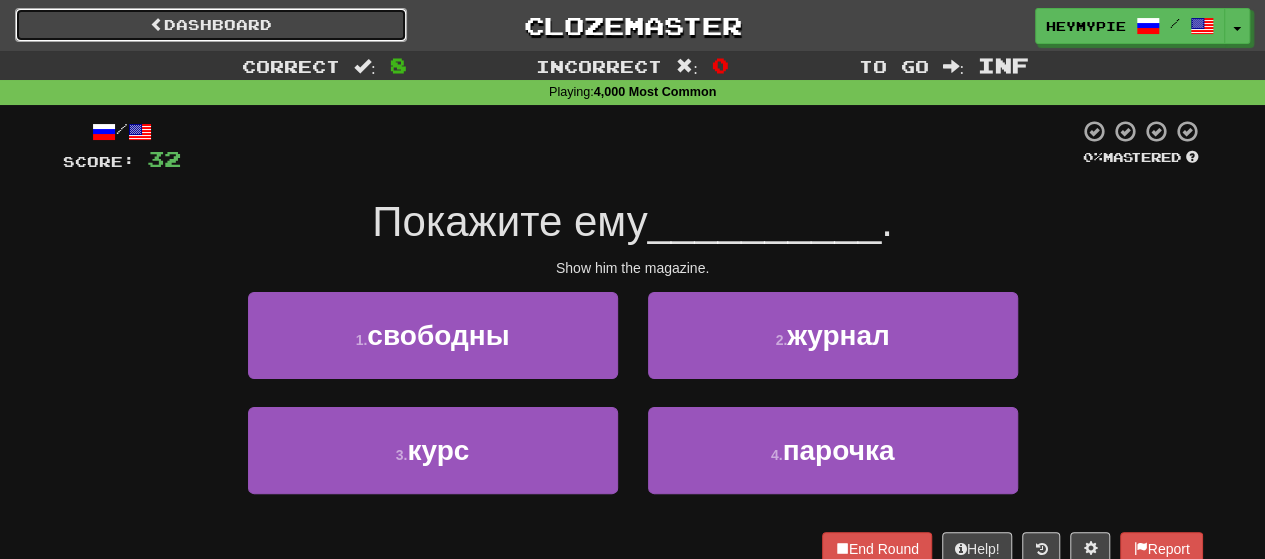 click on "Dashboard" at bounding box center (211, 25) 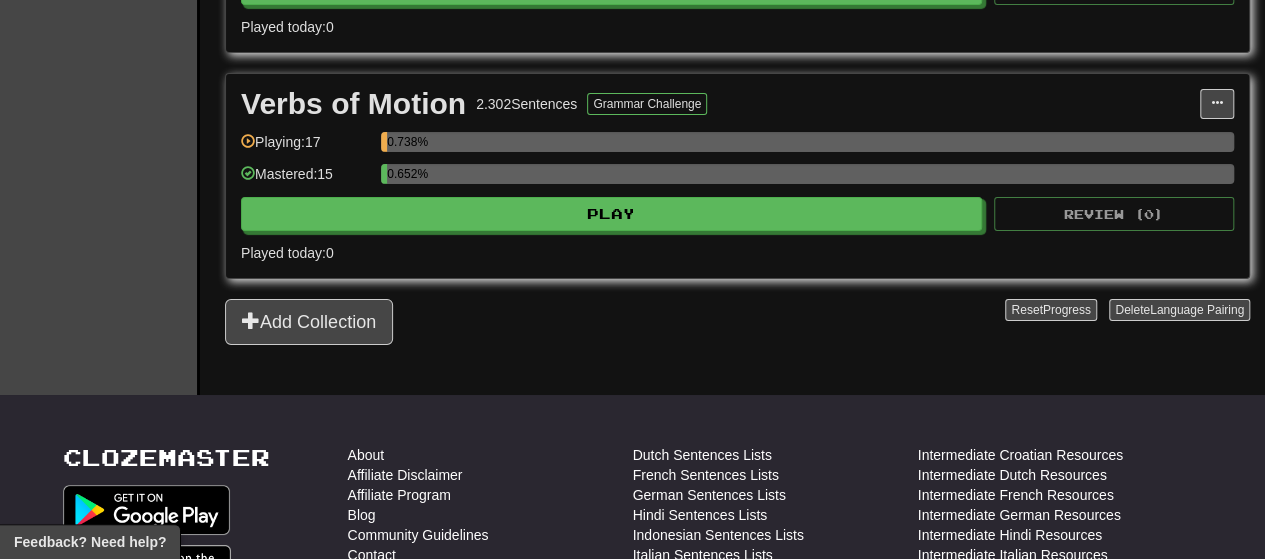 scroll, scrollTop: 3600, scrollLeft: 0, axis: vertical 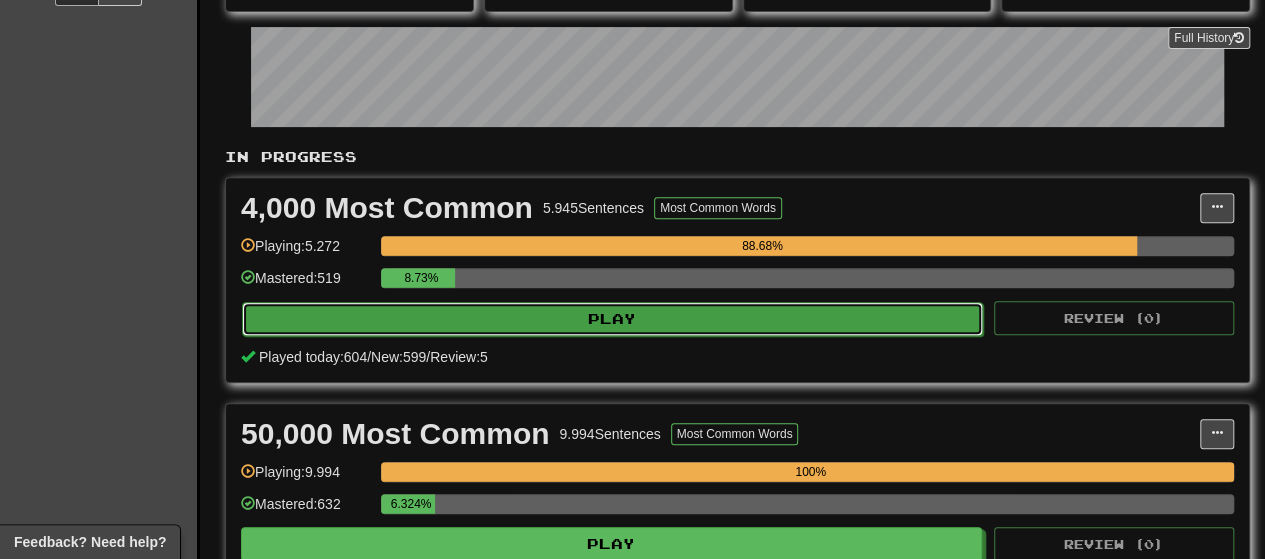 click on "Play" at bounding box center [612, 319] 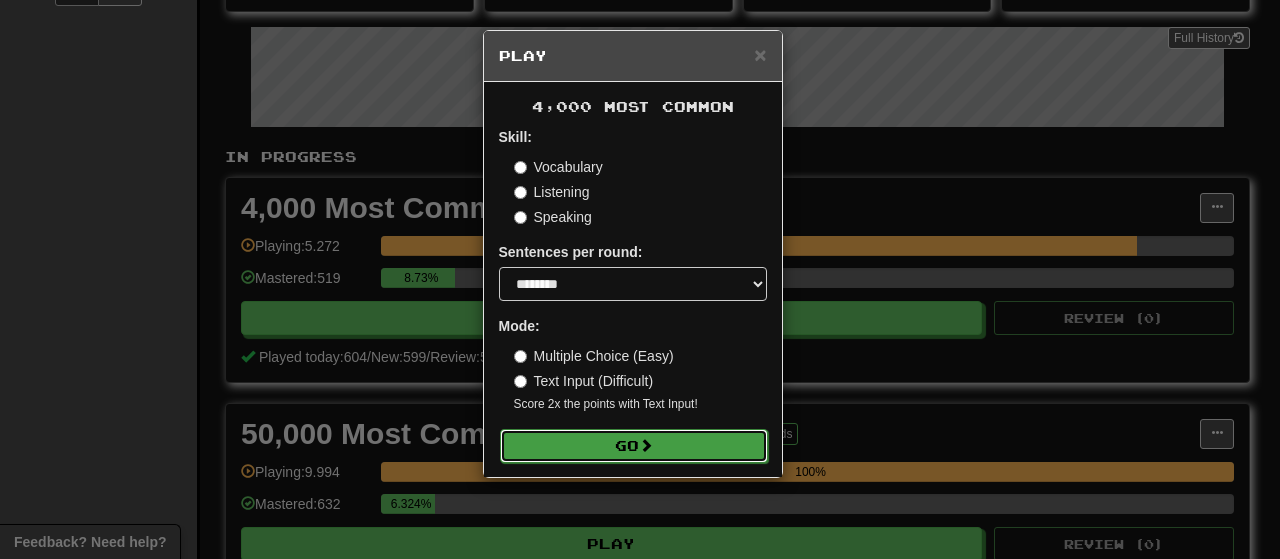 click on "Go" at bounding box center (634, 446) 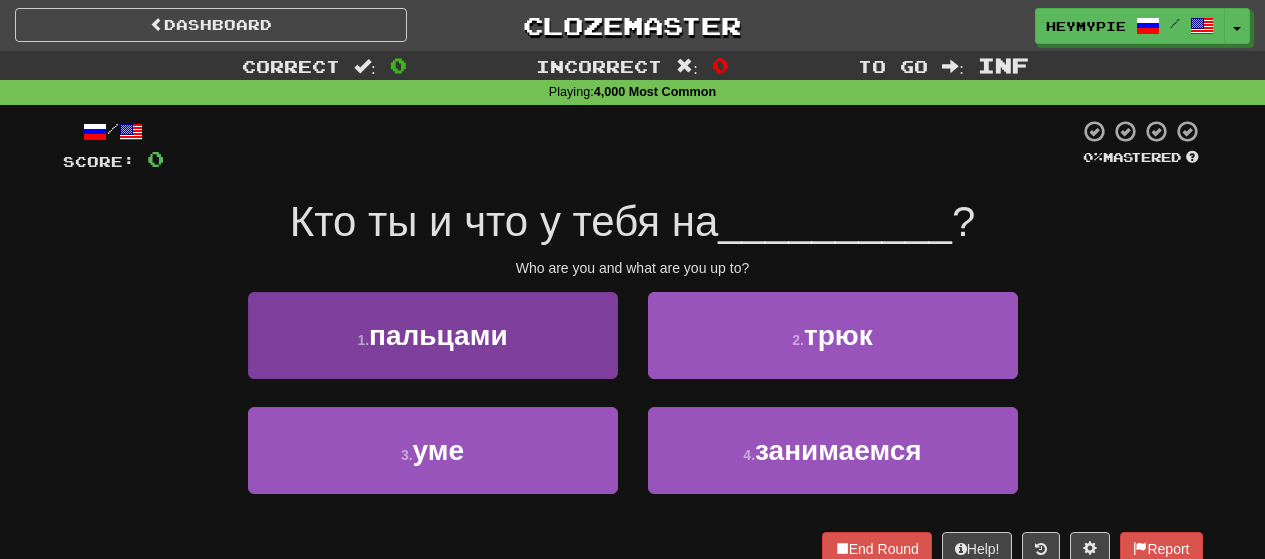 scroll, scrollTop: 0, scrollLeft: 0, axis: both 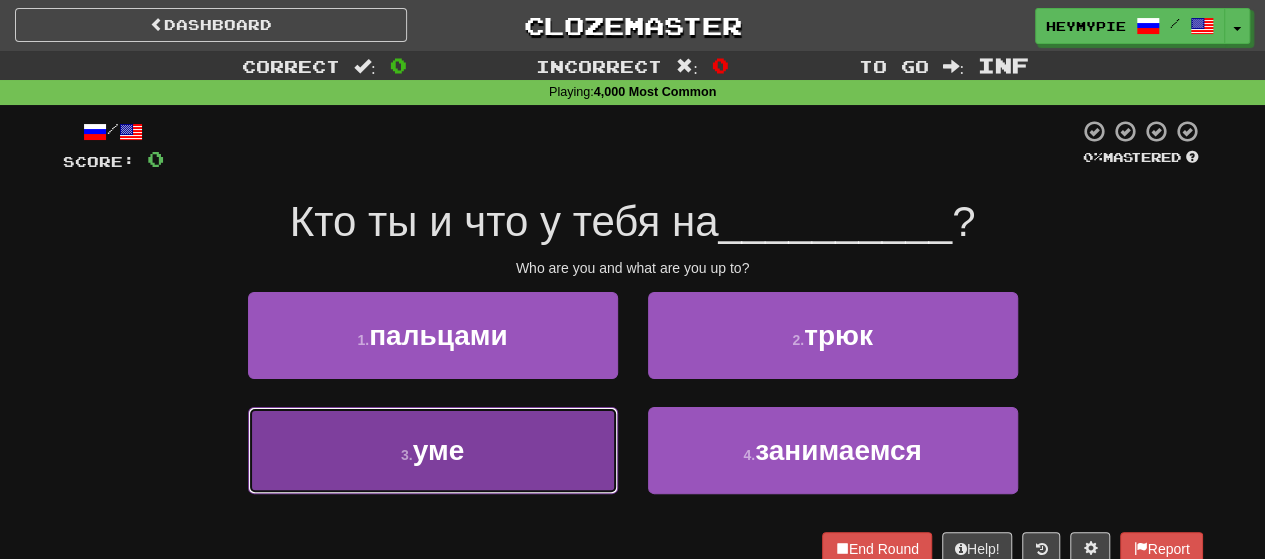 click on "3 ." at bounding box center [407, 455] 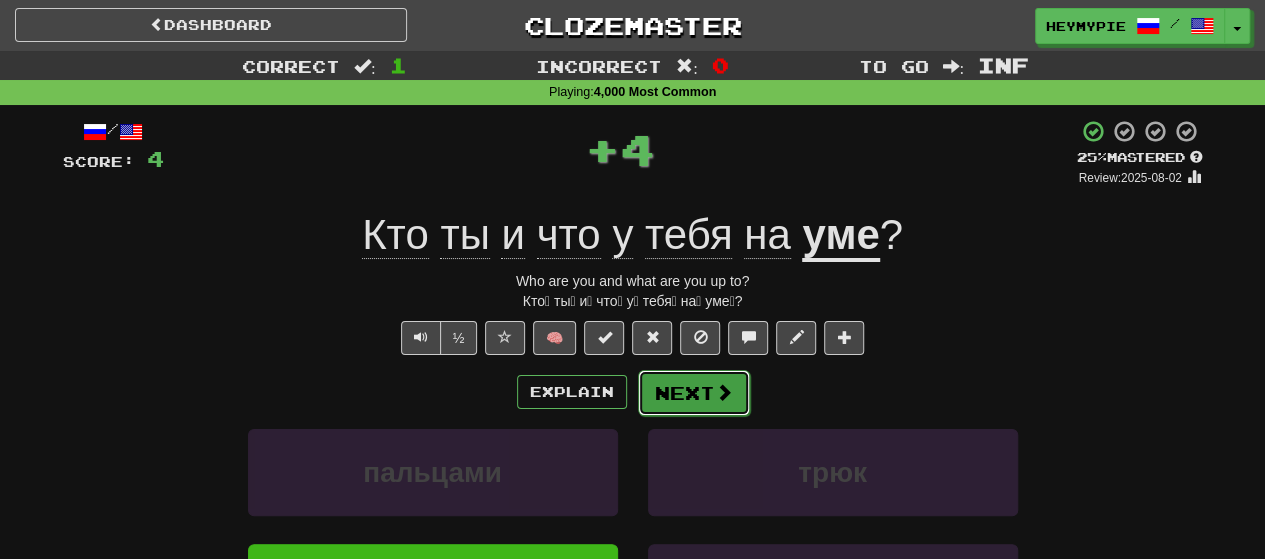 click on "Next" at bounding box center [694, 393] 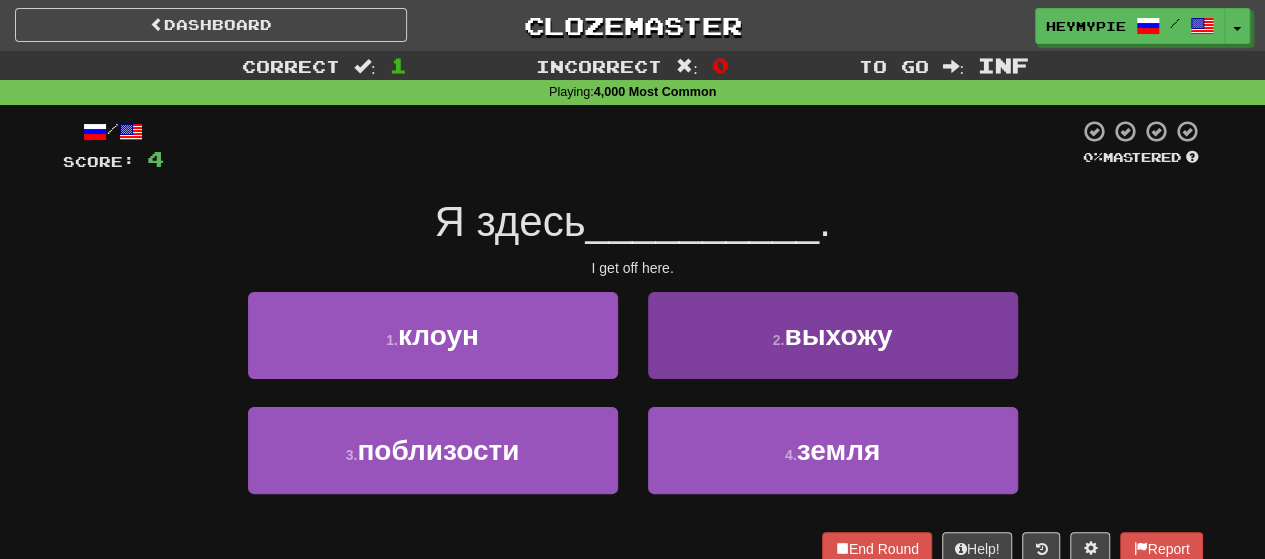 click on "Я здесь __________ ." at bounding box center [633, 342] 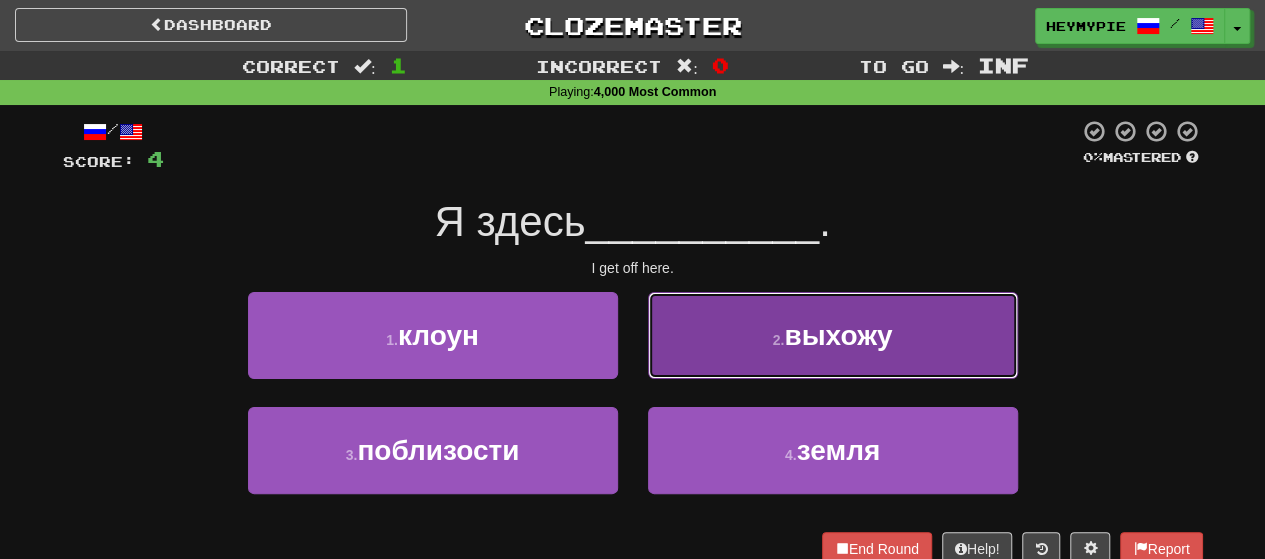 click on "2 .  выхожу" at bounding box center (833, 335) 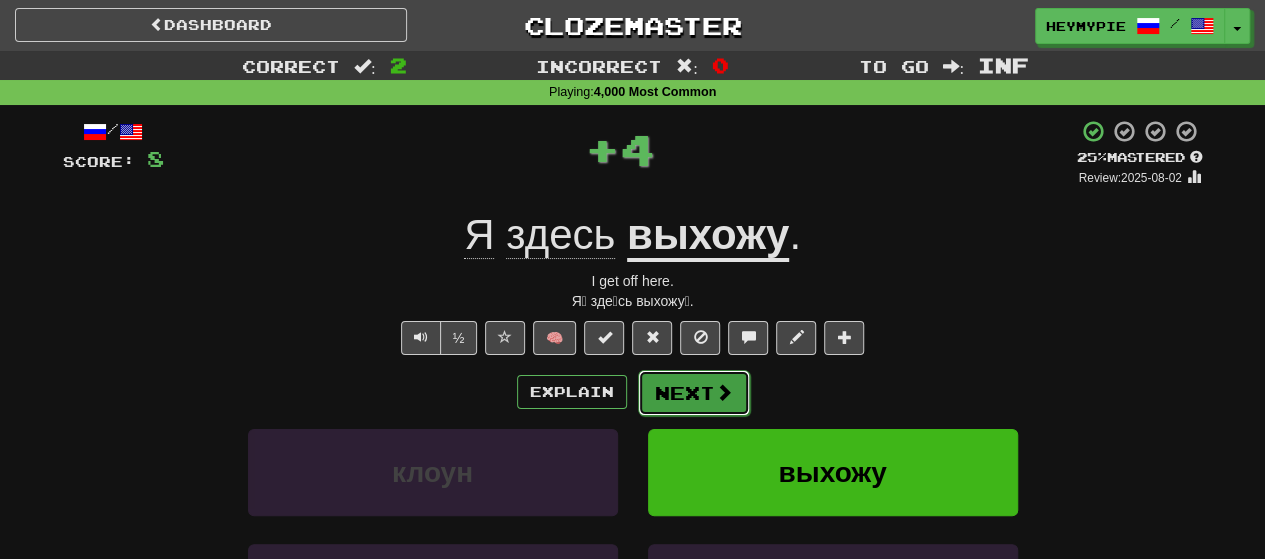 click on "Next" at bounding box center [694, 393] 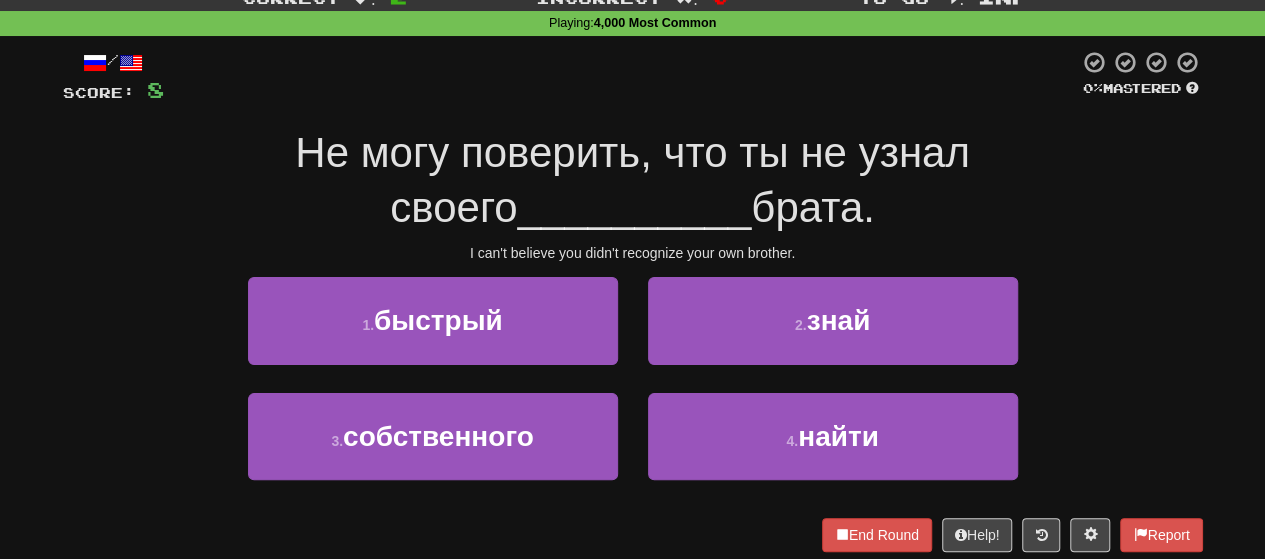 scroll, scrollTop: 100, scrollLeft: 0, axis: vertical 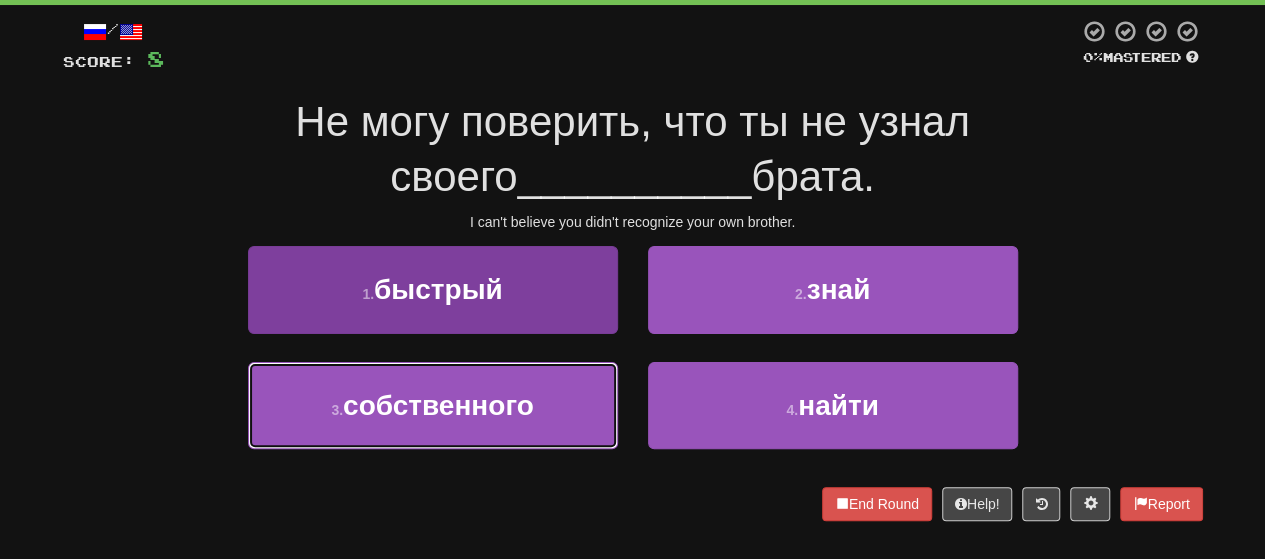 click on "3 .  собственного" at bounding box center (433, 405) 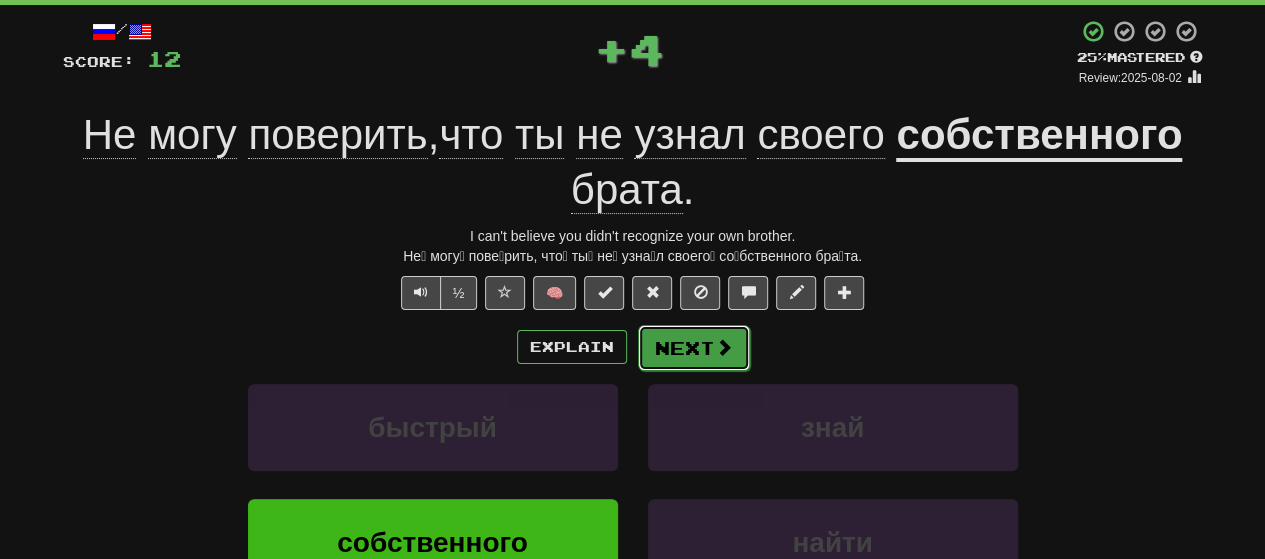 click on "Next" at bounding box center [694, 348] 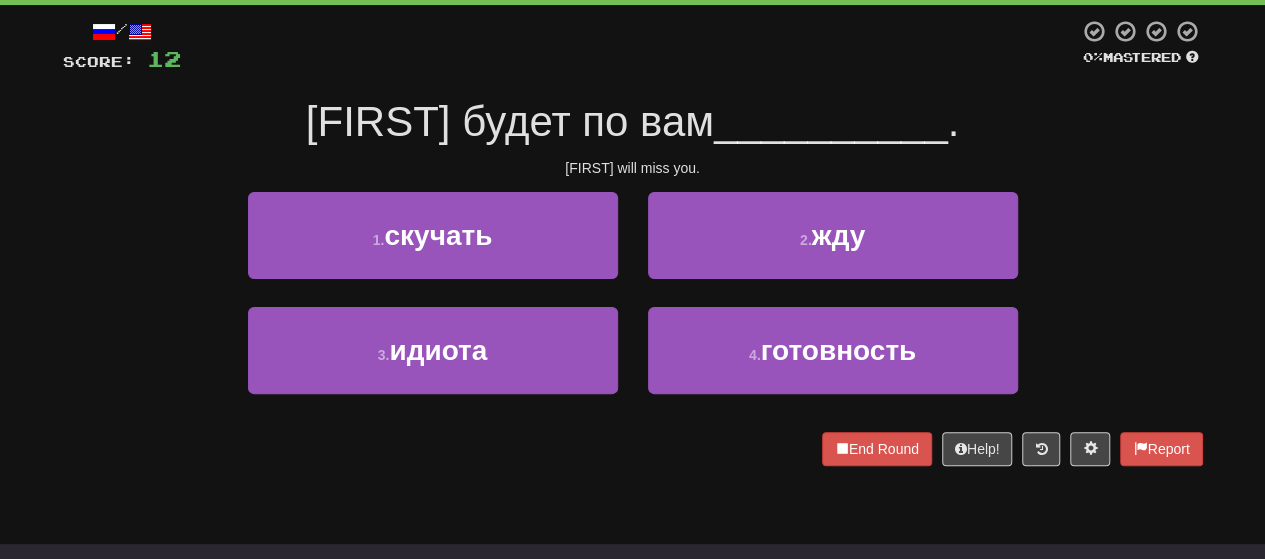 scroll, scrollTop: 0, scrollLeft: 0, axis: both 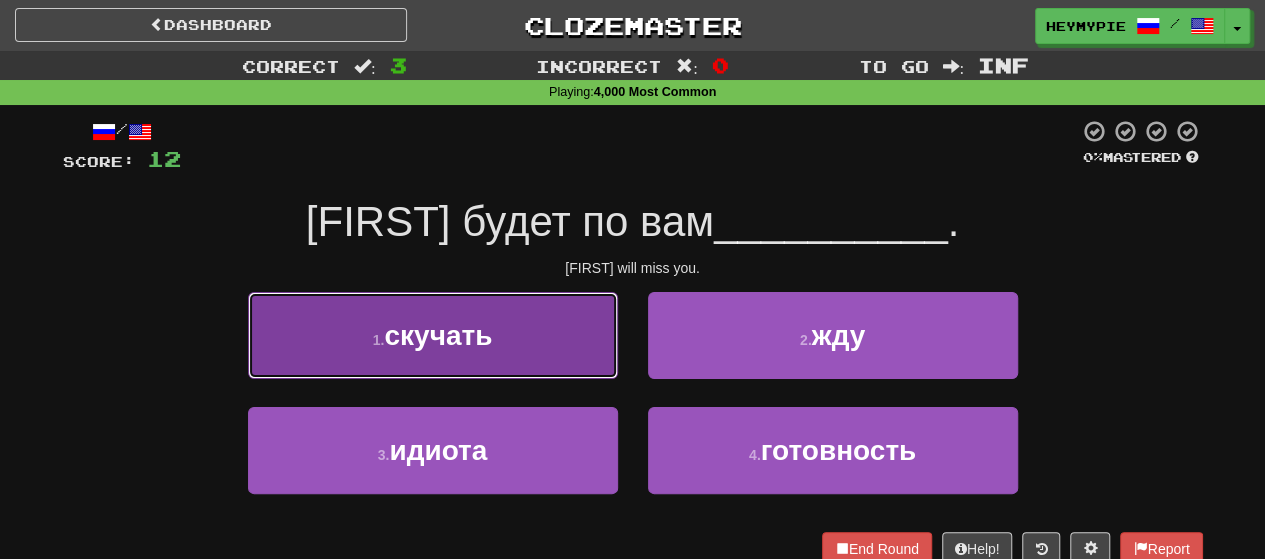 click on "скучать" at bounding box center (438, 335) 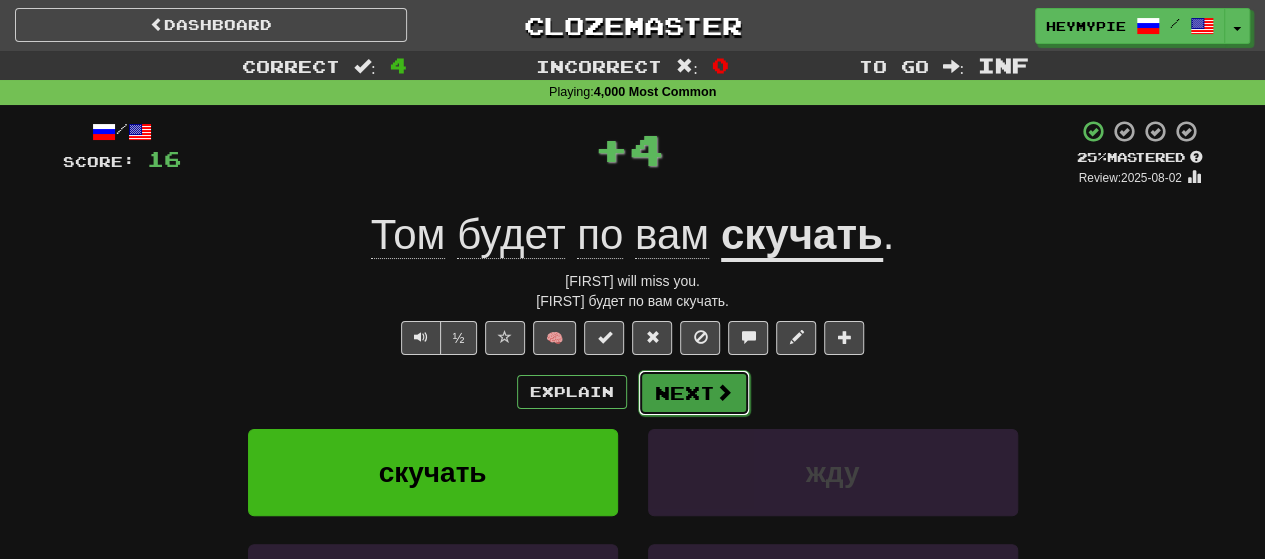 click on "Next" at bounding box center [694, 393] 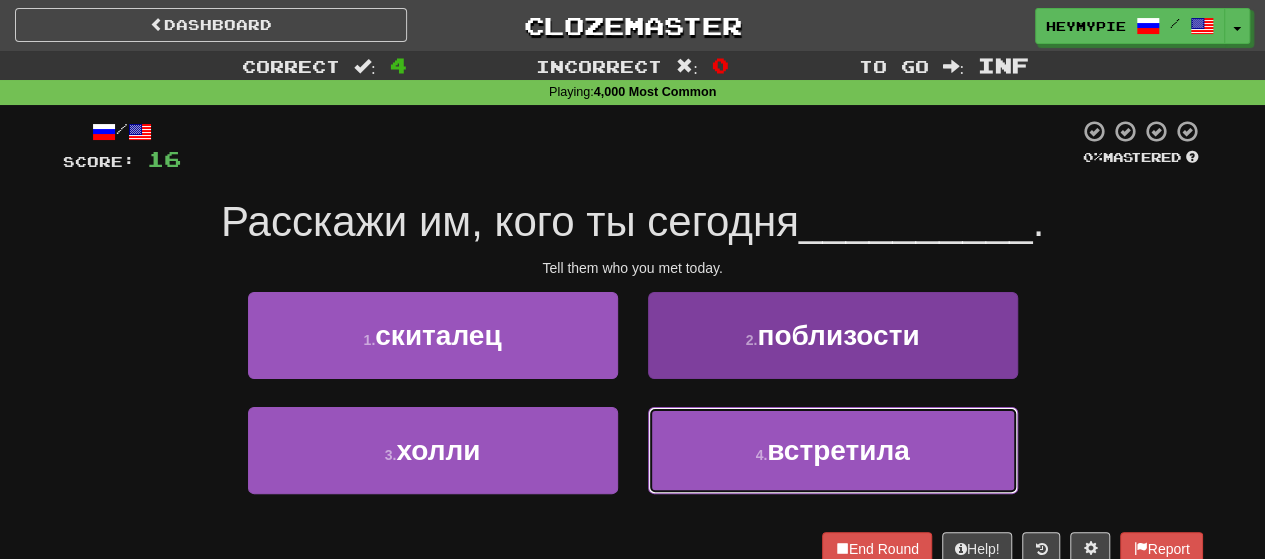 click on "4 .  встретила" at bounding box center (833, 450) 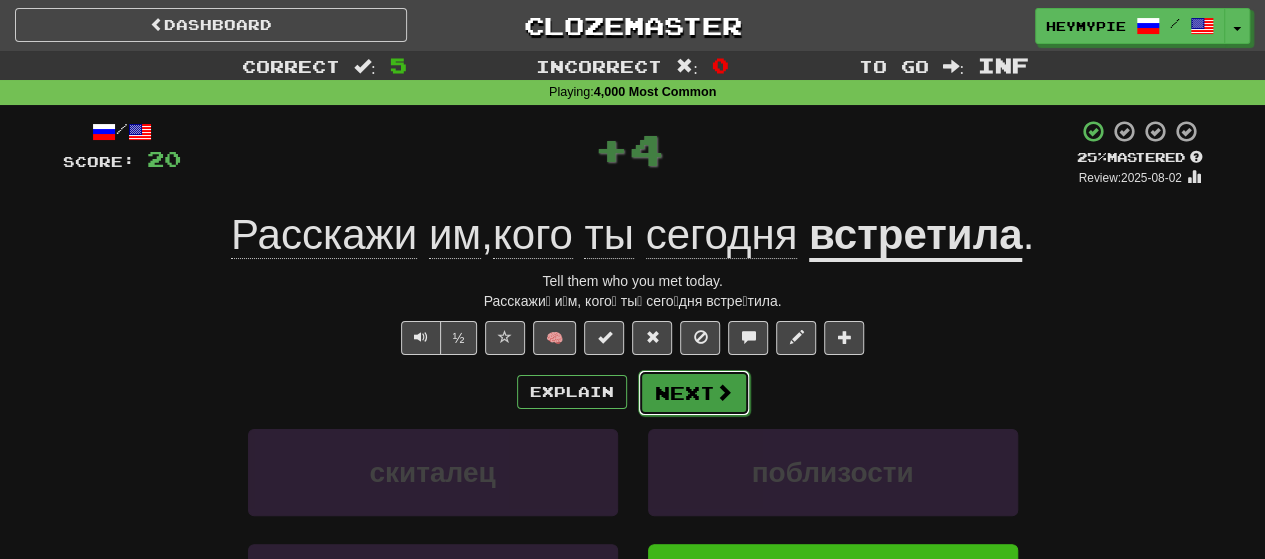 click on "Next" at bounding box center (694, 393) 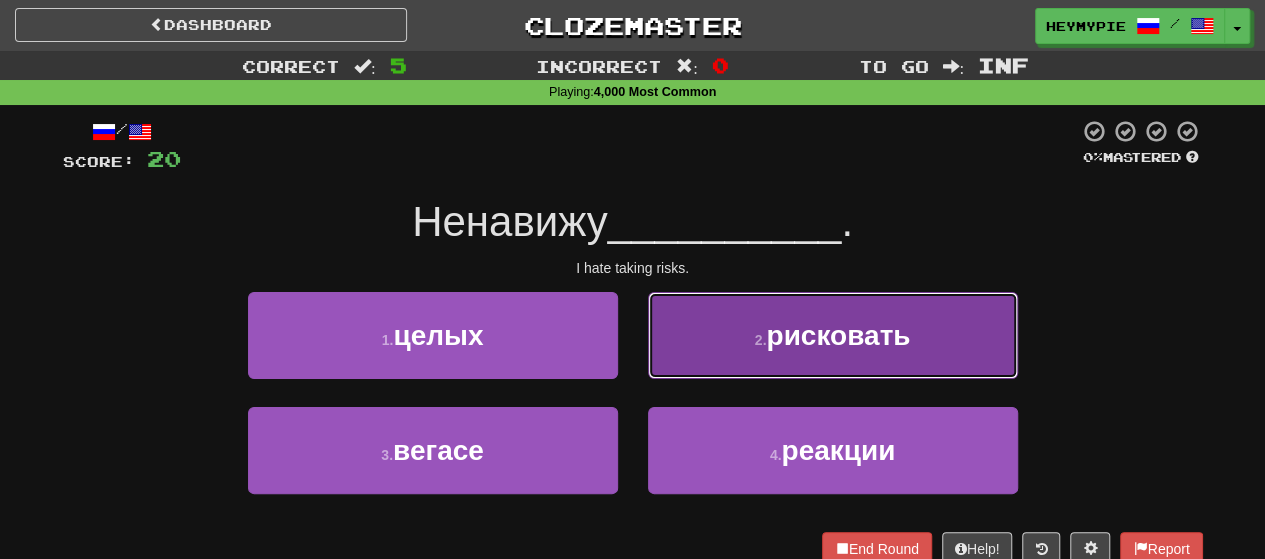 click on "2 .  рисковать" at bounding box center (833, 335) 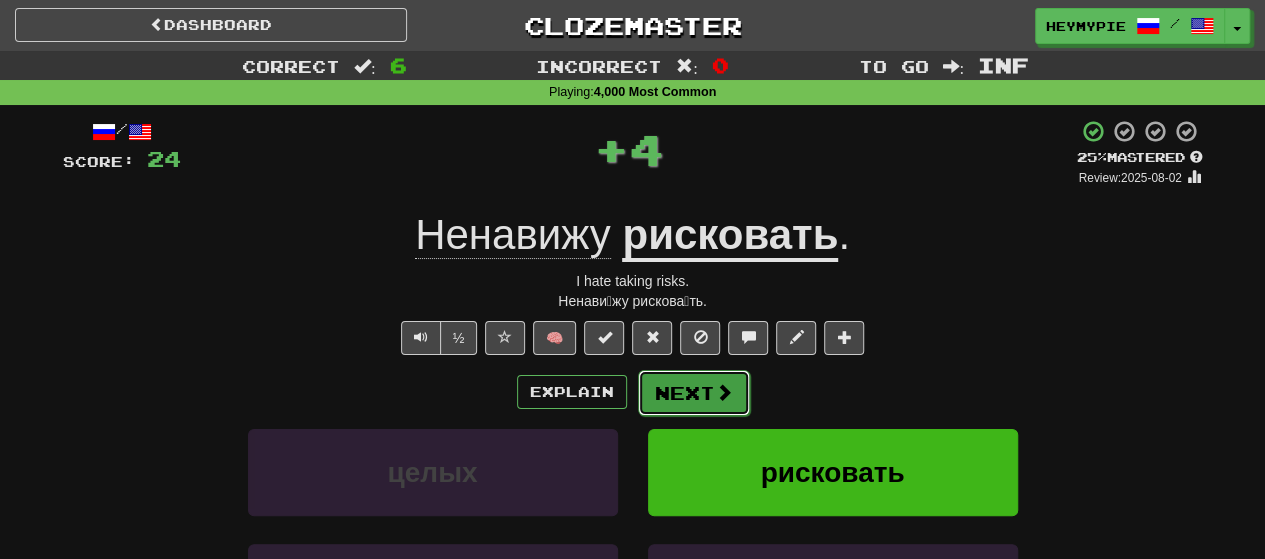 click on "Next" at bounding box center [694, 393] 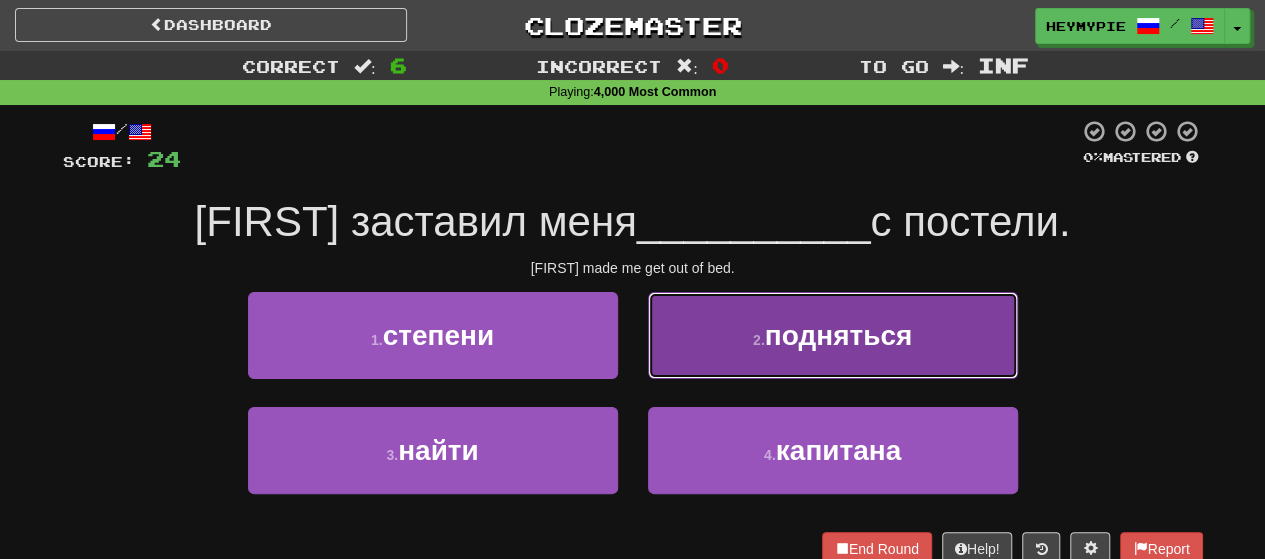 drag, startPoint x: 690, startPoint y: 340, endPoint x: 675, endPoint y: 319, distance: 25.806976 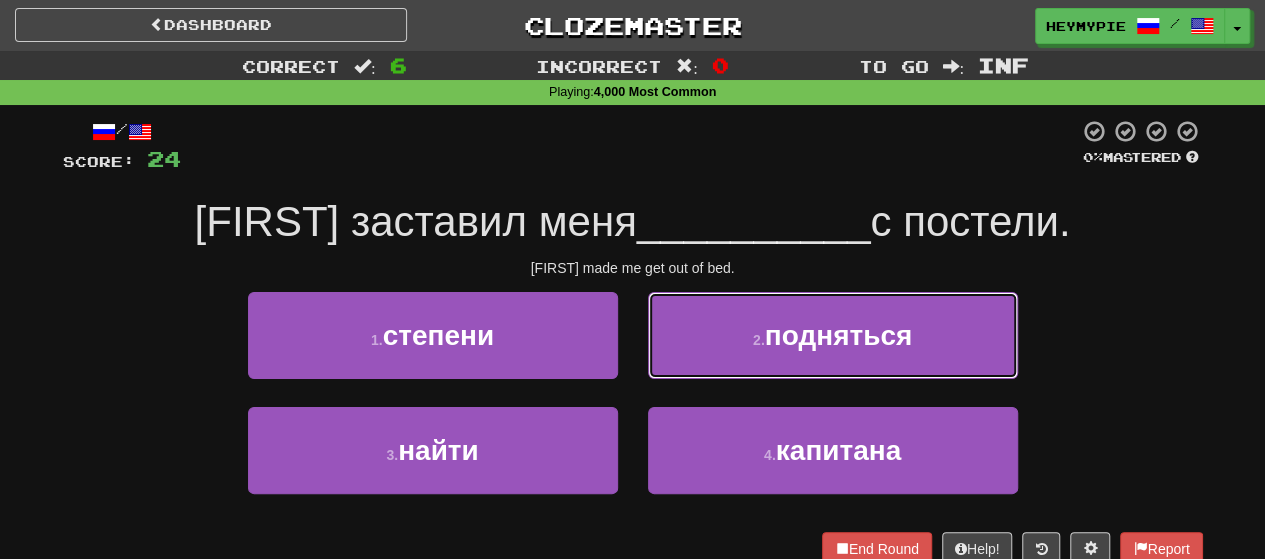 click on "2 .  подняться" at bounding box center (833, 335) 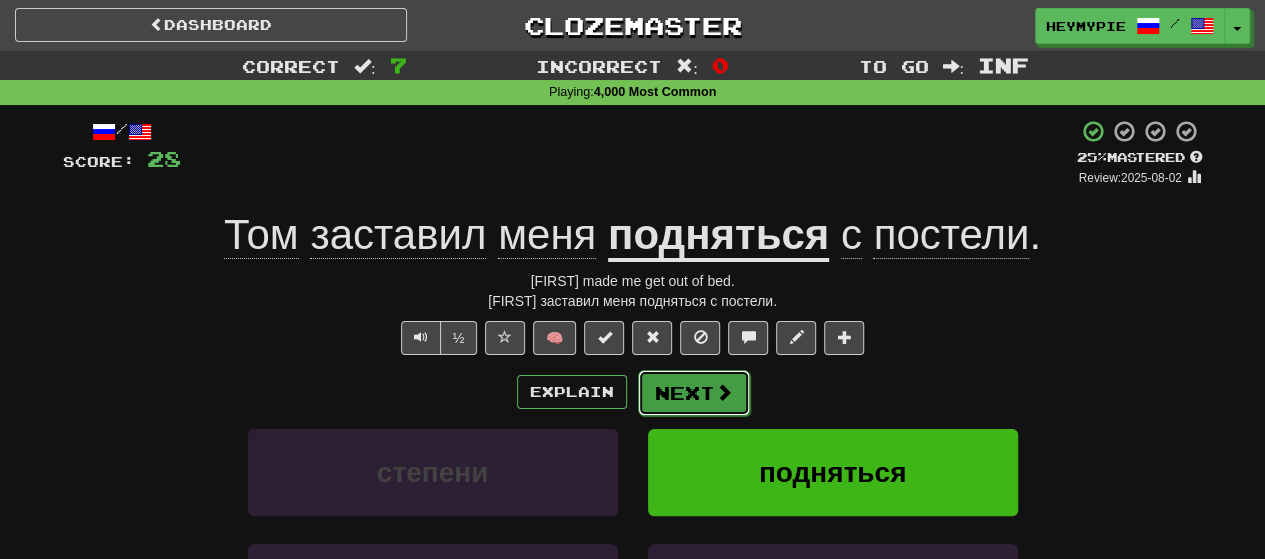click on "Next" at bounding box center (694, 393) 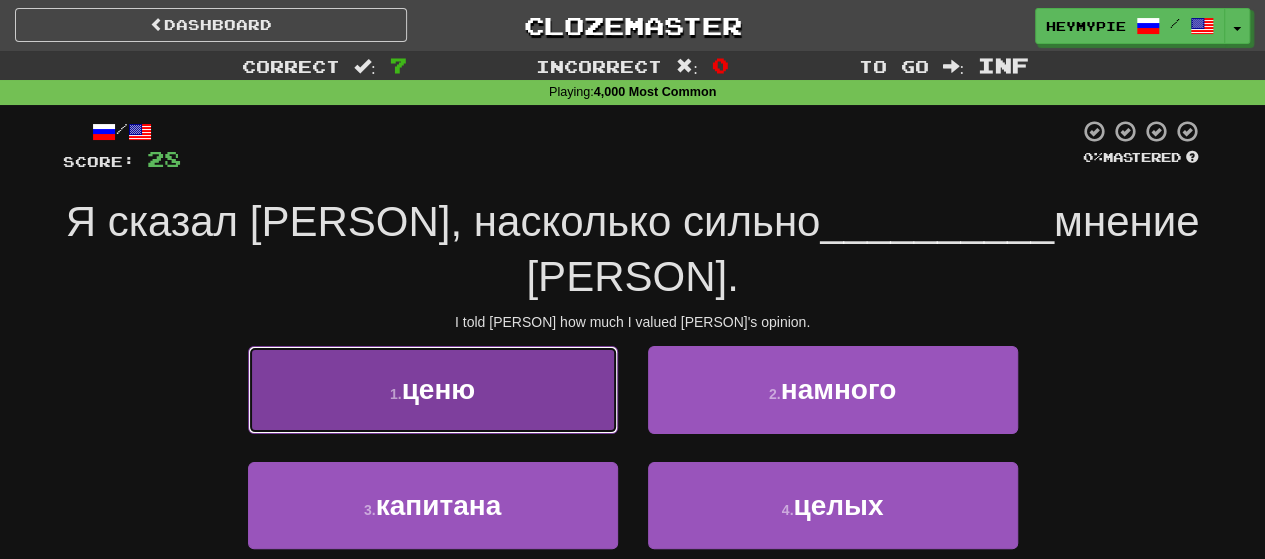 click on "1 .  ценю" at bounding box center (433, 389) 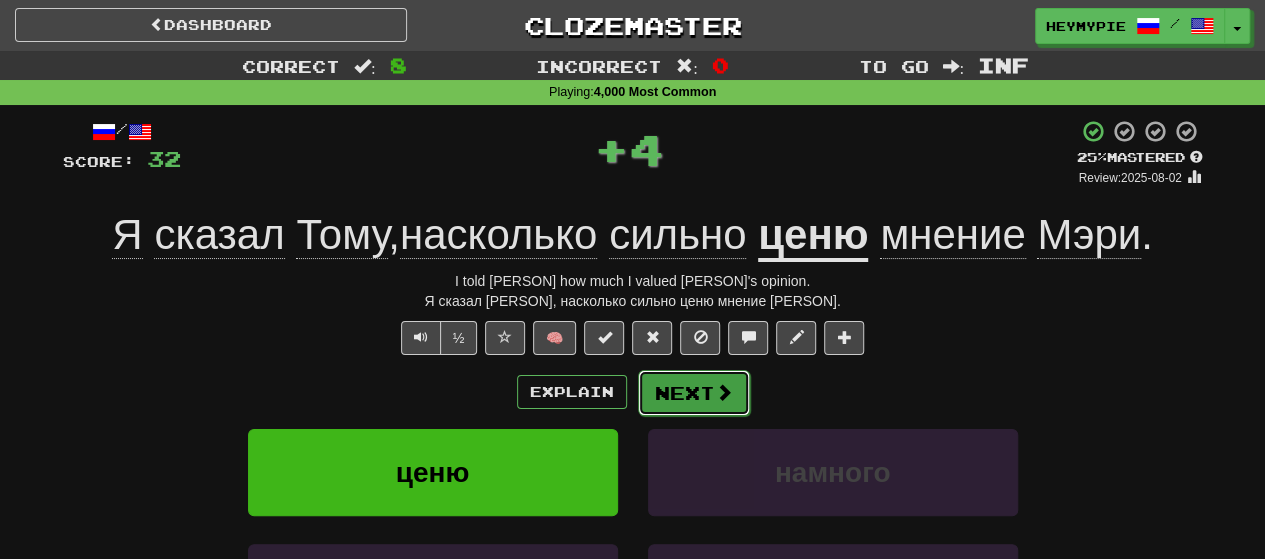 click on "Next" at bounding box center [694, 393] 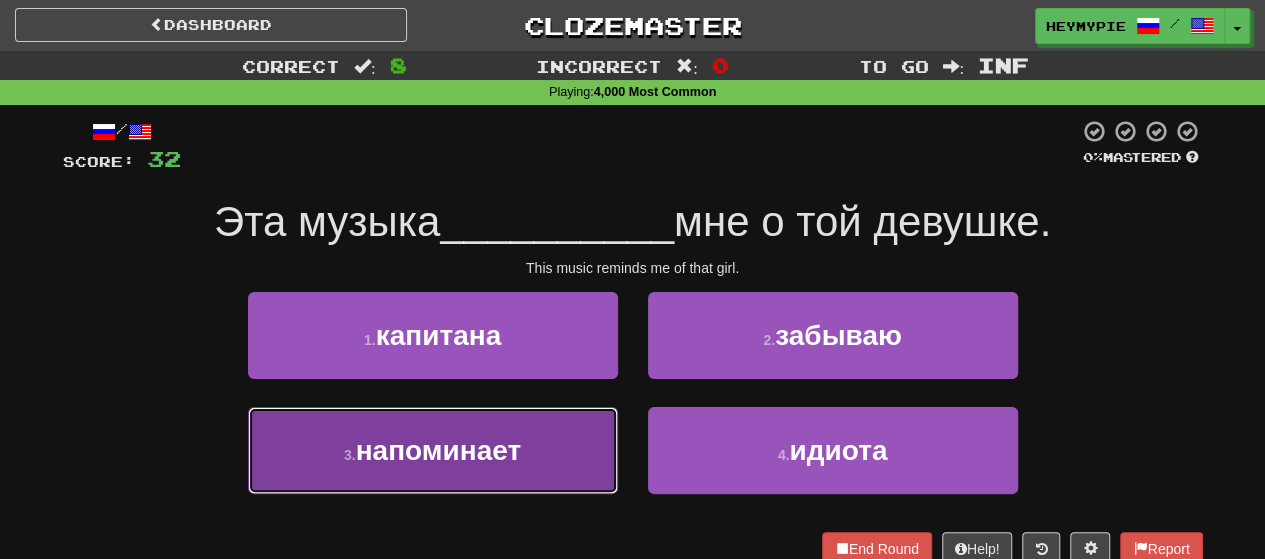 click on "напоминает" at bounding box center (438, 450) 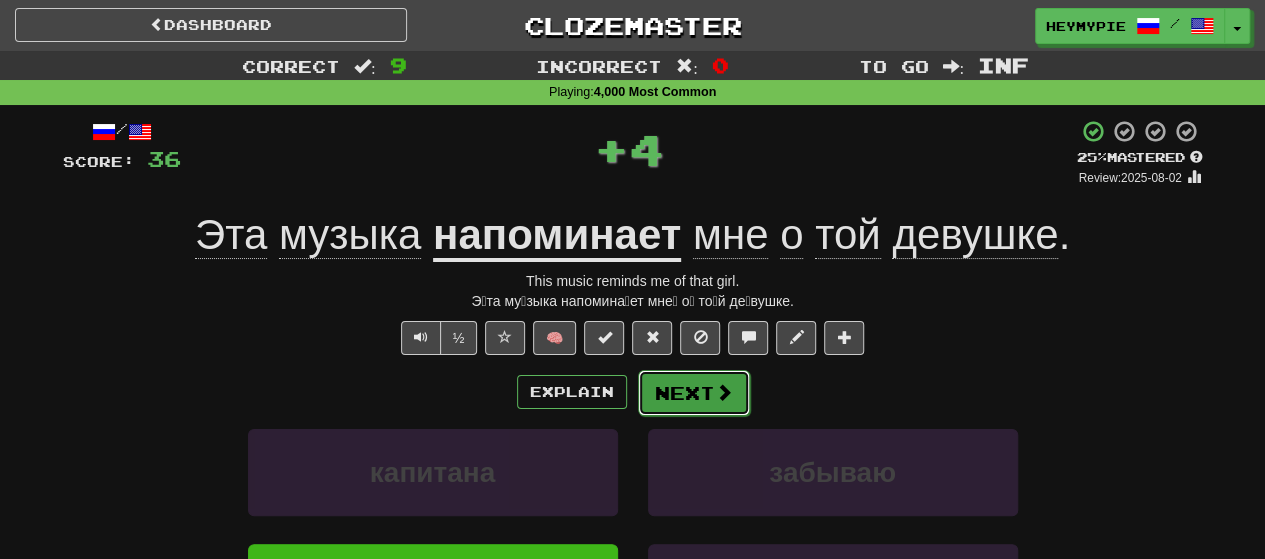 click on "Next" at bounding box center (694, 393) 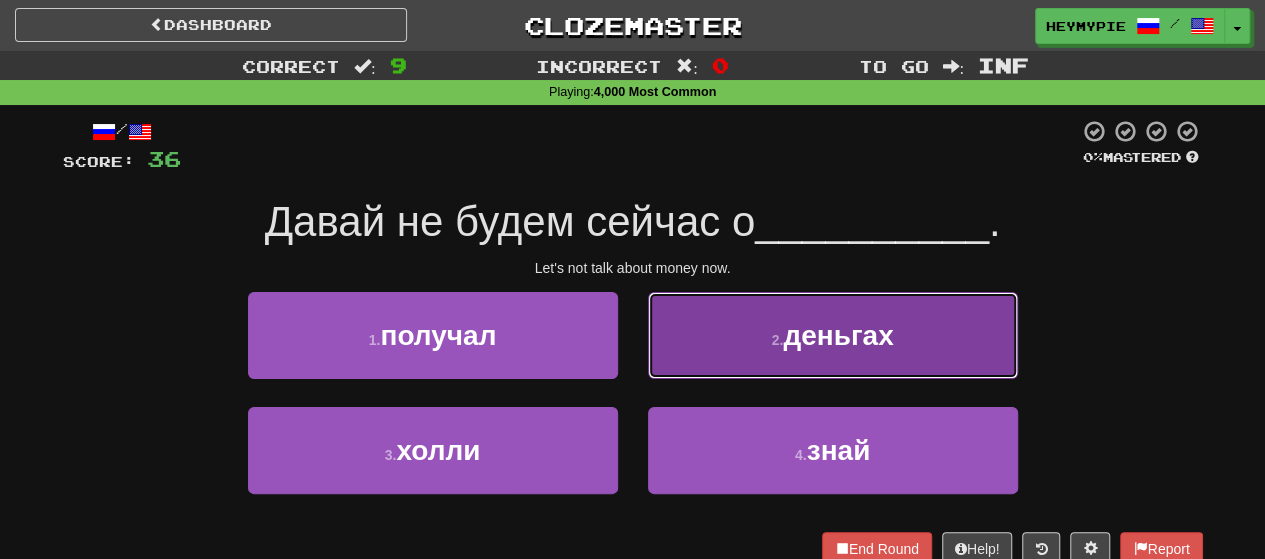click on "2 .  деньгах" at bounding box center [833, 335] 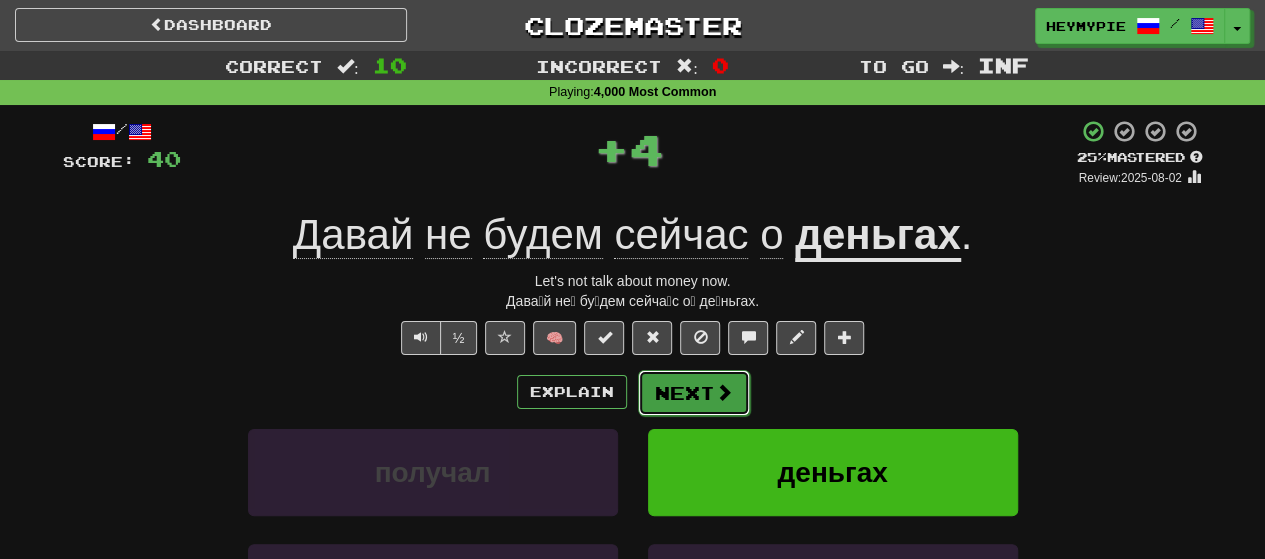 click on "Next" at bounding box center (694, 393) 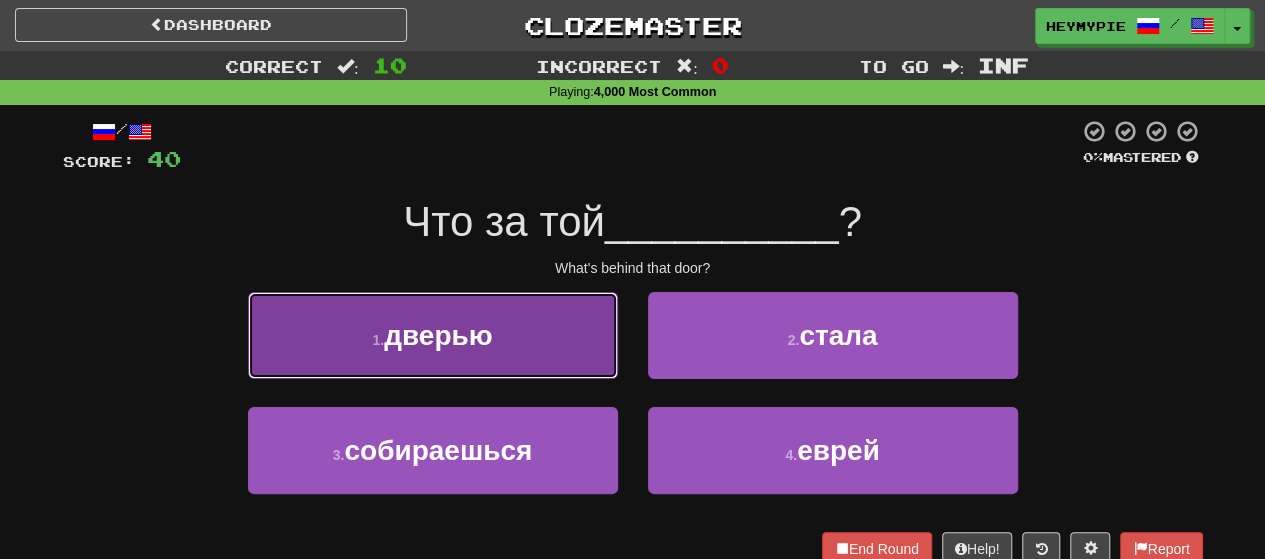 click on "дверью" at bounding box center [438, 335] 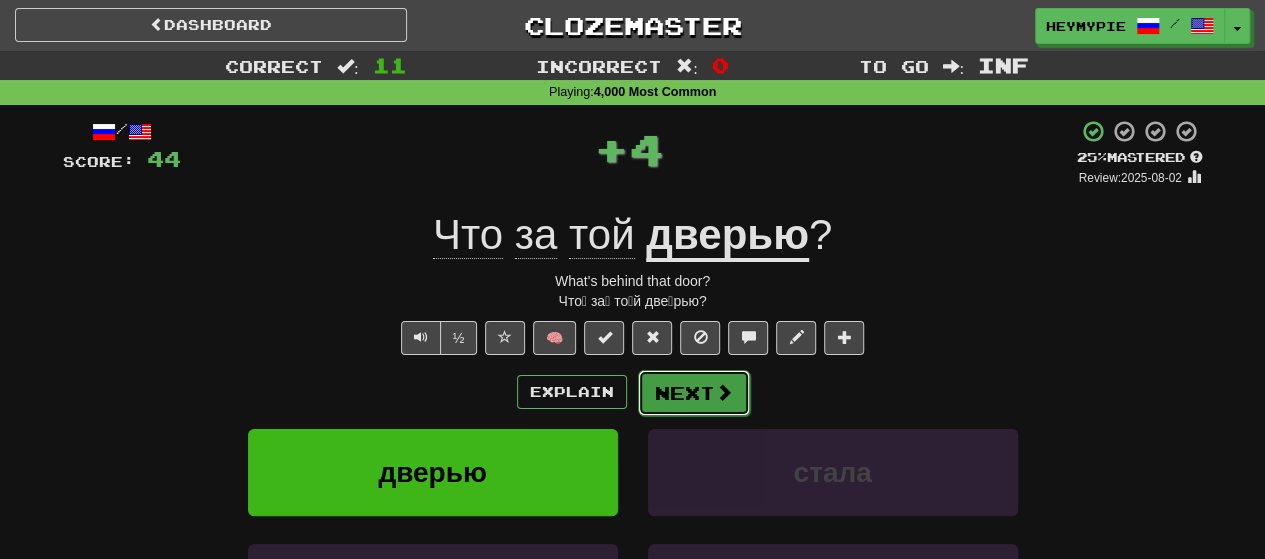 click on "Next" at bounding box center (694, 393) 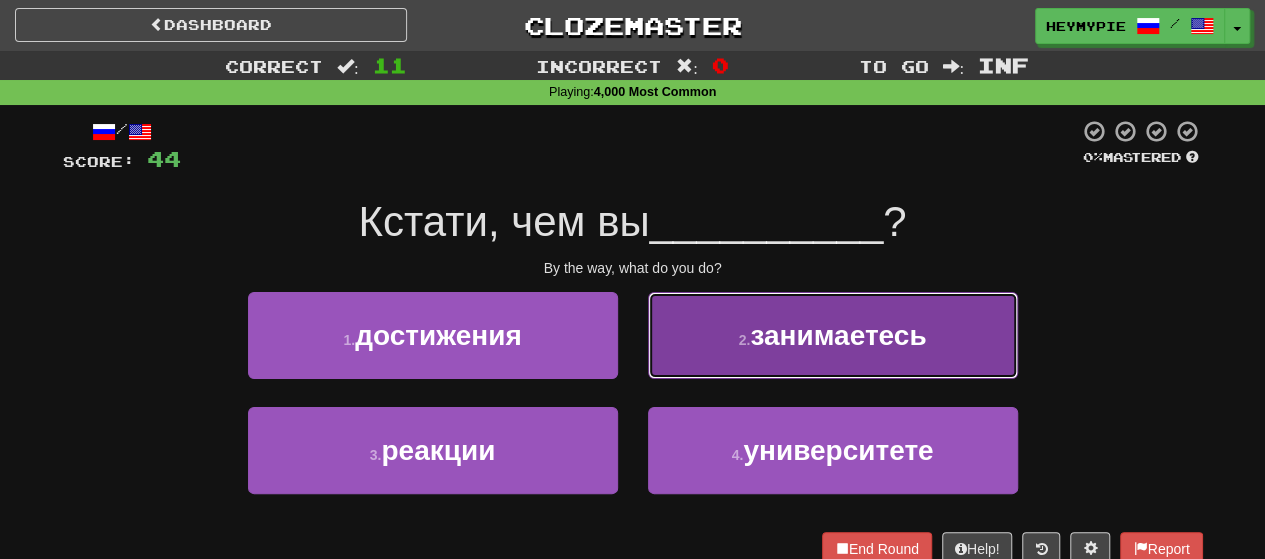 click on "2 ." at bounding box center (745, 340) 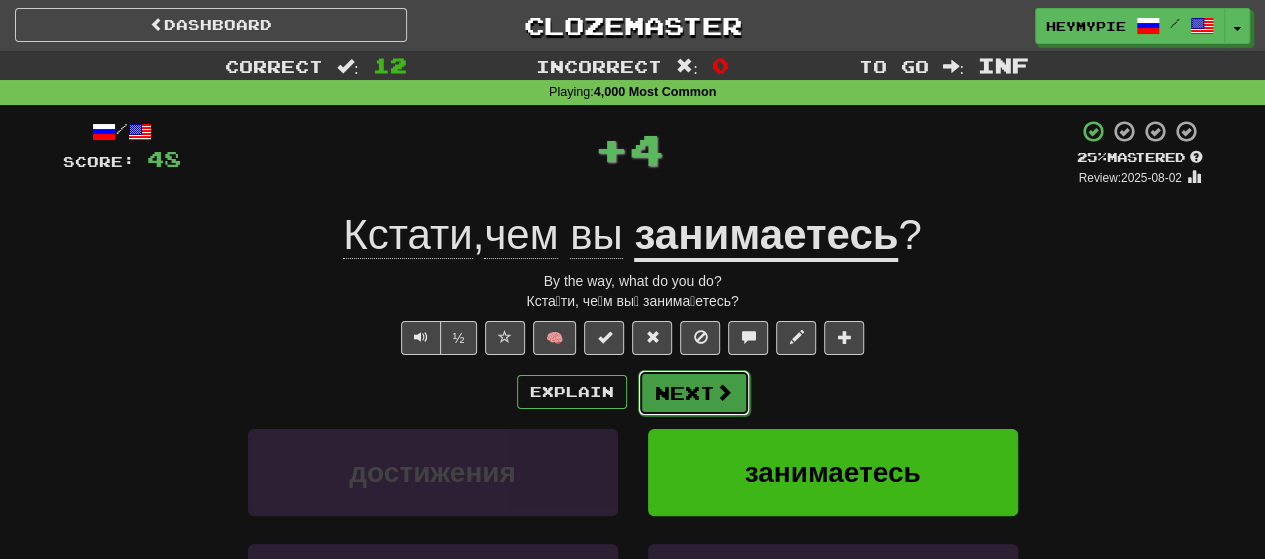 click on "Next" at bounding box center [694, 393] 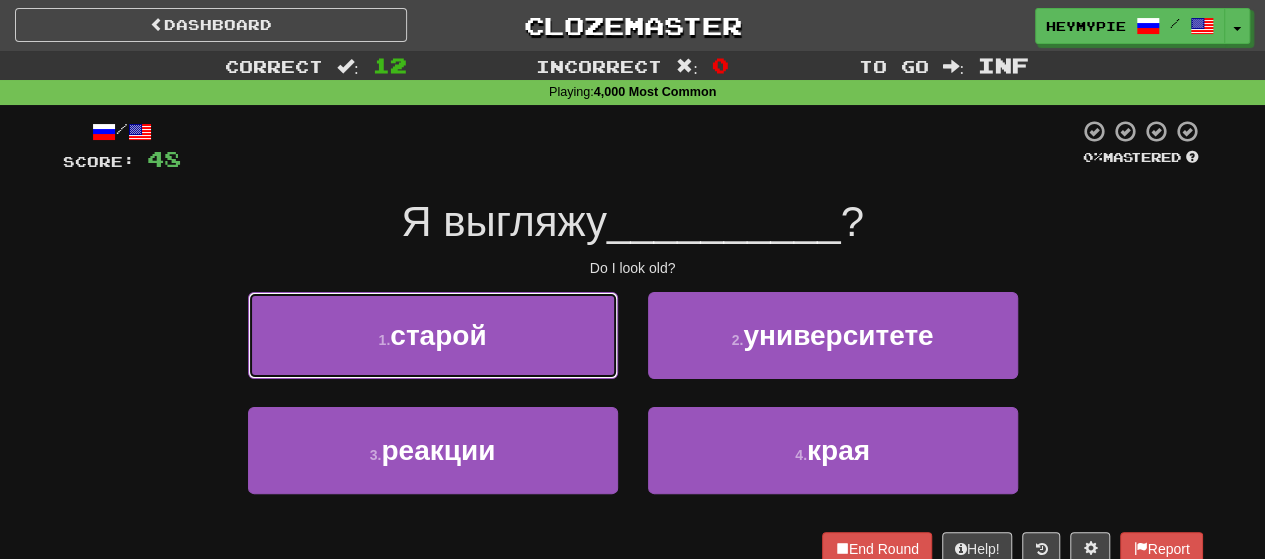 click on "1 .  старой" at bounding box center (433, 335) 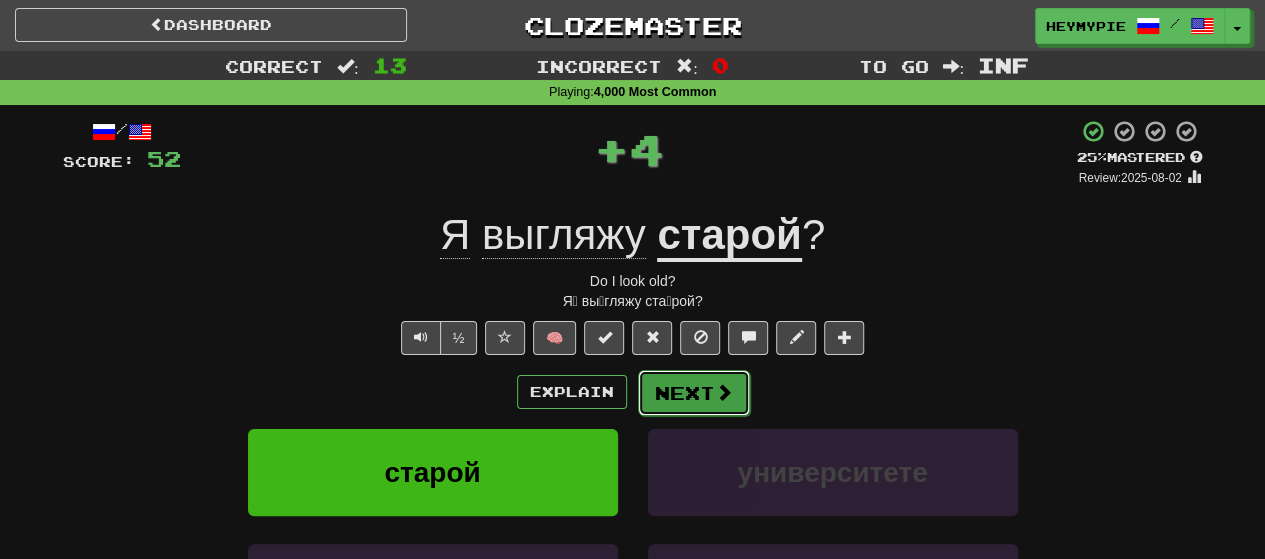 click on "Next" at bounding box center [694, 393] 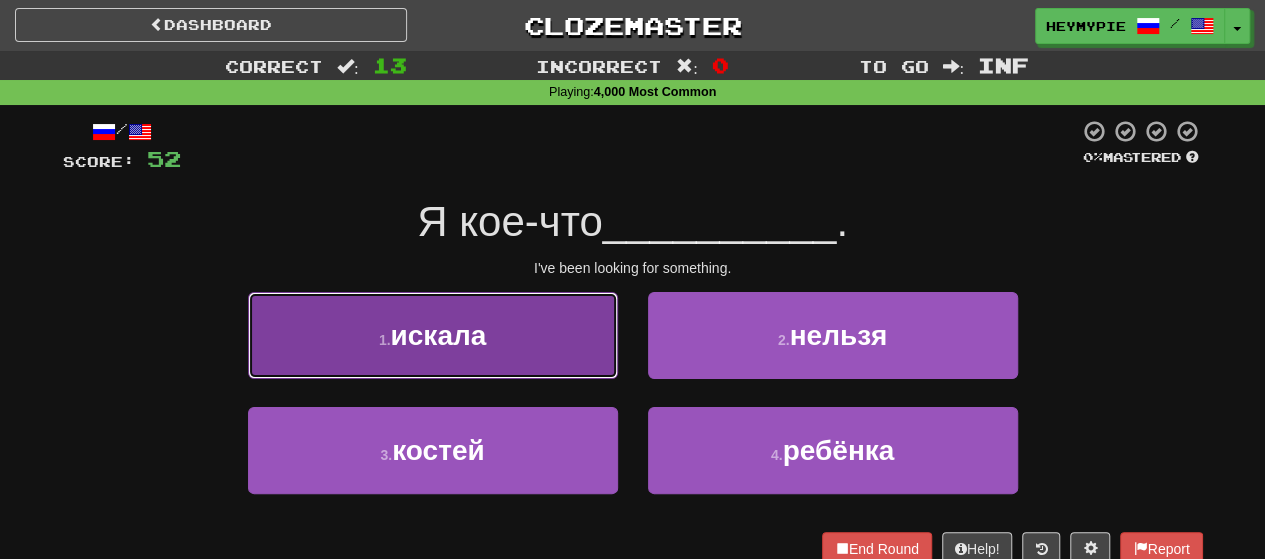 click on "искала" at bounding box center [438, 335] 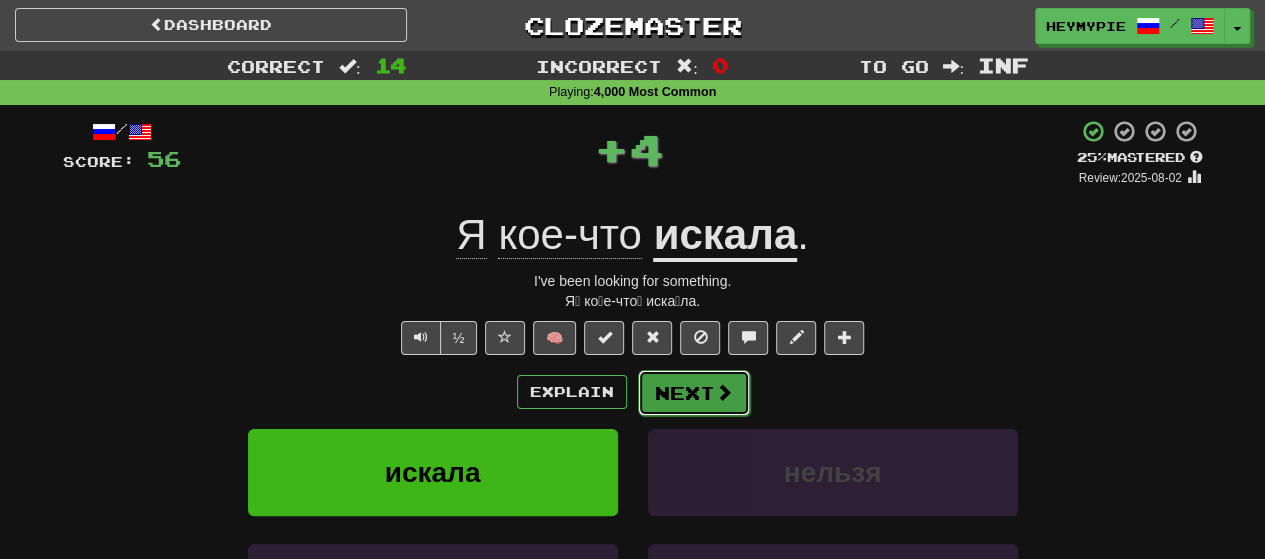 click on "Next" at bounding box center (694, 393) 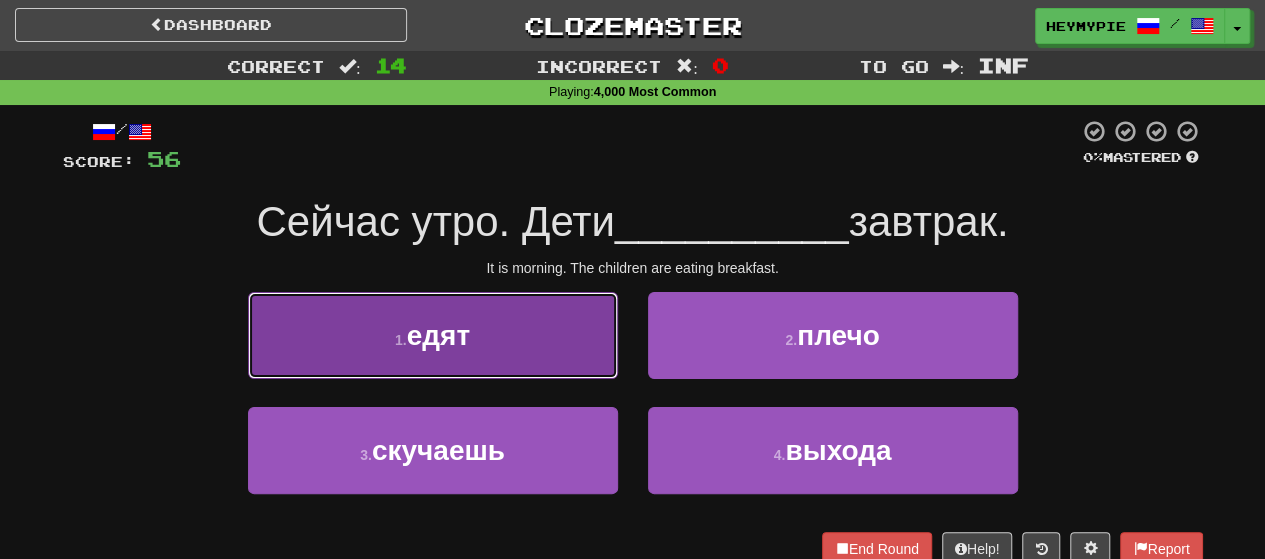 click on "1 .  едят" at bounding box center [433, 335] 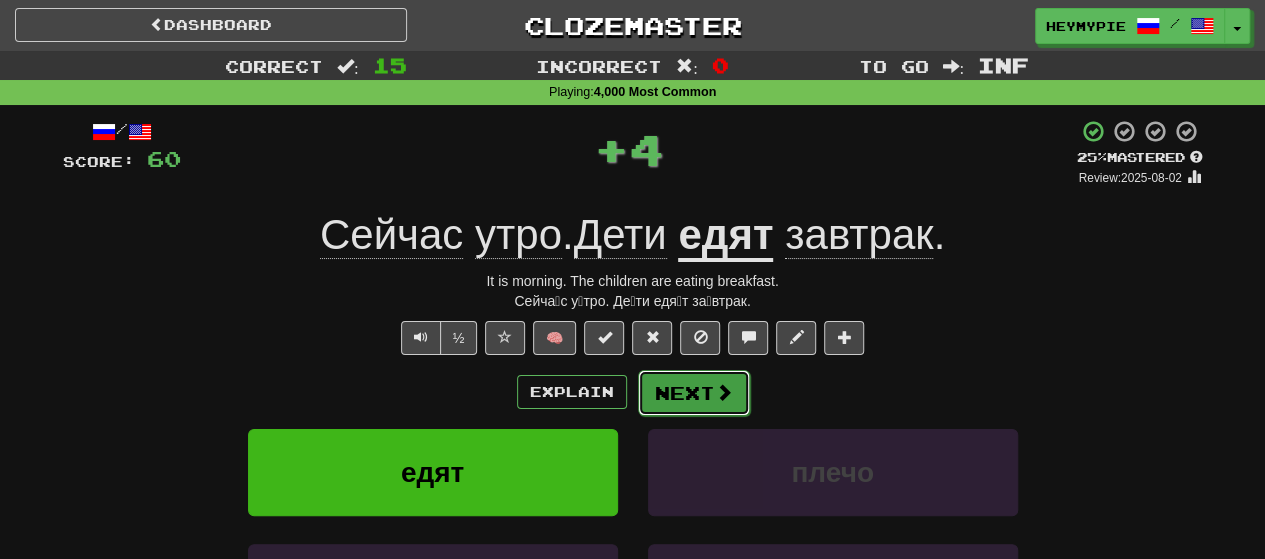 click on "Next" at bounding box center [694, 393] 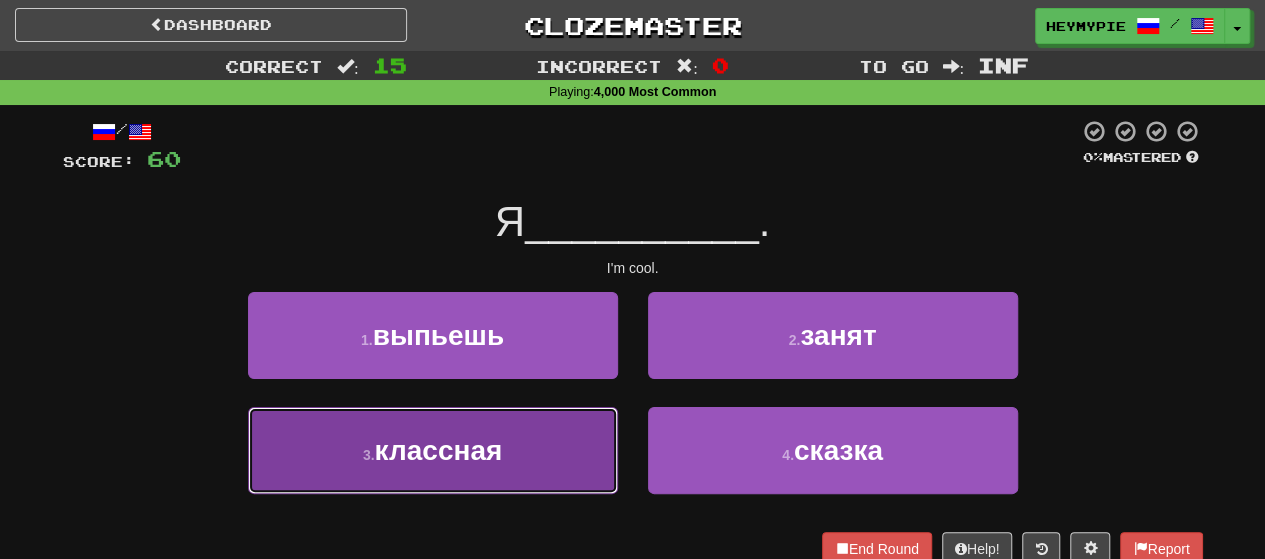 click on "3 .  классная" at bounding box center (433, 450) 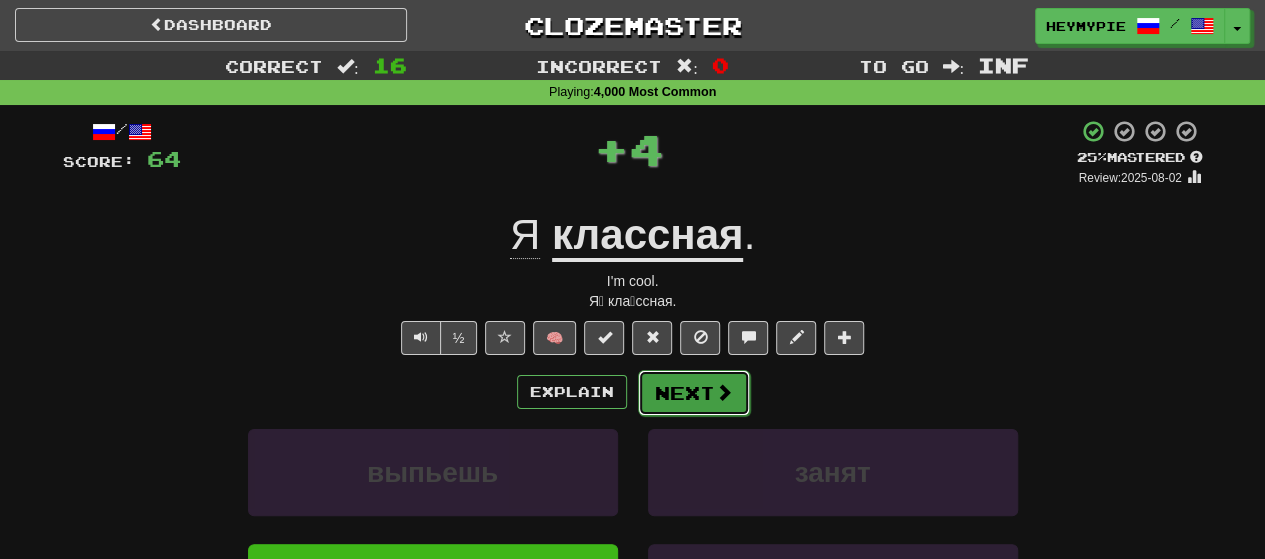 click on "Next" at bounding box center [694, 393] 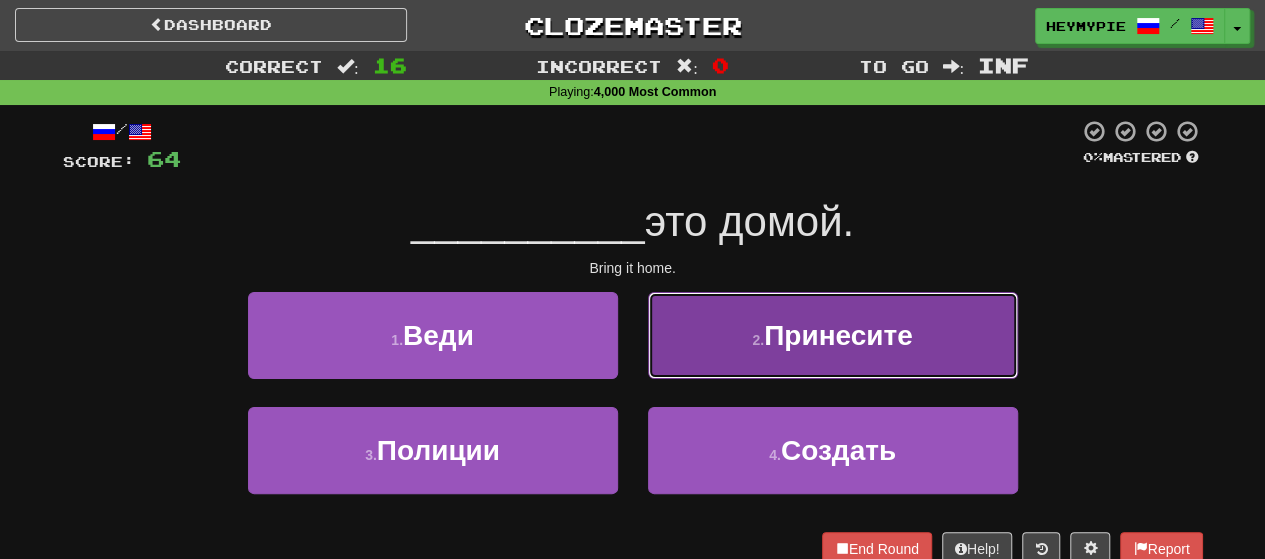 click on "2 .  Принесите" at bounding box center (833, 335) 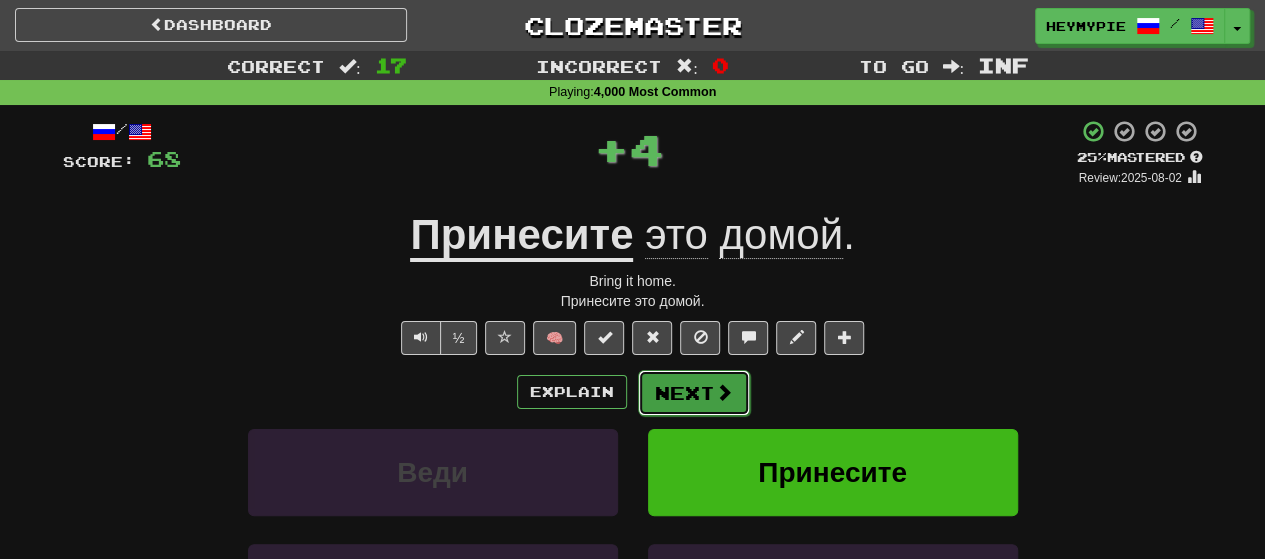 click on "Next" at bounding box center (694, 393) 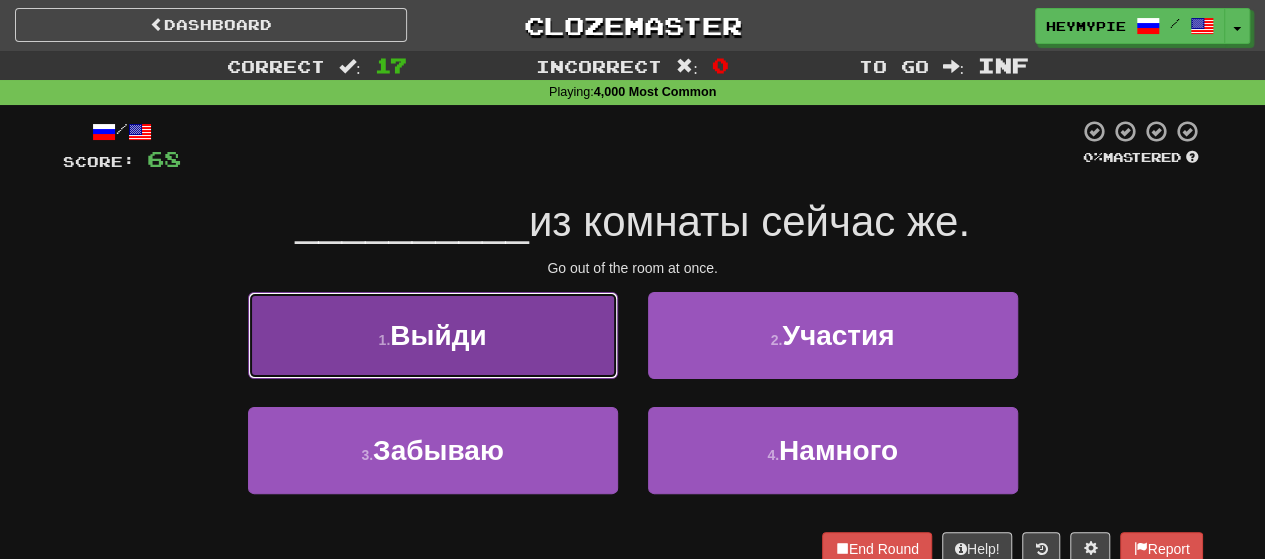 click on "Выйди" at bounding box center [438, 335] 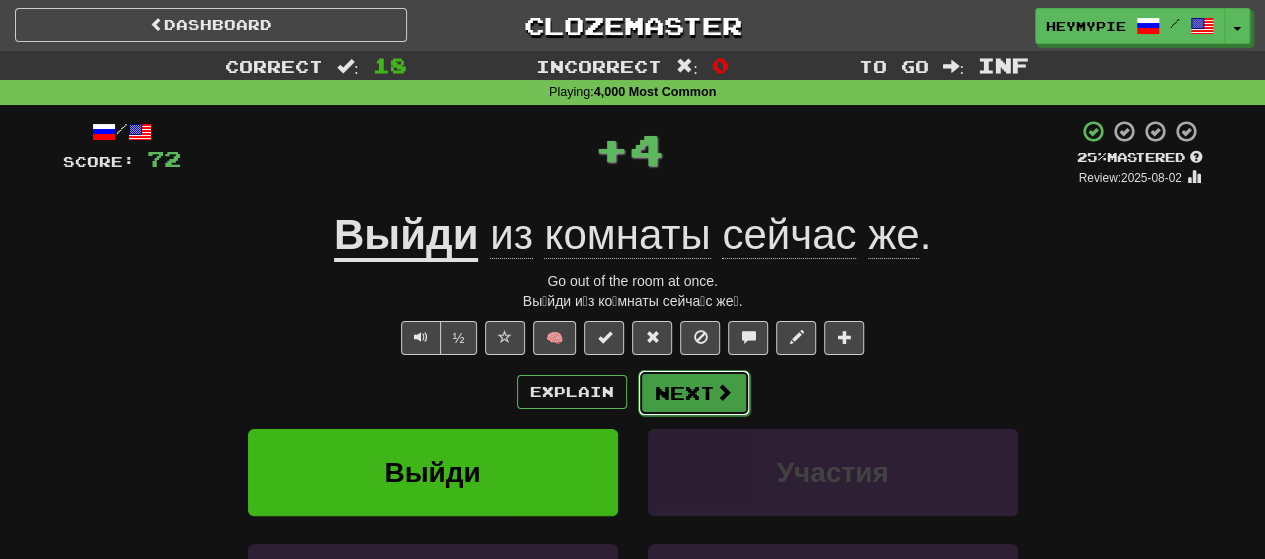 click on "Next" at bounding box center [694, 393] 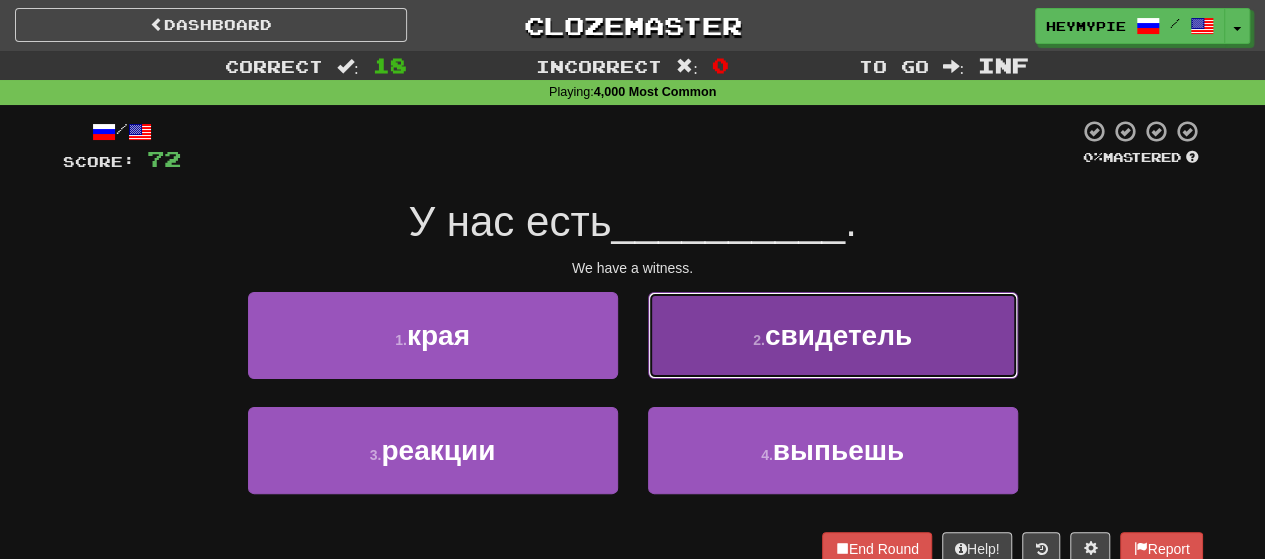 click on "2 .  свидетель" at bounding box center [833, 335] 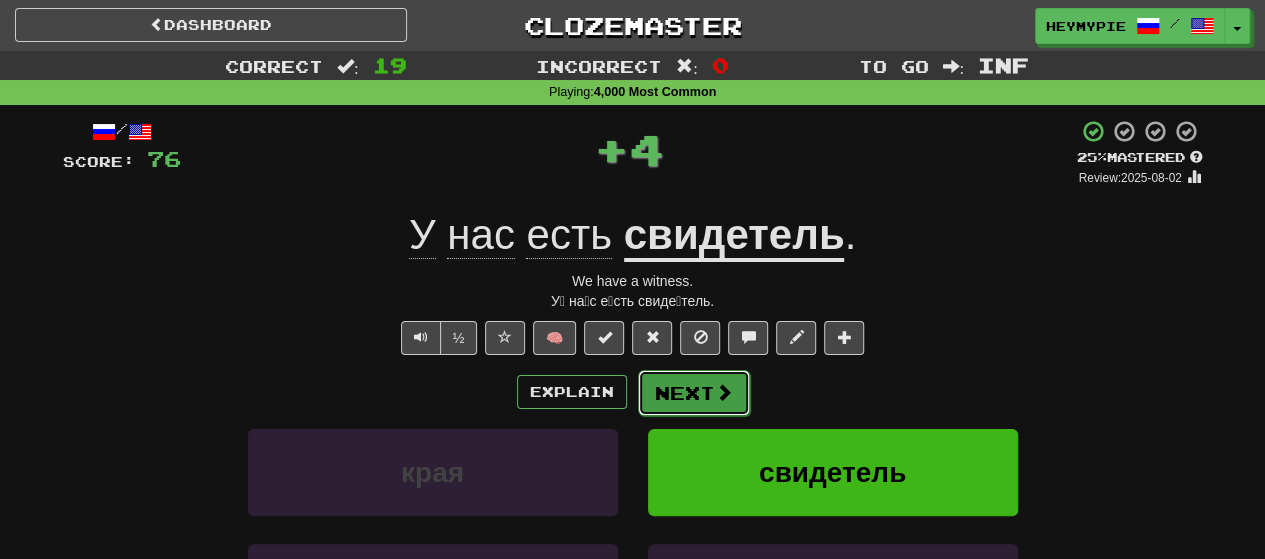 click on "Next" at bounding box center [694, 393] 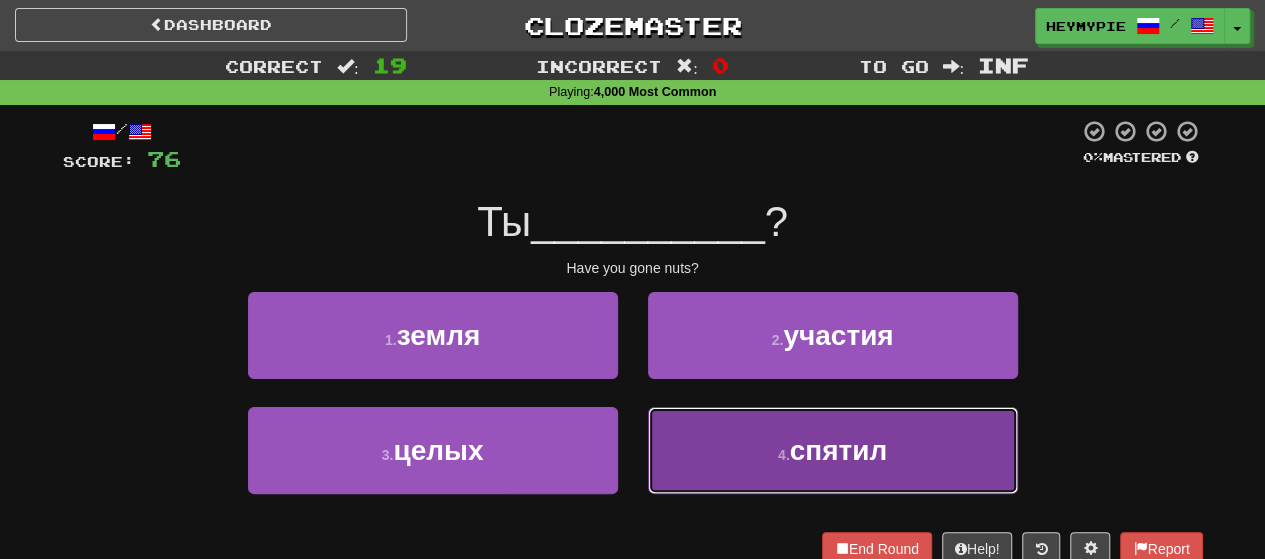 click on "4 .  спятил" at bounding box center (833, 450) 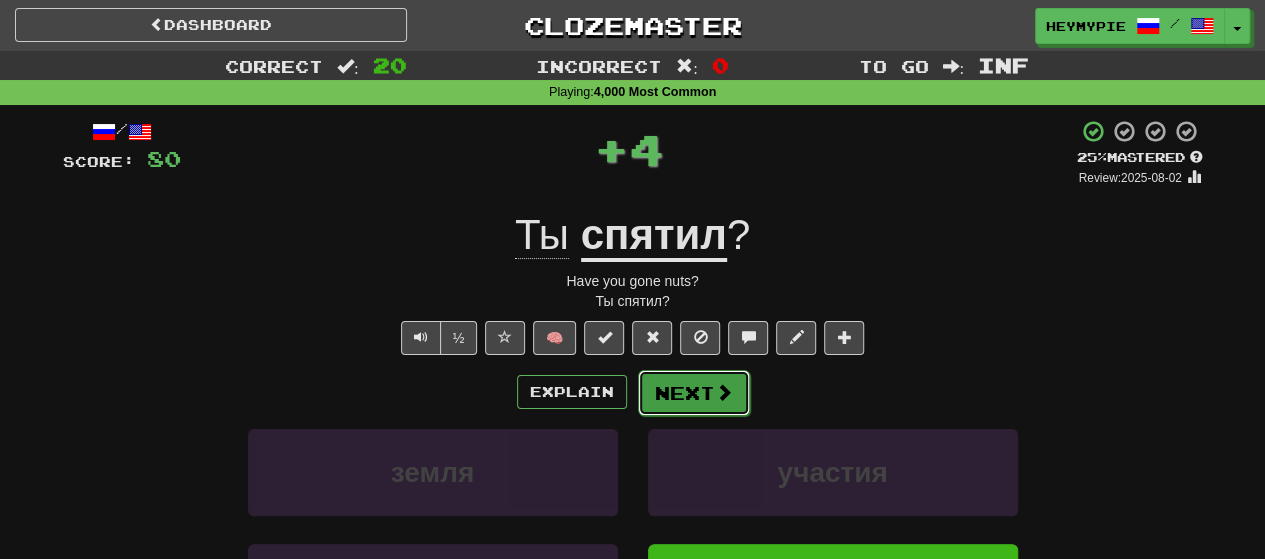 click on "Next" at bounding box center [694, 393] 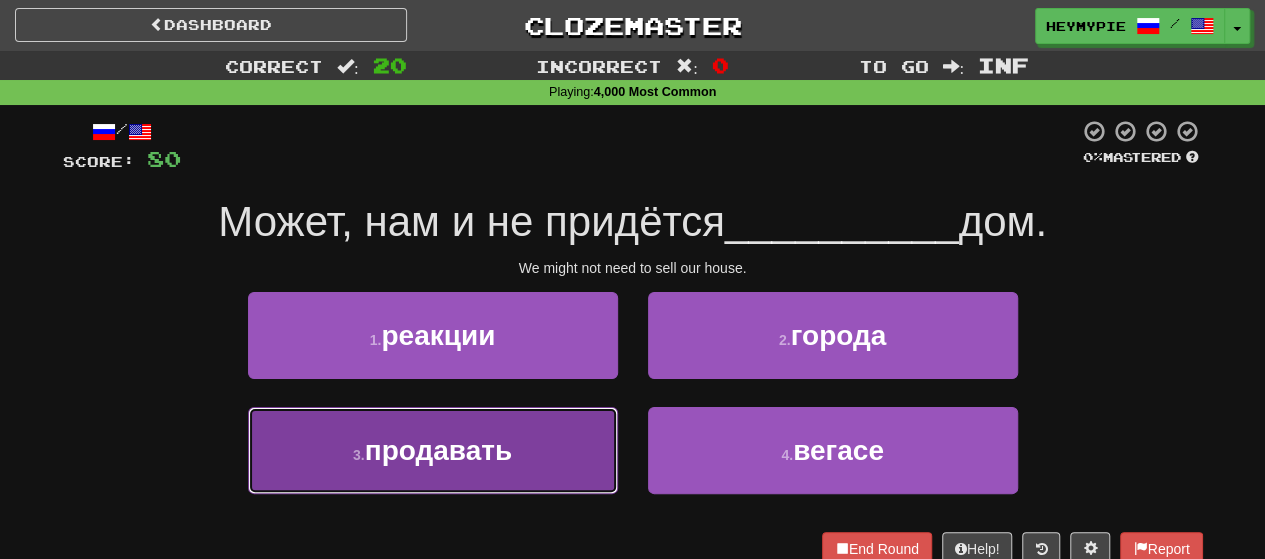 click on "продавать" at bounding box center (438, 450) 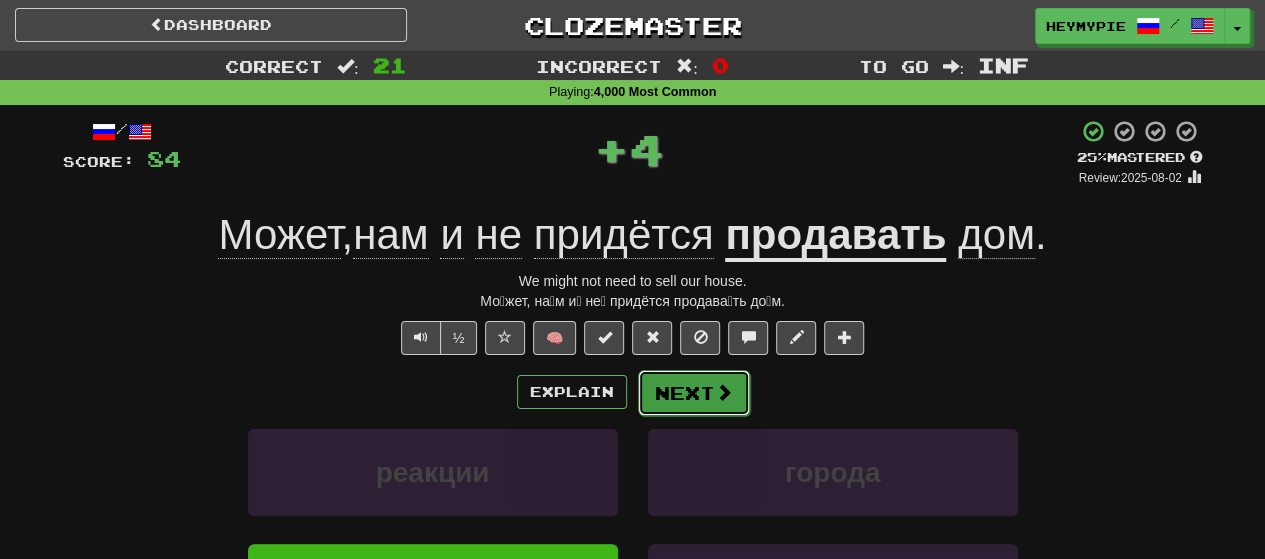 click on "Next" at bounding box center [694, 393] 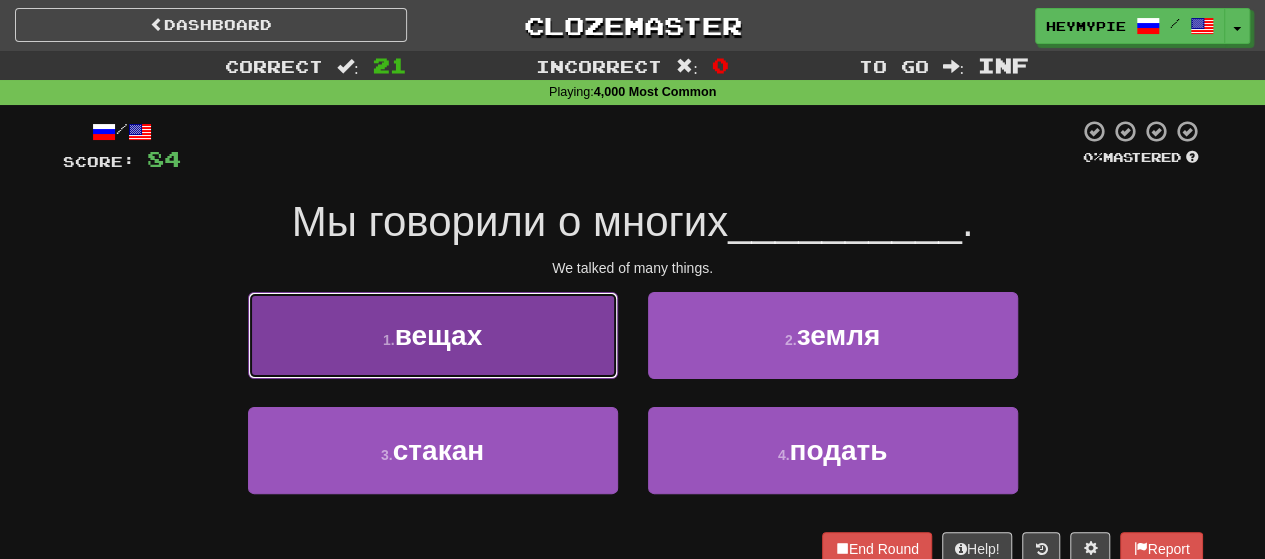 click on "1 .  вещах" at bounding box center [433, 335] 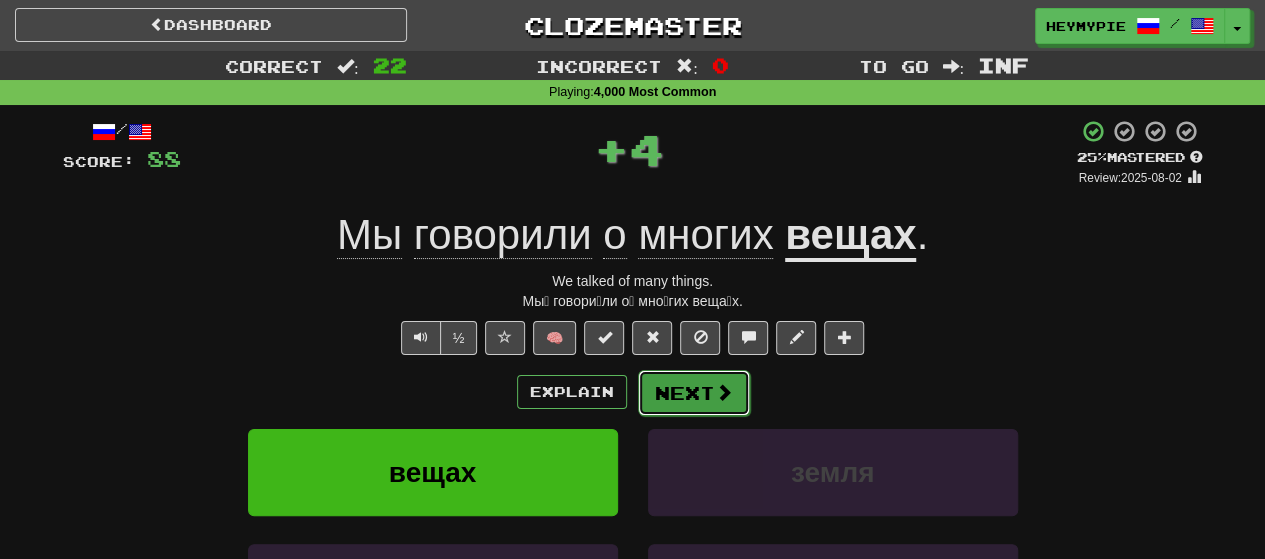 click on "Next" at bounding box center [694, 393] 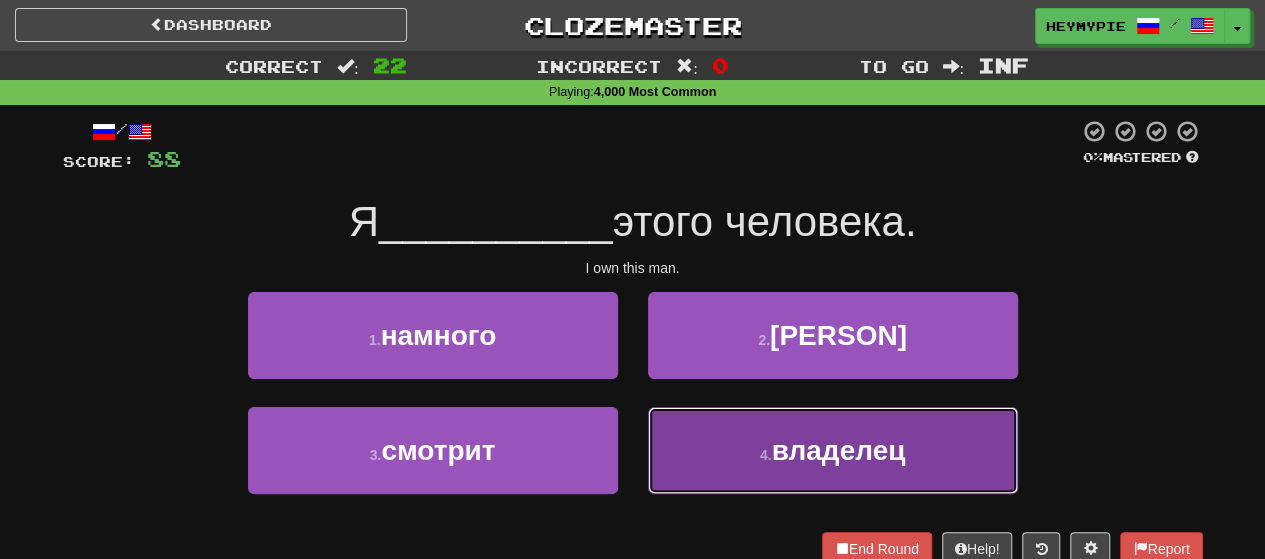 click on "4 .  владелец" at bounding box center (833, 450) 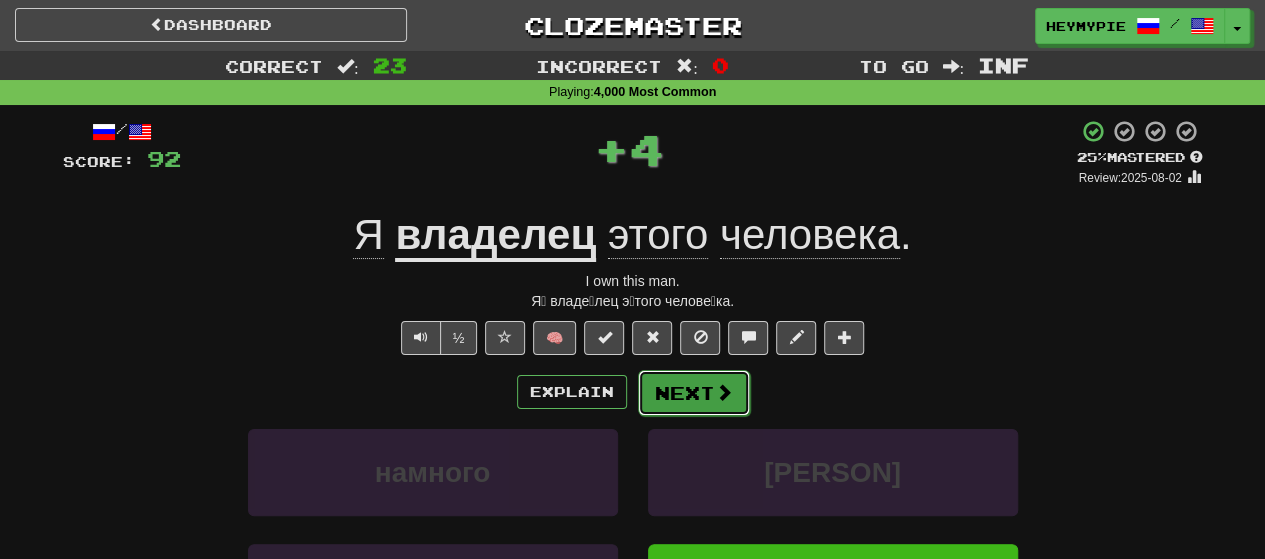 click on "Next" at bounding box center [694, 393] 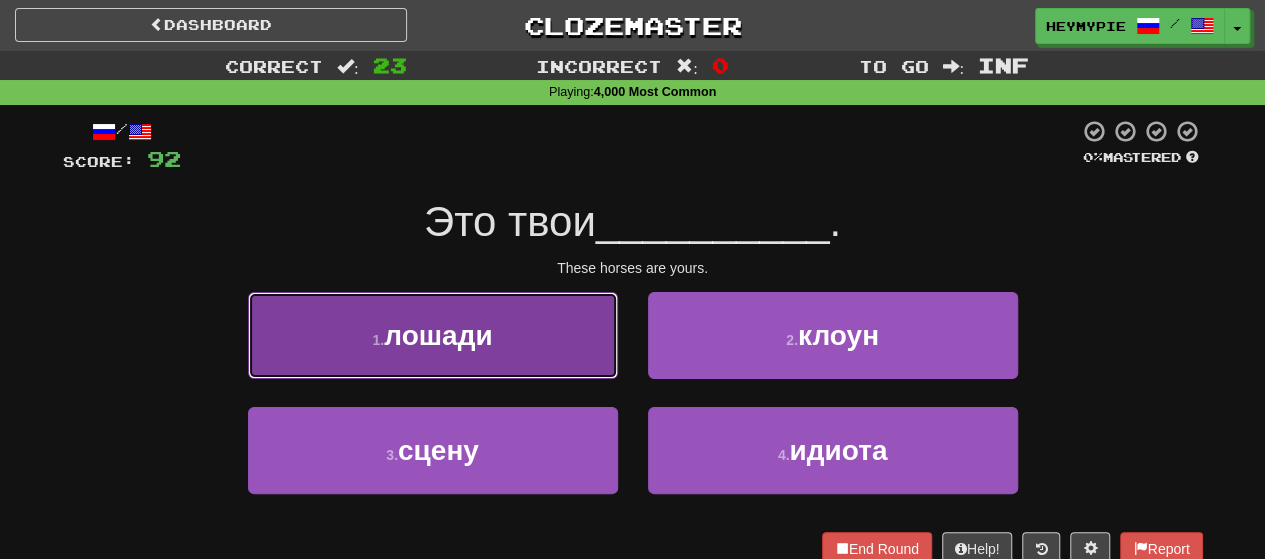 click on "1 .  лошади" at bounding box center [433, 335] 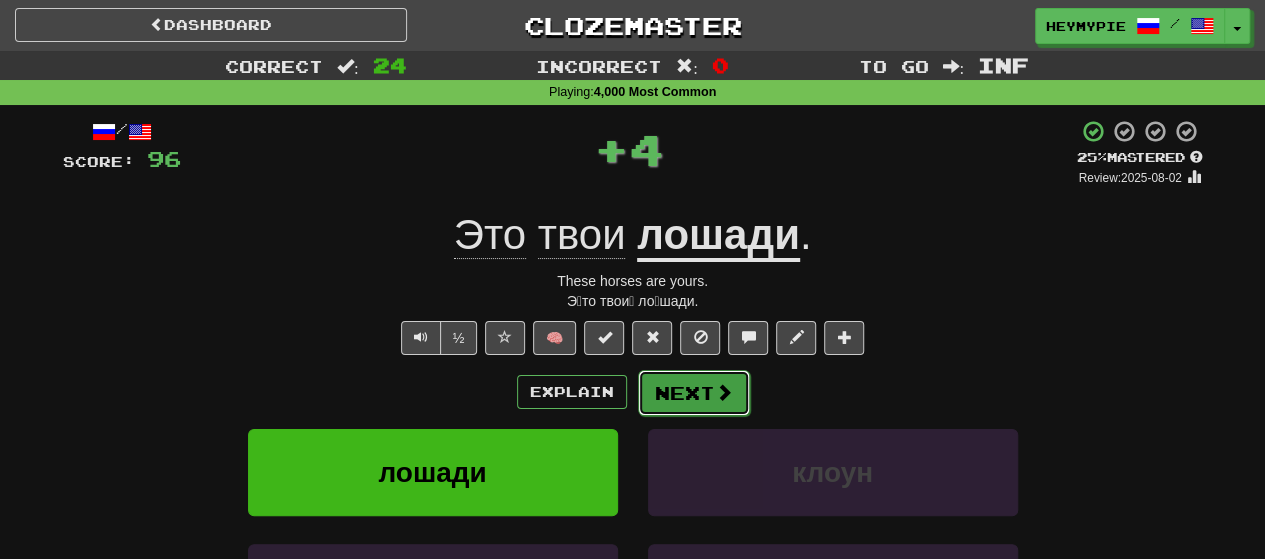click on "Next" at bounding box center (694, 393) 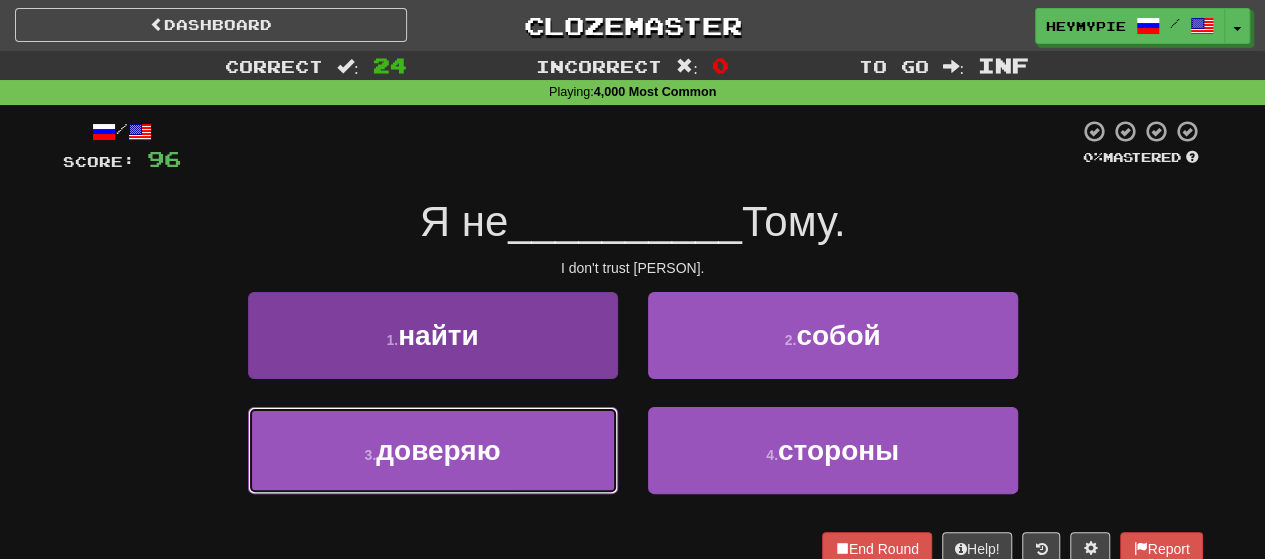 click on "3 .  доверяю" at bounding box center [433, 450] 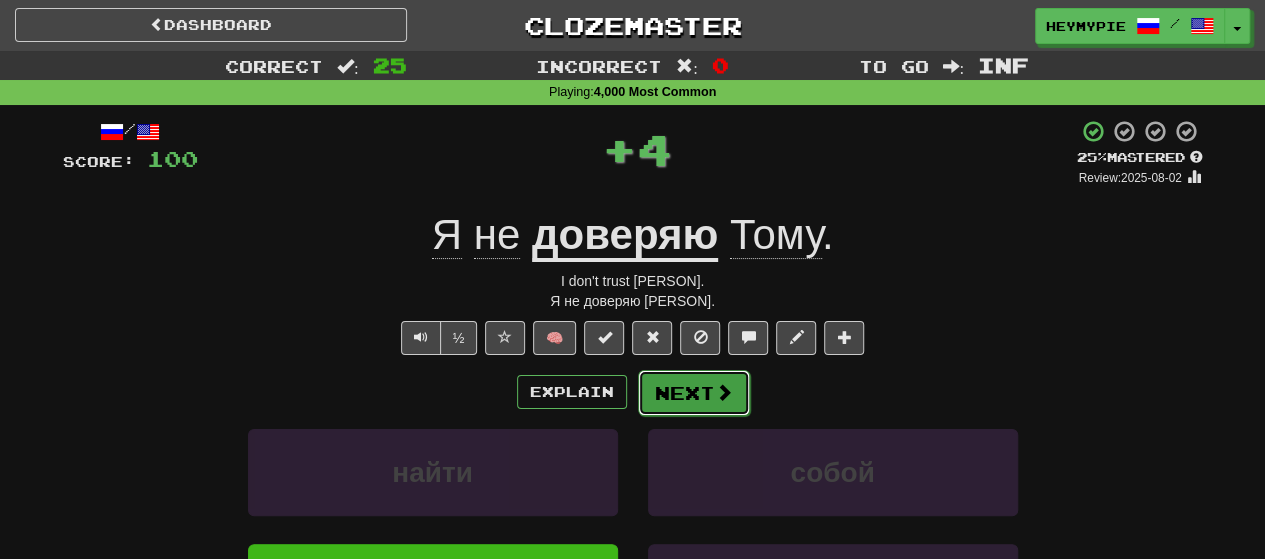 click on "Next" at bounding box center (694, 393) 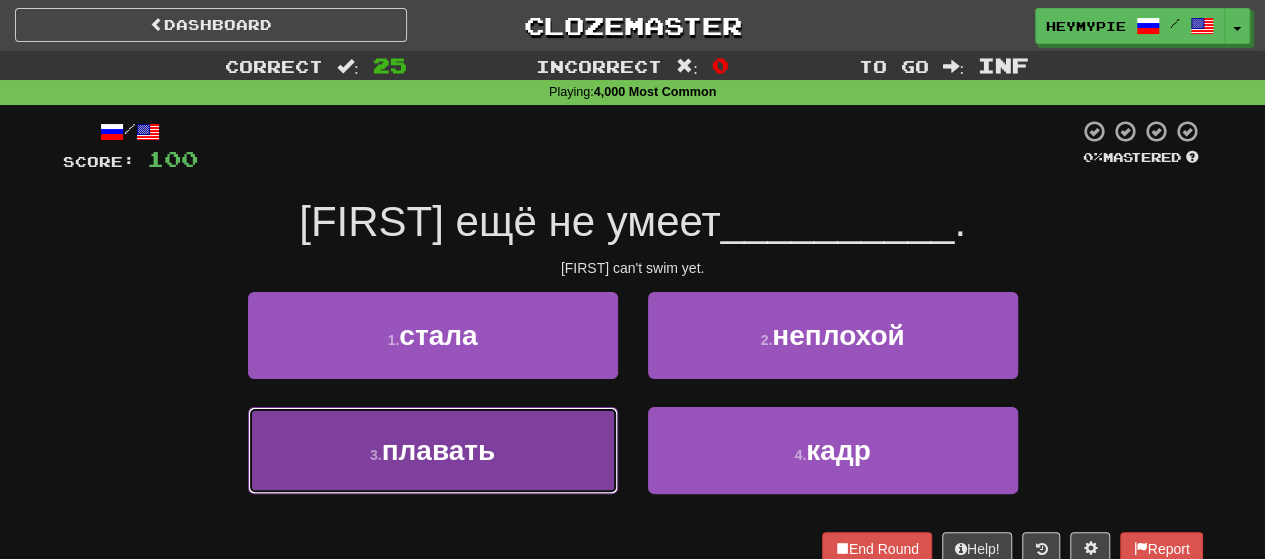 click on "[NUMBER] . плавать" at bounding box center (433, 450) 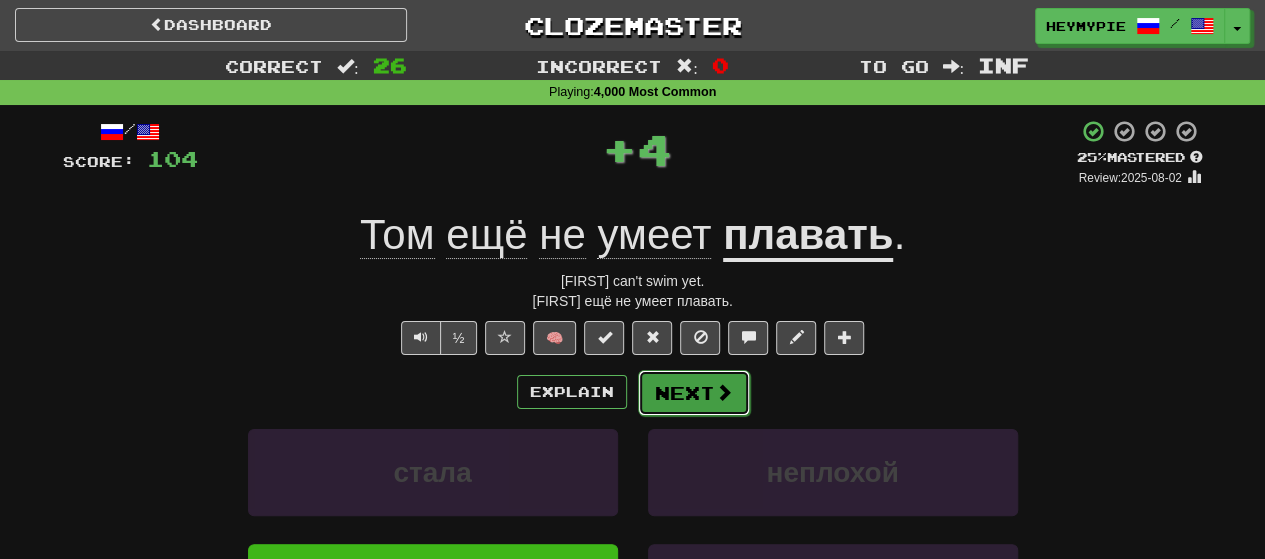 click on "Next" at bounding box center (694, 393) 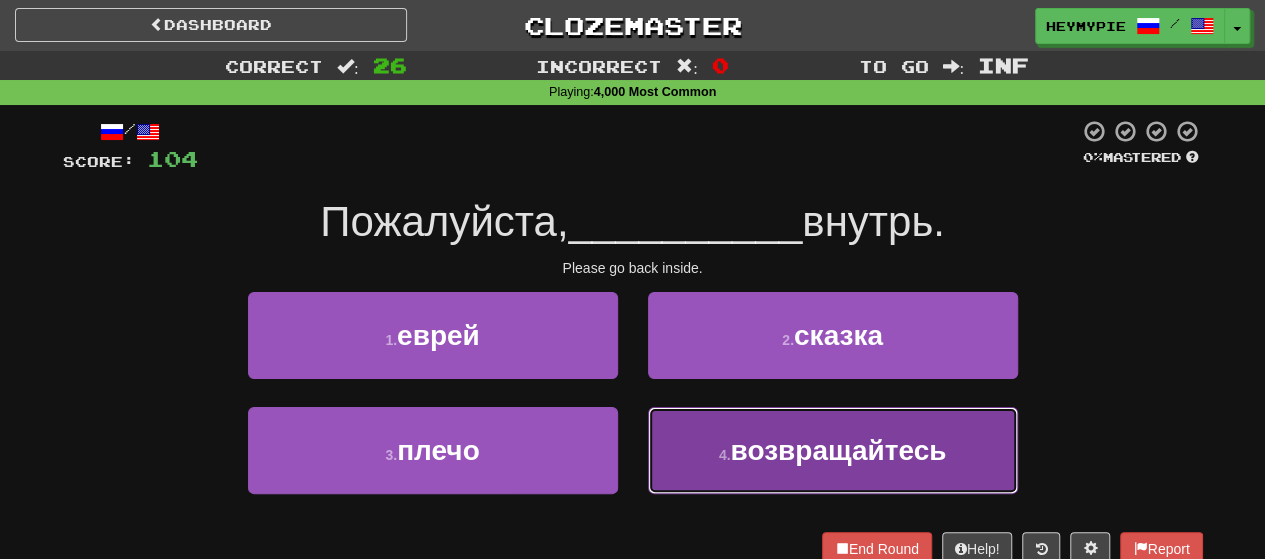 click on "4 .  возвращайтесь" at bounding box center (833, 450) 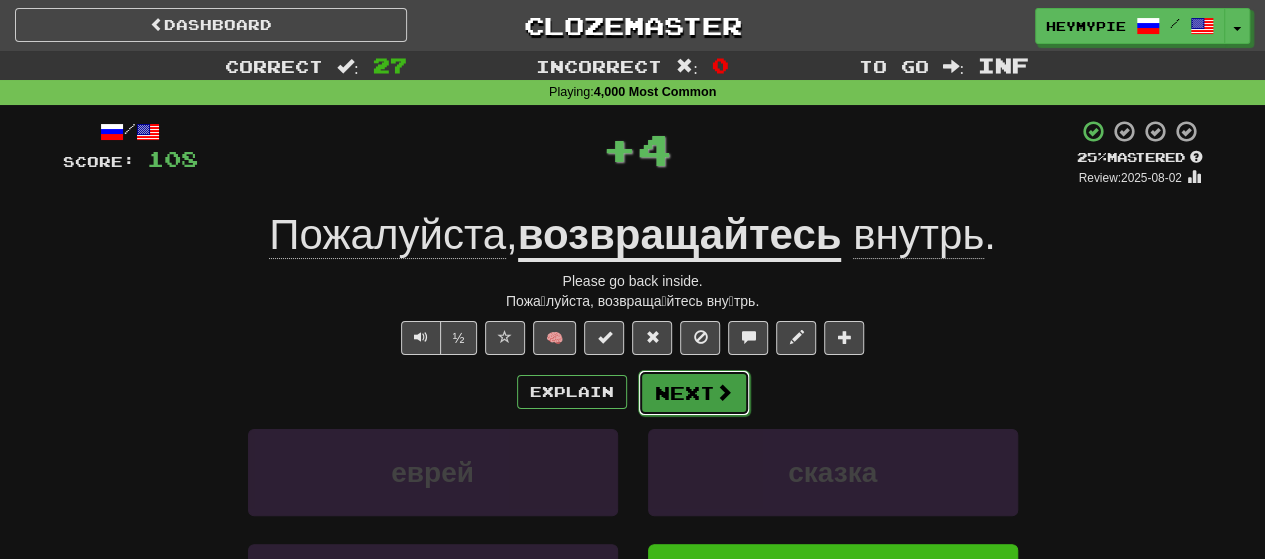 click on "Next" at bounding box center (694, 393) 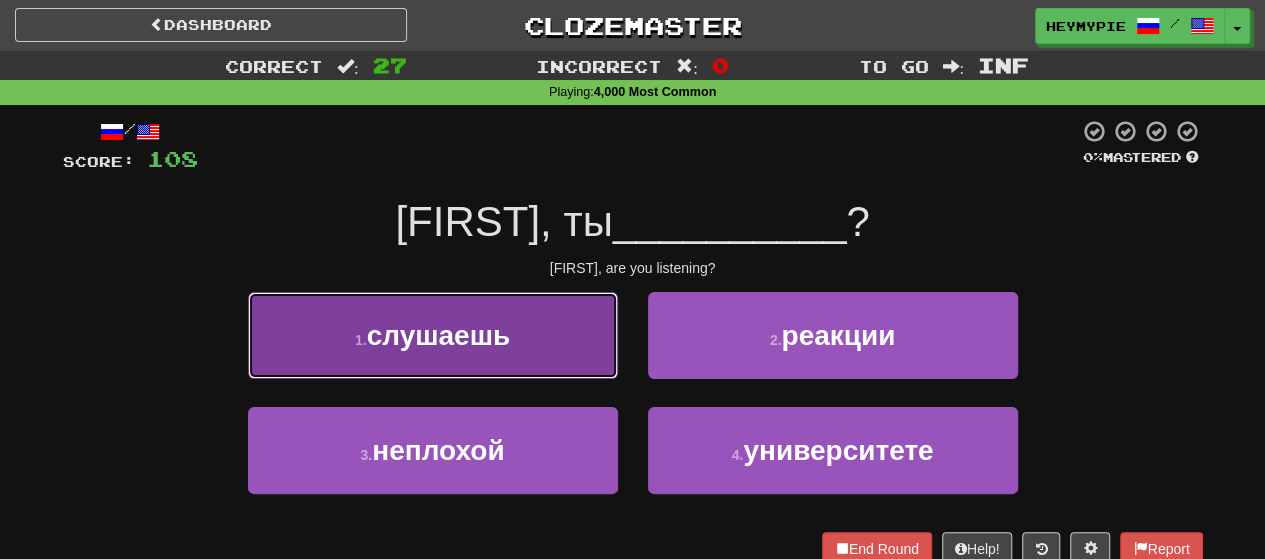 click on "слушаешь" at bounding box center (439, 335) 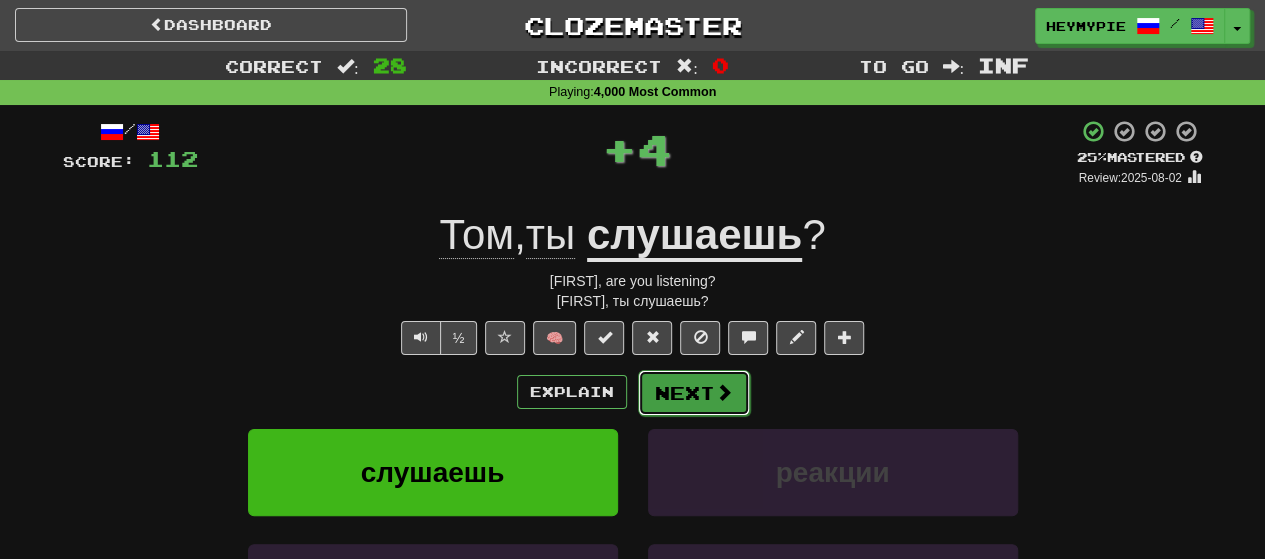 click on "Next" at bounding box center (694, 393) 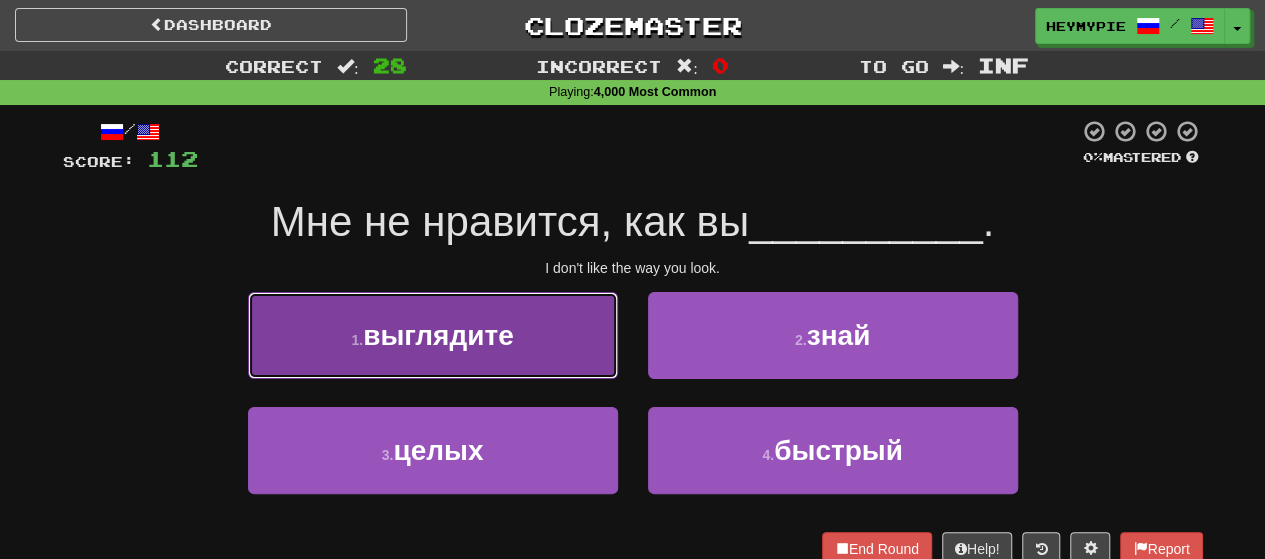 click on "[NUMBER] . выглядите" at bounding box center (433, 335) 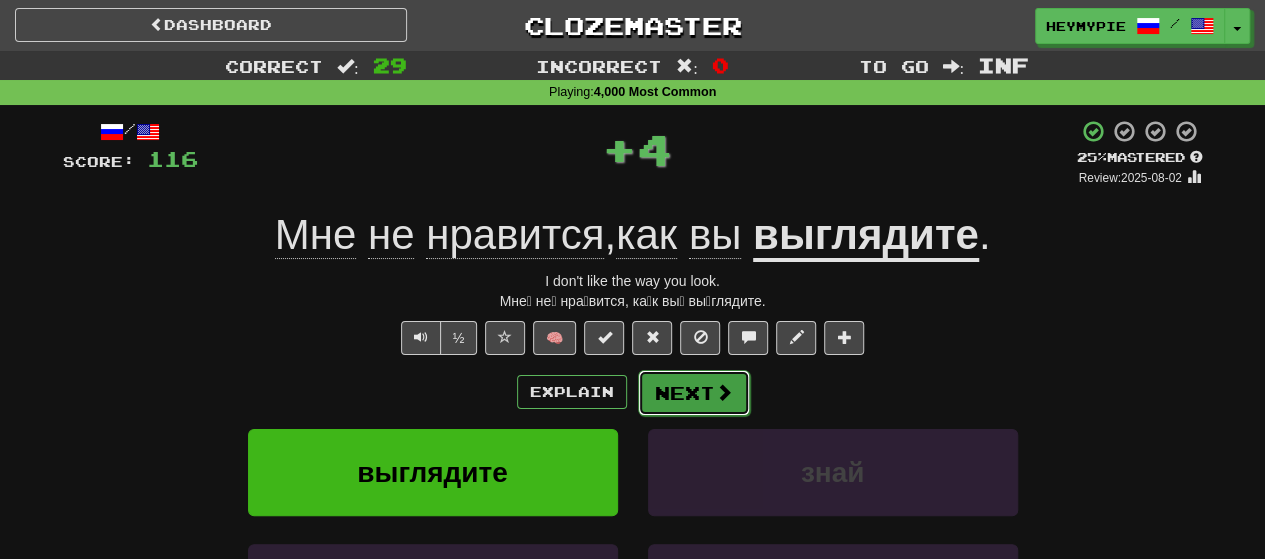 click on "Next" at bounding box center (694, 393) 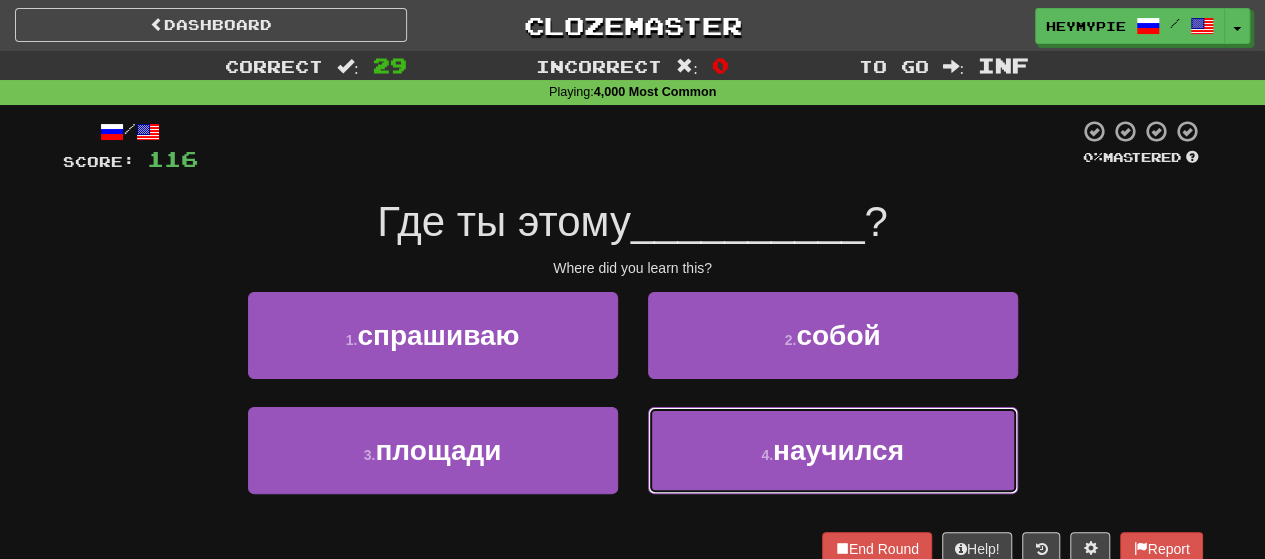 click on "4 .  научился" at bounding box center [833, 450] 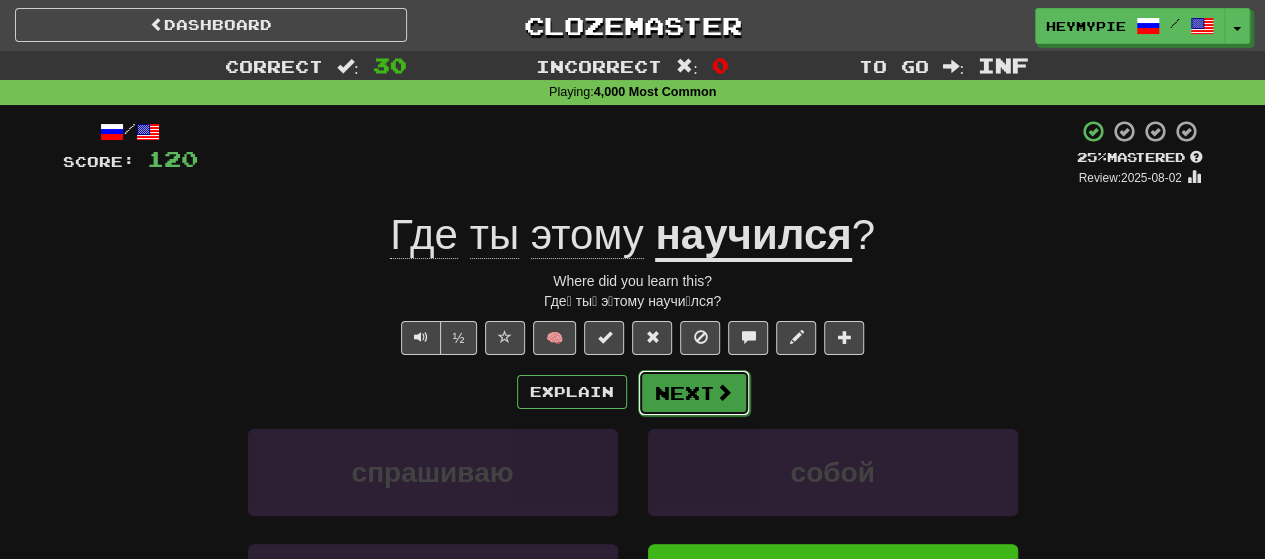 click on "Next" at bounding box center [694, 393] 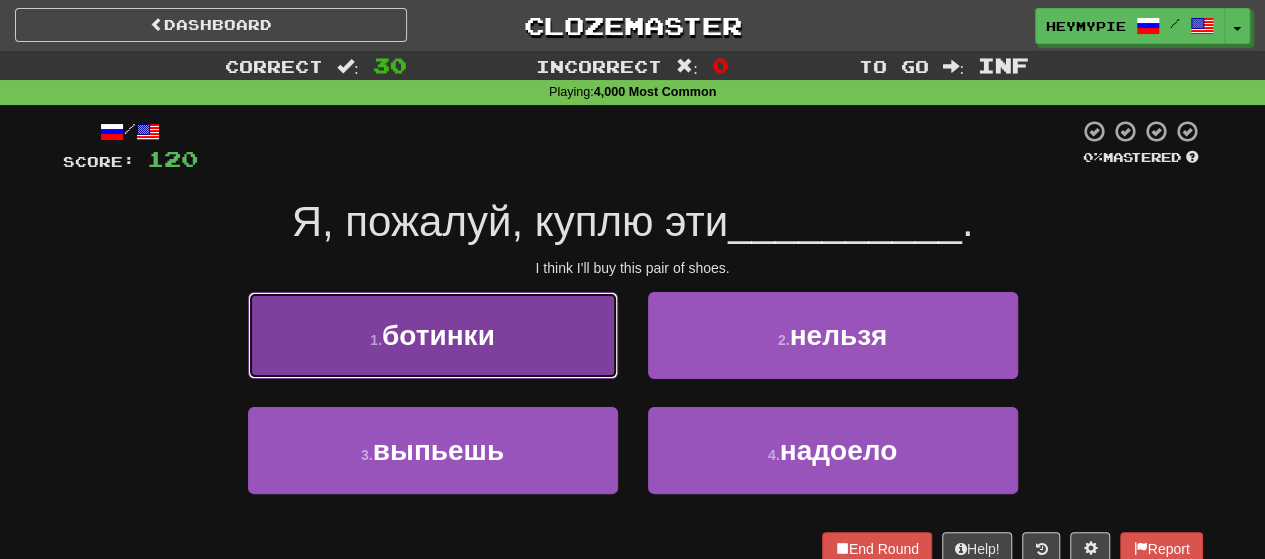 click on "1 .  ботинки" at bounding box center [433, 335] 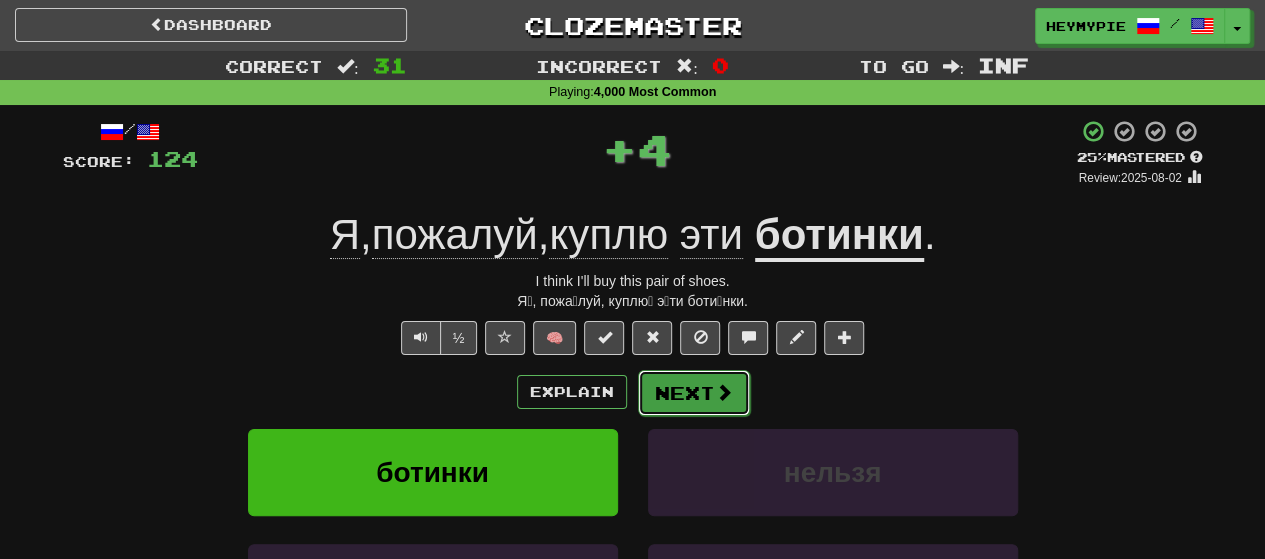 click on "Next" at bounding box center (694, 393) 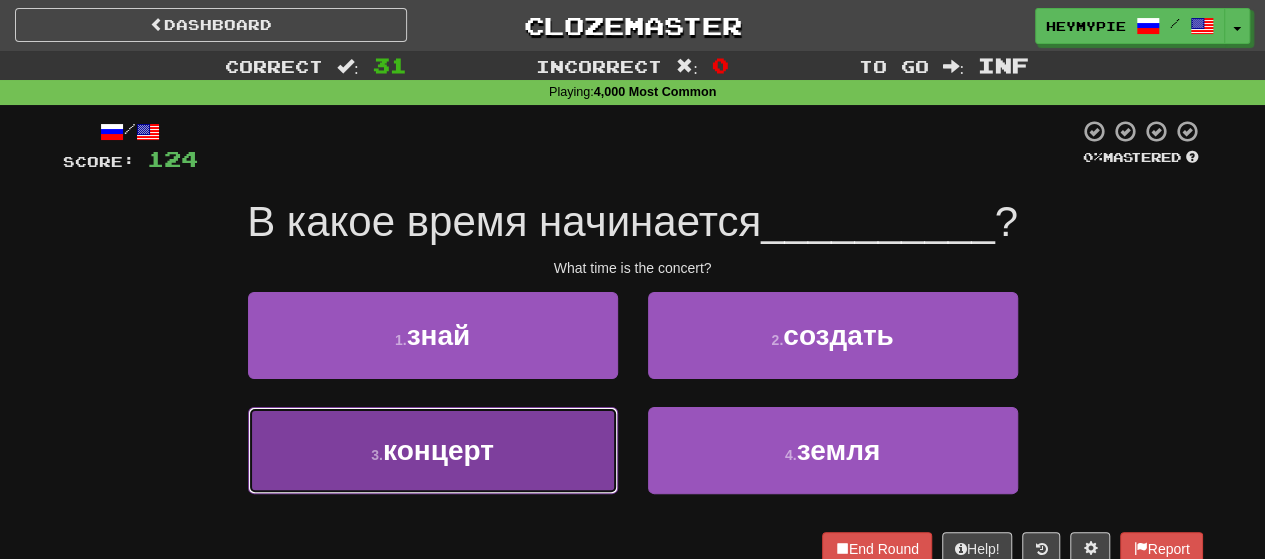 click on "3 .  концерт" at bounding box center [433, 450] 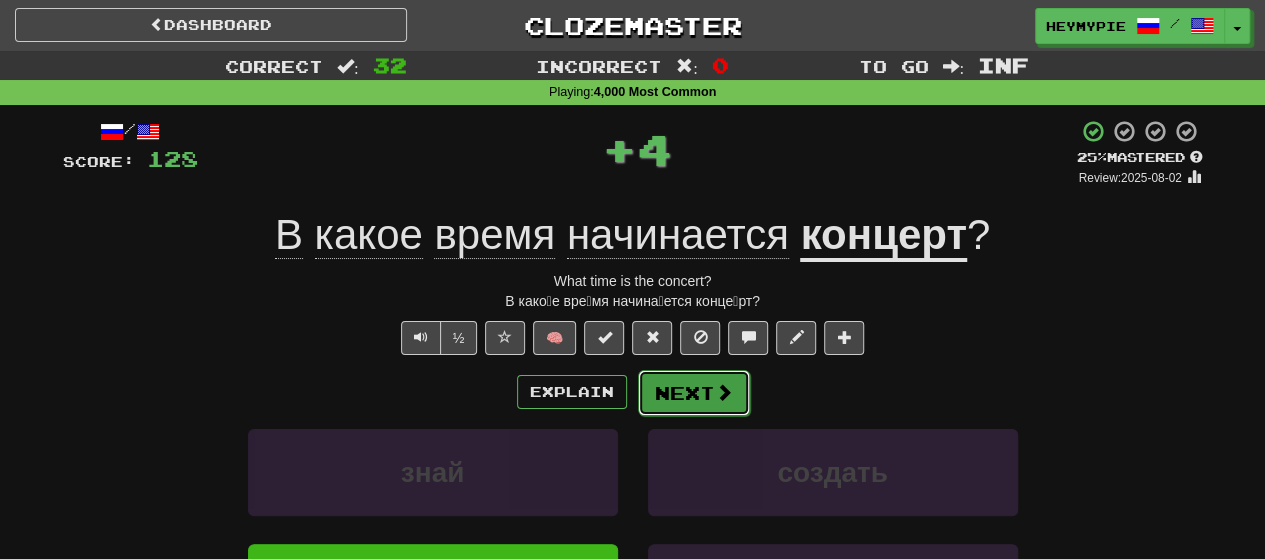 click on "Next" at bounding box center (694, 393) 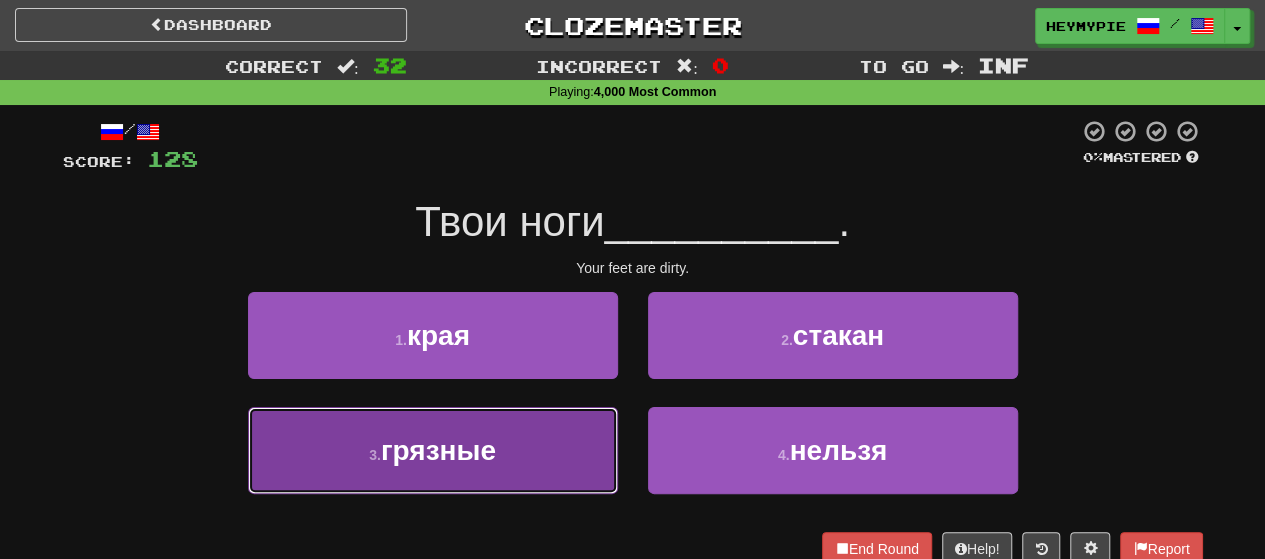 click on "грязные" at bounding box center [438, 450] 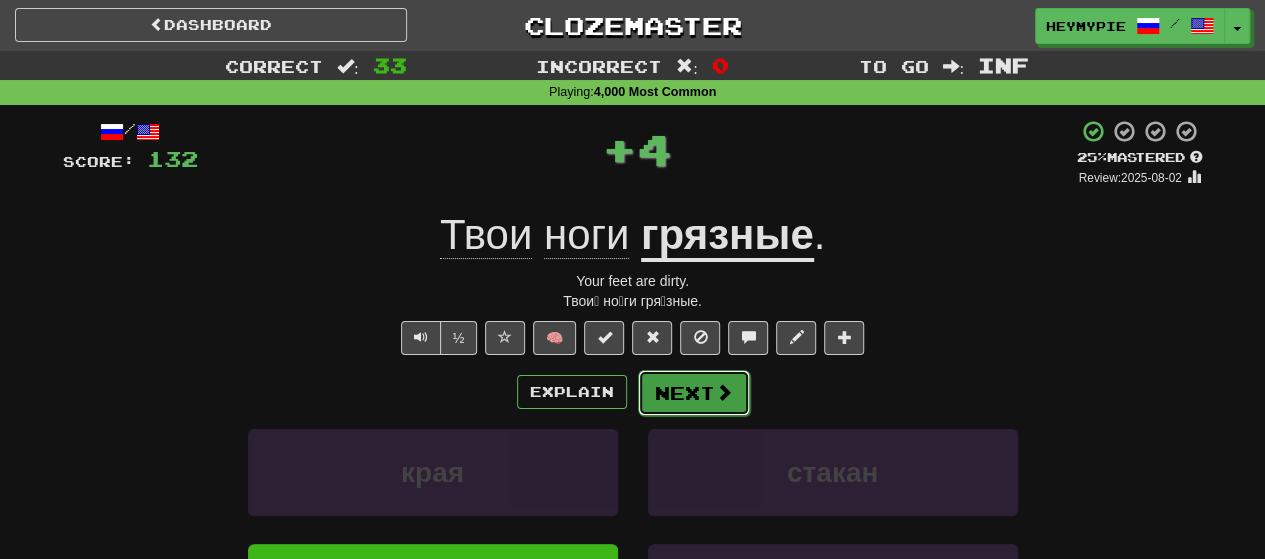 click on "Next" at bounding box center (694, 393) 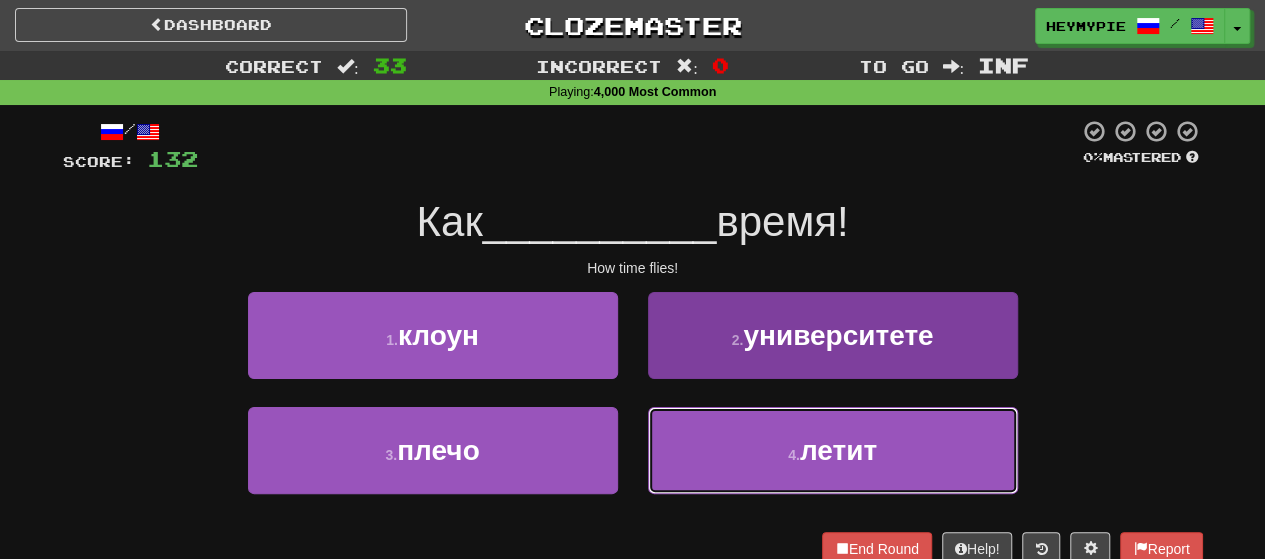 click on "4 .  летит" at bounding box center [833, 450] 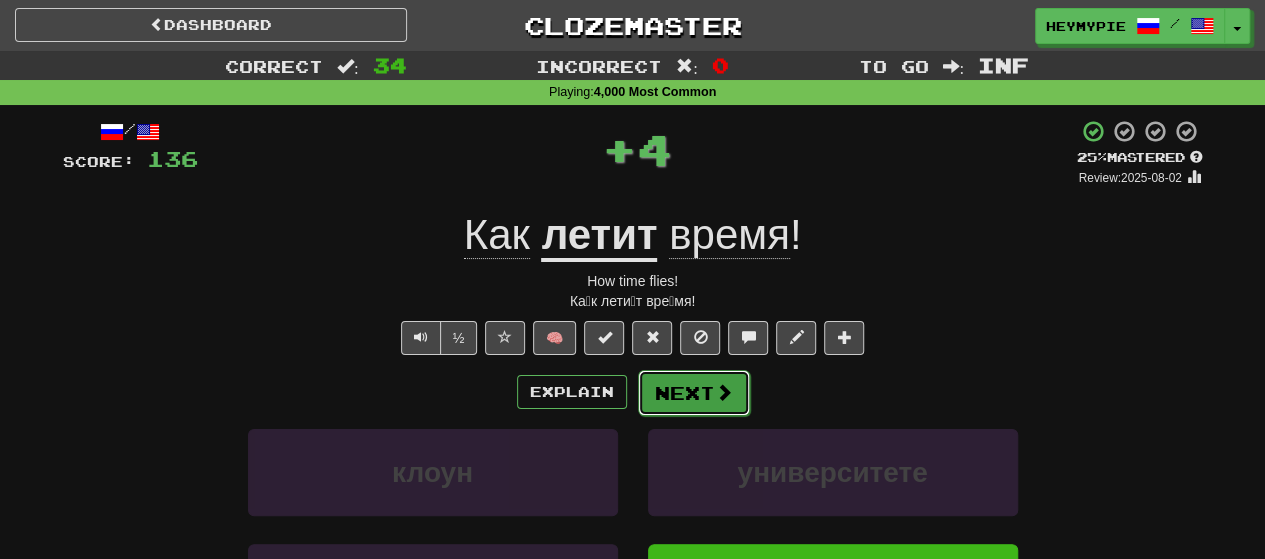 click on "Next" at bounding box center (694, 393) 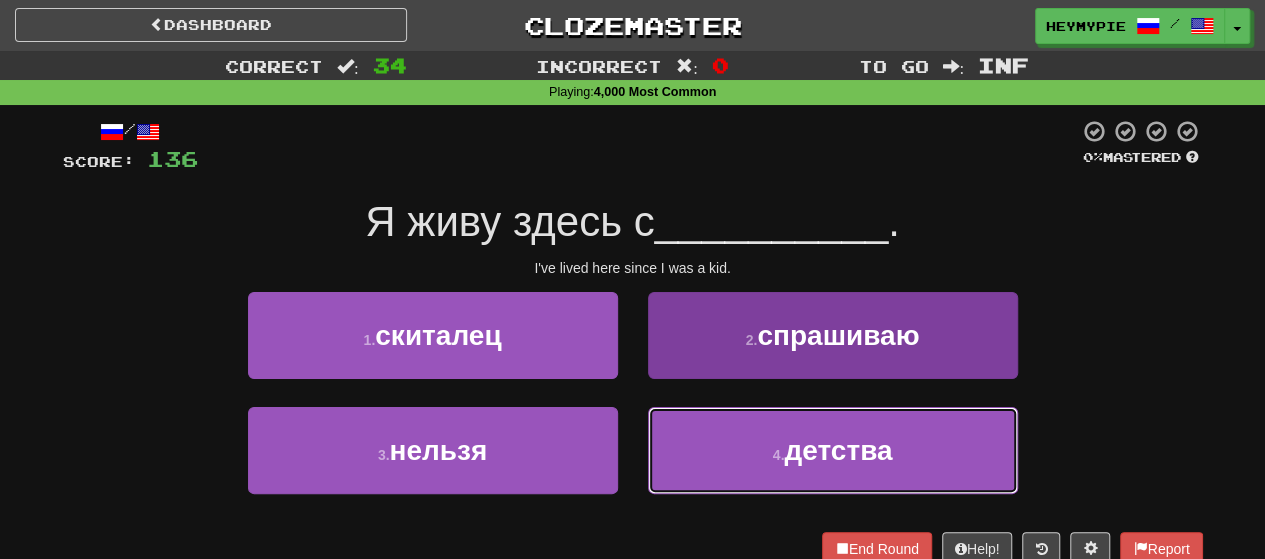 click on "4 .  детства" at bounding box center [833, 450] 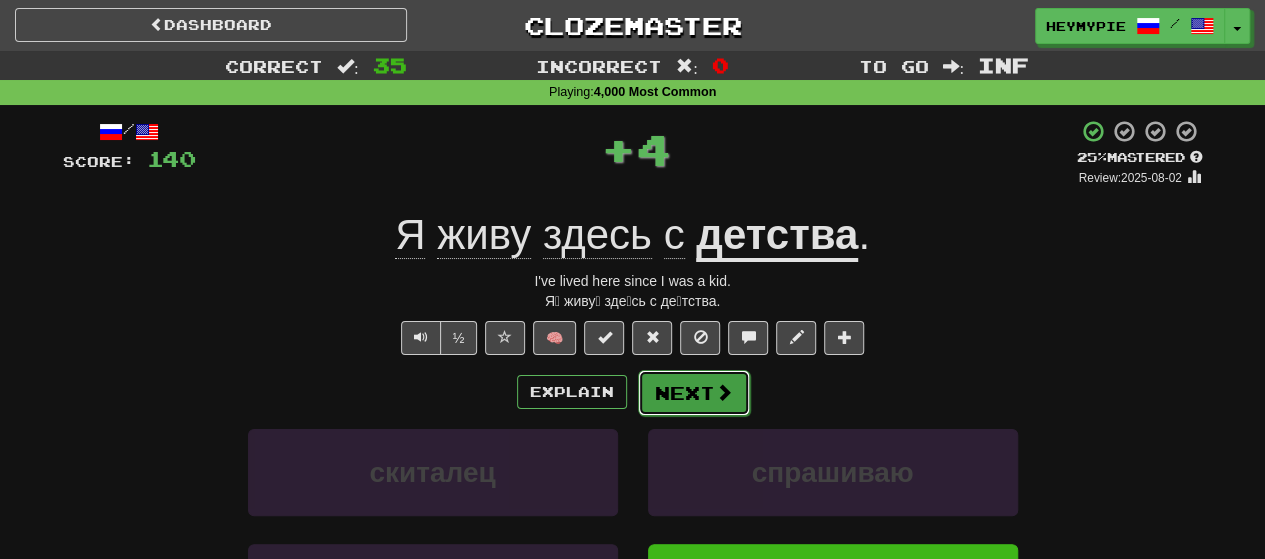 click on "Next" at bounding box center (694, 393) 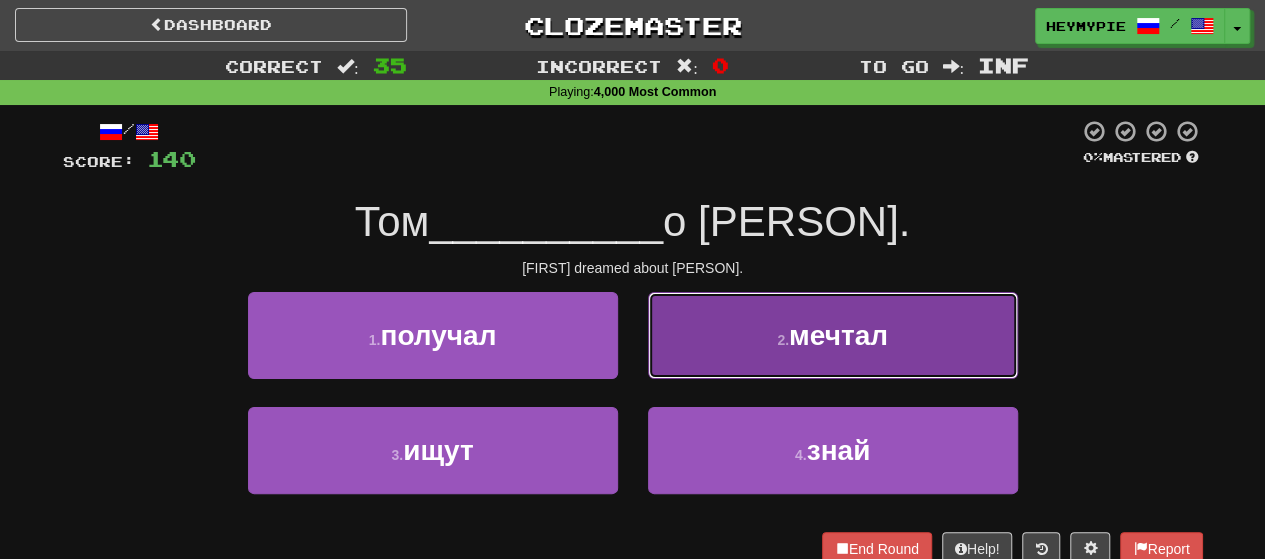 click on "2 .  мечтал" at bounding box center (833, 335) 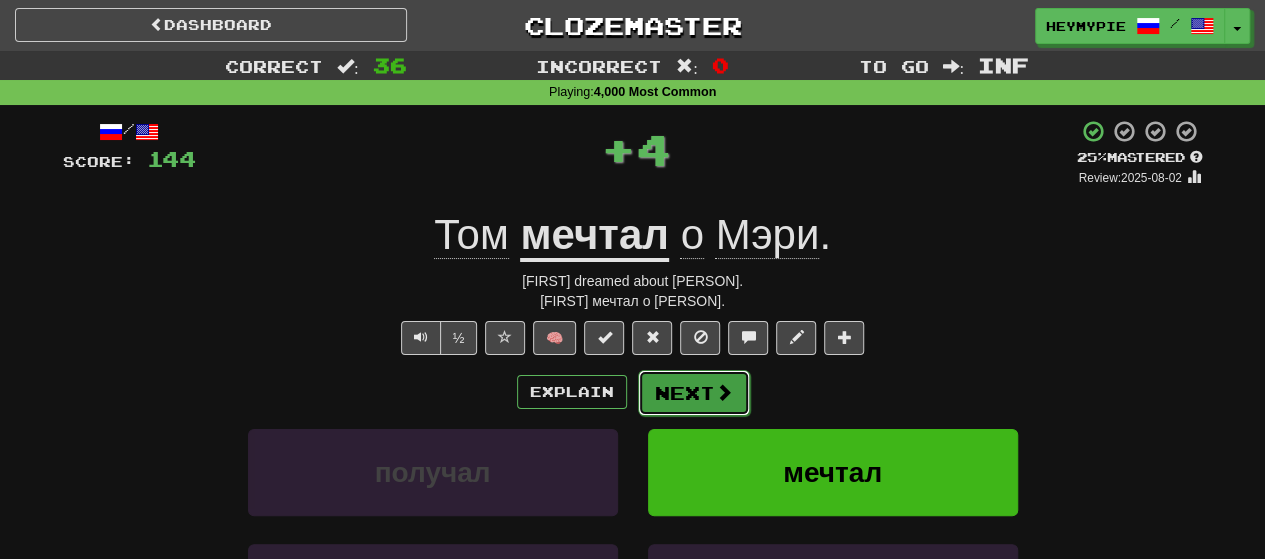 click on "Next" at bounding box center [694, 393] 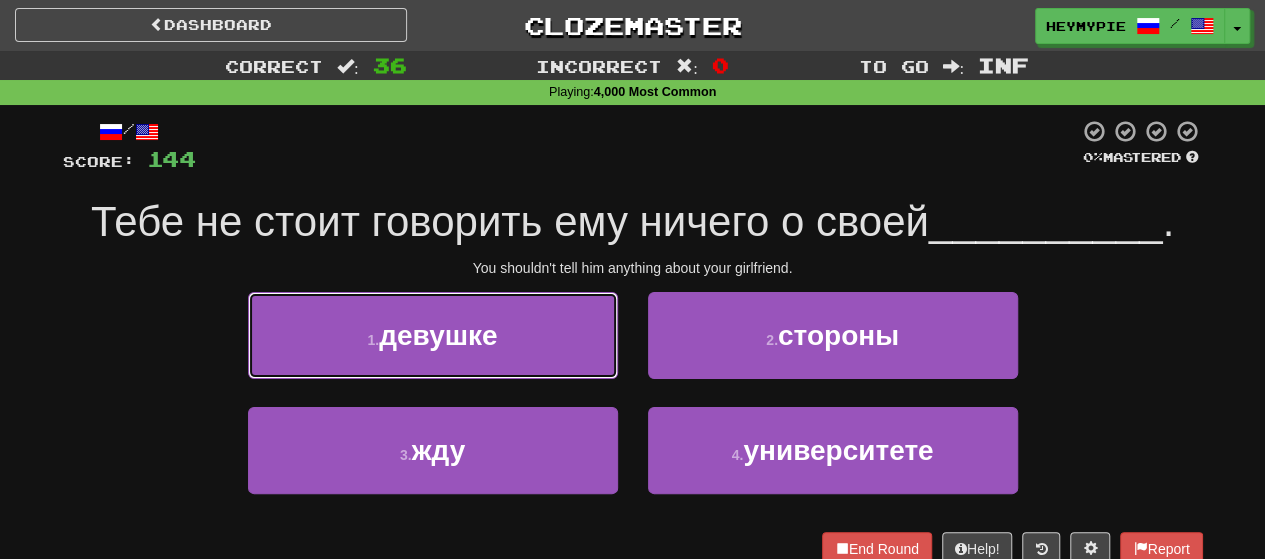 click on "1 .  девушке" at bounding box center [433, 335] 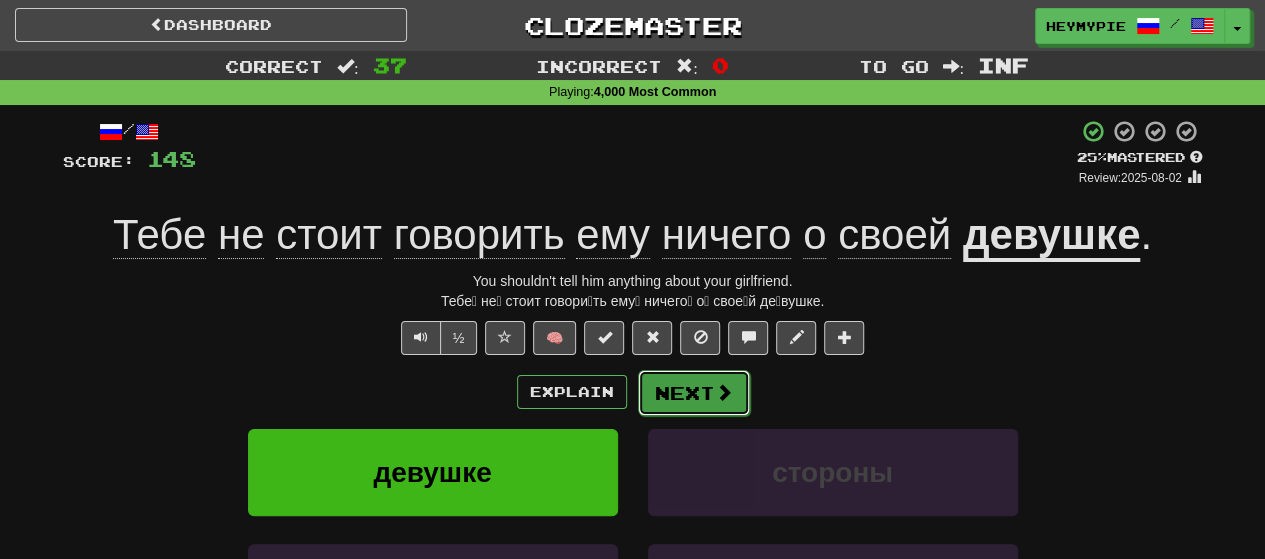 click on "Next" at bounding box center [694, 393] 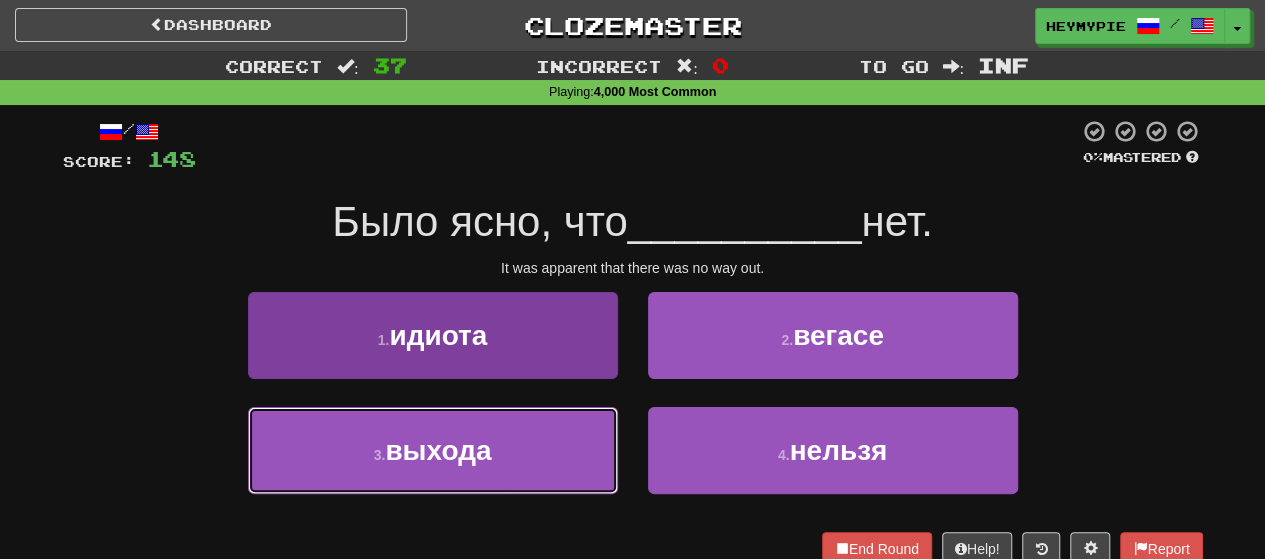 click on "3 .  выхода" at bounding box center [433, 450] 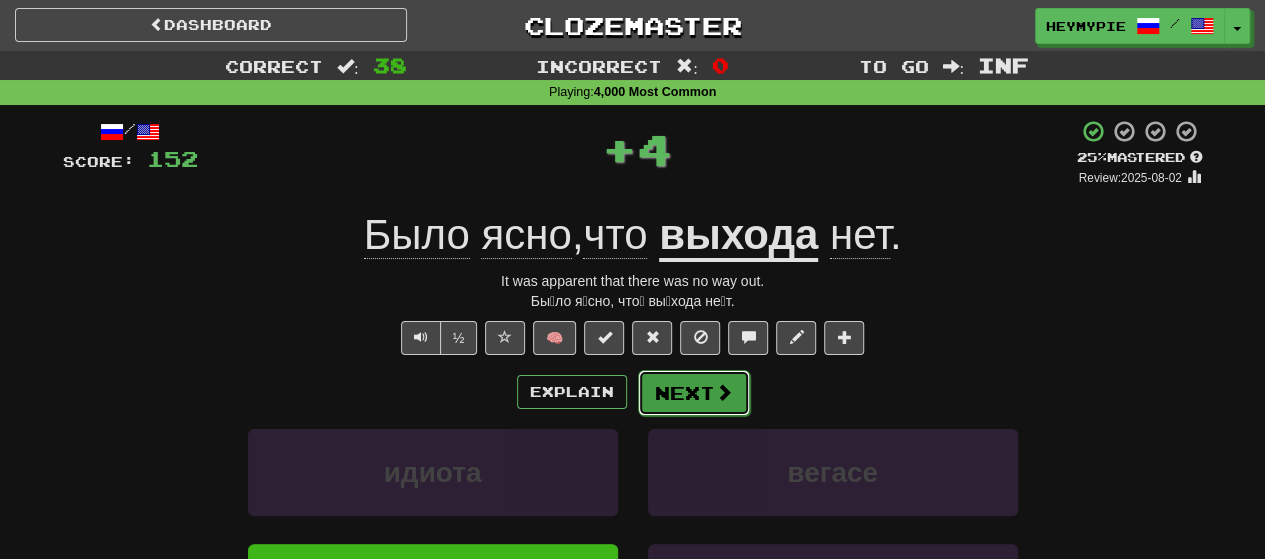 click on "Next" at bounding box center [694, 393] 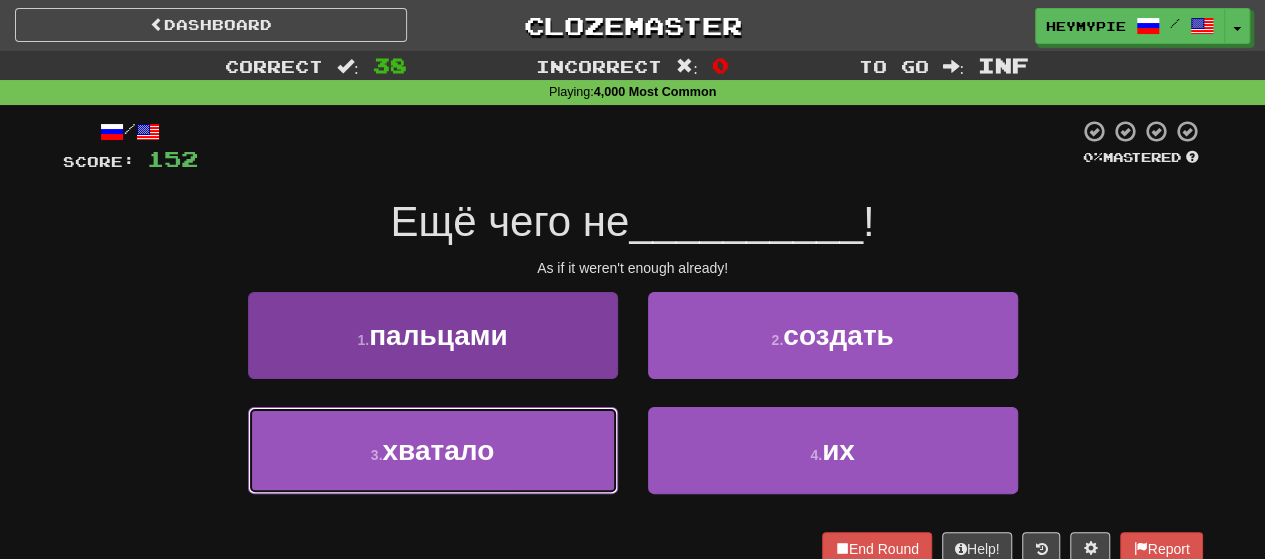 click on "хватало" at bounding box center [438, 450] 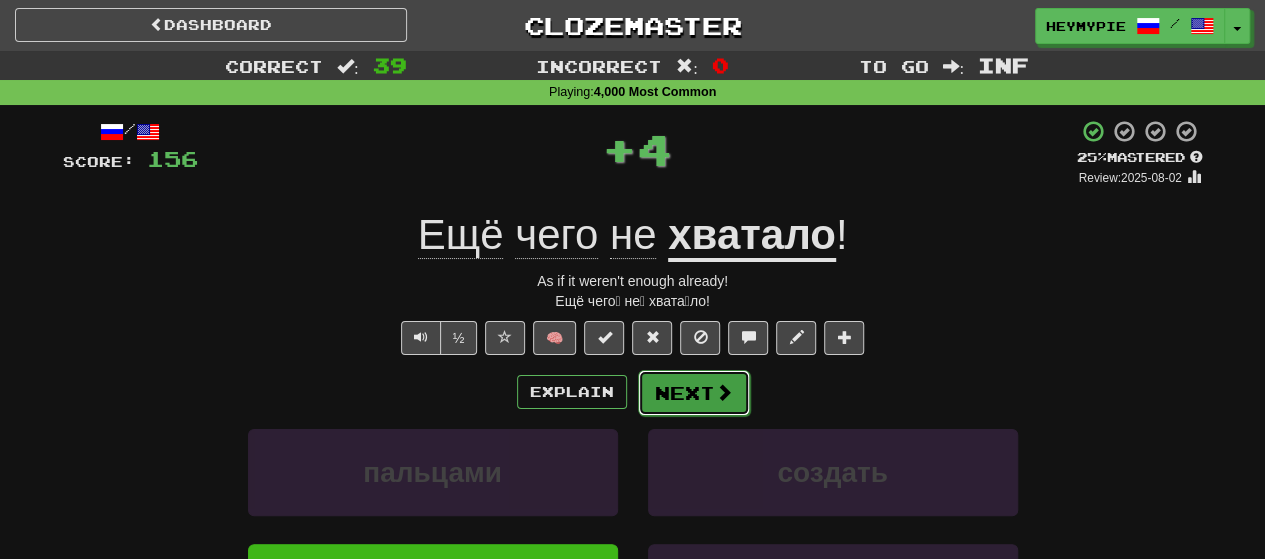click on "Next" at bounding box center (694, 393) 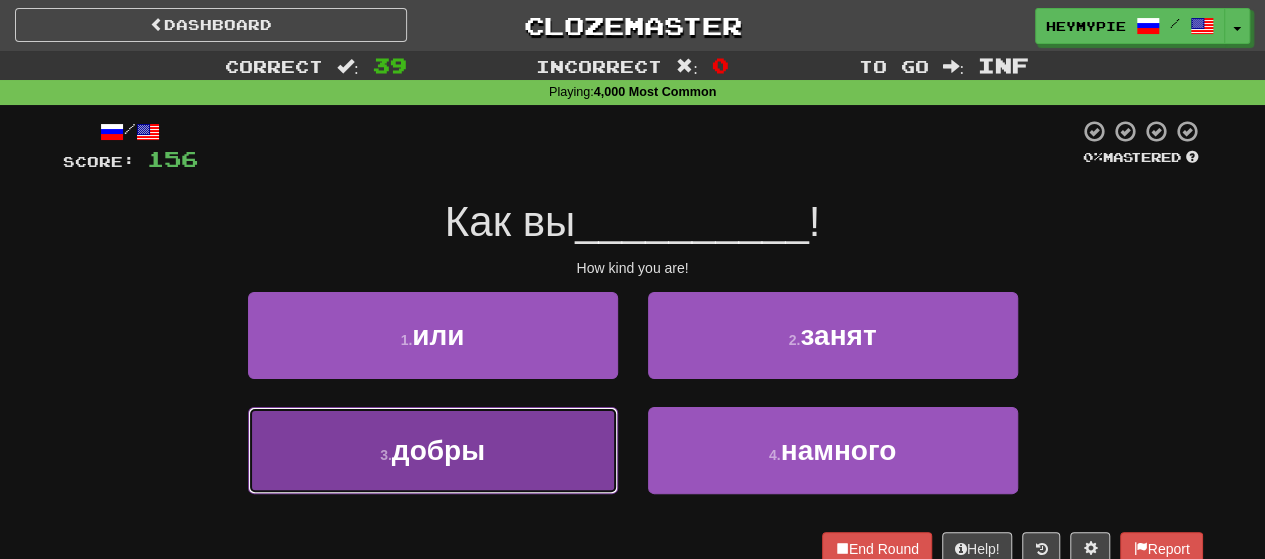 click on "добры" at bounding box center (438, 450) 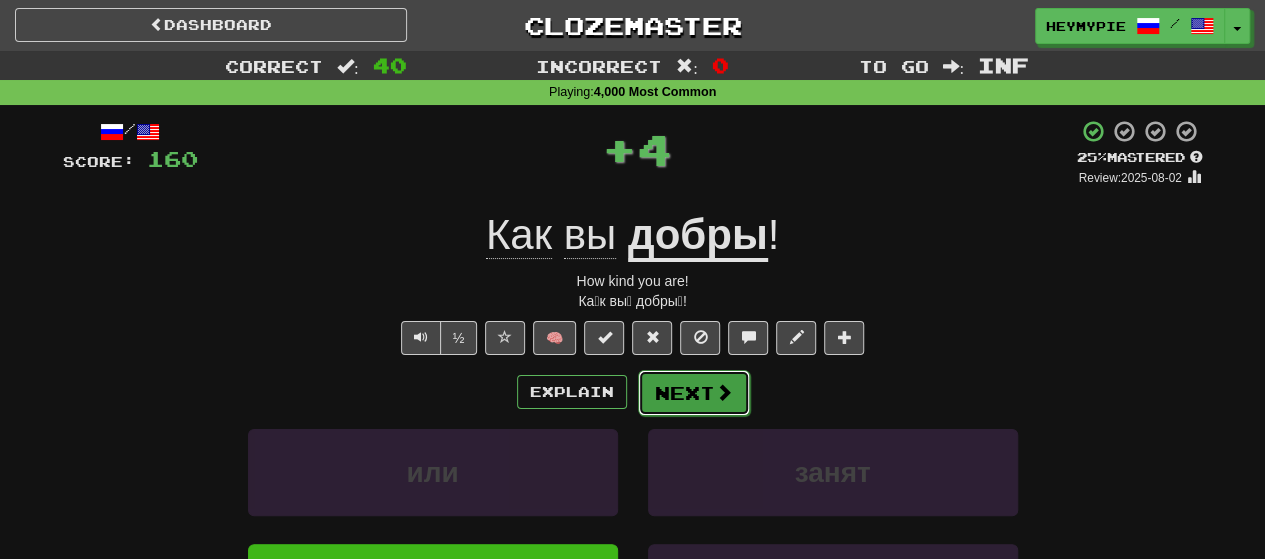 click on "Next" at bounding box center (694, 393) 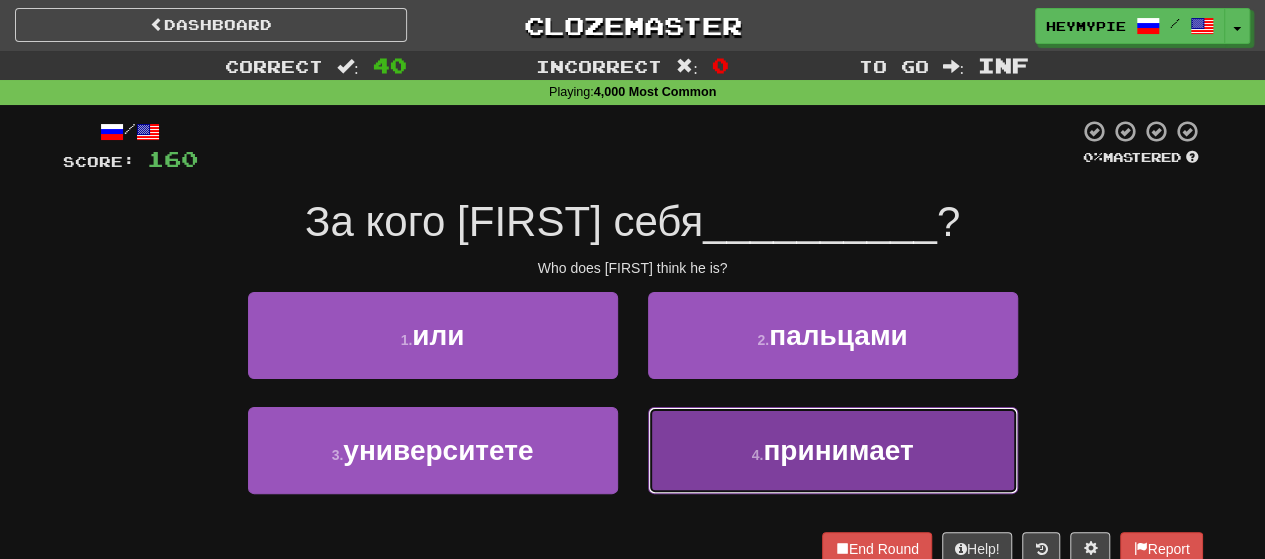 click on "4 .  принимает" at bounding box center (833, 450) 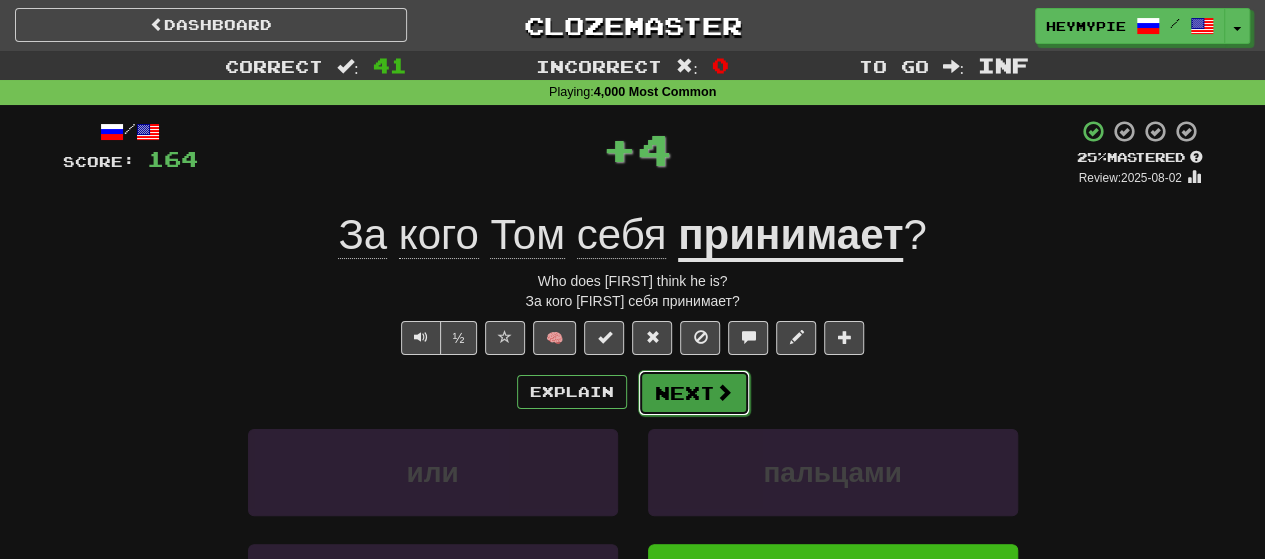 click on "Next" at bounding box center [694, 393] 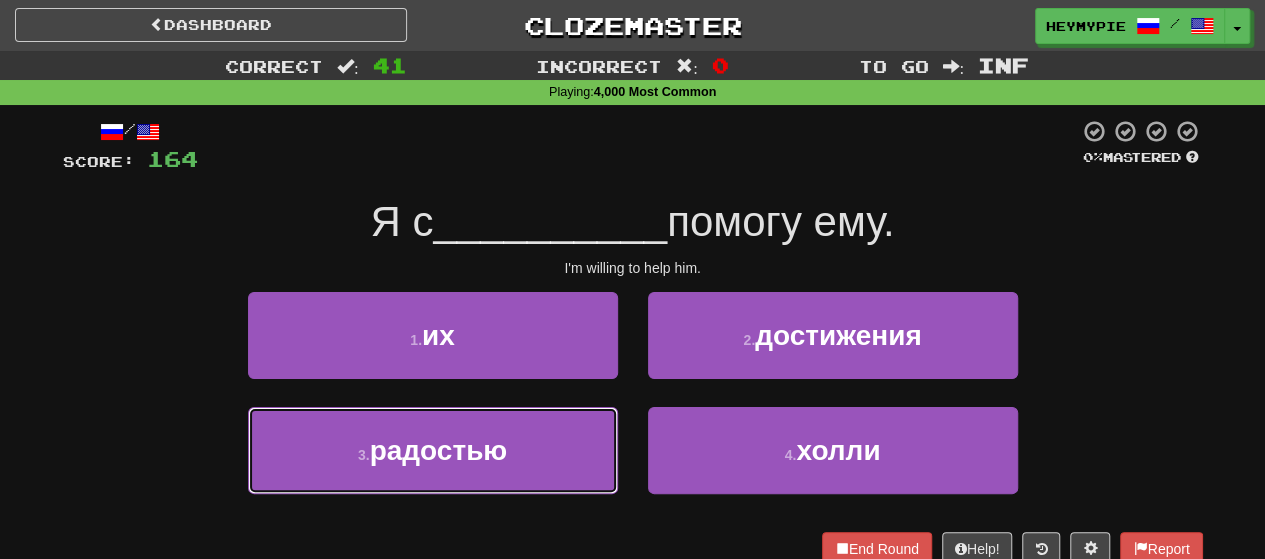click on "3 .  радостью" at bounding box center [433, 450] 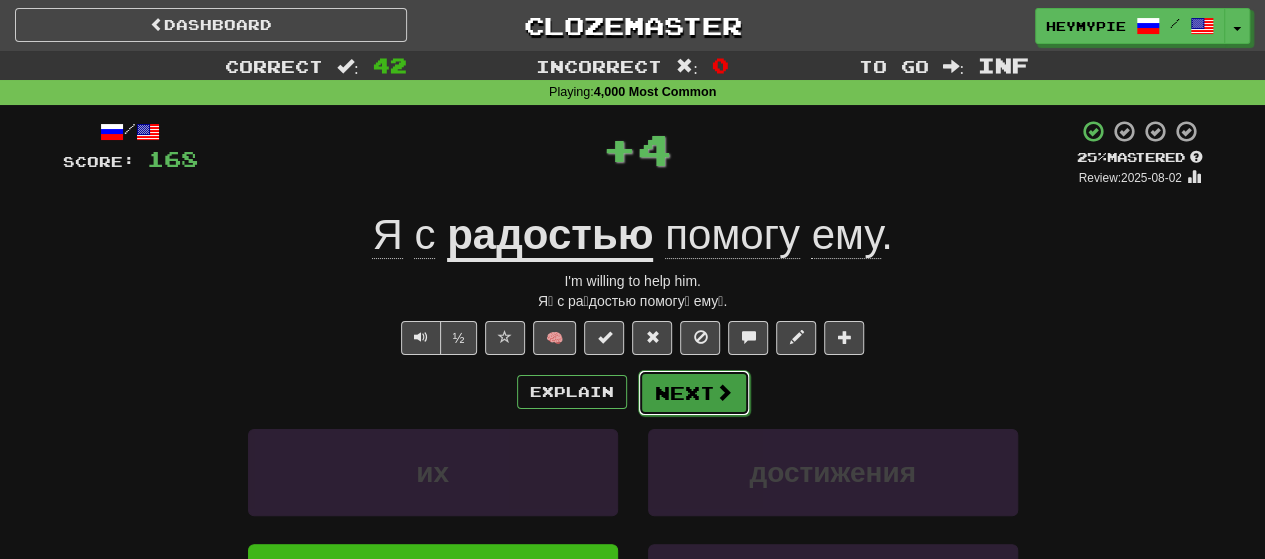 click on "Next" at bounding box center [694, 393] 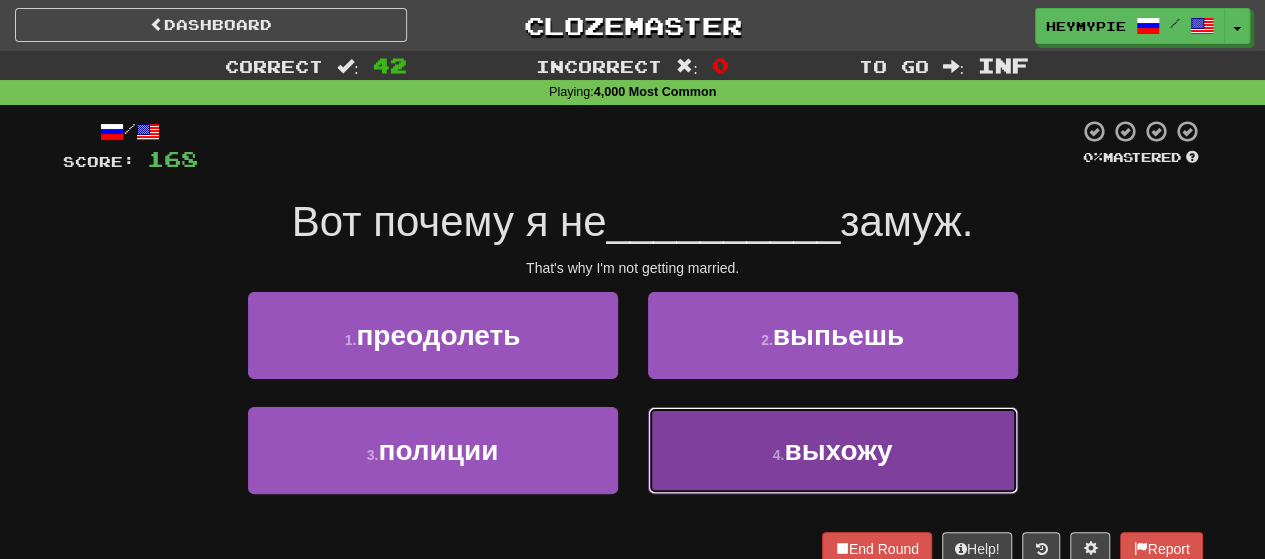 click on "4 .  выхожу" at bounding box center (833, 450) 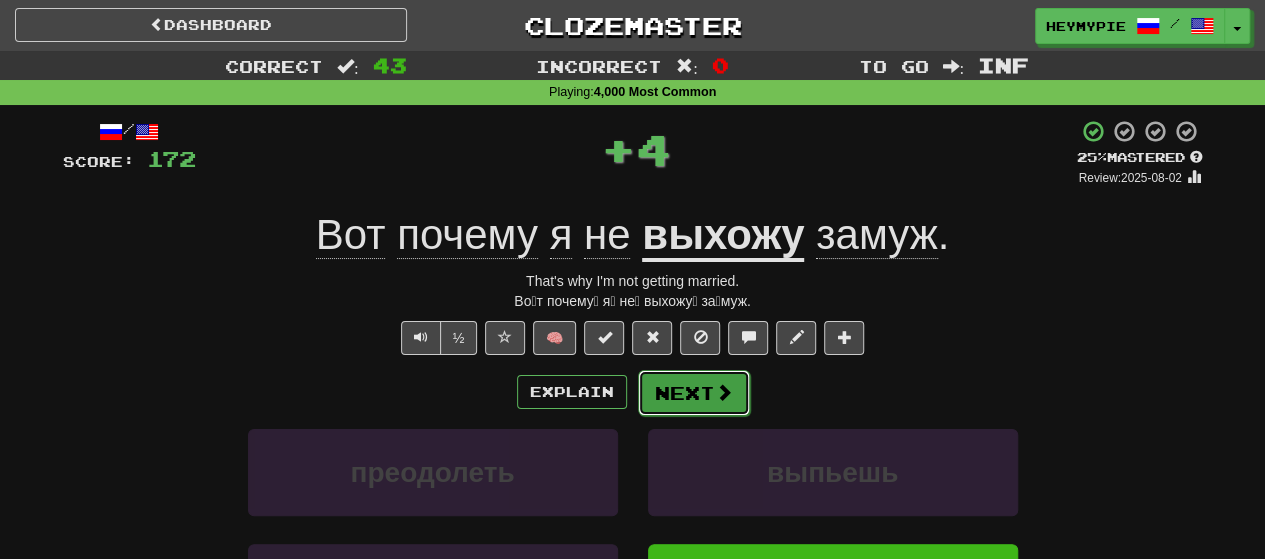 click on "Next" at bounding box center (694, 393) 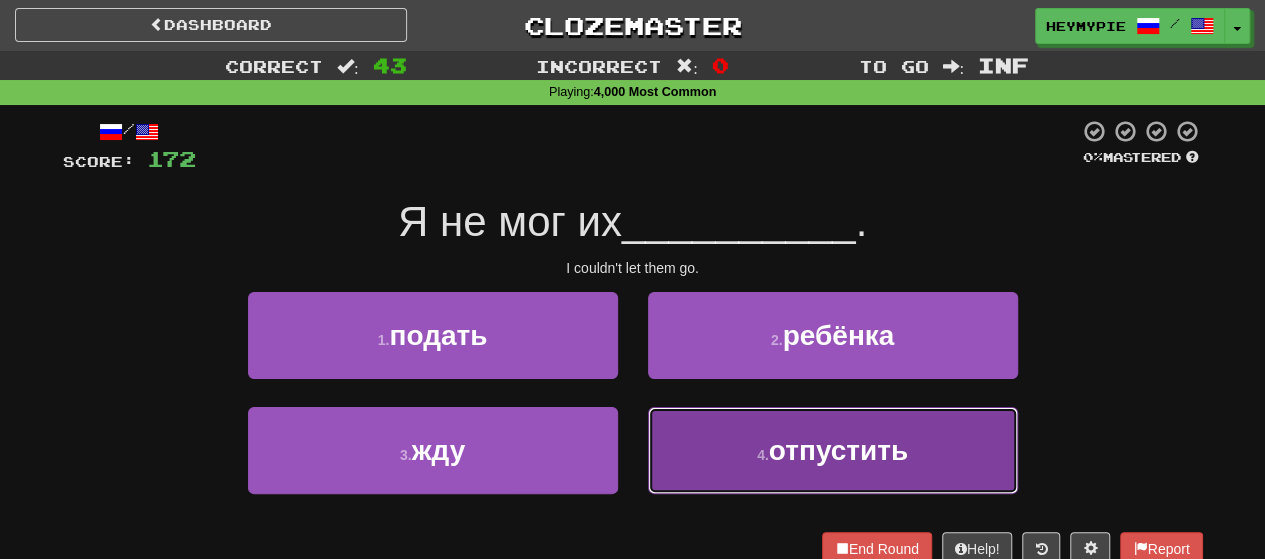 click on "4 .  отпустить" at bounding box center [833, 450] 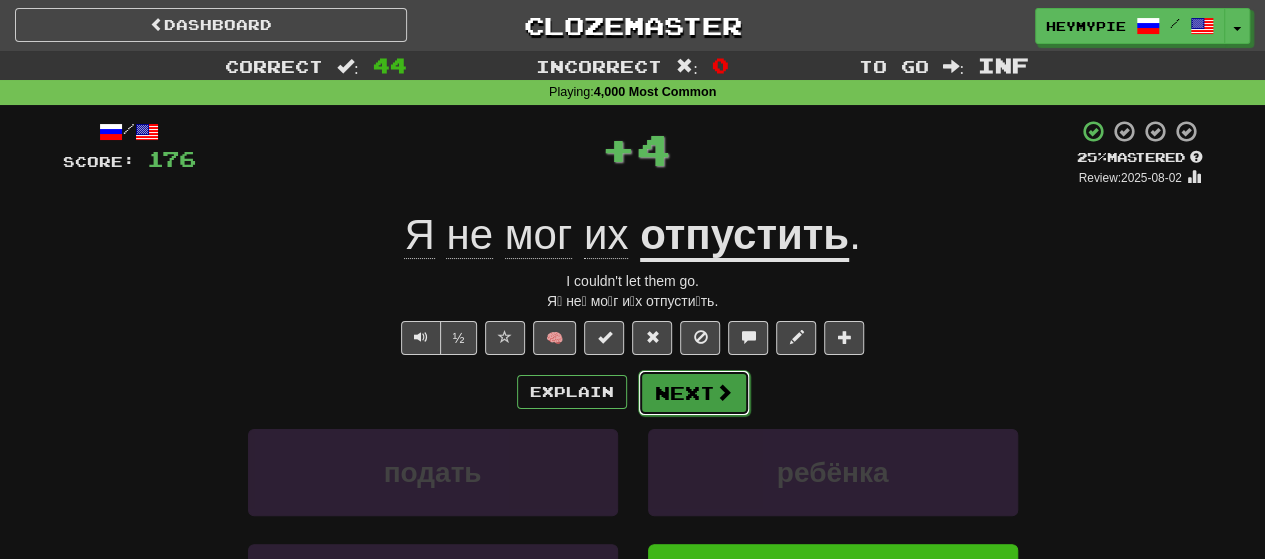 click on "Next" at bounding box center [694, 393] 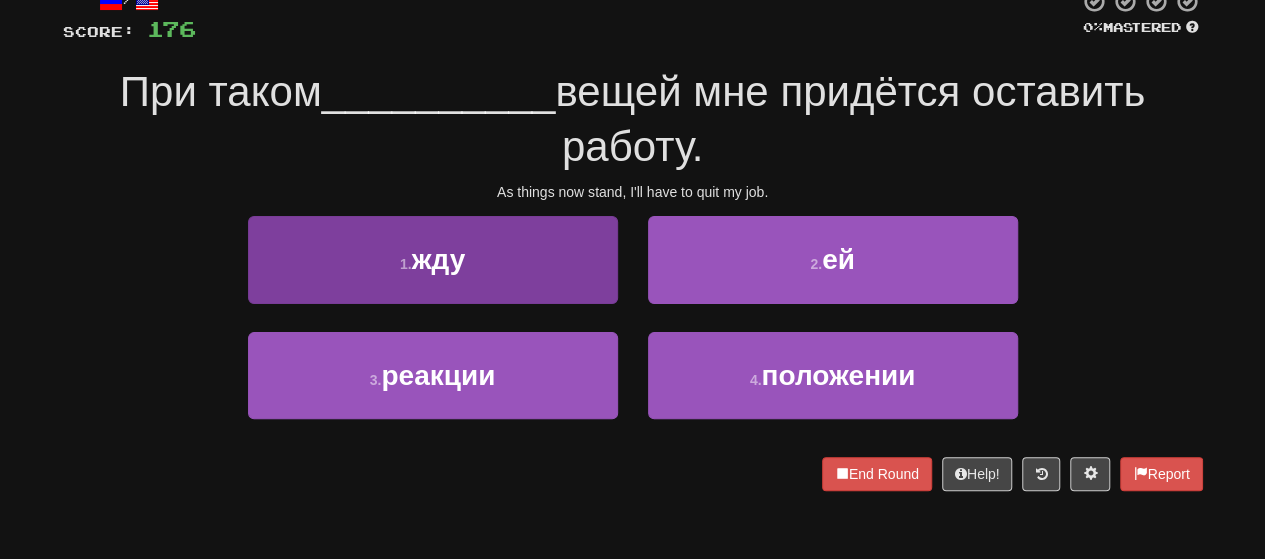 scroll, scrollTop: 100, scrollLeft: 0, axis: vertical 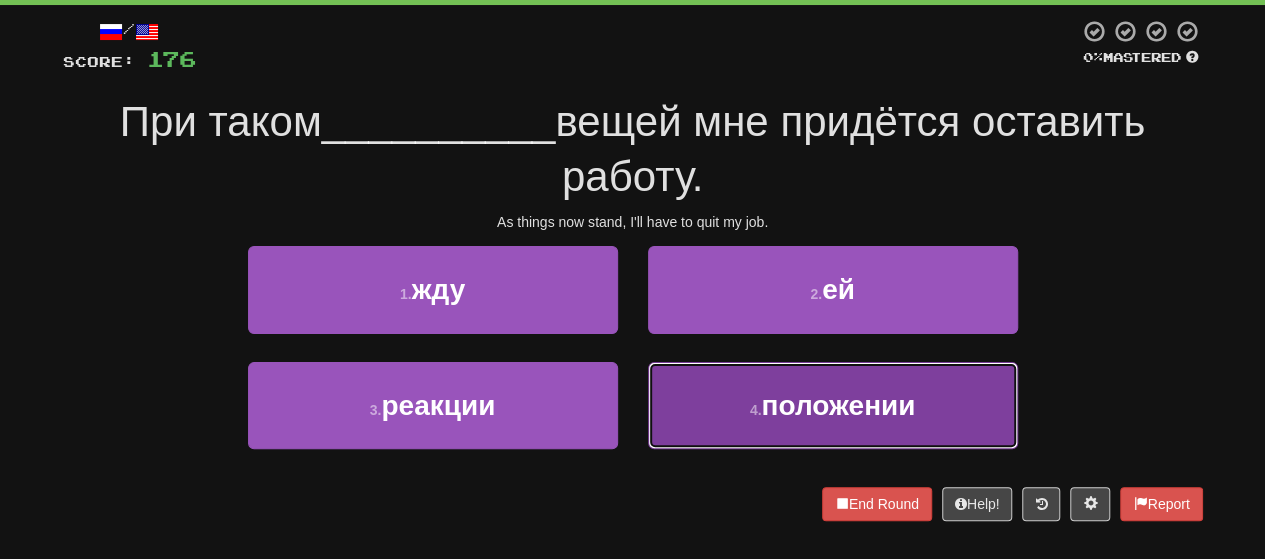 click on "положении" at bounding box center (838, 405) 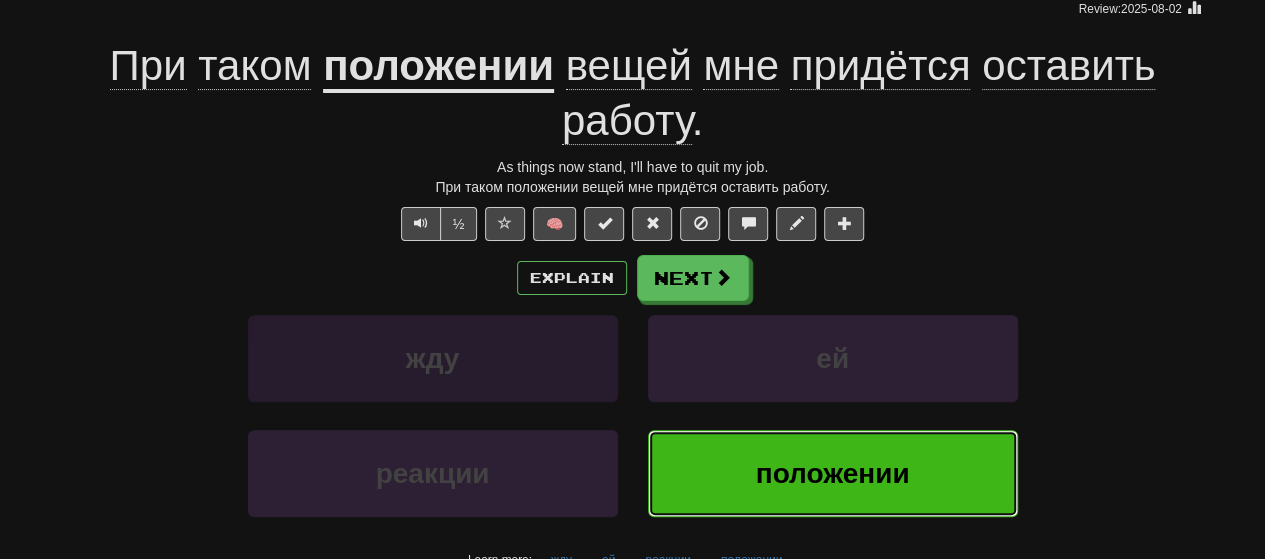 scroll, scrollTop: 200, scrollLeft: 0, axis: vertical 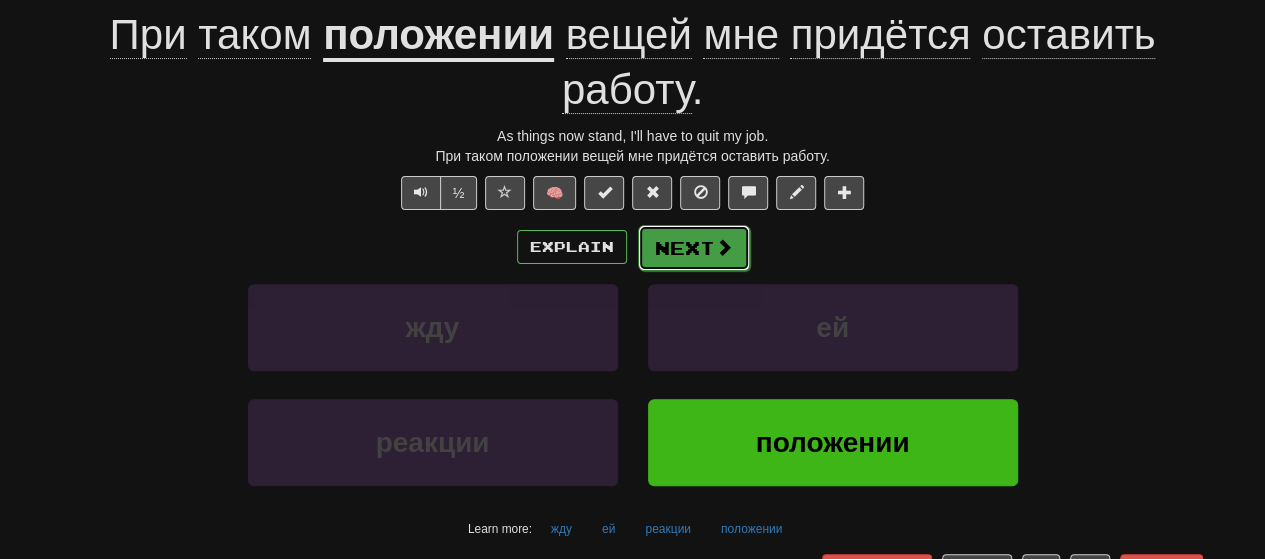 click on "Next" at bounding box center [694, 248] 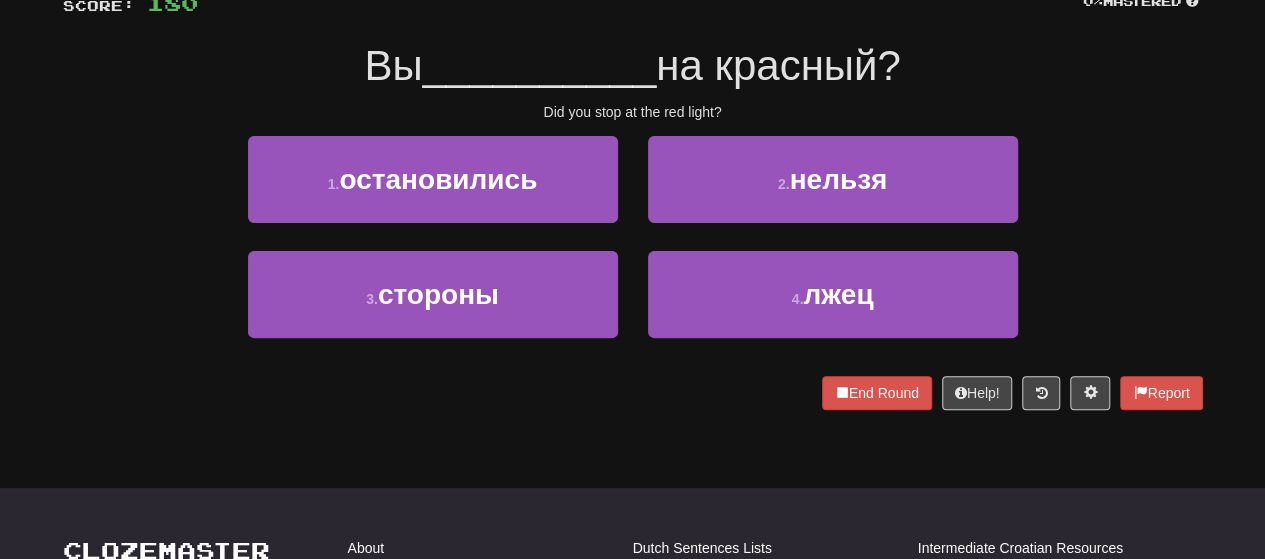 scroll, scrollTop: 186, scrollLeft: 0, axis: vertical 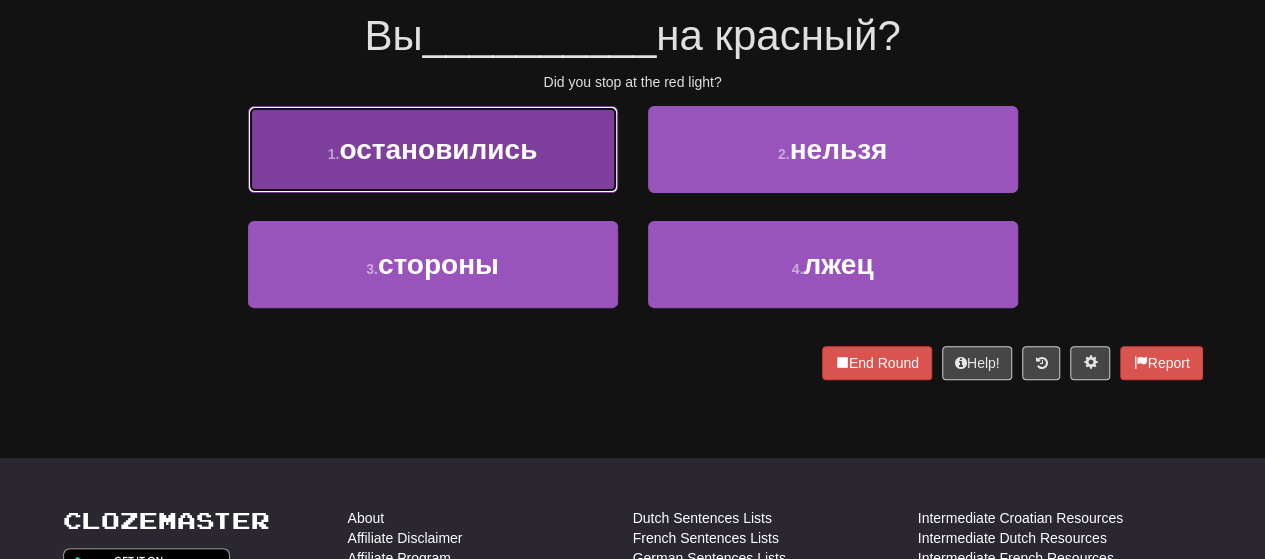 click on "1 .  остановились" at bounding box center [433, 149] 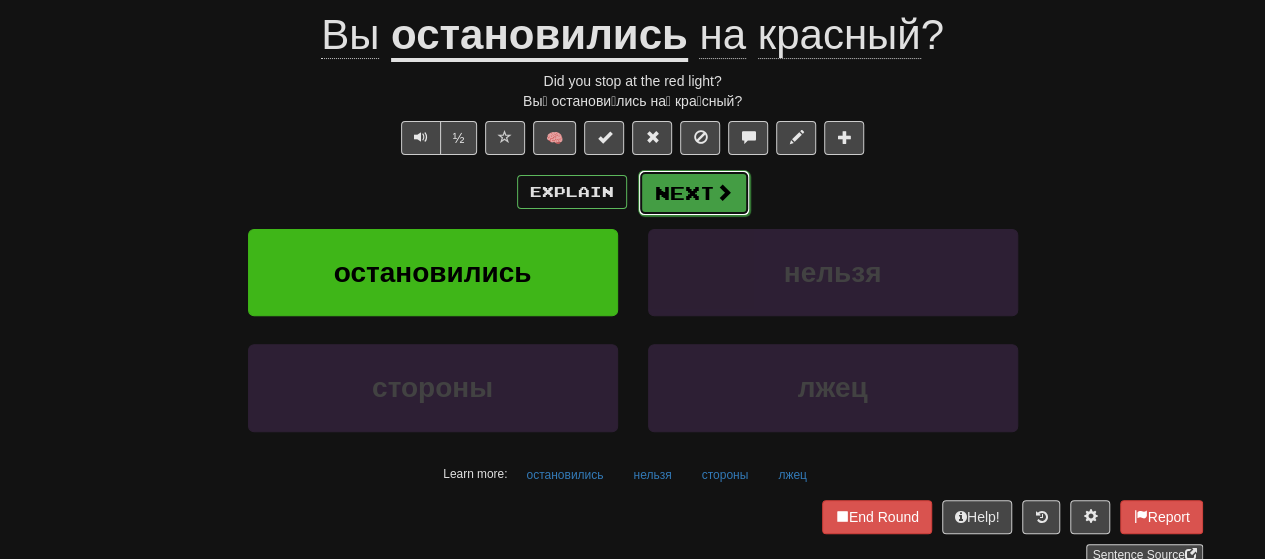 click at bounding box center [724, 192] 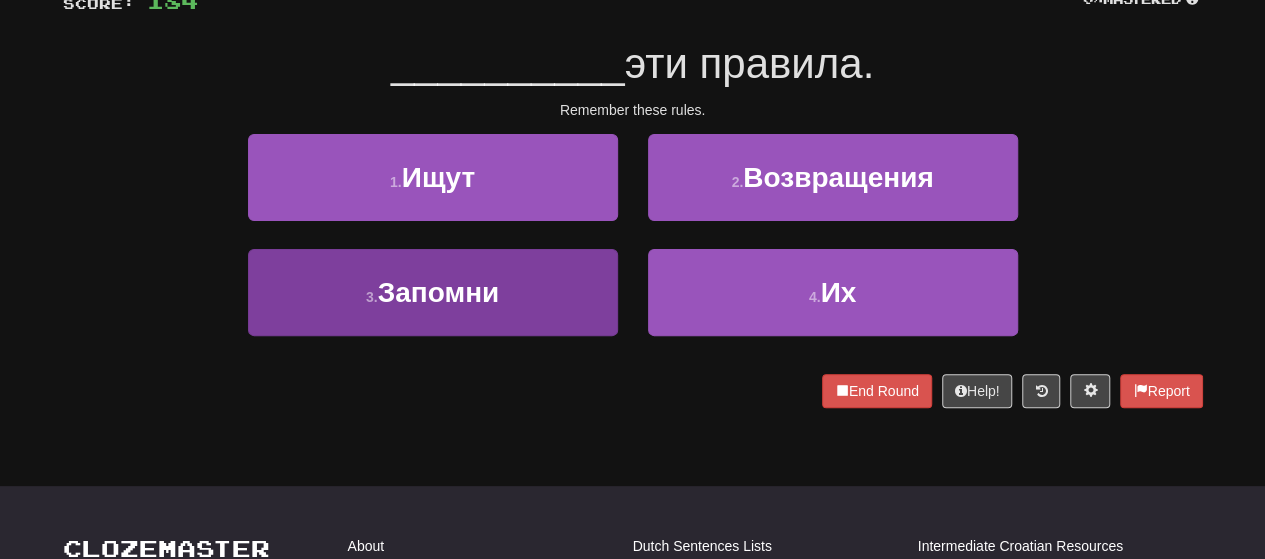 scroll, scrollTop: 186, scrollLeft: 0, axis: vertical 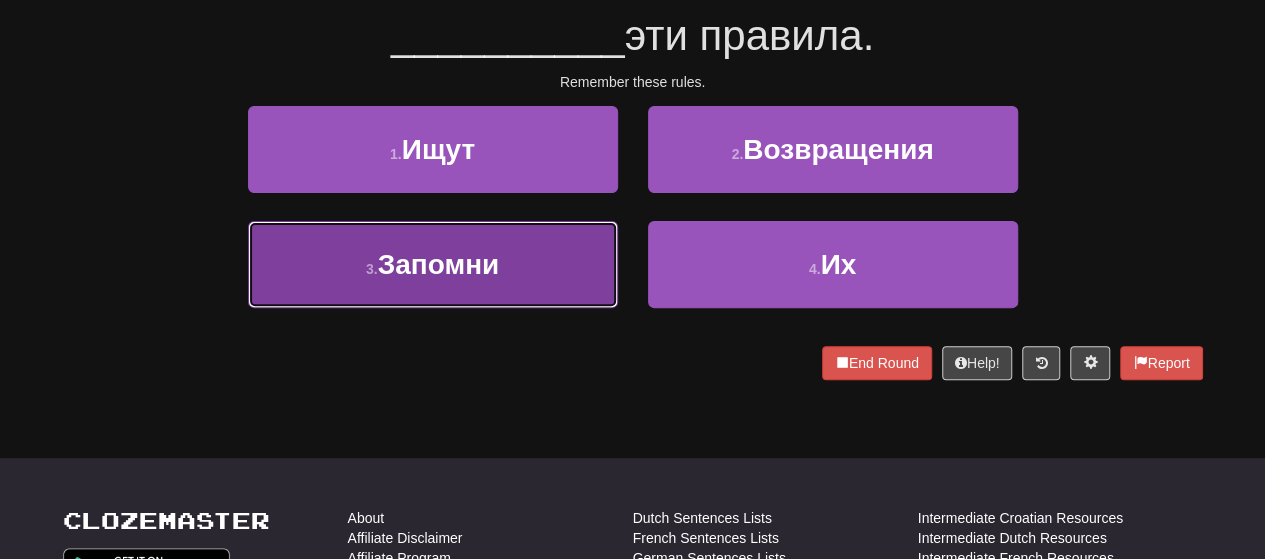 click on "Запомни" at bounding box center [439, 264] 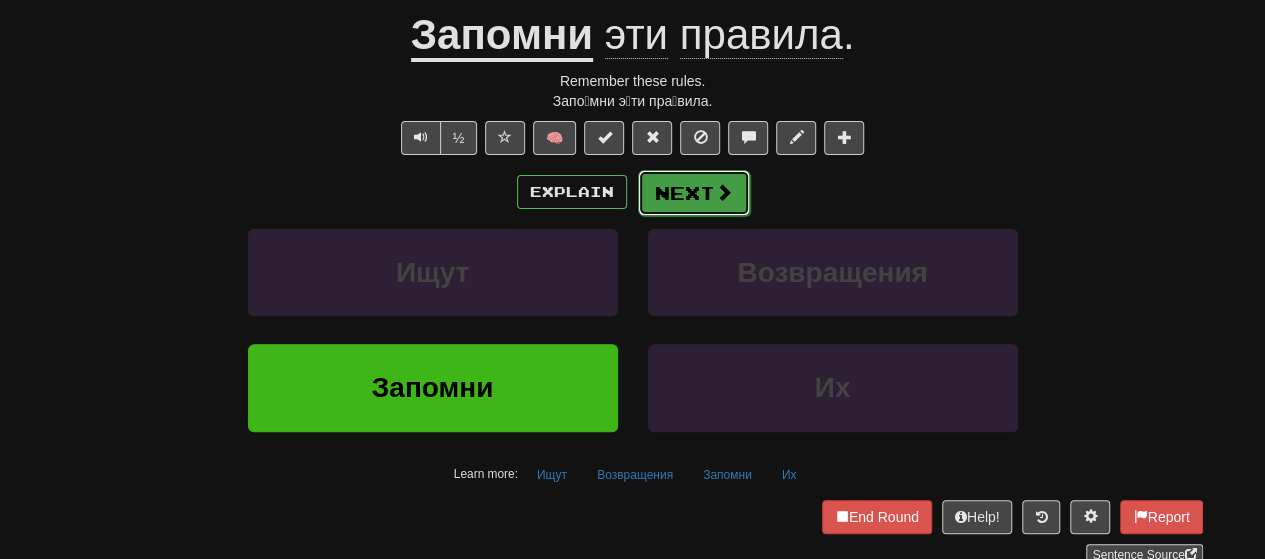 click on "Next" at bounding box center (694, 193) 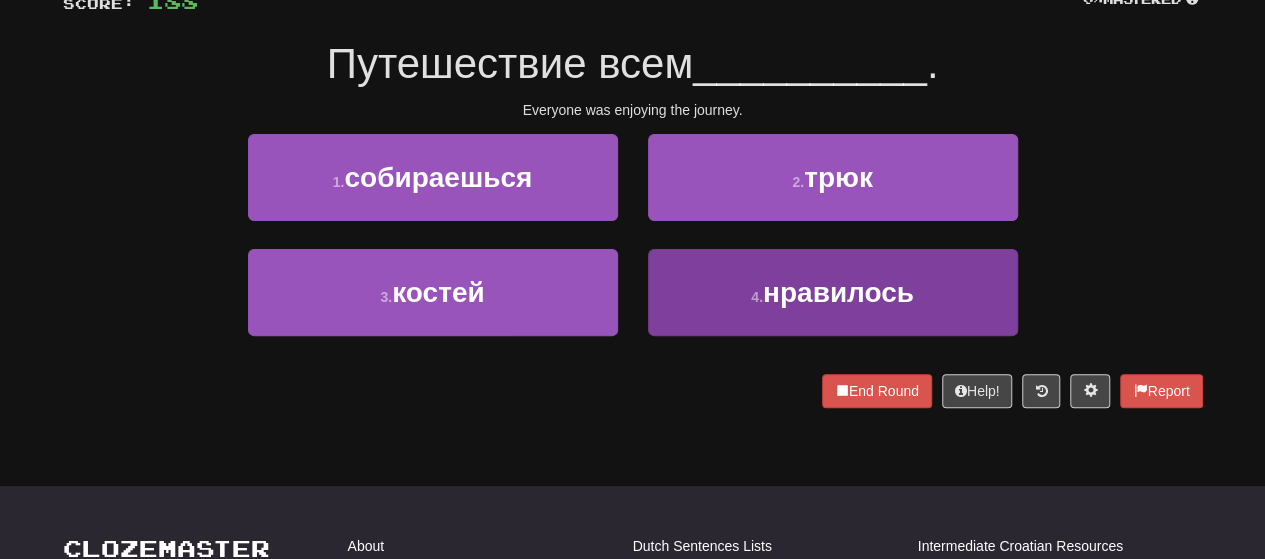 scroll, scrollTop: 186, scrollLeft: 0, axis: vertical 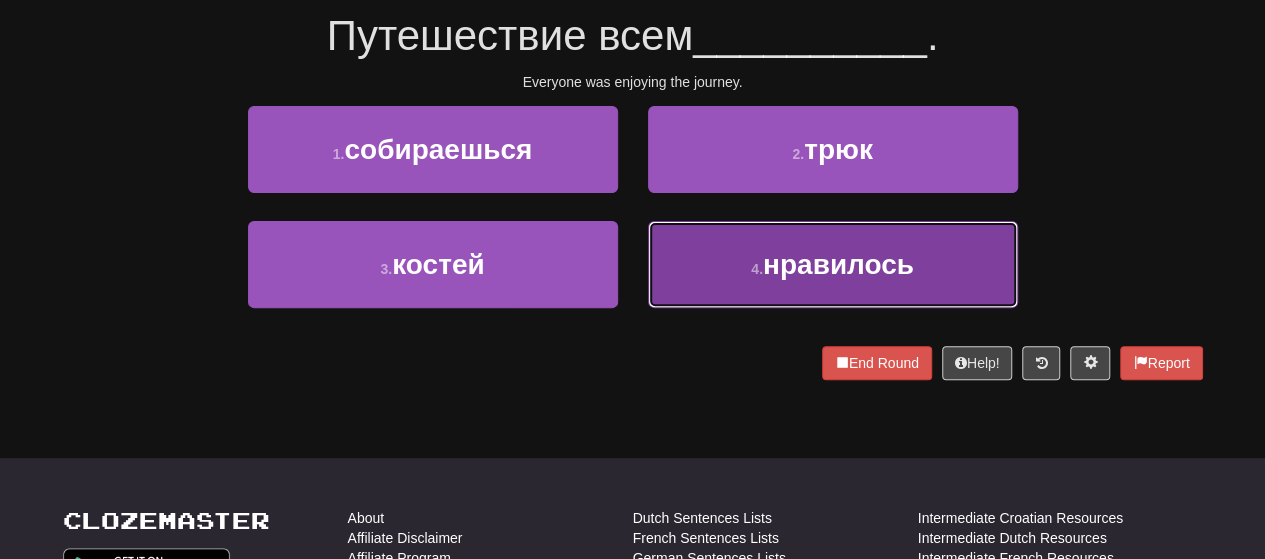 click on "4 .  нравилось" at bounding box center [833, 264] 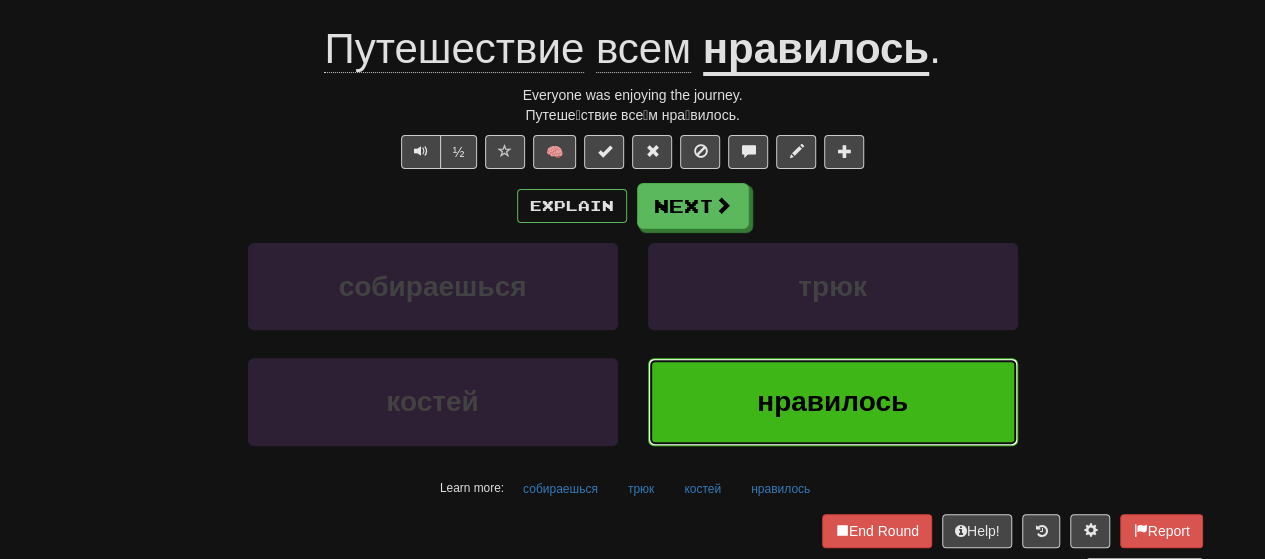 scroll, scrollTop: 200, scrollLeft: 0, axis: vertical 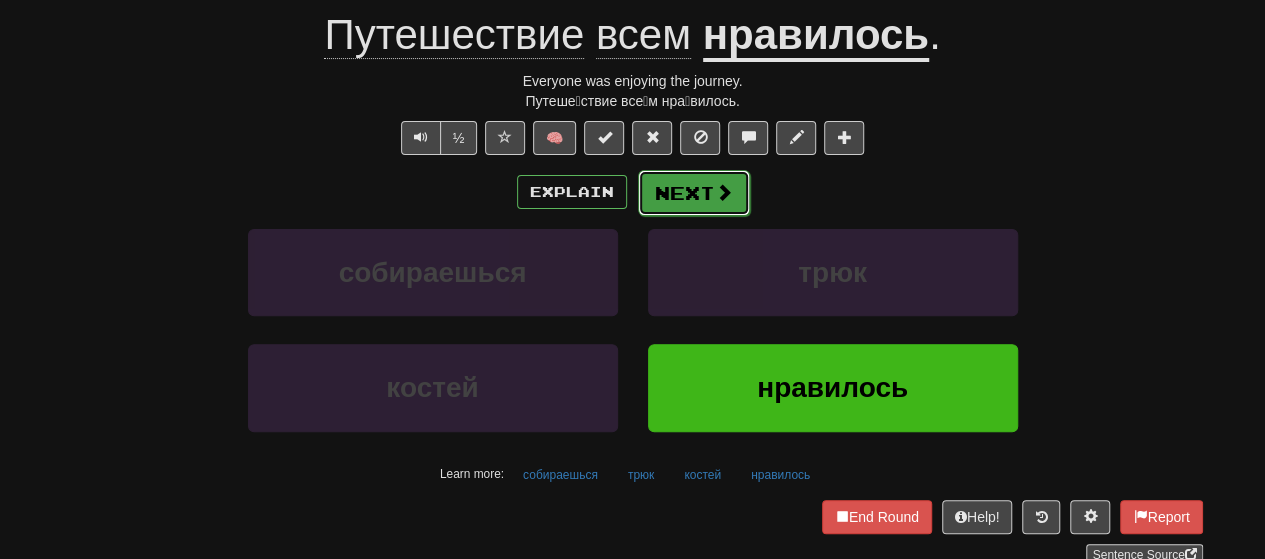 click on "Next" at bounding box center (694, 193) 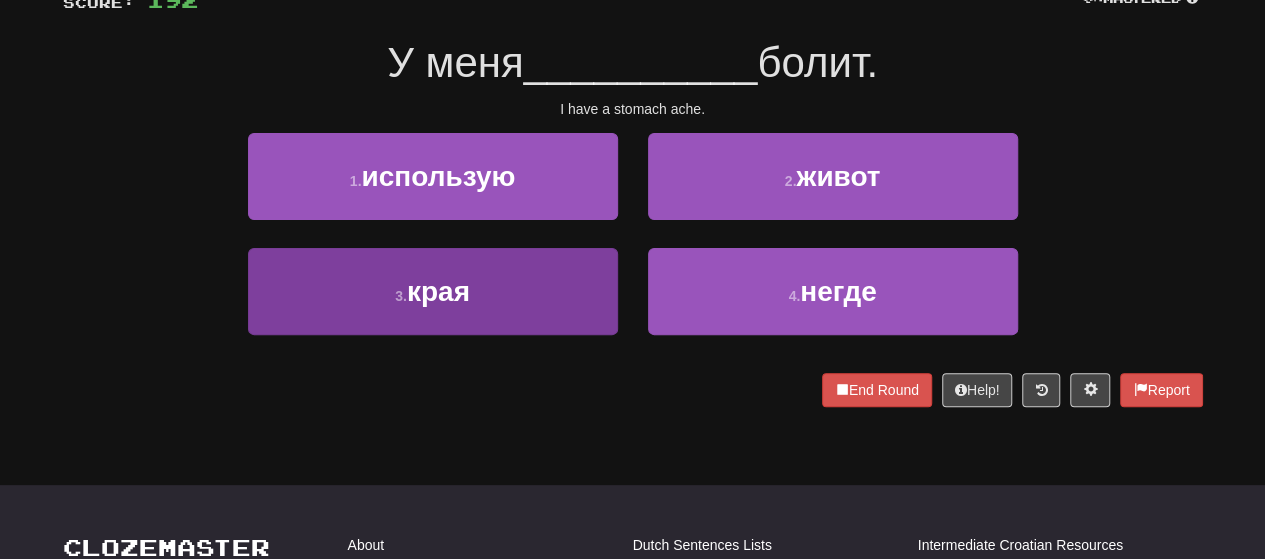 scroll, scrollTop: 200, scrollLeft: 0, axis: vertical 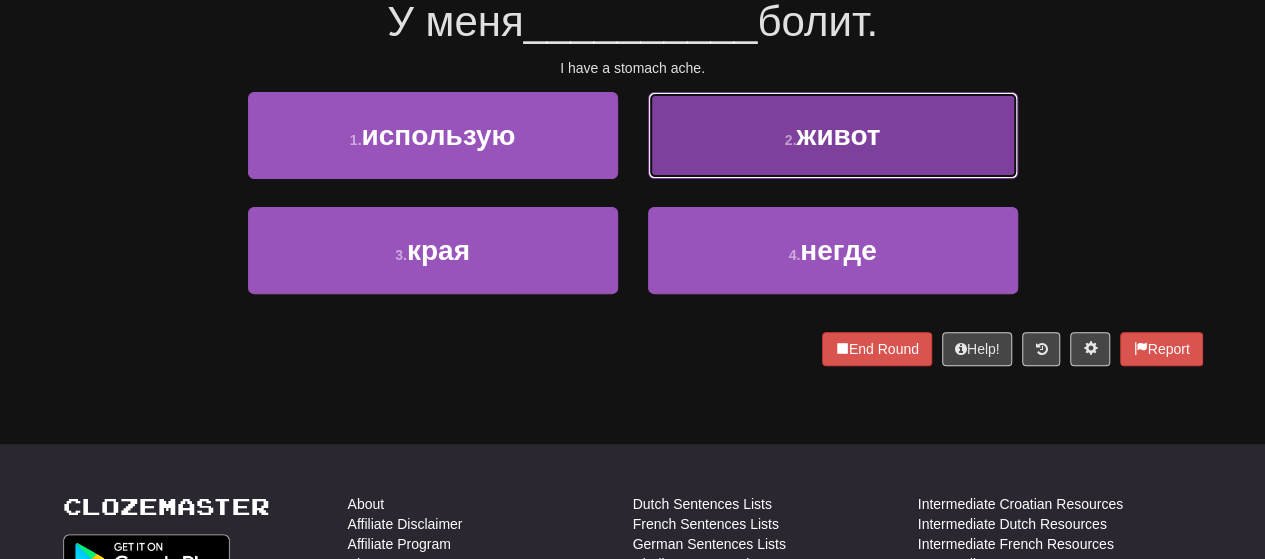 click on "2 .  живот" at bounding box center [833, 135] 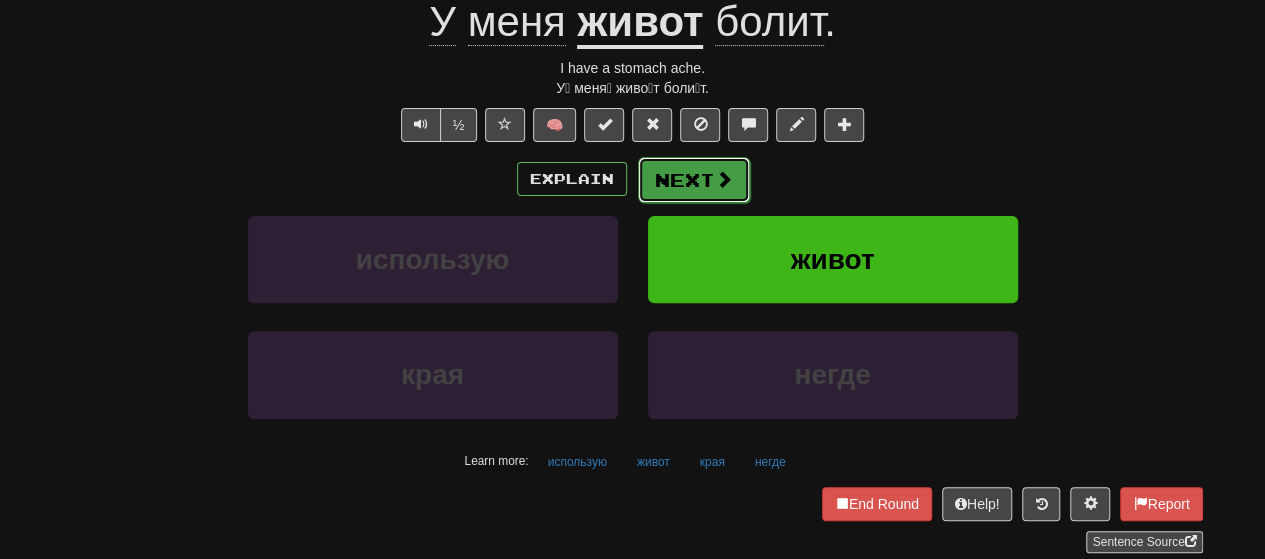 click on "Next" at bounding box center (694, 180) 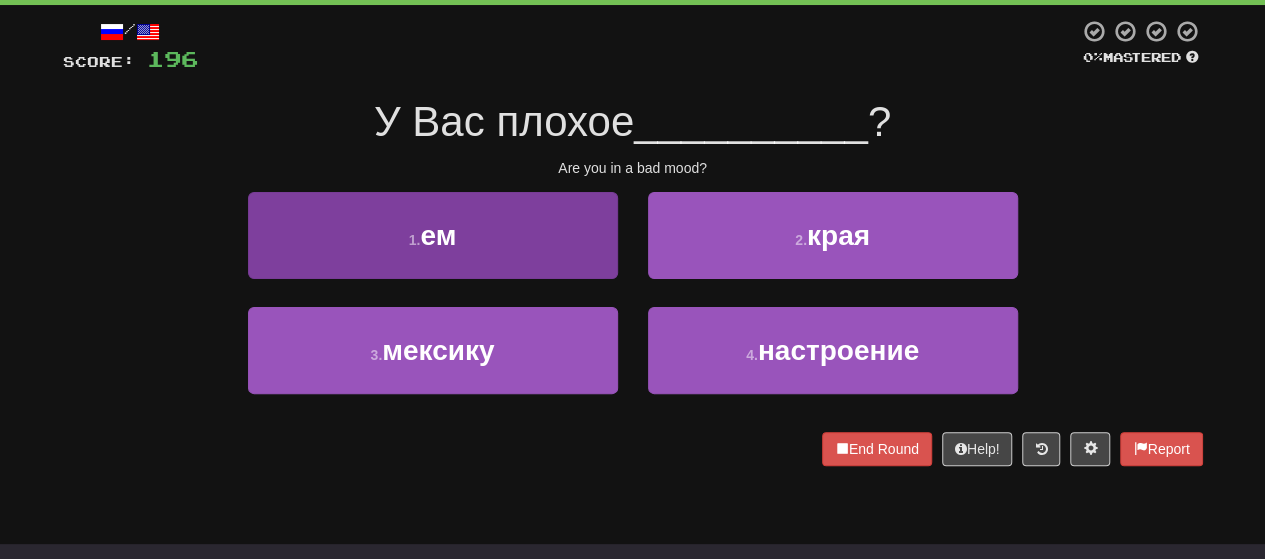 scroll, scrollTop: 200, scrollLeft: 0, axis: vertical 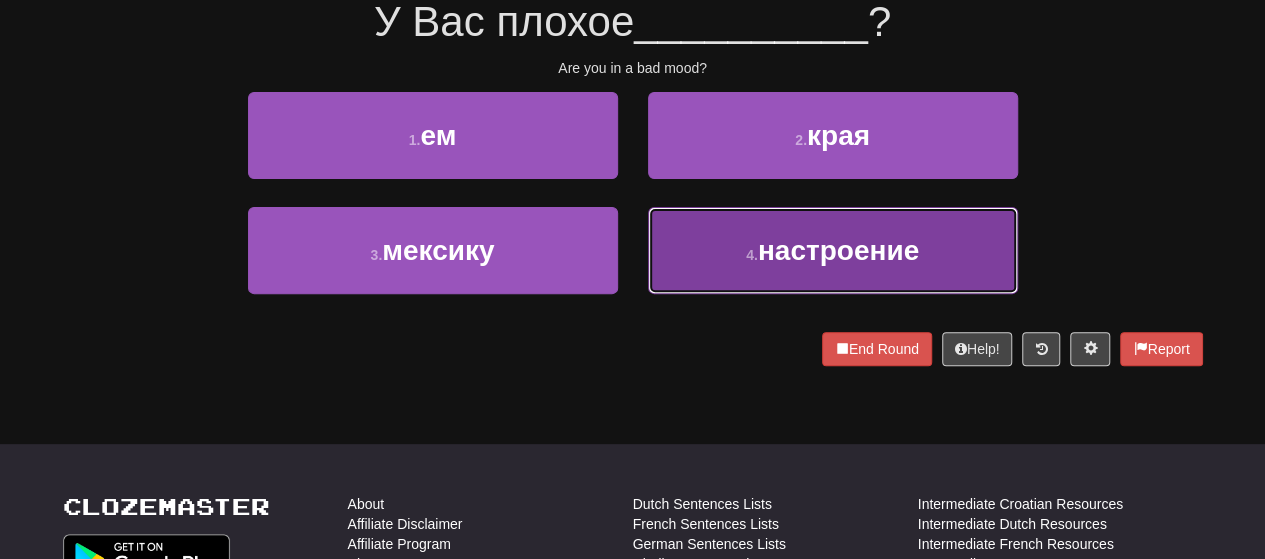click on "4 .  настроение" at bounding box center (833, 250) 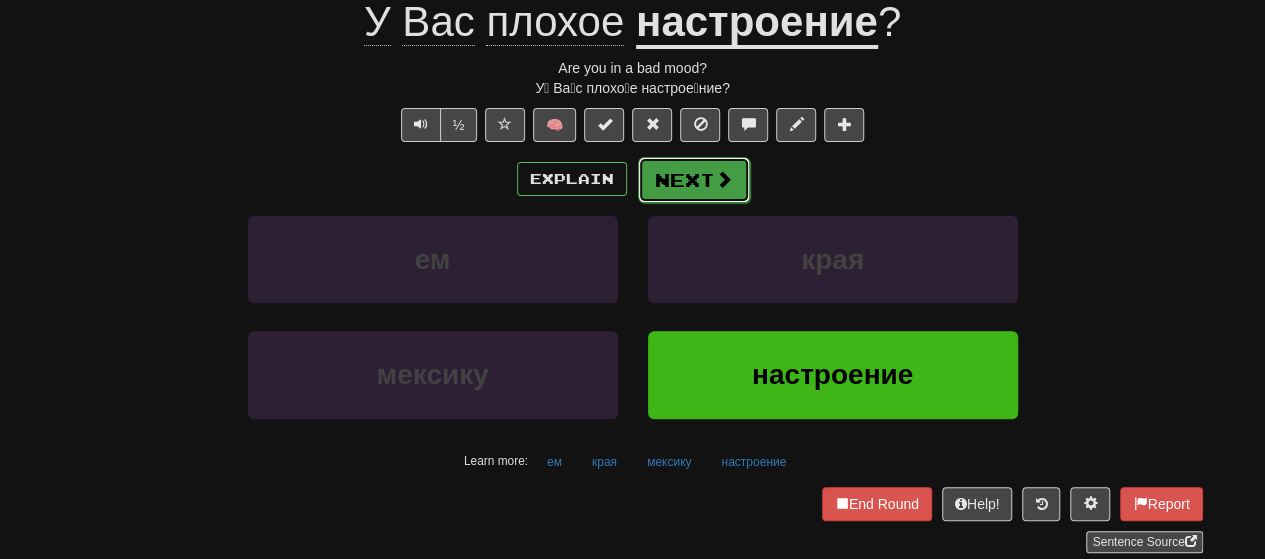 click on "Next" at bounding box center (694, 180) 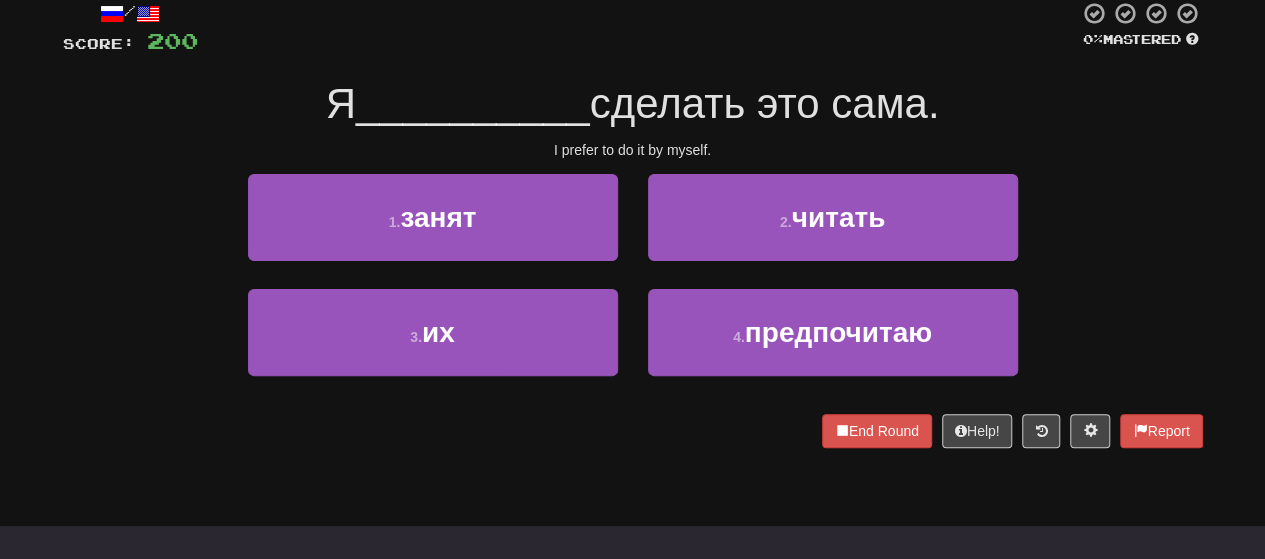 scroll, scrollTop: 0, scrollLeft: 0, axis: both 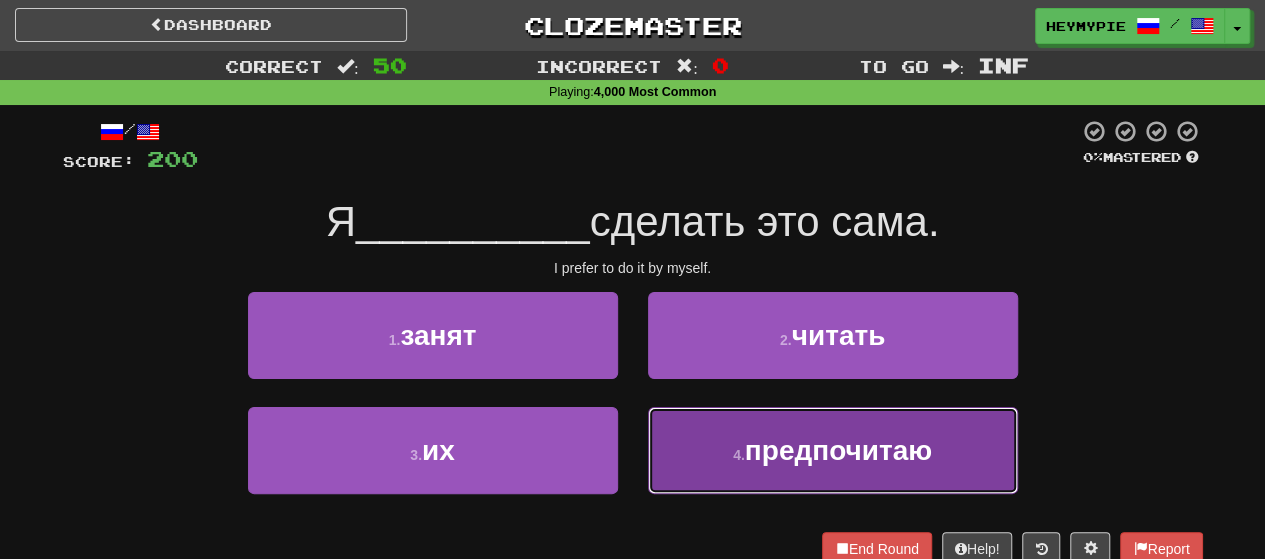 click on "4 .  предпочитаю" at bounding box center (833, 450) 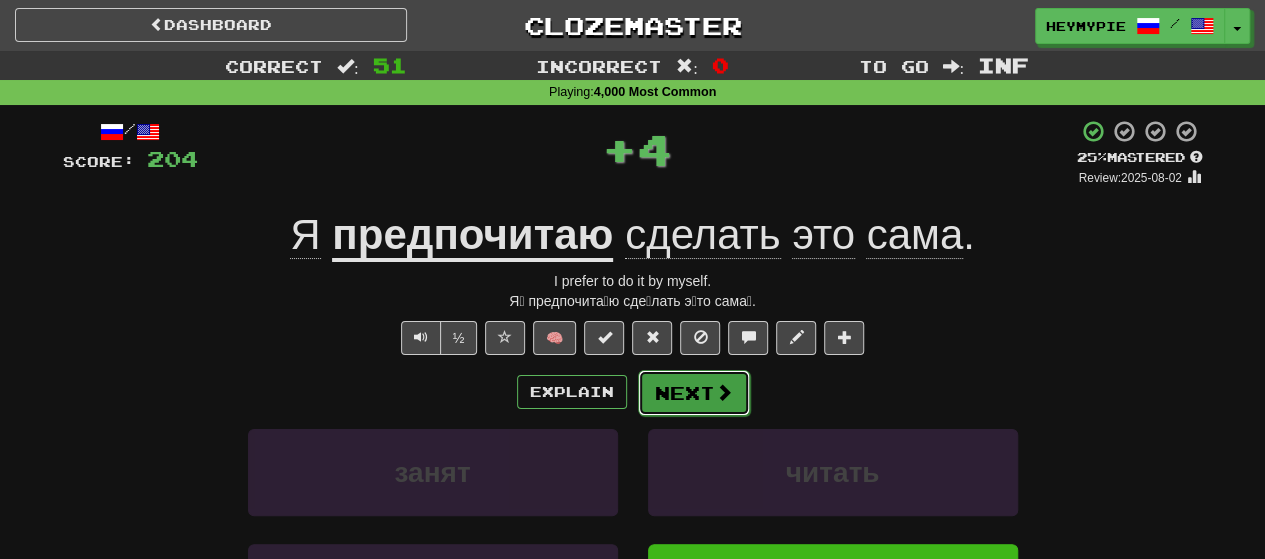 click on "Next" at bounding box center [694, 393] 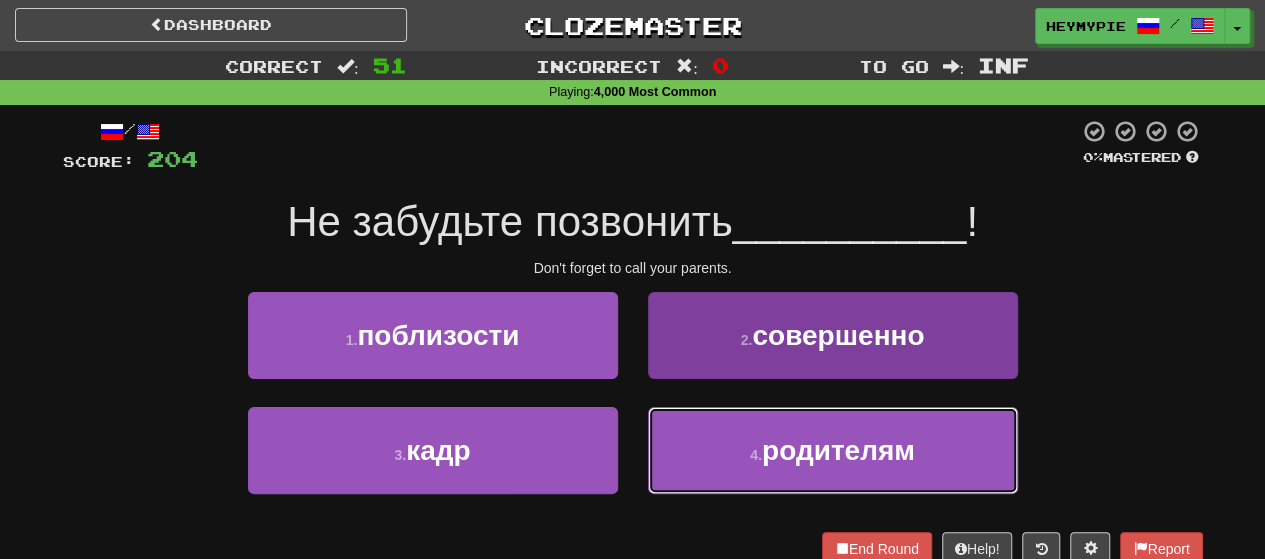 click on "4 .  родителям" at bounding box center [833, 450] 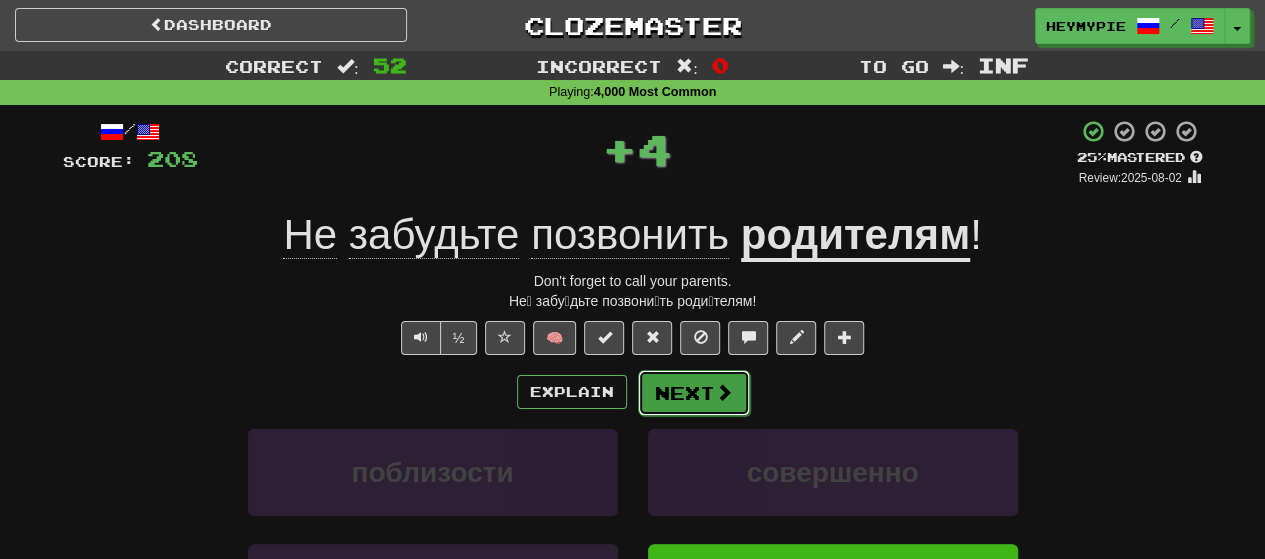 click on "Next" at bounding box center (694, 393) 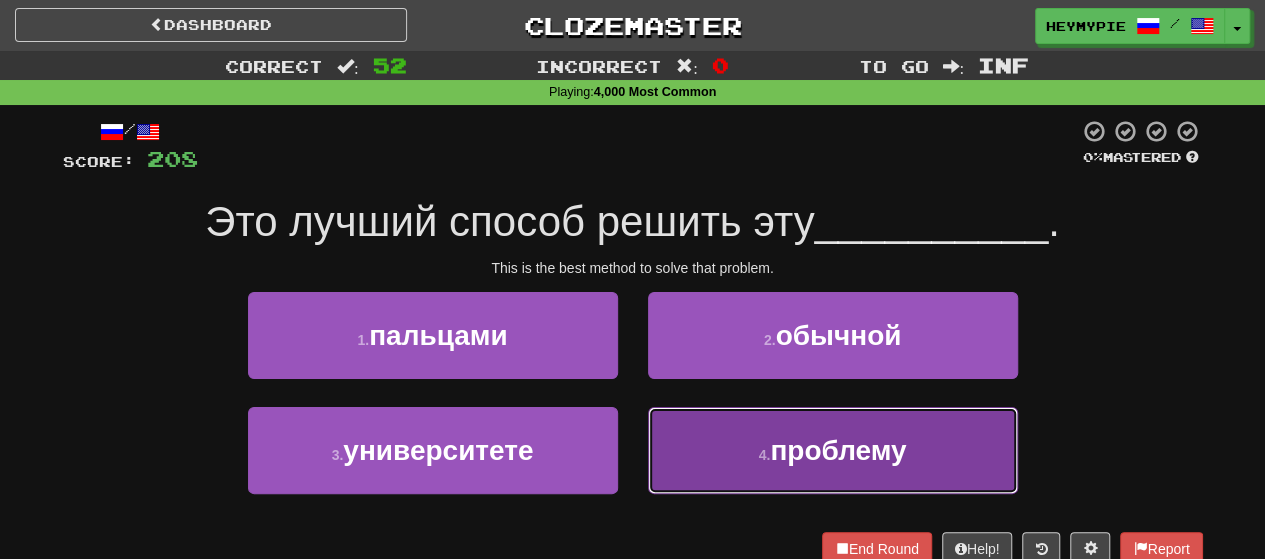 click on "4 .  проблему" at bounding box center [833, 450] 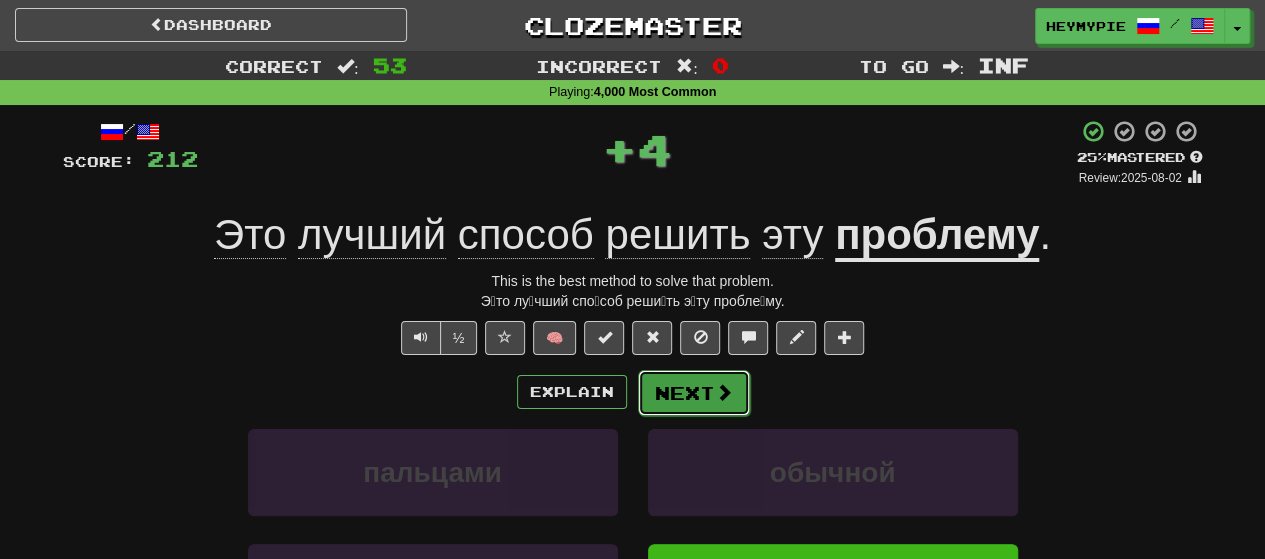 click on "Next" at bounding box center (694, 393) 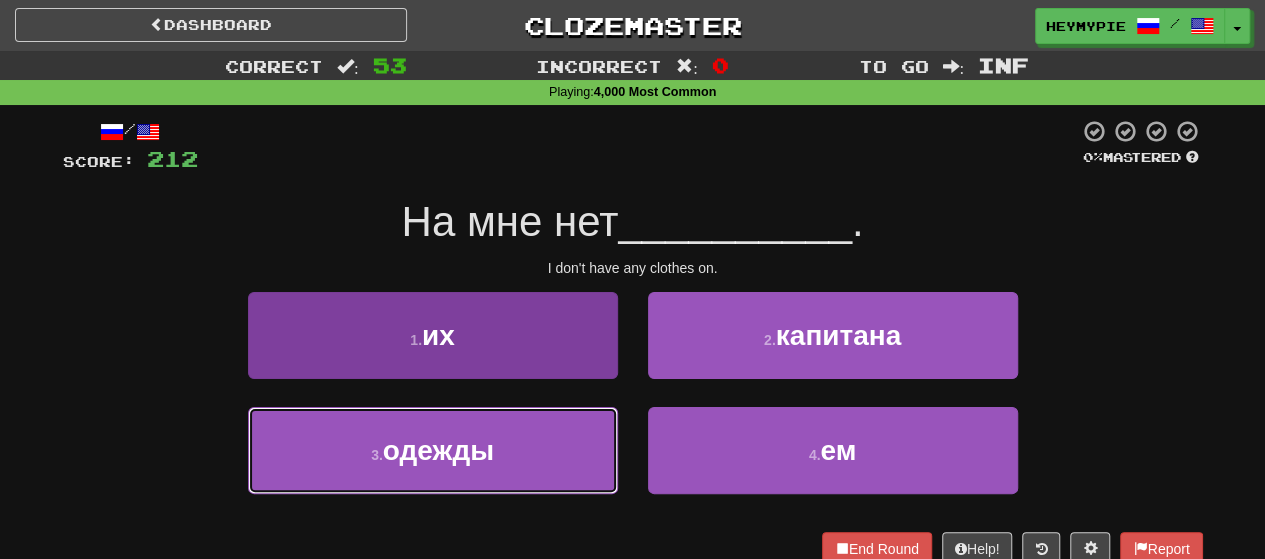 click on "одежды" at bounding box center [438, 450] 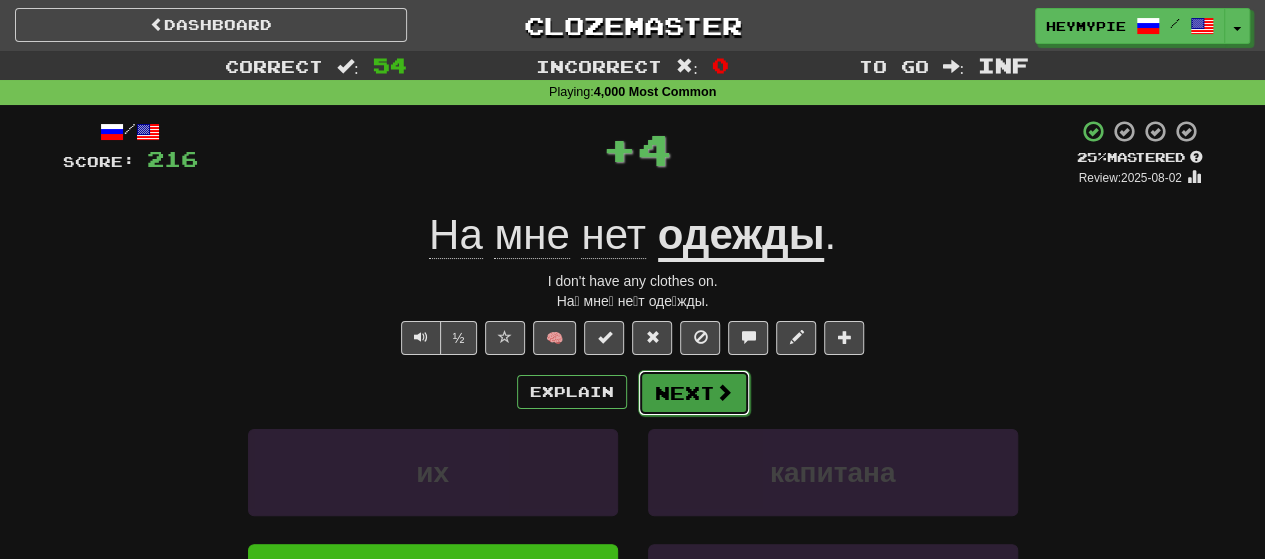 click on "Next" at bounding box center (694, 393) 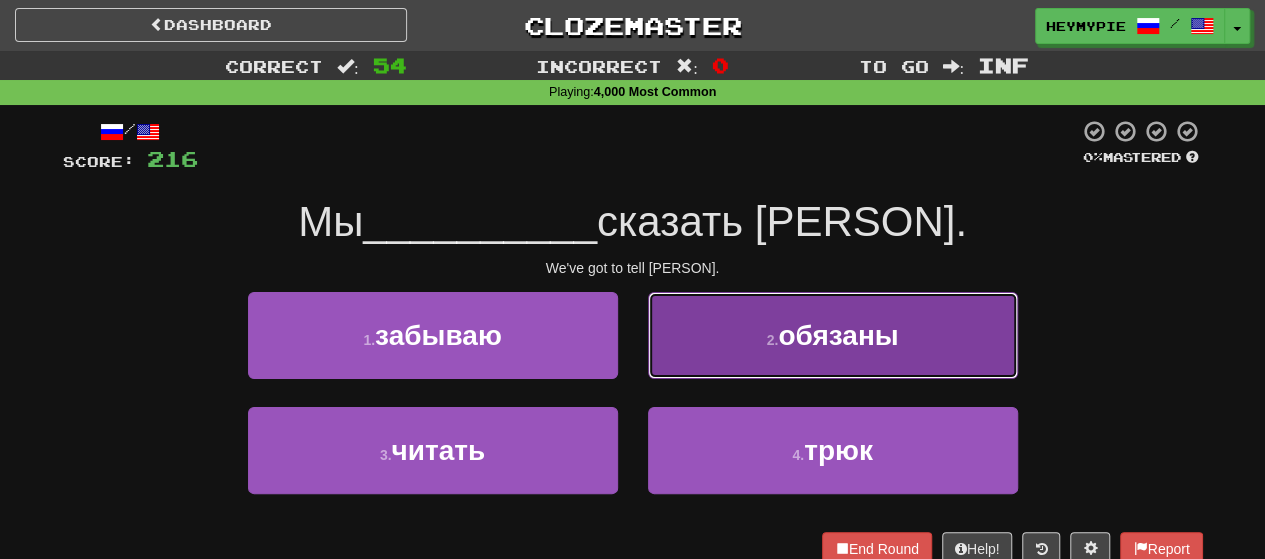 click on "2 .  обязаны" at bounding box center (833, 335) 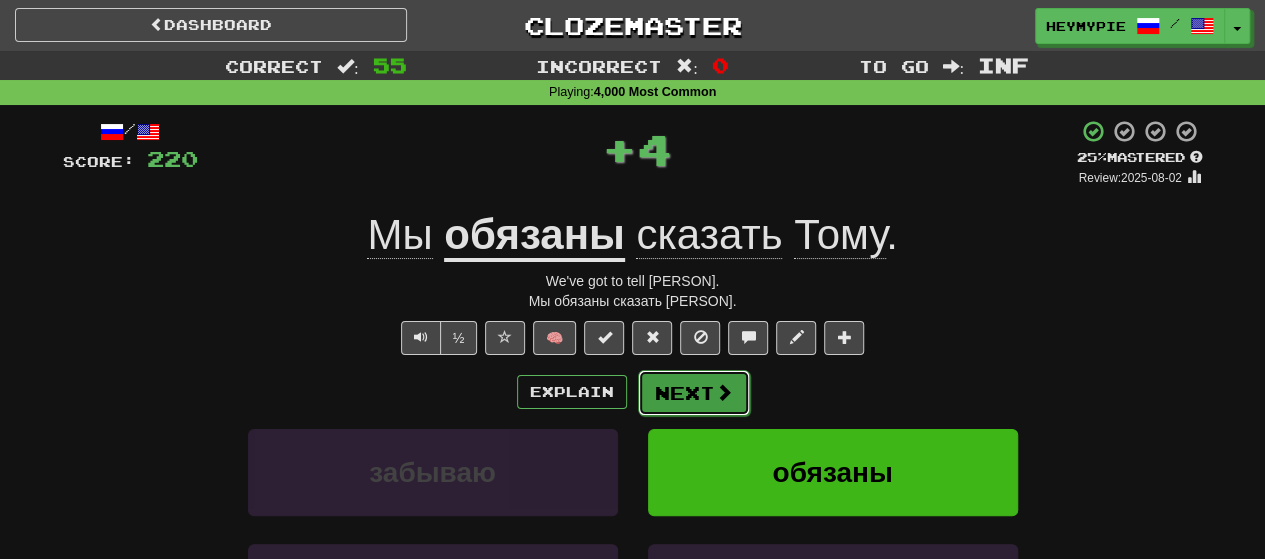 click on "Next" at bounding box center [694, 393] 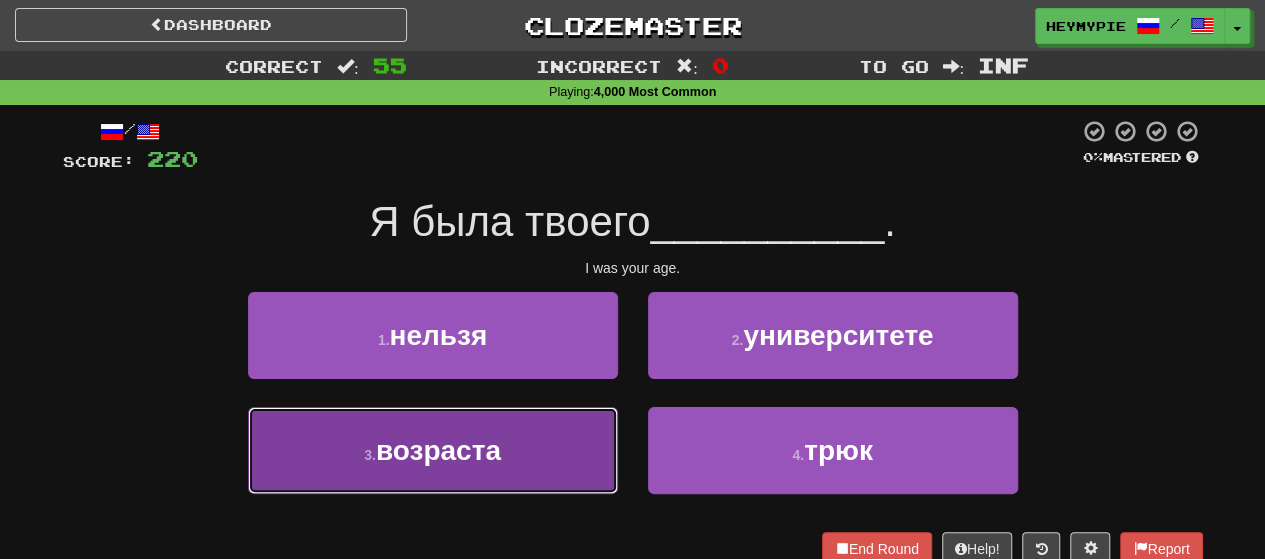 click on "3 .  возраста" at bounding box center [433, 450] 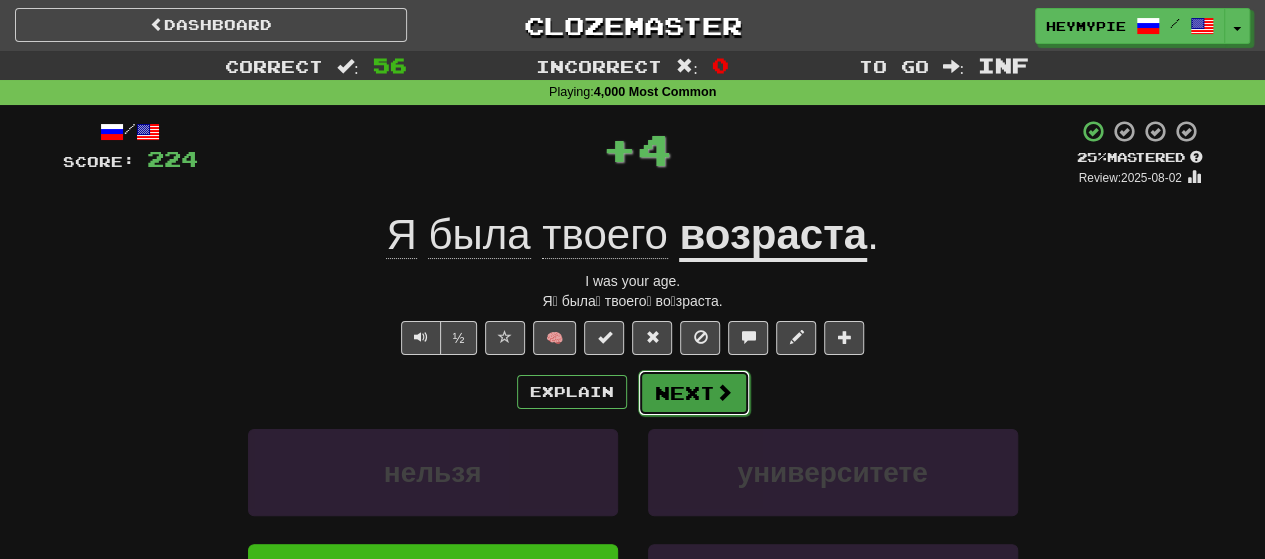 click on "Next" at bounding box center (694, 393) 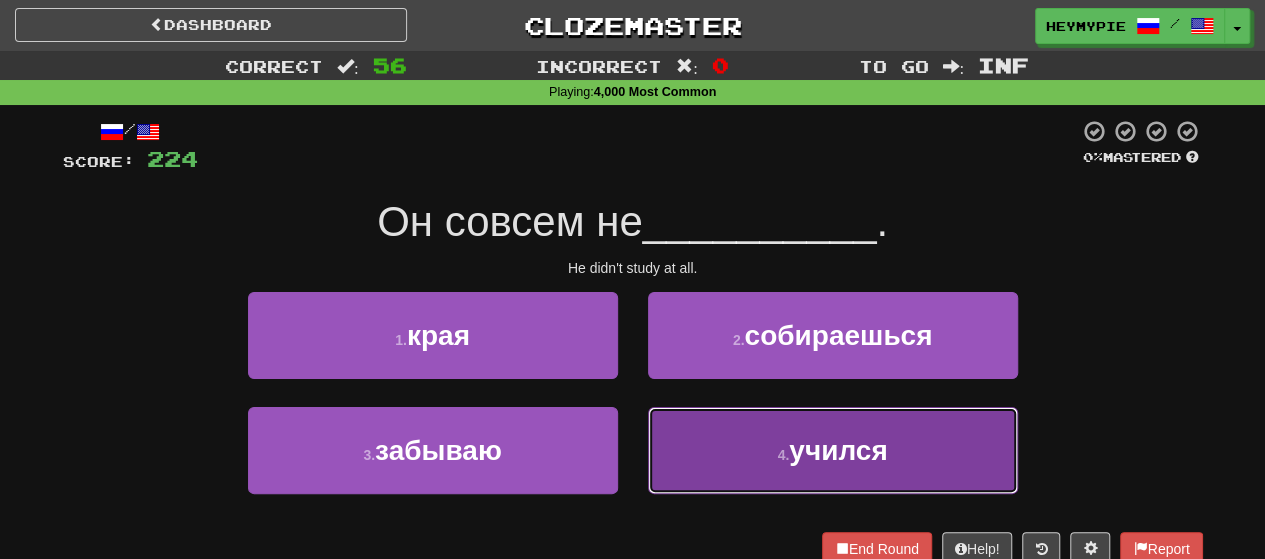 click on "4 .  учился" at bounding box center [833, 450] 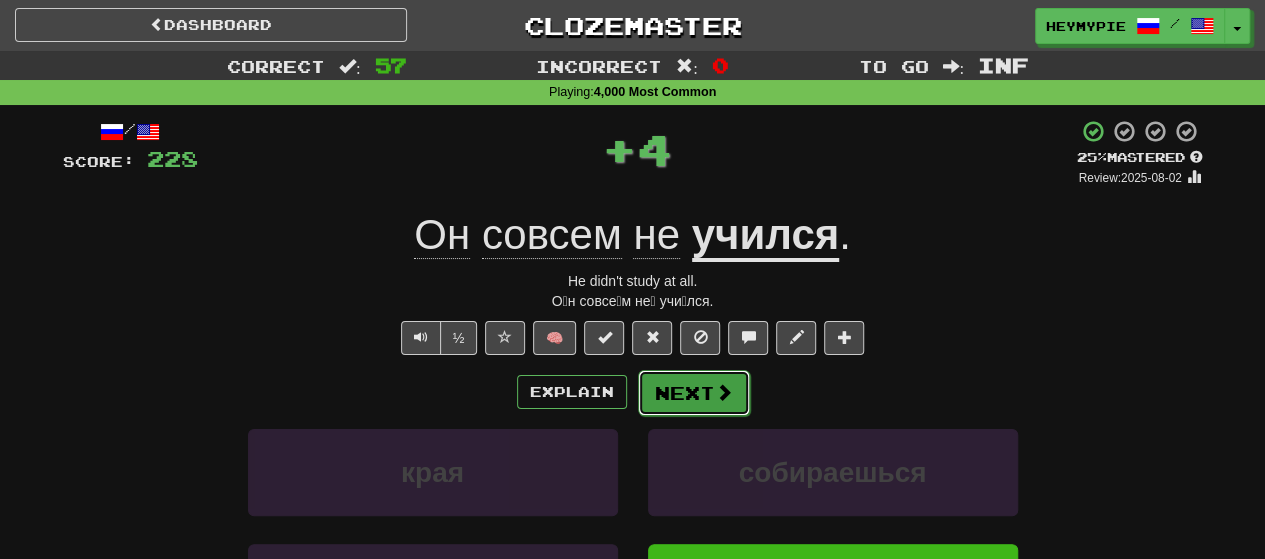 click on "Next" at bounding box center [694, 393] 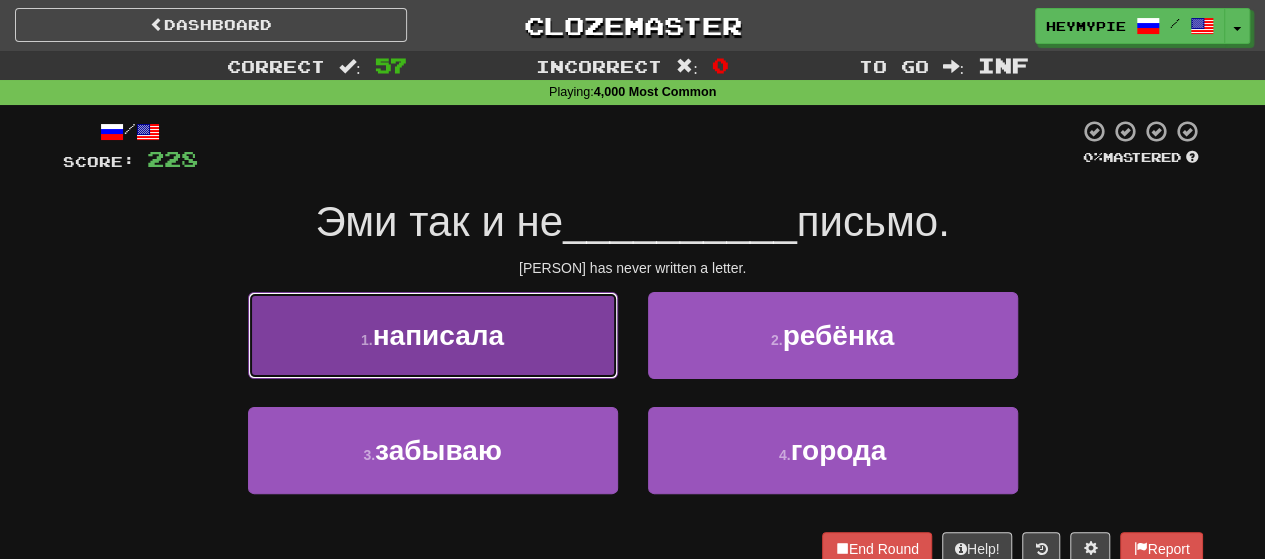 click on "1 .  написала" at bounding box center [433, 335] 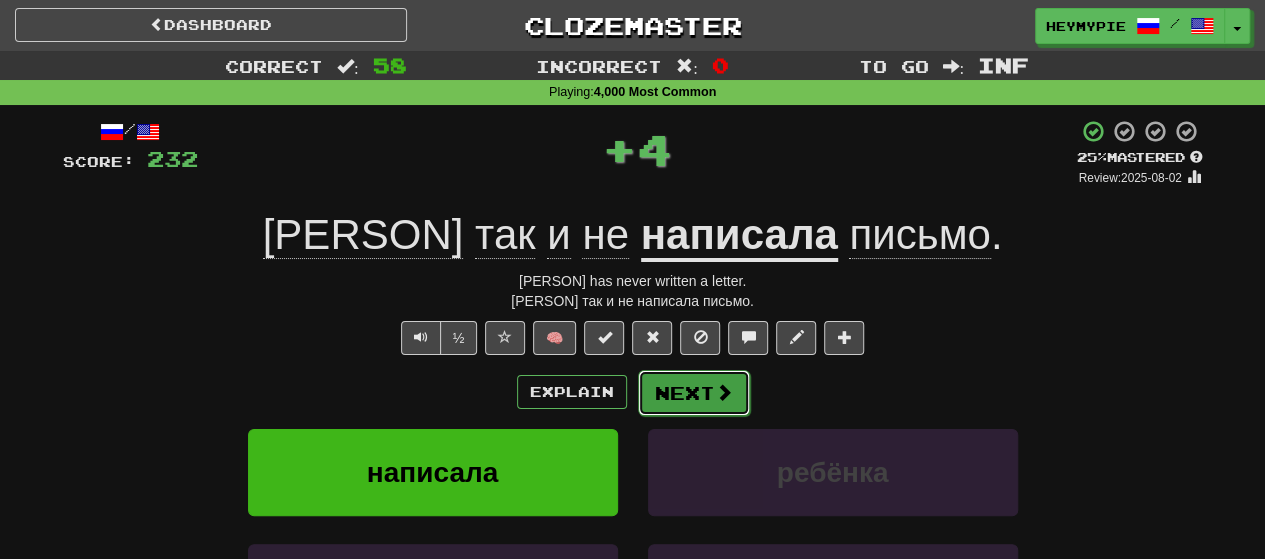 click on "Next" at bounding box center [694, 393] 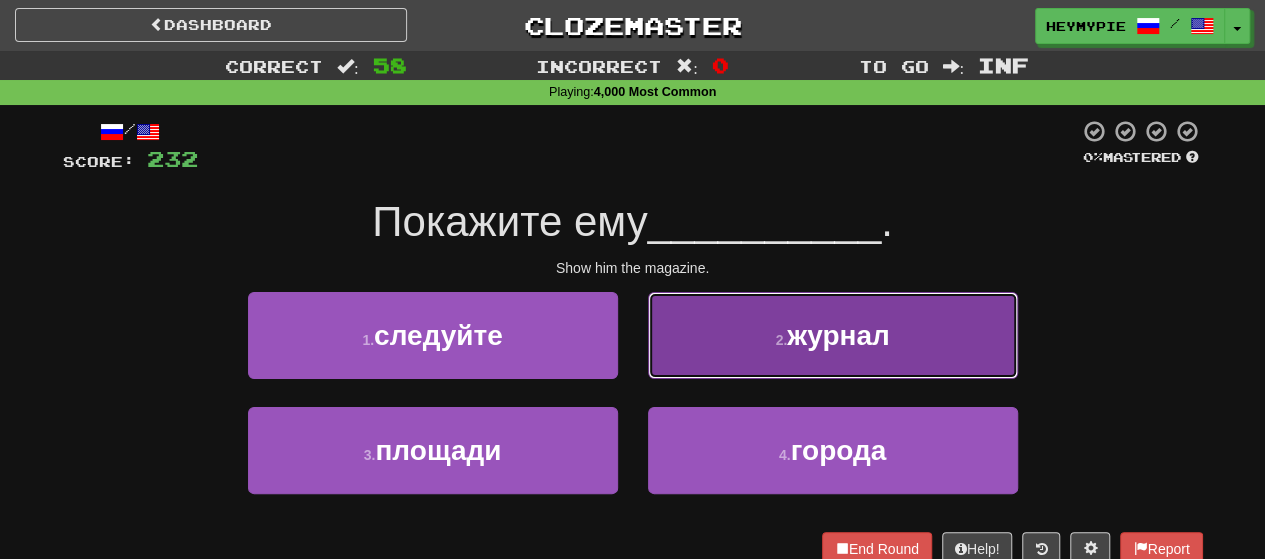 click on "2 .  журнал" at bounding box center (833, 335) 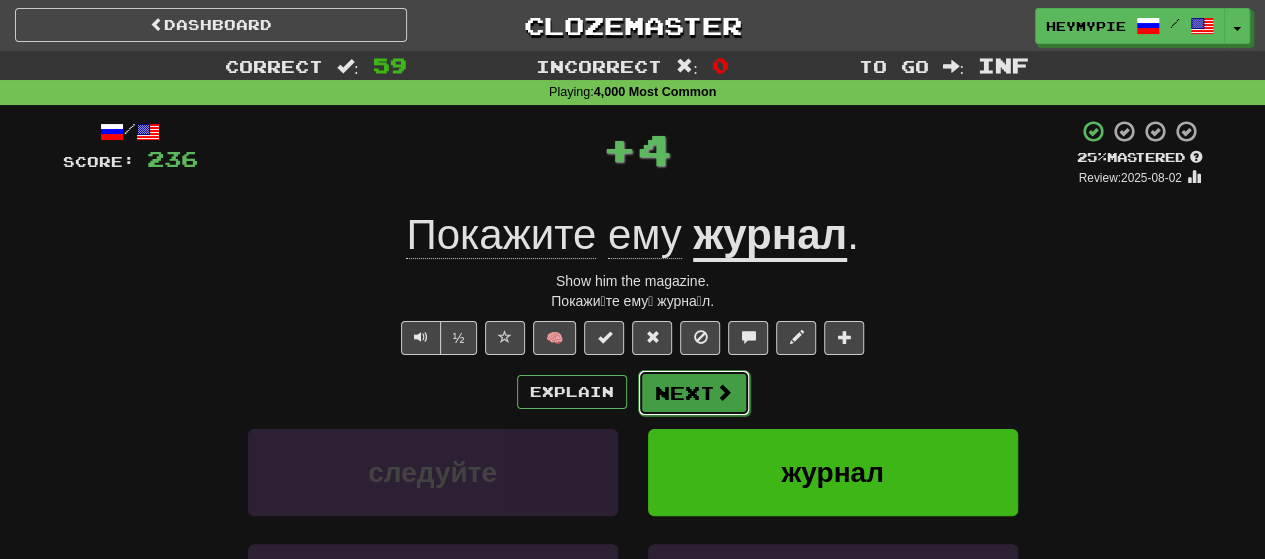 click on "Next" at bounding box center (694, 393) 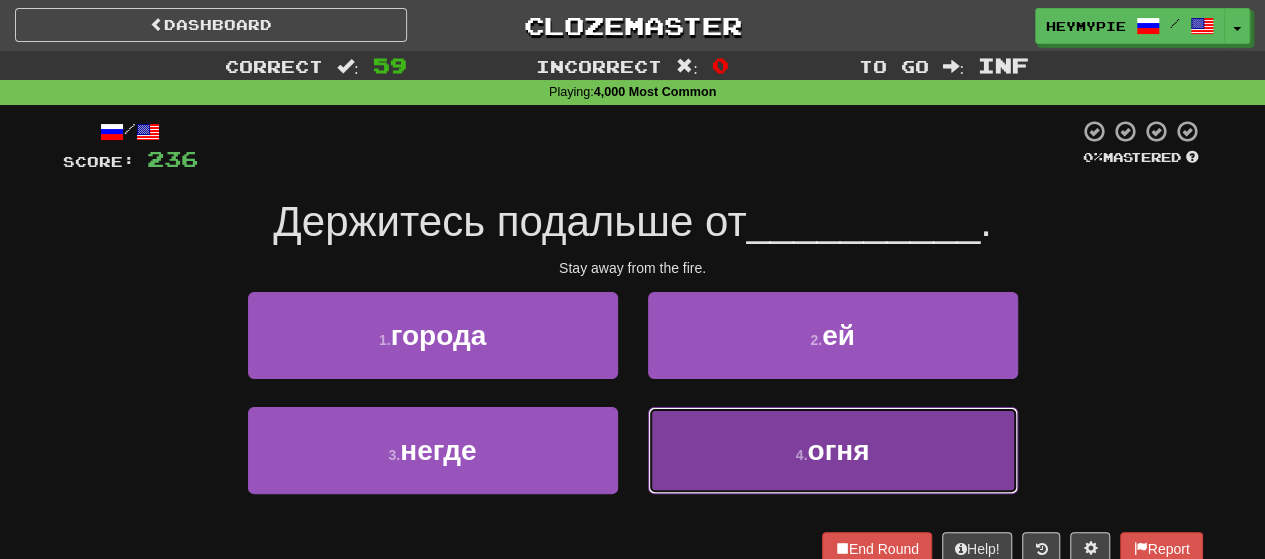 click on "4 .  огня" at bounding box center (833, 450) 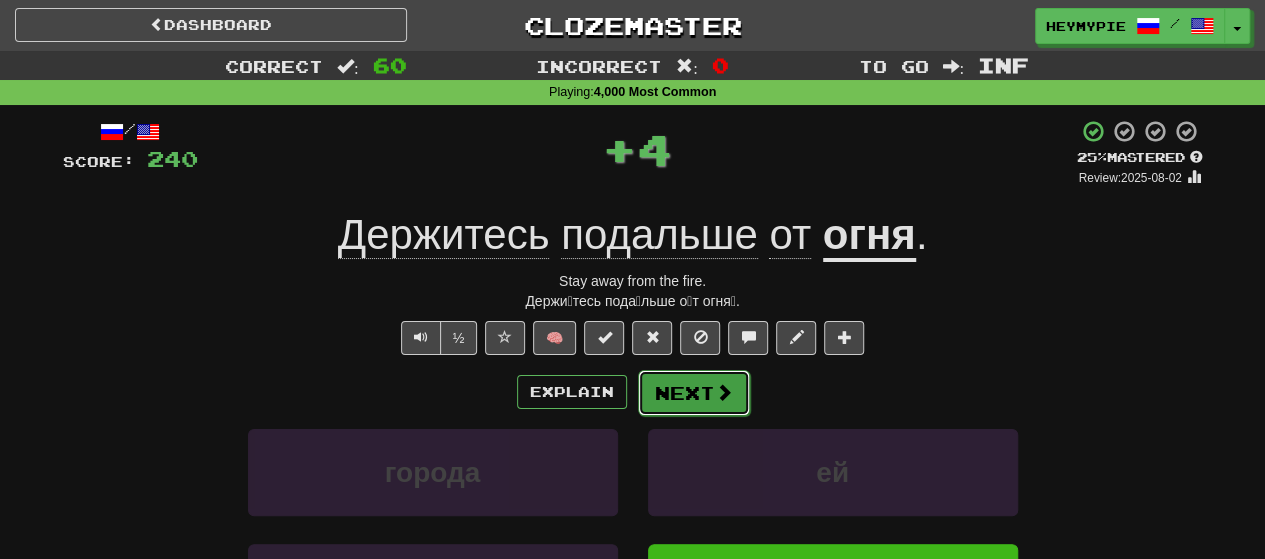 click on "Next" at bounding box center (694, 393) 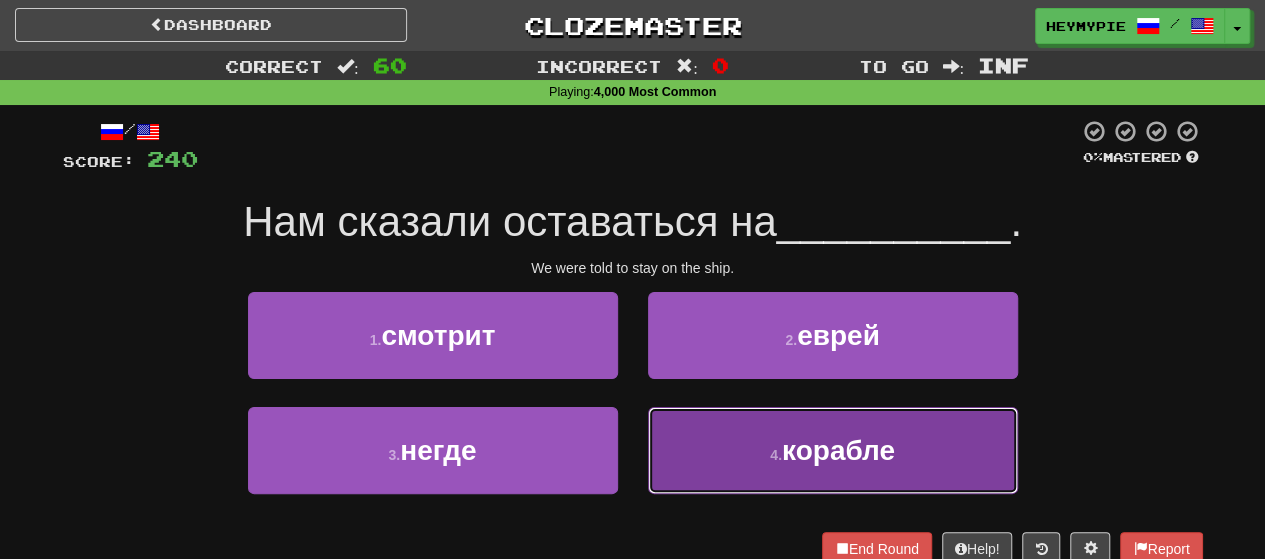 click on "4 .  корабле" at bounding box center (833, 450) 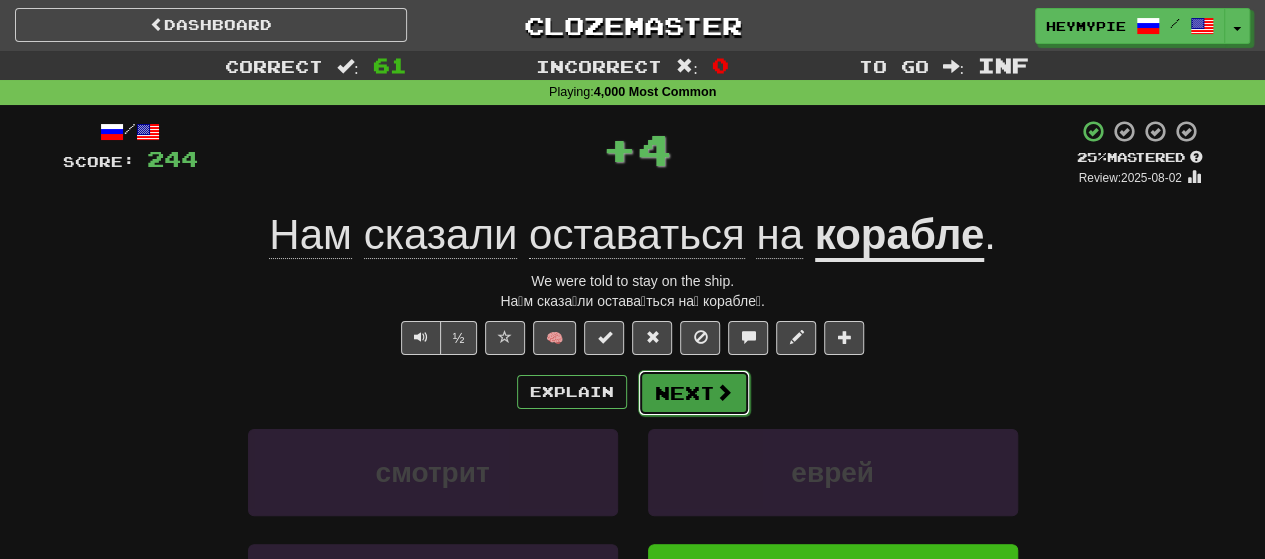 click on "Next" at bounding box center [694, 393] 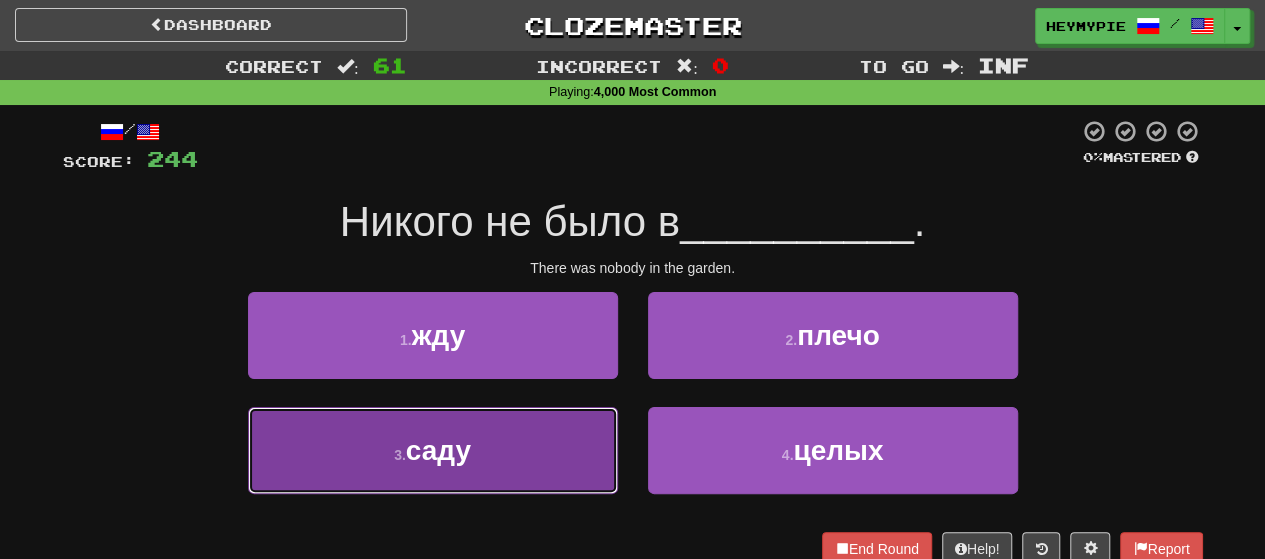 click on "3 .  саду" at bounding box center (433, 450) 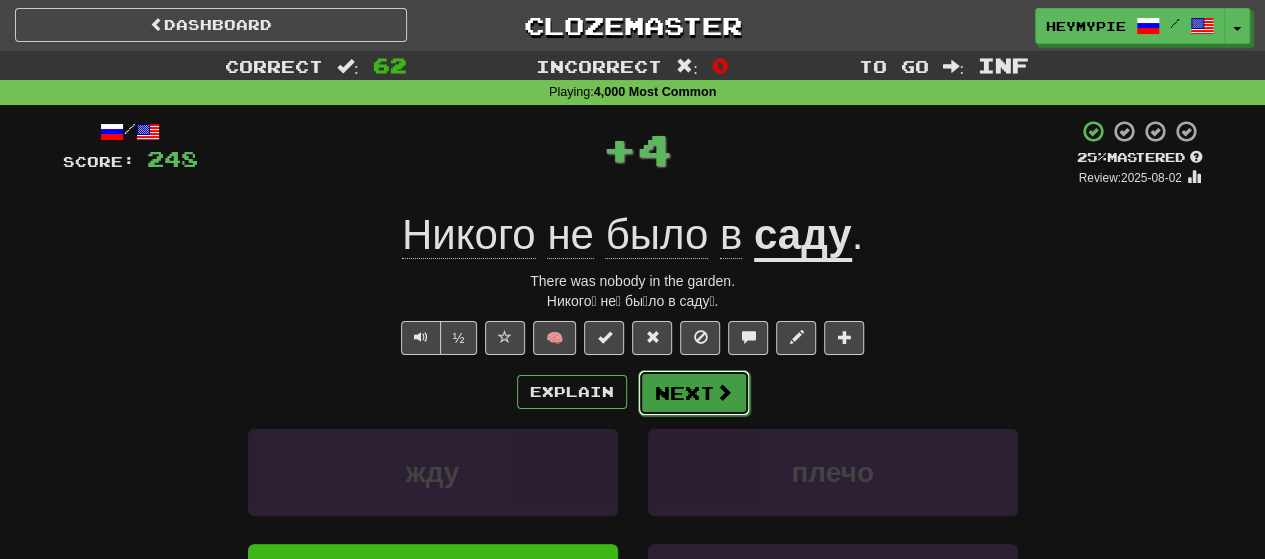 click on "Next" at bounding box center [694, 393] 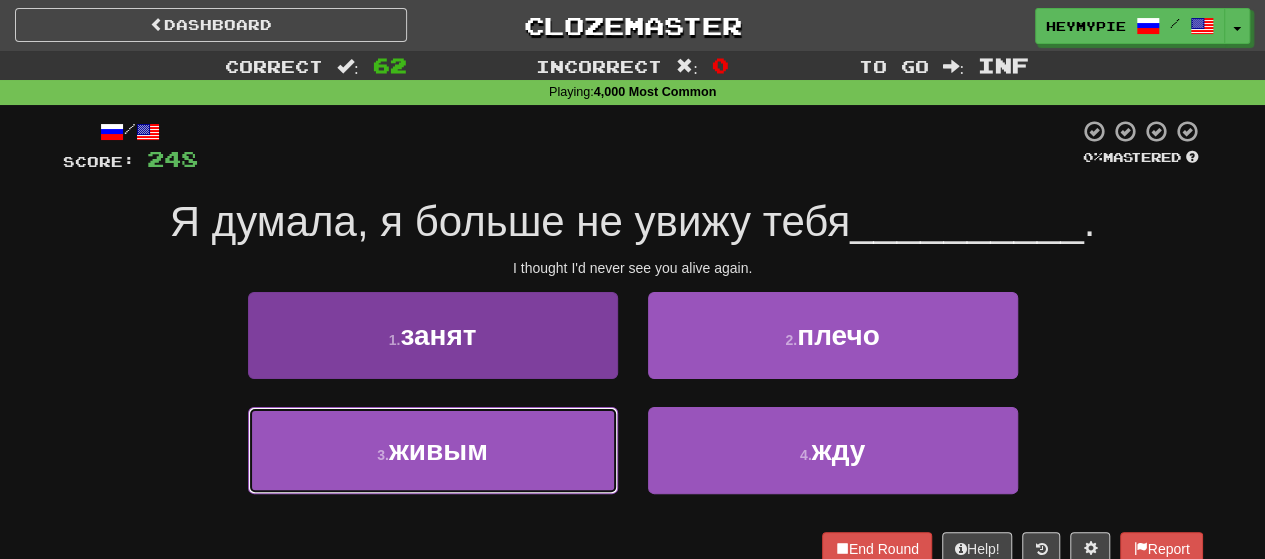 click on "живым" at bounding box center [438, 450] 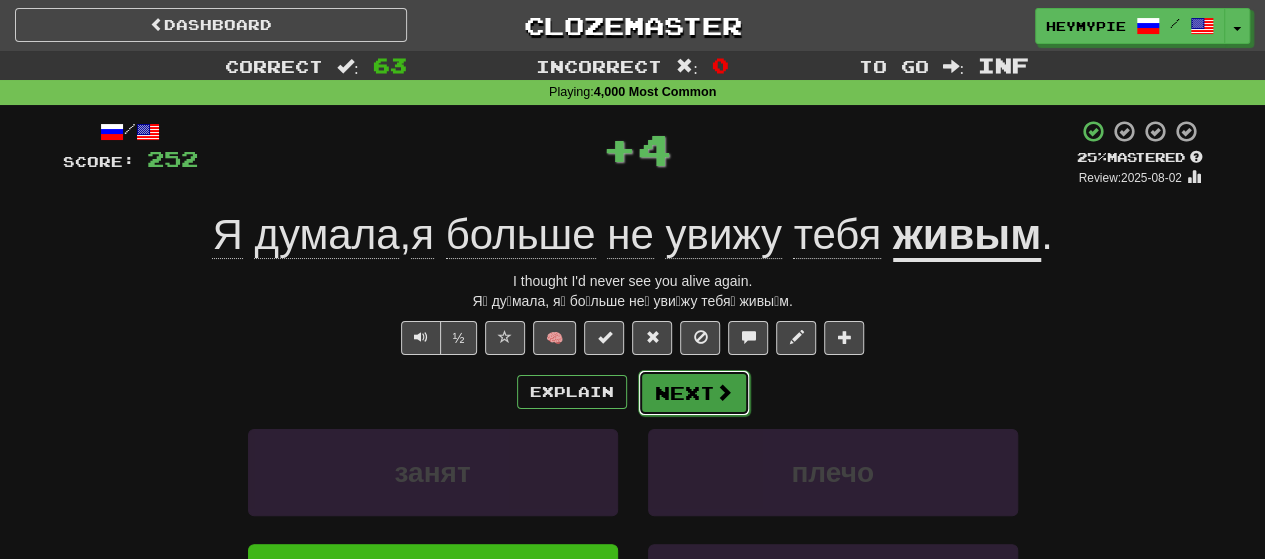 click on "Next" at bounding box center [694, 393] 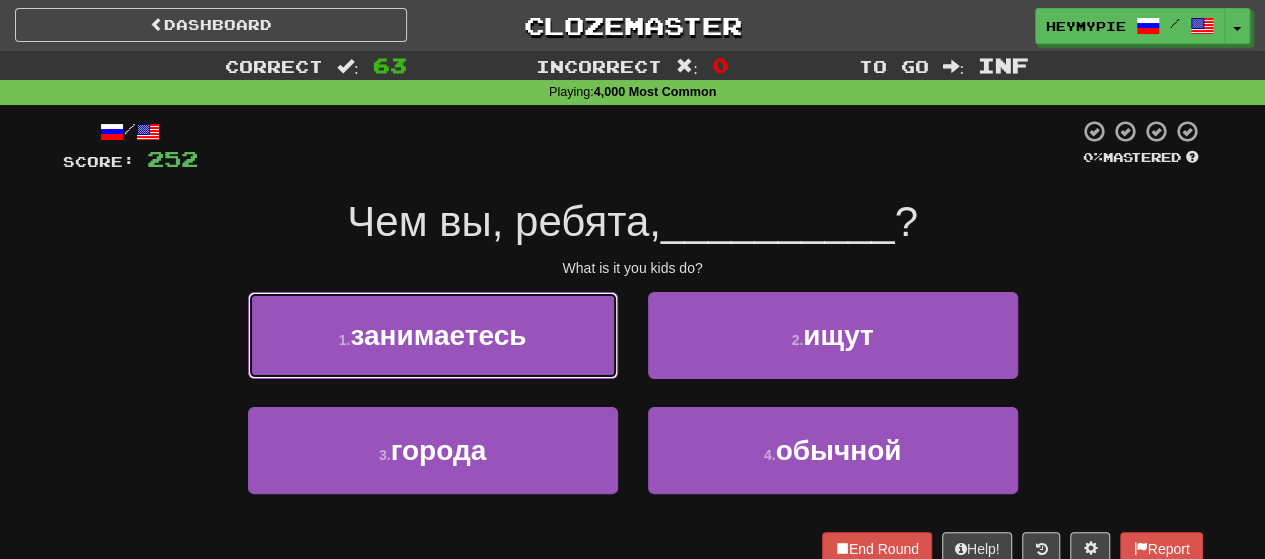 click on "занимаетесь" at bounding box center (438, 335) 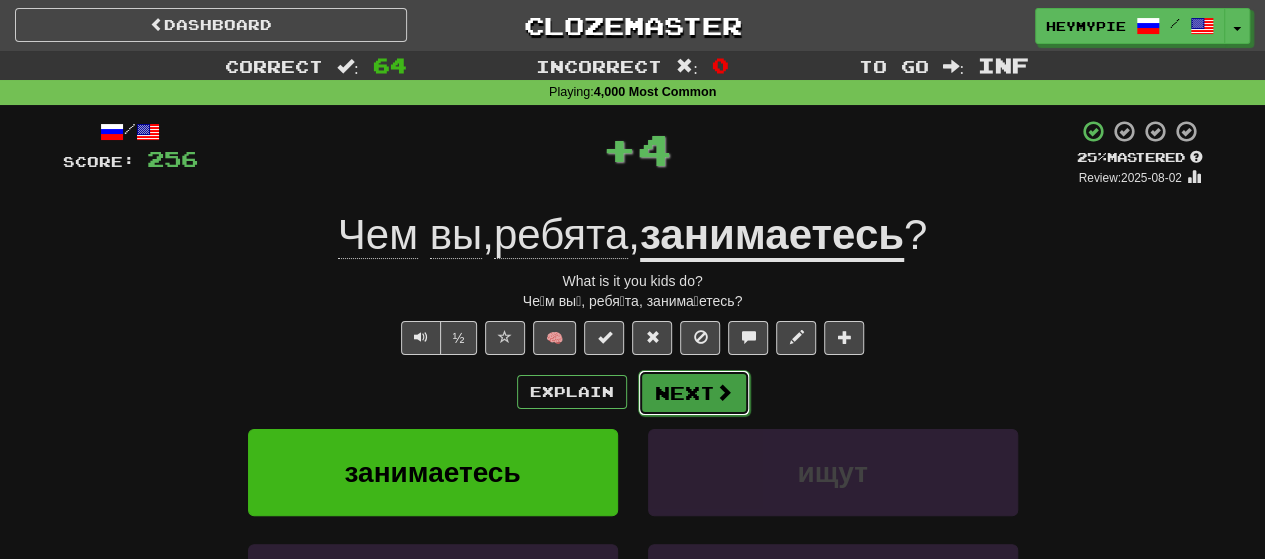 click on "Next" at bounding box center [694, 393] 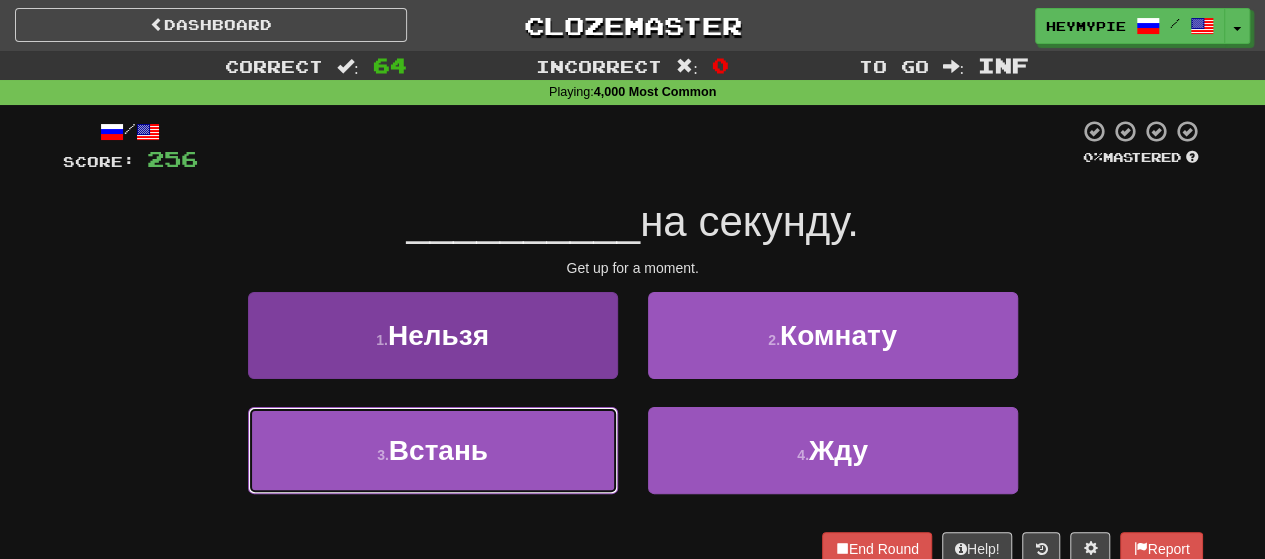 click on "[NUMBER] . Встань" at bounding box center [433, 450] 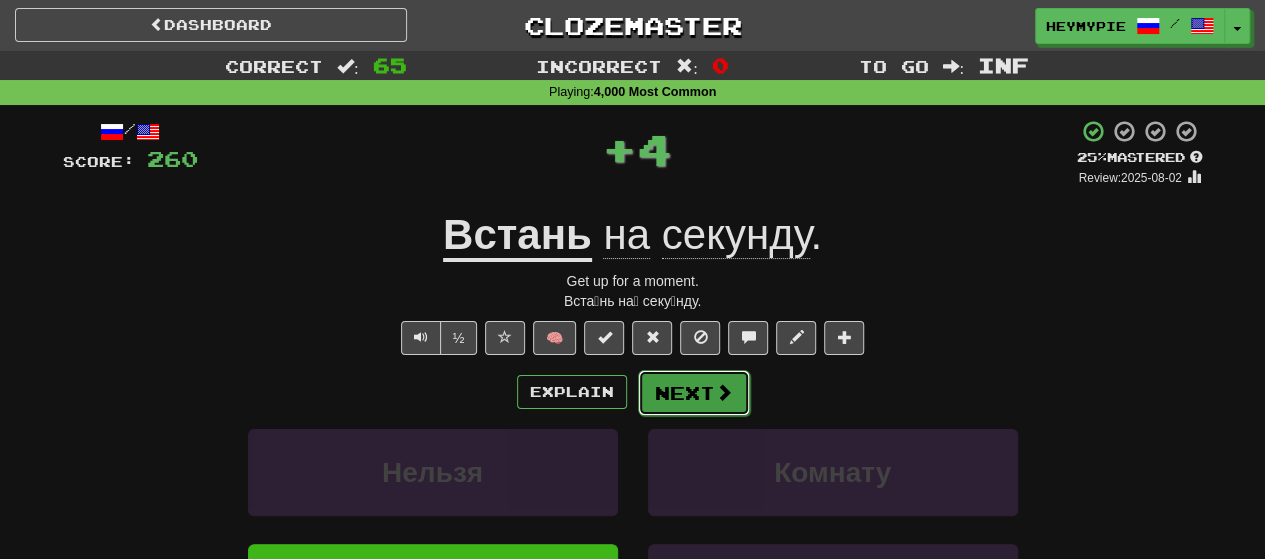click on "Next" at bounding box center (694, 393) 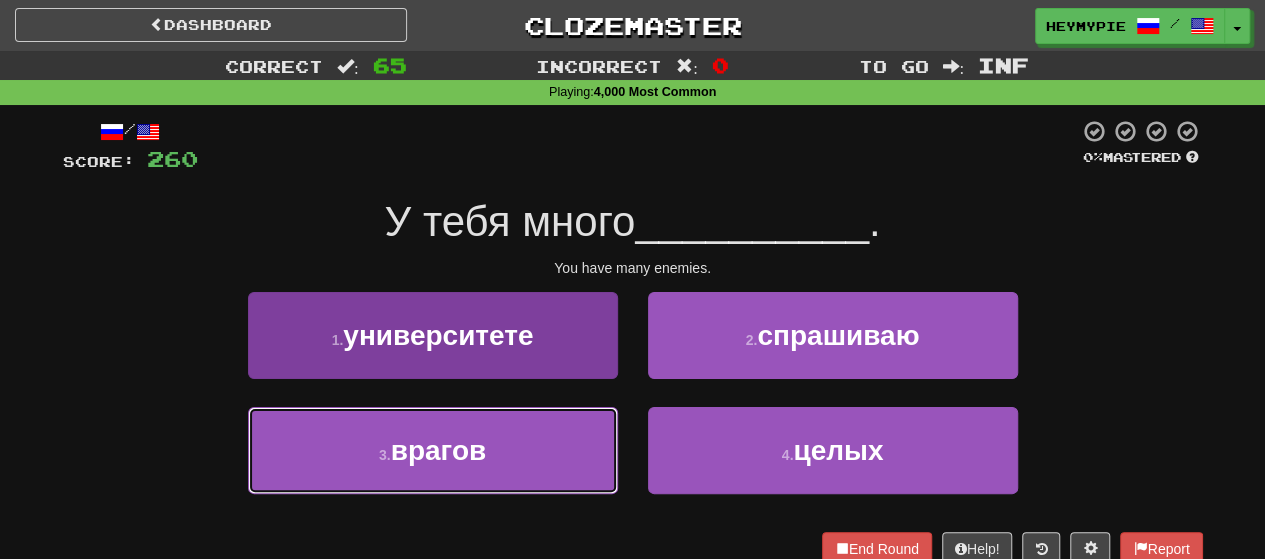 click on "врагов" at bounding box center (439, 450) 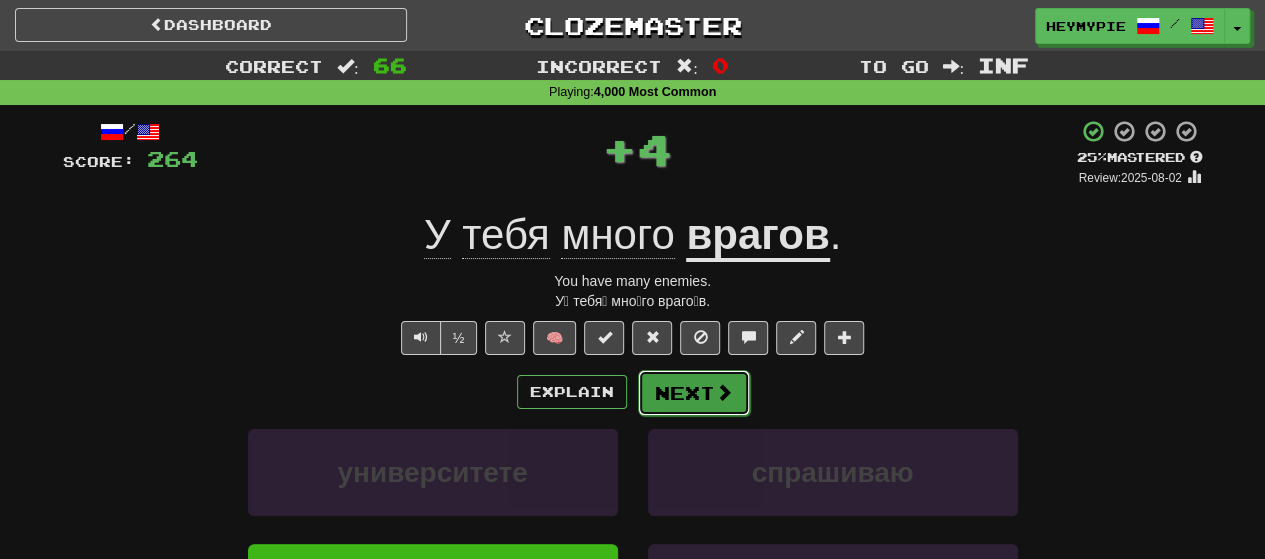 click on "Next" at bounding box center (694, 393) 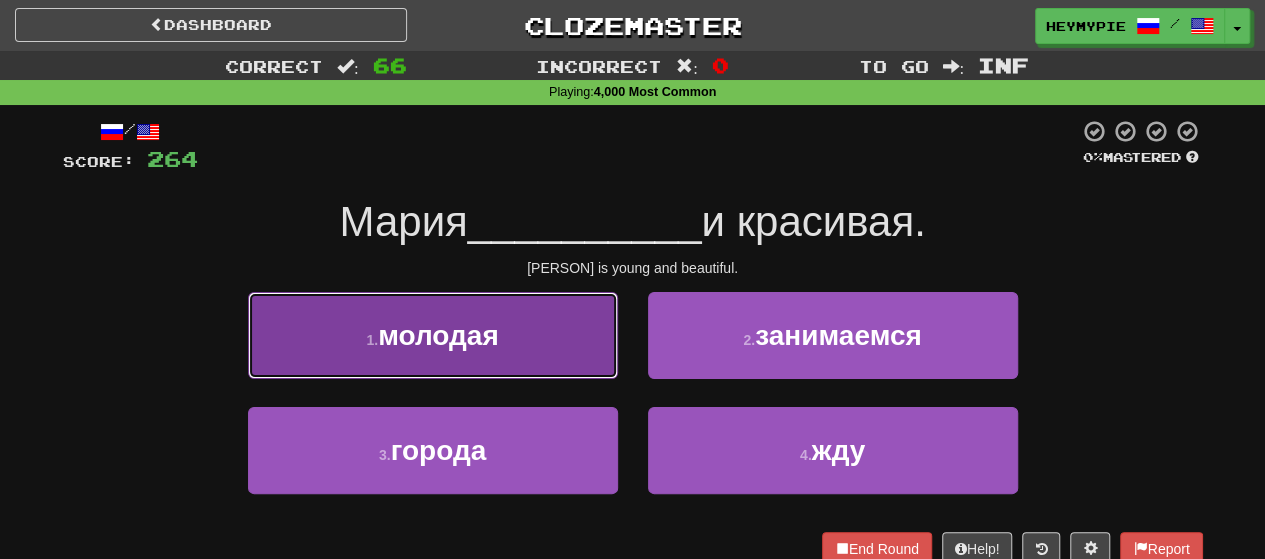 click on "молодая" at bounding box center [438, 335] 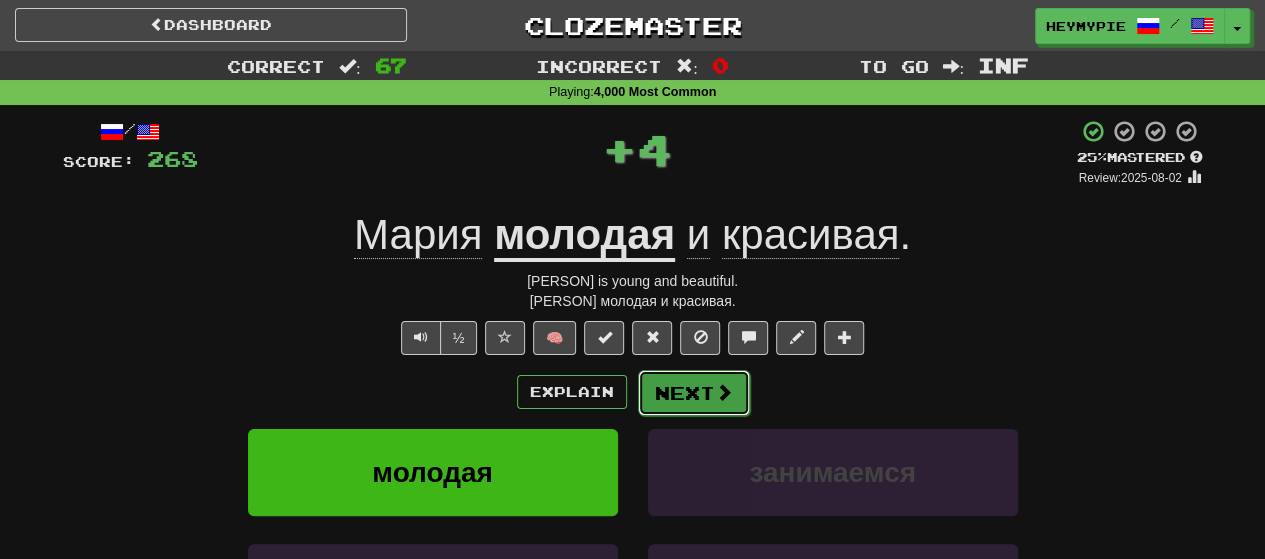 click on "Next" at bounding box center (694, 393) 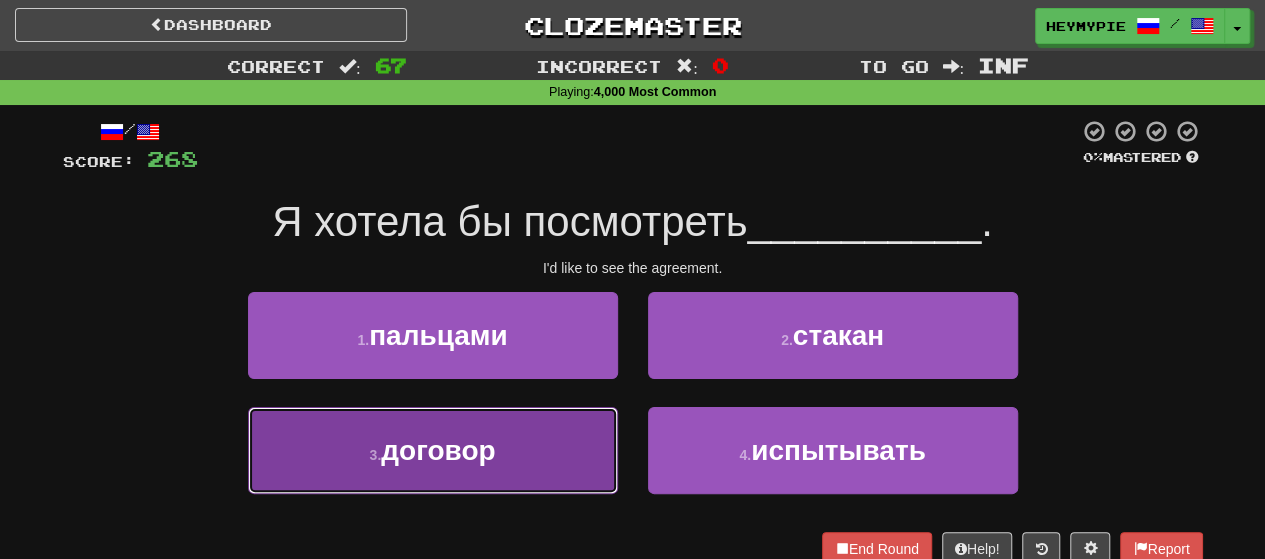 click on "договор" at bounding box center (438, 450) 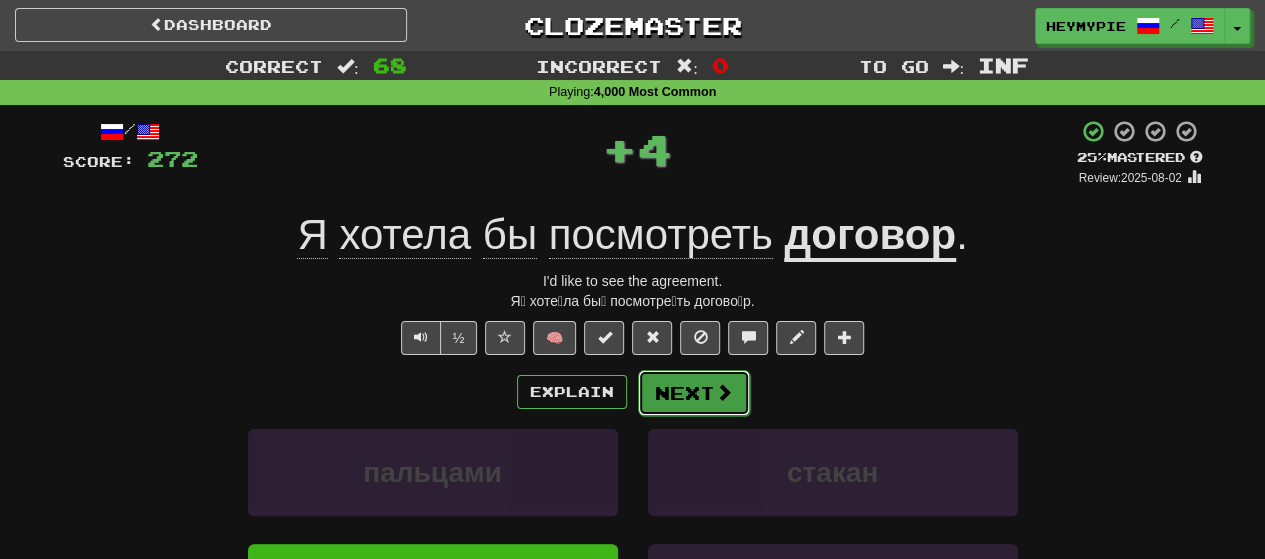 click on "Next" at bounding box center (694, 393) 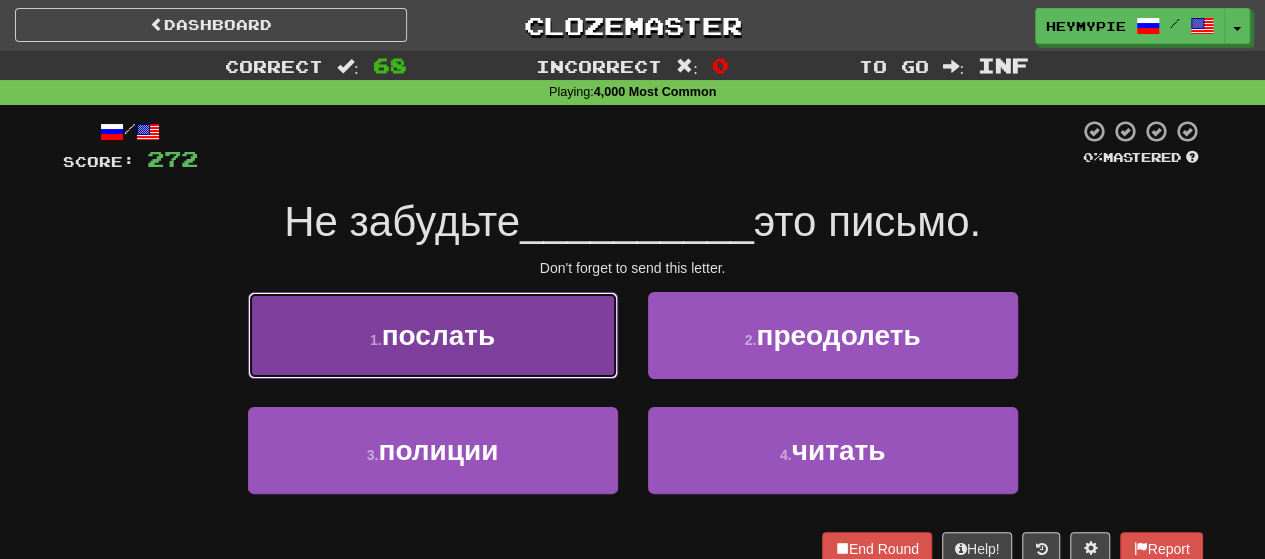 click on "послать" at bounding box center [439, 335] 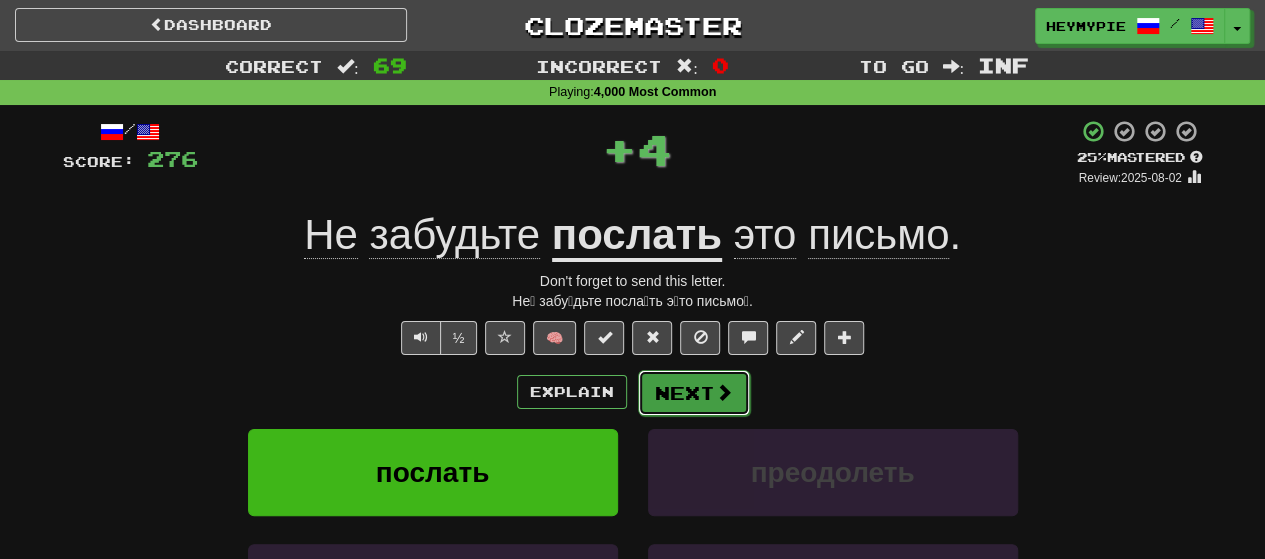 click on "Next" at bounding box center (694, 393) 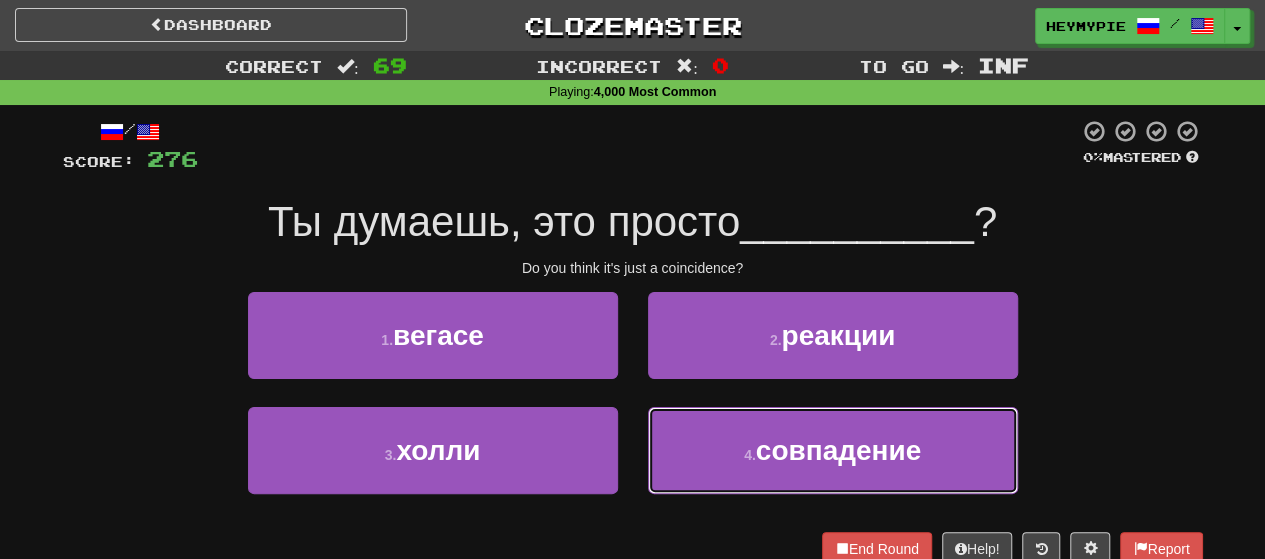 click on "4 .  совпадение" at bounding box center (833, 450) 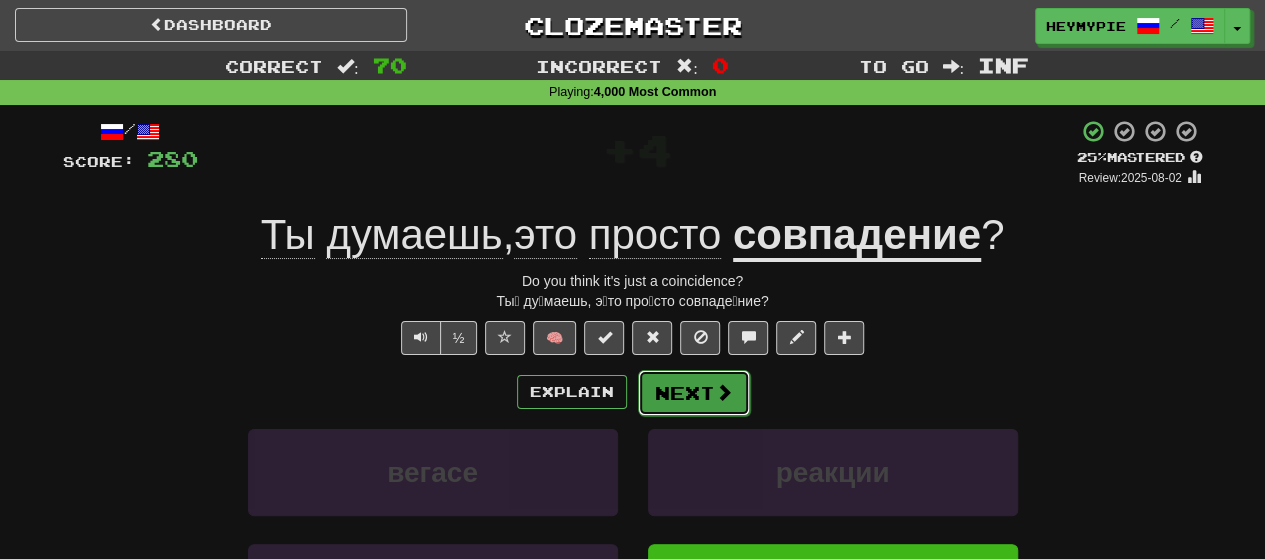 click on "Next" at bounding box center (694, 393) 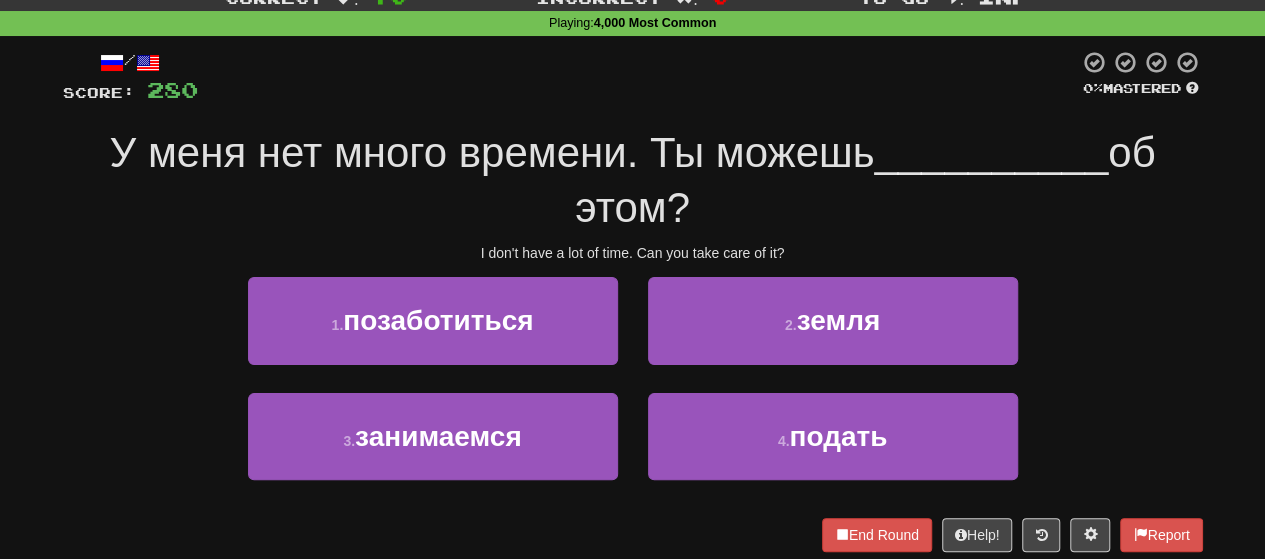 scroll, scrollTop: 100, scrollLeft: 0, axis: vertical 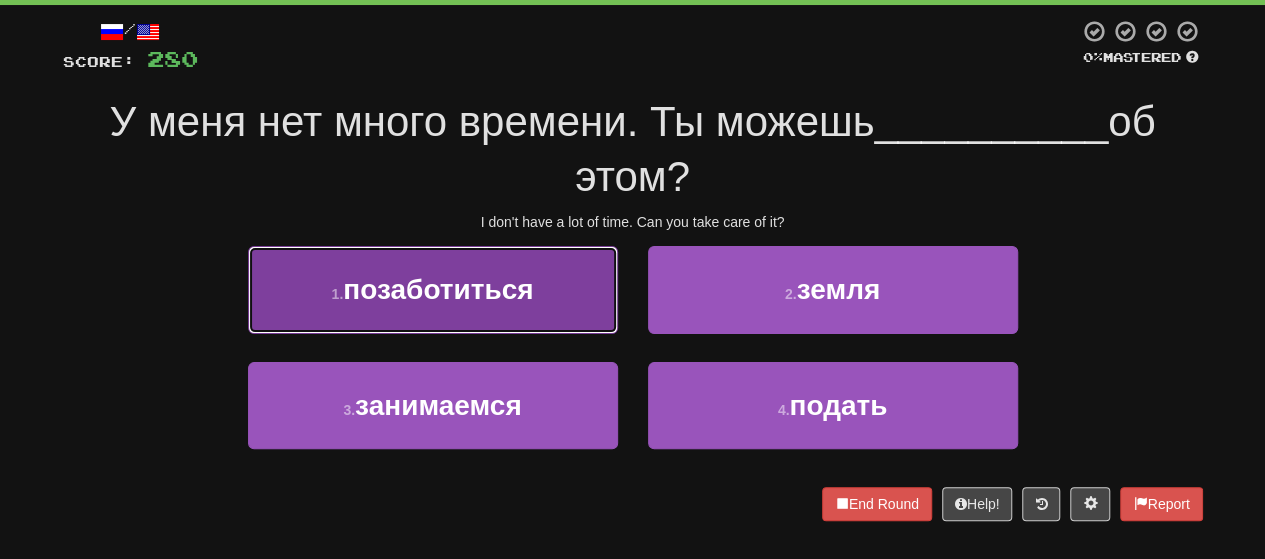 click on "позаботиться" at bounding box center (438, 289) 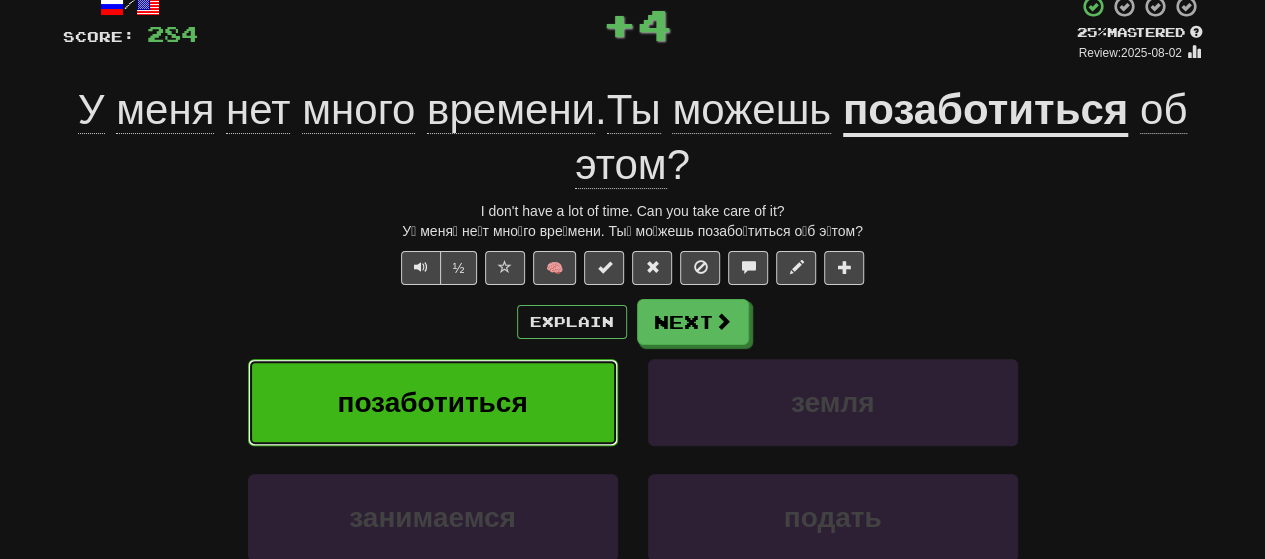 scroll, scrollTop: 200, scrollLeft: 0, axis: vertical 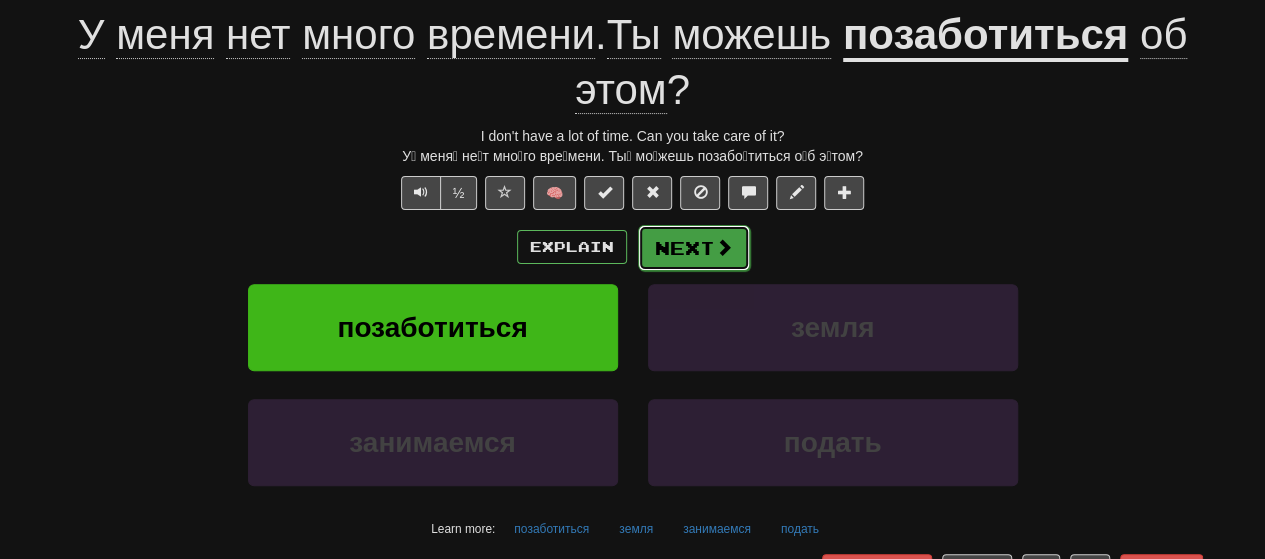 click on "Next" at bounding box center [694, 248] 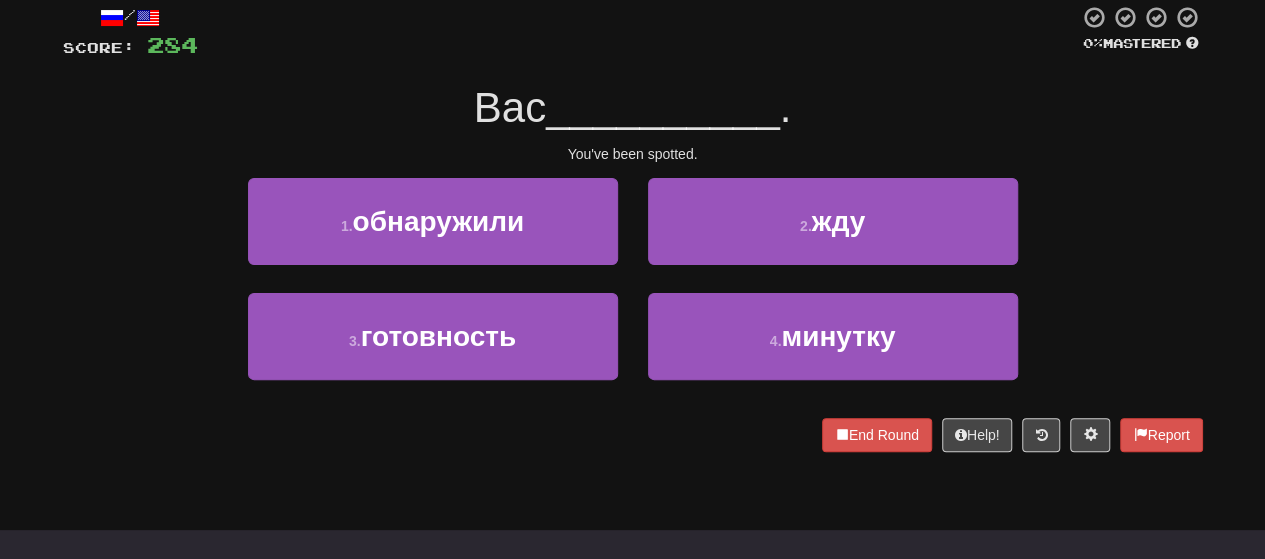 scroll, scrollTop: 86, scrollLeft: 0, axis: vertical 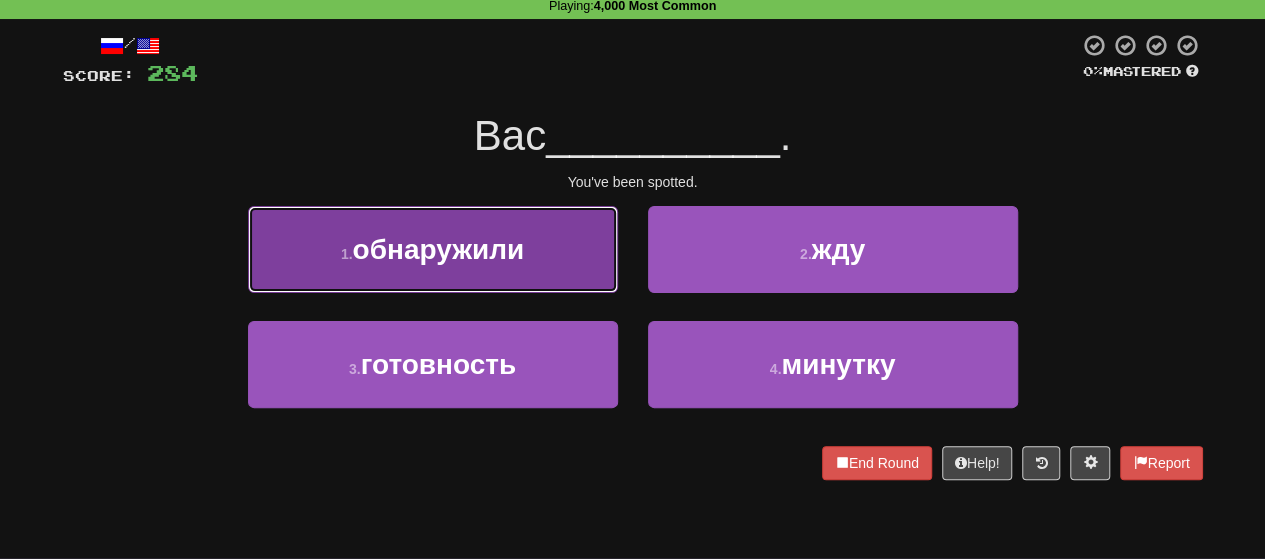 click on "1 .  обнаружили" at bounding box center (433, 249) 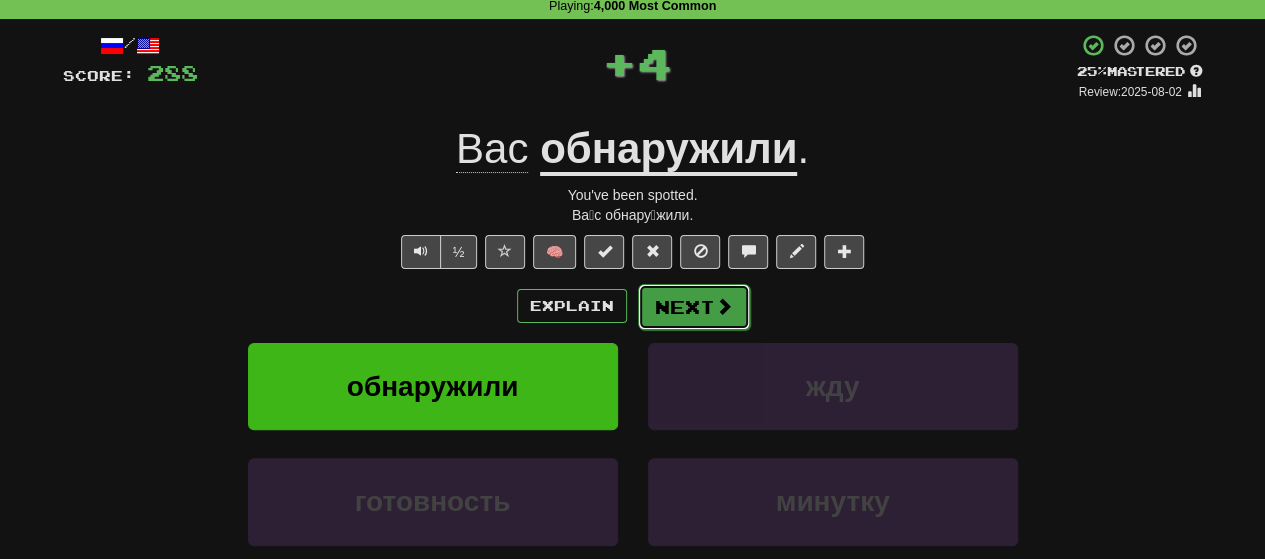 click on "Next" at bounding box center (694, 307) 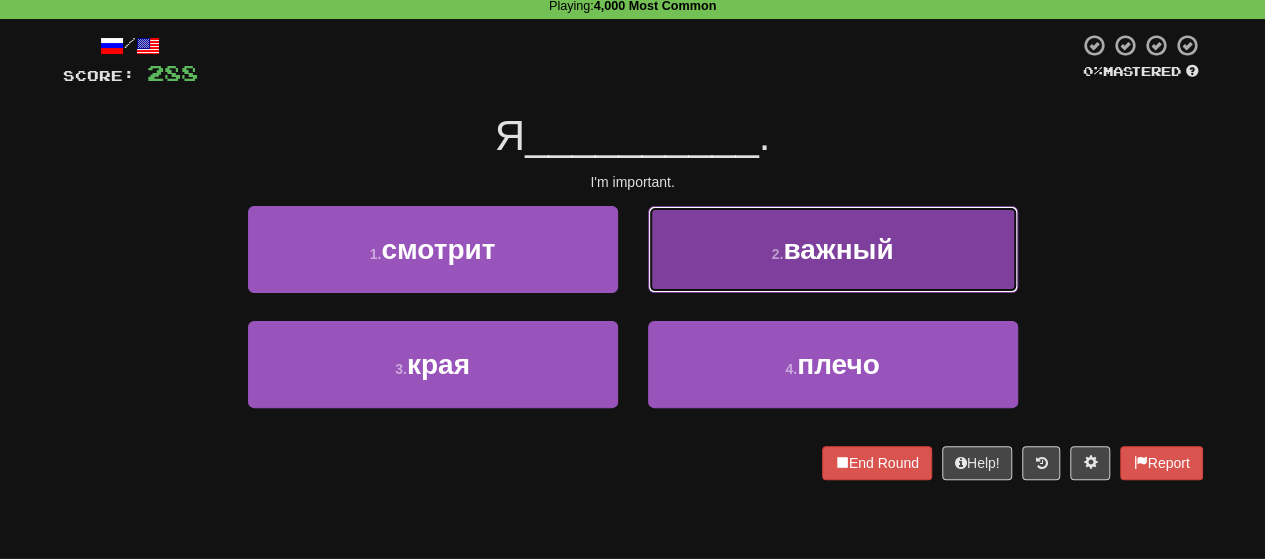 click on "2 .  важный" at bounding box center [833, 249] 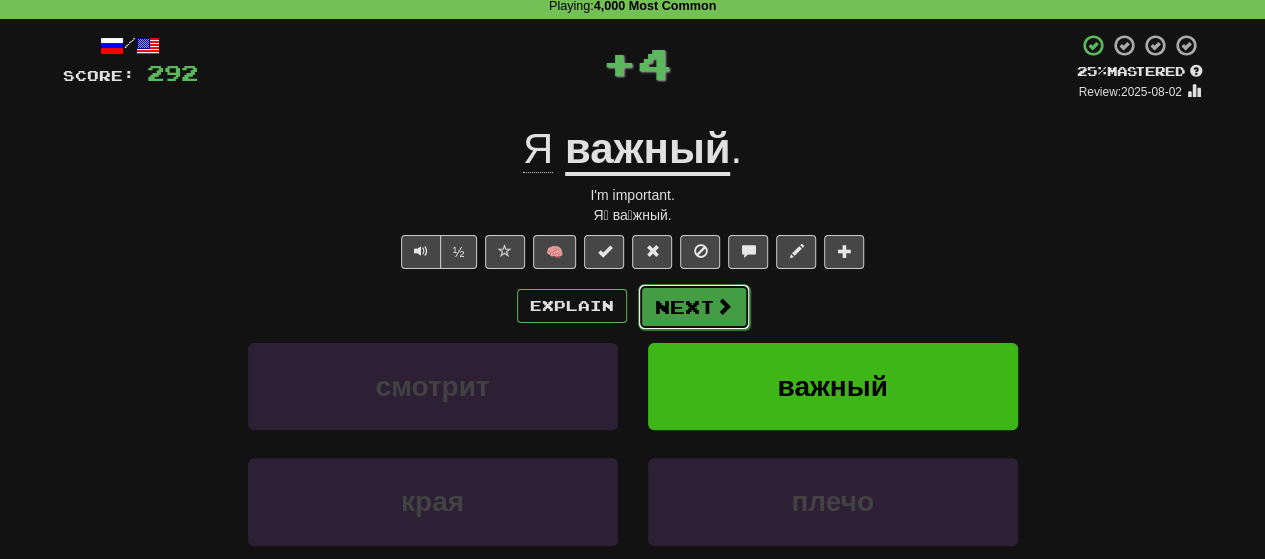 click on "Next" at bounding box center (694, 307) 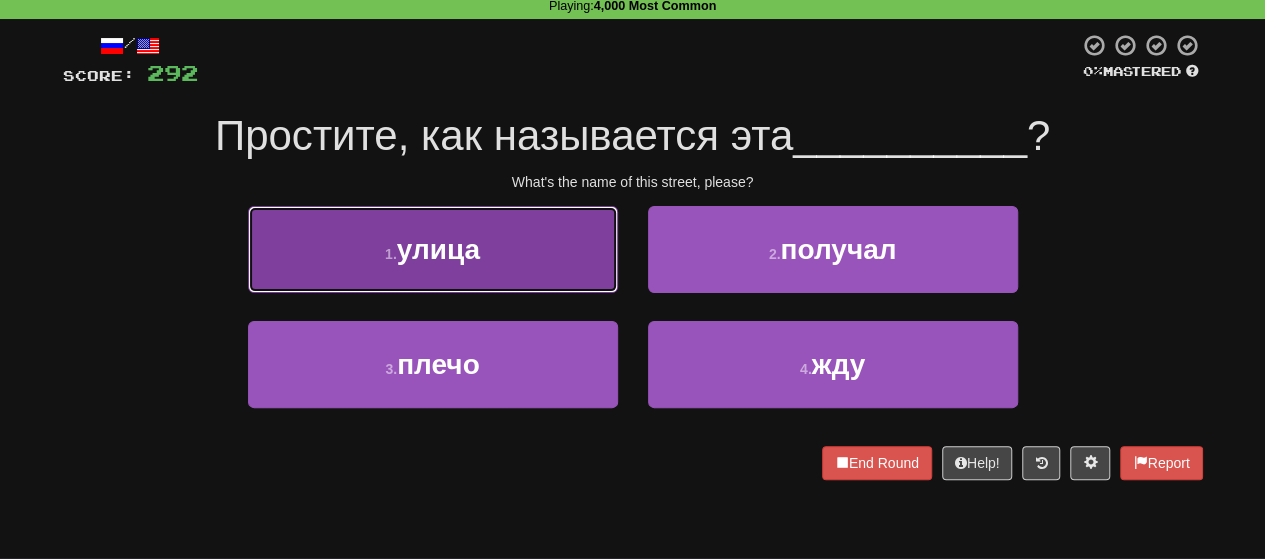 click on "1 .  улица" at bounding box center (433, 249) 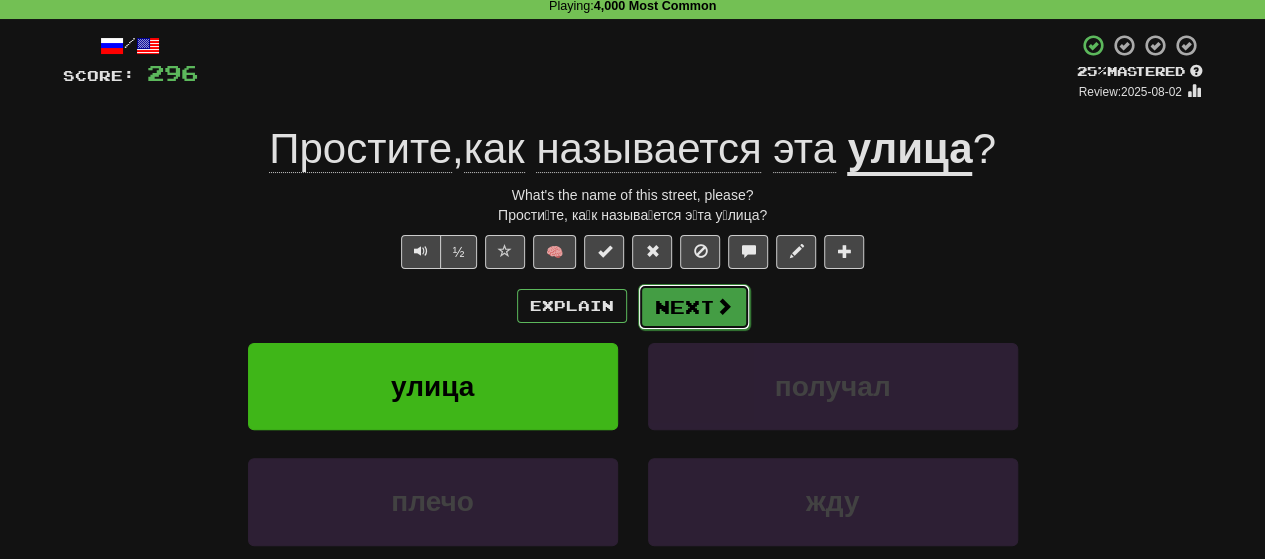 click on "Next" at bounding box center [694, 307] 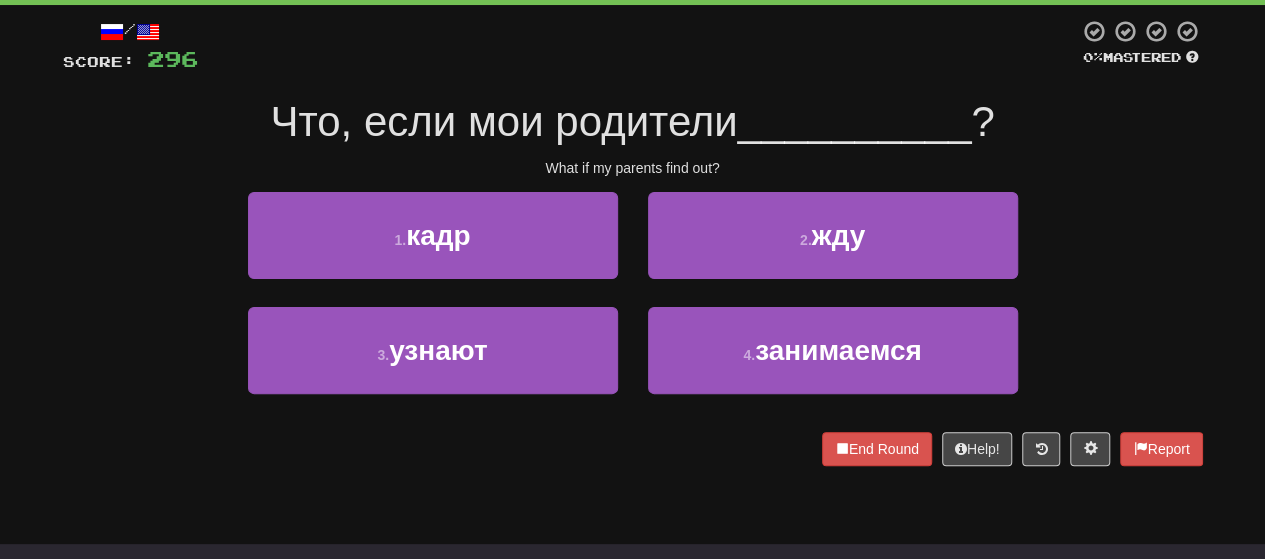 scroll, scrollTop: 0, scrollLeft: 0, axis: both 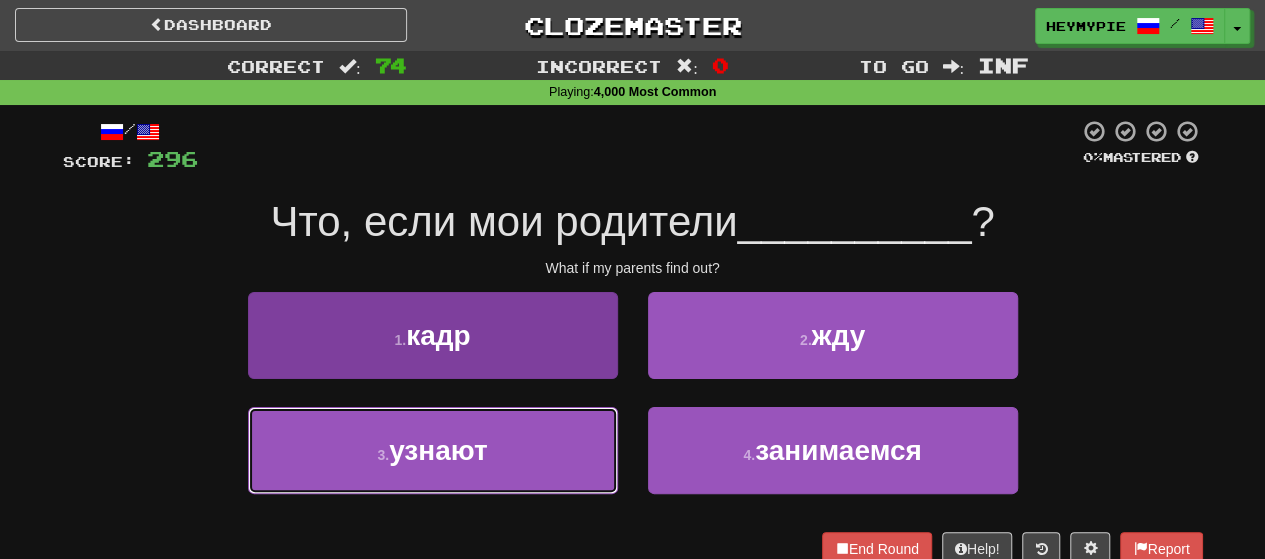 click on "узнают" at bounding box center [438, 450] 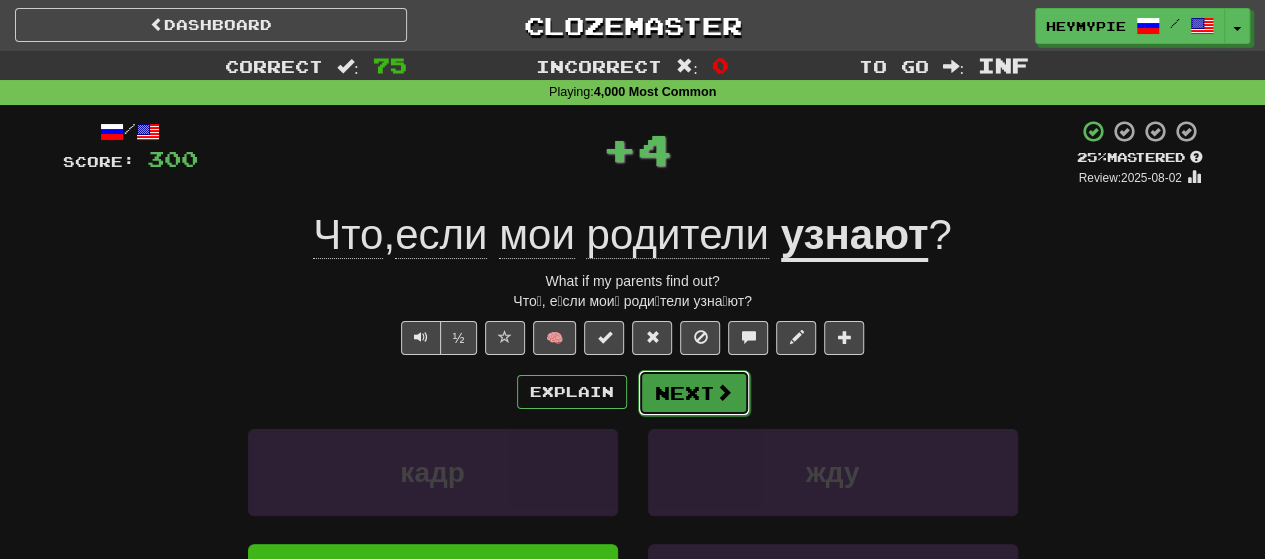 click on "Next" at bounding box center (694, 393) 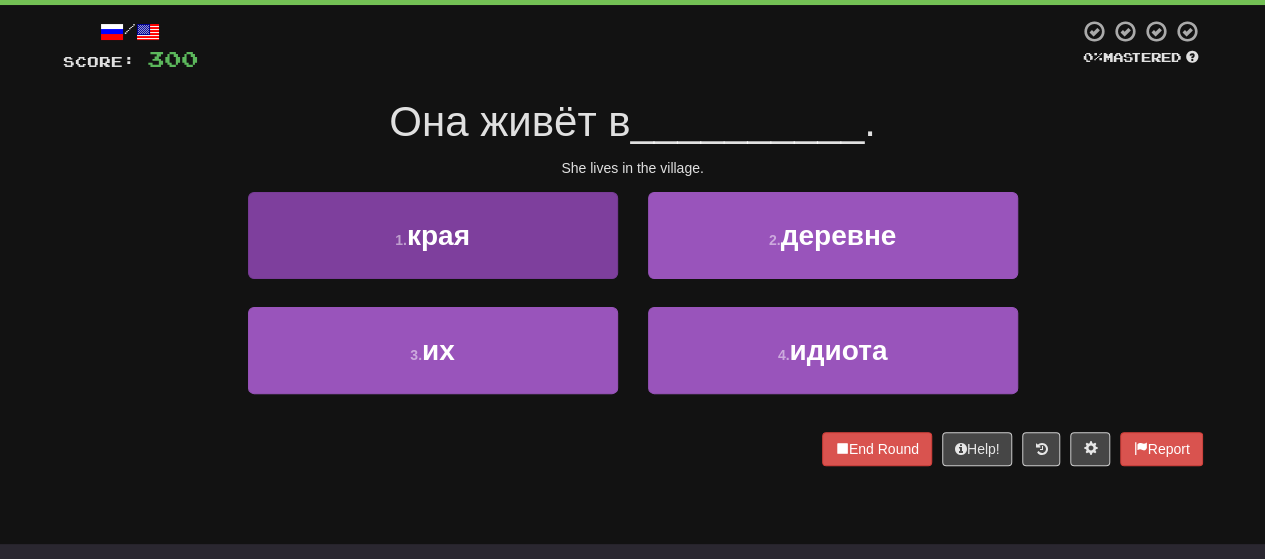 scroll, scrollTop: 0, scrollLeft: 0, axis: both 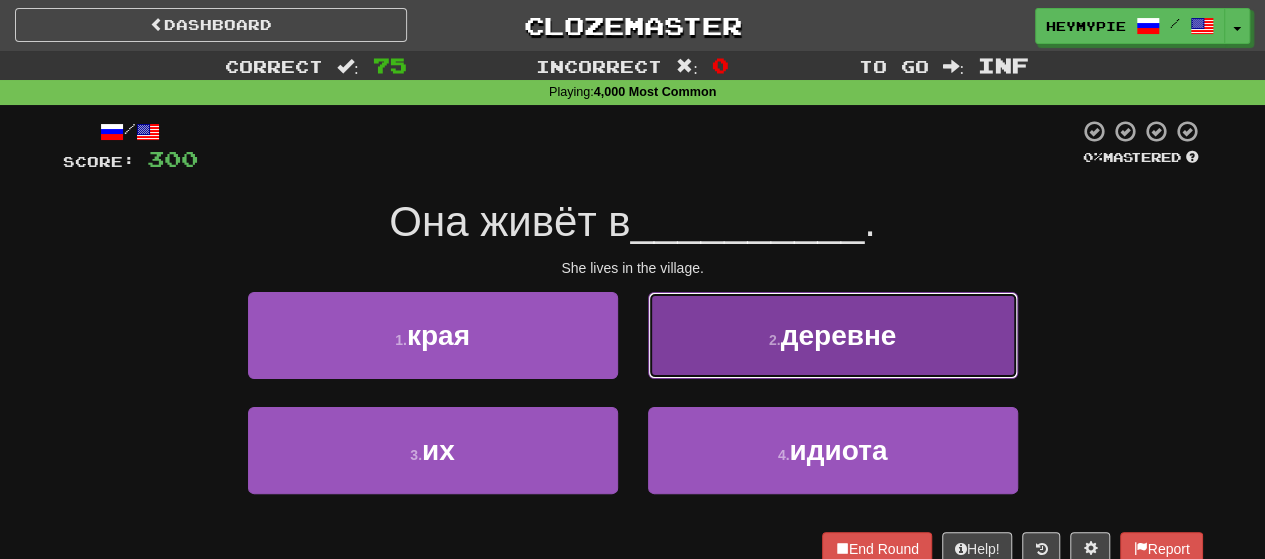 click on "2 .  деревне" at bounding box center [833, 335] 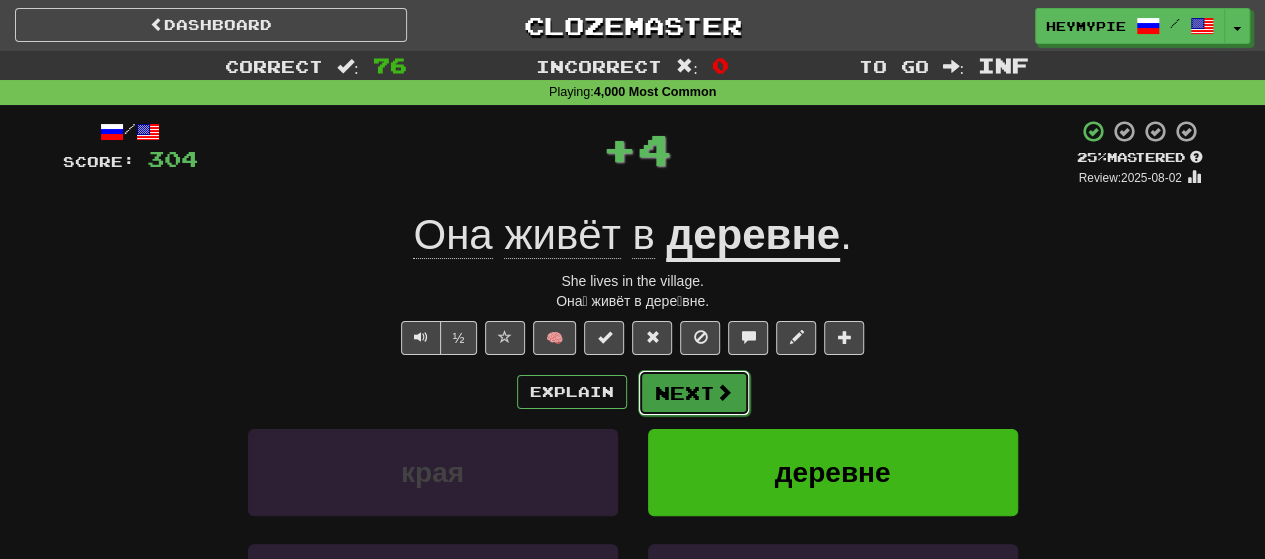 click on "Next" at bounding box center [694, 393] 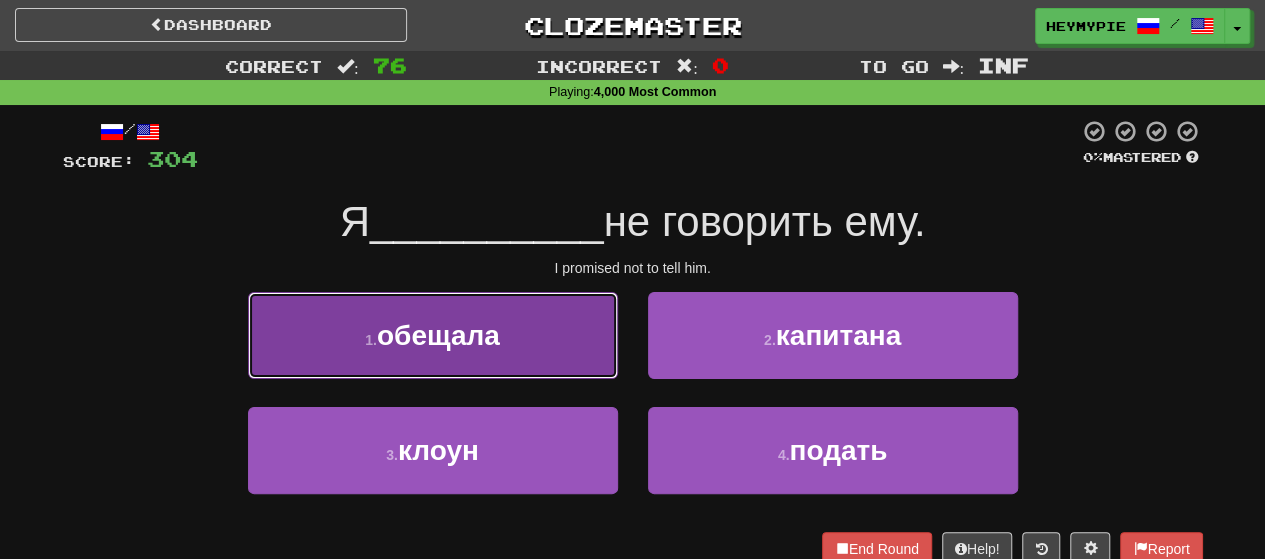 click on "обещала" at bounding box center (438, 335) 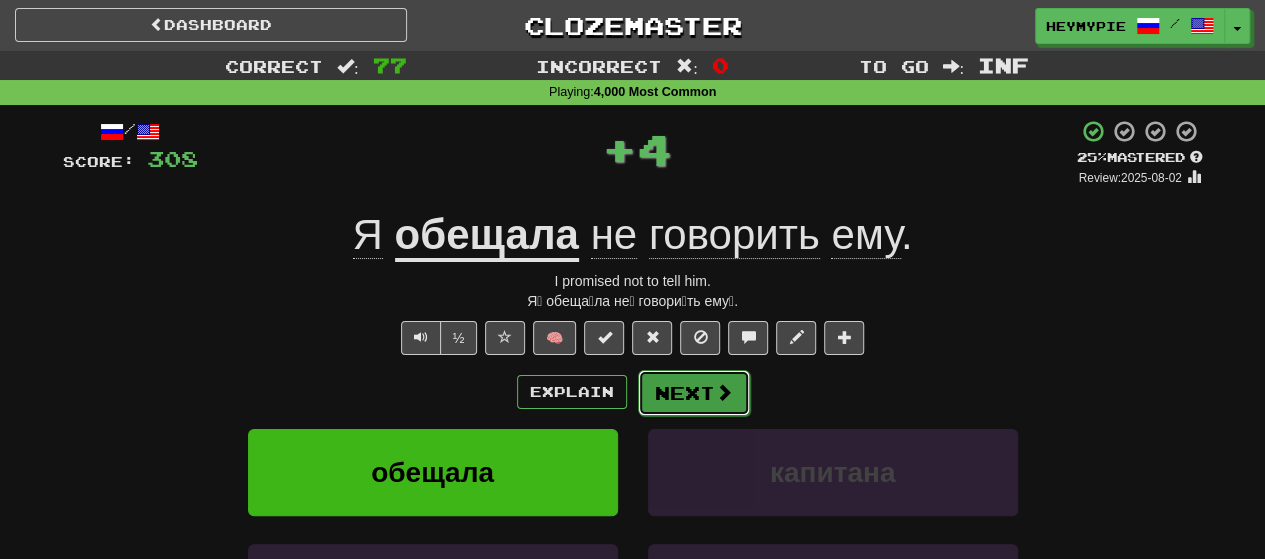 click on "Next" at bounding box center (694, 393) 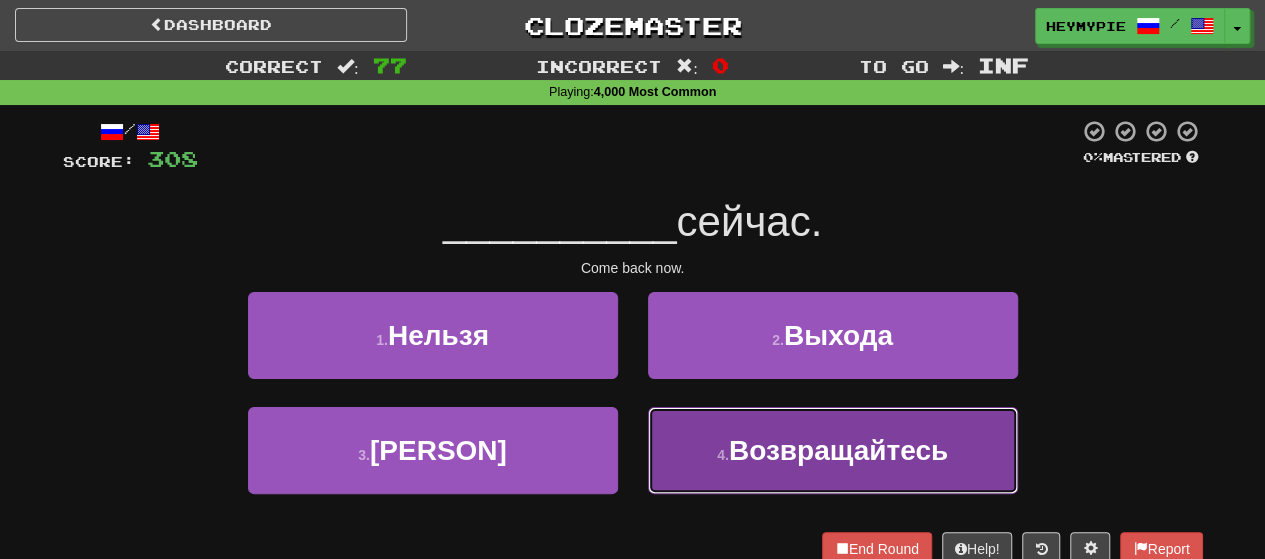 click on "4 .  Возвращайтесь" at bounding box center [833, 450] 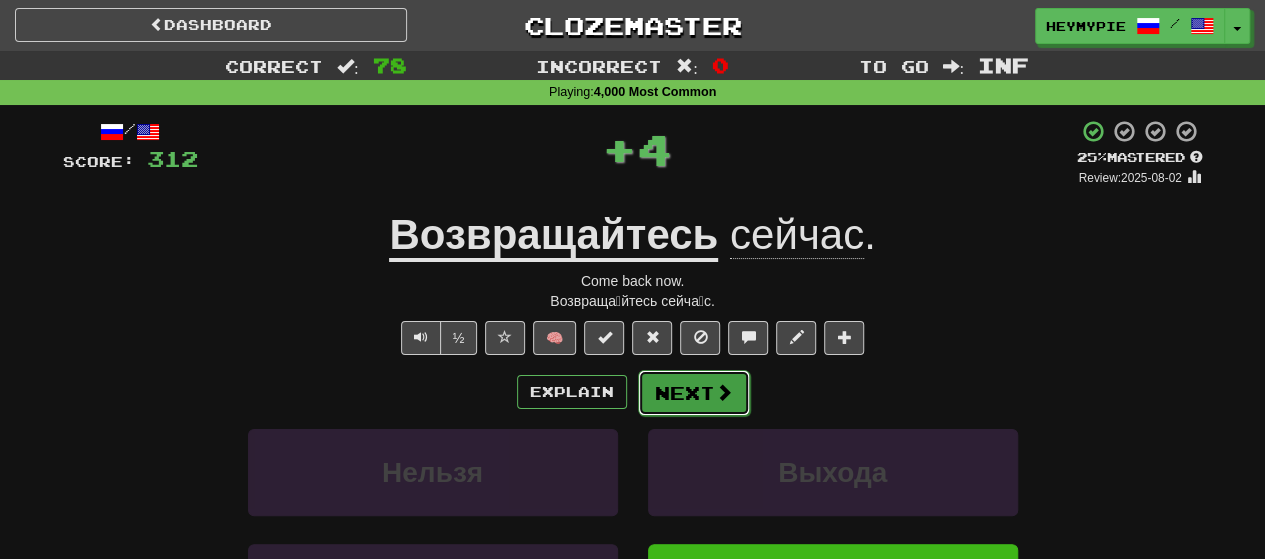 click on "Next" at bounding box center (694, 393) 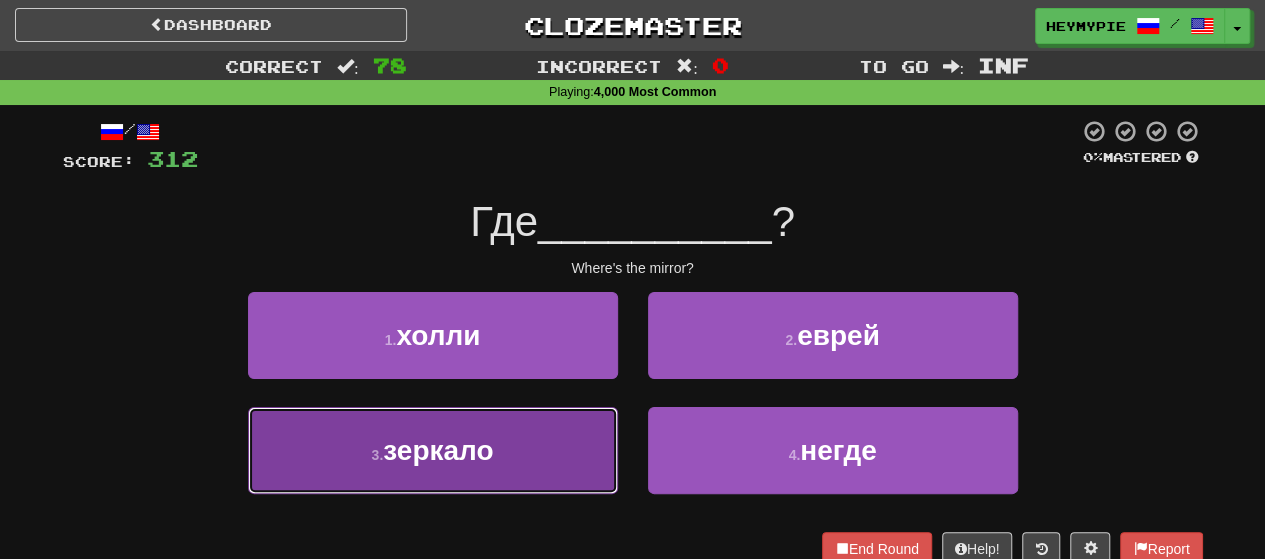 click on "3 .  зеркало" at bounding box center (433, 450) 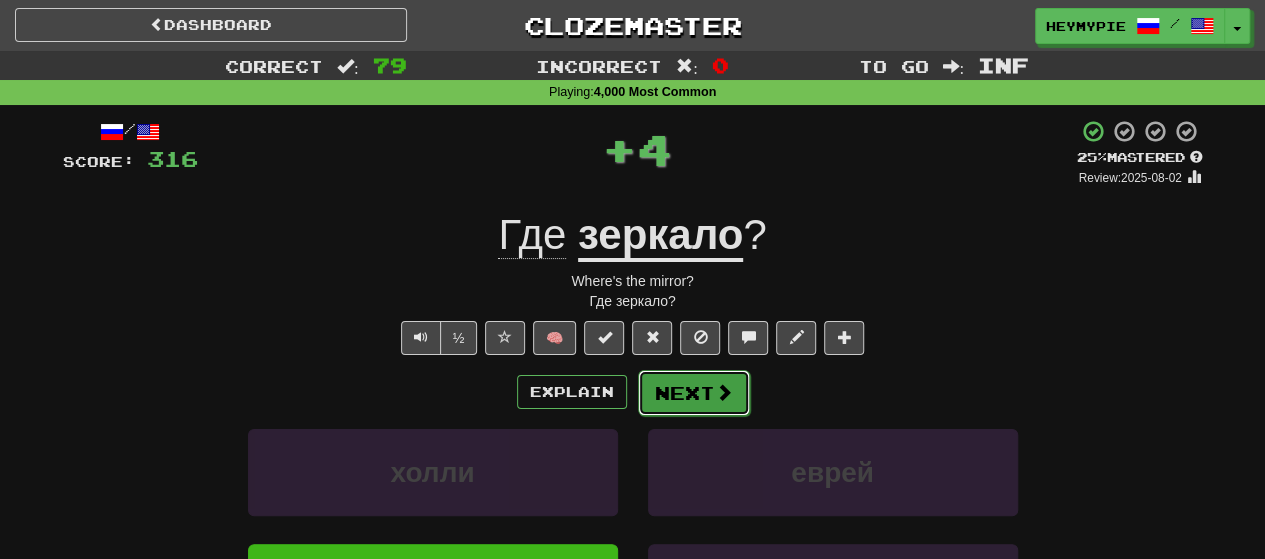 click on "Next" at bounding box center [694, 393] 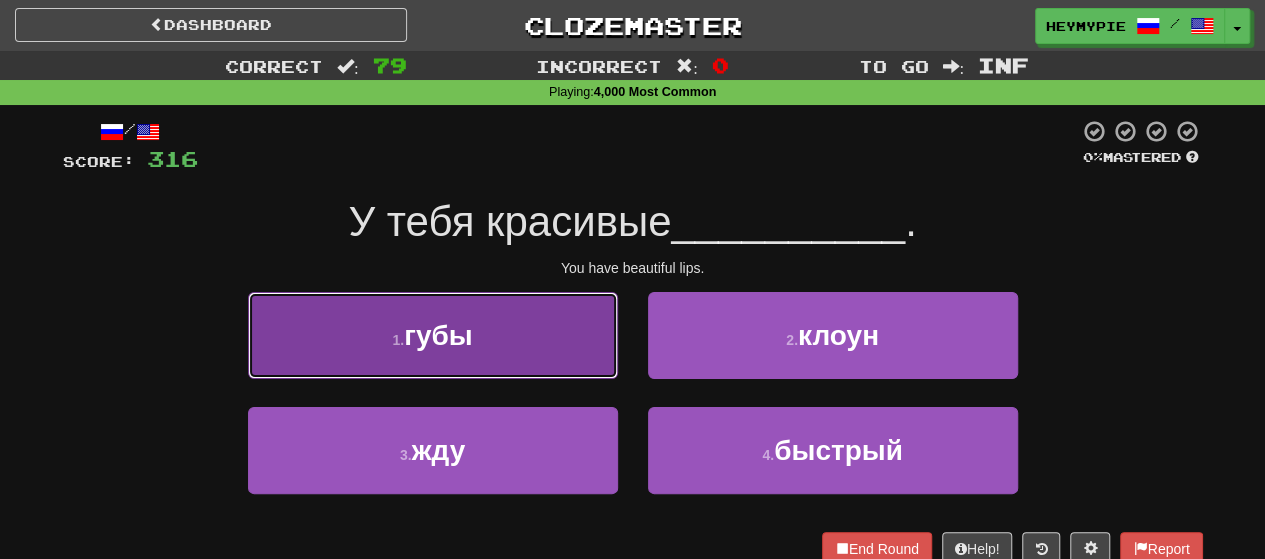 click on "губы" at bounding box center (438, 335) 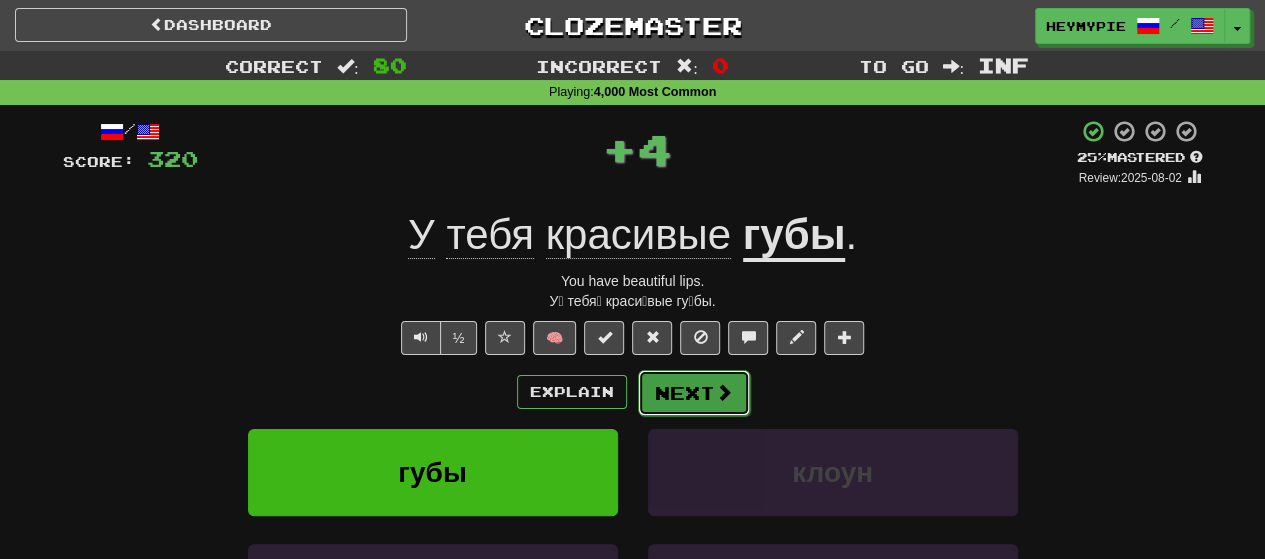 click on "Next" at bounding box center (694, 393) 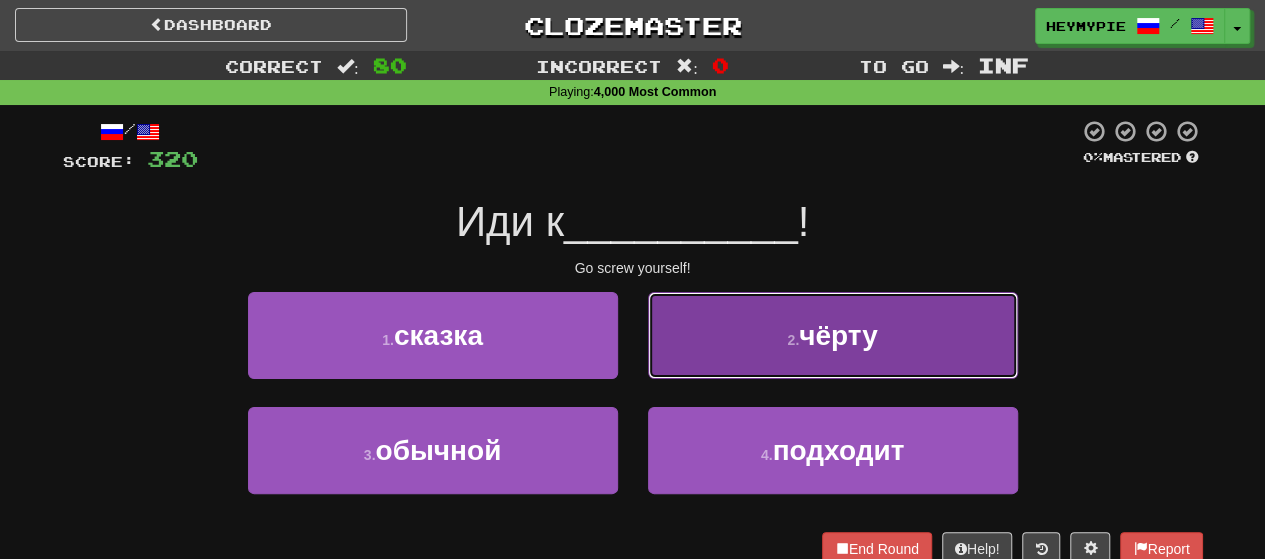 click on "2 .  чёрту" at bounding box center (833, 335) 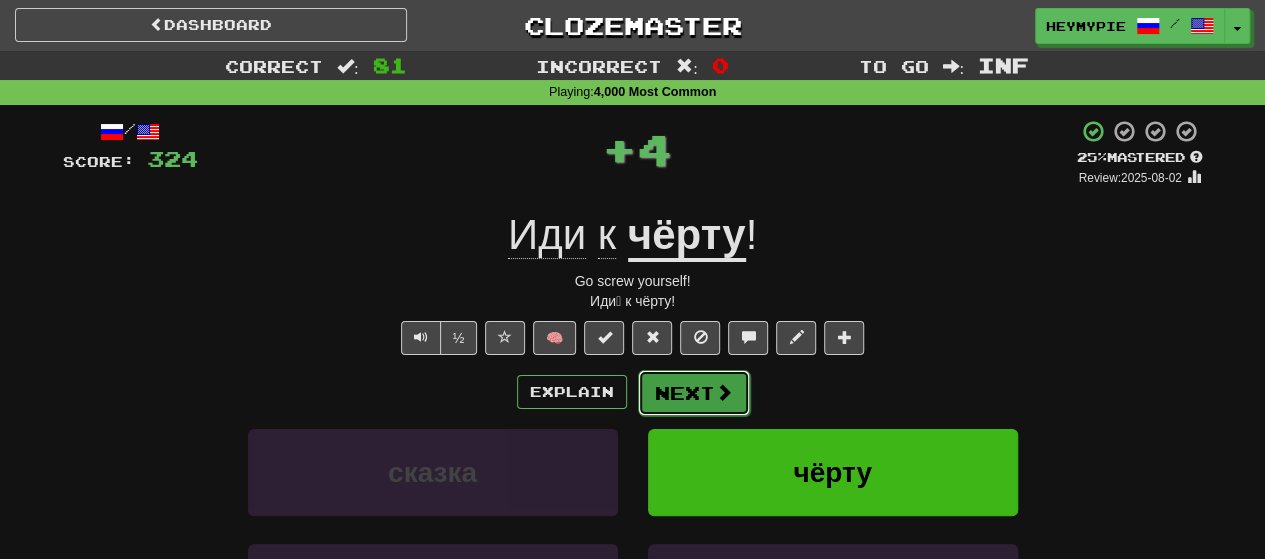 click on "Next" at bounding box center (694, 393) 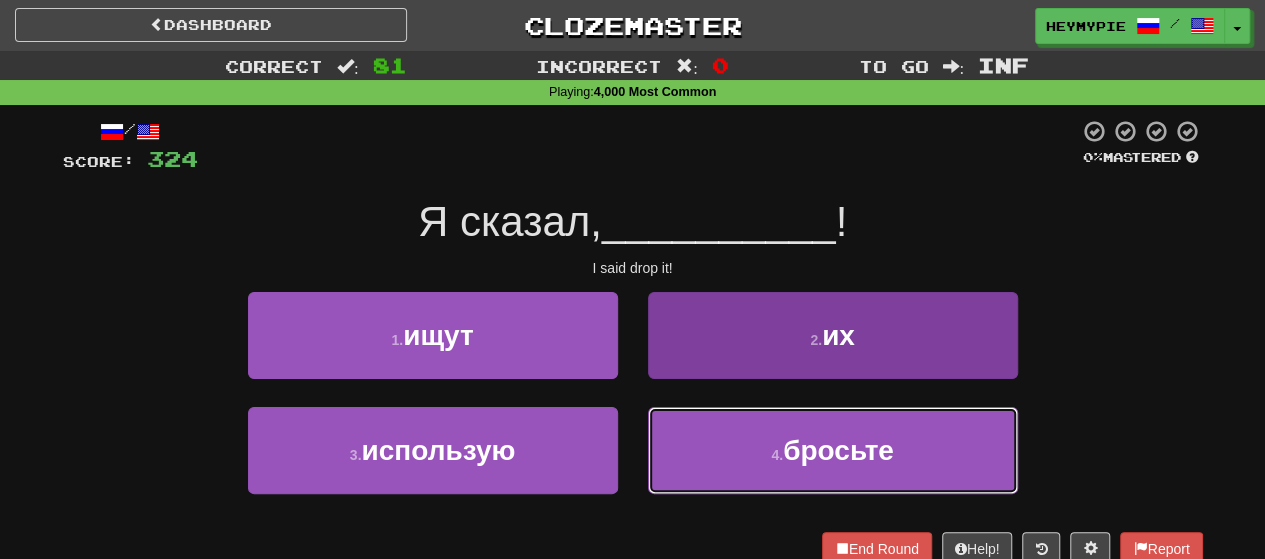 click on "[NUMBER] . бросьте" at bounding box center (833, 450) 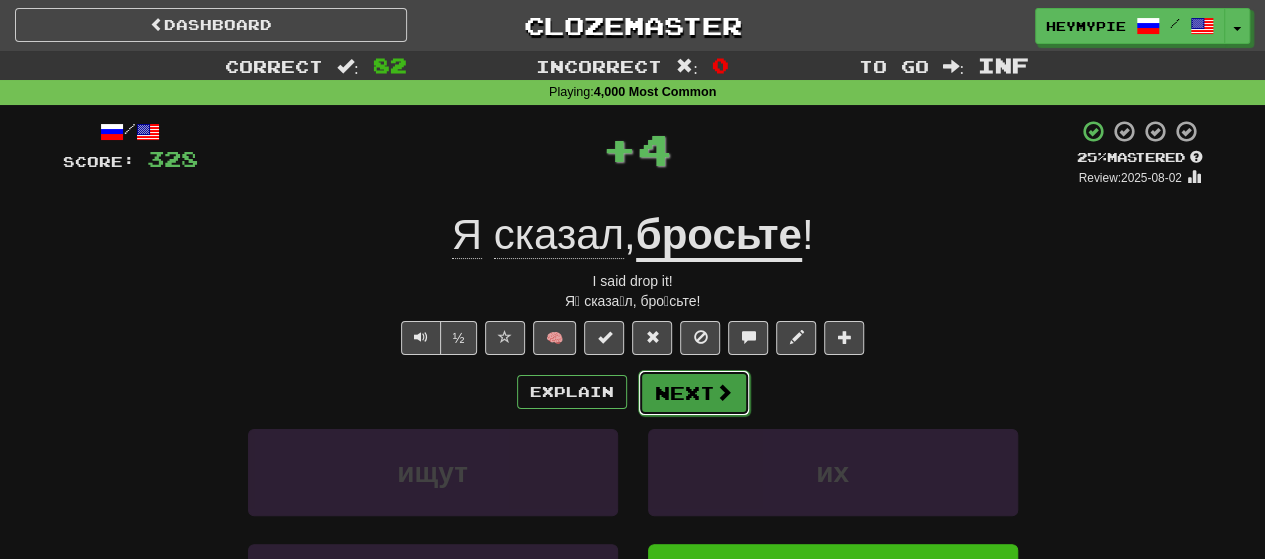 click on "Next" at bounding box center [694, 393] 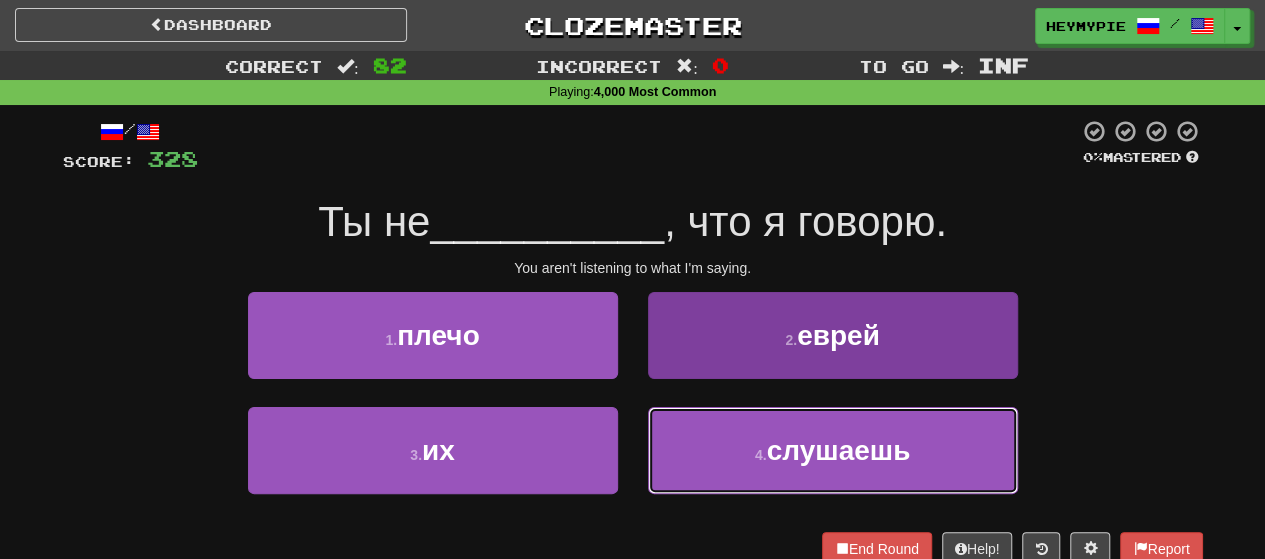click on "4 .  слушаешь" at bounding box center (833, 450) 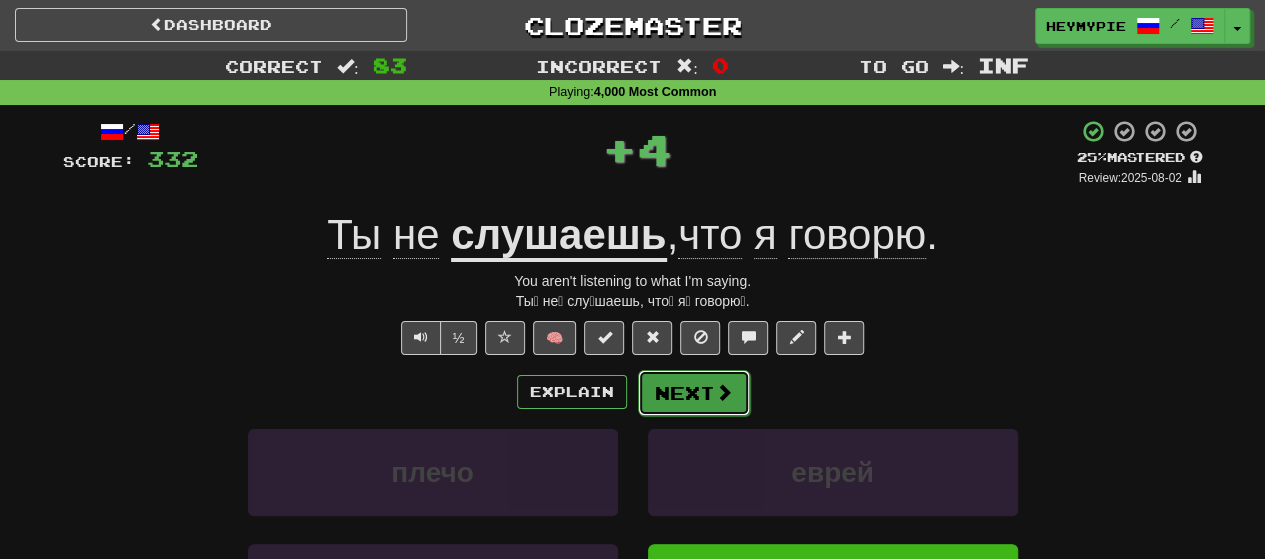 click on "Next" at bounding box center [694, 393] 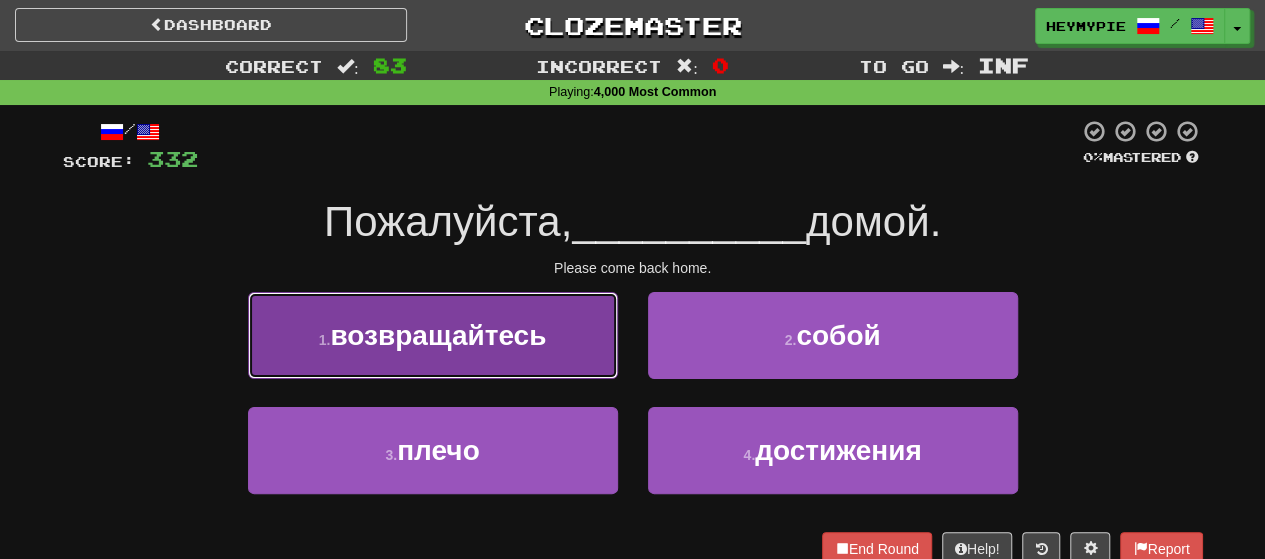 click on "возвращайтесь" at bounding box center (438, 335) 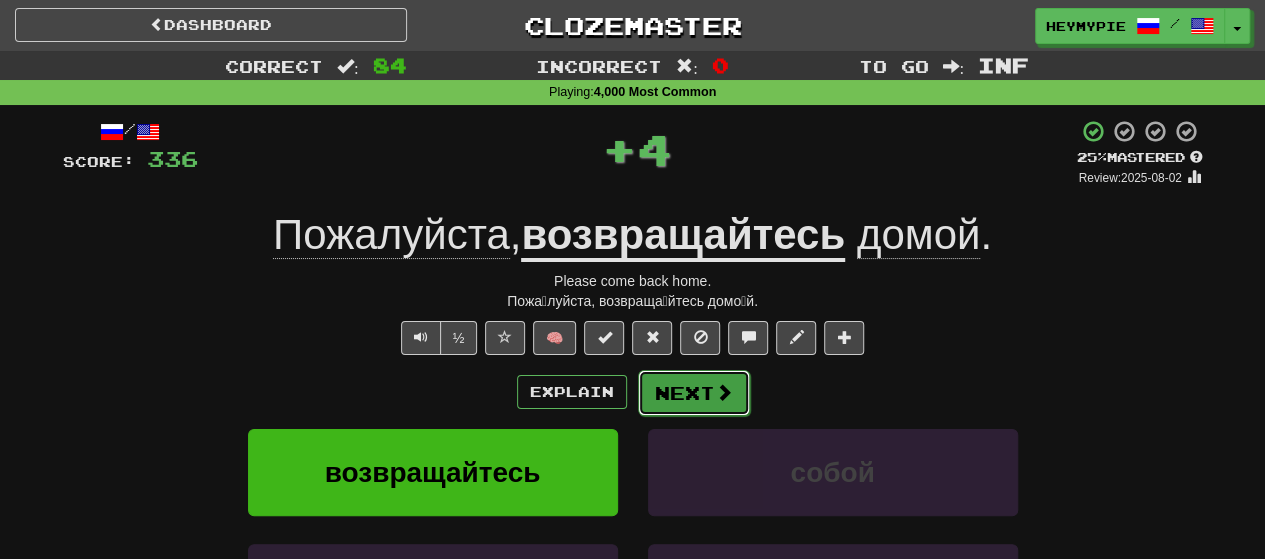 click on "Next" at bounding box center [694, 393] 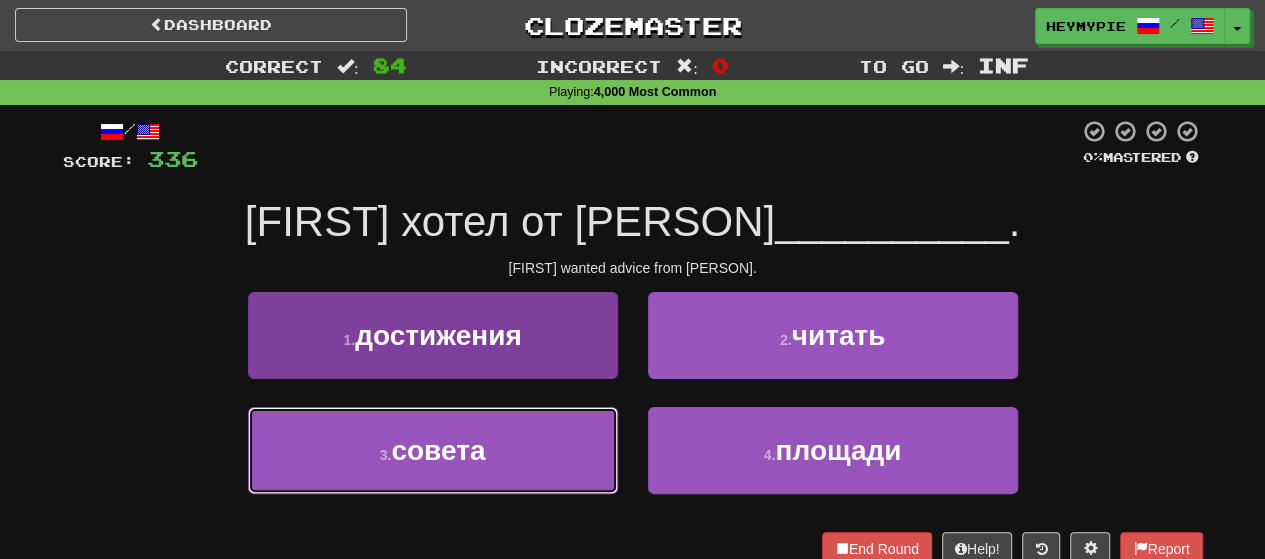 click on "совета" at bounding box center [438, 450] 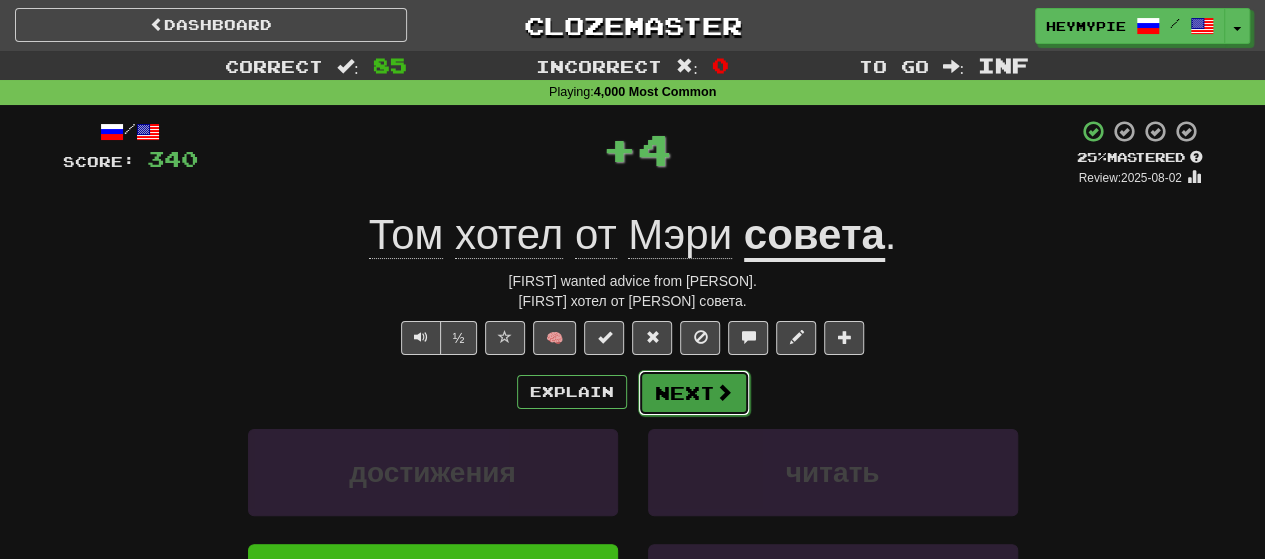 click on "Next" at bounding box center [694, 393] 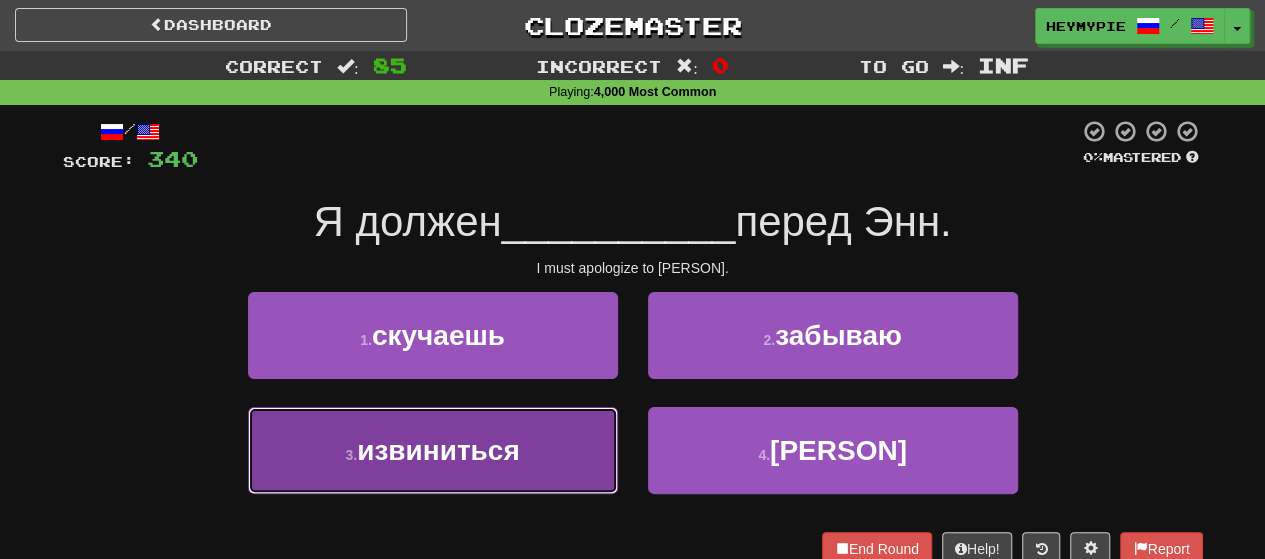 click on "извиниться" at bounding box center [438, 450] 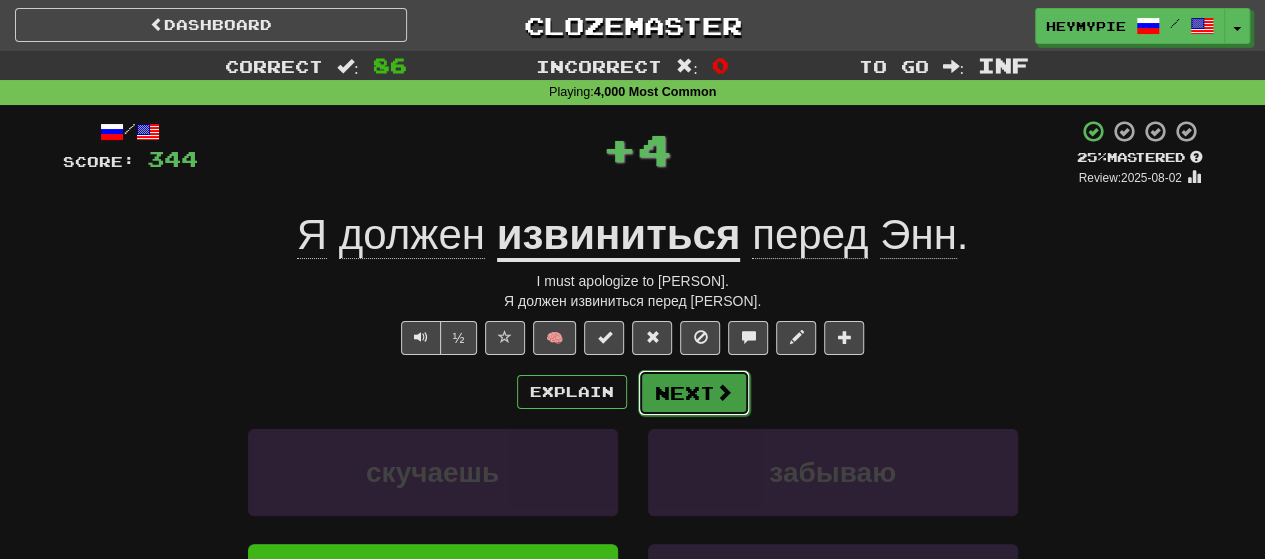 click on "Next" at bounding box center (694, 393) 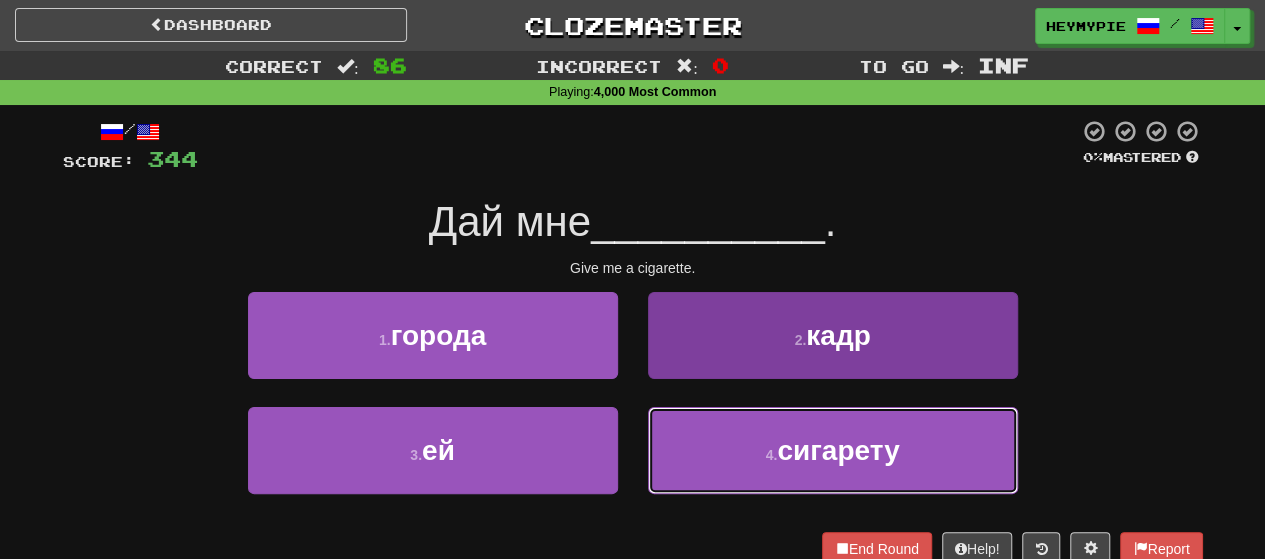 click on "4 .  сигарету" at bounding box center (833, 450) 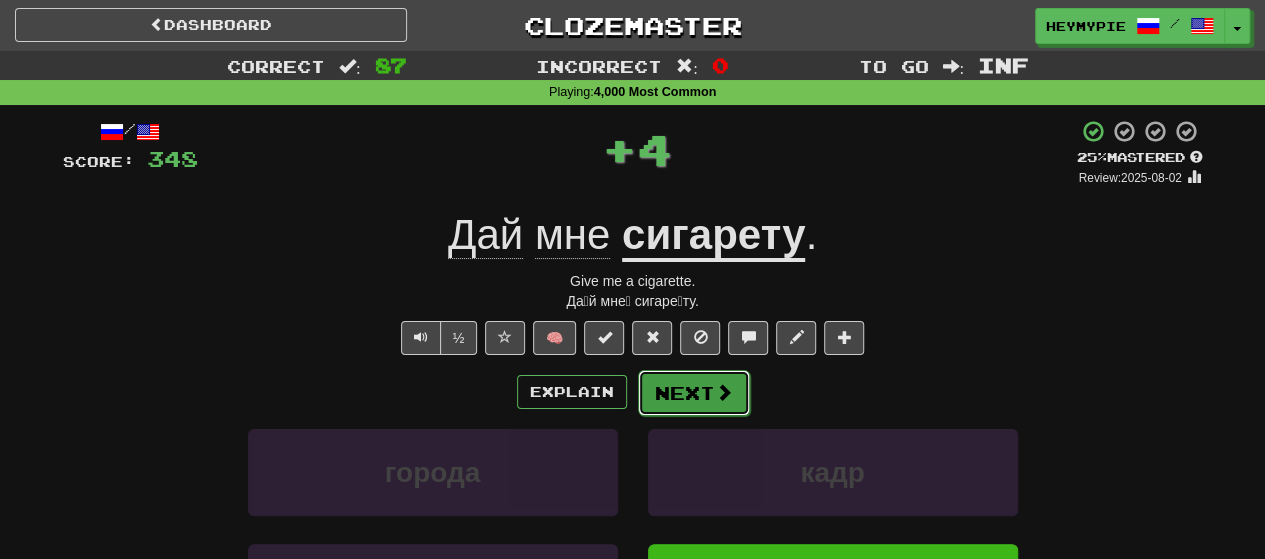 click on "Next" at bounding box center [694, 393] 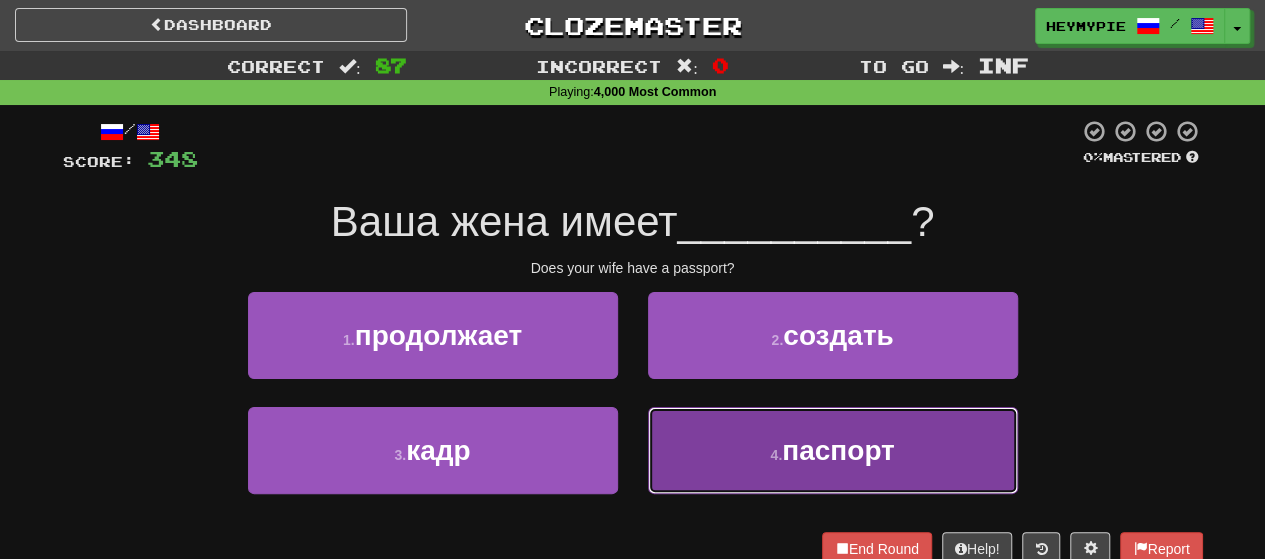 click on "4 .  паспорт" at bounding box center (833, 450) 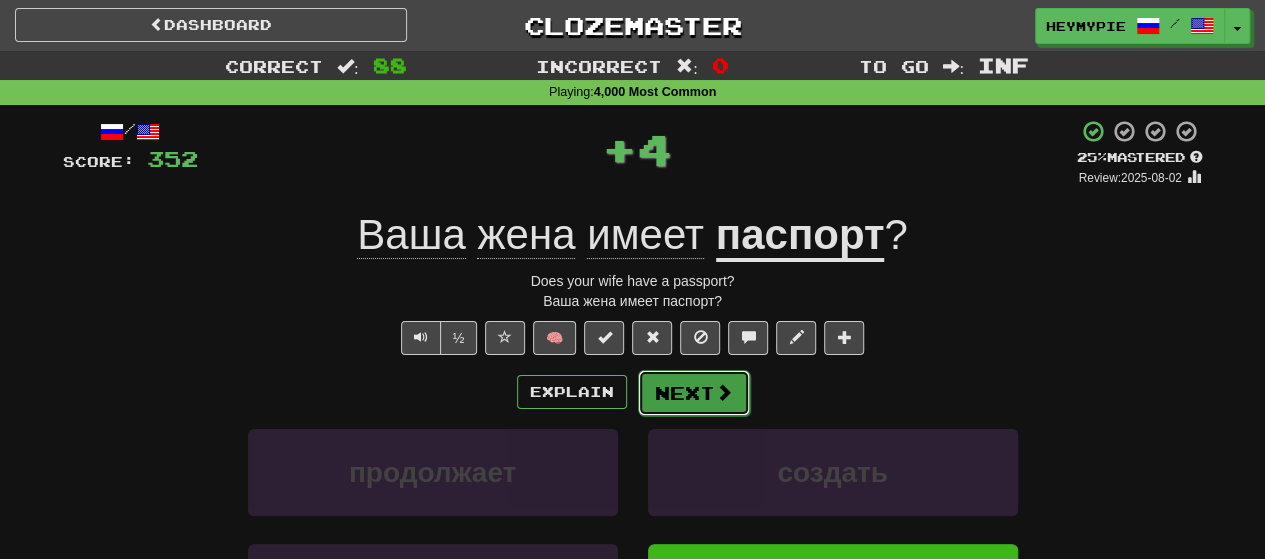 click on "Next" at bounding box center (694, 393) 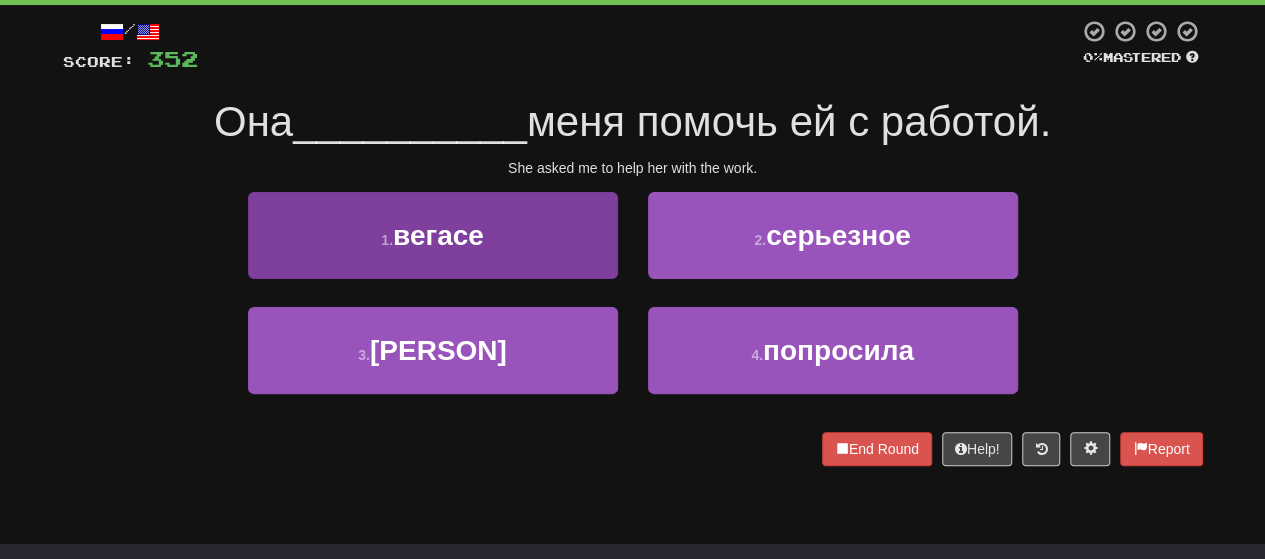 scroll, scrollTop: 200, scrollLeft: 0, axis: vertical 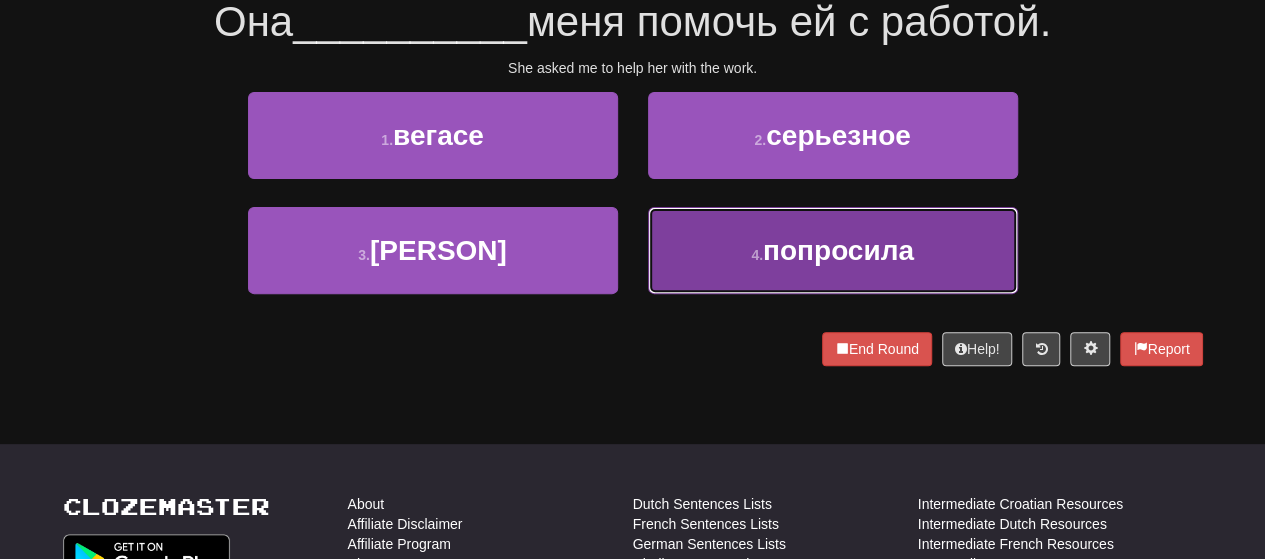 click on "4 .  попросила" at bounding box center [833, 250] 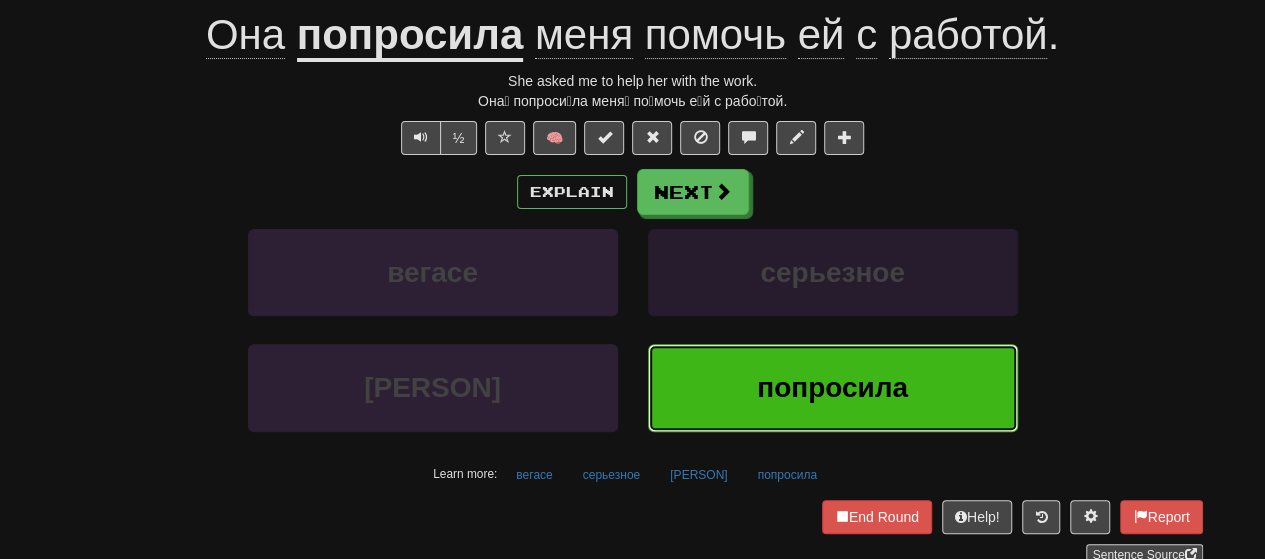 scroll, scrollTop: 213, scrollLeft: 0, axis: vertical 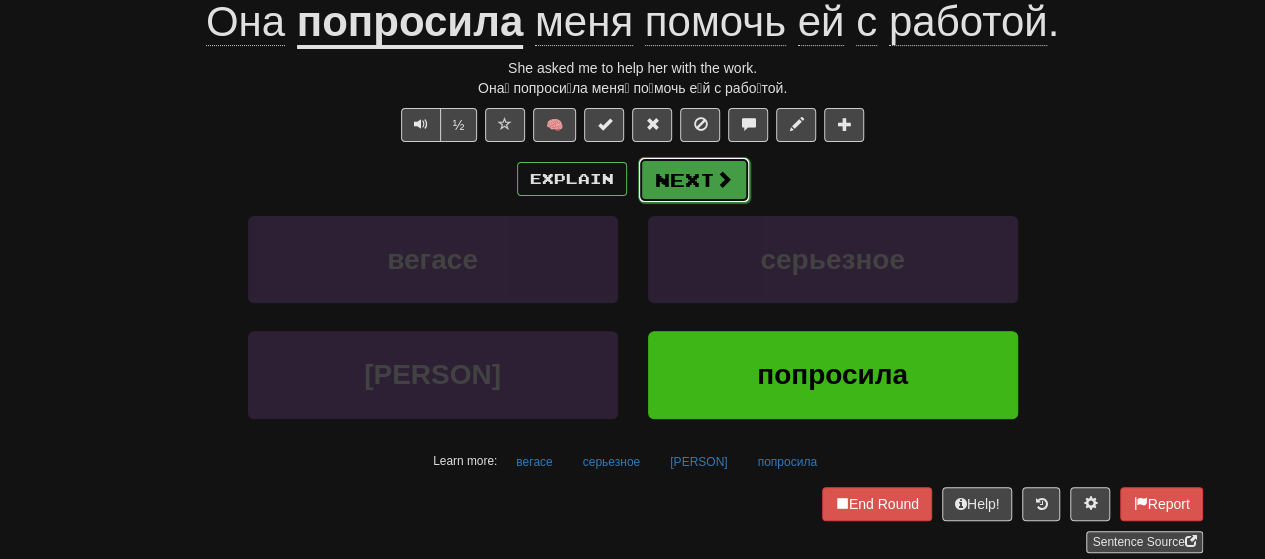 click on "Next" at bounding box center [694, 180] 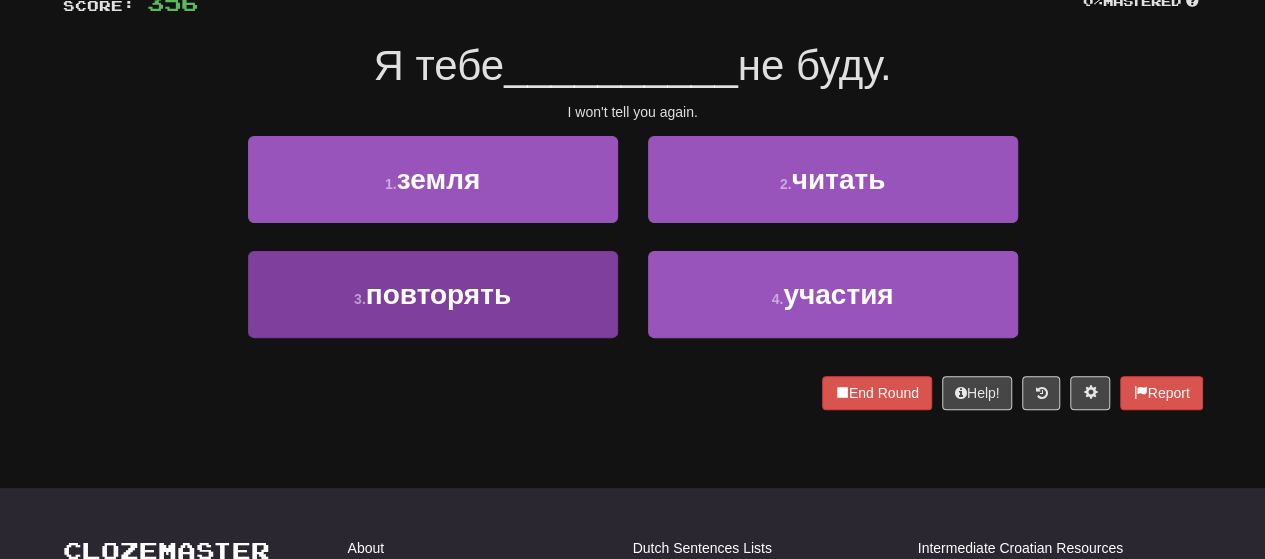 scroll, scrollTop: 100, scrollLeft: 0, axis: vertical 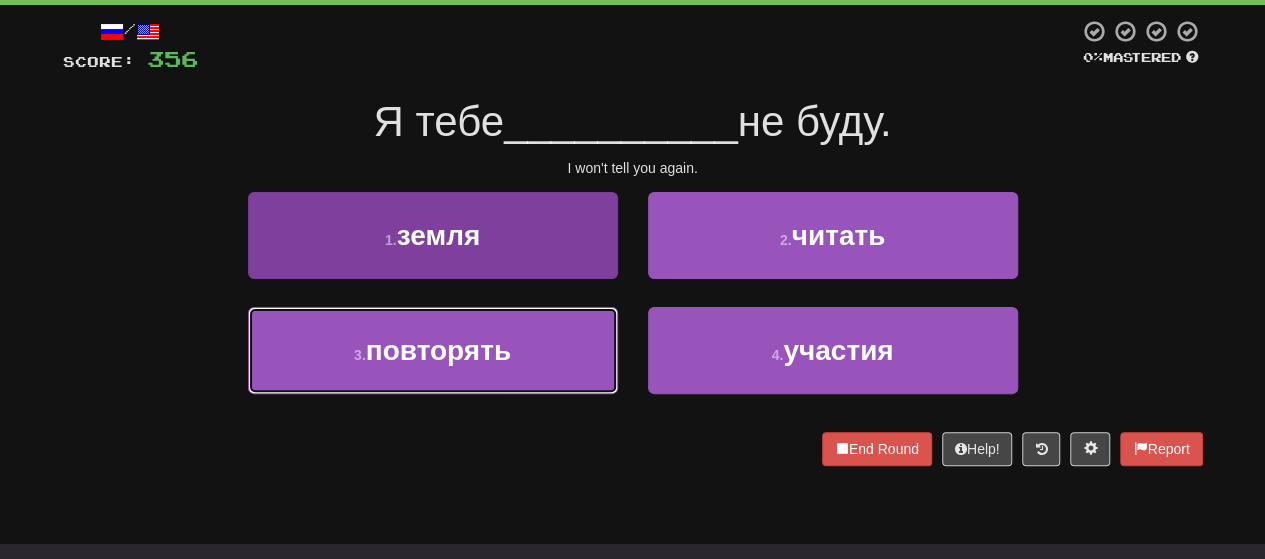 click on "повторять" at bounding box center (438, 350) 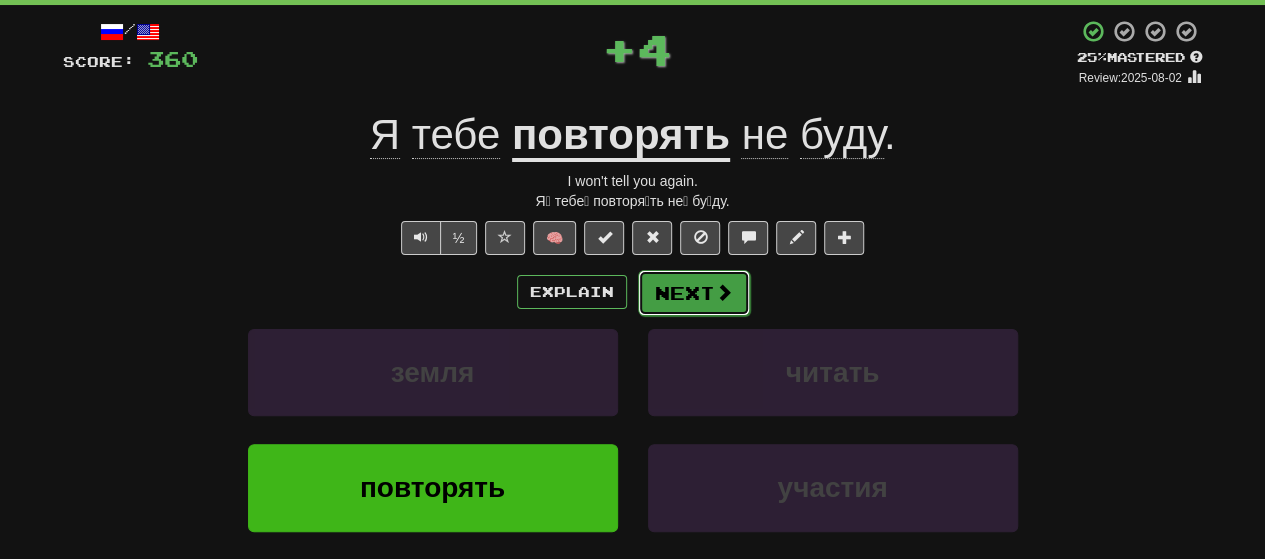click on "Next" at bounding box center [694, 293] 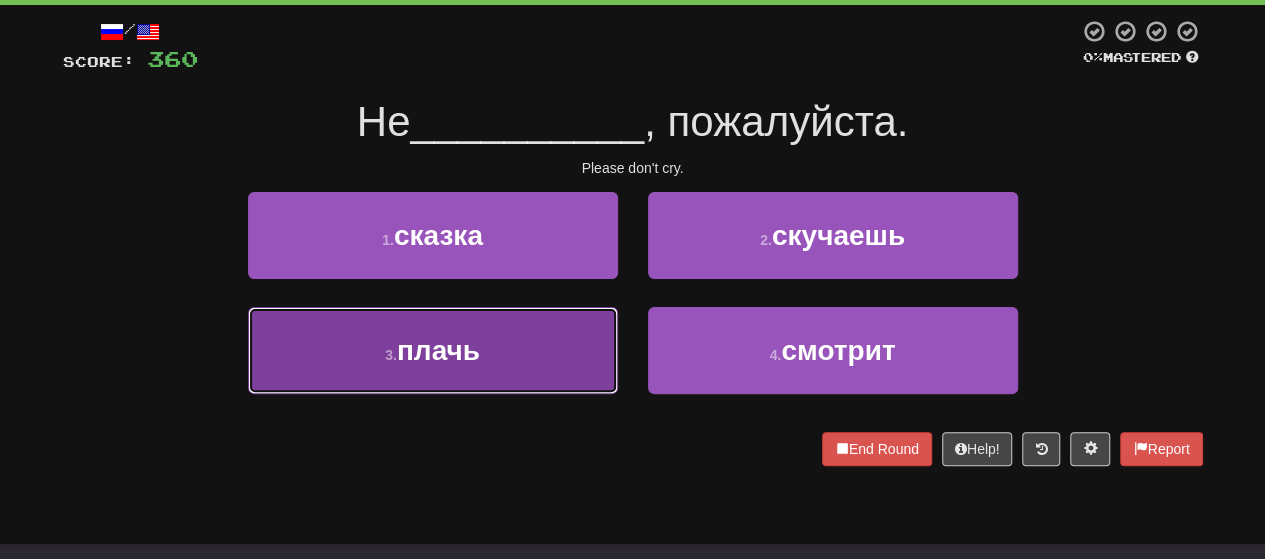 click on "3 .  плачь" at bounding box center (433, 350) 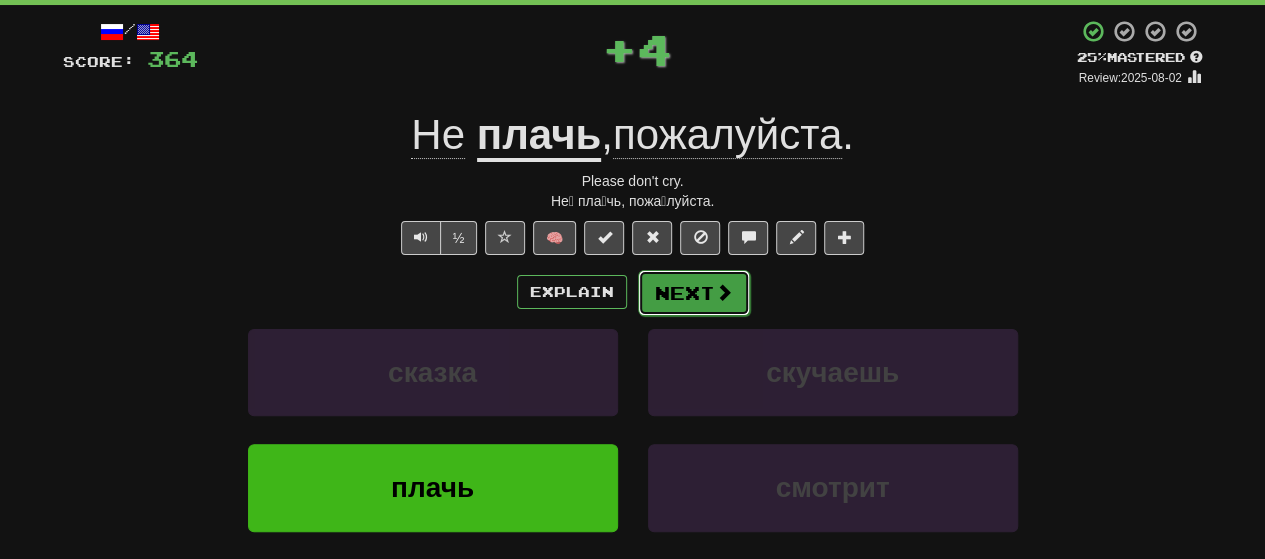 click on "Next" at bounding box center [694, 293] 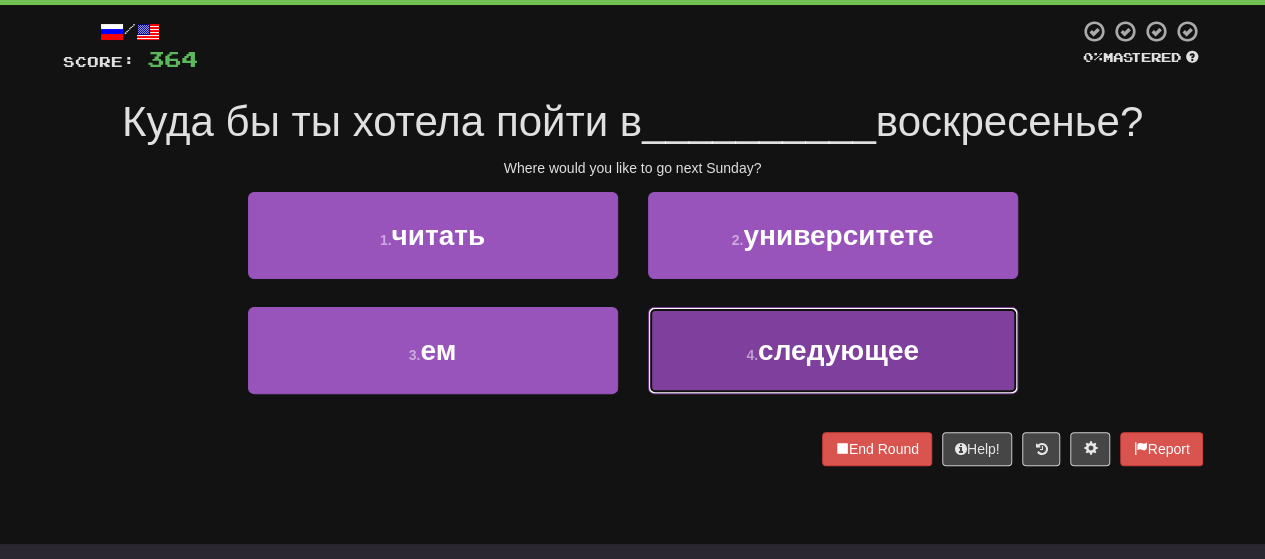 click on "4 .  следующее" at bounding box center (833, 350) 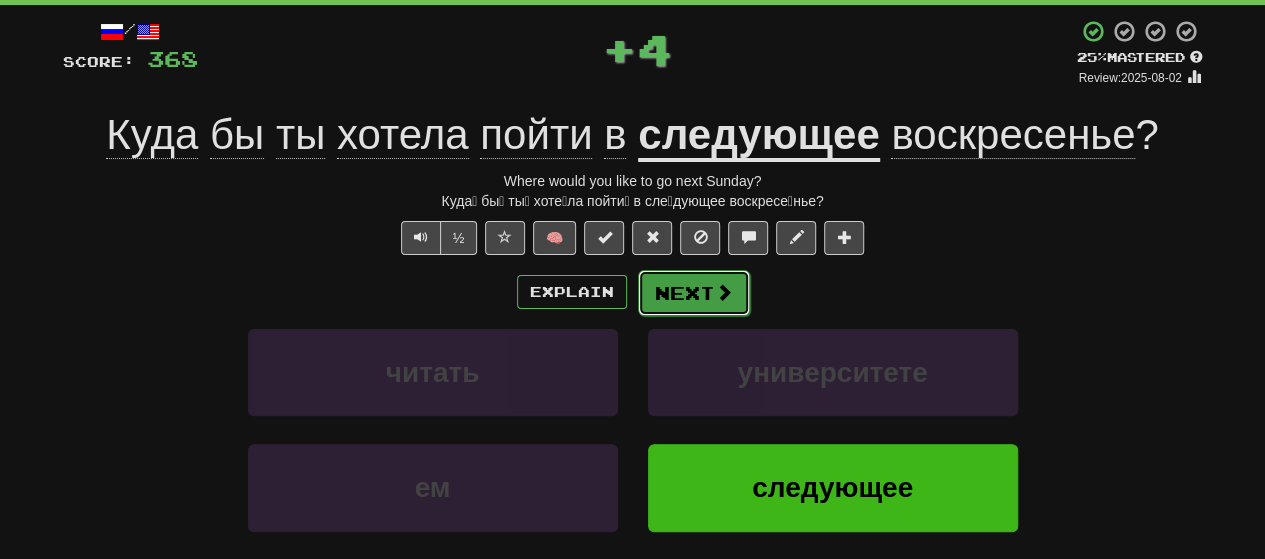 click on "Next" at bounding box center (694, 293) 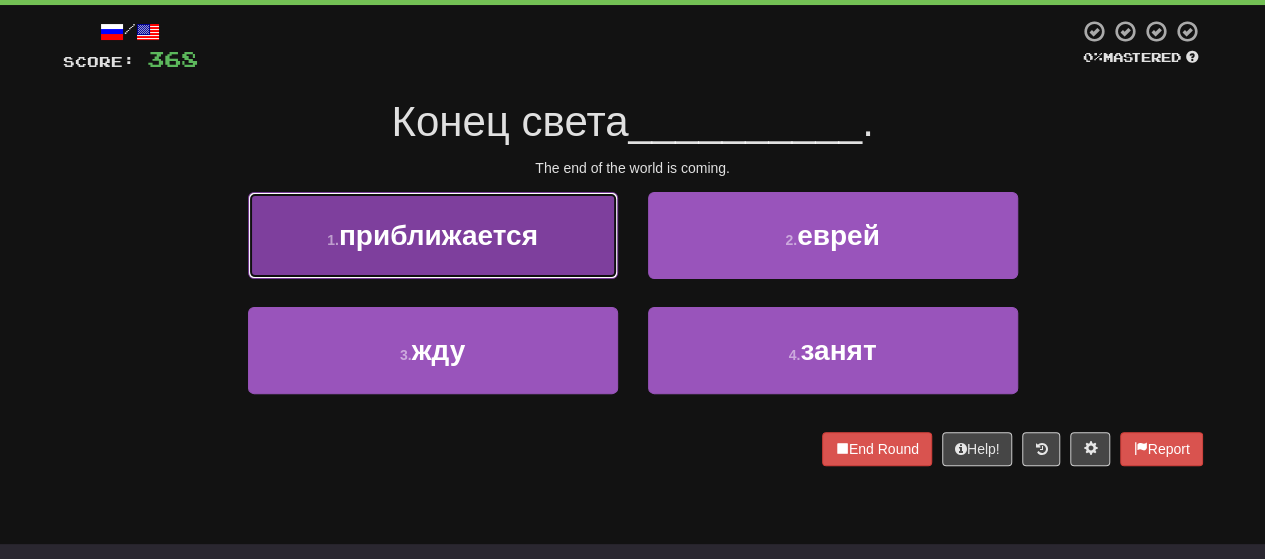 click on "приближается" at bounding box center (438, 235) 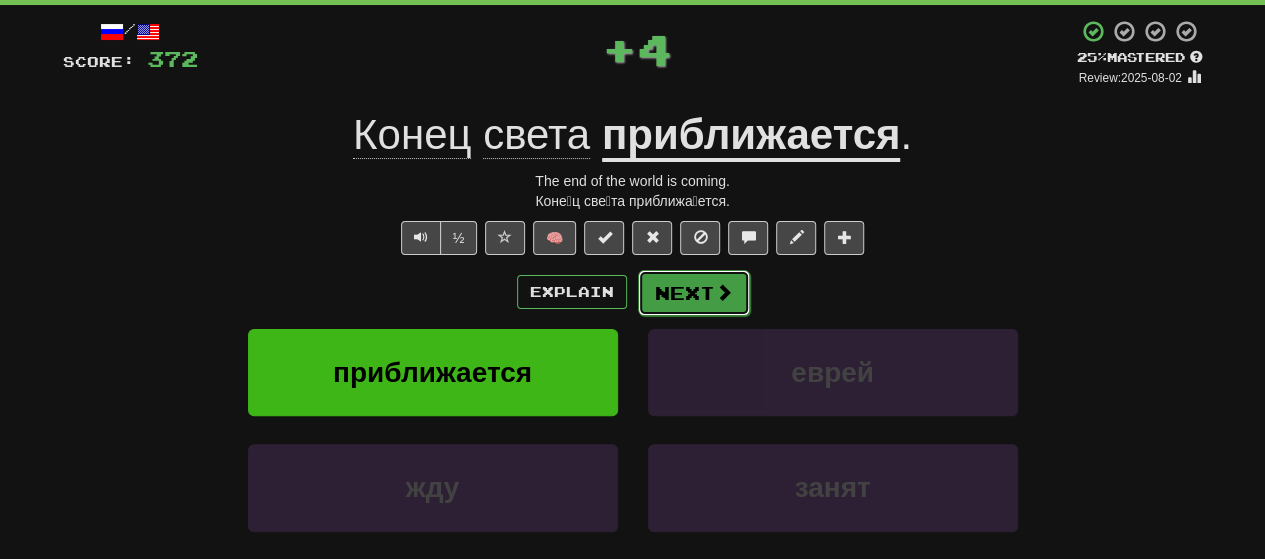 click on "Next" at bounding box center (694, 293) 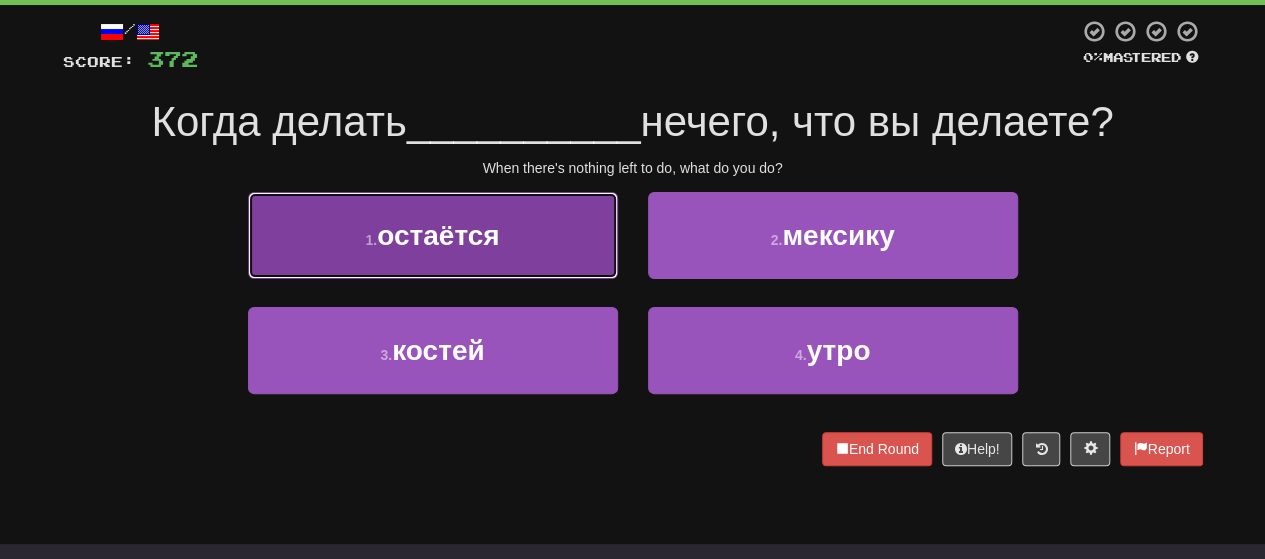 click on "остаётся" at bounding box center (438, 235) 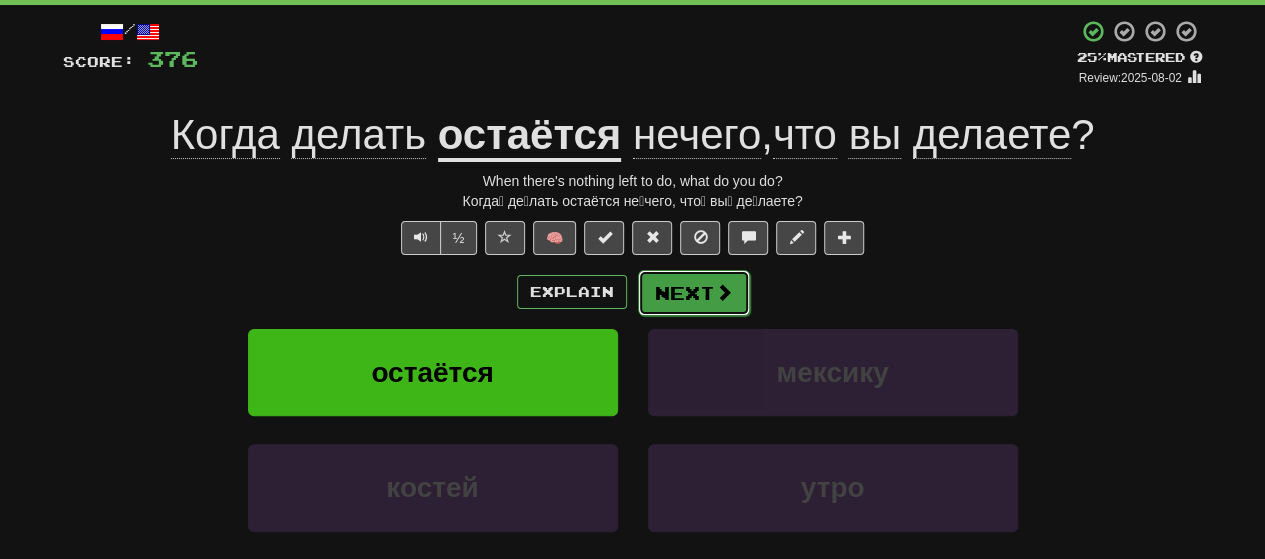 click on "Next" at bounding box center (694, 293) 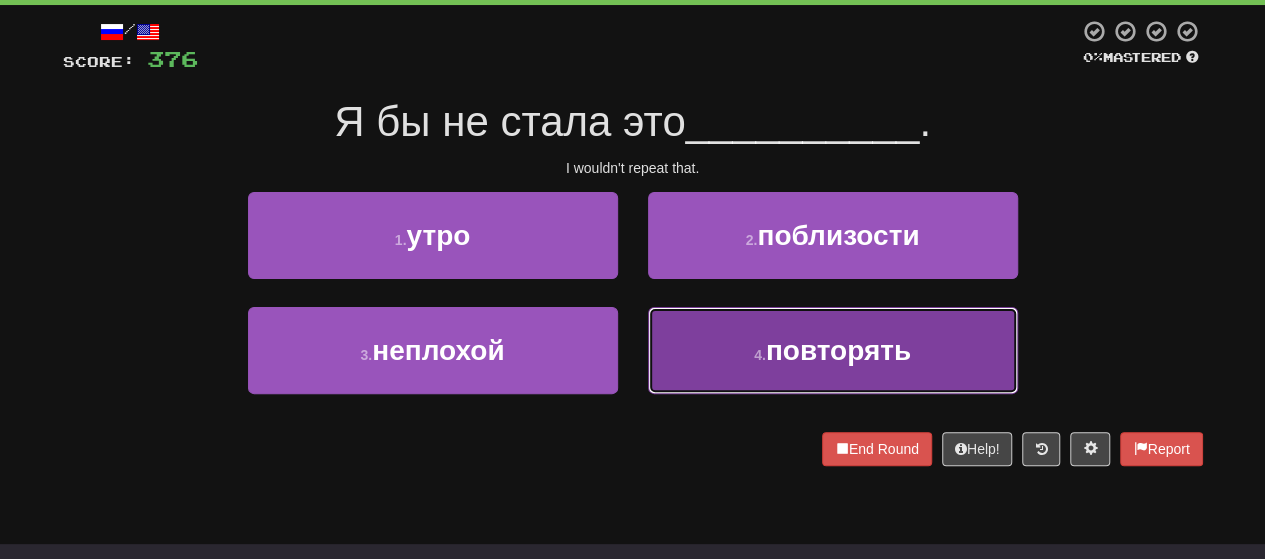 click on "4 .  повторять" at bounding box center (833, 350) 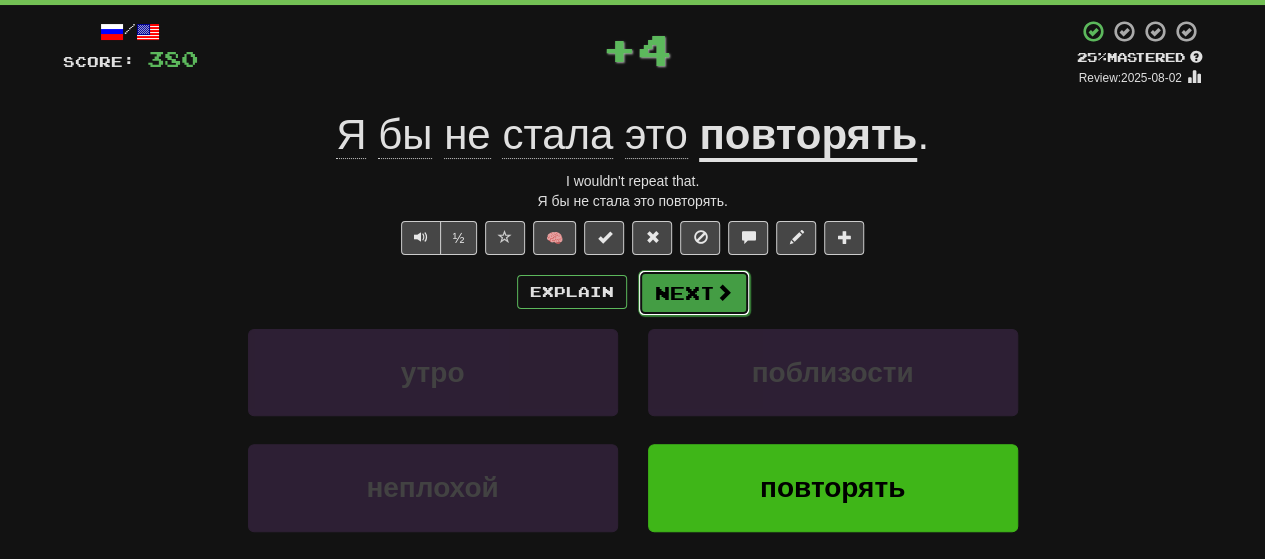 click on "Next" at bounding box center [694, 293] 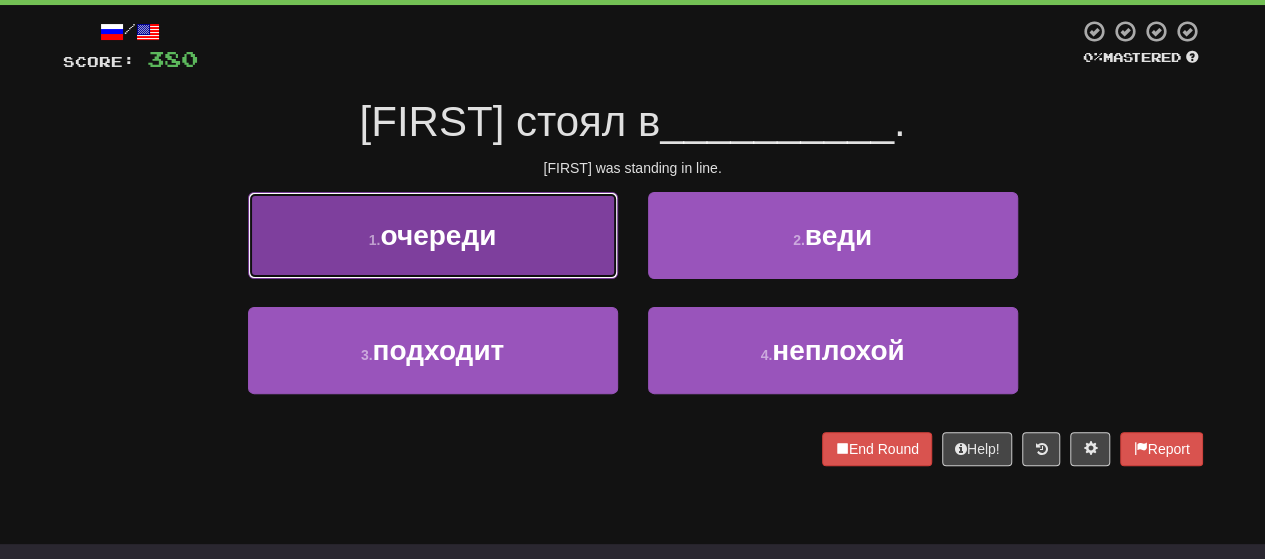 click on "очереди" at bounding box center [438, 235] 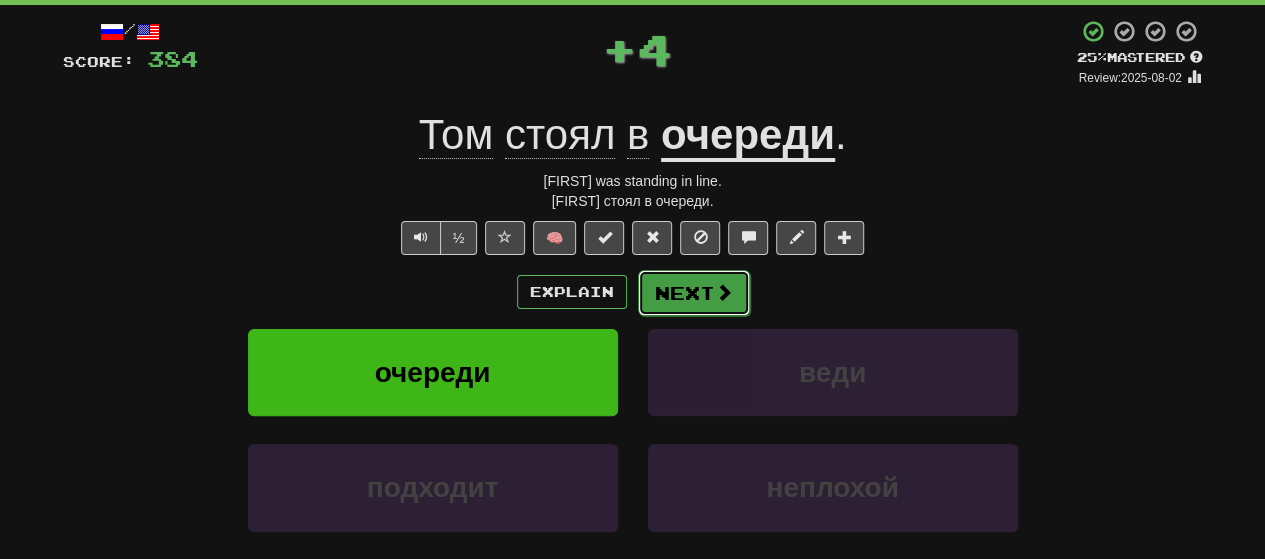 click on "Next" at bounding box center [694, 293] 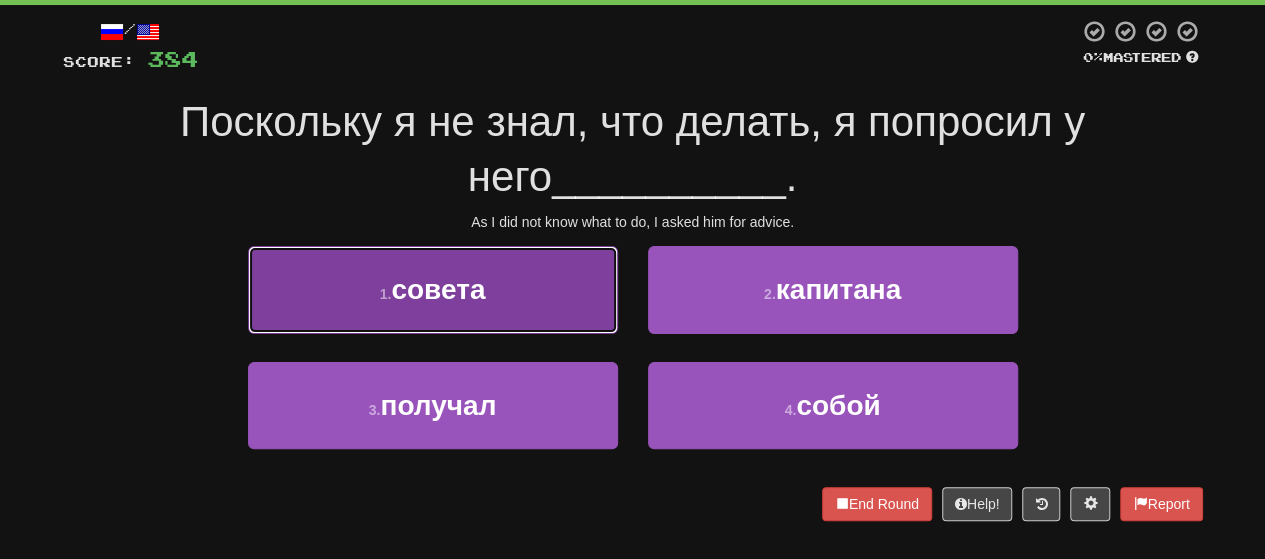 click on "совета" at bounding box center [438, 289] 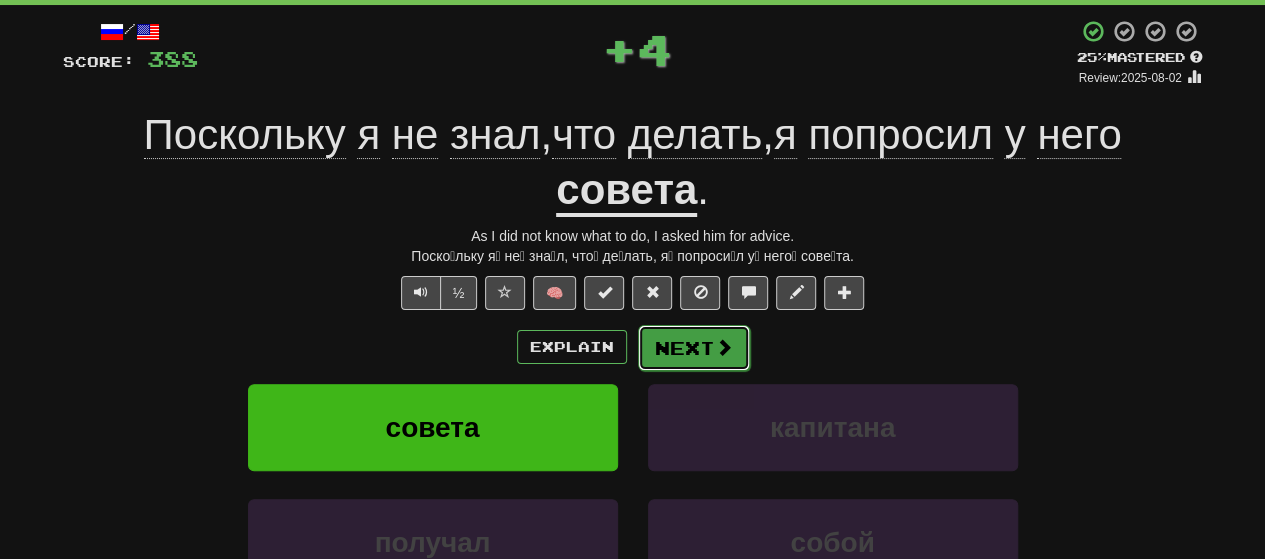 click on "Next" at bounding box center [694, 348] 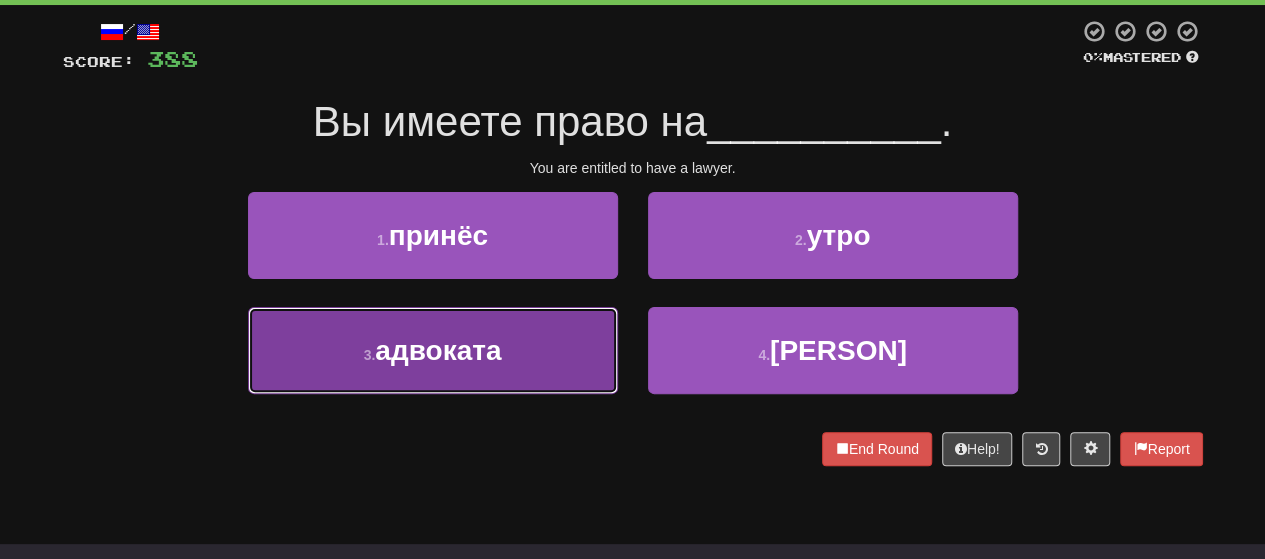click on "3 .  адвоката" at bounding box center [433, 350] 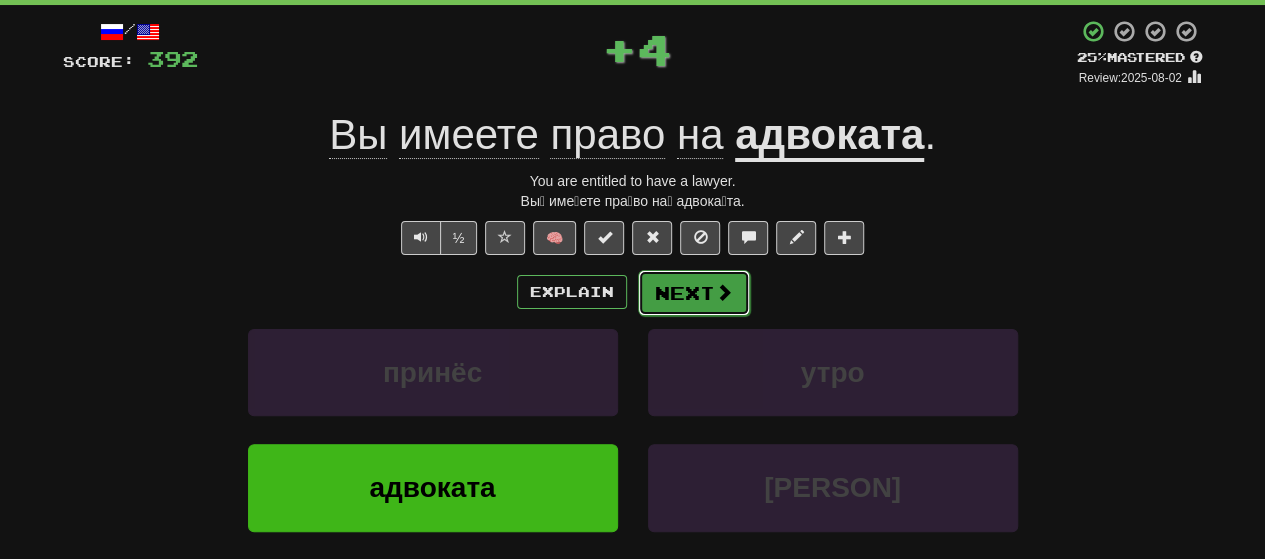 click on "Next" at bounding box center (694, 293) 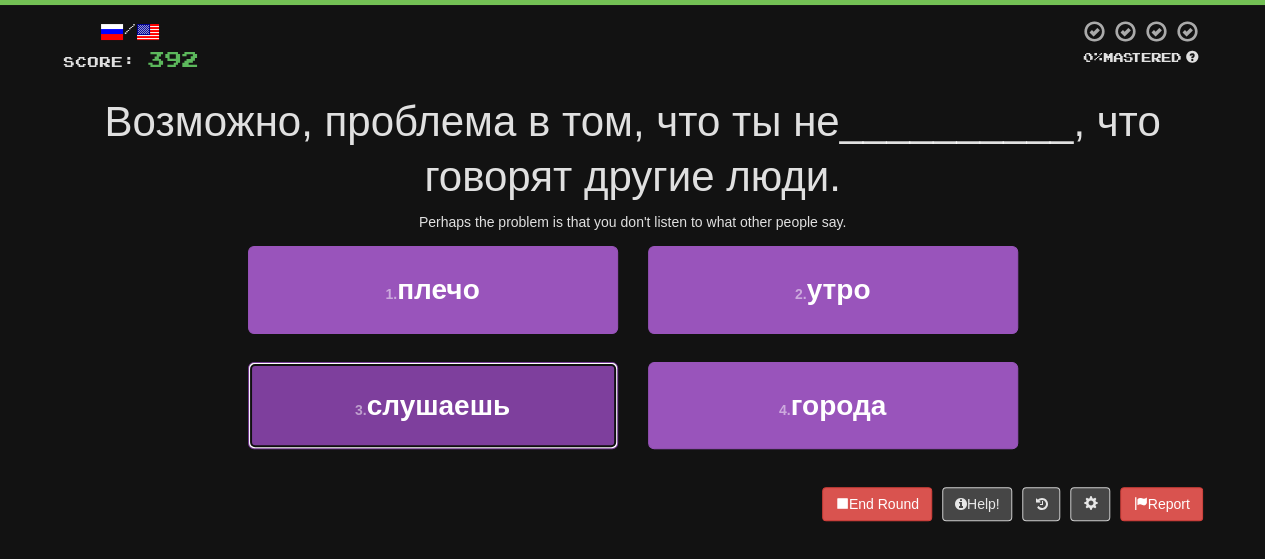 click on "3 .  слушаешь" at bounding box center (433, 405) 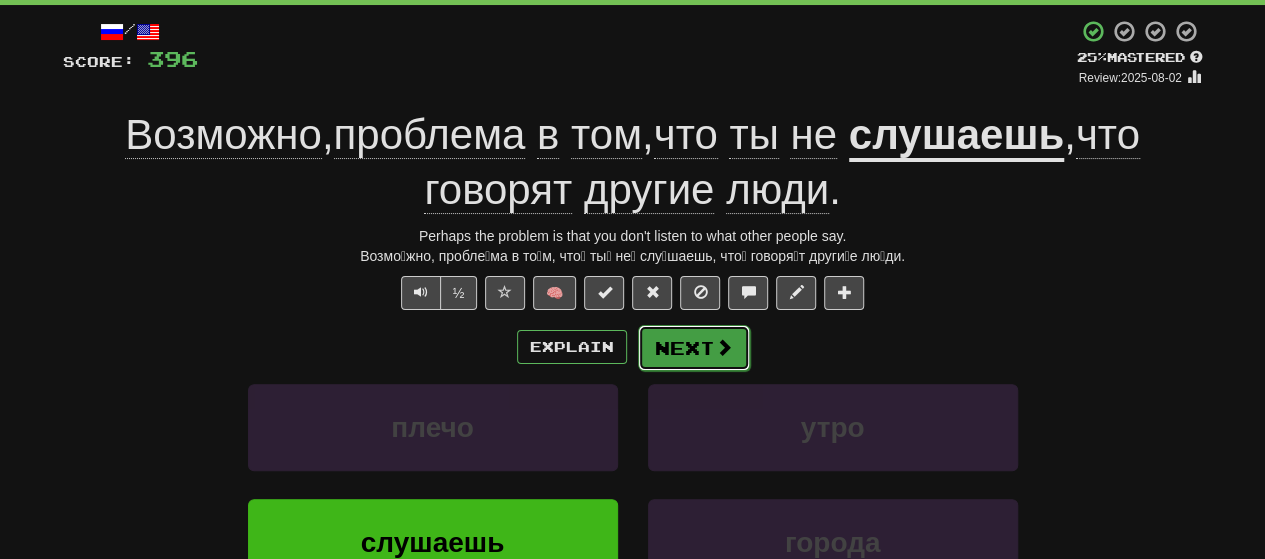 click on "Next" at bounding box center (694, 348) 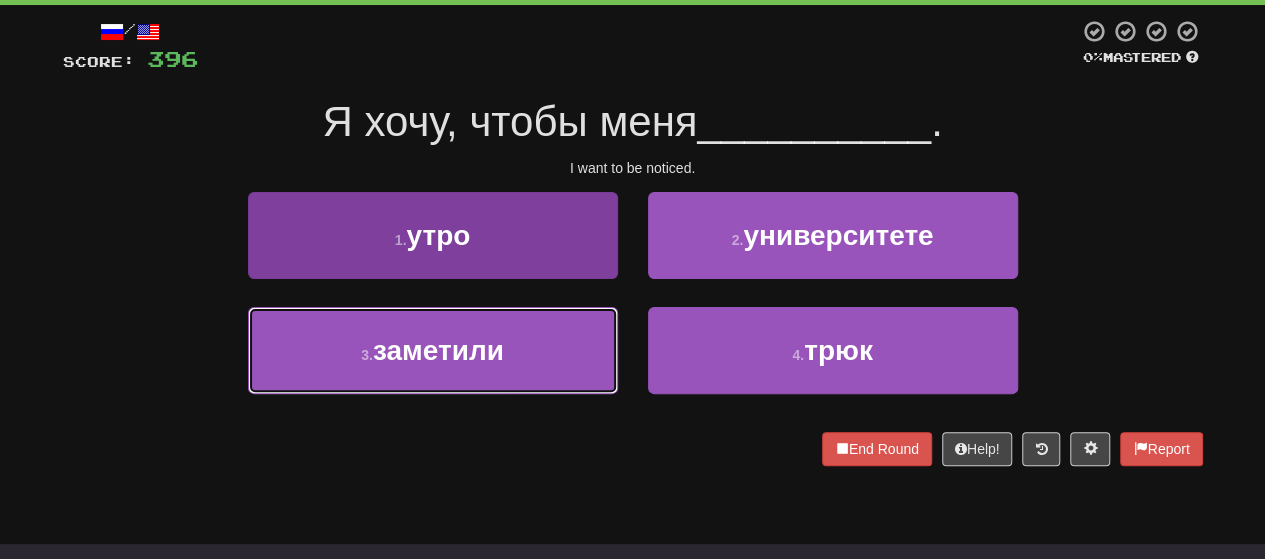 click on "заметили" at bounding box center (438, 350) 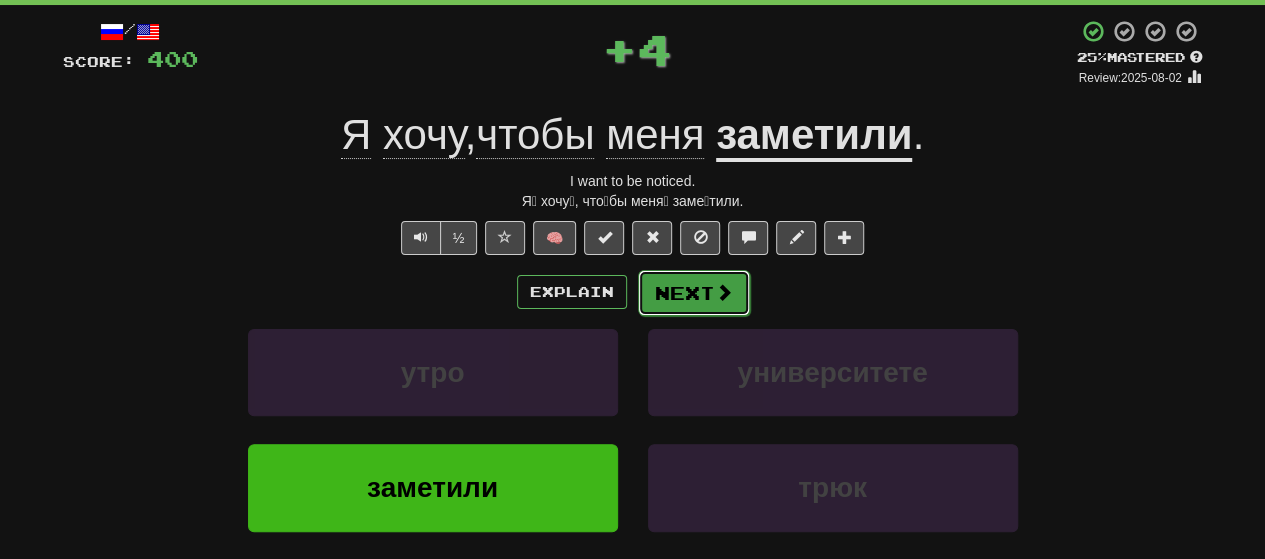 click on "Next" at bounding box center (694, 293) 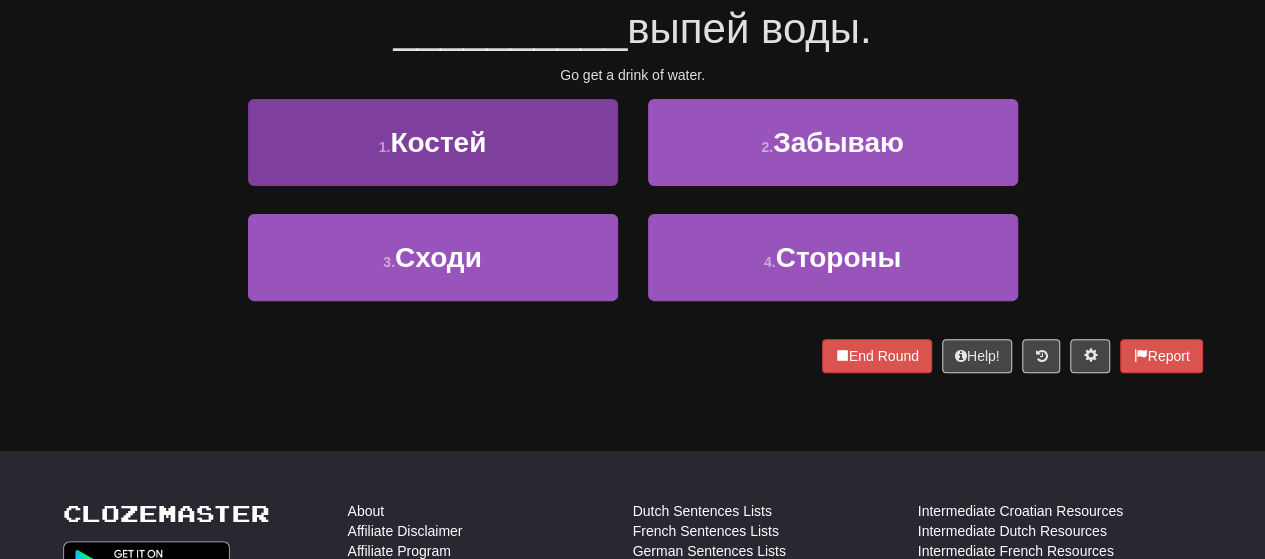 scroll, scrollTop: 0, scrollLeft: 0, axis: both 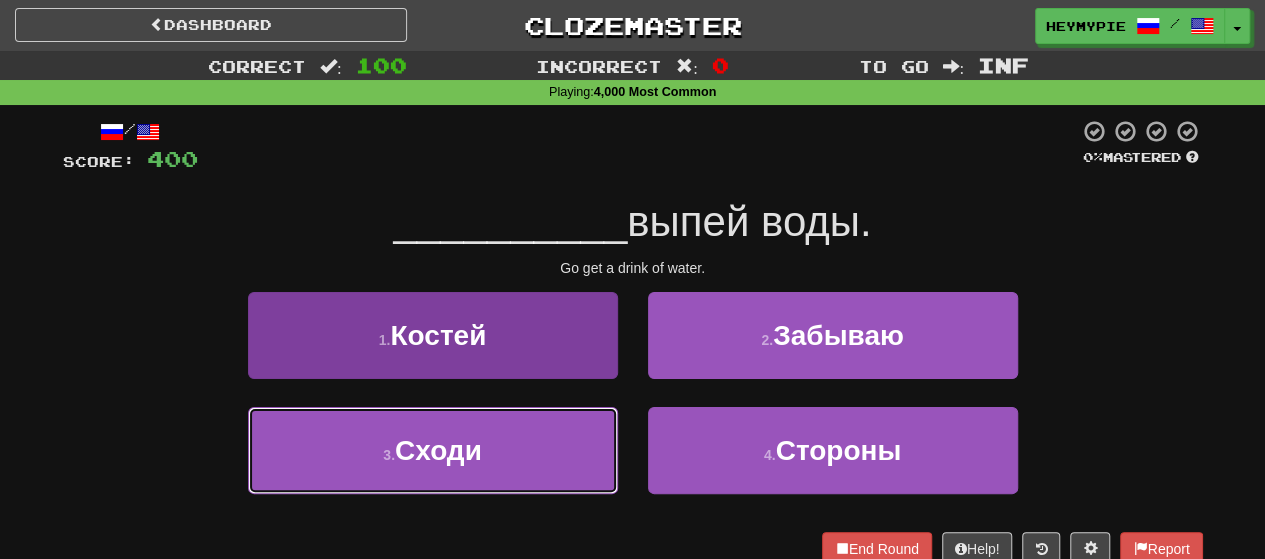 click on "[NUMBER] . Сходи" at bounding box center (433, 450) 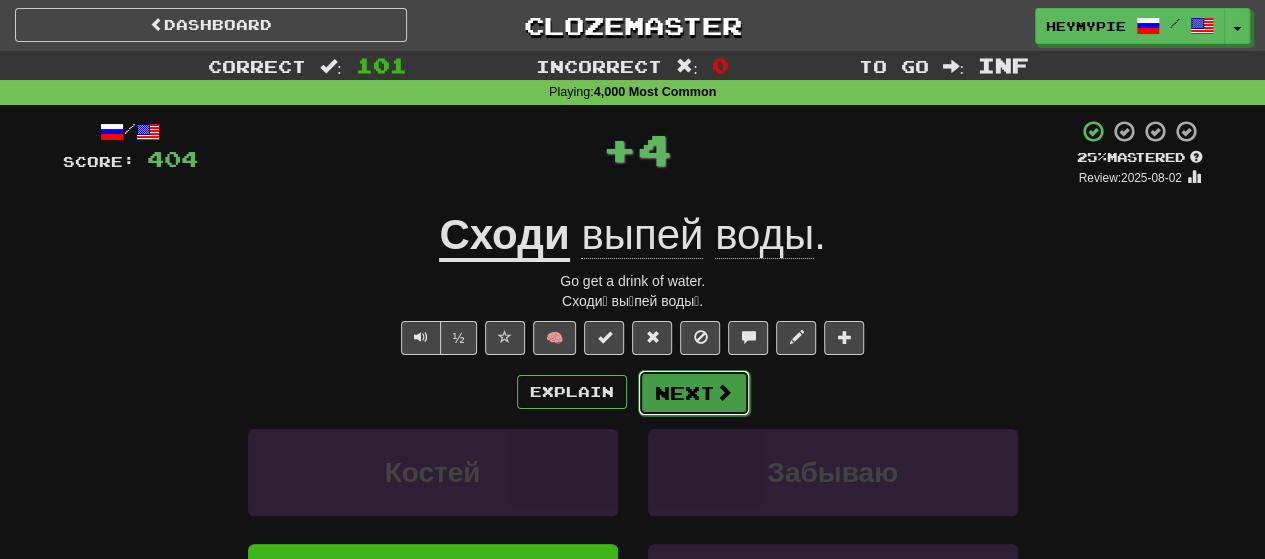 click on "Next" at bounding box center [694, 393] 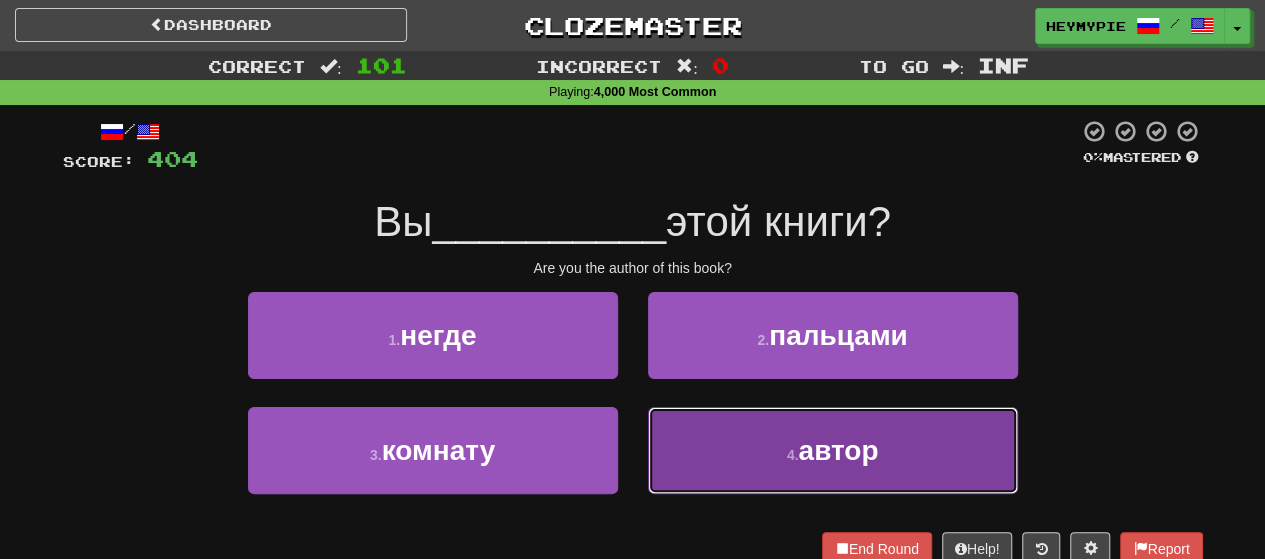 click on "4 .  автор" at bounding box center (833, 450) 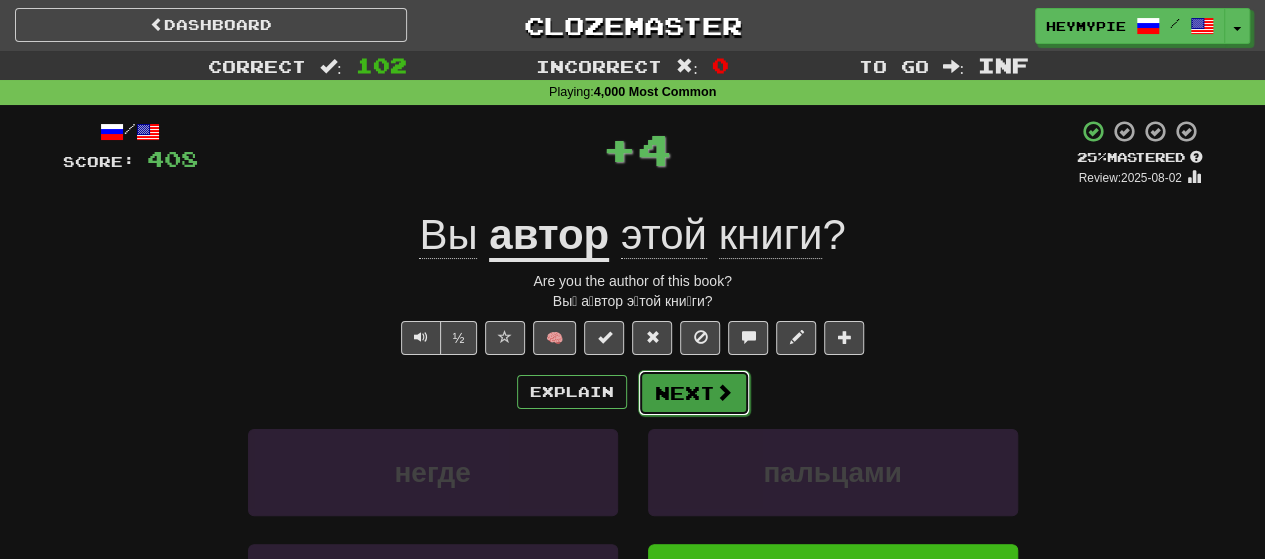 click on "Next" at bounding box center (694, 393) 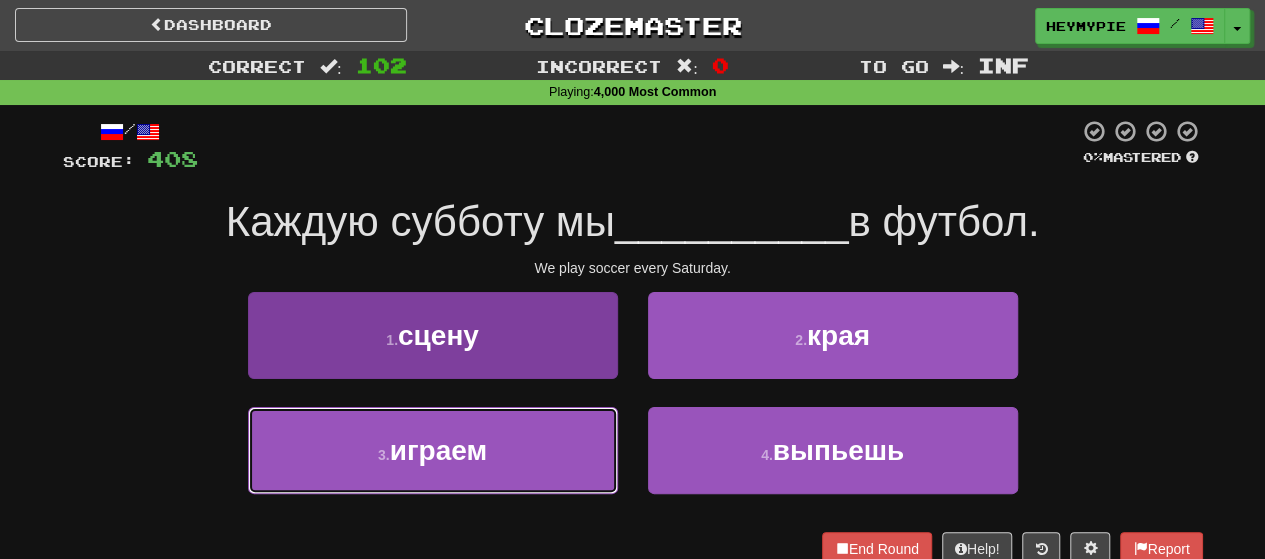 click on "играем" at bounding box center (438, 450) 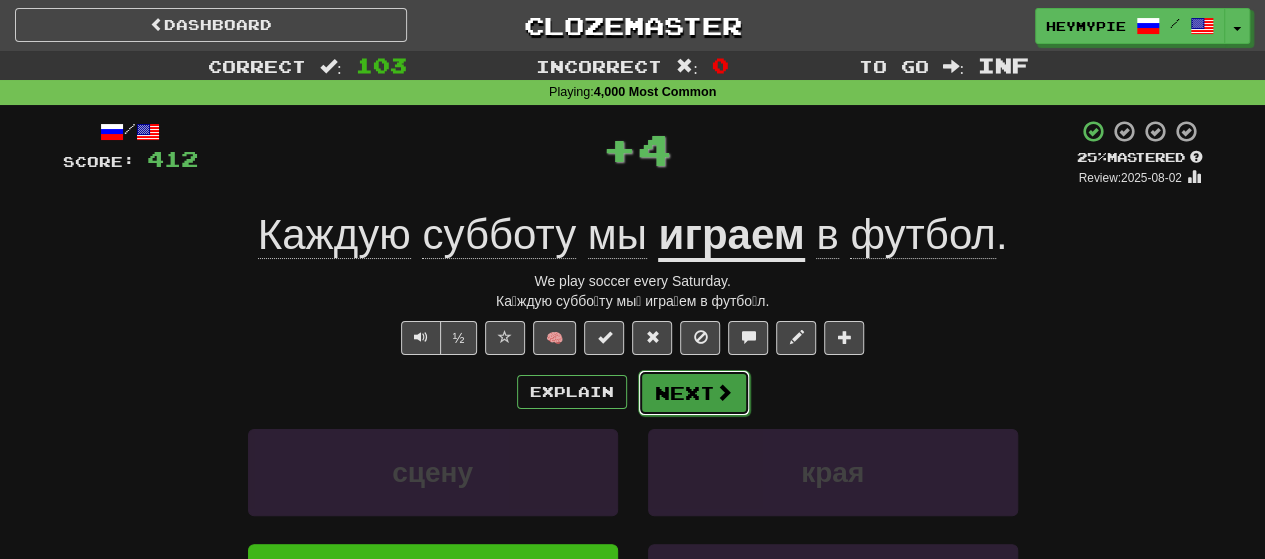 click on "Next" at bounding box center (694, 393) 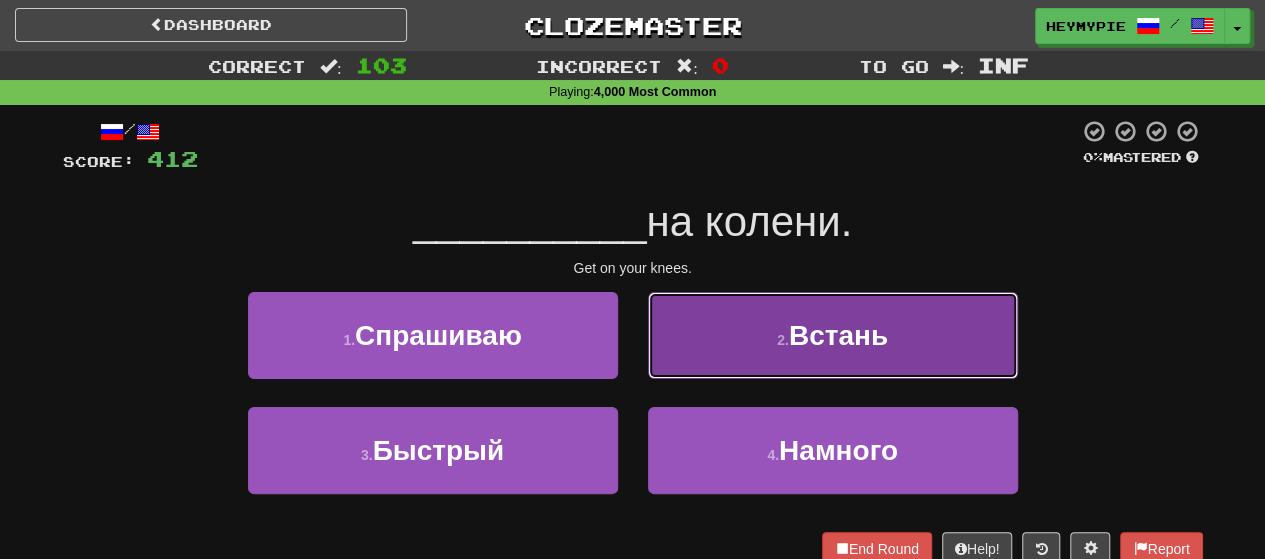 click on "2 .  Встань" at bounding box center (833, 335) 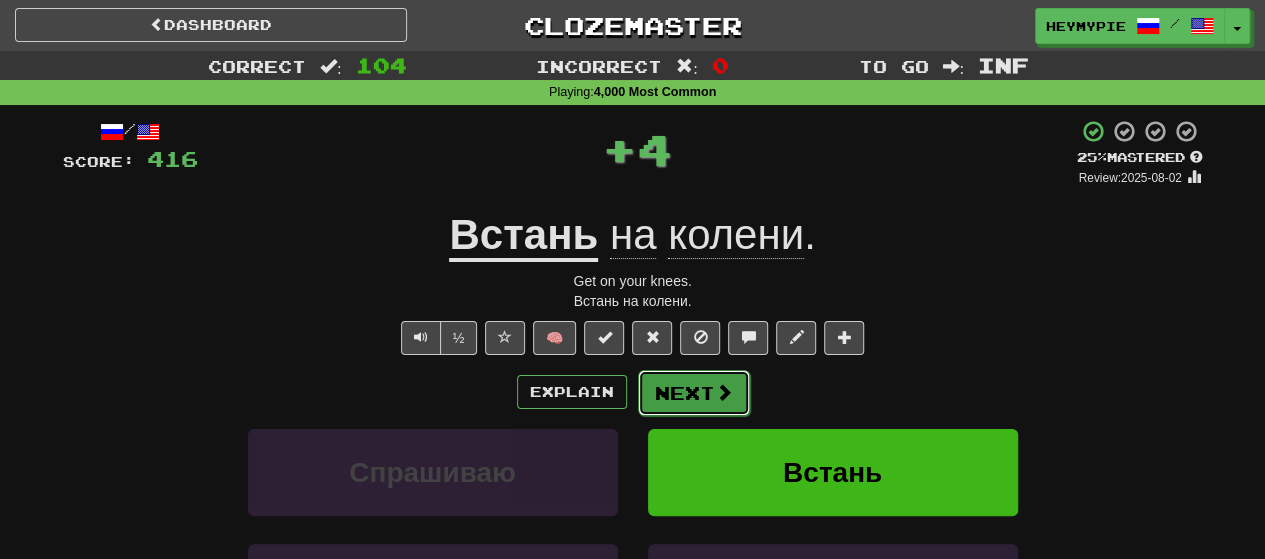 click on "Next" at bounding box center (694, 393) 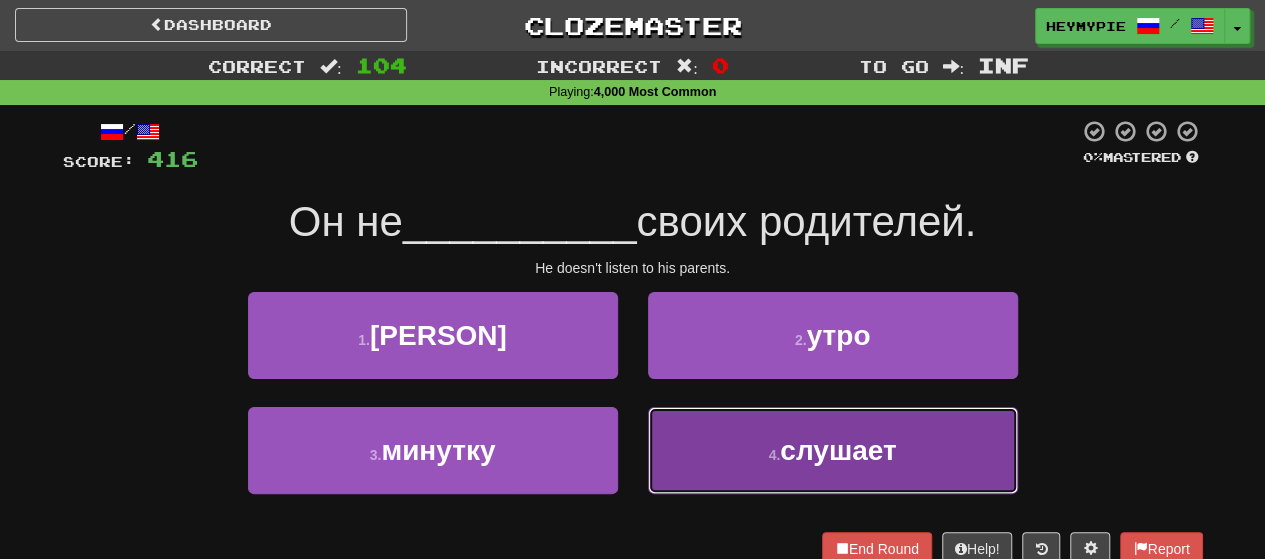 click on "4 .  слушает" at bounding box center (833, 450) 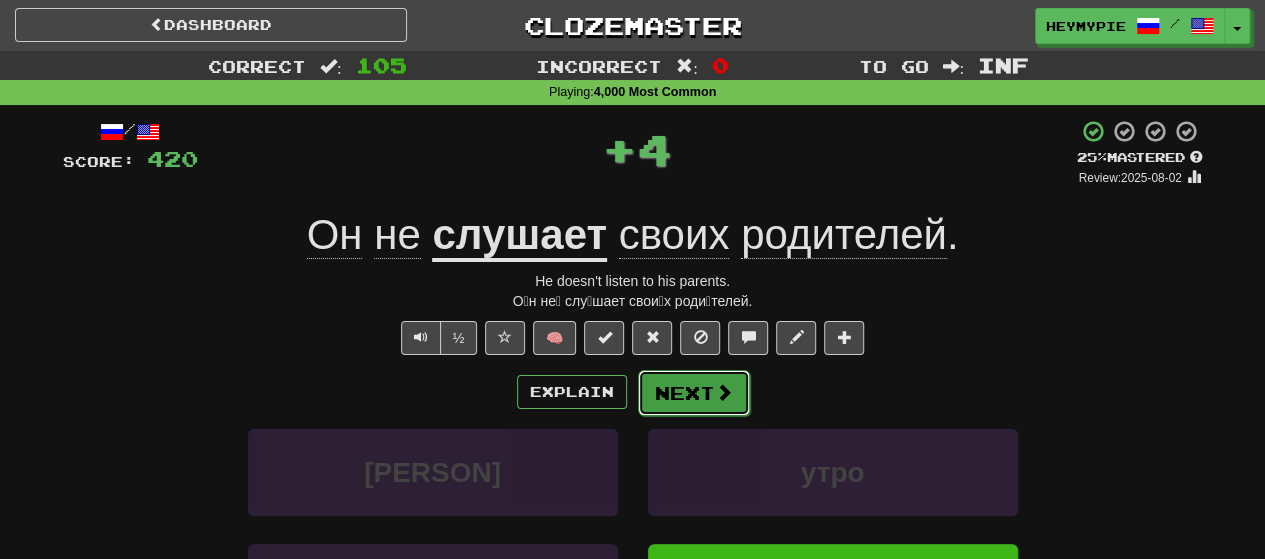 click on "Next" at bounding box center [694, 393] 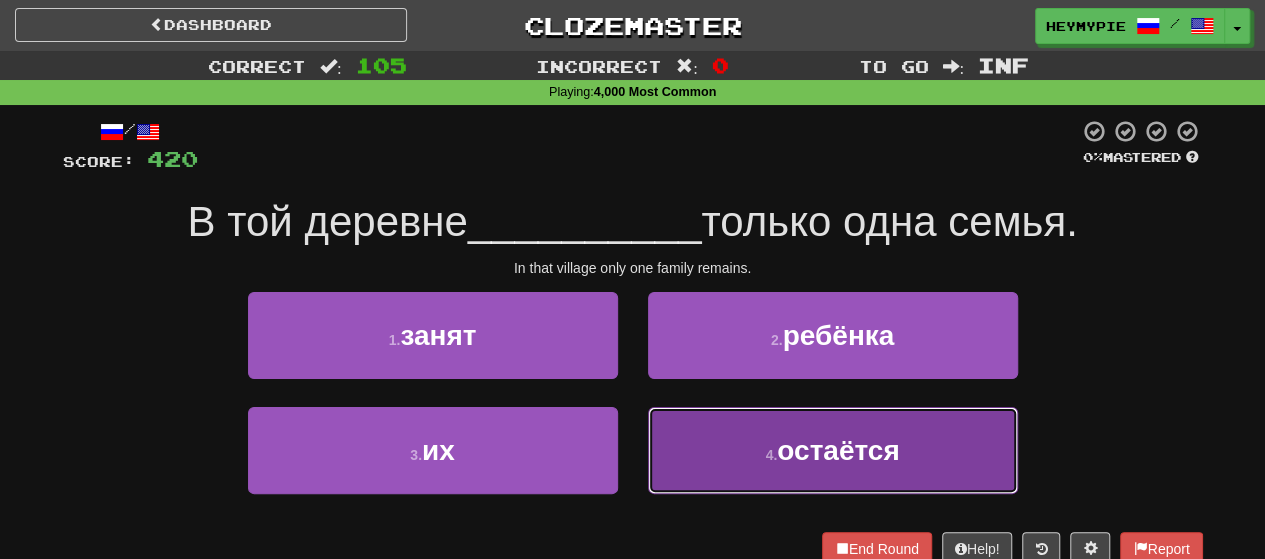 click on "4 .  остаётся" at bounding box center [833, 450] 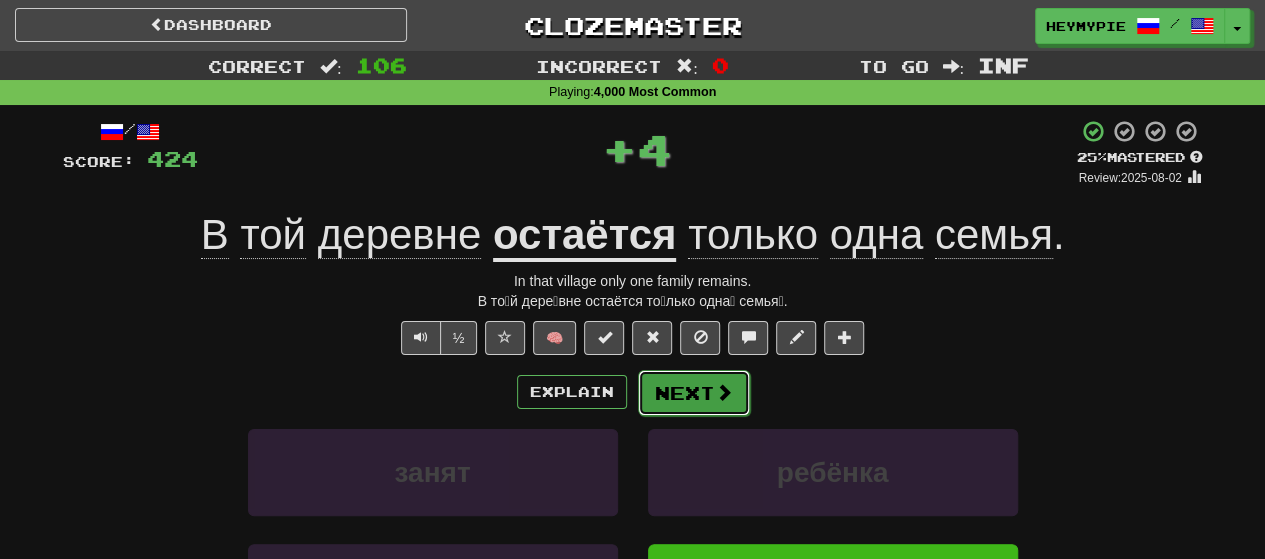 click on "Next" at bounding box center [694, 393] 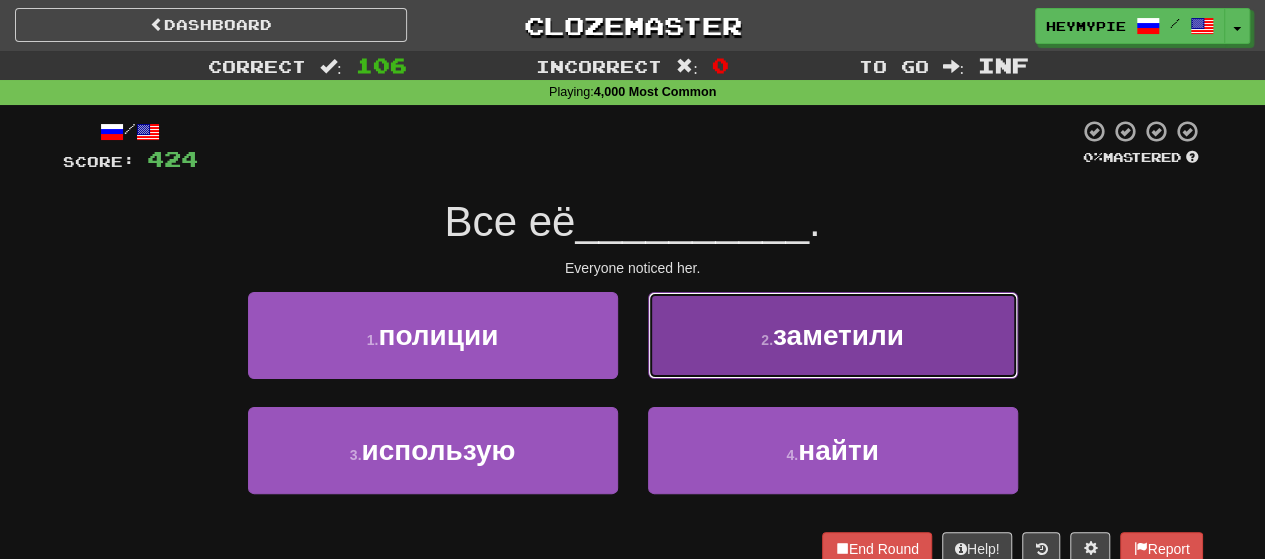 click on "2 .  заметили" at bounding box center [833, 335] 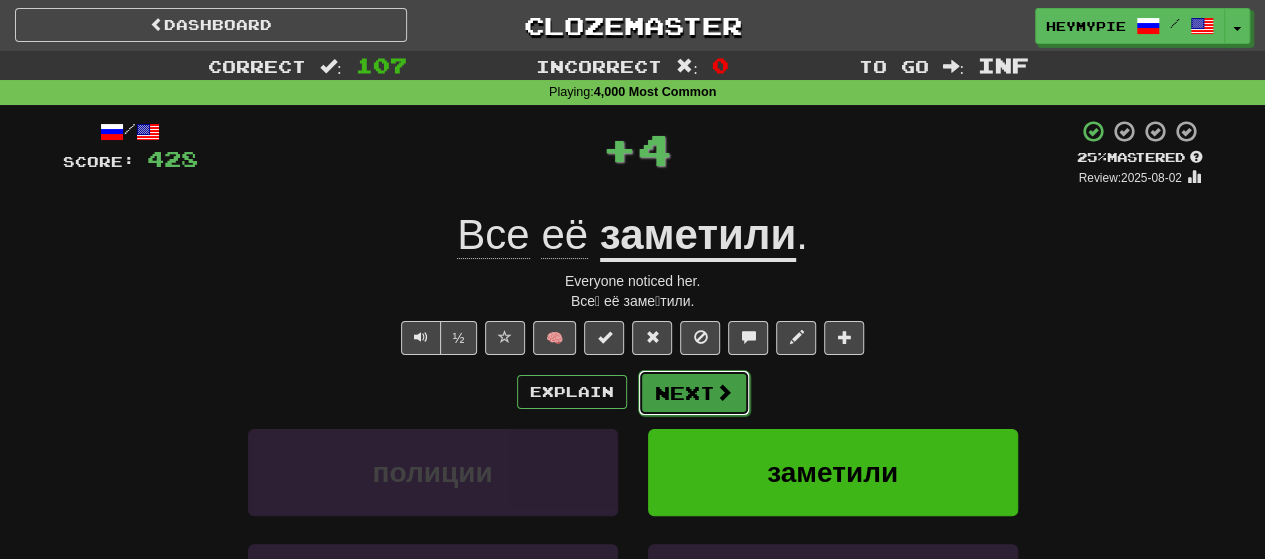 click on "Next" at bounding box center (694, 393) 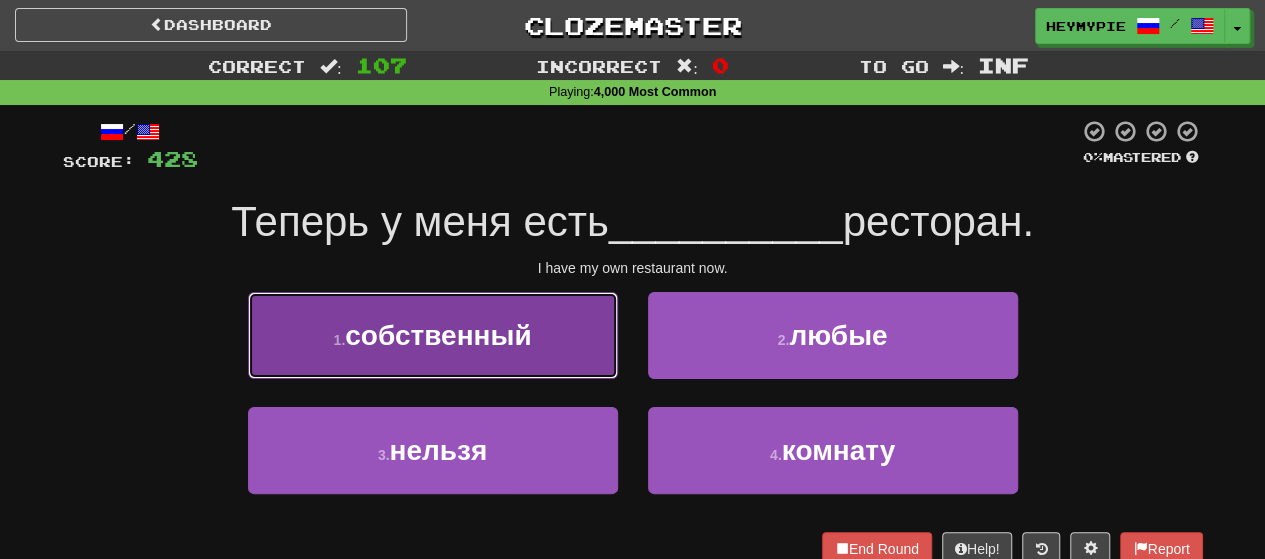 click on "1 .  собственный" at bounding box center (433, 335) 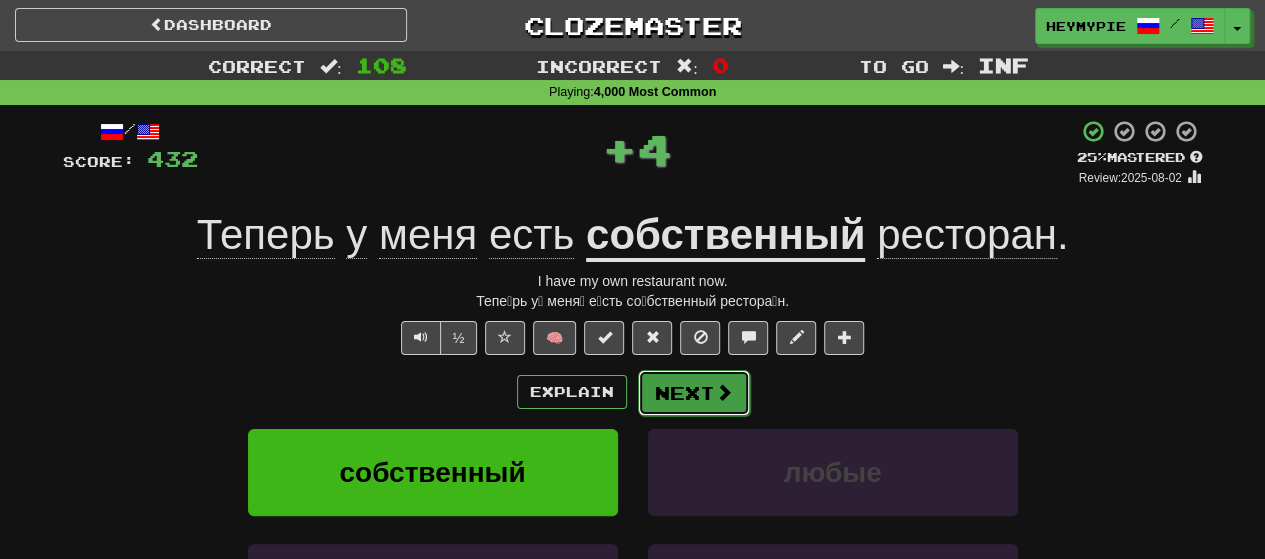 click on "Next" at bounding box center (694, 393) 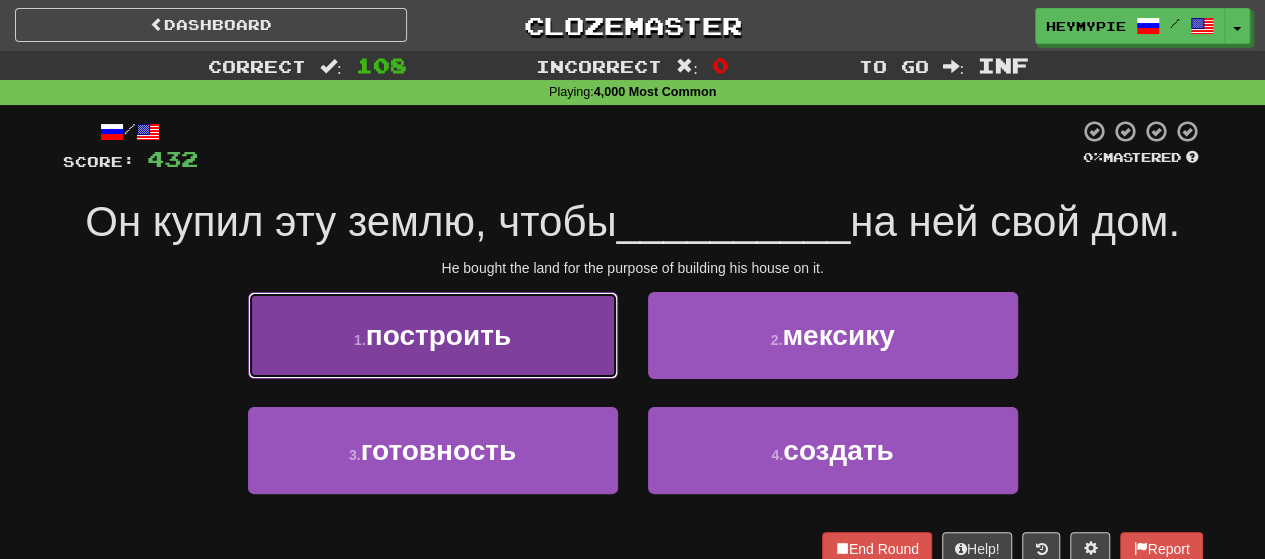 click on "1 .  построить" at bounding box center [433, 335] 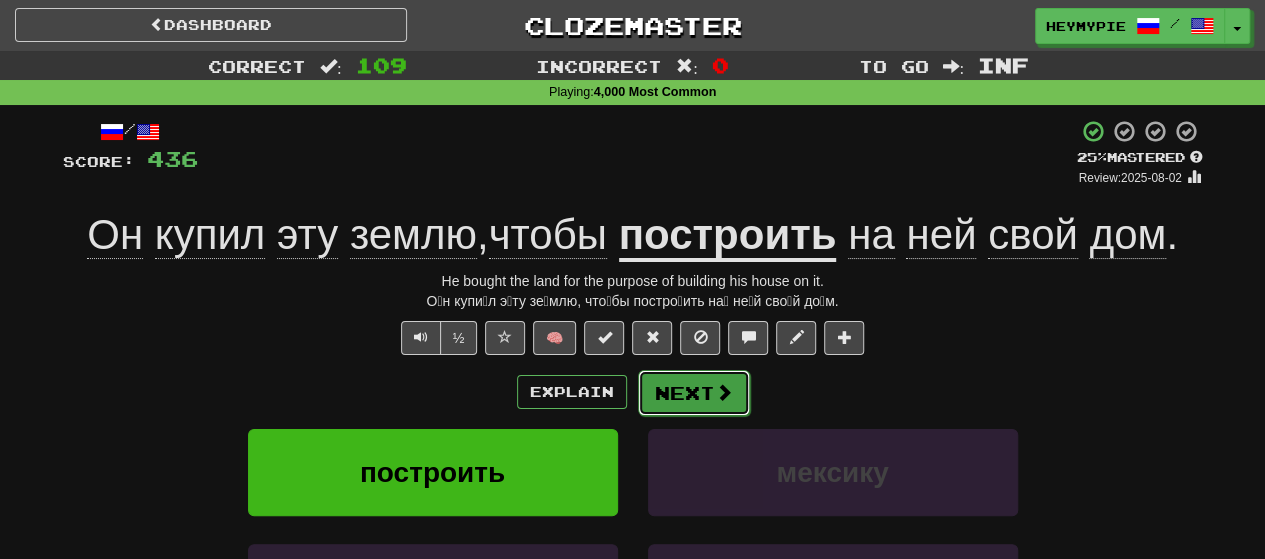 click on "Next" at bounding box center [694, 393] 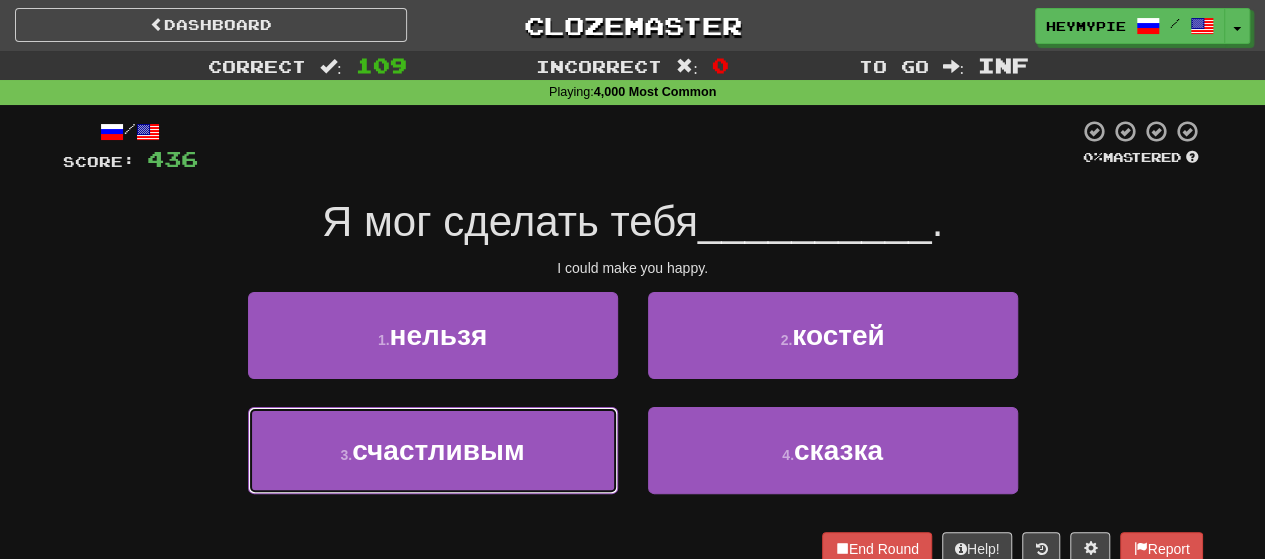 drag, startPoint x: 514, startPoint y: 437, endPoint x: 532, endPoint y: 420, distance: 24.758837 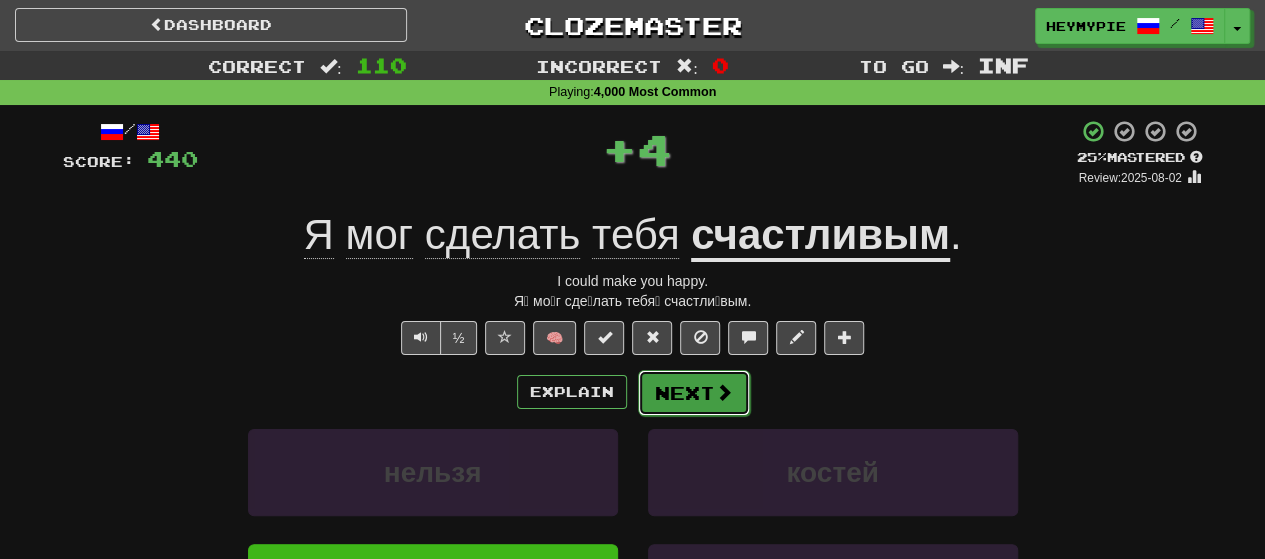 click on "Next" at bounding box center (694, 393) 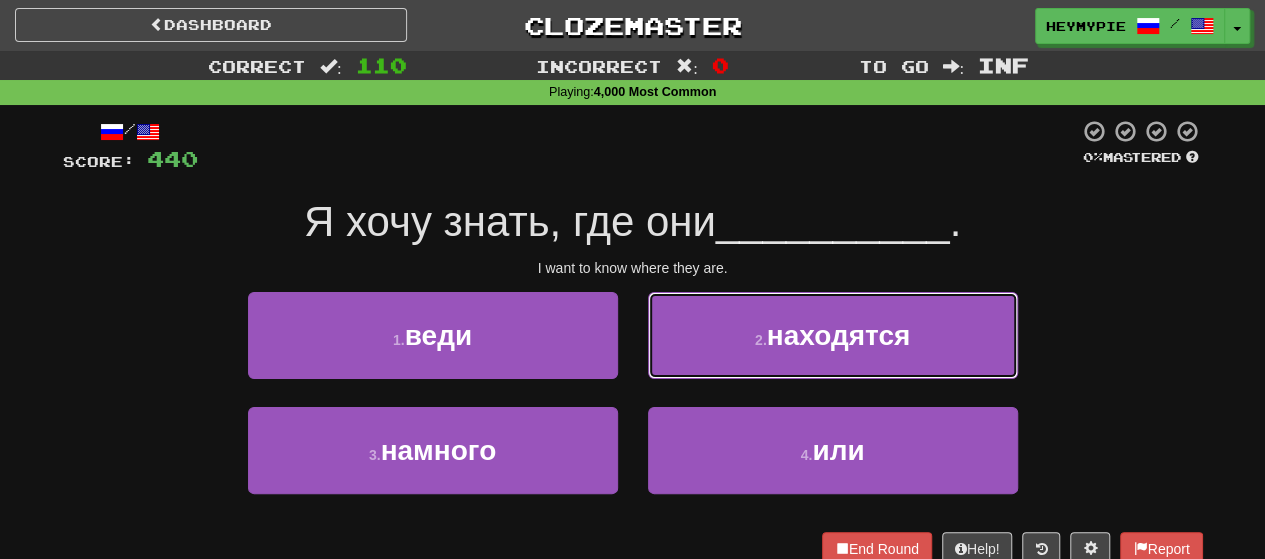 click on "2 .  находятся" at bounding box center [833, 335] 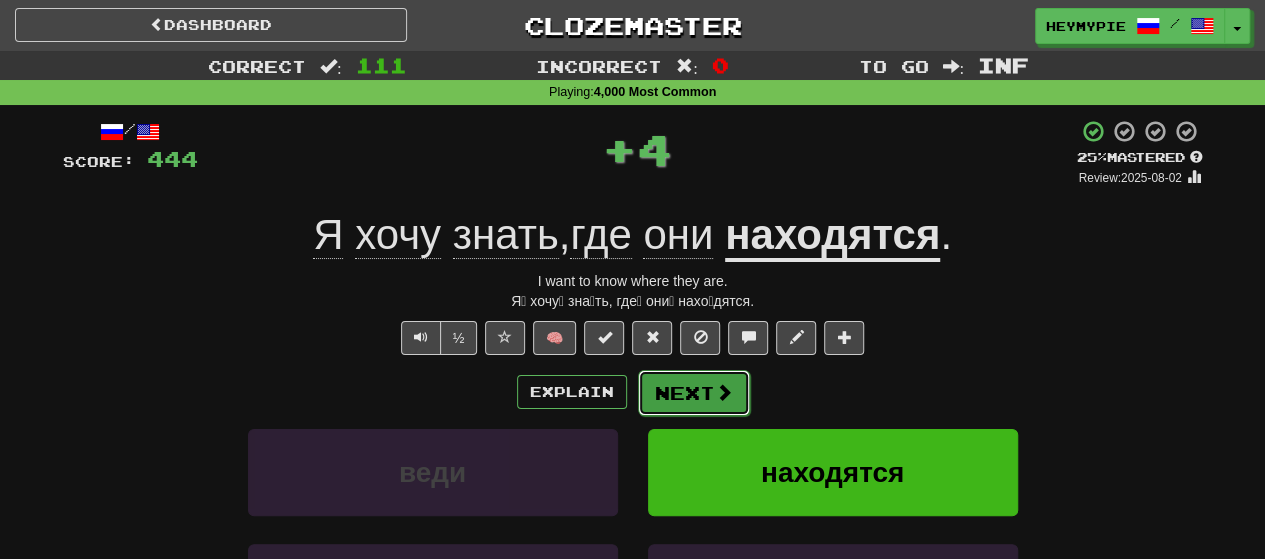 click on "Next" at bounding box center (694, 393) 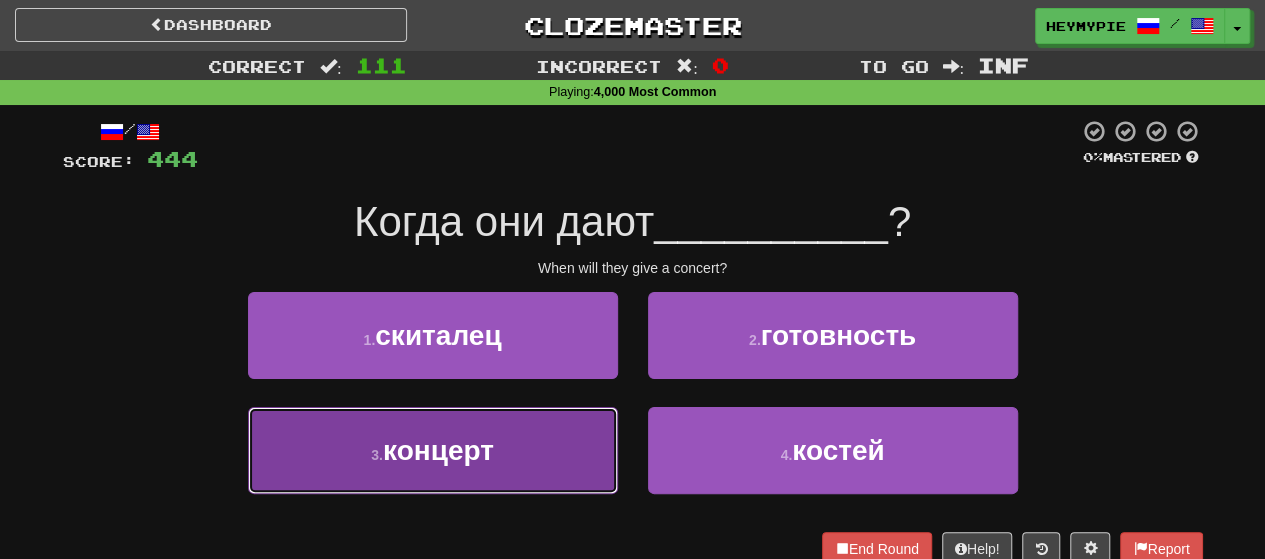 click on "концерт" at bounding box center (438, 450) 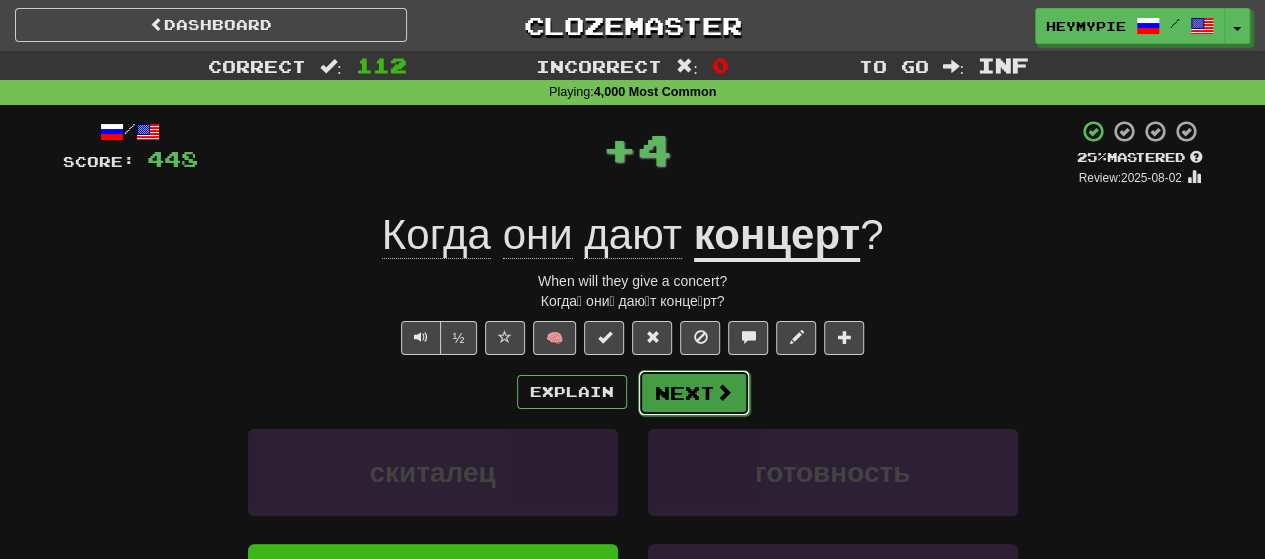 click at bounding box center (724, 392) 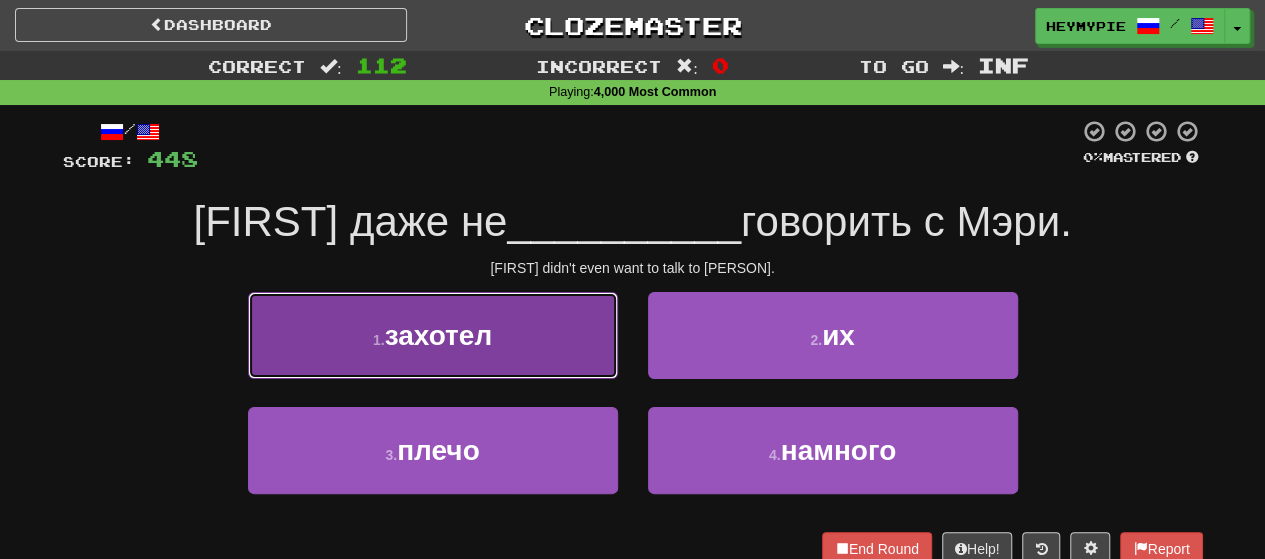 click on "захотел" at bounding box center [438, 335] 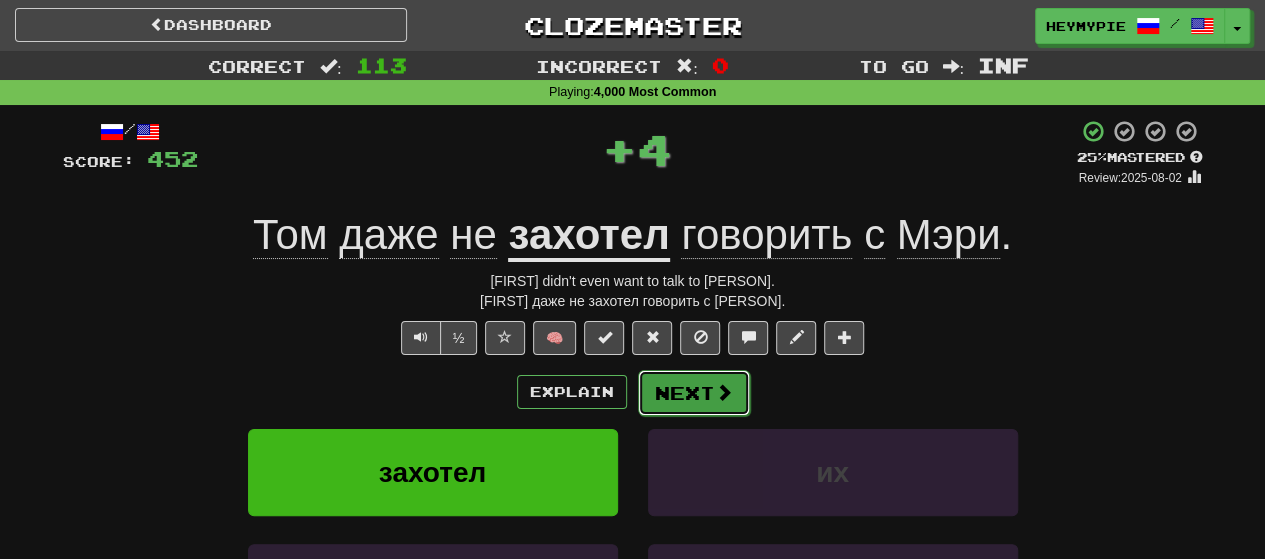 click on "Next" at bounding box center (694, 393) 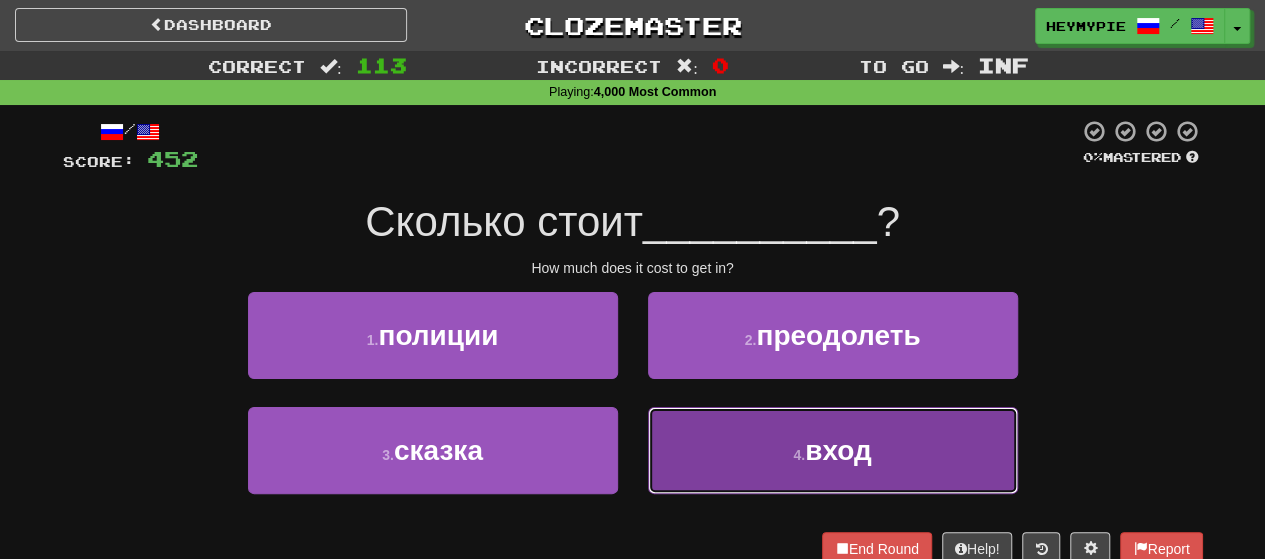 click on "4 .  вход" at bounding box center [833, 450] 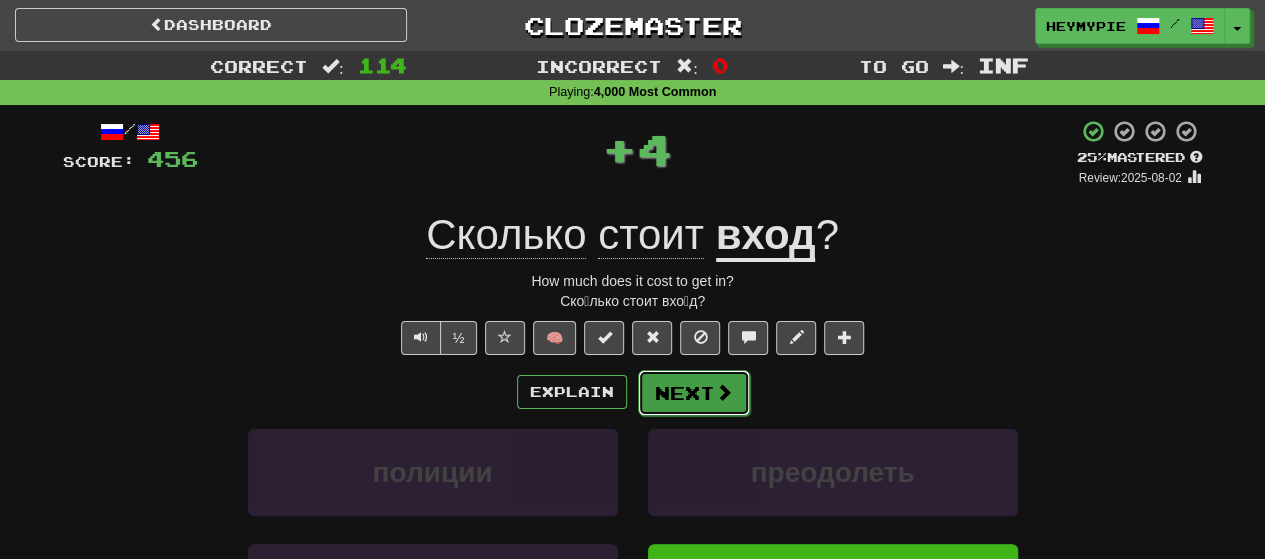 click on "Next" at bounding box center [694, 393] 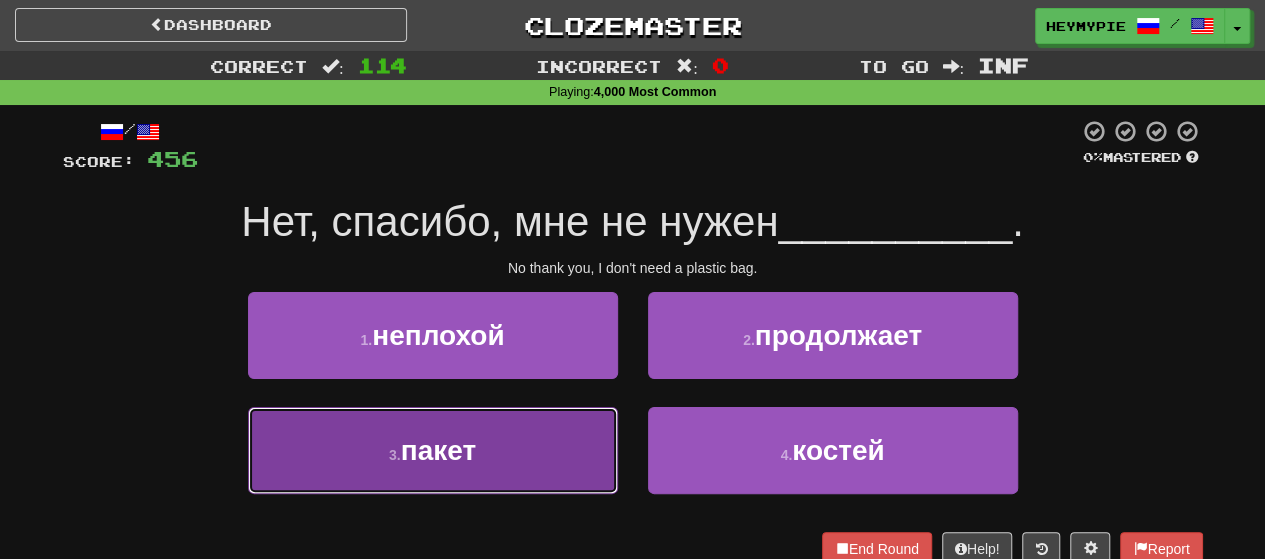 click on "3 .  пакет" at bounding box center (433, 450) 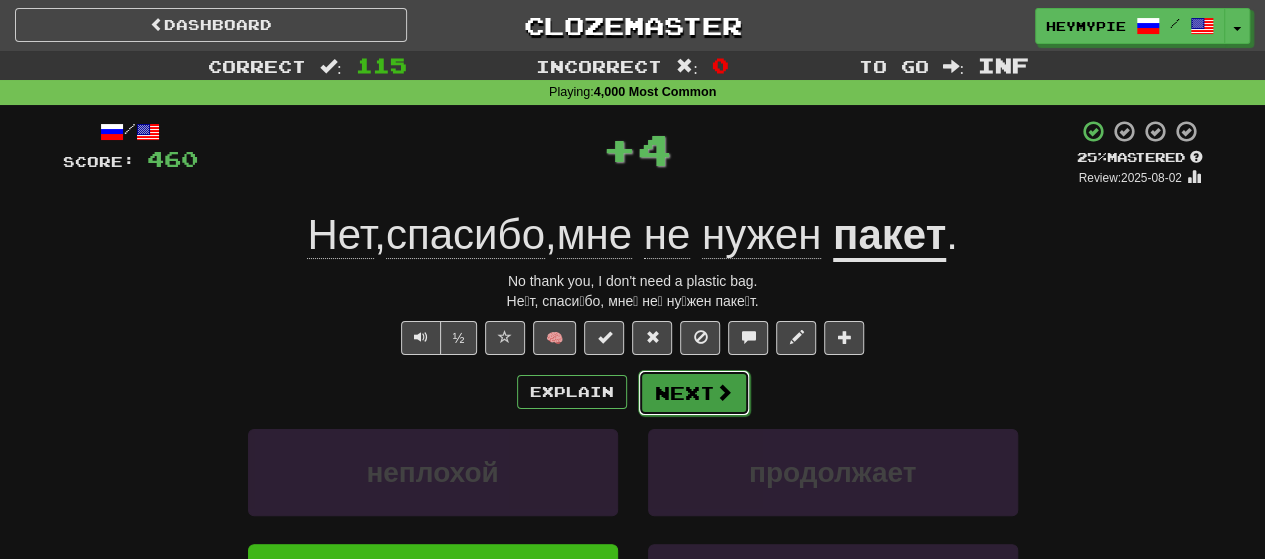 click on "Next" at bounding box center [694, 393] 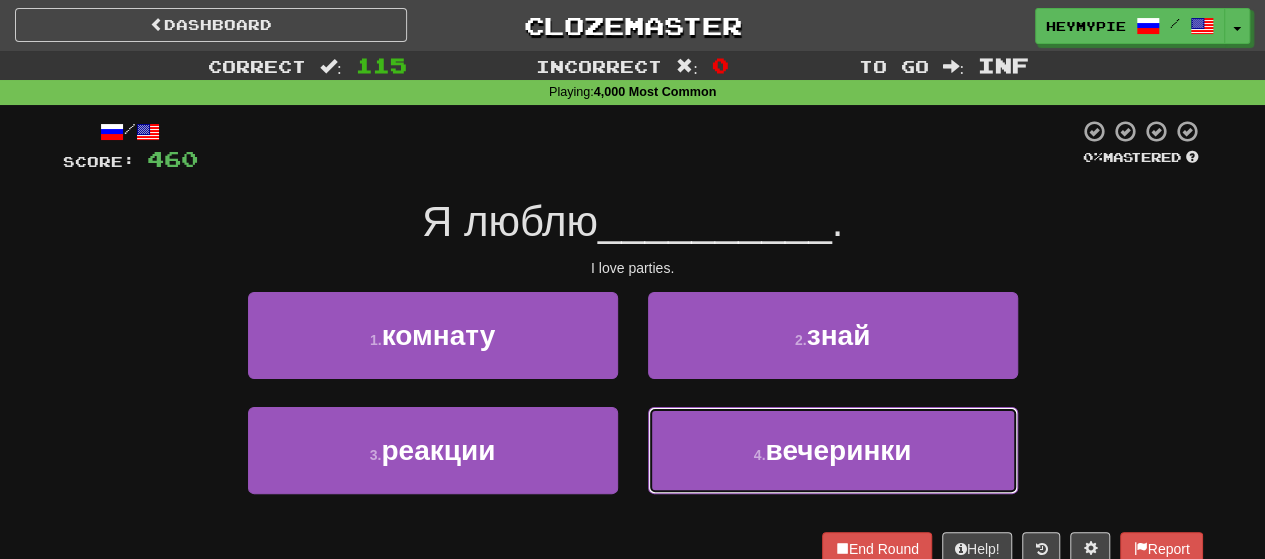 drag, startPoint x: 742, startPoint y: 445, endPoint x: 735, endPoint y: 421, distance: 25 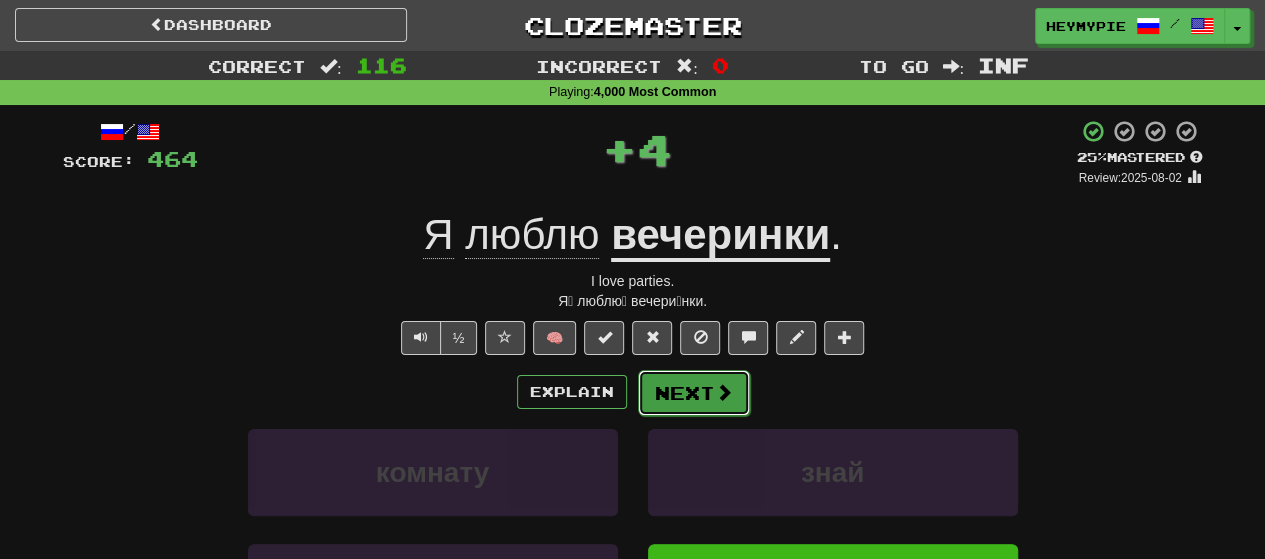 click on "Next" at bounding box center [694, 393] 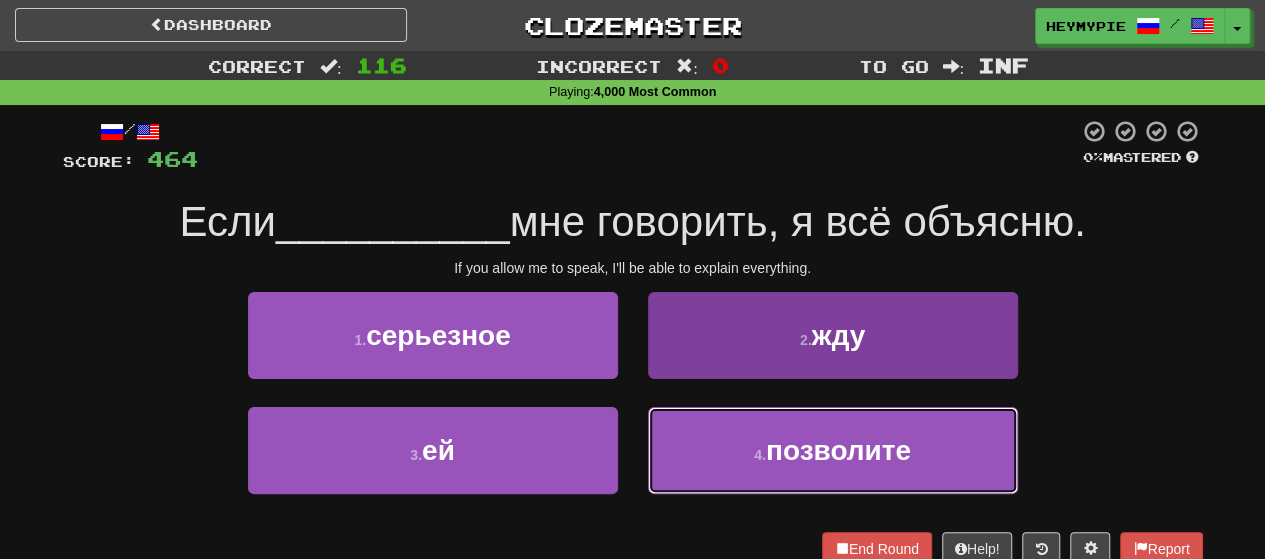 click on "4 .  позволите" at bounding box center [833, 450] 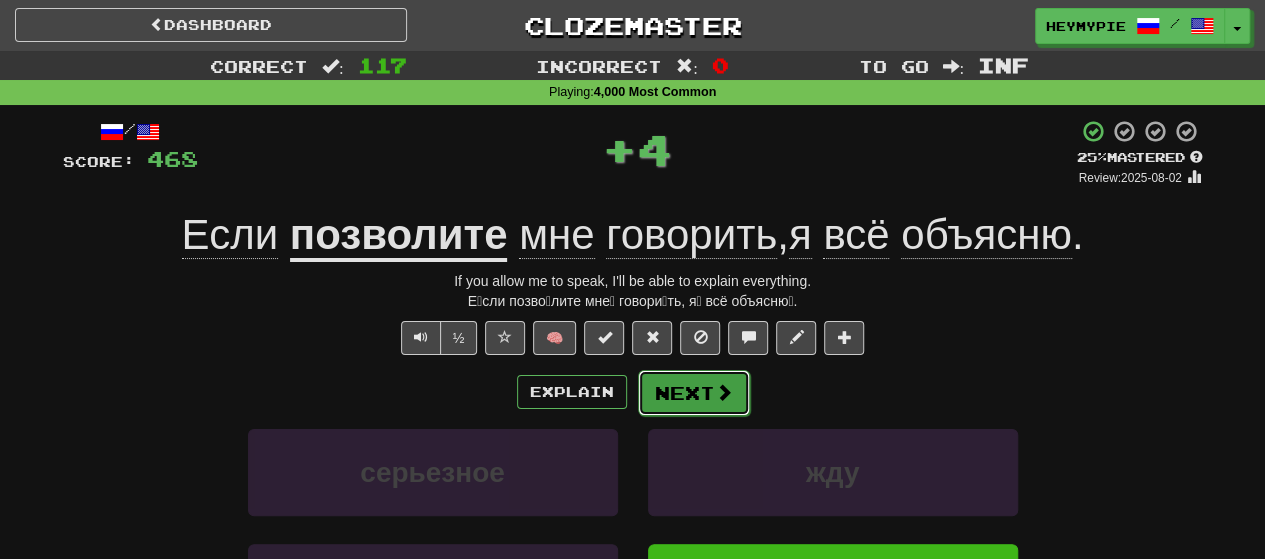 click on "Next" at bounding box center [694, 393] 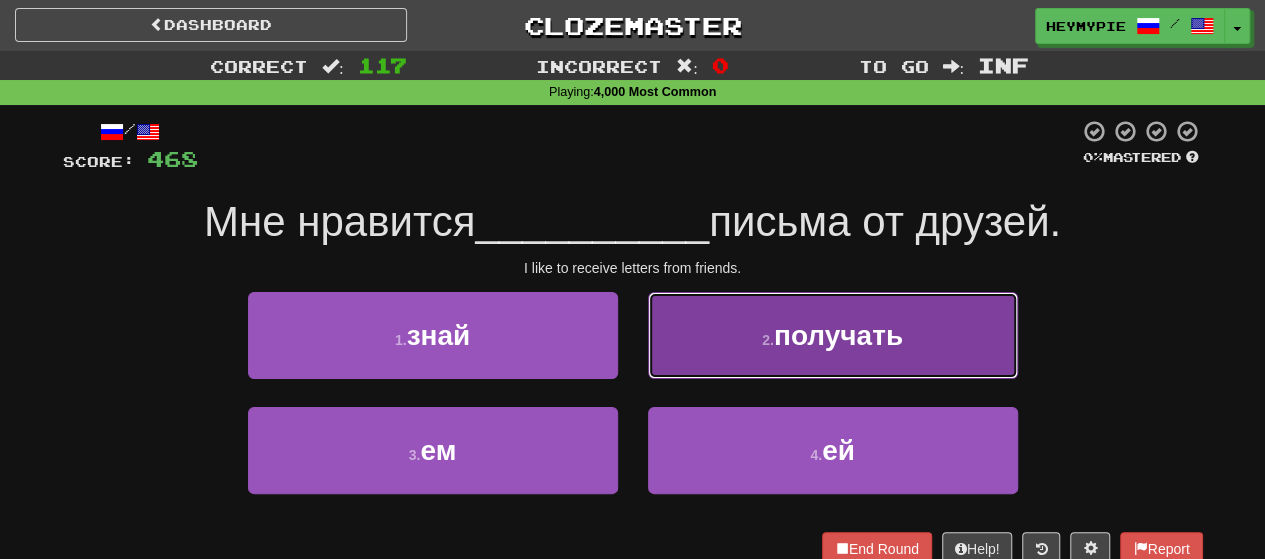 click on "2 .  получать" at bounding box center [833, 335] 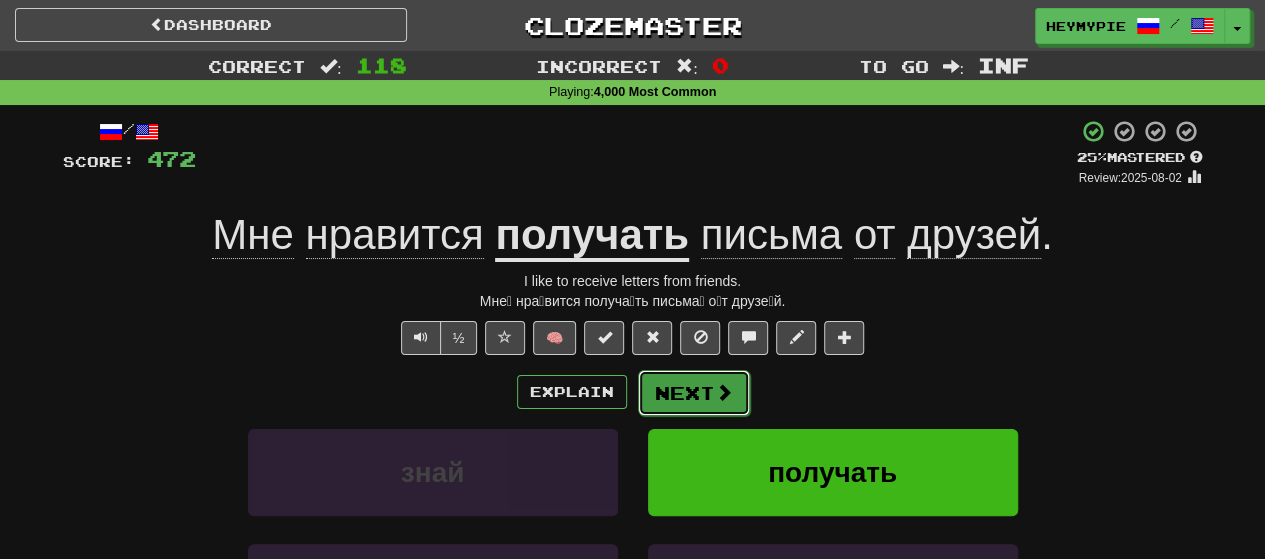 click on "Next" at bounding box center [694, 393] 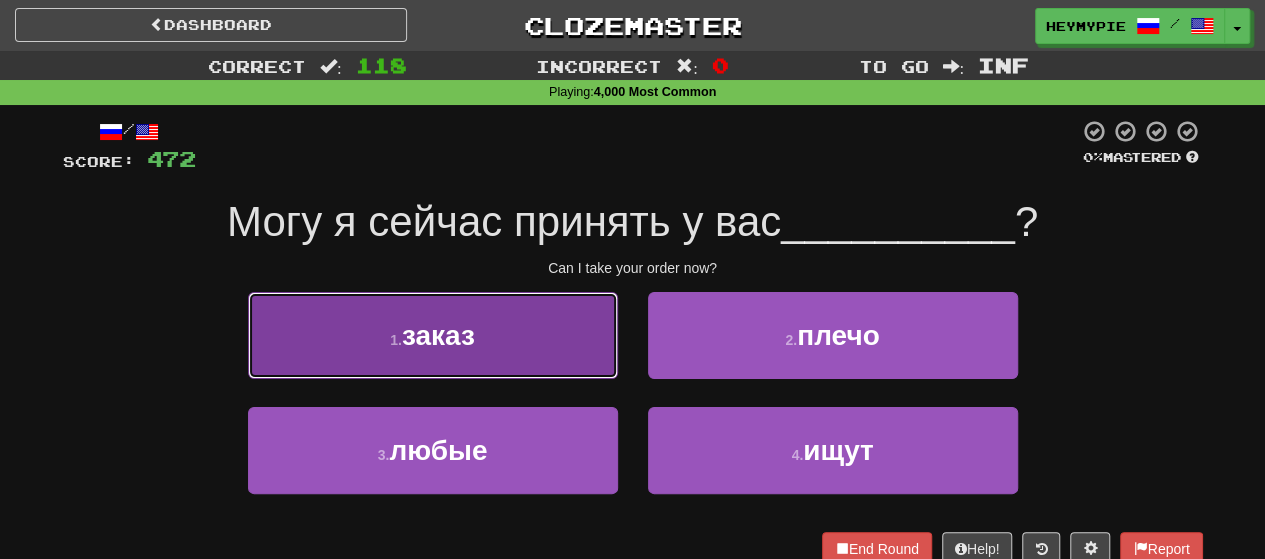 click on "1 .  заказ" at bounding box center [433, 335] 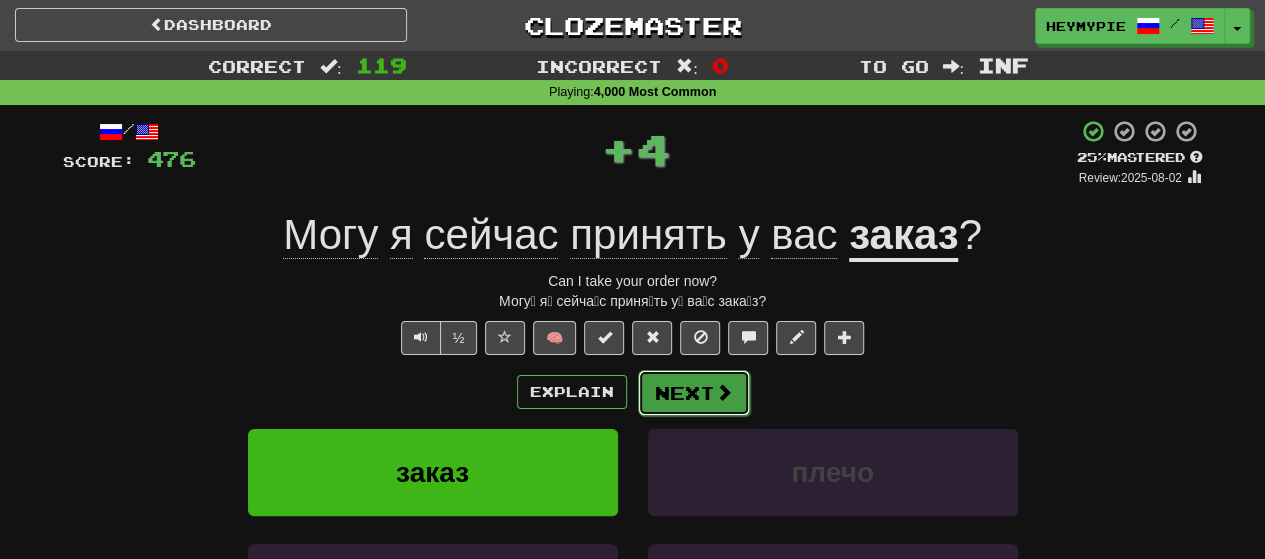 click on "Next" at bounding box center (694, 393) 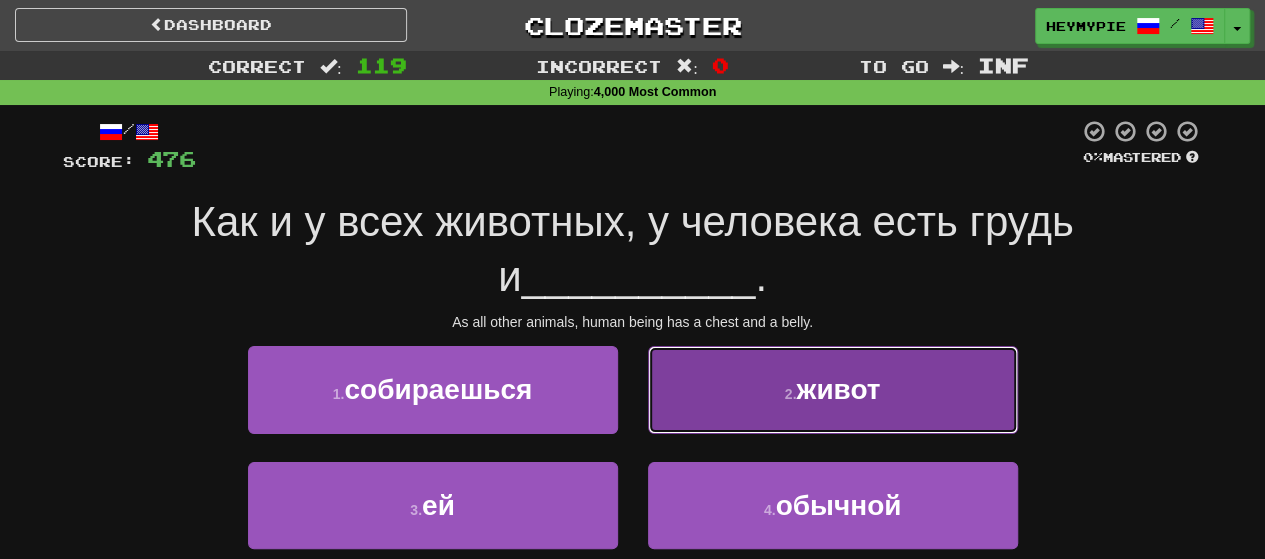 click on "2 .  живот" at bounding box center [833, 389] 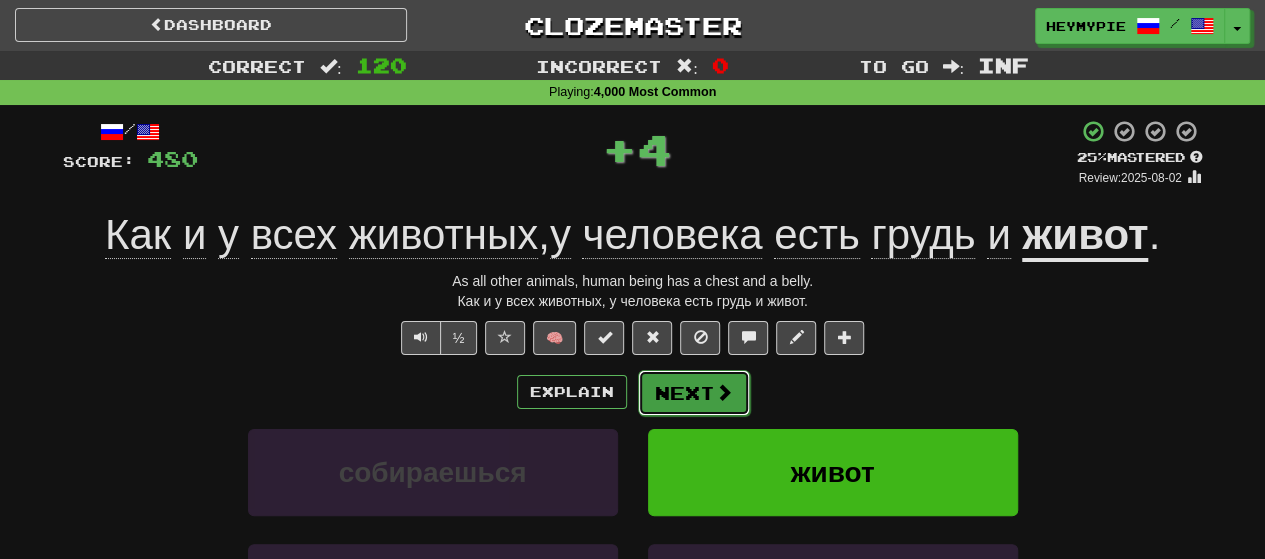 click on "Next" at bounding box center [694, 393] 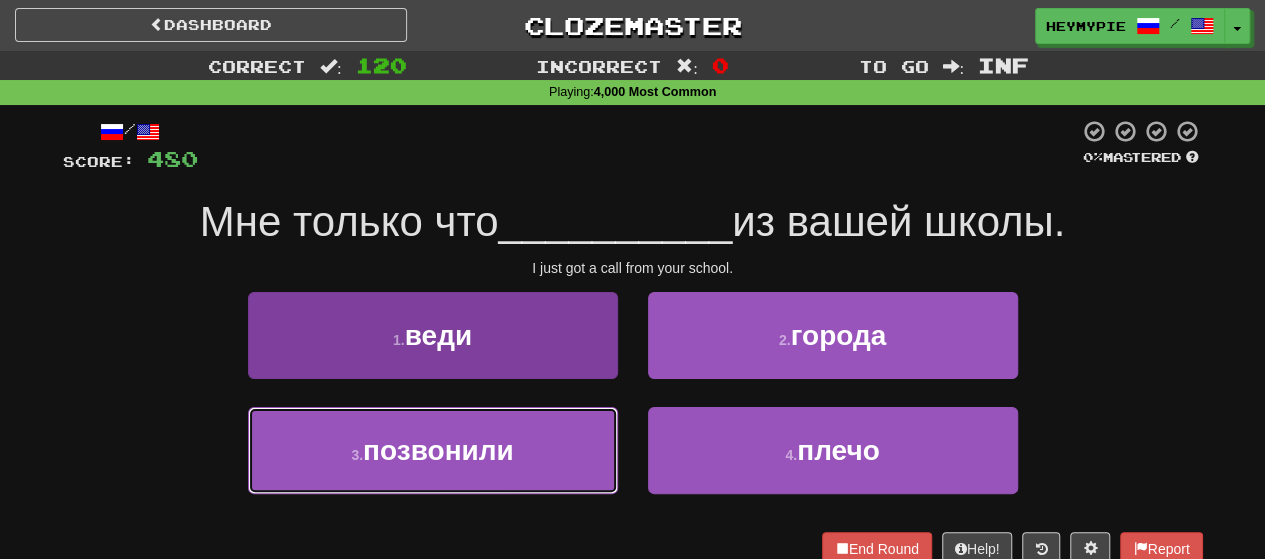 click on "позвонили" at bounding box center [438, 450] 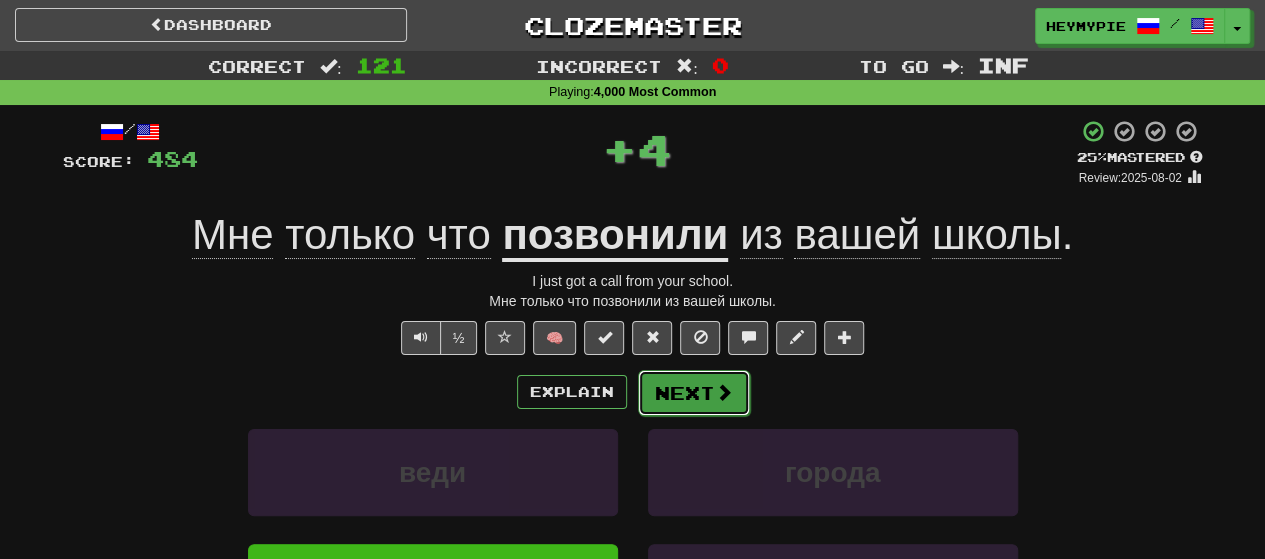 click on "Next" at bounding box center [694, 393] 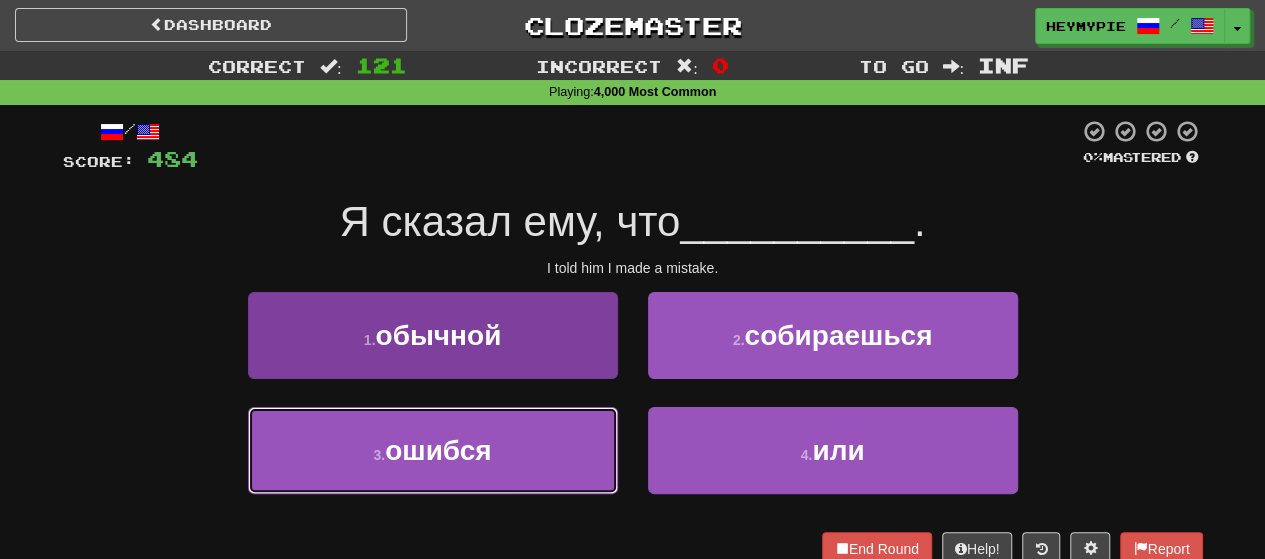 click on "ошибся" at bounding box center (438, 450) 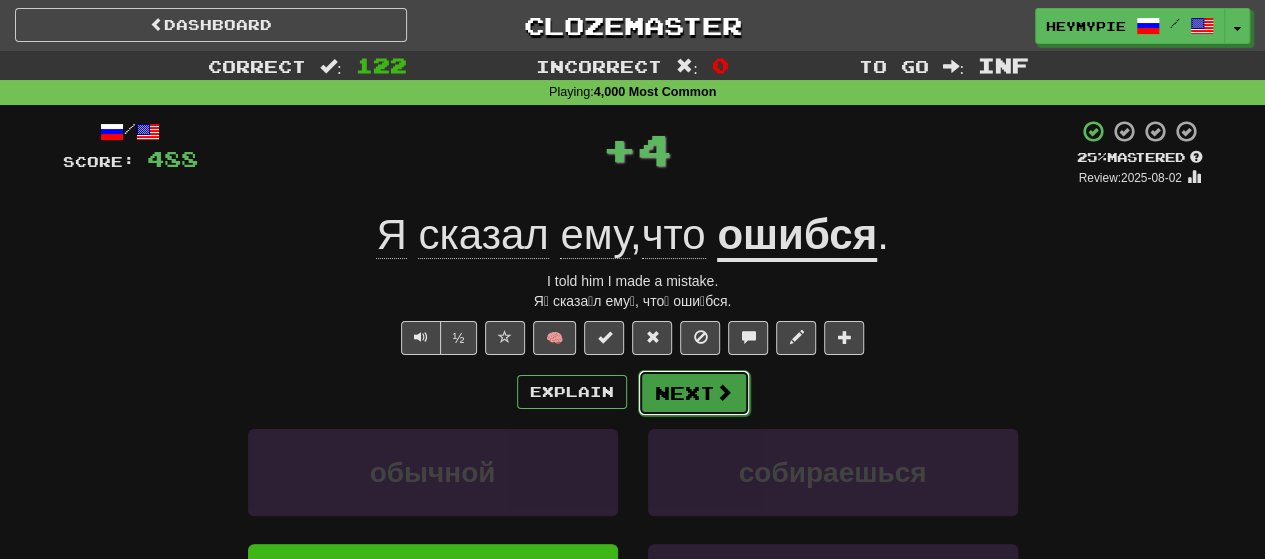 click on "Next" at bounding box center (694, 393) 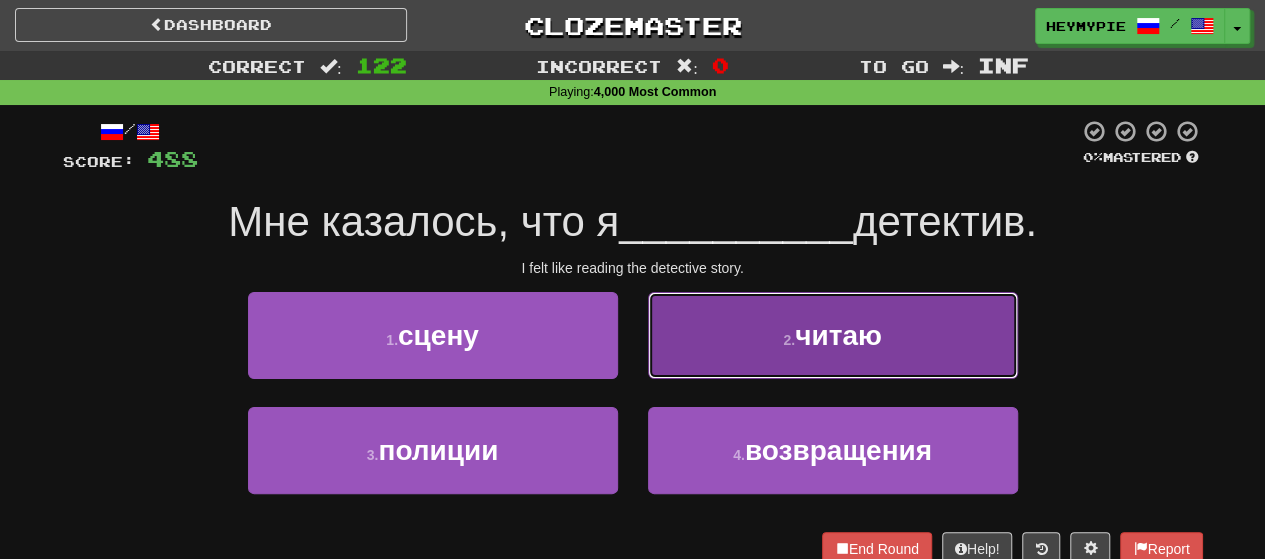 click on "2 .  читаю" at bounding box center (833, 335) 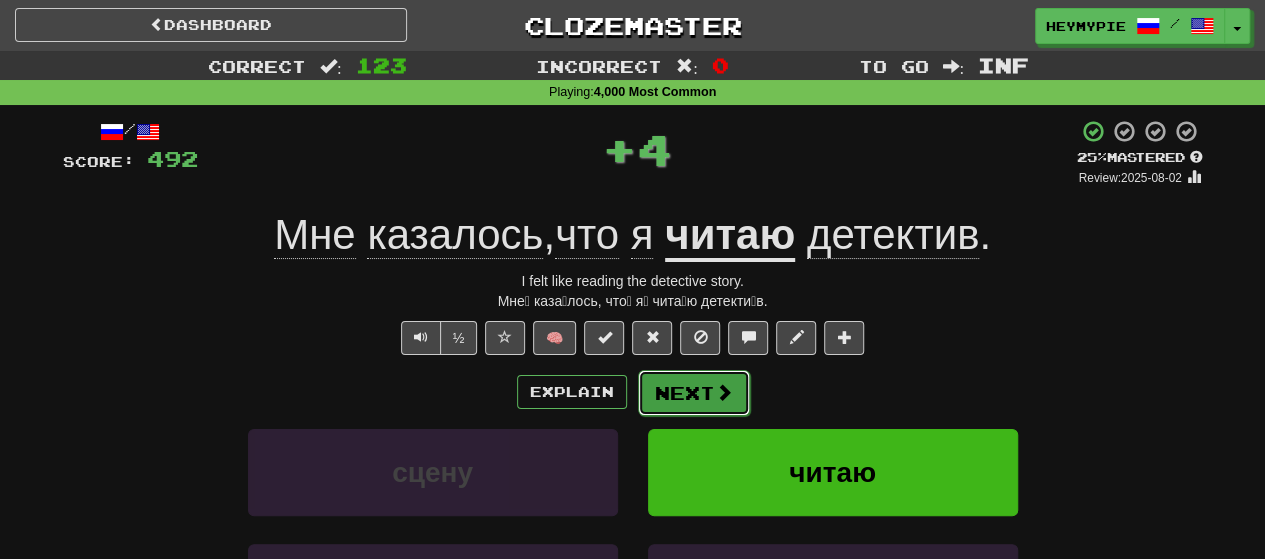click on "Next" at bounding box center (694, 393) 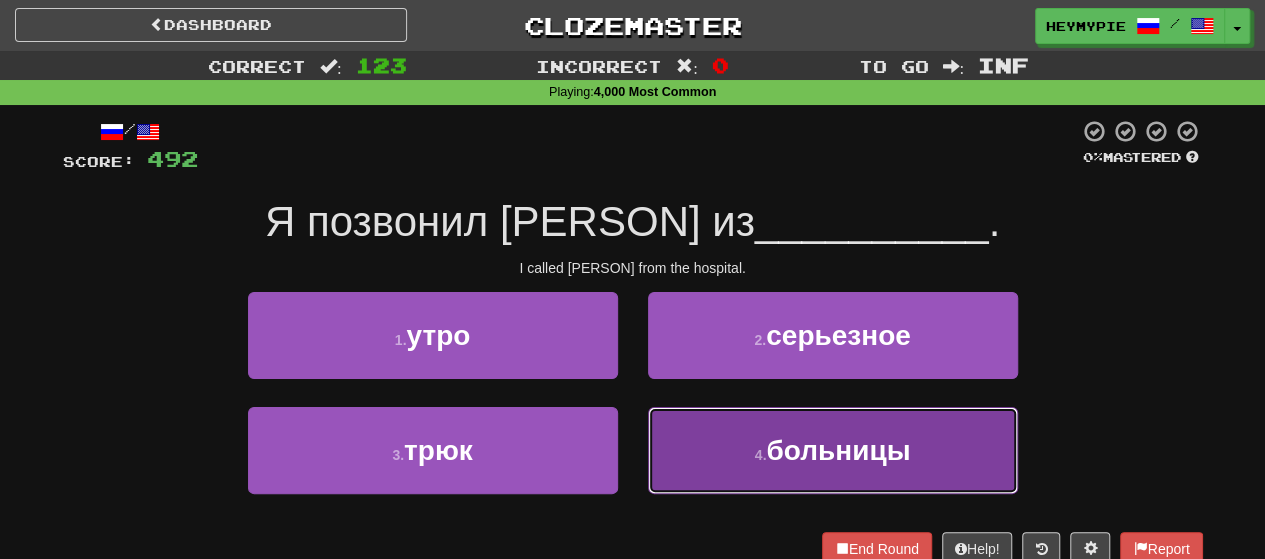 click on "4 .  больницы" at bounding box center (833, 450) 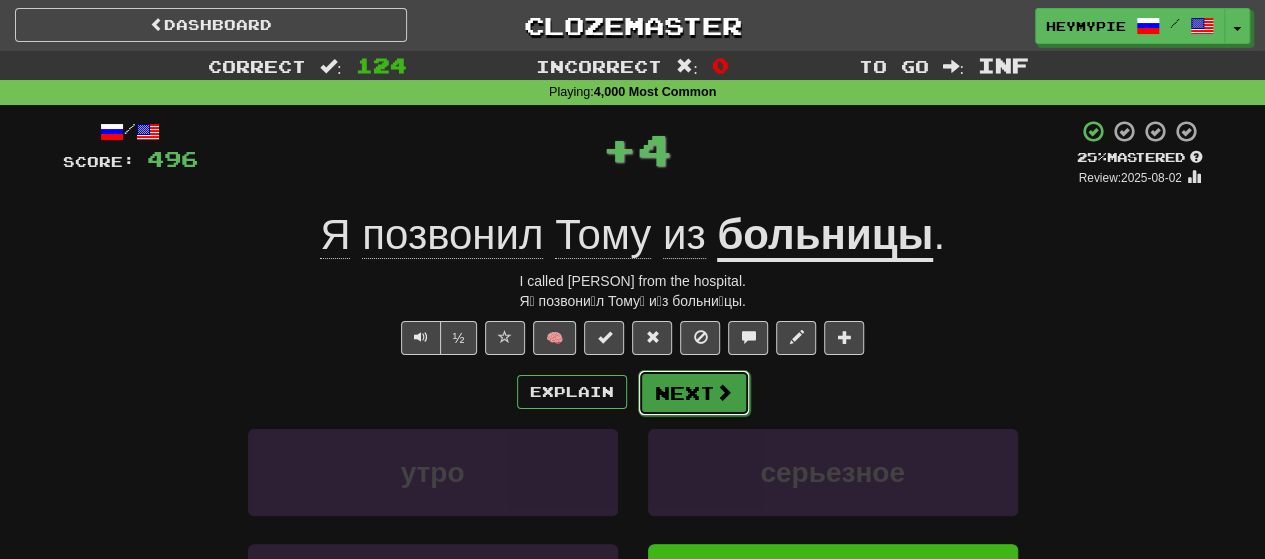 click on "Next" at bounding box center (694, 393) 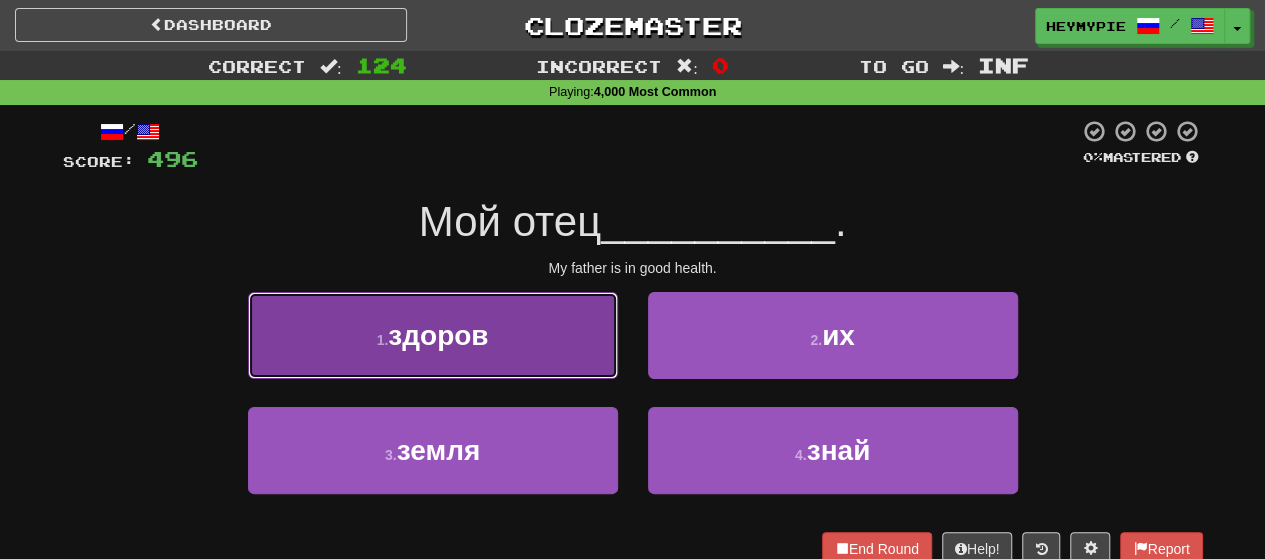 click on "1 .  здоров" at bounding box center (433, 335) 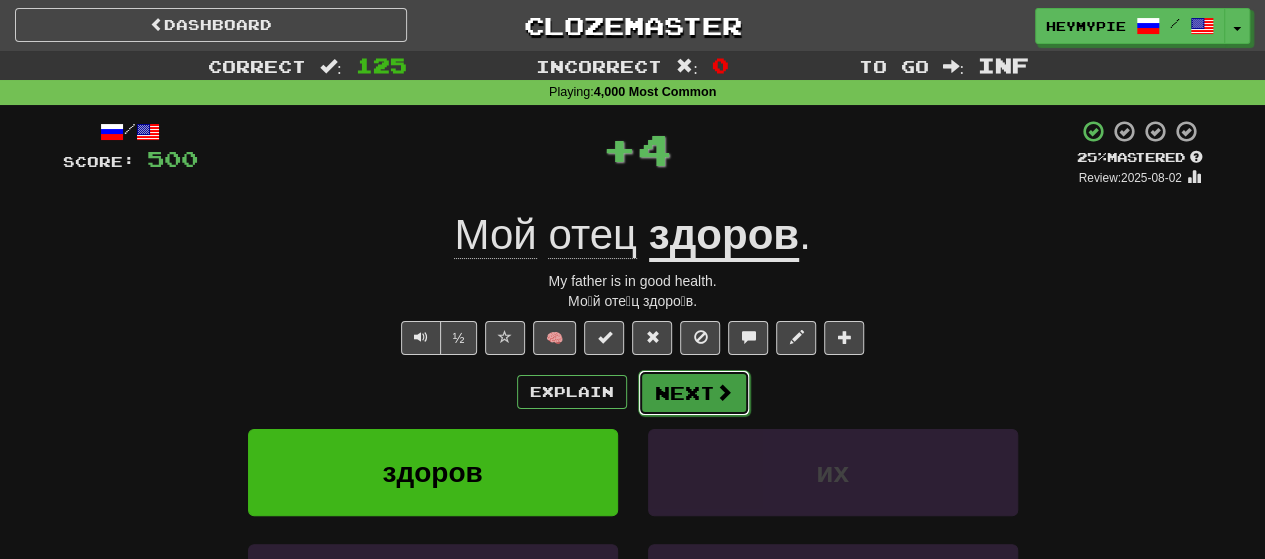 click on "Next" at bounding box center (694, 393) 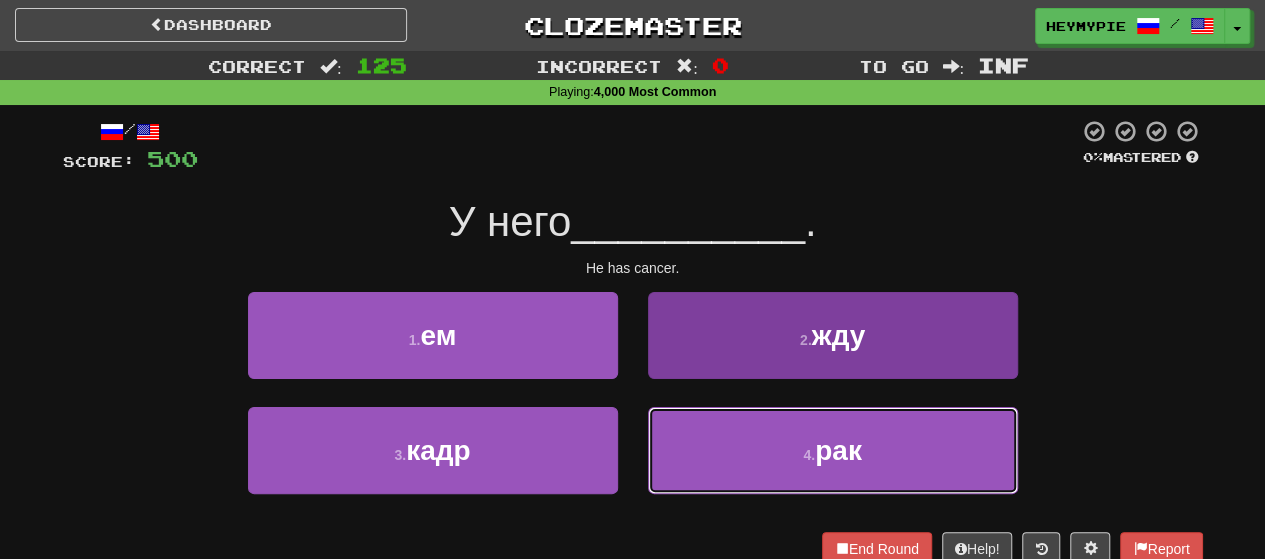 click on "4 .  рак" at bounding box center [833, 450] 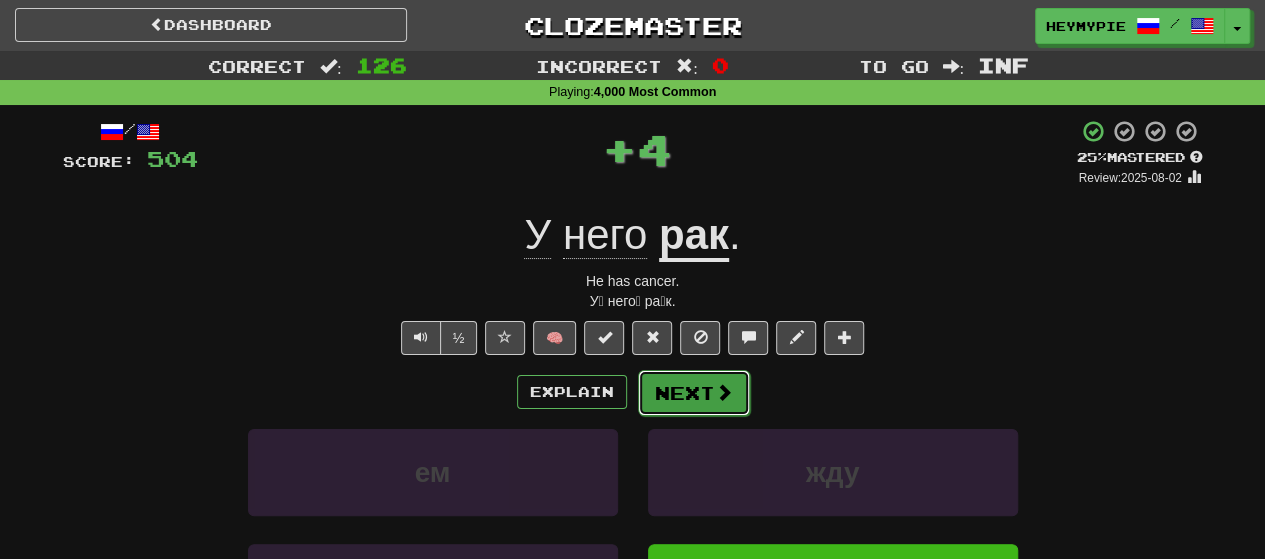 click on "Next" at bounding box center [694, 393] 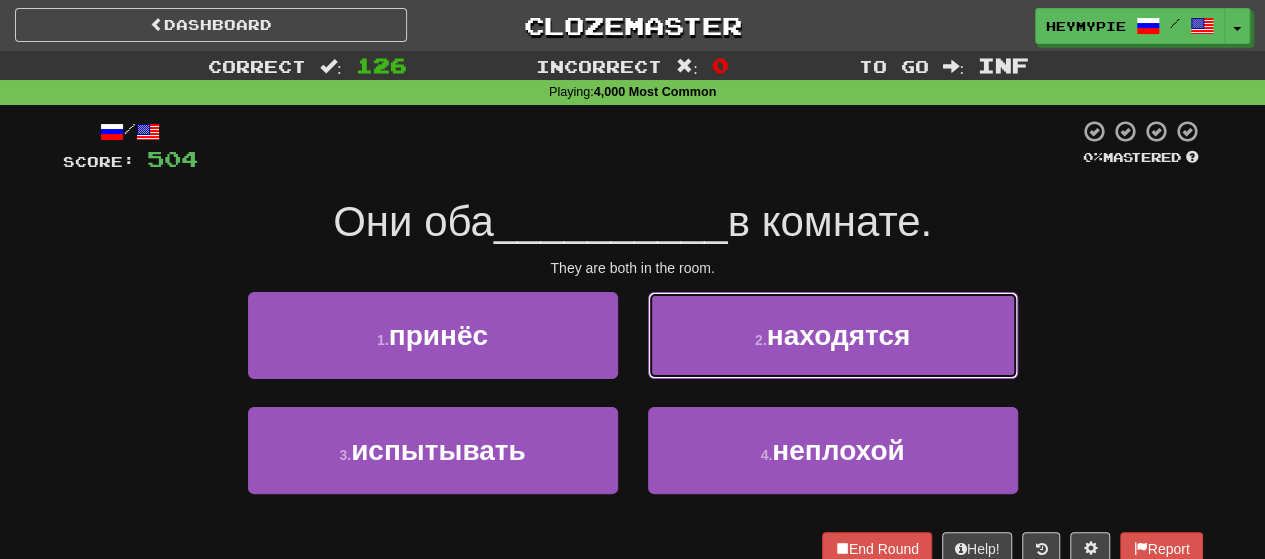 click on "2 .  находятся" at bounding box center [833, 335] 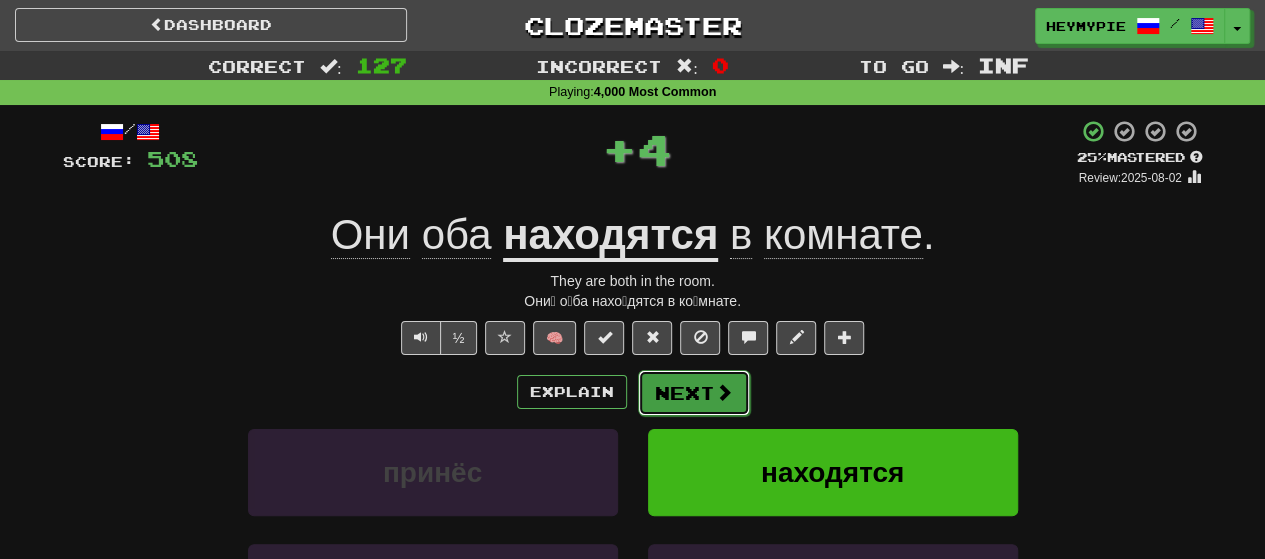 click on "Next" at bounding box center (694, 393) 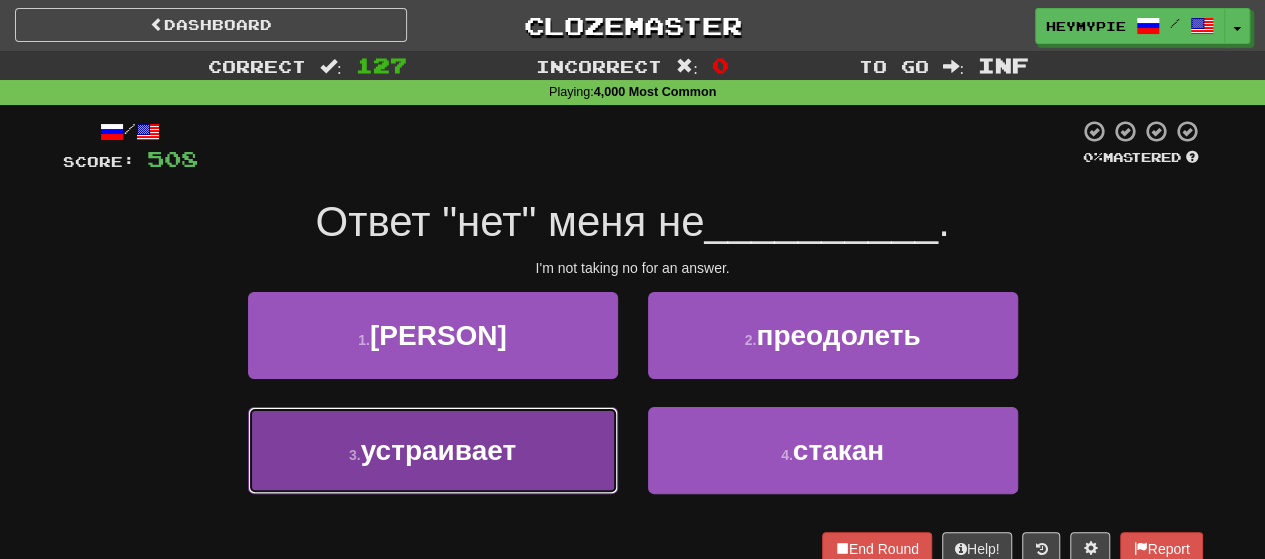 click on "3 .  устраивает" at bounding box center (433, 450) 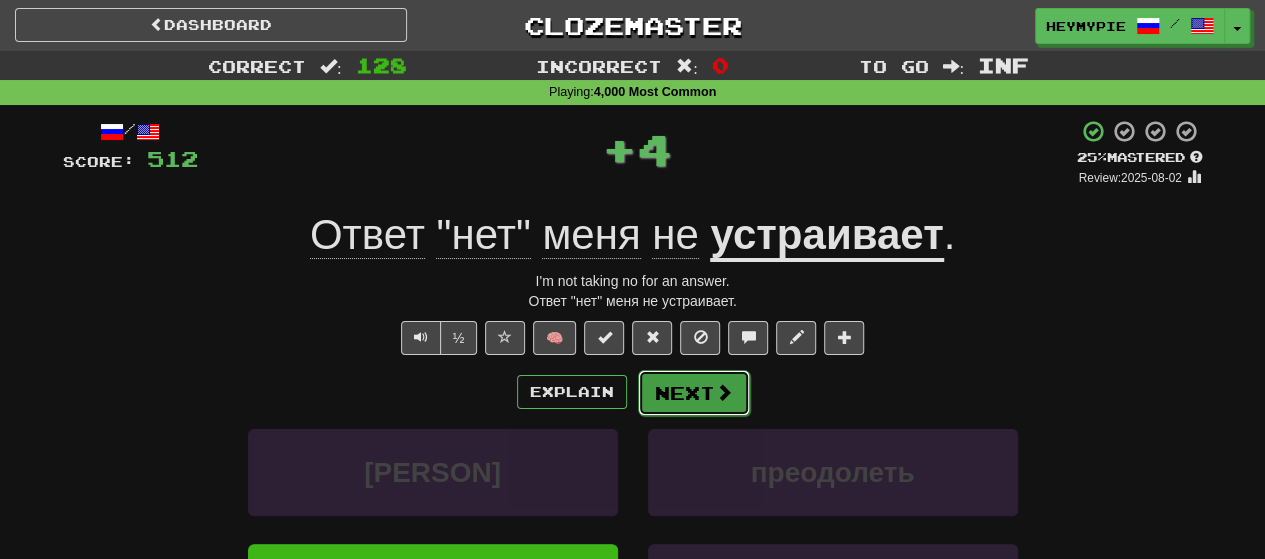 click on "Next" at bounding box center [694, 393] 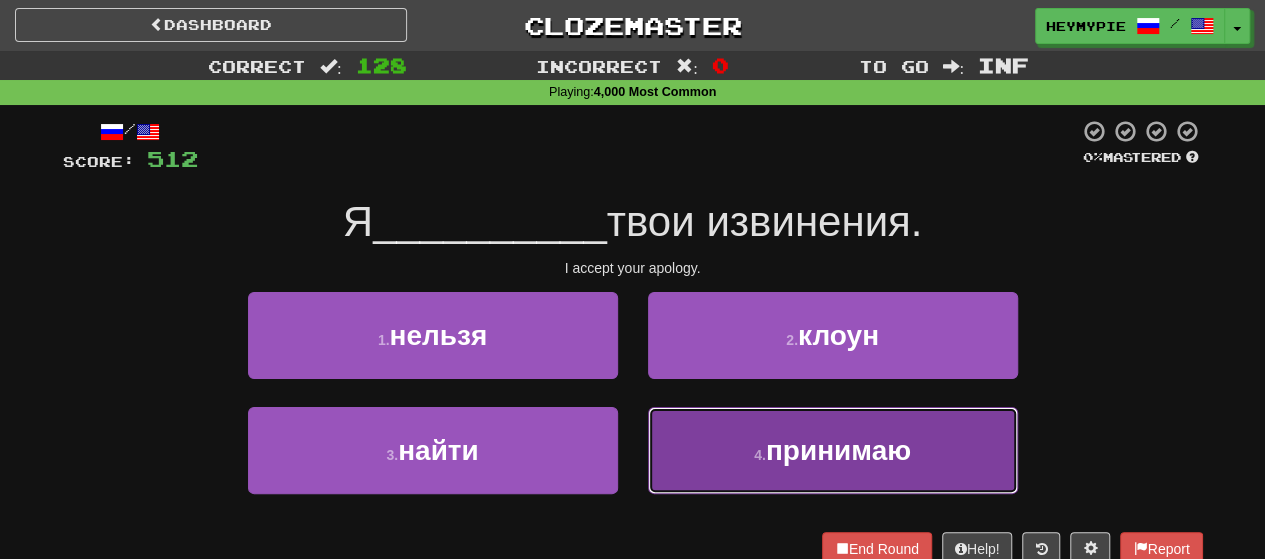 drag, startPoint x: 687, startPoint y: 477, endPoint x: 684, endPoint y: 489, distance: 12.369317 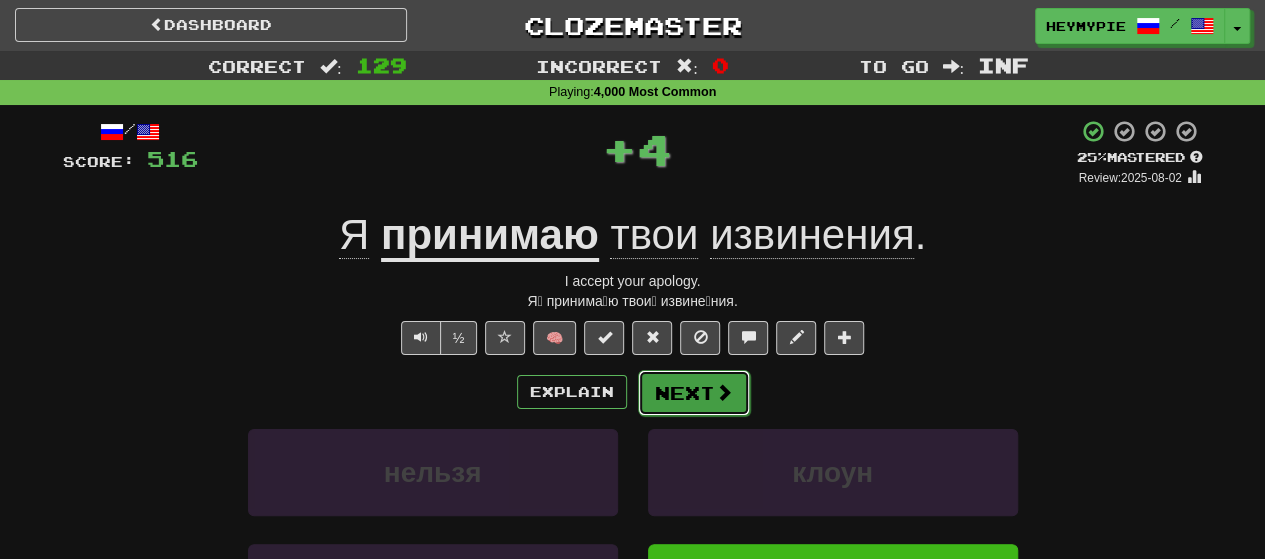 click on "Next" at bounding box center (694, 393) 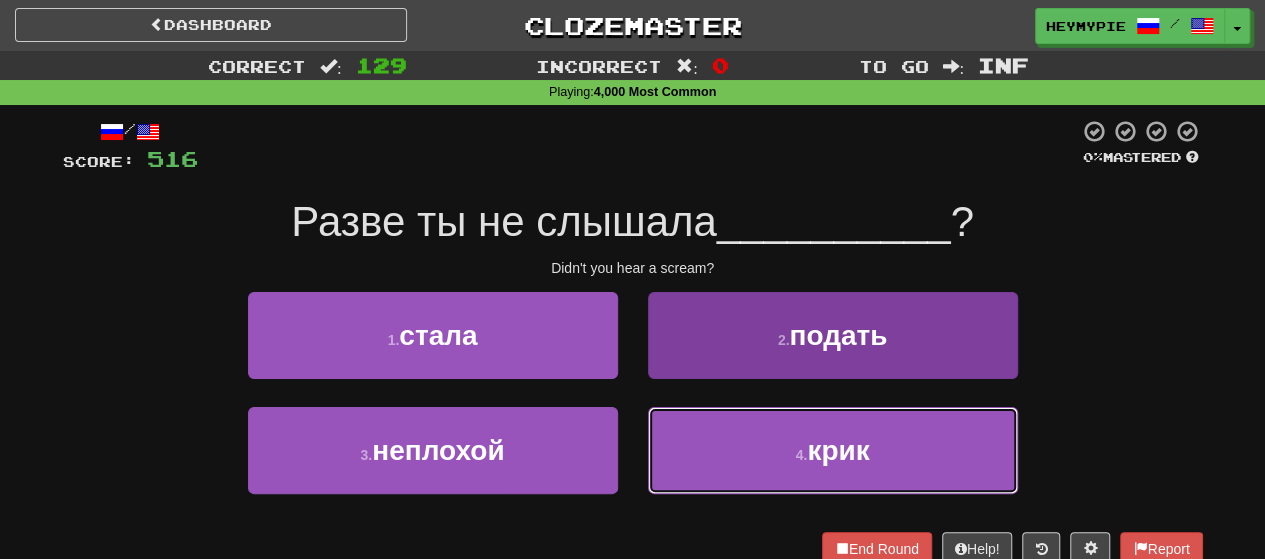 click on "4 .  крик" at bounding box center (833, 450) 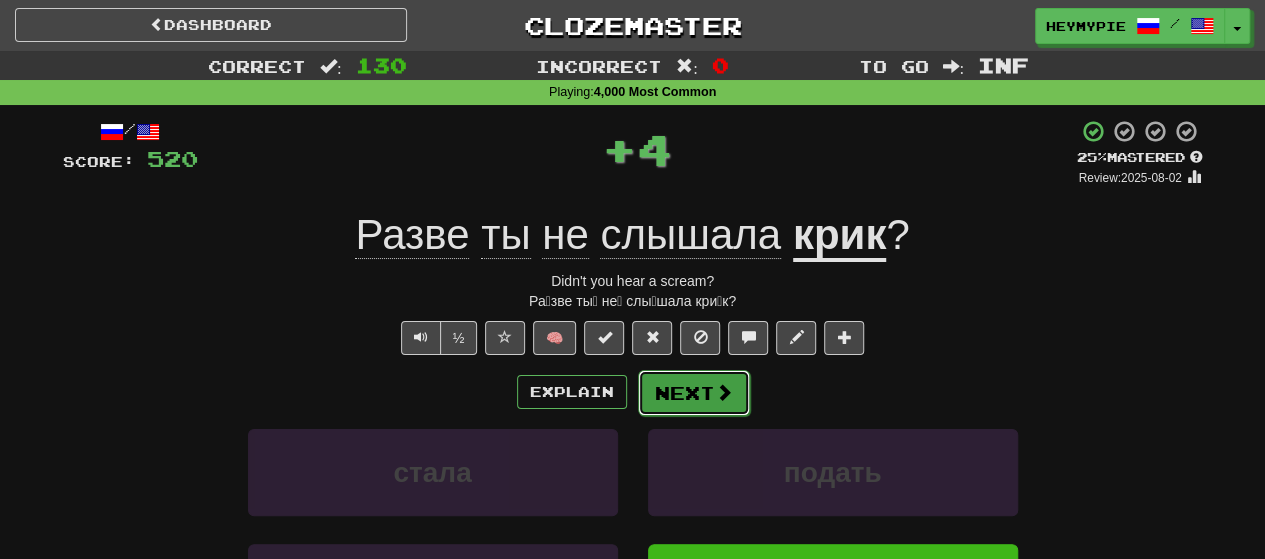 click on "Next" at bounding box center [694, 393] 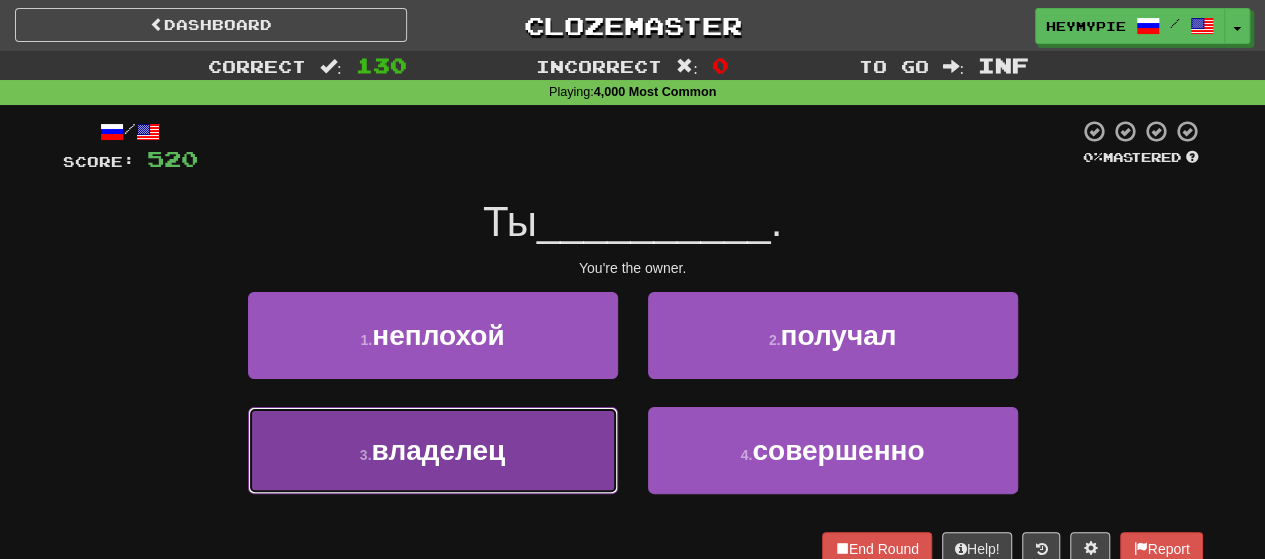 click on "3 .  владелец" at bounding box center [433, 450] 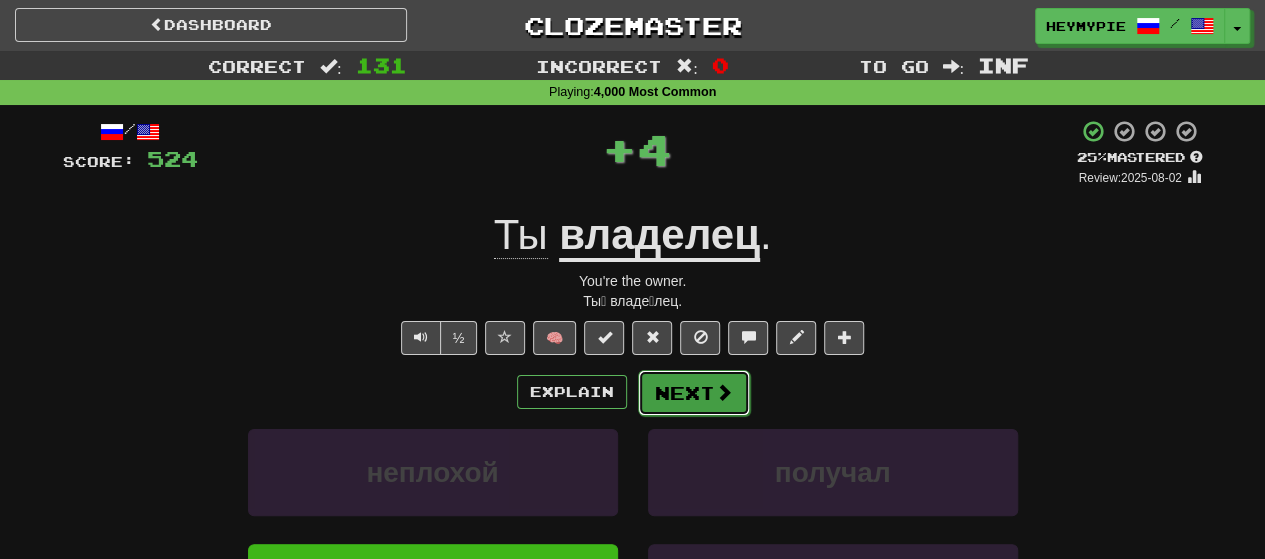 click on "Next" at bounding box center (694, 393) 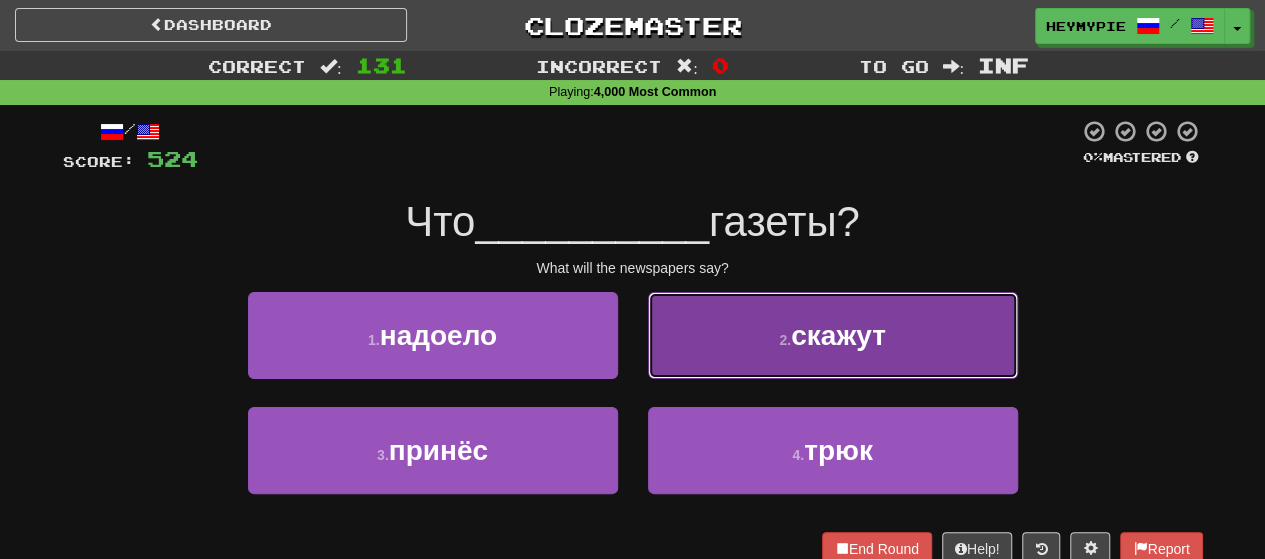click on "[NUMBER] . скажут" at bounding box center [833, 335] 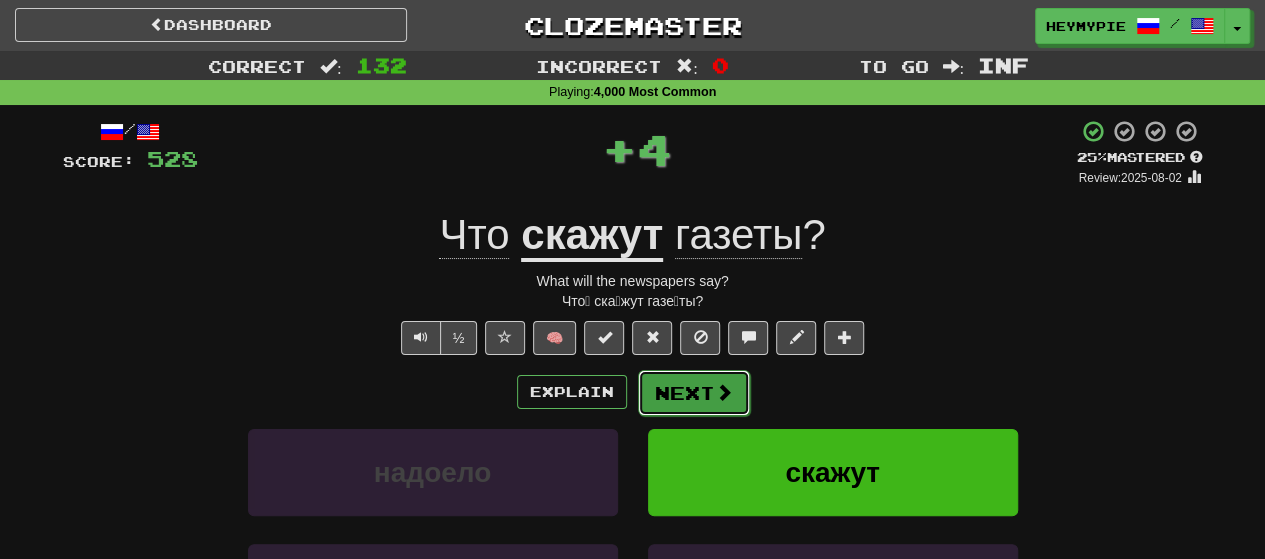 click on "Next" at bounding box center [694, 393] 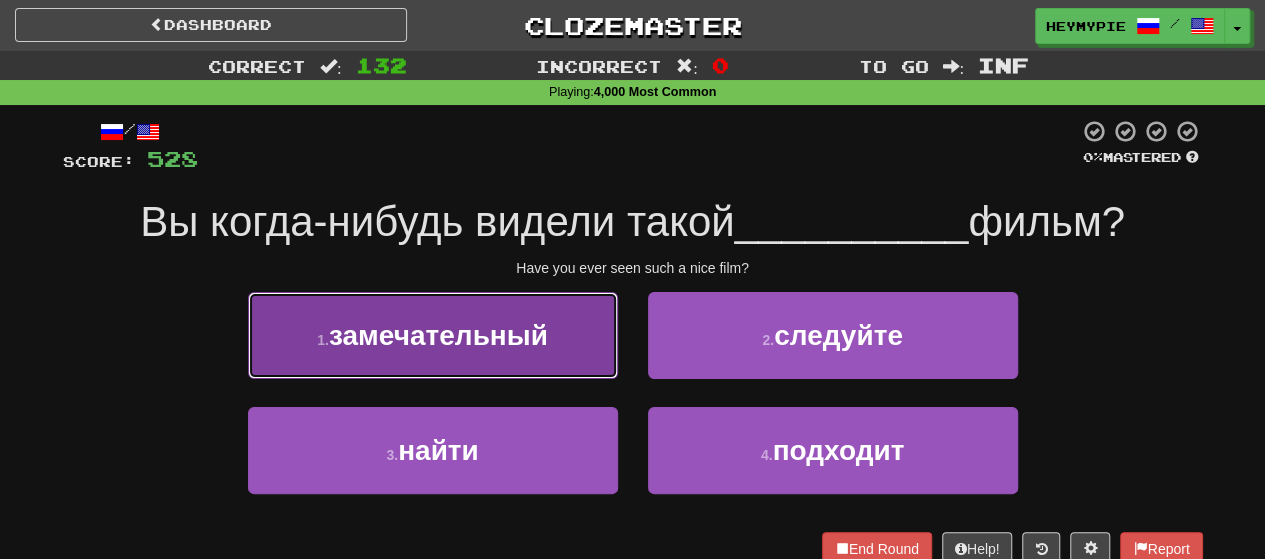 click on "замечательный" at bounding box center [438, 335] 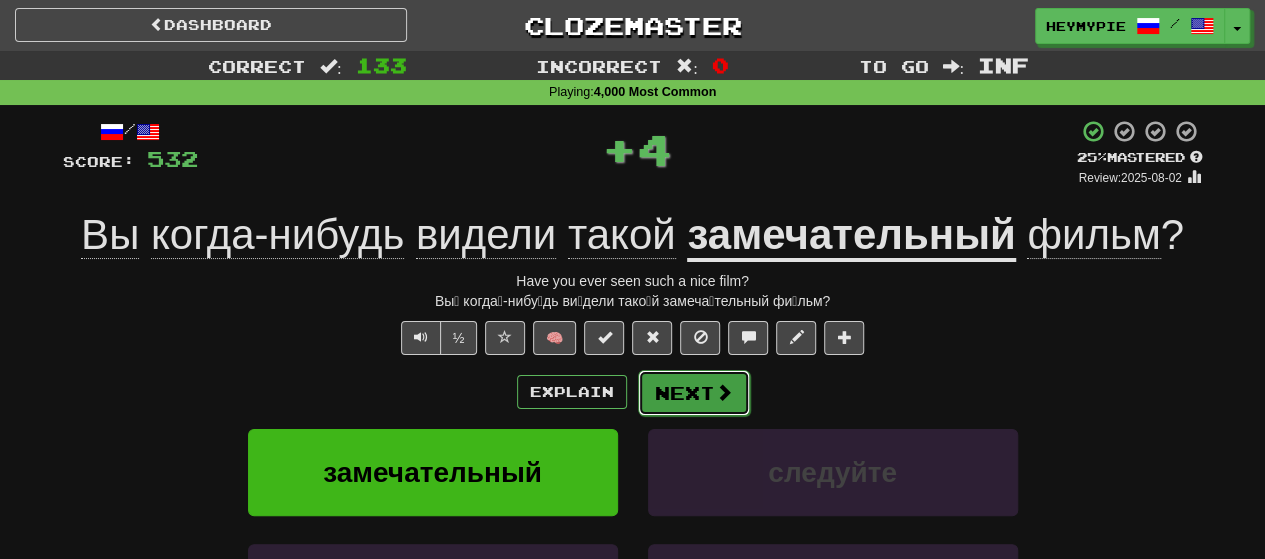 click on "Next" at bounding box center (694, 393) 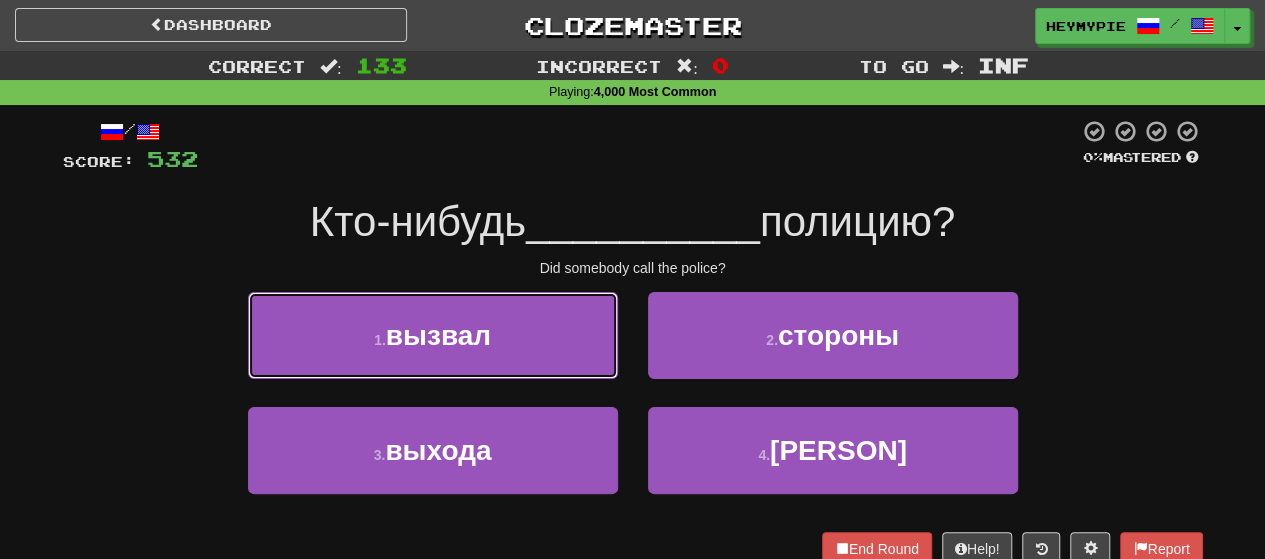 click on "1 .  вызвал" at bounding box center [433, 335] 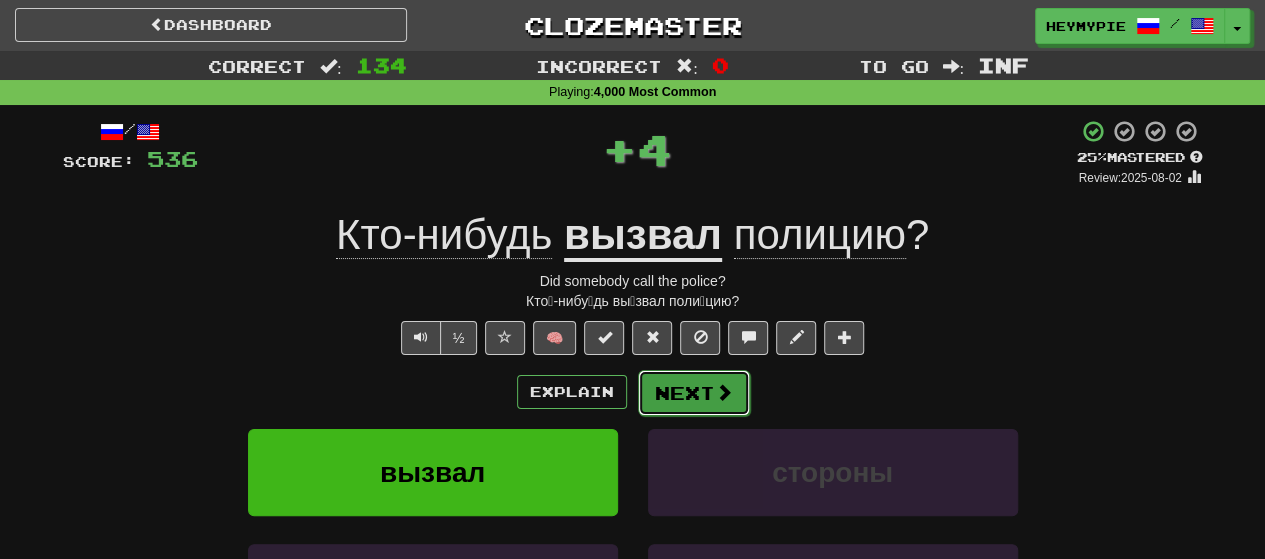 click on "Next" at bounding box center (694, 393) 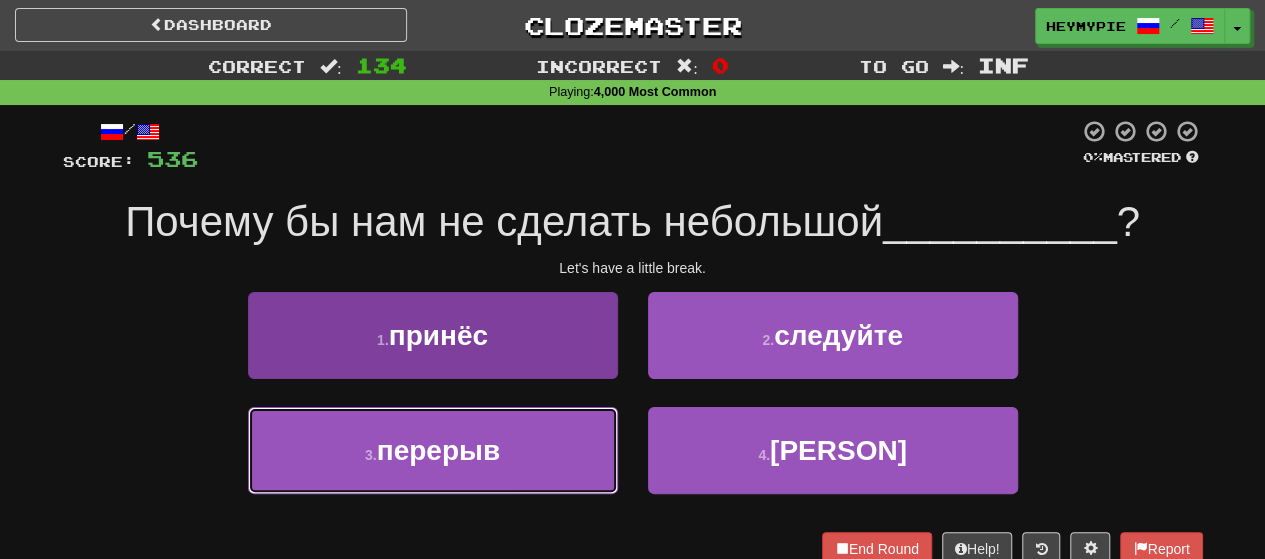 click on "3 .  перерыв" at bounding box center [433, 450] 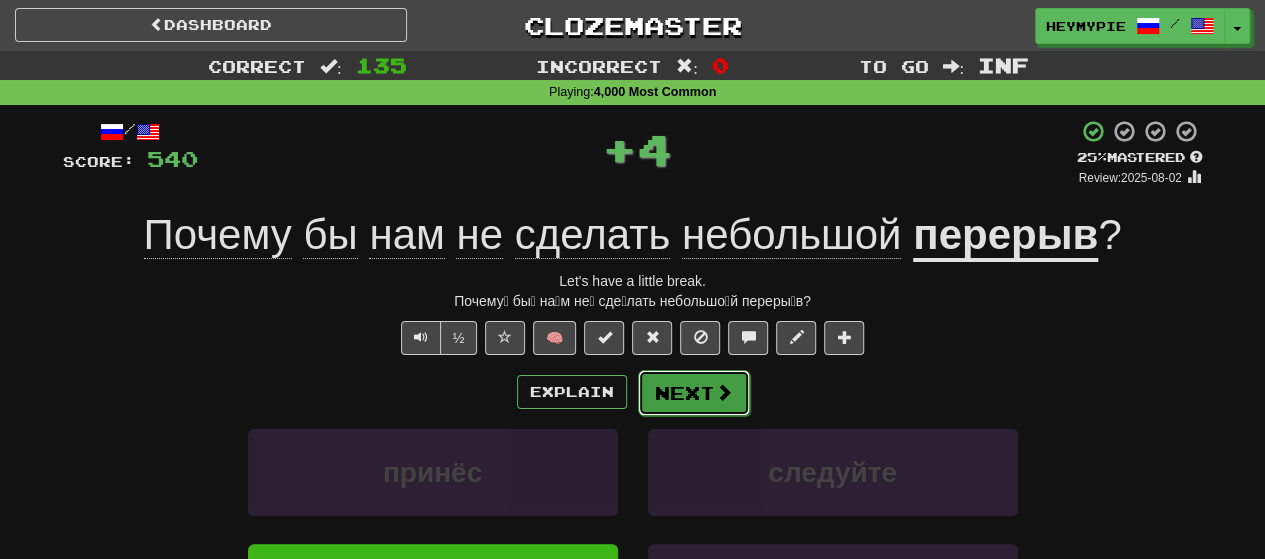 click on "Next" at bounding box center [694, 393] 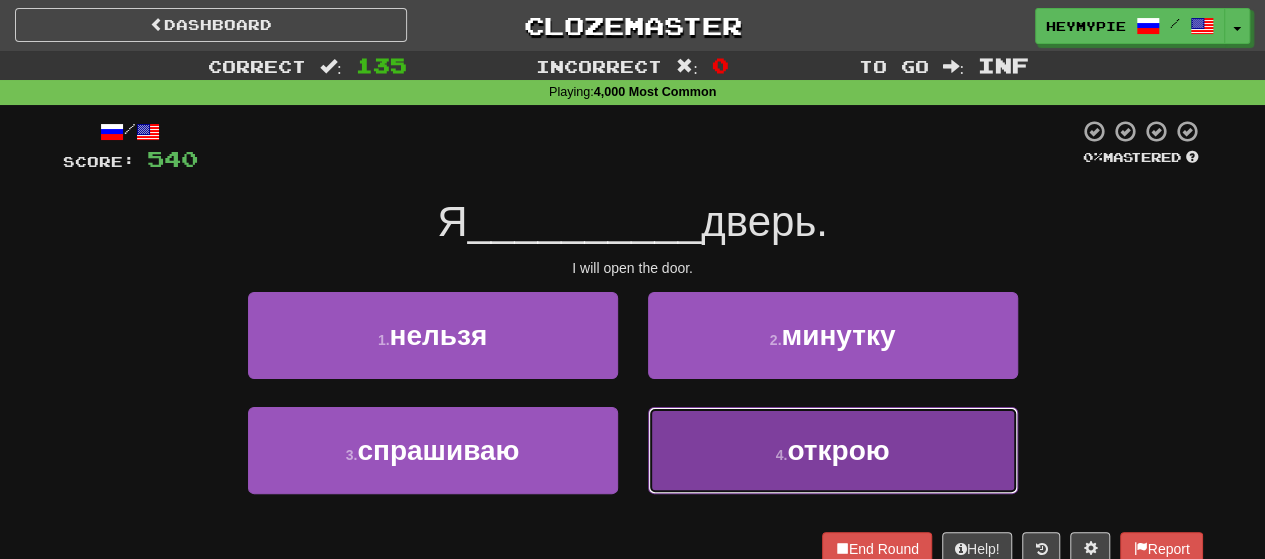 click on "4 .  открою" at bounding box center (833, 450) 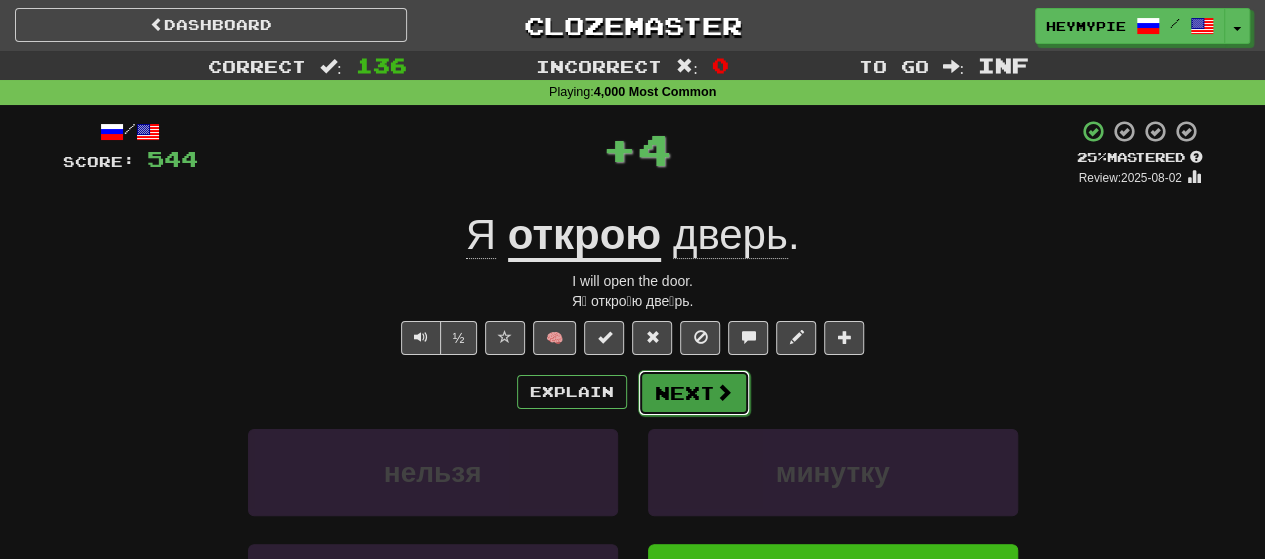 click at bounding box center [724, 392] 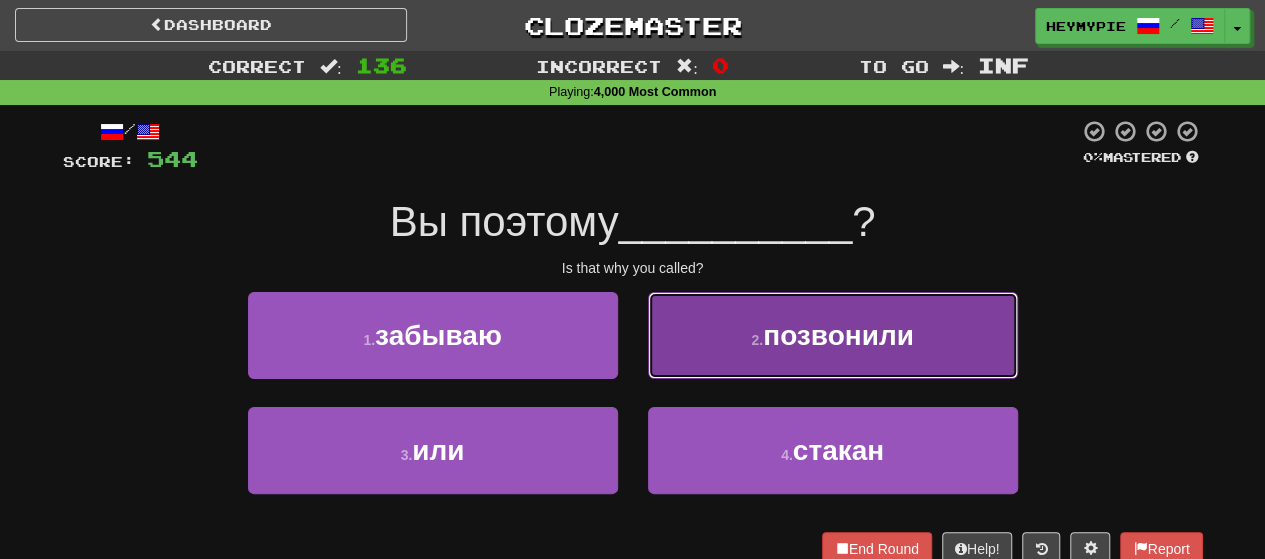 click on "2 .  позвонили" at bounding box center (833, 335) 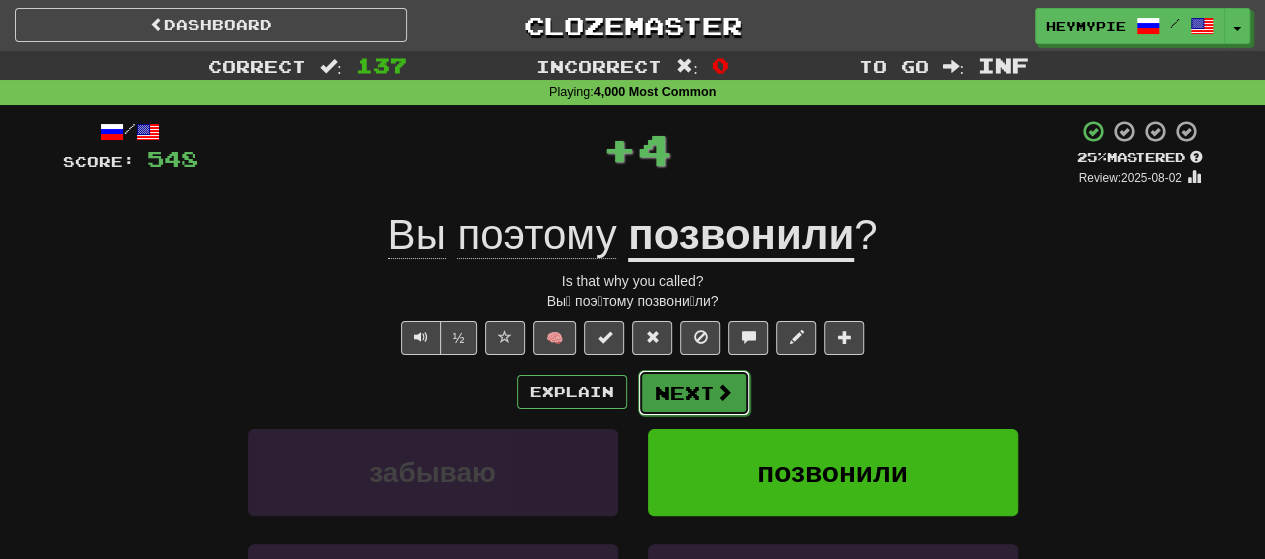 click on "Next" at bounding box center (694, 393) 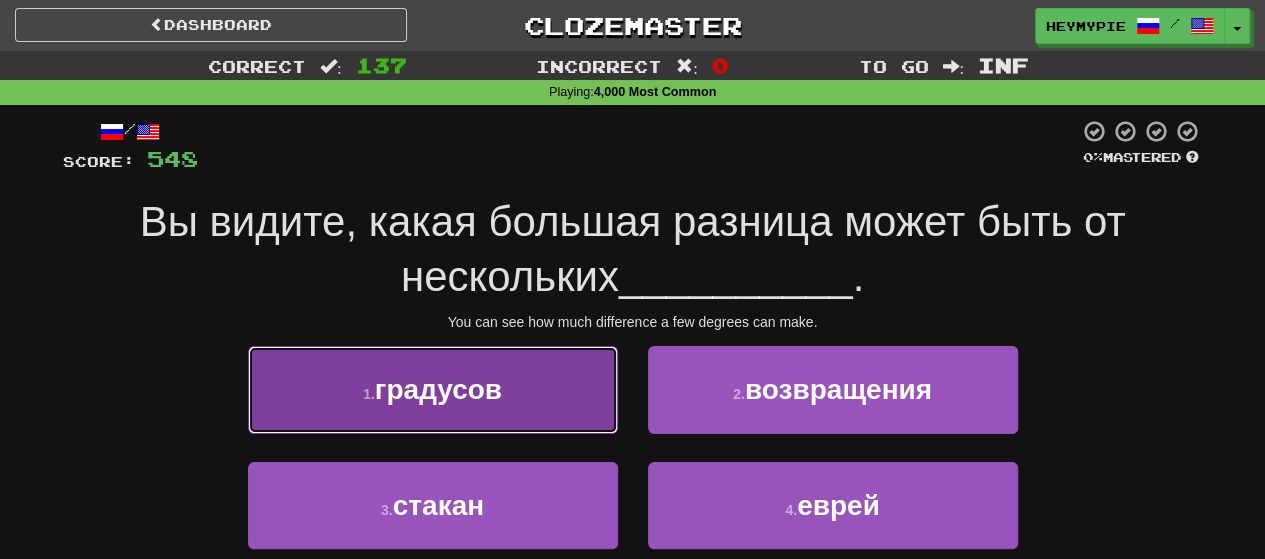 click on "градусов" at bounding box center [438, 389] 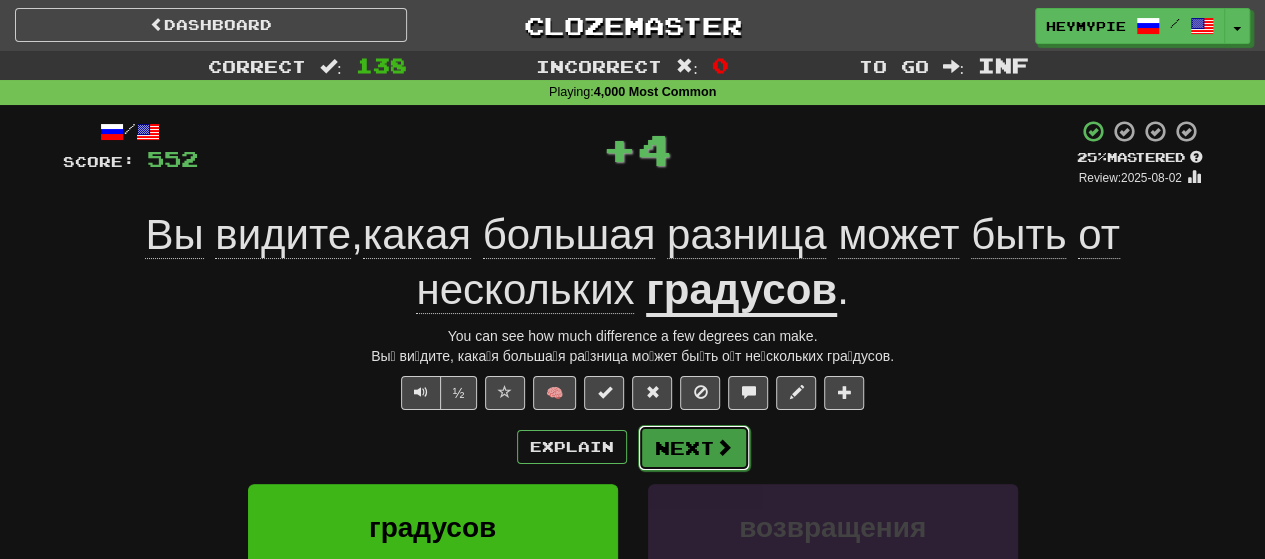 click on "Next" at bounding box center (694, 448) 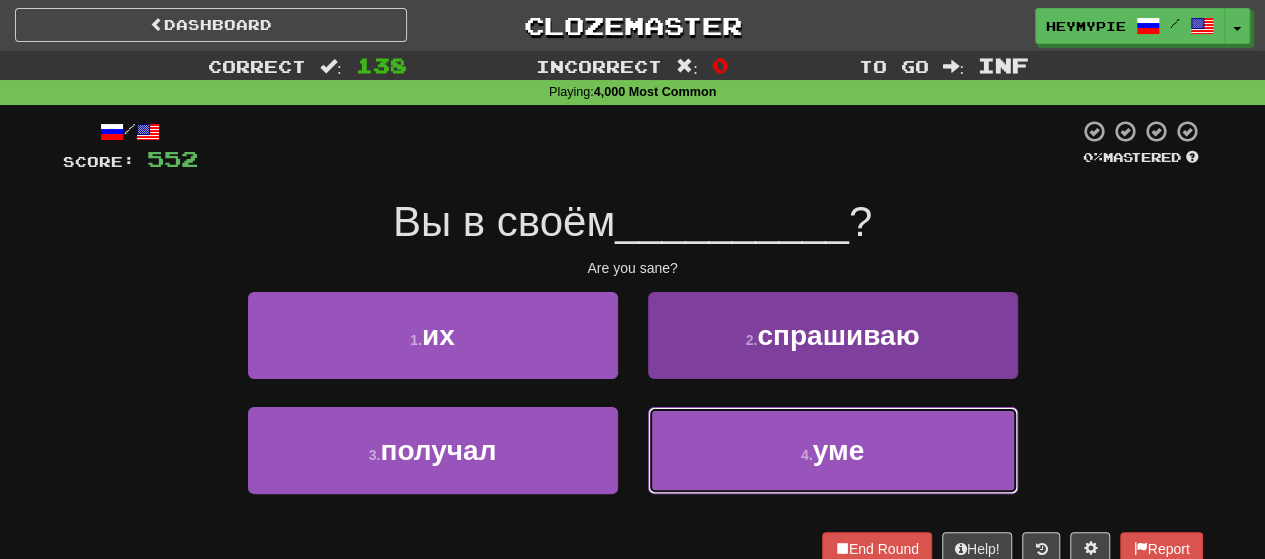 click on "4 .  уме" at bounding box center (833, 450) 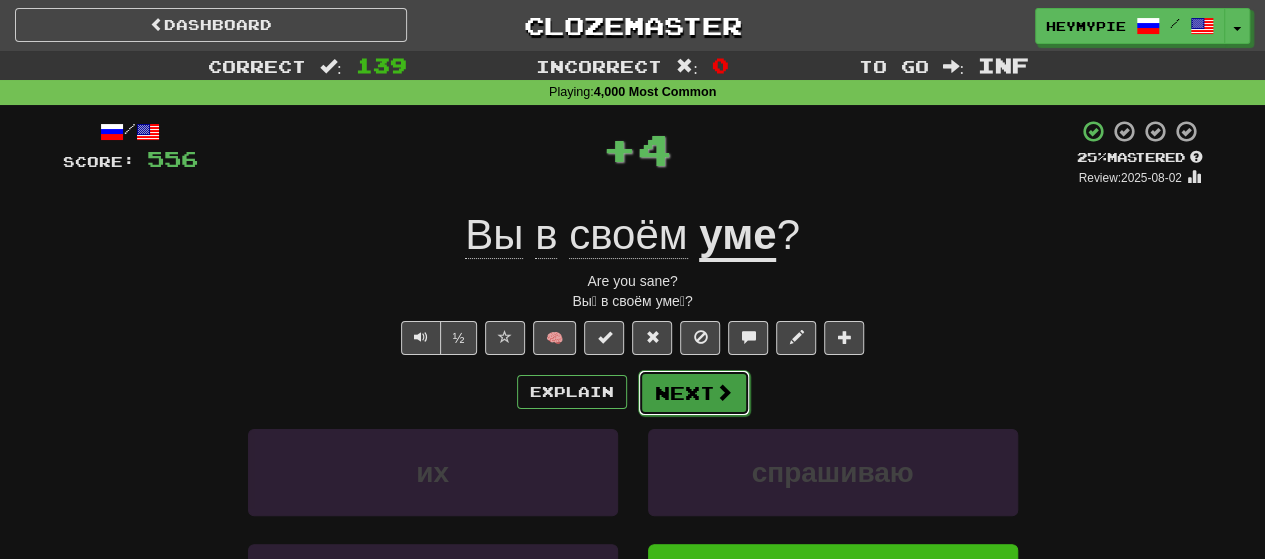click at bounding box center [724, 392] 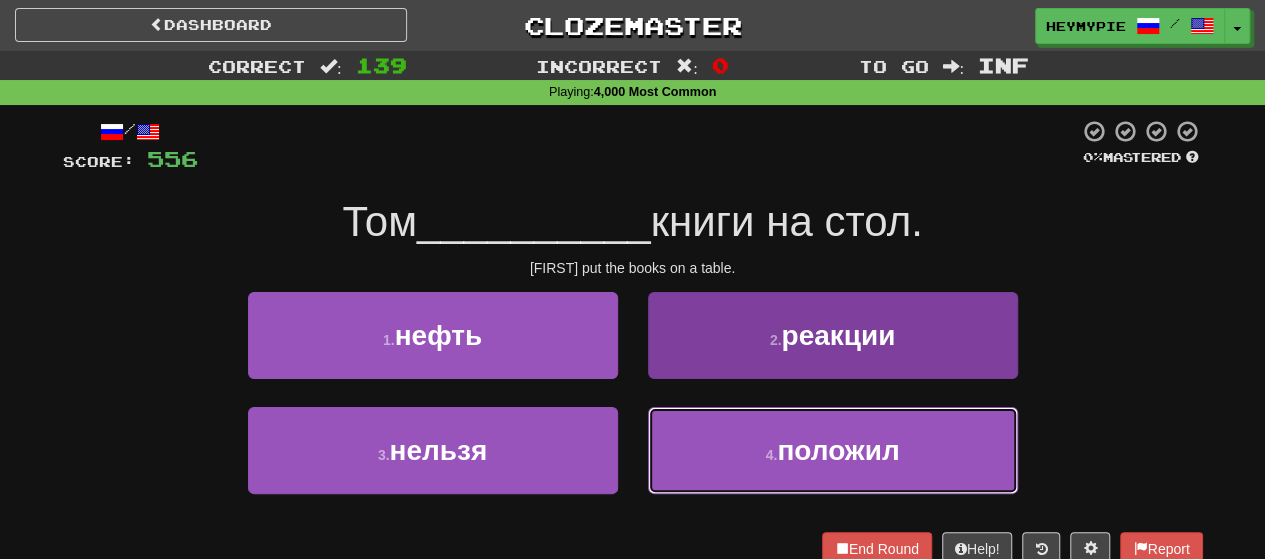 click on "4 .  положил" at bounding box center [833, 450] 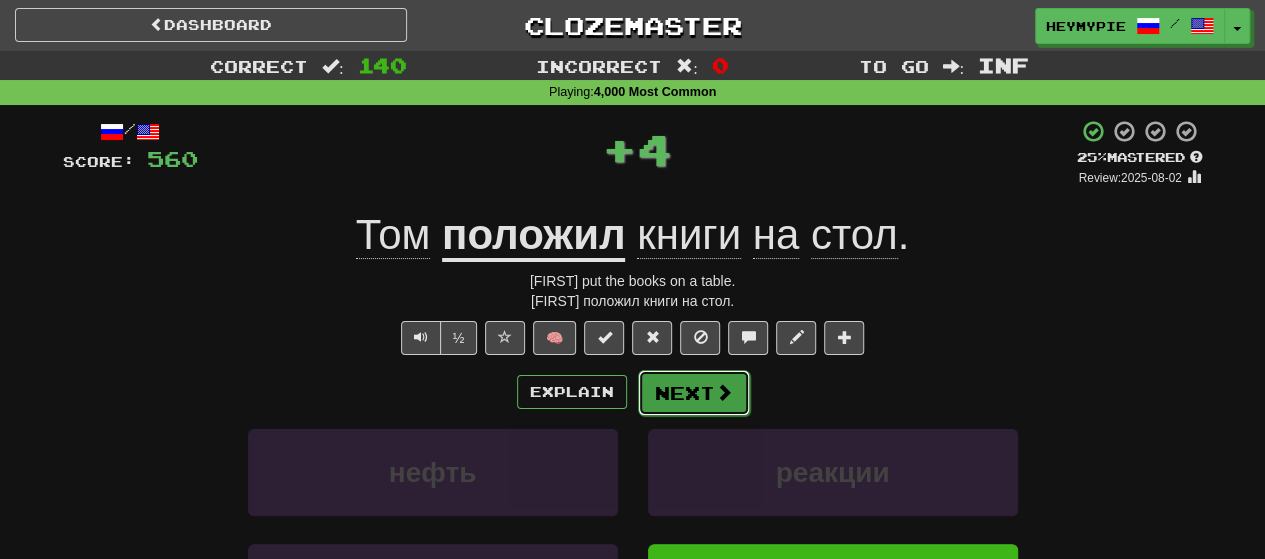 click on "Next" at bounding box center [694, 393] 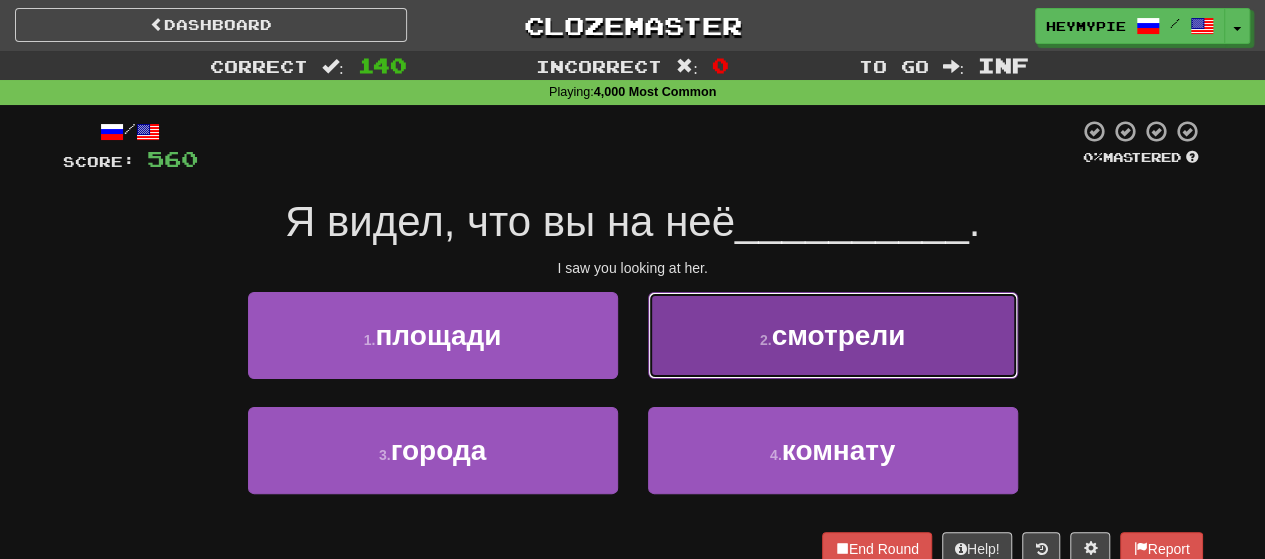 click on "2 .  смотрели" at bounding box center [833, 335] 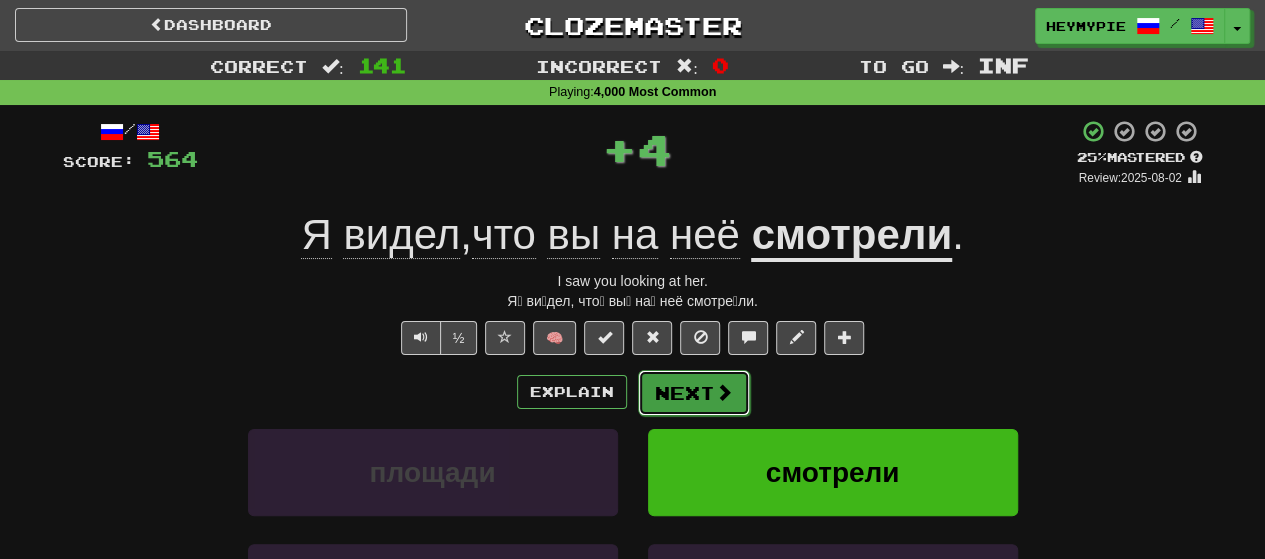 click on "Next" at bounding box center (694, 393) 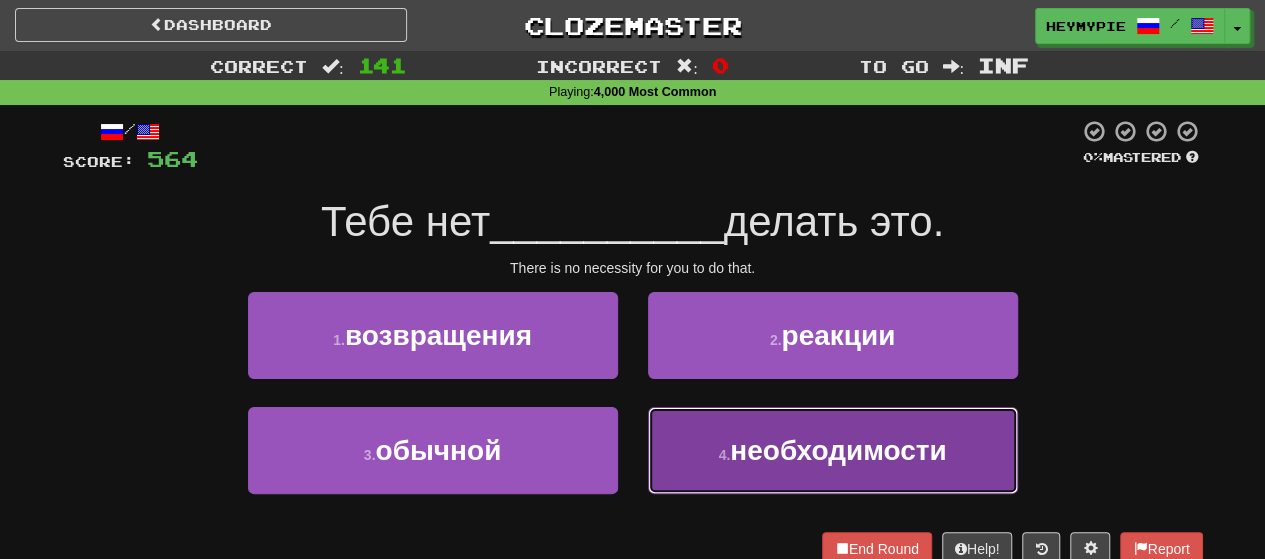 click on "необходимости" at bounding box center (838, 450) 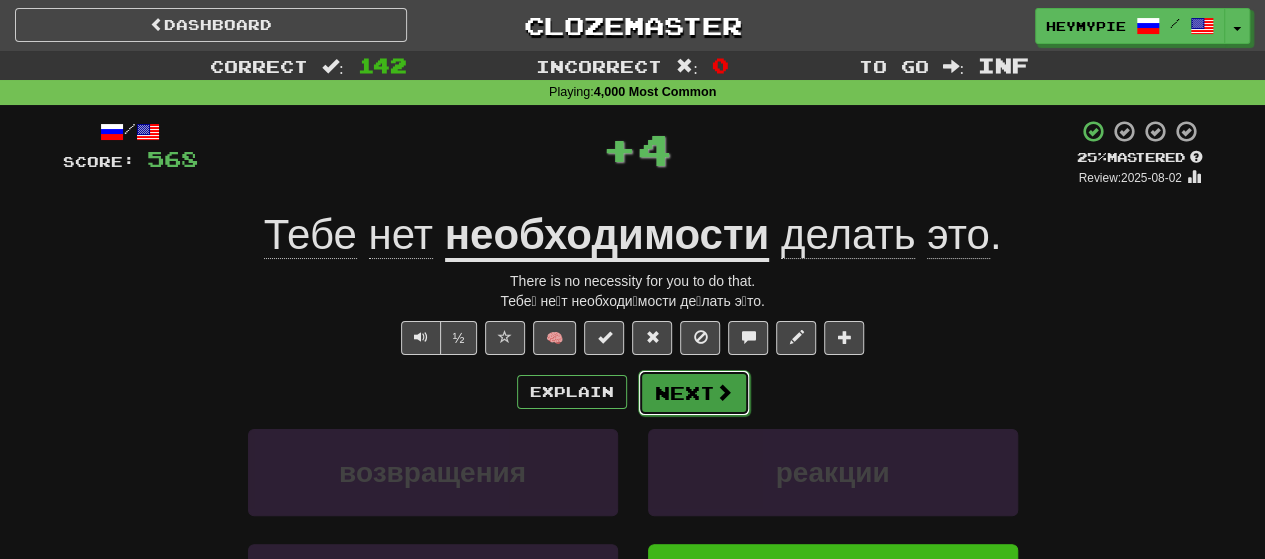 click on "Next" at bounding box center (694, 393) 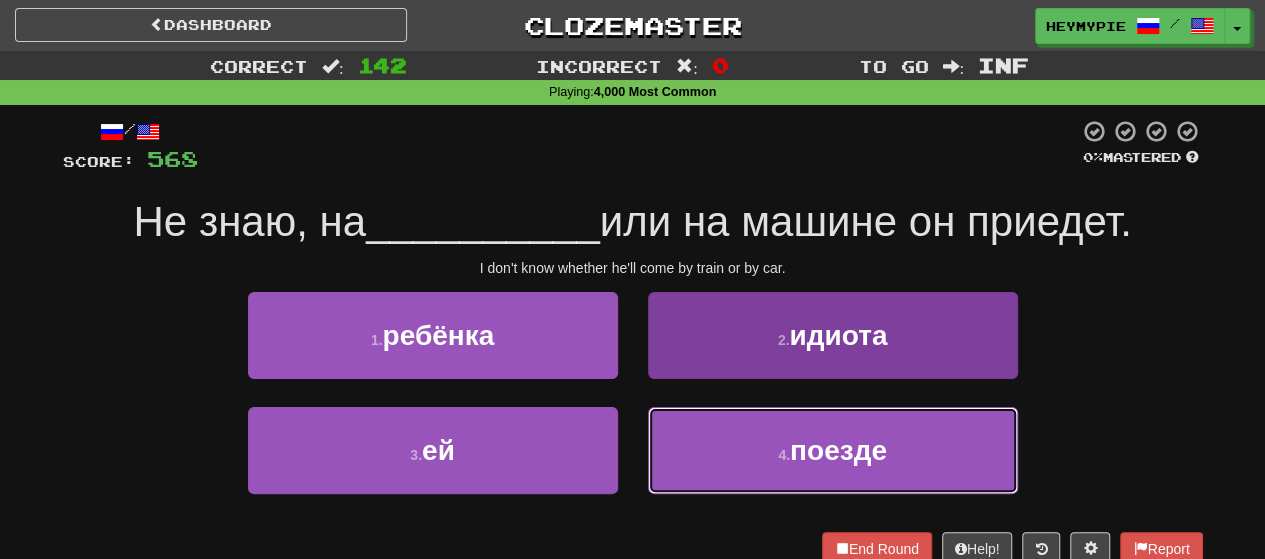 click on "поезде" at bounding box center [838, 450] 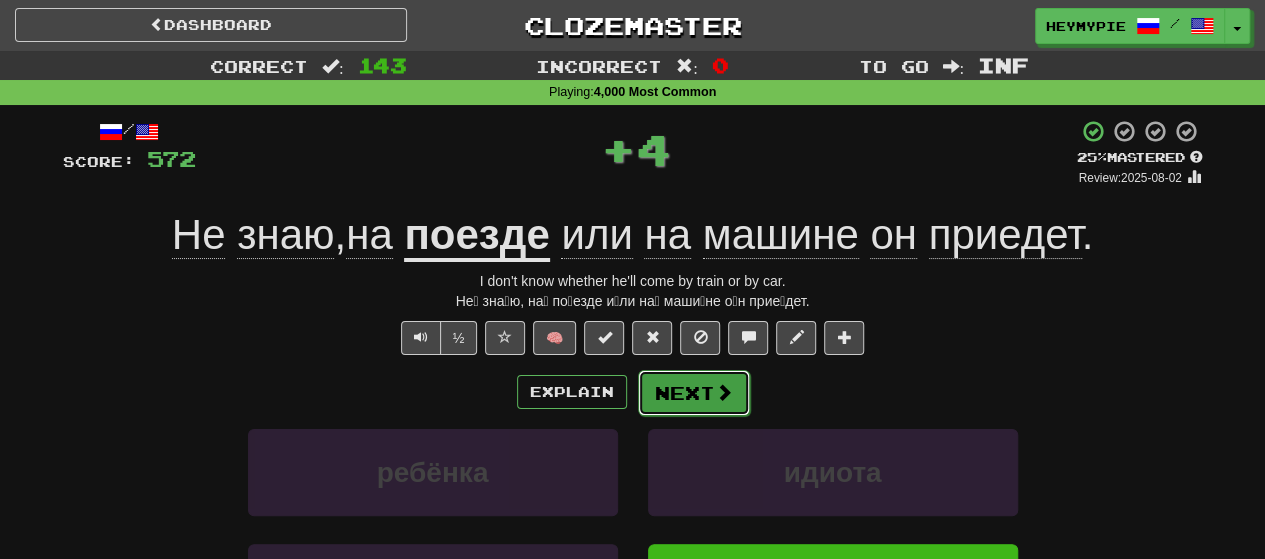 click on "Next" at bounding box center (694, 393) 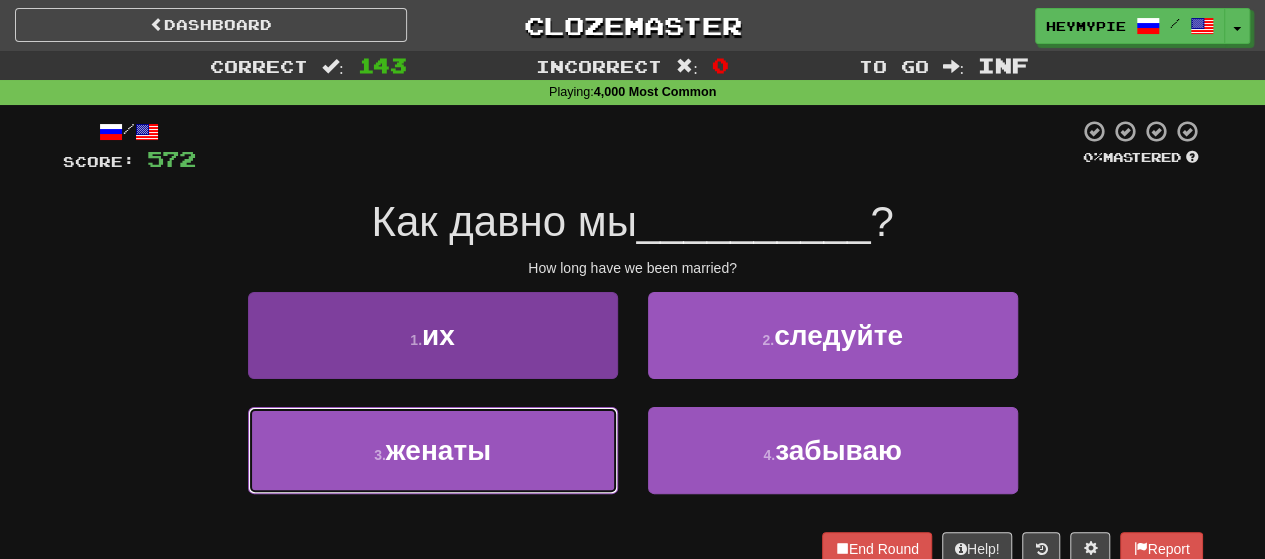 drag, startPoint x: 490, startPoint y: 469, endPoint x: 499, endPoint y: 457, distance: 15 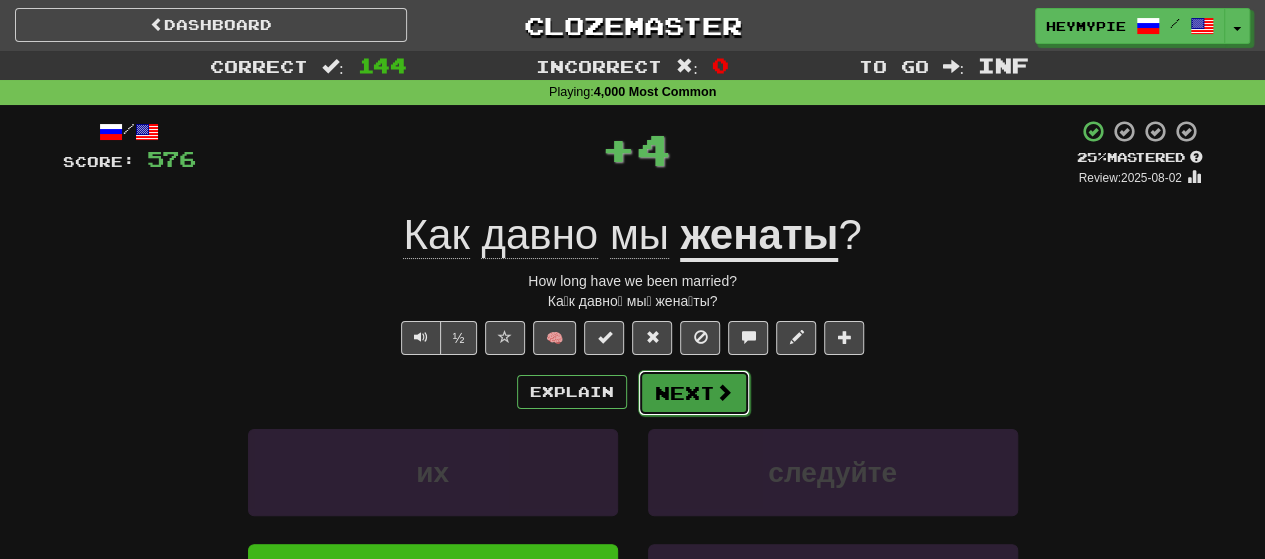 click on "Next" at bounding box center (694, 393) 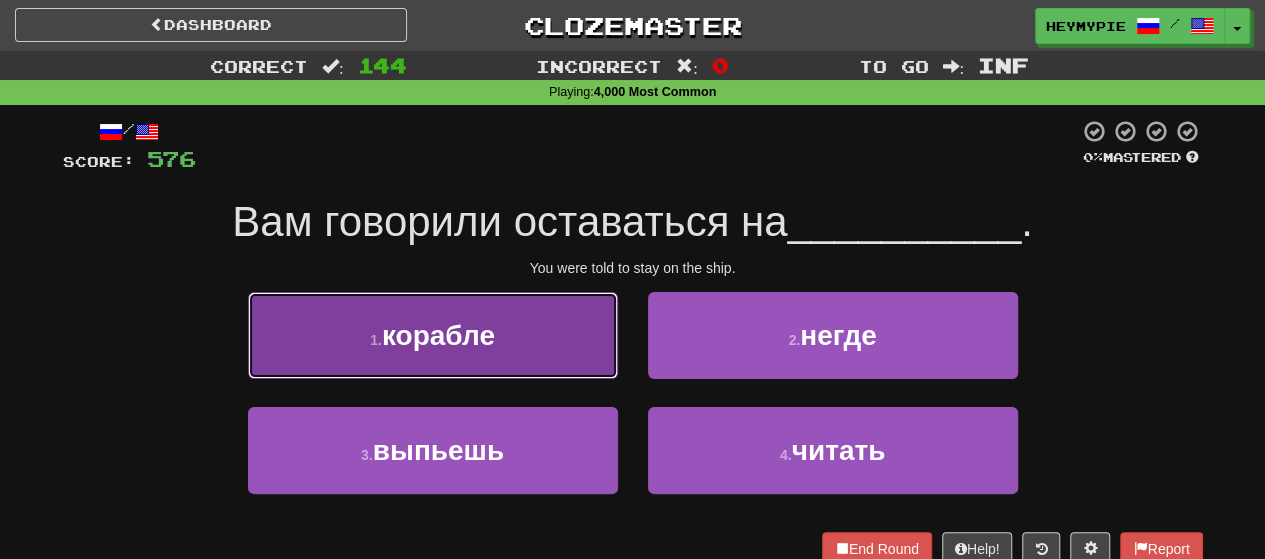 click on "[NUMBER] . корабле" at bounding box center [433, 335] 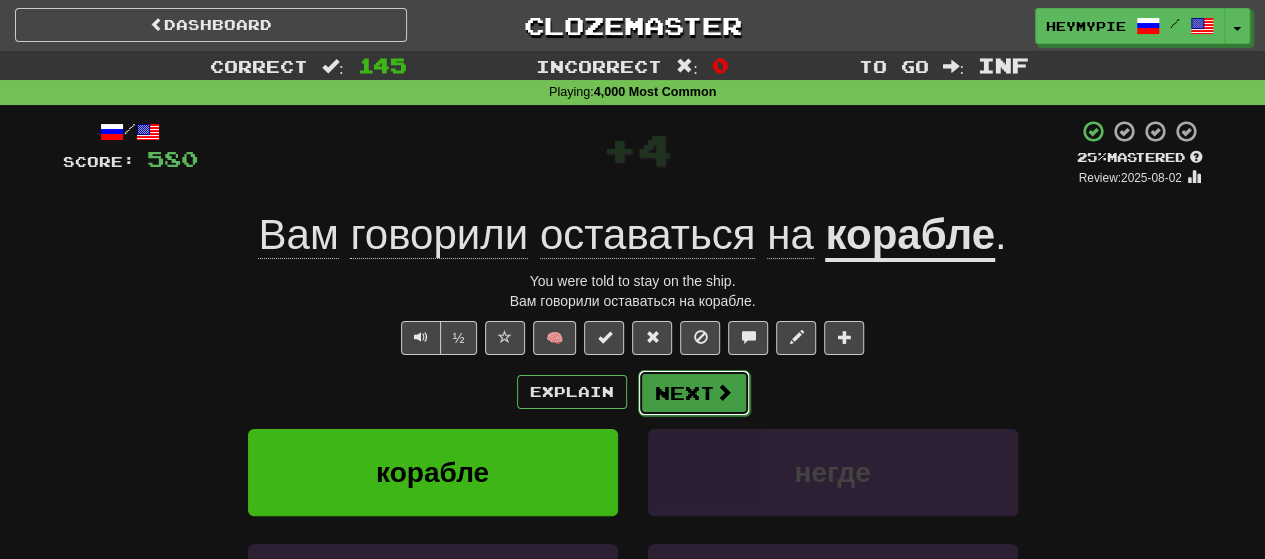click on "Next" at bounding box center (694, 393) 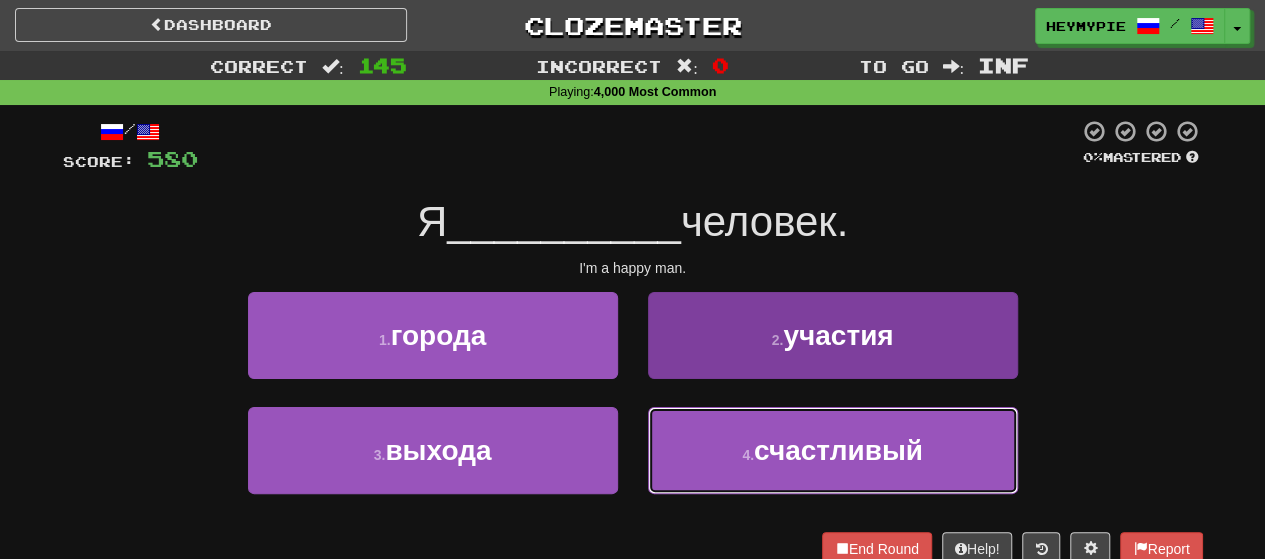 click on "4 .  счастливый" at bounding box center (833, 450) 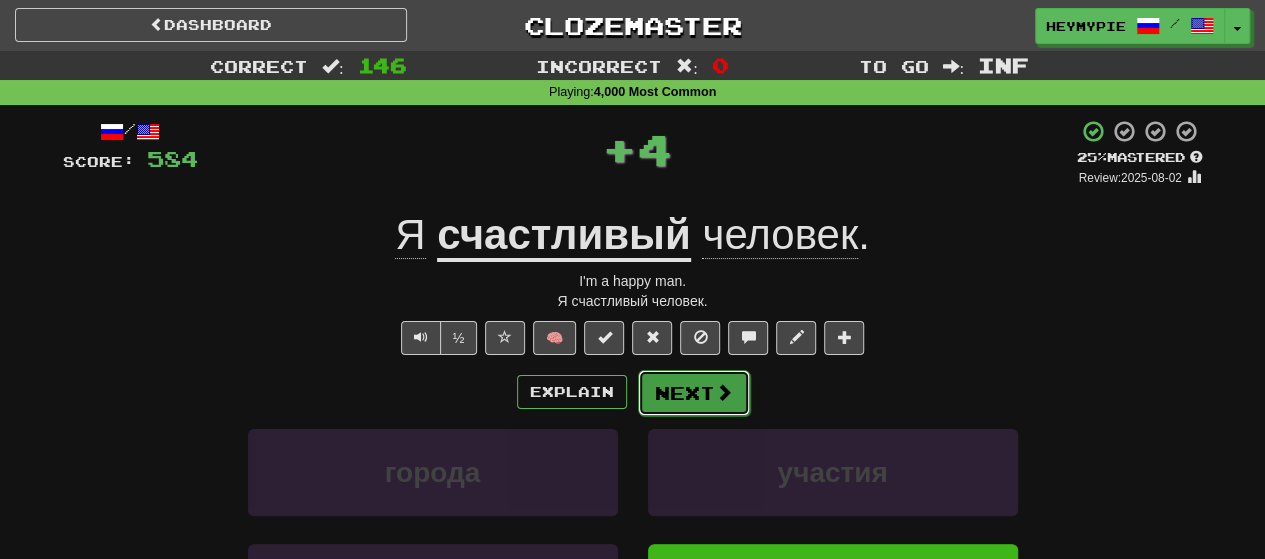 click on "Next" at bounding box center [694, 393] 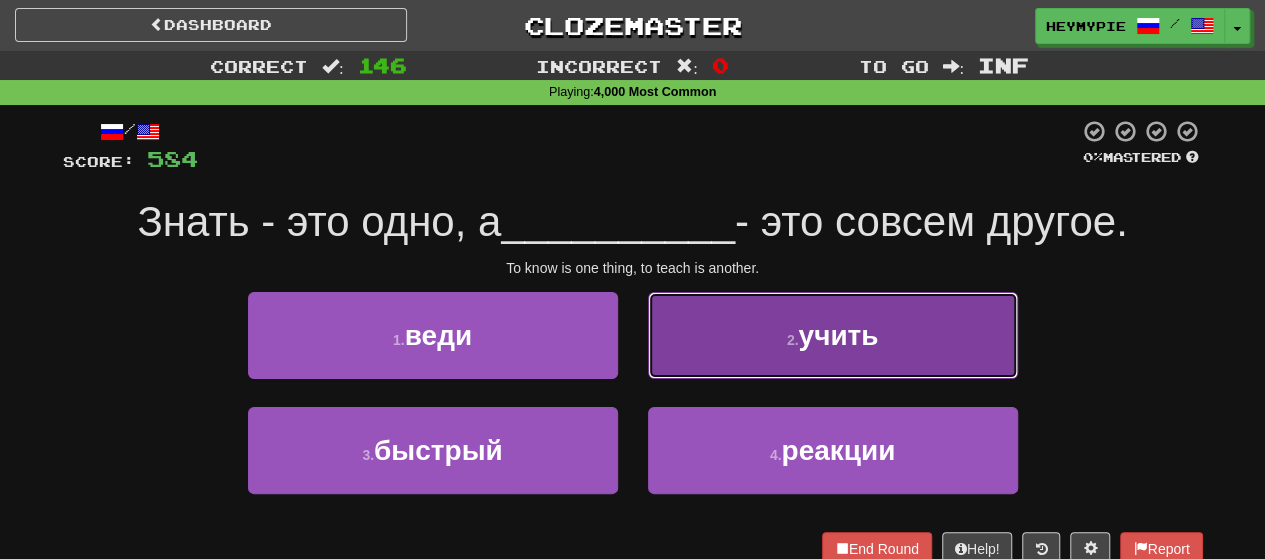 click on "2 .  учить" at bounding box center [833, 335] 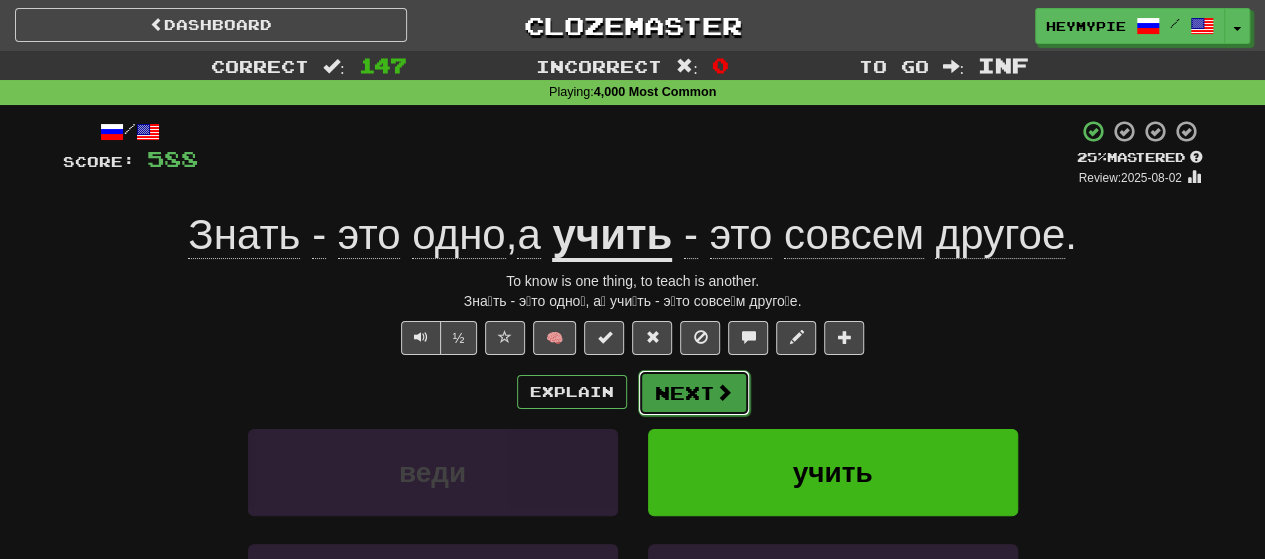 click on "Next" at bounding box center (694, 393) 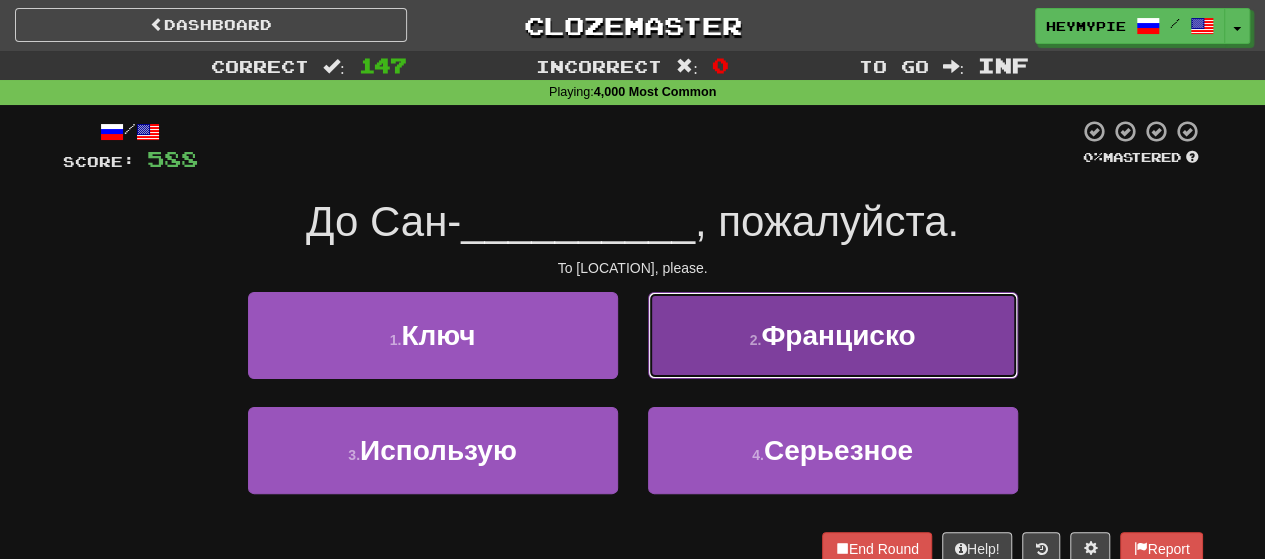 click on "2 .  Франциско" at bounding box center (833, 335) 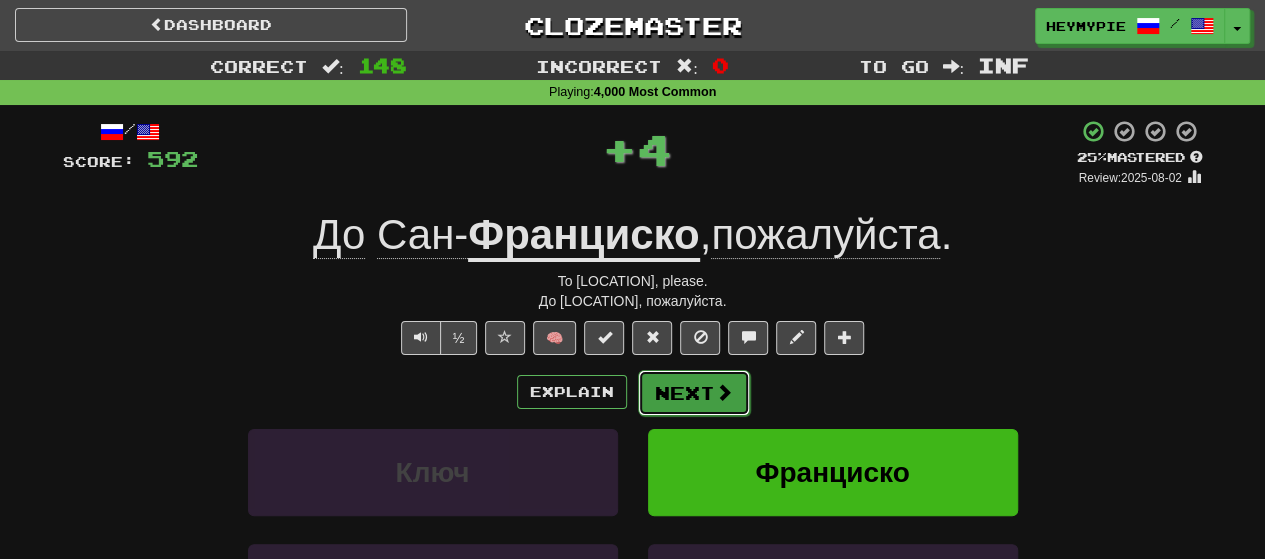 click on "Next" at bounding box center [694, 393] 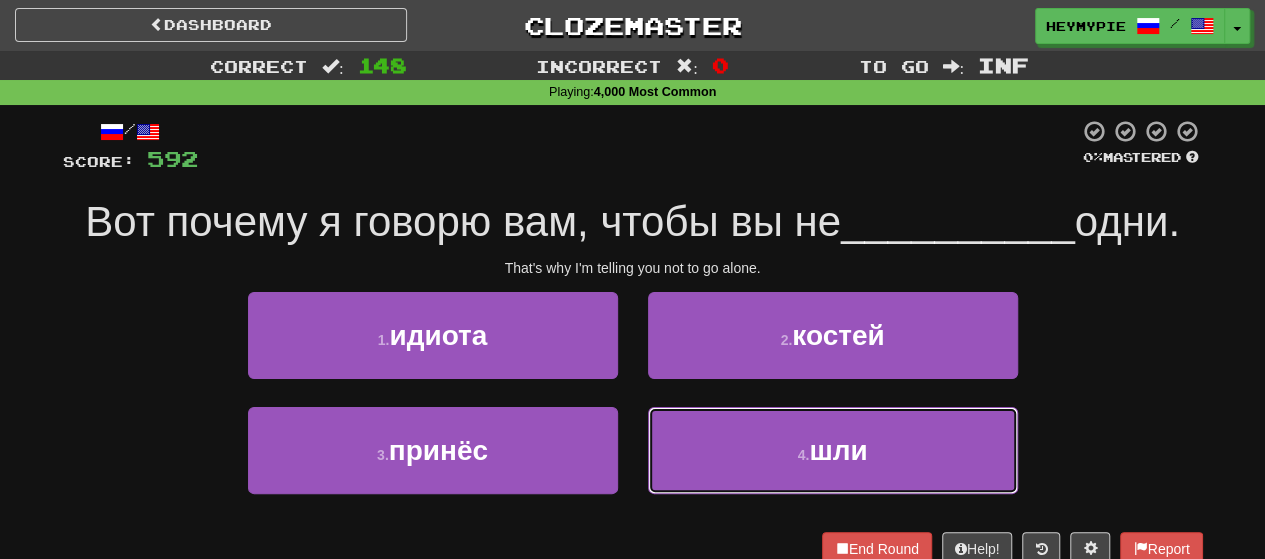 drag, startPoint x: 723, startPoint y: 445, endPoint x: 721, endPoint y: 423, distance: 22.090721 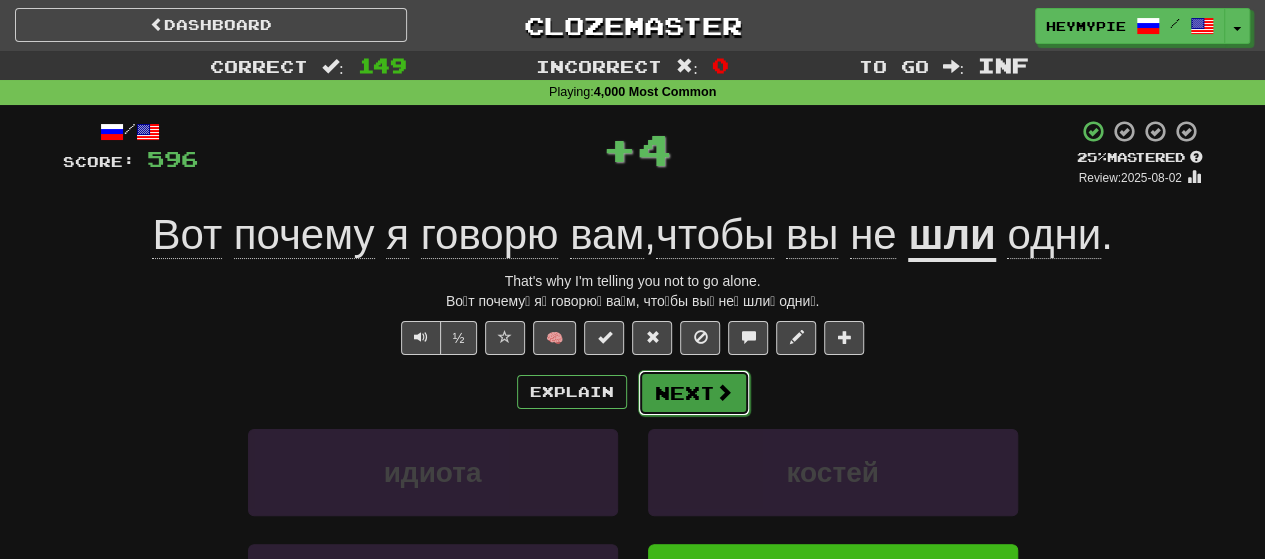 click on "Next" at bounding box center (694, 393) 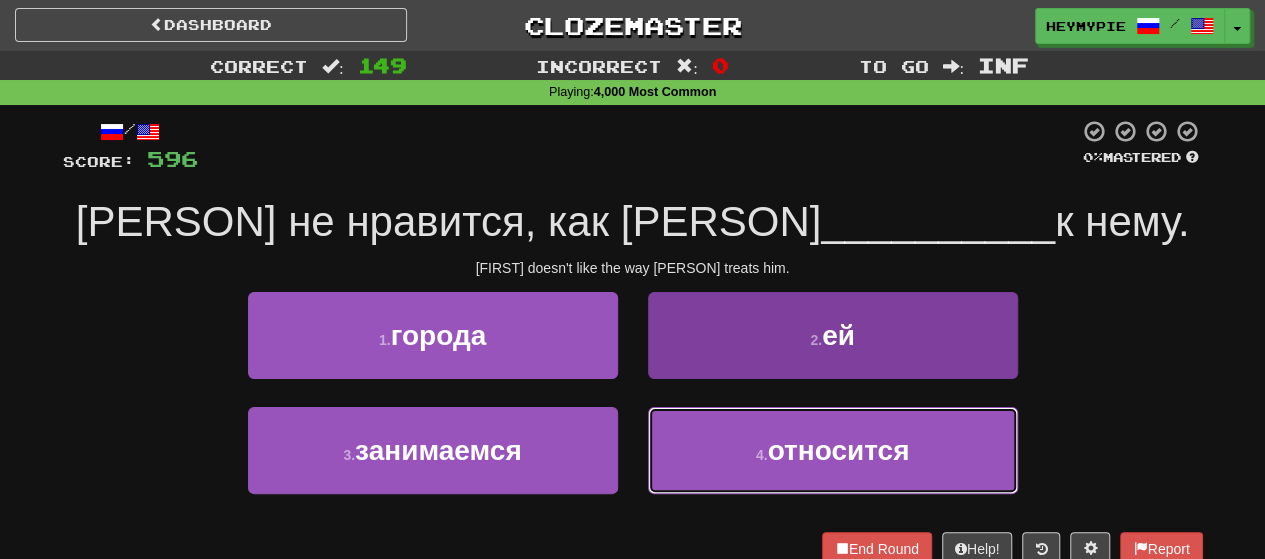 click on "4 .  относится" at bounding box center (833, 450) 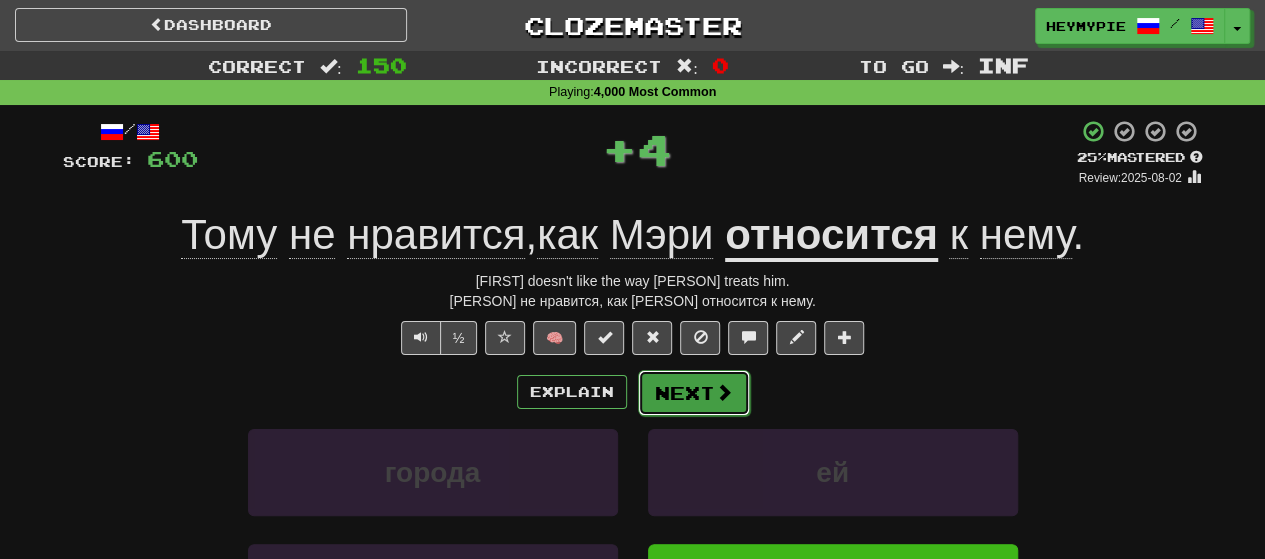 click on "Next" at bounding box center [694, 393] 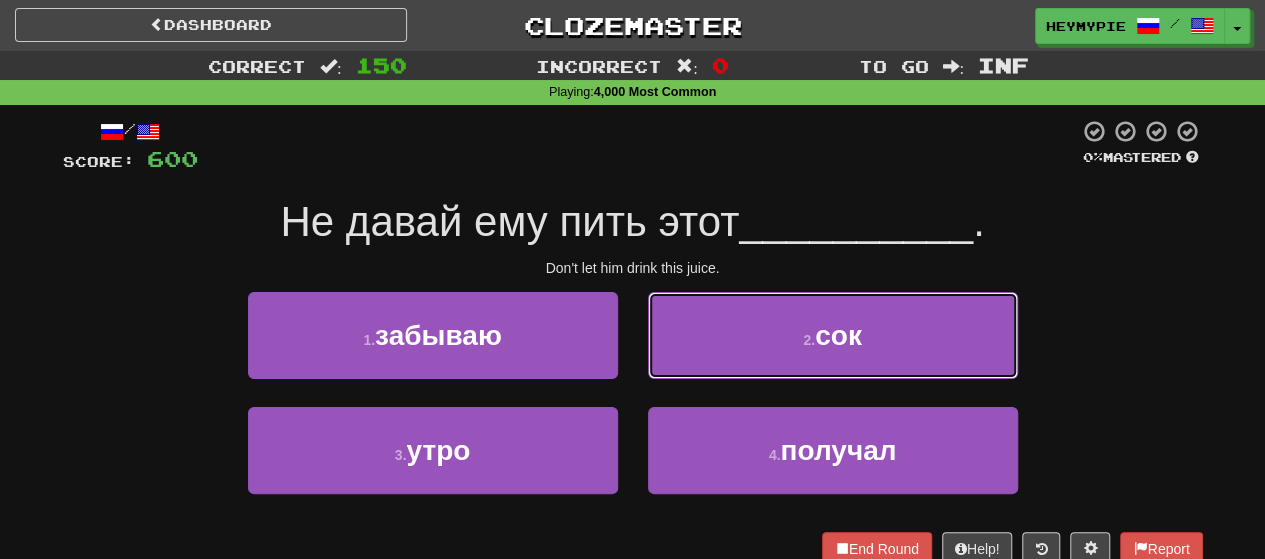 click on "2 .  сок" at bounding box center (833, 335) 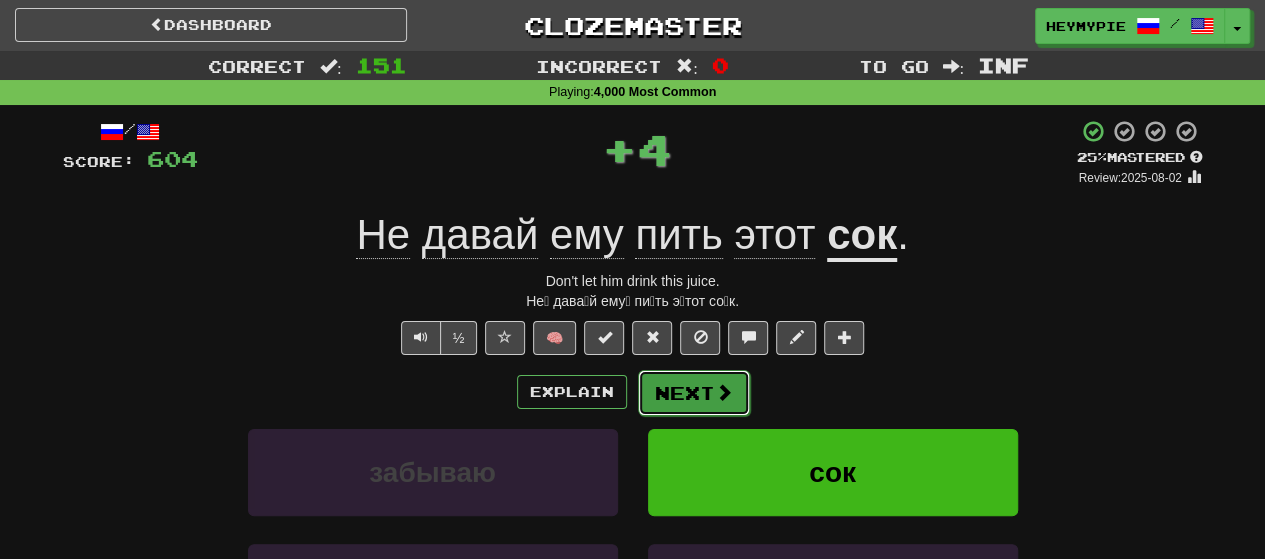 click on "Next" at bounding box center [694, 393] 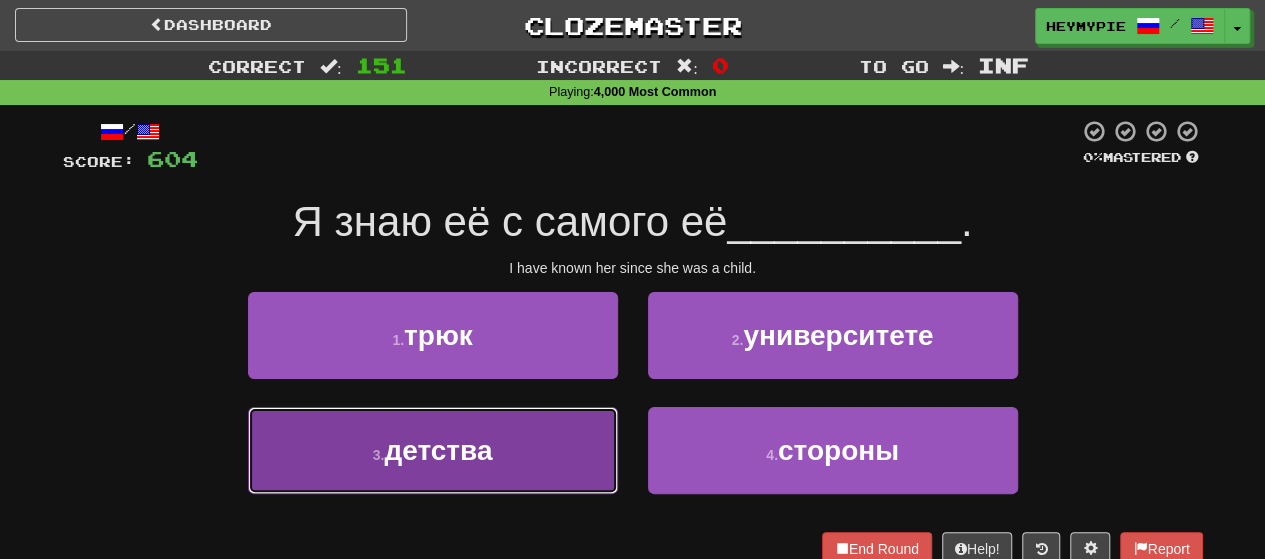 drag, startPoint x: 480, startPoint y: 432, endPoint x: 490, endPoint y: 430, distance: 10.198039 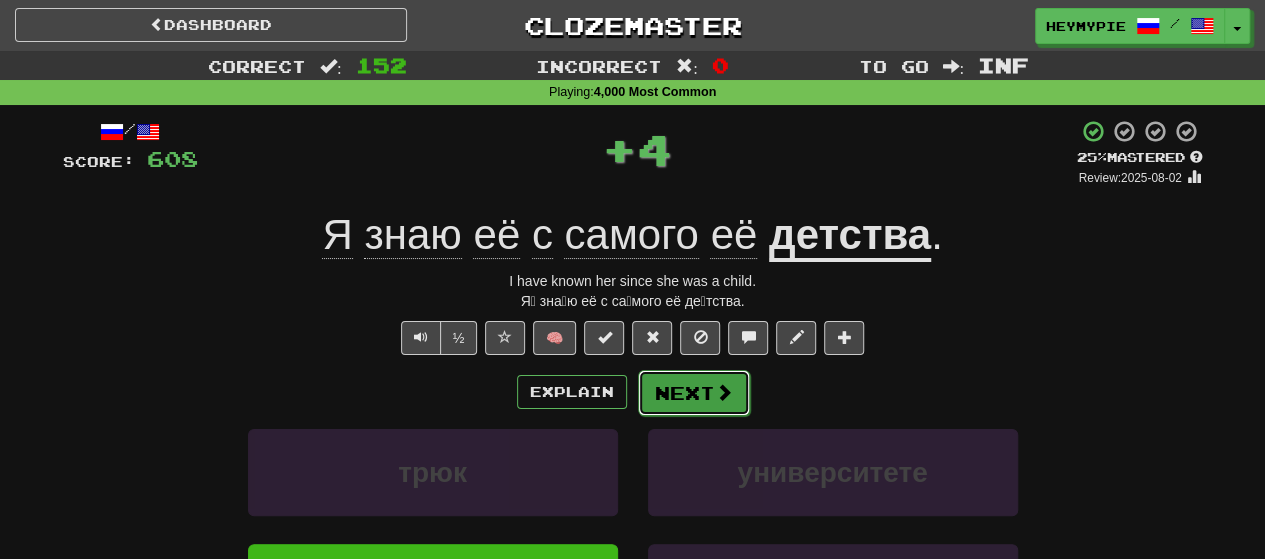 click at bounding box center (724, 392) 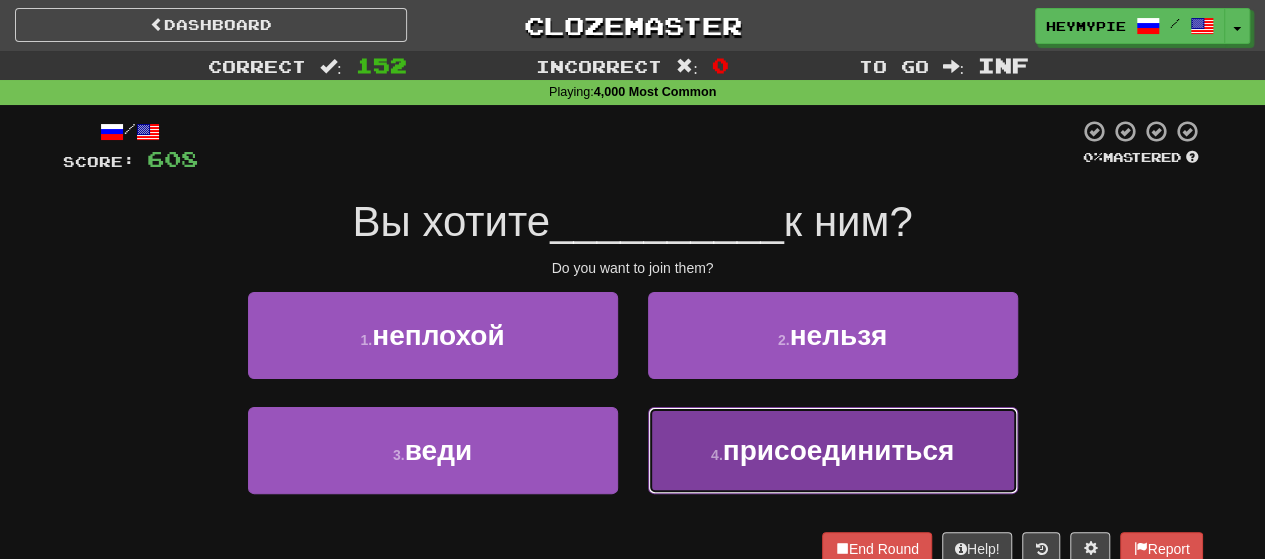 click on "присоединиться" at bounding box center [838, 450] 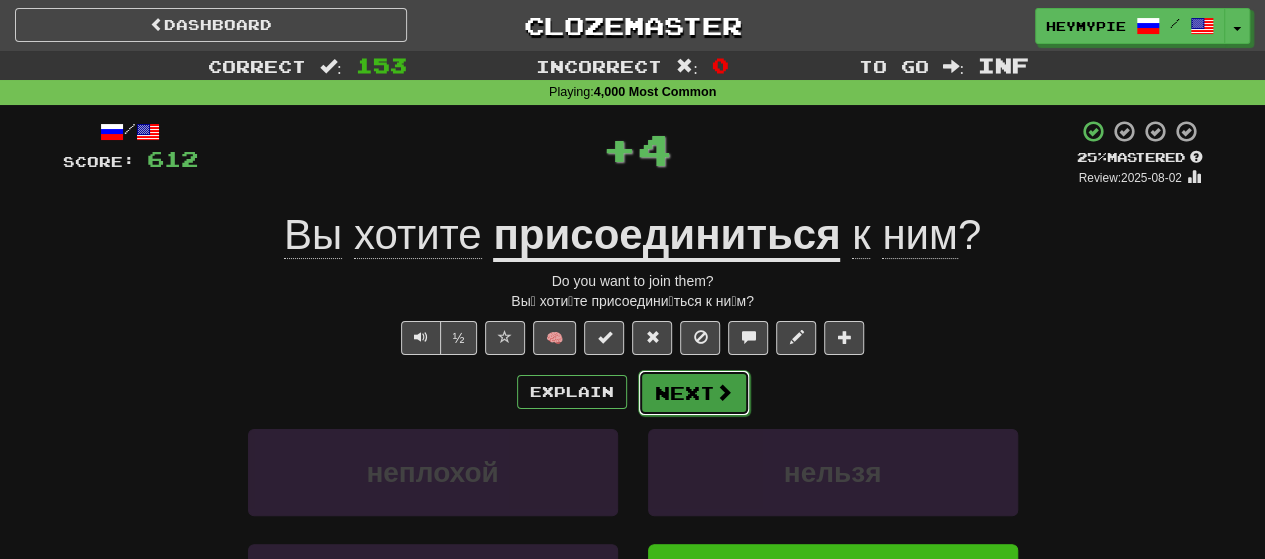 click at bounding box center (724, 392) 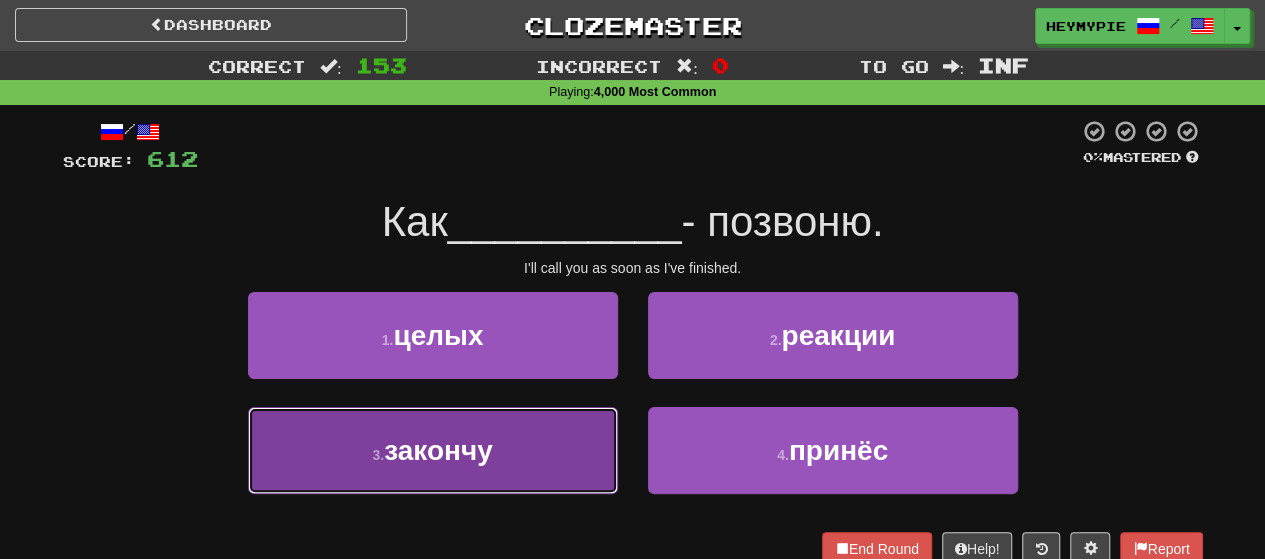 click on "[NUMBER] . закончу" at bounding box center [433, 450] 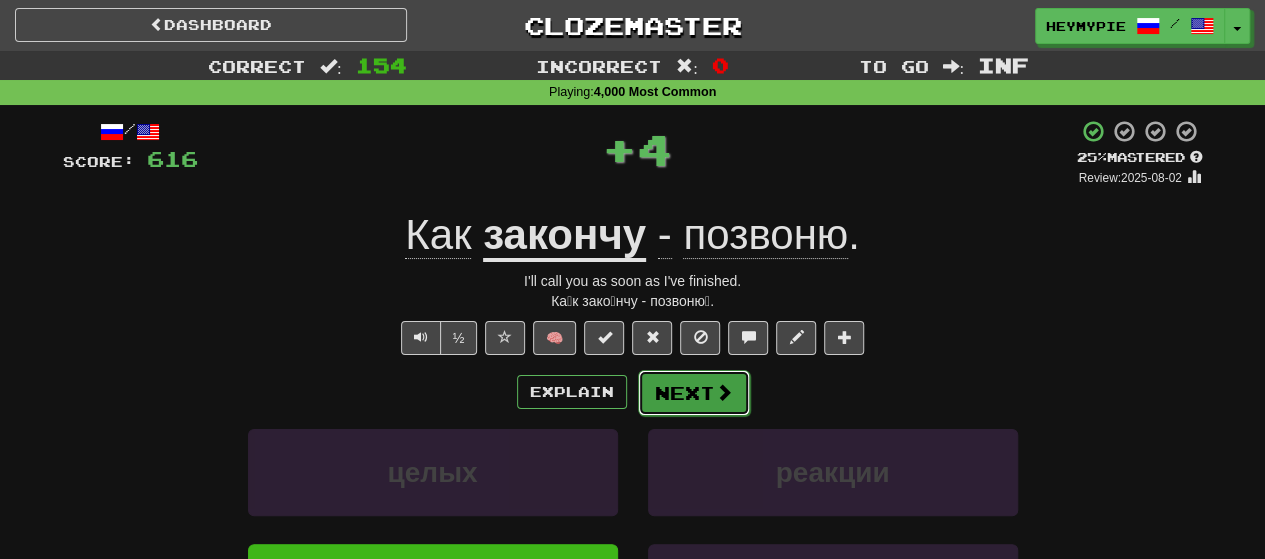 click on "Next" at bounding box center (694, 393) 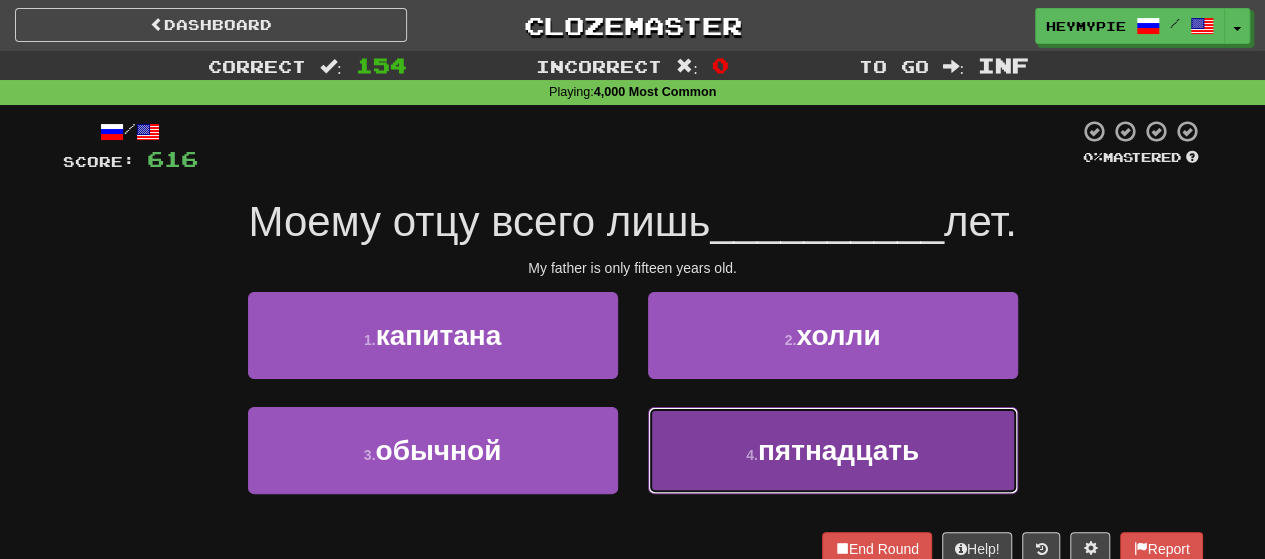 click on "4 .  пятнадцать" at bounding box center [833, 450] 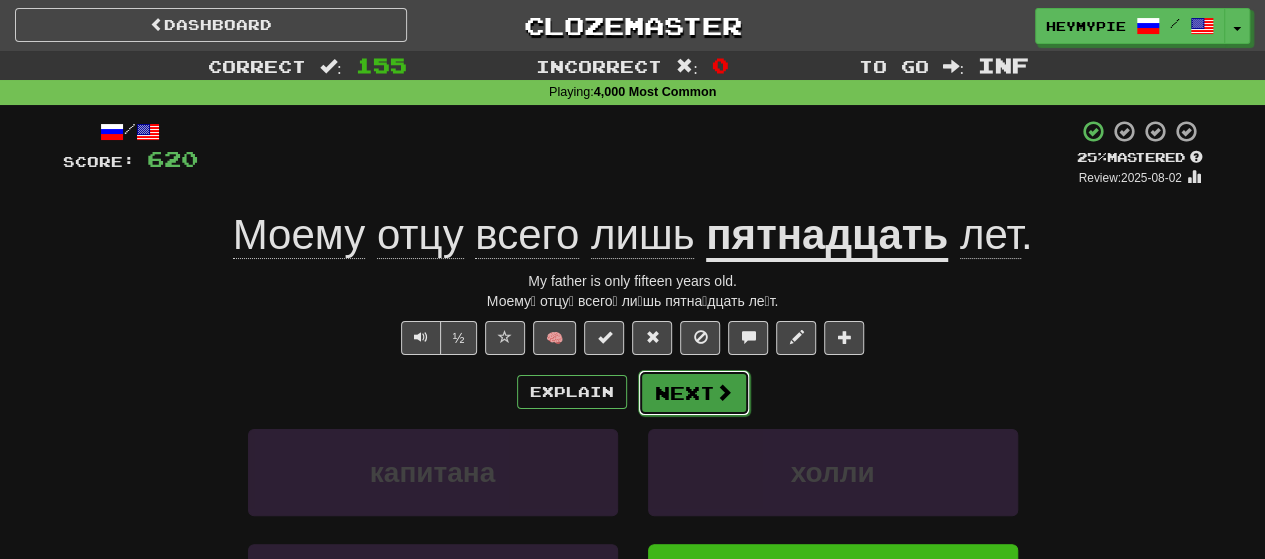 click on "Next" at bounding box center (694, 393) 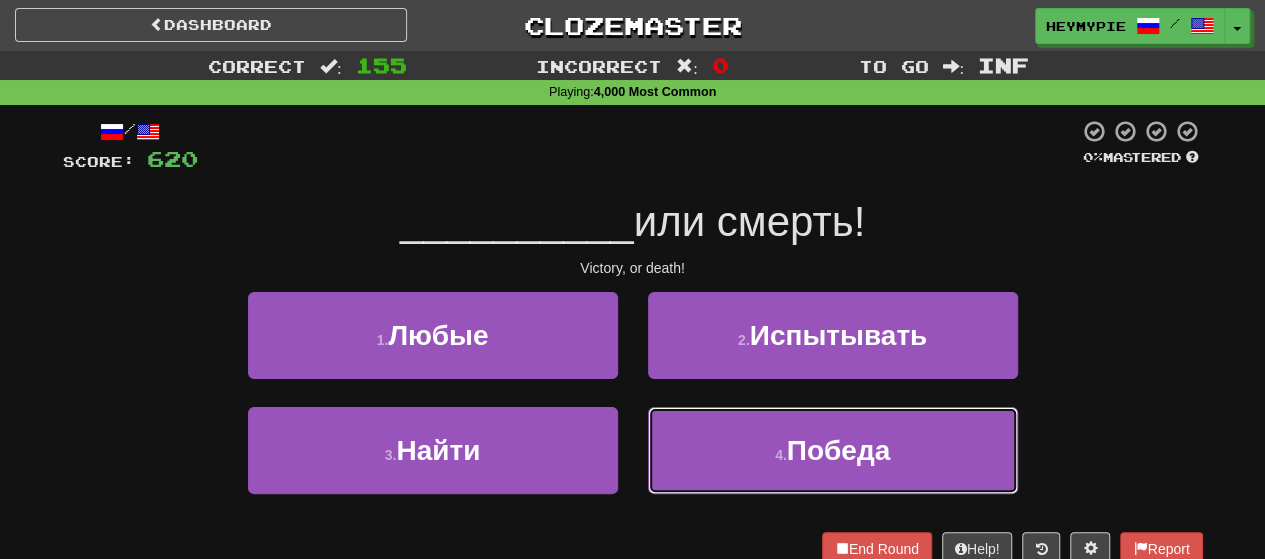 click on "4 .  Победа" at bounding box center [833, 450] 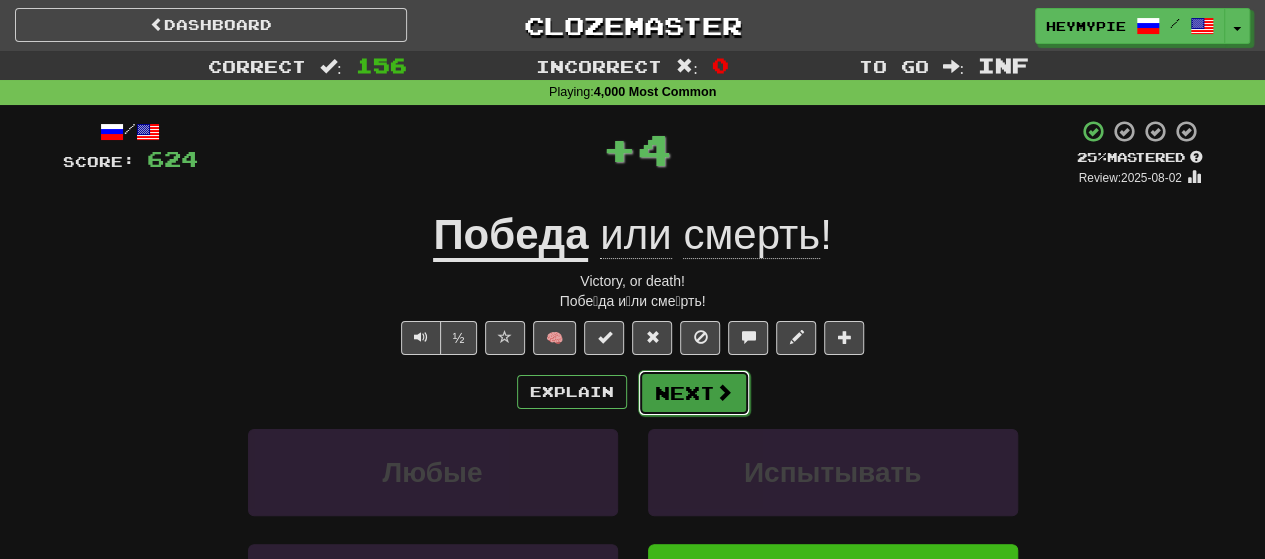 click at bounding box center (724, 392) 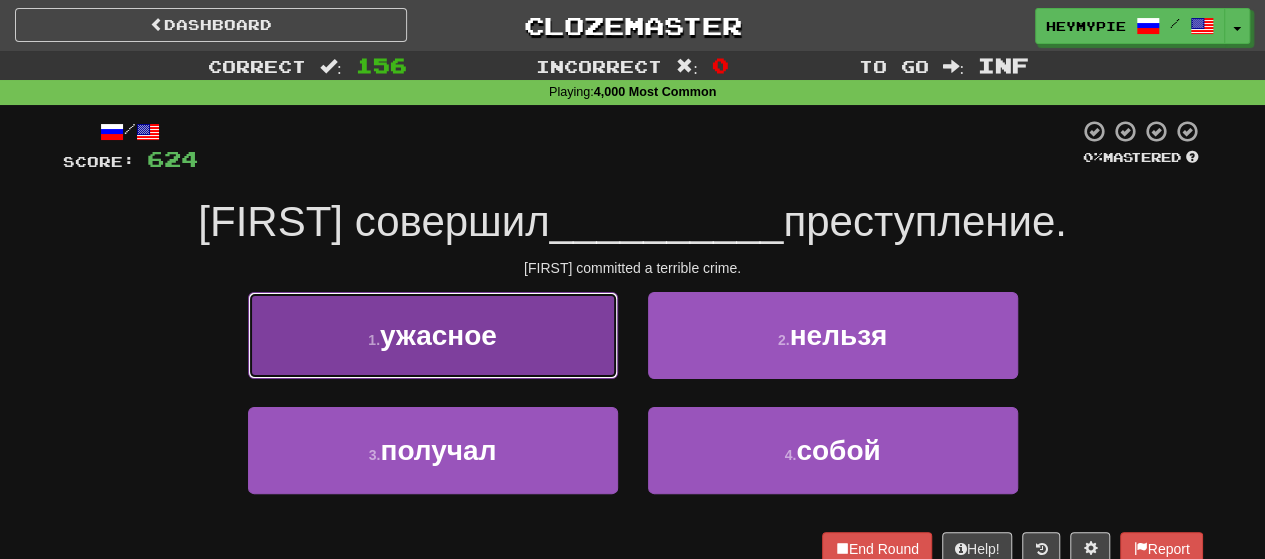 click on "1 .  ужасное" at bounding box center (433, 335) 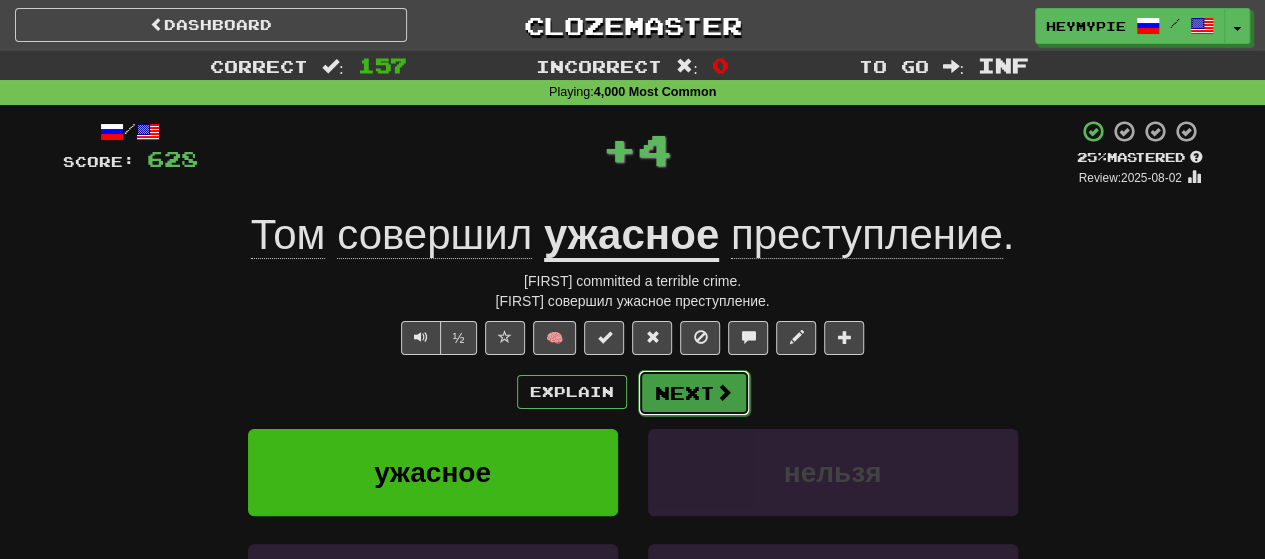 click on "Next" at bounding box center (694, 393) 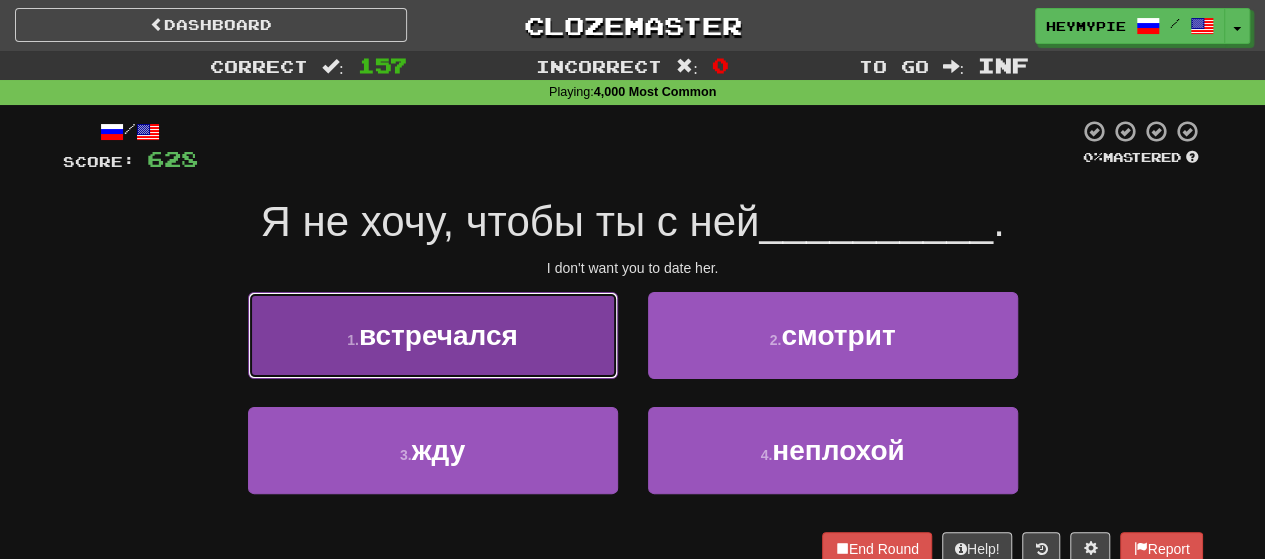 click on "встречался" at bounding box center [438, 335] 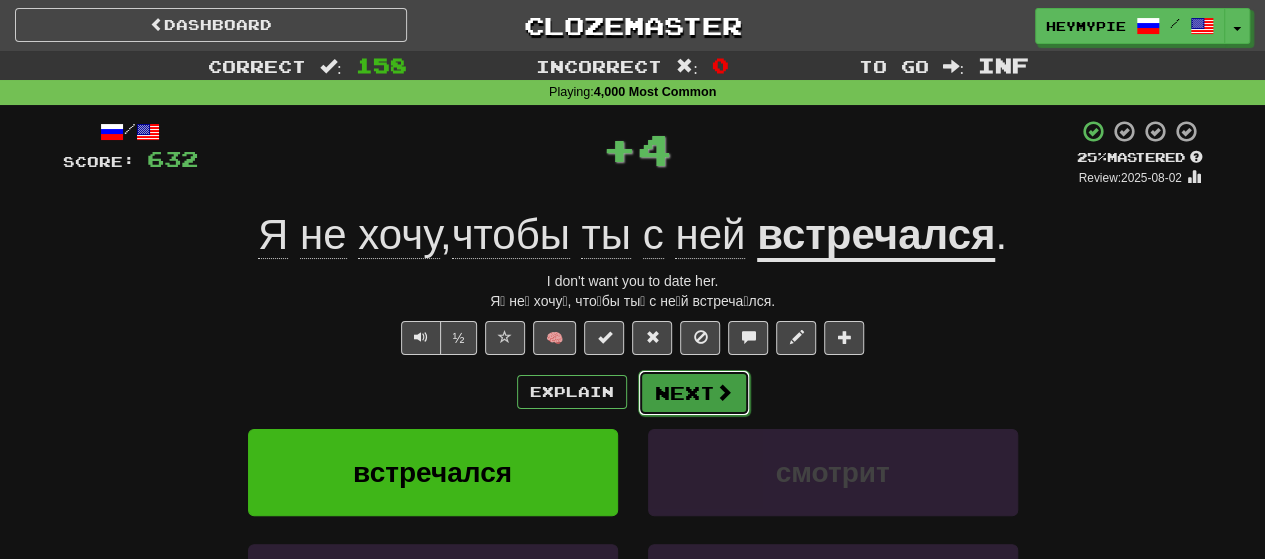 click on "Next" at bounding box center (694, 393) 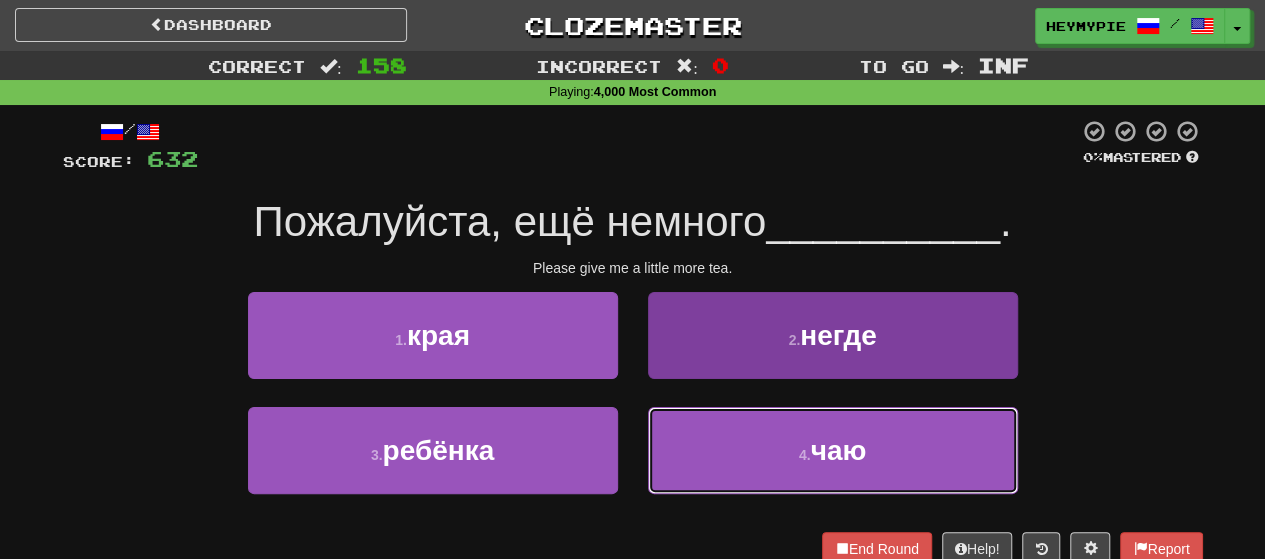 click on "4 .  чаю" at bounding box center (833, 450) 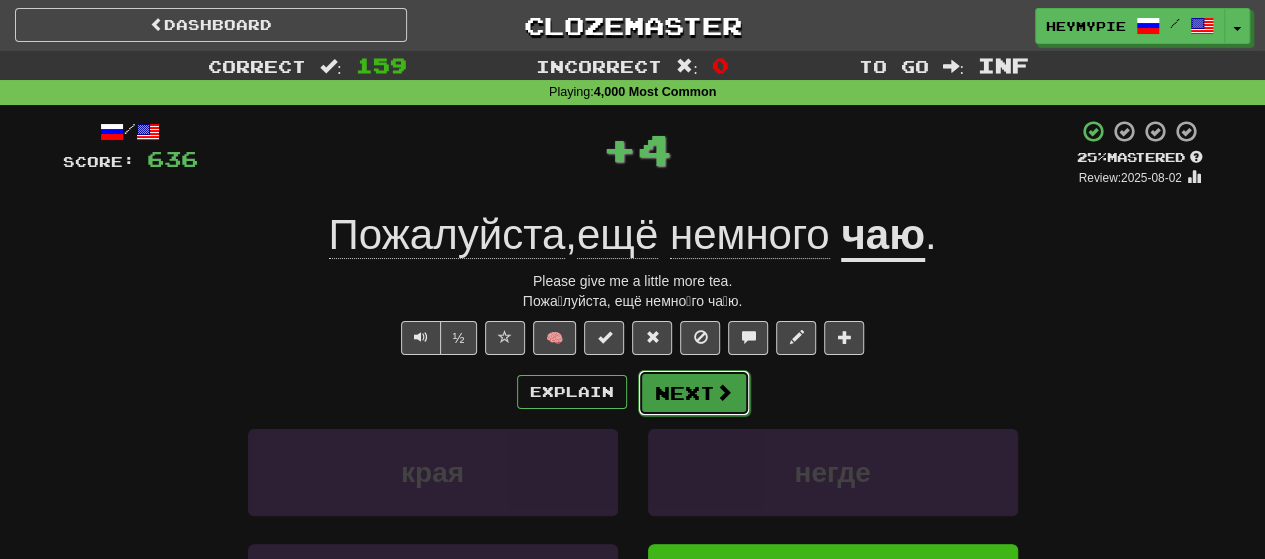 click at bounding box center [724, 392] 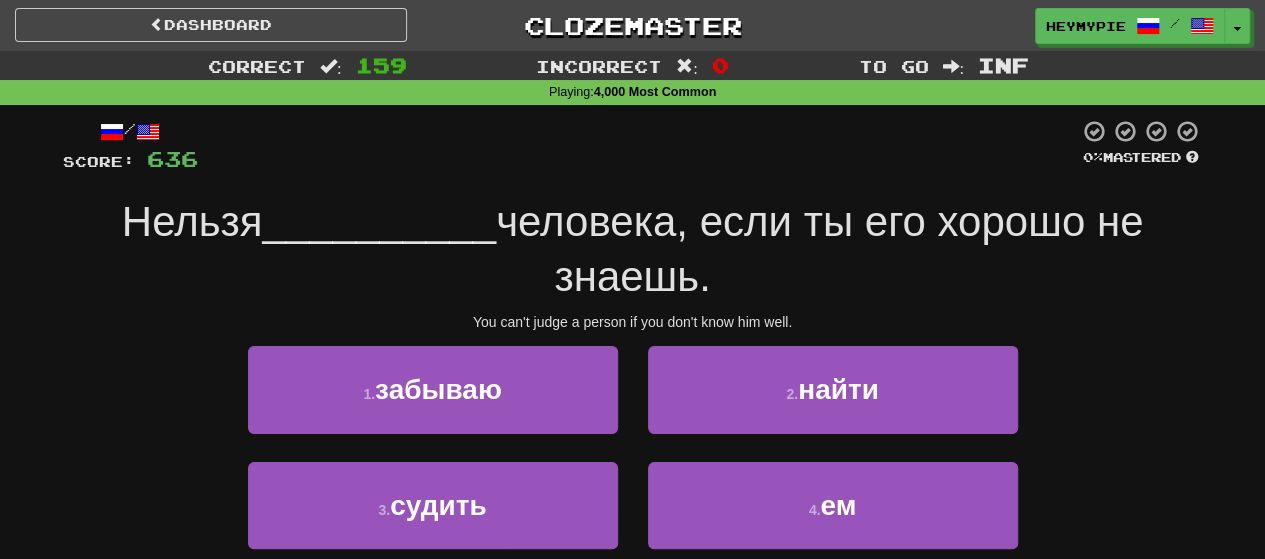 scroll, scrollTop: 100, scrollLeft: 0, axis: vertical 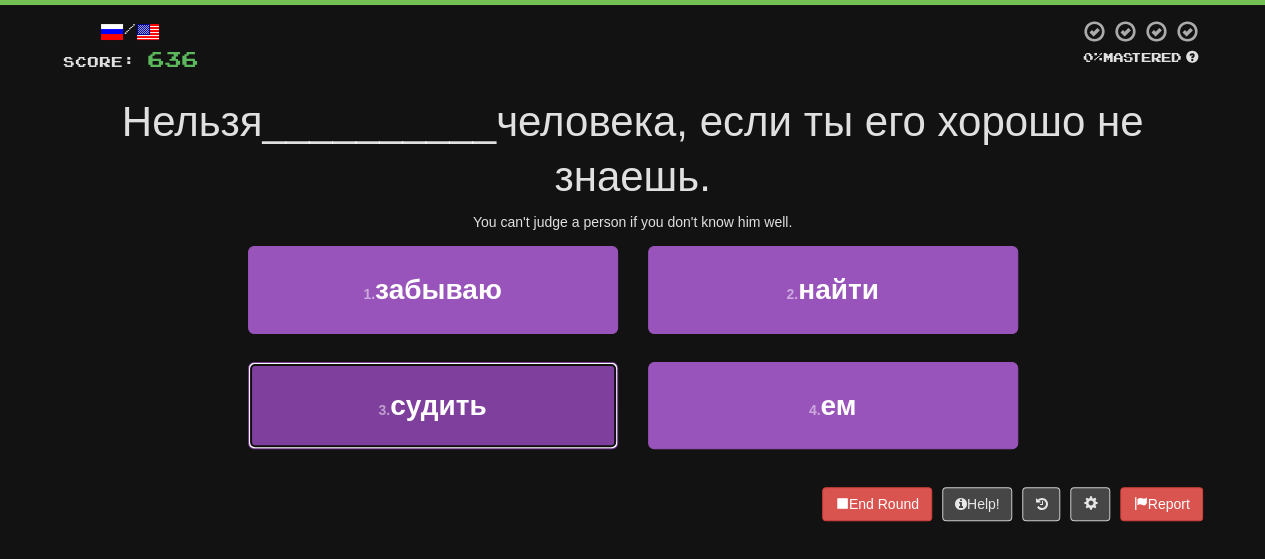 click on "3 .  судить" at bounding box center (433, 405) 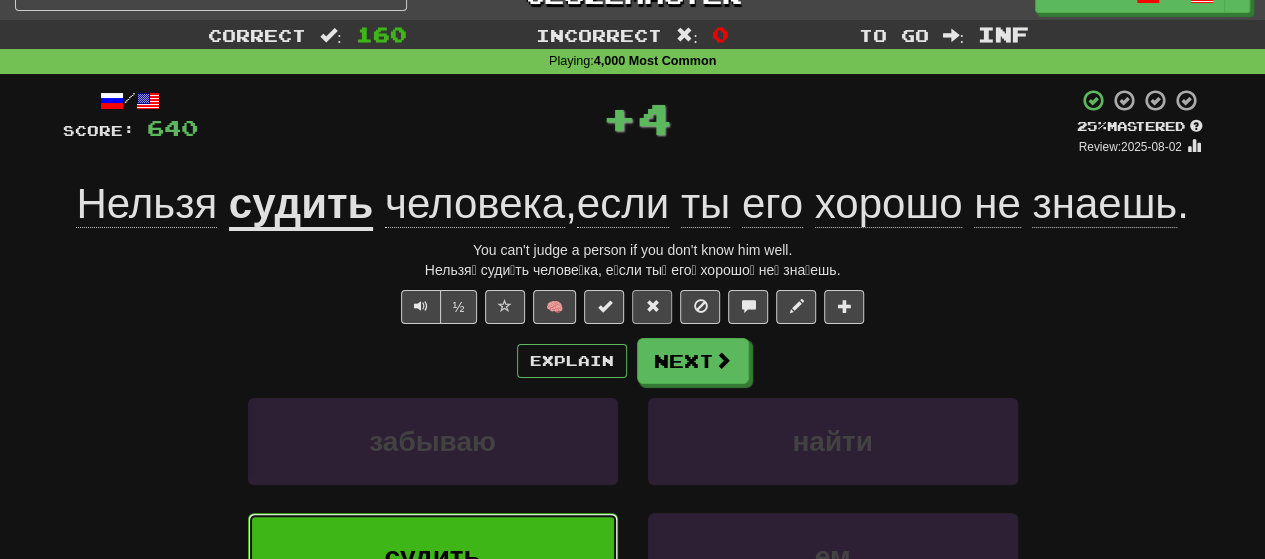 scroll, scrollTop: 0, scrollLeft: 0, axis: both 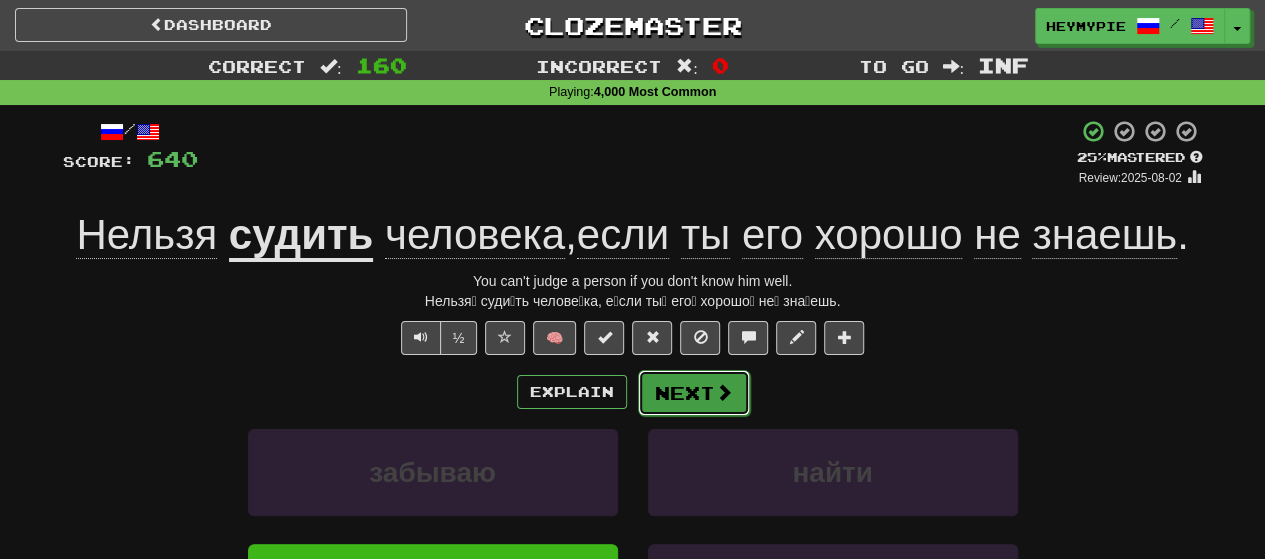 click on "Next" at bounding box center (694, 393) 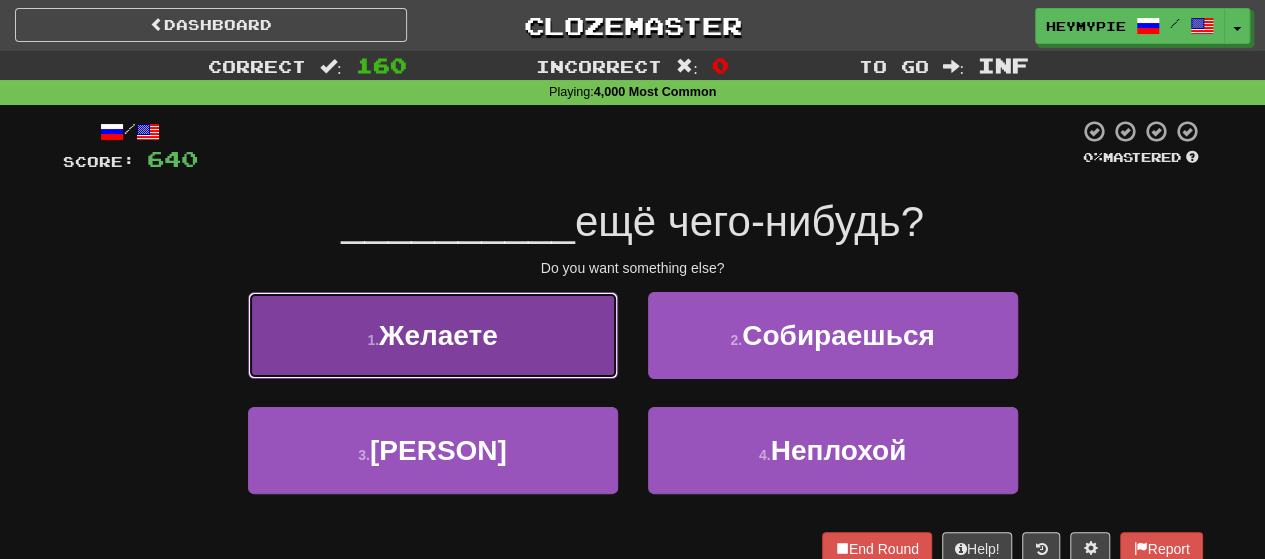click on "[NUMBER] . Желаете" at bounding box center (433, 335) 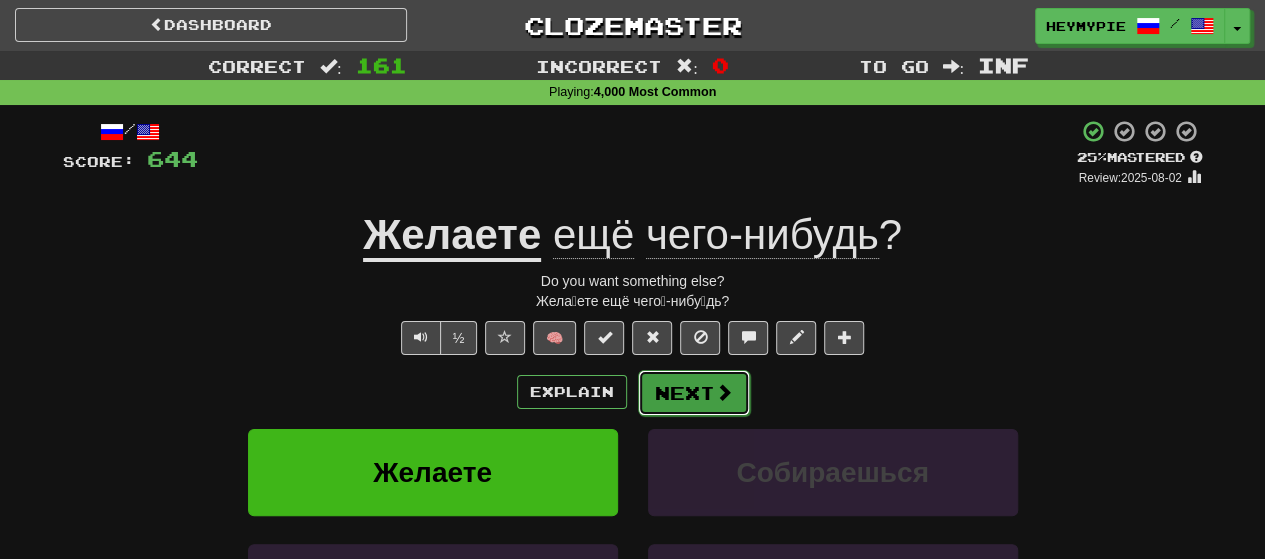 click on "Next" at bounding box center [694, 393] 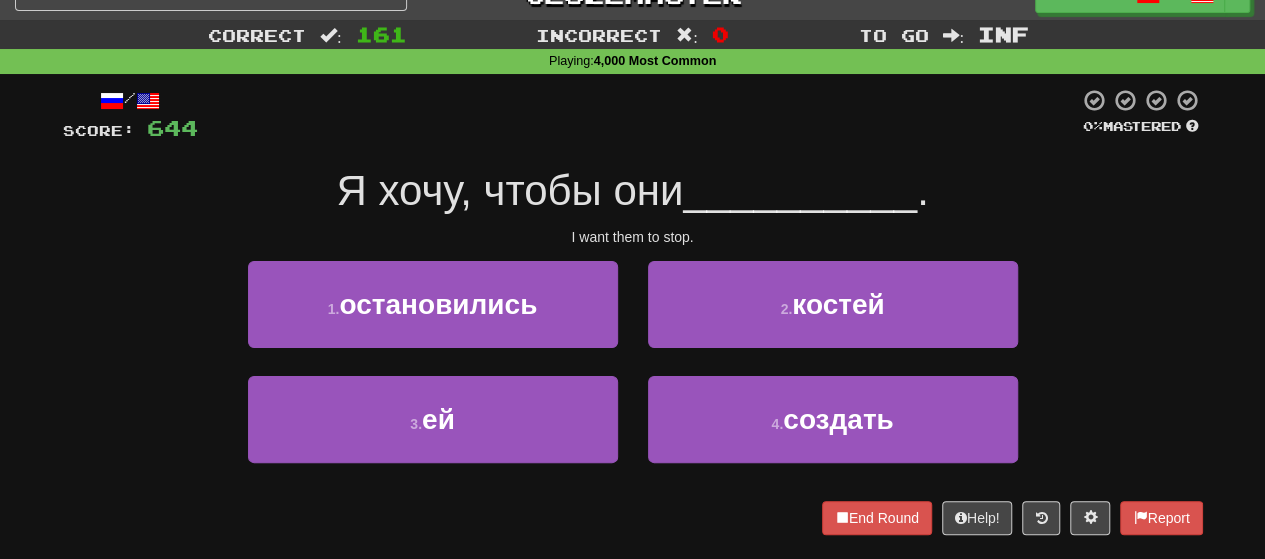 scroll, scrollTop: 0, scrollLeft: 0, axis: both 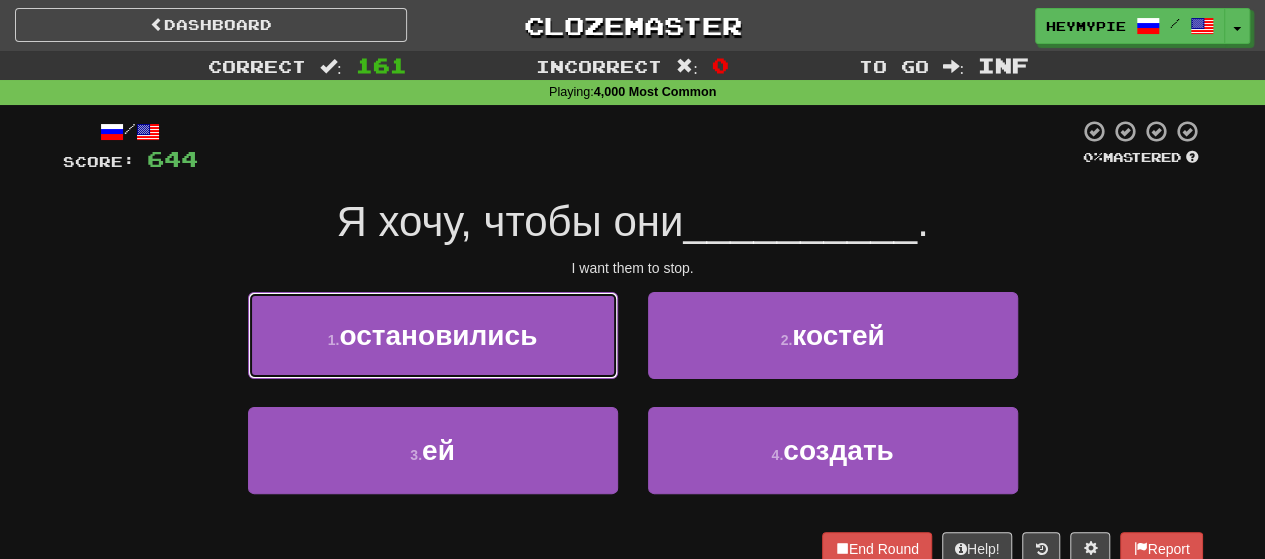 click on "остановились" at bounding box center (438, 335) 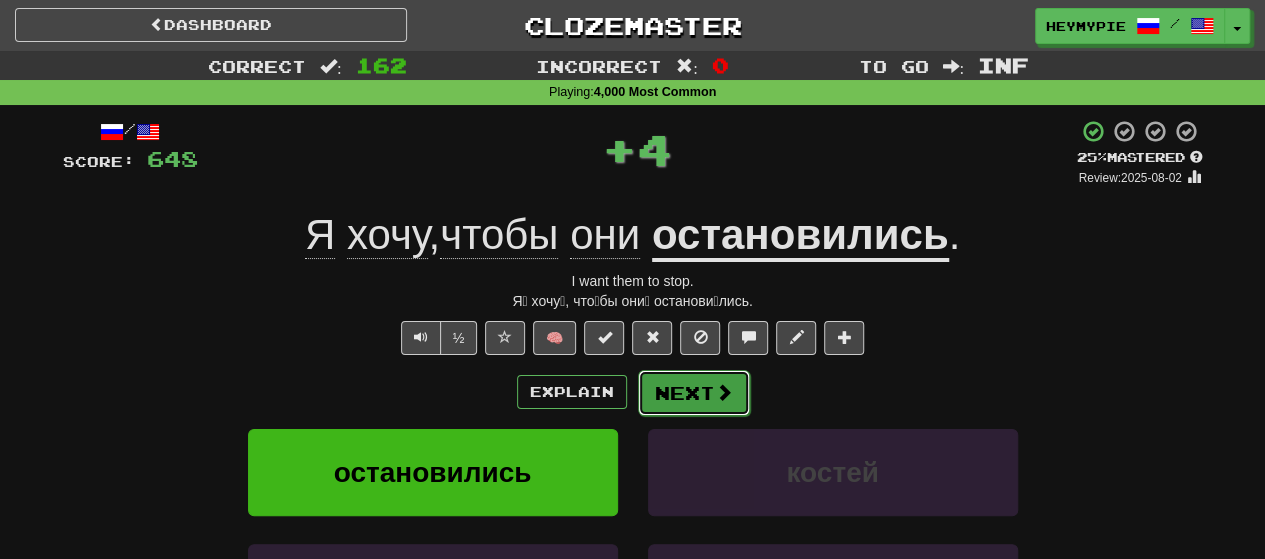 click at bounding box center [724, 392] 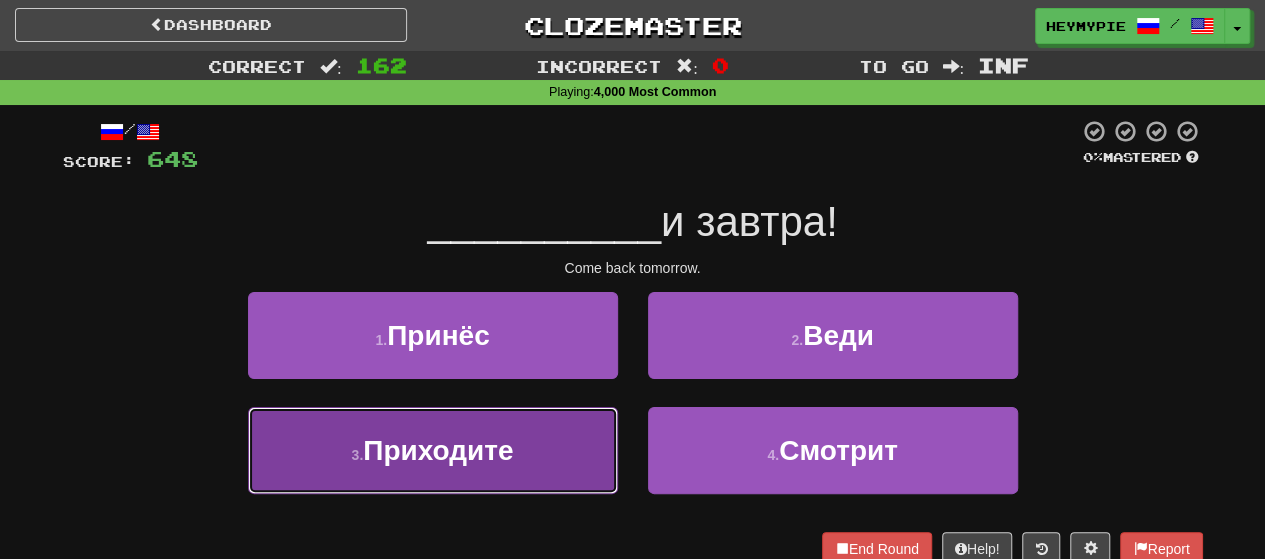 click on "Приходите" at bounding box center (438, 450) 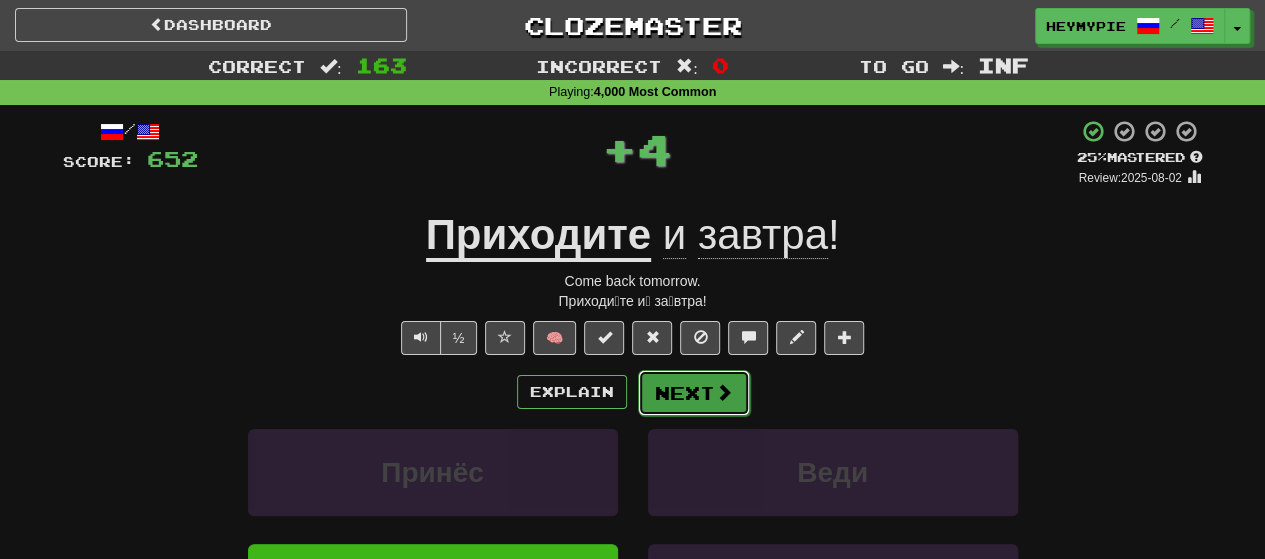 click on "Next" at bounding box center (694, 393) 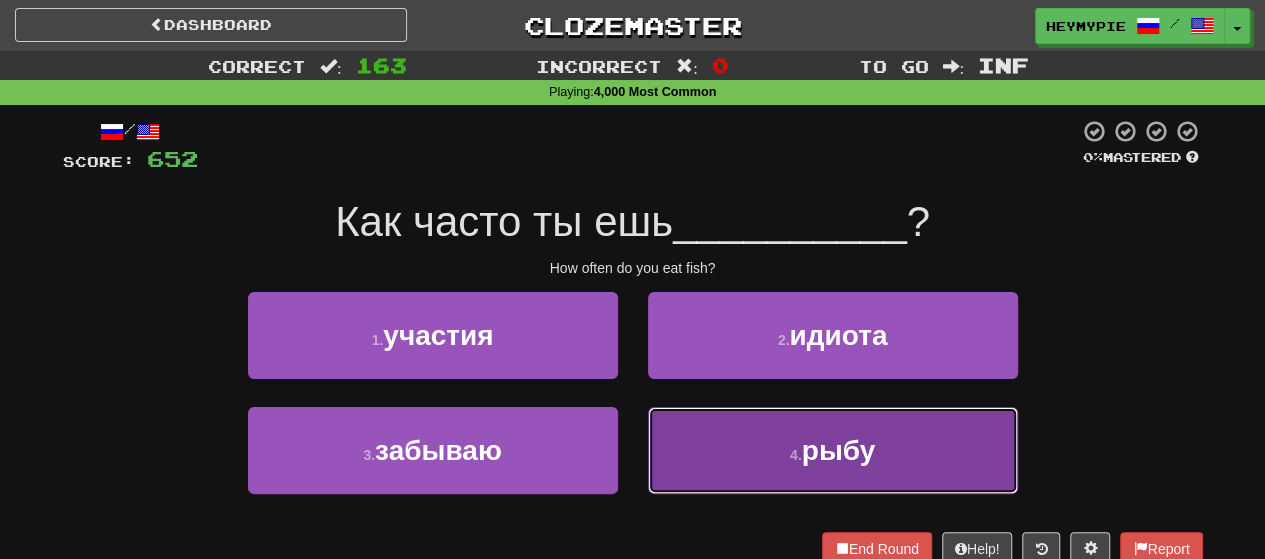 click on "4 ." at bounding box center (796, 455) 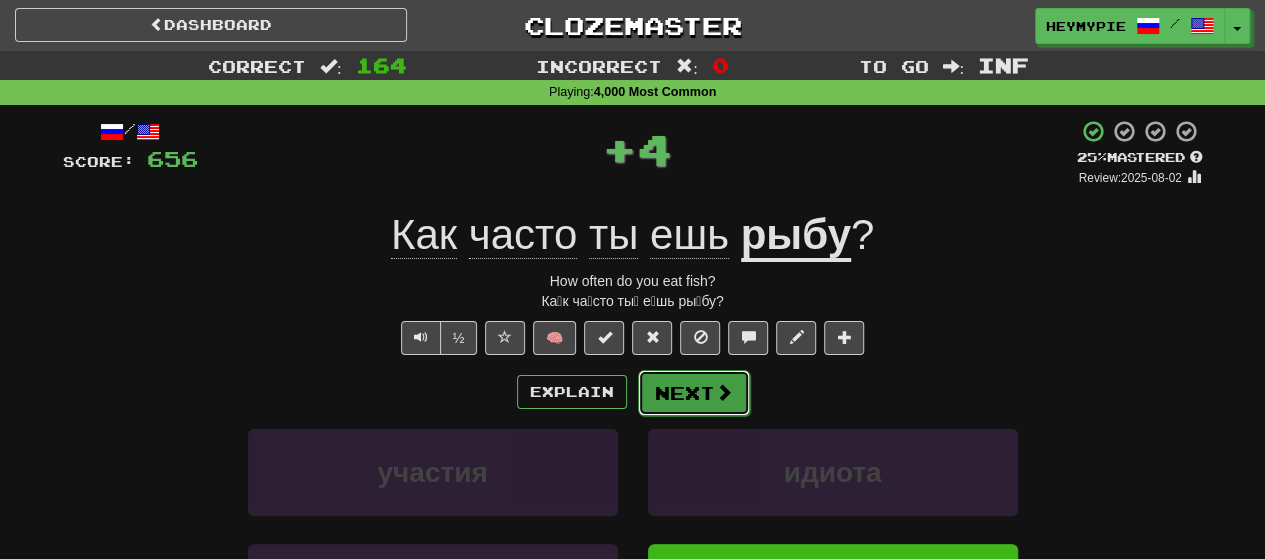 click on "Next" at bounding box center (694, 393) 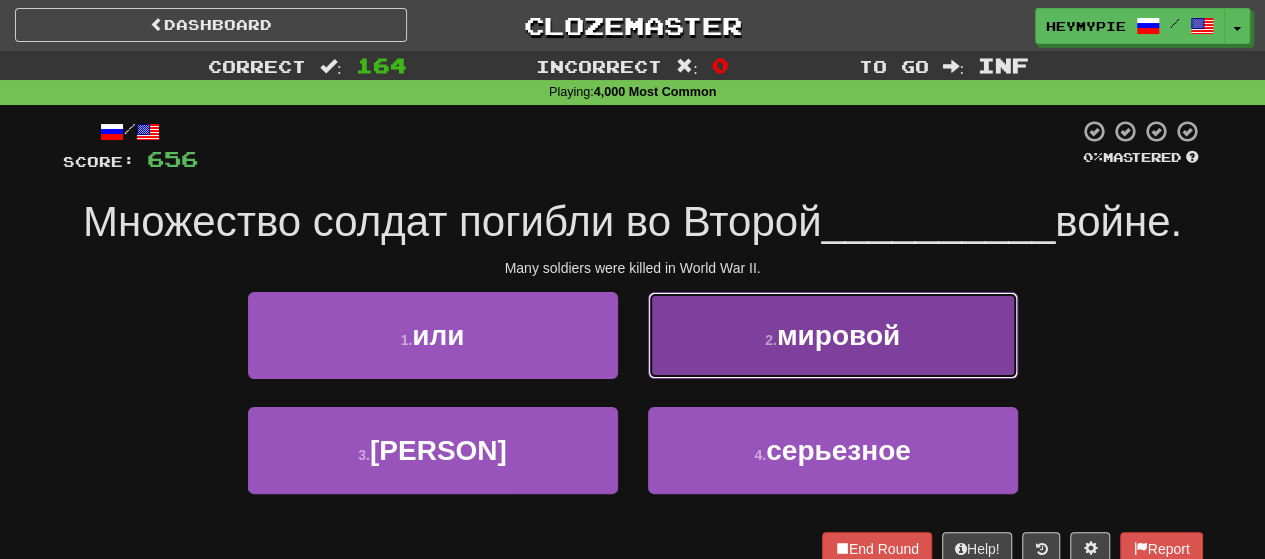 click on "мировой" at bounding box center [838, 335] 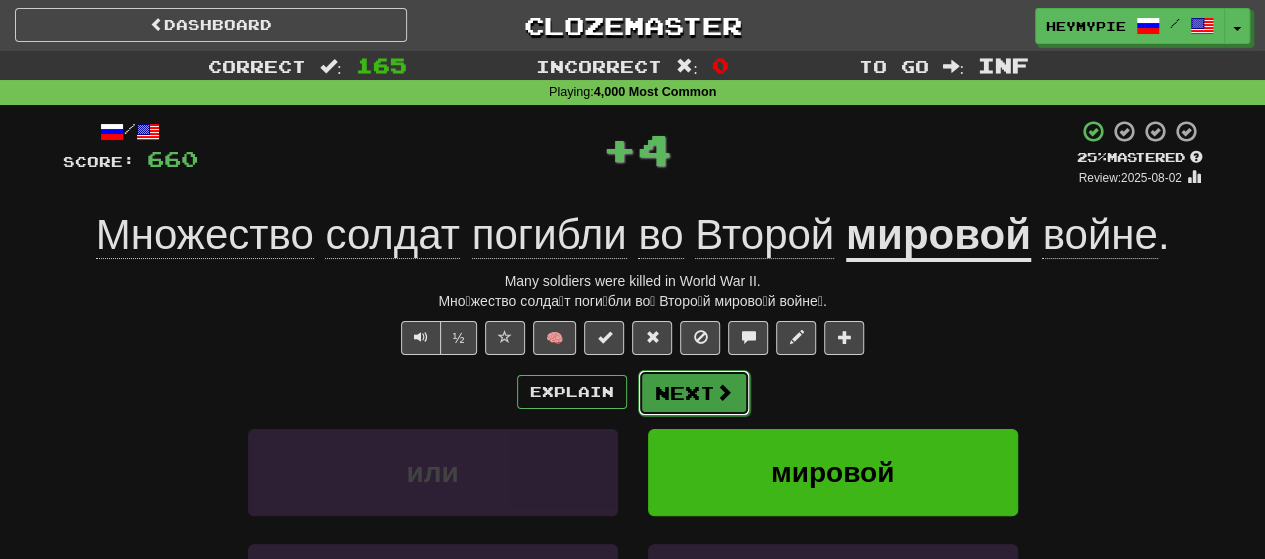 click at bounding box center (724, 392) 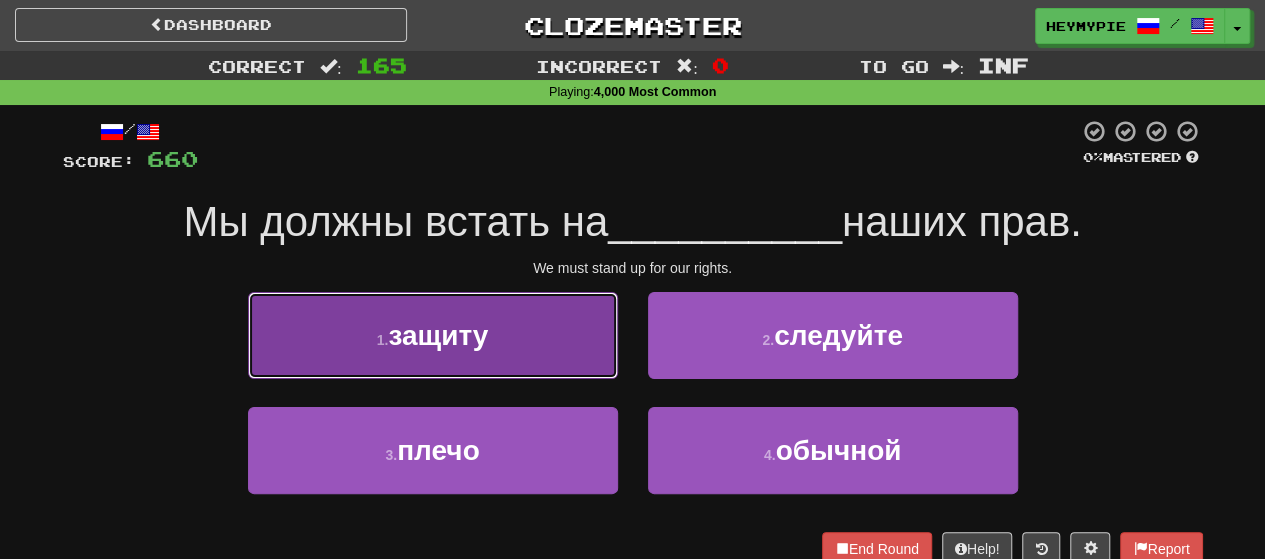 click on "1 .  защиту" at bounding box center (433, 335) 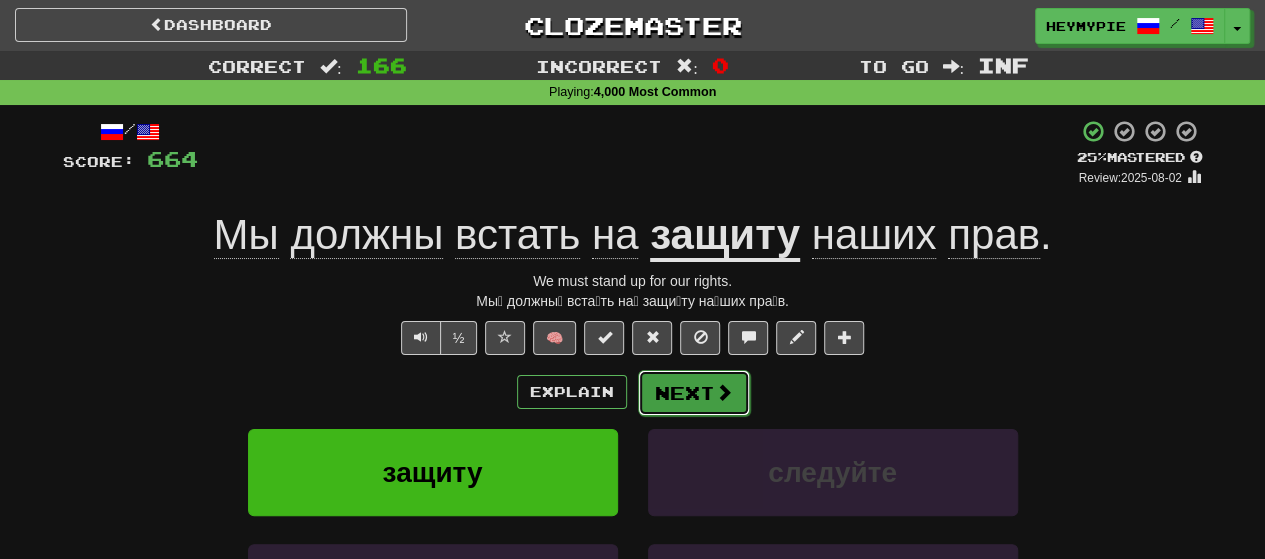 click on "Next" at bounding box center [694, 393] 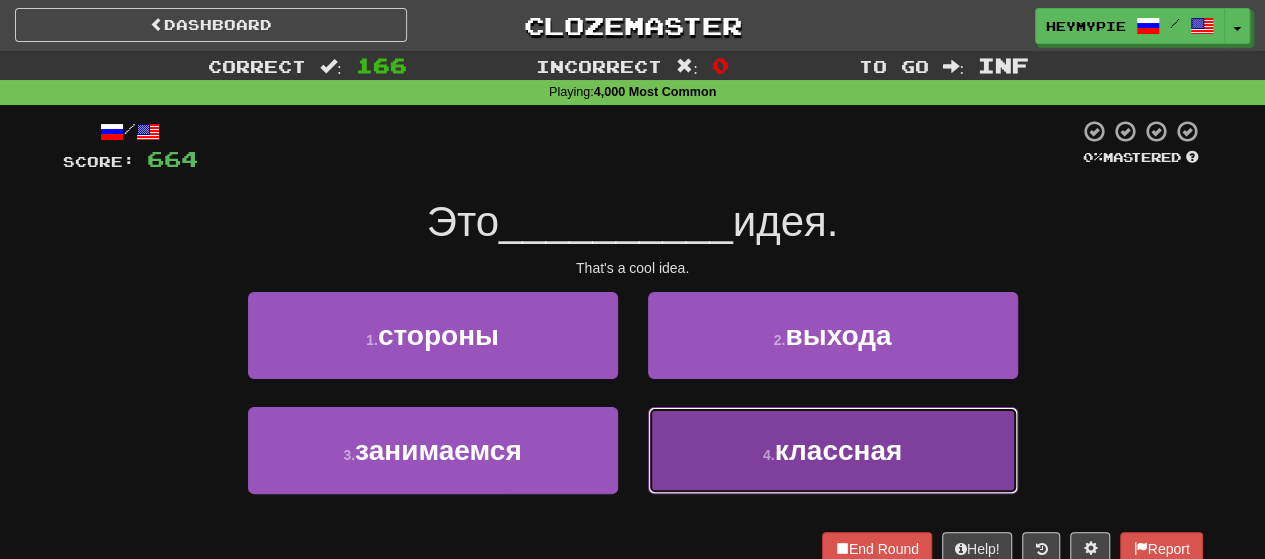 click on "4 .  классная" at bounding box center [833, 450] 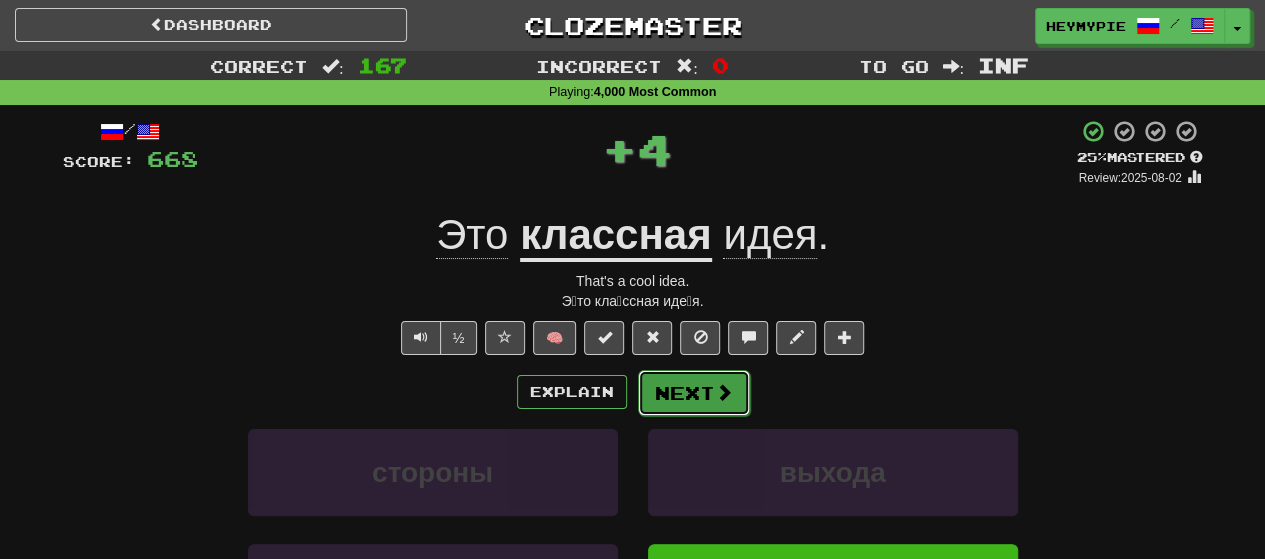 click on "Next" at bounding box center [694, 393] 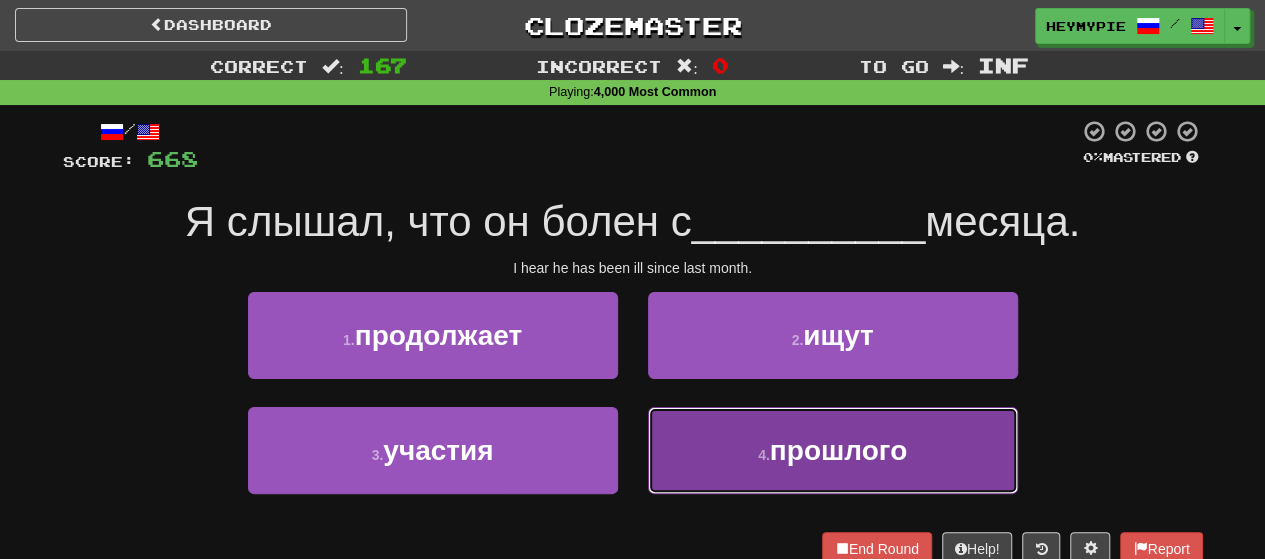 click on "4 .  прошлого" at bounding box center (833, 450) 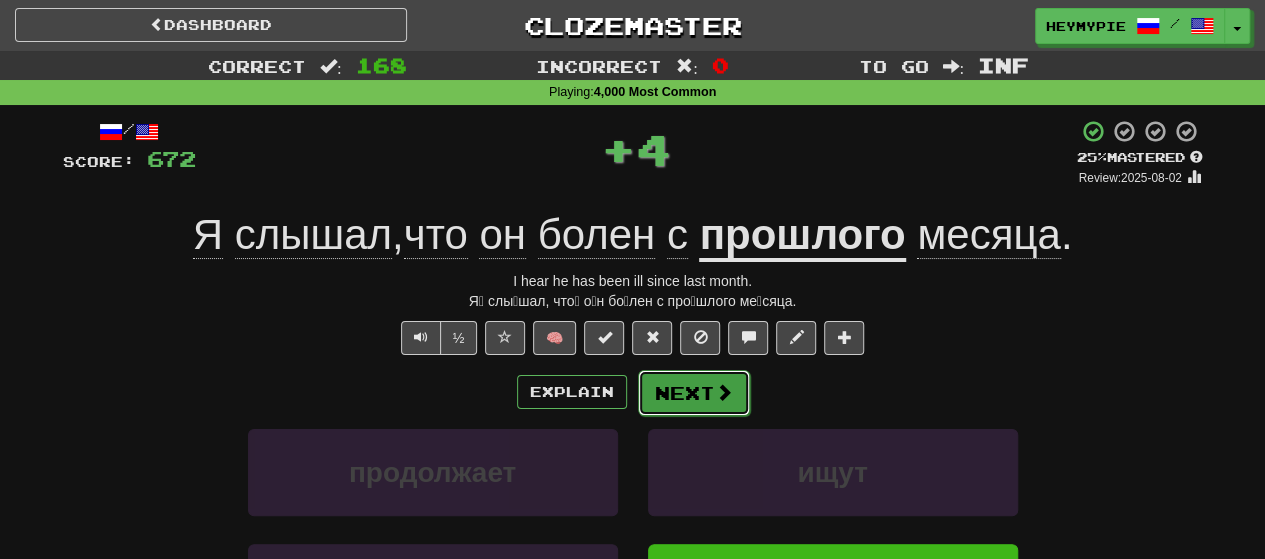 click on "Next" at bounding box center [694, 393] 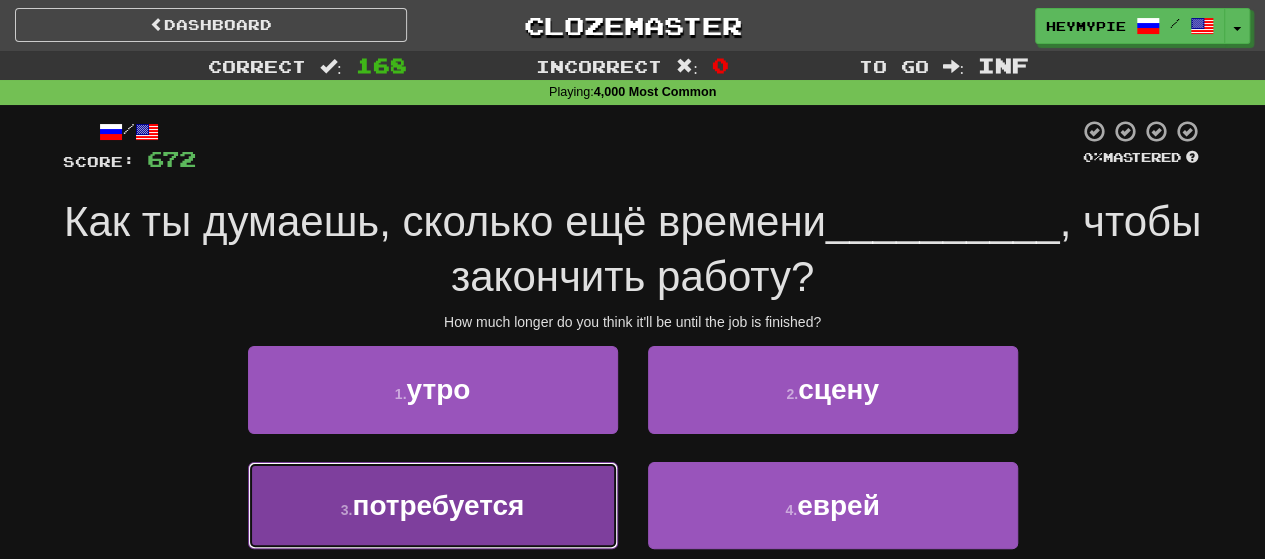 click on "потребуется" at bounding box center [438, 505] 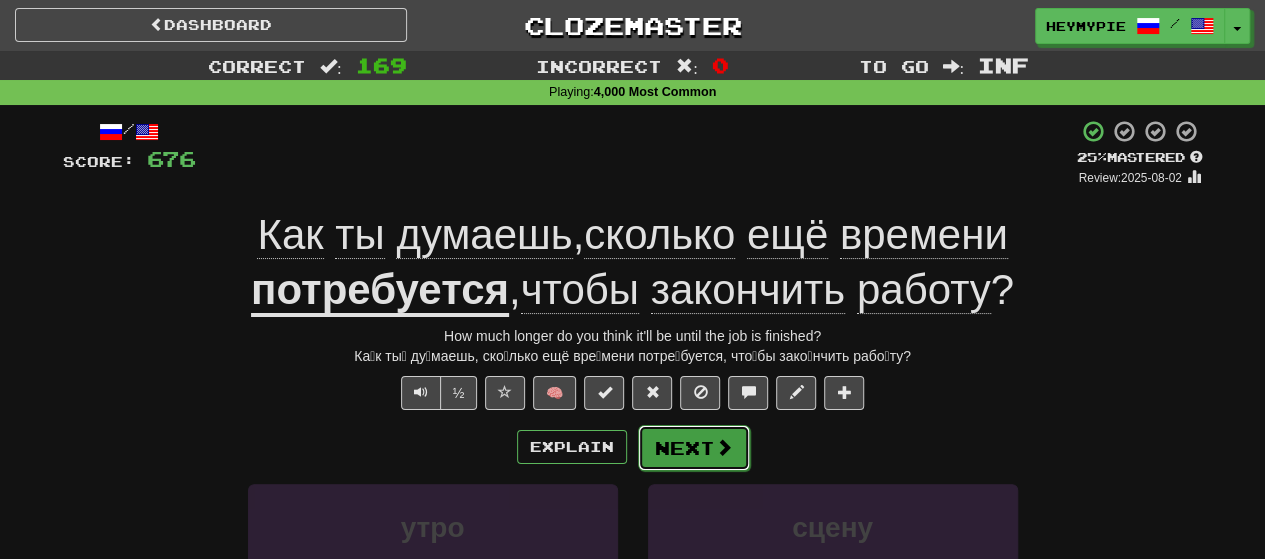 click on "Next" at bounding box center (694, 448) 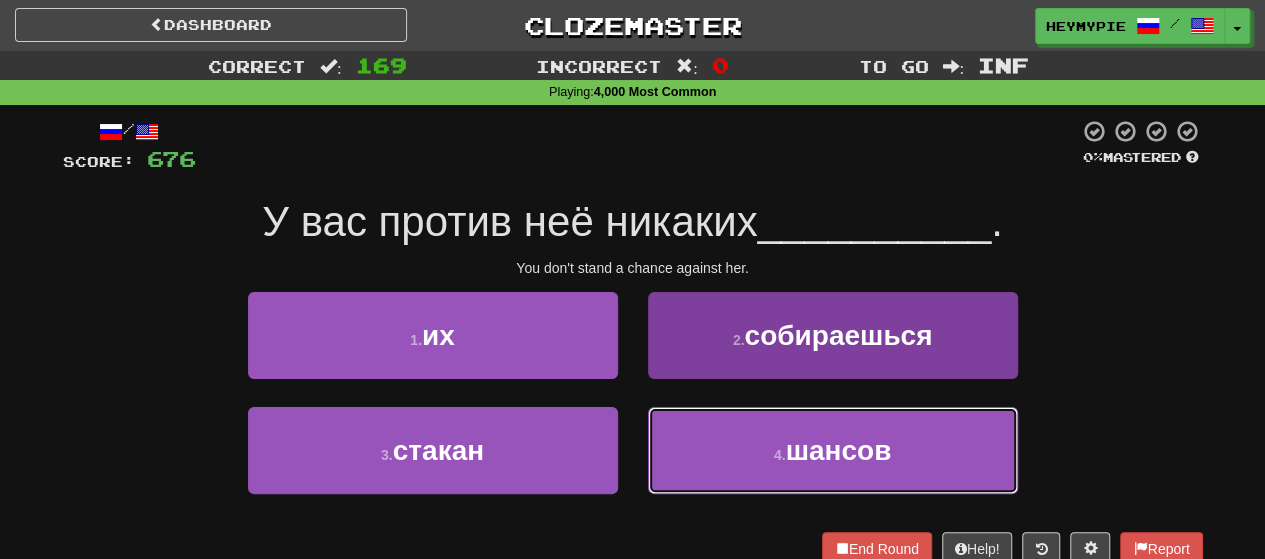 click on "4 .  шансов" at bounding box center [833, 450] 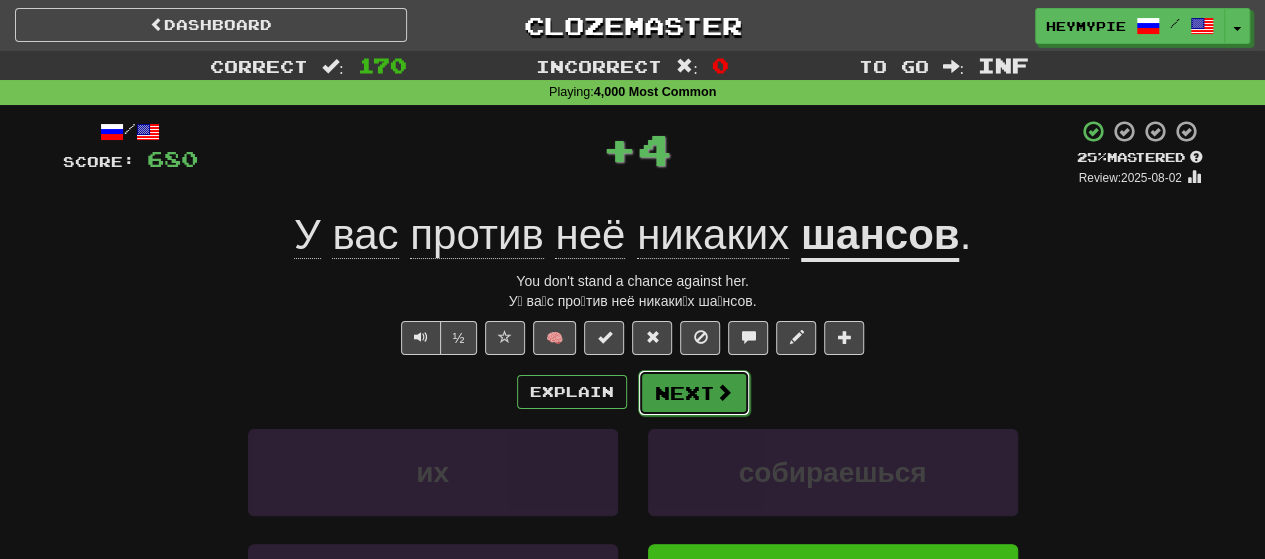 click on "Next" at bounding box center [694, 393] 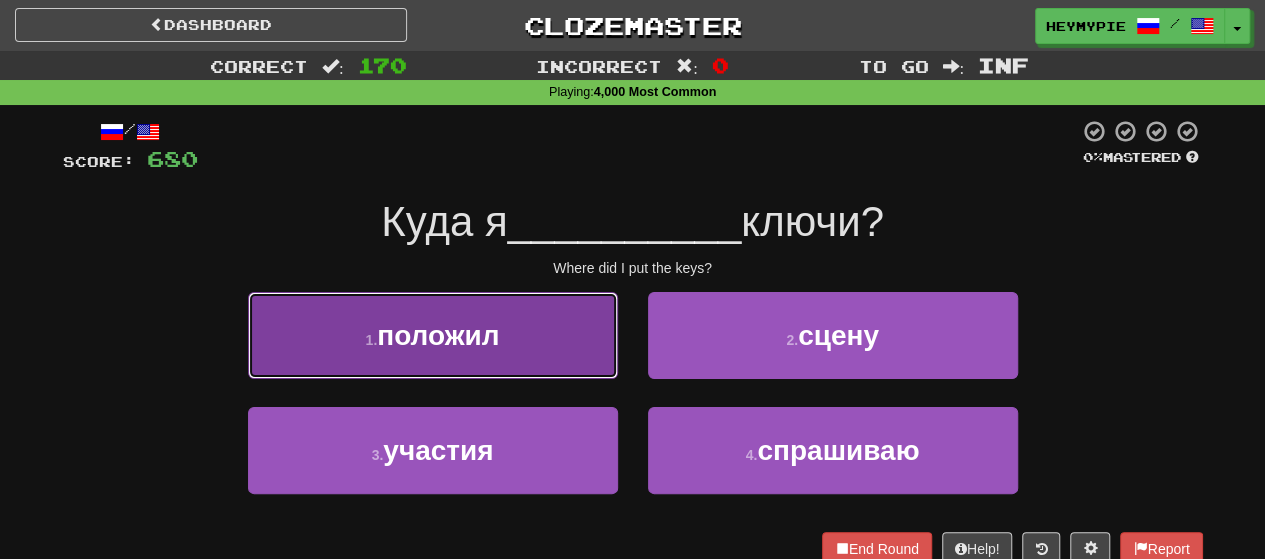 click on "положил" at bounding box center (438, 335) 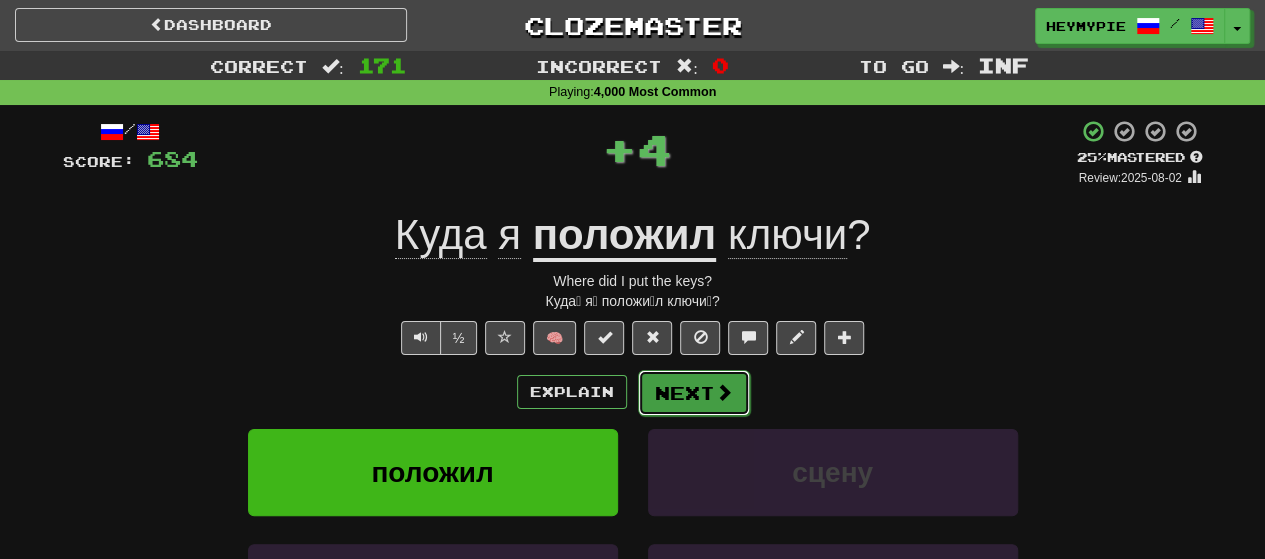 click on "Next" at bounding box center (694, 393) 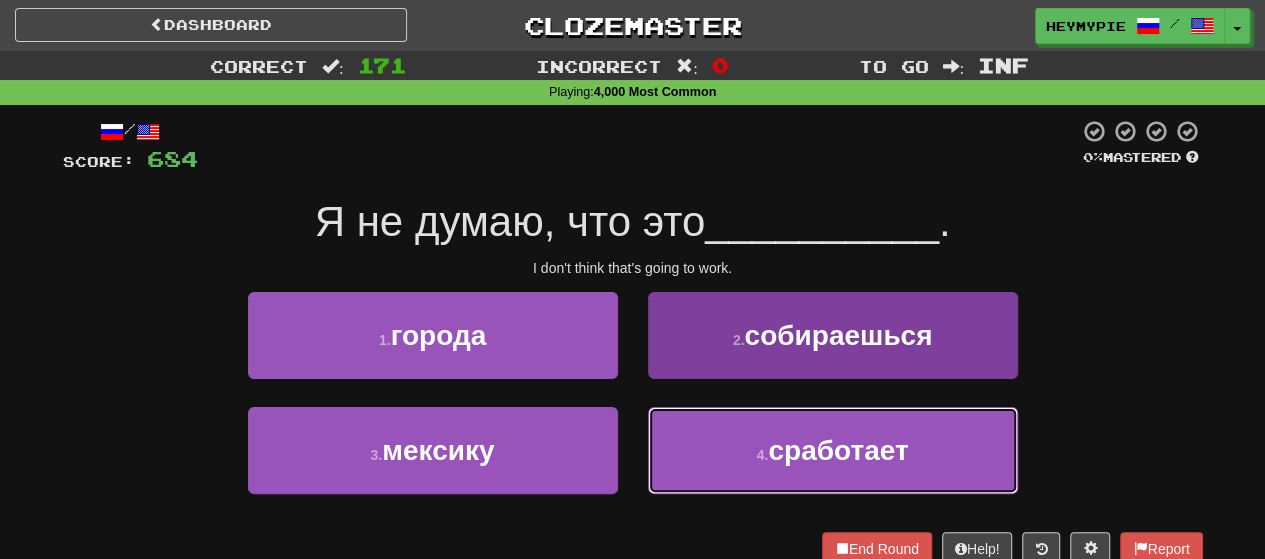 click on "4 .  сработает" at bounding box center (833, 450) 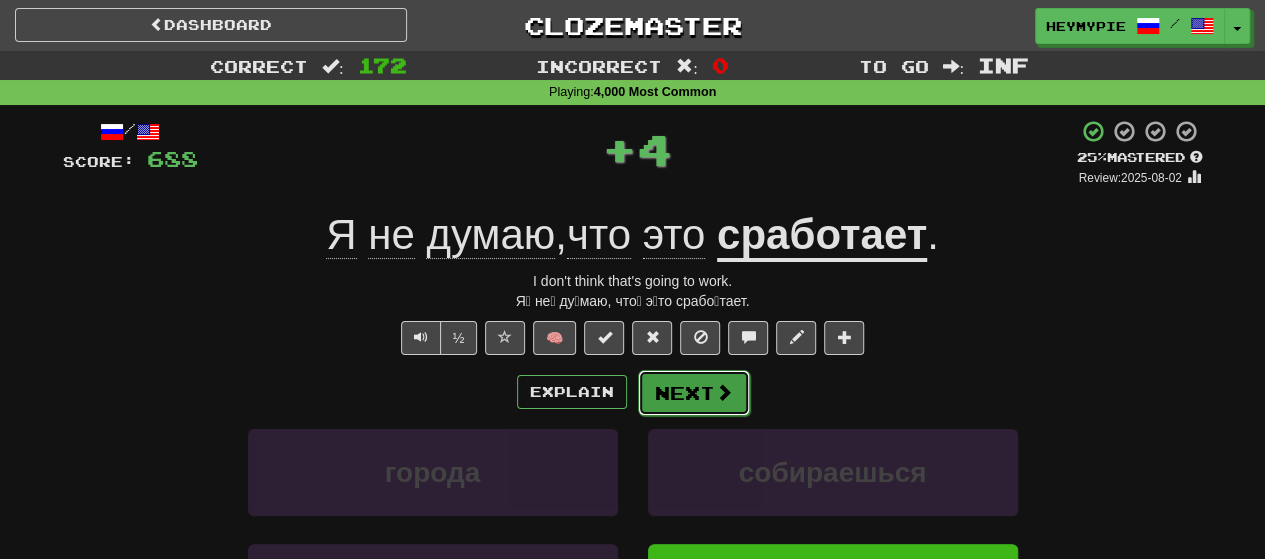 click on "Next" at bounding box center (694, 393) 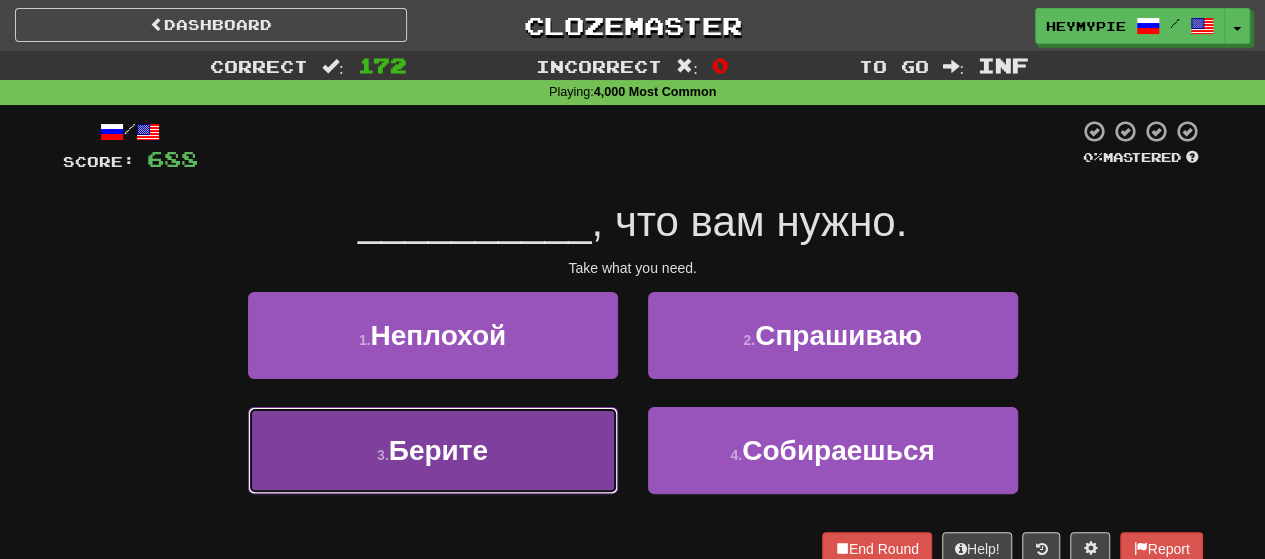click on "3 .  Берите" at bounding box center (433, 450) 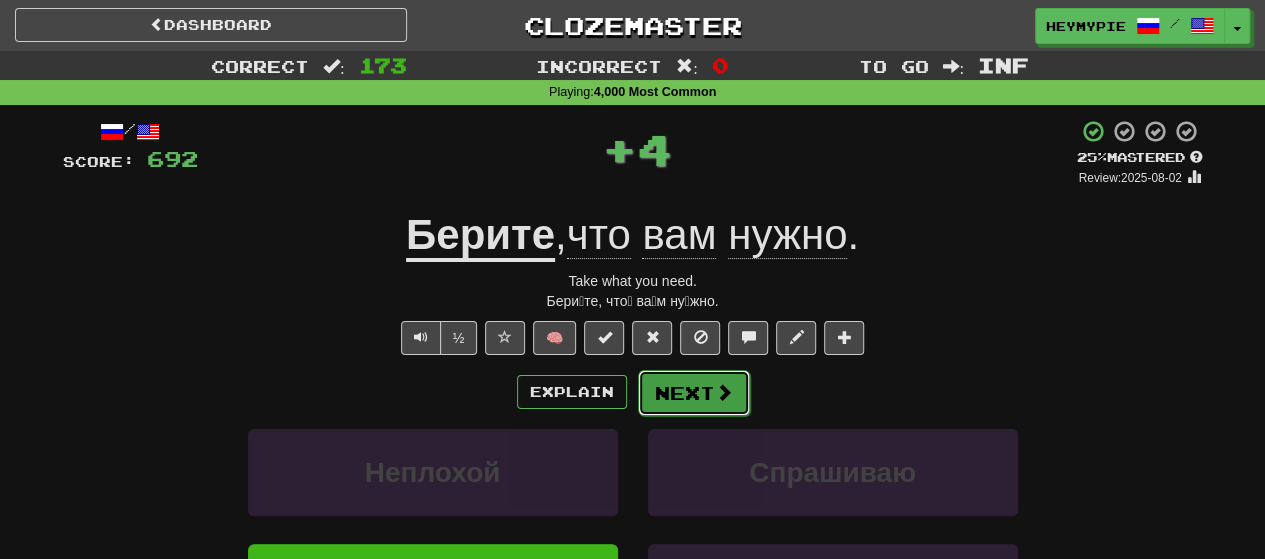 click on "Next" at bounding box center [694, 393] 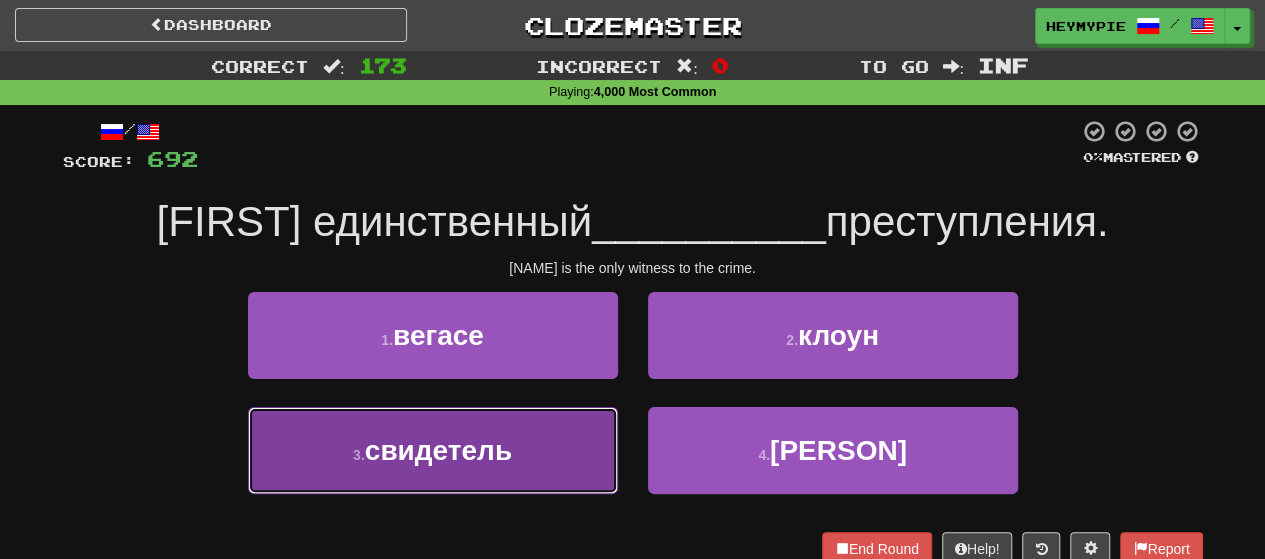 click on "3 .  свидетель" at bounding box center (433, 450) 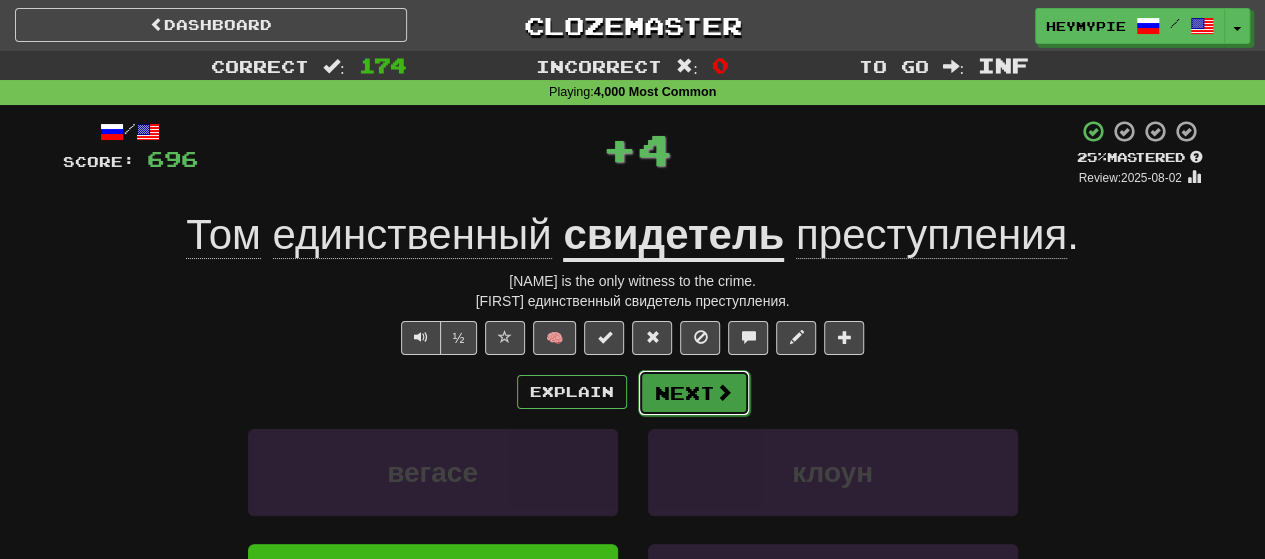 click on "Next" at bounding box center [694, 393] 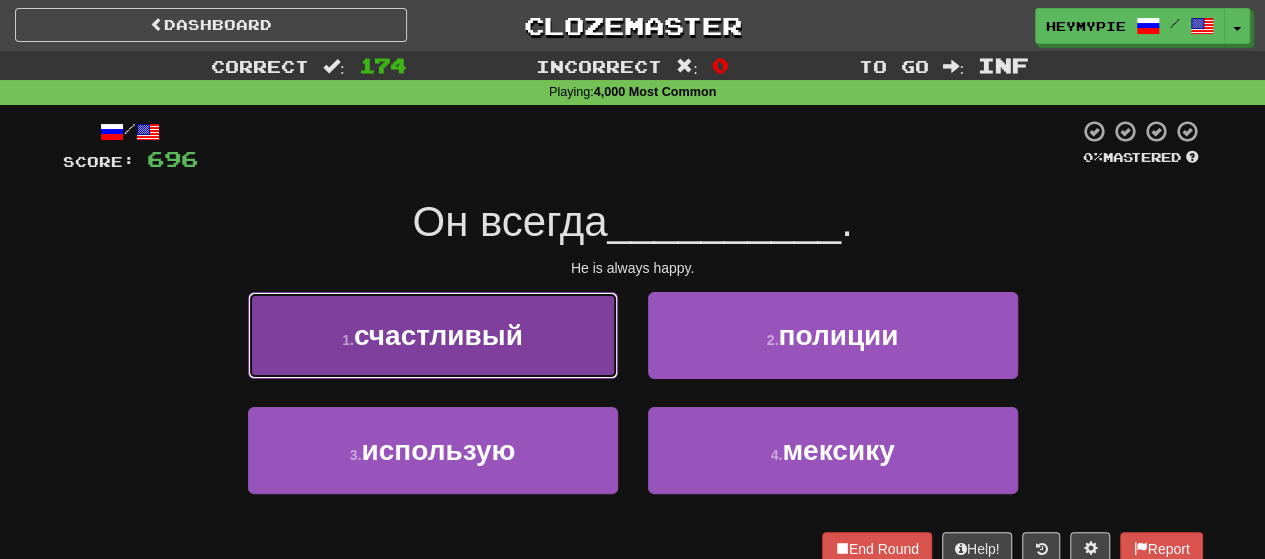 click on "1 .  счастливый" at bounding box center [433, 335] 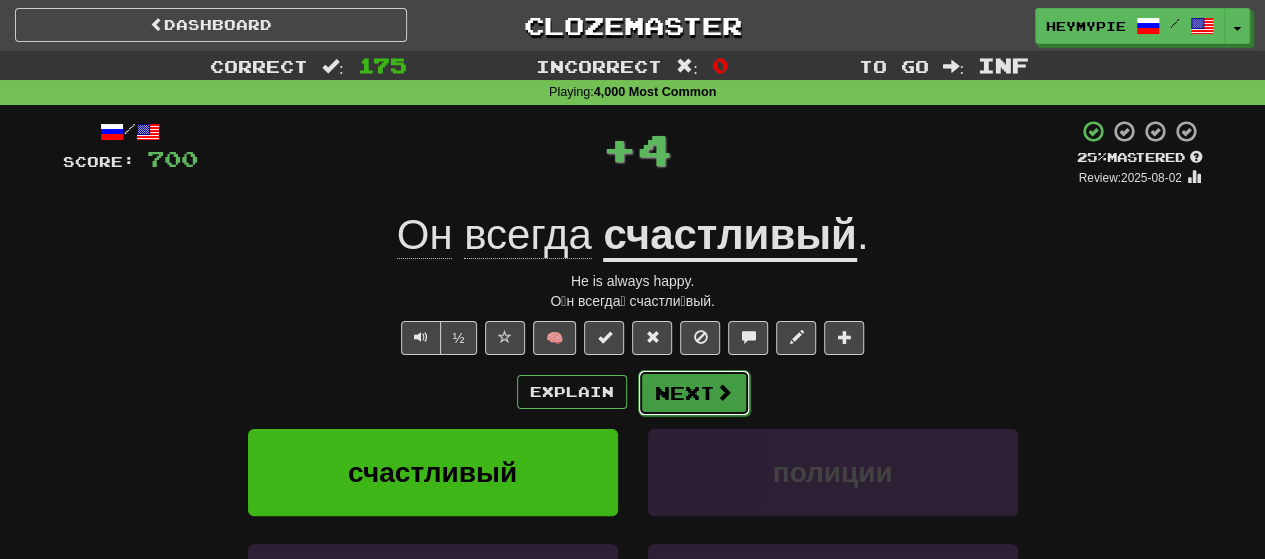 click on "Next" at bounding box center [694, 393] 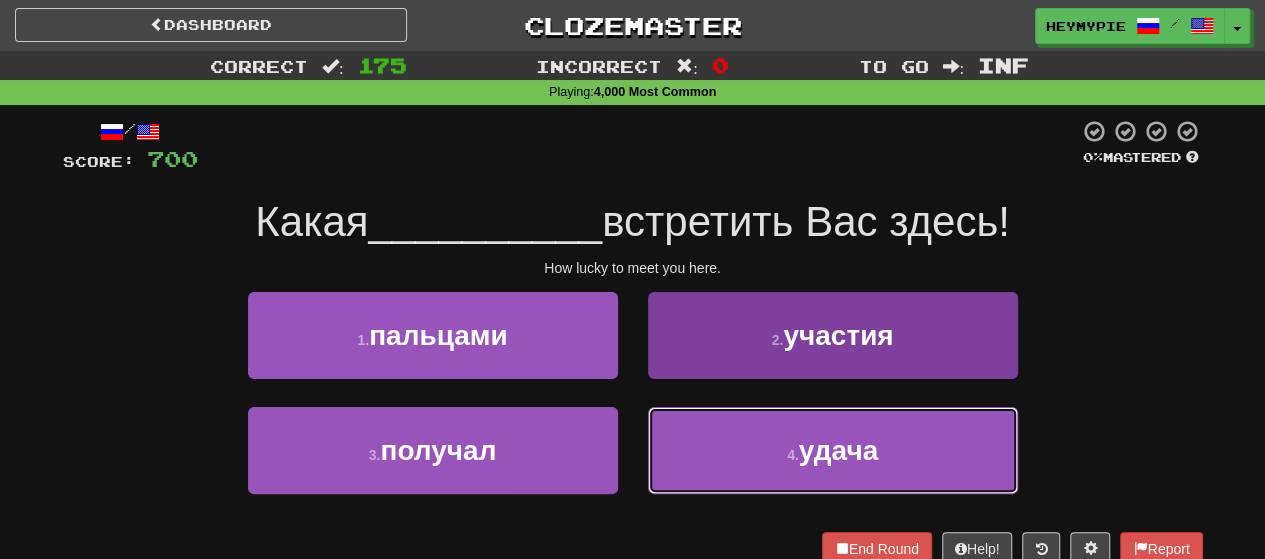 click on "4 .  удача" at bounding box center [833, 450] 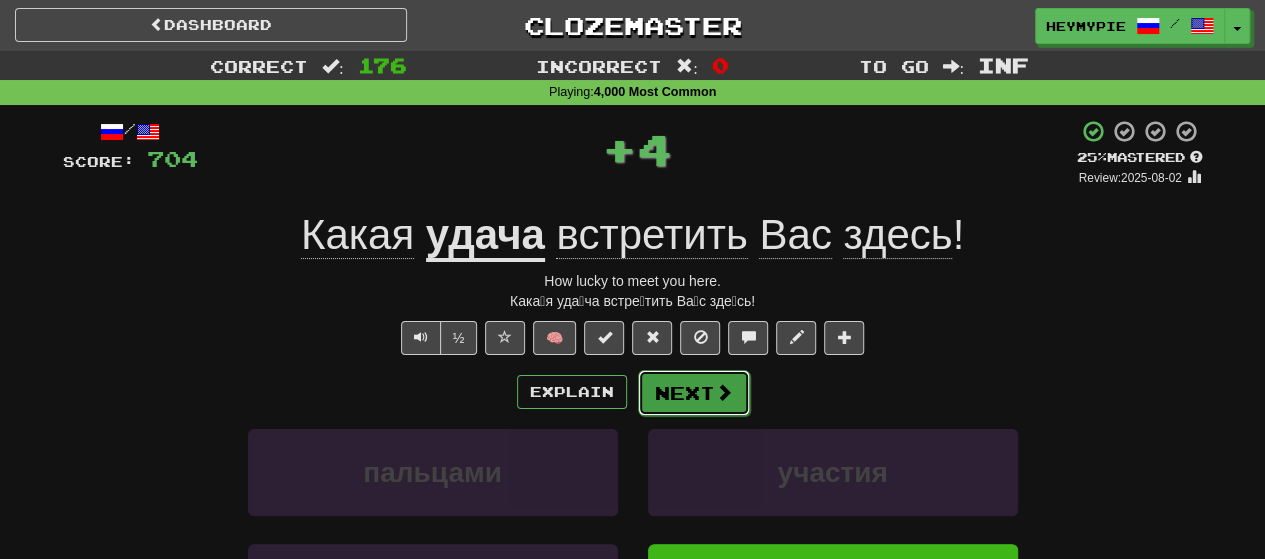 click on "Next" at bounding box center (694, 393) 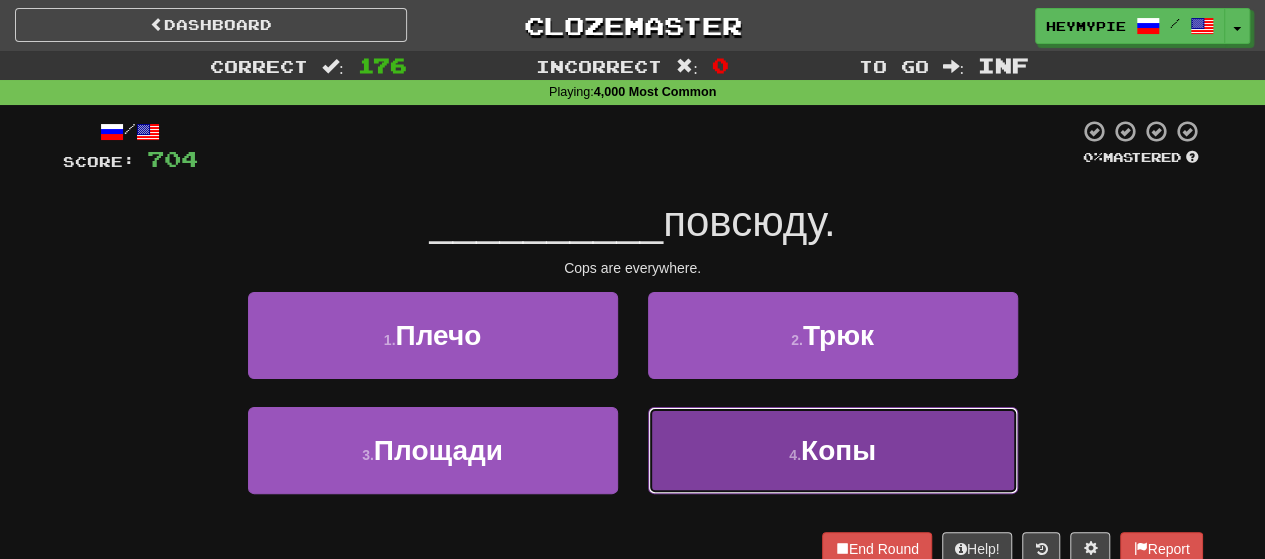 click on "4 .  Копы" at bounding box center [833, 450] 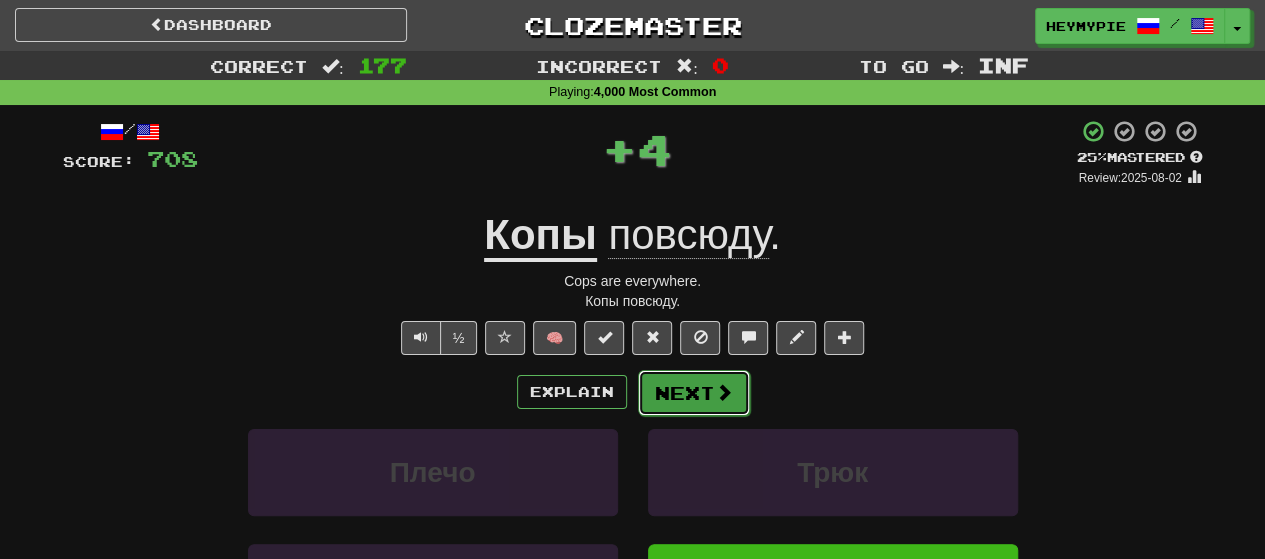 click on "Next" at bounding box center [694, 393] 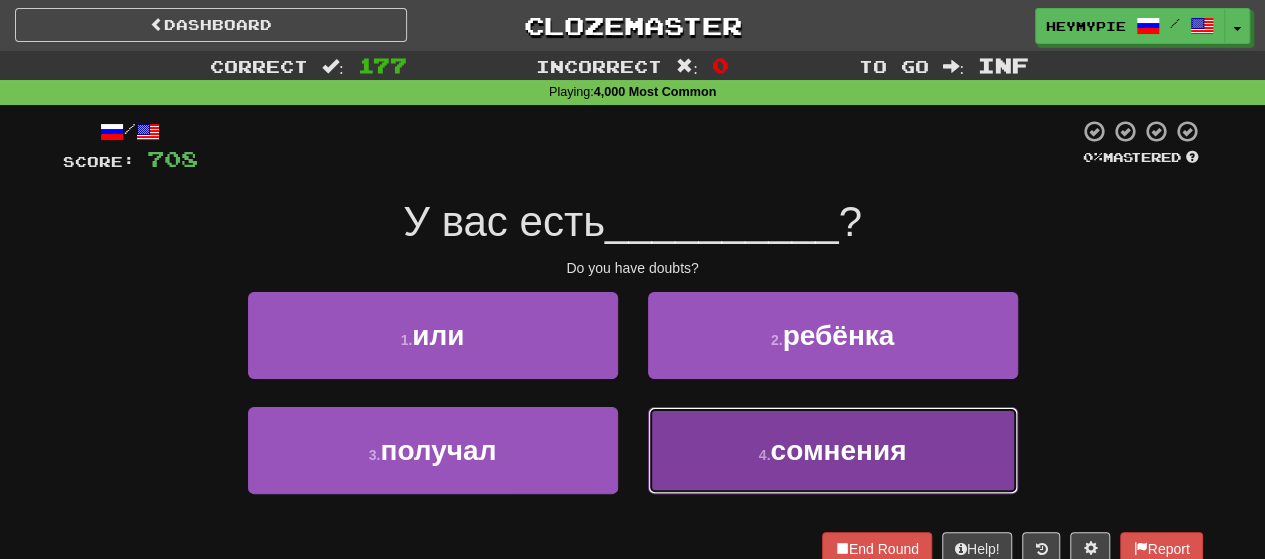 click on "4 .  сомнения" at bounding box center [833, 450] 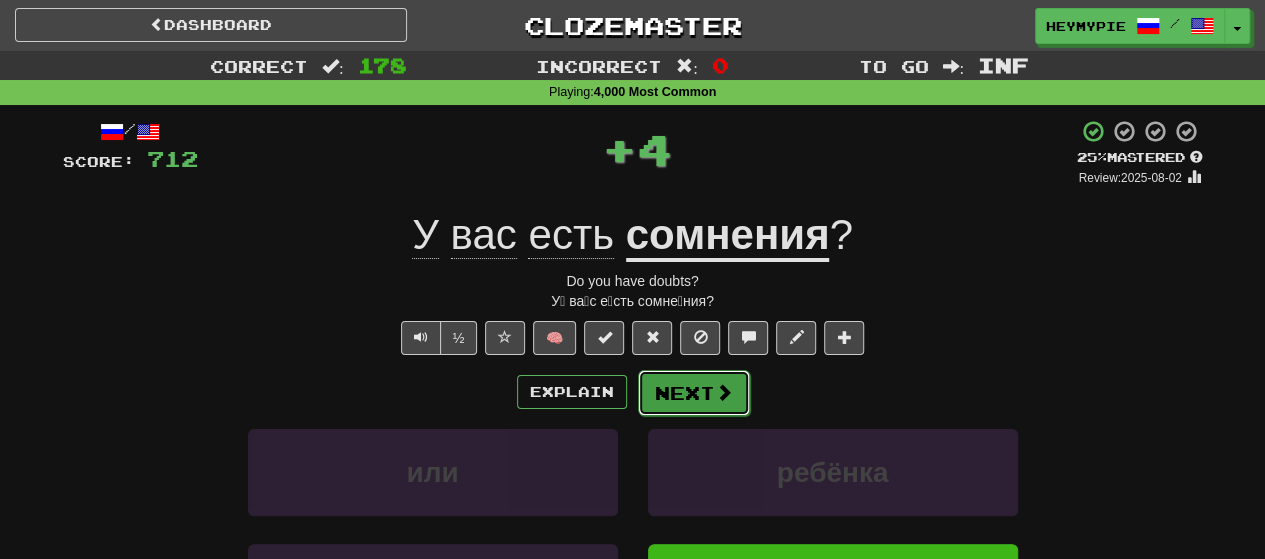 click on "Next" at bounding box center (694, 393) 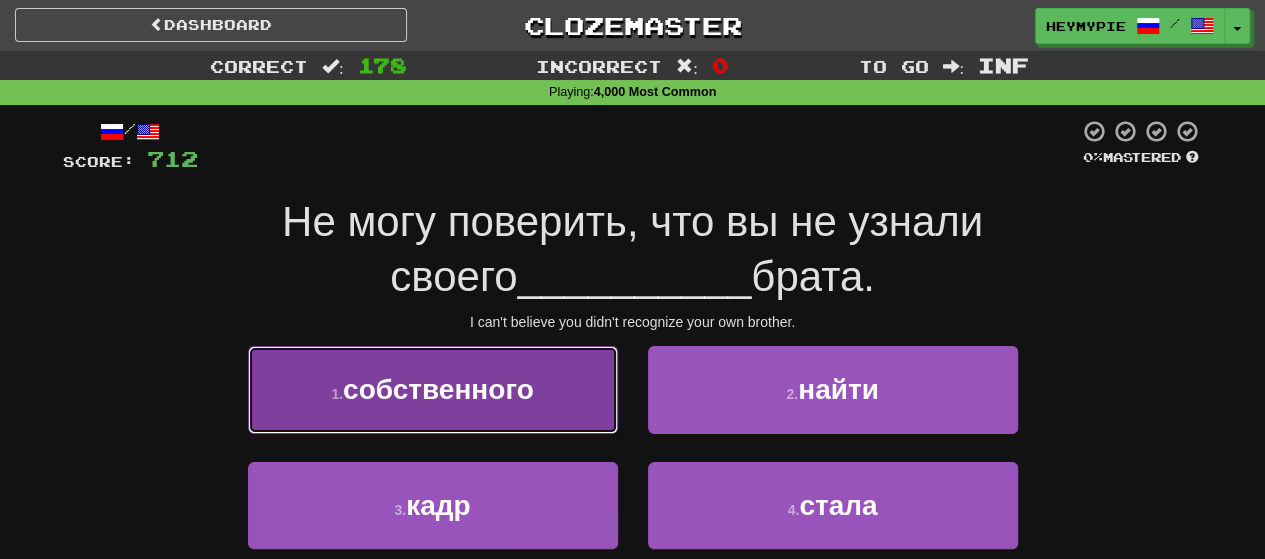 click on "1 .  собственного" at bounding box center (433, 389) 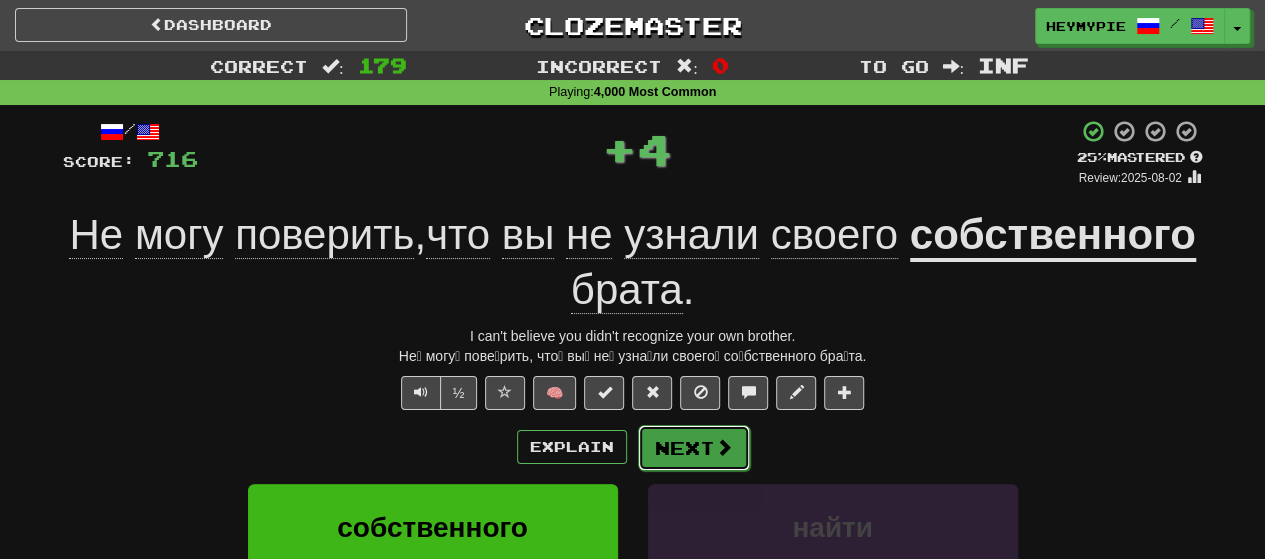 click on "Next" at bounding box center (694, 448) 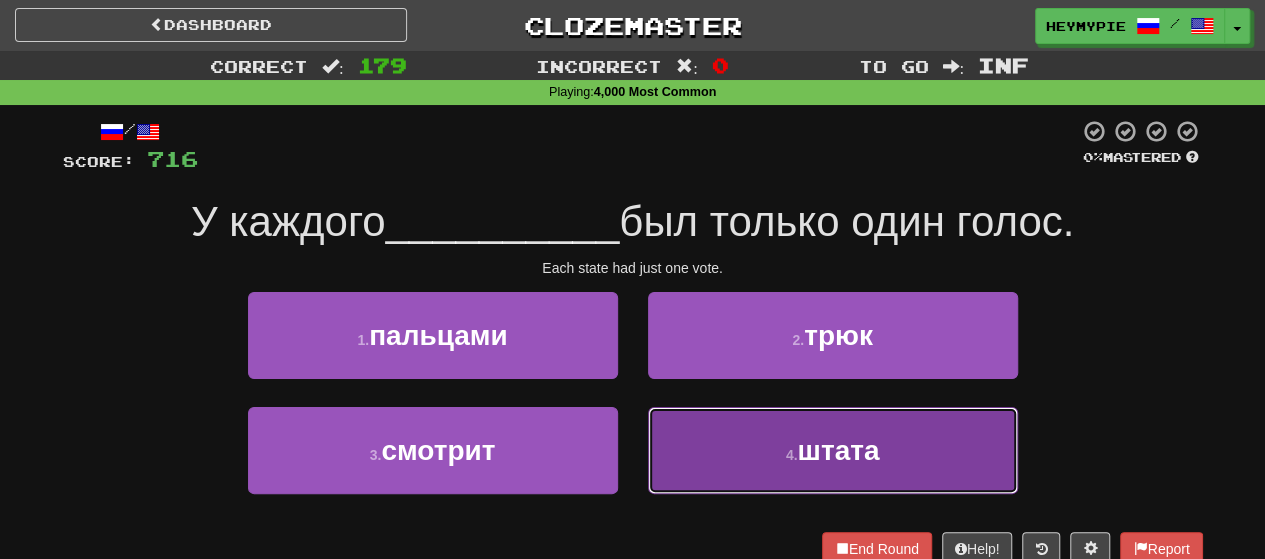 click on "4 .  штата" at bounding box center (833, 450) 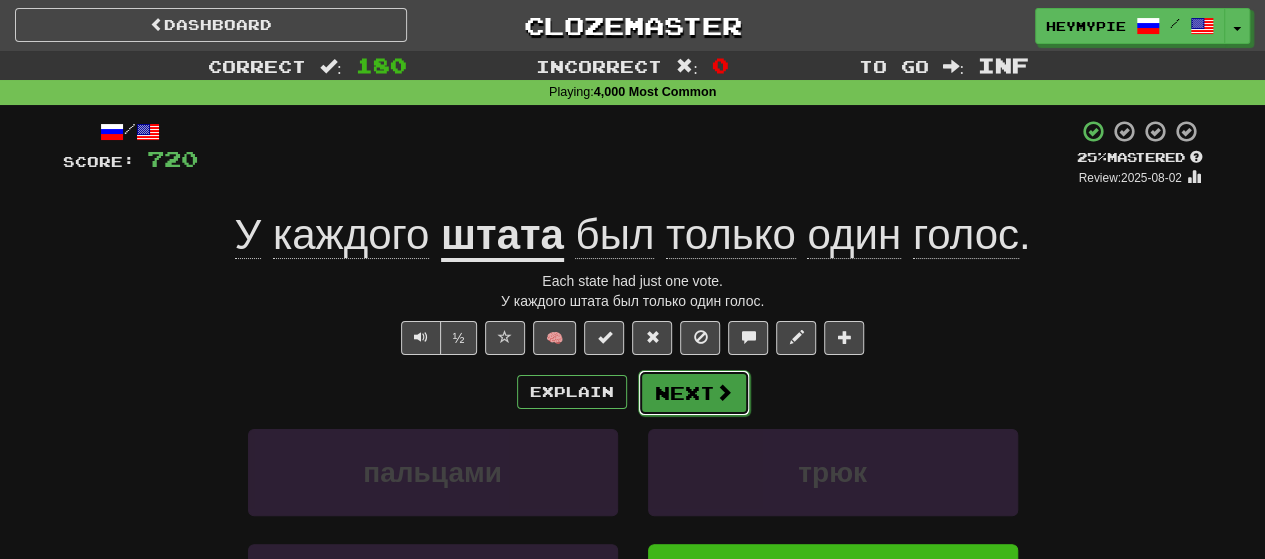 click on "Next" at bounding box center (694, 393) 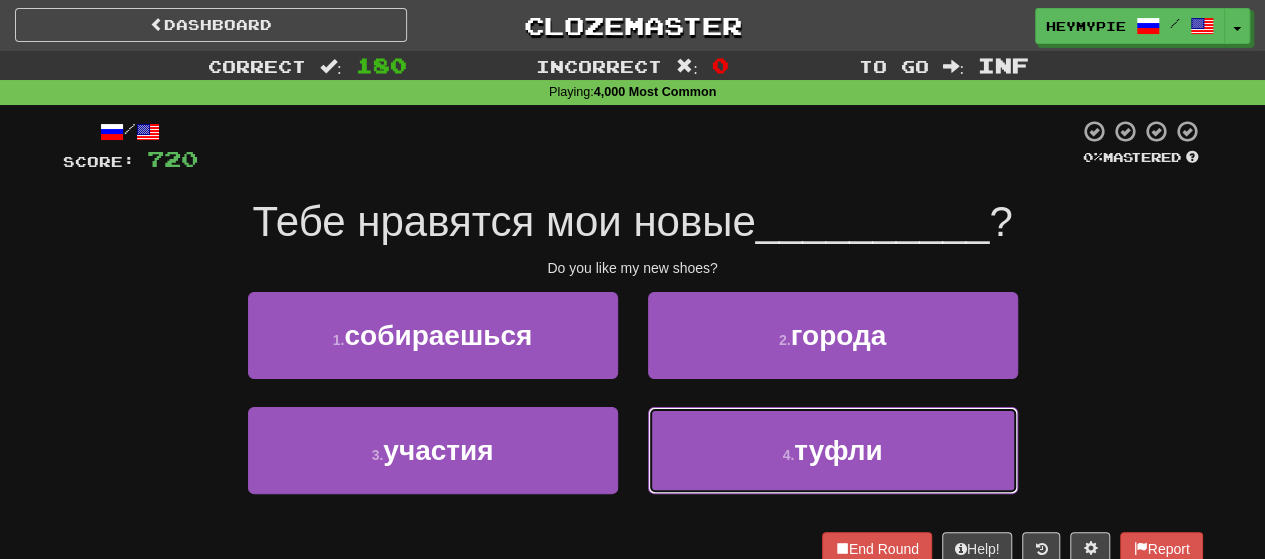 click on "4 .  туфли" at bounding box center (833, 450) 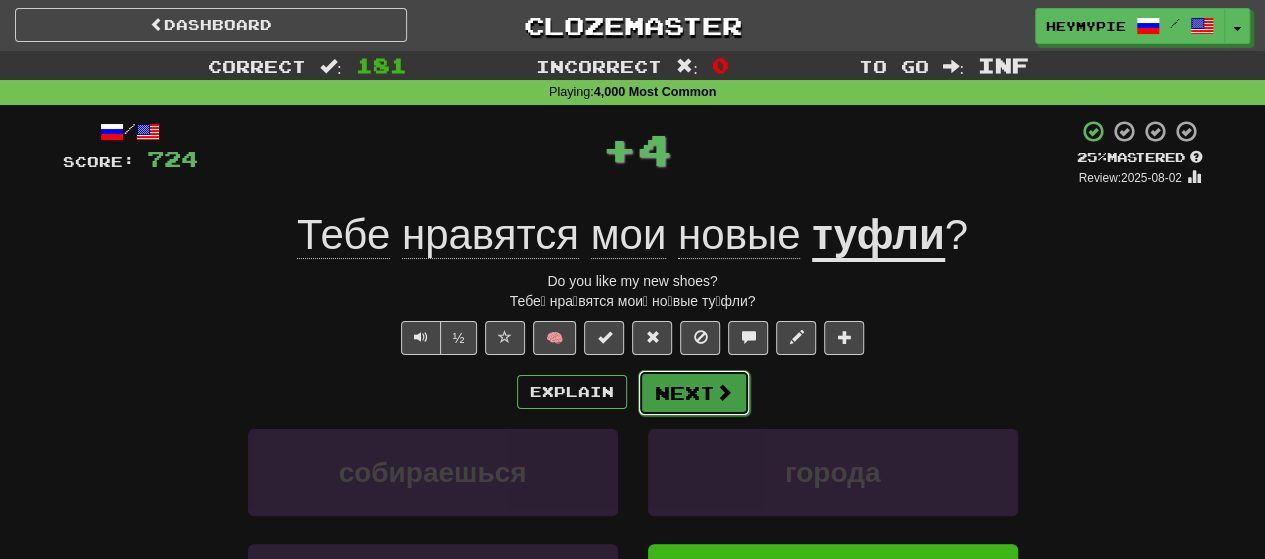 click on "Next" at bounding box center (694, 393) 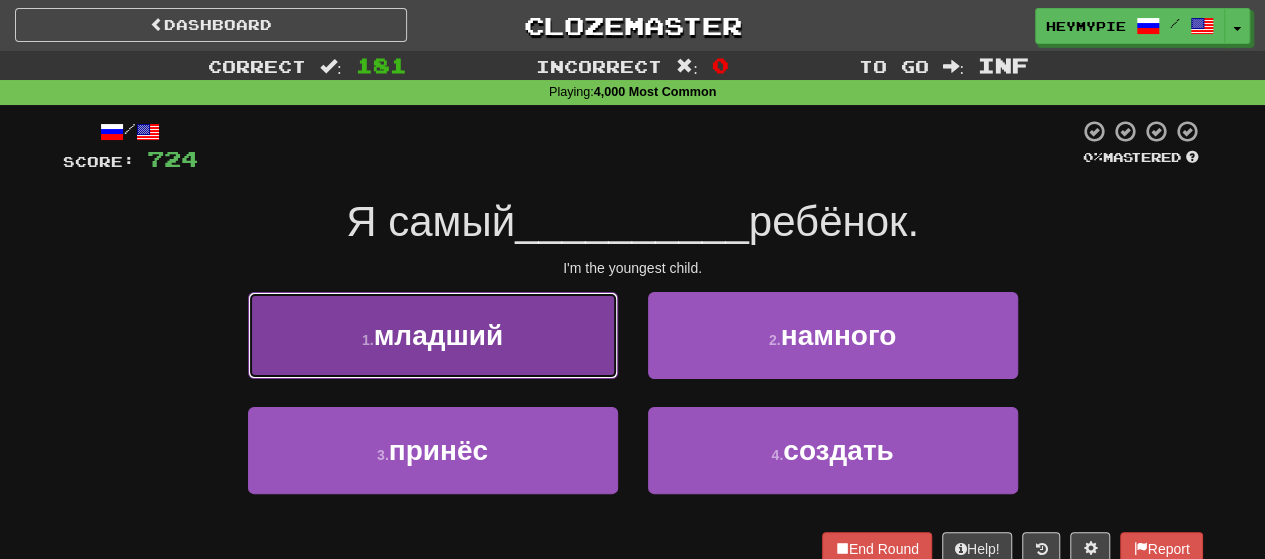 click on "младший" at bounding box center (439, 335) 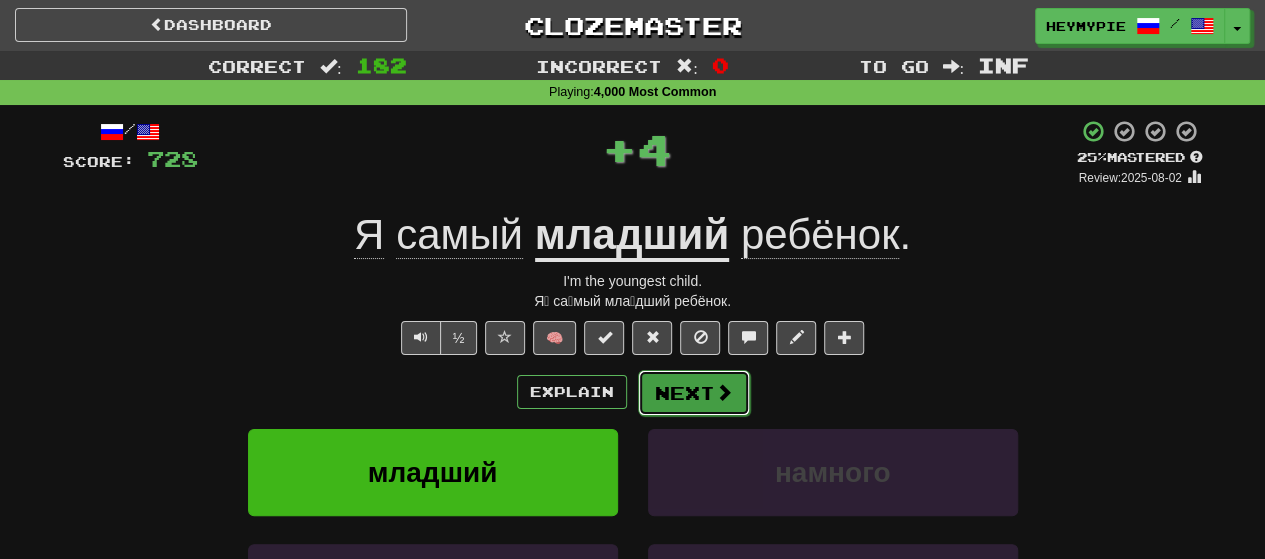 click on "Next" at bounding box center (694, 393) 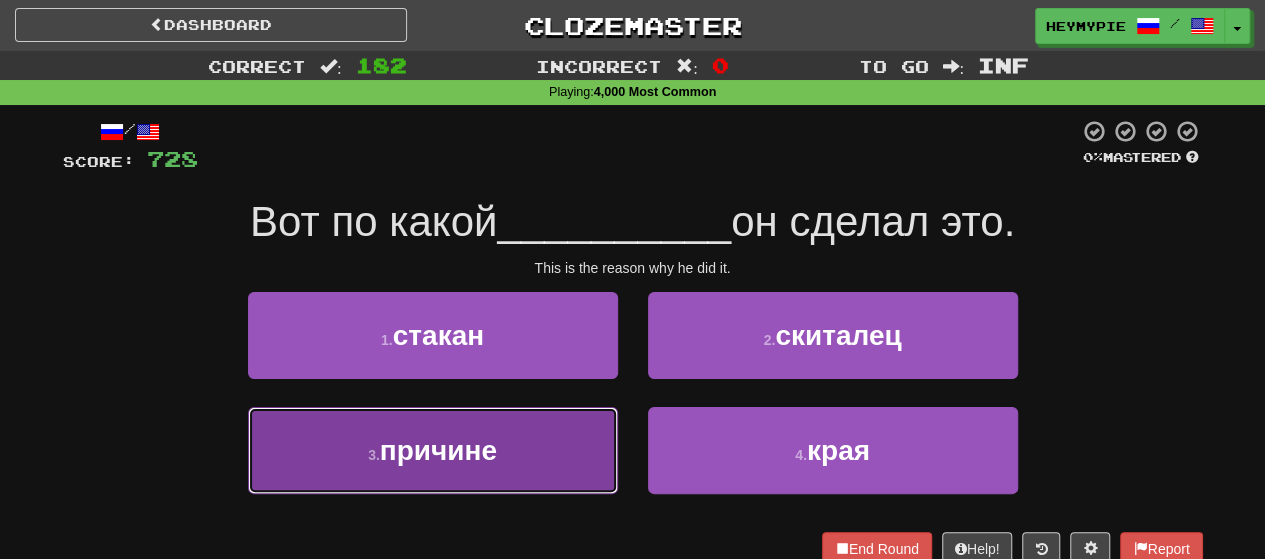 click on "причине" at bounding box center (438, 450) 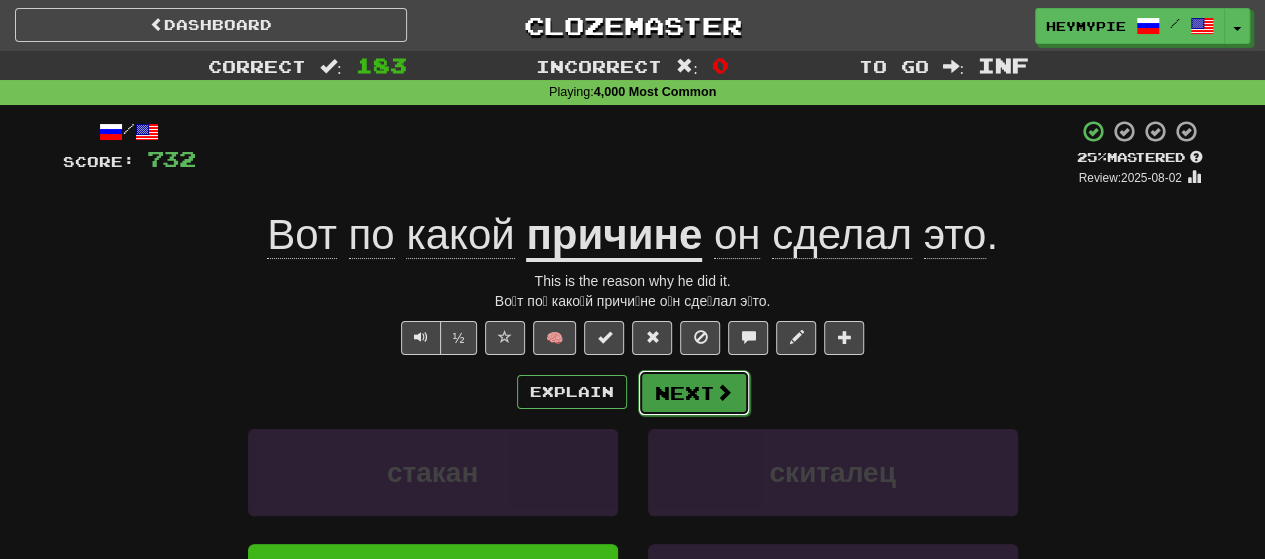 click on "Next" at bounding box center [694, 393] 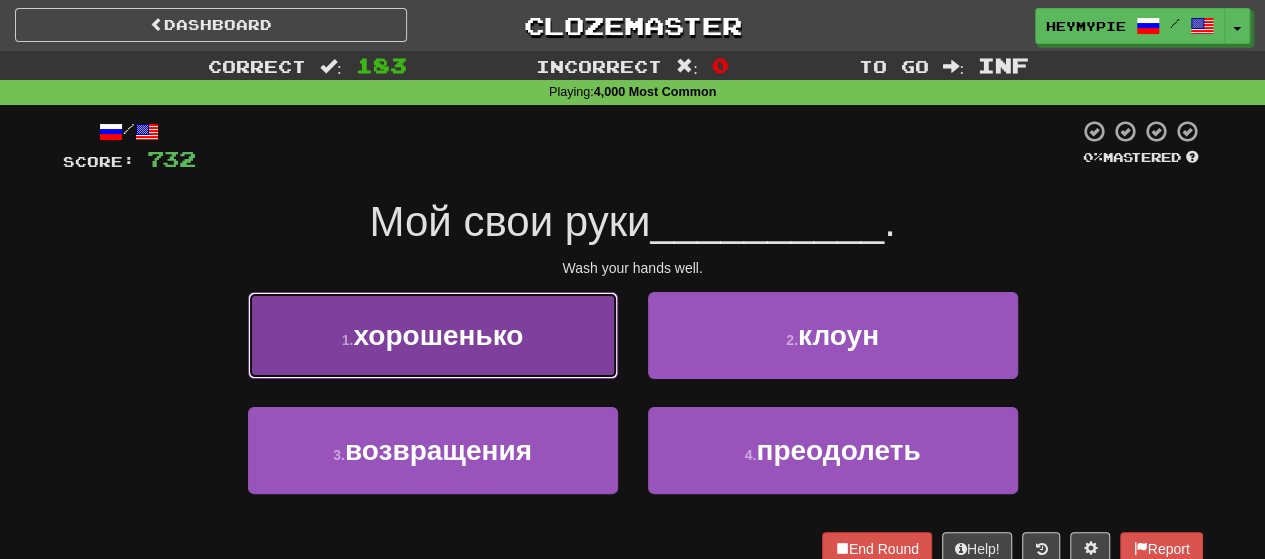 click on "1 .  хорошенько" at bounding box center (433, 335) 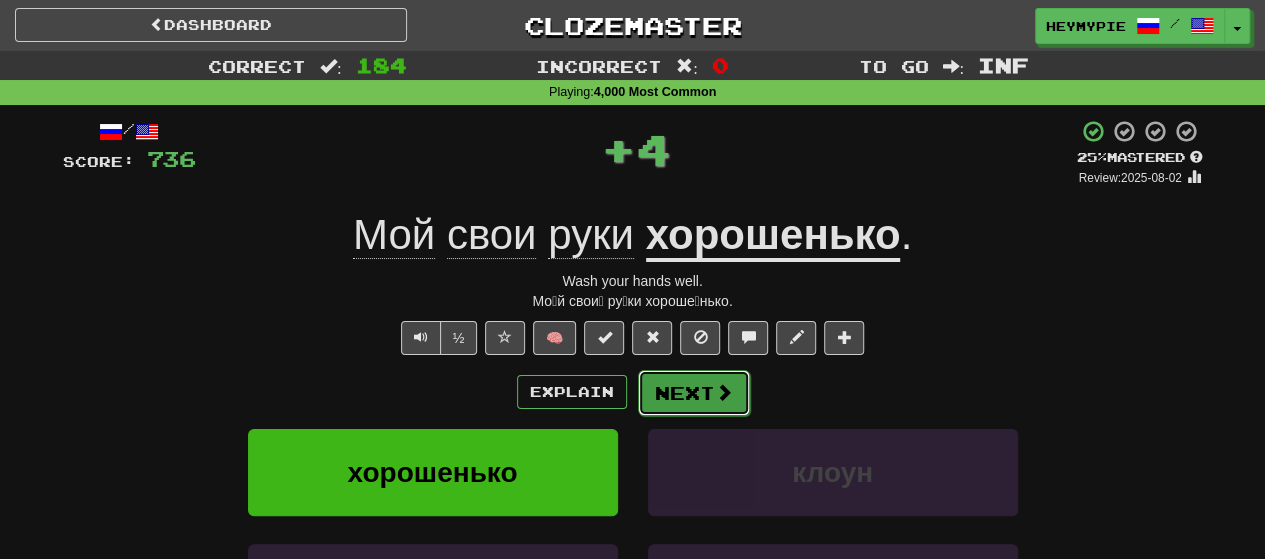 click on "Next" at bounding box center (694, 393) 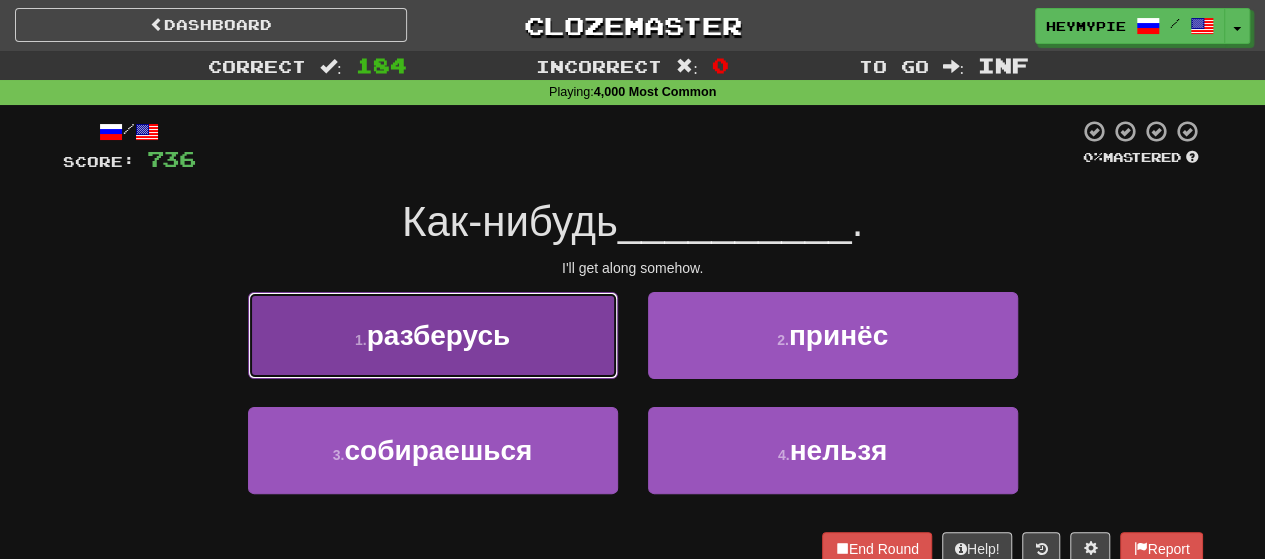 click on "[NUMBER] . разберусь" at bounding box center (433, 335) 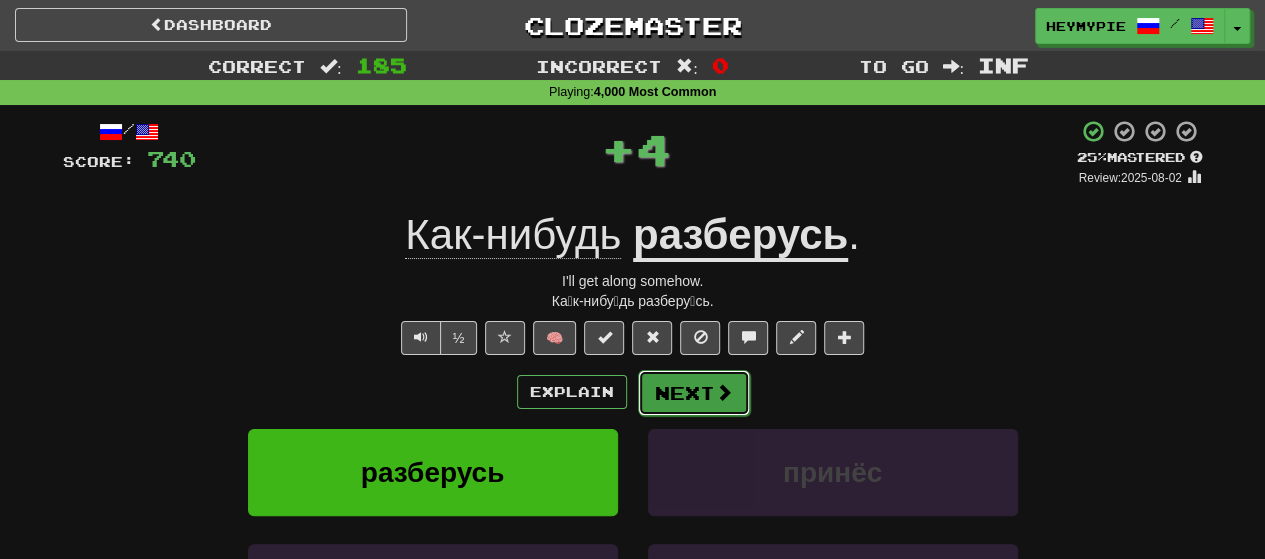 click on "Next" at bounding box center [694, 393] 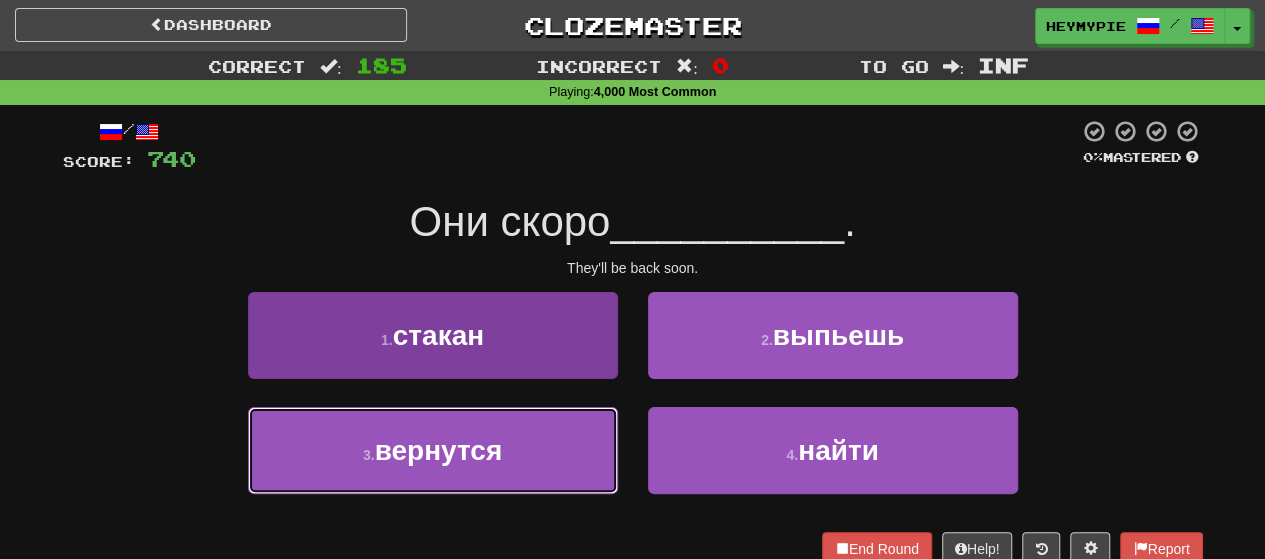 click on "3 .  вернутся" at bounding box center (433, 450) 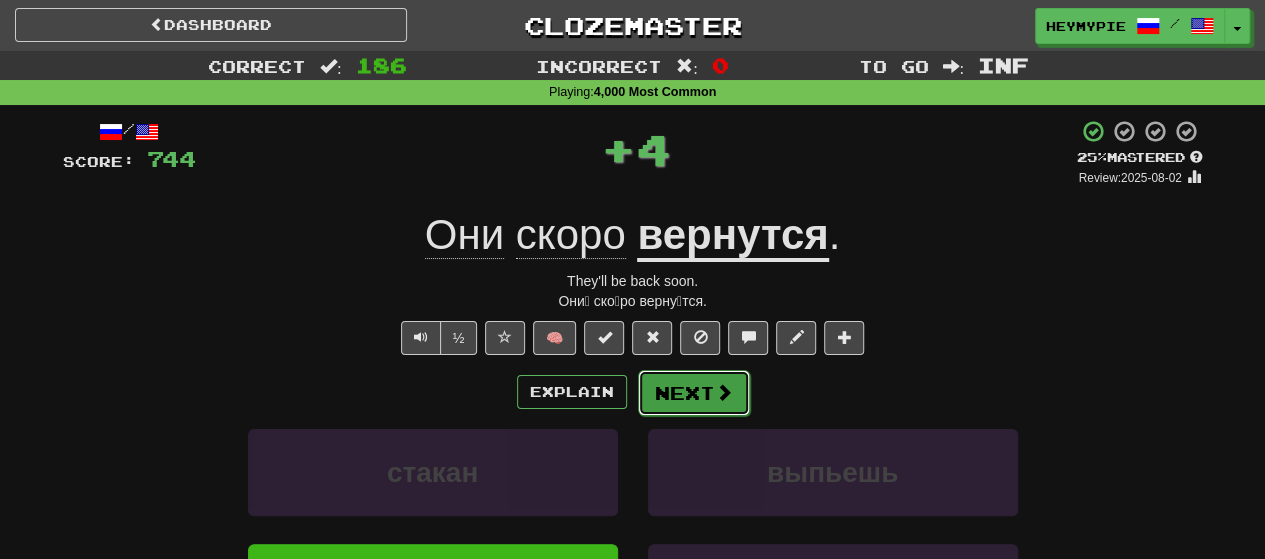 click on "Next" at bounding box center [694, 393] 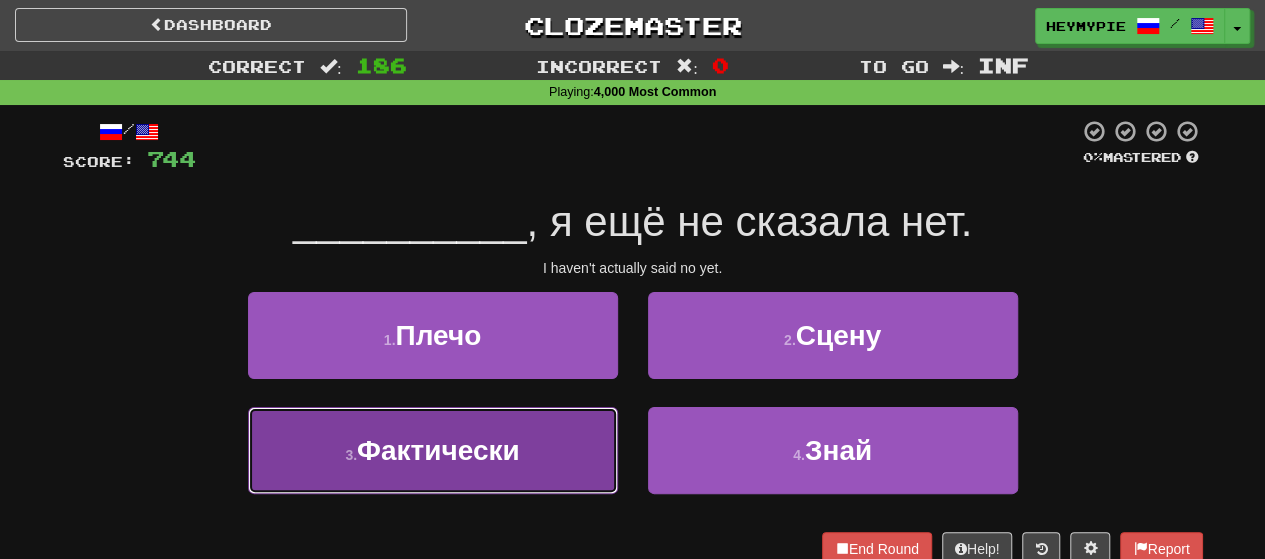 click on "3 .  Фактически" at bounding box center [433, 450] 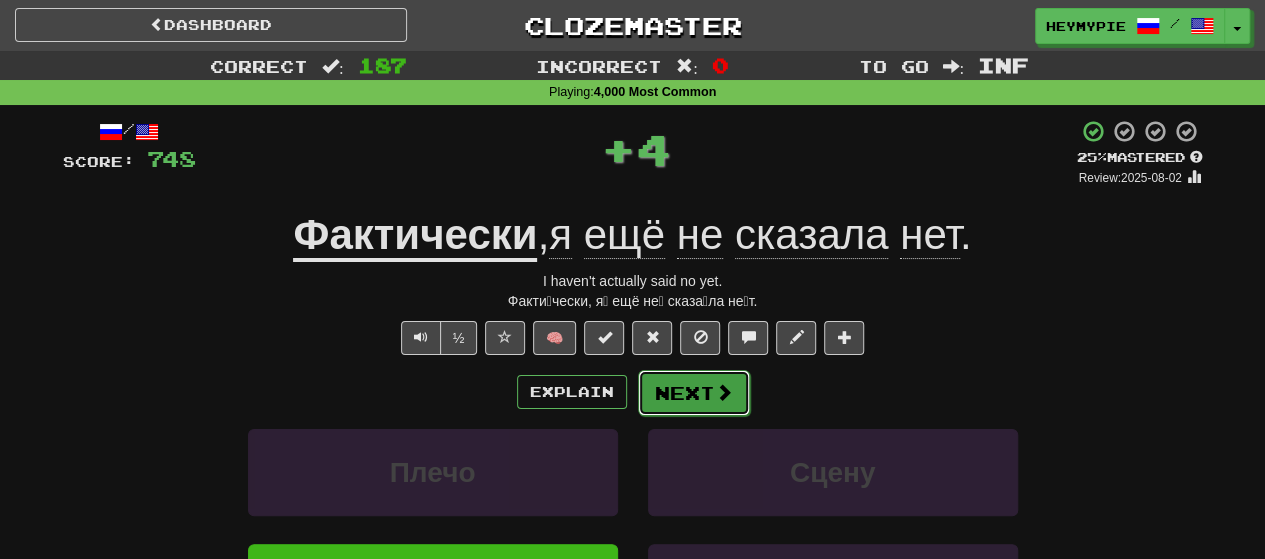 click on "Next" at bounding box center [694, 393] 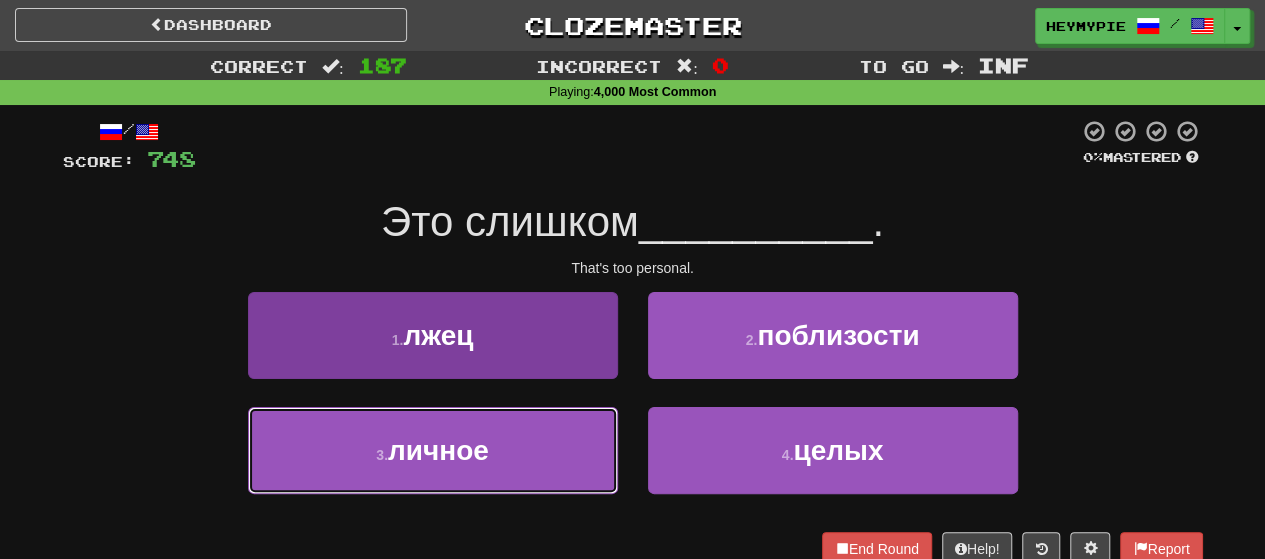 click on "3 .  личное" at bounding box center [433, 450] 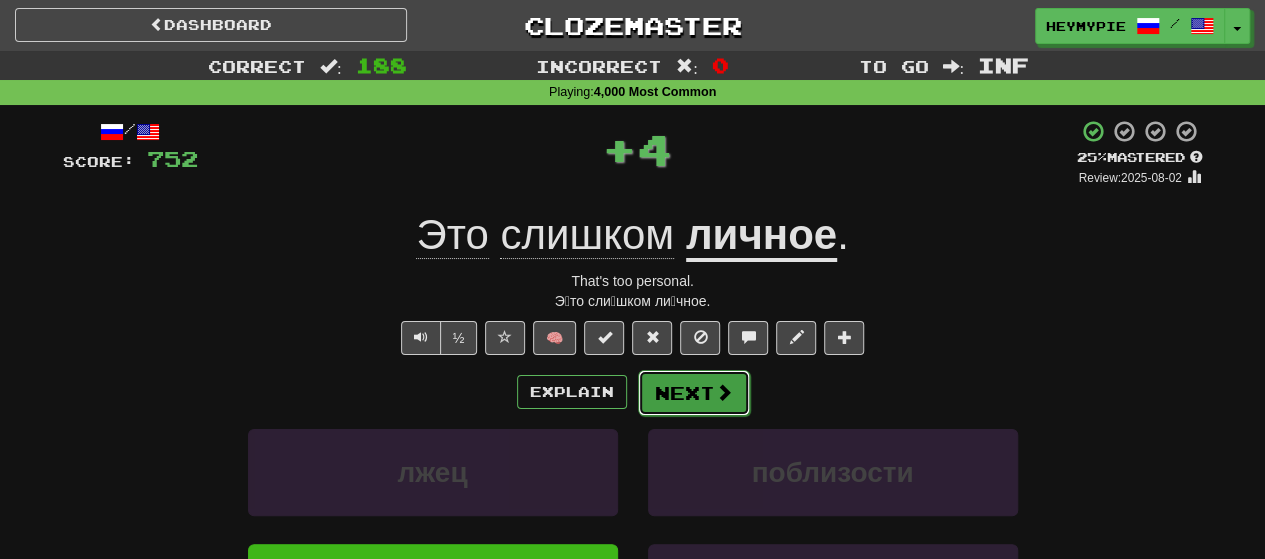click on "Next" at bounding box center (694, 393) 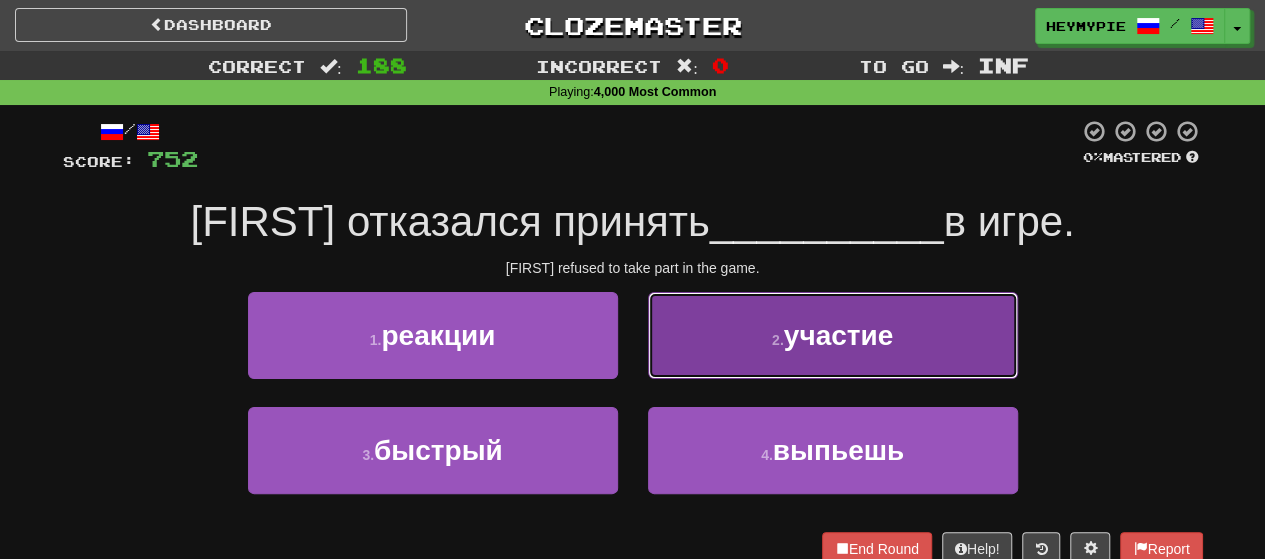 click on "[NUMBER] . участие" at bounding box center (833, 335) 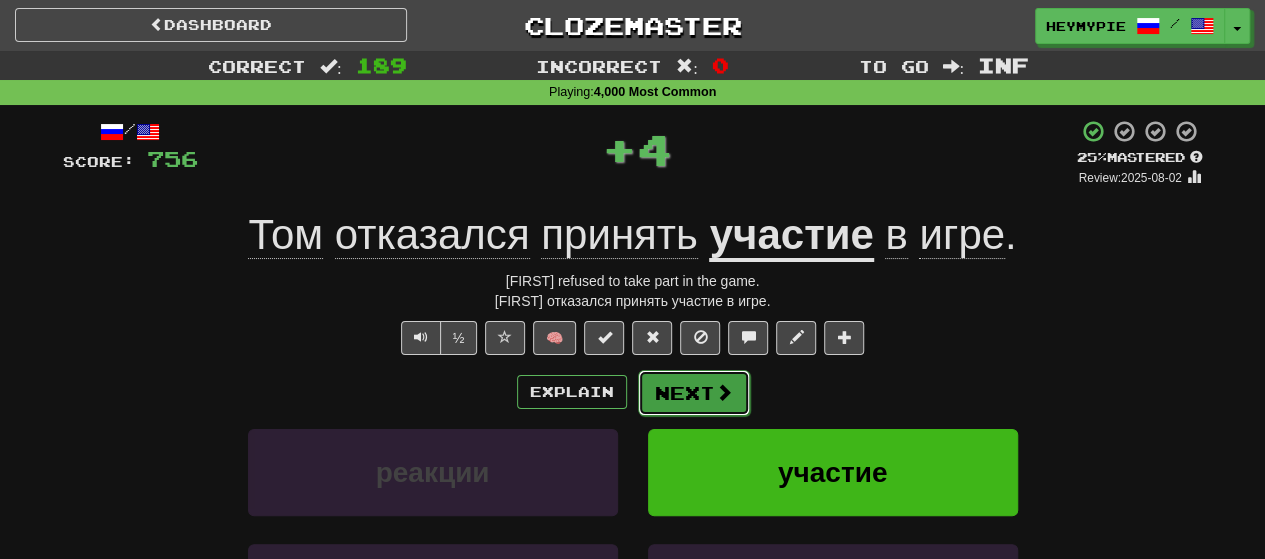 click on "Next" at bounding box center (694, 393) 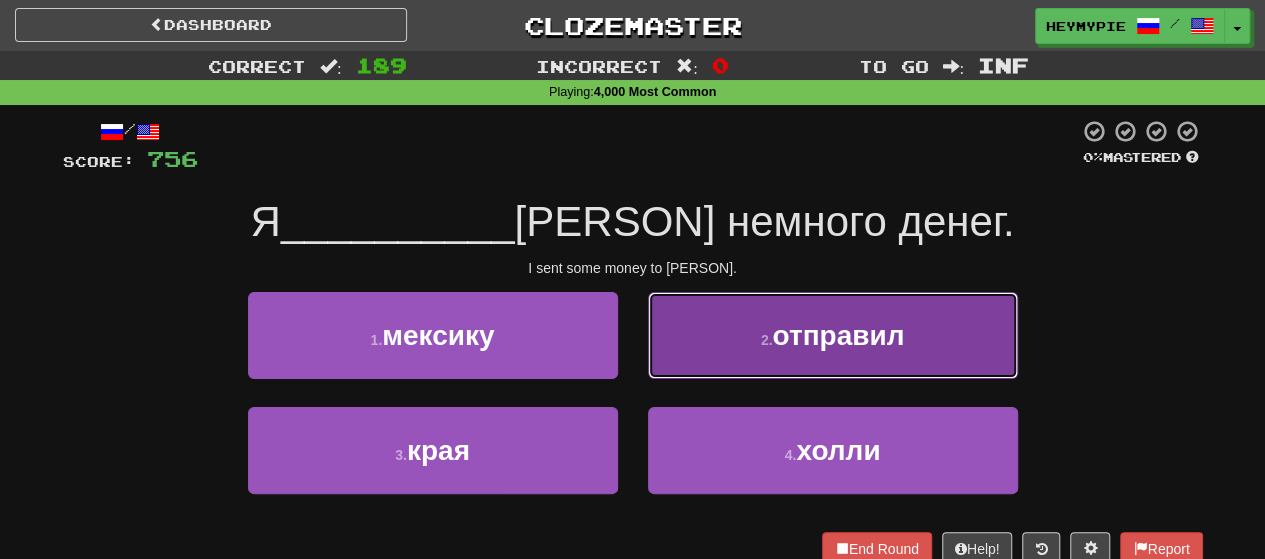 click on "2 .  отправил" at bounding box center [833, 335] 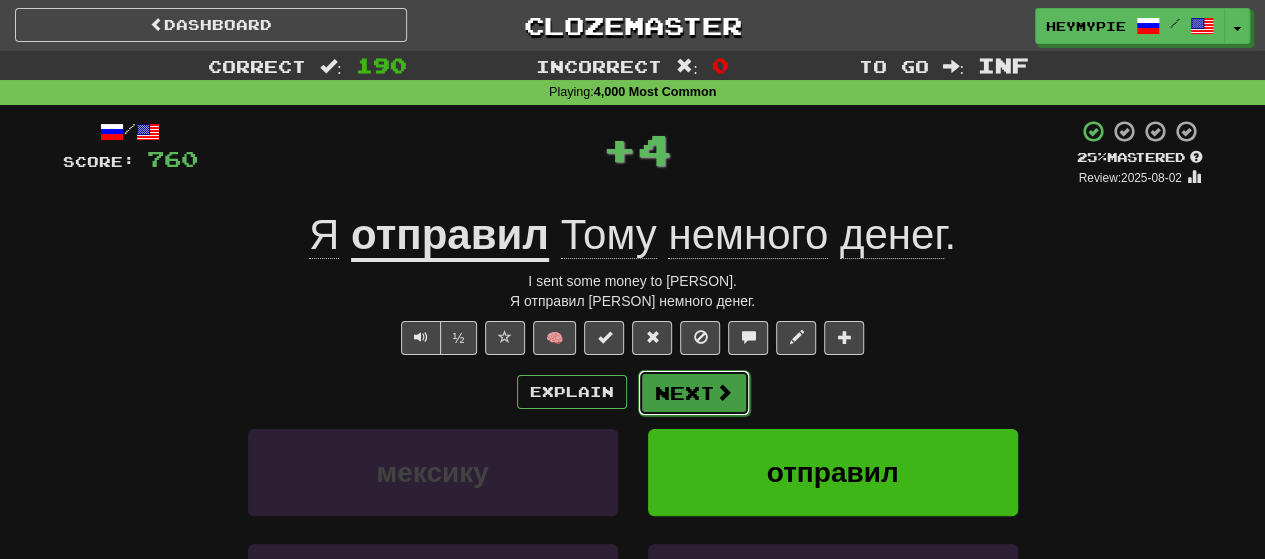 click on "Next" at bounding box center (694, 393) 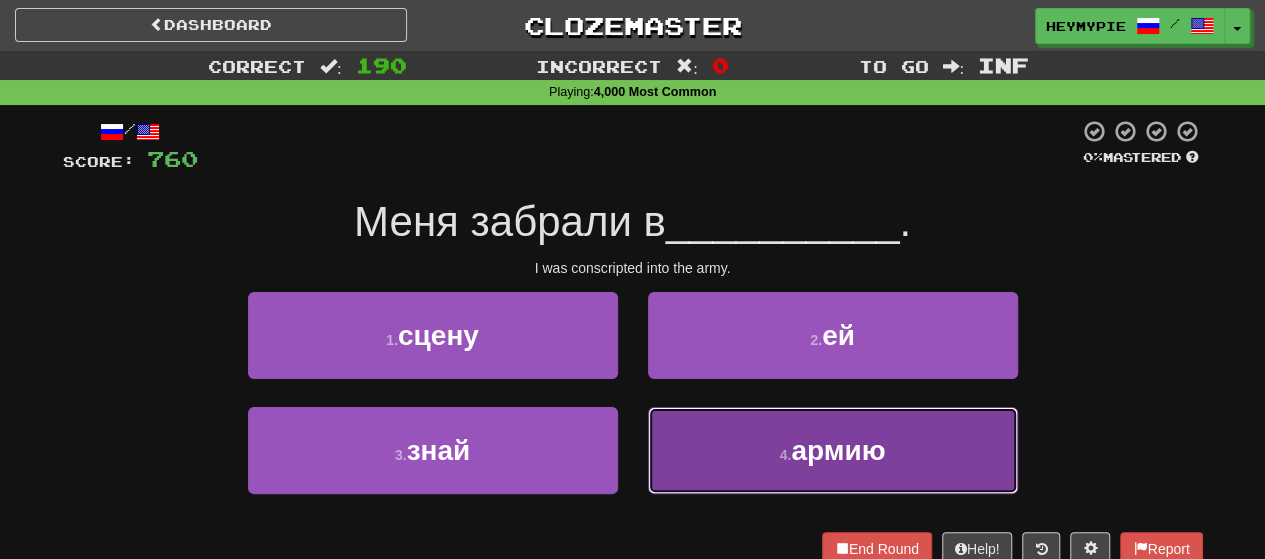 click on "4 .  армию" at bounding box center (833, 450) 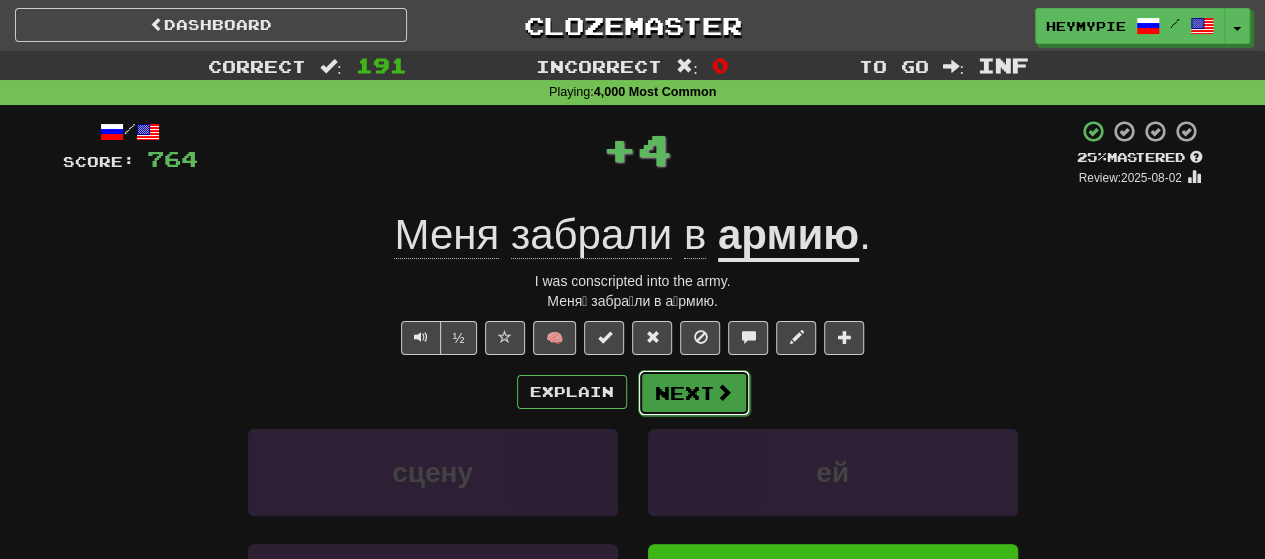 click on "Next" at bounding box center (694, 393) 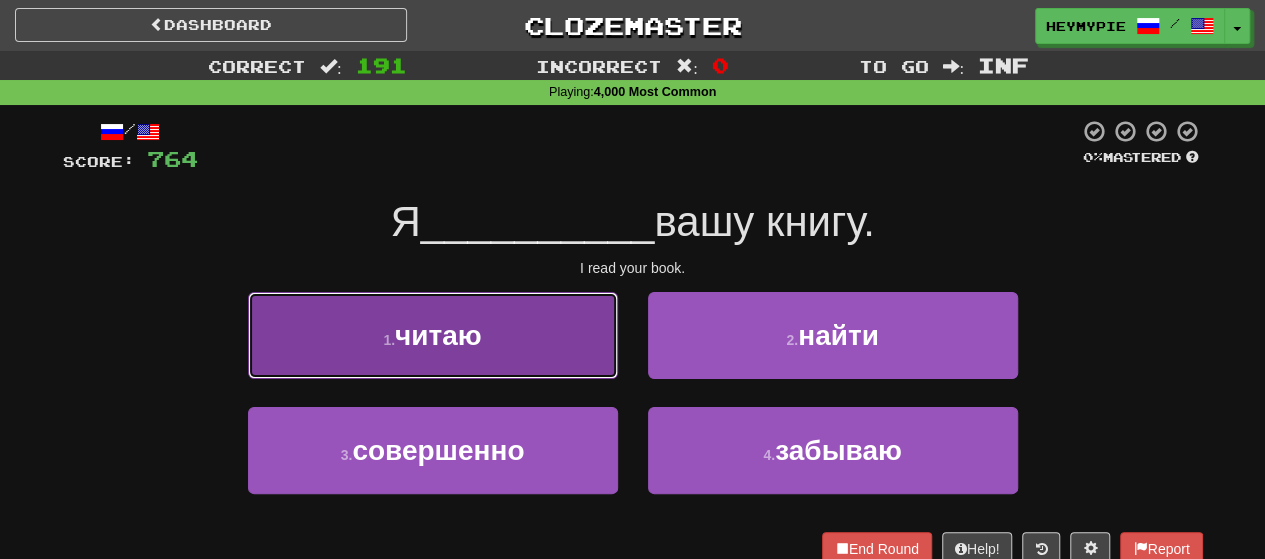 click on "1 .  читаю" at bounding box center [433, 335] 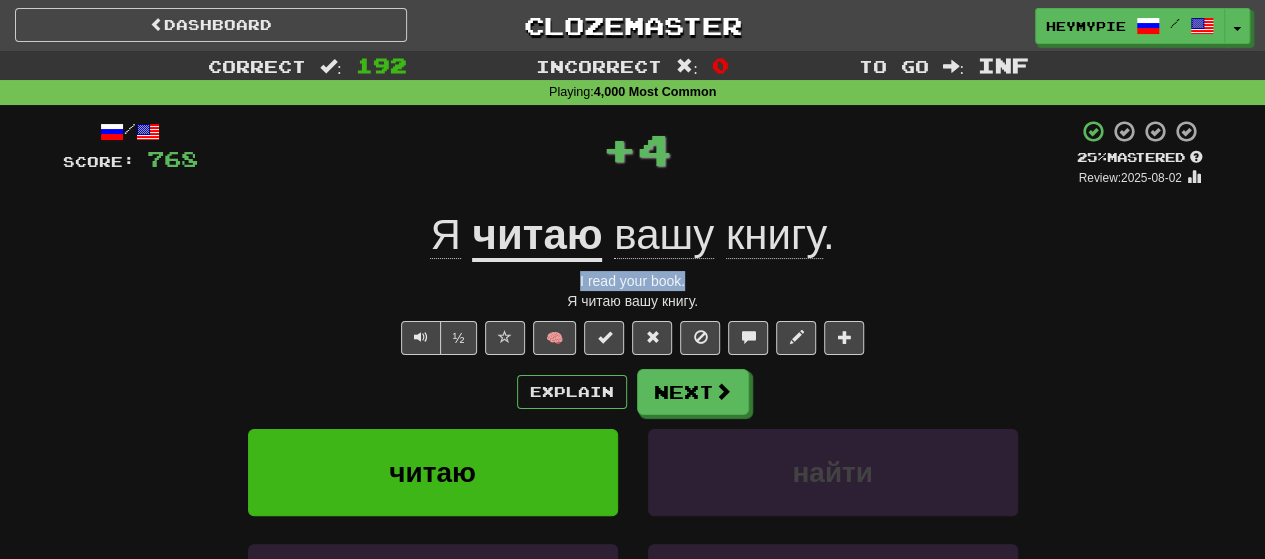 drag, startPoint x: 544, startPoint y: 282, endPoint x: 714, endPoint y: 282, distance: 170 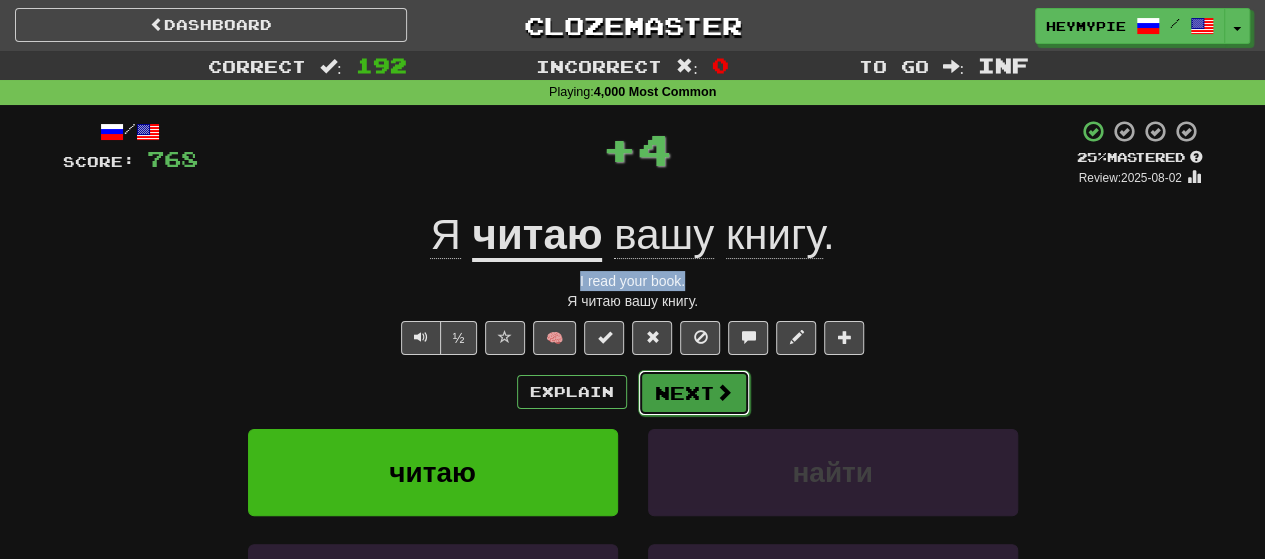 click on "Next" at bounding box center (694, 393) 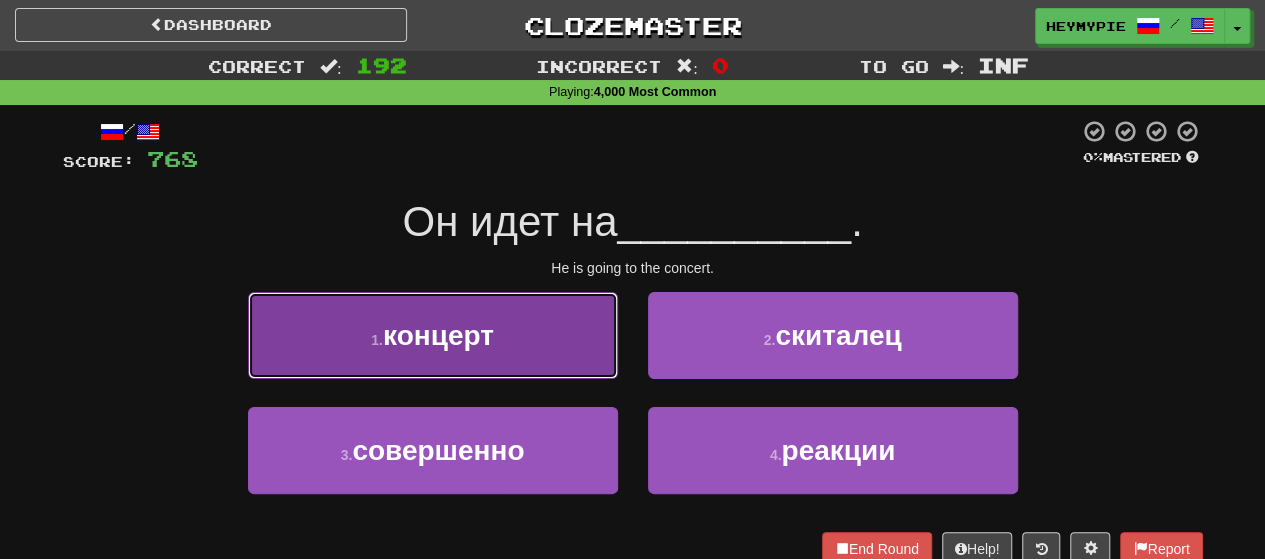 click on "концерт" at bounding box center (438, 335) 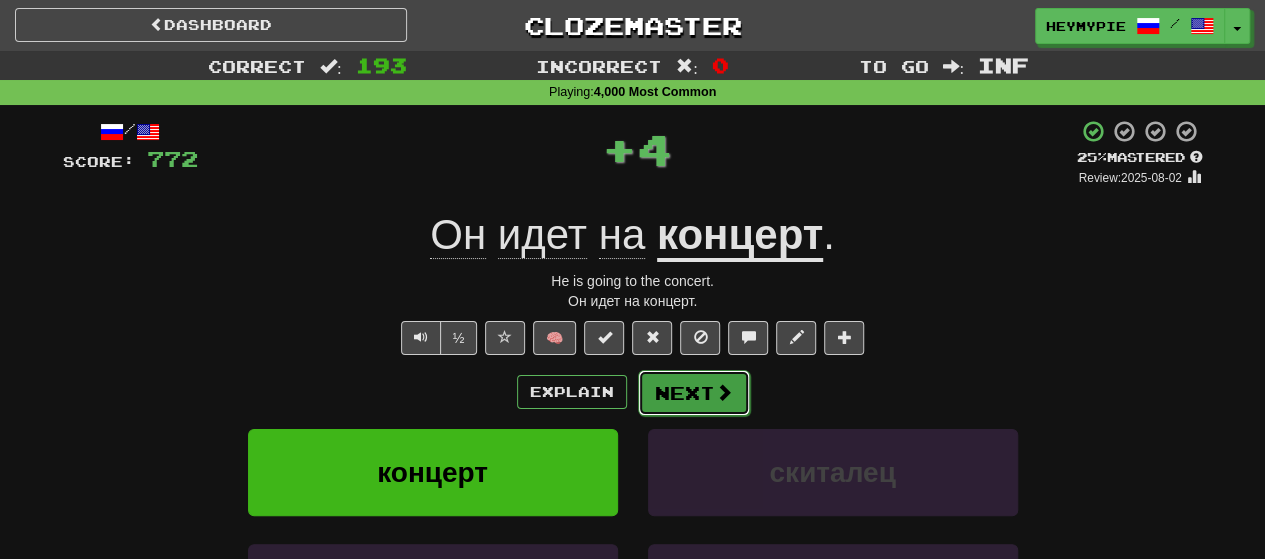 click on "Next" at bounding box center [694, 393] 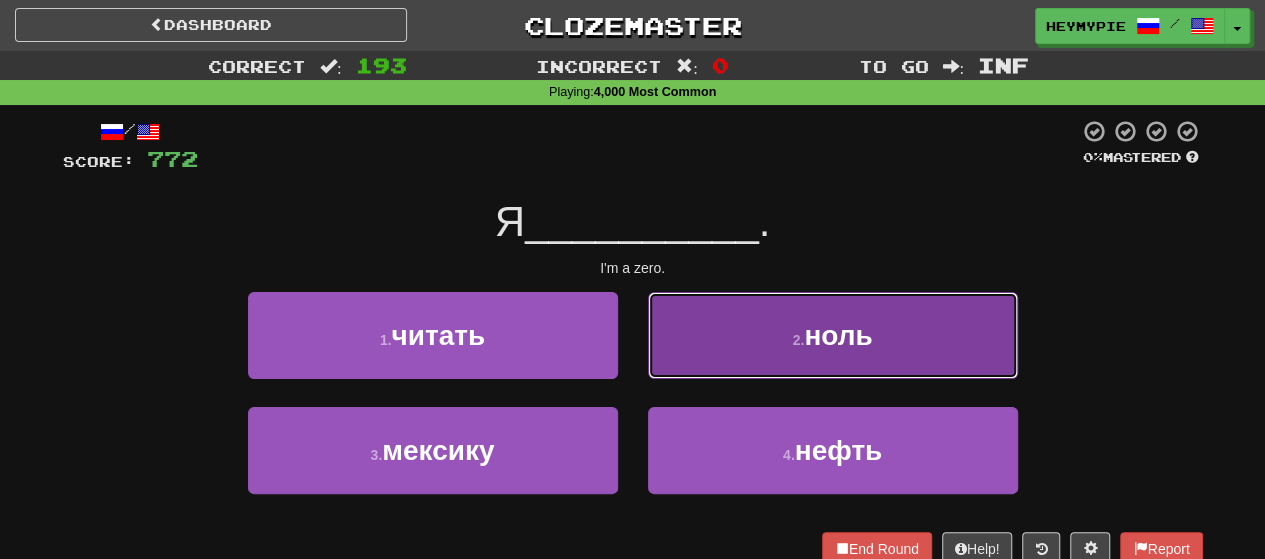 click on "2 .  ноль" at bounding box center (833, 335) 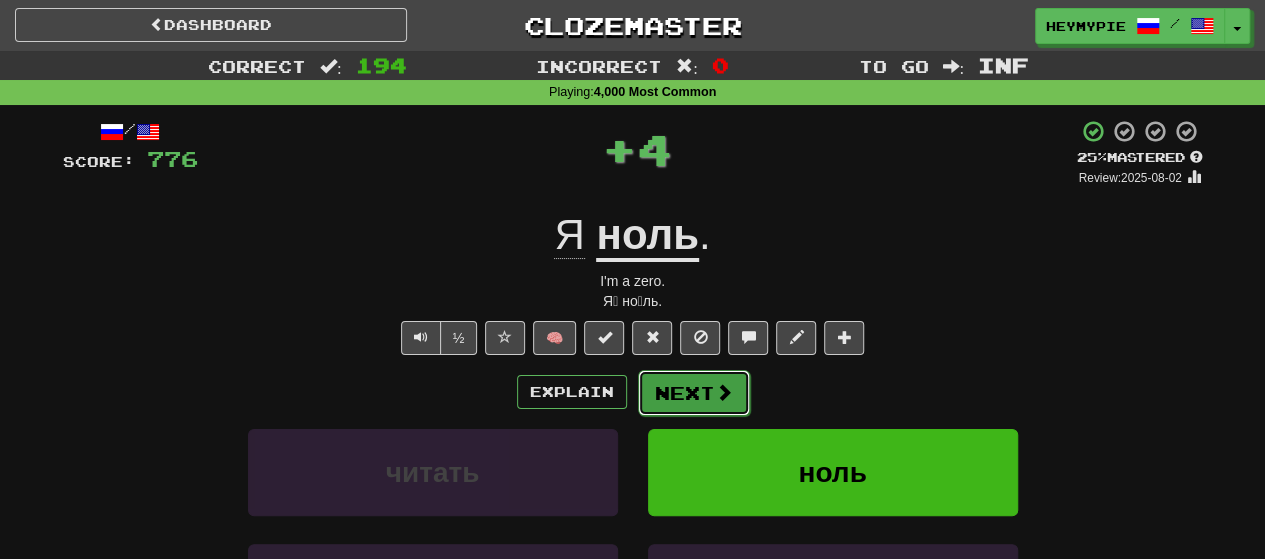 click on "Next" at bounding box center (694, 393) 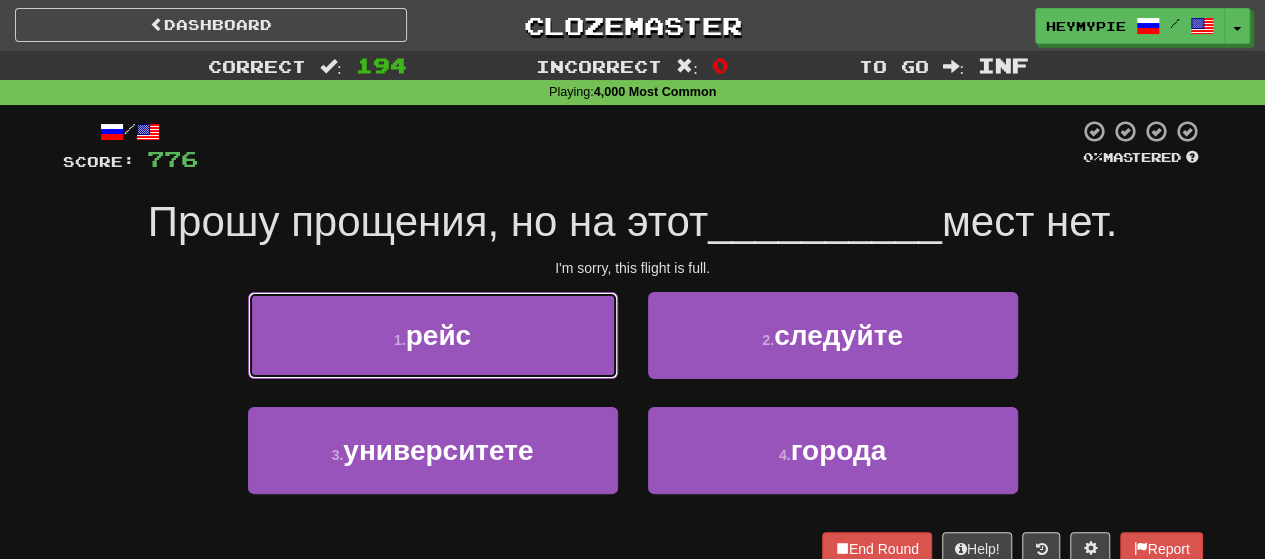 drag, startPoint x: 525, startPoint y: 324, endPoint x: 538, endPoint y: 314, distance: 16.40122 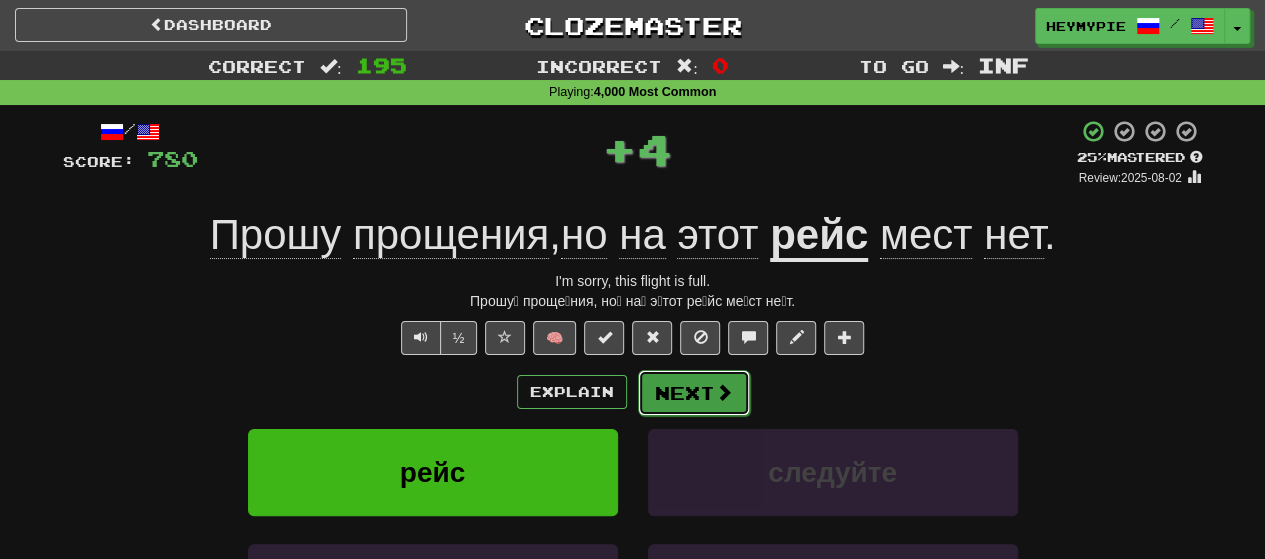 click on "Next" at bounding box center (694, 393) 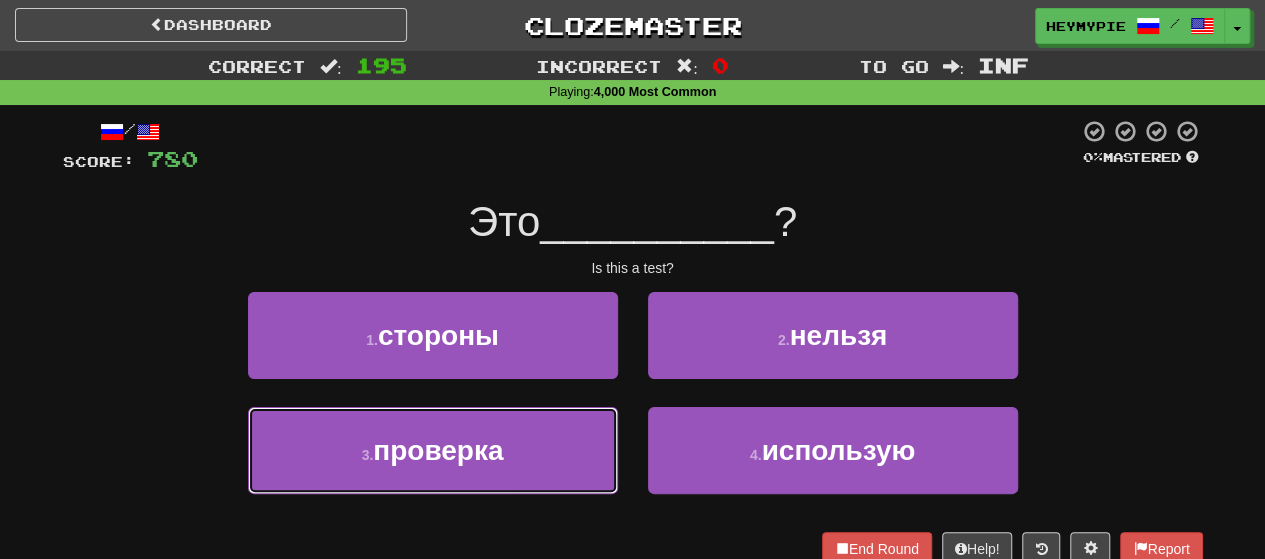 click on "[NUMBER] . проверка" at bounding box center (433, 450) 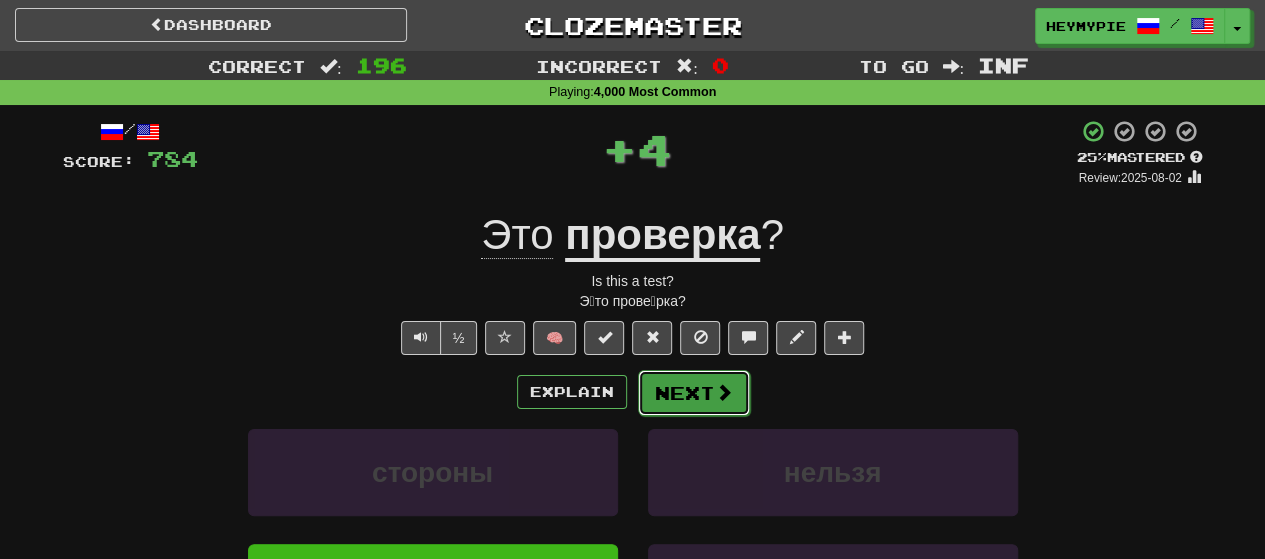 click on "Next" at bounding box center [694, 393] 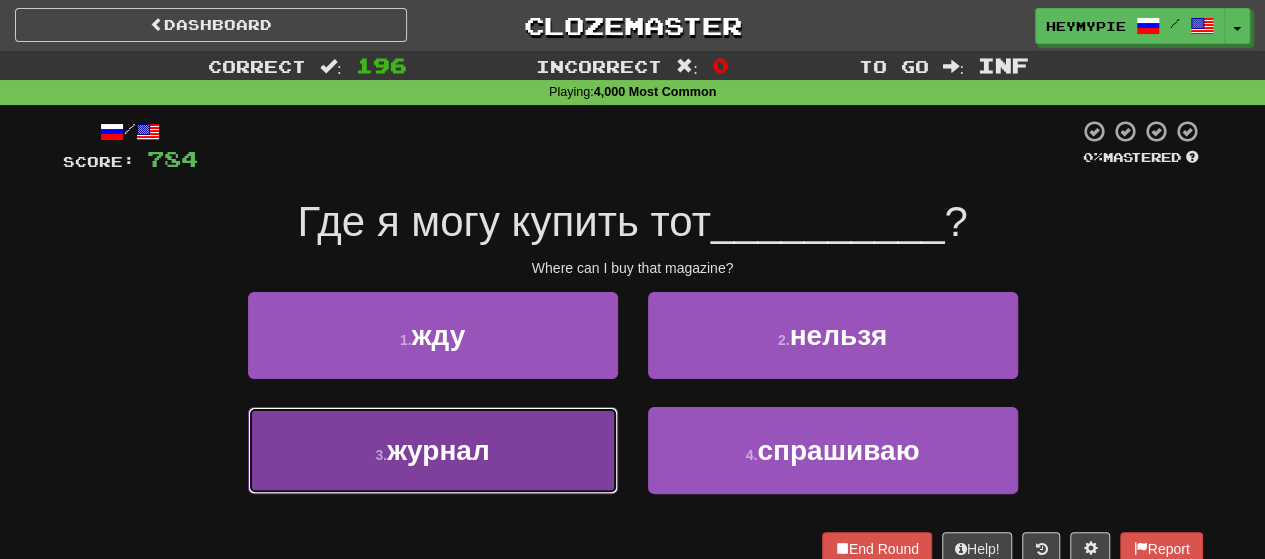 click on "3 .  журнал" at bounding box center [433, 450] 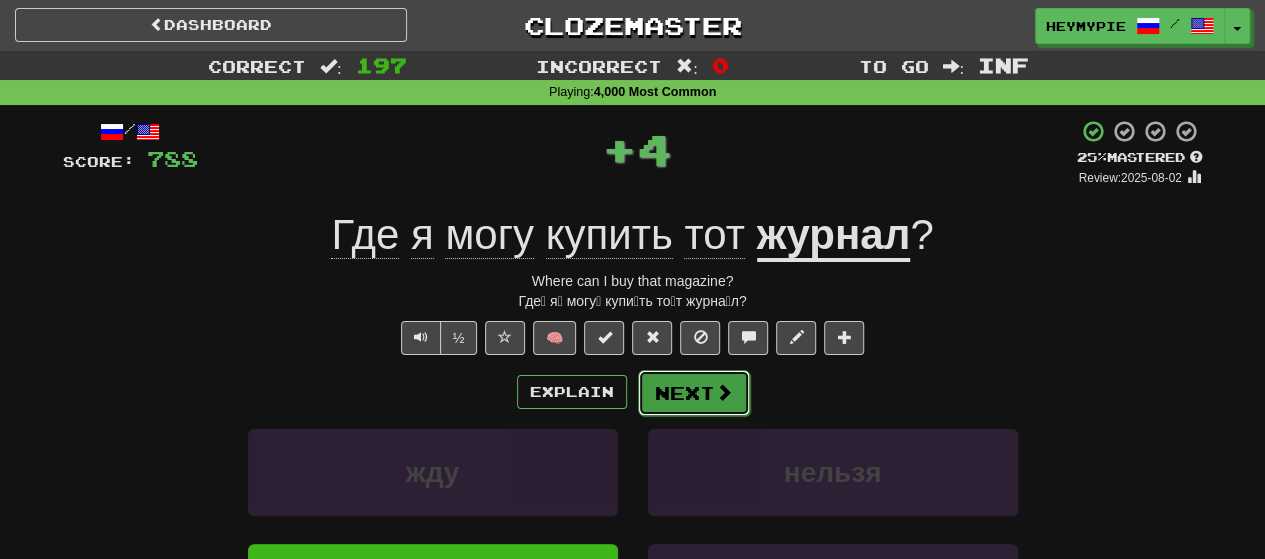 click on "Next" at bounding box center (694, 393) 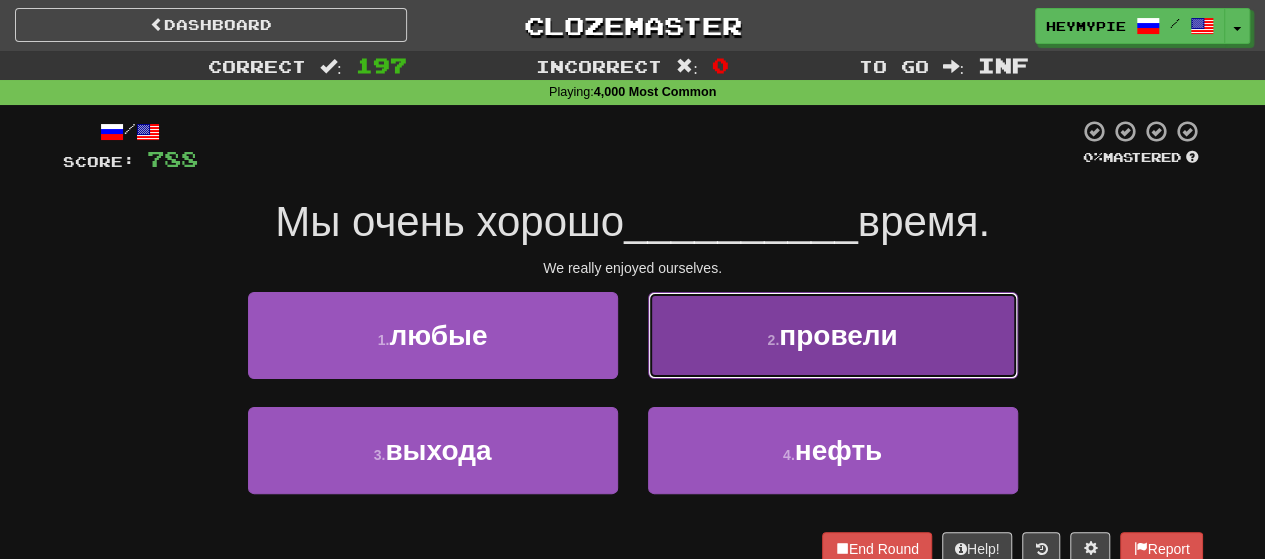 click on "2 .  провели" at bounding box center [833, 335] 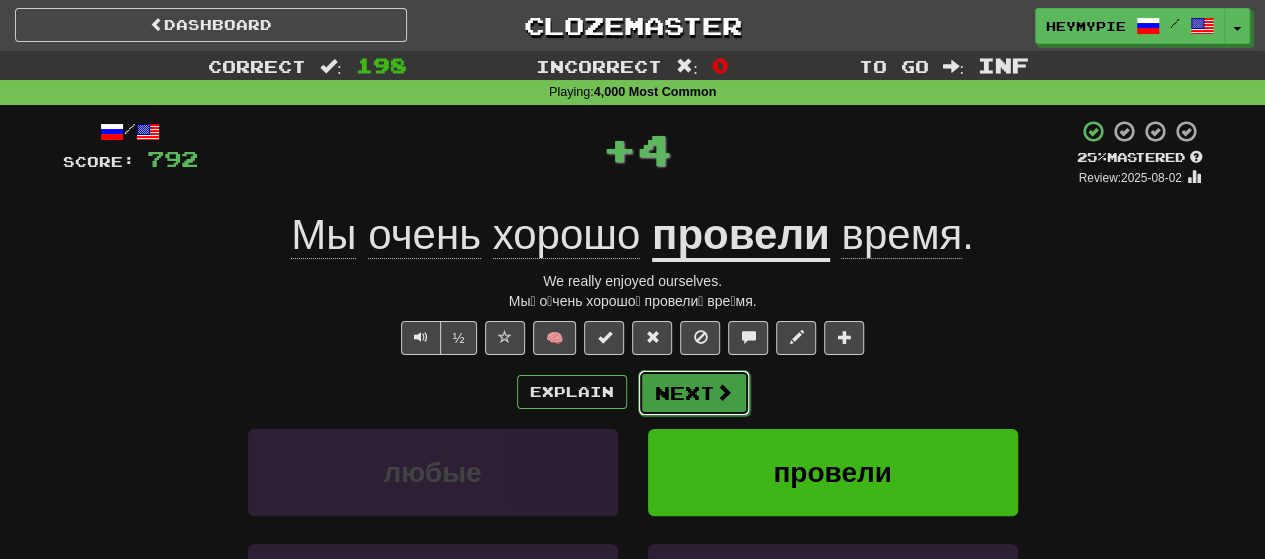 click on "Next" at bounding box center (694, 393) 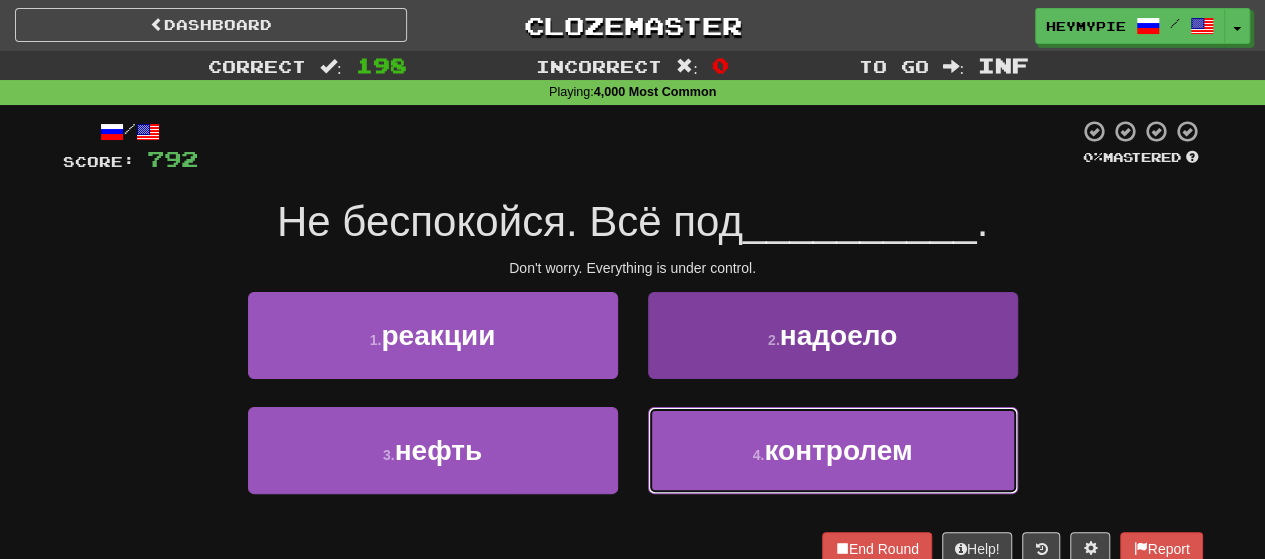 click on "контролем" at bounding box center [838, 450] 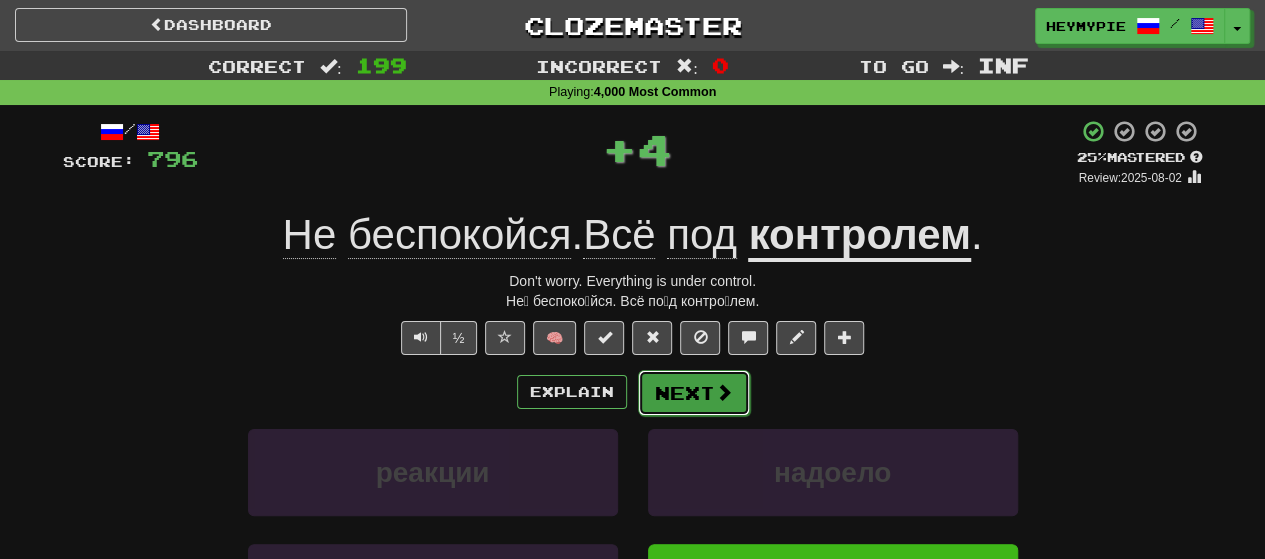 click on "Next" at bounding box center [694, 393] 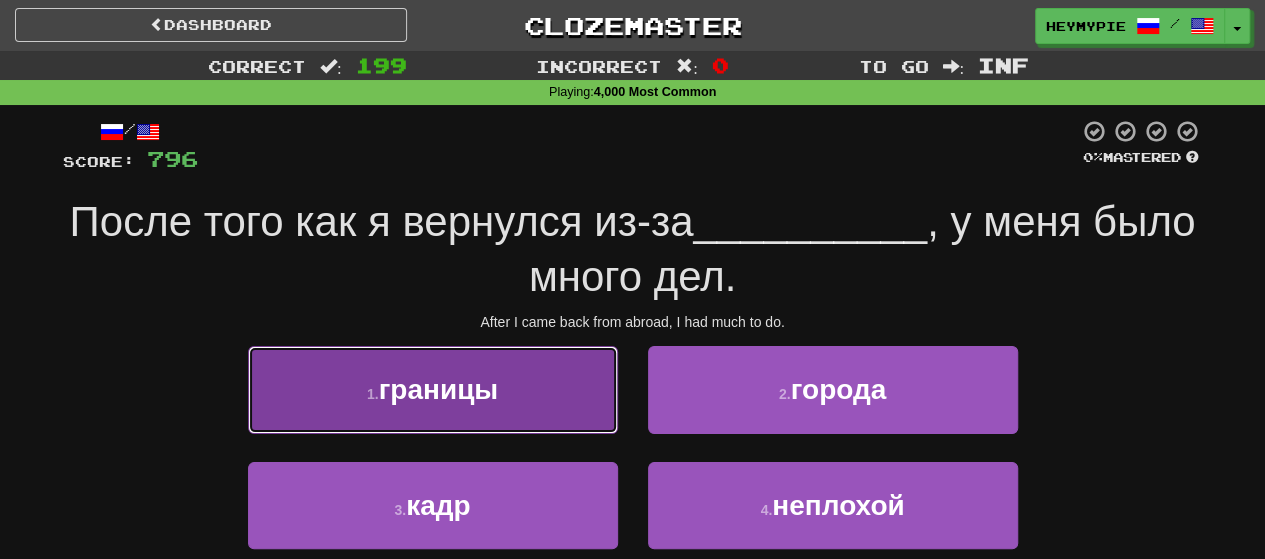 click on "1 .  границы" at bounding box center (433, 389) 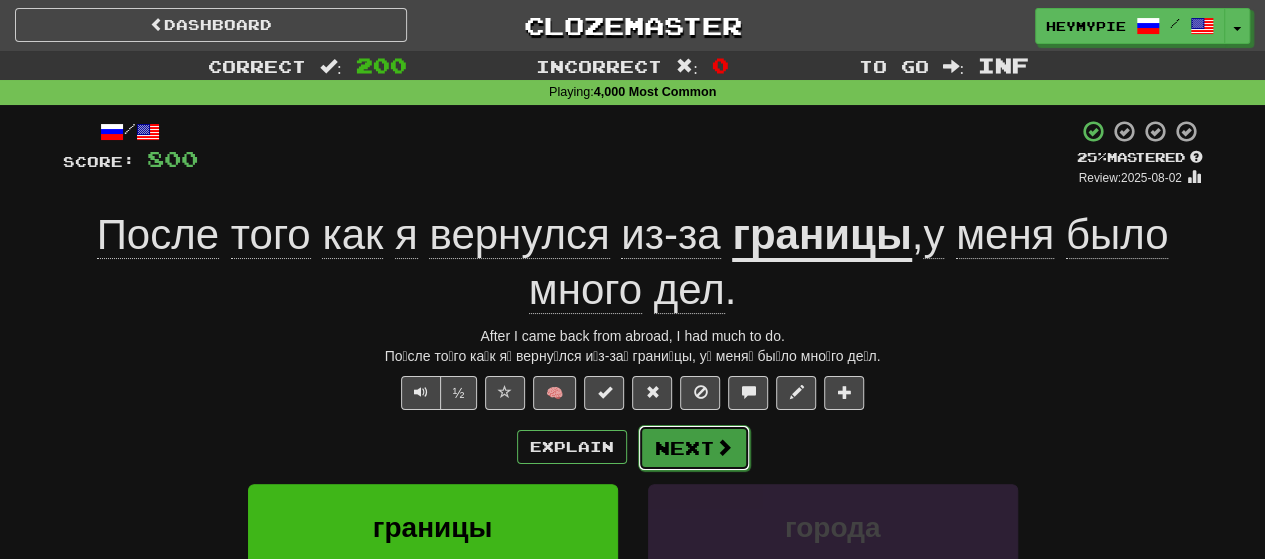 click on "Next" at bounding box center (694, 448) 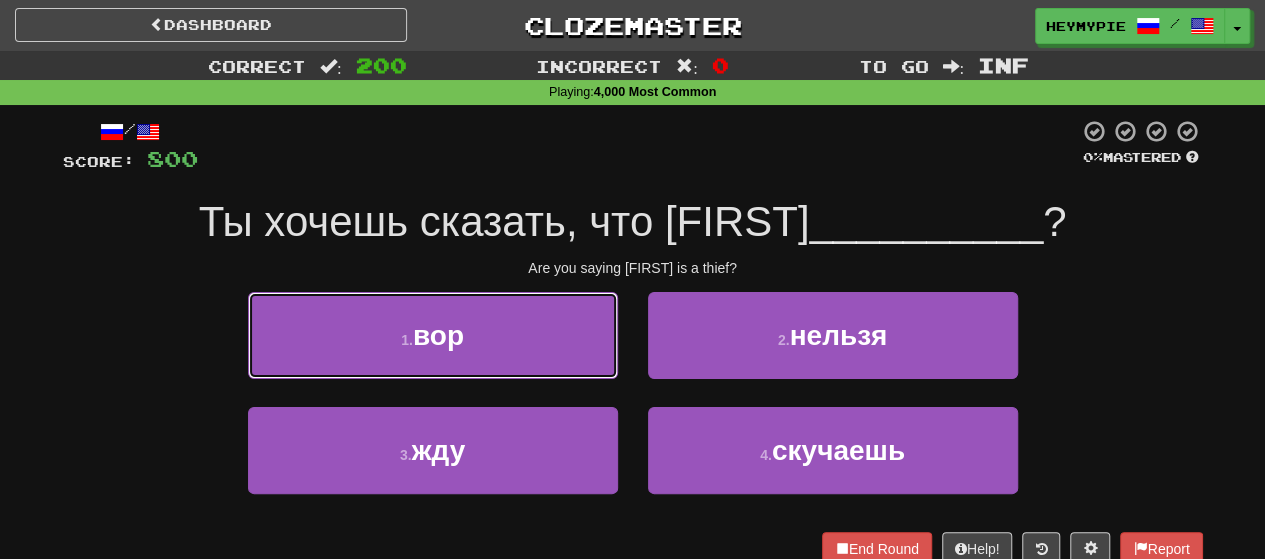 click on "1 .  вор" at bounding box center (433, 335) 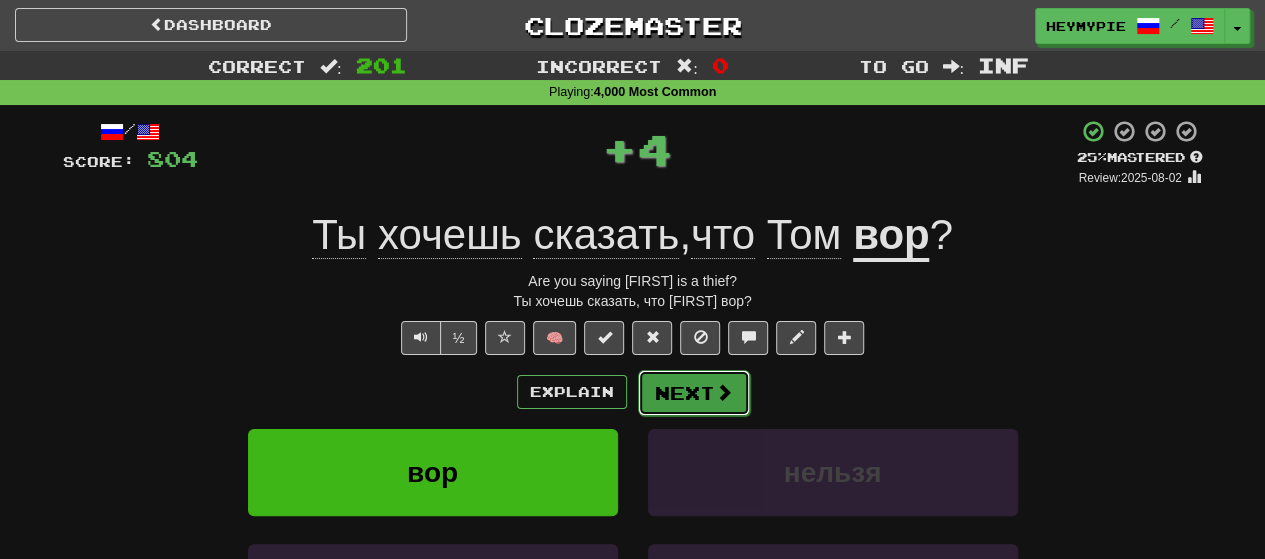 click on "Next" at bounding box center [694, 393] 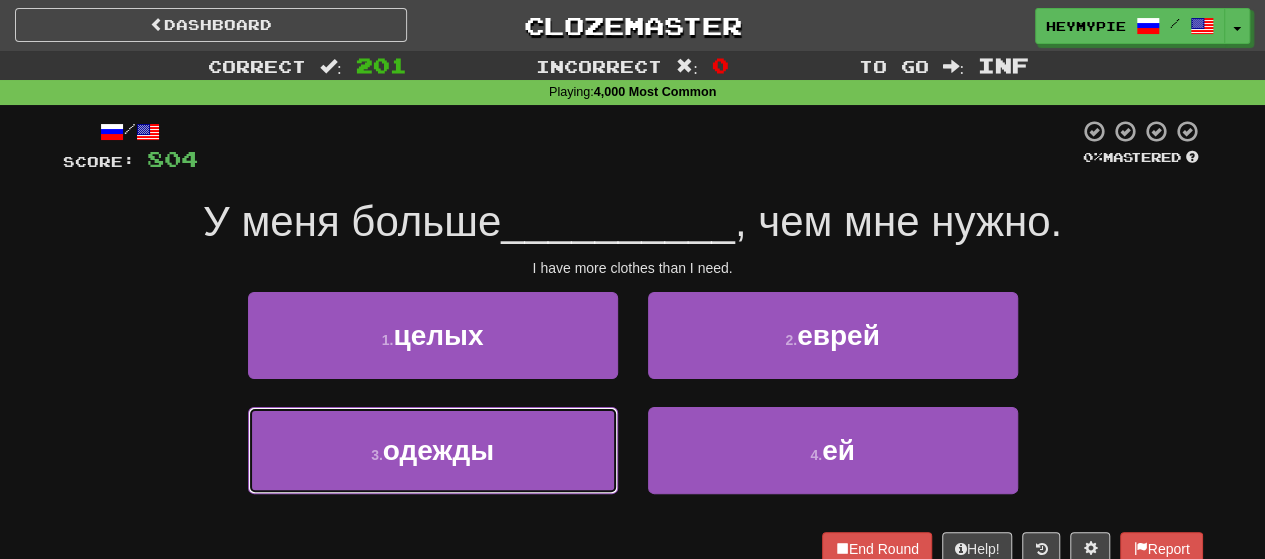 drag, startPoint x: 471, startPoint y: 432, endPoint x: 479, endPoint y: 418, distance: 16.124516 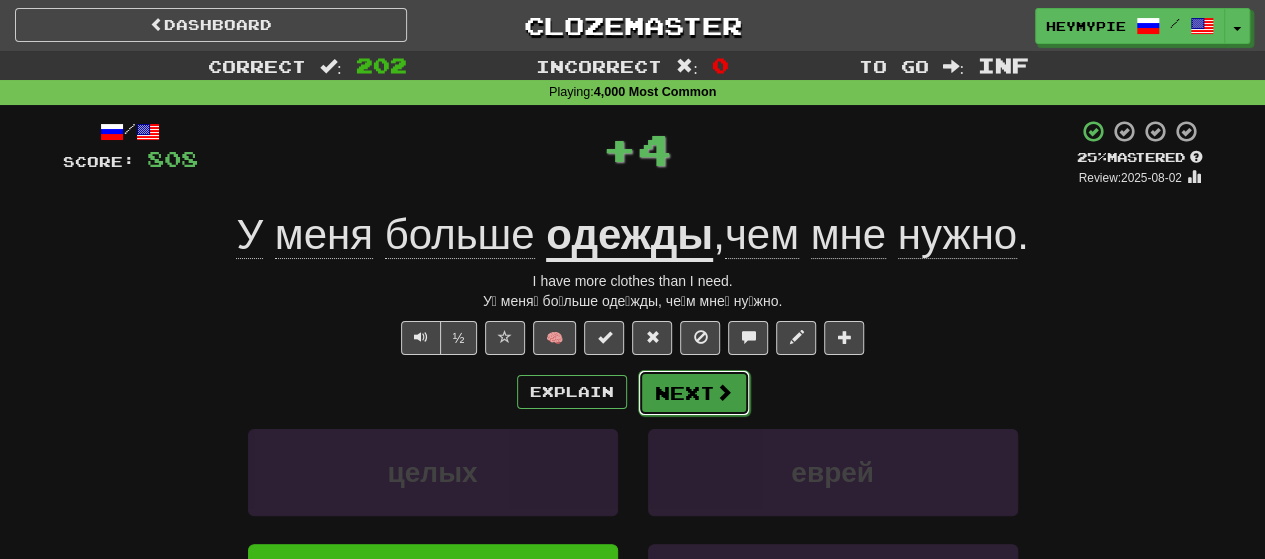 click on "Next" at bounding box center [694, 393] 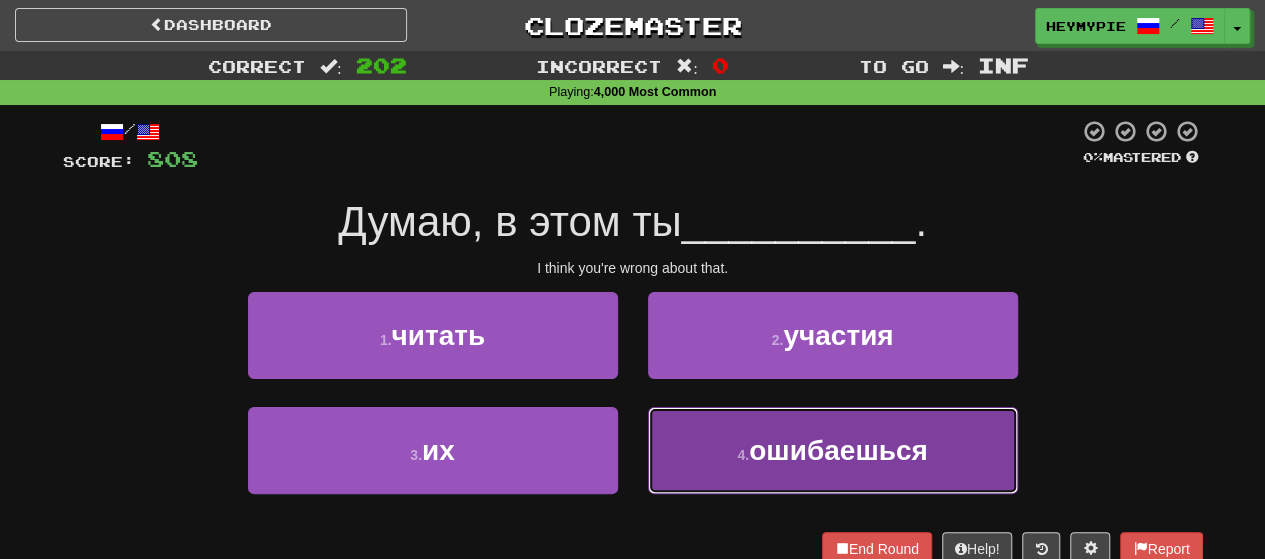 click on "4 .  ошибаешься" at bounding box center [833, 450] 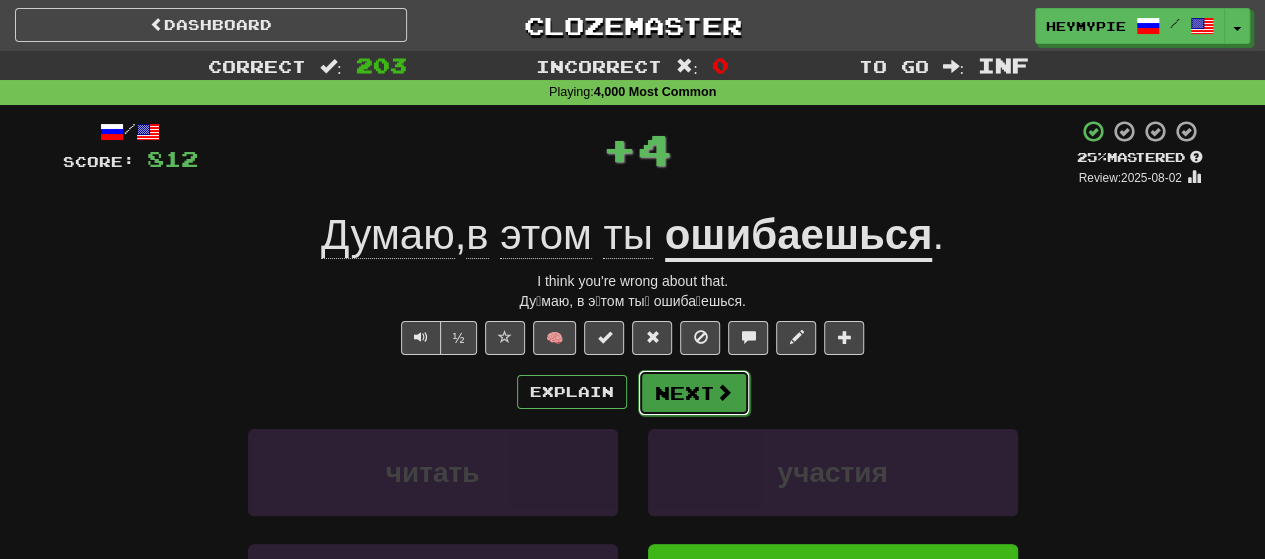 click on "Next" at bounding box center [694, 393] 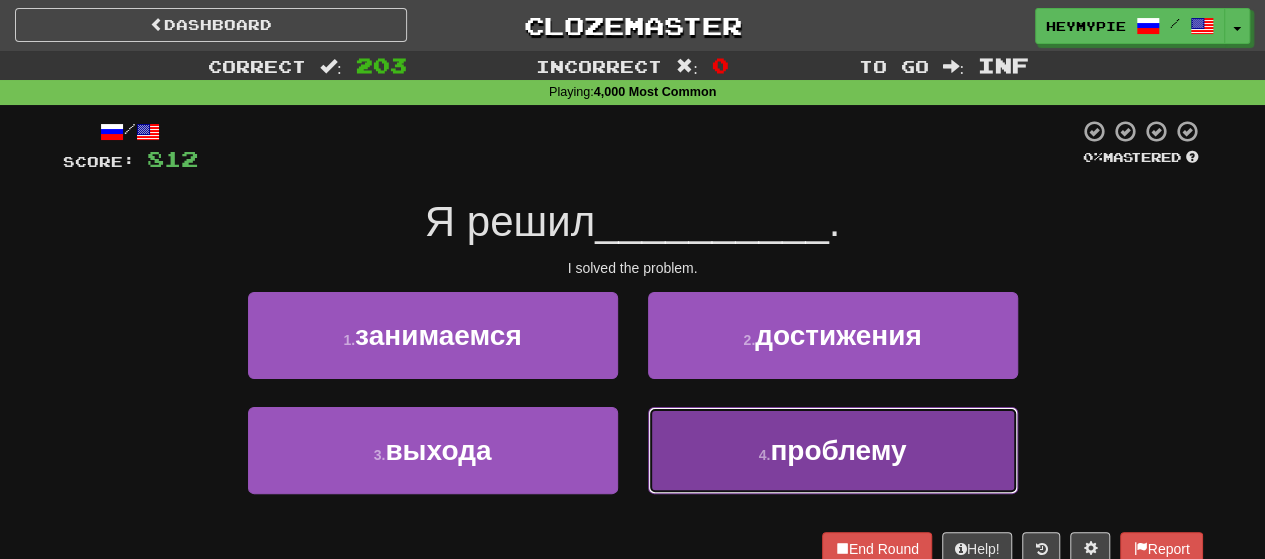 click on "4 .  проблему" at bounding box center [833, 450] 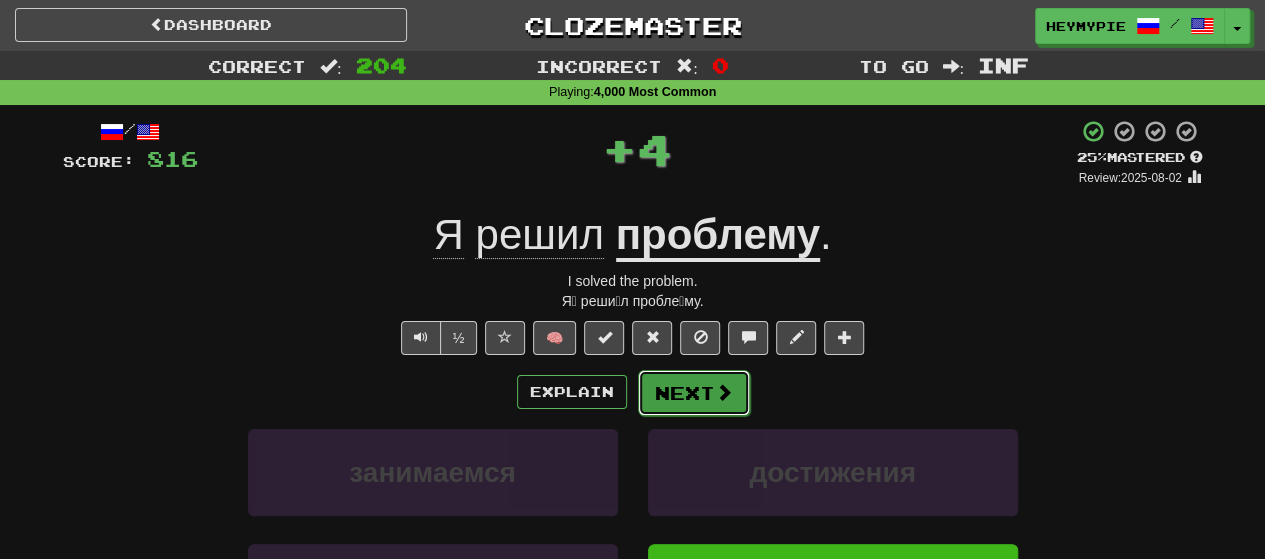 click at bounding box center (724, 392) 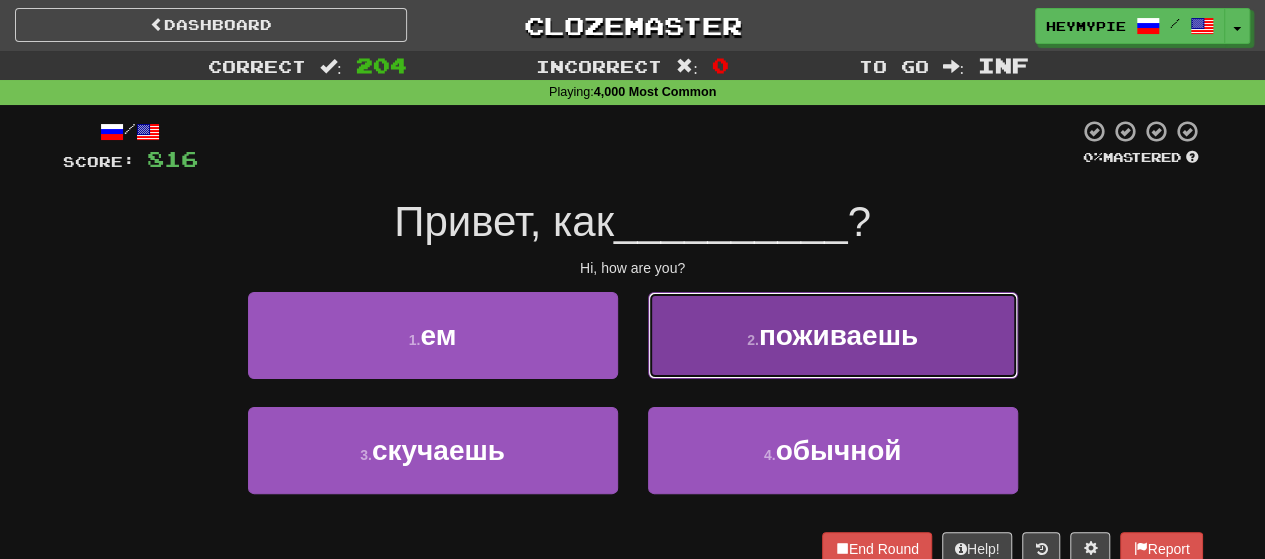 click on "2 .  поживаешь" at bounding box center (833, 335) 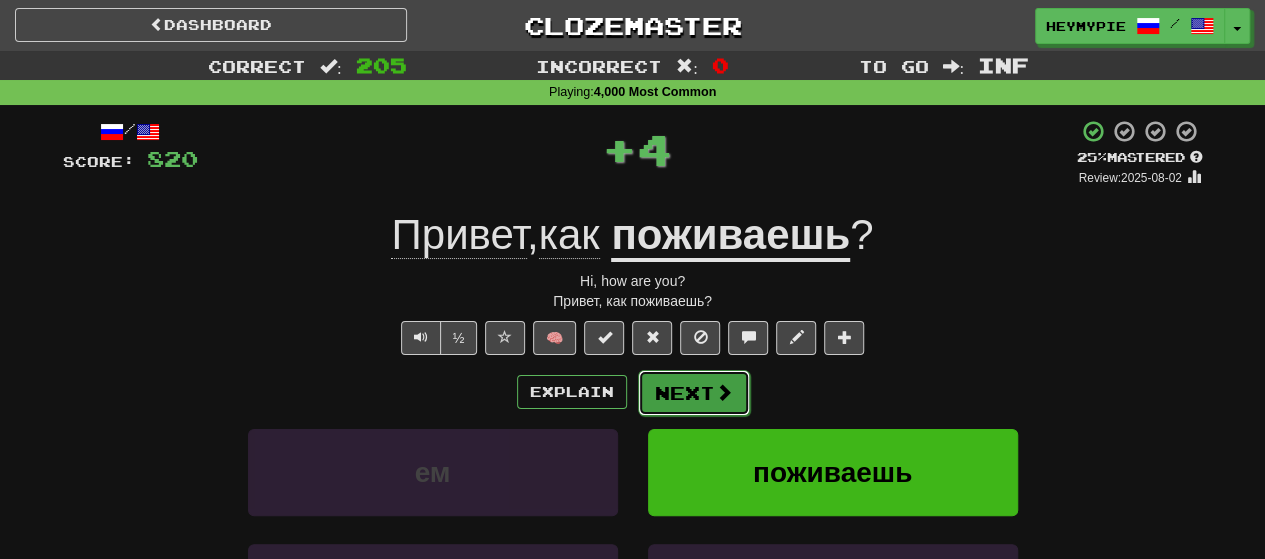 click on "Next" at bounding box center (694, 393) 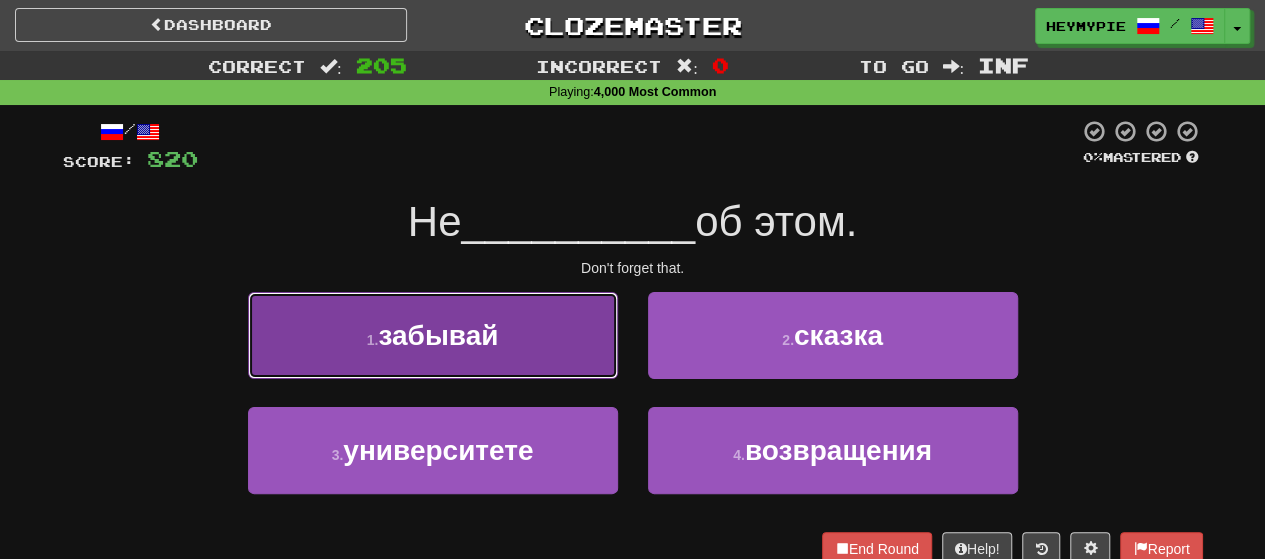 click on "забывай" at bounding box center [438, 335] 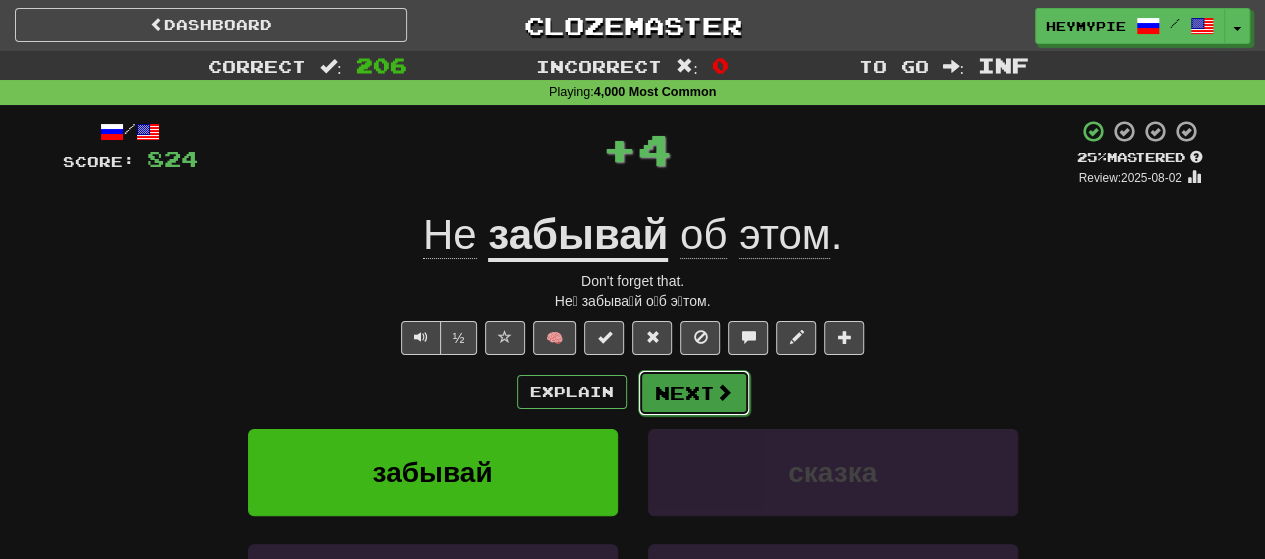 click on "Next" at bounding box center [694, 393] 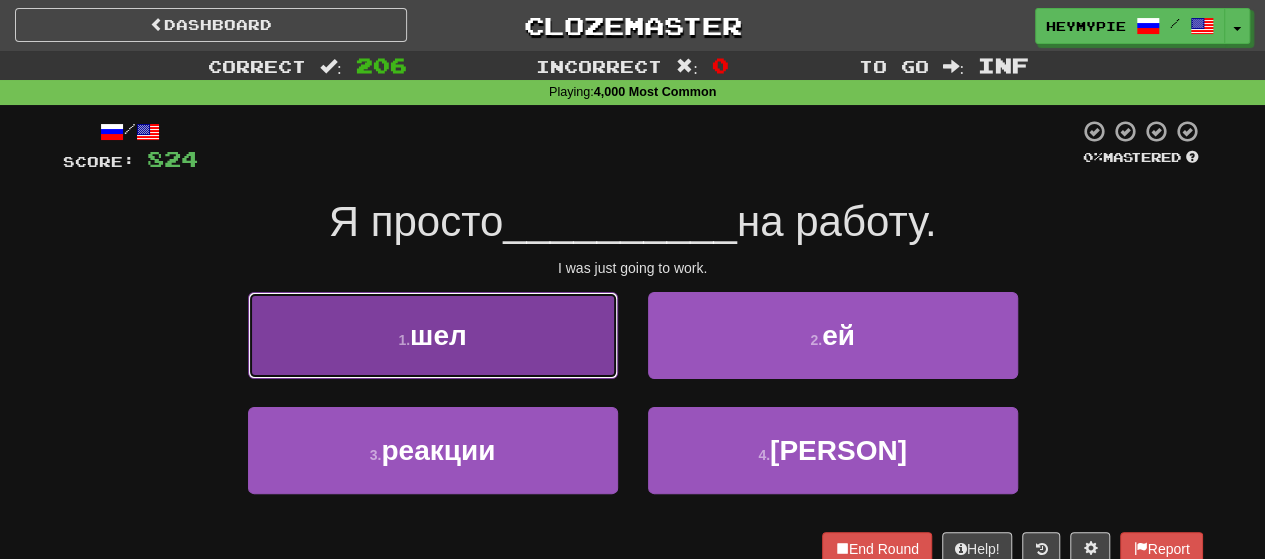 click on "1 .  шел" at bounding box center (433, 335) 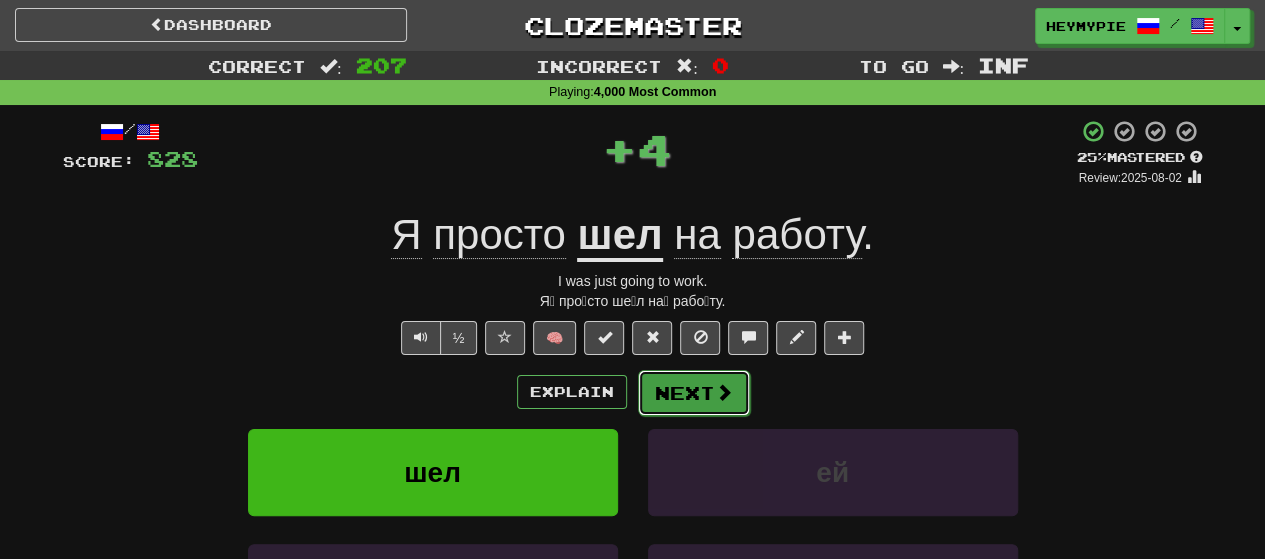 click on "Next" at bounding box center (694, 393) 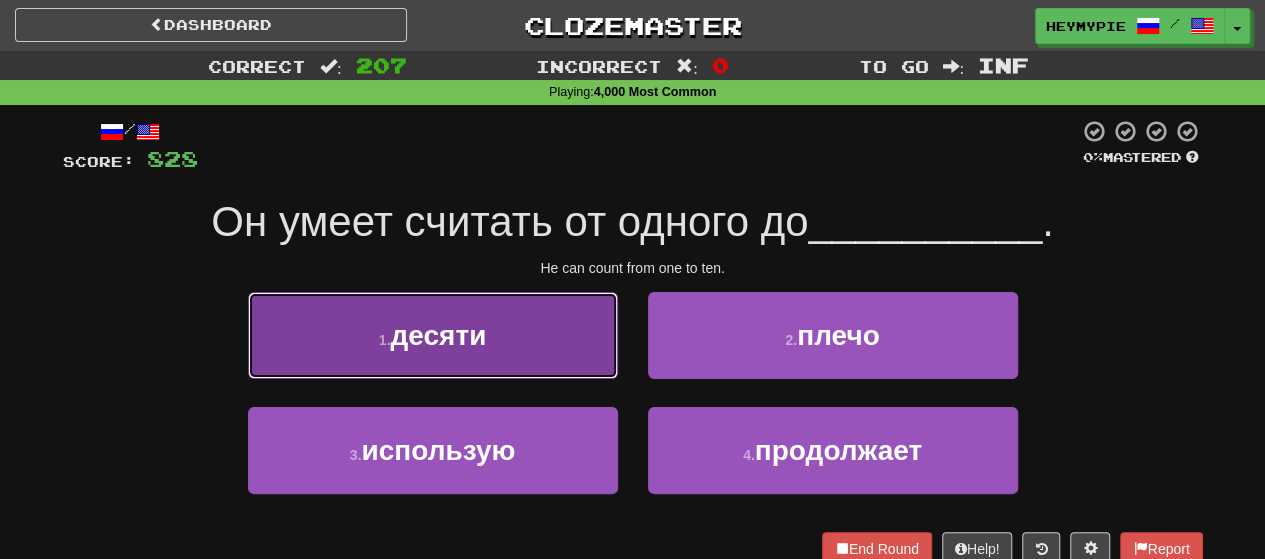 click on "десяти" at bounding box center [438, 335] 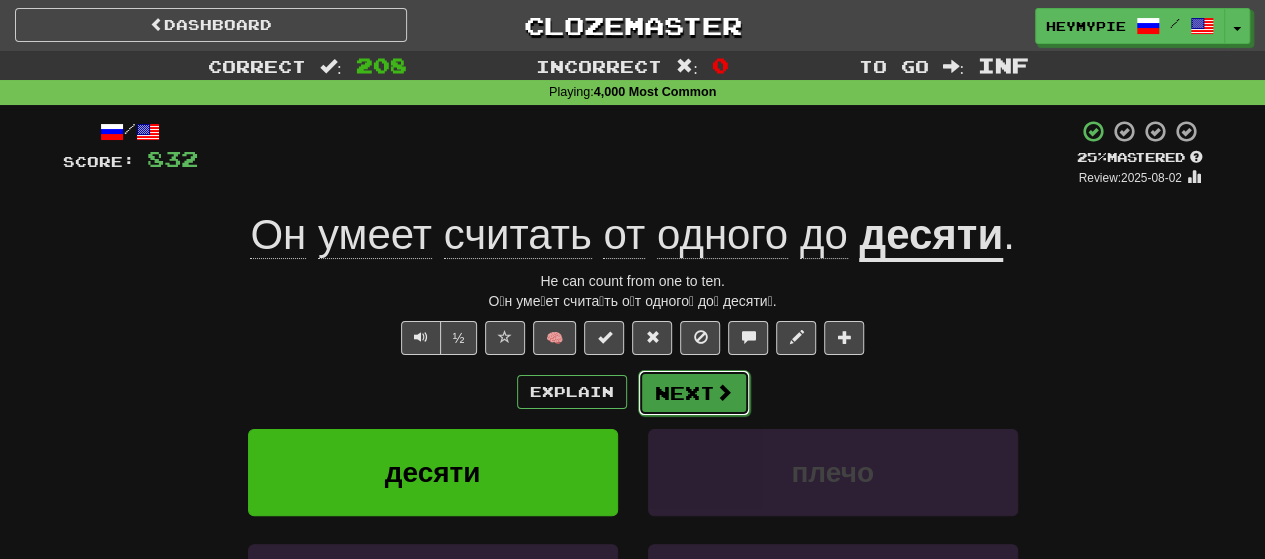 click on "Next" at bounding box center (694, 393) 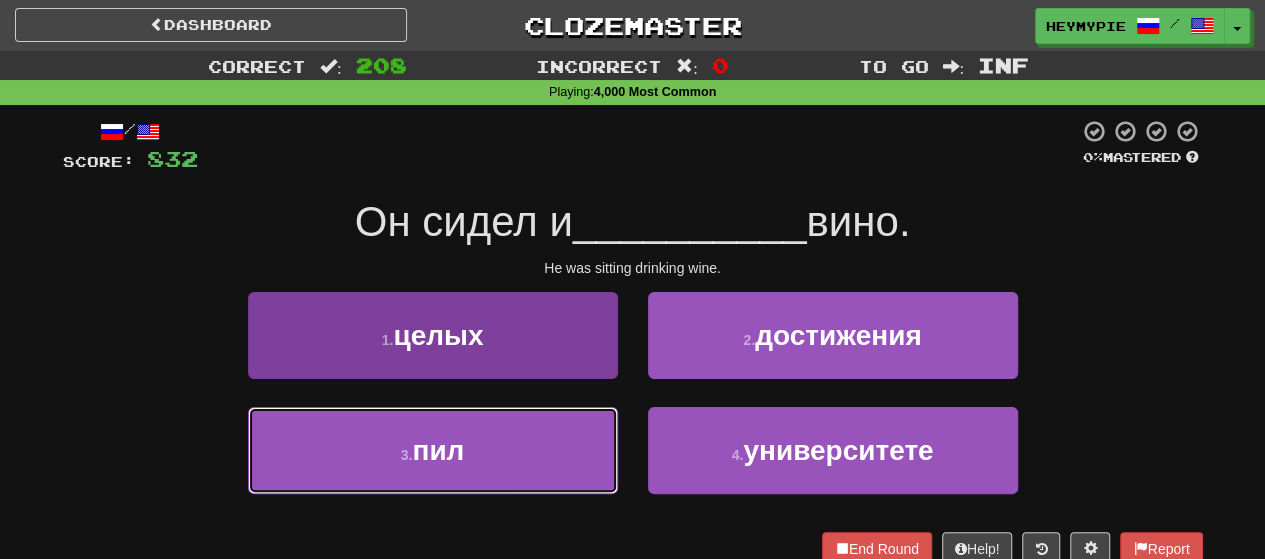 click on "3 .  пил" at bounding box center [433, 450] 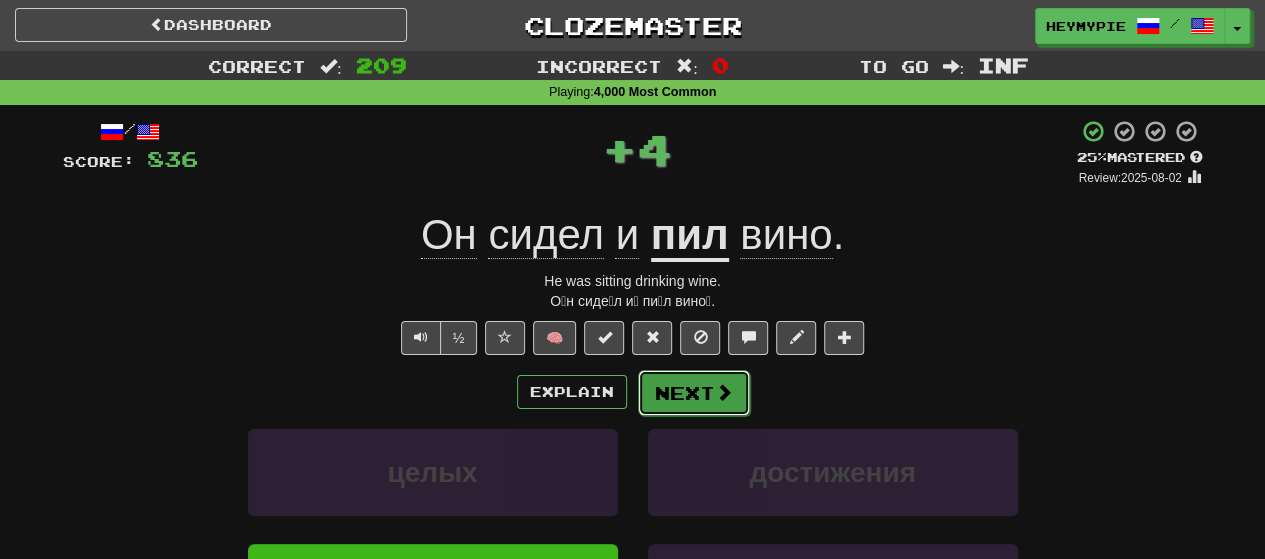 click on "Next" at bounding box center (694, 393) 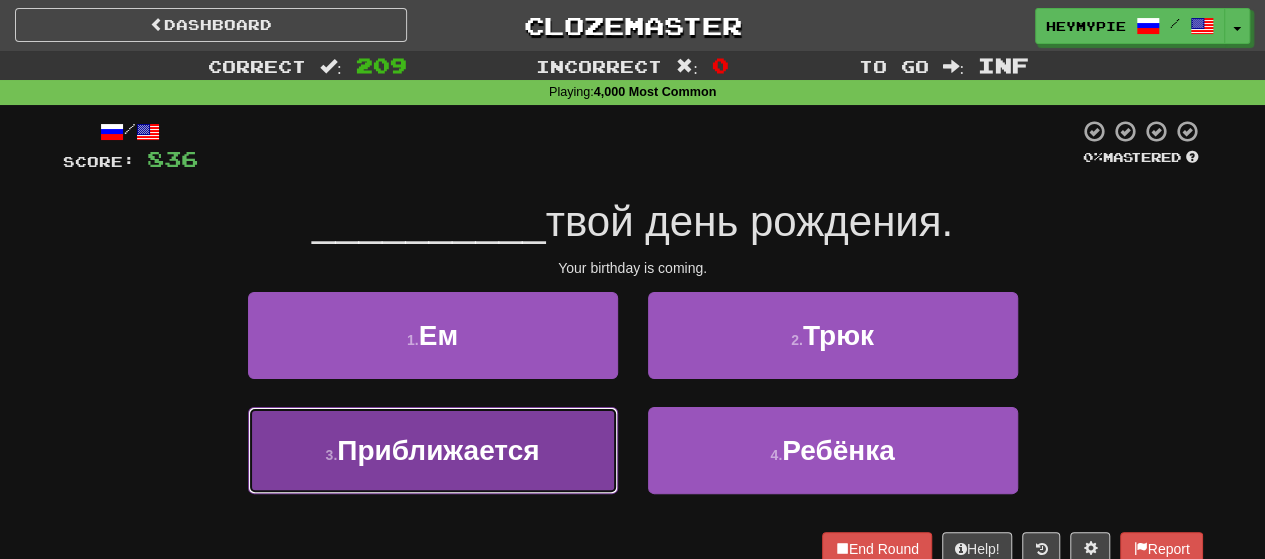 click on "Приближается" at bounding box center [438, 450] 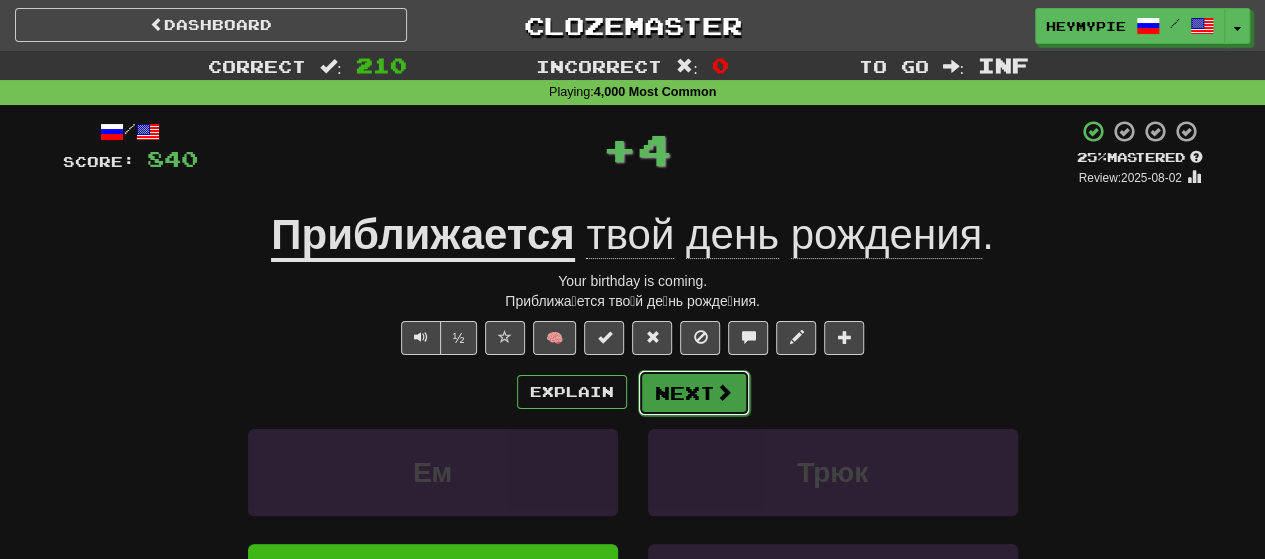 click on "Next" at bounding box center [694, 393] 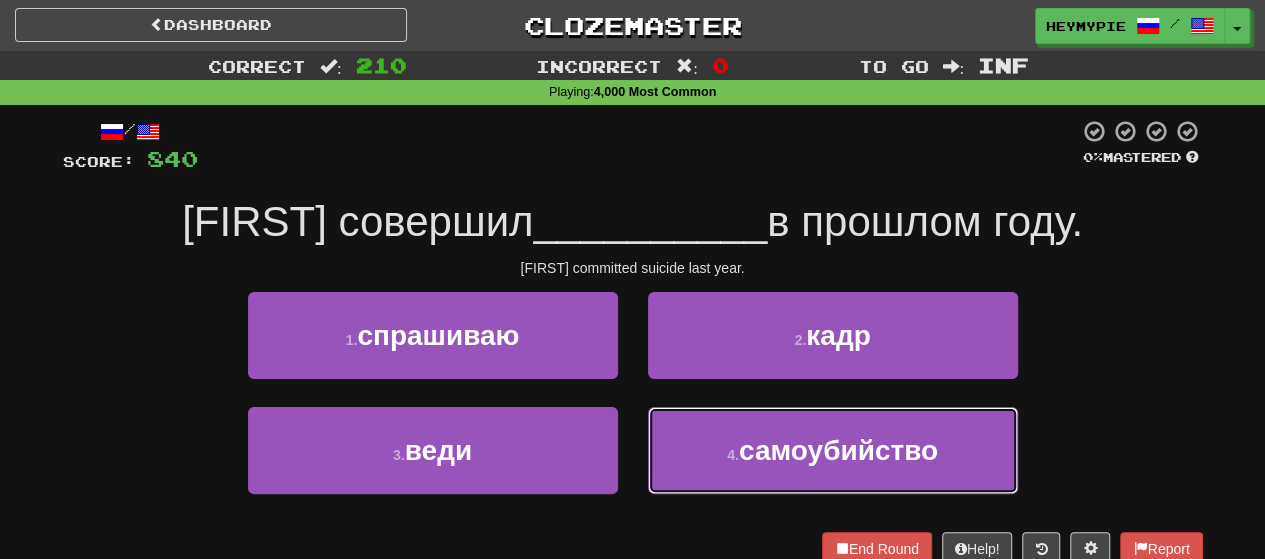 drag, startPoint x: 755, startPoint y: 451, endPoint x: 756, endPoint y: 421, distance: 30.016663 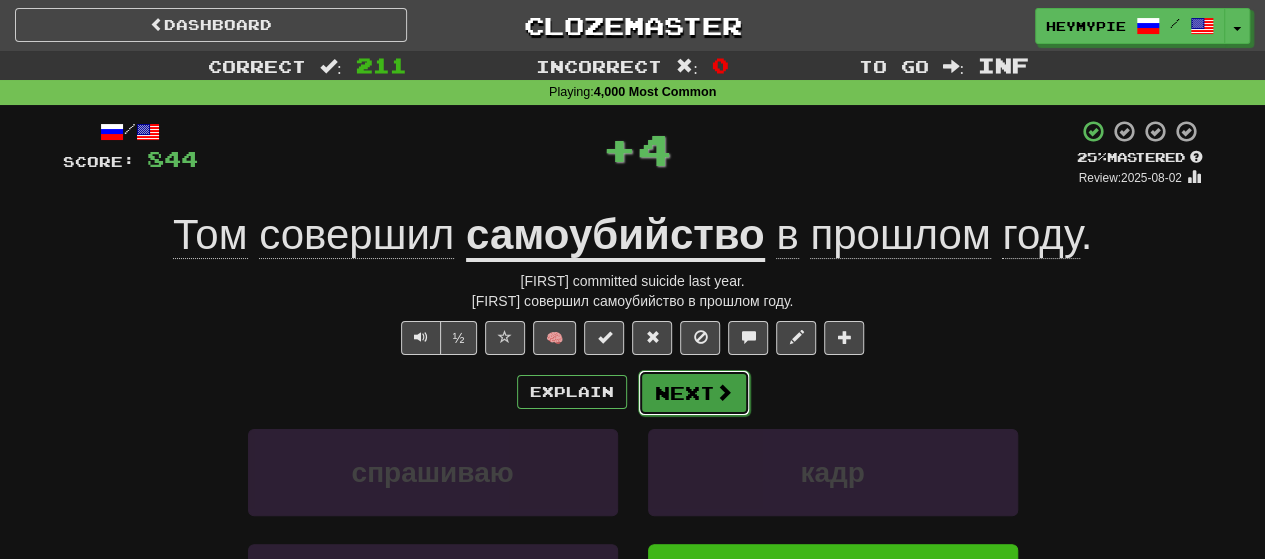 click on "Next" at bounding box center [694, 393] 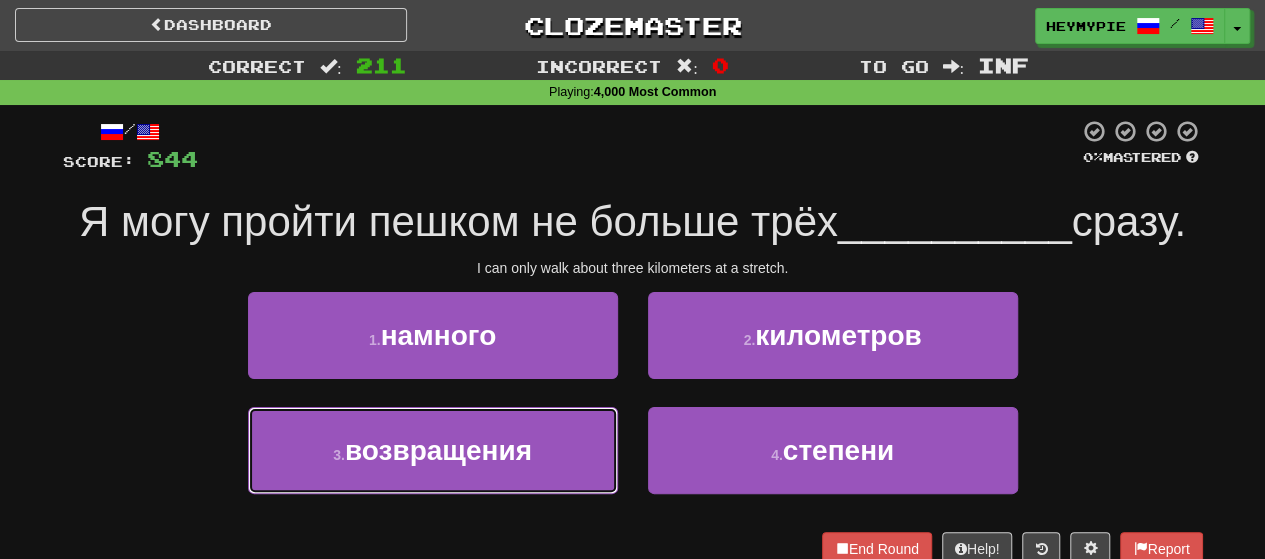 click on "возвращения" at bounding box center (438, 450) 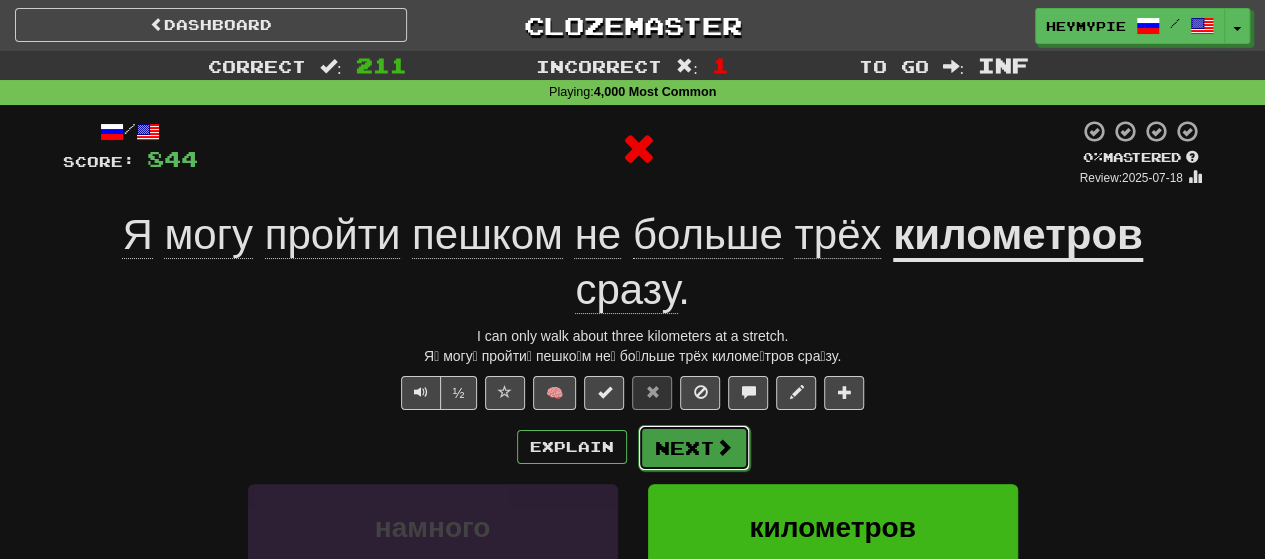 click on "Next" at bounding box center [694, 448] 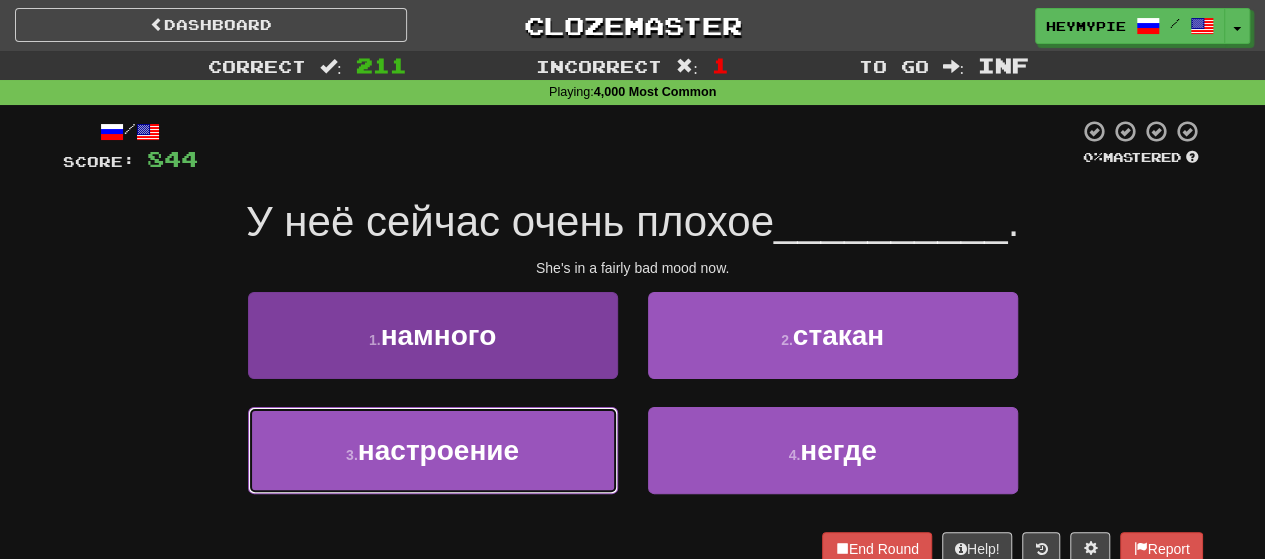 click on "3 .  настроение" at bounding box center (433, 450) 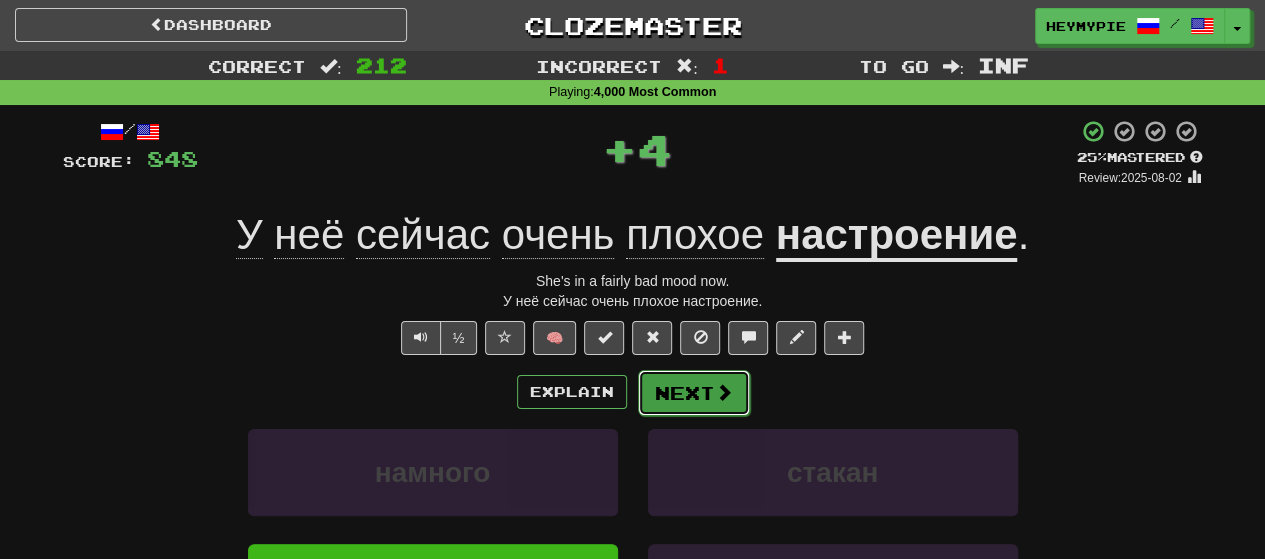 click on "Next" at bounding box center [694, 393] 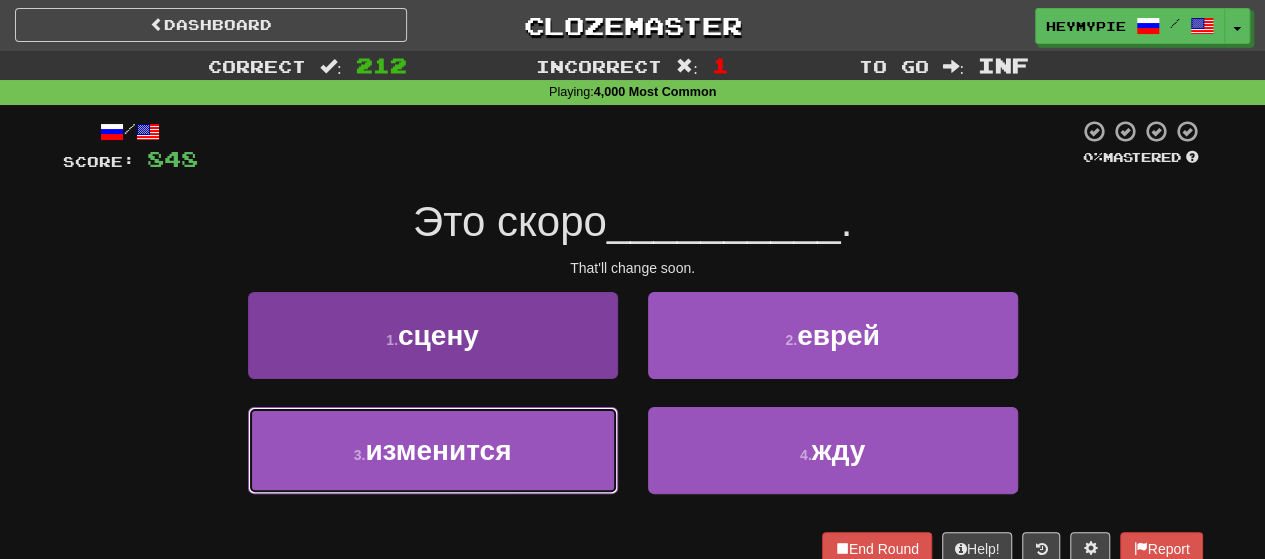 drag, startPoint x: 514, startPoint y: 463, endPoint x: 520, endPoint y: 445, distance: 18.973665 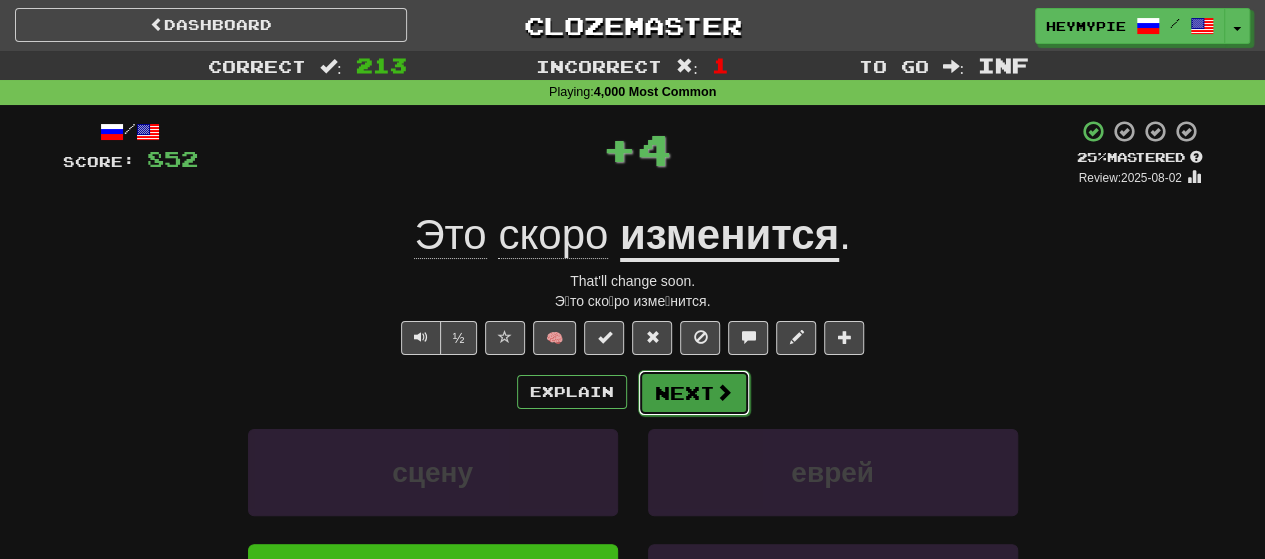 click on "Next" at bounding box center [694, 393] 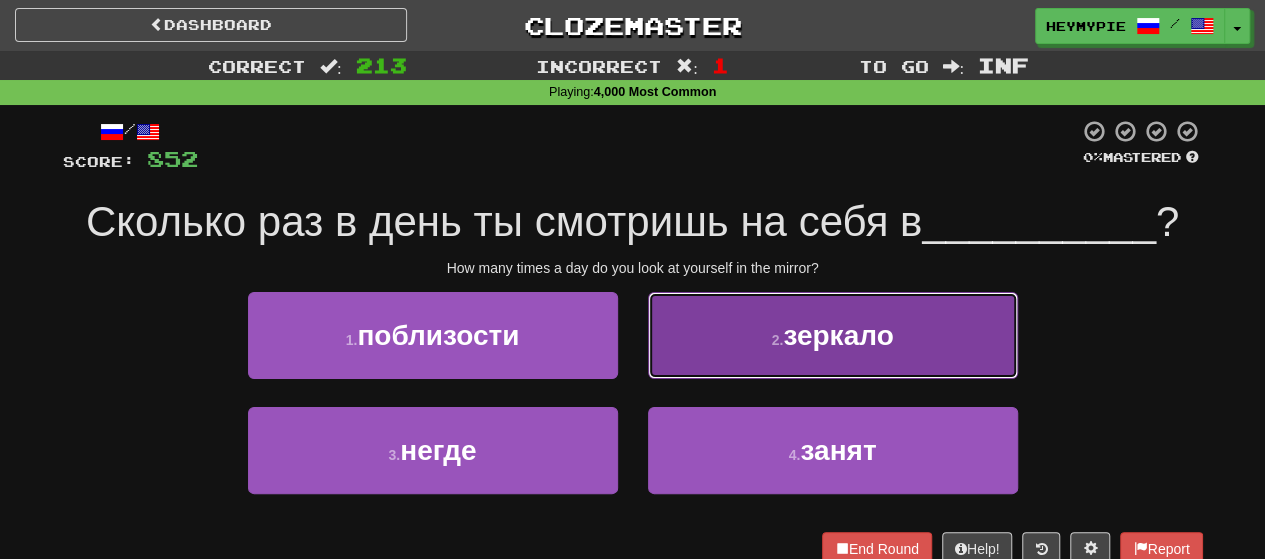 click on "2 .  зеркало" at bounding box center (833, 335) 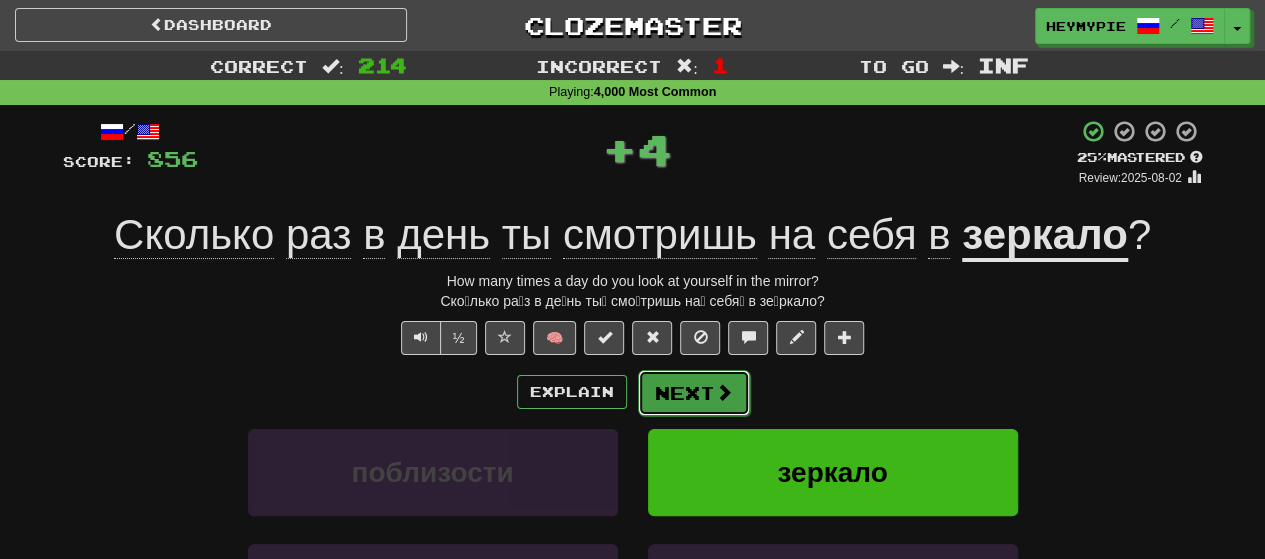 click on "Next" at bounding box center [694, 393] 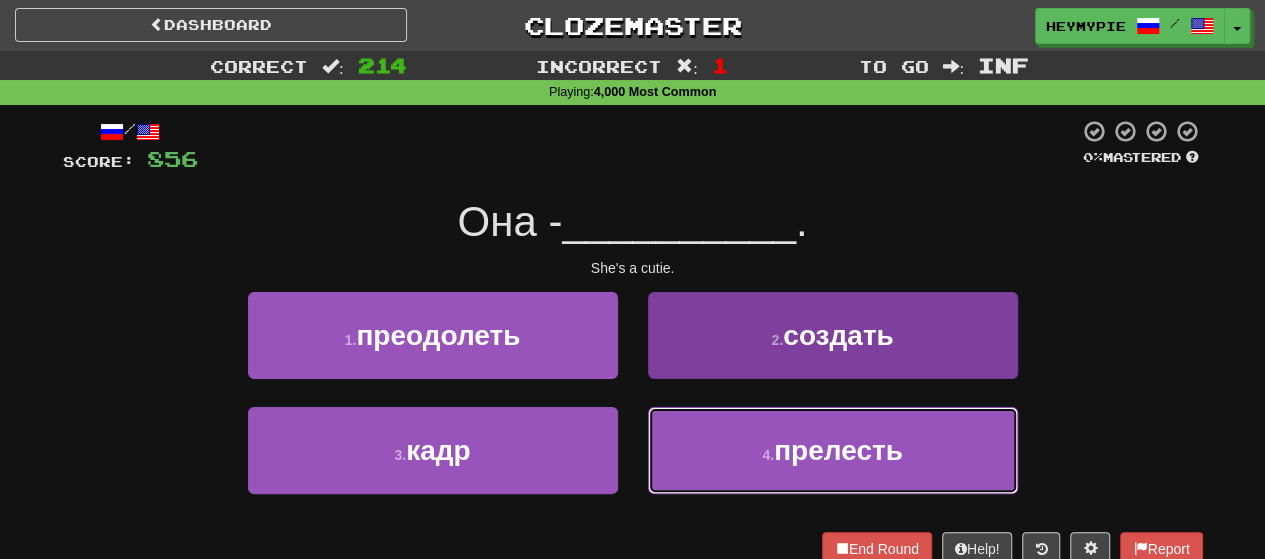 click on "4 .  прелесть" at bounding box center (833, 450) 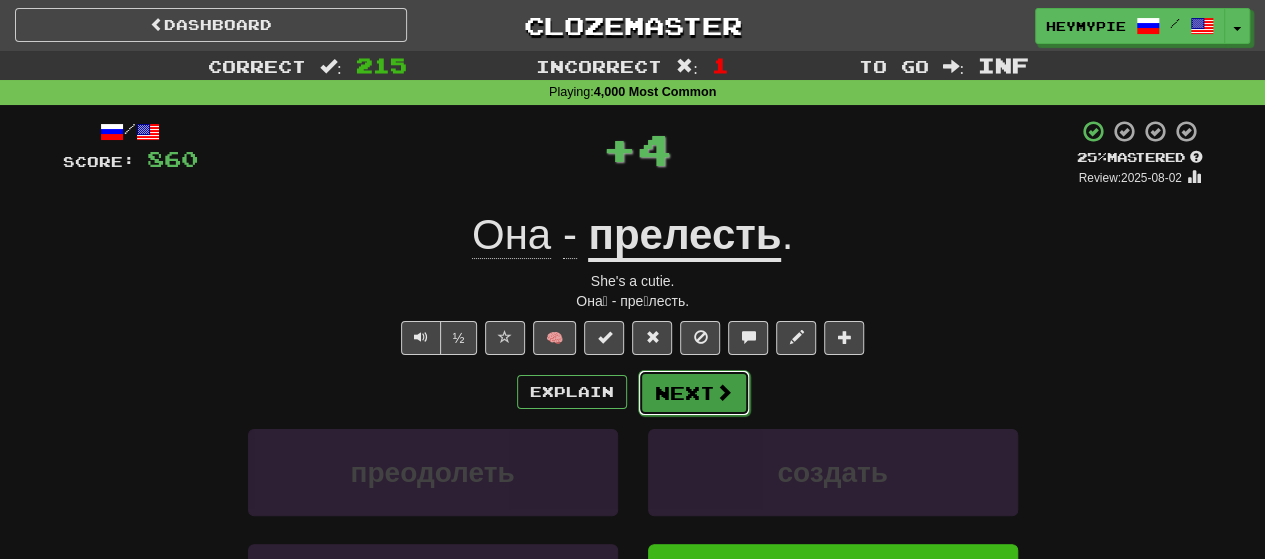click on "Next" at bounding box center (694, 393) 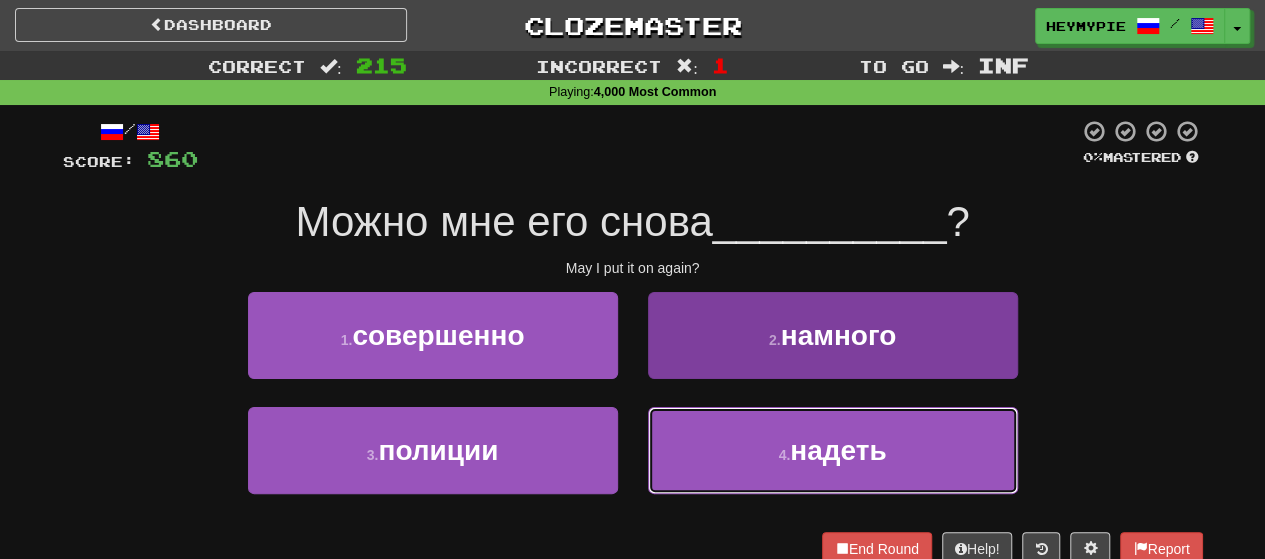 click on "4 .  надеть" at bounding box center (833, 450) 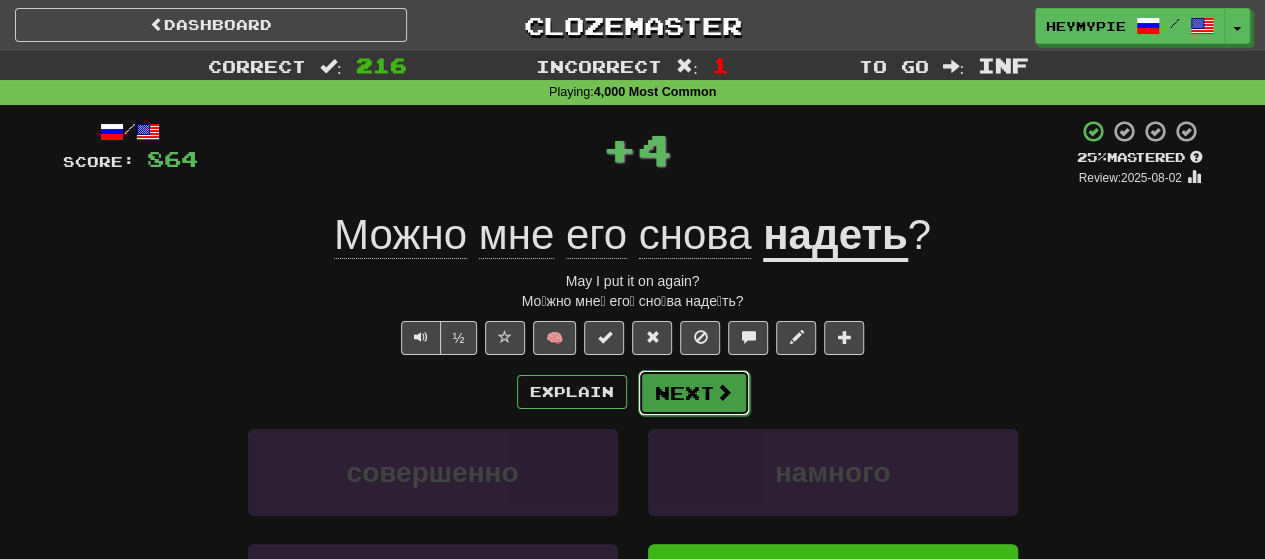 click on "Next" at bounding box center [694, 393] 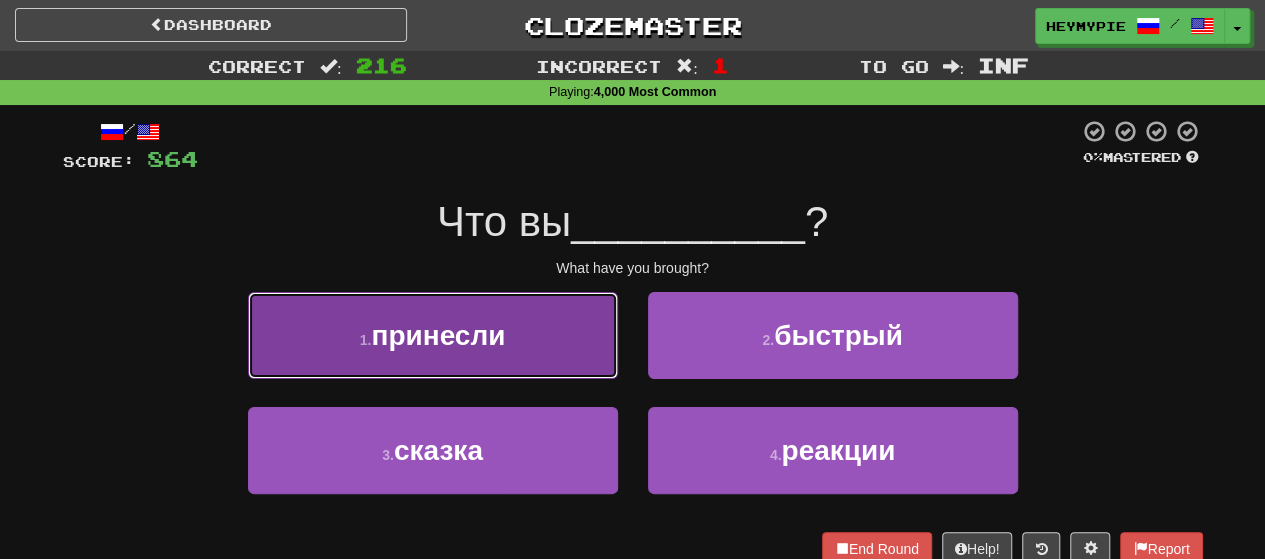 click on "1 .  принесли" at bounding box center (433, 335) 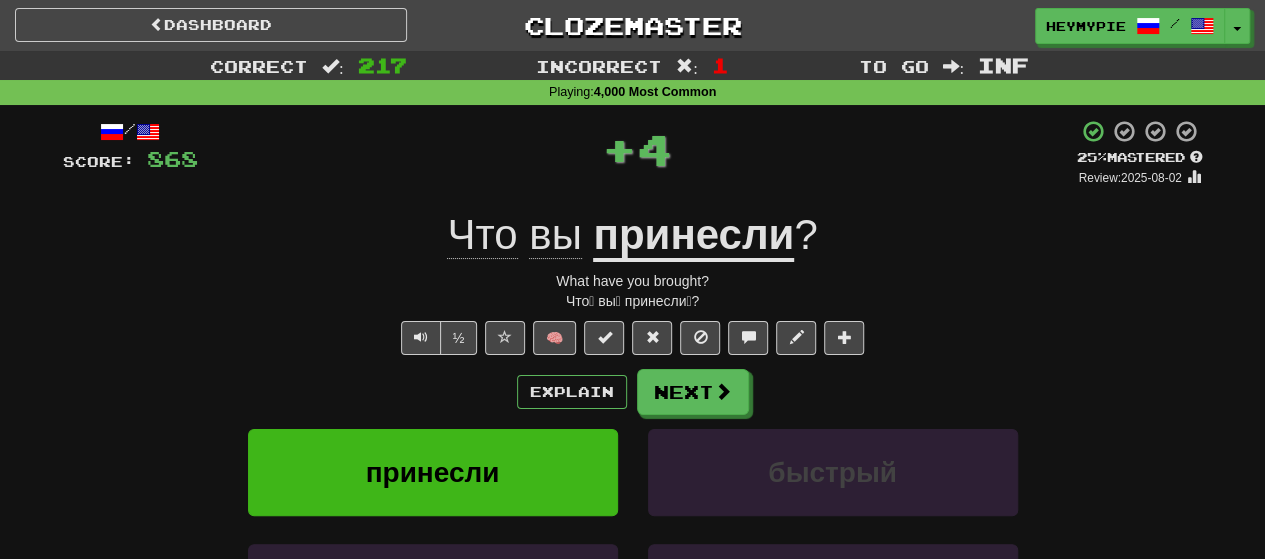 click on "/  Score:   868 + 4 25 %  Mastered Review:  2025-08-02 Что   вы   принесли ? What have you brought? Что́ вы́ принесли́? ½ 🧠 Explain Next принесли быстрый сказка реакции Learn more: принесли быстрый сказка реакции  End Round  Help!  Report Sentence Source" at bounding box center [633, 442] 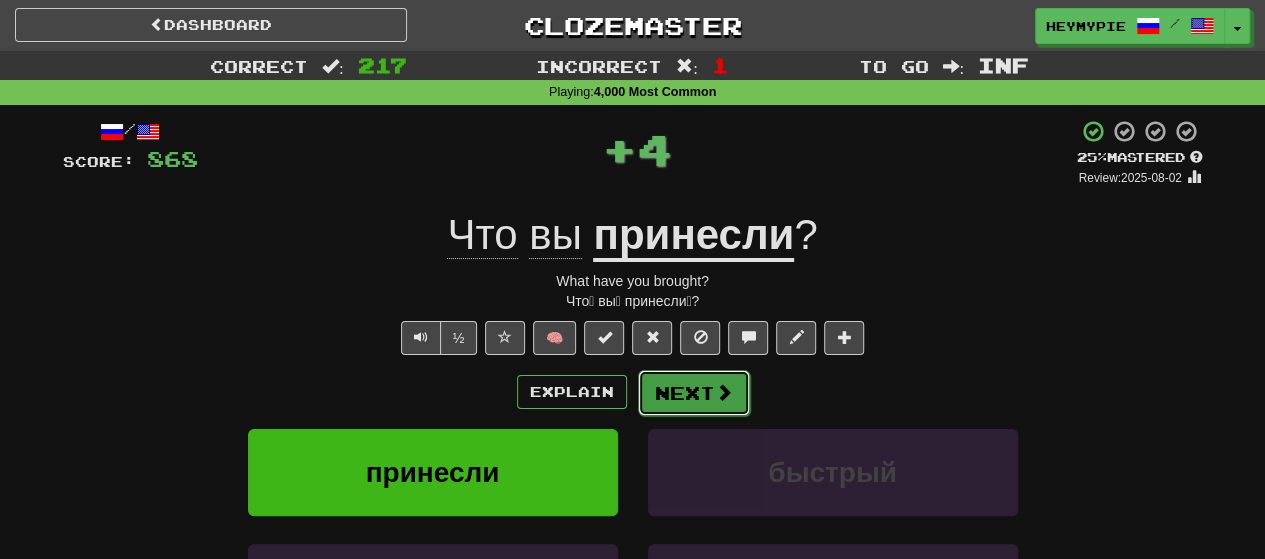 click on "Next" at bounding box center (694, 393) 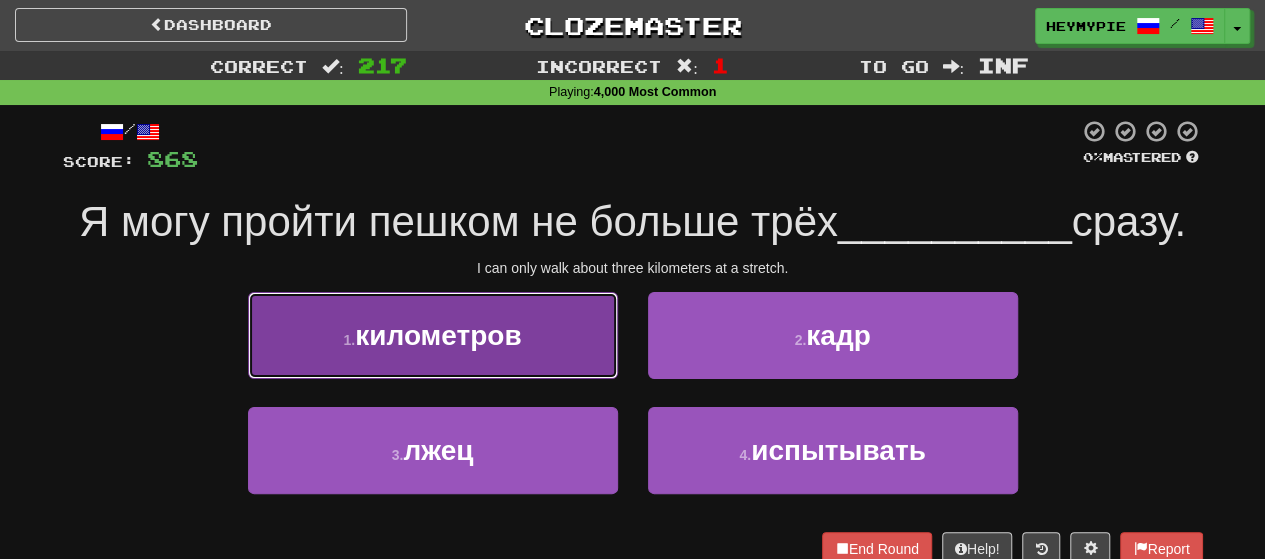 click on "1 .  километров" at bounding box center [433, 335] 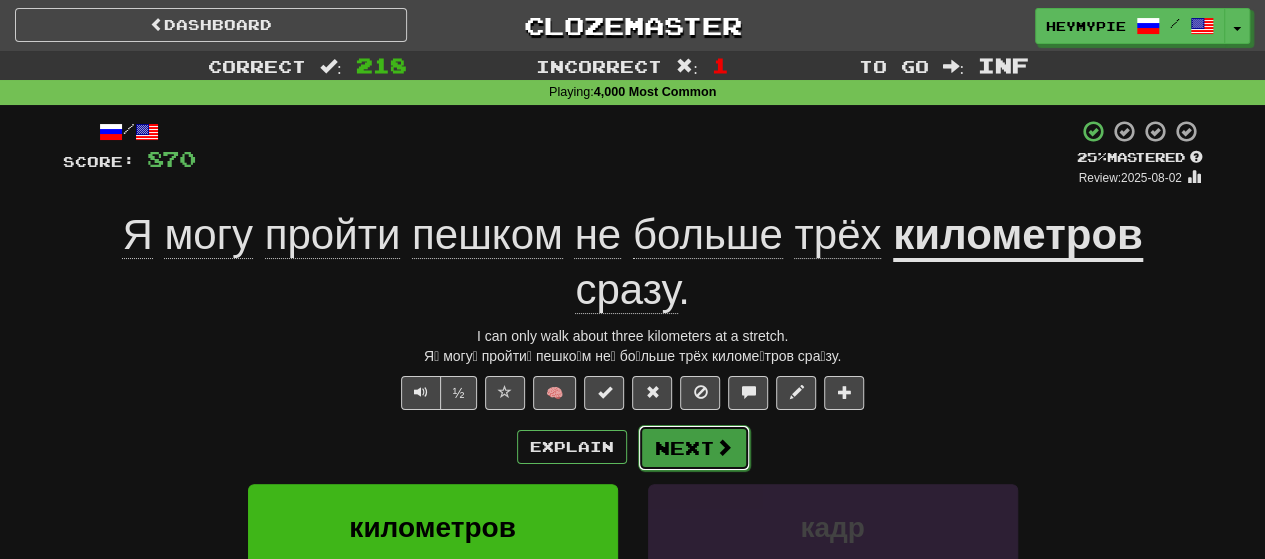 click on "Next" at bounding box center [694, 448] 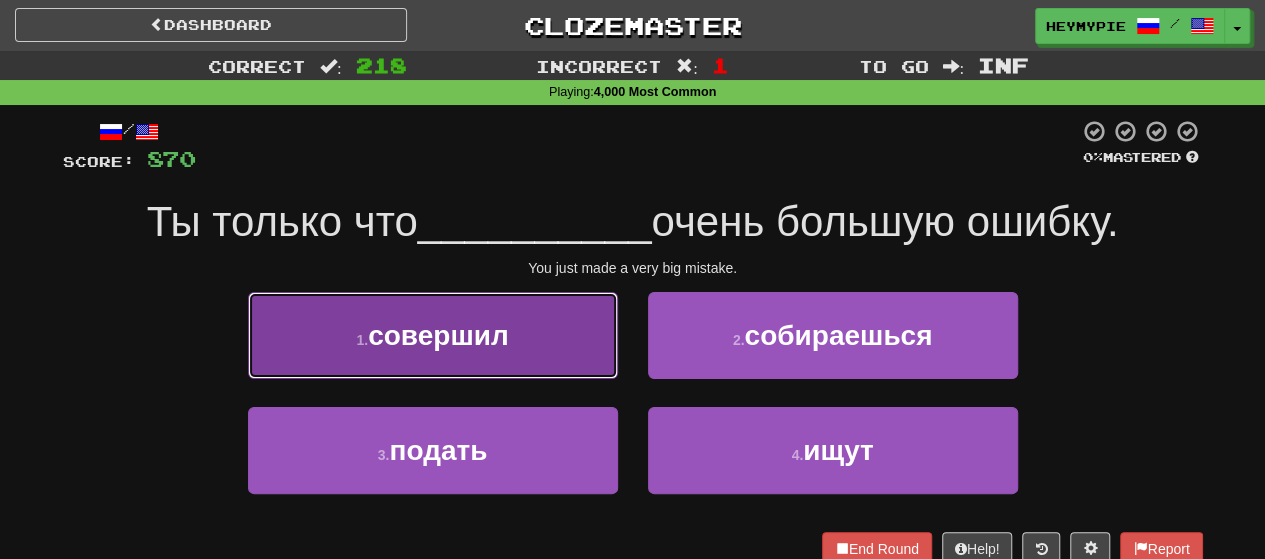 click on "1 .  совершил" at bounding box center (433, 335) 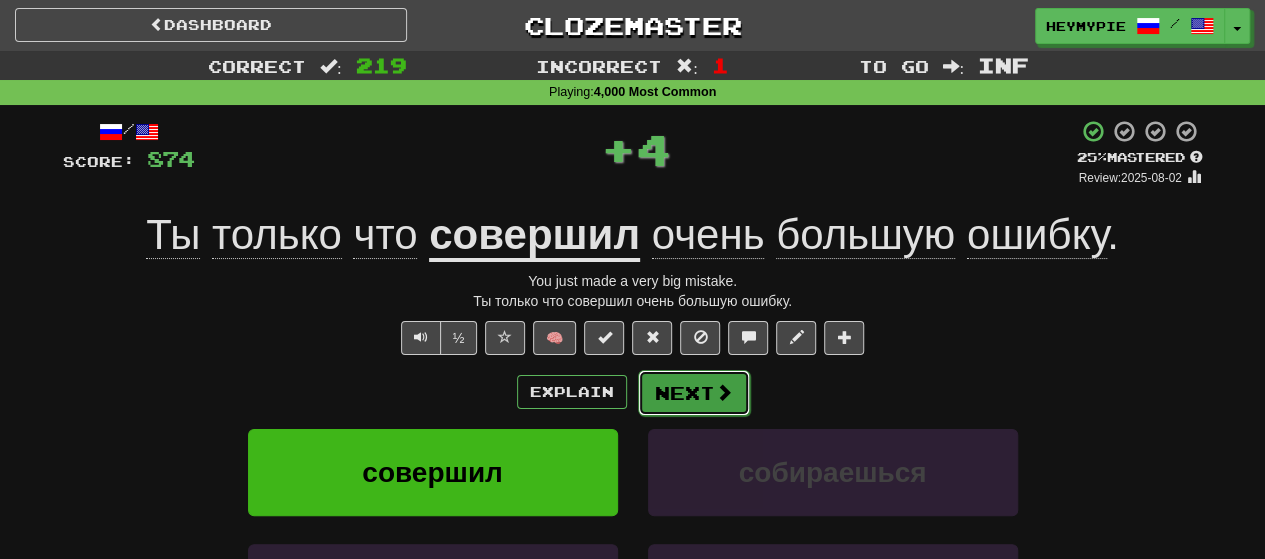 click on "Next" at bounding box center (694, 393) 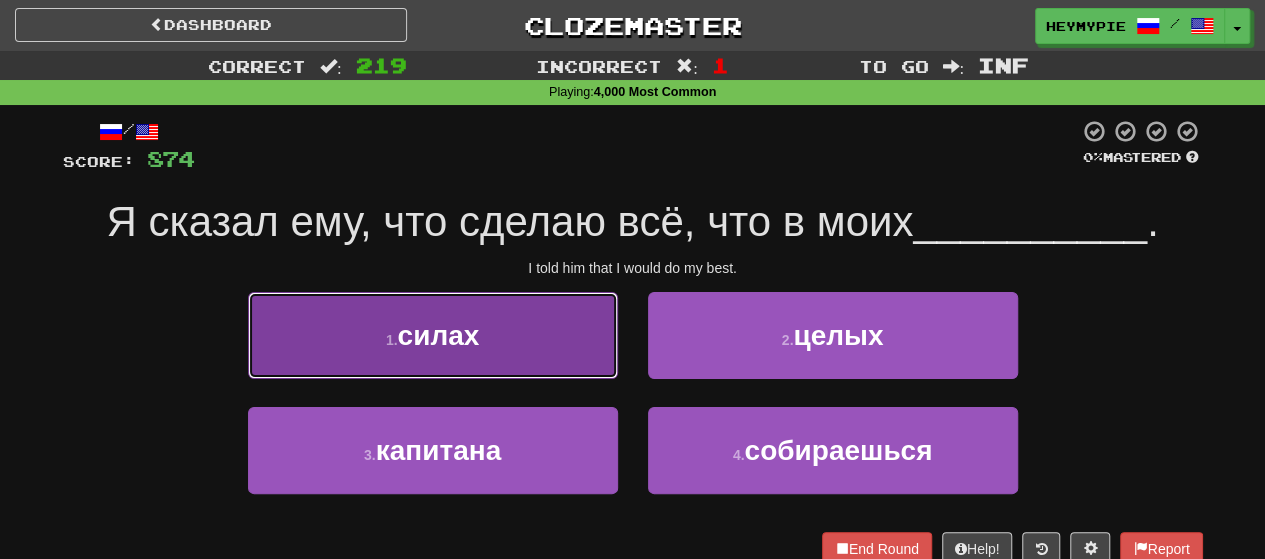 click on "1 .  силах" at bounding box center (433, 335) 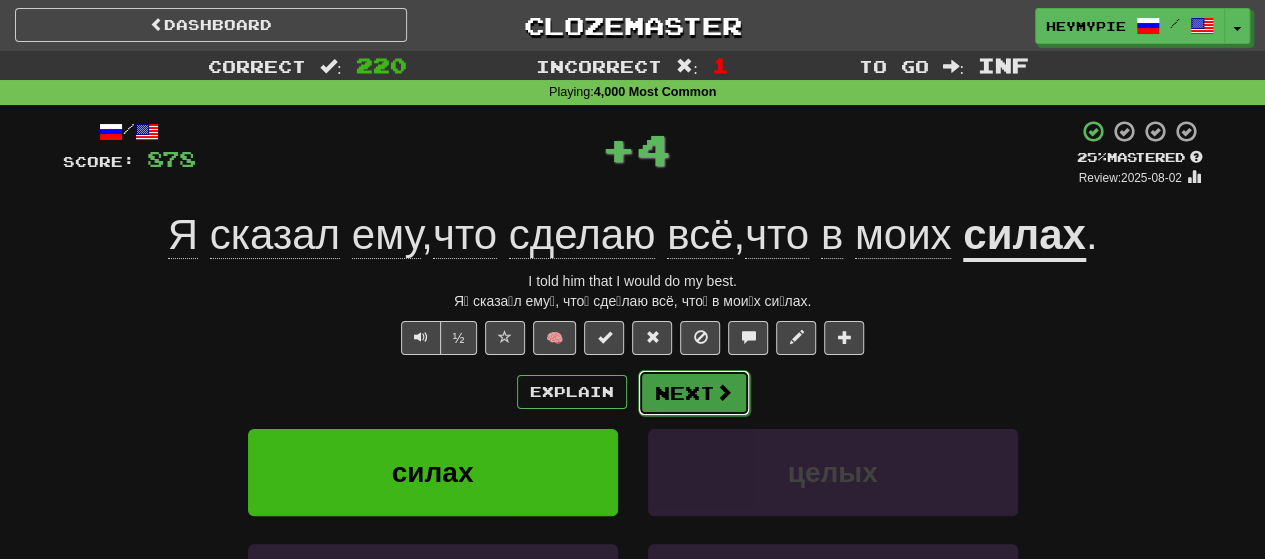 click on "Next" at bounding box center [694, 393] 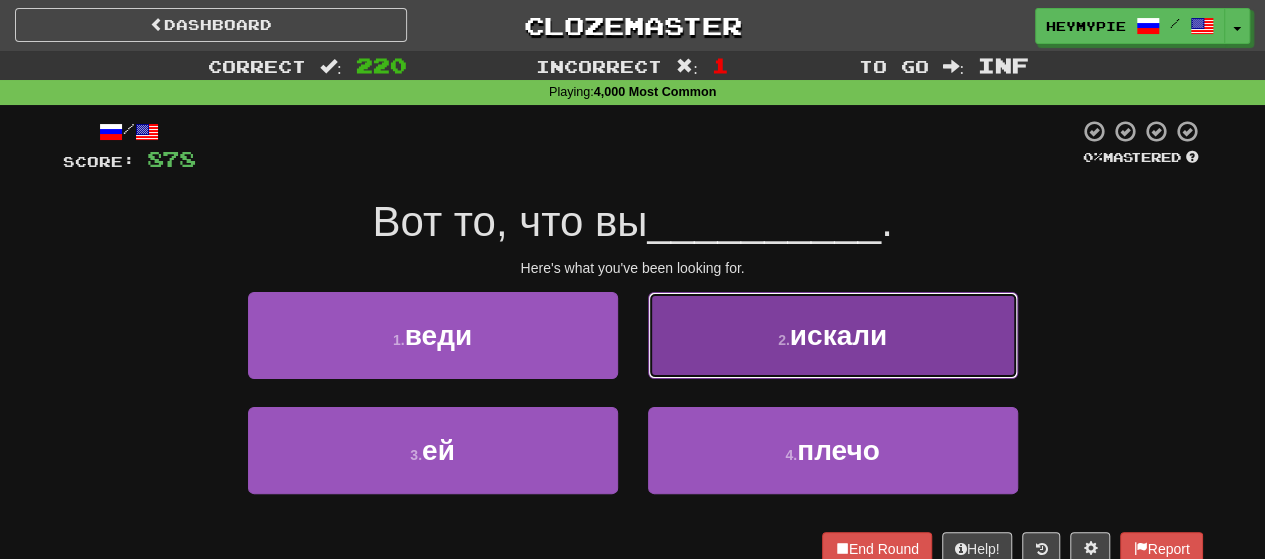 click on "искали" at bounding box center (838, 335) 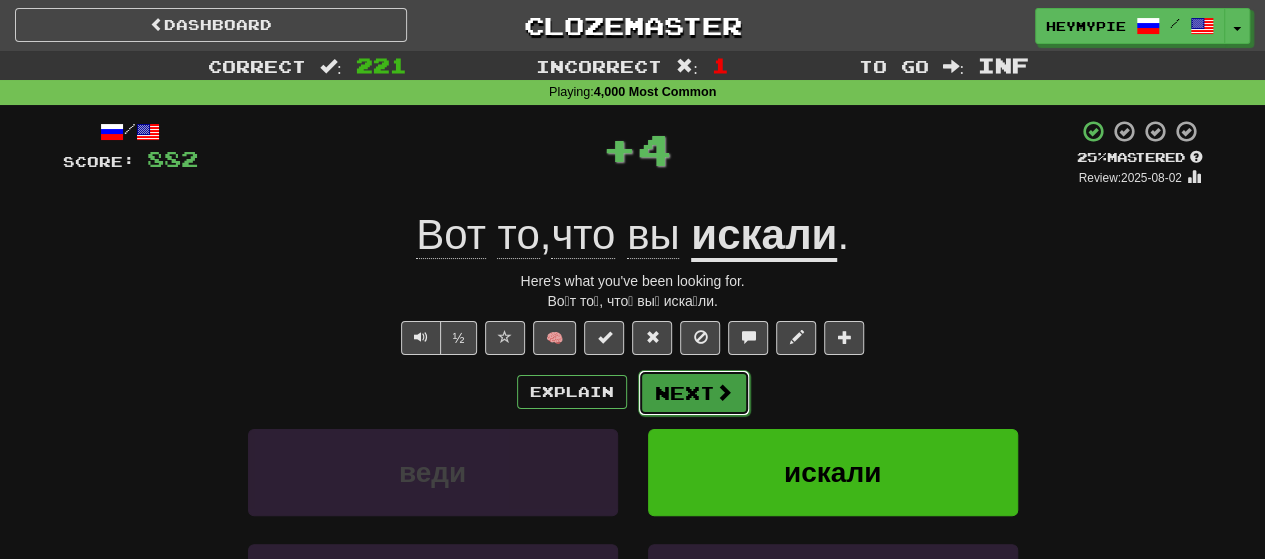 click on "Next" at bounding box center (694, 393) 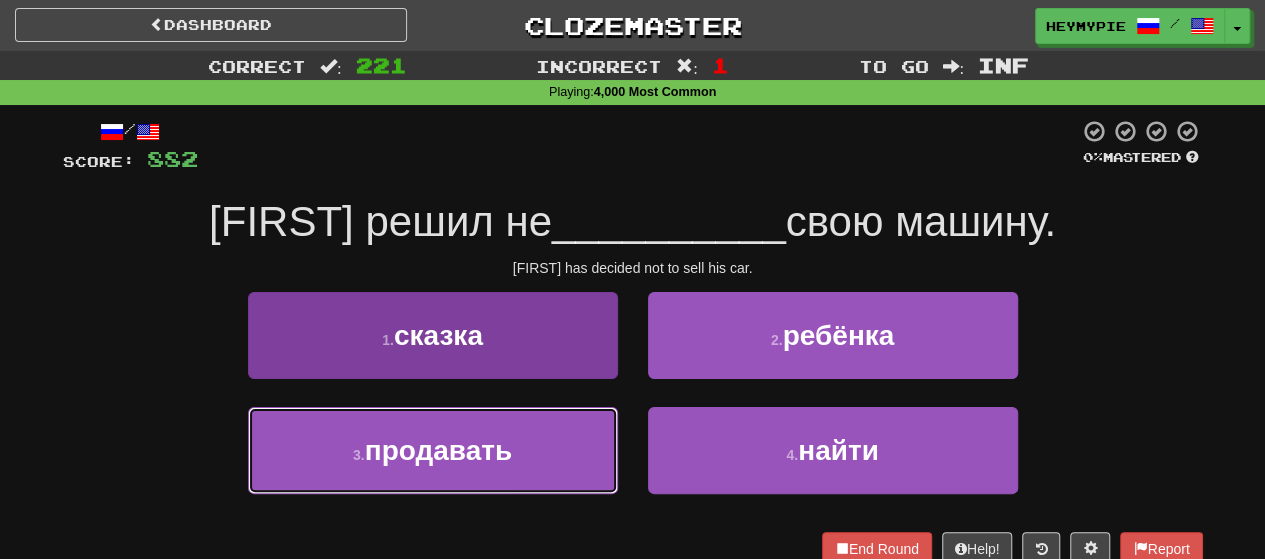 click on "продавать" at bounding box center [438, 450] 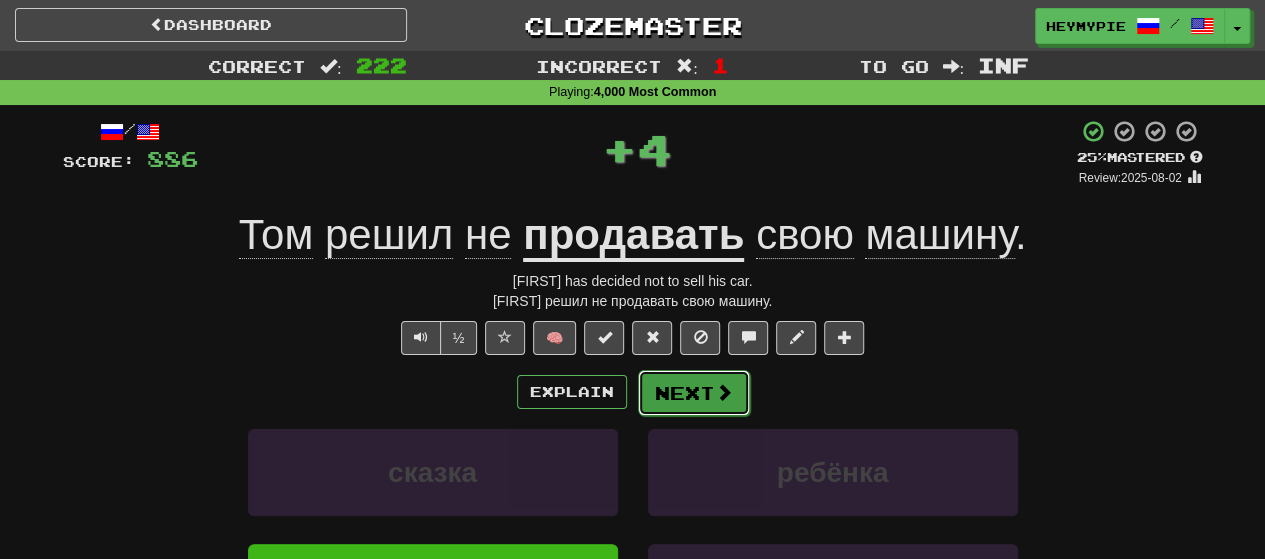 click on "Next" at bounding box center (694, 393) 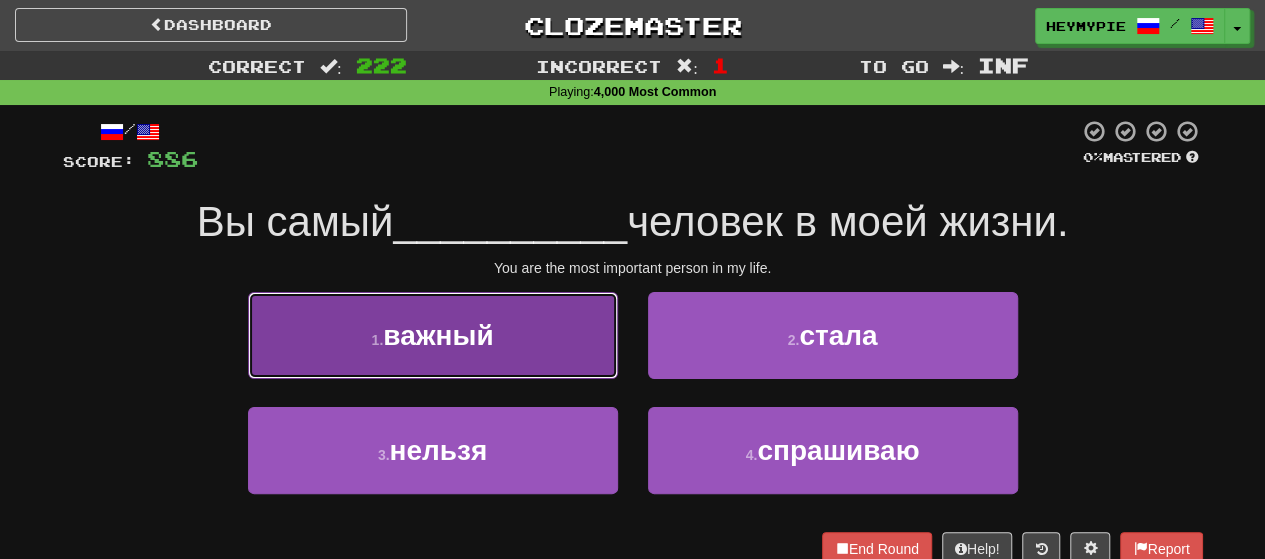 click on "важный" at bounding box center [438, 335] 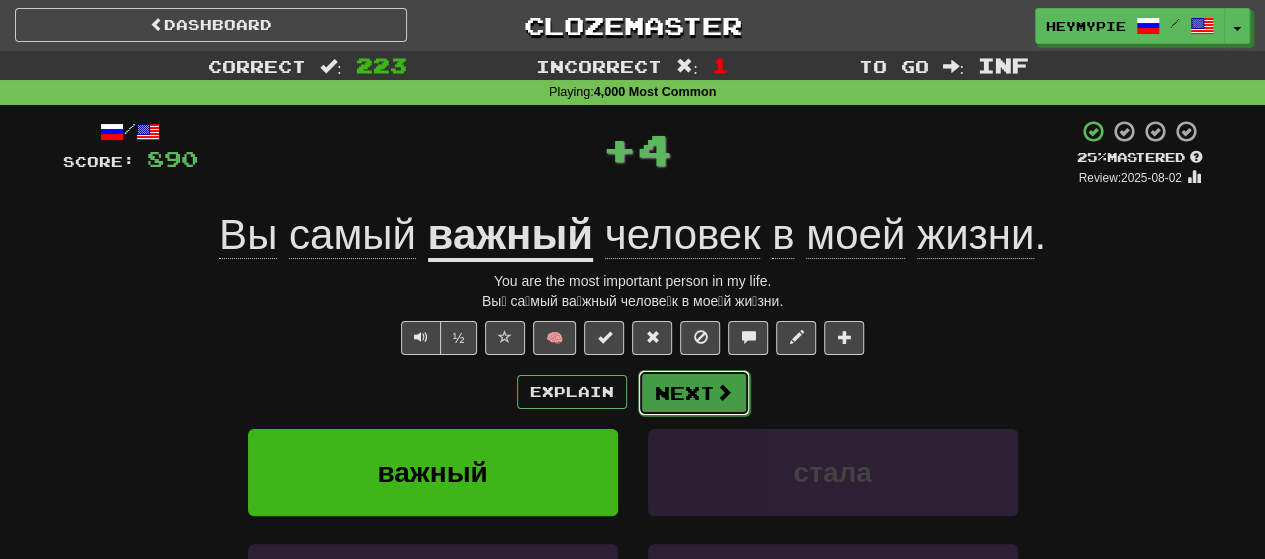 click on "Next" at bounding box center (694, 393) 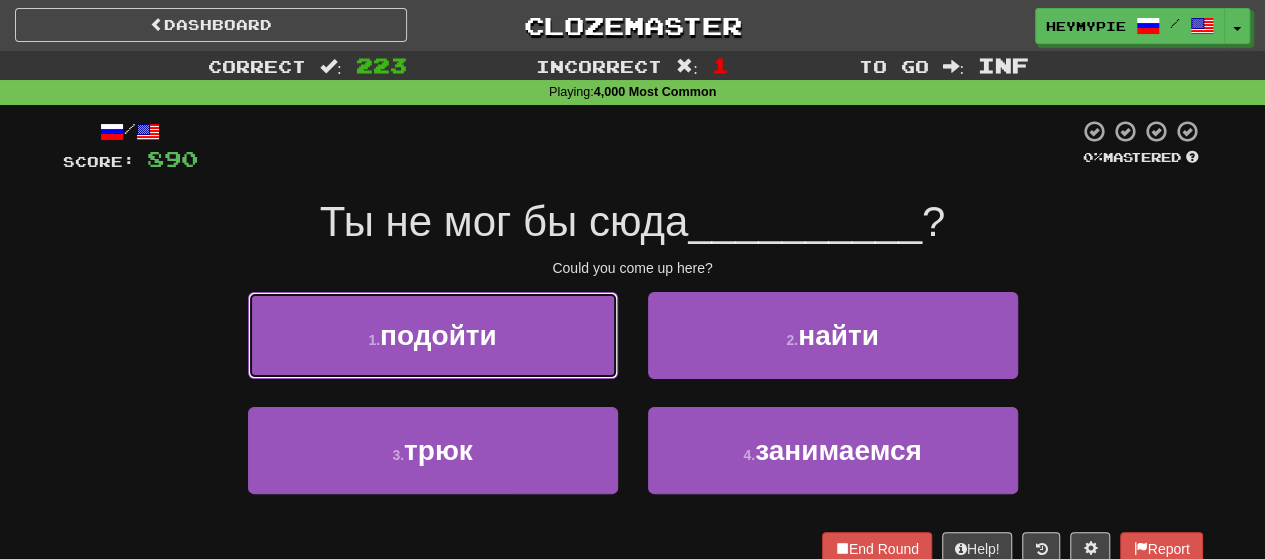 click on "1 .  подойти" at bounding box center (433, 335) 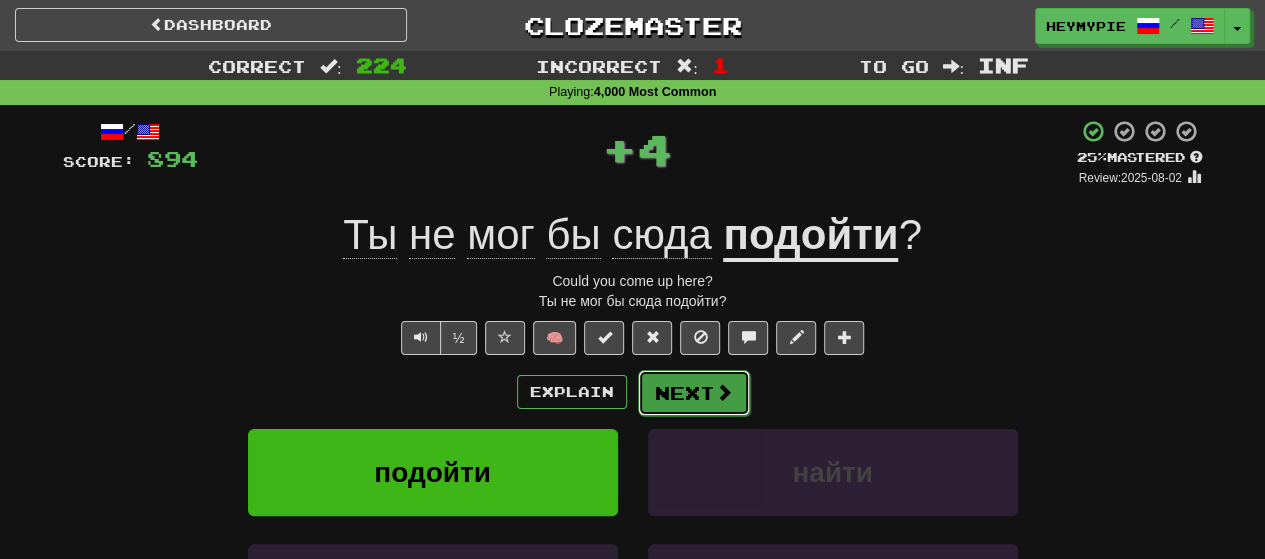 click on "Next" at bounding box center (694, 393) 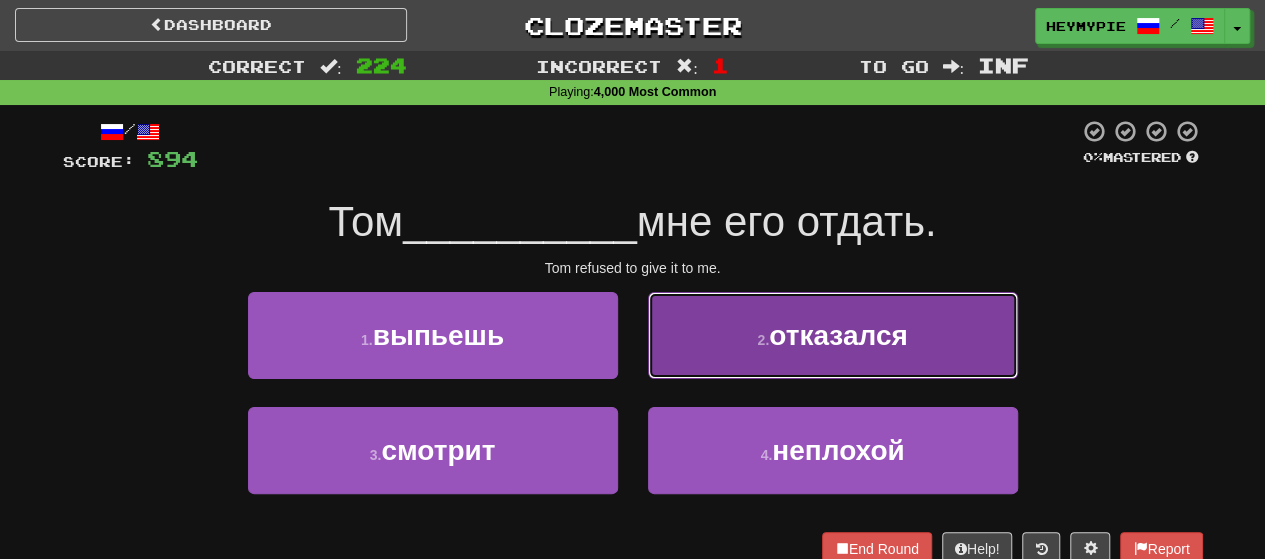 click on "[NUMBER] . отказался" at bounding box center (833, 335) 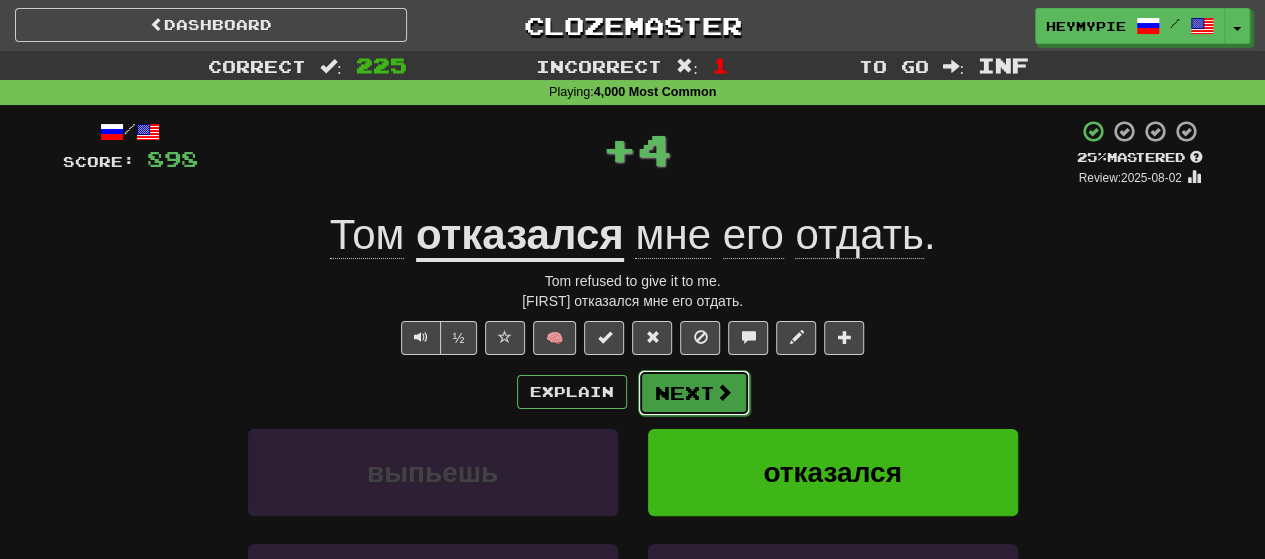 click on "Next" at bounding box center [694, 393] 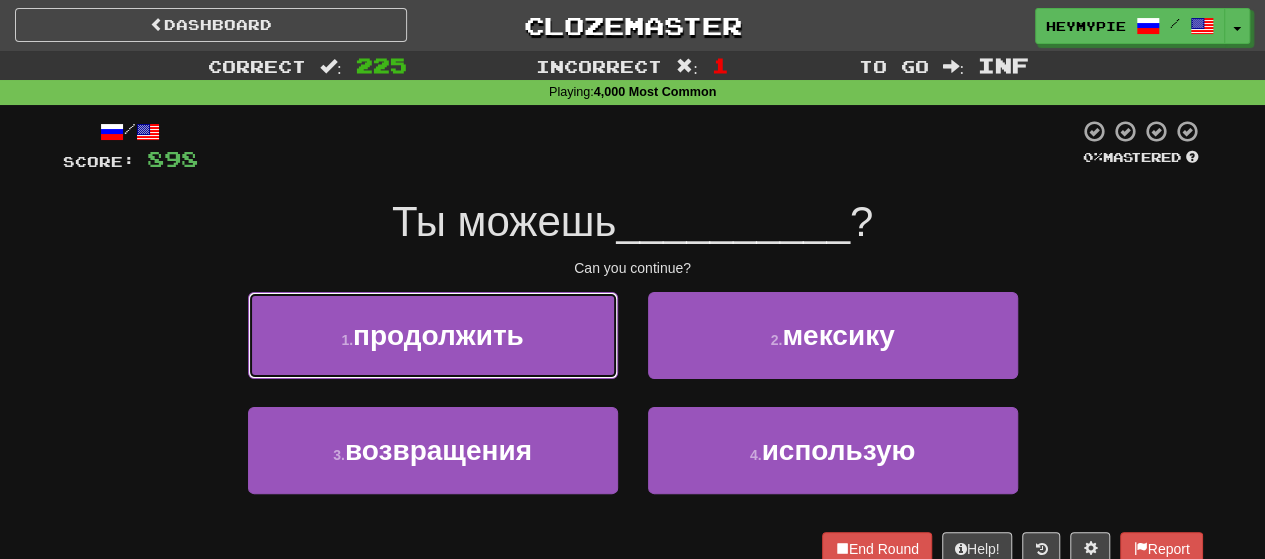 click on "продолжить" at bounding box center (438, 335) 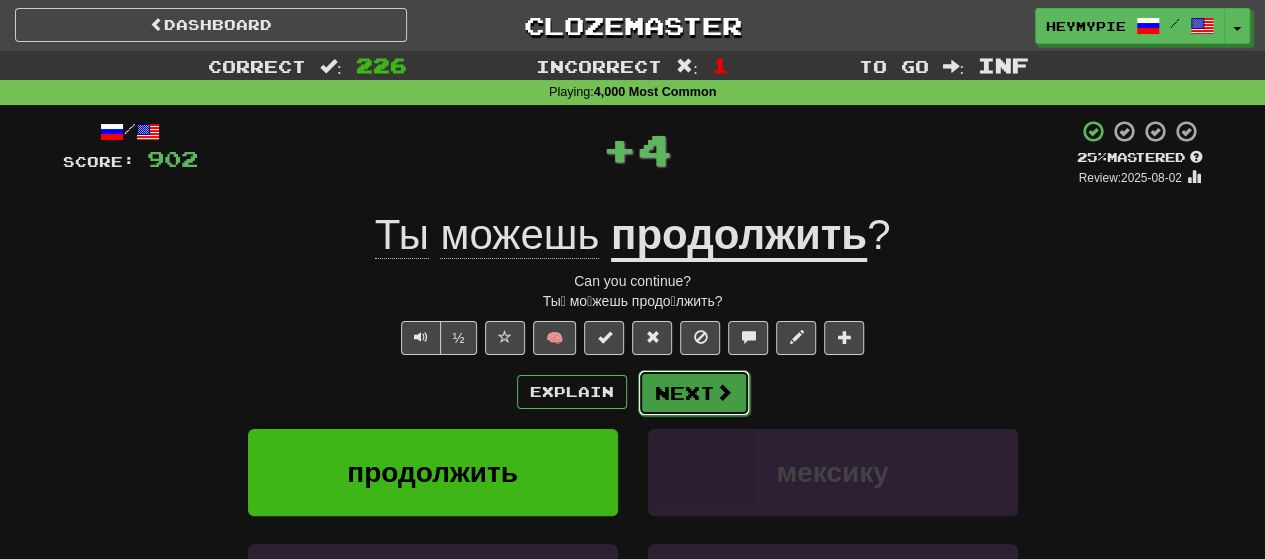 click on "Next" at bounding box center [694, 393] 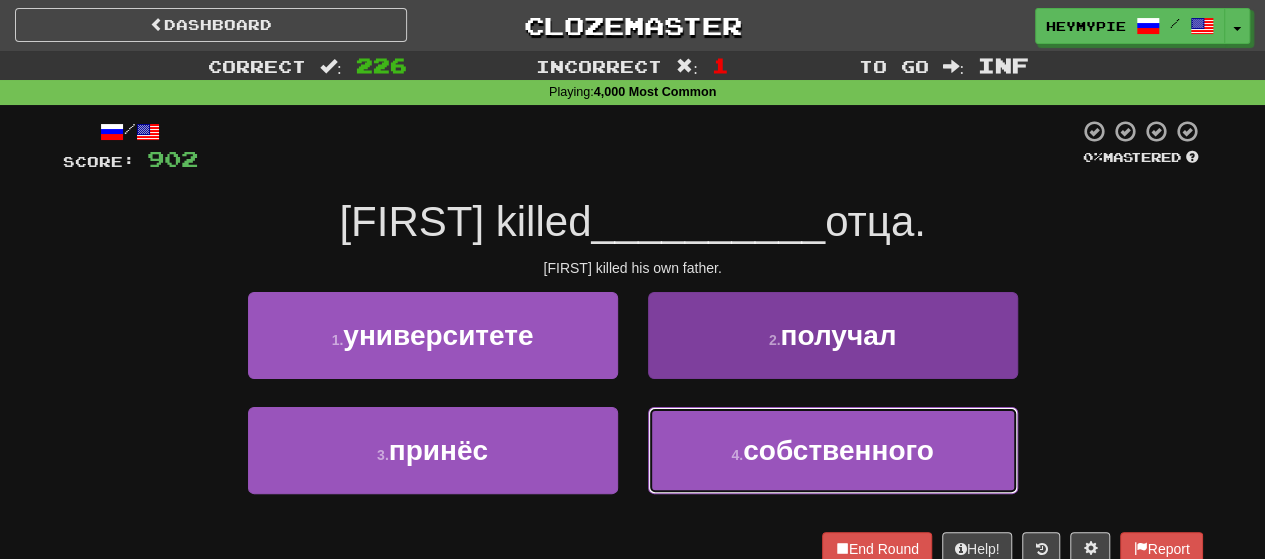 click on "[NUMBER] . собственного" at bounding box center [833, 450] 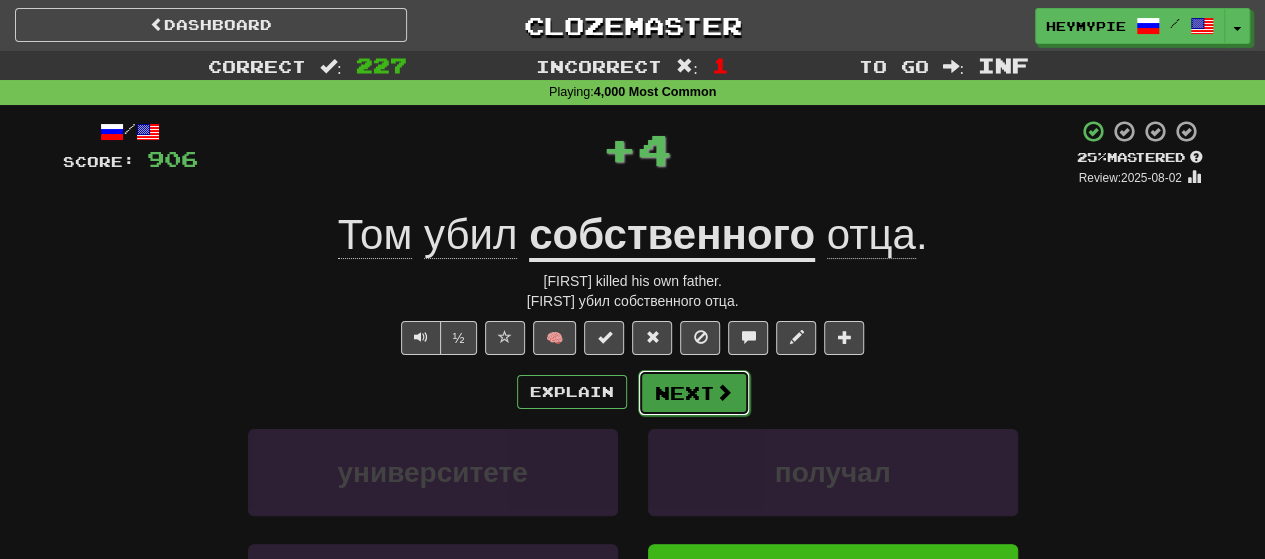 click on "Next" at bounding box center [694, 393] 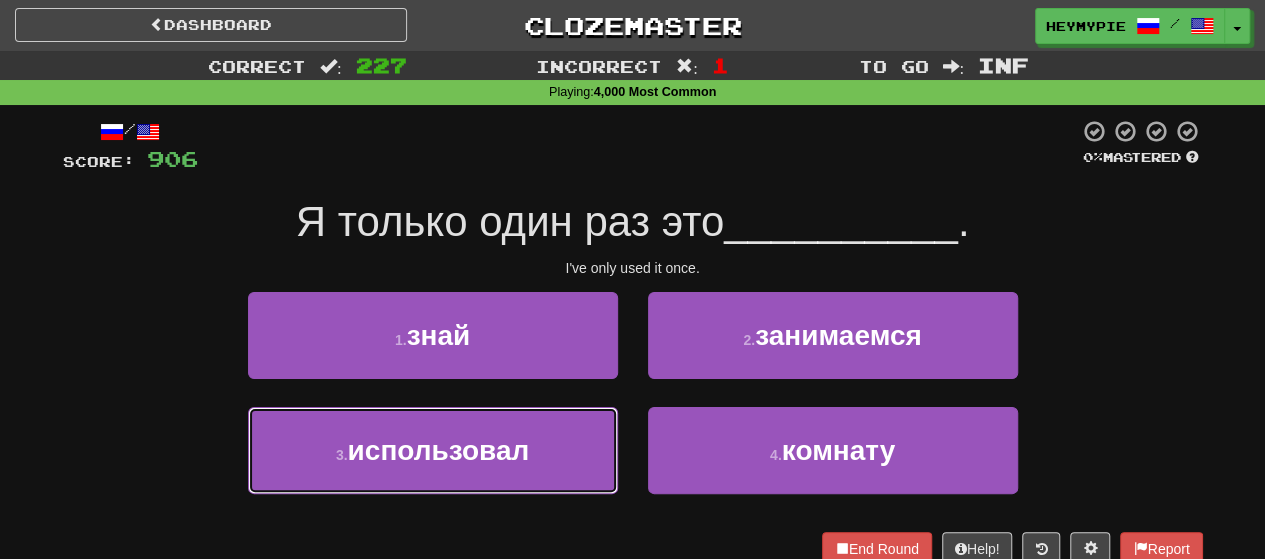 click on "3 .  использовал" at bounding box center (433, 450) 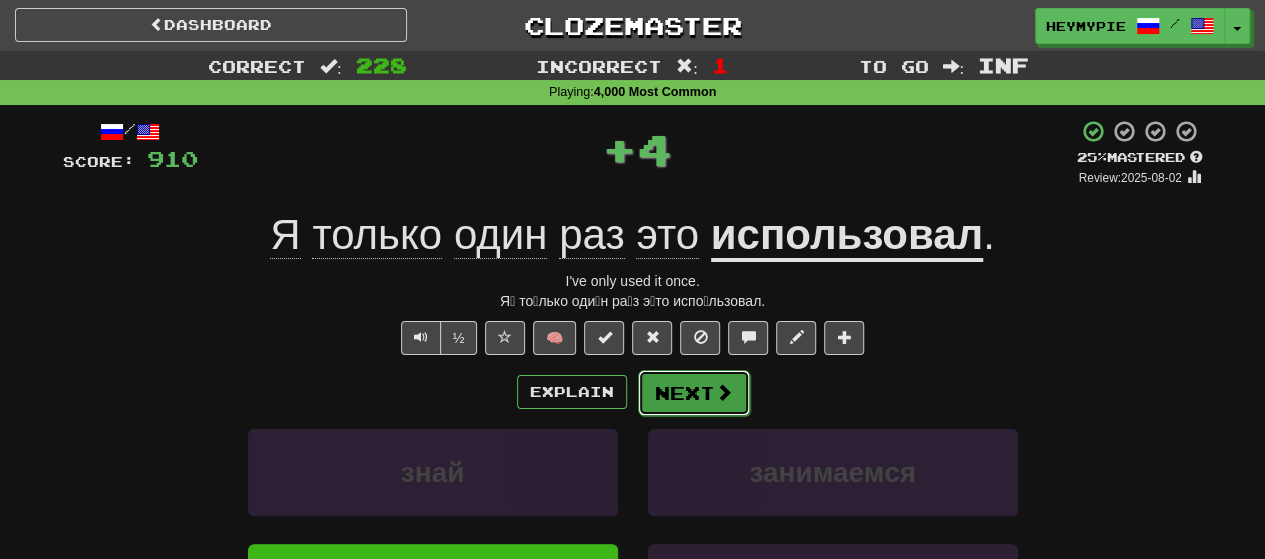click on "Next" at bounding box center [694, 393] 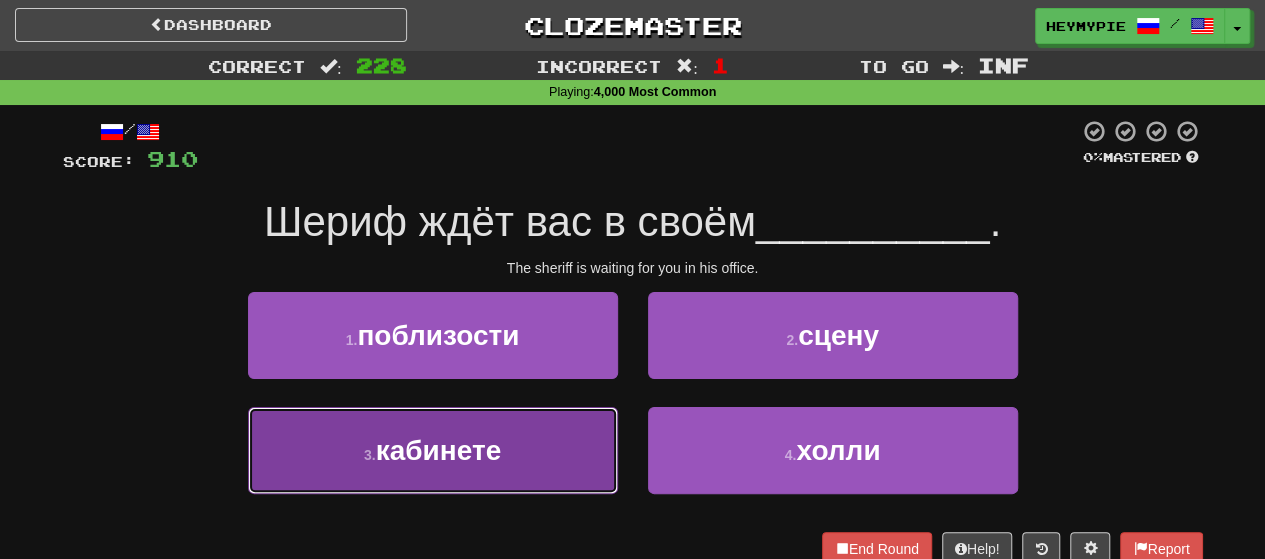 drag, startPoint x: 540, startPoint y: 421, endPoint x: 563, endPoint y: 414, distance: 24.04163 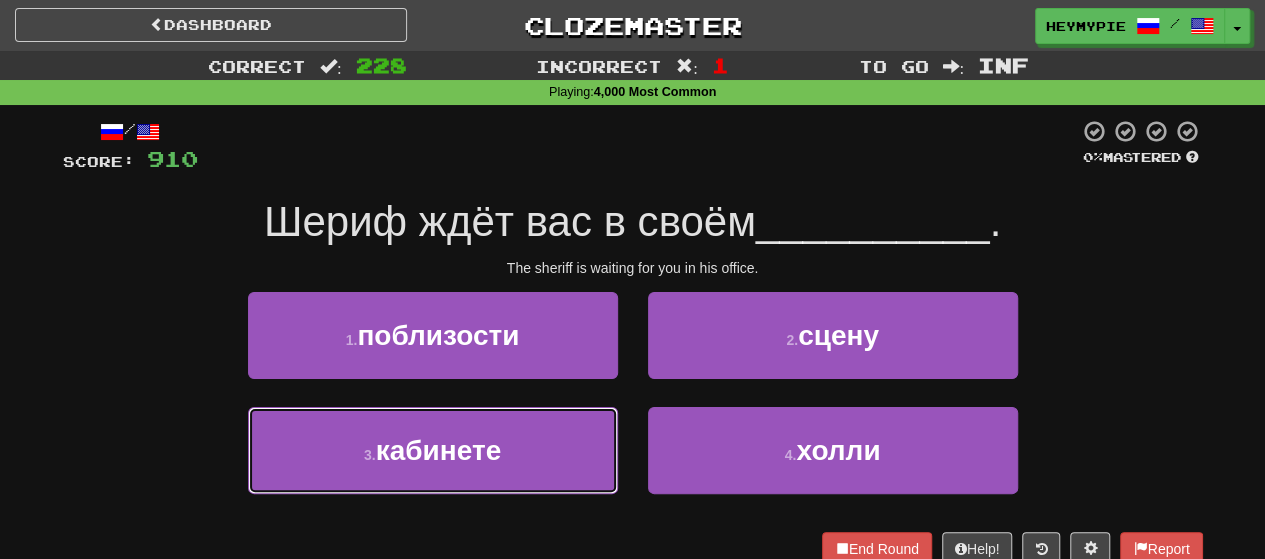 click on "3 .  кабинете" at bounding box center (433, 450) 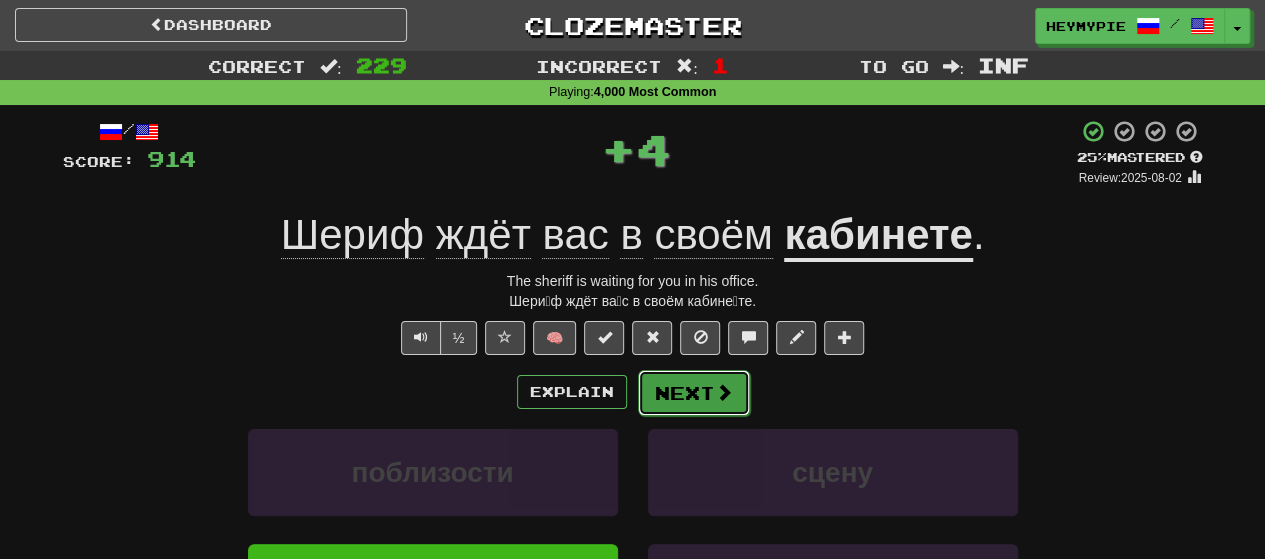 click on "Next" at bounding box center (694, 393) 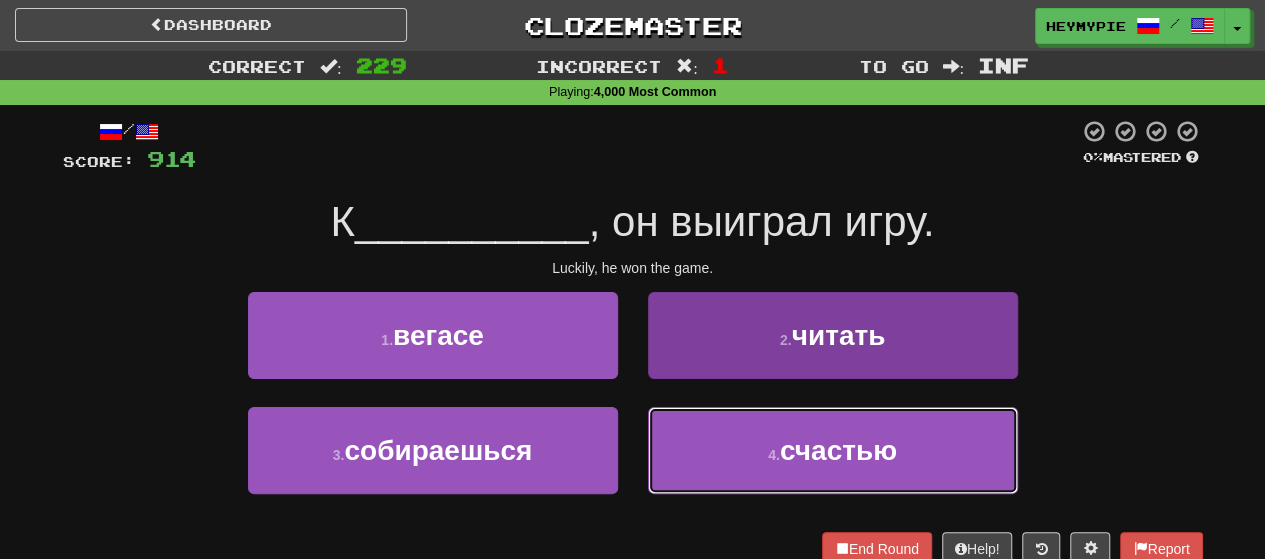 click on "4 .  счастью" at bounding box center [833, 450] 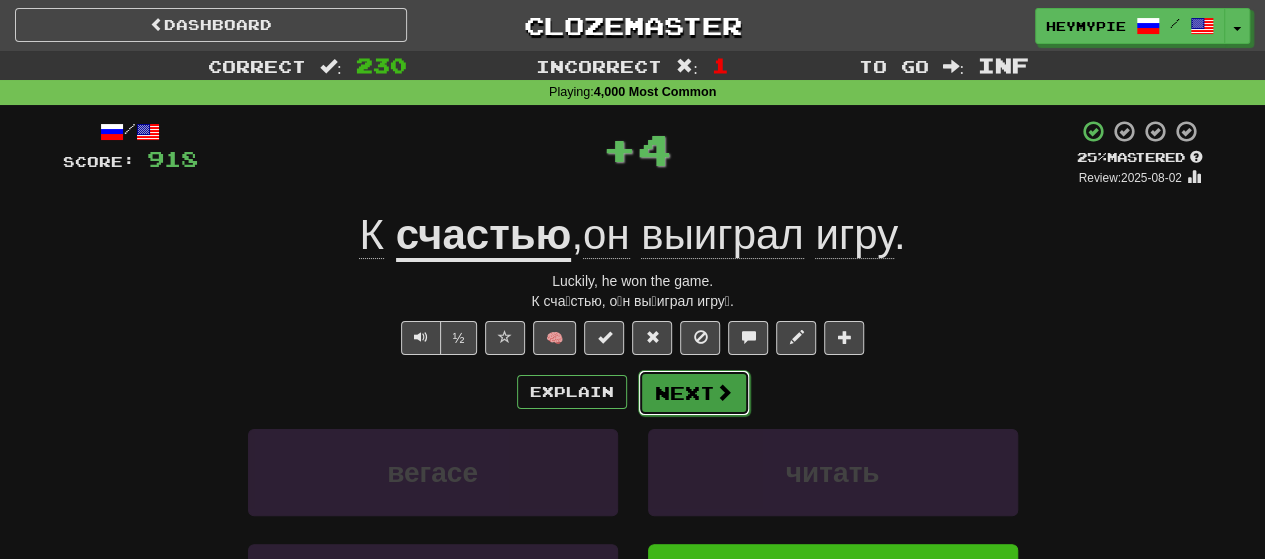 click on "Next" at bounding box center [694, 393] 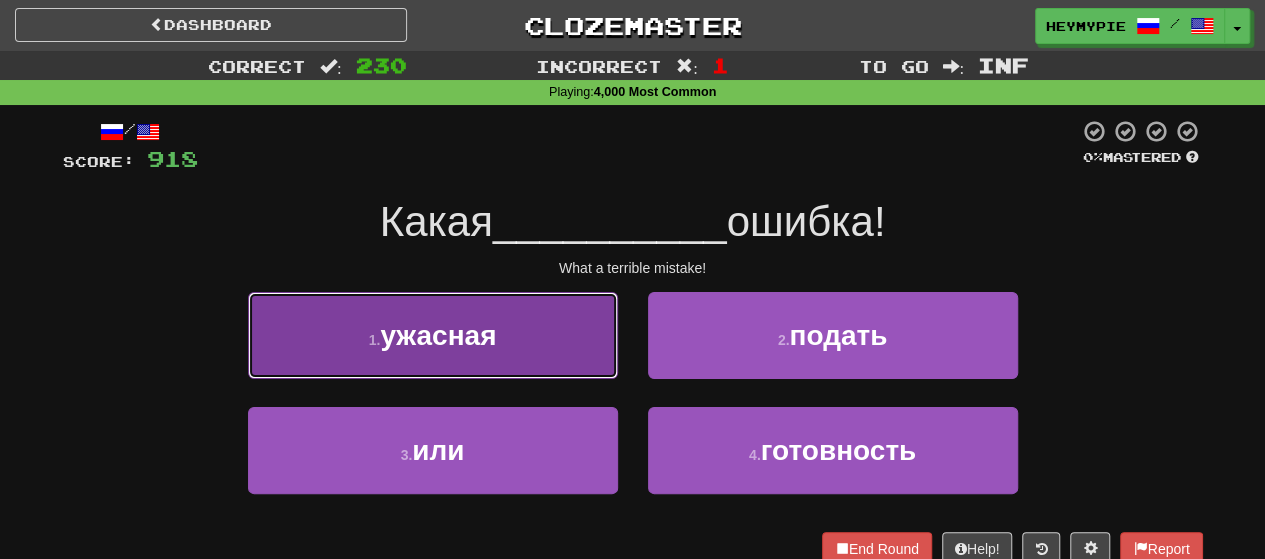 click on "ужасная" at bounding box center (438, 335) 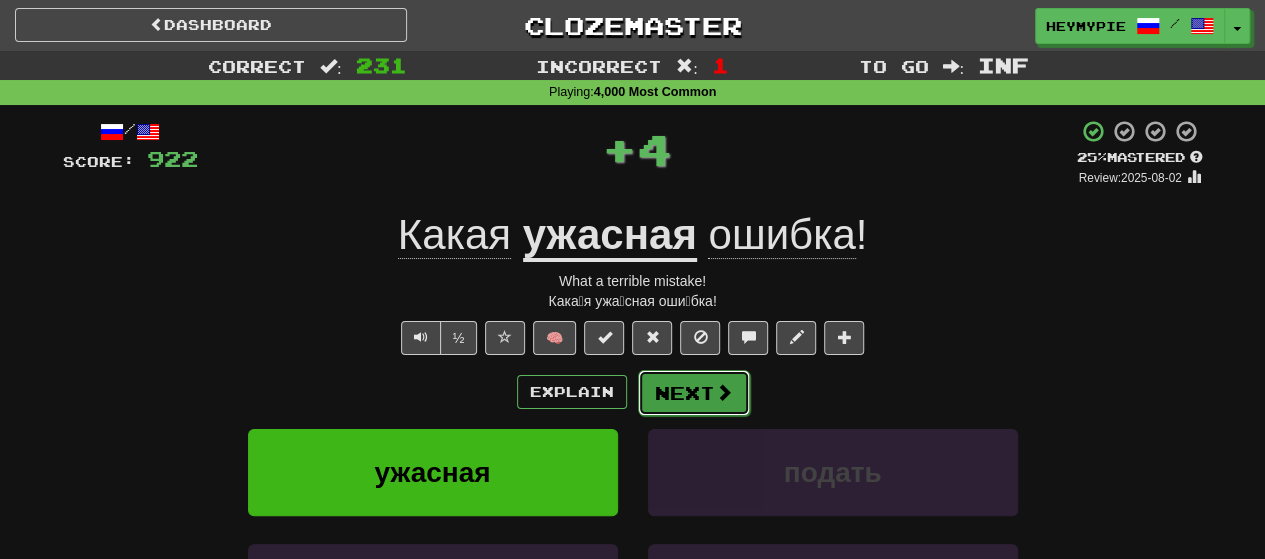 click on "Next" at bounding box center (694, 393) 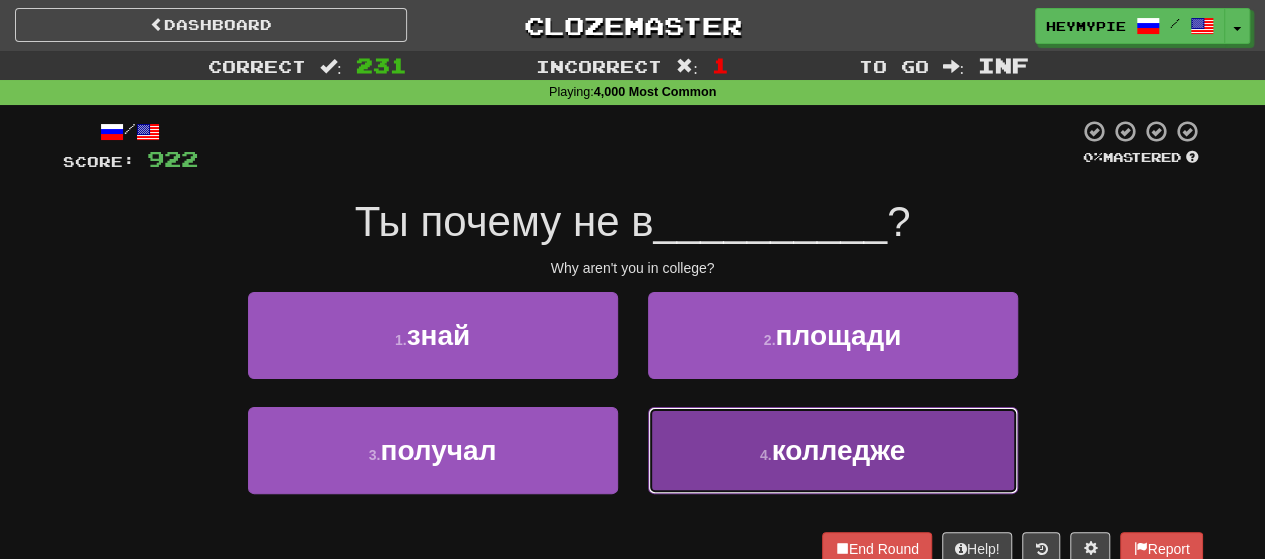 click on "4 .  колледже" at bounding box center [833, 450] 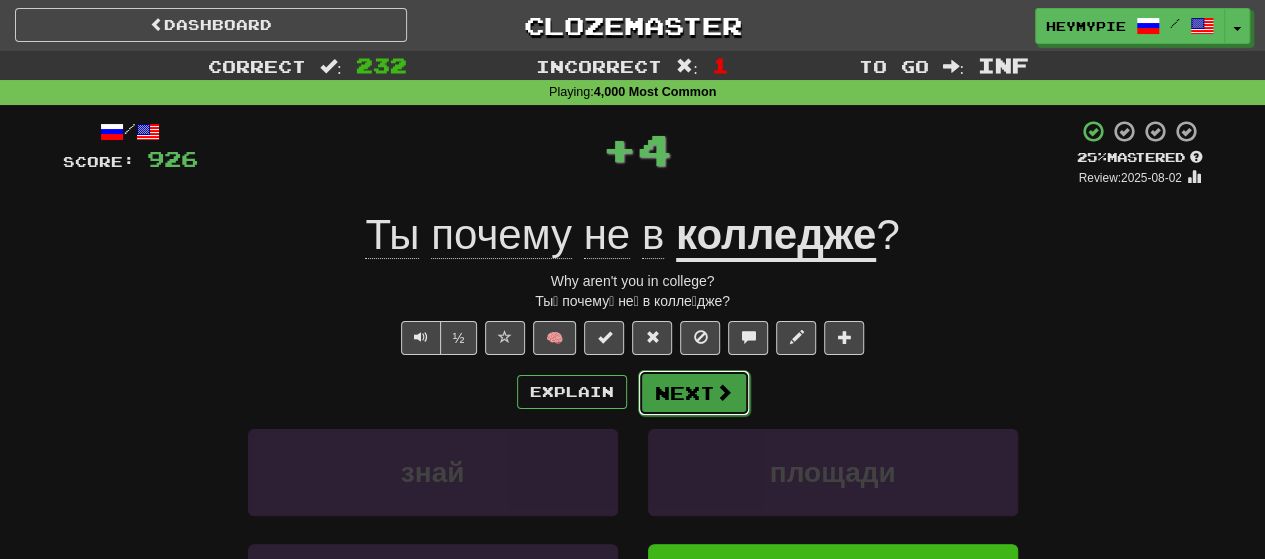 click on "Next" at bounding box center (694, 393) 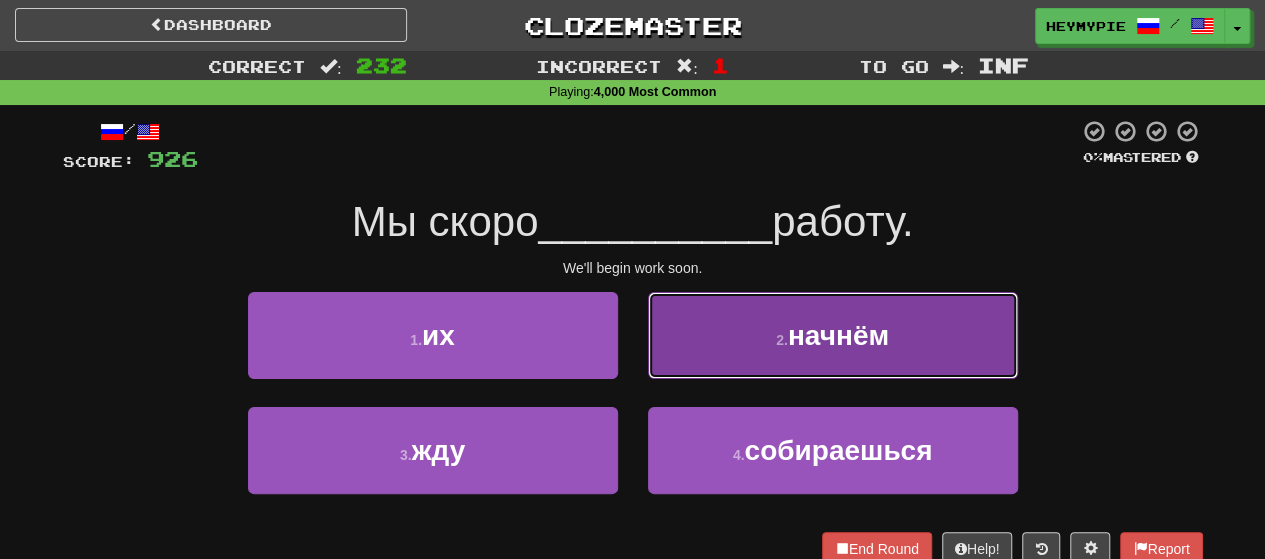 click on "начнём" at bounding box center (838, 335) 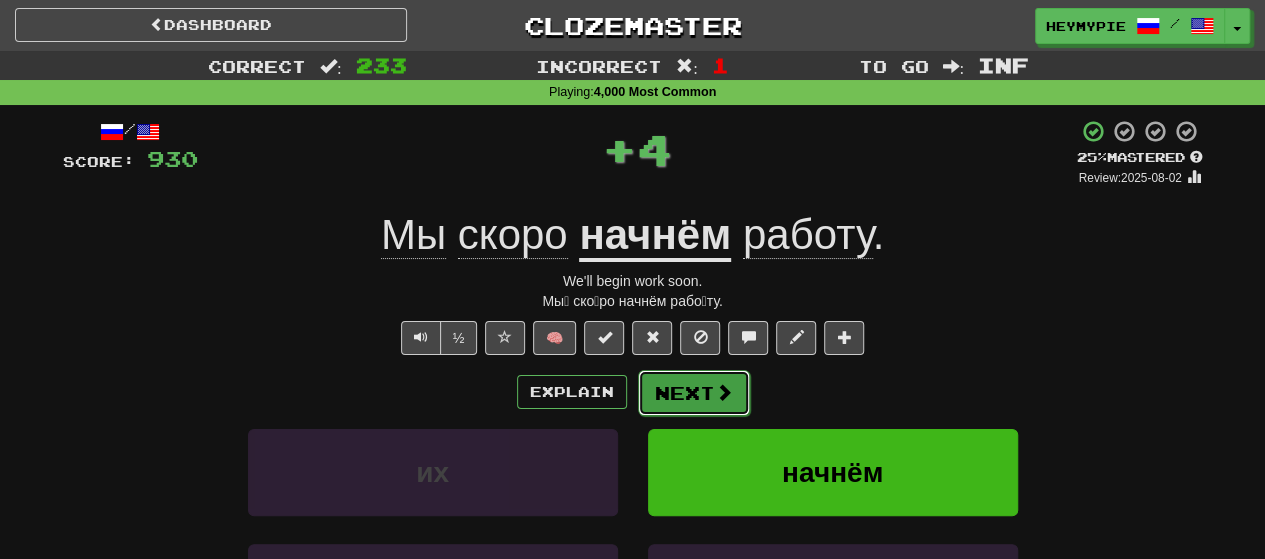 click on "Next" at bounding box center [694, 393] 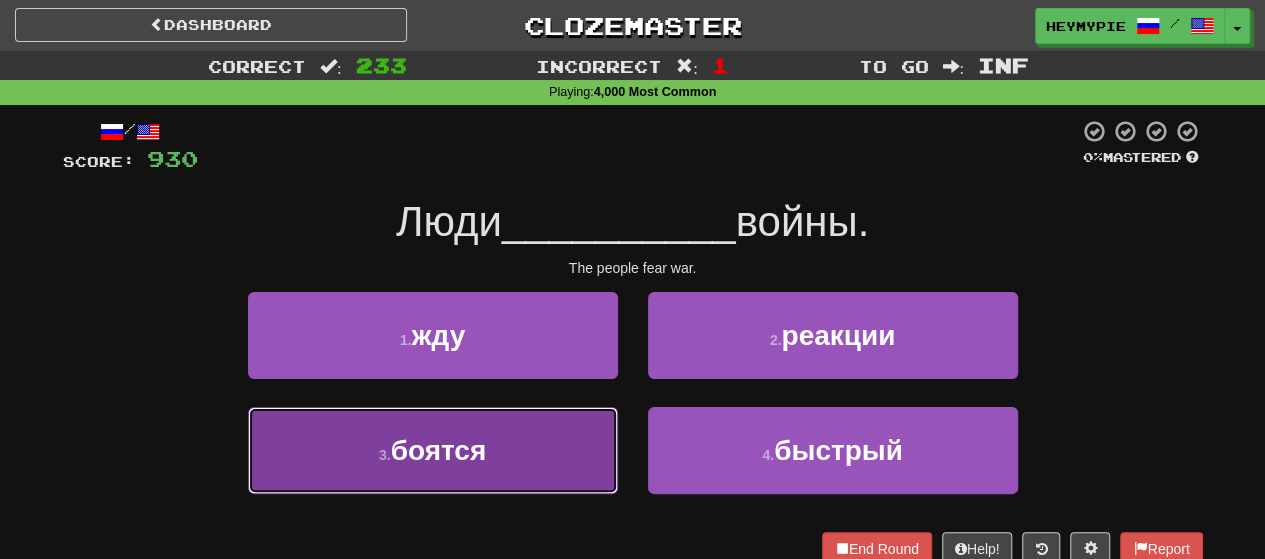 click on "3 .  боятся" at bounding box center [433, 450] 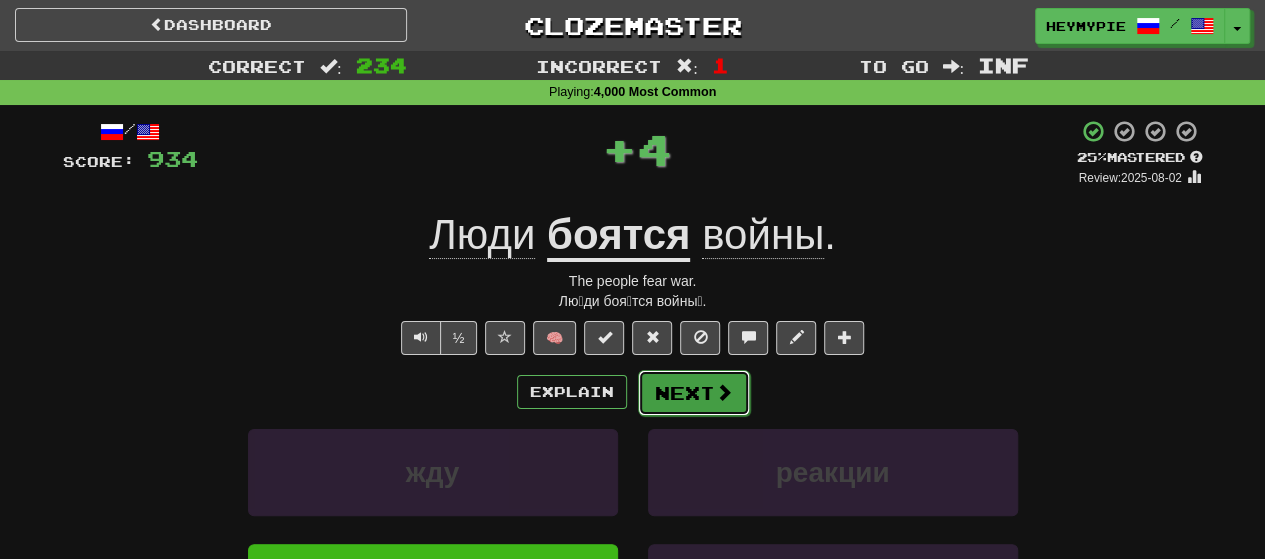 click on "Next" at bounding box center [694, 393] 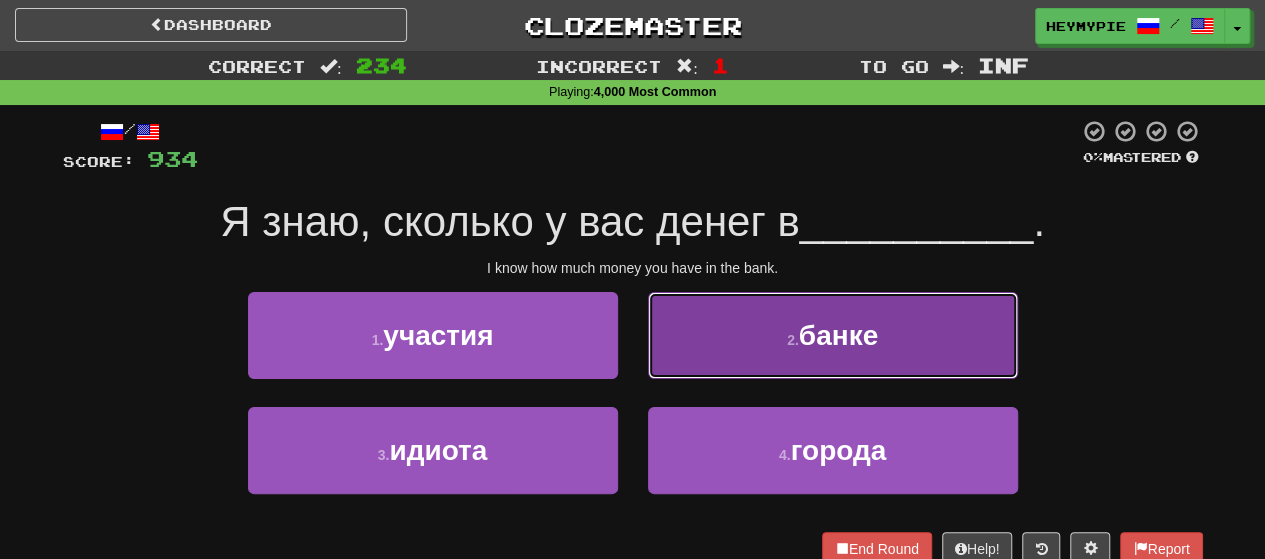 click on "2 .  банке" at bounding box center [833, 335] 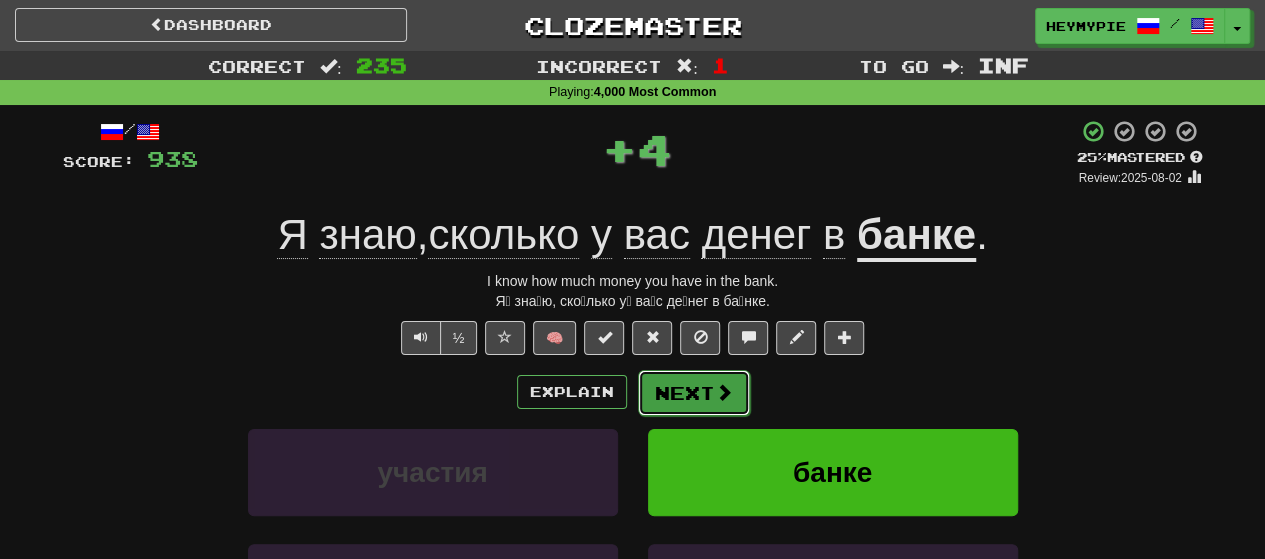 click on "Next" at bounding box center [694, 393] 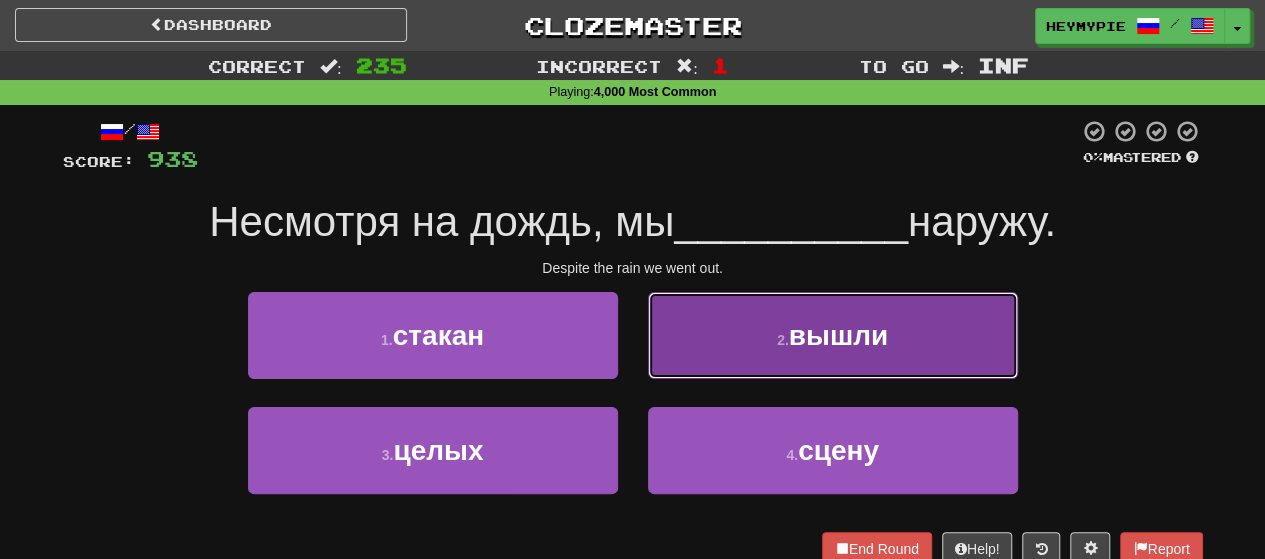 click on "2 .  вышли" at bounding box center (833, 335) 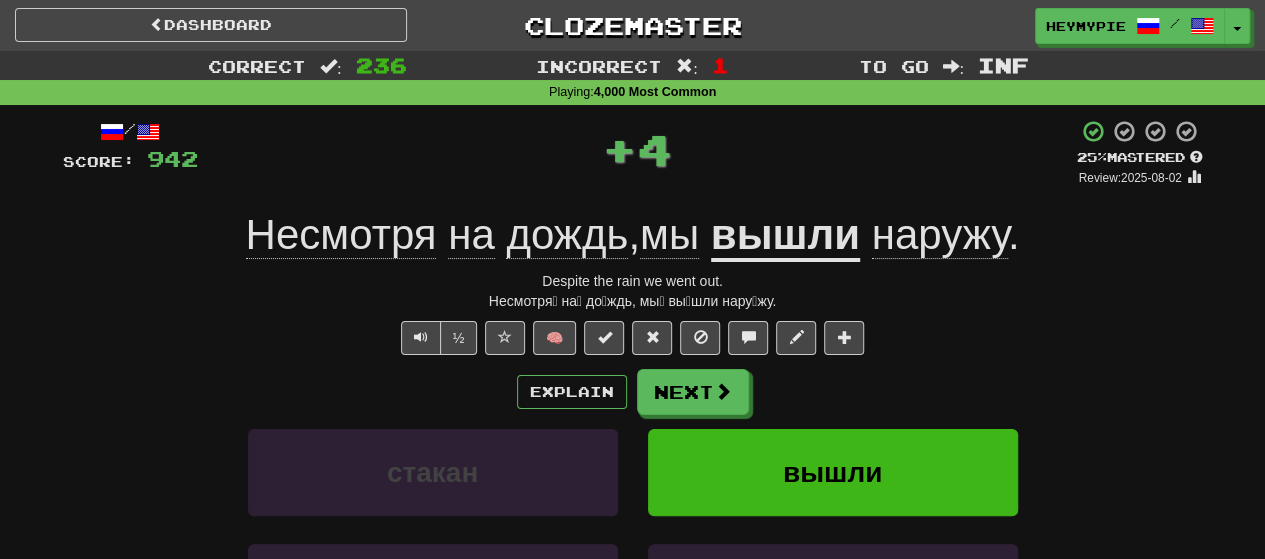 click on "наружу" at bounding box center (940, 235) 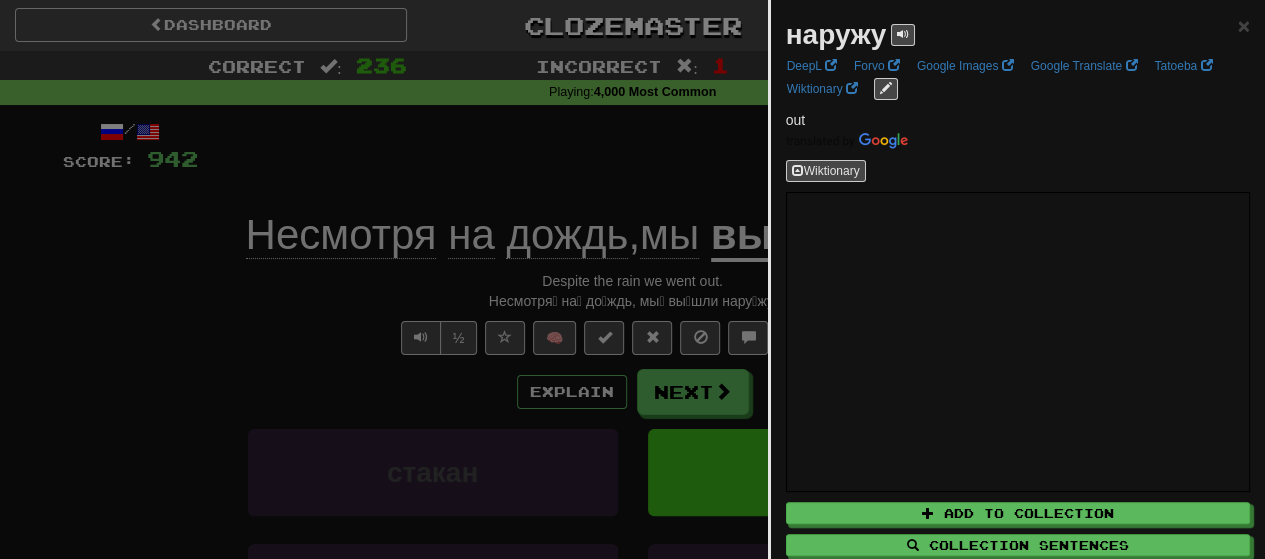 click at bounding box center (632, 279) 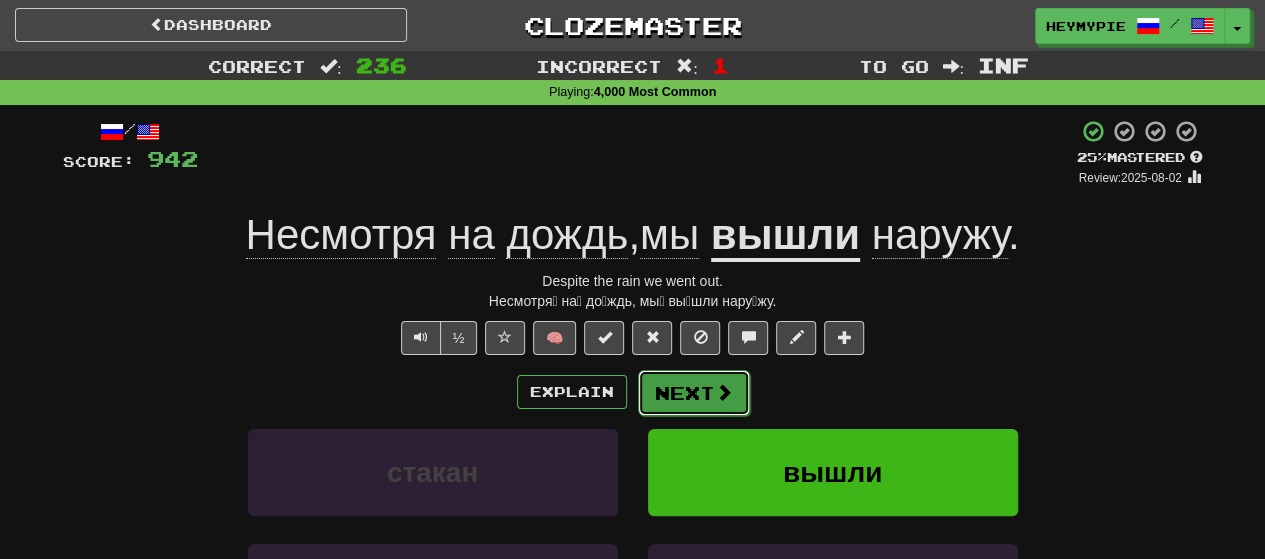 click at bounding box center [724, 392] 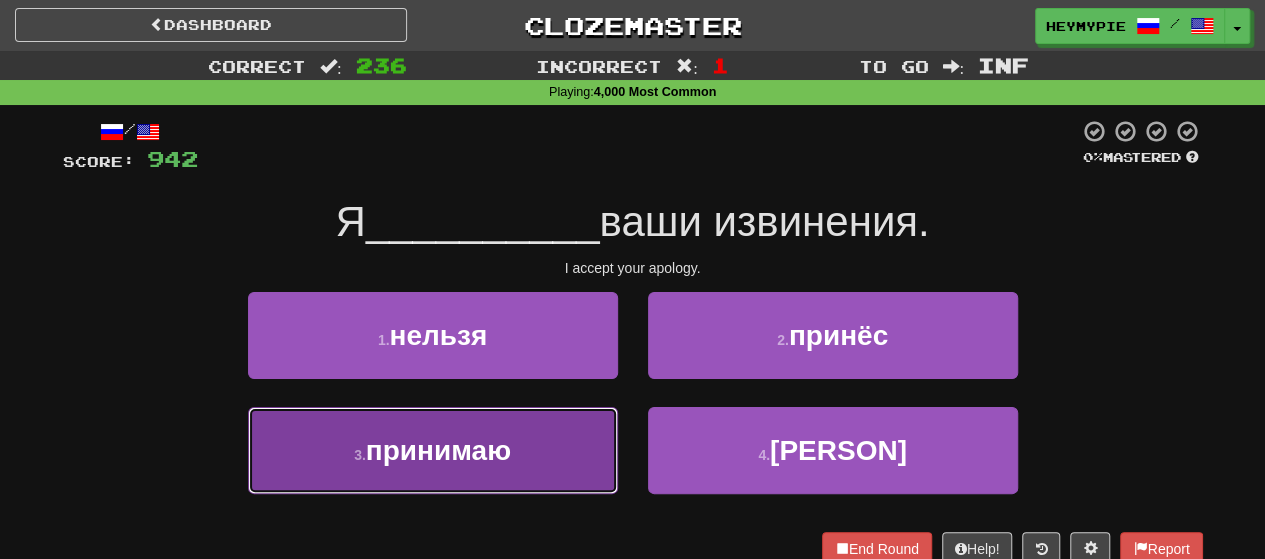 click on "принимаю" at bounding box center (438, 450) 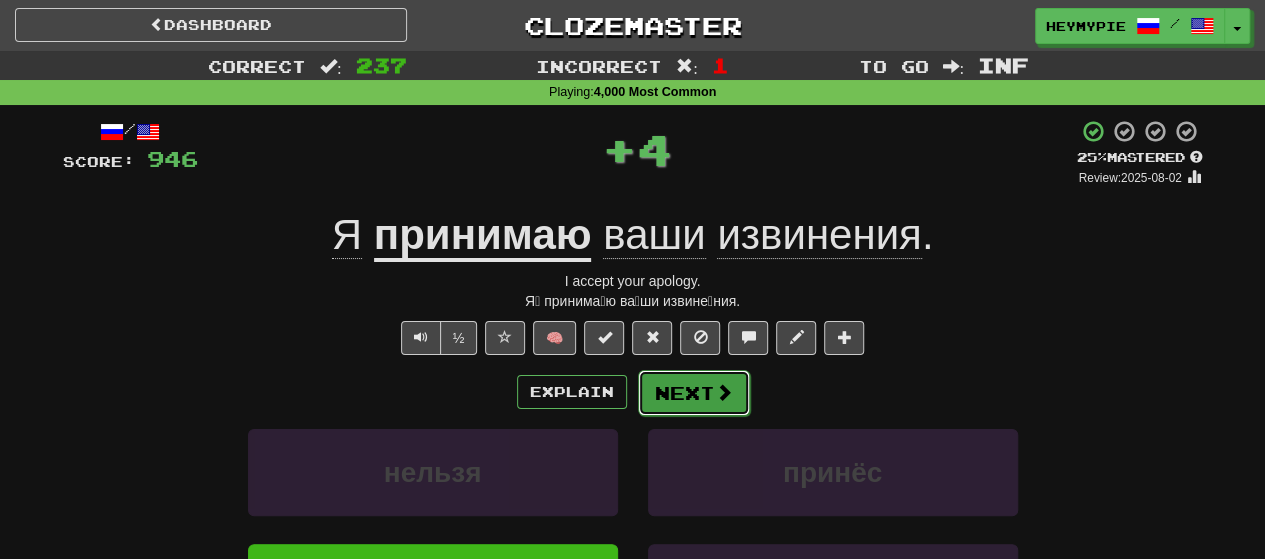 click on "Next" at bounding box center [694, 393] 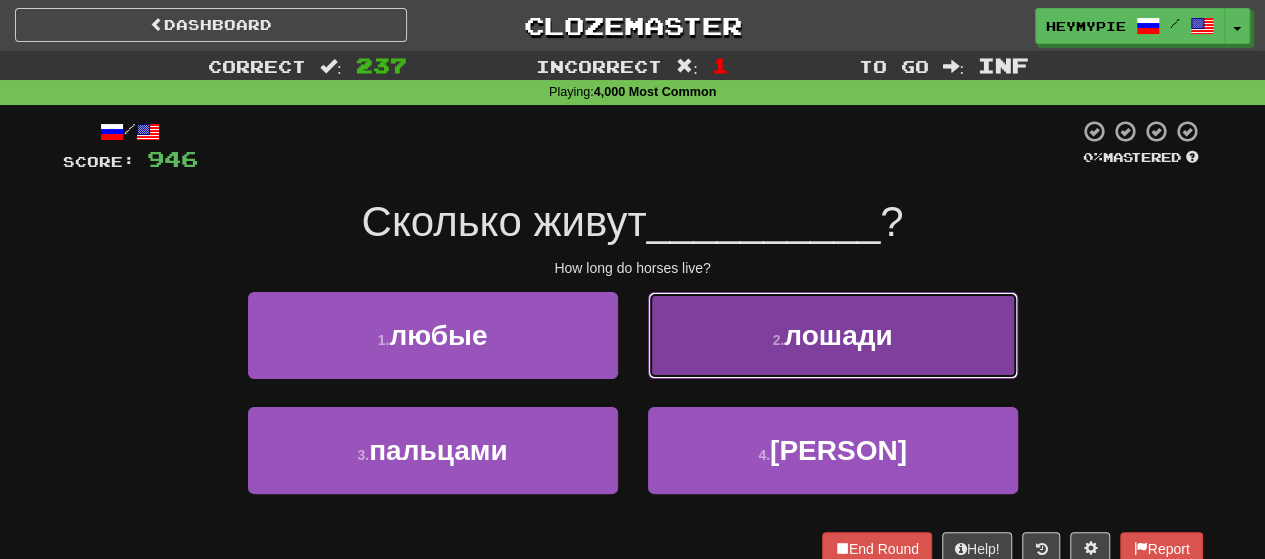 click on "2 .  лошади" at bounding box center [833, 335] 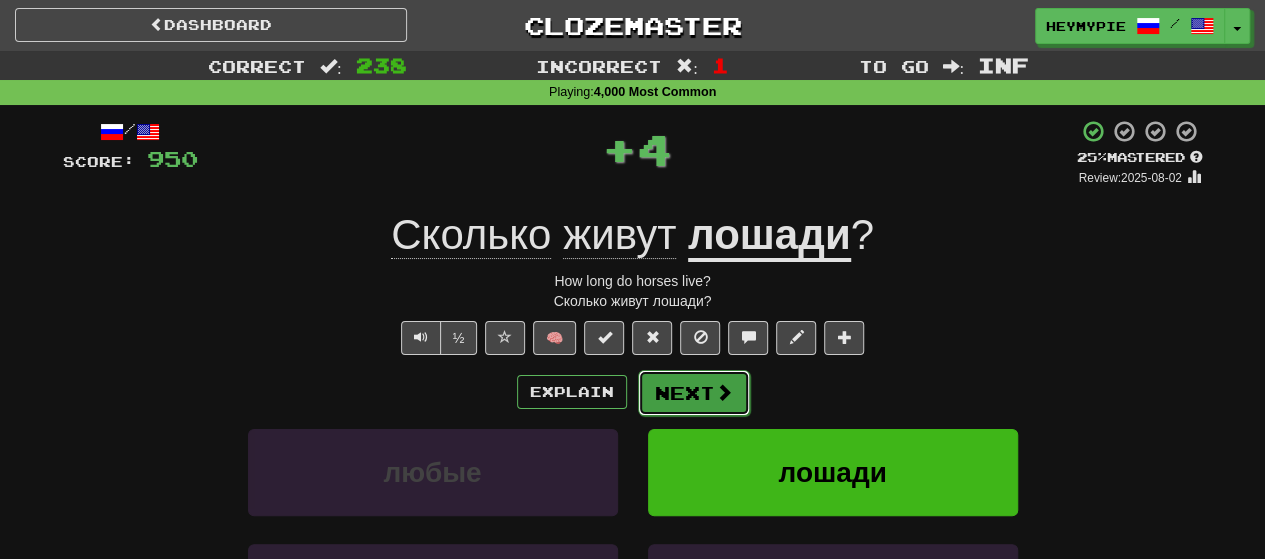 click on "Next" at bounding box center (694, 393) 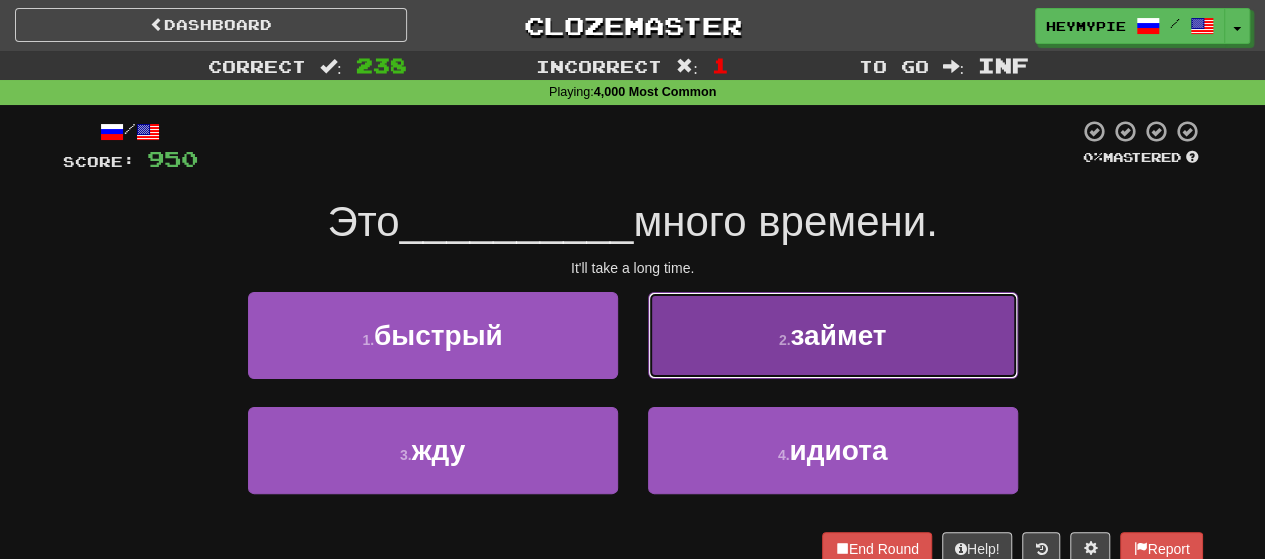 click on "2 .  займет" at bounding box center [833, 335] 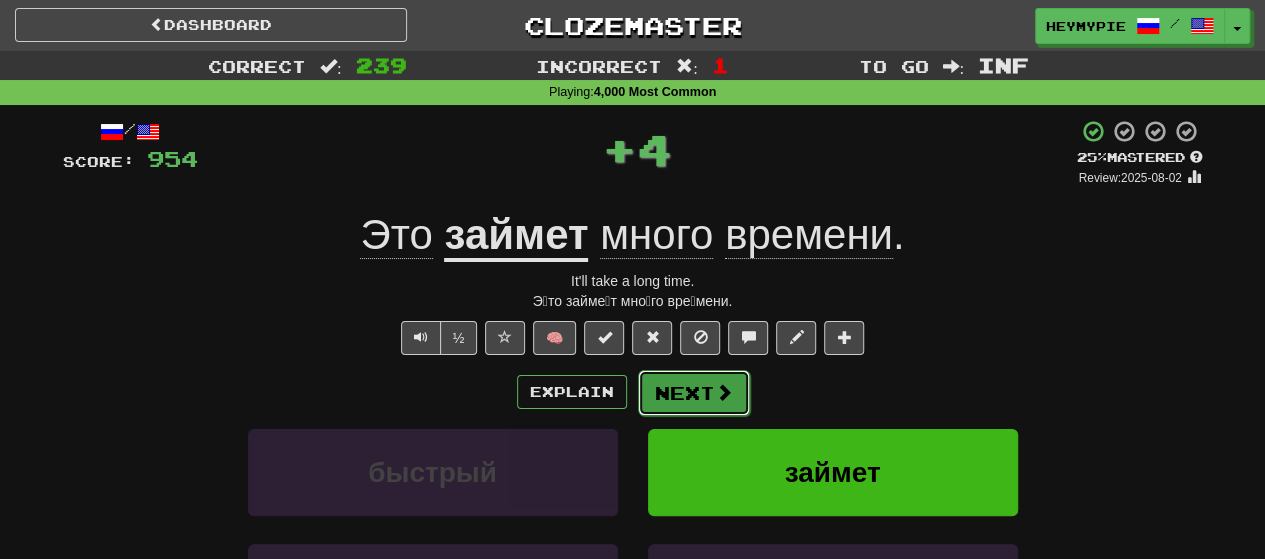 click on "Next" at bounding box center (694, 393) 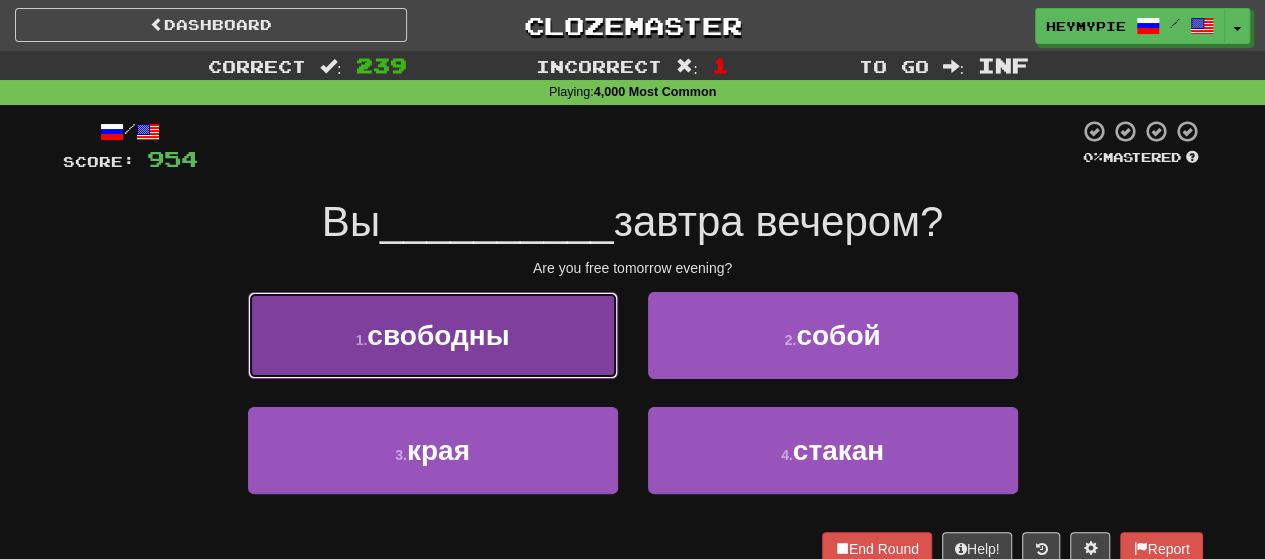 click on "свободны" at bounding box center [438, 335] 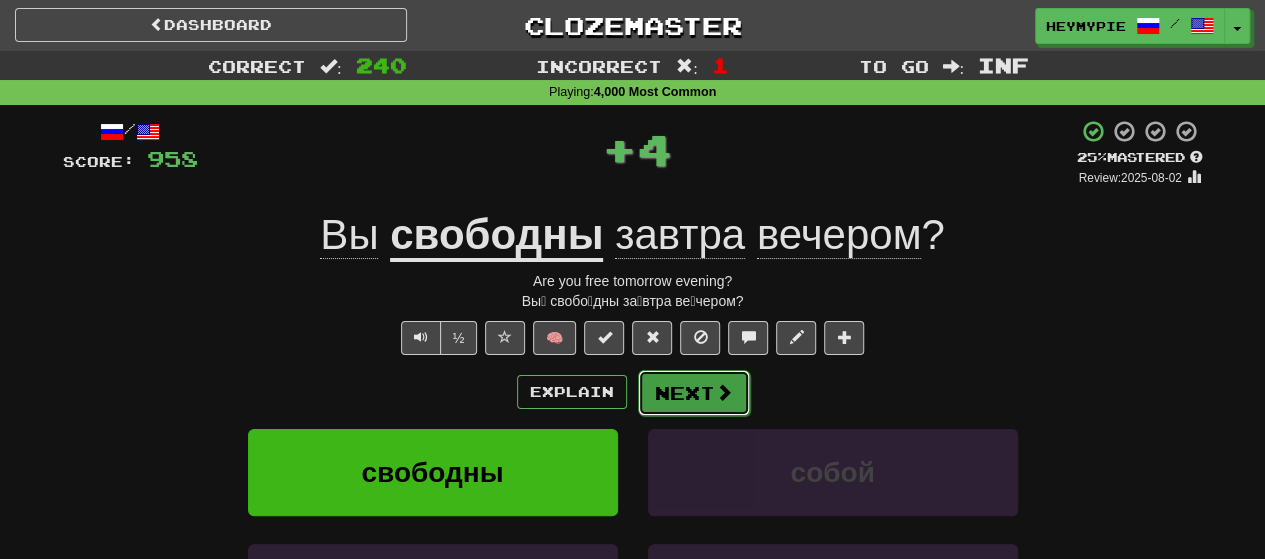 click on "Next" at bounding box center [694, 393] 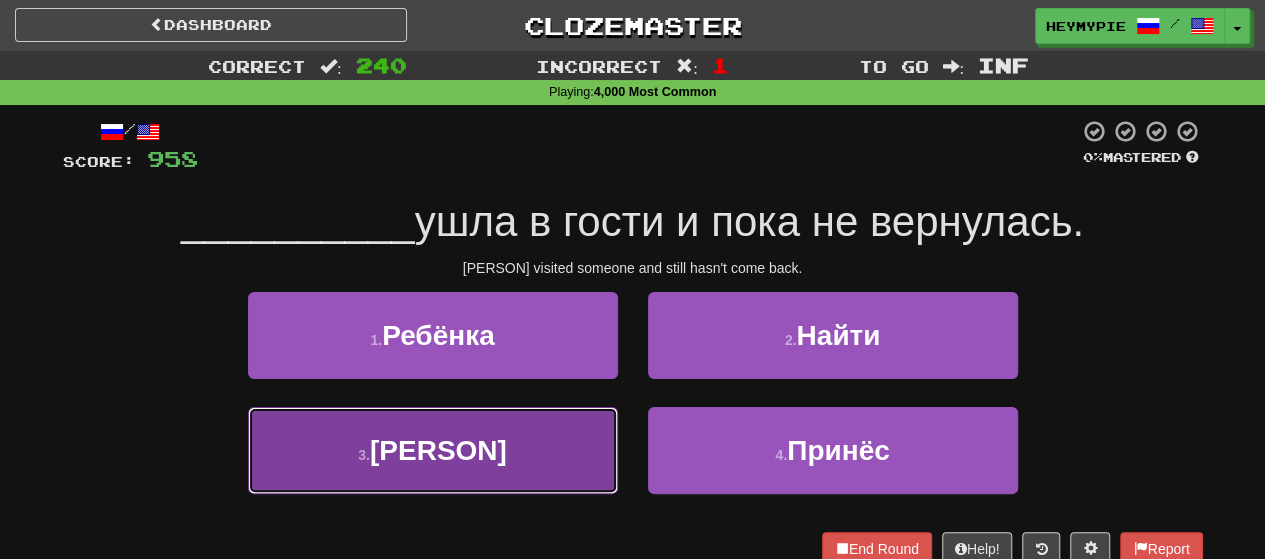 click on "[NUMBER] . [LAST]" at bounding box center [433, 450] 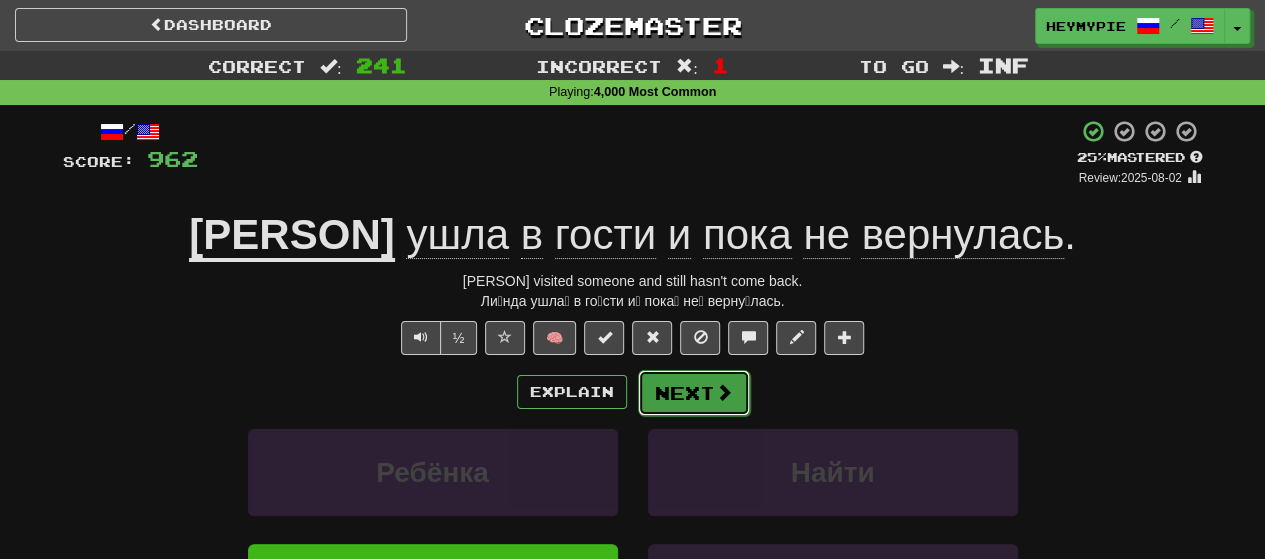 click on "Next" at bounding box center [694, 393] 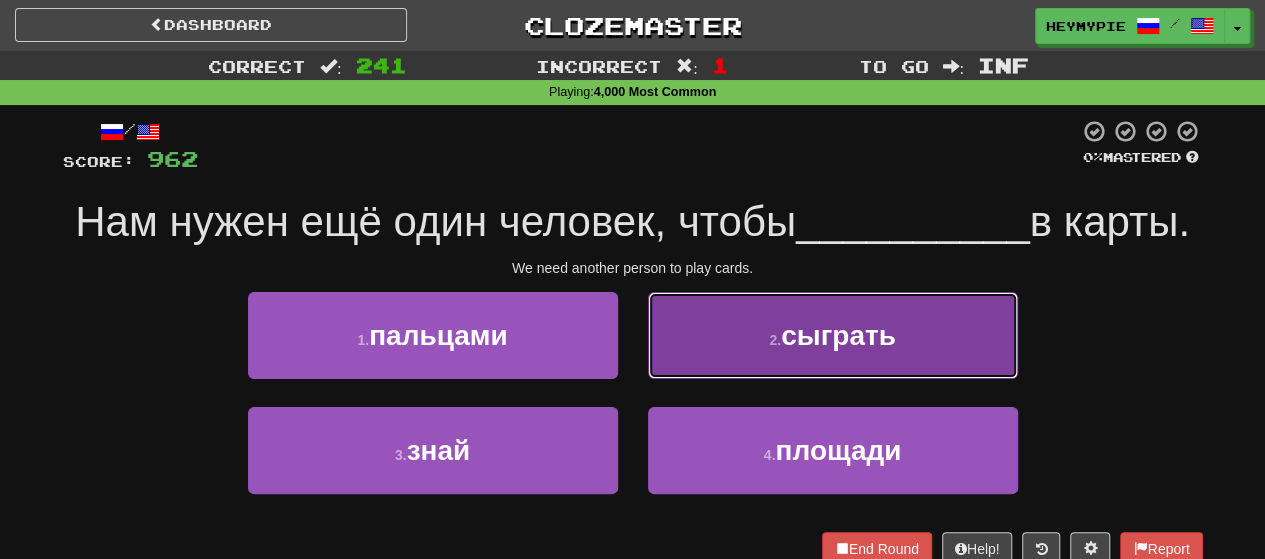 click on "2 .  сыграть" at bounding box center [833, 335] 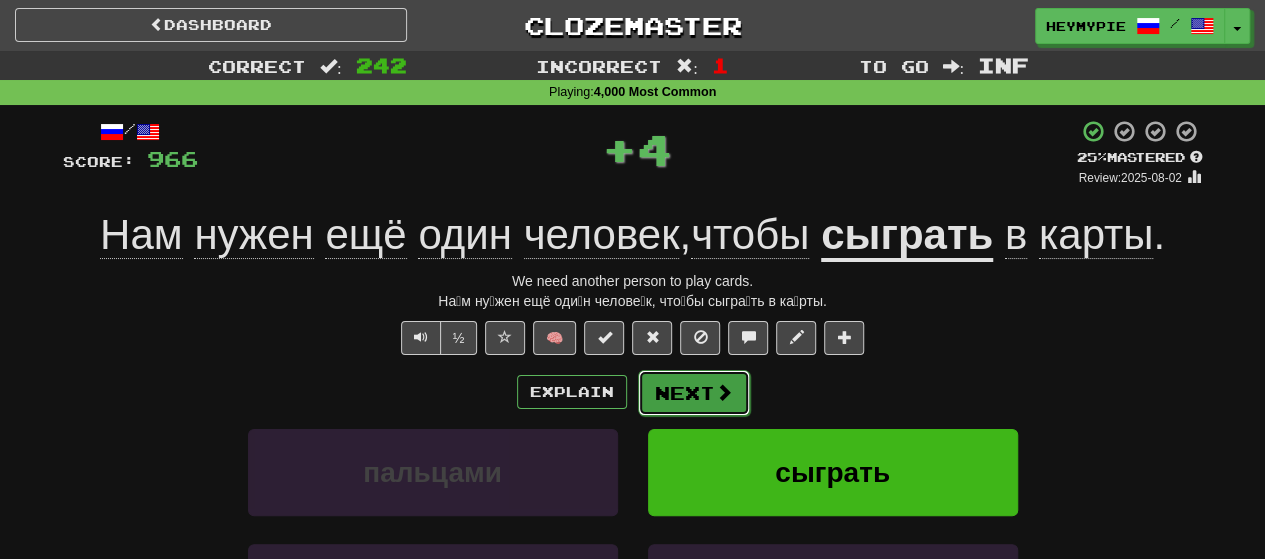 click on "Next" at bounding box center [694, 393] 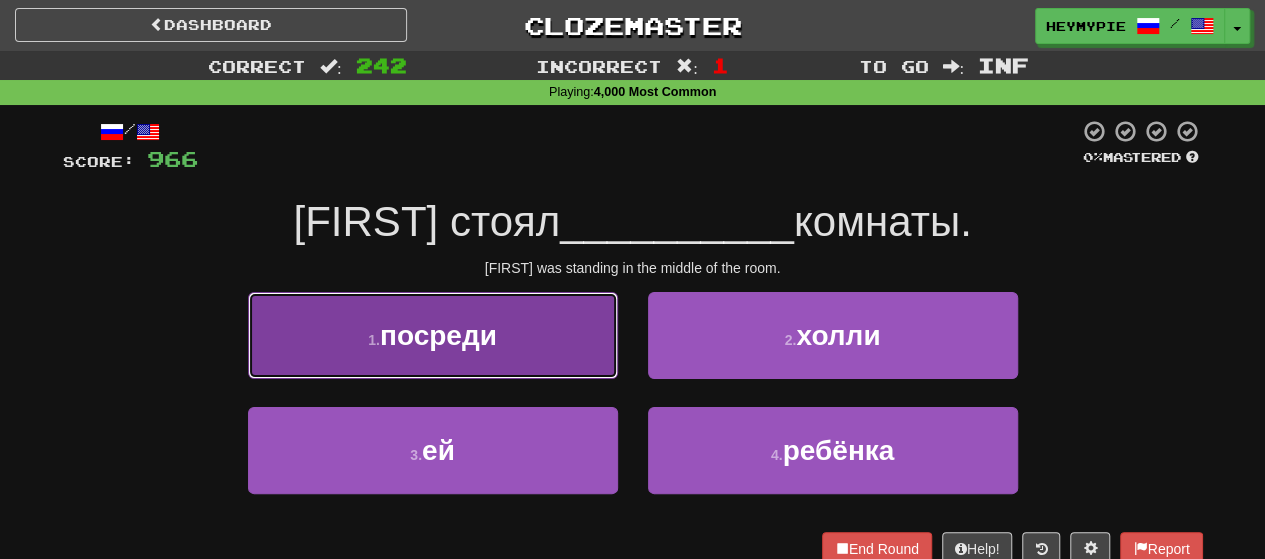 click on "[NUMBER] . посреди" at bounding box center [433, 335] 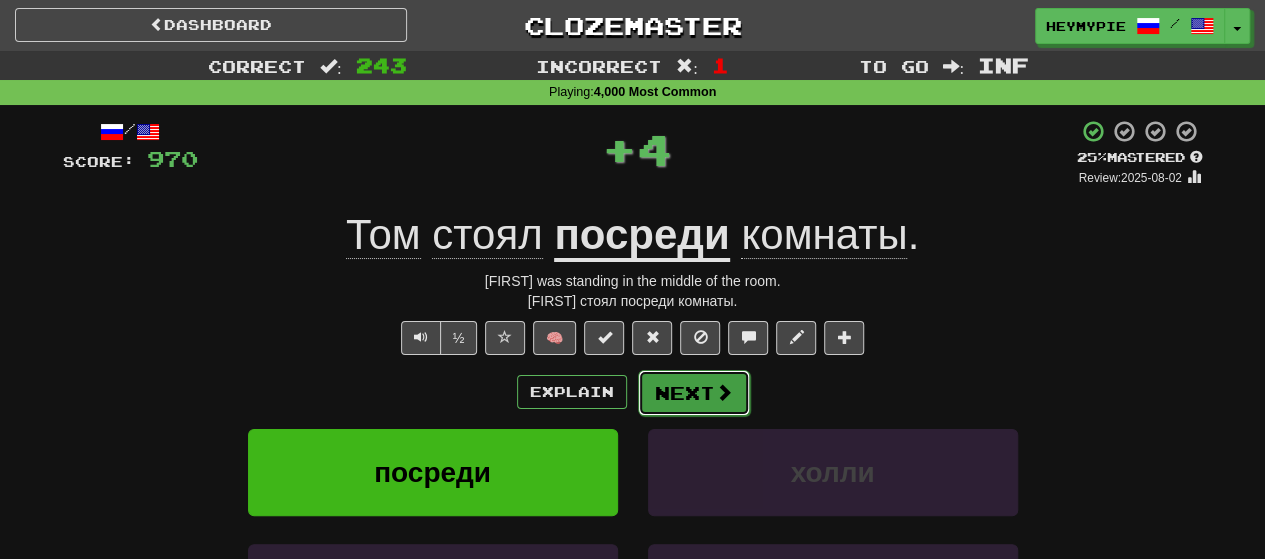 click on "Next" at bounding box center (694, 393) 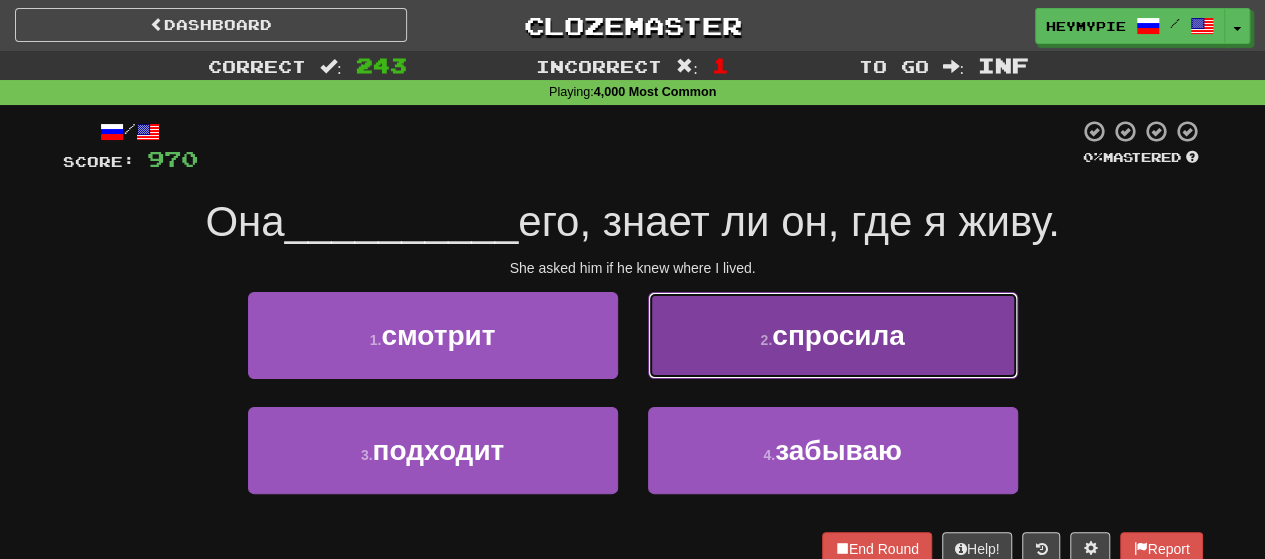 click on "2 .  спросила" at bounding box center (833, 335) 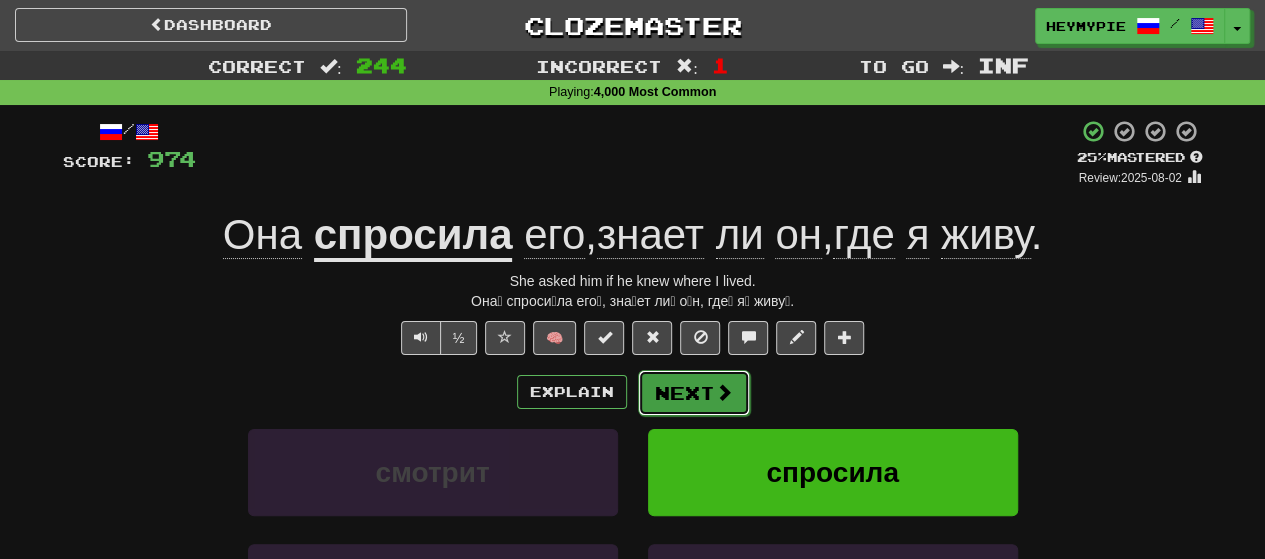 click on "Next" at bounding box center [694, 393] 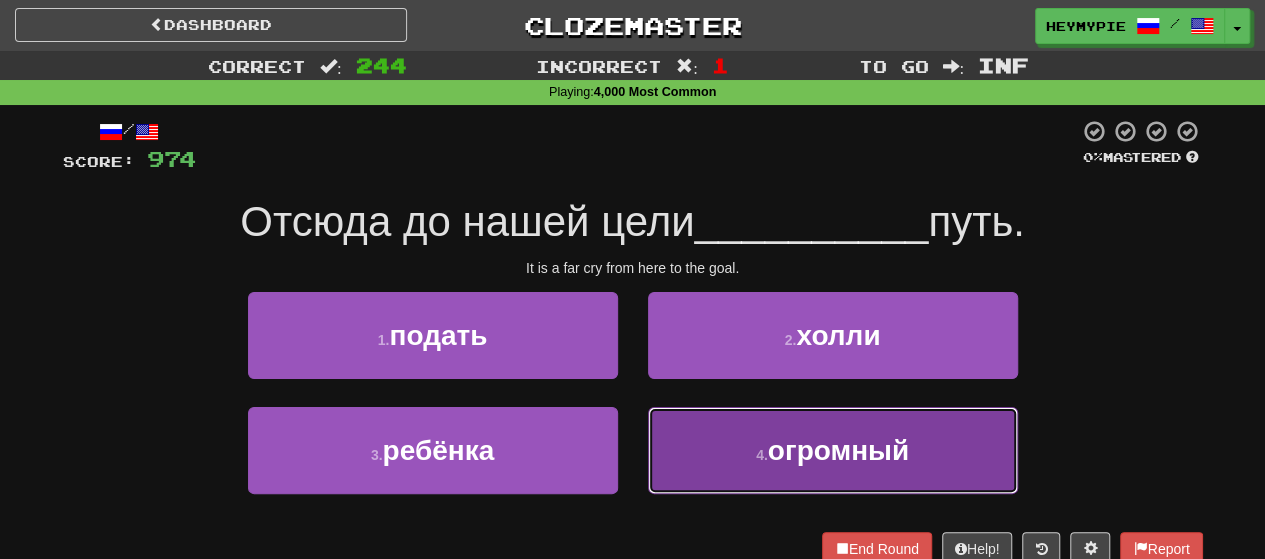 click on "4 .  огромный" at bounding box center (833, 450) 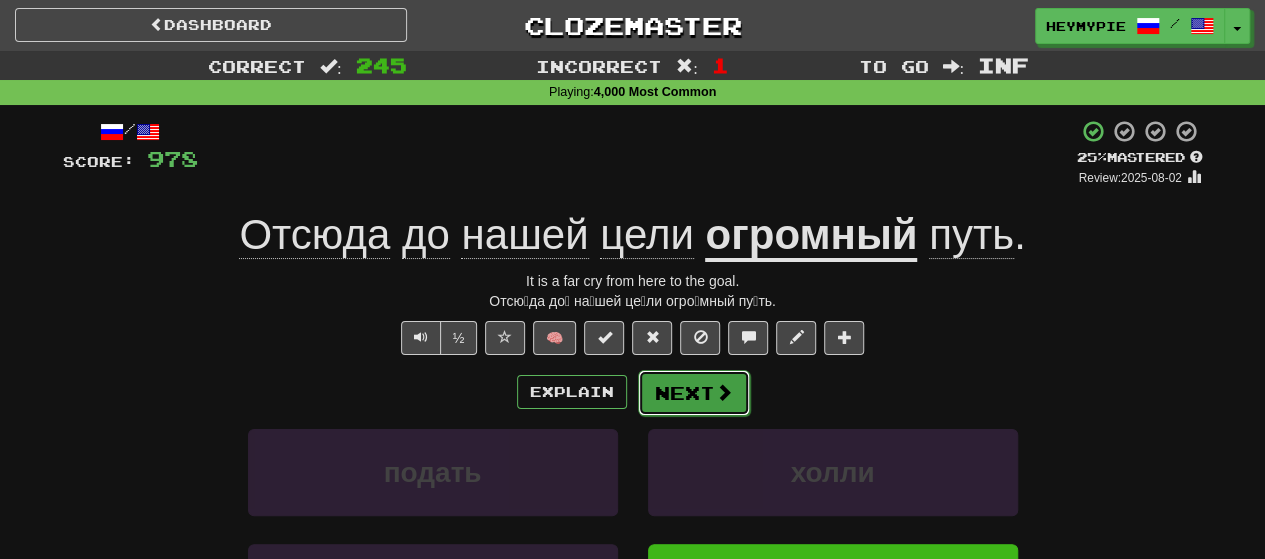click on "Next" at bounding box center [694, 393] 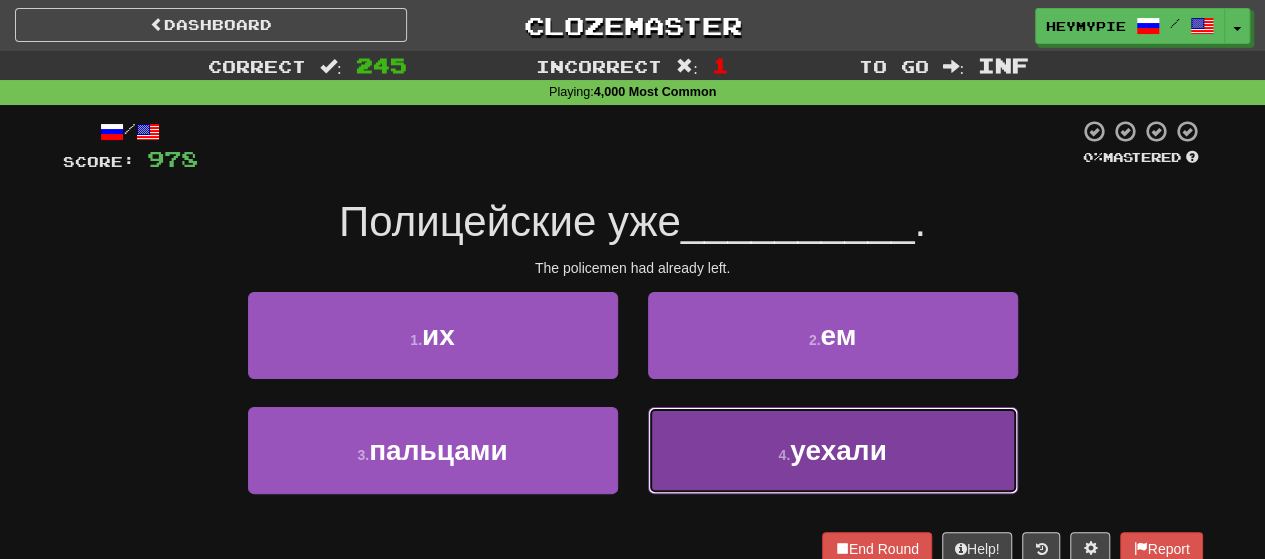 click on "4 .  уехали" at bounding box center (833, 450) 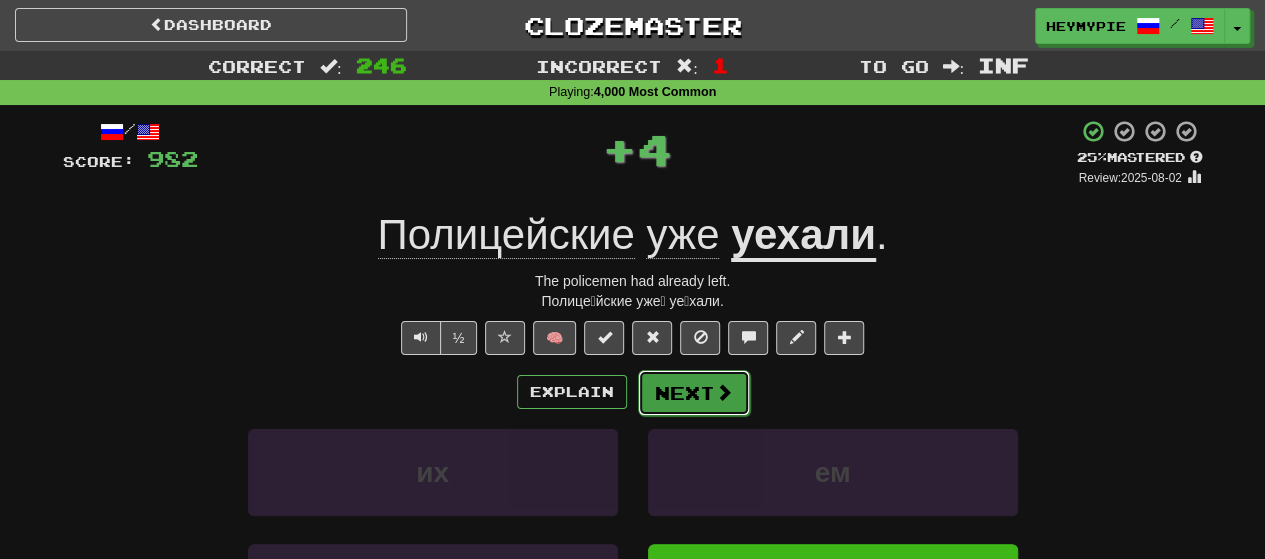 click on "Next" at bounding box center (694, 393) 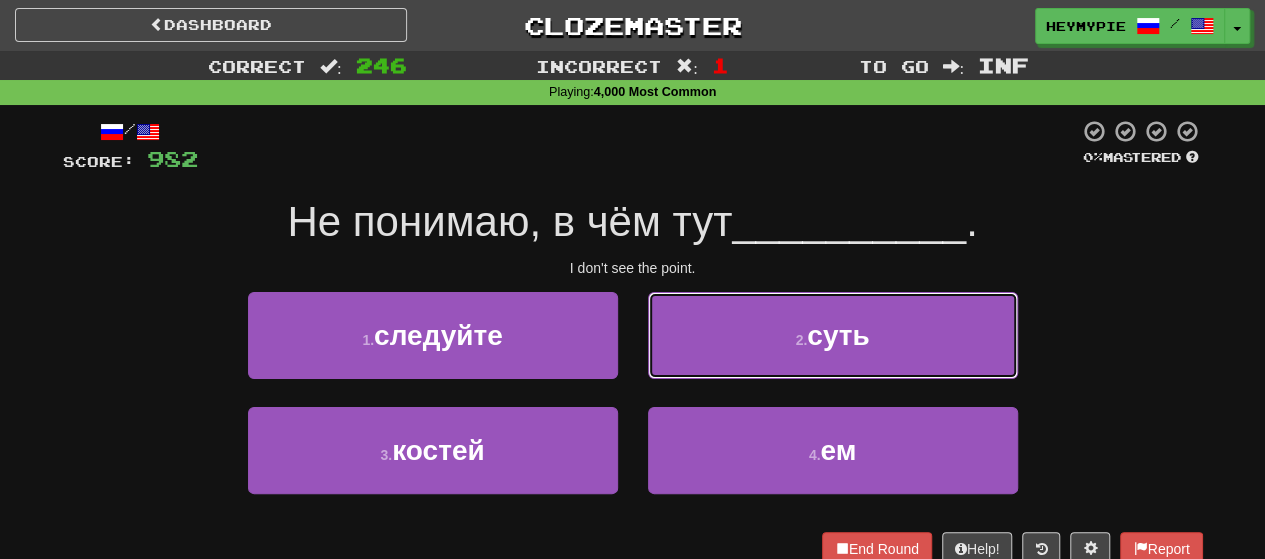 click on "2 .  суть" at bounding box center (833, 335) 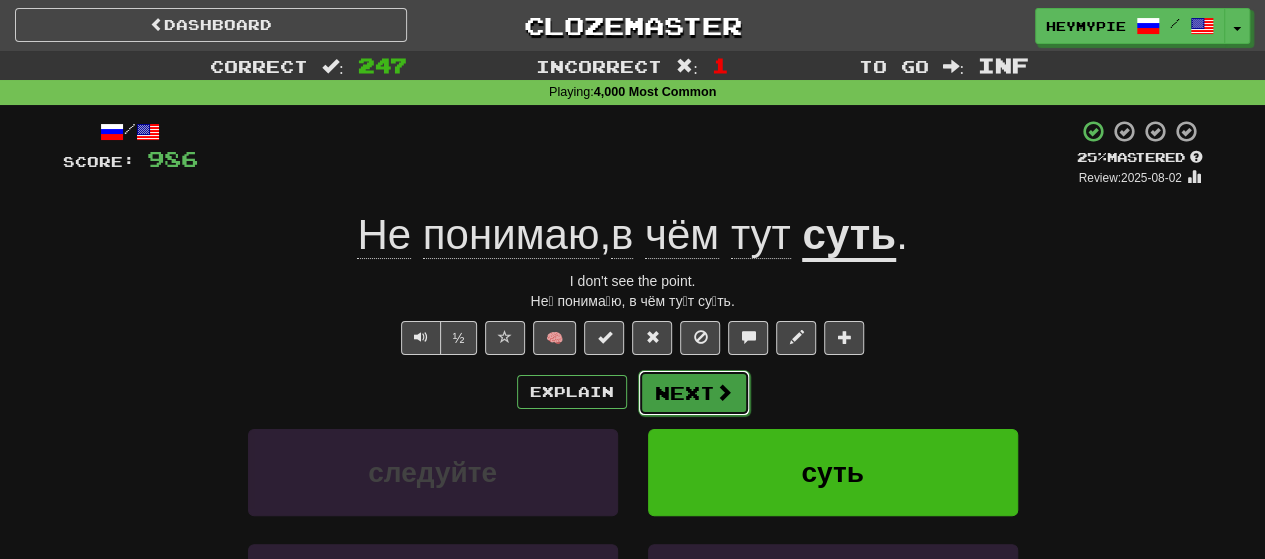 click on "Next" at bounding box center [694, 393] 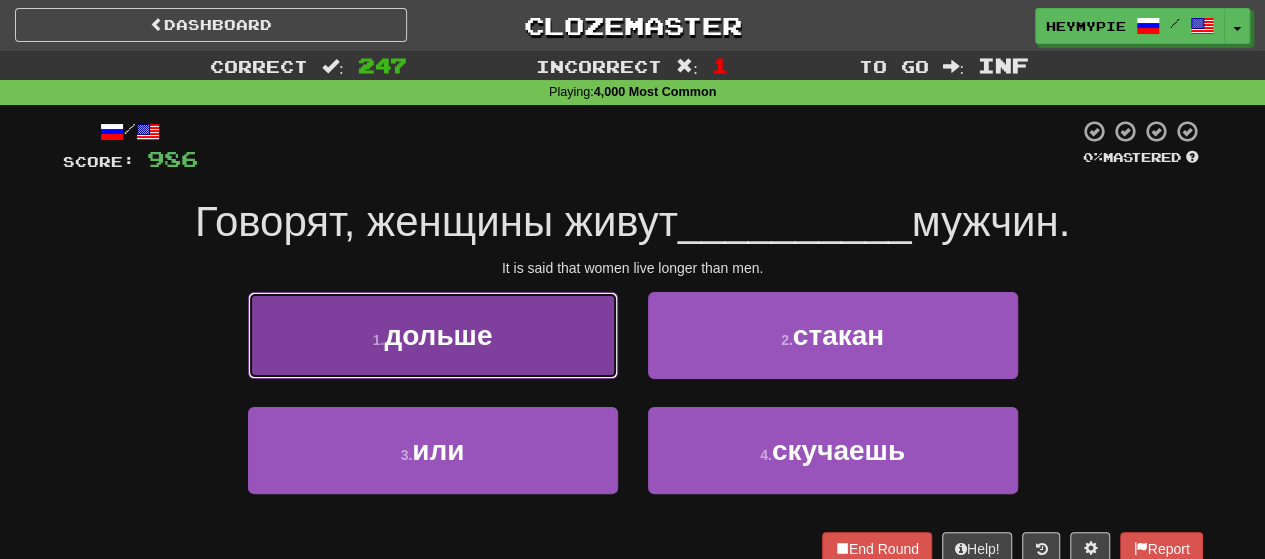 click on "1 .  дольше" at bounding box center [433, 335] 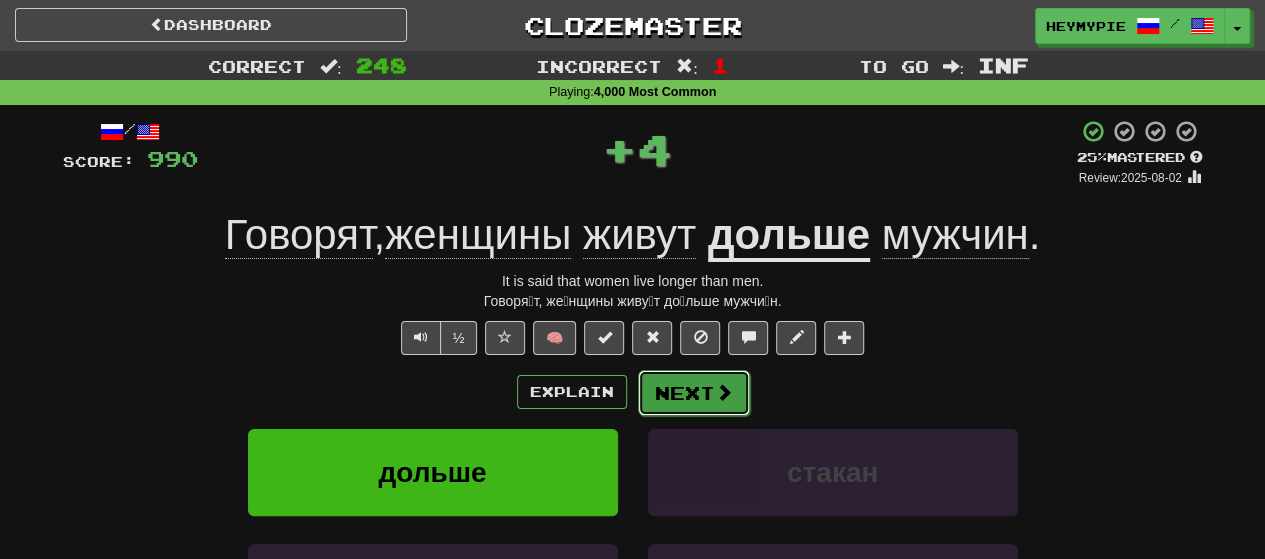 click on "Next" at bounding box center [694, 393] 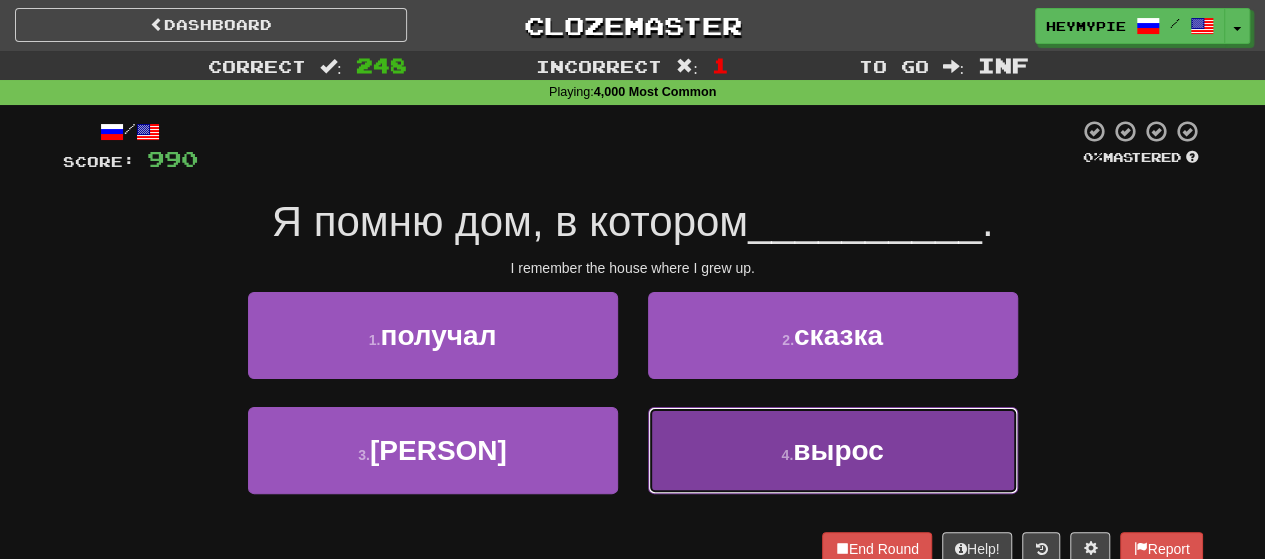 click on "4 .  вырос" at bounding box center (833, 450) 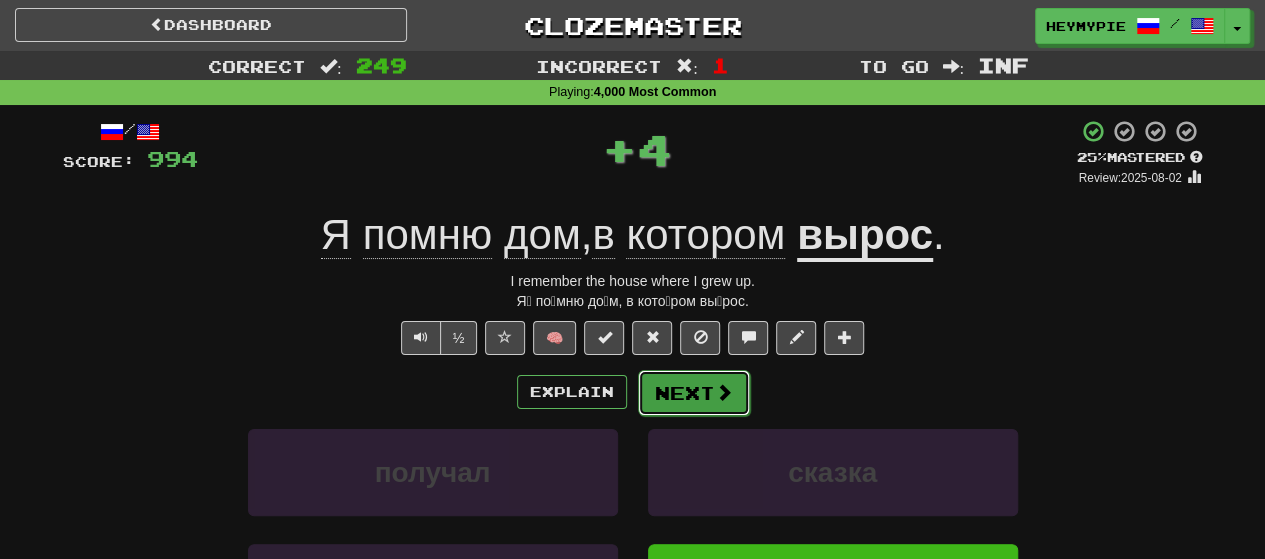 click on "Next" at bounding box center [694, 393] 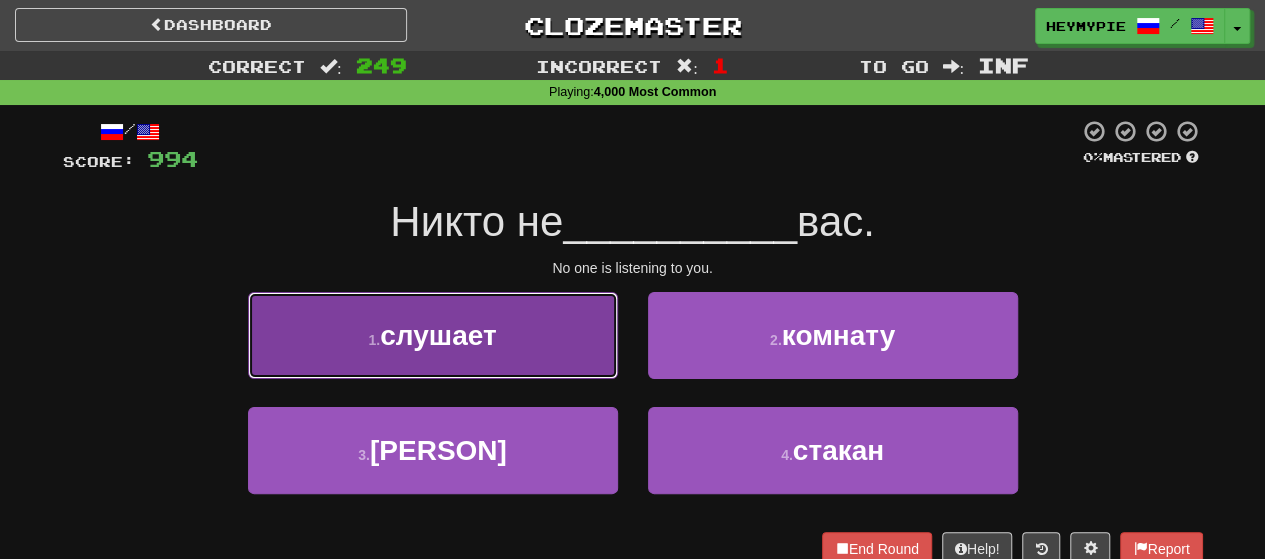 click on "[NUMBER] . слушает" at bounding box center (433, 335) 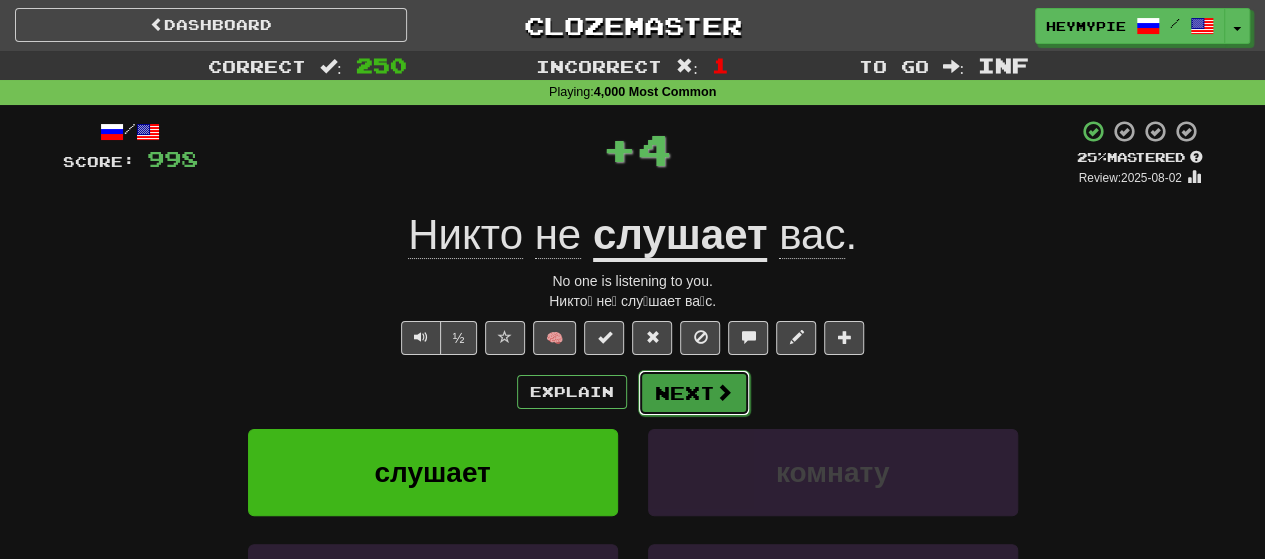 click on "Next" at bounding box center (694, 393) 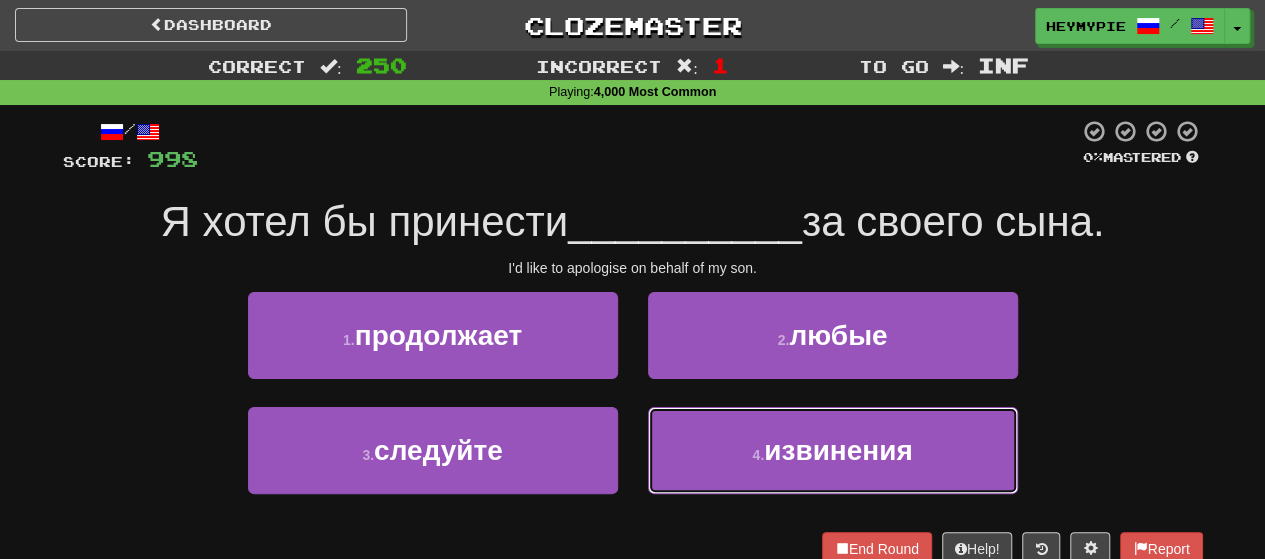 click on "4 .  извинения" at bounding box center (833, 450) 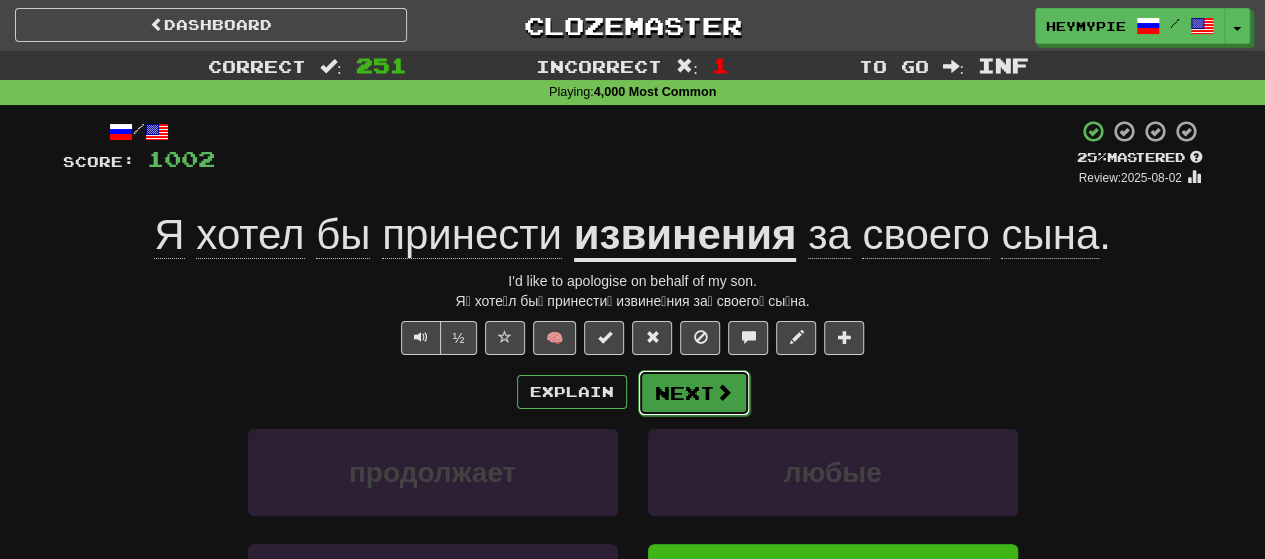 click on "Next" at bounding box center (694, 393) 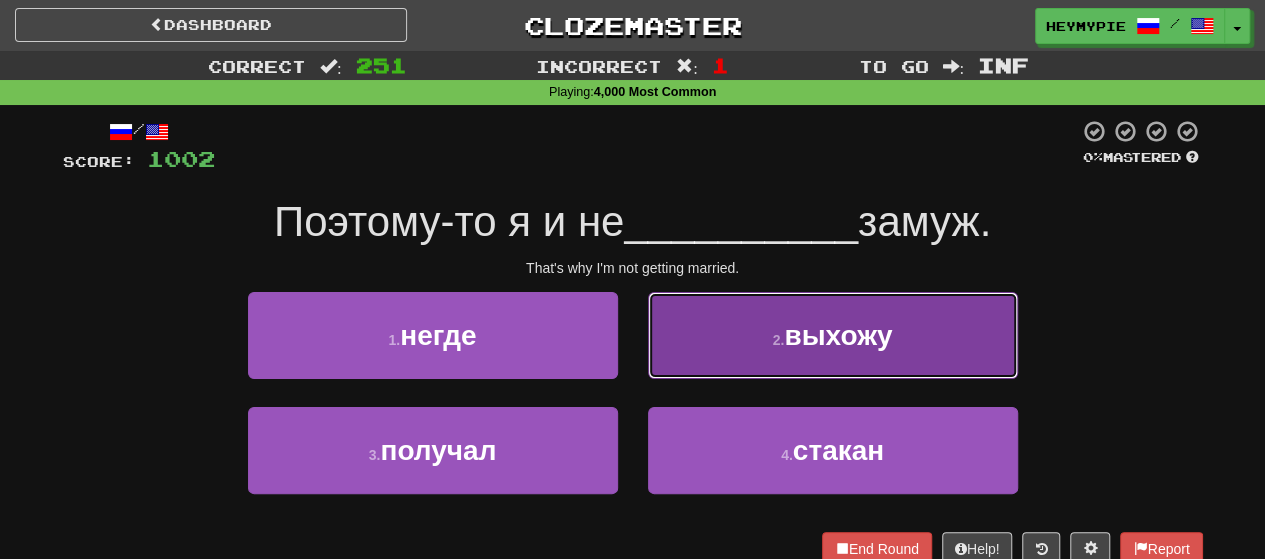 click on "2 .  выхожу" at bounding box center (833, 335) 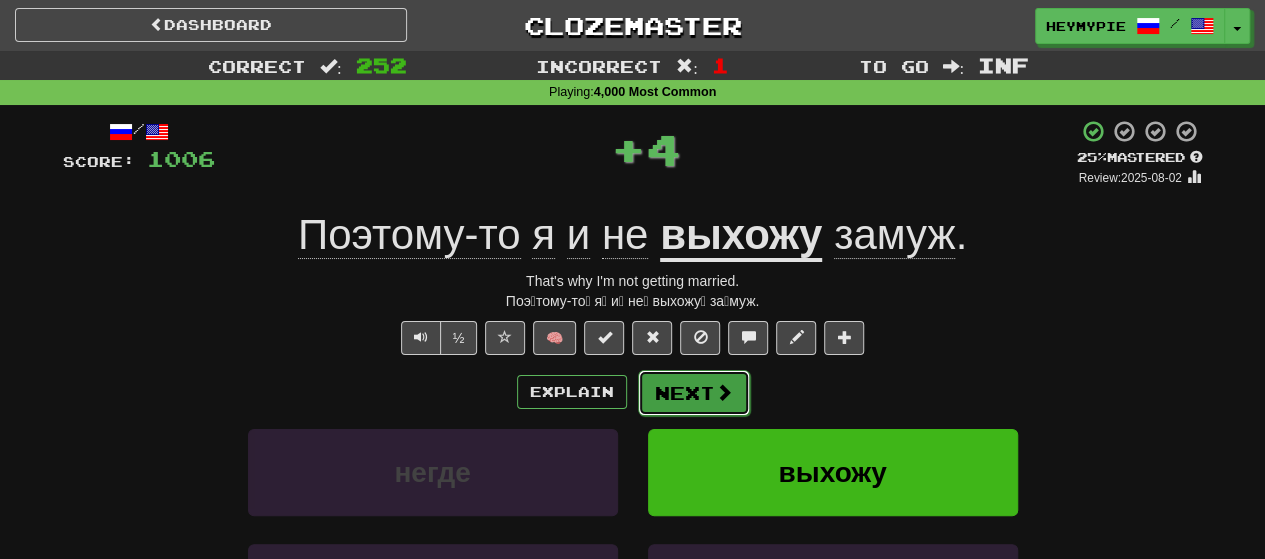 click on "Next" at bounding box center [694, 393] 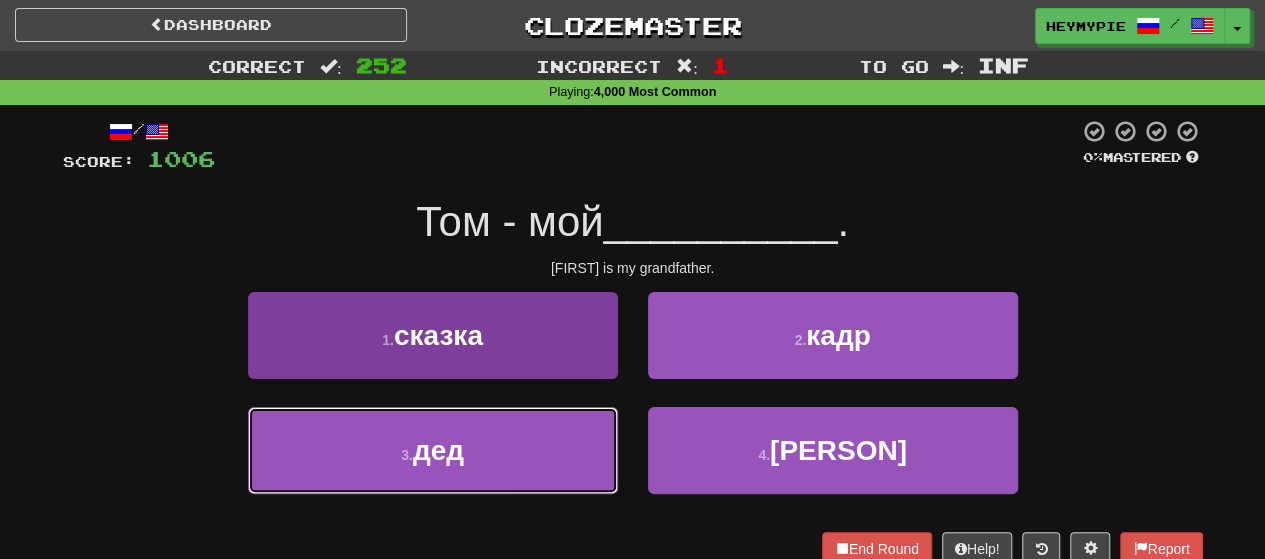 drag, startPoint x: 490, startPoint y: 451, endPoint x: 531, endPoint y: 431, distance: 45.617977 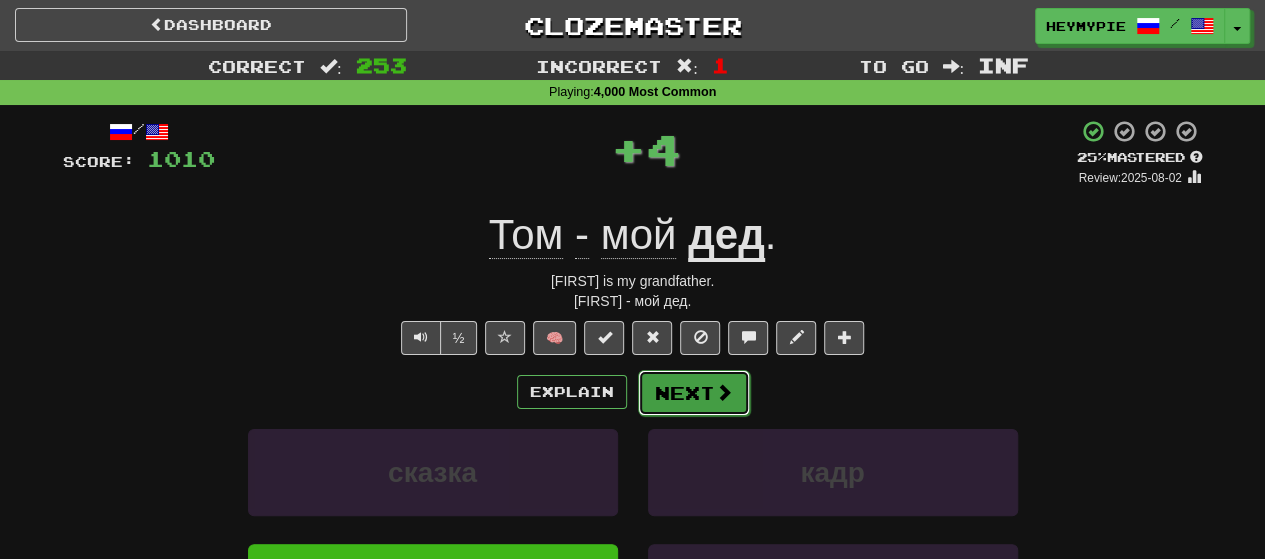 click on "Next" at bounding box center [694, 393] 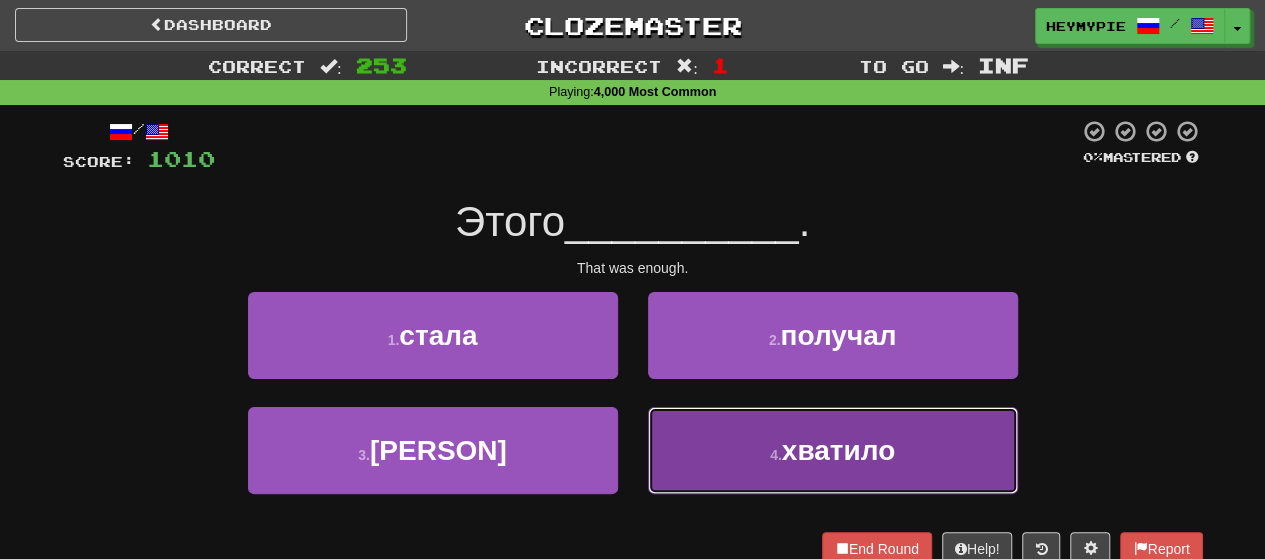 drag, startPoint x: 724, startPoint y: 459, endPoint x: 716, endPoint y: 445, distance: 16.124516 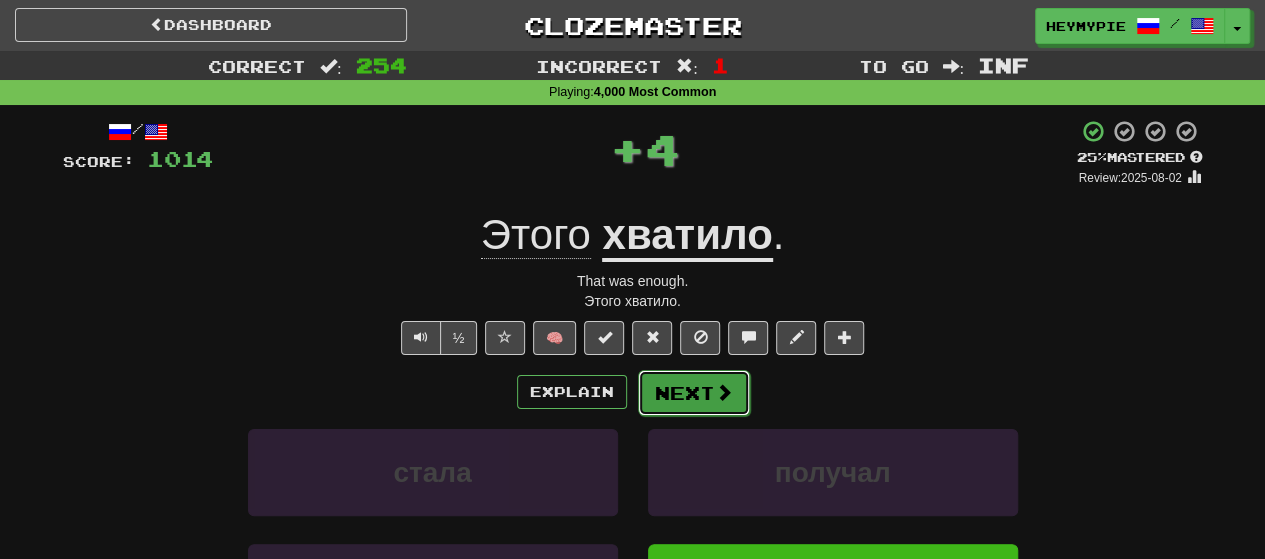 click on "Next" at bounding box center [694, 393] 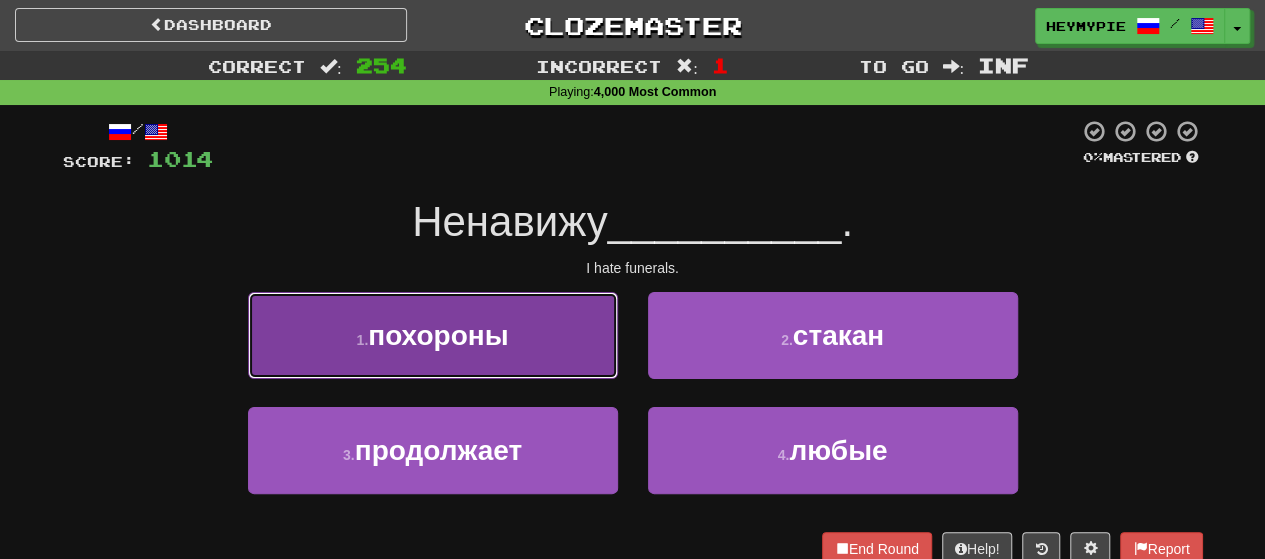 click on "похороны" at bounding box center (438, 335) 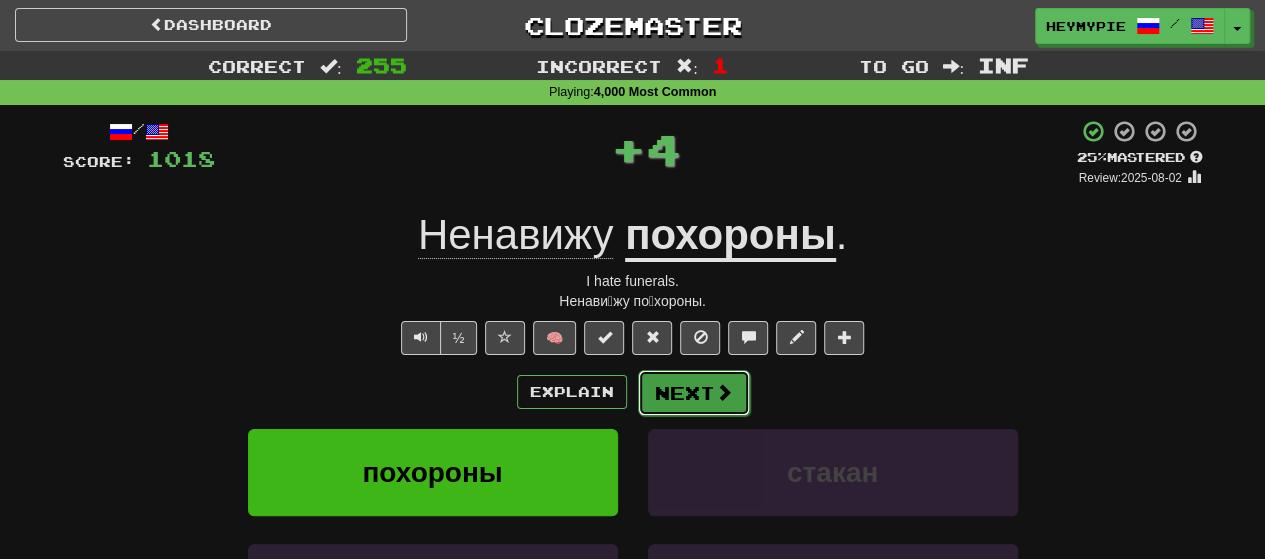 click on "Next" at bounding box center (694, 393) 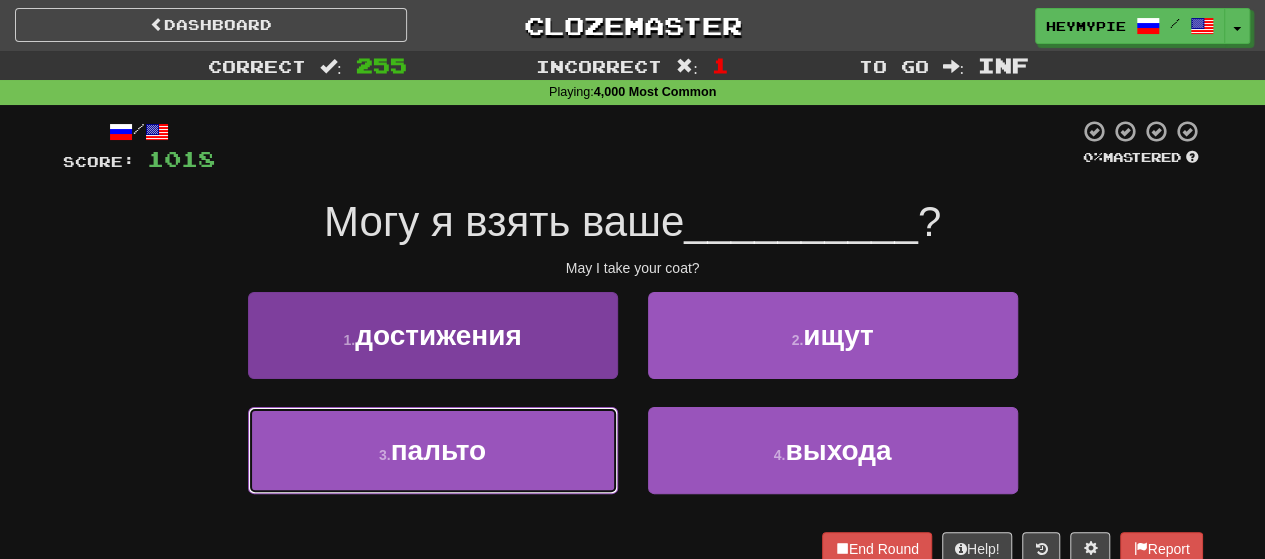 click on "3 .  пальто" at bounding box center (433, 450) 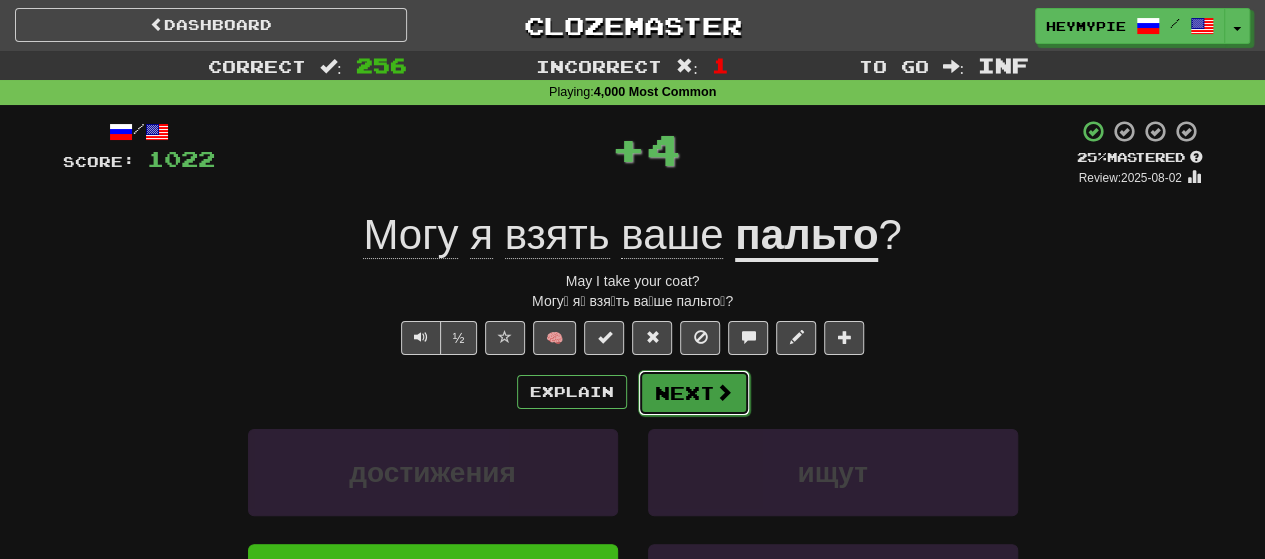 click on "Next" at bounding box center (694, 393) 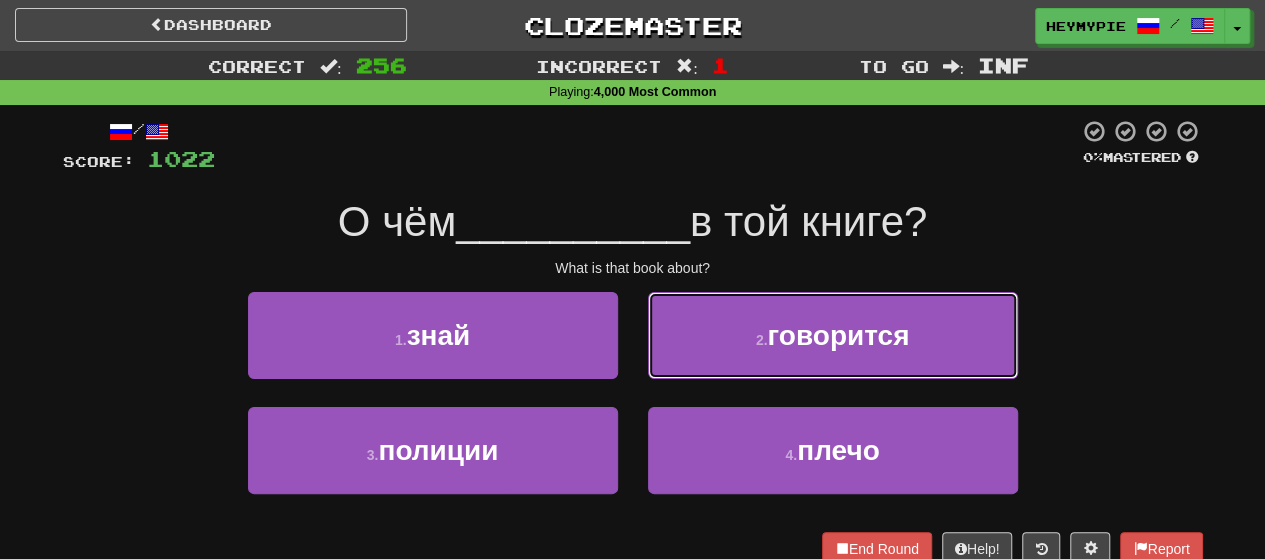 click on "2 .  говорится" at bounding box center (833, 335) 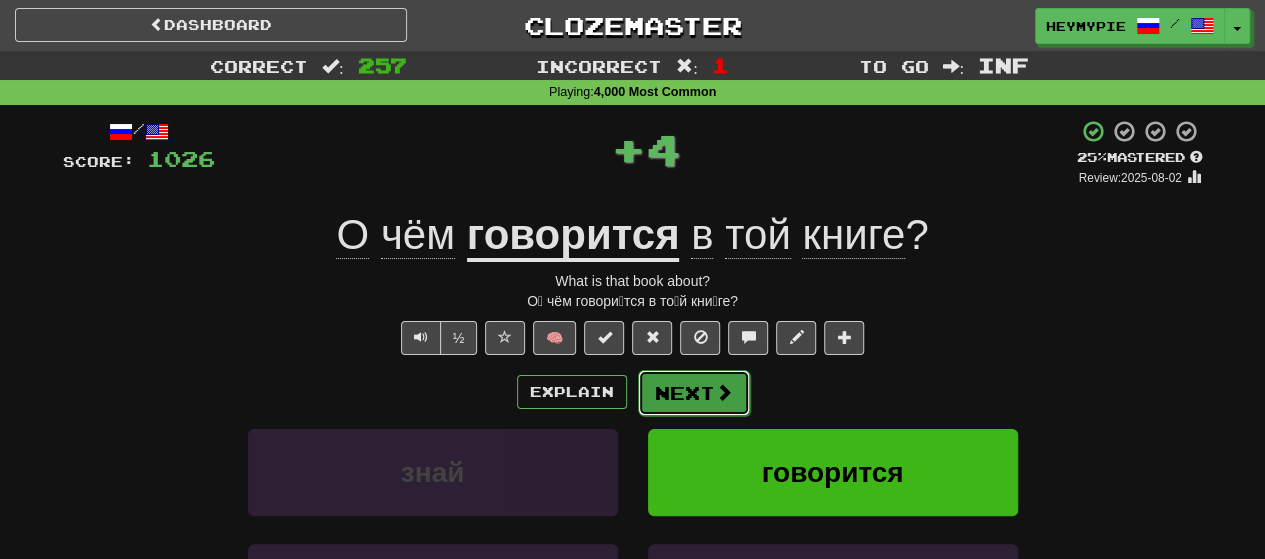 click on "Next" at bounding box center [694, 393] 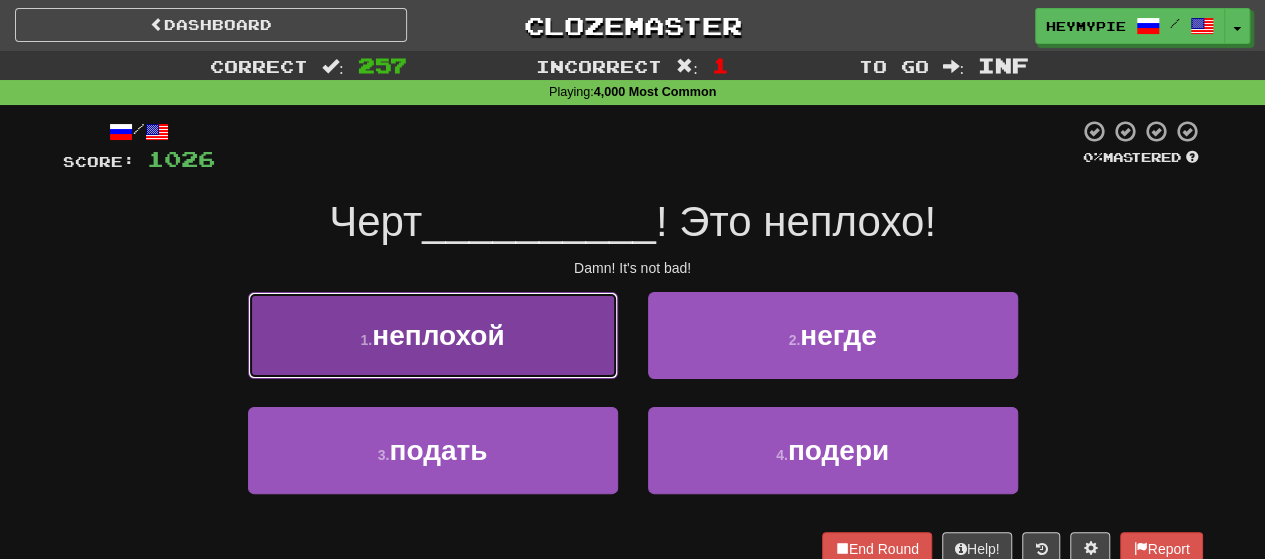 click on "1 .  неплохой" at bounding box center [433, 335] 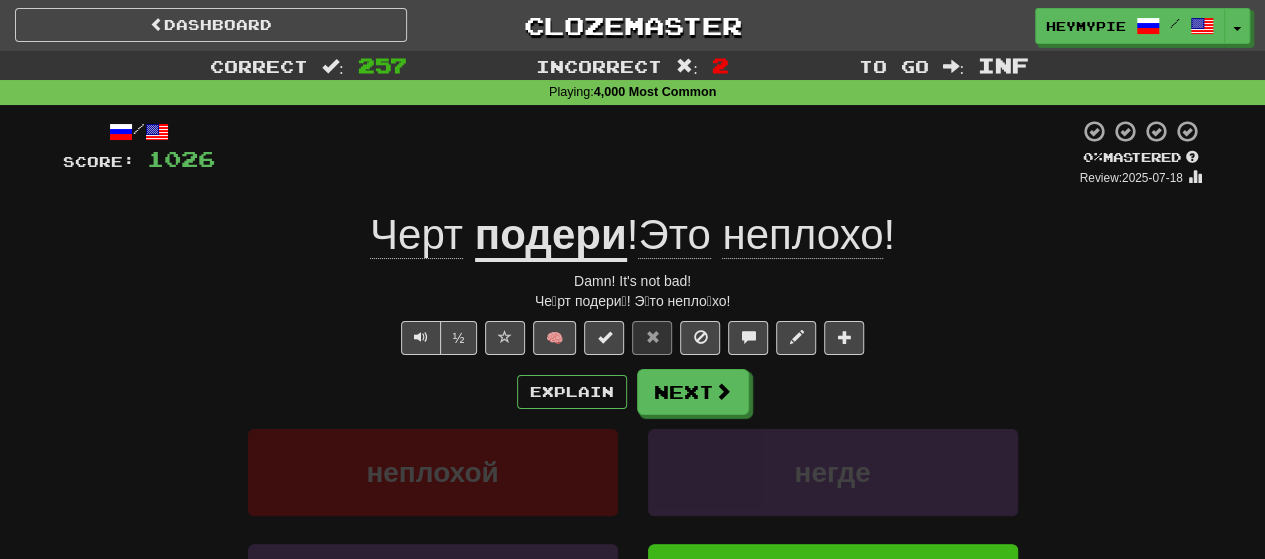click on "подери" at bounding box center [551, 236] 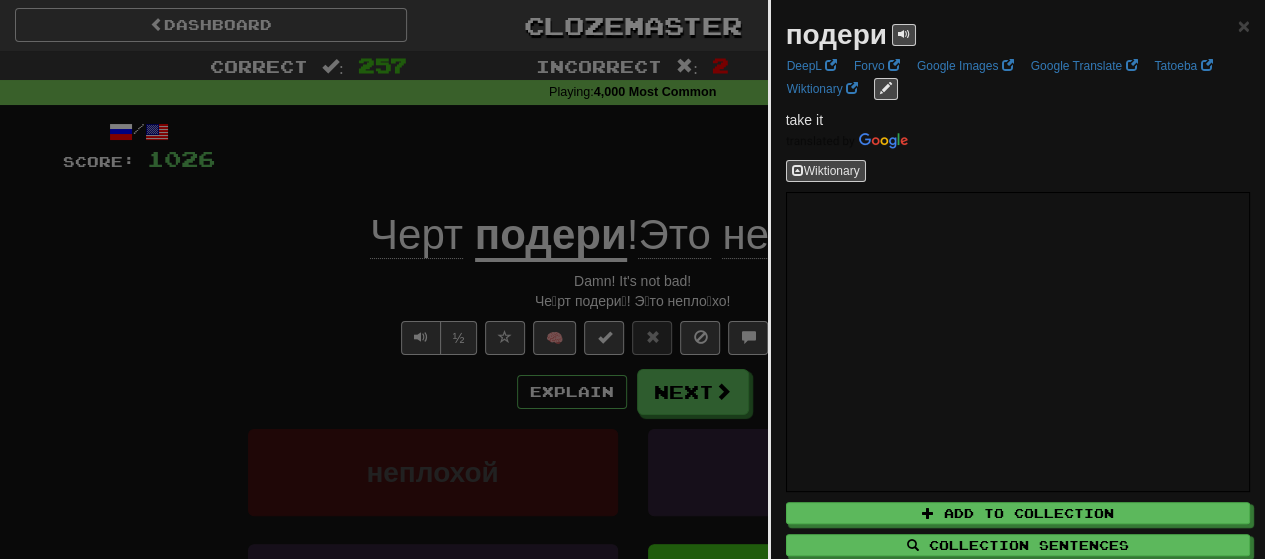 click at bounding box center (632, 279) 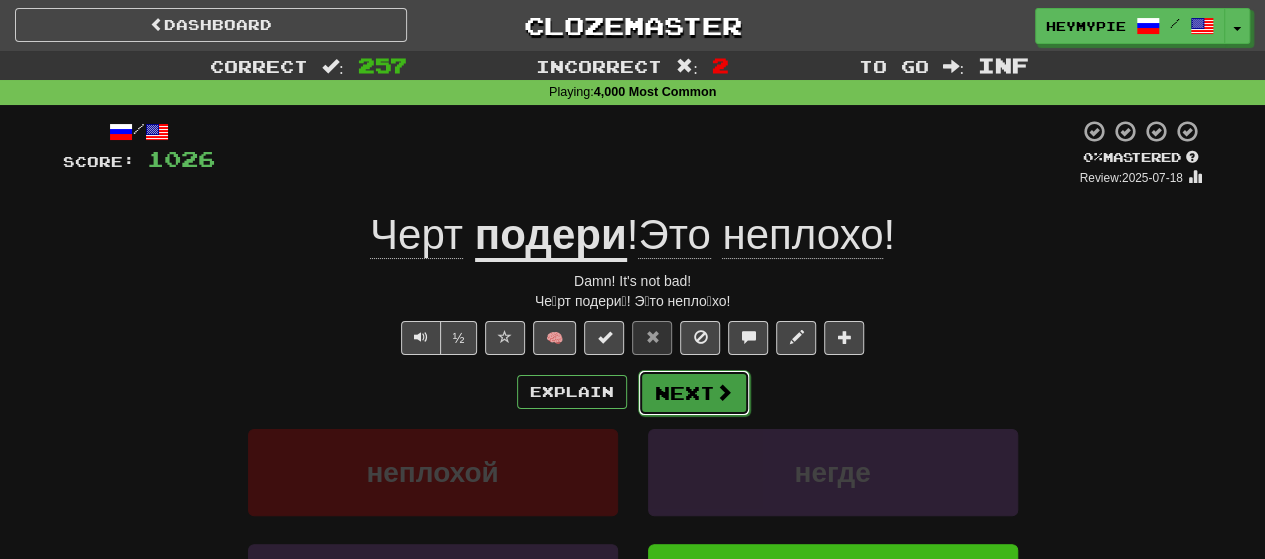 click on "Next" at bounding box center (694, 393) 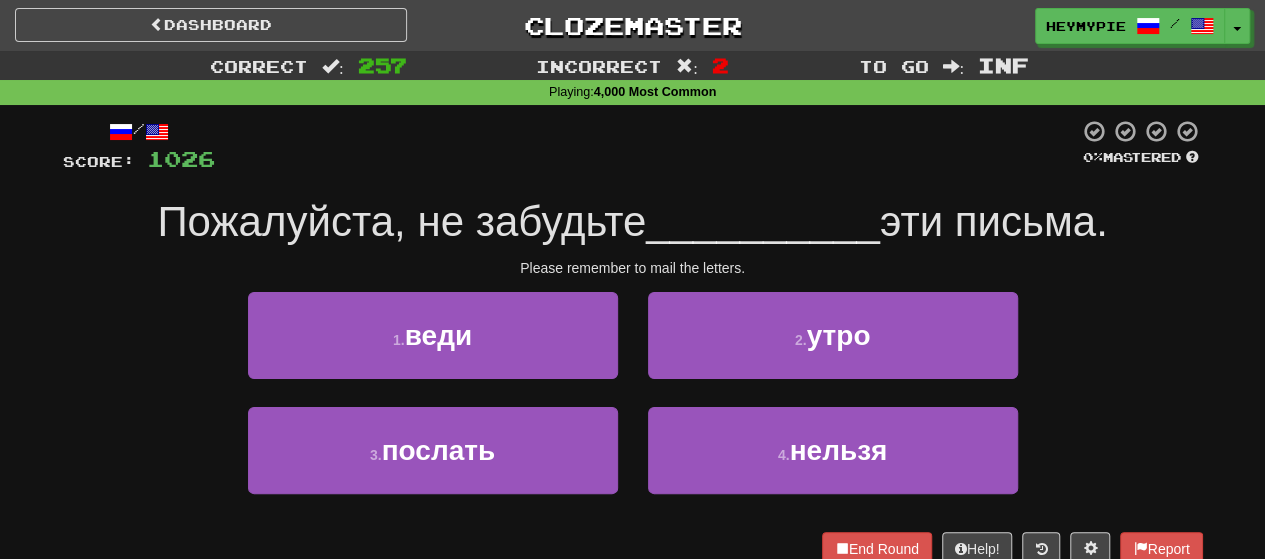 scroll, scrollTop: 100, scrollLeft: 0, axis: vertical 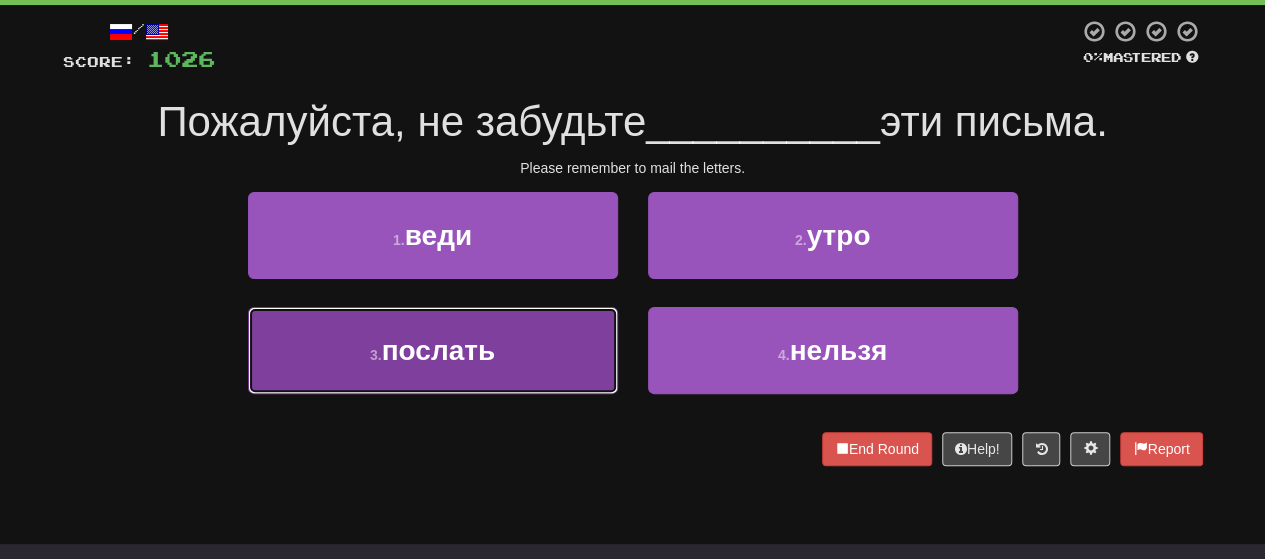 click on "[NUMBER] . послать" at bounding box center [433, 350] 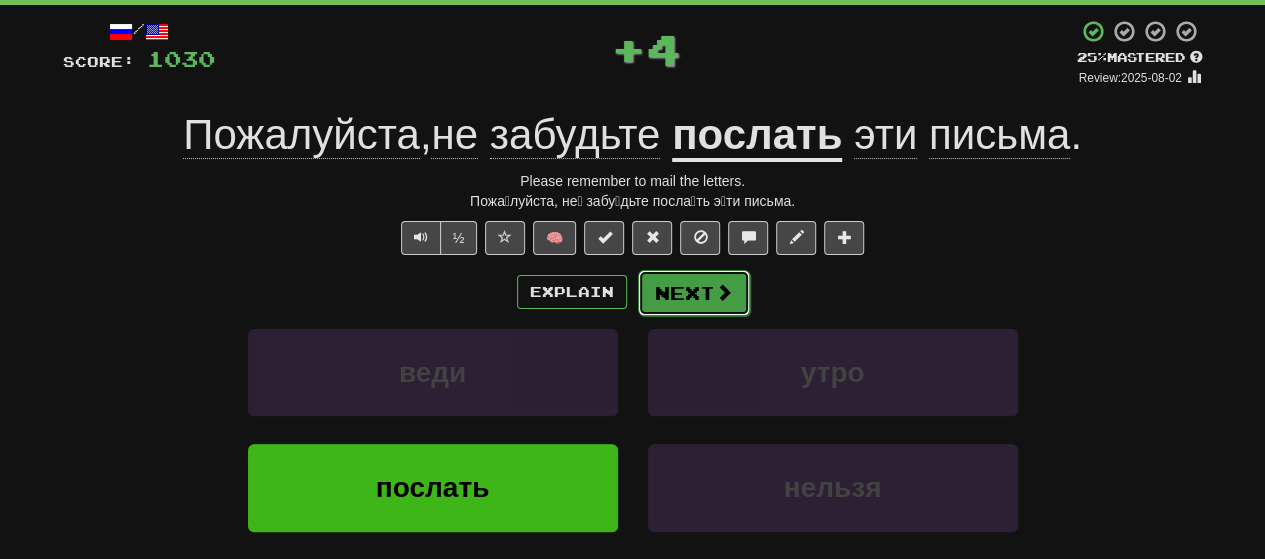 click on "Next" at bounding box center [694, 293] 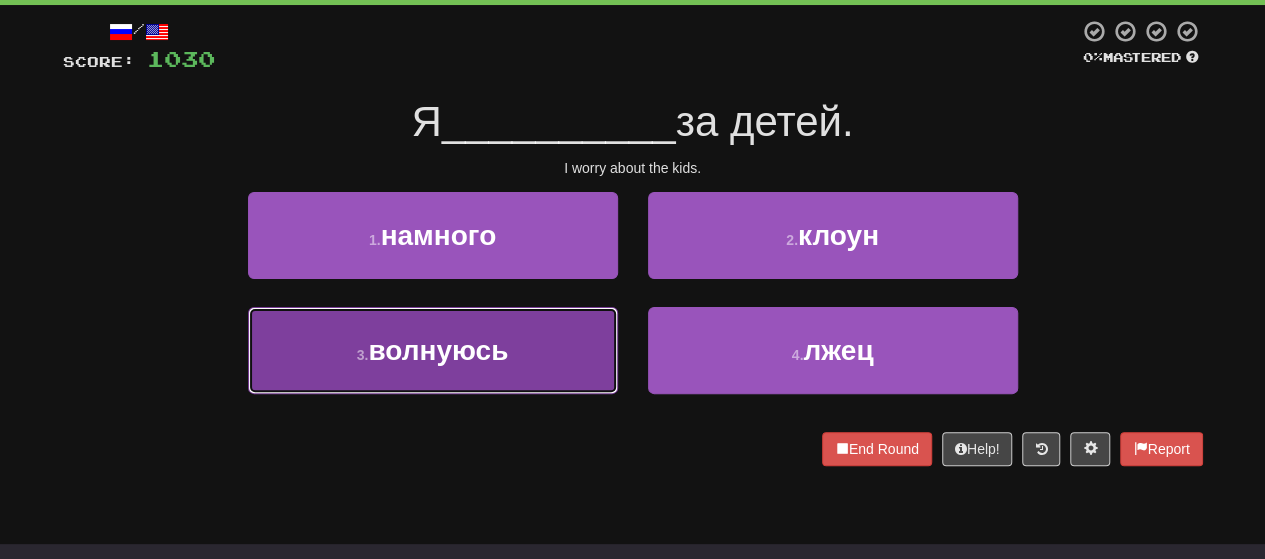 click on "волнуюсь" at bounding box center [438, 350] 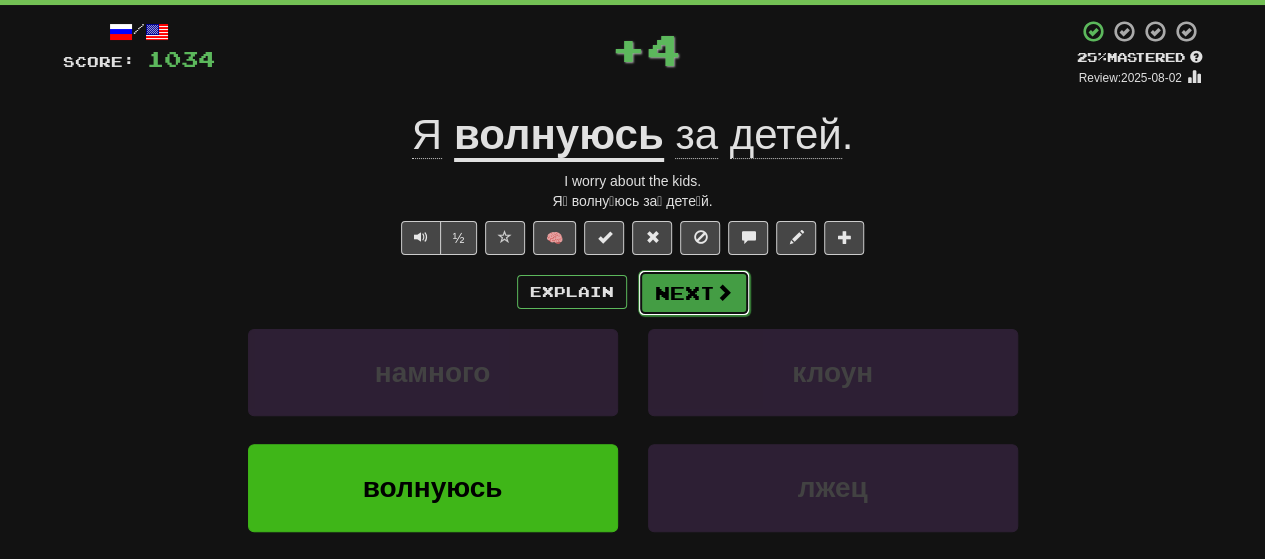 click on "Next" at bounding box center [694, 293] 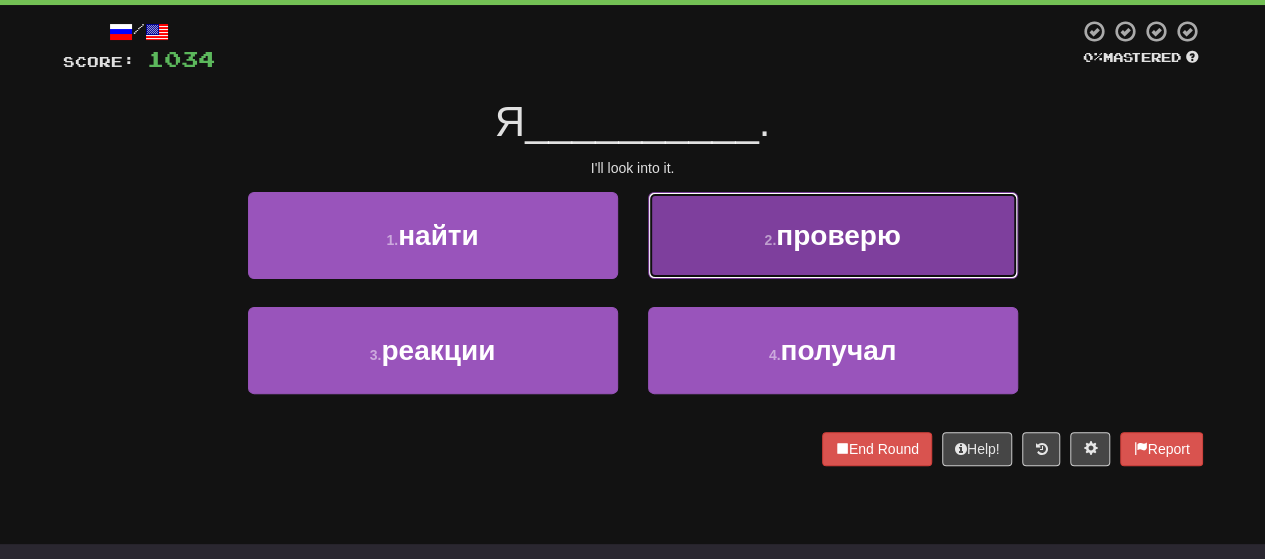 click on "2 .  проверю" at bounding box center [833, 235] 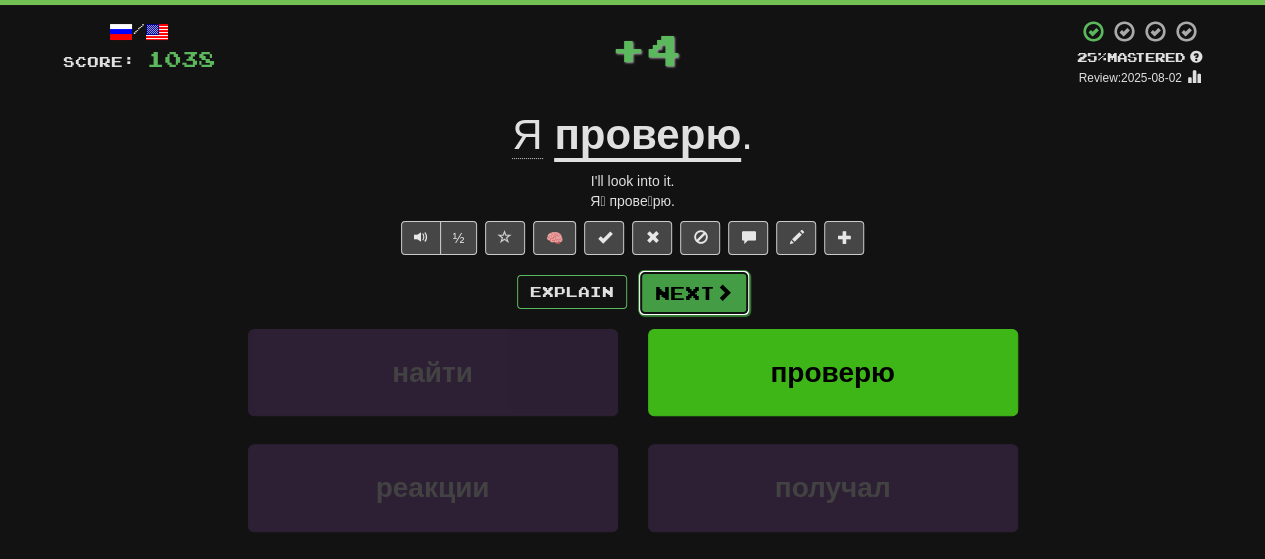click on "Next" at bounding box center (694, 293) 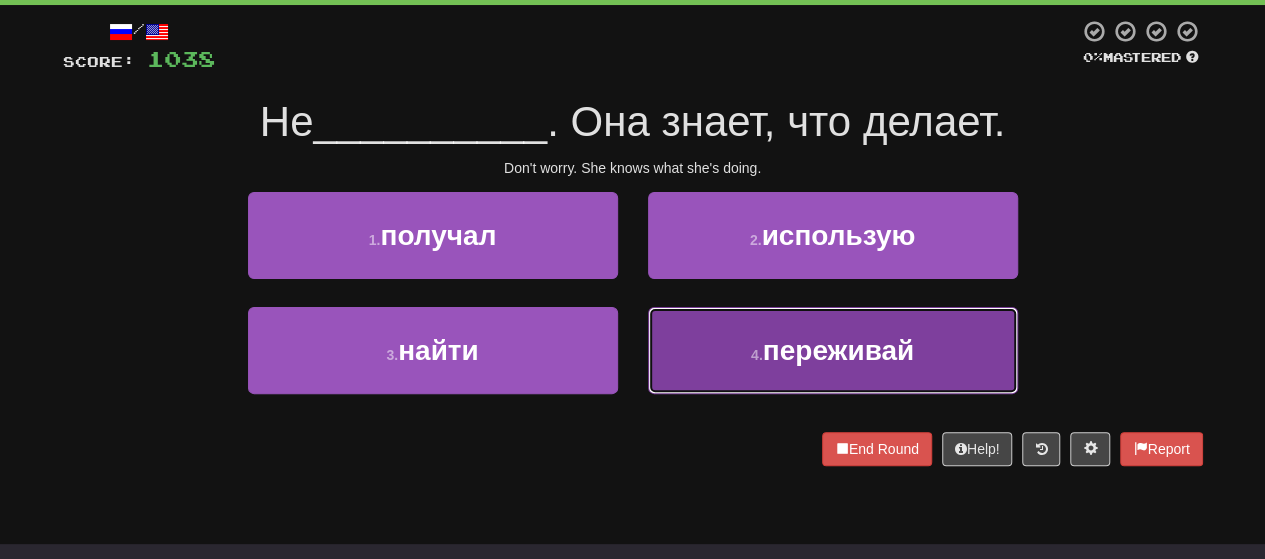 click on "4 .  переживай" at bounding box center (833, 350) 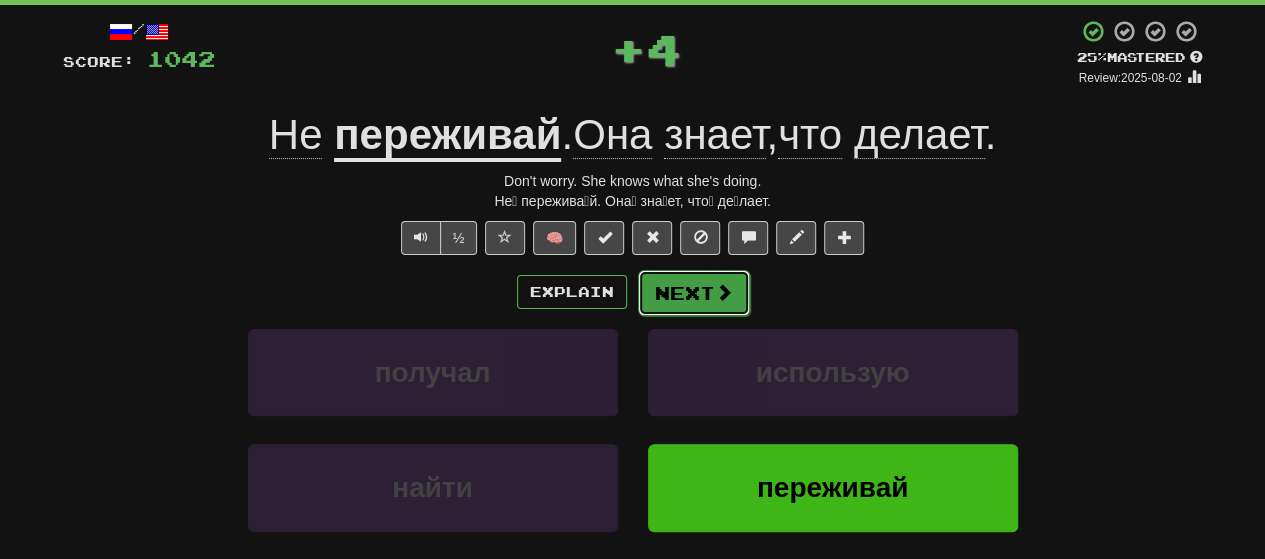 click on "Next" at bounding box center [694, 293] 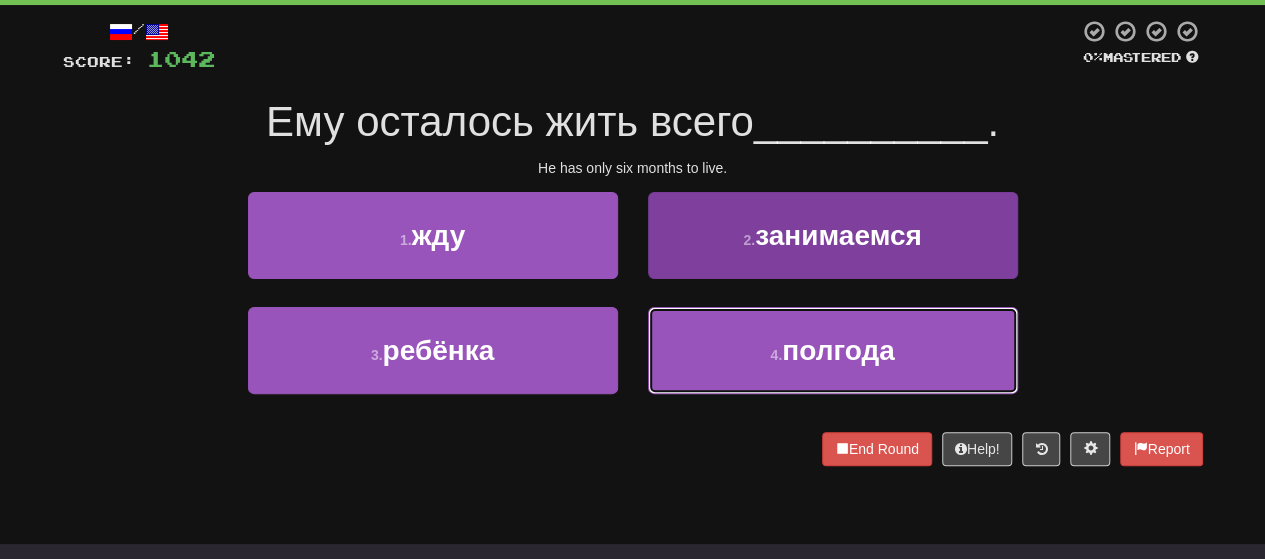 click on "4 .  полгода" at bounding box center [833, 350] 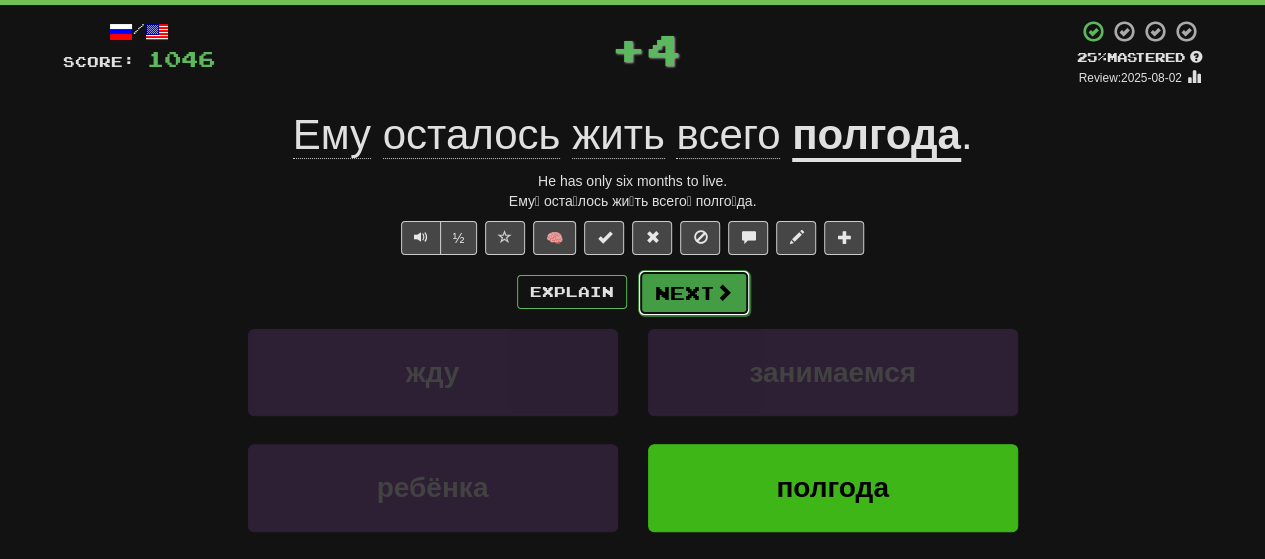 click on "Next" at bounding box center (694, 293) 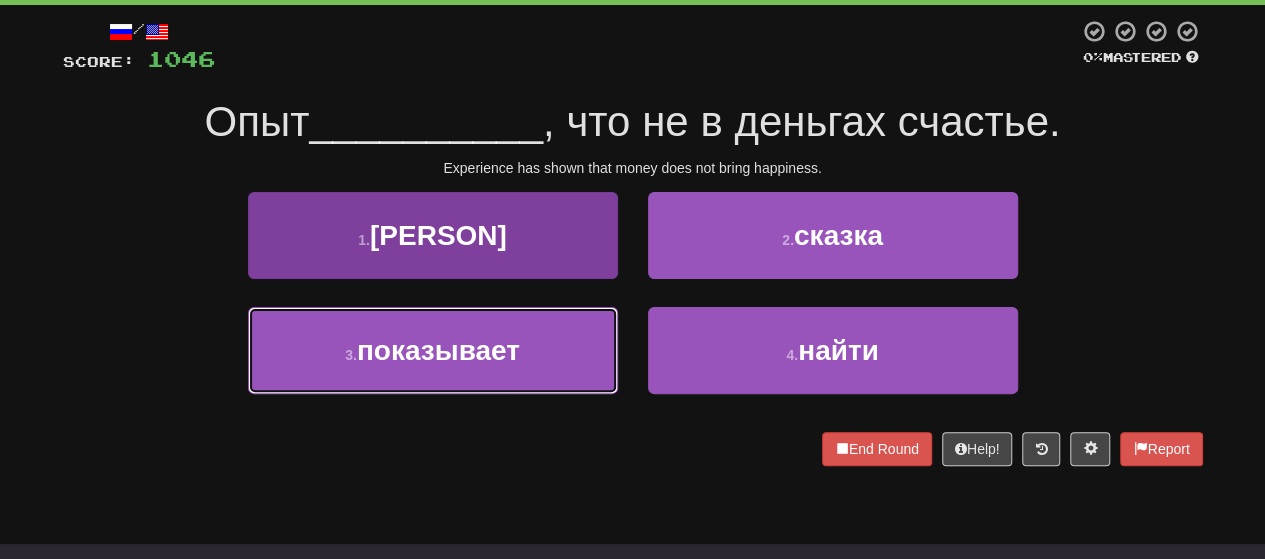 click on "3 .  показывает" at bounding box center [433, 350] 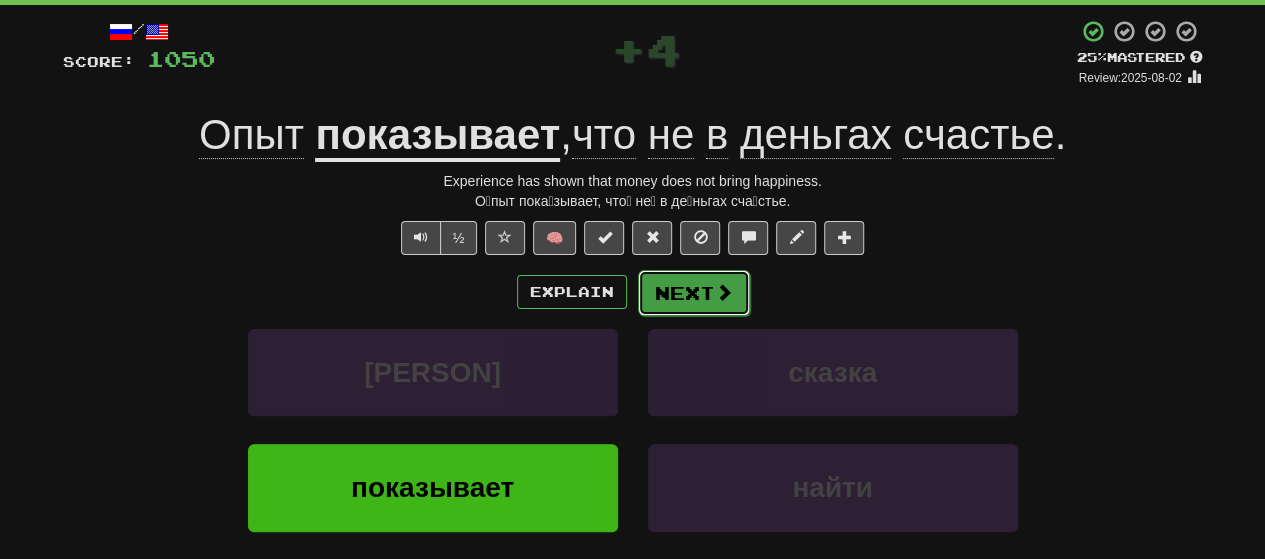 click on "Next" at bounding box center (694, 293) 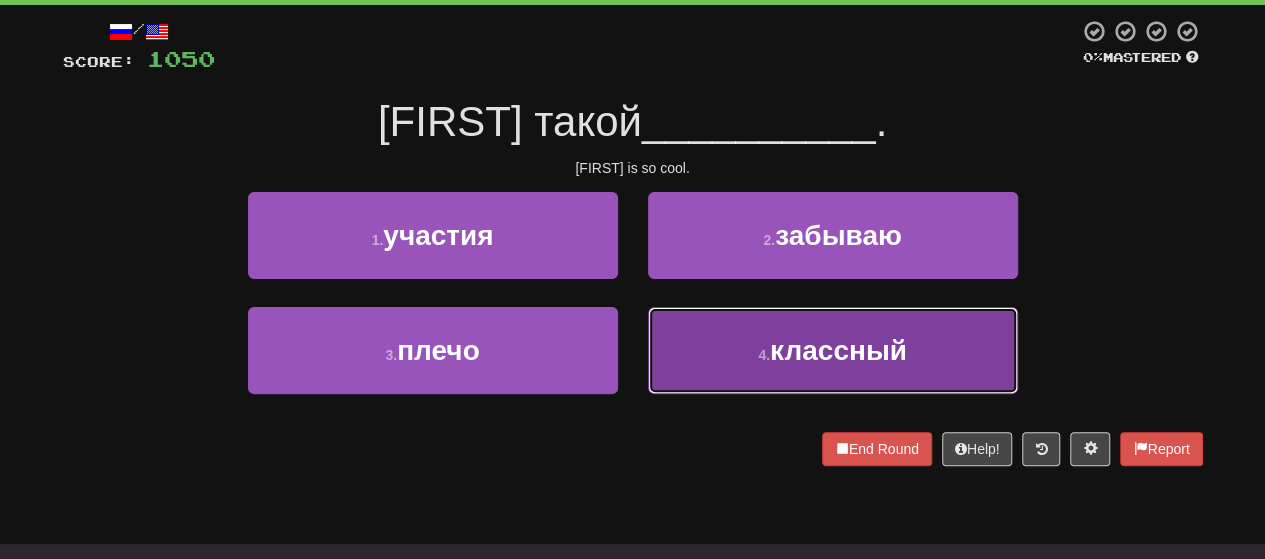 click on "4 .  классный" at bounding box center [833, 350] 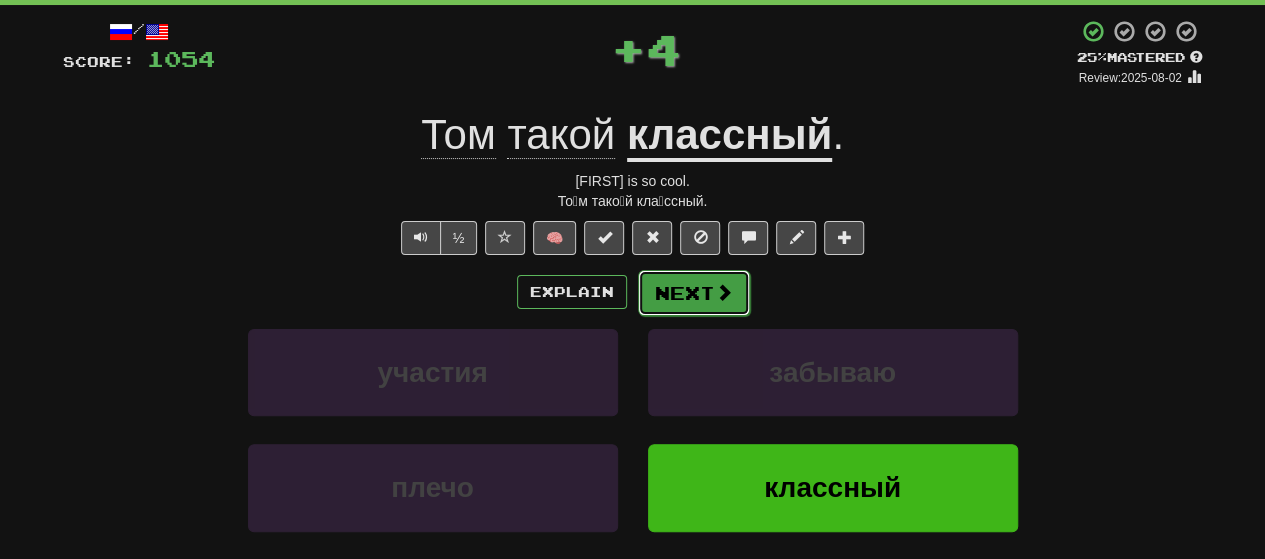 click on "Next" at bounding box center [694, 293] 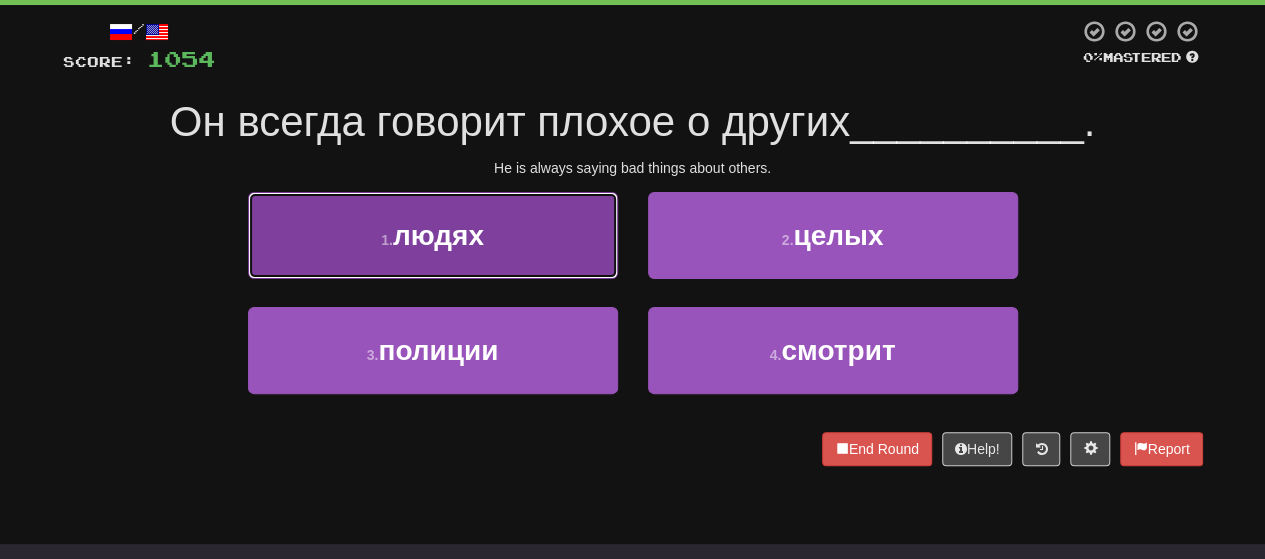click on "[NUMBER] . людях" at bounding box center (433, 235) 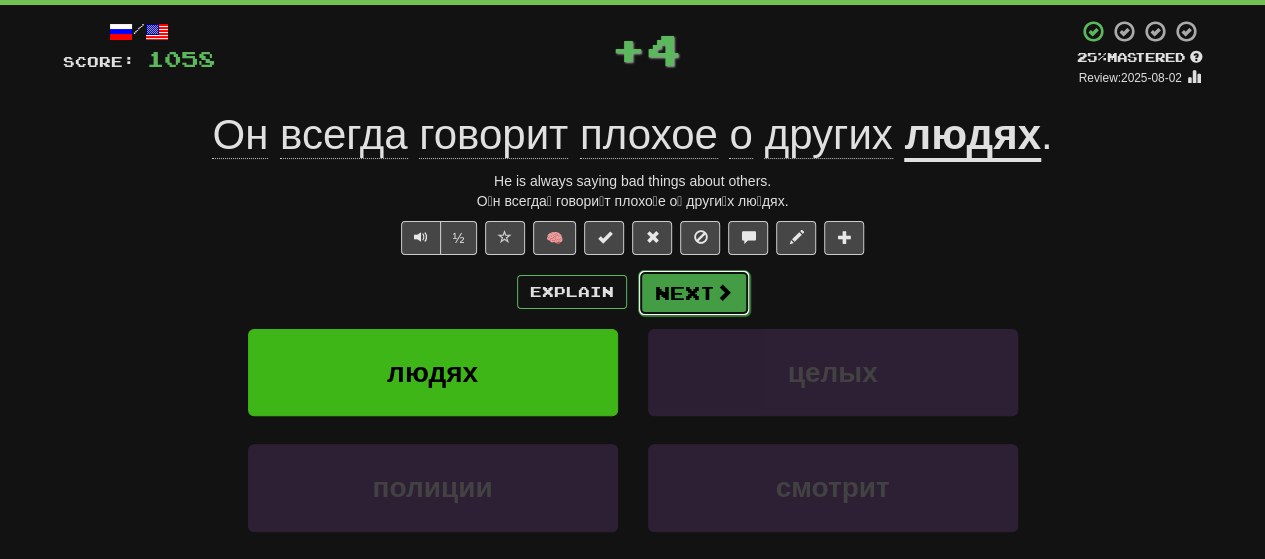 click on "Next" at bounding box center (694, 293) 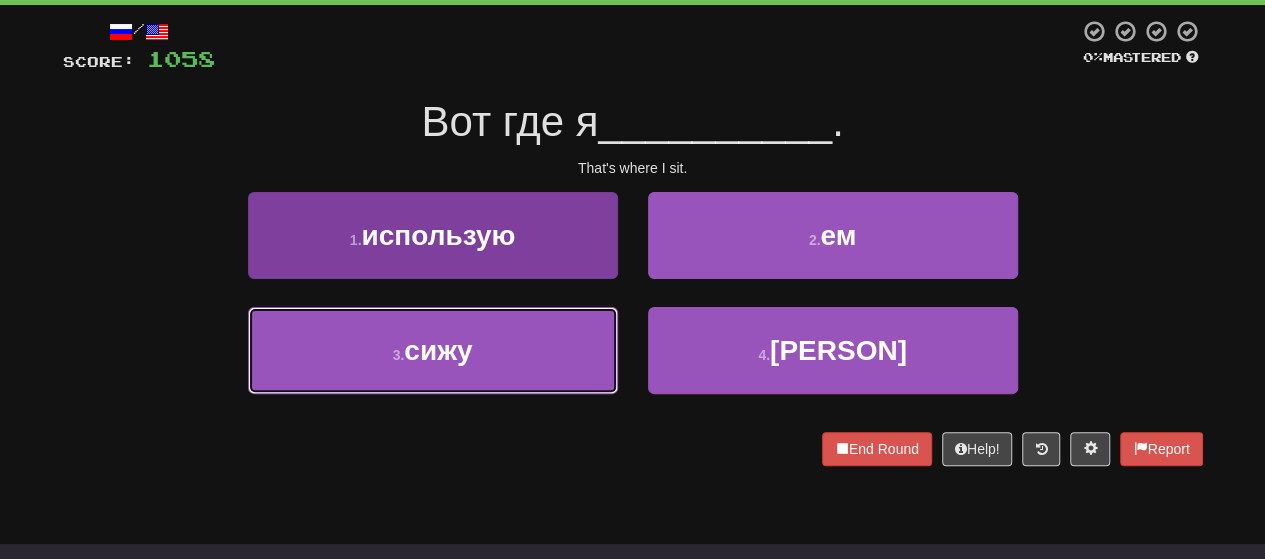 click on "3 .  сижу" at bounding box center [433, 350] 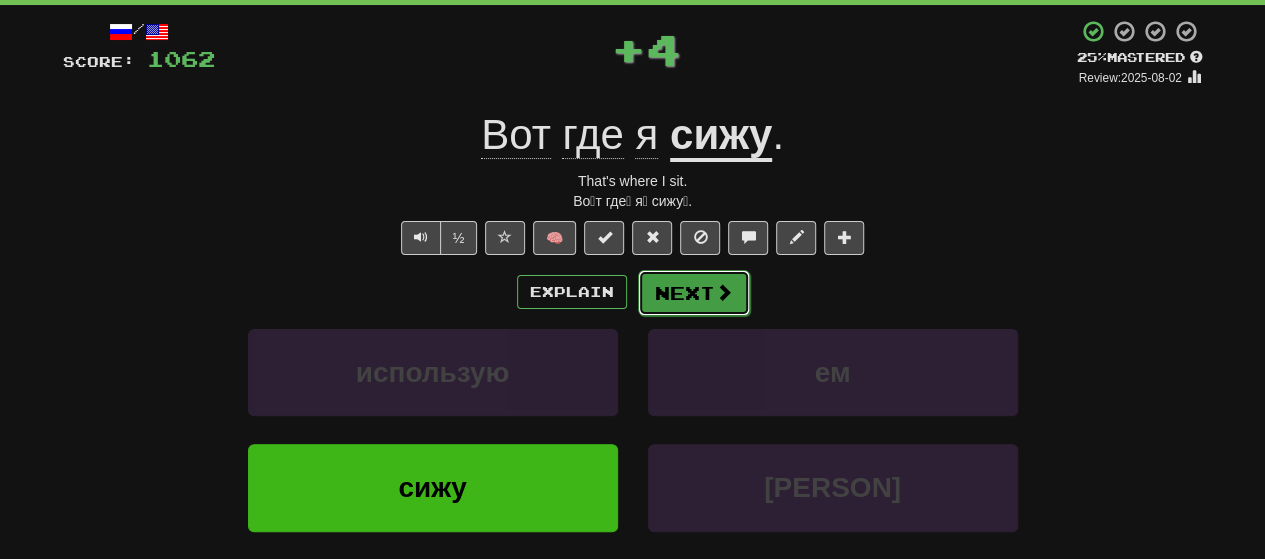 click on "Next" at bounding box center (694, 293) 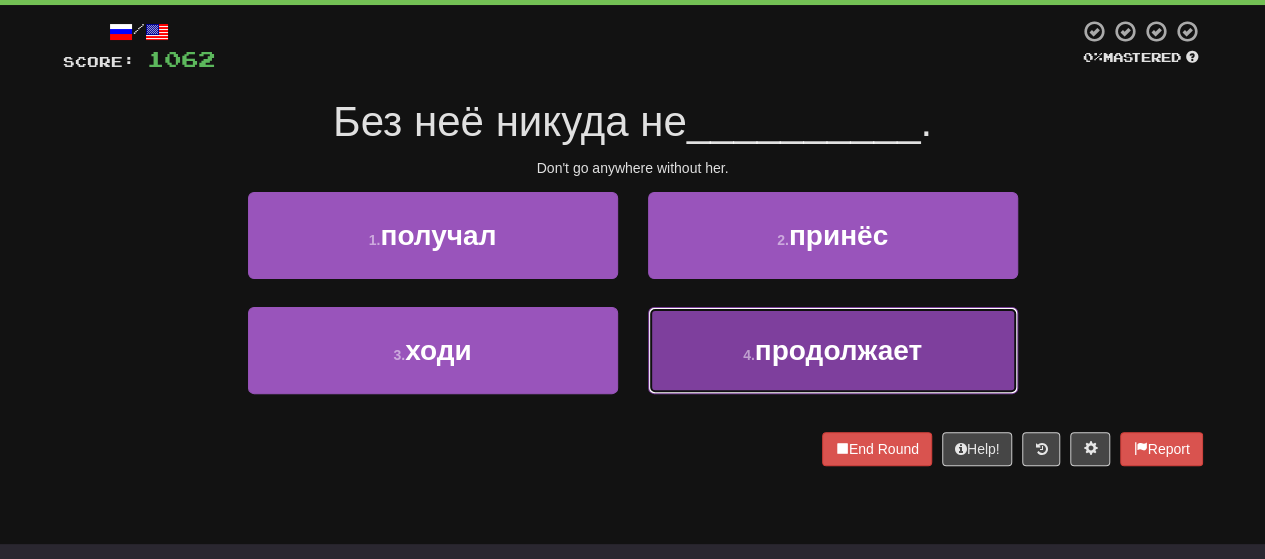 click on "продолжает" at bounding box center [838, 350] 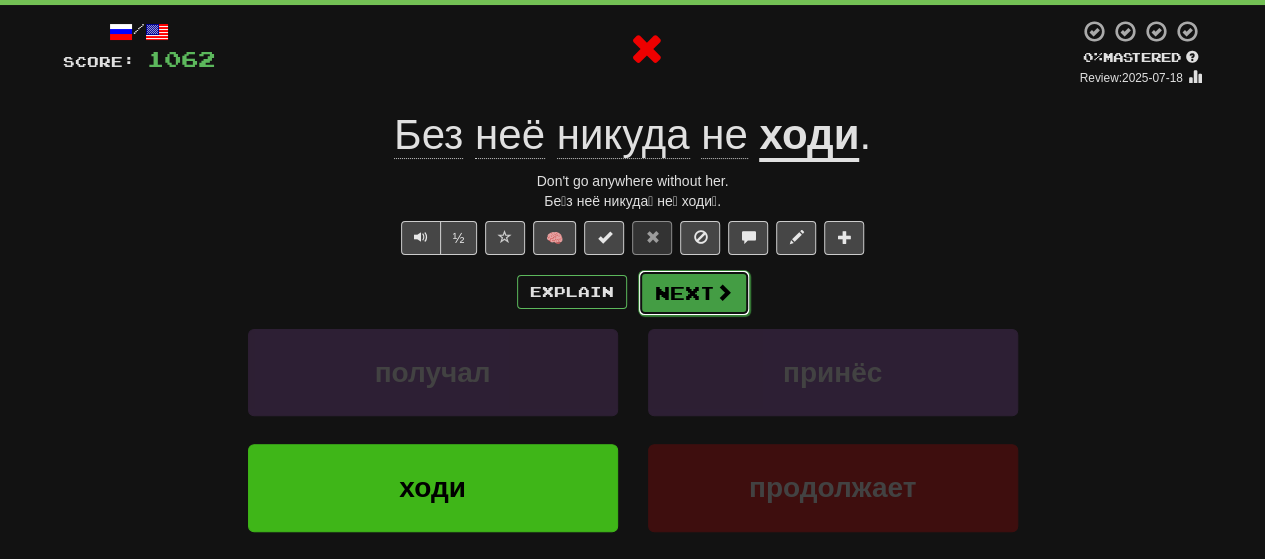 click on "Next" at bounding box center [694, 293] 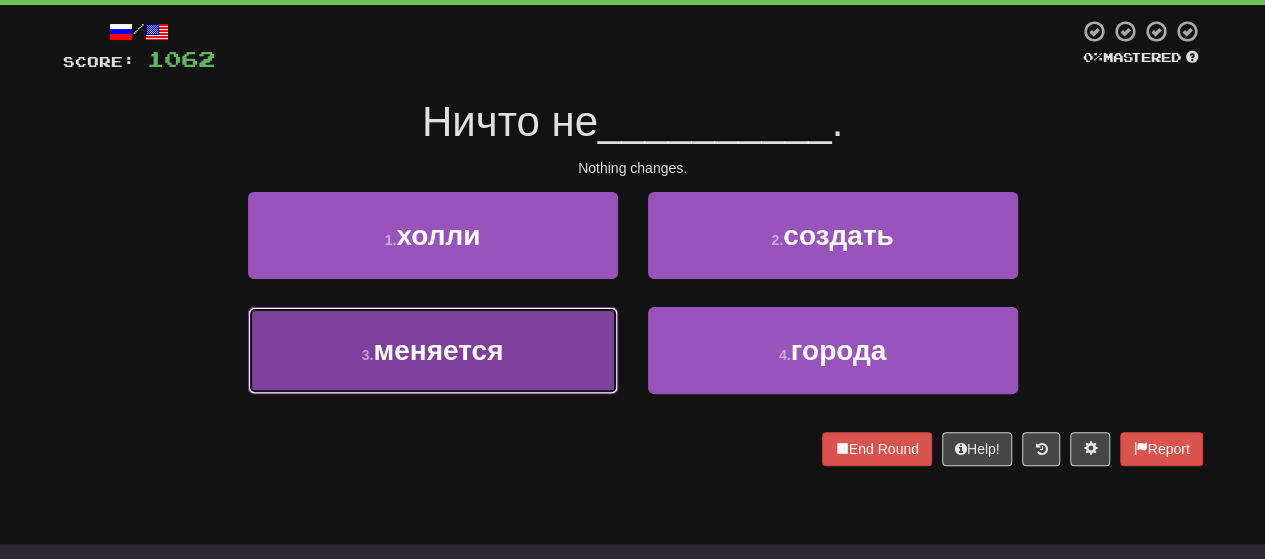 click on "[NUMBER] . меняется" at bounding box center [433, 350] 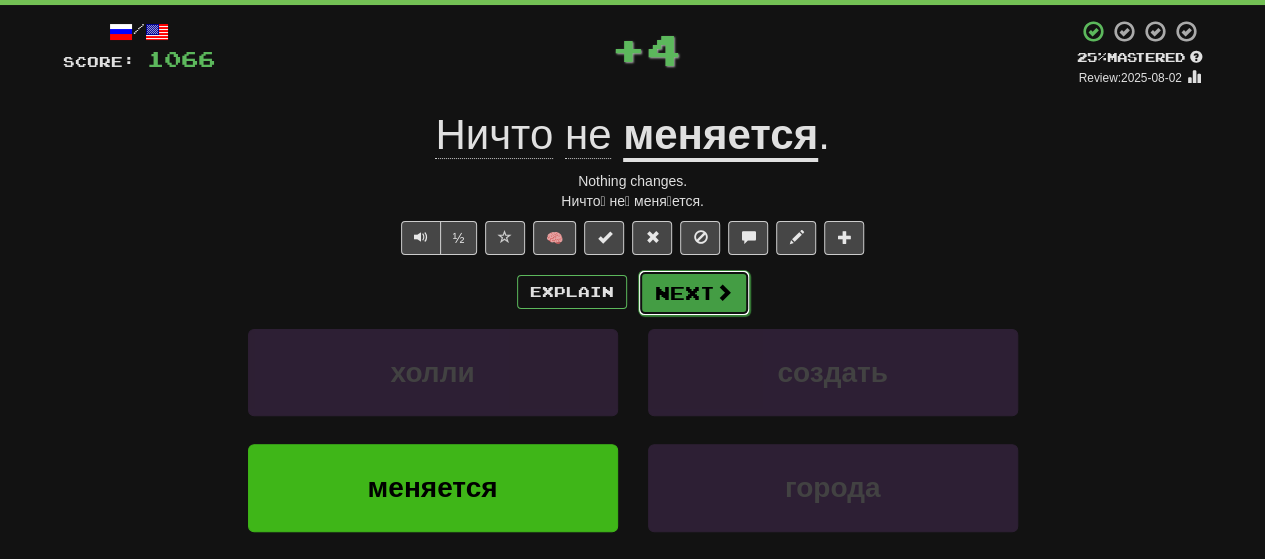 click on "Next" at bounding box center [694, 293] 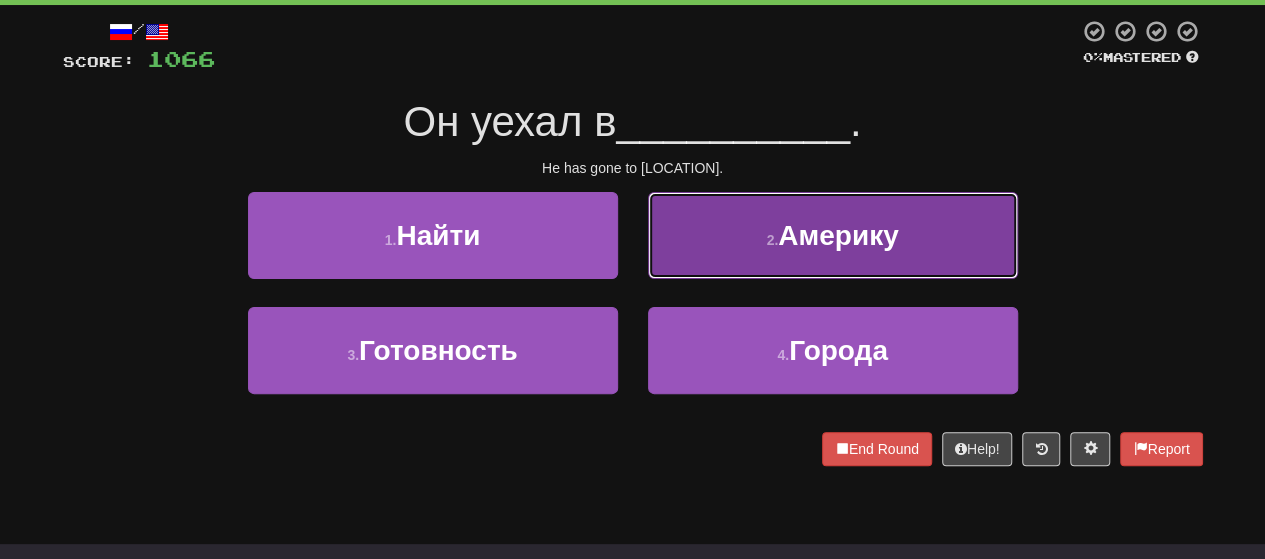 click on "[NUMBER] . [LOCATION]" at bounding box center (833, 235) 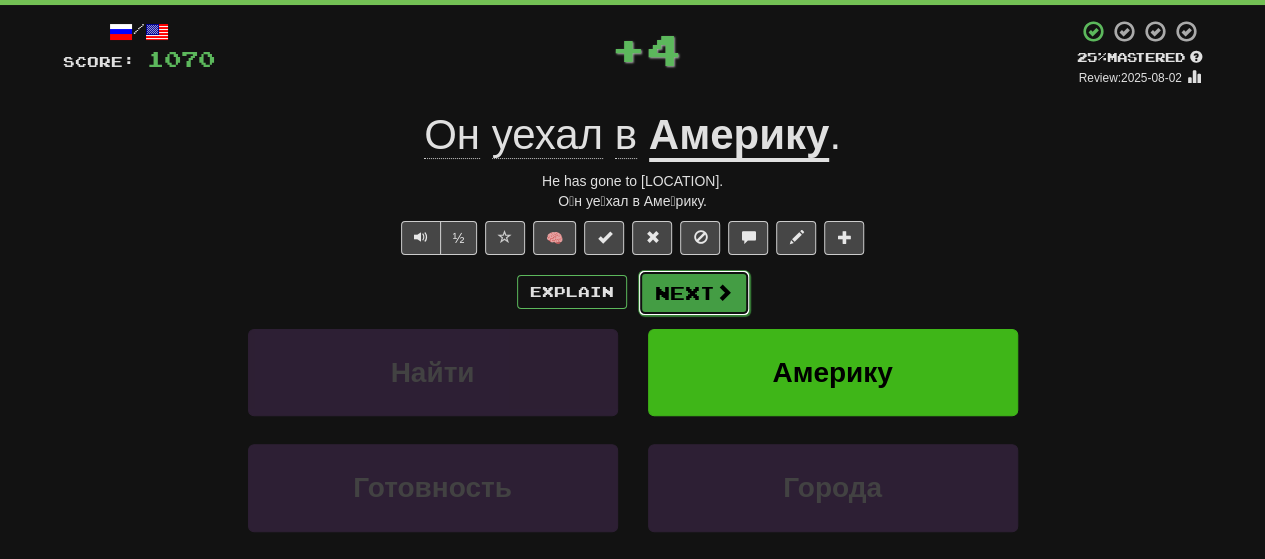 click on "Next" at bounding box center [694, 293] 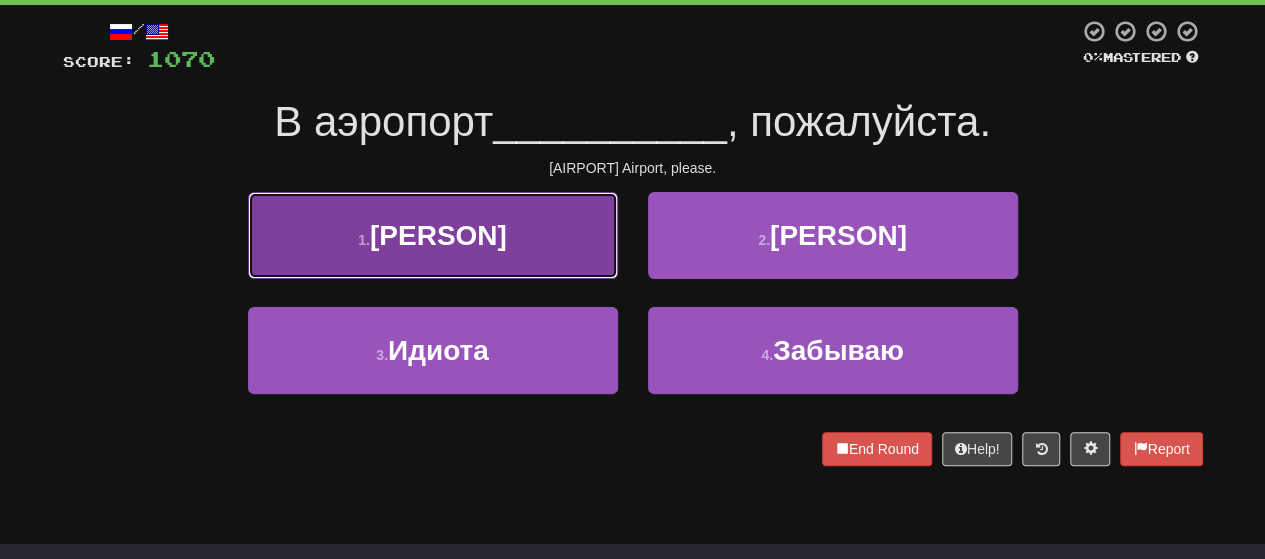 click on "[NUMBER] . [PERSON]" at bounding box center (433, 235) 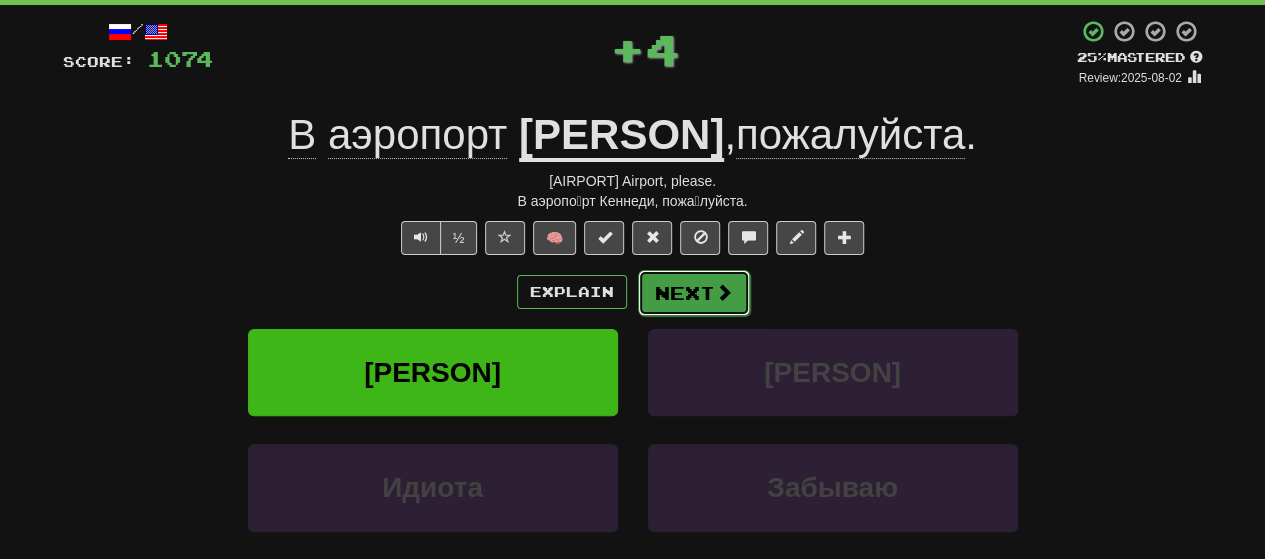 click on "Next" at bounding box center [694, 293] 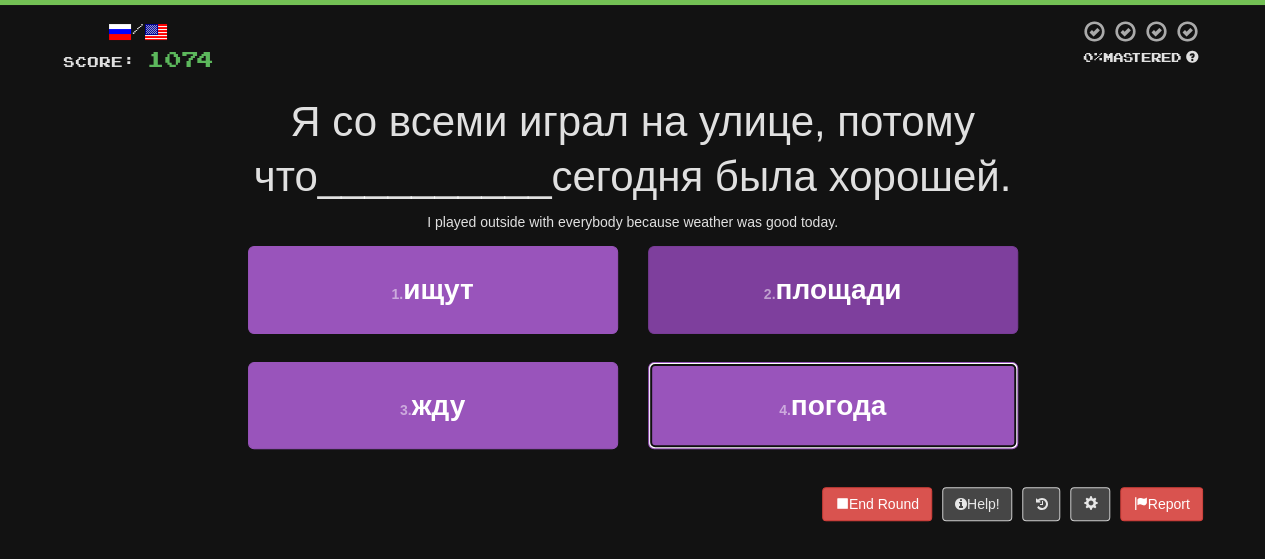 click on "4 .  погода" at bounding box center [833, 405] 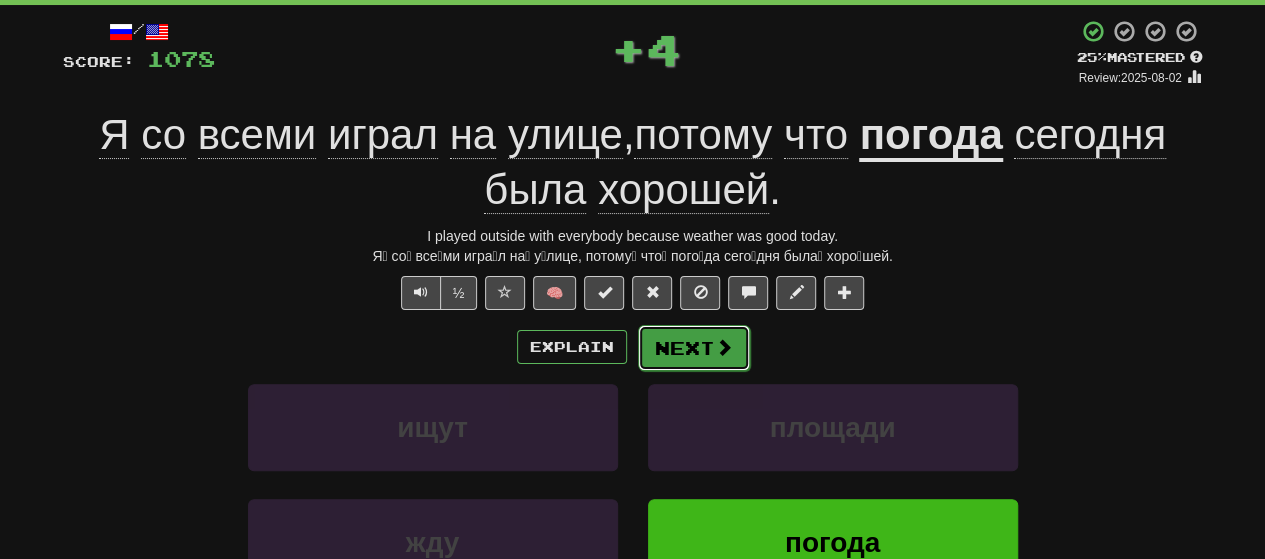 click on "Next" at bounding box center [694, 348] 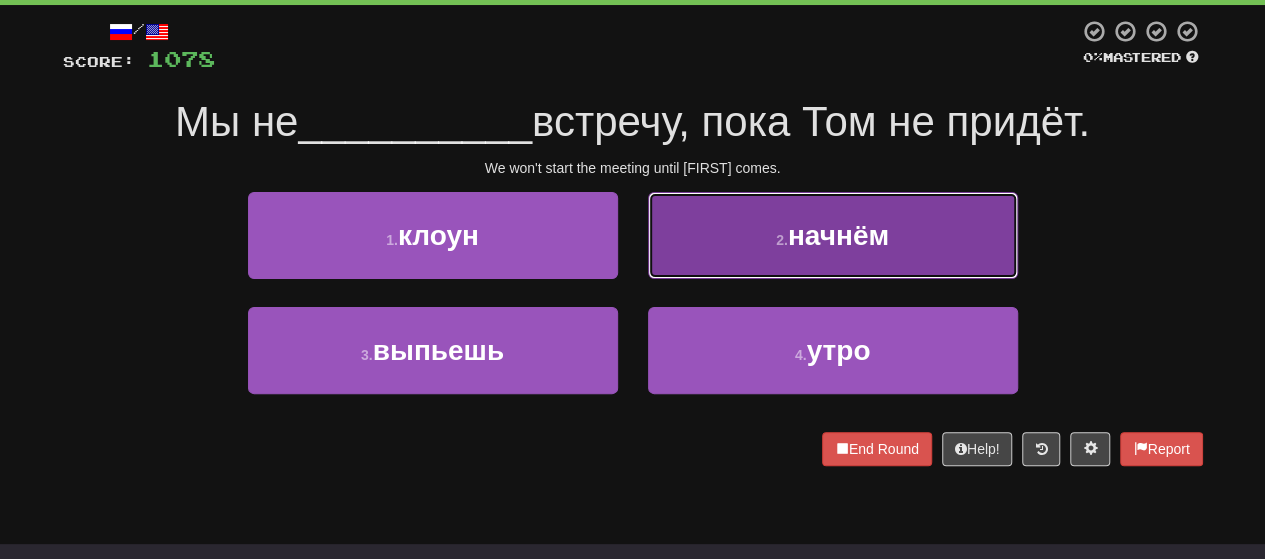 click on "2 .  начнём" at bounding box center (833, 235) 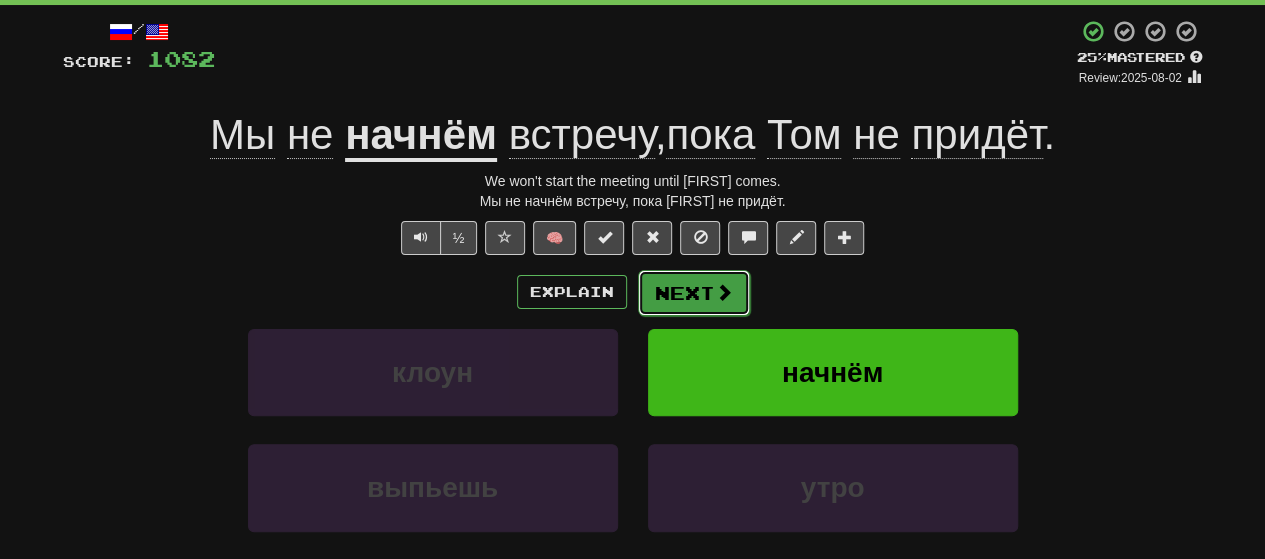click on "Next" at bounding box center [694, 293] 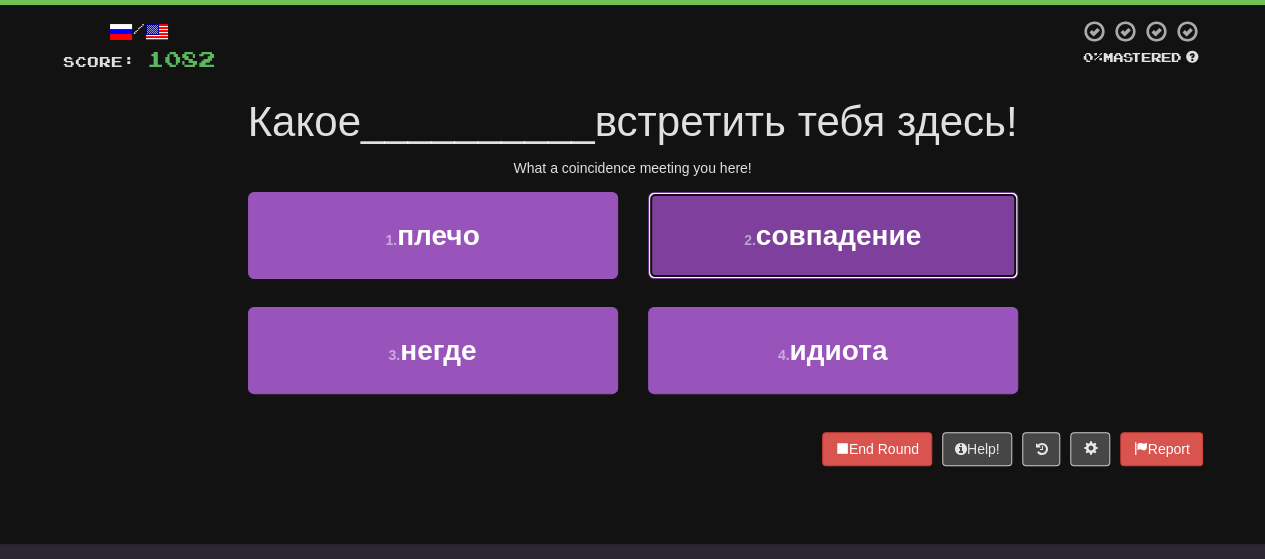 click on "2 ." at bounding box center (750, 240) 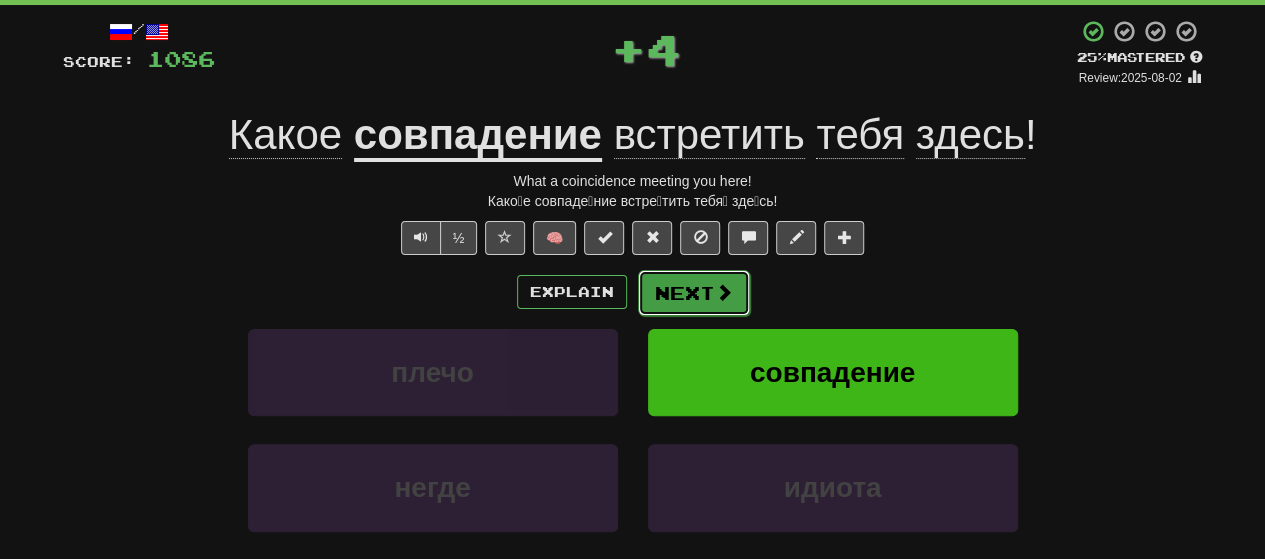 click on "Next" at bounding box center (694, 293) 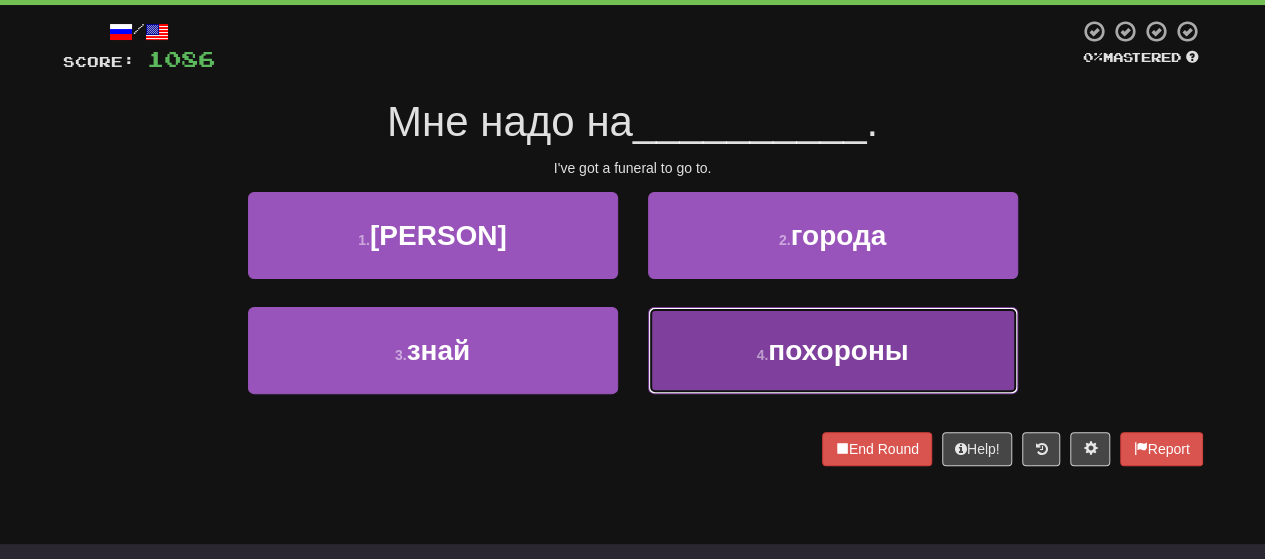 click on "4 .  похороны" at bounding box center (833, 350) 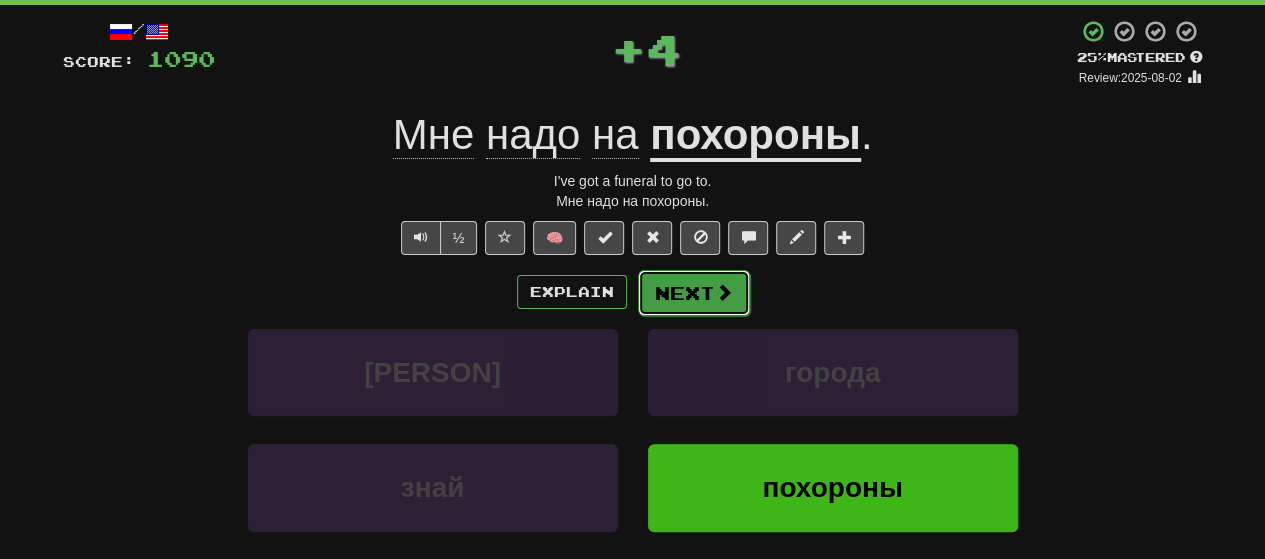 click on "Next" at bounding box center (694, 293) 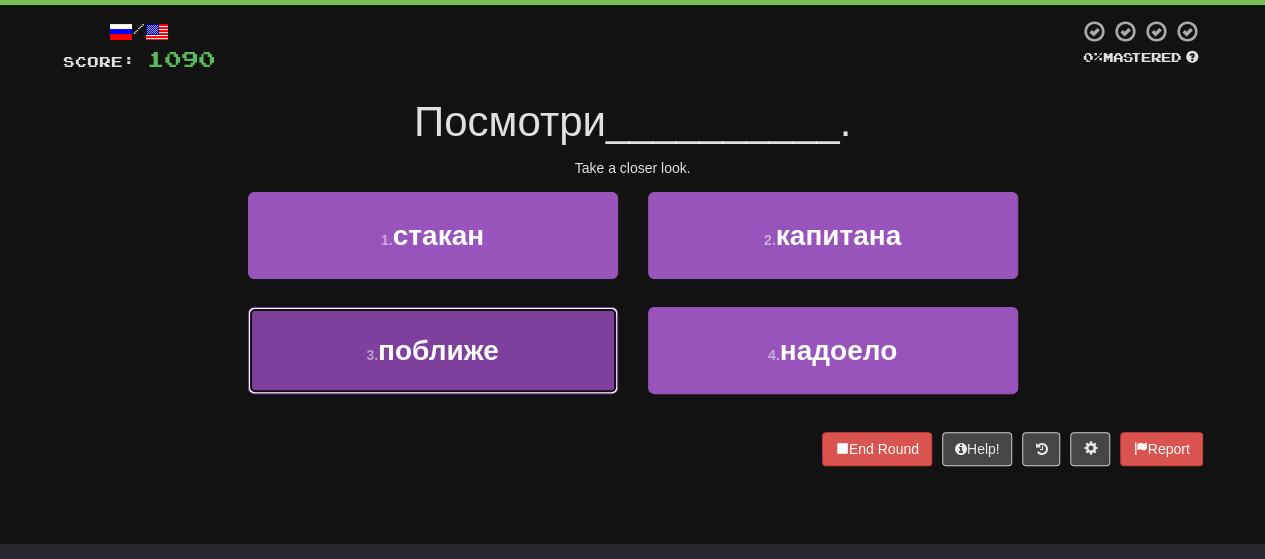 click on "3 .  поближе" at bounding box center (433, 350) 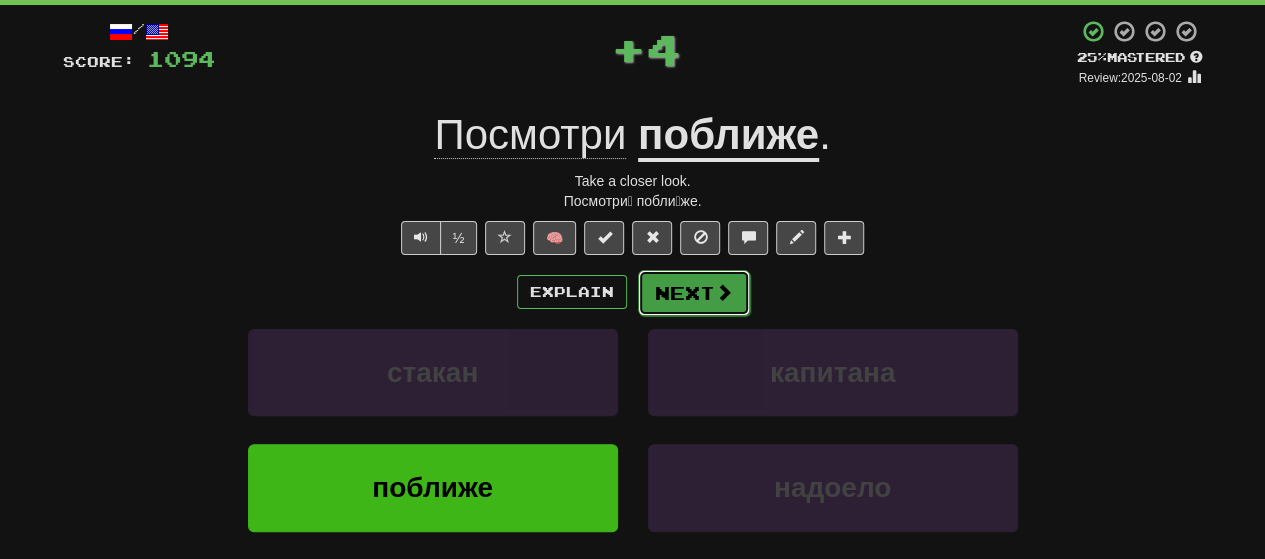 click on "Next" at bounding box center (694, 293) 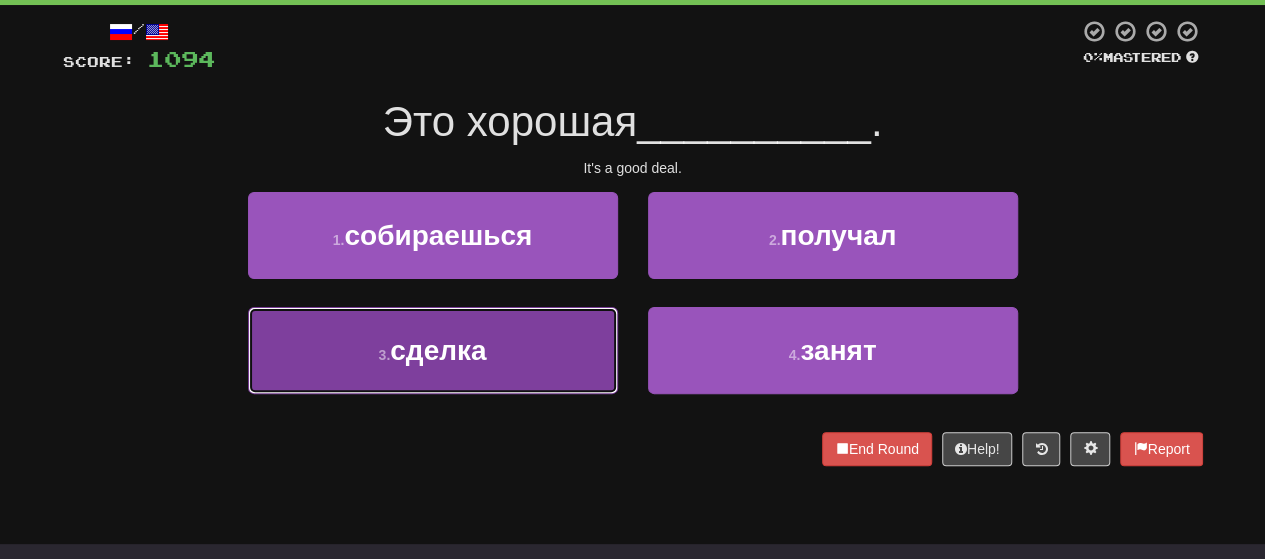 click on "[NUMBER] . сделка" at bounding box center [433, 350] 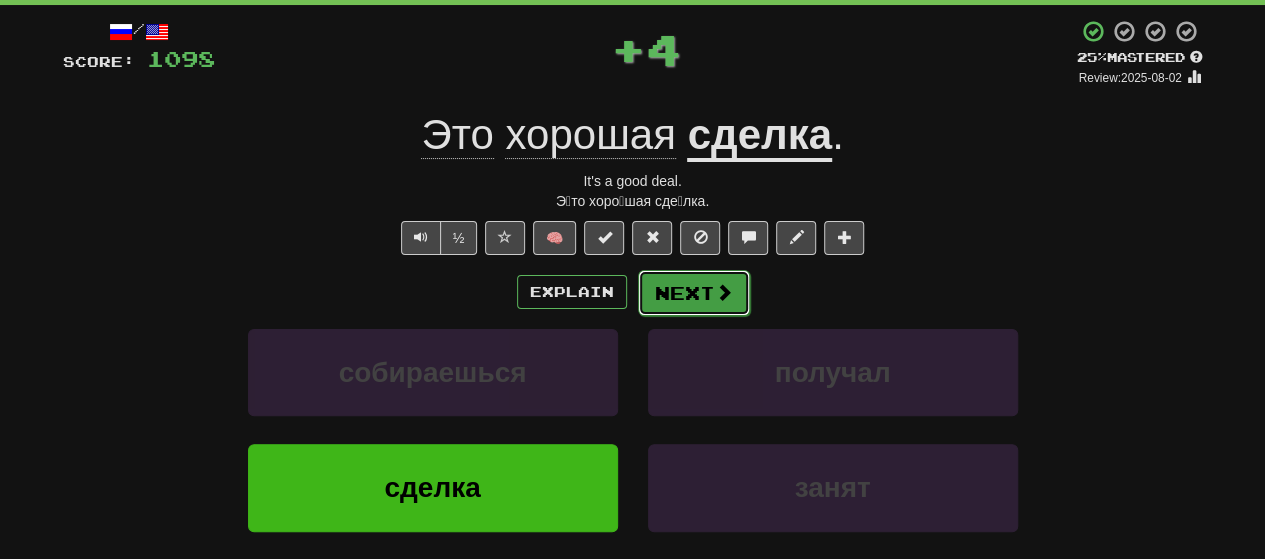 click on "Next" at bounding box center [694, 293] 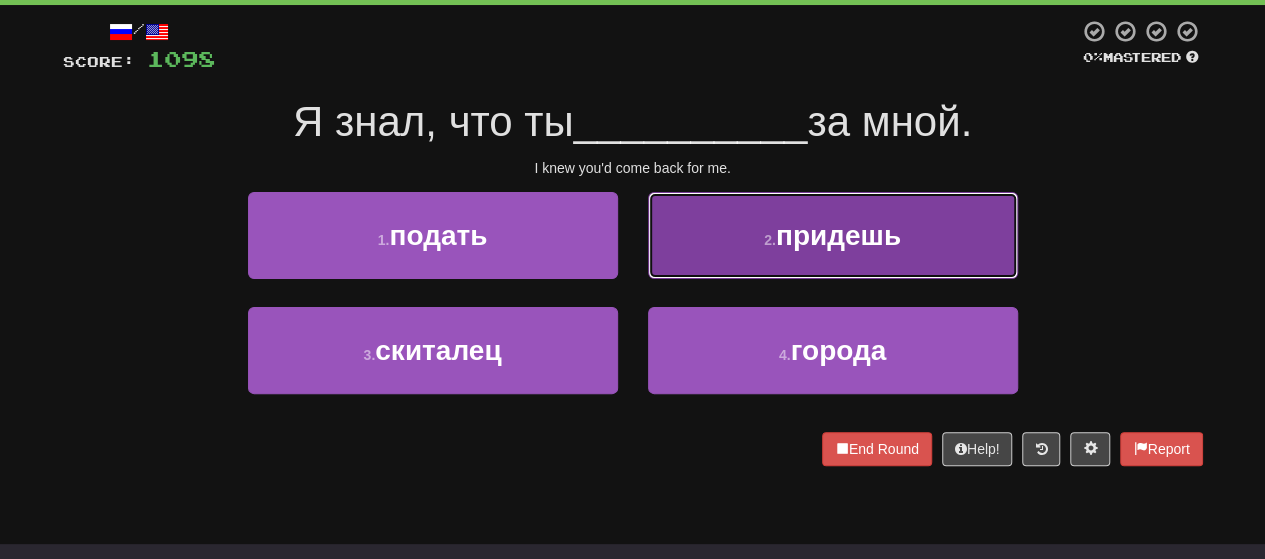 click on "2 .  придешь" at bounding box center (833, 235) 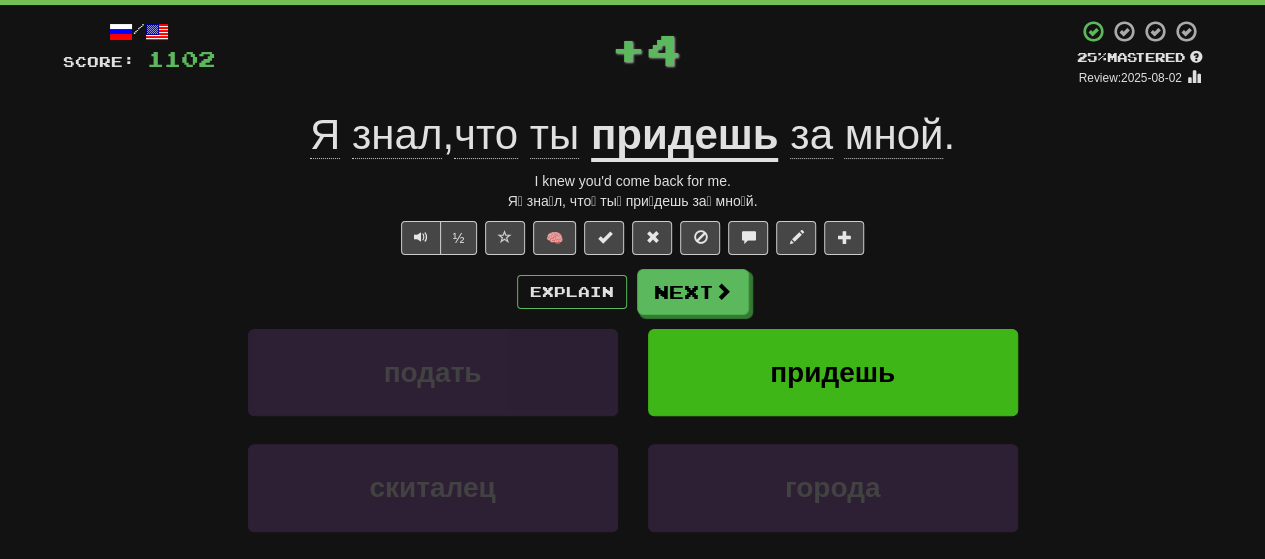 click on "Explain Next подать придешь скиталец города Learn more: подать придешь скиталец города" at bounding box center [633, 429] 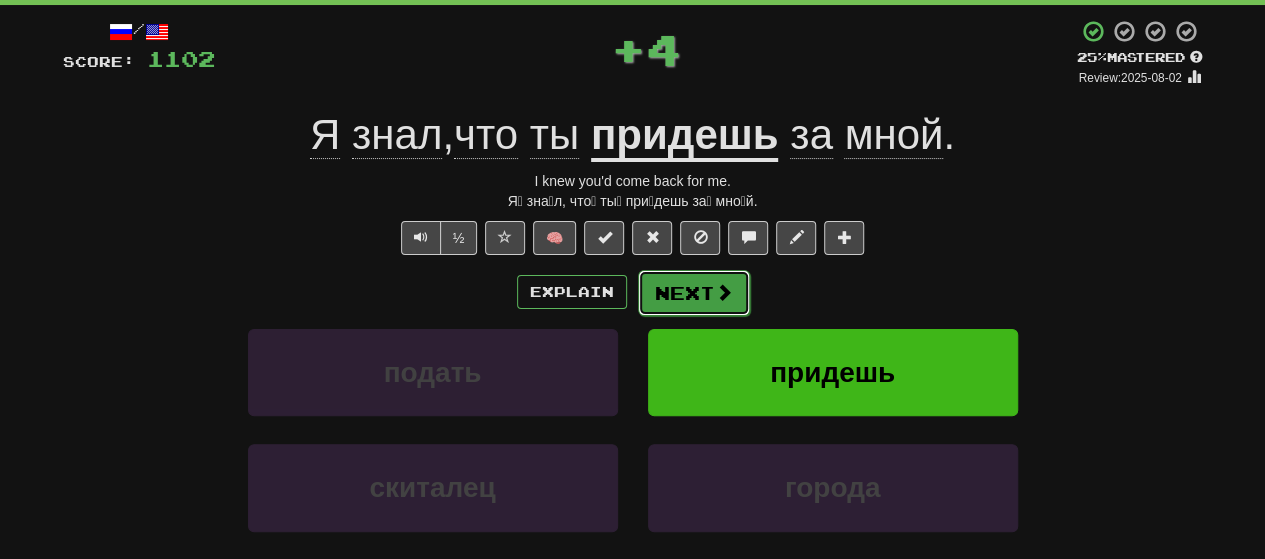 click on "Next" at bounding box center (694, 293) 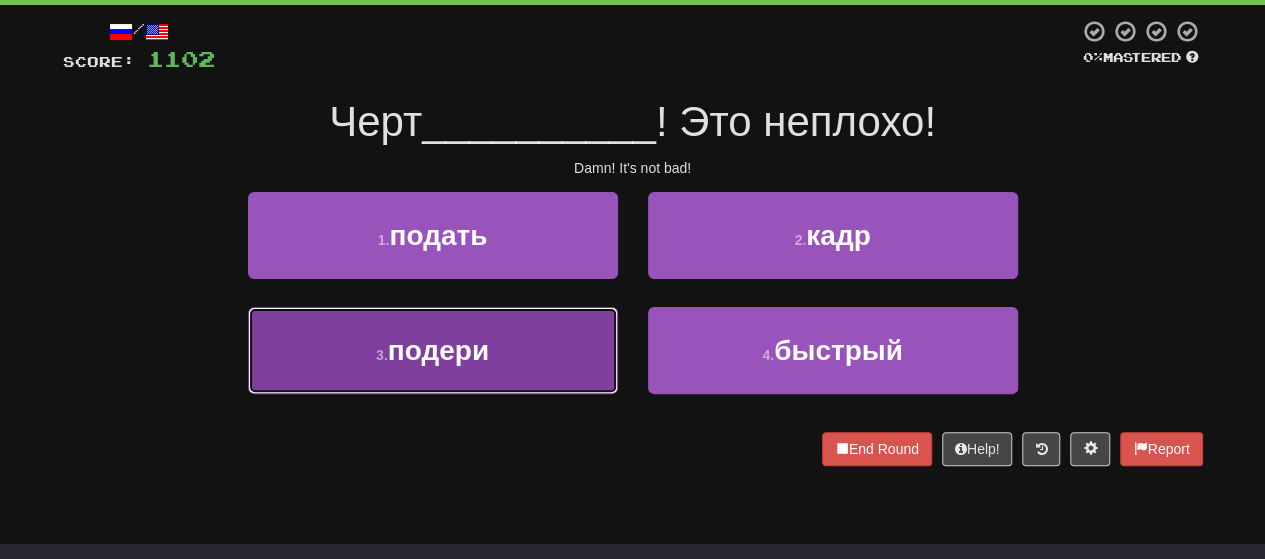 click on "подери" at bounding box center (438, 350) 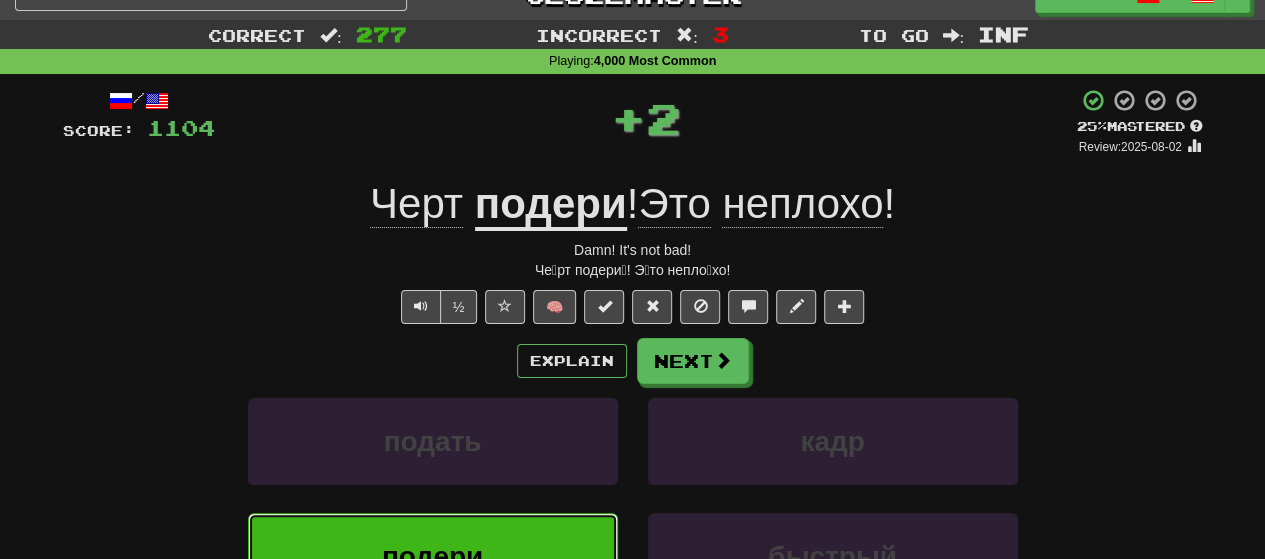 scroll, scrollTop: 0, scrollLeft: 0, axis: both 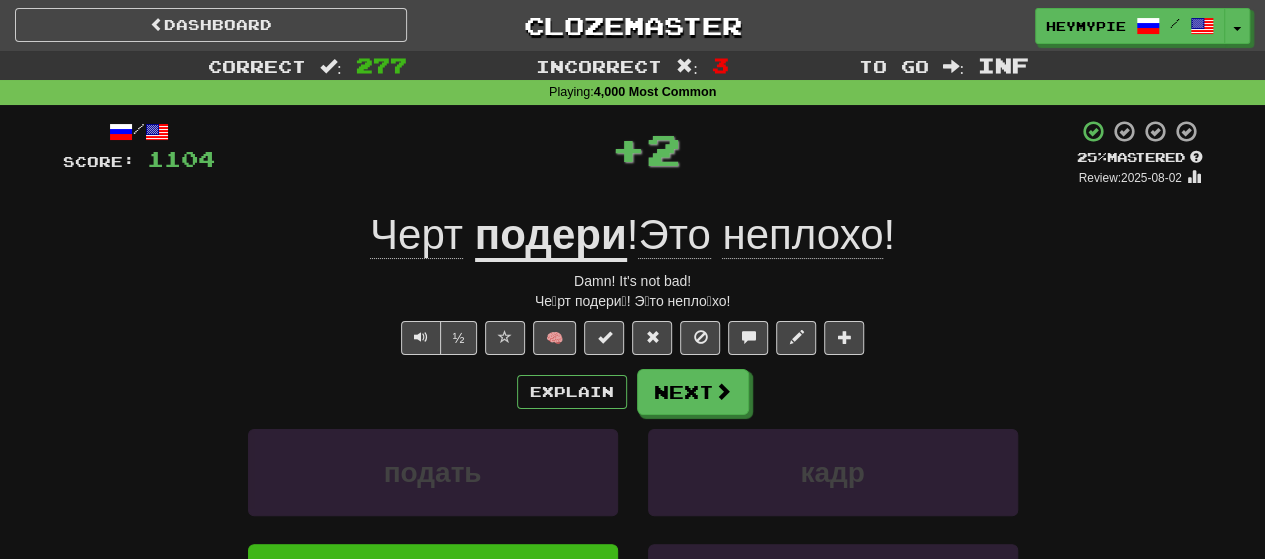 click on "Черт" 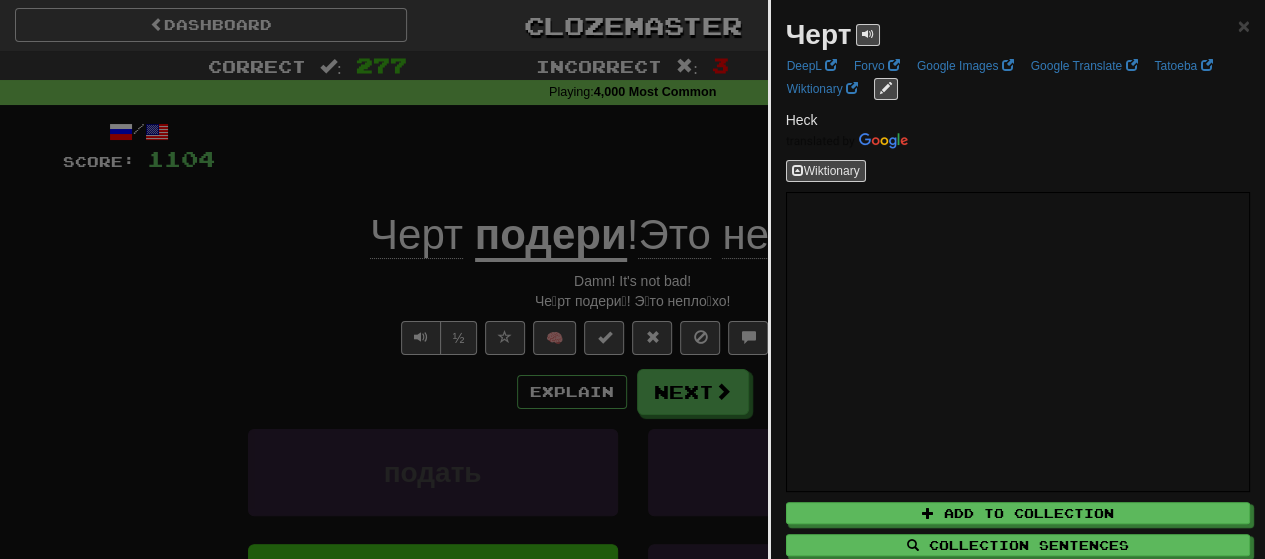 click at bounding box center [632, 279] 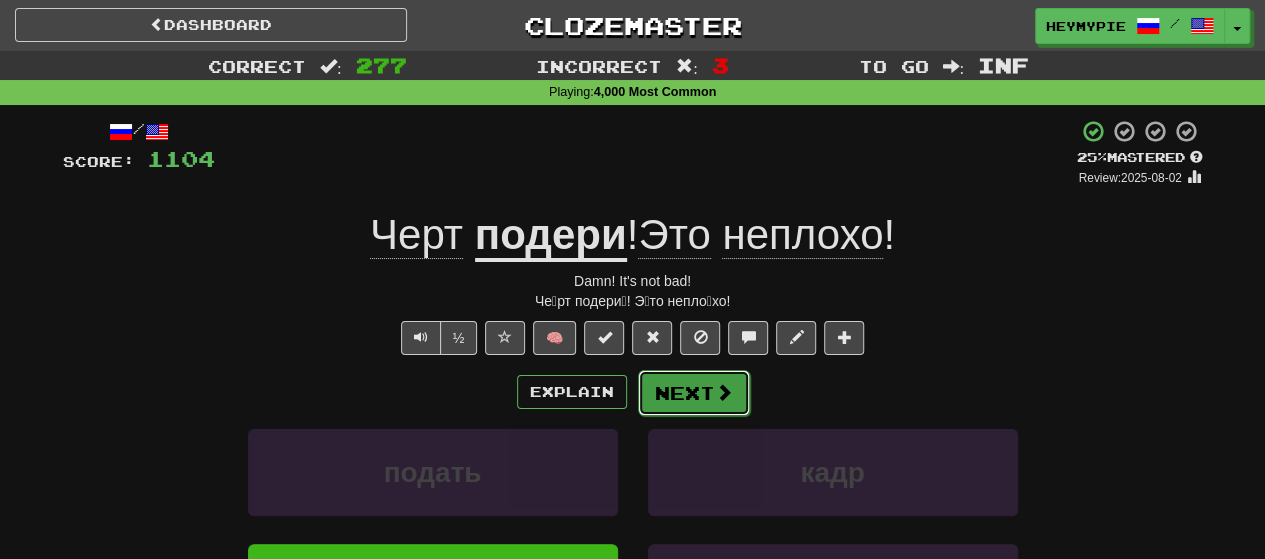 click on "Next" at bounding box center (694, 393) 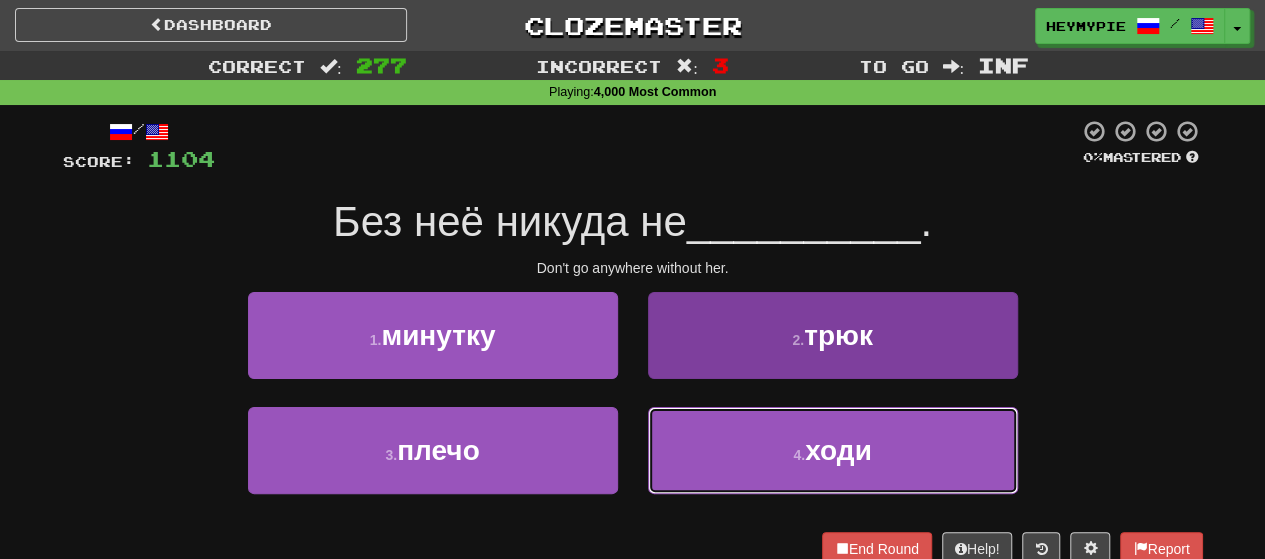 click on "4 .  ходи" at bounding box center (833, 450) 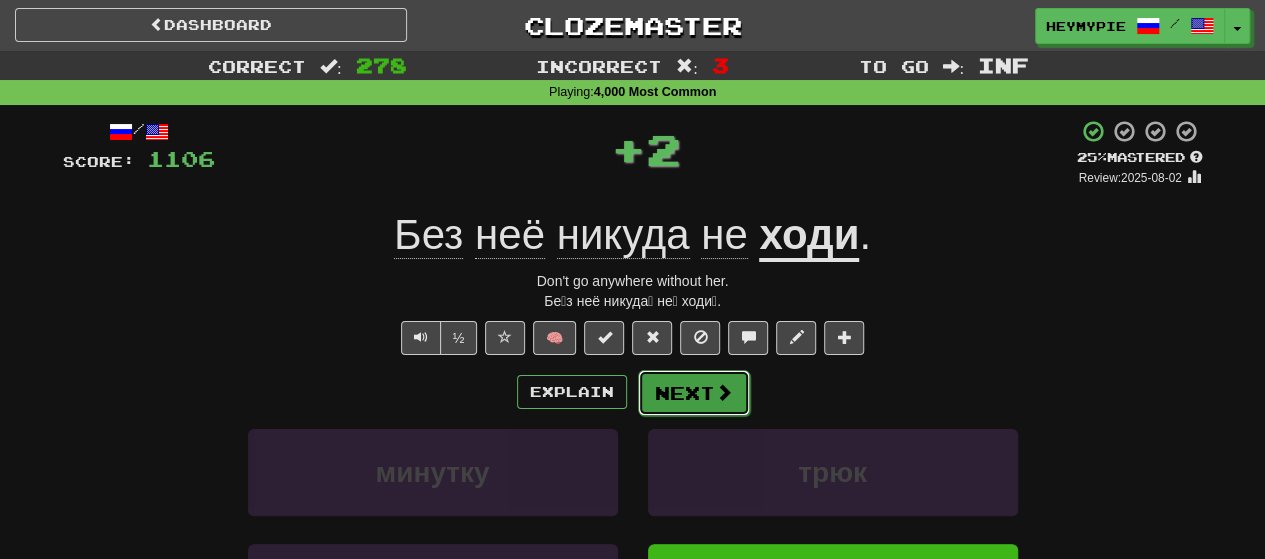click on "Next" at bounding box center [694, 393] 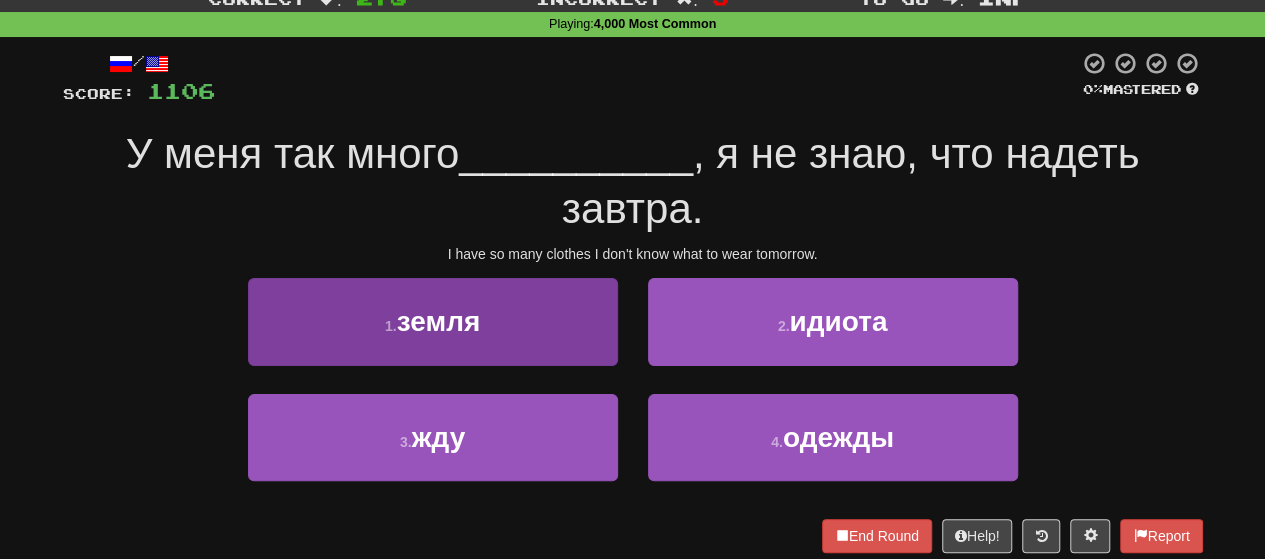 scroll, scrollTop: 100, scrollLeft: 0, axis: vertical 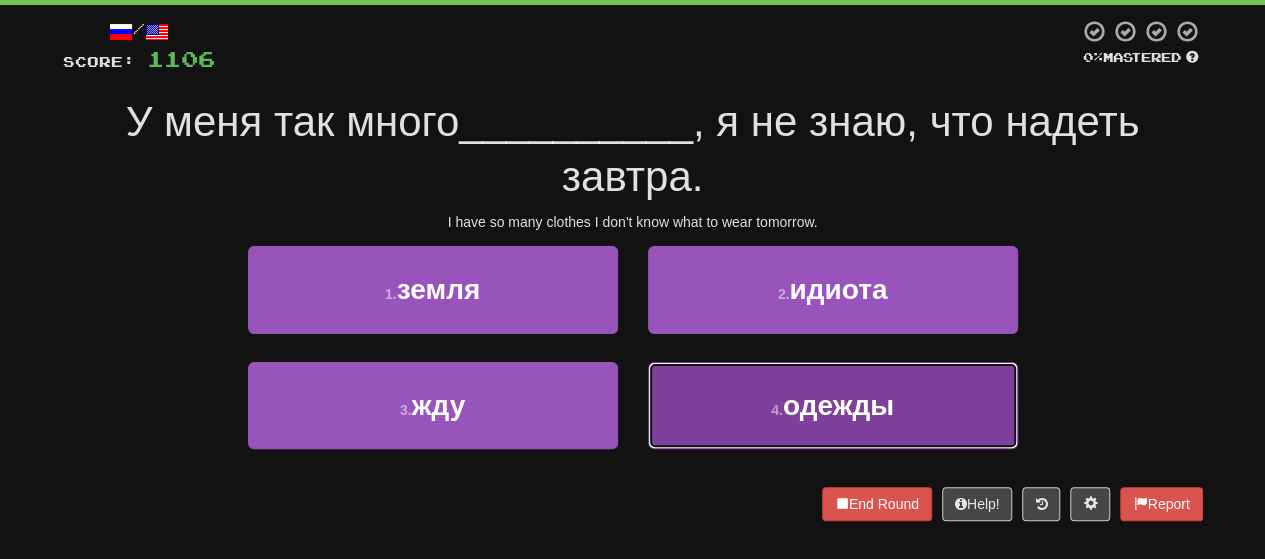 click on "[NUMBER] . одежды" at bounding box center [833, 405] 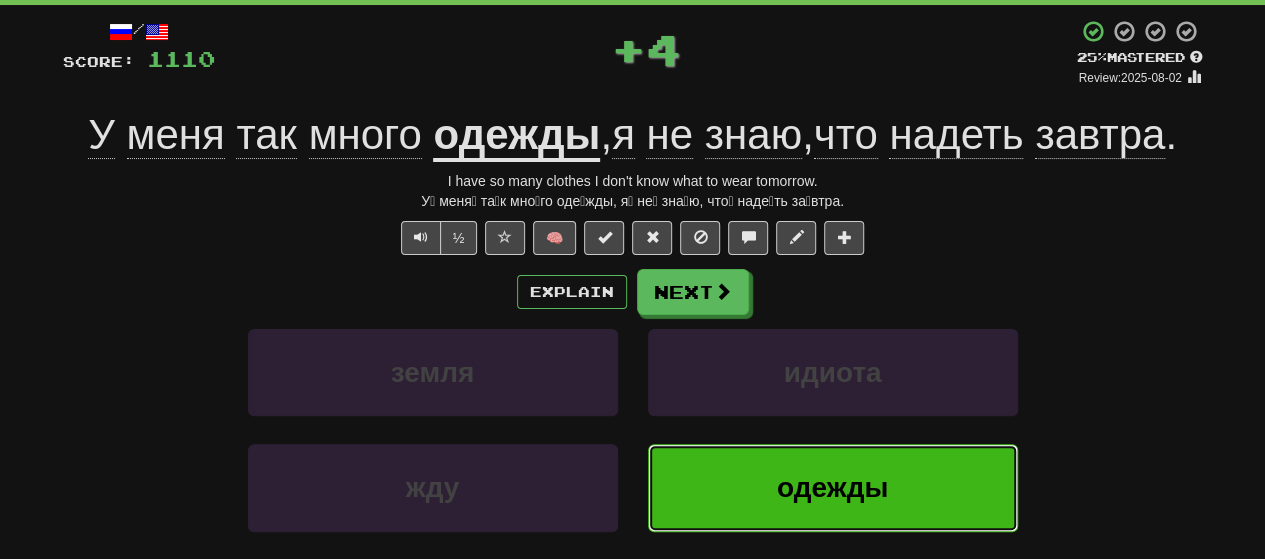 scroll, scrollTop: 0, scrollLeft: 0, axis: both 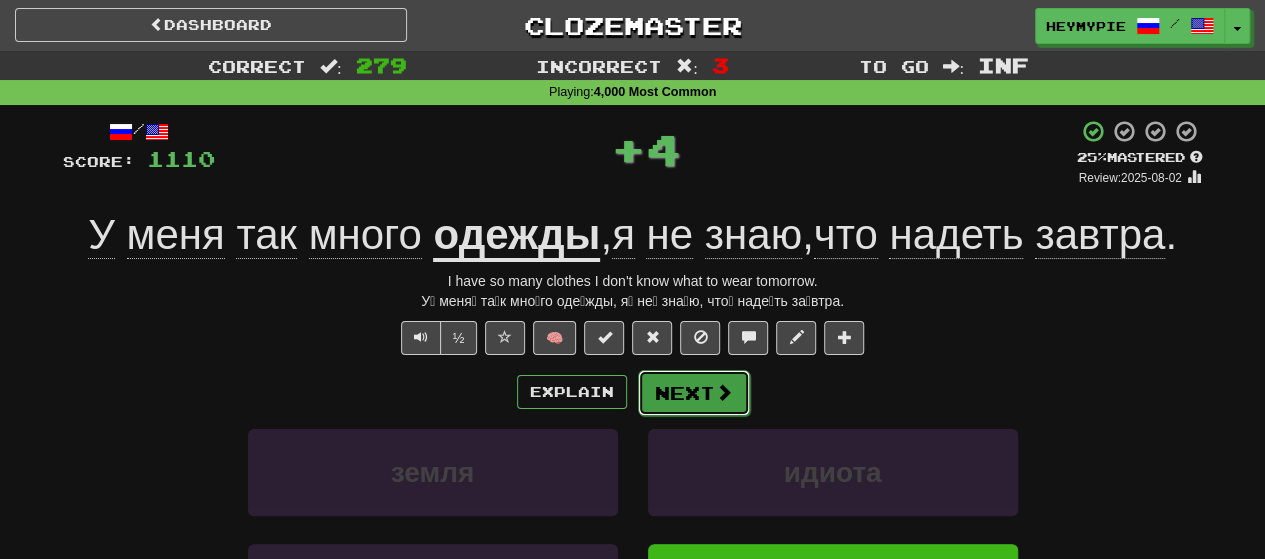 click on "Next" at bounding box center (694, 393) 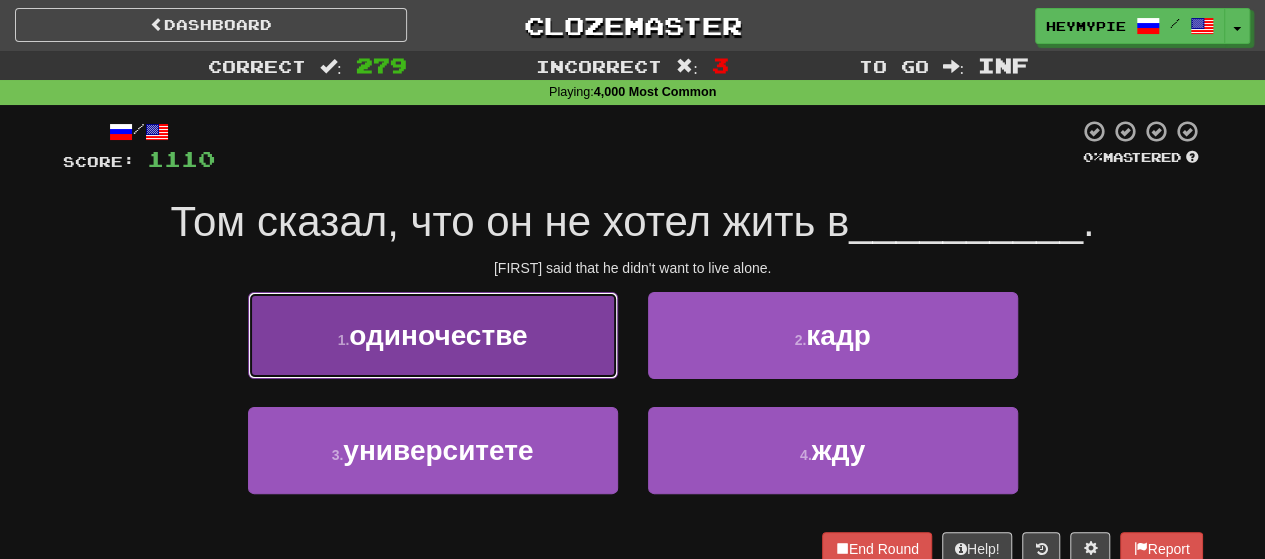 click on "[NUMBER] . одиночестве" at bounding box center (433, 335) 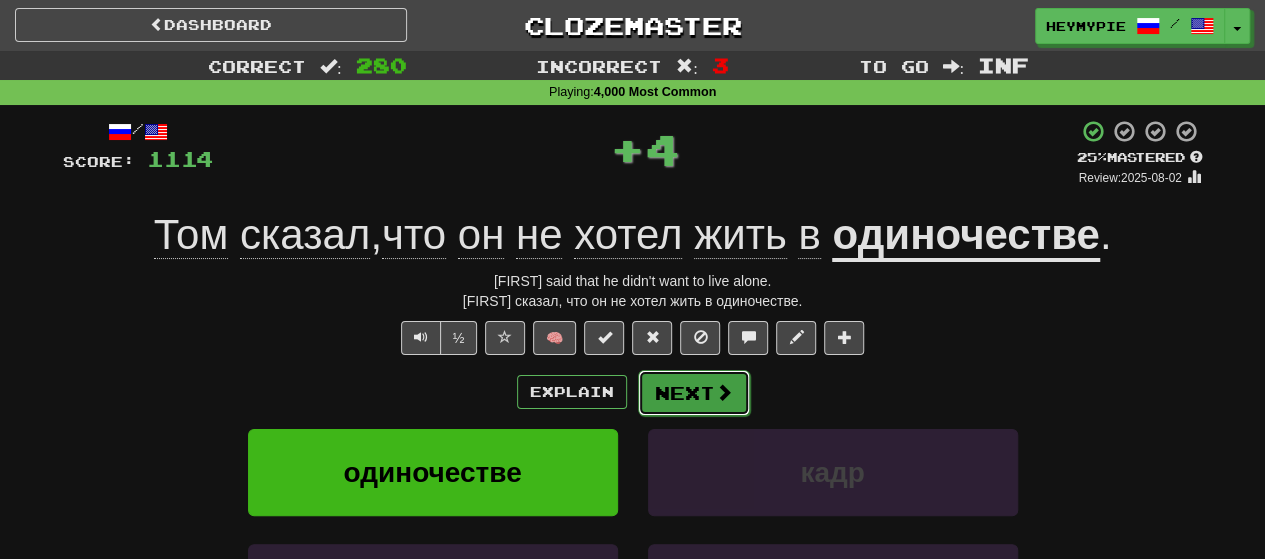 click on "Next" at bounding box center (694, 393) 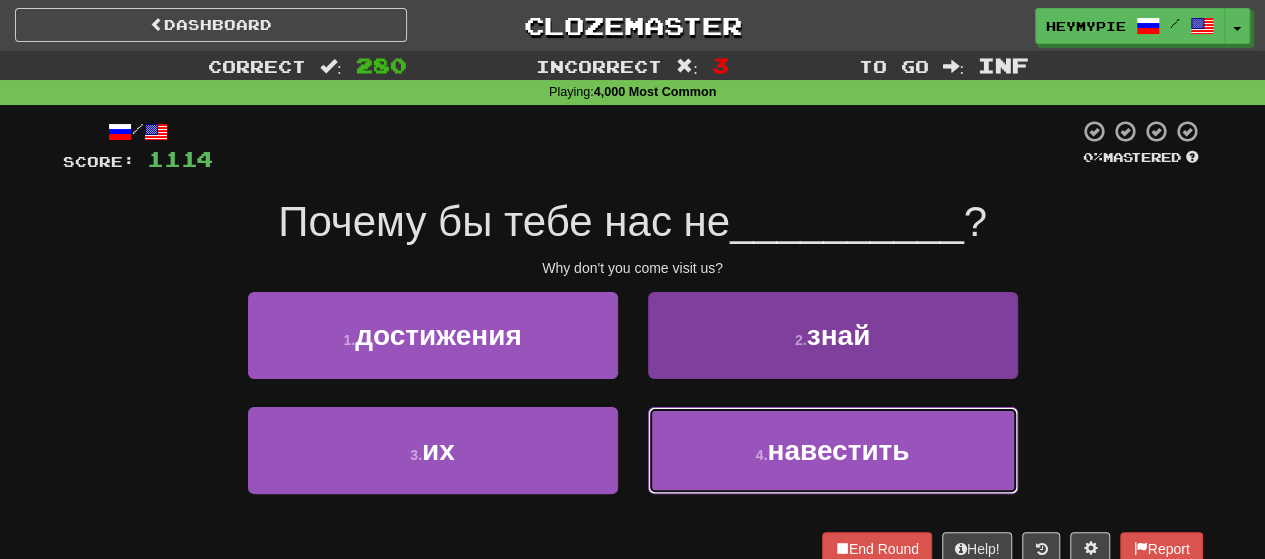 click on "[NUMBER] . навестить" at bounding box center [833, 450] 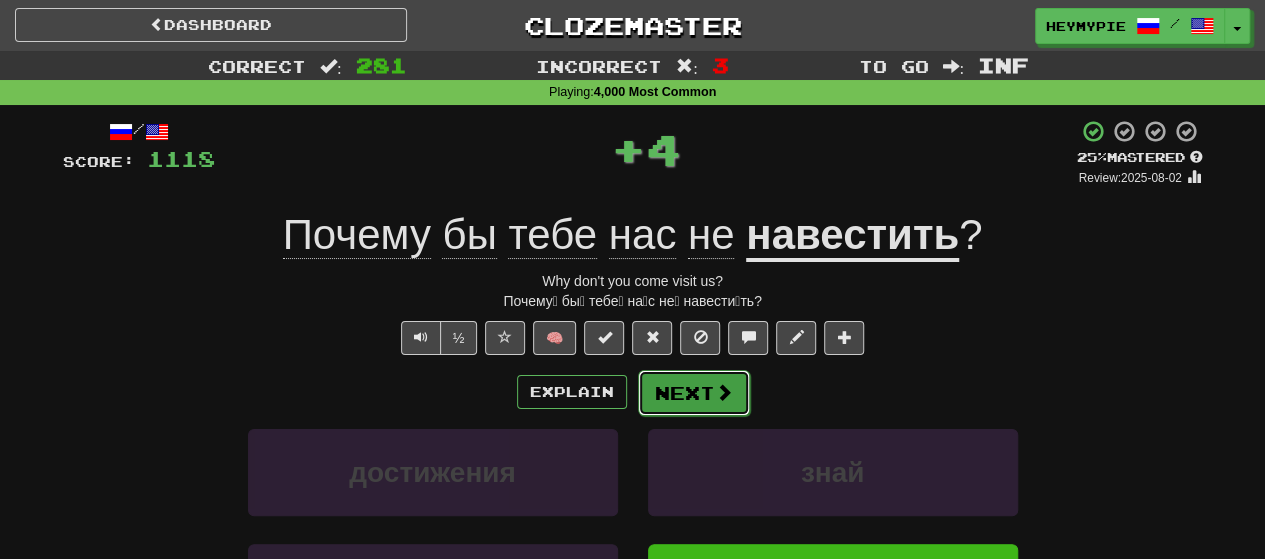 click on "Next" at bounding box center (694, 393) 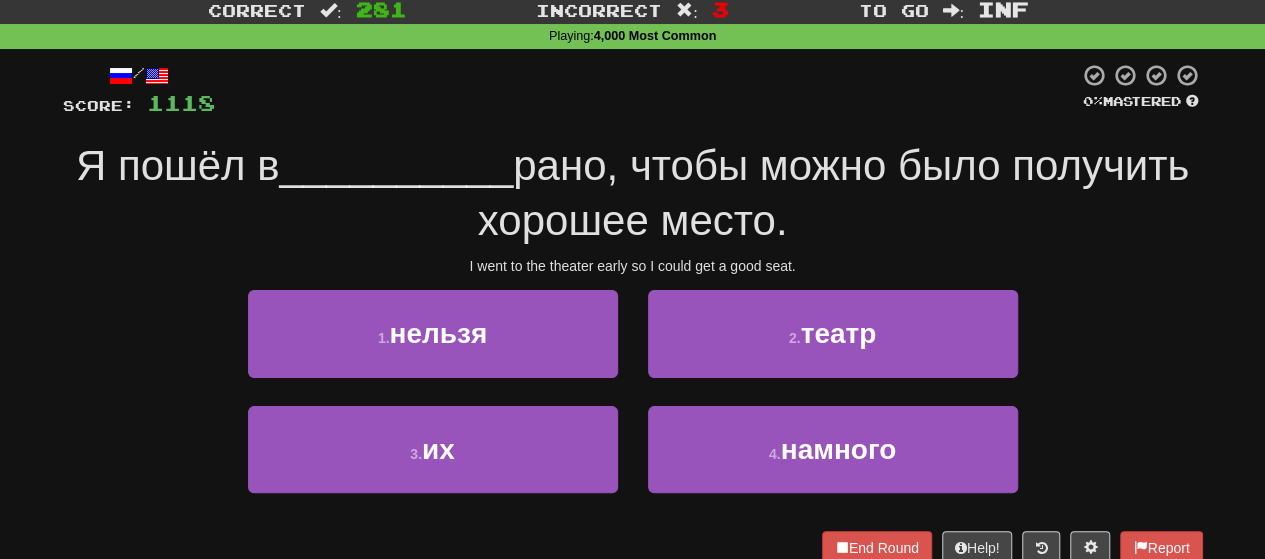 scroll, scrollTop: 100, scrollLeft: 0, axis: vertical 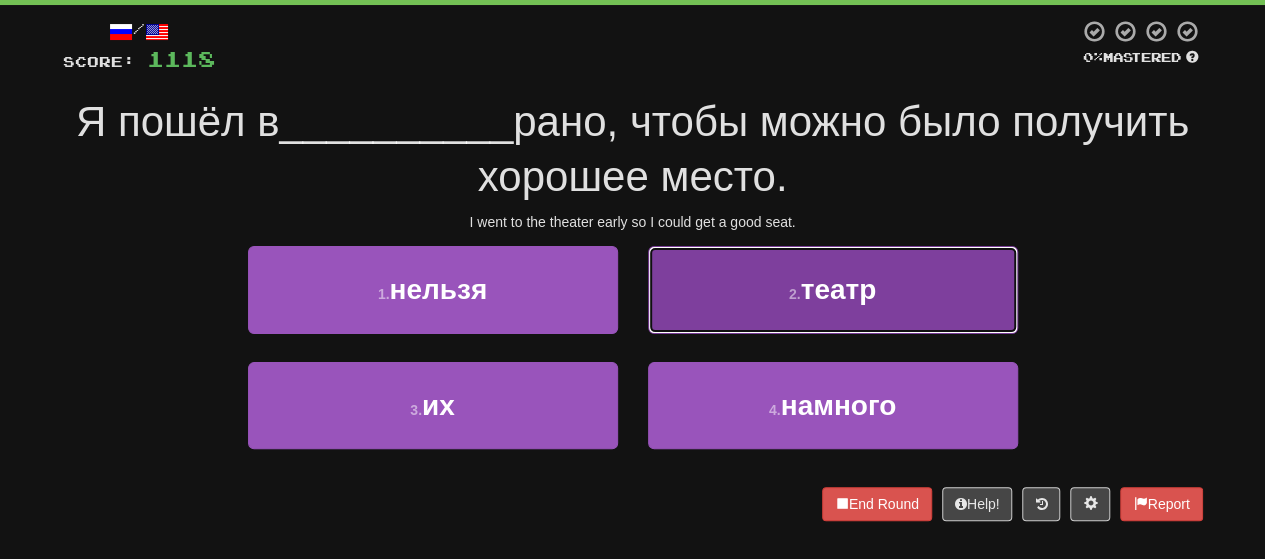 click on "[NUMBER] . театр" at bounding box center (833, 289) 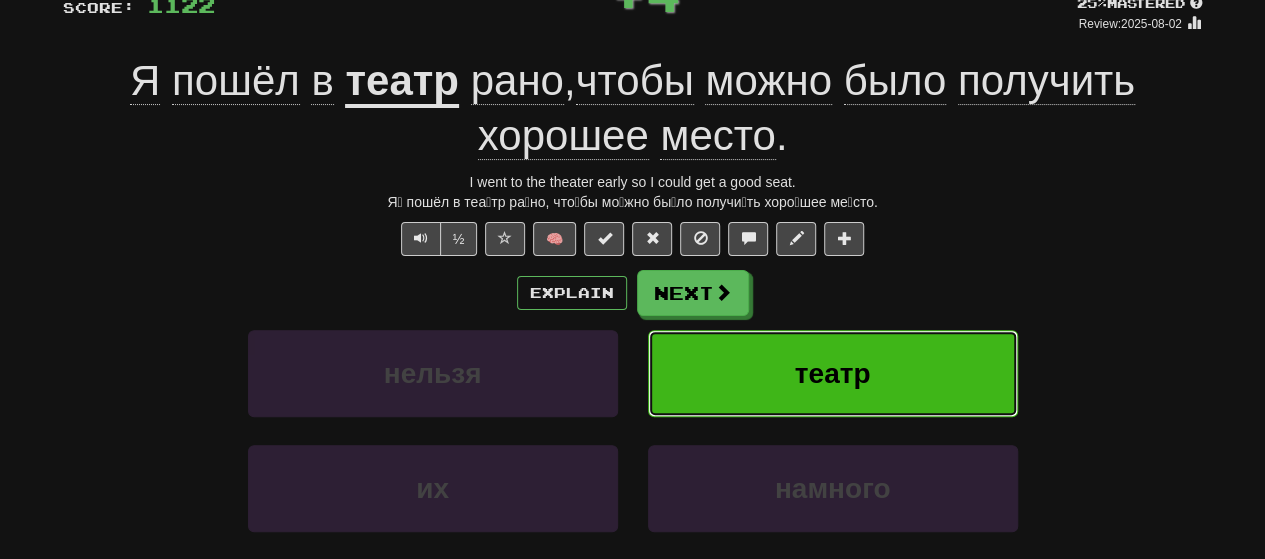 scroll, scrollTop: 200, scrollLeft: 0, axis: vertical 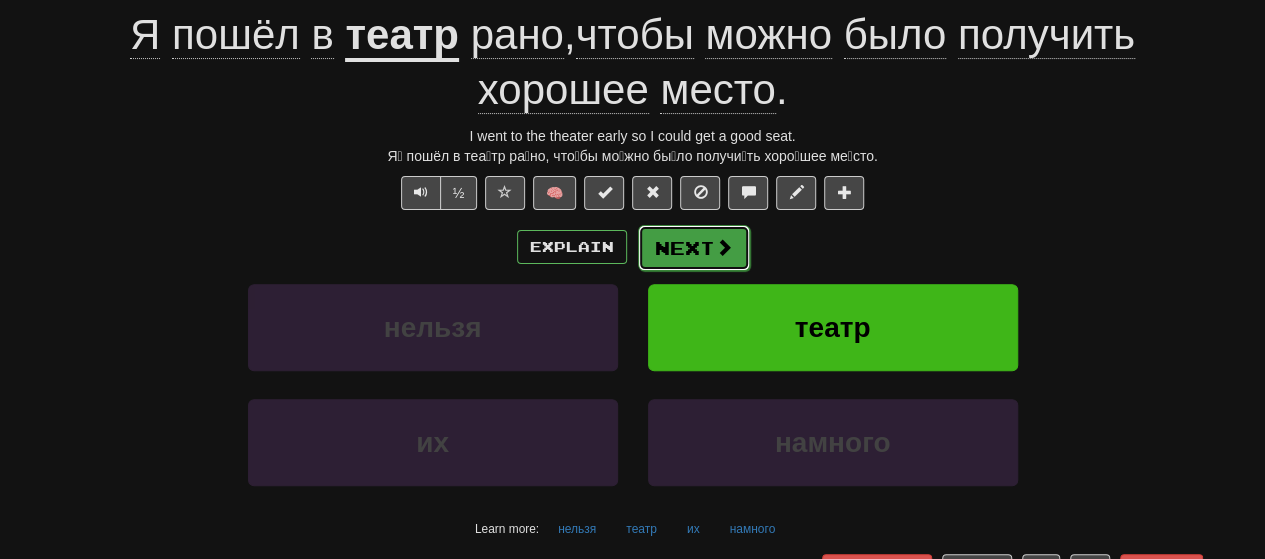 click on "Next" at bounding box center [694, 248] 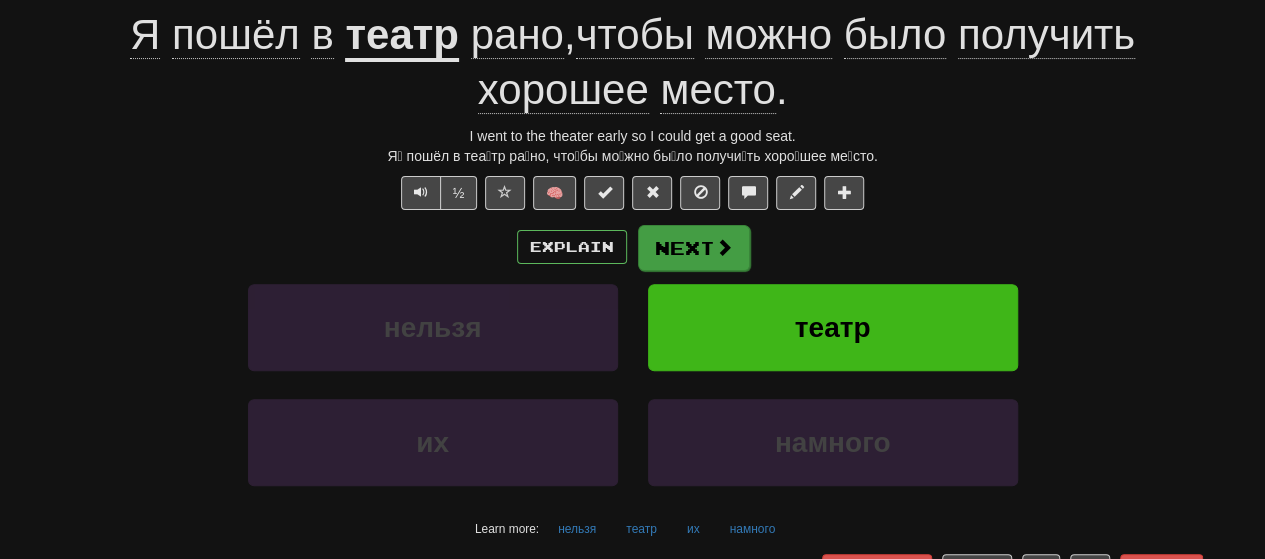 scroll, scrollTop: 186, scrollLeft: 0, axis: vertical 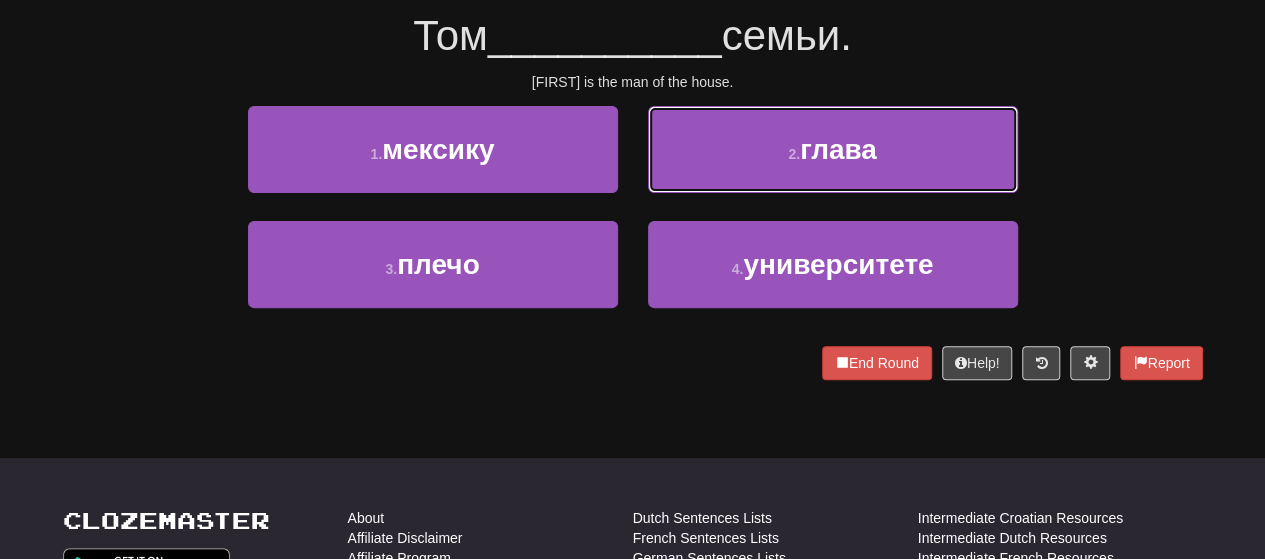 click on "2 .  глава" at bounding box center (833, 149) 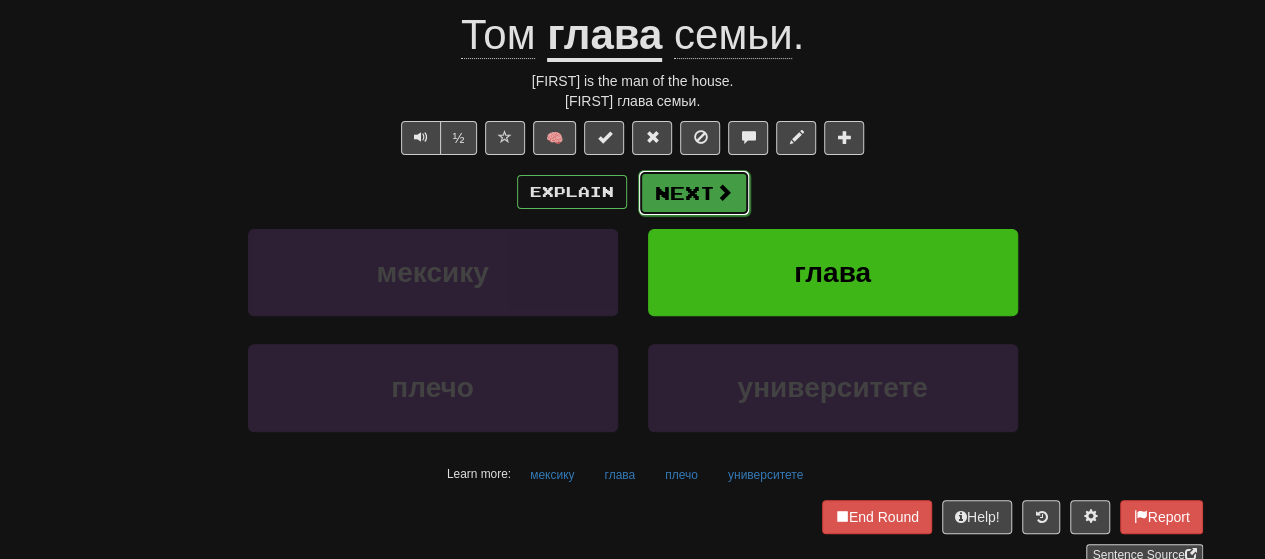 click on "Next" at bounding box center (694, 193) 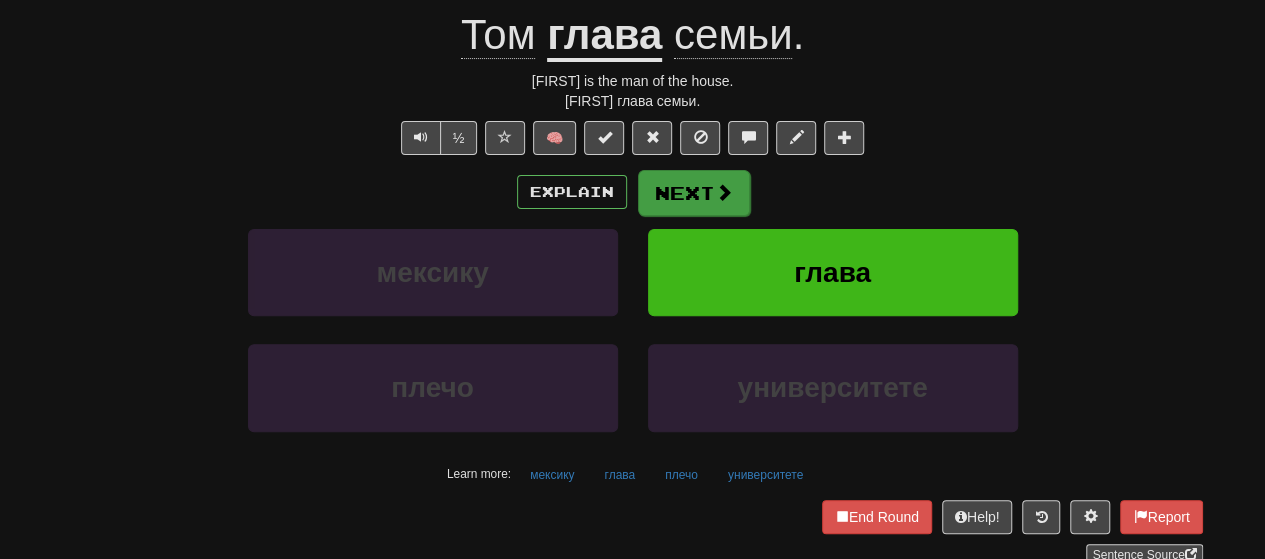 scroll, scrollTop: 186, scrollLeft: 0, axis: vertical 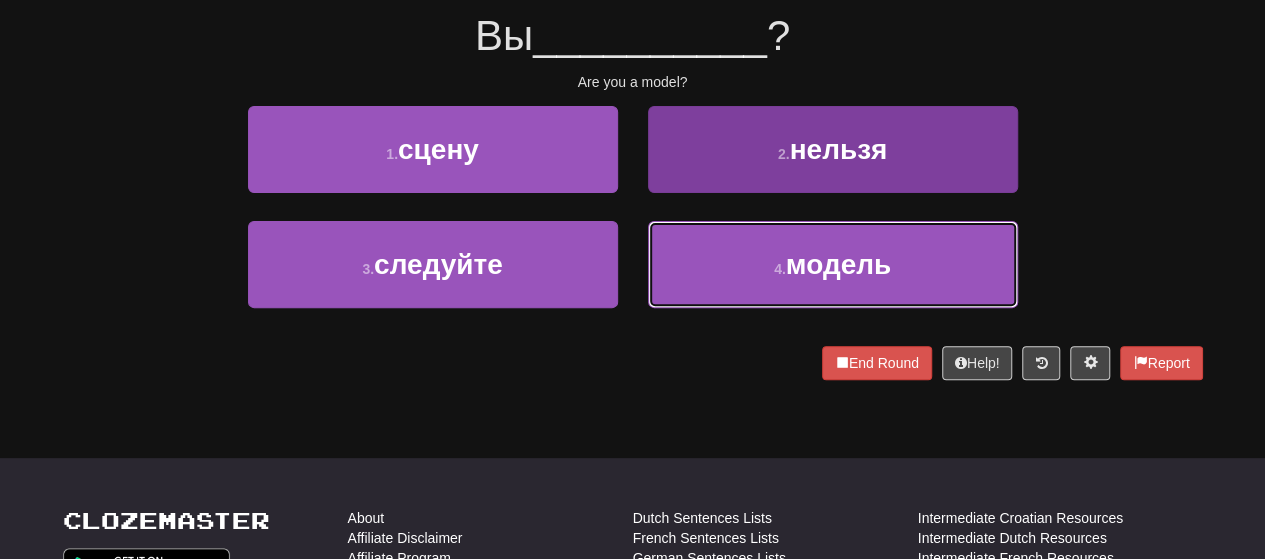 click on "4 .  модель" at bounding box center [833, 264] 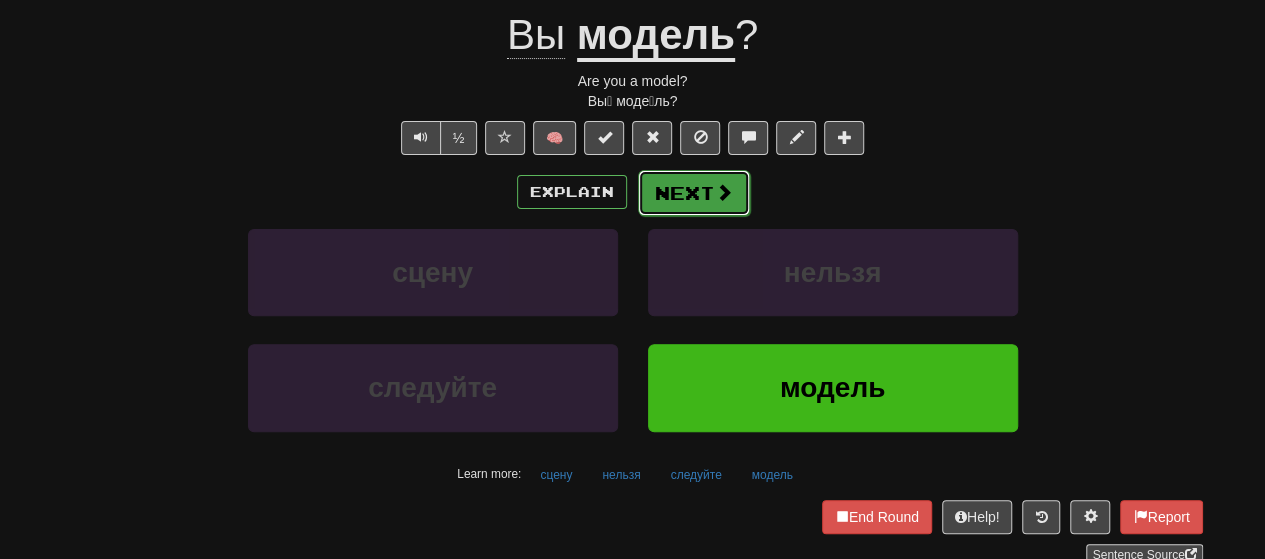 click on "Next" at bounding box center (694, 193) 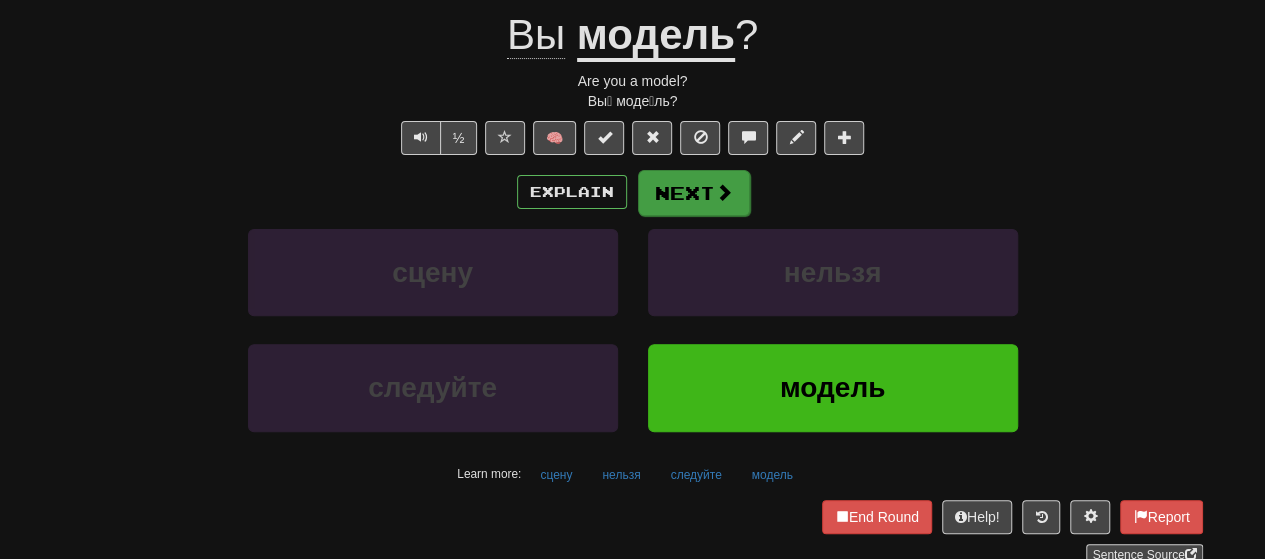 scroll, scrollTop: 186, scrollLeft: 0, axis: vertical 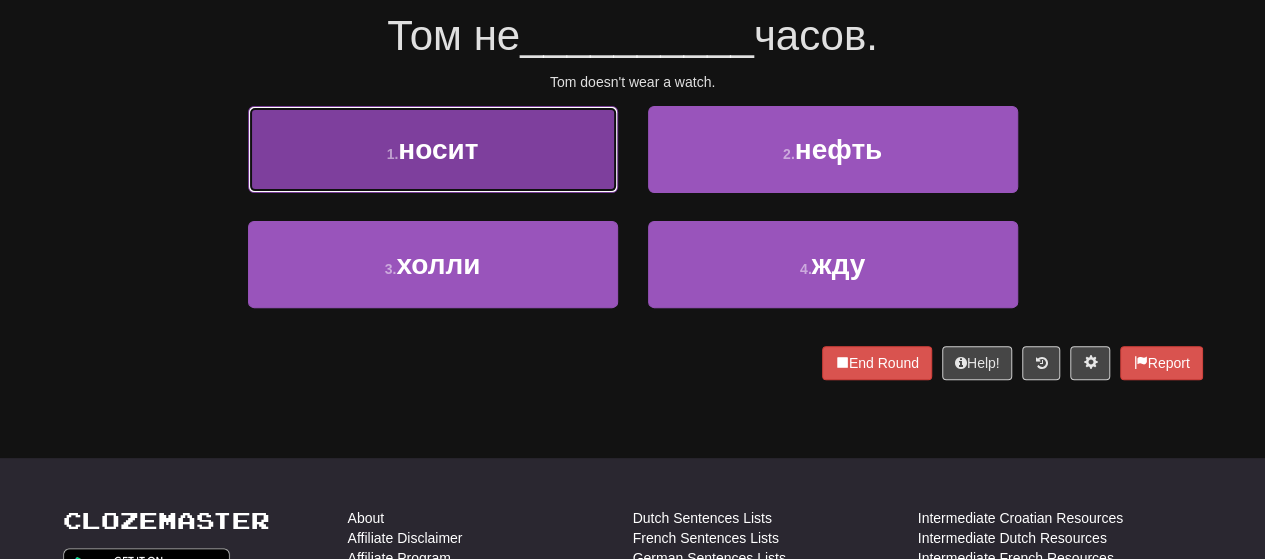 click on "1 .  носит" at bounding box center (433, 149) 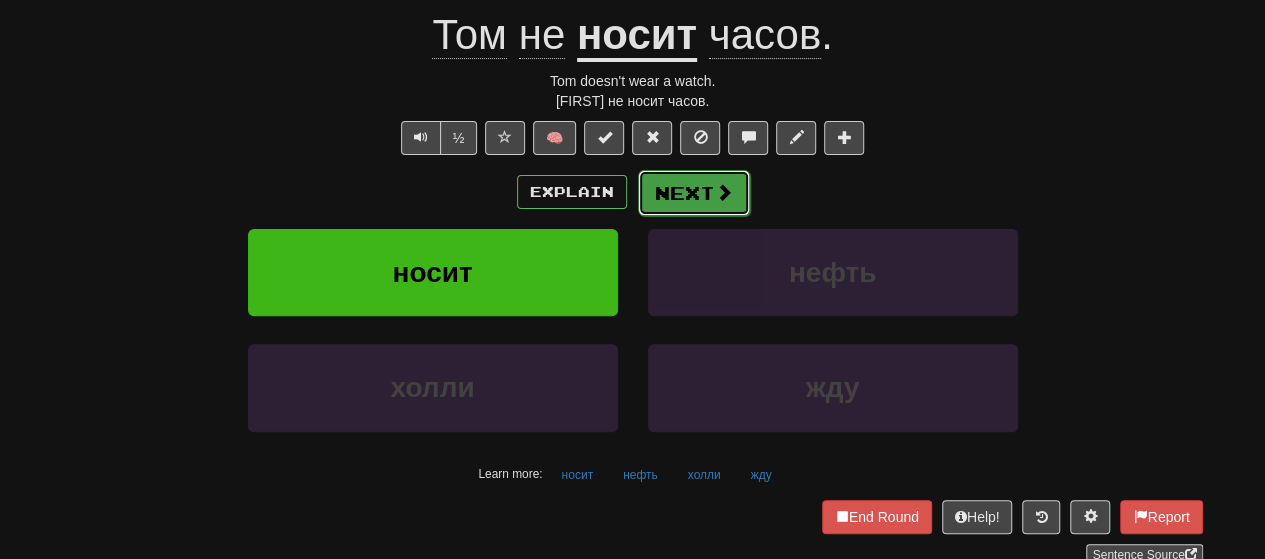 click on "Next" at bounding box center (694, 193) 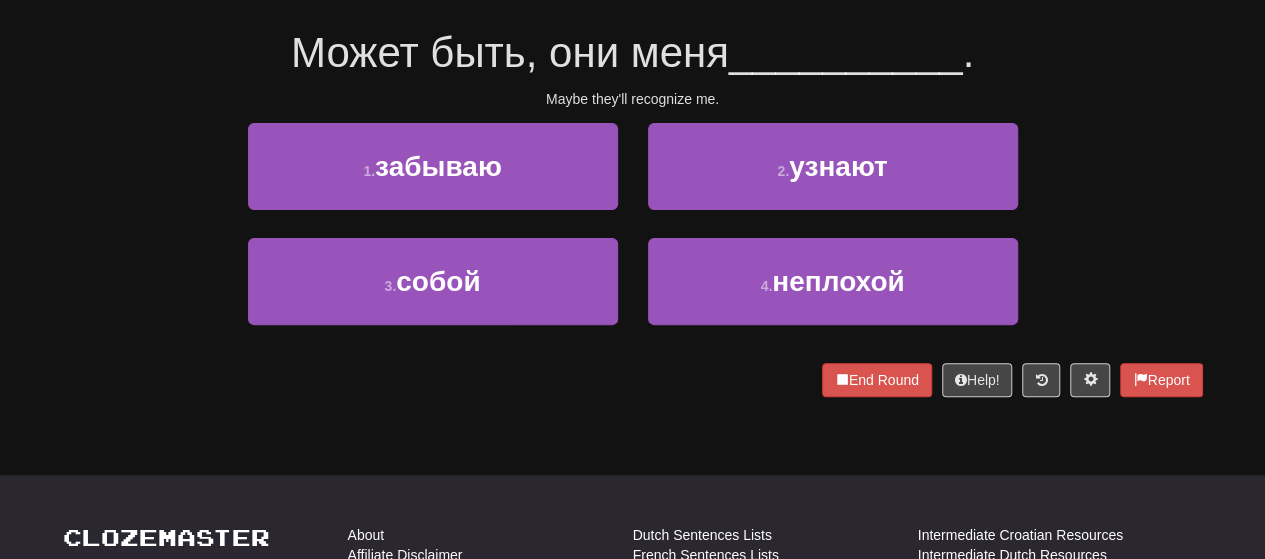 scroll, scrollTop: 200, scrollLeft: 0, axis: vertical 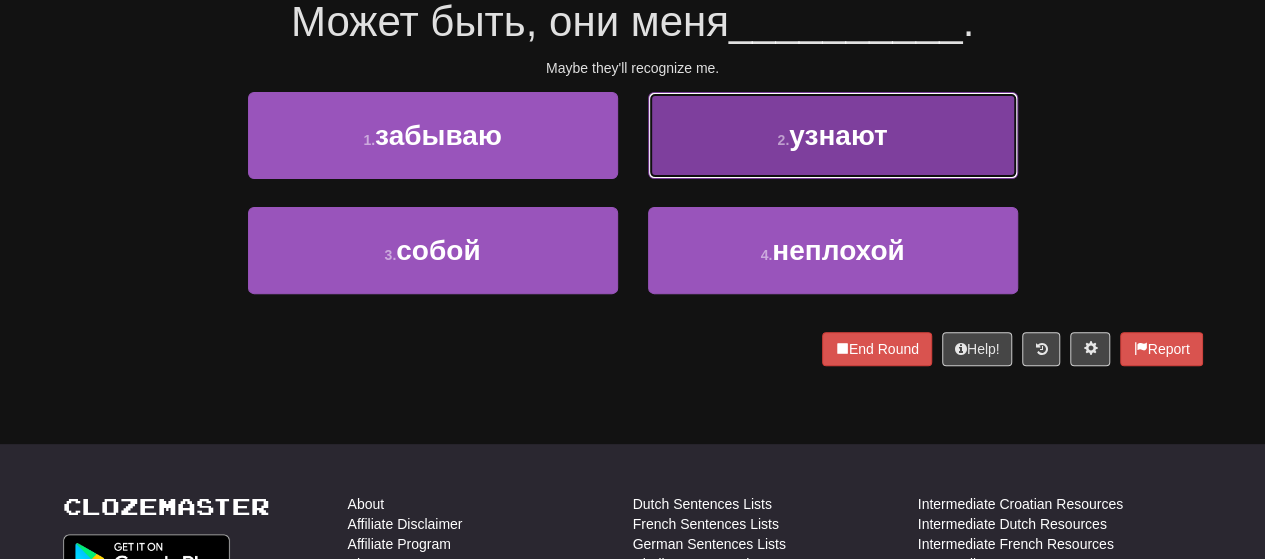 click on "2 .  узнают" at bounding box center (833, 135) 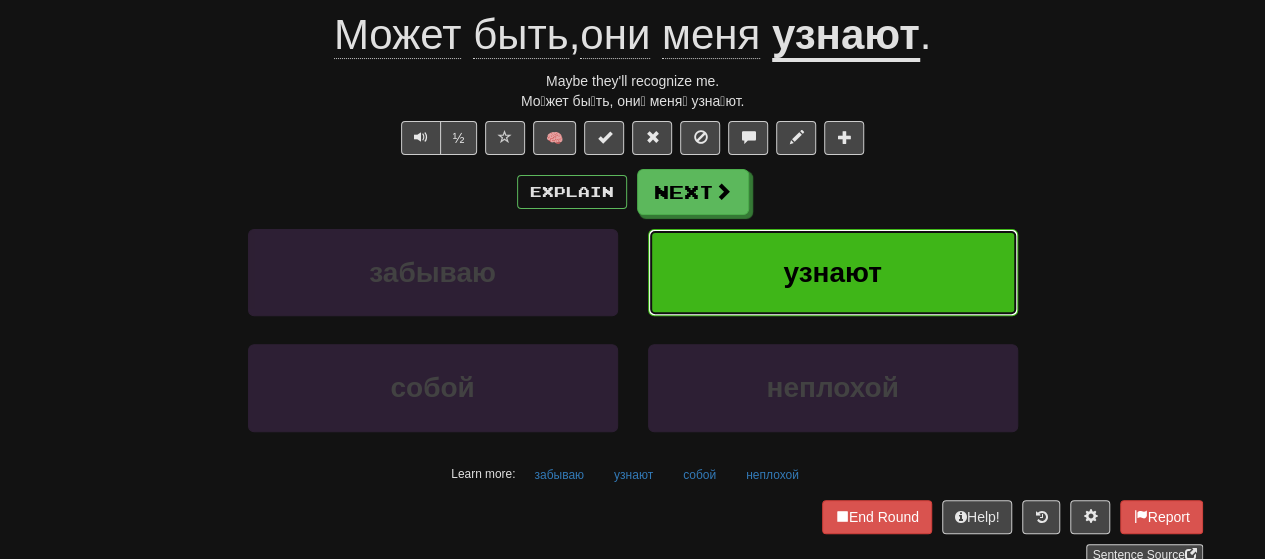 scroll, scrollTop: 213, scrollLeft: 0, axis: vertical 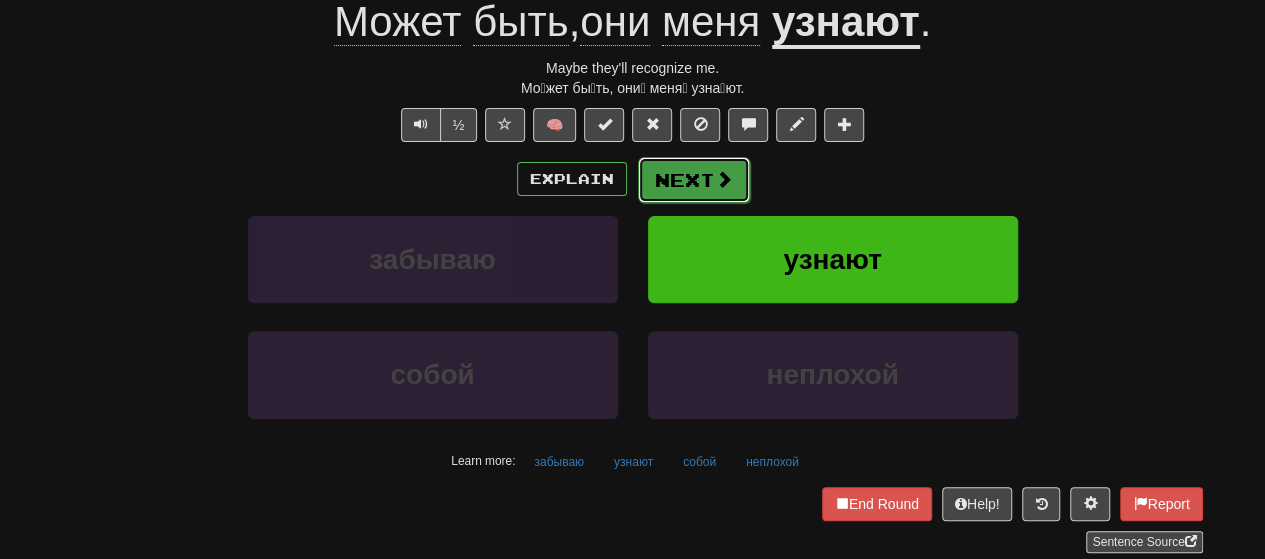 click on "Next" at bounding box center [694, 180] 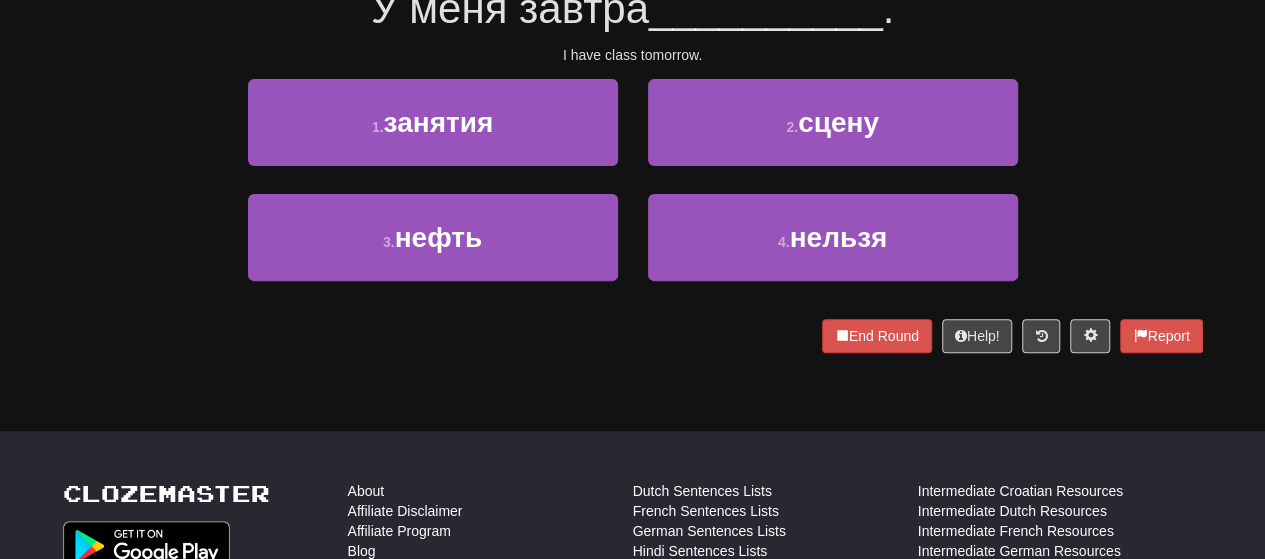 scroll, scrollTop: 200, scrollLeft: 0, axis: vertical 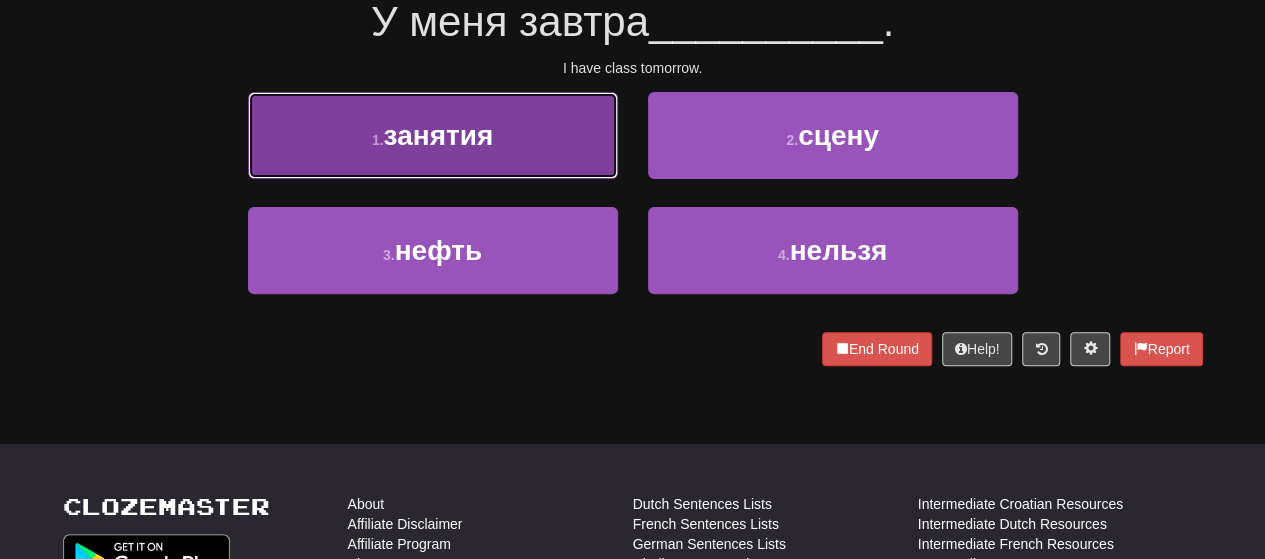click on "занятия" at bounding box center (439, 135) 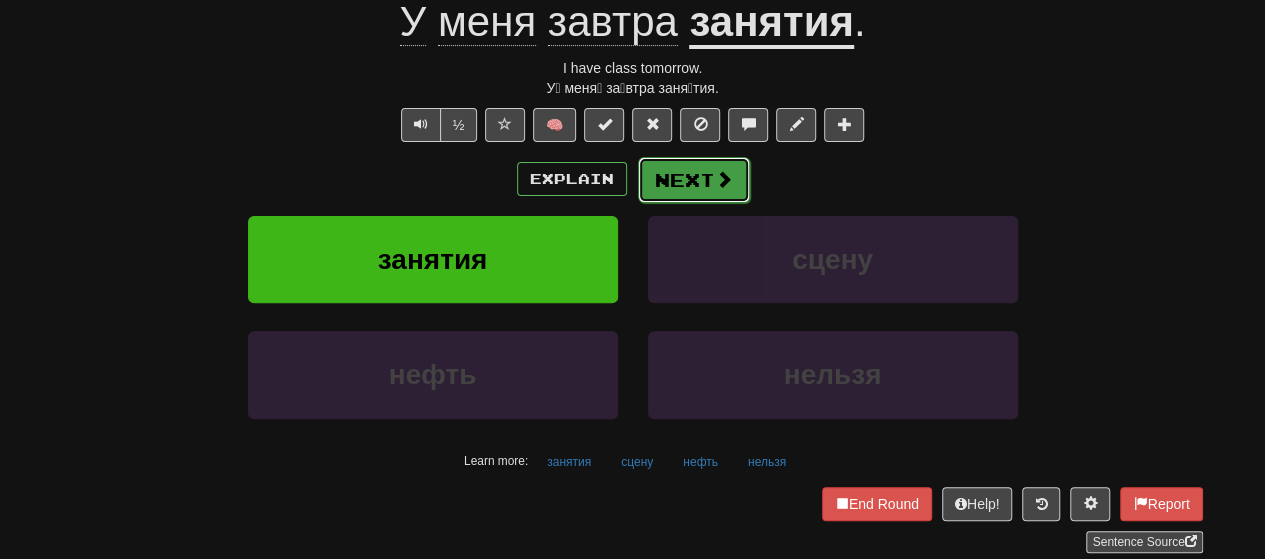 click on "Next" at bounding box center (694, 180) 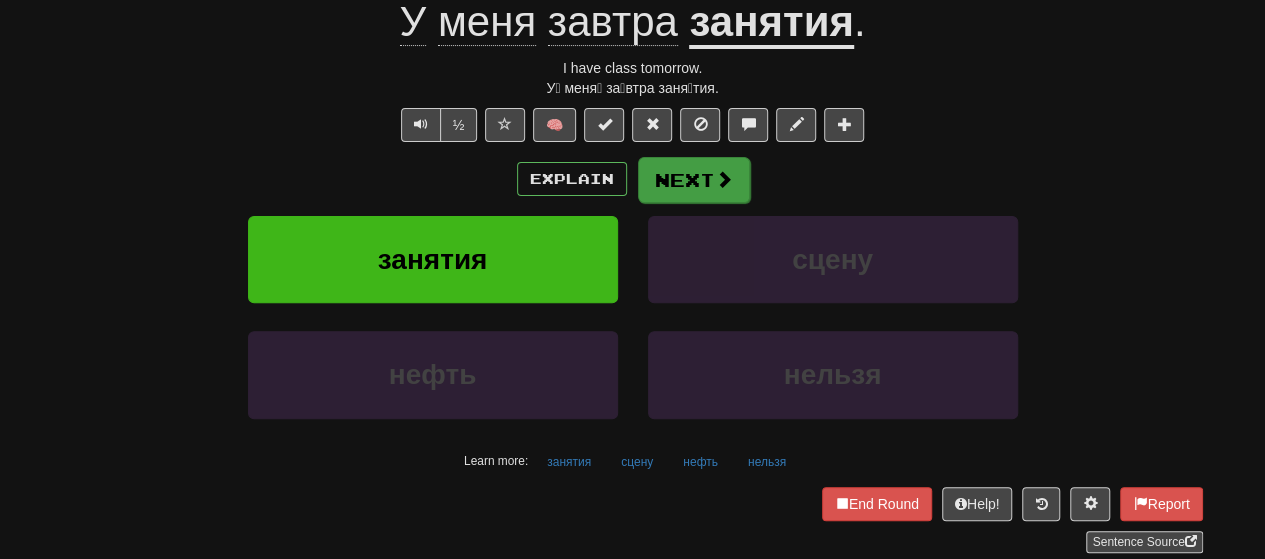 scroll, scrollTop: 200, scrollLeft: 0, axis: vertical 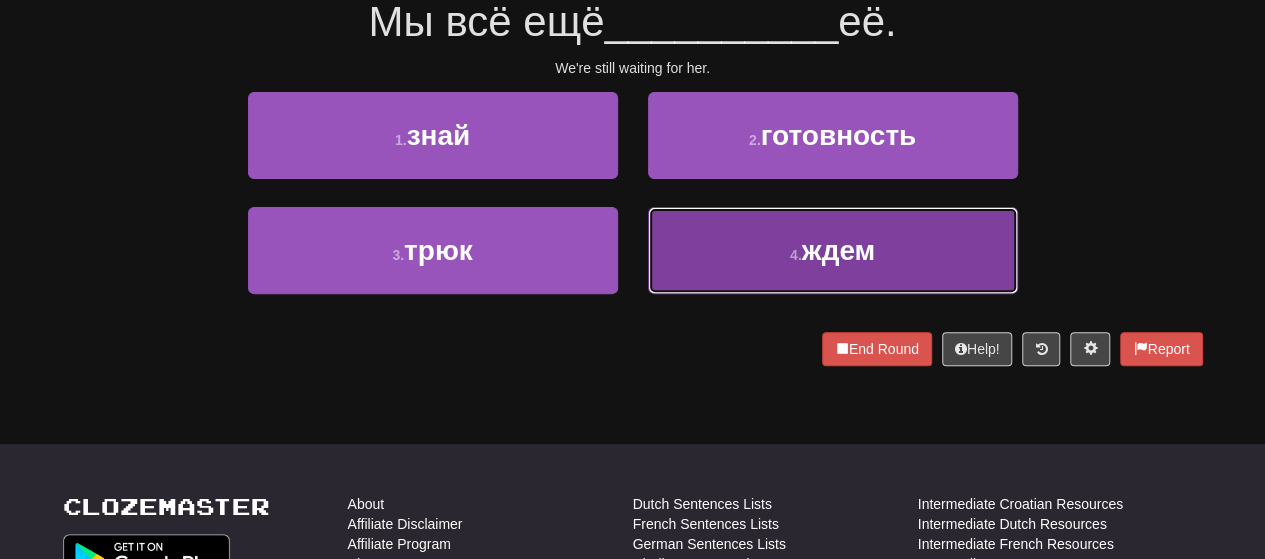 click on "[NUMBER] . ждем" at bounding box center [833, 250] 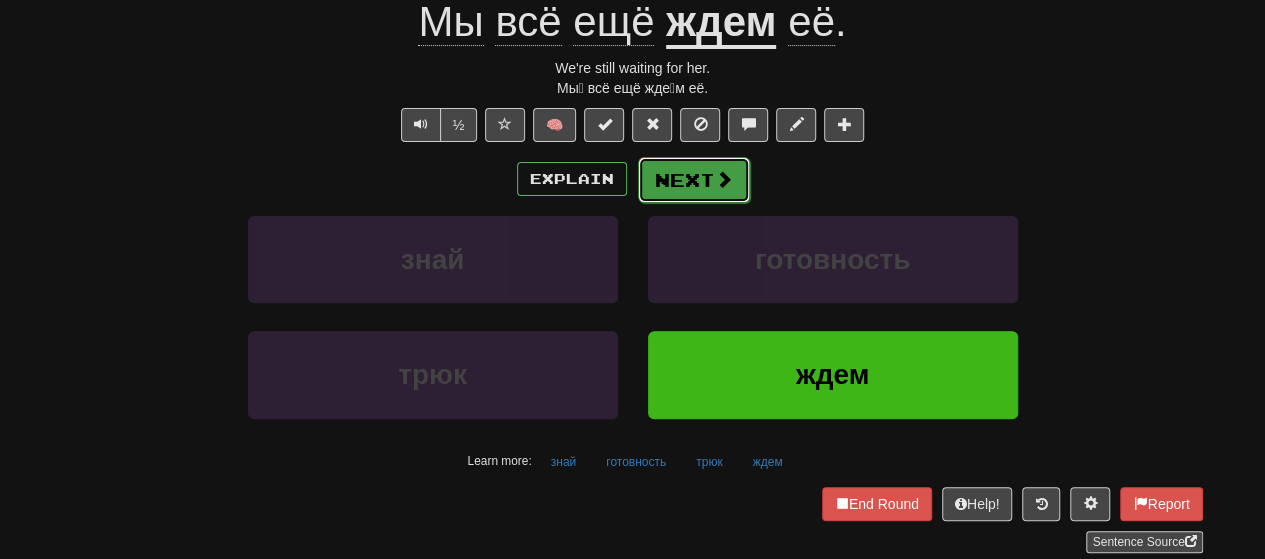 click on "Next" at bounding box center (694, 180) 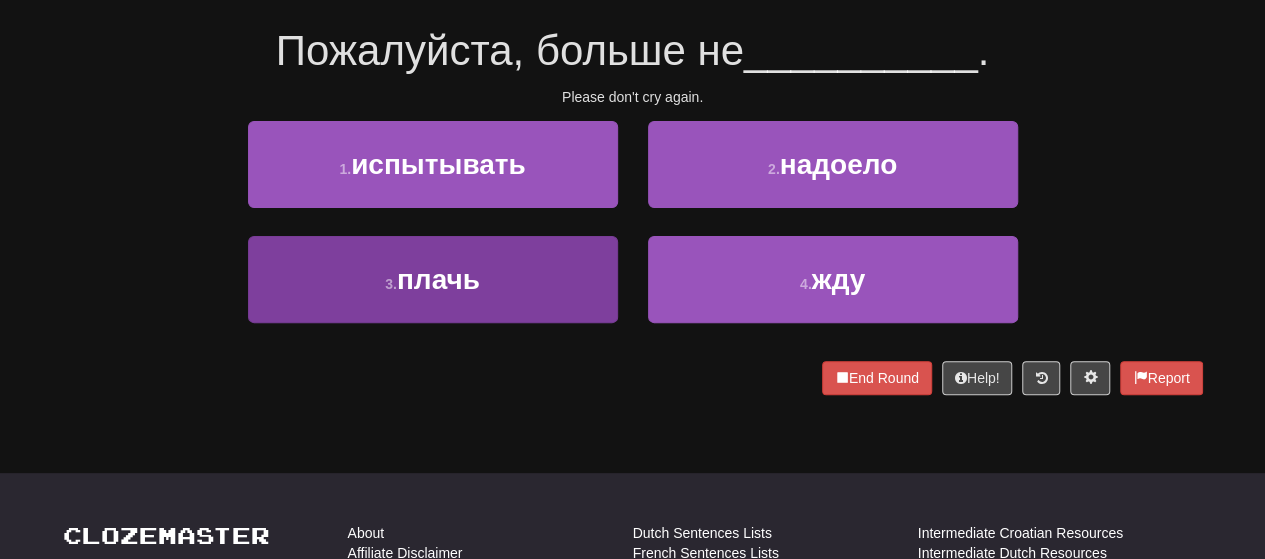 scroll, scrollTop: 200, scrollLeft: 0, axis: vertical 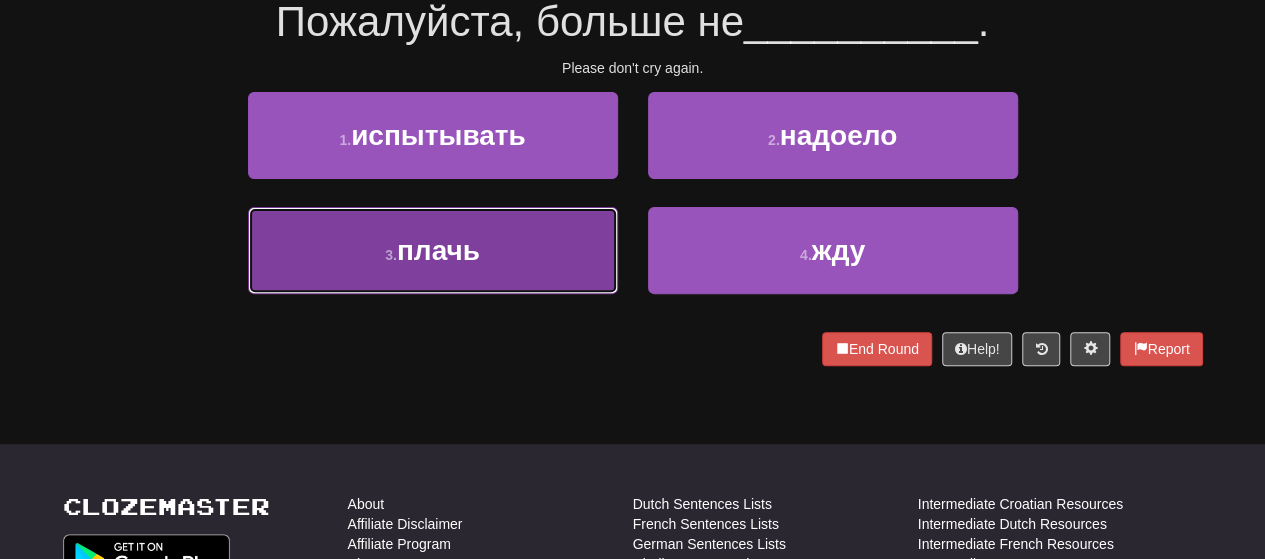 click on "3 .  плачь" at bounding box center [433, 250] 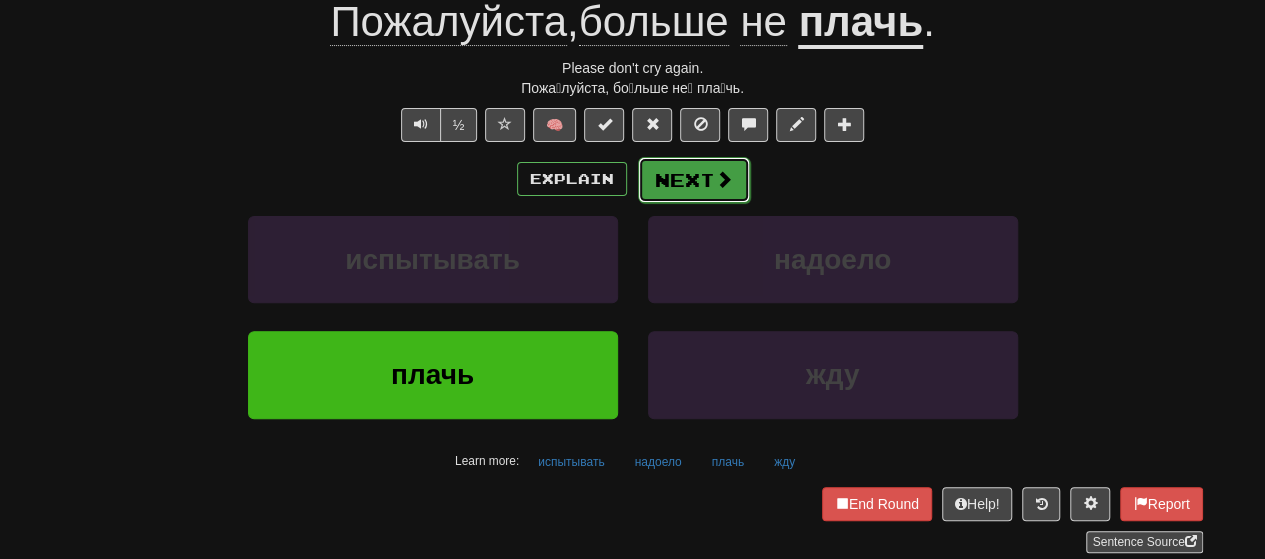 click on "Next" at bounding box center (694, 180) 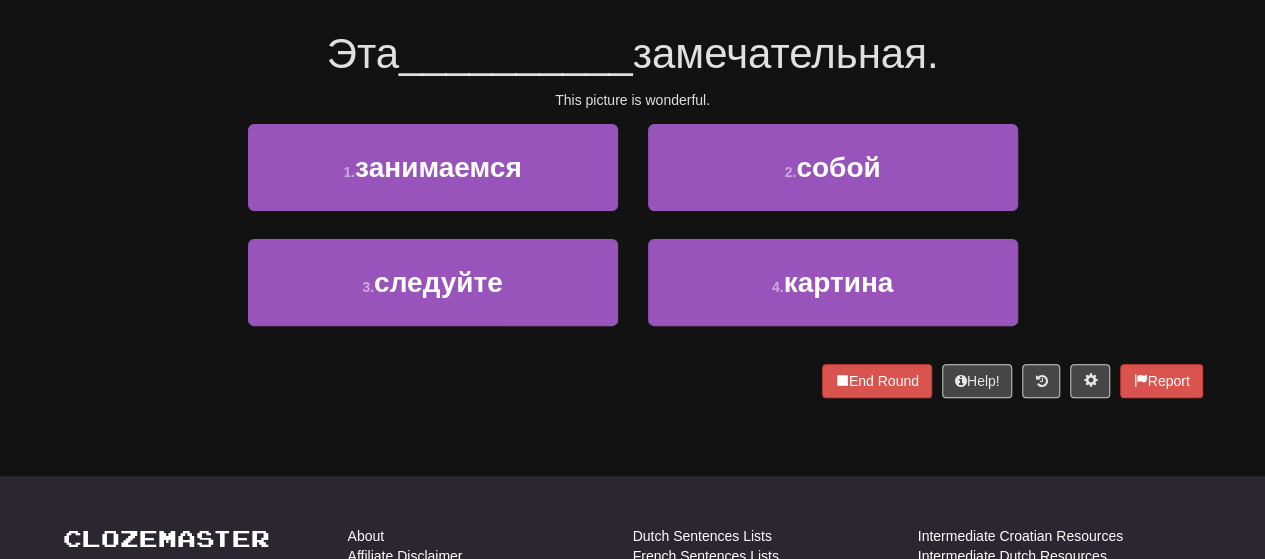 scroll, scrollTop: 200, scrollLeft: 0, axis: vertical 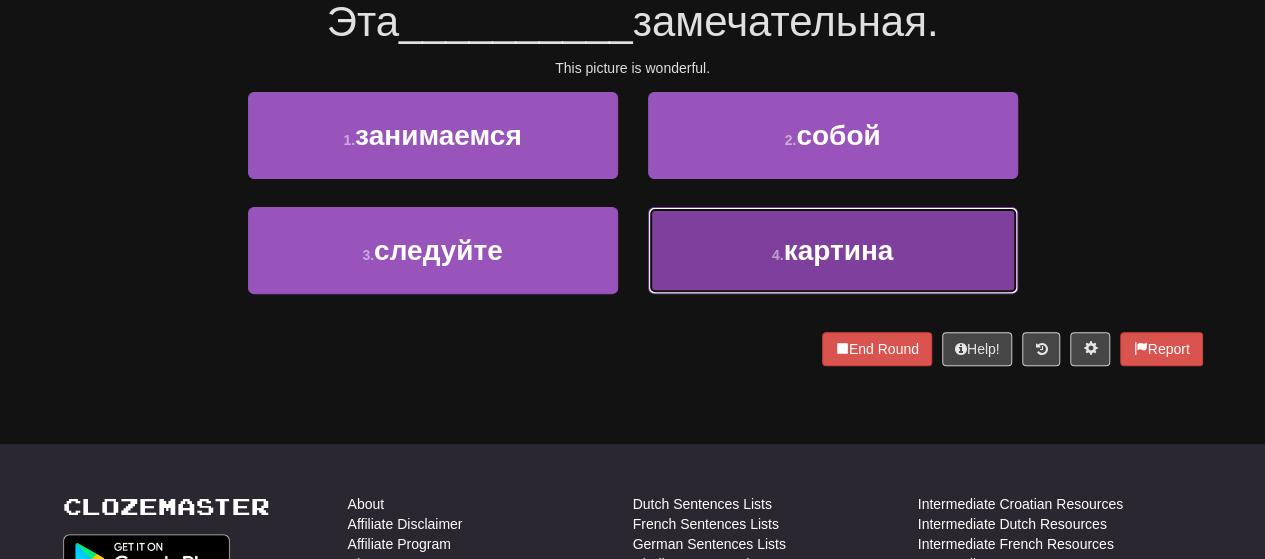 click on "4 .  картина" at bounding box center (833, 250) 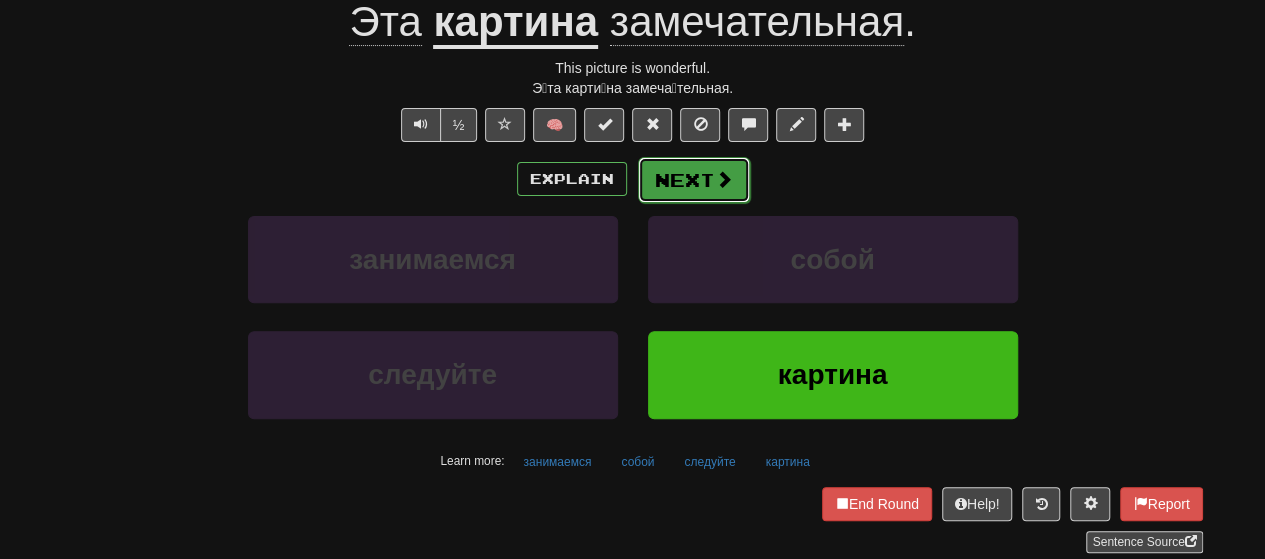 click on "Next" at bounding box center [694, 180] 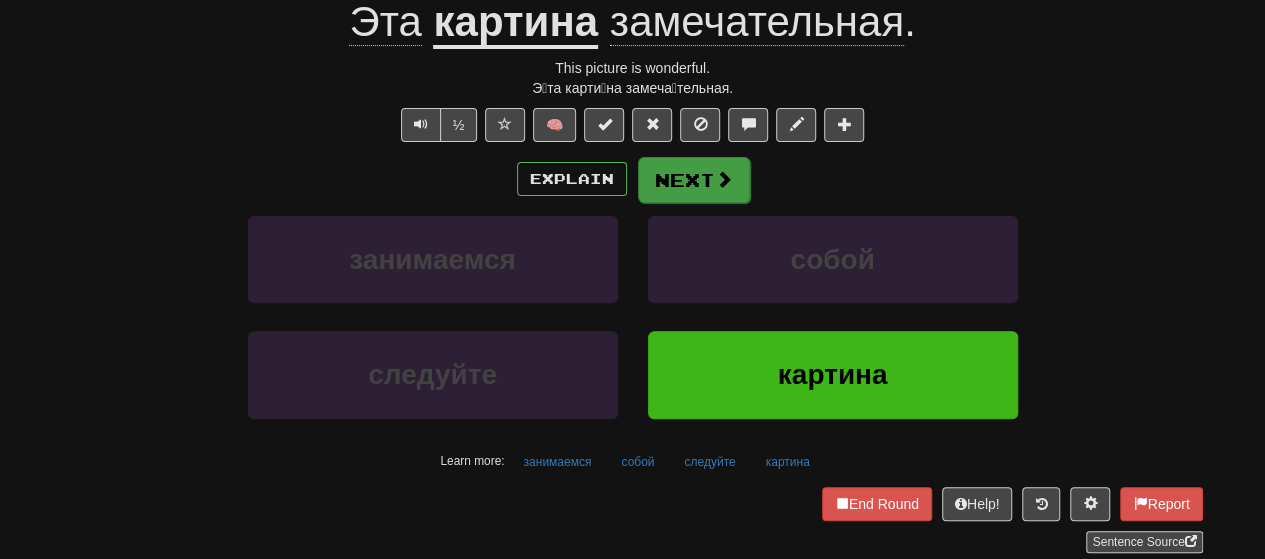 scroll, scrollTop: 200, scrollLeft: 0, axis: vertical 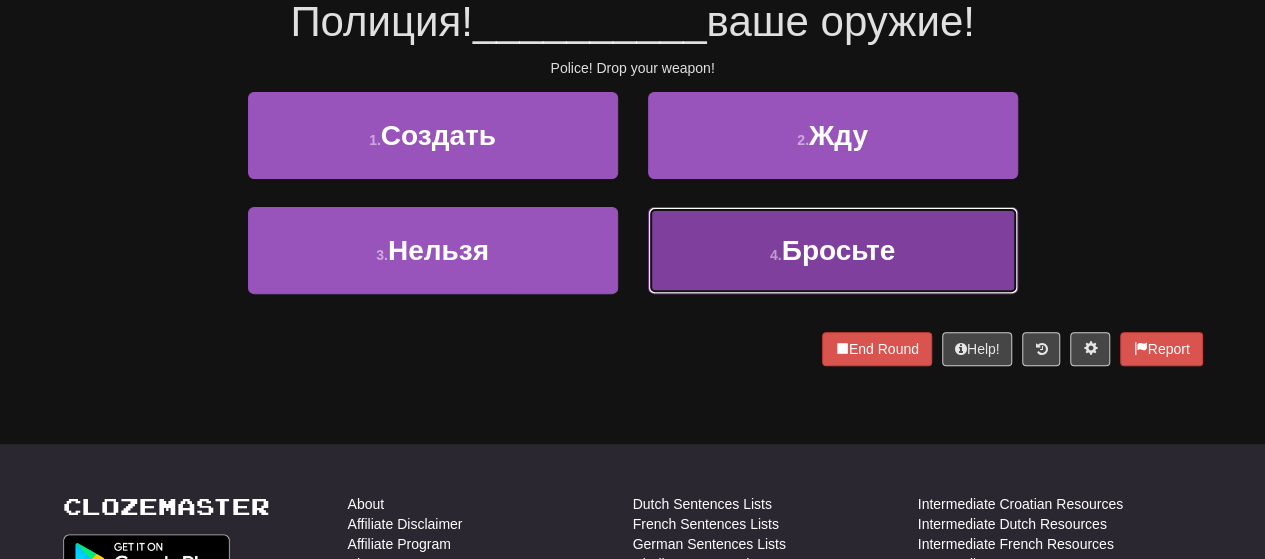 click on "[NUMBER] . Бросьте" at bounding box center (833, 250) 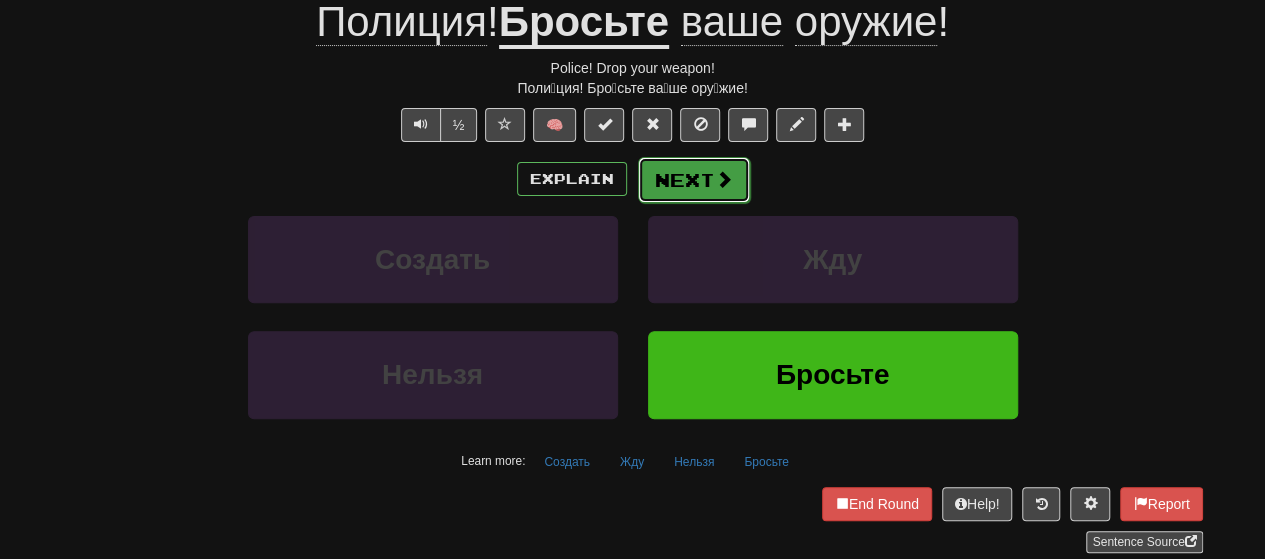 click on "Next" at bounding box center (694, 180) 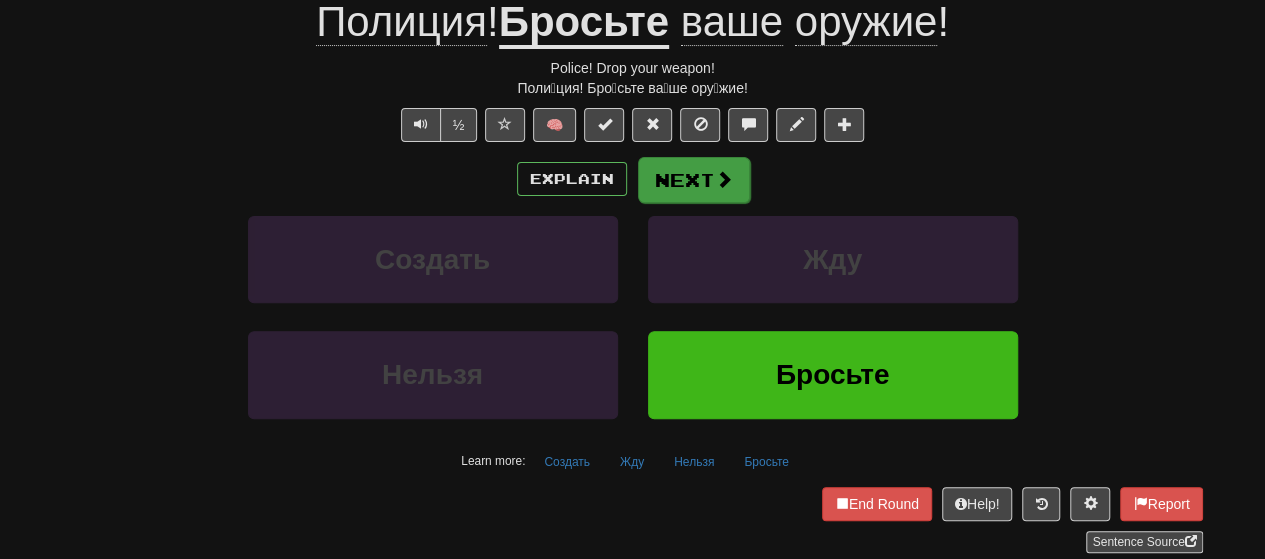scroll, scrollTop: 200, scrollLeft: 0, axis: vertical 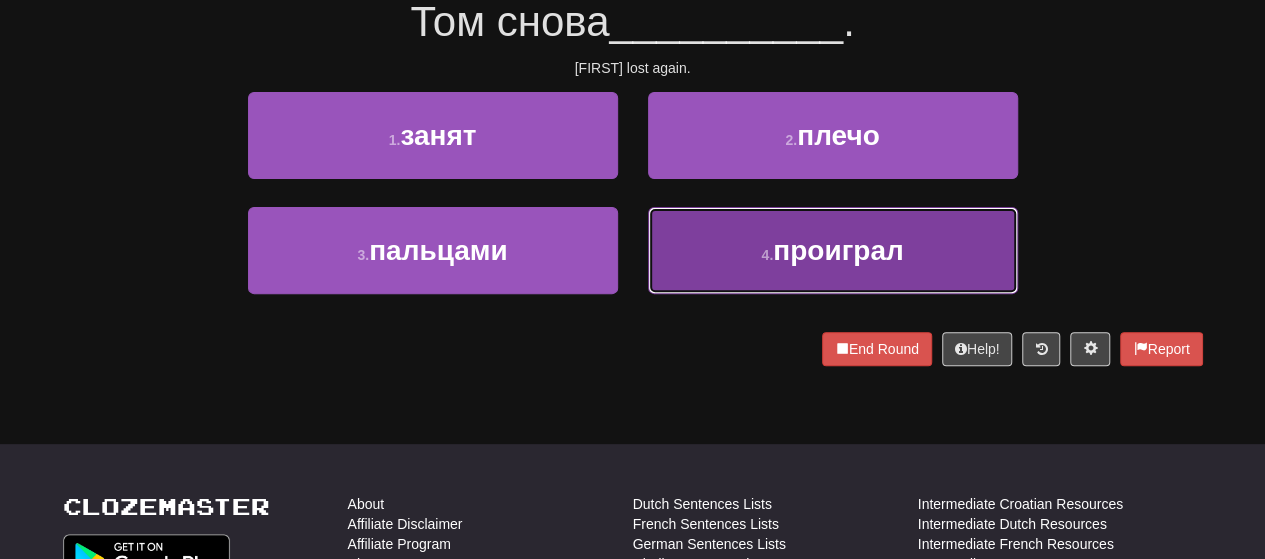click on "4 .  проиграл" at bounding box center [833, 250] 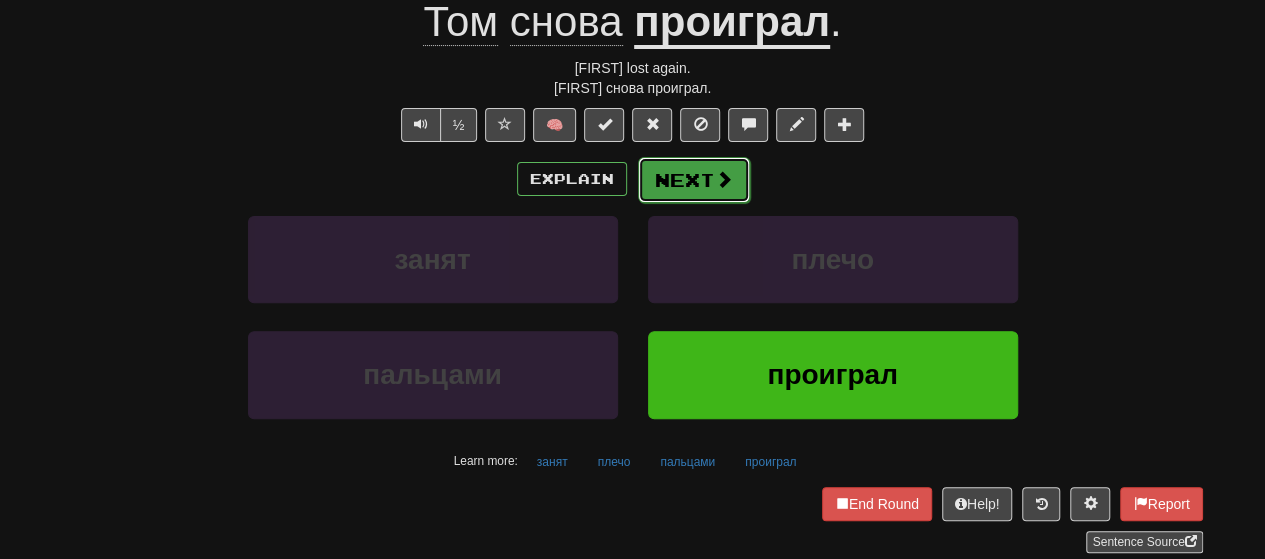 click on "Next" at bounding box center (694, 180) 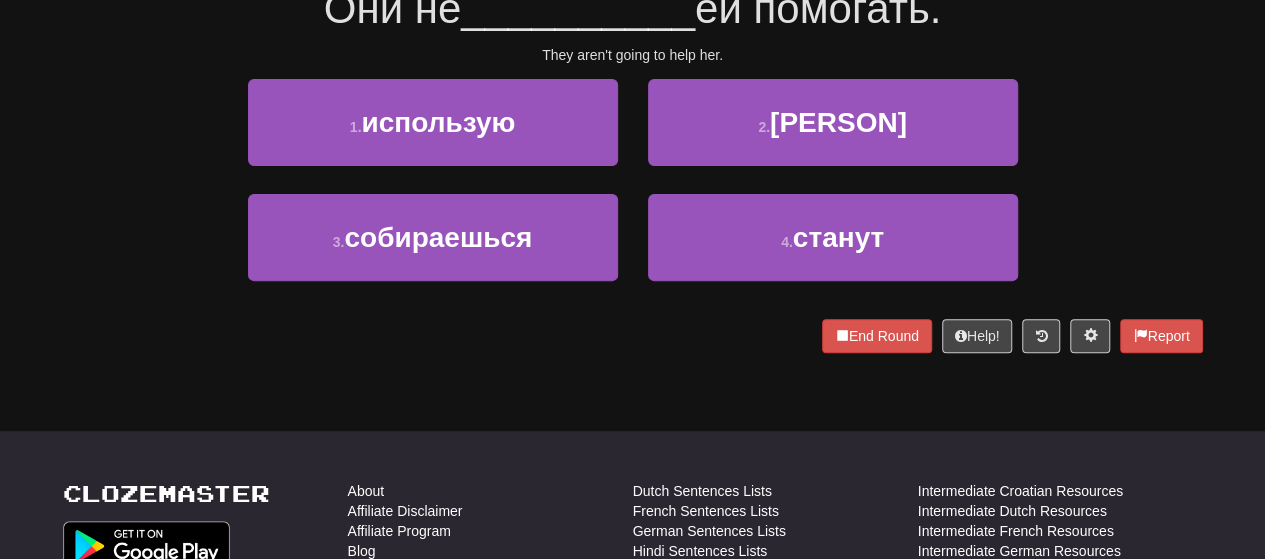 scroll, scrollTop: 200, scrollLeft: 0, axis: vertical 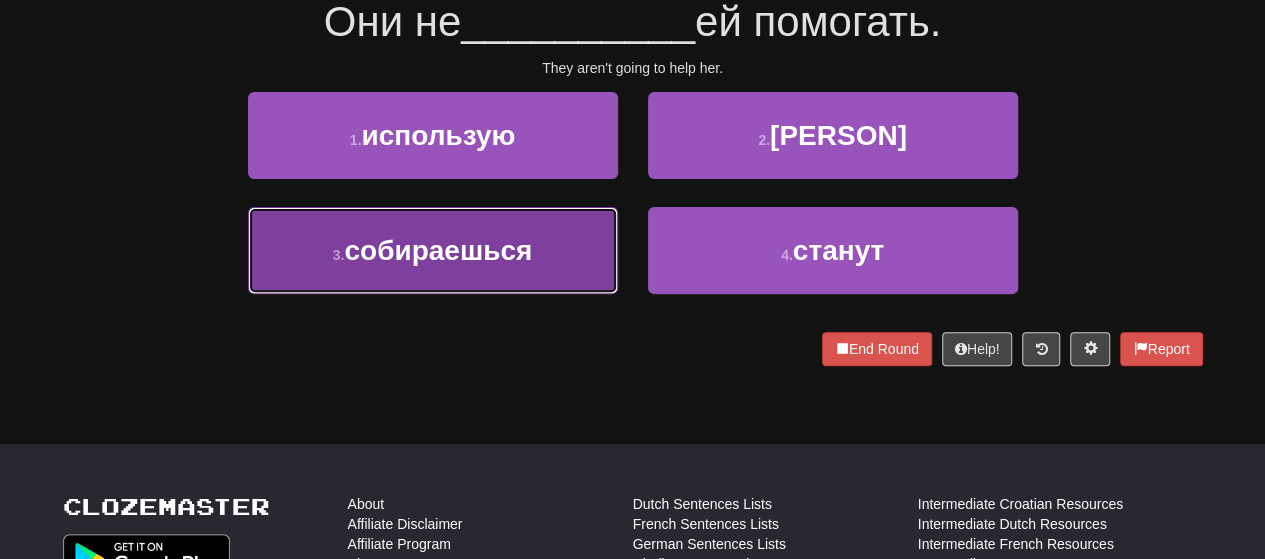 click on "3 .  собираешься" at bounding box center [433, 250] 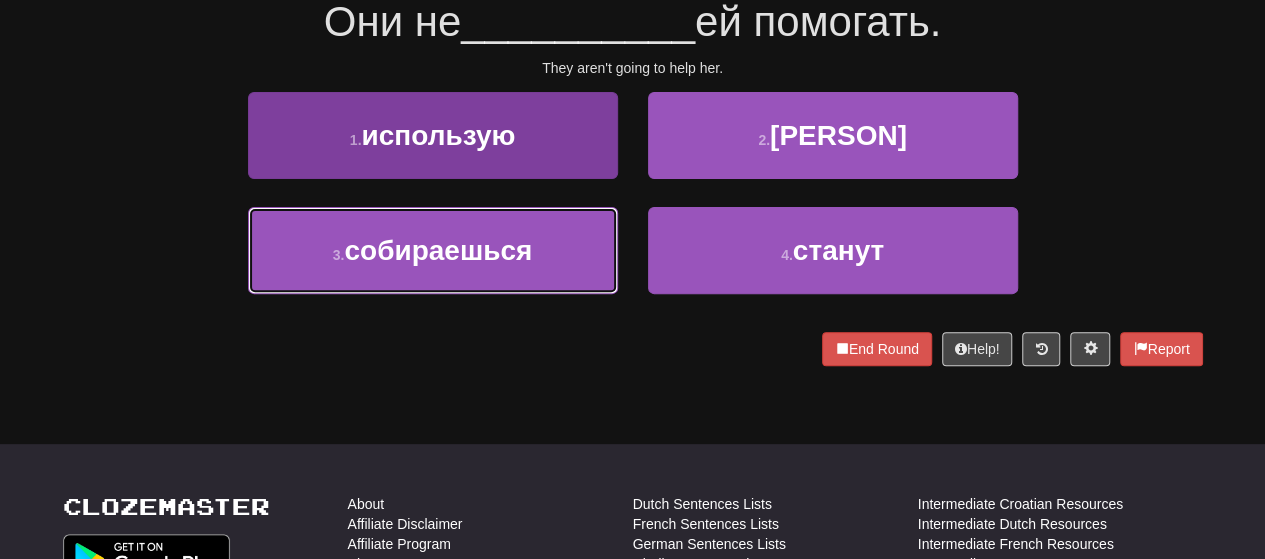 scroll, scrollTop: 213, scrollLeft: 0, axis: vertical 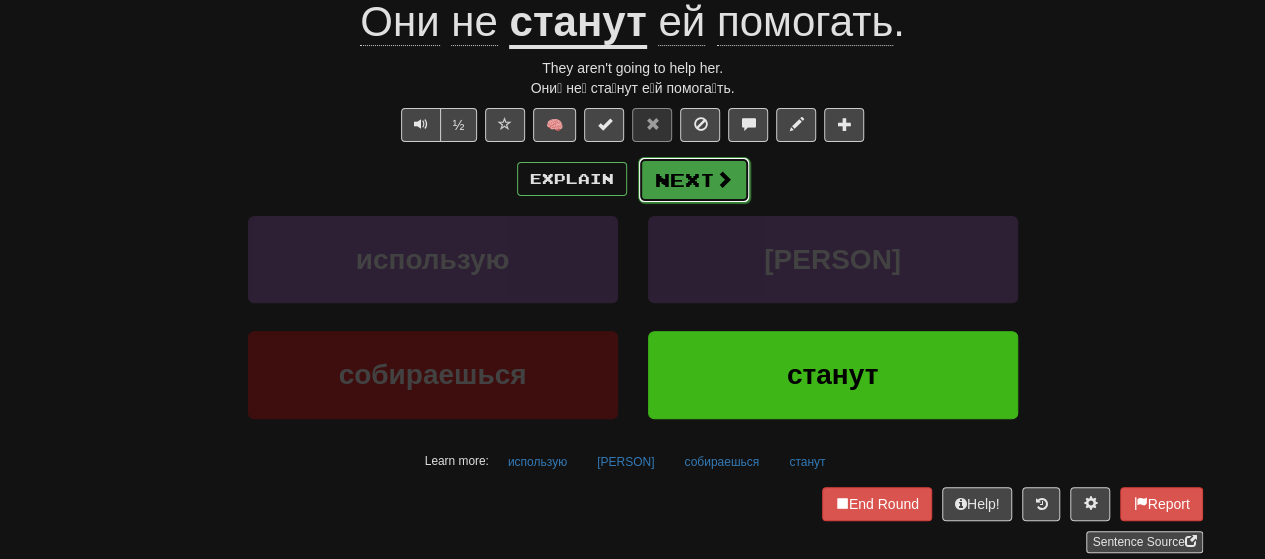 click on "Next" at bounding box center (694, 180) 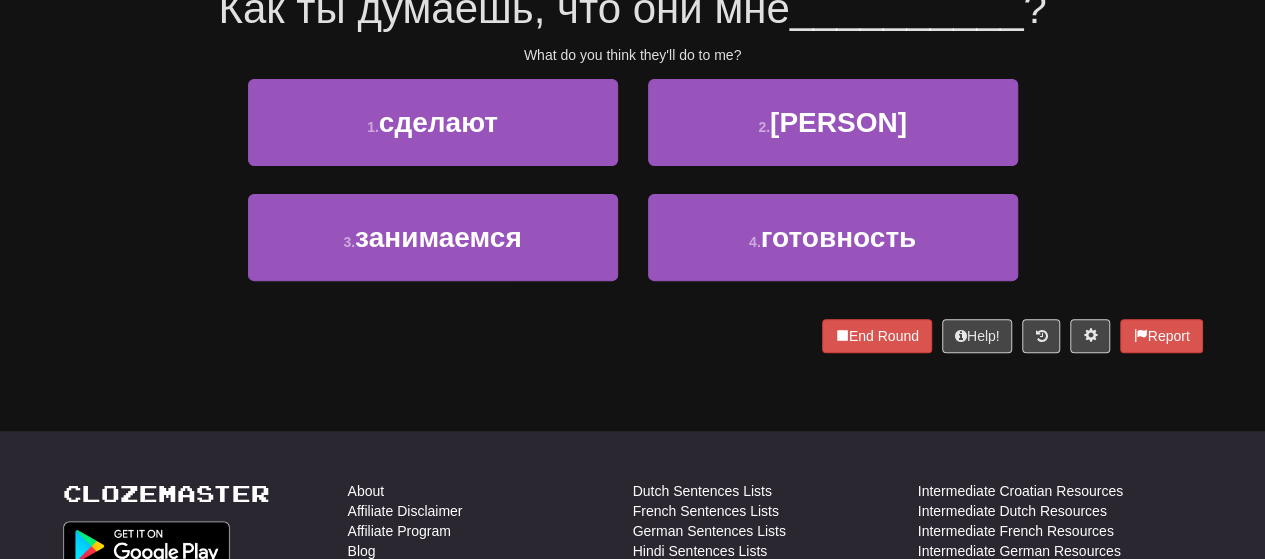 scroll, scrollTop: 200, scrollLeft: 0, axis: vertical 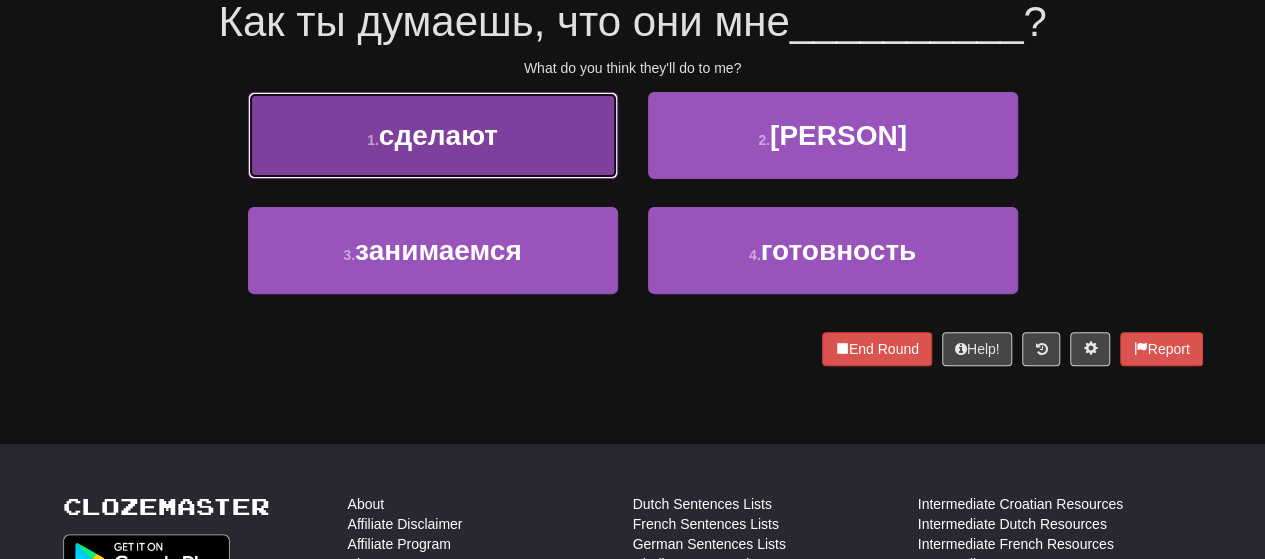 click on "сделают" at bounding box center [438, 135] 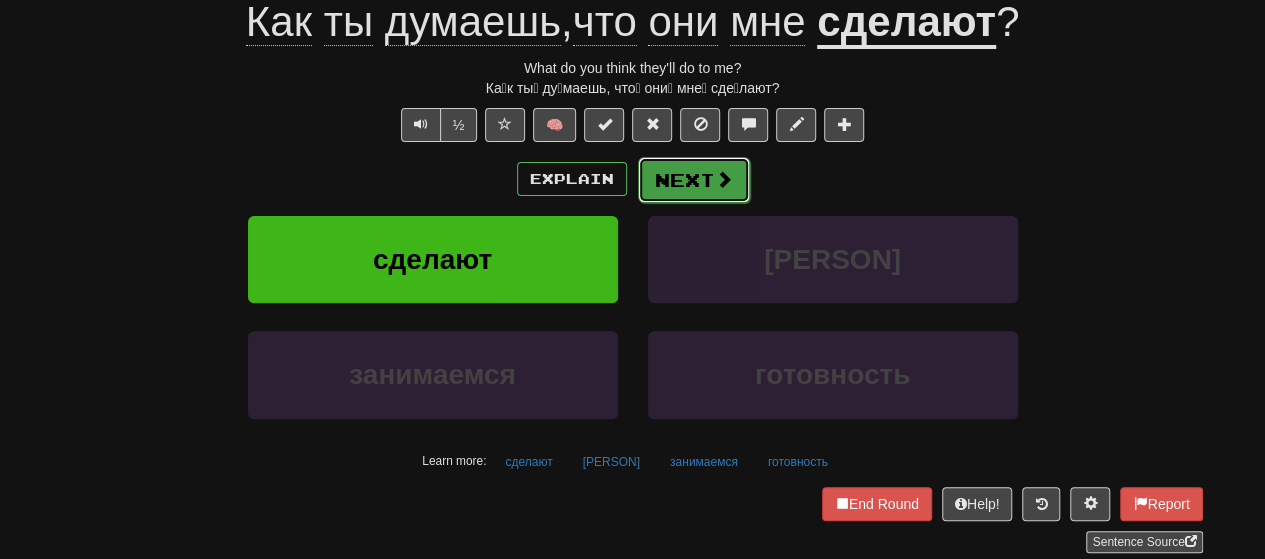 click on "Next" at bounding box center [694, 180] 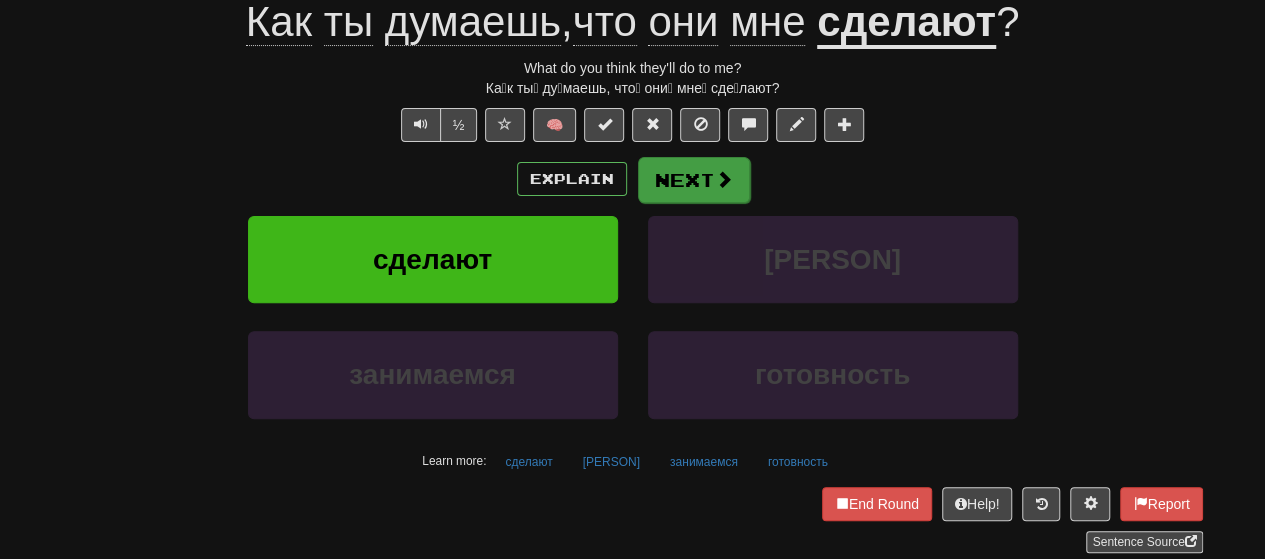 scroll, scrollTop: 200, scrollLeft: 0, axis: vertical 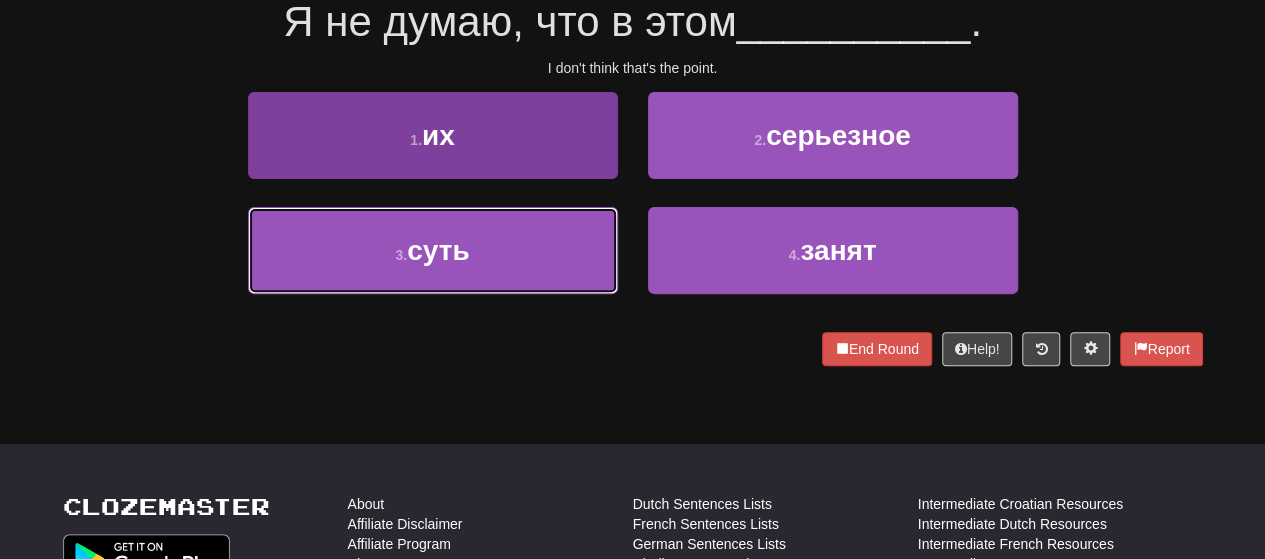 click on "3 .  суть" at bounding box center [433, 250] 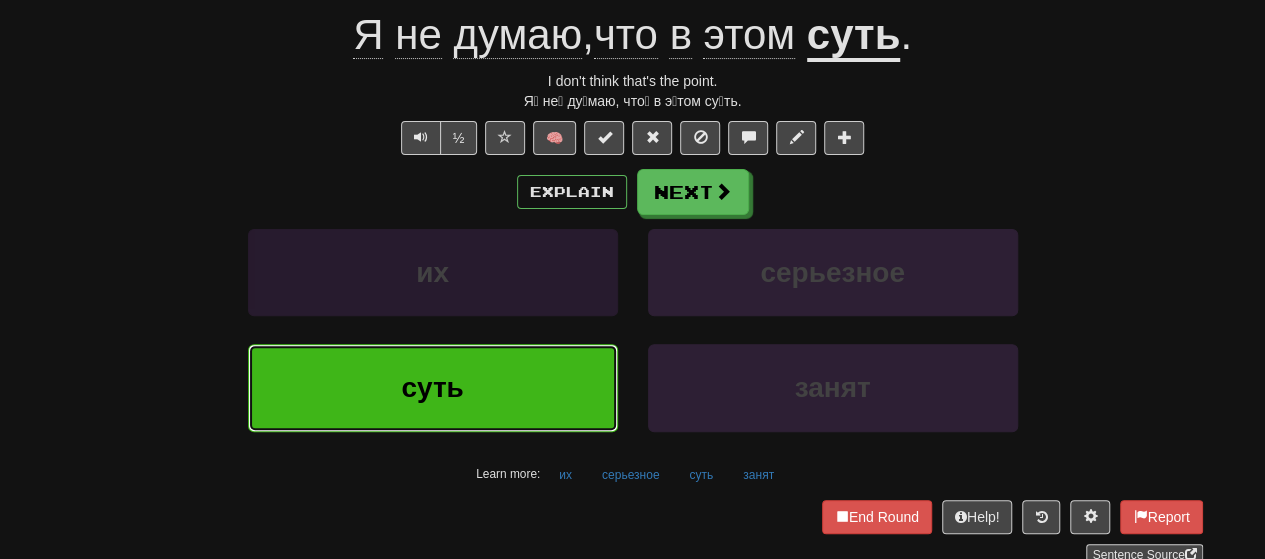 scroll, scrollTop: 213, scrollLeft: 0, axis: vertical 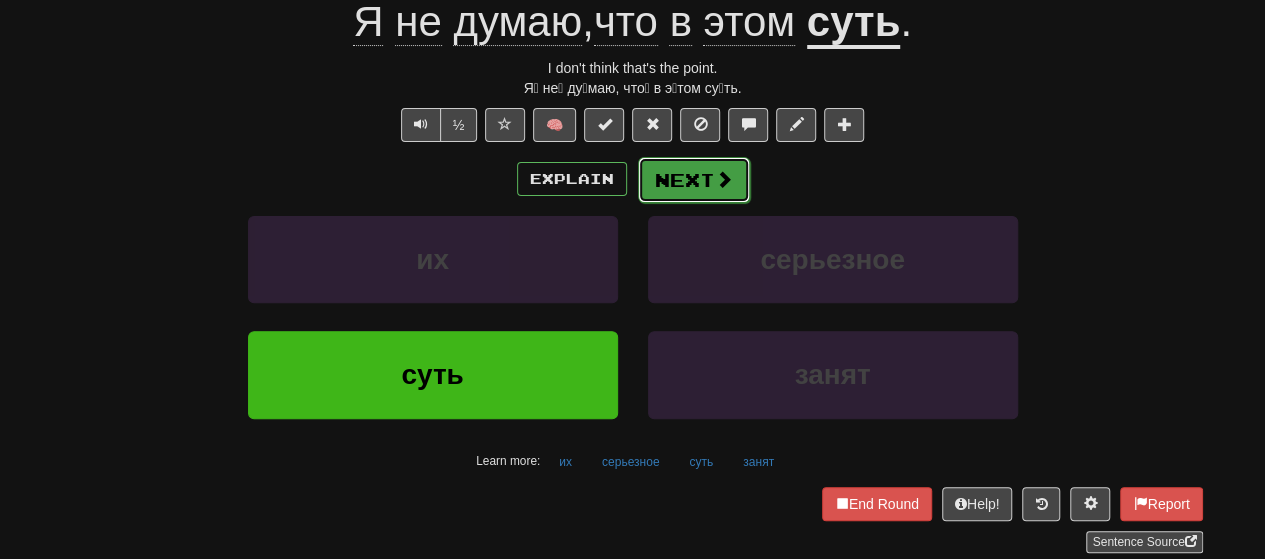 click on "Next" at bounding box center [694, 180] 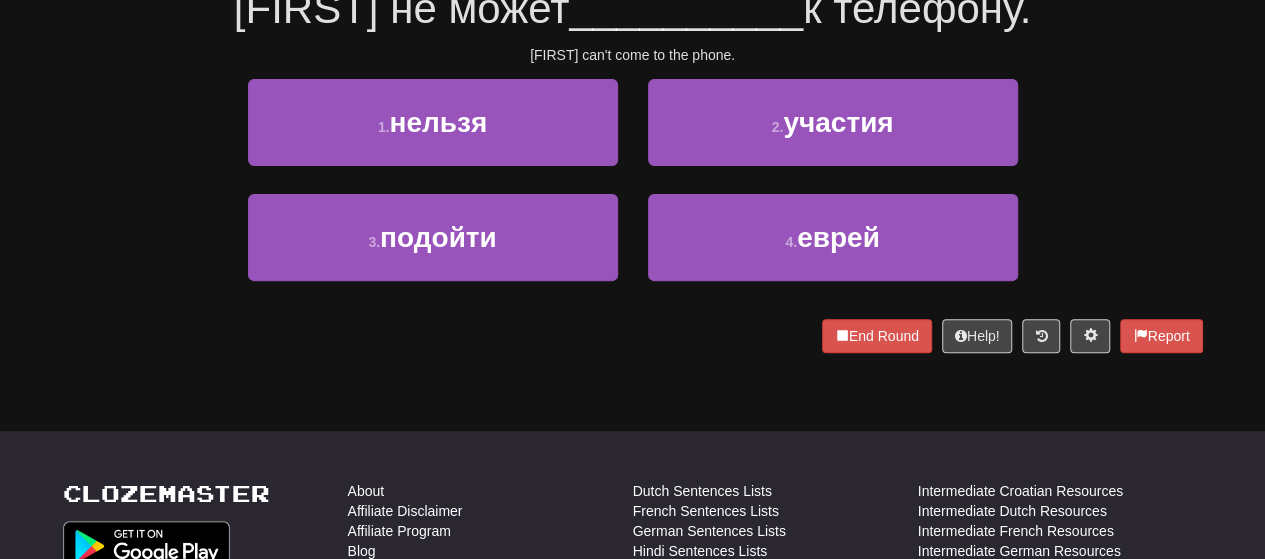 scroll, scrollTop: 200, scrollLeft: 0, axis: vertical 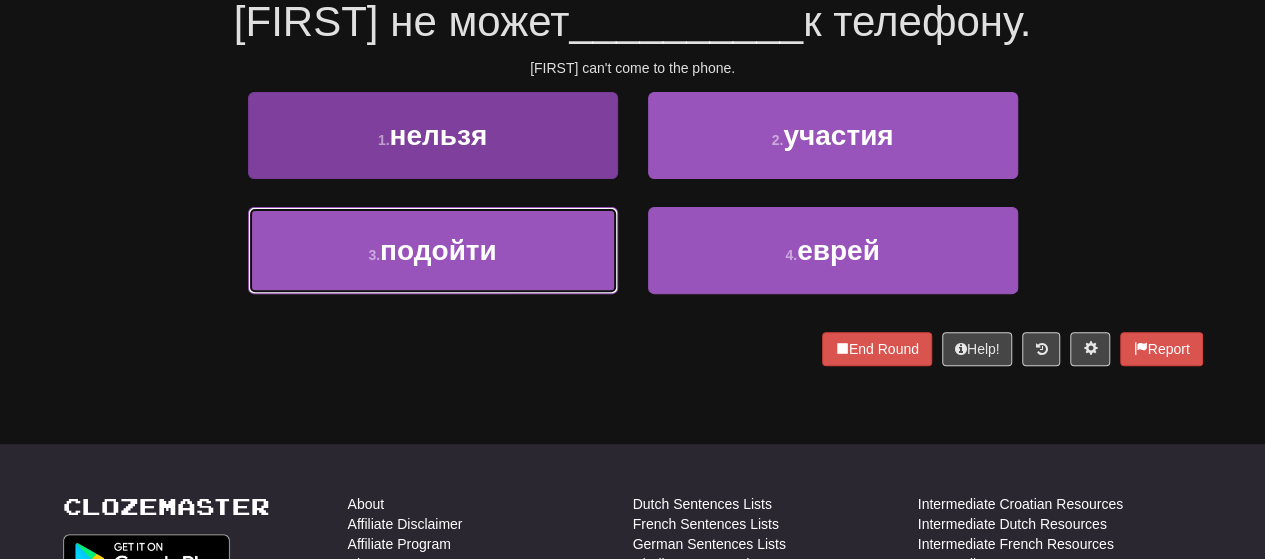 click on "3 .  подойти" at bounding box center (433, 250) 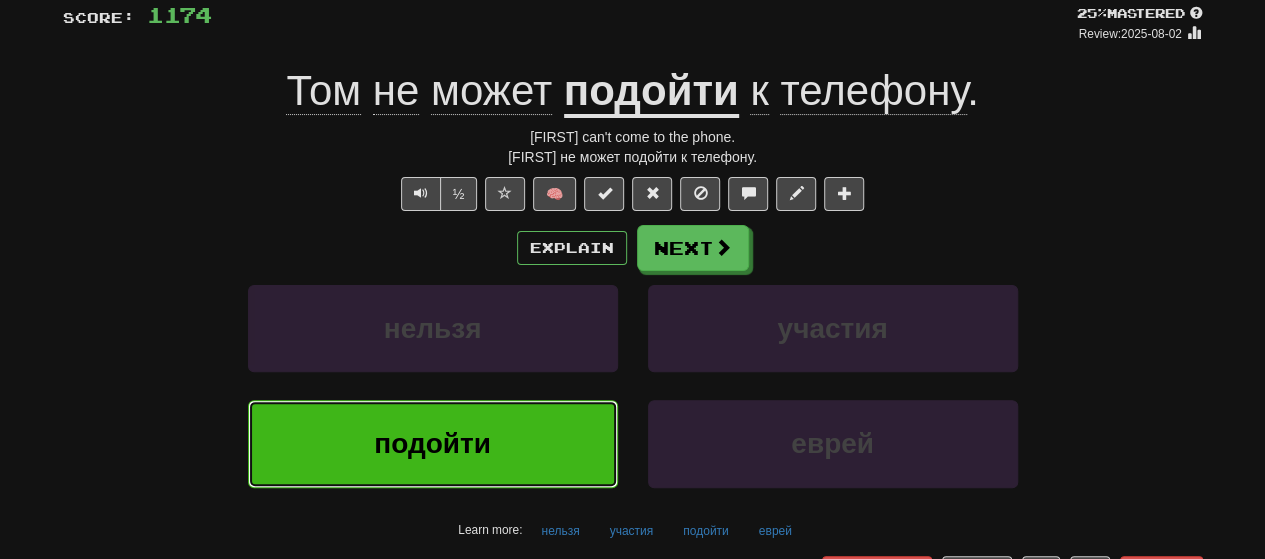 scroll, scrollTop: 113, scrollLeft: 0, axis: vertical 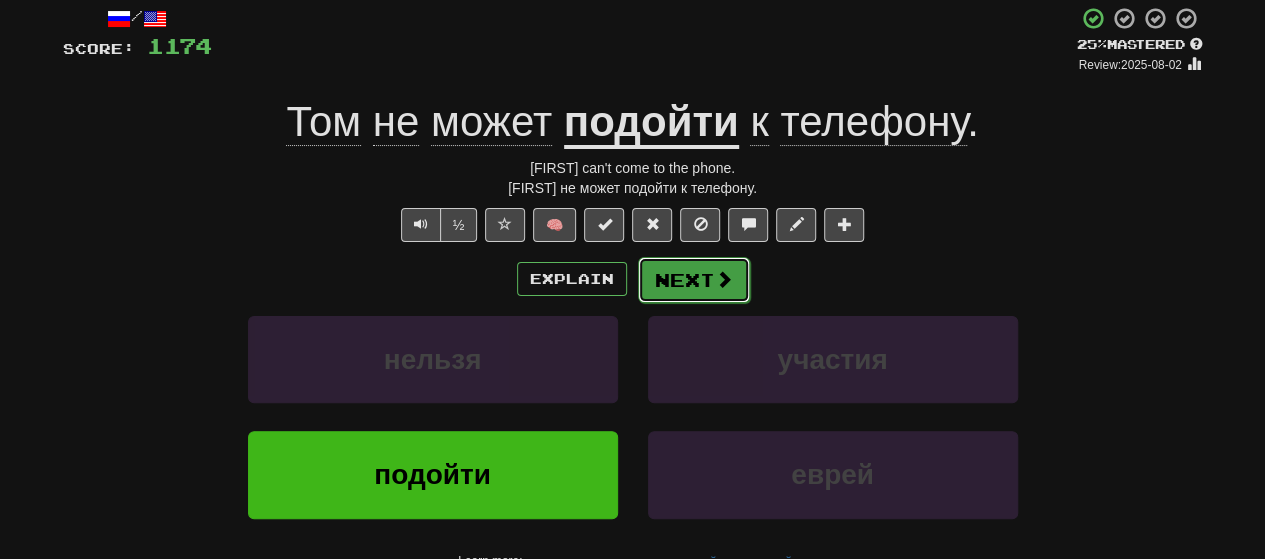 click at bounding box center [724, 279] 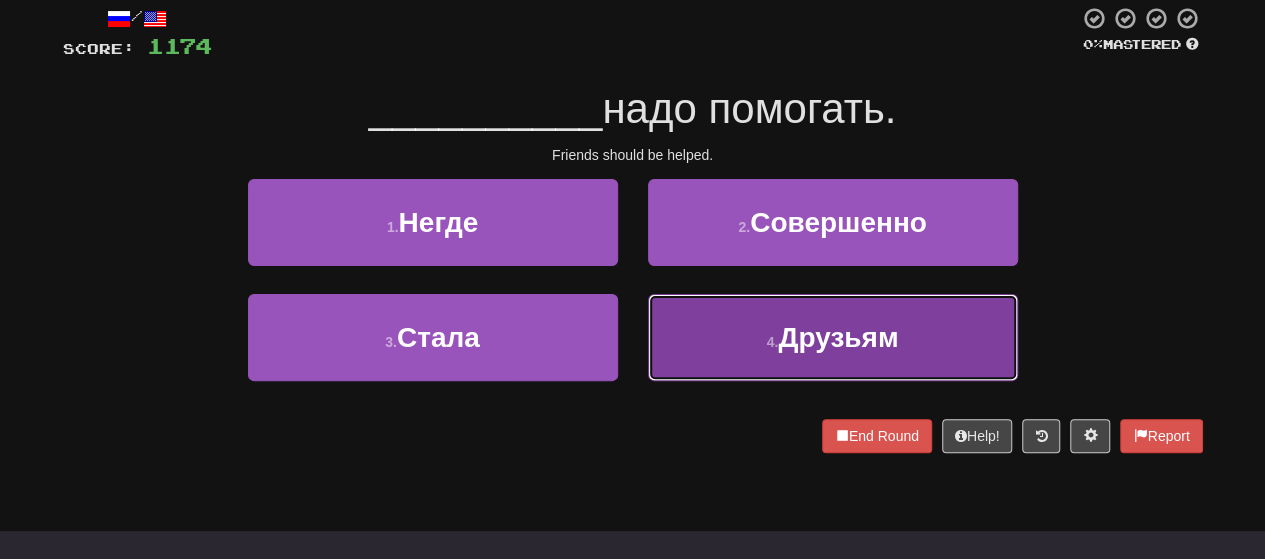 click on "[NUMBER] . Друзьям" at bounding box center [833, 337] 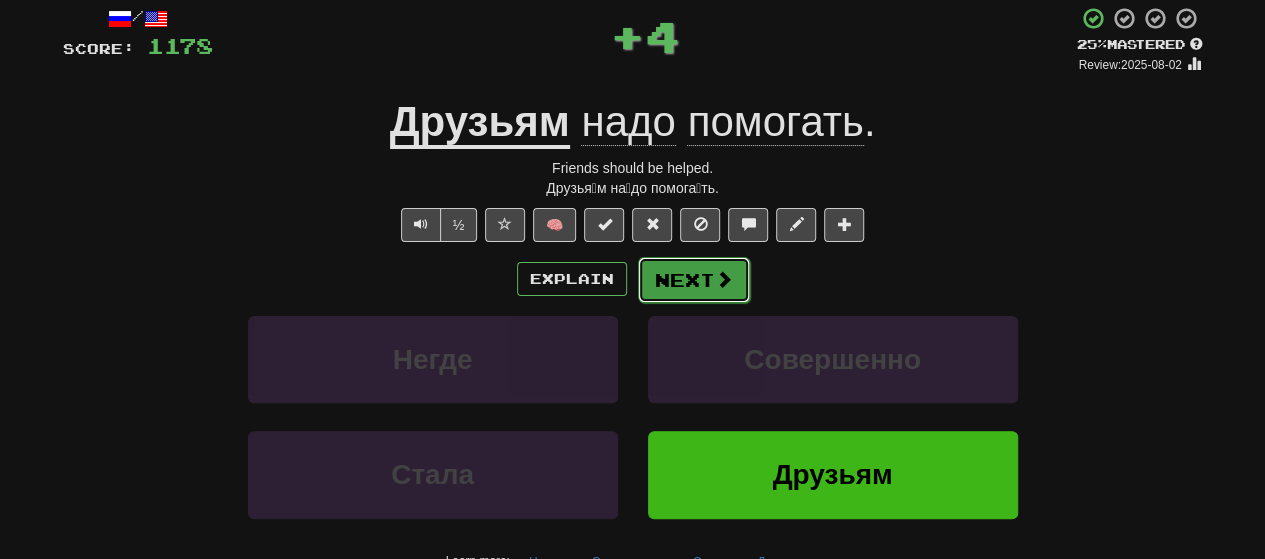 click on "Next" at bounding box center [694, 280] 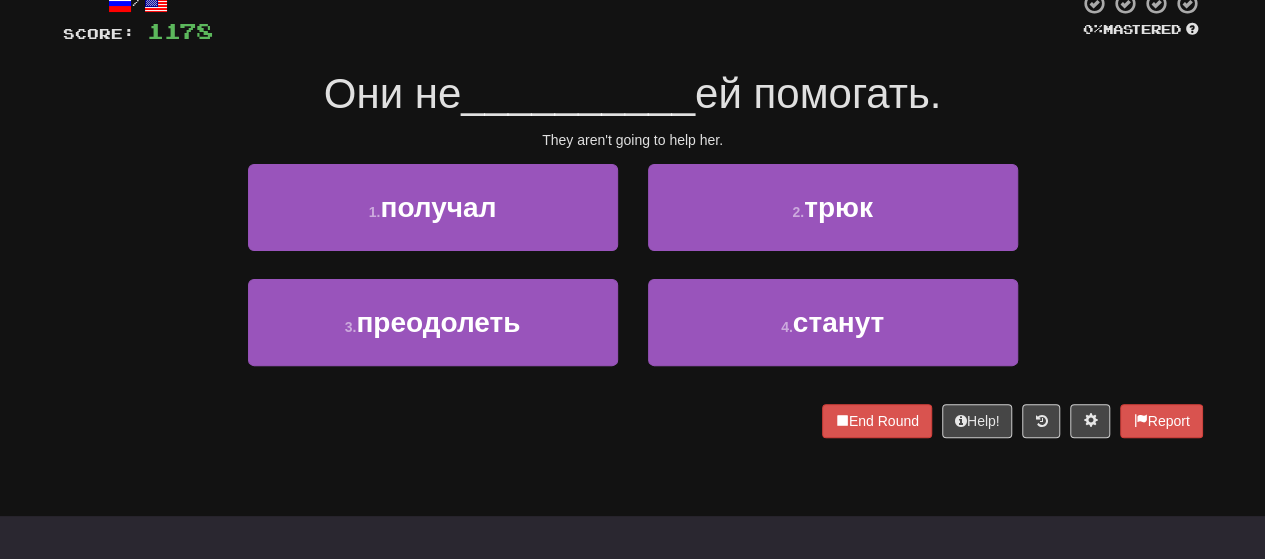 scroll, scrollTop: 100, scrollLeft: 0, axis: vertical 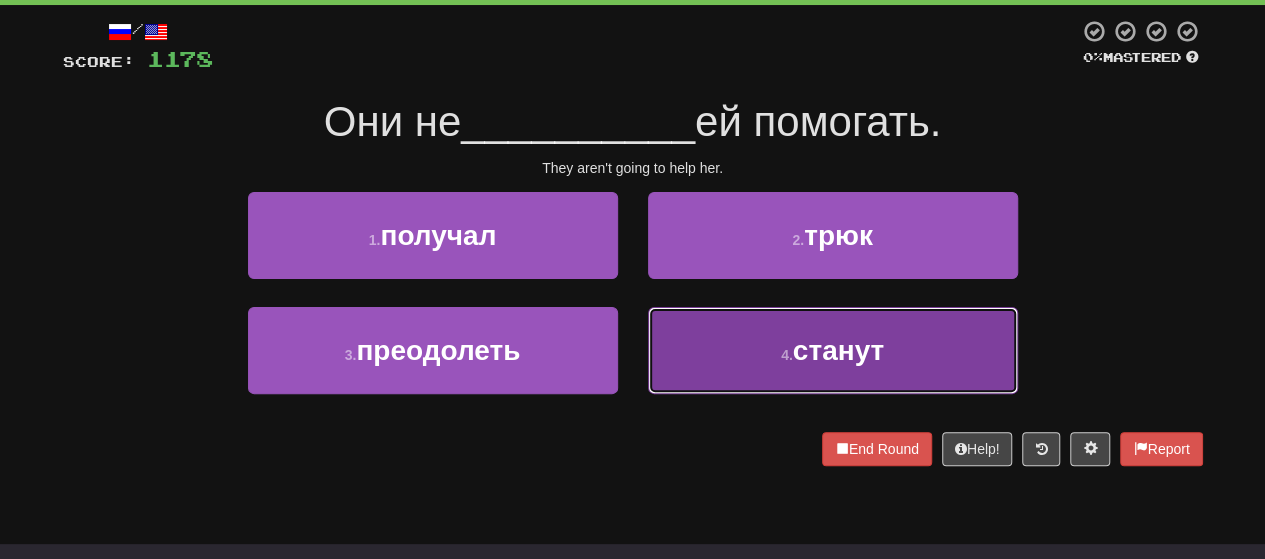 click on "[NUMBER] . станут" at bounding box center [833, 350] 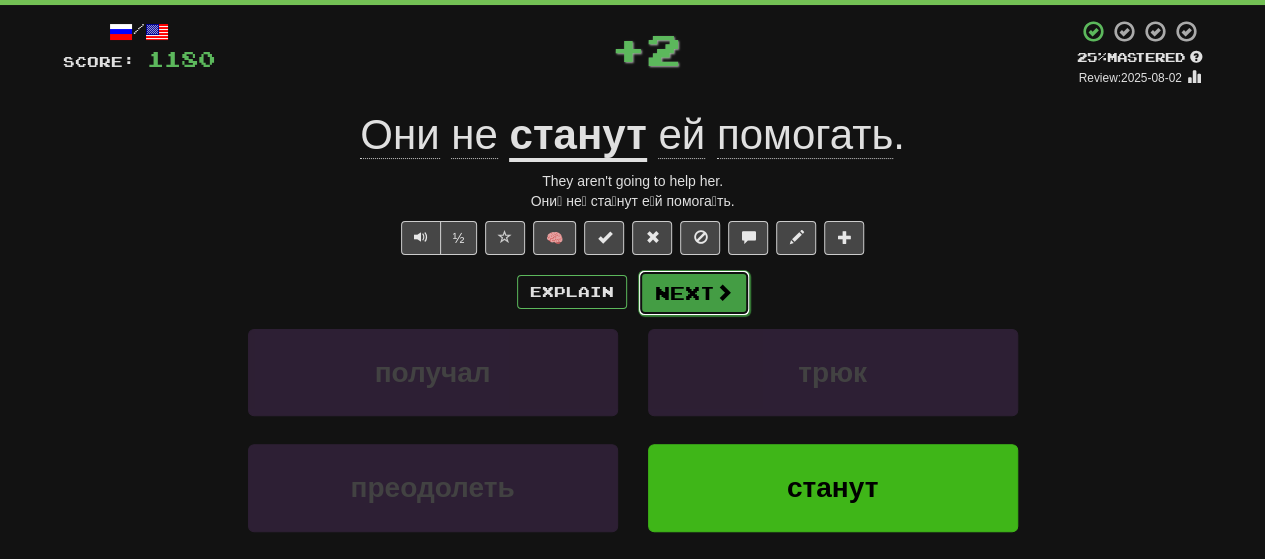 click on "Next" at bounding box center (694, 293) 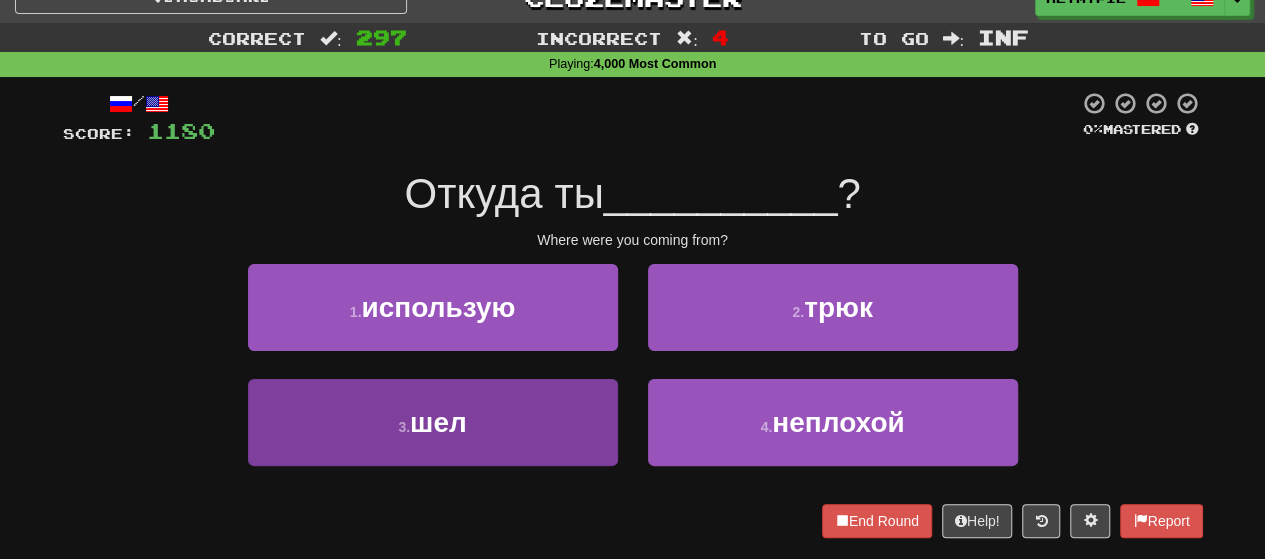 scroll, scrollTop: 0, scrollLeft: 0, axis: both 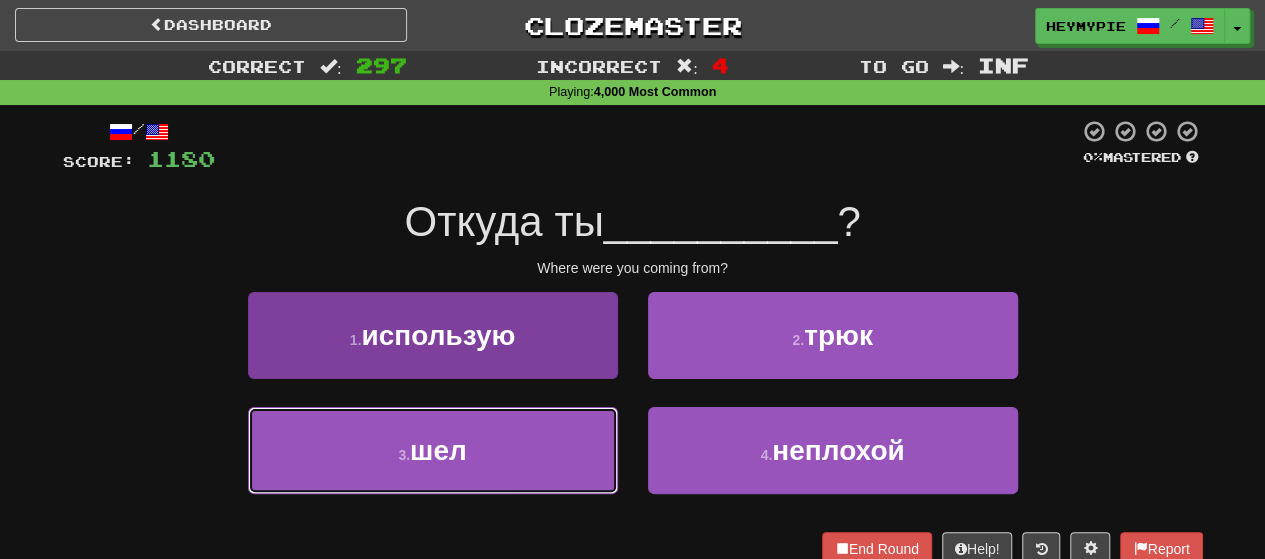 click on "3 .  шел" at bounding box center [433, 450] 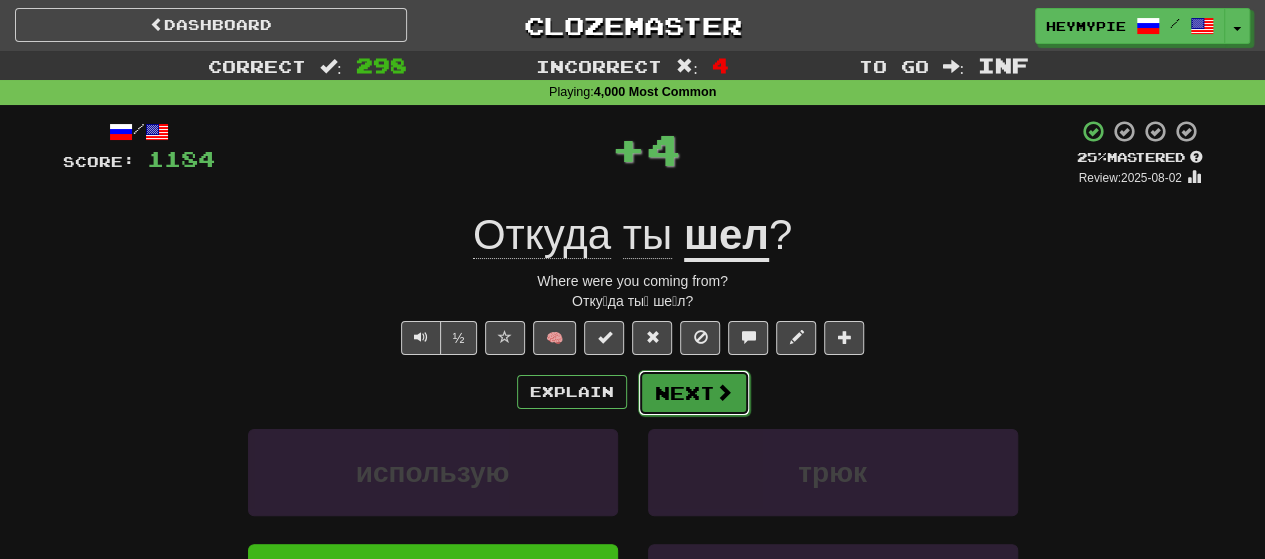 click on "Next" at bounding box center [694, 393] 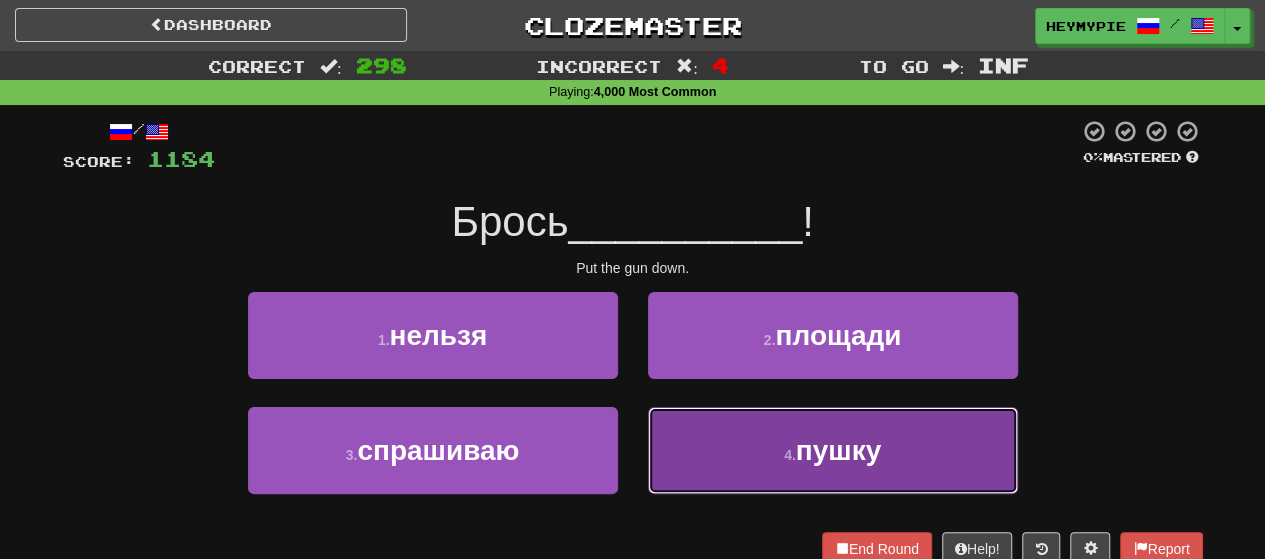 click on "4 .  пушку" at bounding box center [833, 450] 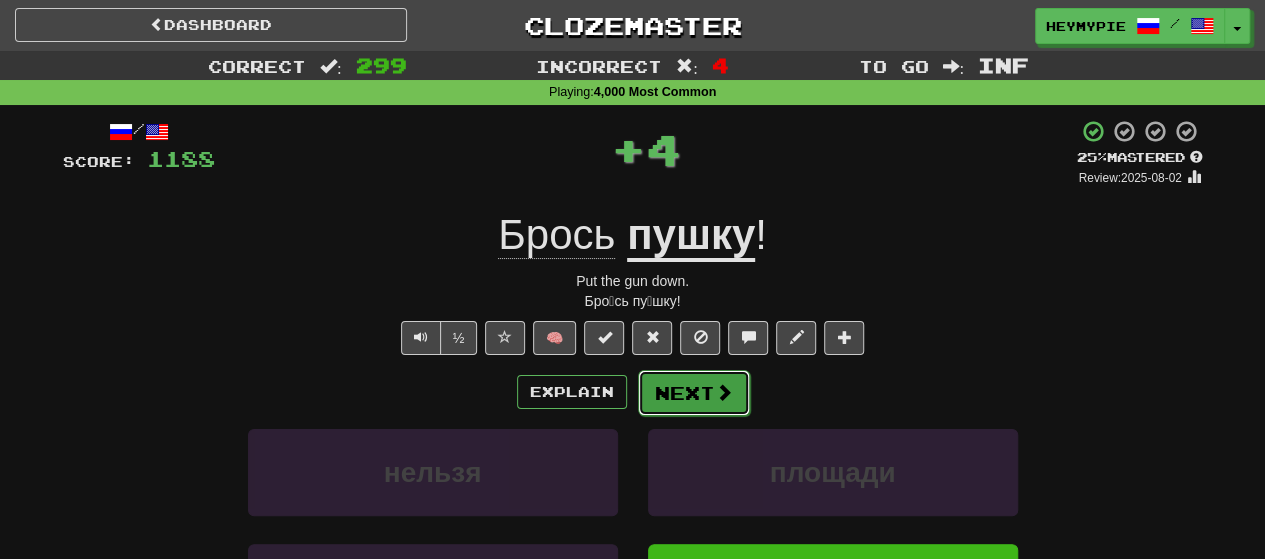 click on "Next" at bounding box center (694, 393) 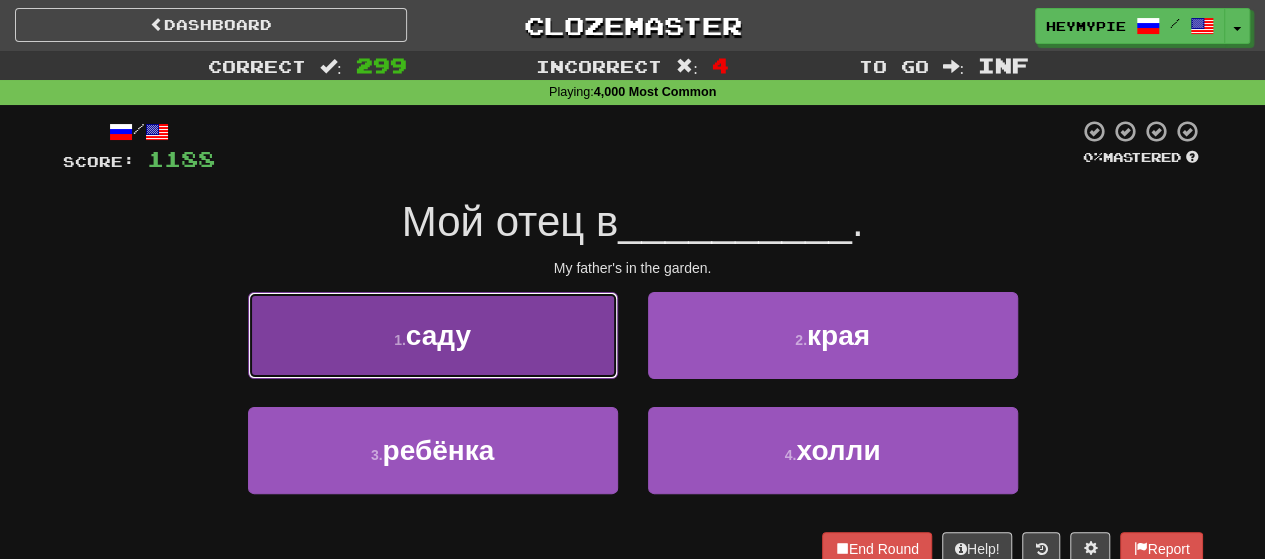 click on "1 .  саду" at bounding box center (433, 335) 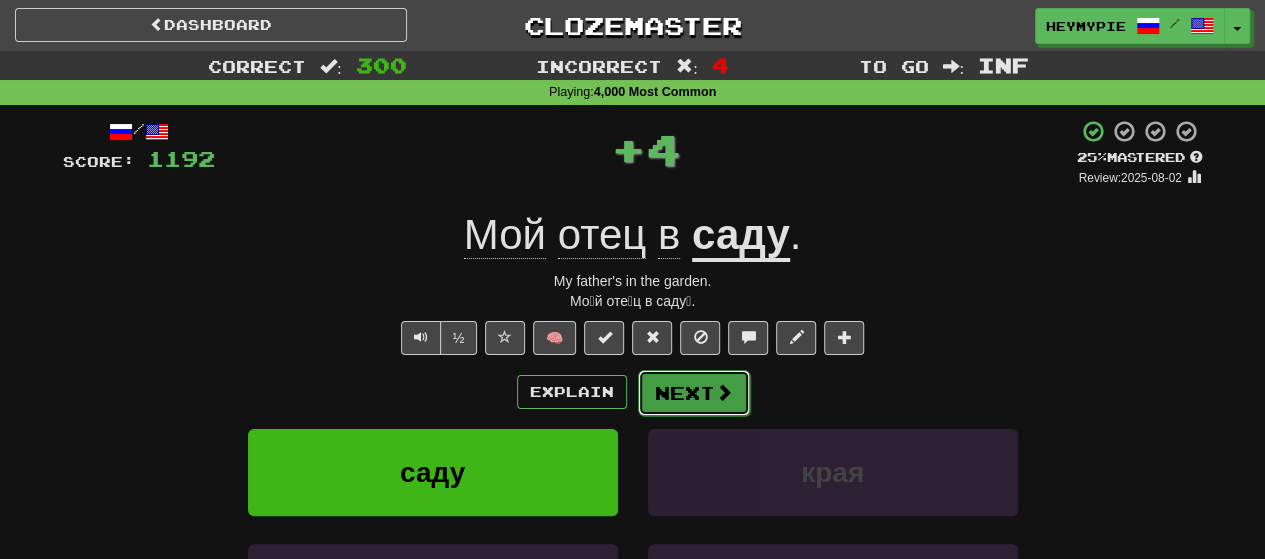 click on "Next" at bounding box center [694, 393] 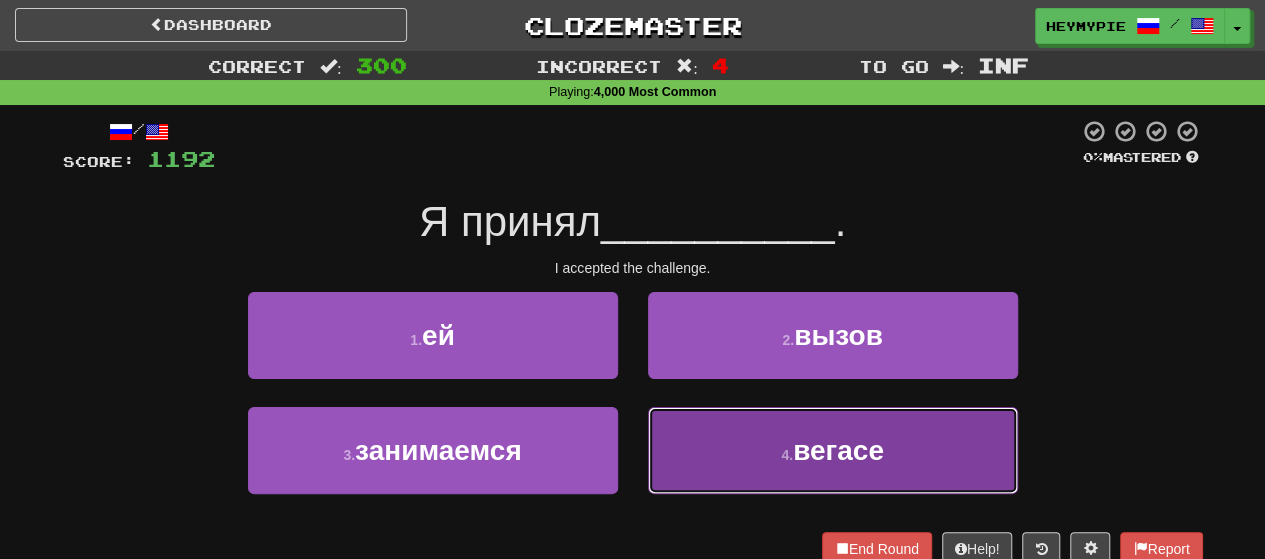 click on "4 .  вегасе" at bounding box center [833, 450] 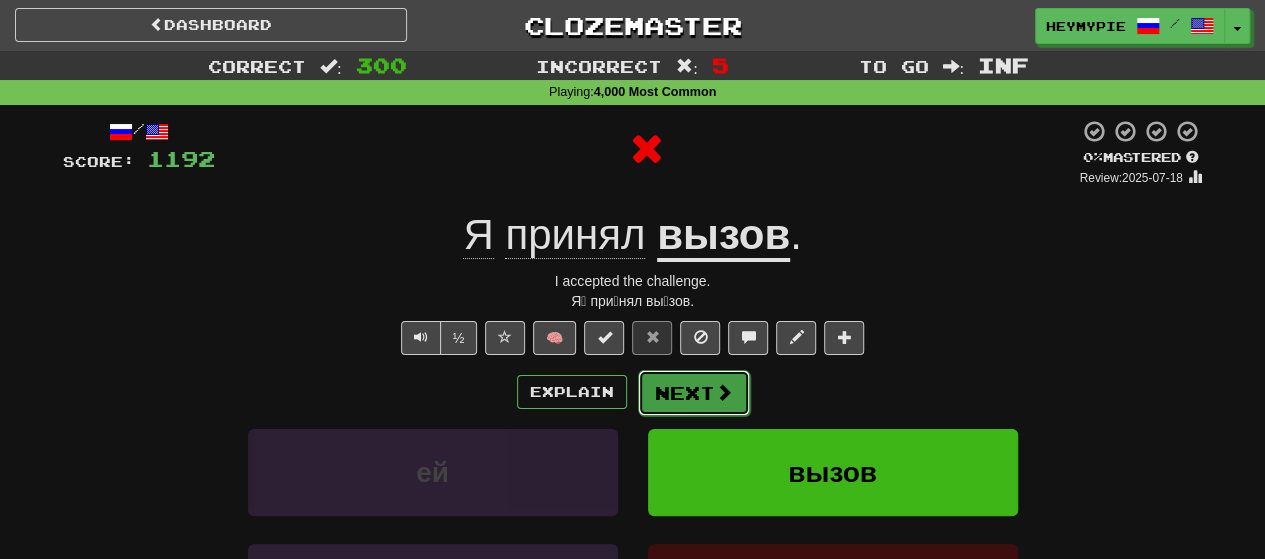 click on "Next" at bounding box center [694, 393] 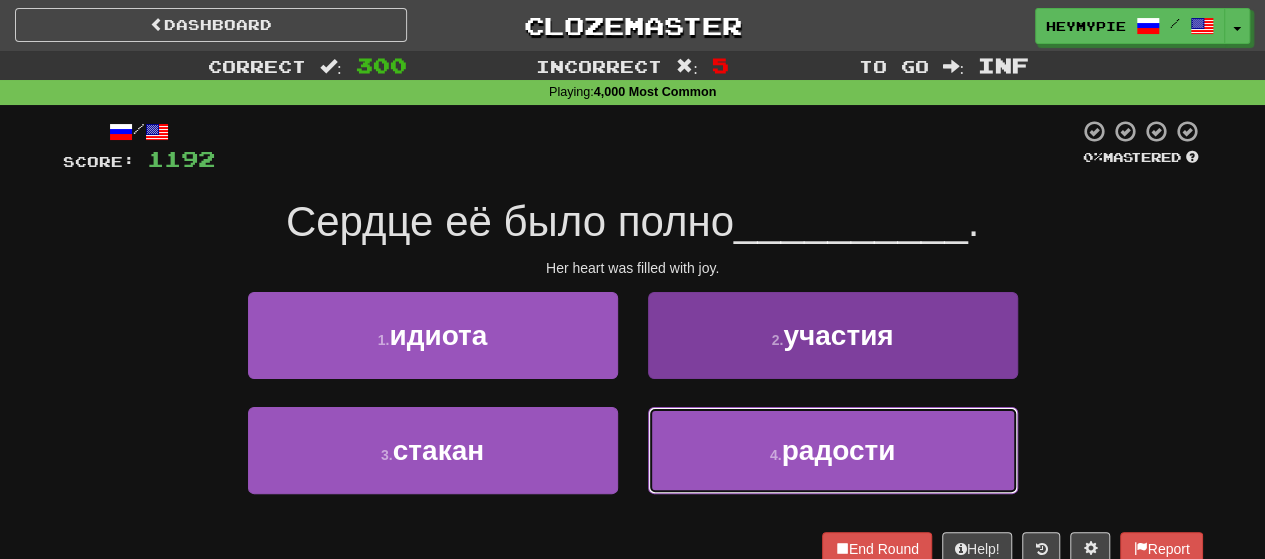 click on "4 .  радости" at bounding box center (833, 450) 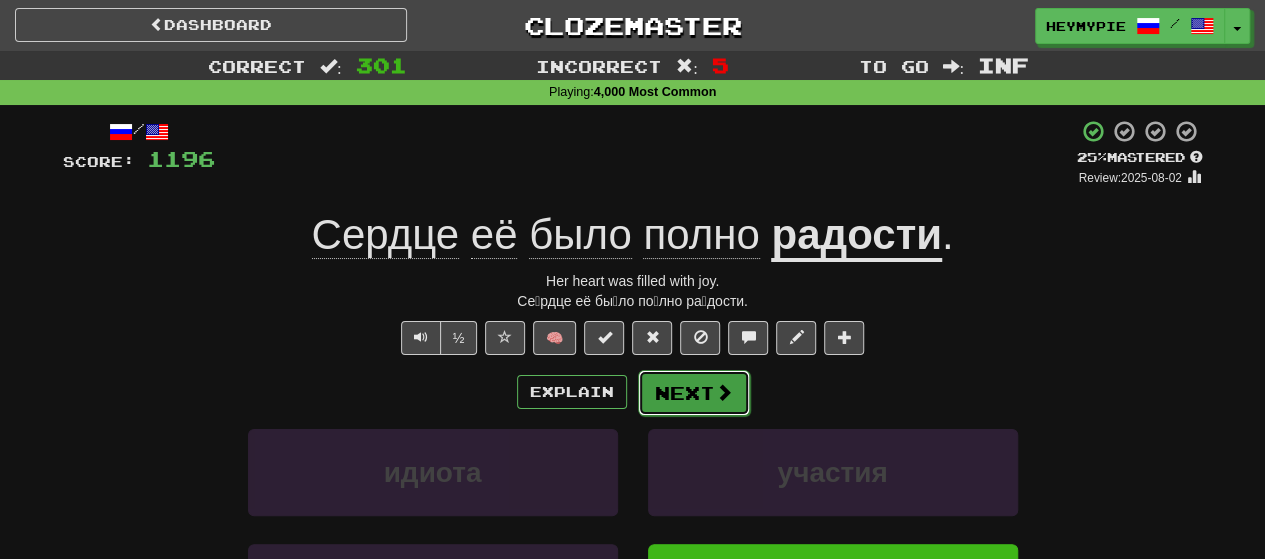 click on "Next" at bounding box center [694, 393] 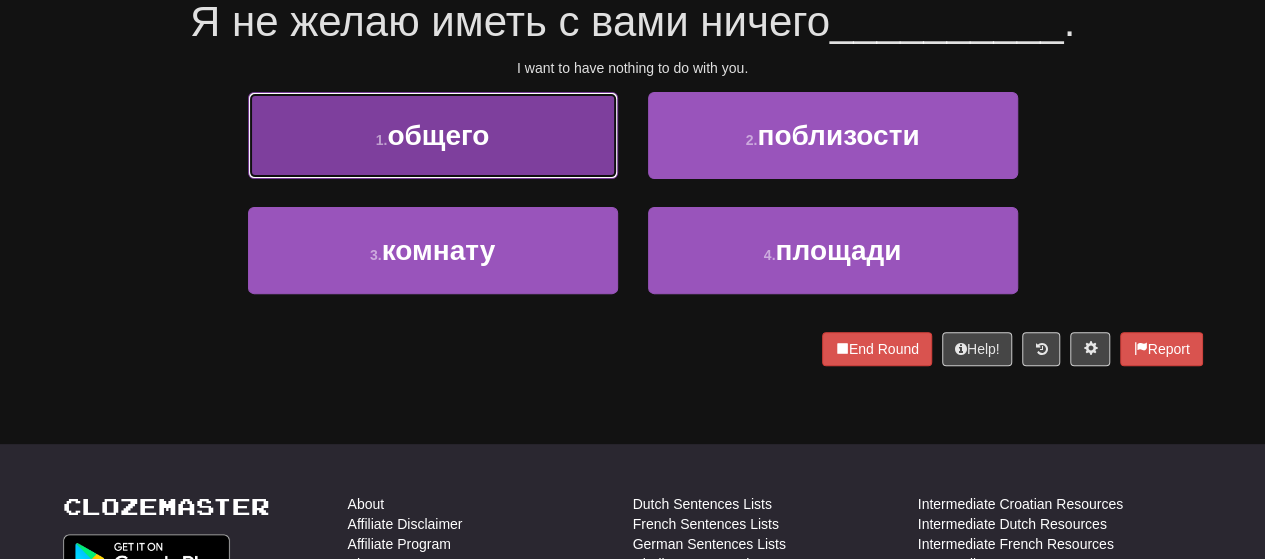 click on "общего" at bounding box center (438, 135) 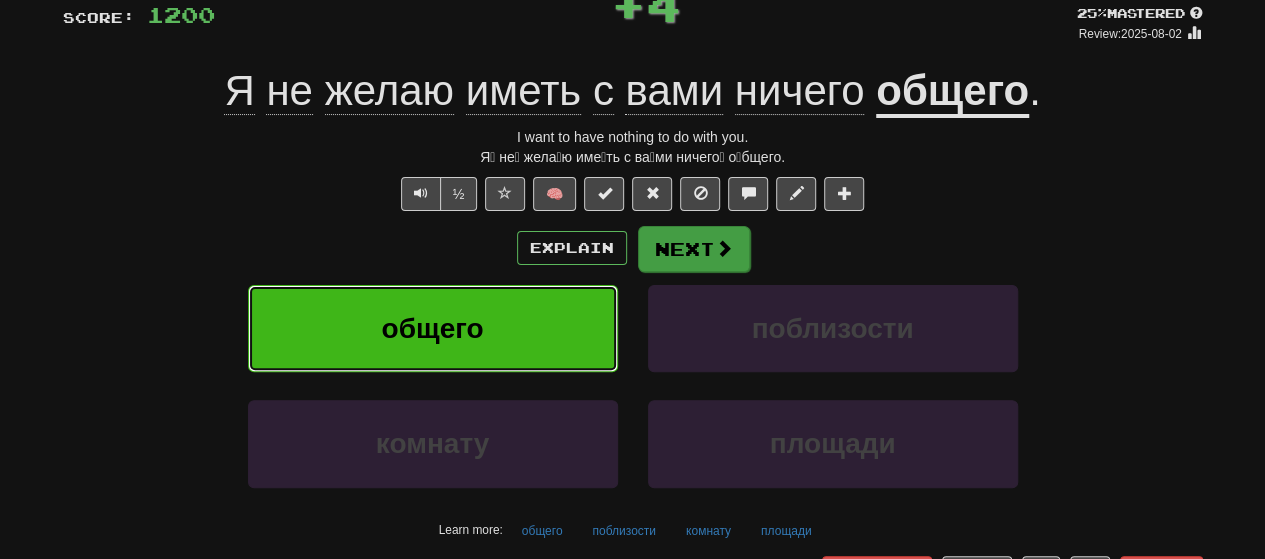 scroll, scrollTop: 113, scrollLeft: 0, axis: vertical 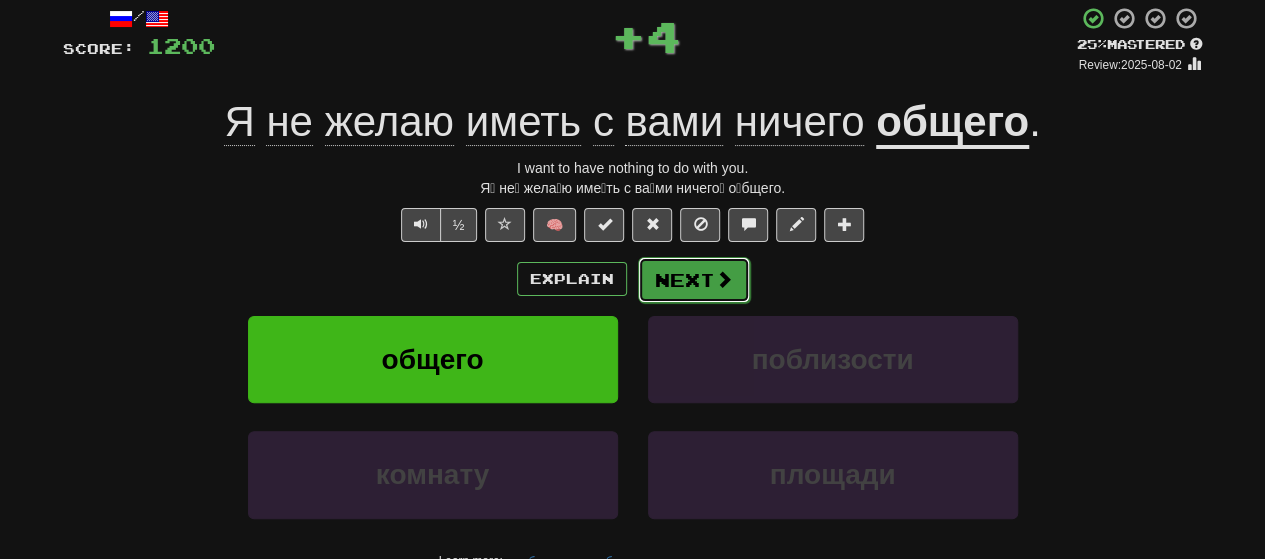 click on "Next" at bounding box center (694, 280) 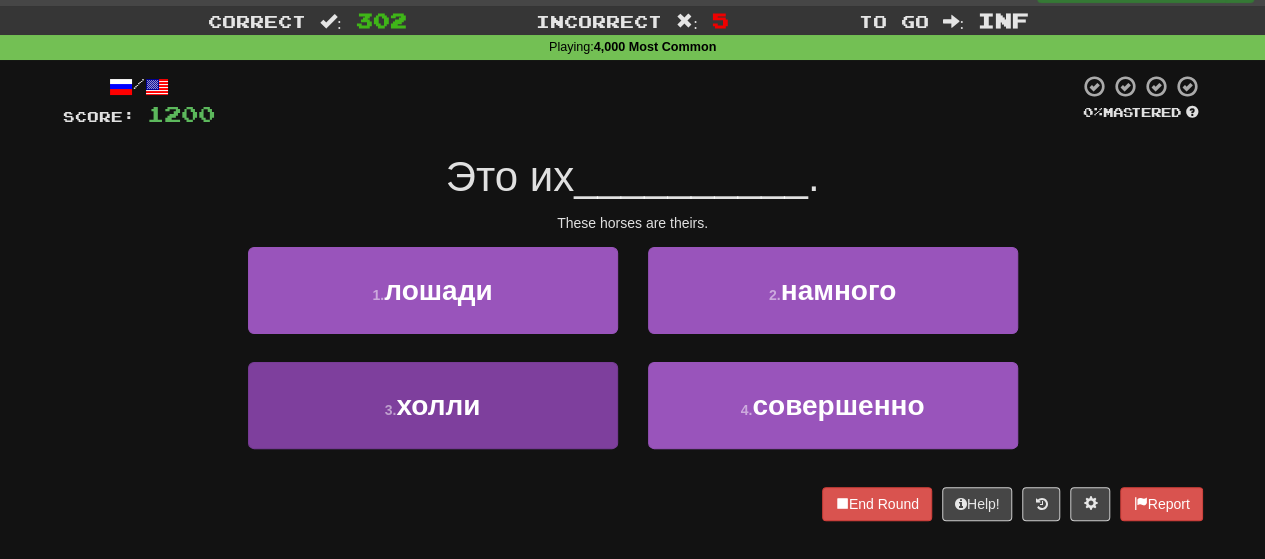 scroll, scrollTop: 13, scrollLeft: 0, axis: vertical 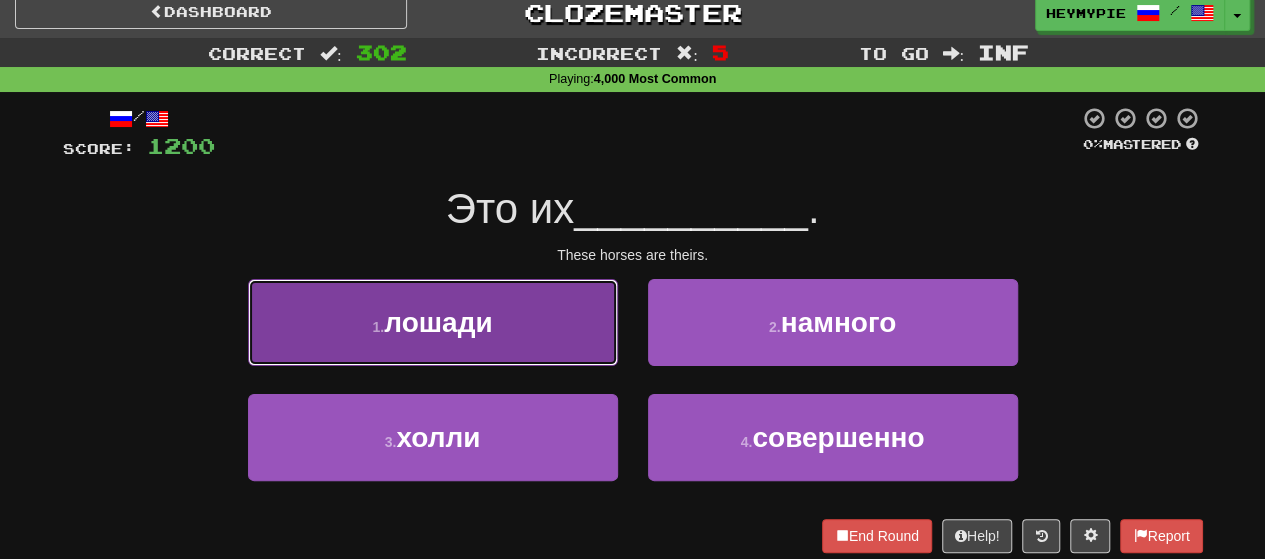 click on "1 .  лошади" at bounding box center [433, 322] 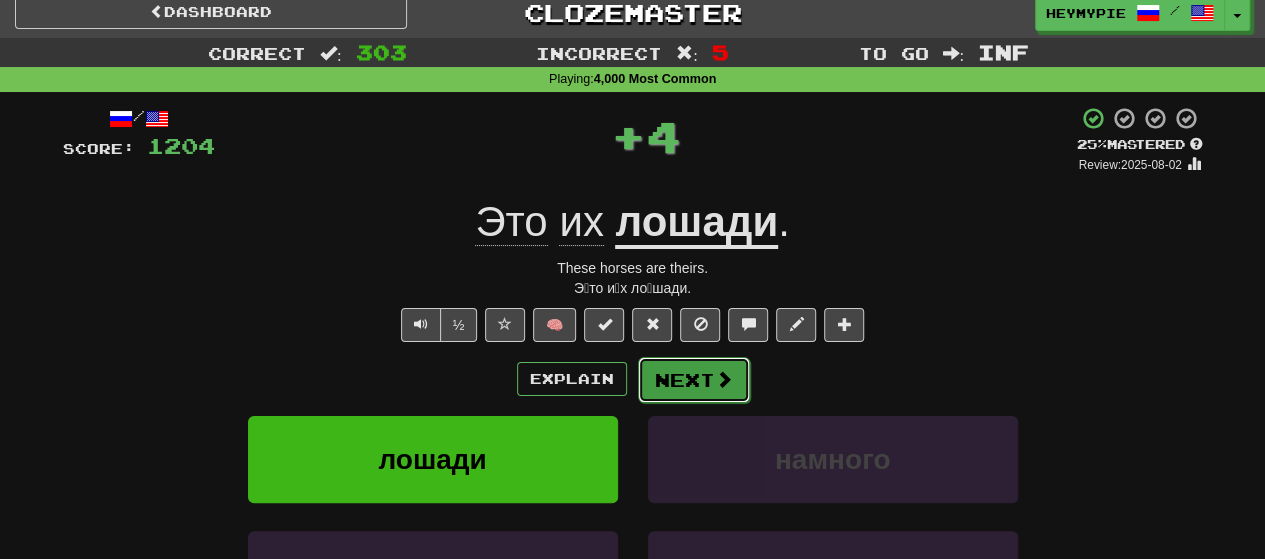 click on "Next" at bounding box center [694, 380] 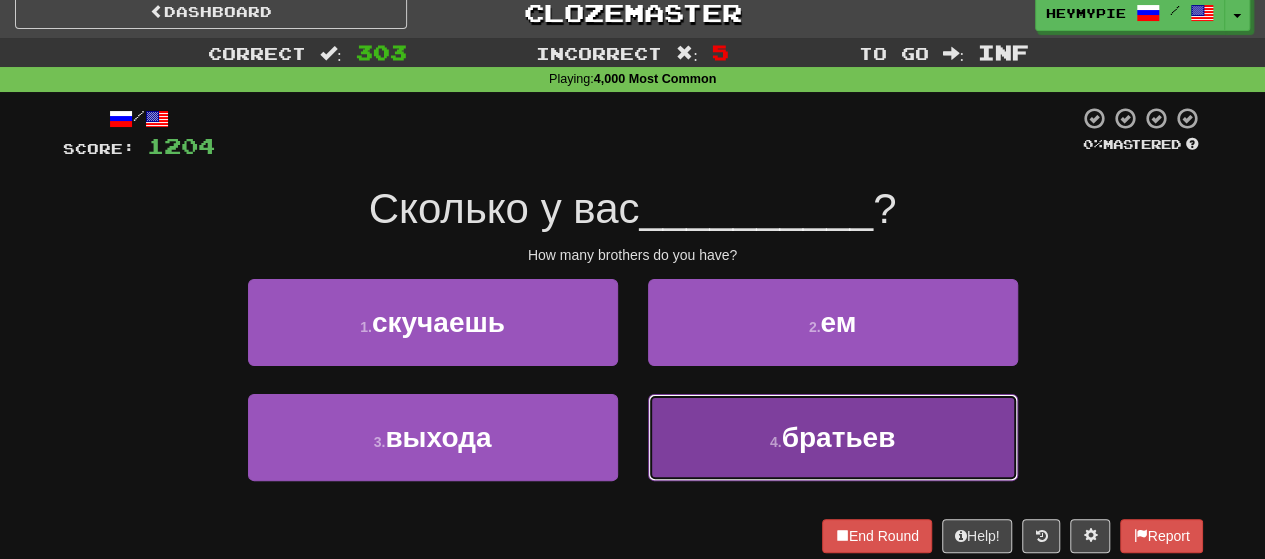 click on "4 .  братьев" at bounding box center (833, 437) 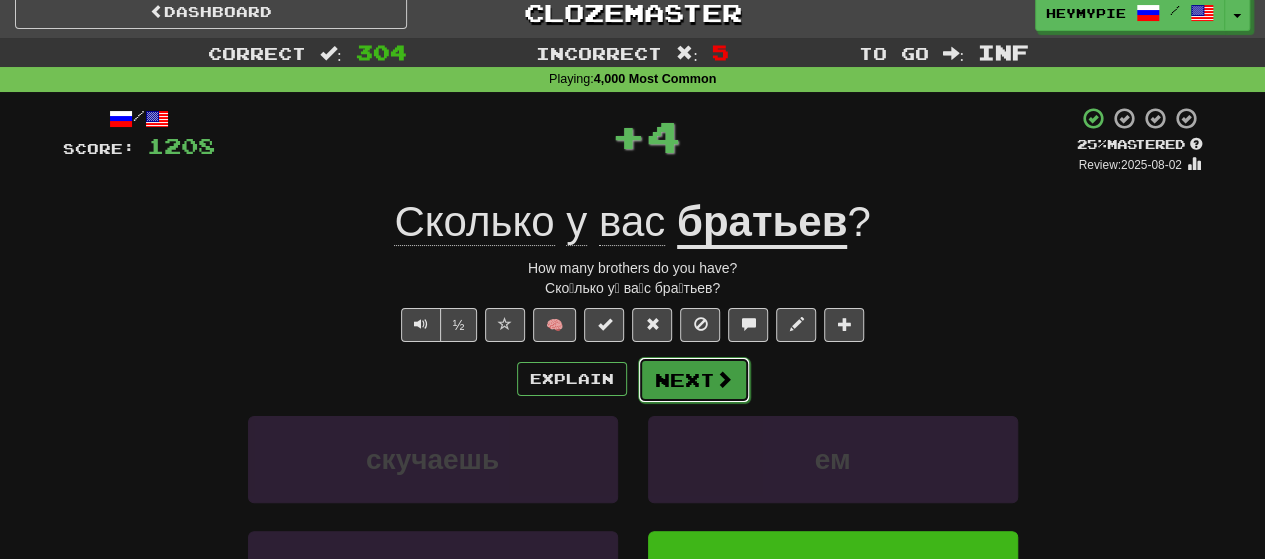 click on "Next" at bounding box center (694, 380) 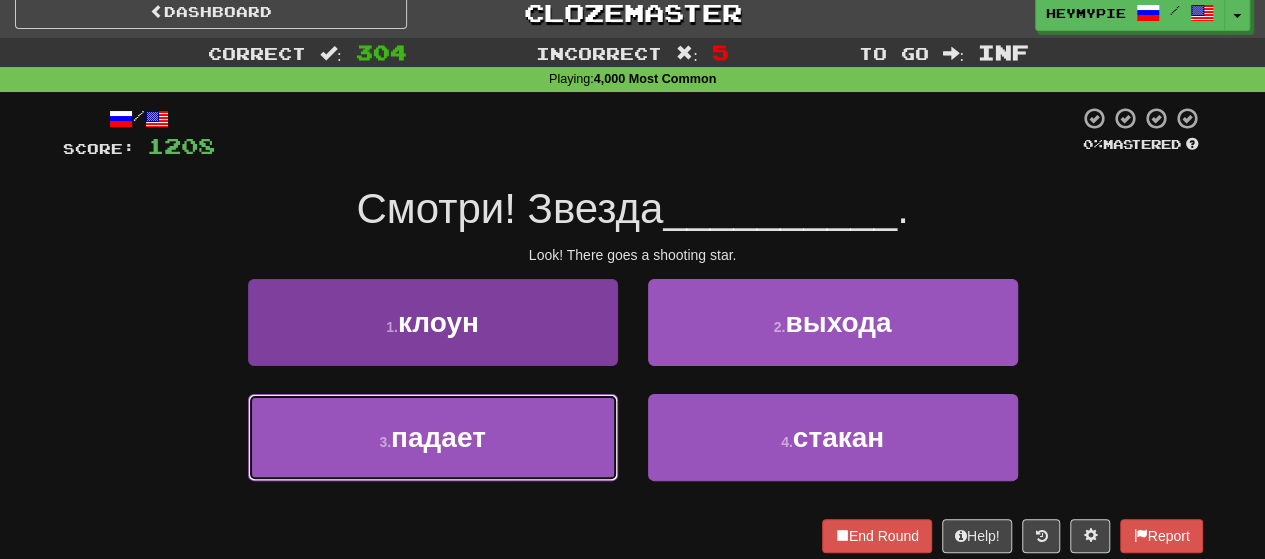 click on "3 .  падает" at bounding box center (433, 437) 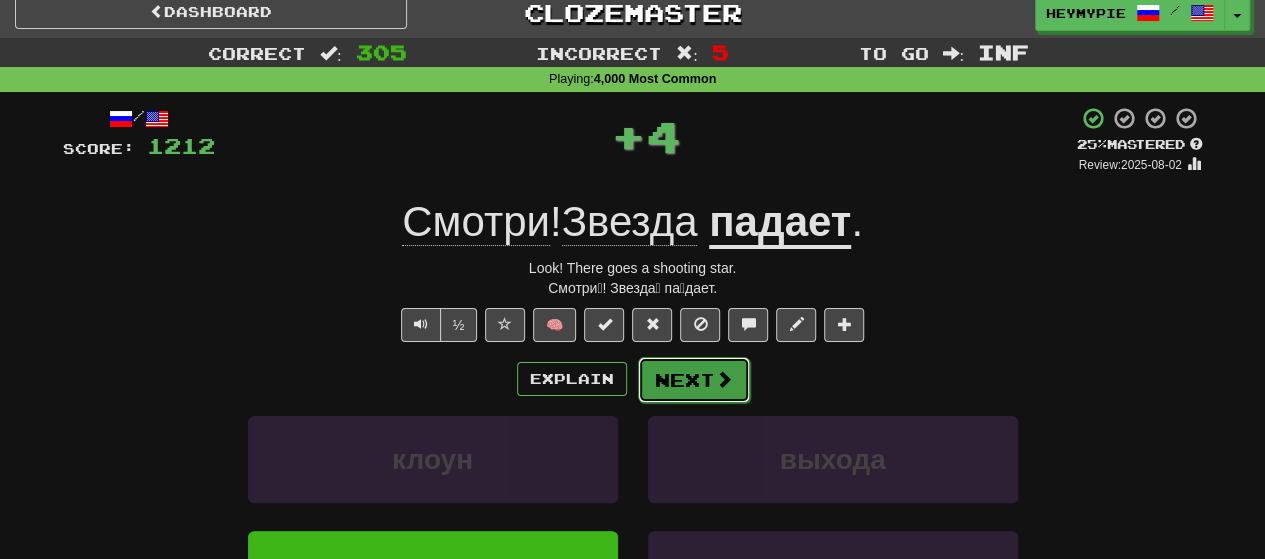 click on "Next" at bounding box center [694, 380] 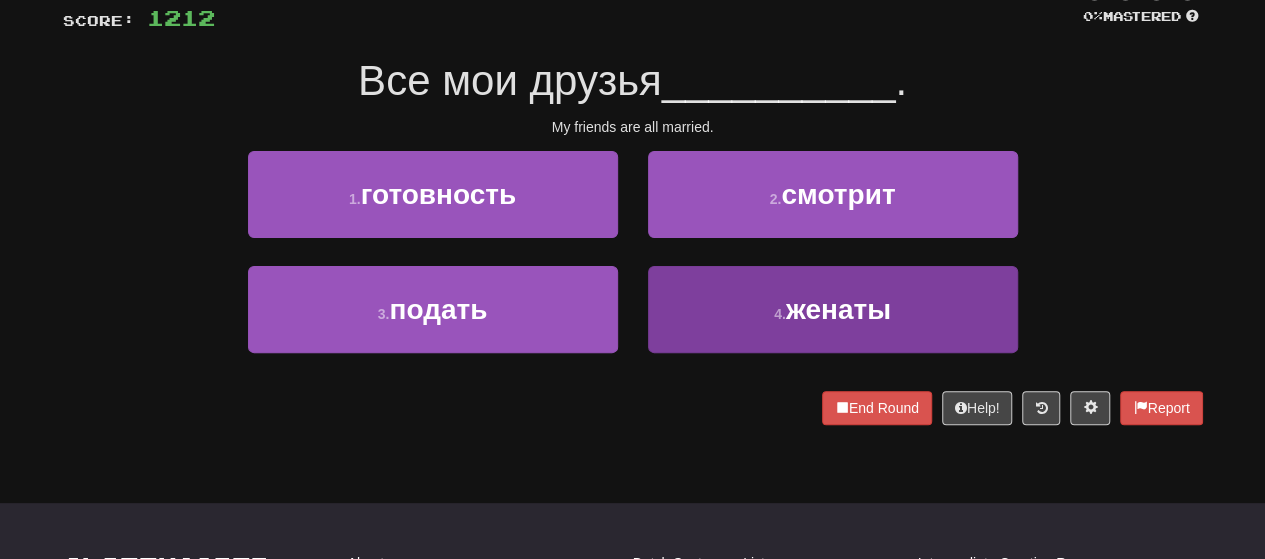 scroll, scrollTop: 100, scrollLeft: 0, axis: vertical 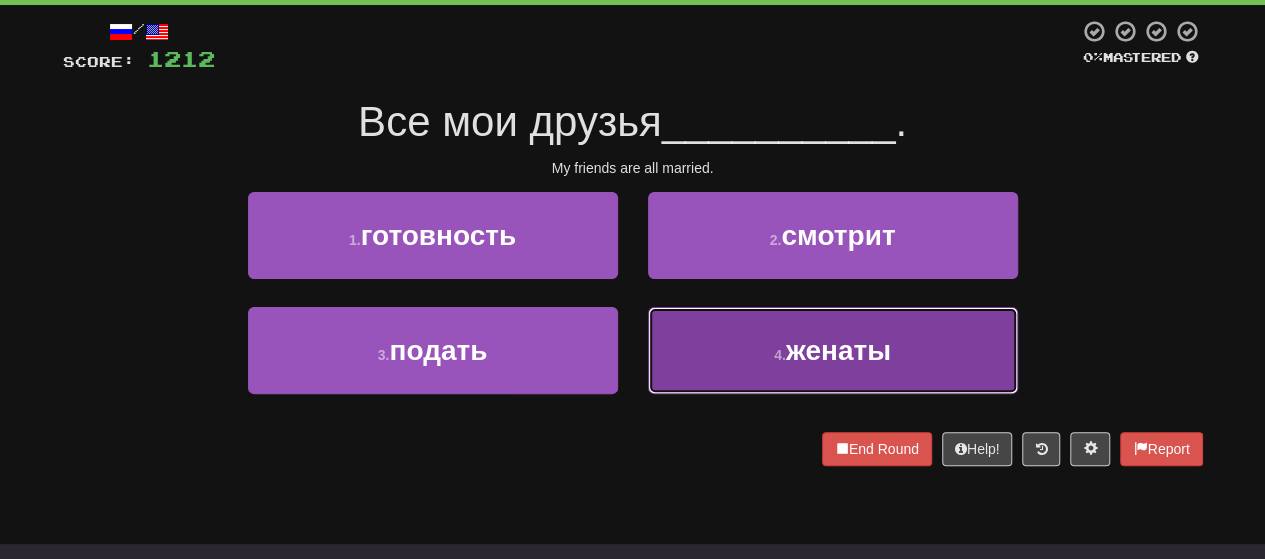 click on "4 .  женаты" at bounding box center (833, 350) 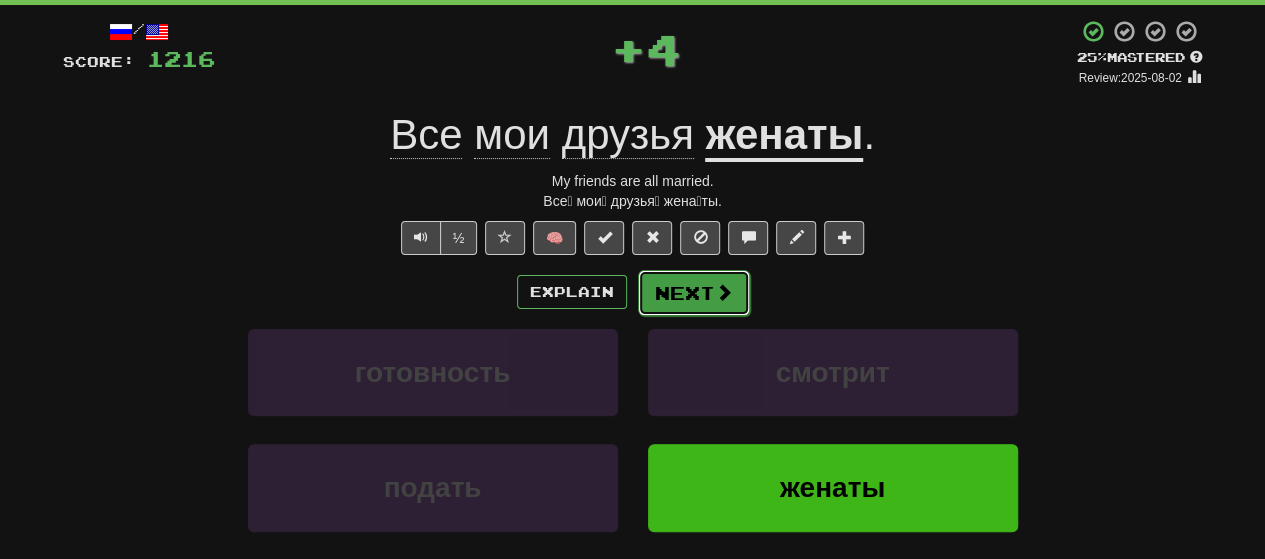 click on "Next" at bounding box center [694, 293] 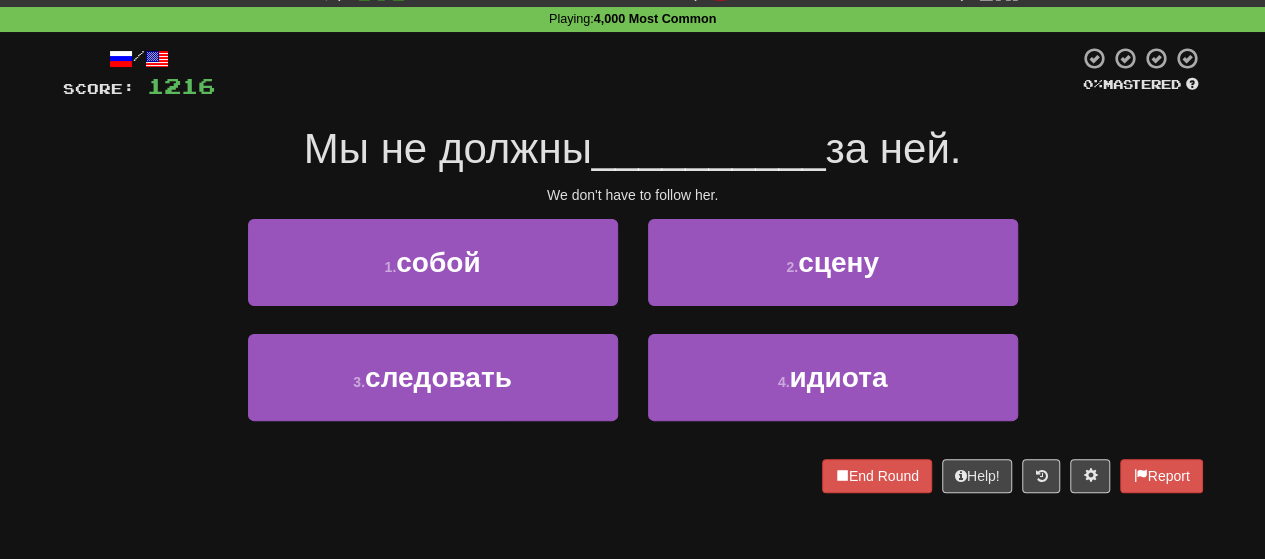 scroll, scrollTop: 100, scrollLeft: 0, axis: vertical 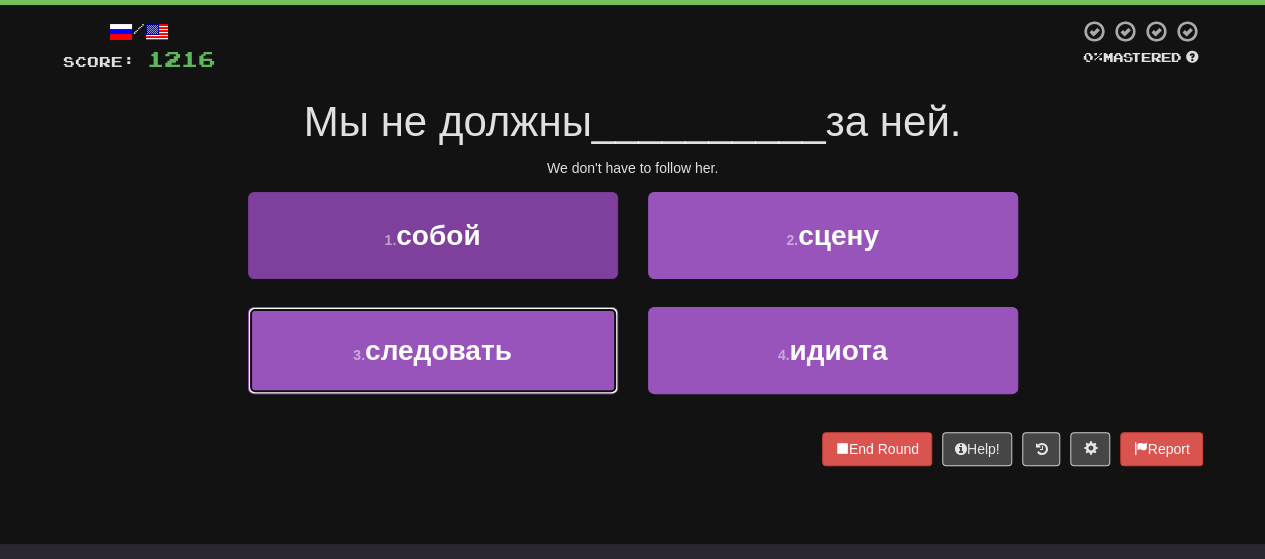 click on "[NUMBER] . следовать" at bounding box center [433, 350] 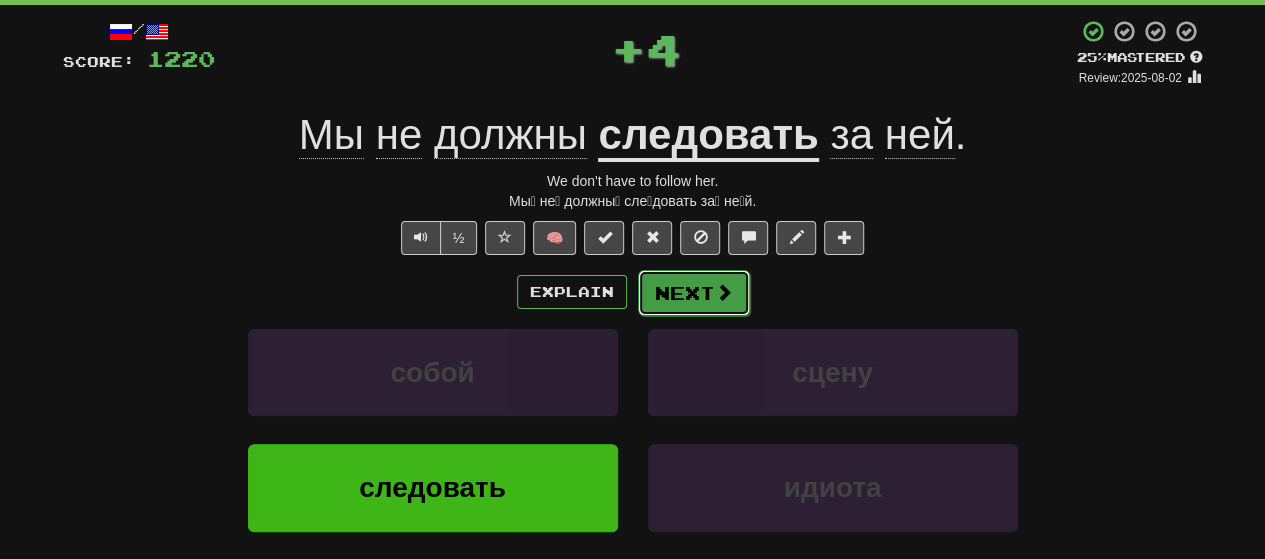 click on "Next" at bounding box center (694, 293) 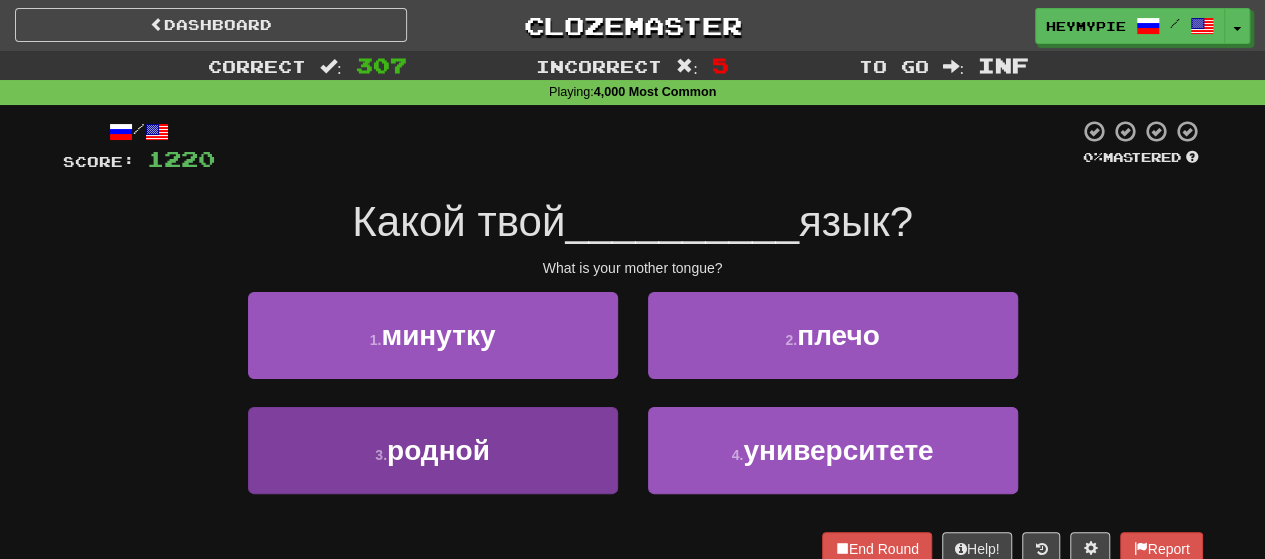 scroll, scrollTop: 100, scrollLeft: 0, axis: vertical 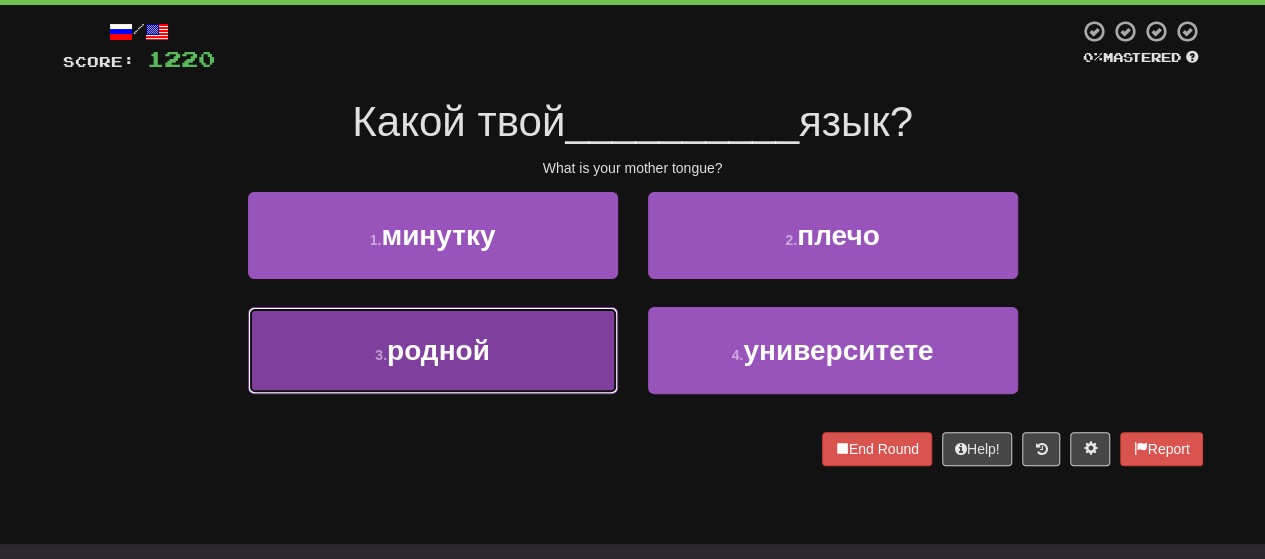 click on "3 .  родной" at bounding box center [433, 350] 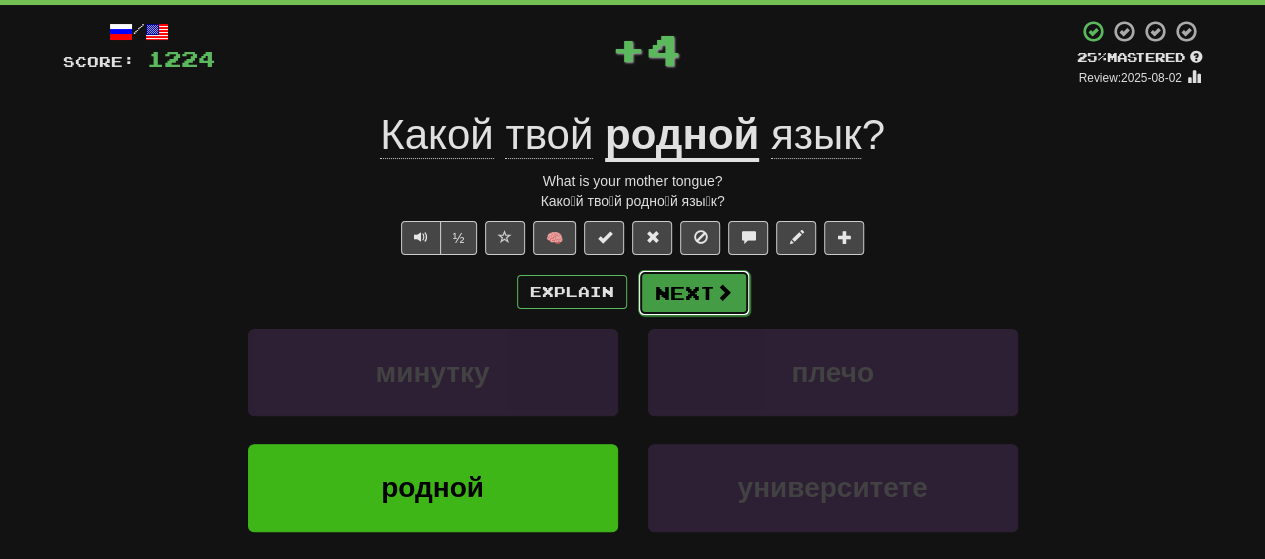 click on "Next" at bounding box center (694, 293) 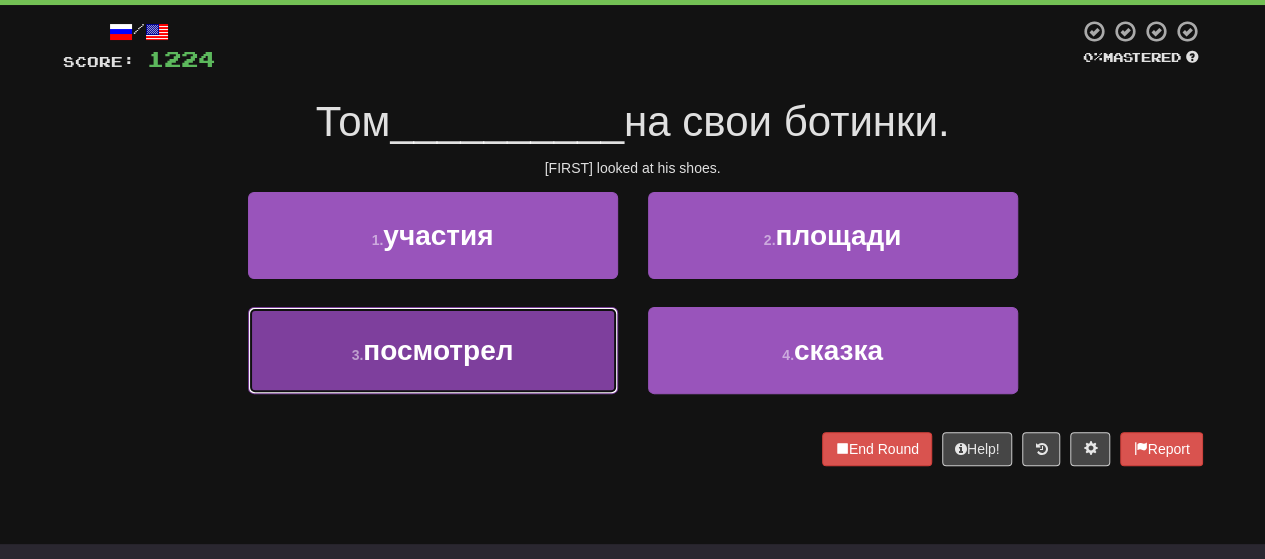 click on "3 .  посмотрел" at bounding box center [433, 350] 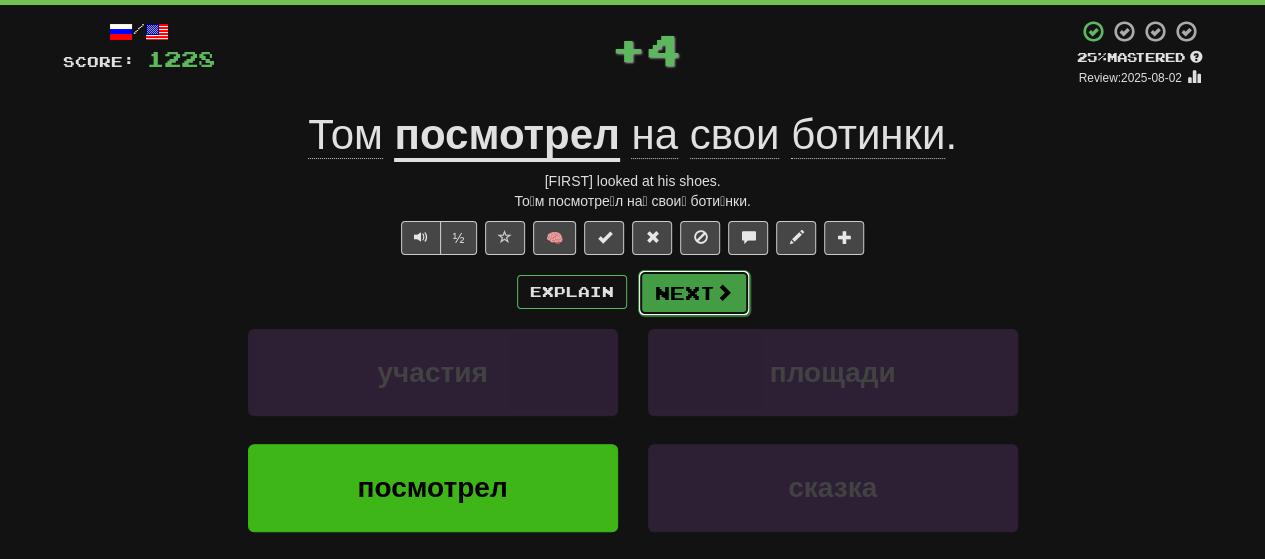 click on "Next" at bounding box center [694, 293] 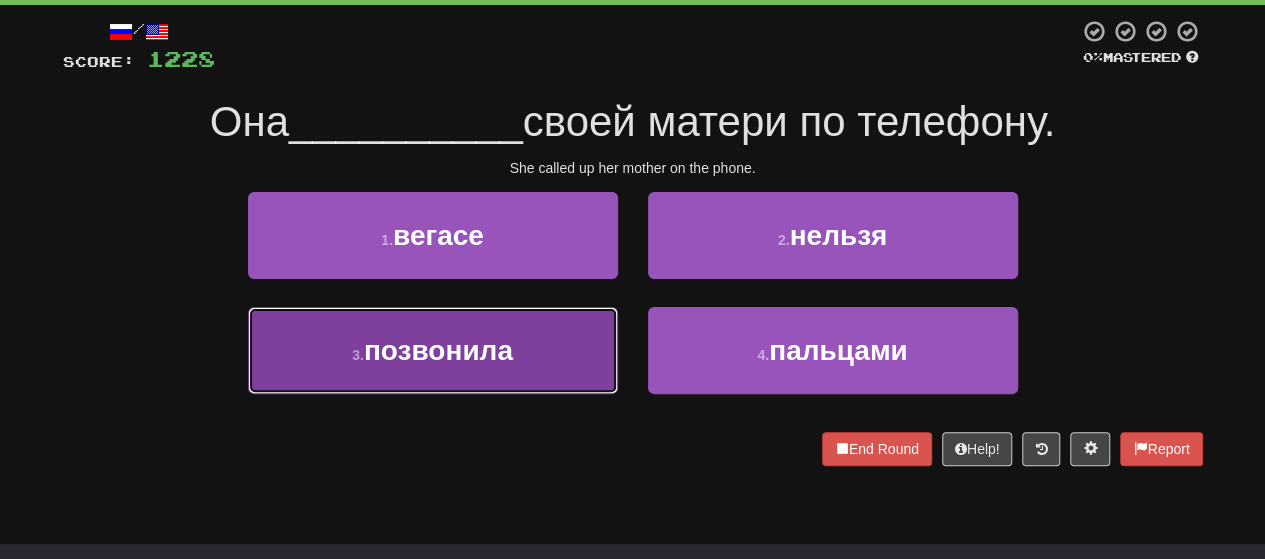 click on "позвонила" at bounding box center (438, 350) 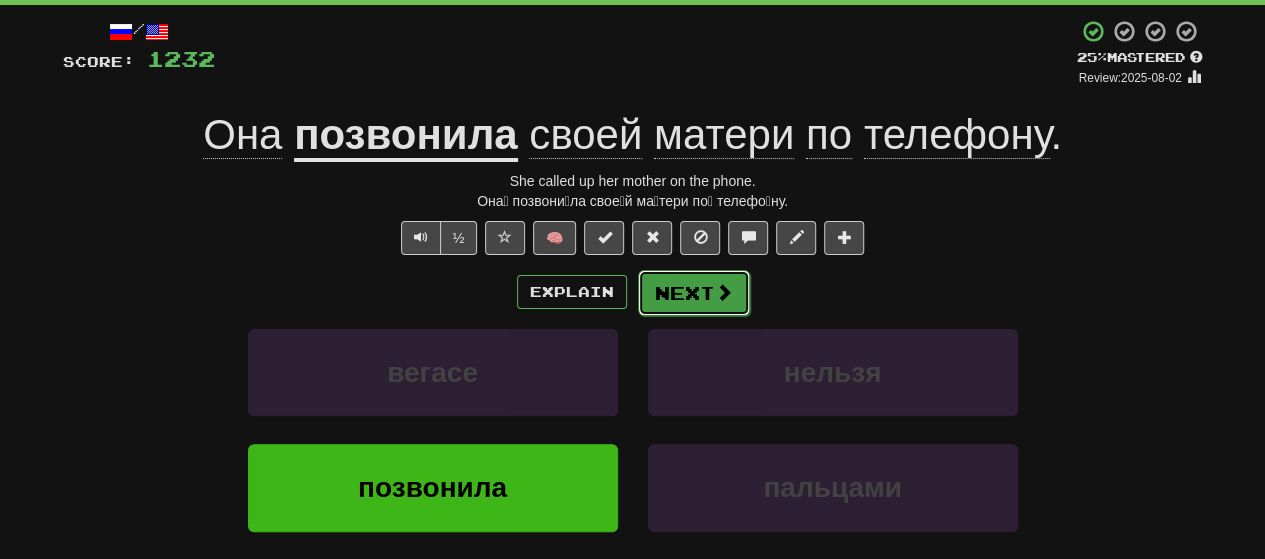 click on "Next" at bounding box center (694, 293) 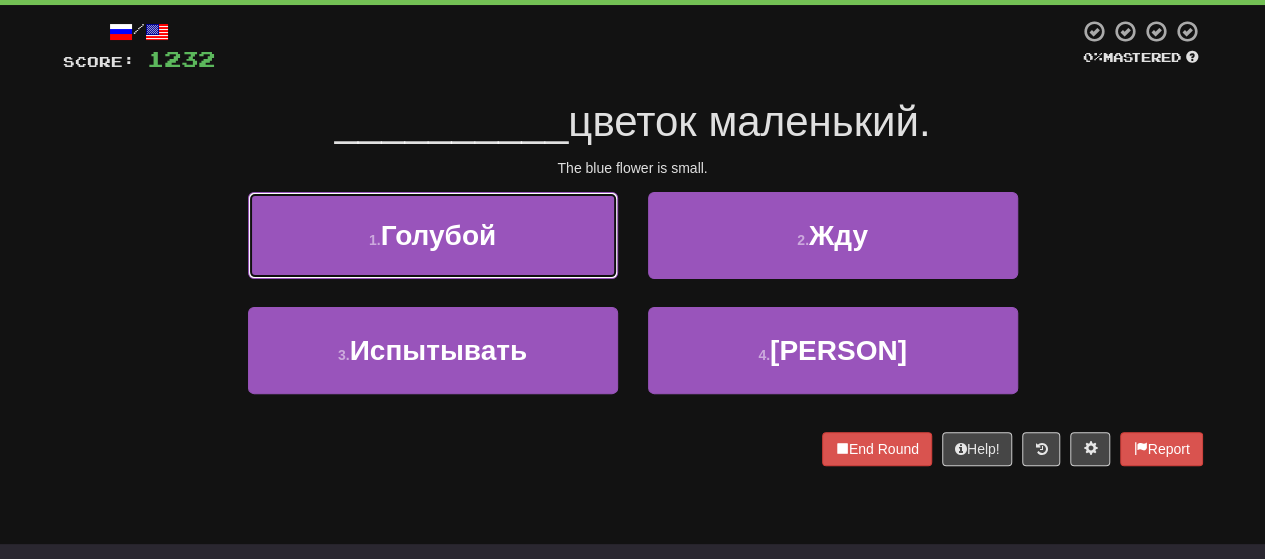 click on "1 .  Голубой" at bounding box center (433, 235) 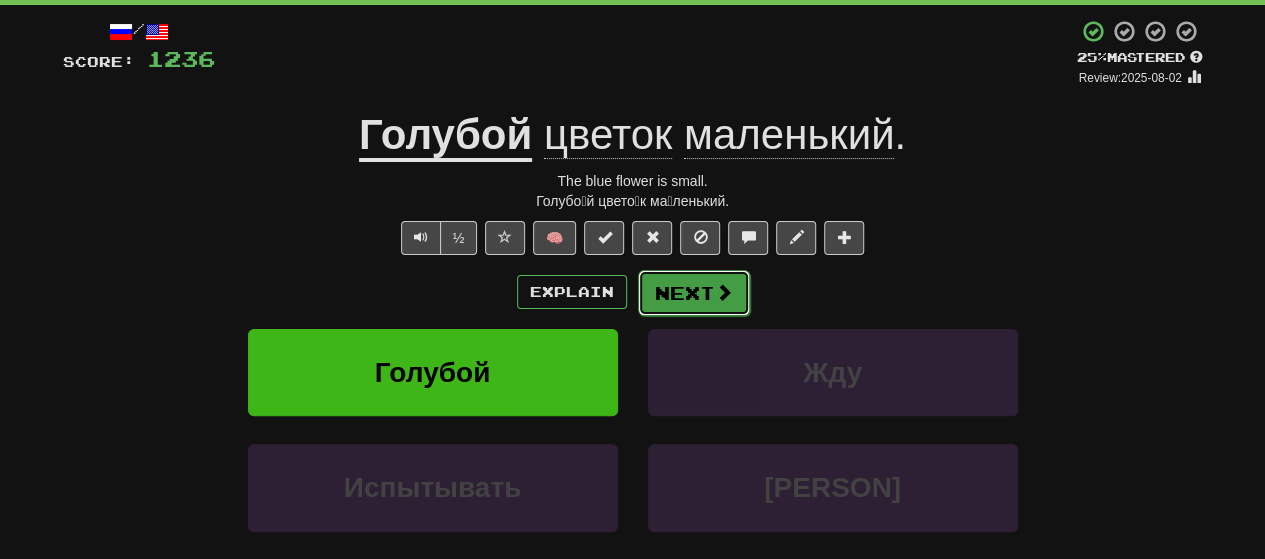 click on "Next" at bounding box center (694, 293) 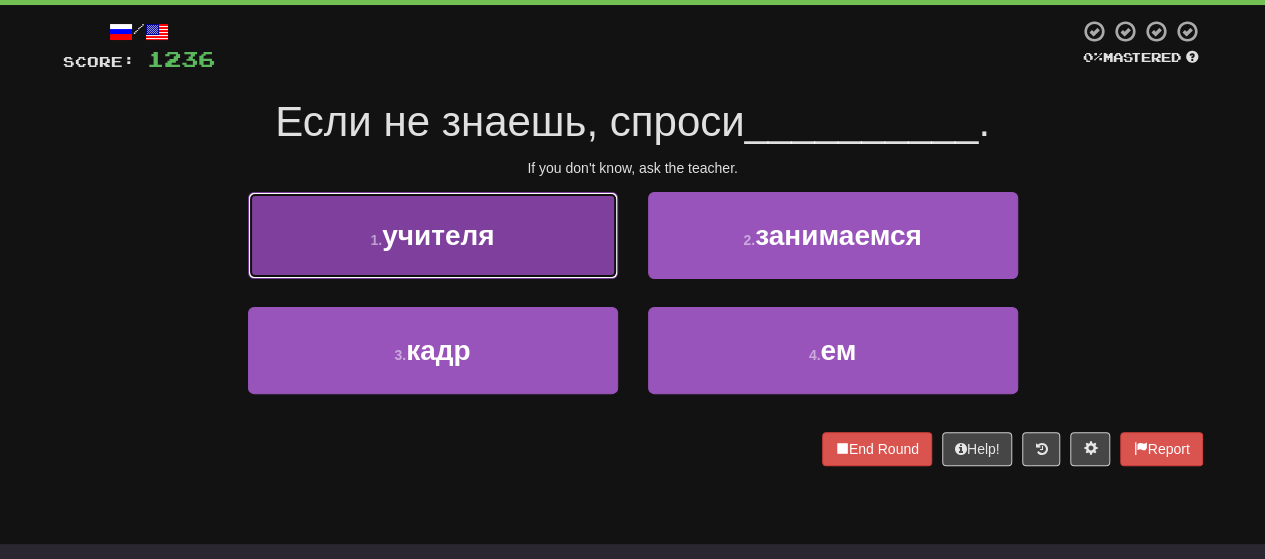 click on "учителя" at bounding box center (438, 235) 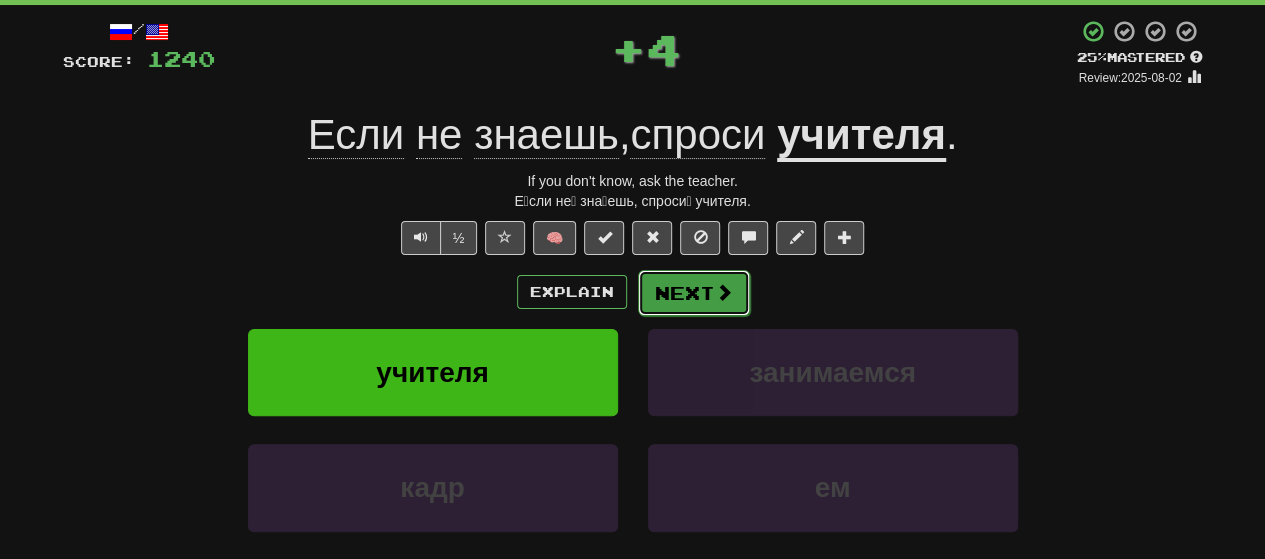 click on "Next" at bounding box center (694, 293) 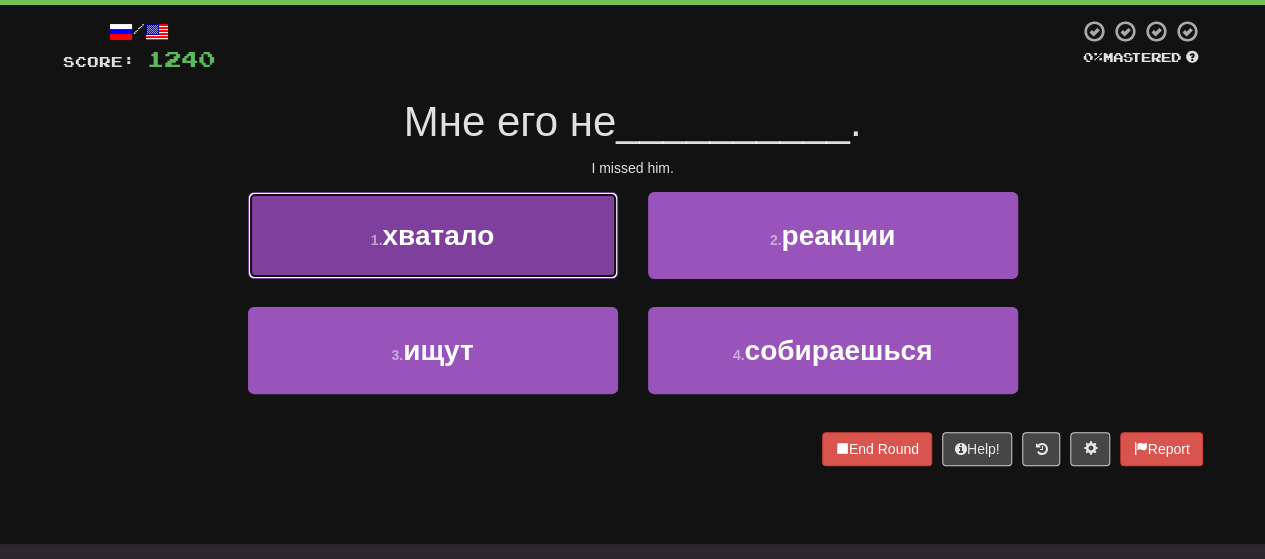 click on "[NUMBER] . хватало" at bounding box center (433, 235) 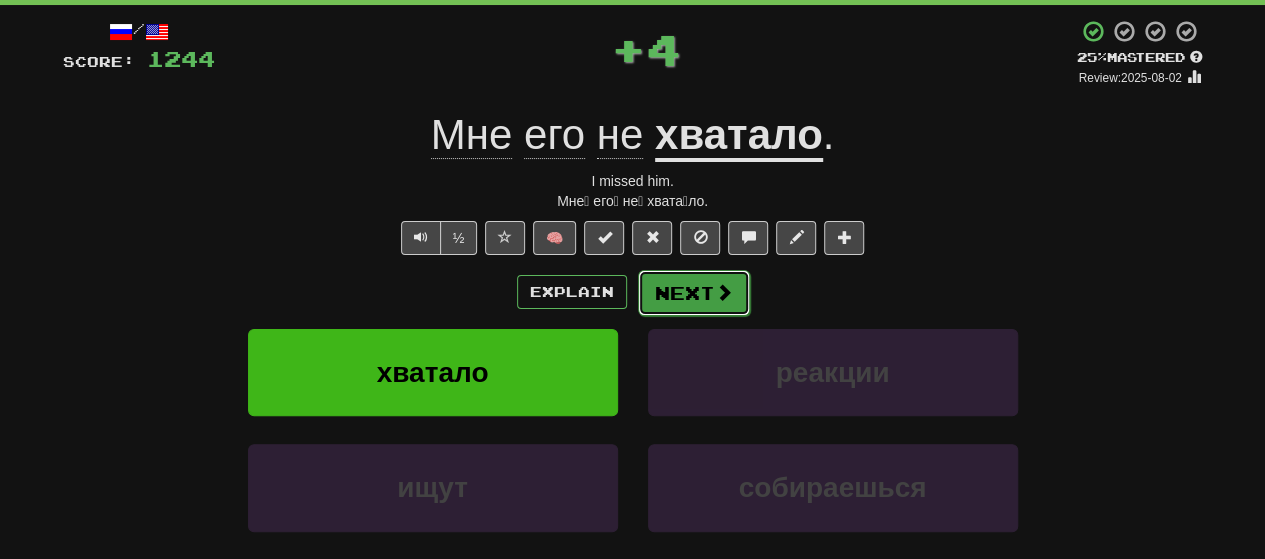 click on "Next" at bounding box center (694, 293) 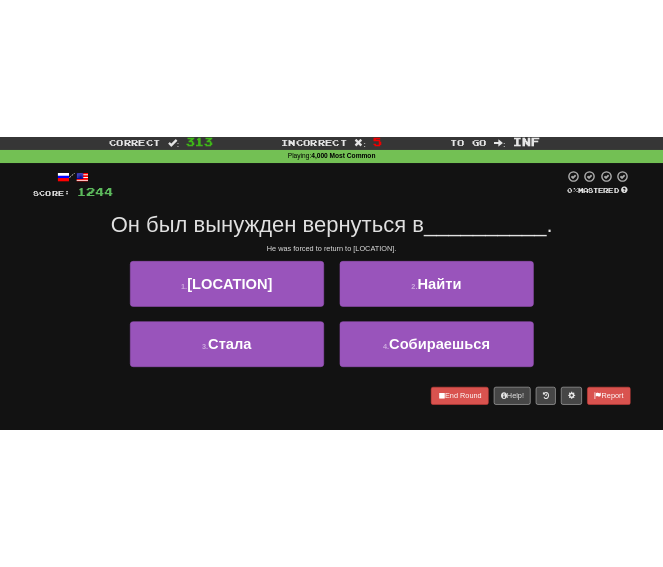 scroll, scrollTop: 100, scrollLeft: 0, axis: vertical 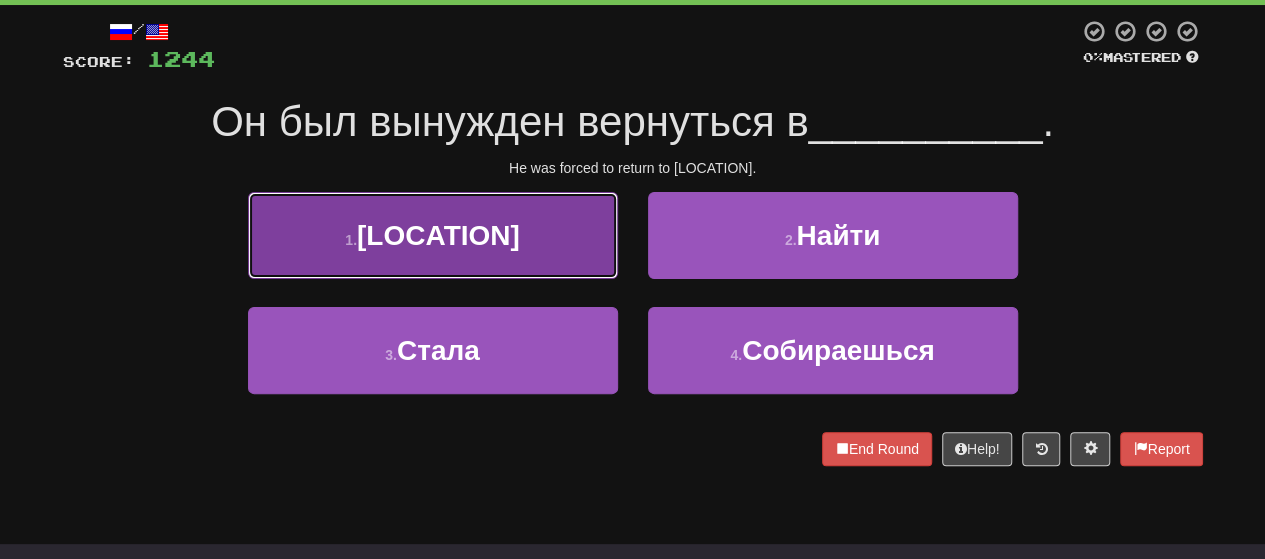 click on "[LOCATION]" at bounding box center [438, 235] 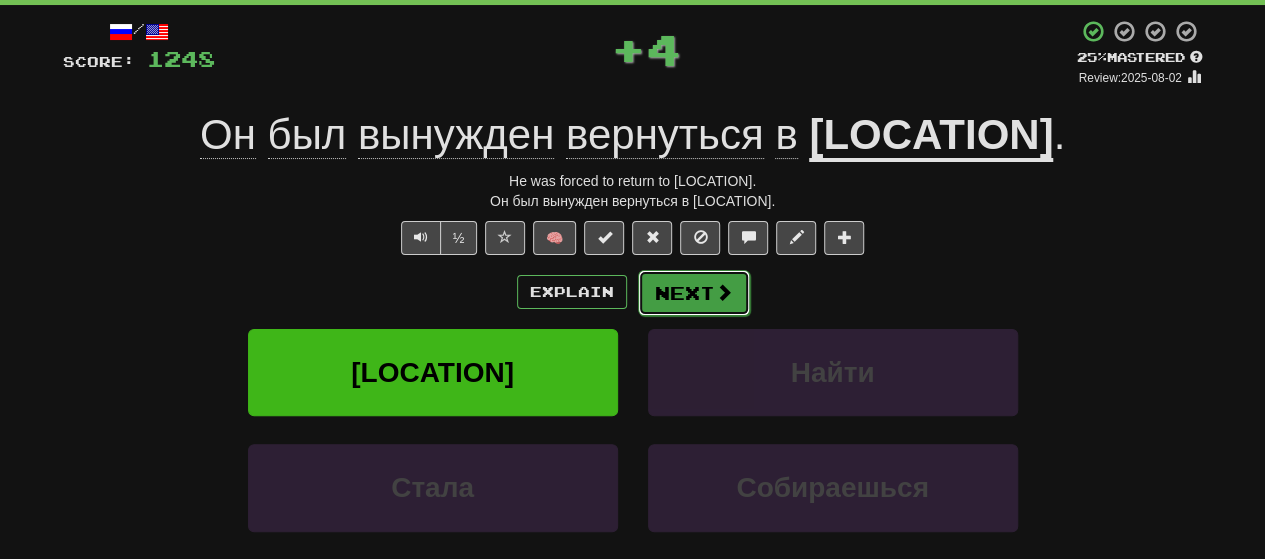 click on "Next" at bounding box center [694, 293] 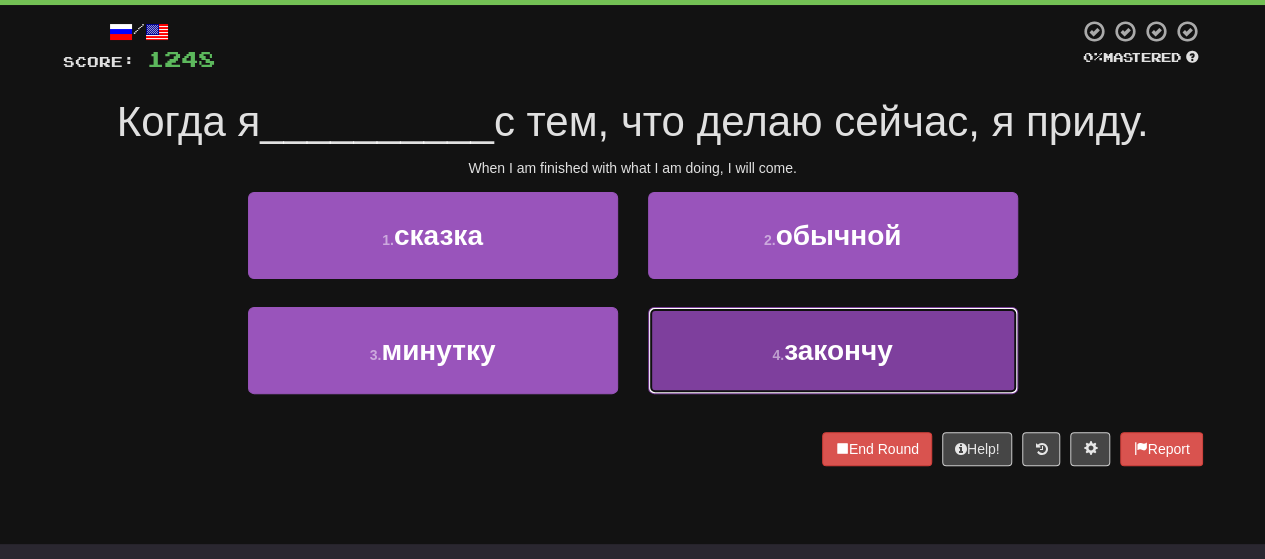 click on "4 .  закончу" at bounding box center (833, 350) 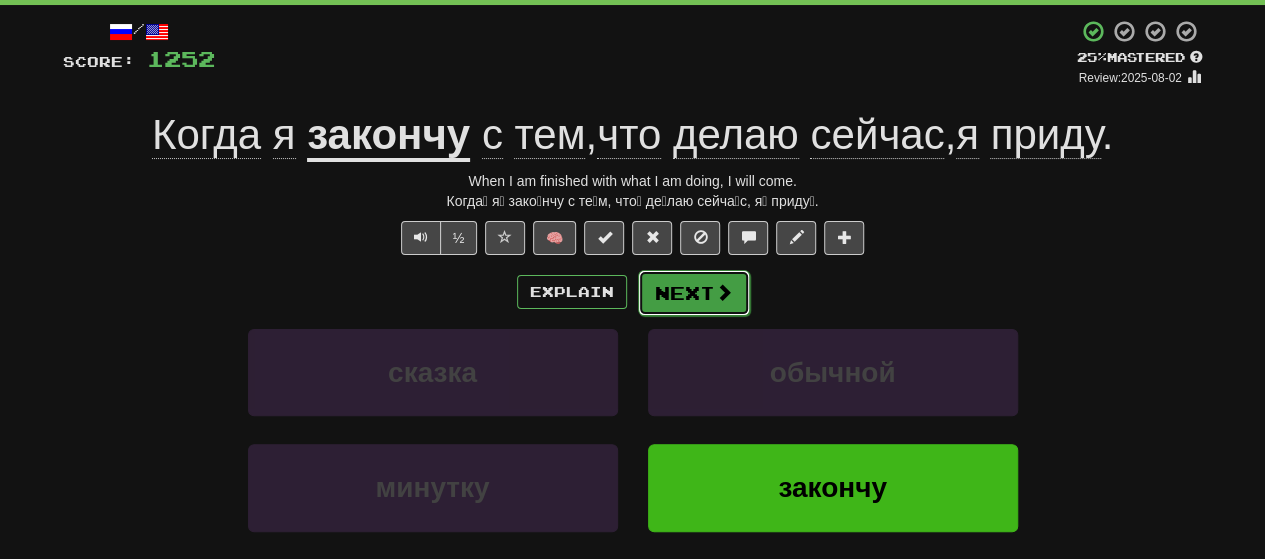 click on "Next" at bounding box center (694, 293) 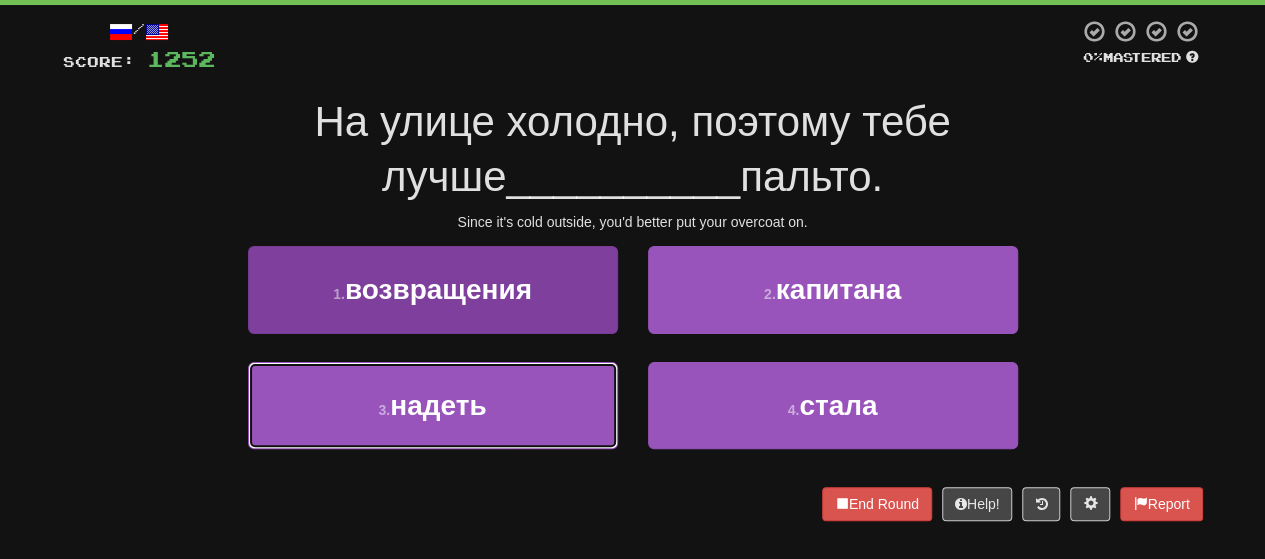click on "3 .  надеть" at bounding box center (433, 405) 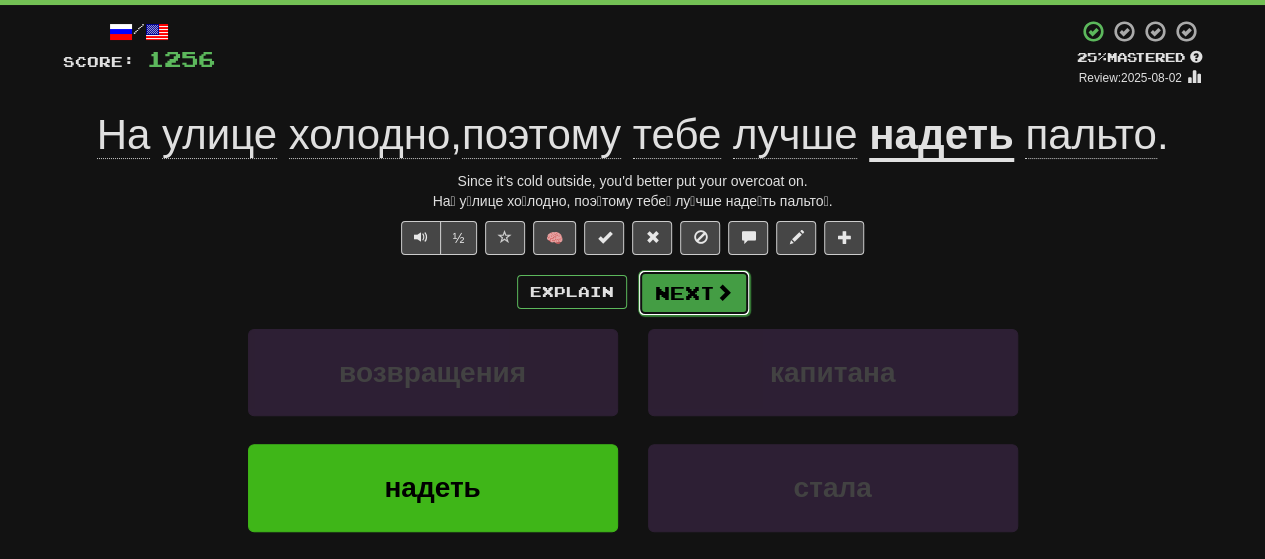 click on "Next" at bounding box center (694, 293) 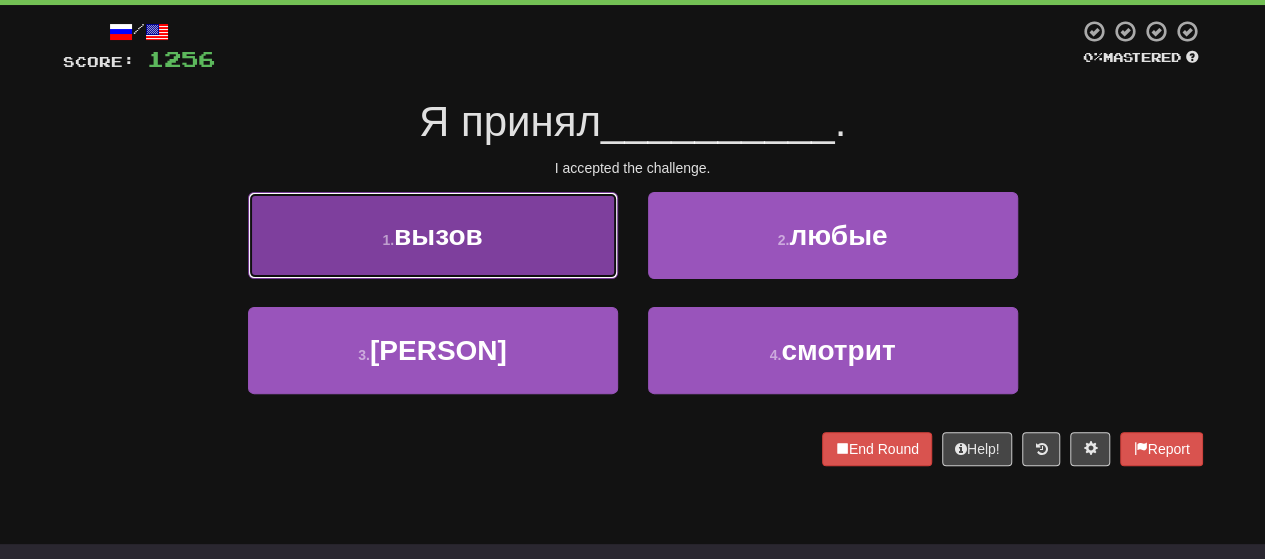 click on "1 .  вызов" at bounding box center [433, 235] 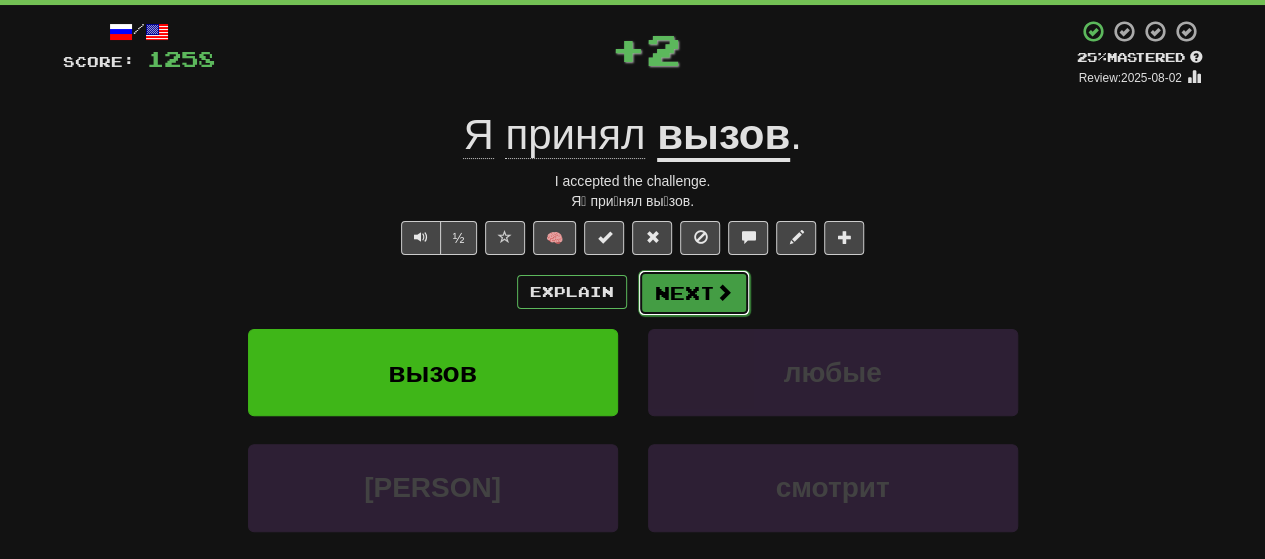 click on "Next" at bounding box center [694, 293] 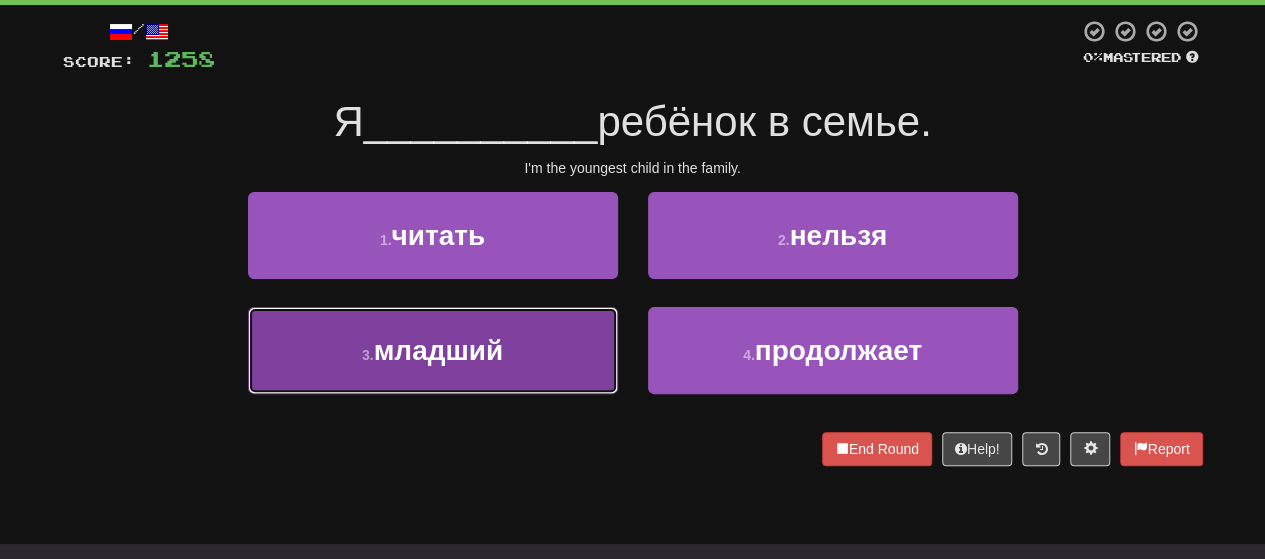 click on "3 .  младший" at bounding box center [433, 350] 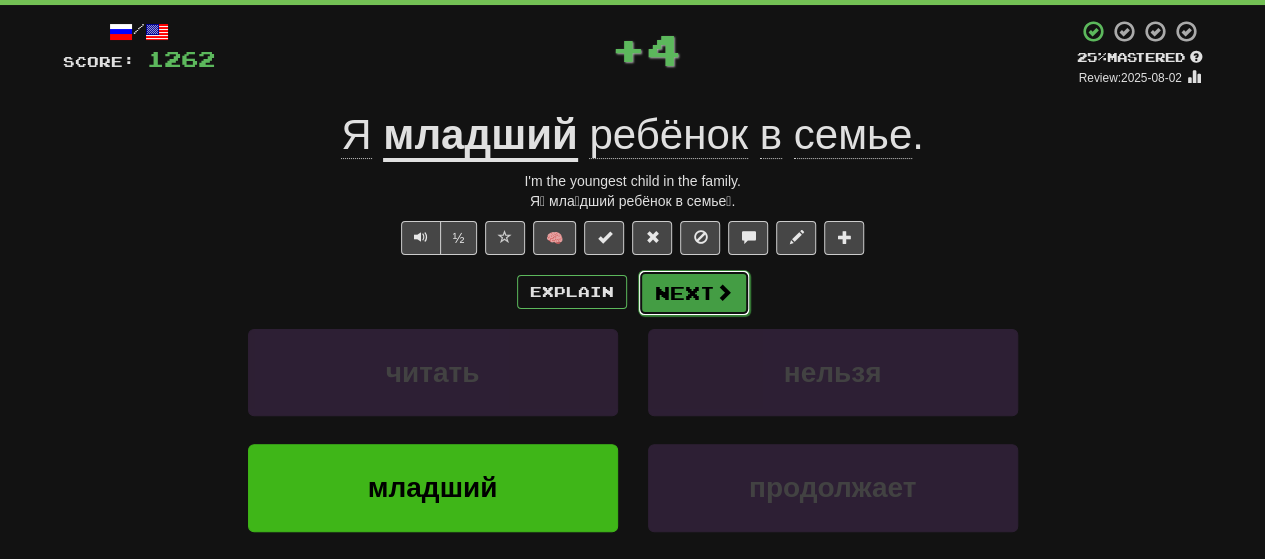 click on "Next" at bounding box center [694, 293] 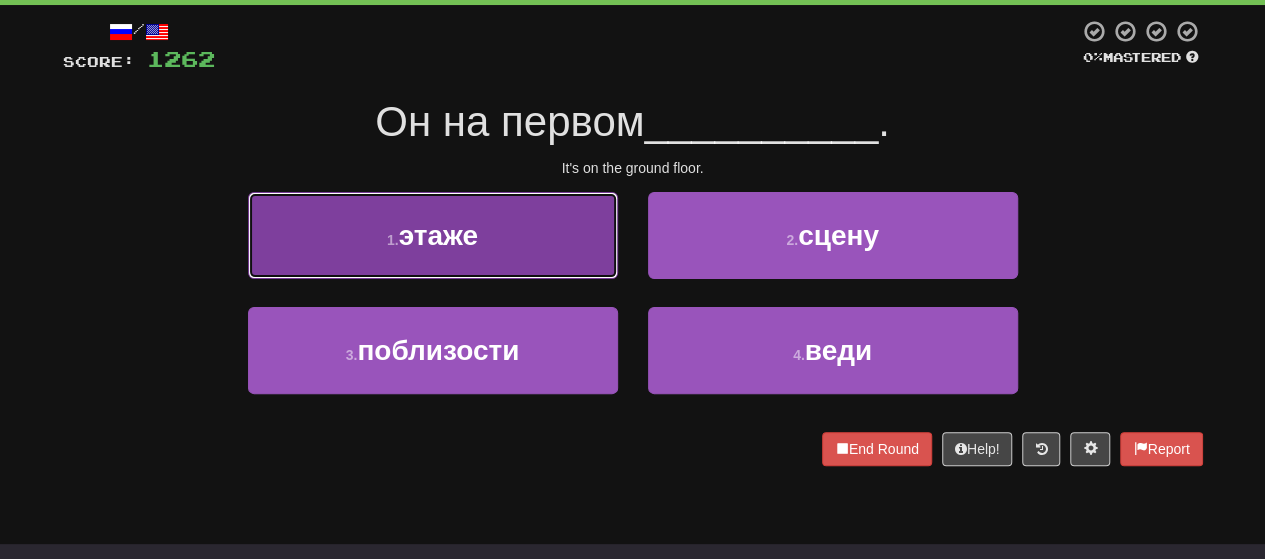 click on "1 .  этаже" at bounding box center [433, 235] 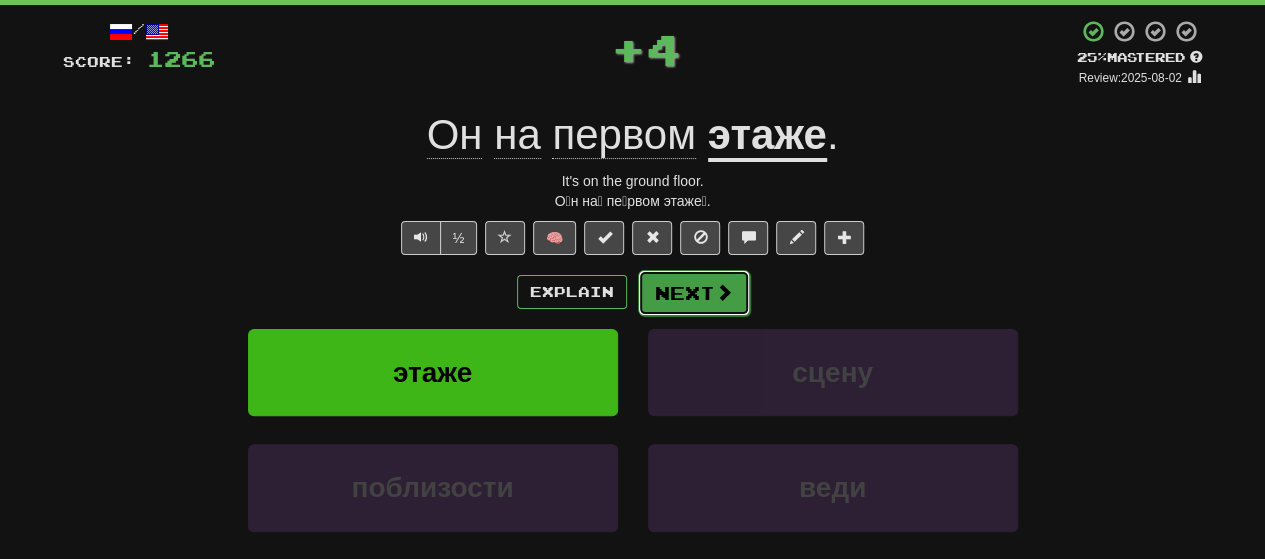 click on "Next" at bounding box center [694, 293] 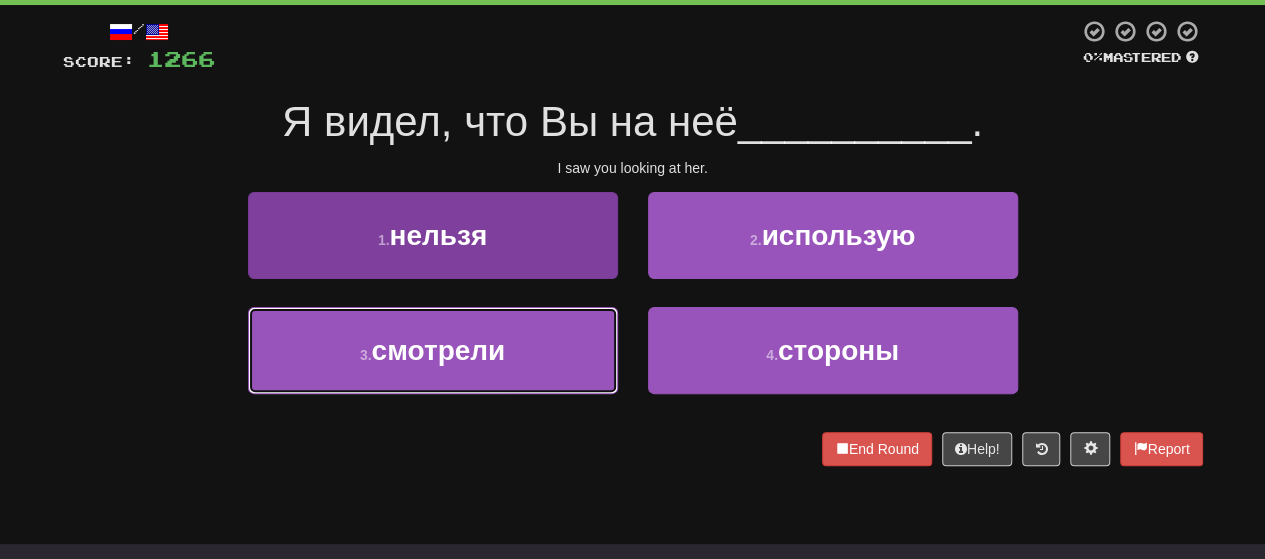 click on "3 .  смотрели" at bounding box center [433, 350] 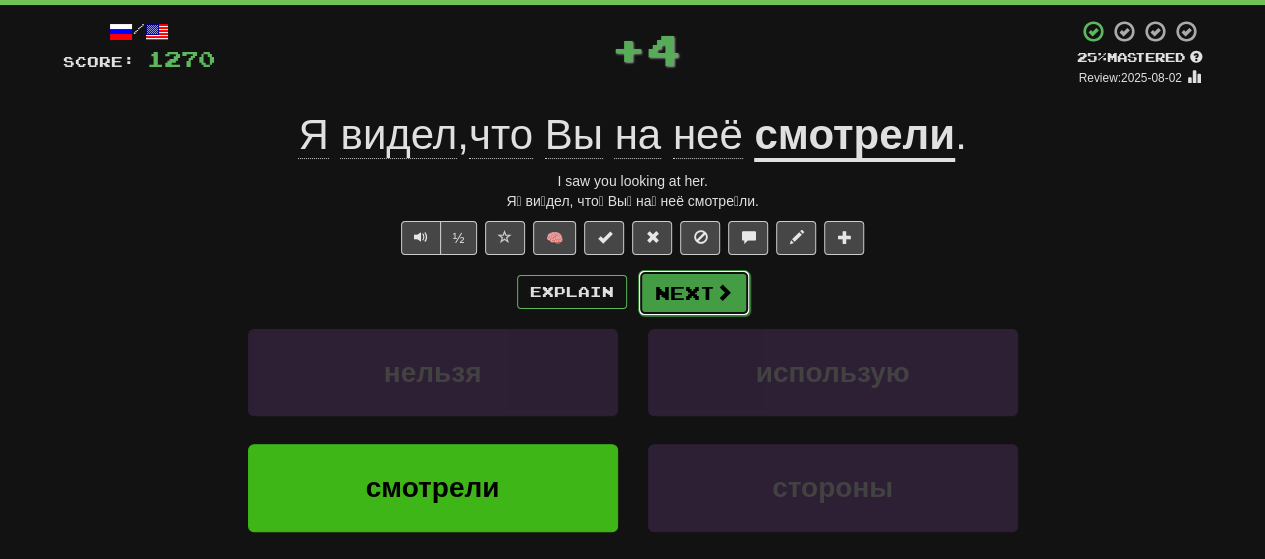 click on "Next" at bounding box center [694, 293] 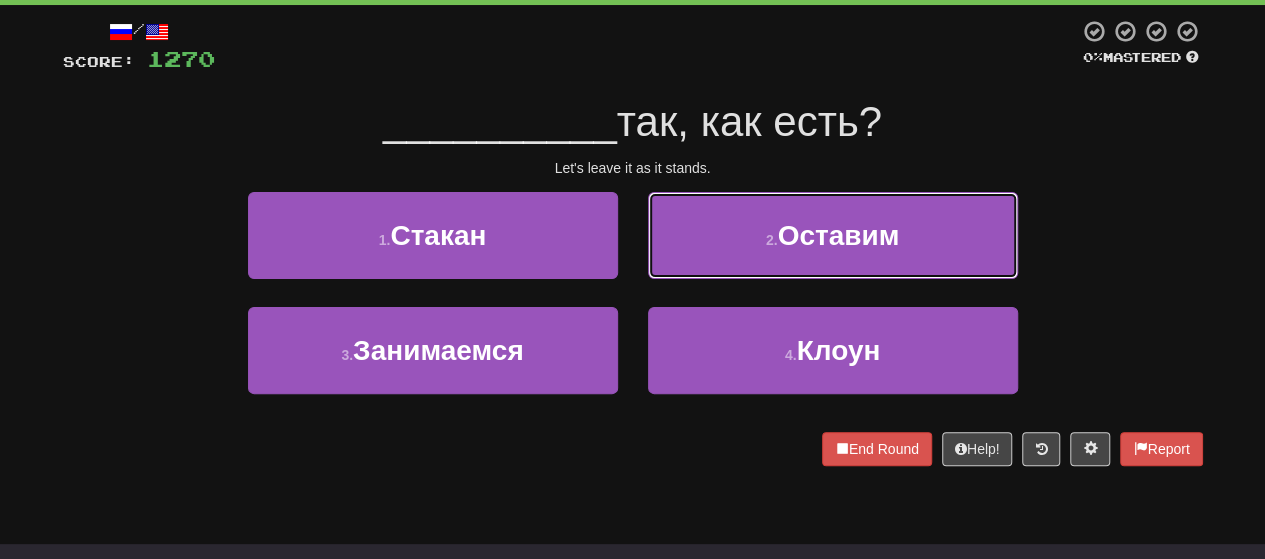 click on "[NUMBER] . Оставим" at bounding box center (833, 235) 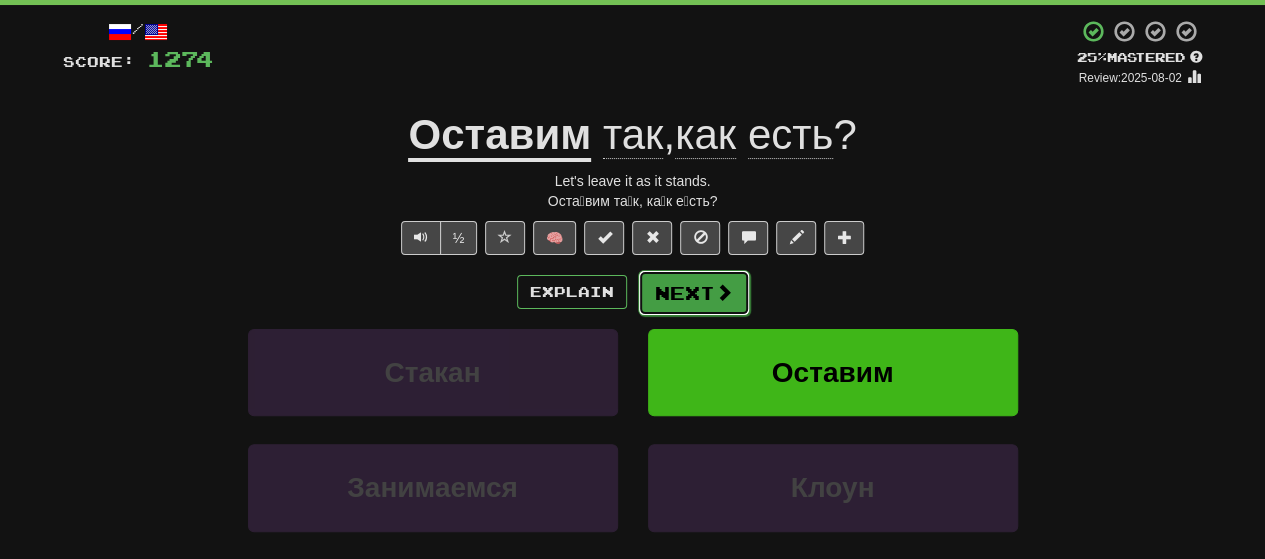 click on "Next" at bounding box center [694, 293] 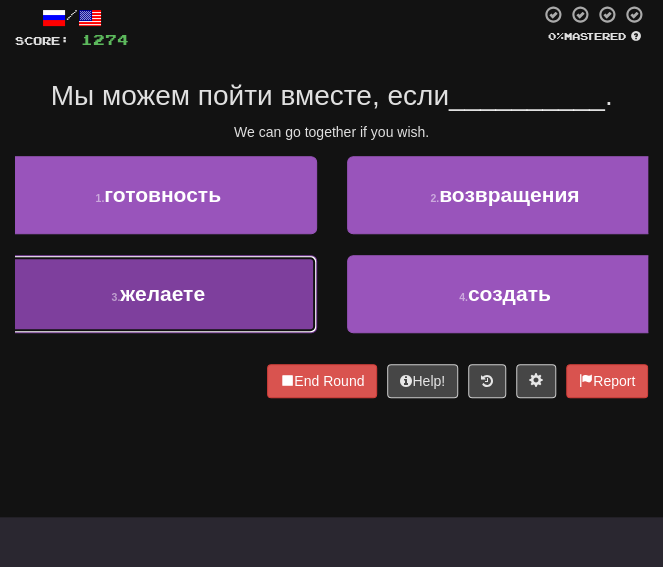 click on "3 .  желаете" at bounding box center [158, 294] 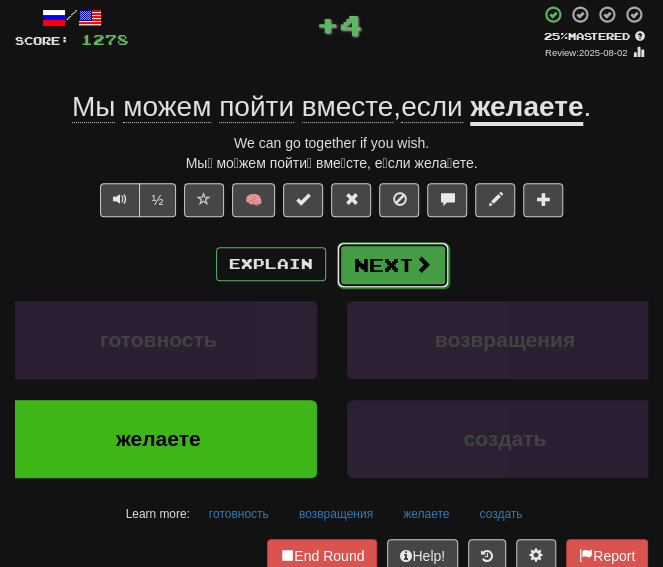 click on "Next" at bounding box center [393, 265] 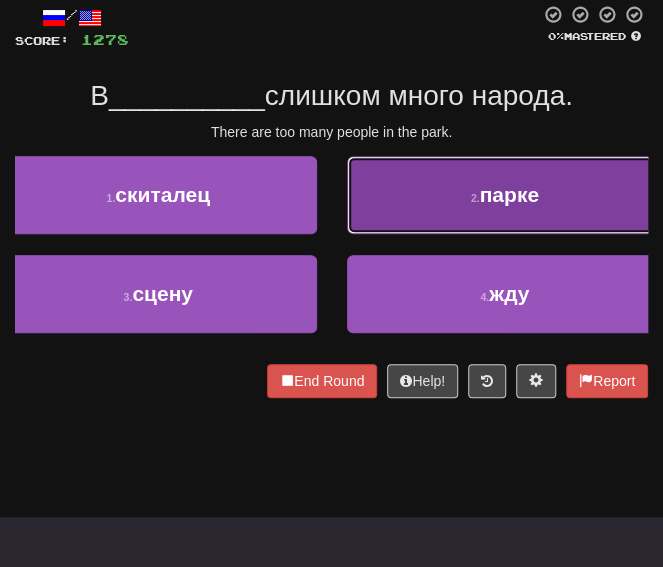 click on "2 .  парке" at bounding box center [505, 195] 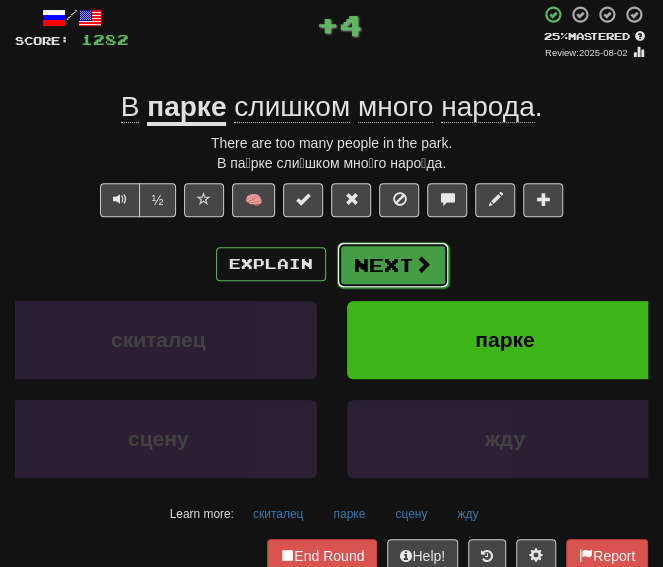 click on "Next" at bounding box center [393, 265] 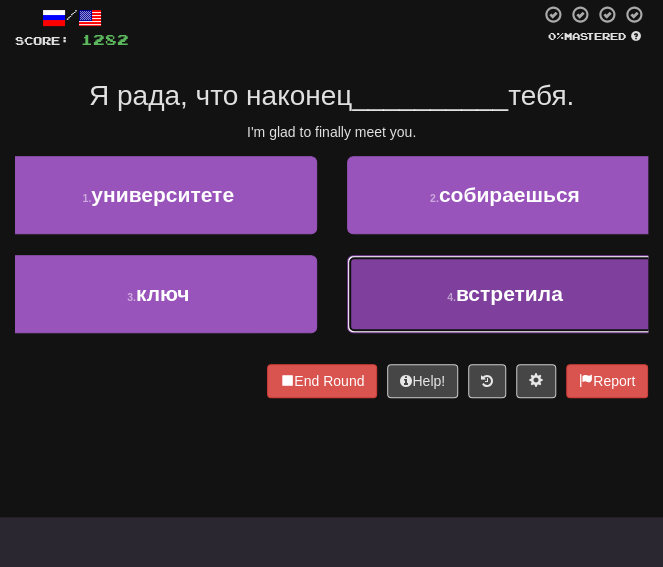 click on "4 .  встретила" at bounding box center (505, 294) 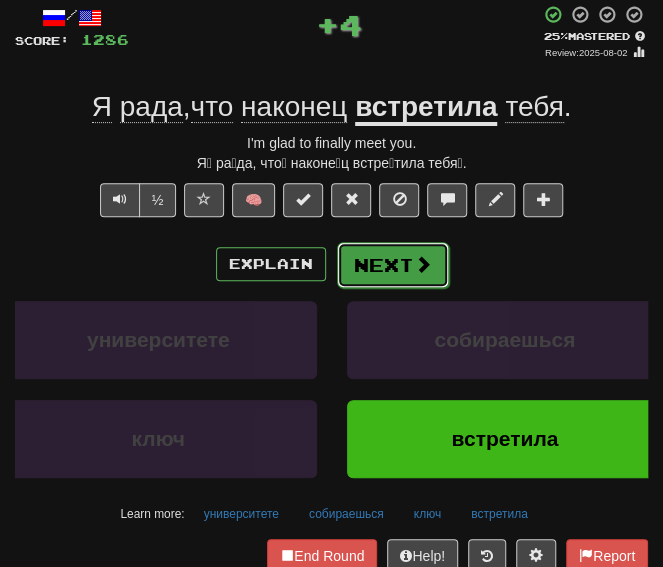 click on "Next" at bounding box center (393, 265) 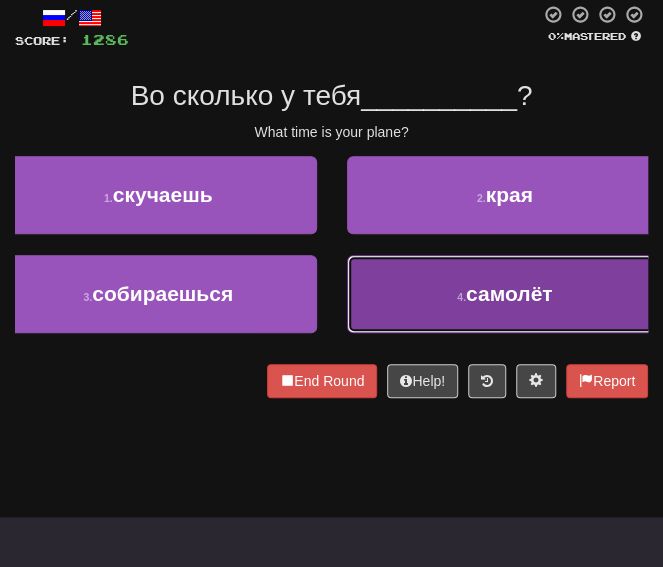 click on "4 .  самолёт" at bounding box center (505, 294) 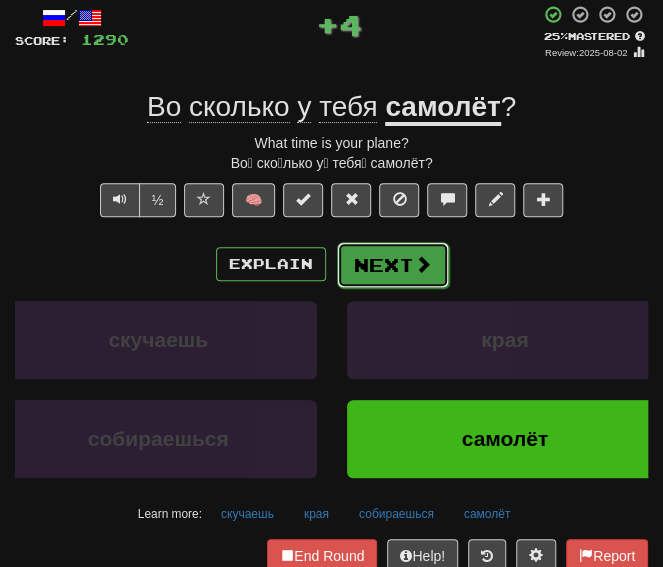 click on "Next" at bounding box center [393, 265] 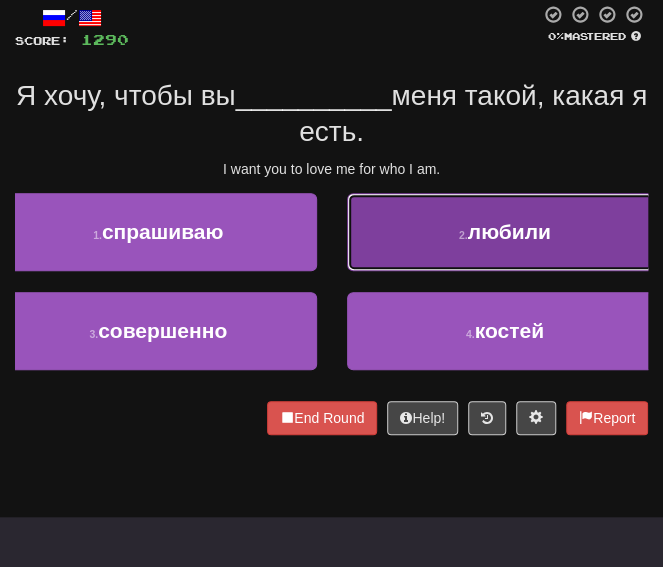 click on "2 .  любили" at bounding box center [505, 232] 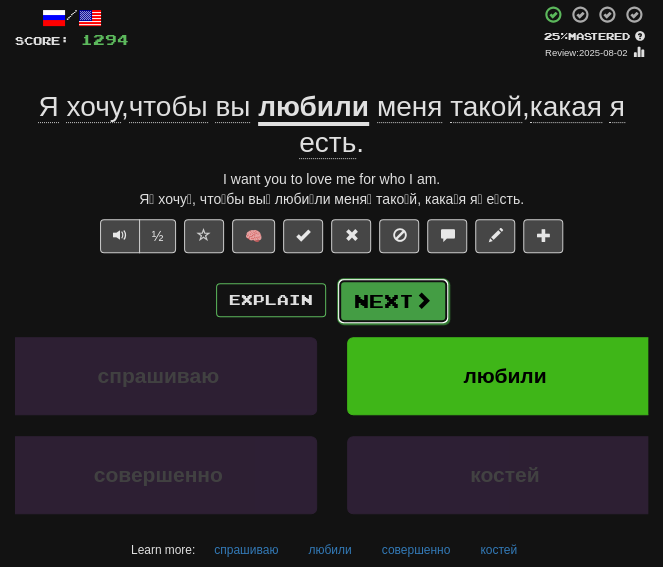 click on "Next" at bounding box center [393, 301] 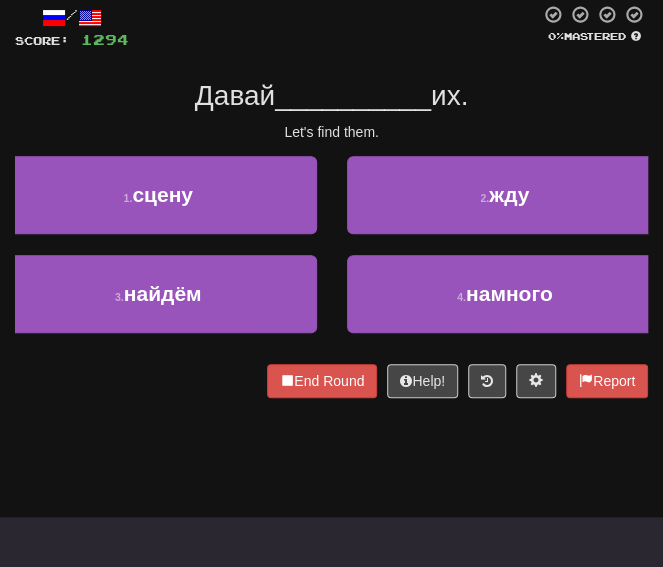 click at bounding box center (334, 27) 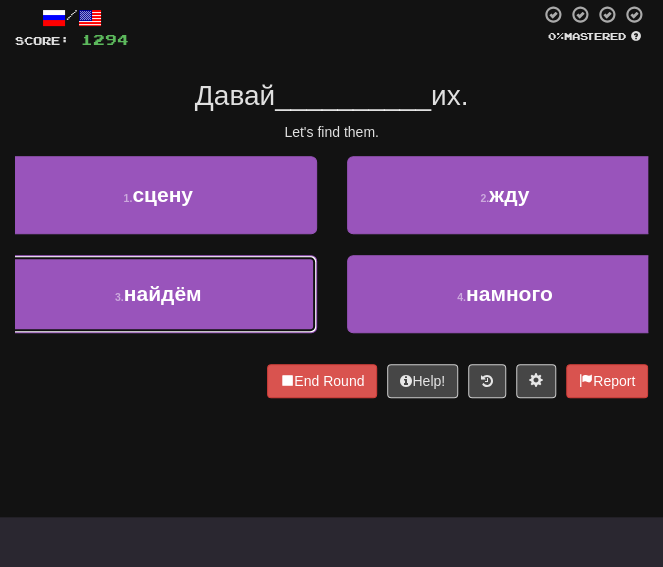click on "найдём" at bounding box center [163, 293] 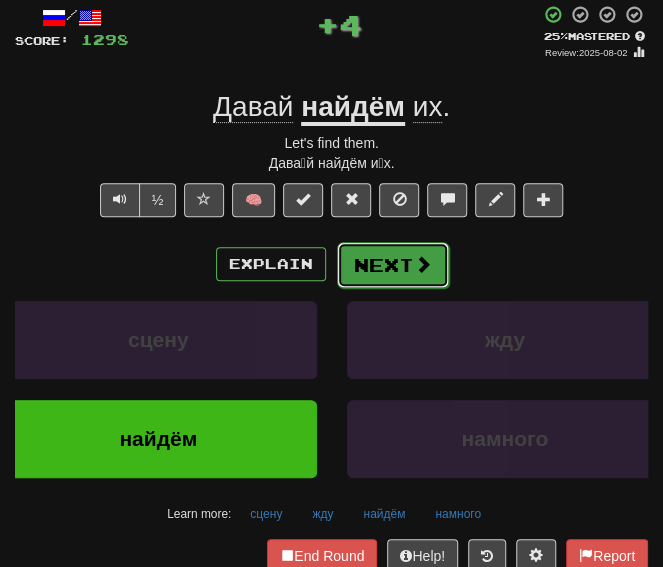click on "Next" at bounding box center (393, 265) 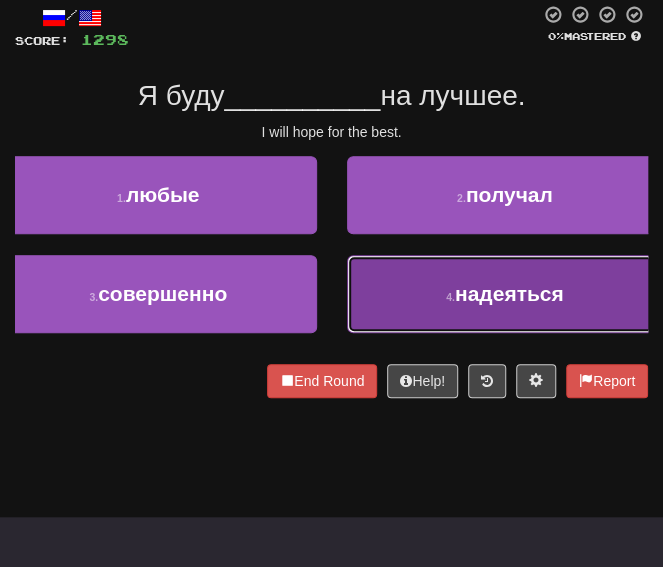 click on "4 .  надеяться" at bounding box center [505, 294] 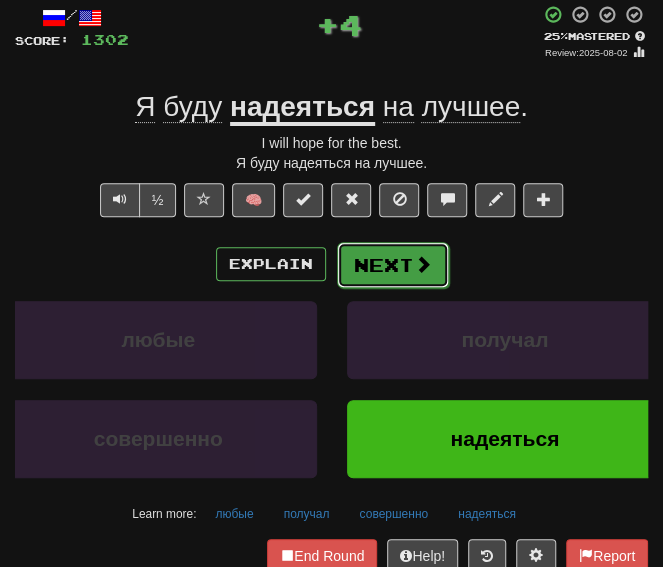 click on "Next" at bounding box center [393, 265] 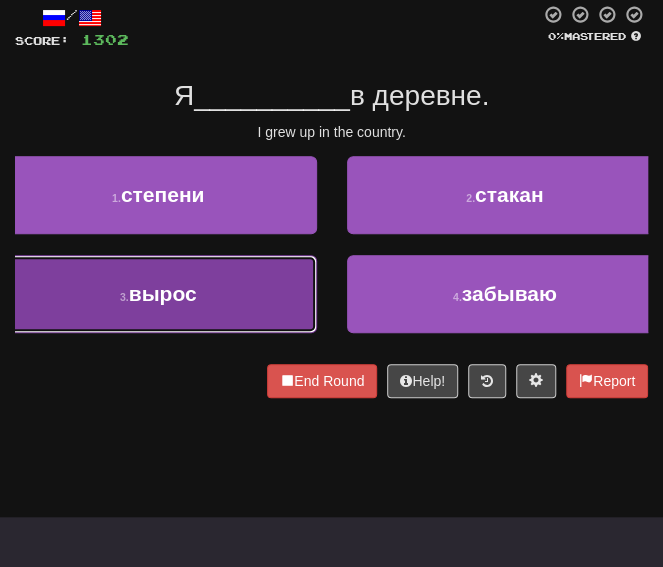 click on "вырос" at bounding box center (163, 293) 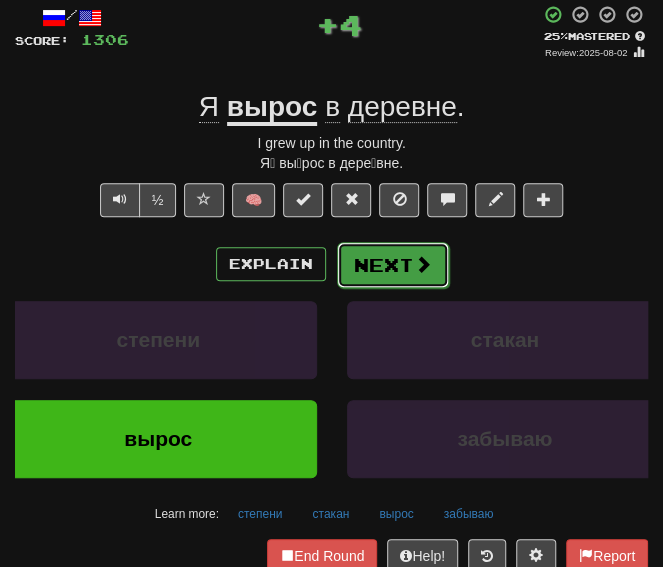 click on "Next" at bounding box center [393, 265] 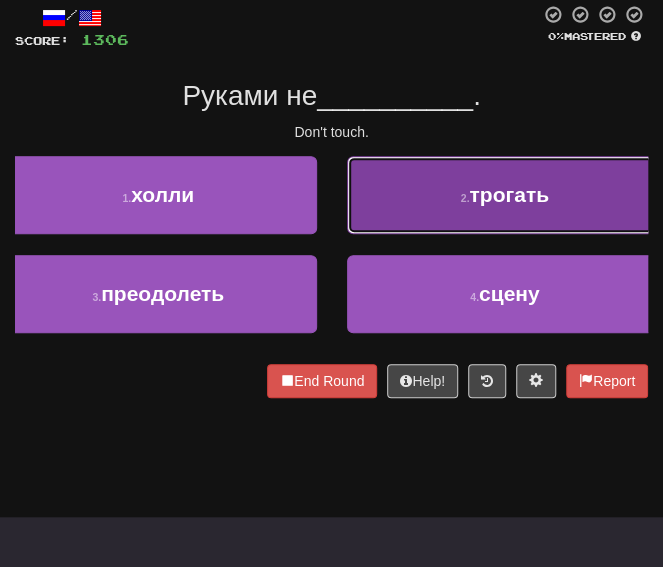 click on "2 .  трогать" at bounding box center (505, 195) 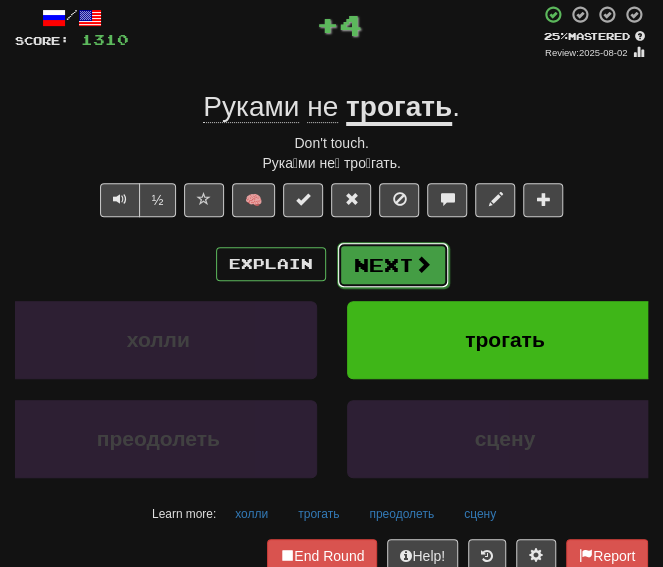 click on "Next" at bounding box center (393, 265) 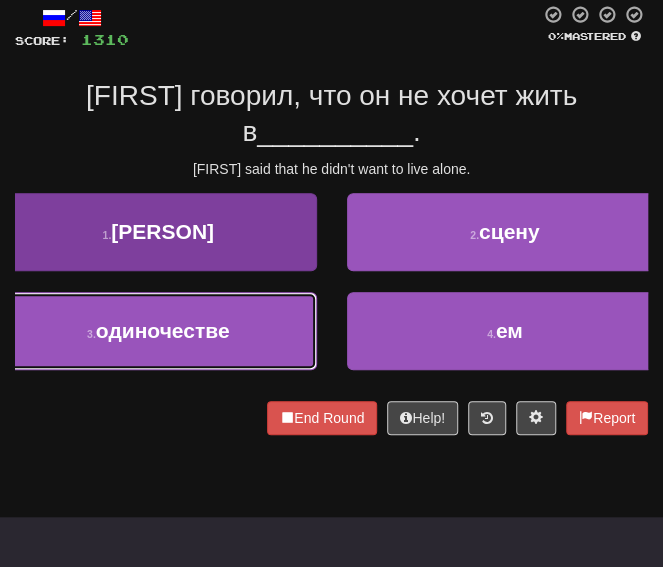 click on "одиночестве" at bounding box center [163, 330] 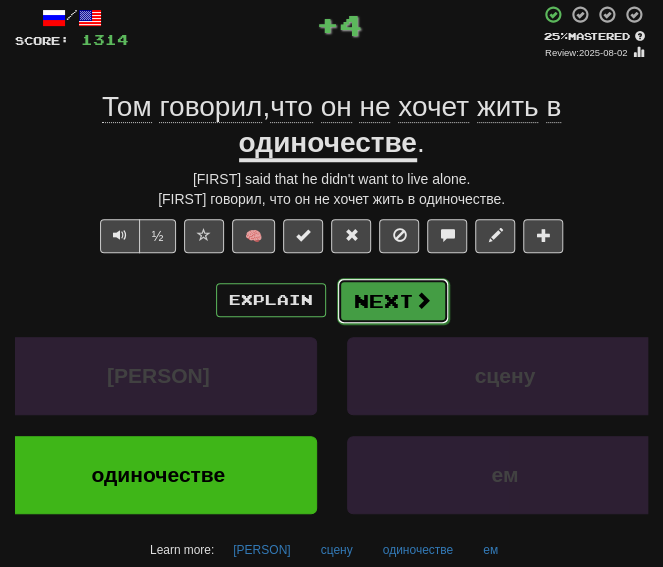 click on "Next" at bounding box center [393, 301] 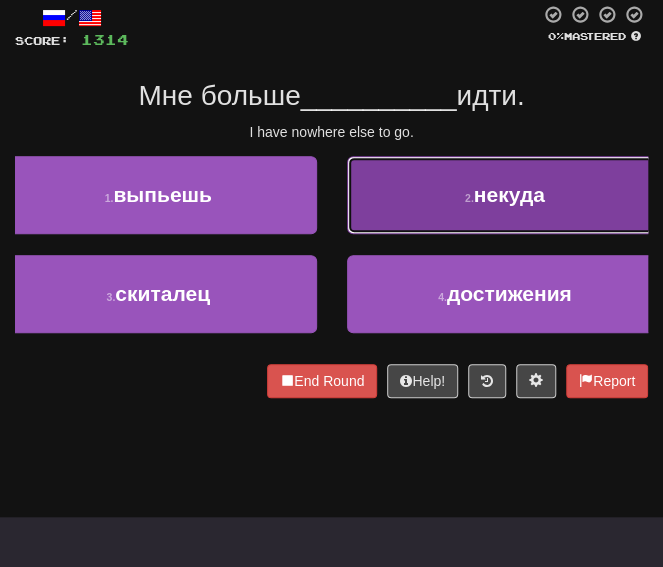 click on "2 .  некуда" at bounding box center (505, 195) 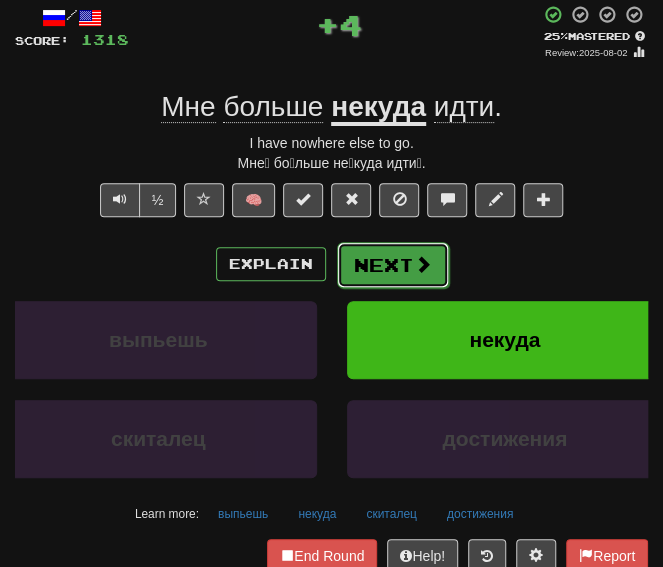 click on "Next" at bounding box center (393, 265) 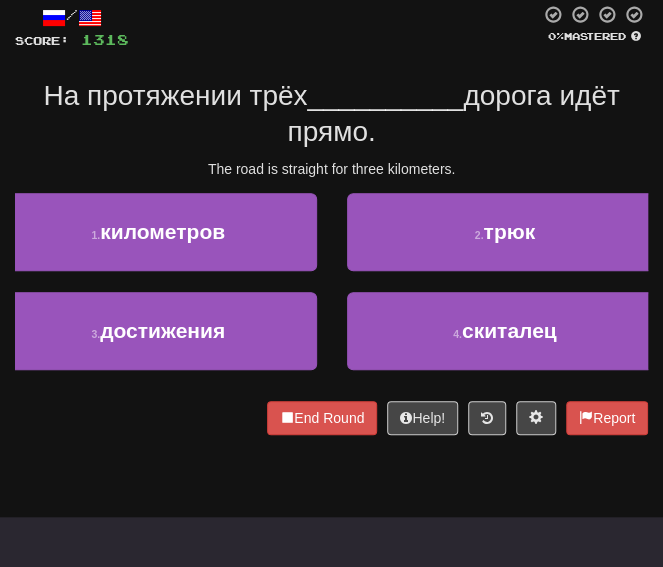 click on "The road is straight for three kilometers." at bounding box center (331, 169) 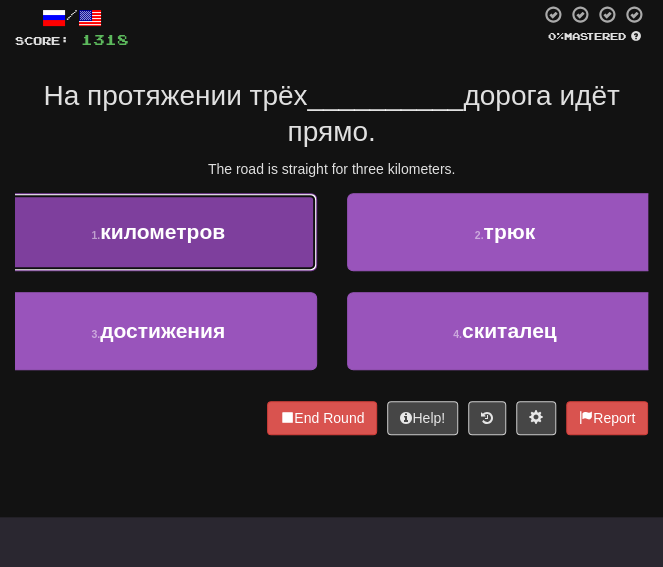 click on "километров" at bounding box center [162, 231] 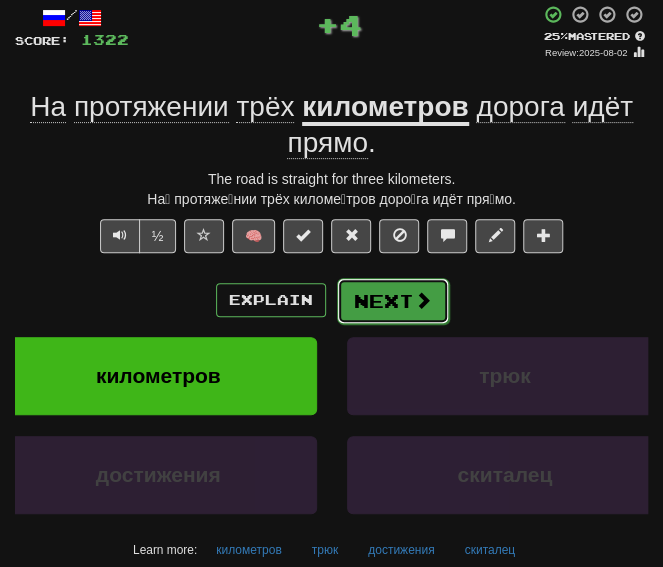 click at bounding box center [423, 300] 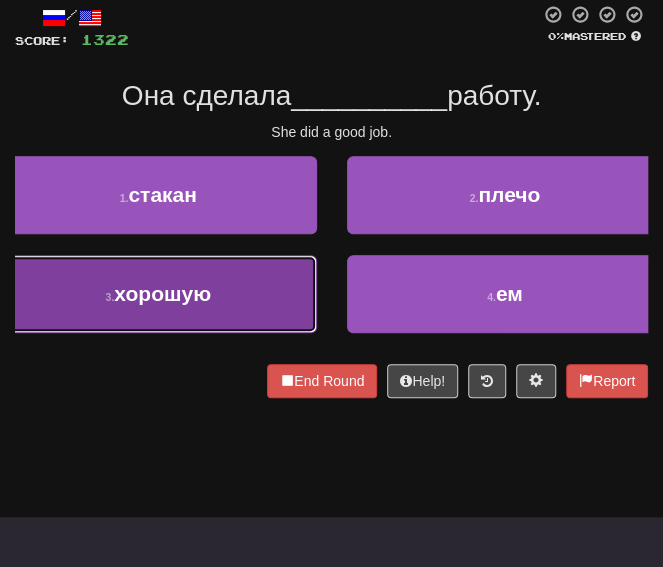 click on "3 .  хорошую" at bounding box center (158, 294) 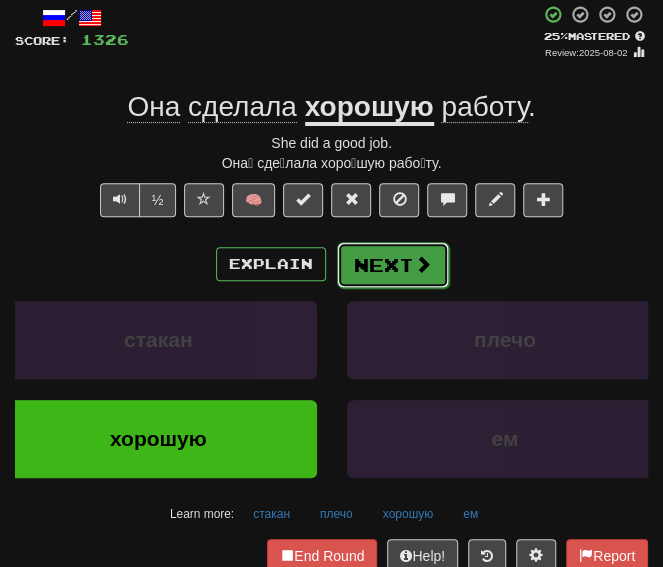 click on "Next" at bounding box center [393, 265] 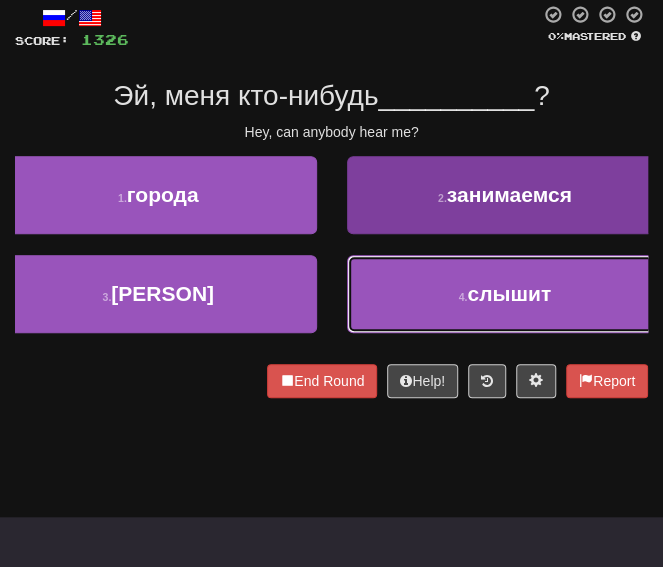 drag, startPoint x: 511, startPoint y: 297, endPoint x: 493, endPoint y: 300, distance: 18.248287 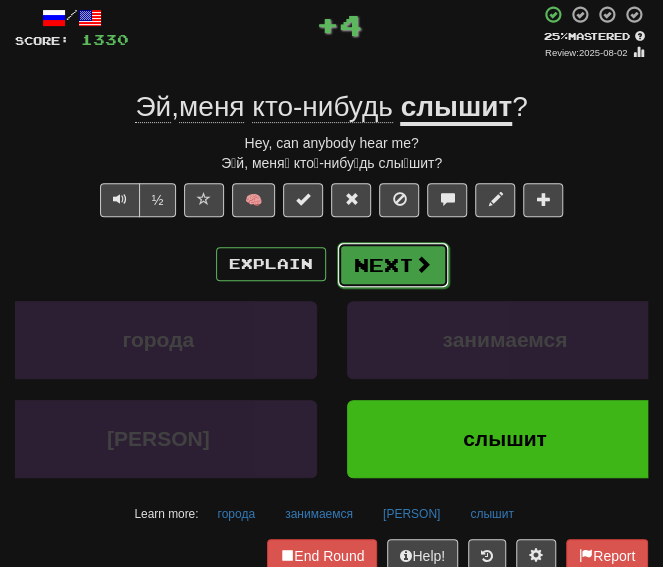 click on "Next" at bounding box center [393, 265] 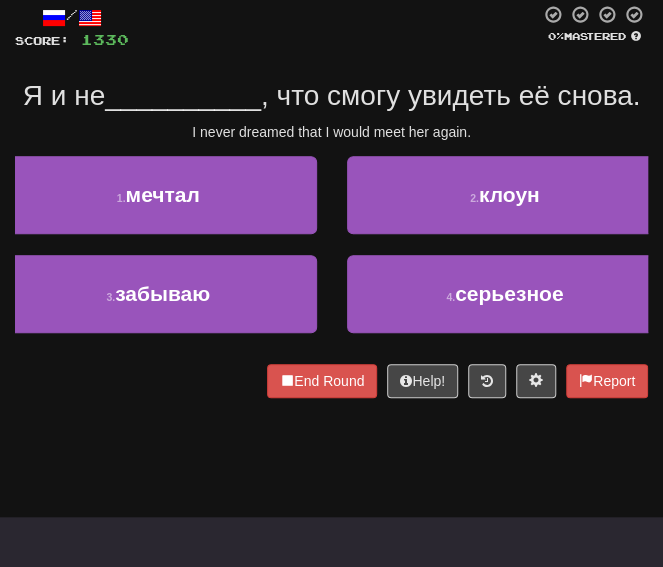 click on "/  Score:   1330 0 %  Mastered Я и не  __________ , что смогу увидеть её снова. I never dreamed that I would meet her again. 1 .  мечтал 2 .  клоун 3 .  забываю 4 .  серьезное  End Round  Help!  Report" at bounding box center [331, 208] 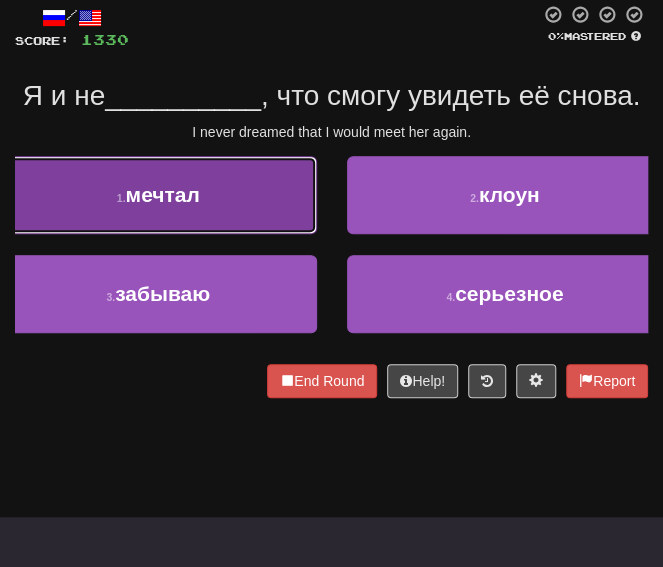 click on "1 .  мечтал" at bounding box center (158, 195) 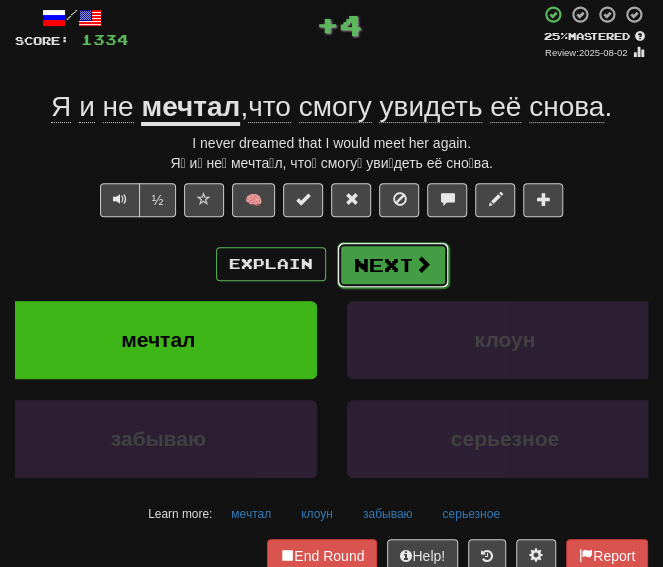 click on "Next" at bounding box center [393, 265] 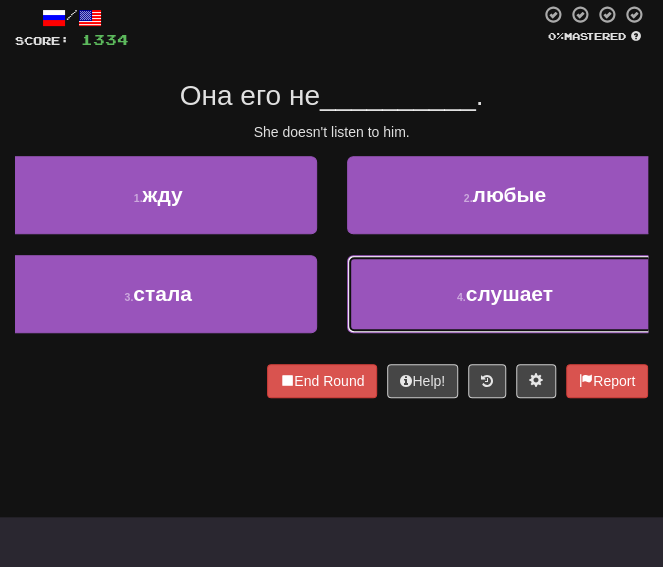 click on "4 .  слушает" at bounding box center (505, 294) 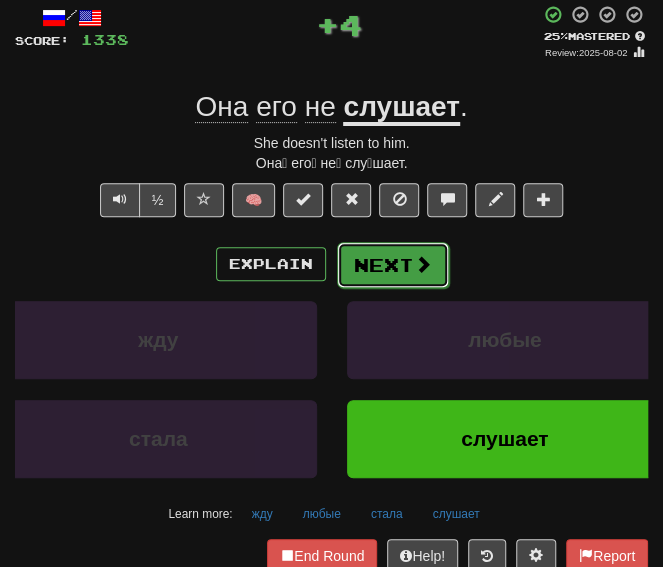 click on "Next" at bounding box center [393, 265] 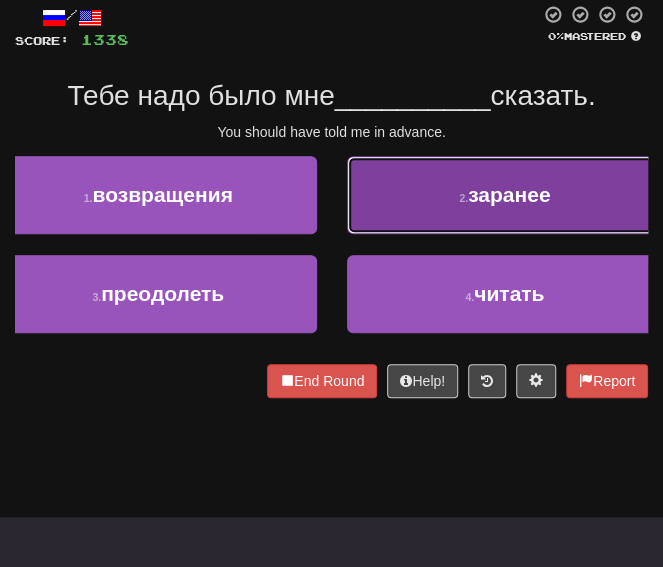 click on "[NUMBER] . заранее" at bounding box center (505, 195) 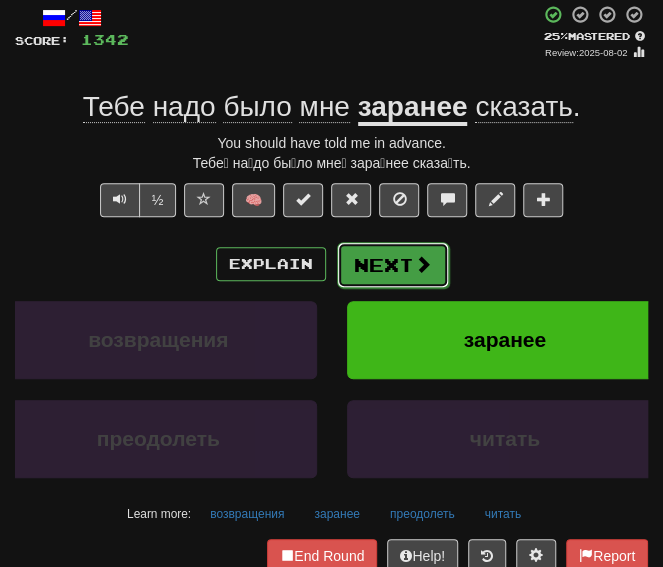 click on "Next" at bounding box center [393, 265] 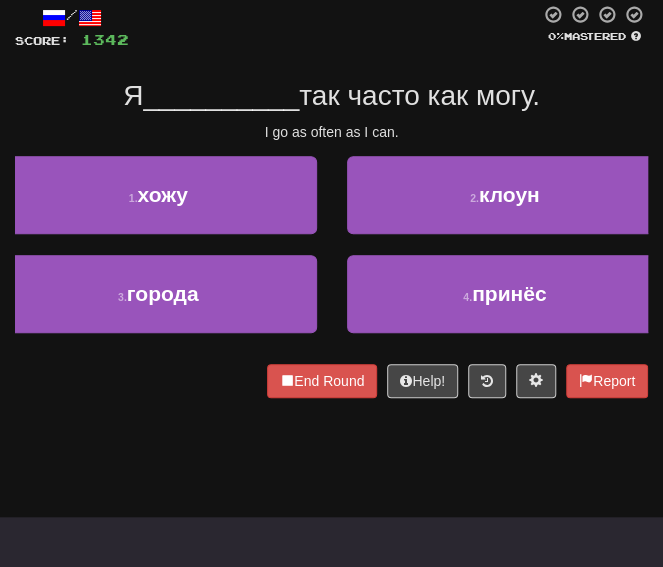 click on "End Round  Help!  Report" at bounding box center [331, 381] 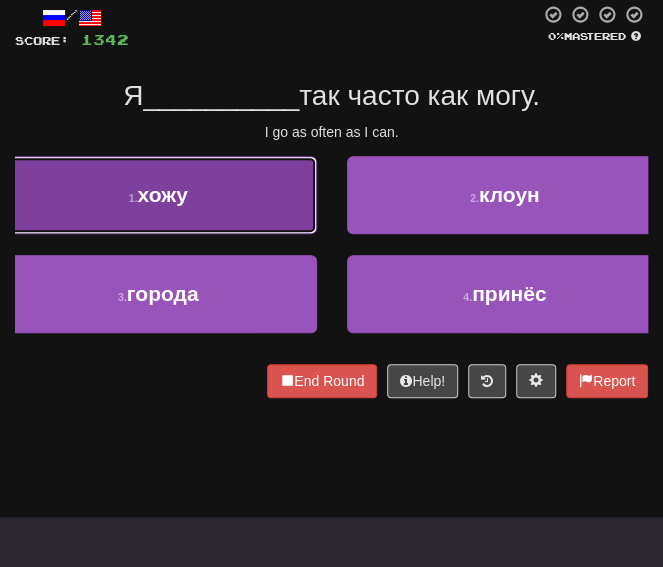 click on "1 .  хожу" at bounding box center [158, 195] 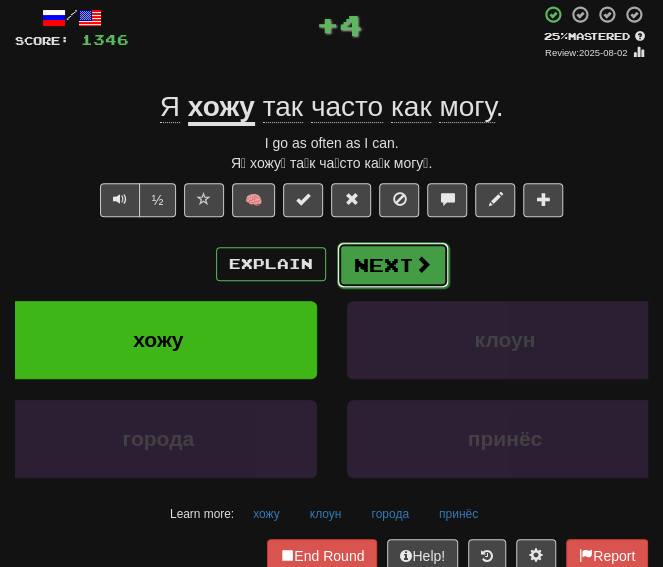 click on "Next" at bounding box center [393, 265] 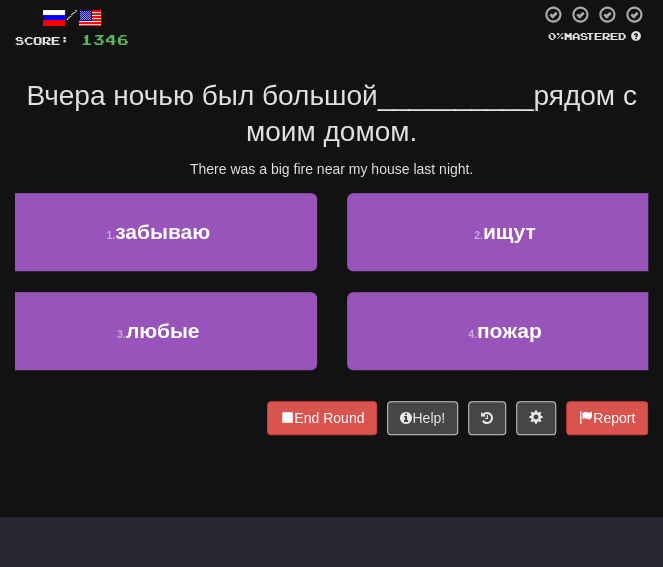 click on "Вчера ночью был большой __________ рядом с моим домом." at bounding box center [331, 114] 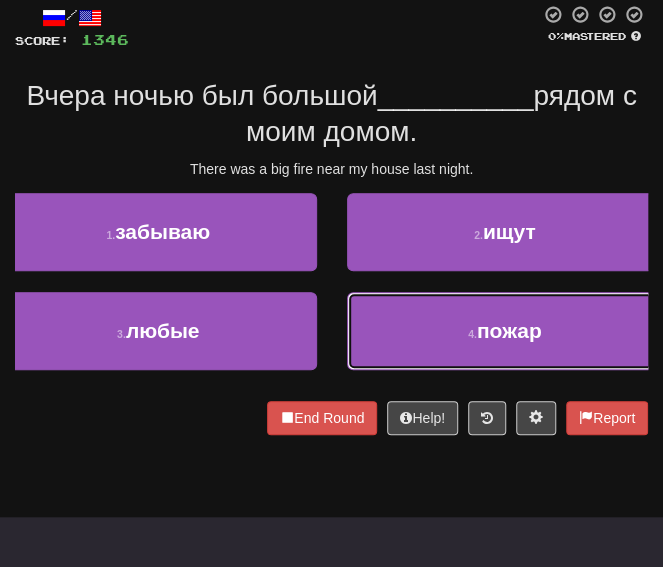 click on "4 .  пожар" at bounding box center [505, 331] 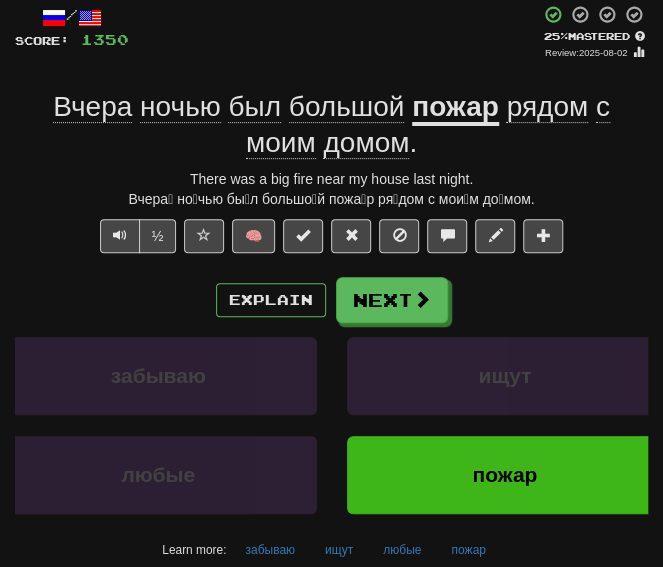 click on "There was a big fire near my house last night." at bounding box center (331, 179) 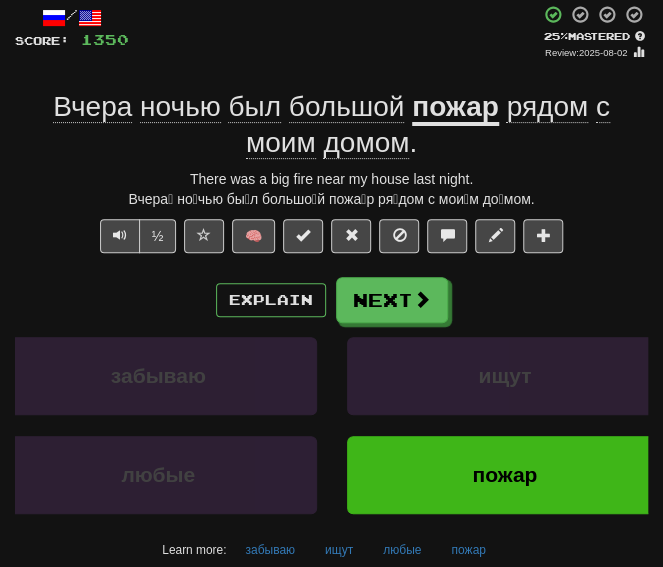 click on "Вчера ночью был большой пожар рядом с моим домом." at bounding box center (331, 323) 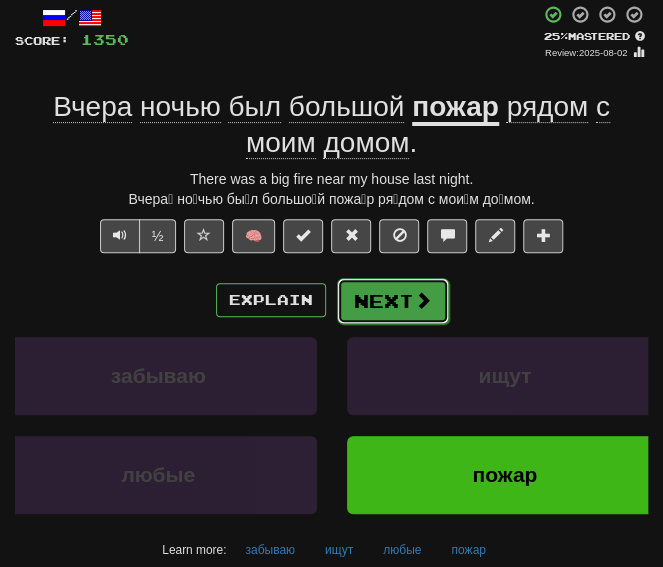 click at bounding box center (423, 300) 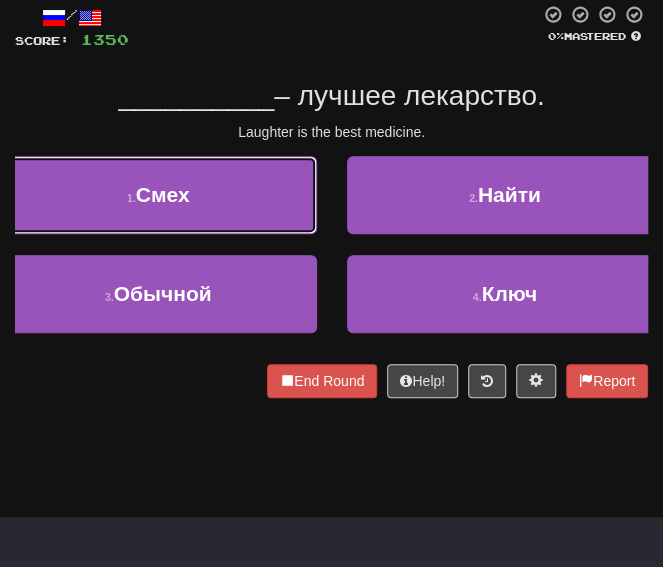 click on "[NUMBER] . Смех" at bounding box center (158, 195) 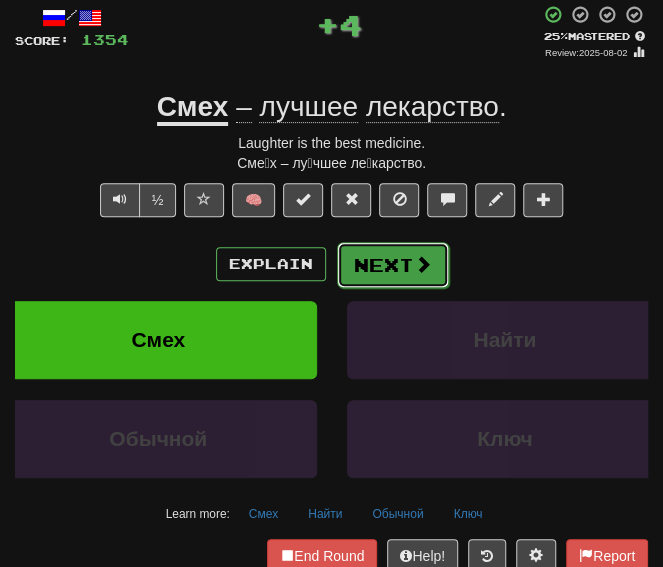 click on "Next" at bounding box center (393, 265) 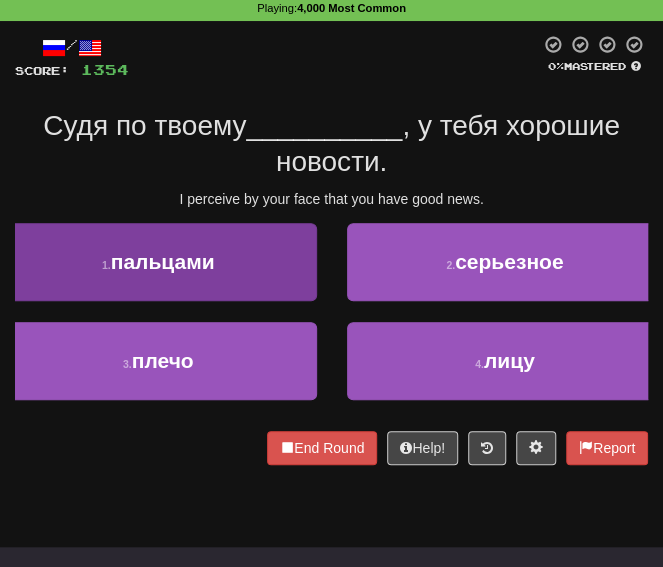 scroll, scrollTop: 100, scrollLeft: 0, axis: vertical 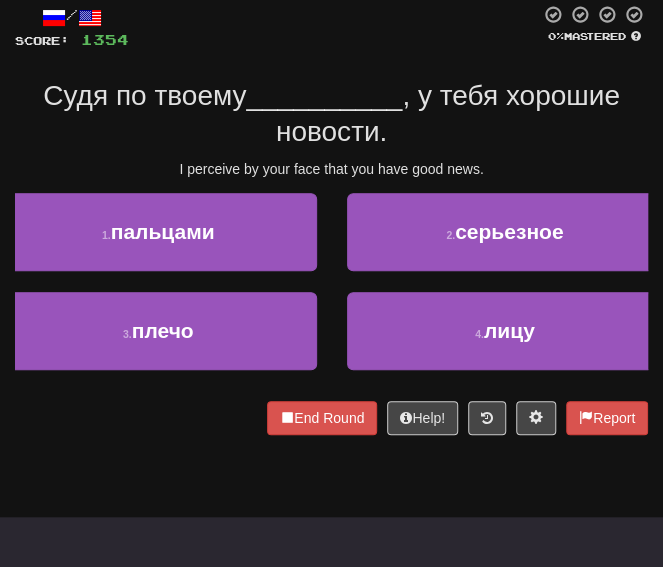 click on "Судя по твоему __________, у тебя хорошие новости." at bounding box center [331, 114] 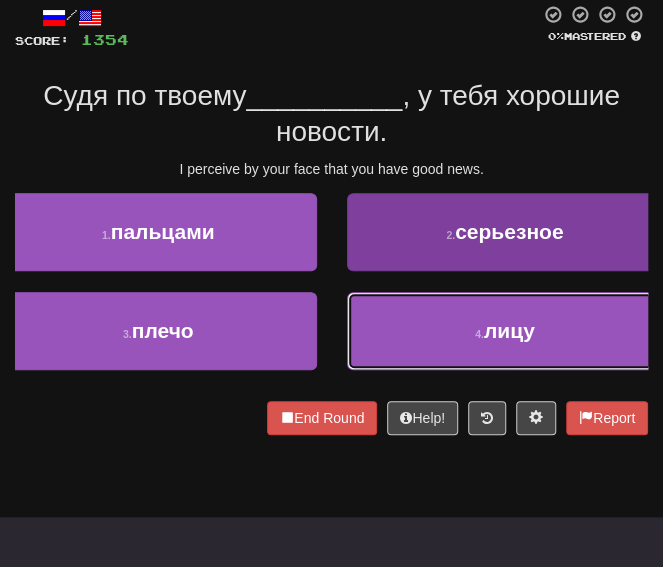 click on "[NUMBER] . лицу" at bounding box center [505, 331] 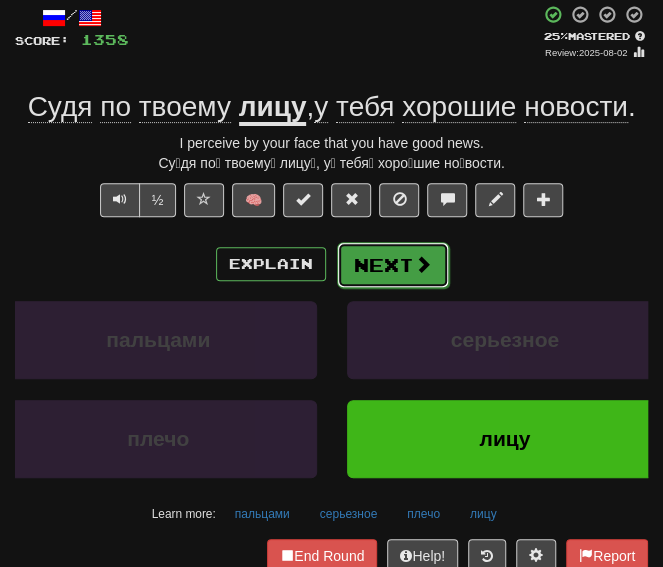 click on "Next" at bounding box center [393, 265] 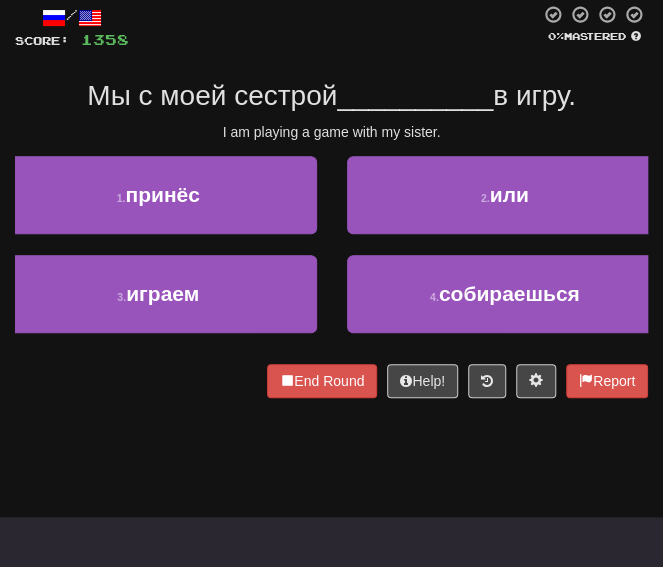 click on "Мы с моей сестрой __________ в игру." at bounding box center (331, 201) 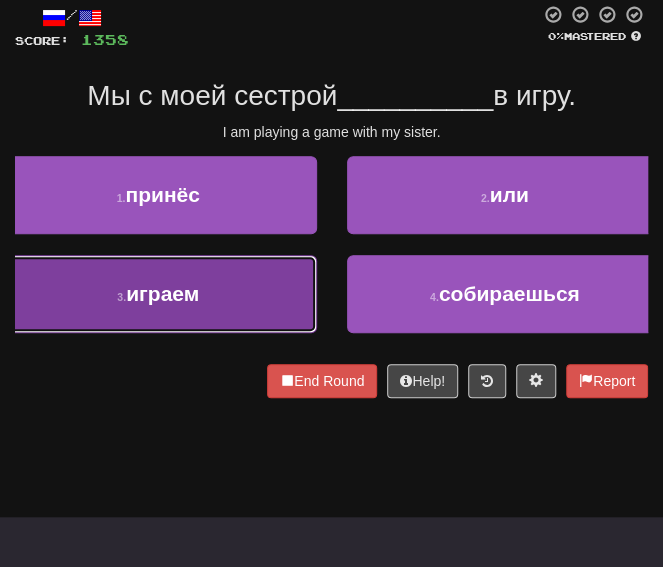 click on "играем" at bounding box center (162, 293) 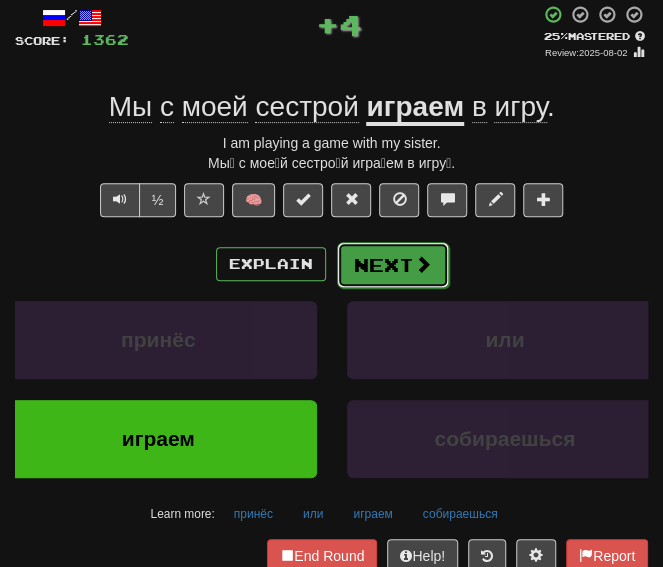click on "Next" at bounding box center (393, 265) 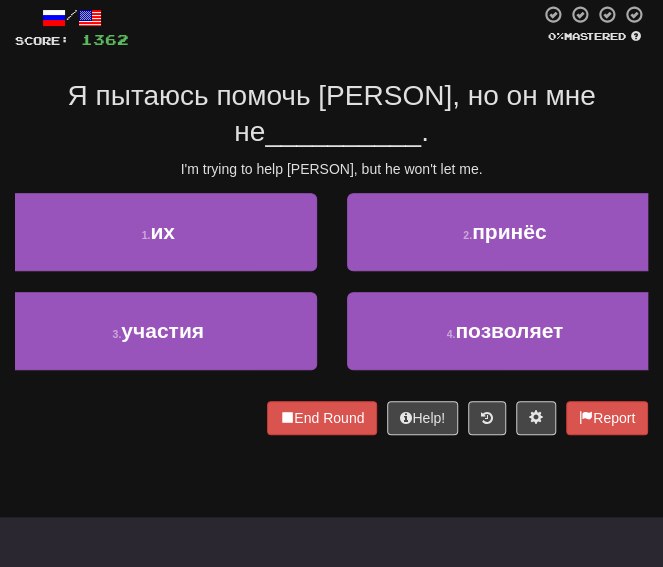 click on "Я пытаюсь помочь [PERSON], но он мне не __________ ." at bounding box center [331, 114] 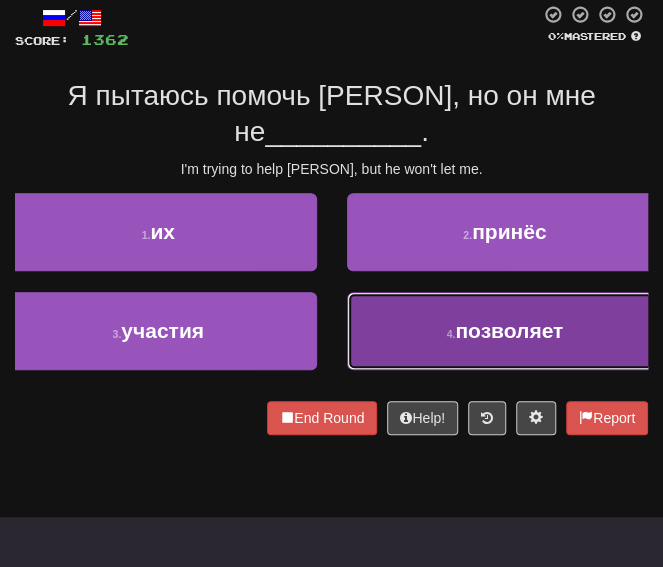 click on "4 .  позволяет" at bounding box center (505, 331) 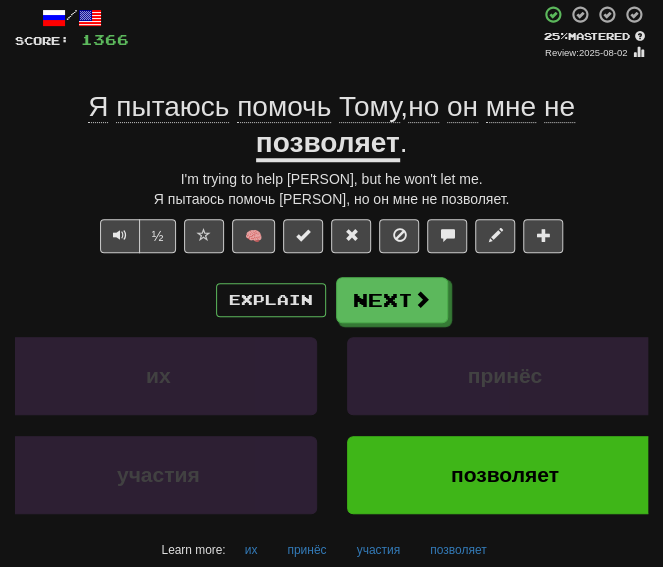 click on "I'm trying to help [PERSON], but he won't let me." at bounding box center [331, 179] 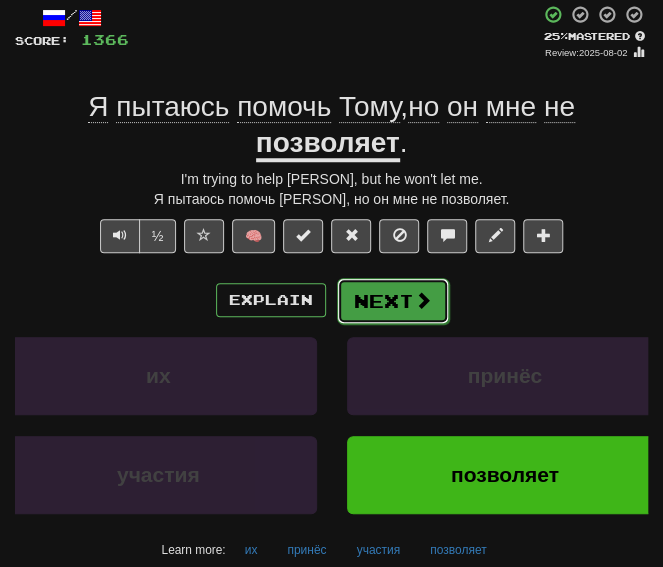 click on "Next" at bounding box center (393, 301) 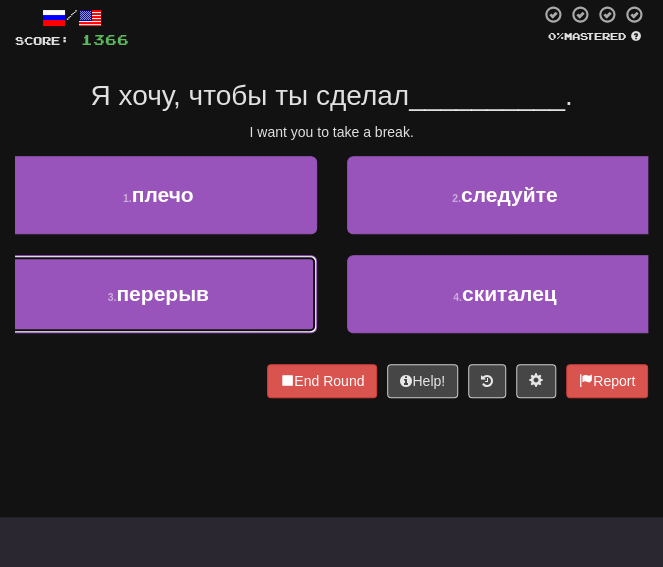 click on "перерыв" at bounding box center (162, 293) 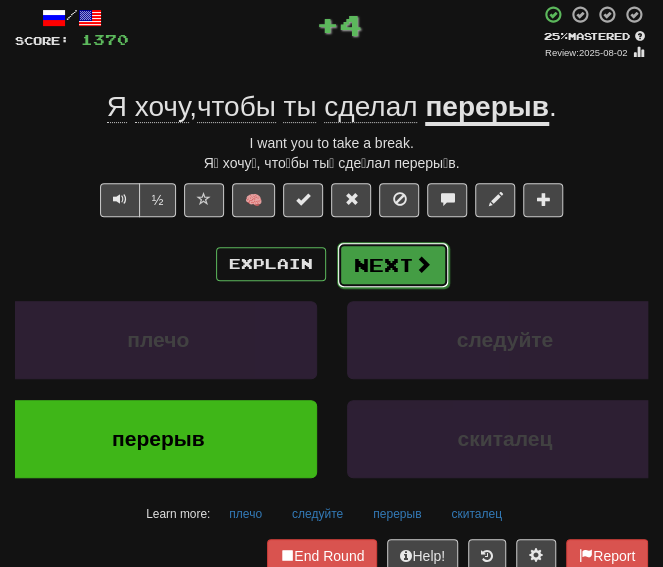 click on "Next" at bounding box center [393, 265] 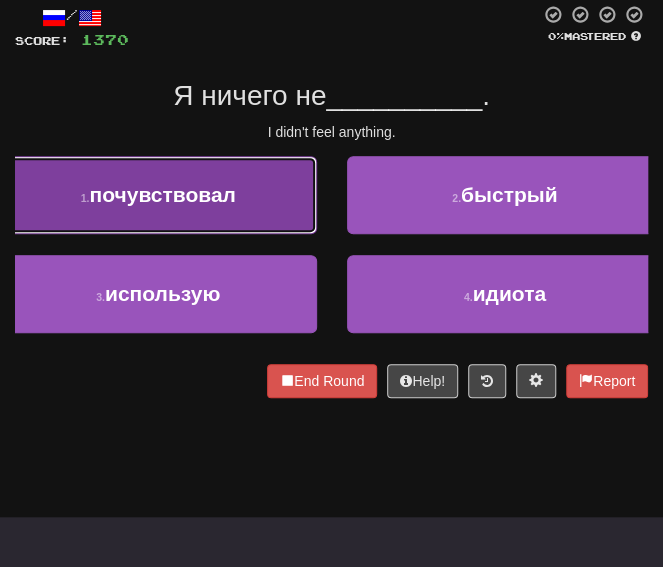 click on "почувствовал" at bounding box center (162, 194) 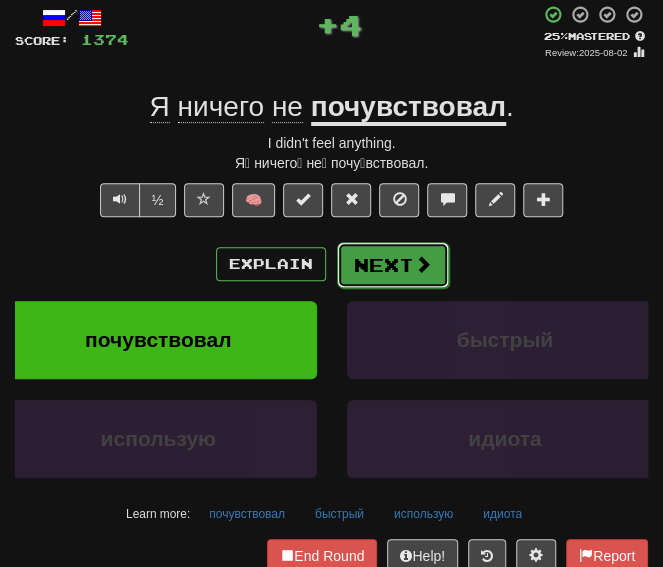 click at bounding box center (423, 264) 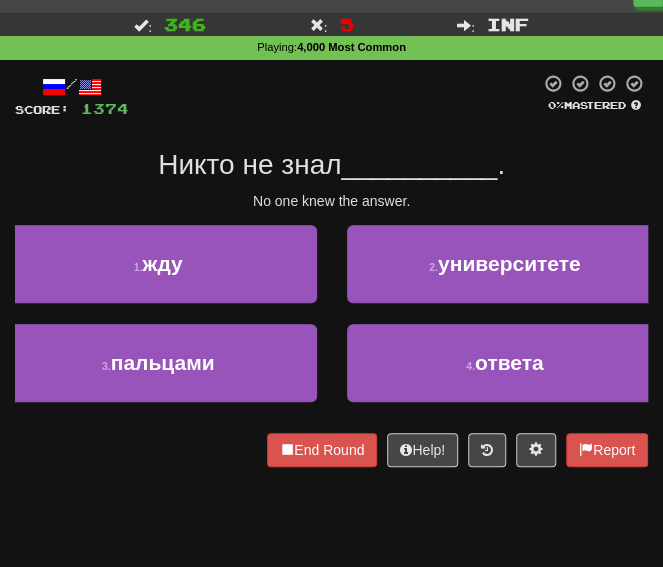 scroll, scrollTop: 0, scrollLeft: 0, axis: both 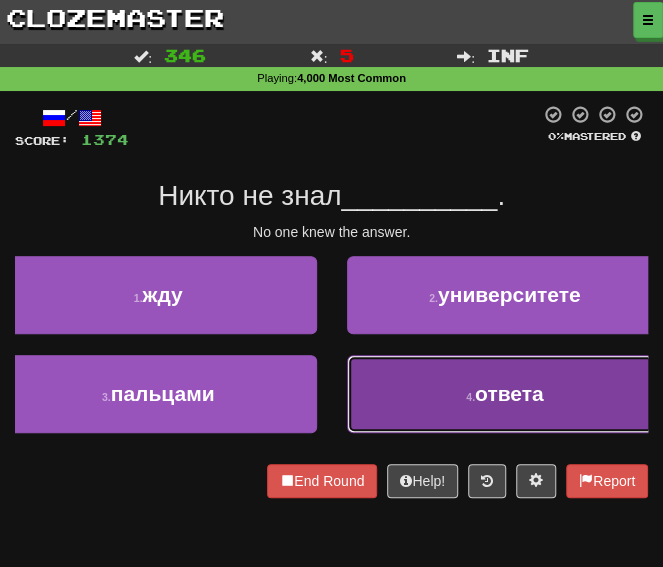 click on "4 .  ответа" at bounding box center [505, 394] 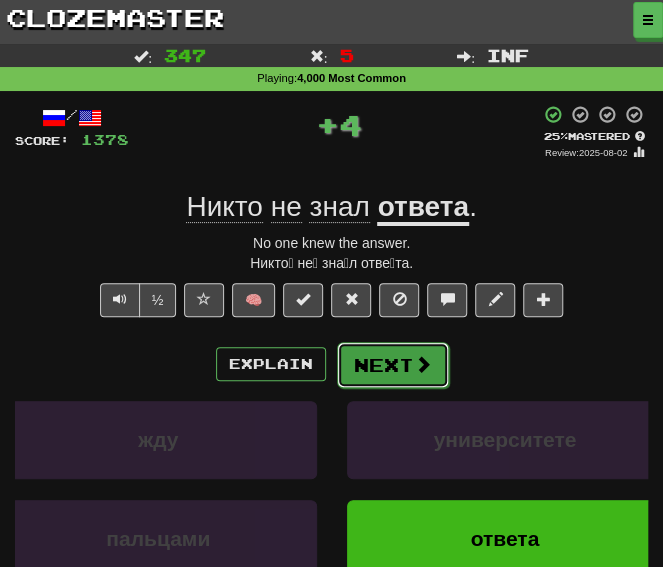 click on "Next" at bounding box center [393, 365] 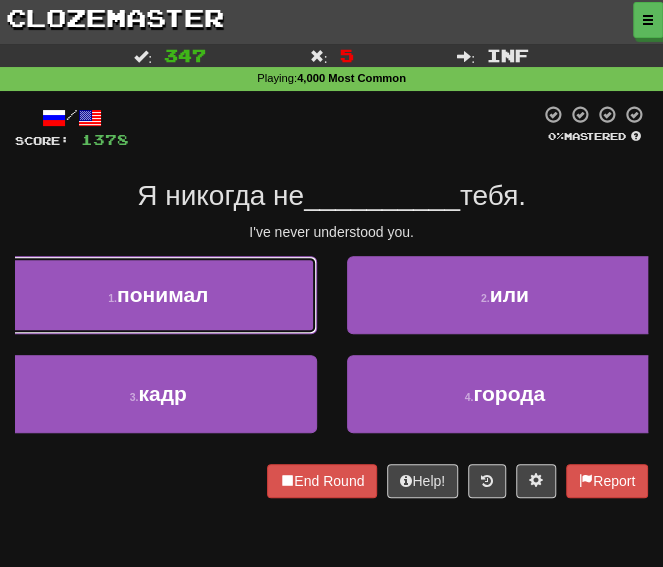 click on "1 .  понимал" at bounding box center [158, 295] 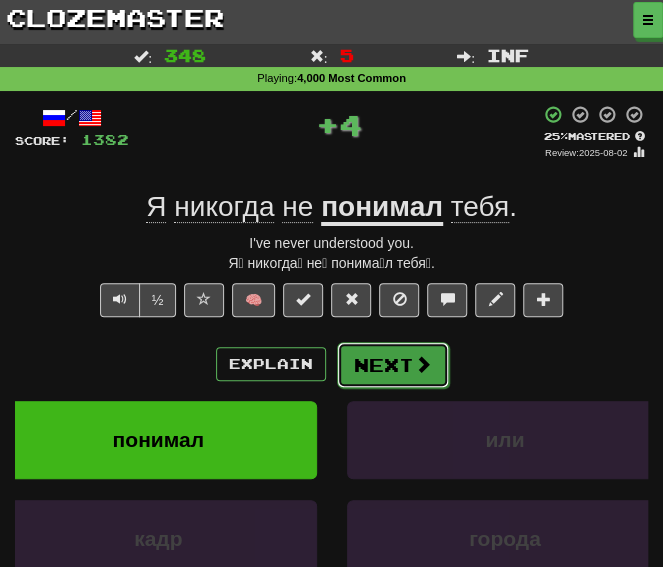 click on "Next" at bounding box center (393, 365) 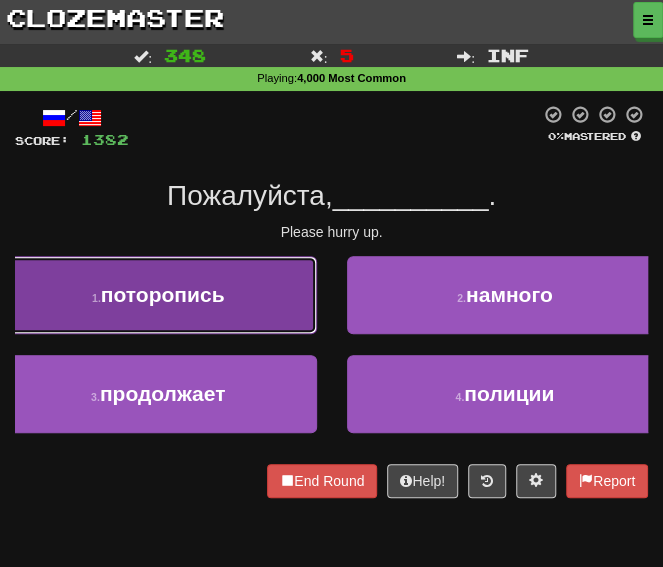click on "поторопись" at bounding box center [163, 294] 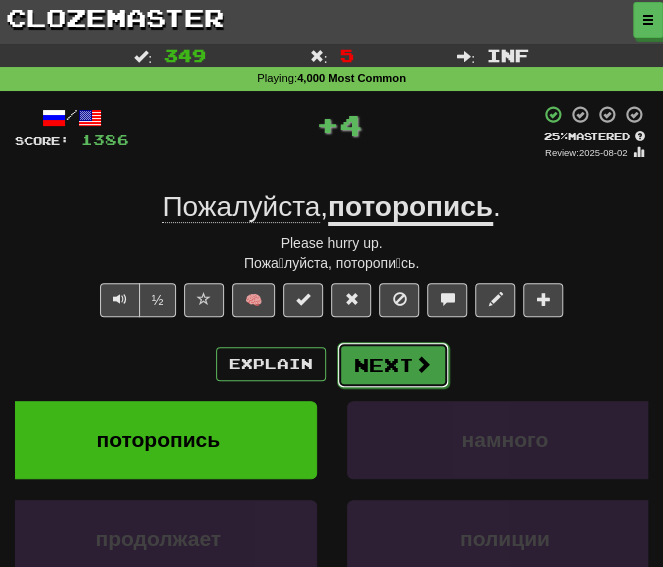 click on "Next" at bounding box center (393, 365) 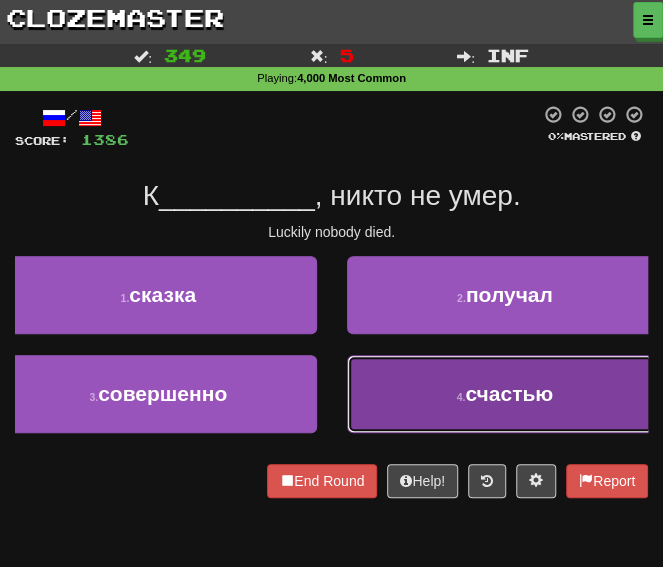 click on "4 .  счастью" at bounding box center [505, 394] 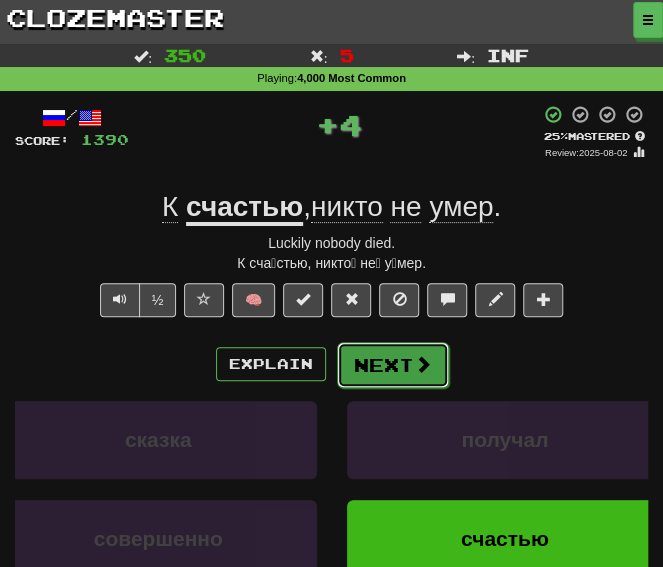 click on "Next" at bounding box center (393, 365) 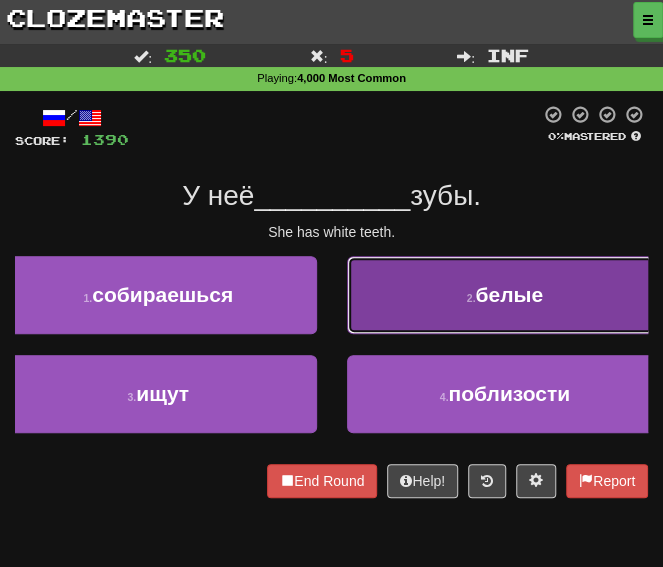 click on "2 .  белые" at bounding box center [505, 295] 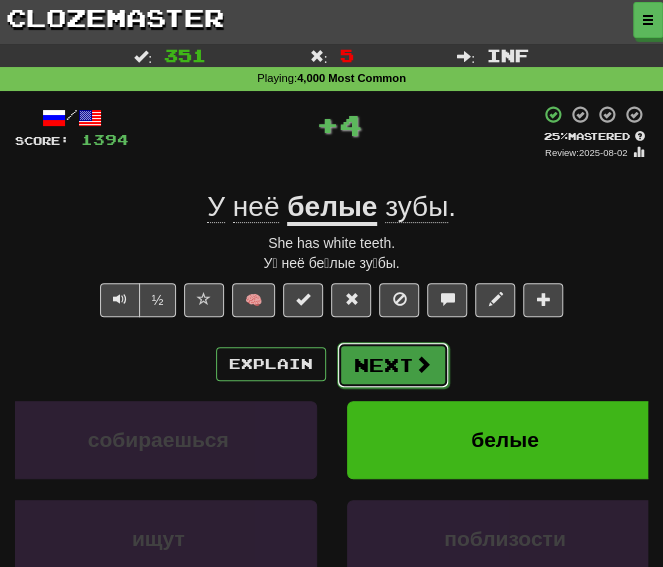 click on "Next" at bounding box center (393, 365) 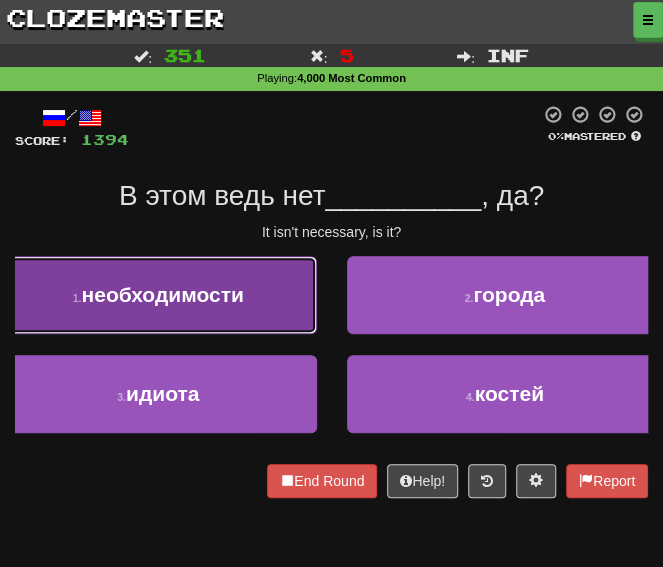 click on "необходимости" at bounding box center [162, 294] 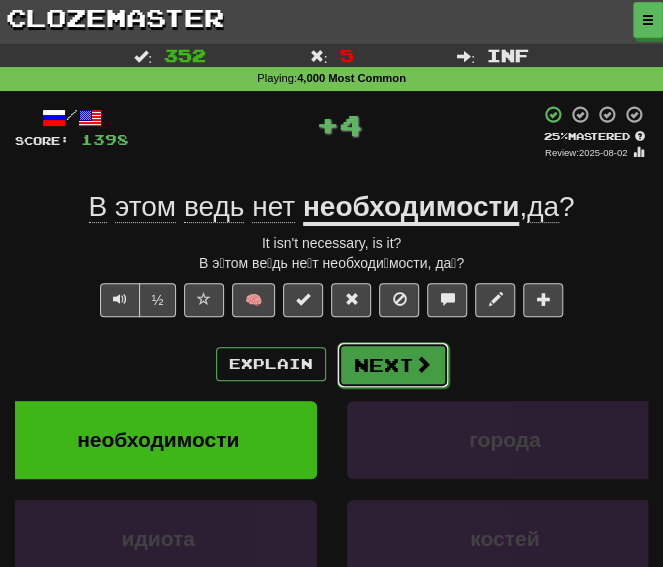 click on "Next" at bounding box center (393, 365) 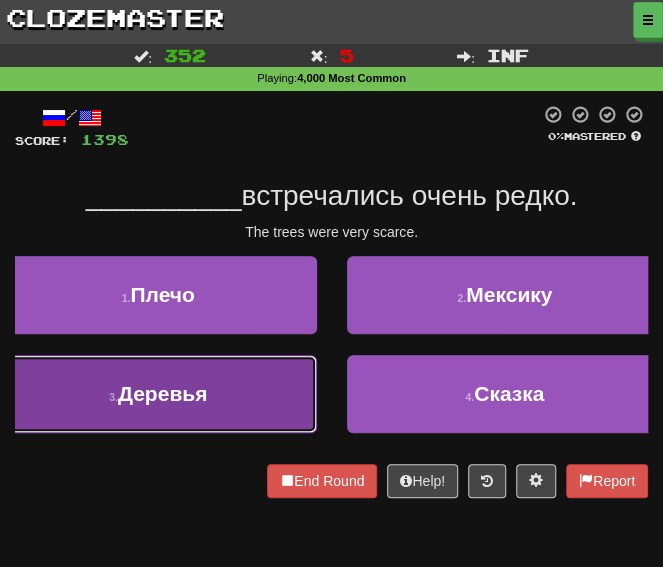 click on "Деревья" at bounding box center [162, 393] 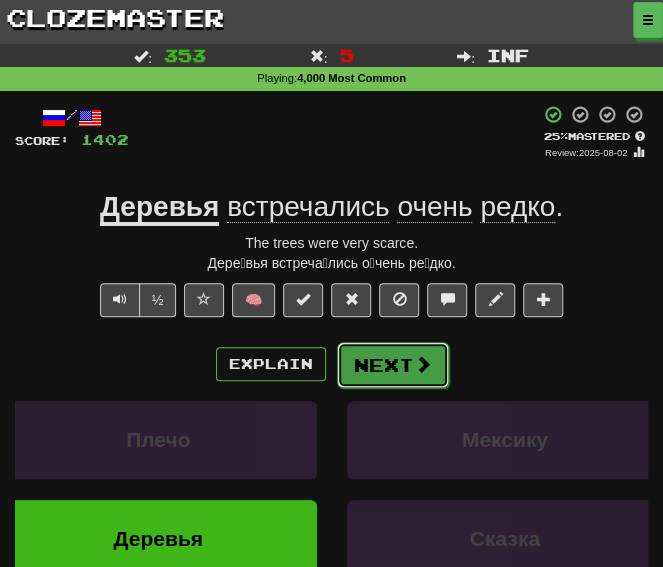 click on "Next" at bounding box center (393, 365) 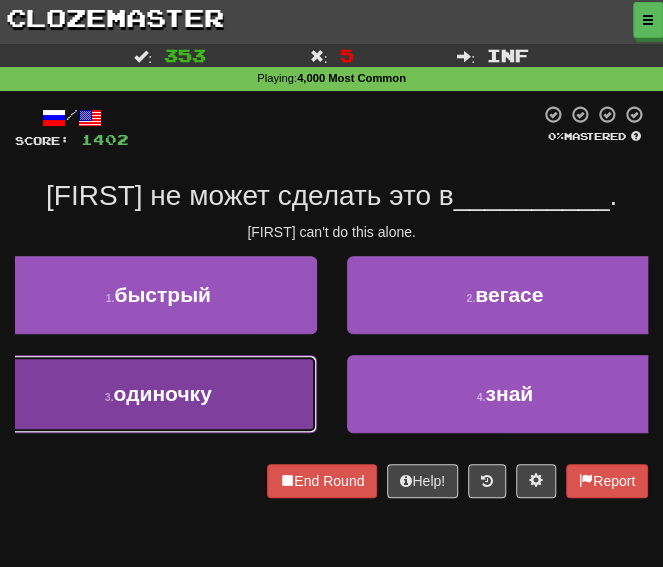 click on "одиночку" at bounding box center (163, 393) 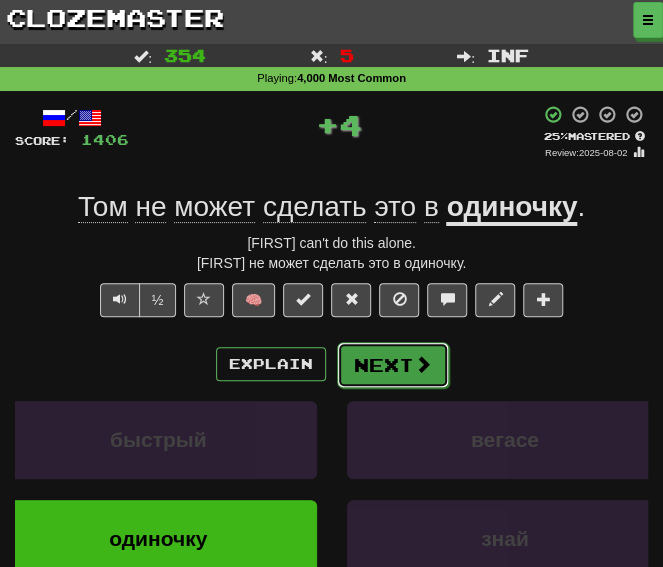 click on "Next" at bounding box center (393, 365) 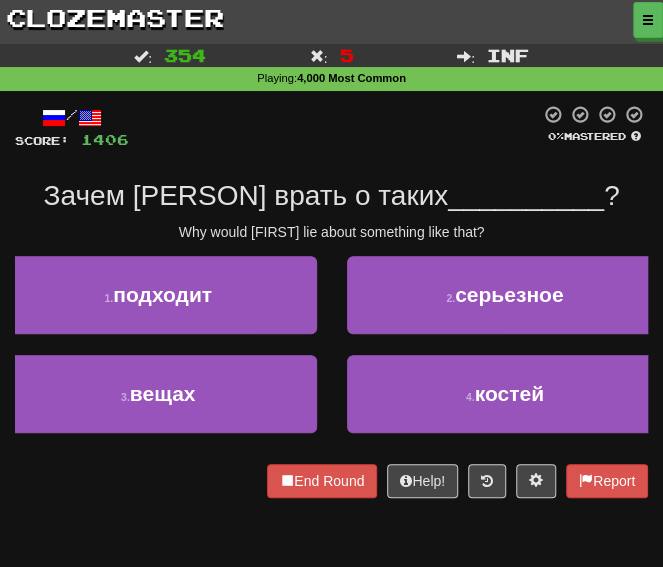 click on "Зачем [PERSON] врать о таких __________ ?" at bounding box center (331, 301) 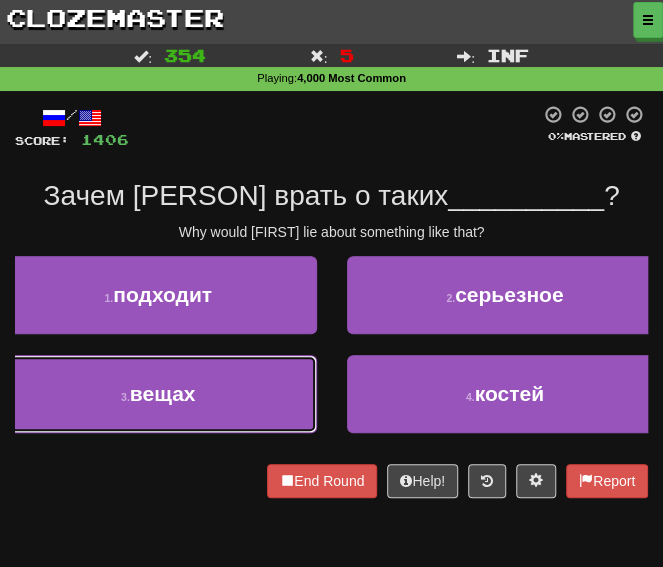 click on "3 .  вещах" at bounding box center [158, 394] 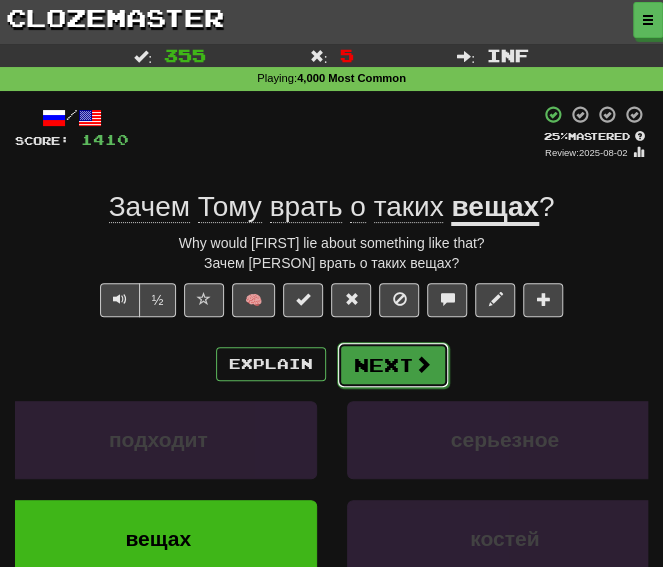 click on "Next" at bounding box center (393, 365) 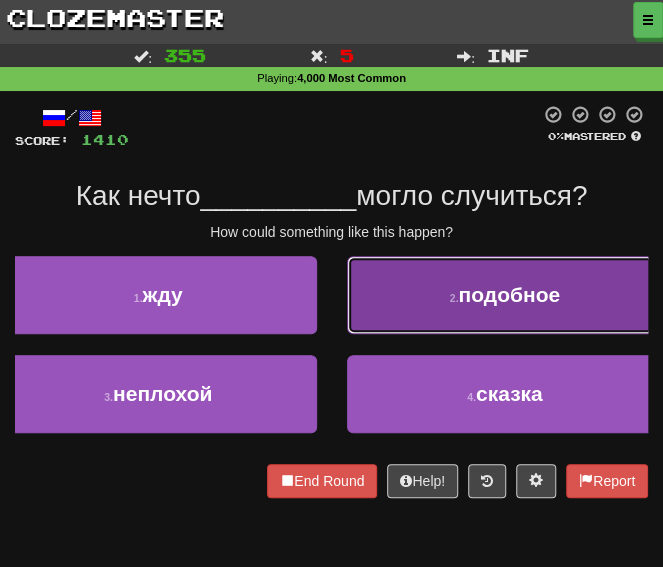 click on "2 ." at bounding box center (454, 298) 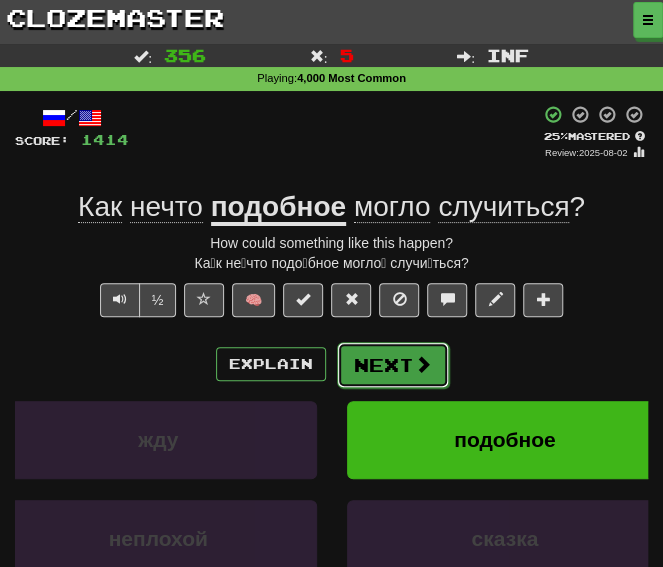 click on "Next" at bounding box center [393, 365] 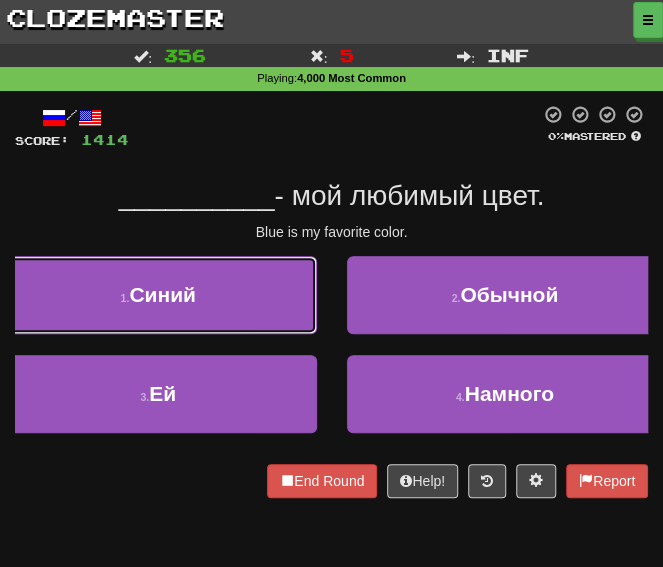 drag, startPoint x: 172, startPoint y: 273, endPoint x: 184, endPoint y: 285, distance: 16.970562 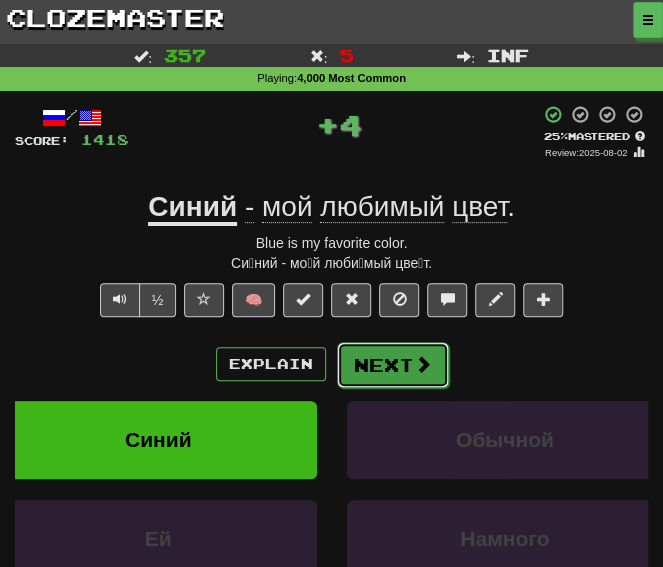 click on "Next" at bounding box center (393, 365) 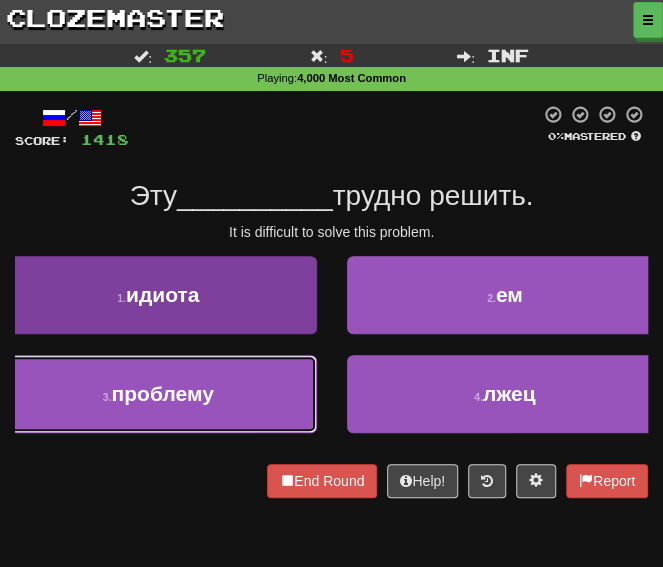 click on "3 .  проблему" at bounding box center [158, 394] 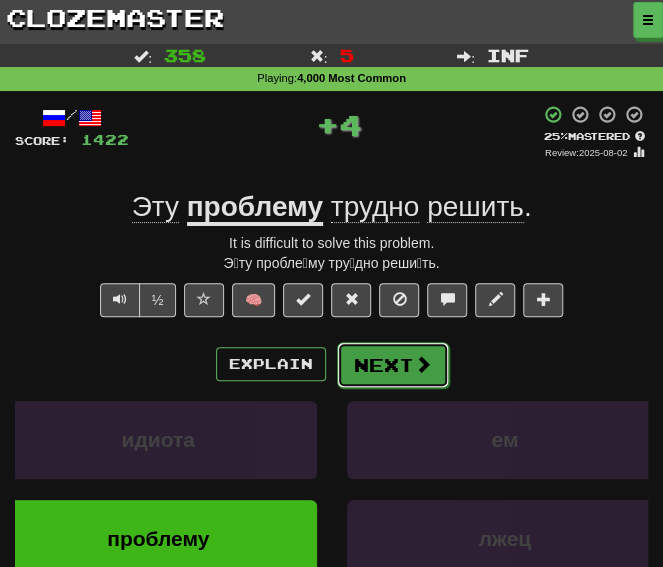 click on "Next" at bounding box center [393, 365] 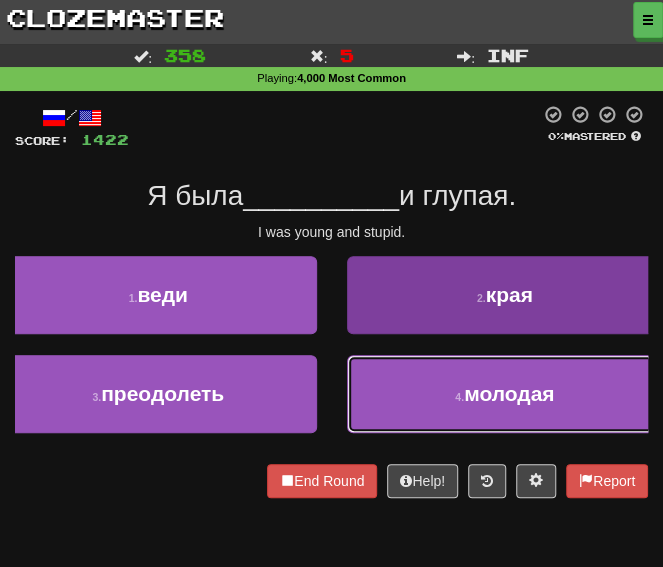 click on "4 ." at bounding box center [459, 397] 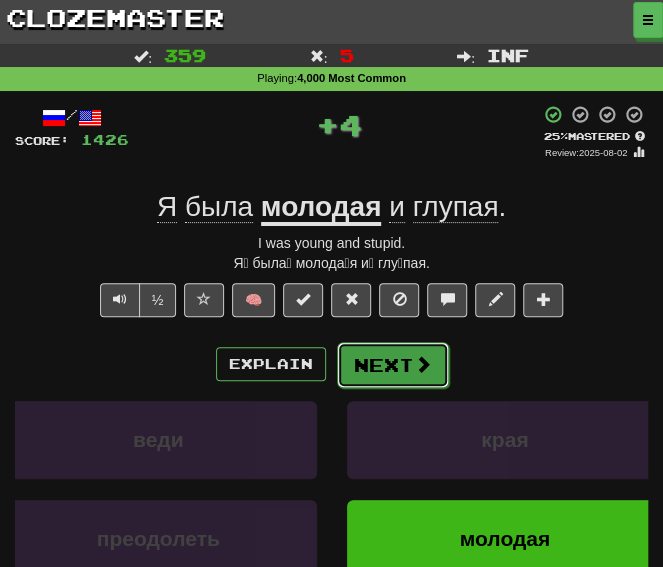click on "Next" at bounding box center [393, 365] 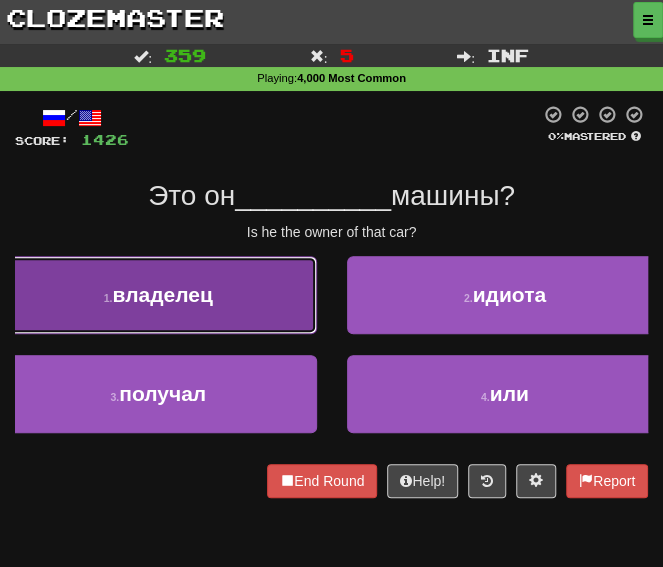 click on "владелец" at bounding box center [162, 294] 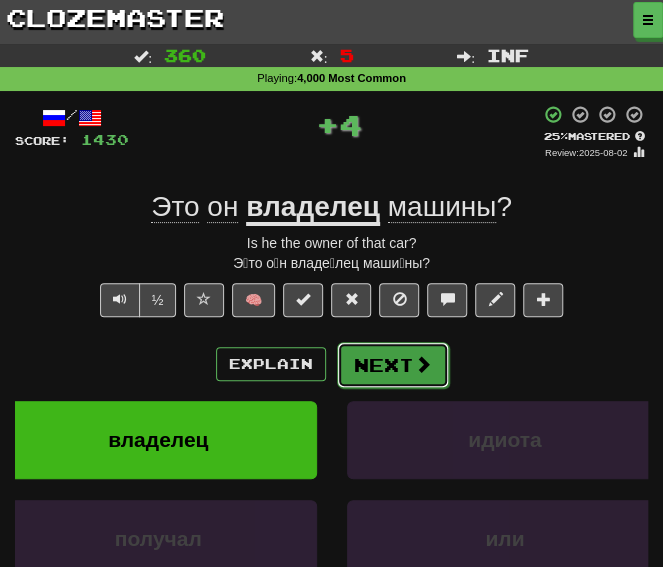 click on "Next" at bounding box center (393, 365) 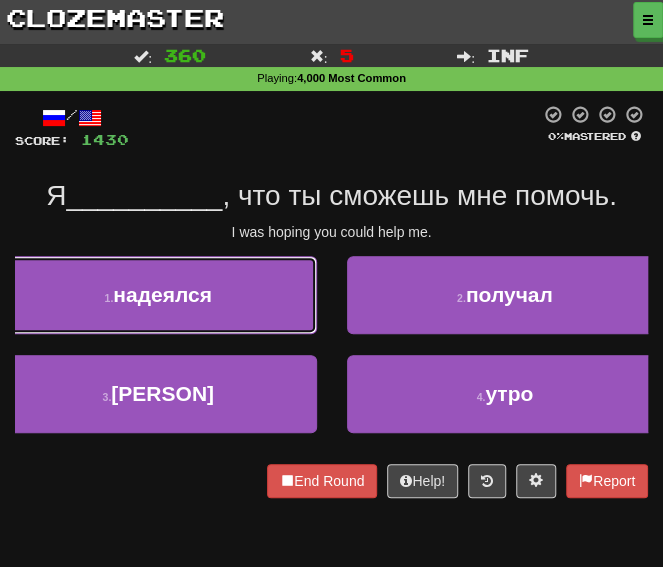 click on "[NUMBER] . надеялся" at bounding box center (158, 295) 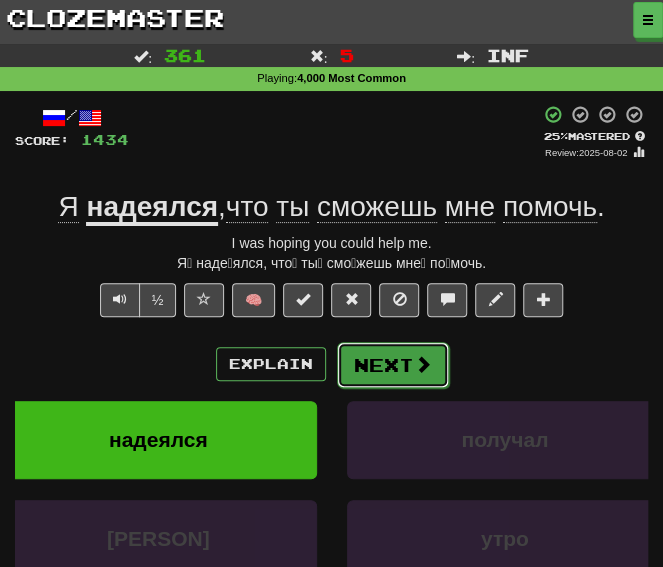 click on "Next" at bounding box center [393, 365] 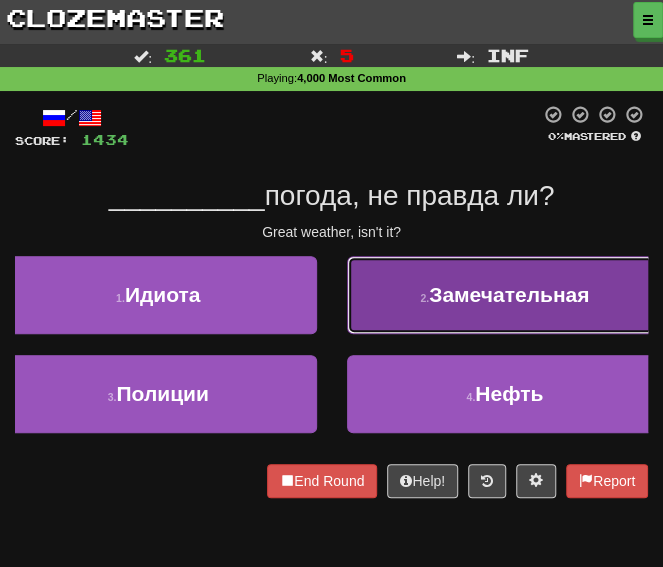 click on "Замечательная" at bounding box center (509, 294) 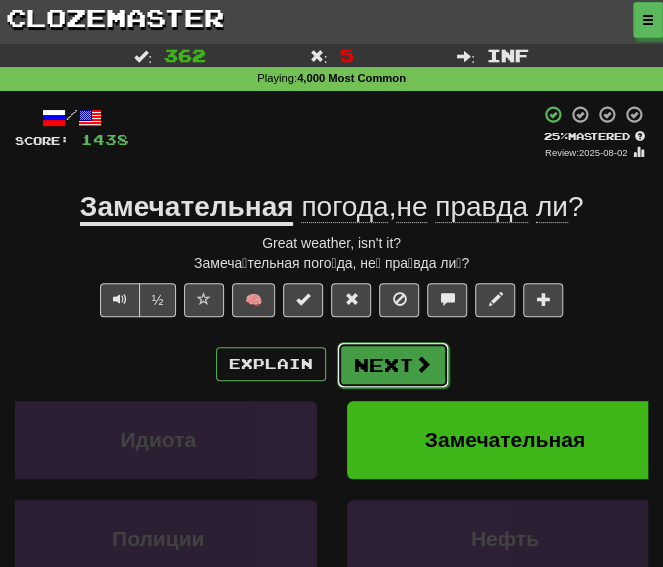 click on "Next" at bounding box center (393, 365) 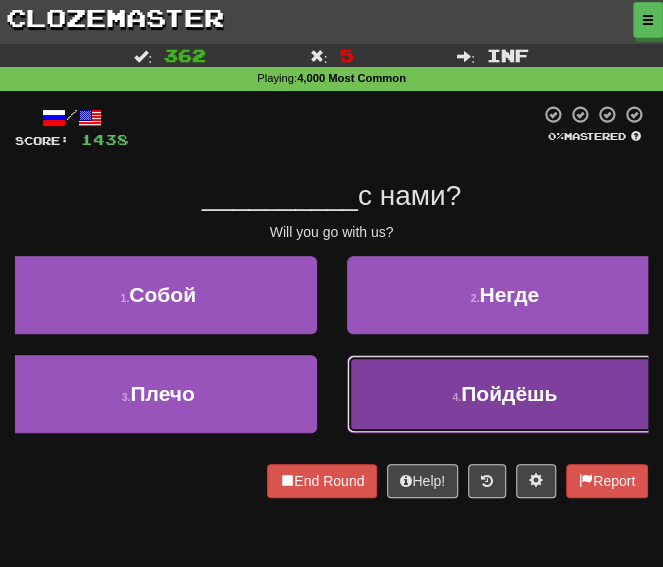 click on "4 .  Пойдёшь" at bounding box center [505, 394] 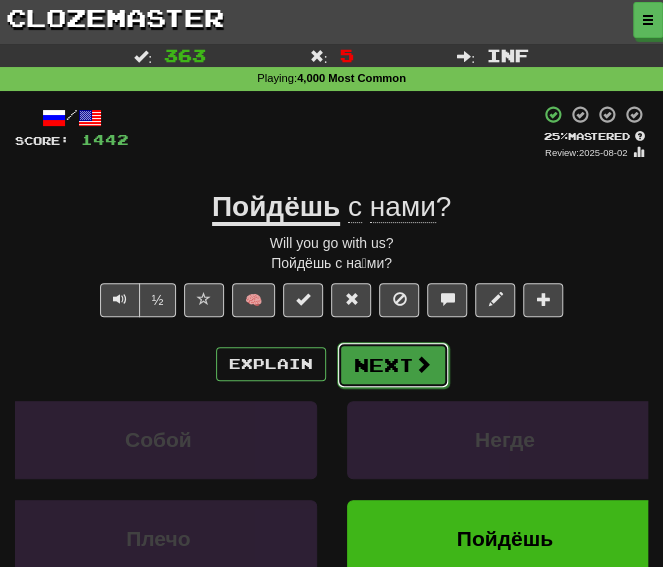 click on "Next" at bounding box center [393, 365] 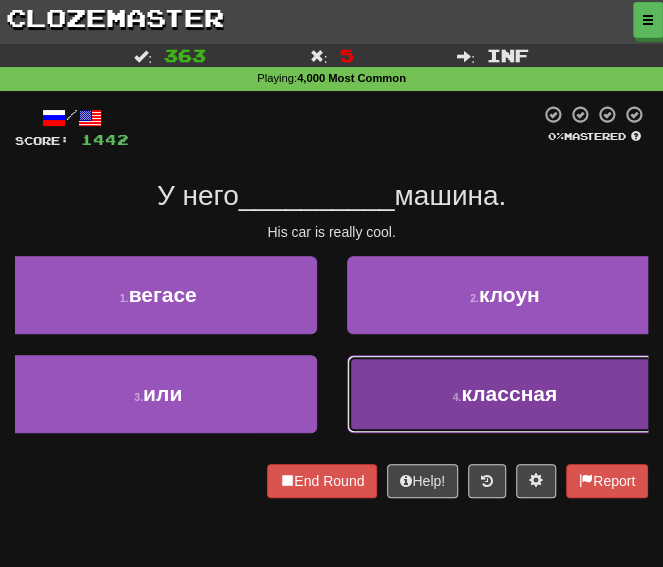 click on "4 .  классная" at bounding box center [505, 394] 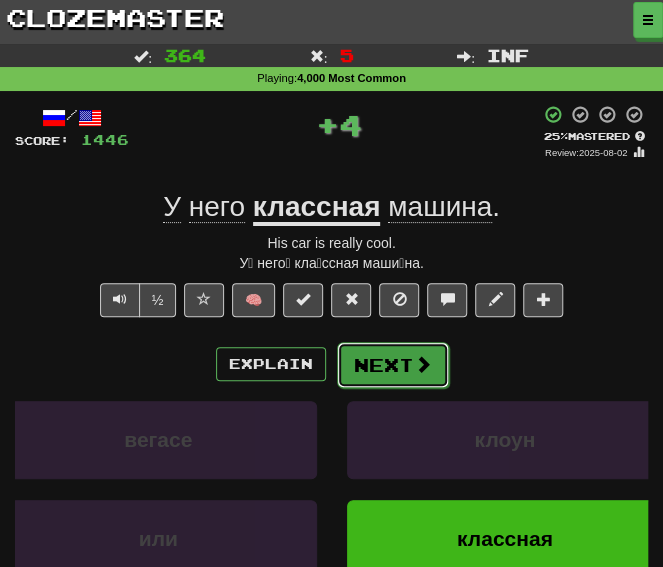 click on "Next" at bounding box center (393, 365) 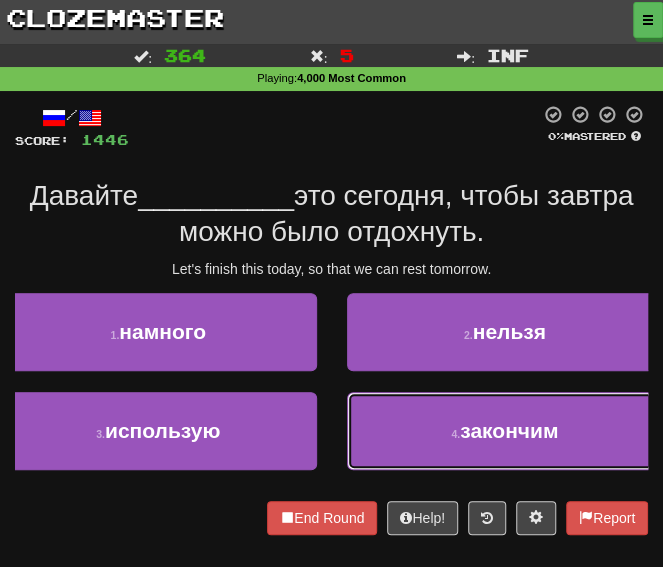 click on "4 .  закончим" at bounding box center (505, 431) 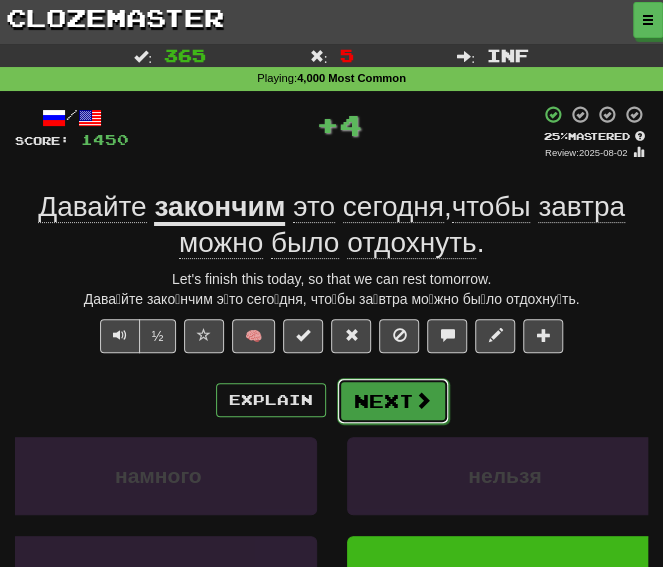 click on "Next" at bounding box center [393, 401] 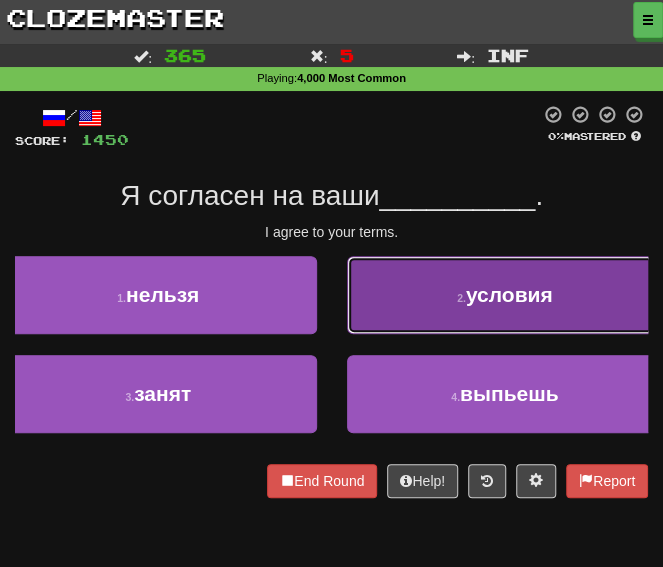 click on "2 .  условия" at bounding box center (505, 295) 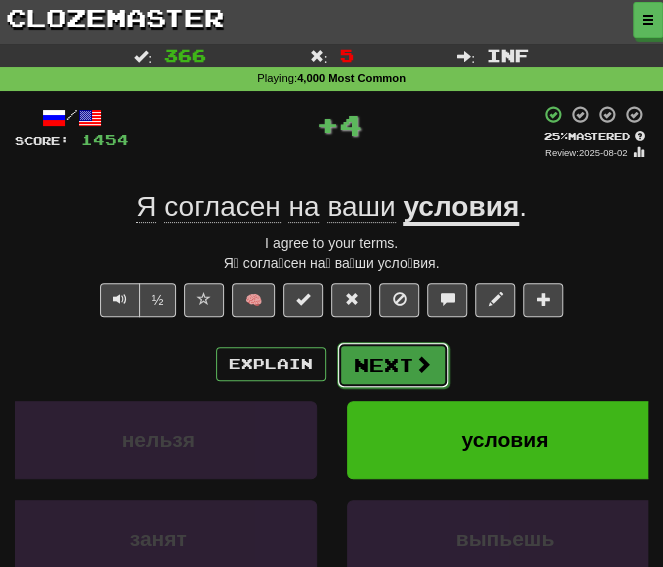 click on "Next" at bounding box center [393, 365] 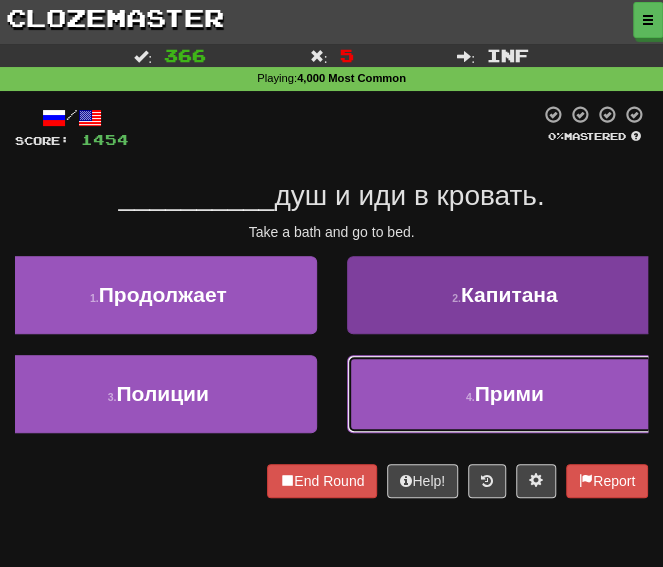 click on "4 .  Прими" at bounding box center (505, 394) 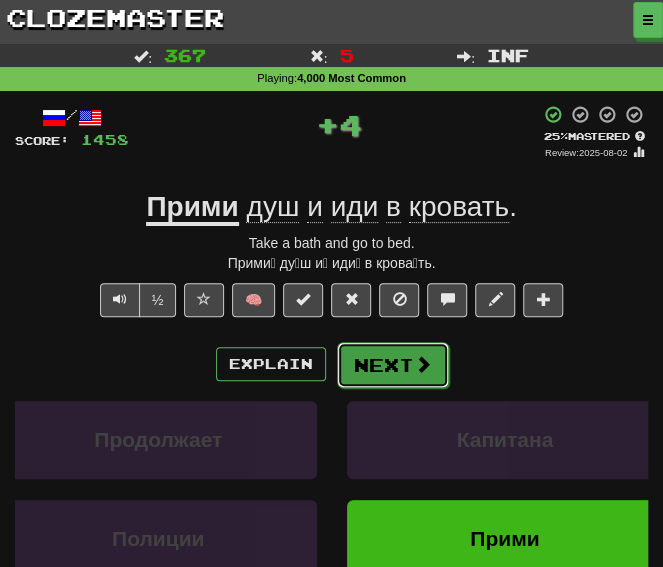 click on "Next" at bounding box center (393, 365) 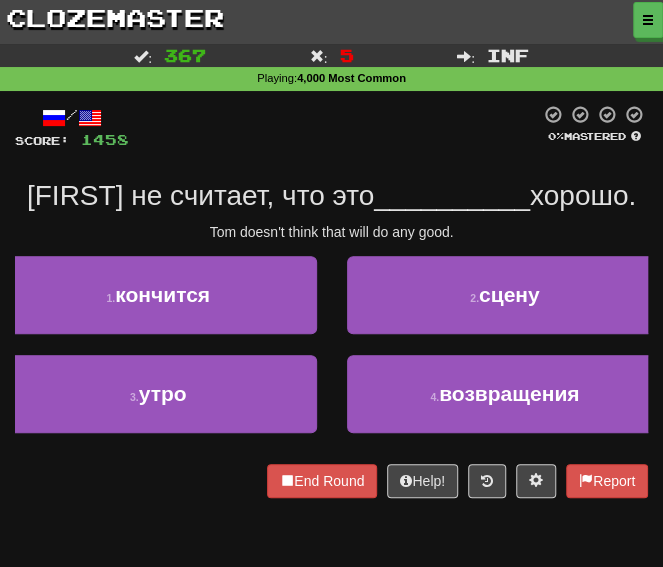 click at bounding box center [334, 127] 